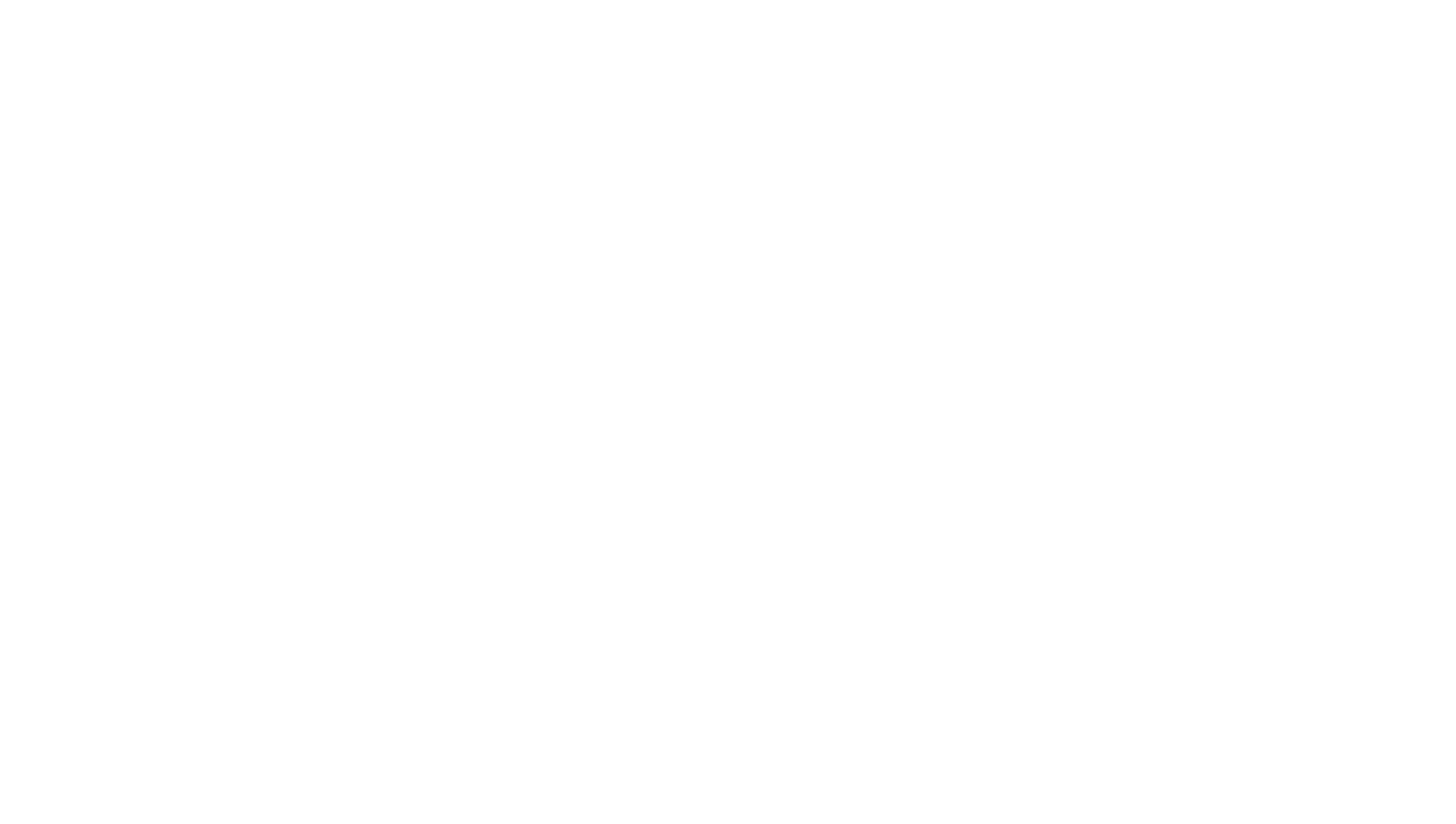 scroll, scrollTop: 0, scrollLeft: 0, axis: both 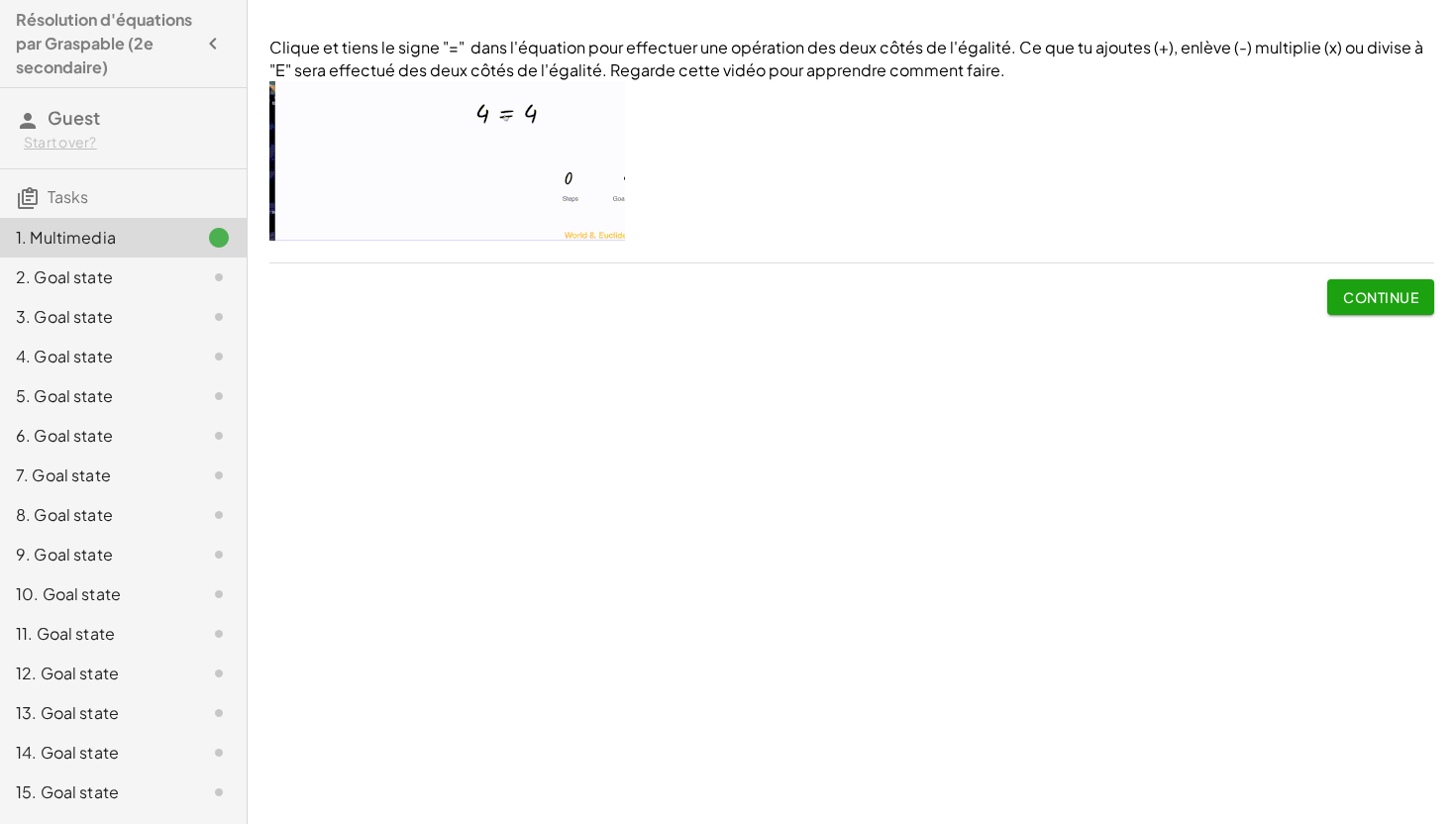 click on "Continue" 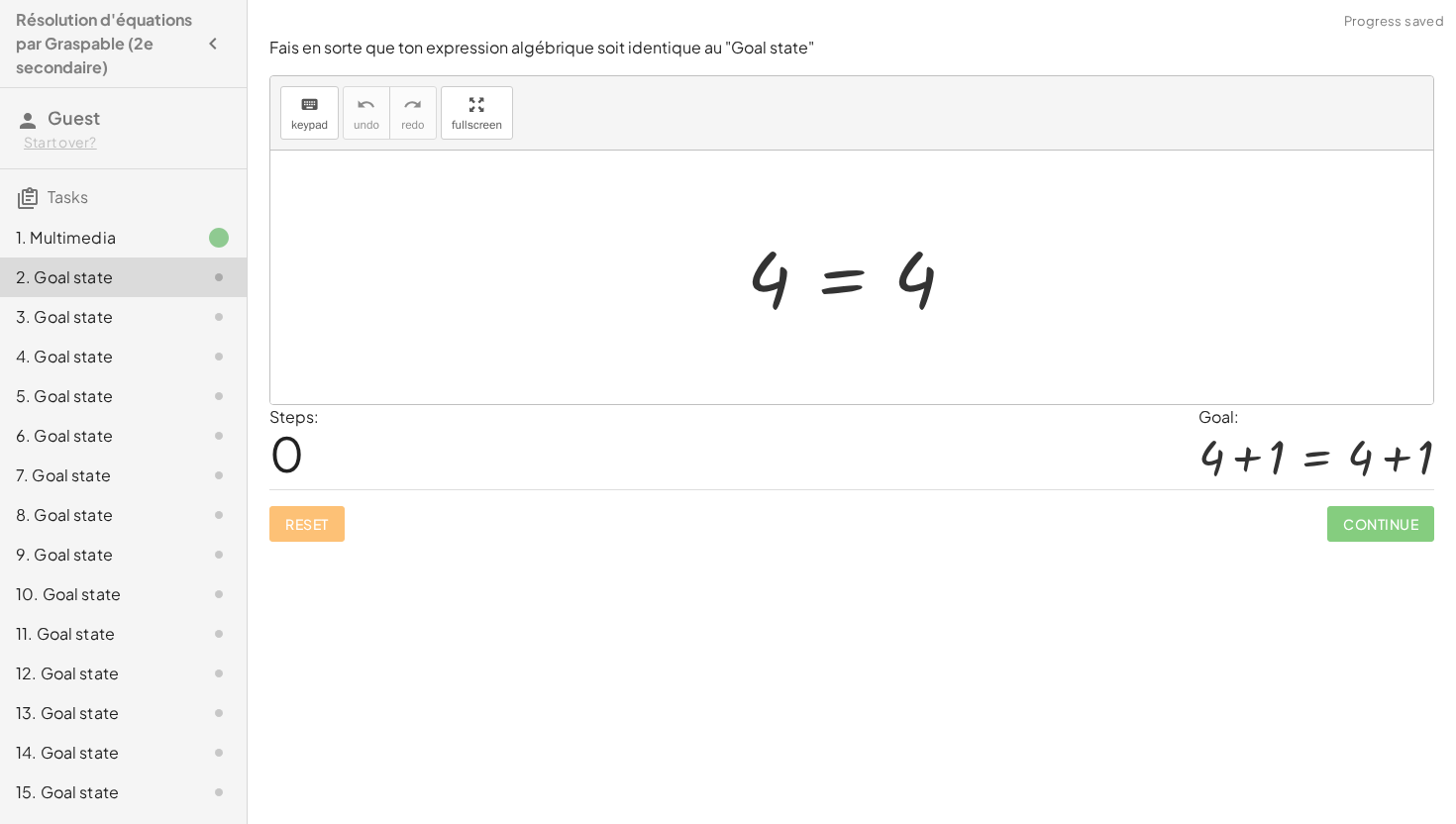 click at bounding box center [859, 277] 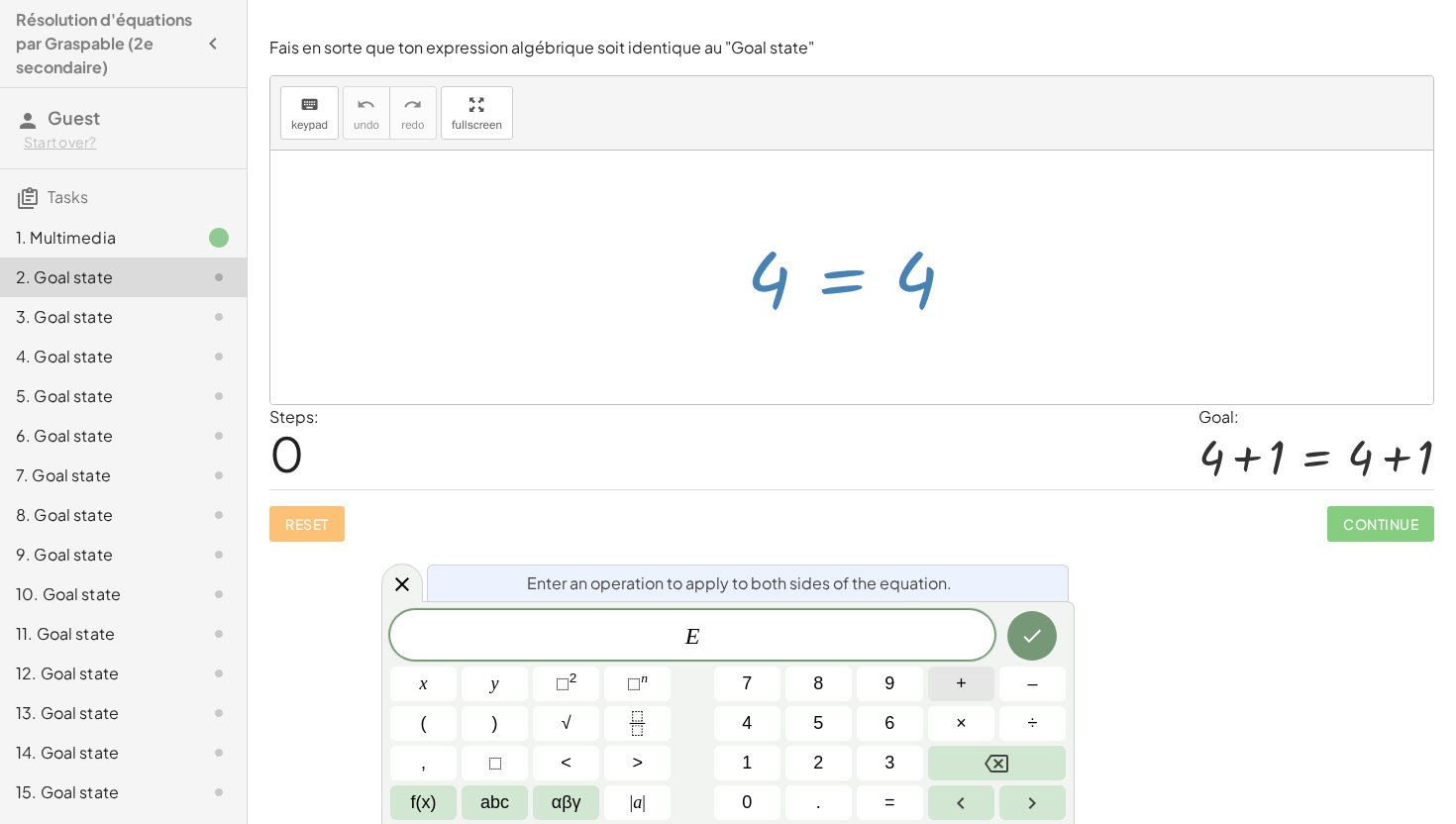 click on "+" at bounding box center [961, 683] 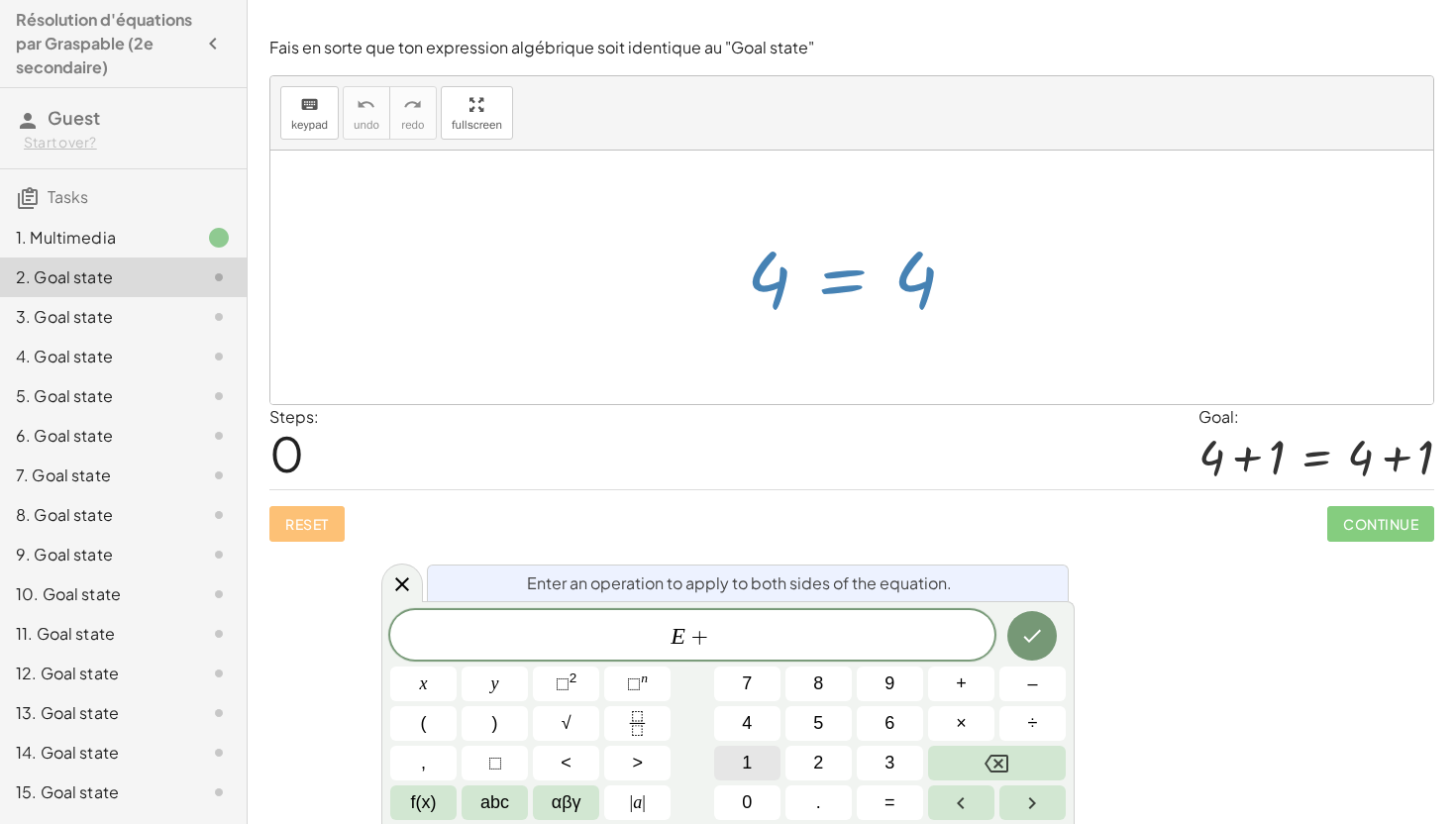 click on "1" at bounding box center [747, 763] 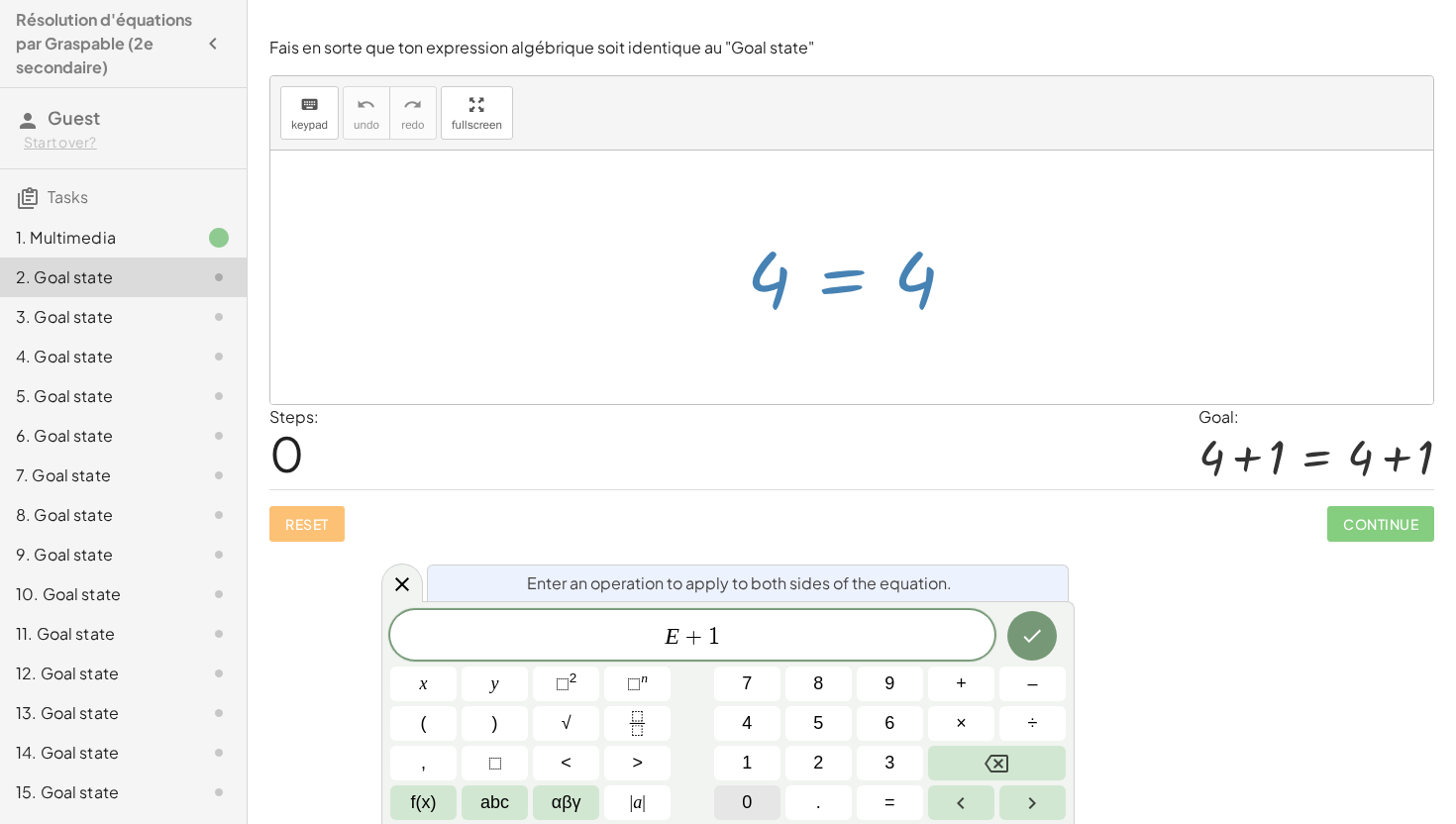 click on "0" at bounding box center (747, 802) 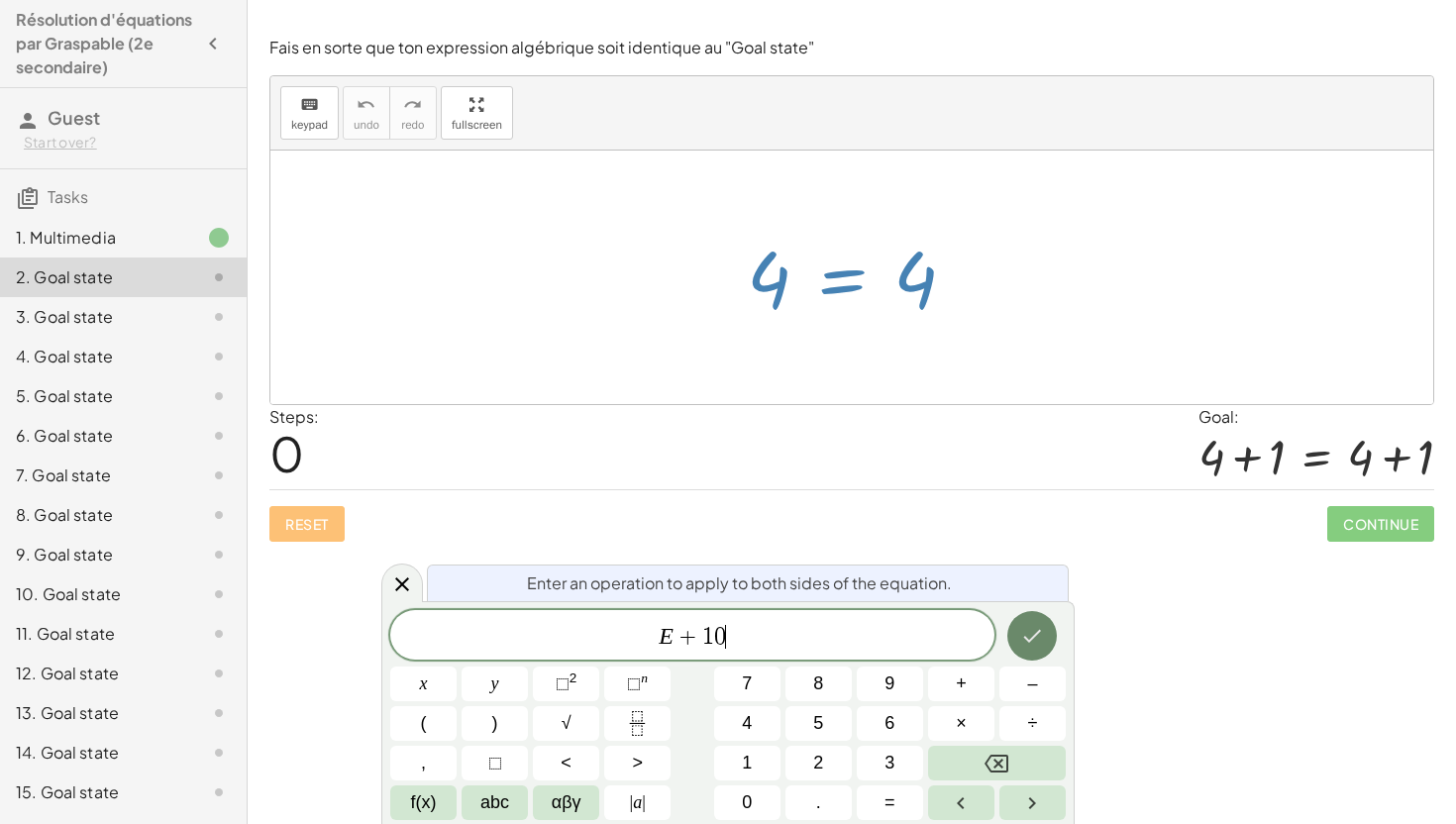 click 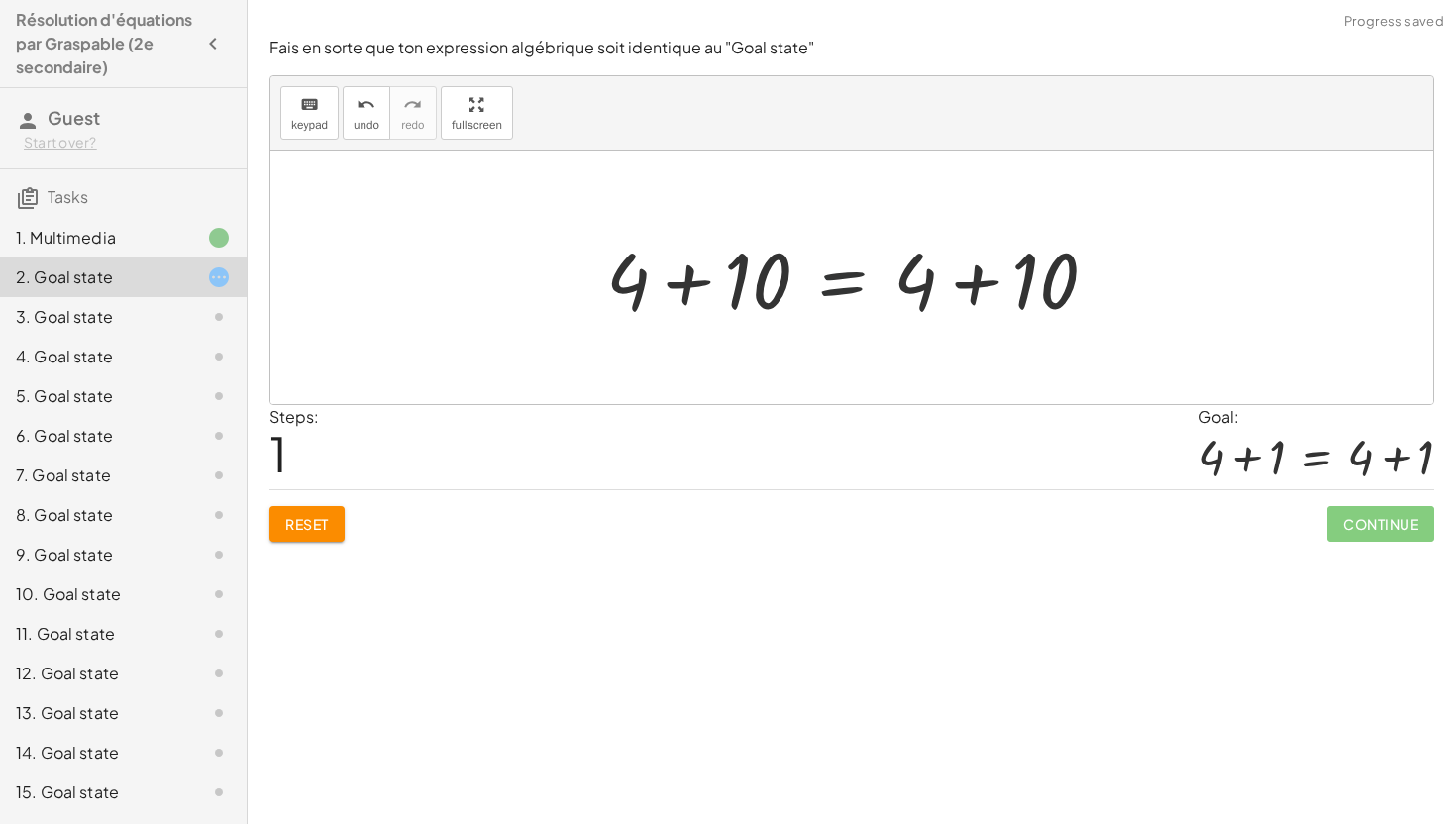 click at bounding box center (860, 277) 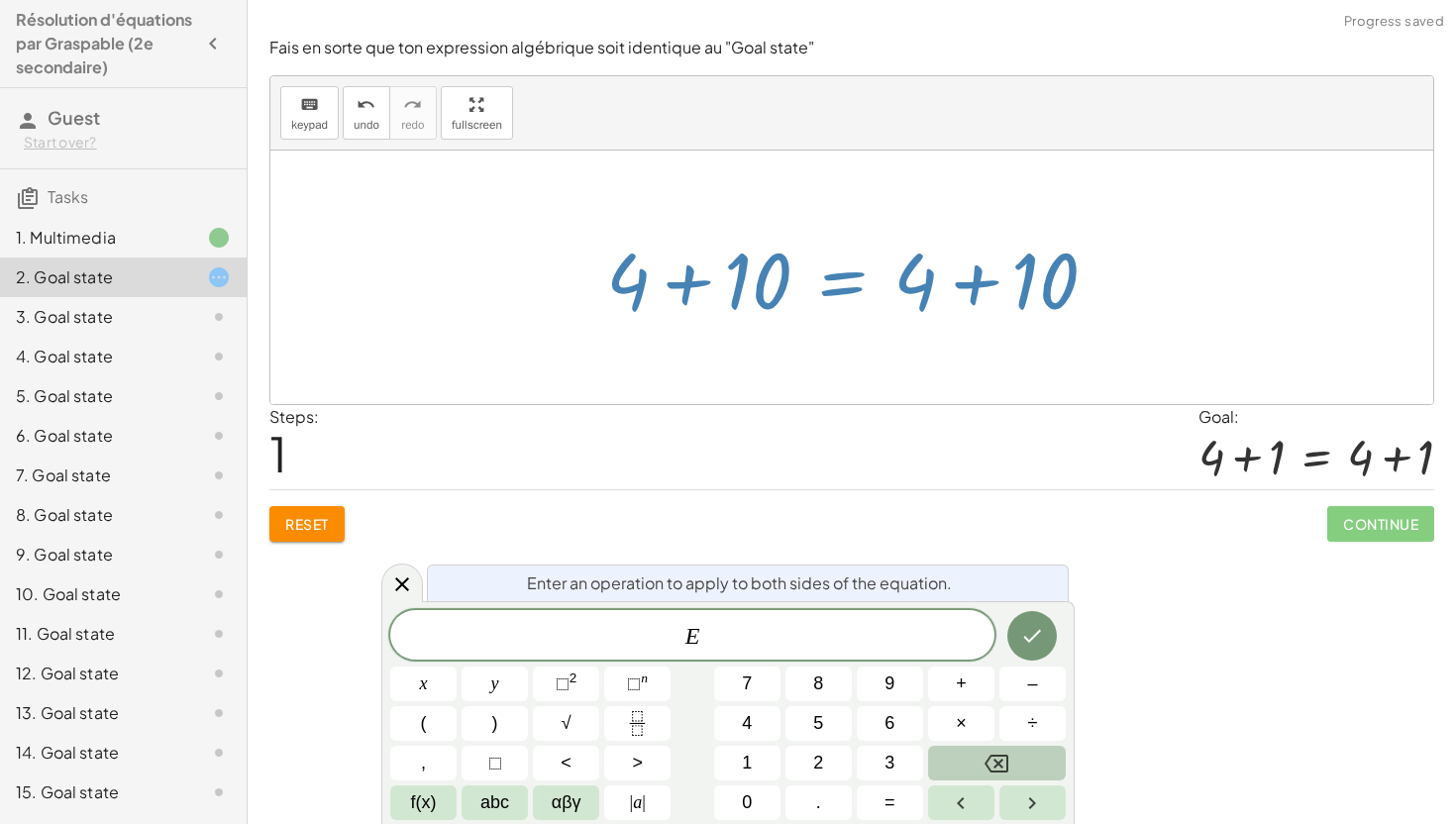 click 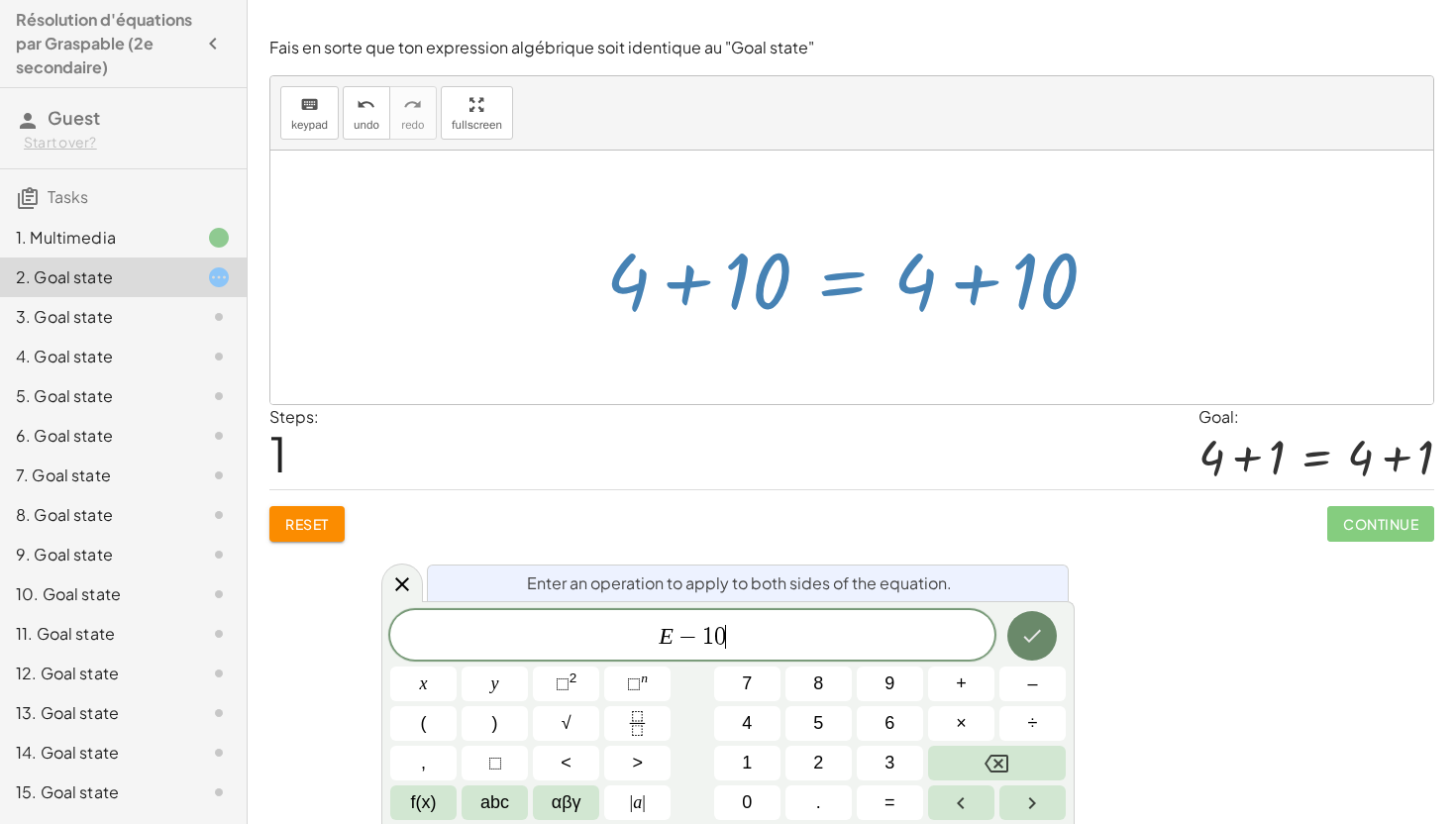 click 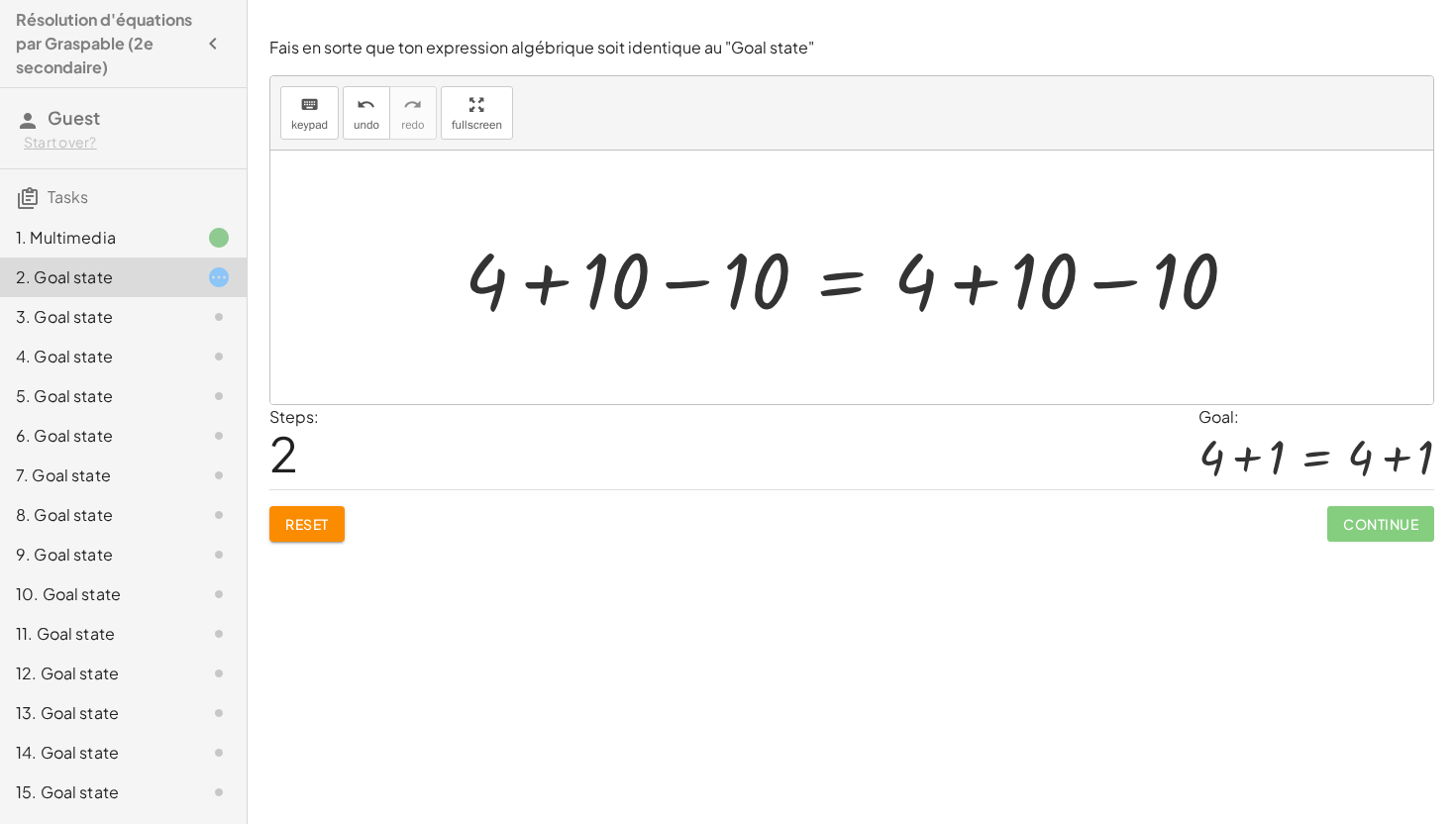click at bounding box center (859, 277) 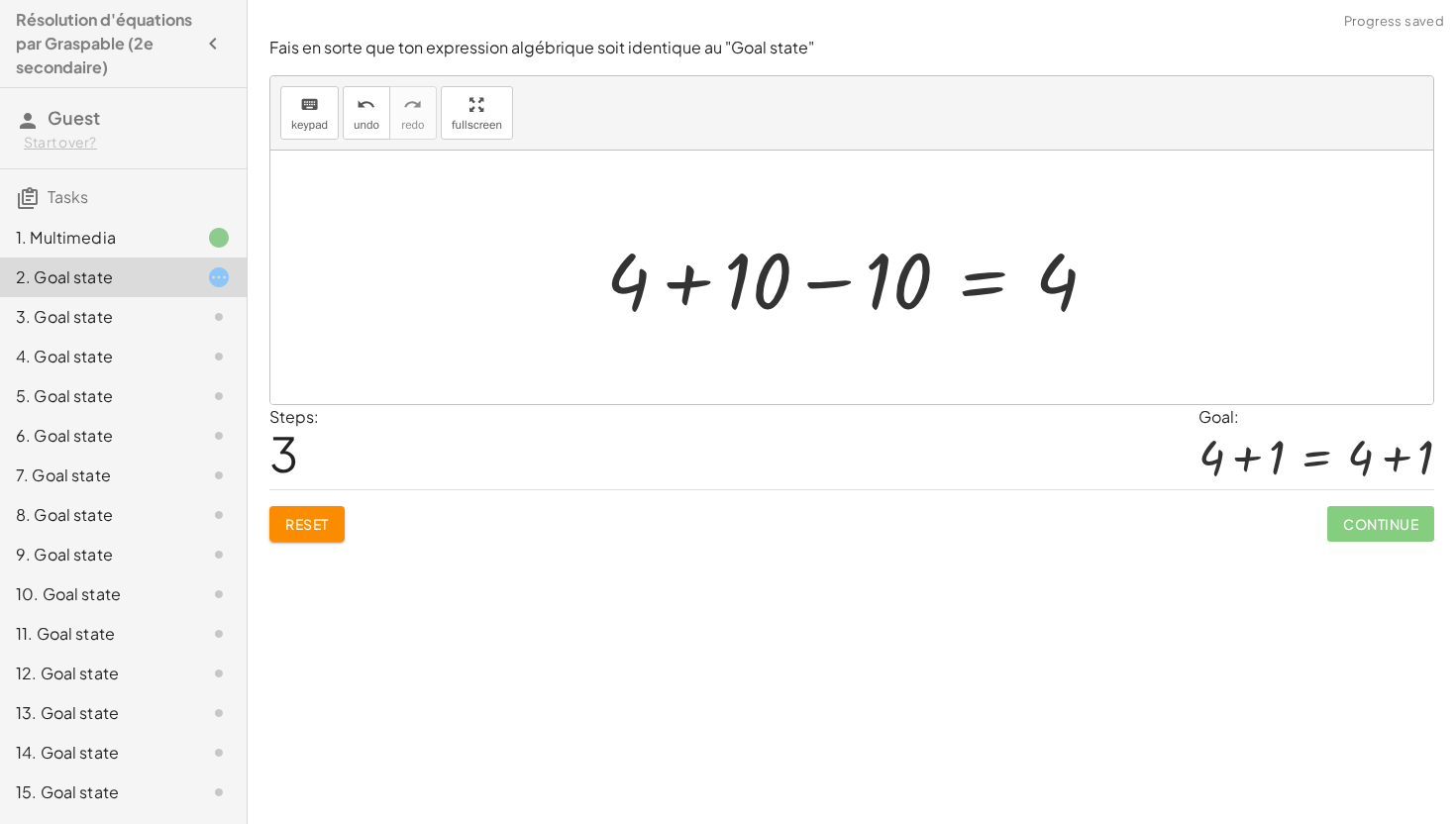 click at bounding box center [860, 277] 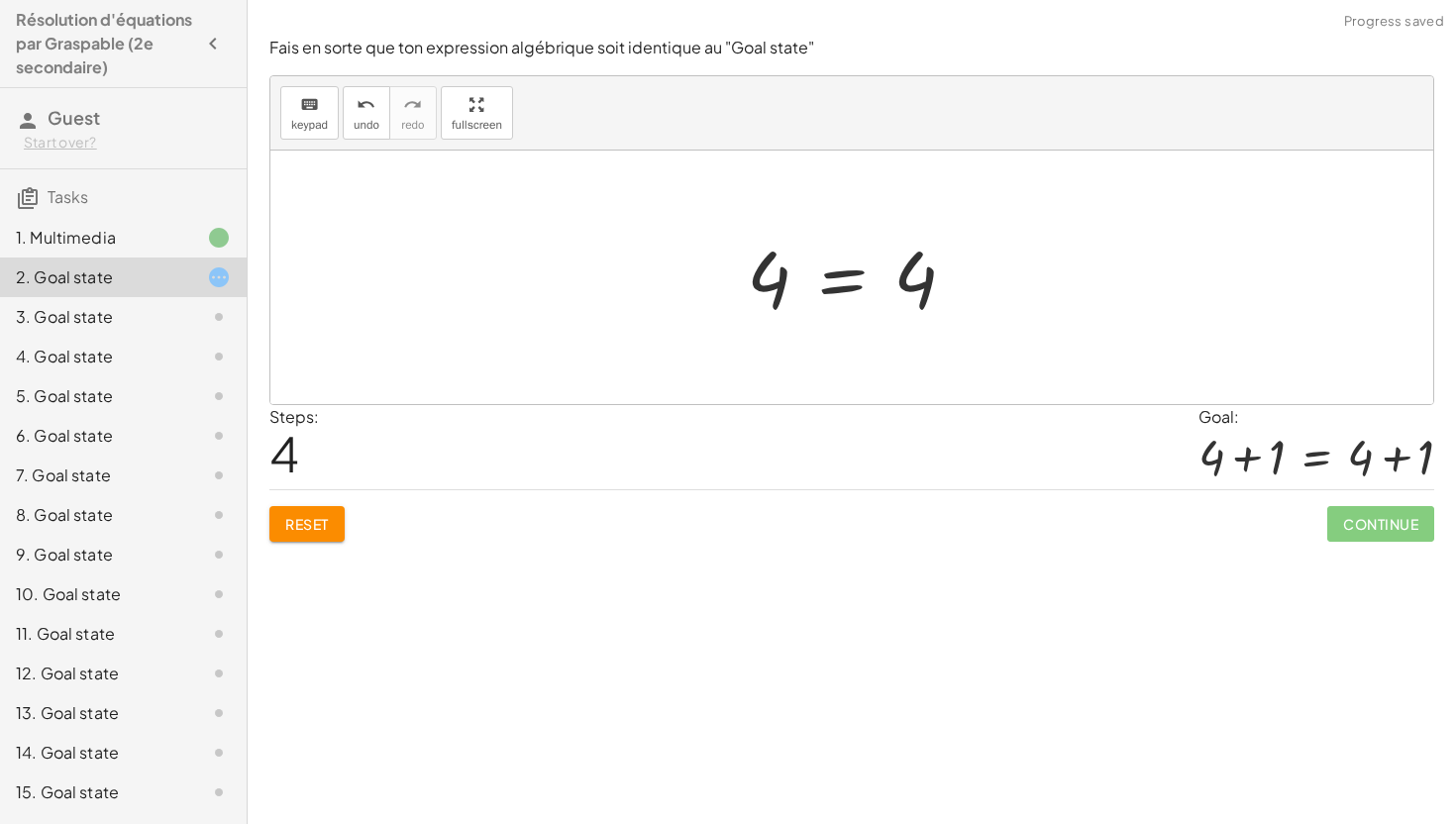 click at bounding box center (859, 277) 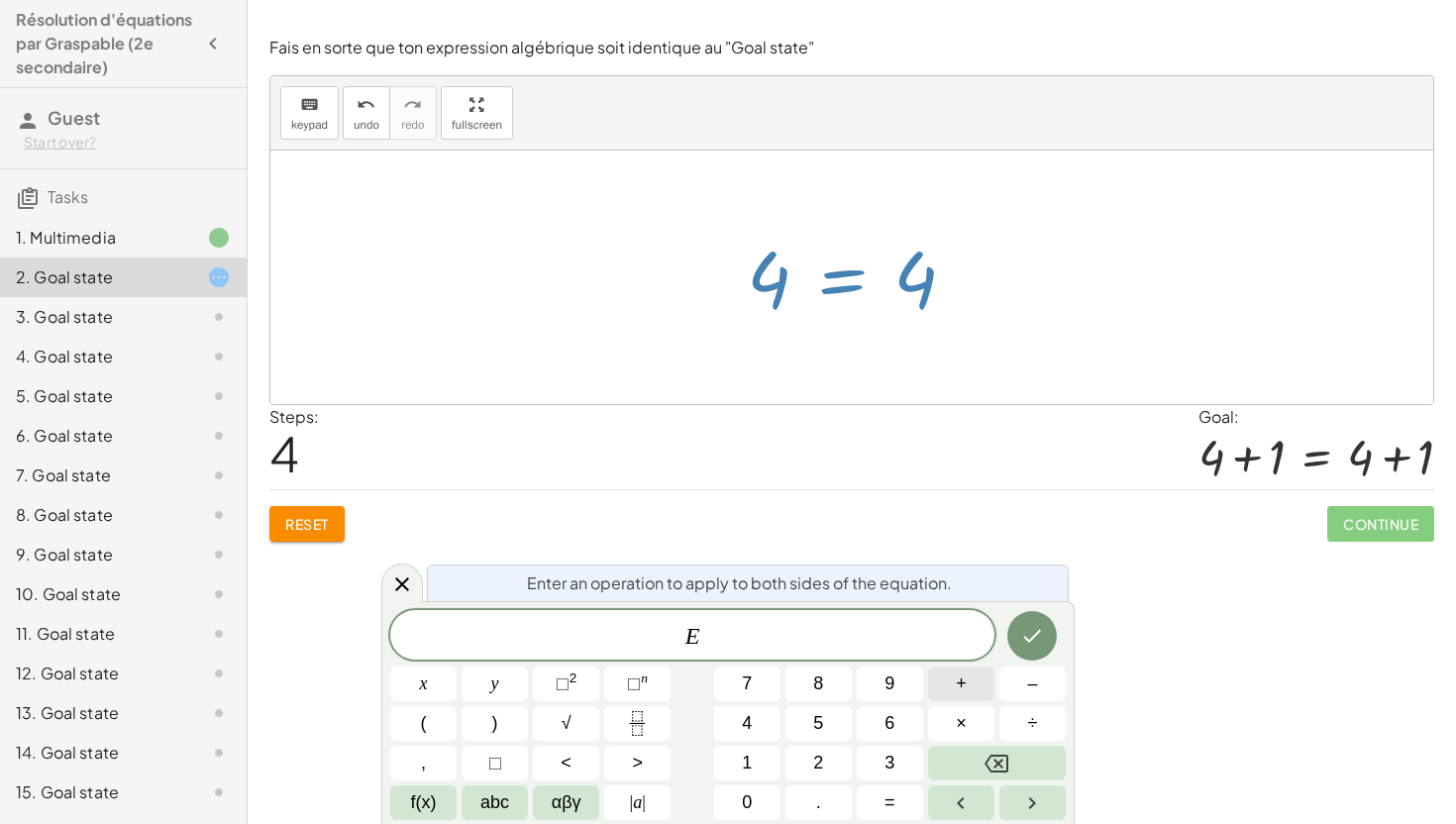 click on "+" at bounding box center [961, 683] 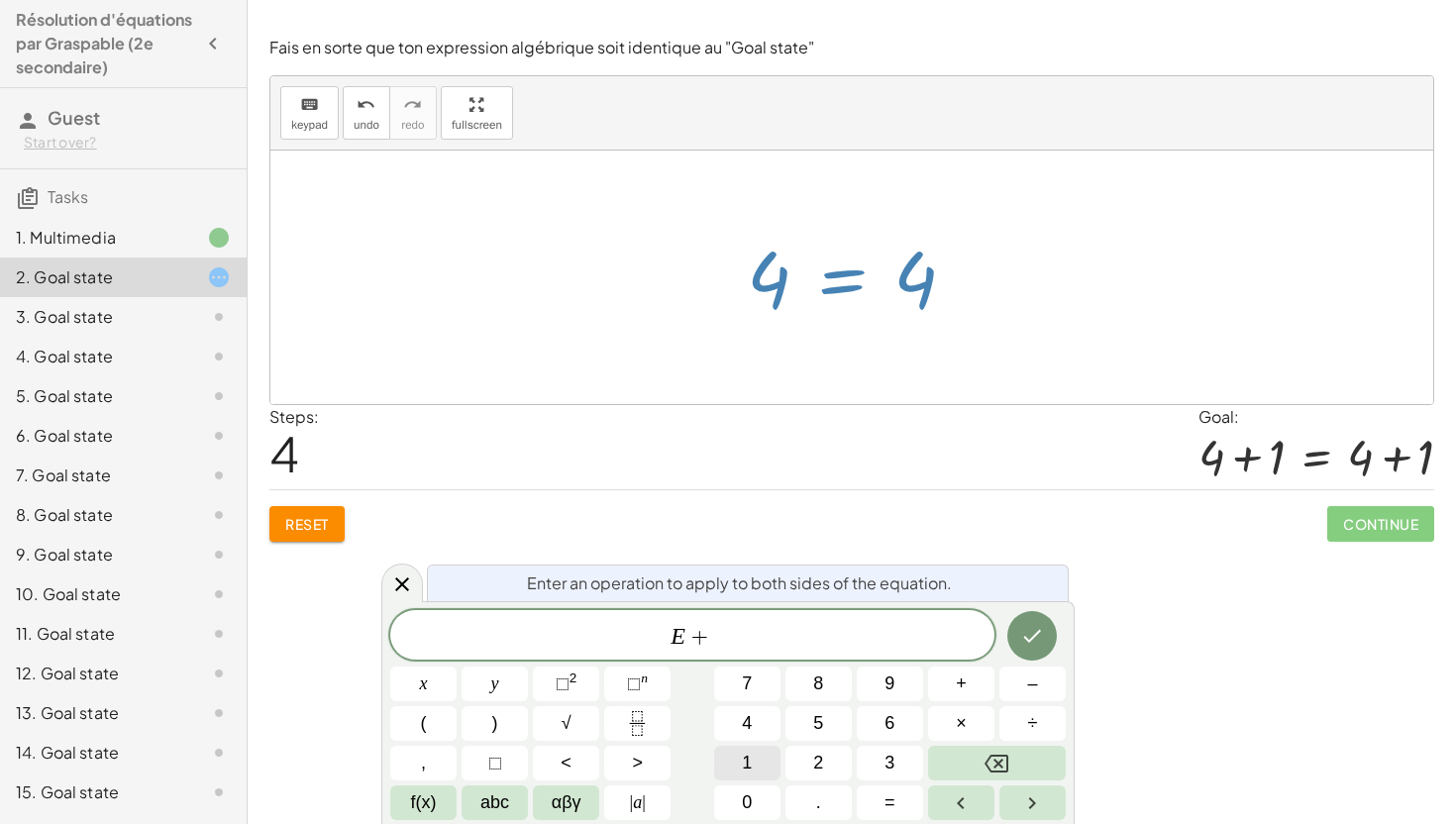 click on "1" at bounding box center [747, 763] 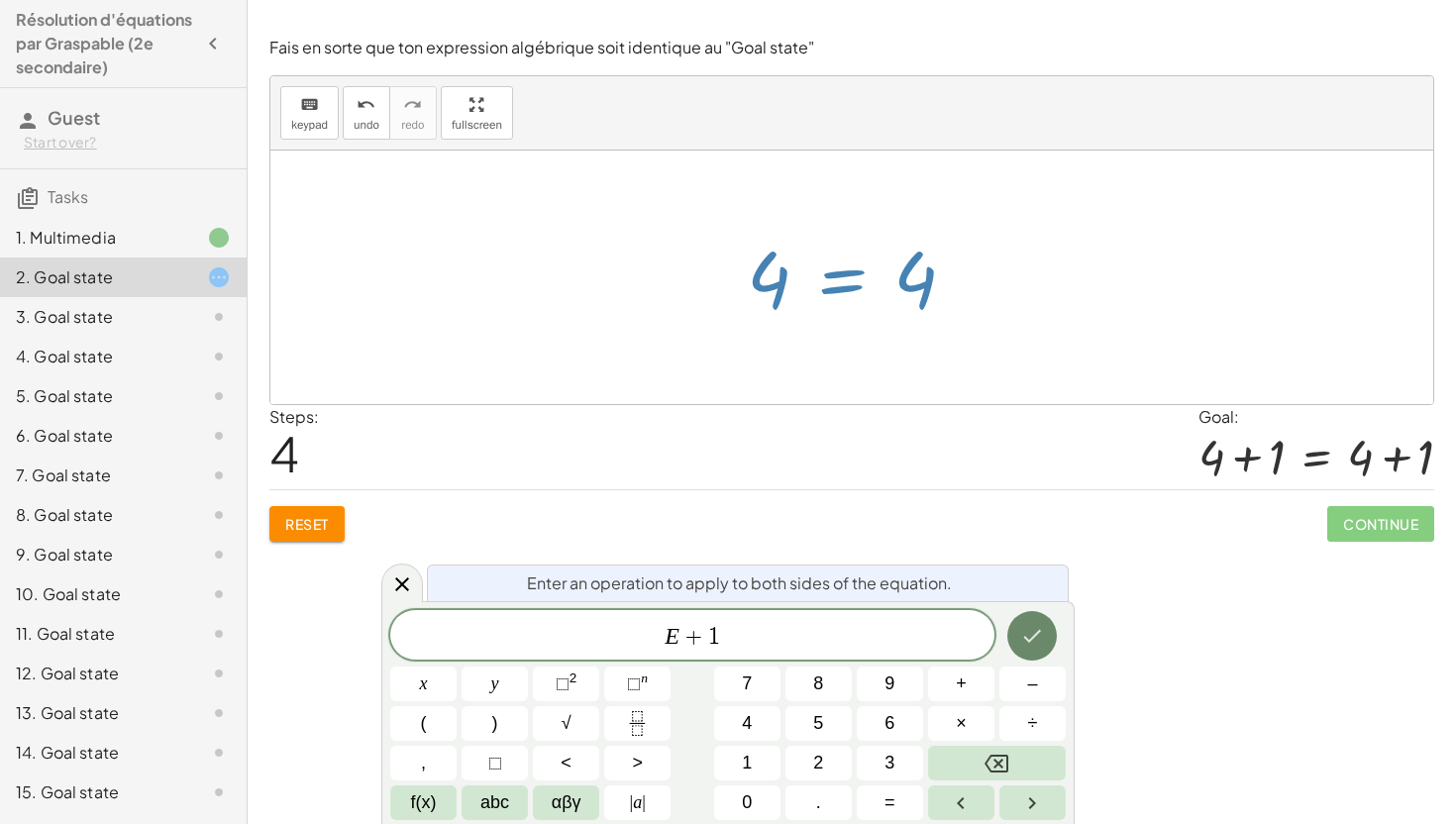 click 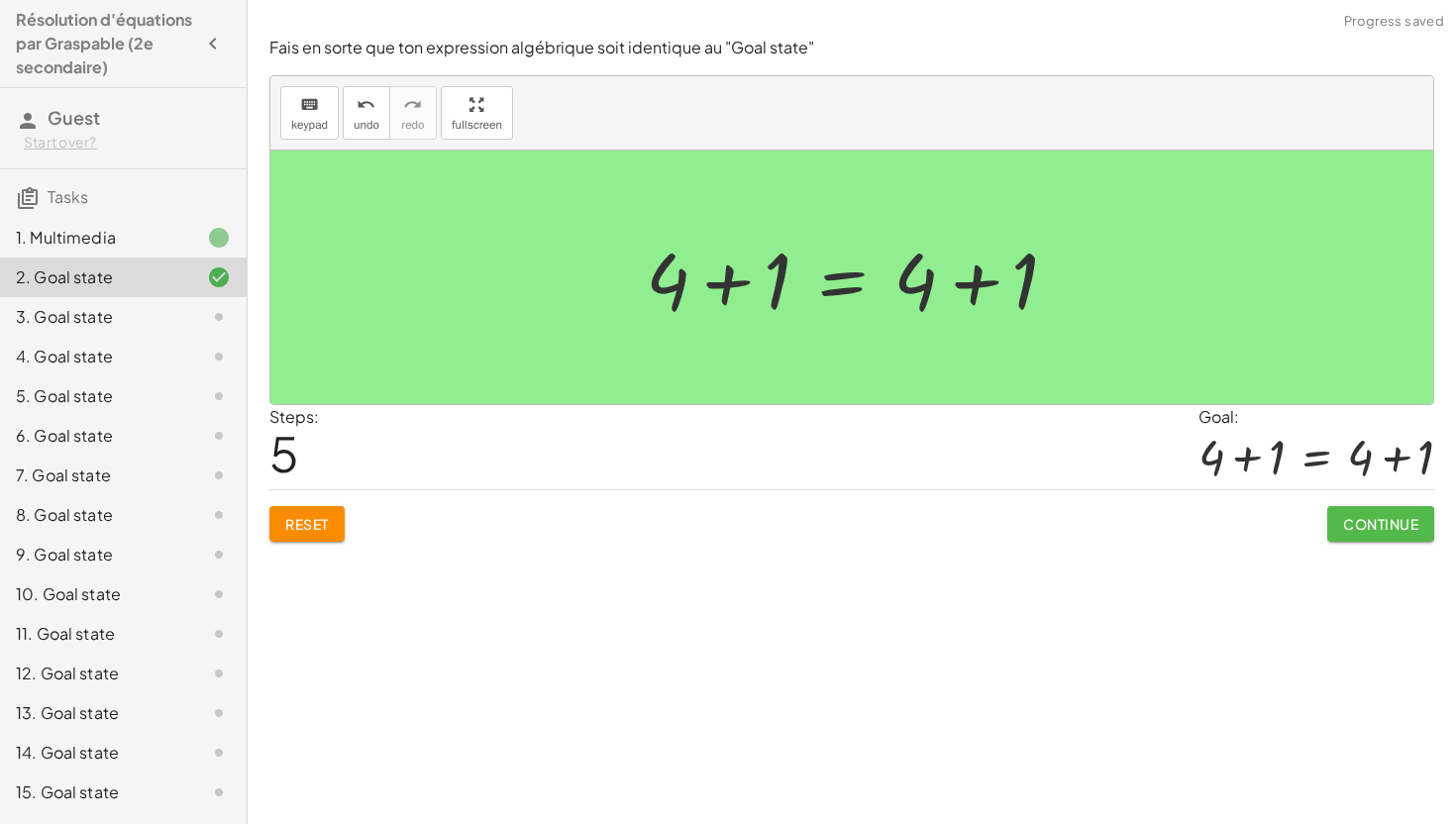 click on "Continue" 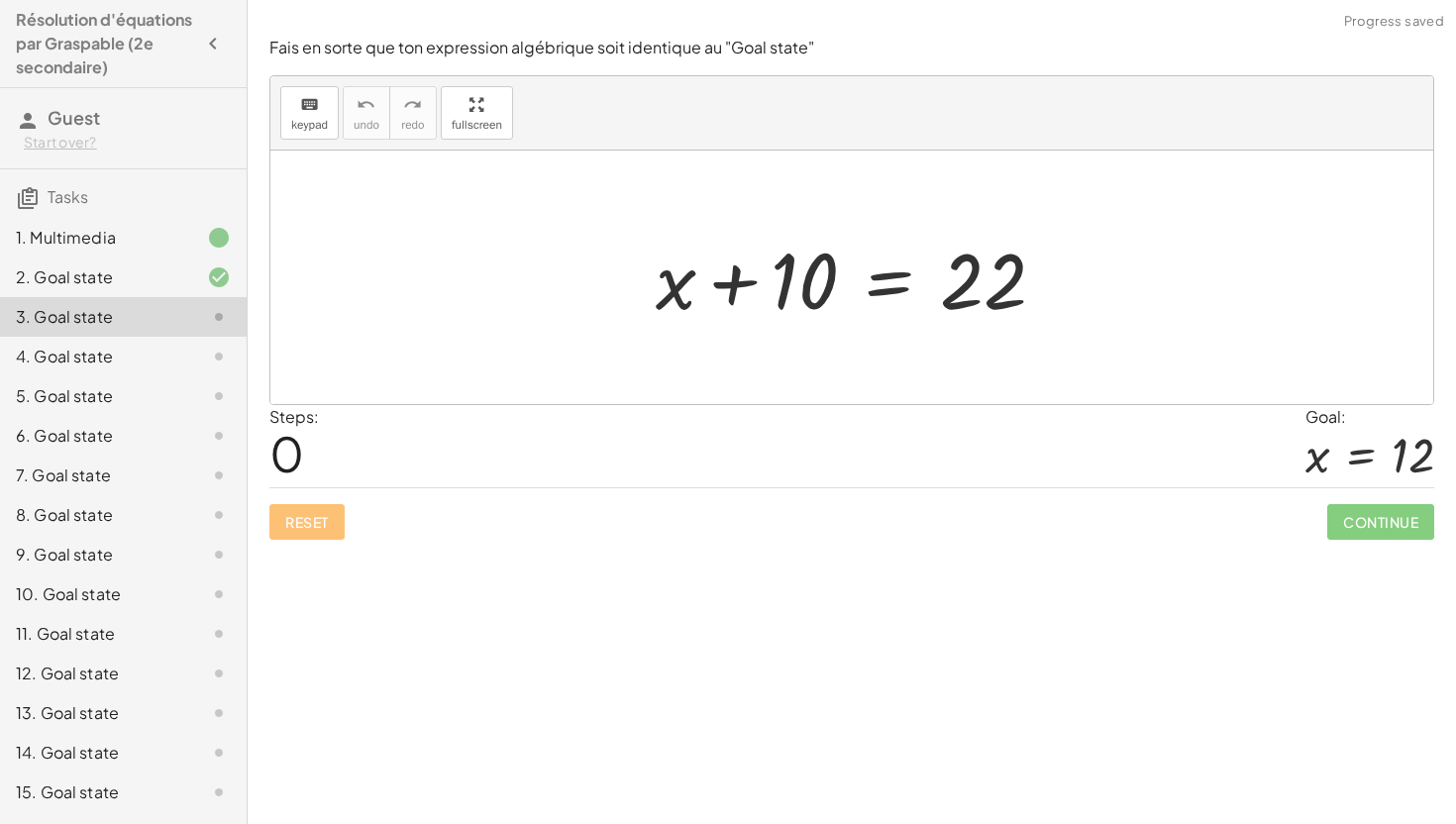 click at bounding box center [859, 277] 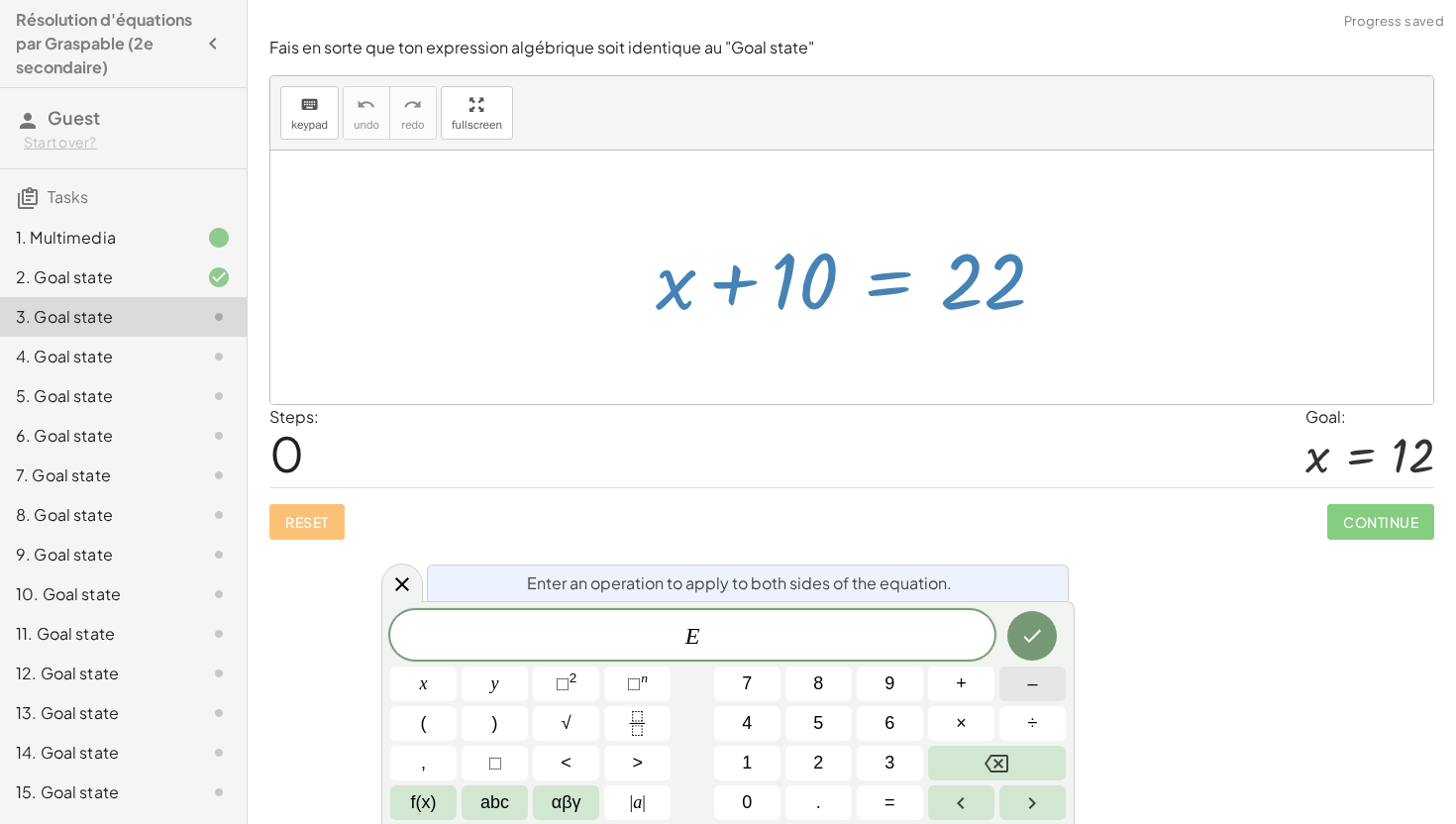 click on "–" at bounding box center (1032, 683) 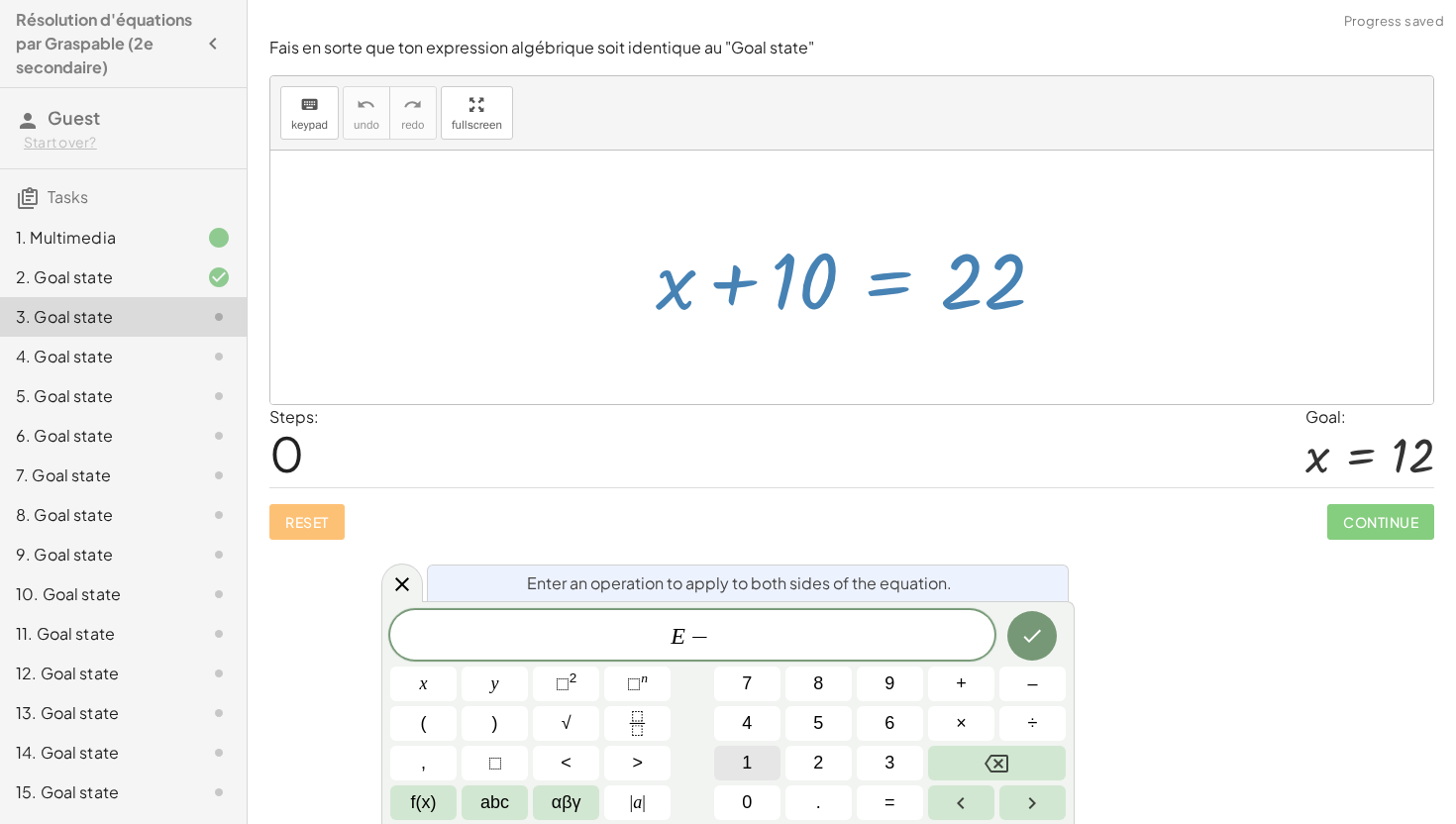 click on "1" at bounding box center (747, 763) 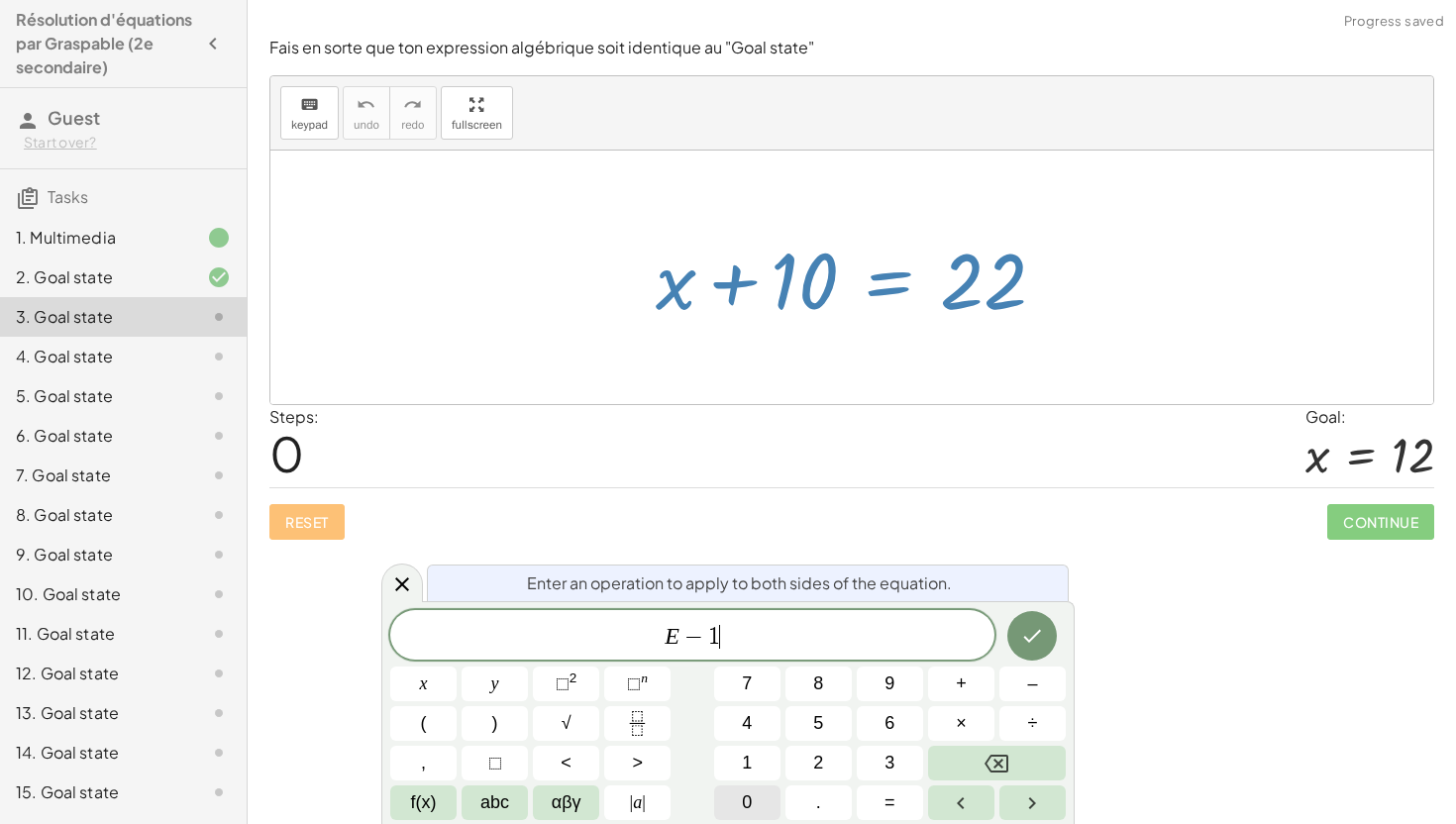 click on "0" at bounding box center [747, 802] 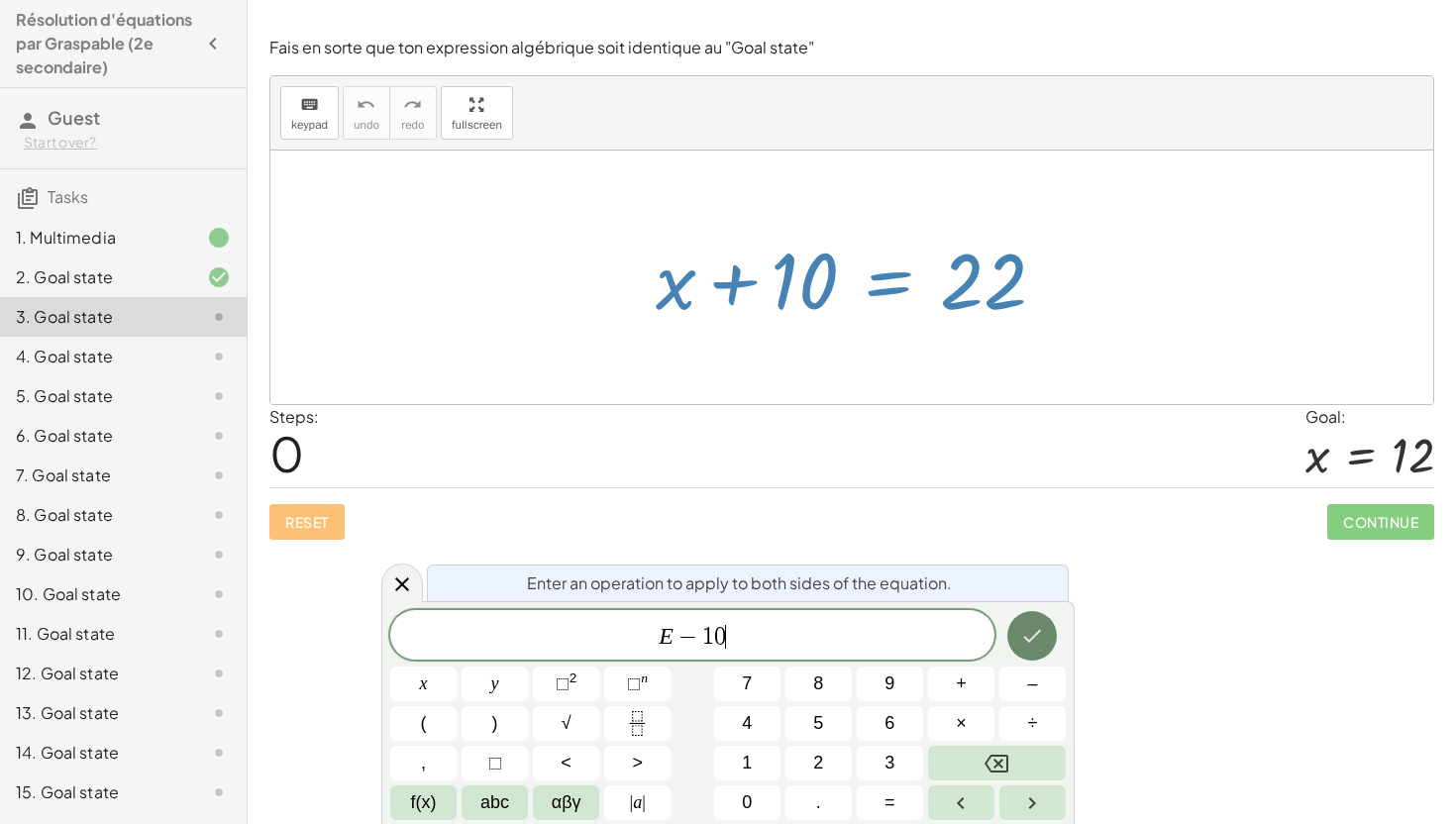 click 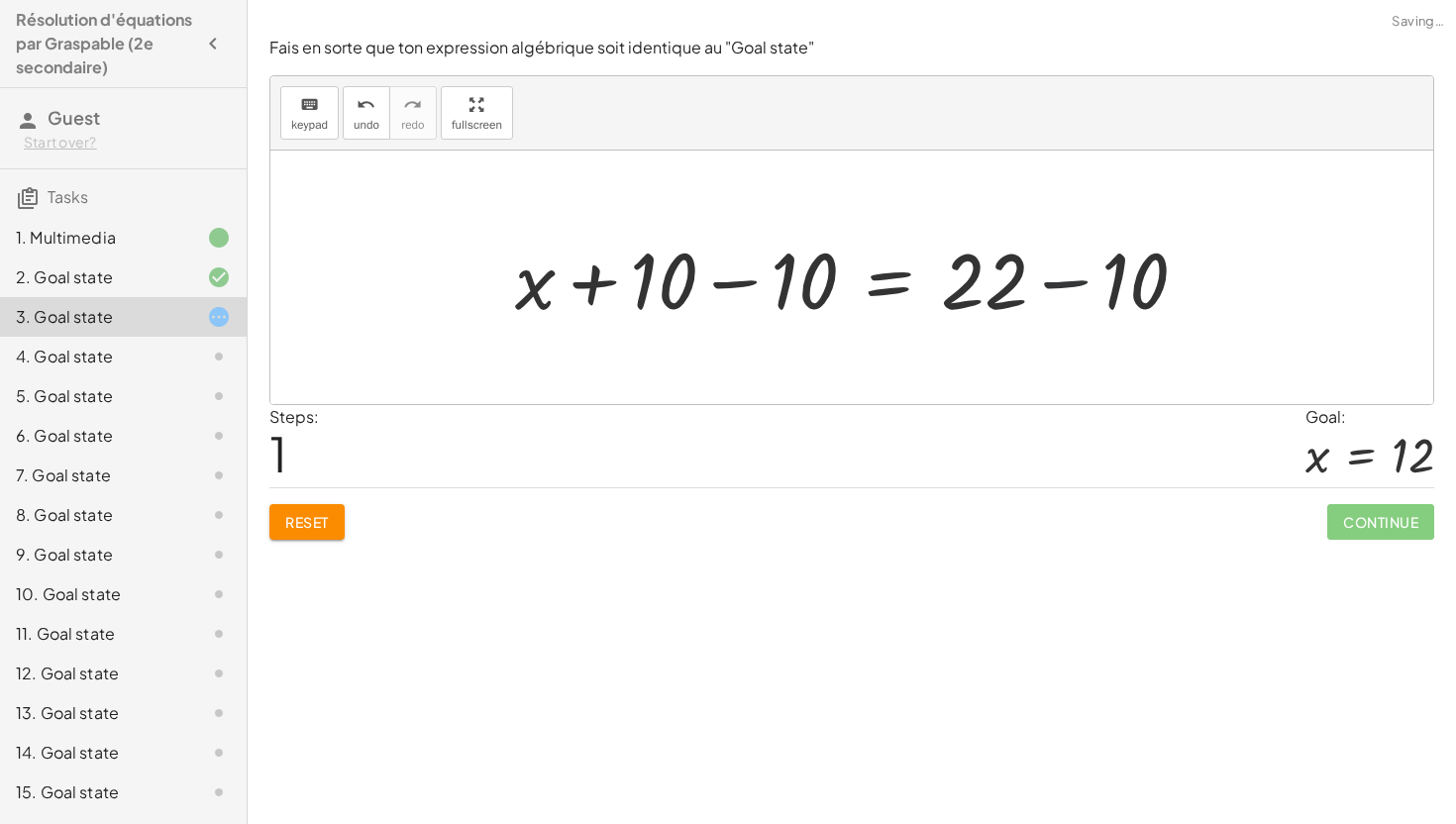 click at bounding box center (859, 277) 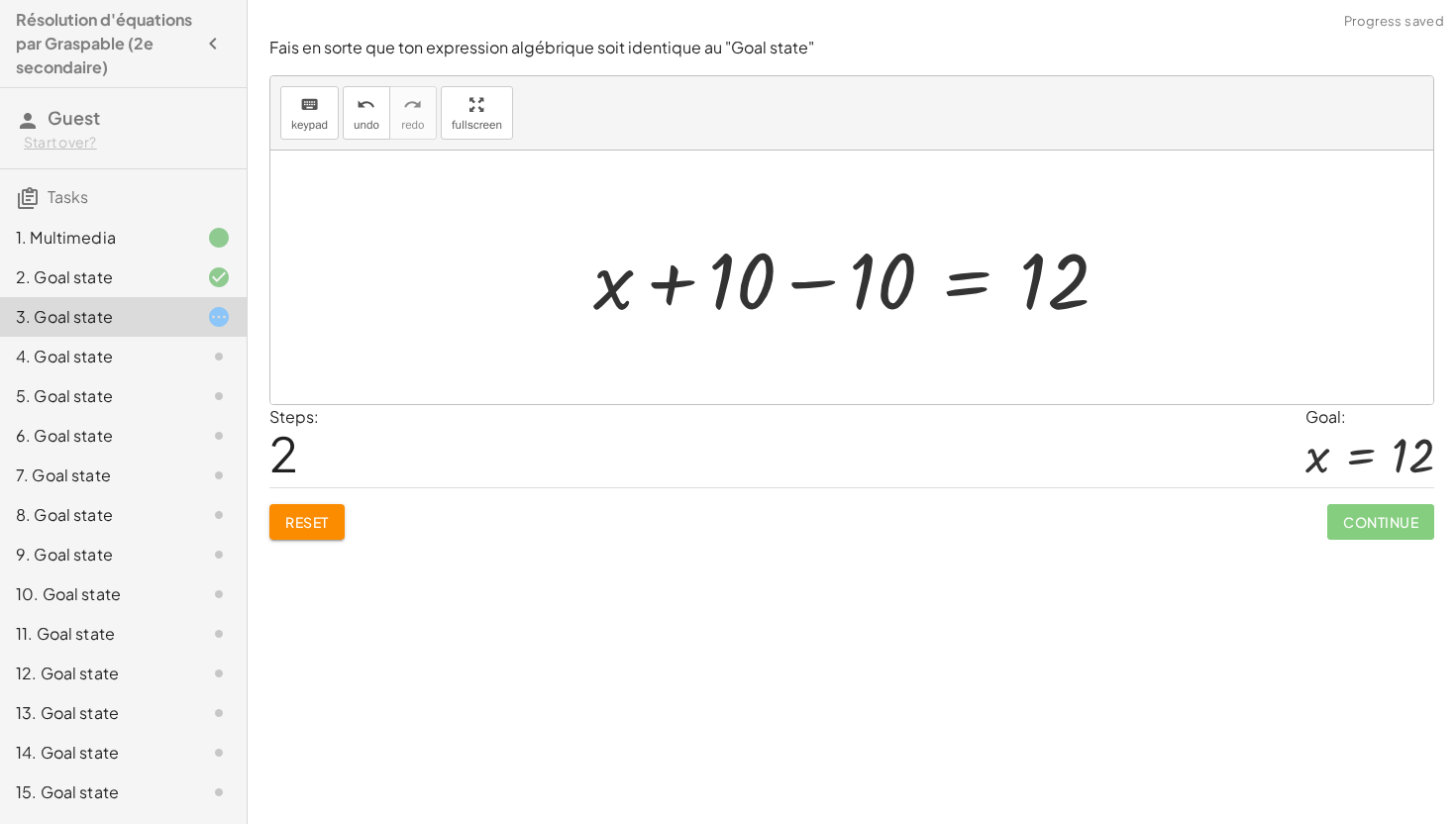 click at bounding box center (859, 277) 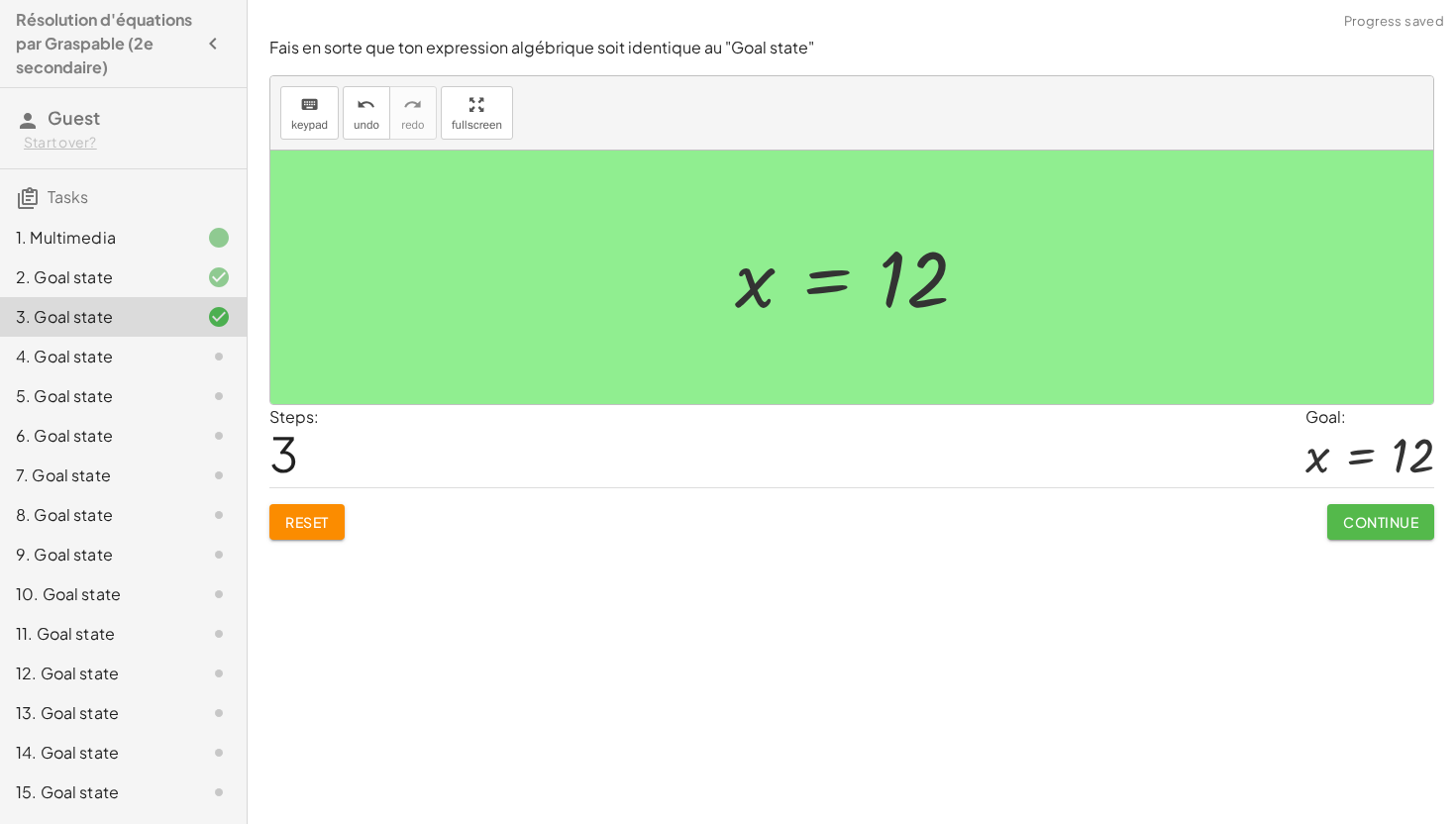 click on "Continue" 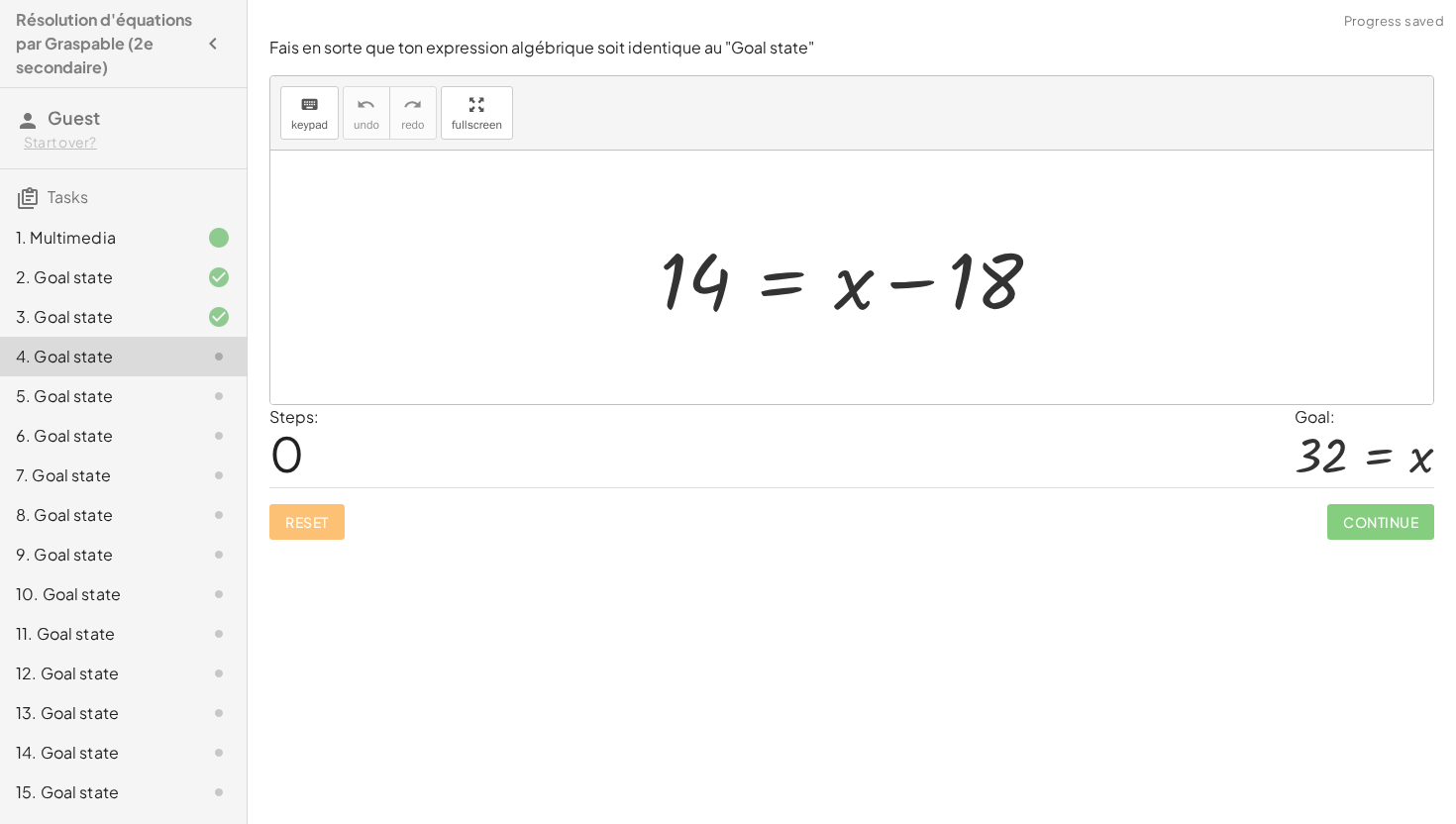 click at bounding box center (859, 277) 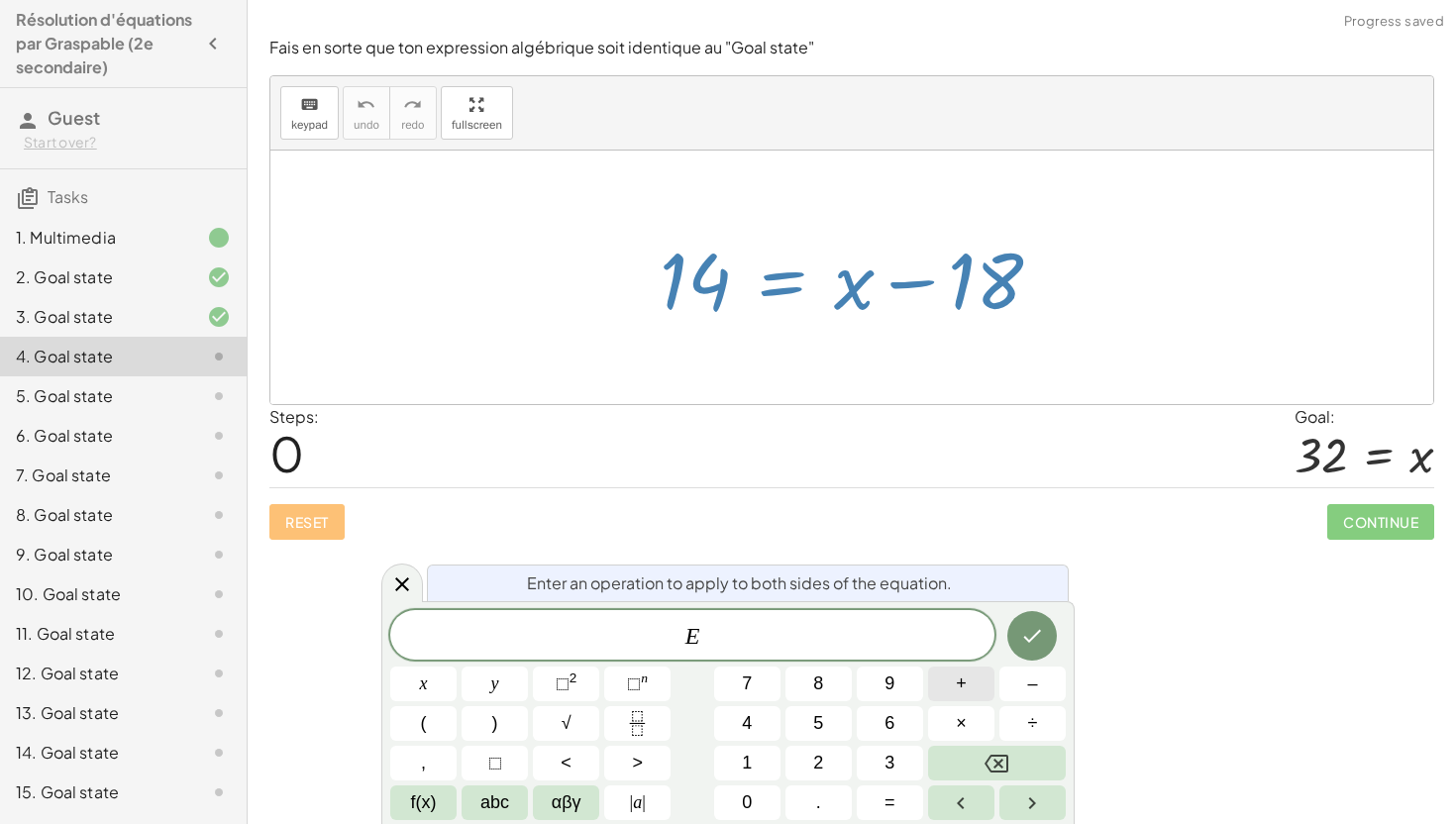click on "+" at bounding box center [961, 683] 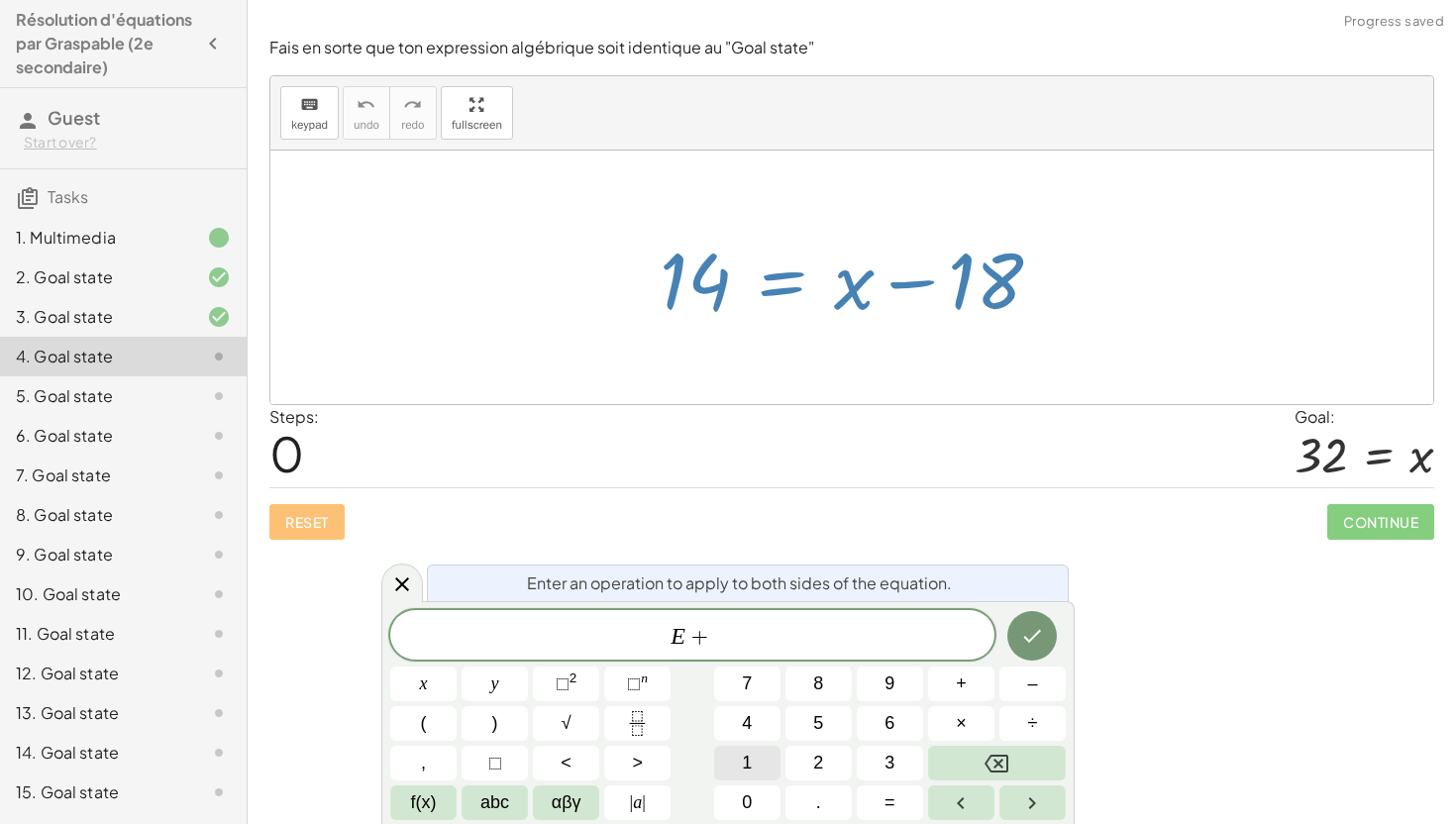 click on "1" at bounding box center [747, 763] 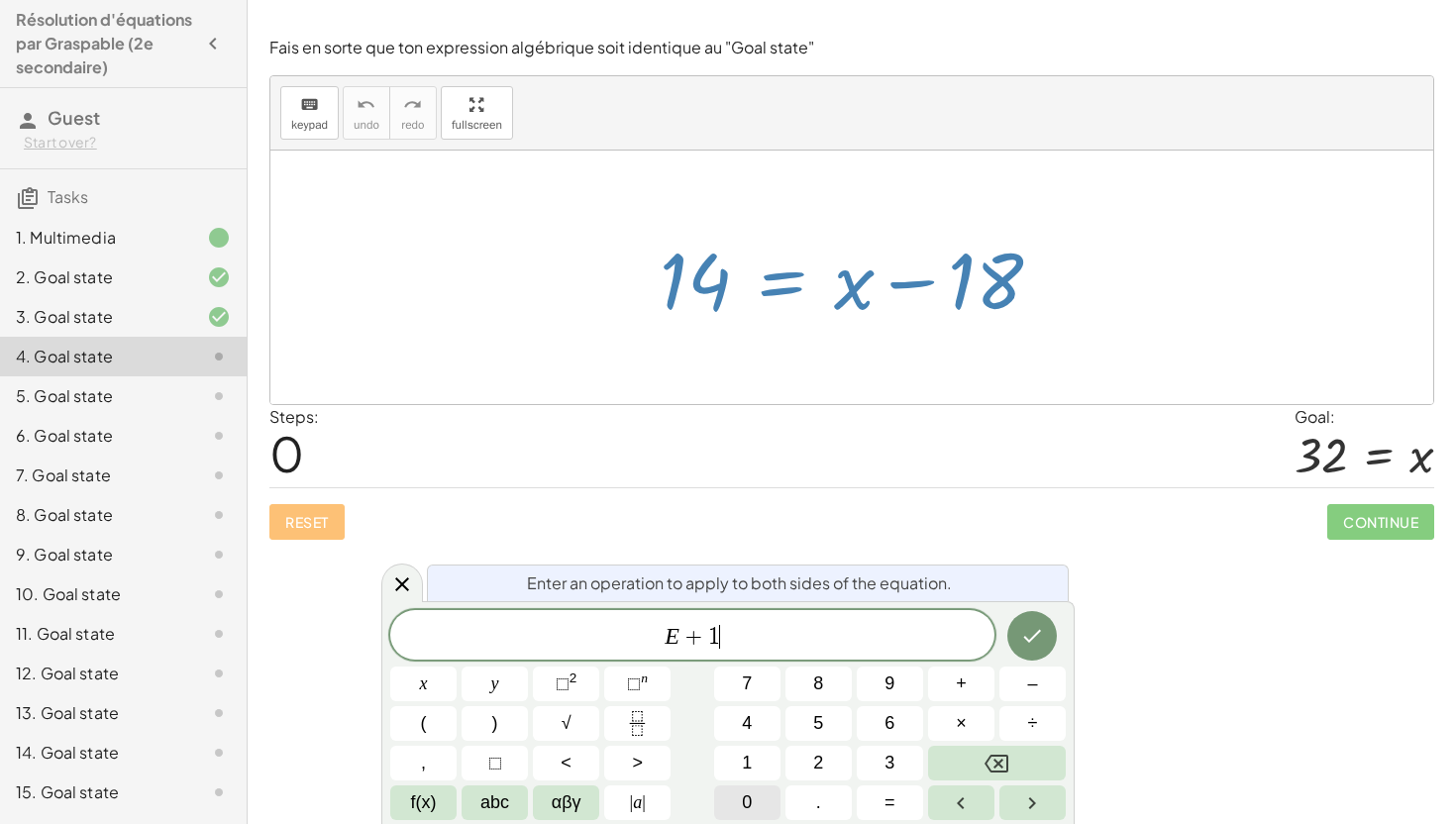 click on "0" at bounding box center (747, 802) 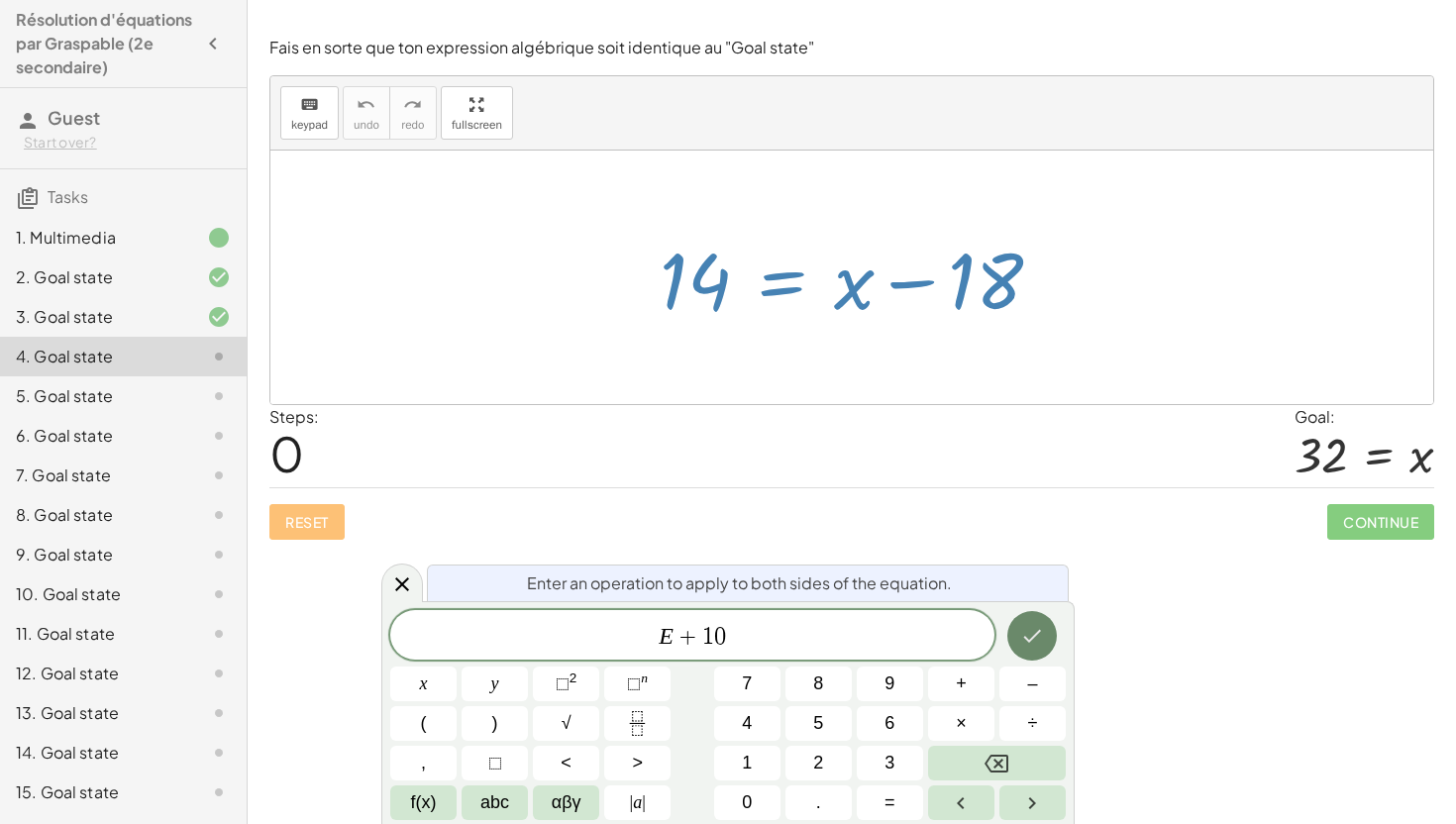 click at bounding box center [1032, 636] 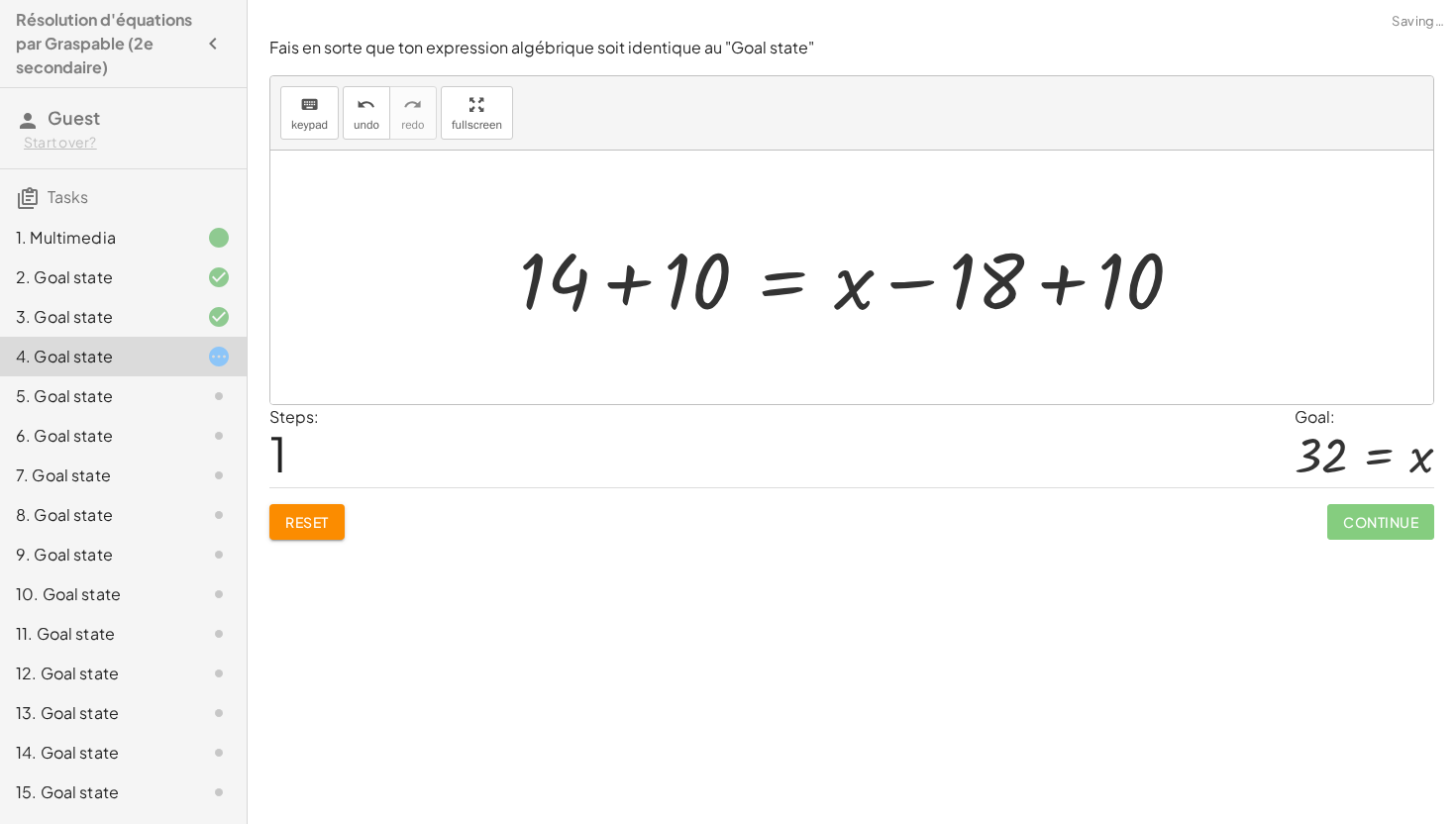 click at bounding box center [859, 277] 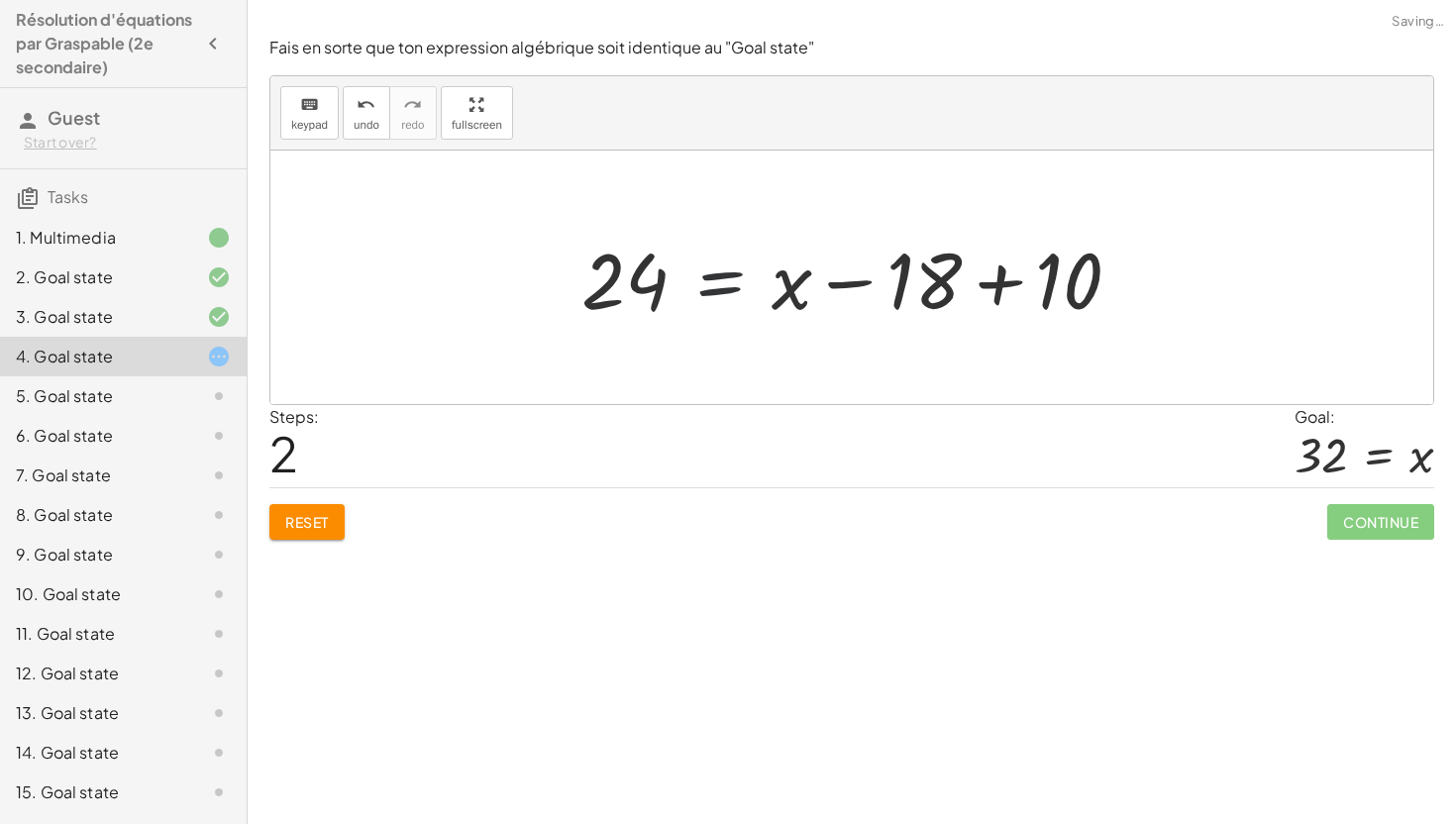 click at bounding box center [859, 277] 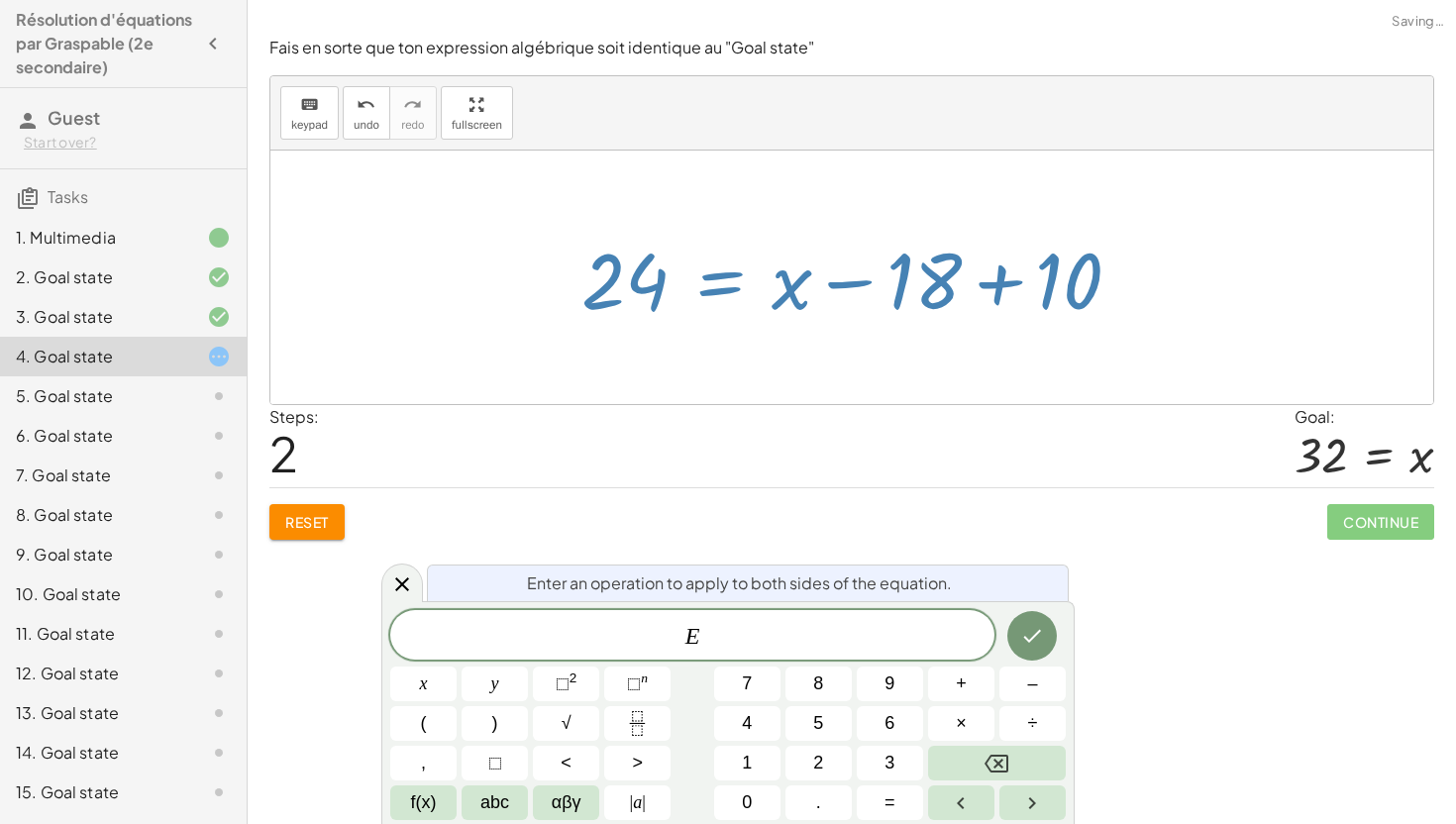 click at bounding box center [859, 277] 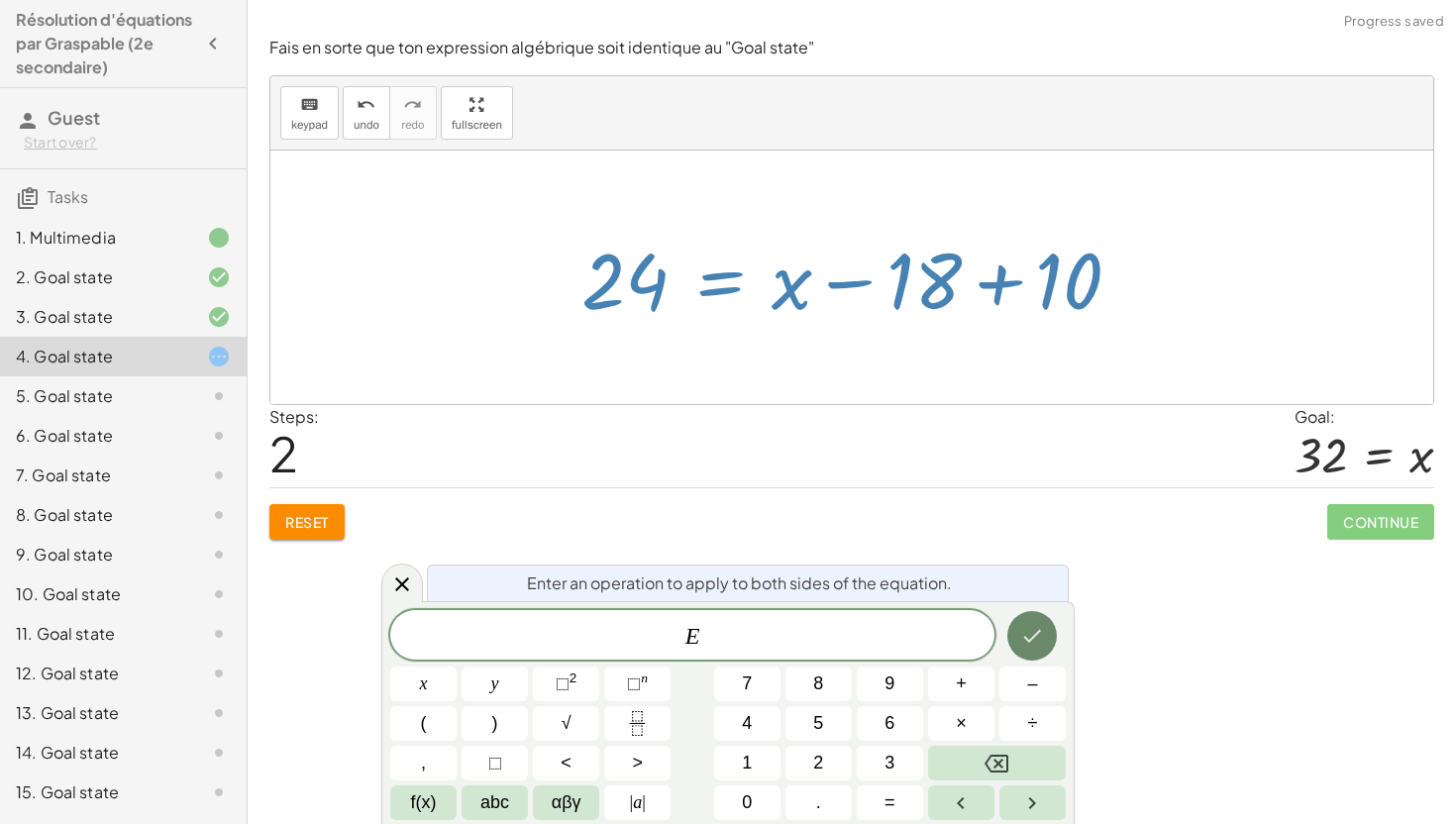 click 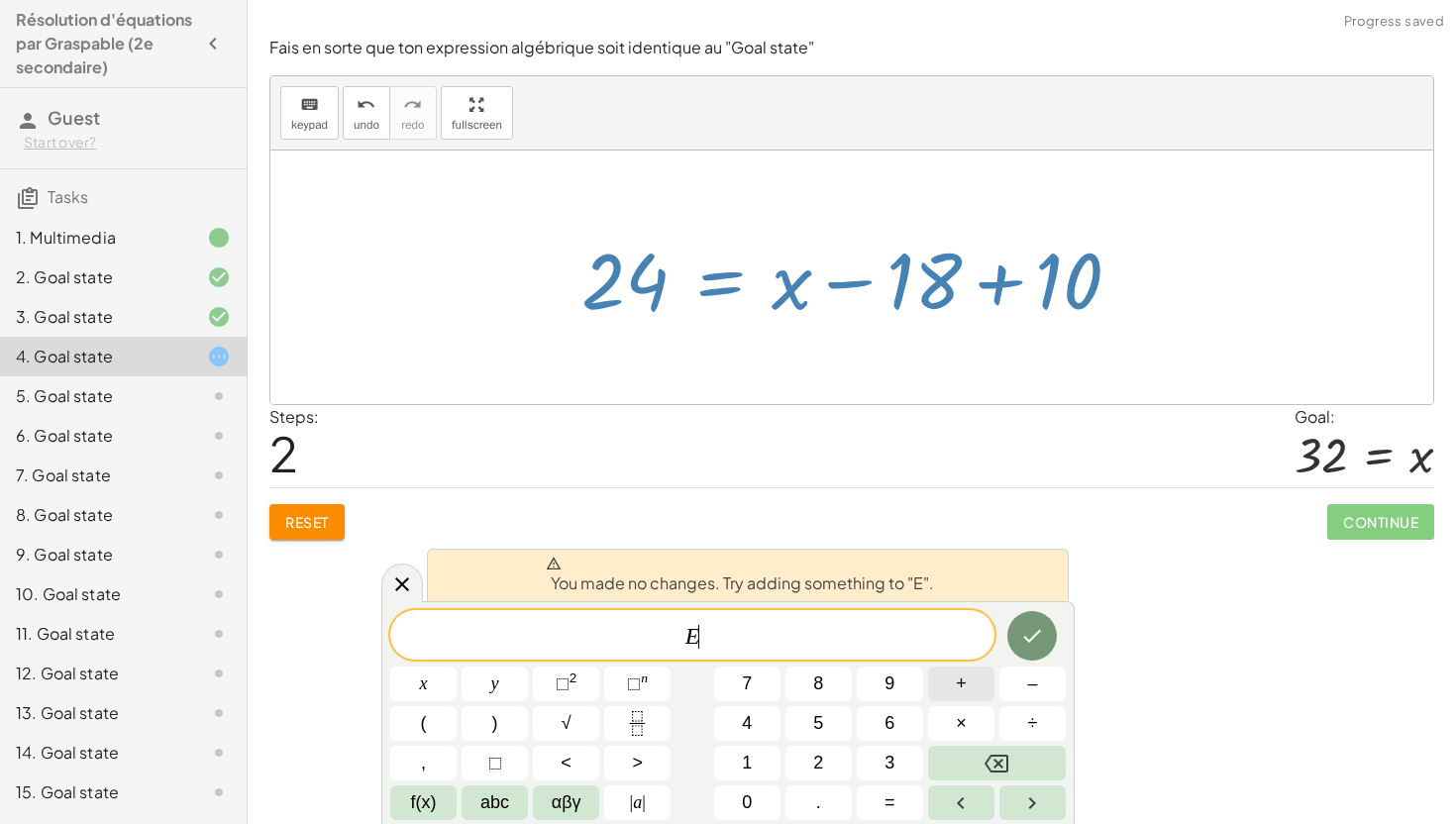click on "+" at bounding box center (961, 683) 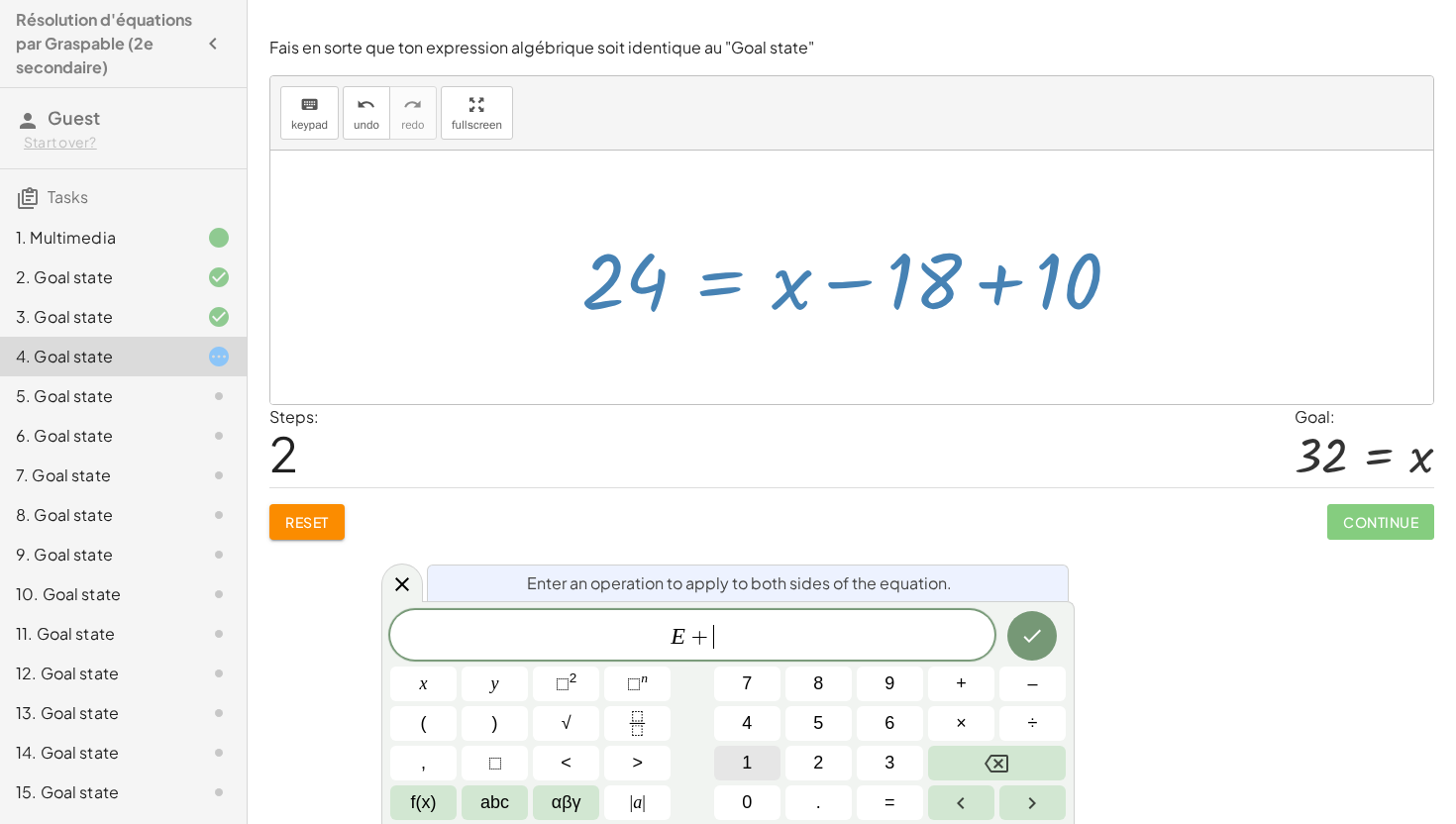click on "1" at bounding box center (747, 763) 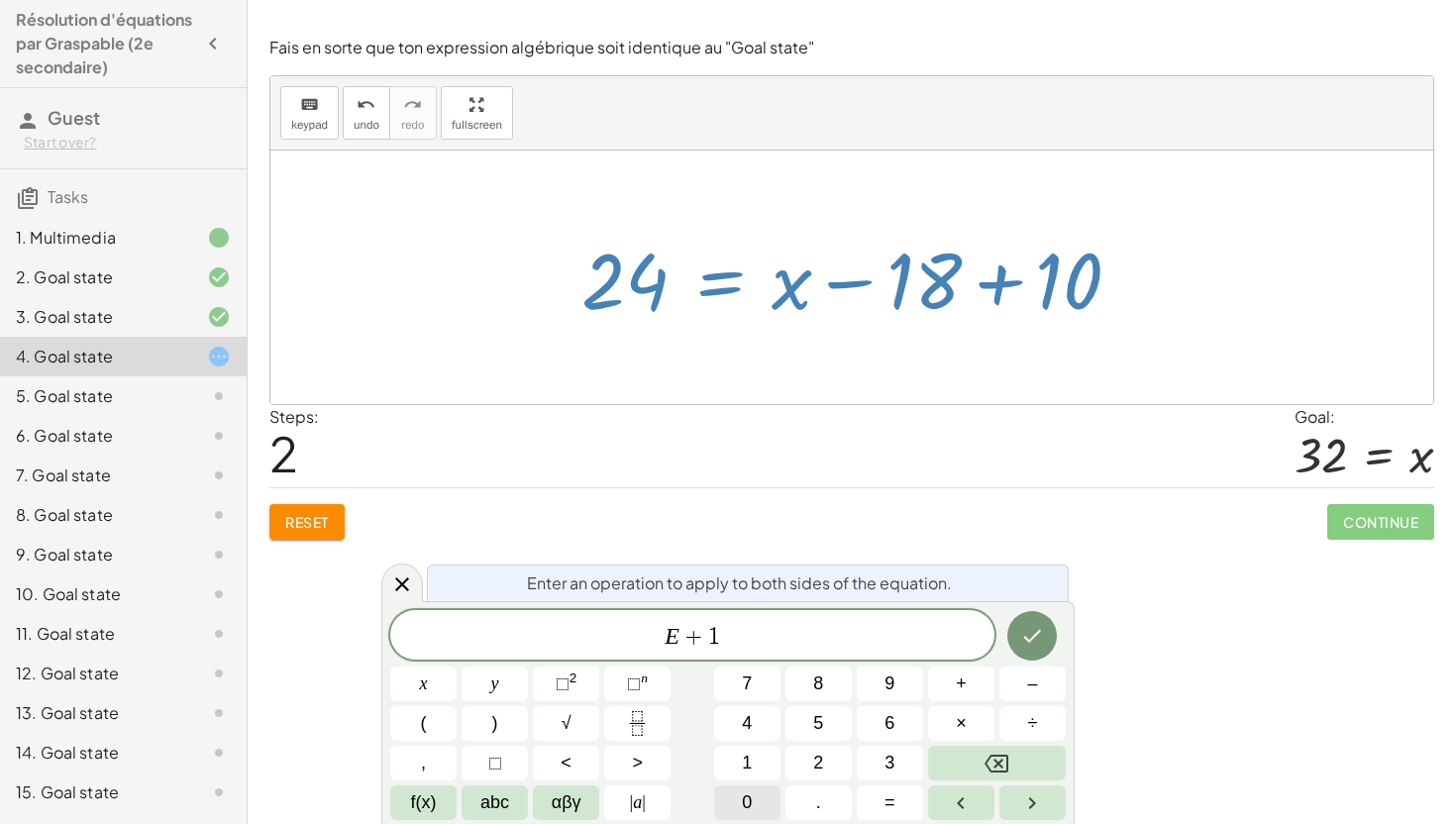 click on "0" at bounding box center (747, 802) 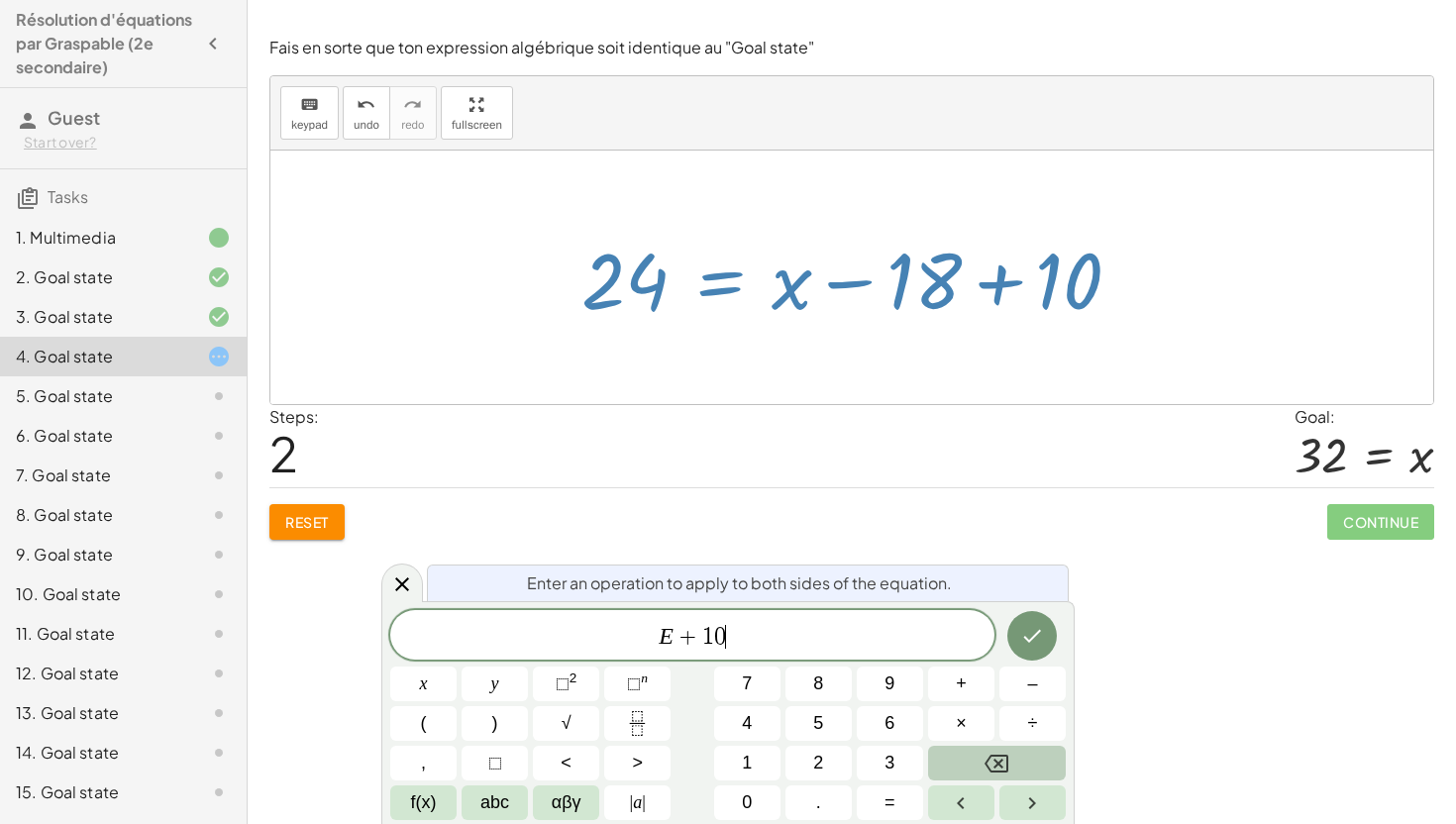 click at bounding box center (996, 763) 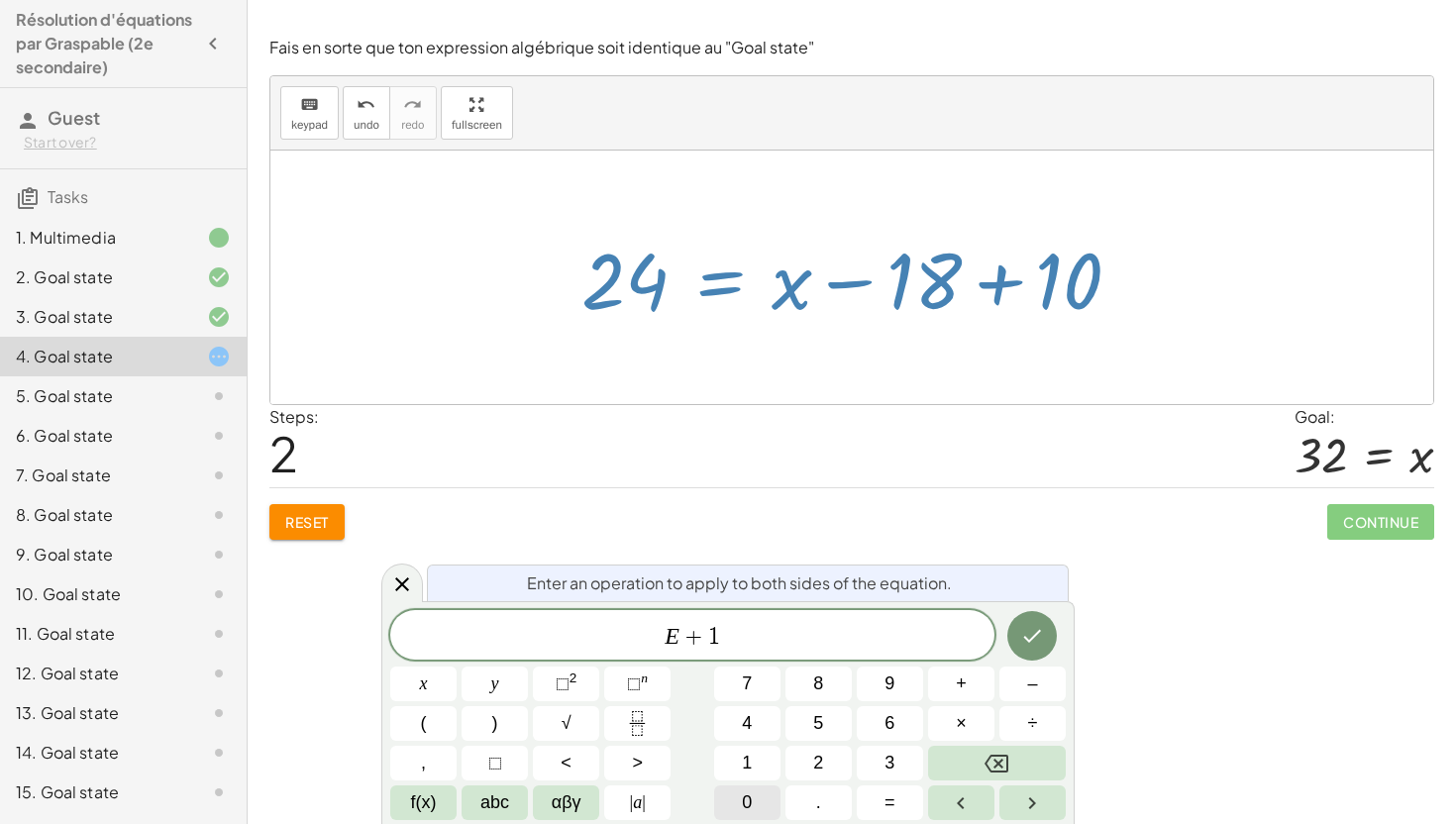 click on "0" at bounding box center [747, 802] 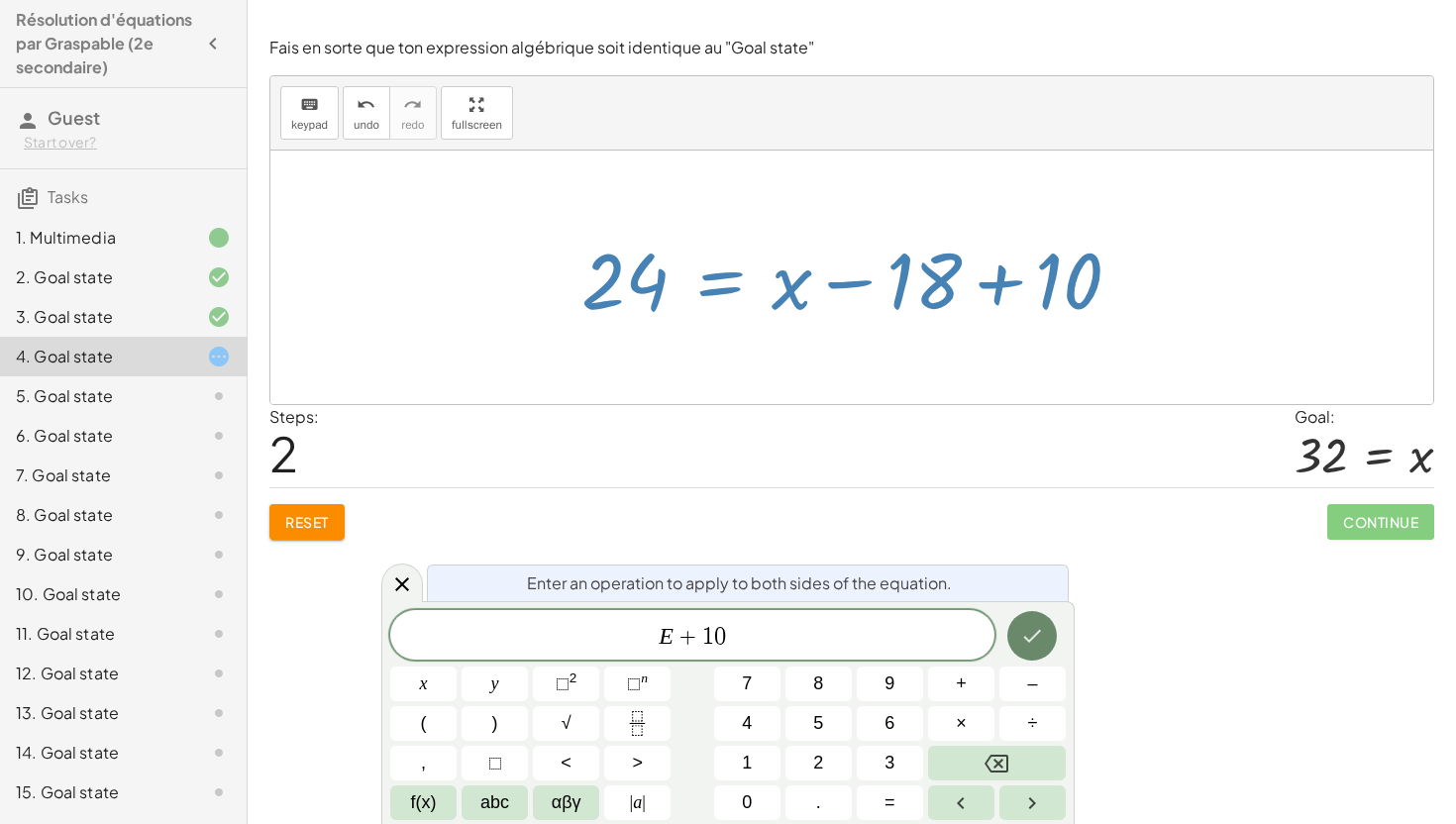 click 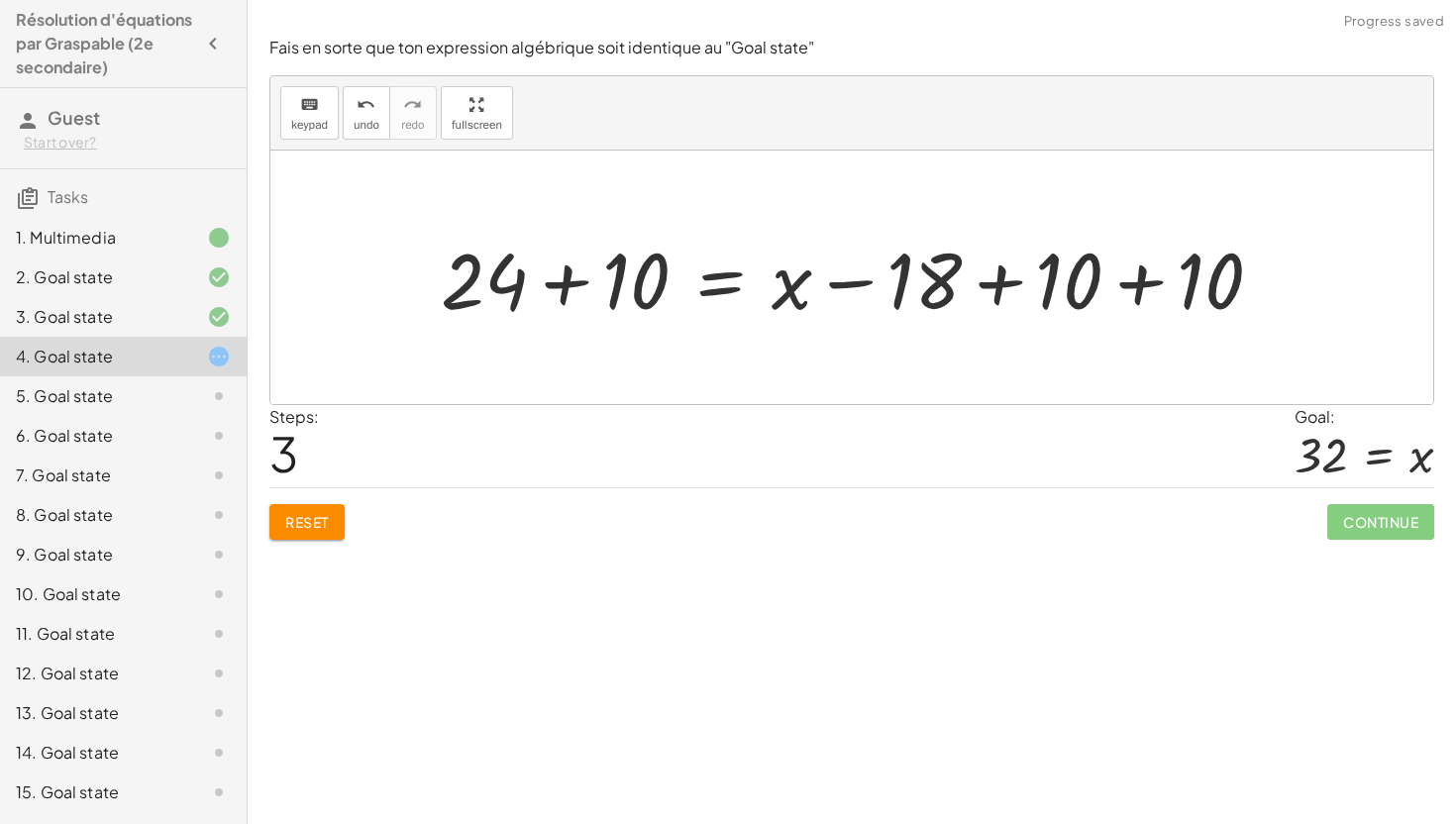 click at bounding box center (860, 277) 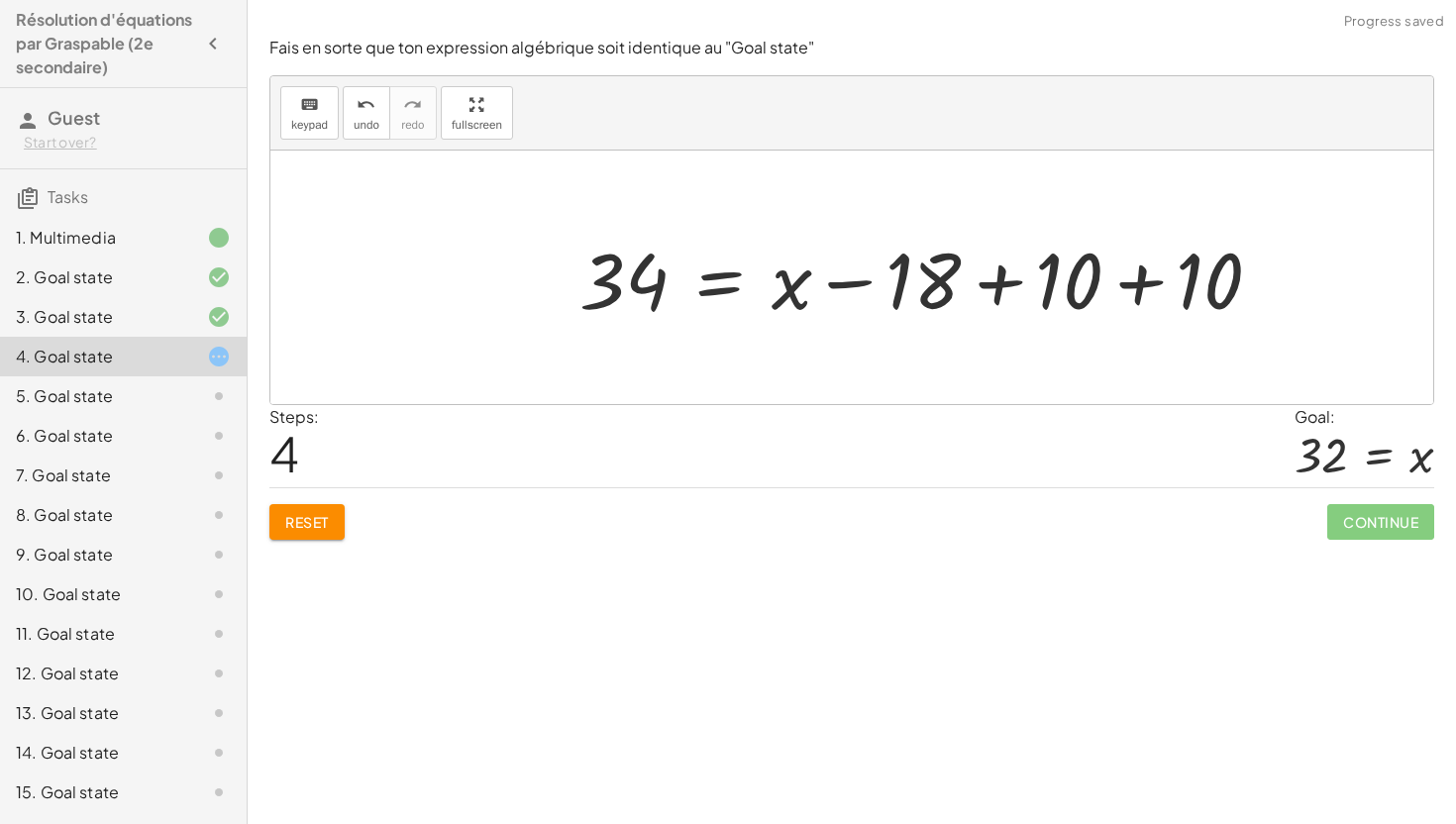 click at bounding box center [928, 277] 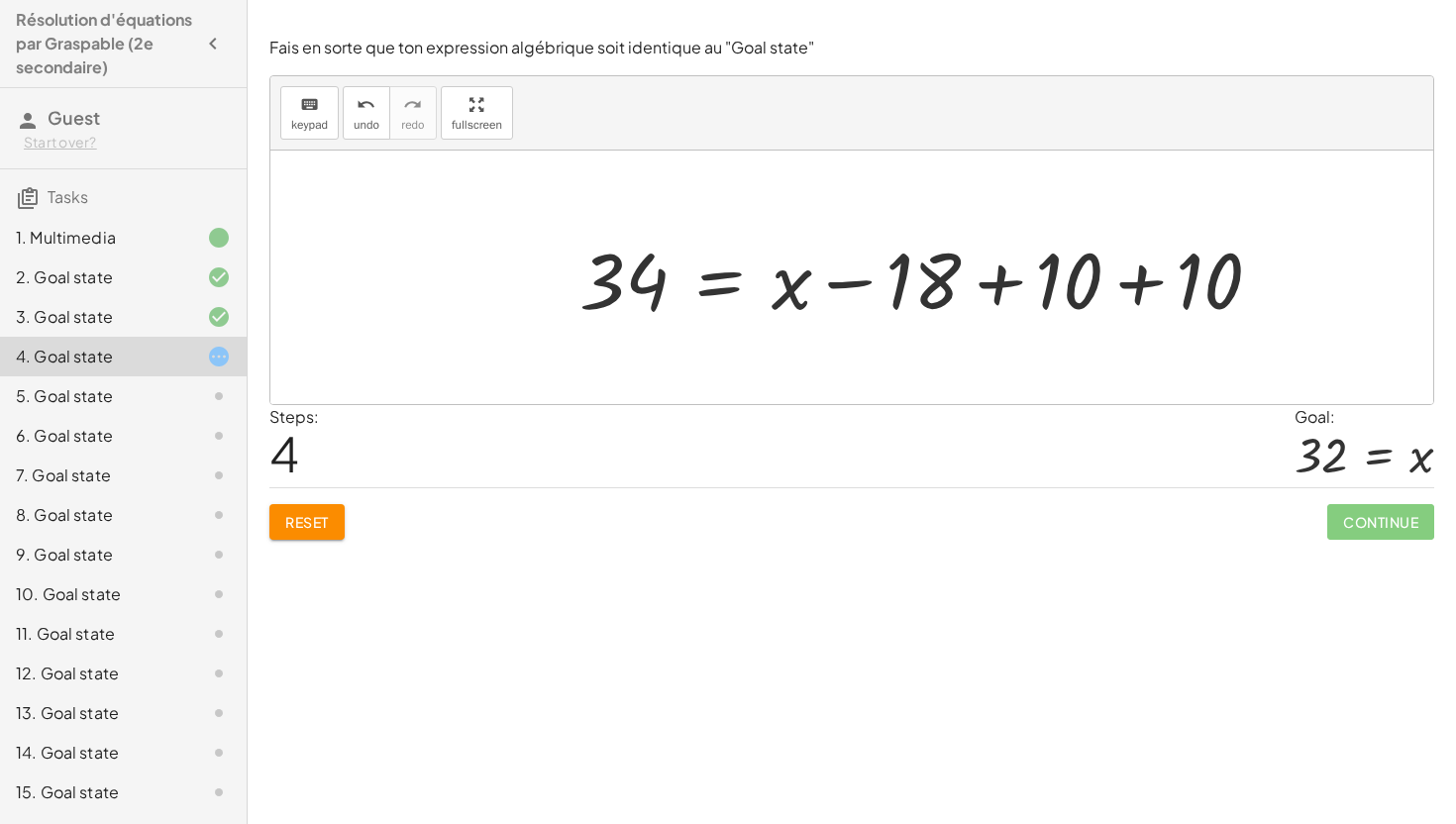 click at bounding box center (928, 277) 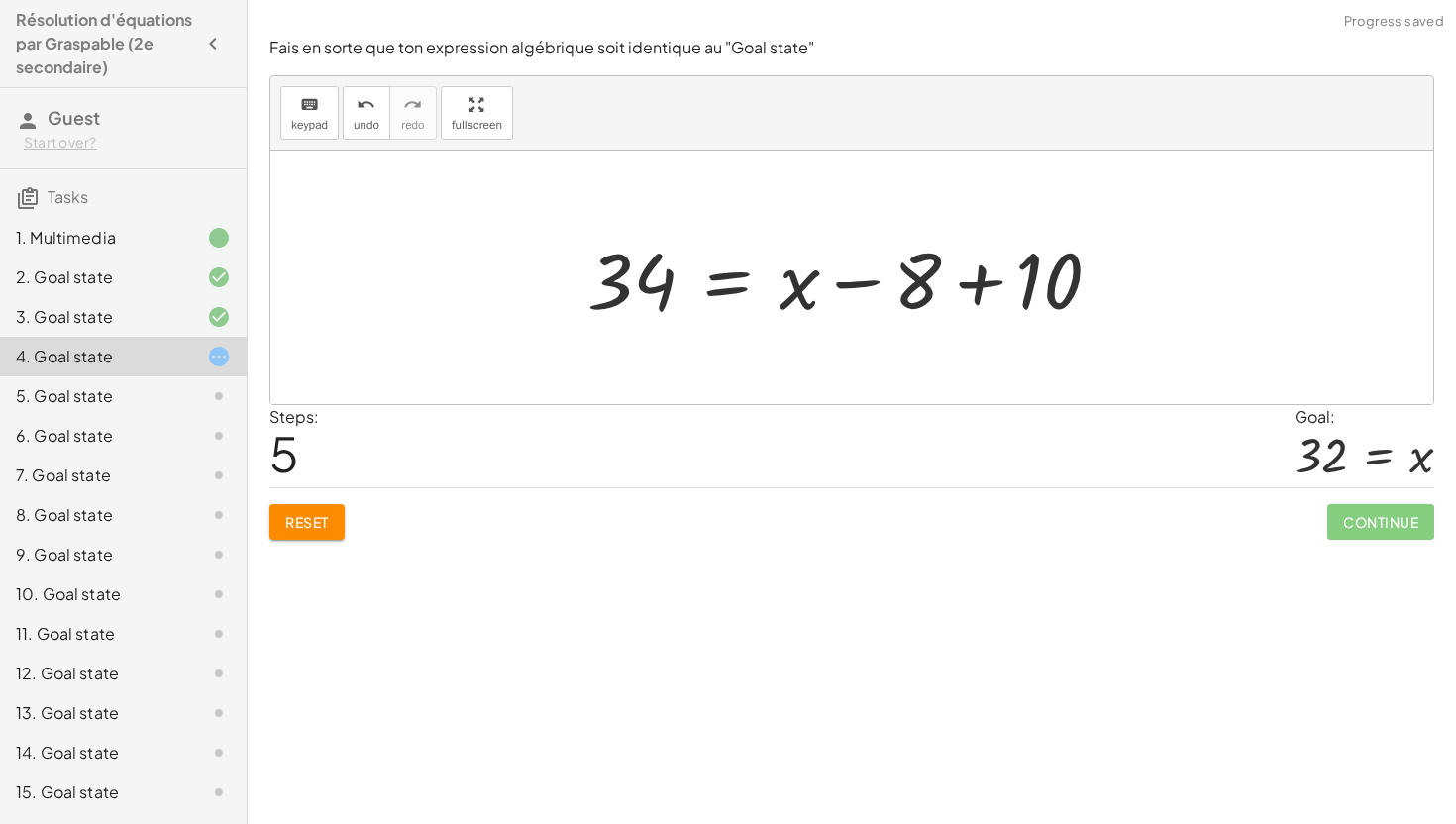 click at bounding box center (852, 277) 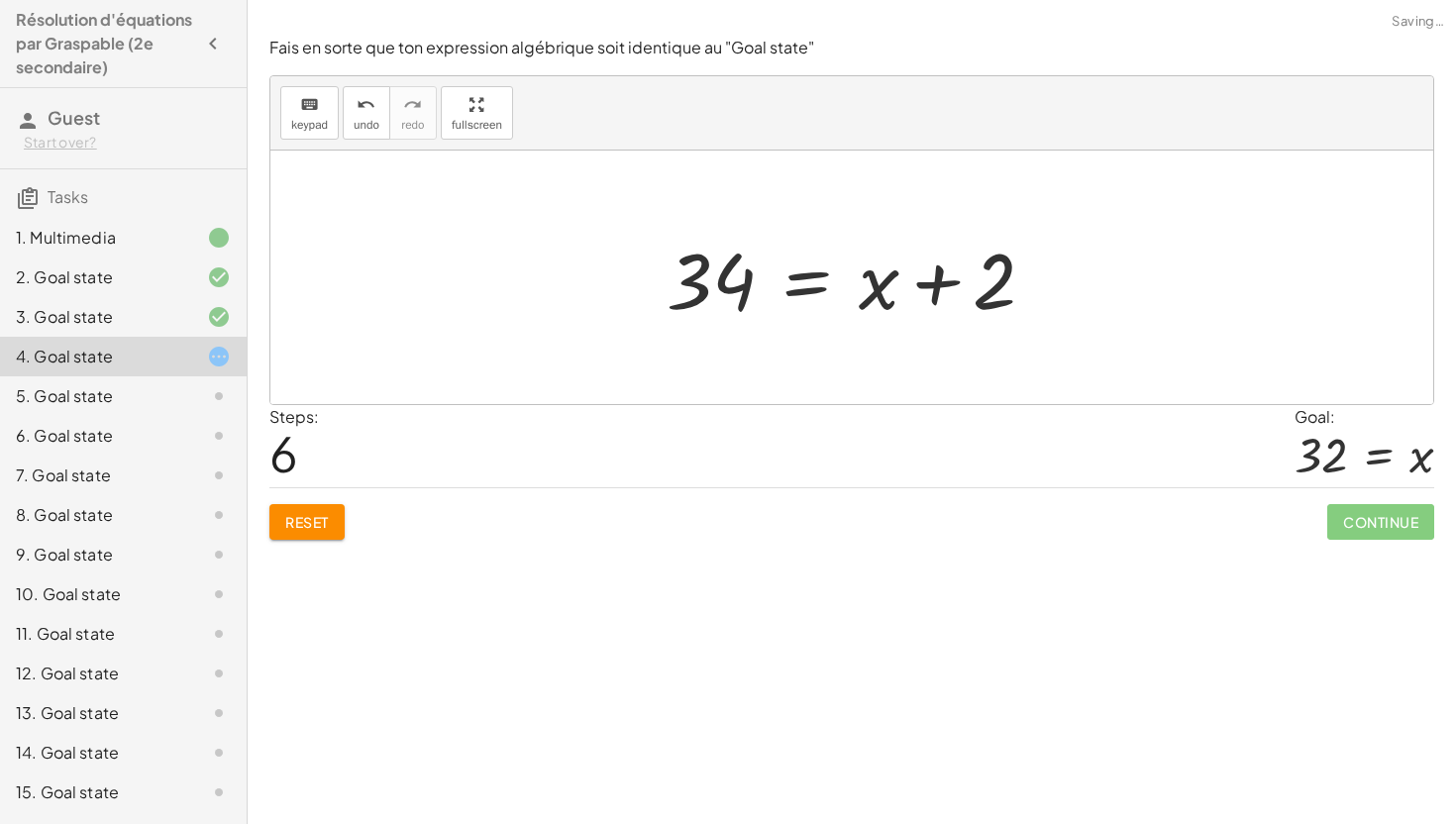 click at bounding box center (859, 277) 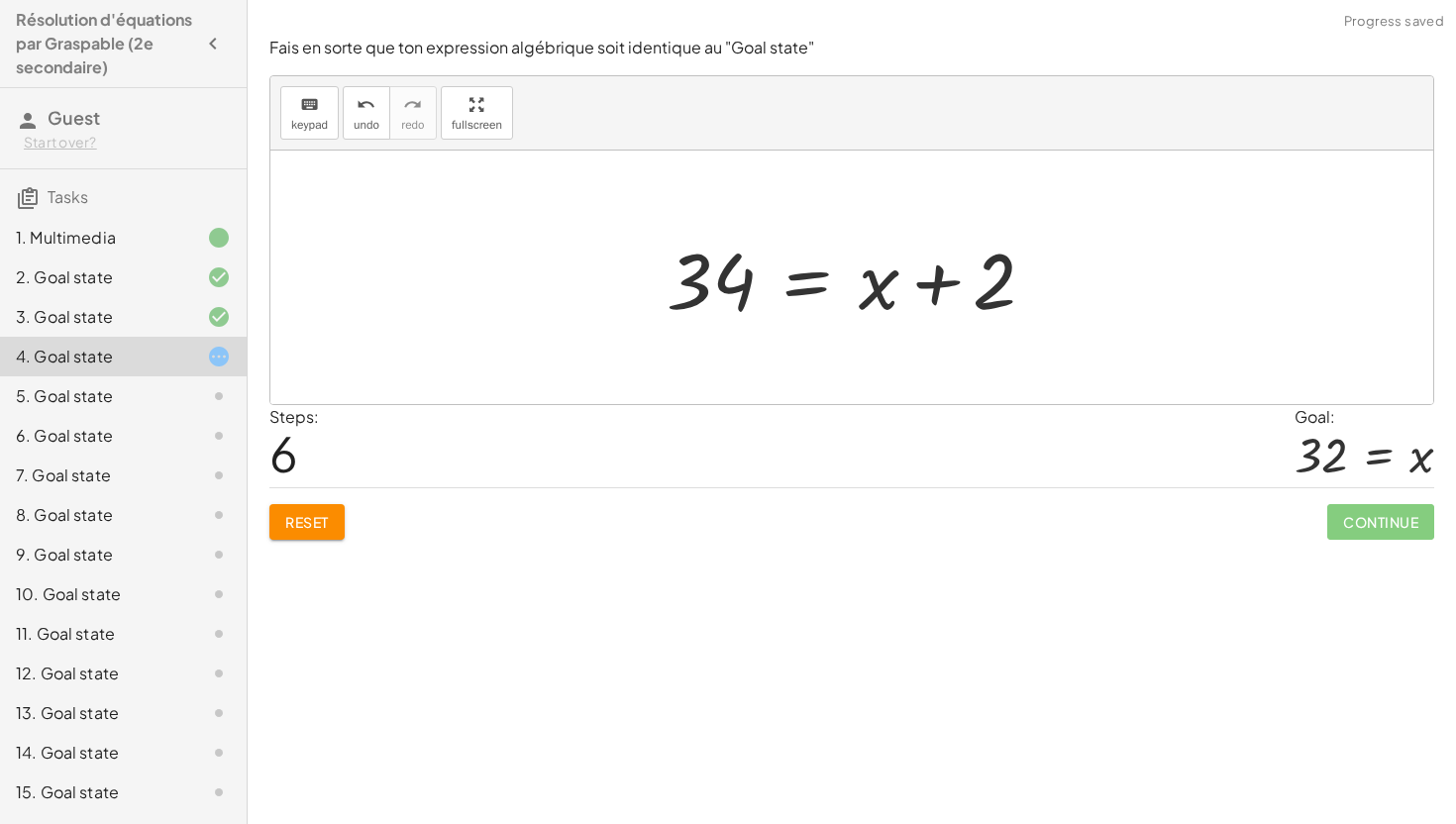 click at bounding box center [859, 277] 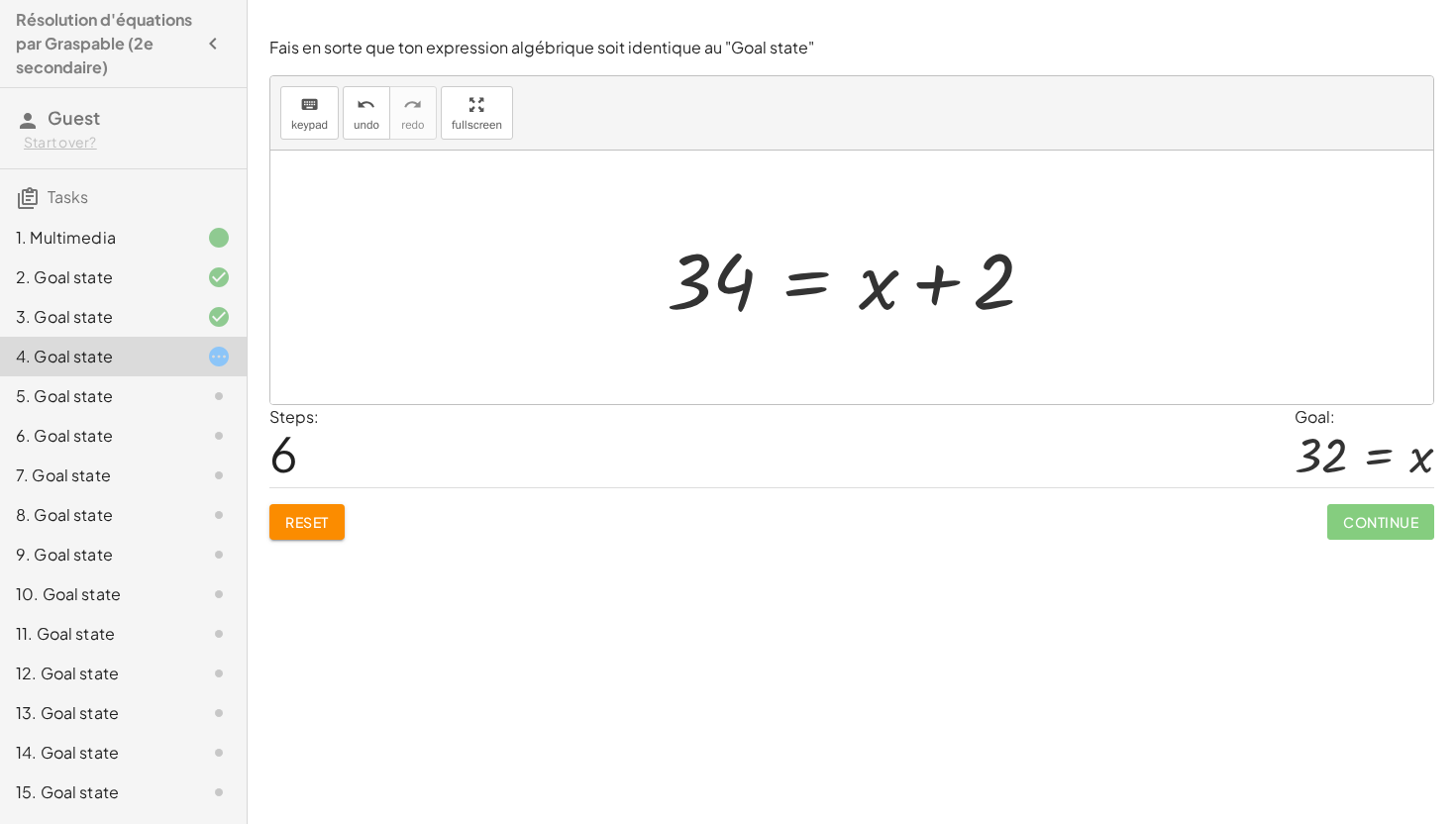 click at bounding box center [859, 277] 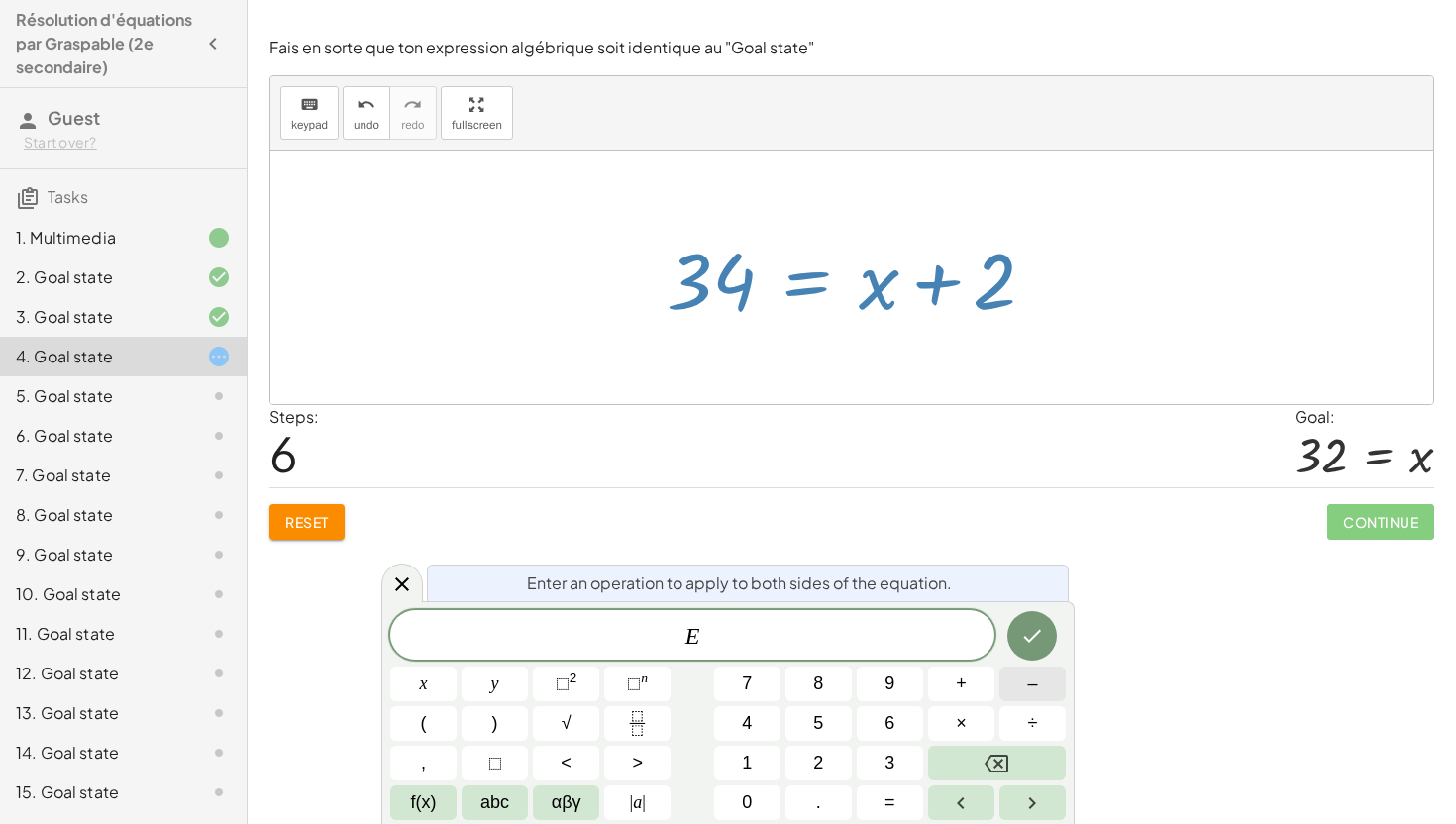 click on "–" at bounding box center (1032, 683) 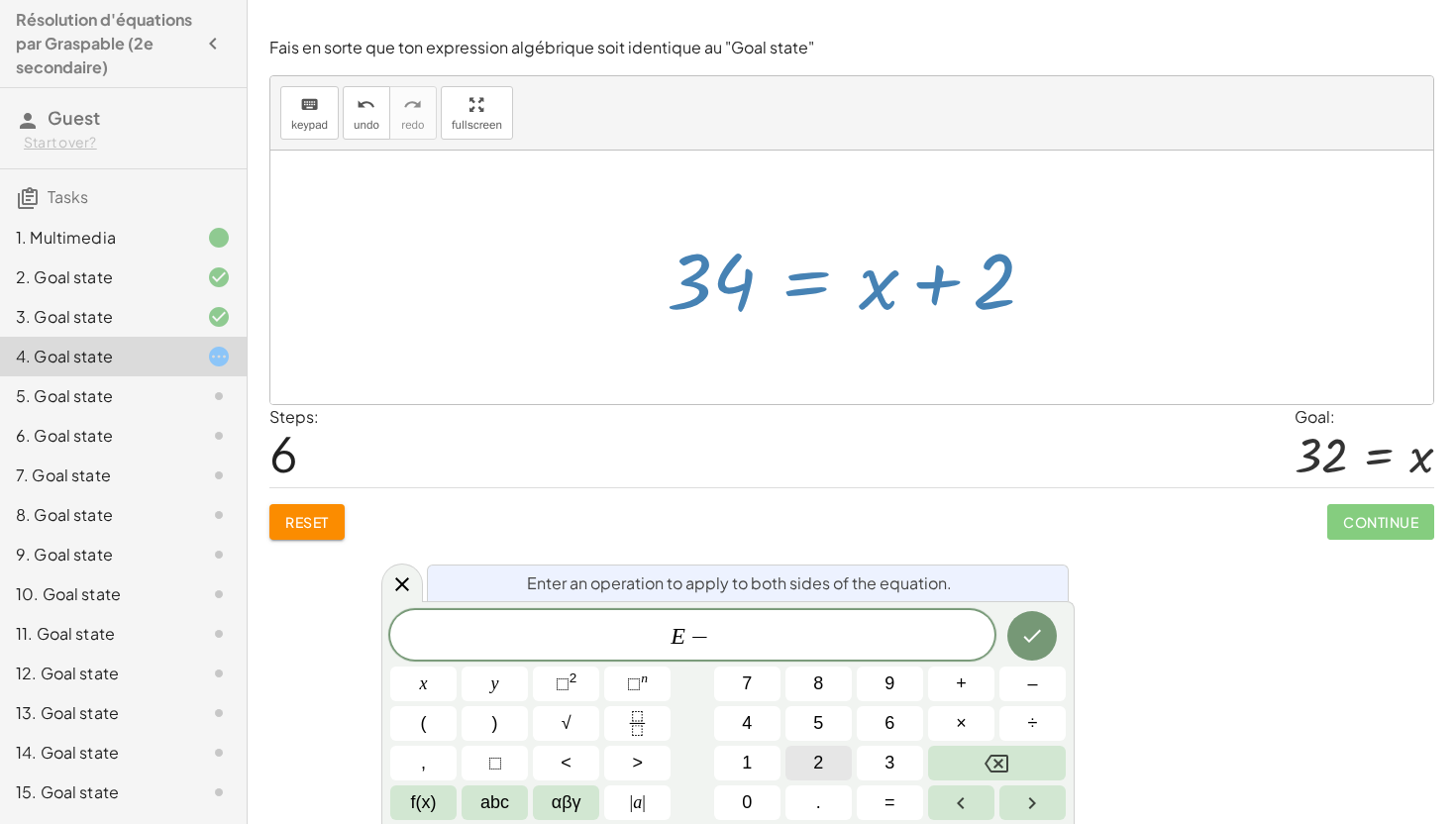 click on "2" at bounding box center [818, 763] 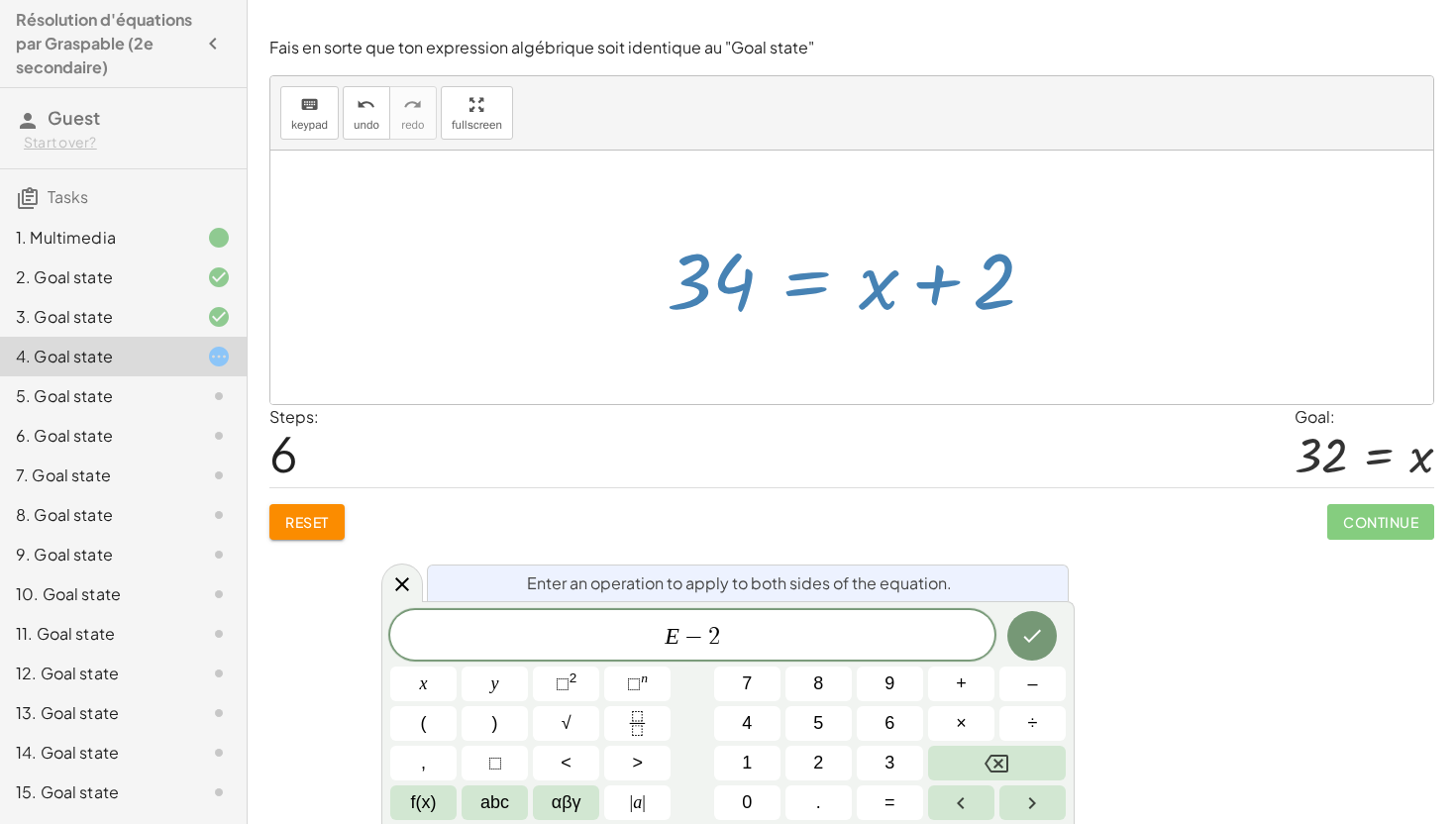 click 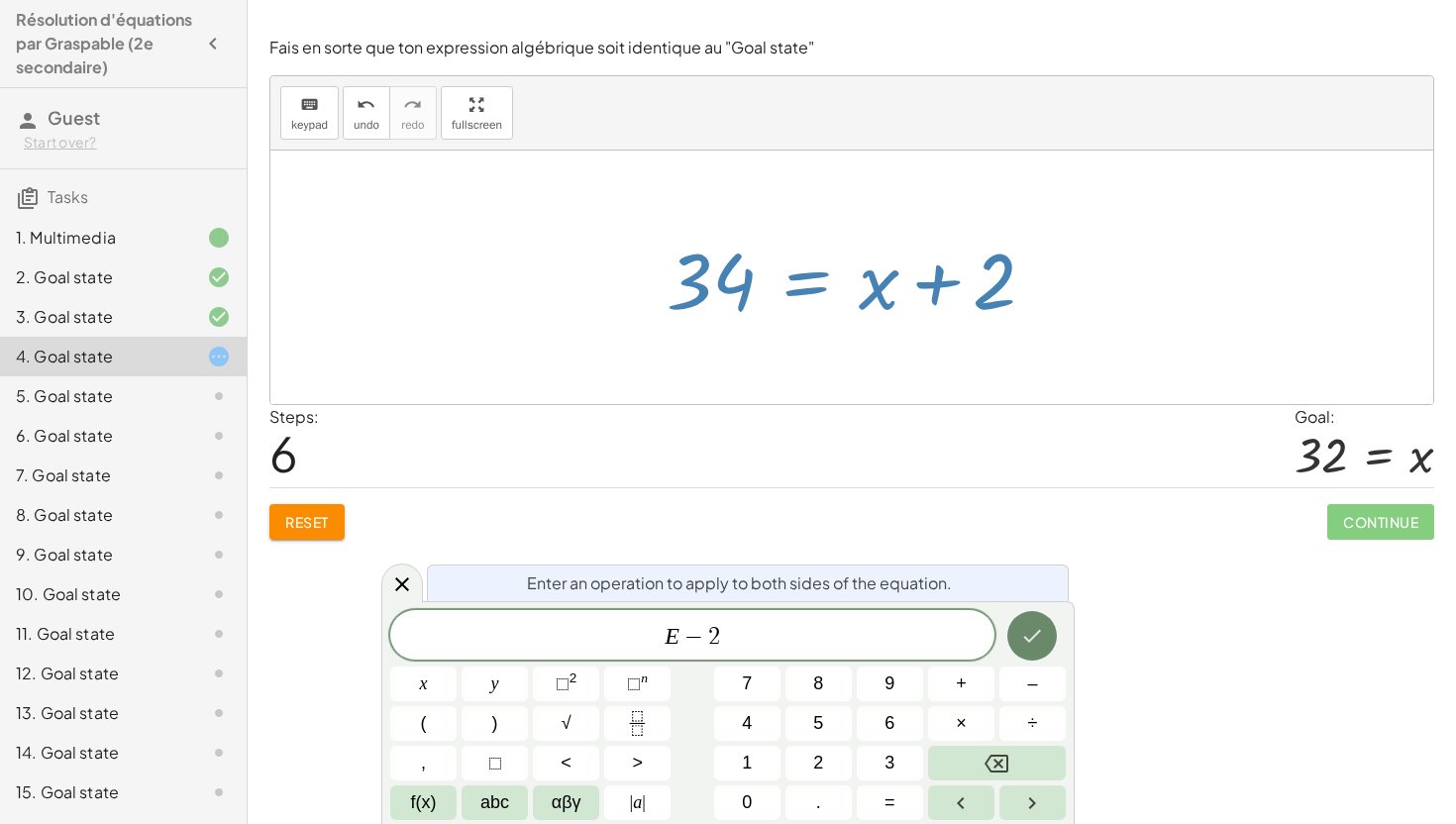 click 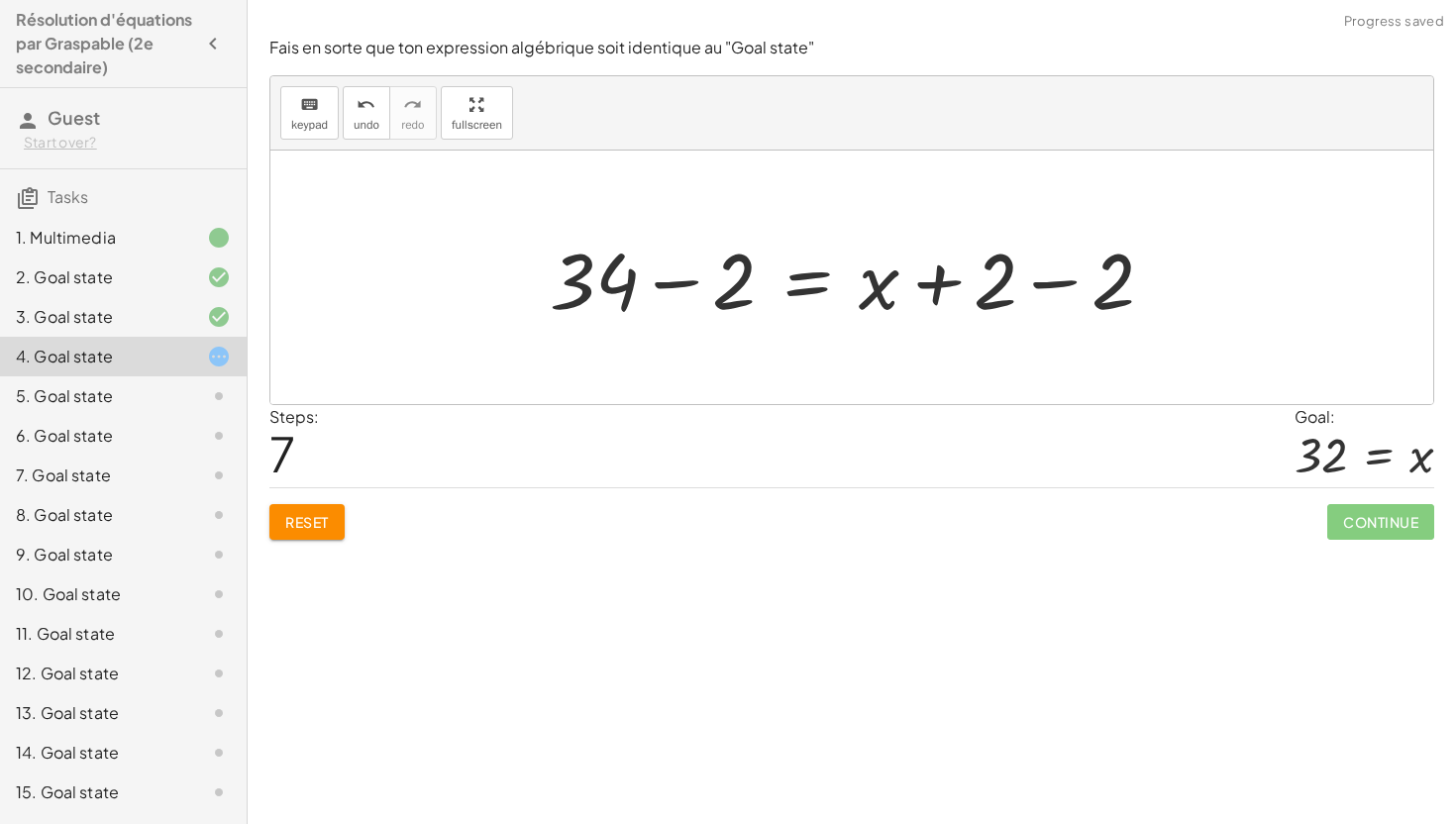 click at bounding box center (859, 277) 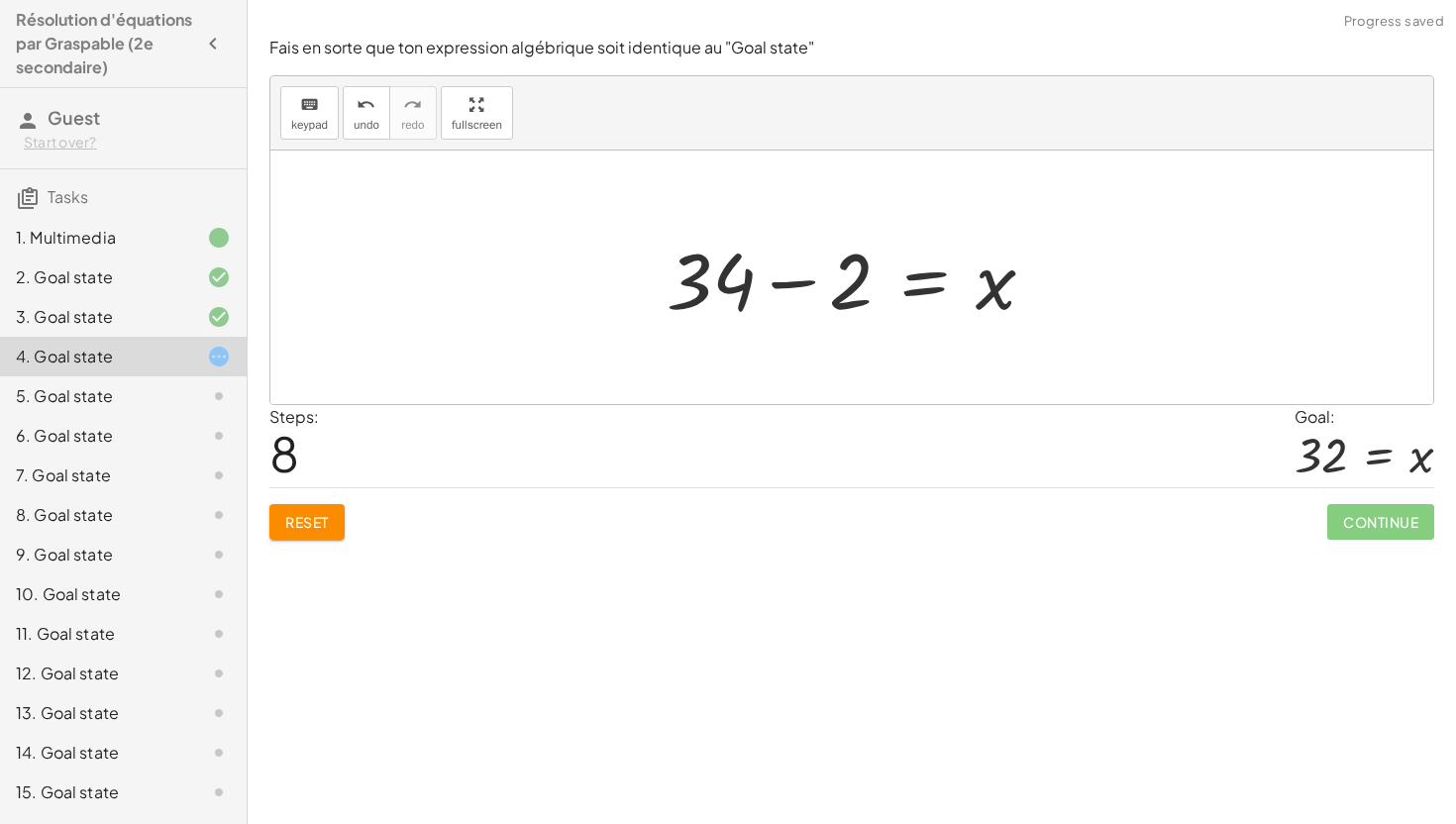 click at bounding box center (859, 277) 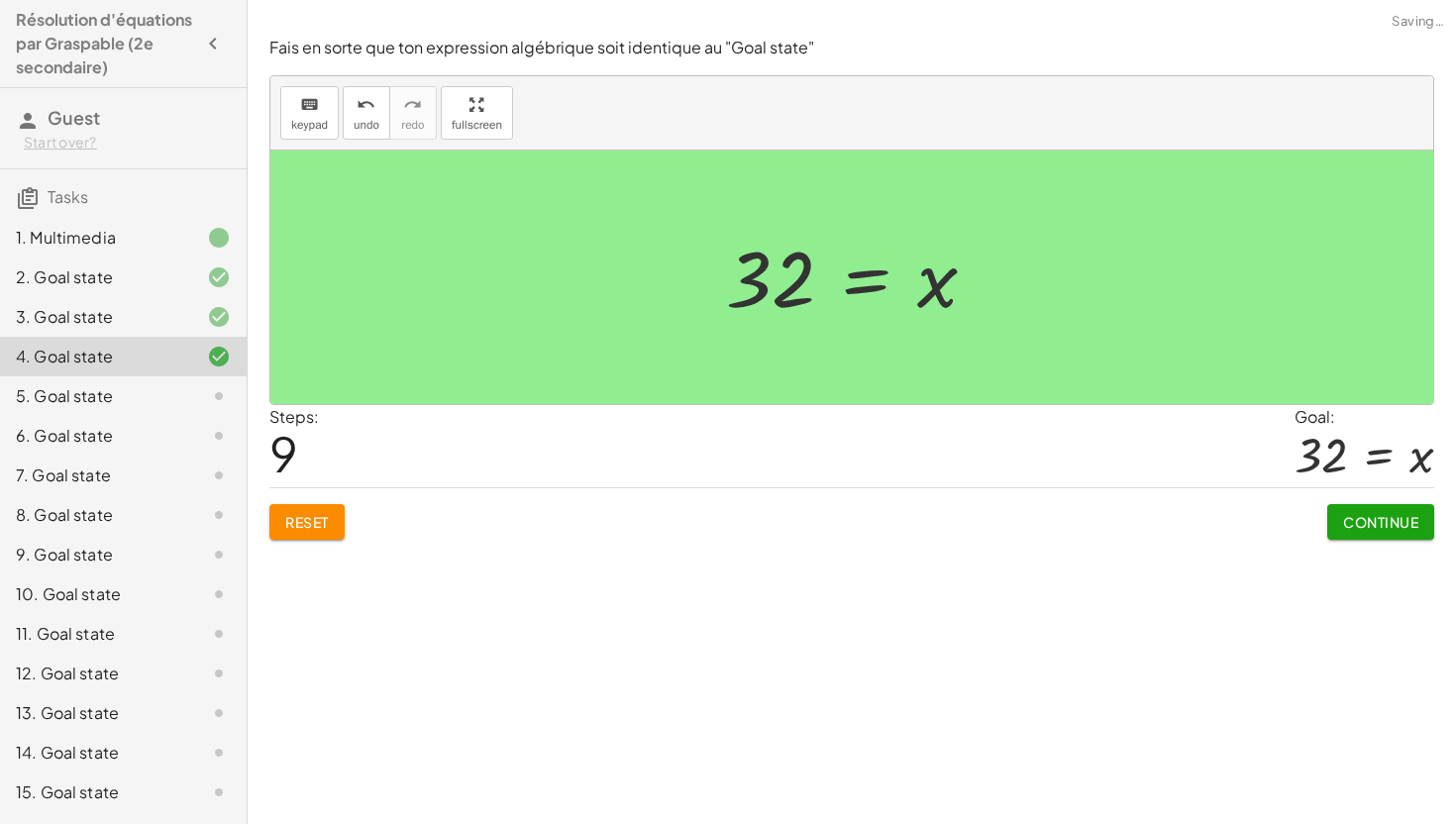 click on "Continue" at bounding box center [1381, 522] 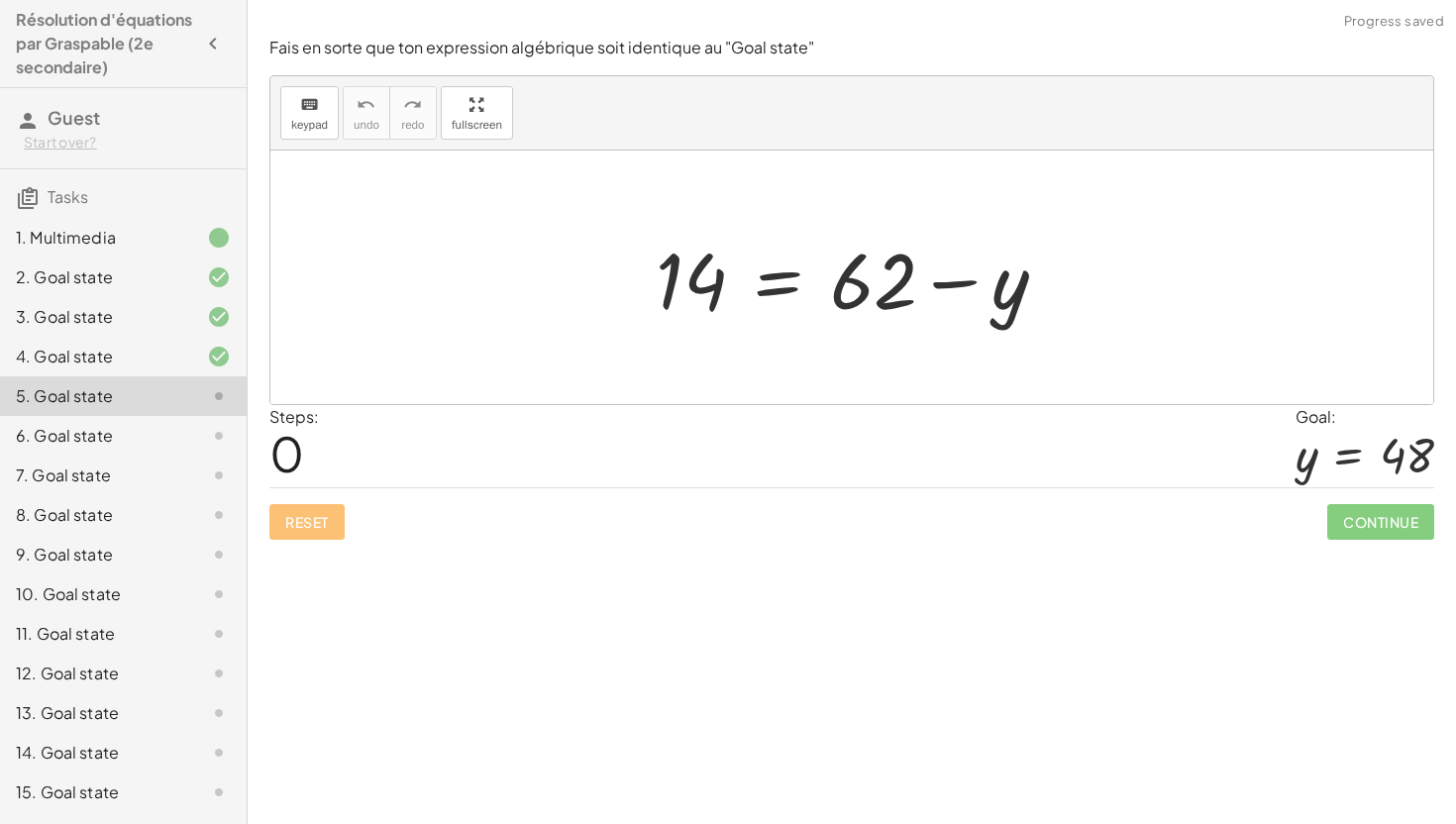 click at bounding box center (859, 277) 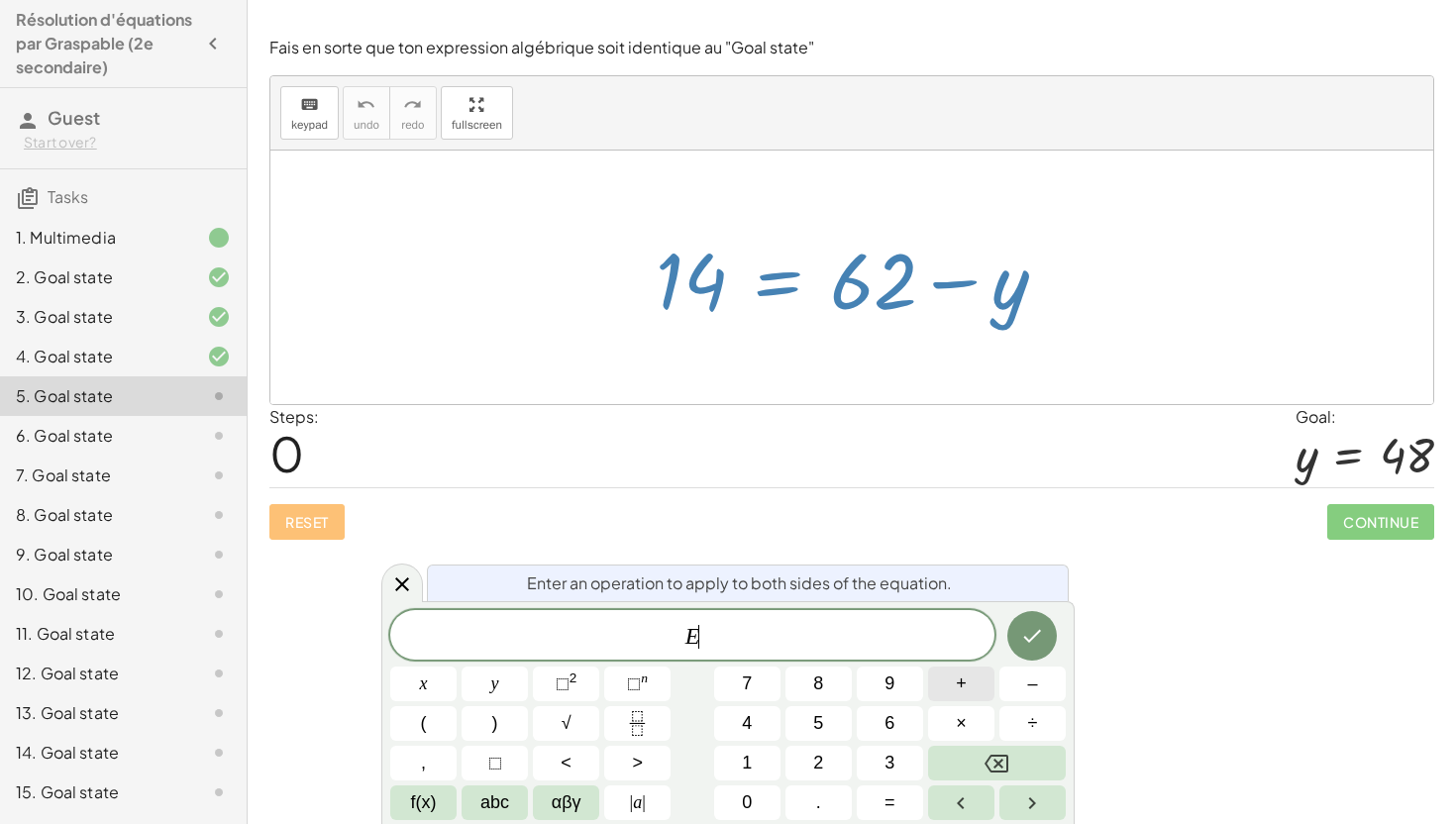 click on "+" at bounding box center (961, 683) 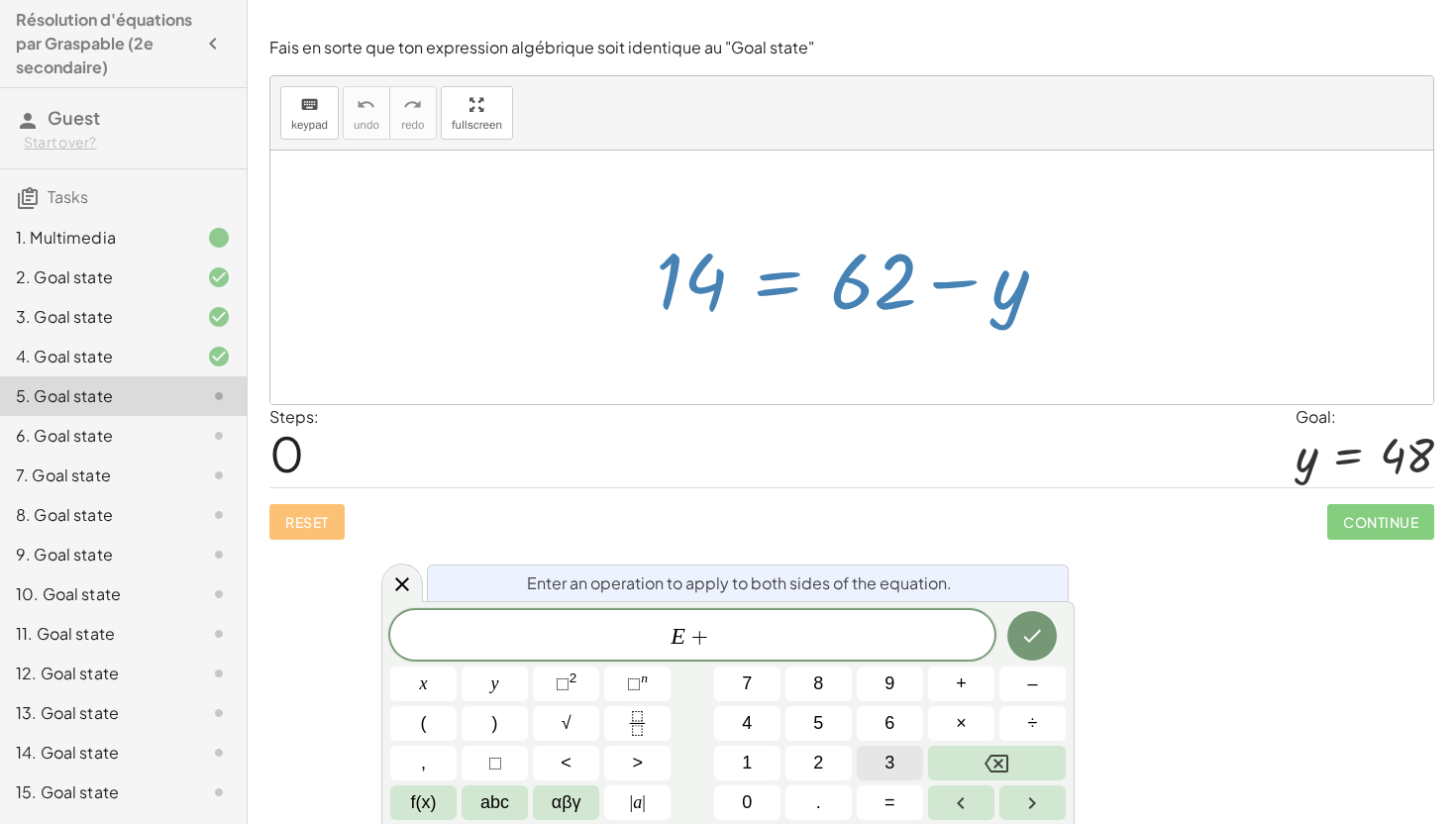 click on "3" at bounding box center [889, 763] 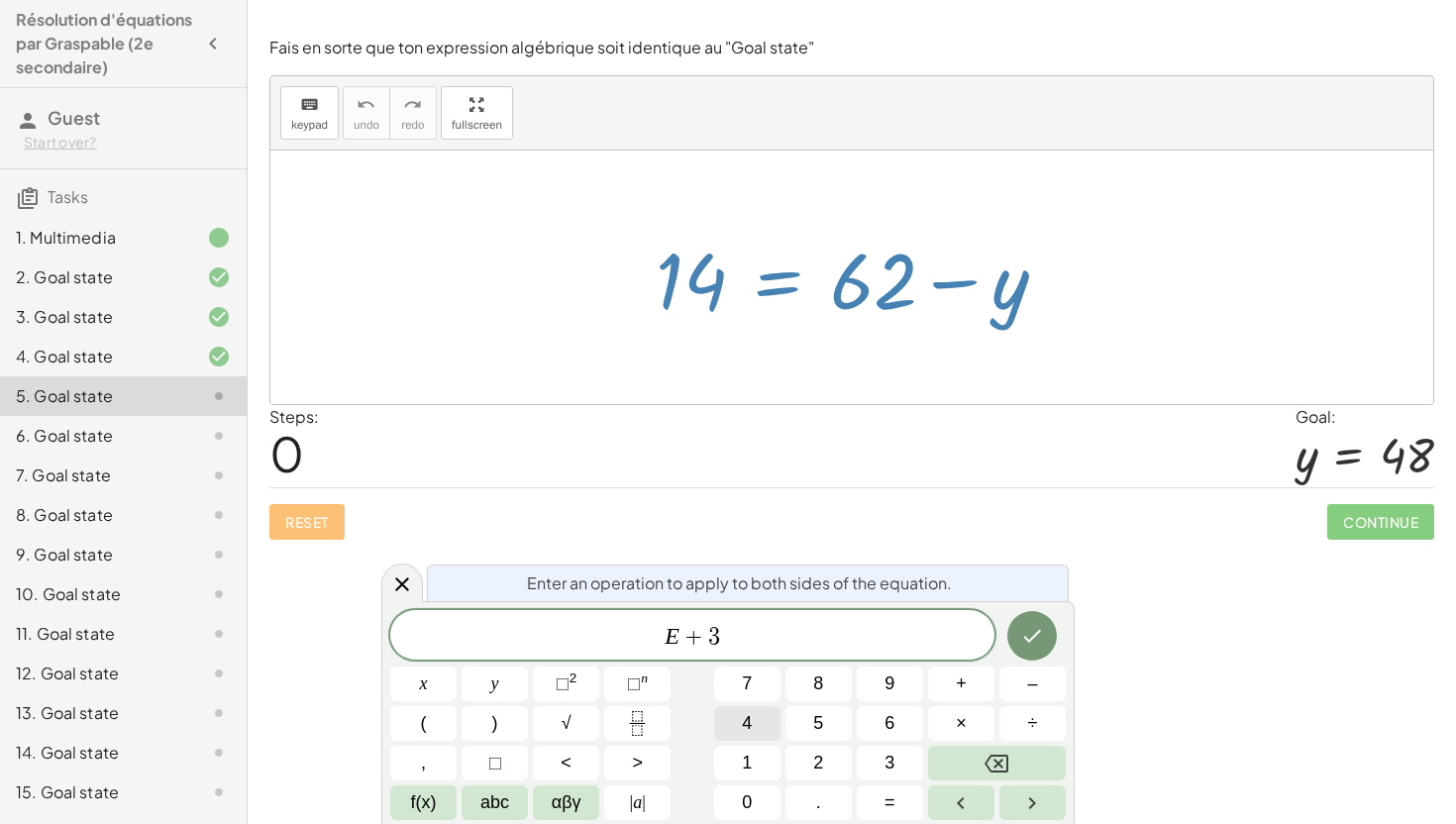 click on "4" at bounding box center [747, 723] 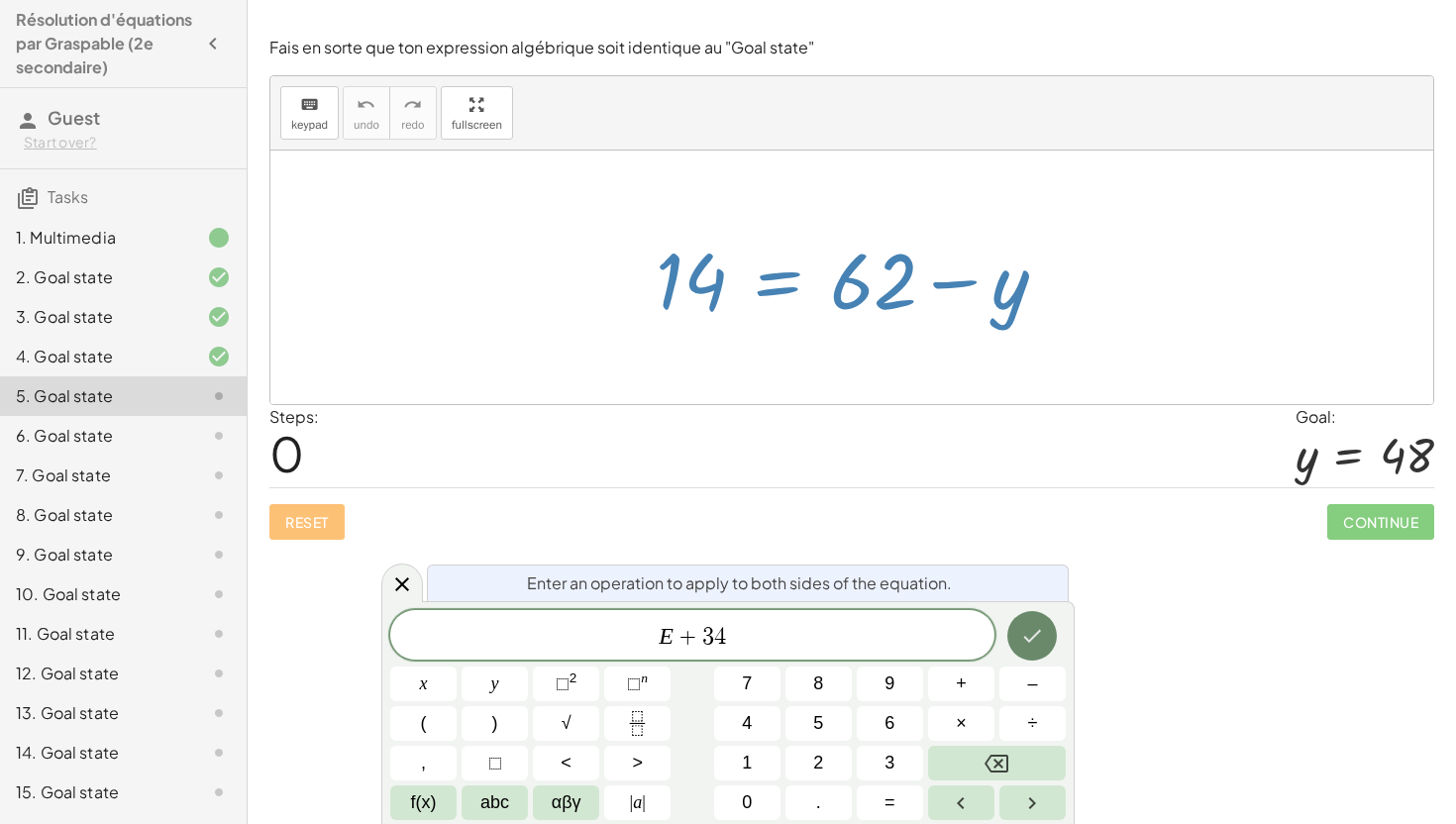 click 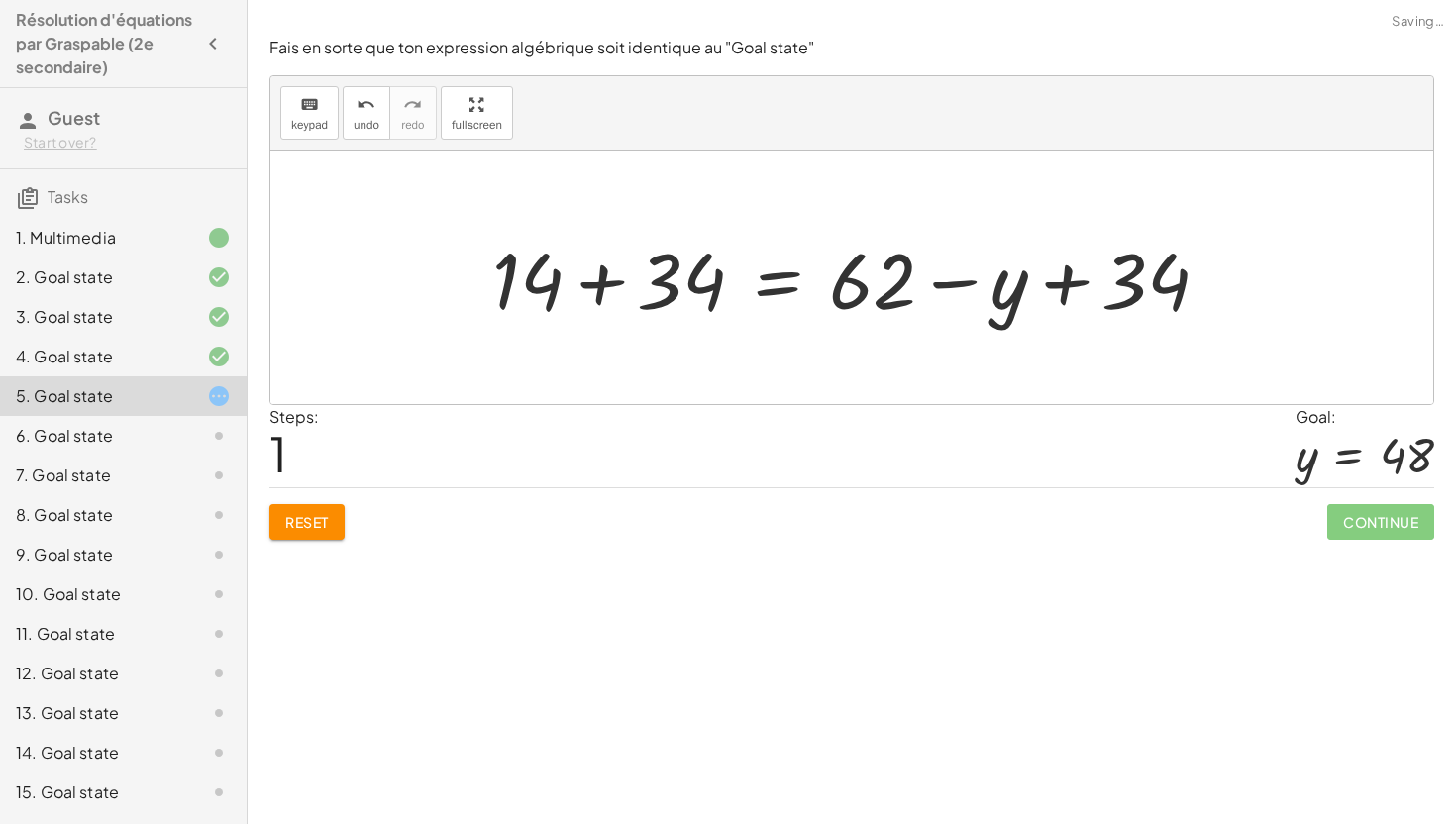 click at bounding box center (859, 277) 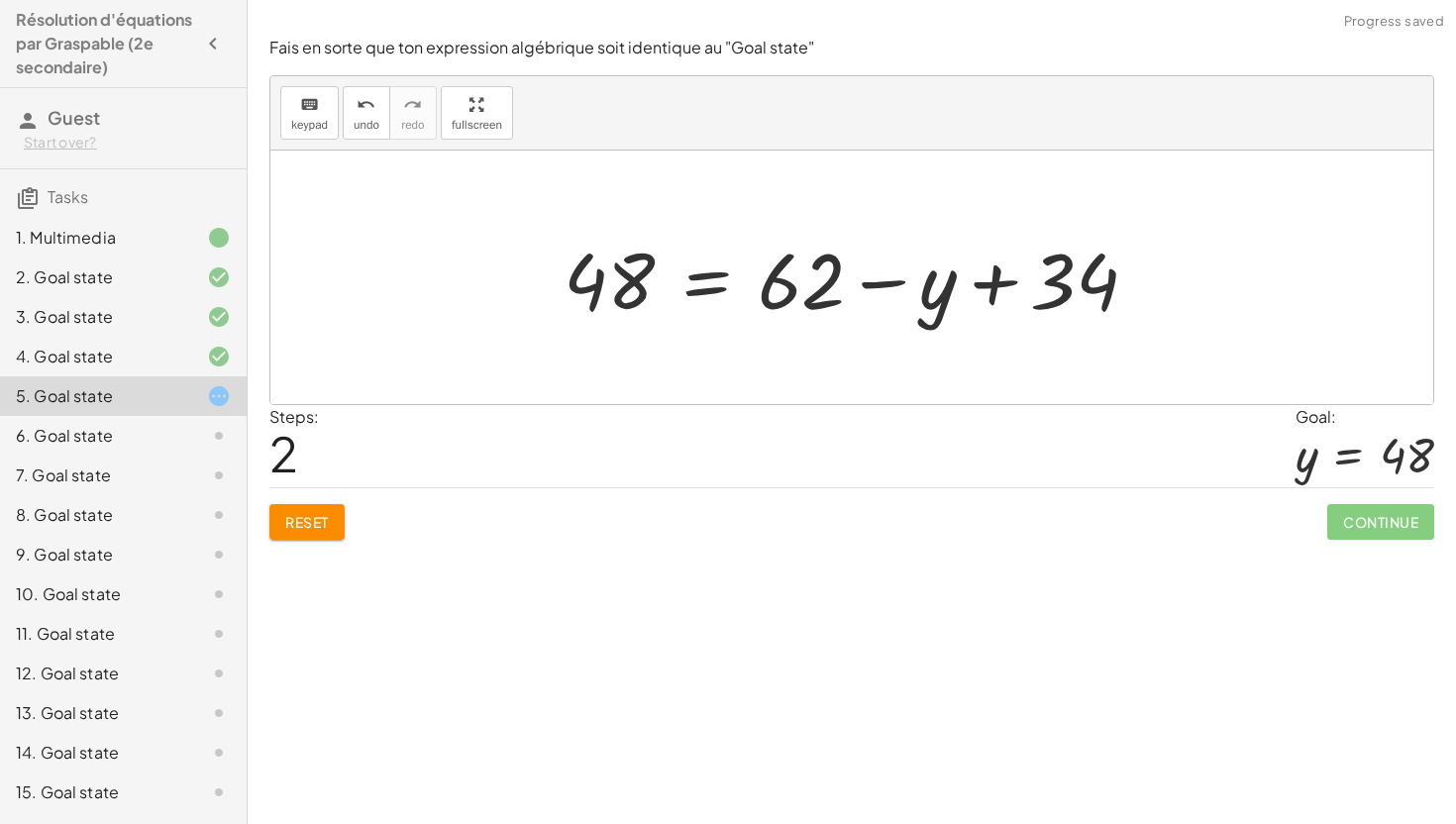click at bounding box center (859, 277) 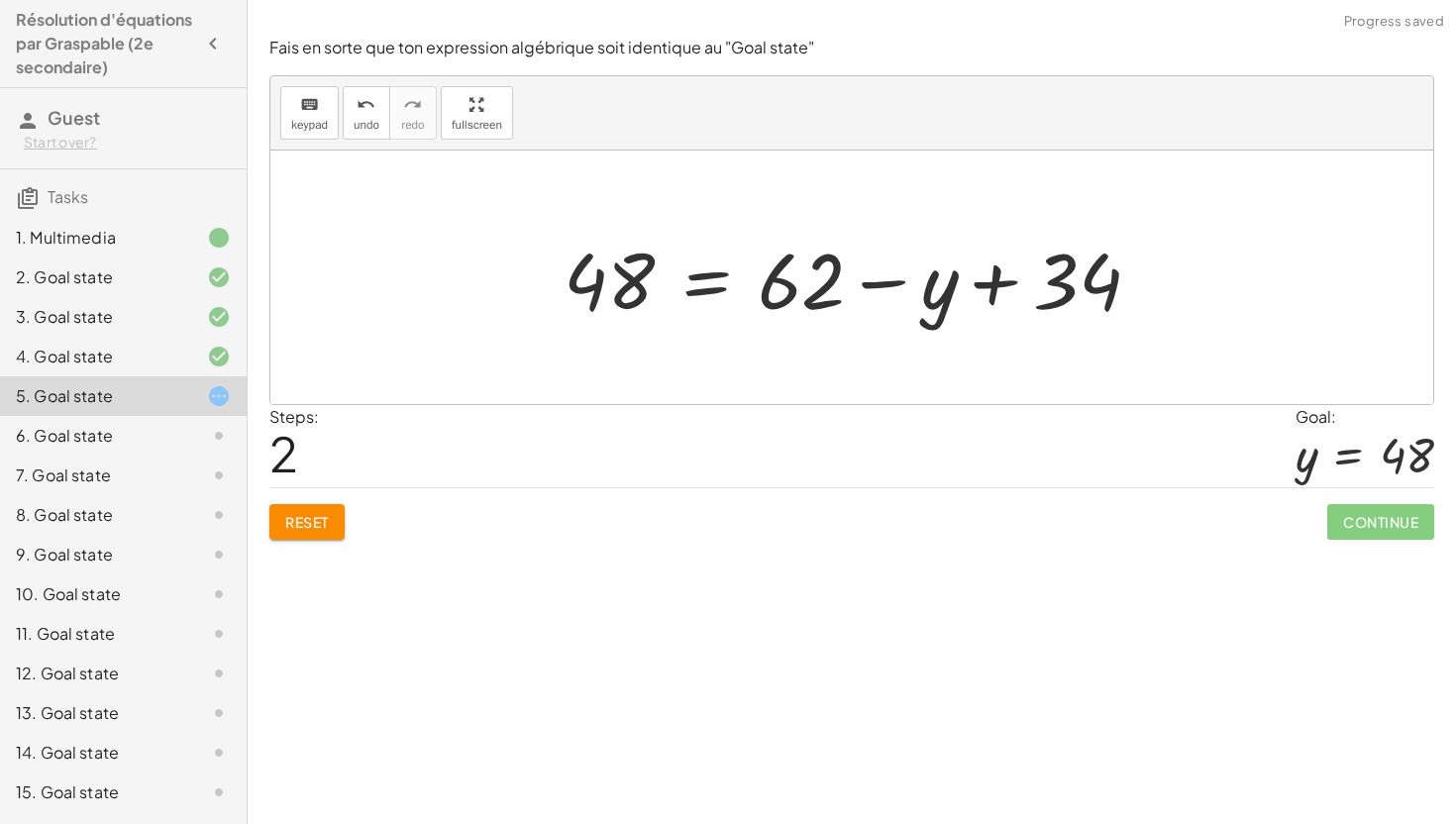 click at bounding box center [859, 277] 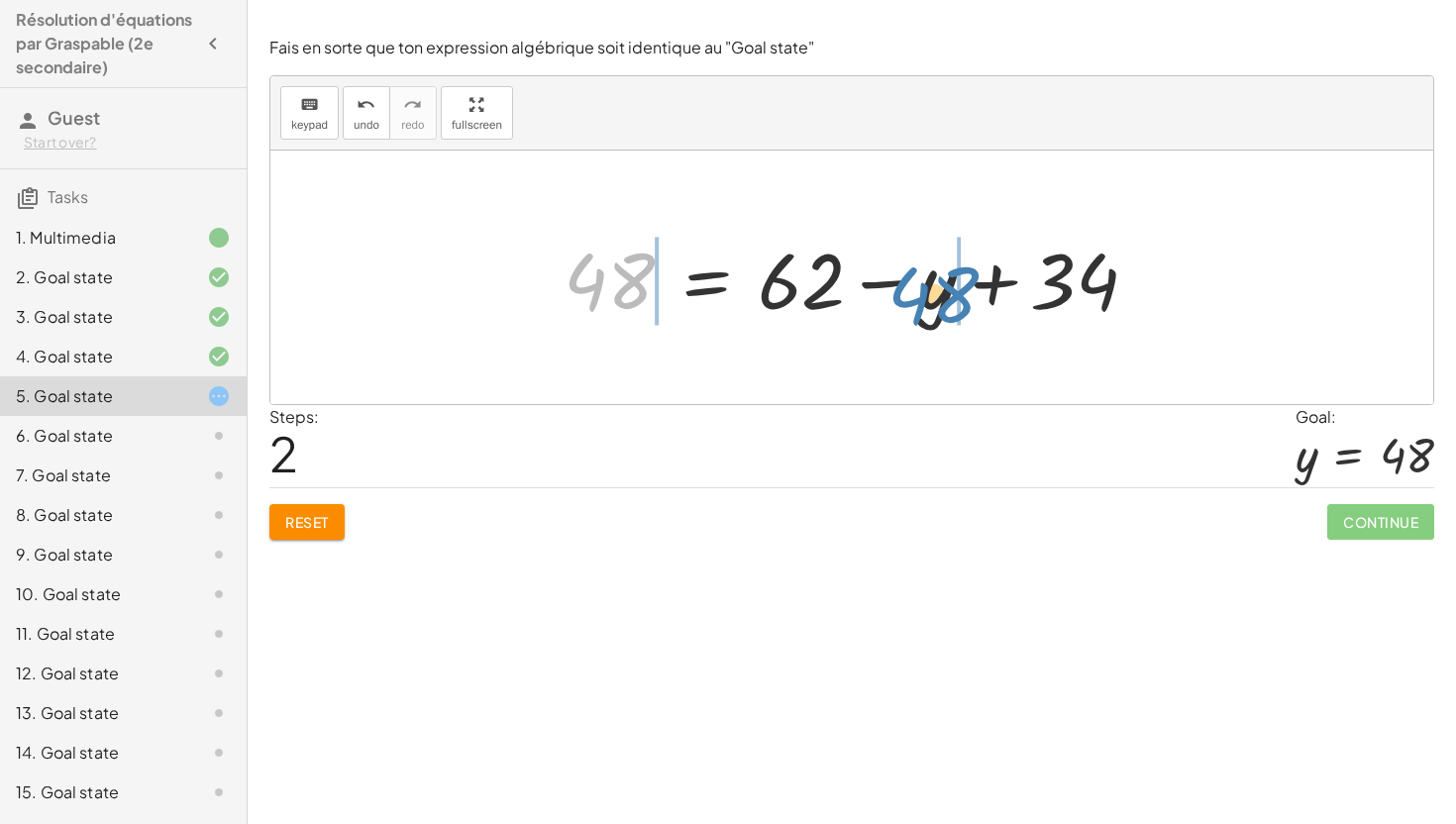 drag, startPoint x: 617, startPoint y: 270, endPoint x: 948, endPoint y: 283, distance: 331.2552 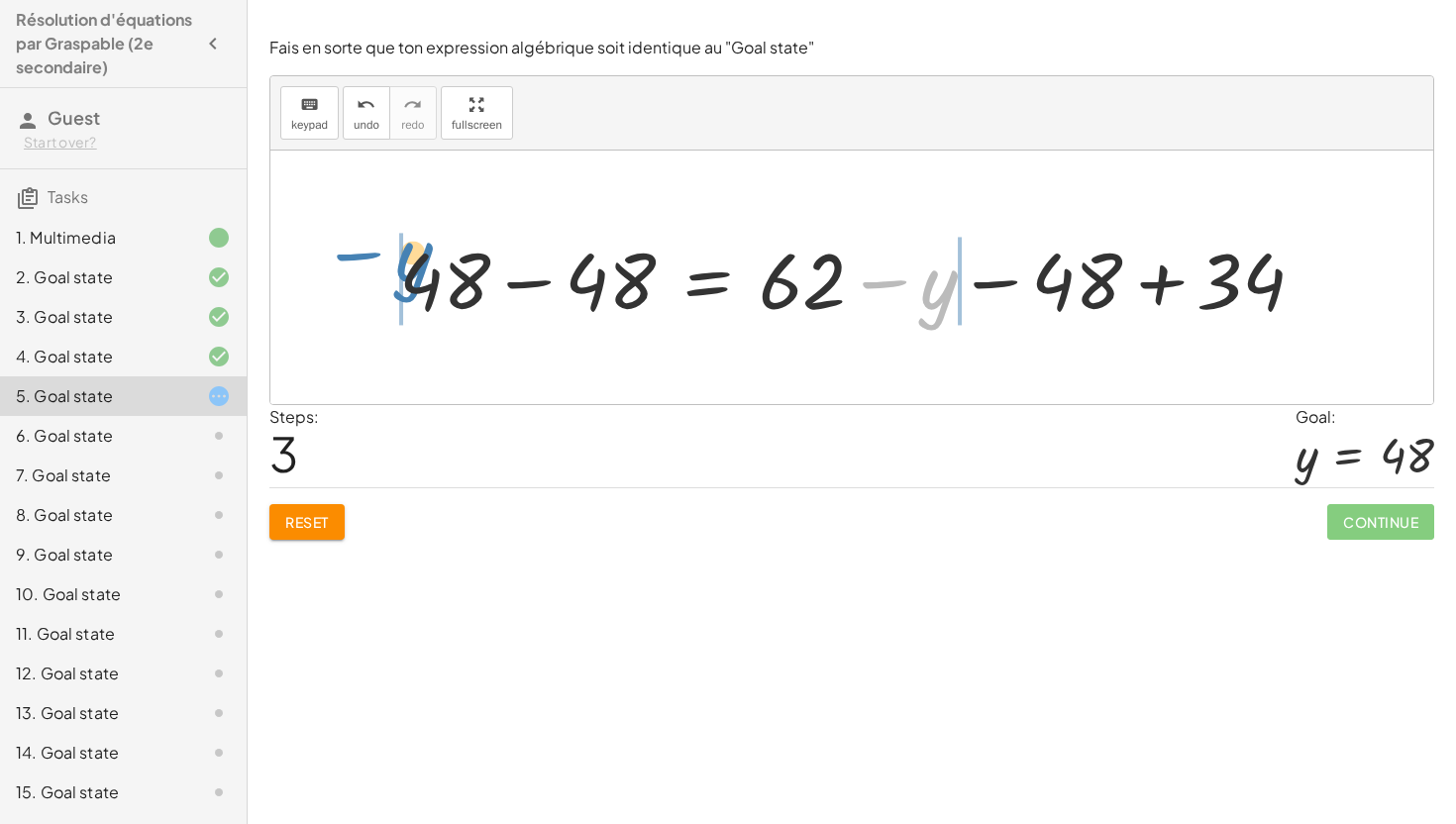 drag, startPoint x: 954, startPoint y: 295, endPoint x: 423, endPoint y: 263, distance: 531.96334 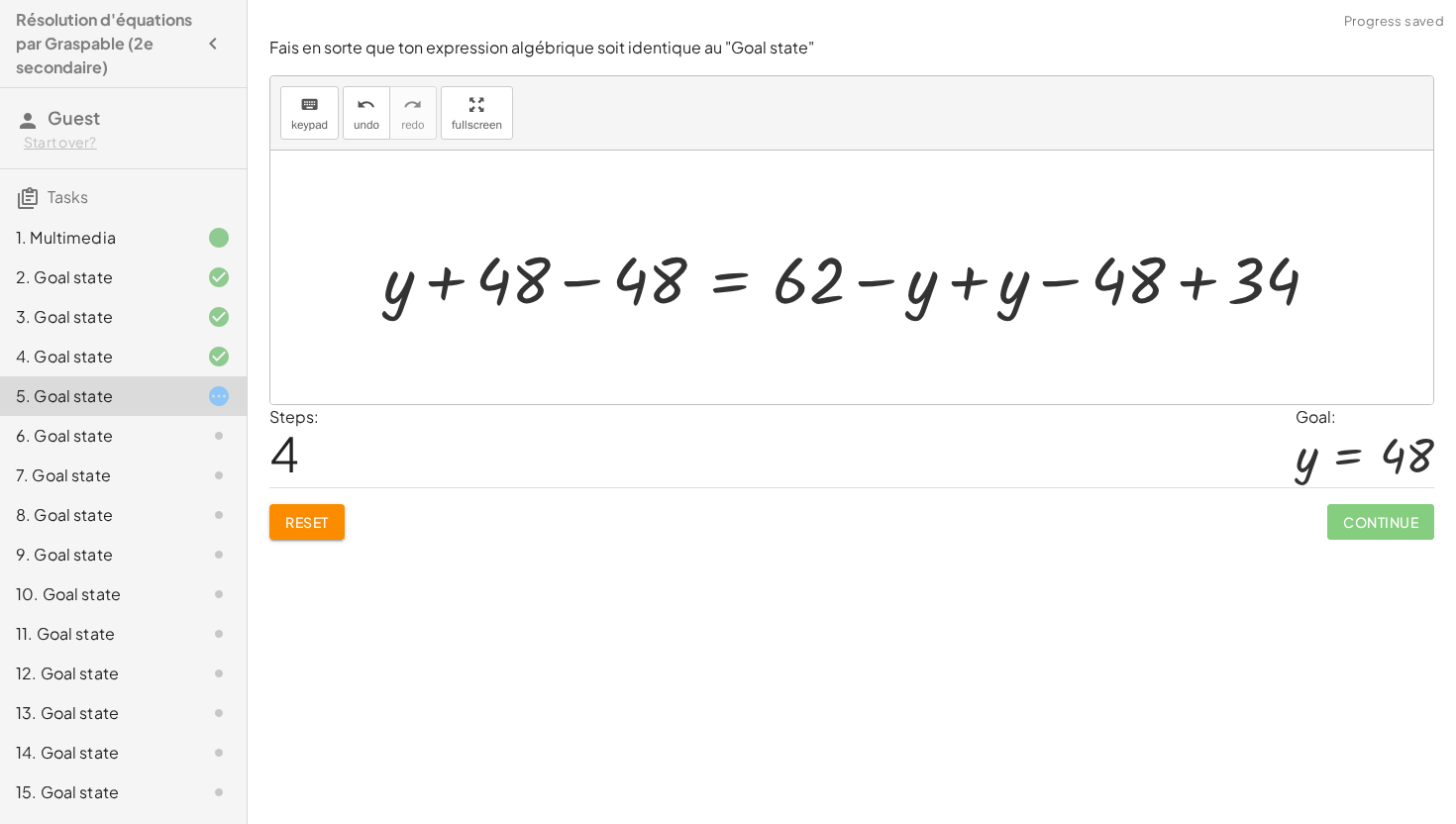 click at bounding box center [859, 277] 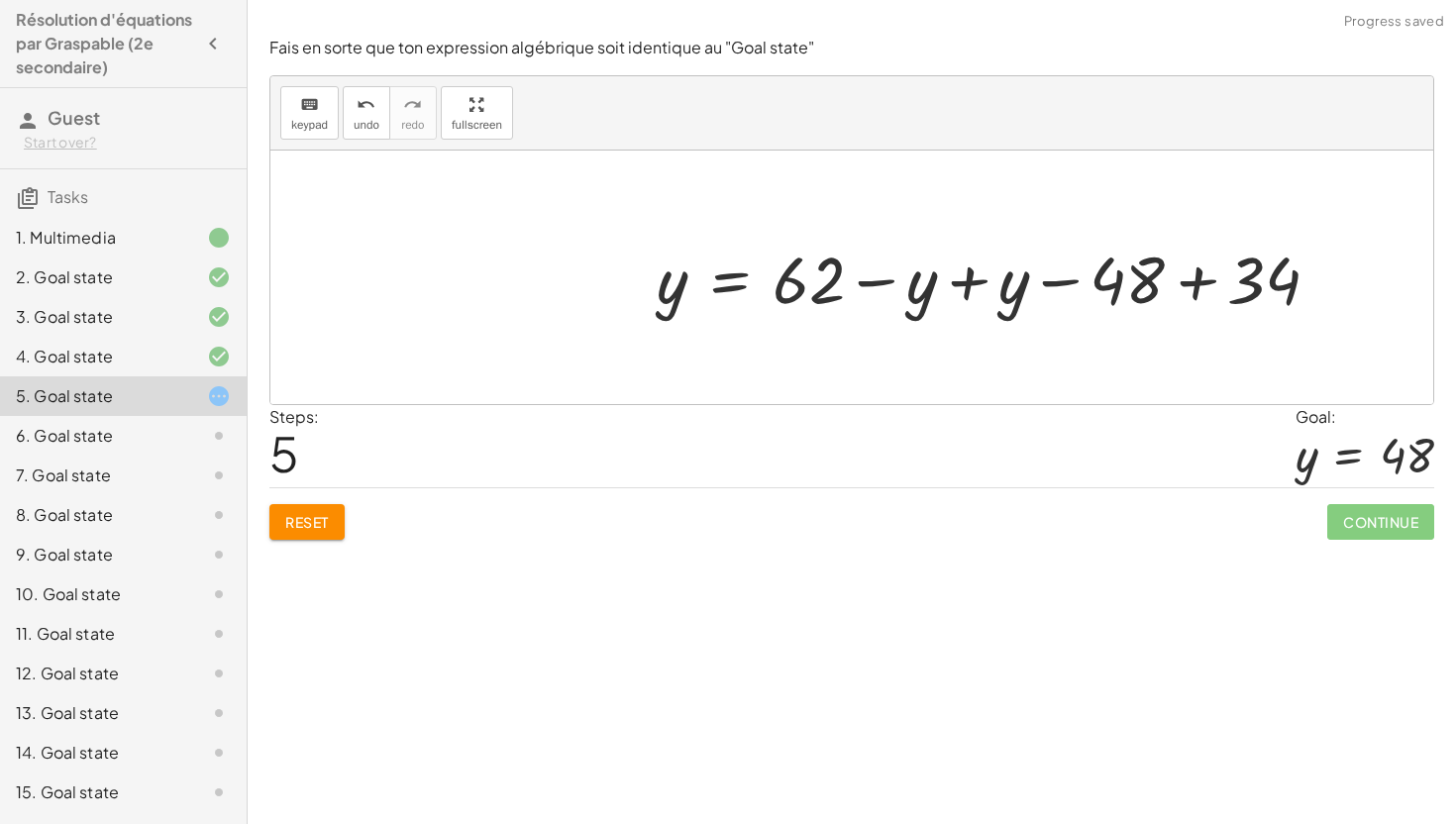 click at bounding box center [995, 277] 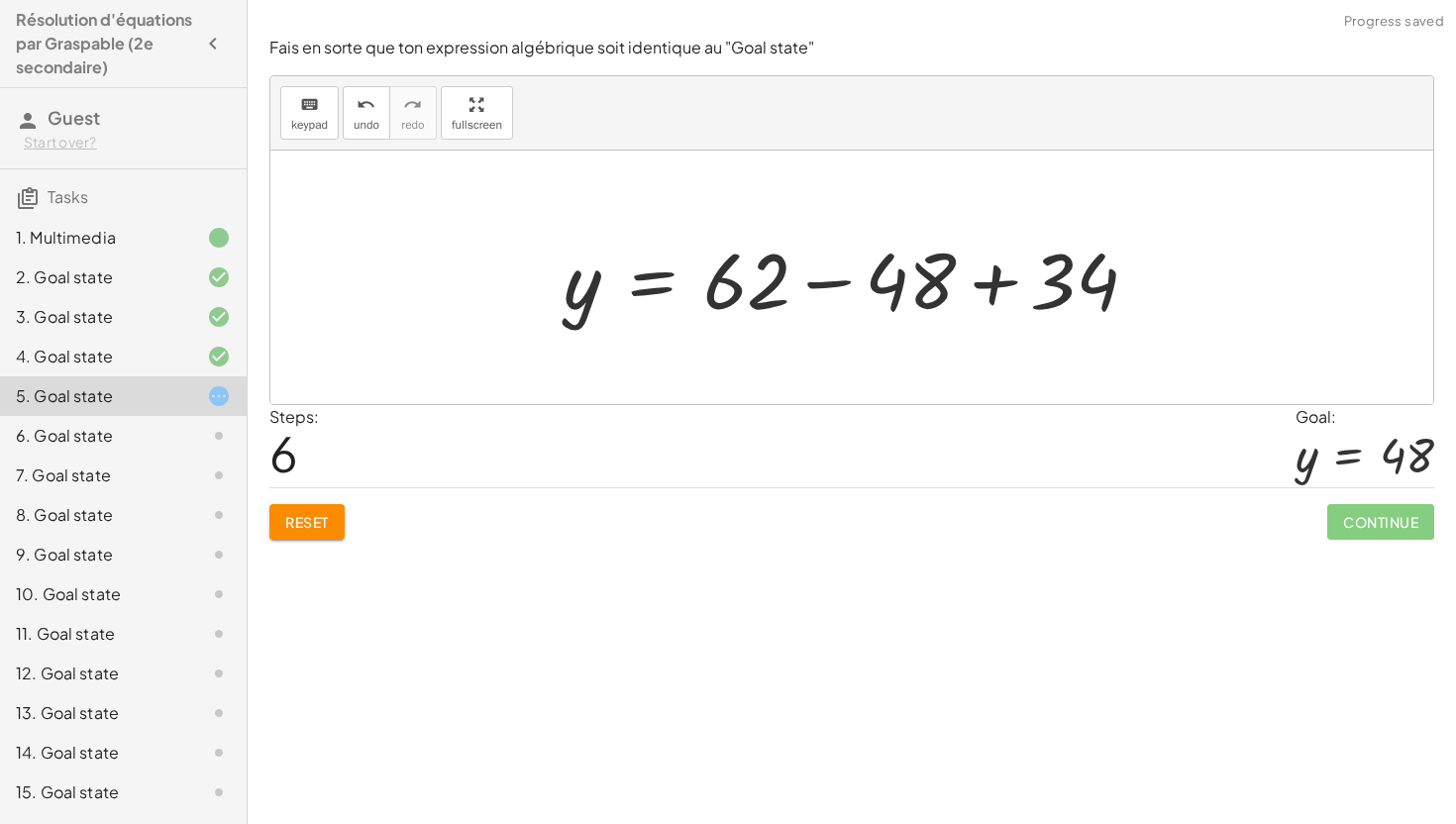 click at bounding box center (859, 277) 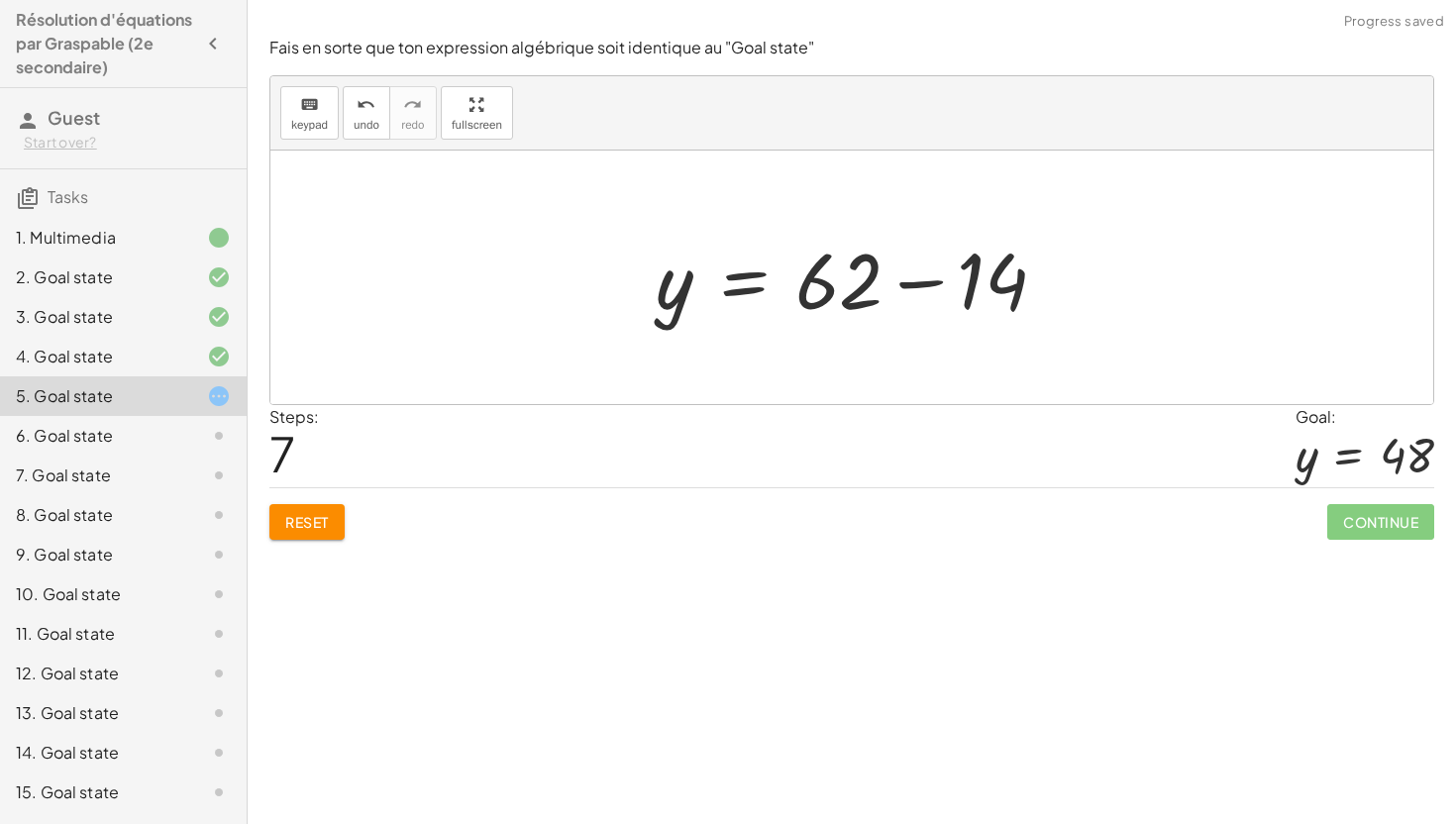 click at bounding box center [859, 277] 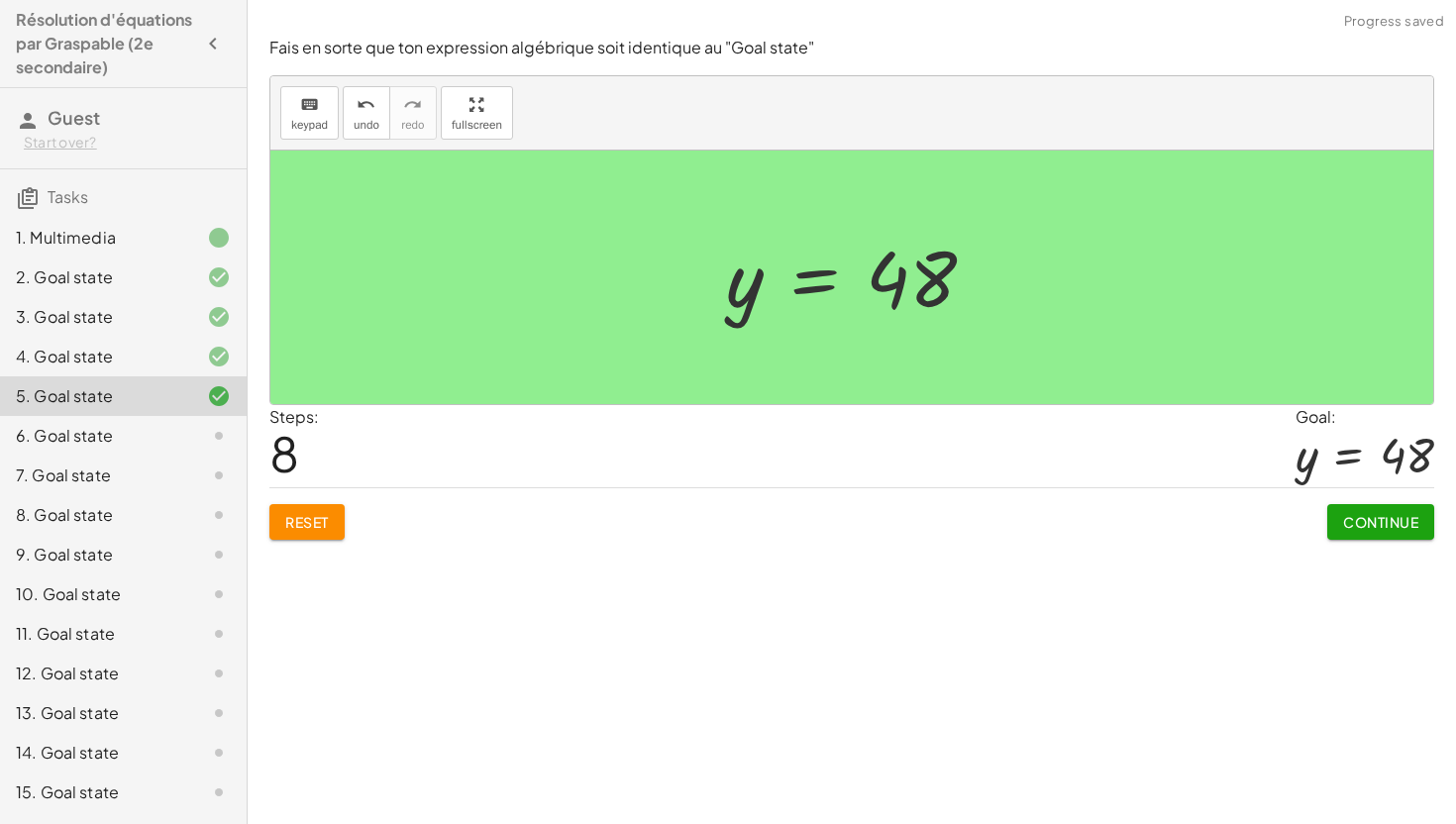 click on "Continue" 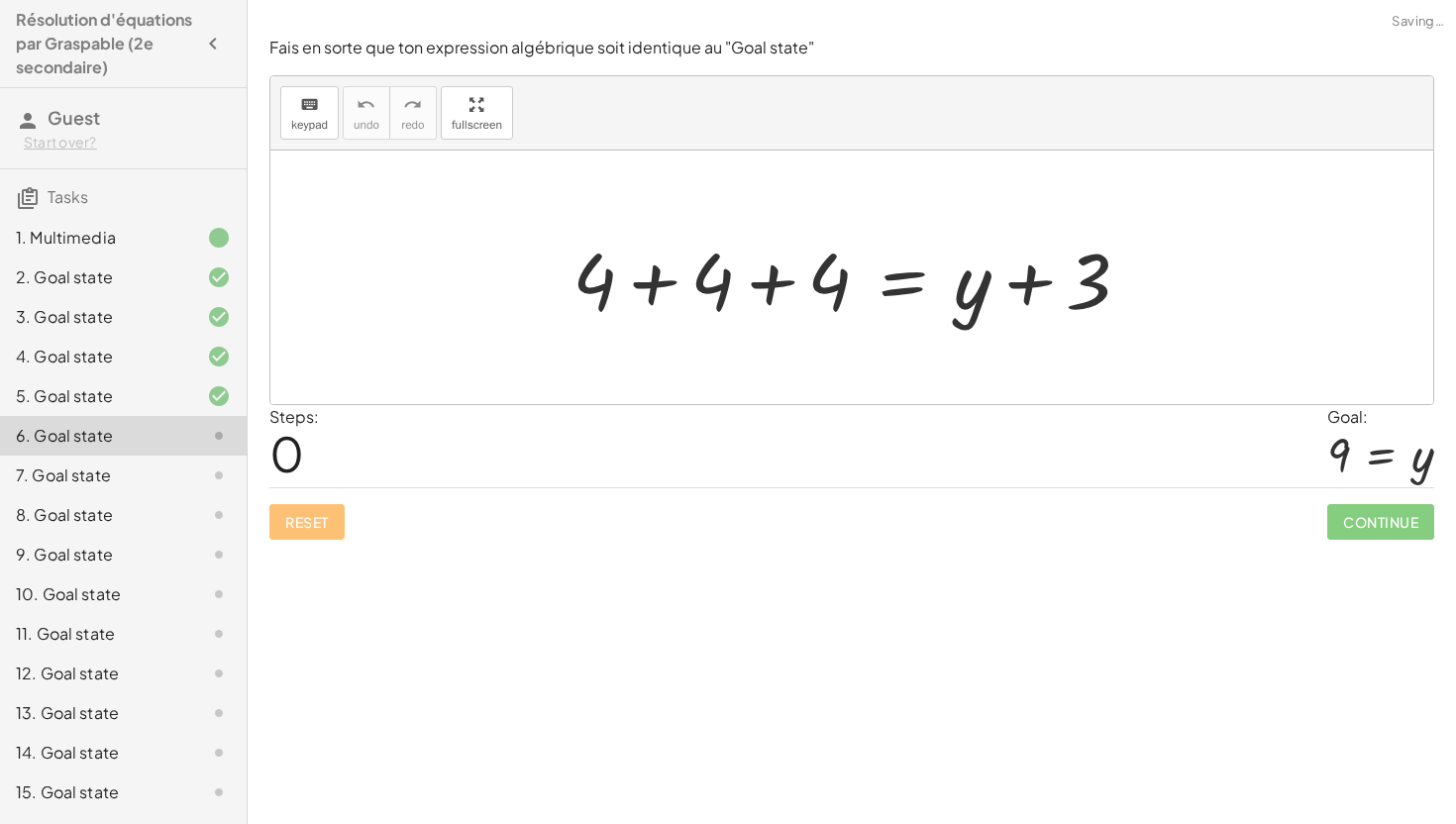 click at bounding box center (859, 277) 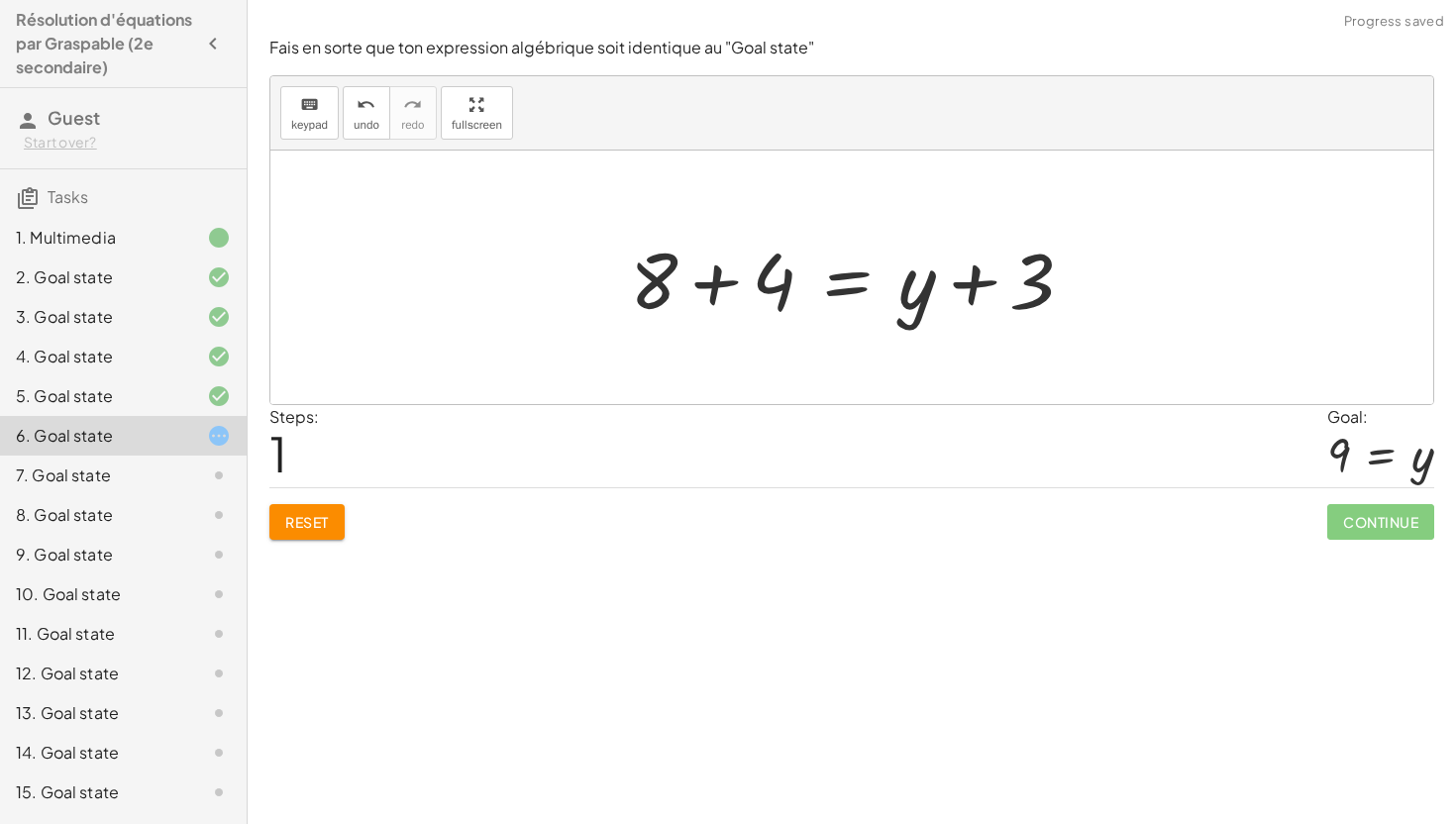 click at bounding box center [860, 277] 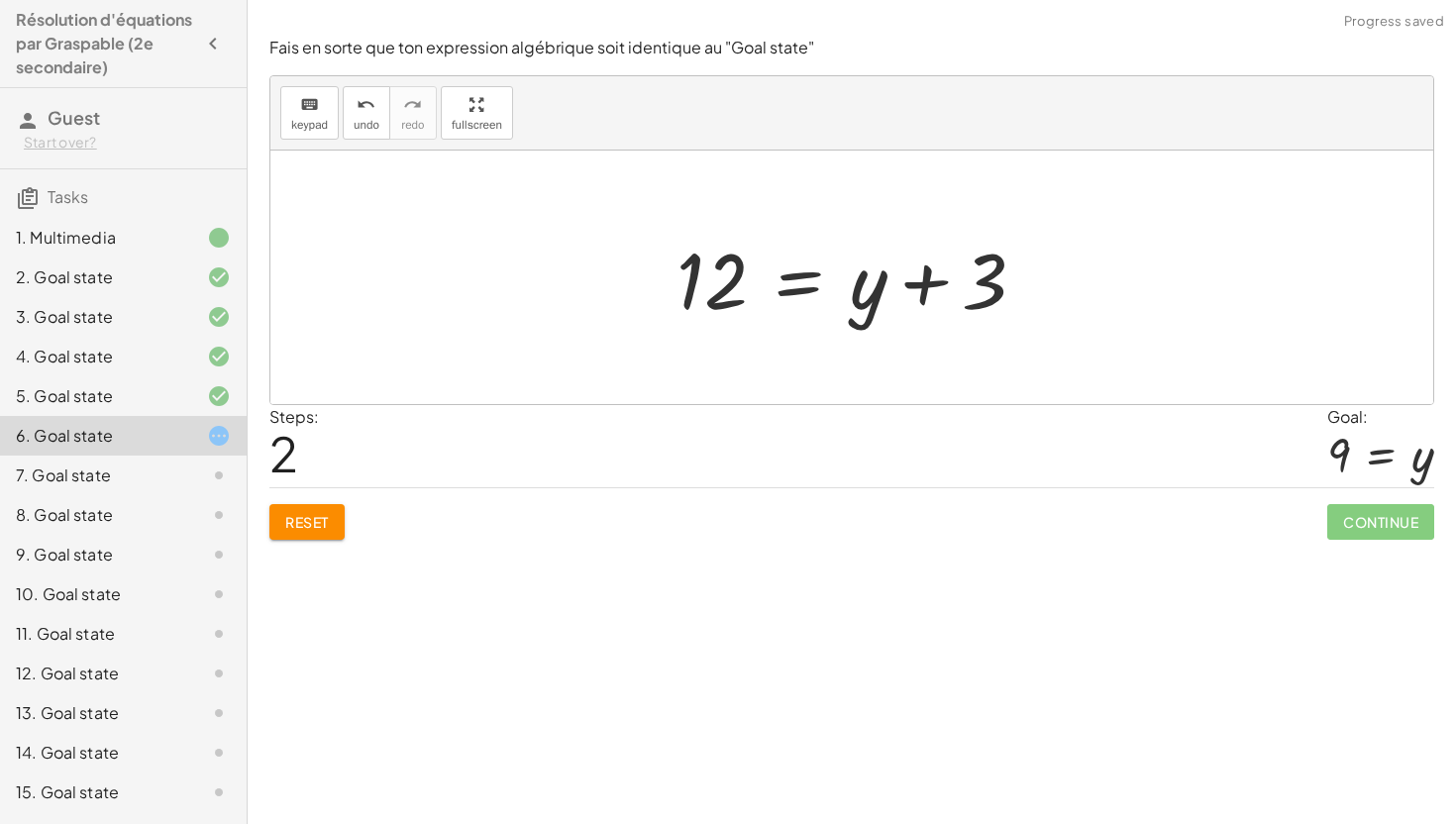 click at bounding box center [859, 277] 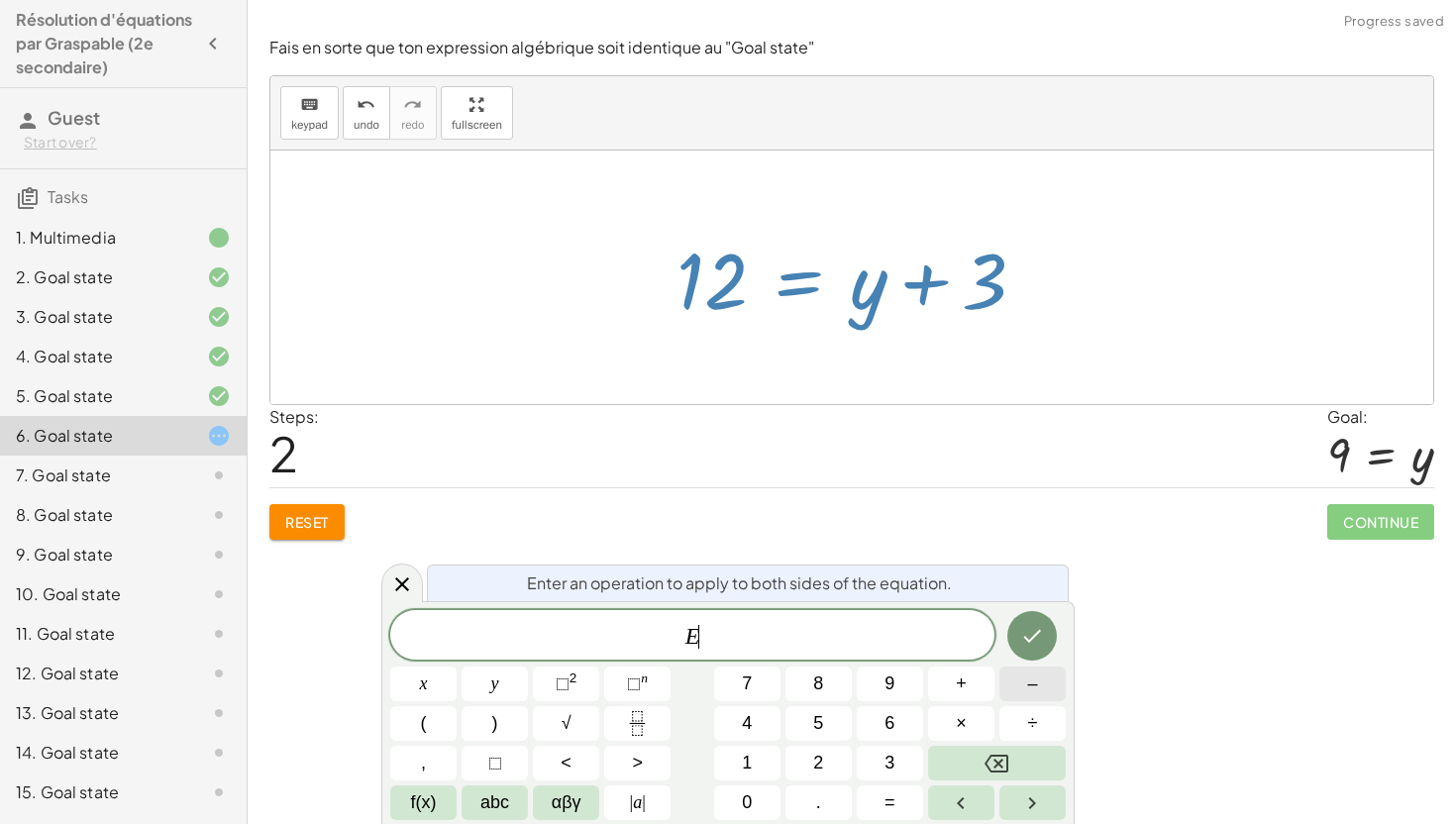 click on "–" at bounding box center [1032, 683] 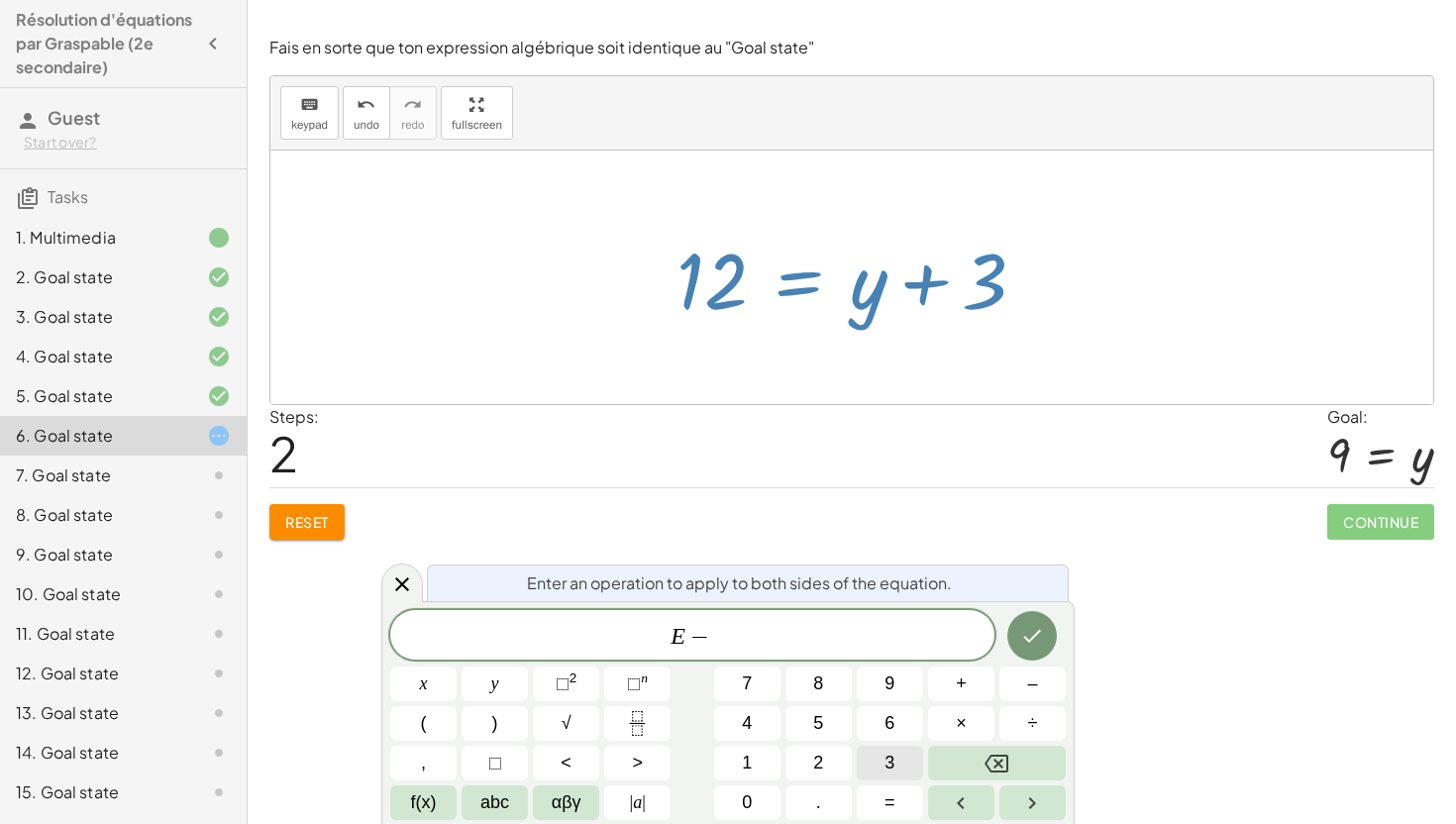 click on "3" at bounding box center (889, 763) 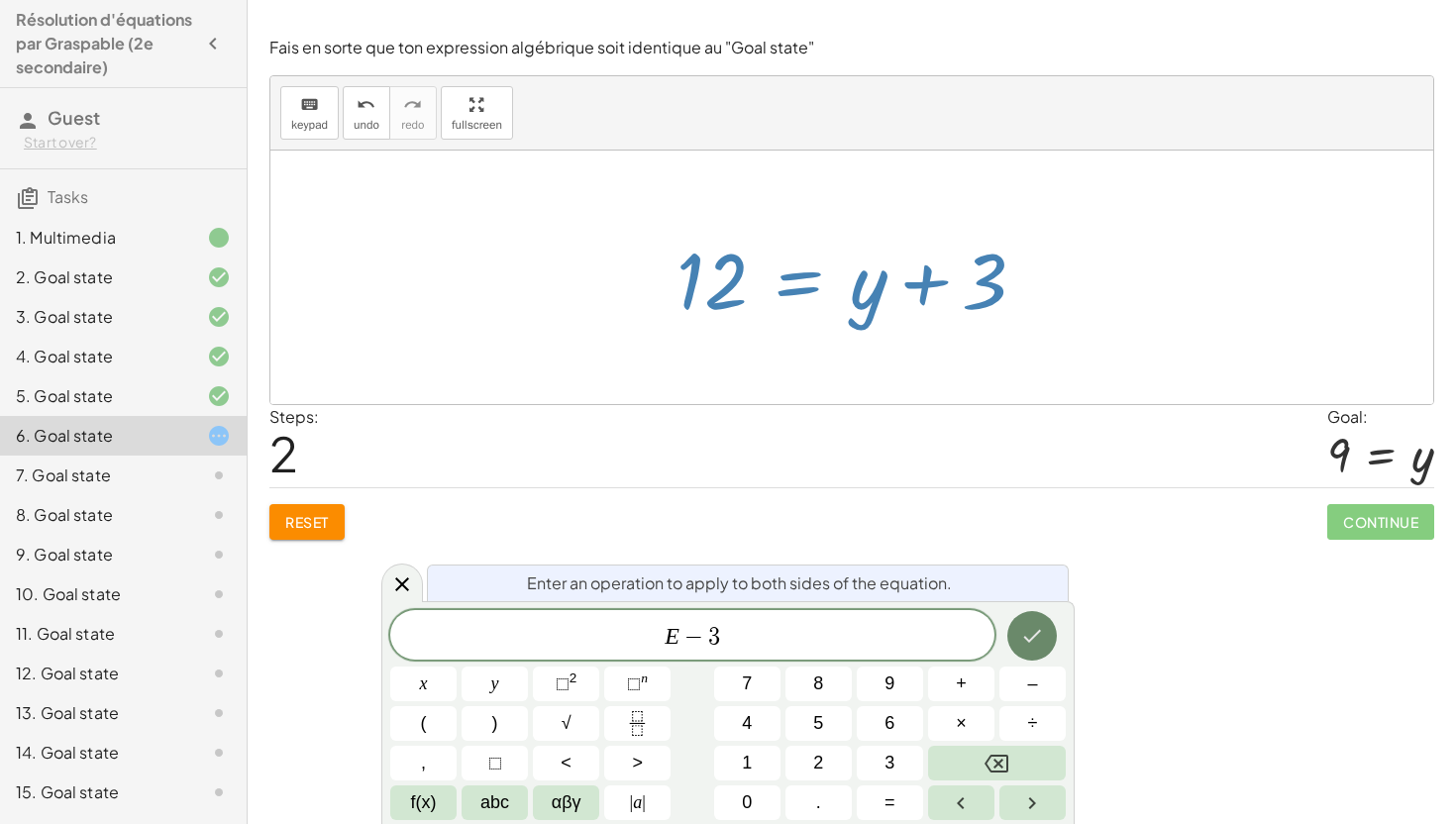 click 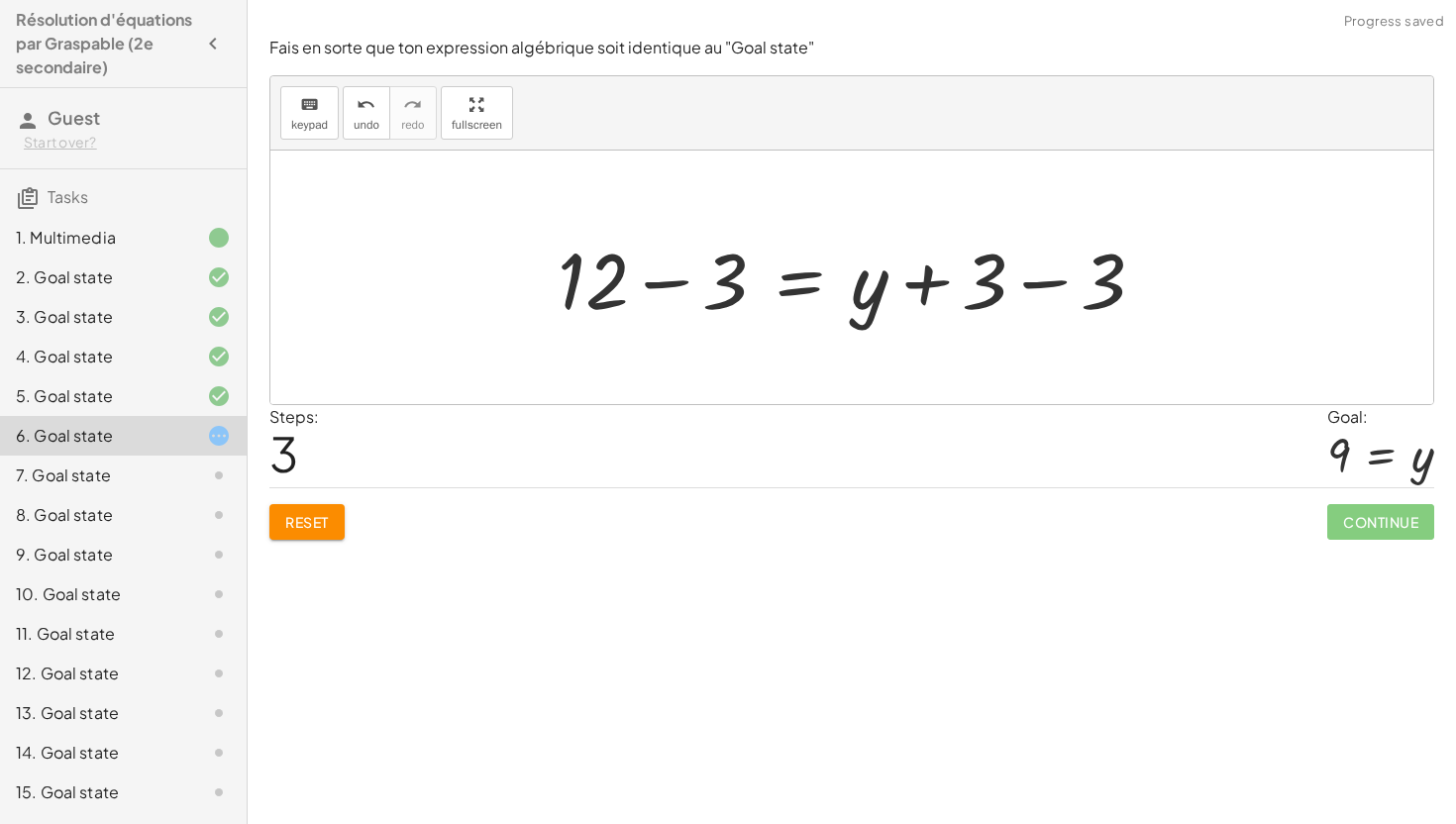 click at bounding box center (859, 277) 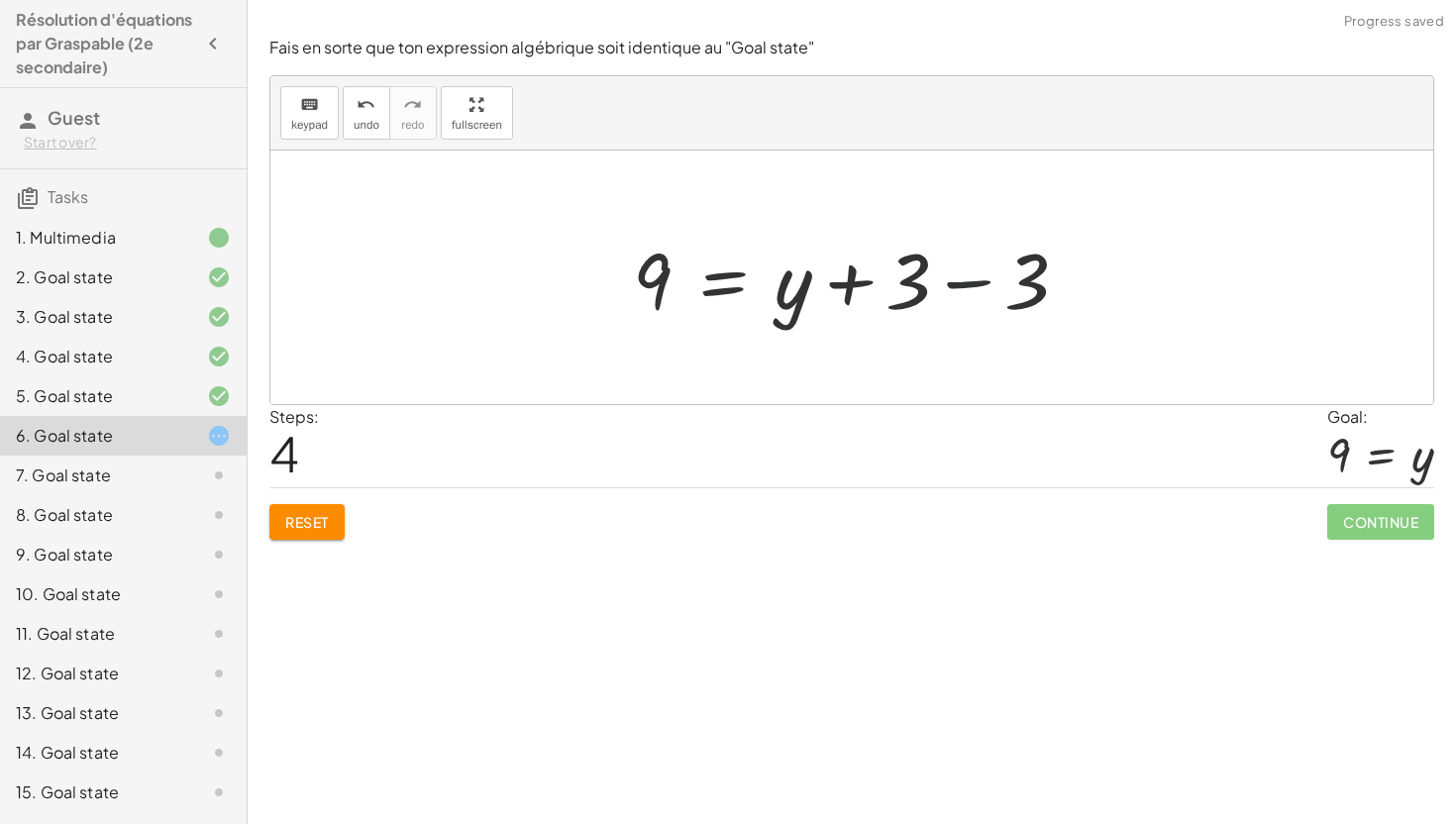 click at bounding box center [859, 277] 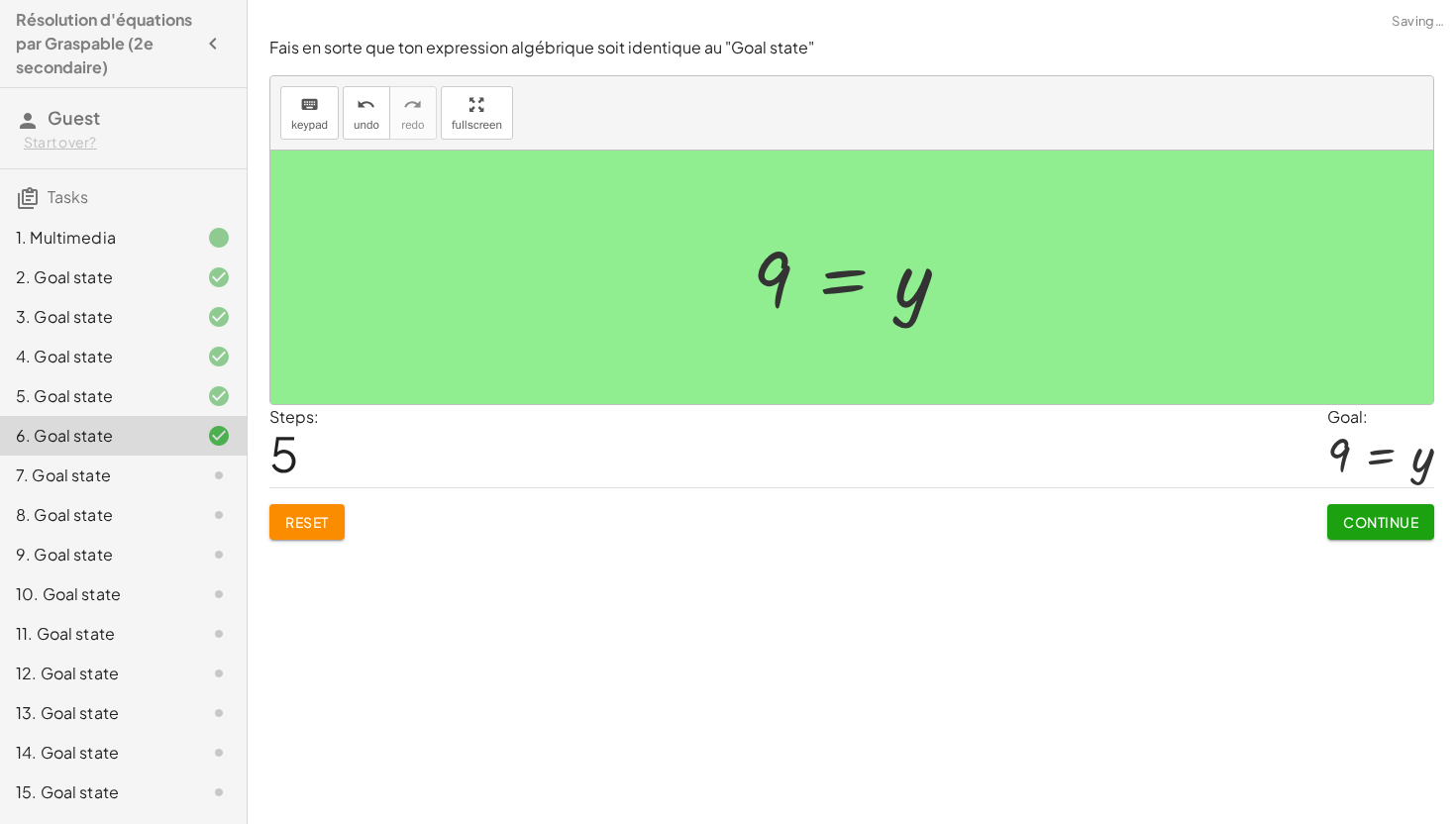 click on "Continue" 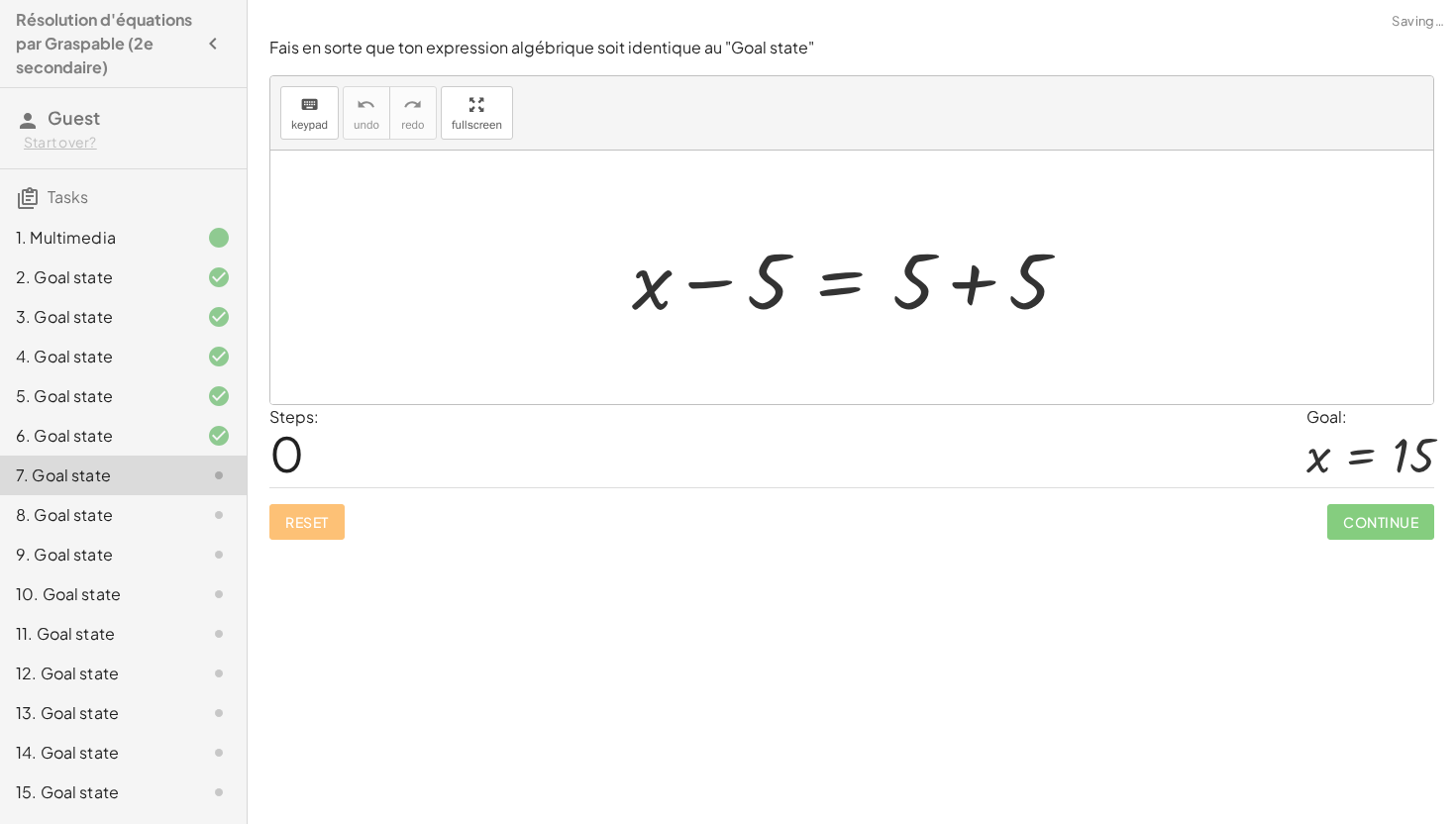 click at bounding box center [859, 277] 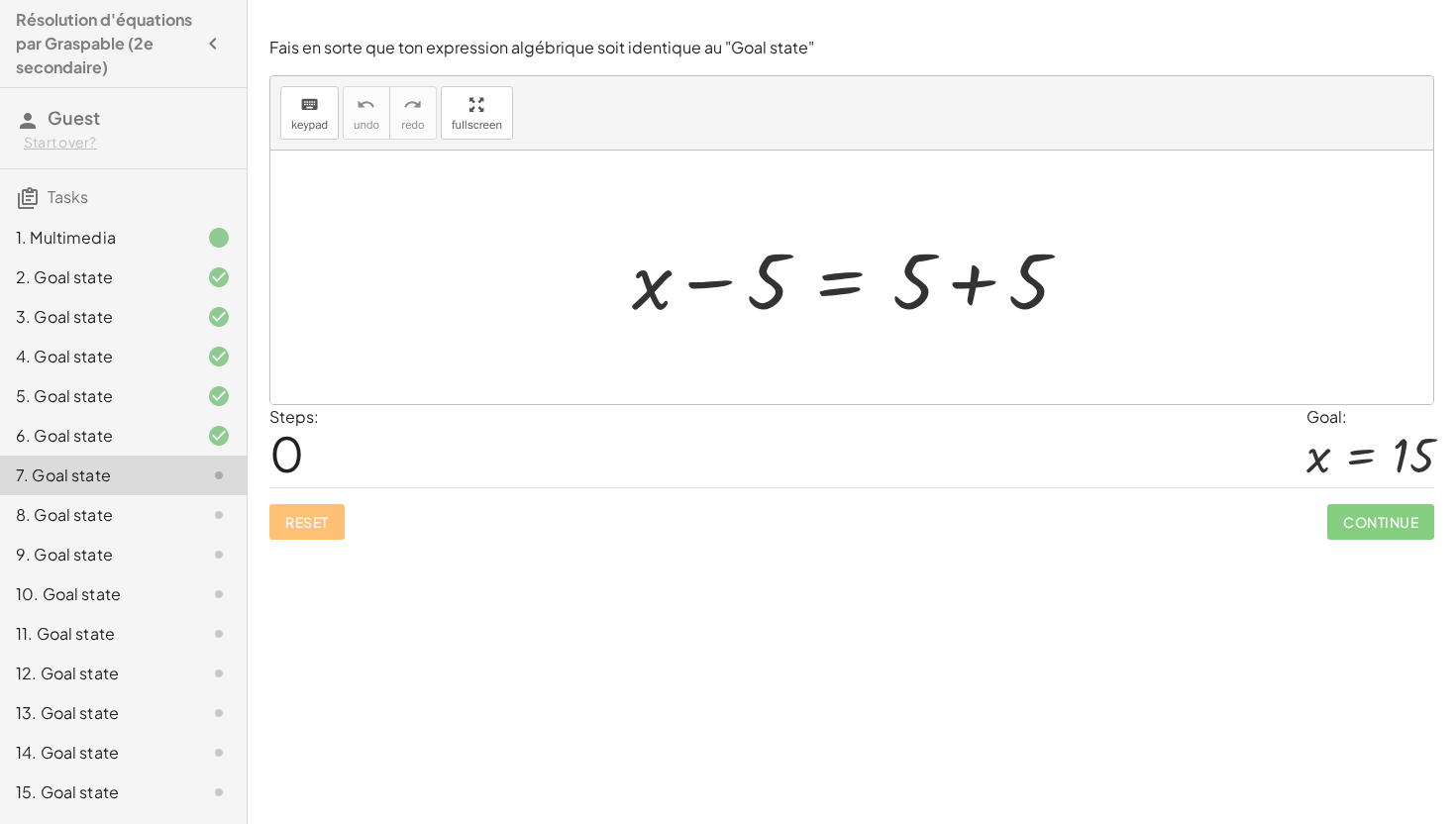 click at bounding box center [859, 277] 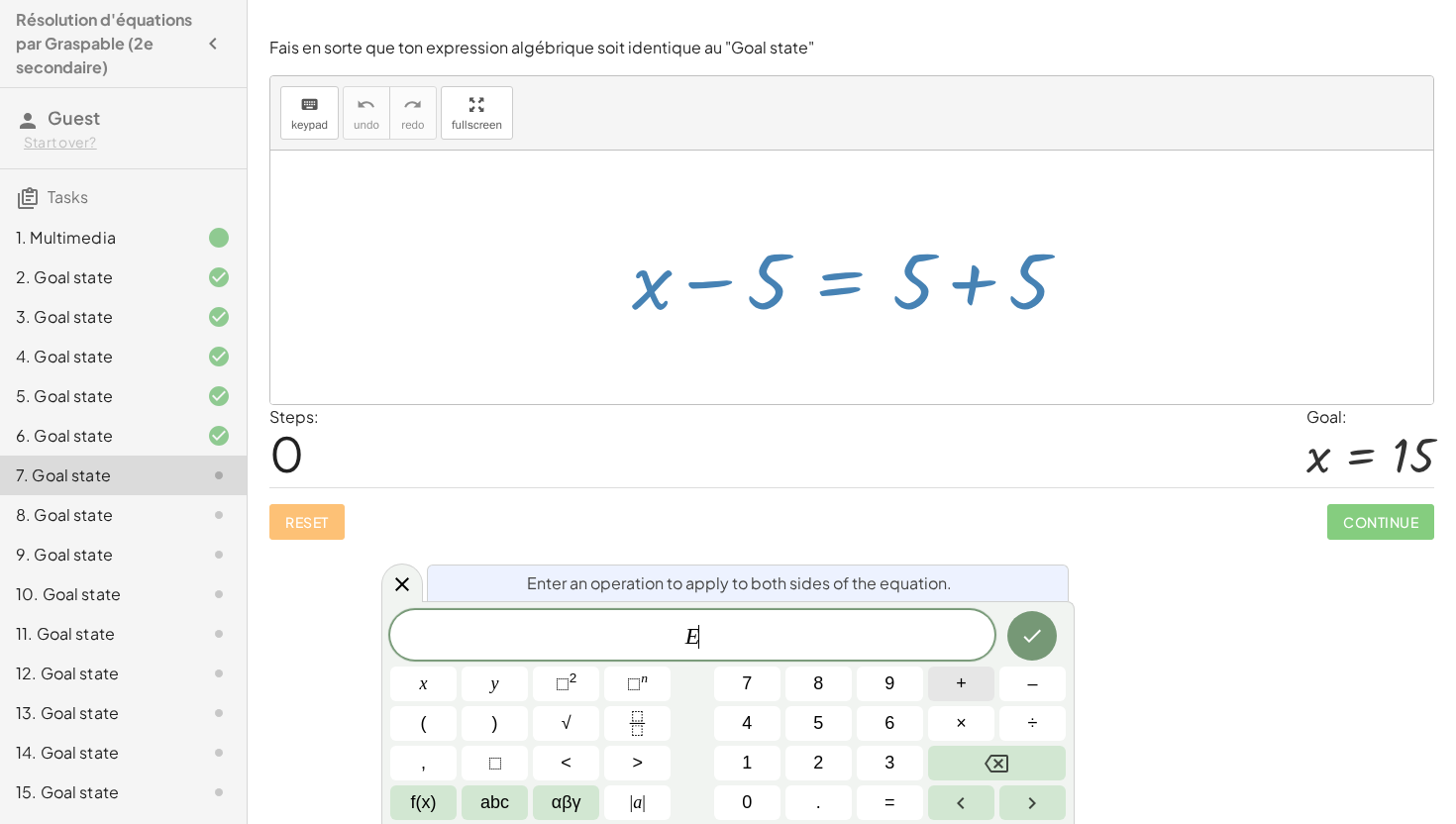 click on "+" at bounding box center [961, 683] 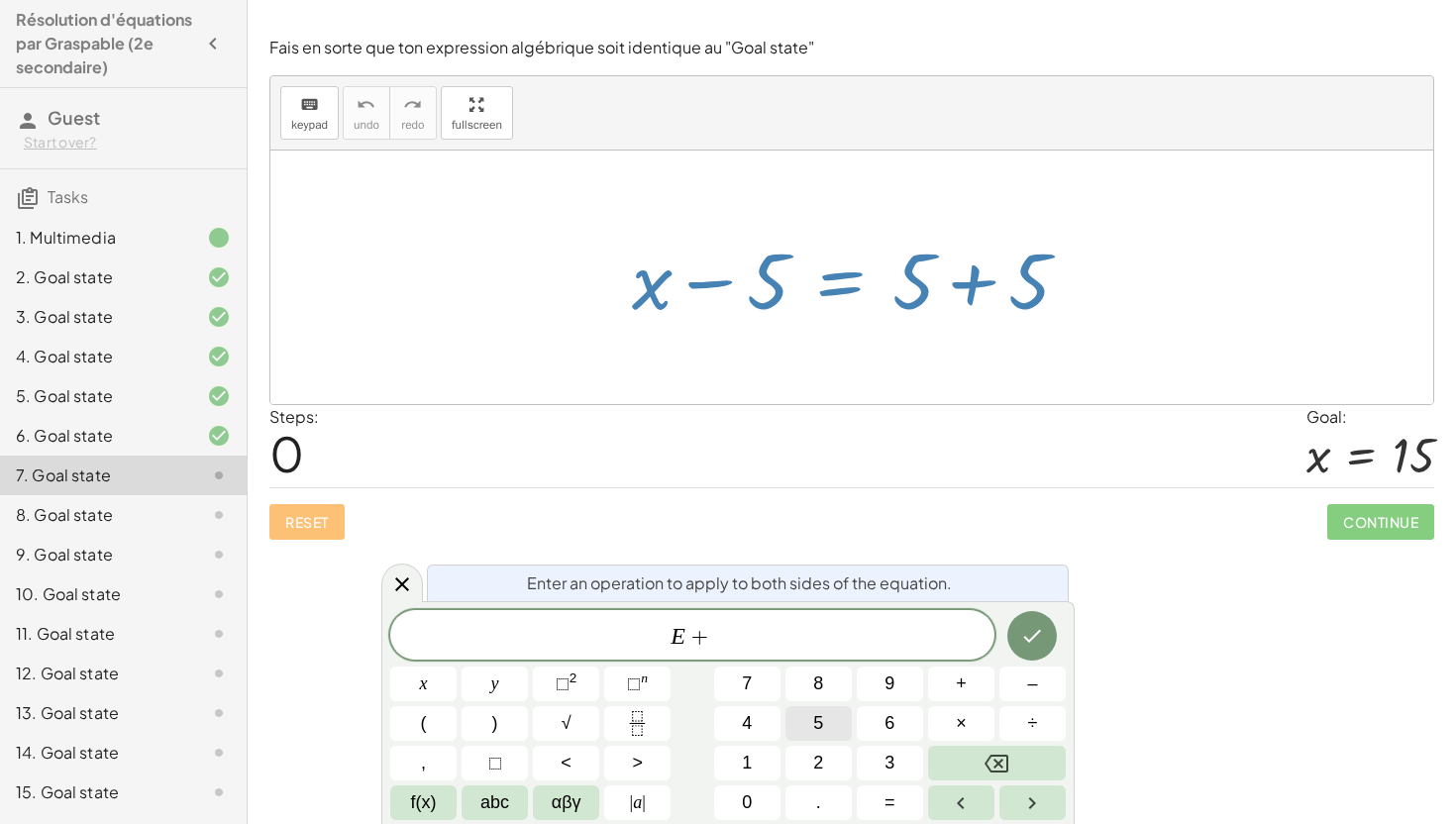 click on "5" at bounding box center (818, 723) 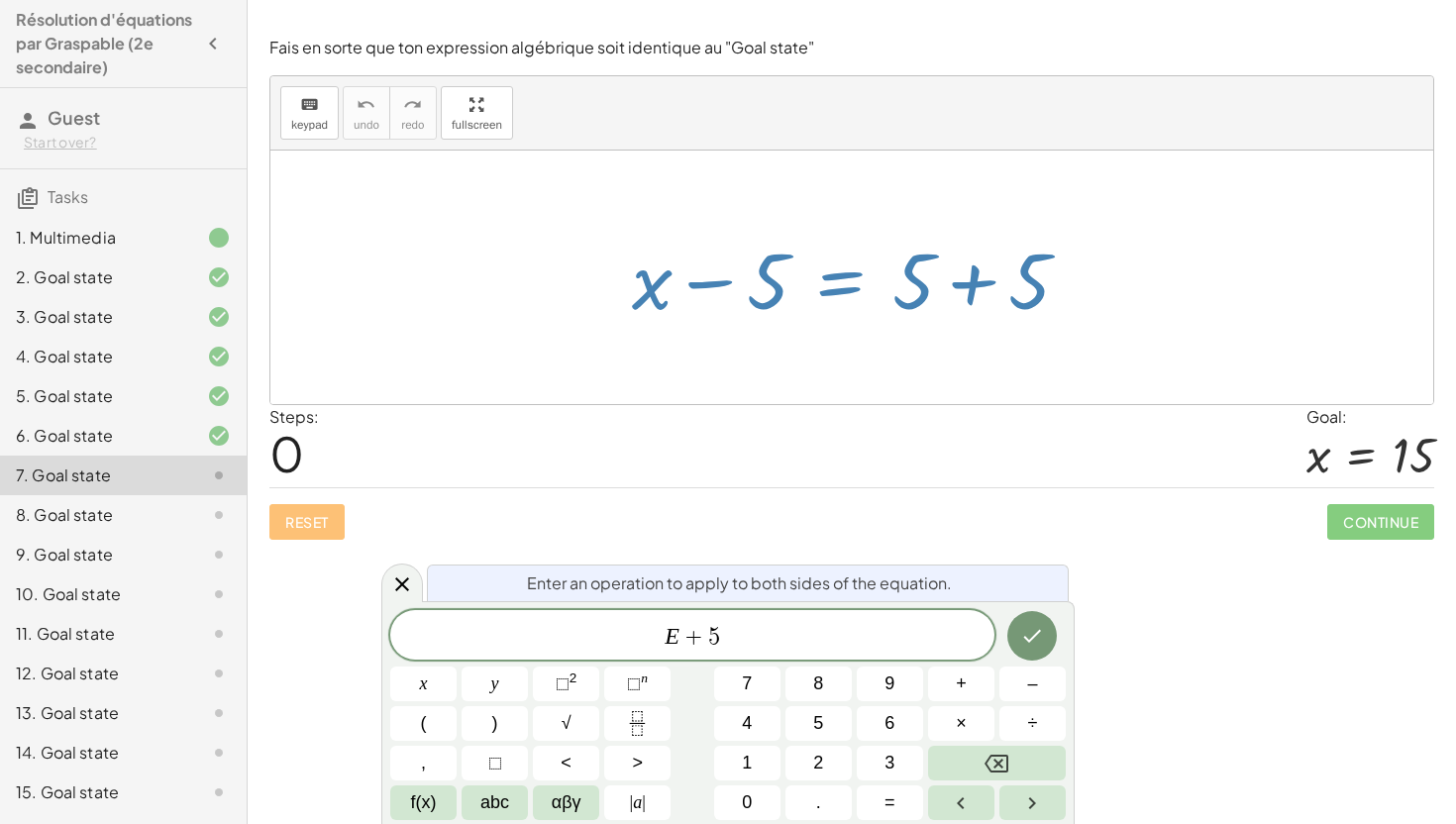 click 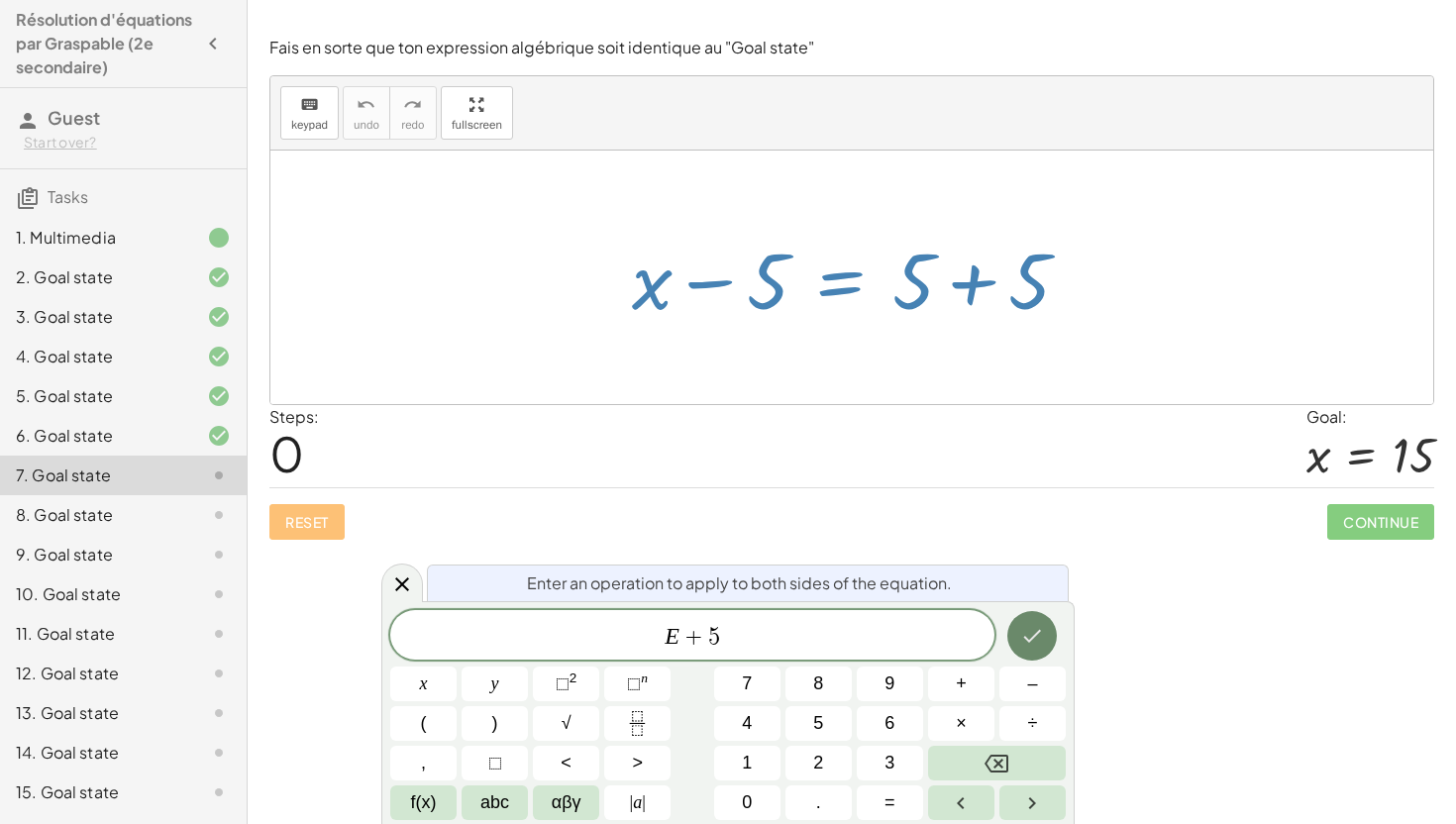 click 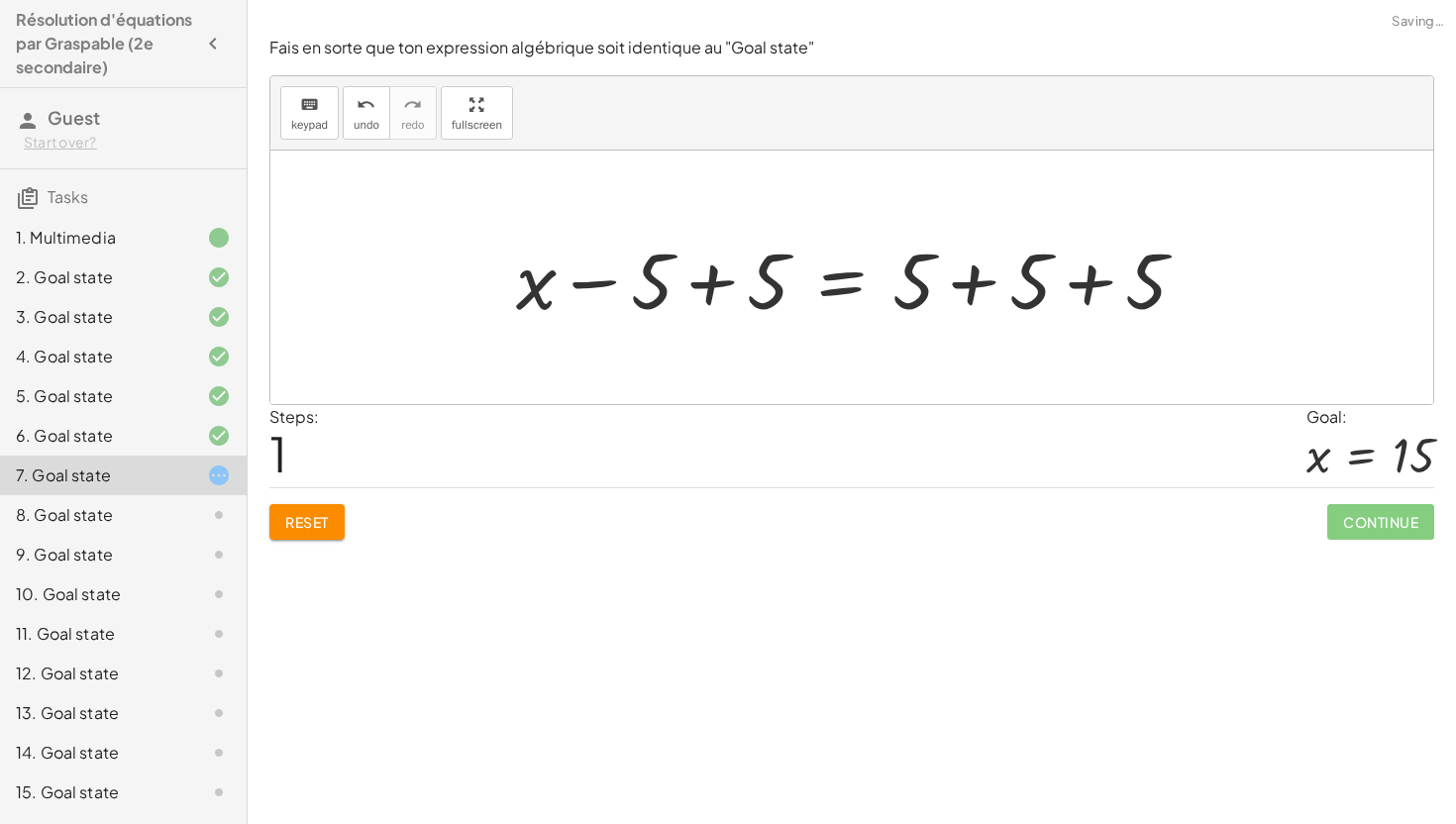 click at bounding box center [859, 277] 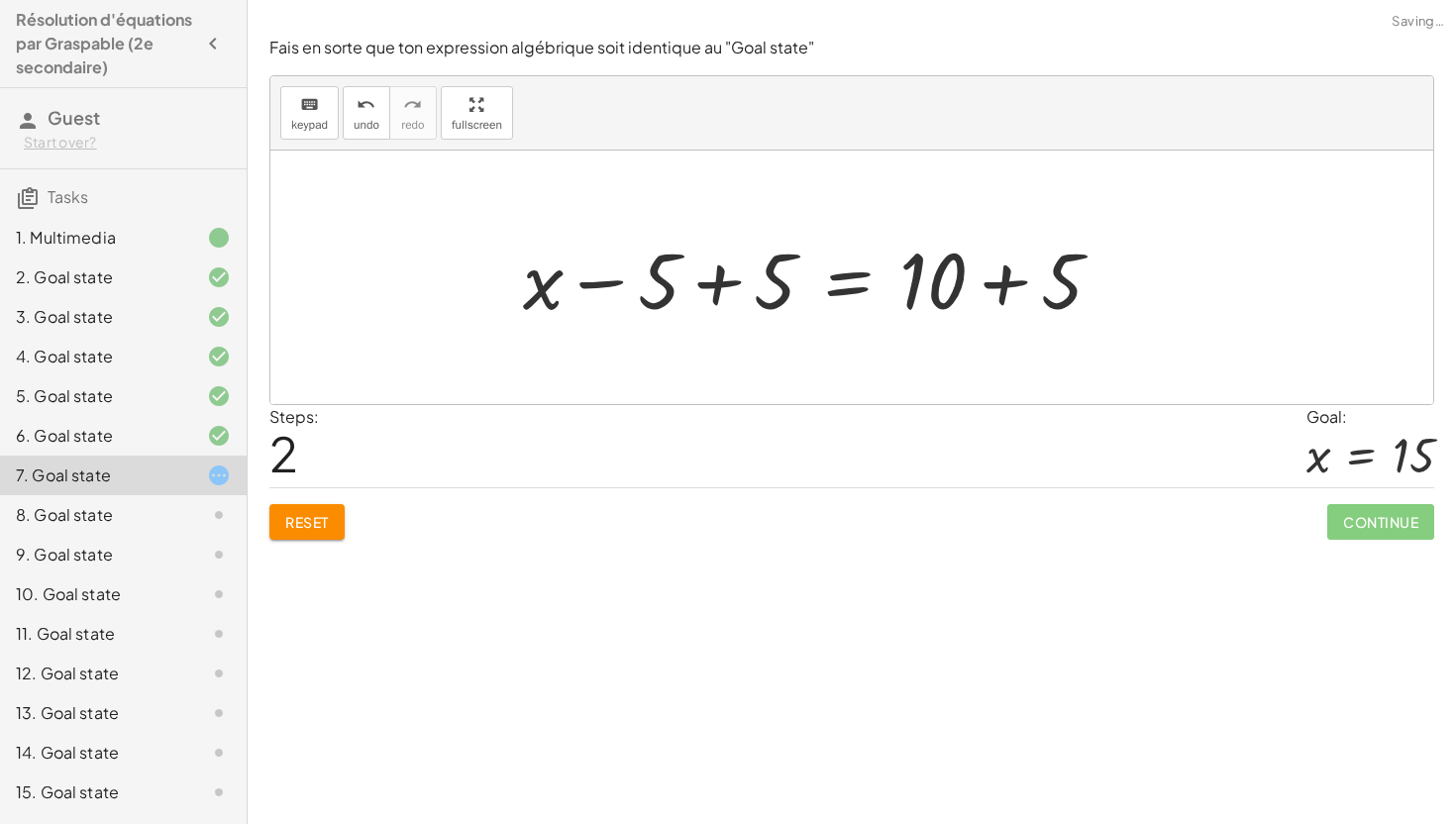 click at bounding box center [820, 277] 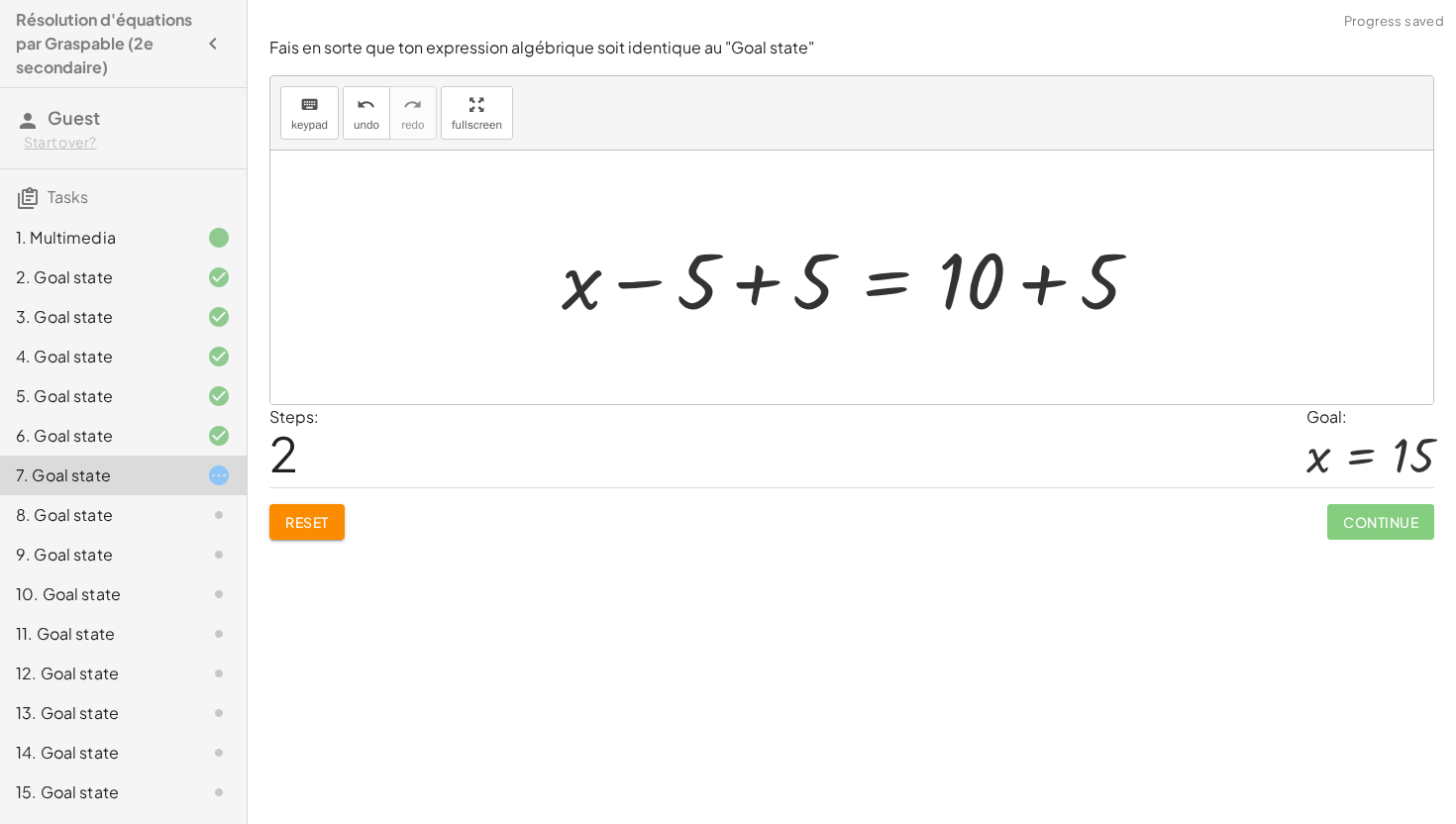 click at bounding box center (859, 277) 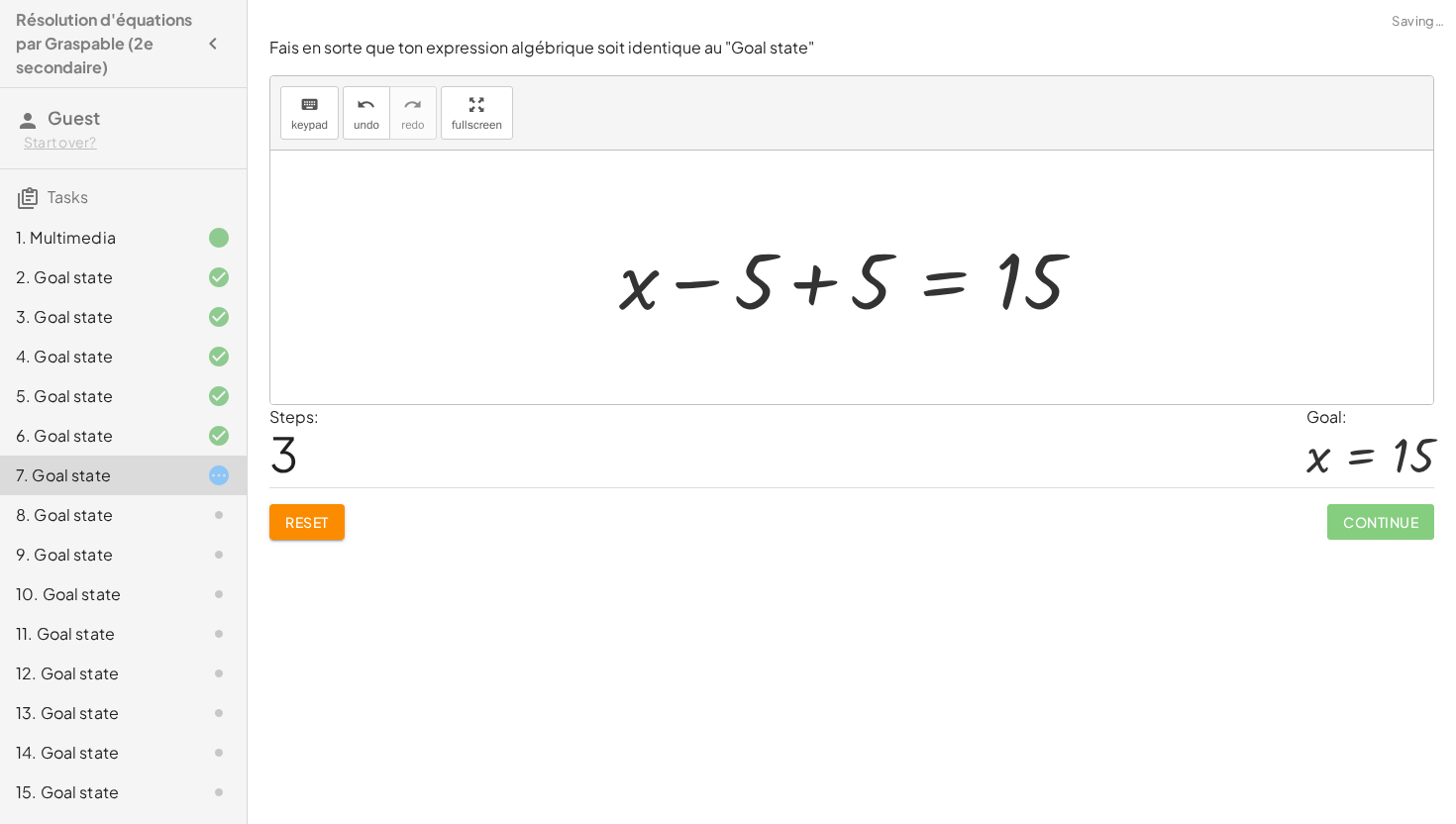 click at bounding box center (860, 277) 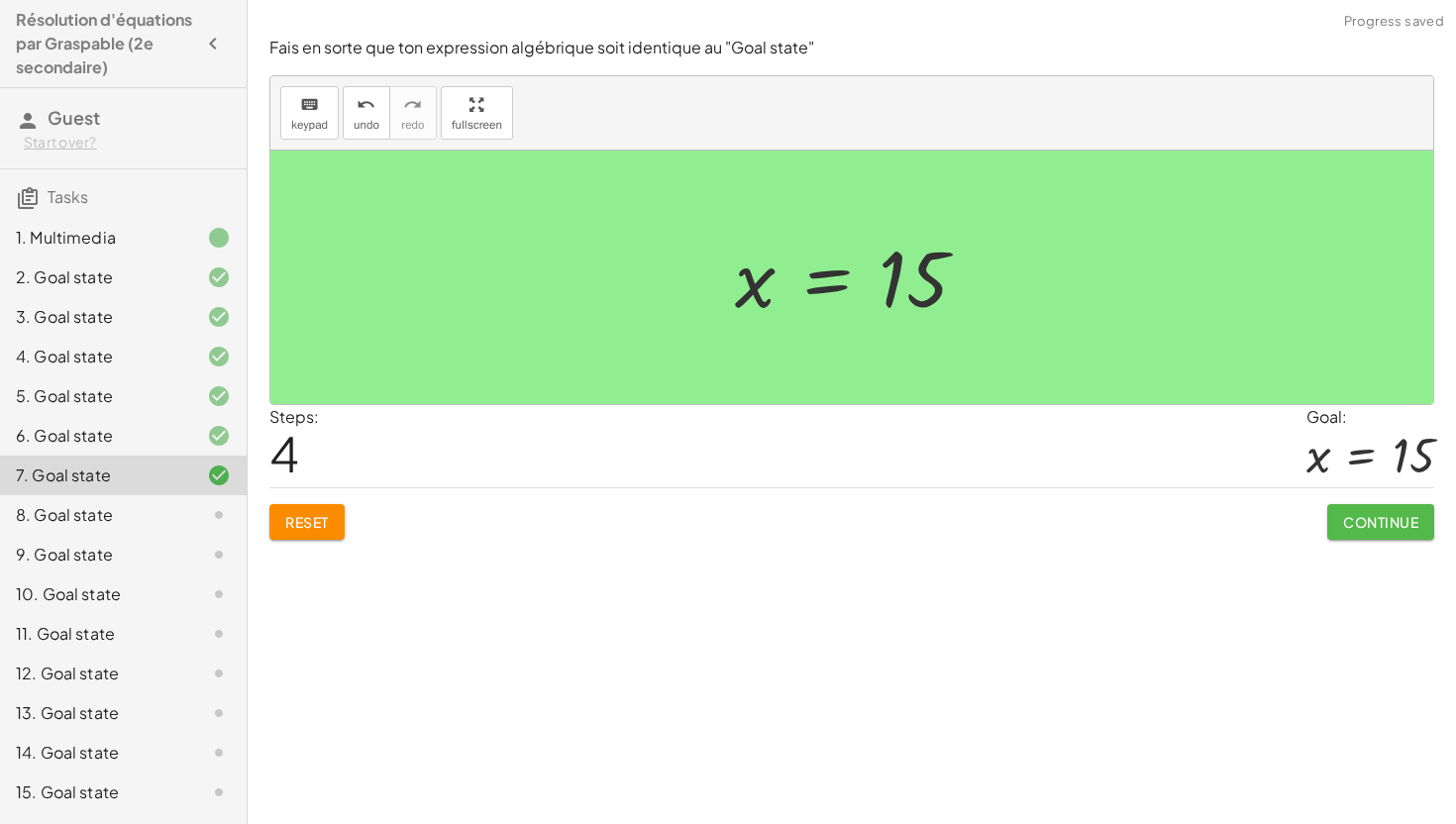 click on "Continue" at bounding box center (1381, 522) 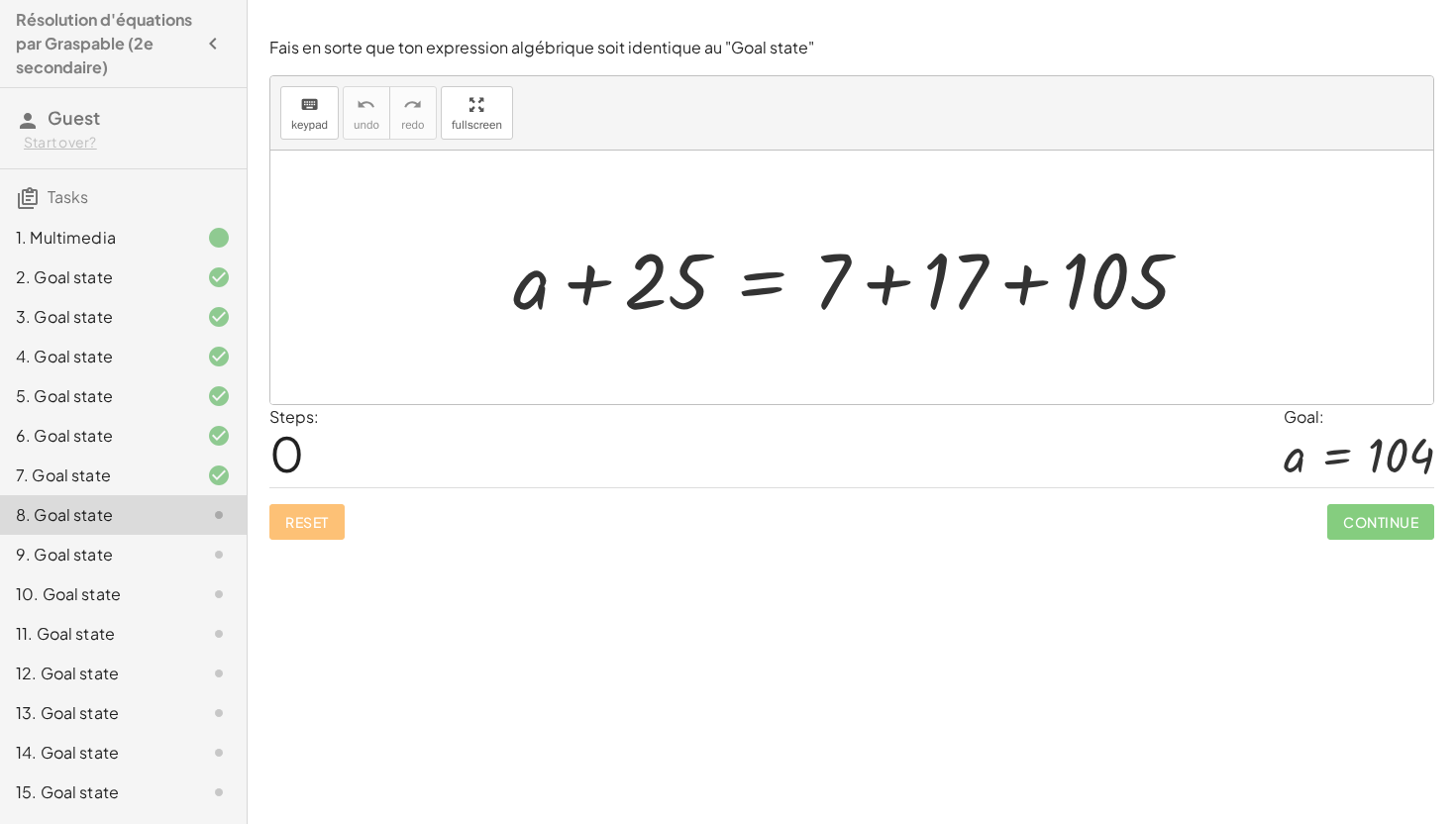 click at bounding box center [859, 277] 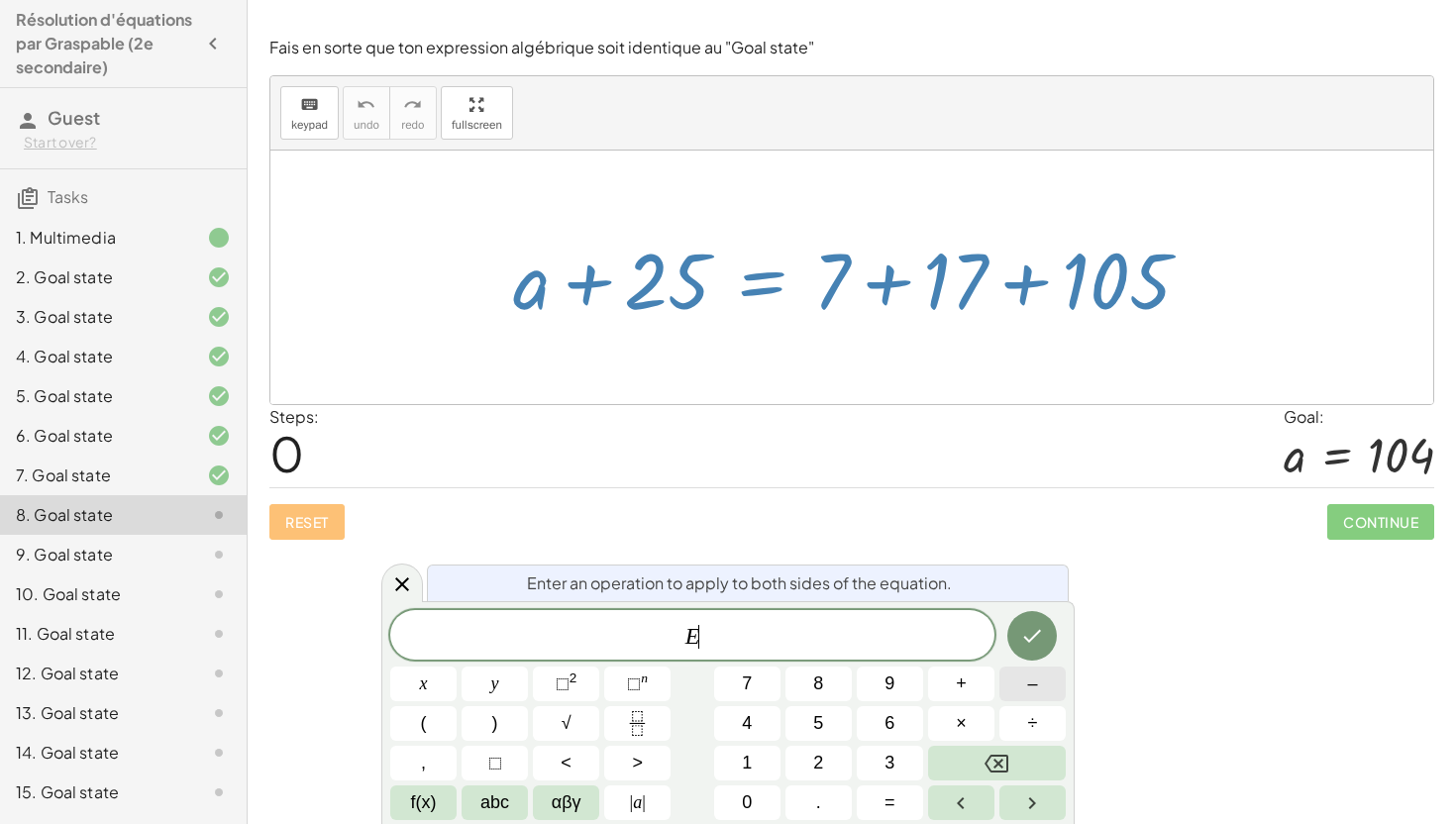 click on "–" at bounding box center (1032, 683) 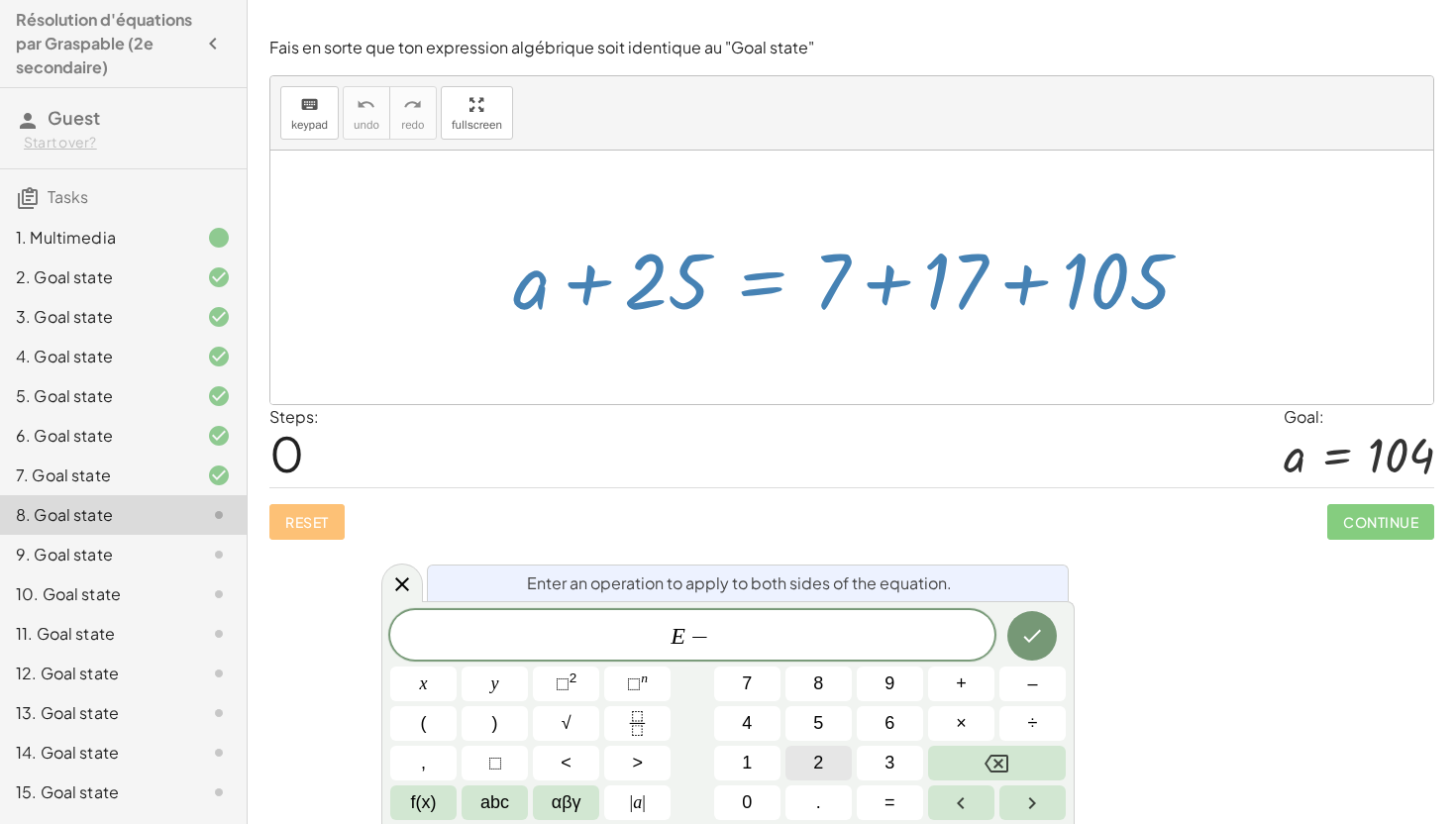 click on "2" at bounding box center (818, 763) 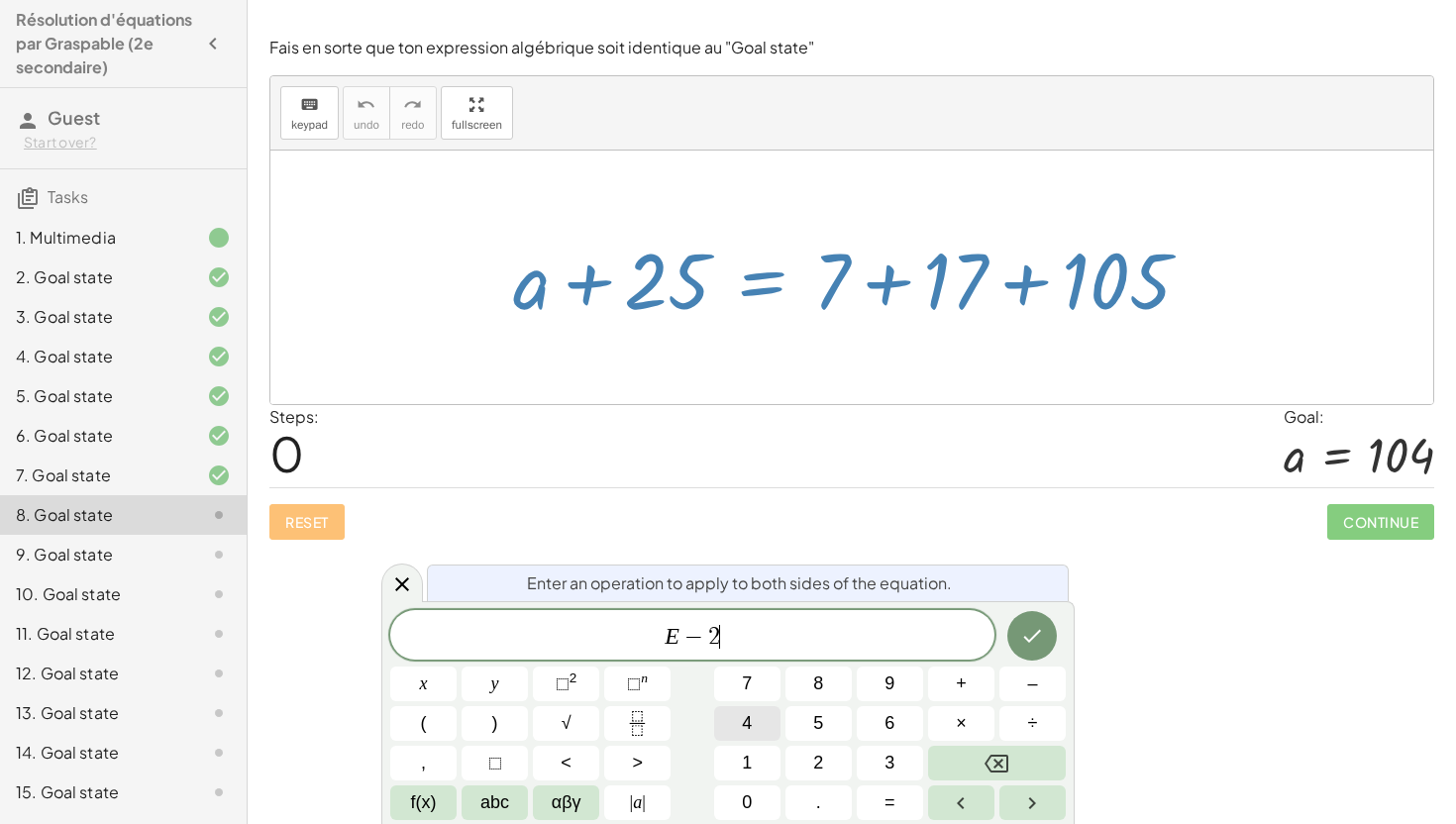 click on "4" at bounding box center [747, 723] 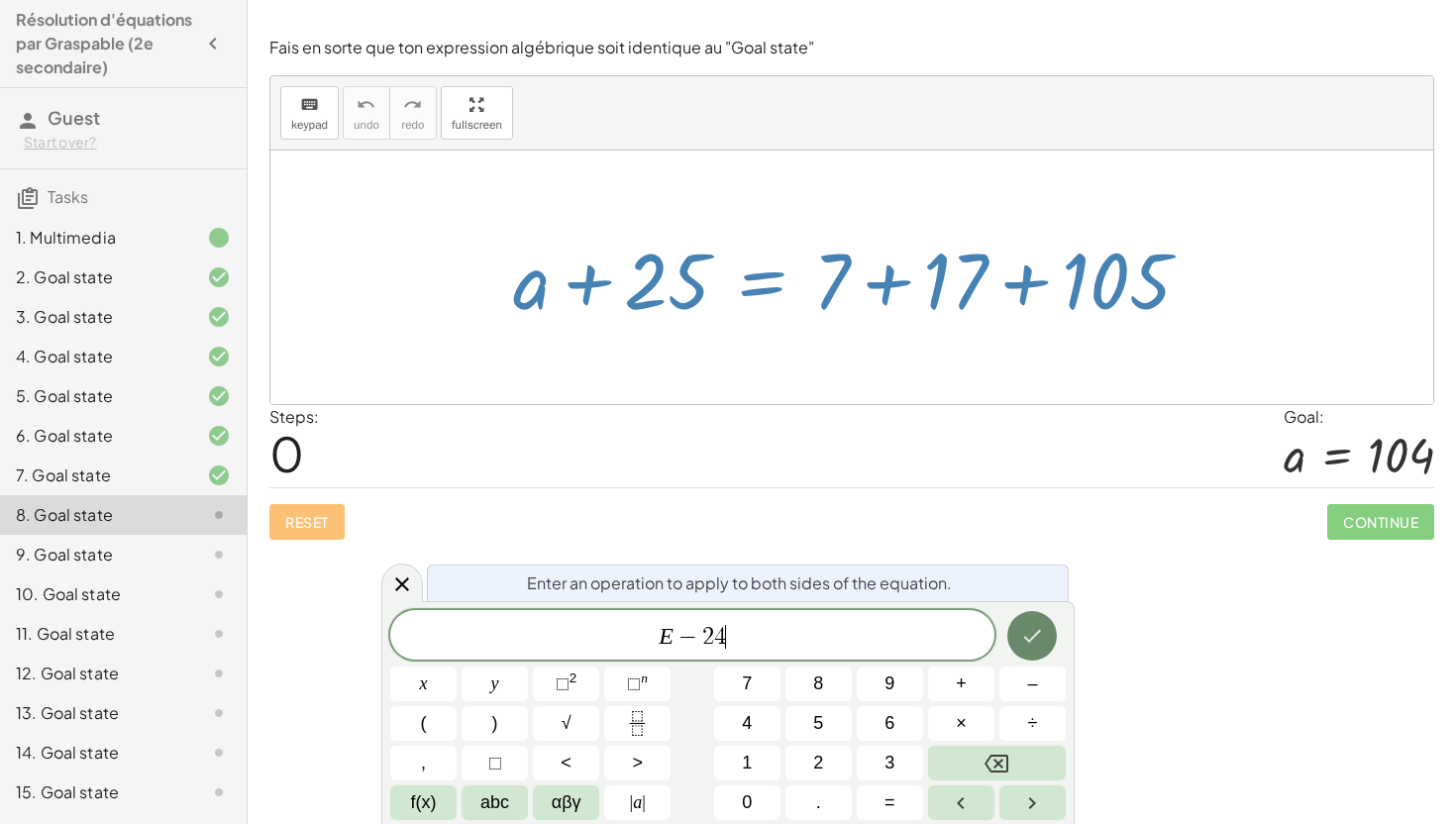 click 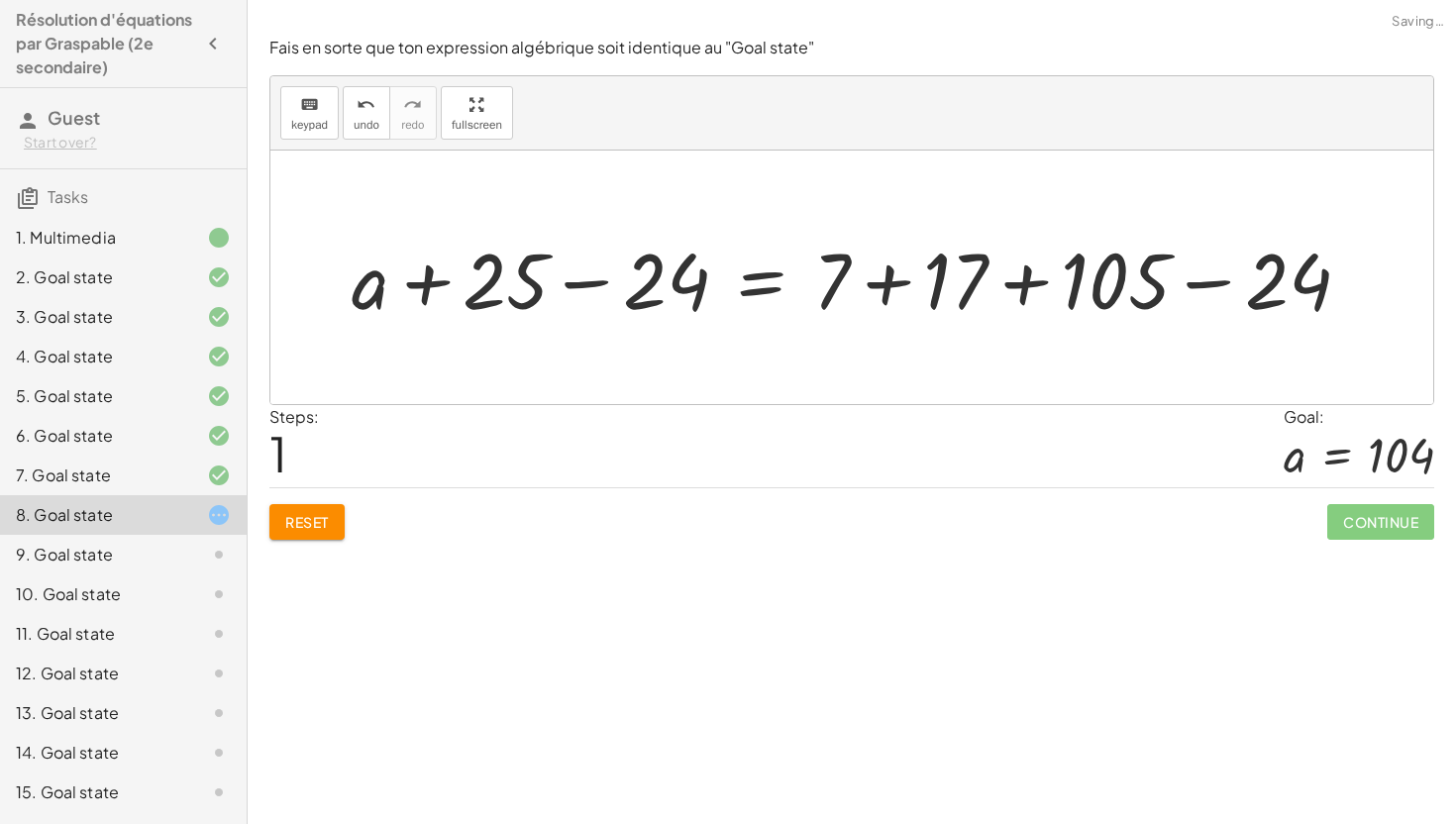 click at bounding box center [859, 277] 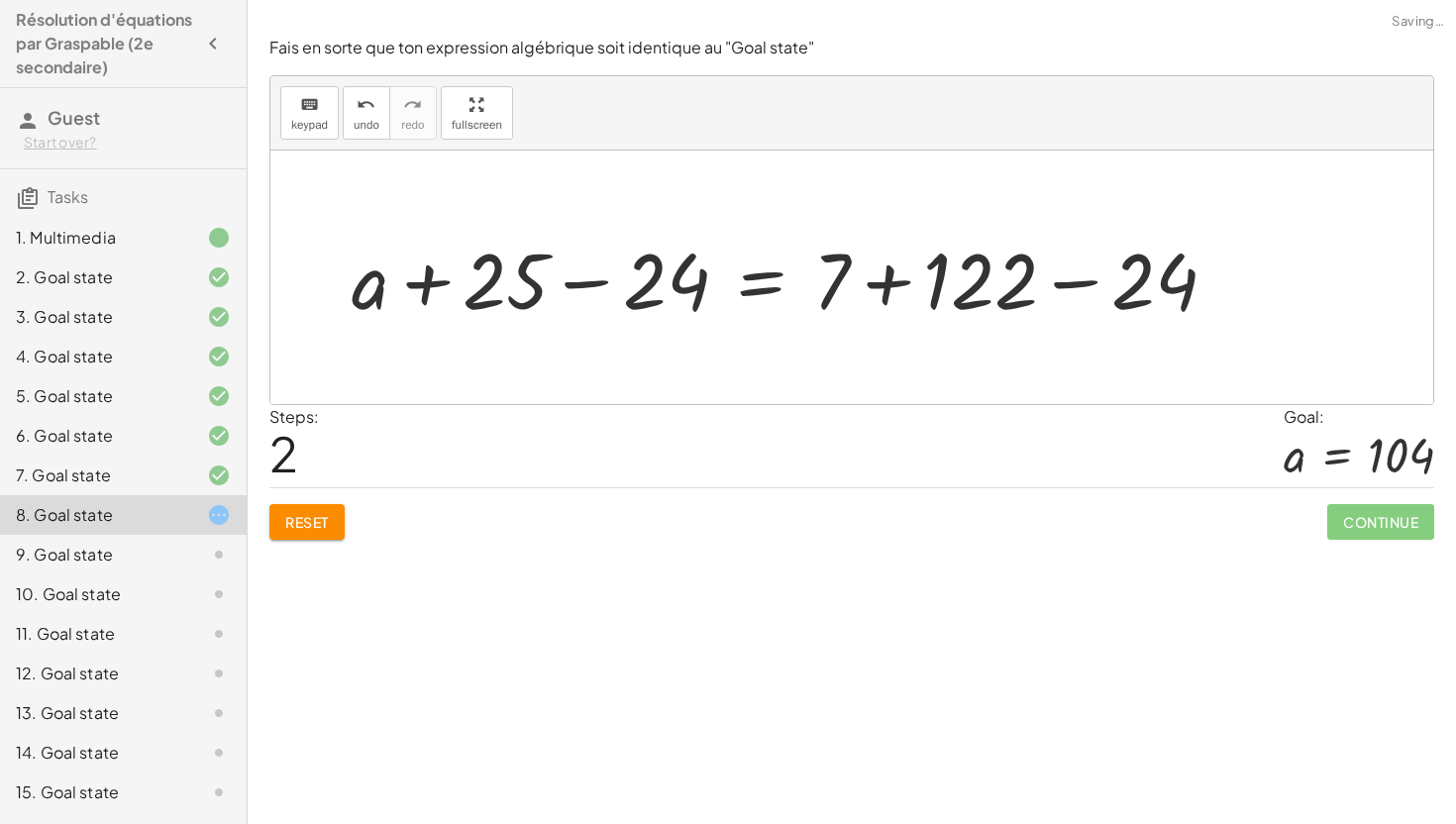 click at bounding box center (792, 277) 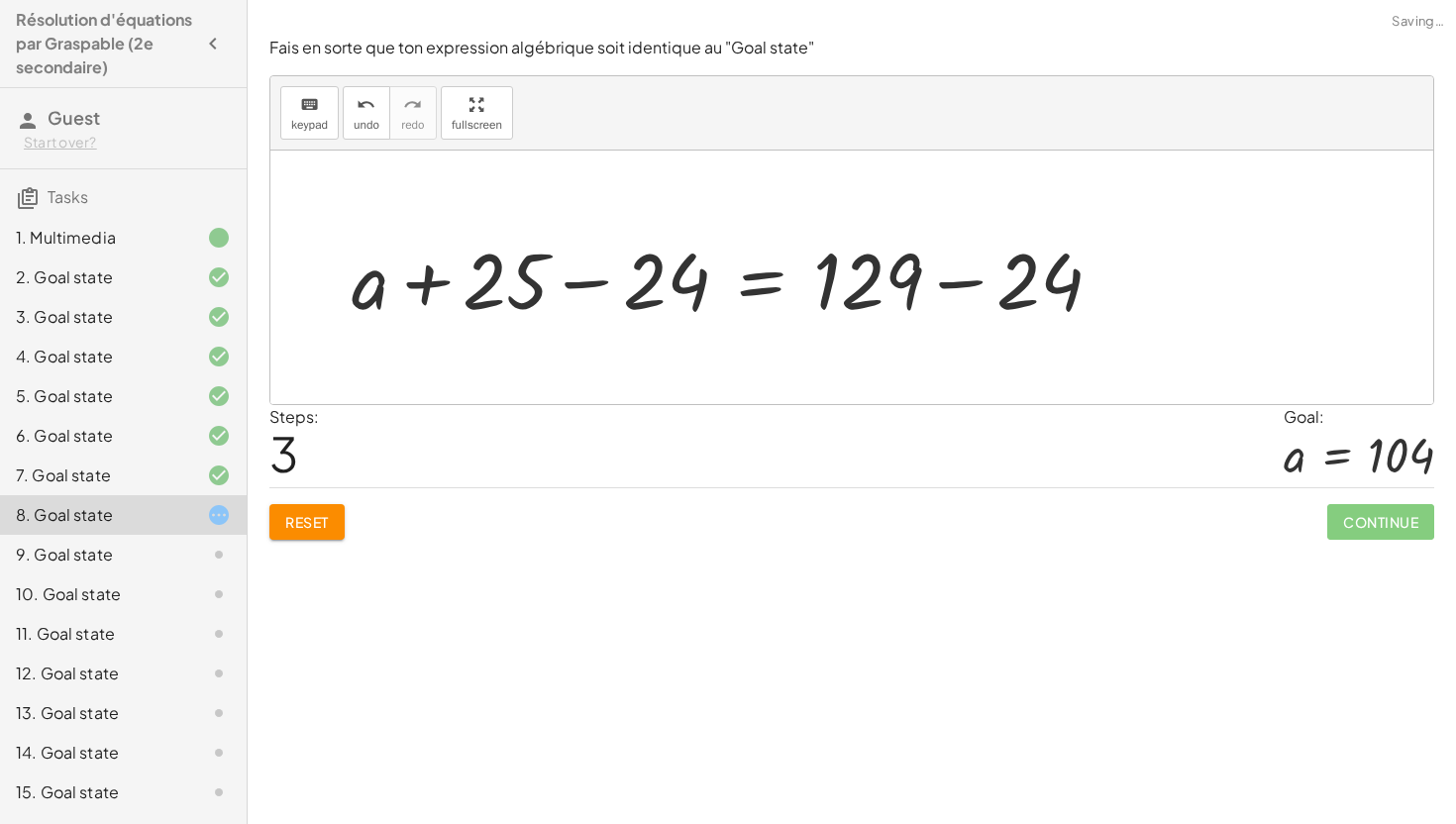 click at bounding box center [735, 277] 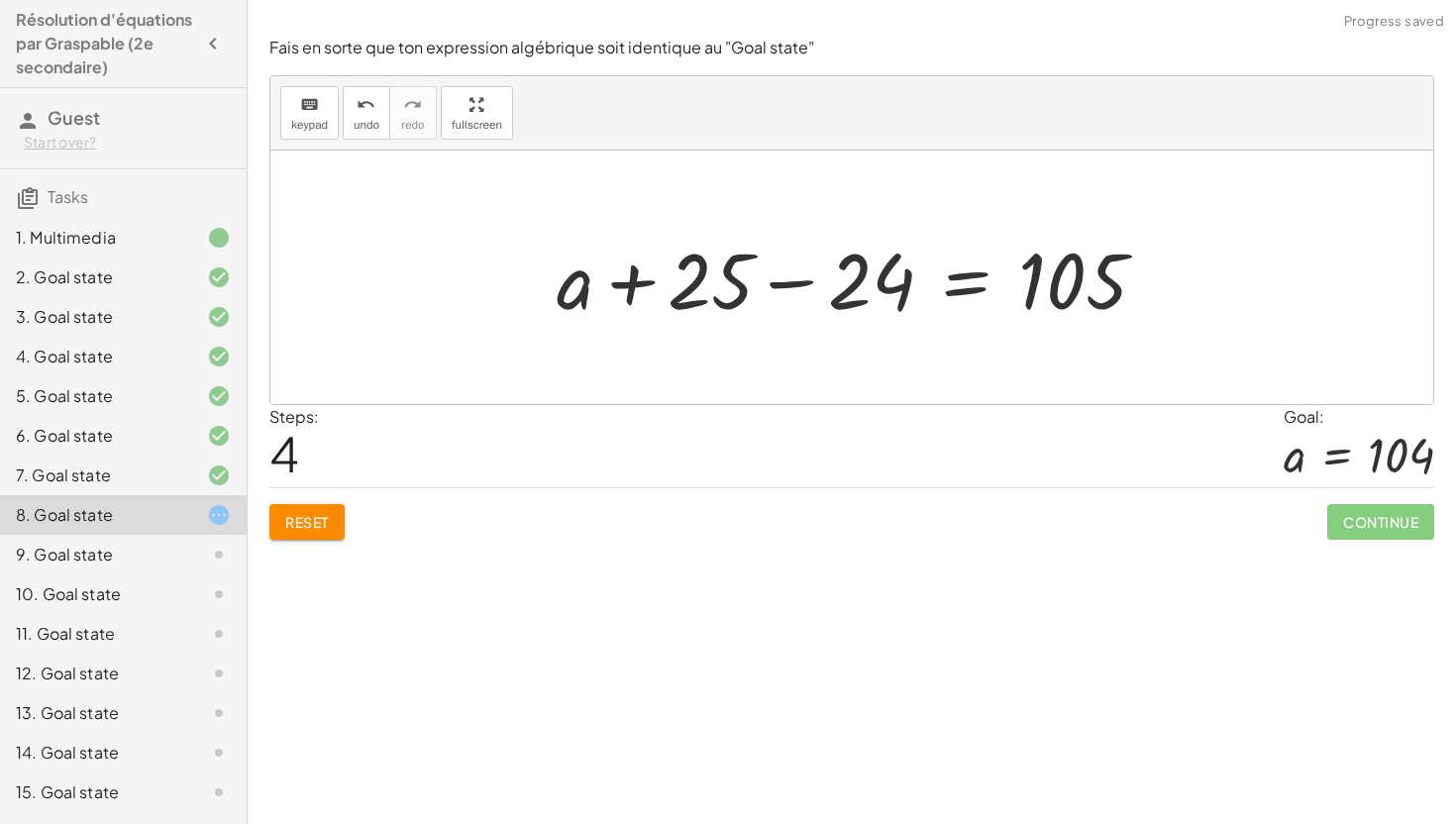 click at bounding box center (859, 277) 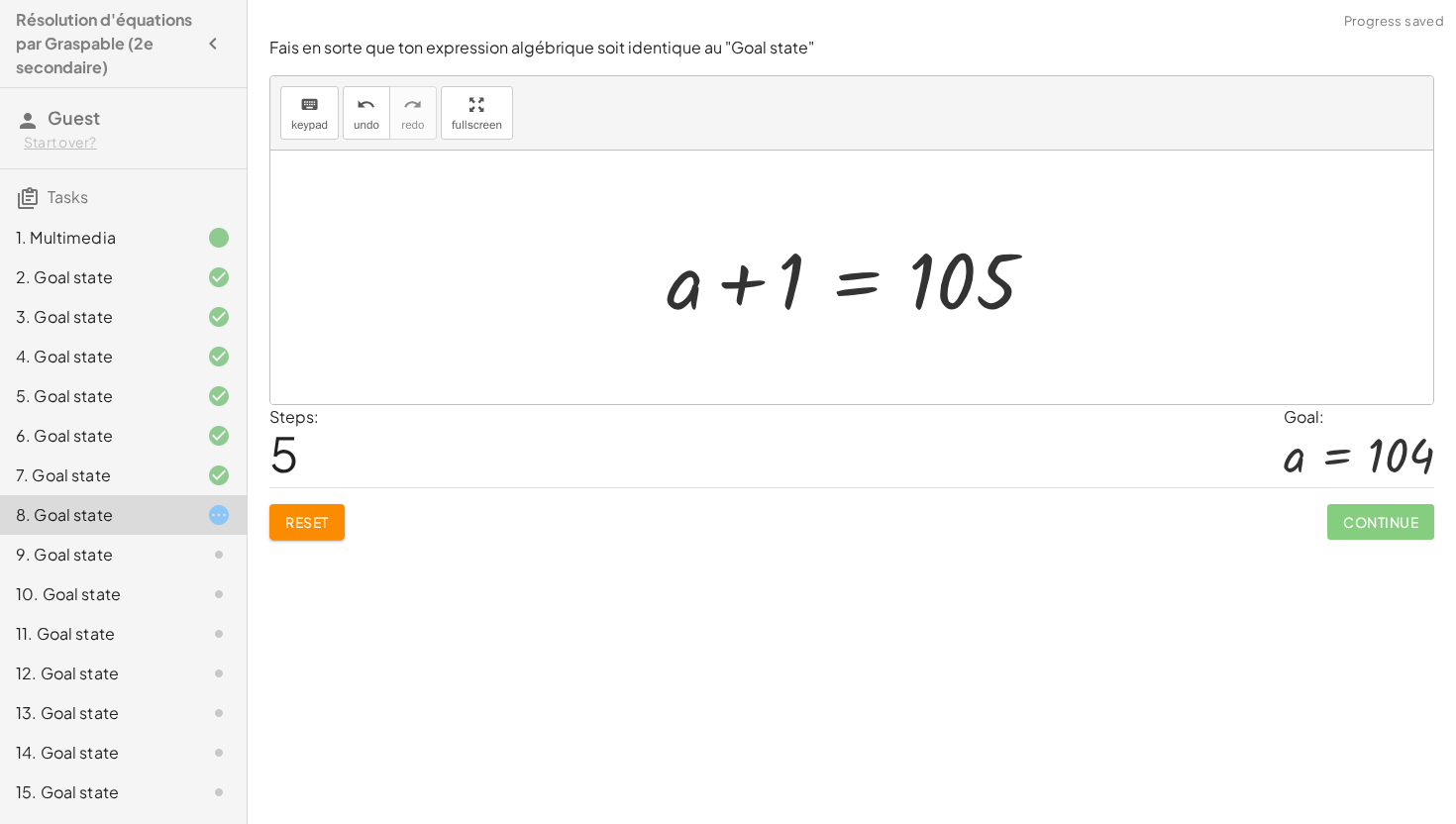 click at bounding box center [859, 277] 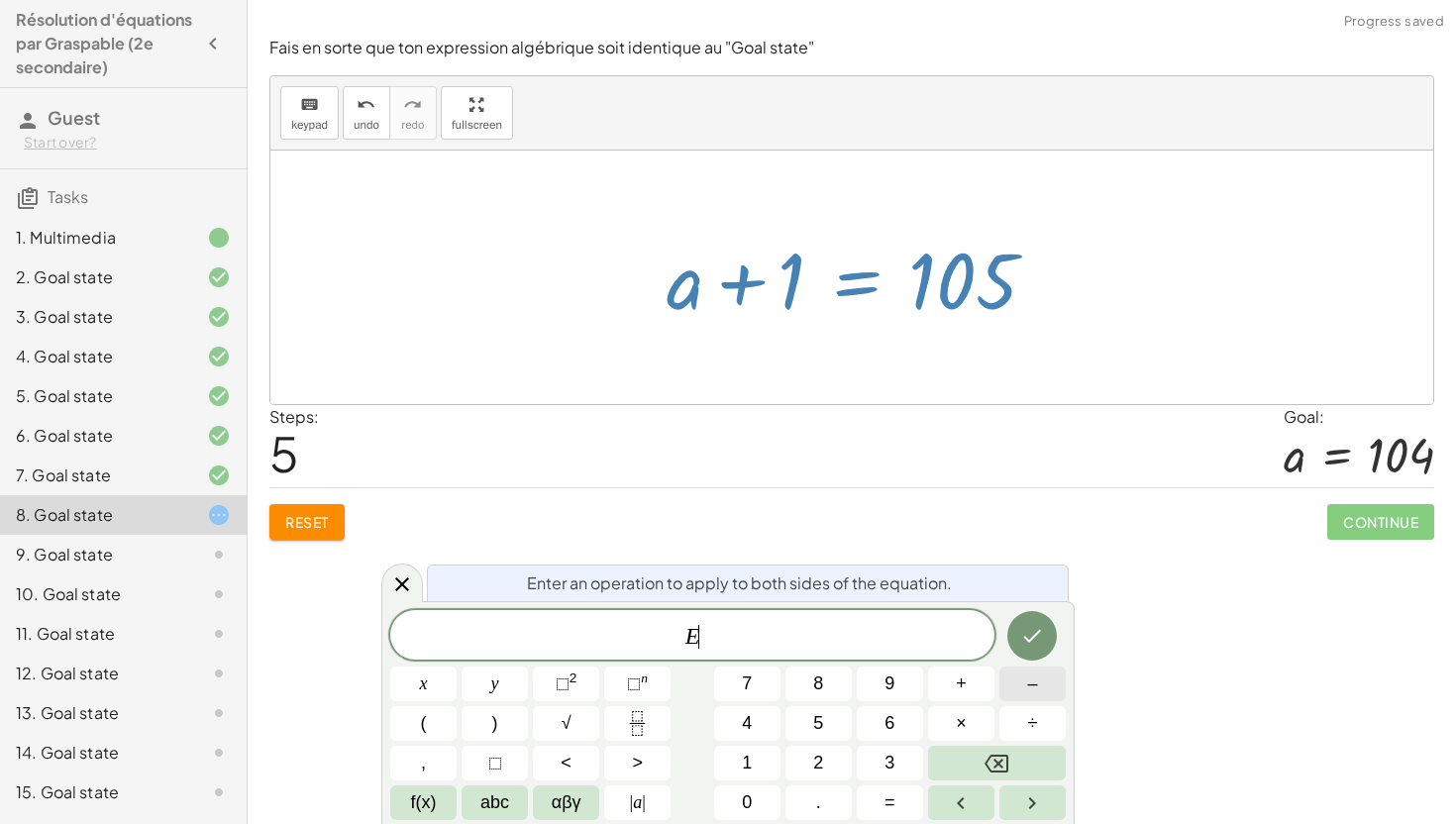 click on "–" at bounding box center (1032, 683) 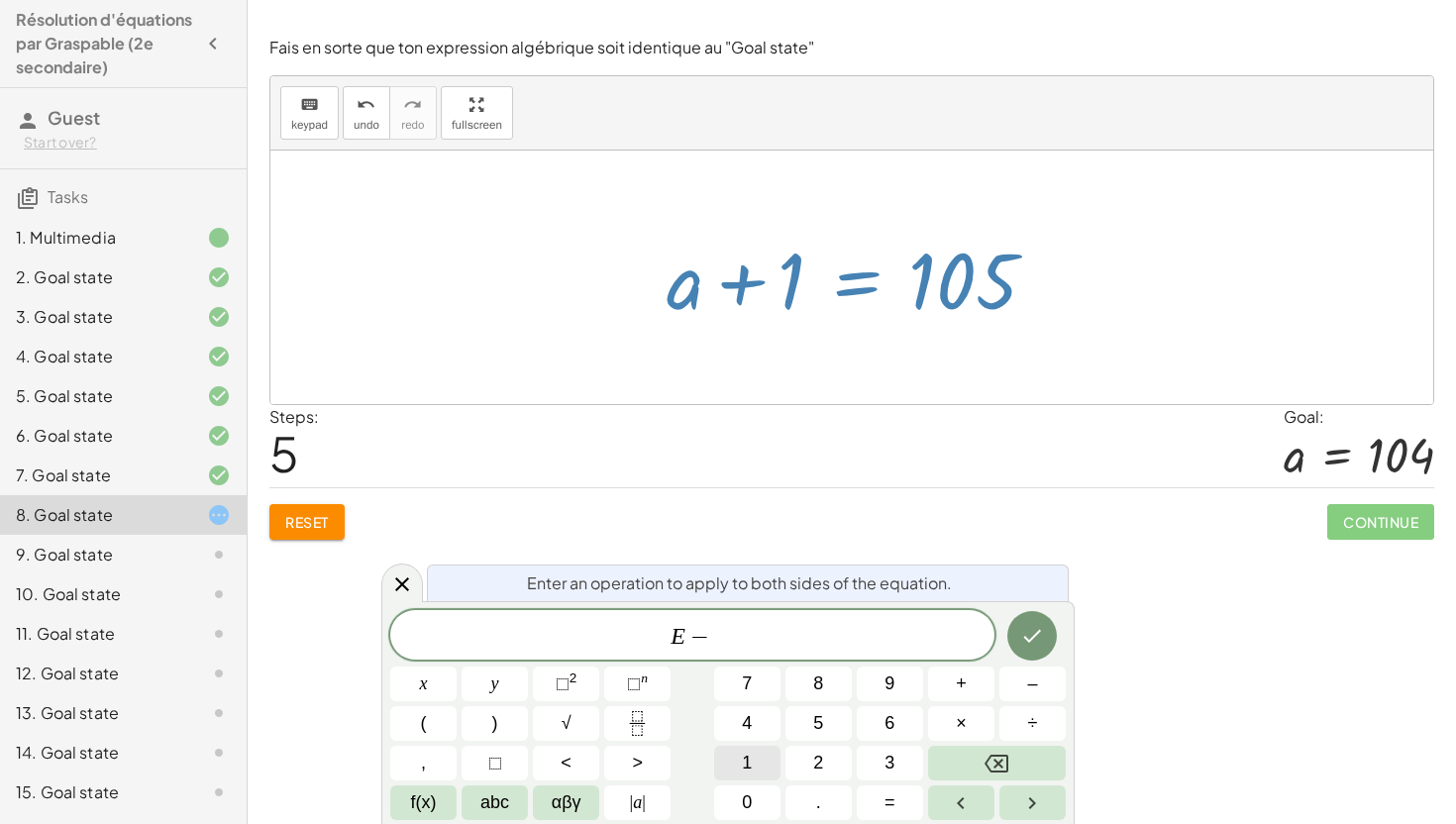 click on "1" at bounding box center (747, 763) 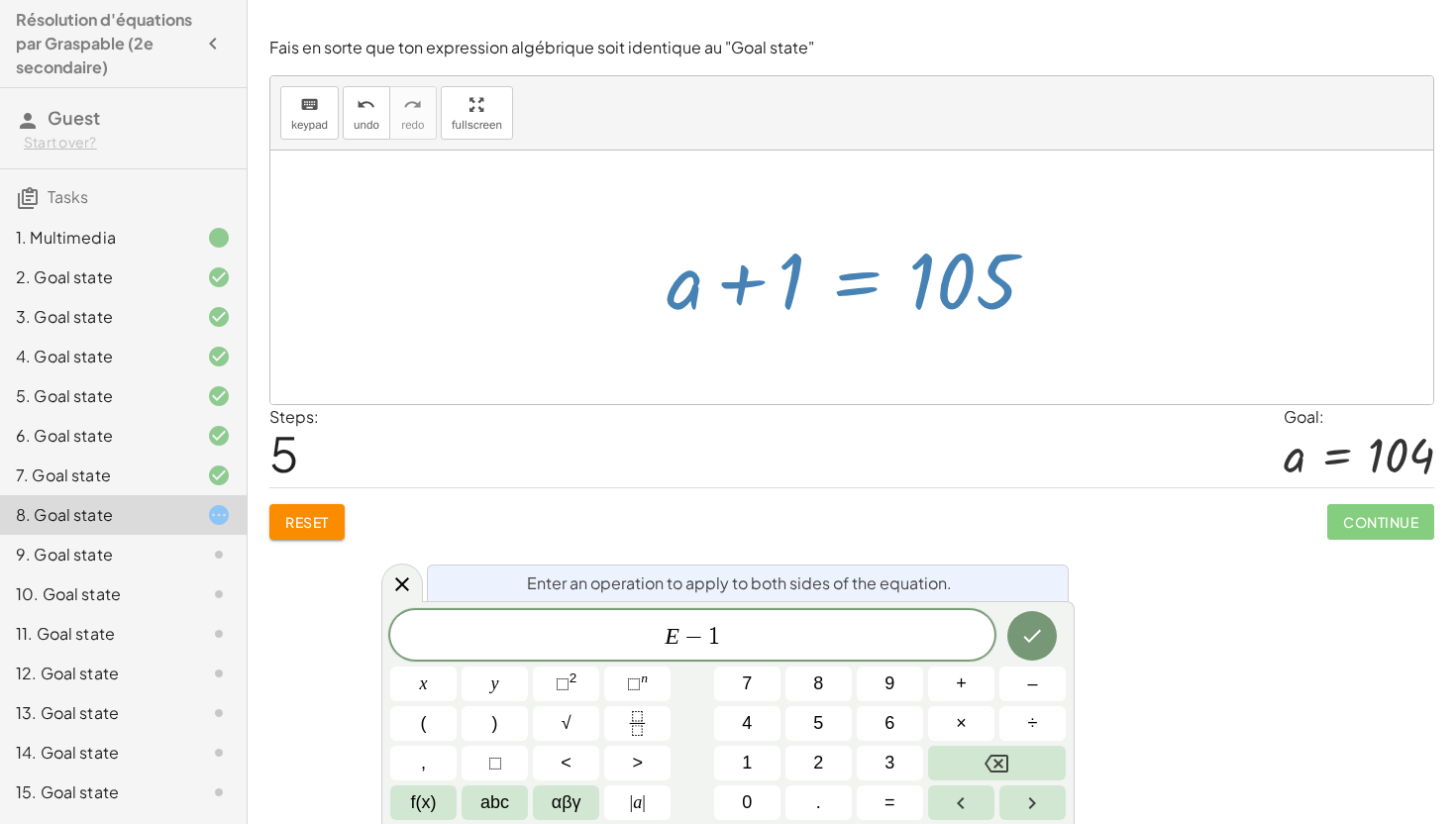 click 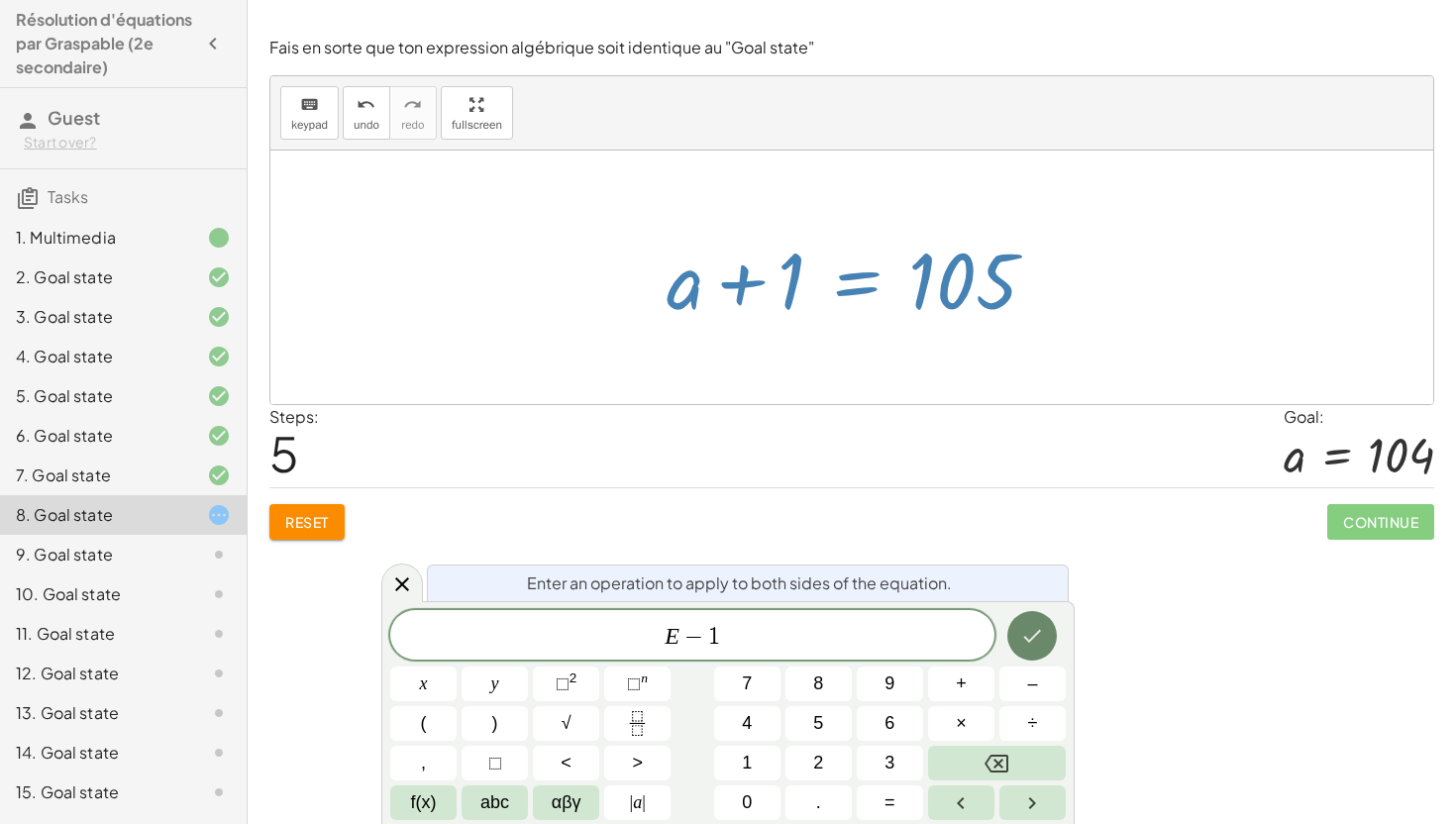 click 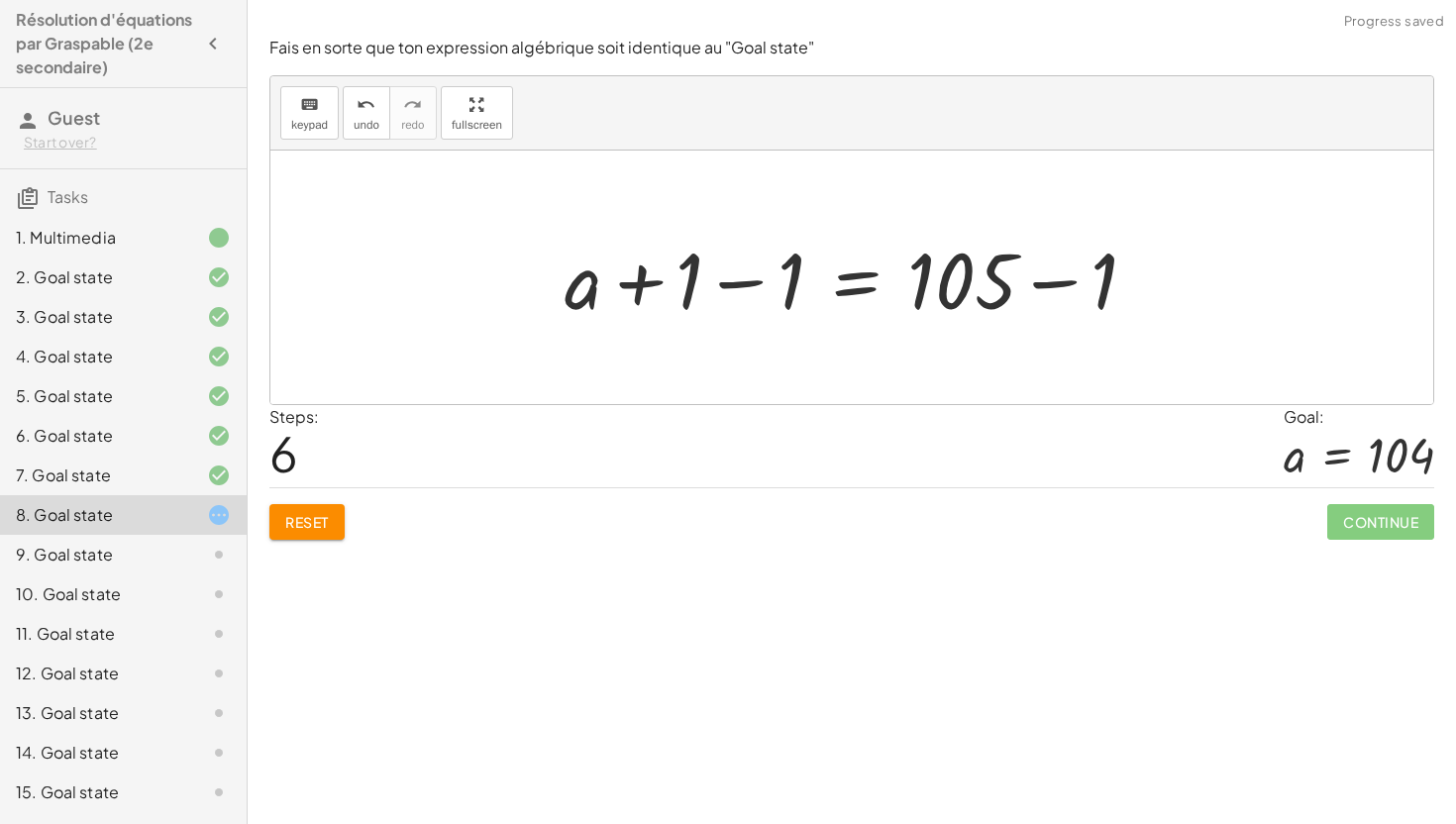 click at bounding box center (859, 277) 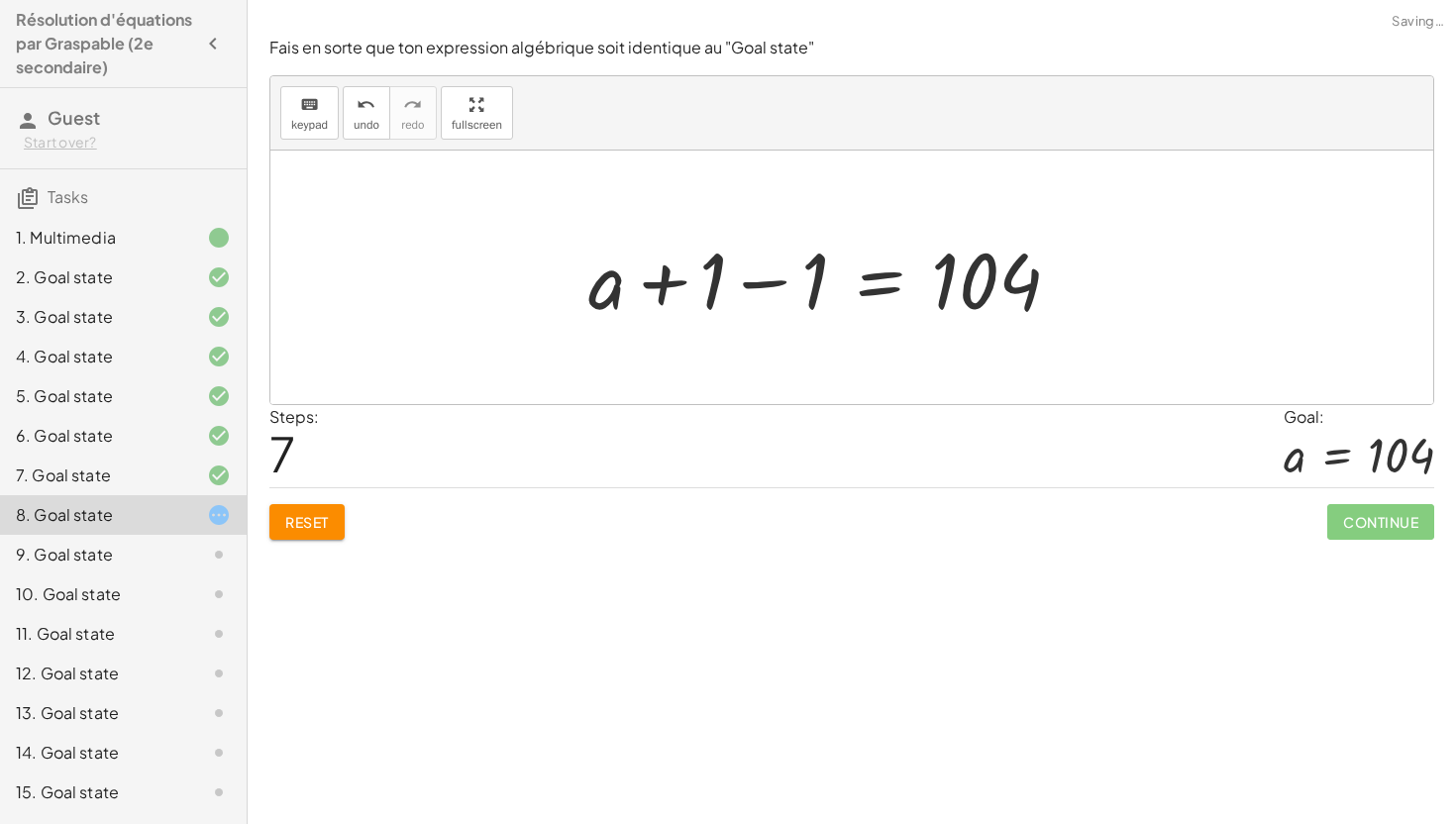 click at bounding box center (832, 277) 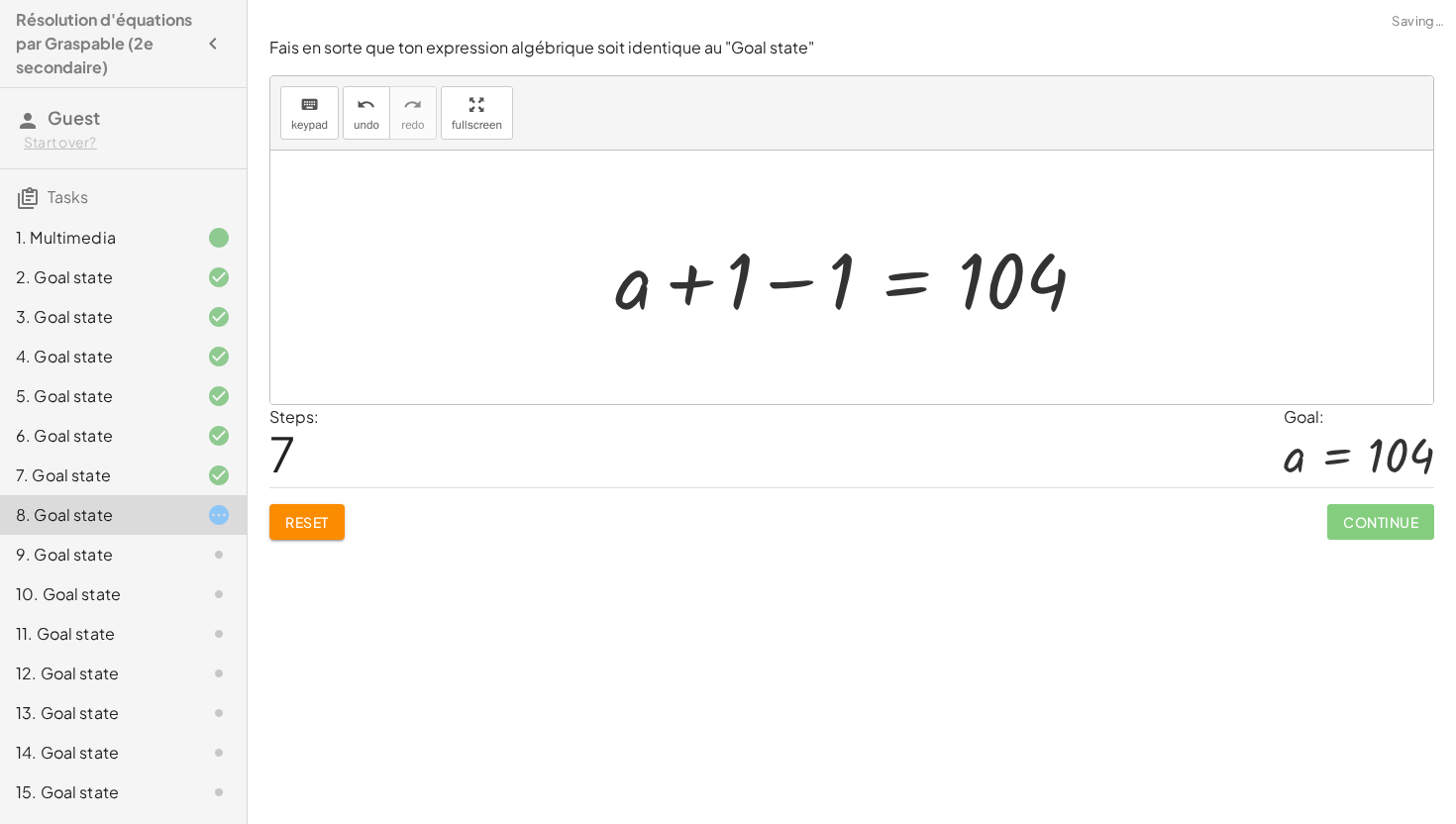 click at bounding box center [859, 277] 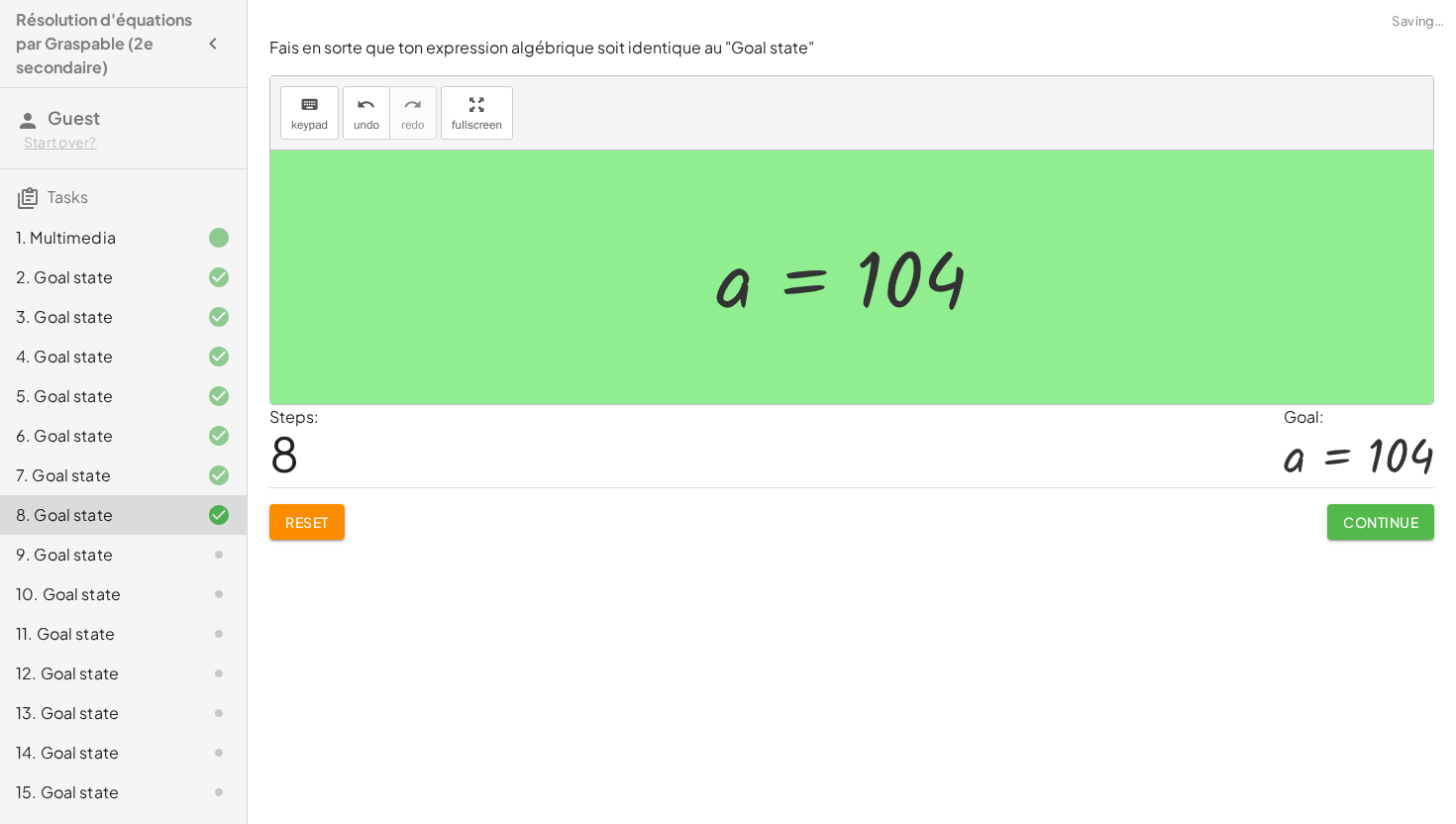 click on "Continue" at bounding box center (1381, 522) 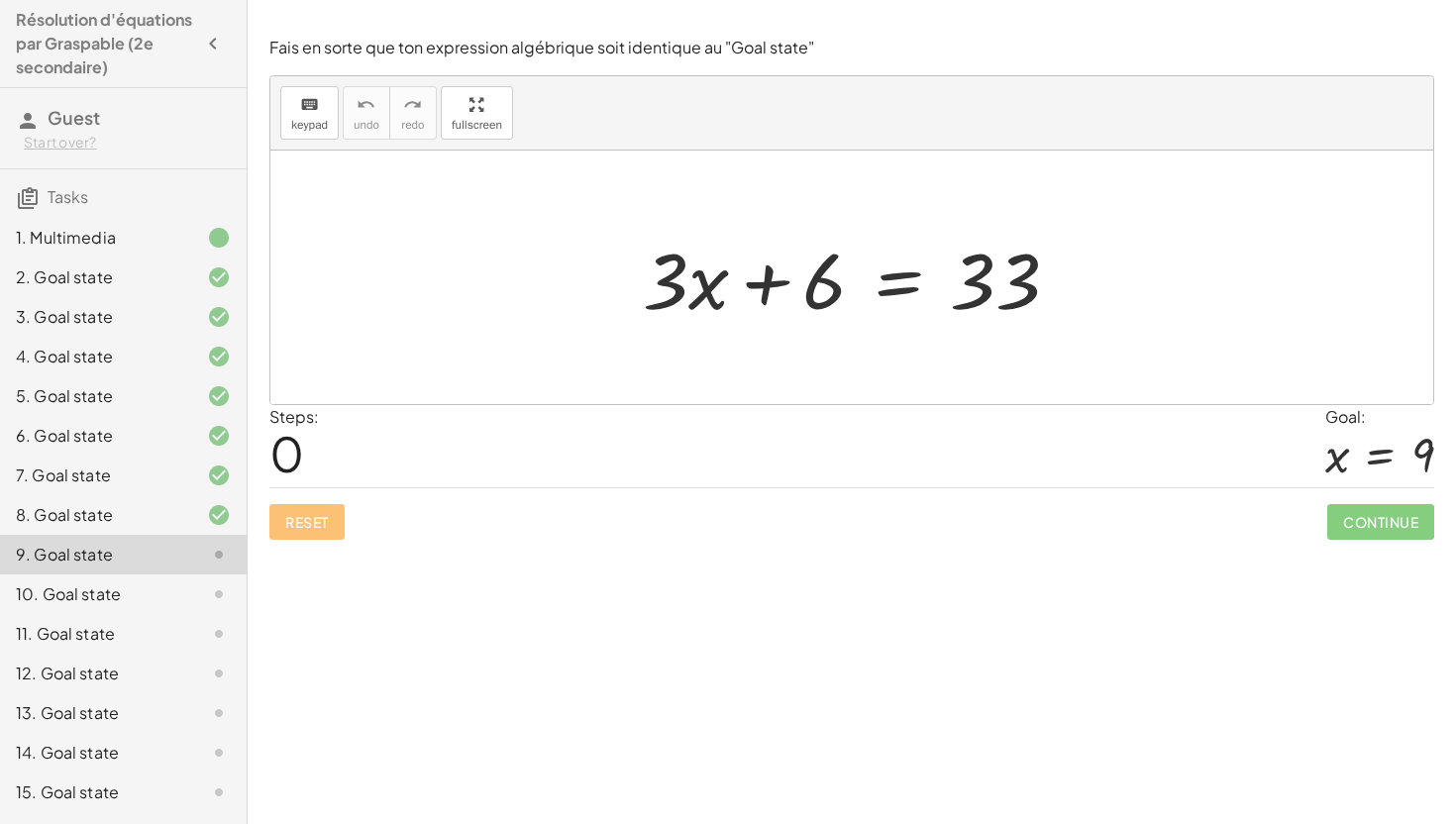click at bounding box center [859, 277] 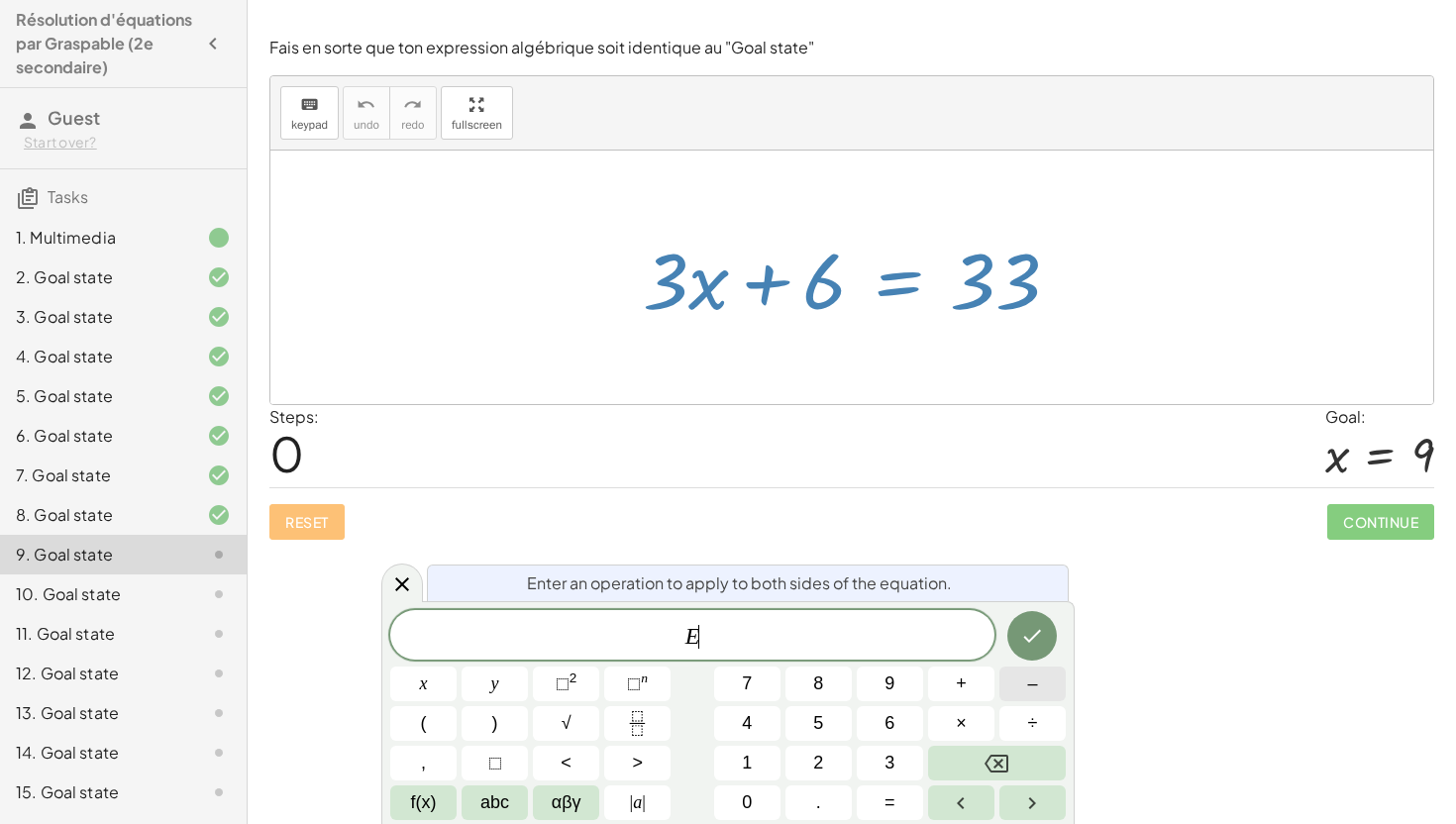 click on "–" at bounding box center [1032, 683] 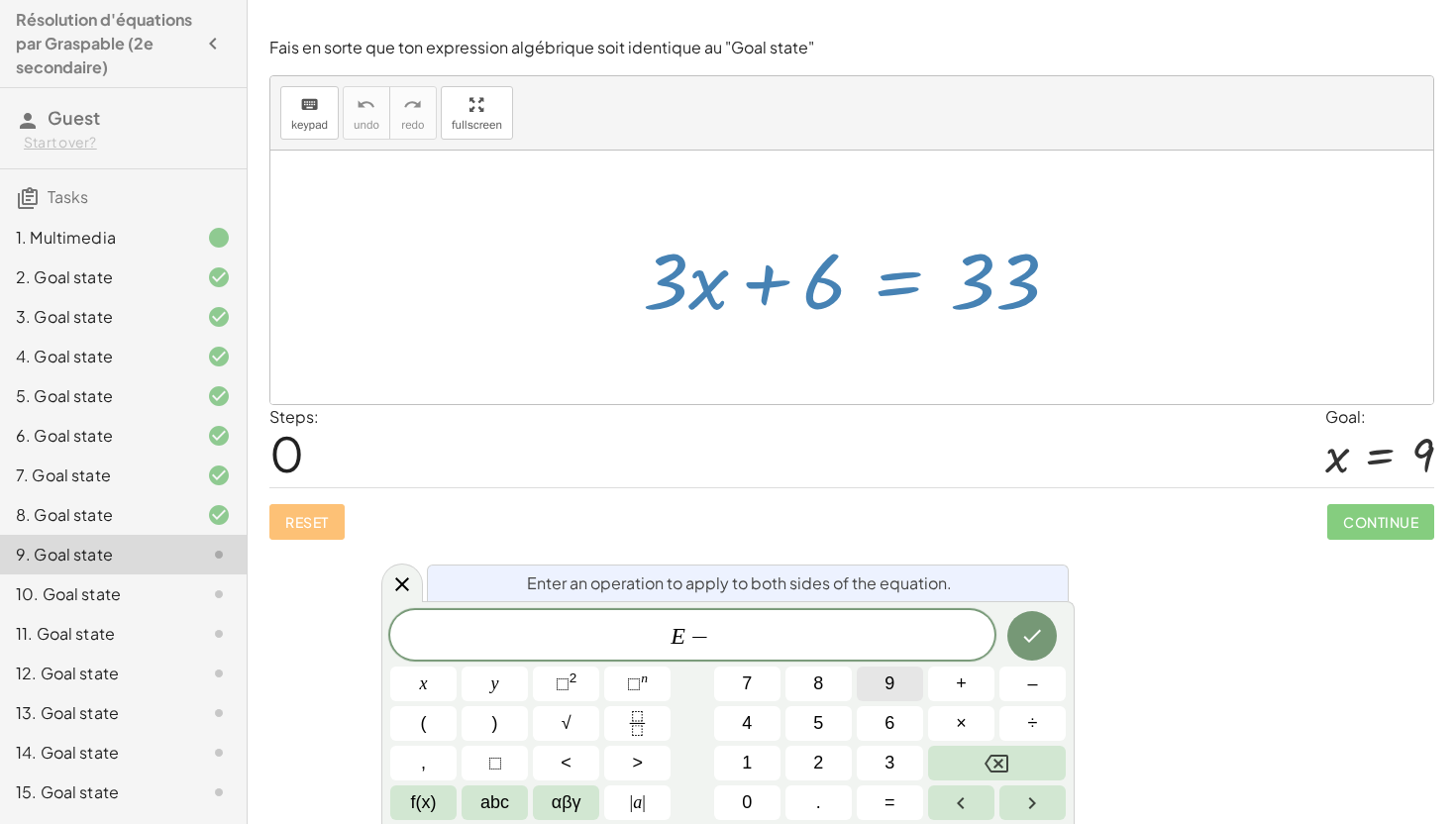 click on "9" at bounding box center [889, 683] 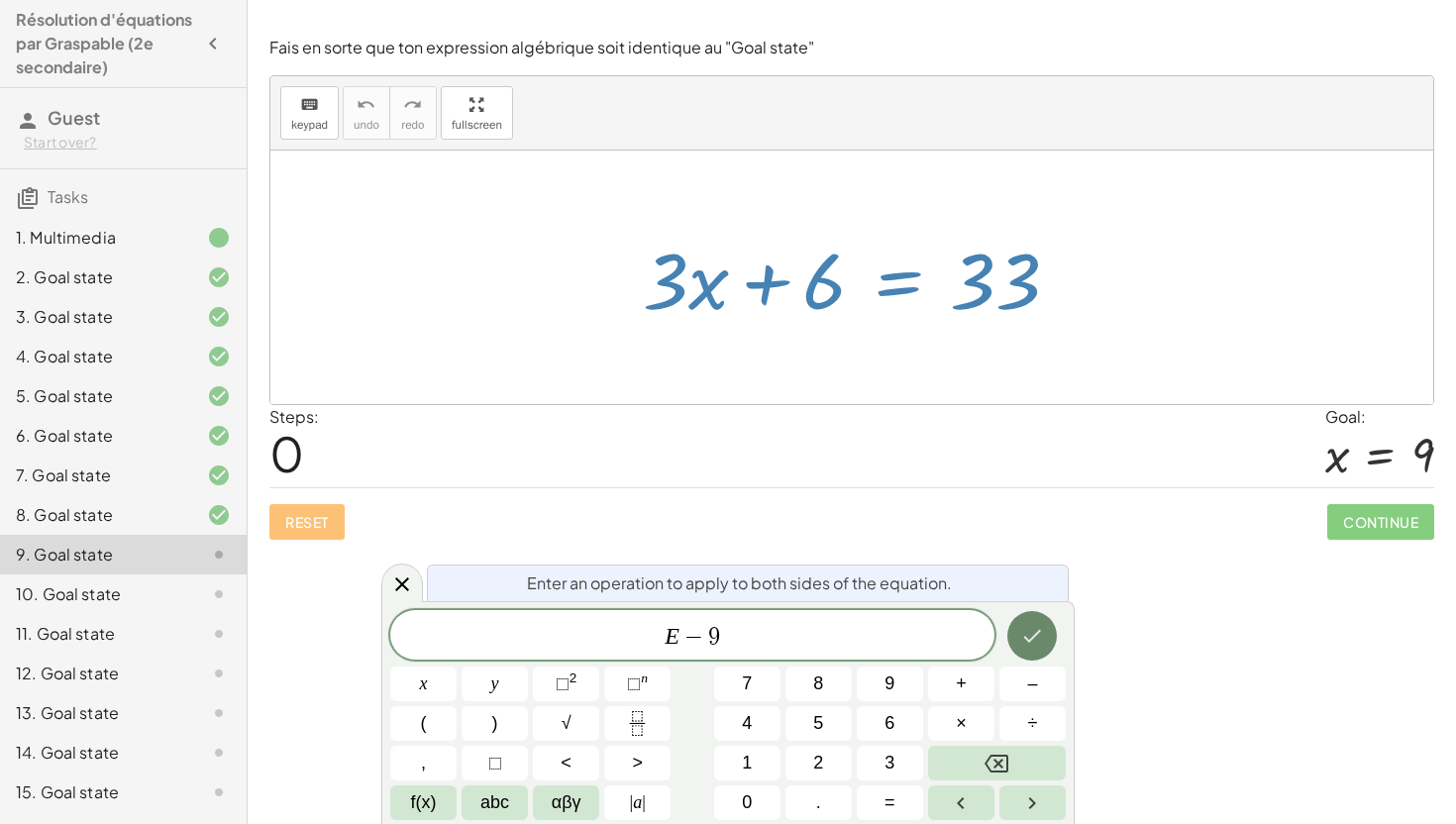 click at bounding box center [1032, 636] 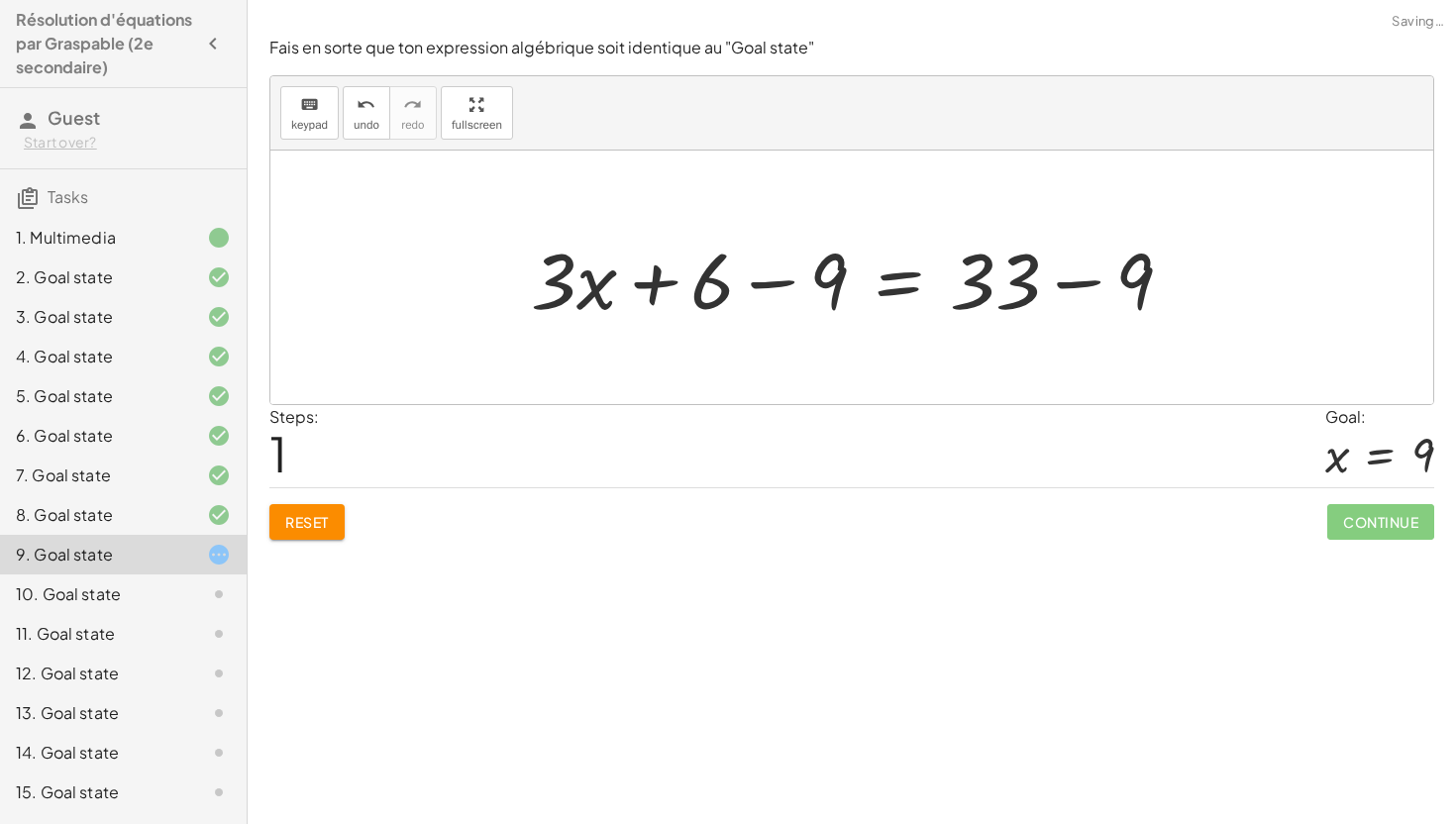 click at bounding box center (860, 277) 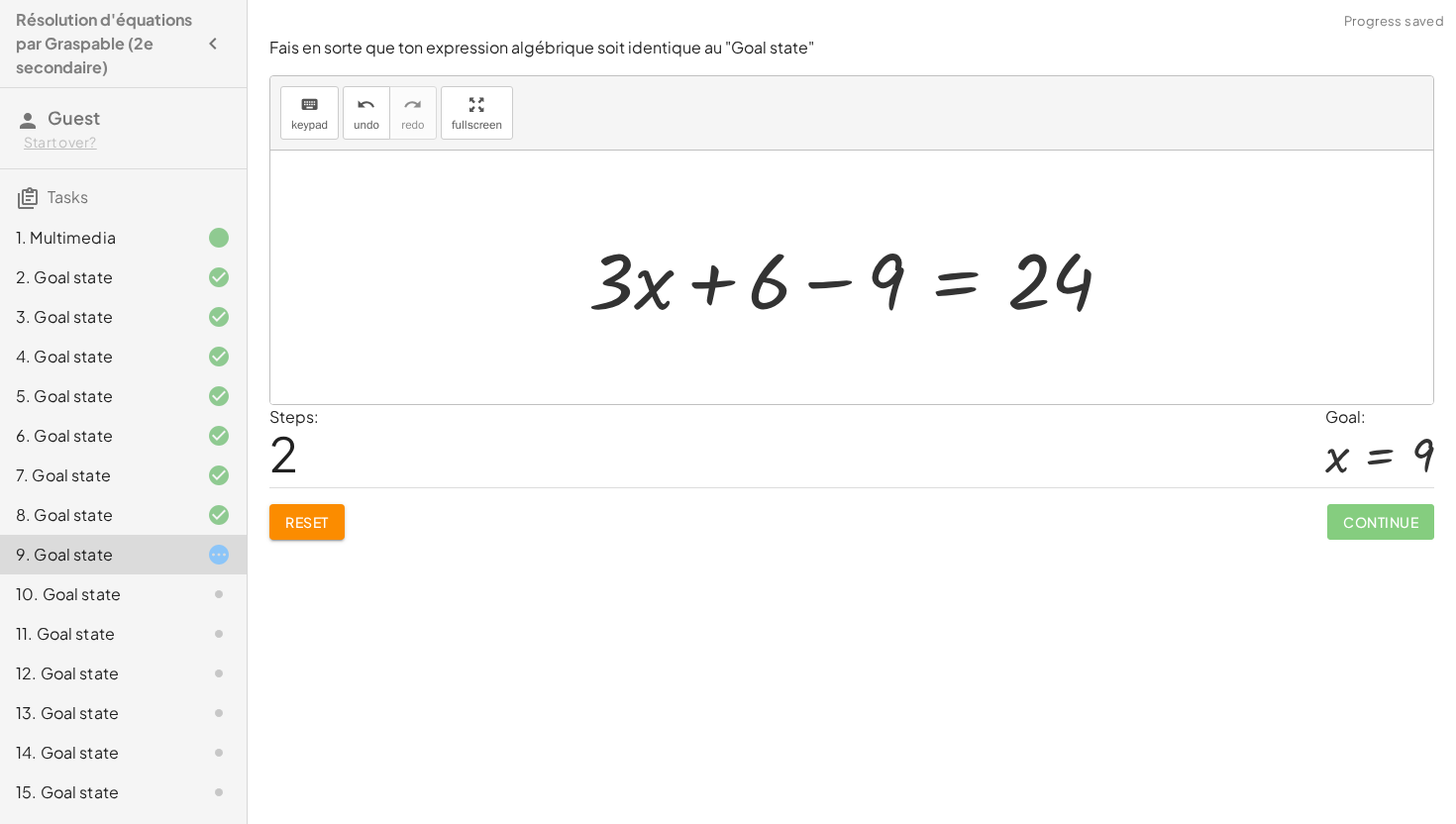 click at bounding box center [859, 277] 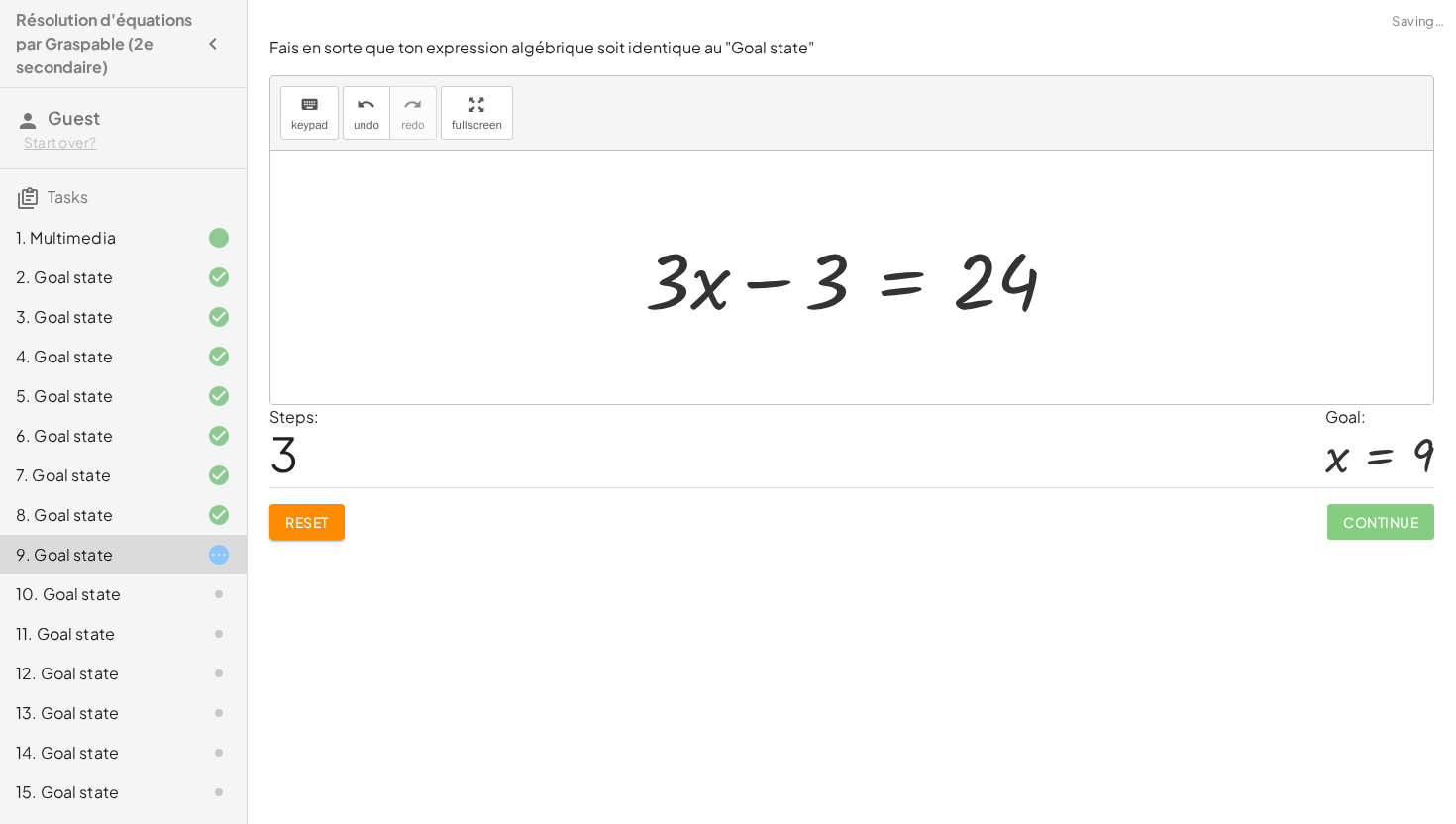 click at bounding box center [860, 277] 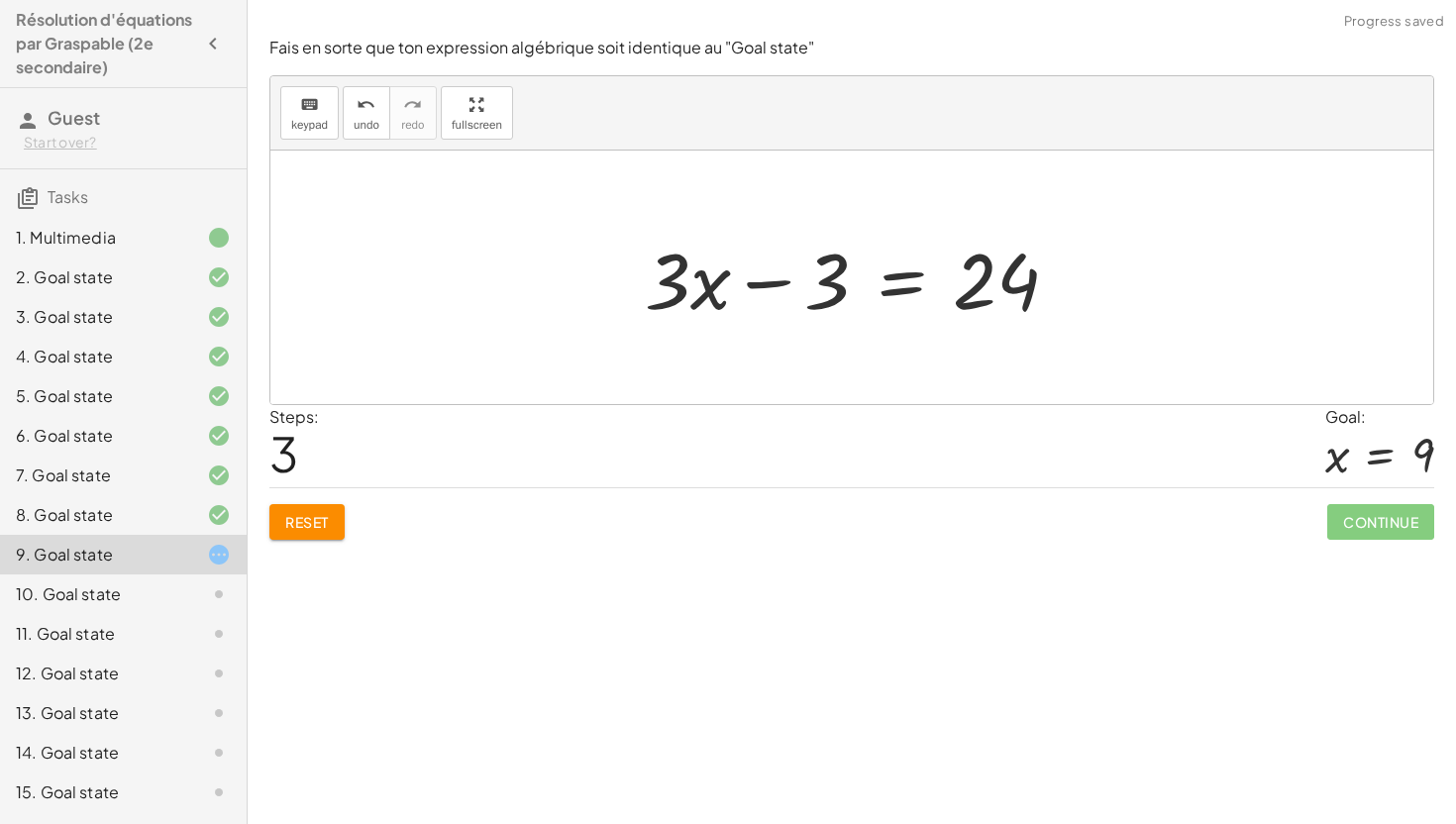 click at bounding box center [860, 277] 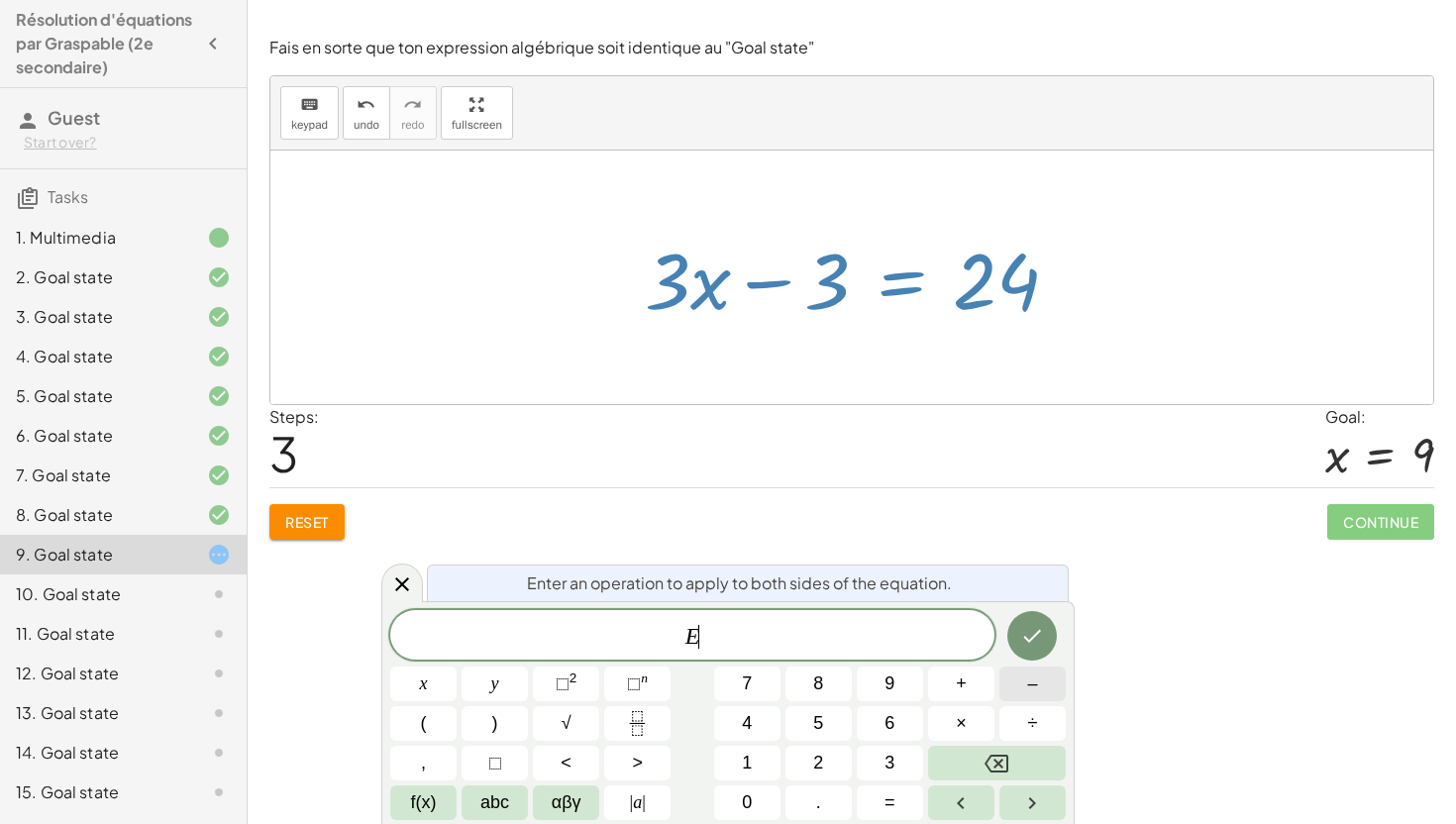 click on "–" at bounding box center [1032, 683] 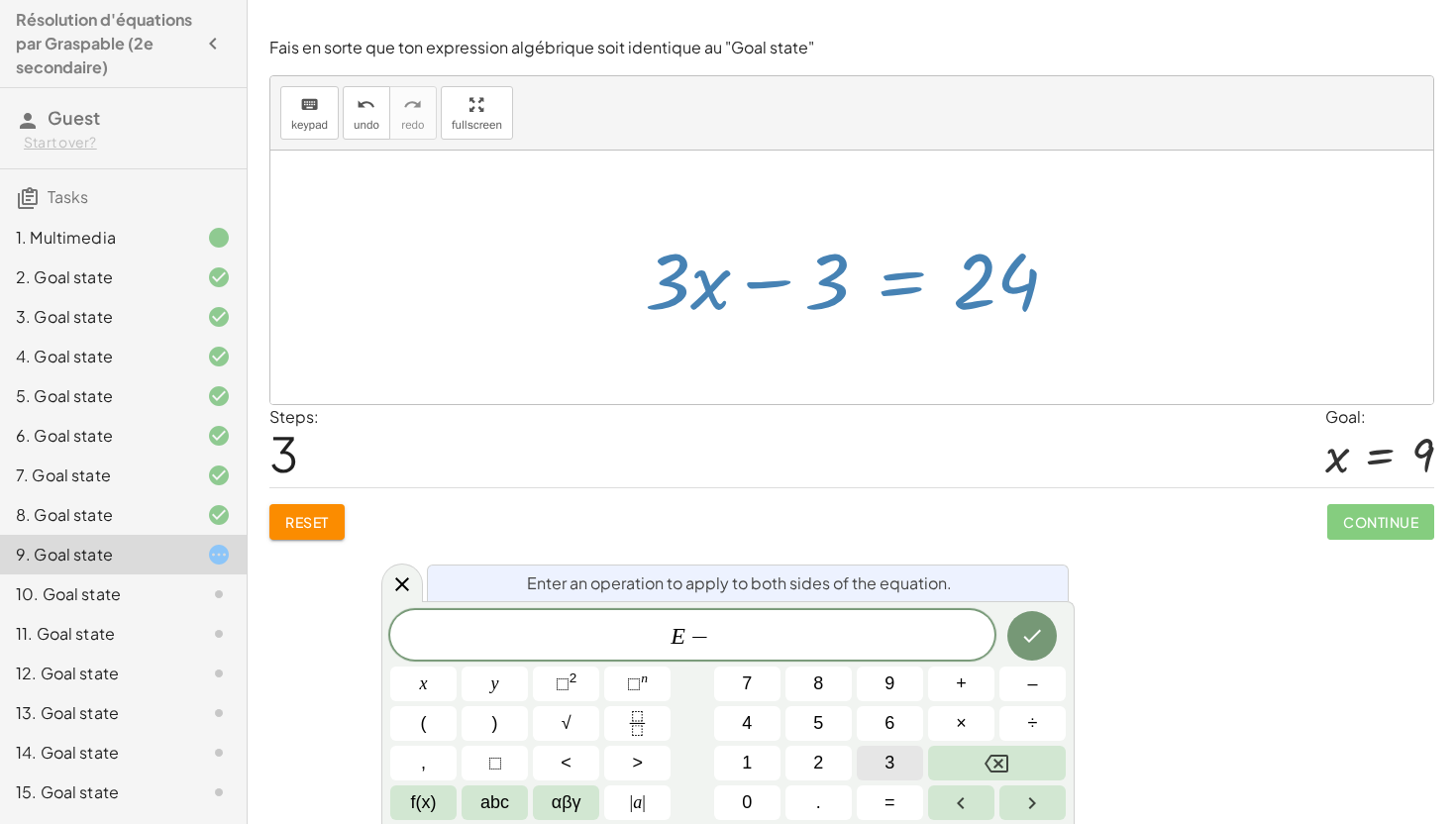 click on "3" at bounding box center [889, 763] 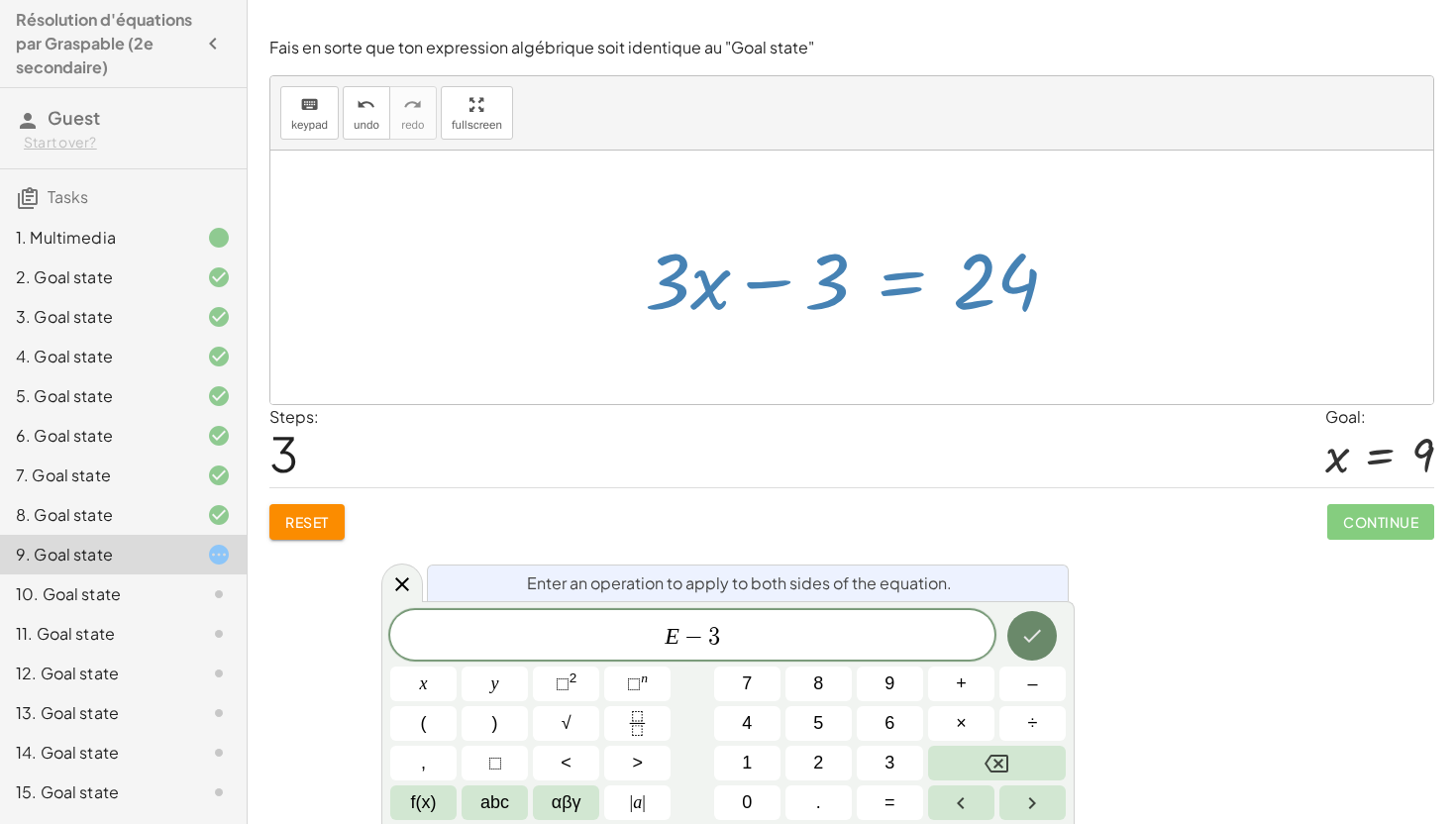 click at bounding box center (1032, 636) 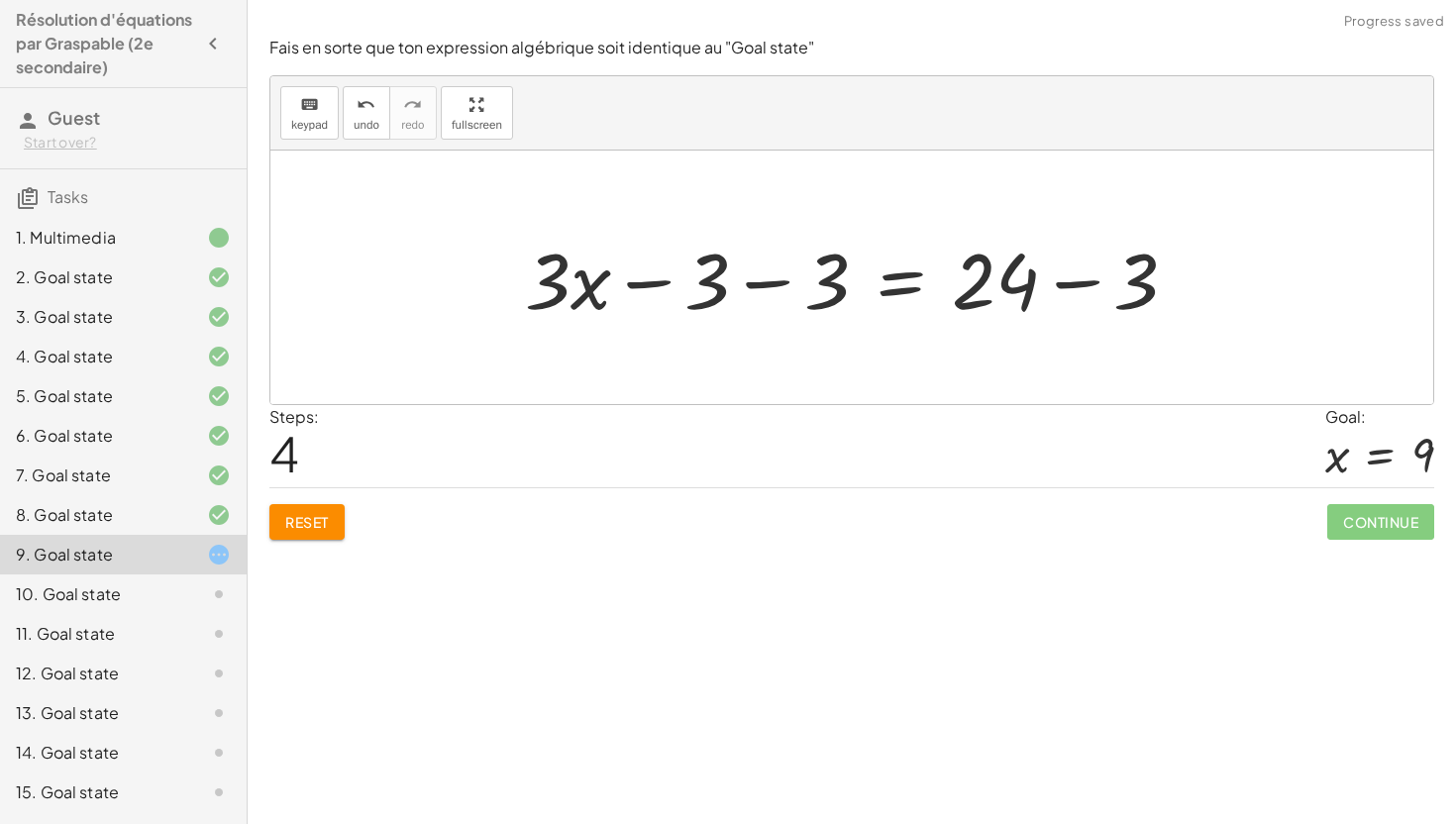 click at bounding box center (859, 277) 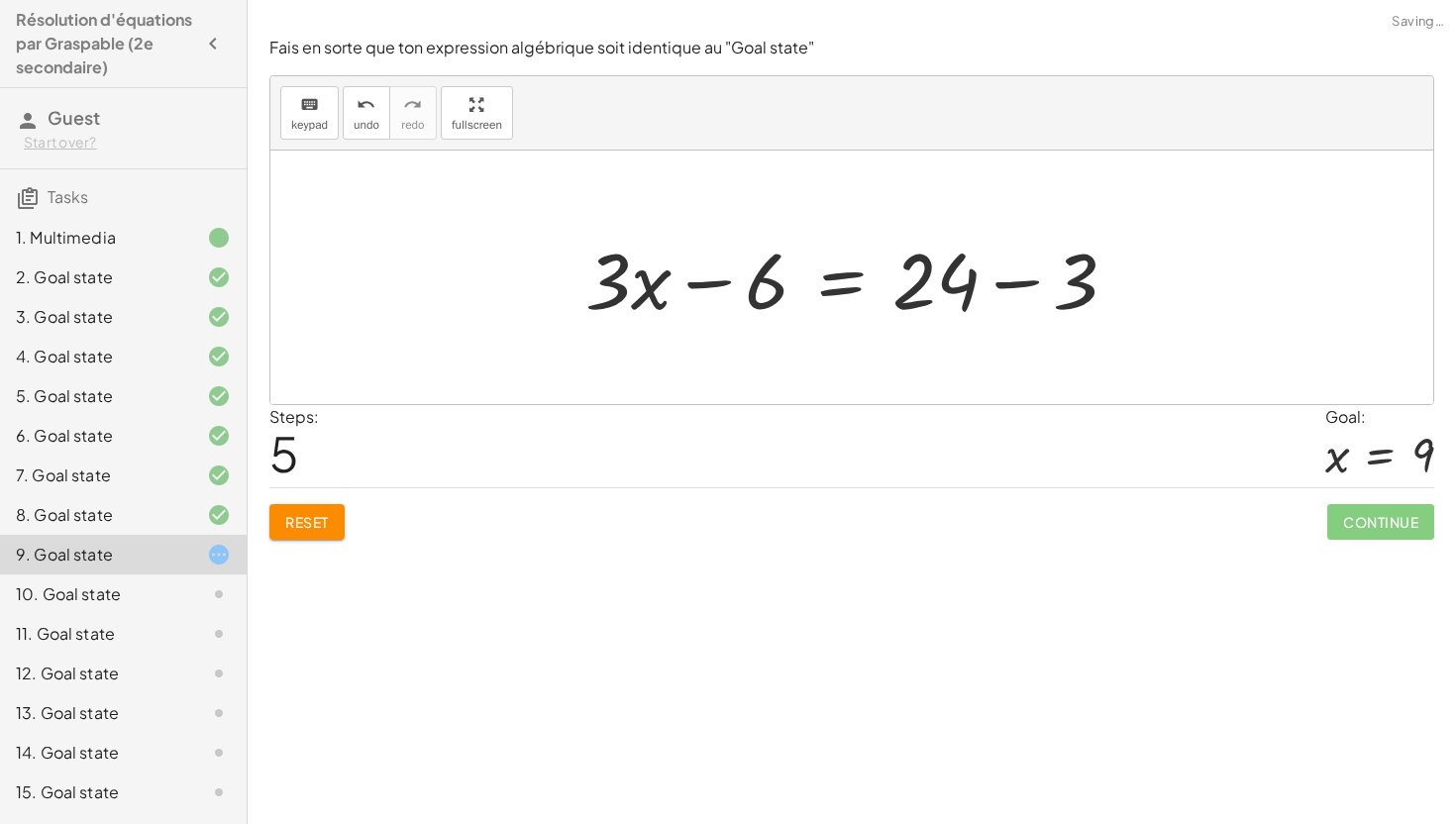 click at bounding box center [859, 277] 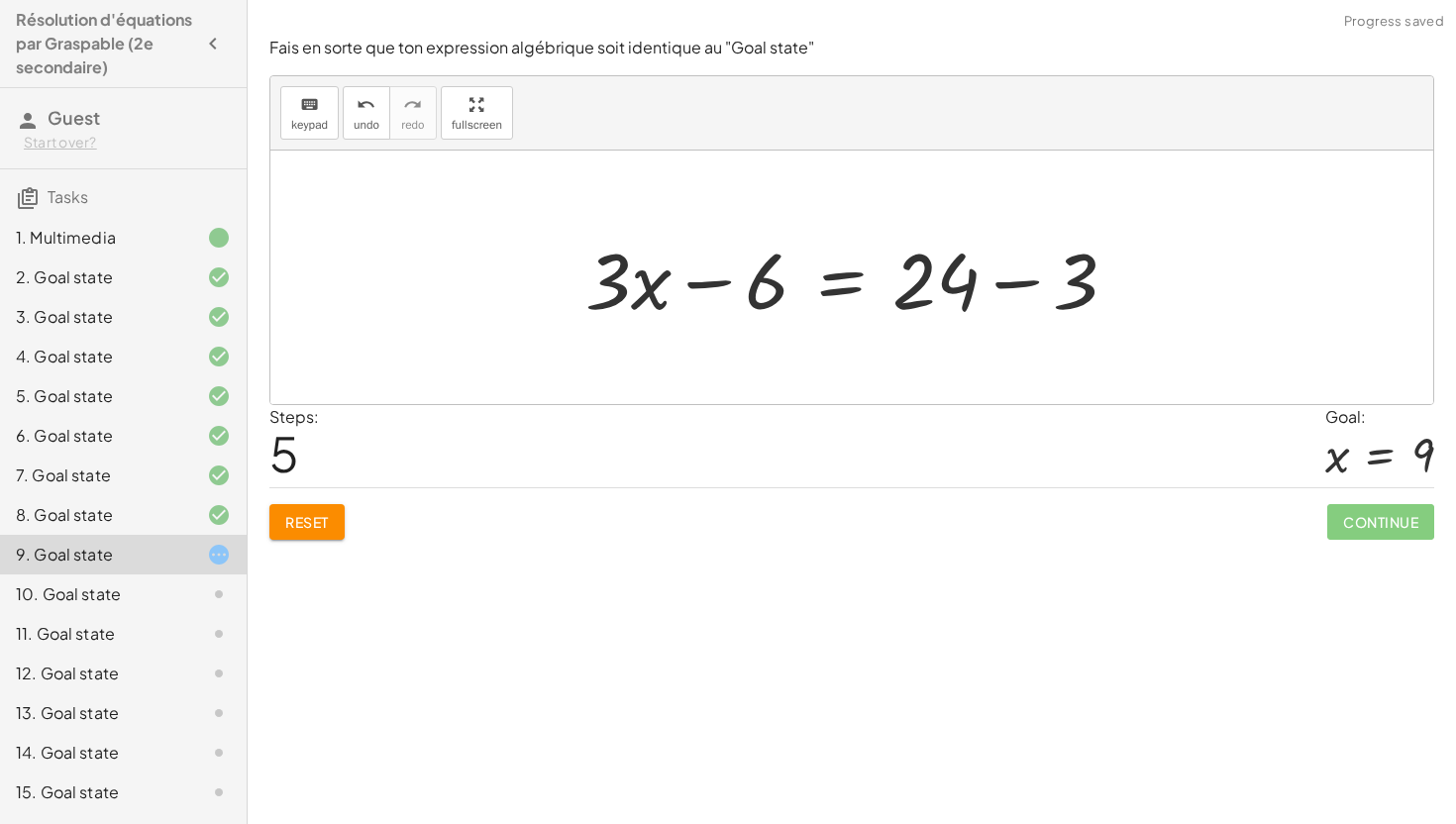 click at bounding box center [859, 277] 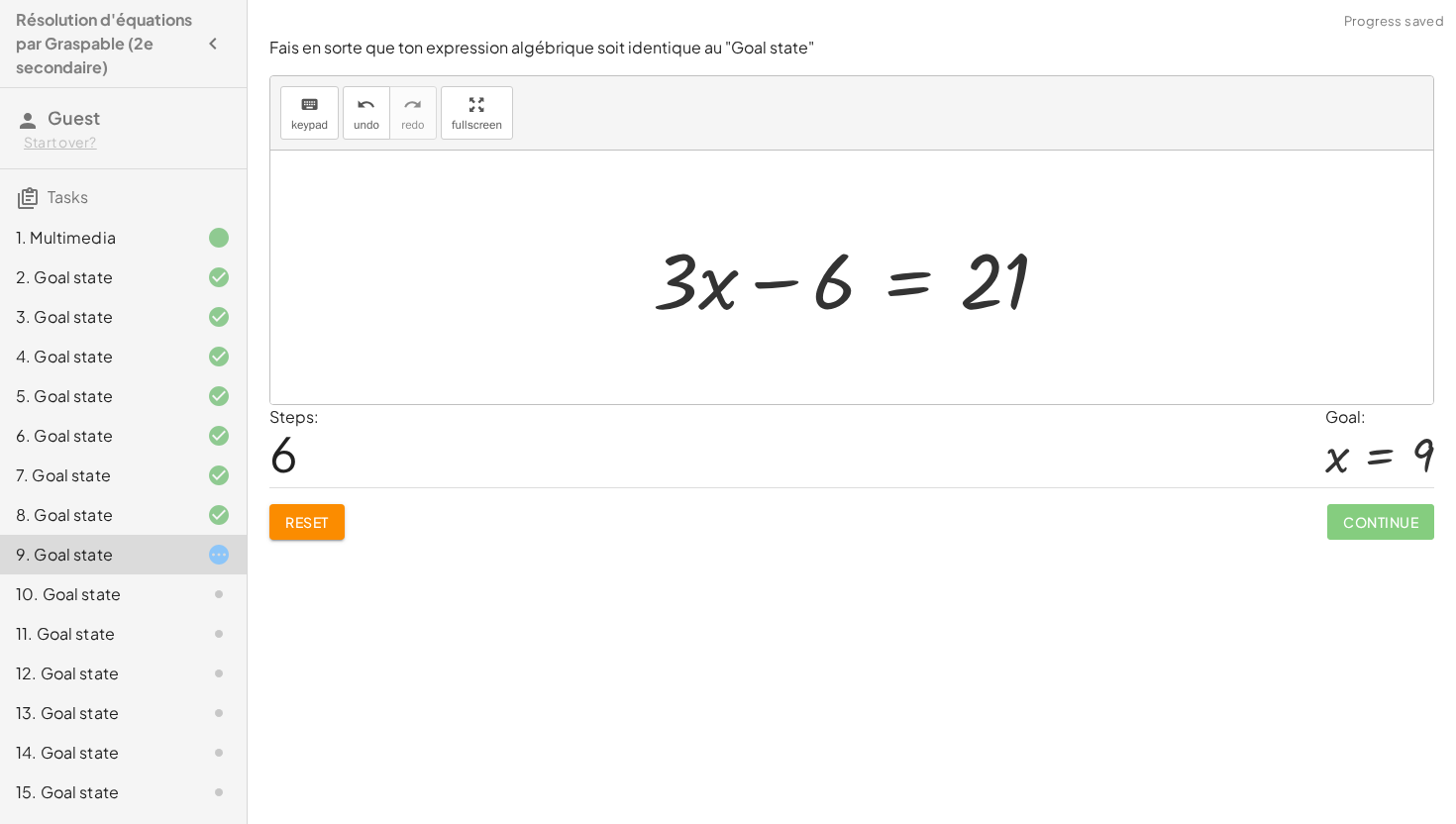 click at bounding box center (859, 277) 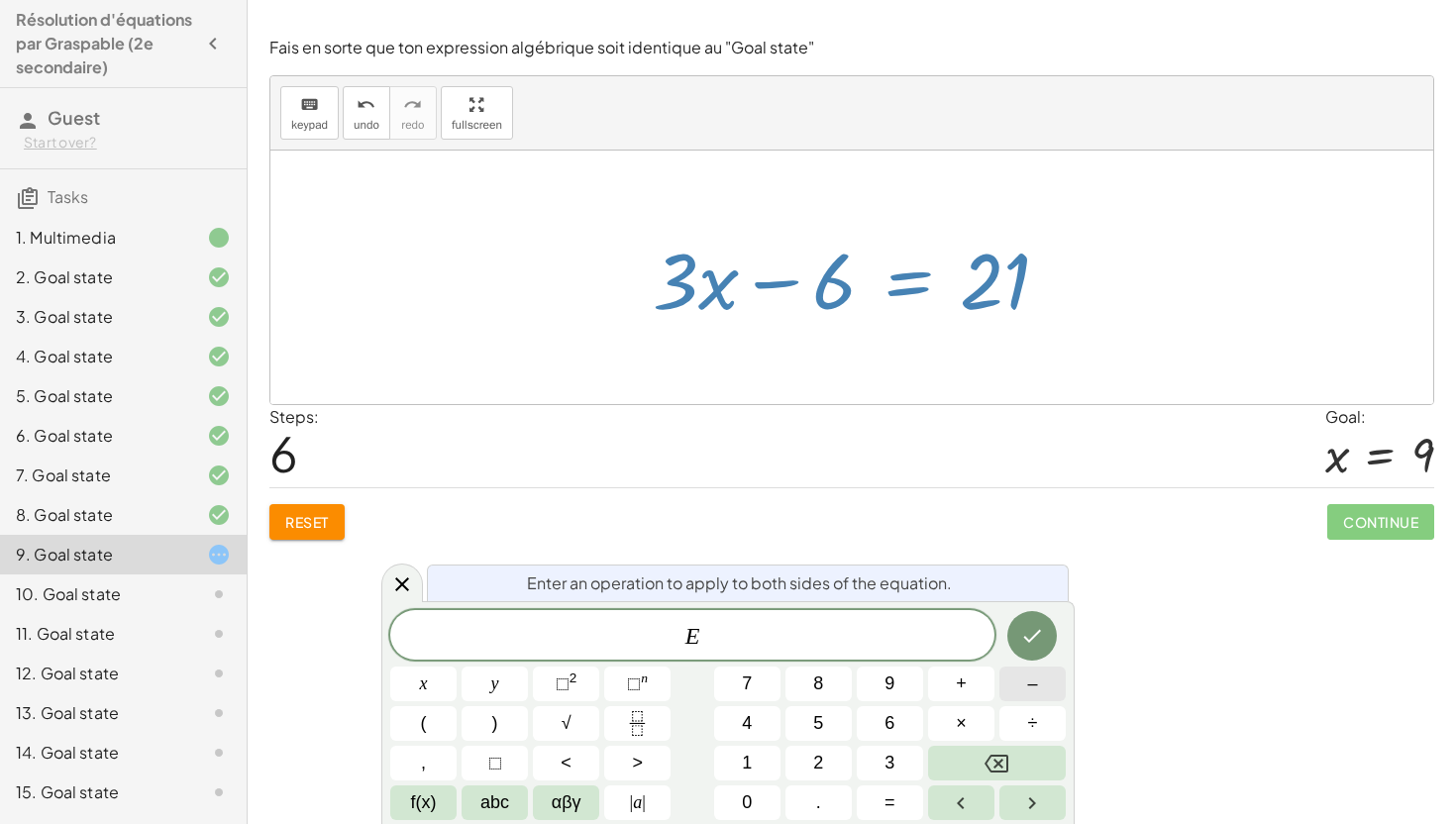 click on "–" at bounding box center (1032, 683) 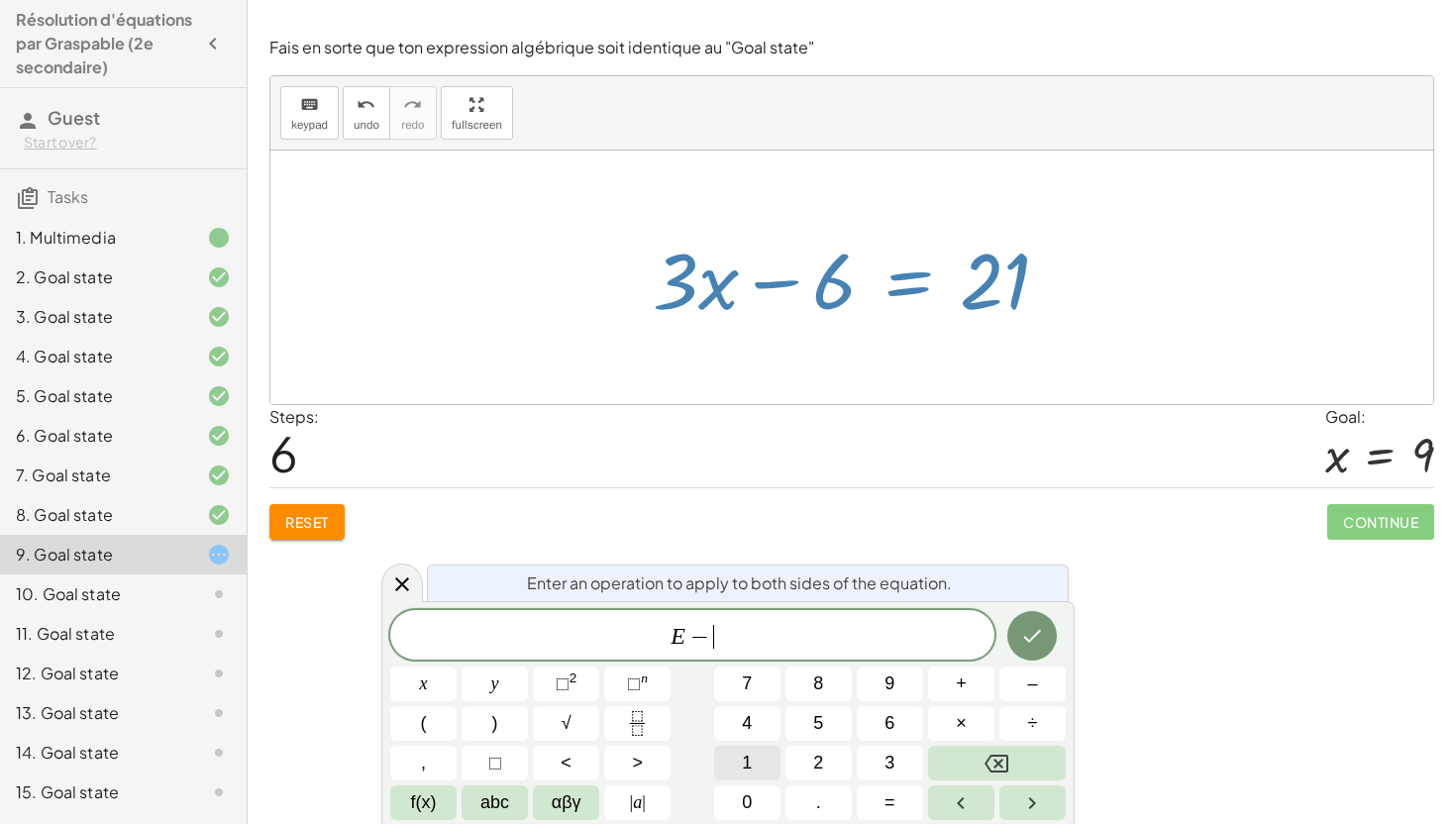 click on "1" at bounding box center [747, 763] 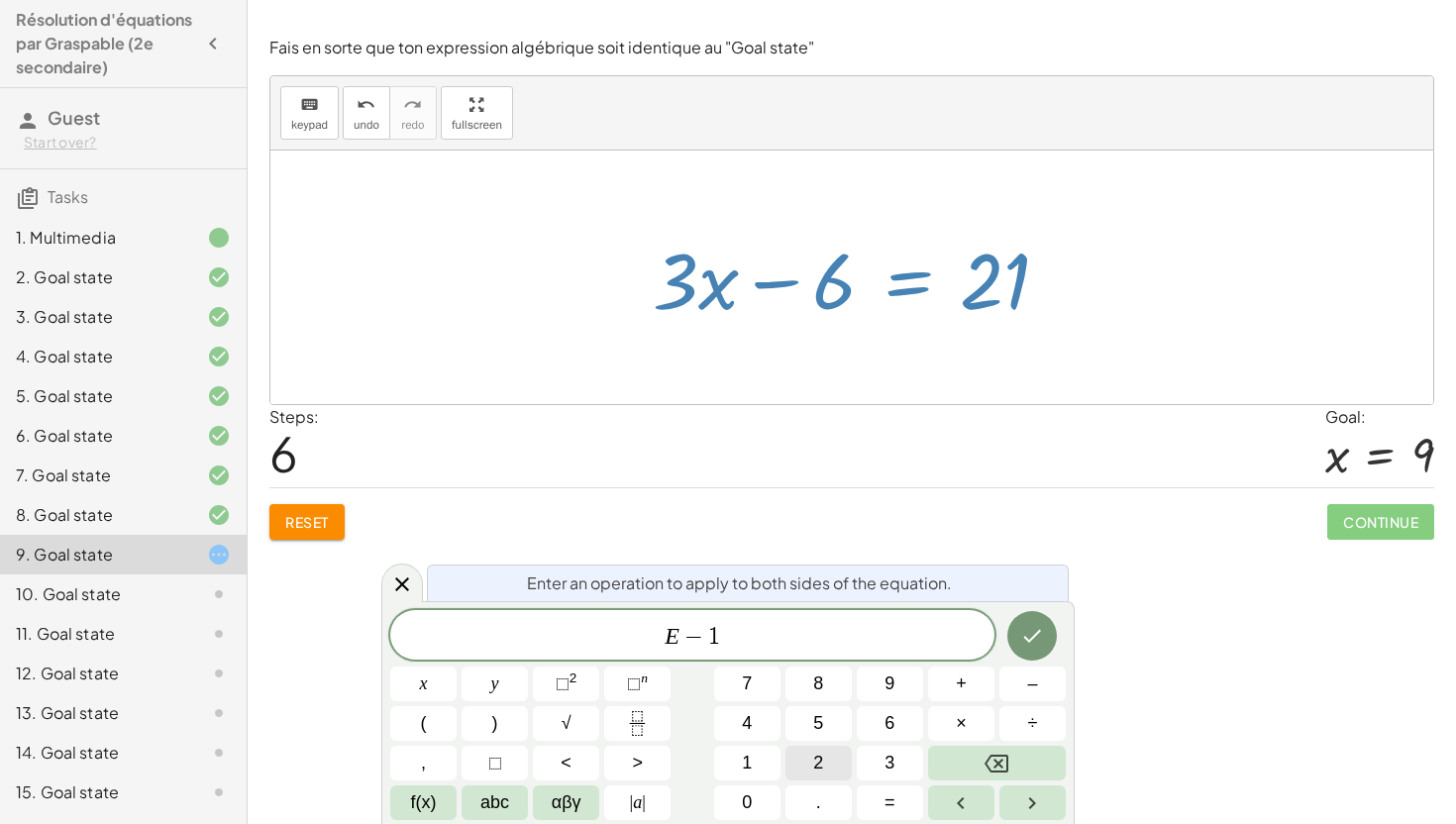 click on "2" at bounding box center (818, 763) 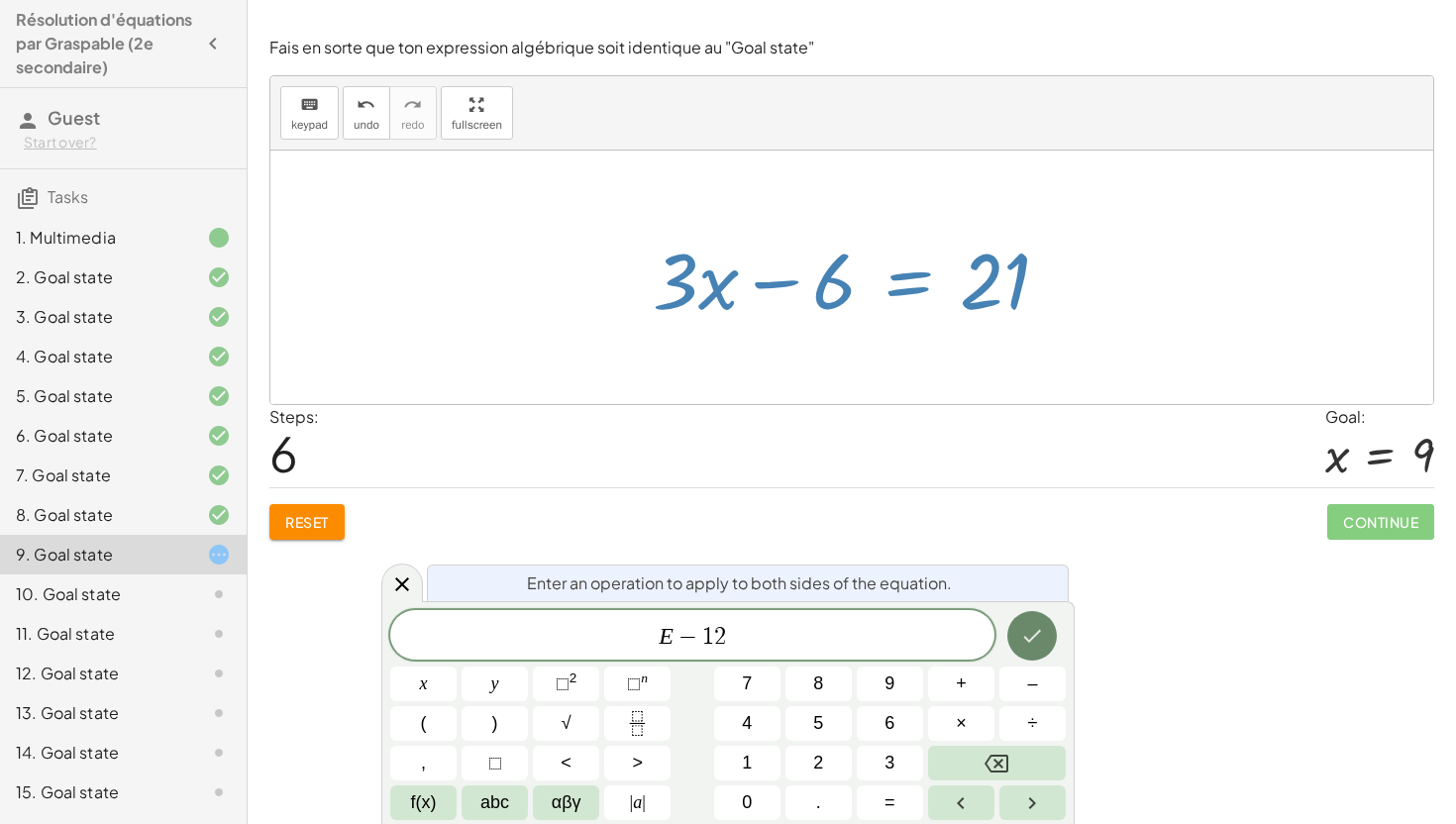 click at bounding box center [1032, 636] 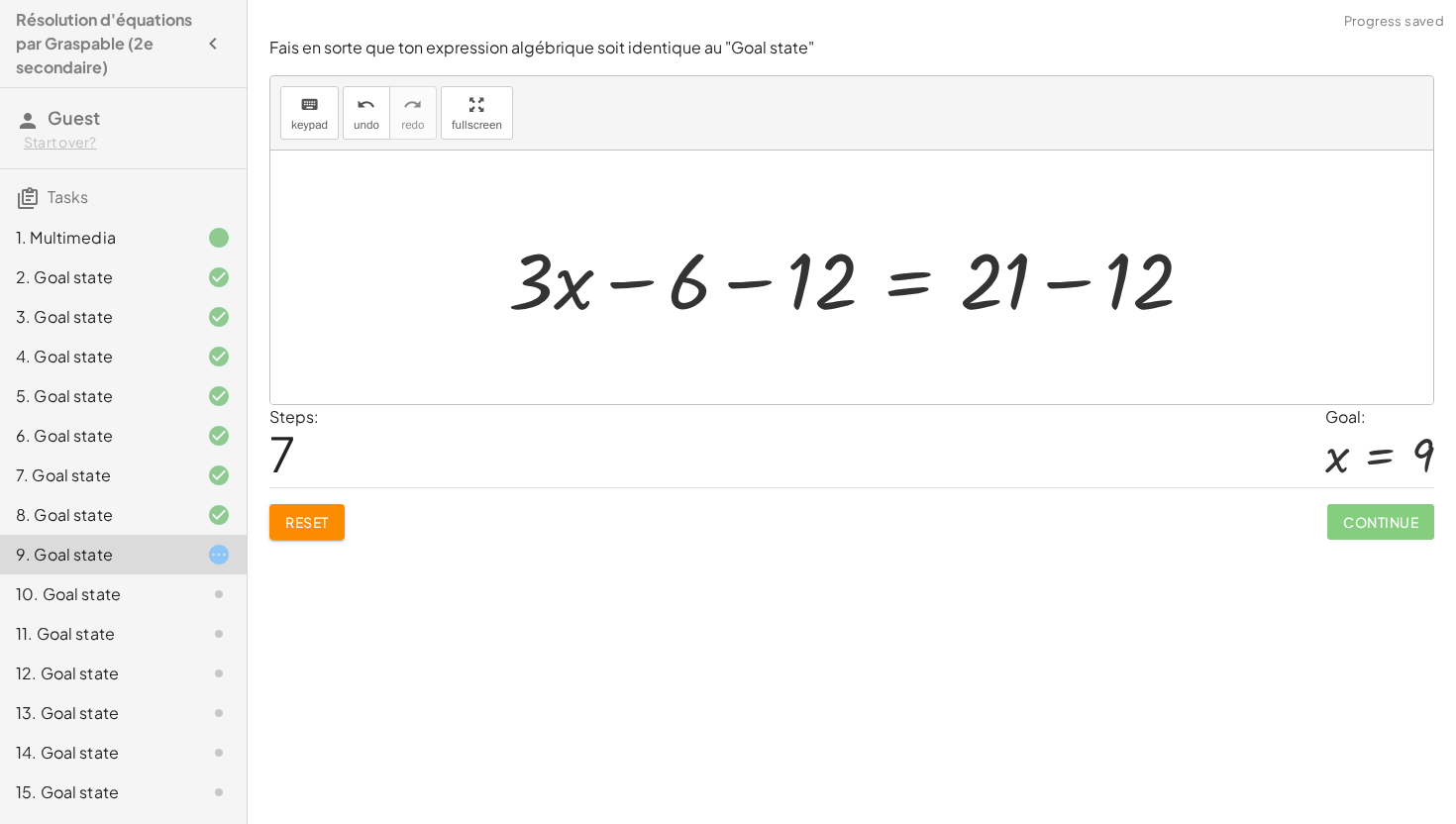 click at bounding box center [859, 277] 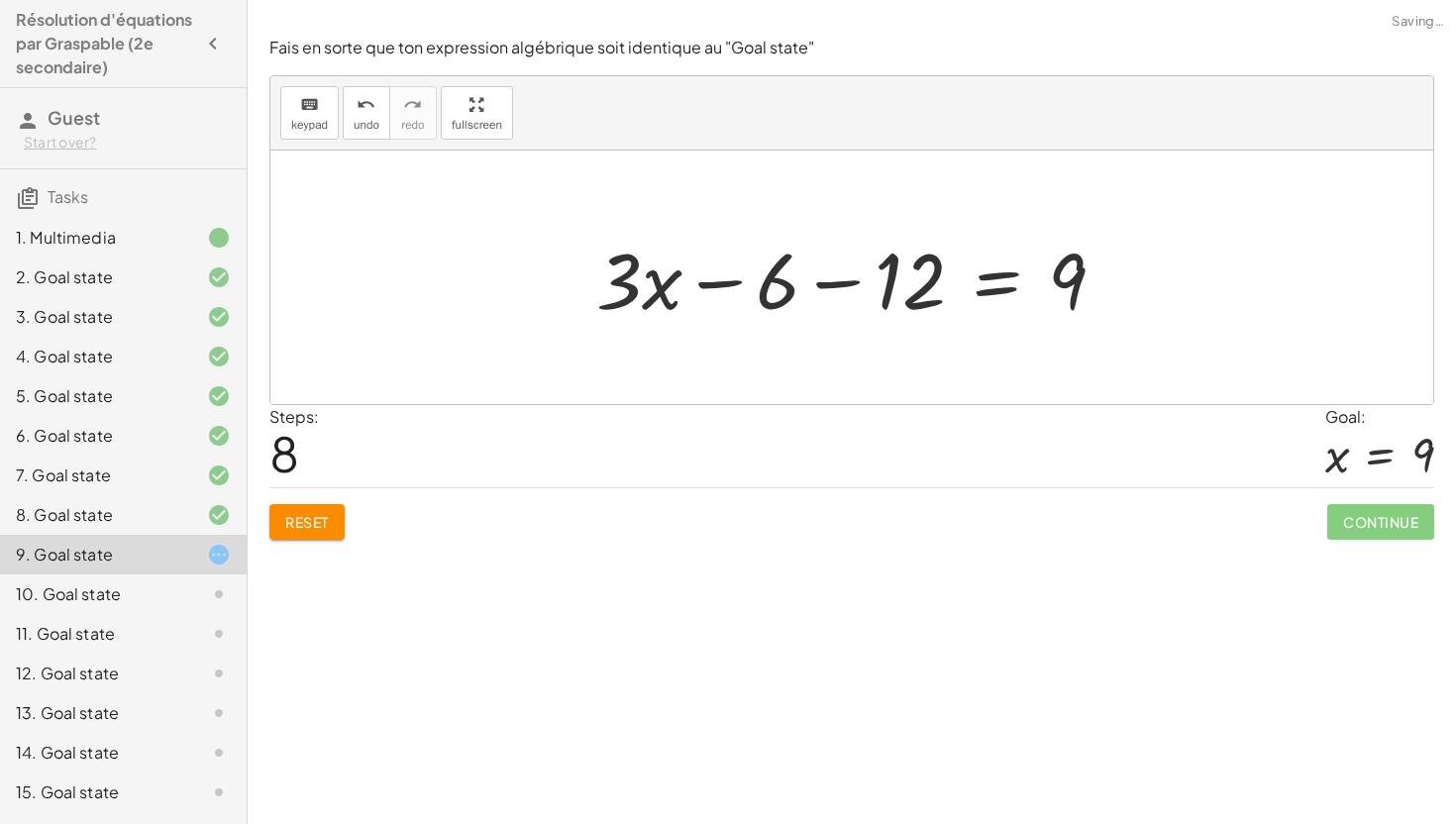 click at bounding box center [859, 277] 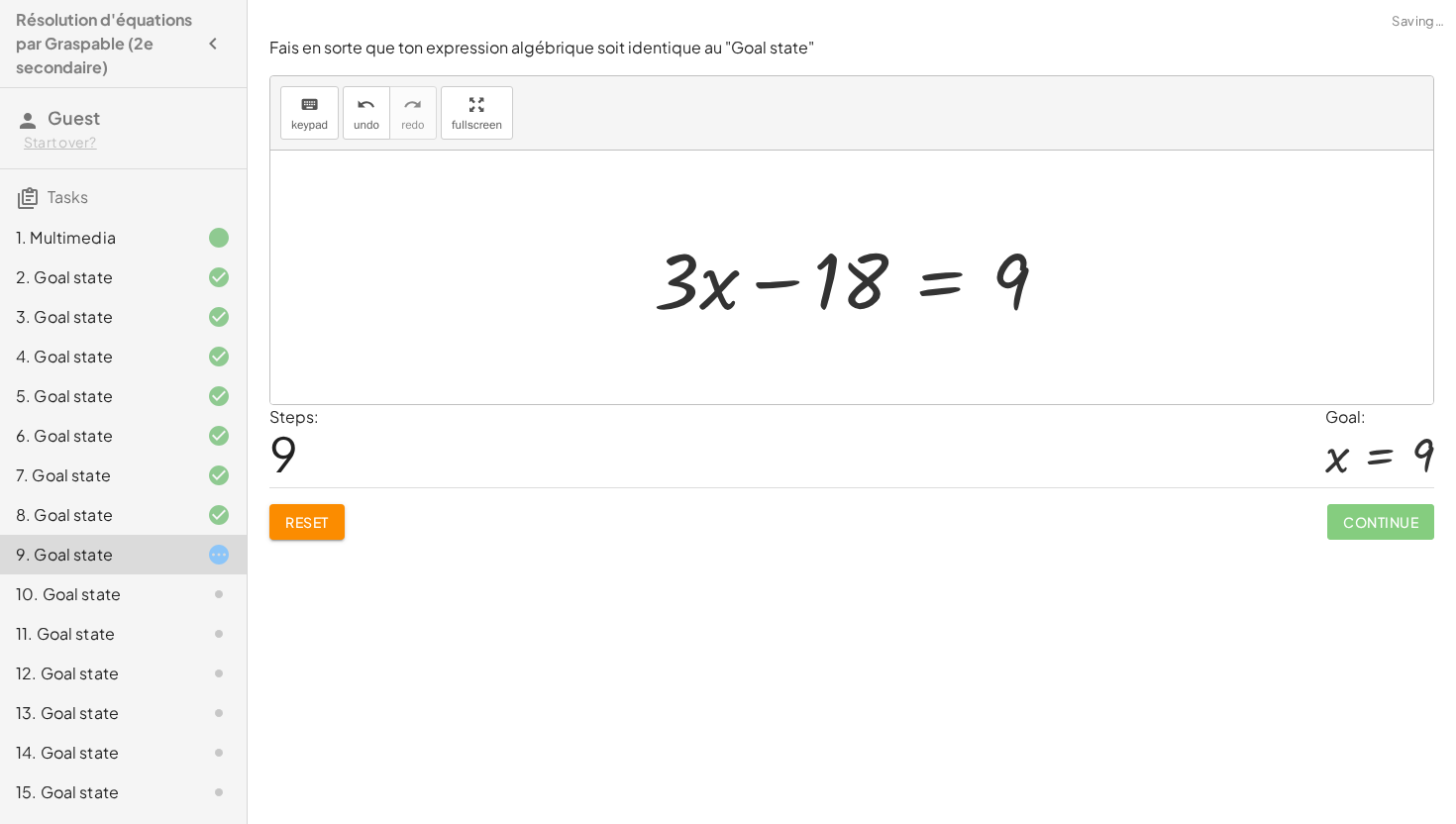 click at bounding box center [859, 277] 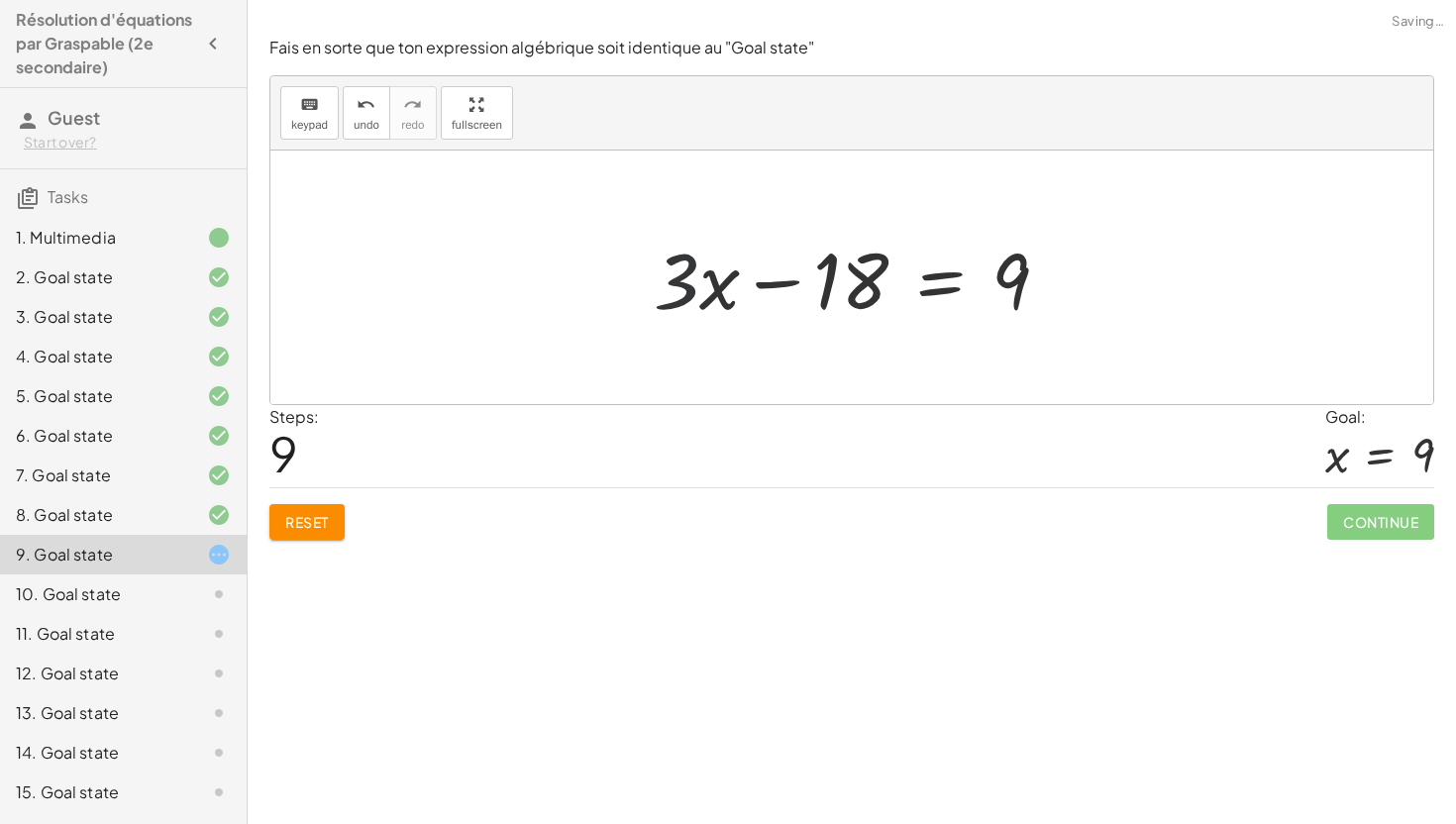 click at bounding box center [859, 277] 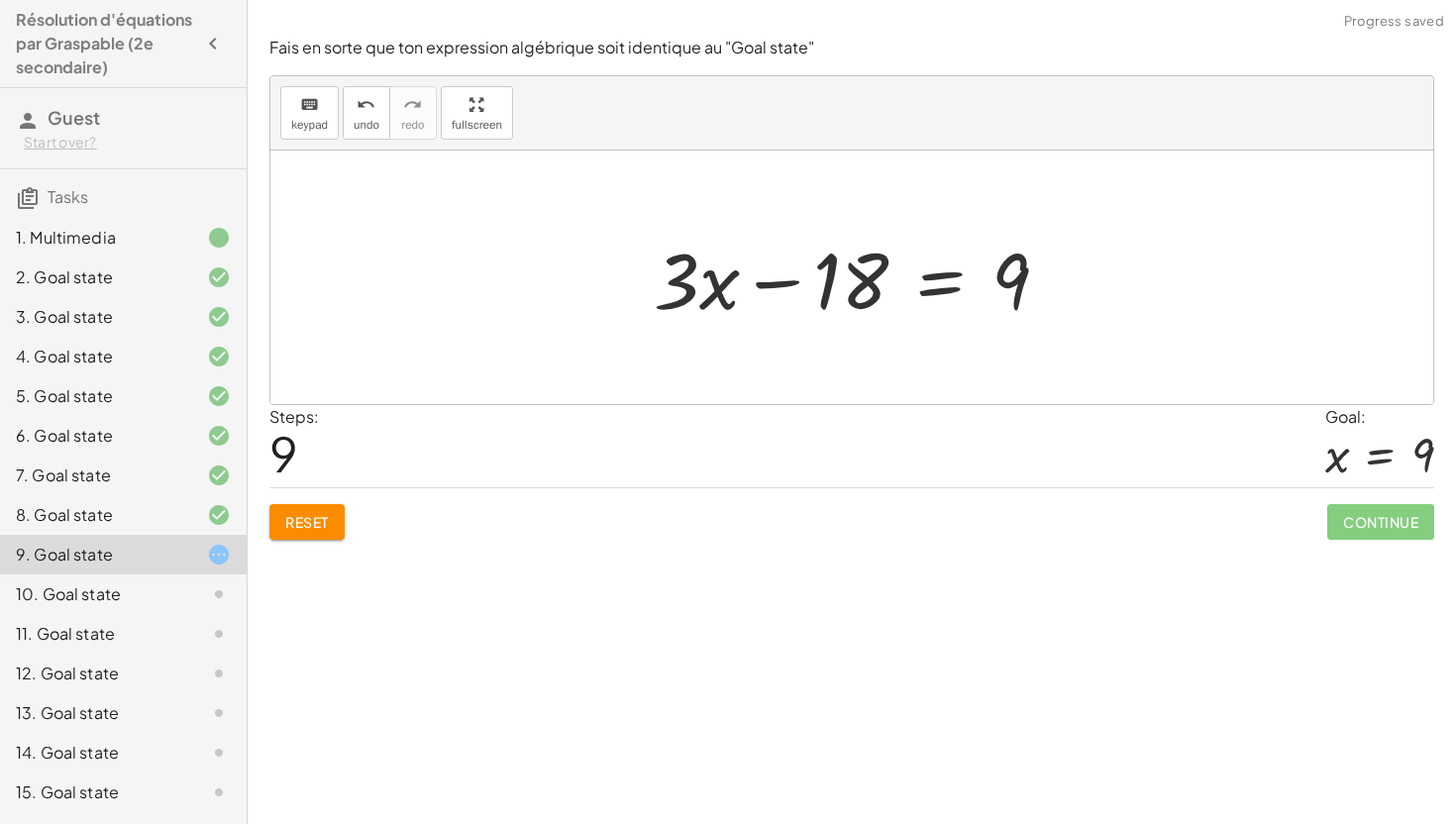 click at bounding box center (859, 277) 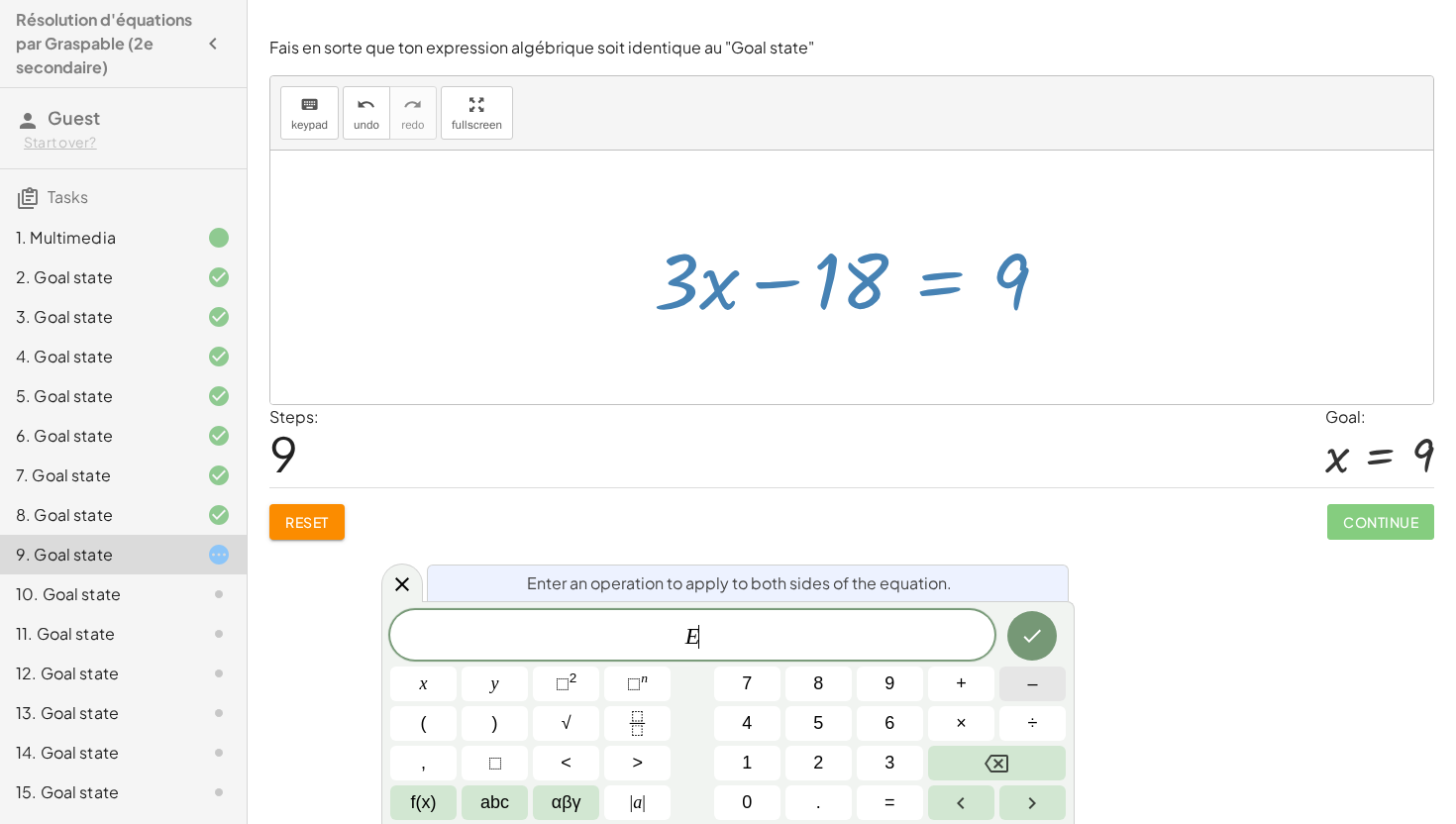 click on "–" at bounding box center (1032, 683) 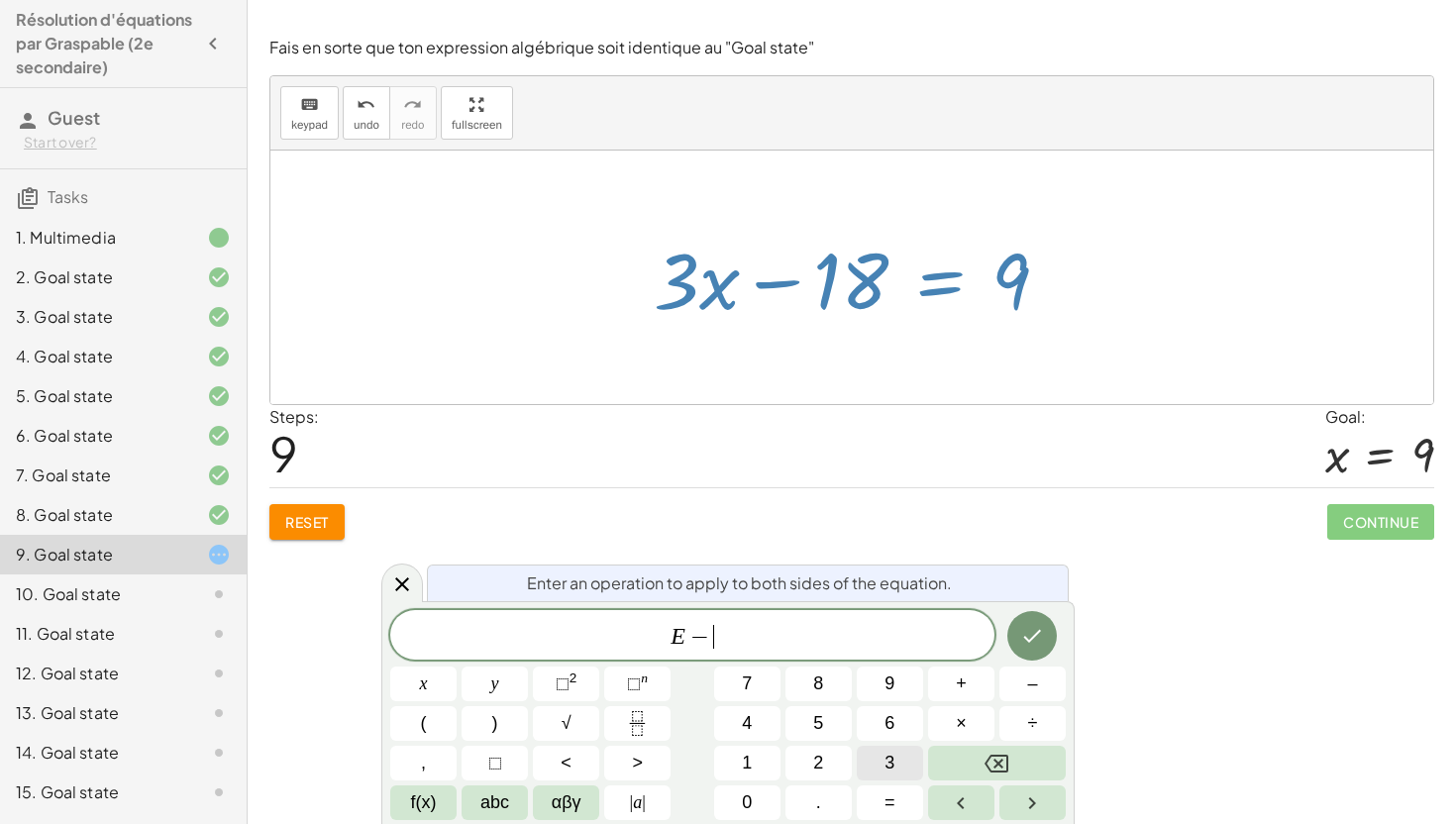 click on "3" at bounding box center (889, 763) 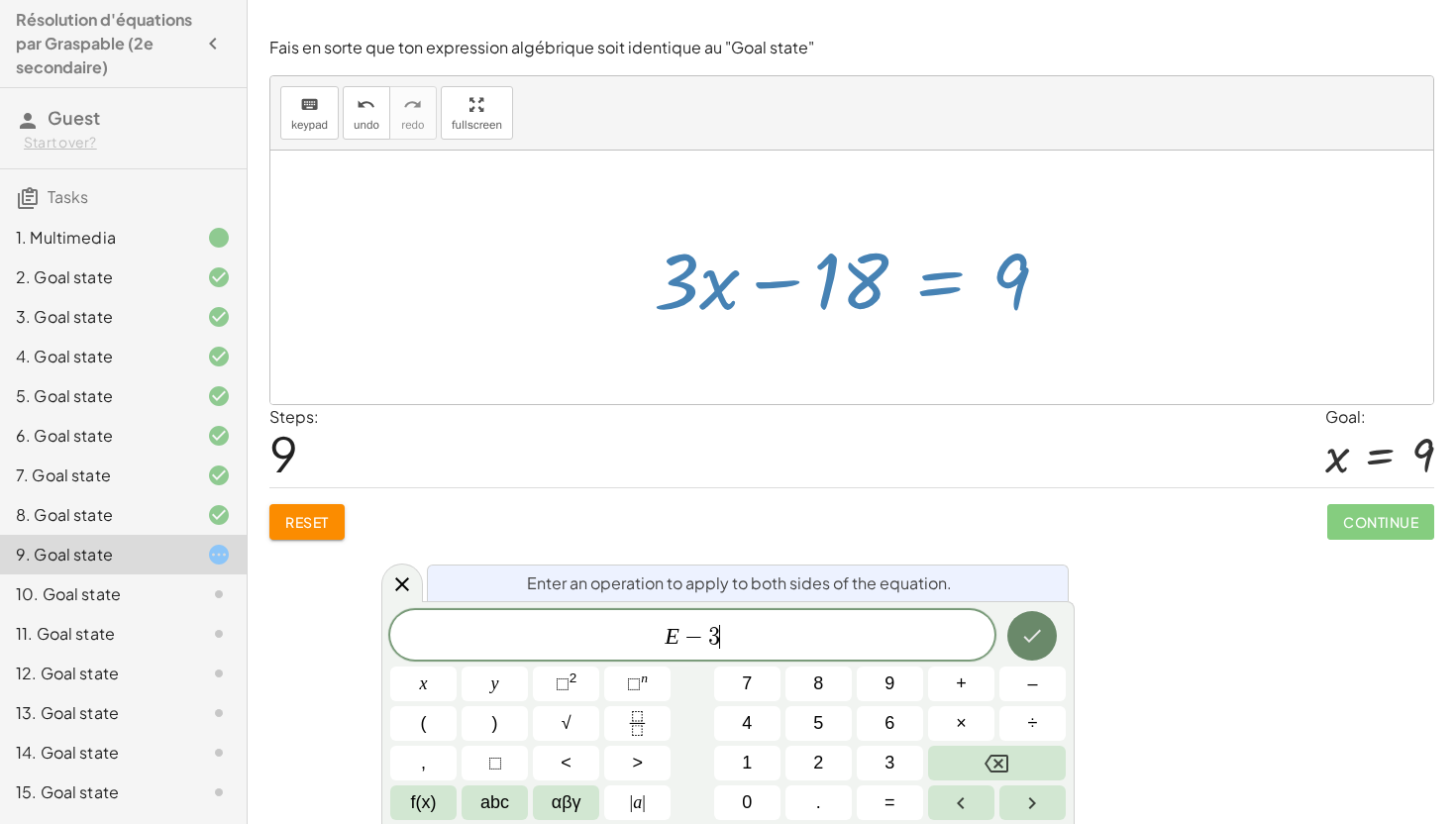 click 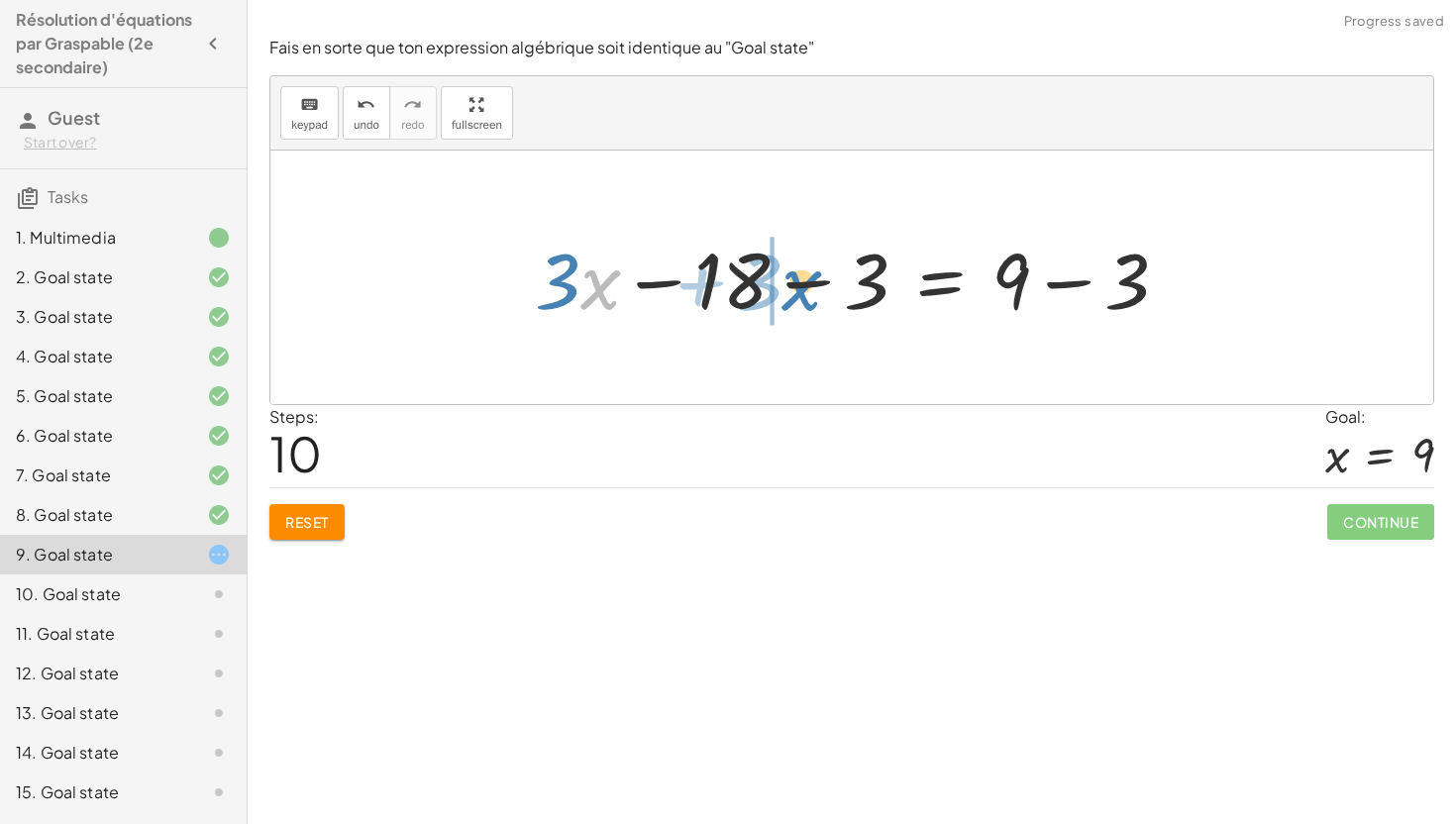 drag, startPoint x: 587, startPoint y: 276, endPoint x: 791, endPoint y: 264, distance: 204.35264 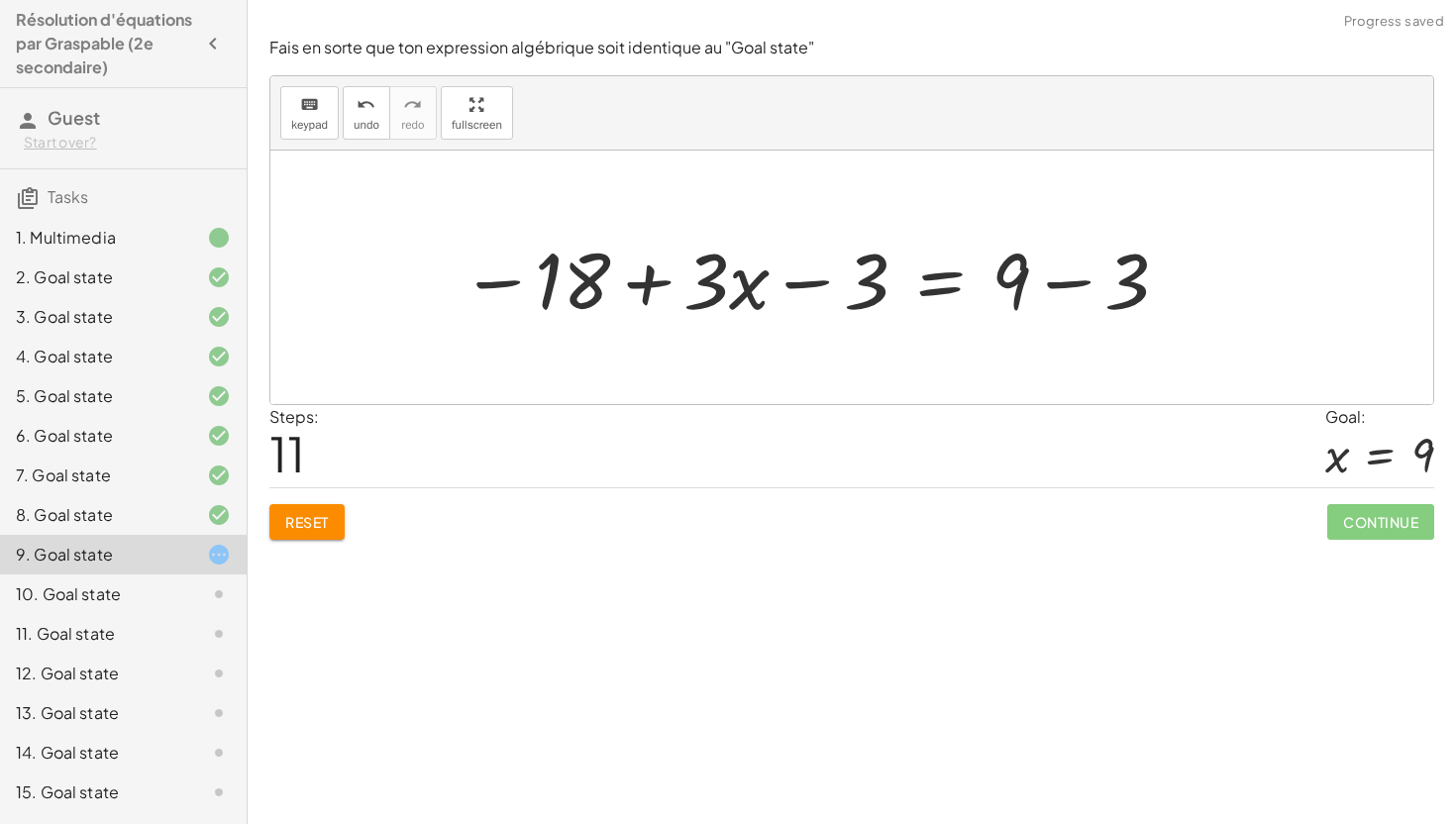 click at bounding box center (815, 277) 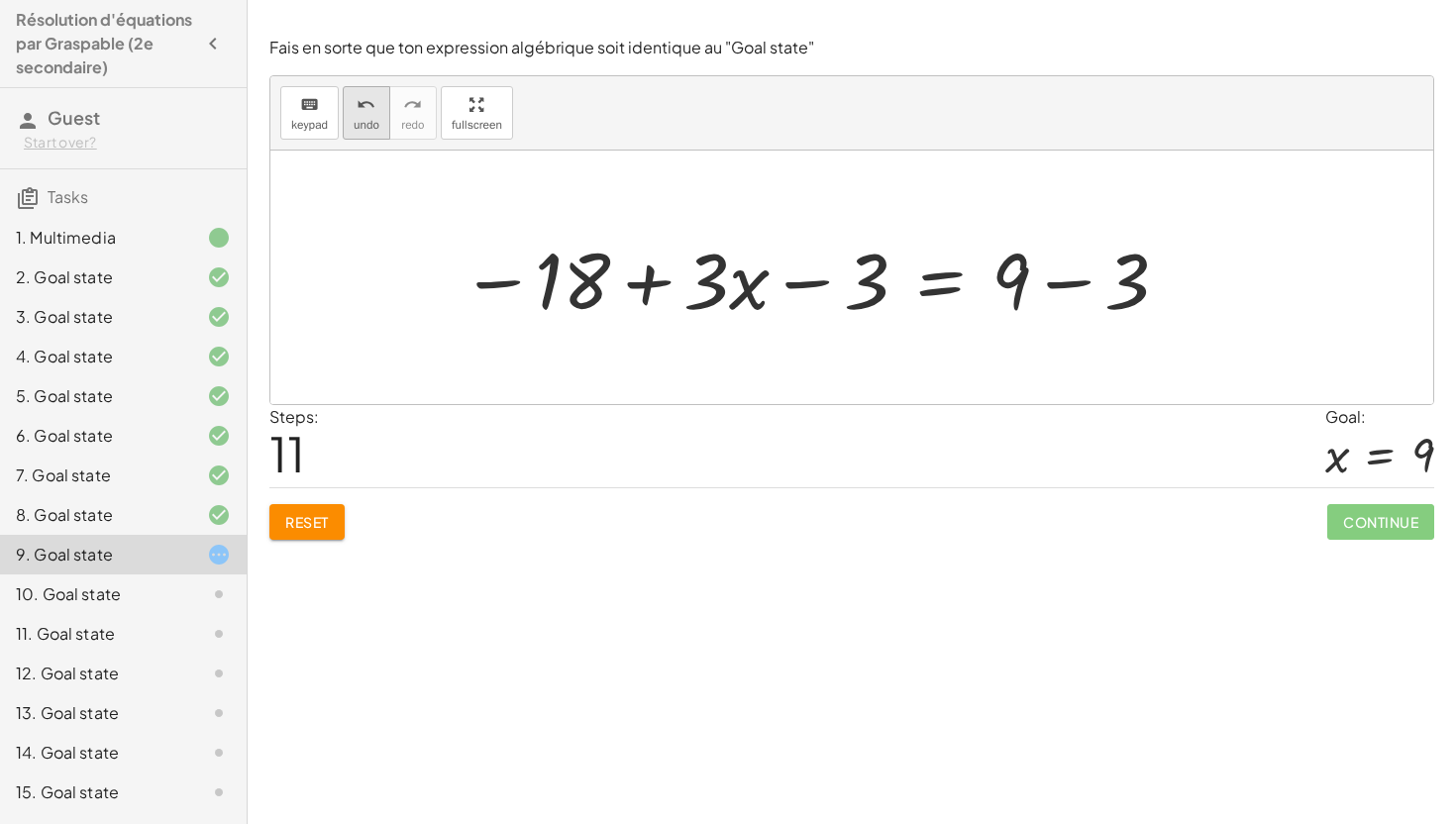 click on "undo" at bounding box center [365, 105] 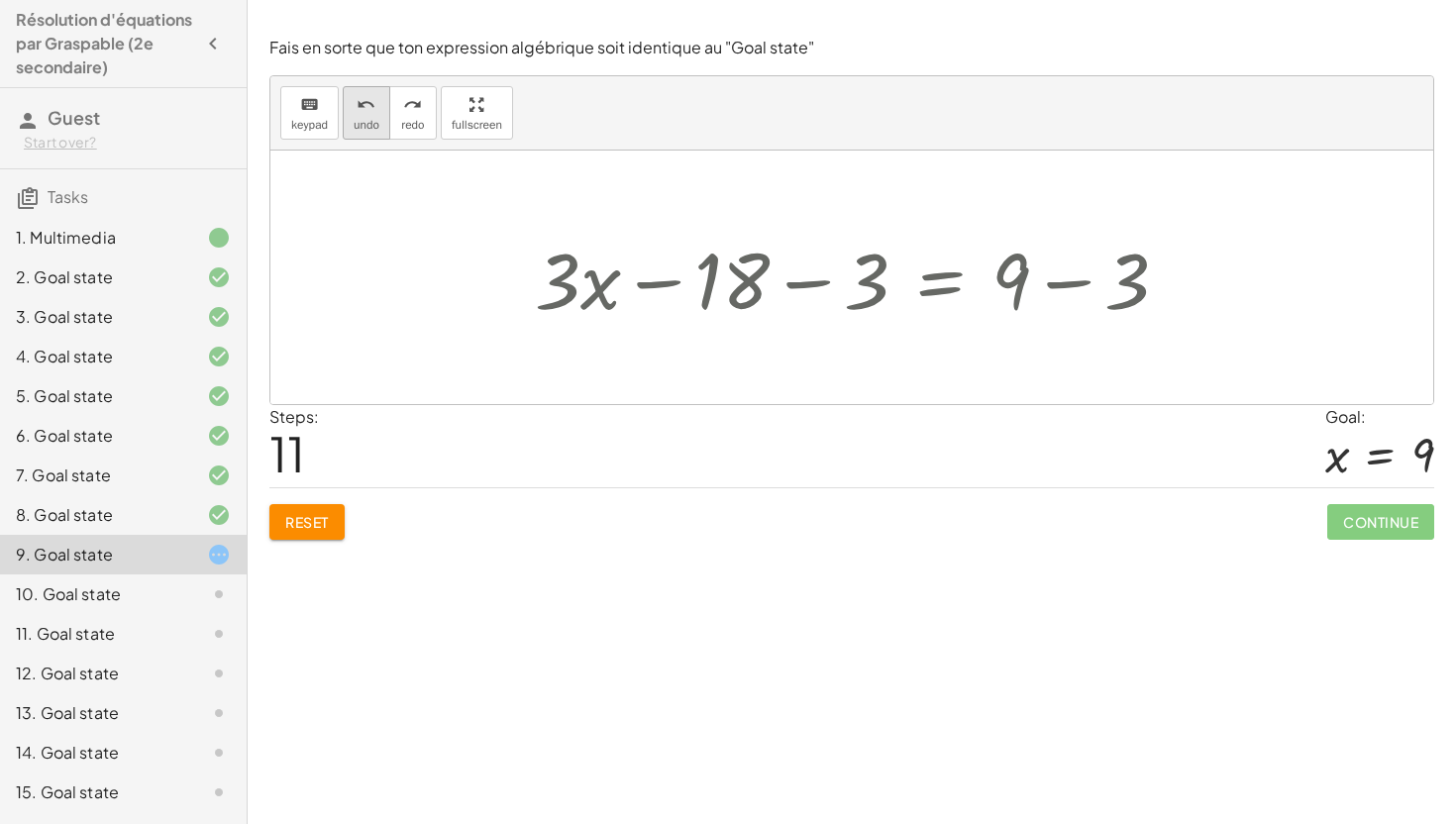 click on "undo" at bounding box center (365, 105) 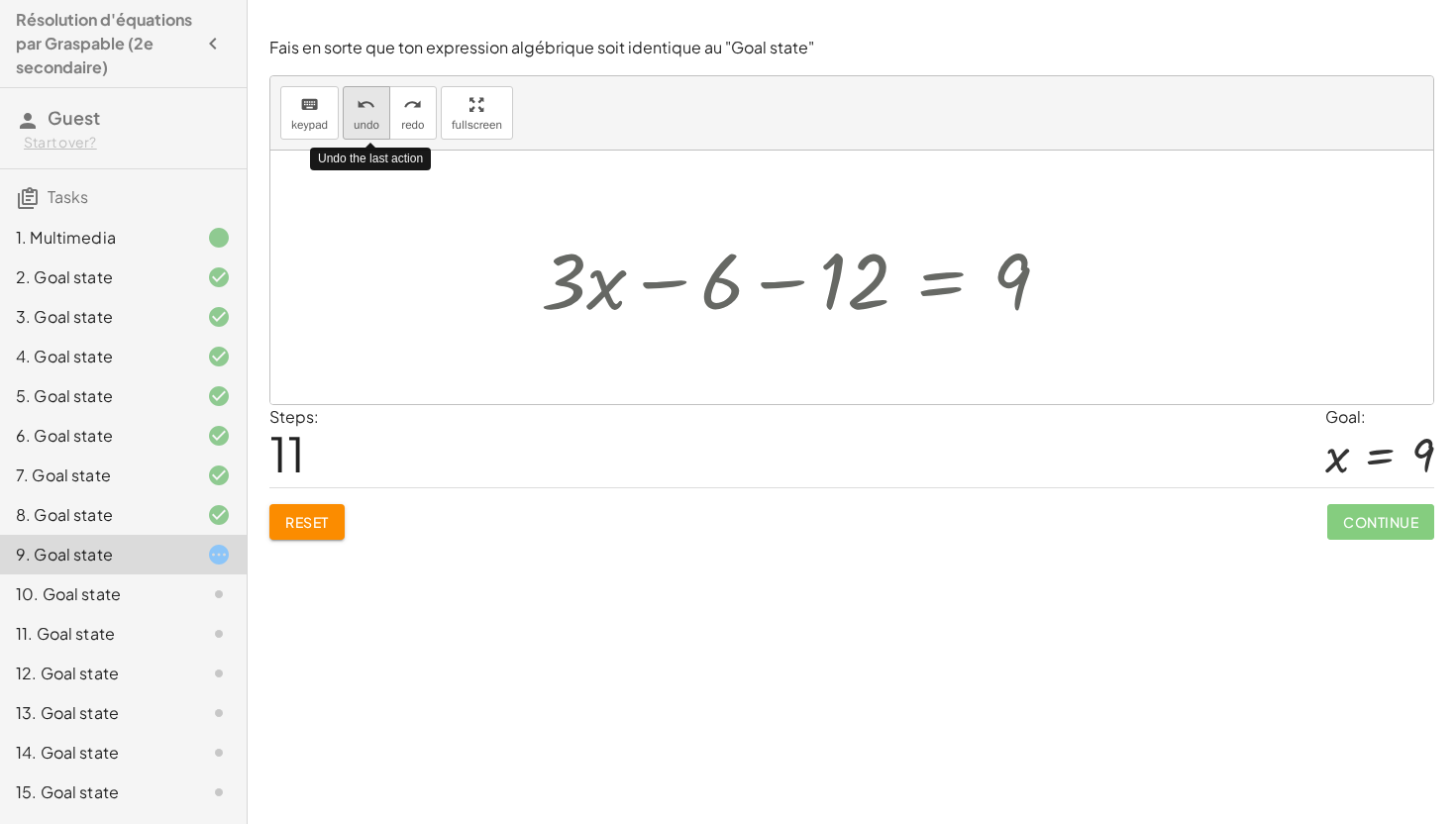 click on "undo" at bounding box center (365, 105) 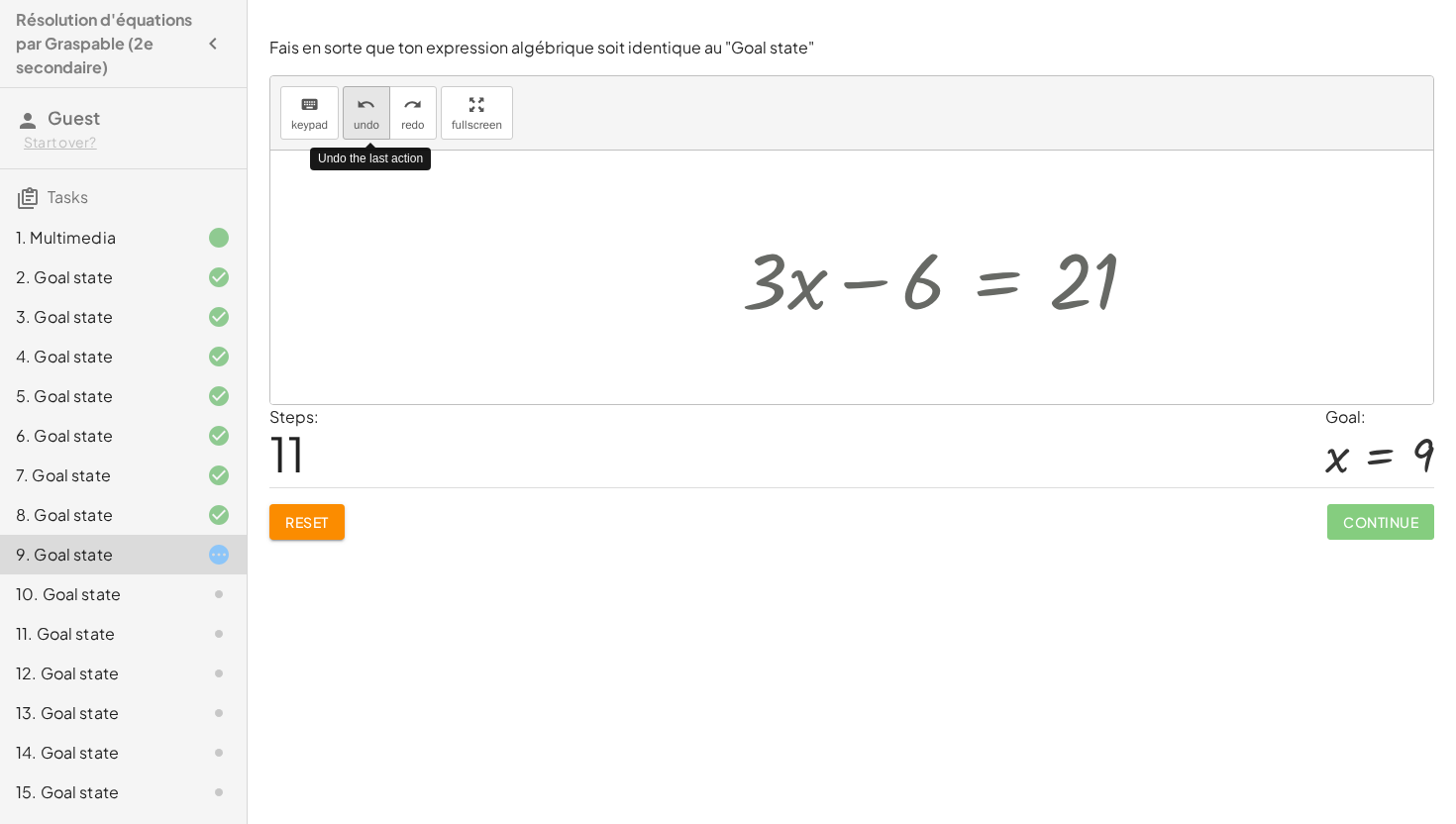 click on "undo" at bounding box center [365, 105] 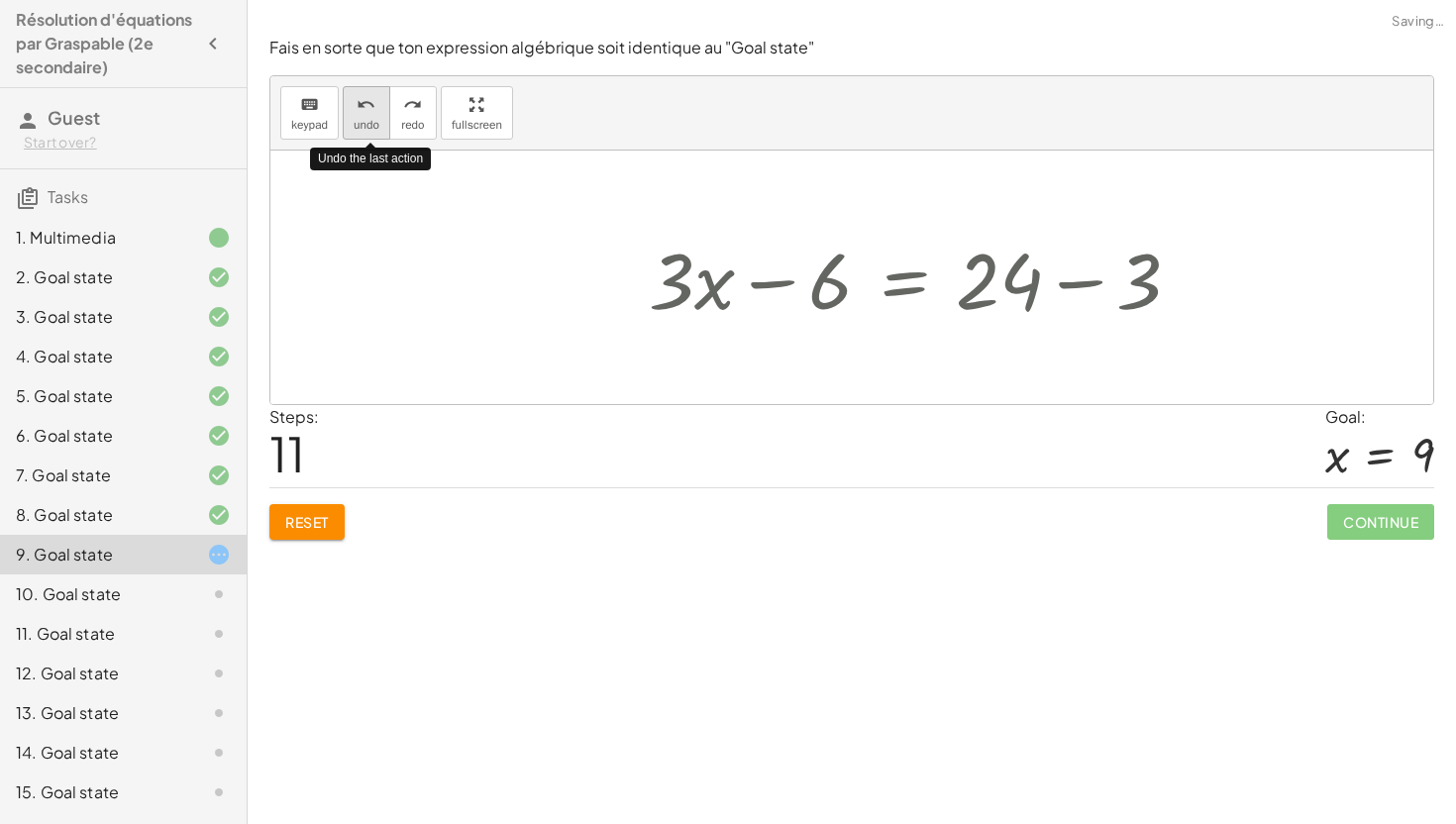 click on "undo" at bounding box center [365, 105] 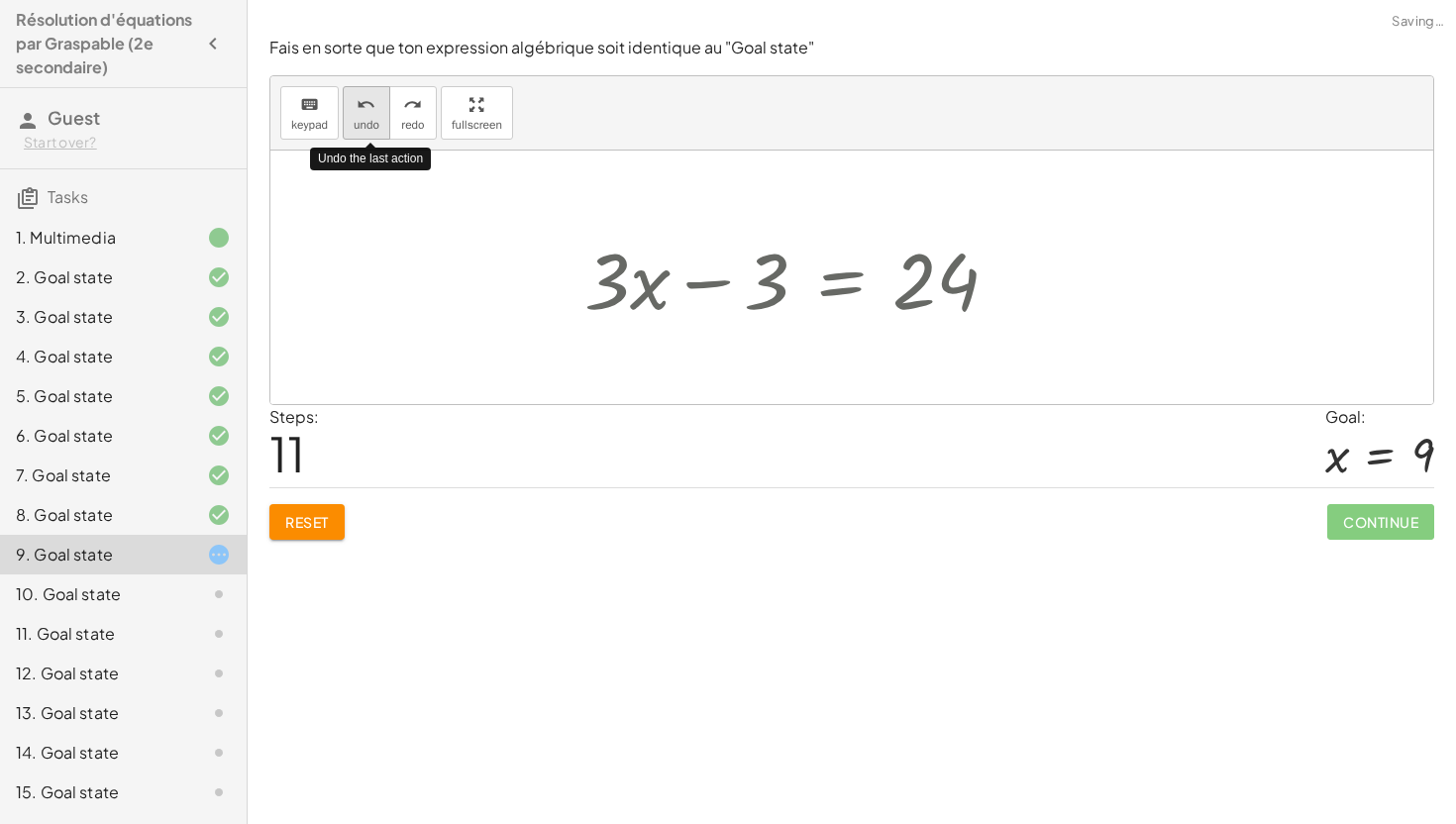 click on "undo" at bounding box center [365, 105] 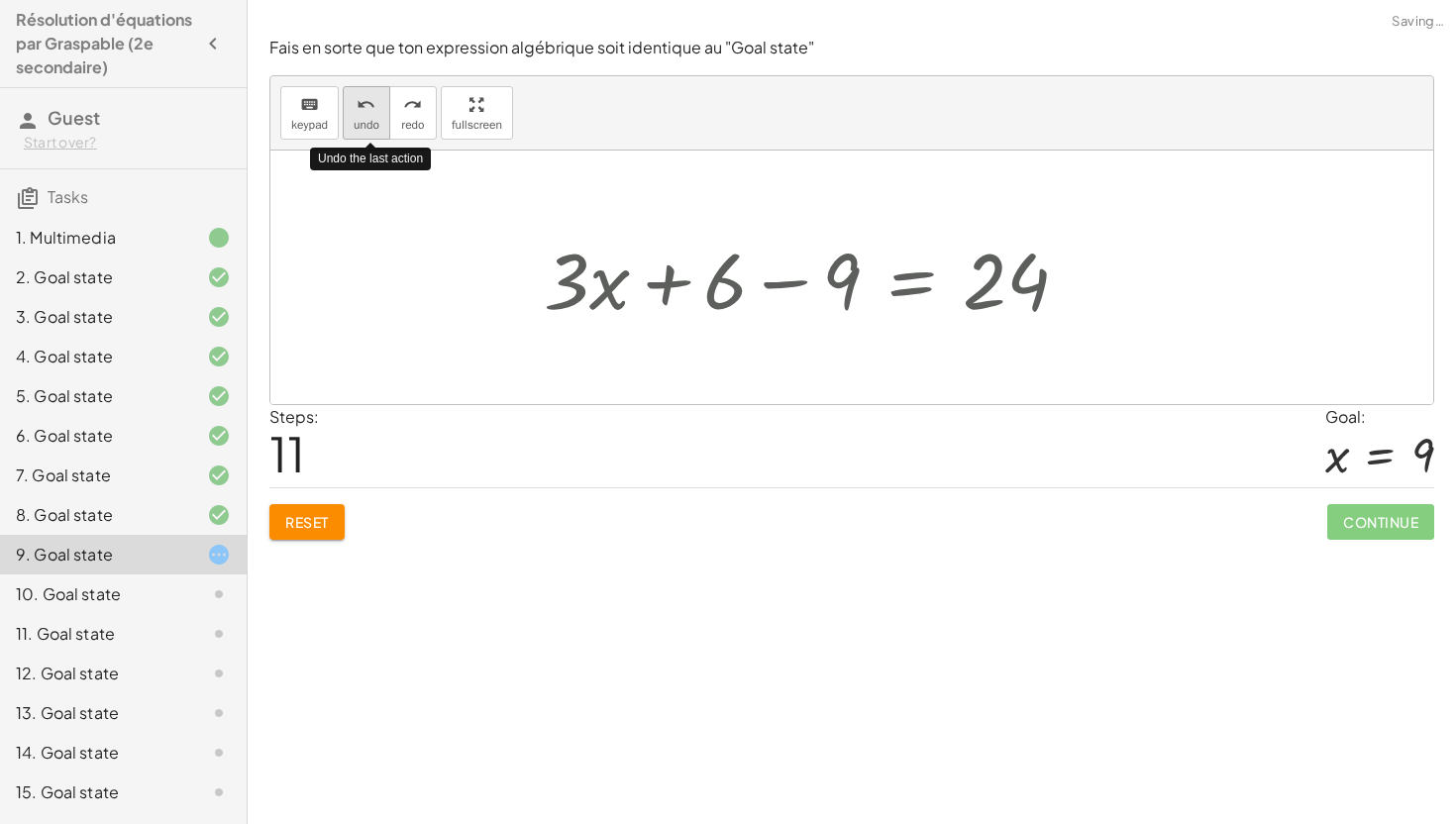 click on "undo" at bounding box center [365, 105] 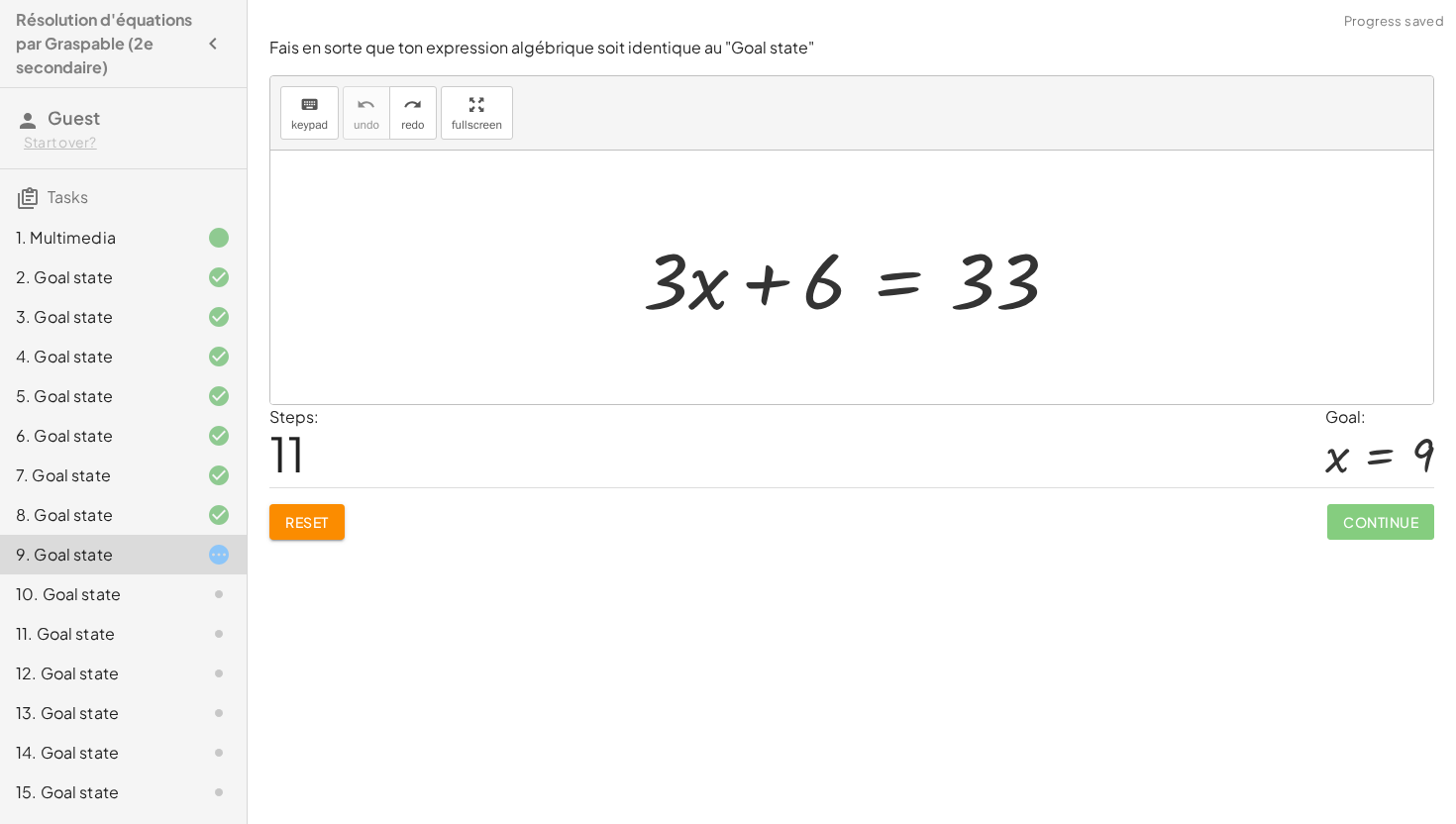click at bounding box center (859, 277) 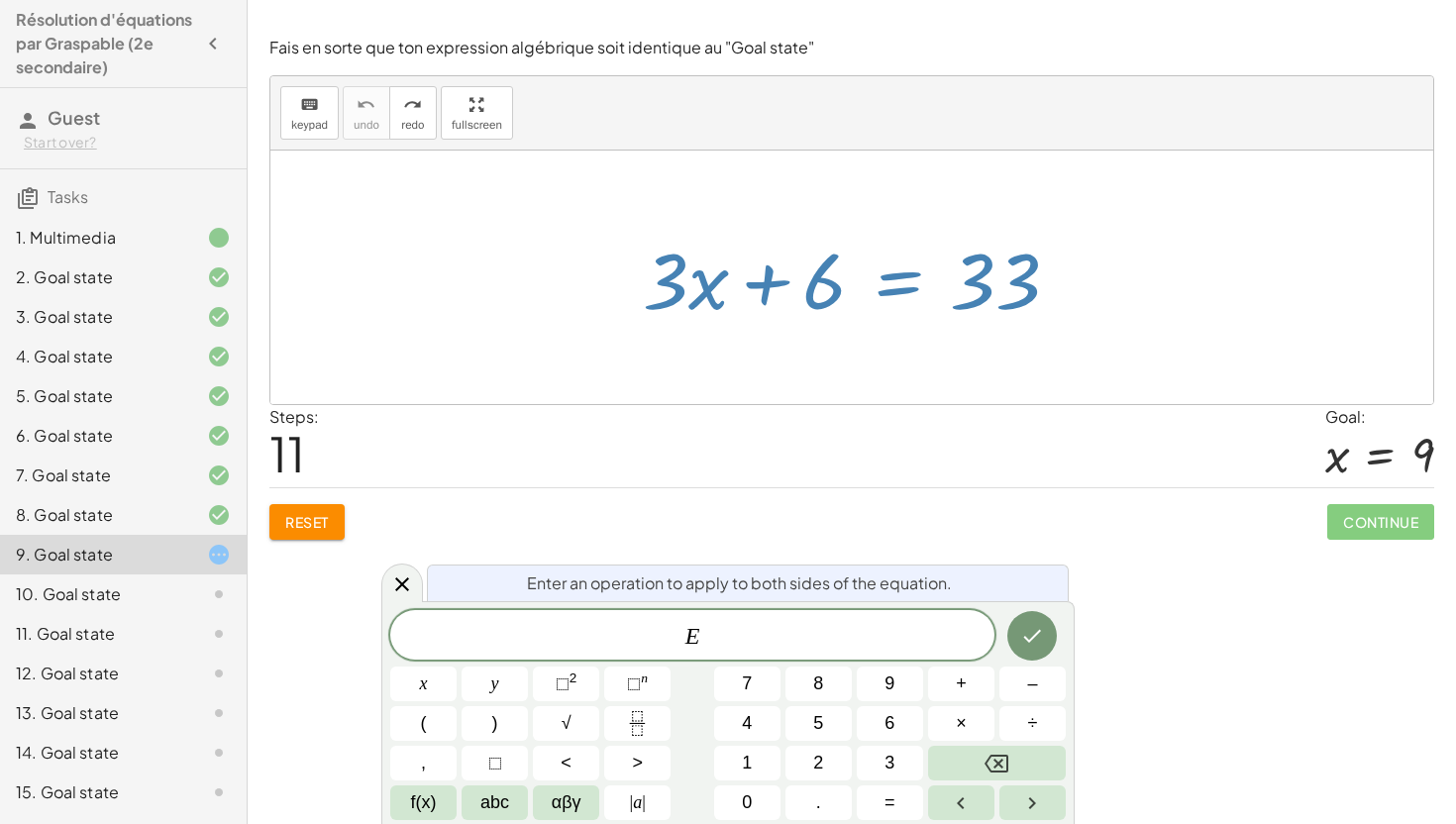 click at bounding box center [852, 277] 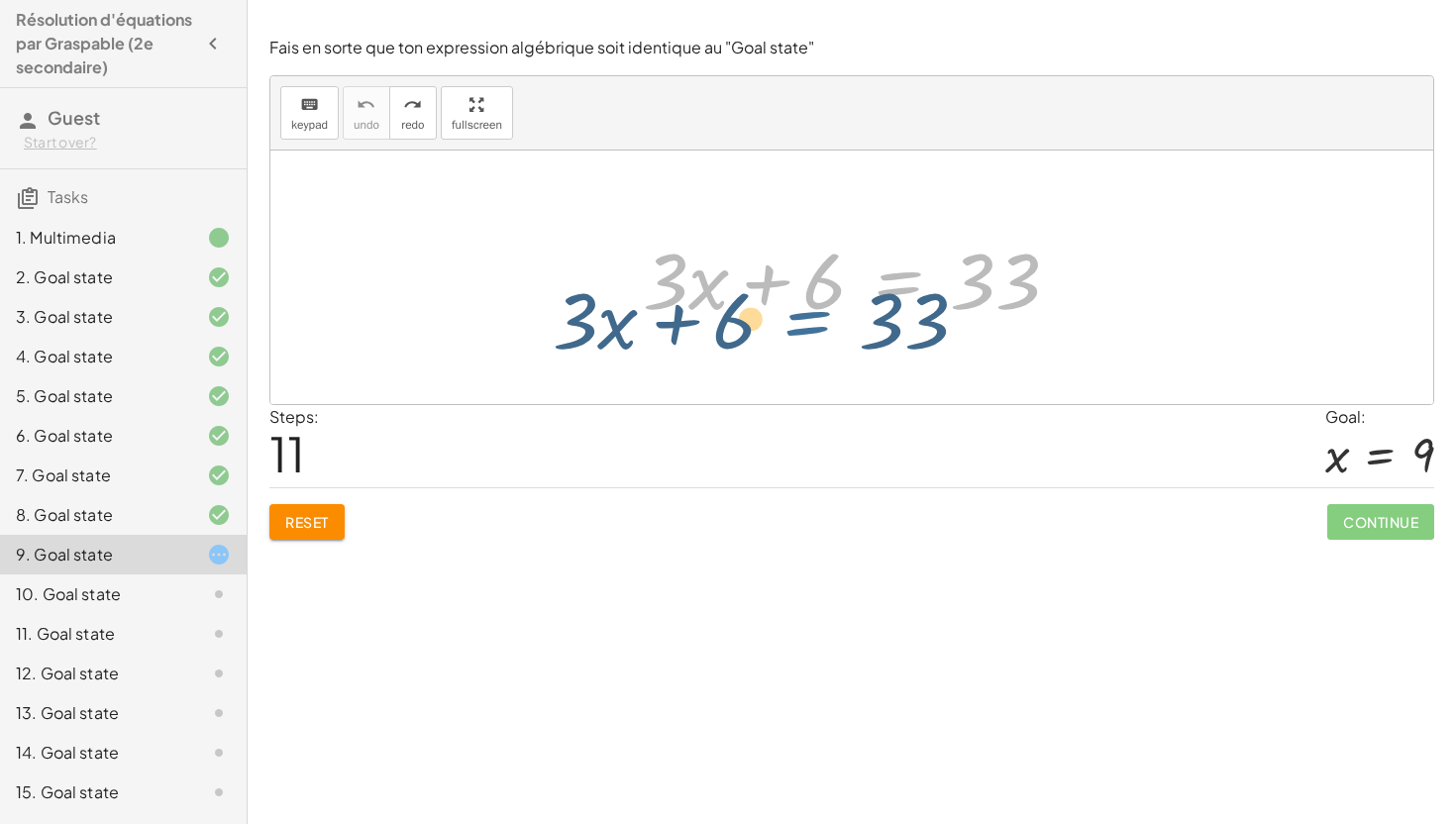 drag, startPoint x: 879, startPoint y: 277, endPoint x: 810, endPoint y: 286, distance: 69.58448 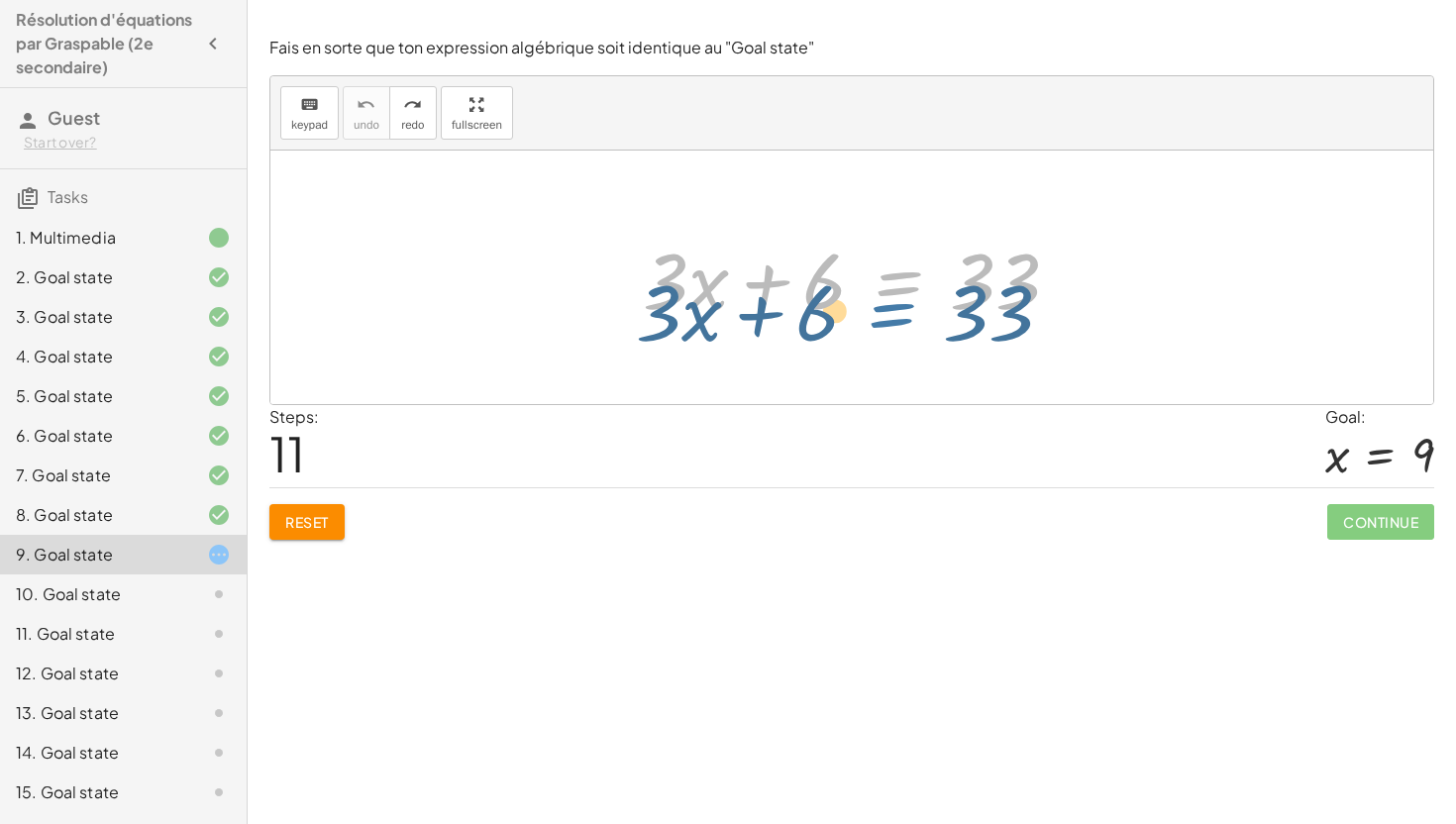 drag, startPoint x: 899, startPoint y: 295, endPoint x: 884, endPoint y: 305, distance: 18.027756 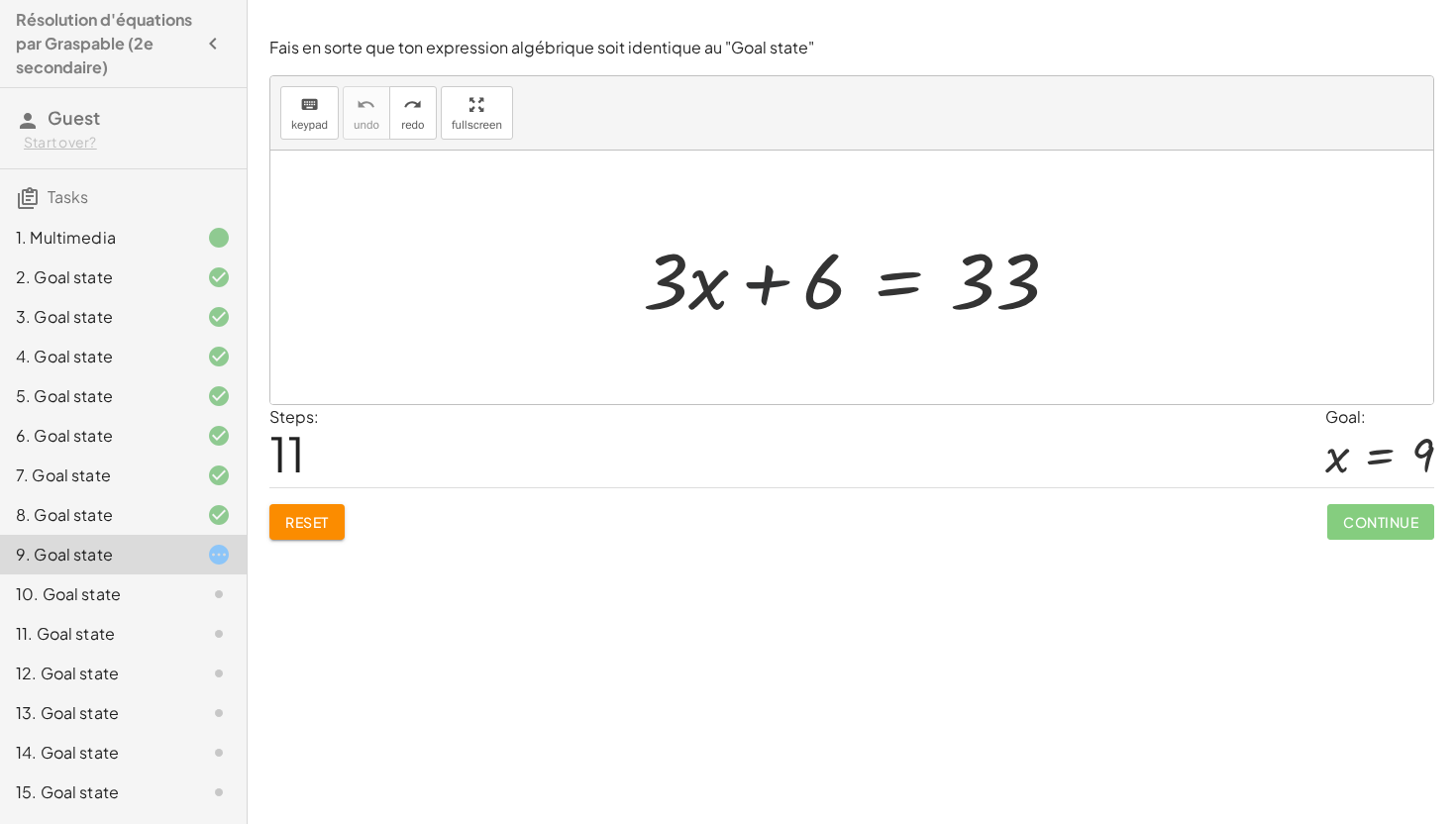 click at bounding box center (859, 277) 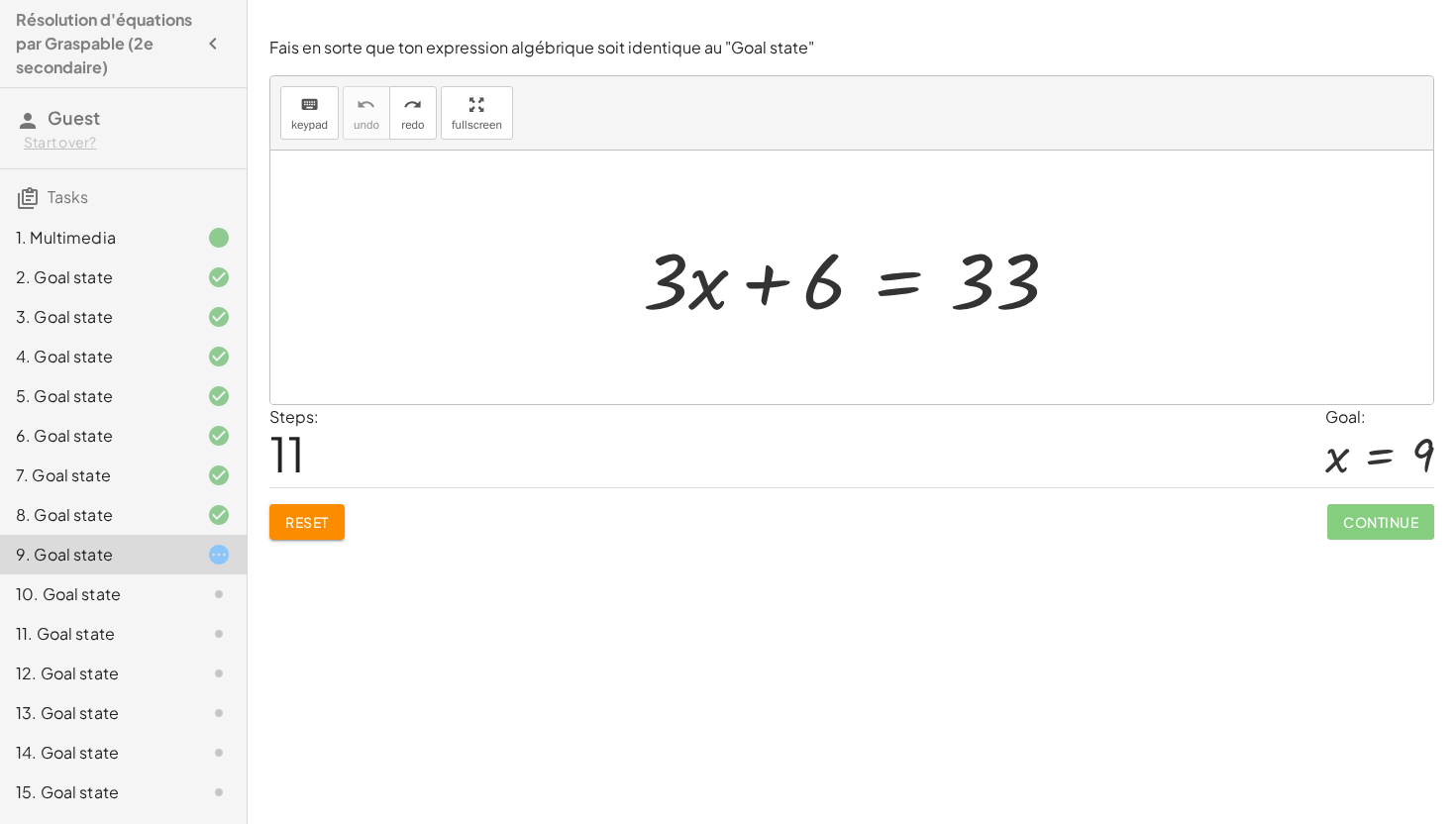 click at bounding box center (859, 277) 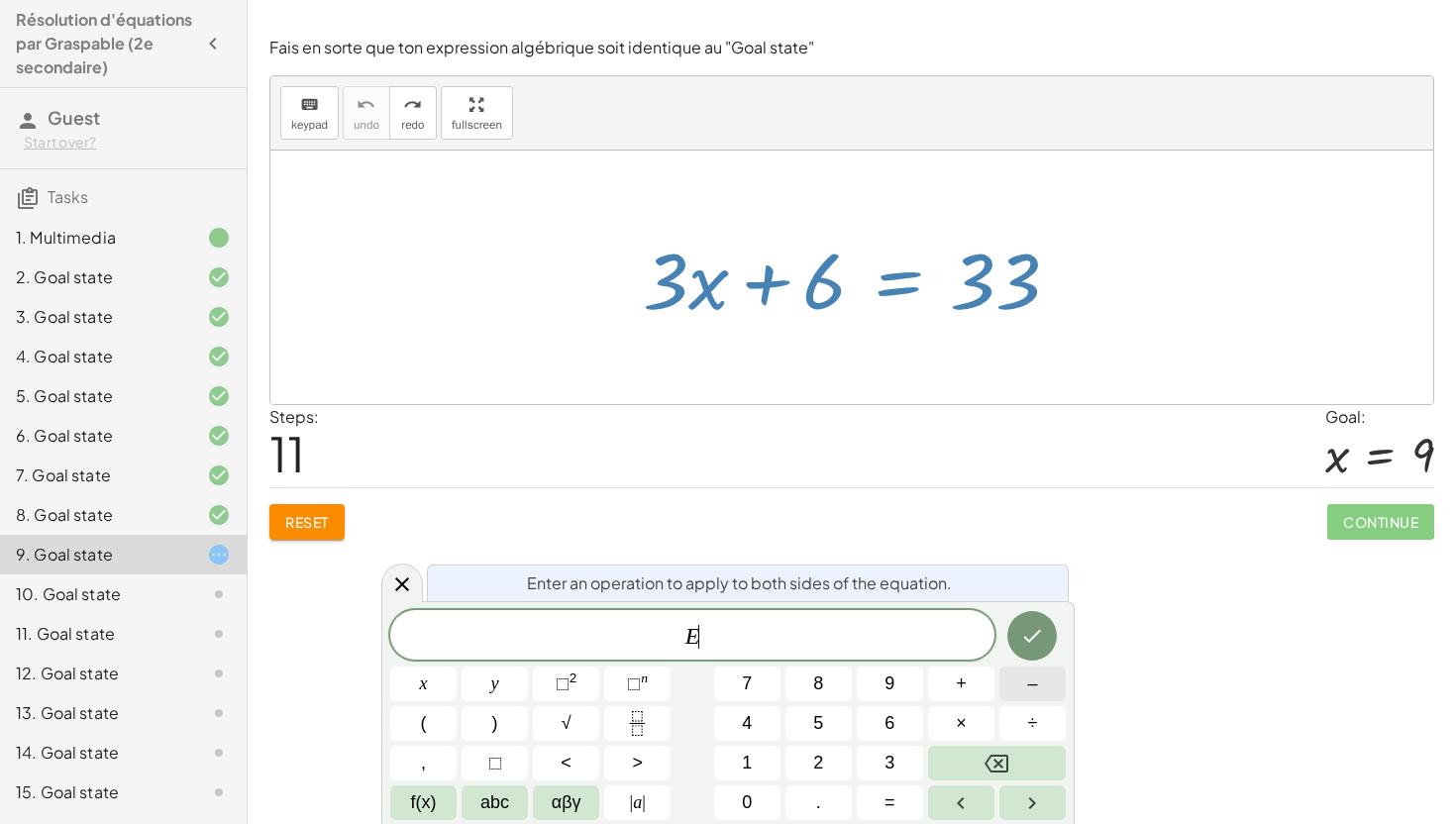click on "–" at bounding box center (1032, 683) 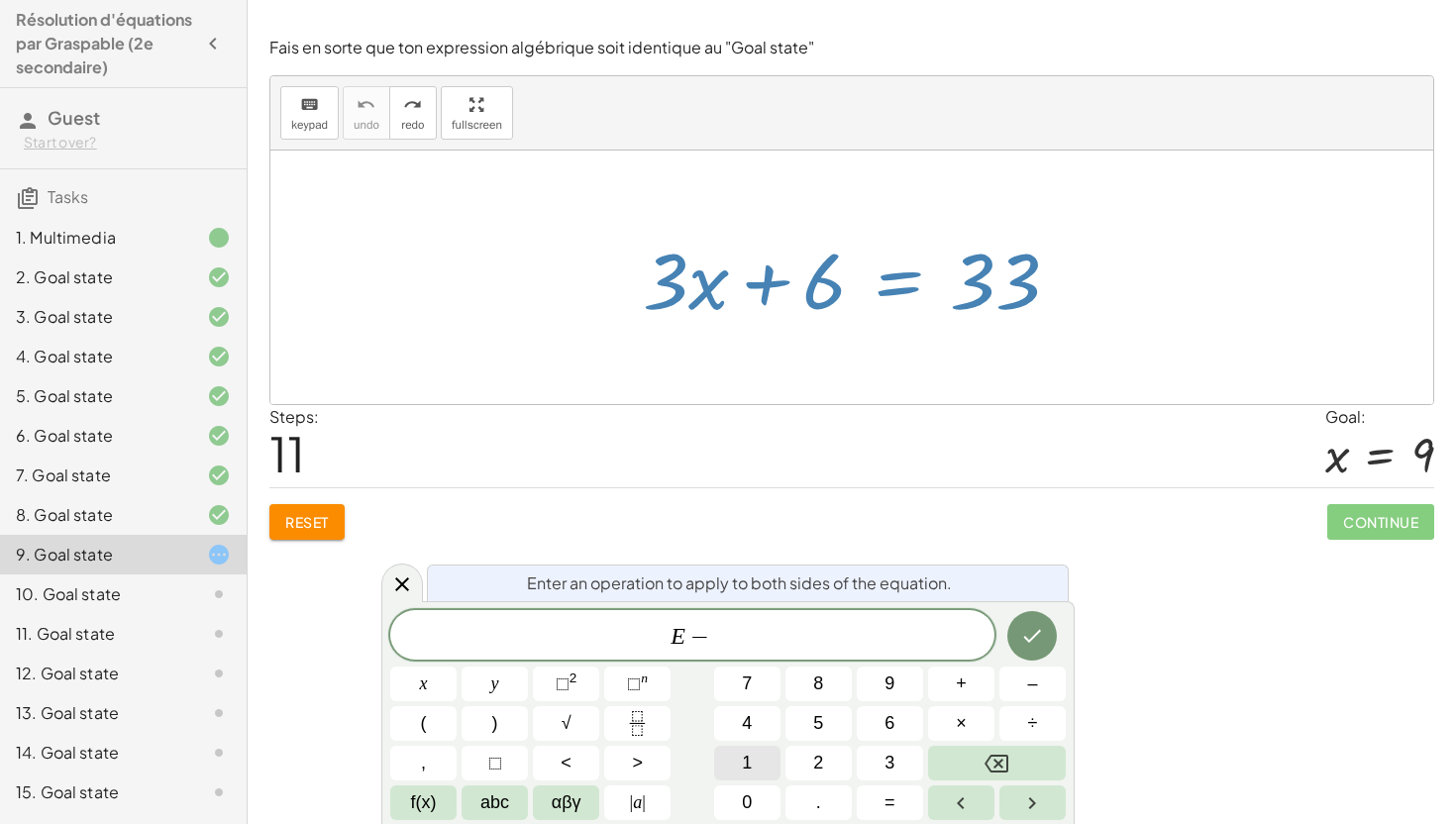click on "1" at bounding box center (747, 763) 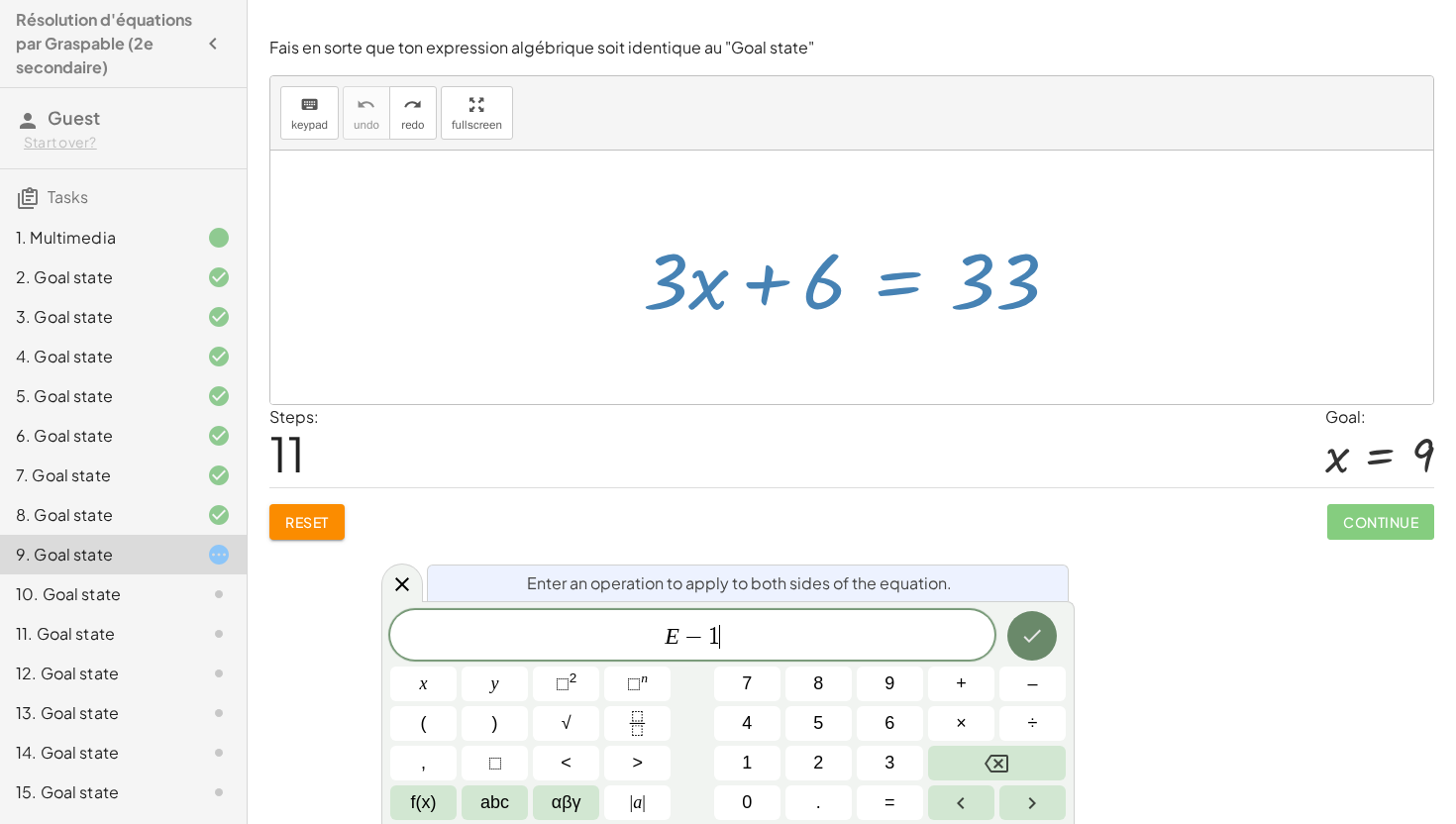 click 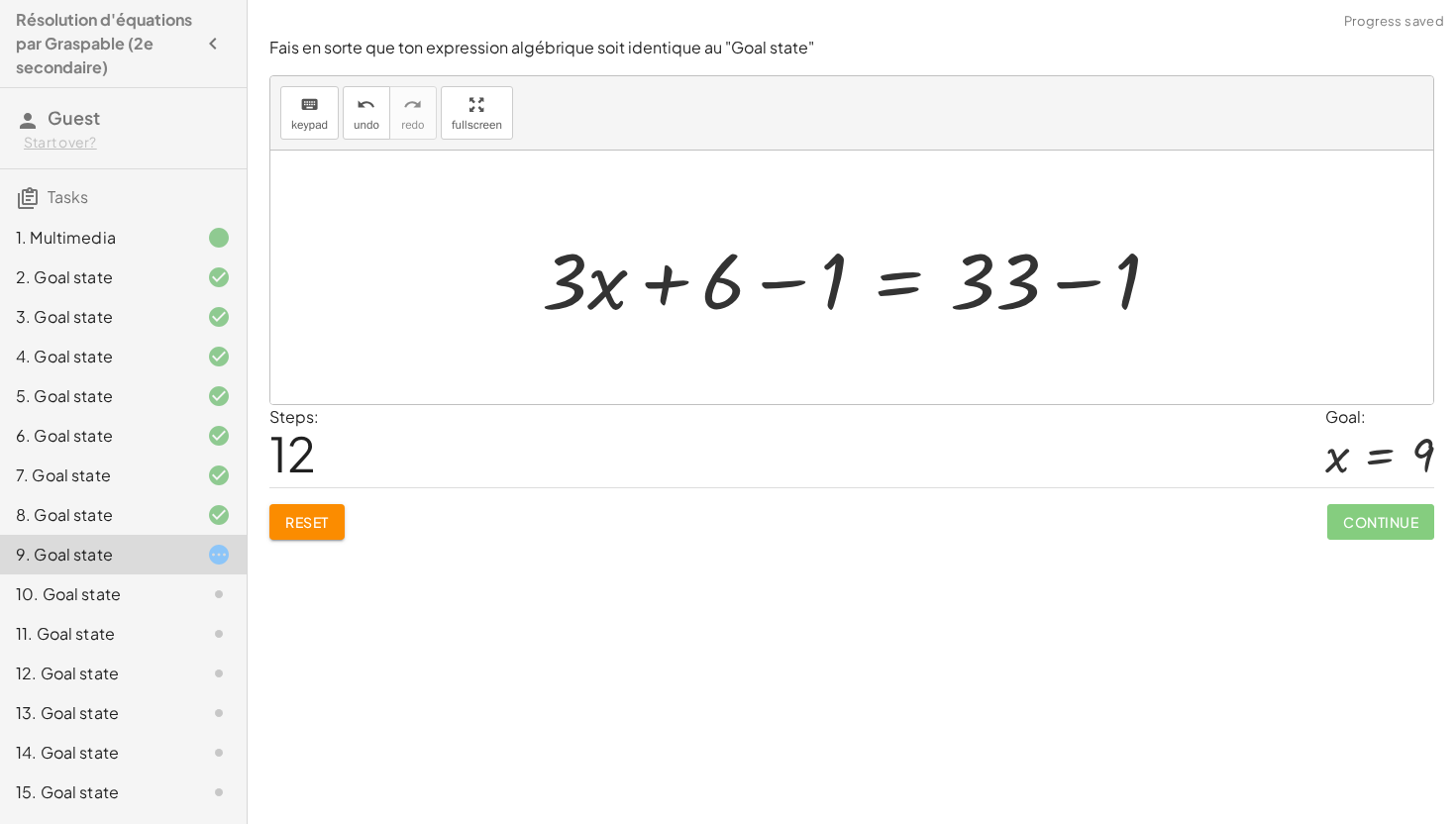 click at bounding box center [859, 277] 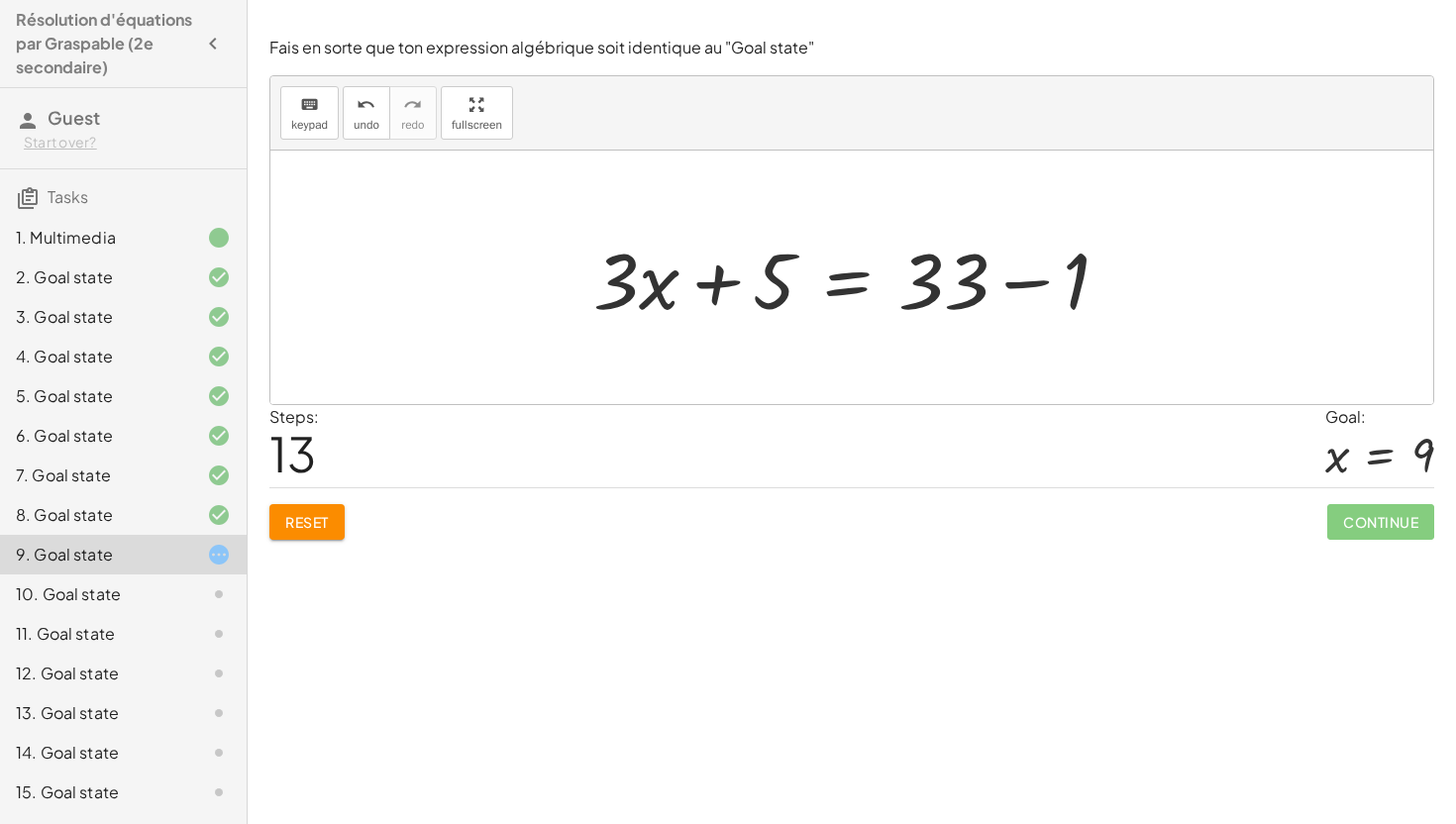 click at bounding box center (859, 277) 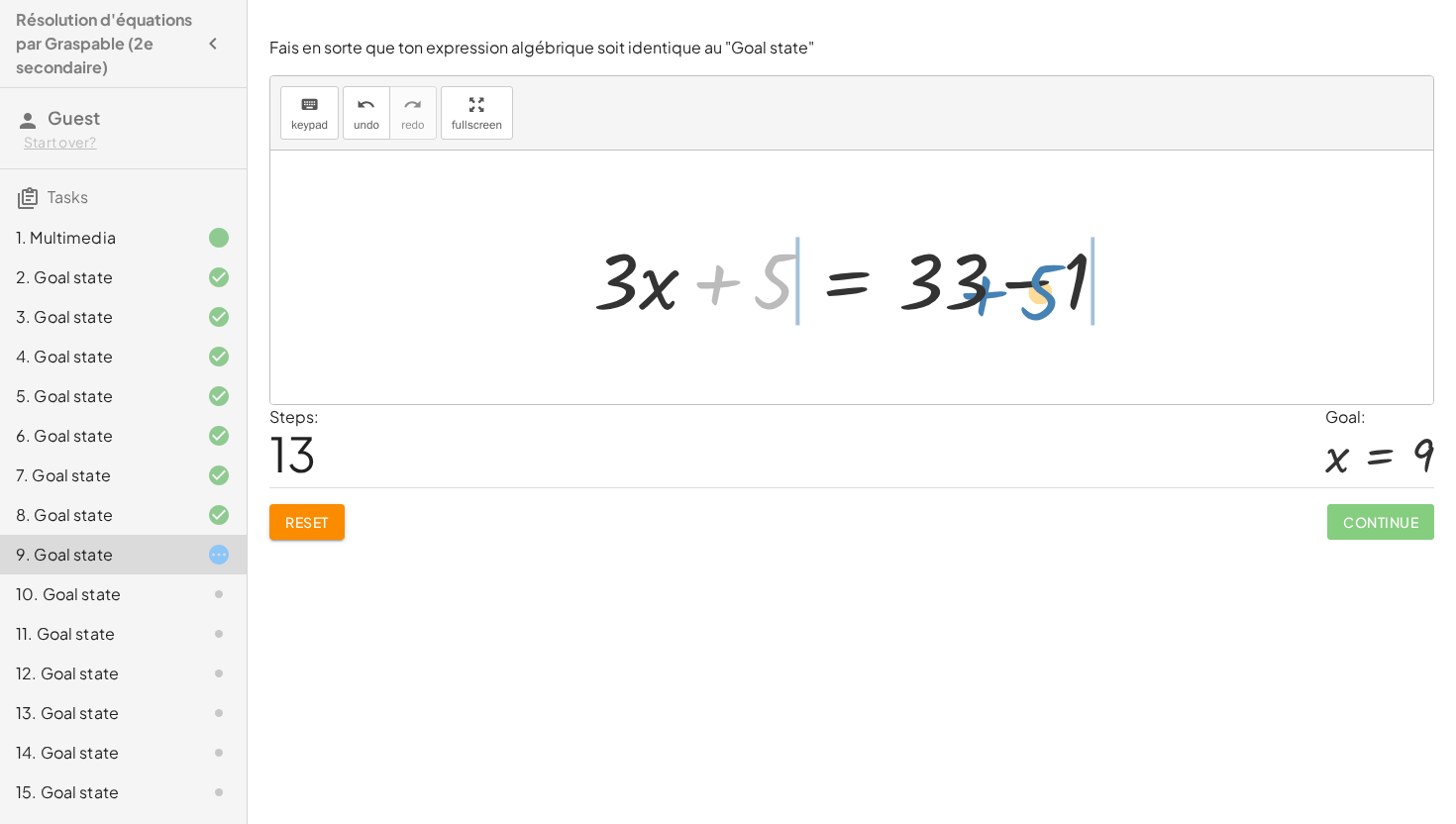 drag, startPoint x: 761, startPoint y: 279, endPoint x: 1050, endPoint y: 280, distance: 289.0017 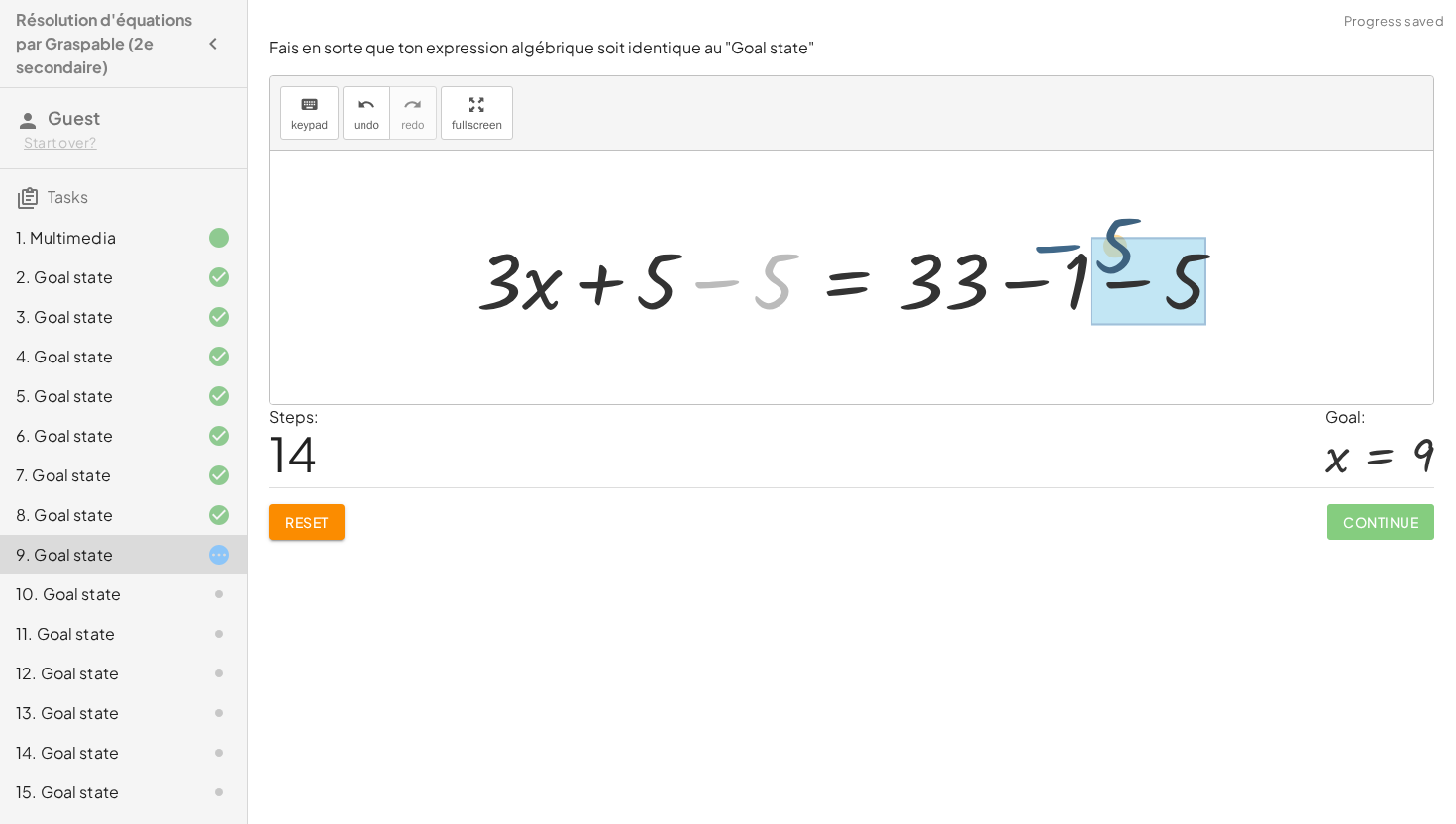 drag, startPoint x: 737, startPoint y: 268, endPoint x: 1085, endPoint y: 222, distance: 351.02706 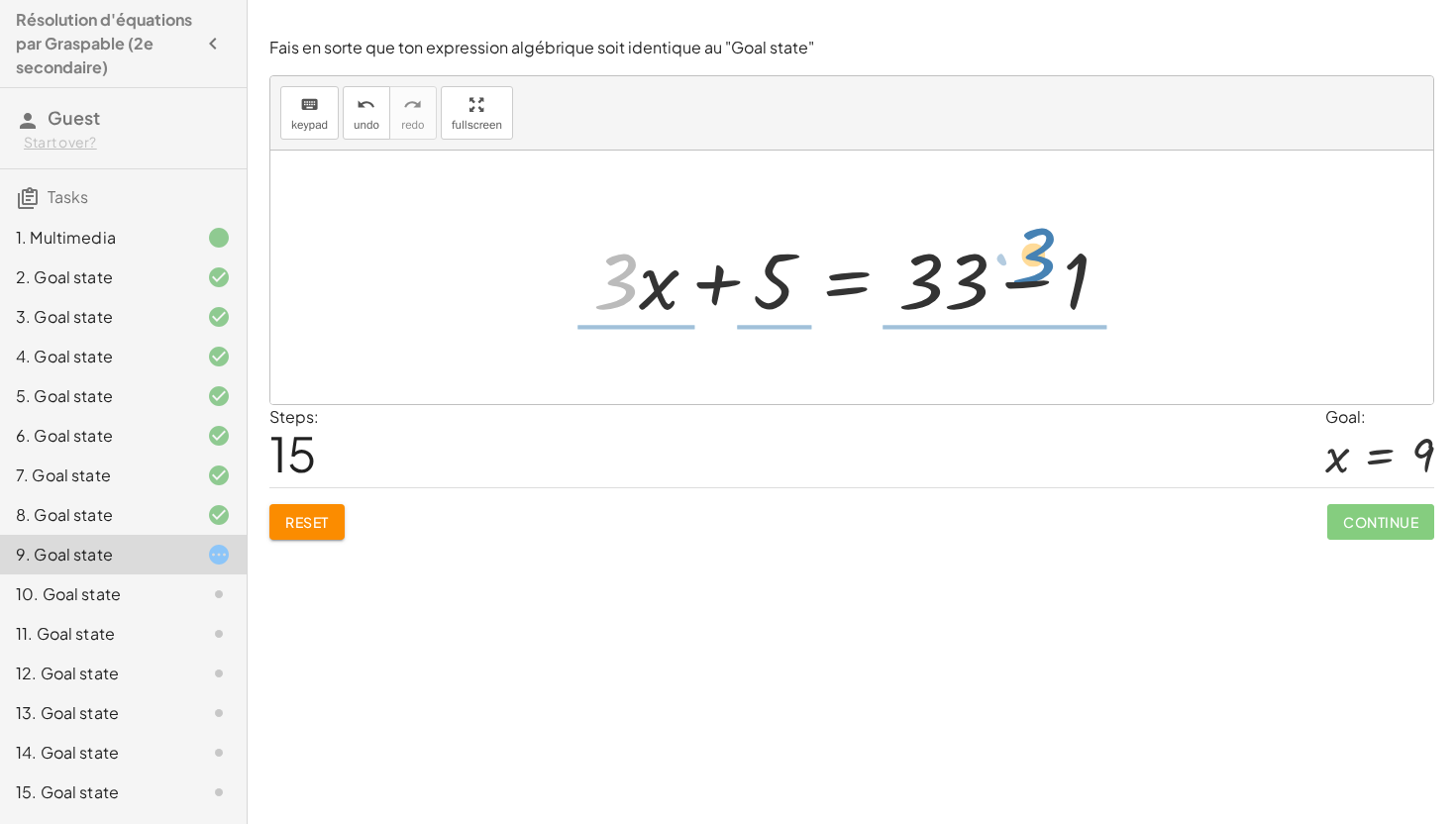 drag, startPoint x: 604, startPoint y: 282, endPoint x: 1023, endPoint y: 255, distance: 419.869 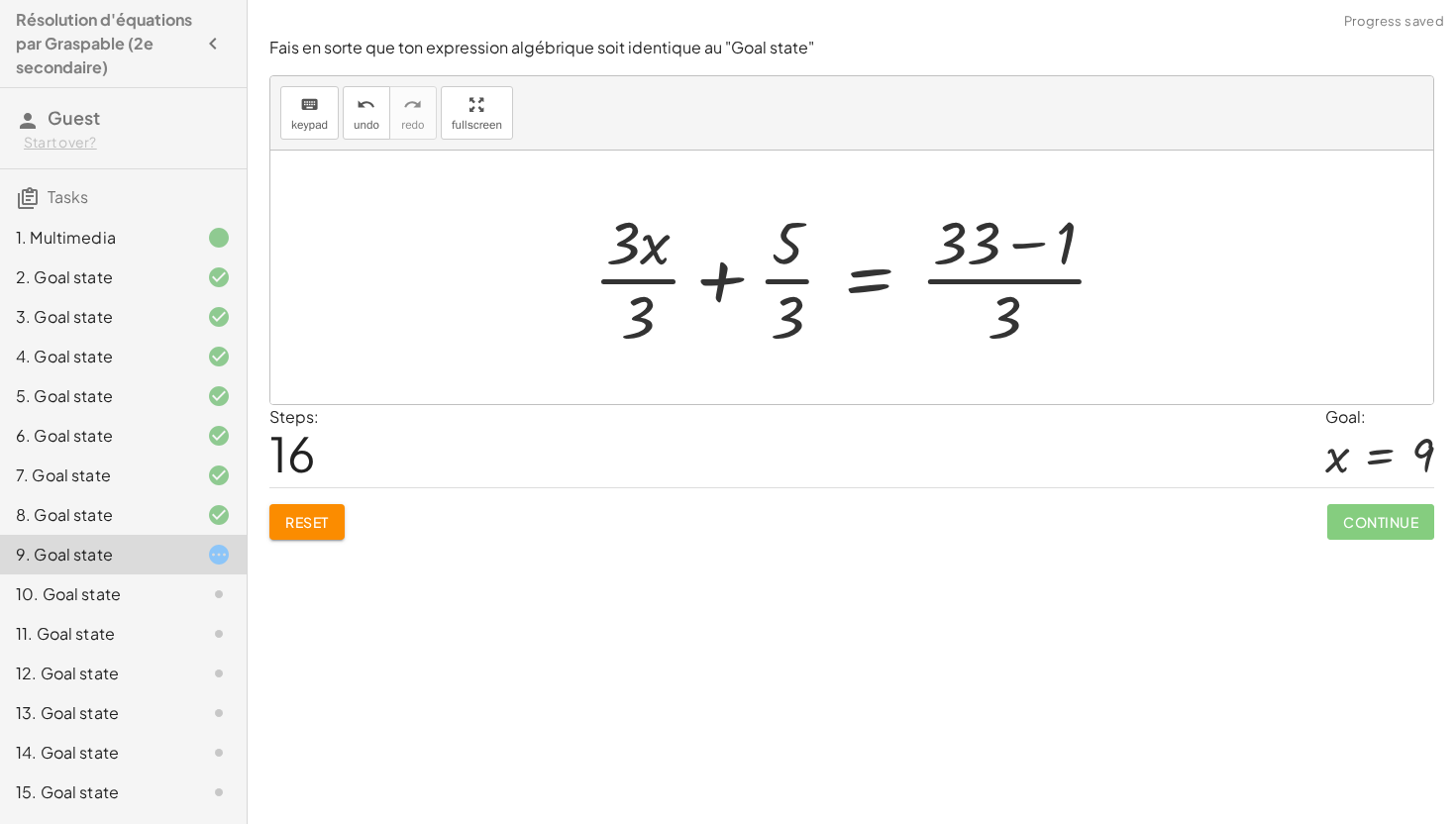 click at bounding box center (859, 277) 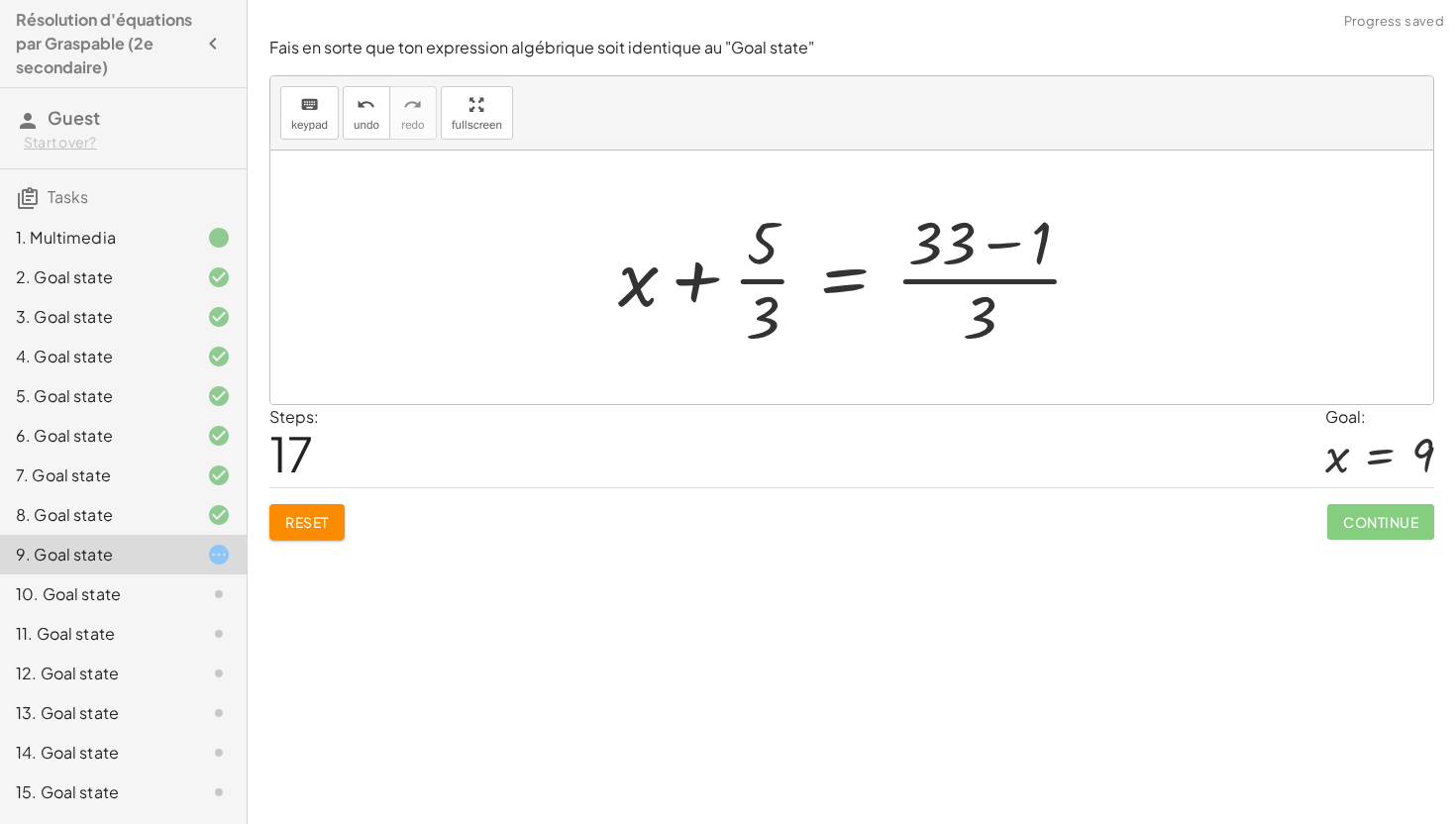 click at bounding box center [859, 277] 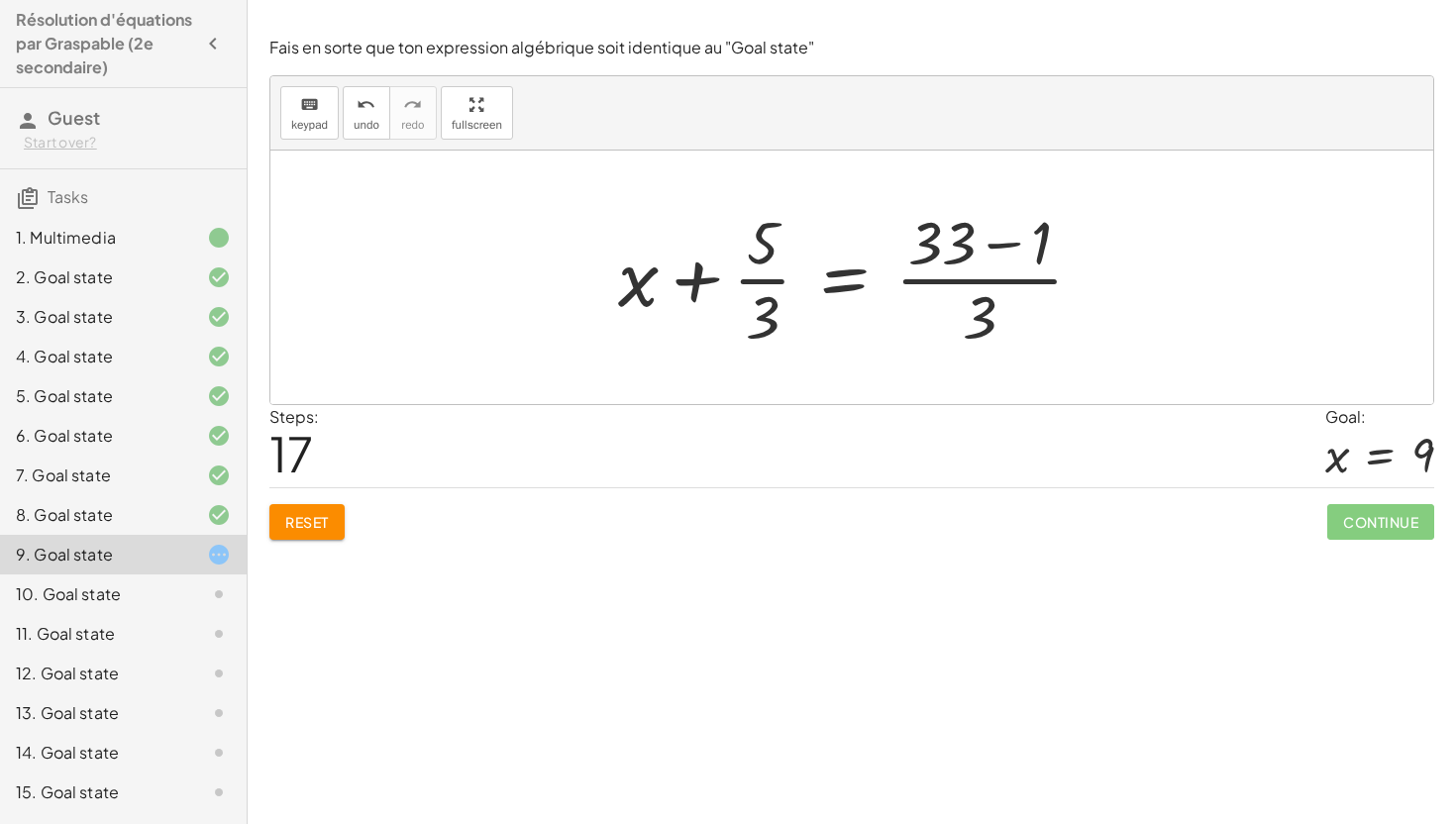click at bounding box center (859, 277) 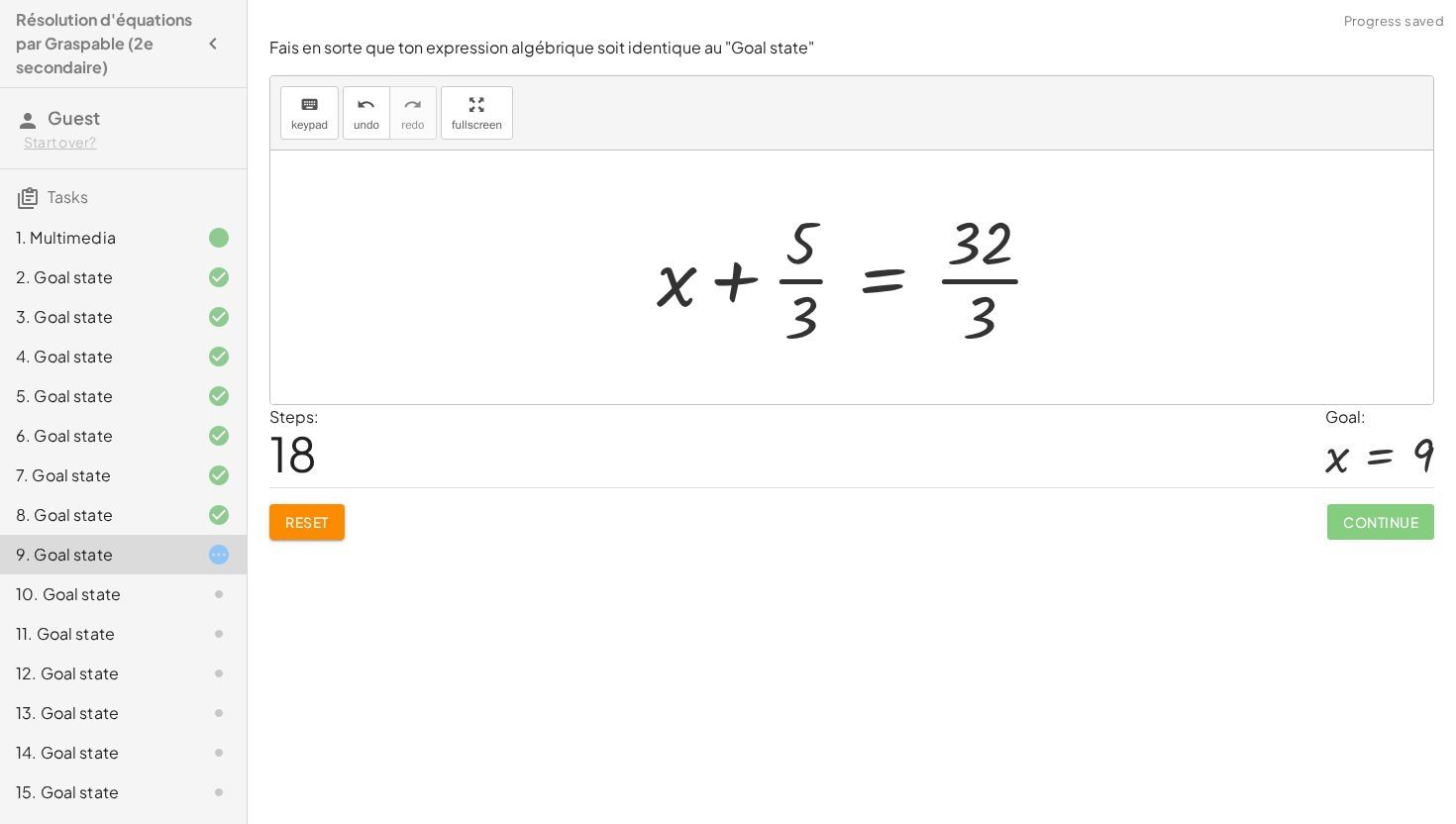 click at bounding box center [859, 277] 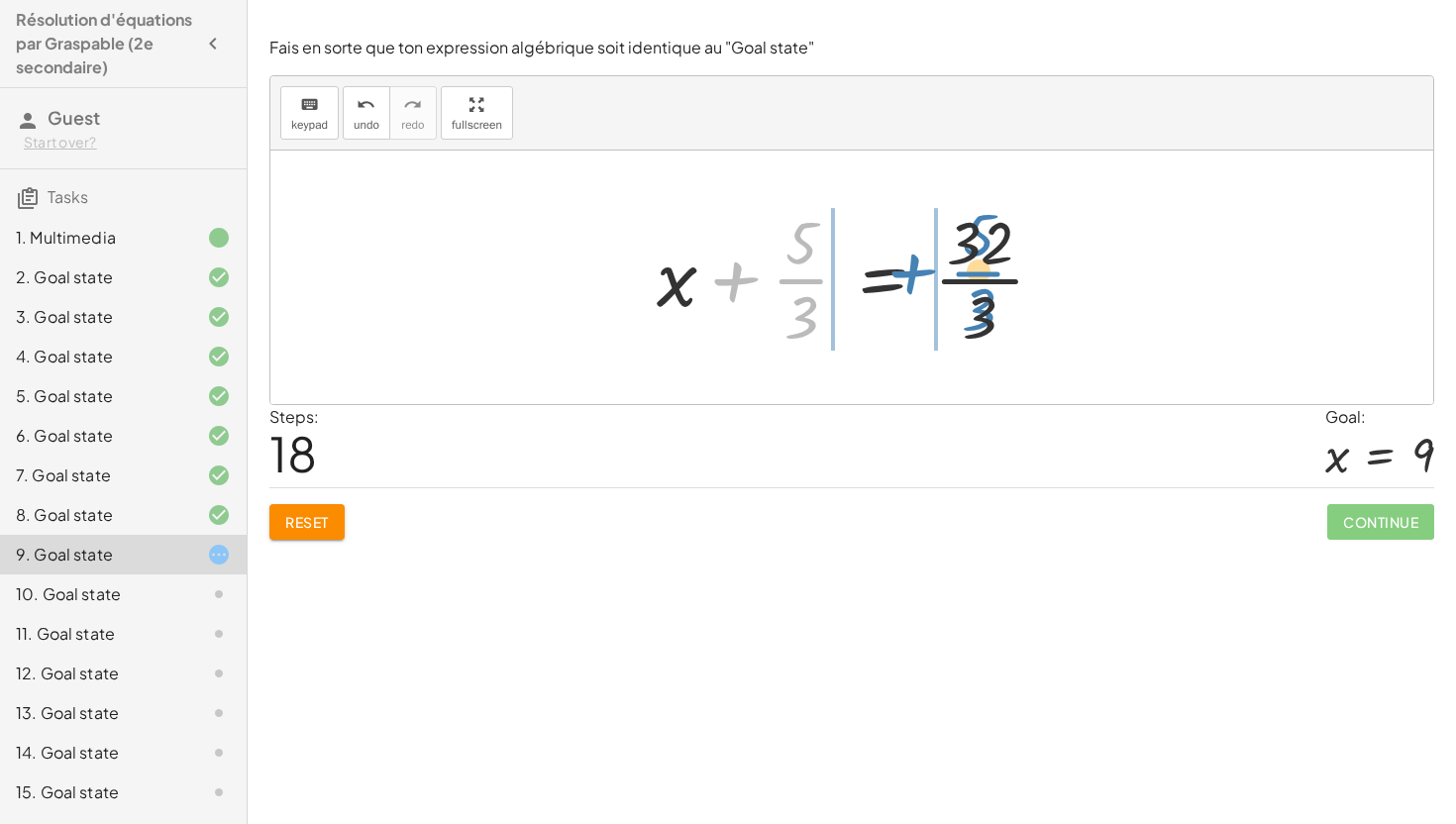 drag, startPoint x: 792, startPoint y: 282, endPoint x: 979, endPoint y: 270, distance: 187.38463 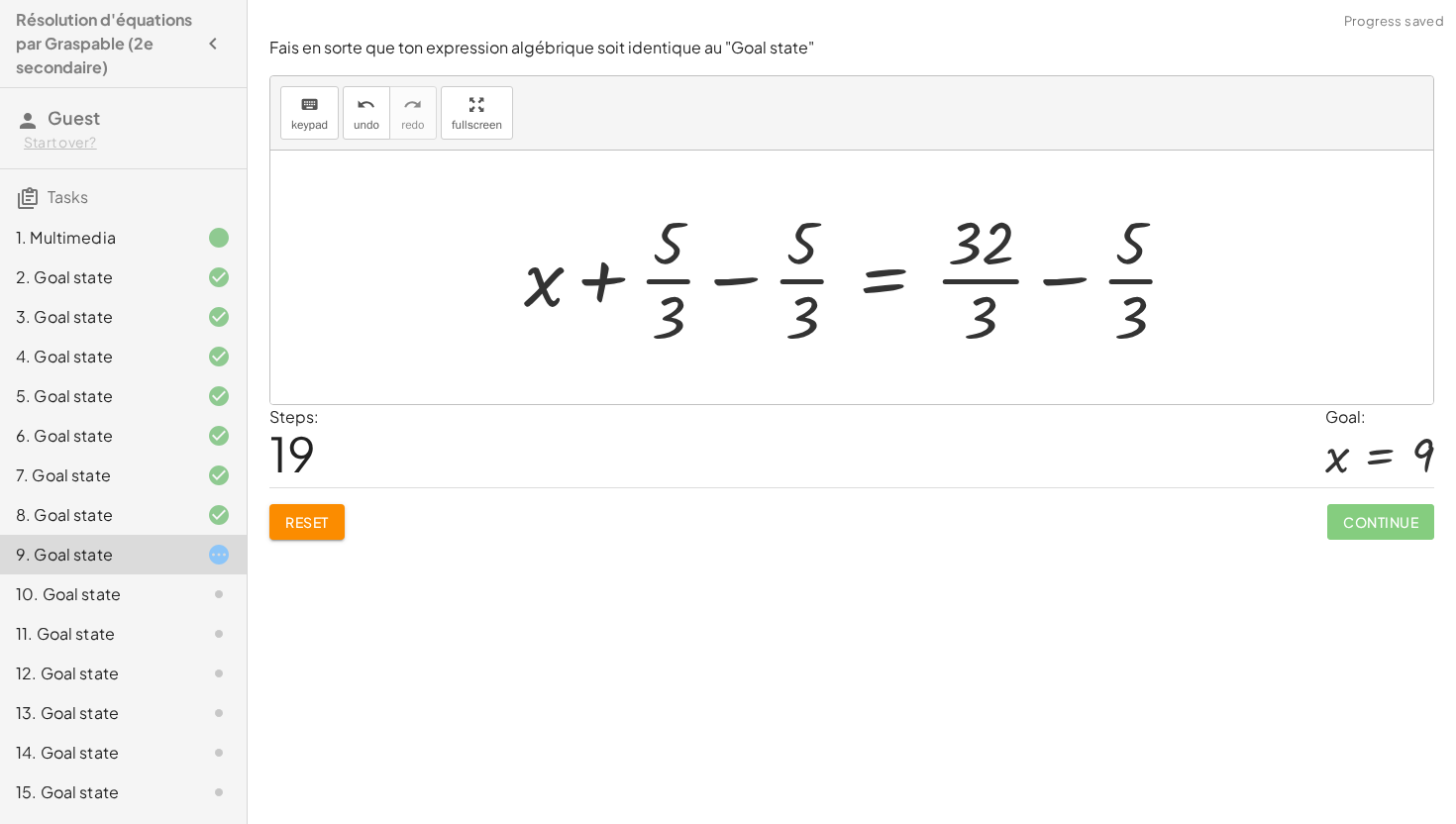 click at bounding box center (860, 277) 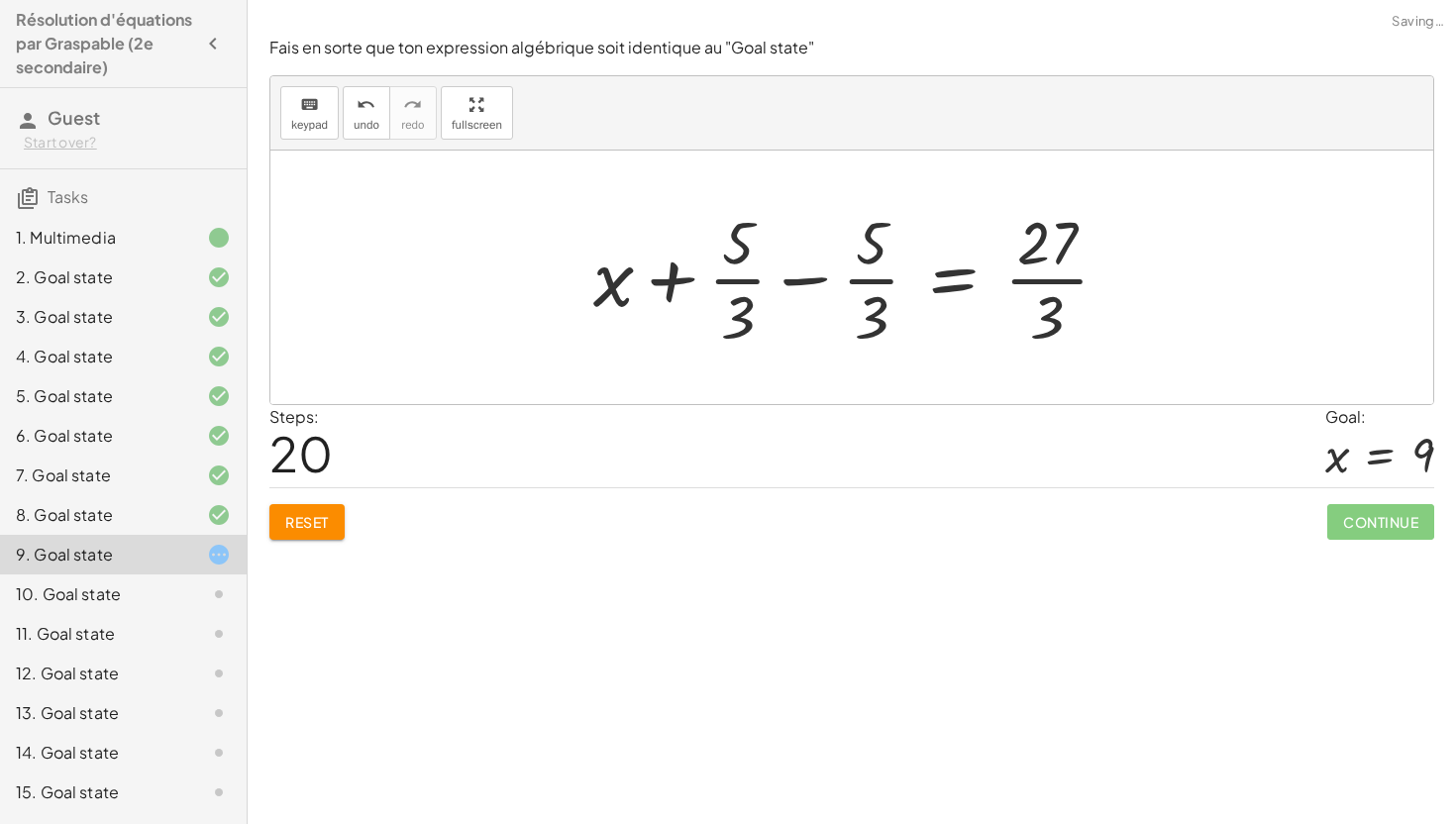 click at bounding box center [859, 277] 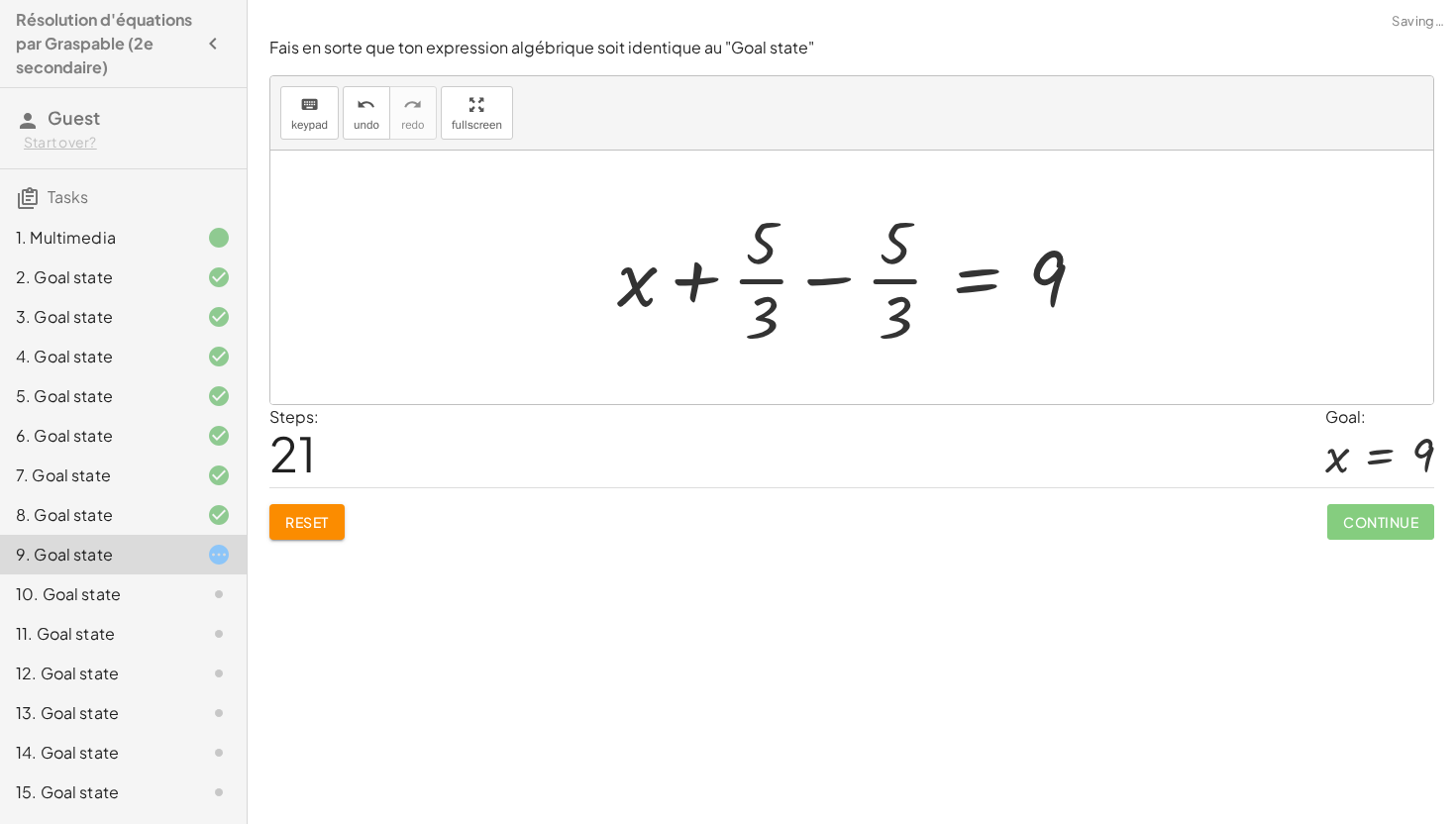 click at bounding box center (859, 277) 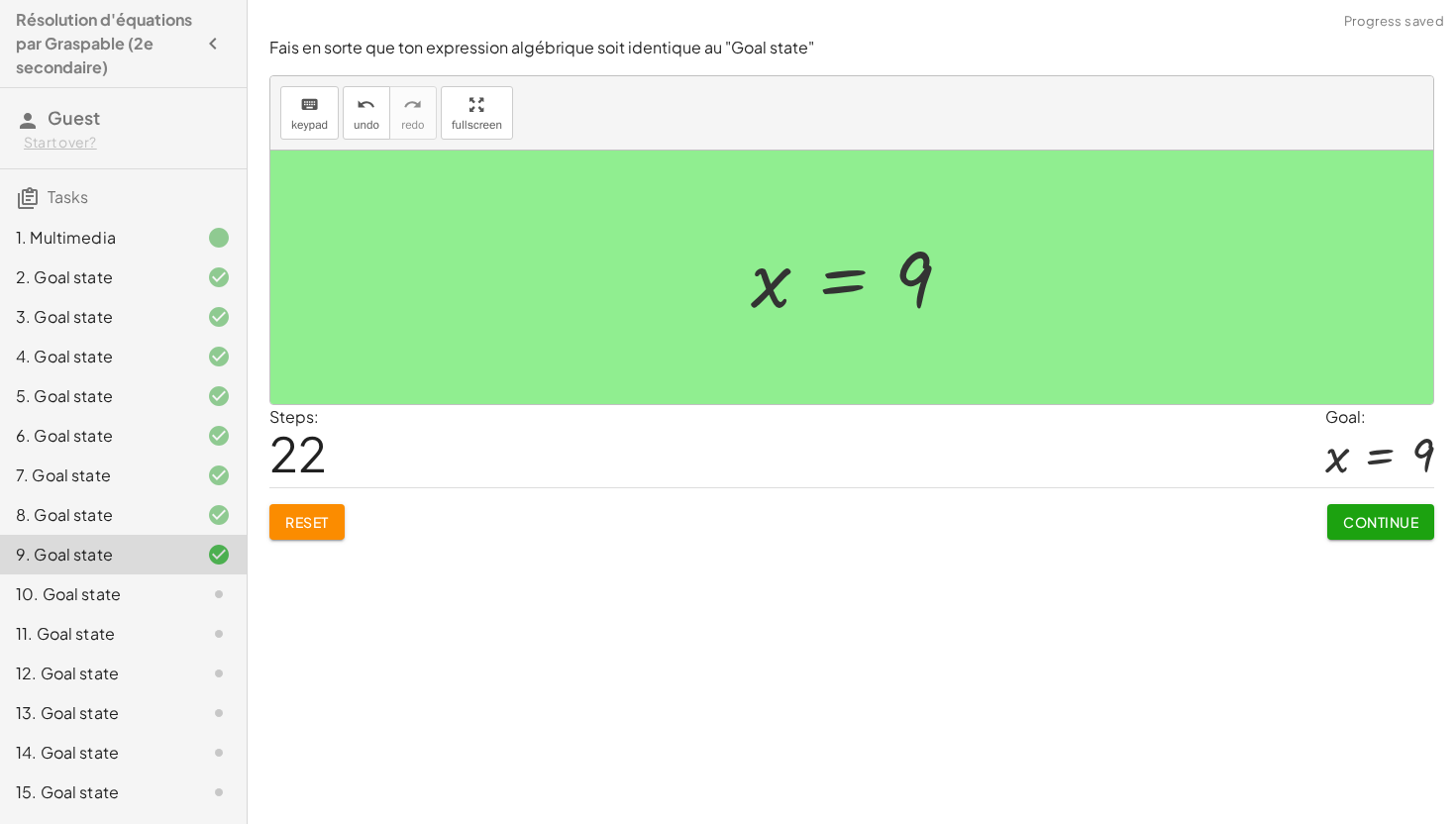 click on "Continue" 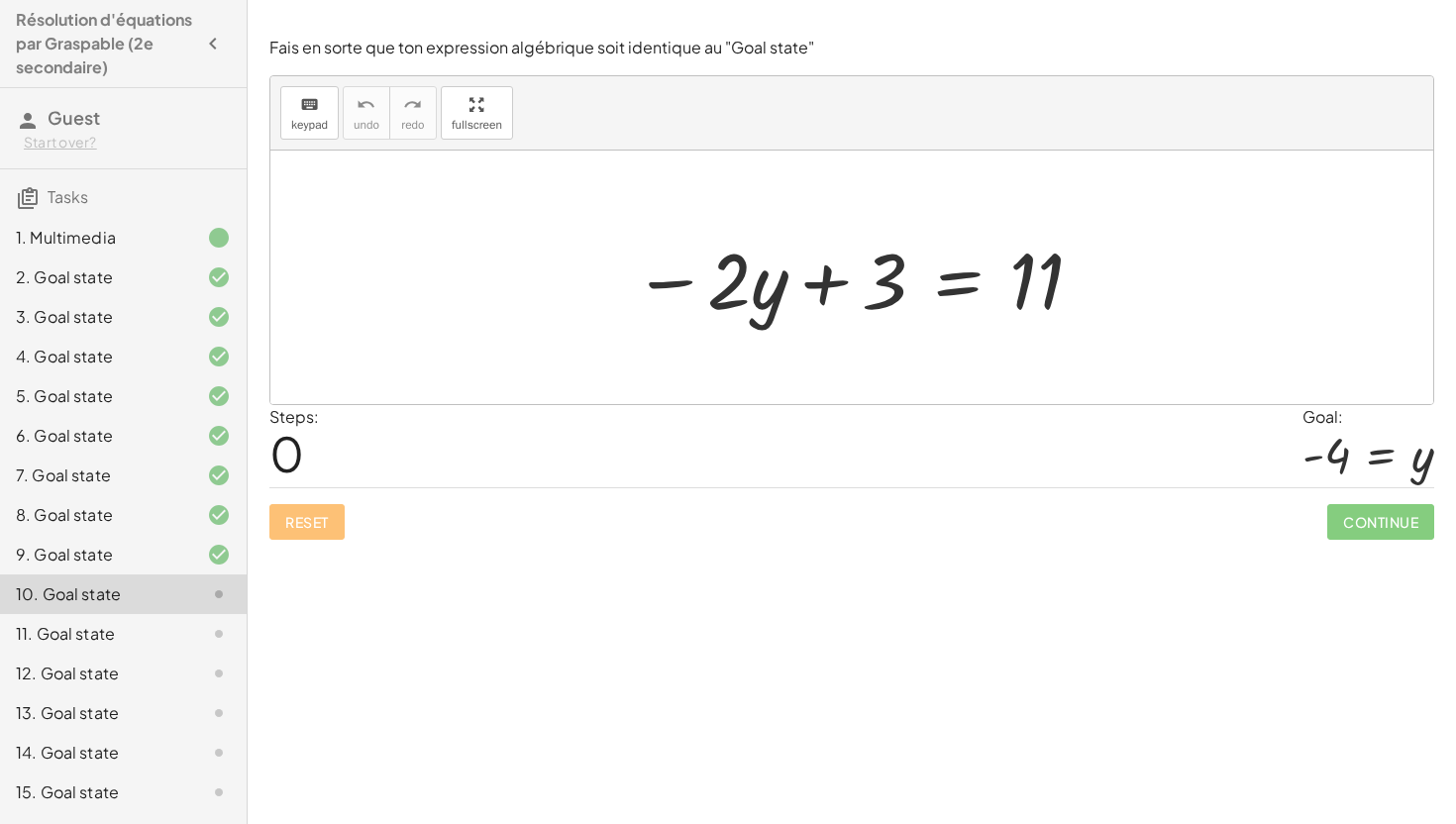 click at bounding box center [859, 277] 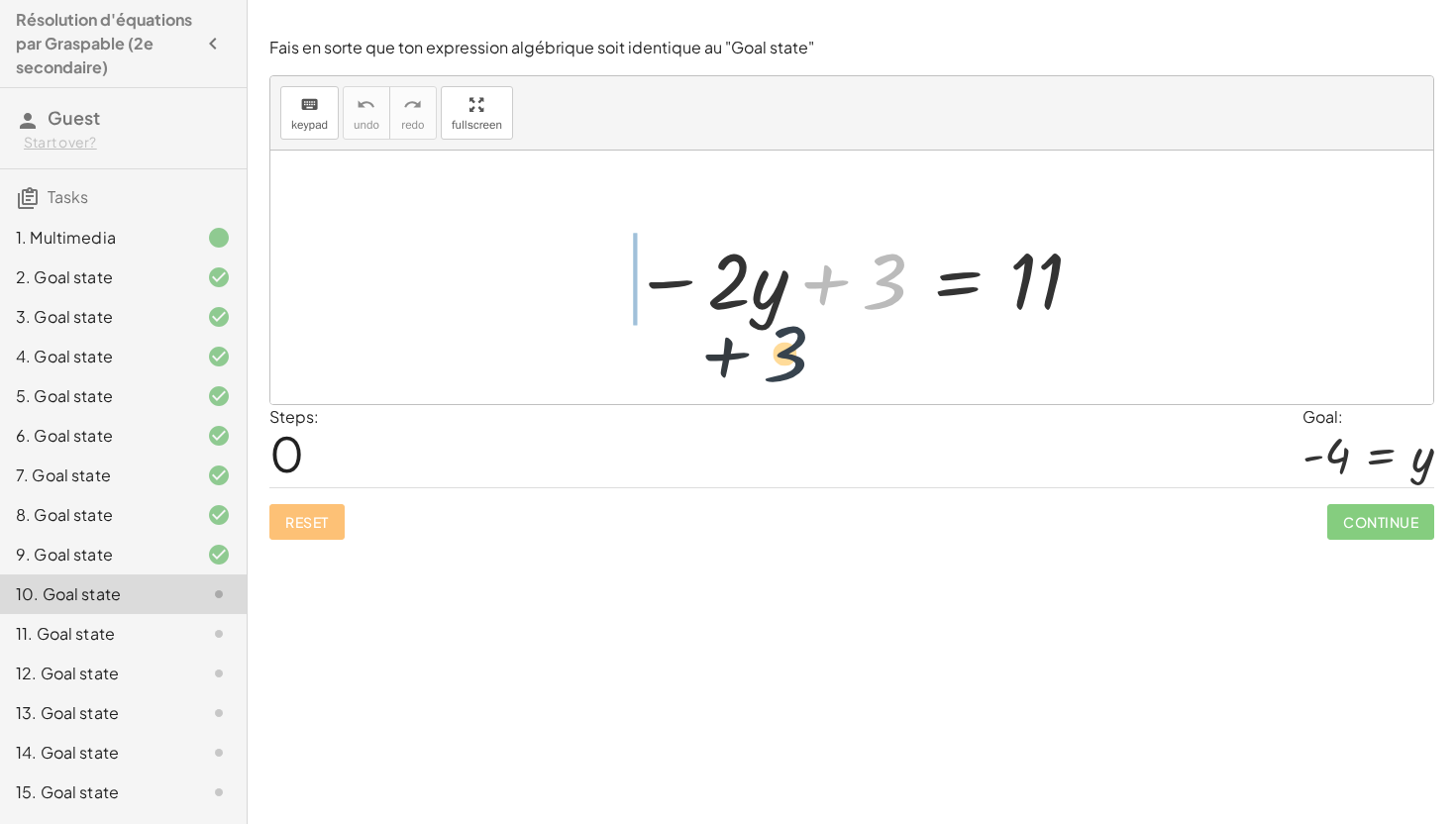 drag, startPoint x: 895, startPoint y: 290, endPoint x: 723, endPoint y: 370, distance: 189.69449 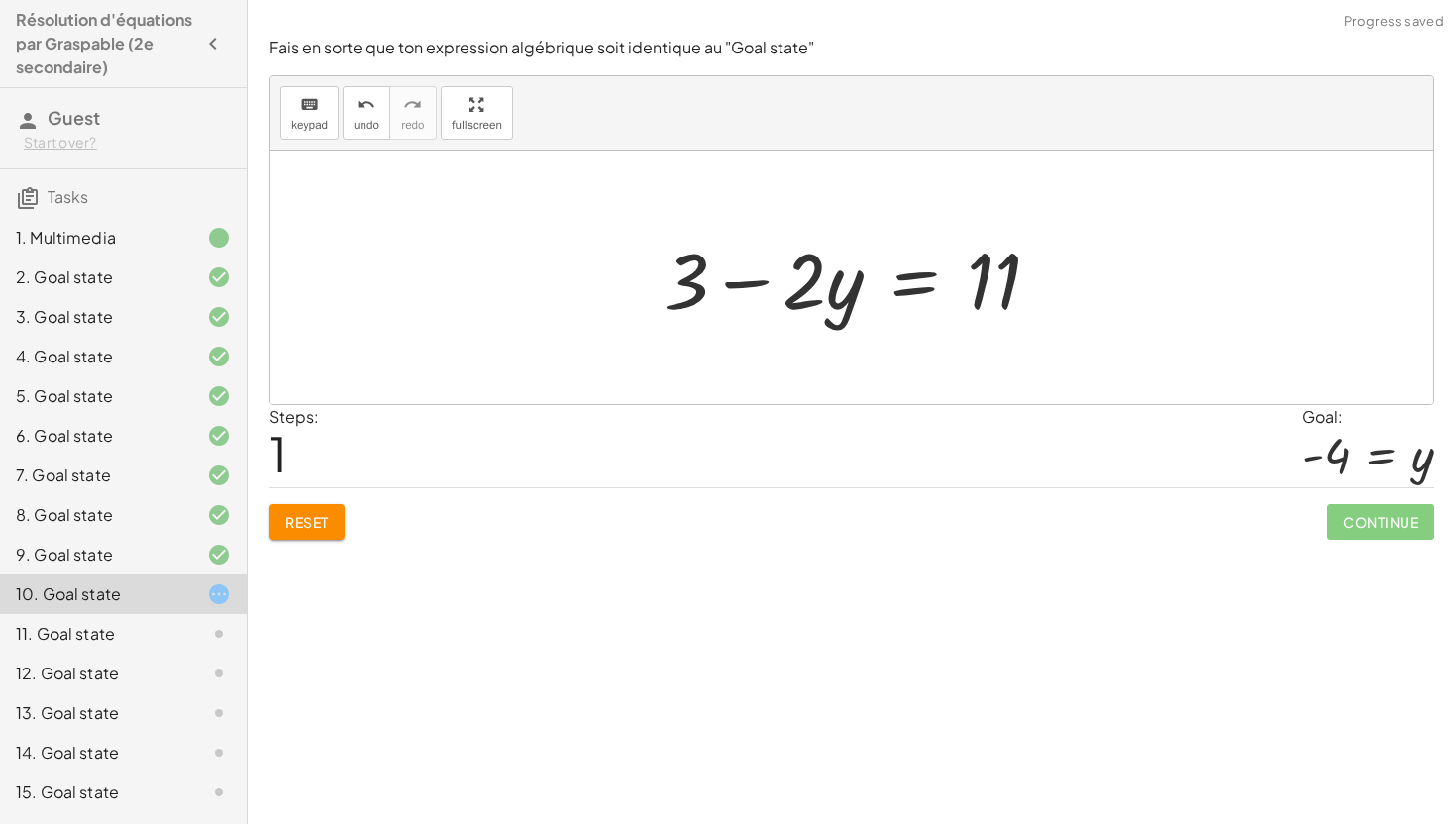 click at bounding box center (860, 277) 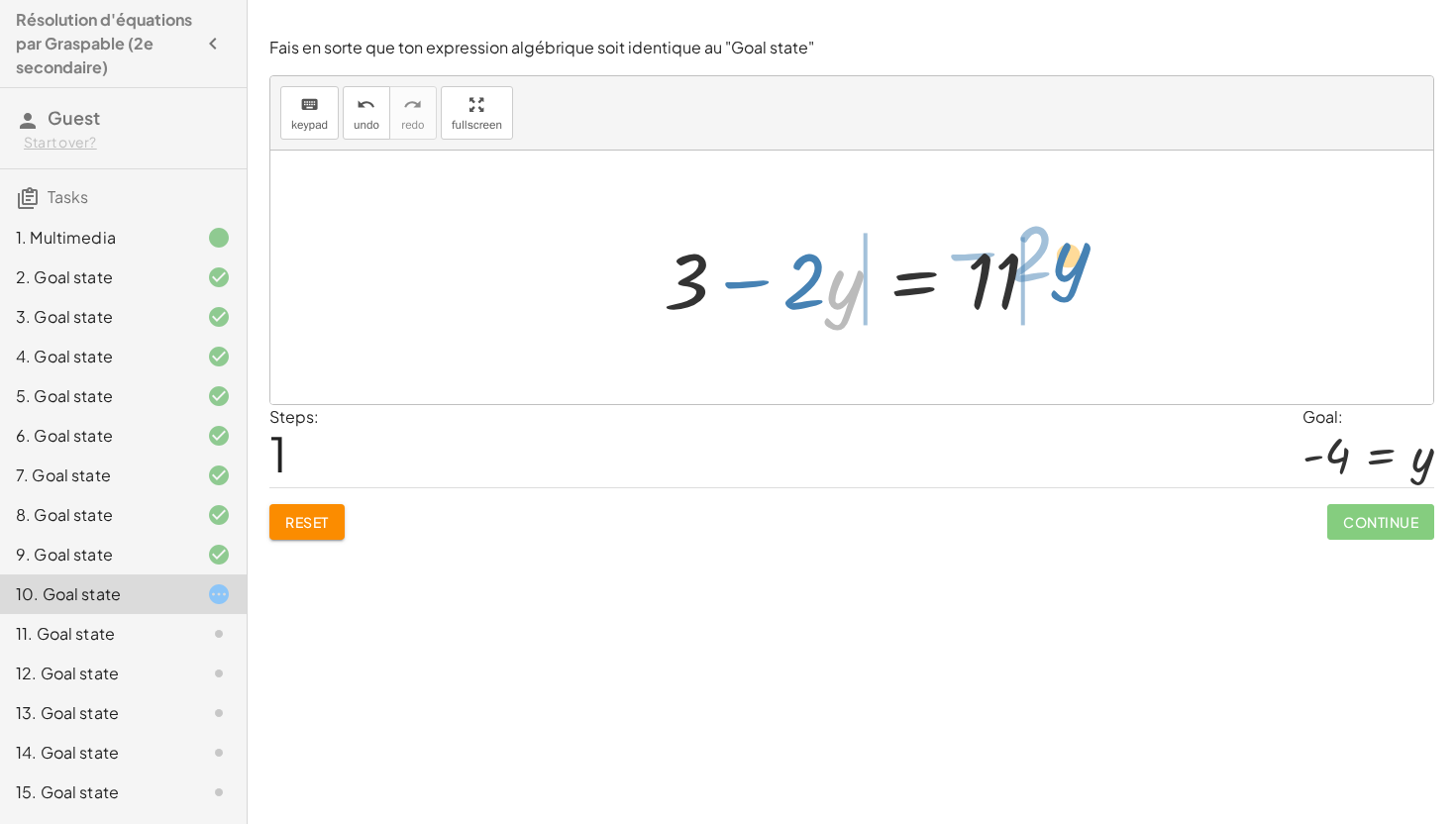 drag, startPoint x: 847, startPoint y: 291, endPoint x: 1072, endPoint y: 261, distance: 226.9912 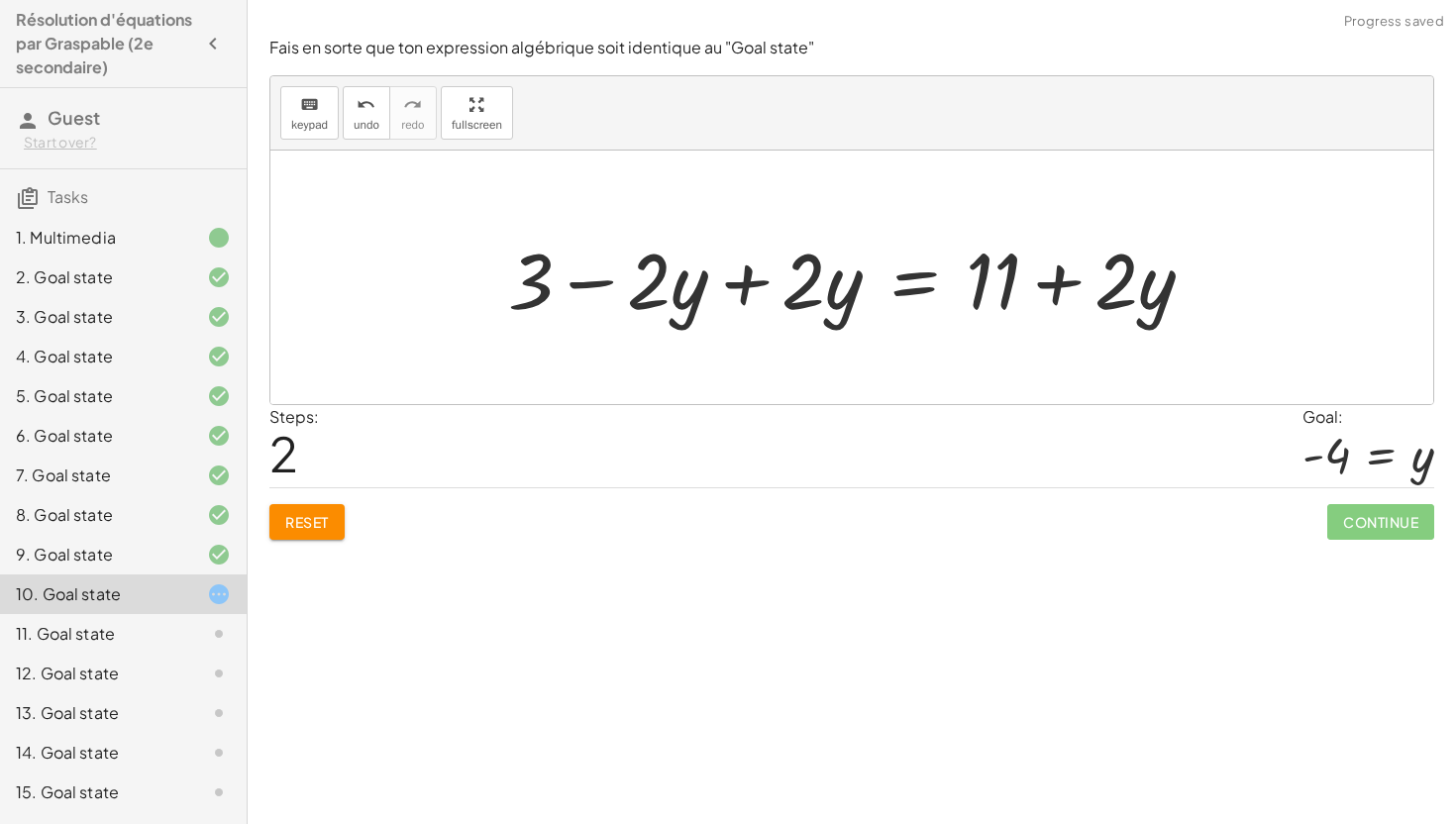 click at bounding box center [859, 277] 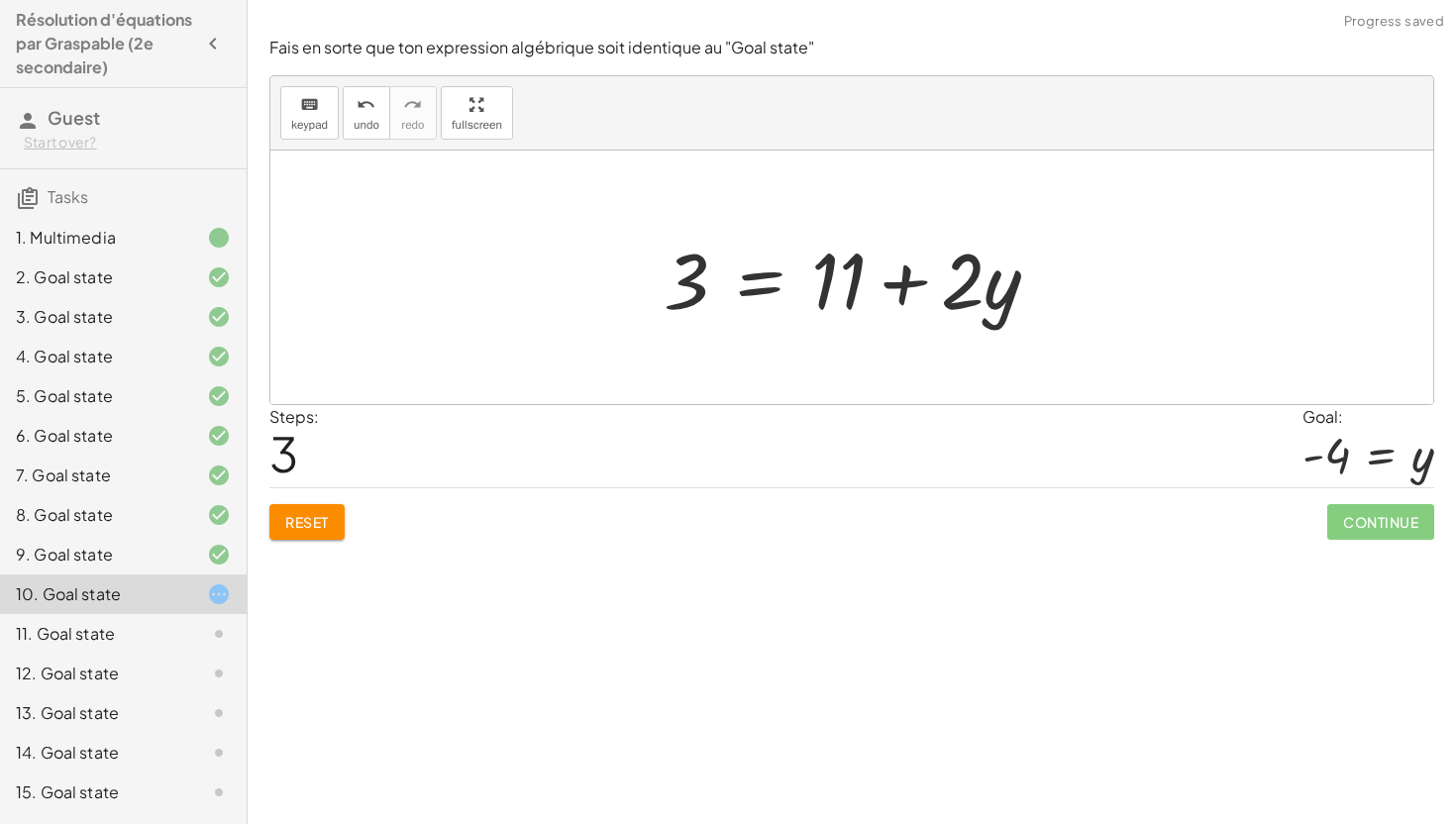 click at bounding box center (860, 277) 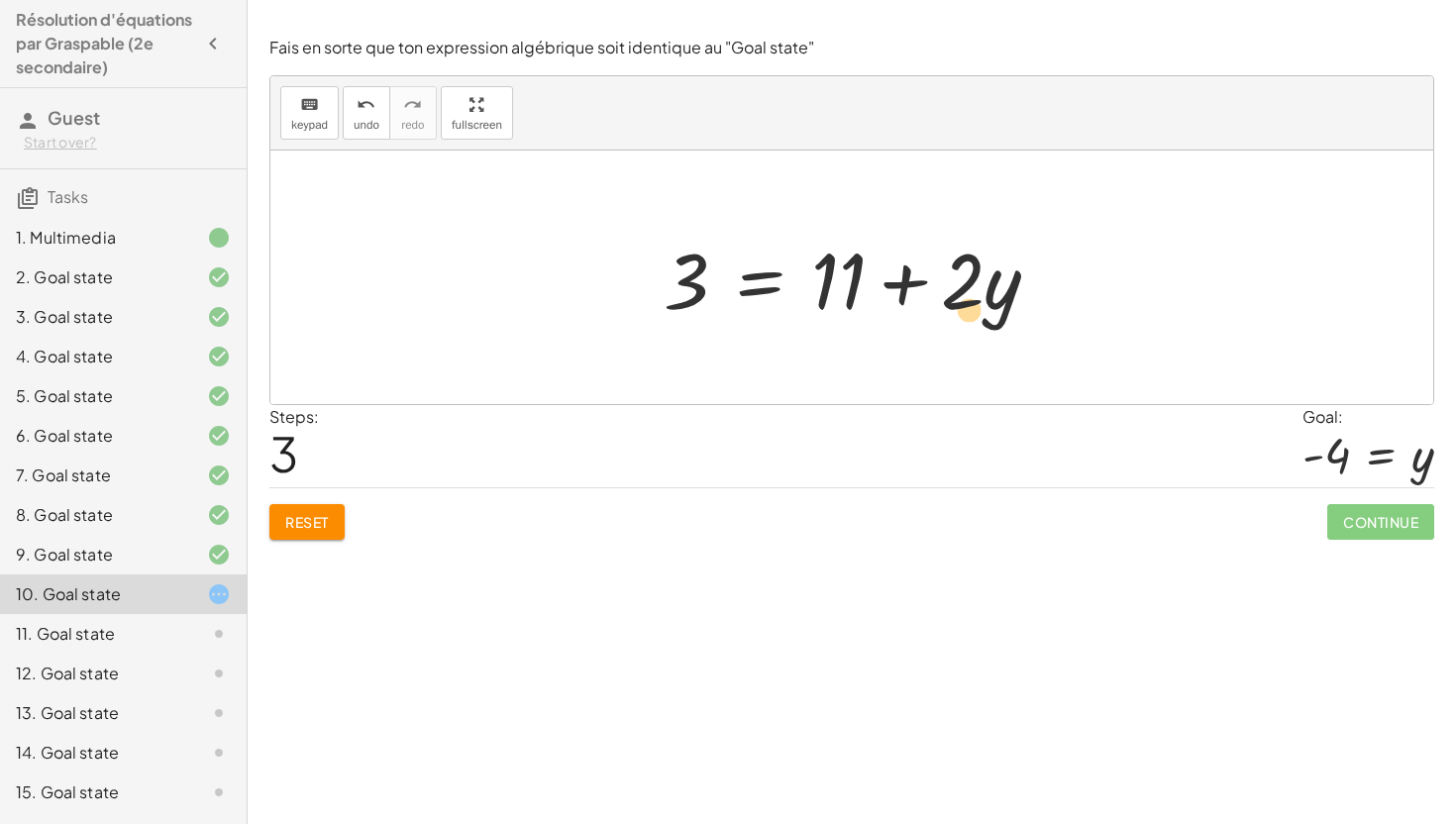 drag, startPoint x: 1009, startPoint y: 306, endPoint x: 991, endPoint y: 319, distance: 22.203603 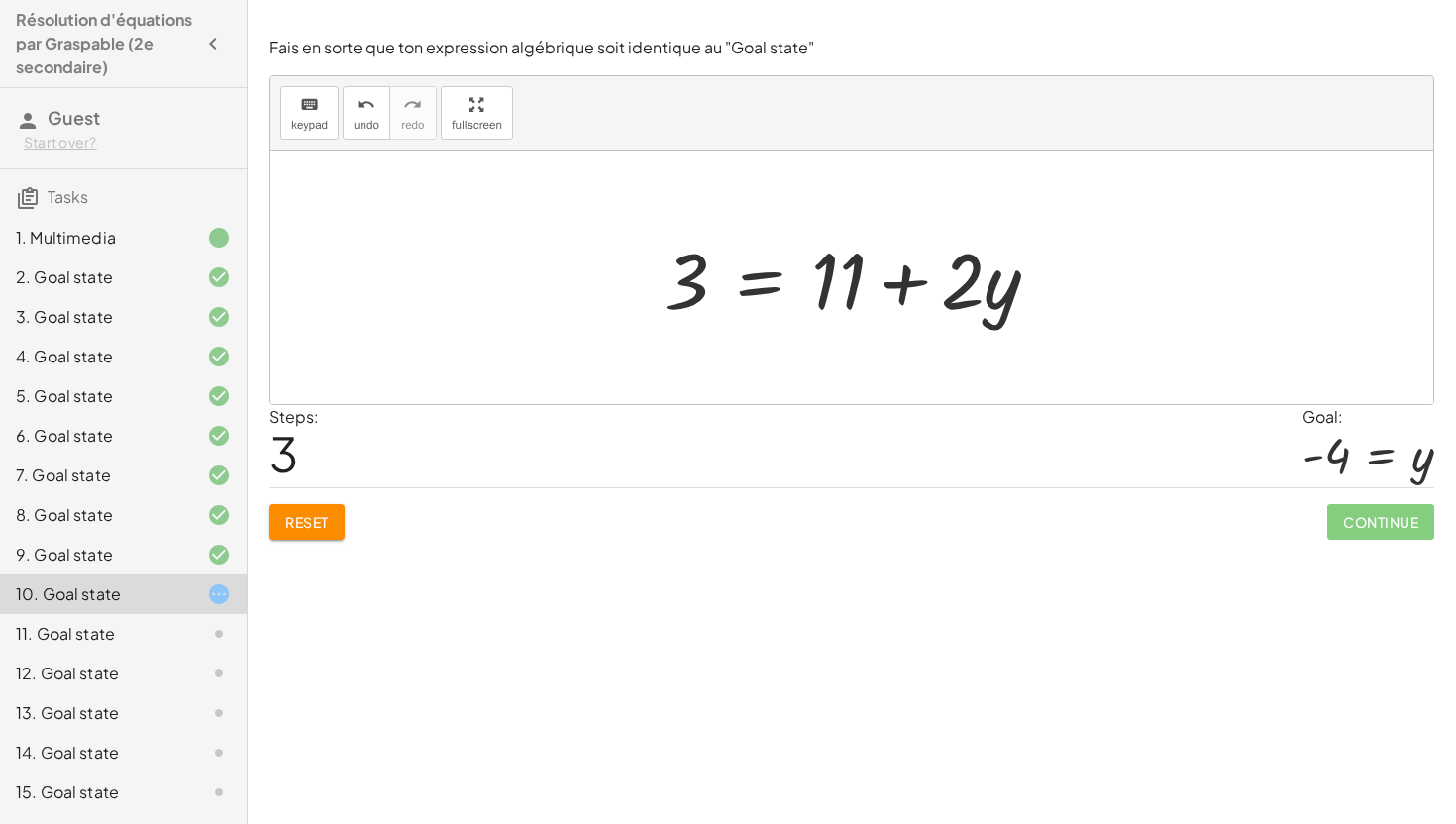 click at bounding box center [860, 277] 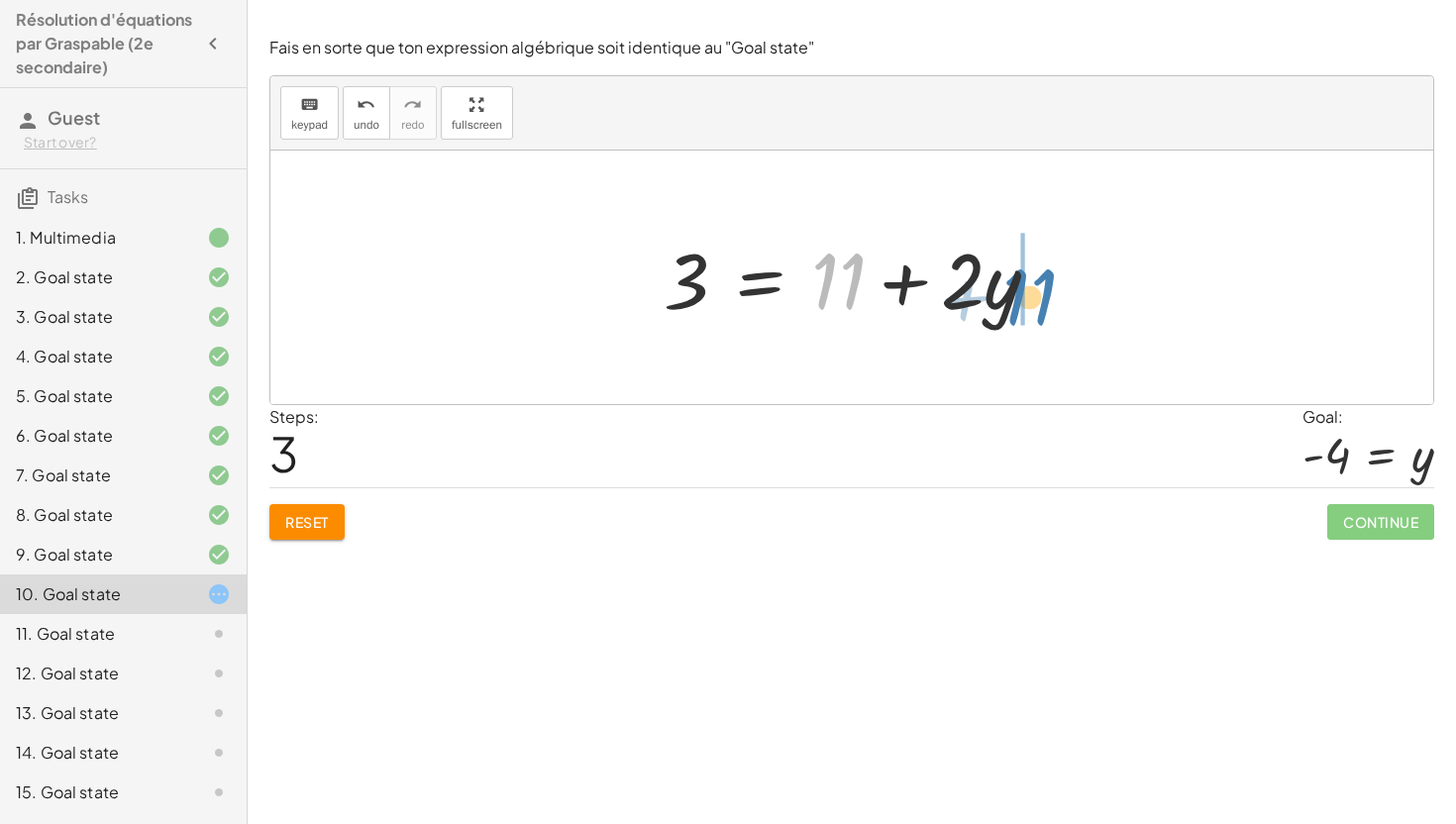 drag, startPoint x: 849, startPoint y: 283, endPoint x: 1052, endPoint y: 284, distance: 203.00246 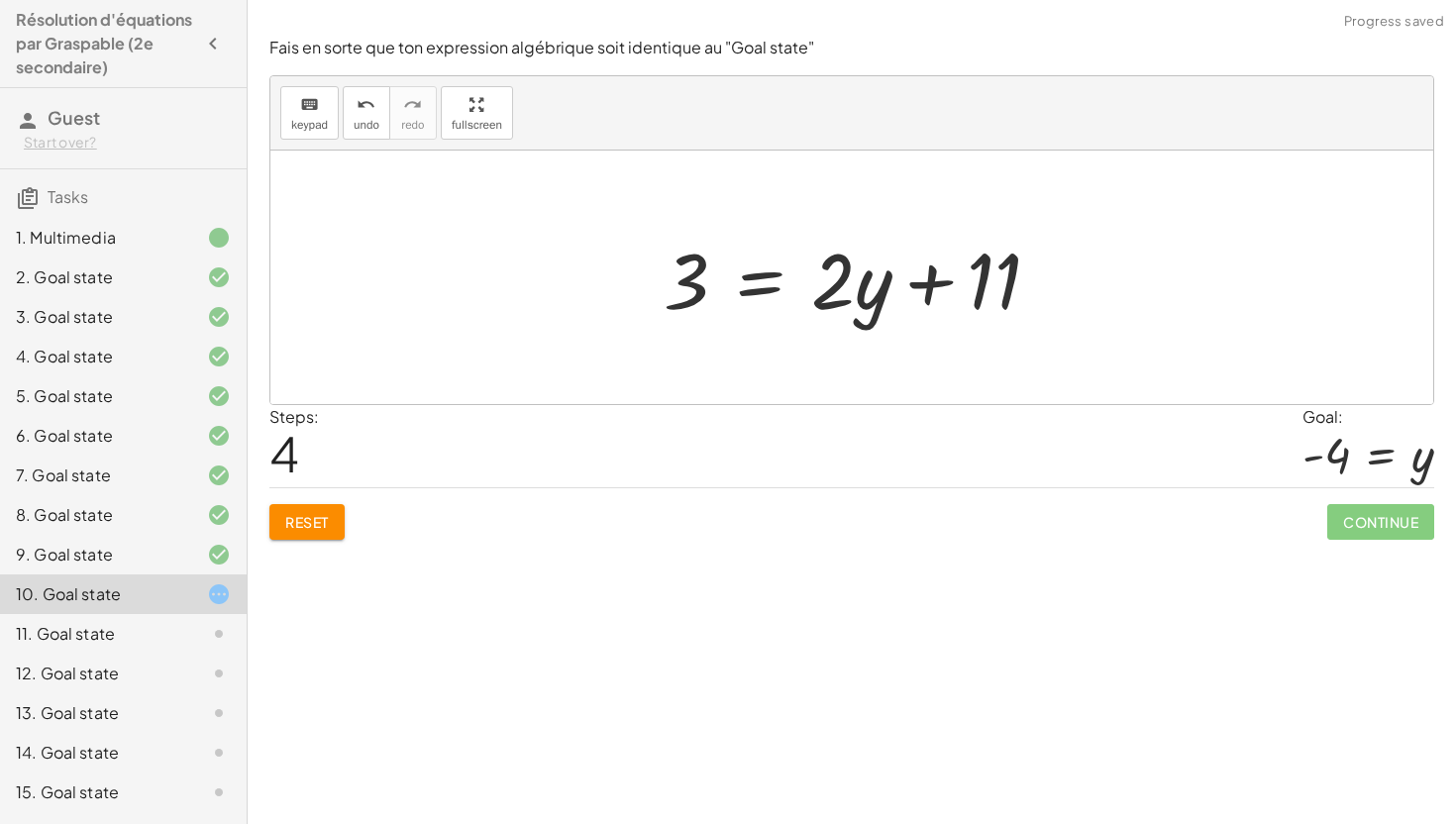 click at bounding box center (860, 277) 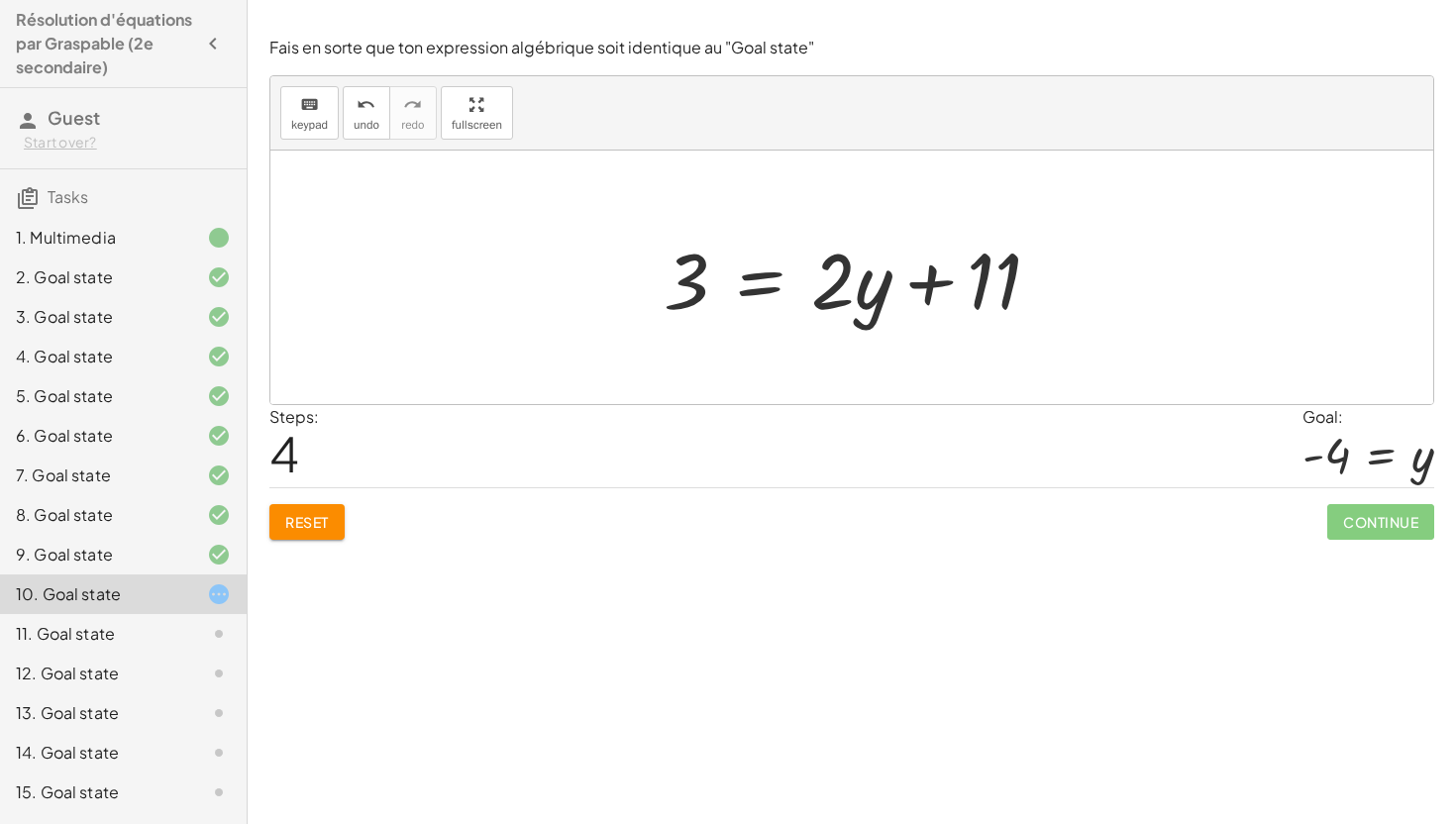 click at bounding box center (860, 277) 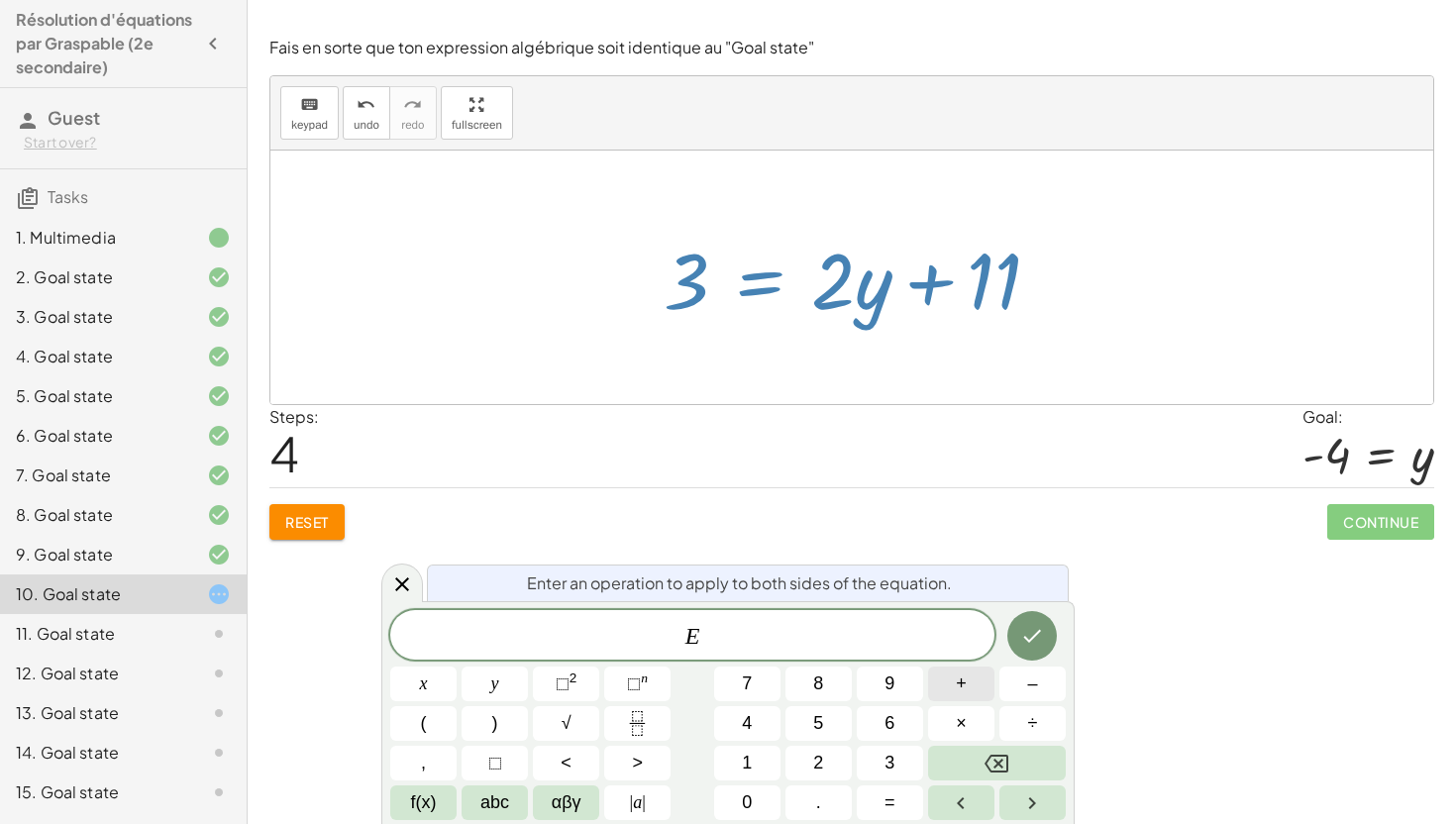 click on "E ​ x y ⬚ 2 ⬚ n 7 8 9 + – ( ) √ 4 5 6 × ÷ , ⬚ < > 1 2 3 f(x) abc αβγ | a | 0 . =" at bounding box center [728, 715] 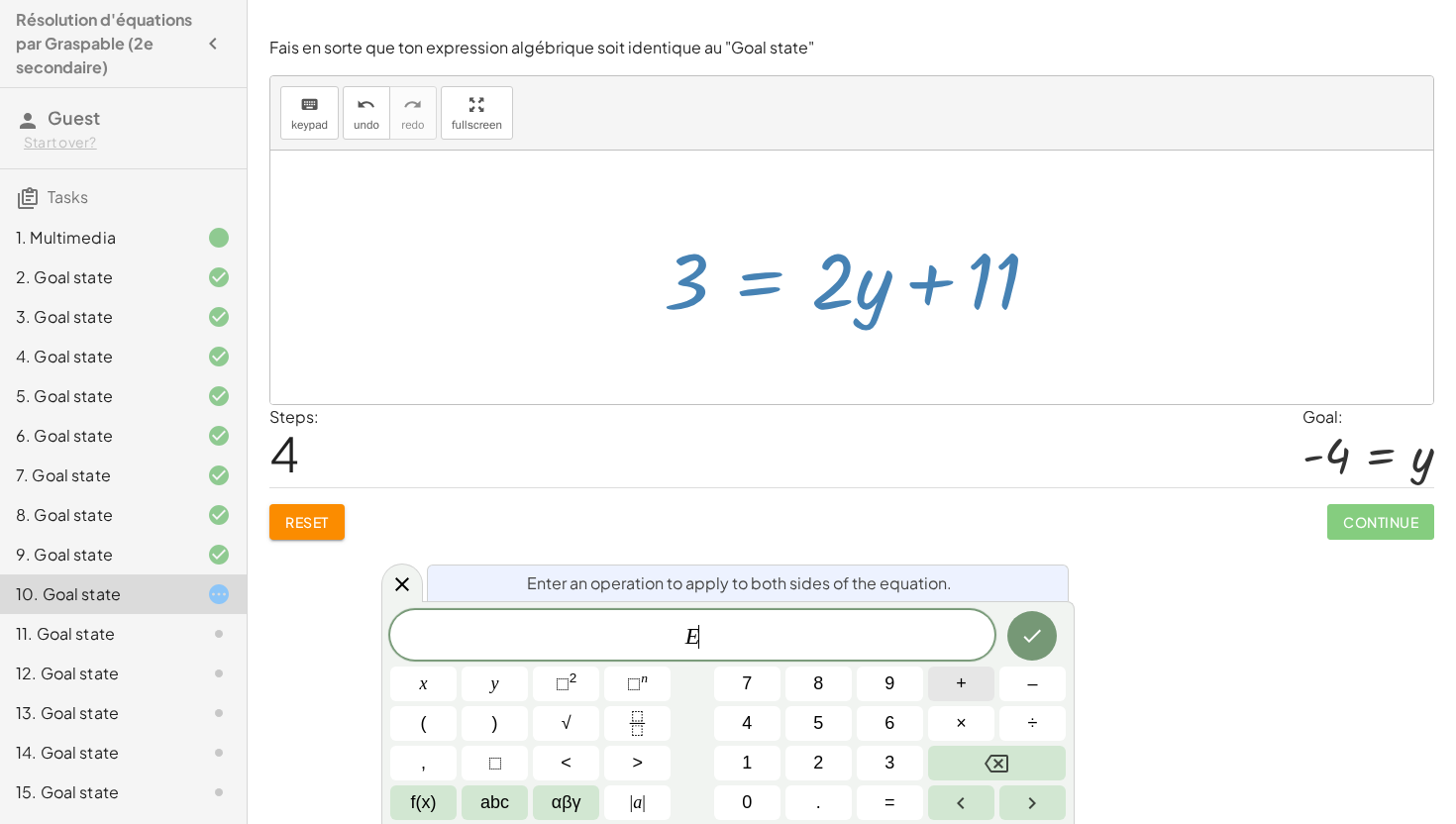 click on "–" at bounding box center [1032, 683] 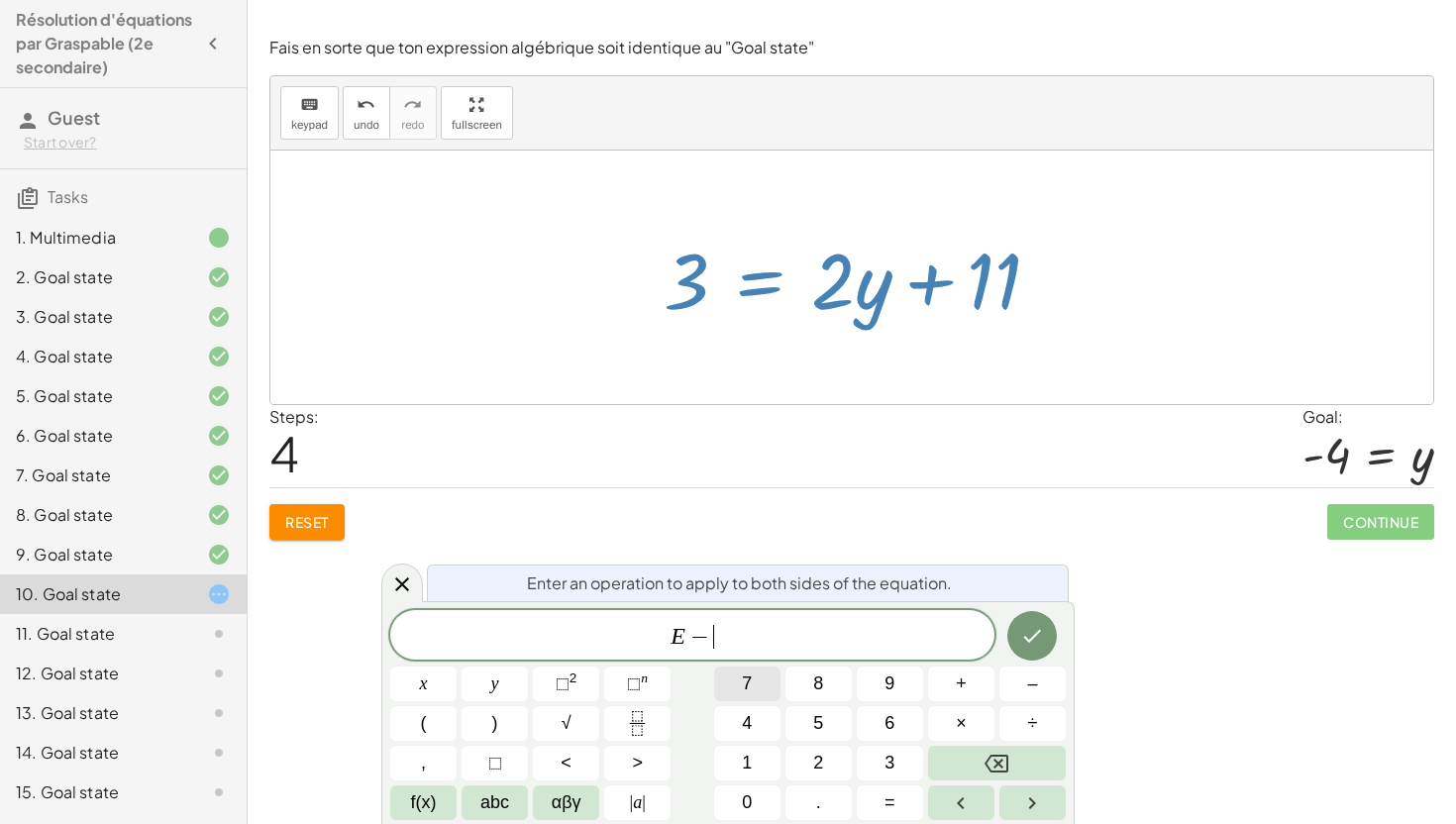 click on "7" at bounding box center [747, 683] 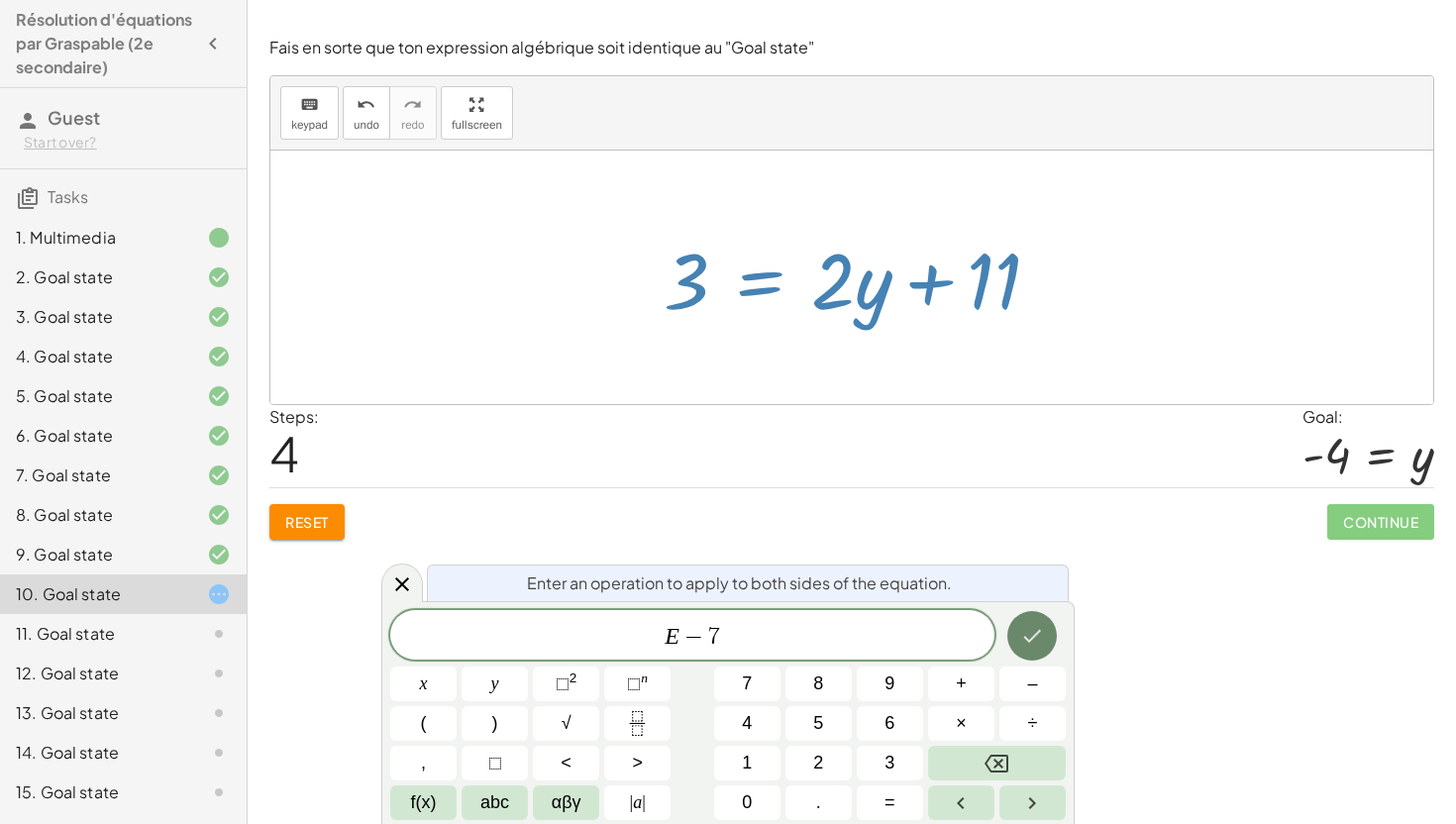 click 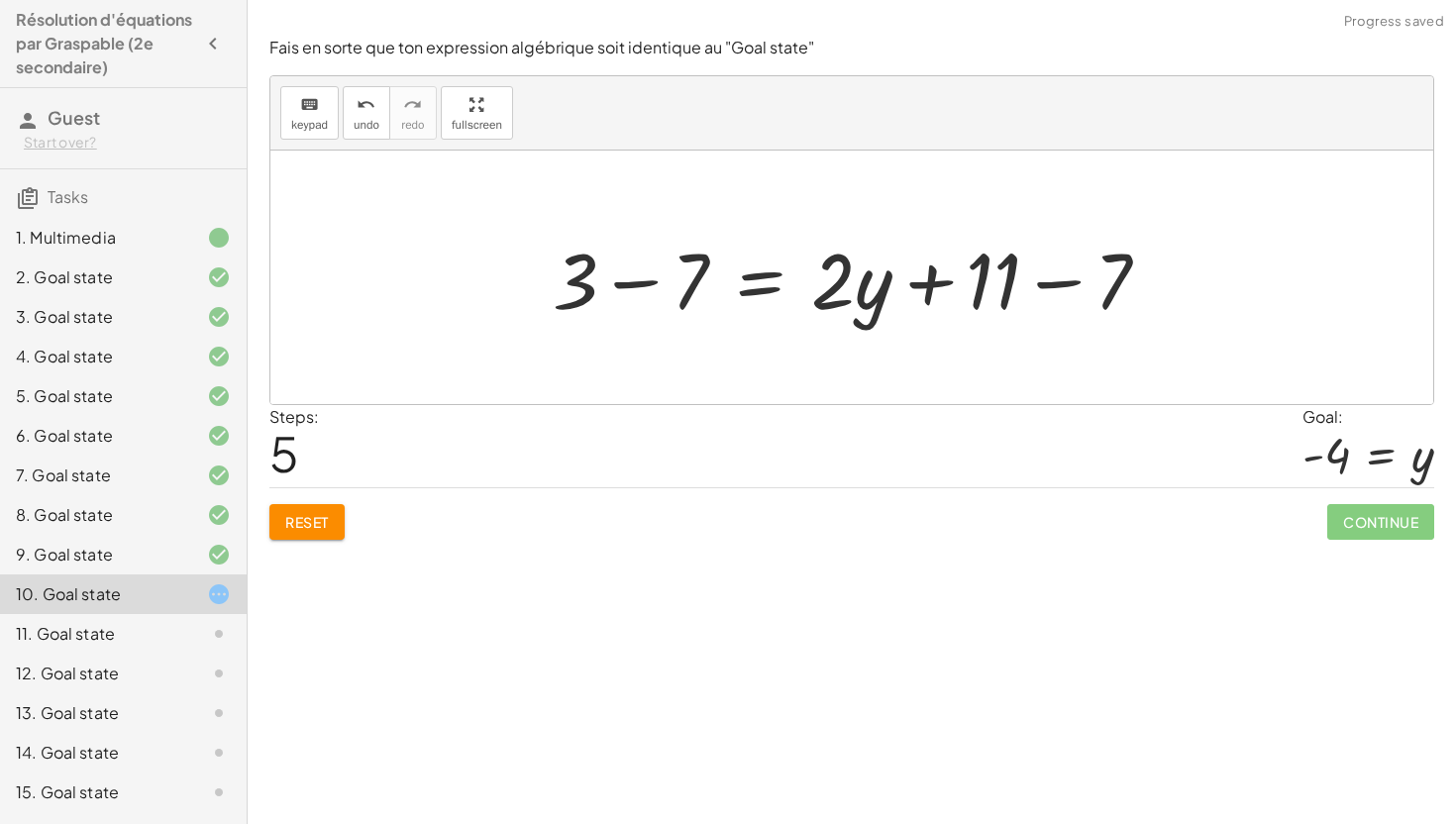 click at bounding box center [859, 277] 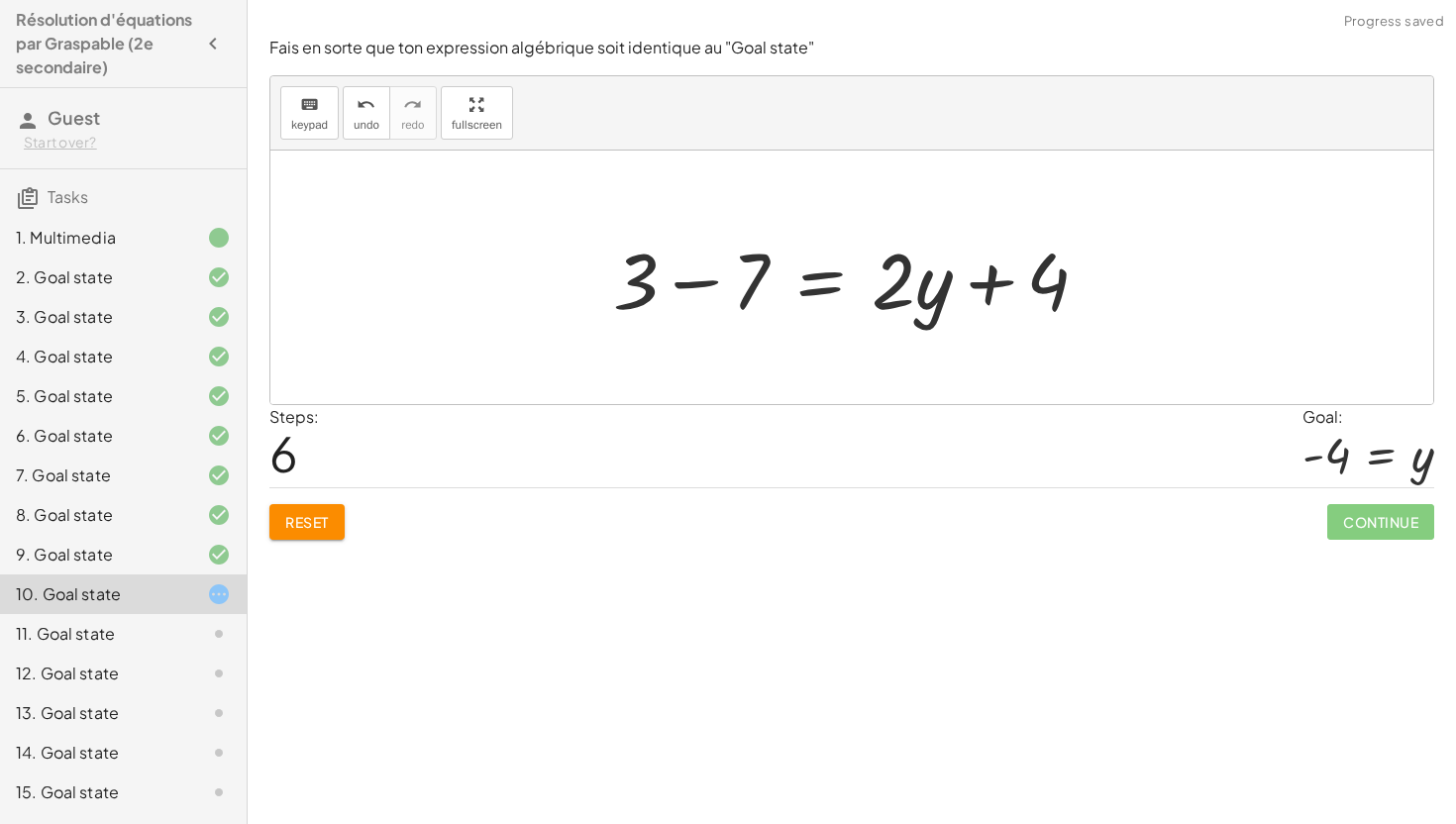 click at bounding box center [859, 277] 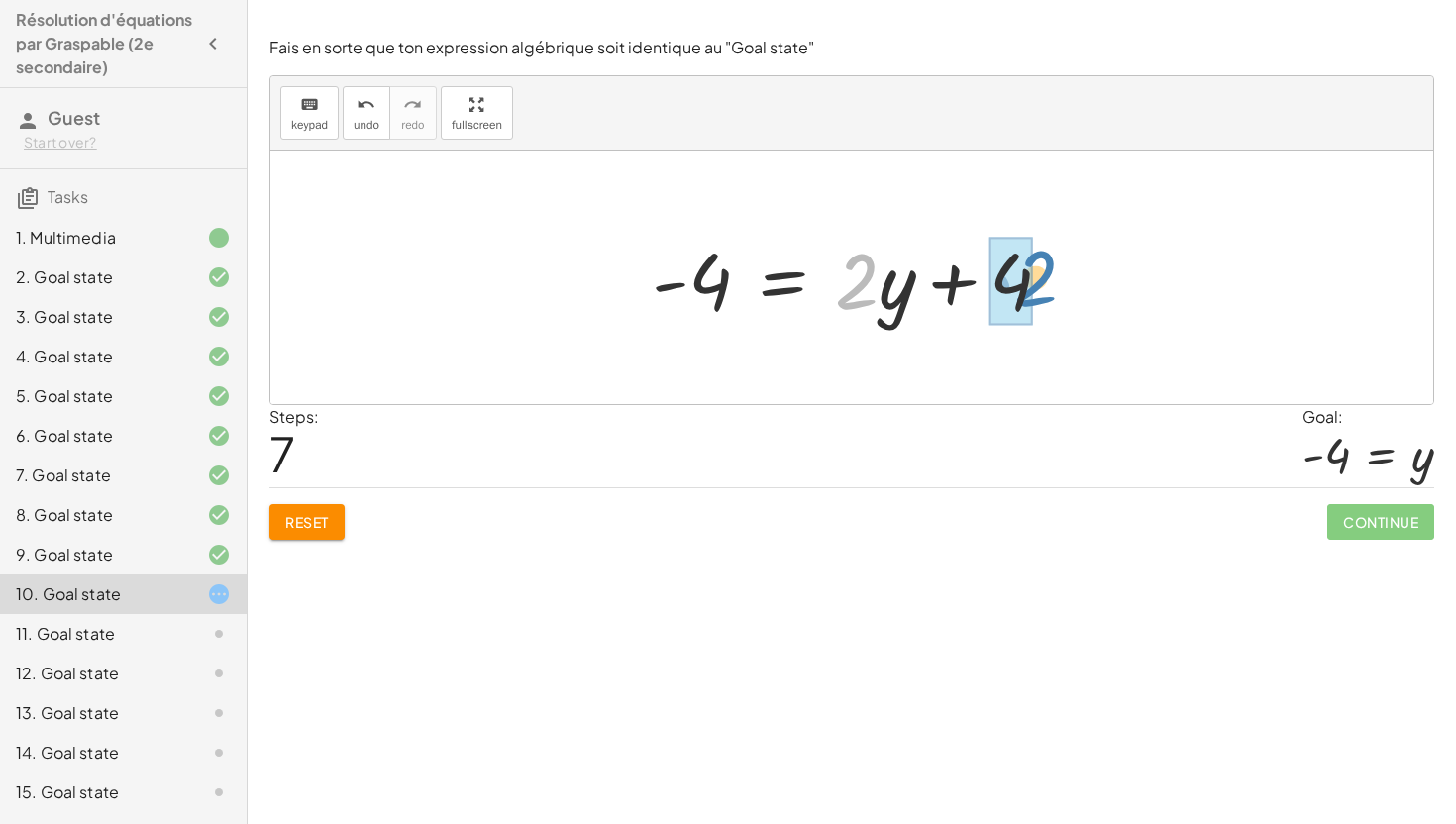 drag, startPoint x: 856, startPoint y: 297, endPoint x: 1036, endPoint y: 296, distance: 180.00278 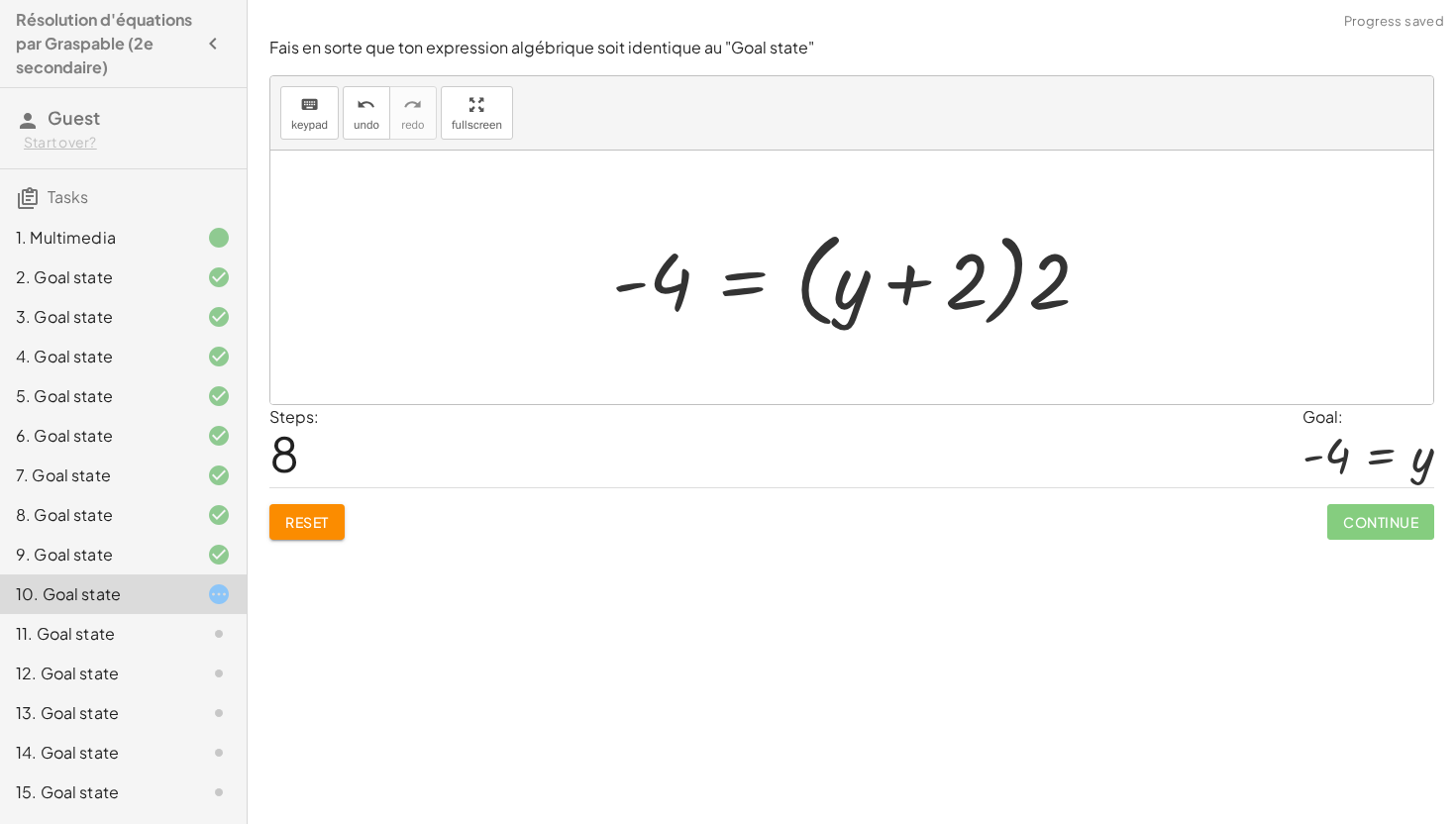 click at bounding box center (859, 277) 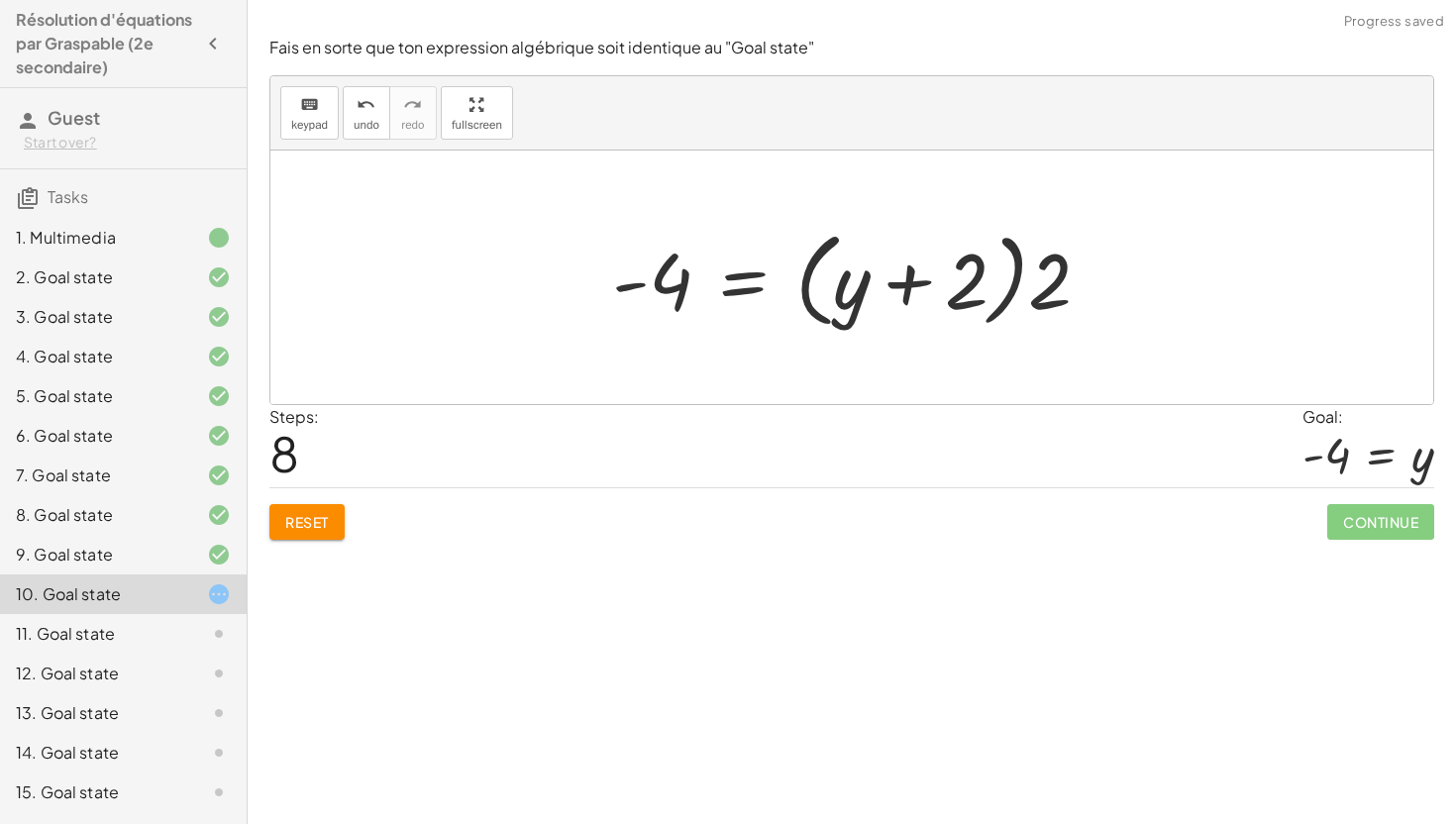 click at bounding box center (859, 277) 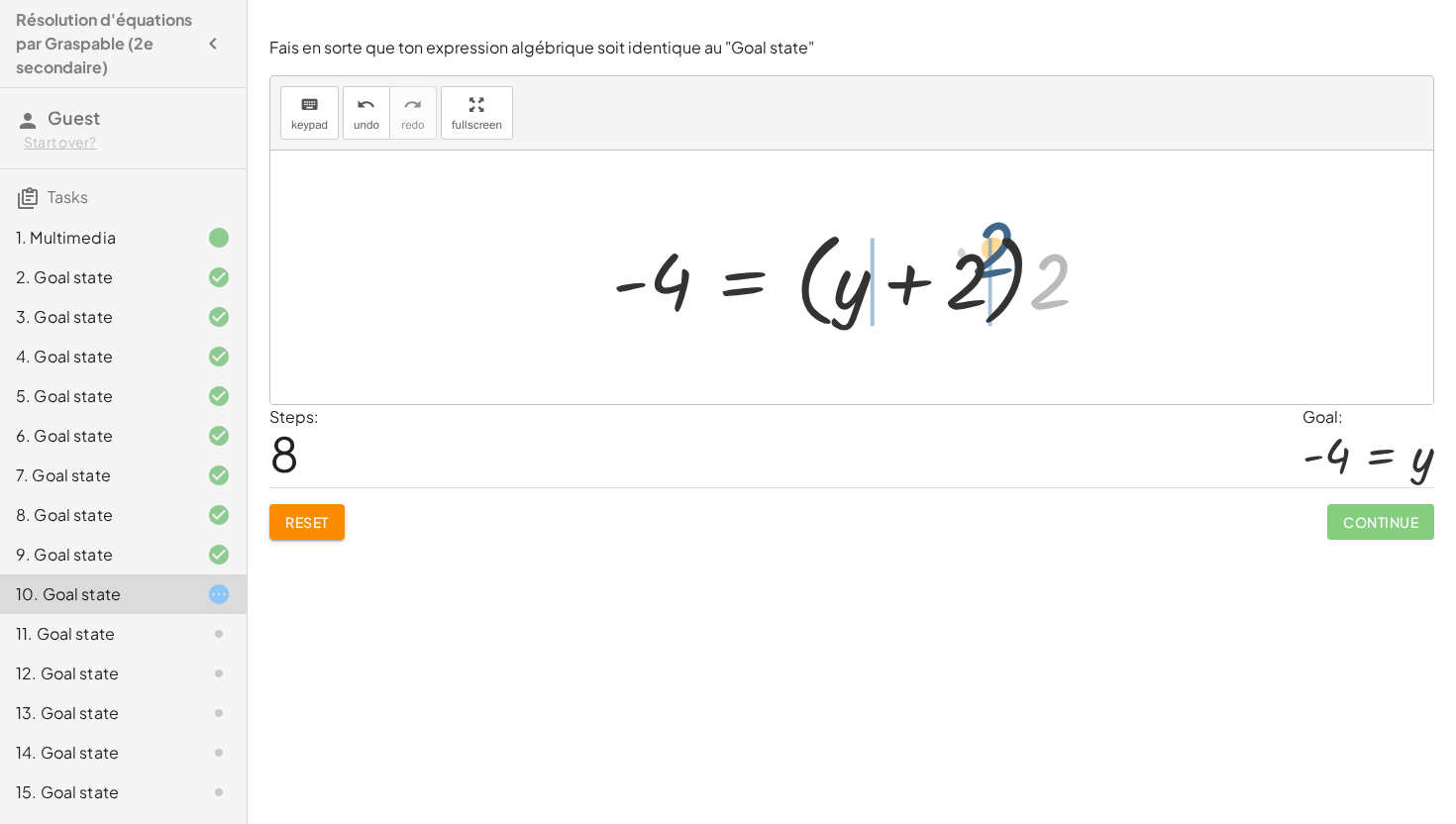 drag, startPoint x: 1046, startPoint y: 289, endPoint x: 964, endPoint y: 280, distance: 82.49242 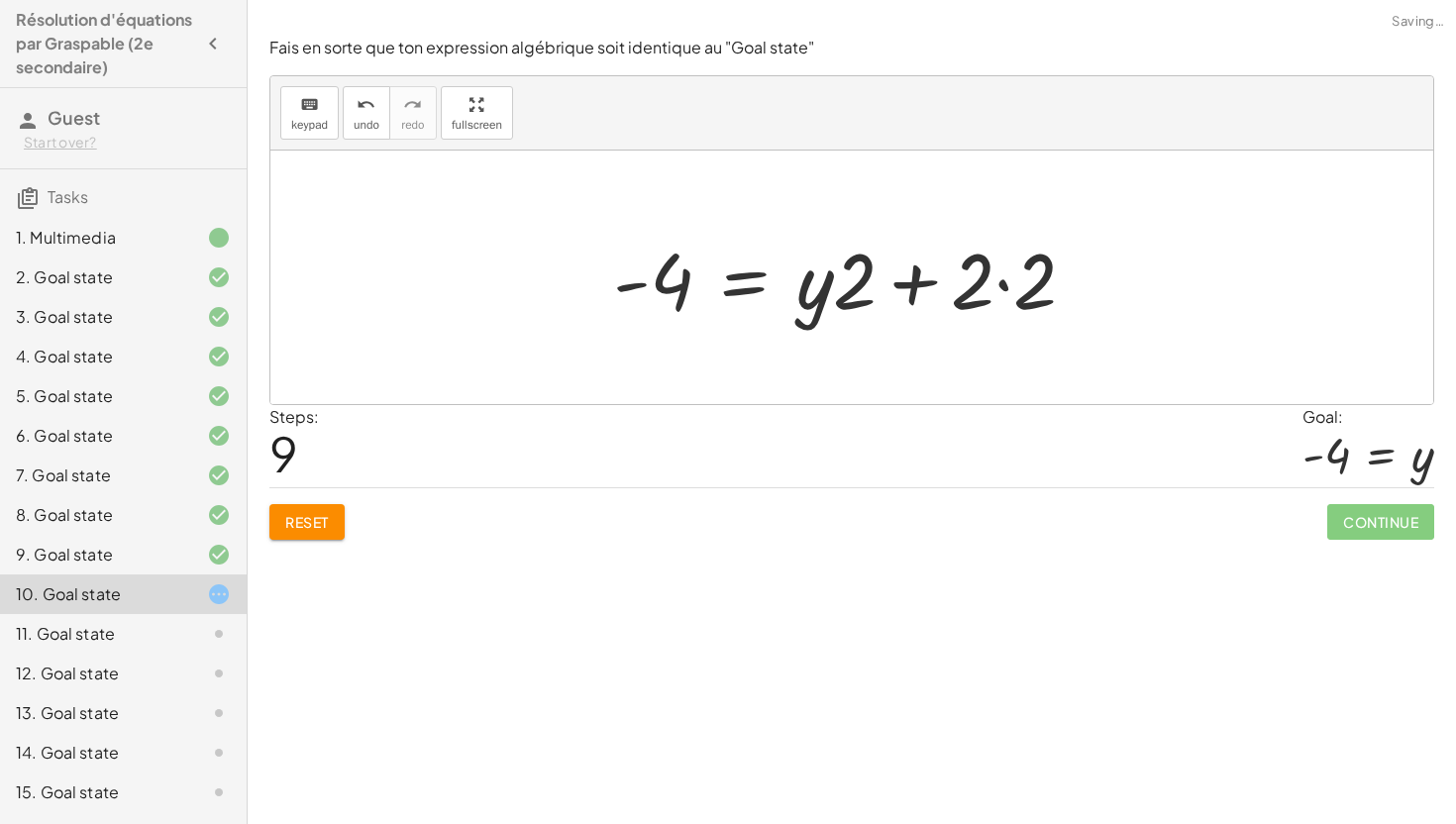 click at bounding box center [852, 277] 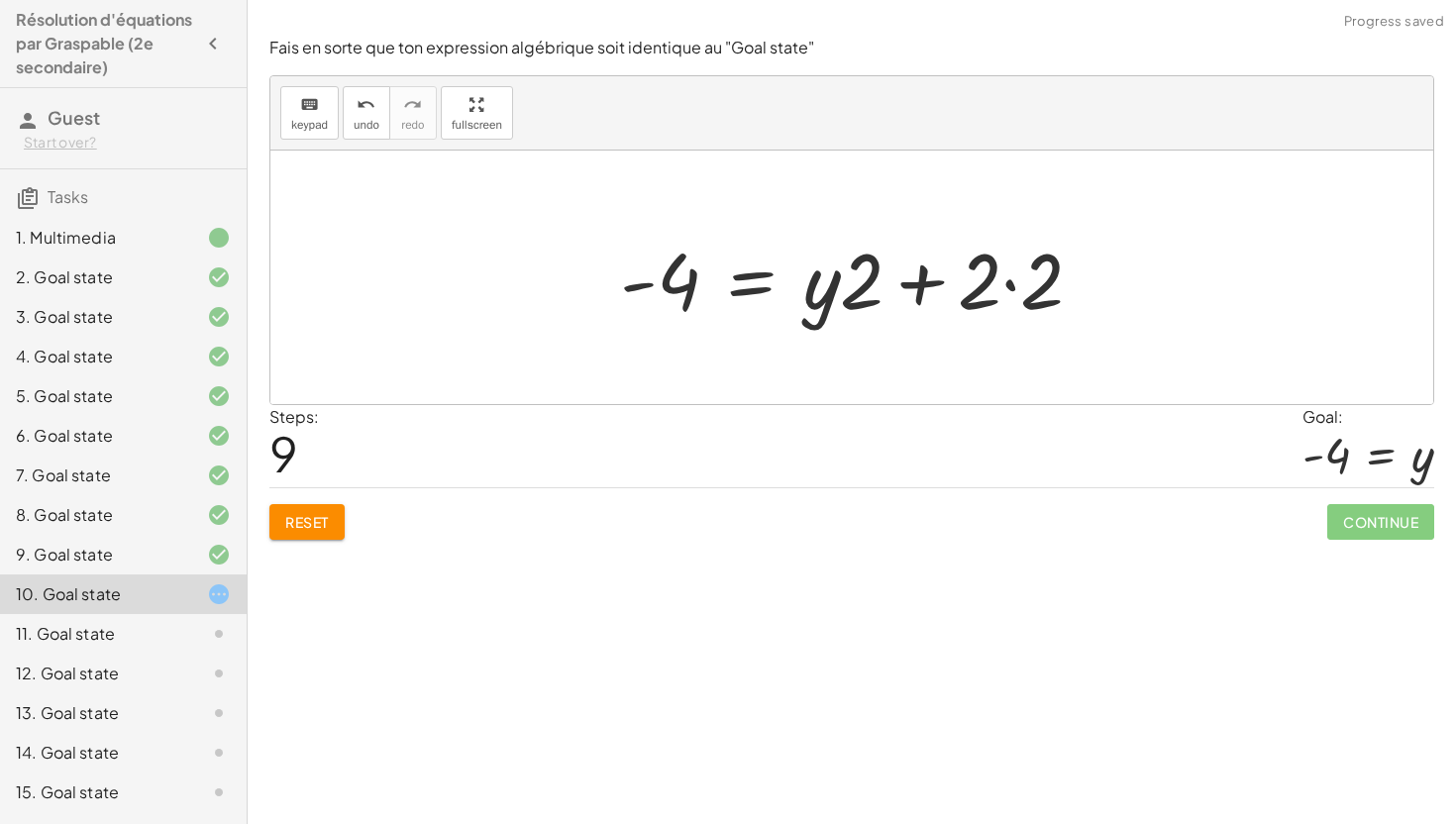 click at bounding box center (859, 277) 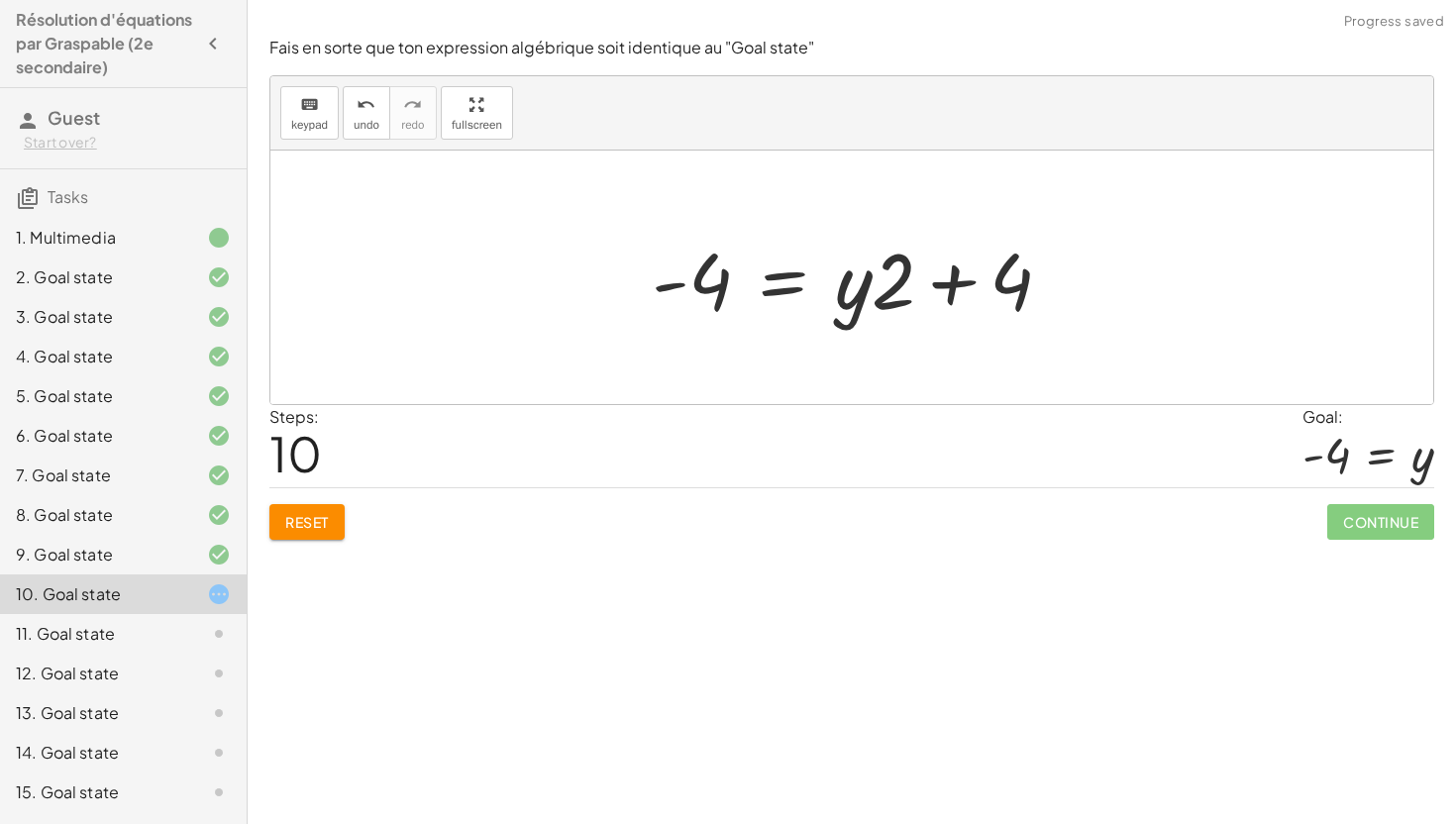 click at bounding box center (860, 277) 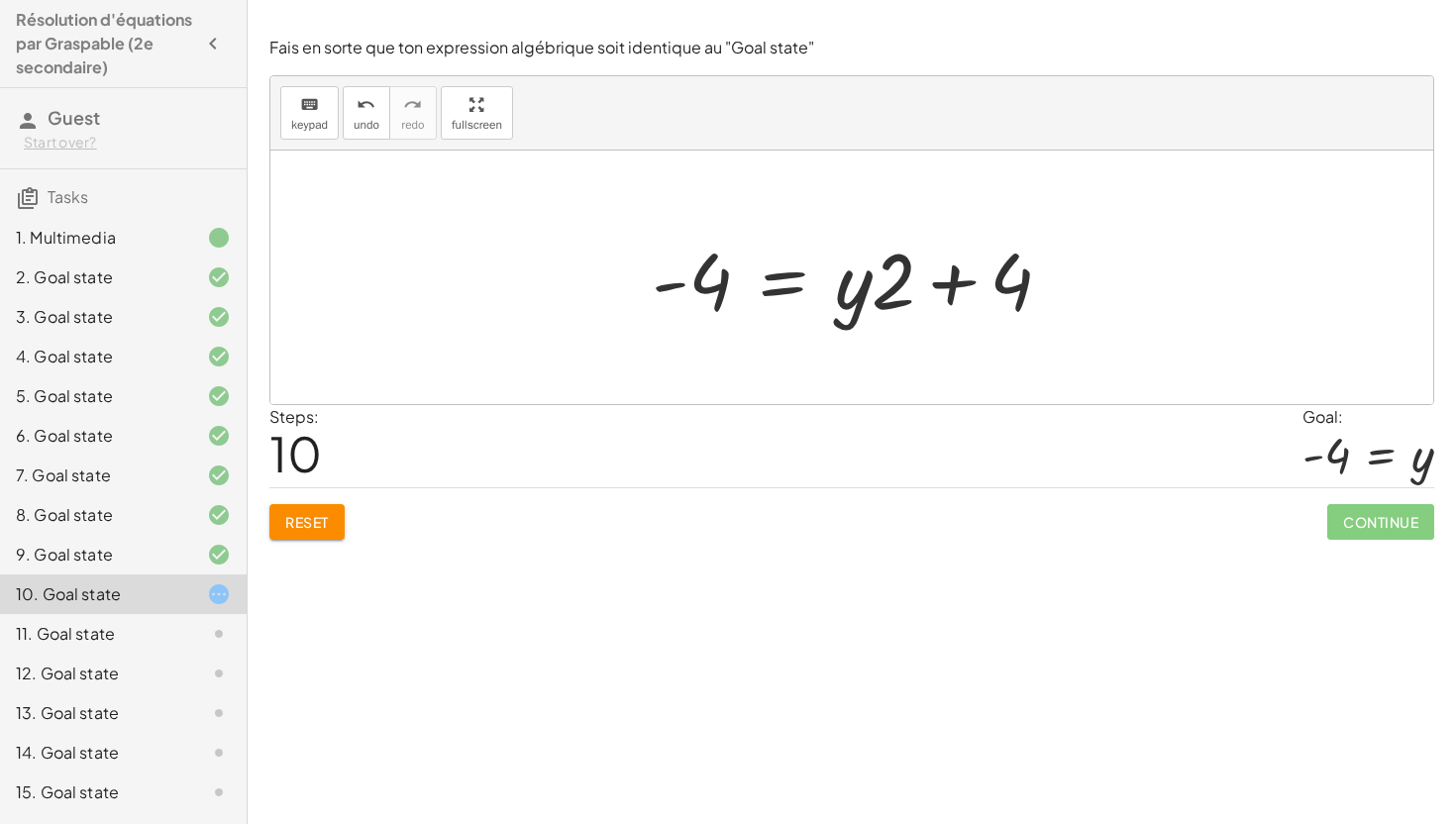 click at bounding box center [860, 277] 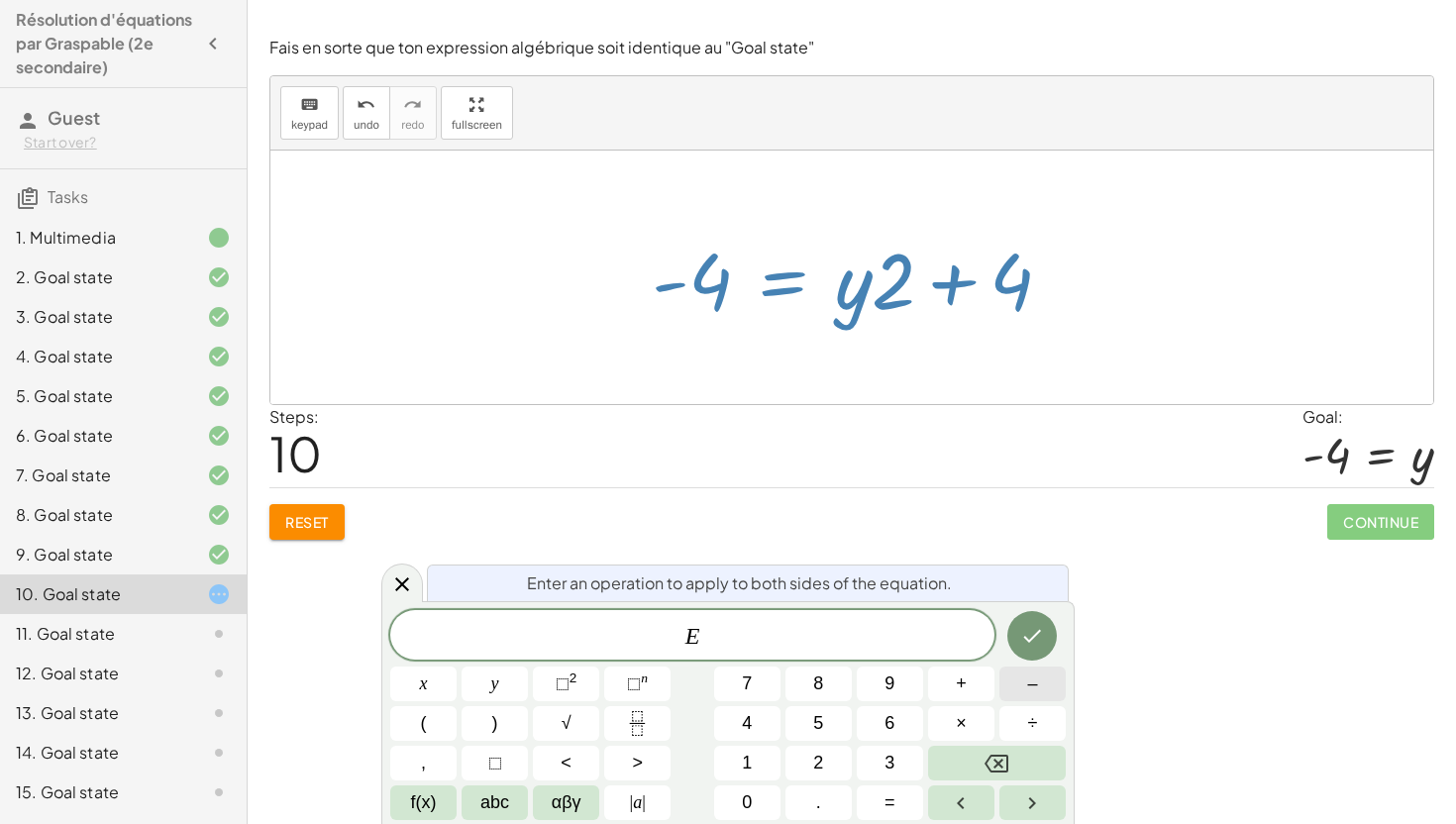 click on "–" at bounding box center (1032, 683) 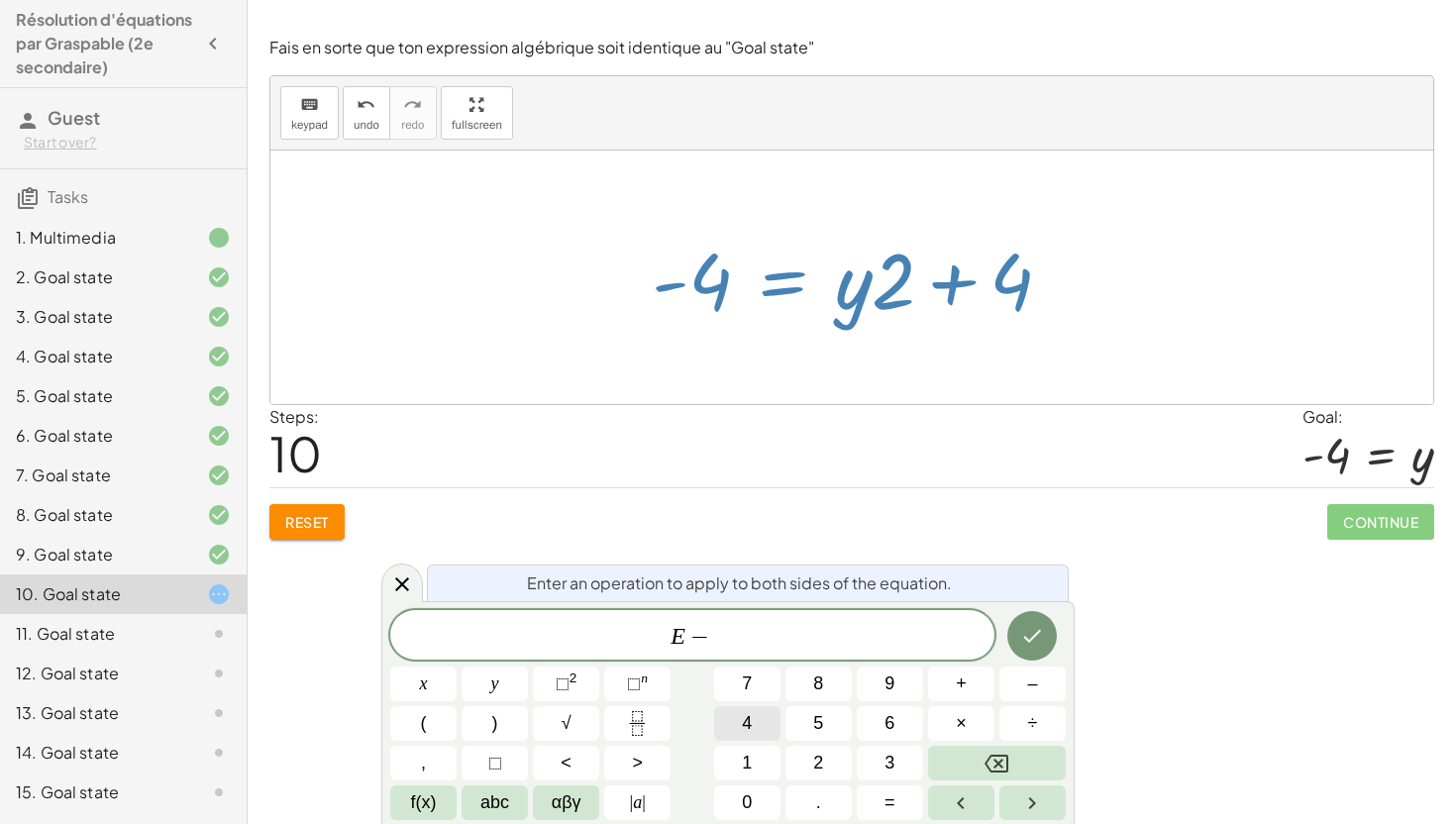 click on "4" at bounding box center [747, 723] 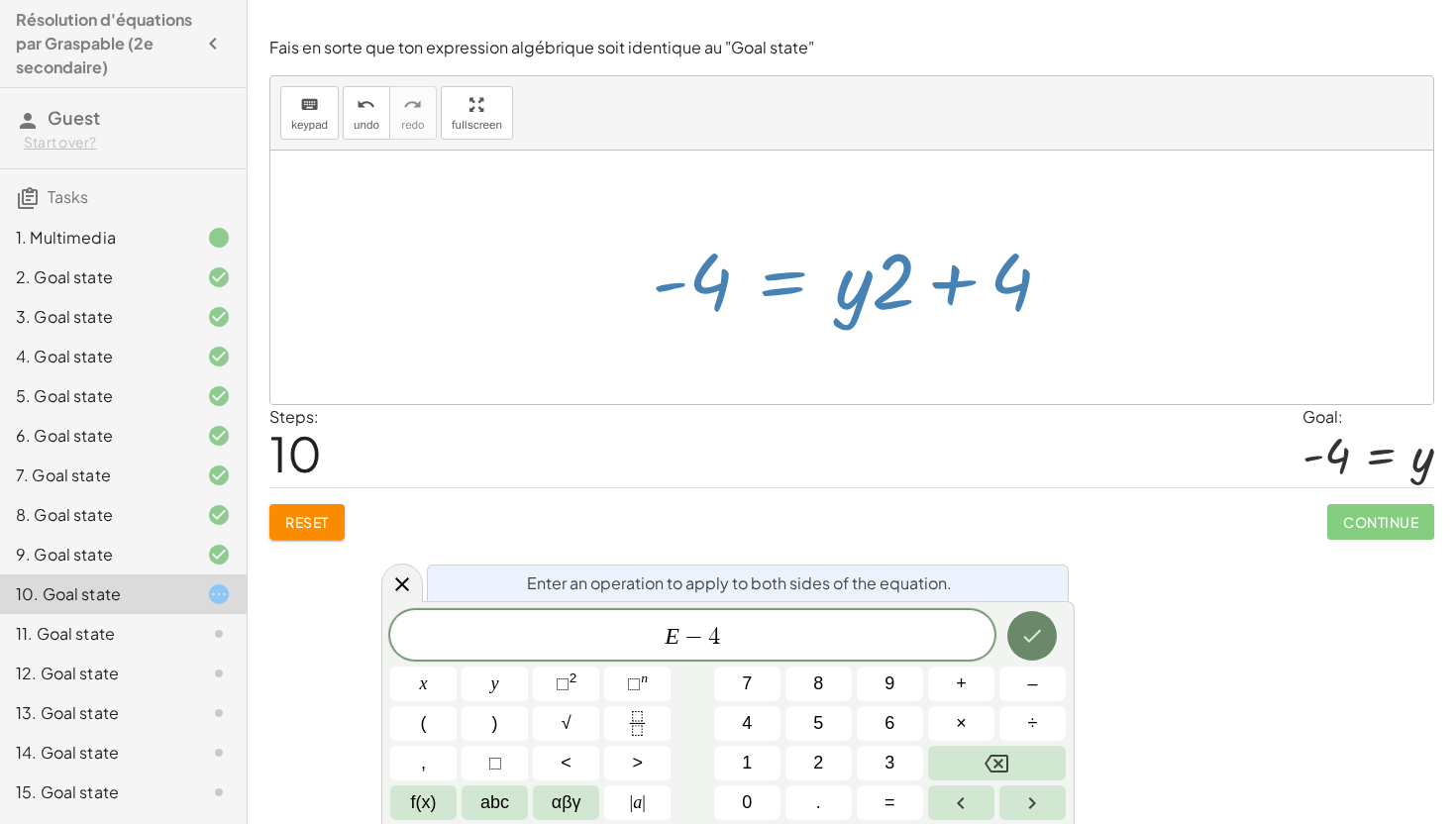 click at bounding box center (1032, 636) 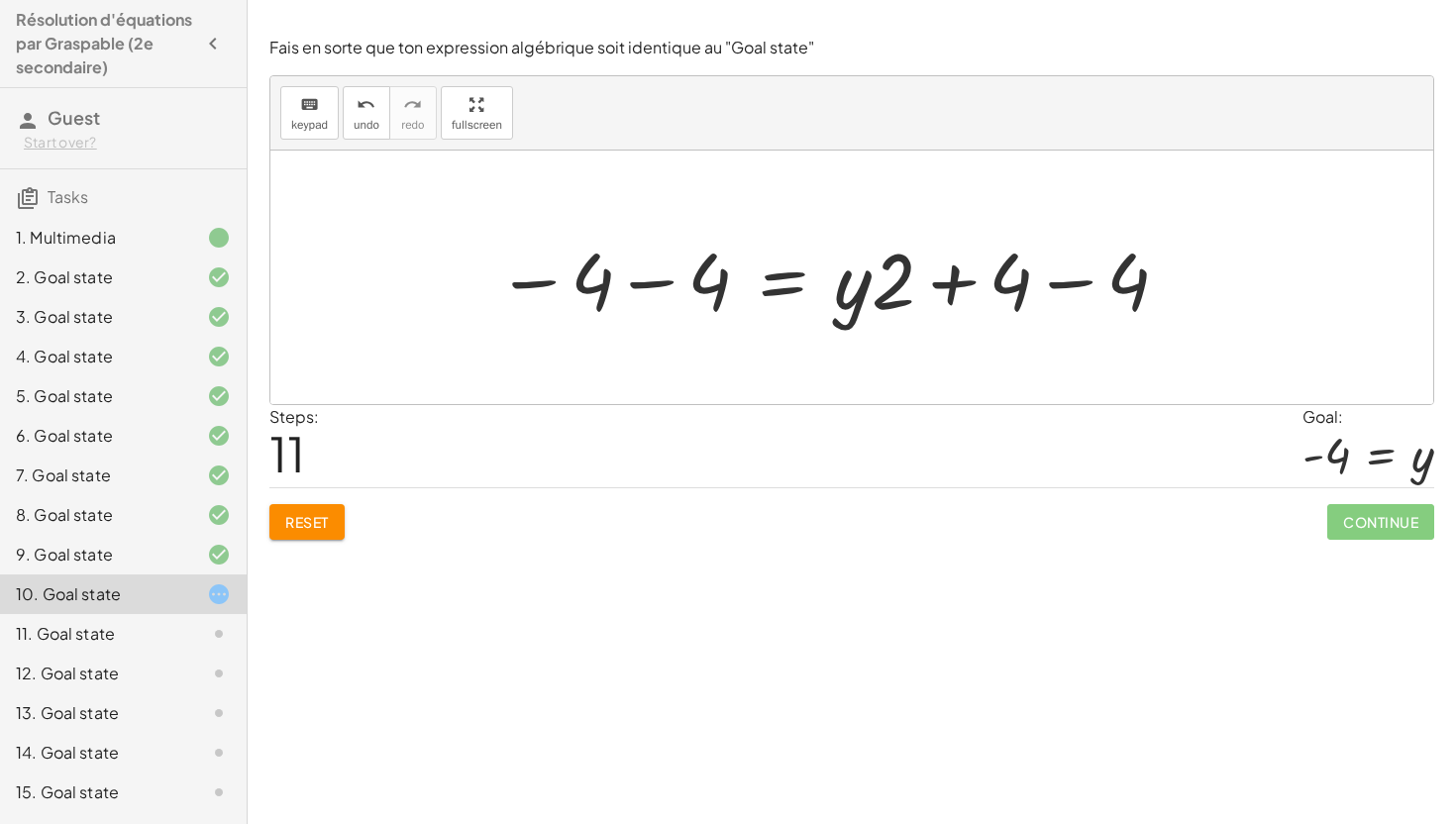 click at bounding box center [834, 277] 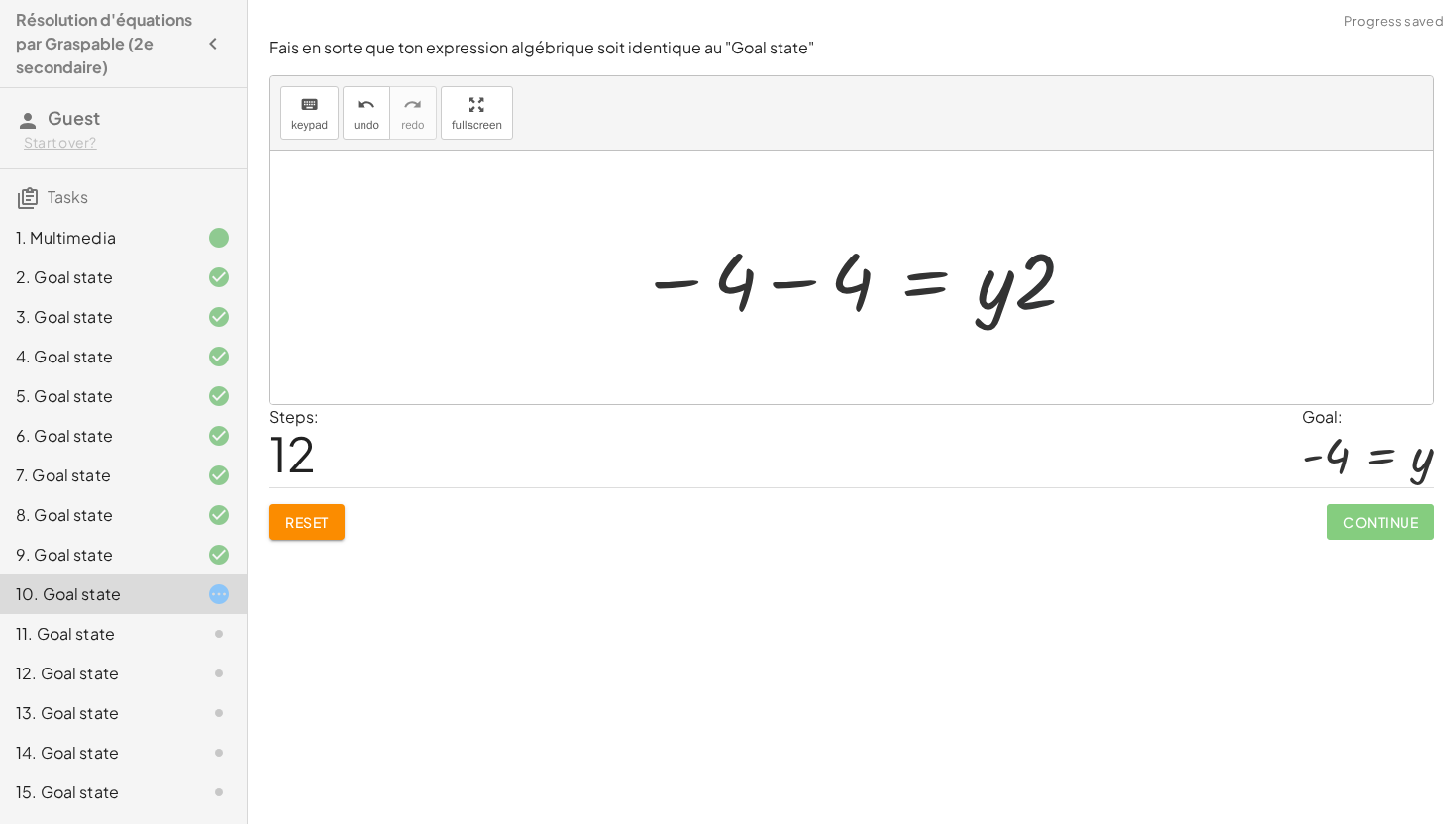 click at bounding box center [859, 277] 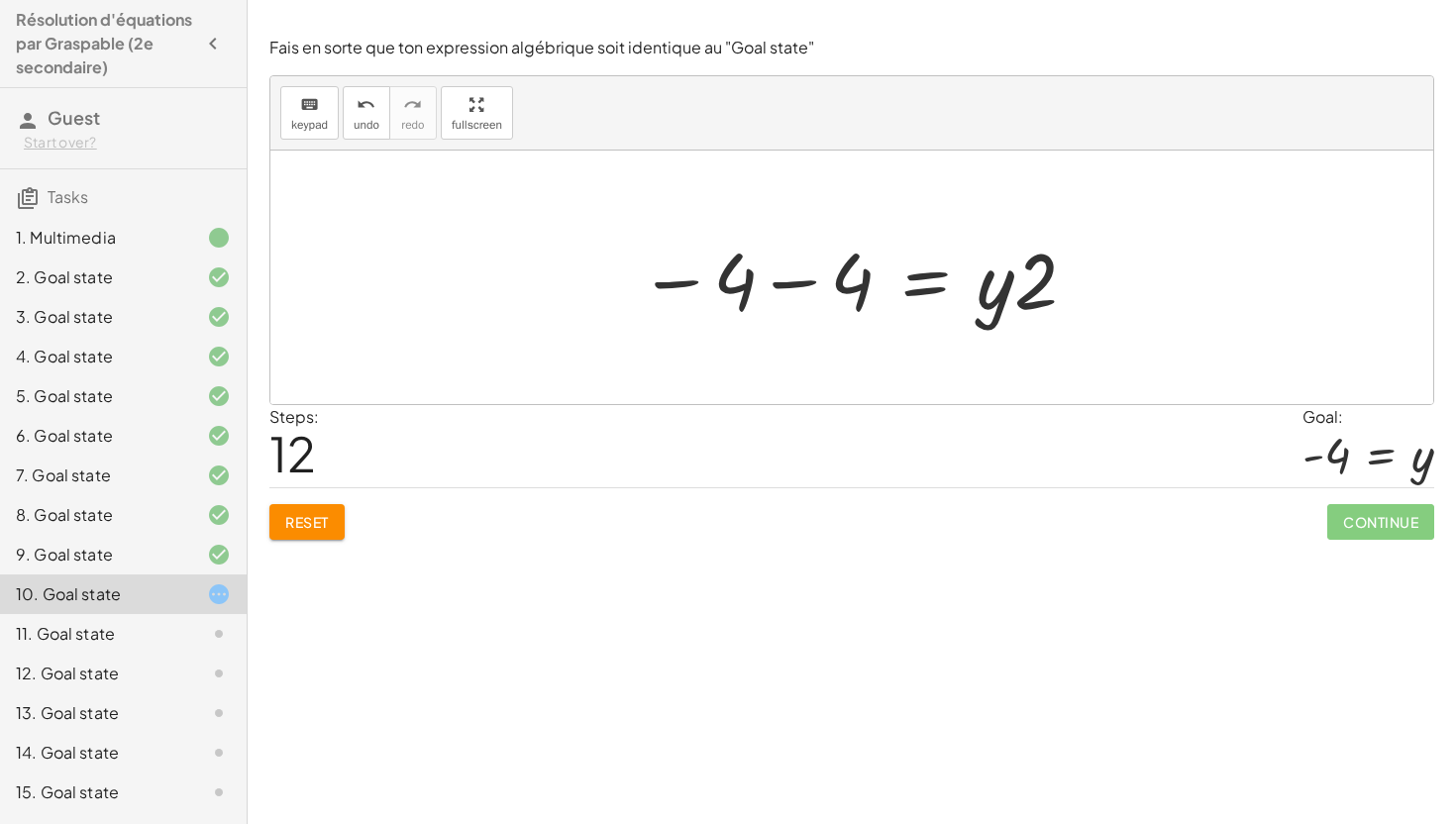 click at bounding box center (859, 277) 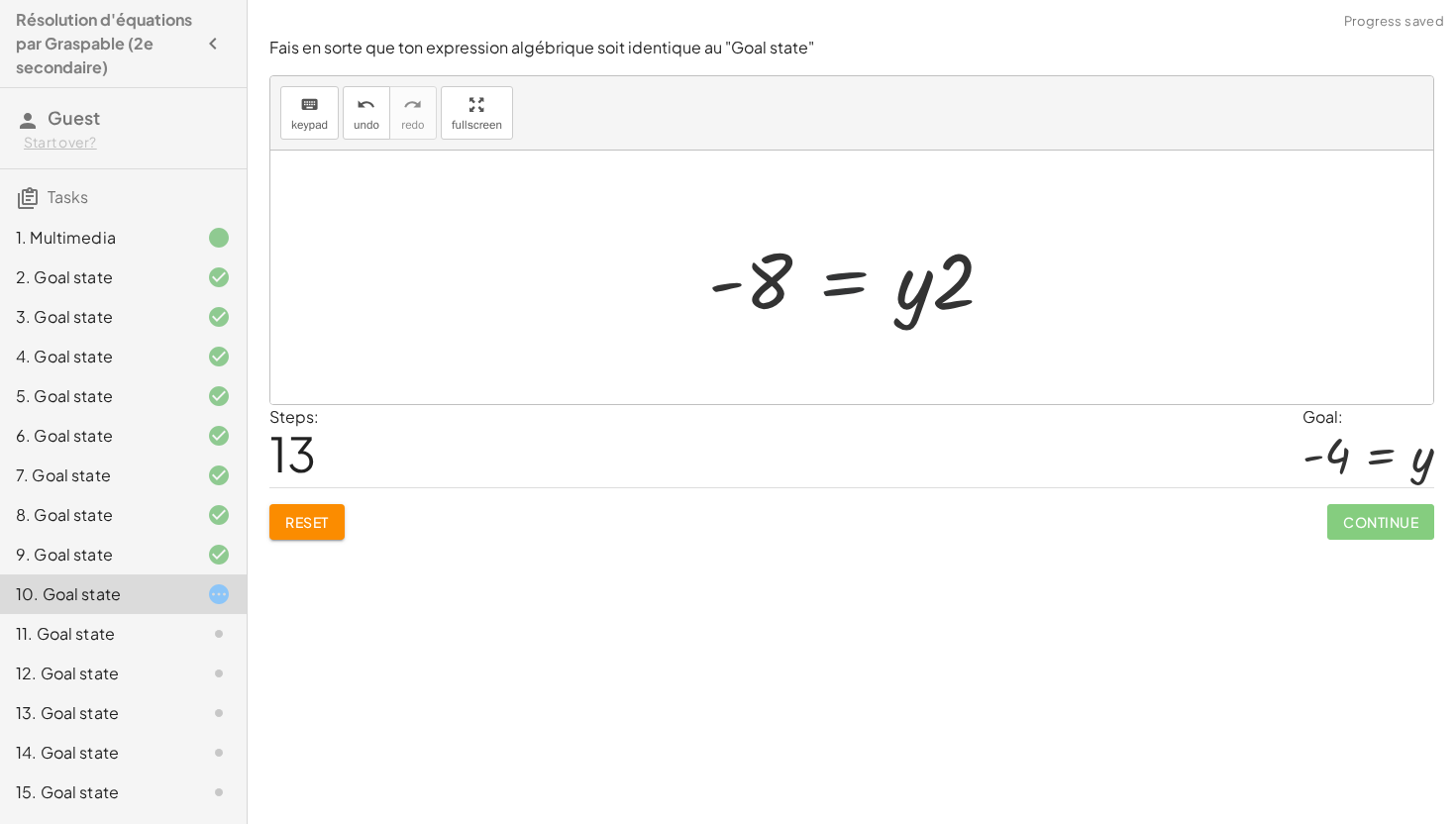 click at bounding box center (859, 277) 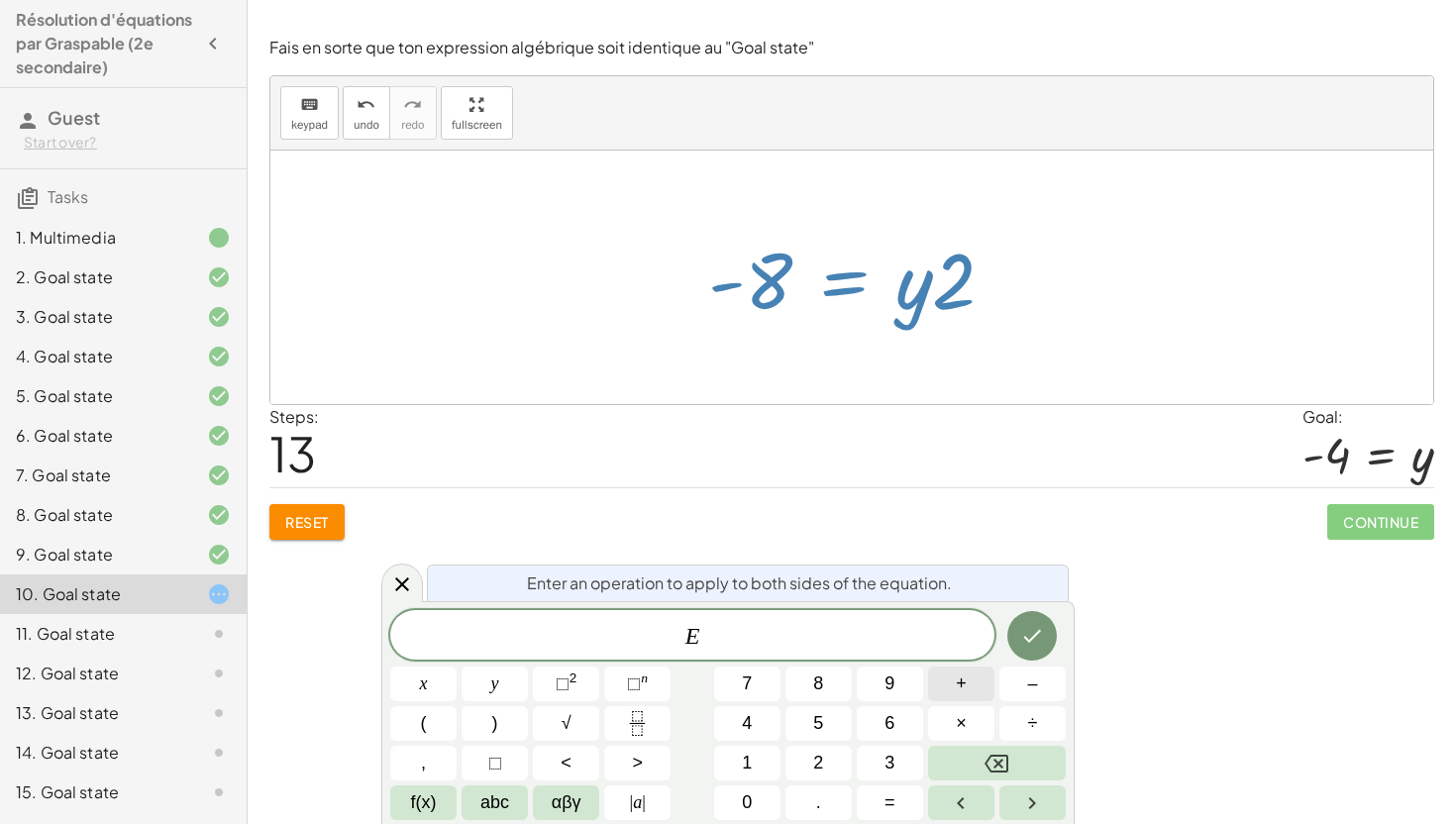 click on "+" at bounding box center [961, 683] 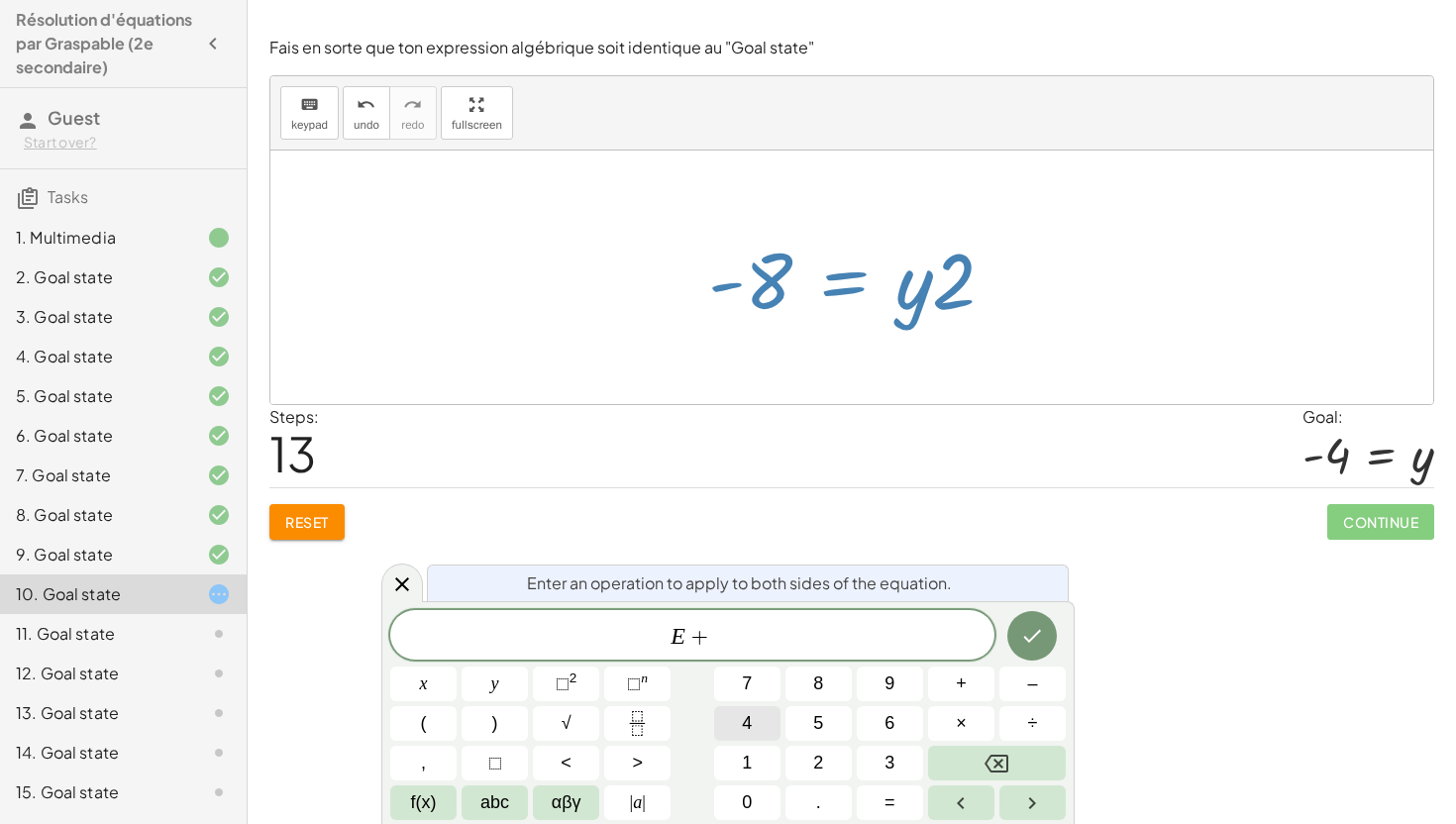 click on "4" at bounding box center (747, 723) 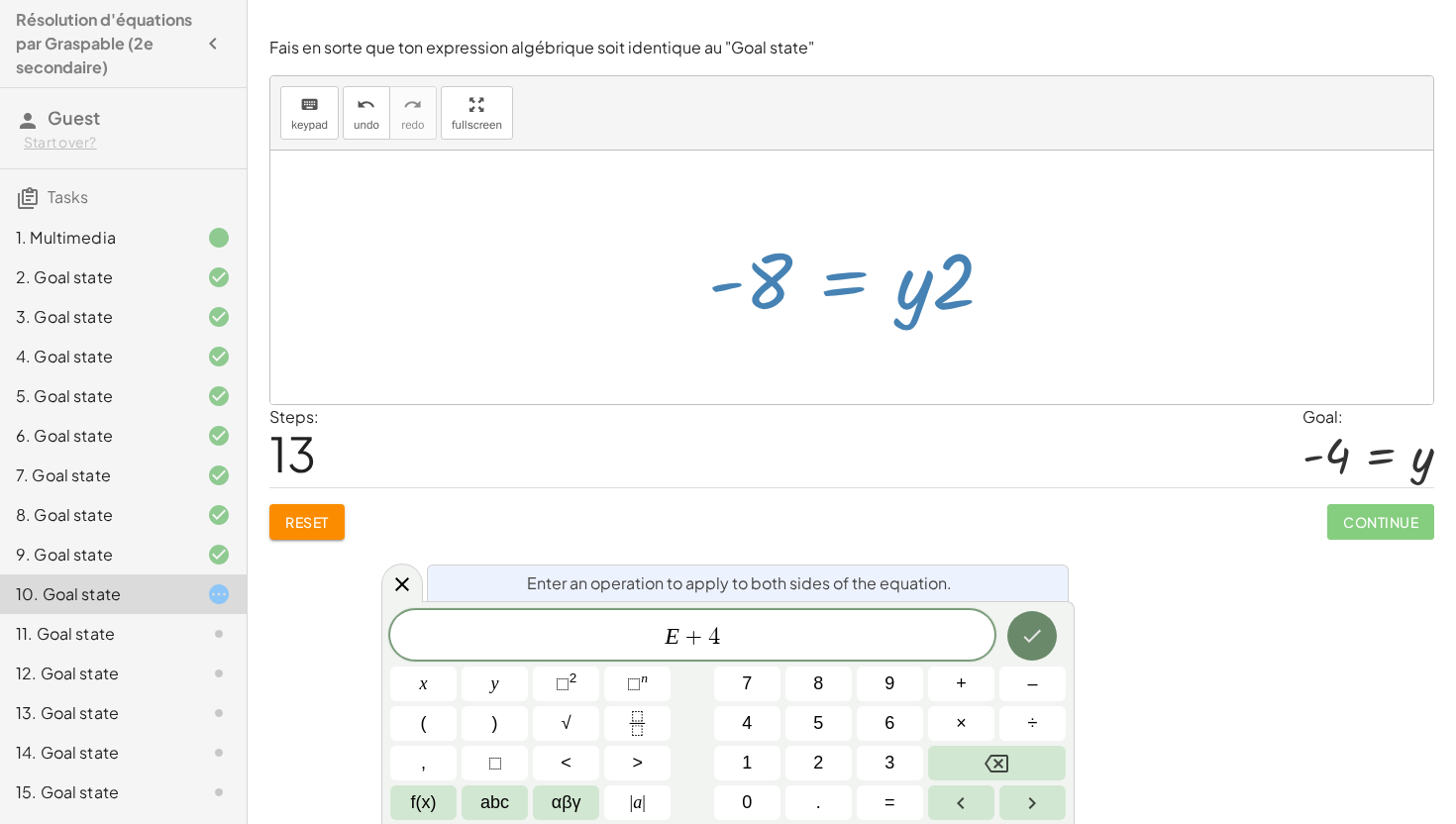 click 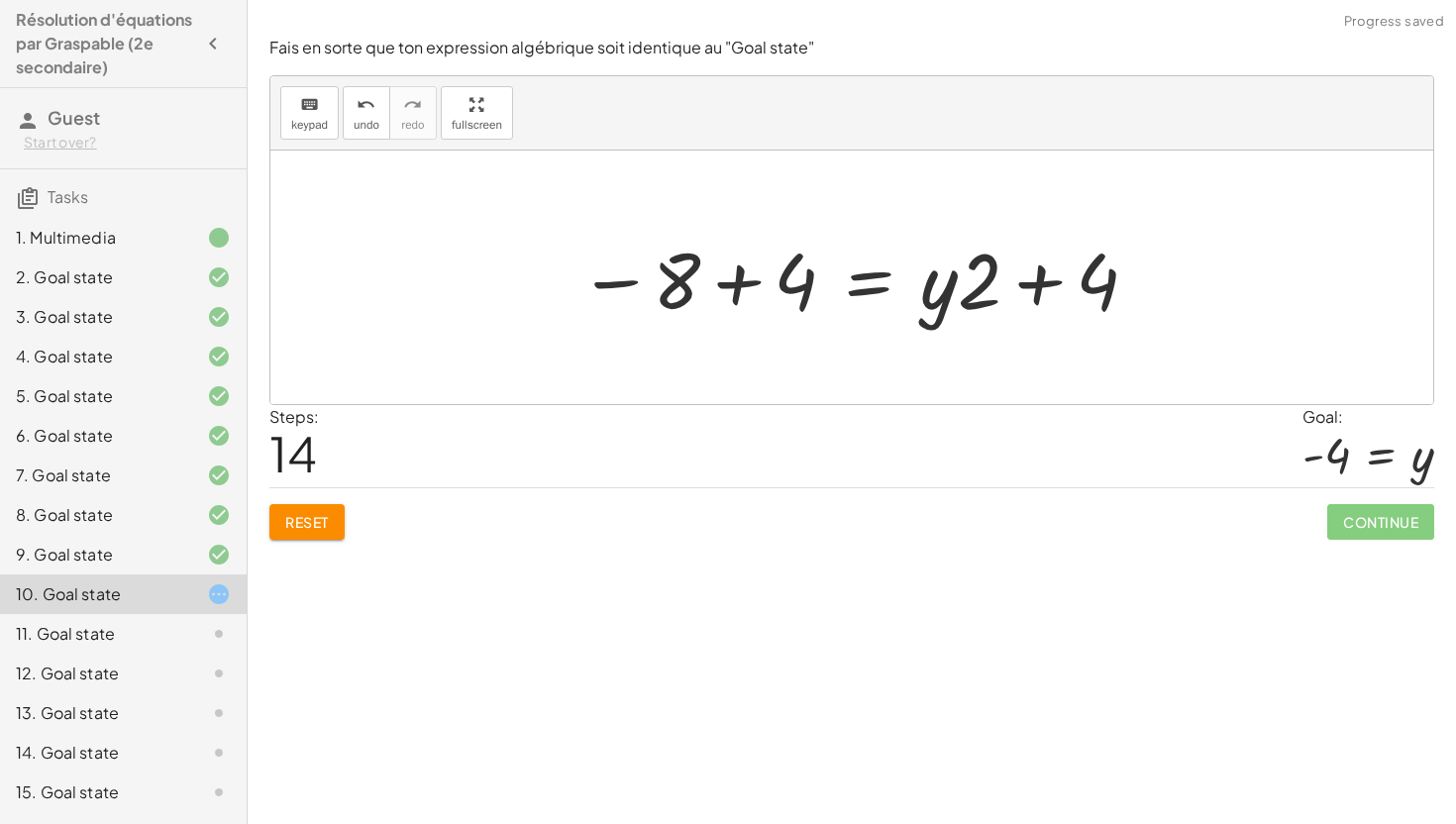 click at bounding box center (859, 277) 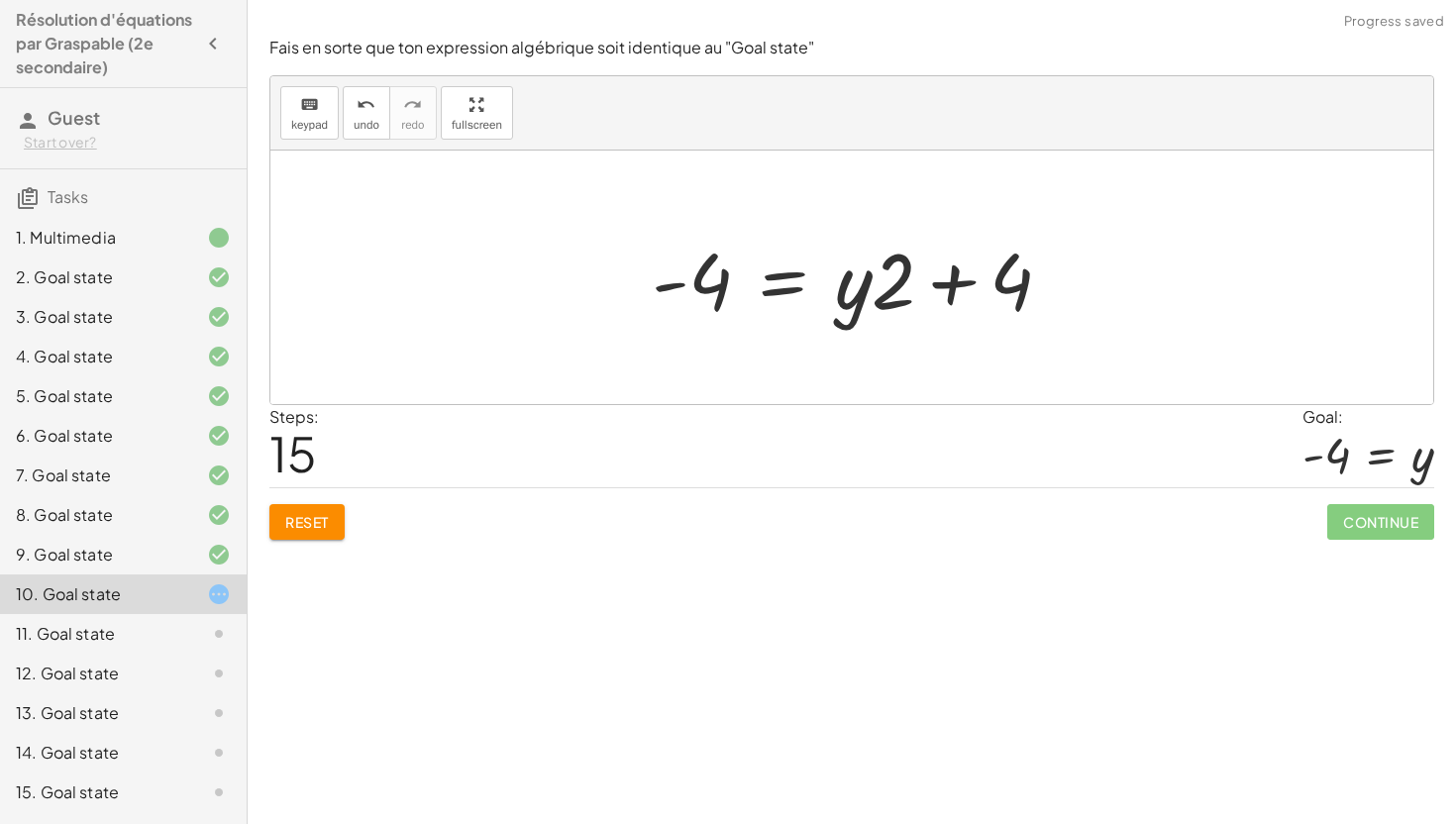 click at bounding box center (860, 277) 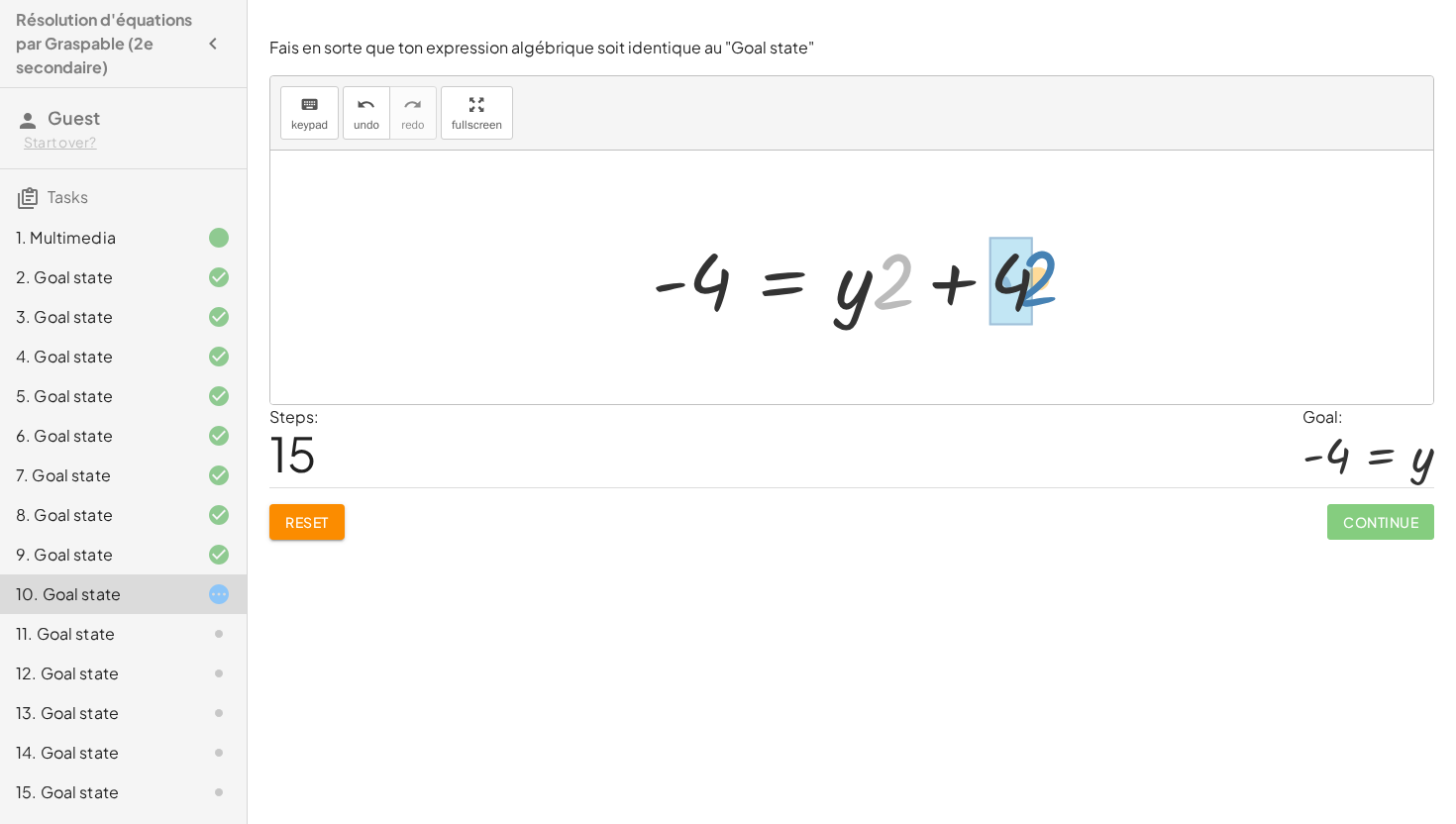 drag, startPoint x: 888, startPoint y: 300, endPoint x: 1033, endPoint y: 295, distance: 145.08618 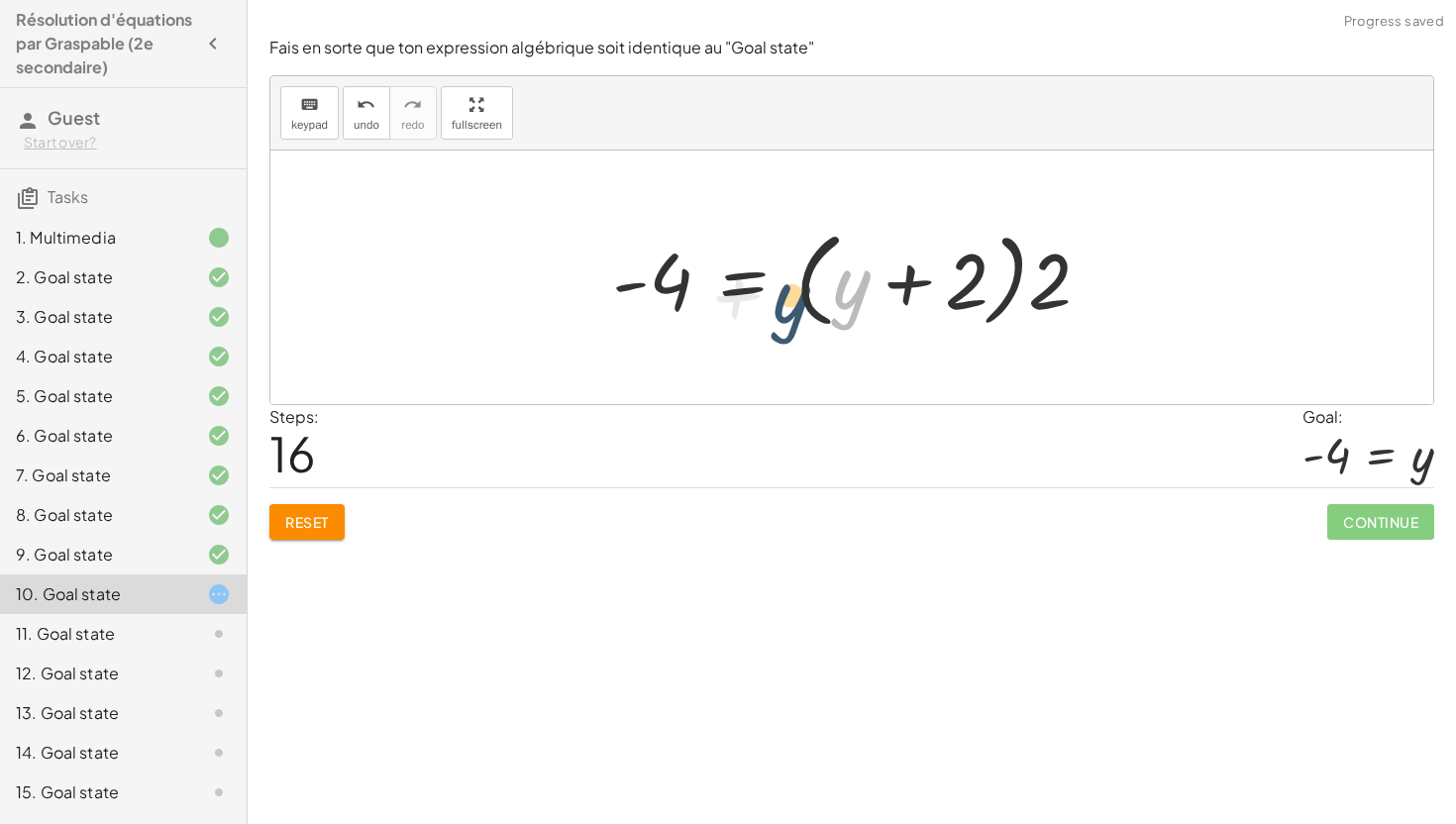 drag, startPoint x: 854, startPoint y: 293, endPoint x: 775, endPoint y: 287, distance: 79.22752 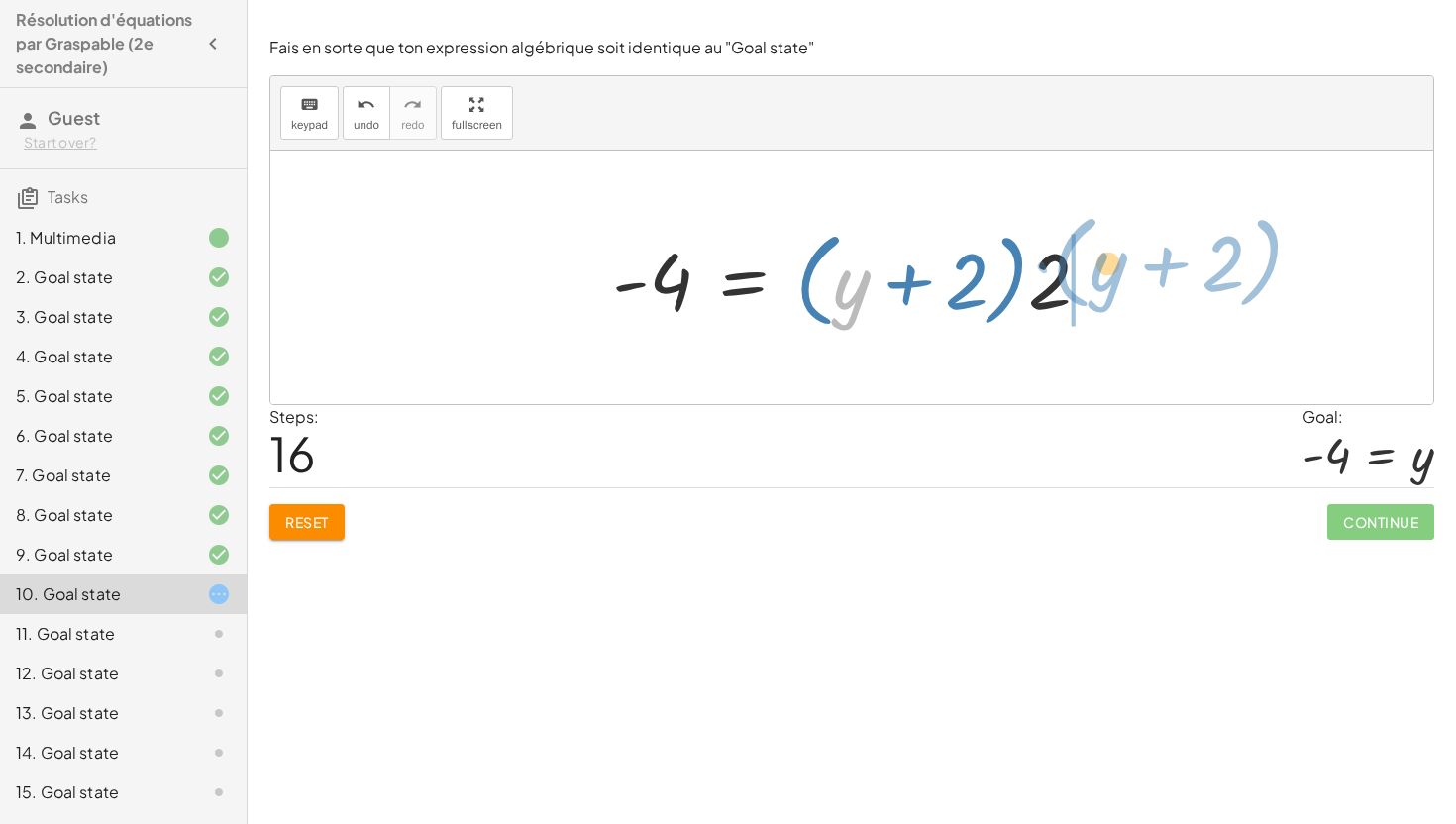 drag, startPoint x: 851, startPoint y: 292, endPoint x: 1103, endPoint y: 273, distance: 252.71525 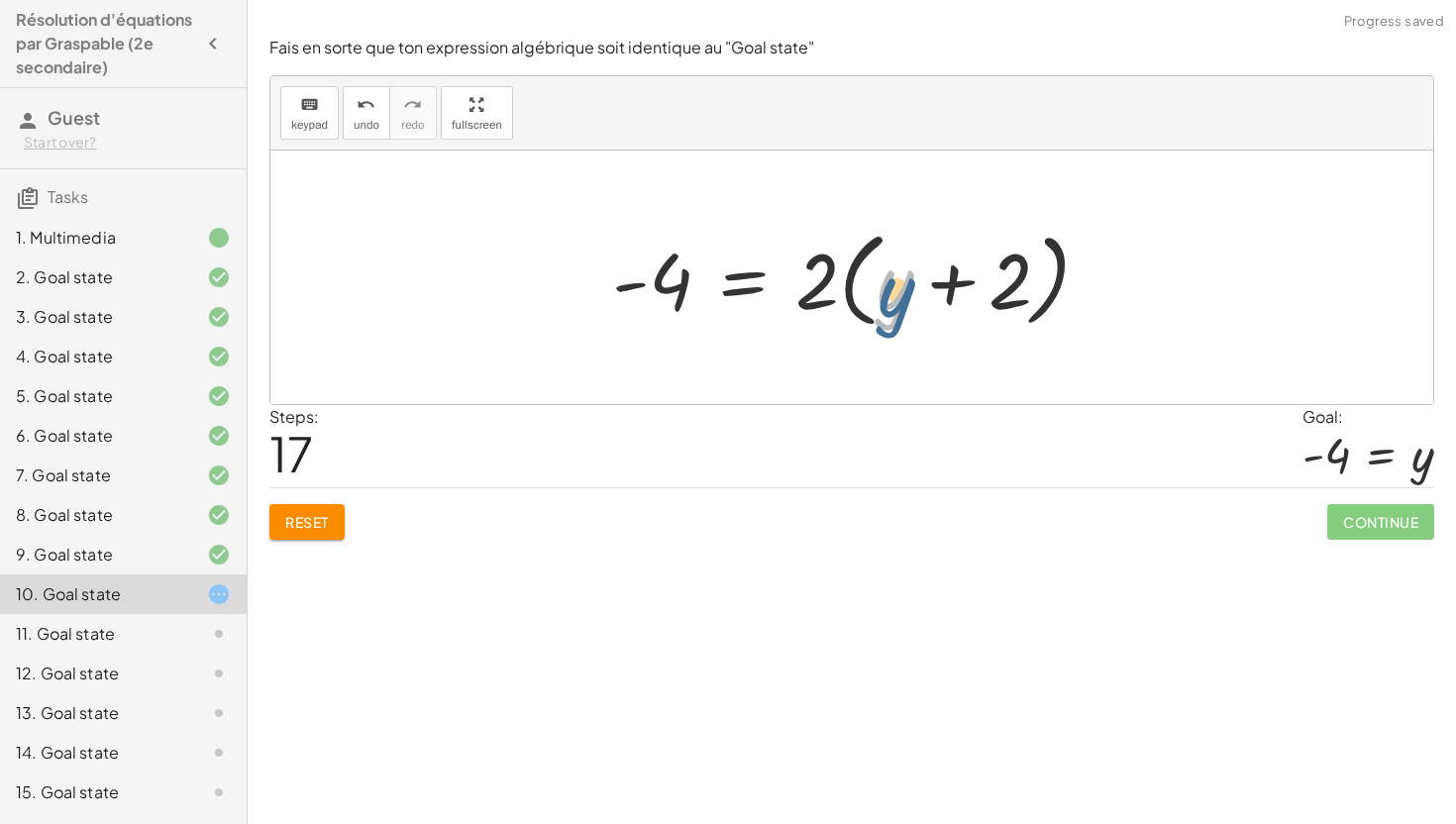 drag, startPoint x: 910, startPoint y: 293, endPoint x: 911, endPoint y: 305, distance: 12.0415946 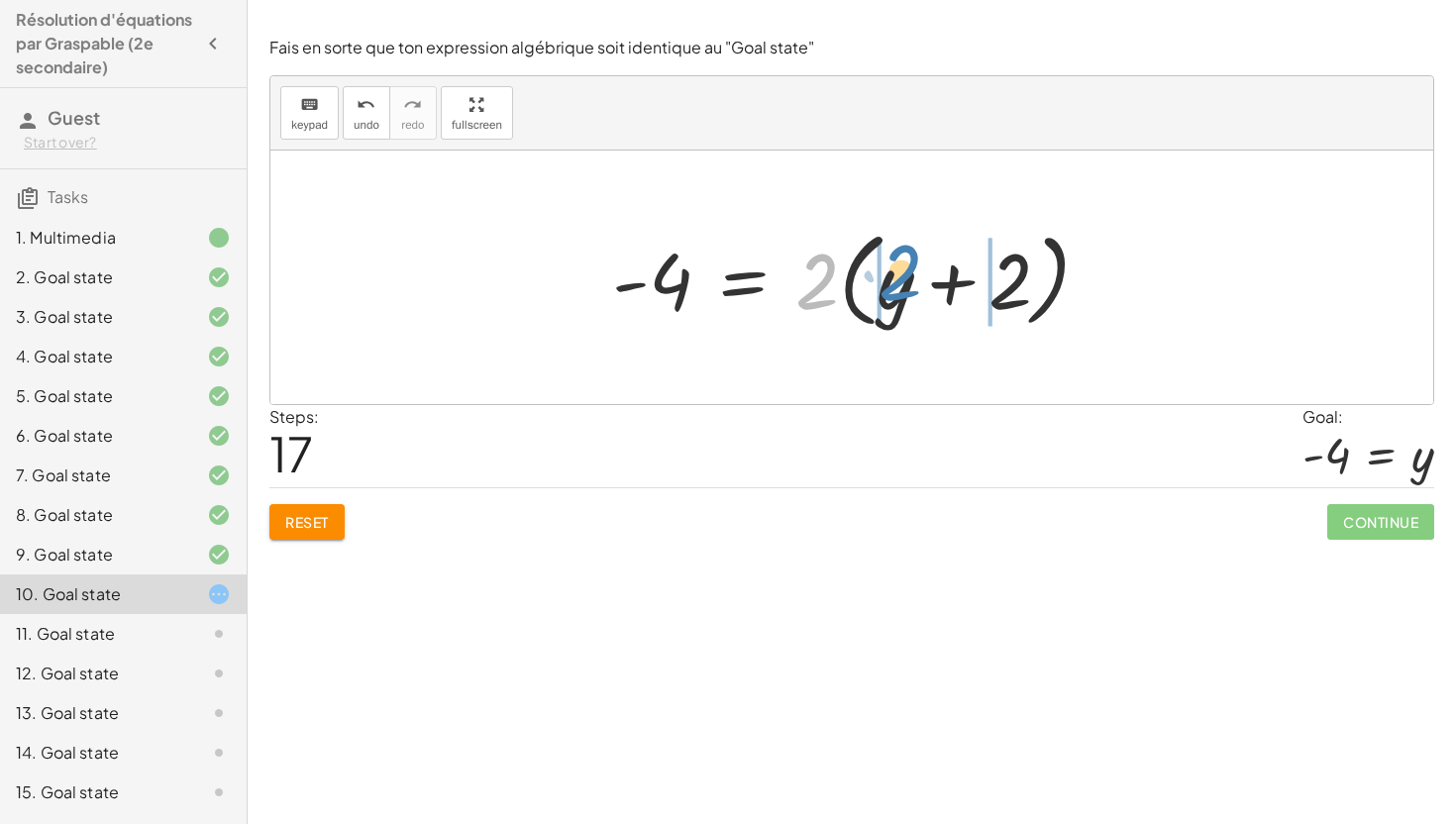drag, startPoint x: 809, startPoint y: 291, endPoint x: 891, endPoint y: 291, distance: 82 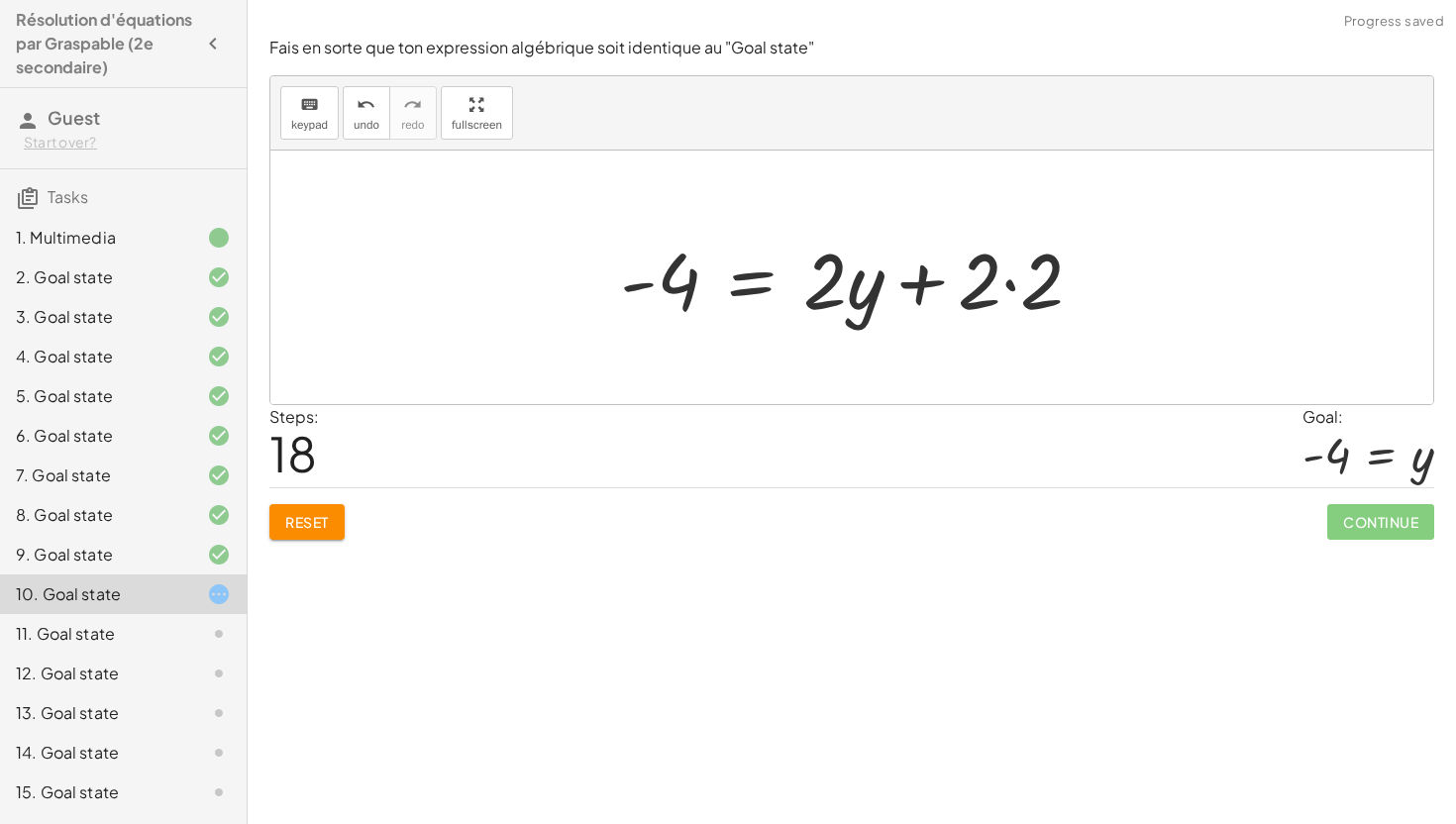 click at bounding box center [859, 277] 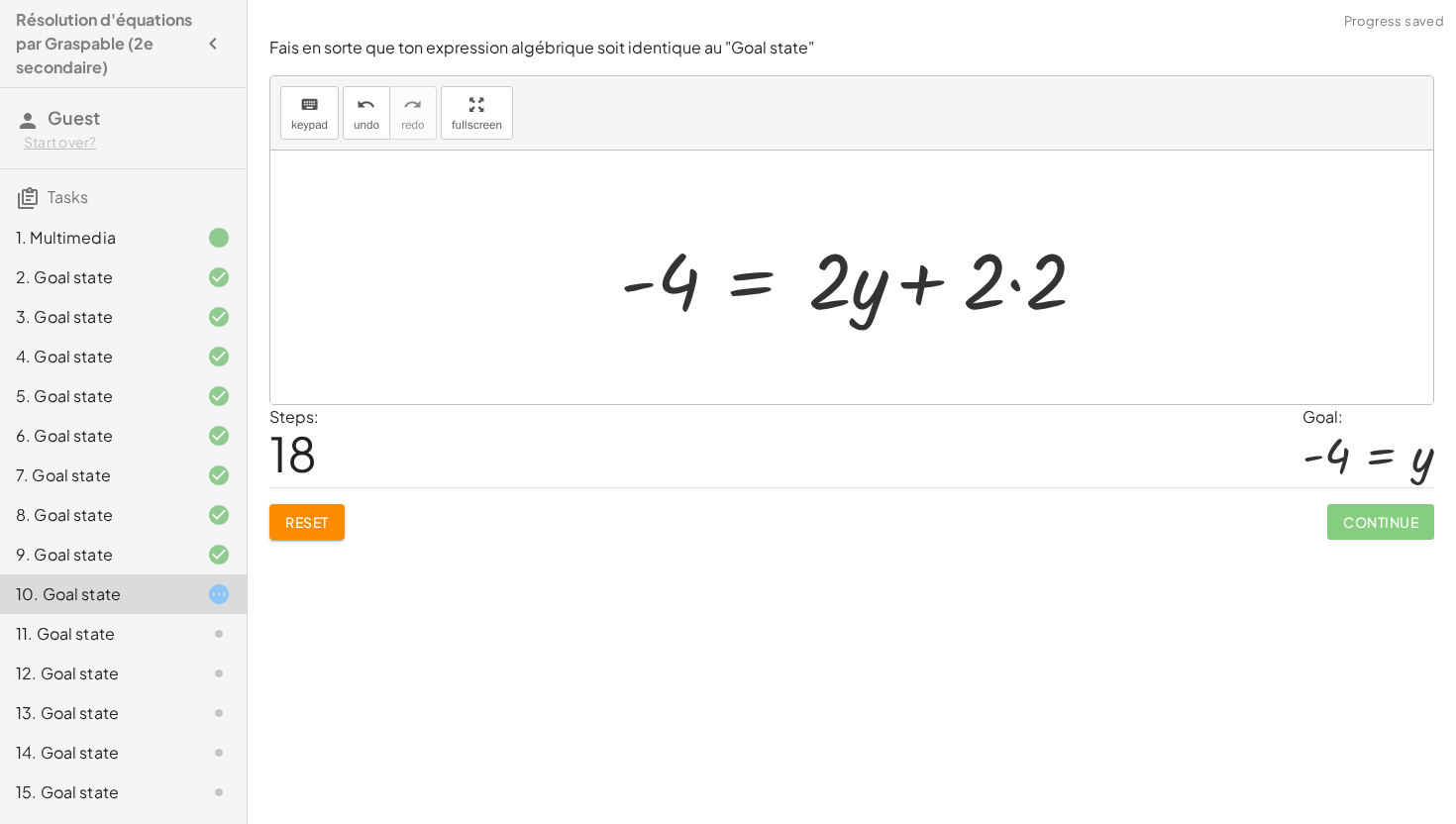 click at bounding box center [859, 277] 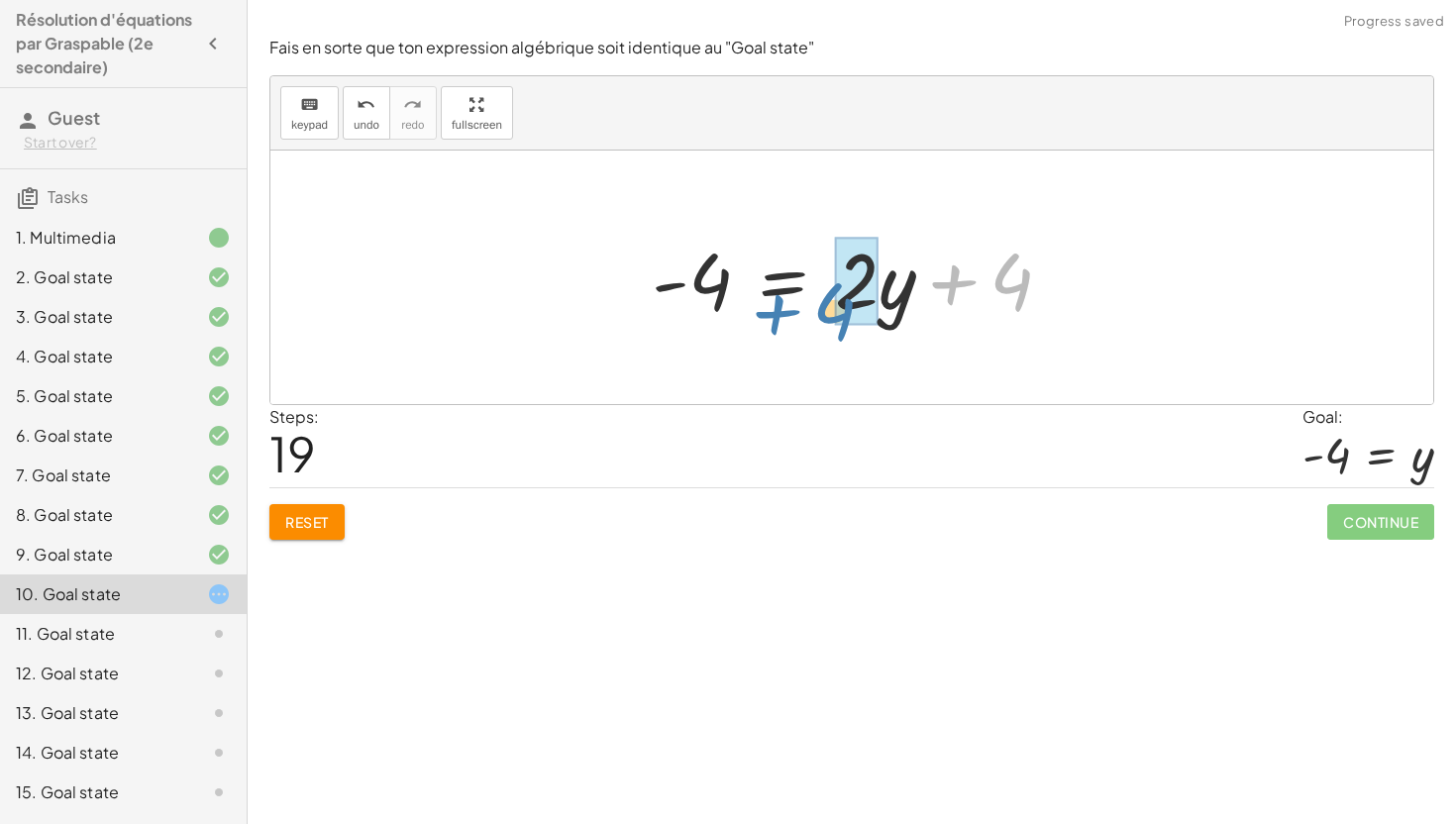 drag, startPoint x: 1022, startPoint y: 280, endPoint x: 851, endPoint y: 295, distance: 171.65663 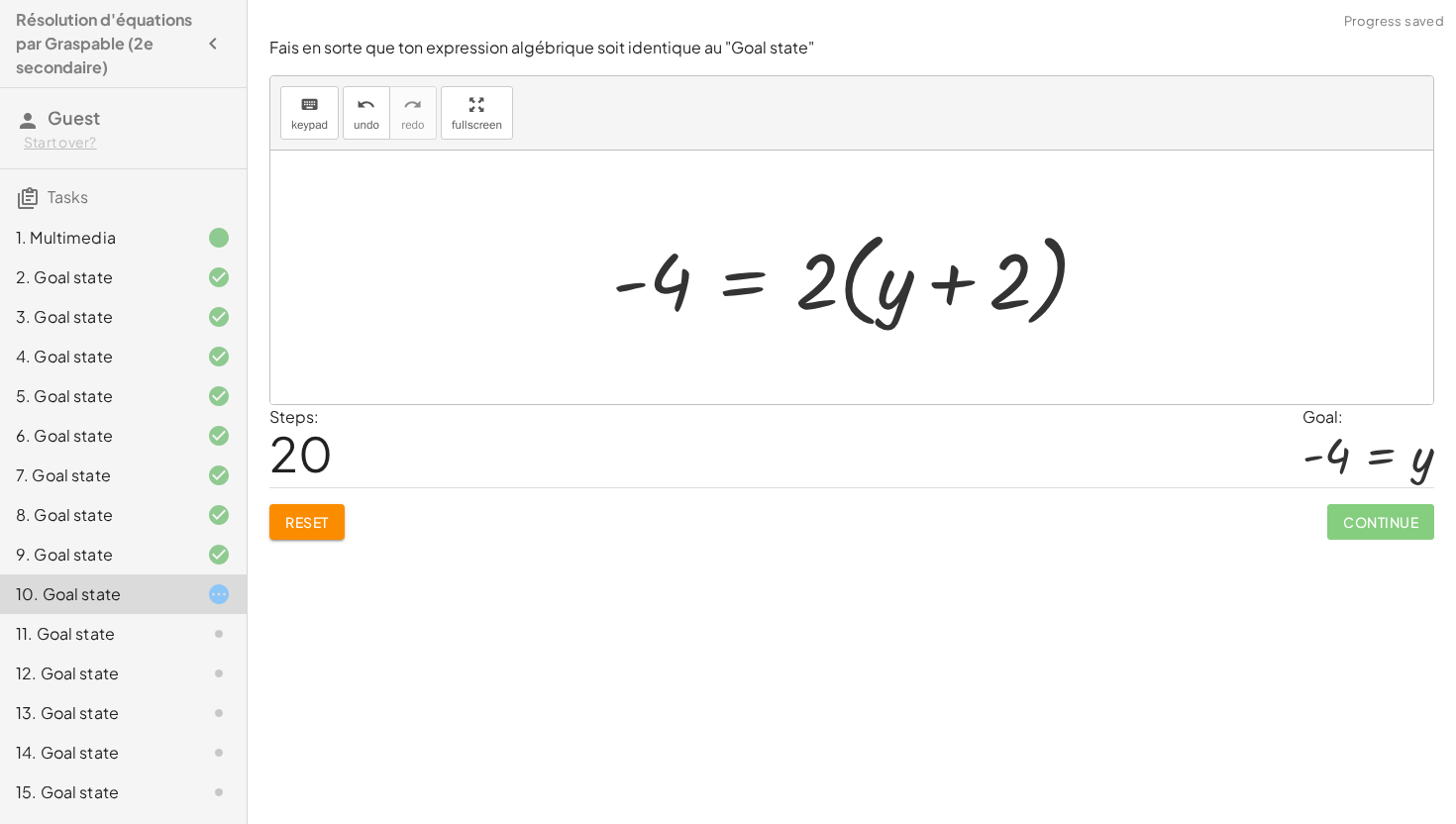 click at bounding box center [859, 277] 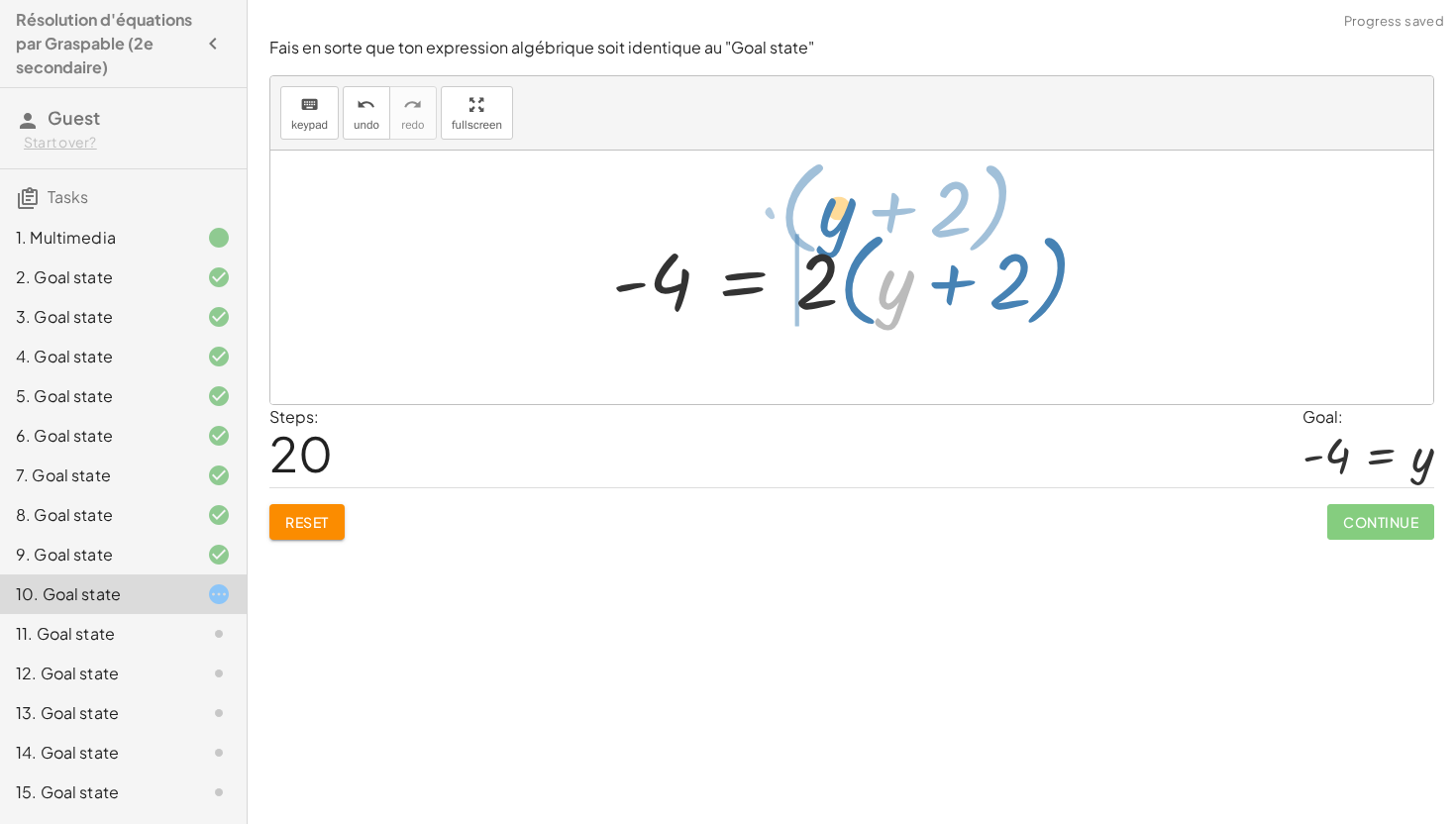 drag, startPoint x: 878, startPoint y: 291, endPoint x: 788, endPoint y: 243, distance: 102 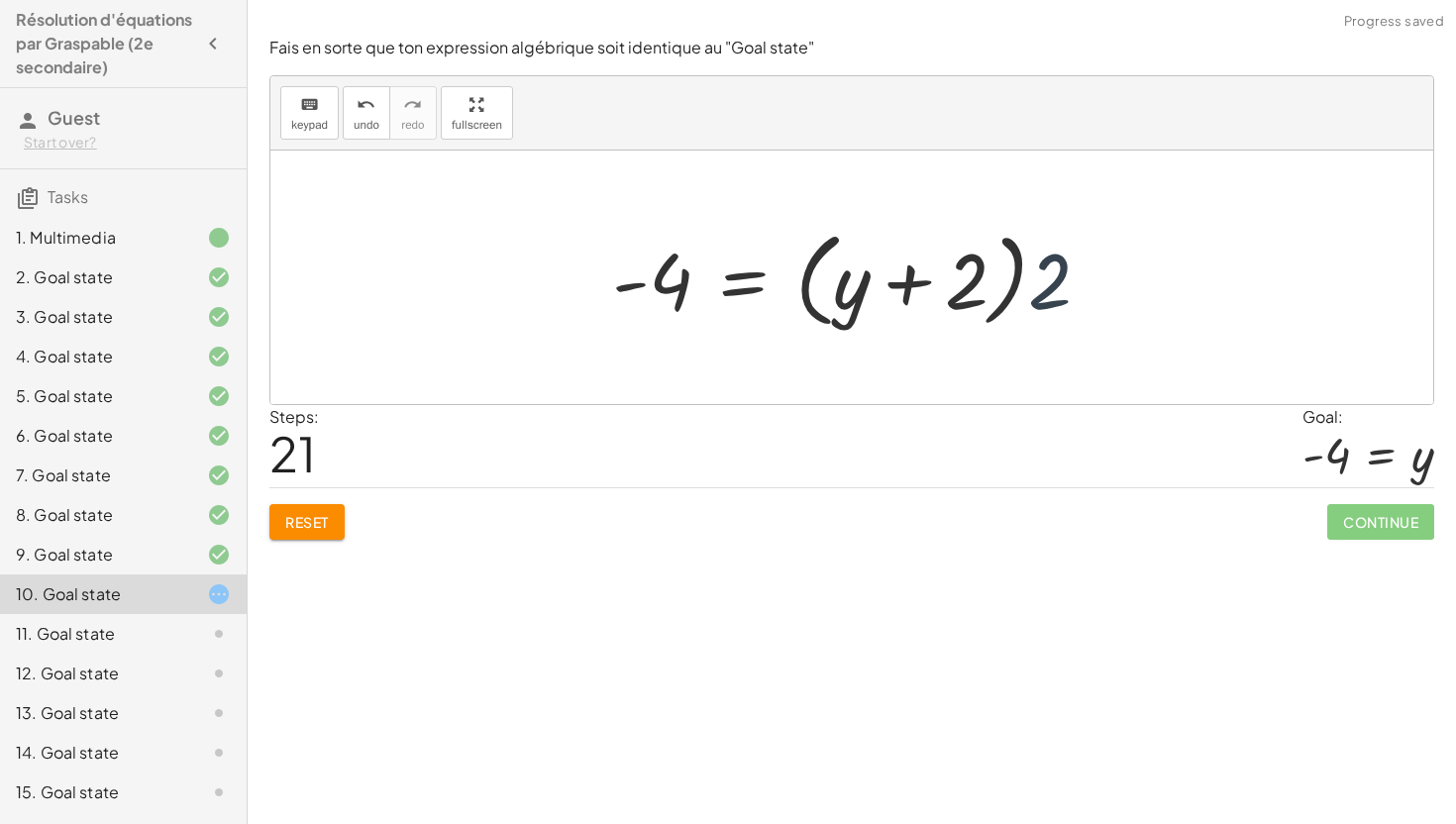 click at bounding box center [859, 277] 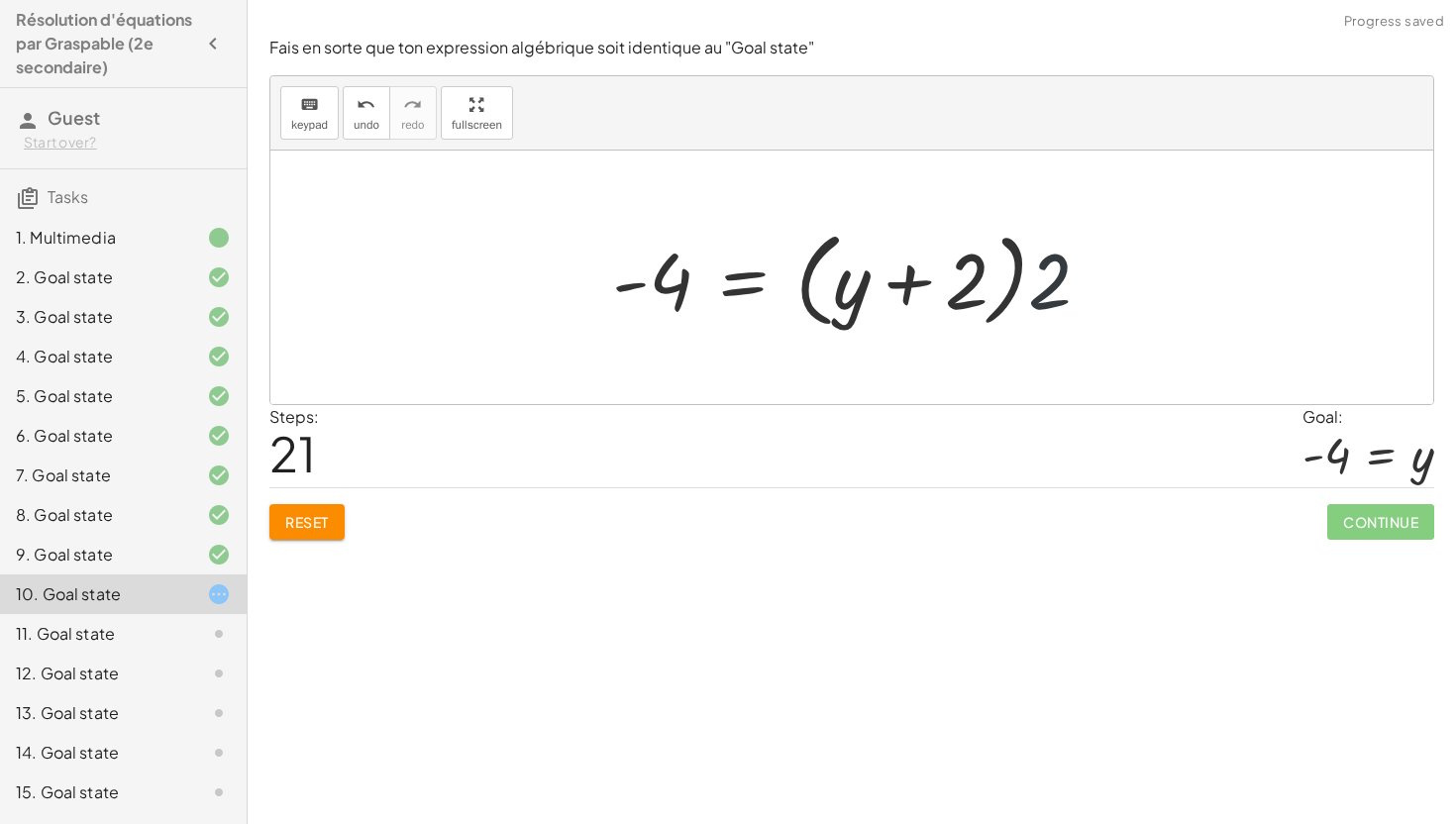click at bounding box center [859, 277] 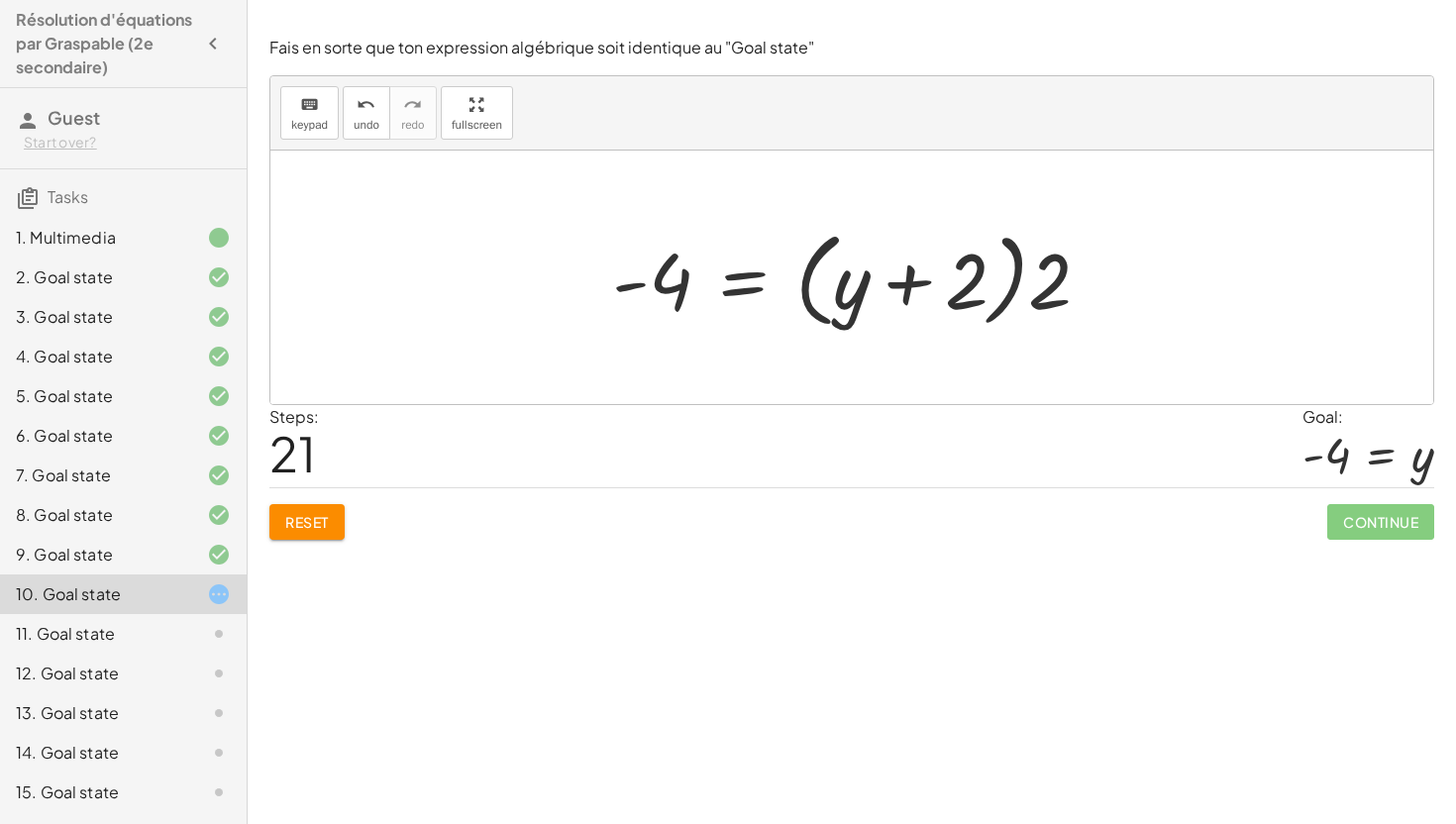 click at bounding box center (859, 277) 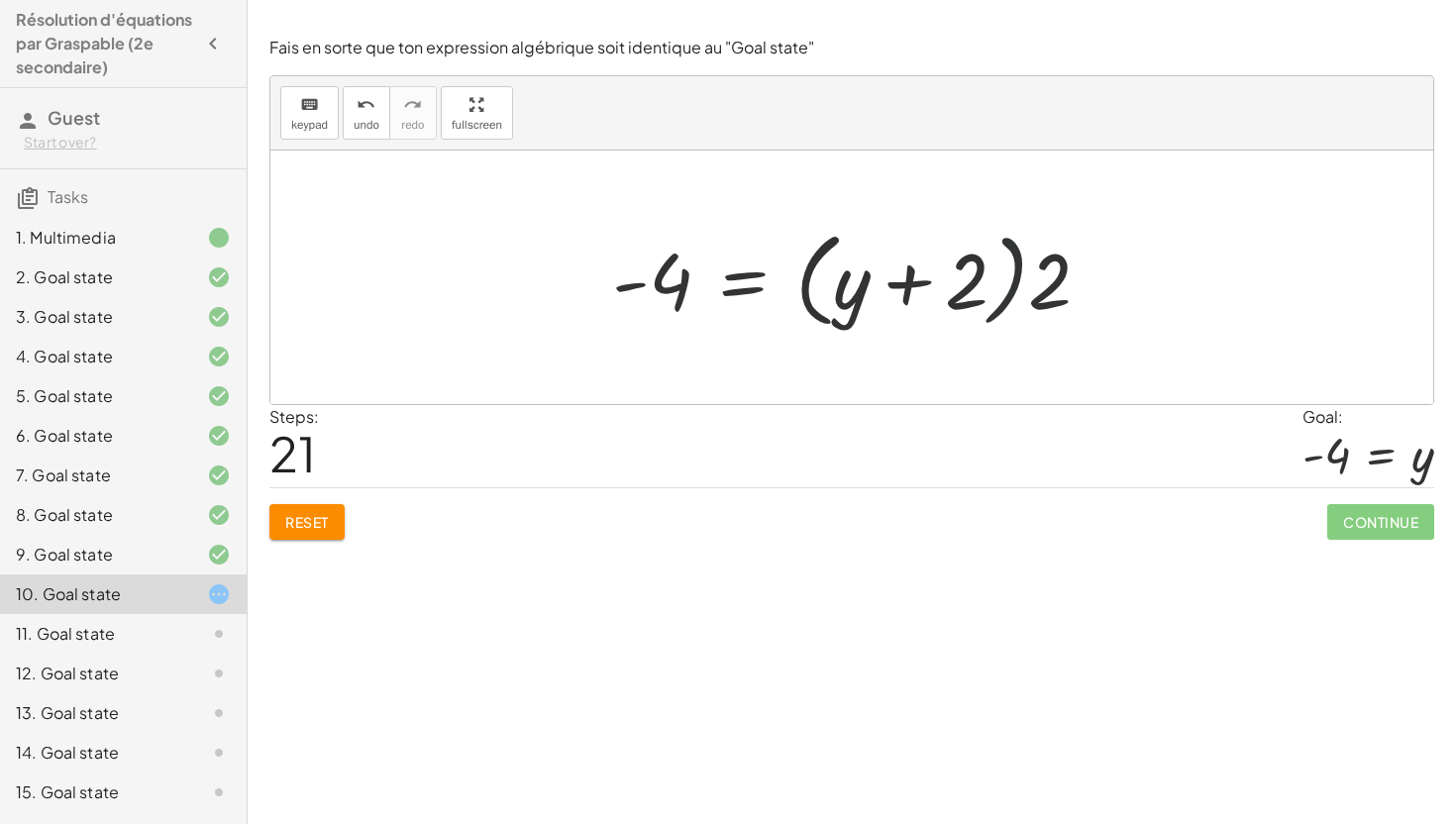 click at bounding box center (859, 277) 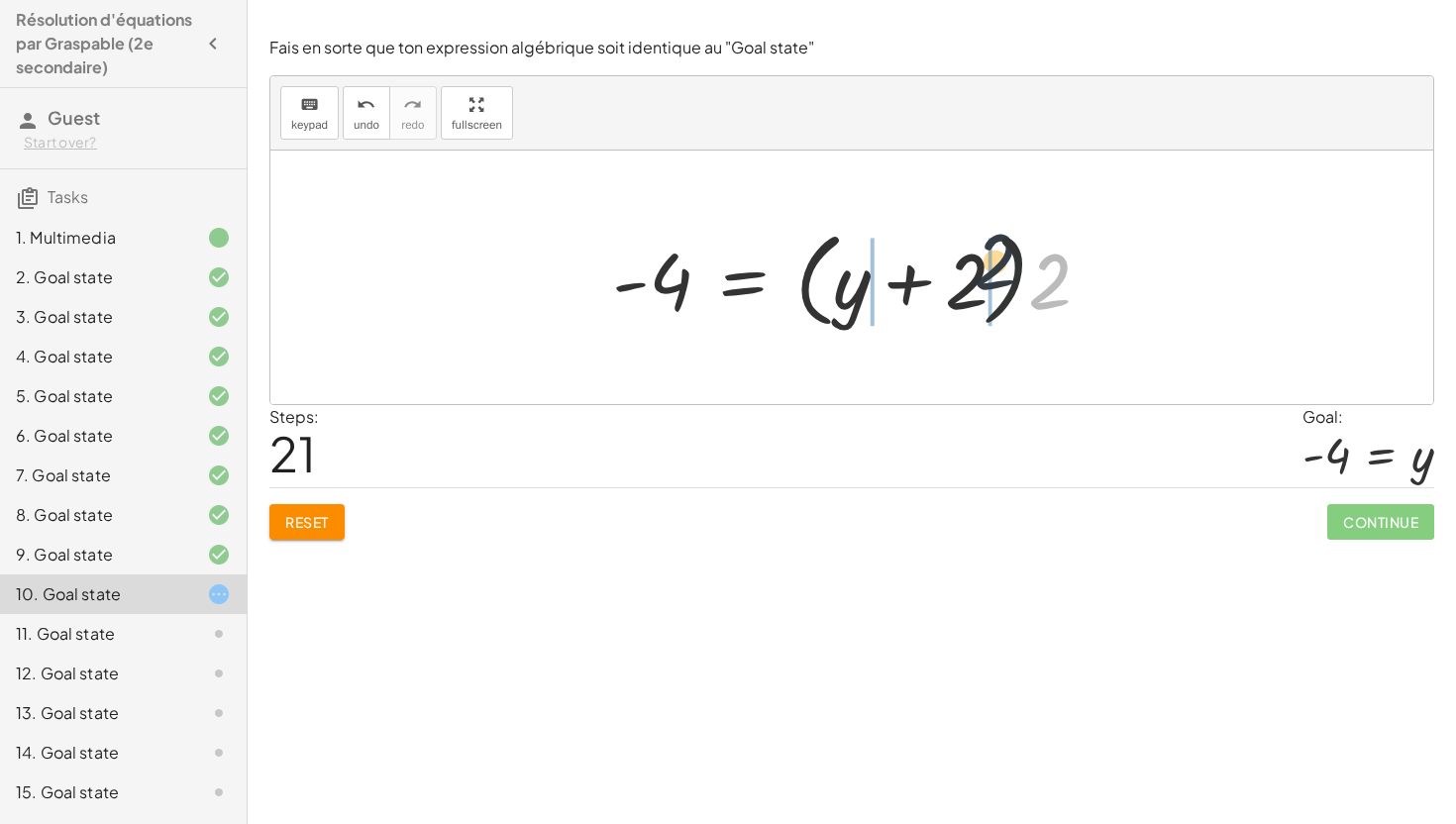 drag, startPoint x: 1061, startPoint y: 266, endPoint x: 897, endPoint y: 283, distance: 164.87874 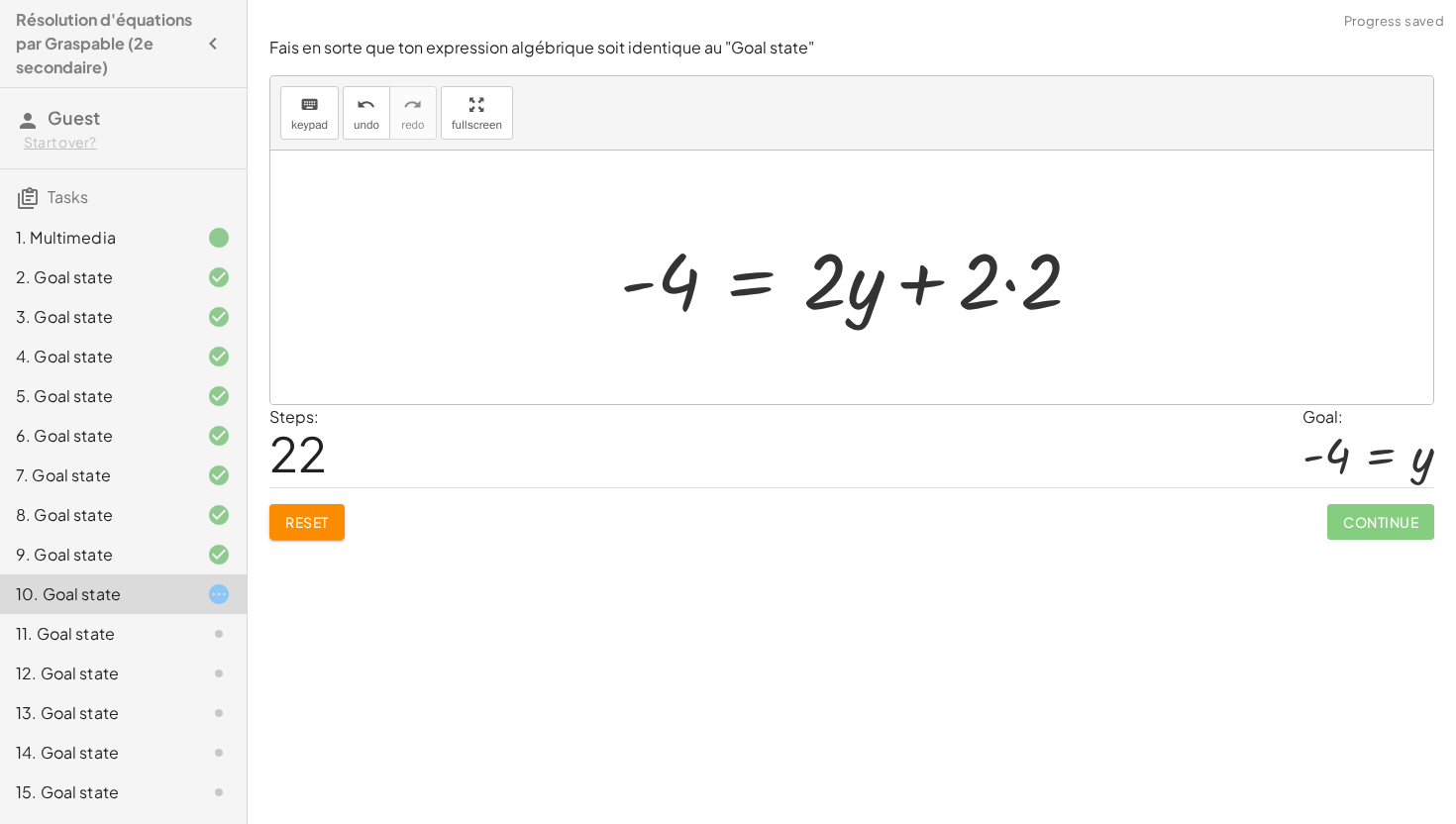 click at bounding box center [859, 277] 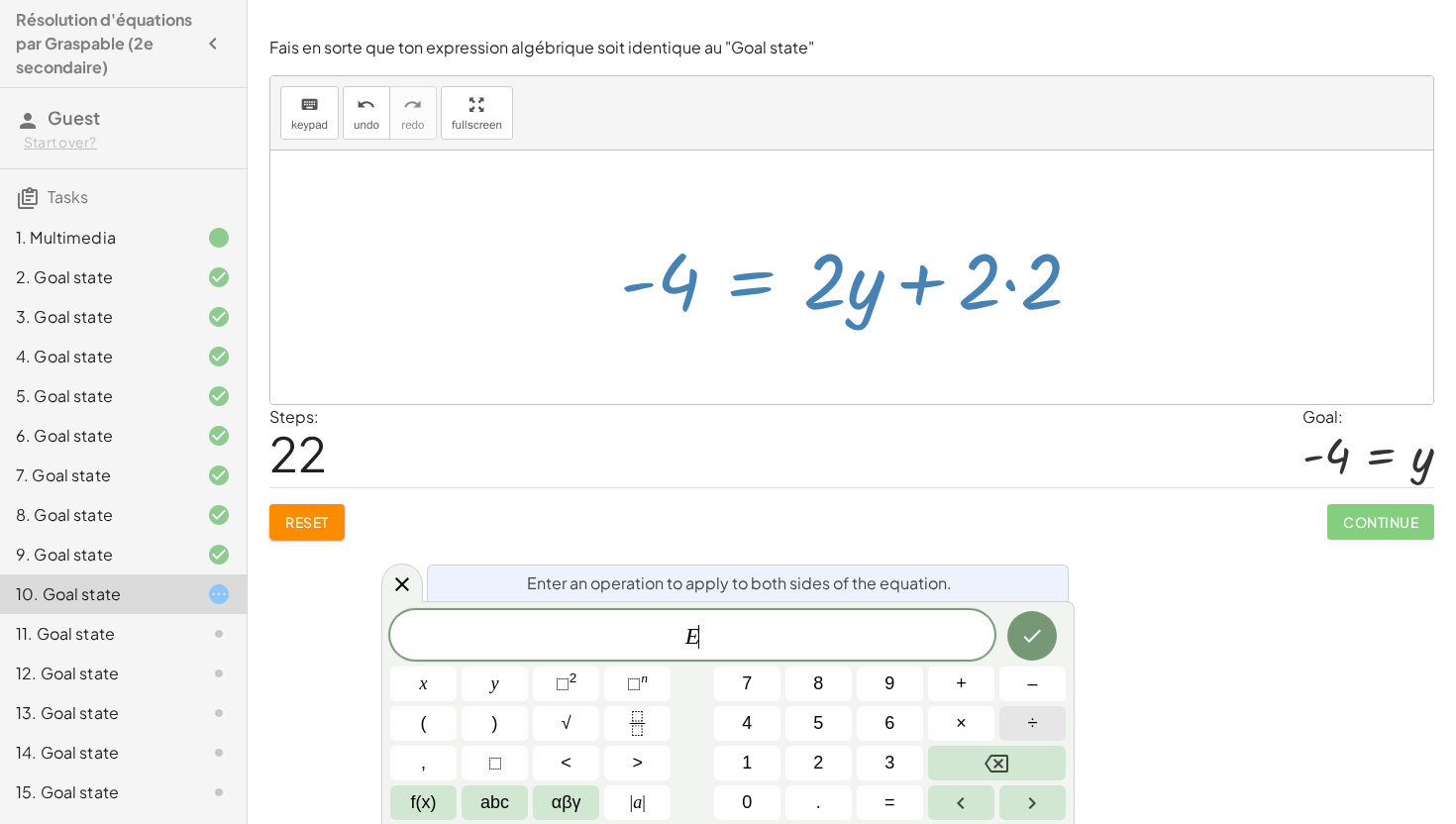 click on "÷" at bounding box center (1033, 723) 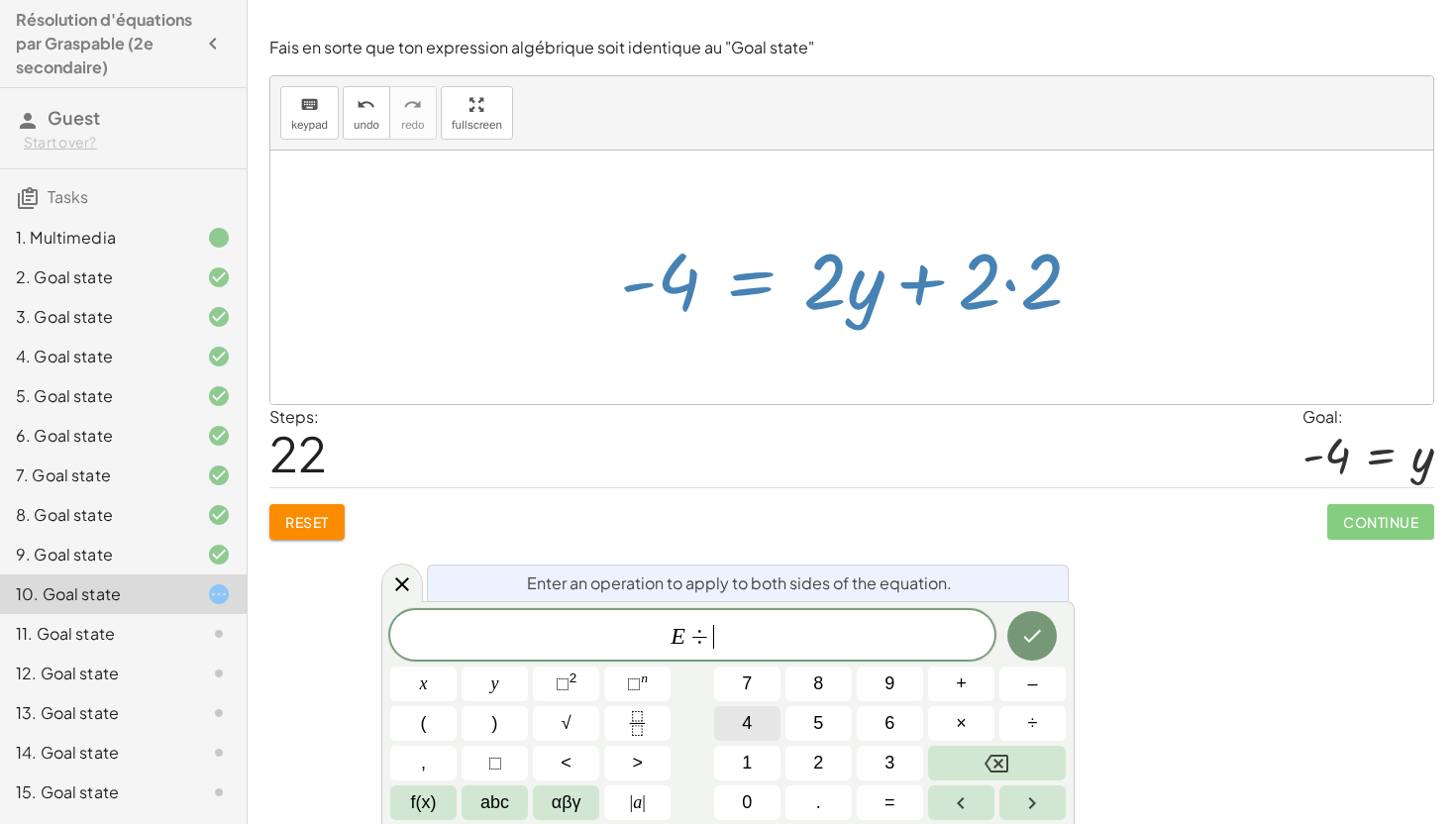 click on "4" at bounding box center (747, 723) 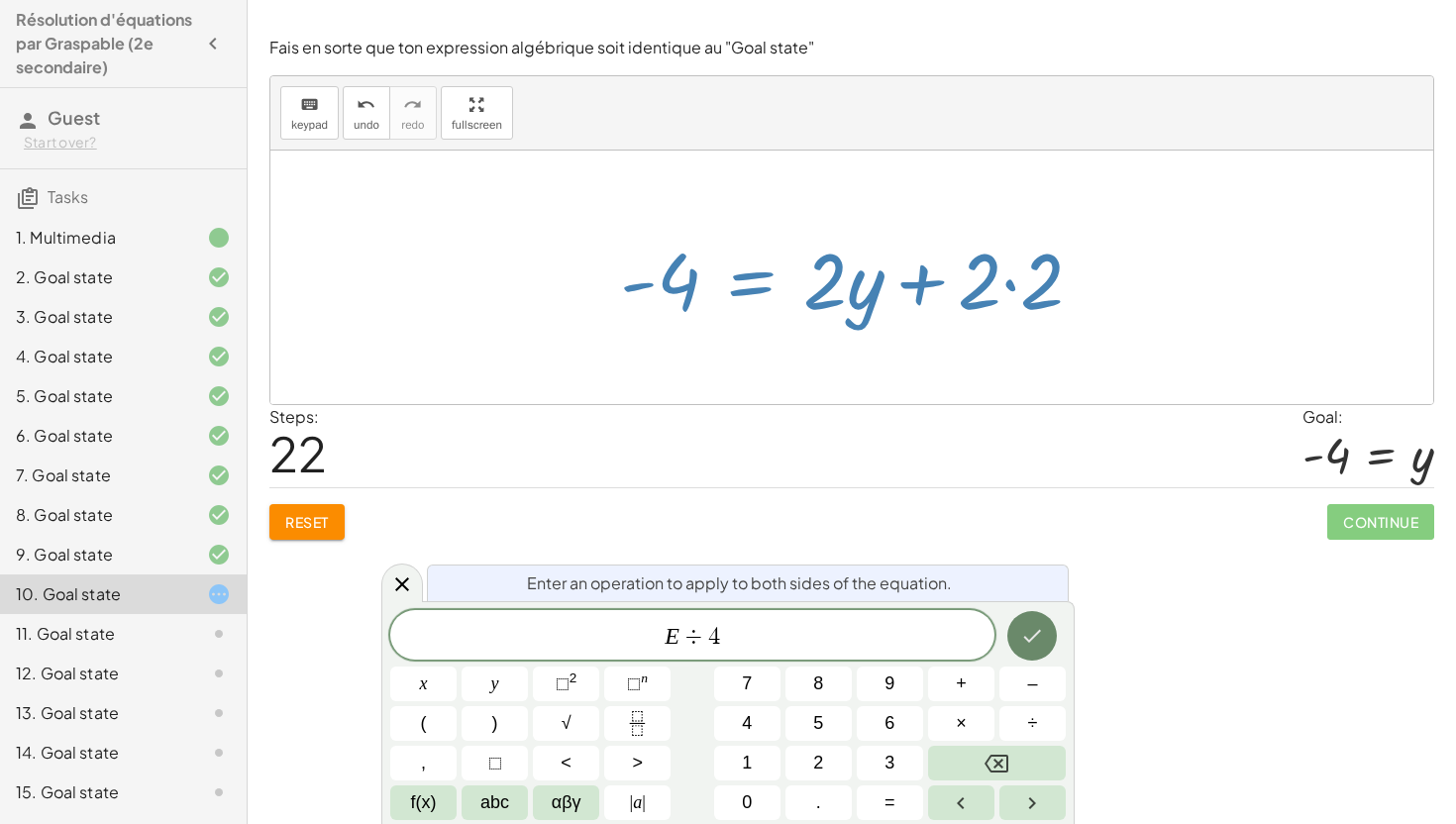 click at bounding box center (1032, 636) 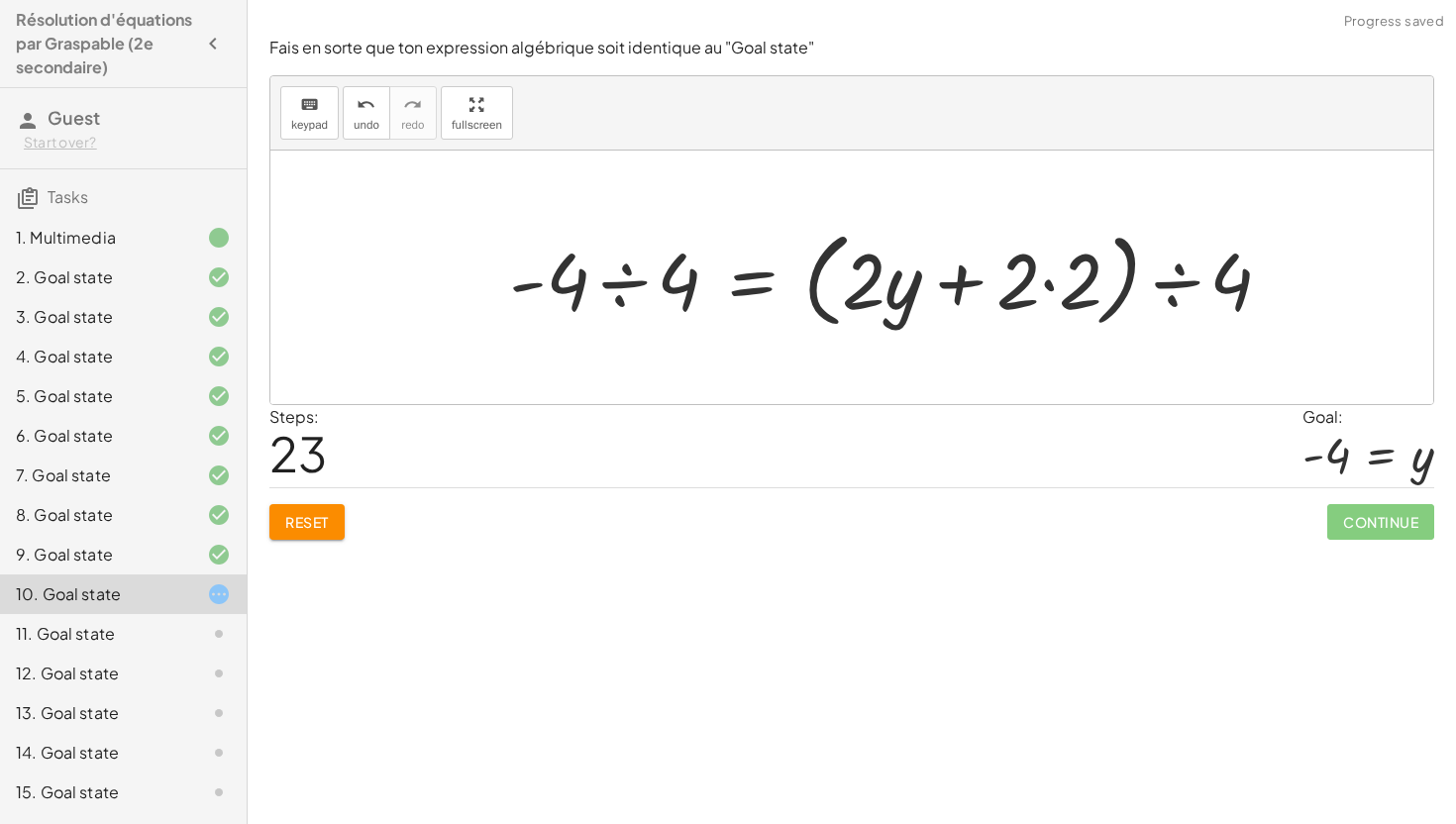 click at bounding box center (898, 277) 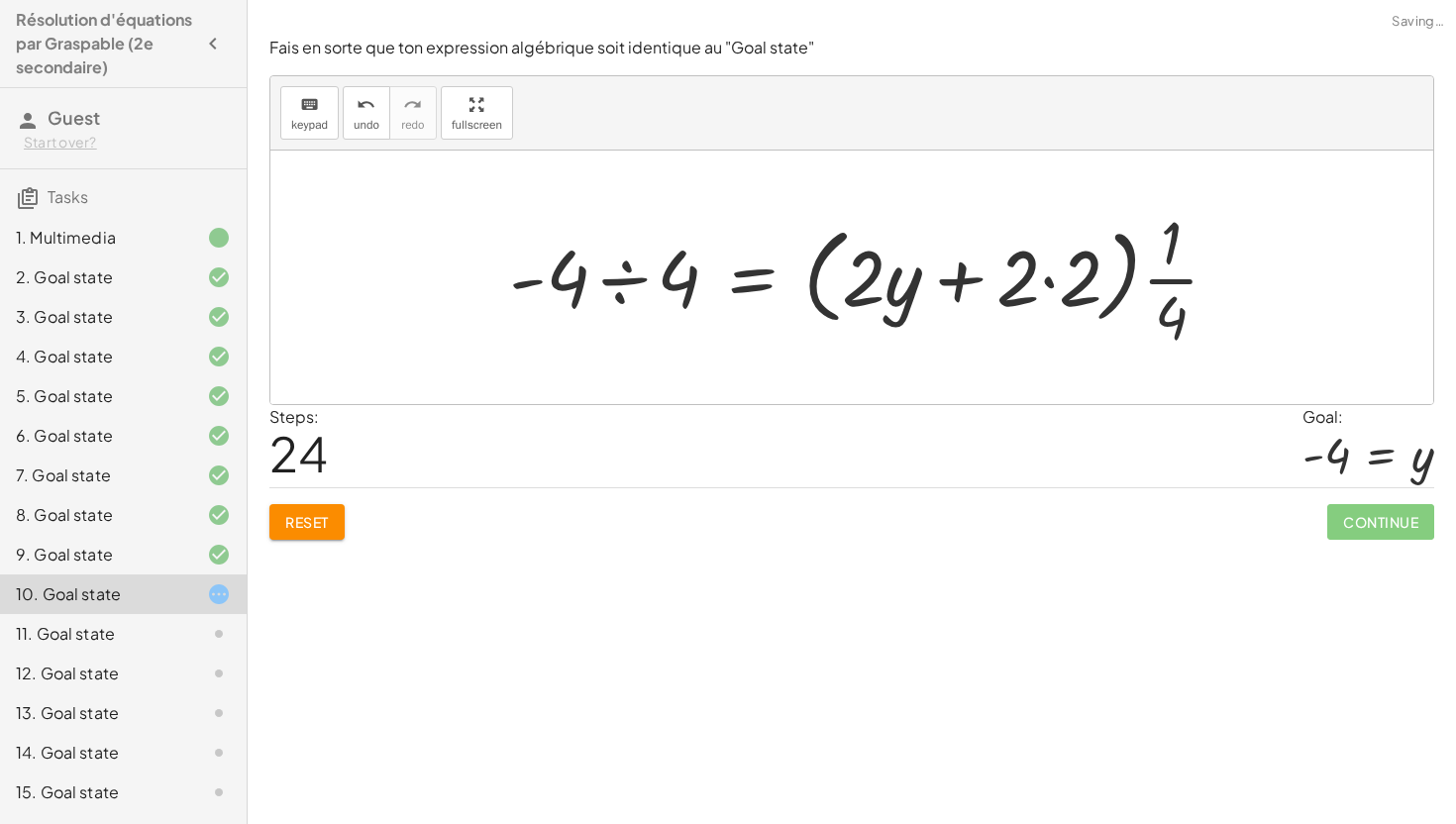 click at bounding box center (872, 277) 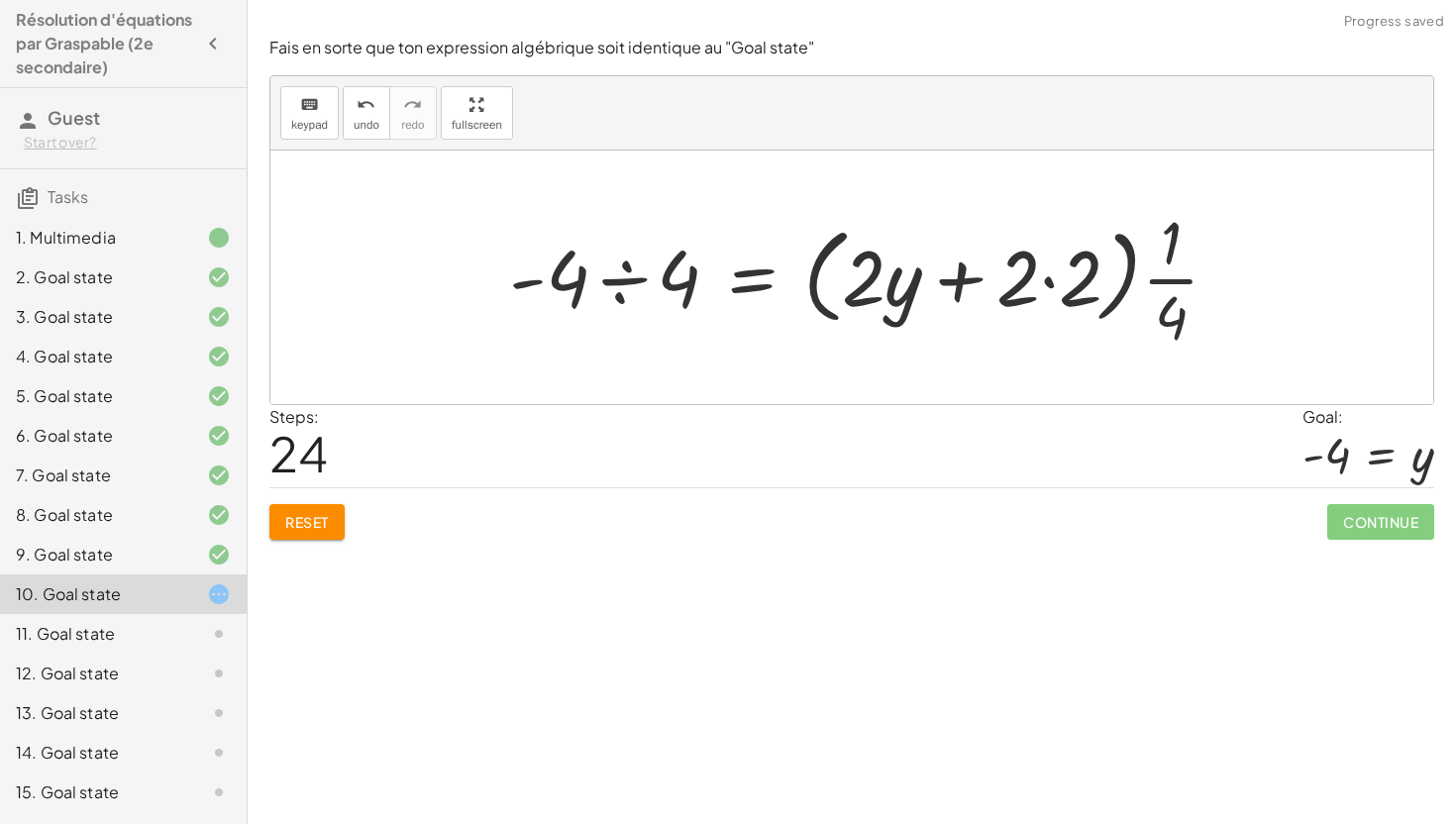 click at bounding box center [872, 277] 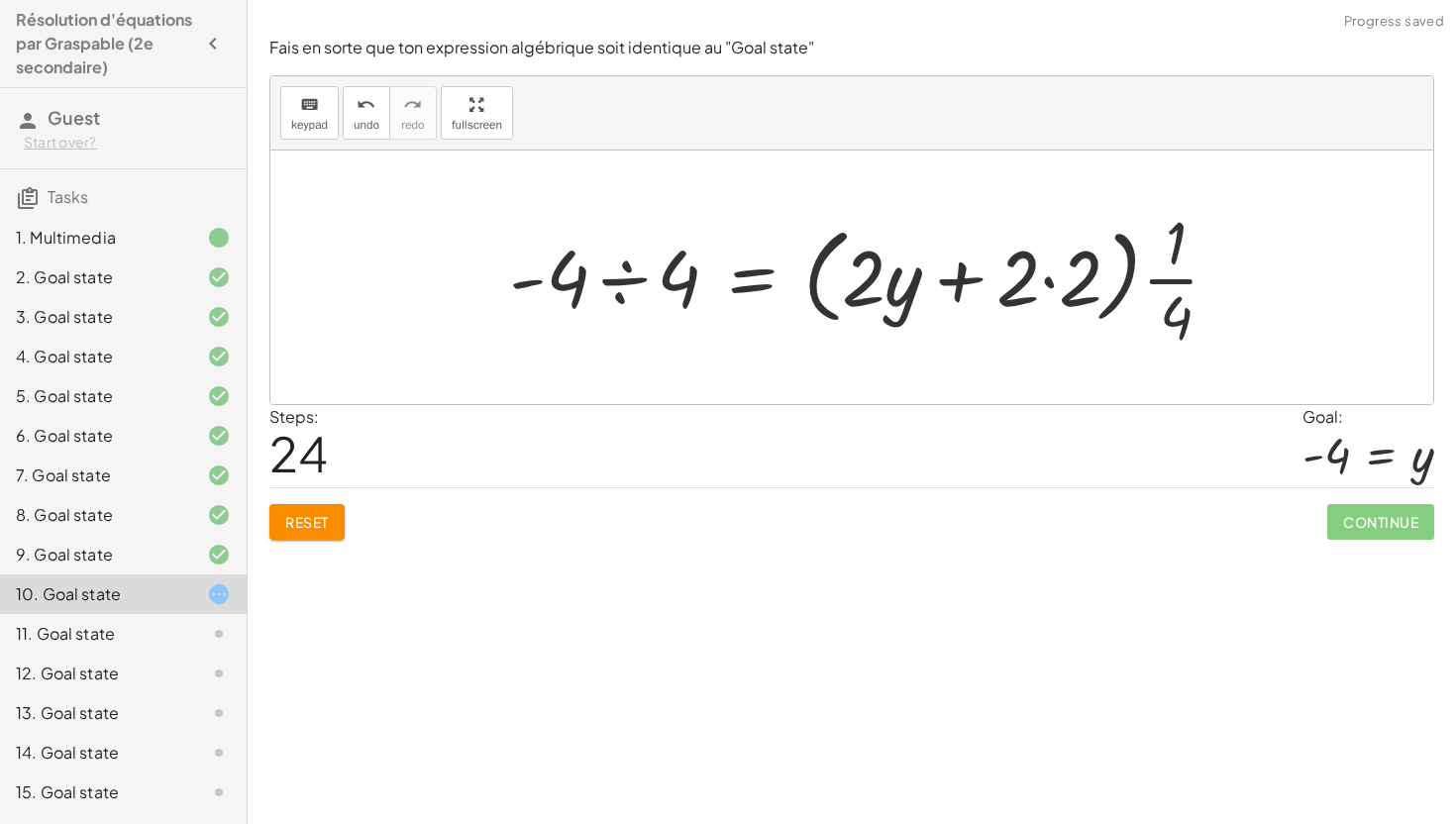 click at bounding box center [872, 277] 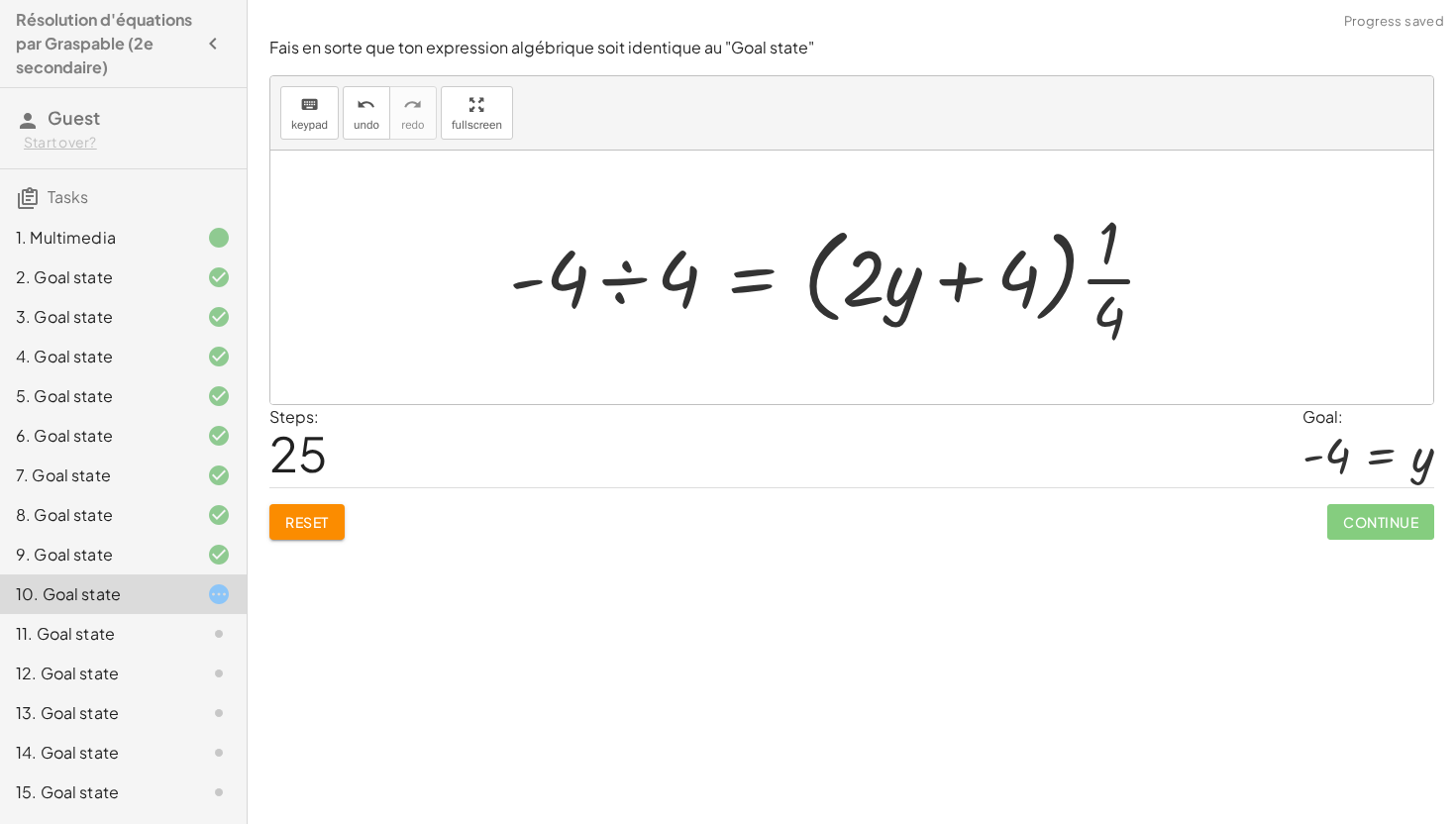 click at bounding box center [841, 277] 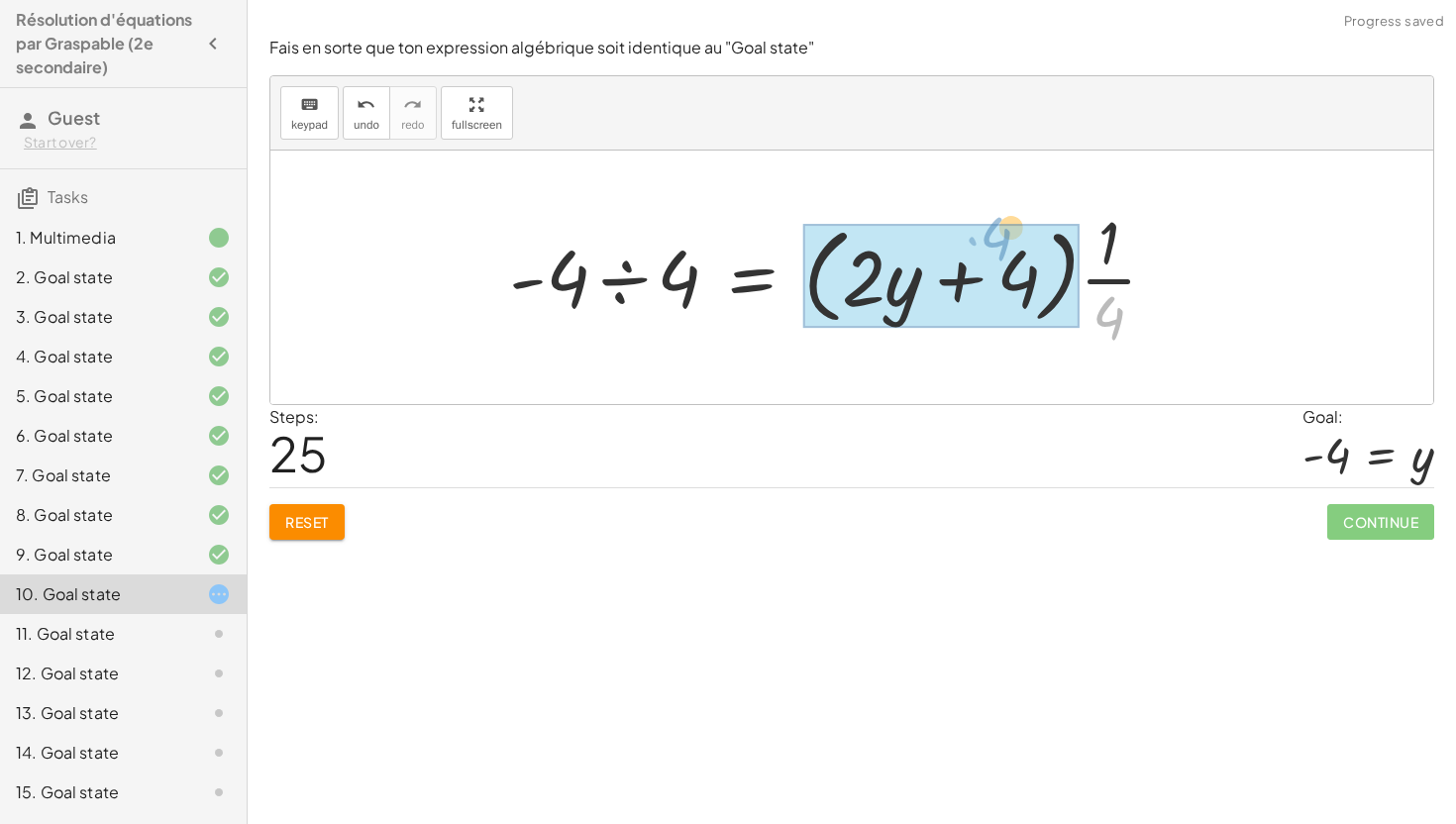 drag, startPoint x: 1118, startPoint y: 300, endPoint x: 991, endPoint y: 239, distance: 140.89003 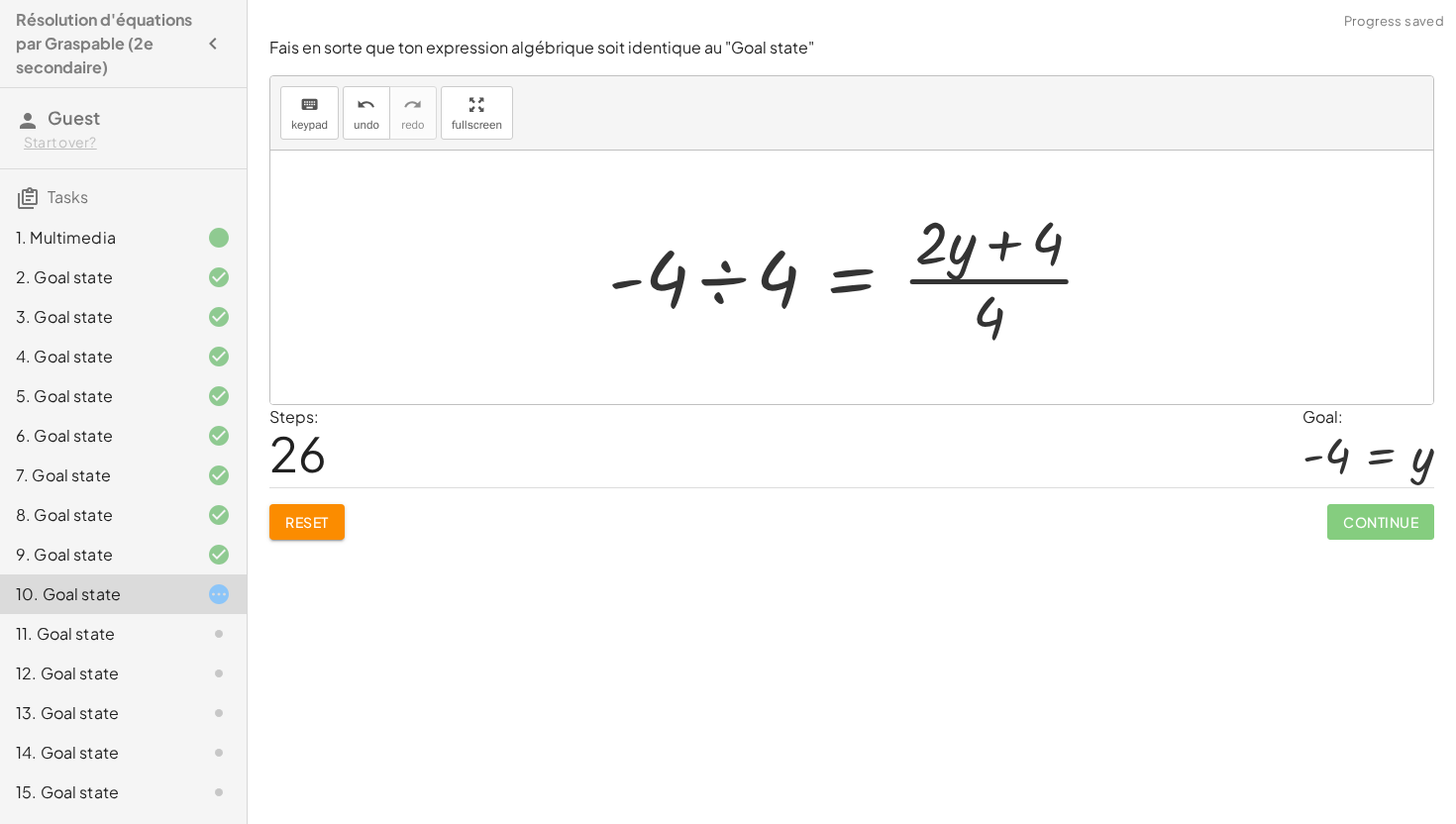 click at bounding box center [860, 277] 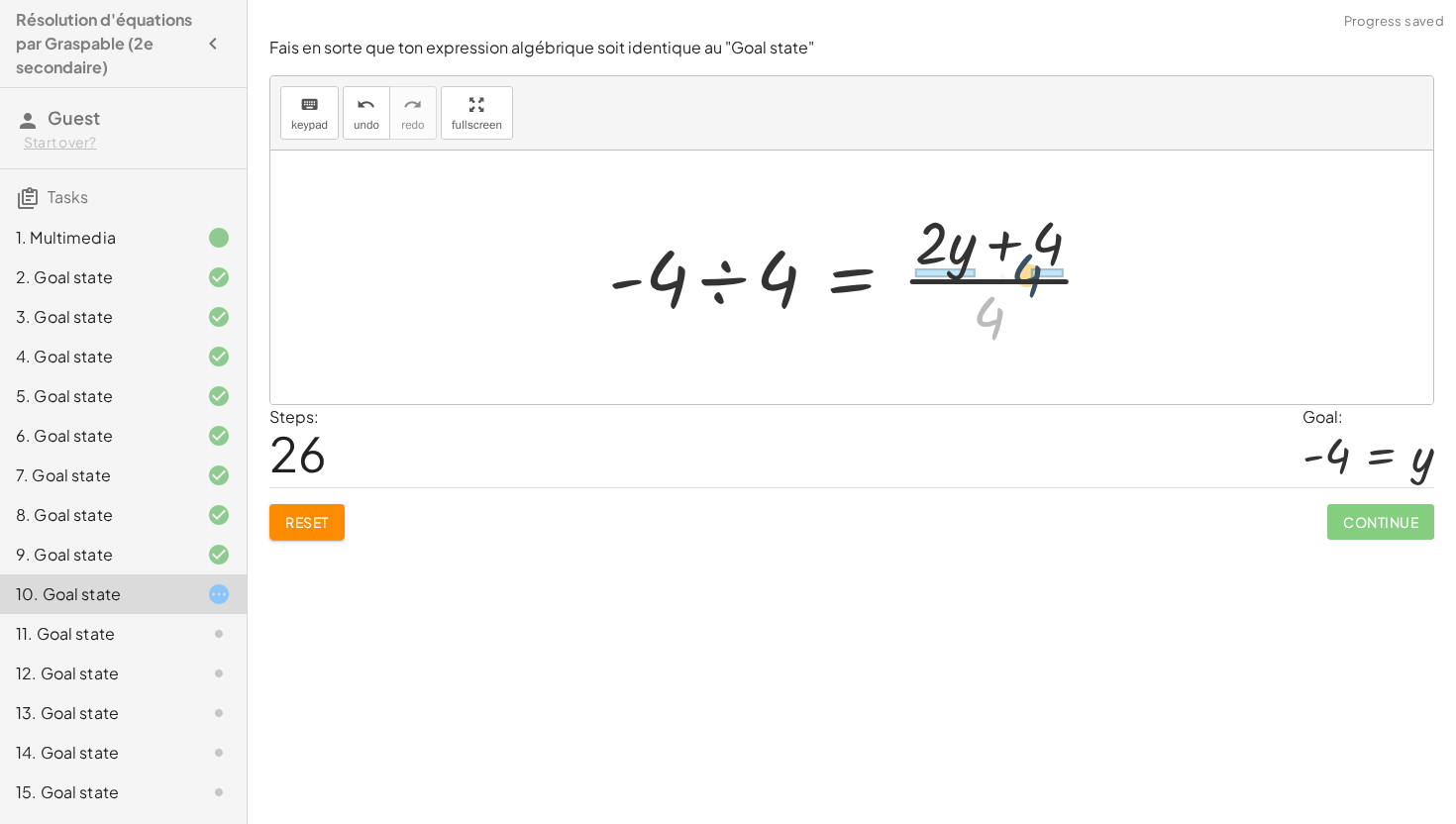 drag, startPoint x: 996, startPoint y: 309, endPoint x: 1045, endPoint y: 198, distance: 121.33425 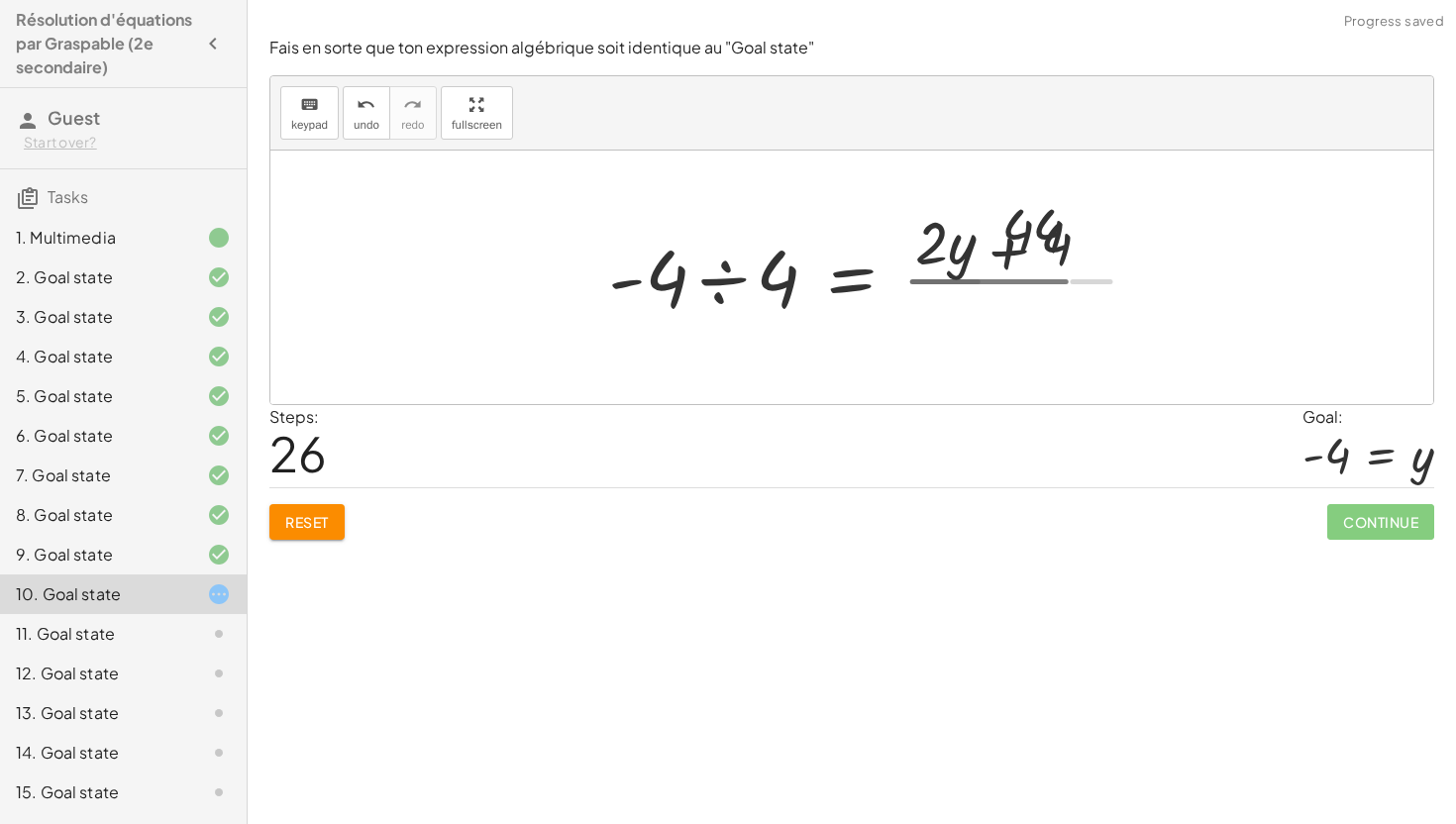 click on "− · 2 · y + 3 = 11 + 3 − · 2 · y = 11 + 3 − · 2 · y + · 2 · y = + 11 + · 2 · y + 3 + 0 = + 11 + · 2 · y 3 = + 11 + · 2 · y 3 = + · 2 · y + 11 + 3 − 7 = + · 2 · y + 11 − 7 + 3 − 7 = + · 2 · y + 4 - 4 = + · 2 · y + 4 - 4 = + · 2 · y + · 2 · 2 - 4 = · ( + y + 2 ) · 2 - 4 = + · y · 2 + · 2 · 2 - 4 = + · y · 2 + 4 − 4 − 4 = + · y · 2 + 4 − 4 − 4 − 4 = + · y · 2 + 0 − 4 − 4 = · y · 2 - 8 = · y · 2 − 8 + 4 = + · y · 2 + 4 - 4 = + · y · 2 + 4 - 4 = + · y · 2 + · 2 · 2 - 4 = · ( + y + 2 ) · 2 - 4 = · 2 · ( + y + 2 ) - 4 = + · 2 · y + · 2 · 2 - 4 = + · 2 · y + 4 - 4 = + · 2 · y + · 2 · 2 - 4 = · 2 · ( + y + 2 ) - 4 = · ( + y + 2 ) · 2 - 4 = + · 2 · y + · 2 · 2 · - 4 ÷ 4 = · ( + · 2 · y + · 2 · 2 ) ÷ 4 · - 4 ÷ 4 = · ( + · 2 · y + · 2 · 2 ) · · 1 · 4 · - 4 ÷ 4 = · ( + · 2 · y + 4 ) · · 1 · 4 · - 4 ÷ 4 = · · ( + · 2 · y + 4 ) · 4 · 1 · 4 = y - + + 4 · 2 · · ÷ 4 ( ) 4 · 4 · · 4 · ·" at bounding box center [875, 277] 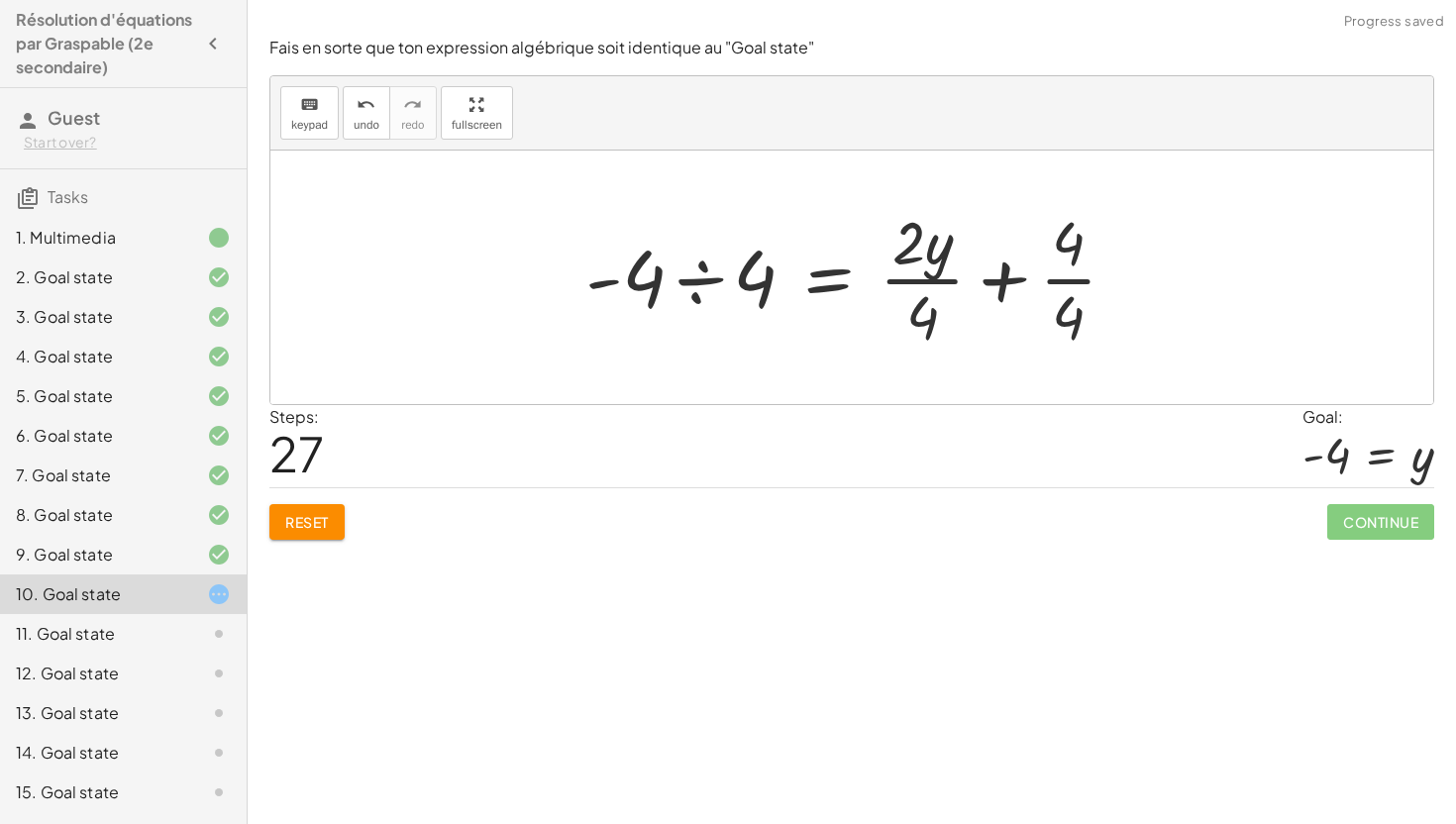 click at bounding box center [859, 277] 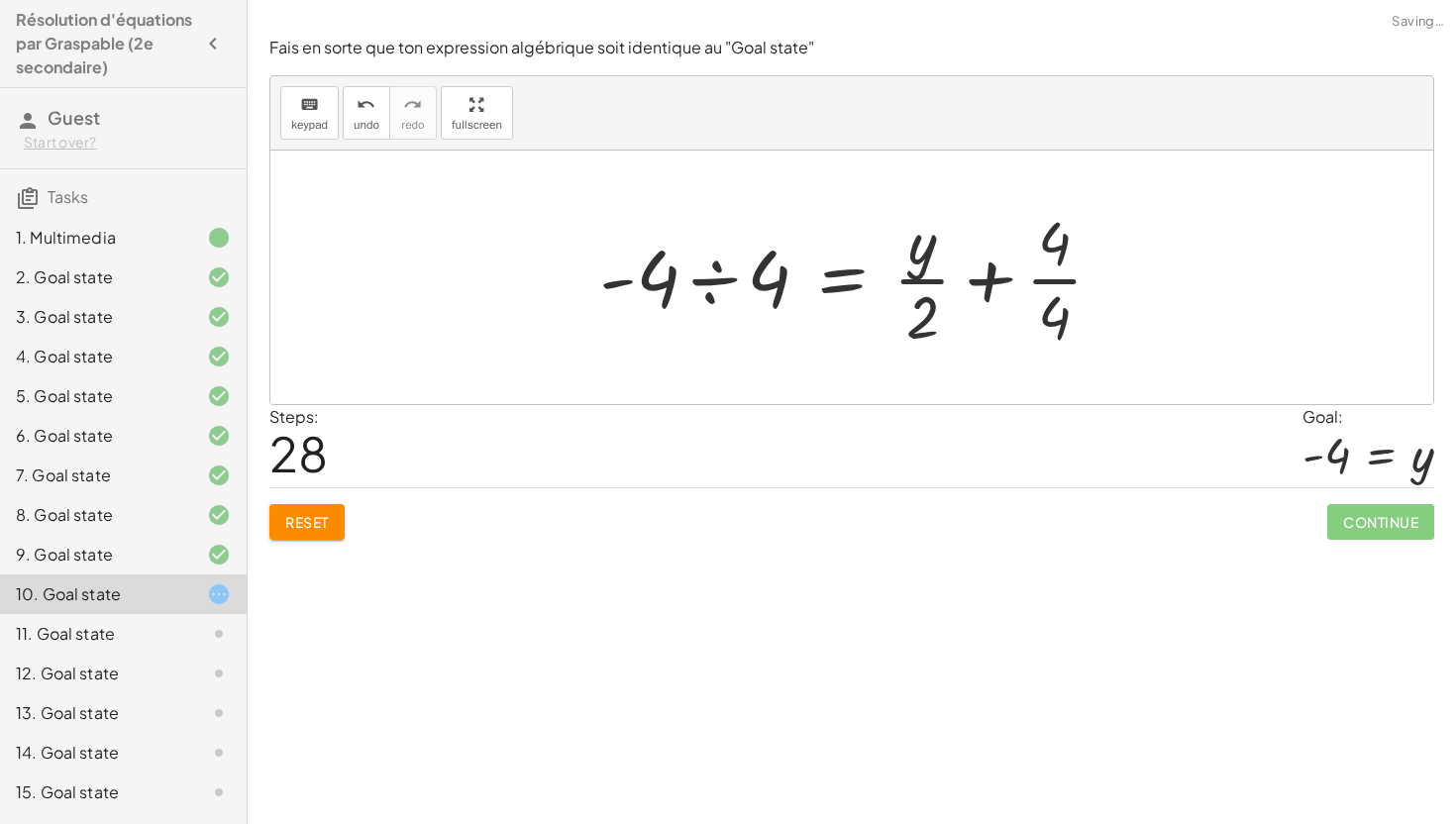 click at bounding box center (859, 277) 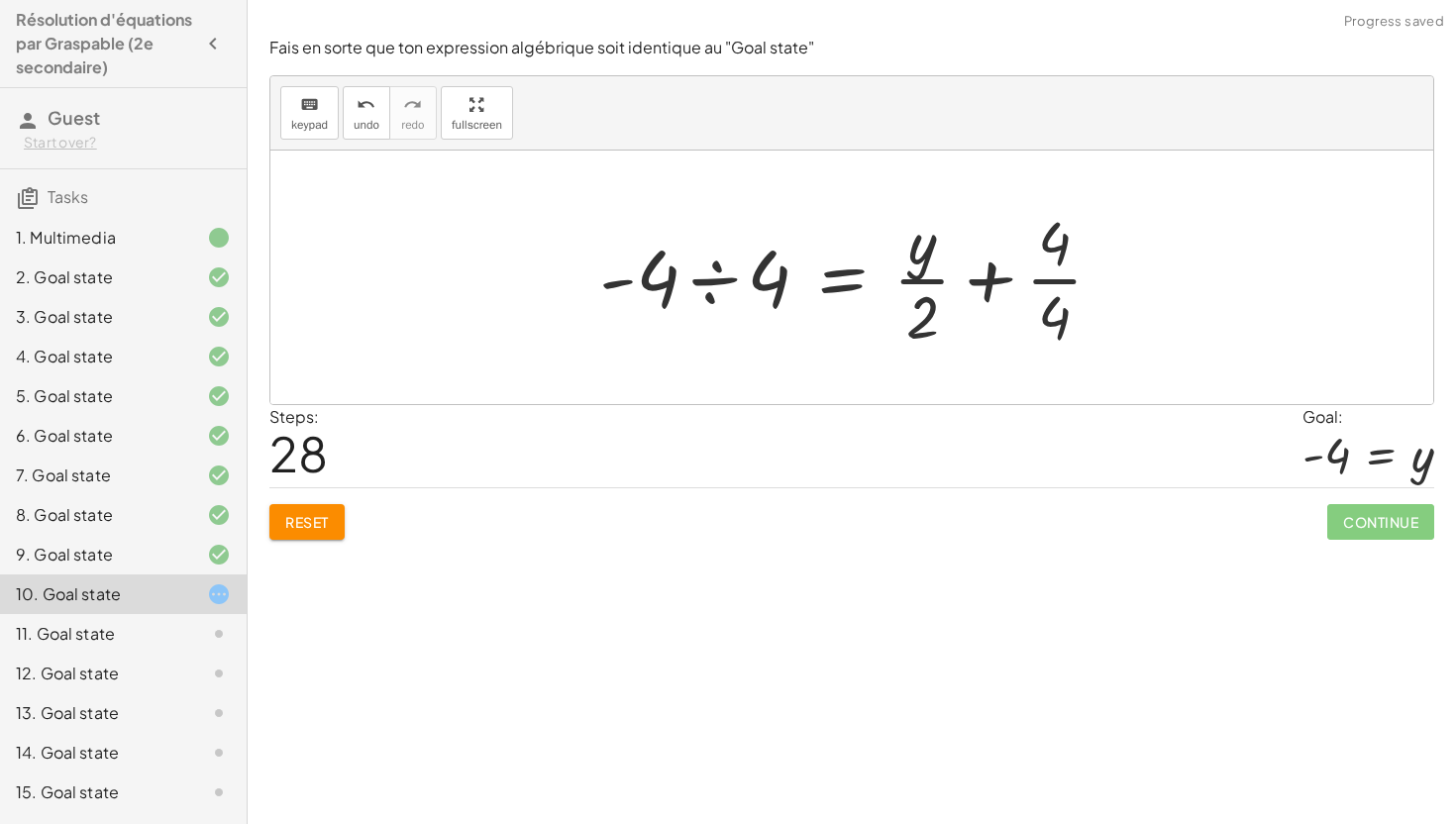 click at bounding box center [859, 277] 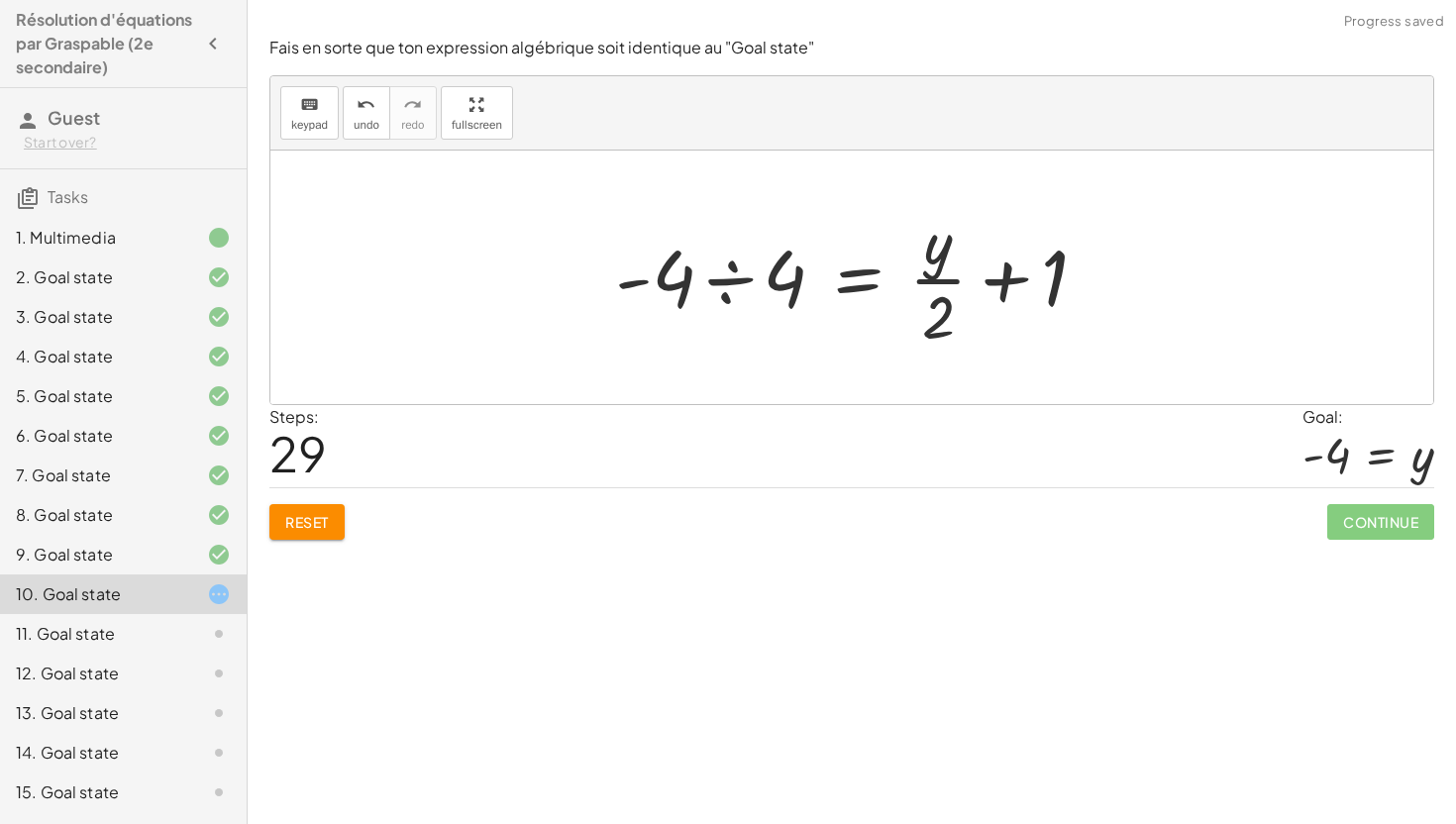 click at bounding box center (859, 277) 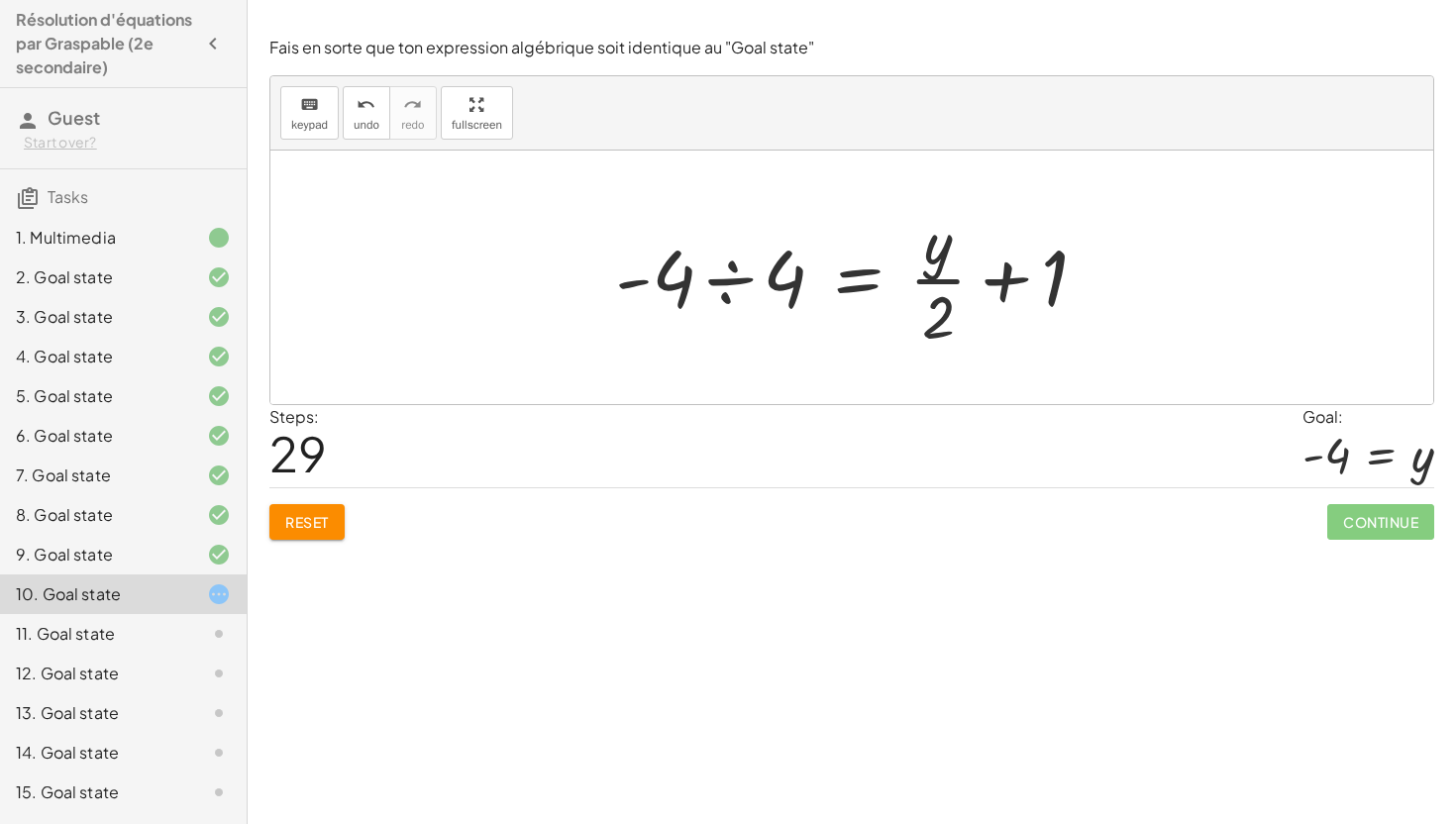 click at bounding box center (859, 277) 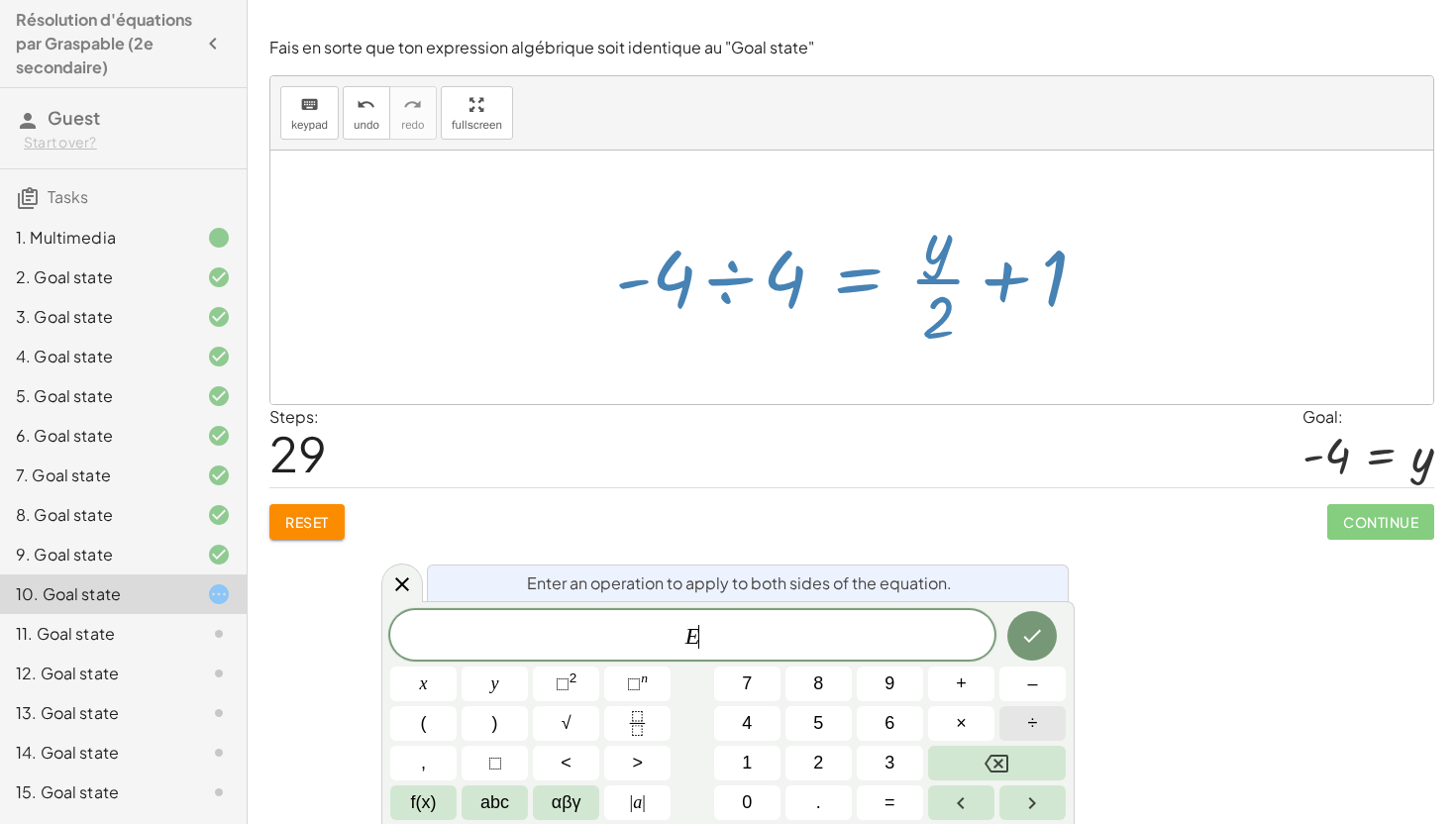 click on "÷" at bounding box center (1032, 723) 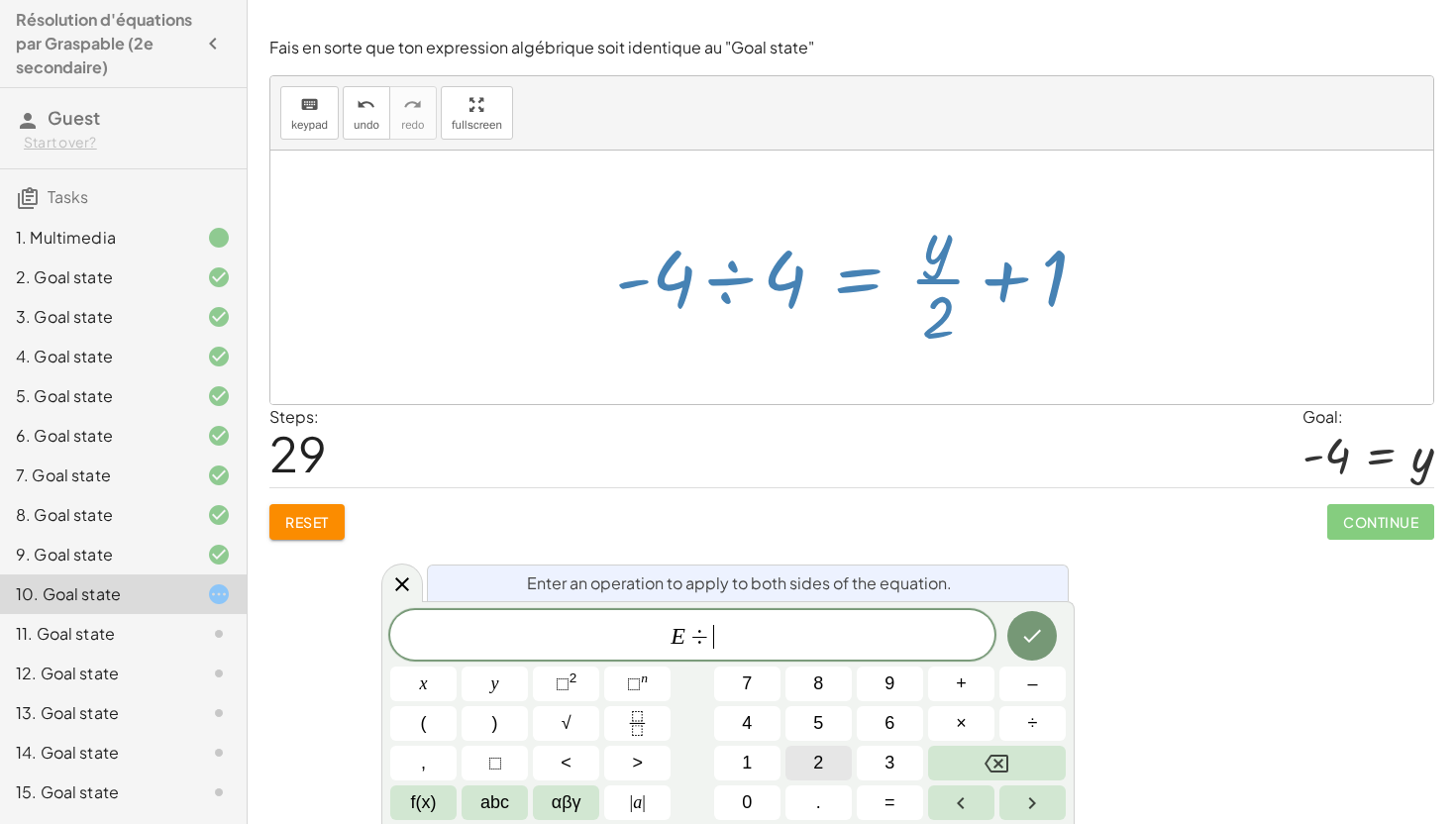click on "2" at bounding box center [818, 763] 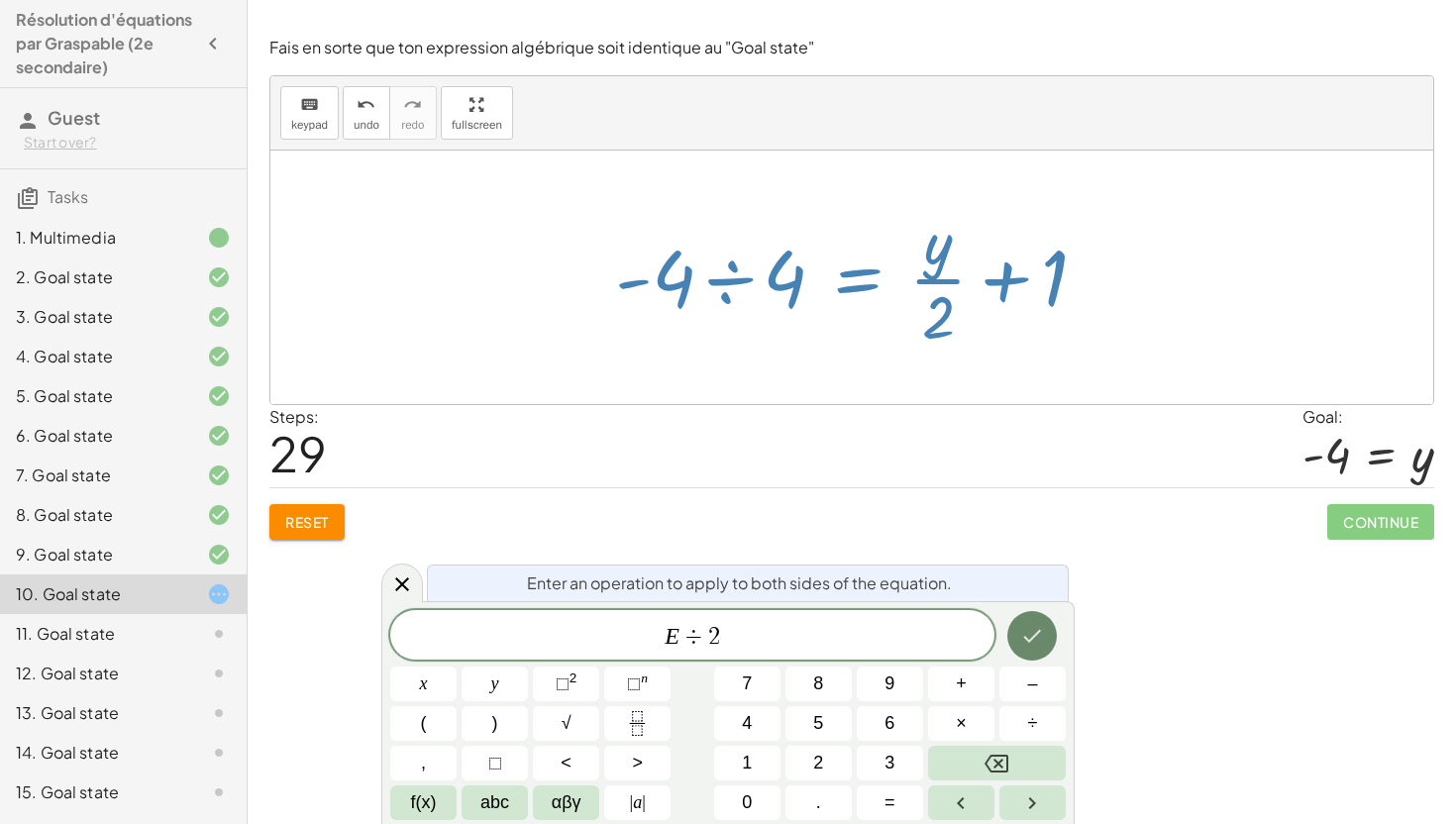 click at bounding box center [1032, 636] 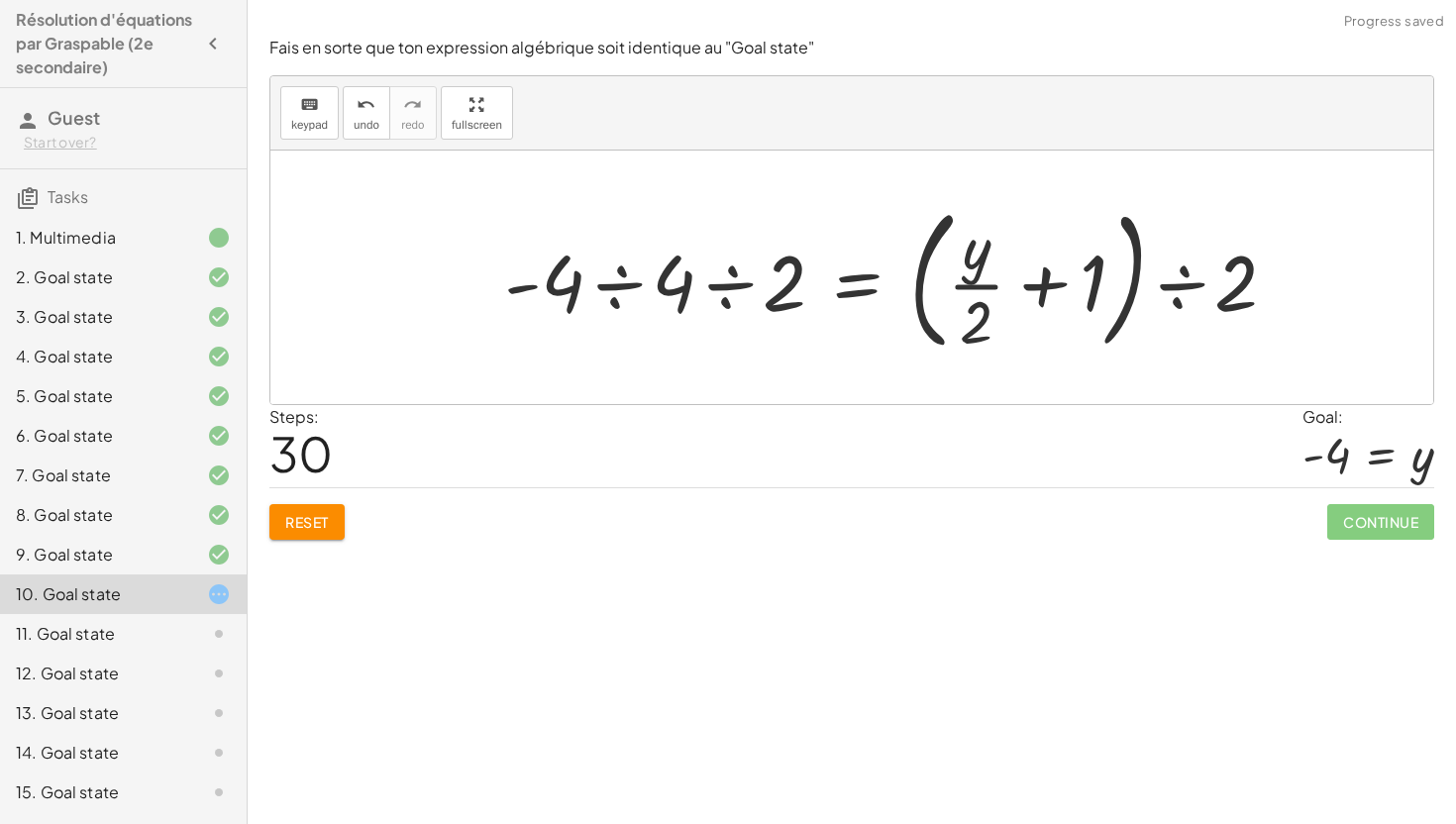 click at bounding box center (898, 277) 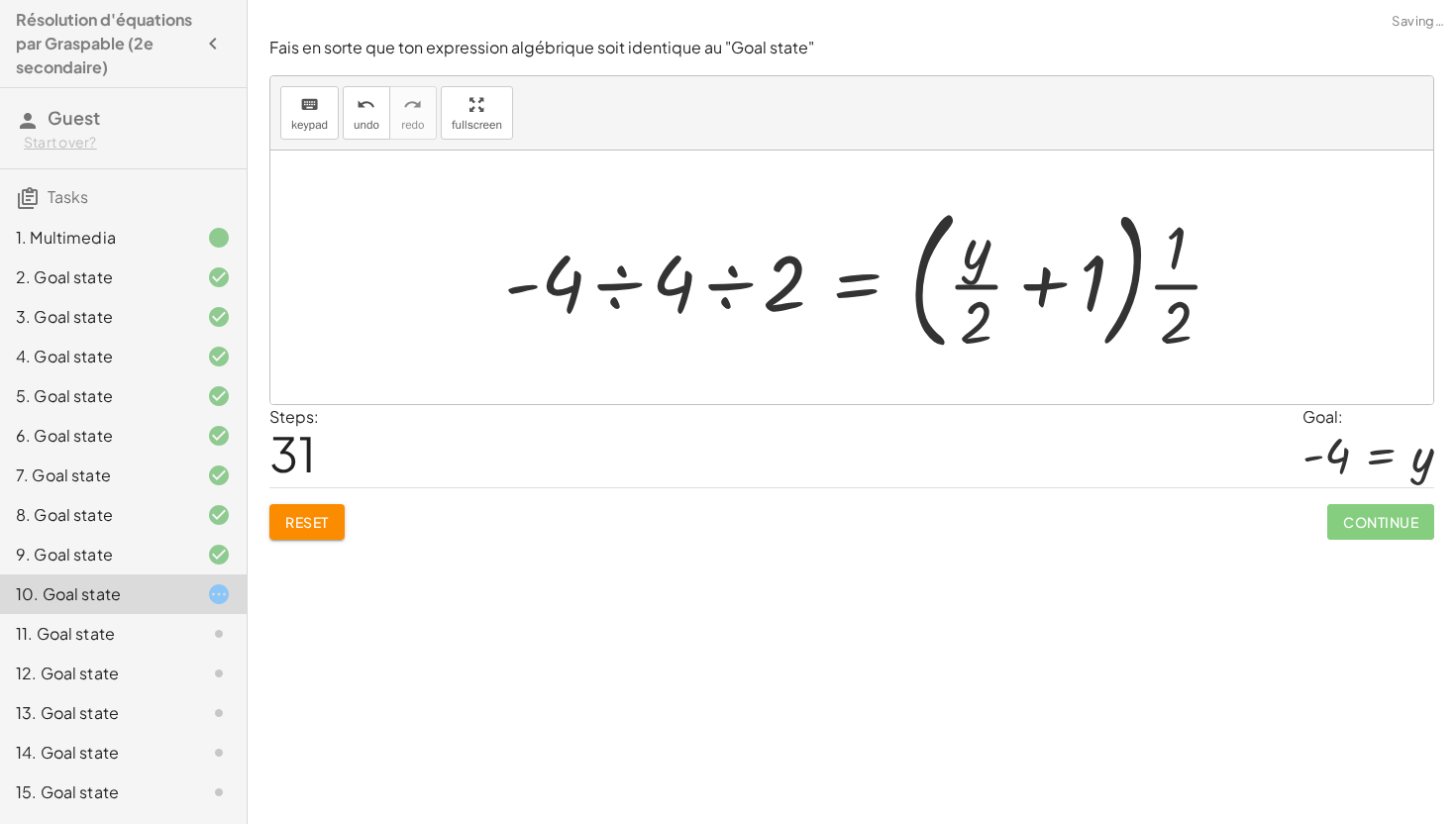 click at bounding box center [872, 277] 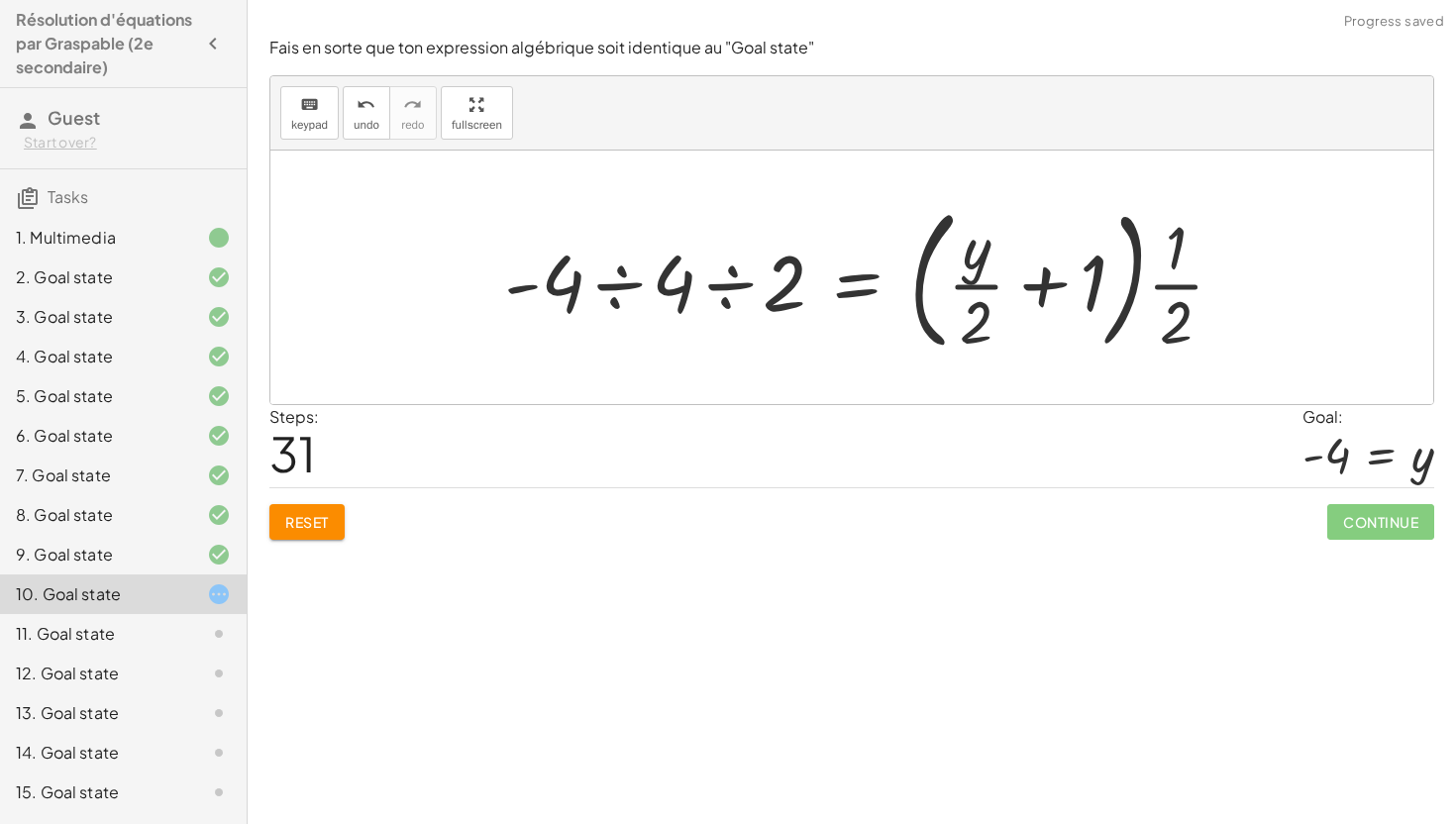 click at bounding box center (872, 277) 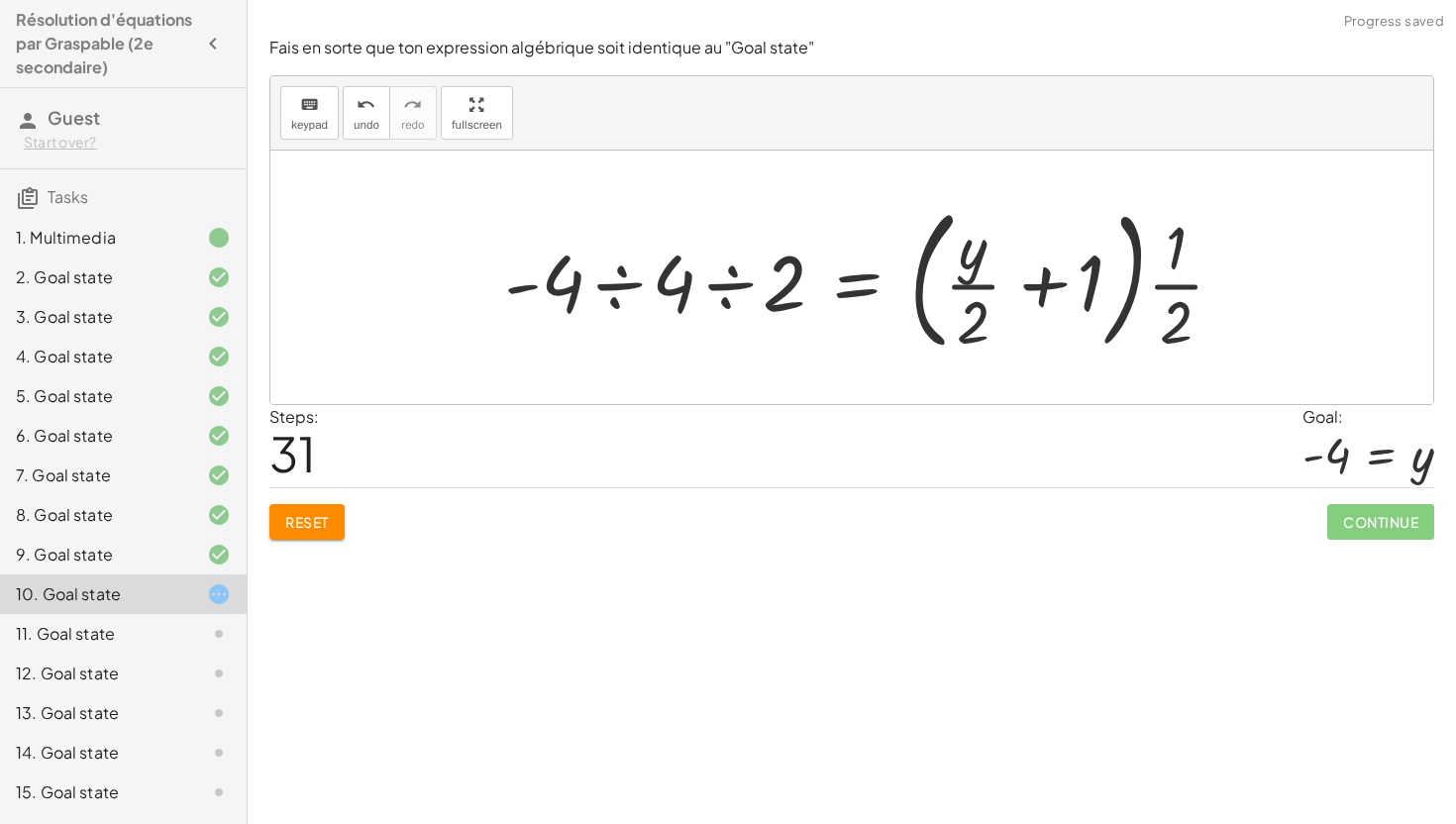 click at bounding box center [872, 277] 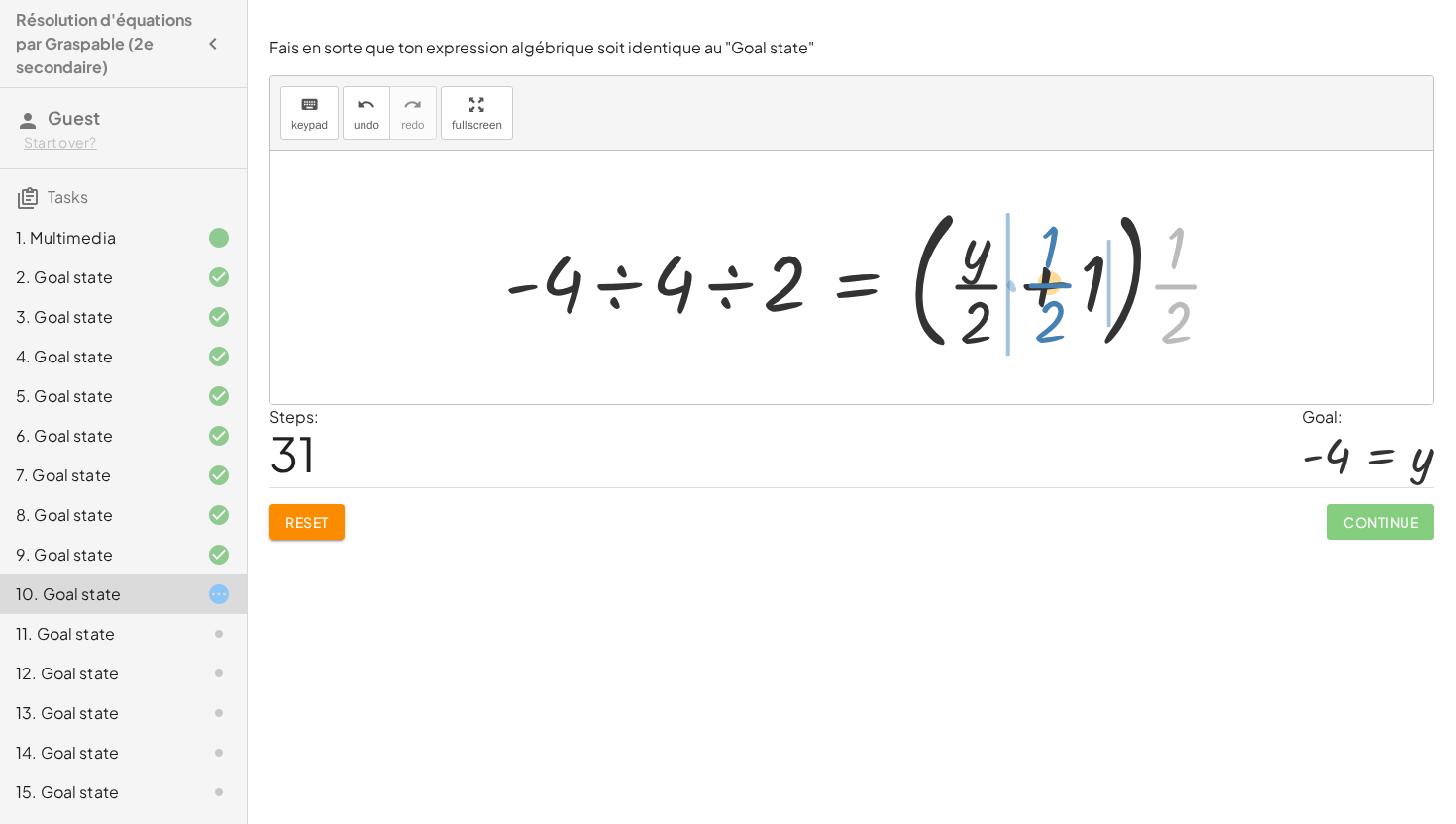 drag, startPoint x: 1175, startPoint y: 277, endPoint x: 1053, endPoint y: 279, distance: 122.01639 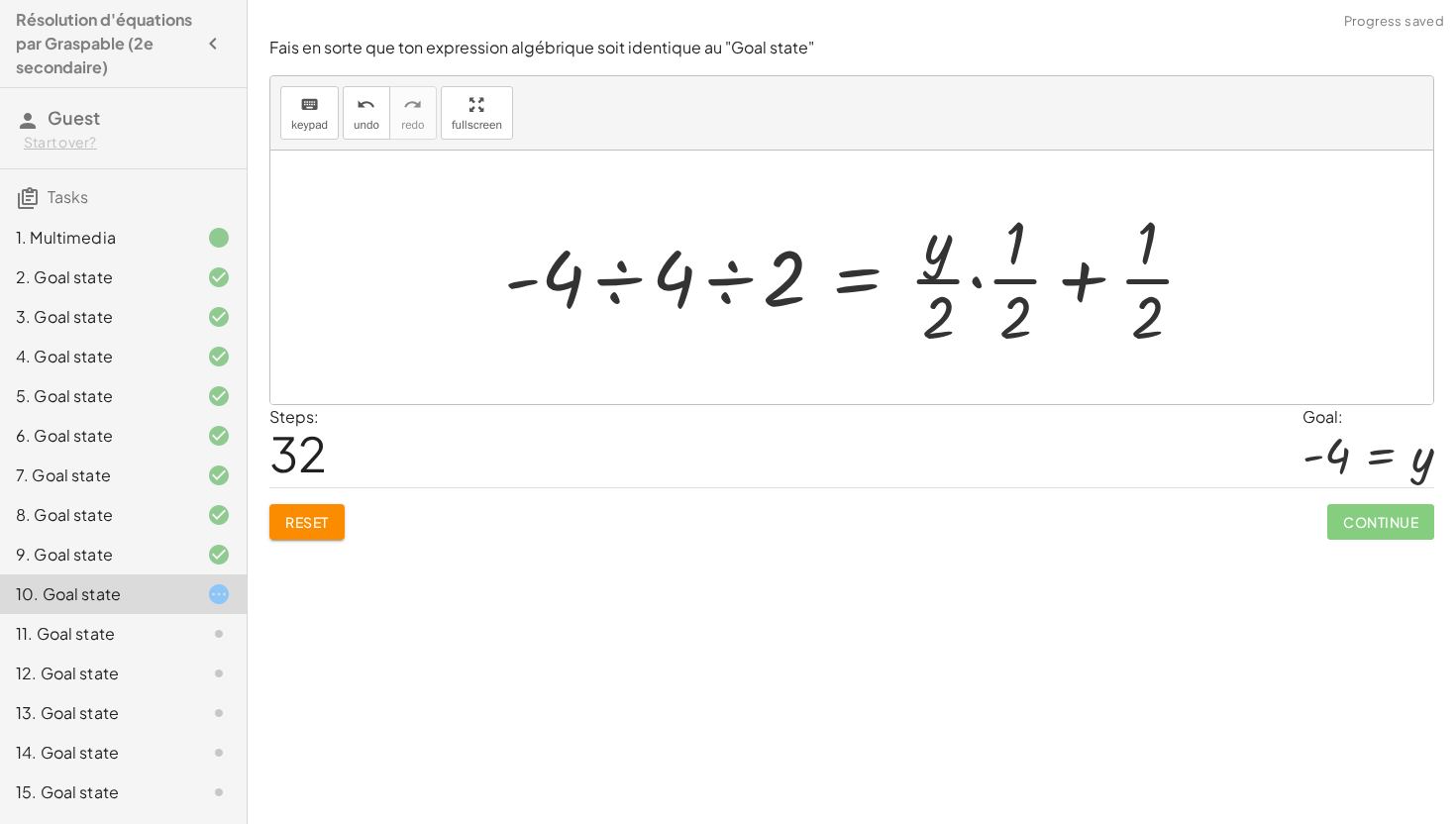 click at bounding box center (858, 277) 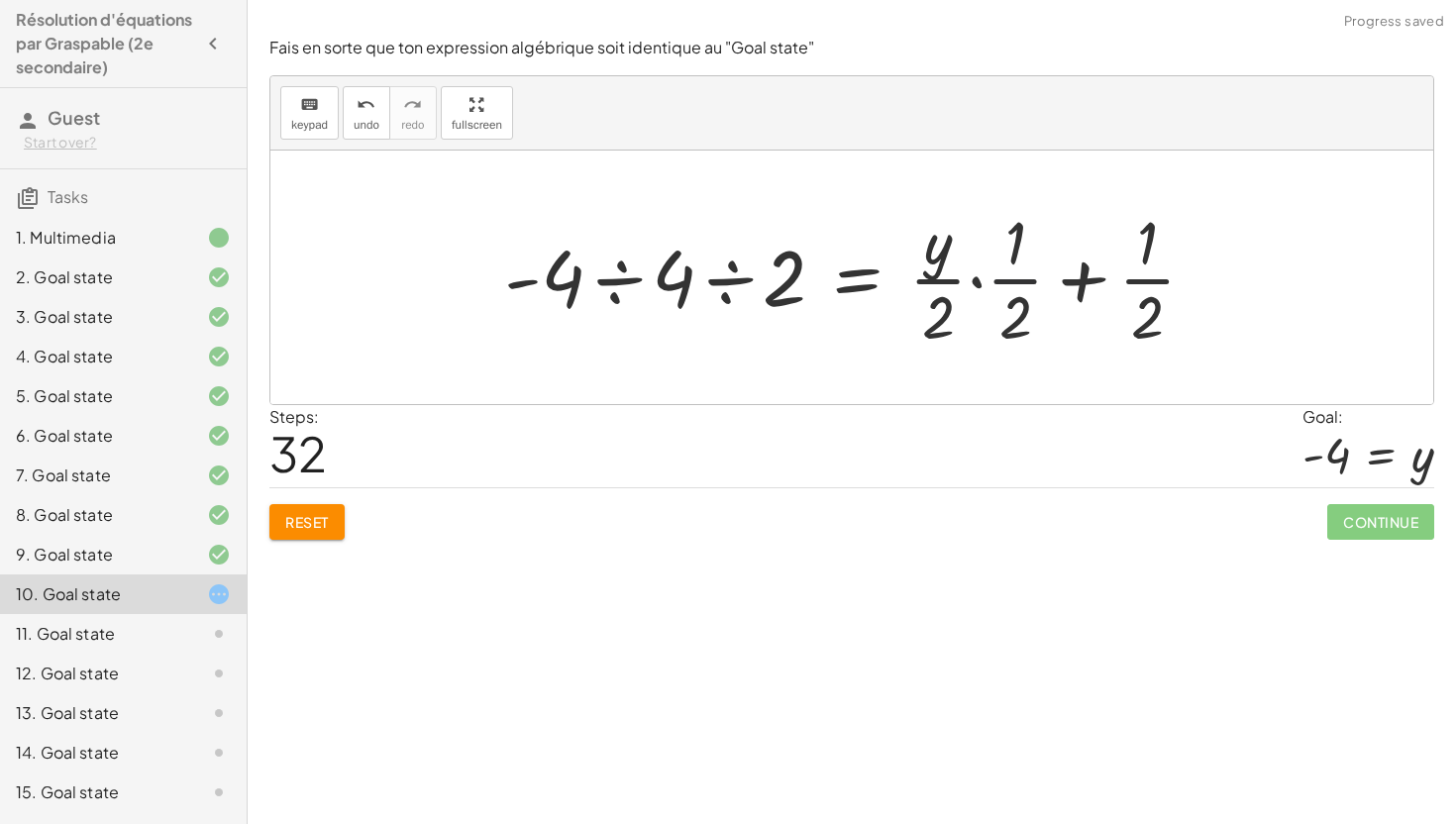 click at bounding box center (858, 277) 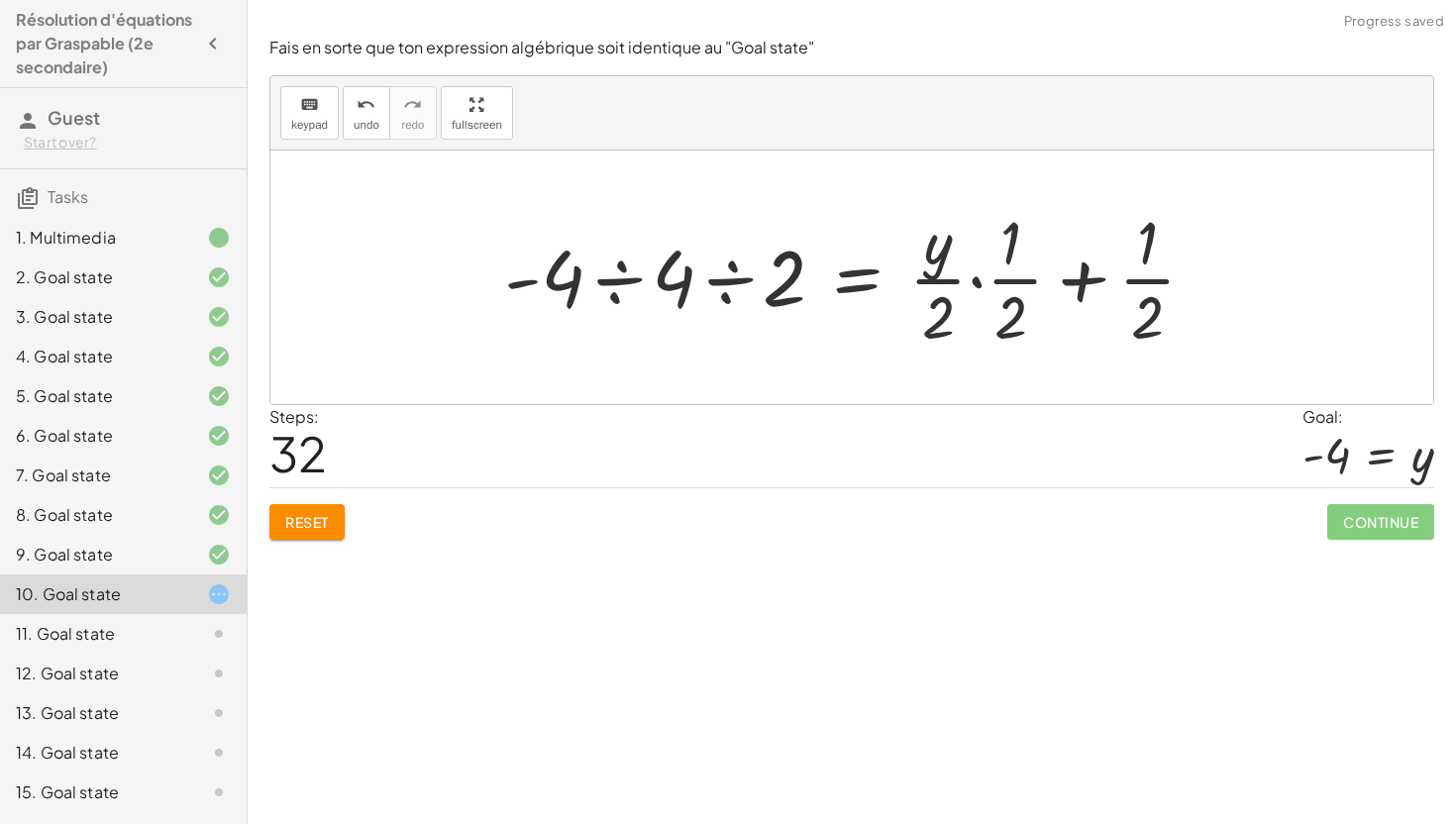 click at bounding box center (858, 277) 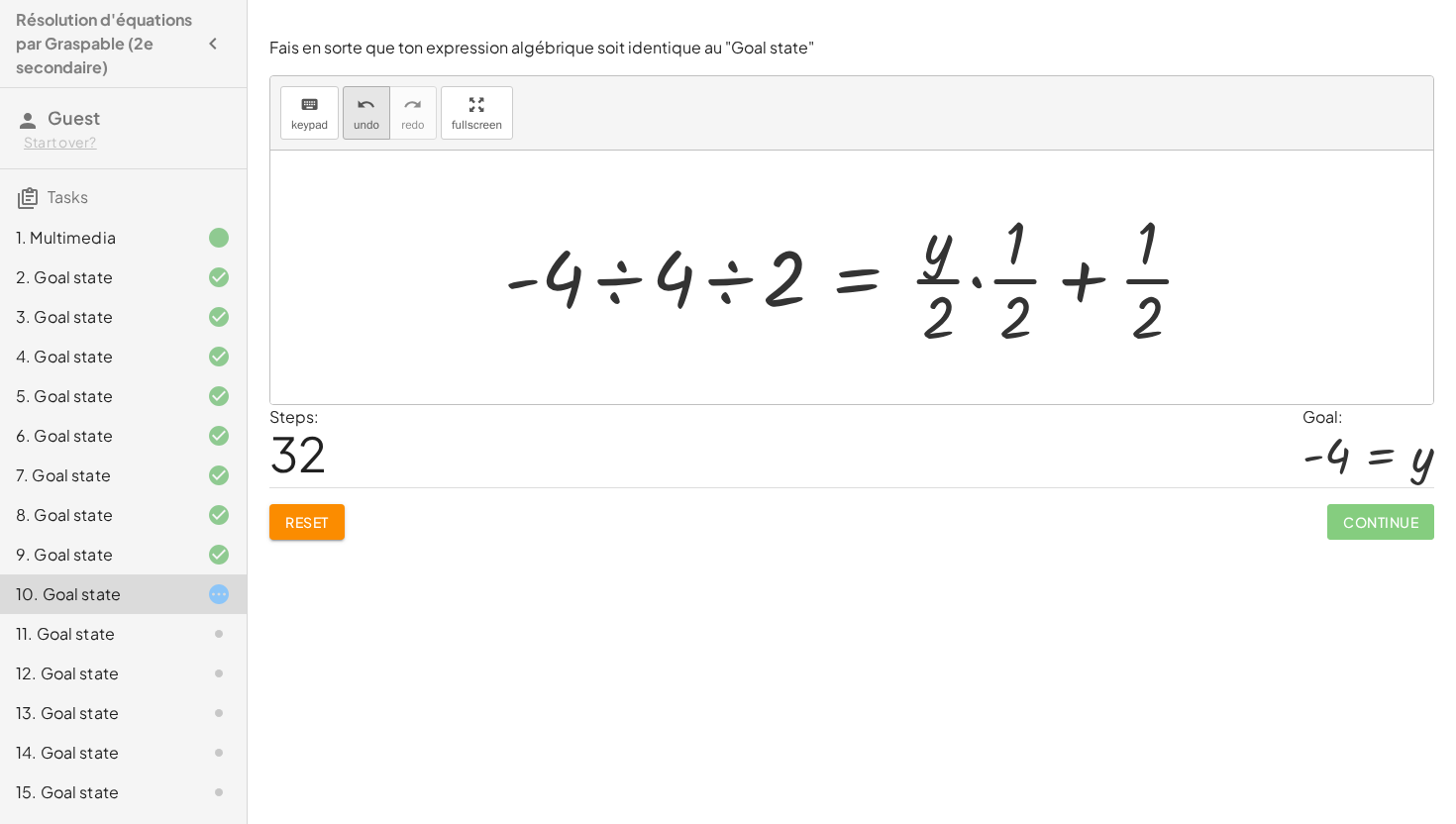 click on "undo undo" at bounding box center (366, 113) 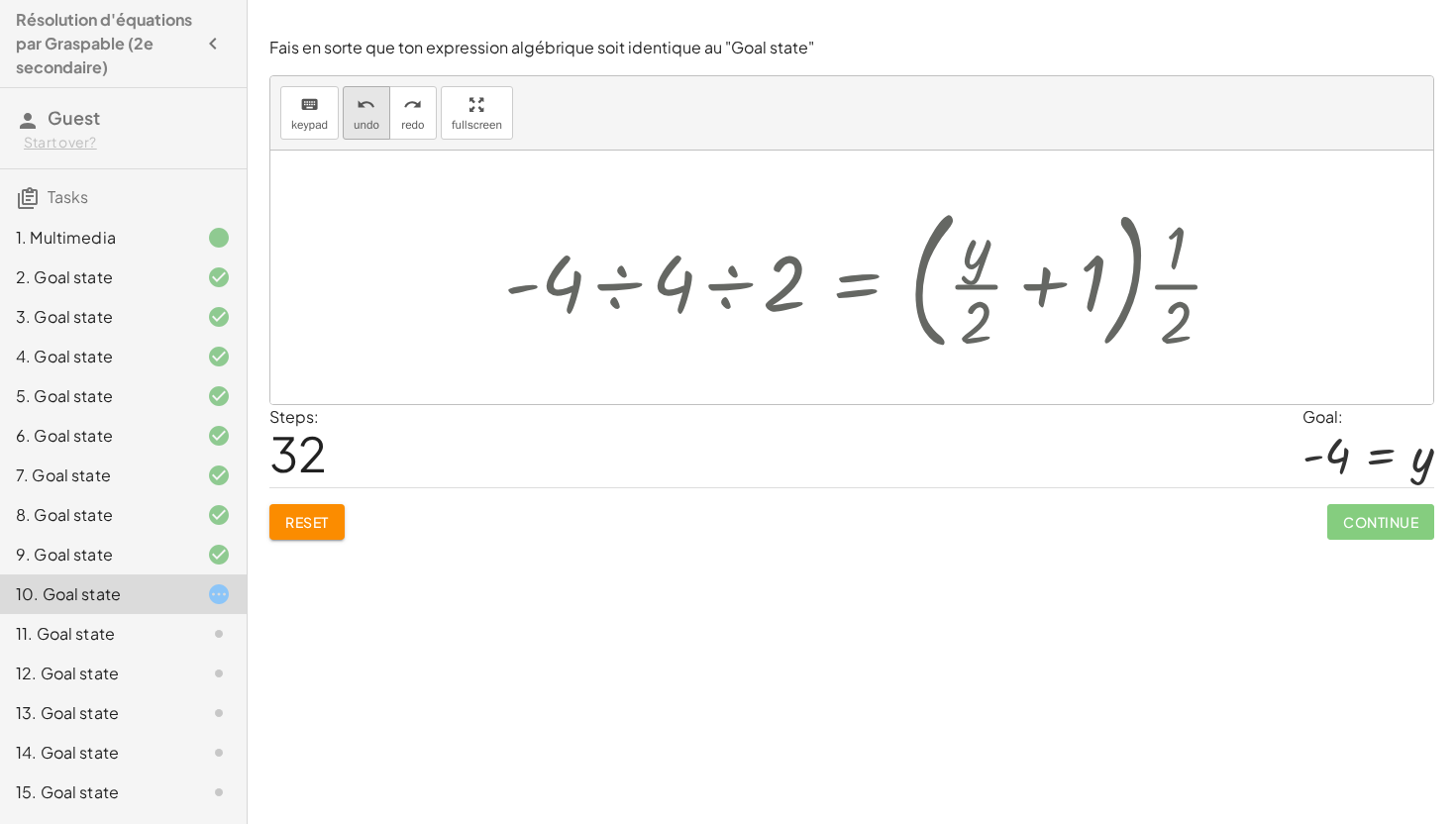 click on "undo undo" at bounding box center [366, 113] 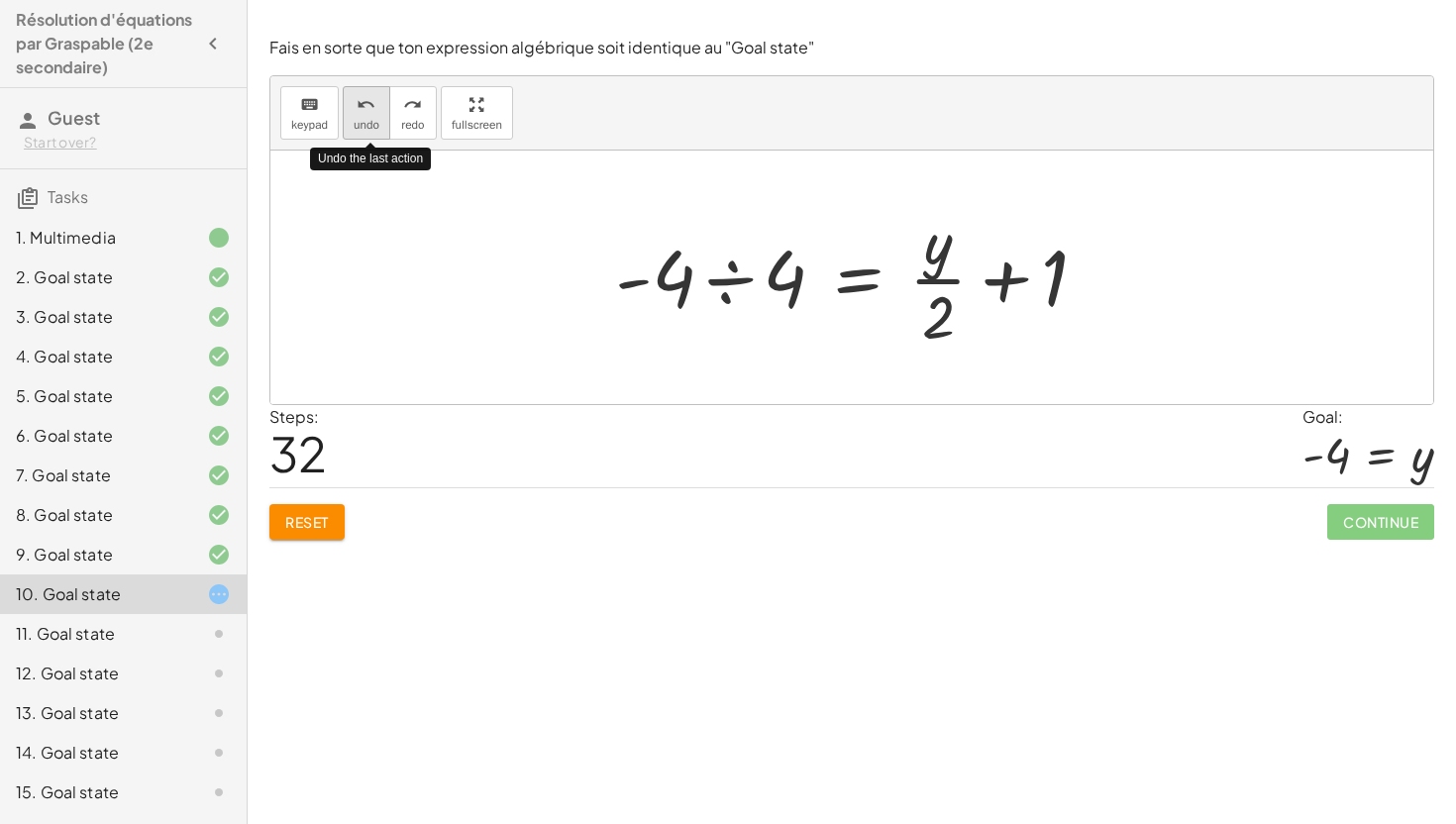 click on "undo undo" at bounding box center [366, 113] 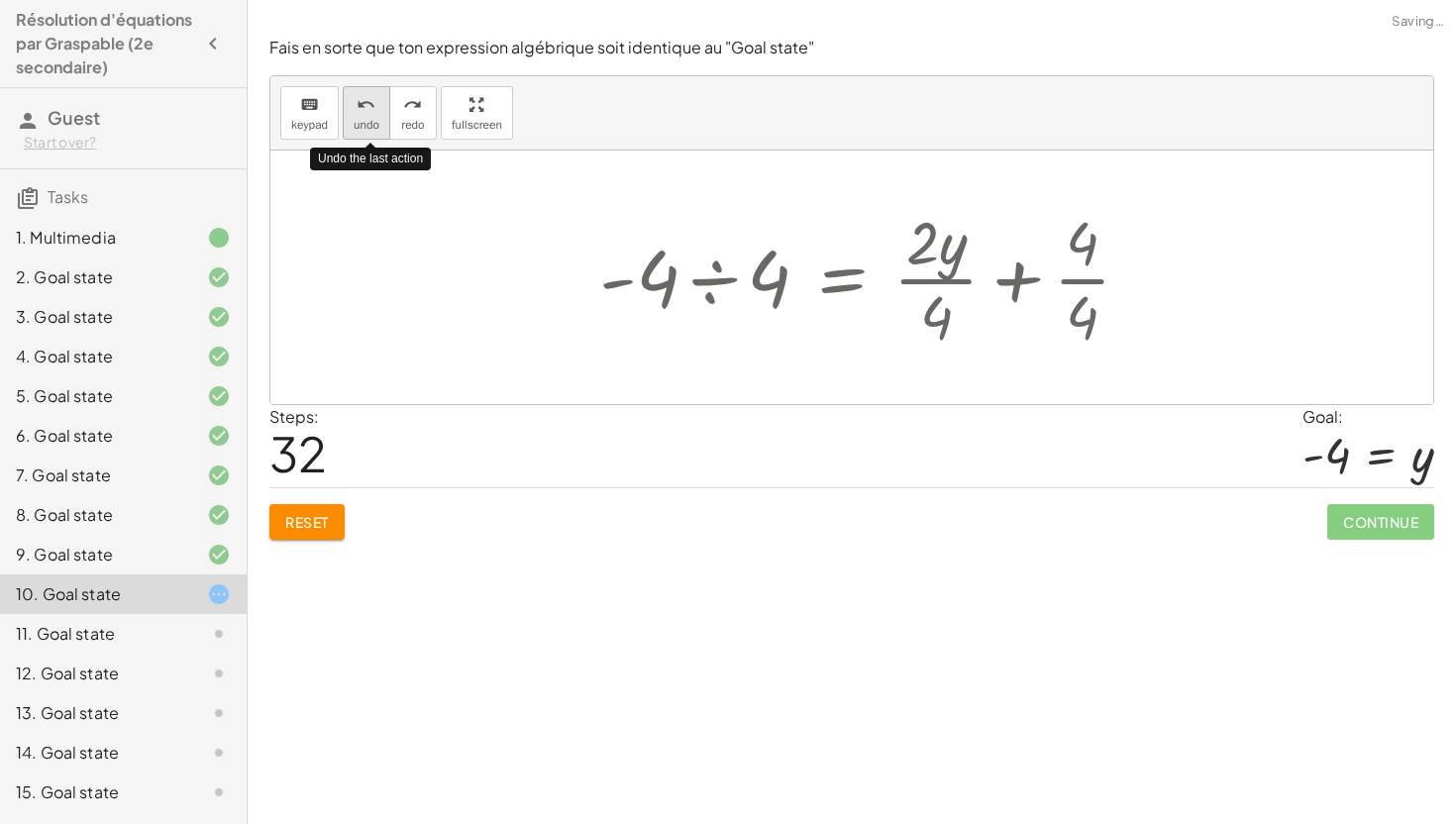 click on "undo undo" at bounding box center [366, 113] 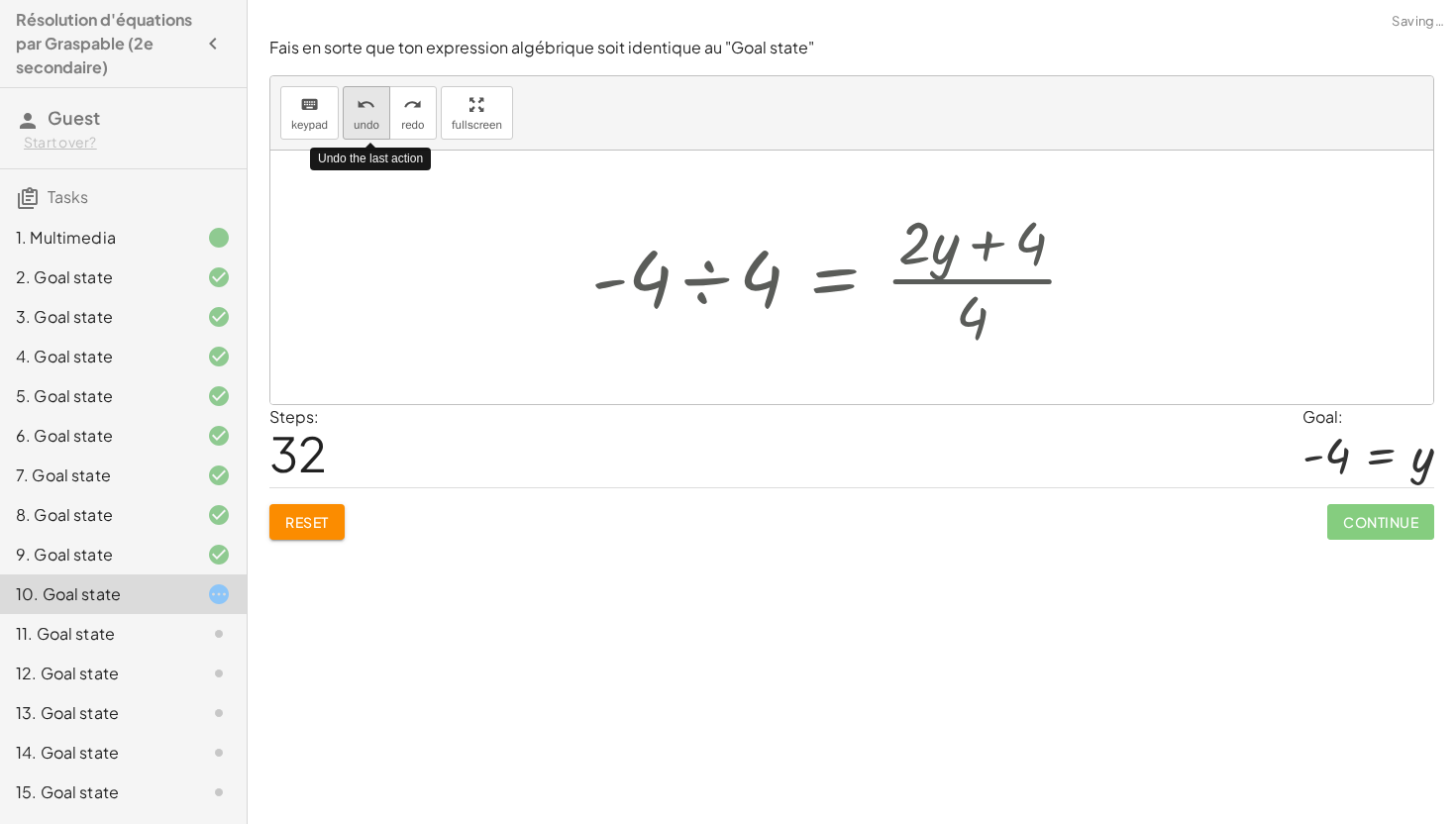 click on "undo undo" at bounding box center [366, 113] 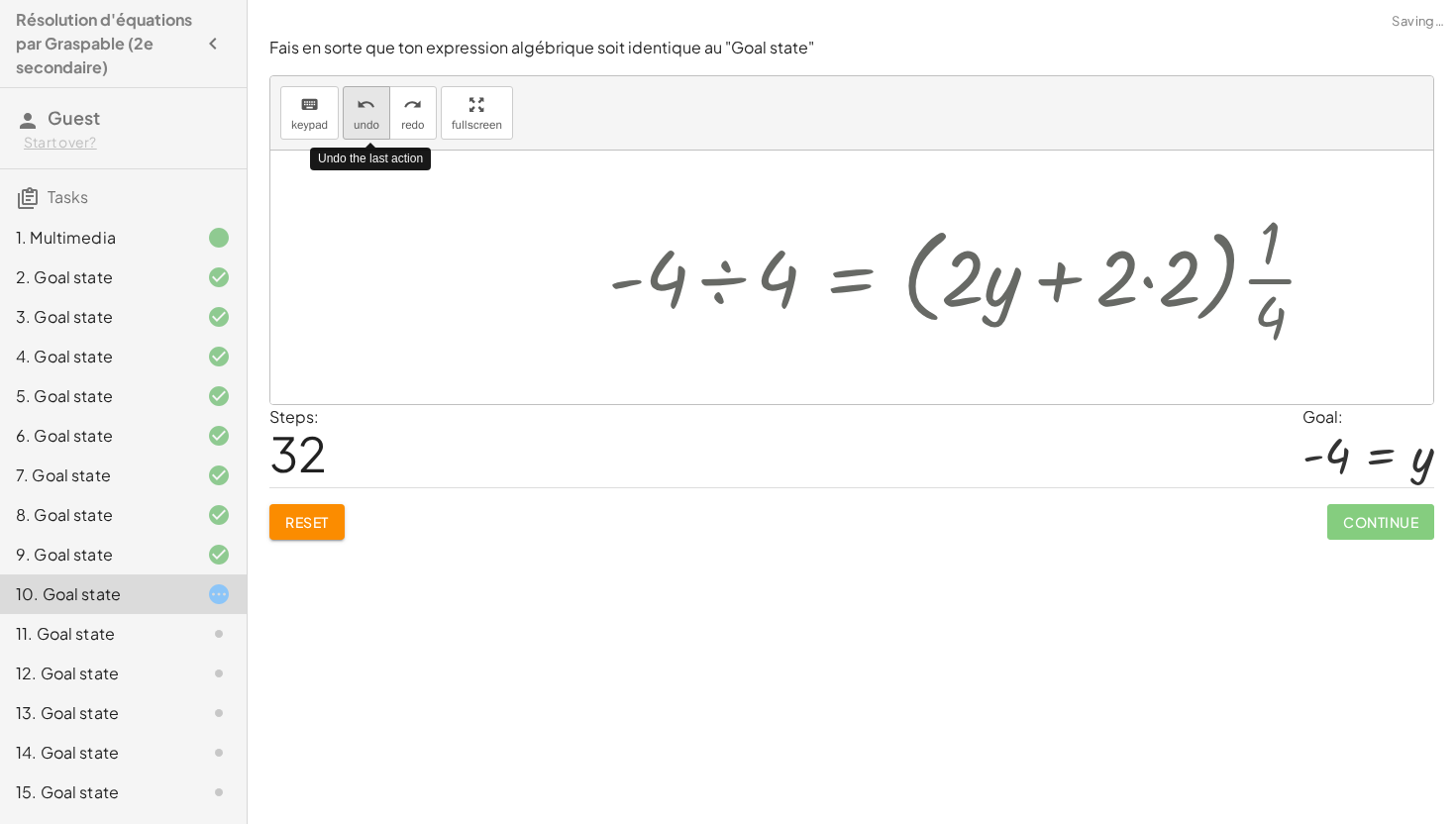 click on "undo undo" at bounding box center [366, 113] 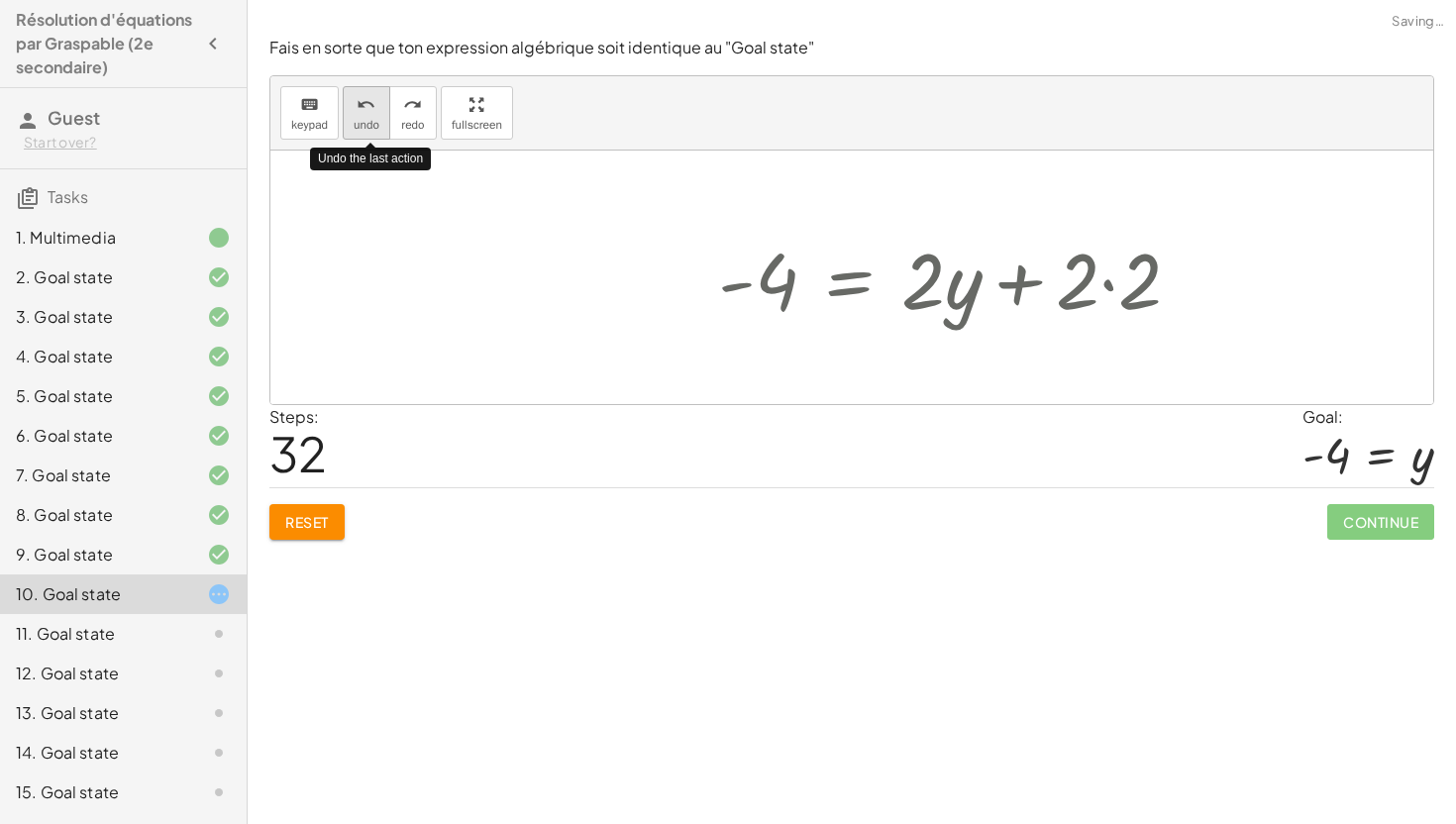 click on "undo undo" at bounding box center [366, 113] 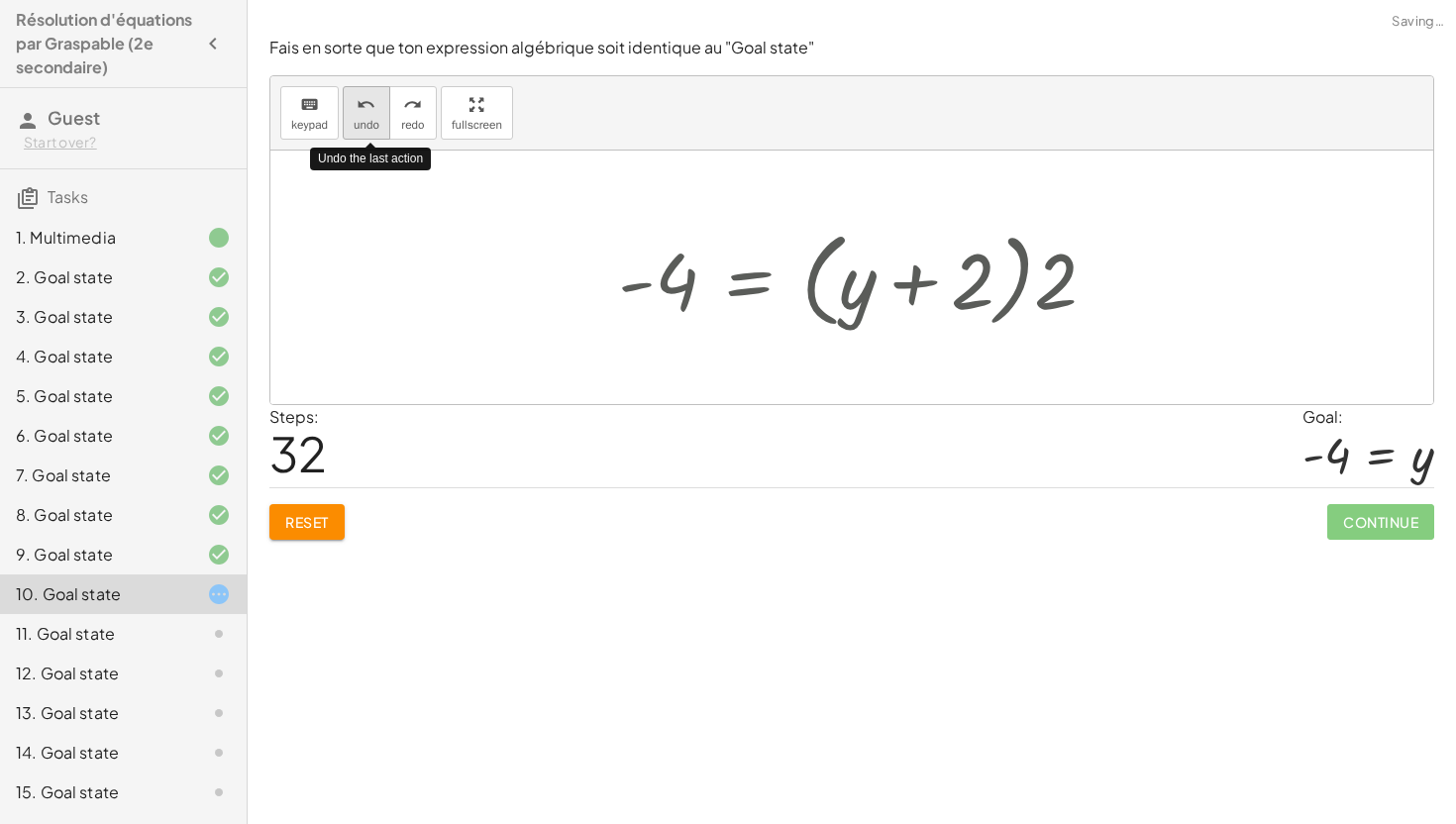 click on "undo undo" at bounding box center [366, 113] 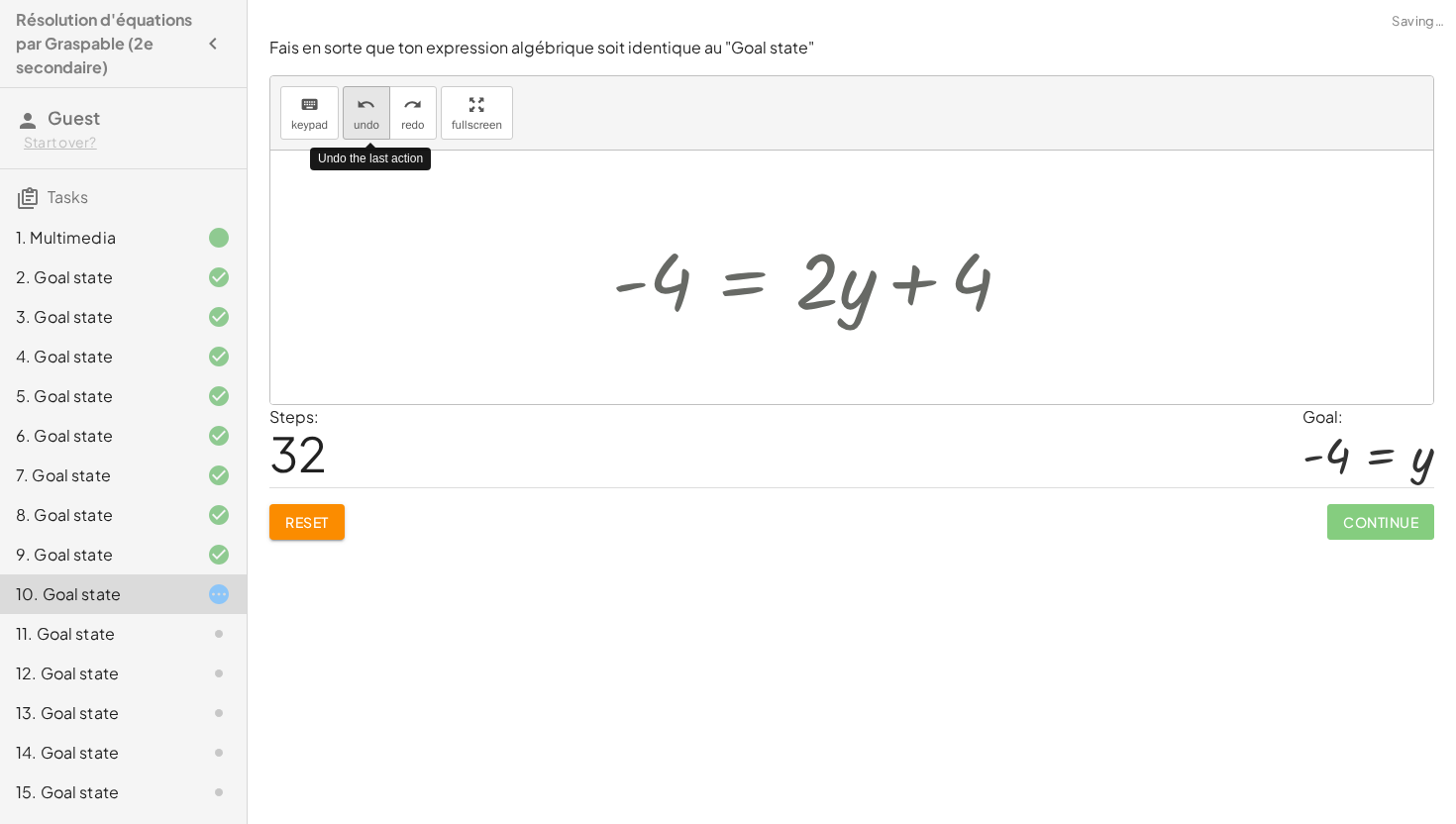 click on "undo undo" at bounding box center (366, 113) 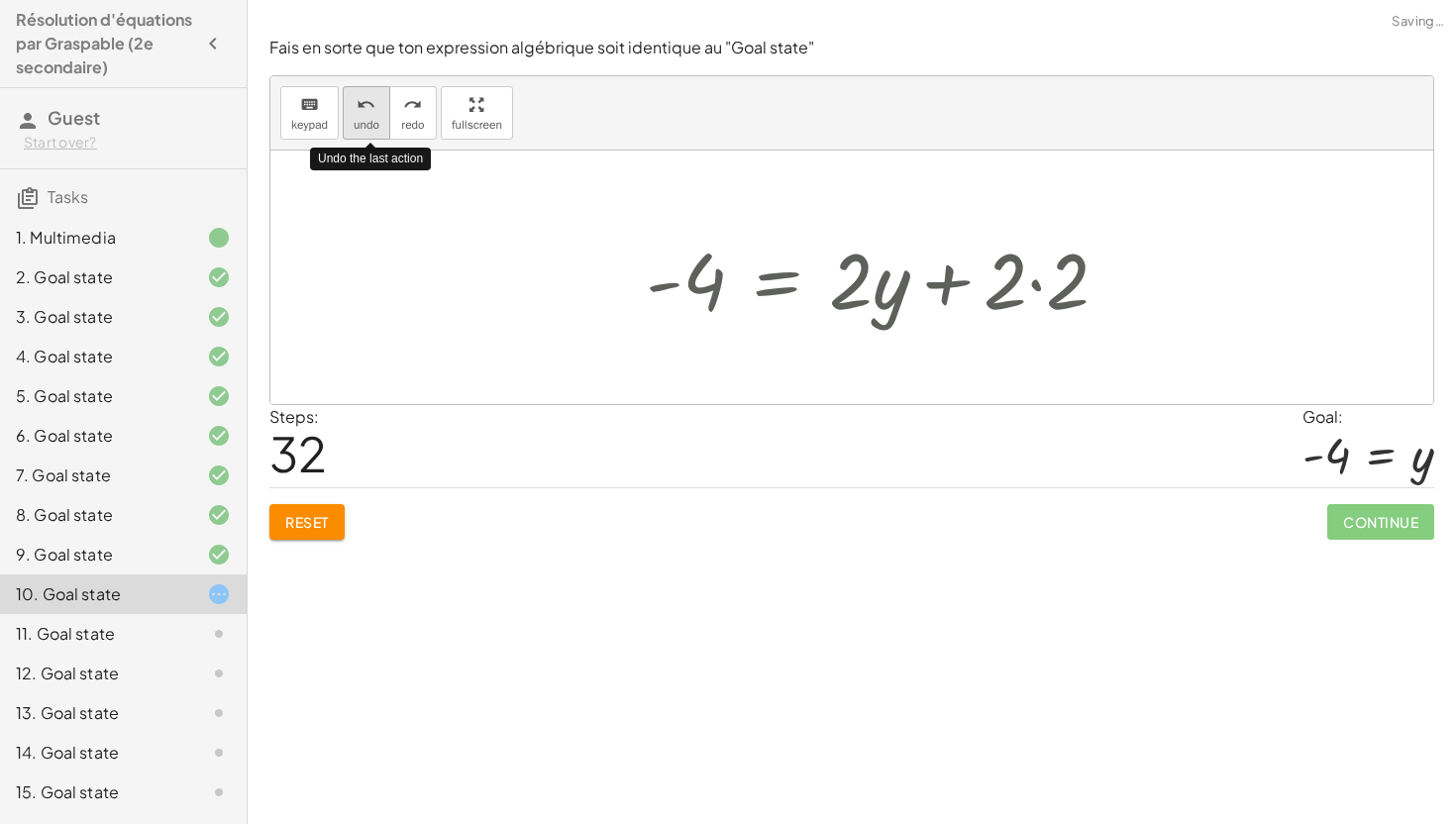 click on "undo undo" at bounding box center (366, 113) 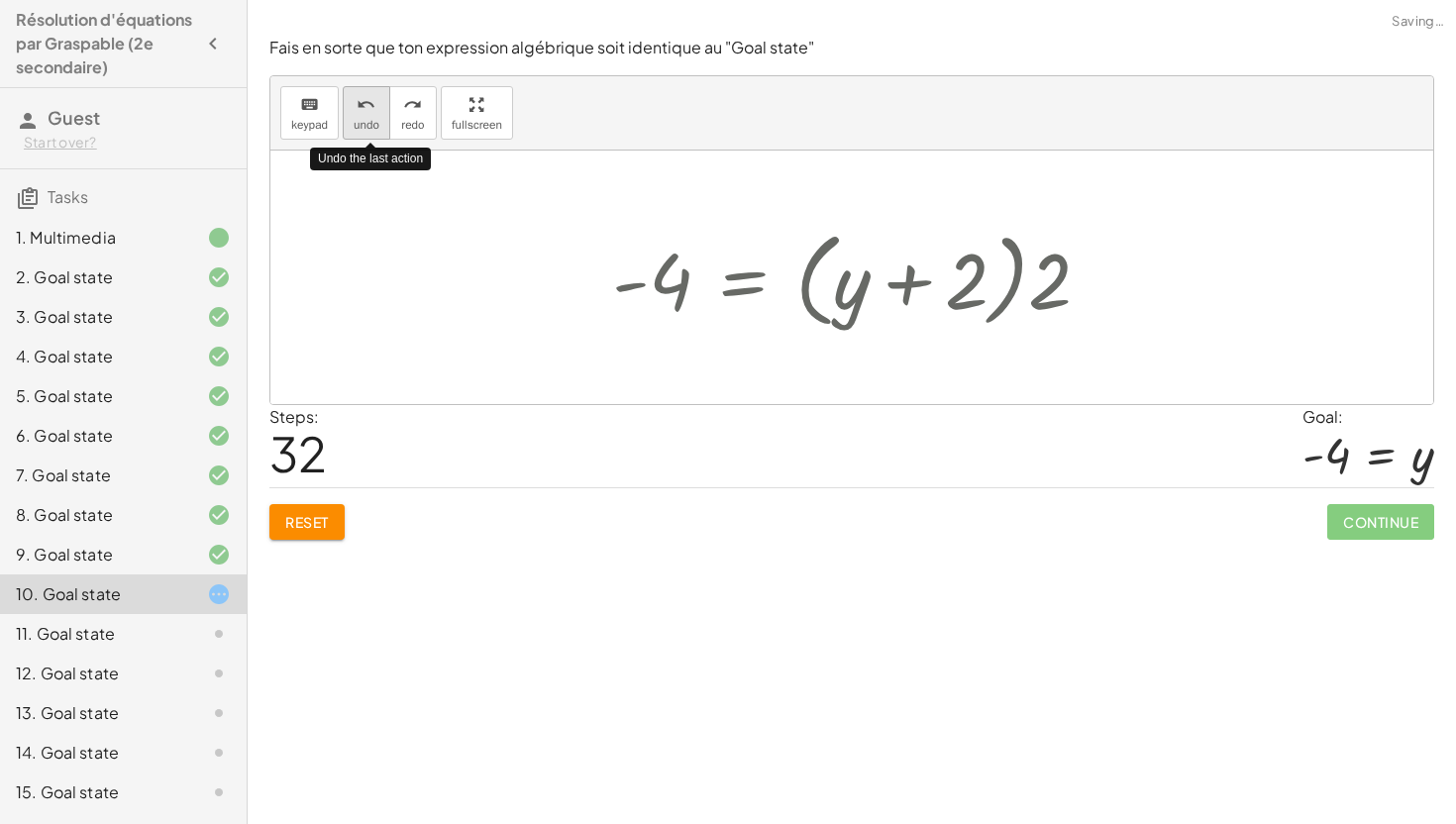 click on "undo undo" at bounding box center [366, 113] 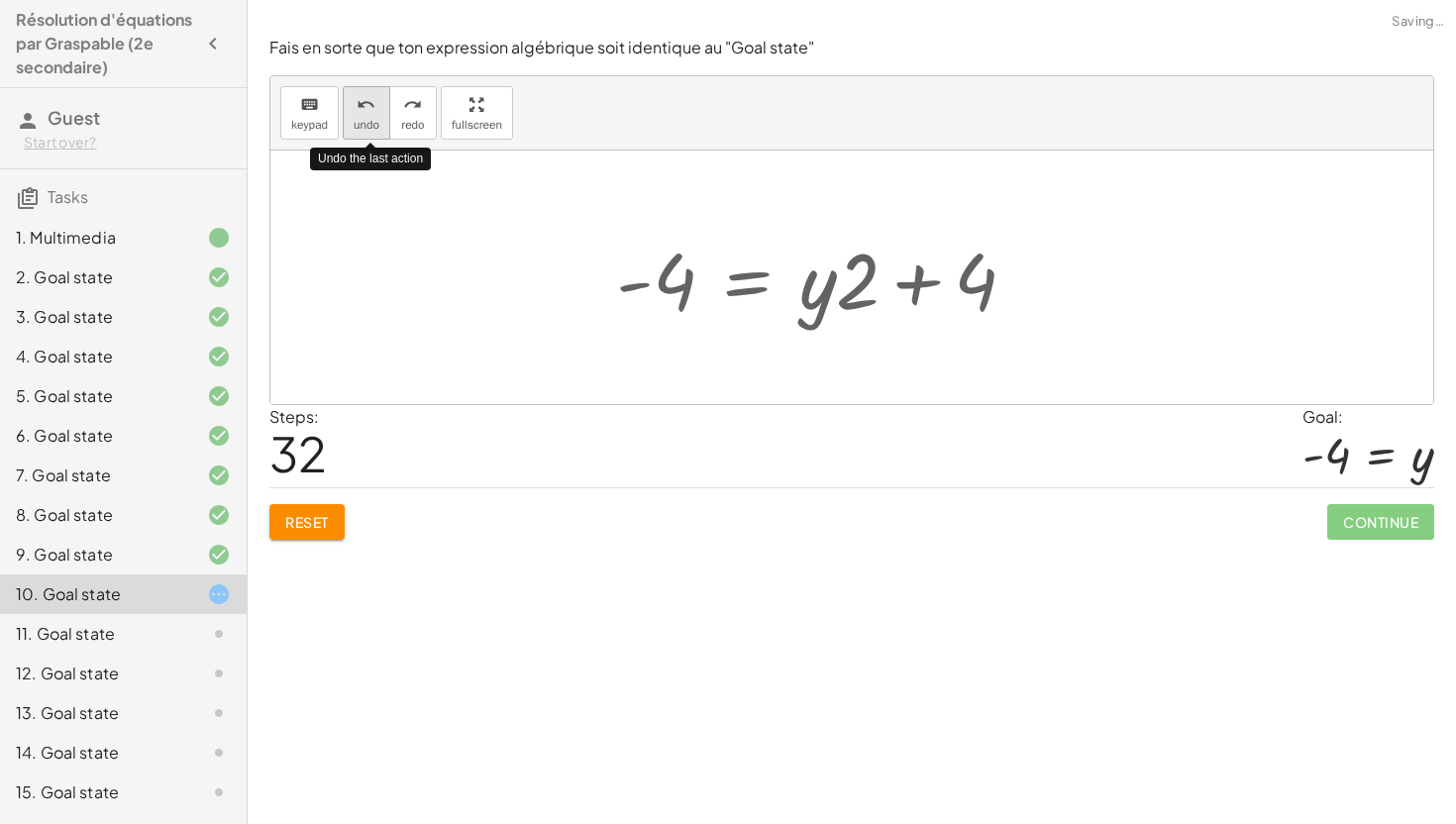 click on "undo undo" at bounding box center (366, 113) 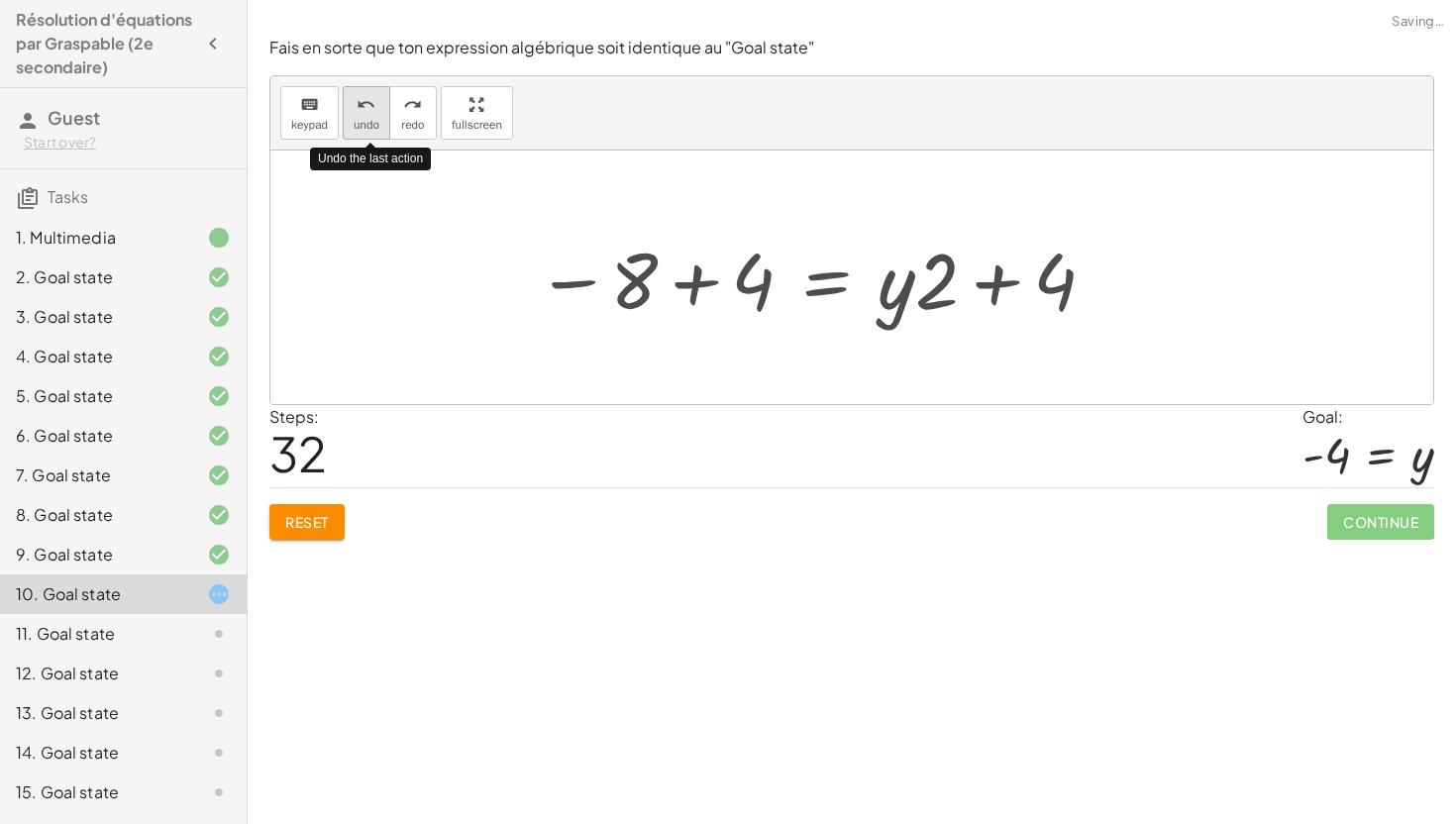click on "undo undo" at bounding box center (366, 113) 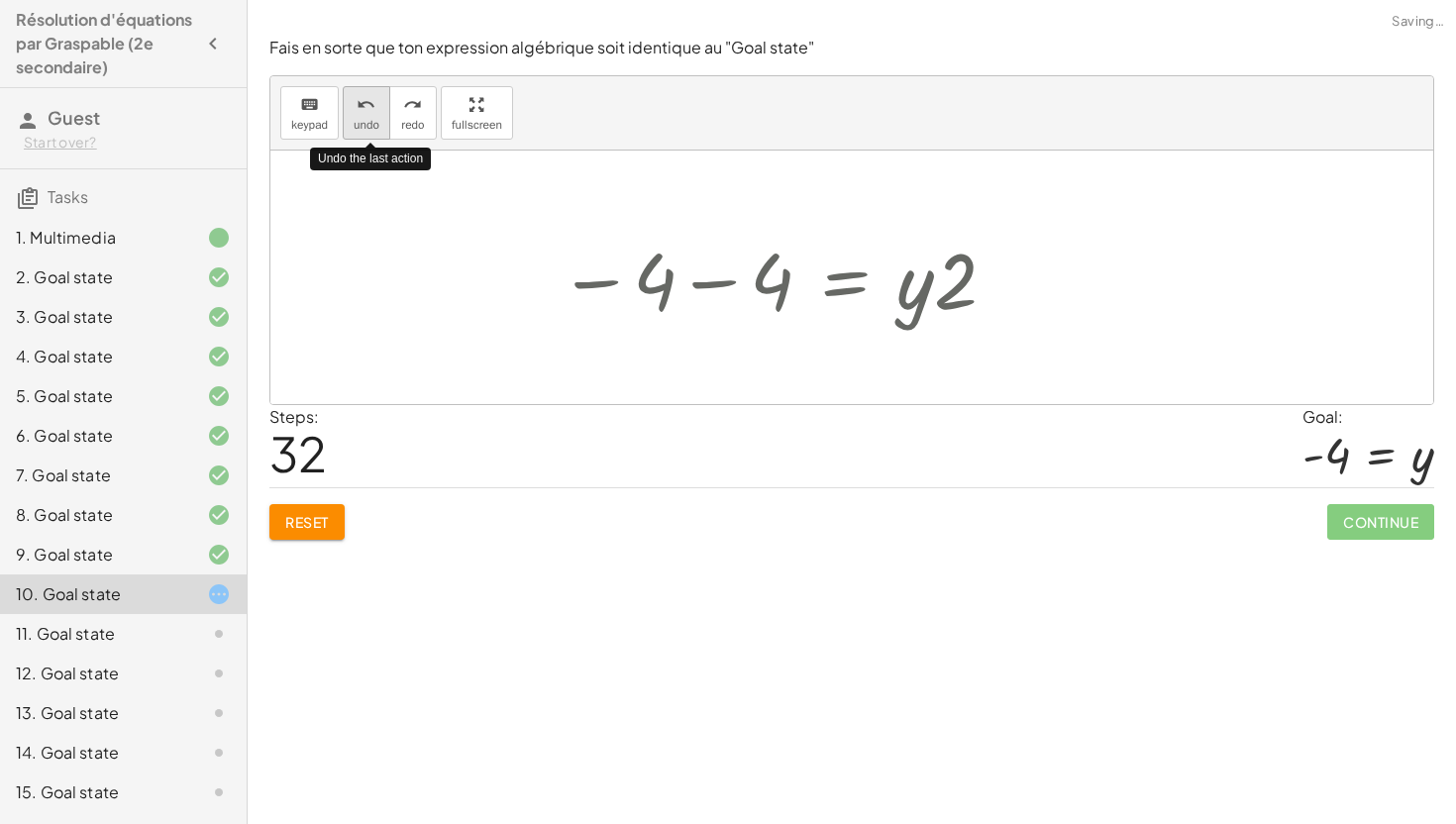 click on "undo undo" at bounding box center [366, 113] 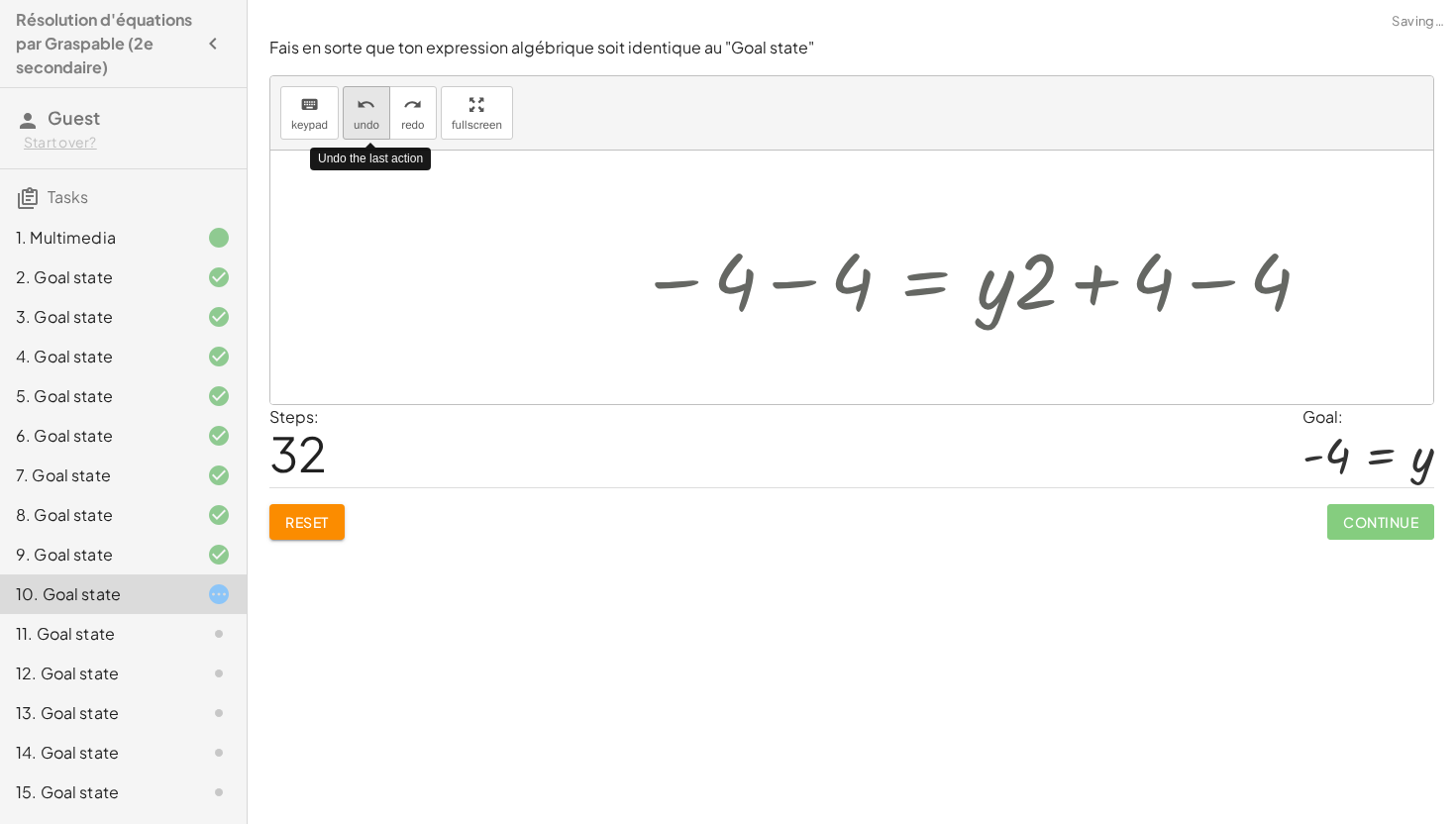 click on "undo undo" at bounding box center [366, 113] 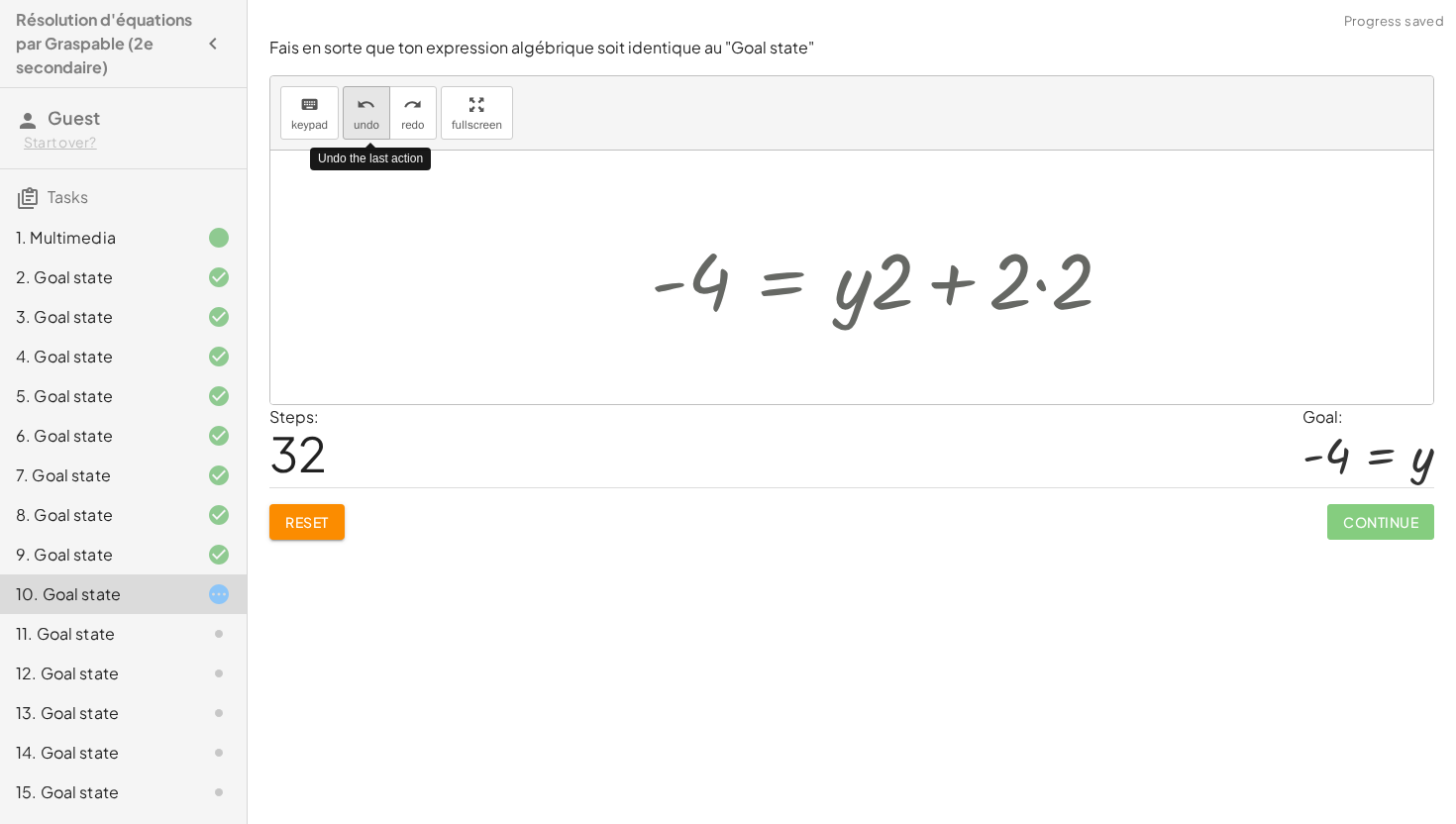 click on "undo undo" at bounding box center (366, 113) 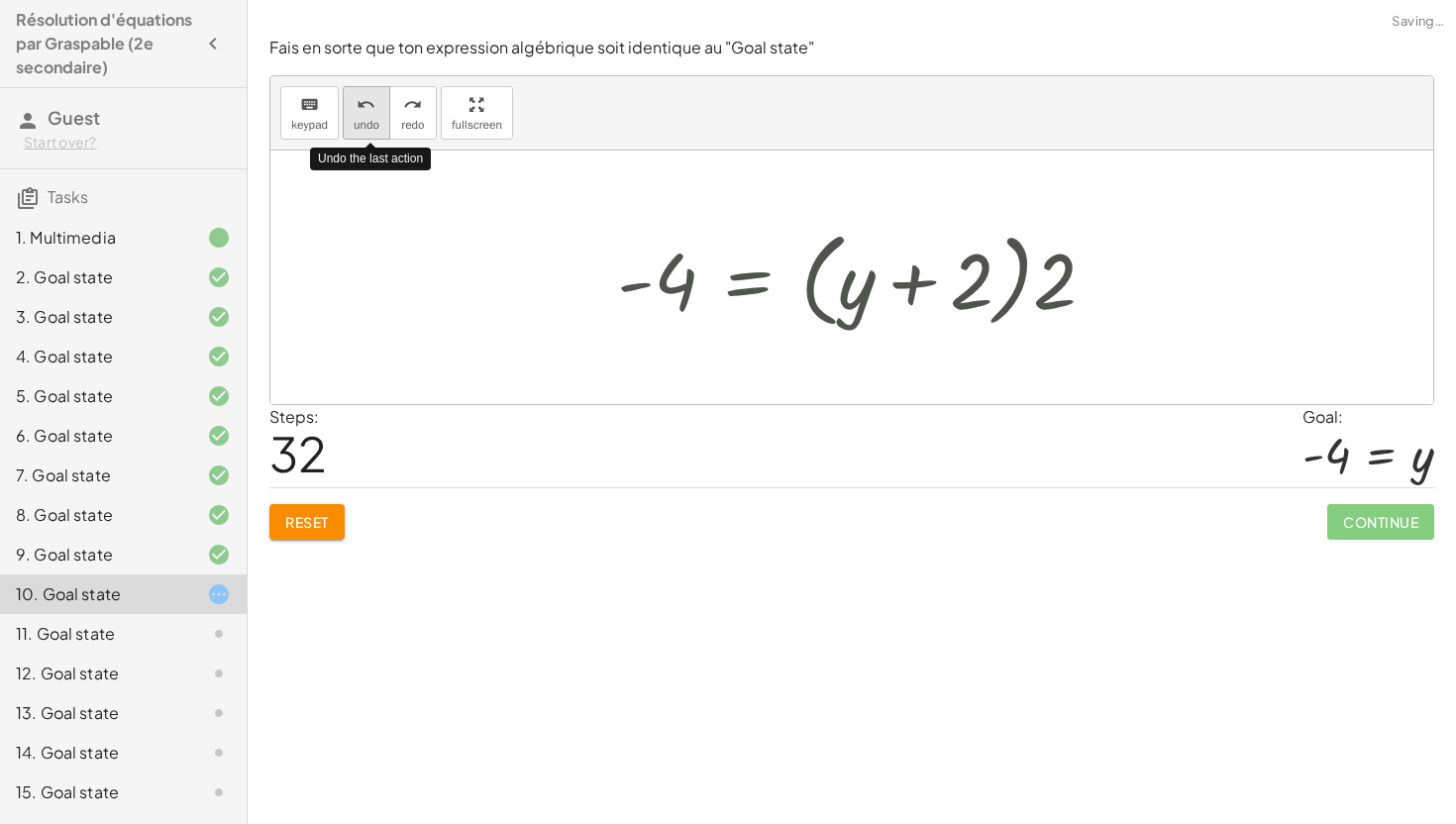click on "undo undo" at bounding box center [366, 113] 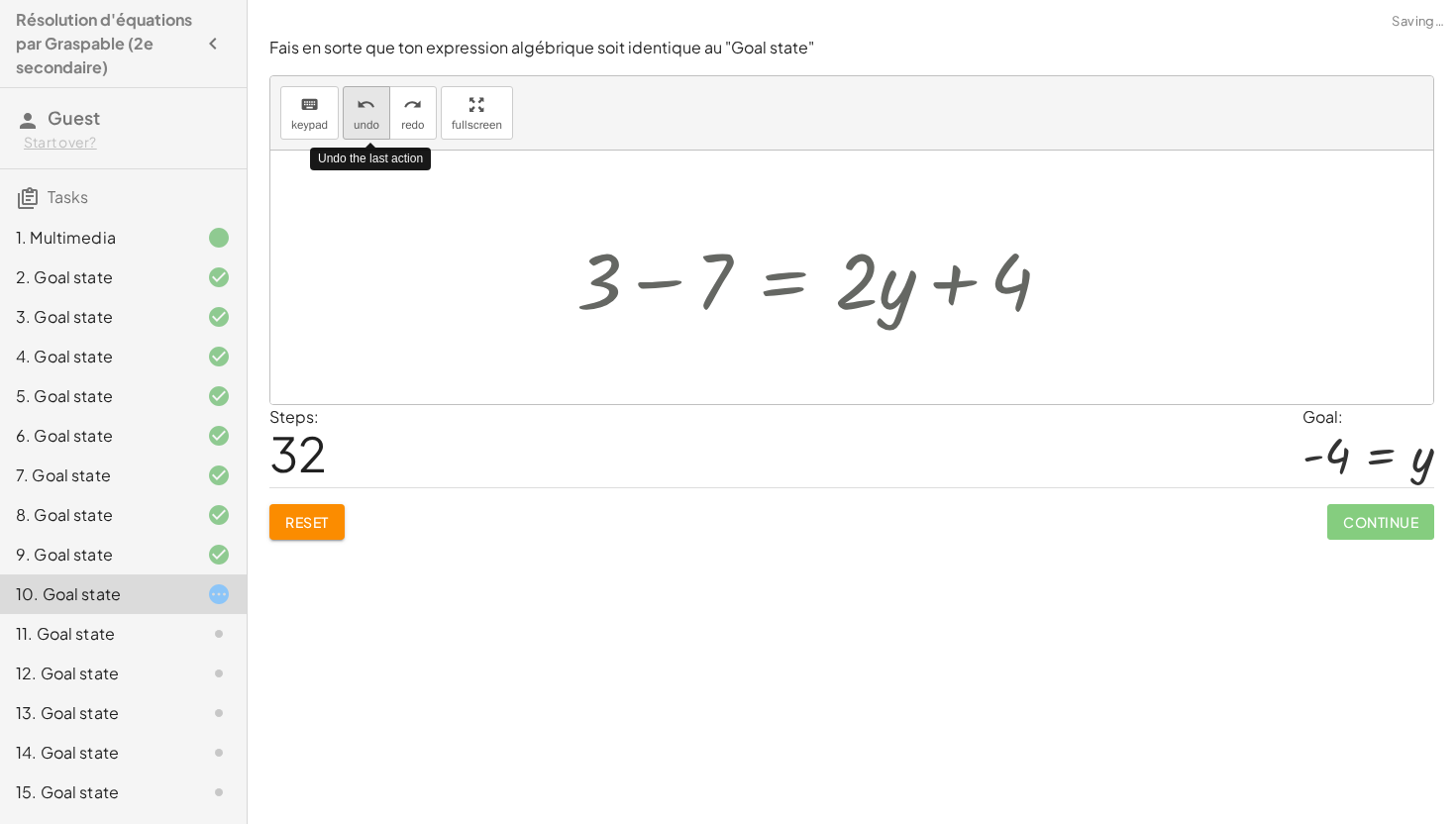 click on "undo undo" at bounding box center (366, 113) 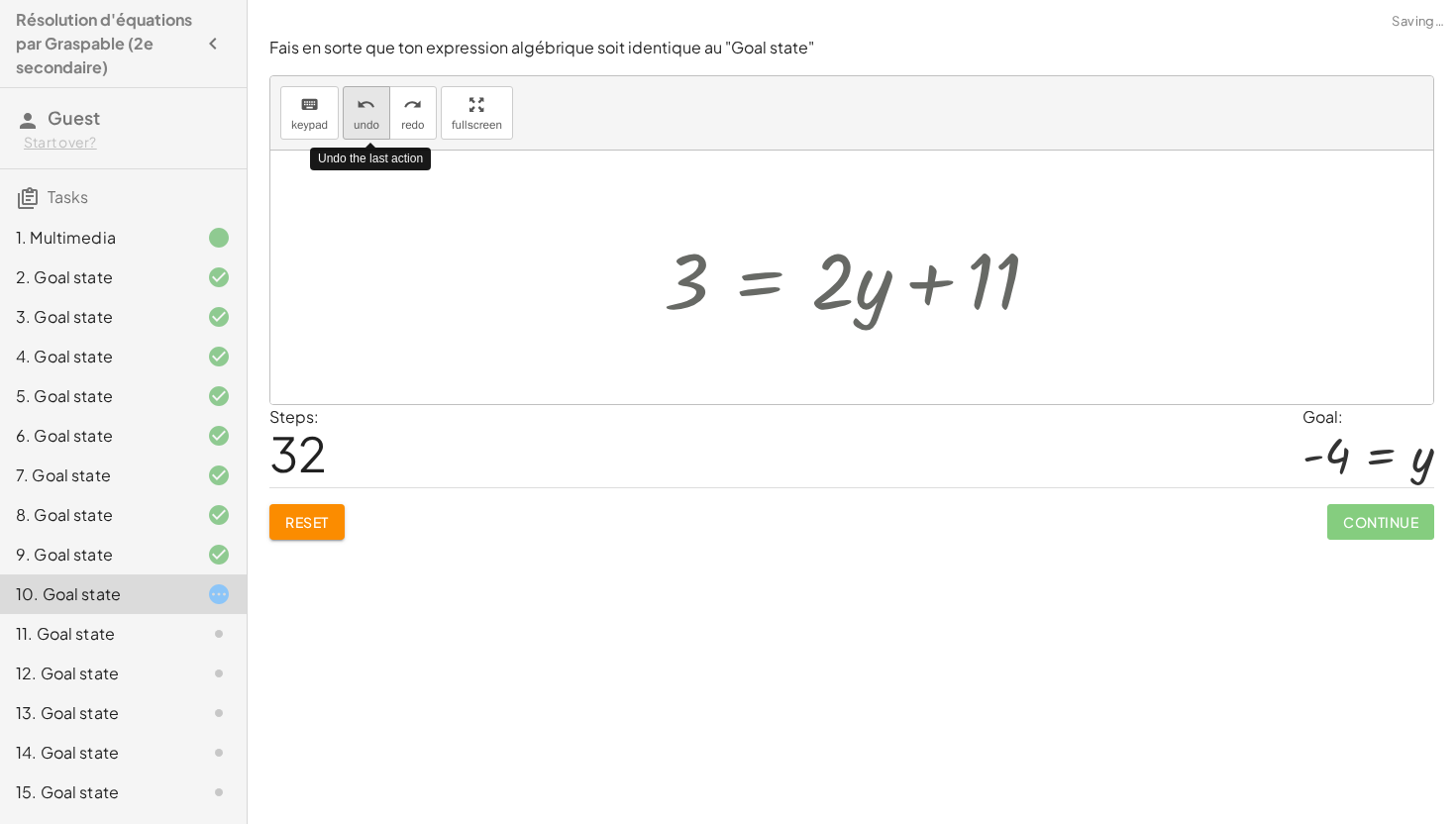 click on "undo undo" at bounding box center (366, 113) 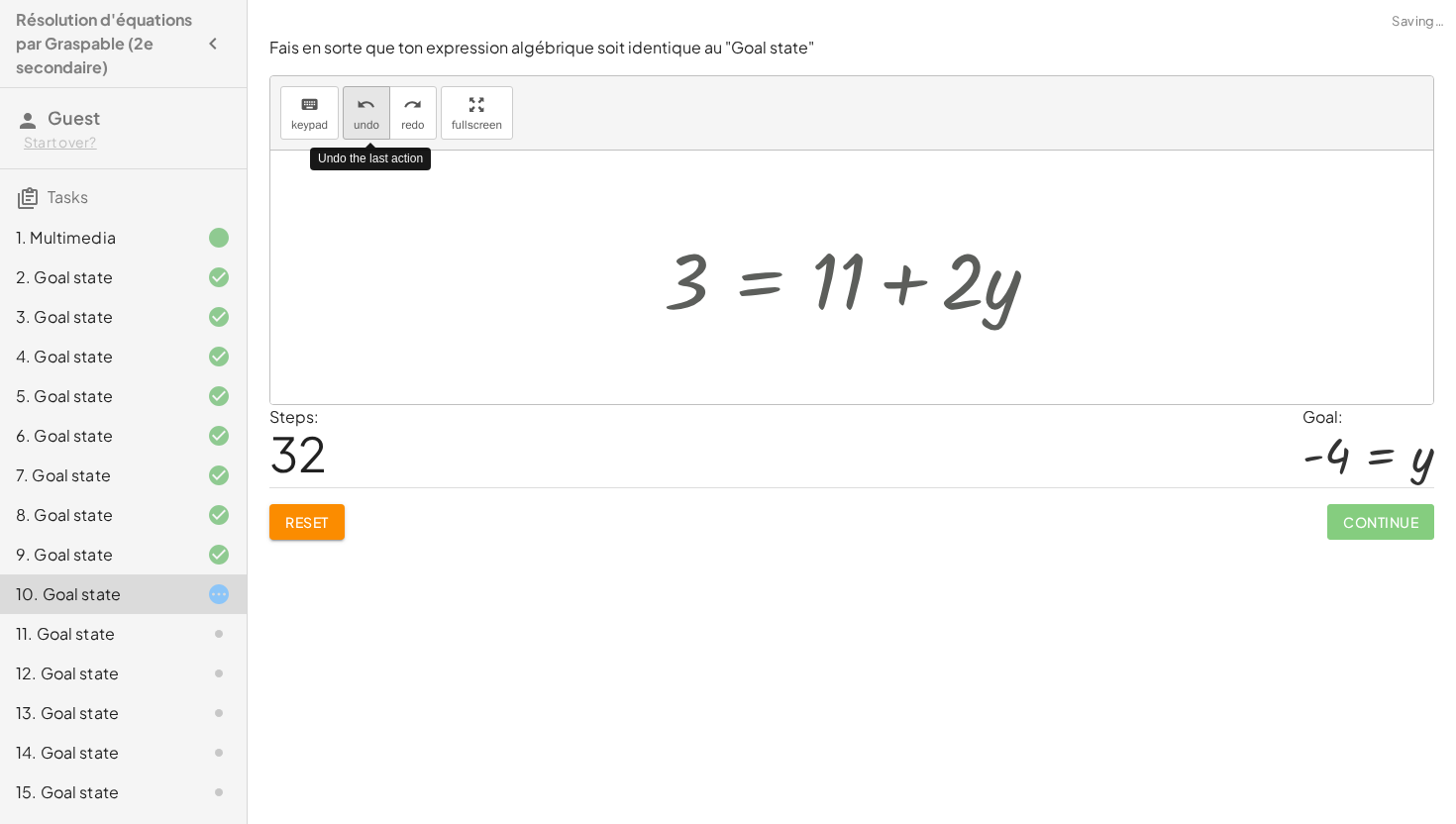 click on "undo undo" at bounding box center [366, 113] 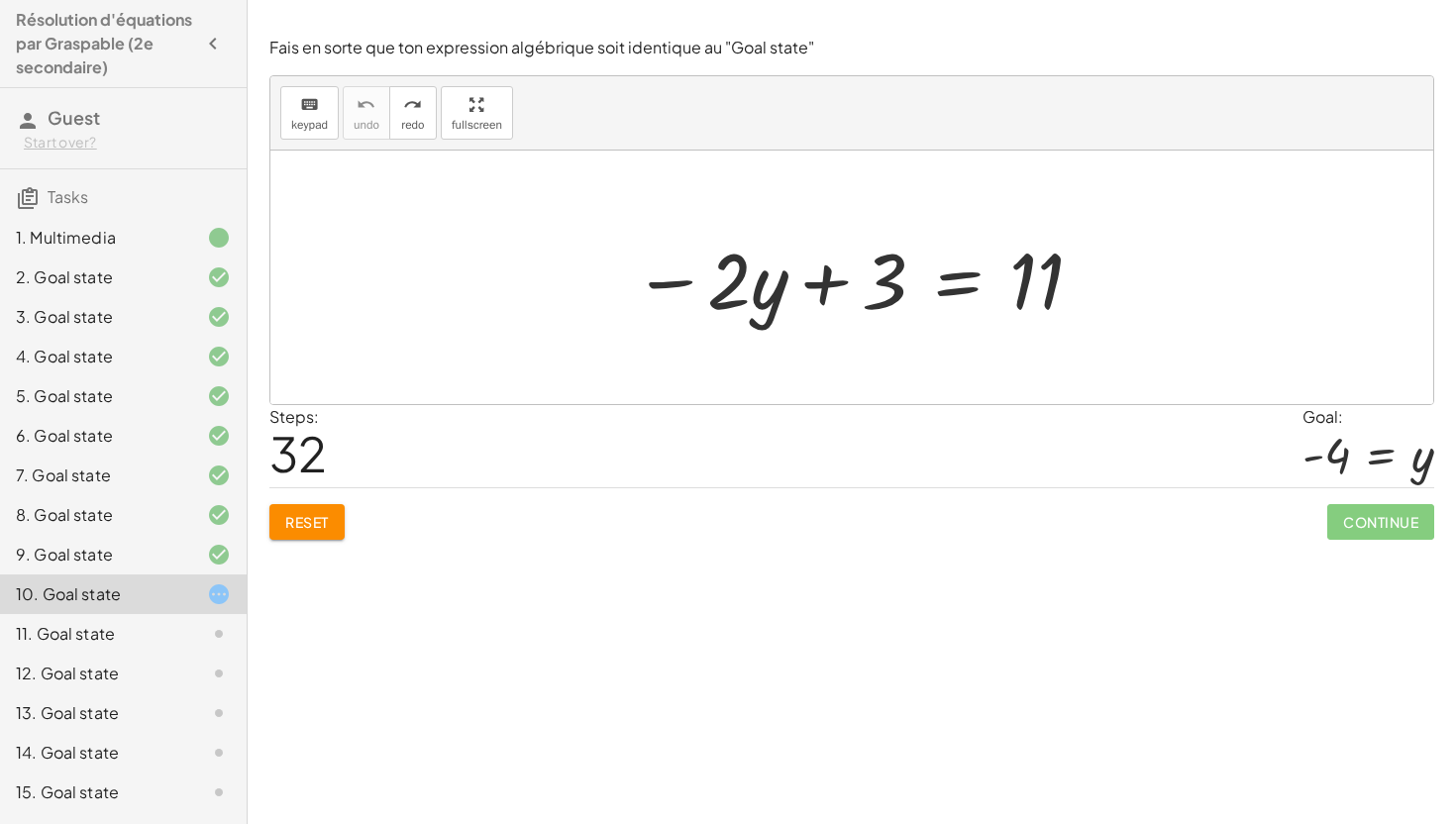 click at bounding box center (859, 277) 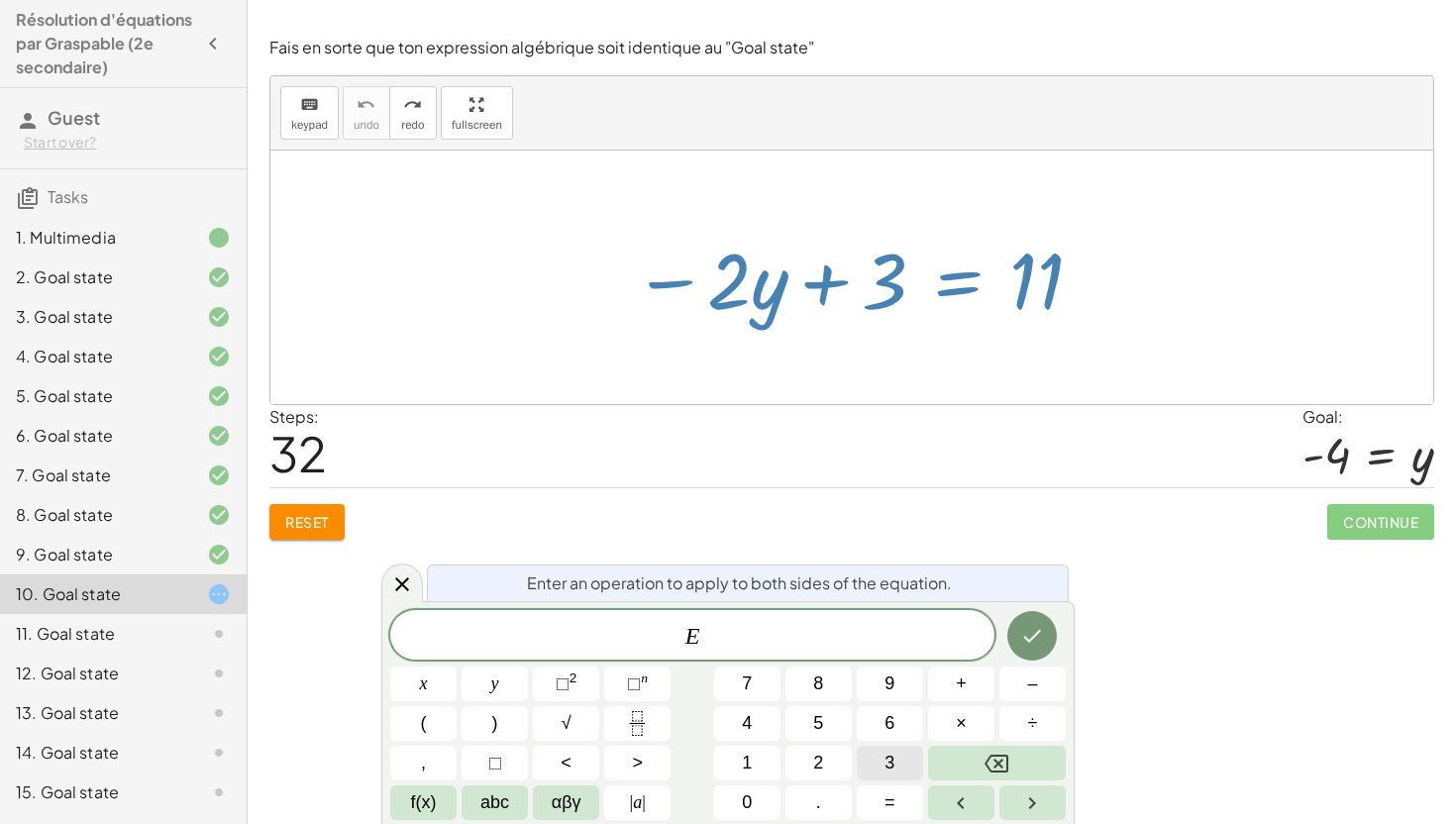 click on "3" at bounding box center (889, 763) 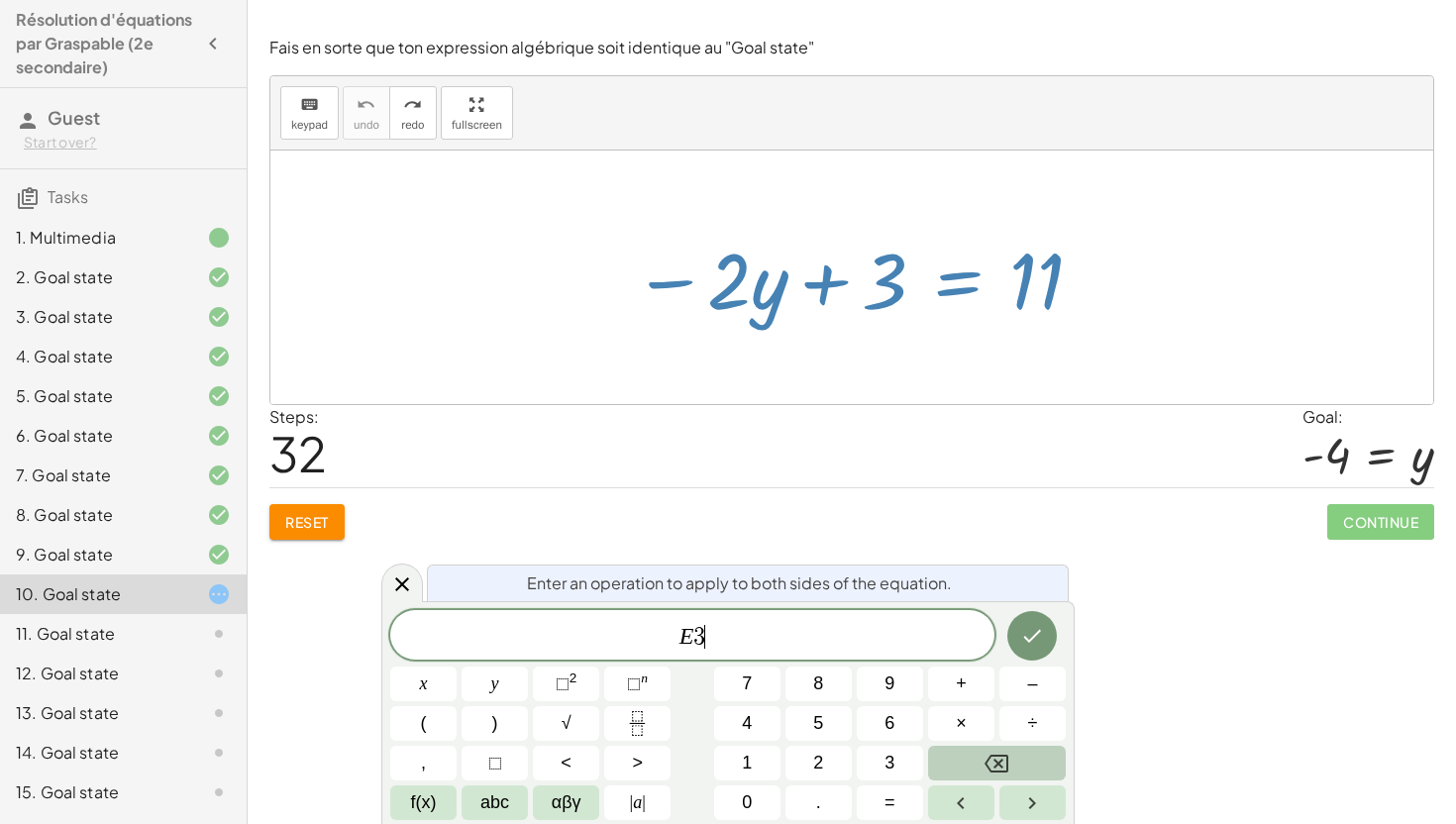 click at bounding box center [996, 763] 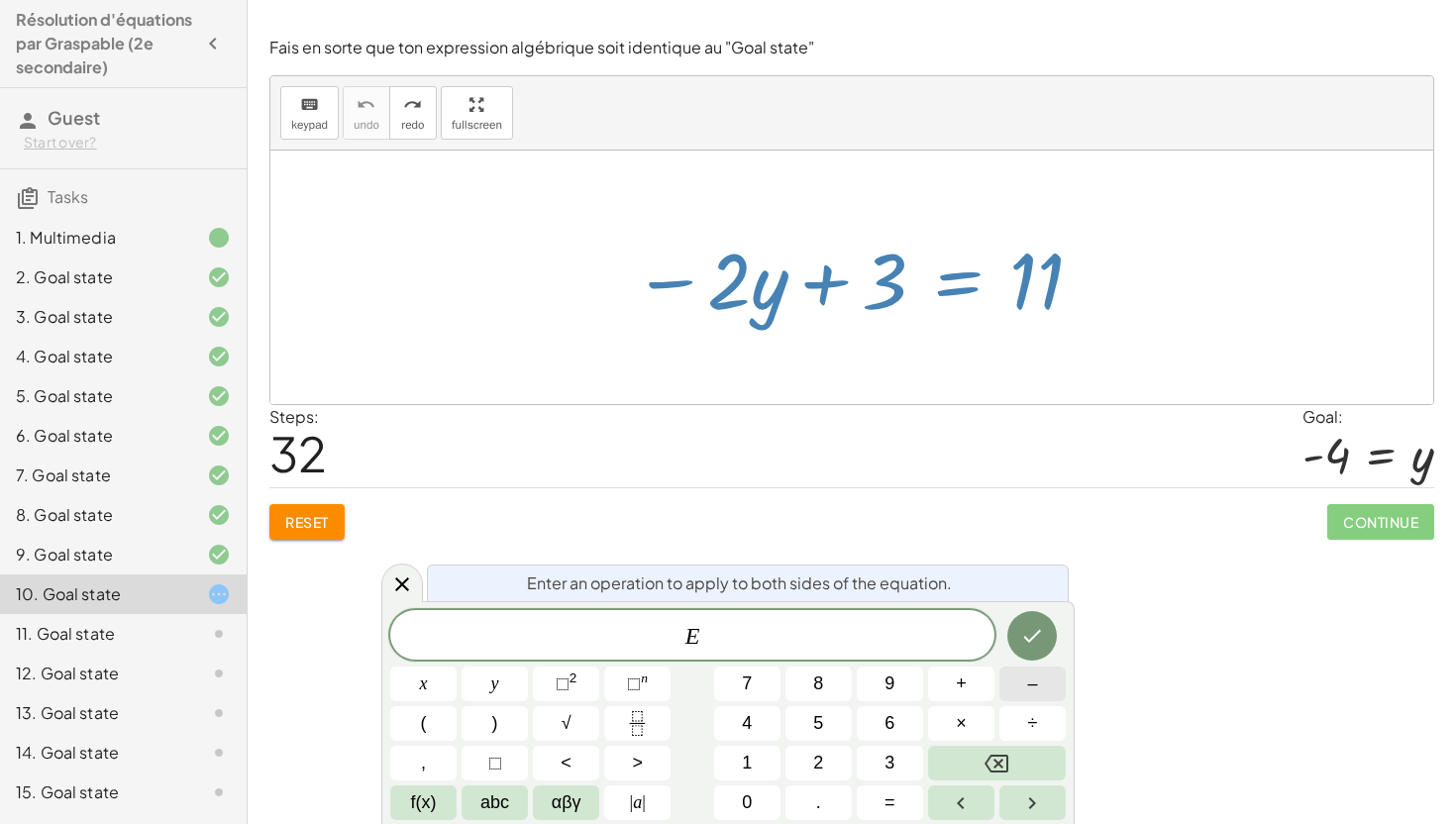 click on "–" at bounding box center [1032, 683] 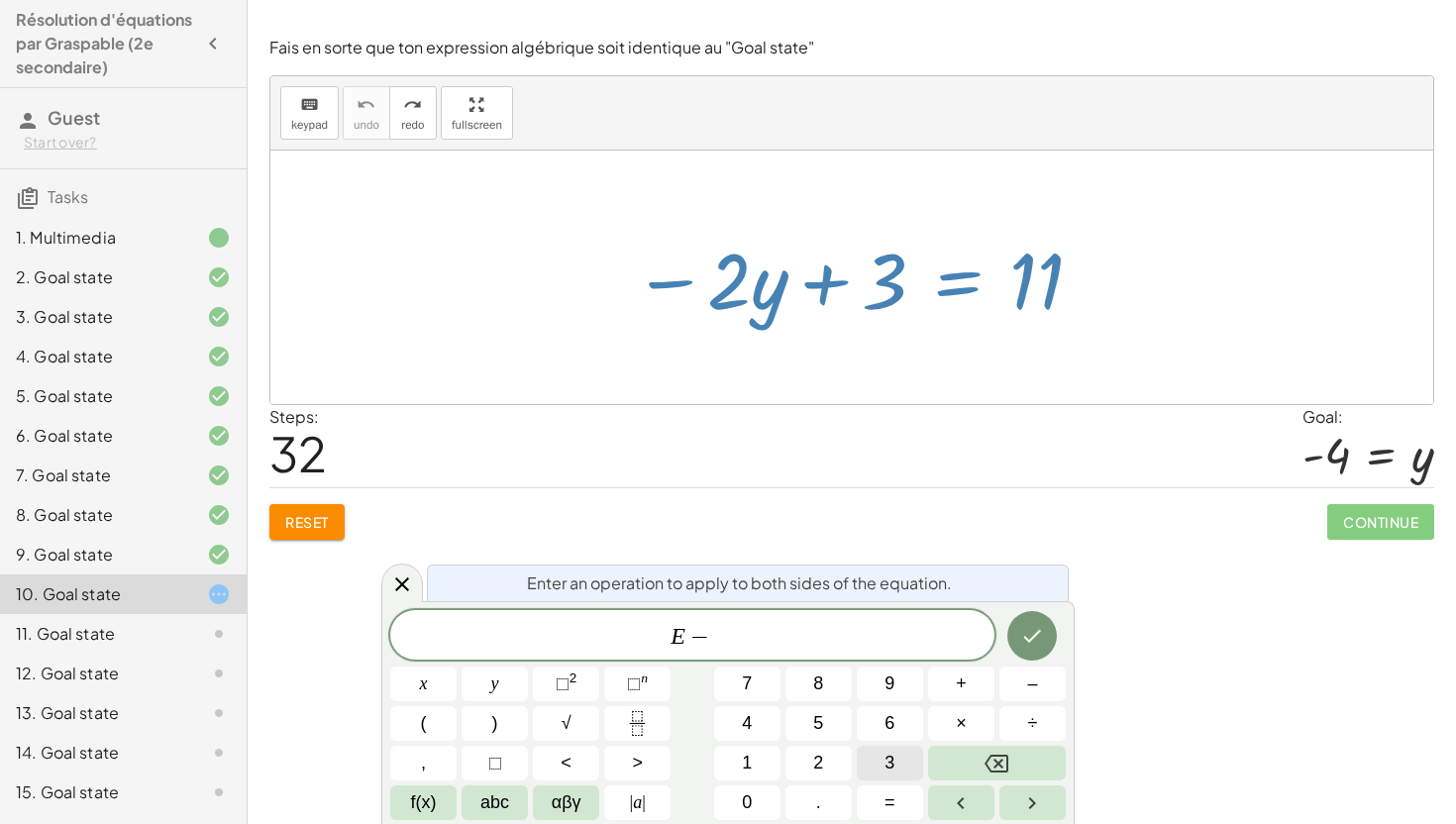 click on "3" at bounding box center [889, 763] 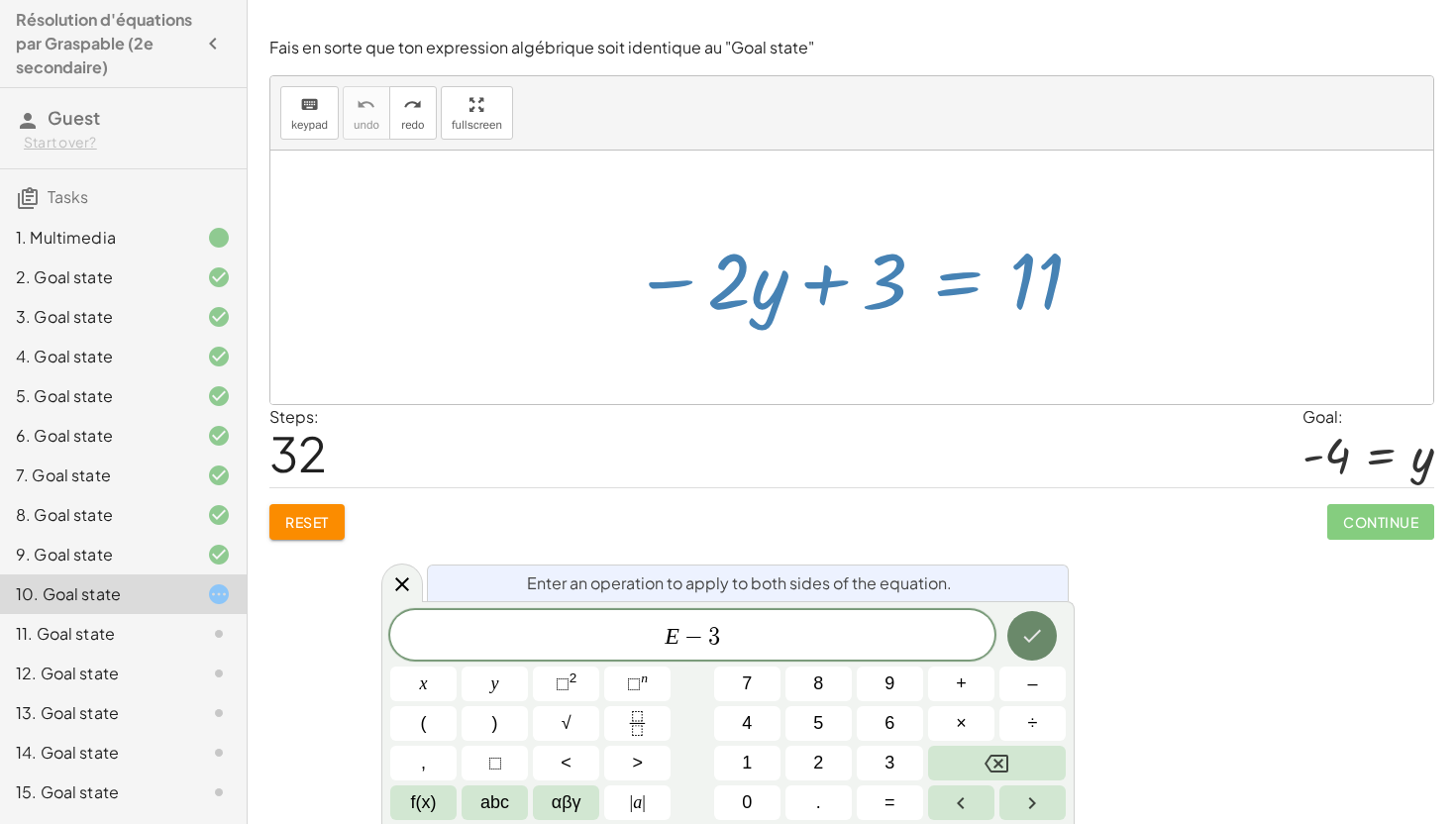 click 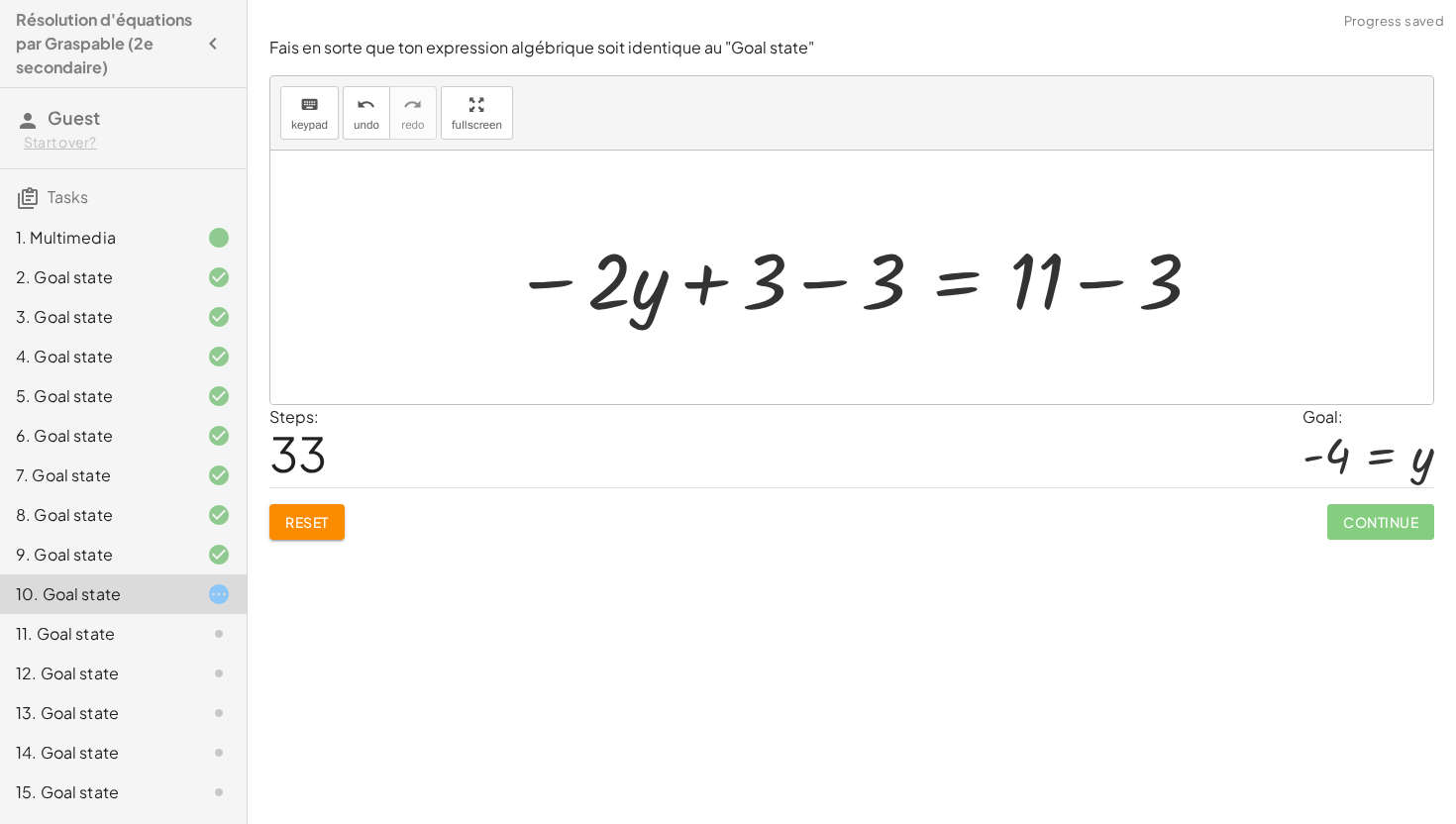 click at bounding box center [859, 277] 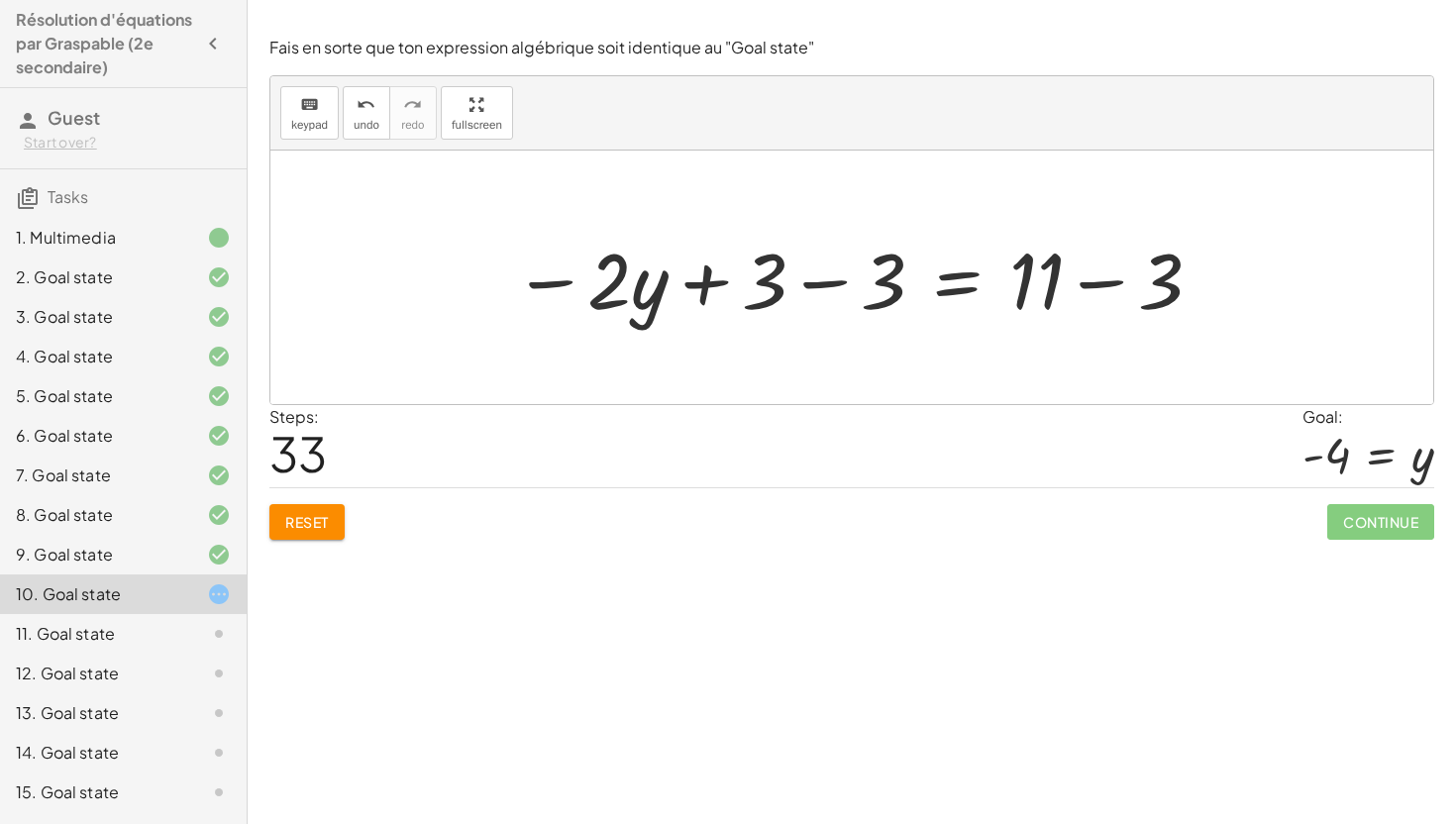 click at bounding box center (859, 277) 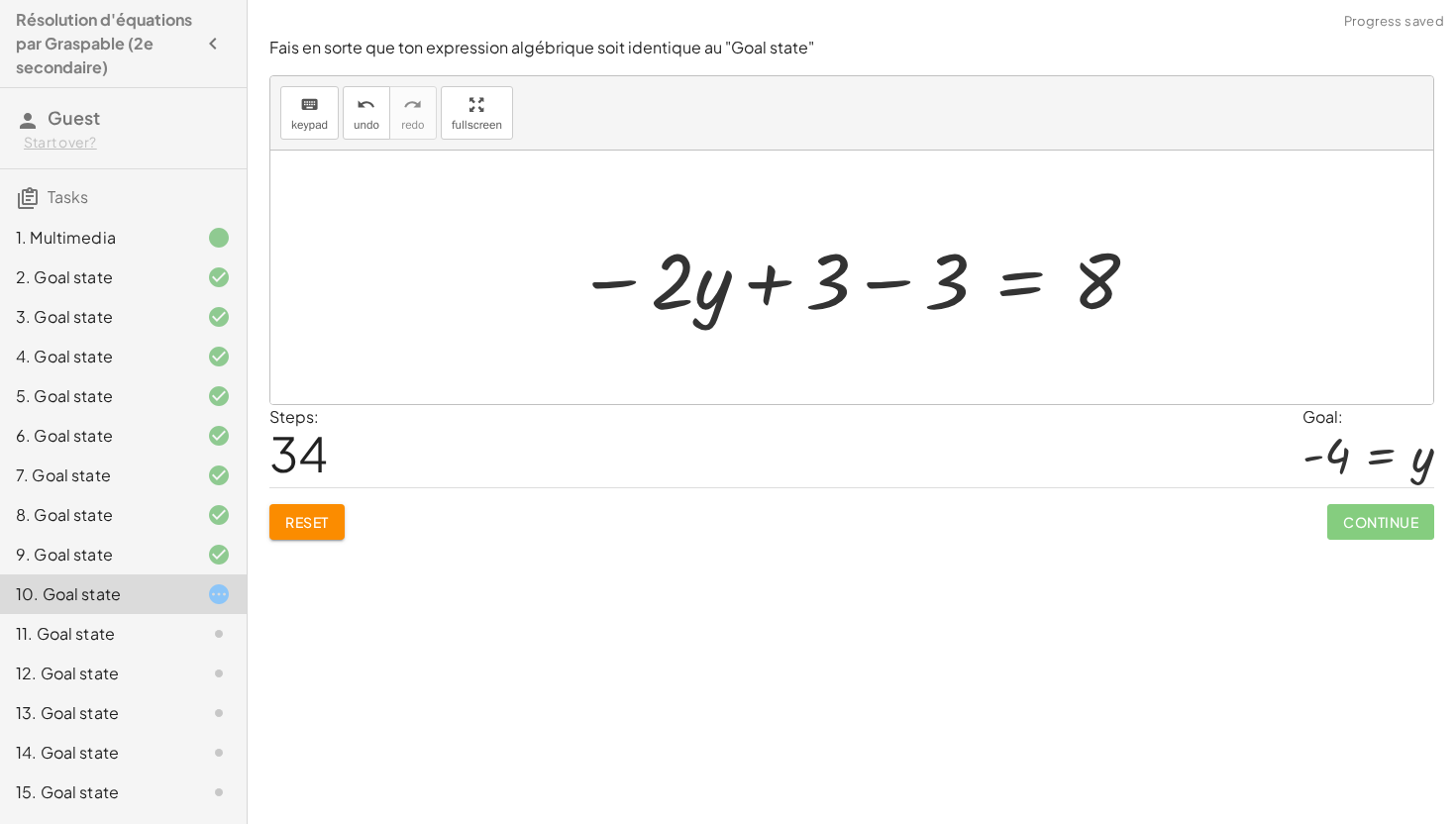 click at bounding box center (859, 277) 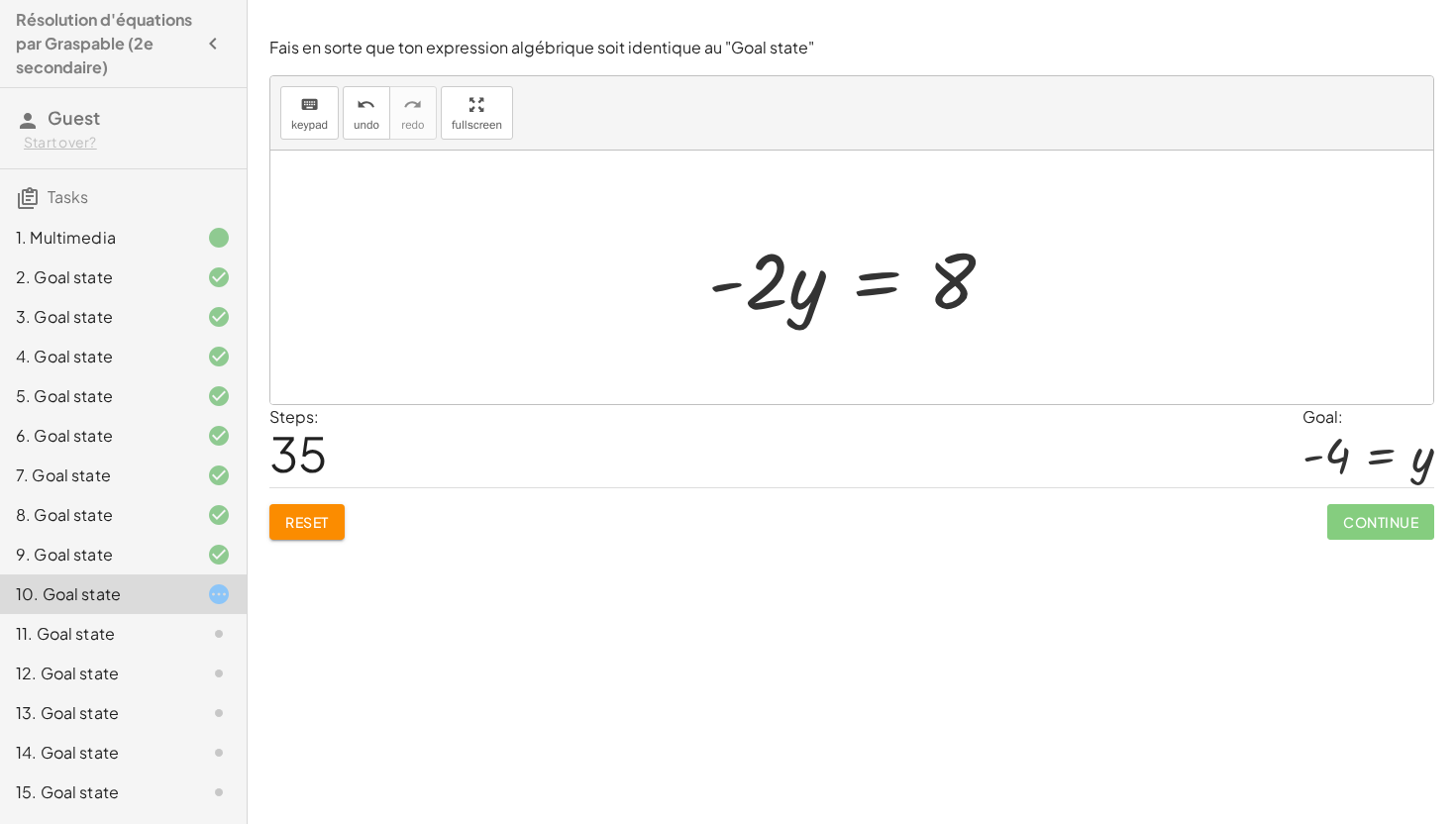 click at bounding box center (859, 277) 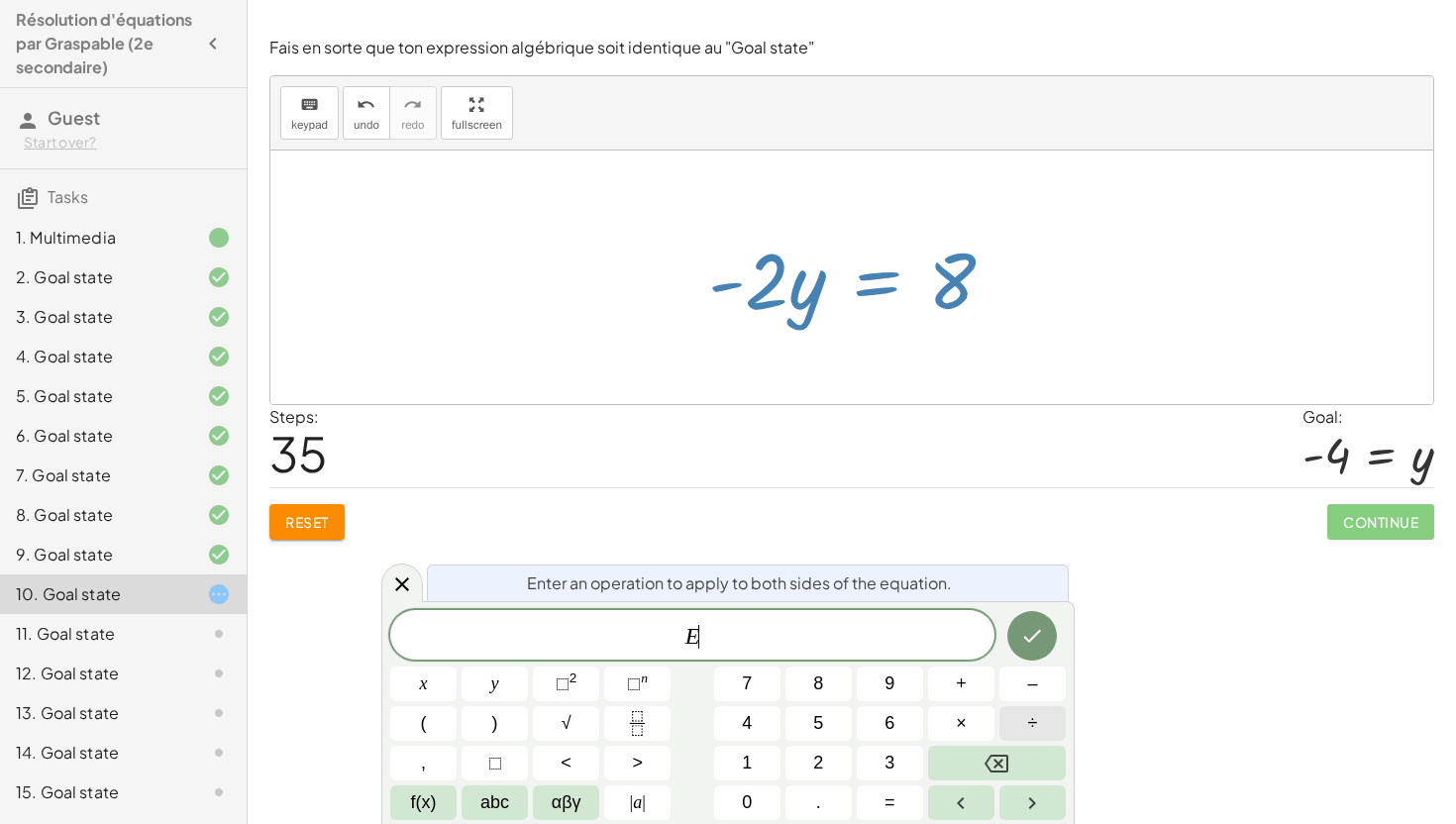 click on "÷" at bounding box center (1033, 723) 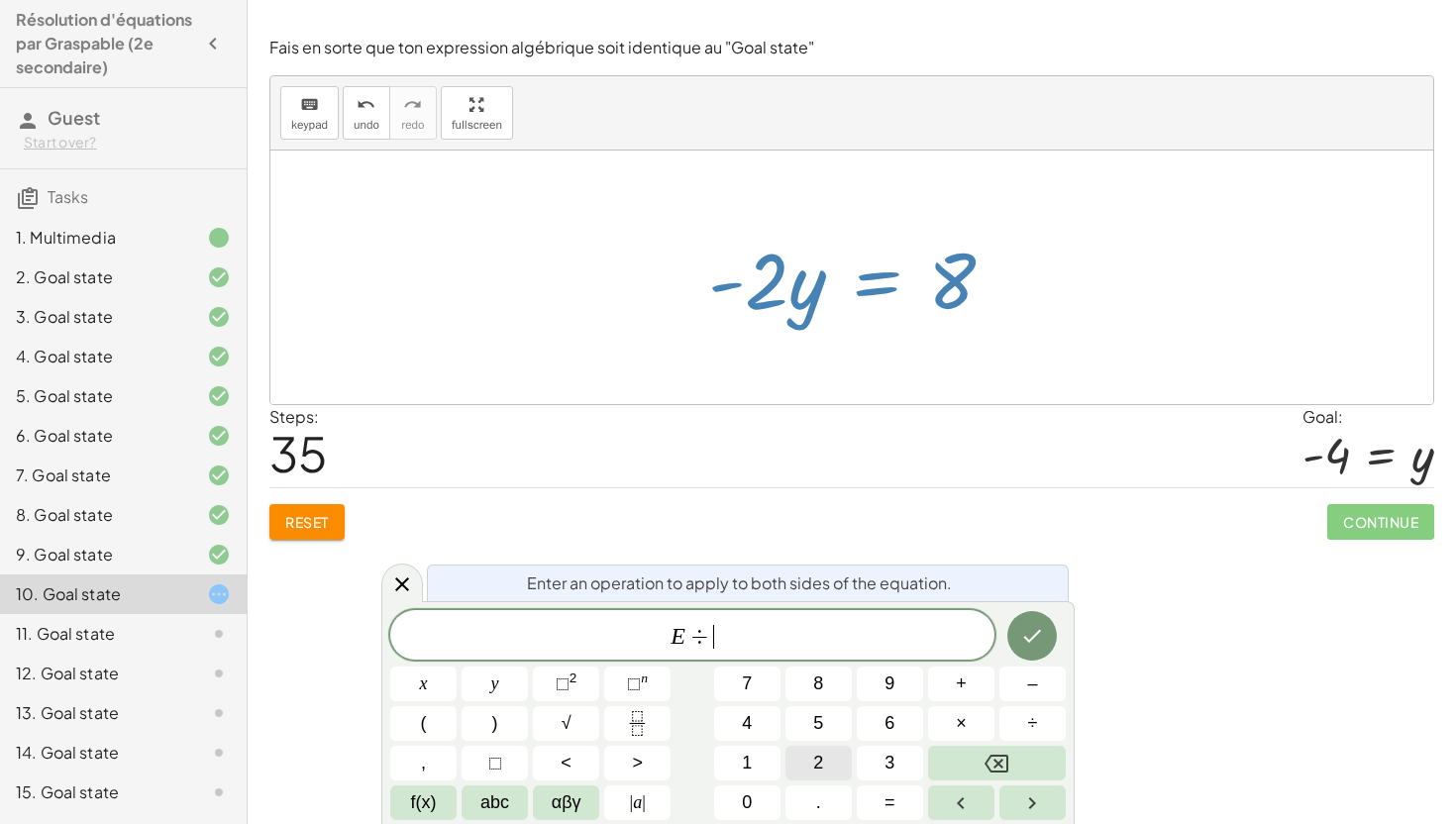 click on "2" at bounding box center [818, 763] 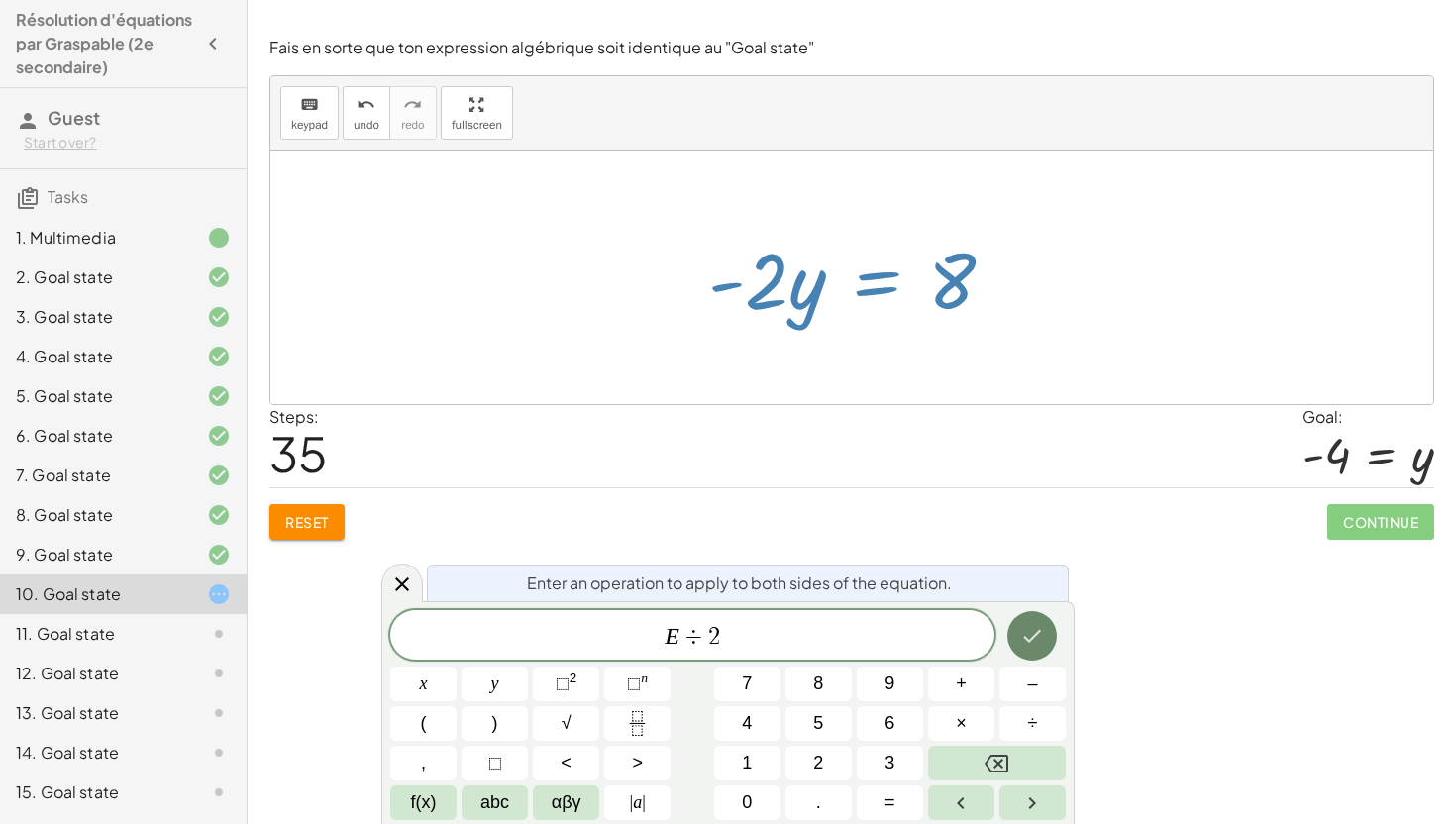 click 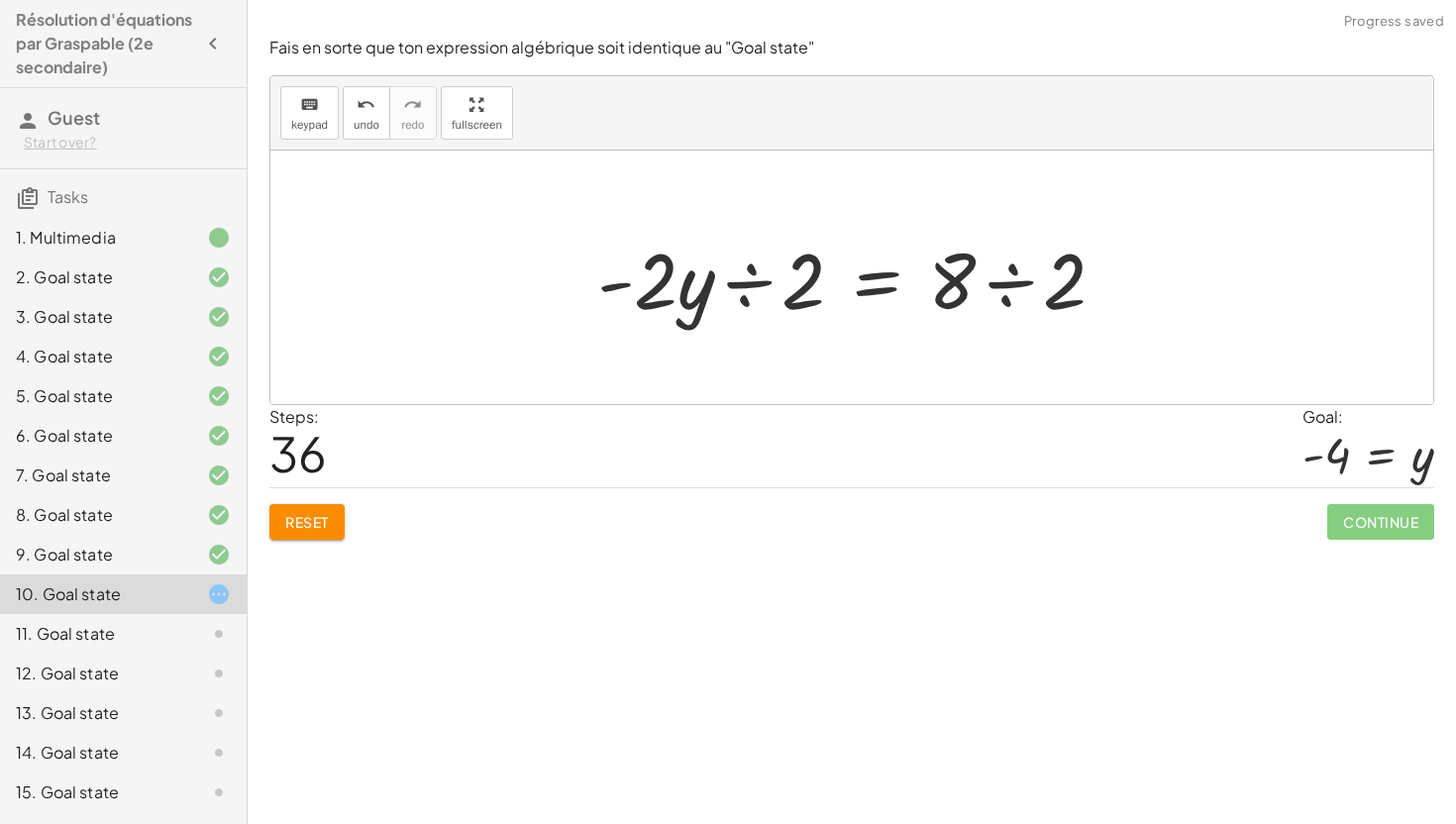 click at bounding box center (859, 277) 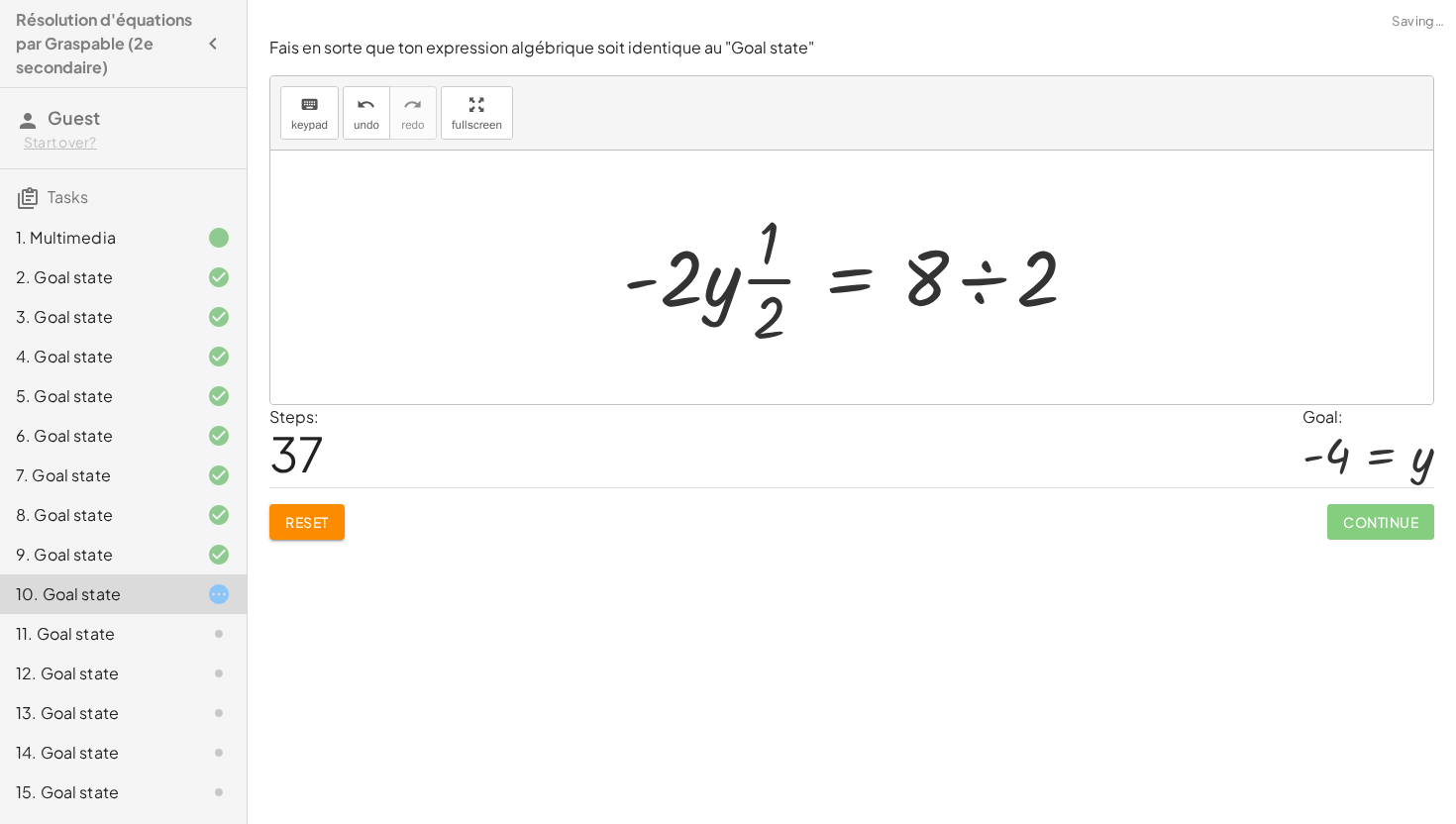 click at bounding box center [859, 277] 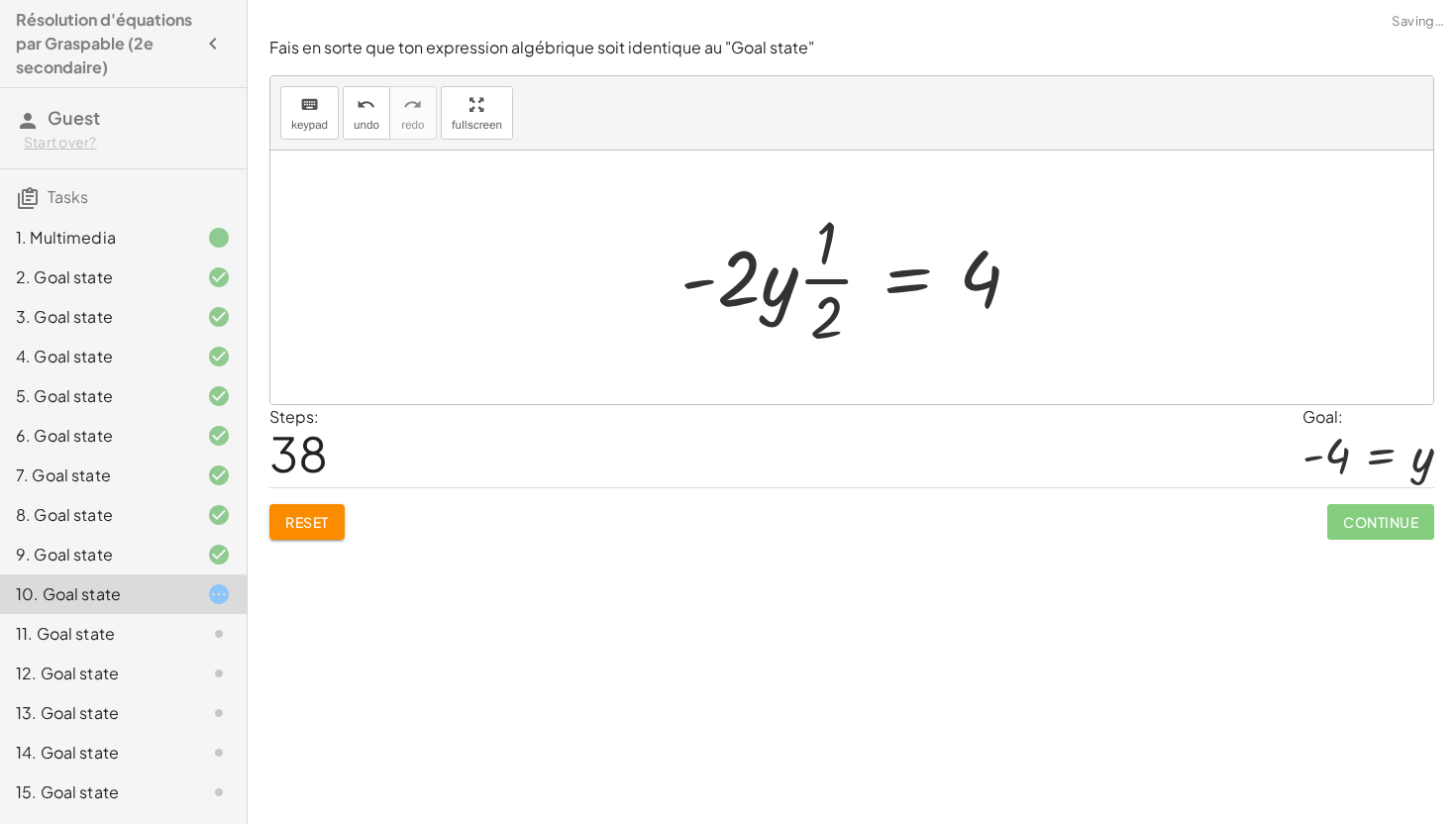 click at bounding box center [859, 277] 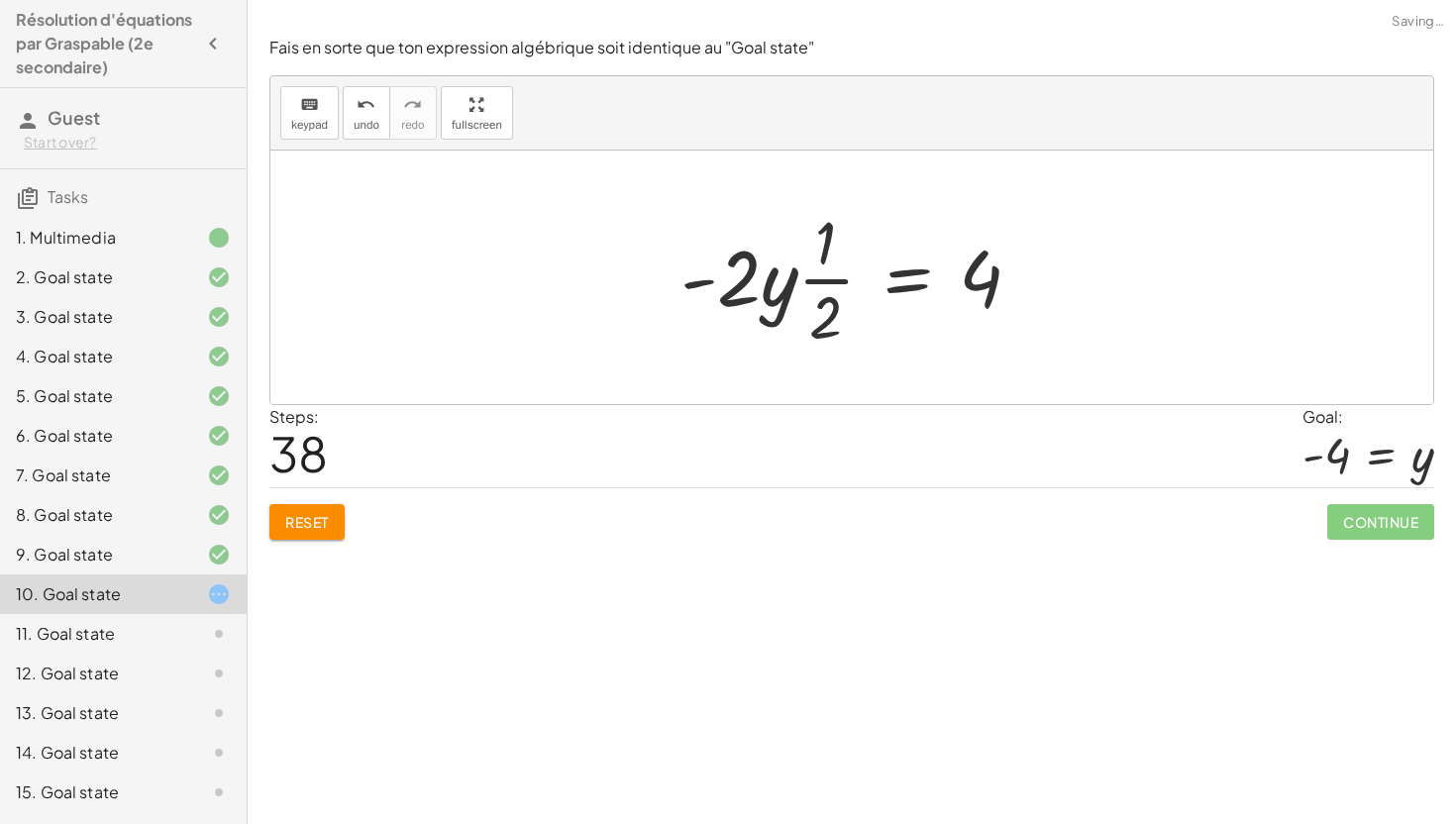 click at bounding box center [859, 277] 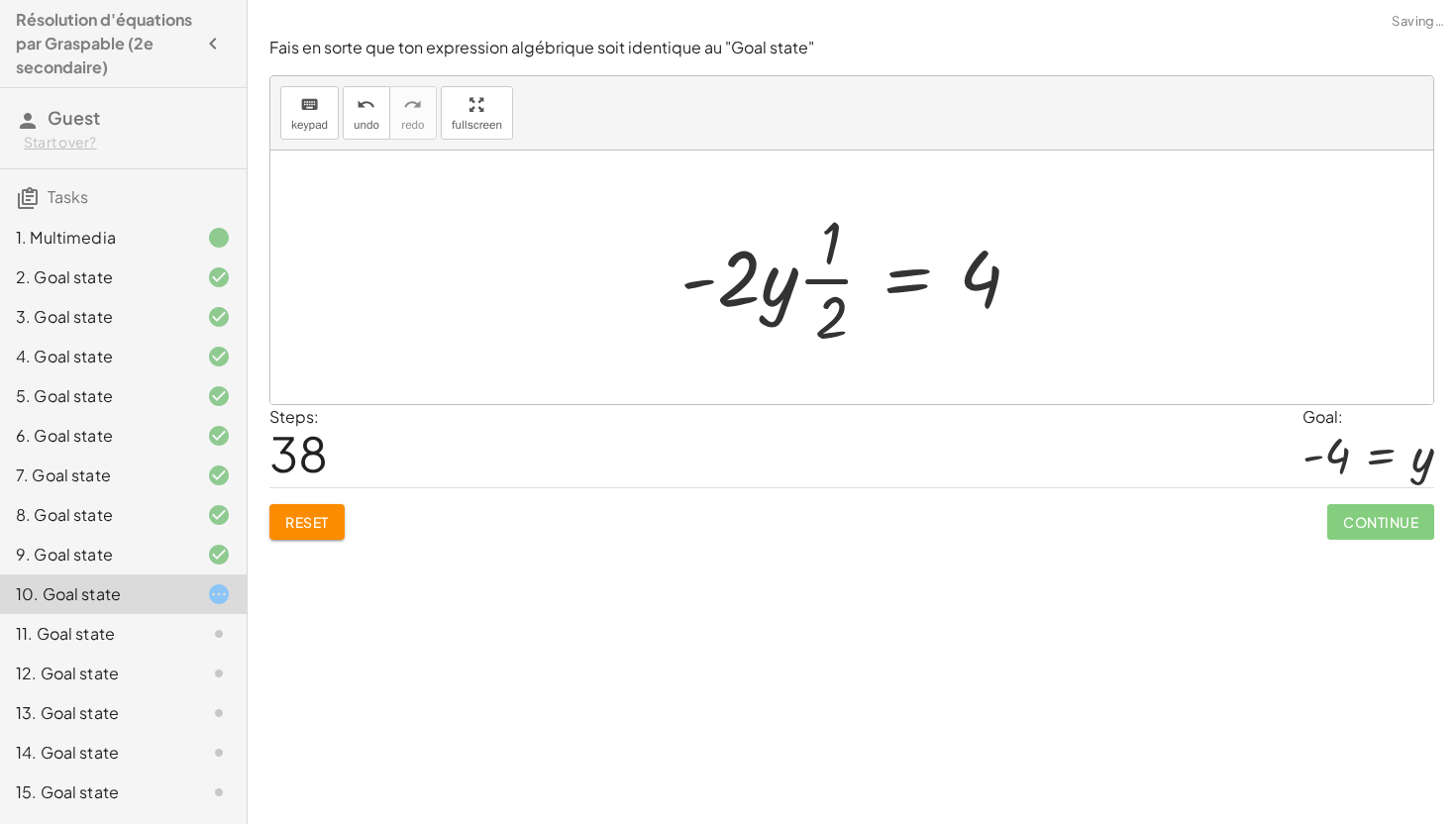 click at bounding box center [859, 277] 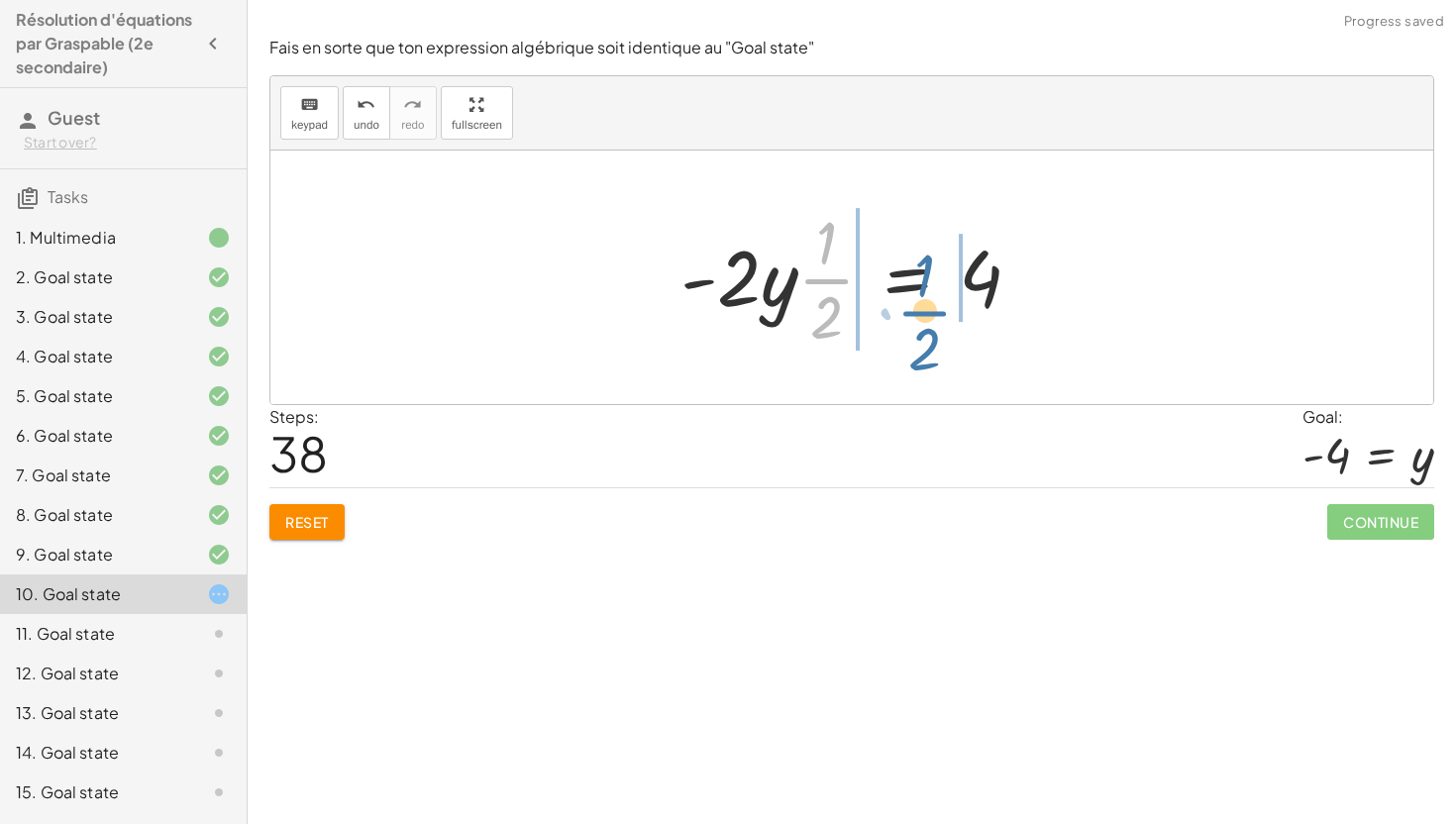 drag, startPoint x: 818, startPoint y: 277, endPoint x: 975, endPoint y: 274, distance: 157.02866 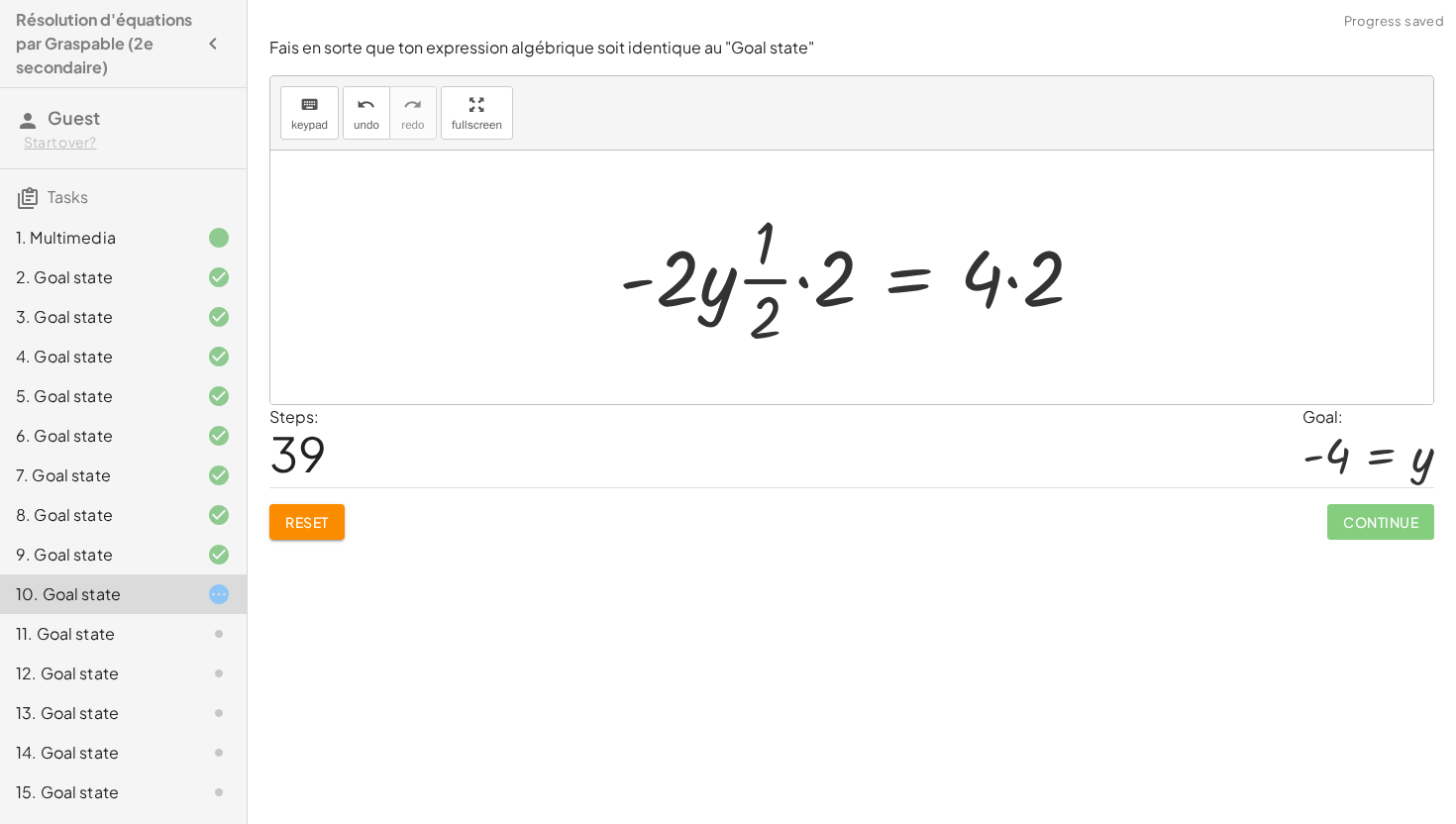click at bounding box center [860, 277] 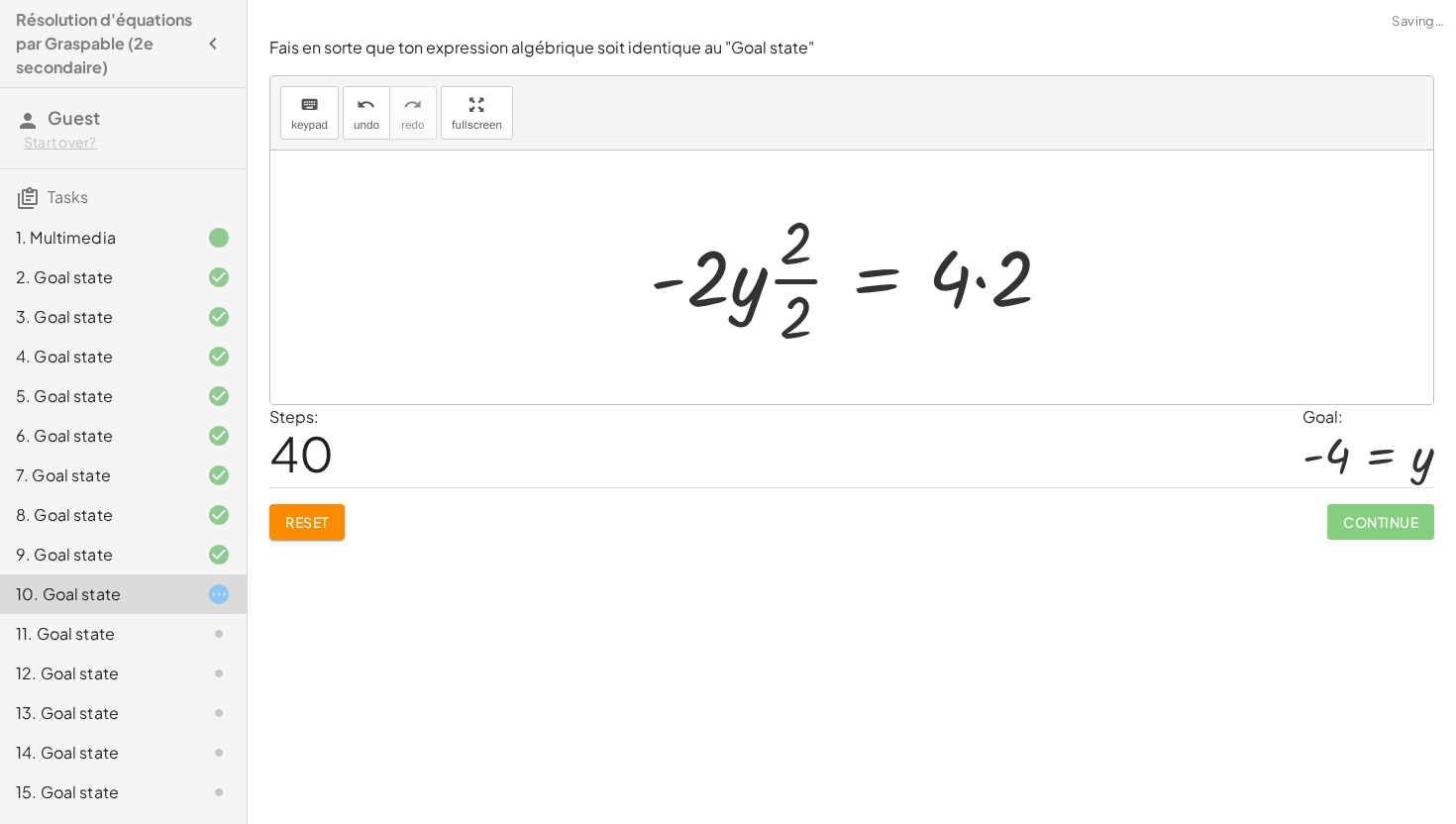 click at bounding box center [859, 277] 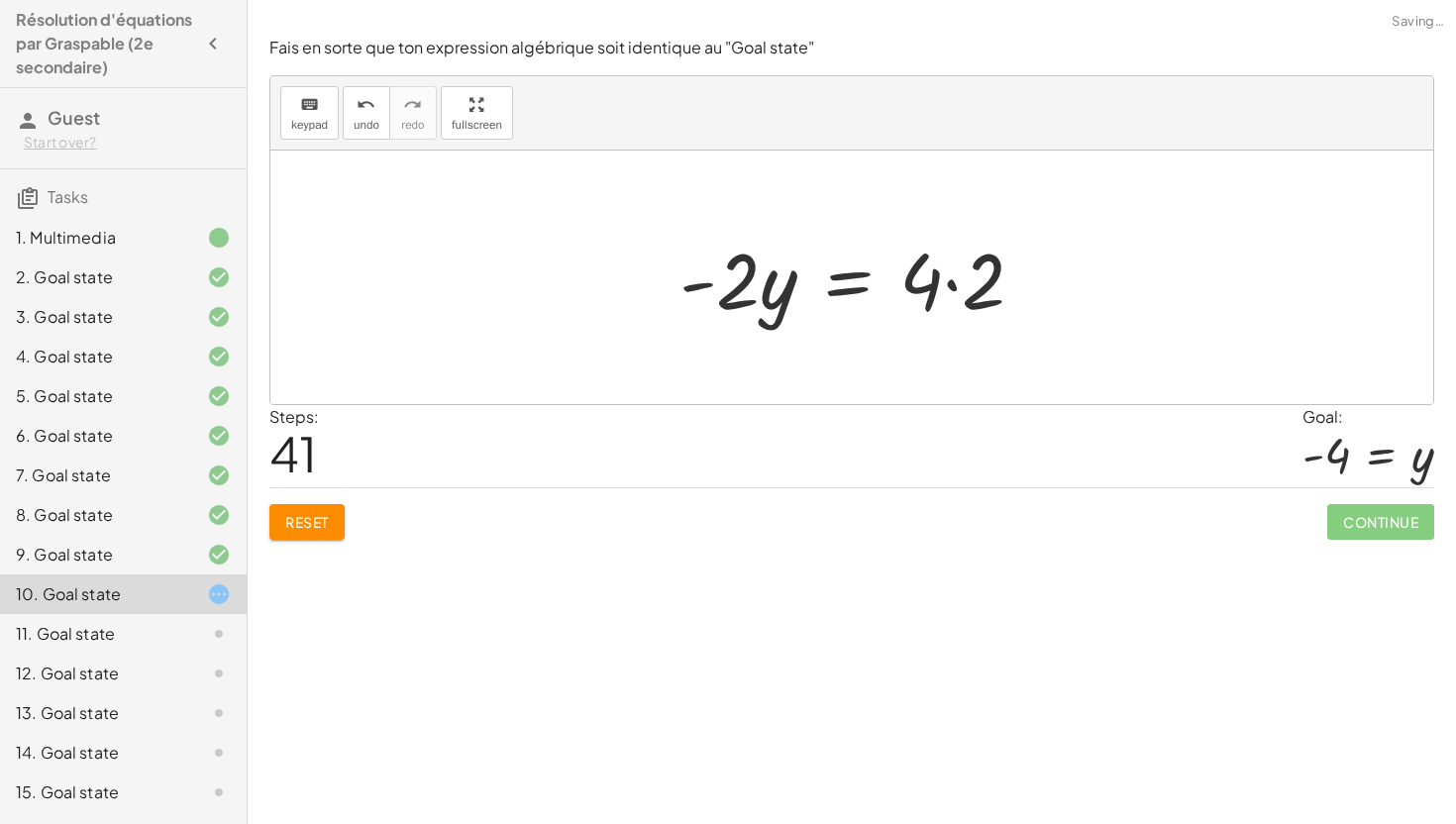 click at bounding box center [860, 277] 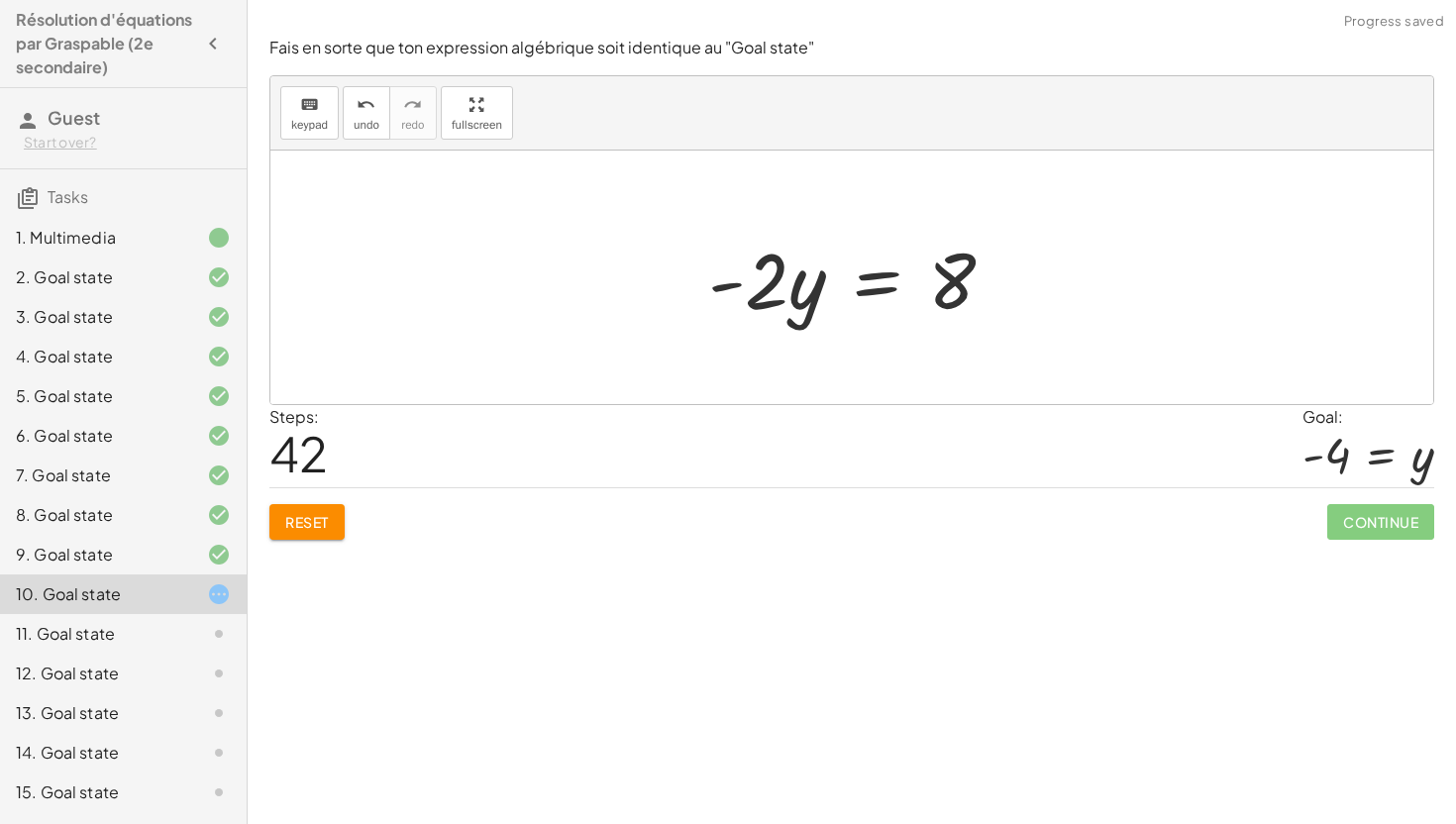 click at bounding box center (859, 277) 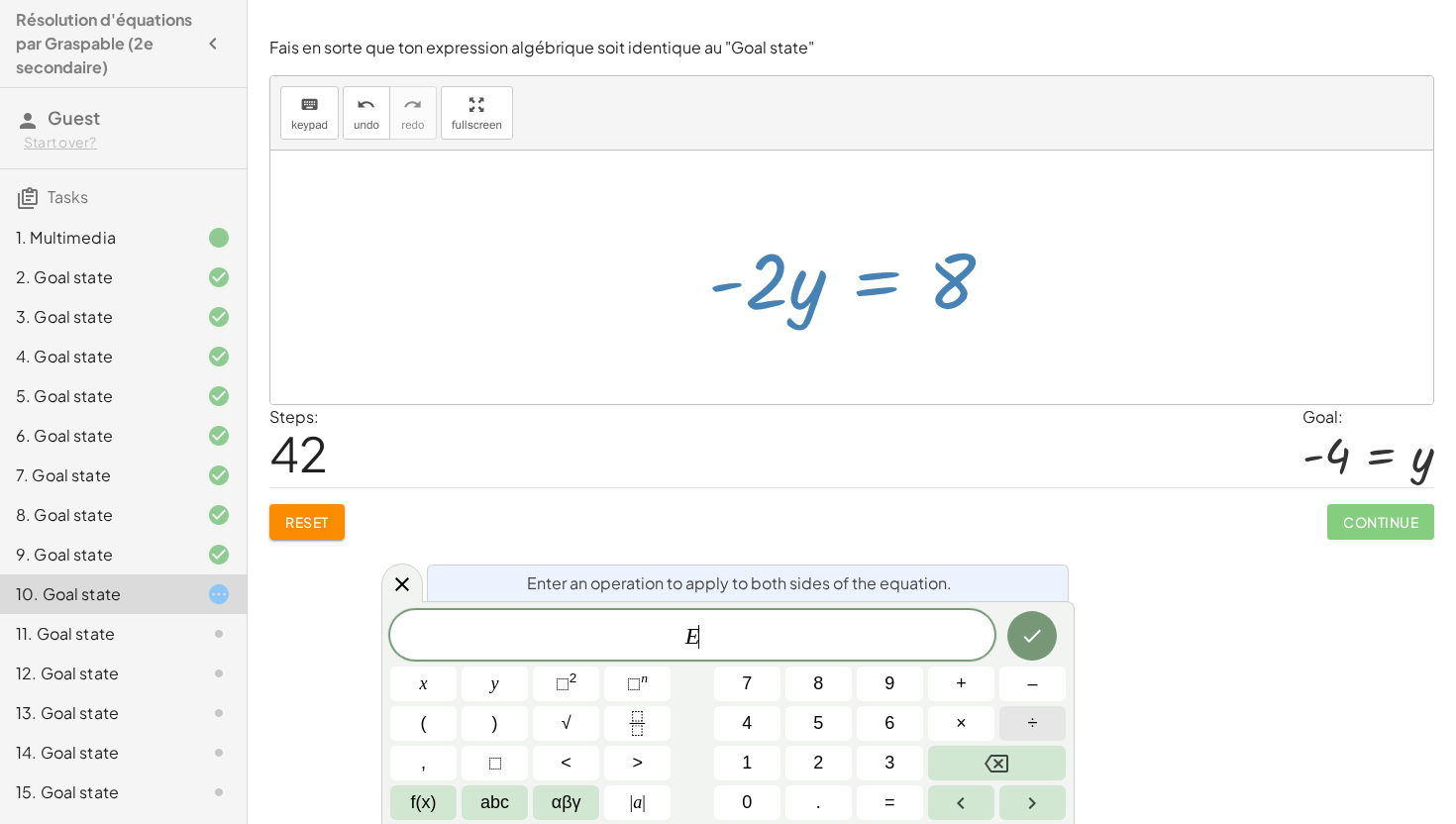 click on "÷" at bounding box center (1032, 723) 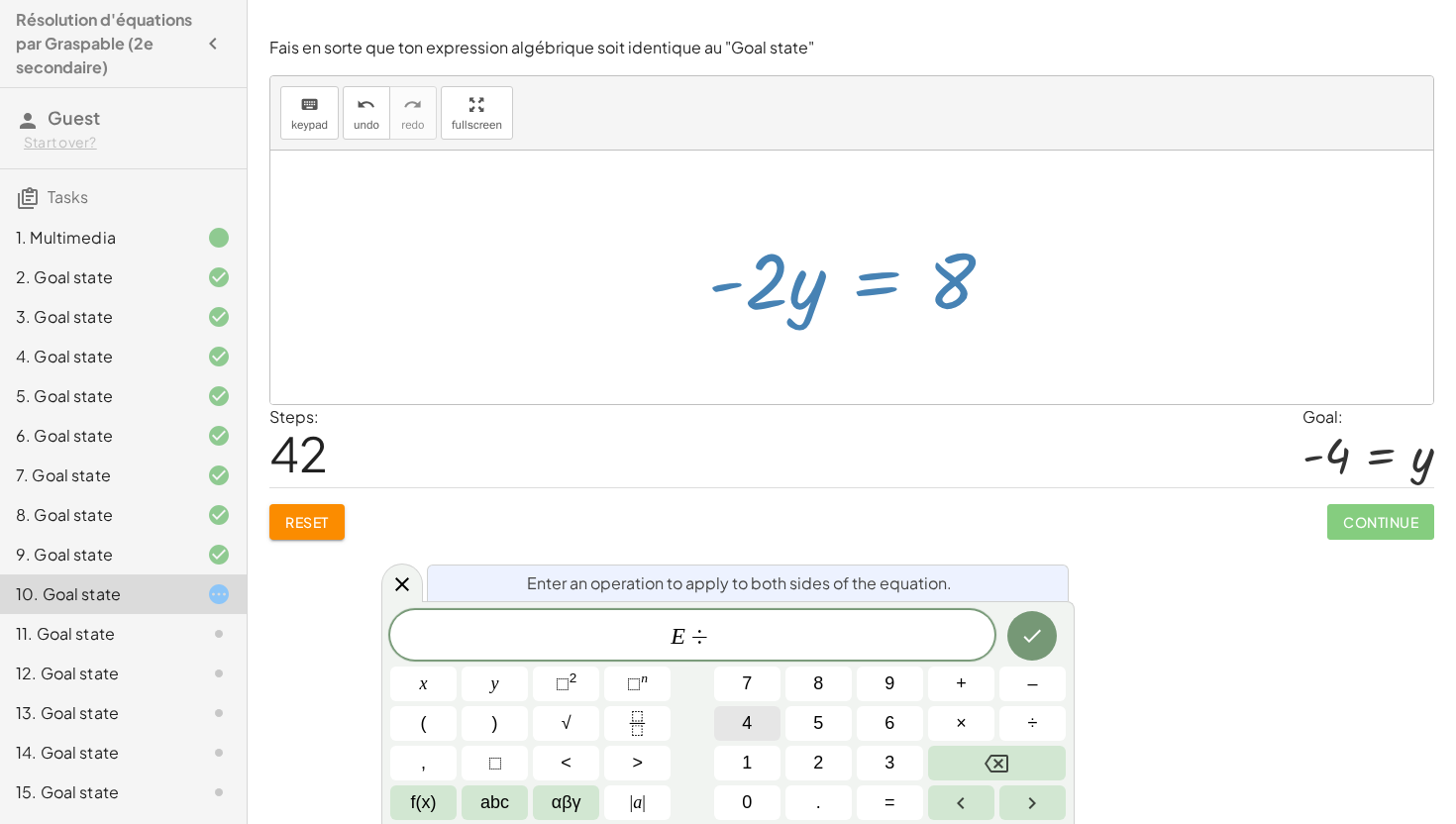 click on "4" at bounding box center (747, 723) 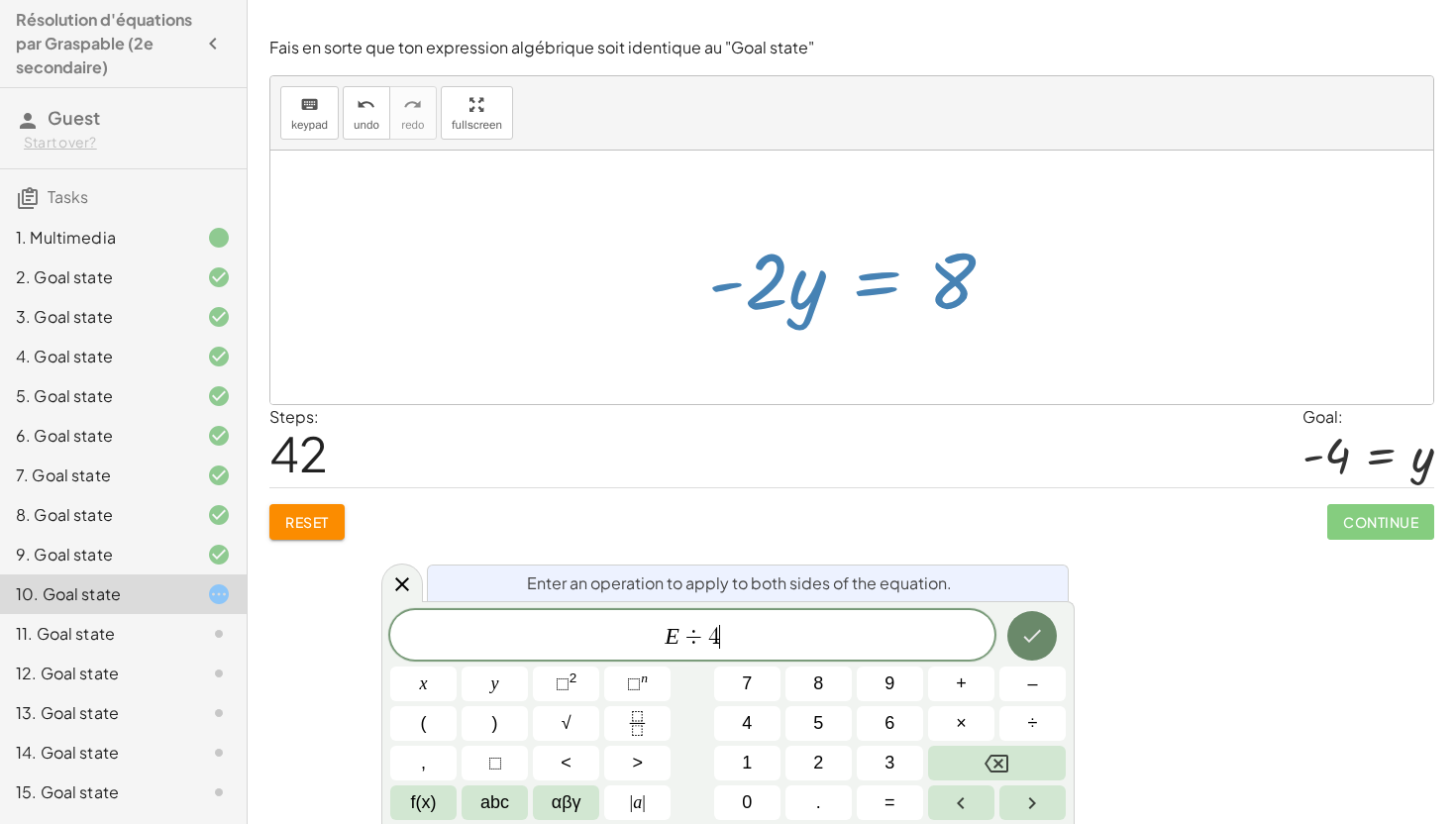 click 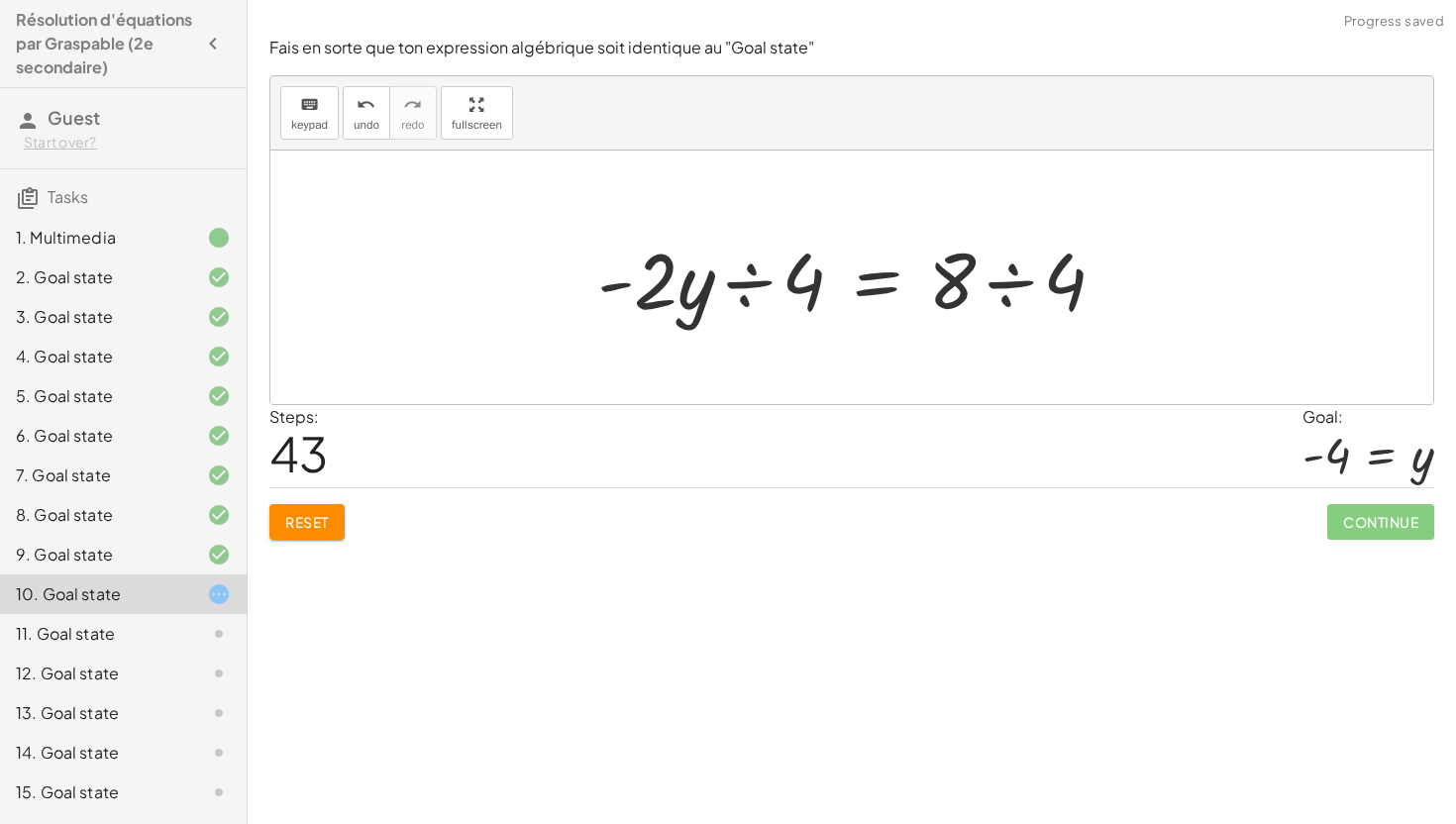 click at bounding box center (859, 277) 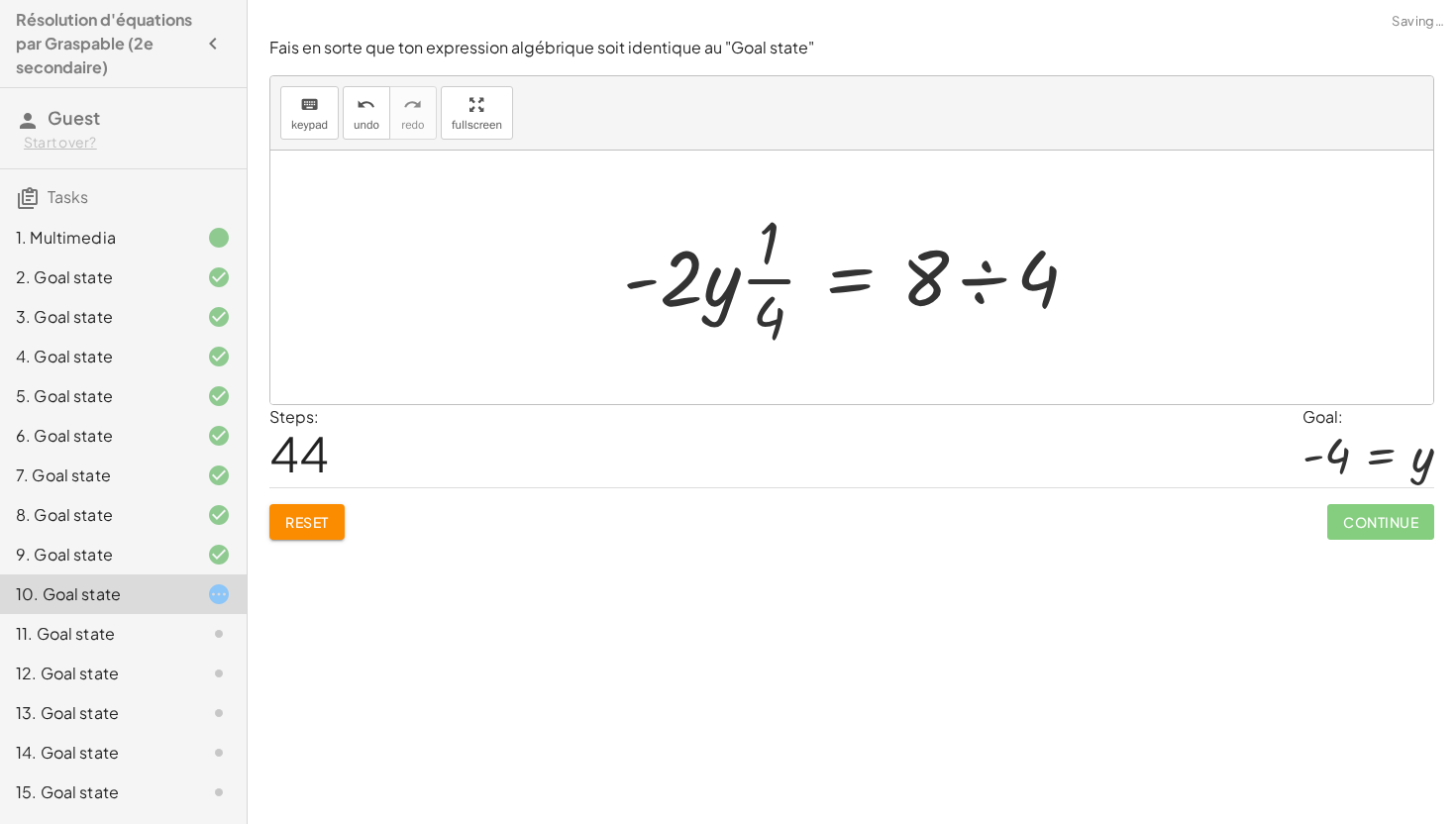 click at bounding box center [859, 277] 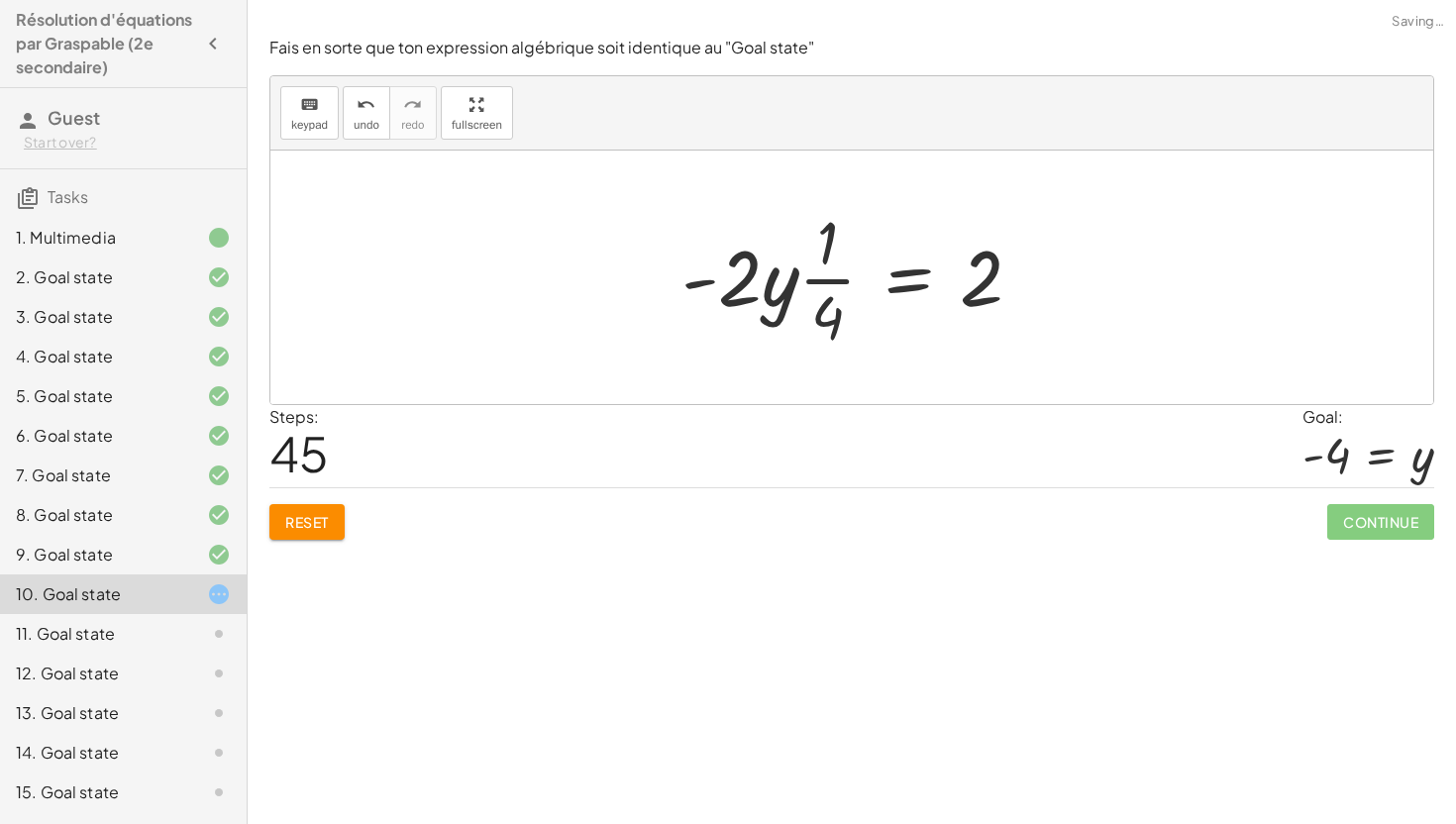click at bounding box center (860, 277) 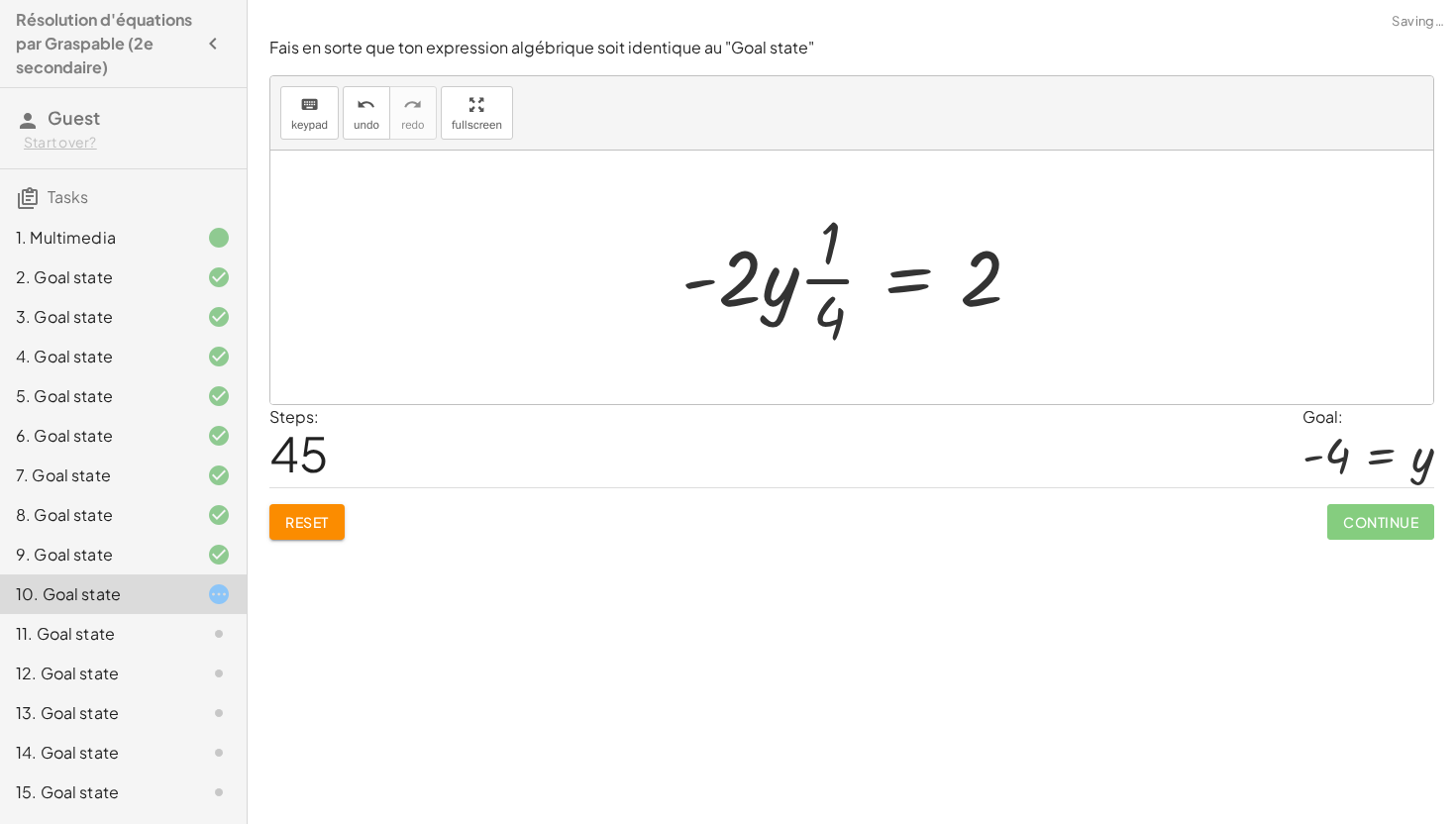 click at bounding box center [860, 277] 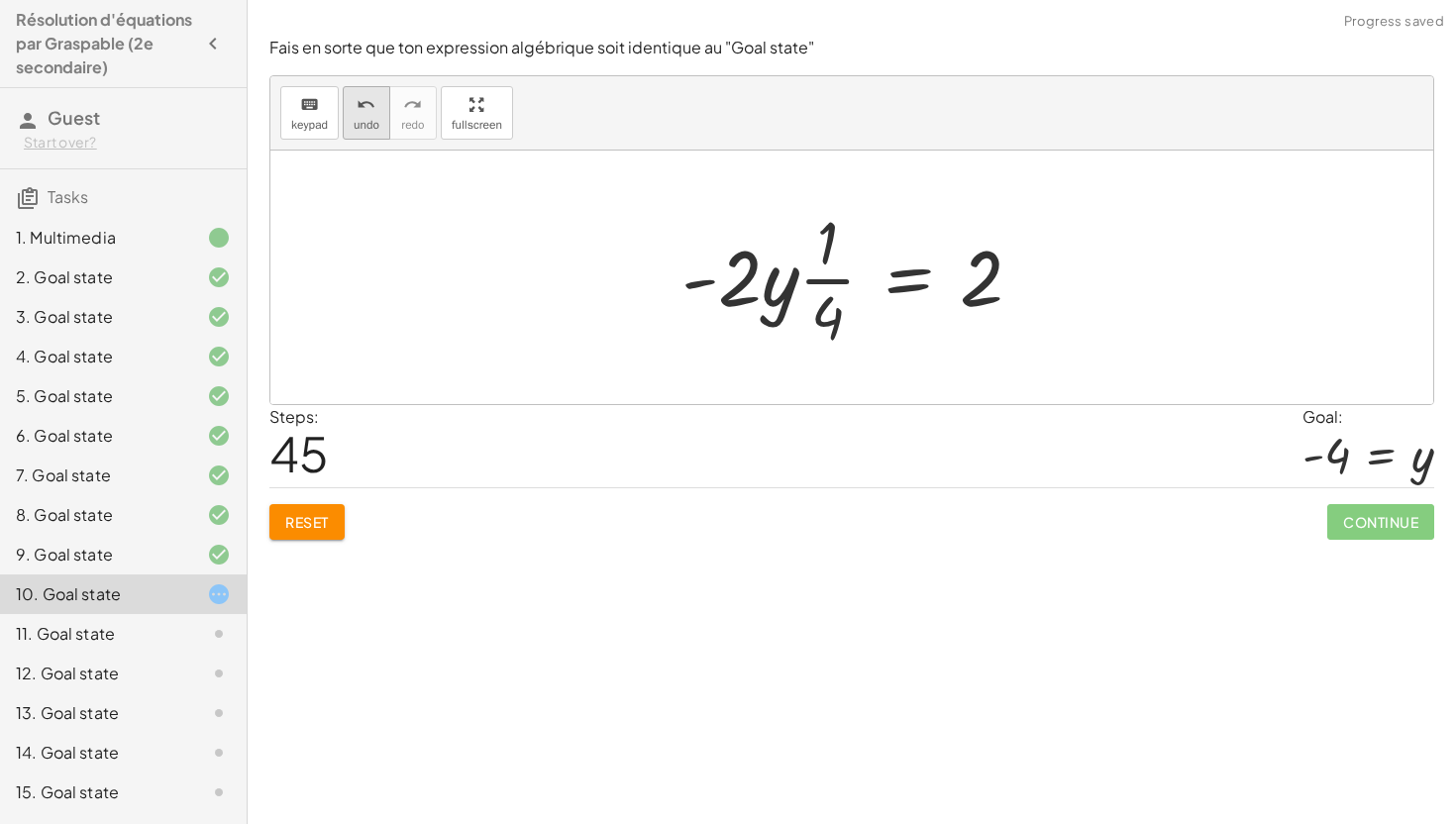 click on "undo" at bounding box center [366, 104] 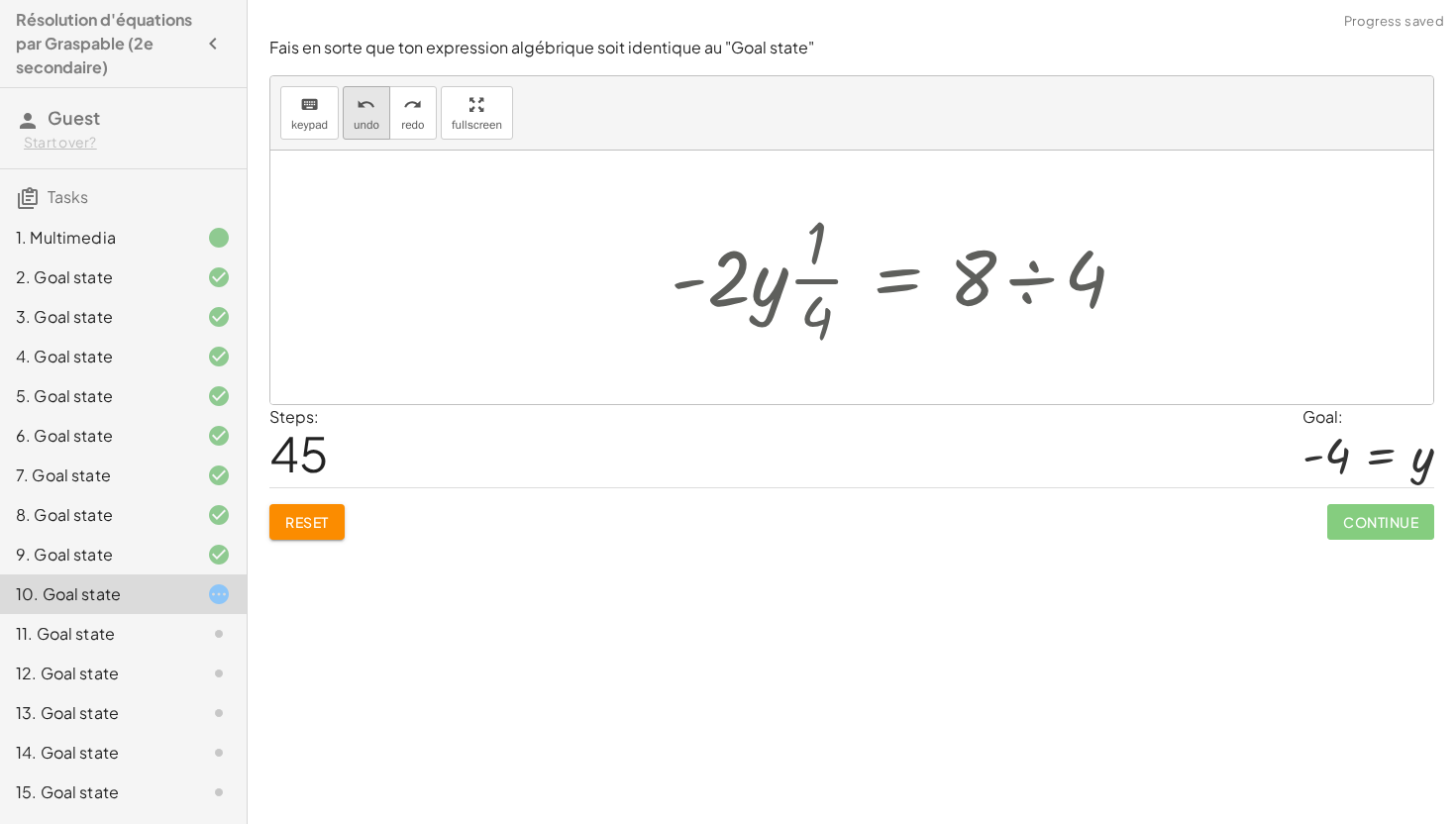 click on "undo" at bounding box center (366, 104) 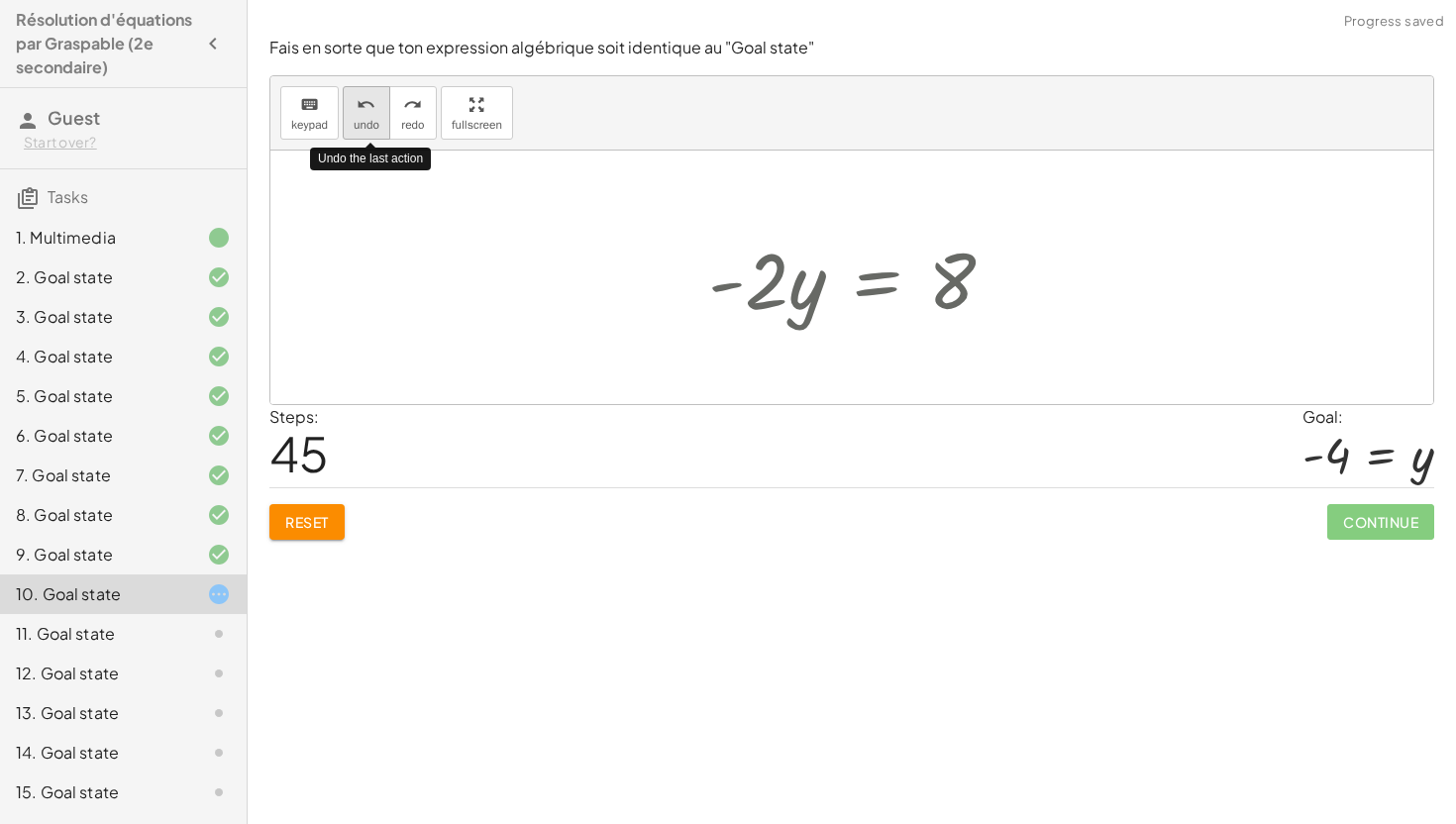 click on "undo" at bounding box center [366, 104] 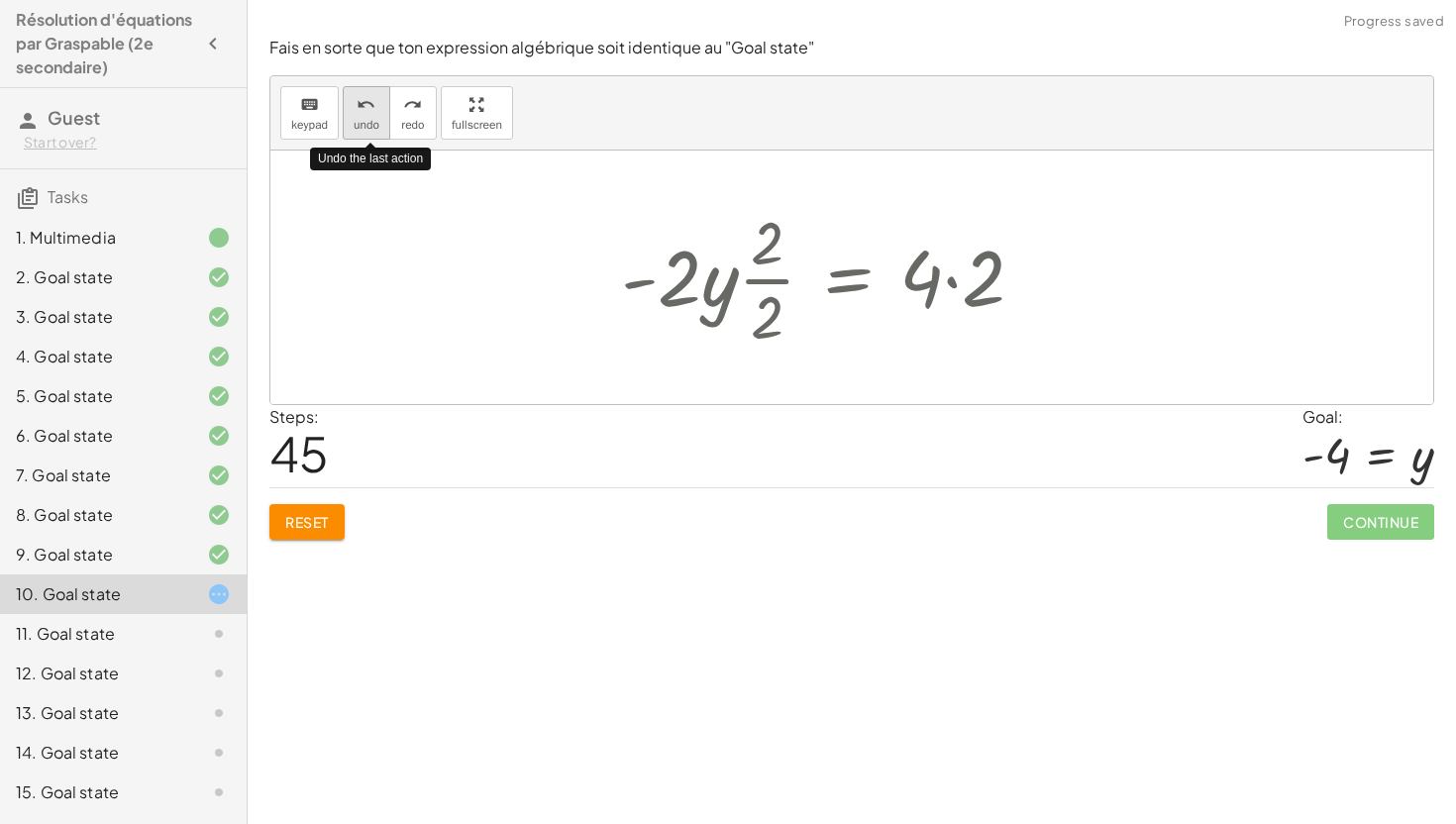 click on "undo" at bounding box center [366, 104] 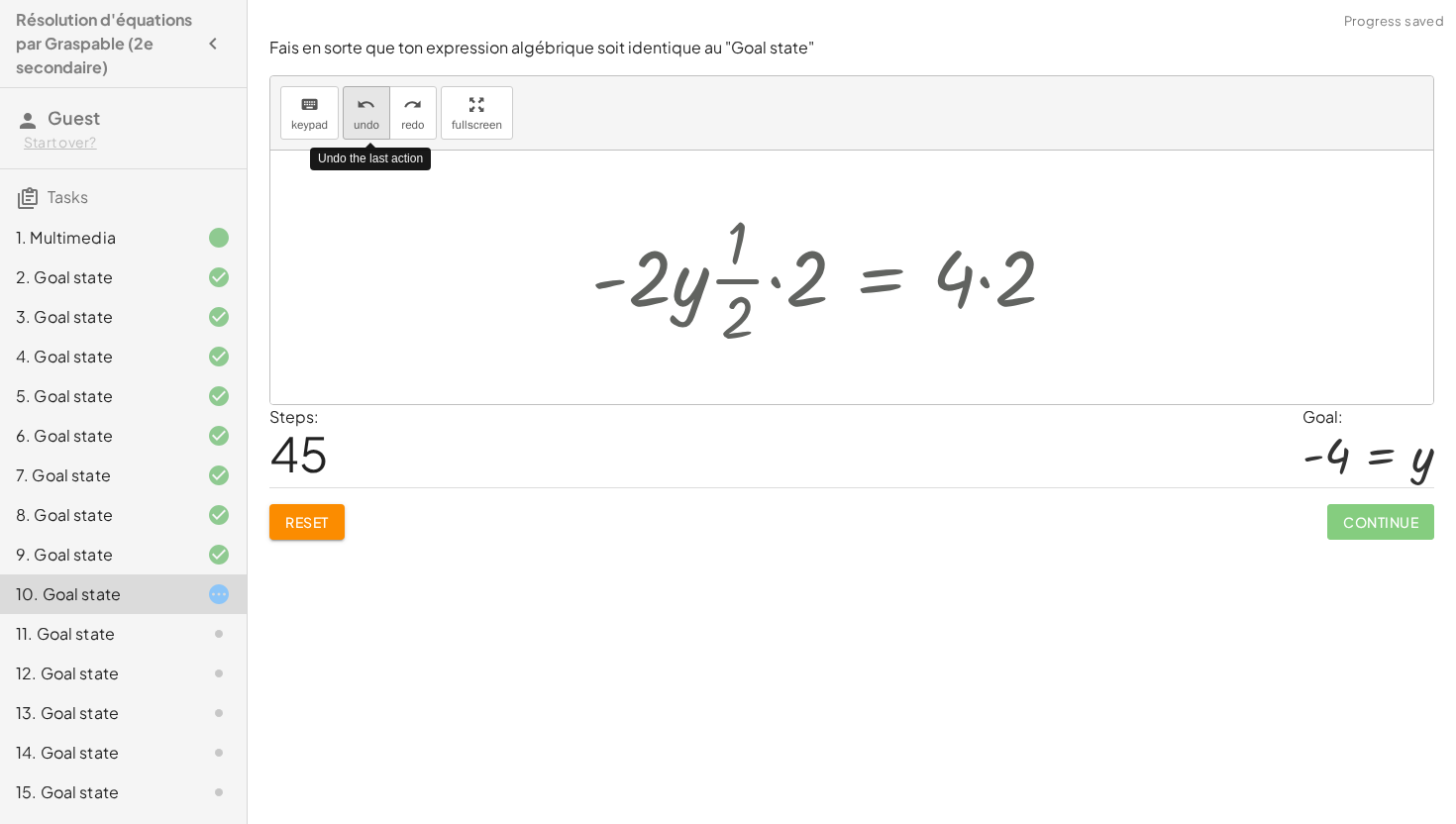click on "undo" at bounding box center (366, 104) 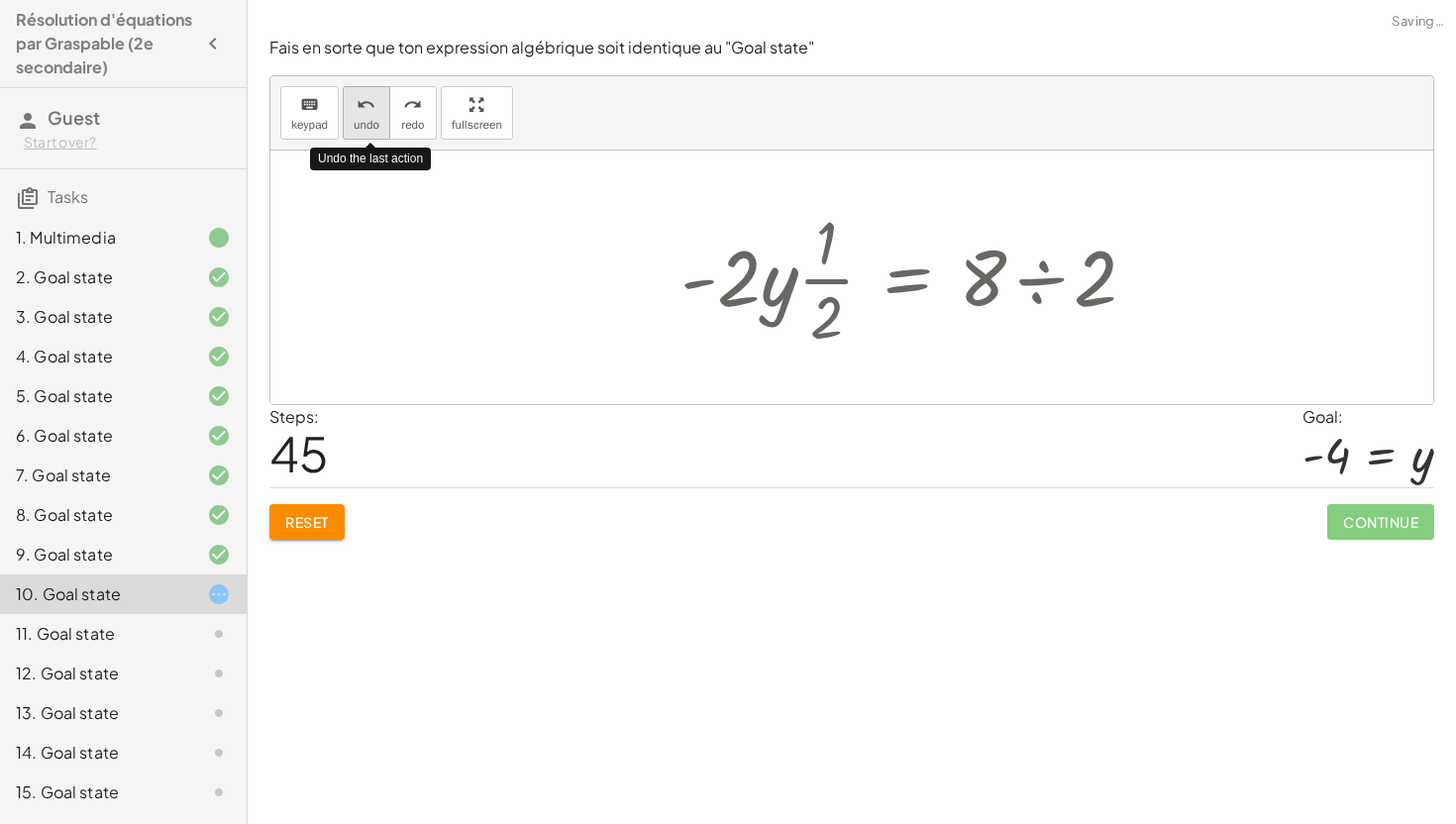click on "undo" at bounding box center (366, 104) 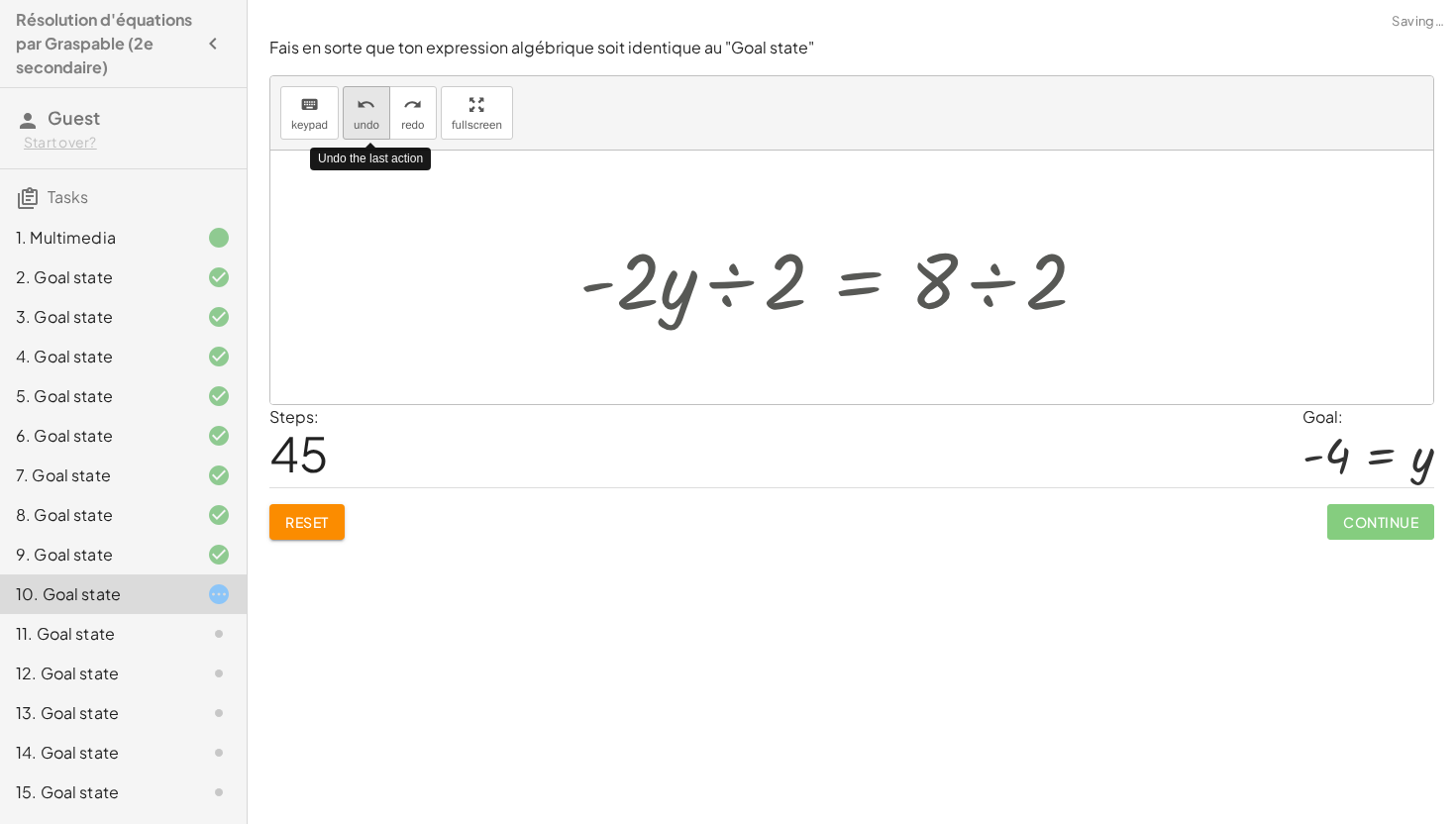 click on "undo" at bounding box center [366, 104] 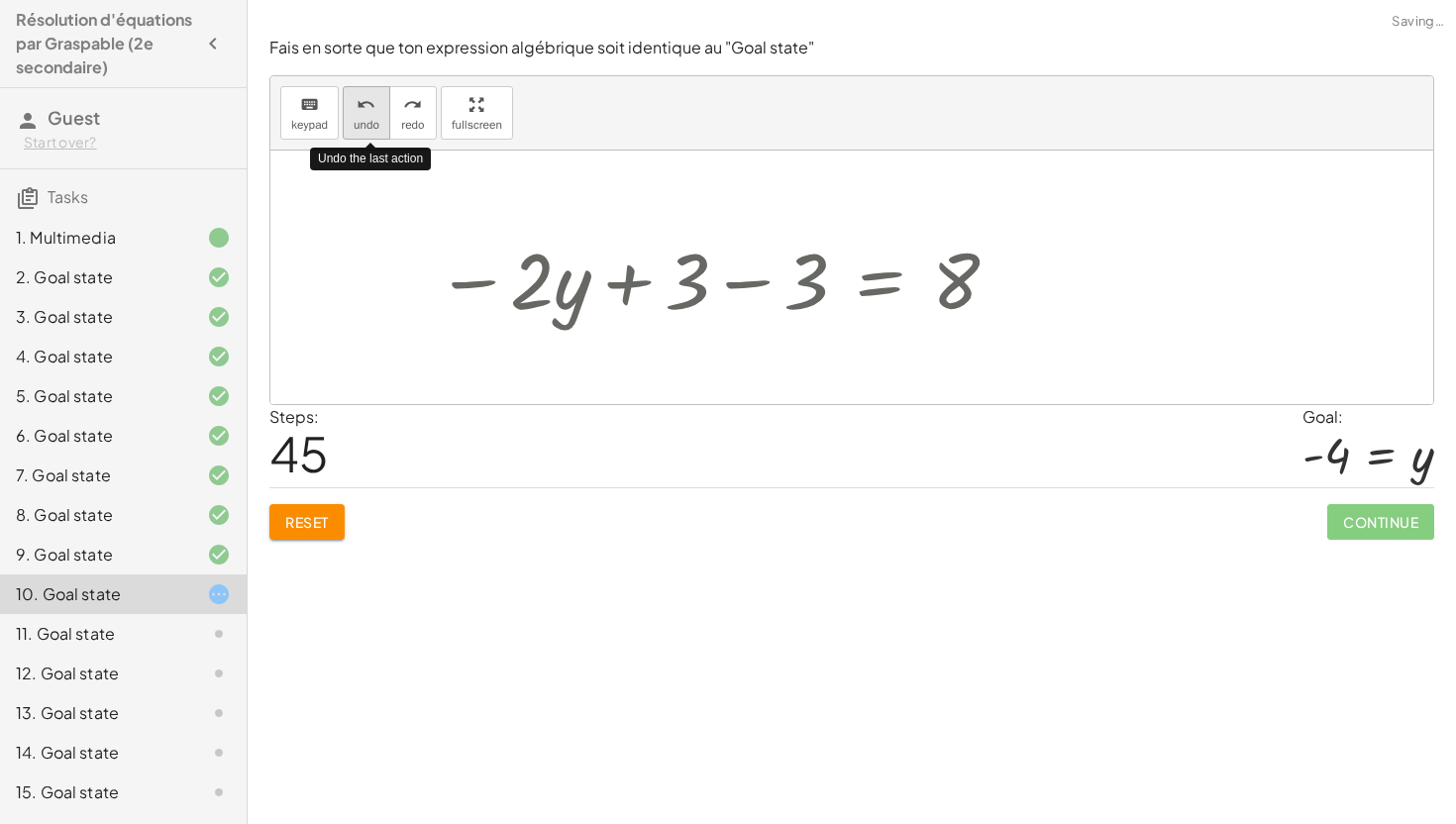 click on "undo" at bounding box center (366, 104) 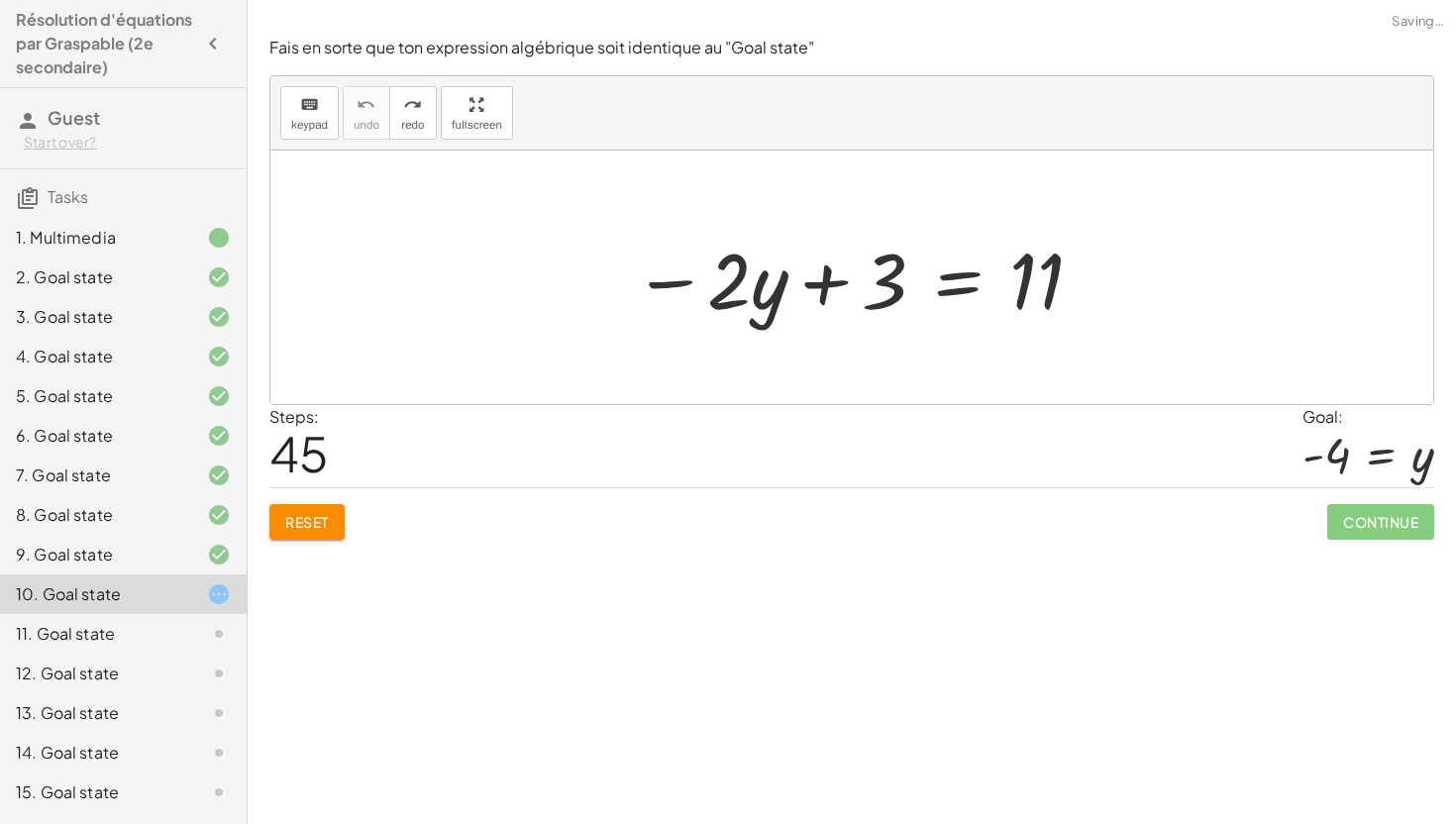 click at bounding box center (859, 277) 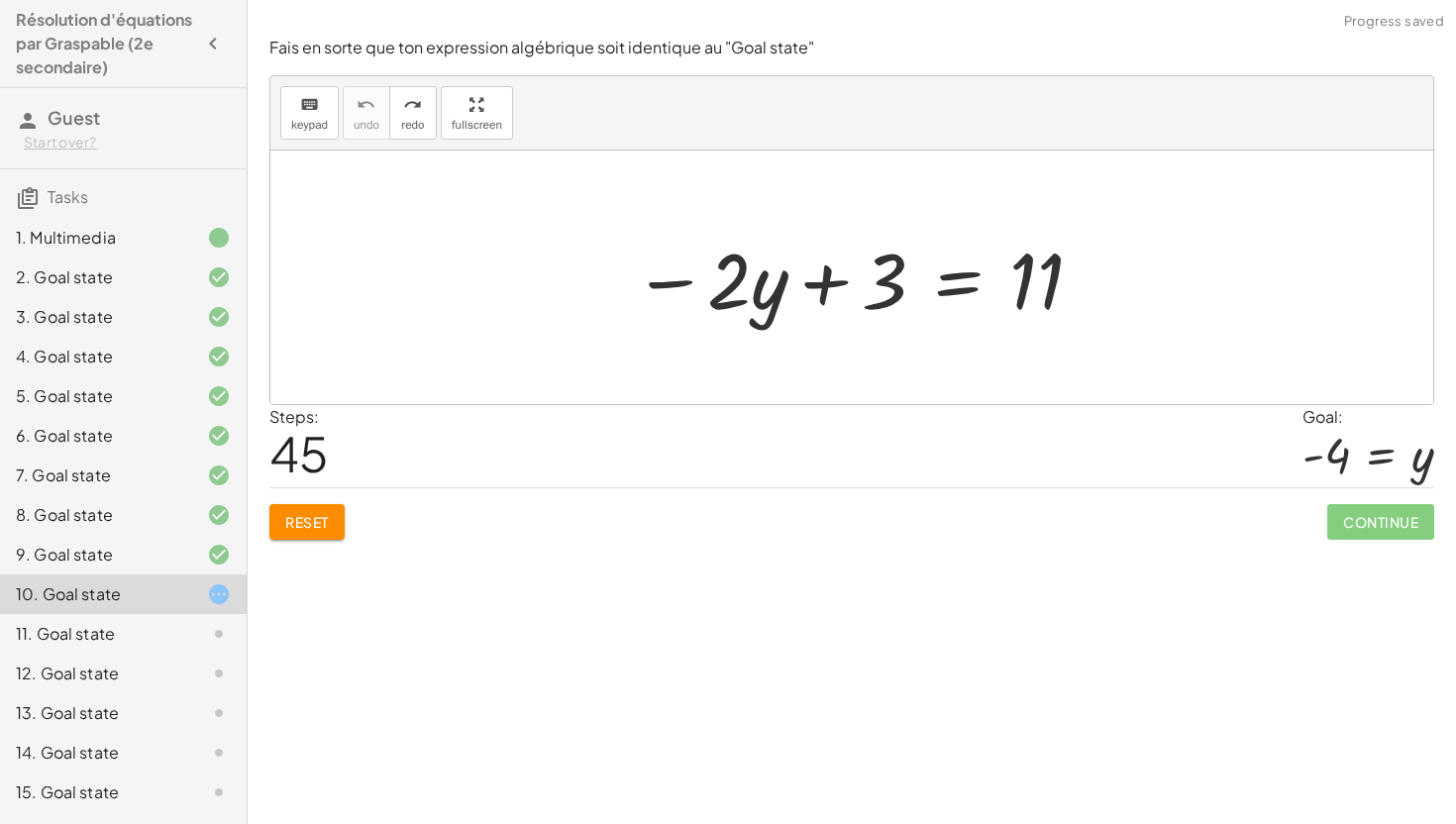 click at bounding box center [859, 277] 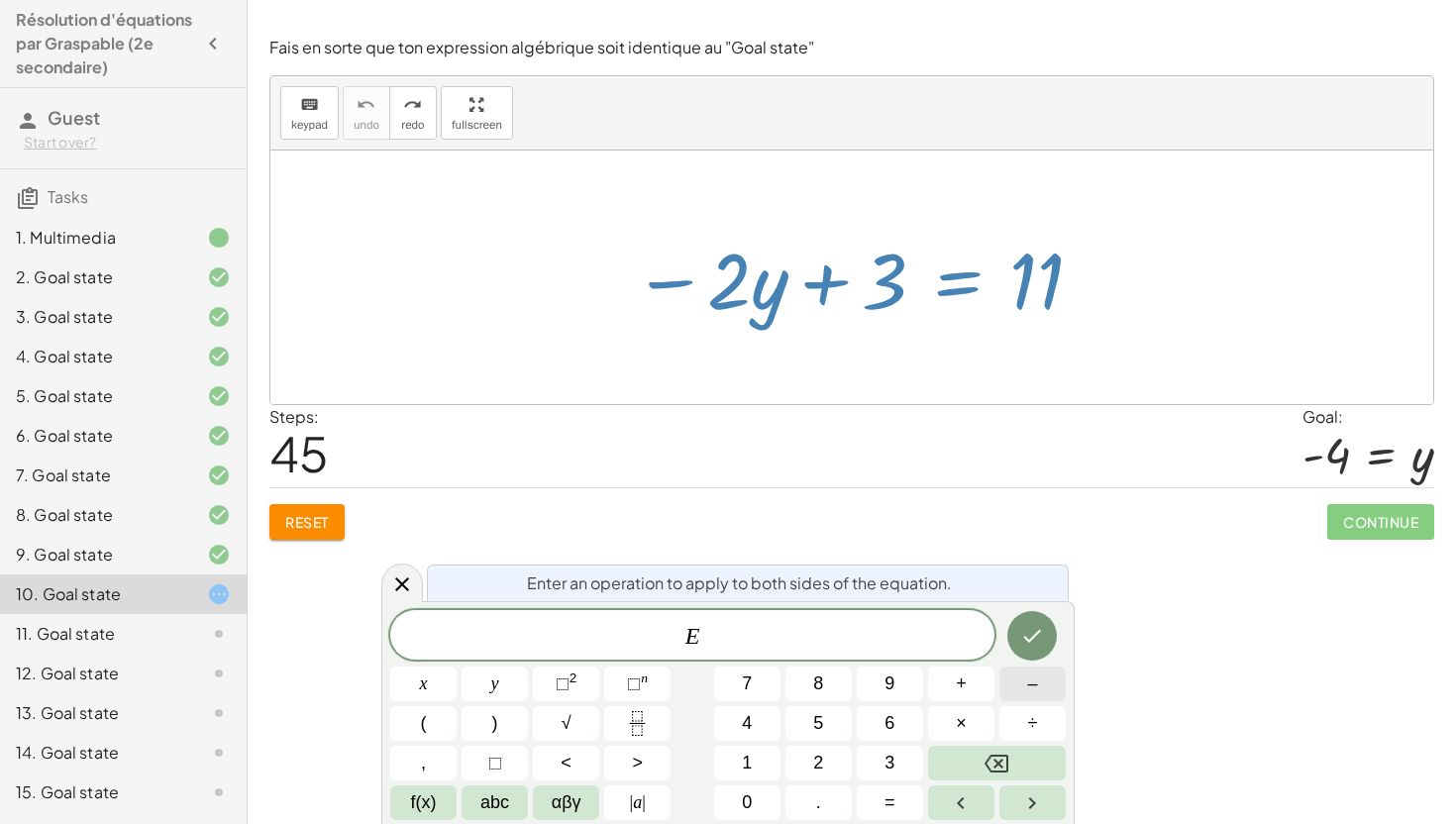 click on "–" at bounding box center (1032, 683) 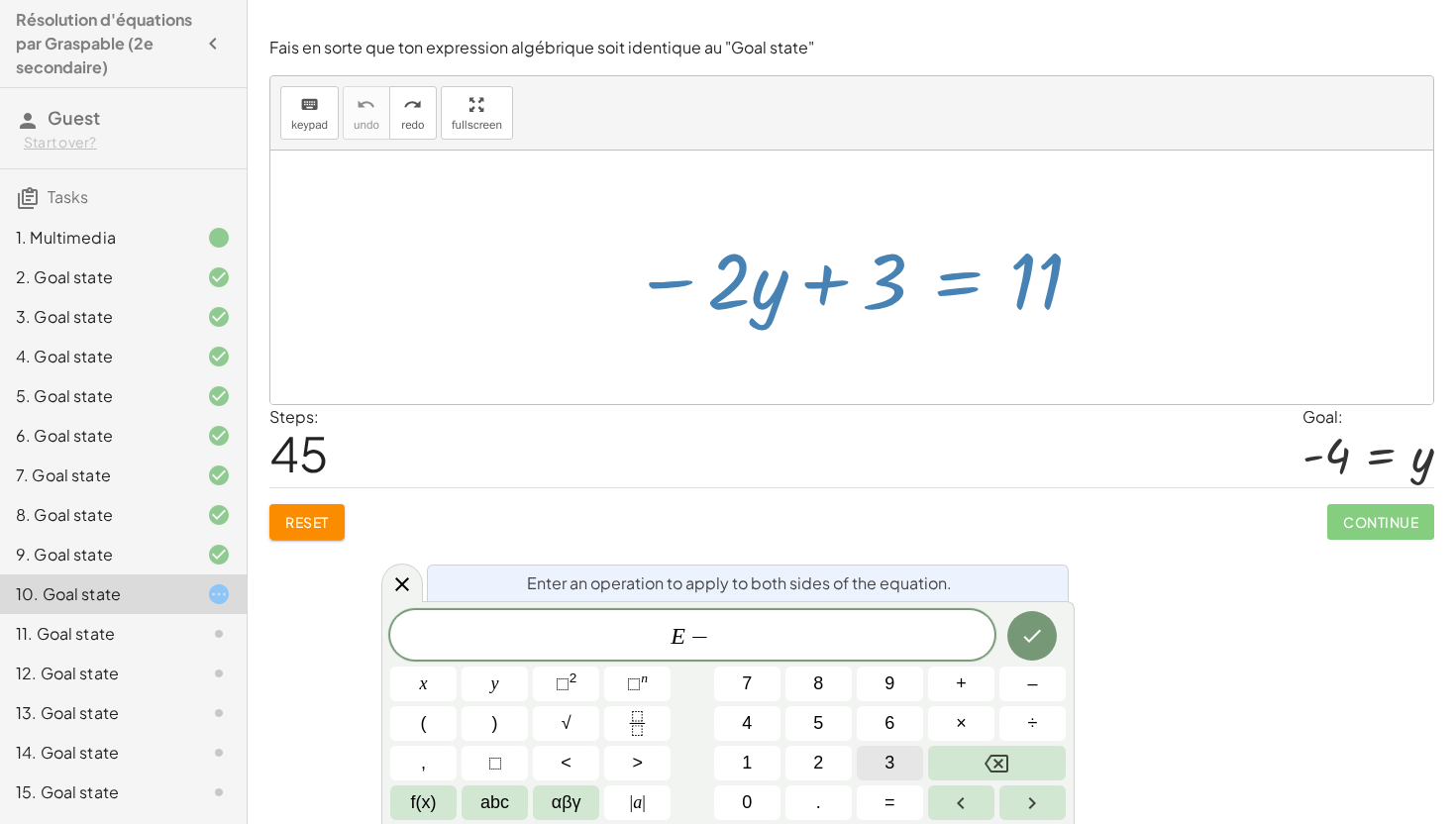 click on "3" at bounding box center [889, 763] 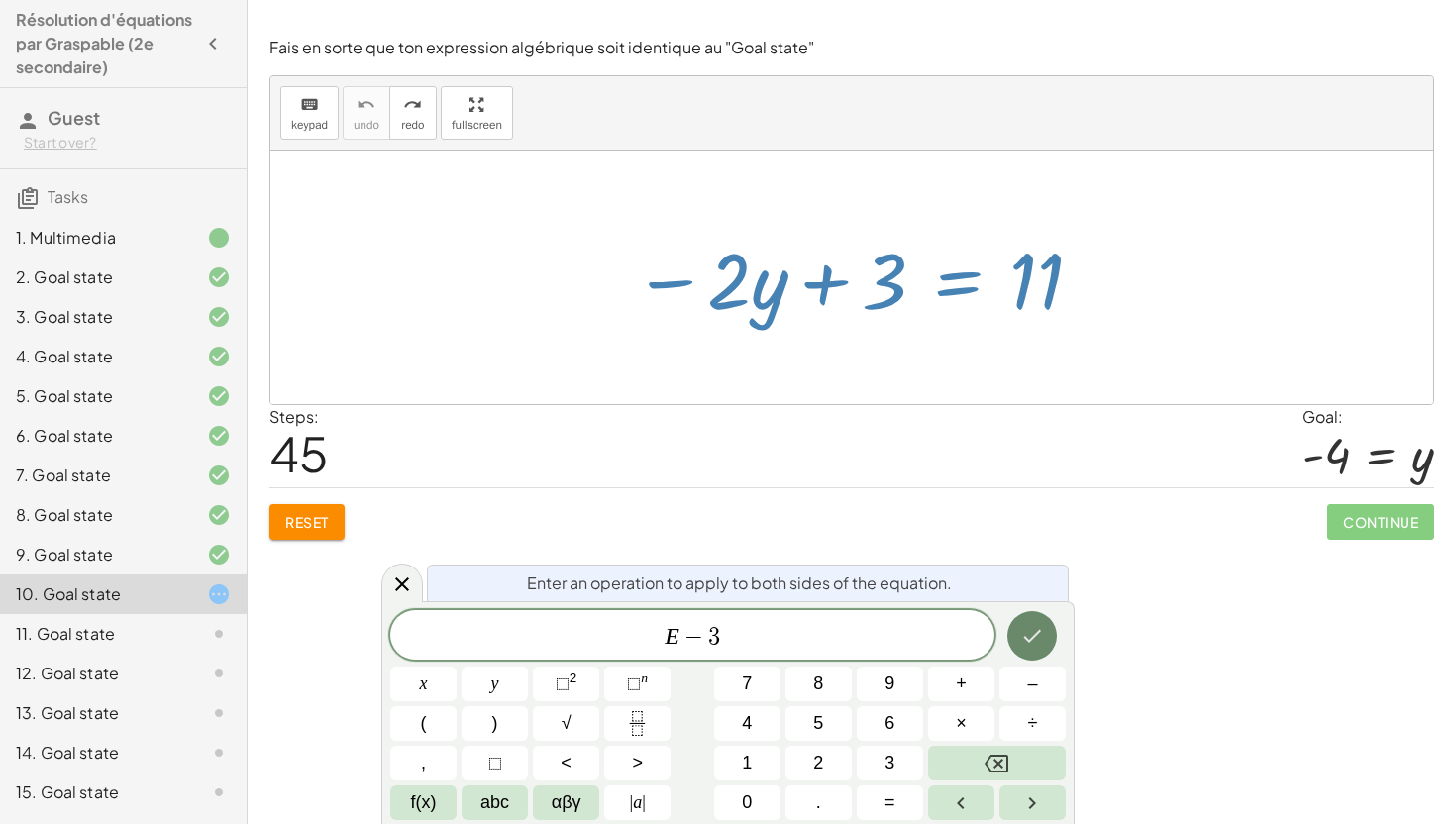 click at bounding box center [1032, 636] 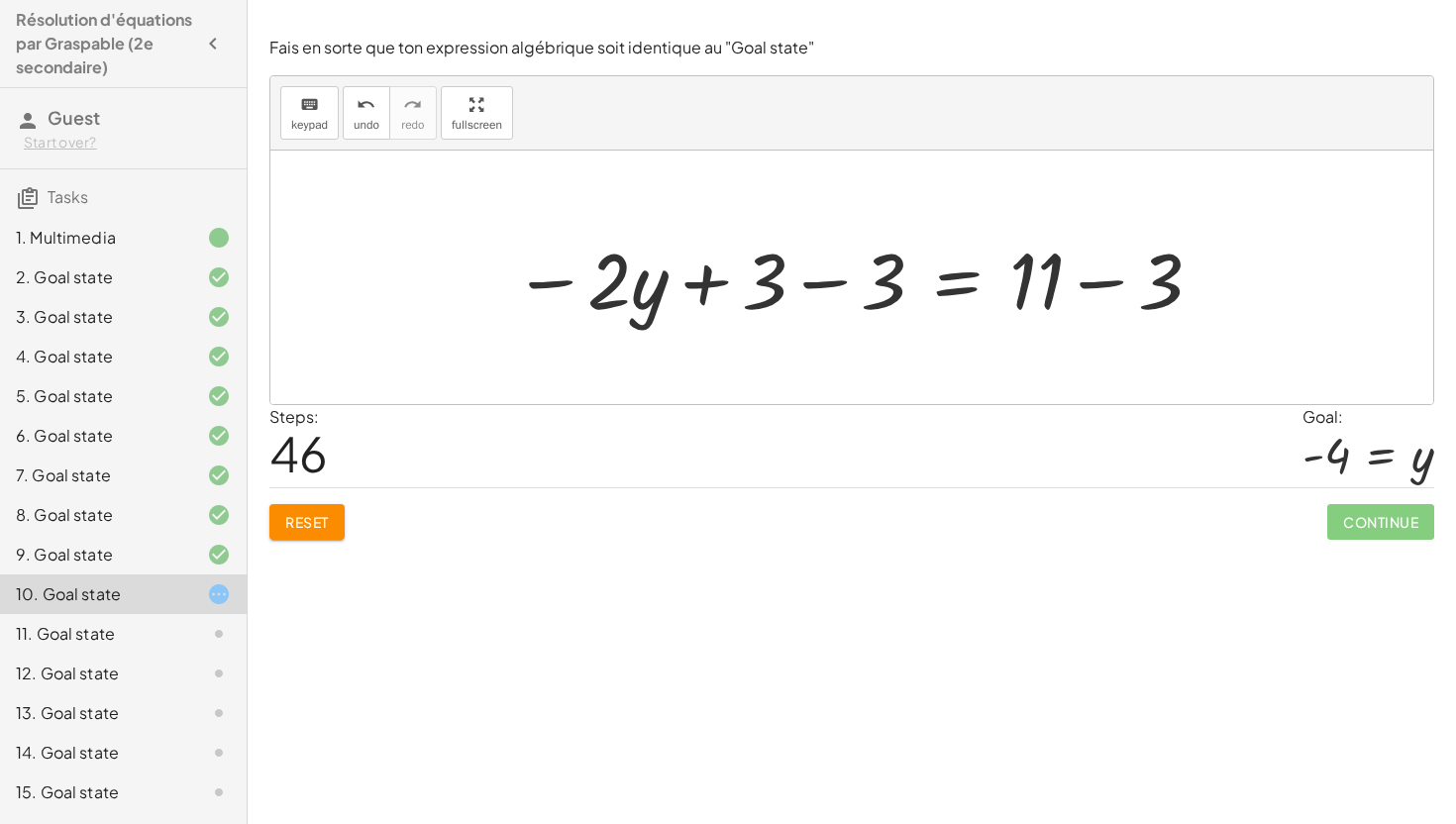 click at bounding box center (859, 277) 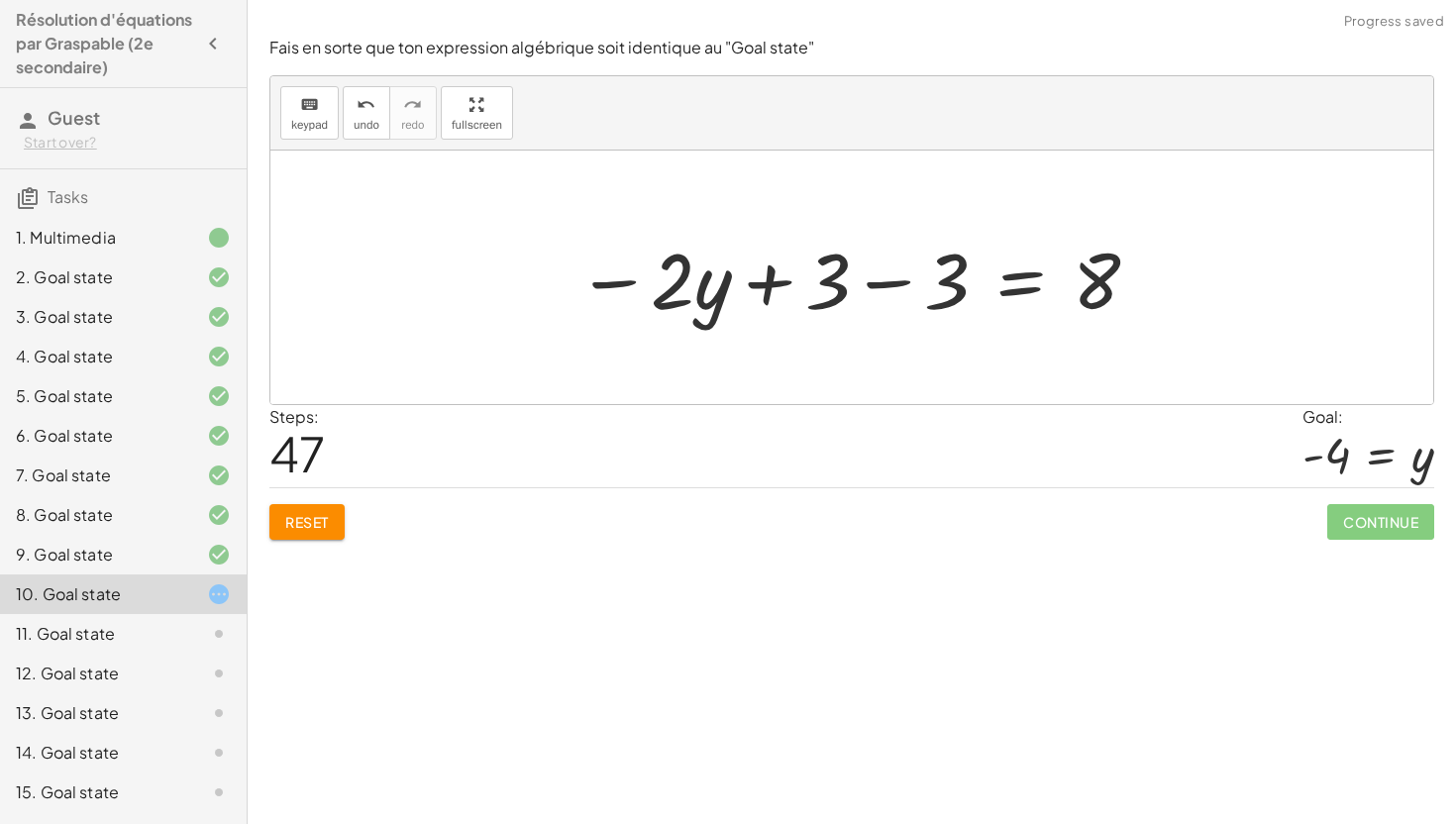 click at bounding box center (859, 277) 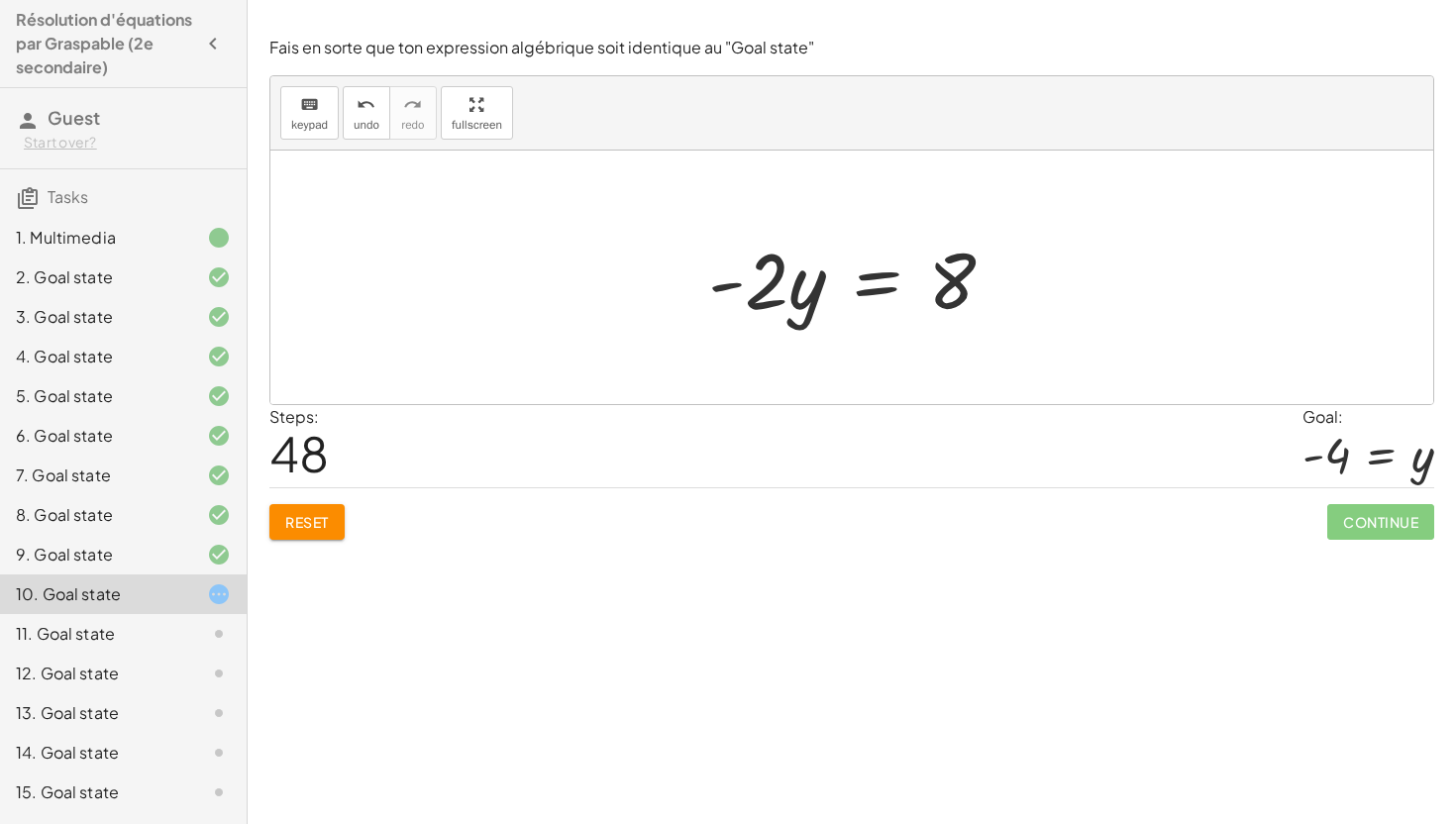 click at bounding box center [859, 277] 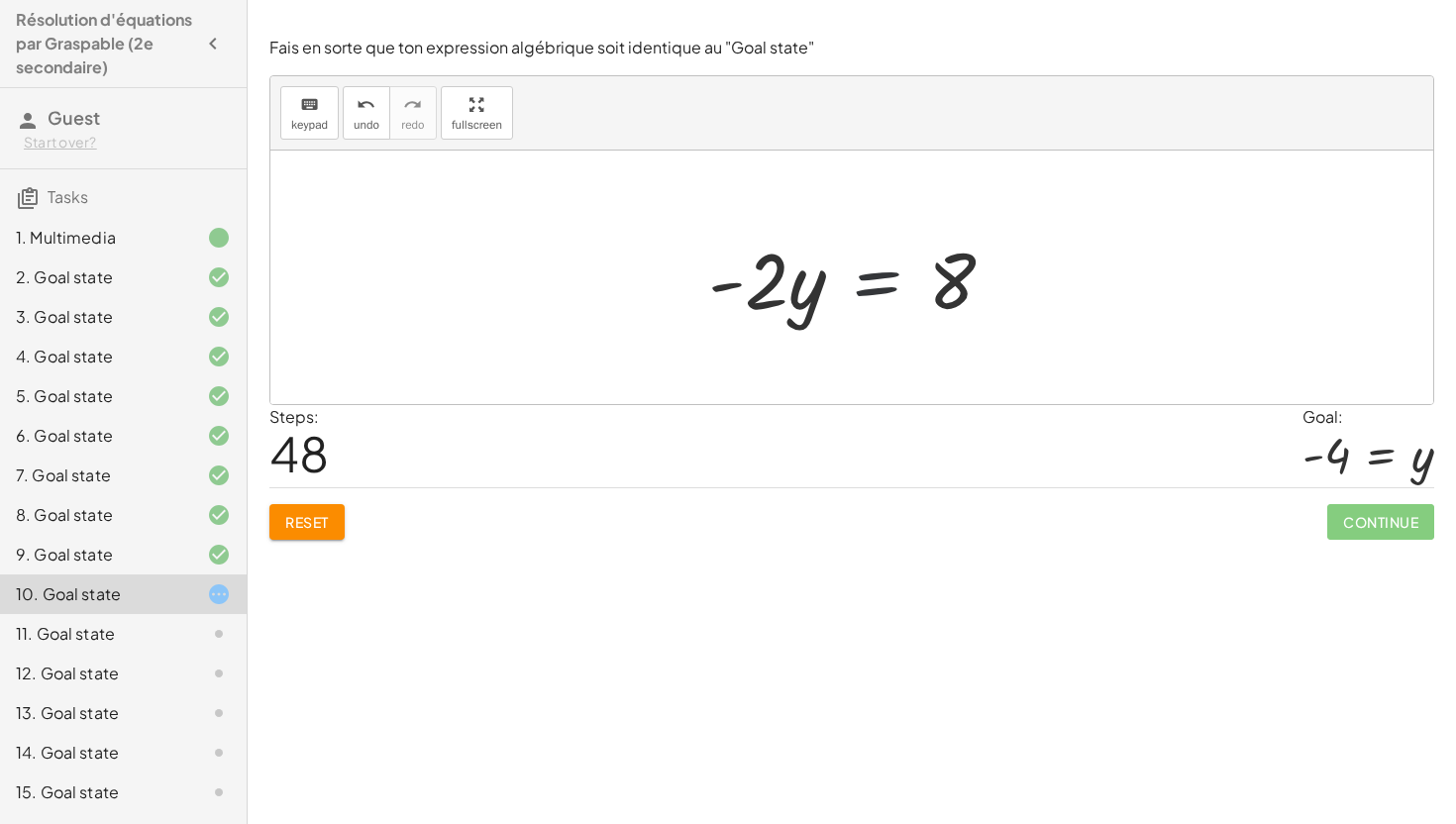 click at bounding box center (859, 277) 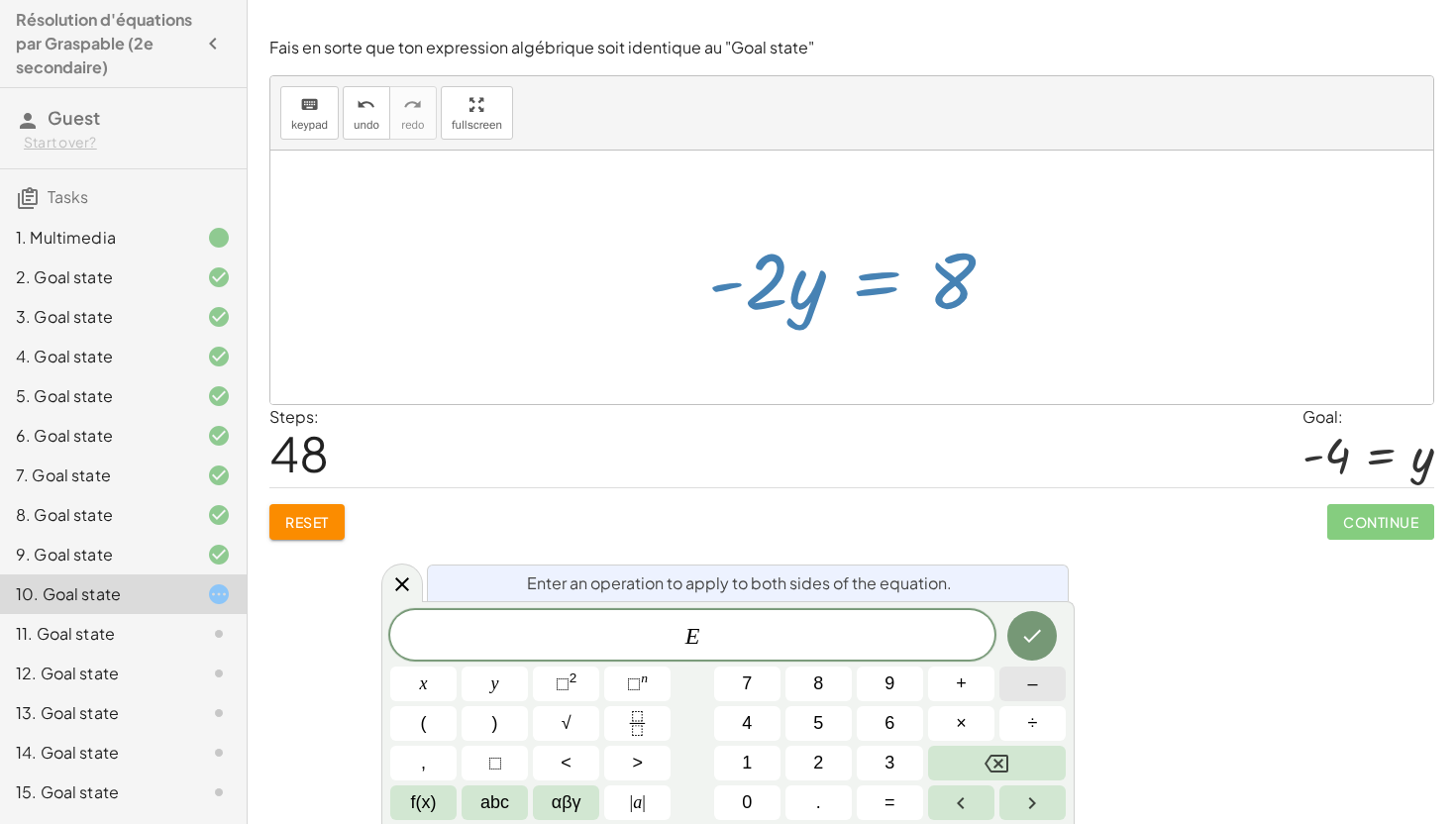 click on "–" at bounding box center (1032, 683) 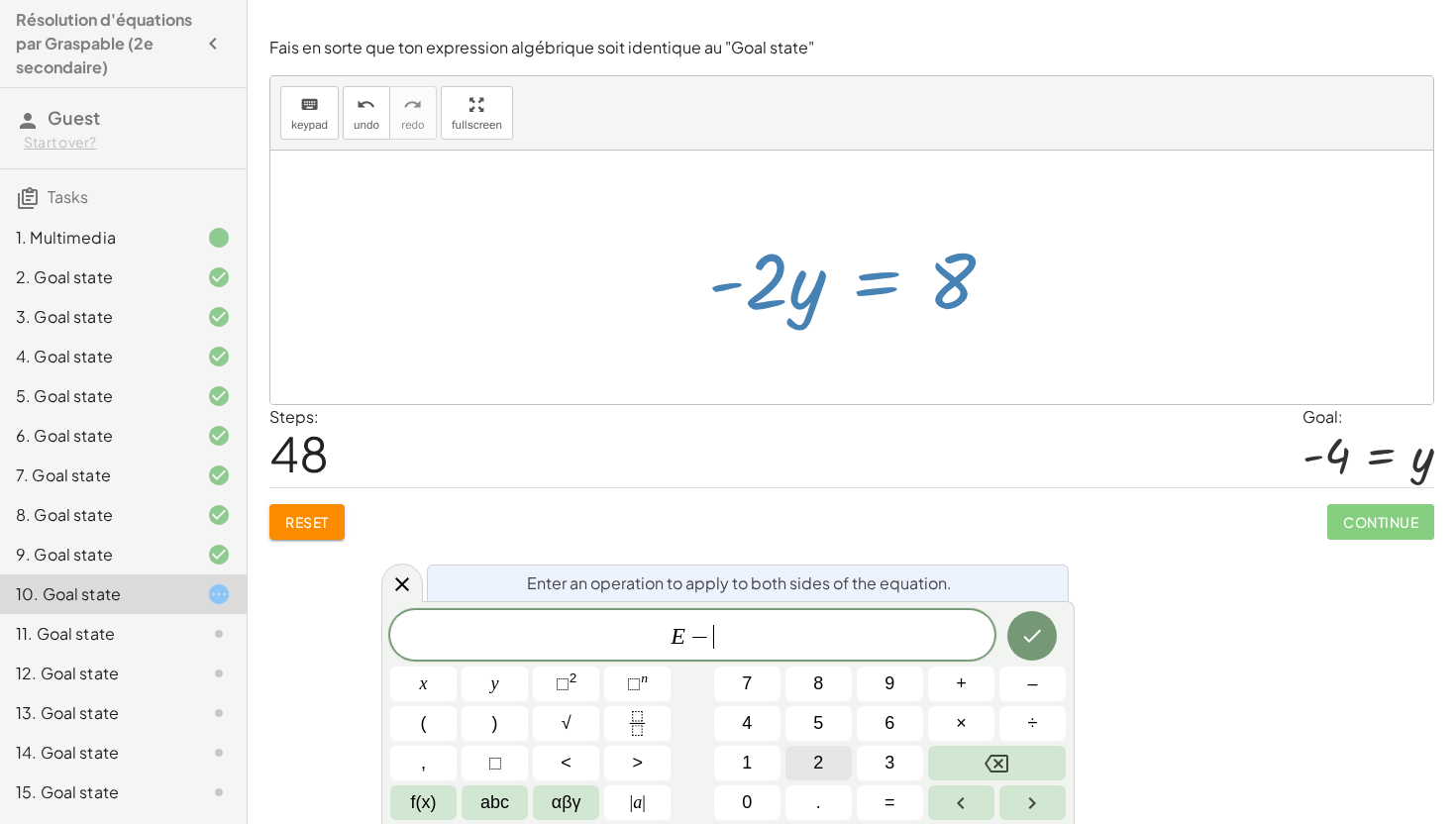 click on "2" at bounding box center (818, 763) 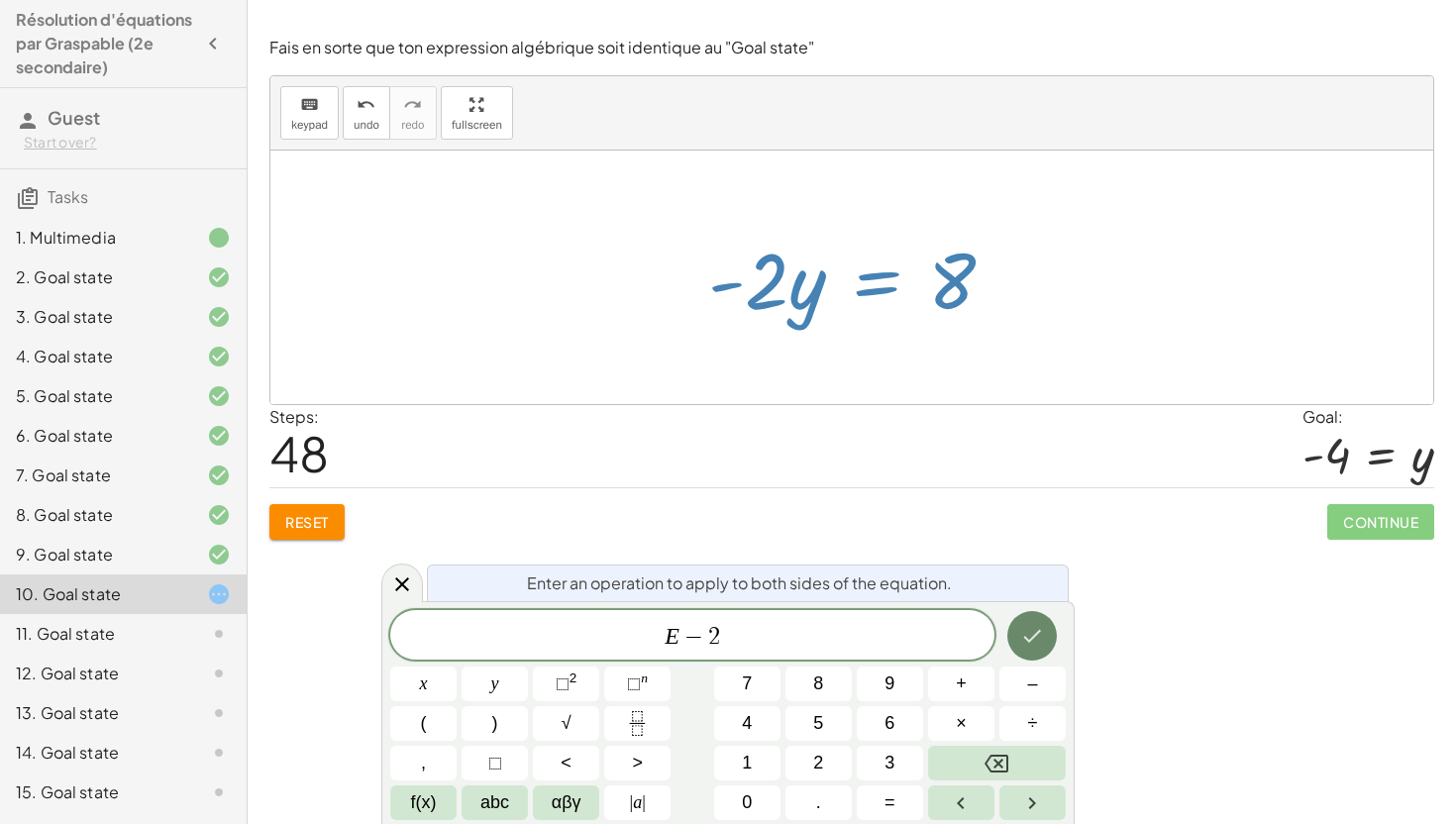click 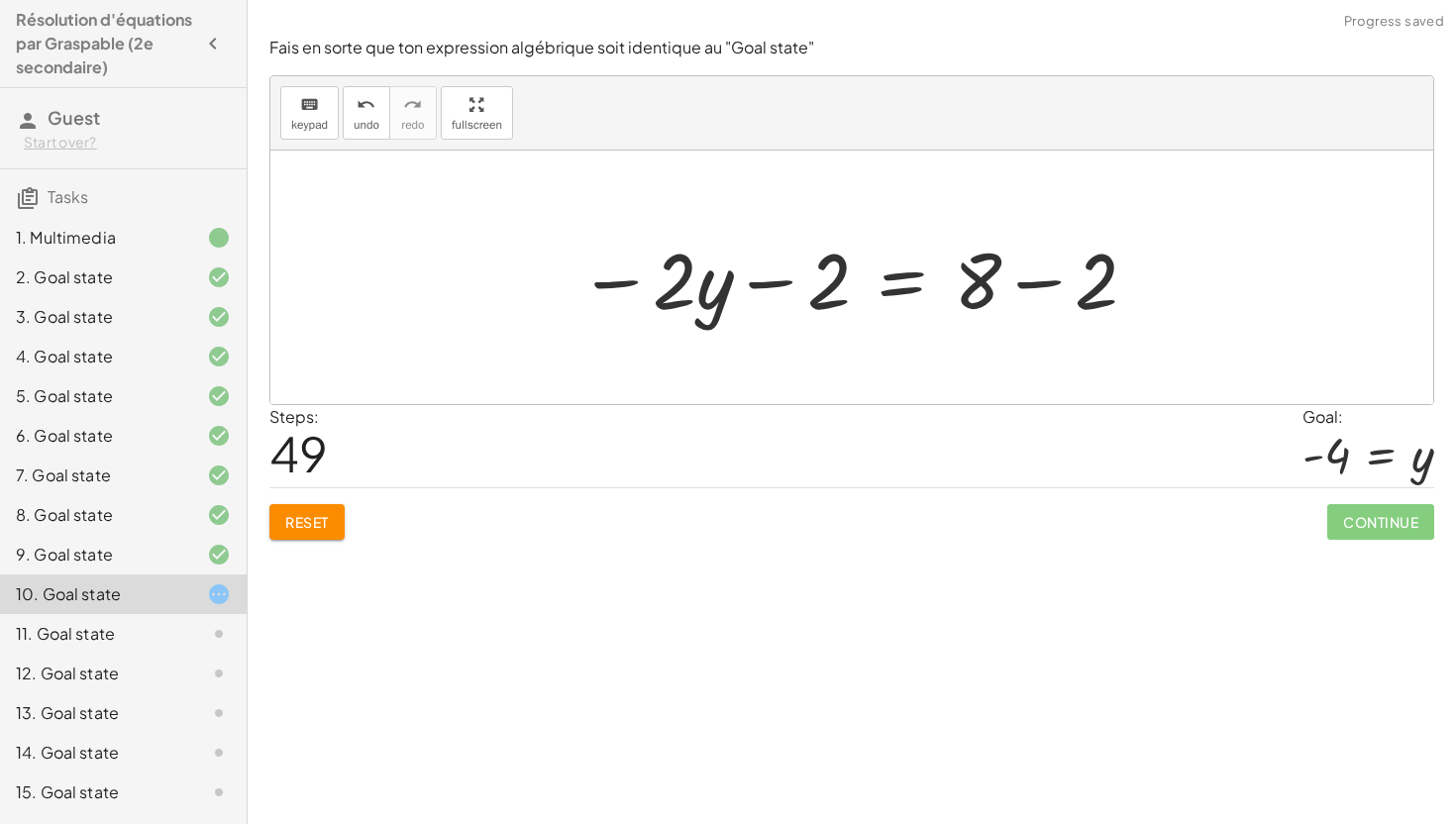 click at bounding box center (859, 277) 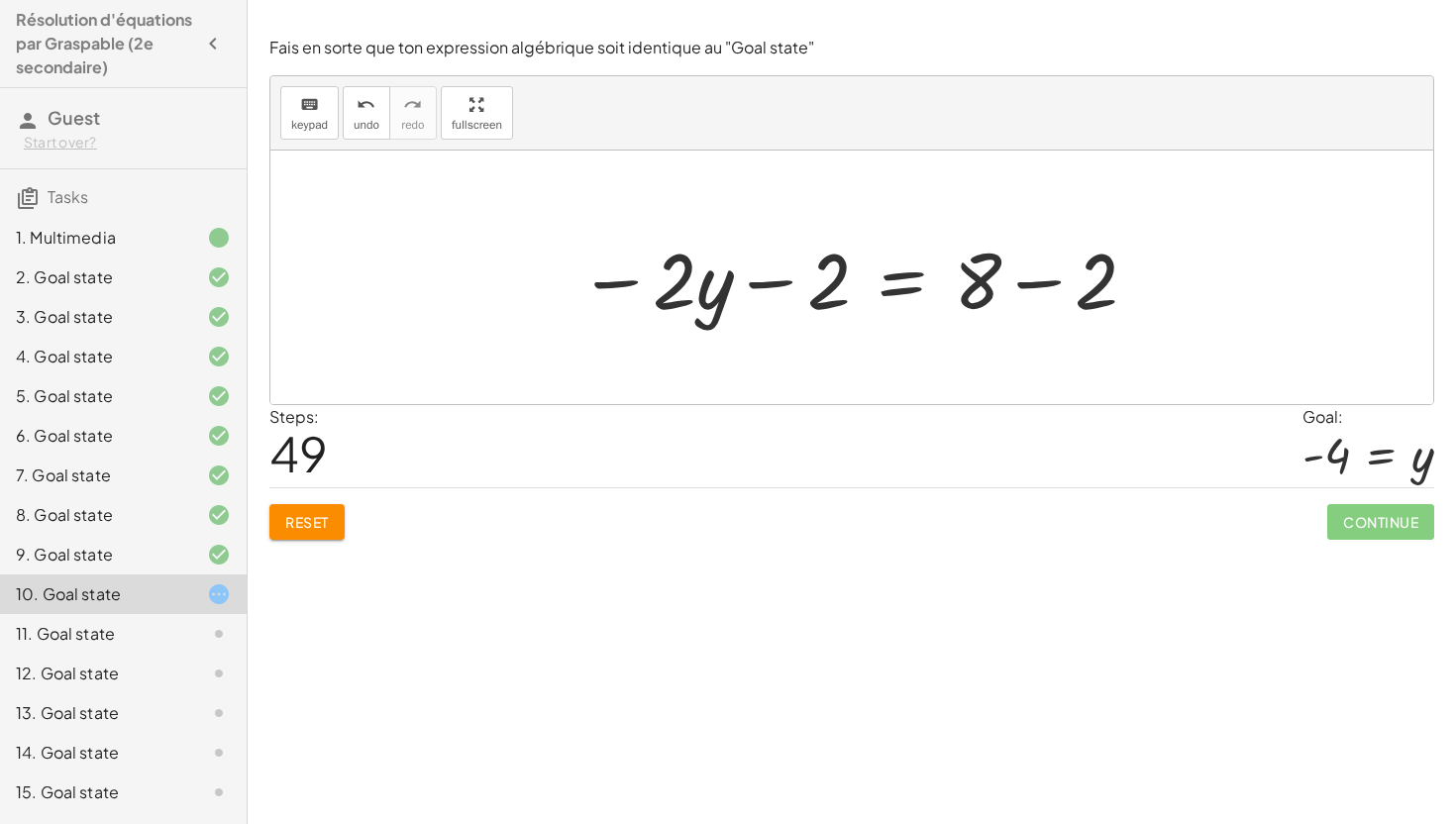 click at bounding box center (859, 277) 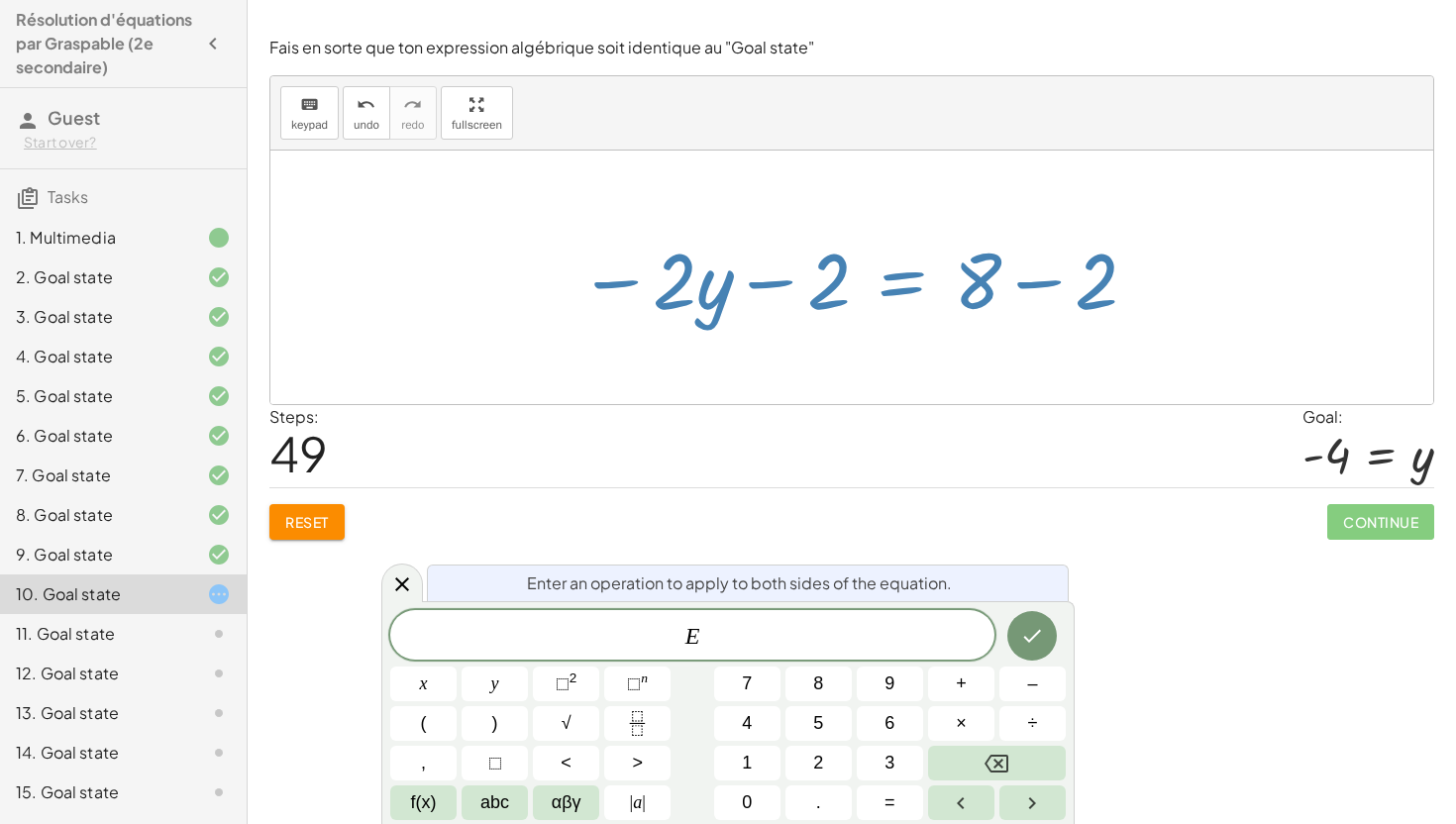 click at bounding box center (859, 277) 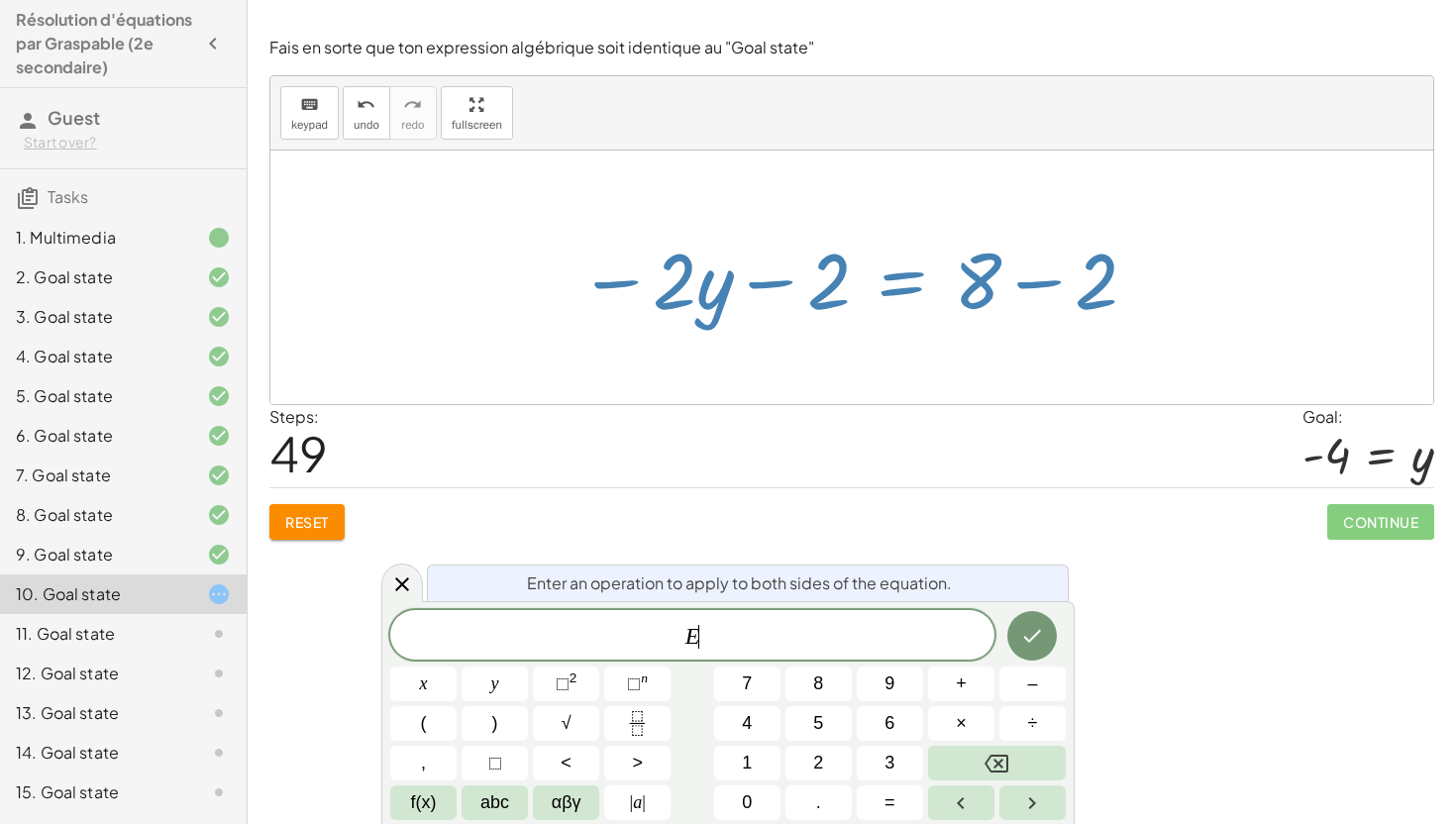 click at bounding box center [859, 277] 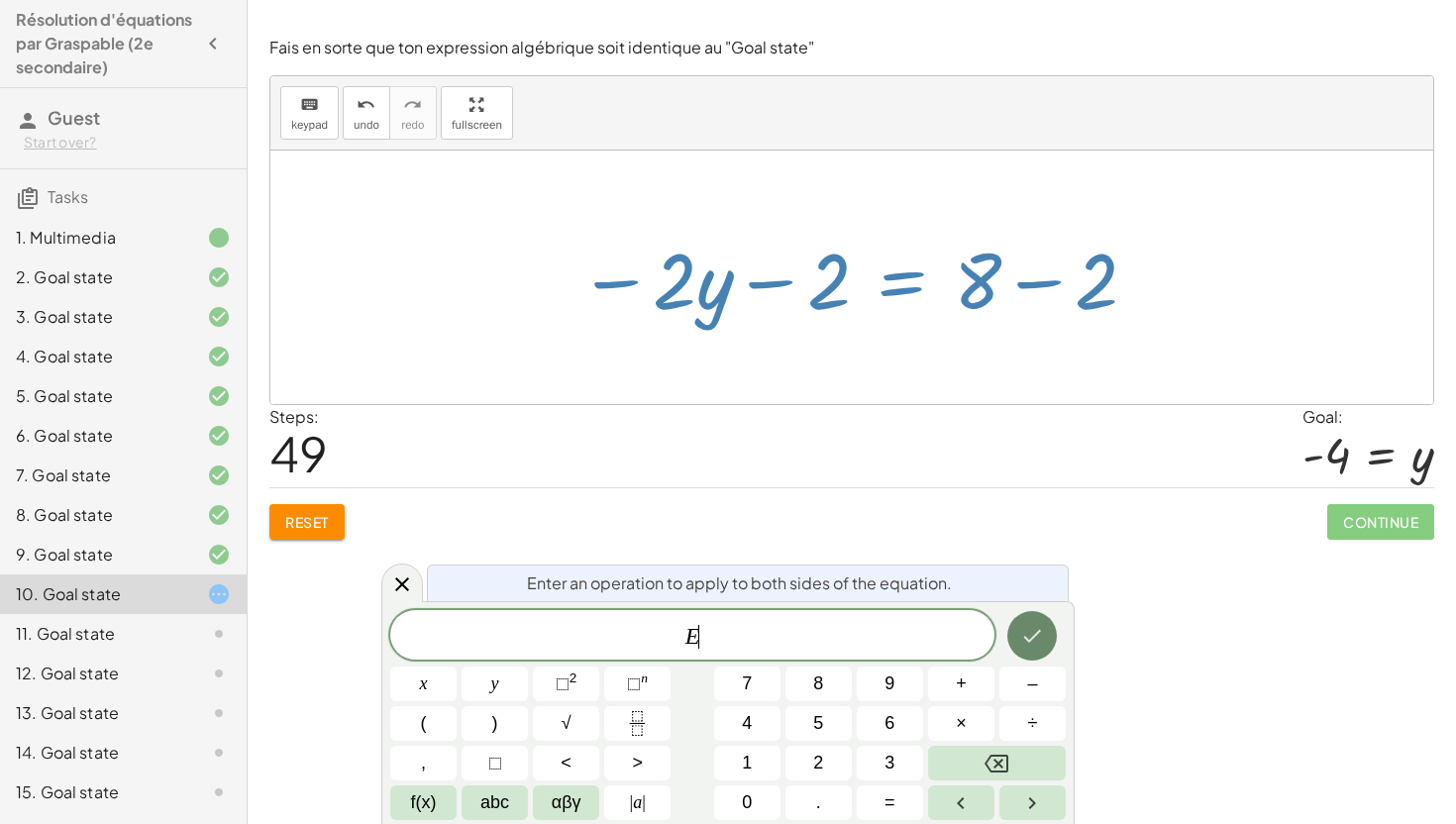 click 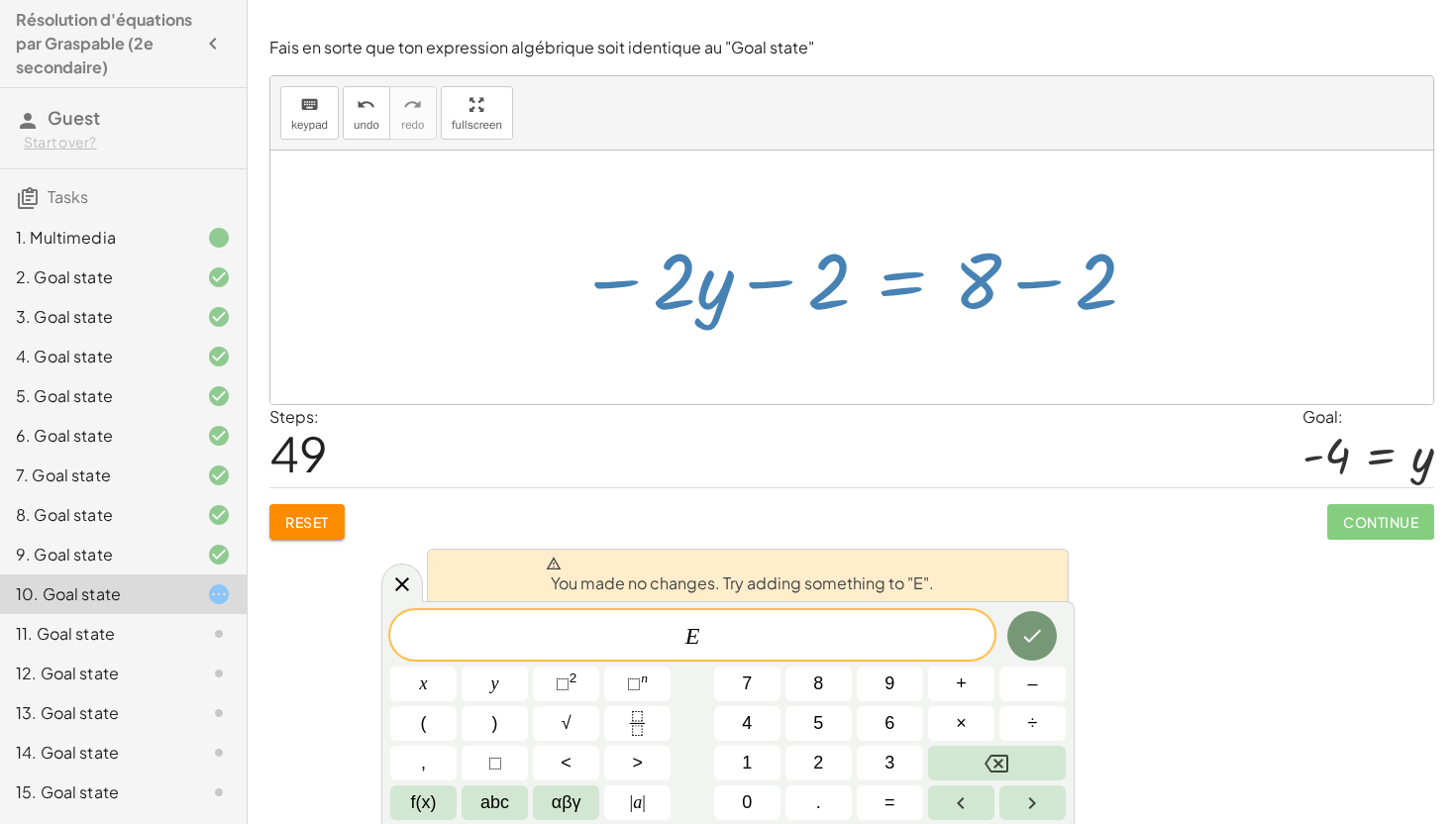 click at bounding box center [859, 277] 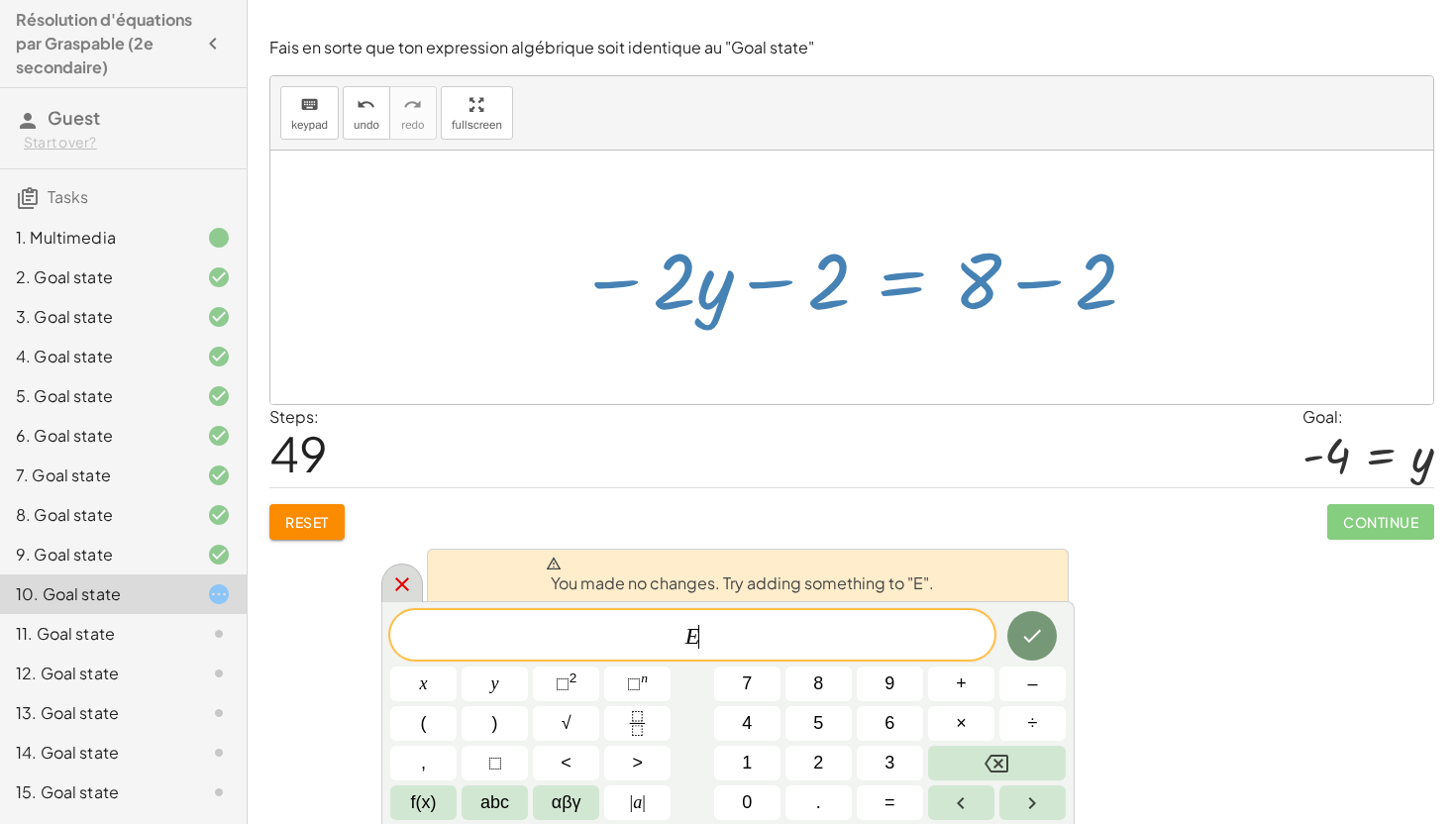 click 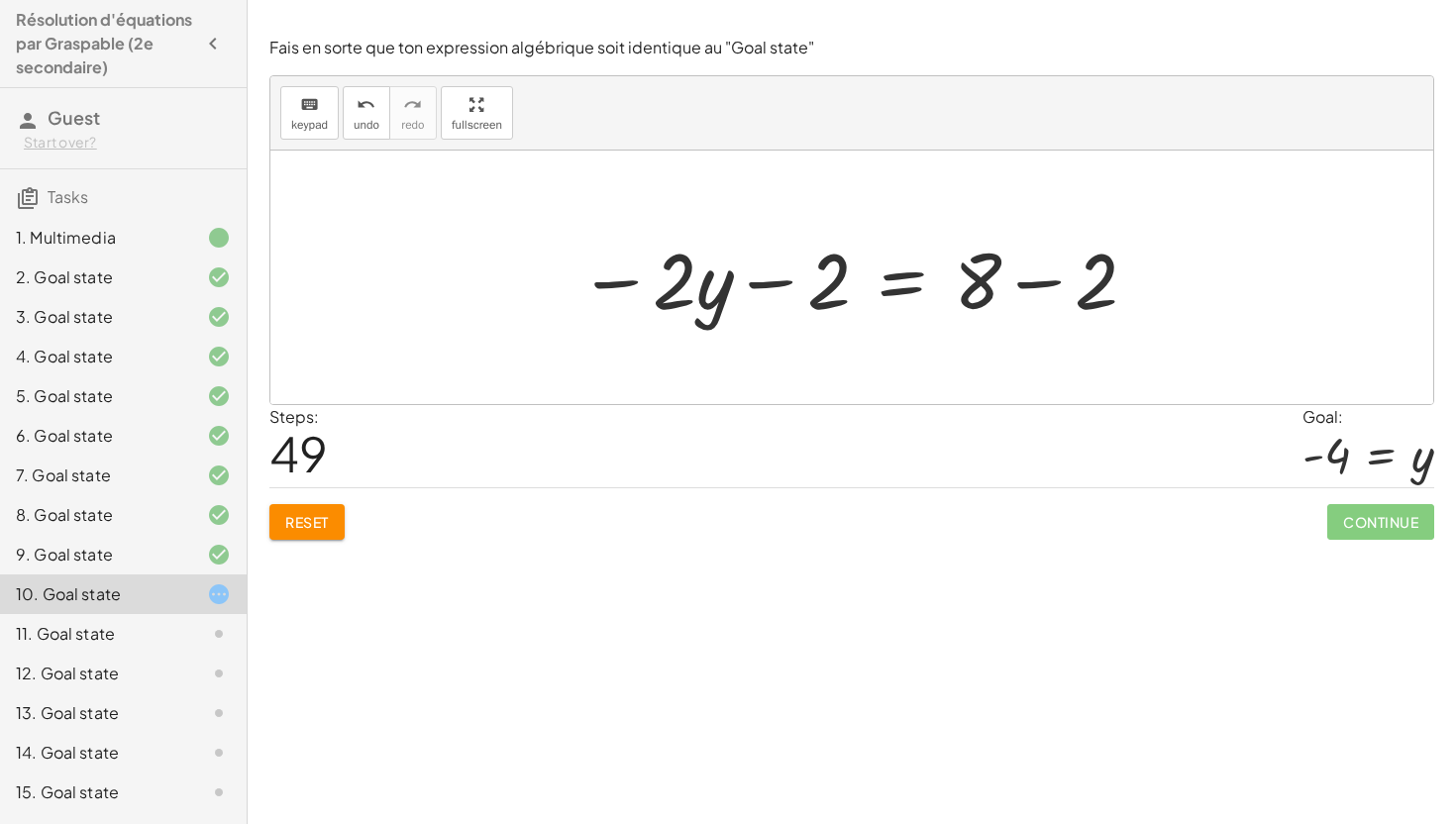 click at bounding box center (859, 277) 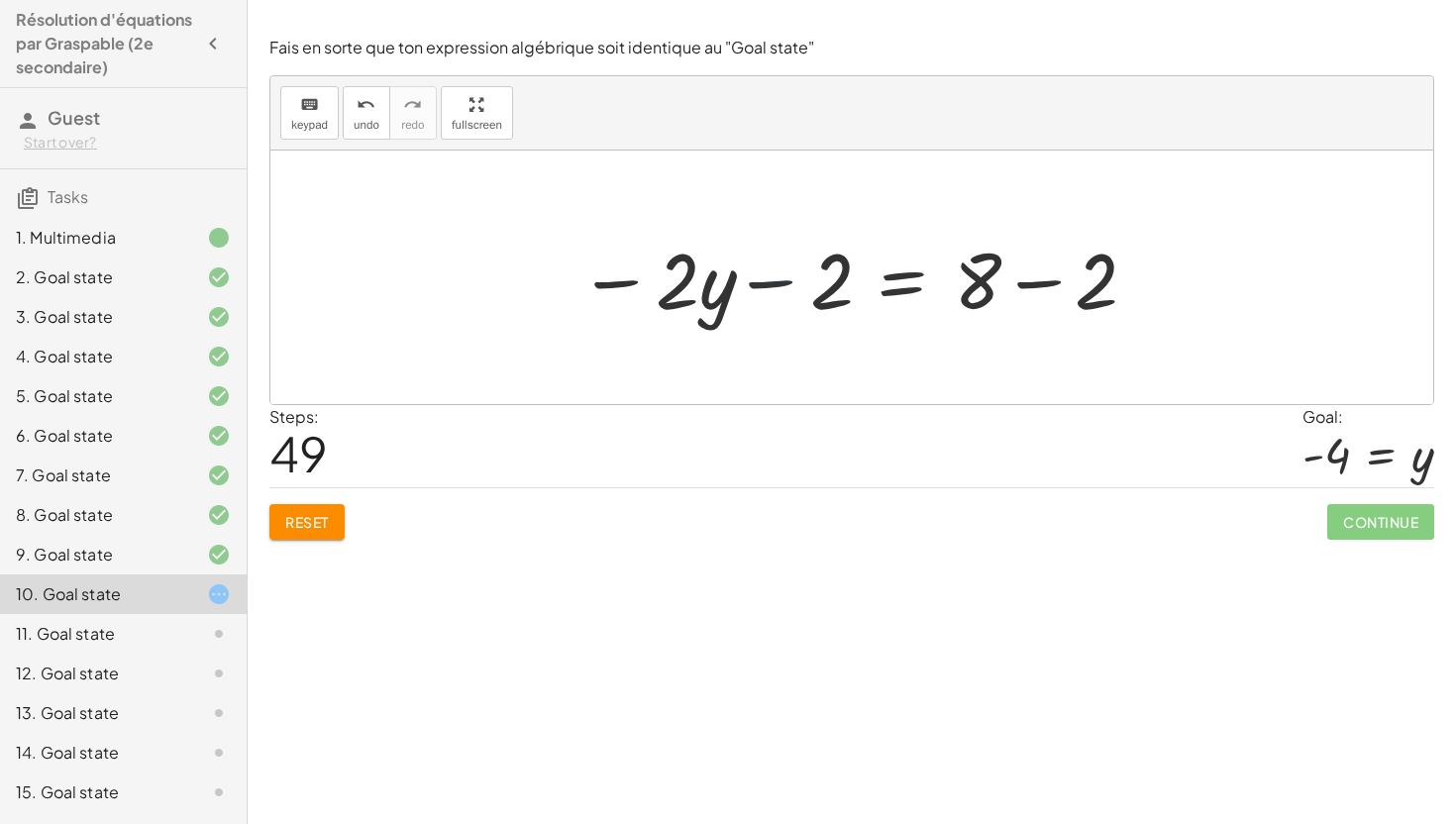 click at bounding box center (859, 277) 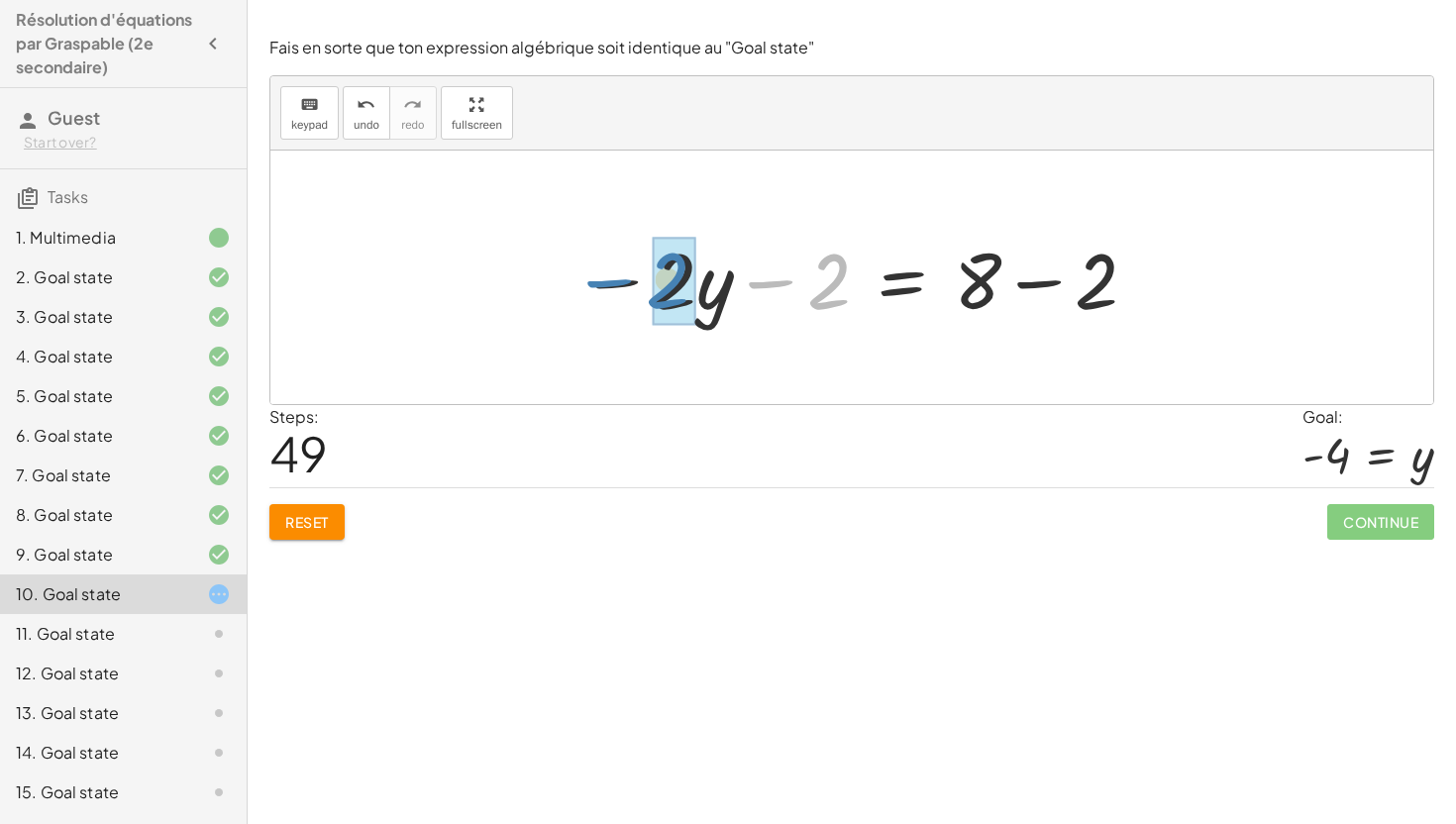 drag, startPoint x: 826, startPoint y: 284, endPoint x: 665, endPoint y: 286, distance: 161.01242 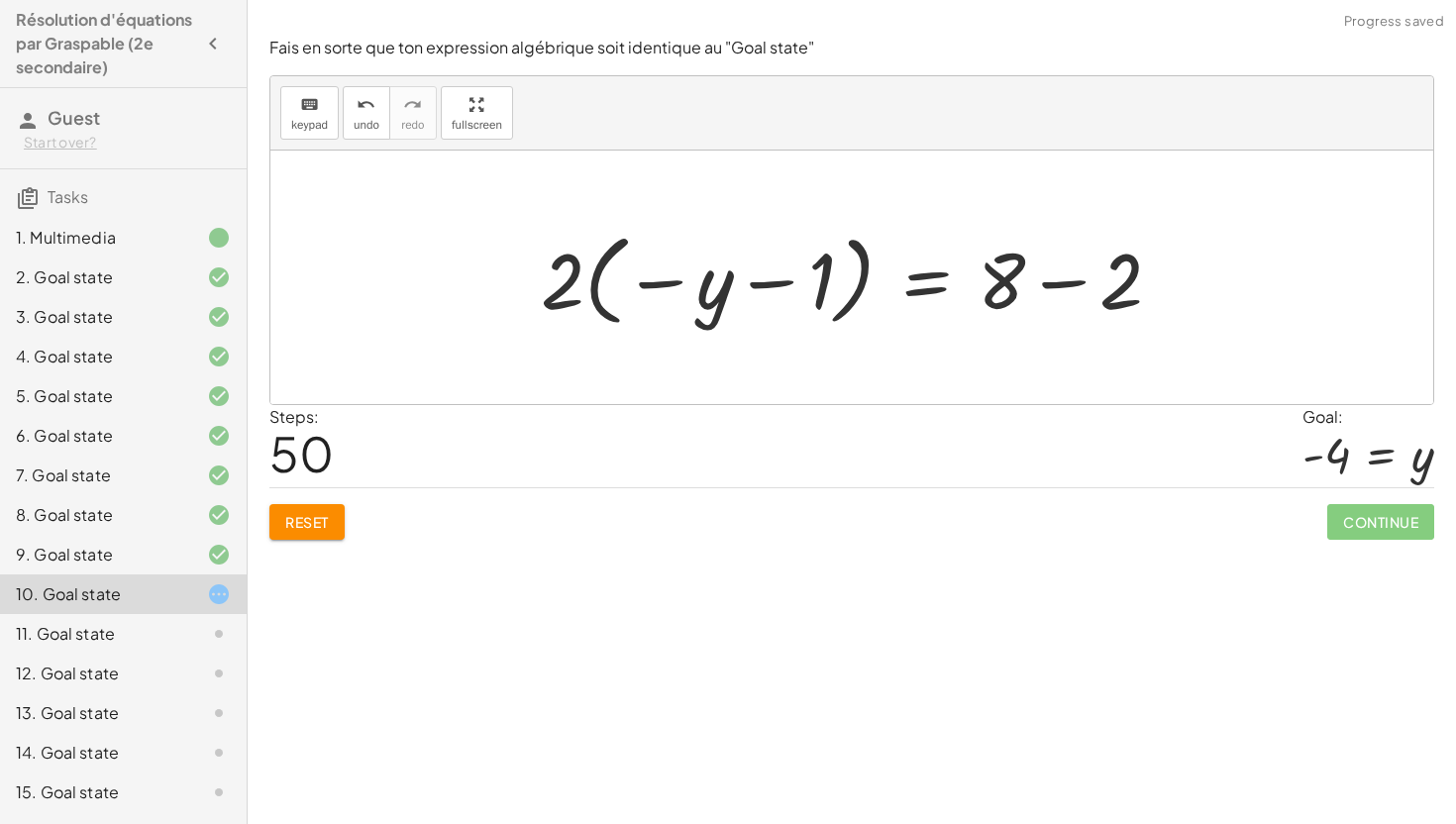 click at bounding box center [859, 277] 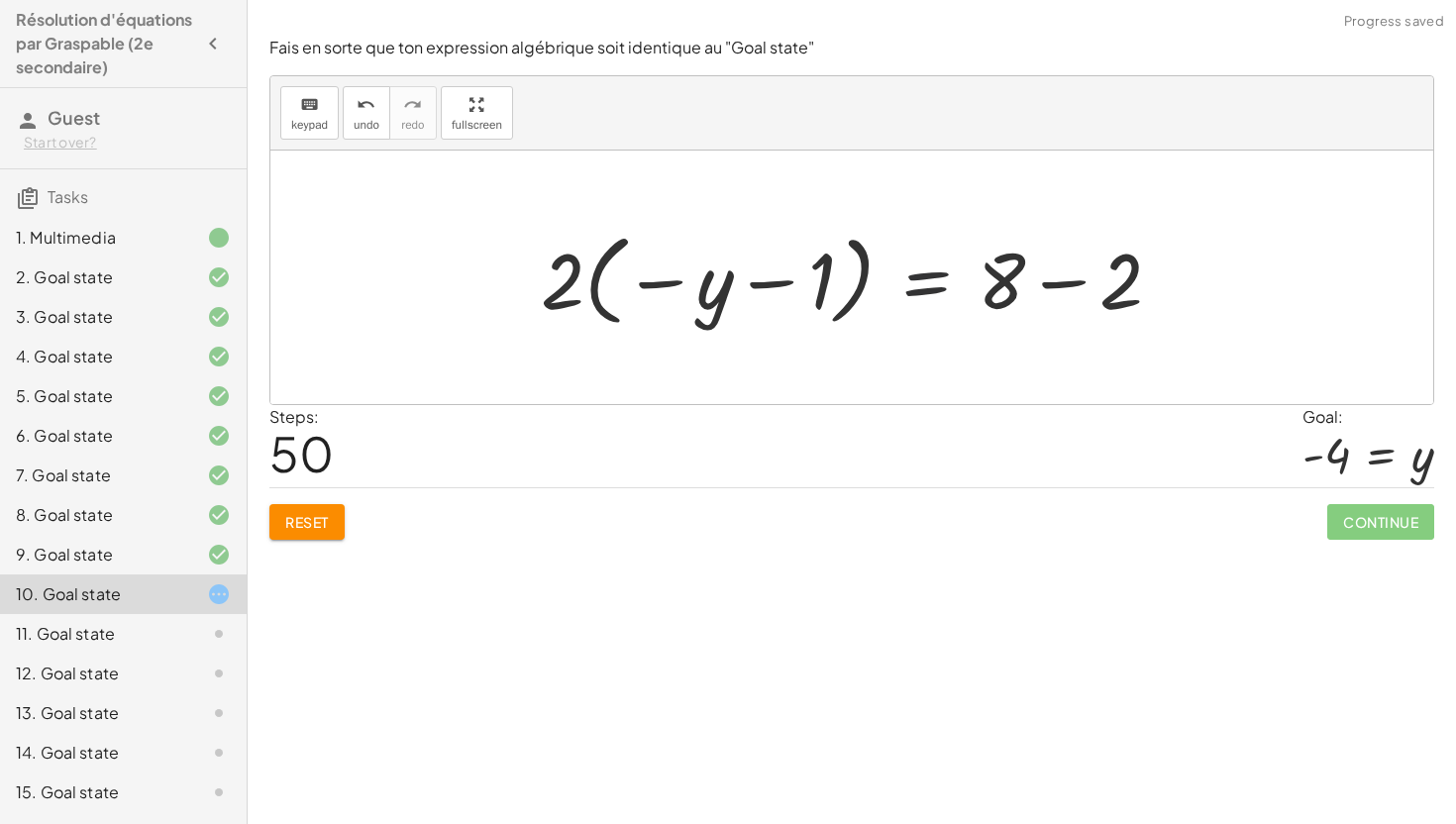 click at bounding box center (859, 277) 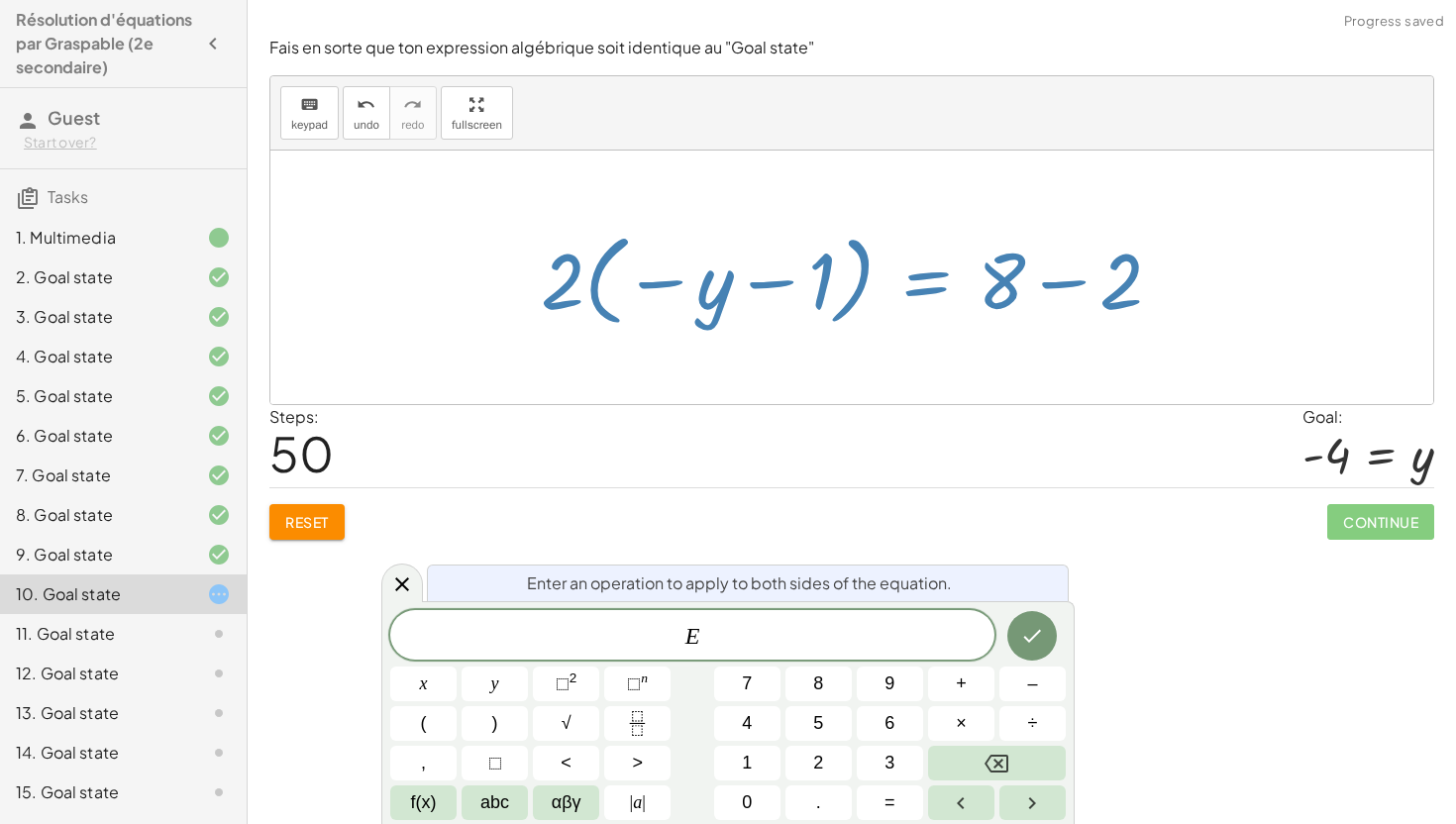 click on "Steps:  50 Goal: - 4 = y" at bounding box center [852, 446] 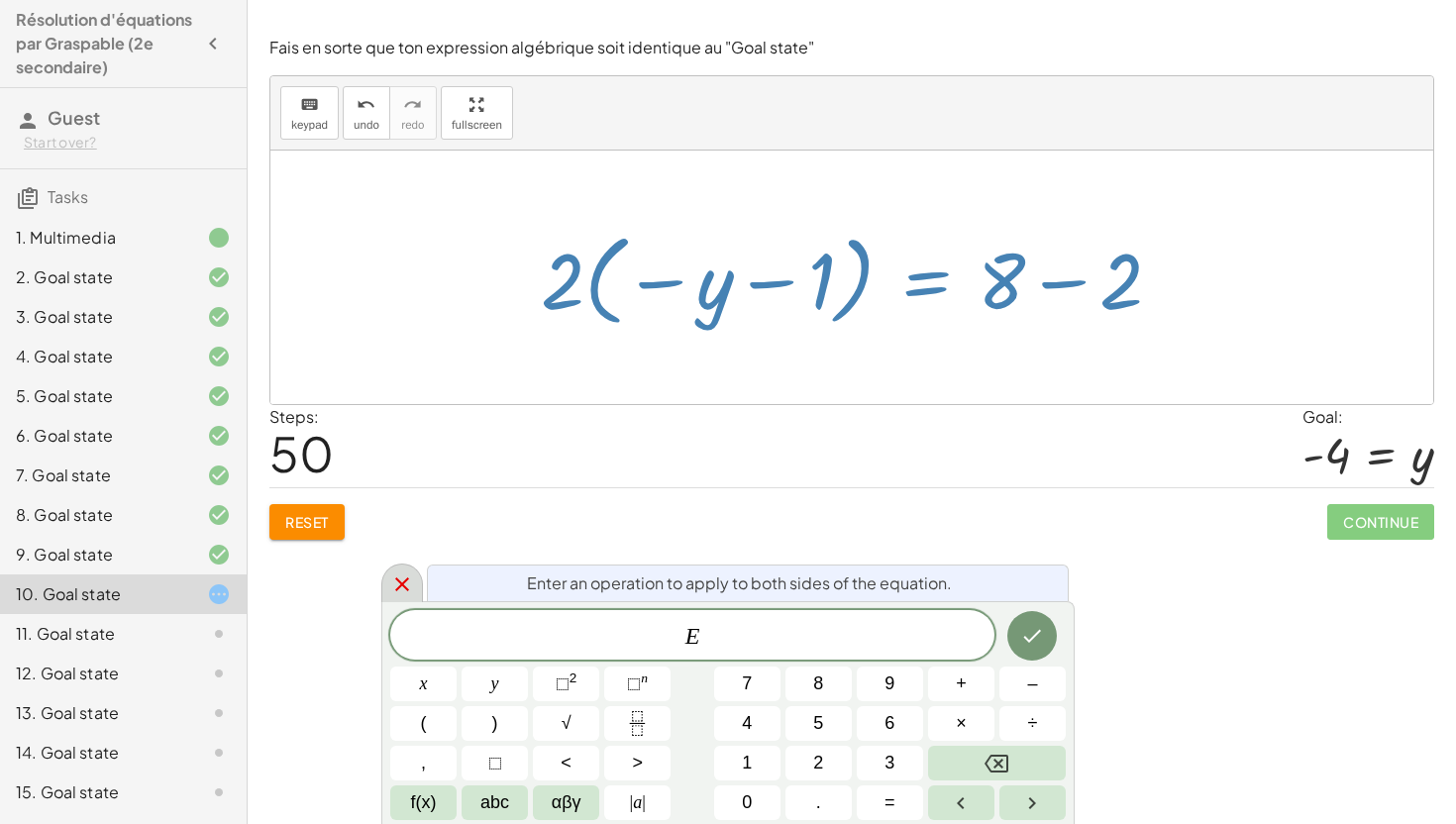 click 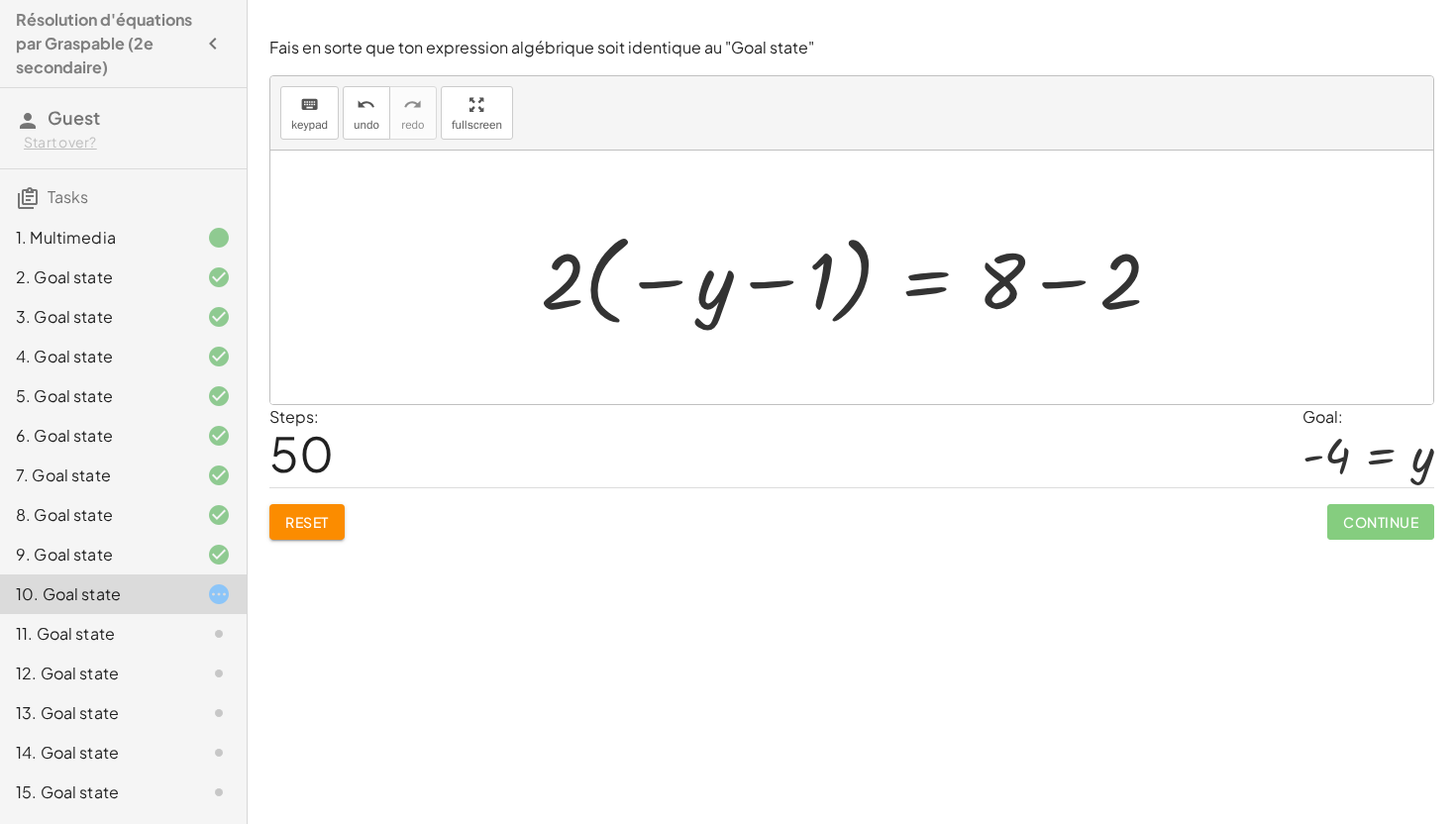 click at bounding box center (859, 277) 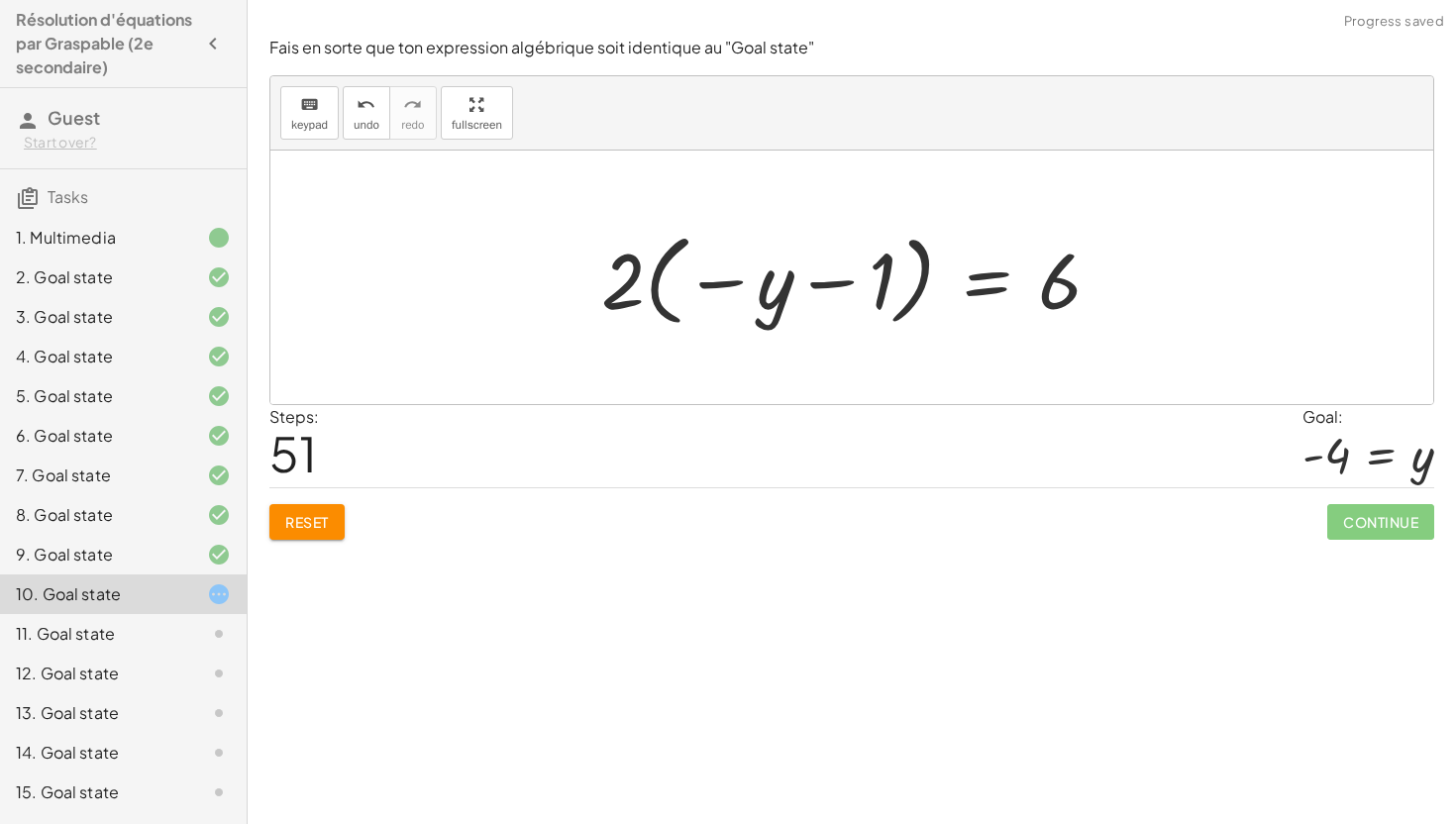 click at bounding box center (859, 277) 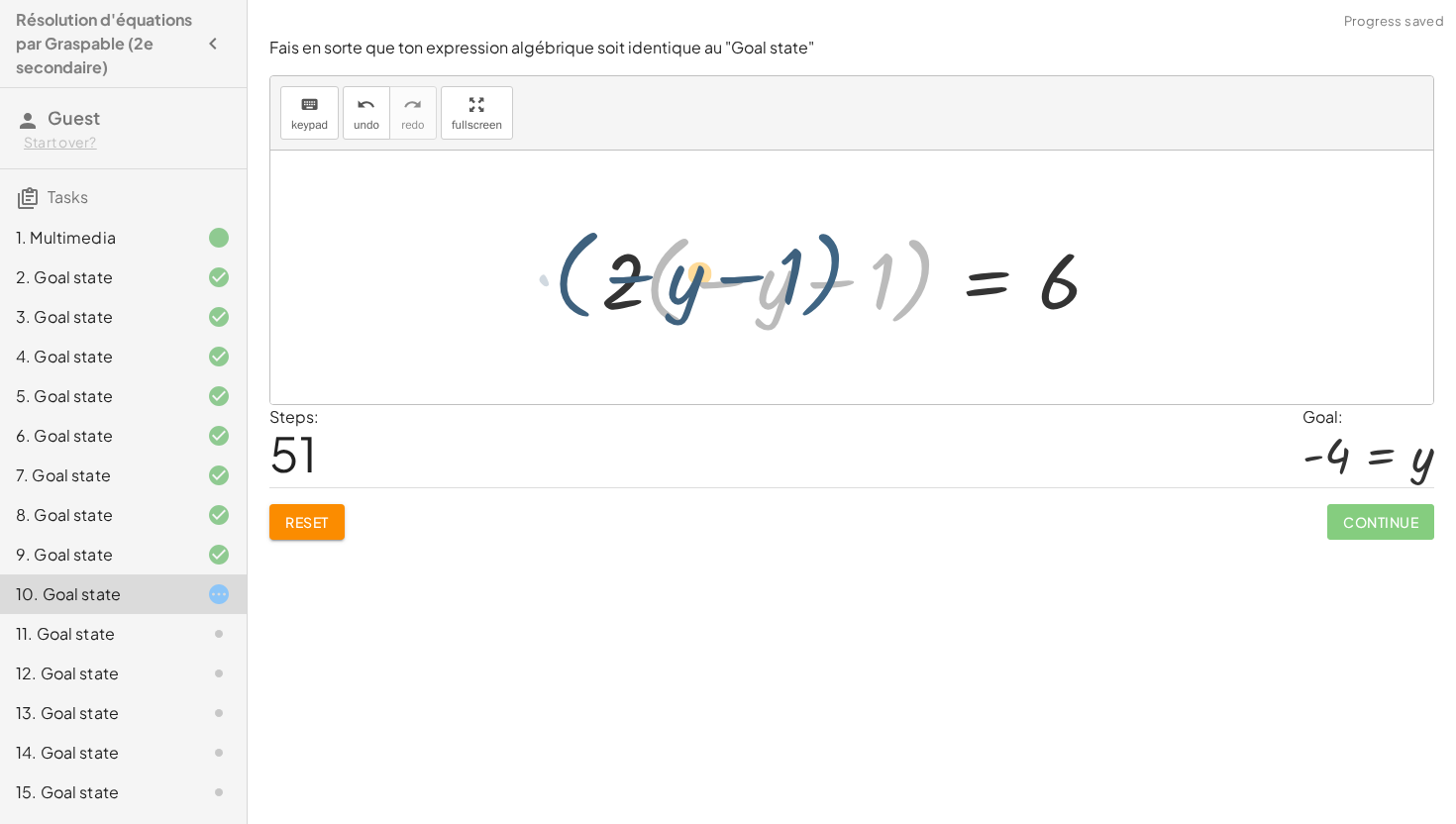 drag, startPoint x: 922, startPoint y: 286, endPoint x: 831, endPoint y: 281, distance: 91.13726 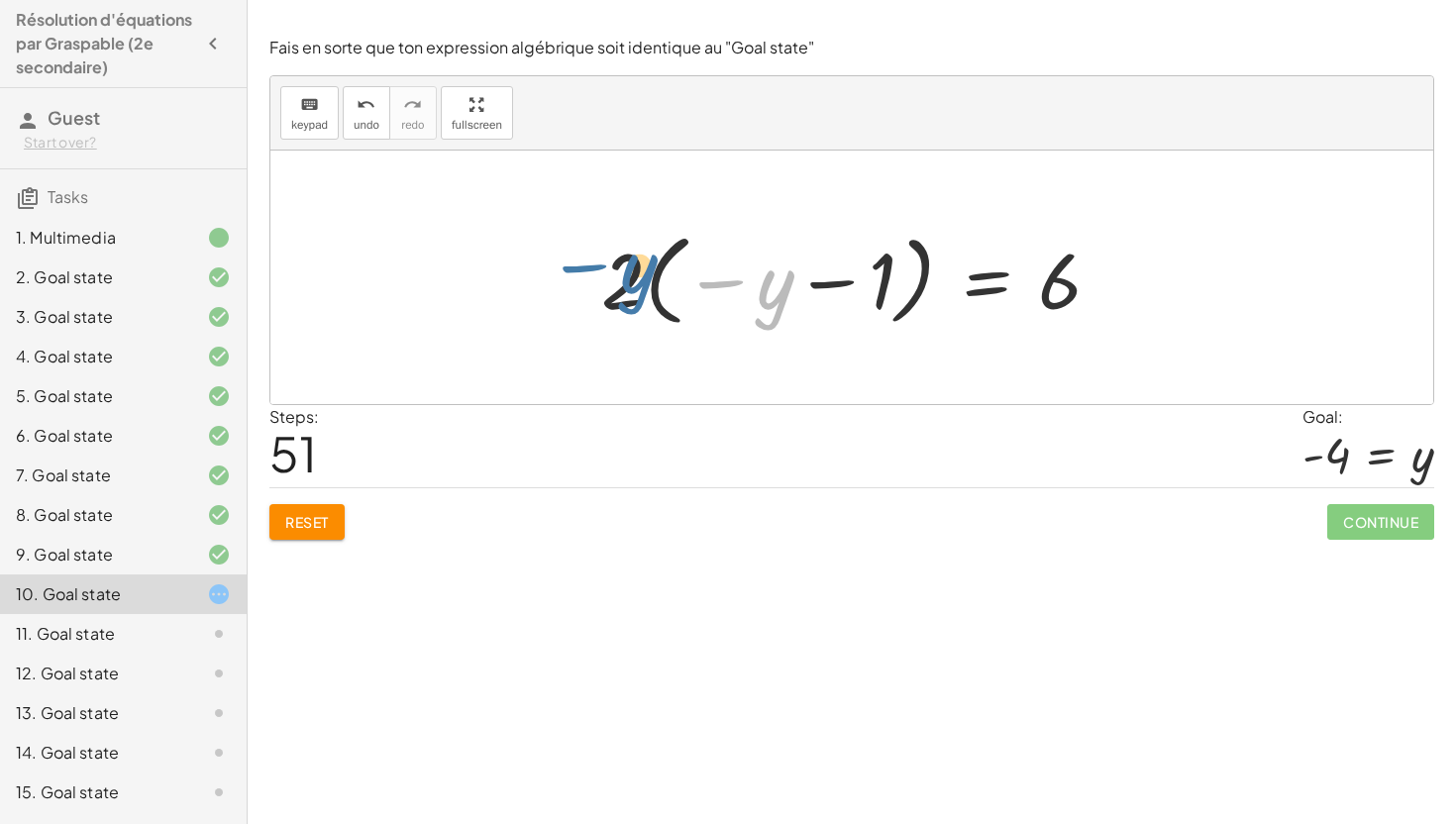 drag, startPoint x: 784, startPoint y: 277, endPoint x: 644, endPoint y: 266, distance: 140.43148 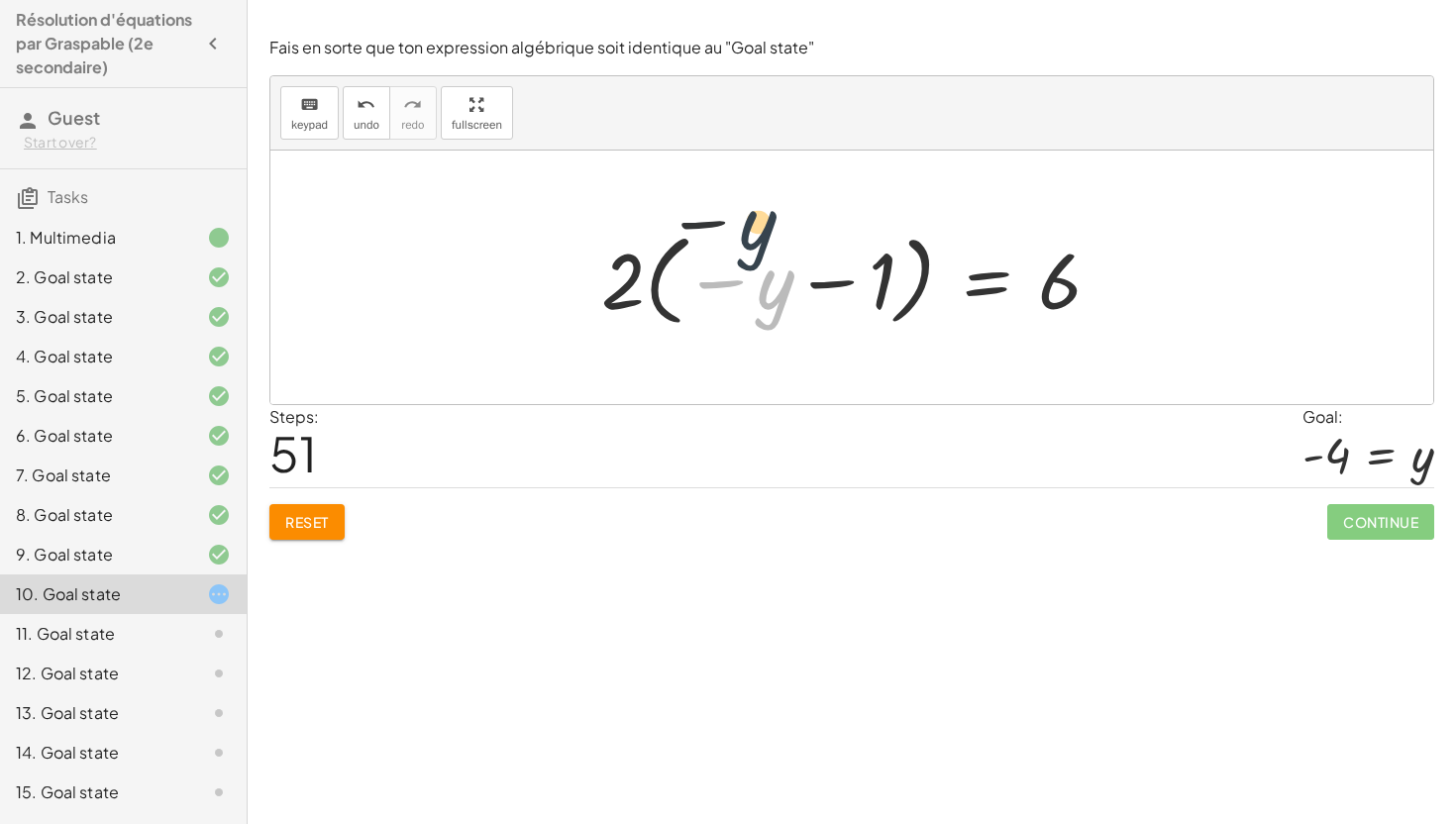 drag, startPoint x: 787, startPoint y: 308, endPoint x: 725, endPoint y: 166, distance: 154.9452 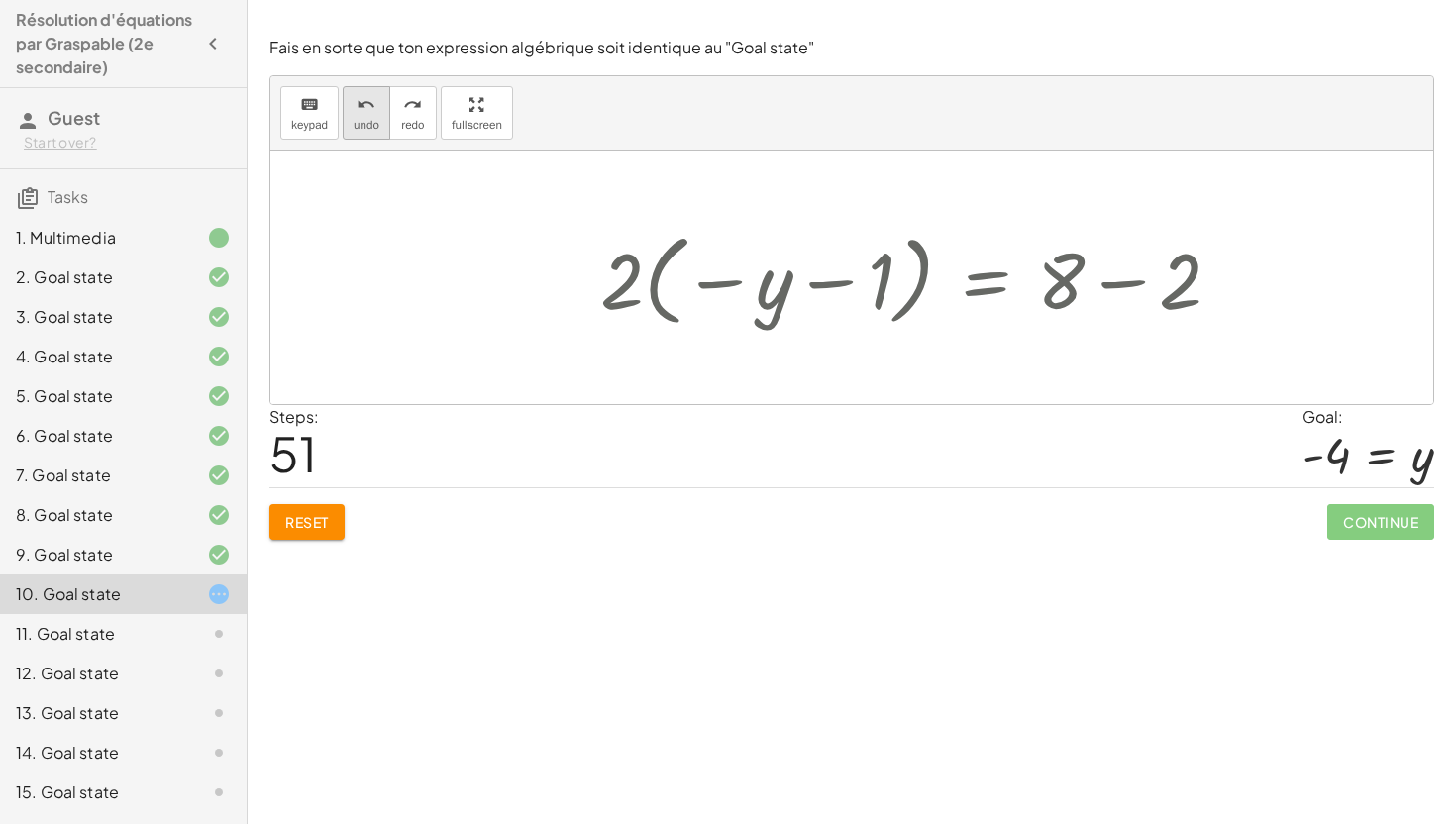click on "undo" at bounding box center (366, 125) 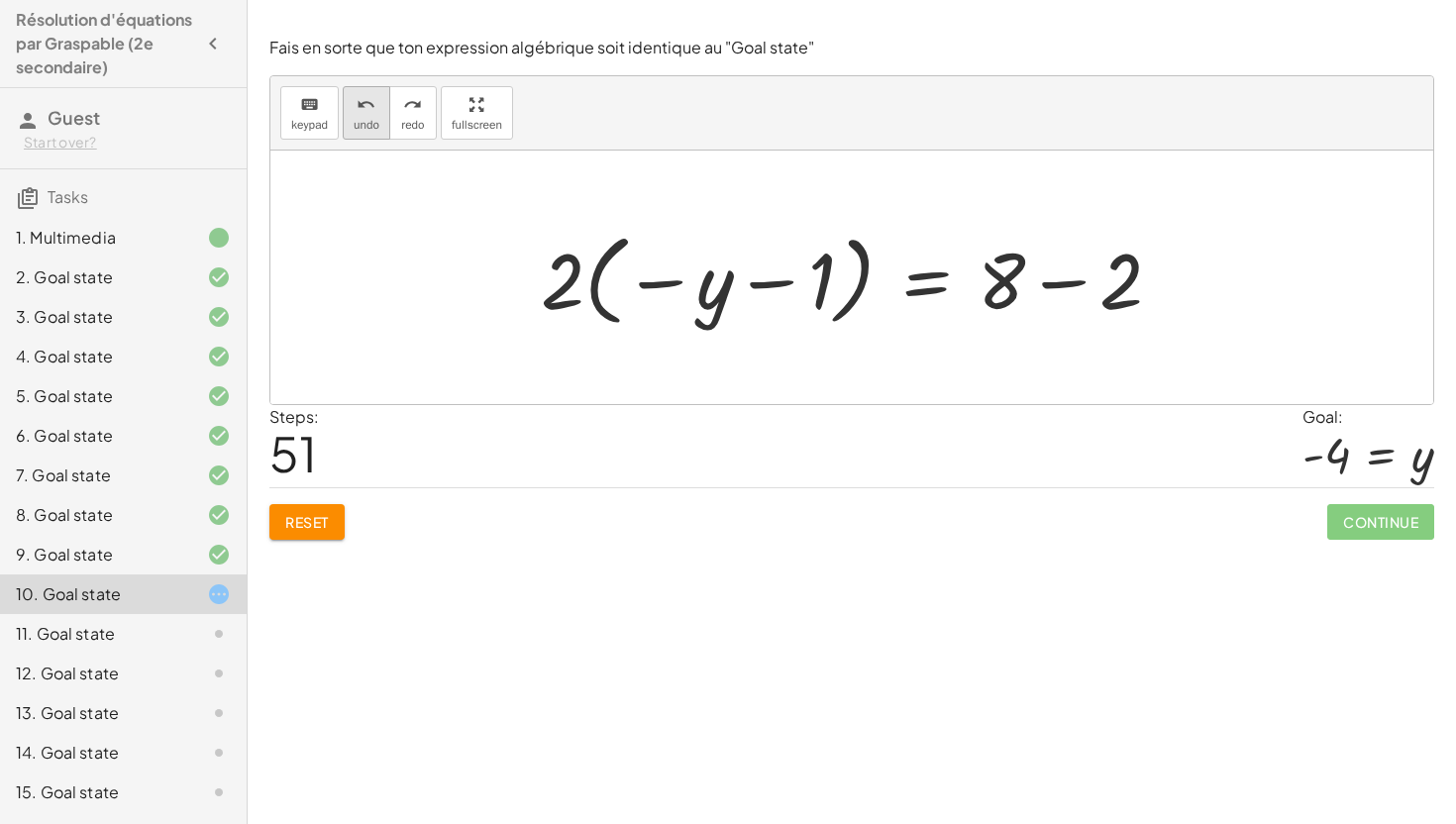 click on "undo" at bounding box center [366, 125] 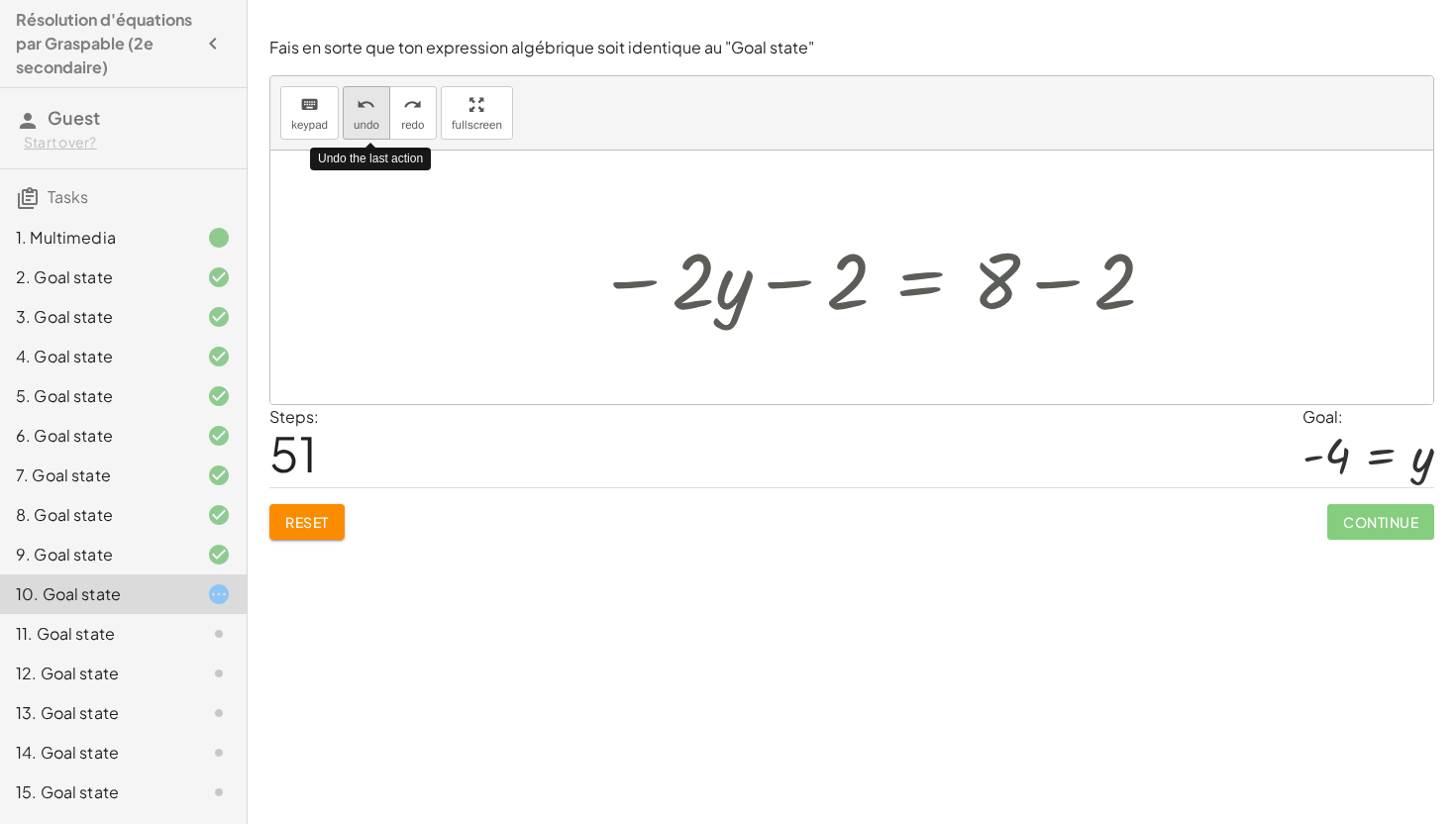 click on "undo" at bounding box center (366, 125) 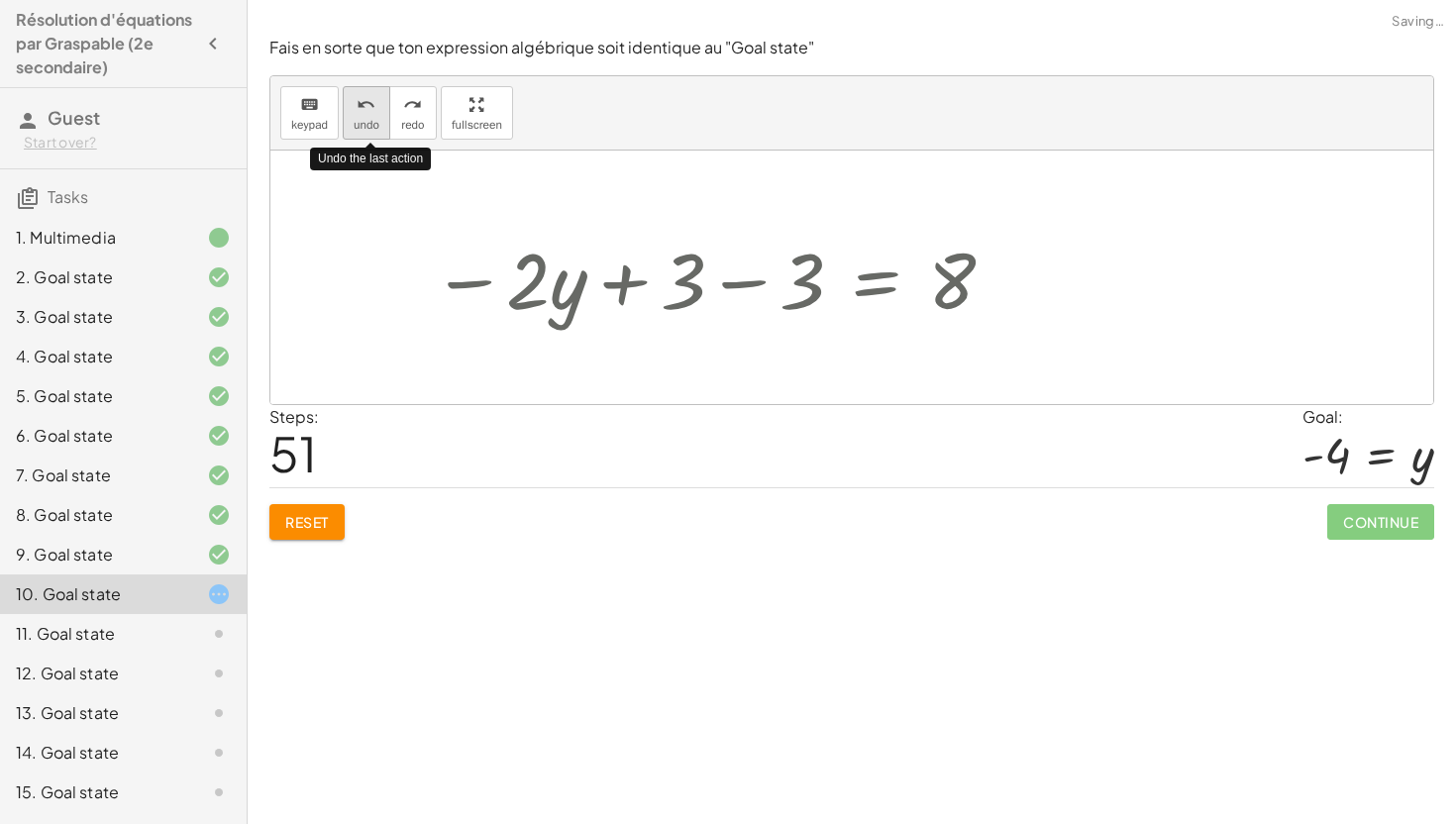 click on "undo" at bounding box center (366, 125) 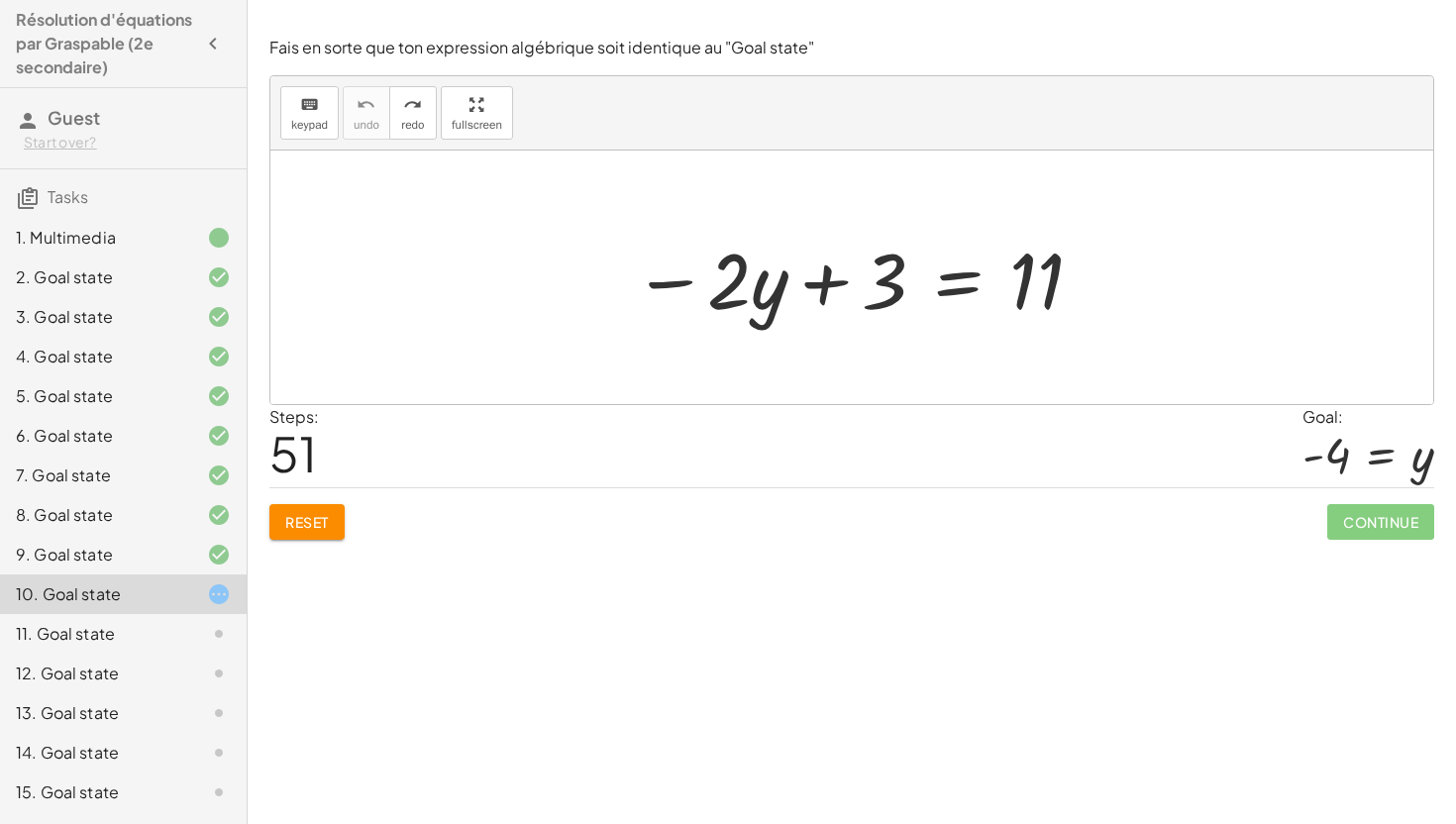 click at bounding box center (859, 277) 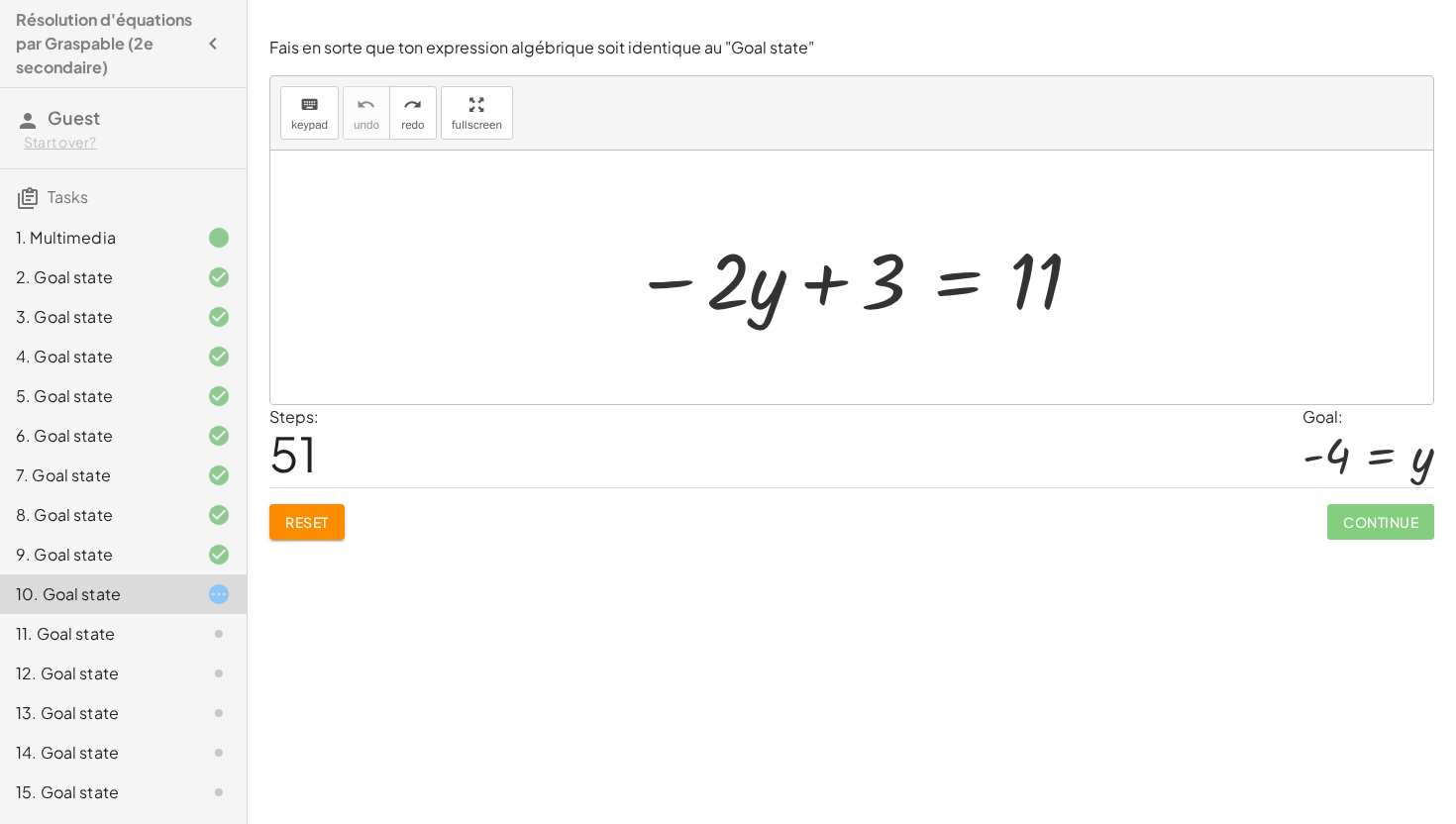 click at bounding box center (859, 277) 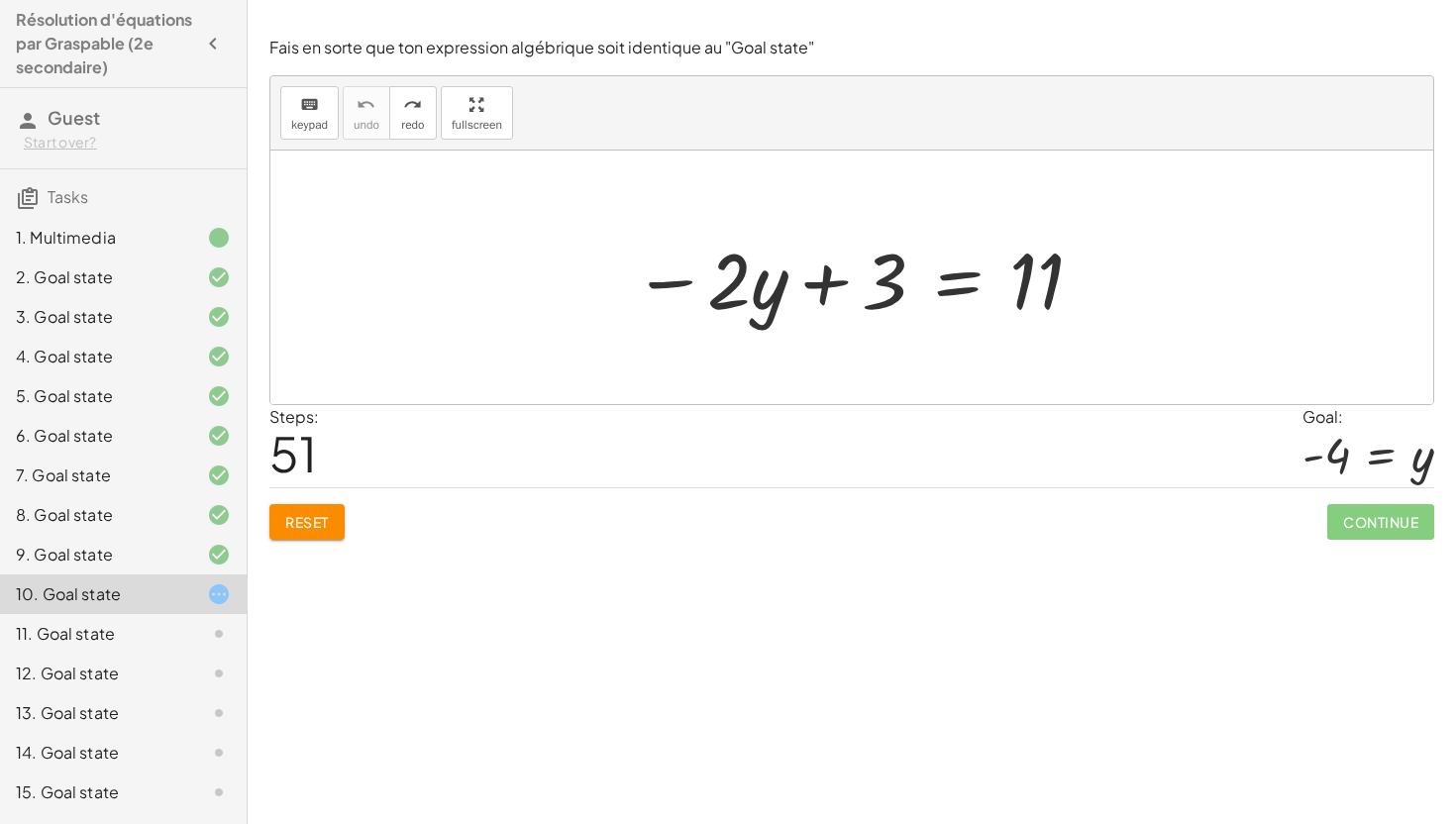 click at bounding box center [859, 277] 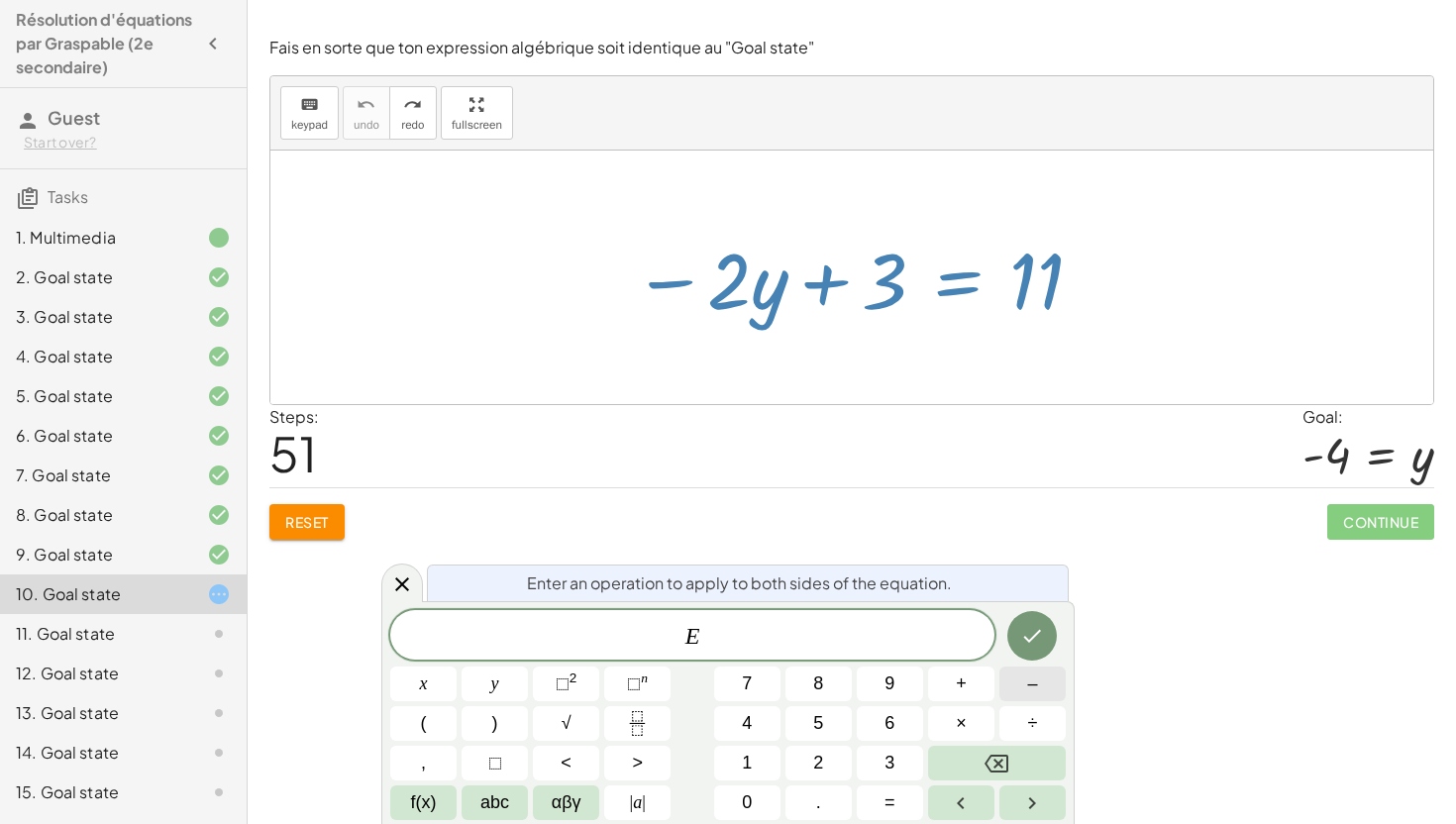click on "–" at bounding box center [1032, 683] 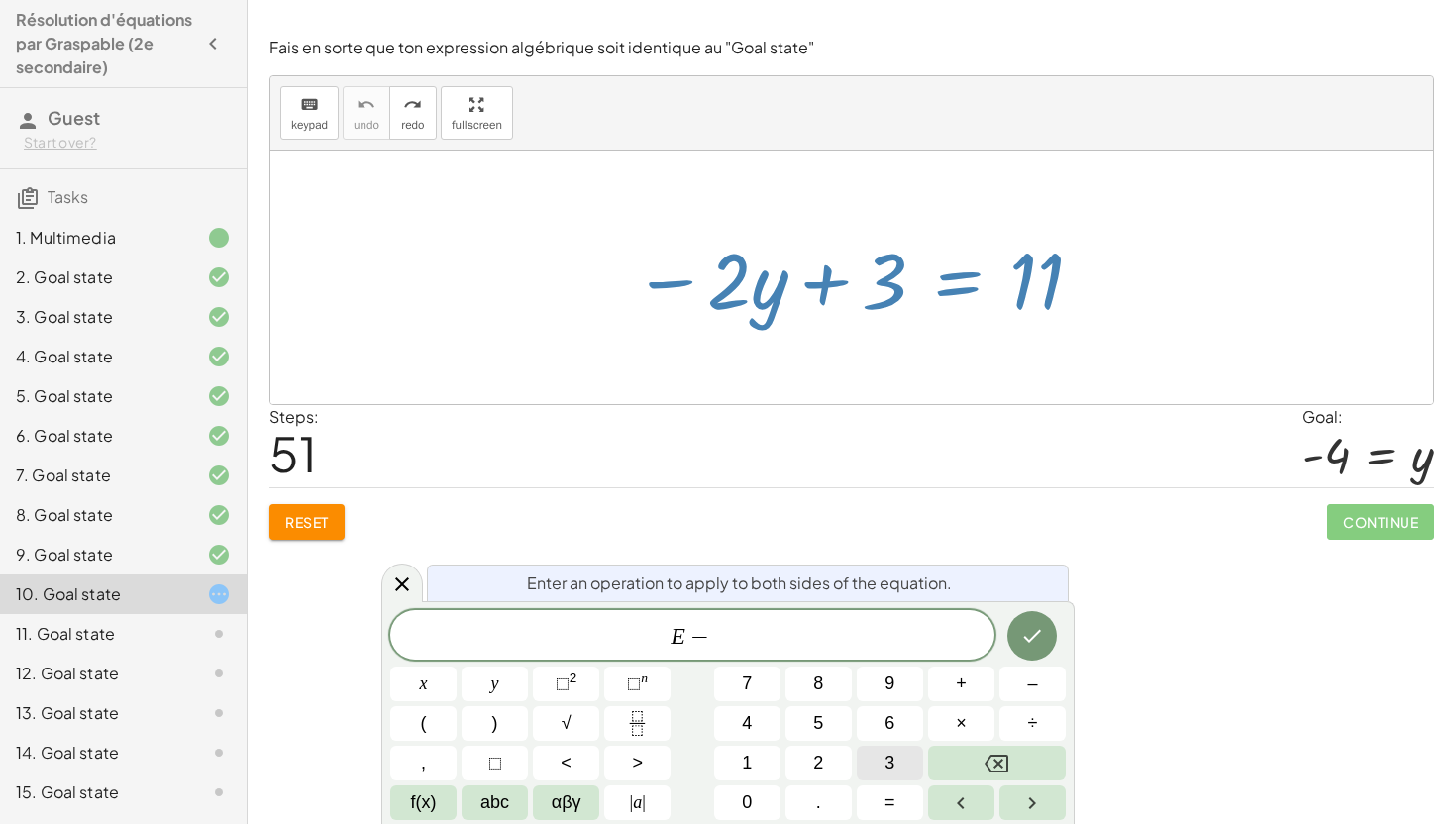 click on "3" at bounding box center [889, 763] 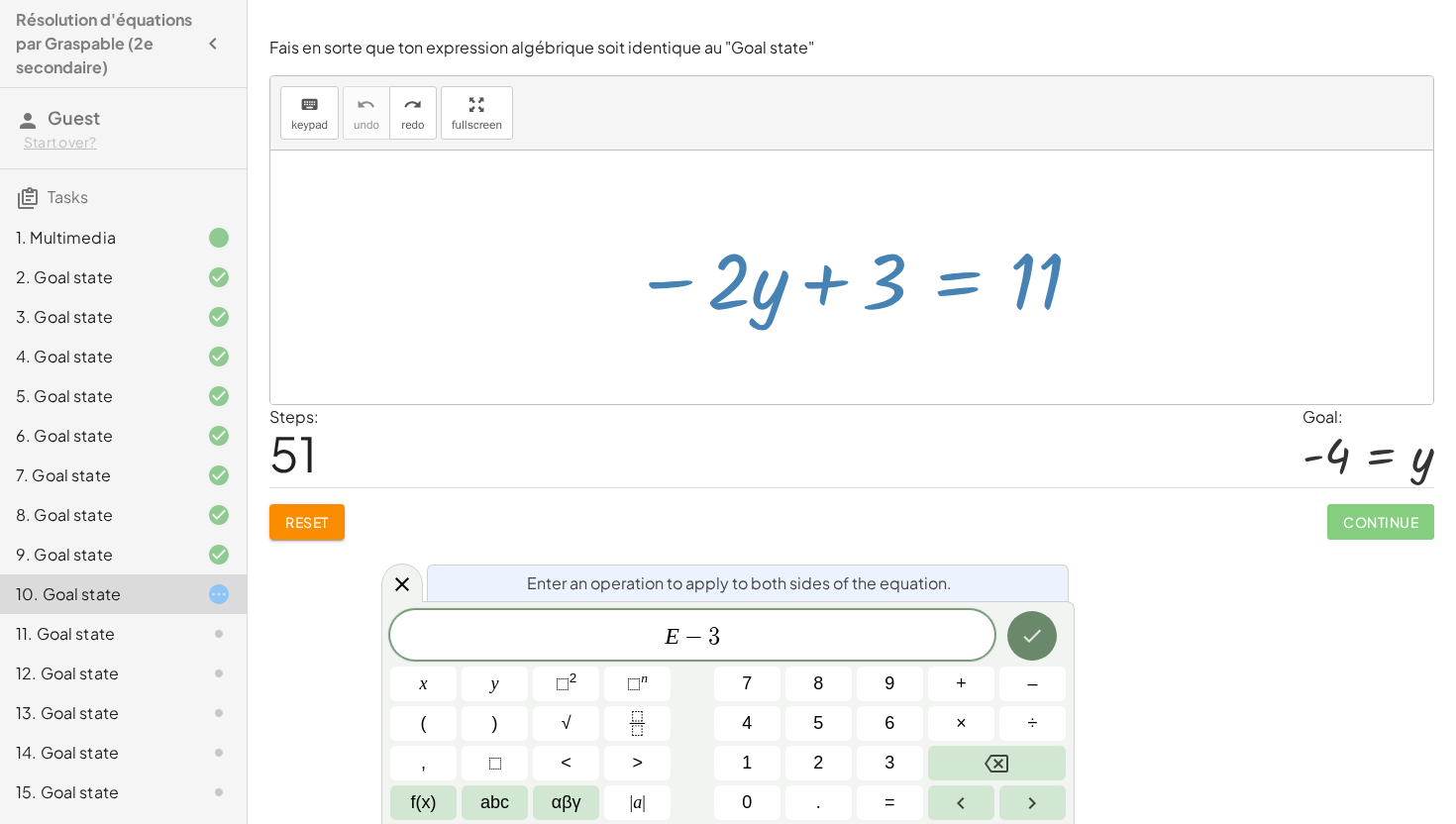 click 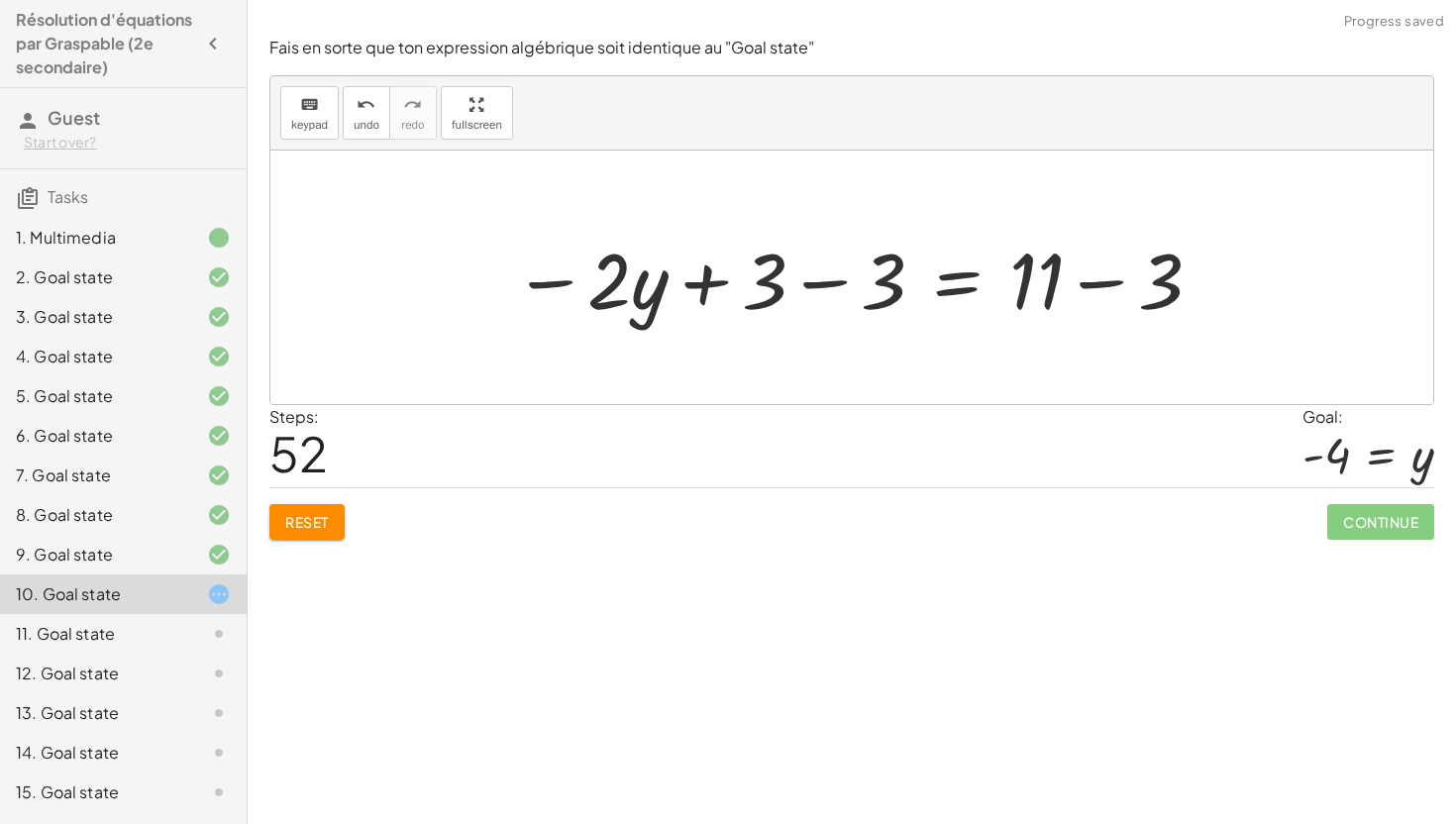 click at bounding box center [859, 277] 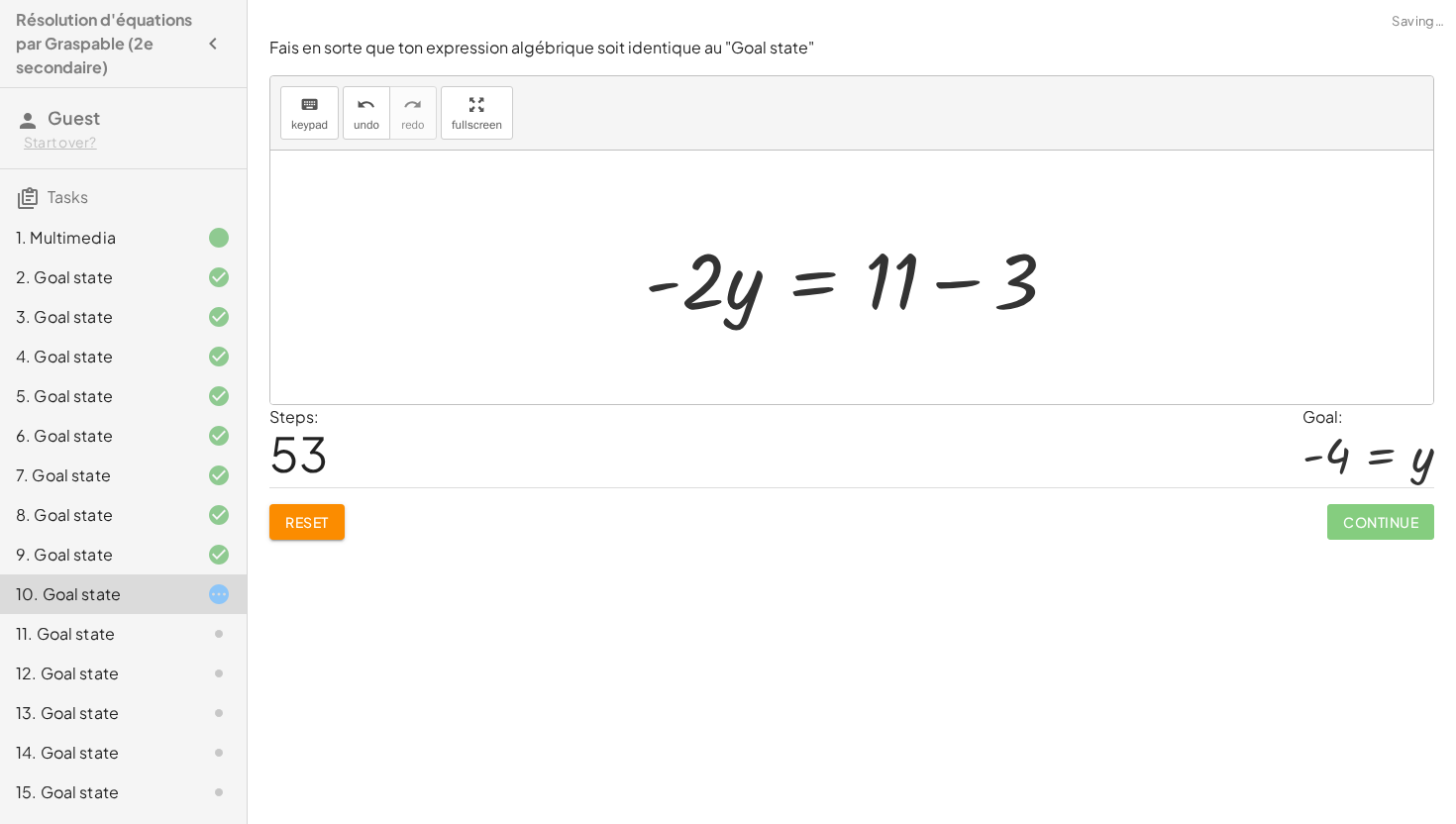 click at bounding box center (859, 277) 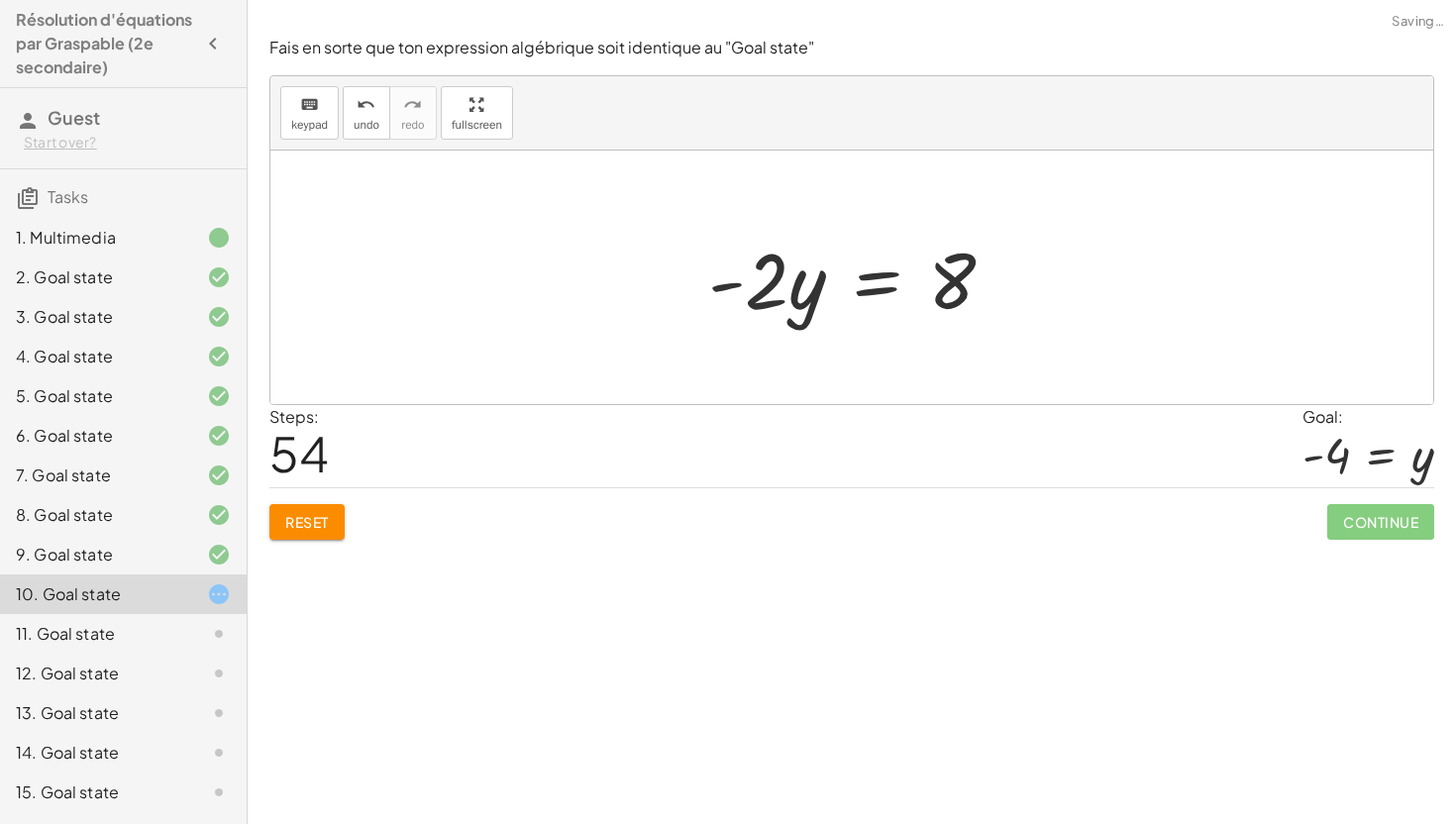 click at bounding box center [859, 277] 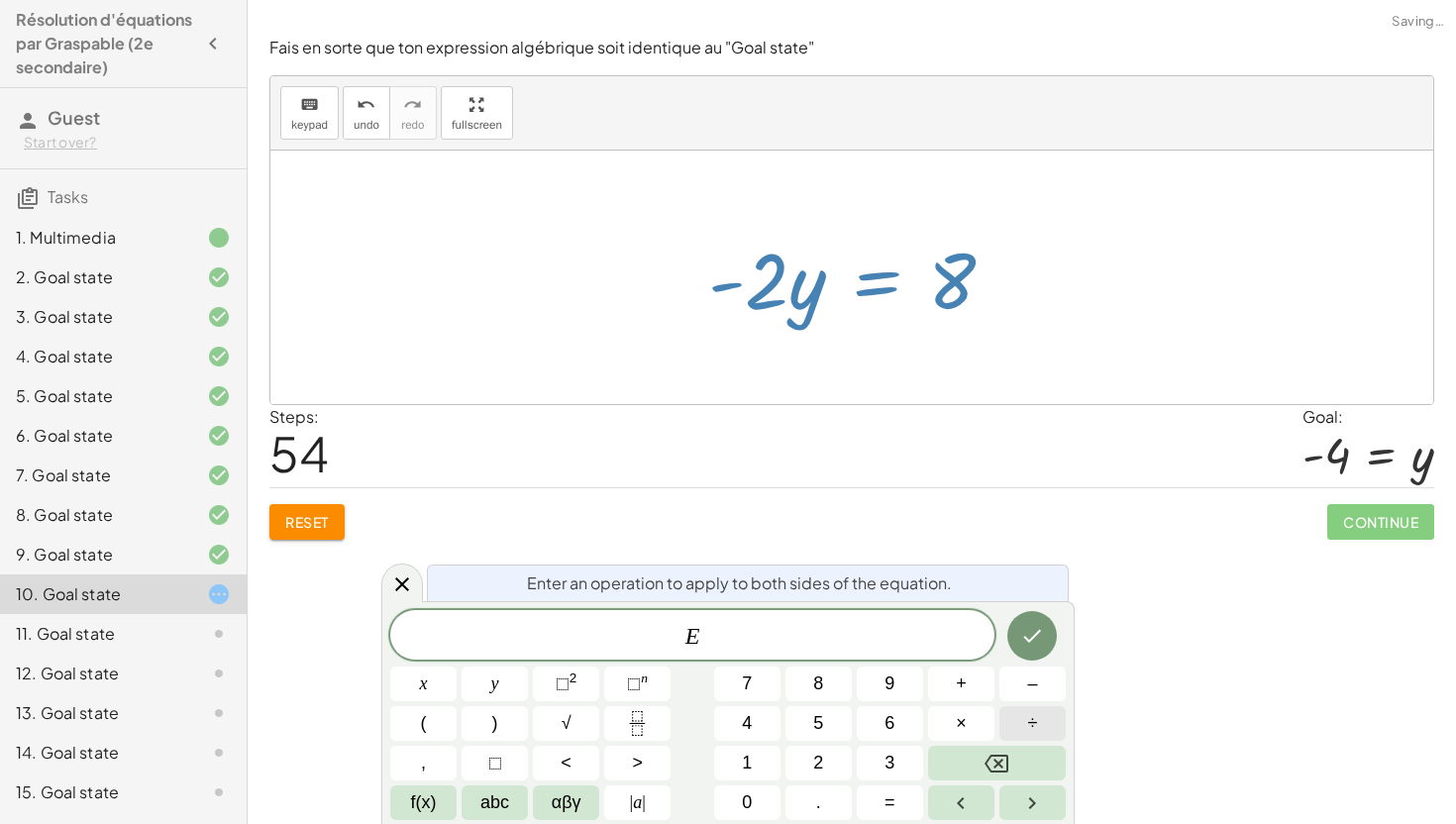 click on "÷" at bounding box center [1033, 723] 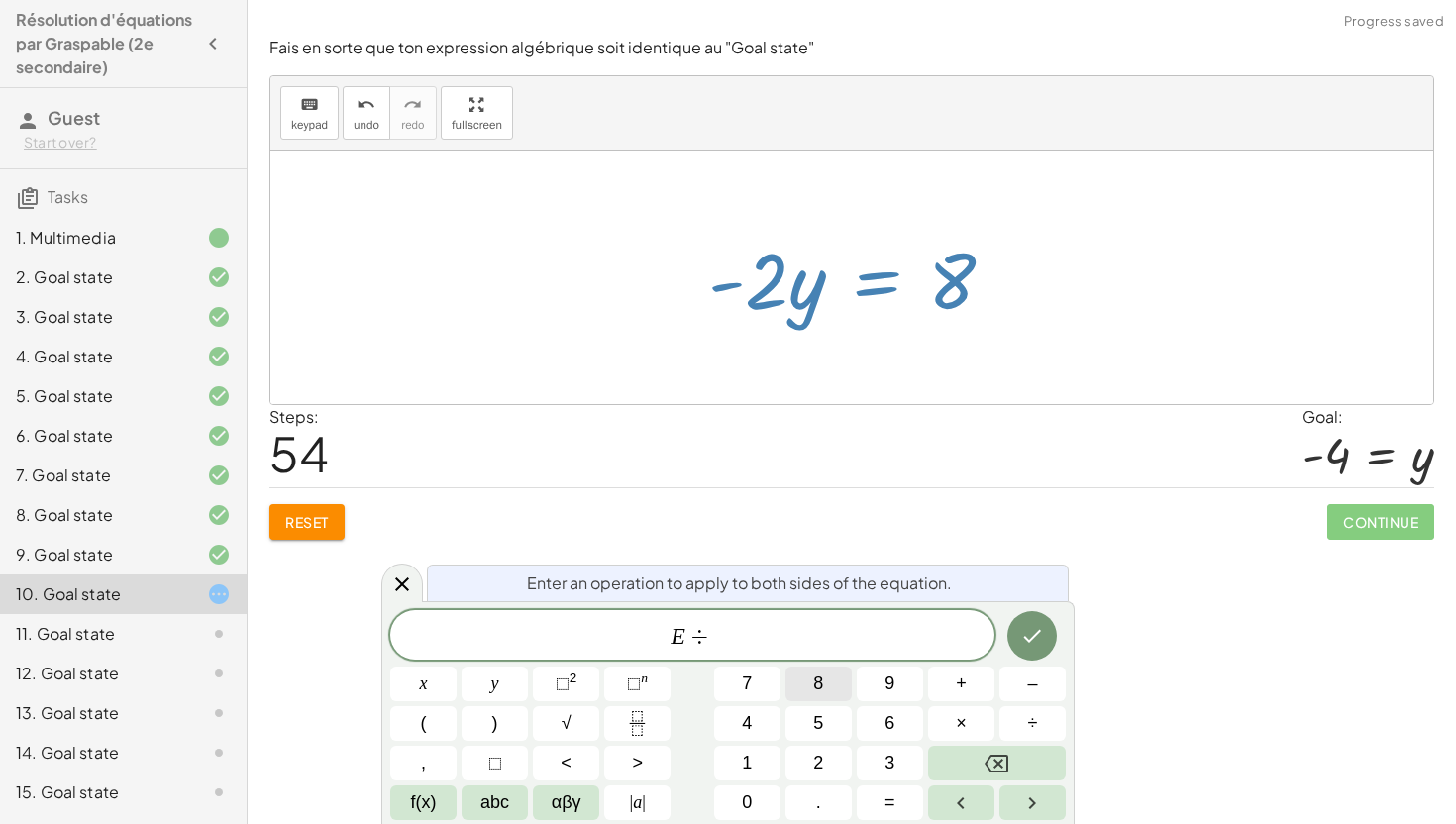 click on "8" at bounding box center (818, 683) 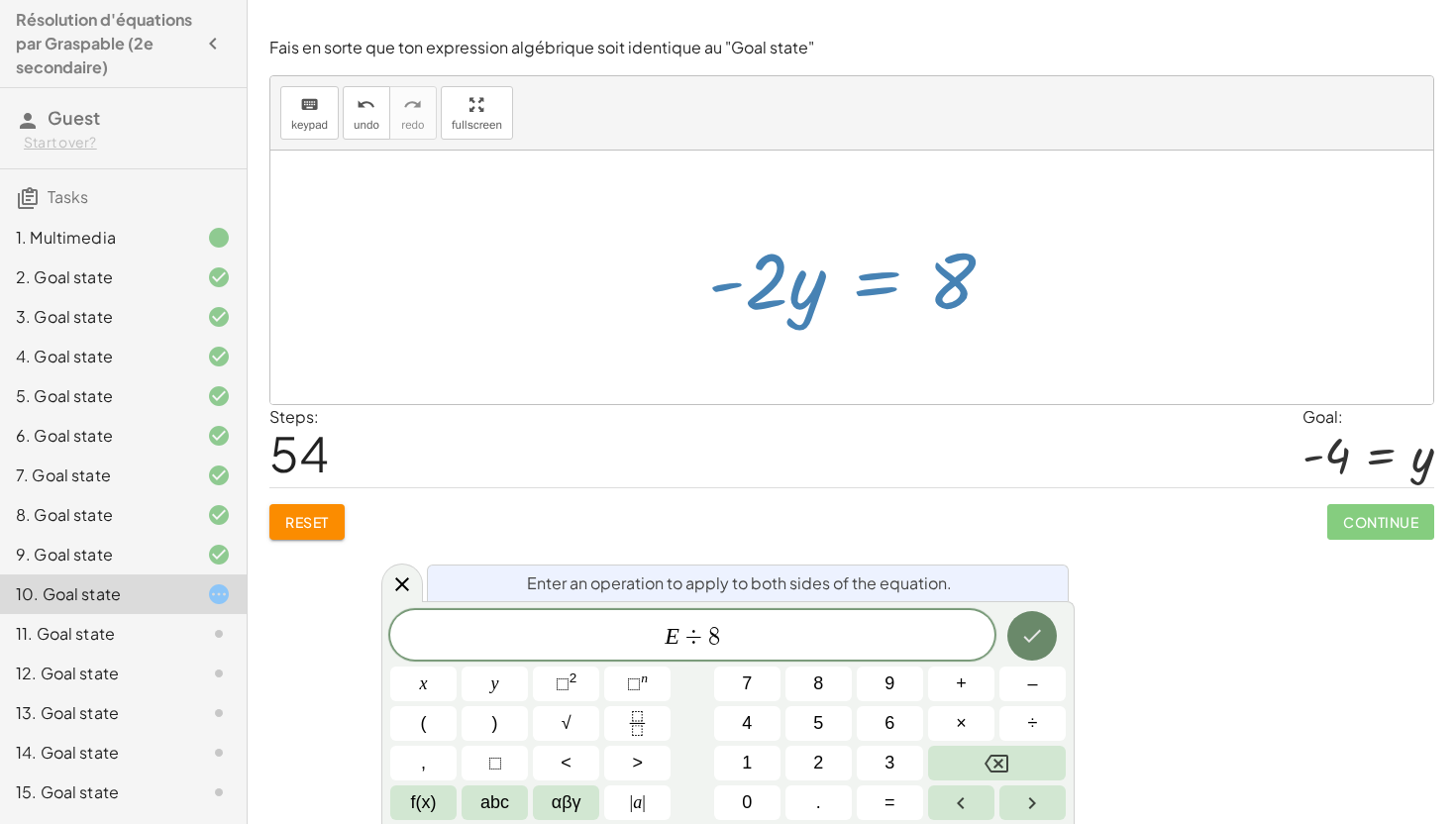 click at bounding box center [1032, 636] 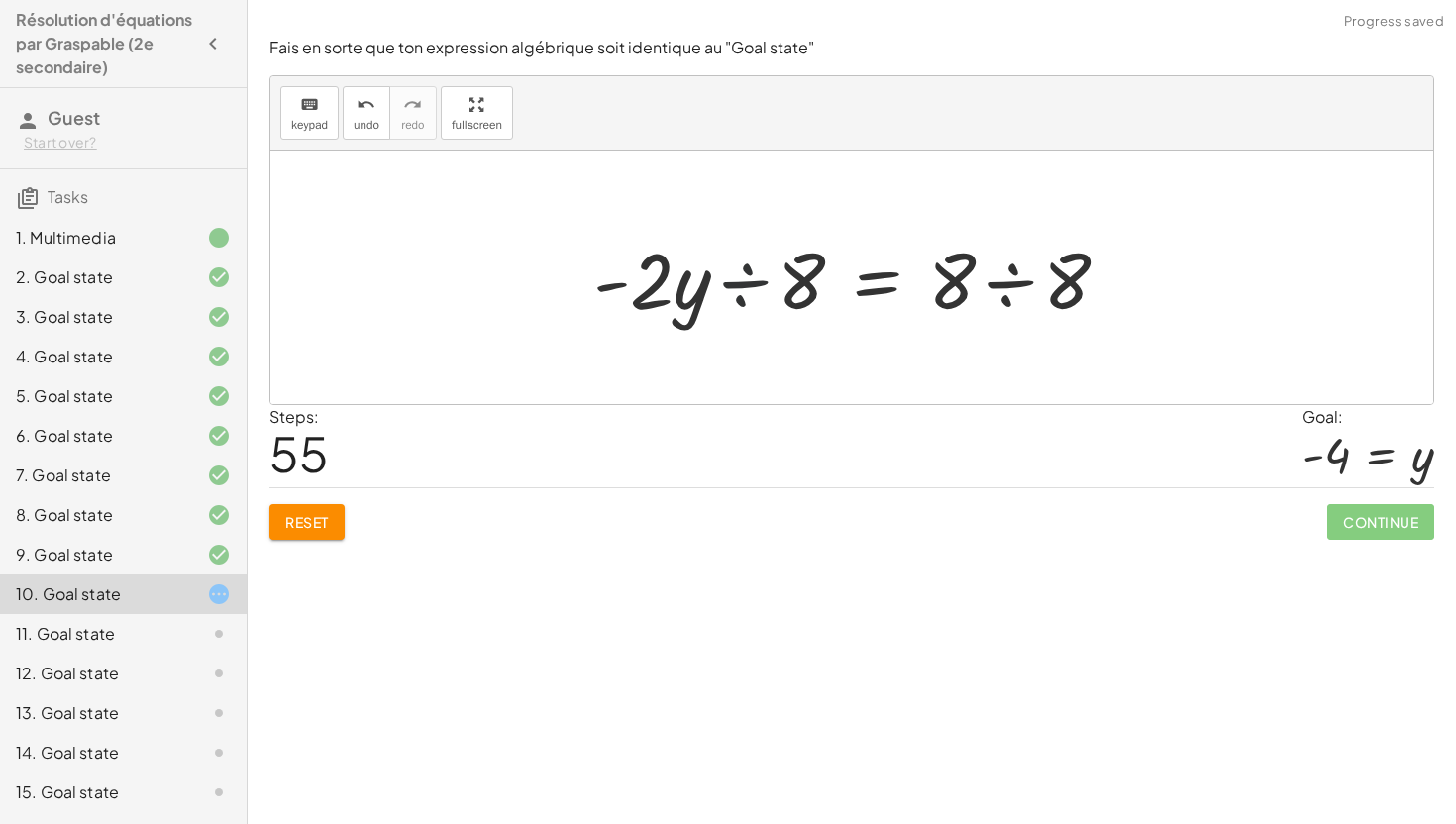 click at bounding box center (859, 277) 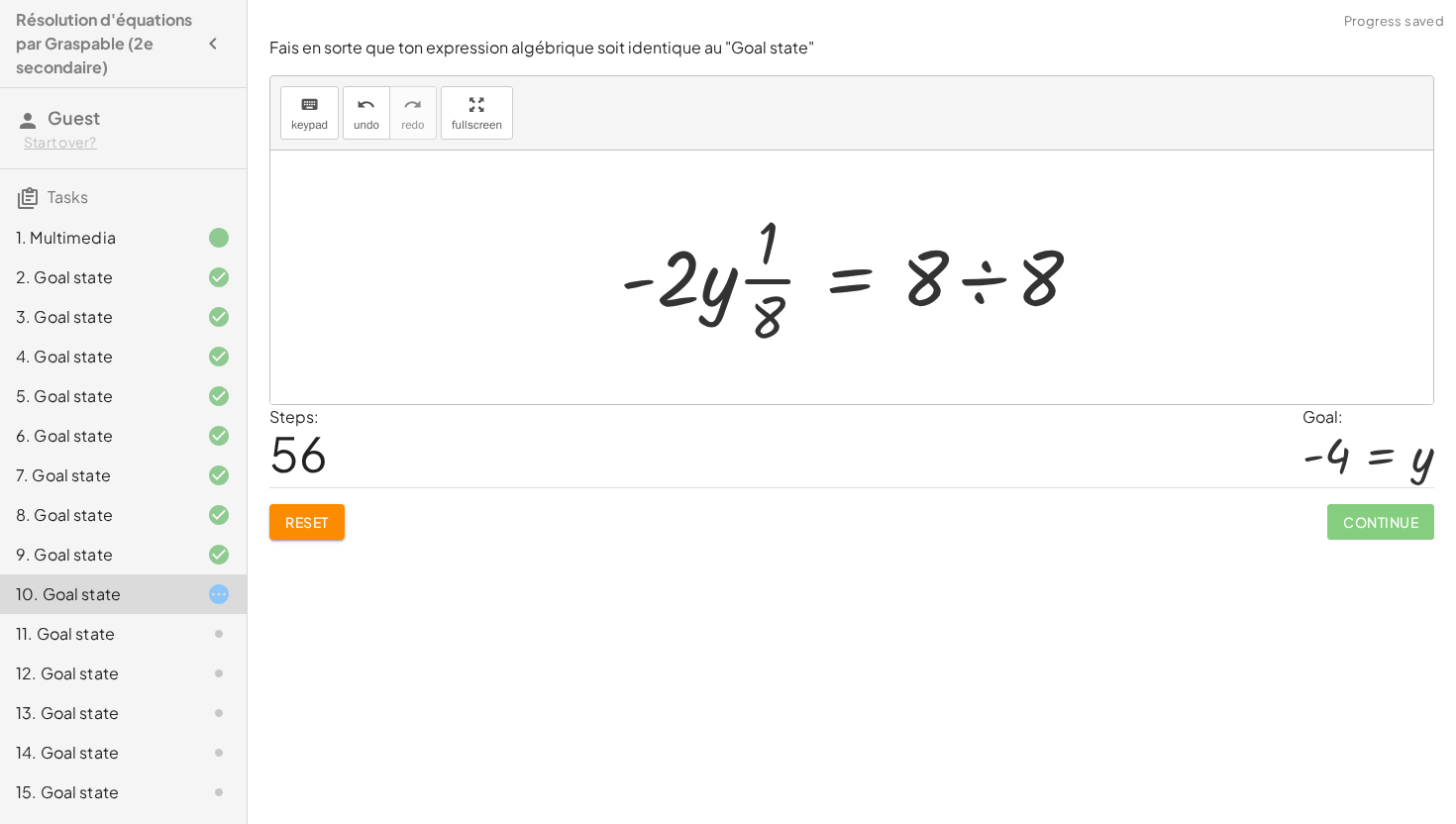 click at bounding box center [859, 277] 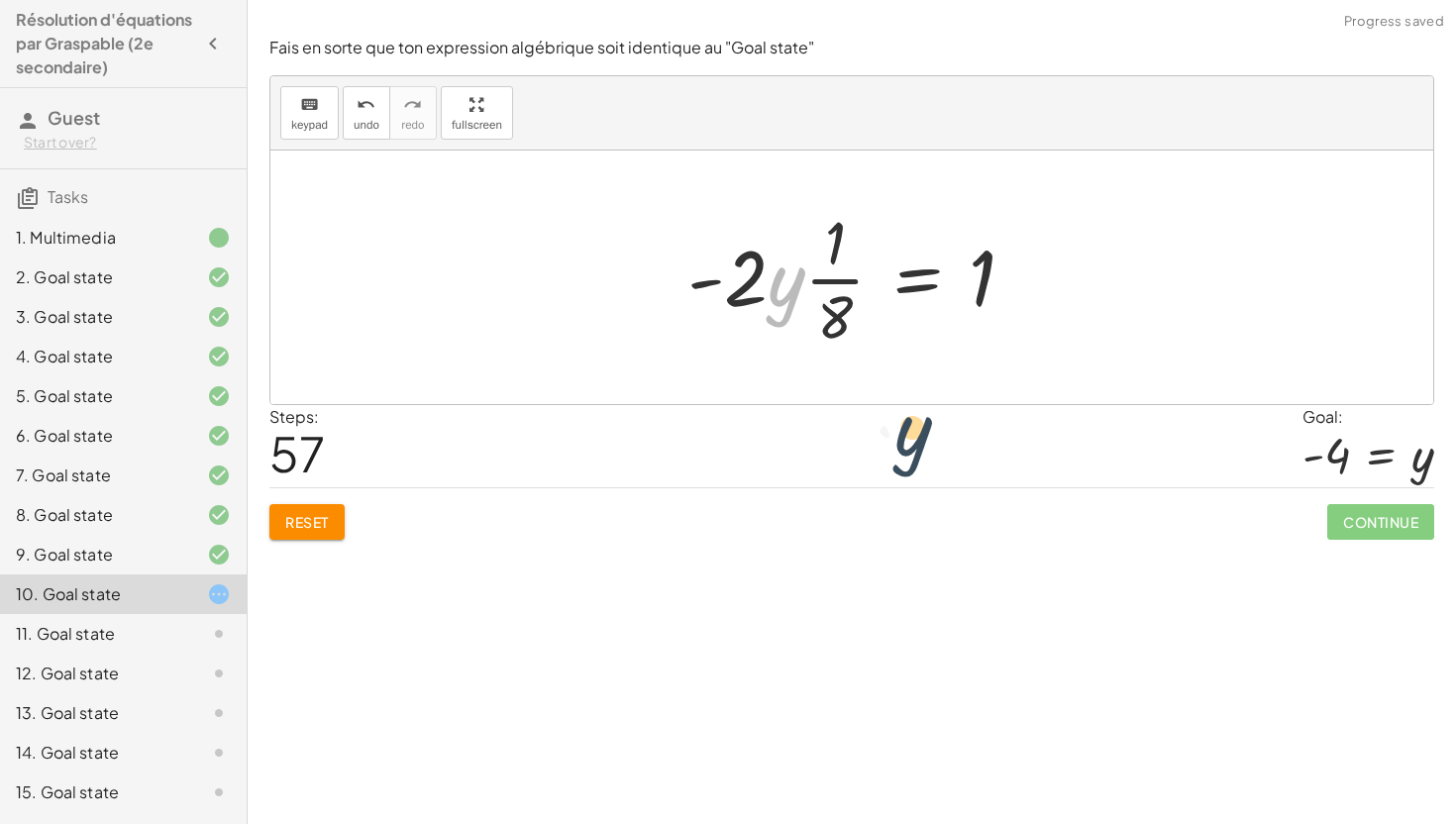 drag, startPoint x: 713, startPoint y: 297, endPoint x: 914, endPoint y: 490, distance: 278.6575 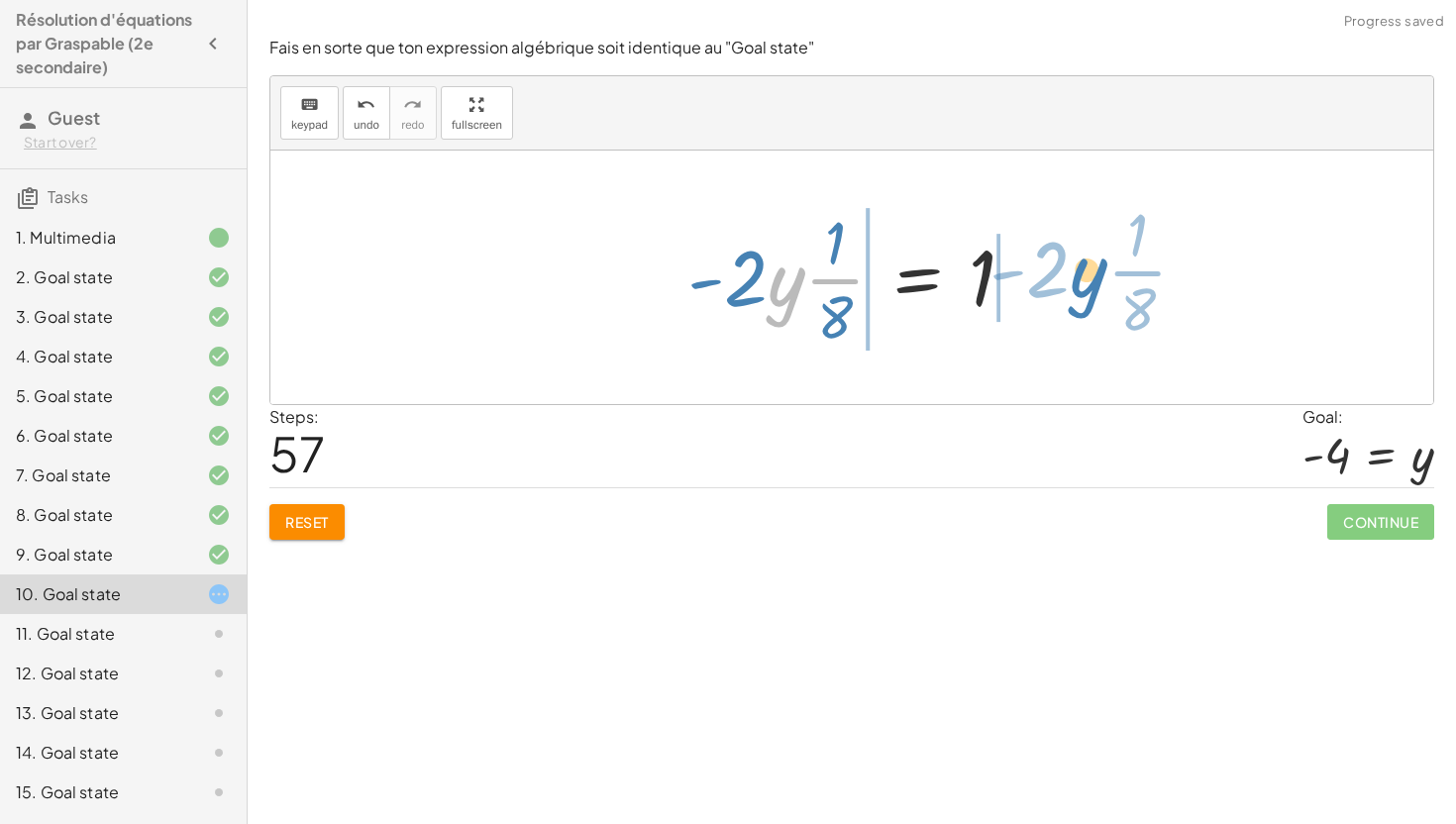 drag, startPoint x: 773, startPoint y: 287, endPoint x: 1101, endPoint y: 230, distance: 332.9159 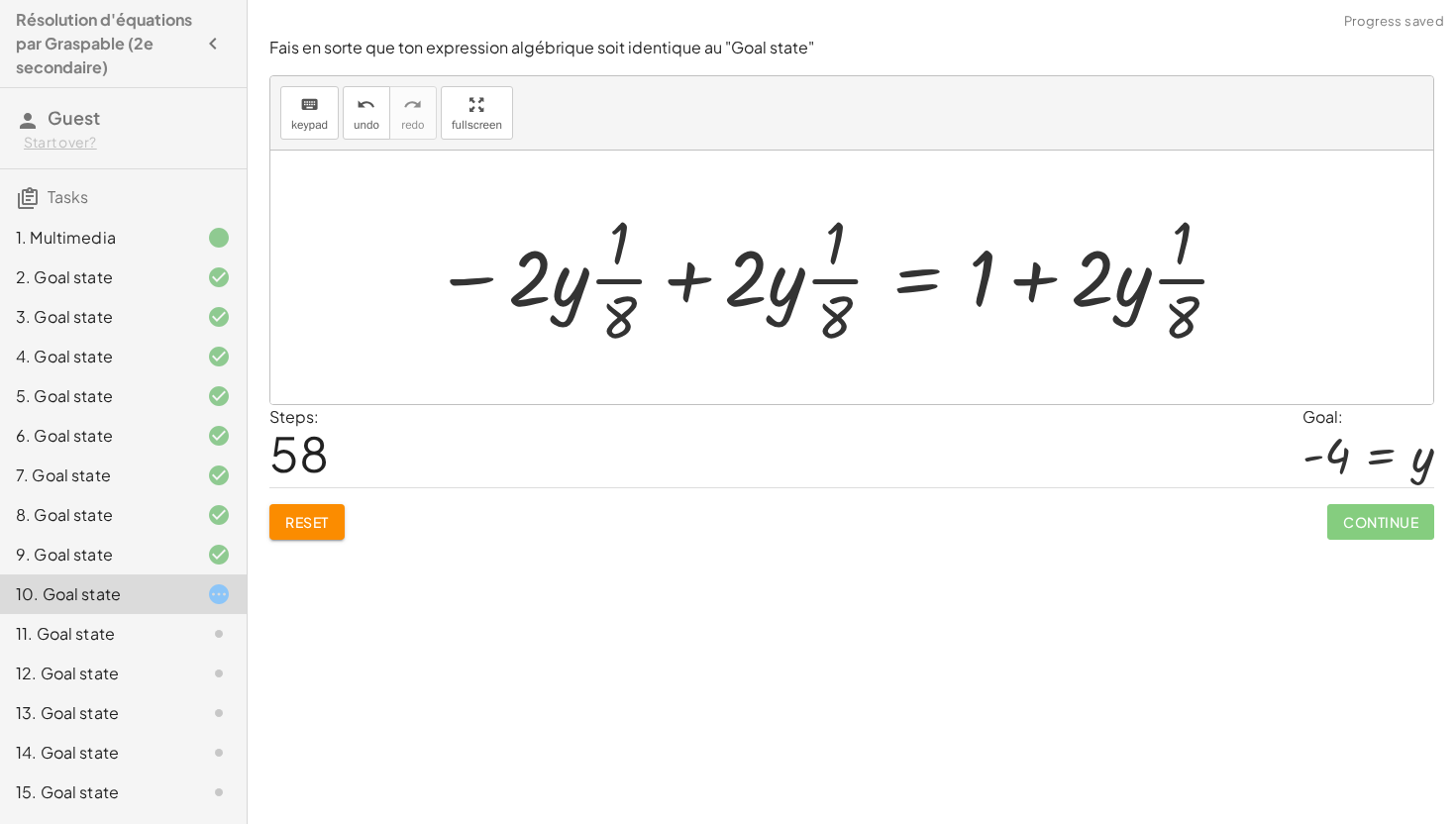 click at bounding box center (834, 277) 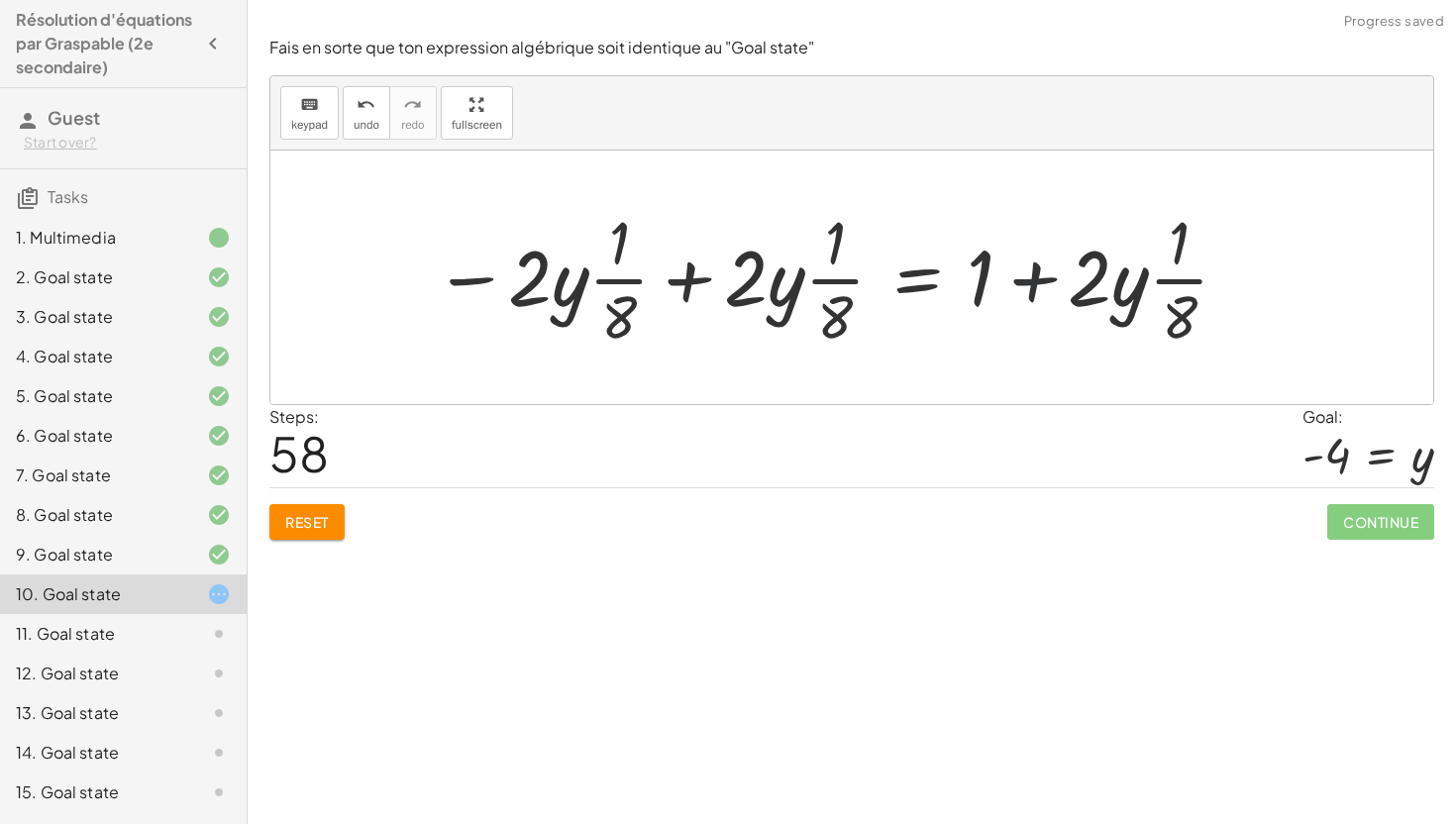 click at bounding box center (834, 277) 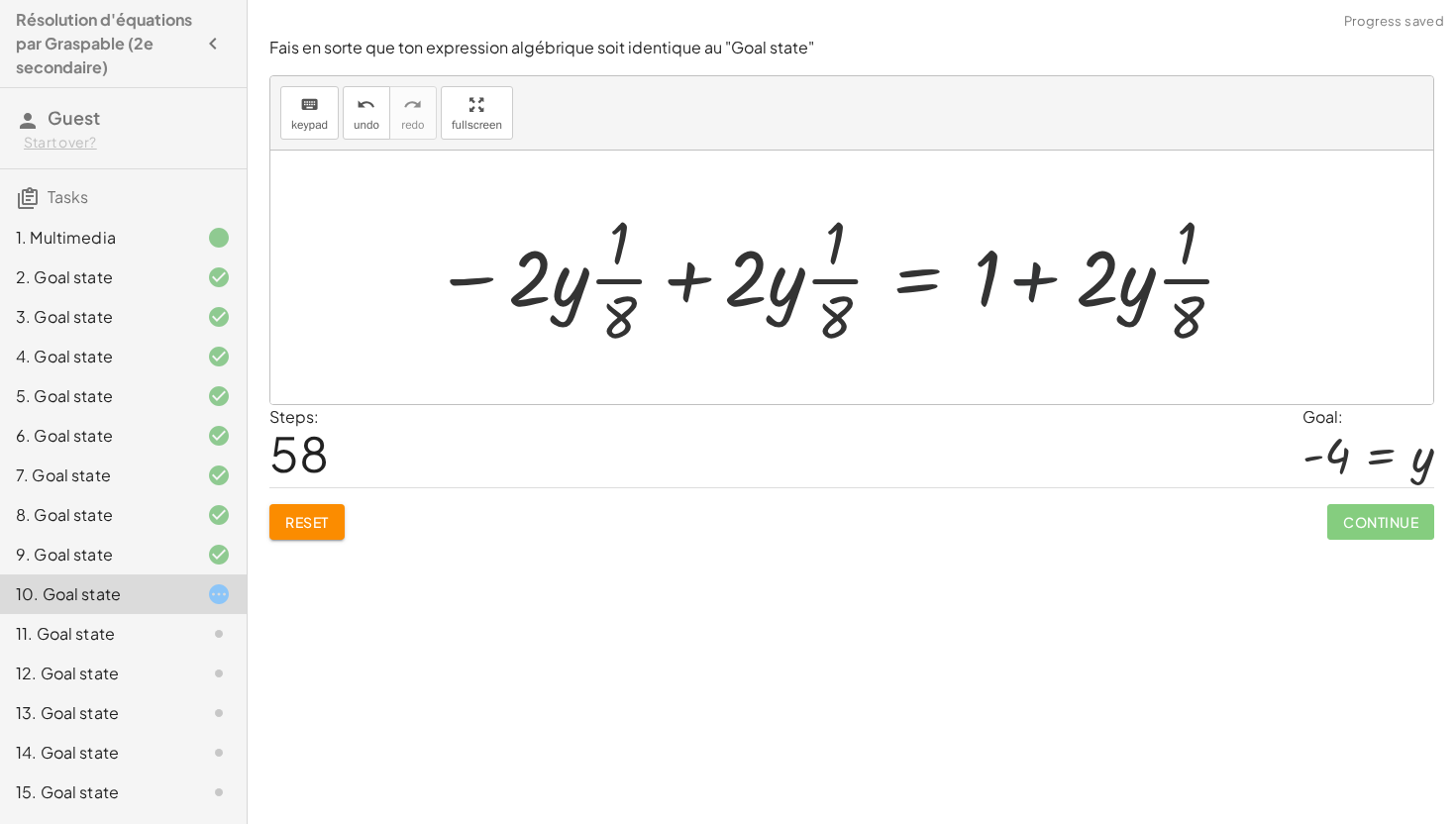 click at bounding box center (834, 277) 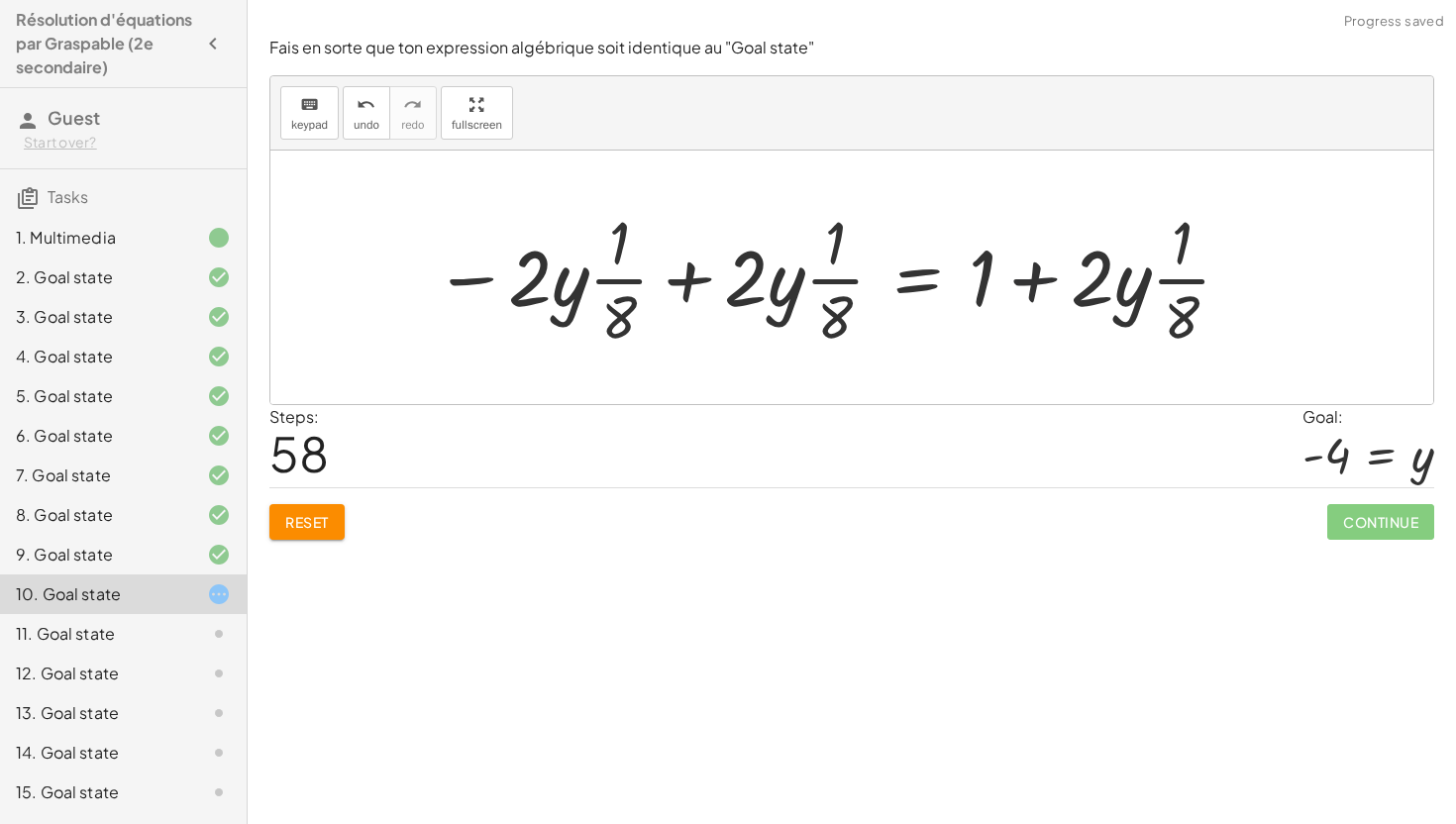 click at bounding box center [834, 277] 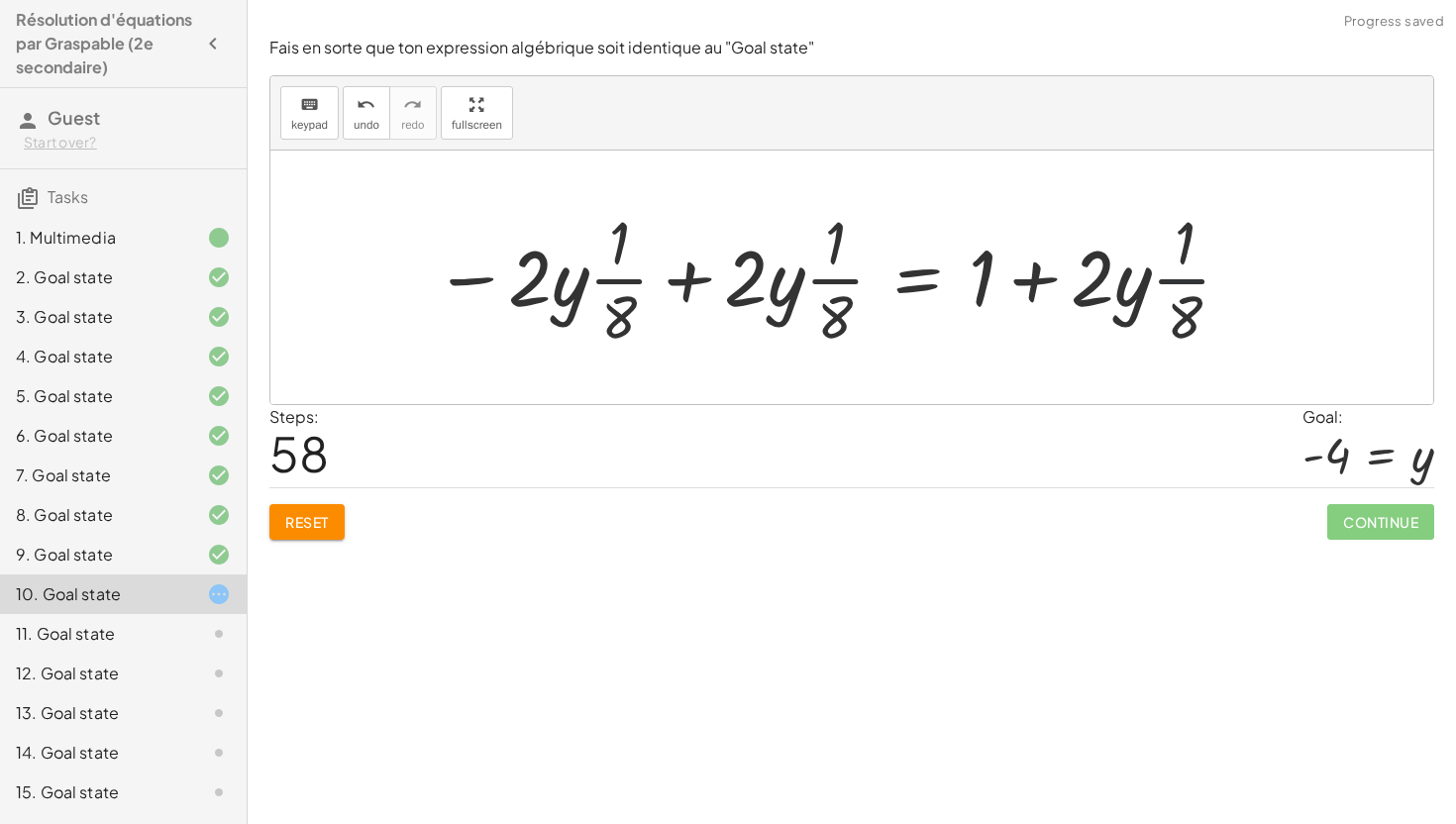 click at bounding box center (834, 277) 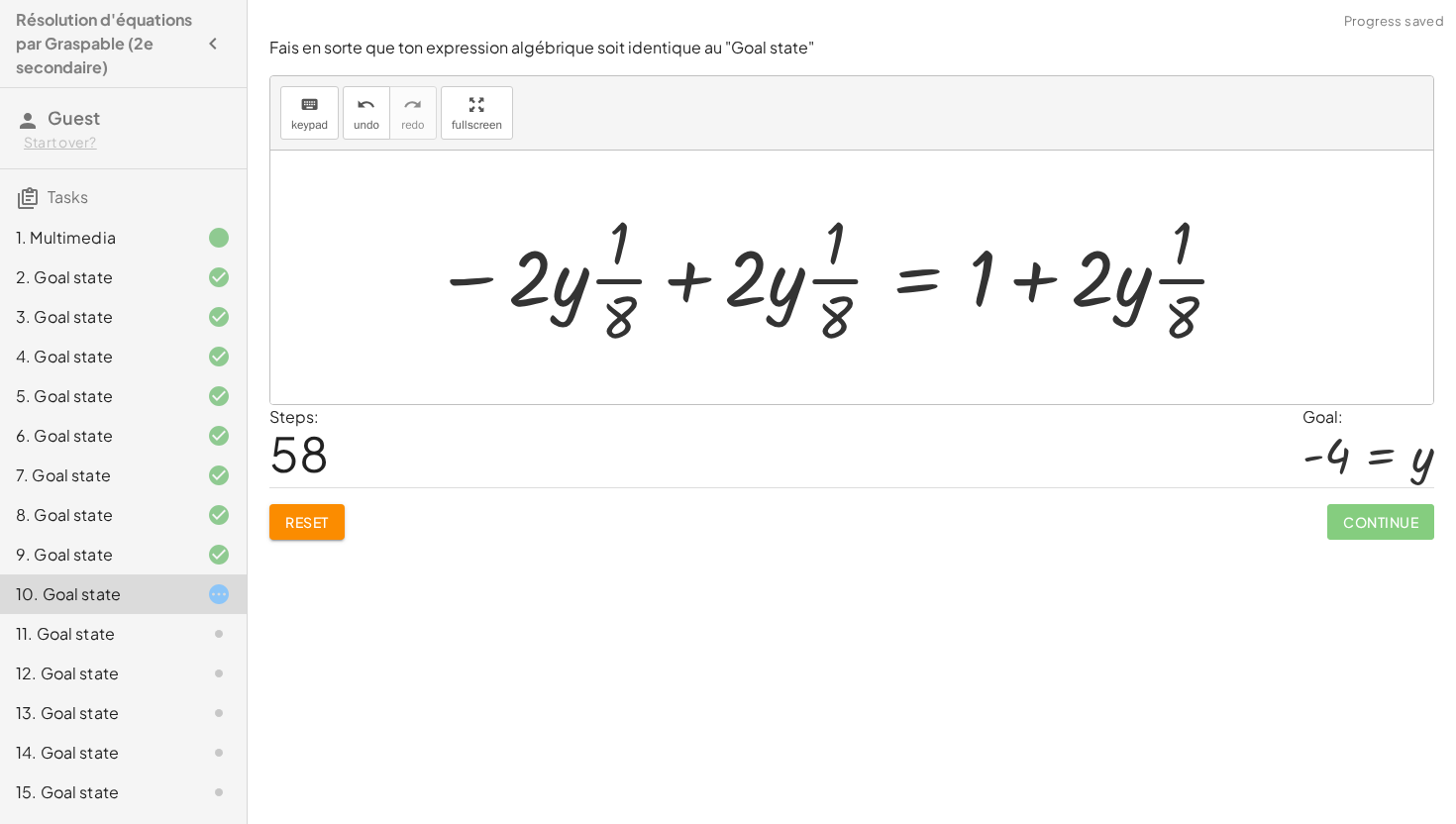 click at bounding box center [834, 277] 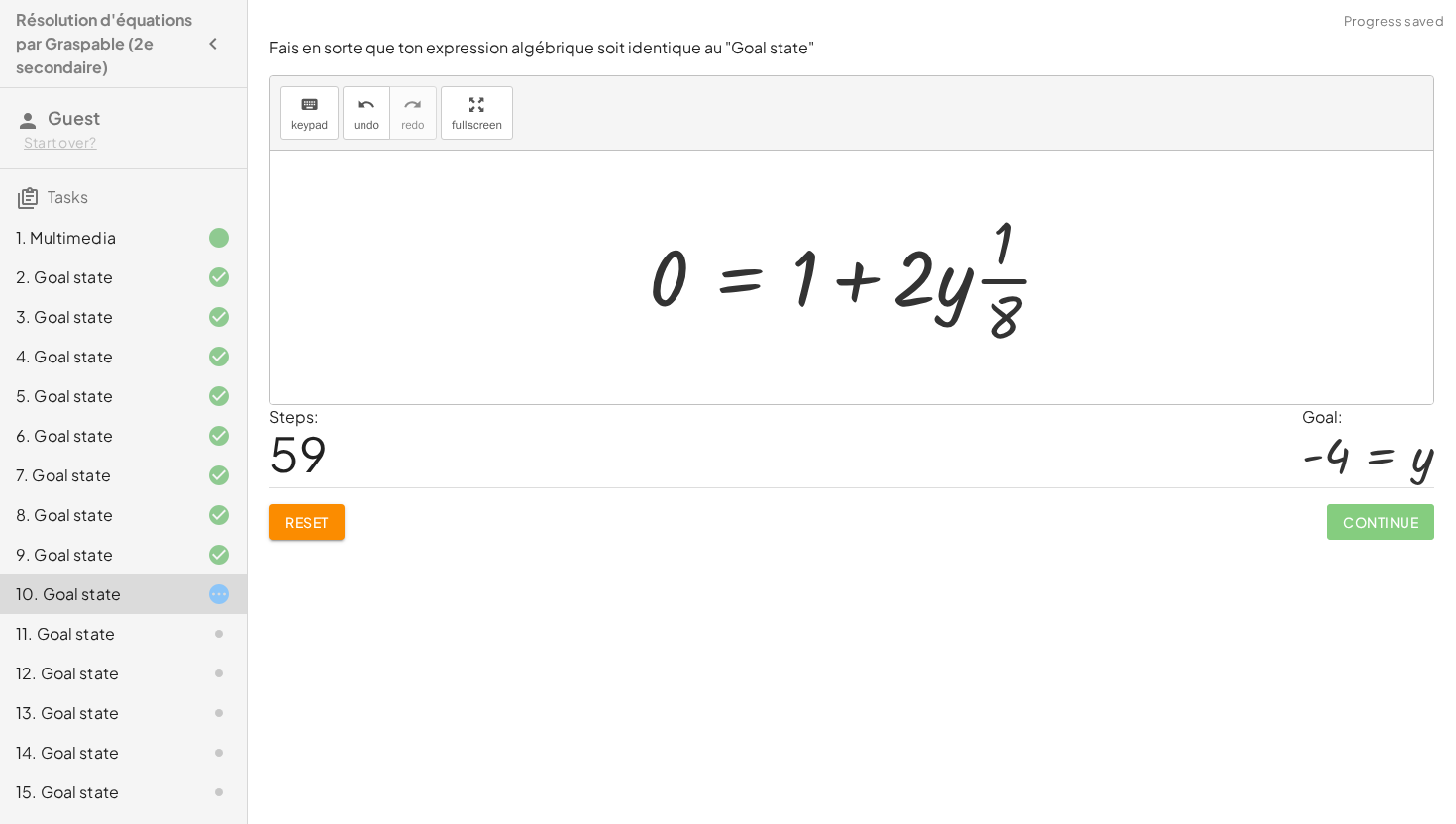 click at bounding box center [859, 277] 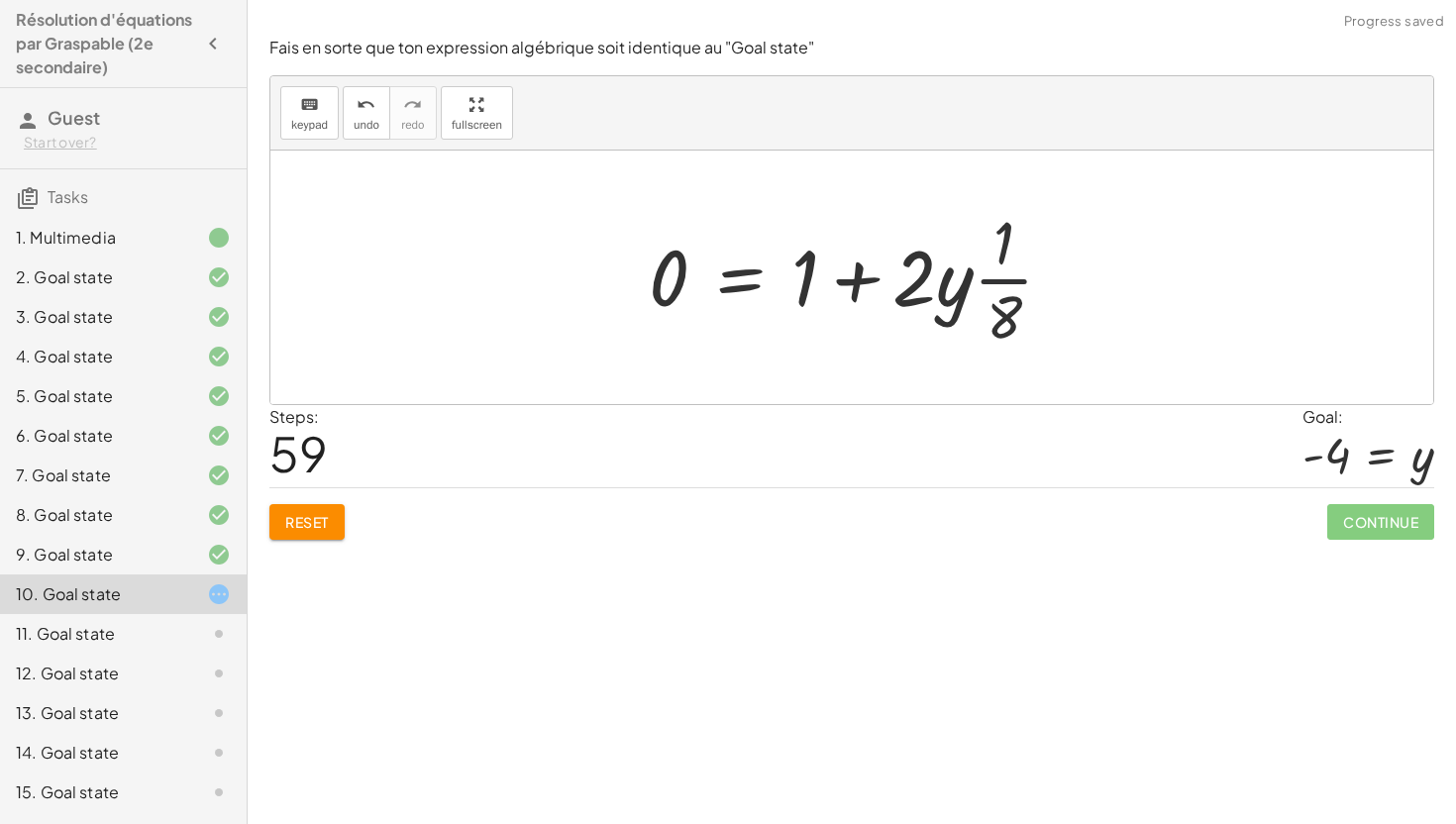 click at bounding box center [859, 277] 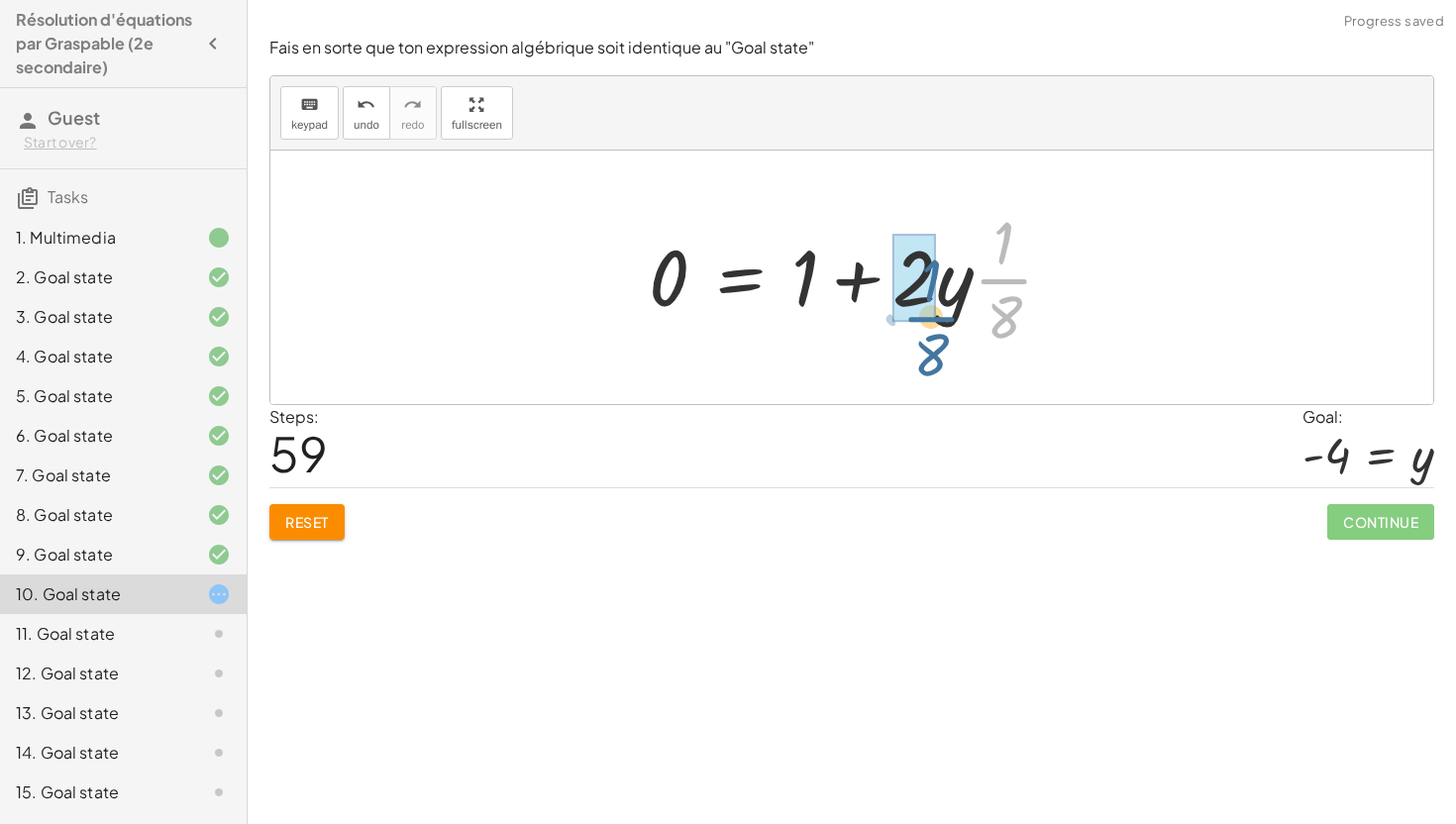 drag, startPoint x: 1011, startPoint y: 279, endPoint x: 924, endPoint y: 288, distance: 87.46428 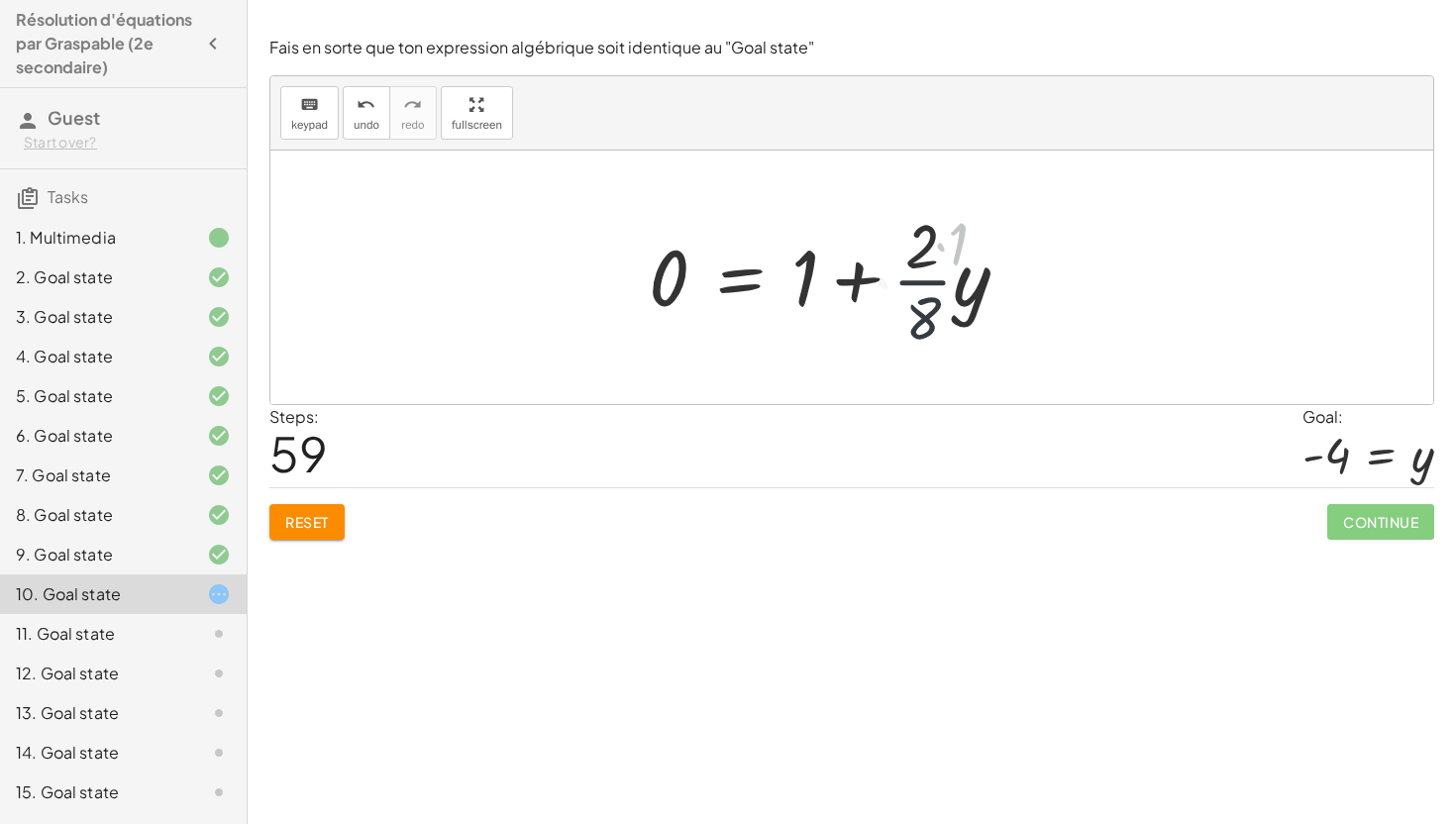 click at bounding box center [837, 277] 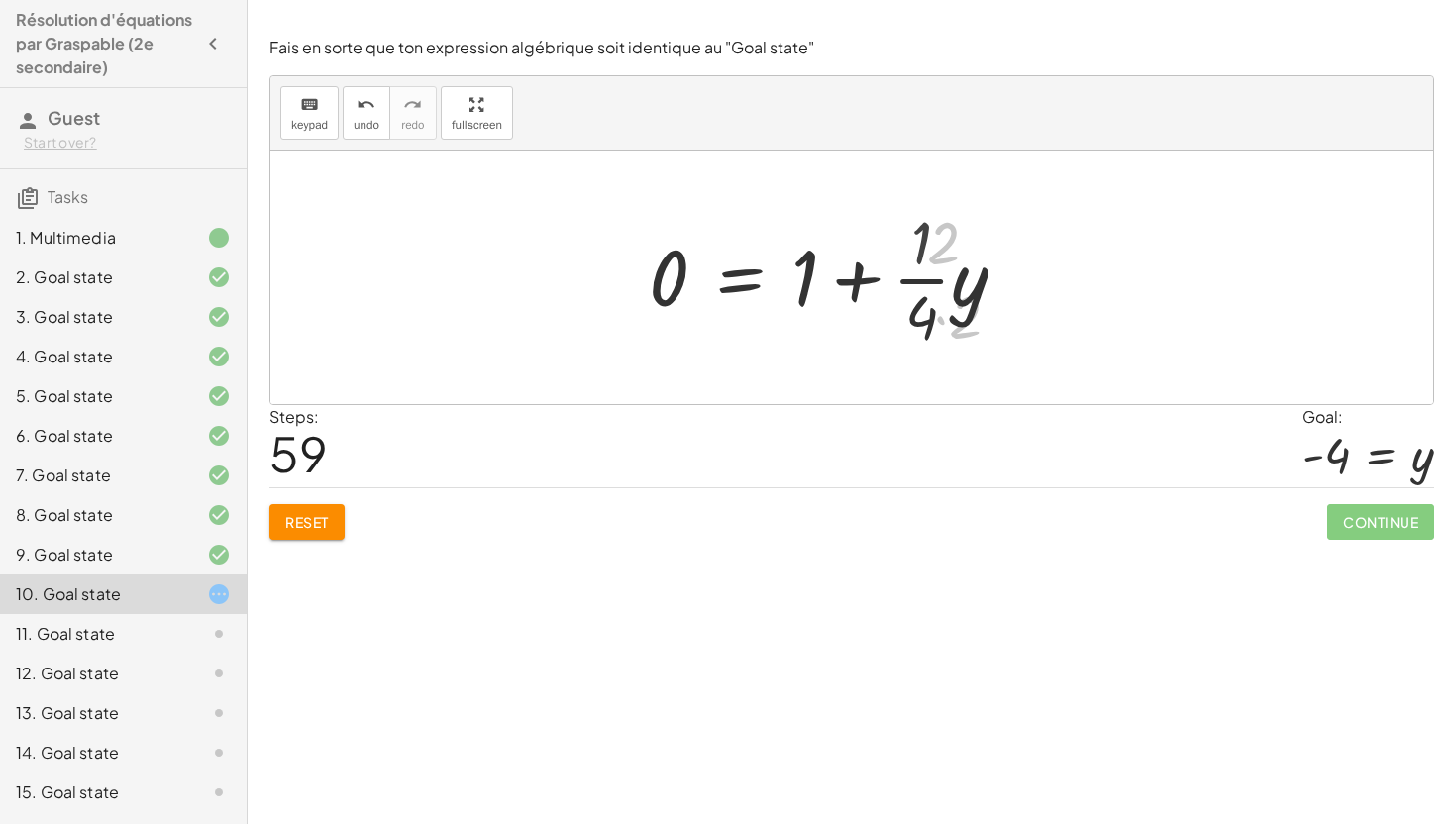 click at bounding box center (836, 277) 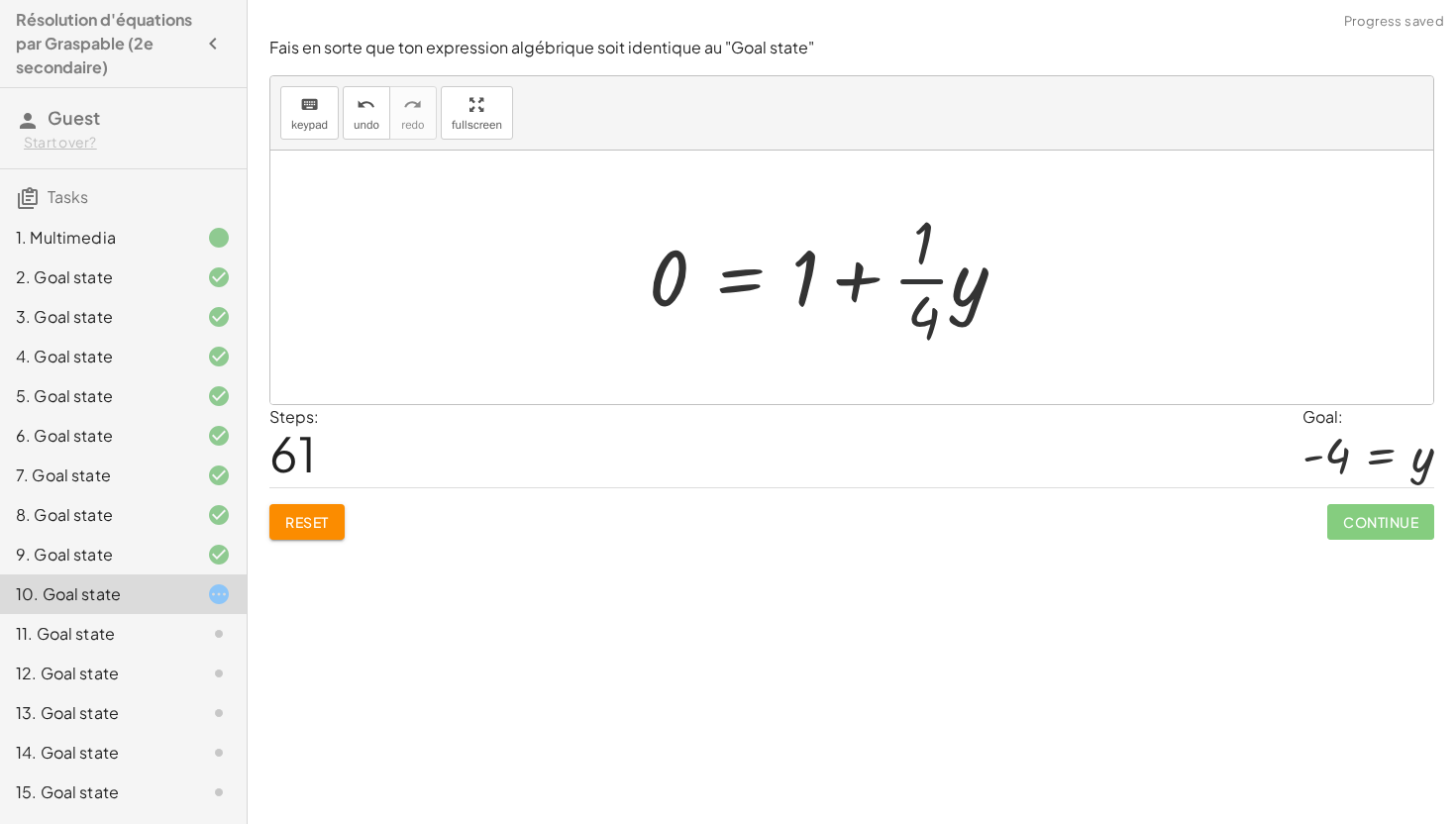 click at bounding box center [836, 277] 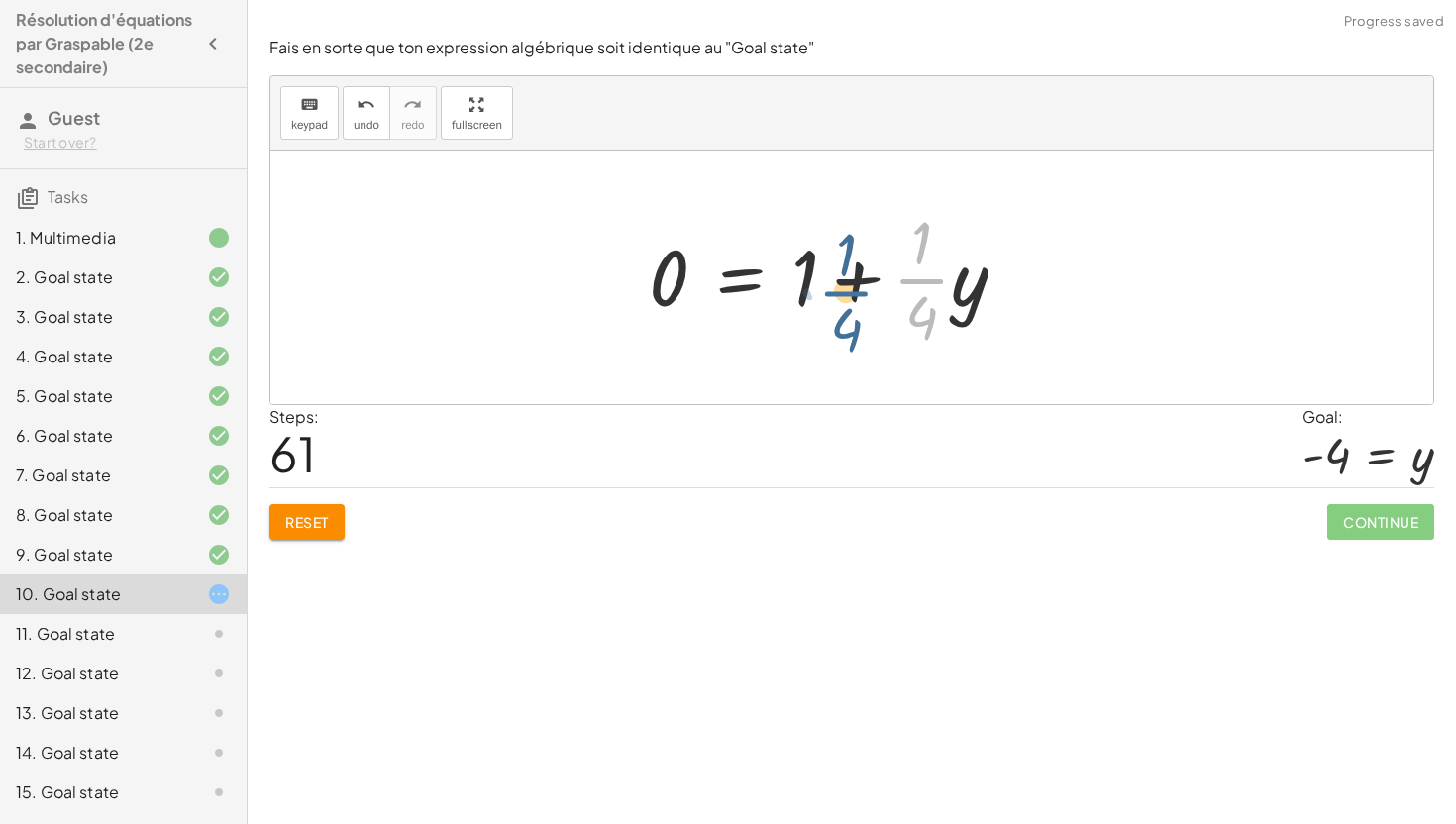 drag, startPoint x: 919, startPoint y: 281, endPoint x: 828, endPoint y: 274, distance: 91.26883 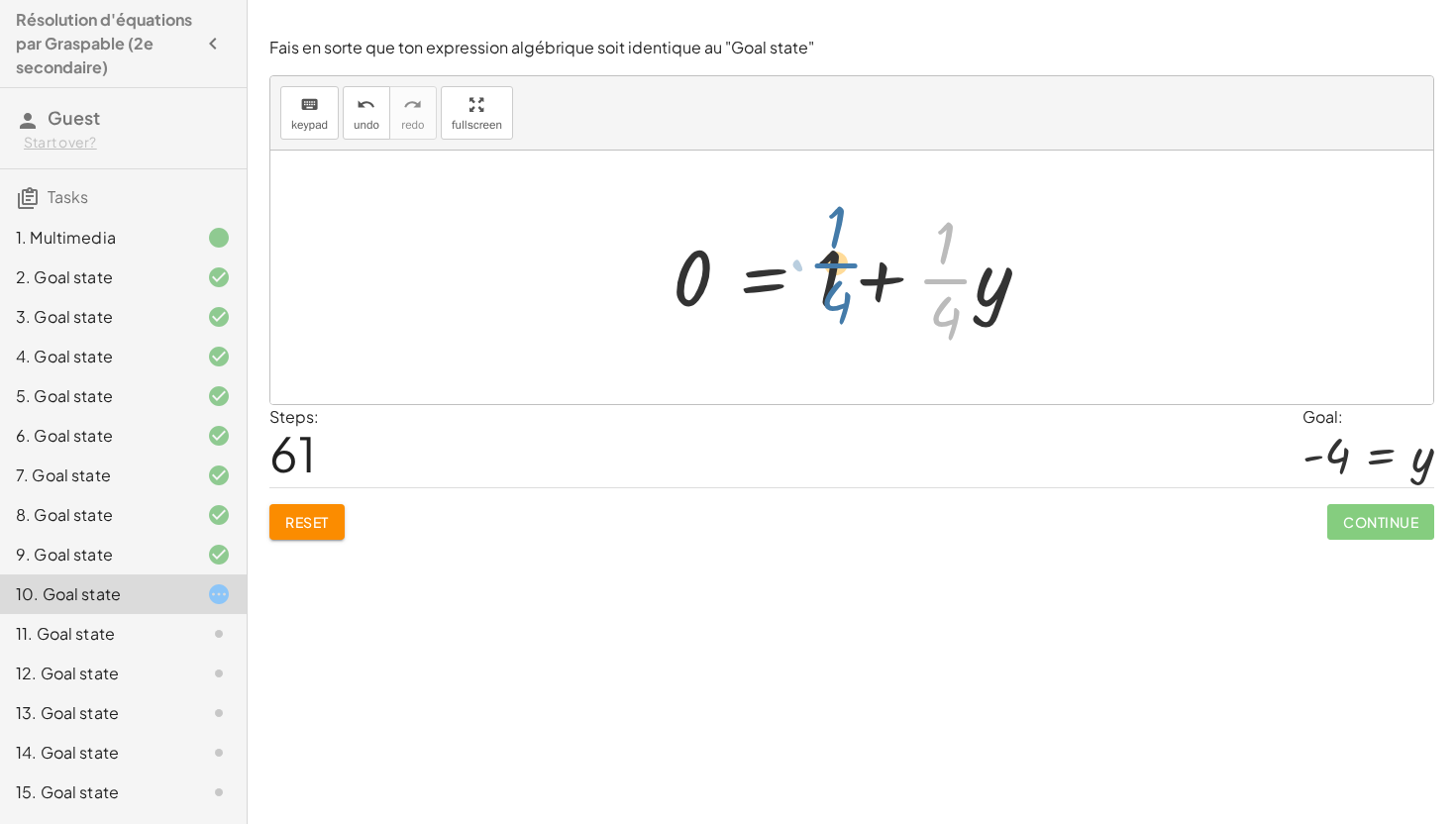 drag, startPoint x: 946, startPoint y: 284, endPoint x: 828, endPoint y: 268, distance: 119.079805 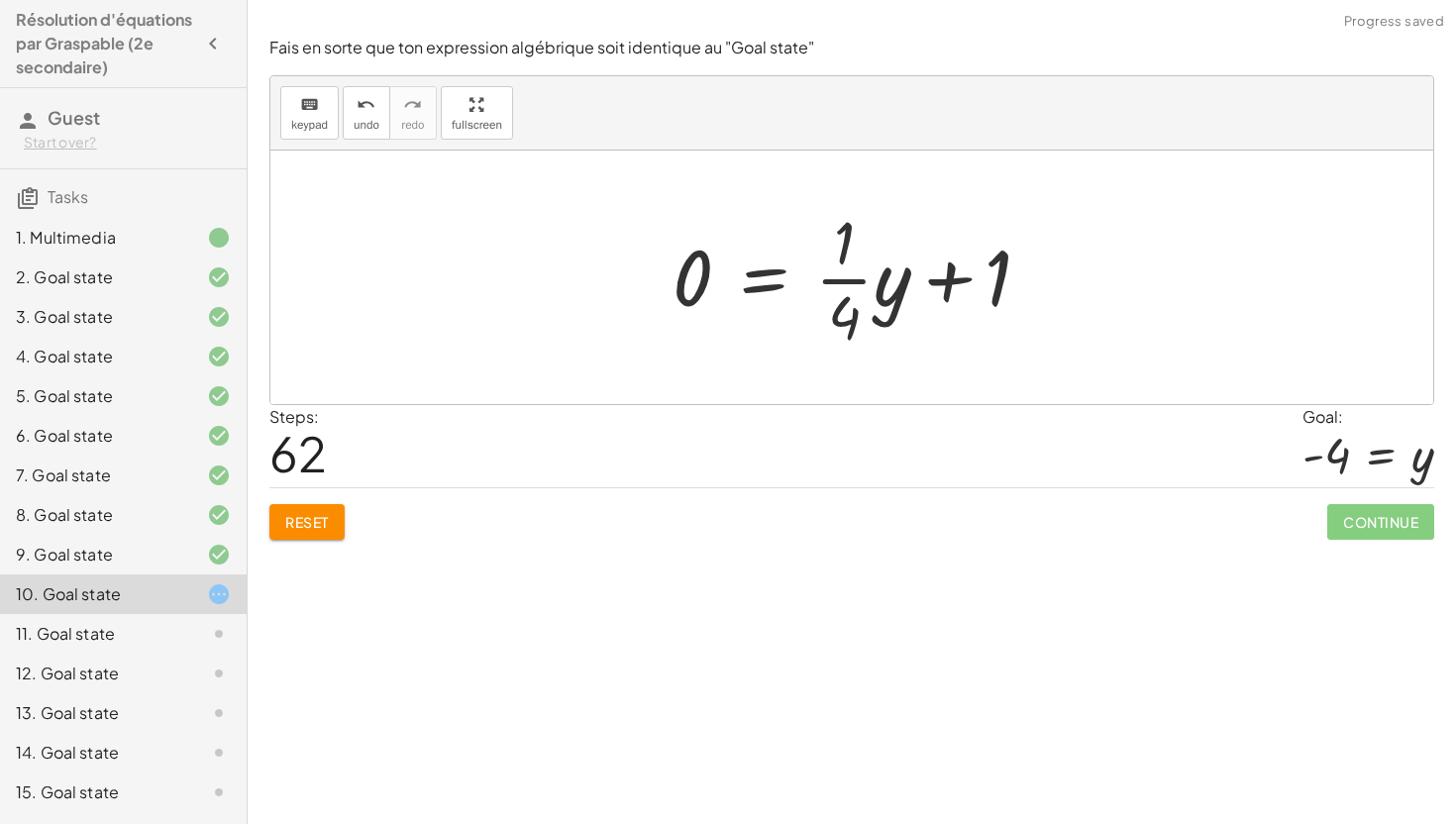click at bounding box center [860, 277] 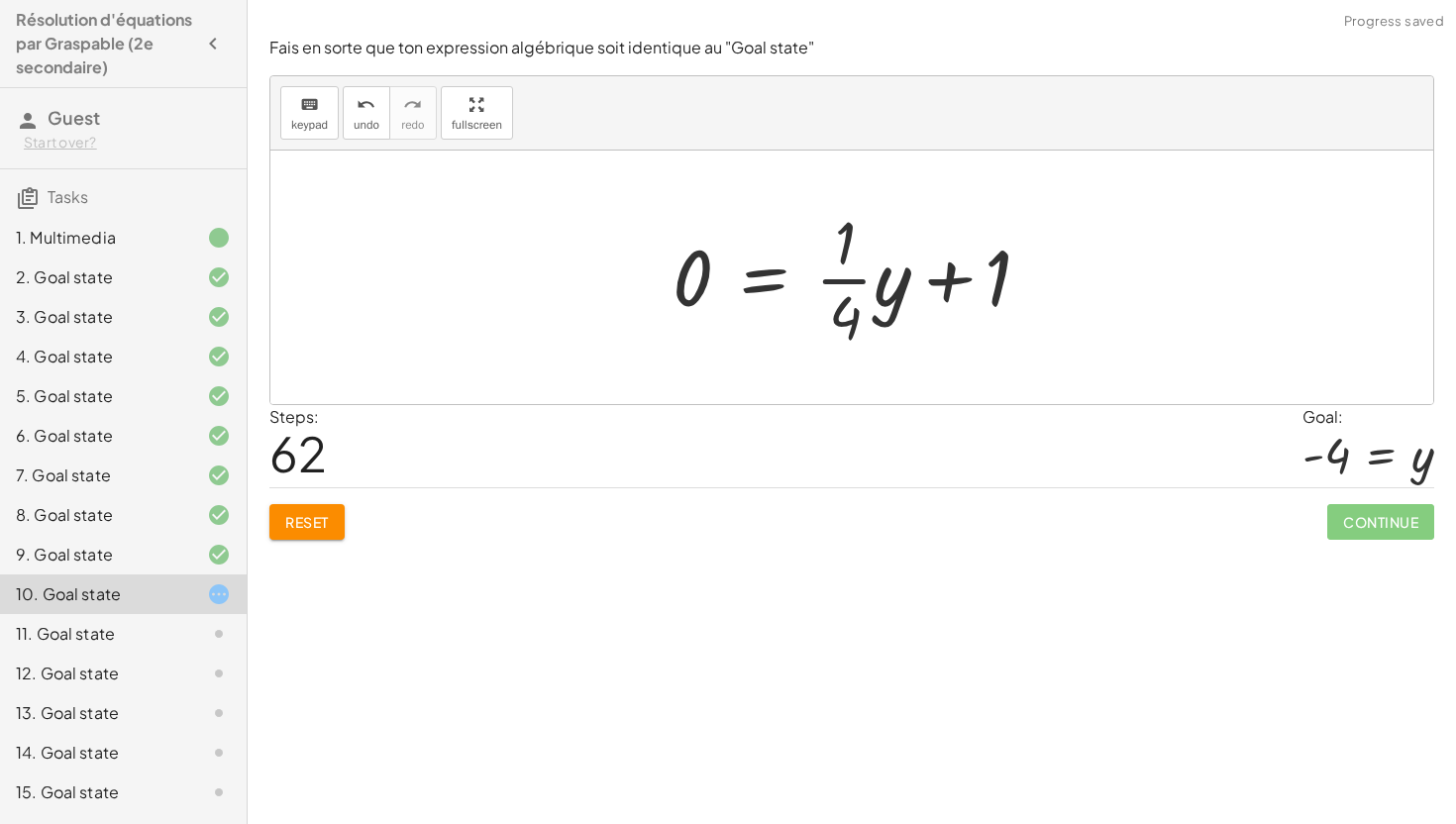 click at bounding box center (860, 277) 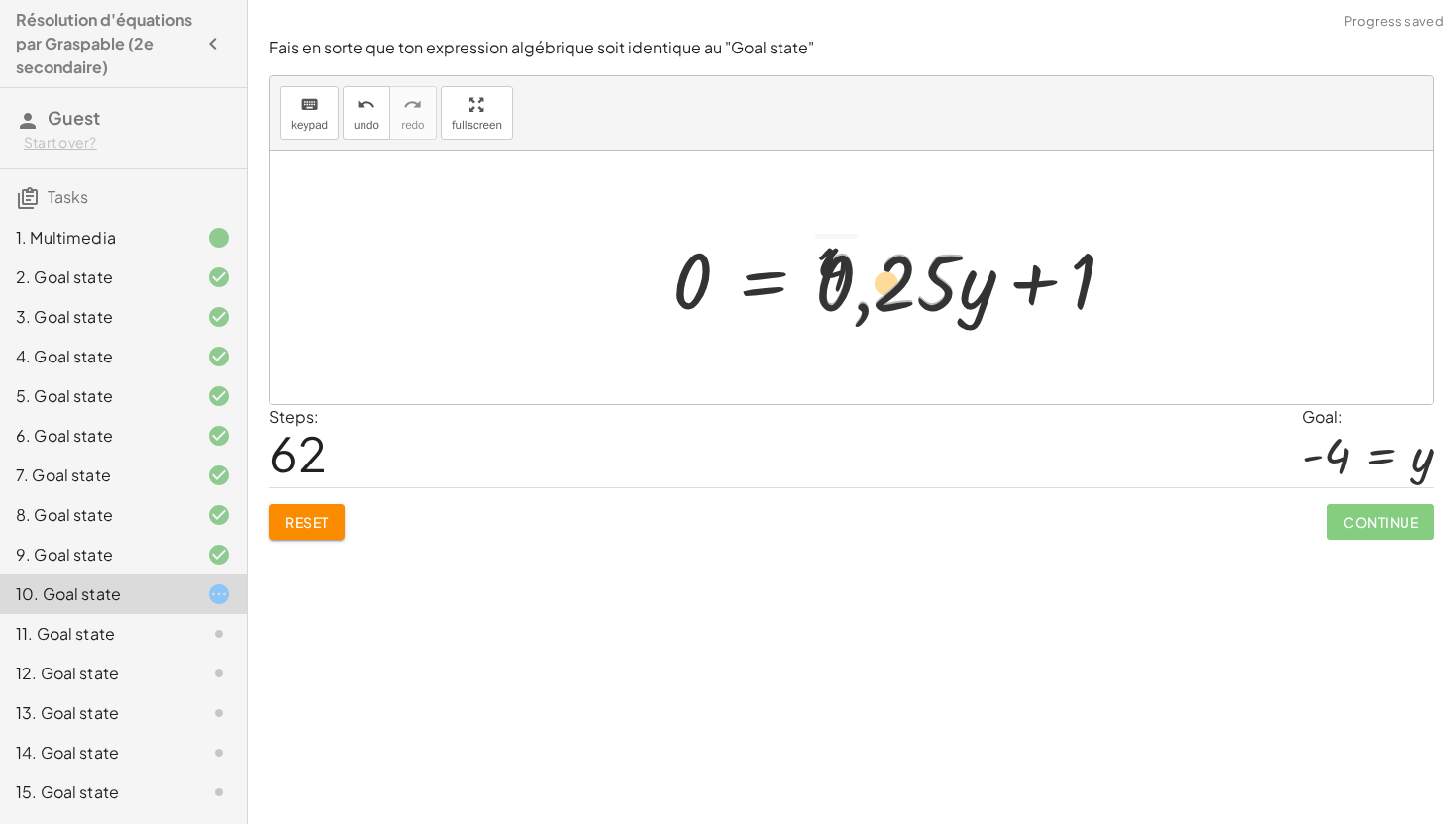 drag, startPoint x: 838, startPoint y: 281, endPoint x: 838, endPoint y: 292, distance: 11 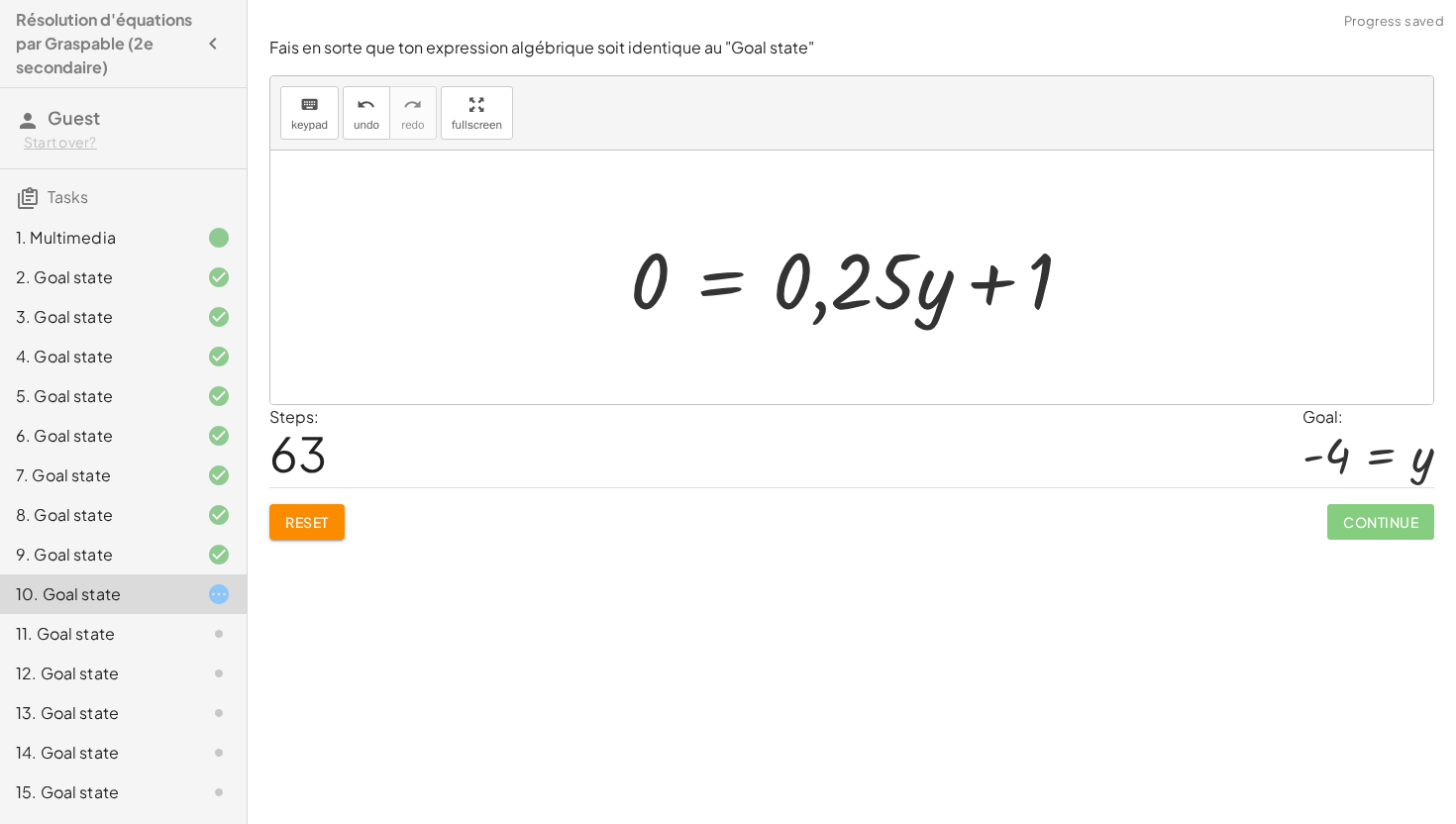 click at bounding box center [860, 277] 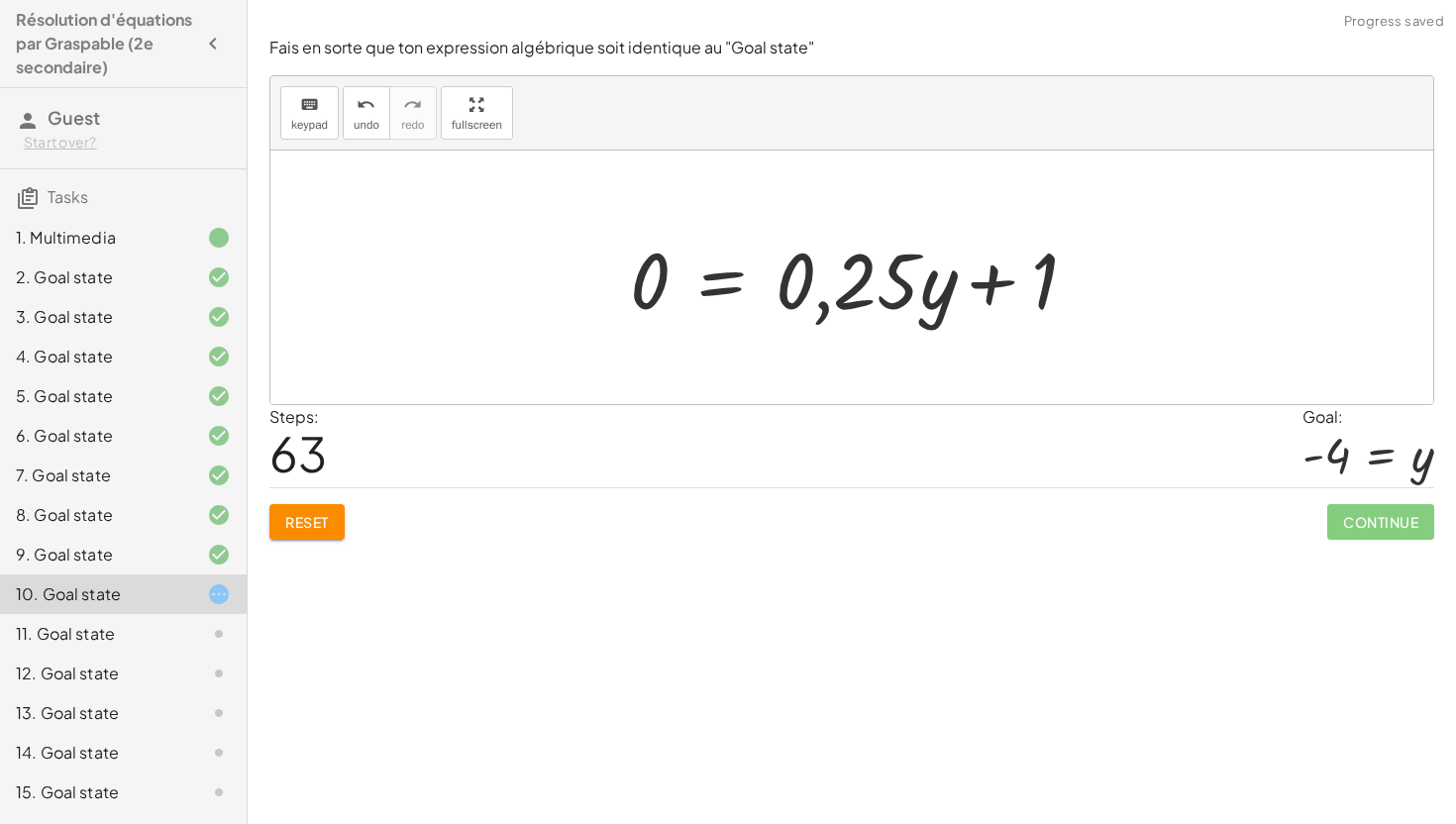 click at bounding box center [860, 277] 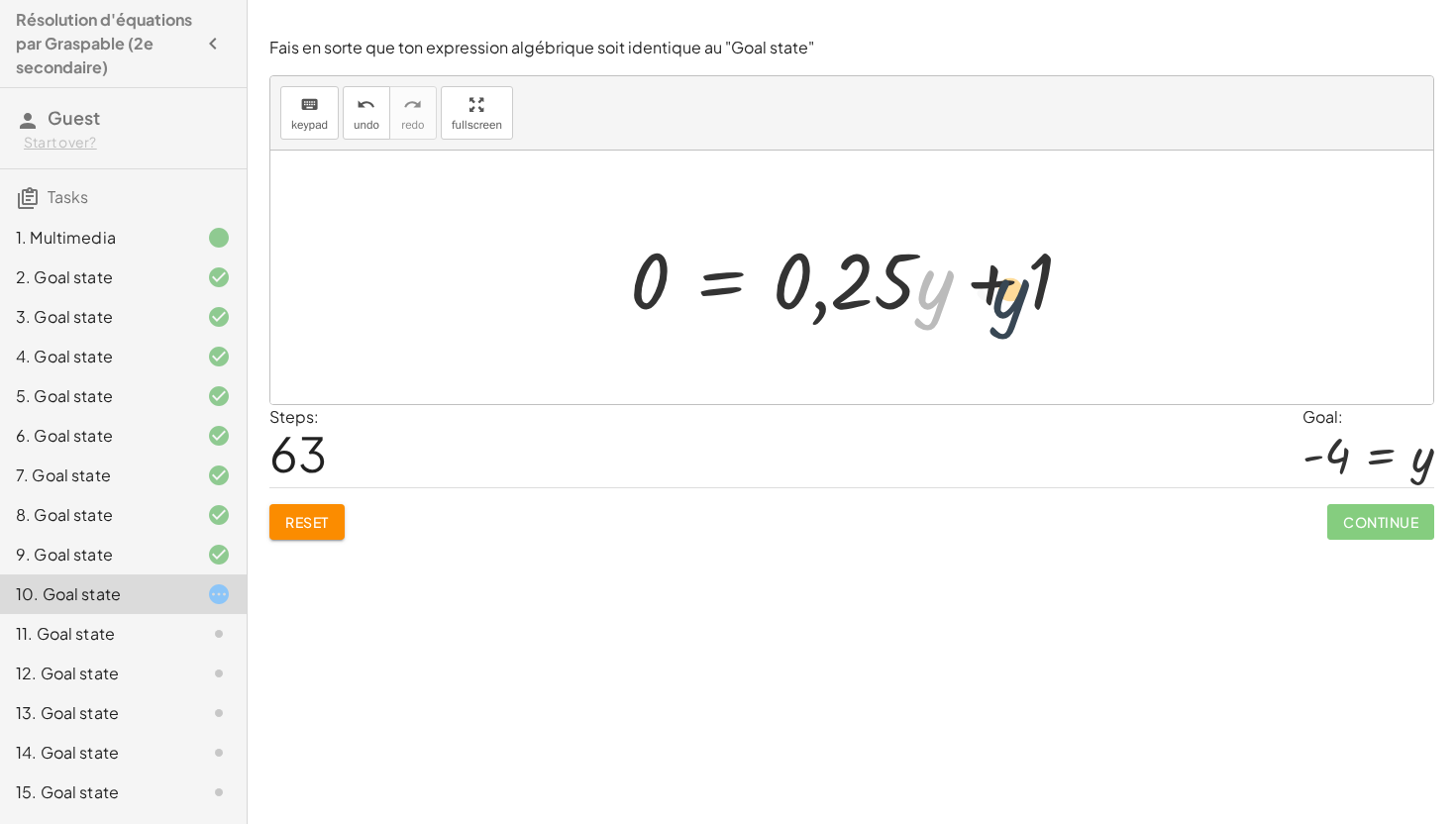 drag, startPoint x: 932, startPoint y: 300, endPoint x: 1048, endPoint y: 279, distance: 117.885538 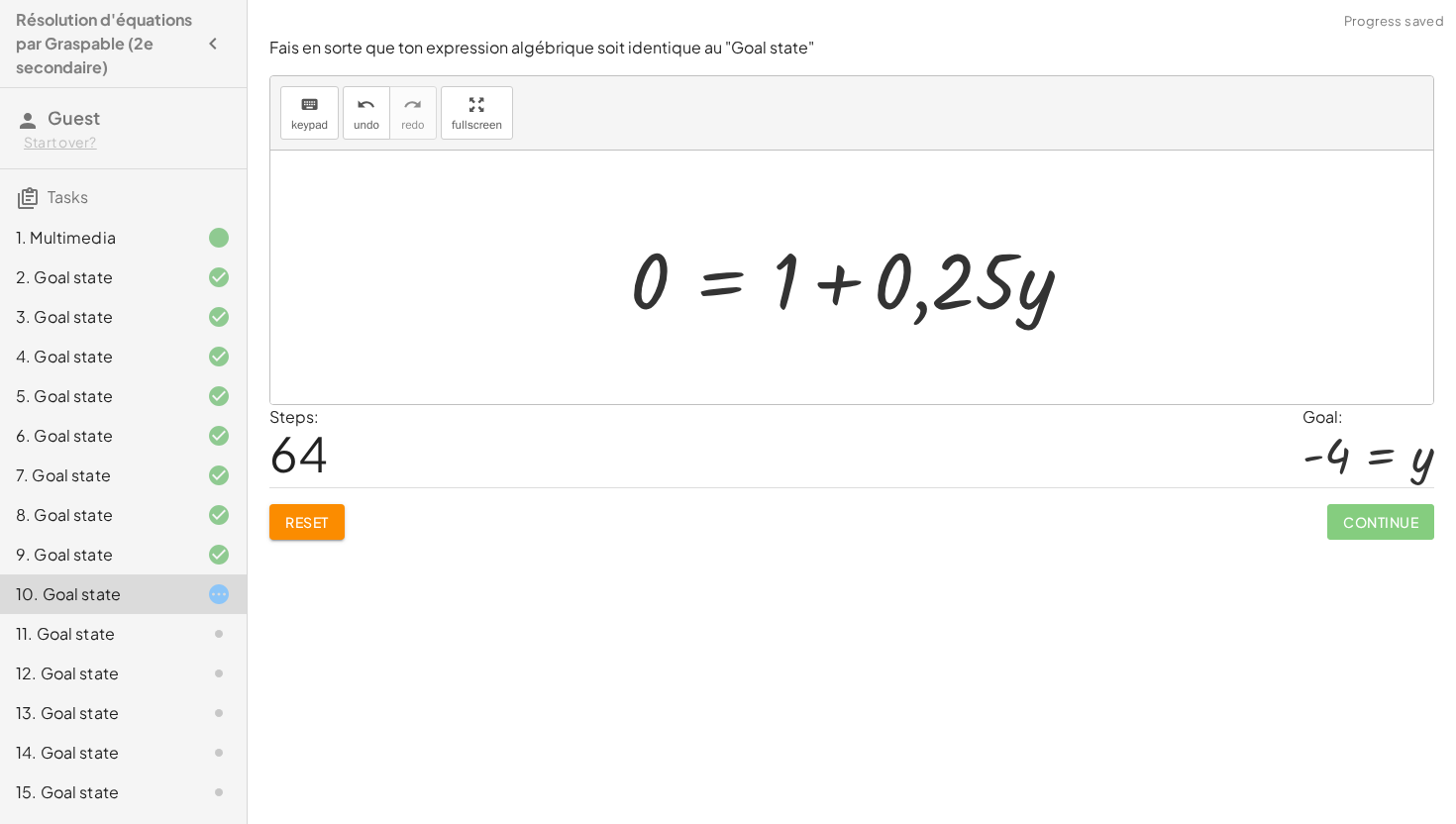 click at bounding box center (860, 277) 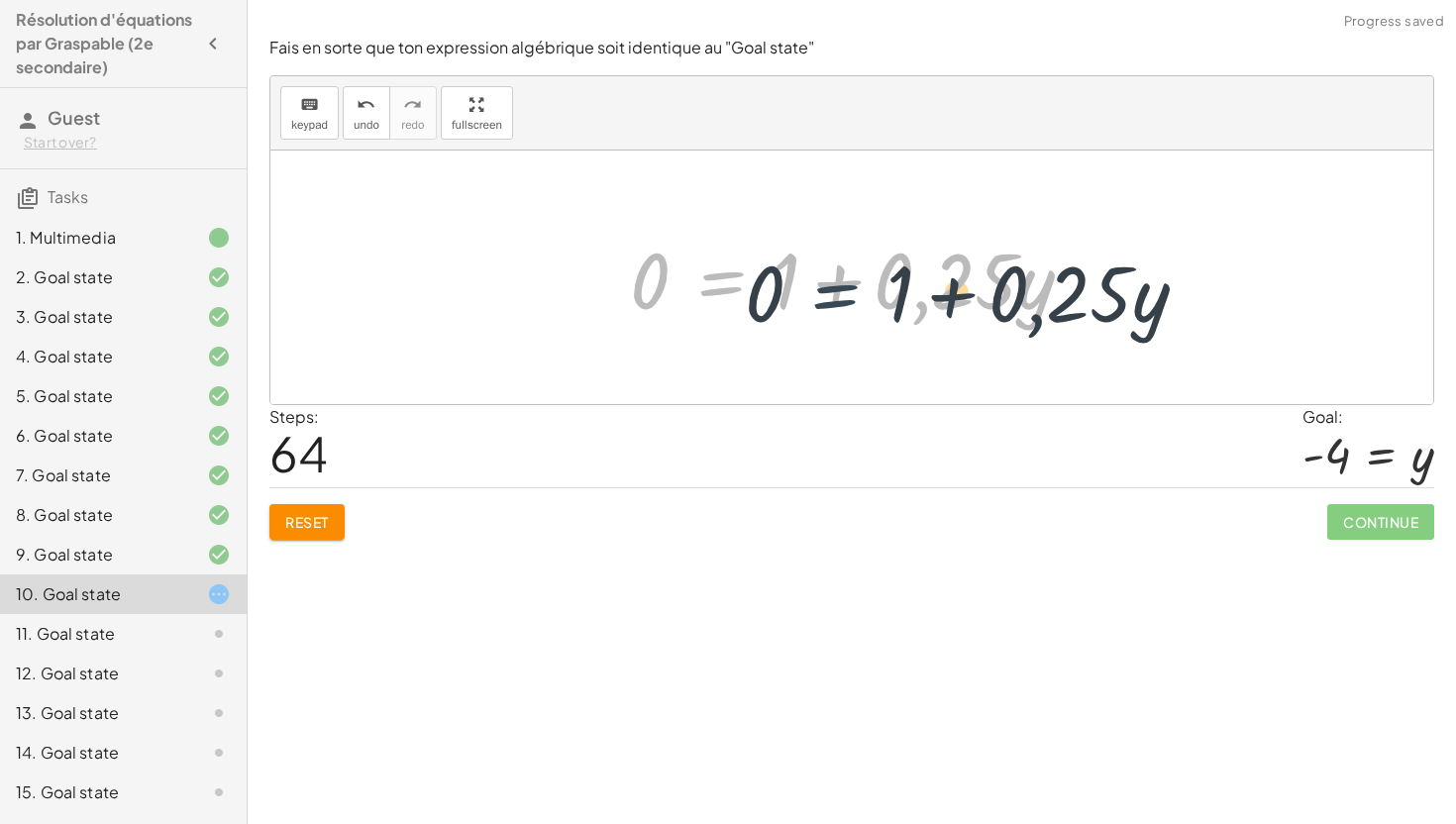 drag, startPoint x: 728, startPoint y: 286, endPoint x: 849, endPoint y: 291, distance: 121.10326 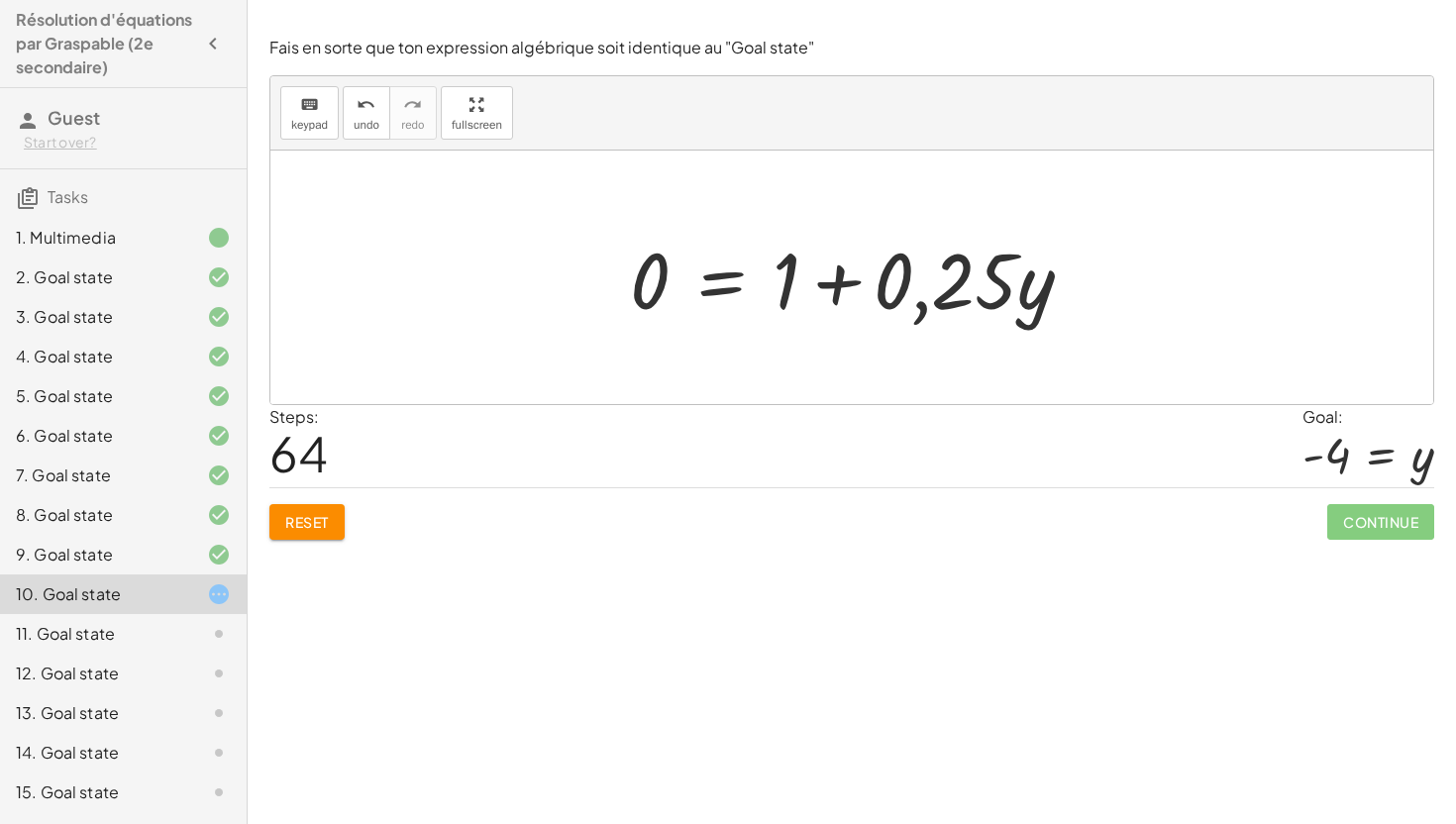 click on "11. Goal state" 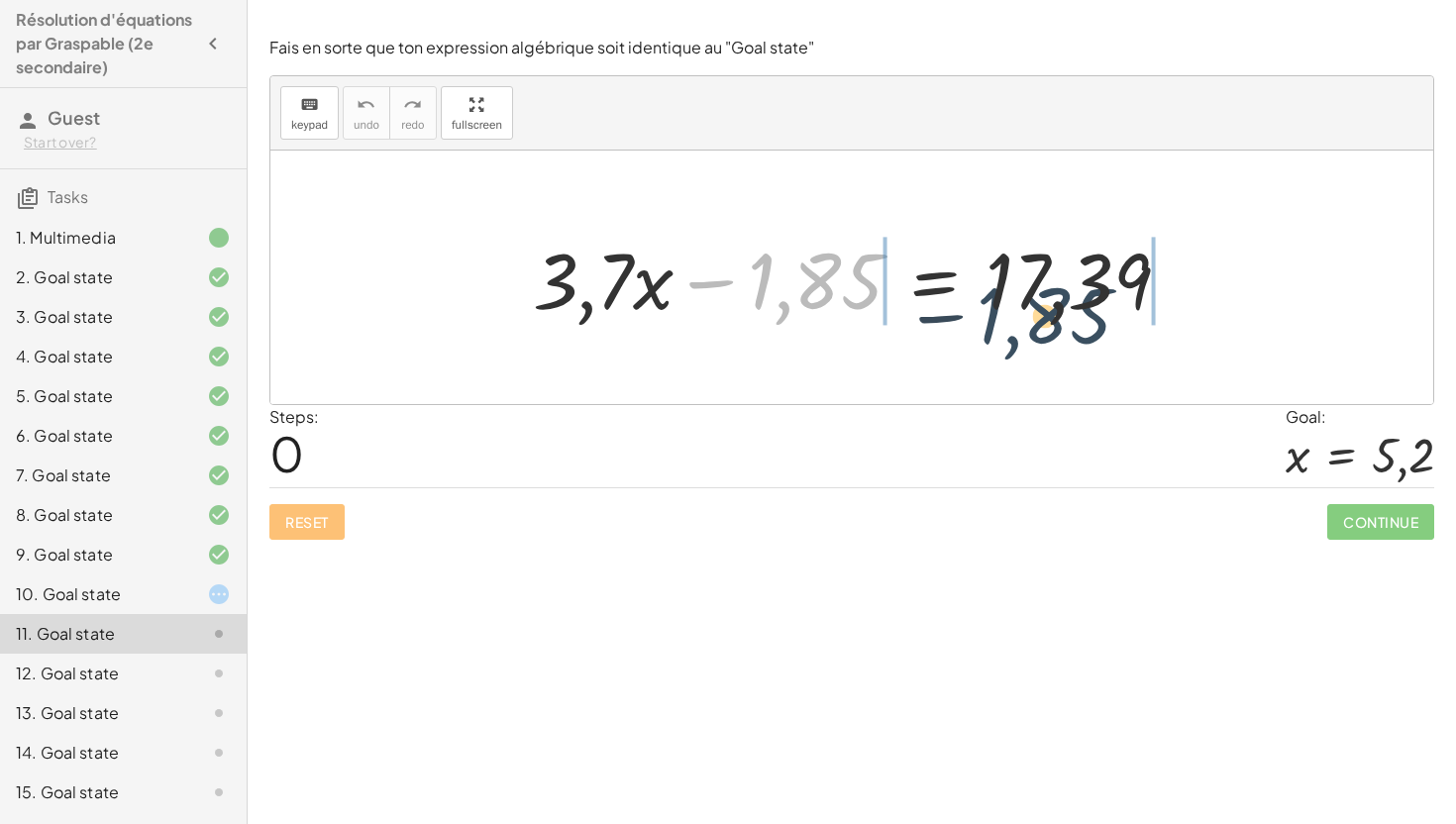 drag, startPoint x: 804, startPoint y: 292, endPoint x: 1107, endPoint y: 320, distance: 304.29098 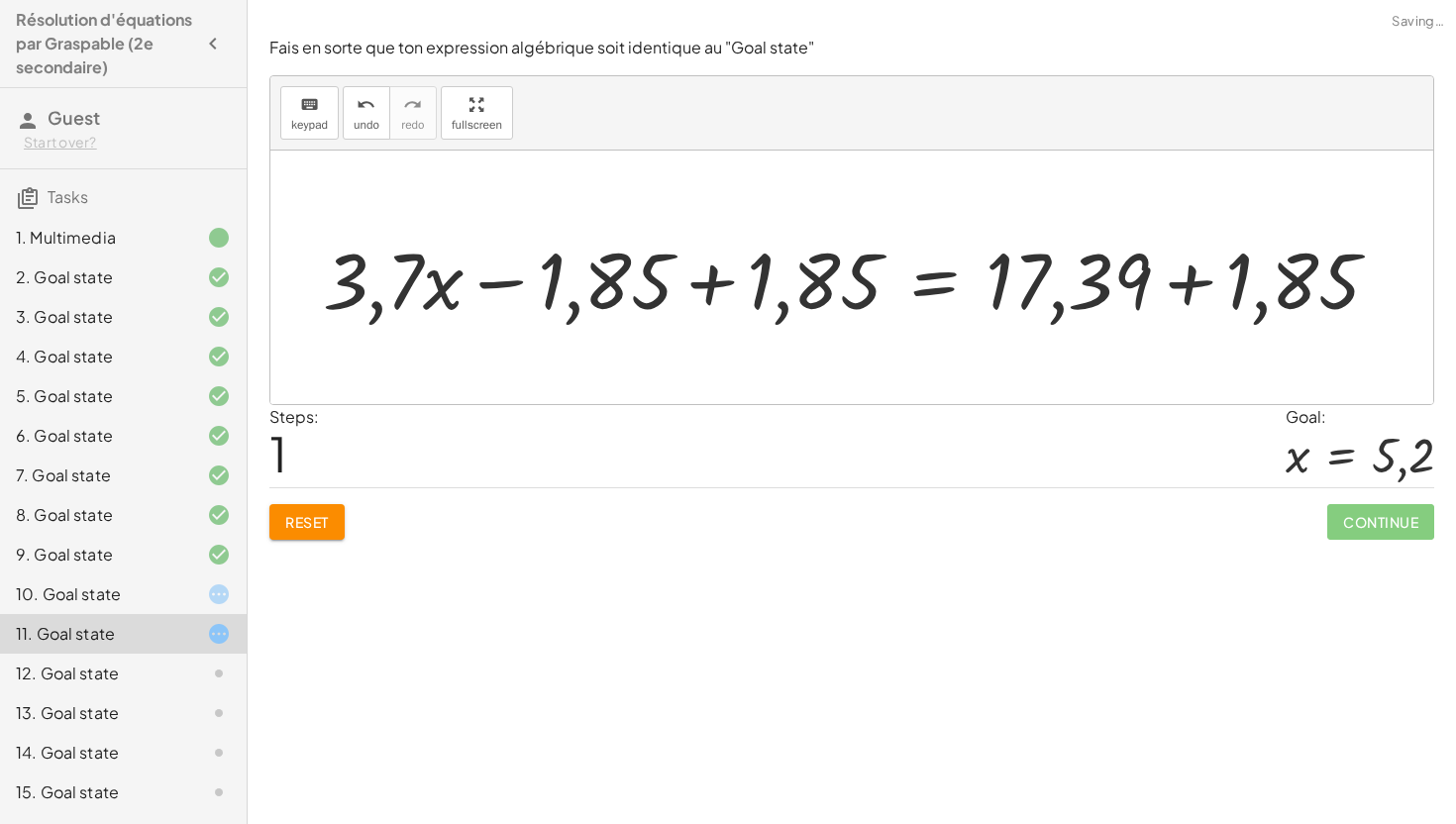 click at bounding box center [859, 277] 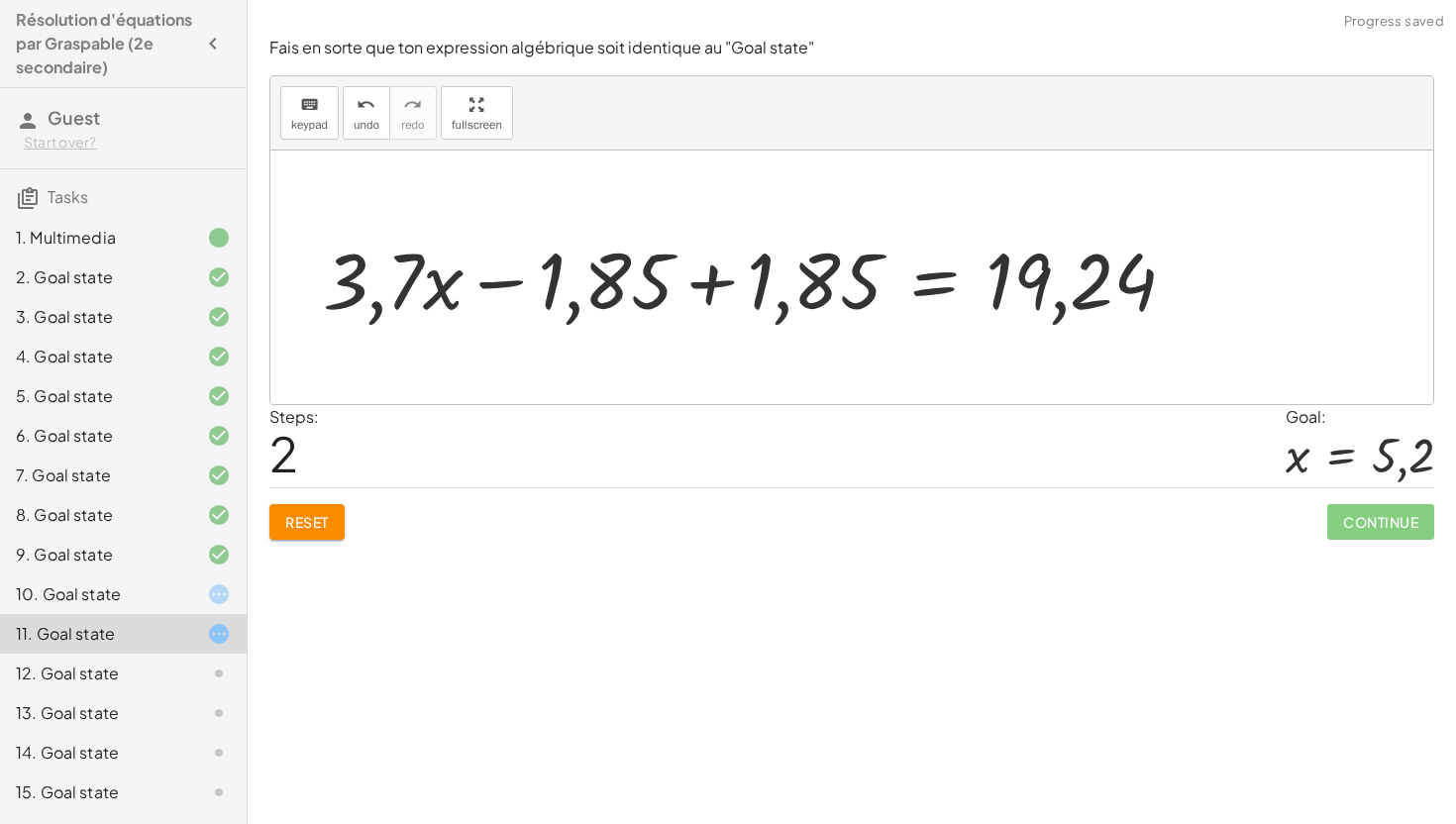 click at bounding box center [757, 277] 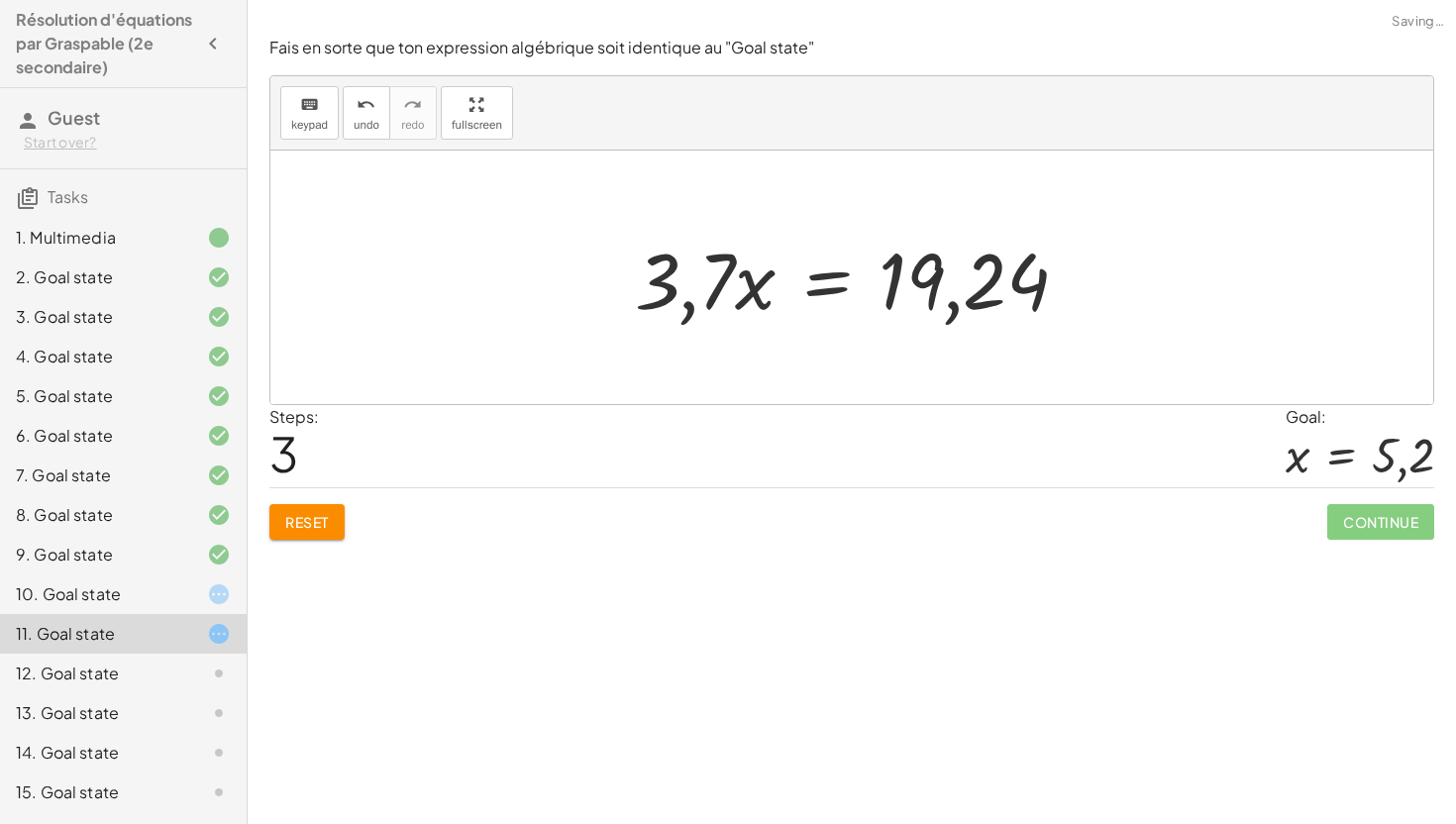 click at bounding box center (860, 277) 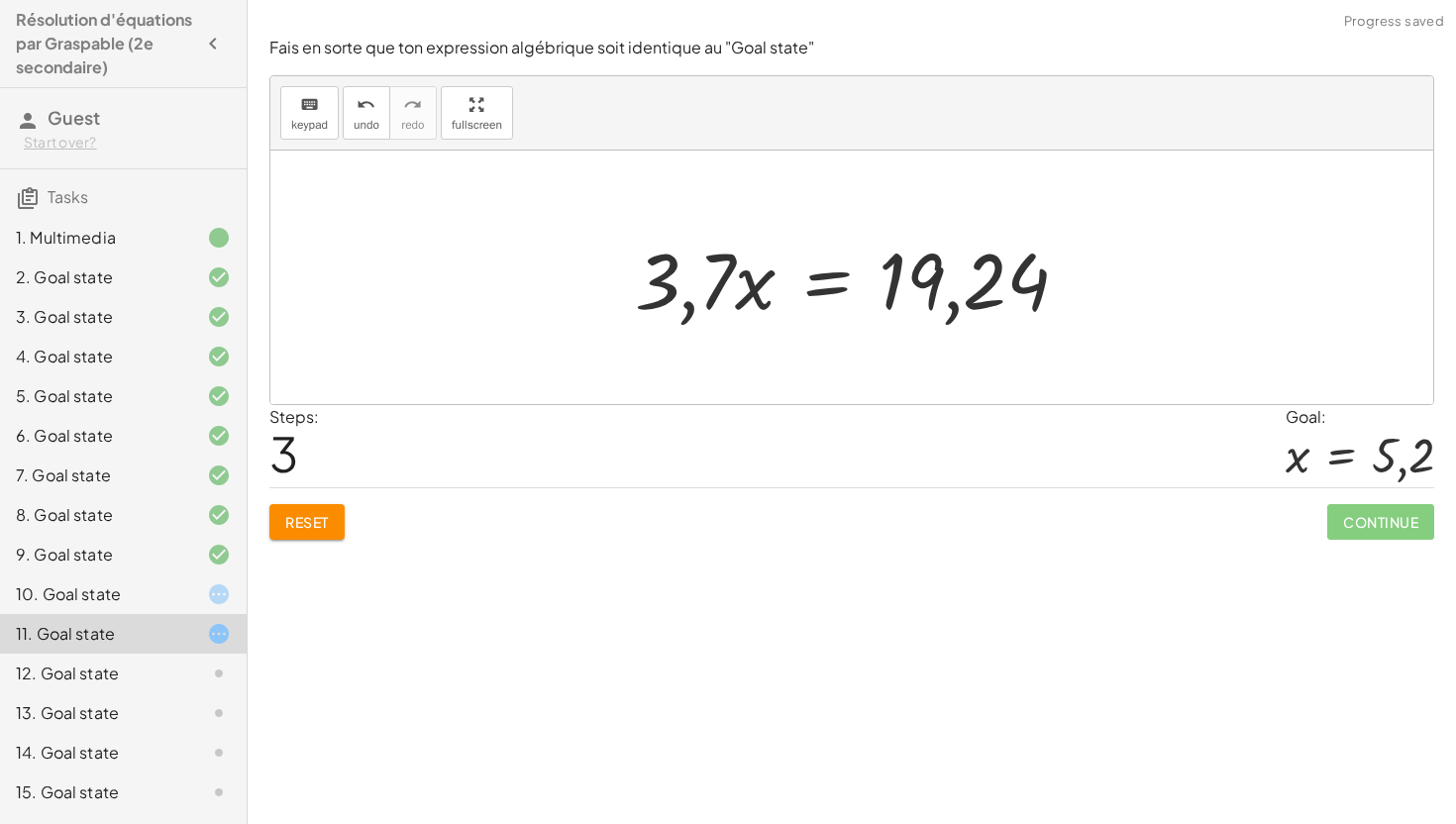 click at bounding box center [860, 277] 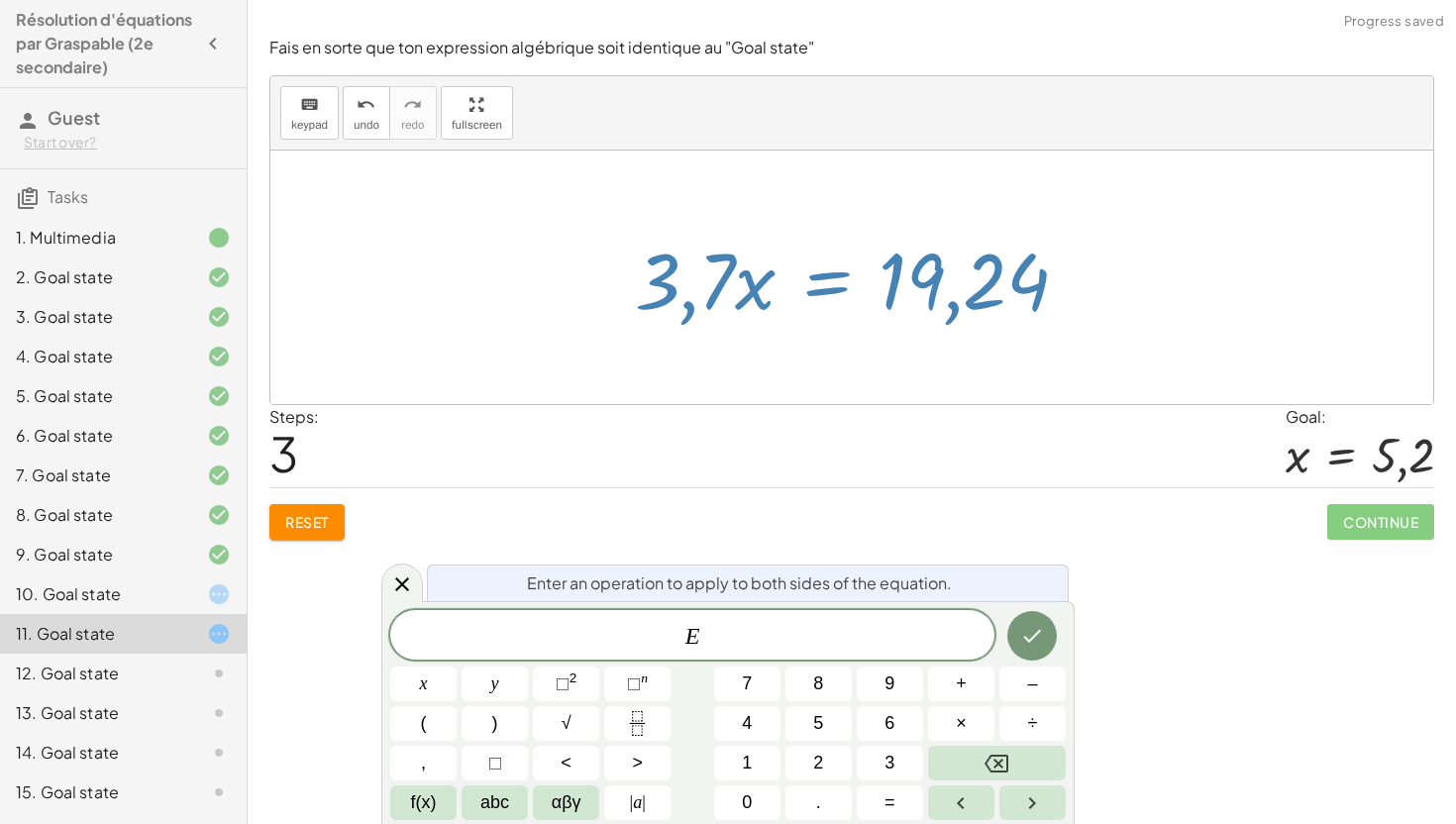 click on "Steps:  3 Goal: x = 5,2" at bounding box center (852, 446) 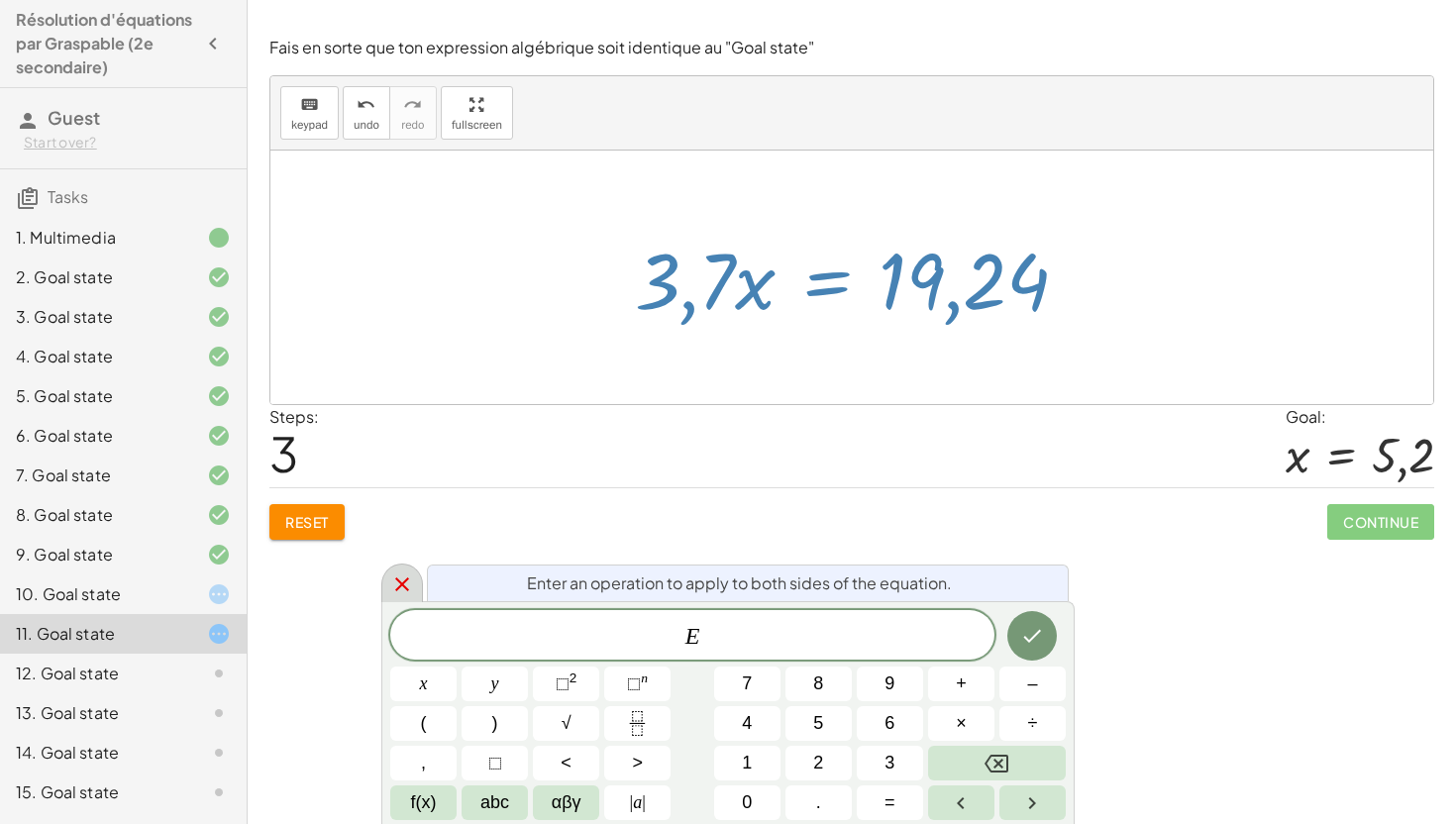 click 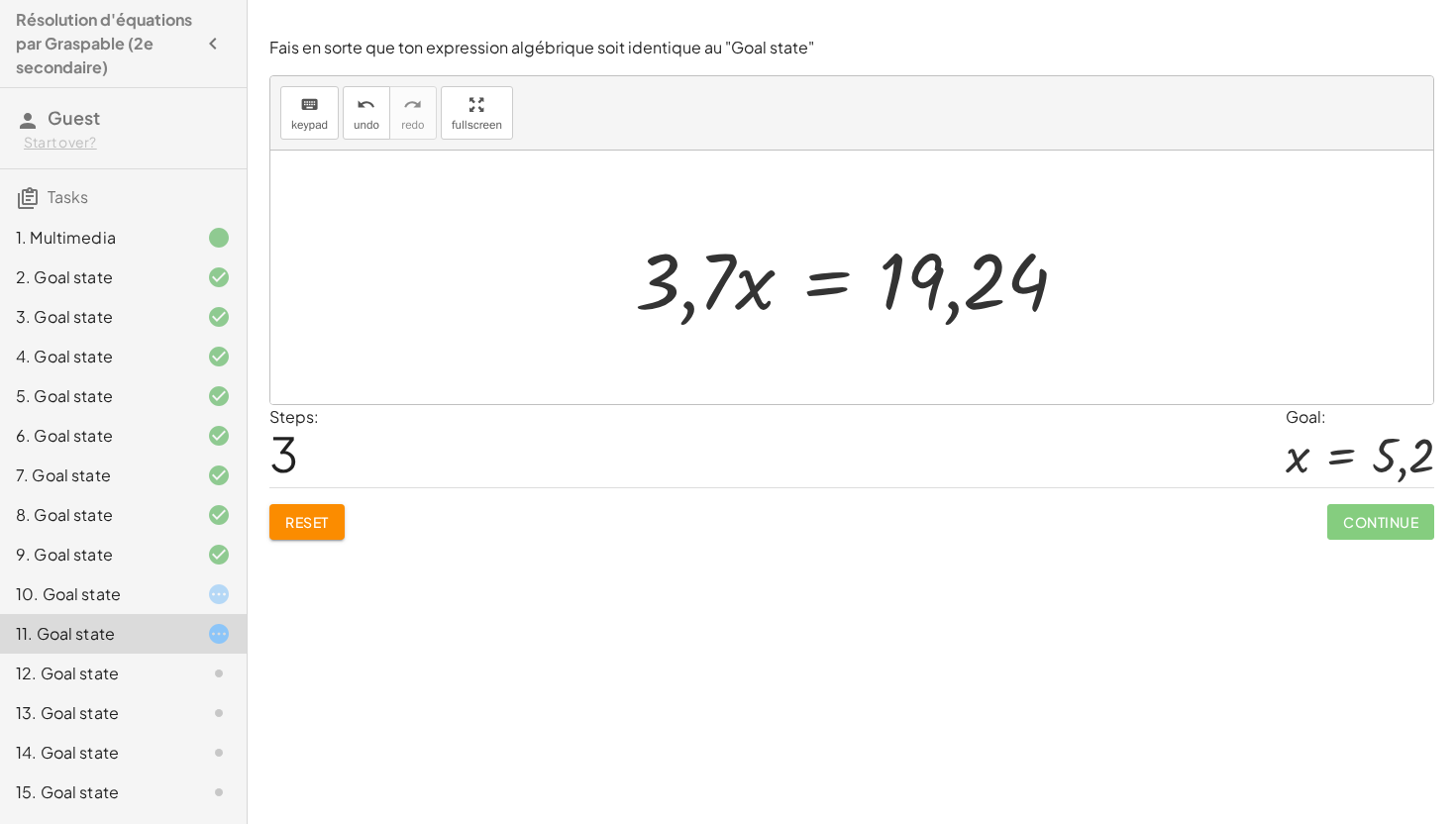 click at bounding box center [860, 277] 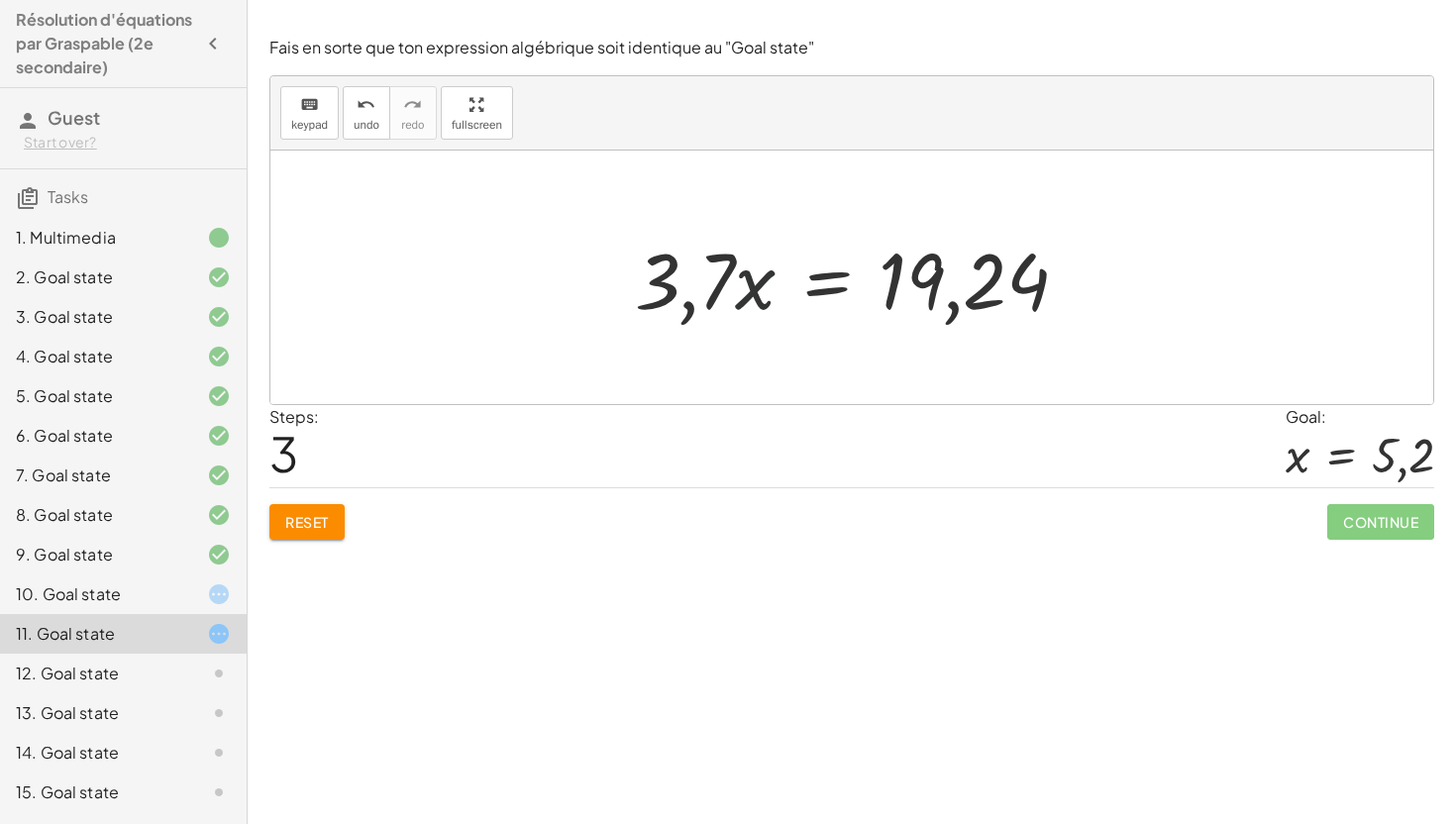 click at bounding box center [860, 277] 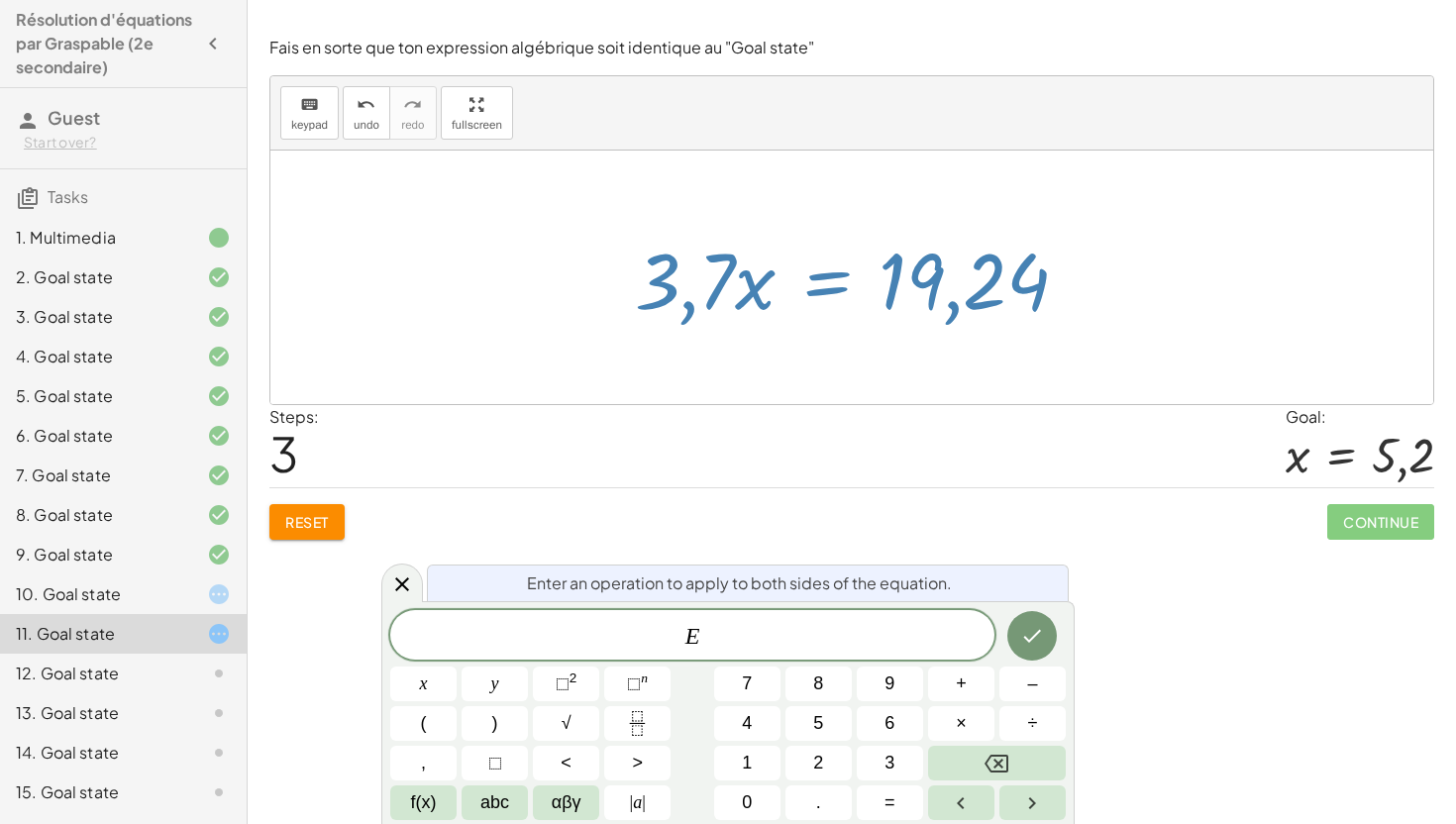 click on "Steps:  3 Goal: x = 5,2" at bounding box center (852, 446) 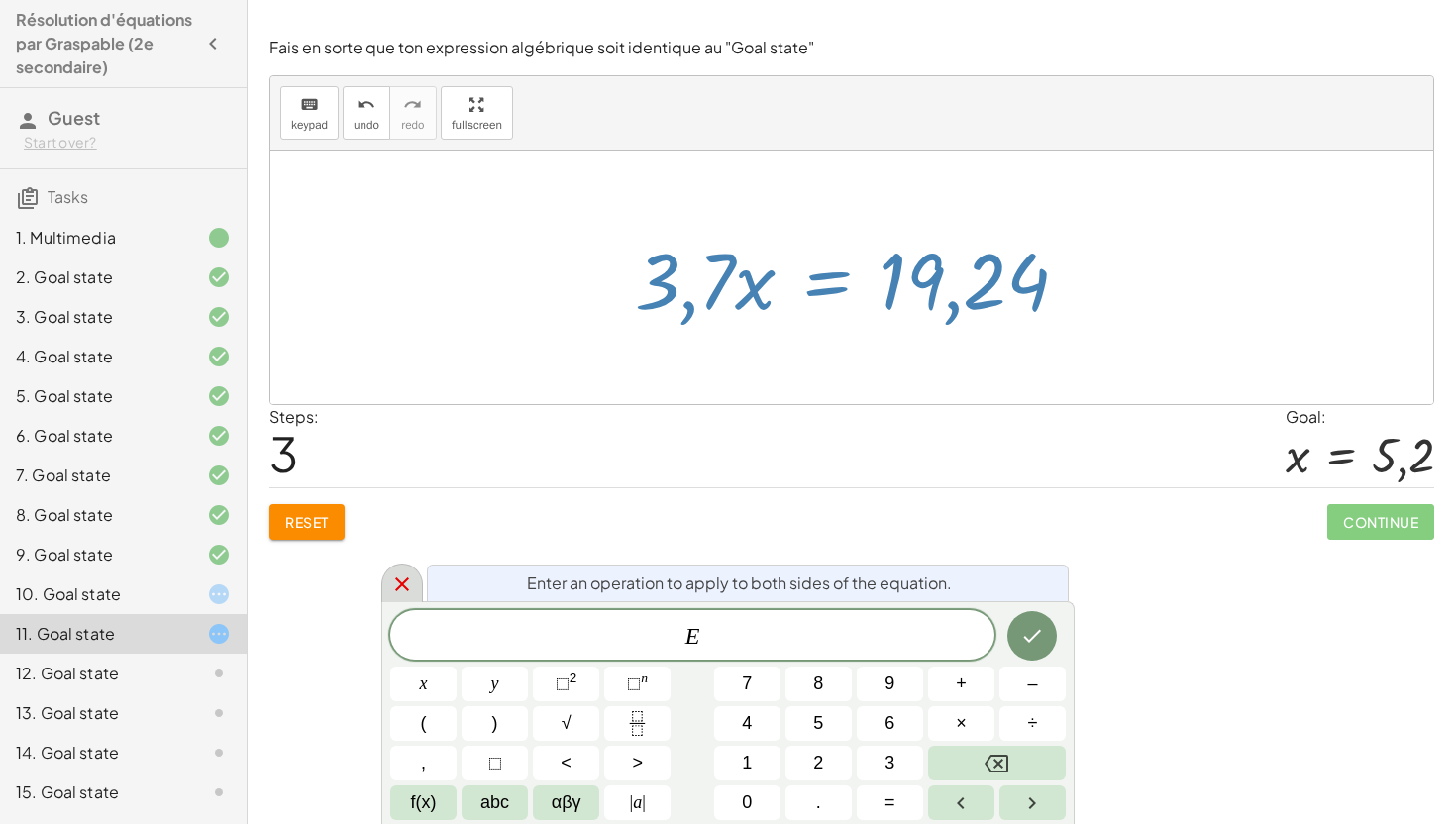 click 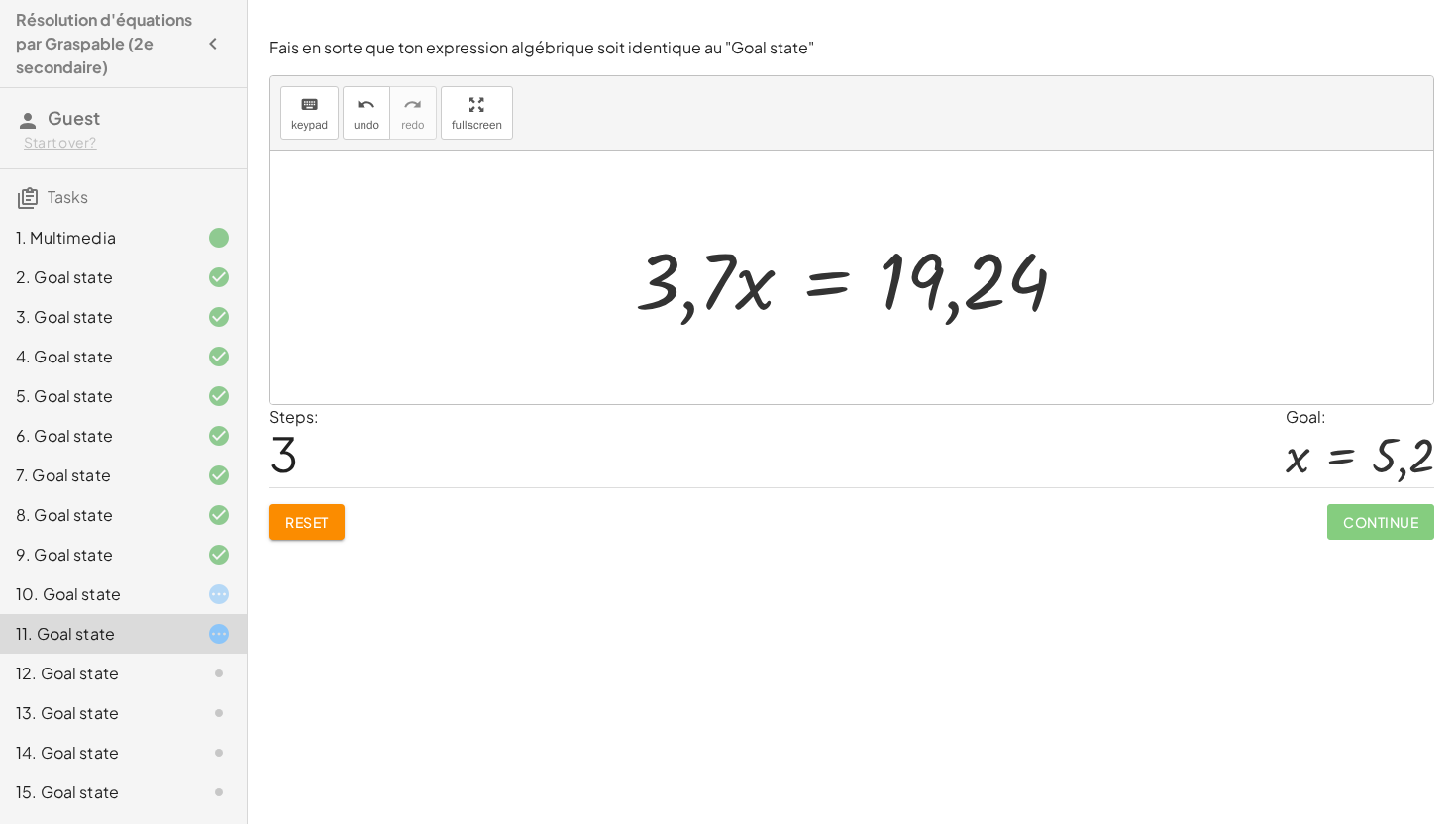 click at bounding box center [860, 277] 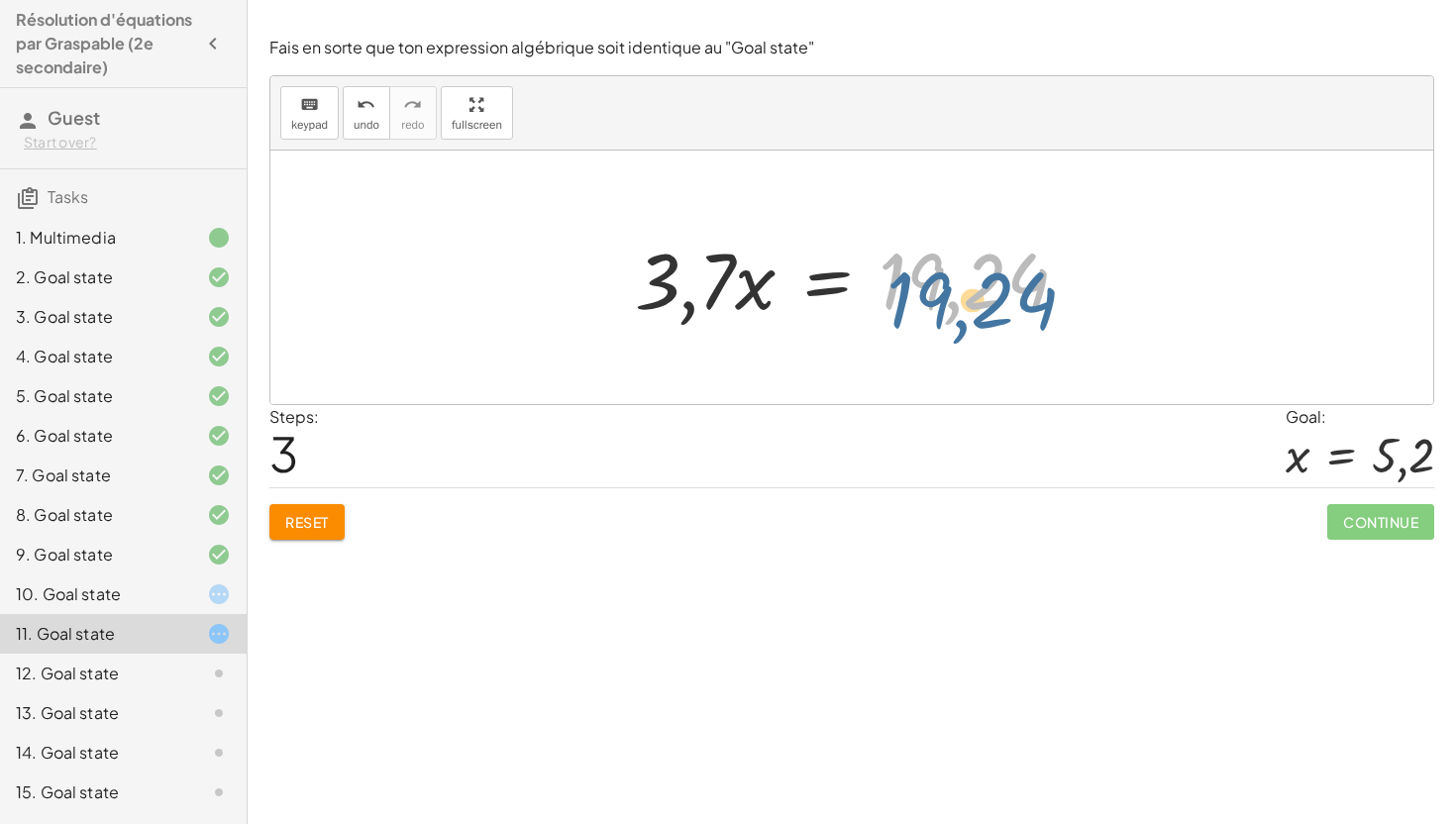 drag, startPoint x: 945, startPoint y: 314, endPoint x: 954, endPoint y: 334, distance: 21.931712 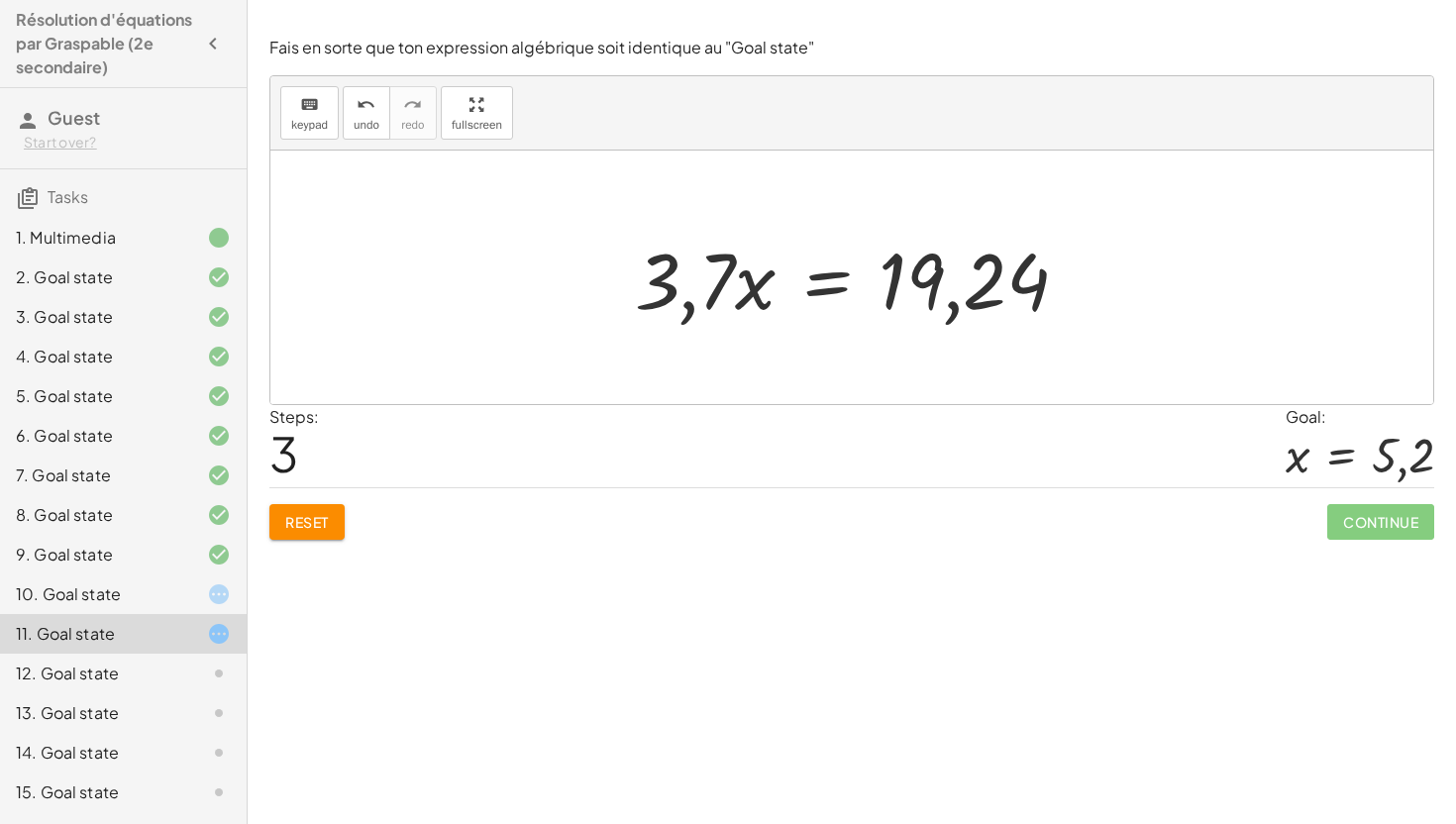 click at bounding box center (860, 277) 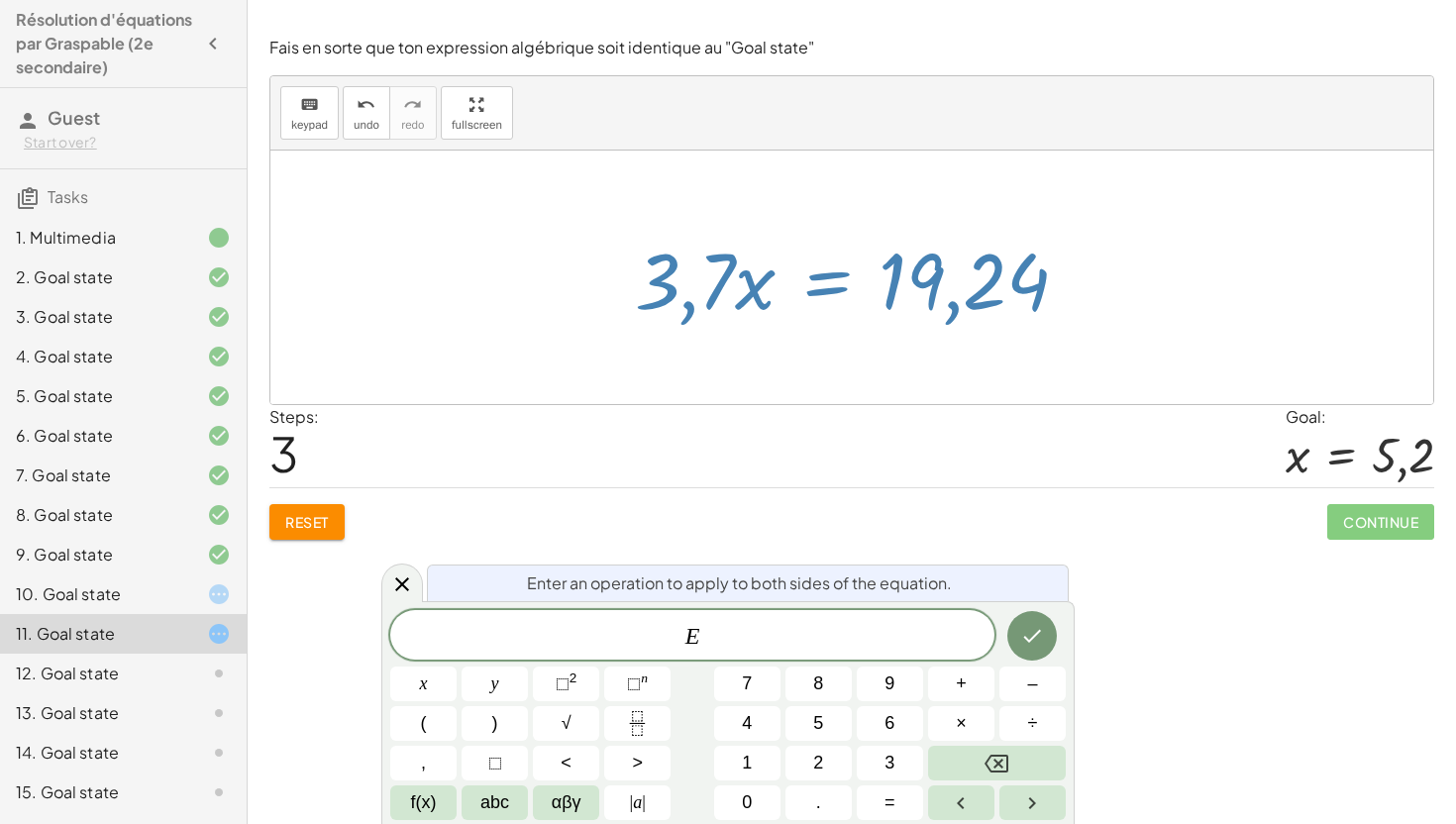 click on "E ​ x y ⬚ 2 ⬚ n 7 8 9 + – ( ) √ 4 5 6 × ÷ , ⬚ < > 1 2 3 f(x) abc αβγ | a | 0 . =" at bounding box center [728, 715] 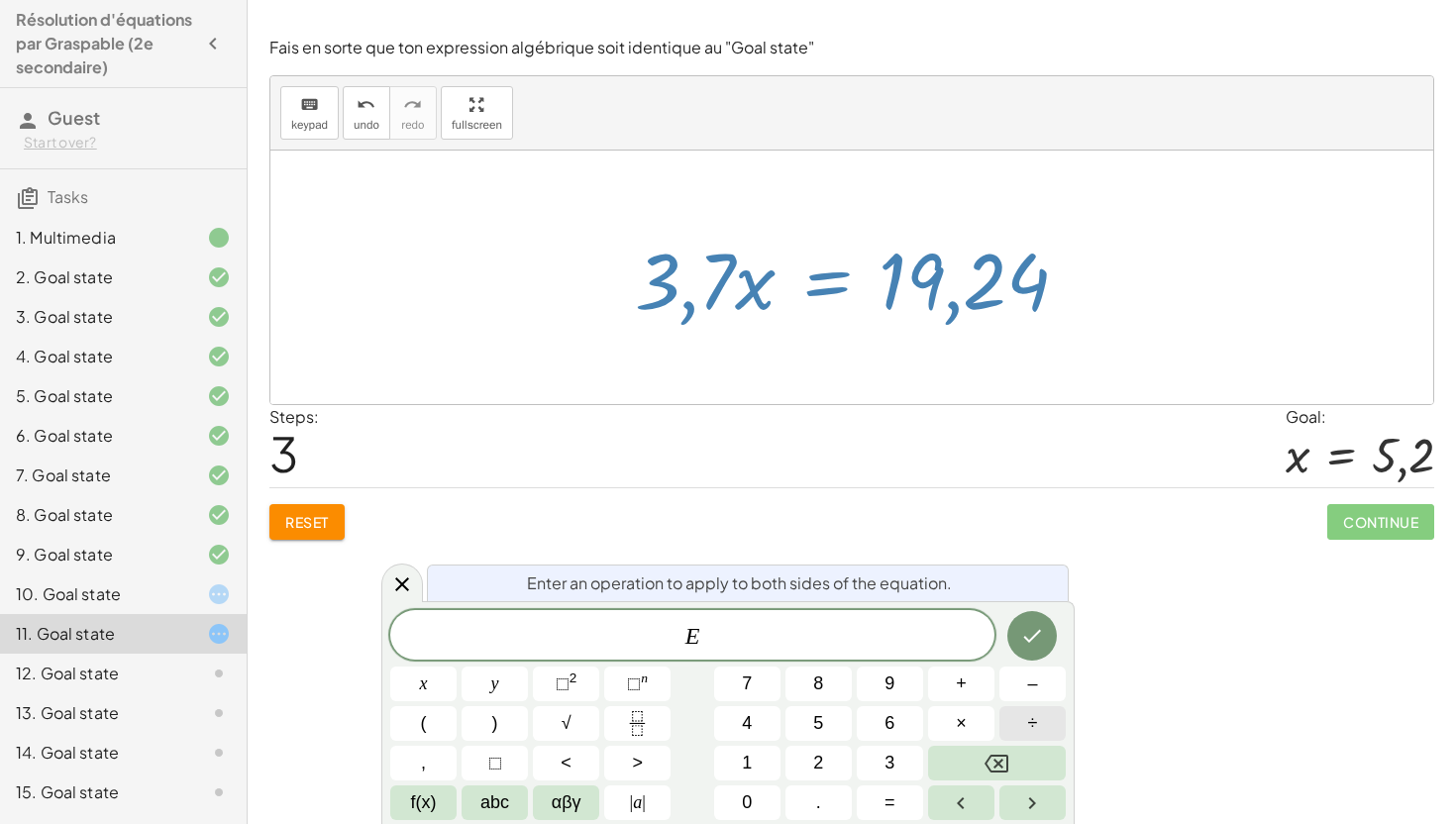 click on "÷" at bounding box center (1032, 723) 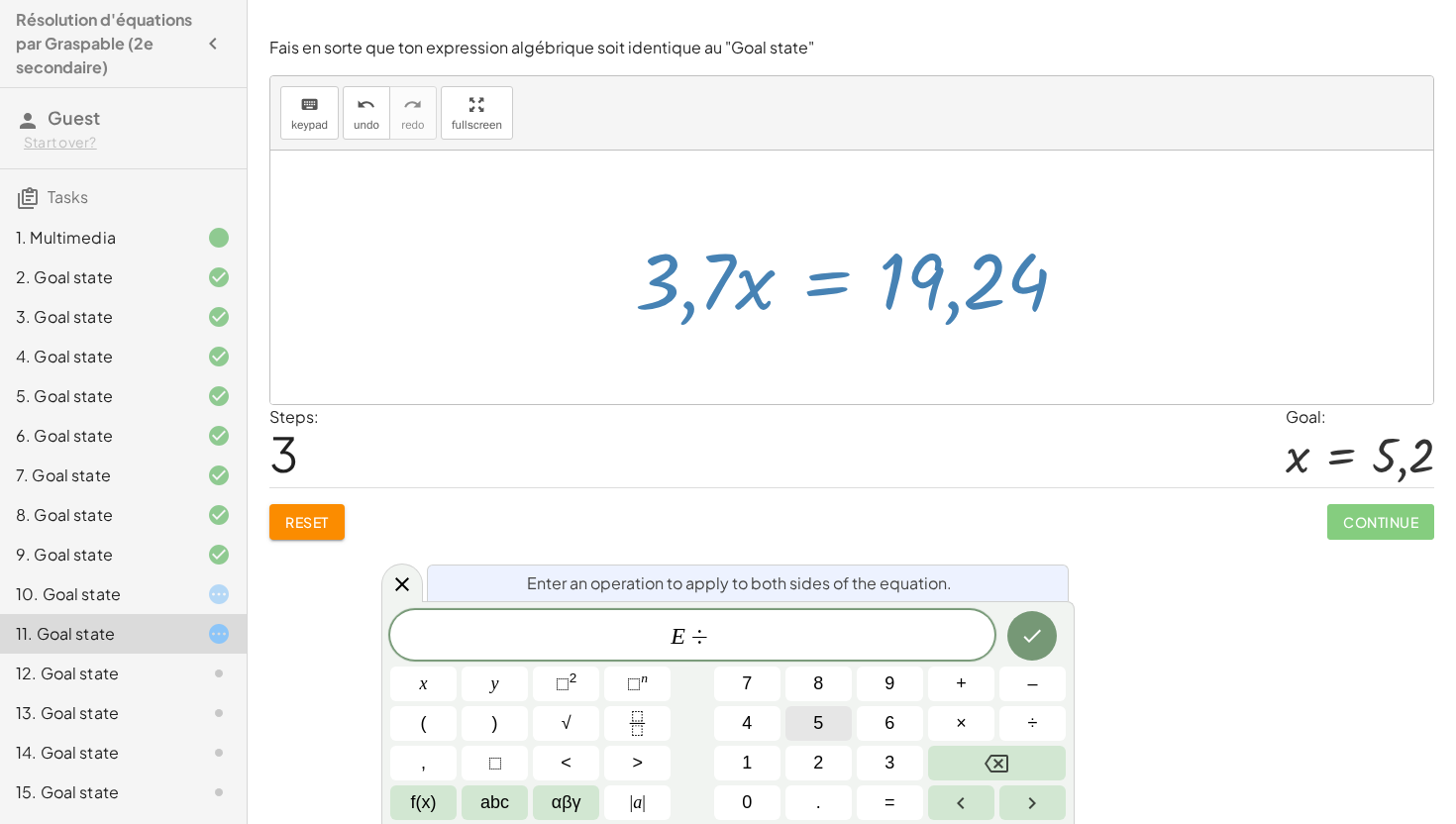 click on "5" at bounding box center [818, 723] 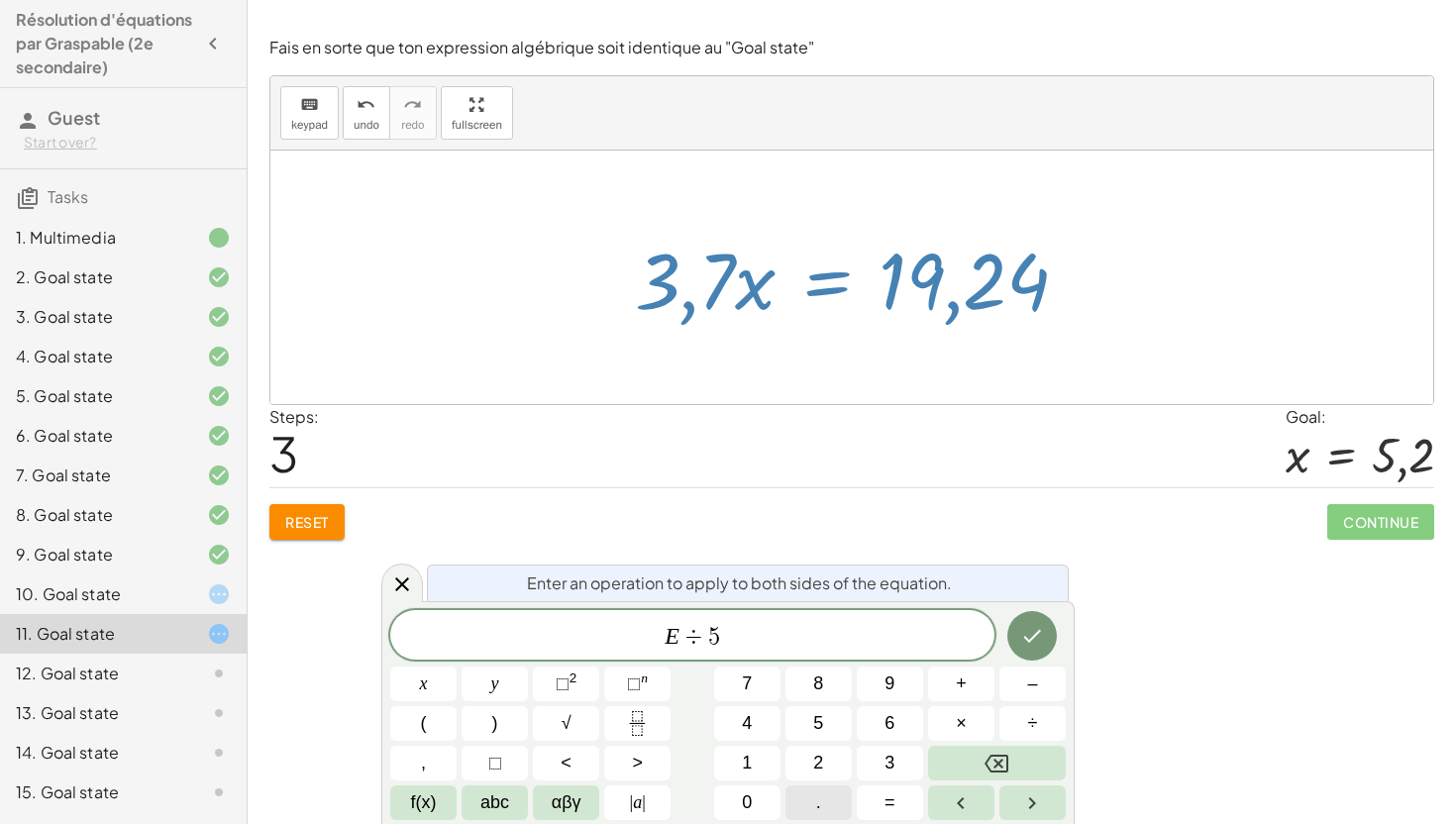 click on "." at bounding box center [818, 802] 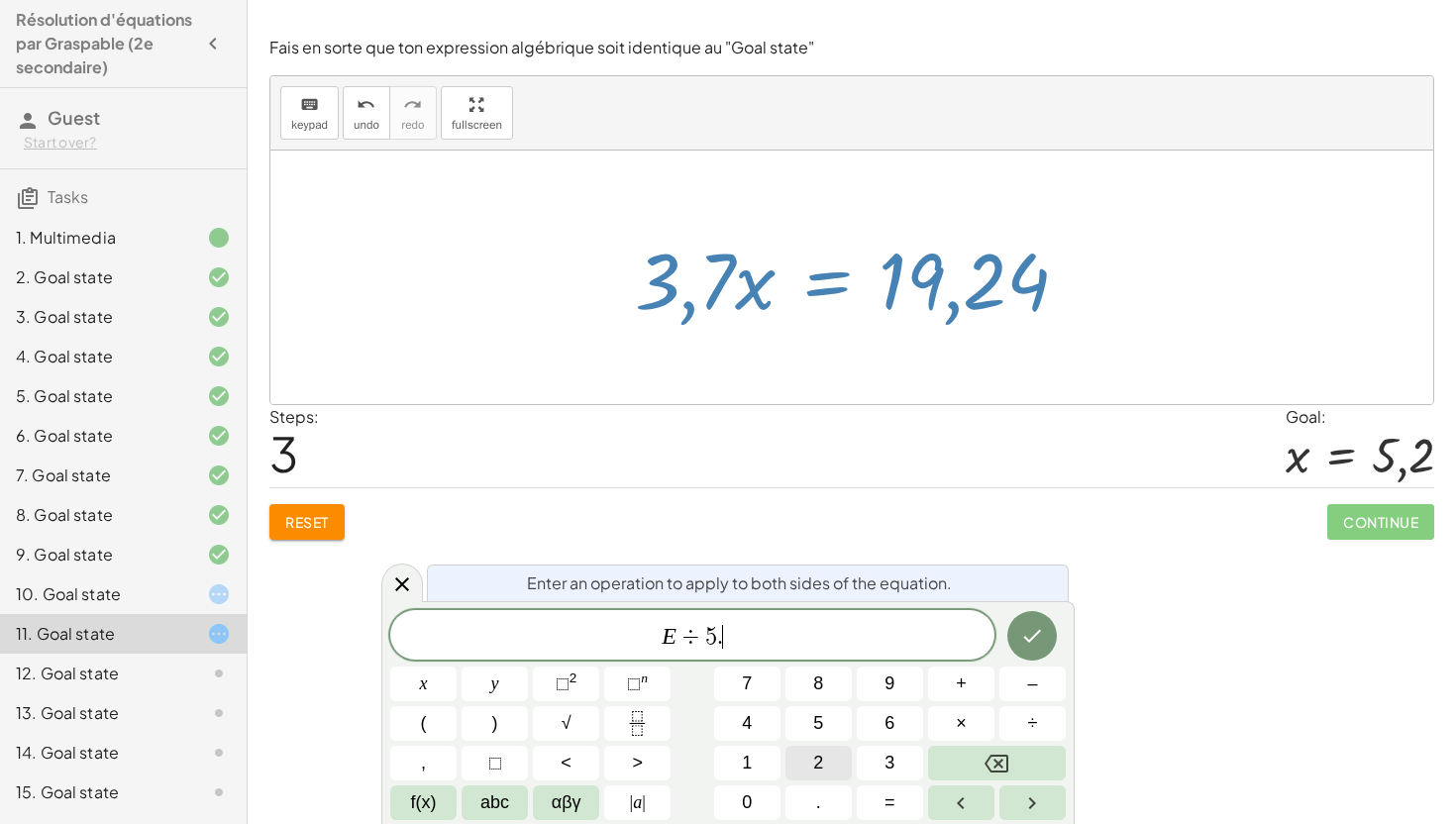 click on "2" at bounding box center (818, 763) 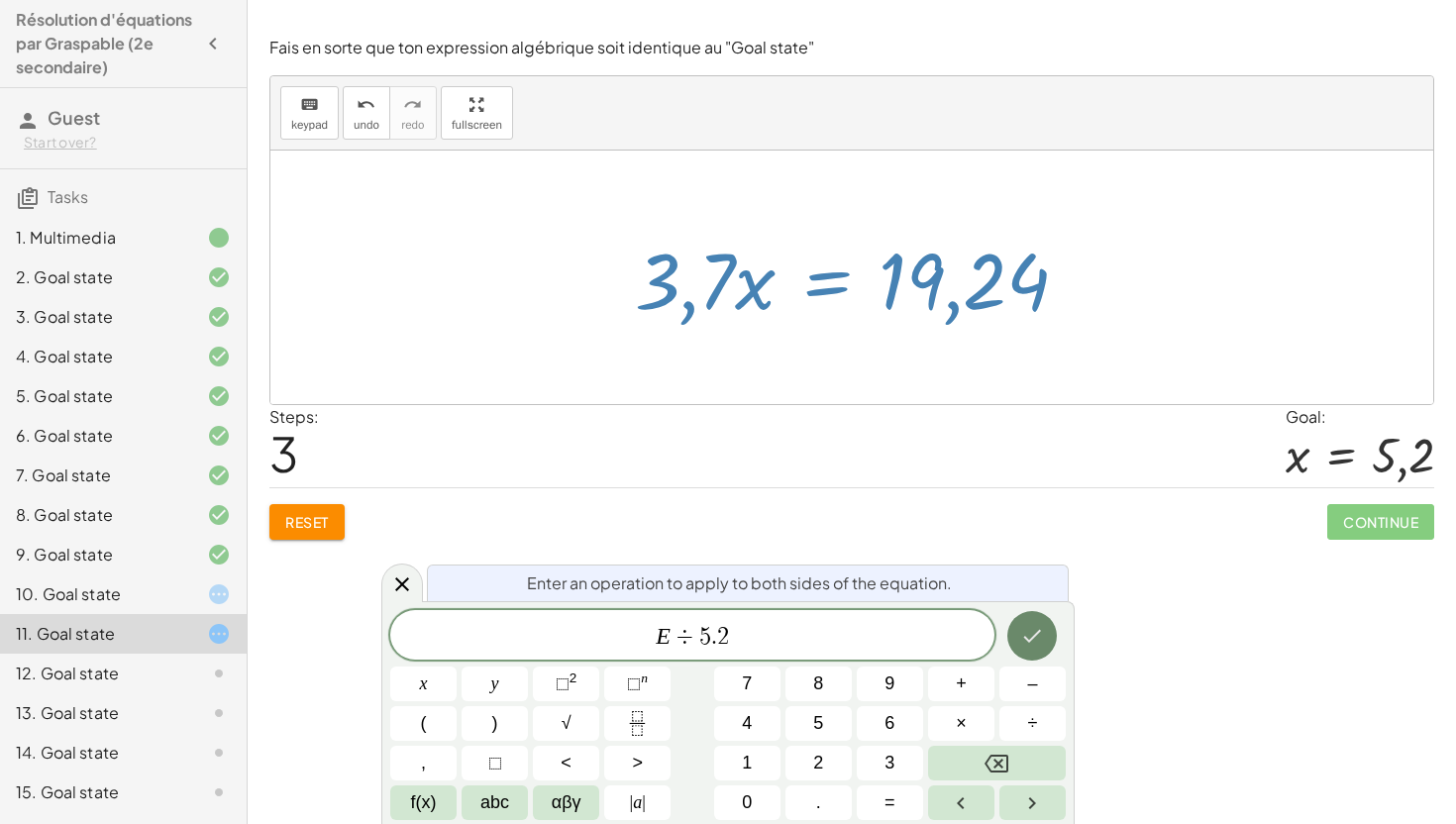 click 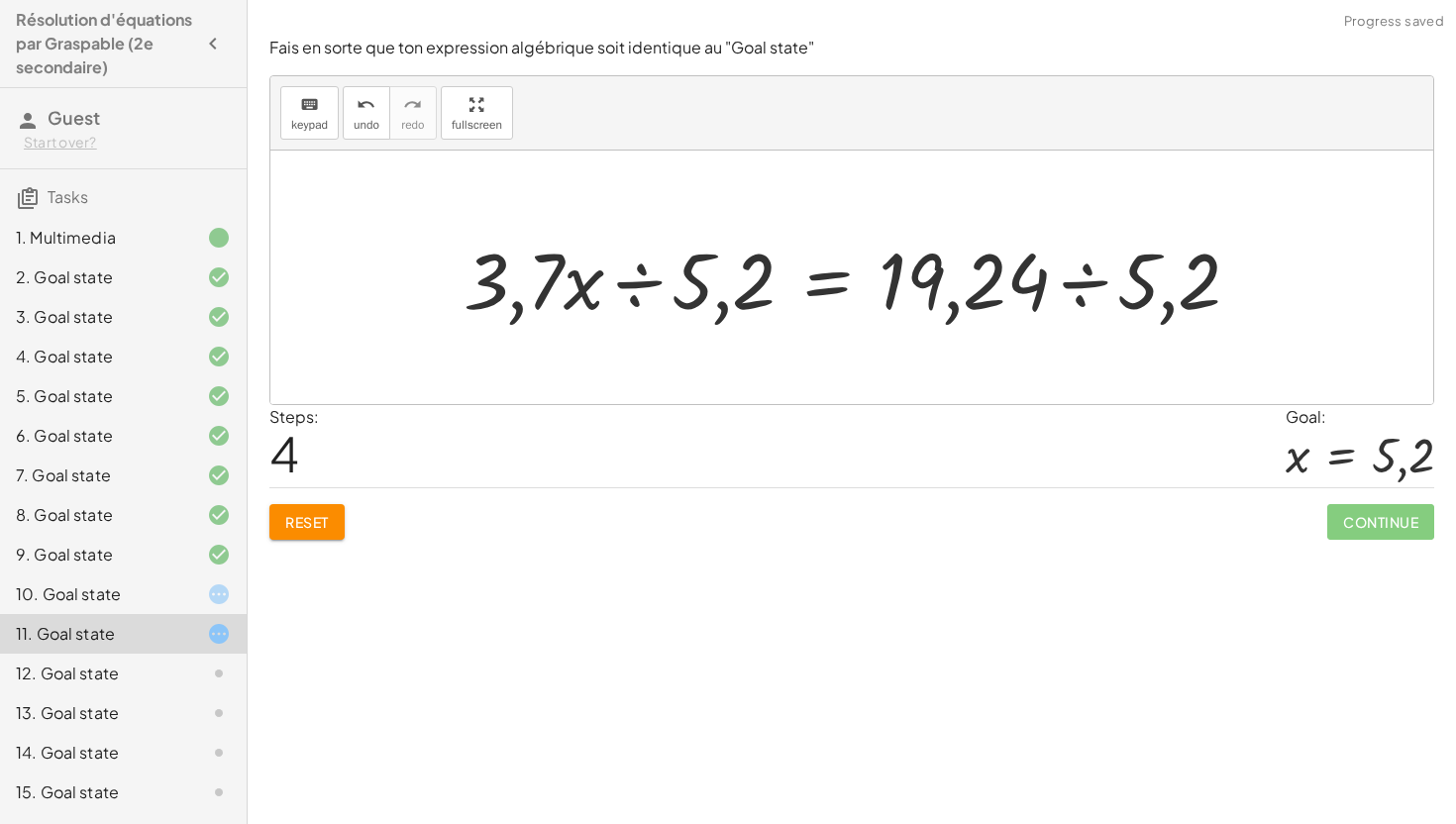 click at bounding box center [860, 277] 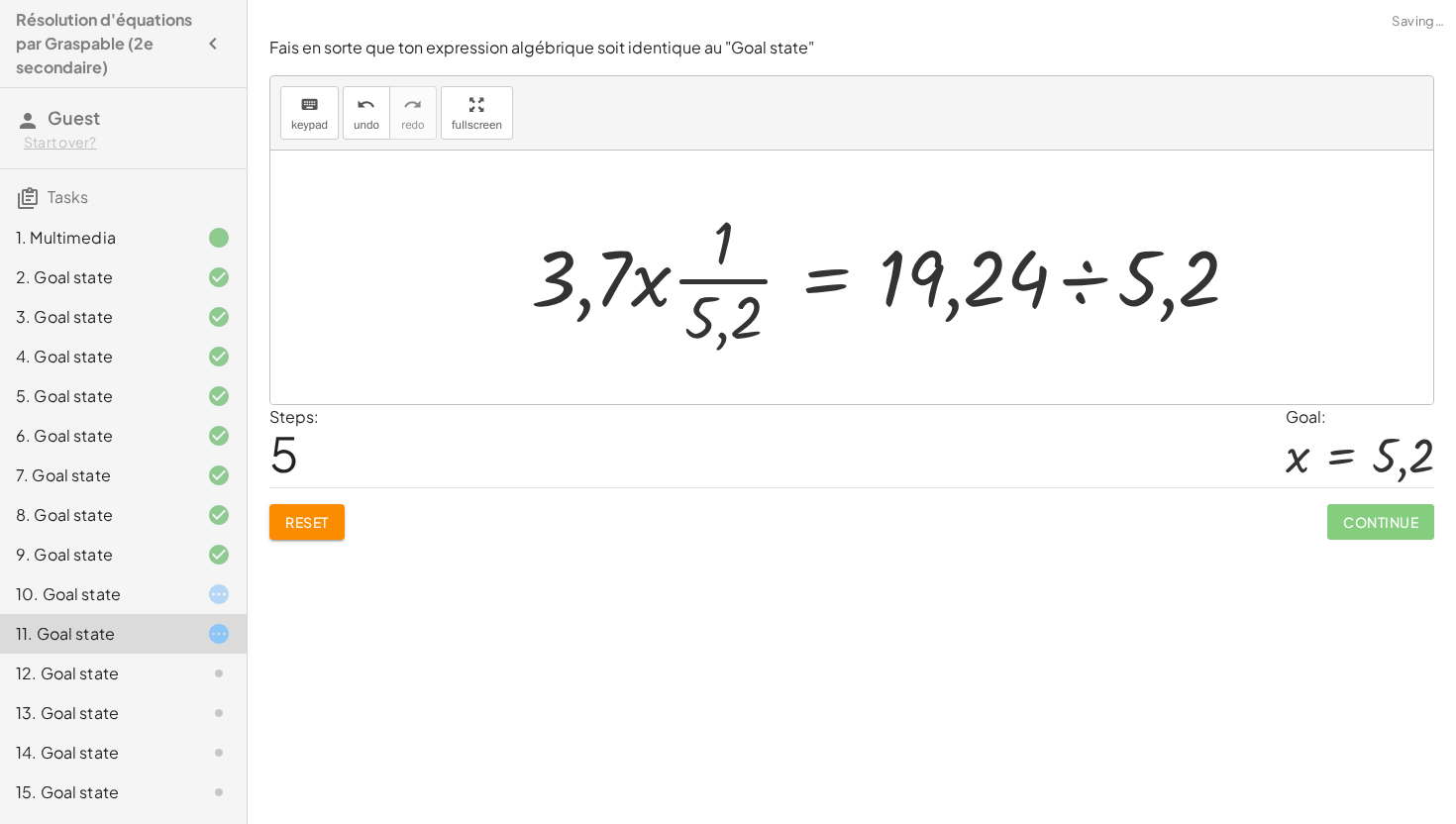 click at bounding box center [893, 277] 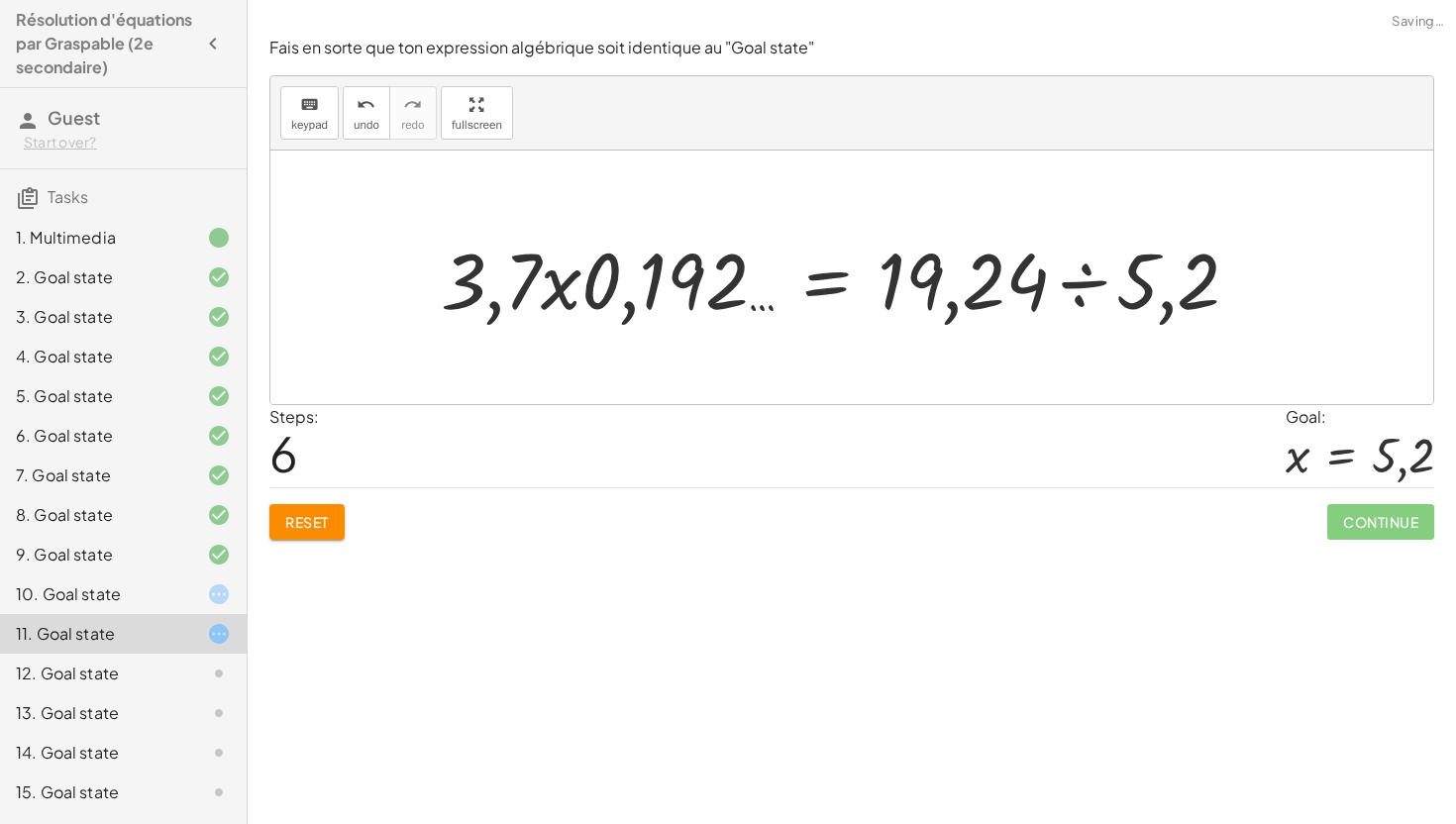 click at bounding box center [848, 277] 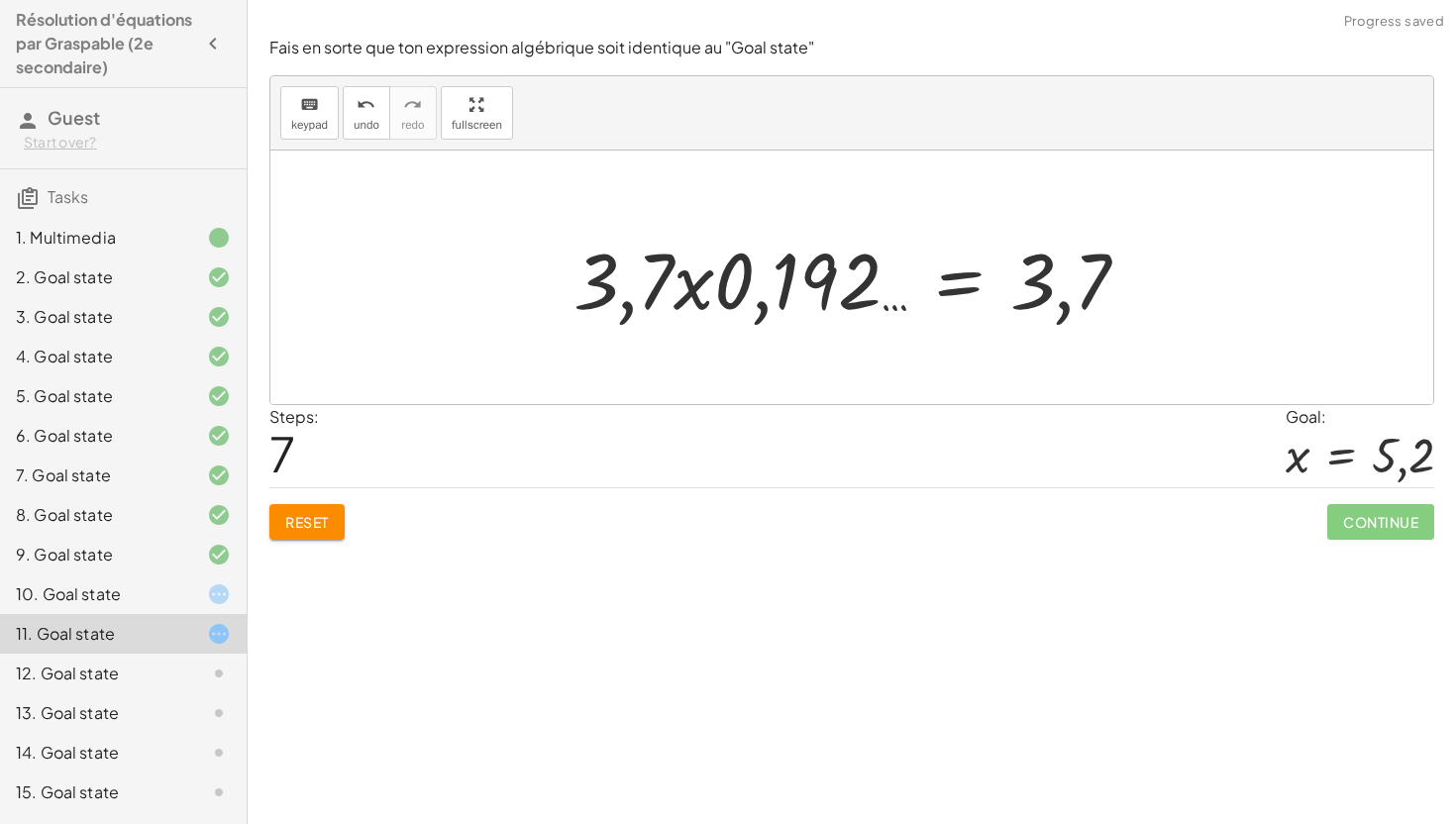 click at bounding box center (859, 277) 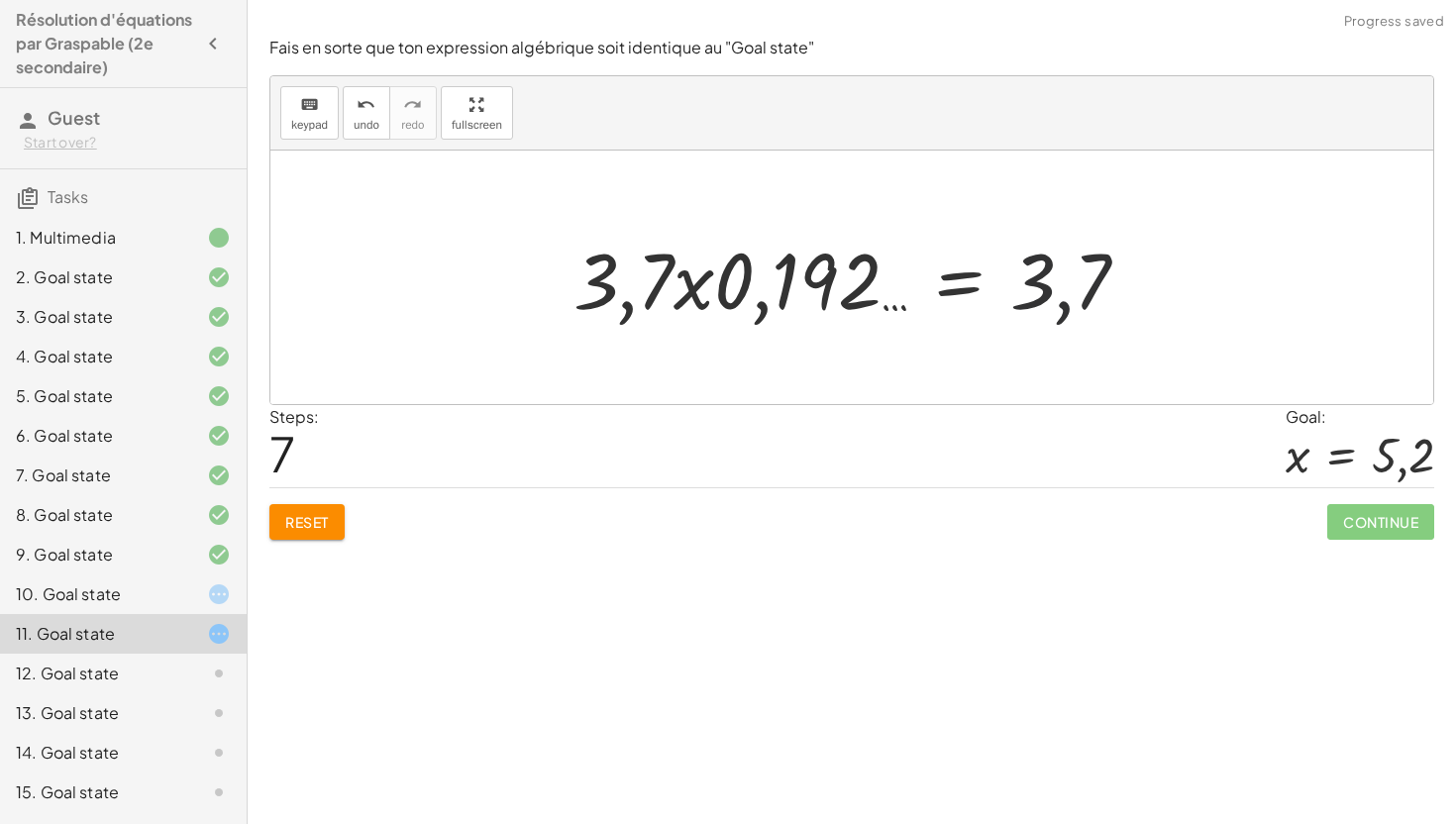 click at bounding box center (859, 277) 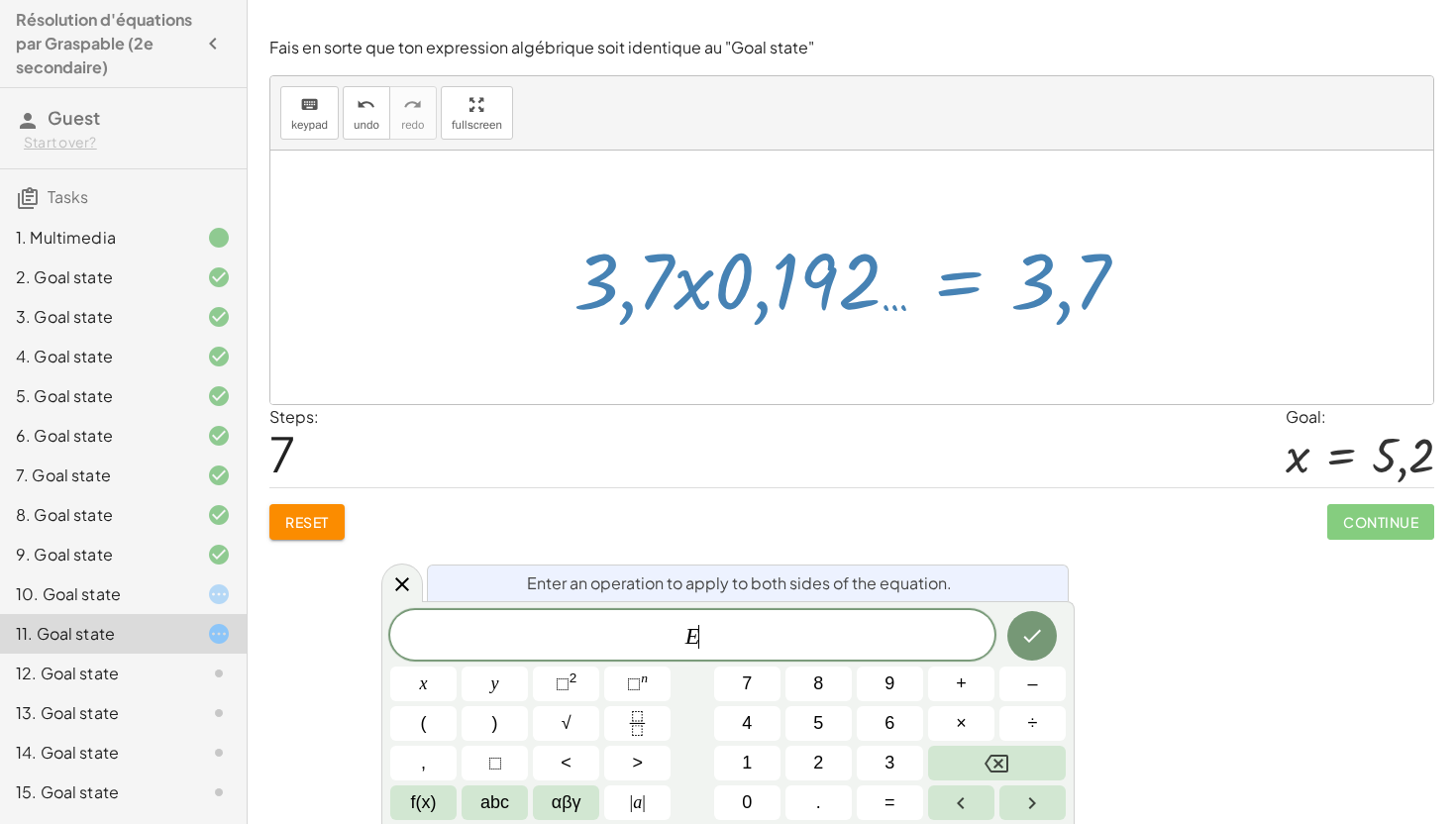 click at bounding box center (859, 277) 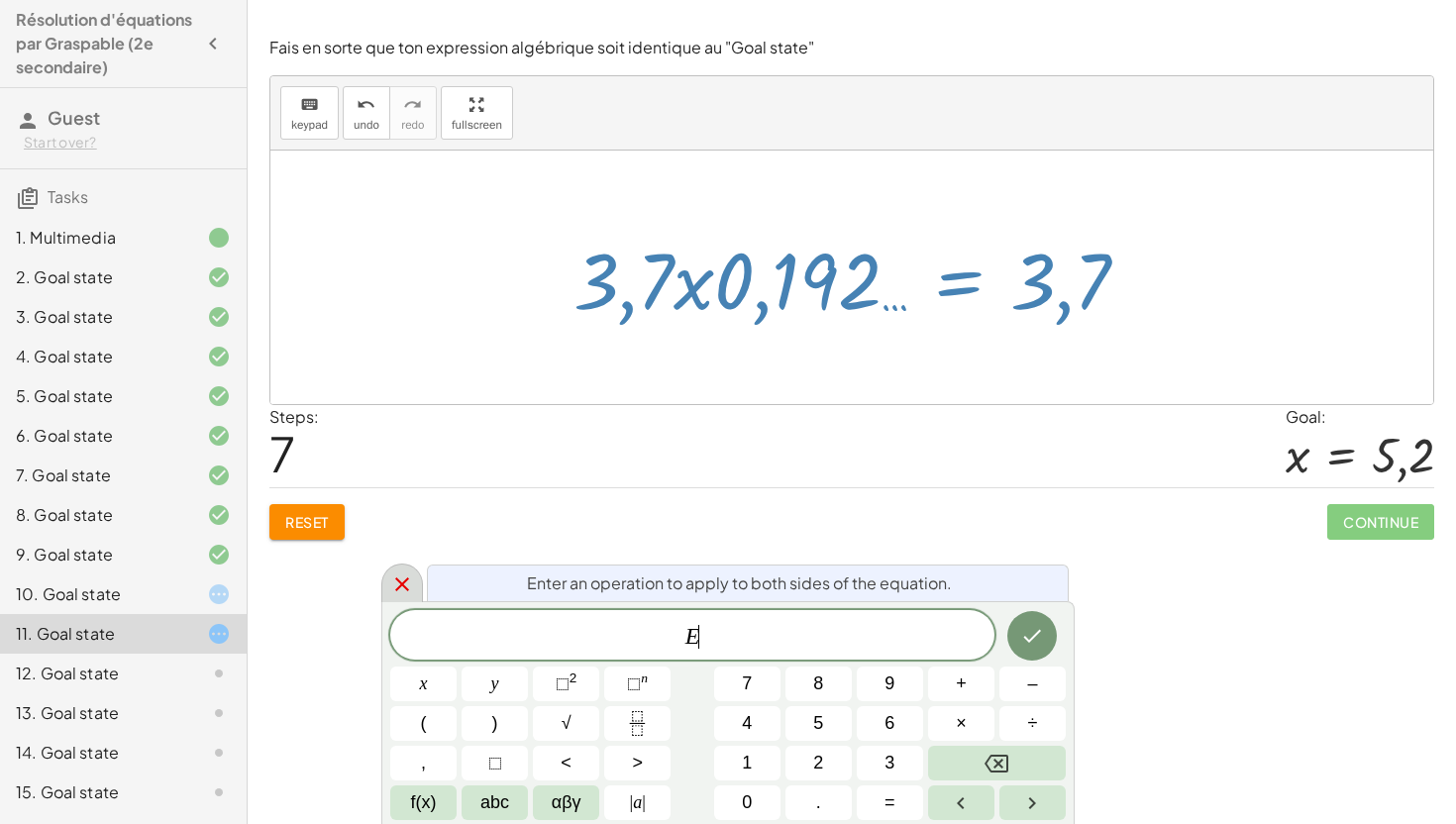 click 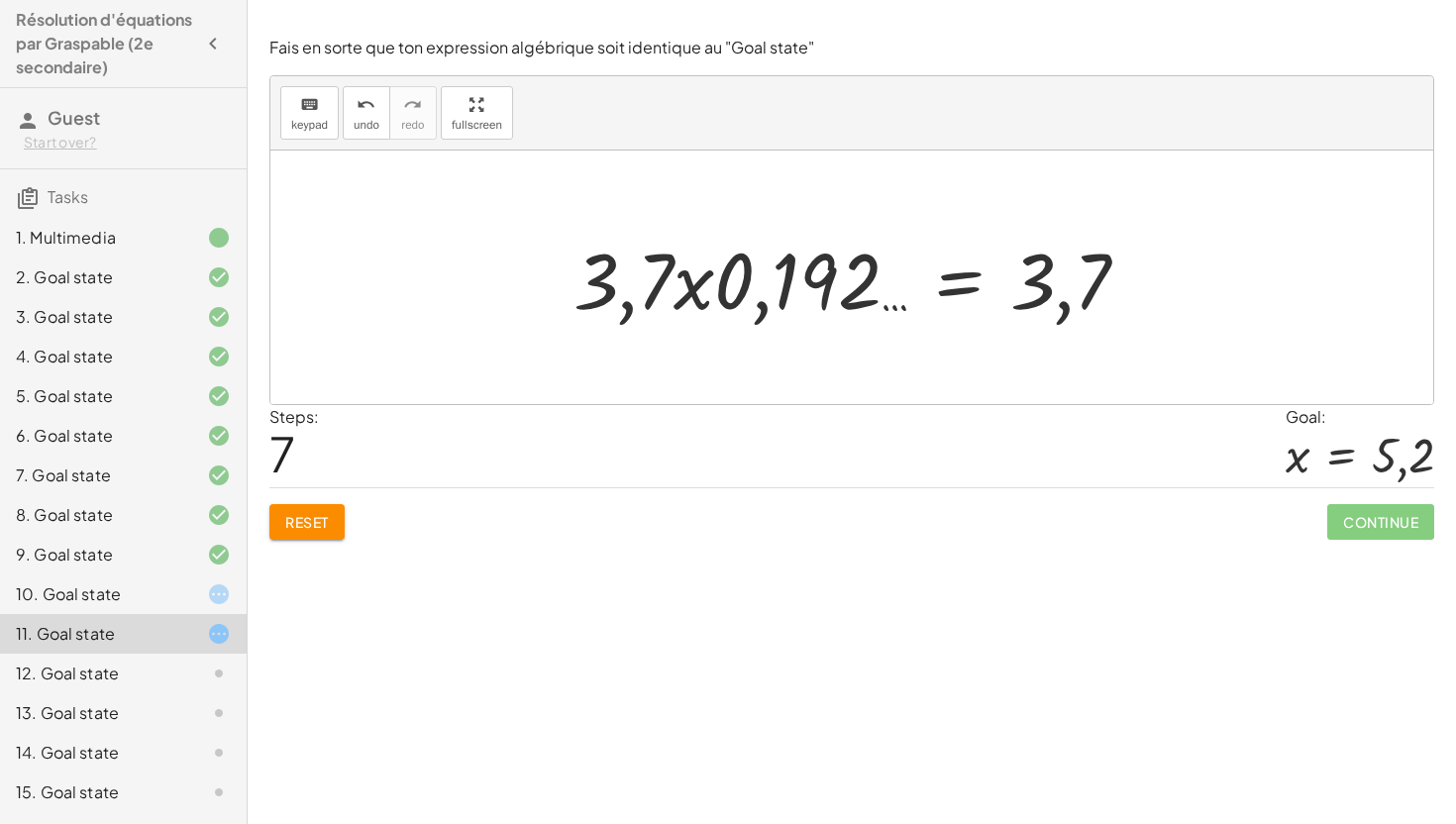click at bounding box center (859, 277) 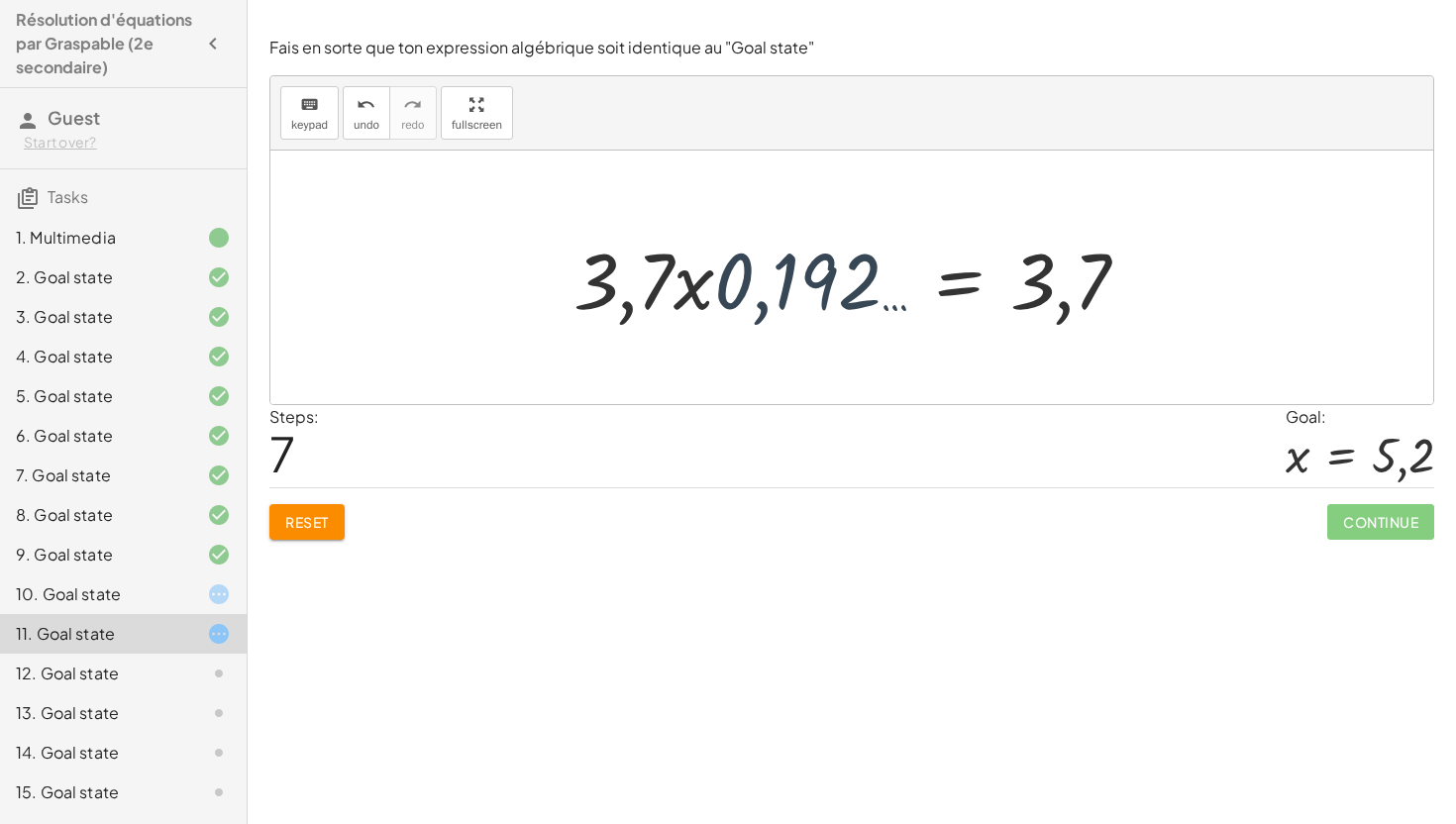 drag, startPoint x: 790, startPoint y: 282, endPoint x: 788, endPoint y: 301, distance: 19.104973 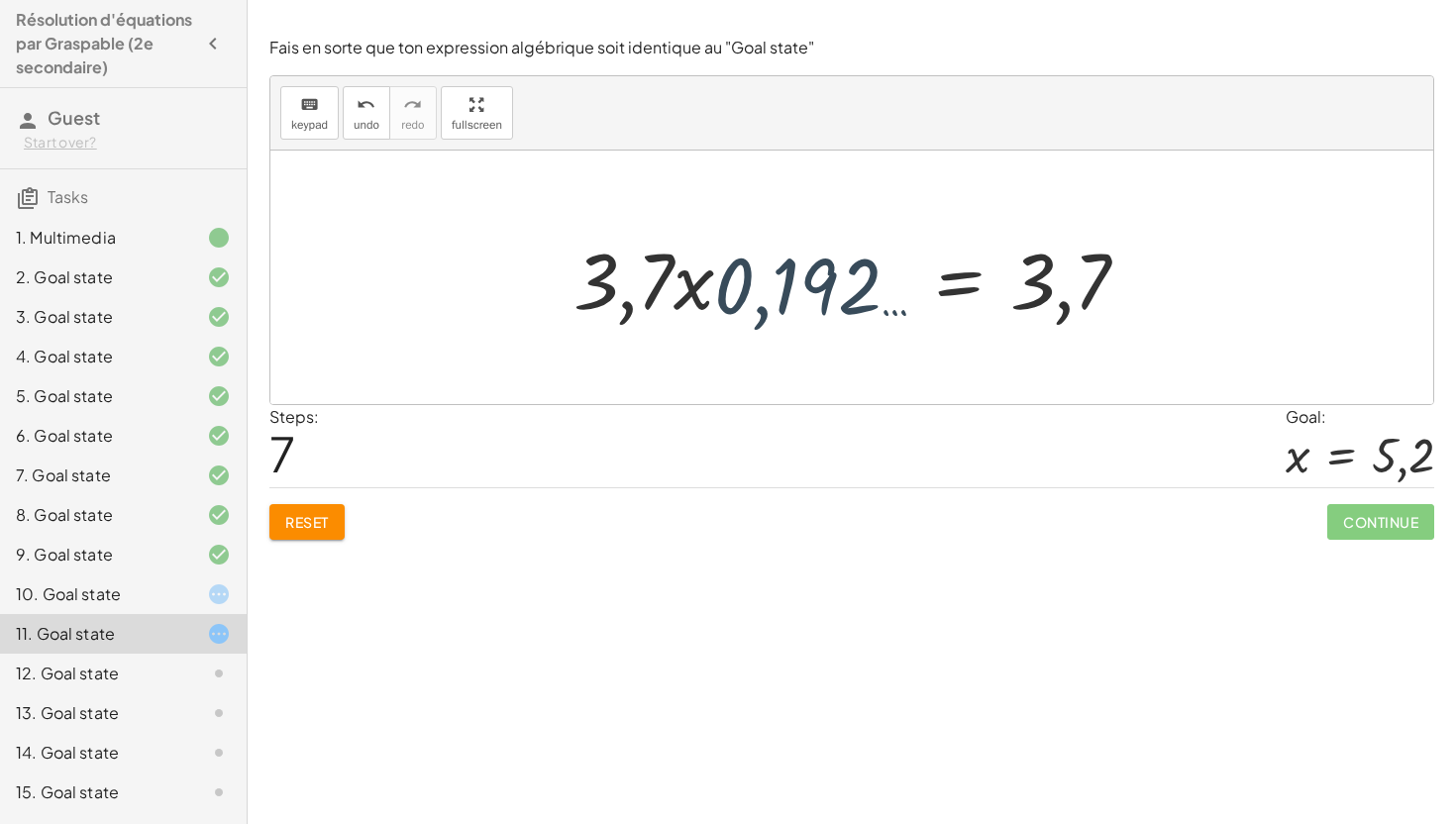click at bounding box center (859, 277) 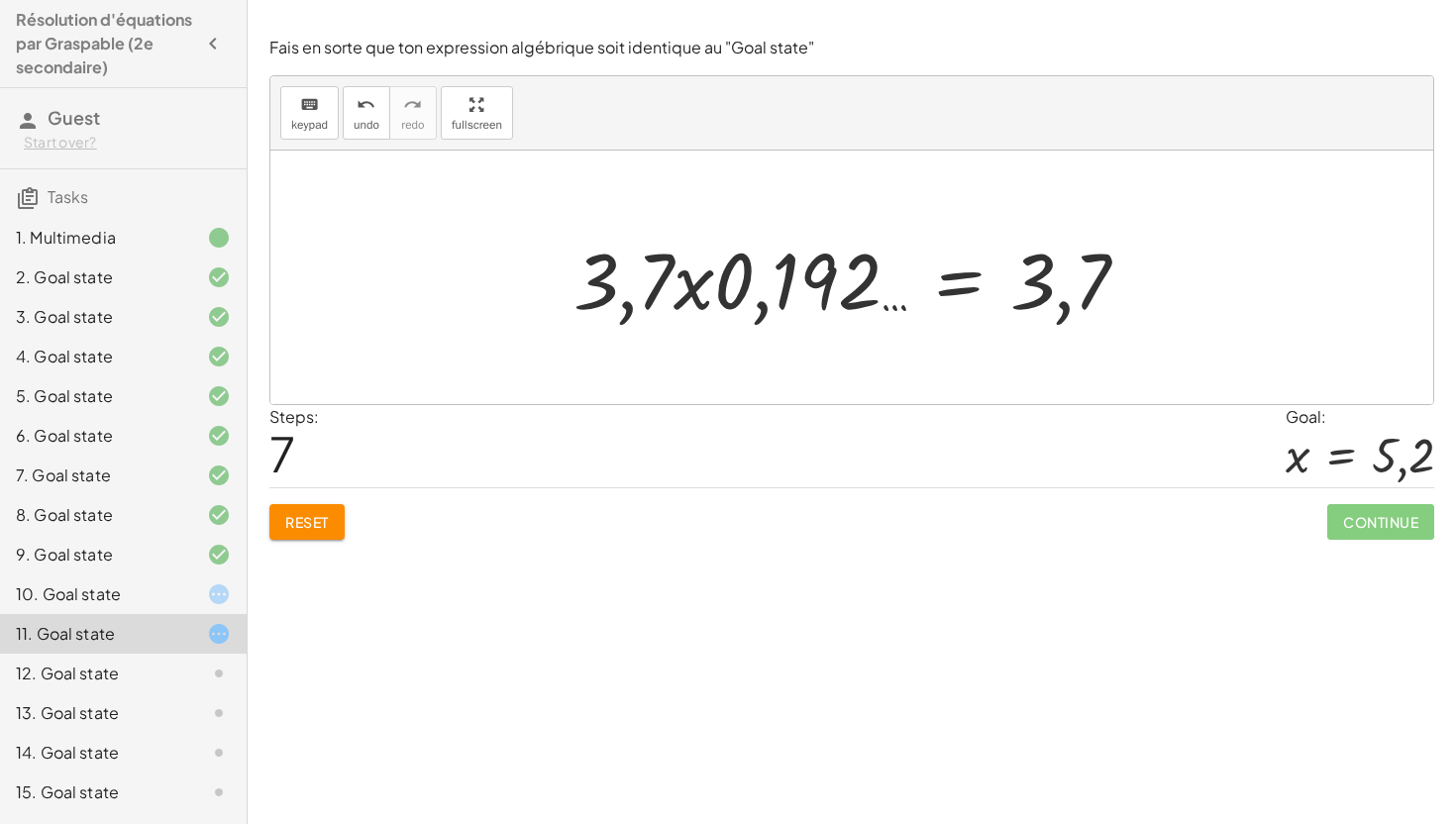 click at bounding box center [859, 277] 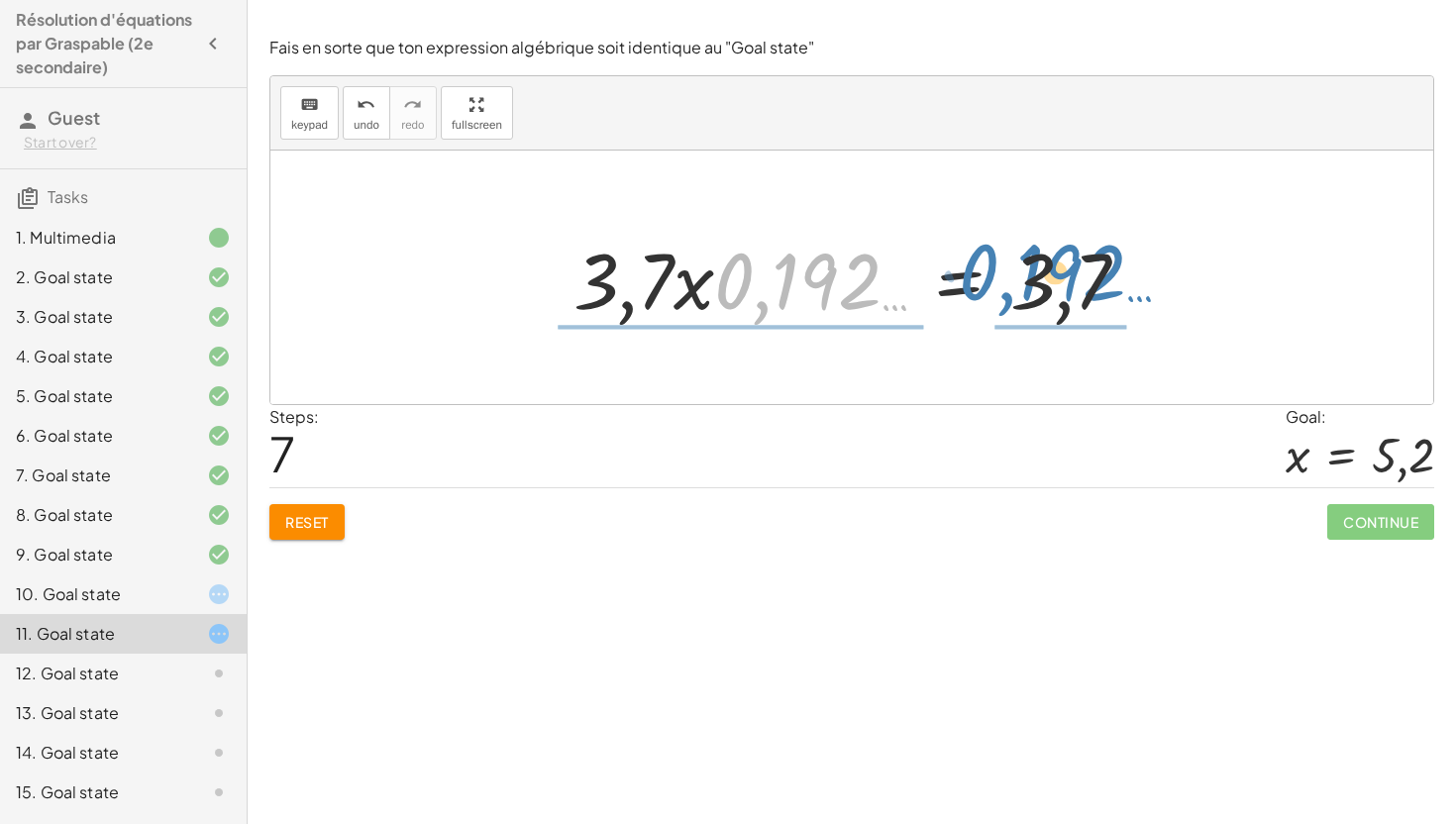 drag, startPoint x: 815, startPoint y: 281, endPoint x: 1066, endPoint y: 267, distance: 251.39014 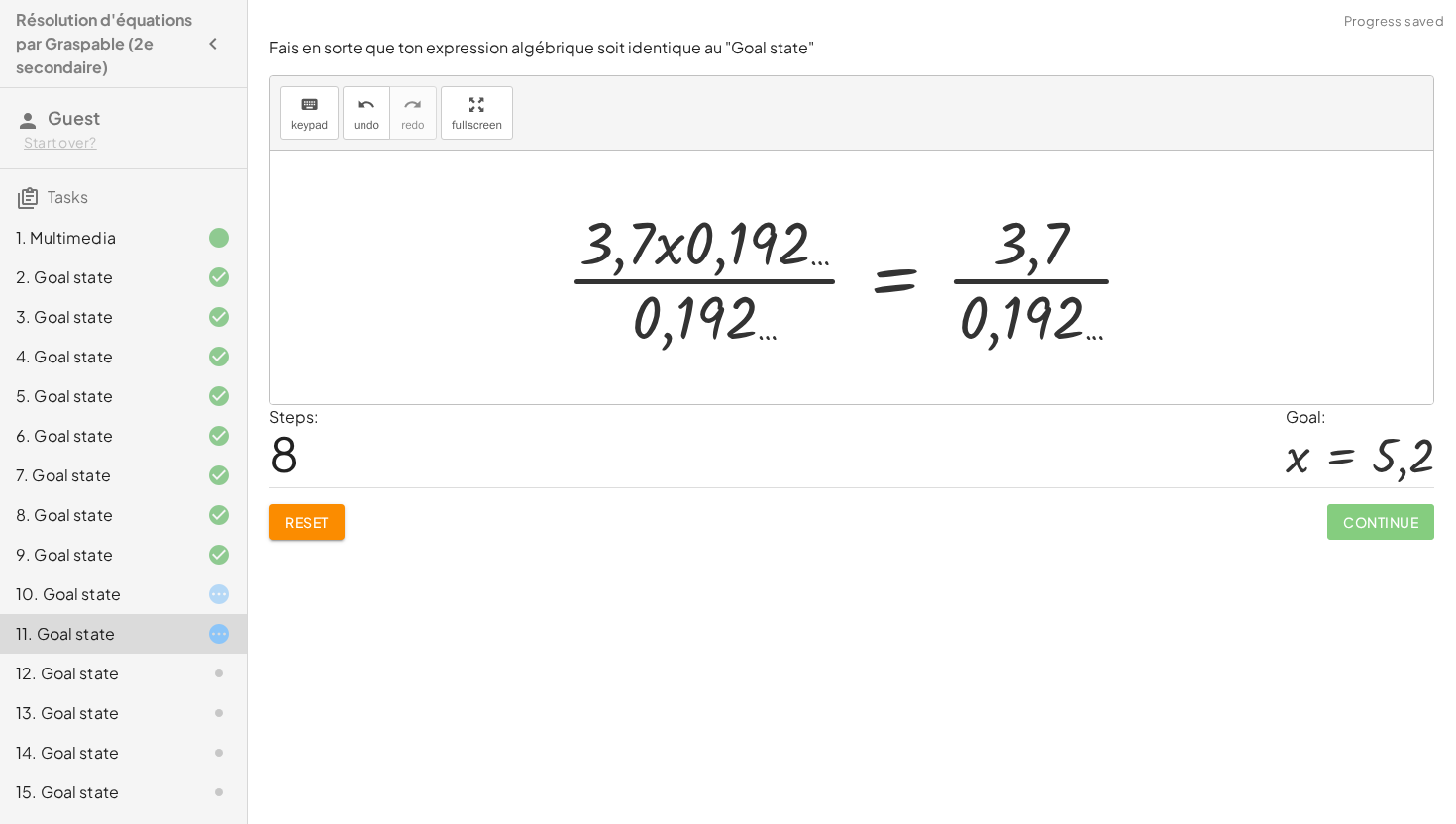 click at bounding box center [859, 277] 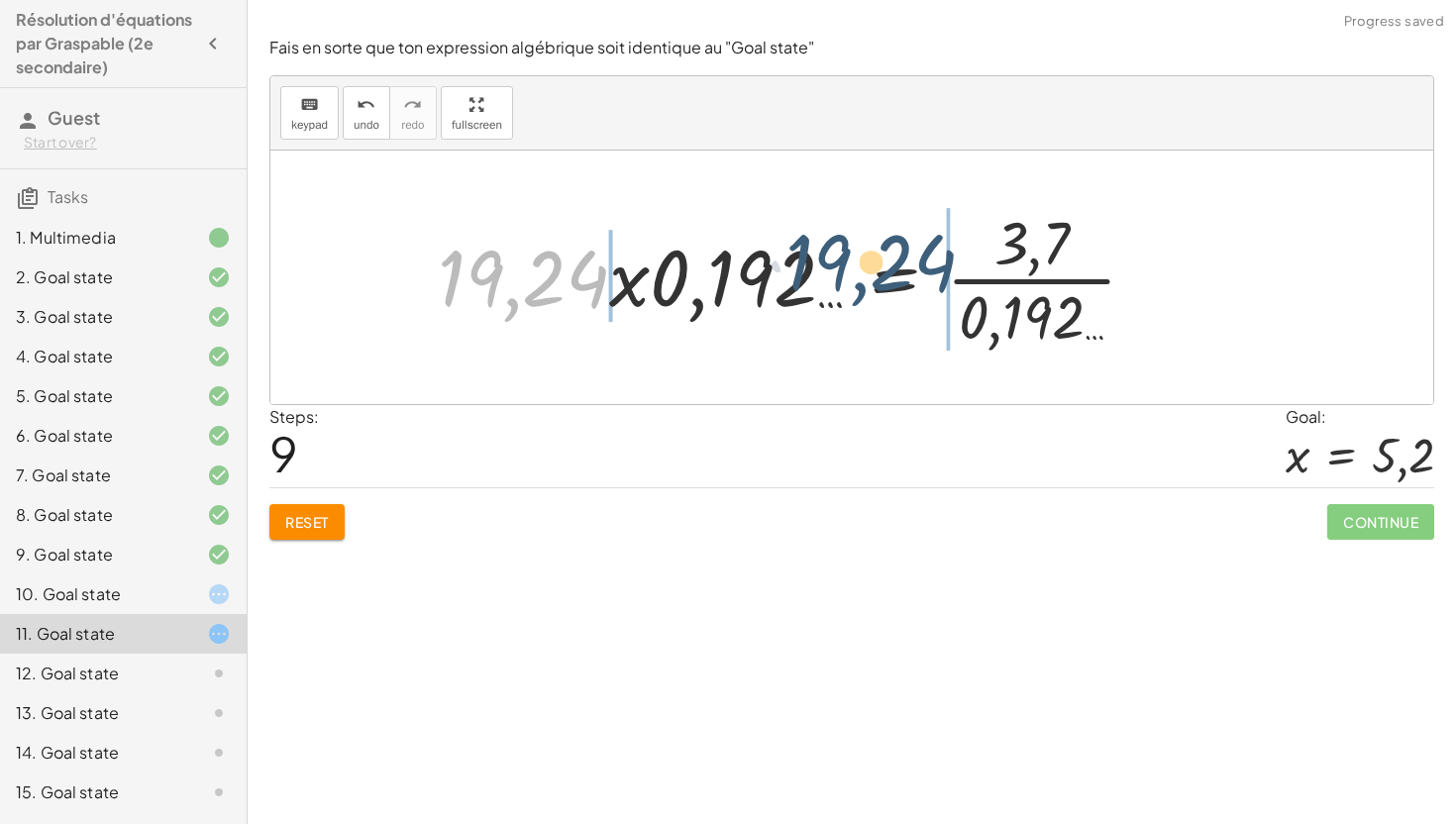 drag, startPoint x: 532, startPoint y: 289, endPoint x: 925, endPoint y: 254, distance: 394.5554 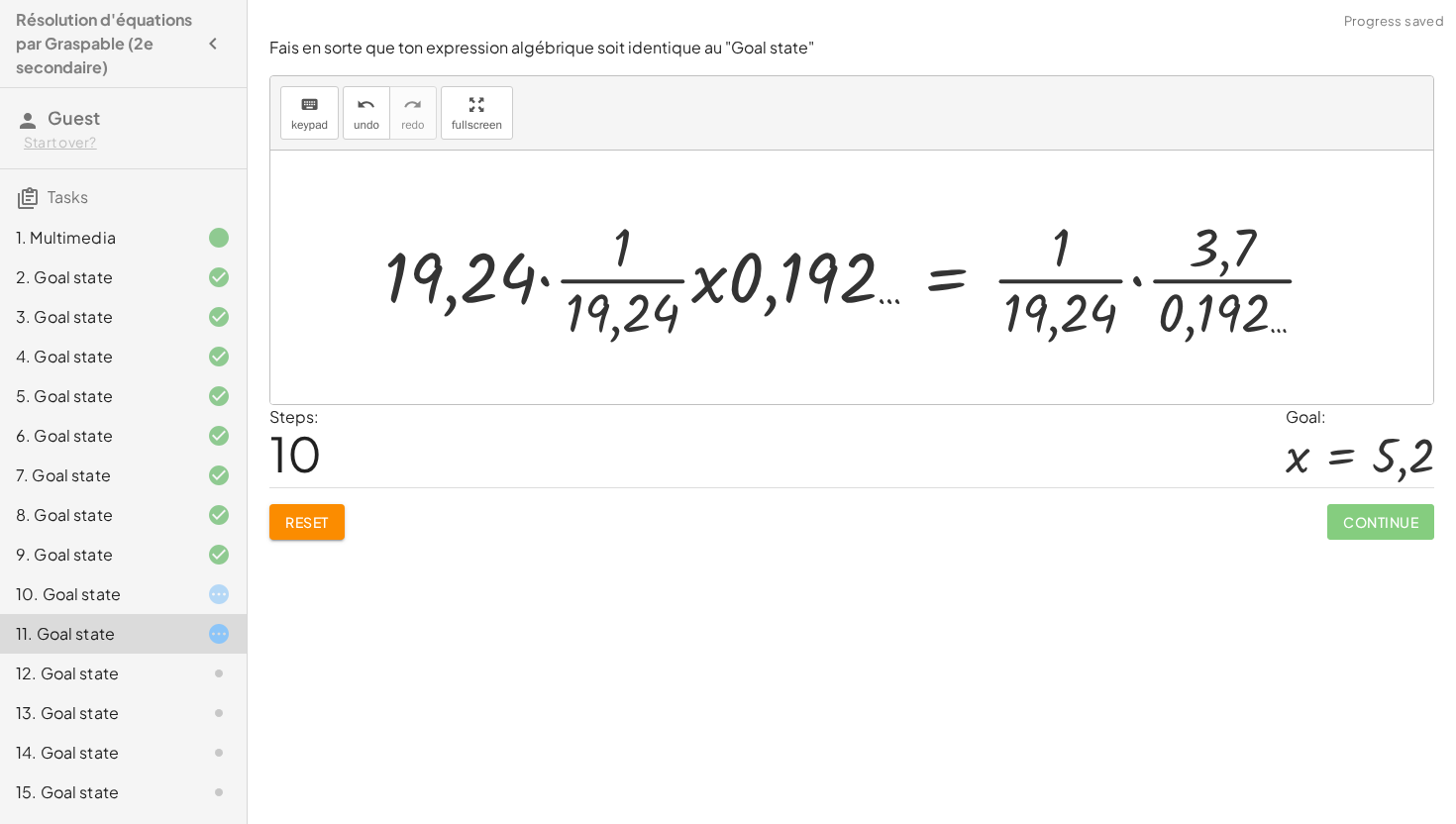 click at bounding box center [859, 277] 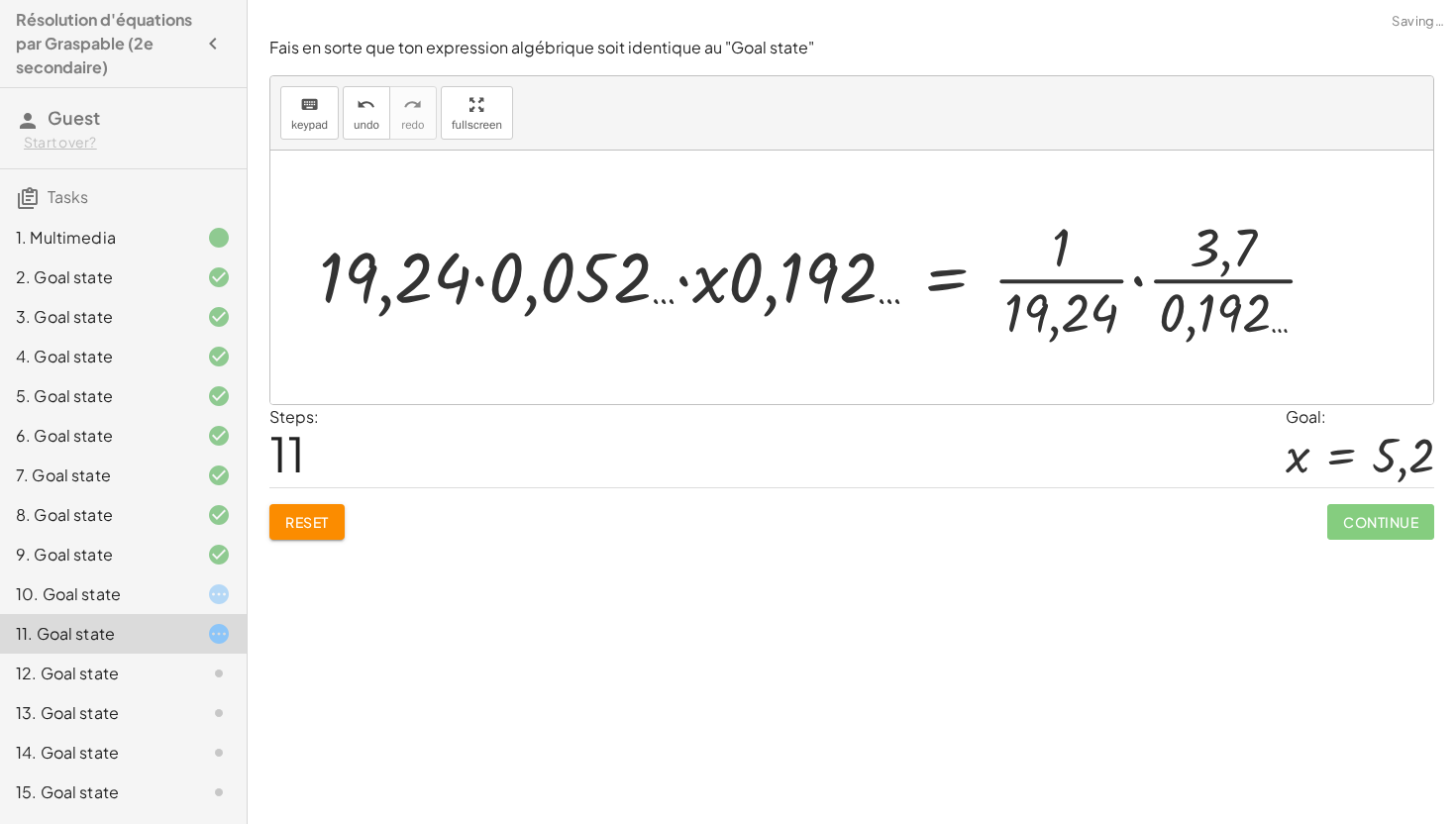 click at bounding box center [826, 277] 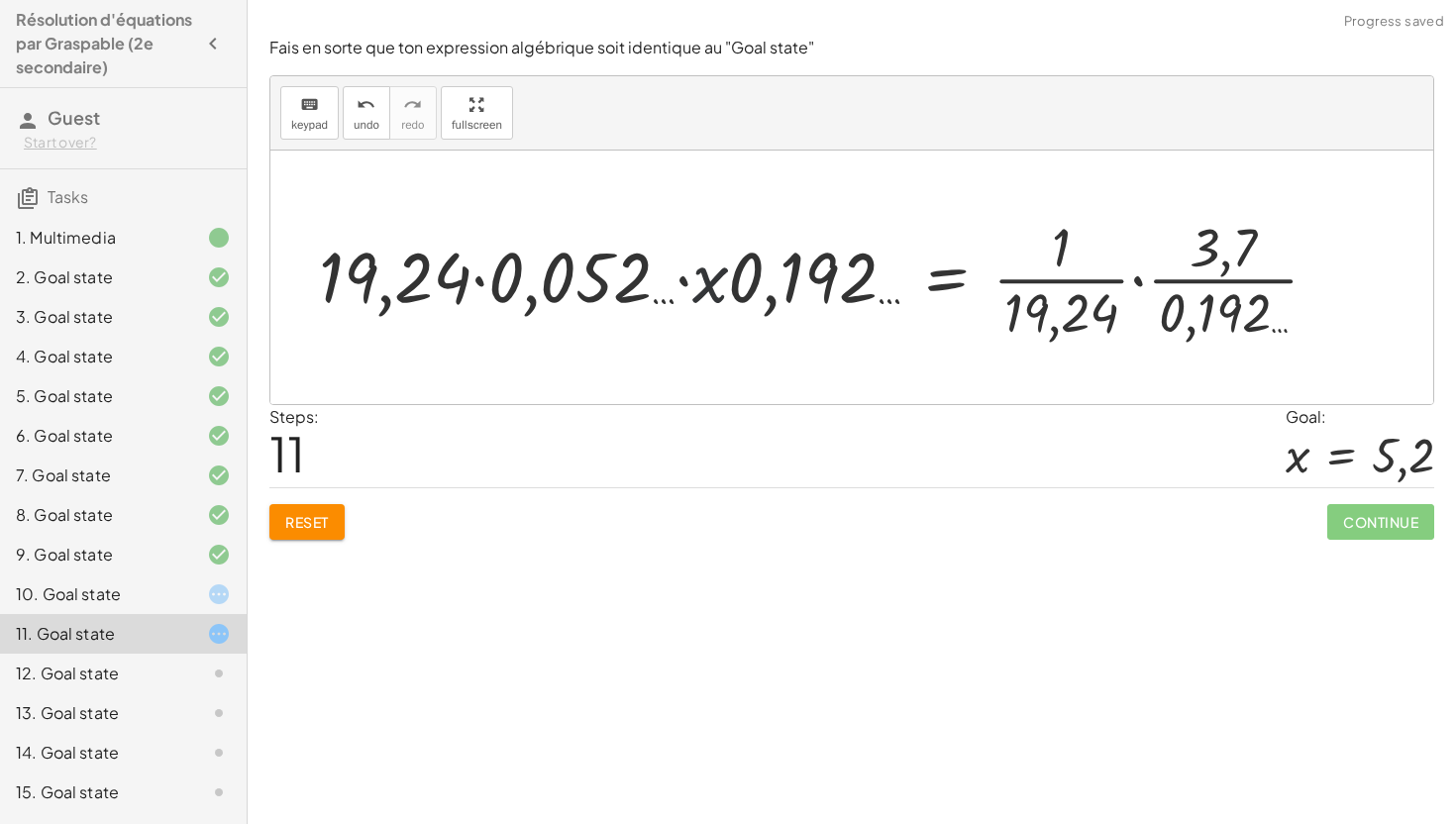 click at bounding box center [826, 277] 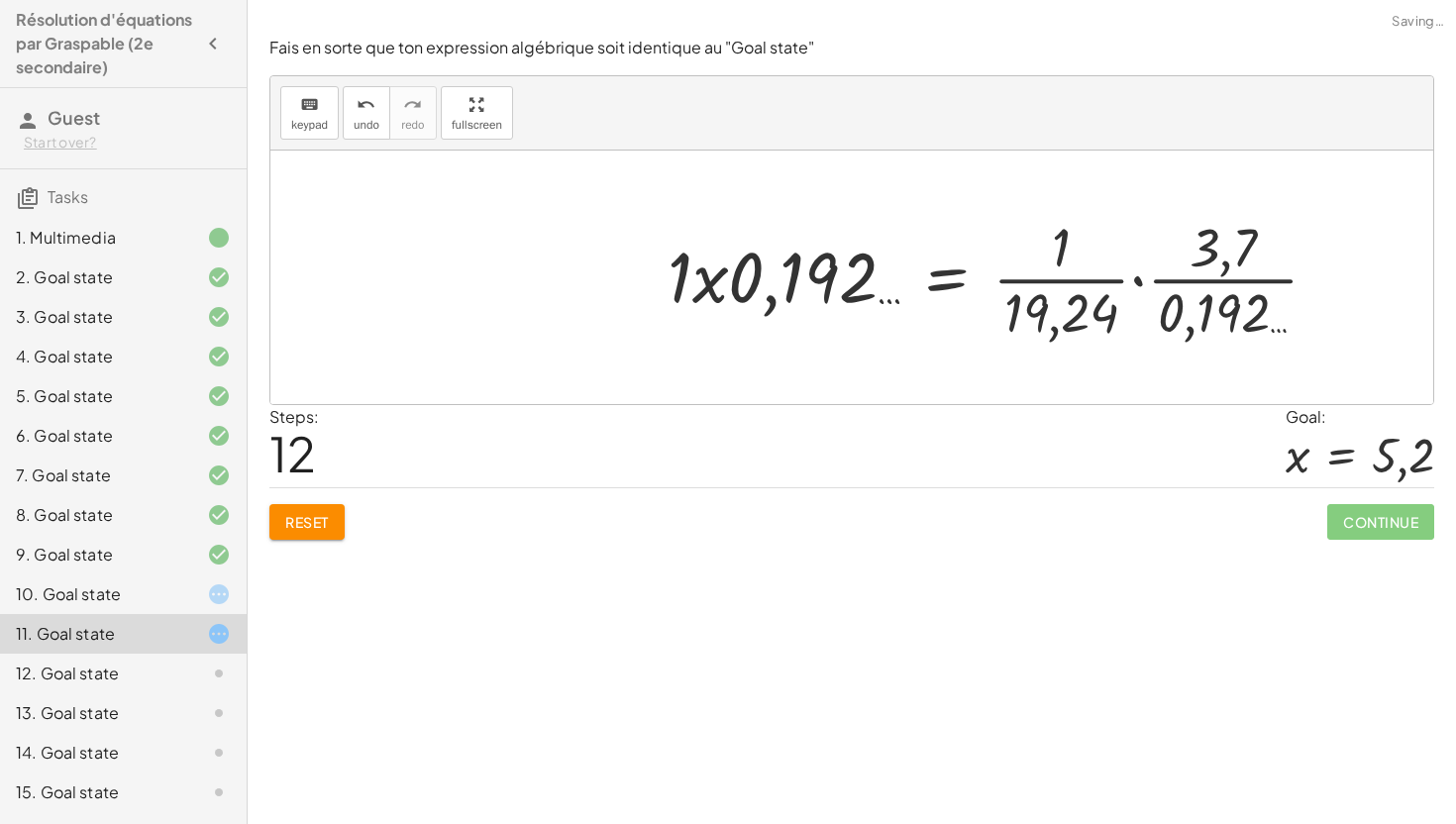 click at bounding box center [1000, 277] 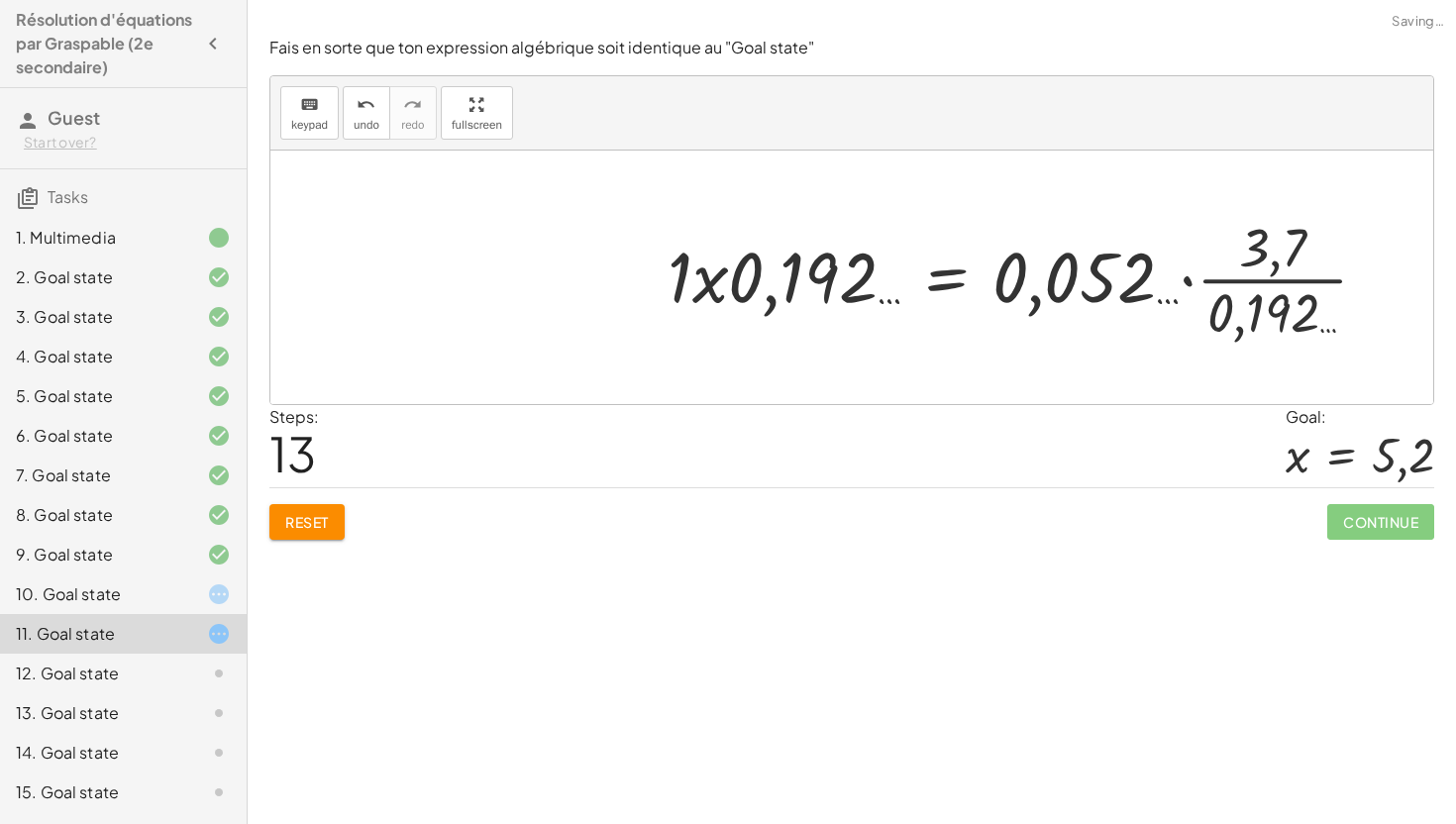 click at bounding box center [1025, 277] 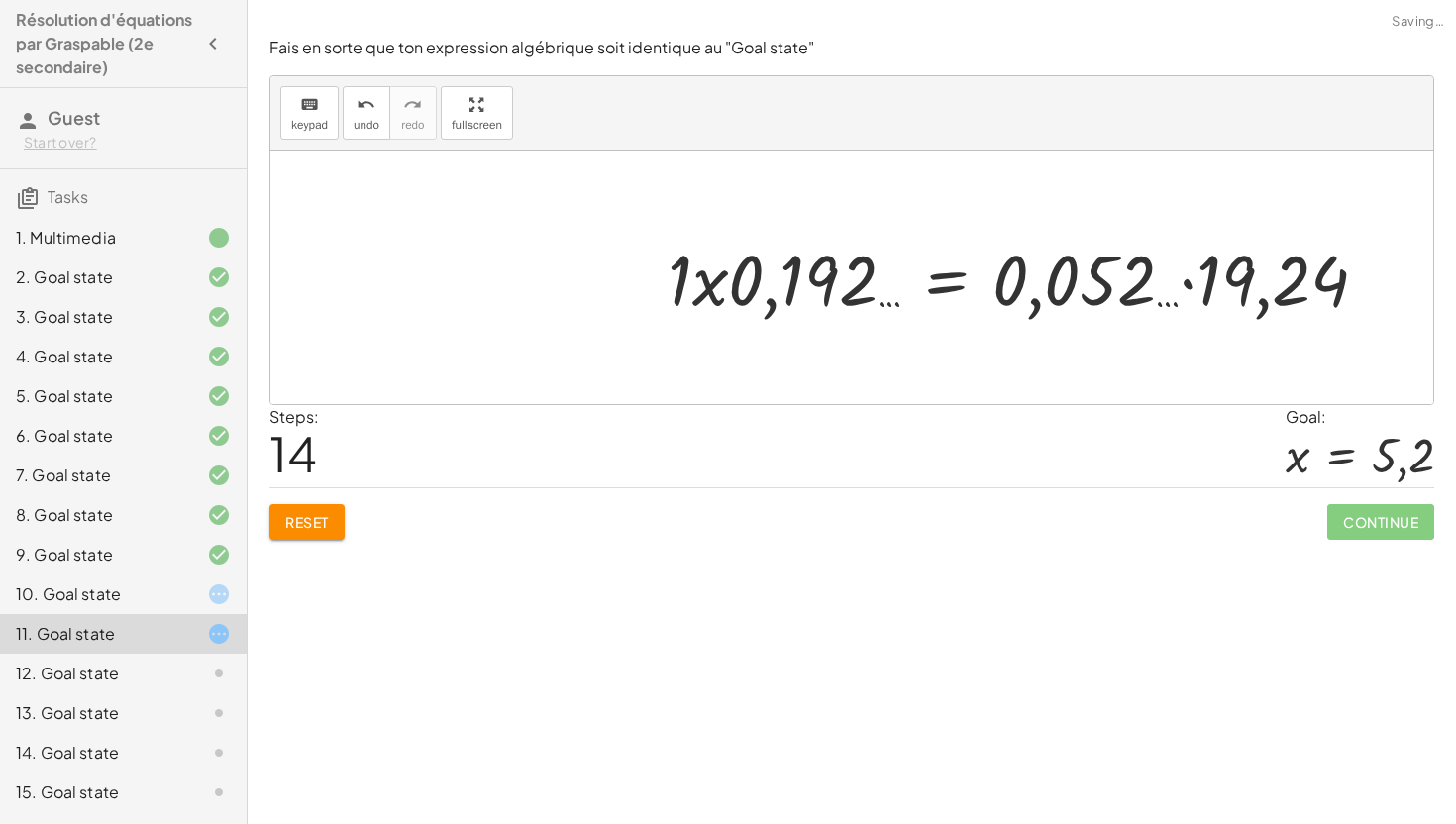 click at bounding box center (1025, 277) 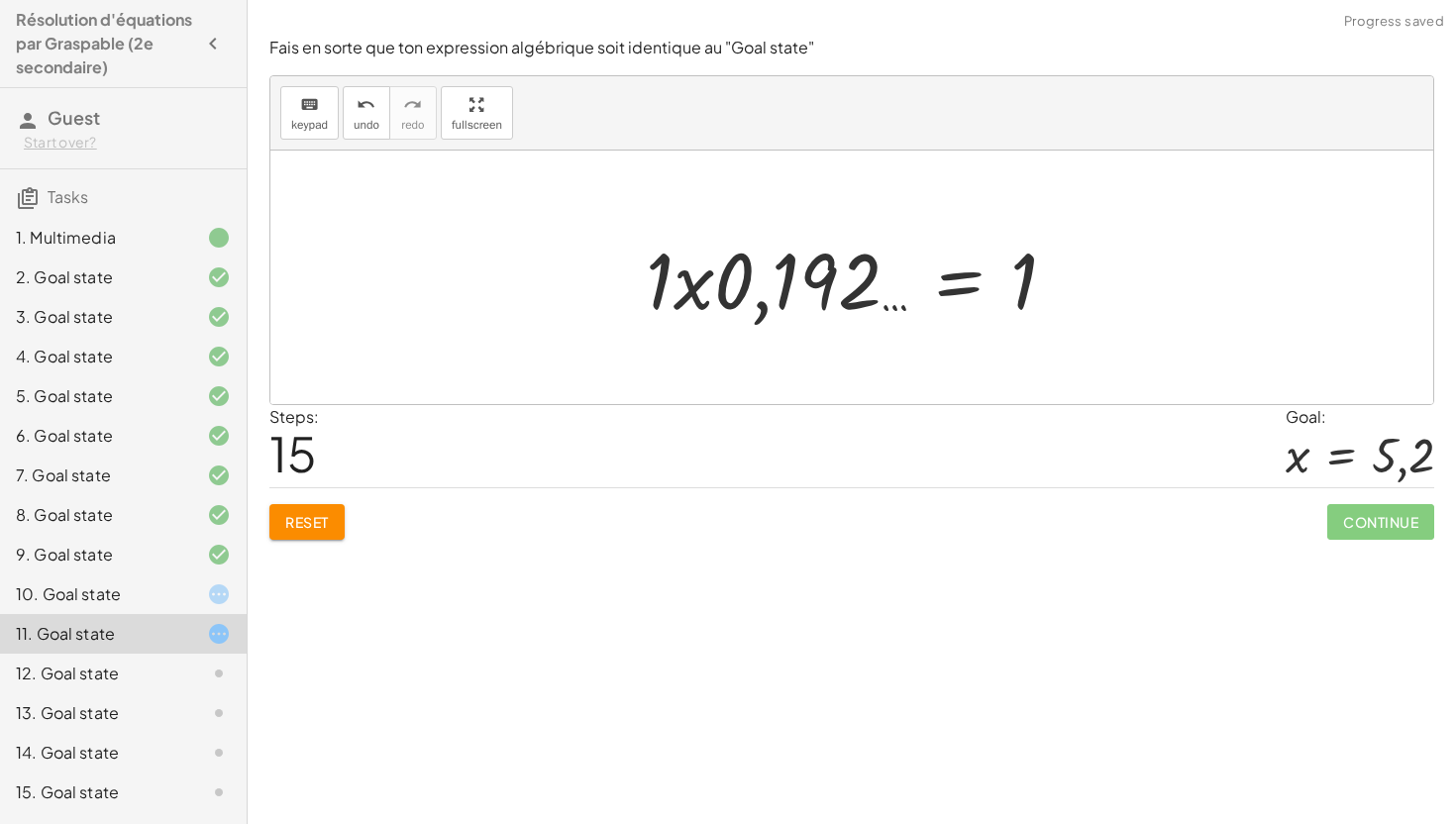 click at bounding box center (859, 277) 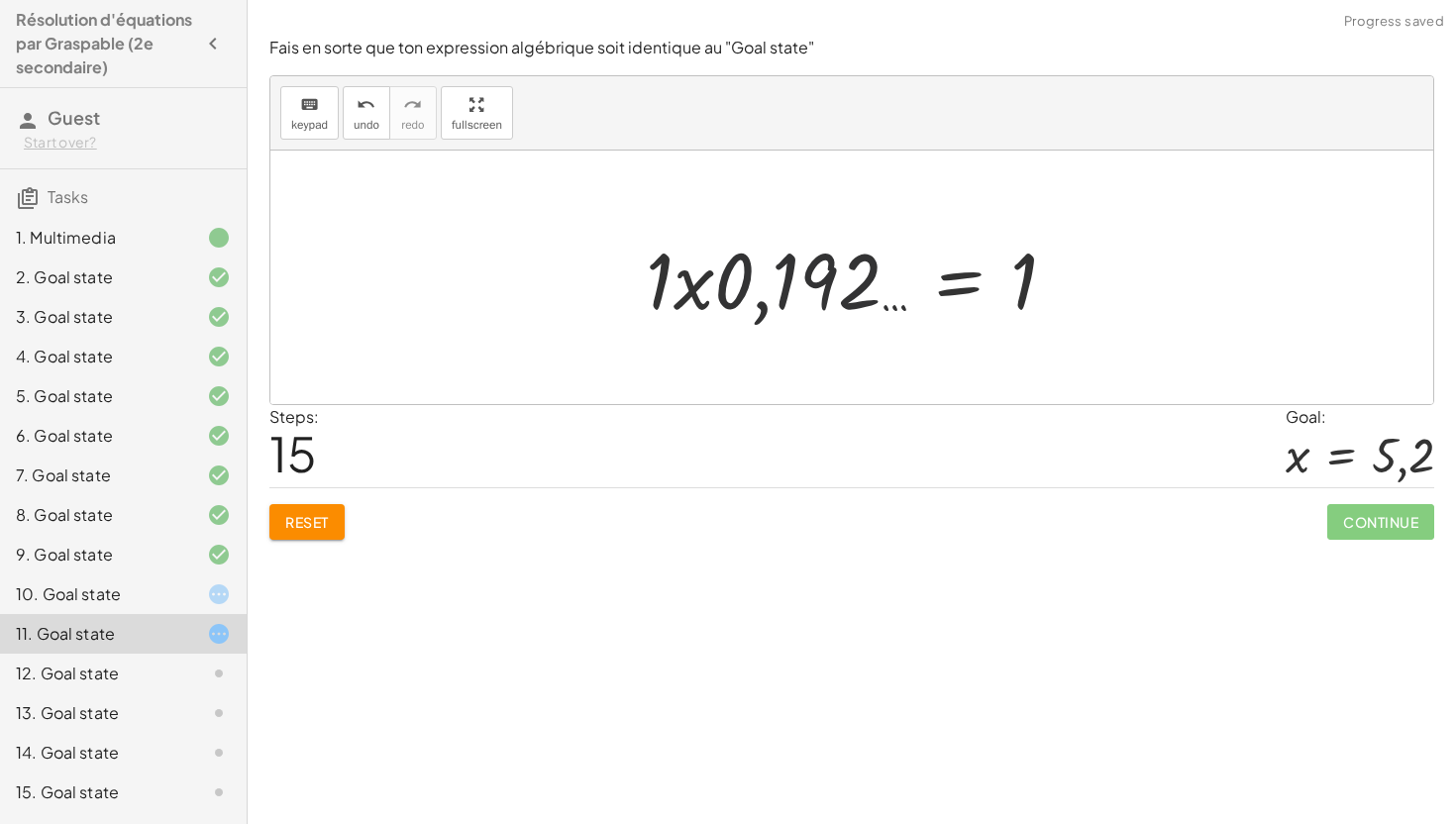 drag, startPoint x: 799, startPoint y: 272, endPoint x: 822, endPoint y: 300, distance: 36.23534 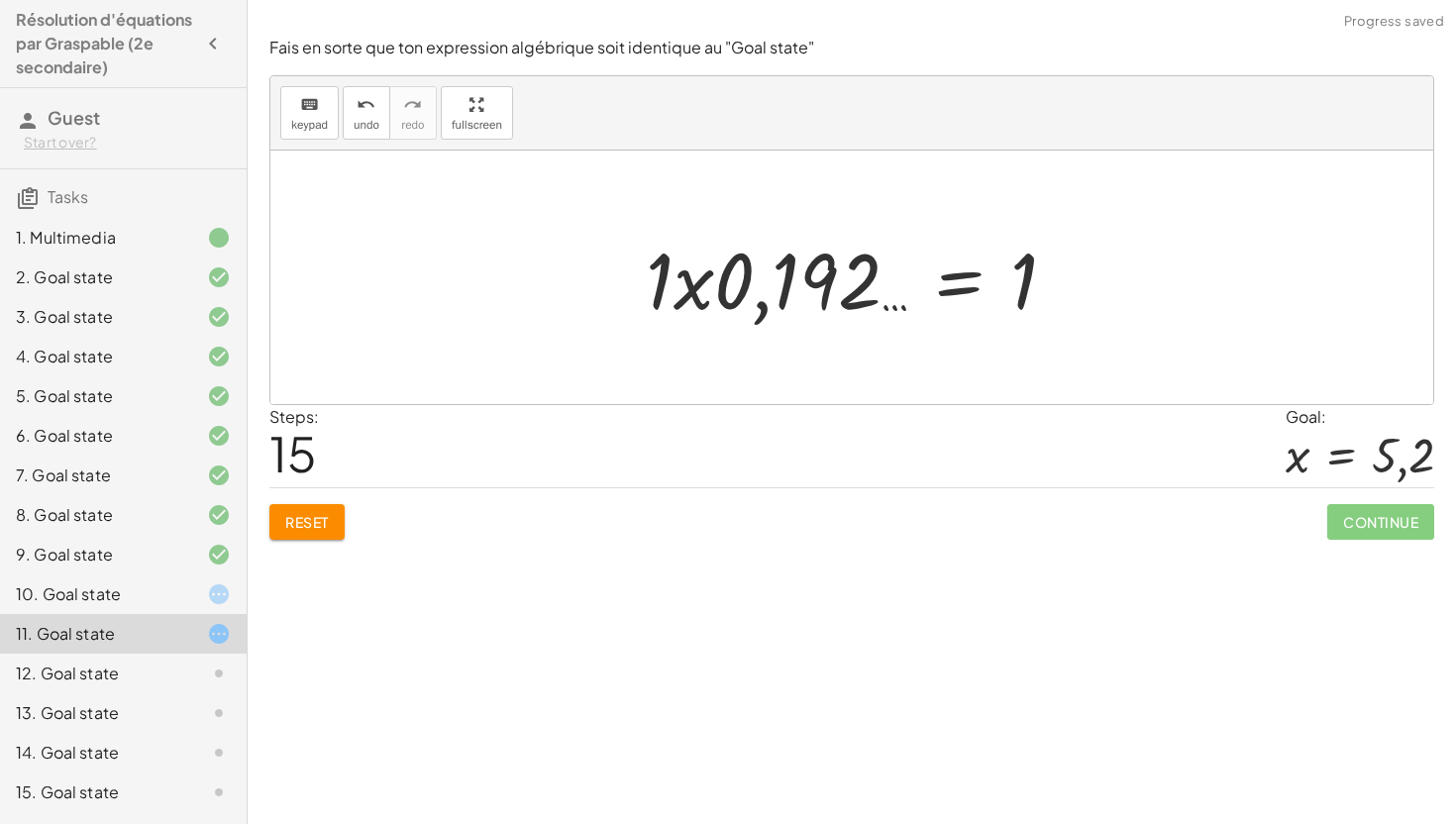 click at bounding box center [859, 277] 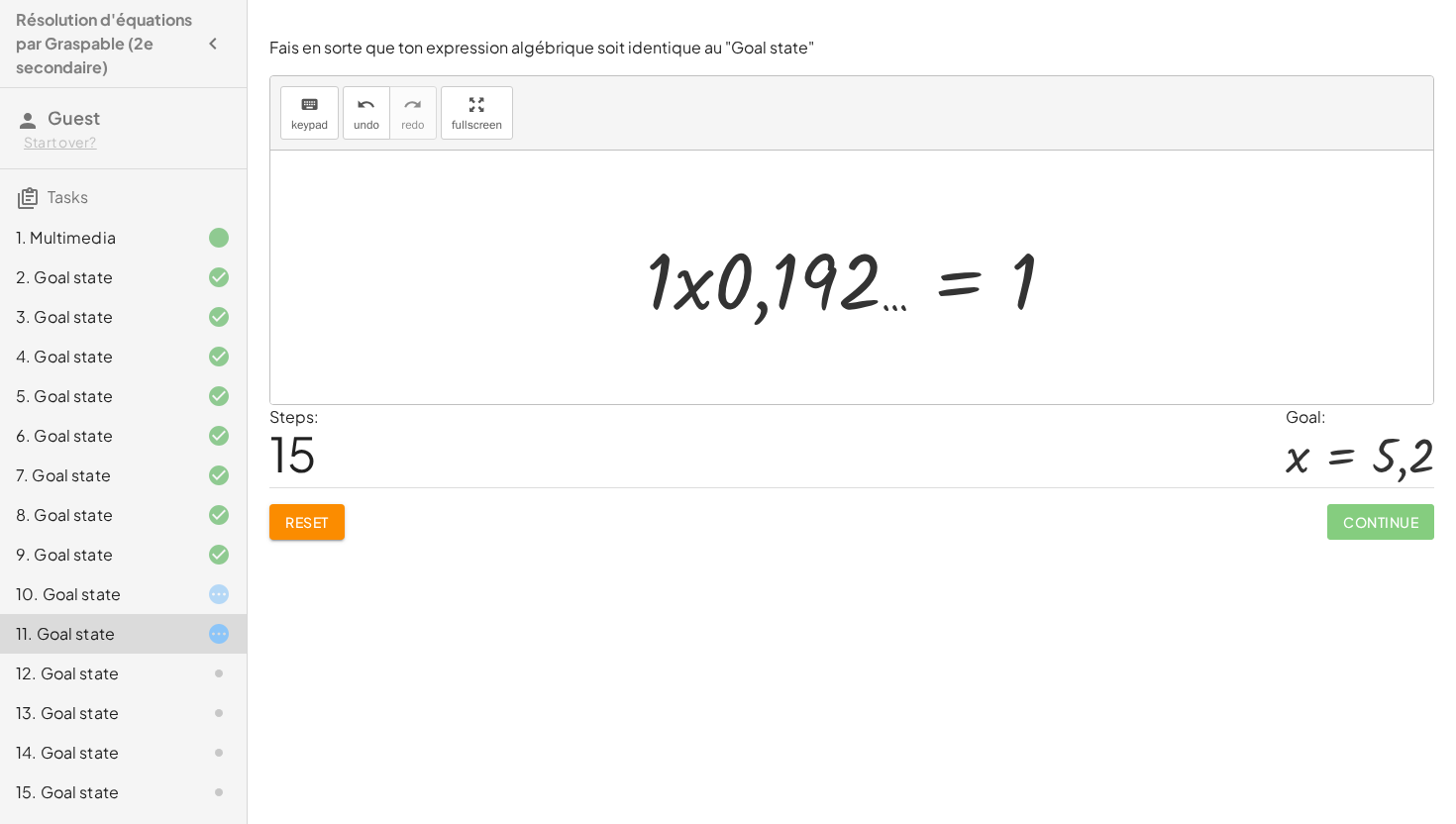 click at bounding box center (859, 277) 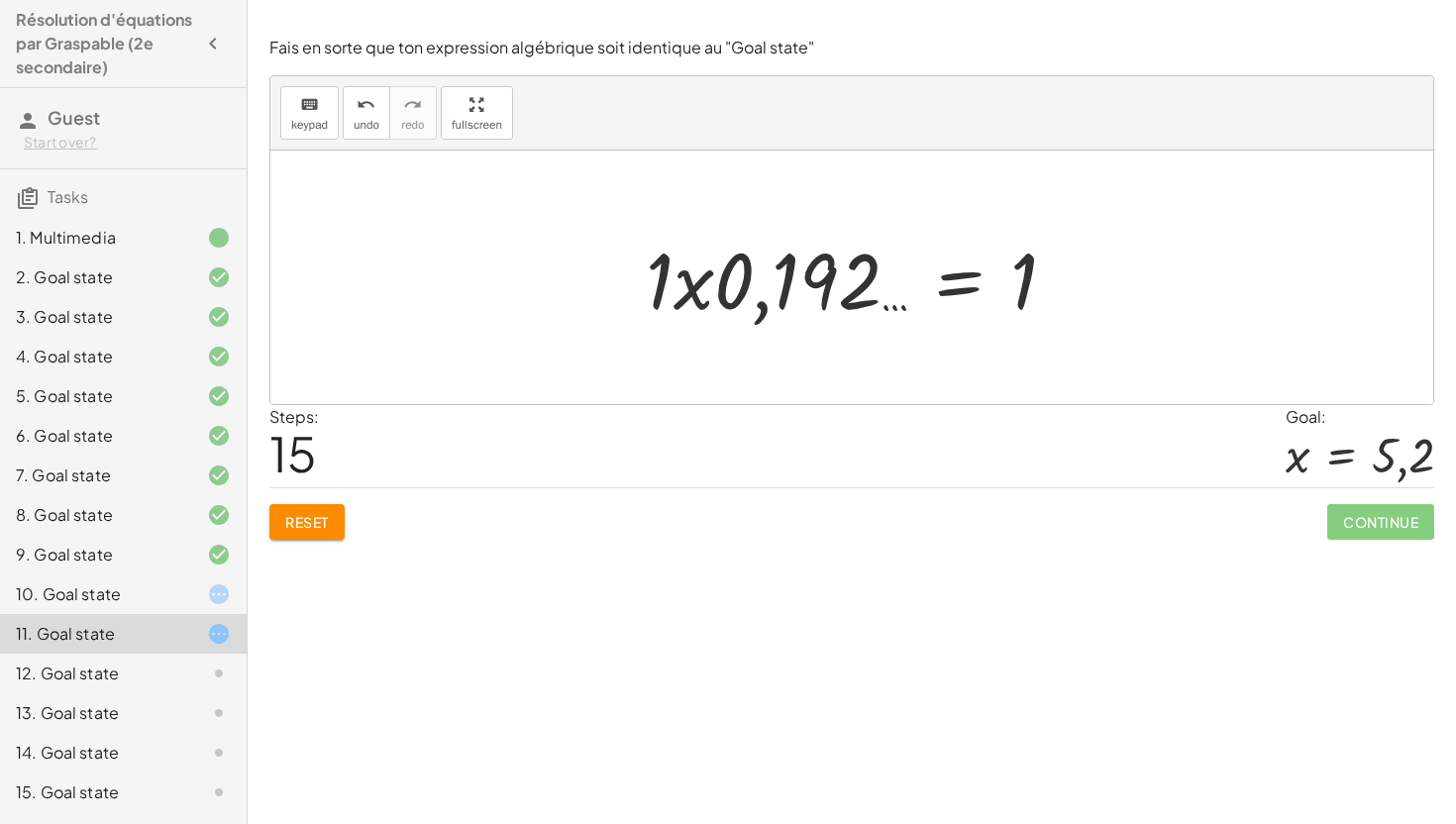 click at bounding box center [859, 277] 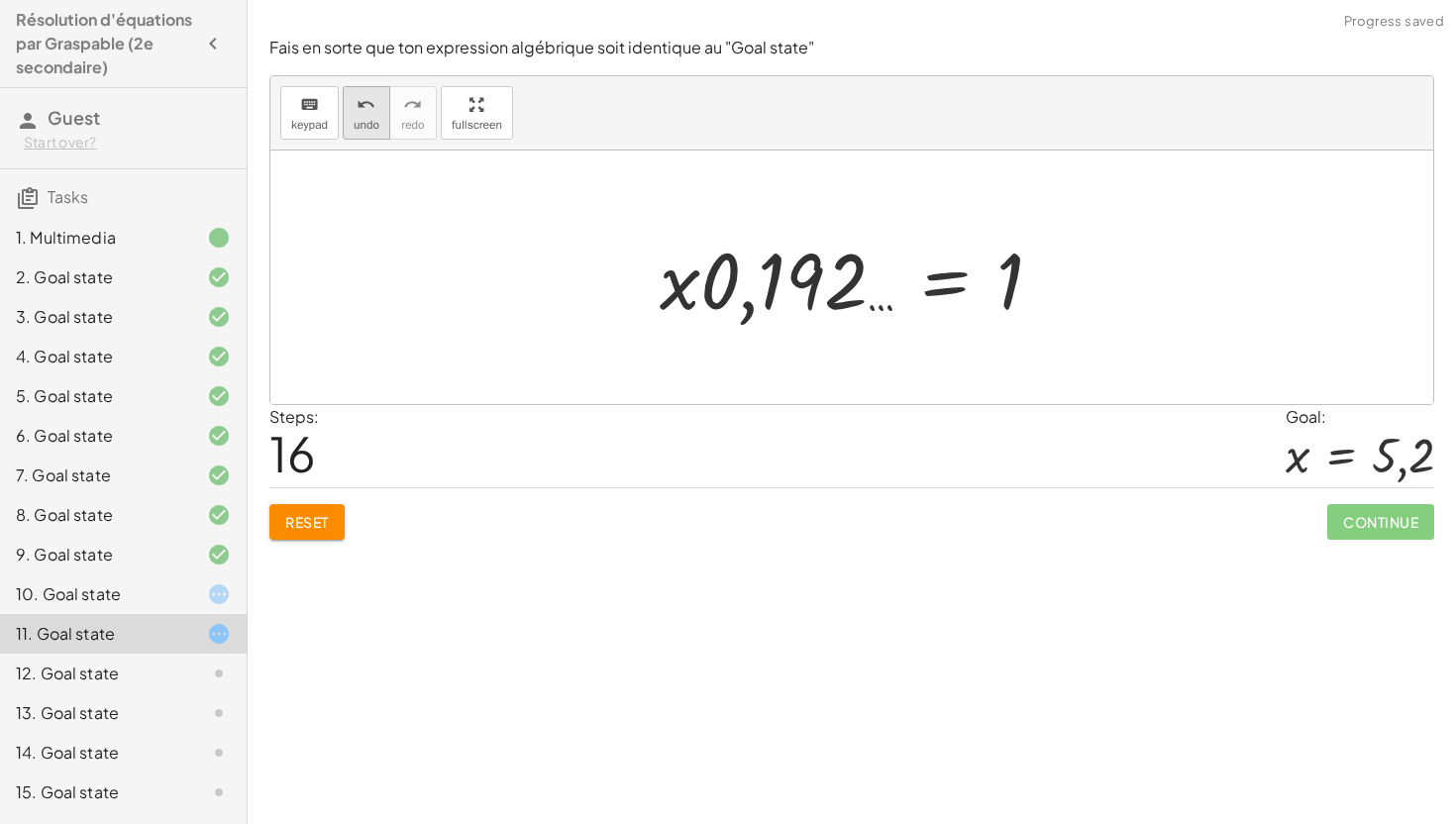 click on "undo undo" at bounding box center [366, 113] 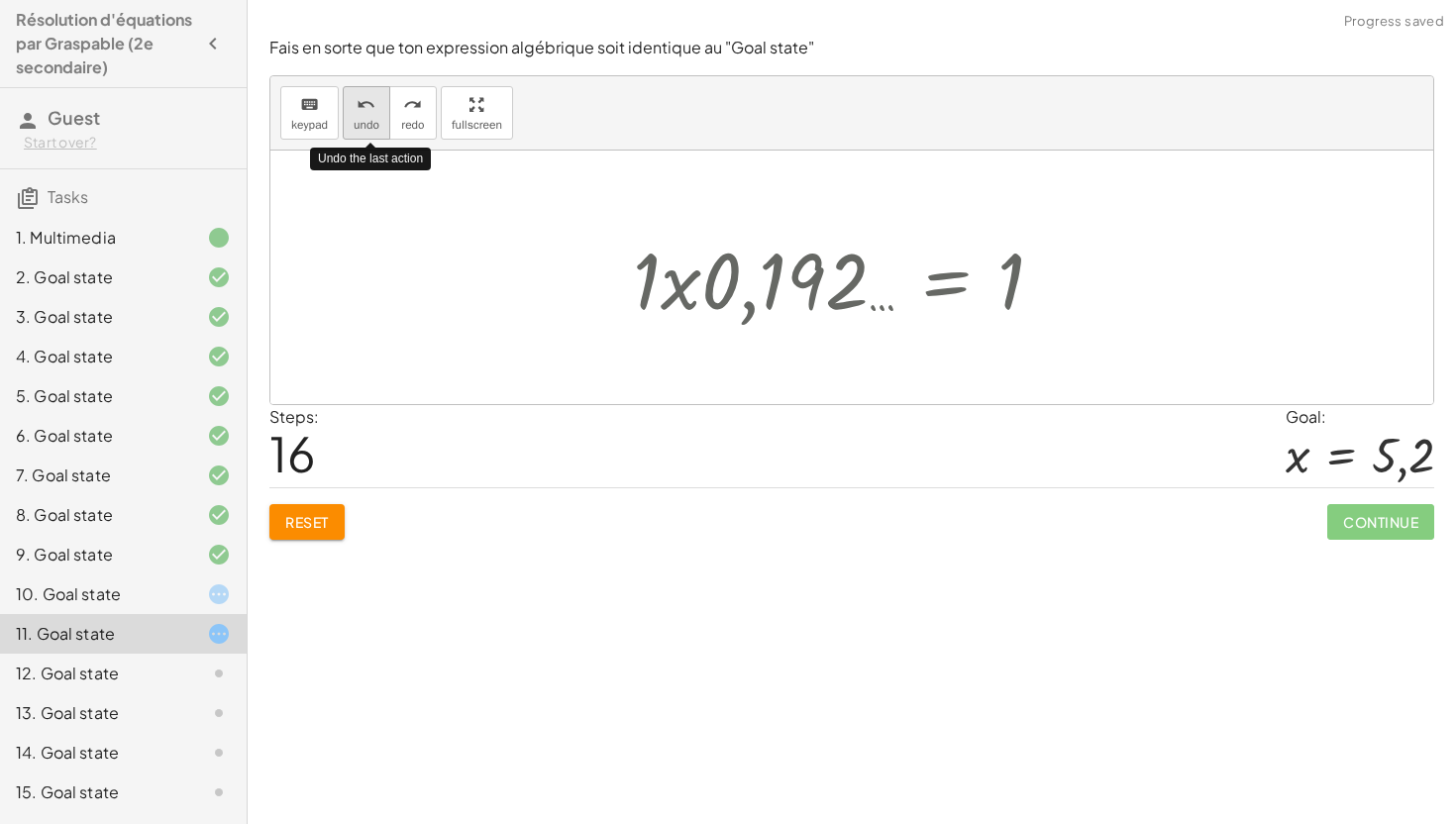 click on "undo undo" at bounding box center [366, 113] 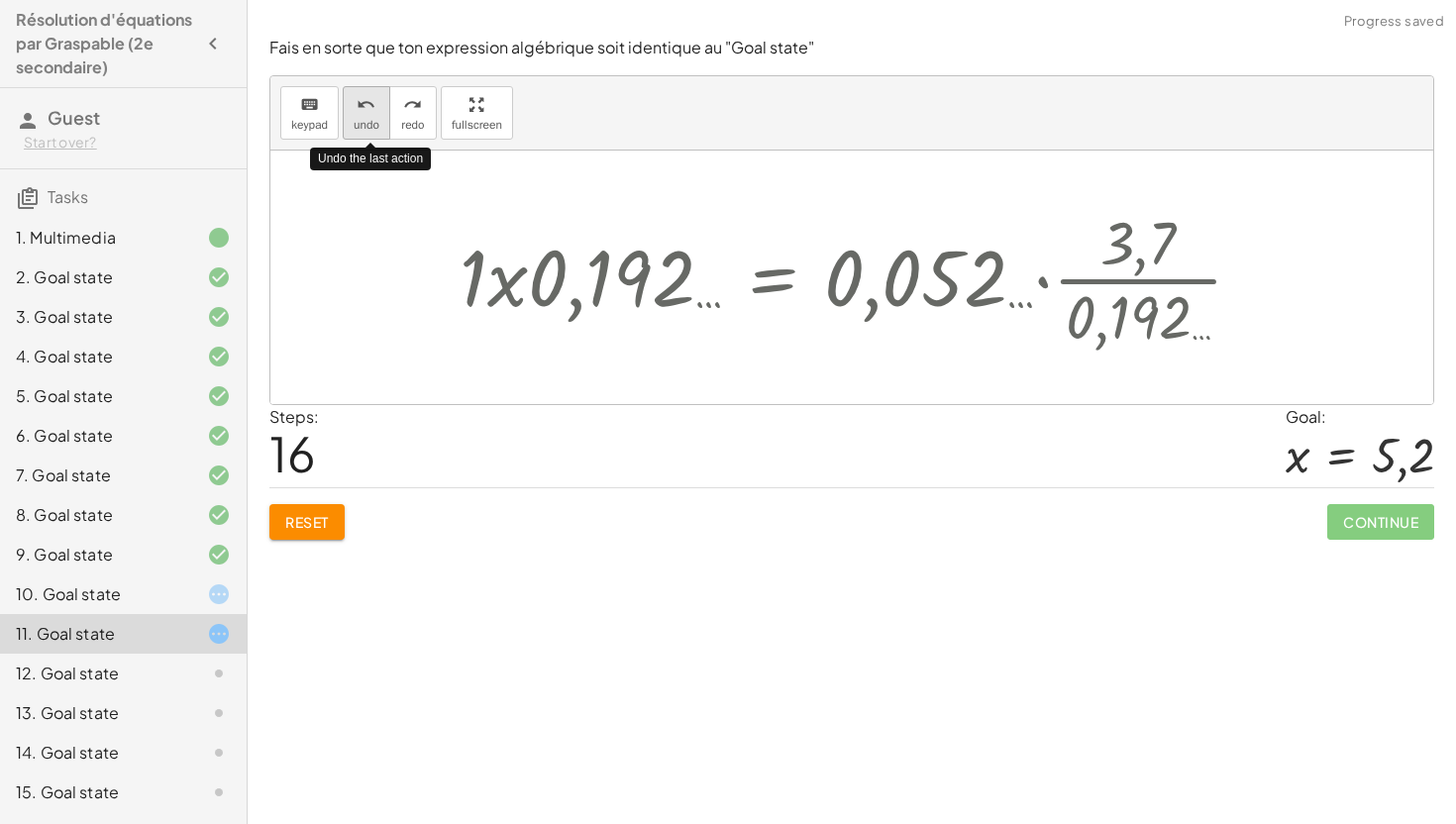 click on "undo undo" at bounding box center (366, 113) 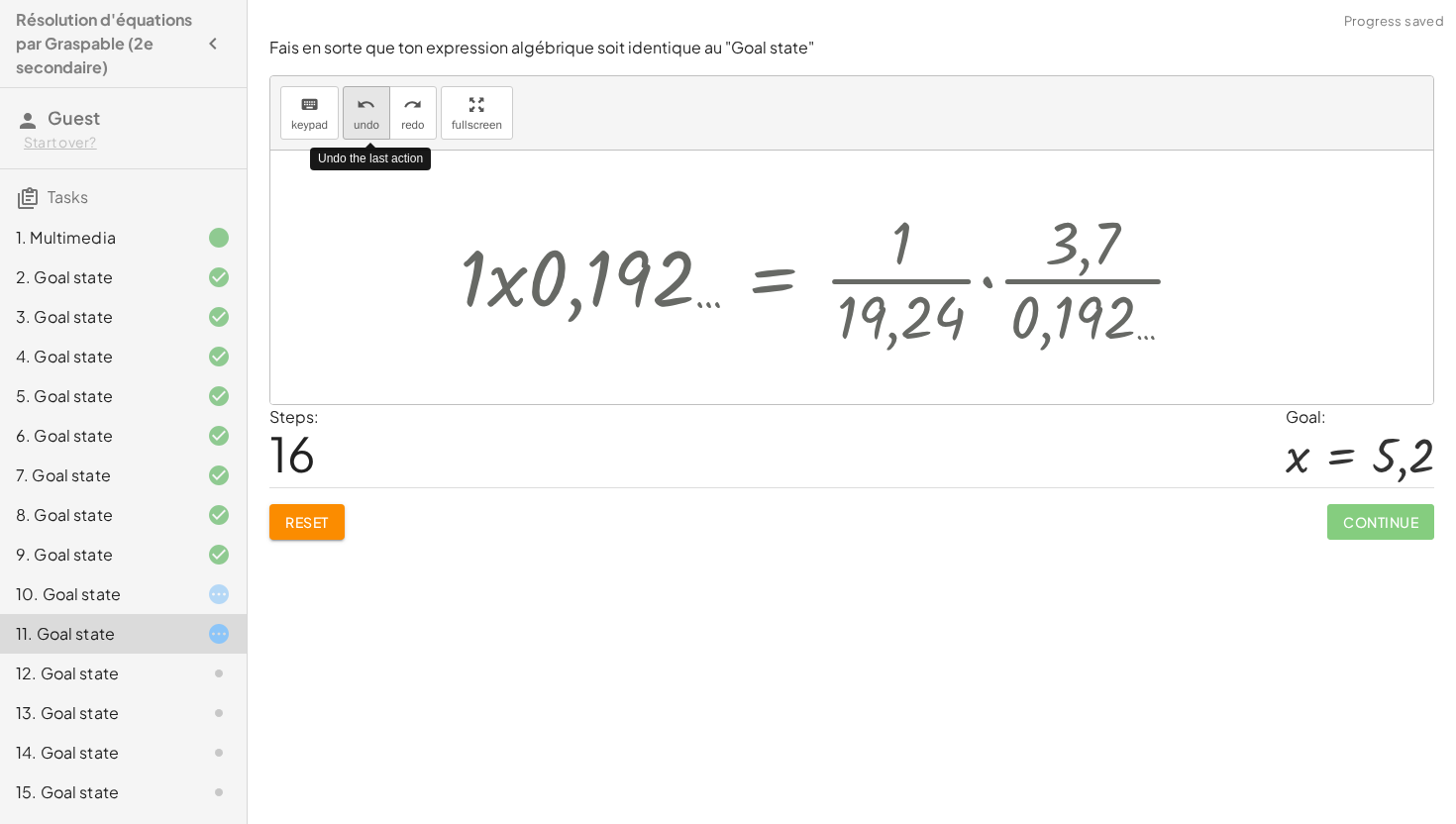 click on "undo undo" at bounding box center [366, 113] 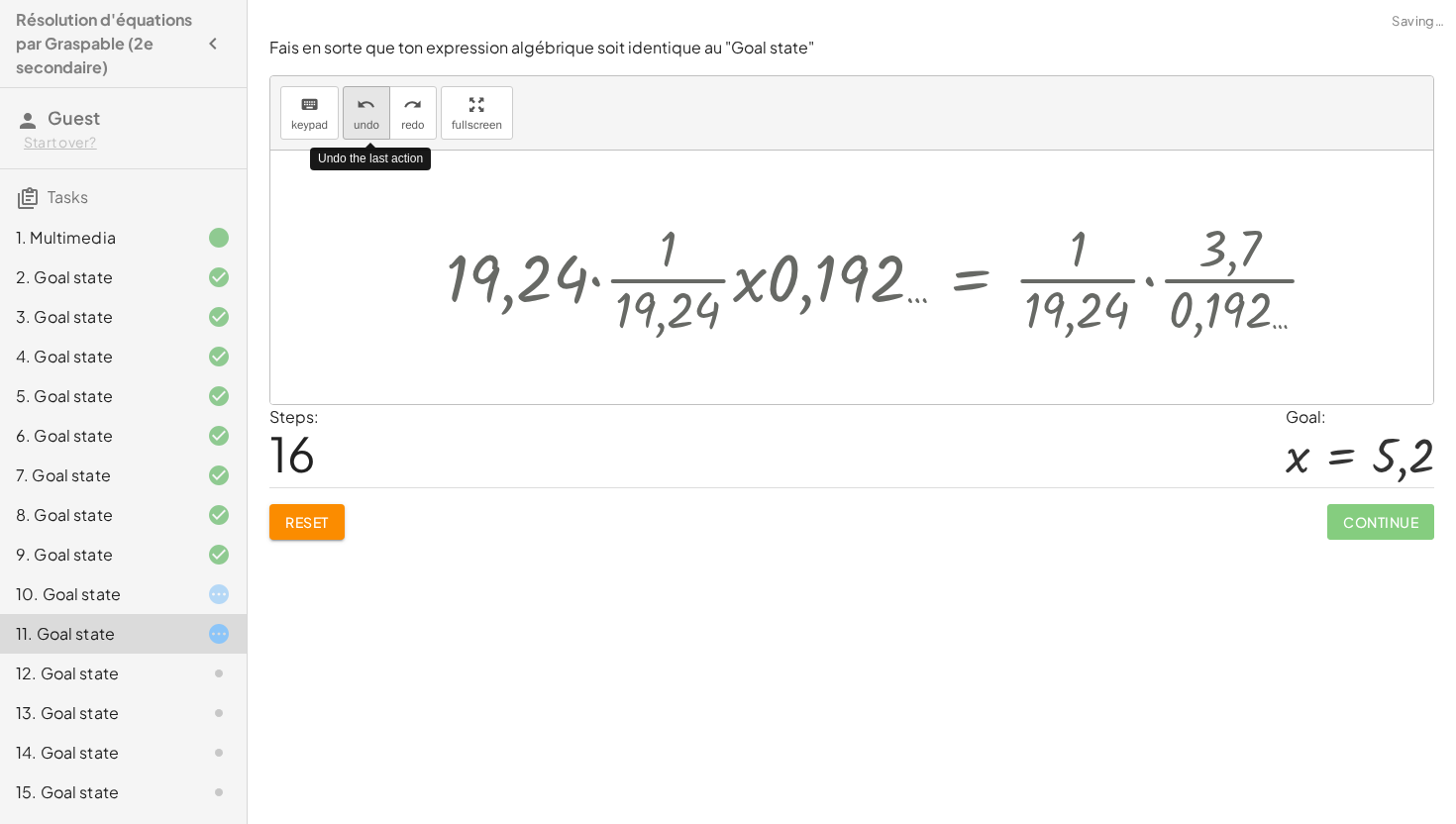 click on "undo undo" at bounding box center [366, 113] 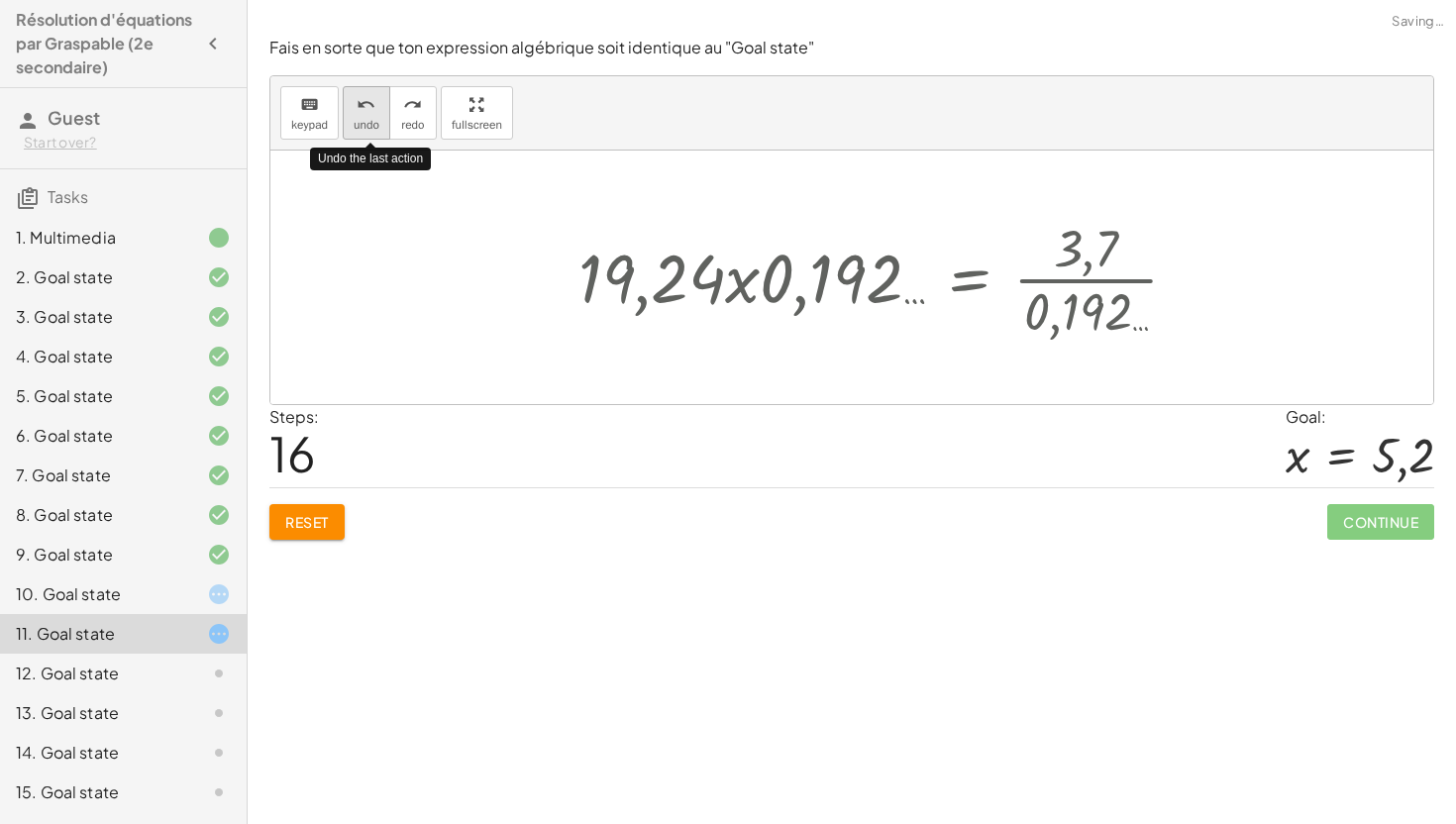 click on "undo undo" at bounding box center [366, 113] 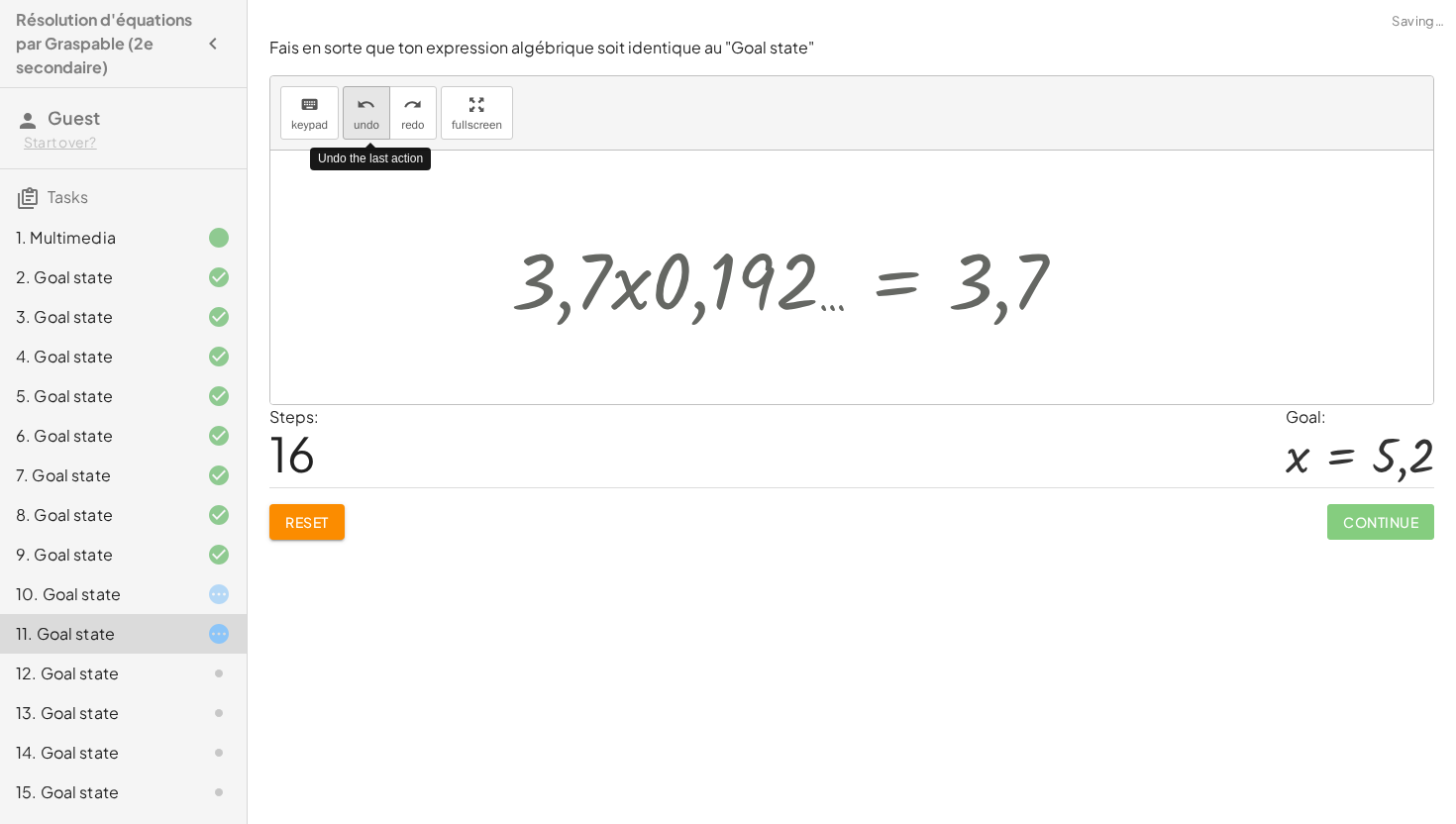 click on "undo undo" at bounding box center [366, 113] 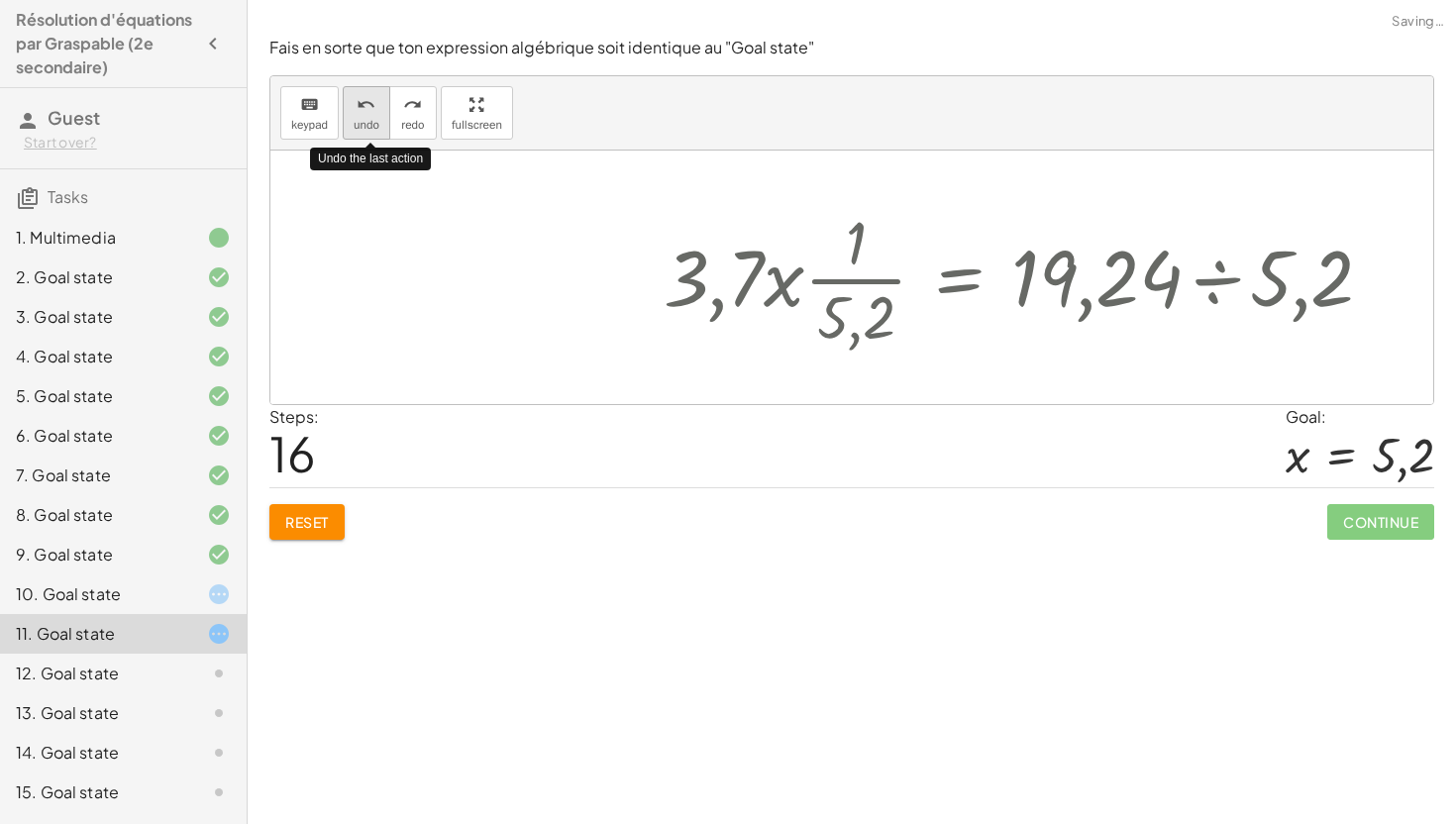 click on "undo undo" at bounding box center (366, 113) 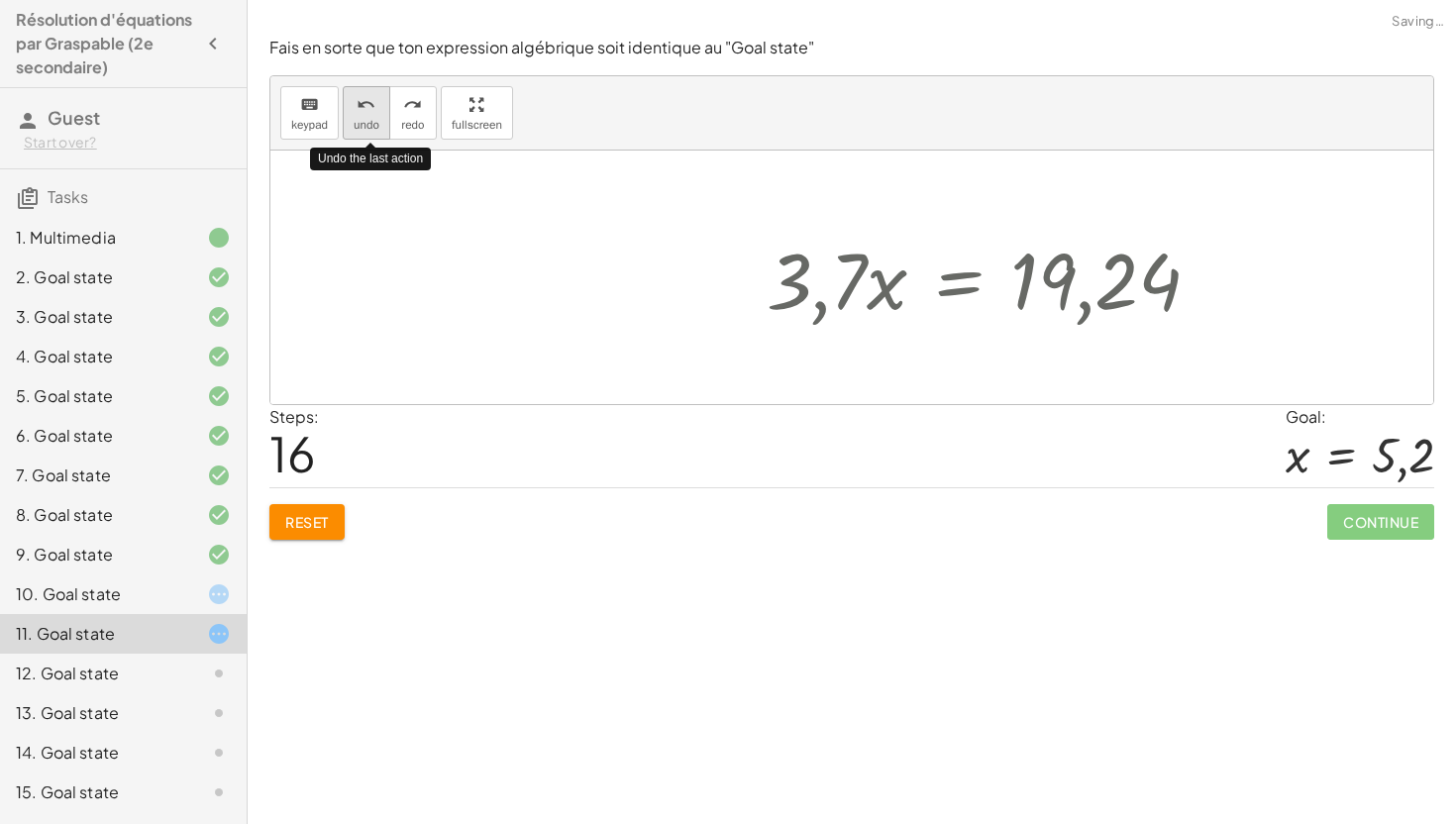 click on "undo undo" at bounding box center (366, 113) 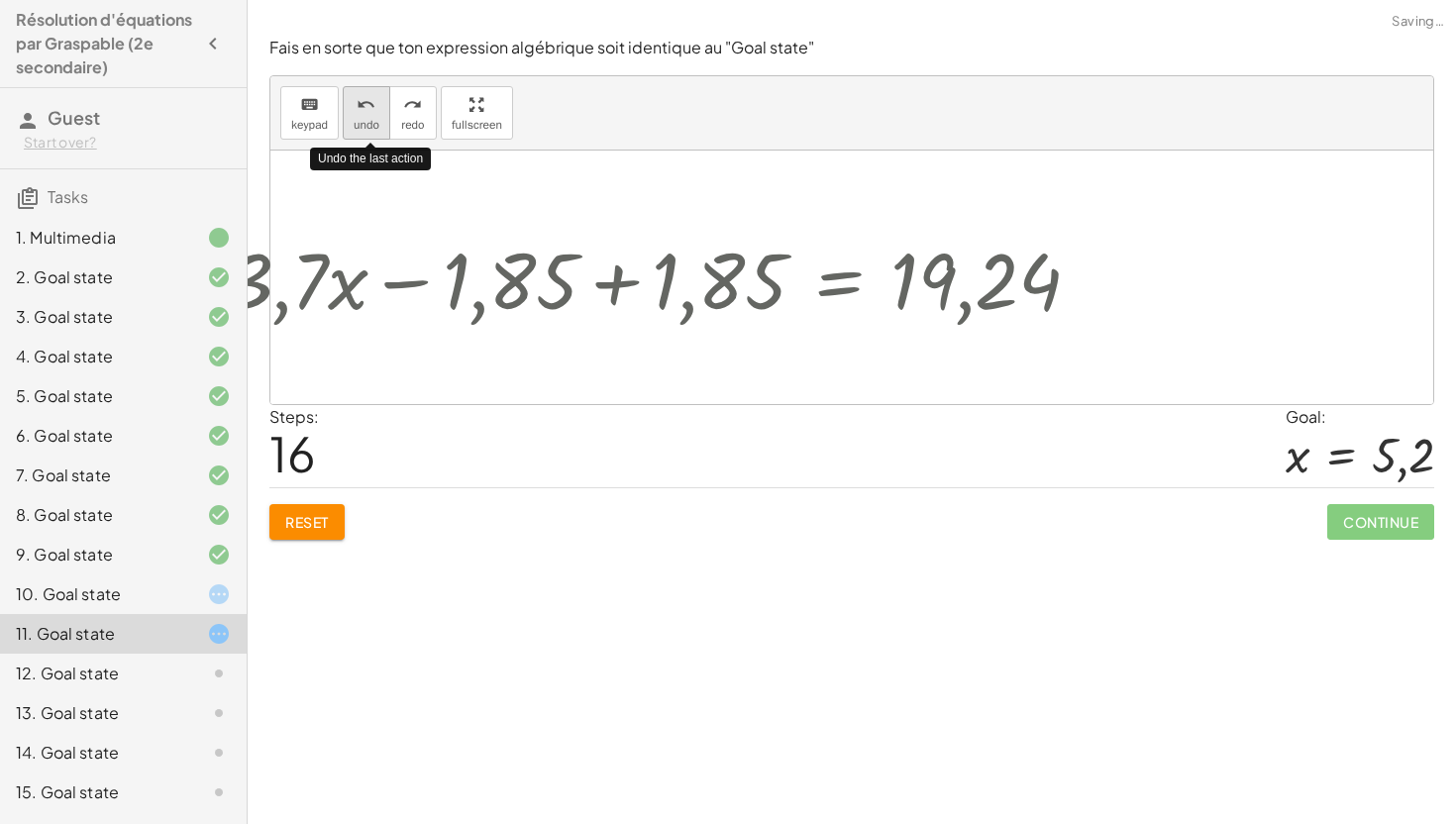 click on "undo undo" at bounding box center (366, 113) 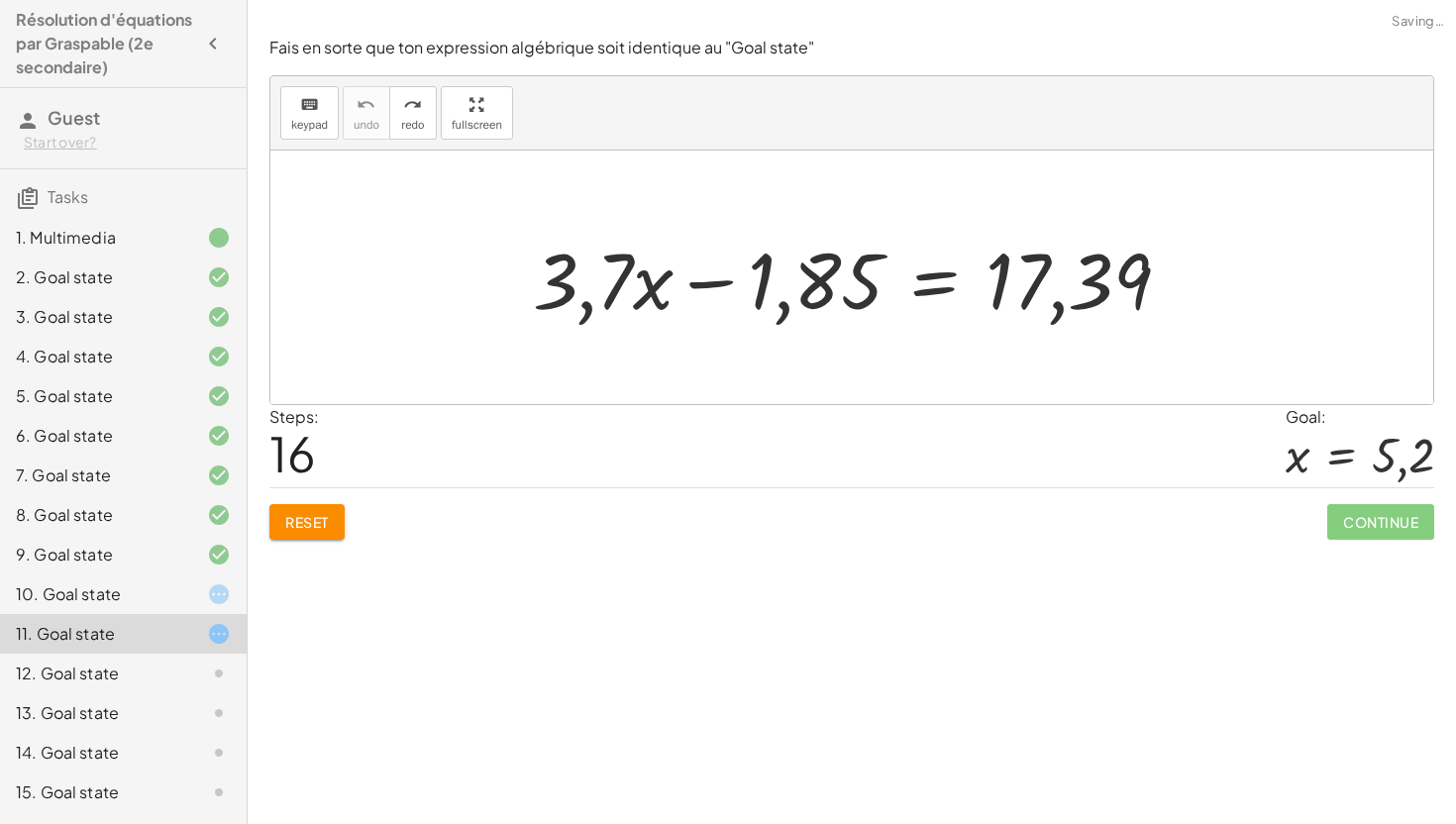 click at bounding box center (860, 277) 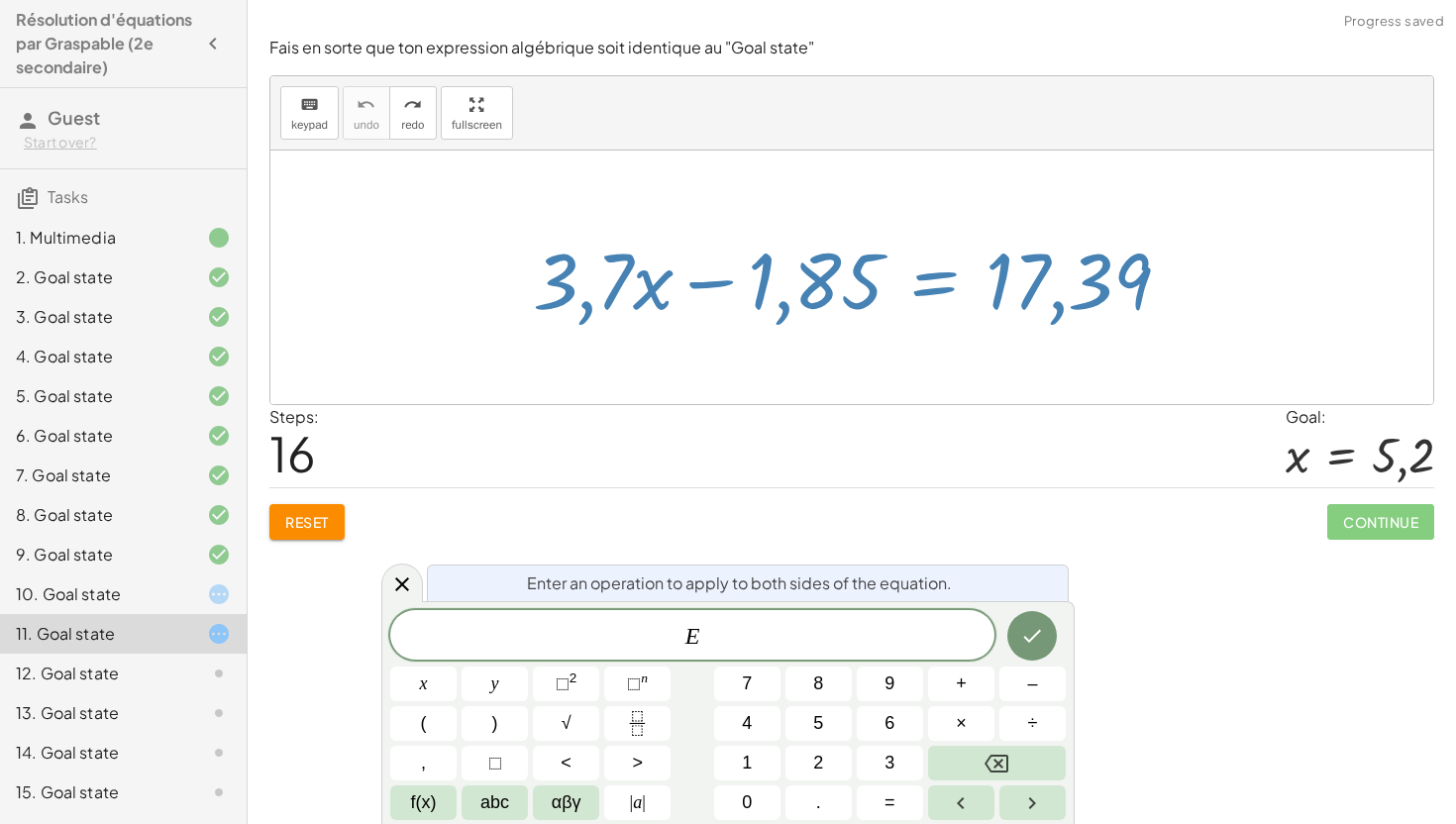 click on "Clique et tiens le signe "="  dans l'équation pour effectuer une opération des deux côtés de l'égalité. Ce que tu ajoutes (+), enlève (-) multiplie (x) ou divise à "E" sera effectué des deux côtés de l'égalité. Regarde cette vidéo pour apprendre comment faire.  Continue Fais en sorte que ton expression algébrique soit identique au "Goal state" keyboard keypad undo undo redo redo fullscreen 4 = 4 + 4 + 10 = + 4 + 10 + 4 + 10 − 10 = + 4 + 10 − 10 + 4 + 10 − 10 = + 4 + 0 + 4 + 10 − 10 = 4 + 4 + 0 = 4 4 = 4 4 = 4 + + 1 + + 1 × Steps:  5 Goal: + 4 + 1 = + 4 + 1 Reset   Continue  Fais en sorte que ton expression algébrique soit identique au "Goal state" keyboard keypad undo undo redo redo fullscreen + x + 10 = 22 + x + 10 − 10 = + 22 − 10 + x + 10 − 10 = 12 + x + 0 = 12 x = 12 × Steps:  3 Goal: x = 12 Reset   Continue  Fais en sorte que ton expression algébrique soit identique au "Goal state" keyboard keypad undo undo redo redo fullscreen 14 = + x − 18 + 14 + 10 = + x − 18 + =" 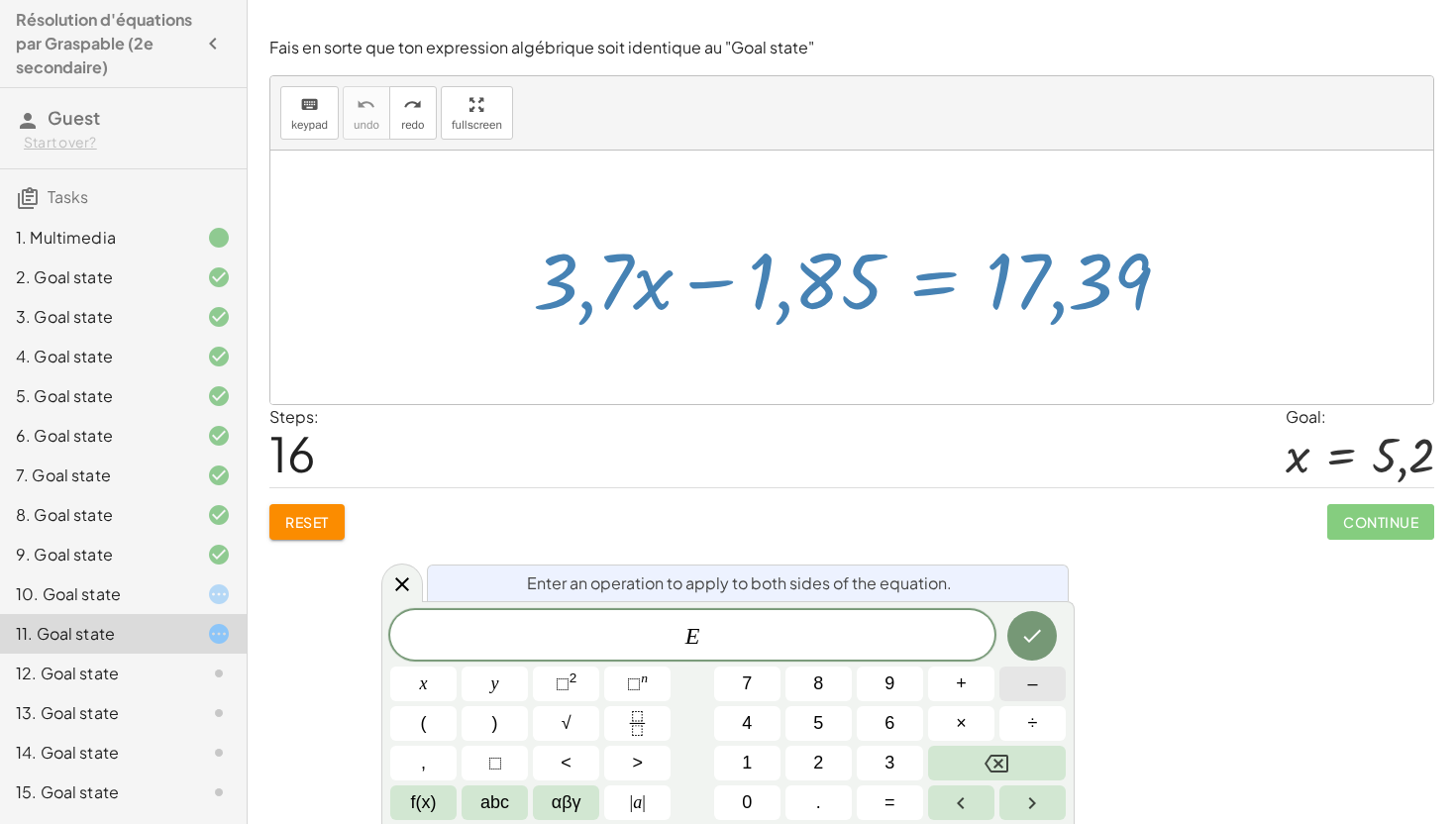 click on "–" at bounding box center [1032, 683] 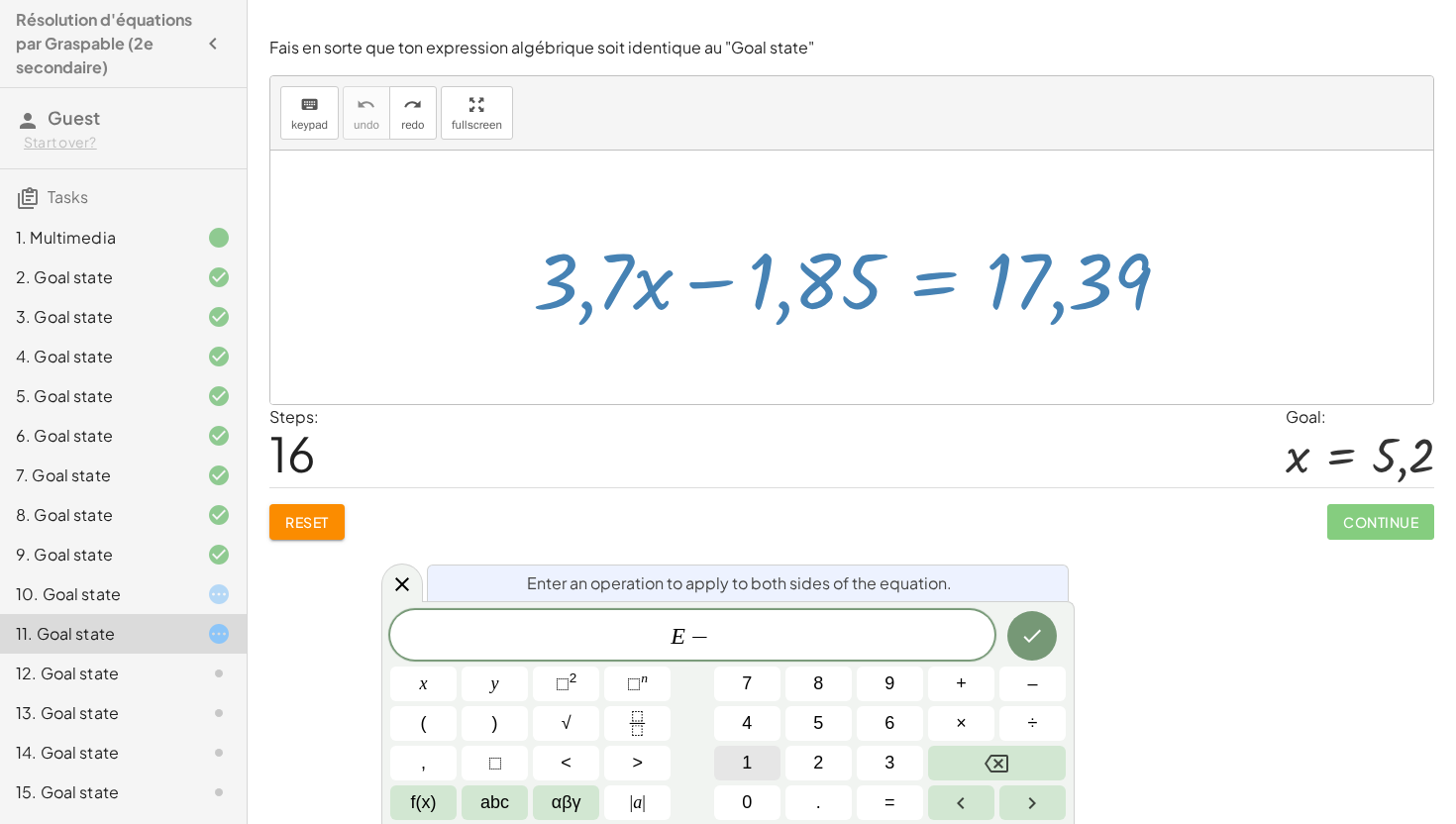 click on "1" at bounding box center (747, 763) 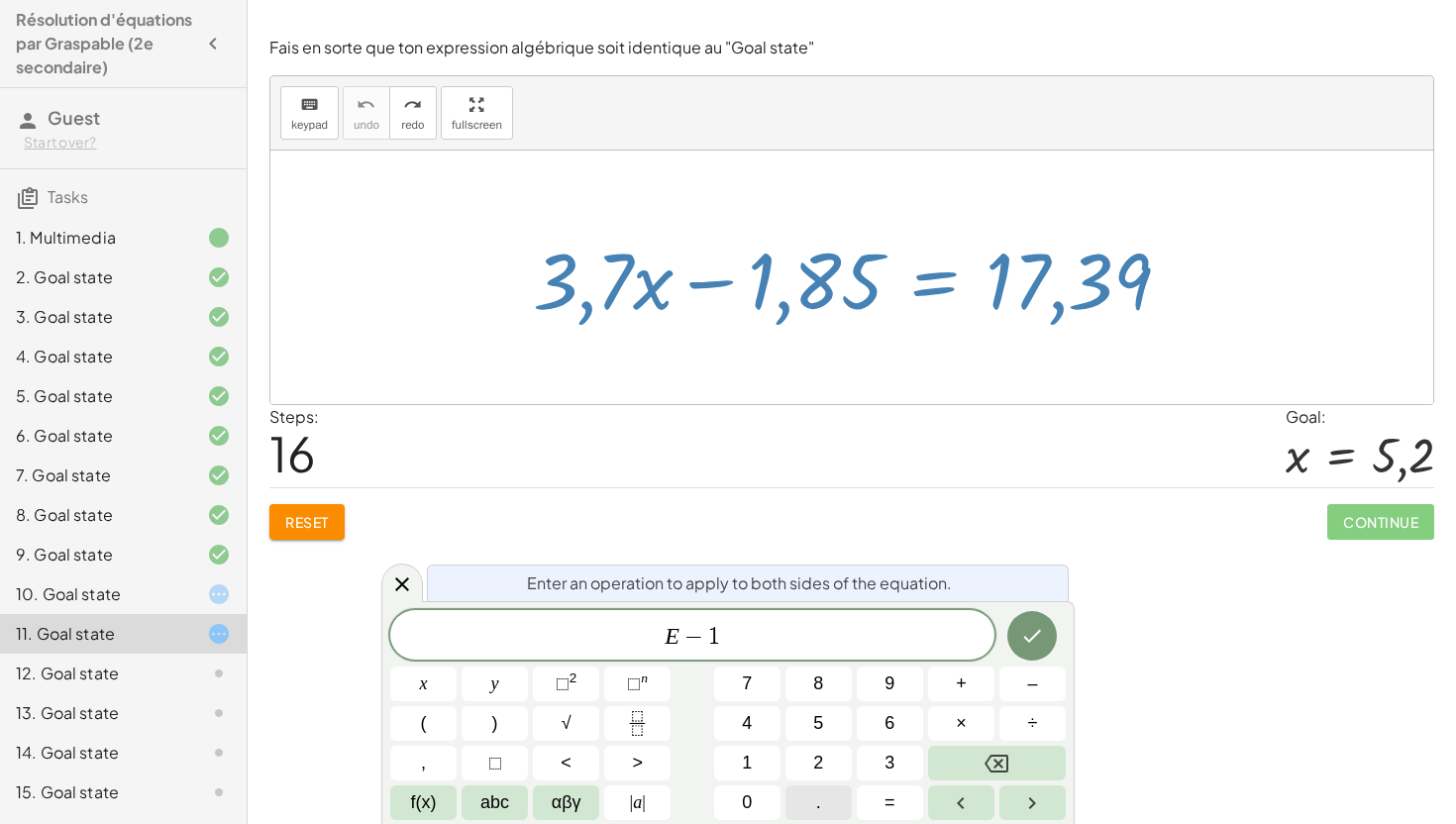 click on "." at bounding box center [818, 802] 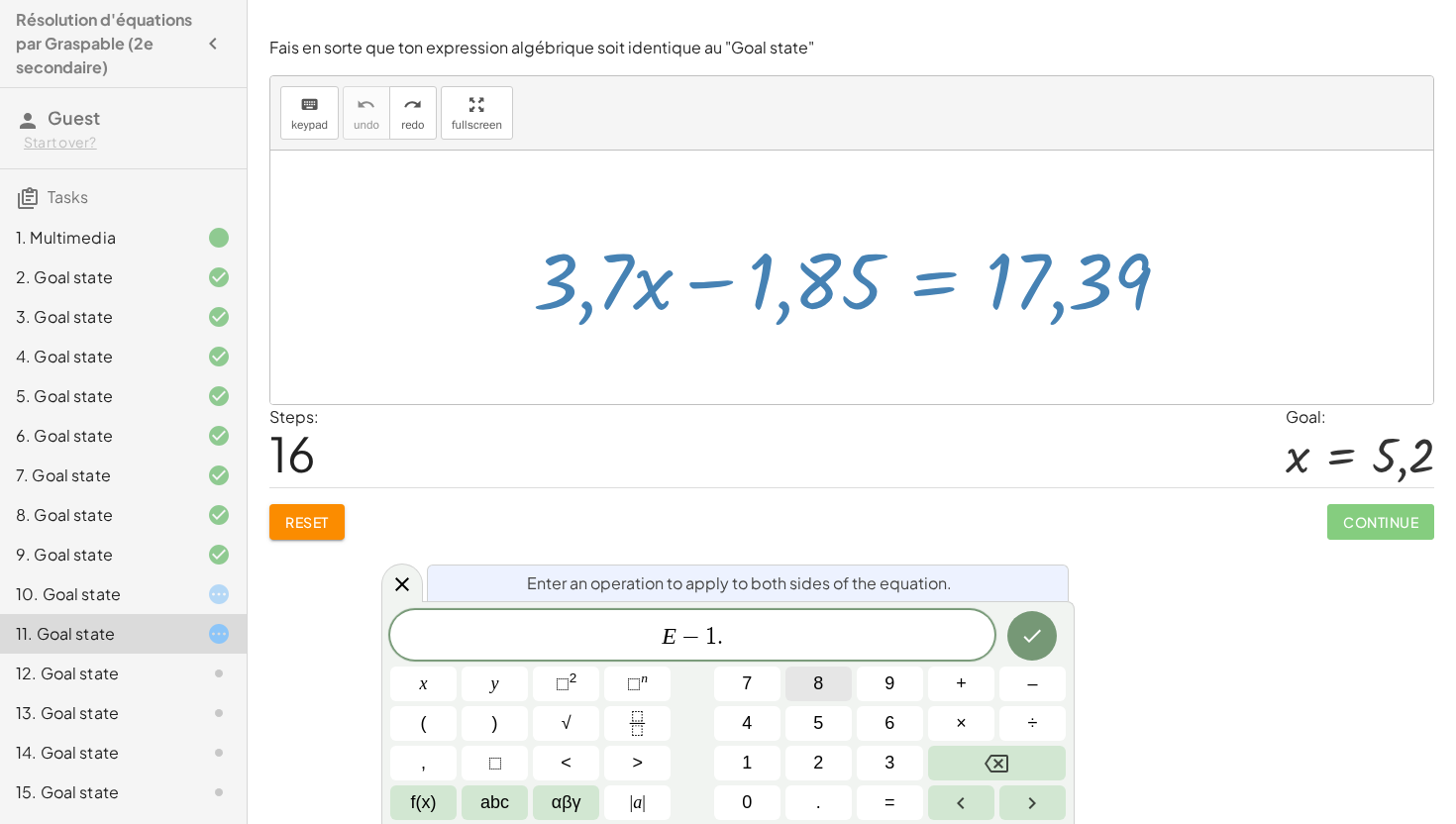 click on "8" at bounding box center [818, 683] 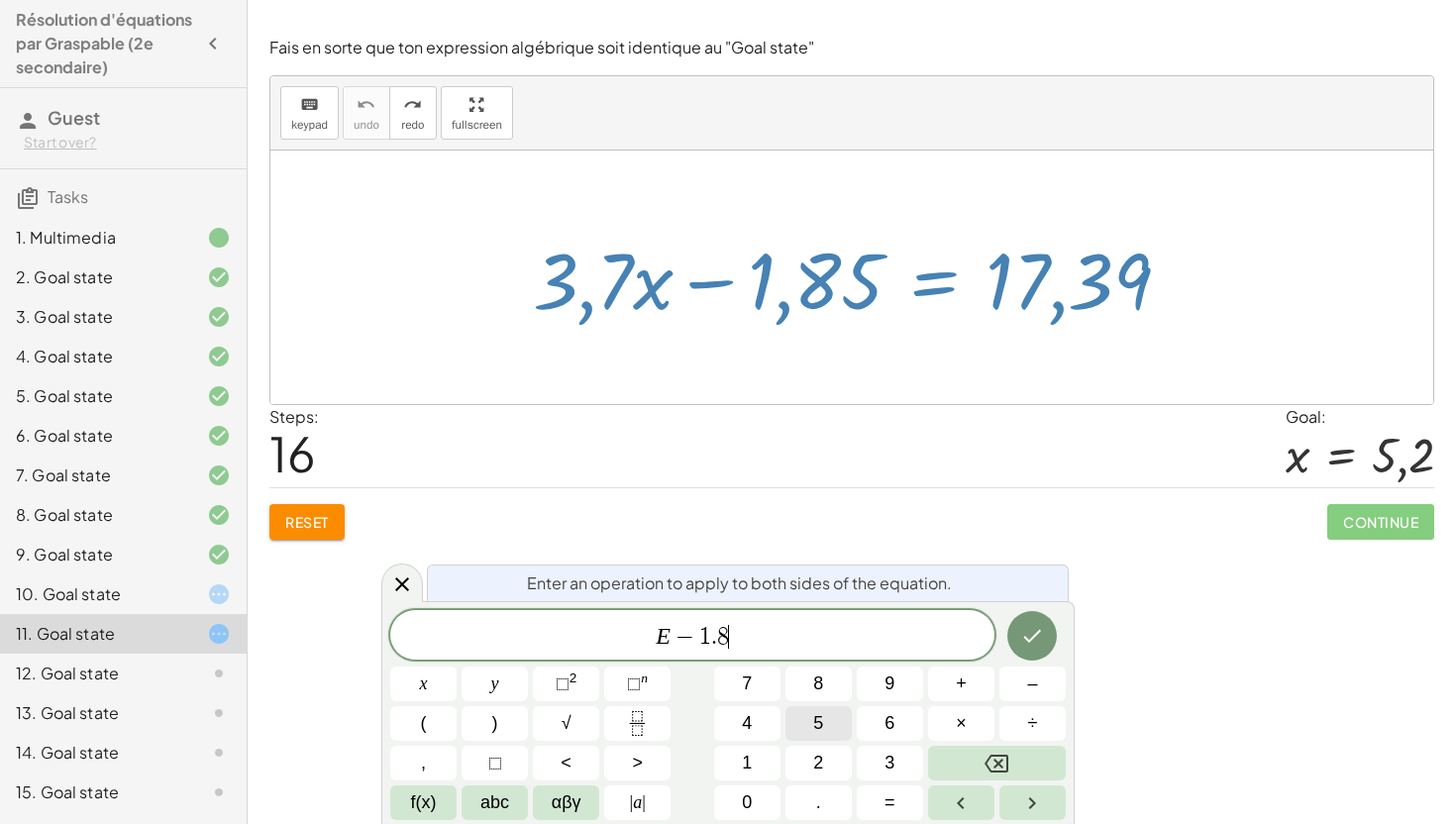 click on "5" at bounding box center [818, 723] 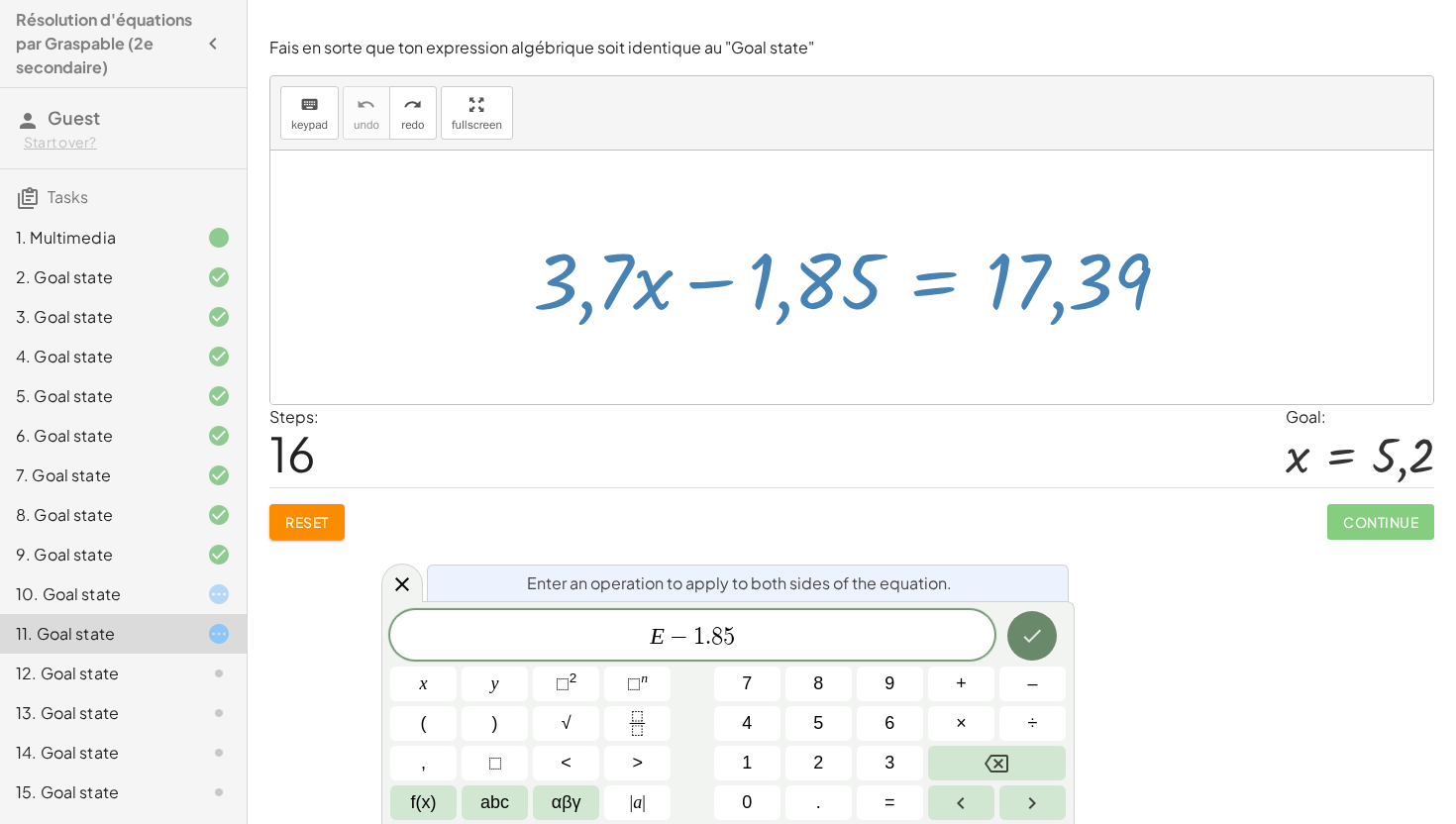 click 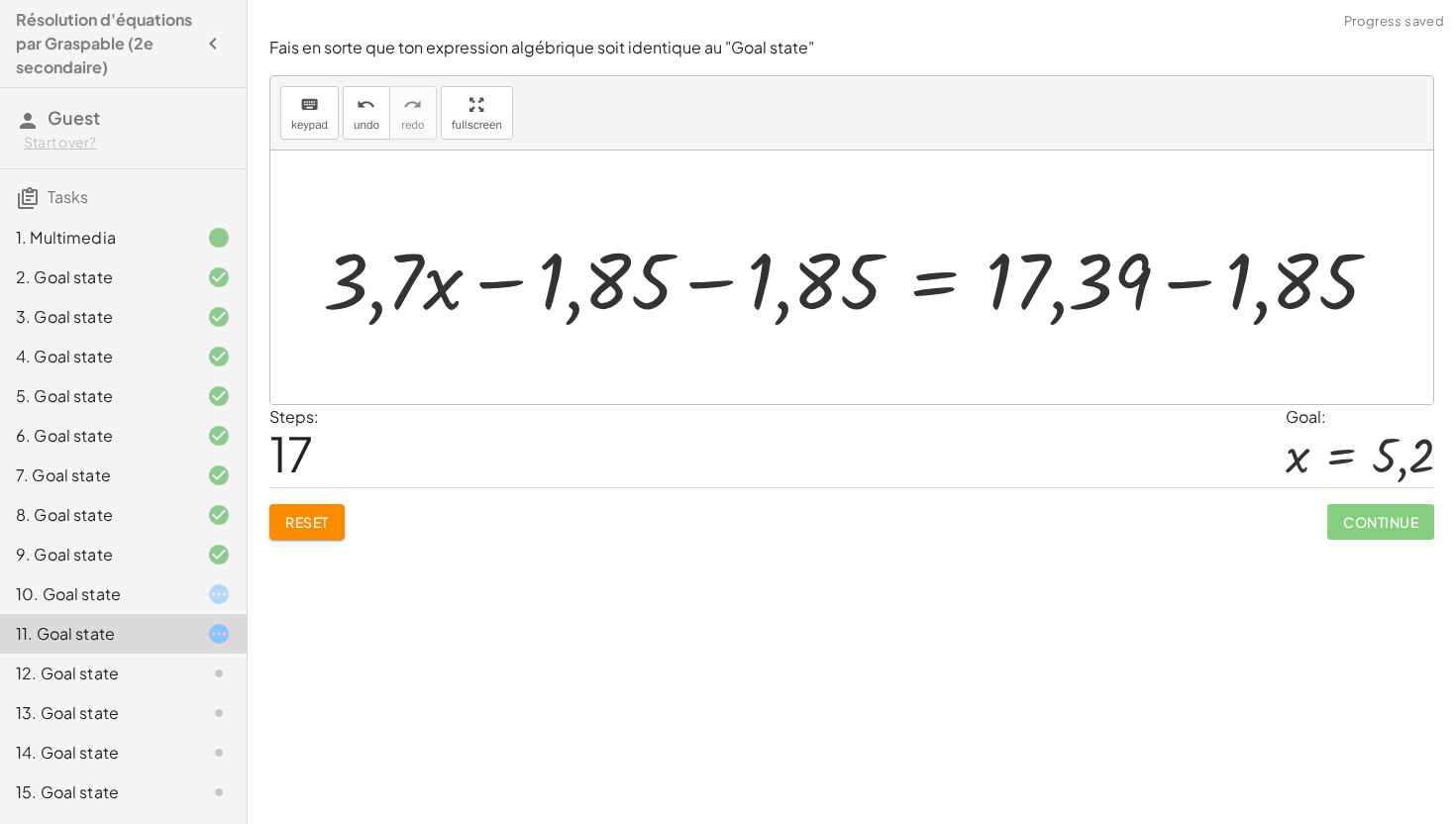 click at bounding box center [859, 277] 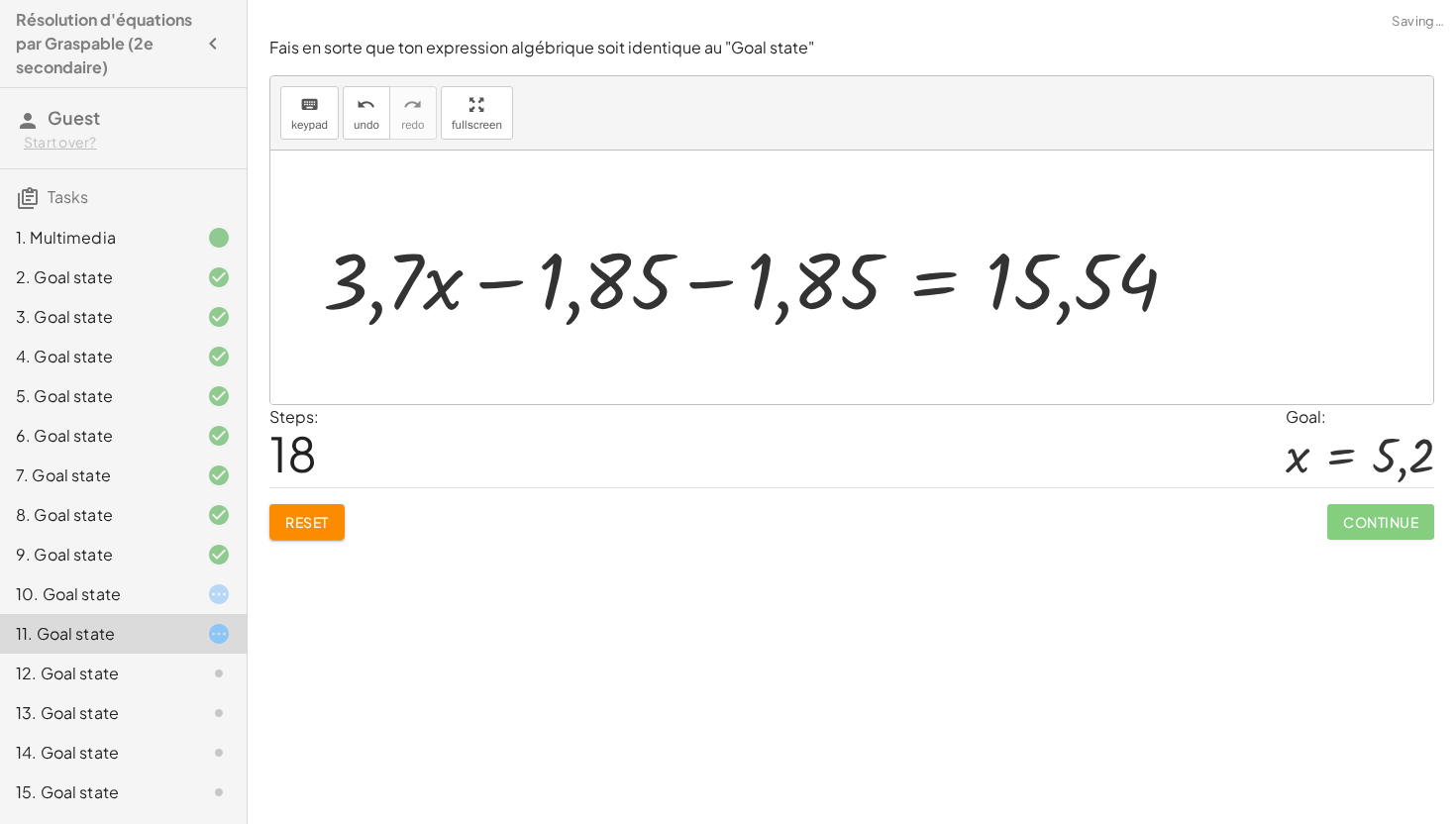 click at bounding box center (759, 277) 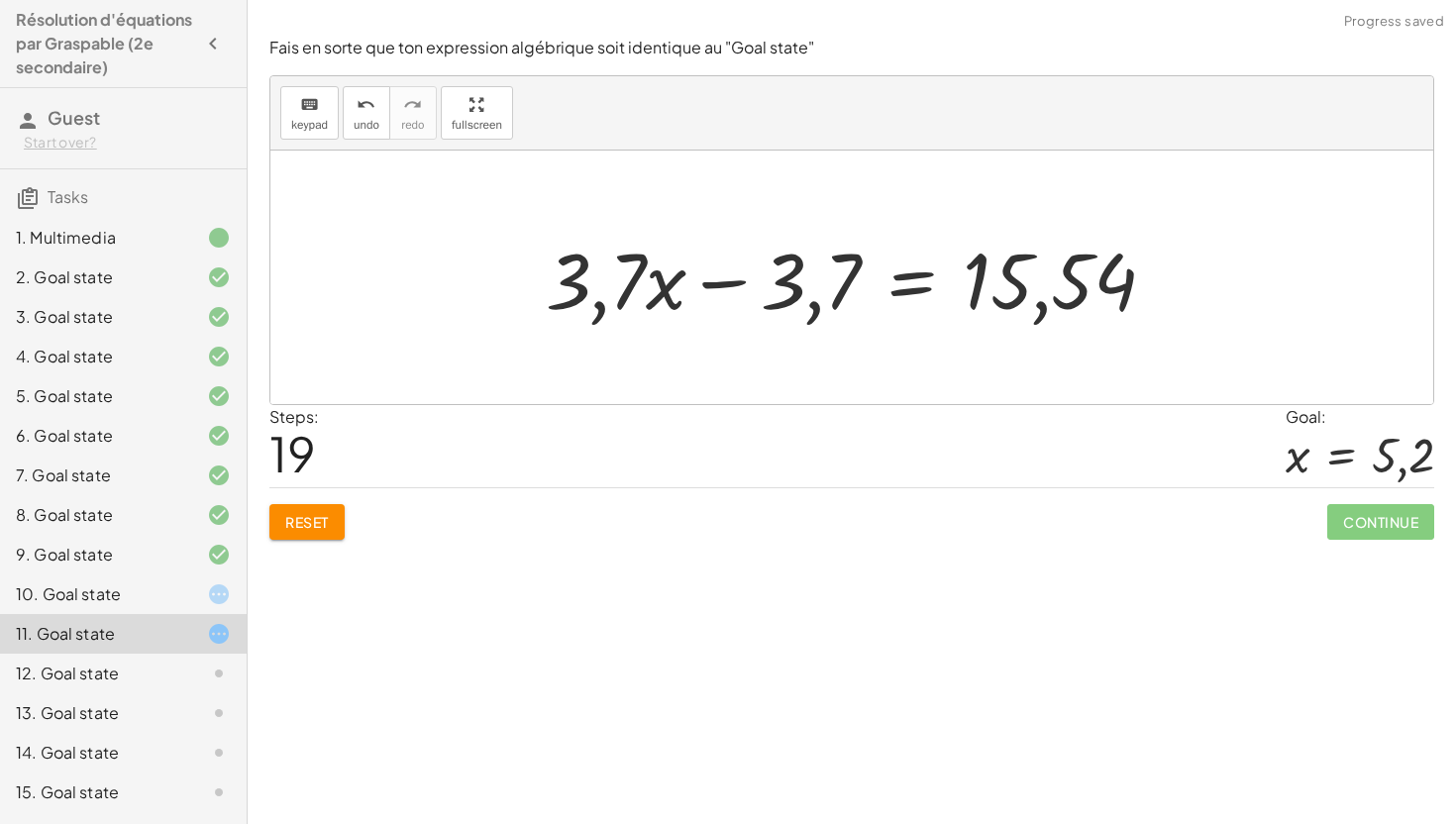 click at bounding box center (859, 277) 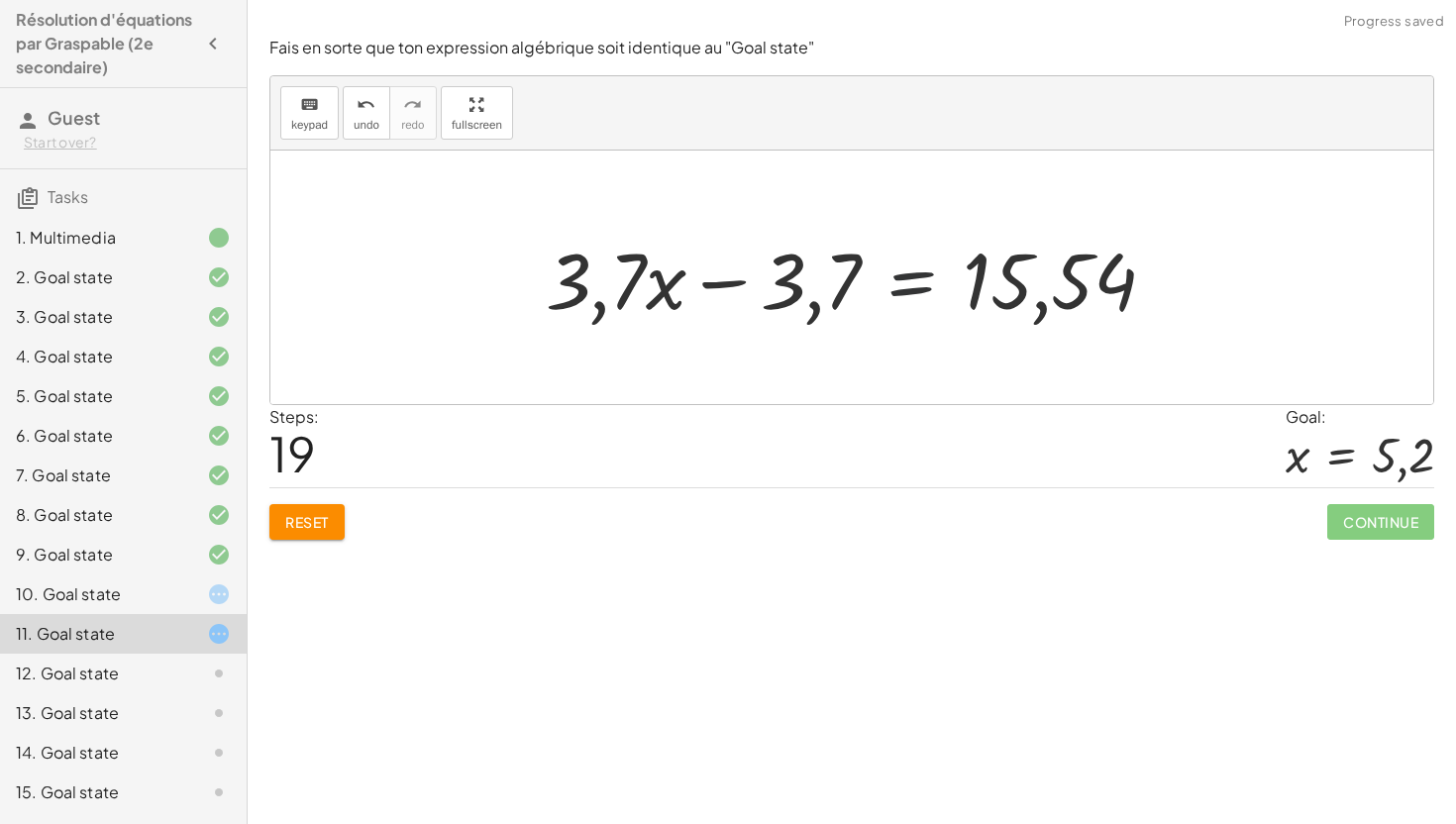 click at bounding box center (859, 277) 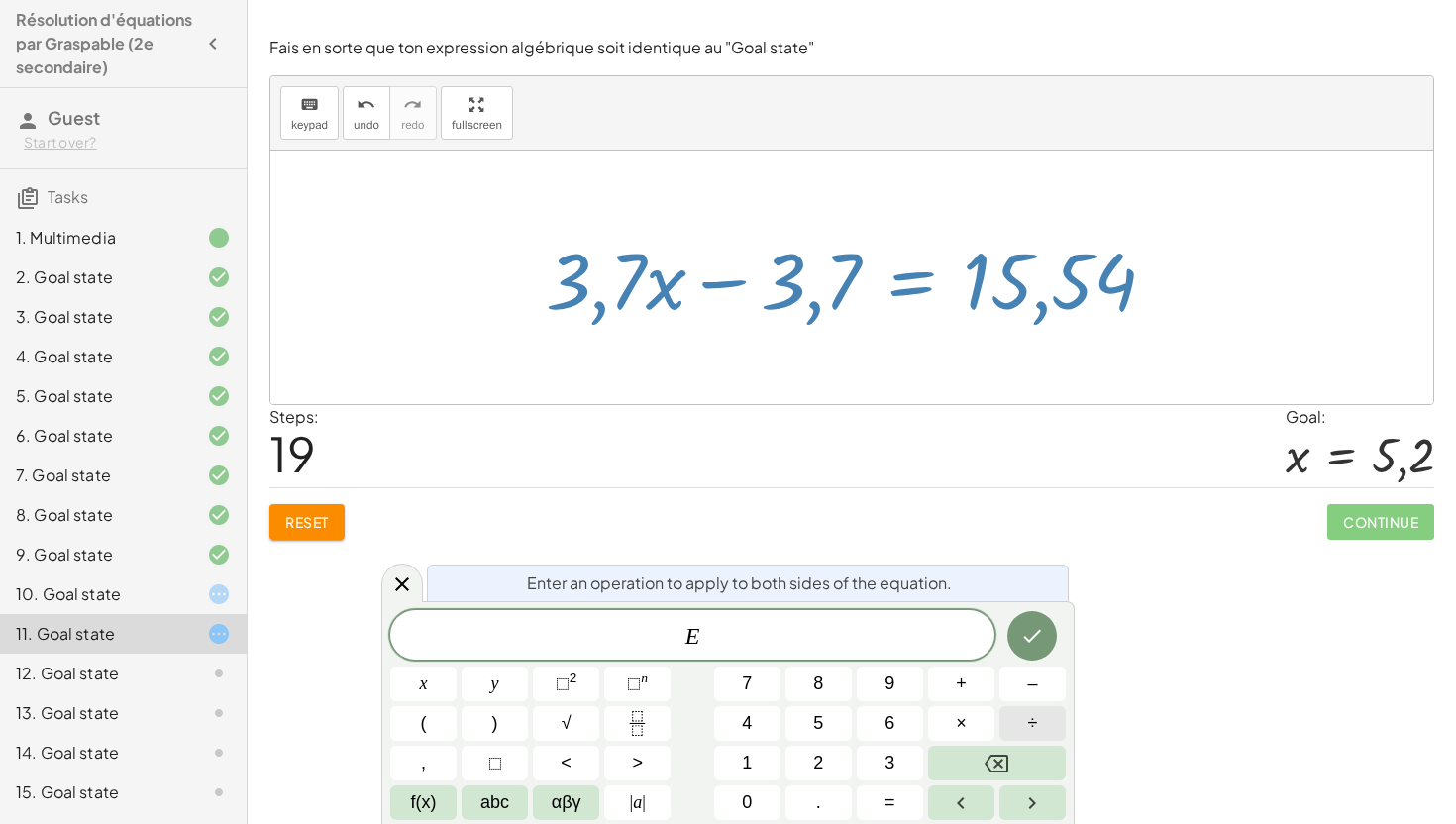 click on "÷" at bounding box center (1033, 723) 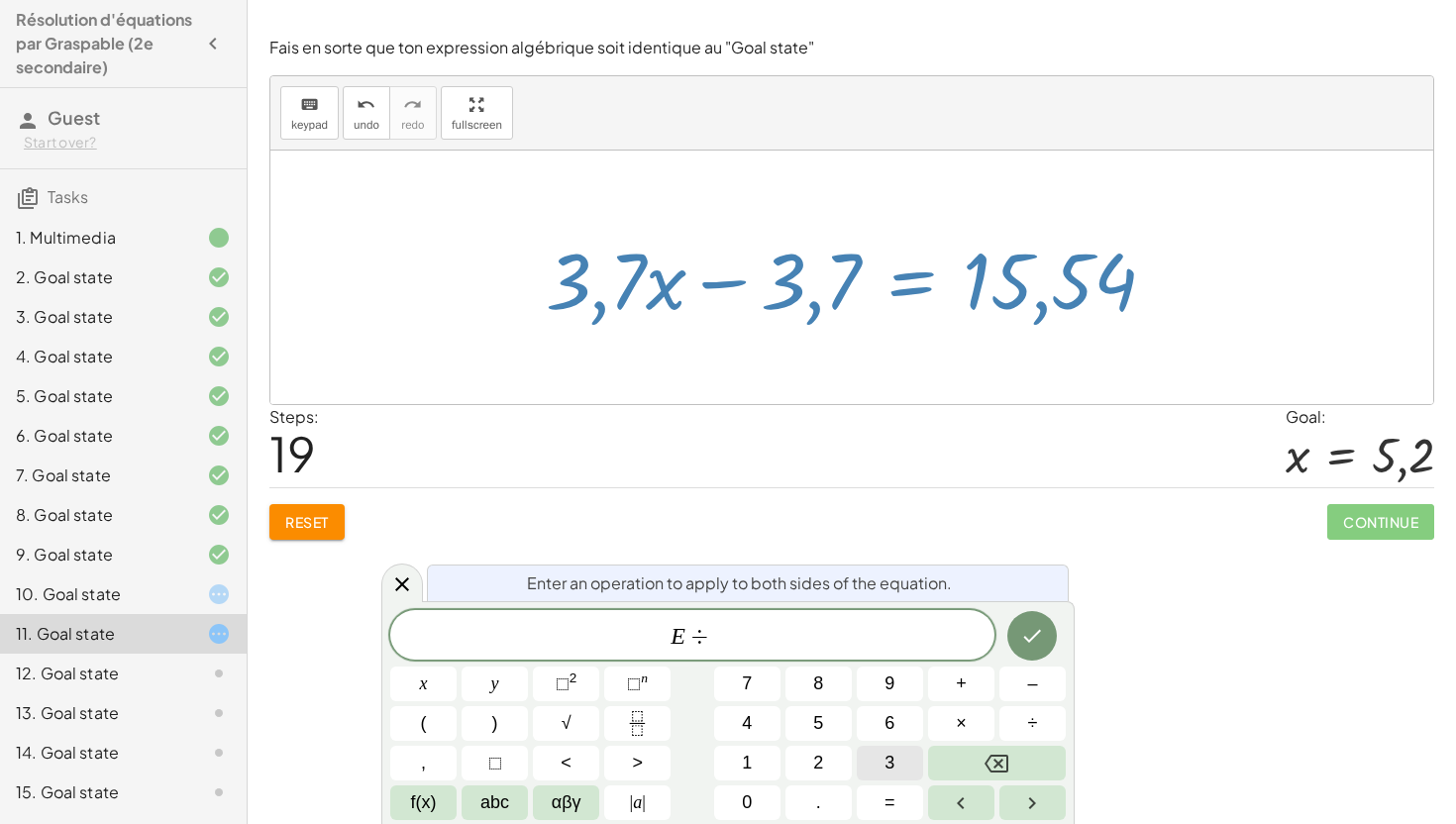 click on "3" at bounding box center [889, 763] 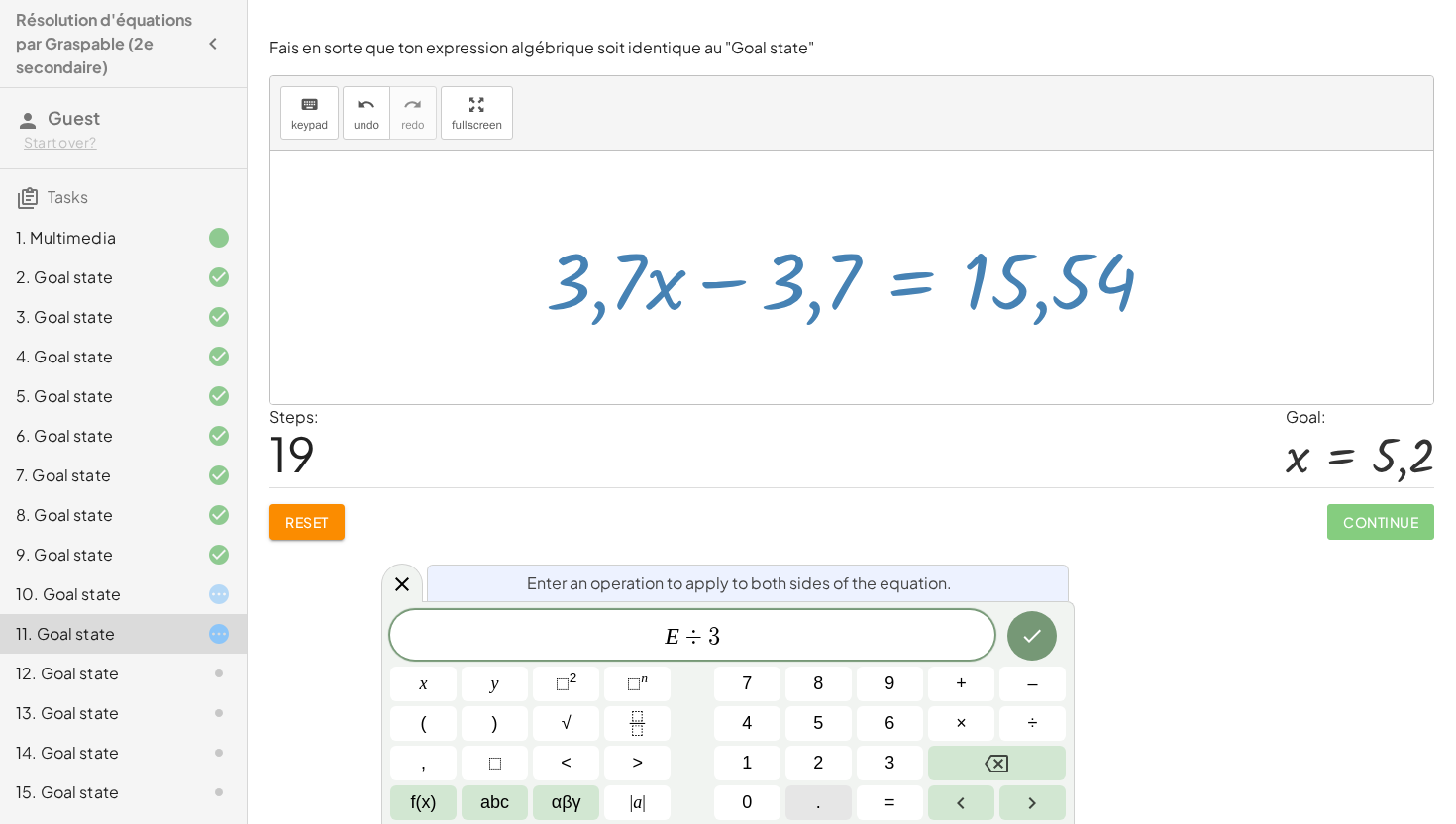click on "." at bounding box center (818, 802) 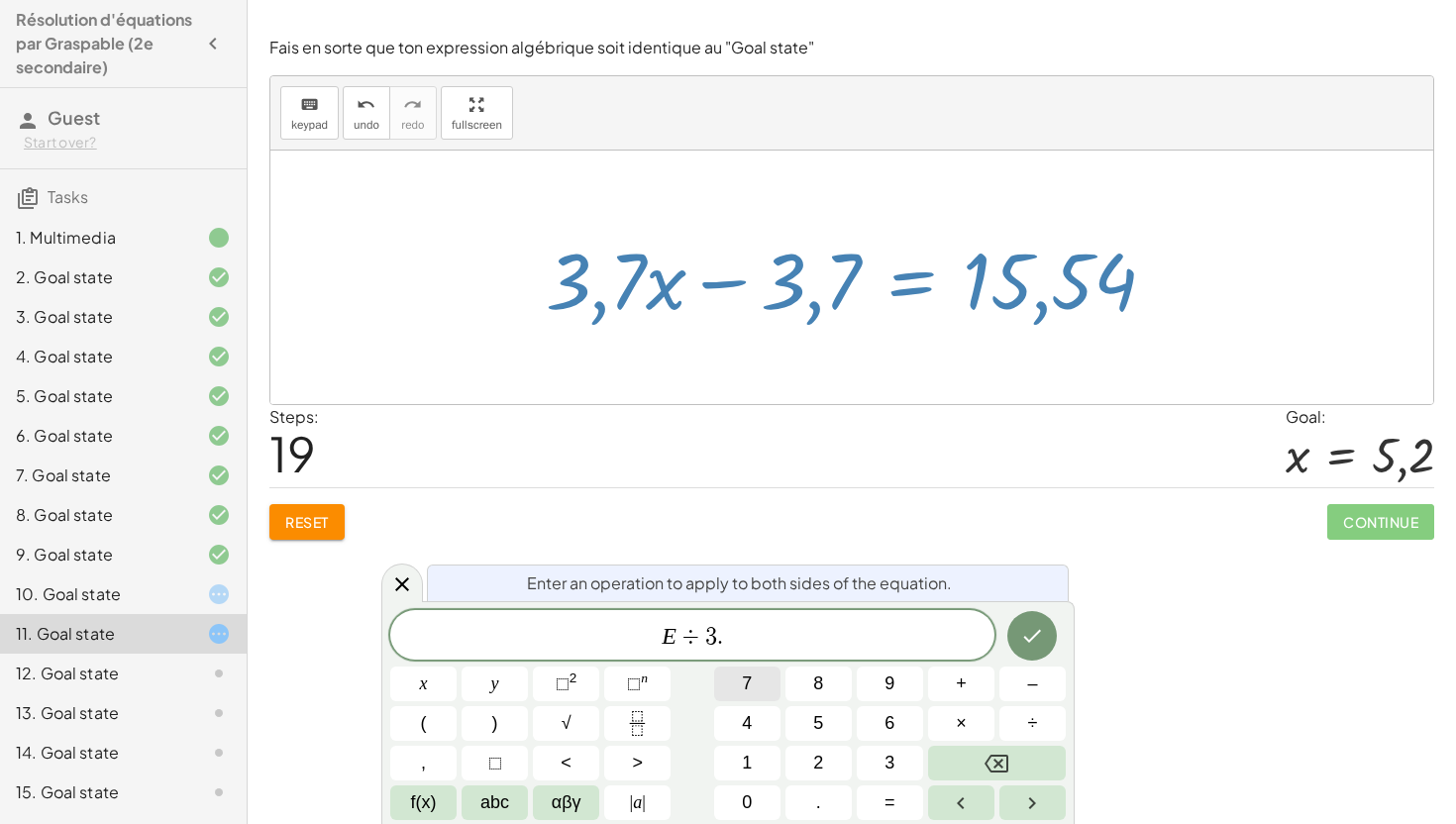 click on "7" at bounding box center (747, 683) 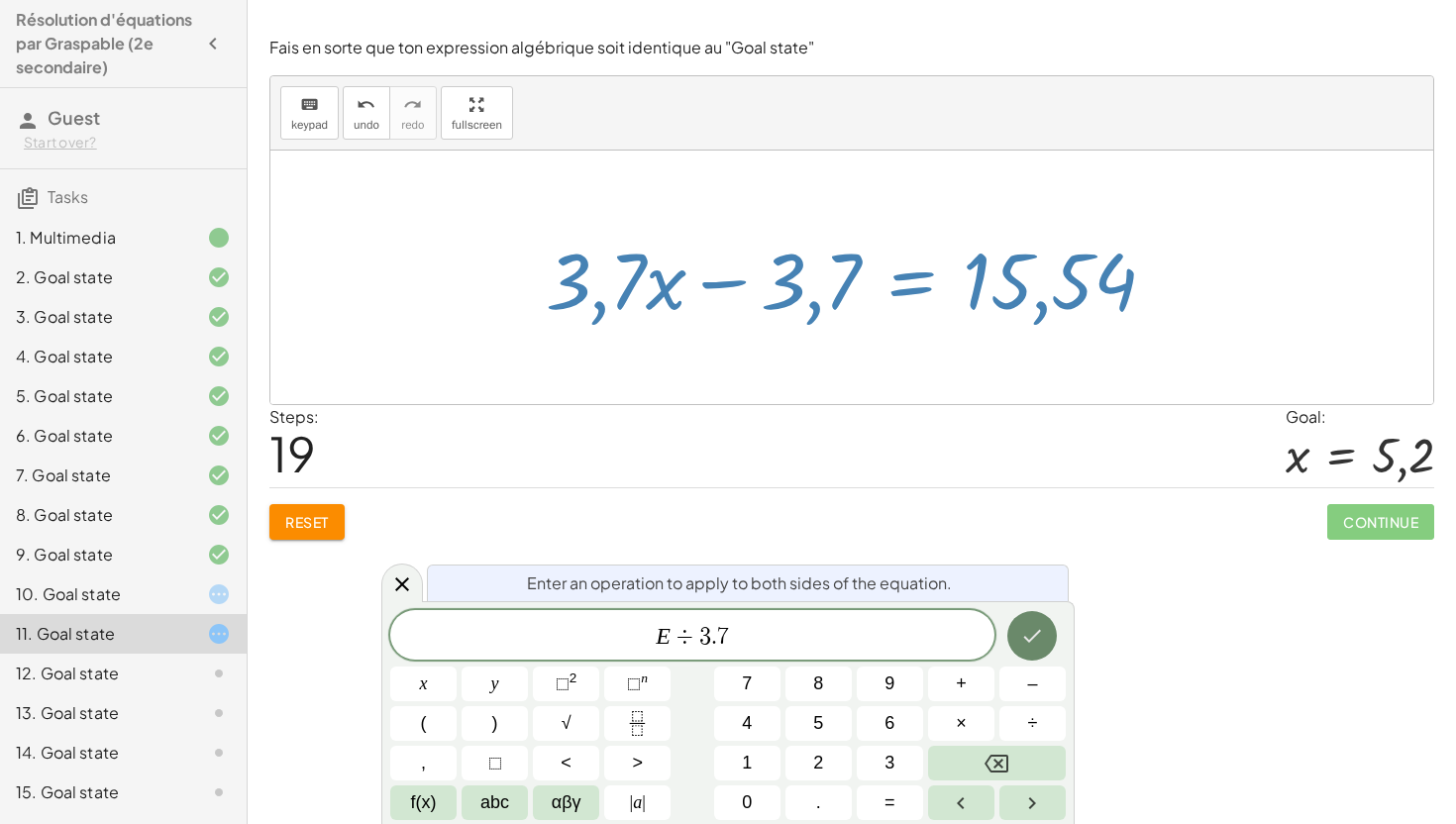 click 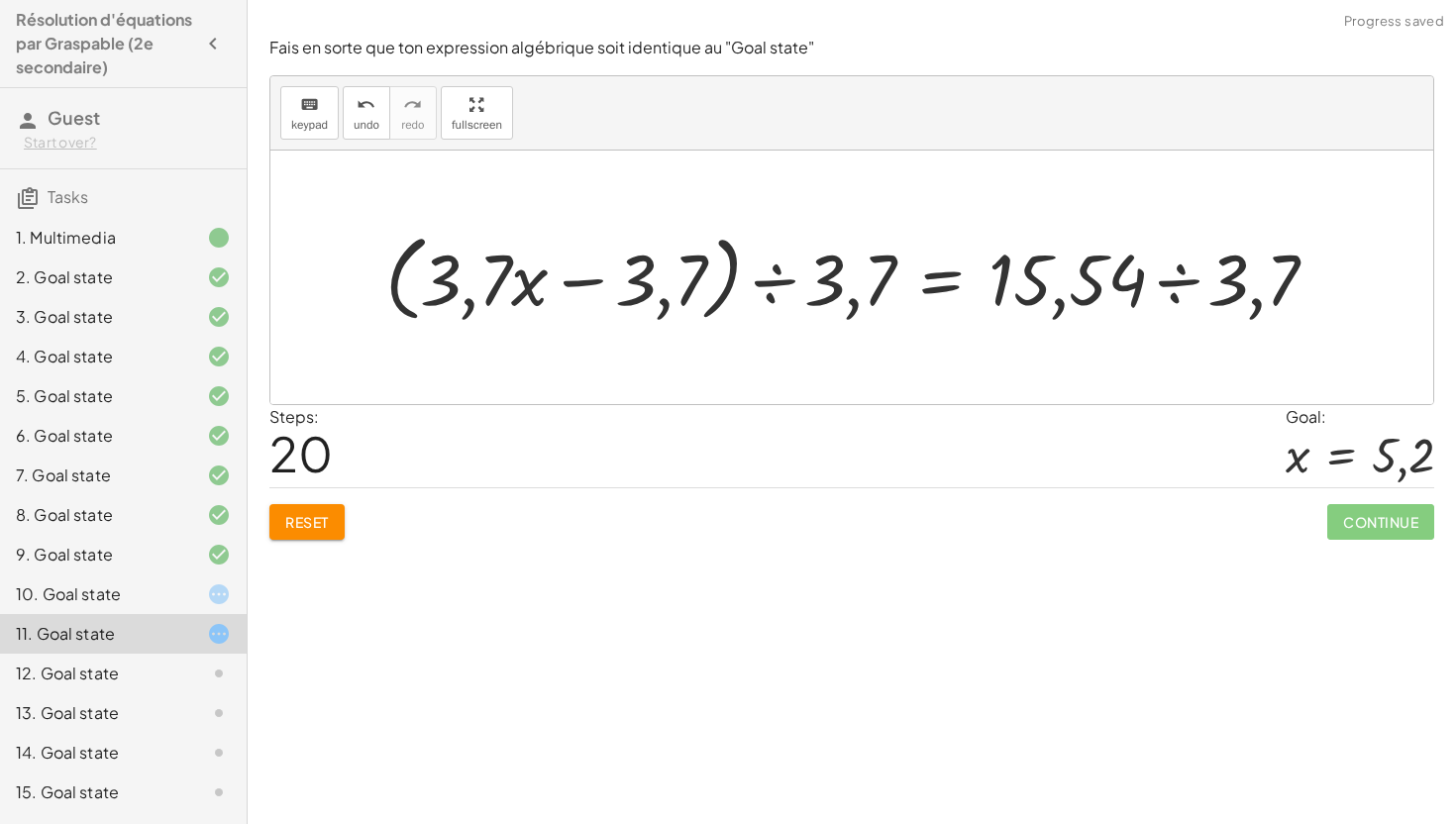 click at bounding box center (859, 276) 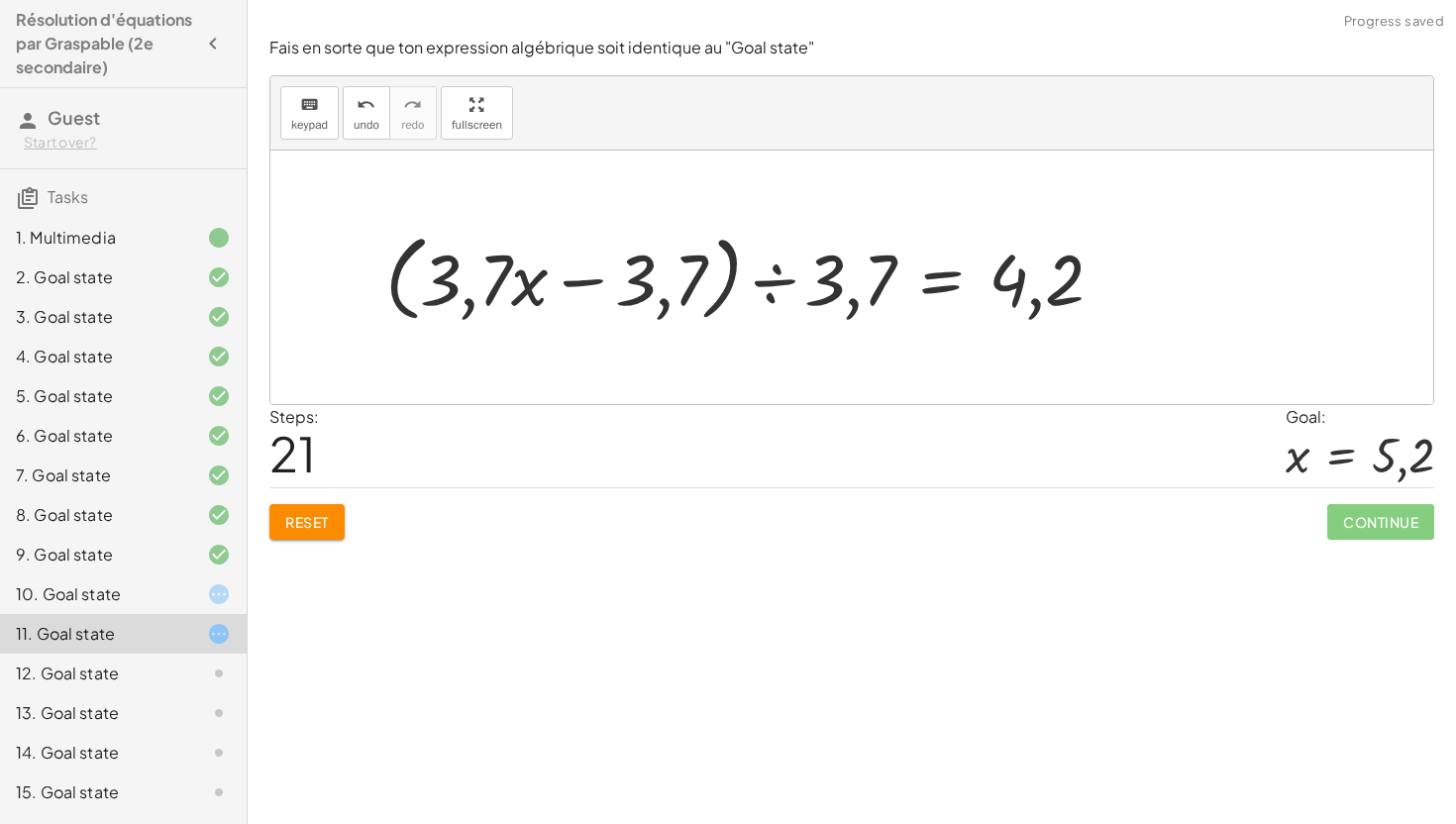 click at bounding box center [752, 276] 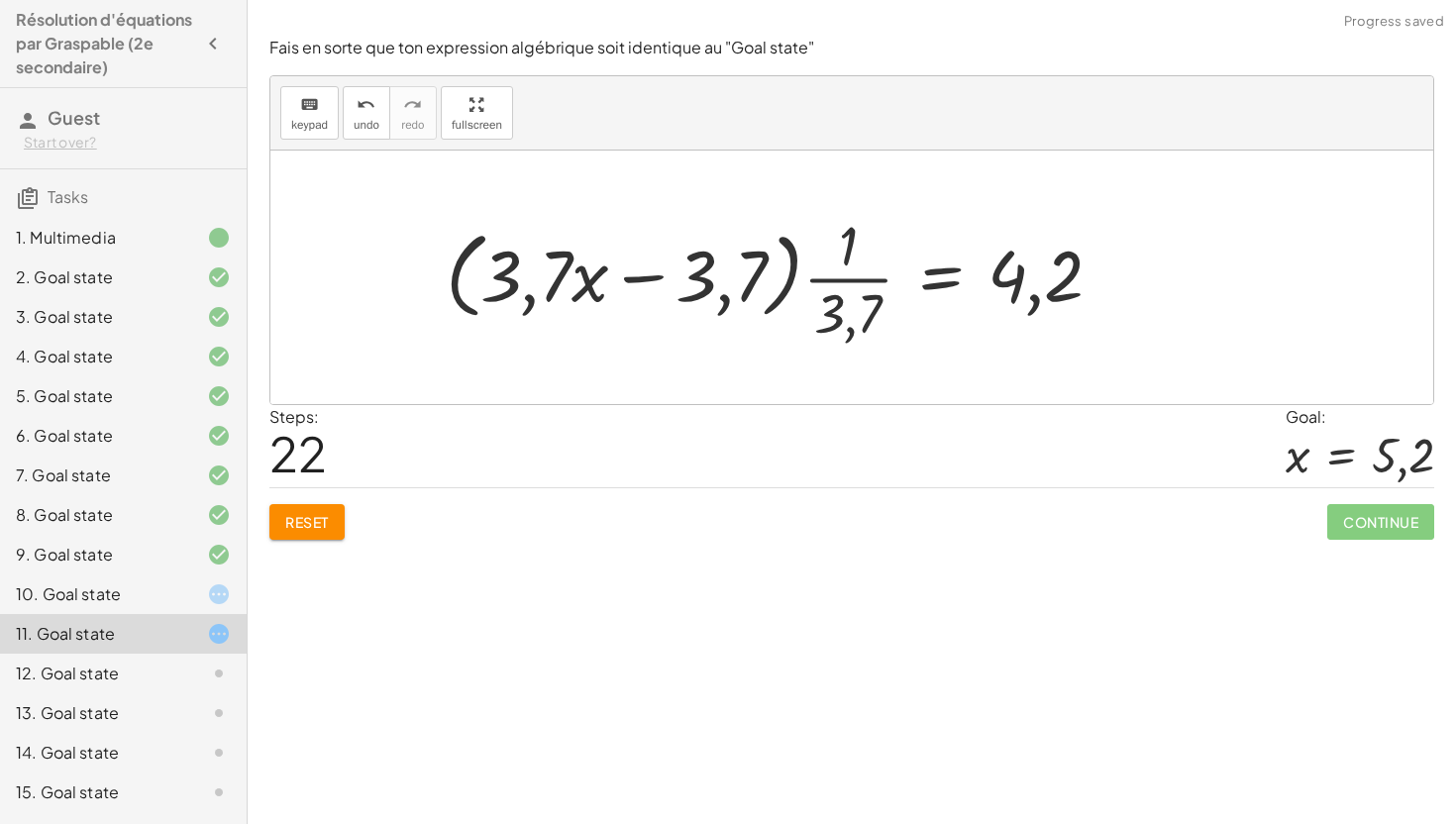 click at bounding box center (781, 276) 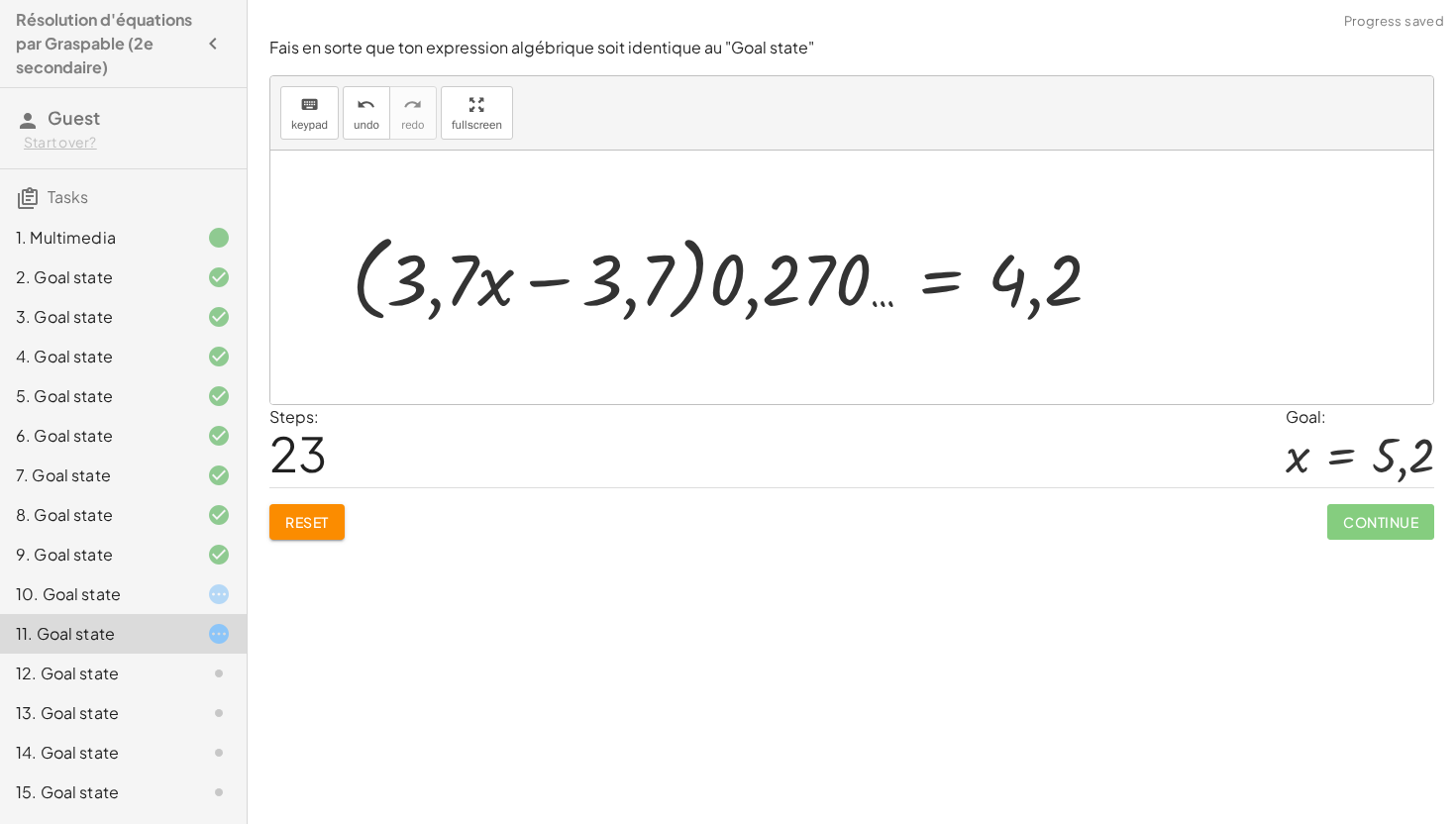 click at bounding box center (735, 276) 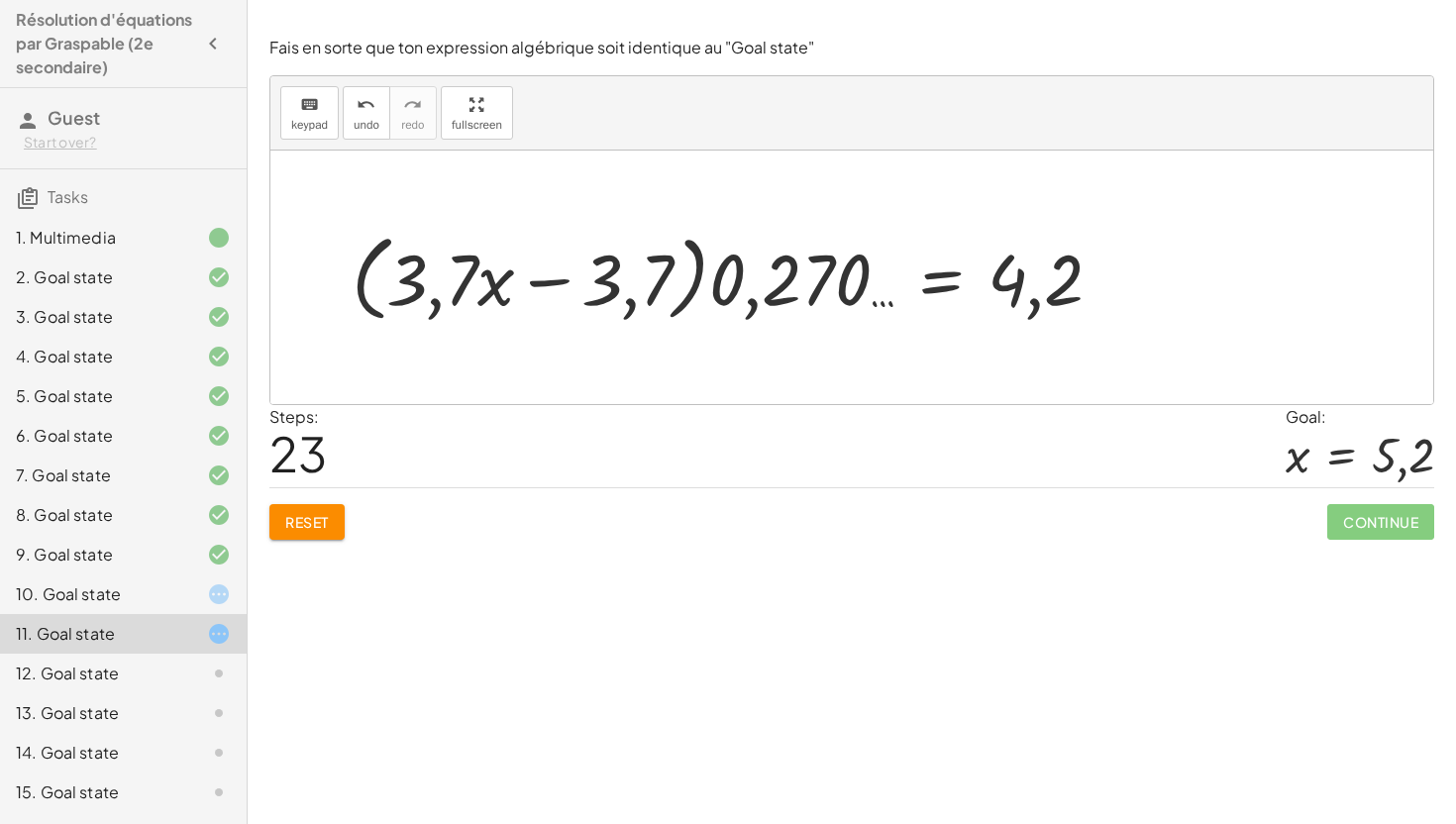 click at bounding box center [735, 276] 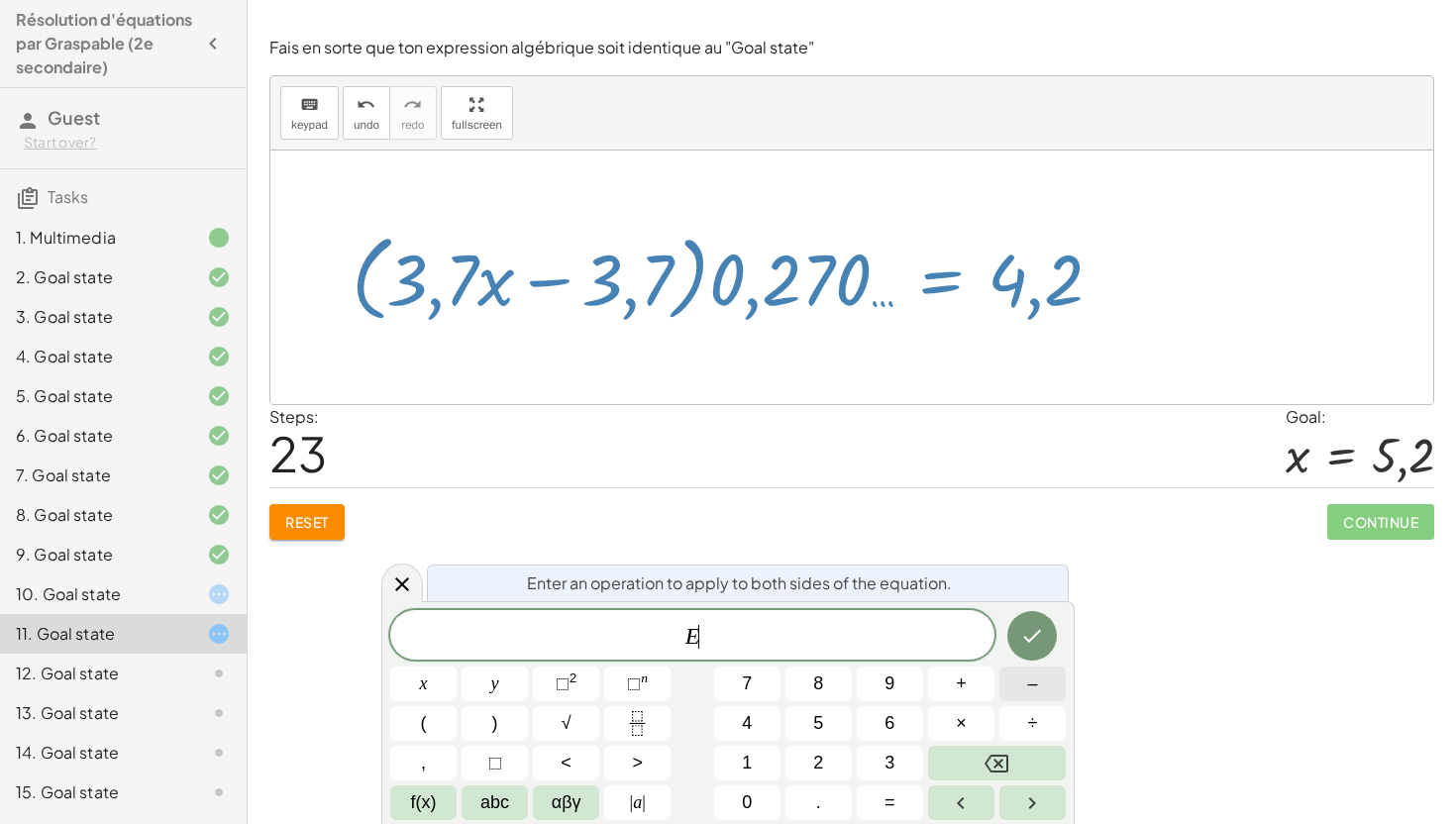 click on "–" at bounding box center (1032, 683) 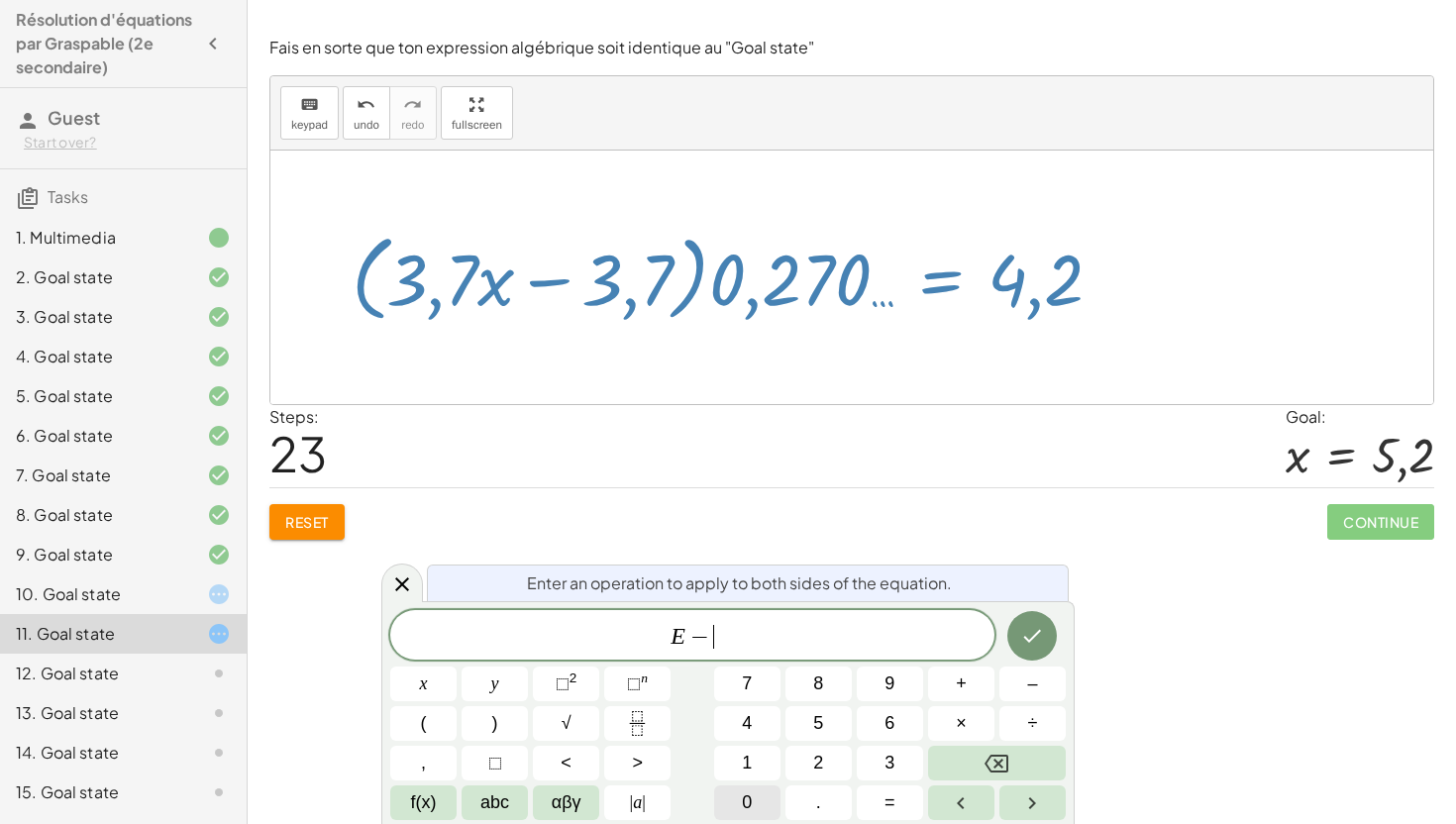 click on "0" at bounding box center [747, 802] 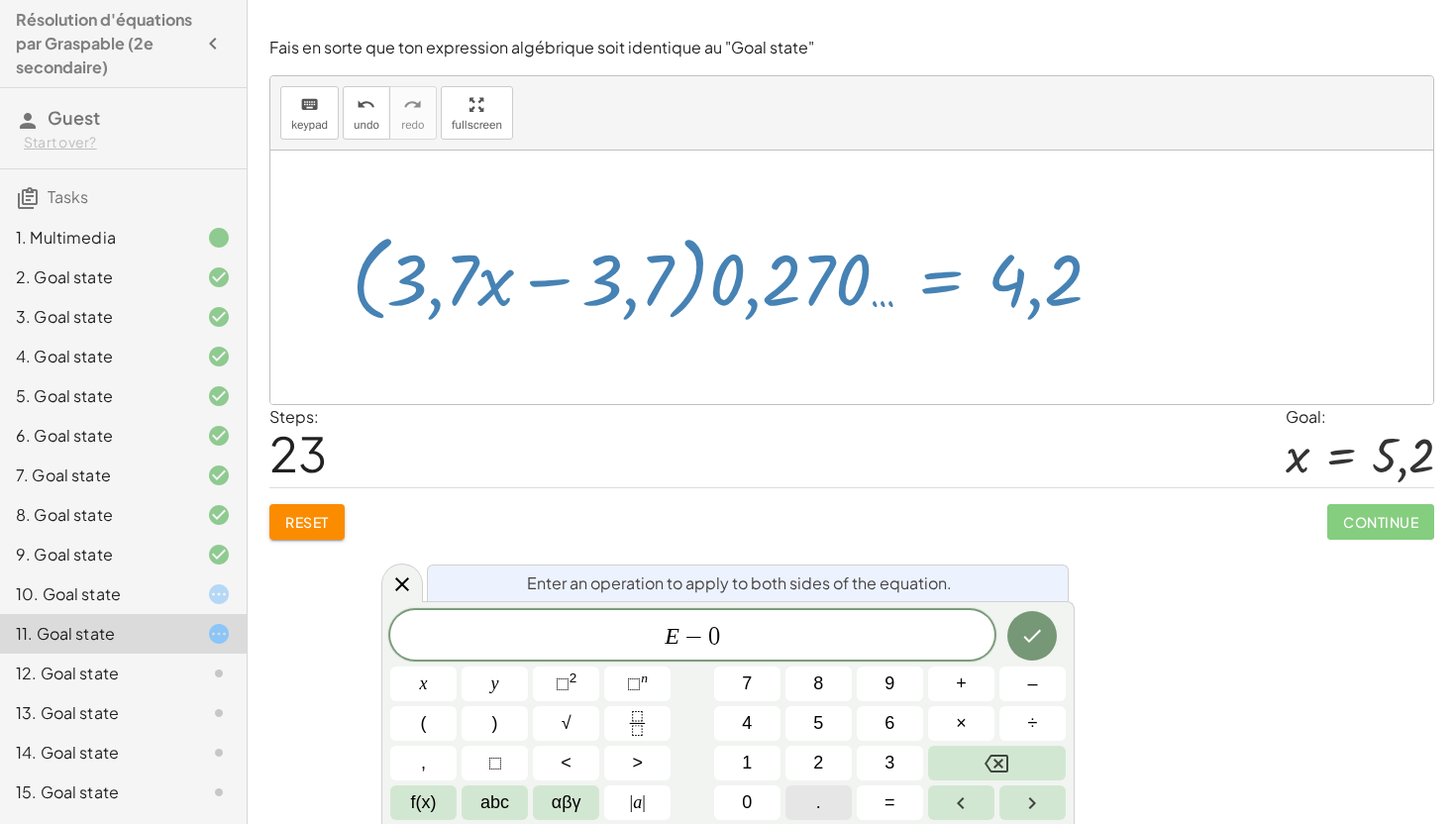 click on "." at bounding box center [818, 802] 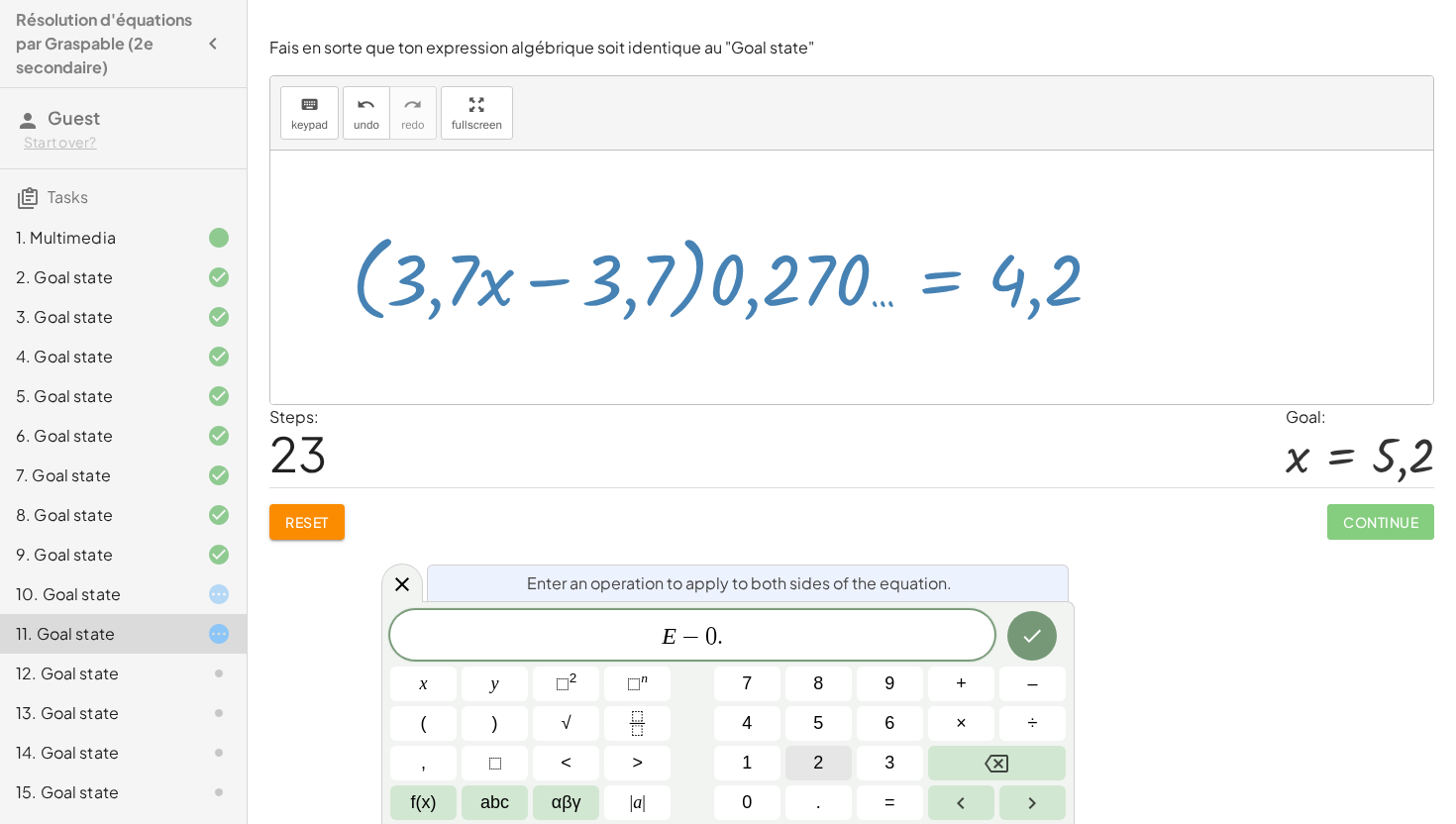 click on "2" at bounding box center (818, 763) 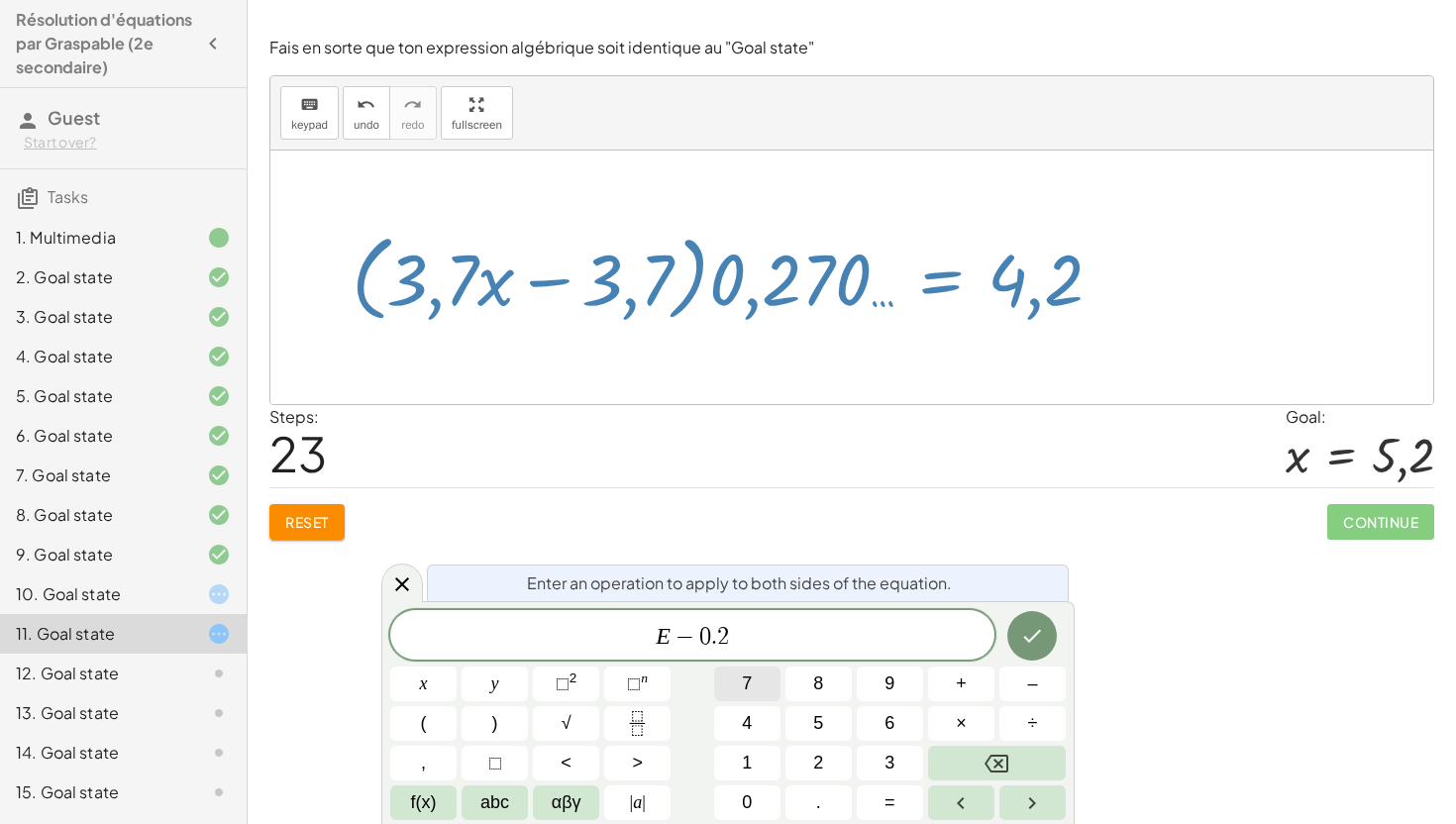 click on "7" at bounding box center [747, 683] 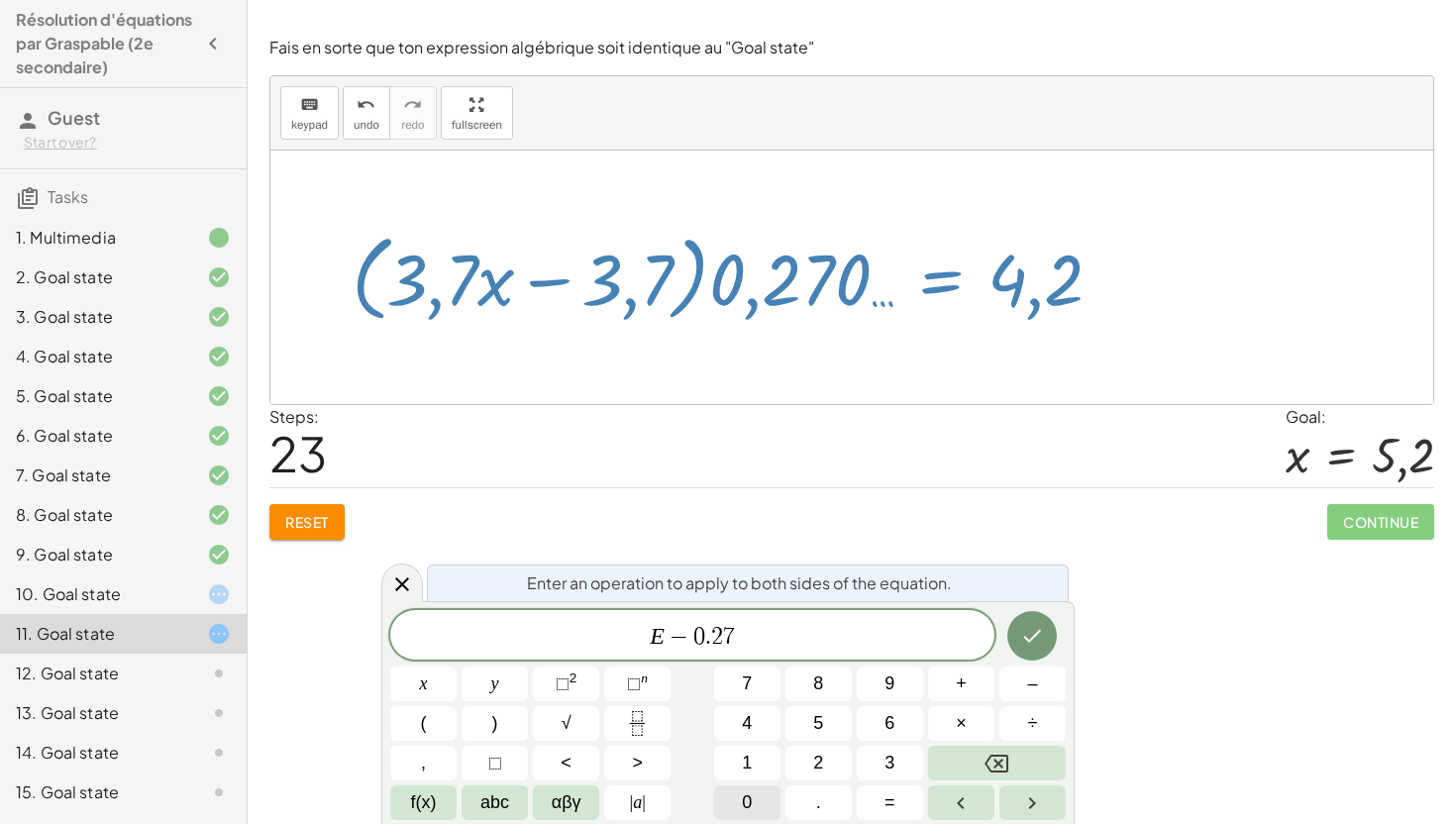 click on "0" at bounding box center (747, 802) 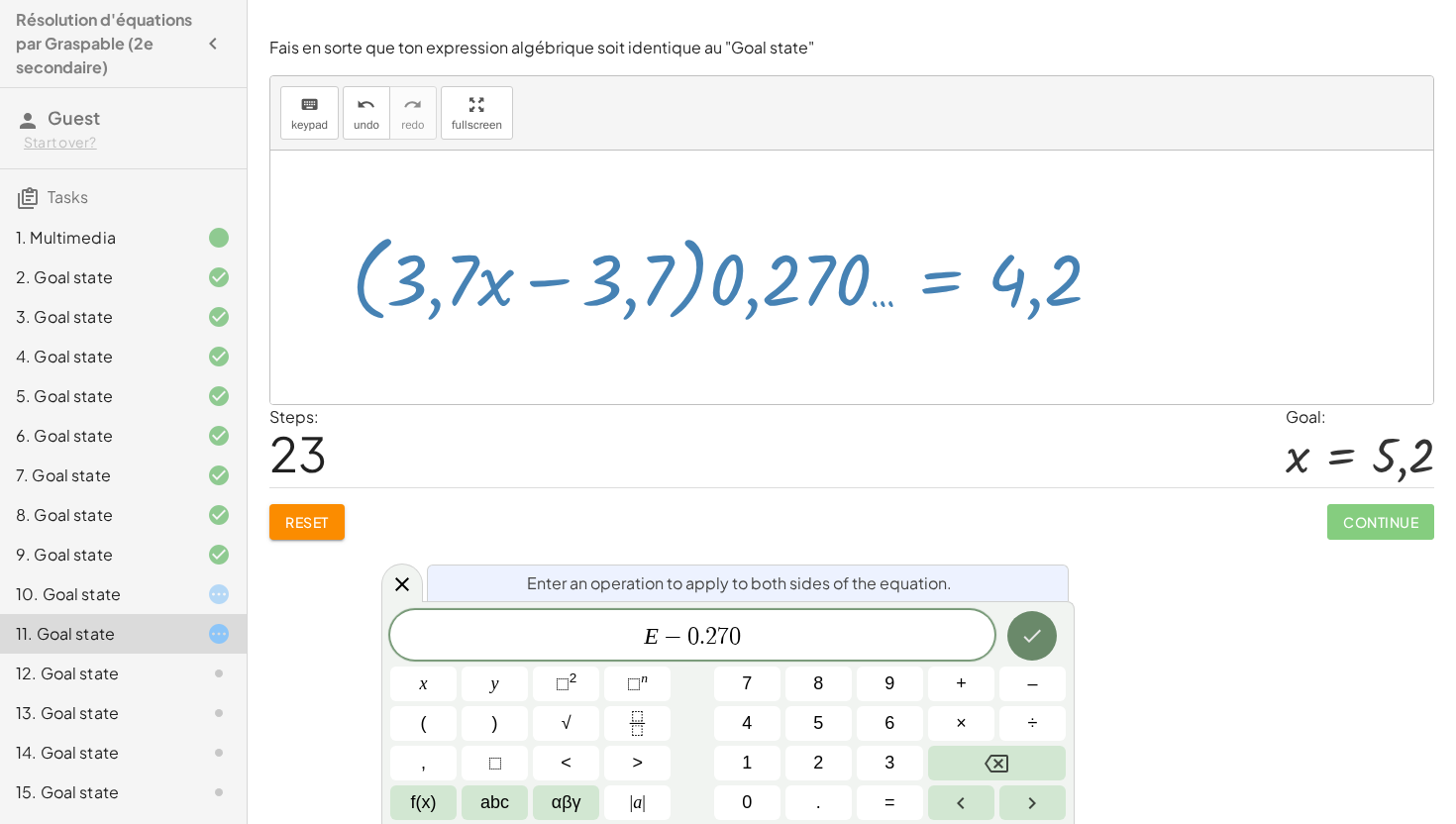click 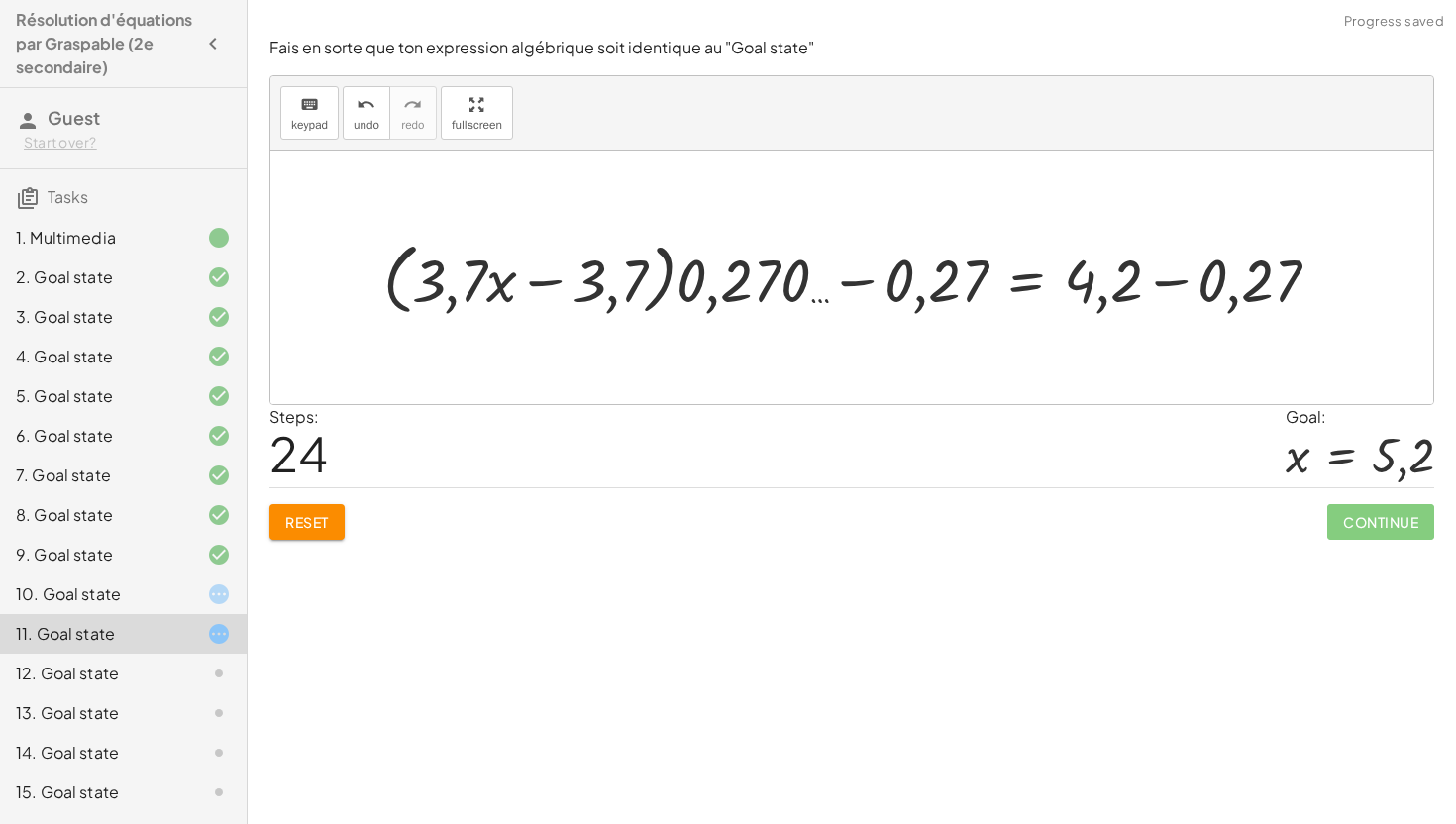 click at bounding box center (859, 277) 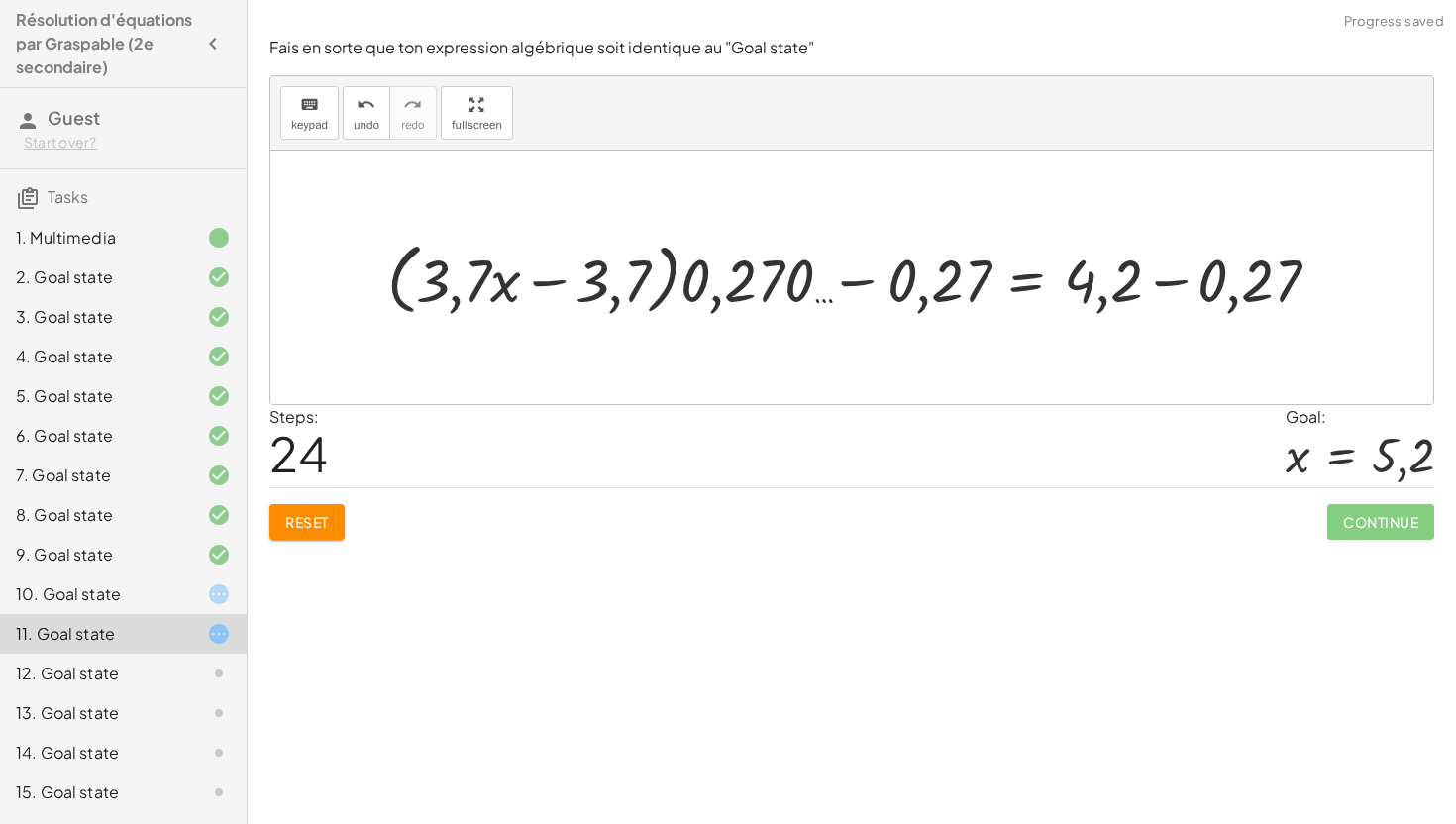 click at bounding box center [859, 277] 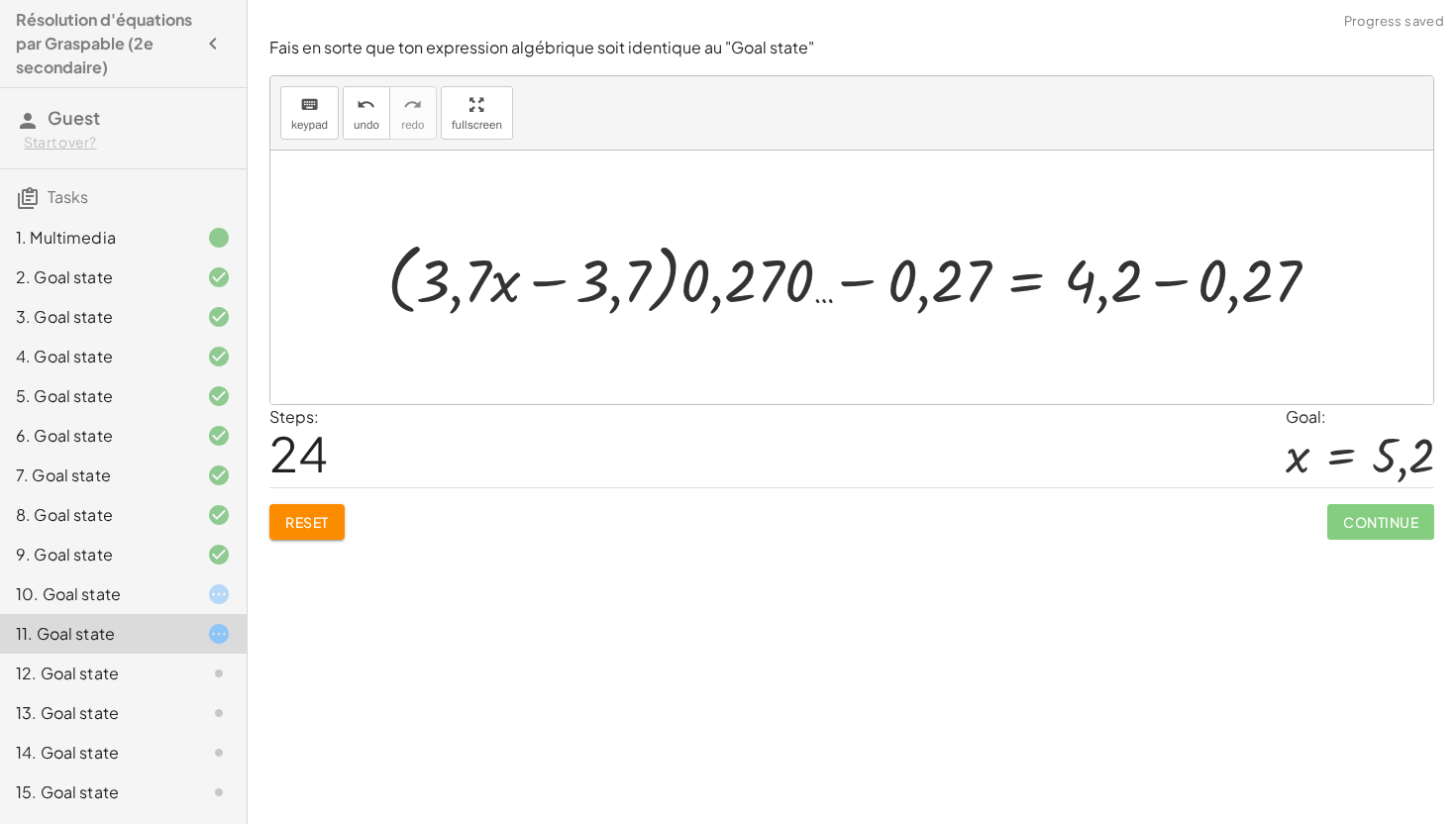 click at bounding box center [859, 277] 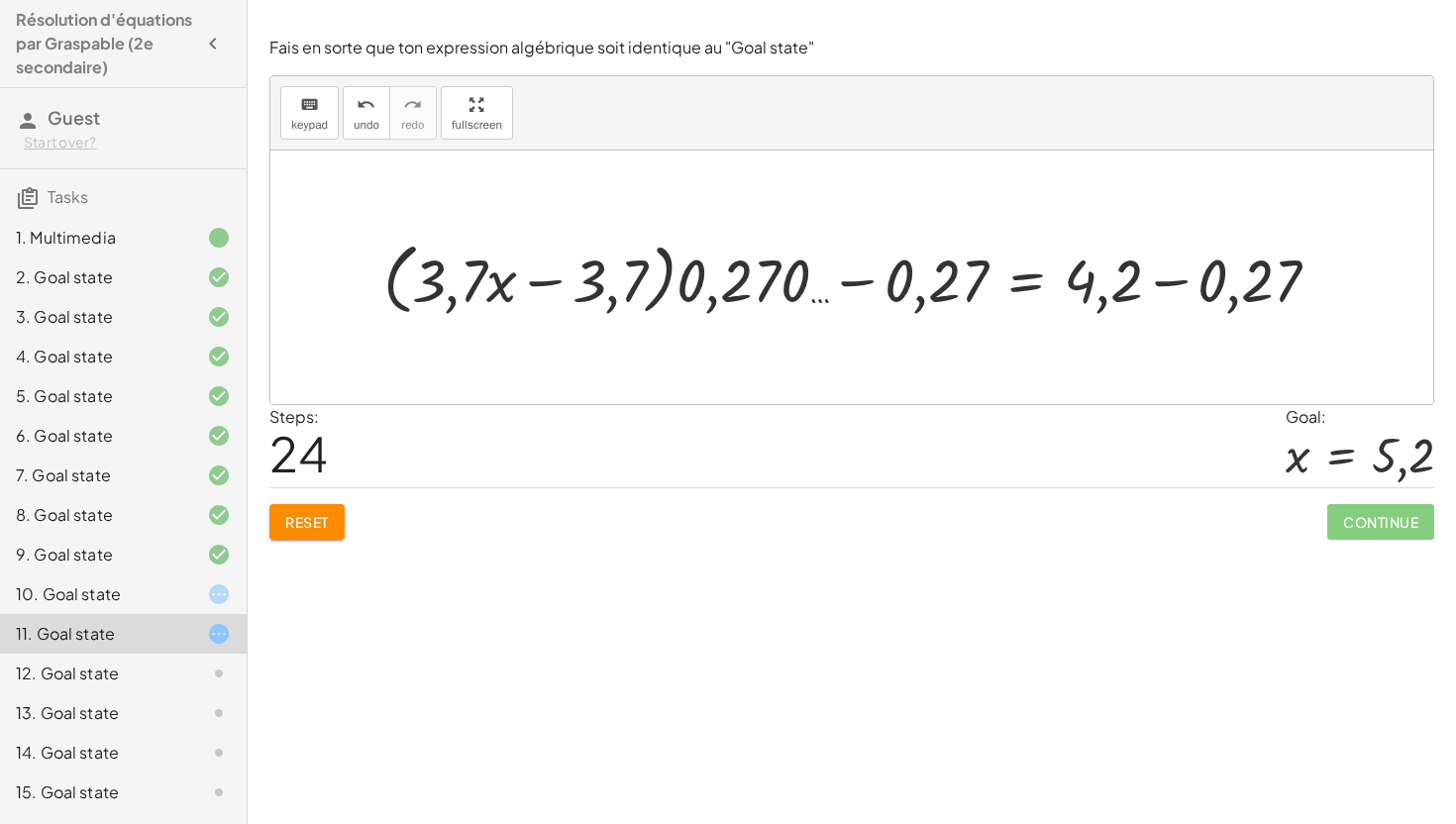 click at bounding box center (859, 277) 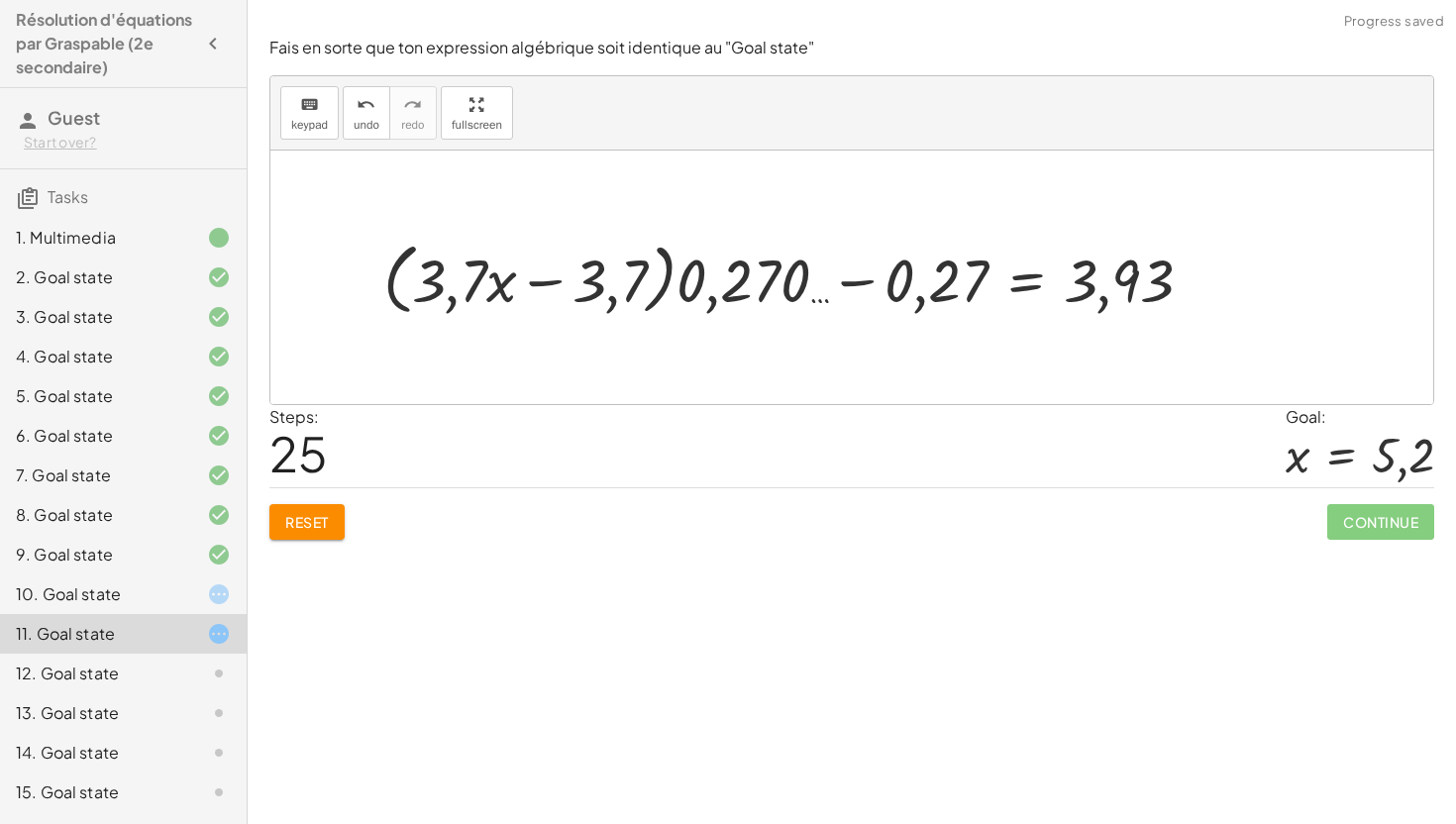 click at bounding box center [795, 277] 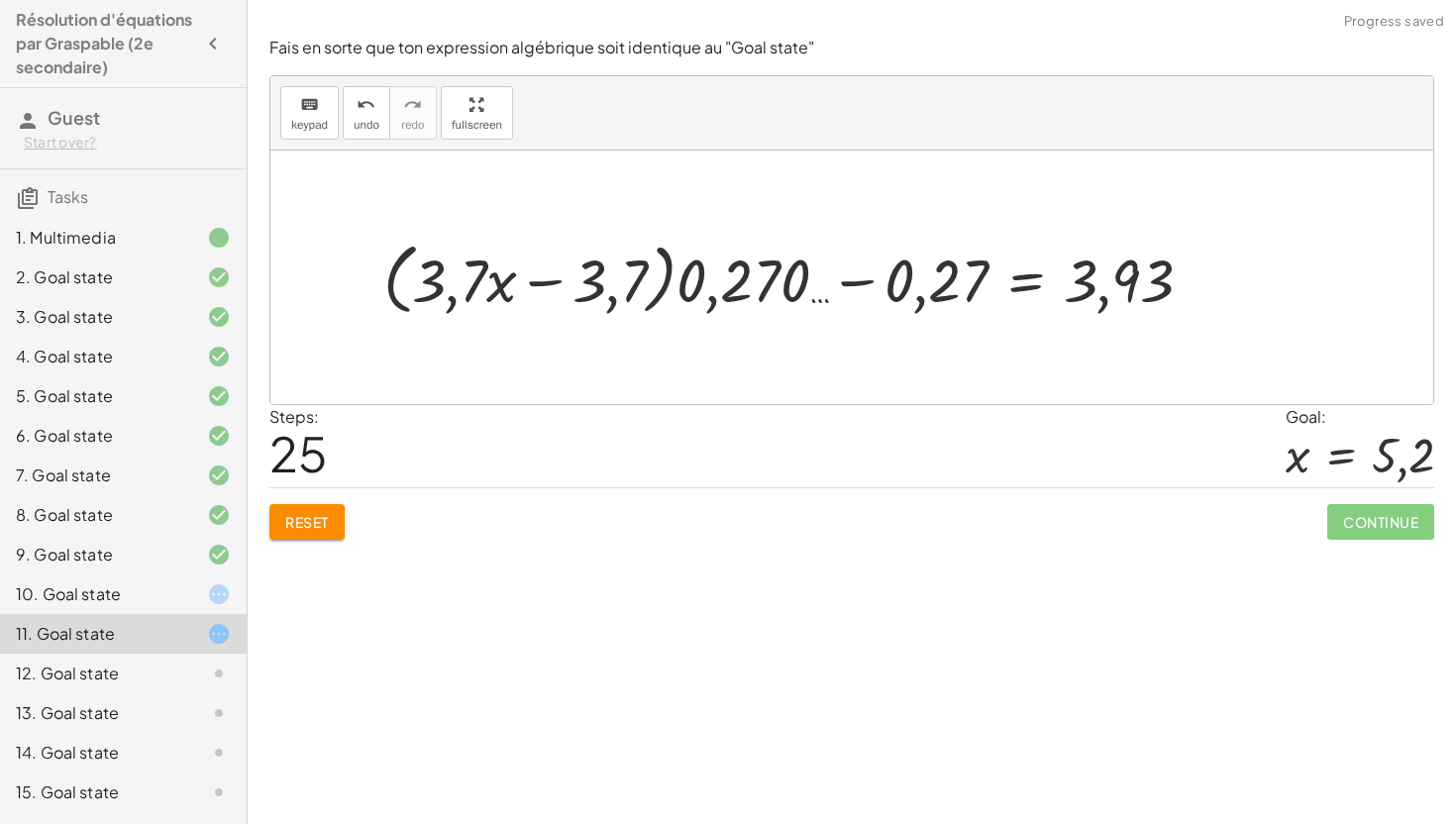 click at bounding box center (795, 277) 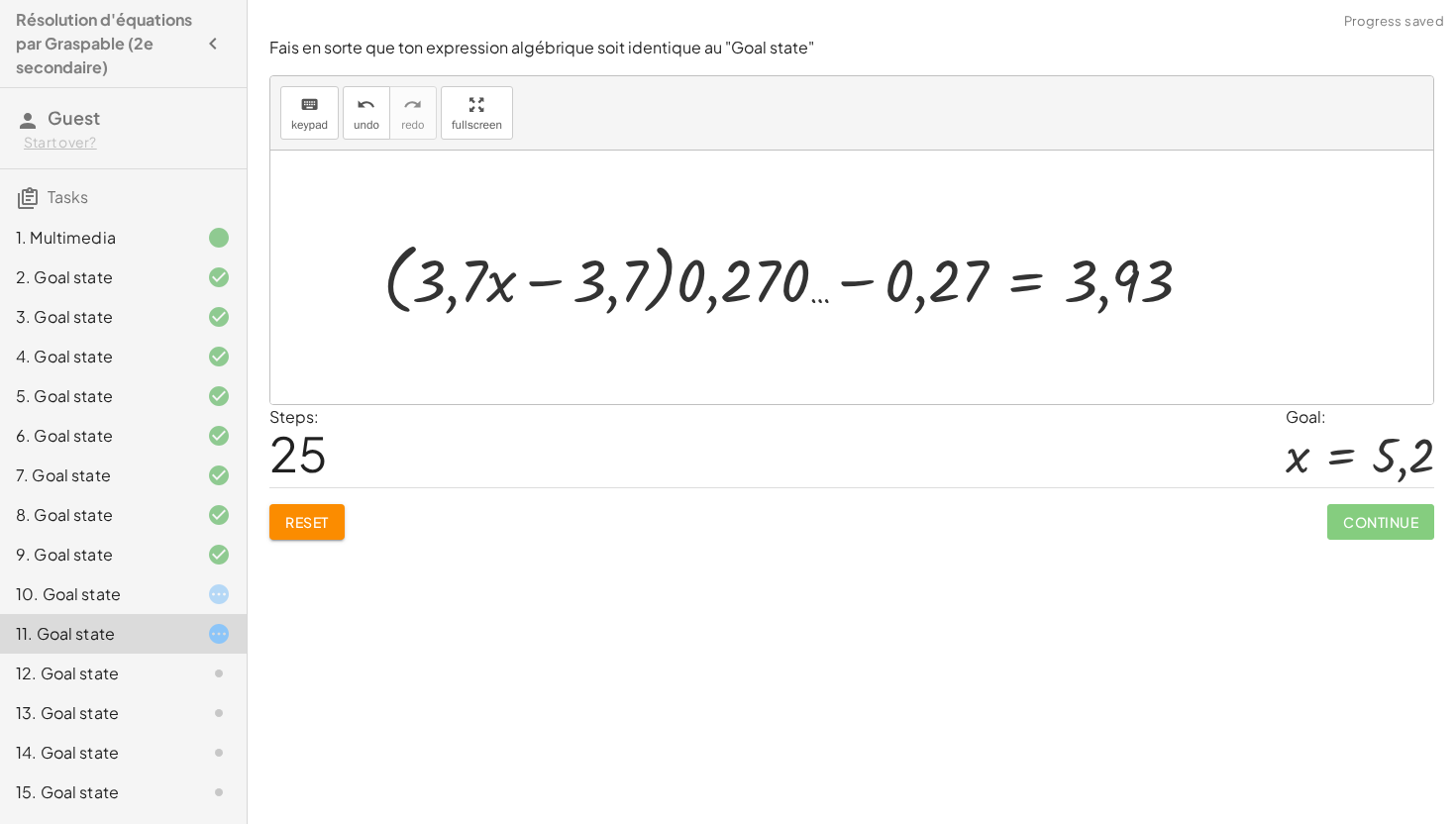 click at bounding box center (795, 277) 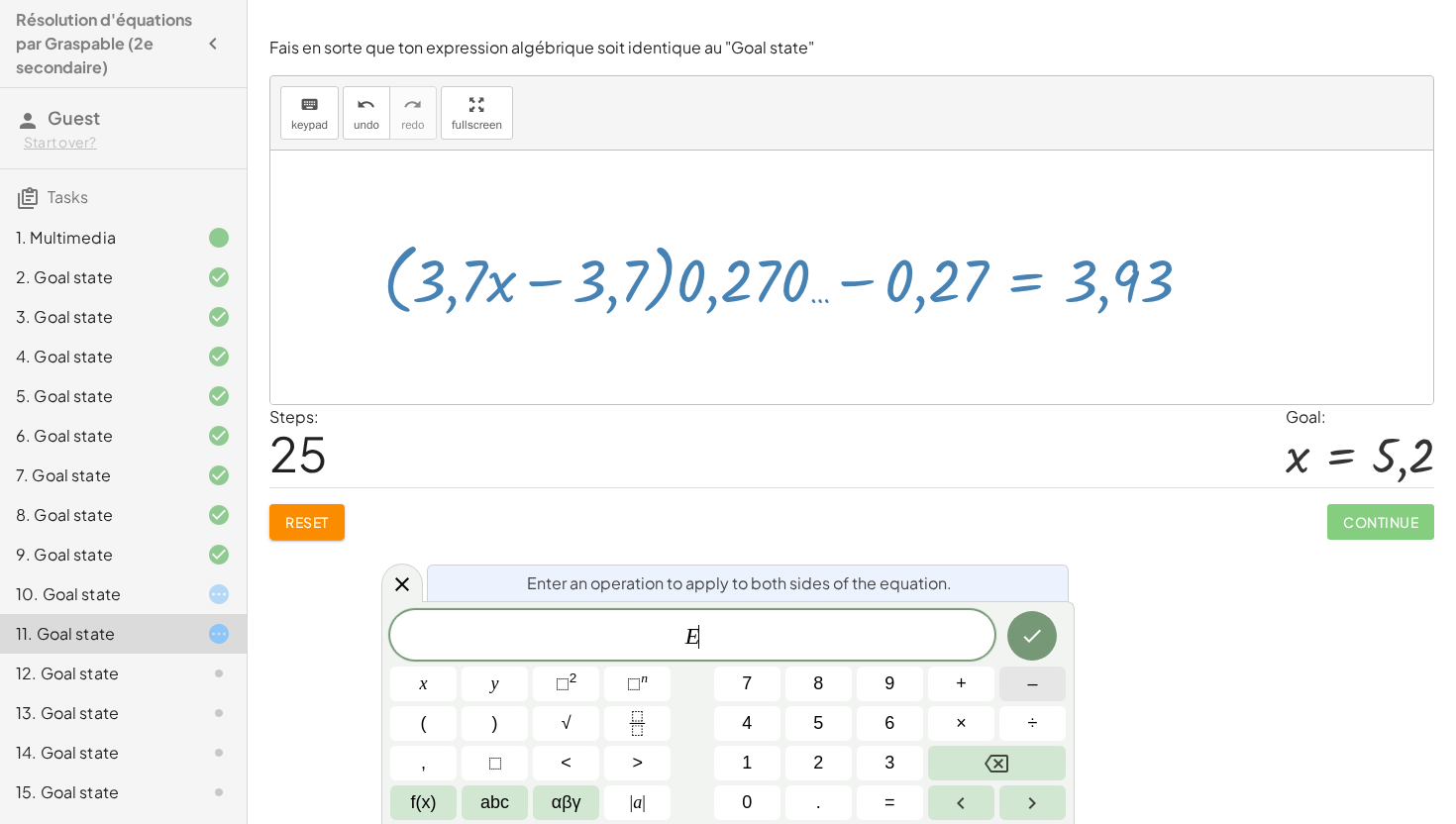 click on "–" at bounding box center [1032, 683] 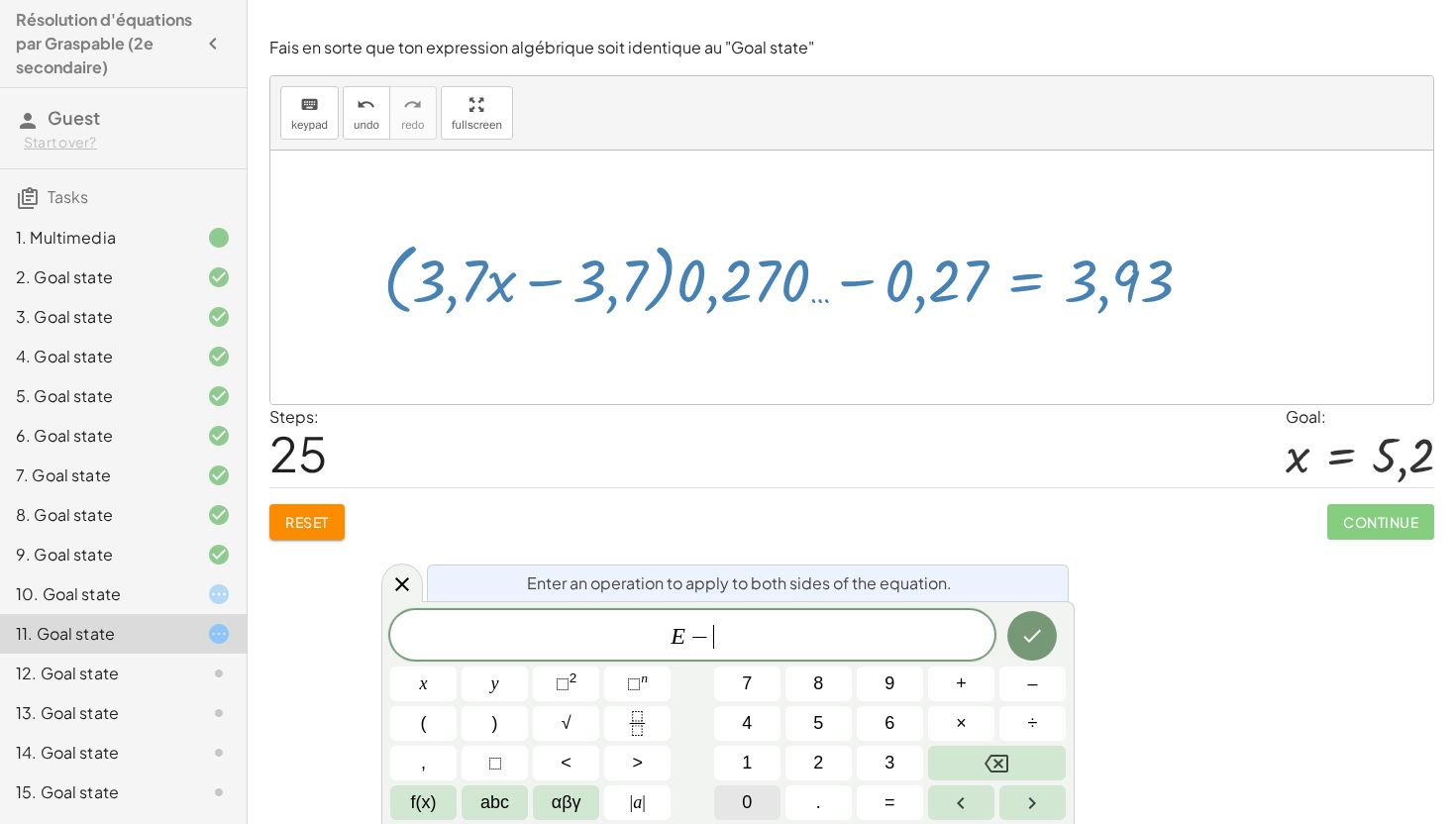 click on "0" at bounding box center (747, 802) 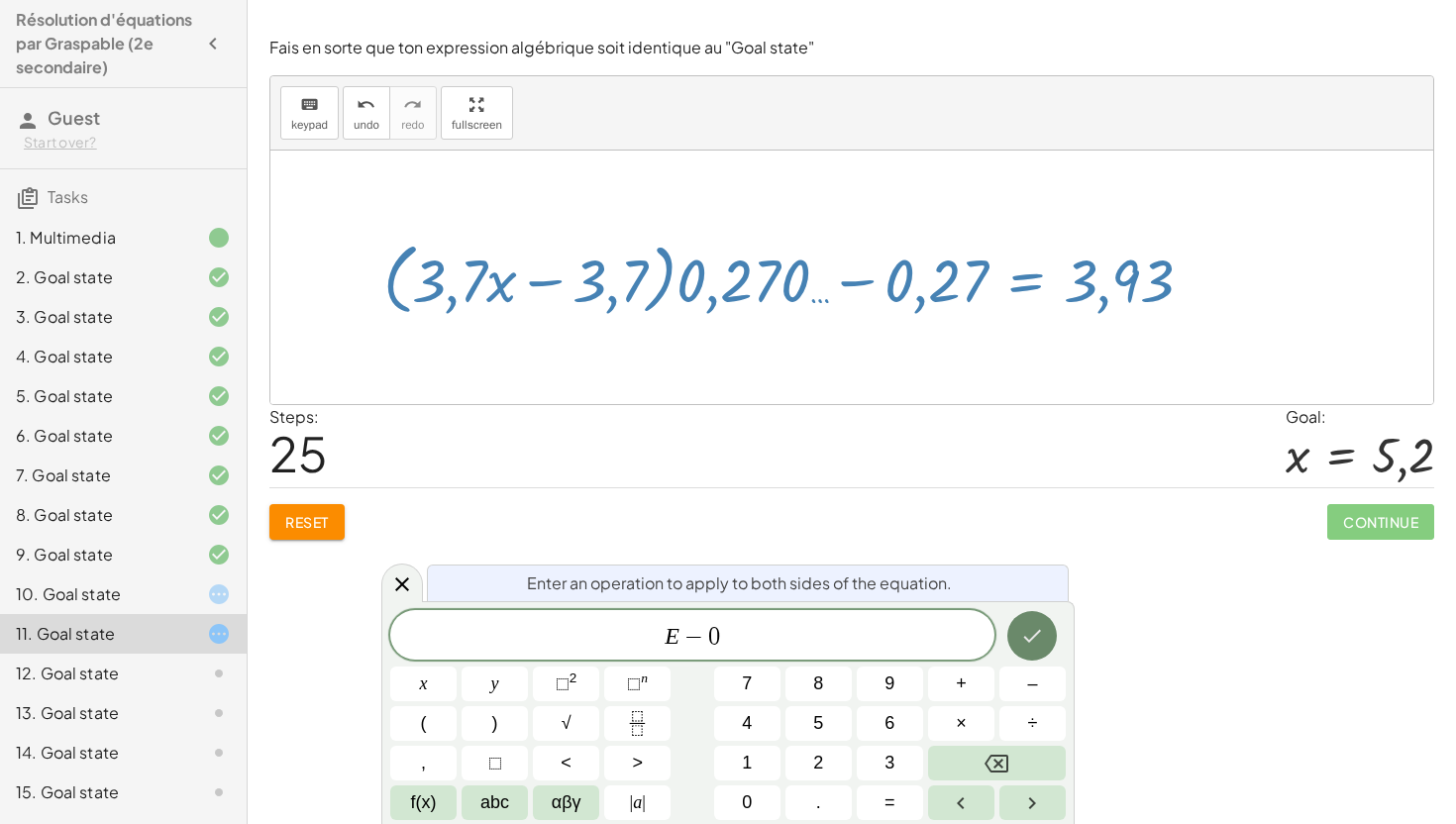 click at bounding box center (1032, 636) 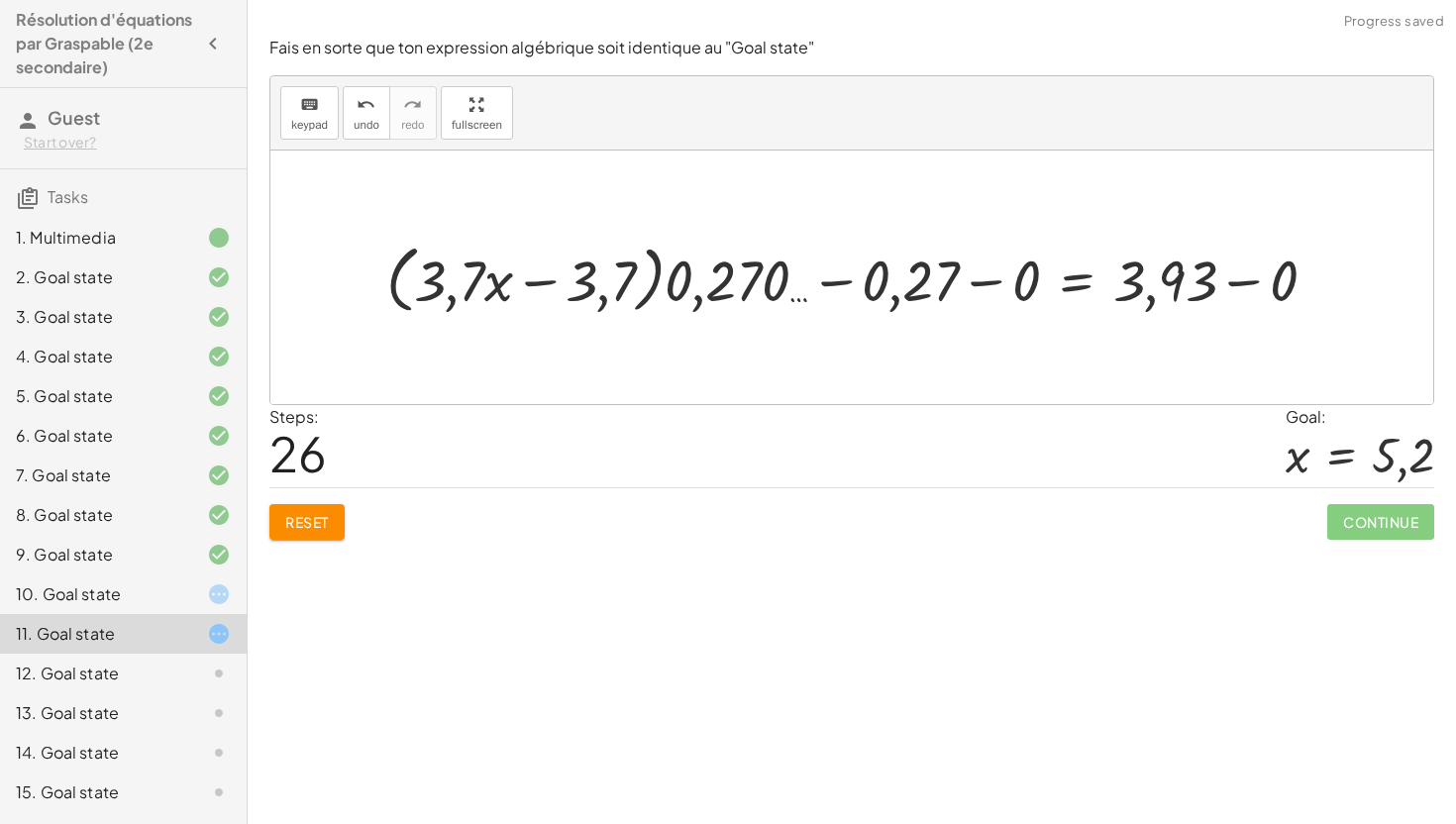 click at bounding box center [859, 277] 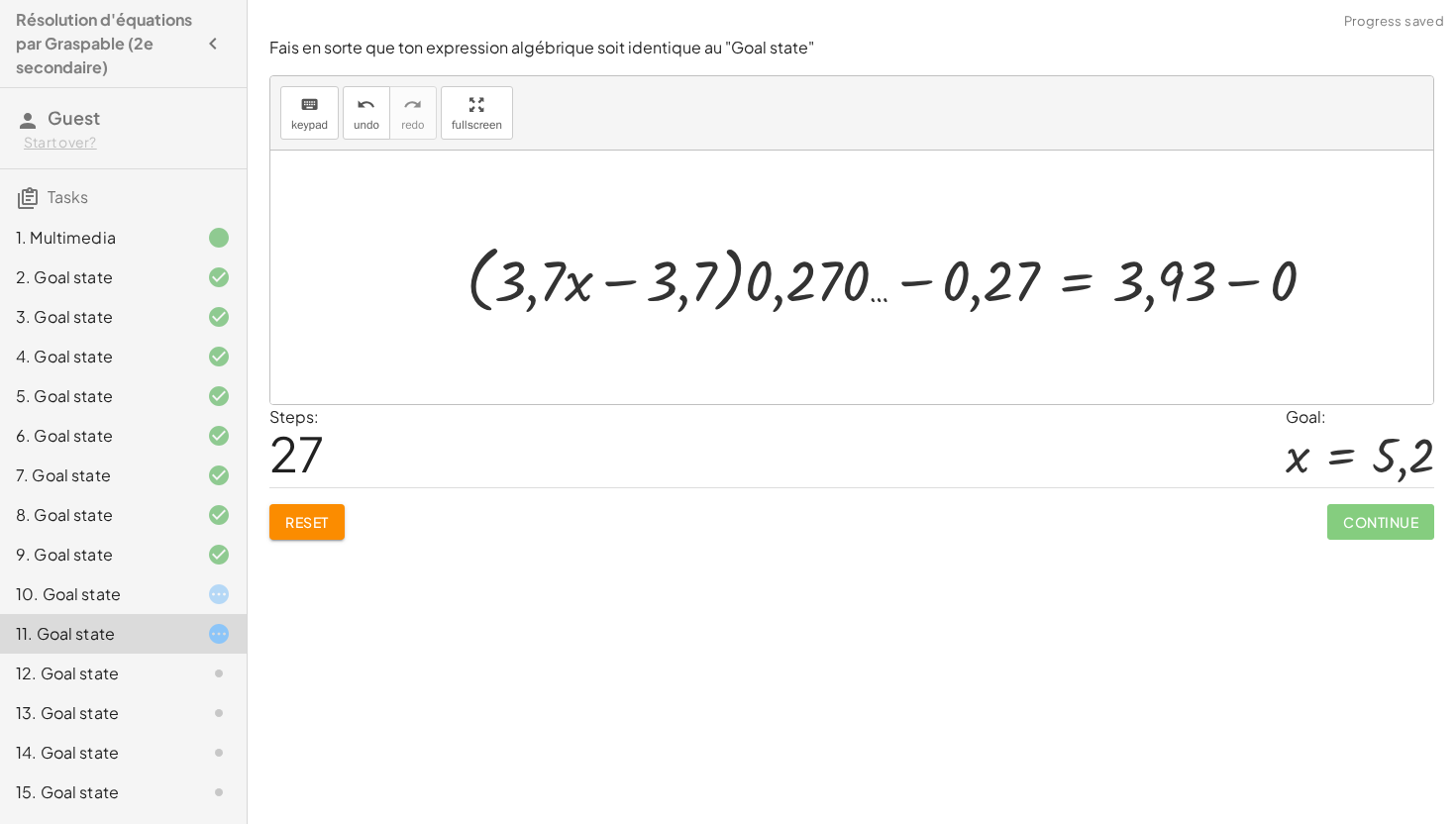click at bounding box center (899, 277) 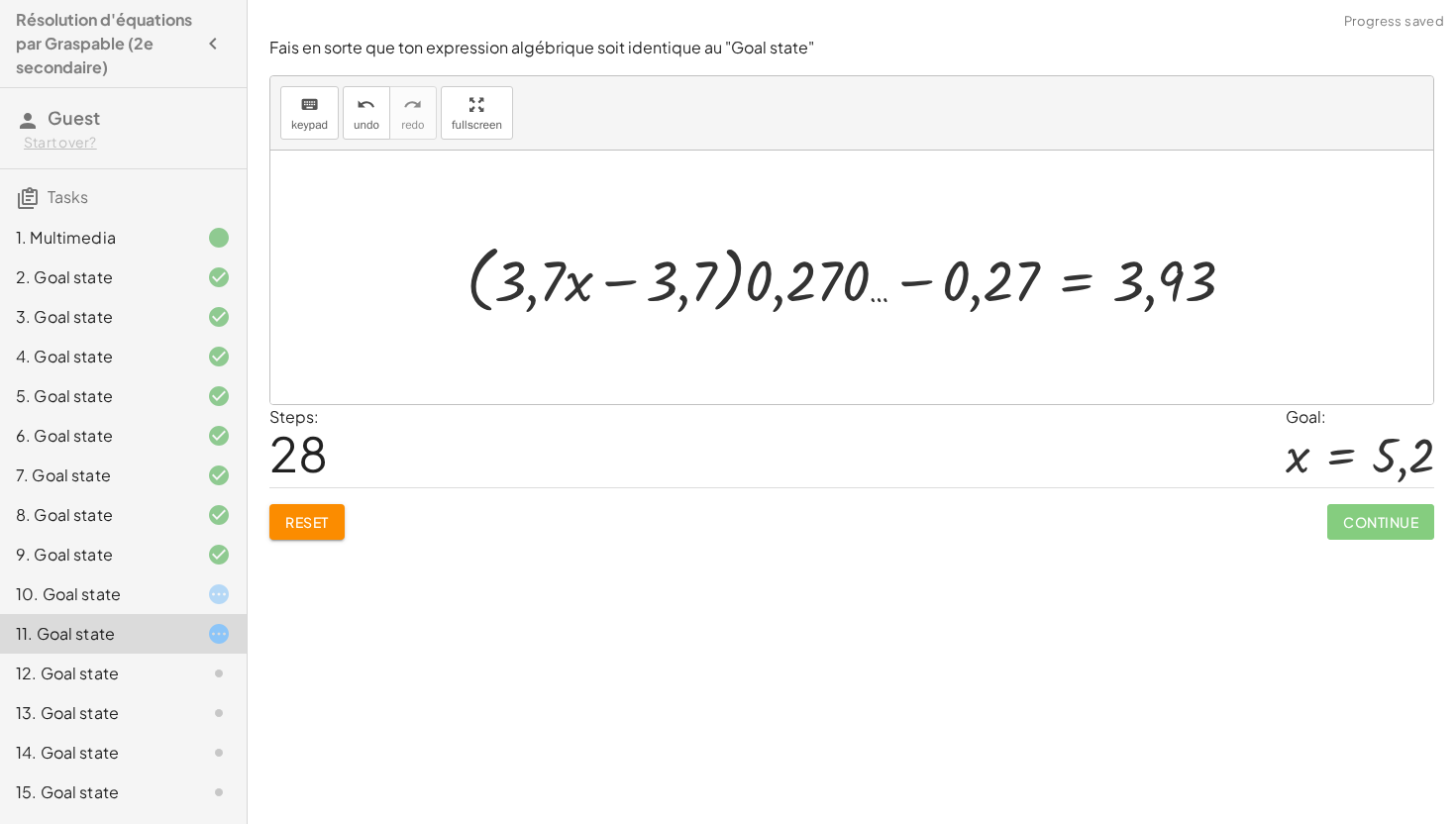 click at bounding box center (859, 277) 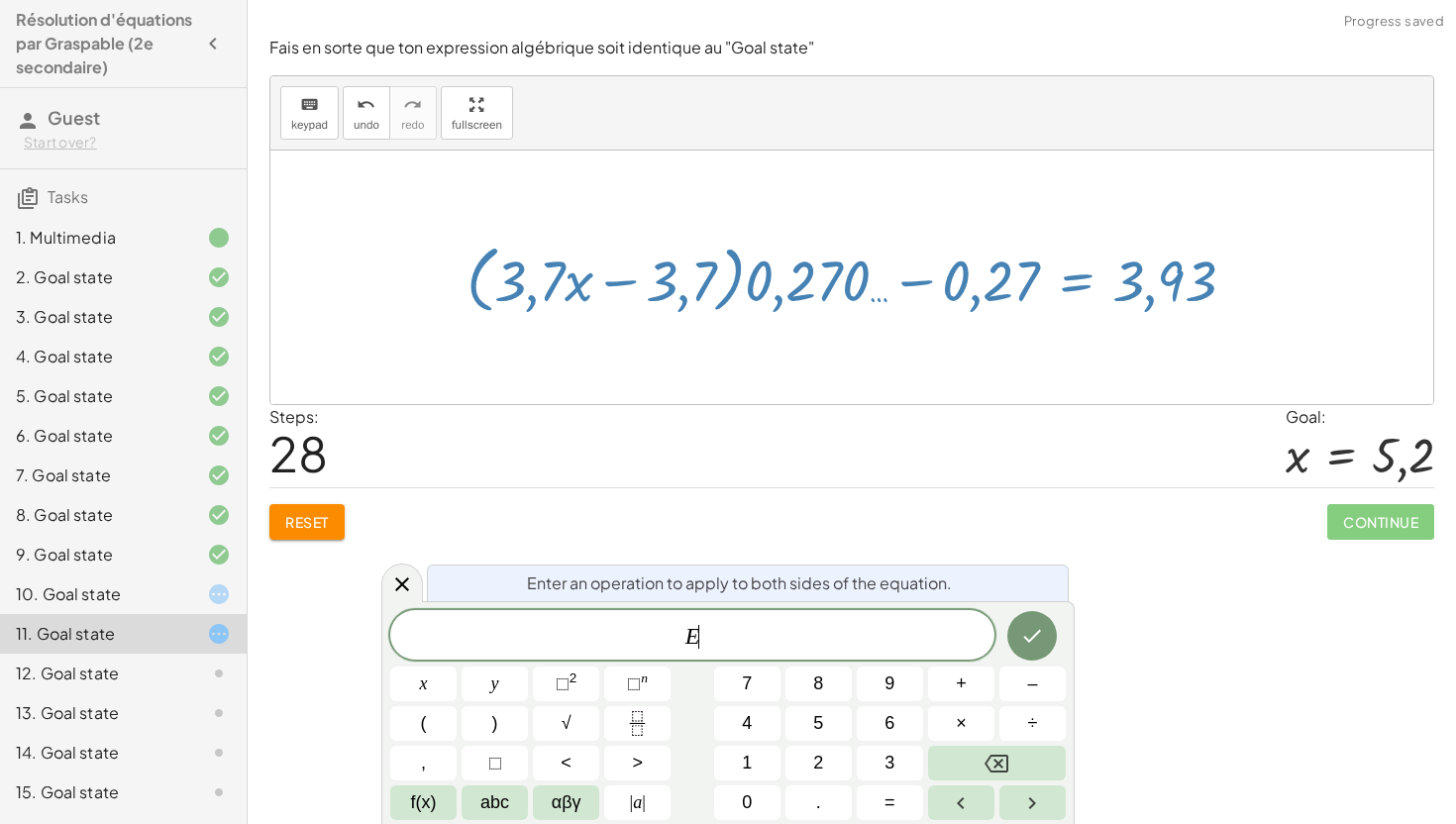 click at bounding box center (852, 277) 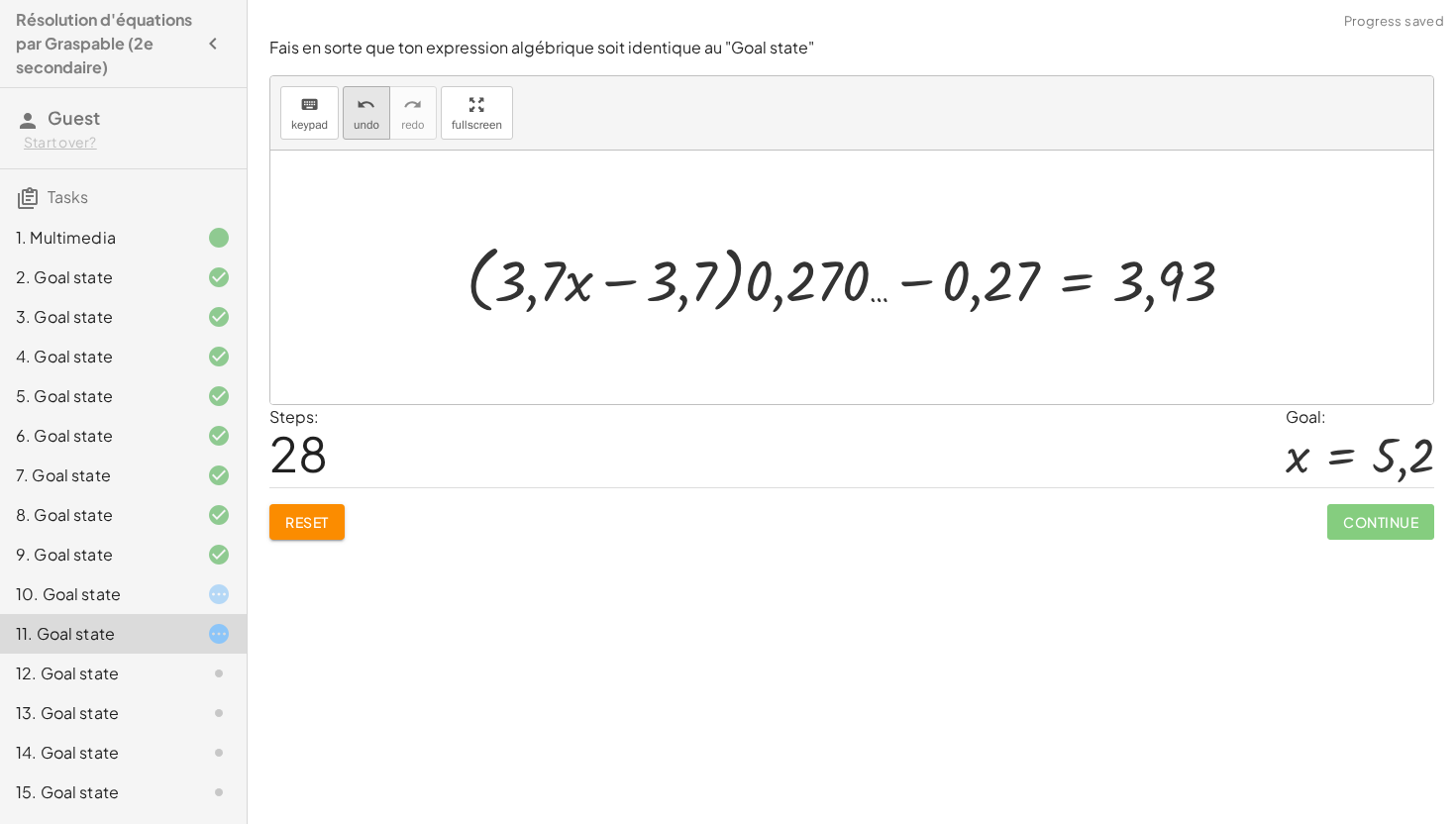 click on "undo" at bounding box center (366, 125) 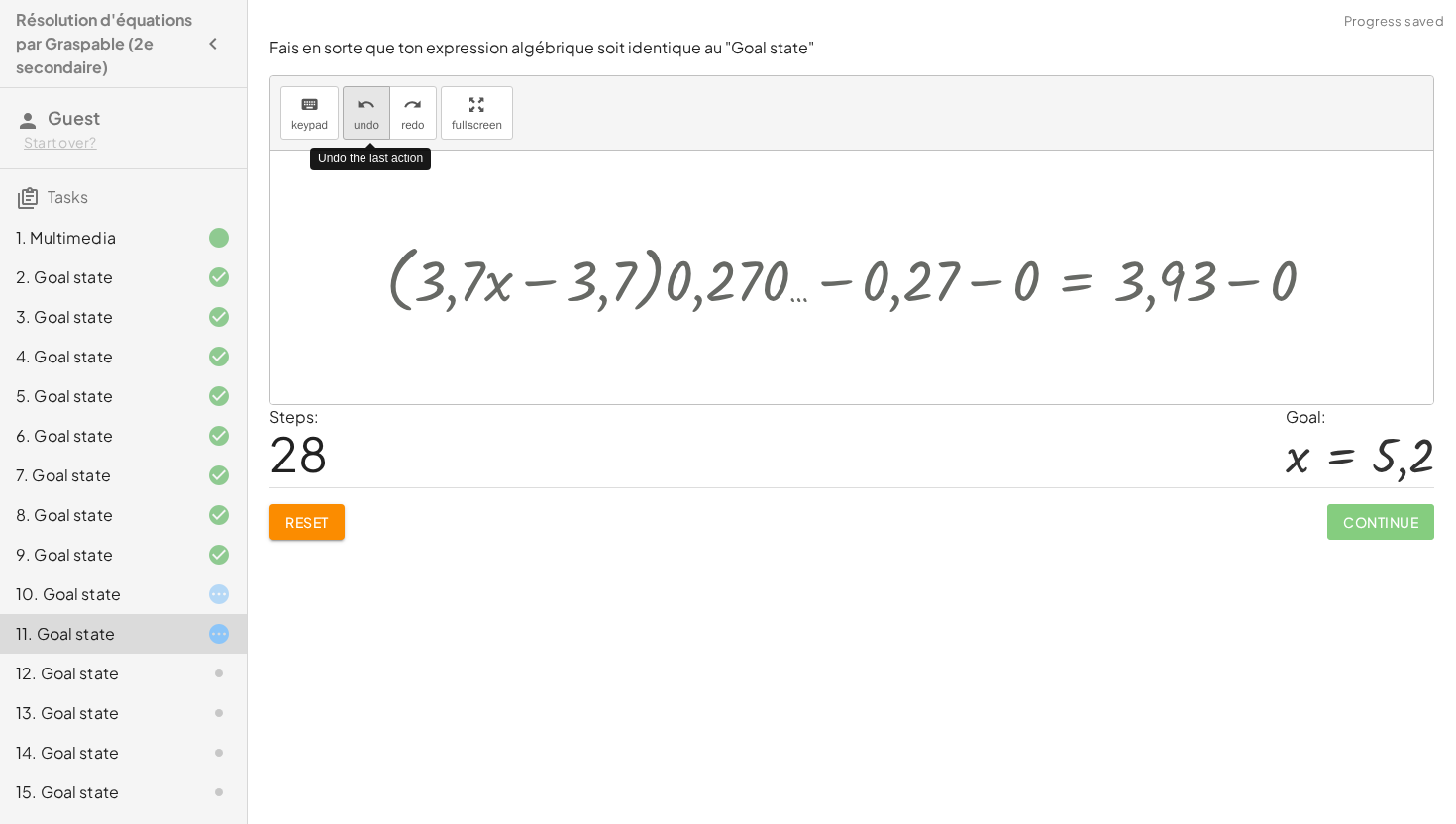 click on "undo" at bounding box center [366, 125] 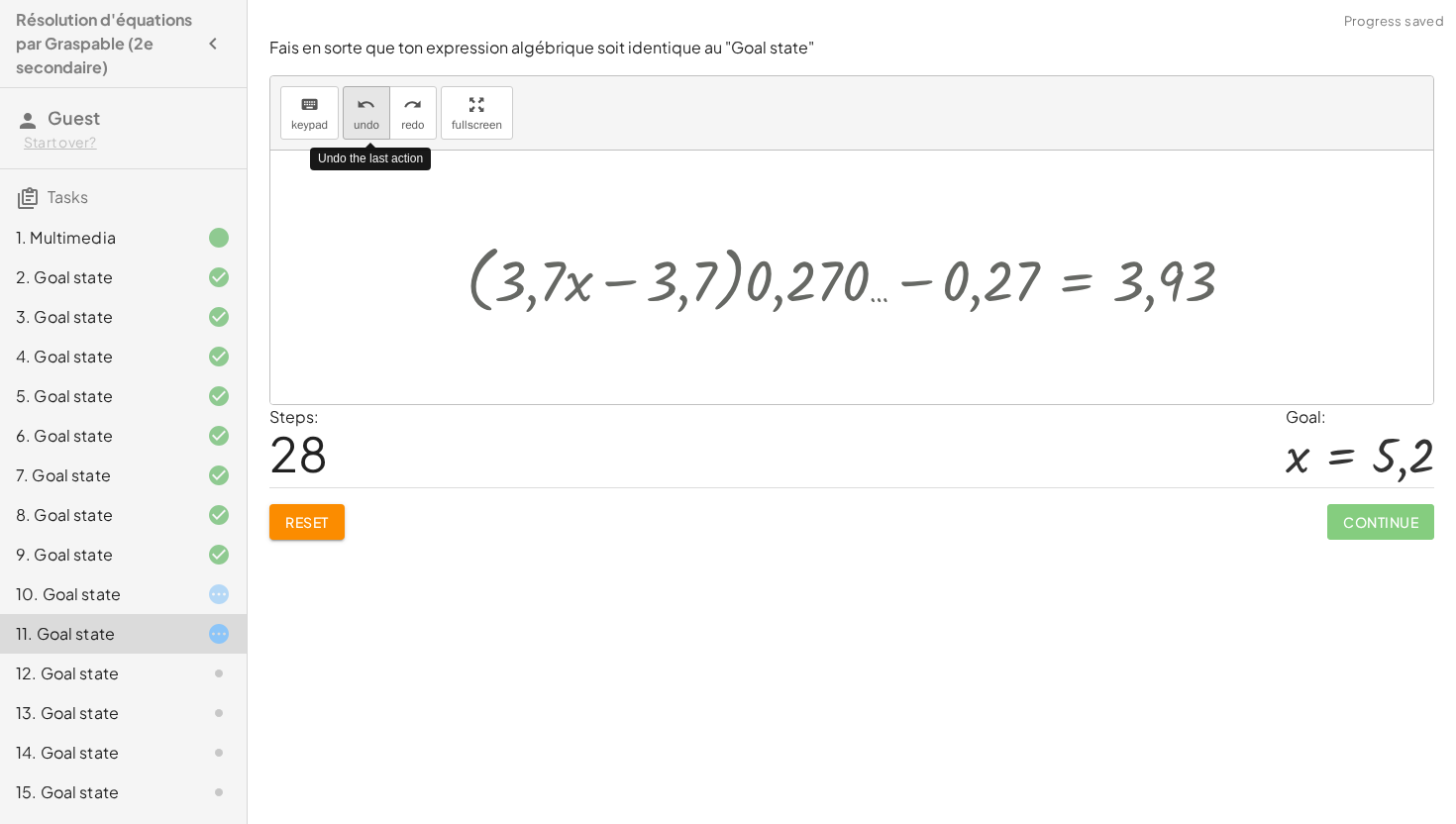 click on "undo" at bounding box center (366, 125) 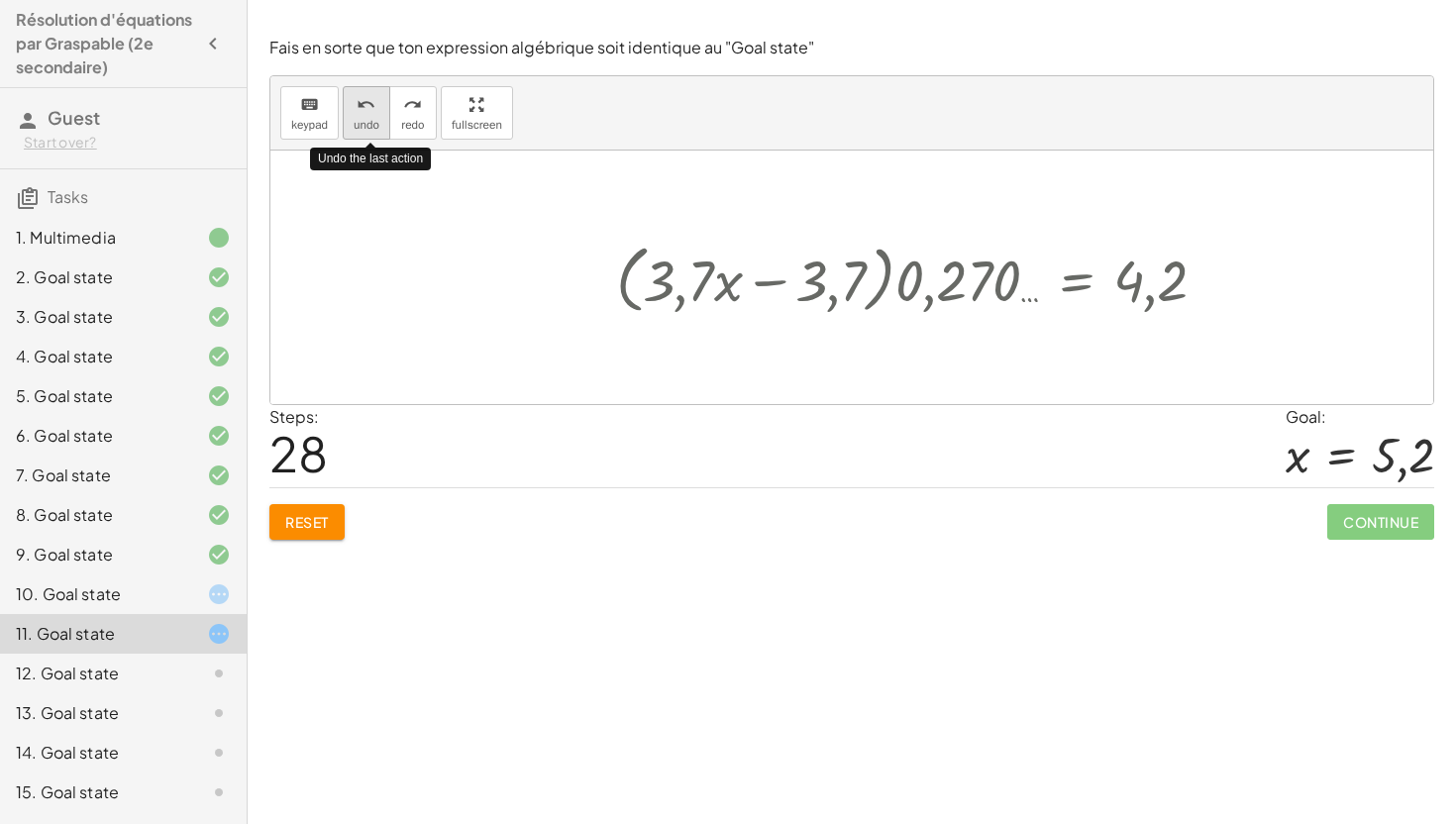 click on "undo" at bounding box center (366, 125) 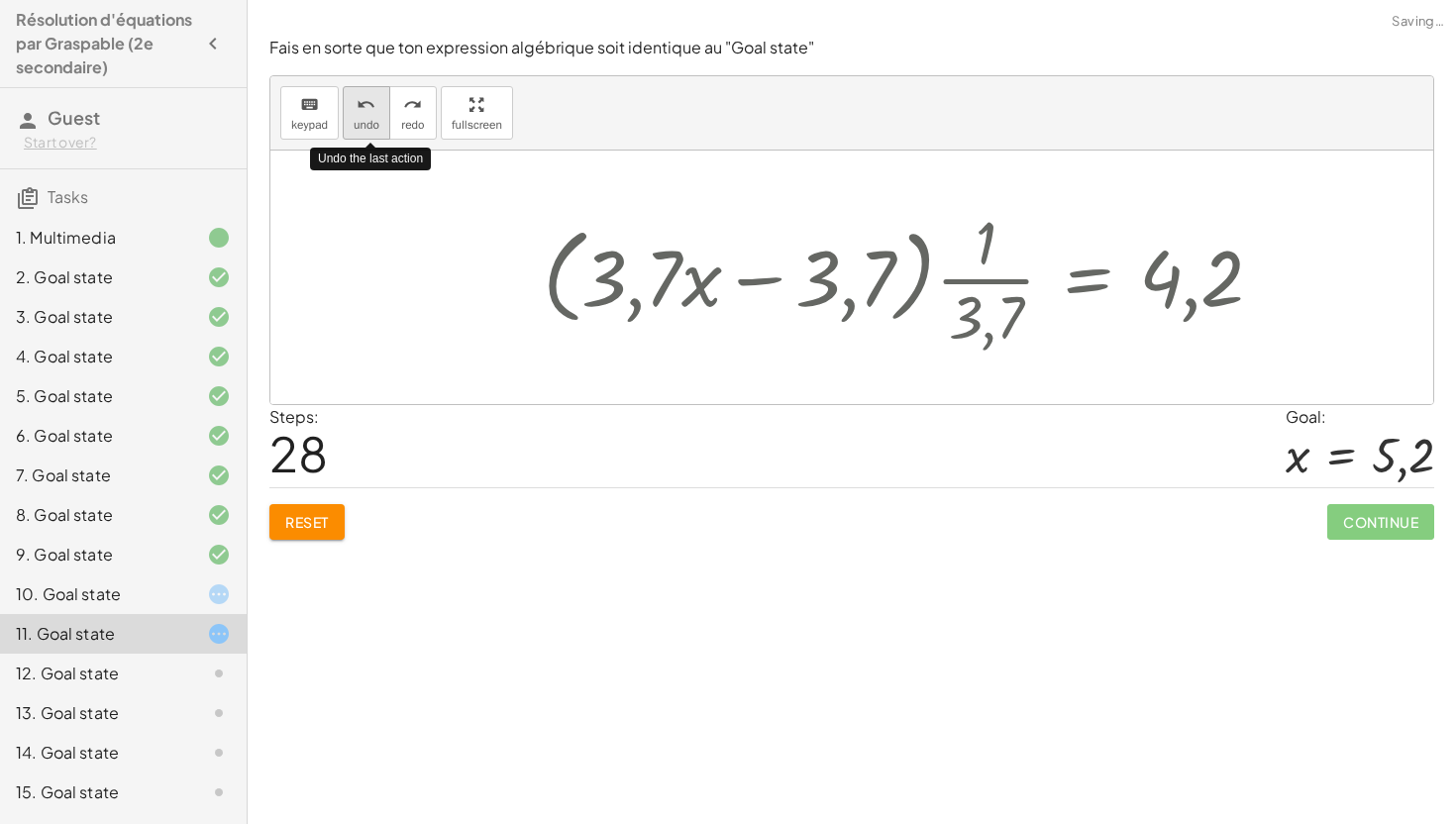 click on "undo" at bounding box center [366, 125] 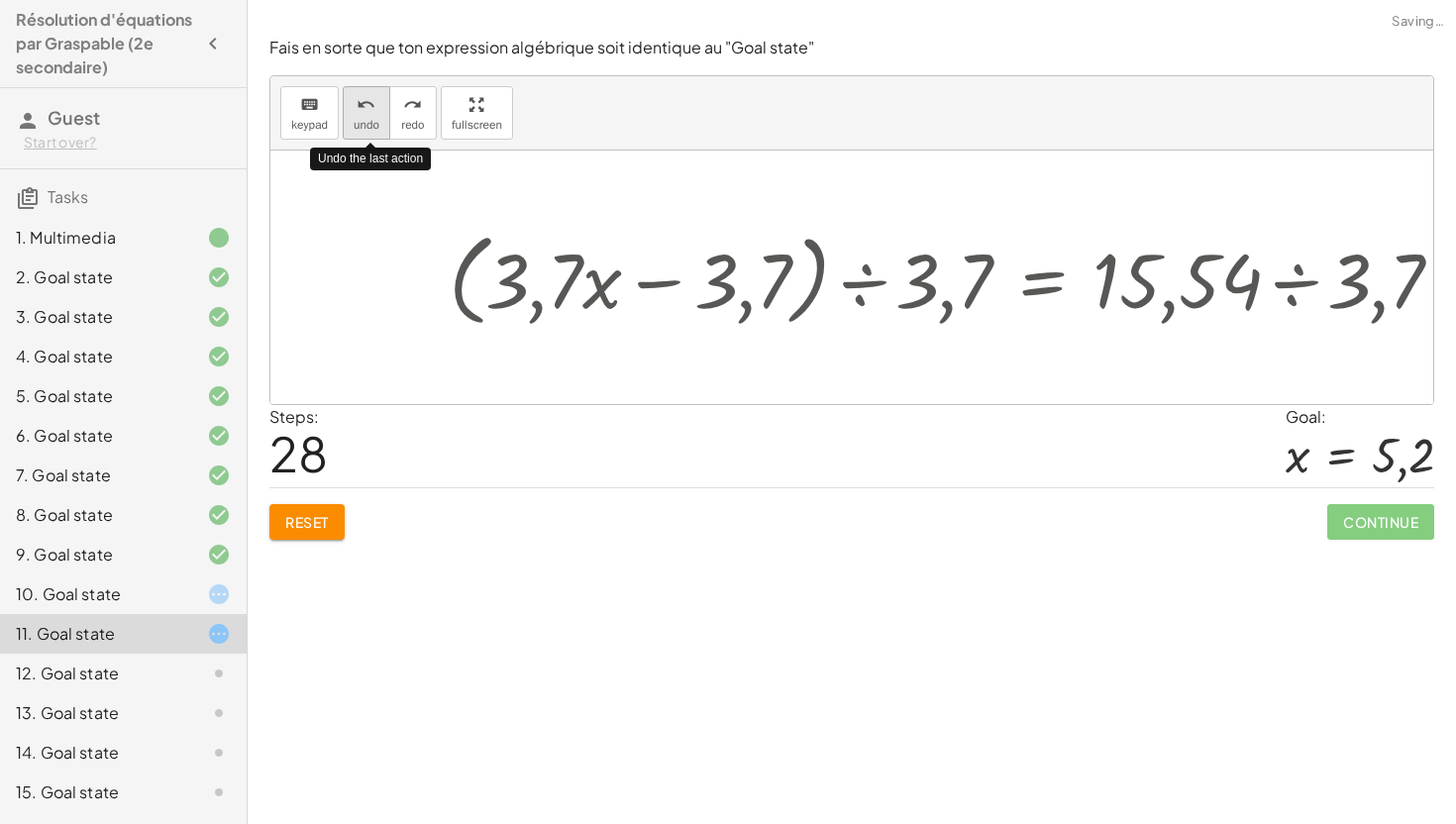 click on "undo" at bounding box center [366, 125] 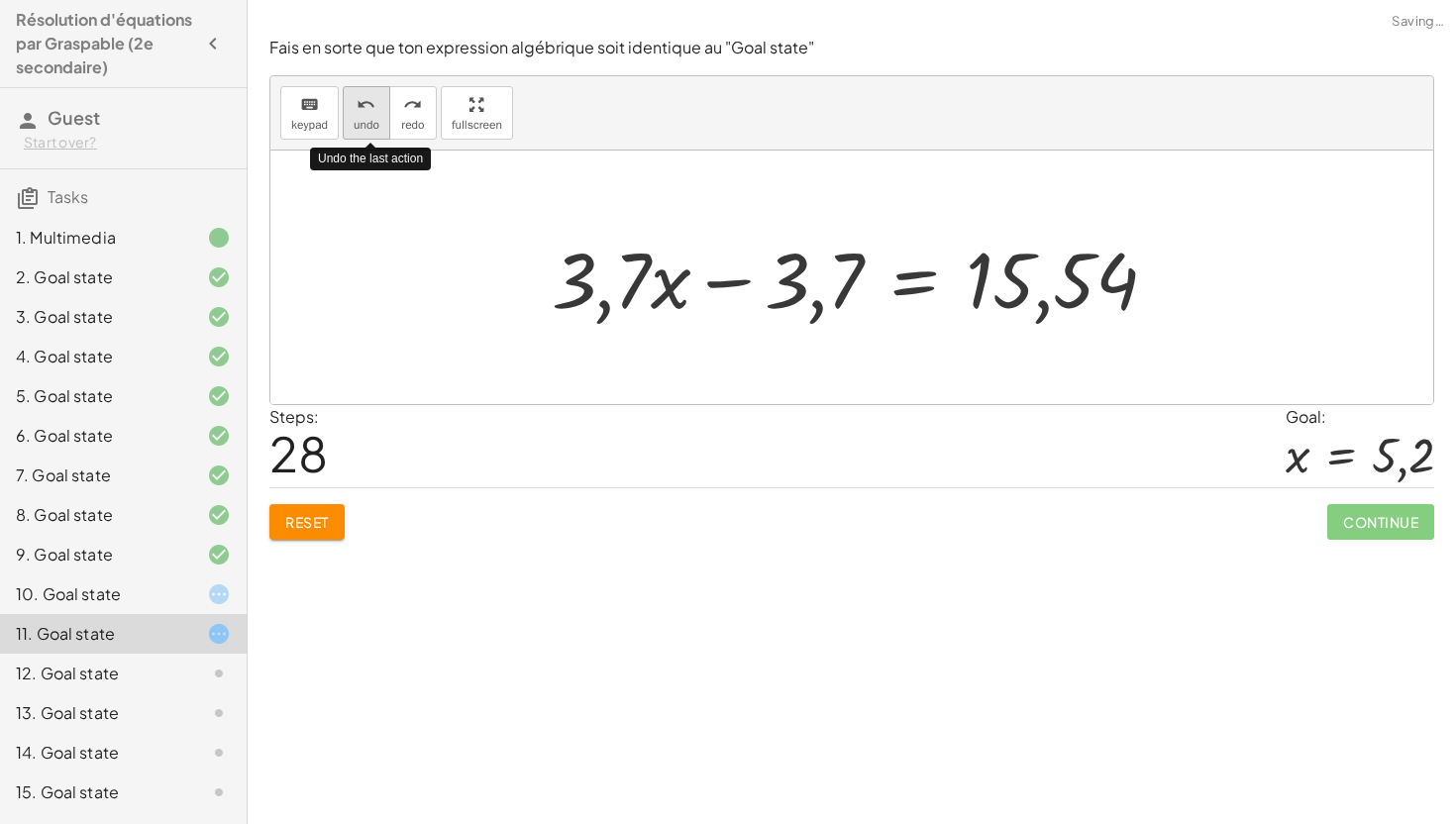 click on "undo" at bounding box center (366, 125) 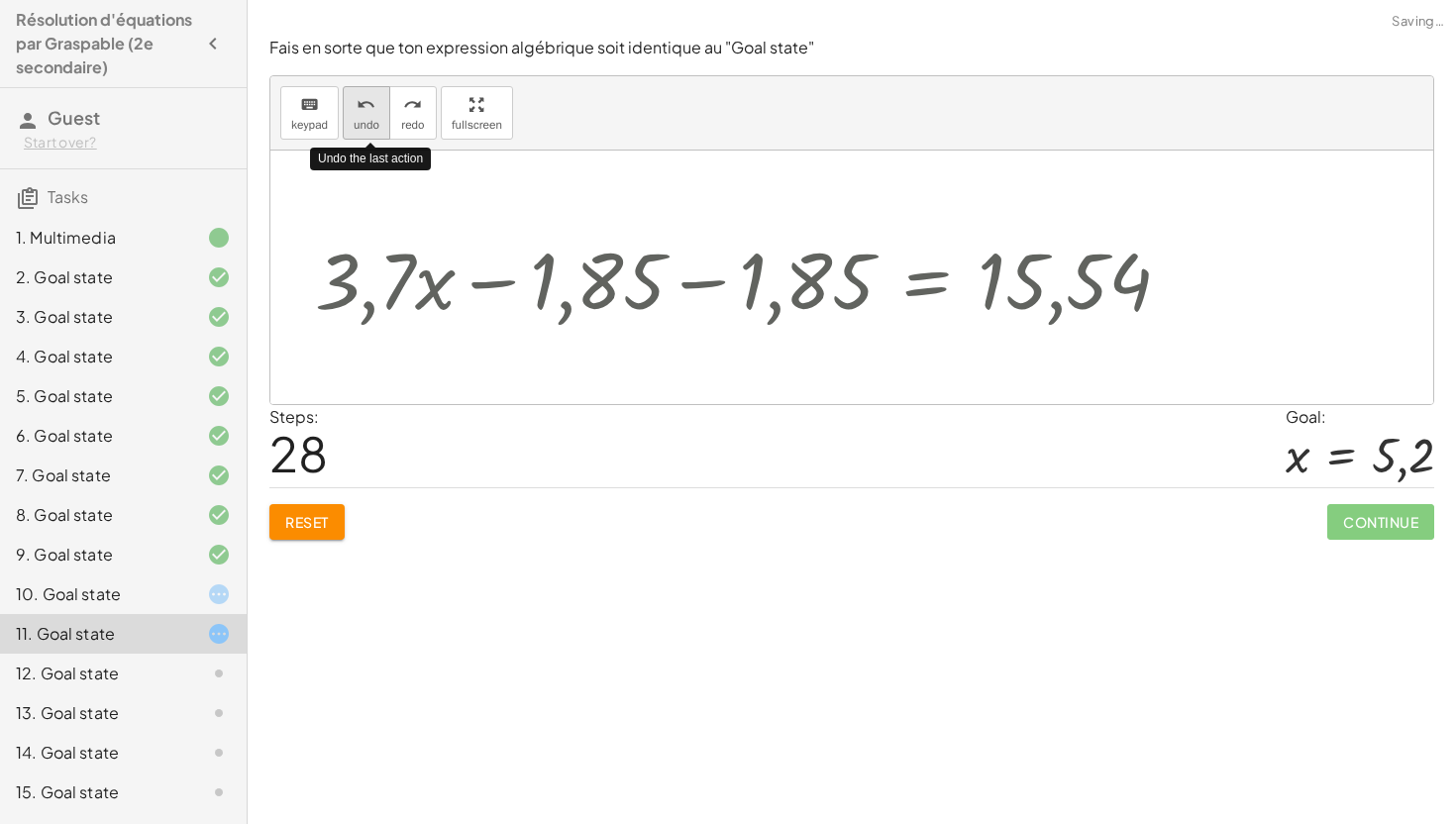 click on "undo" at bounding box center (366, 125) 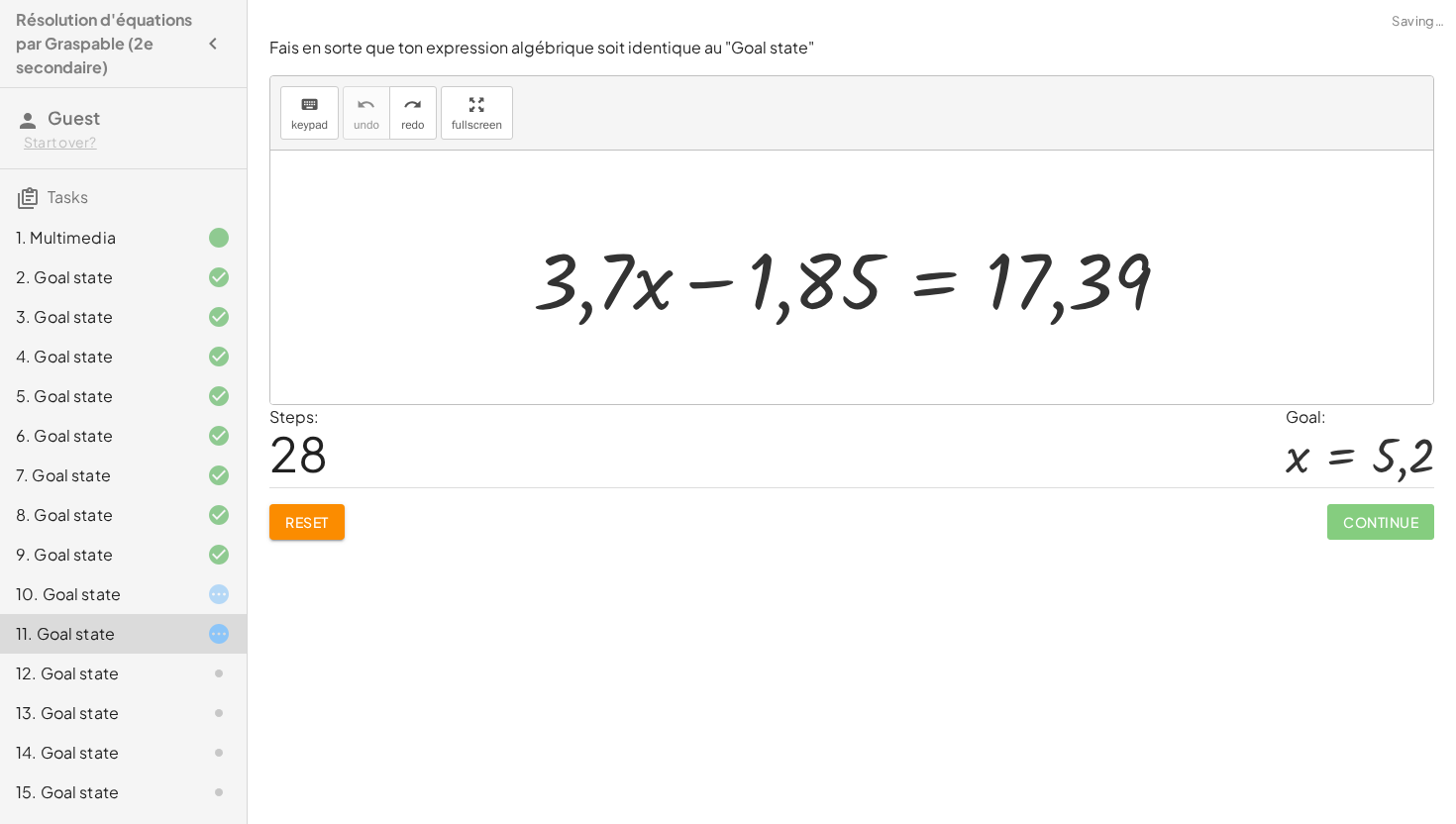 click at bounding box center (860, 277) 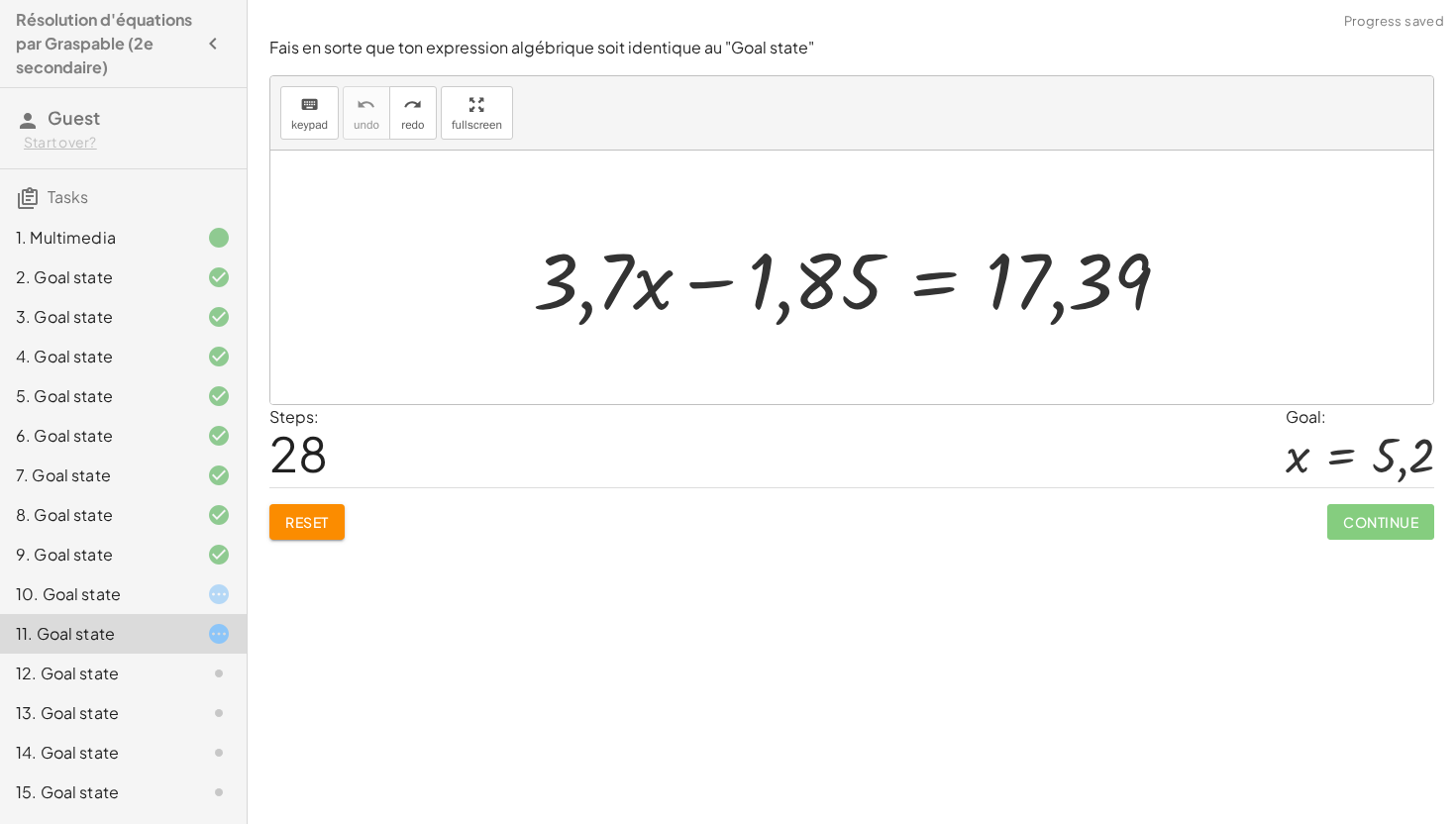 click at bounding box center (860, 277) 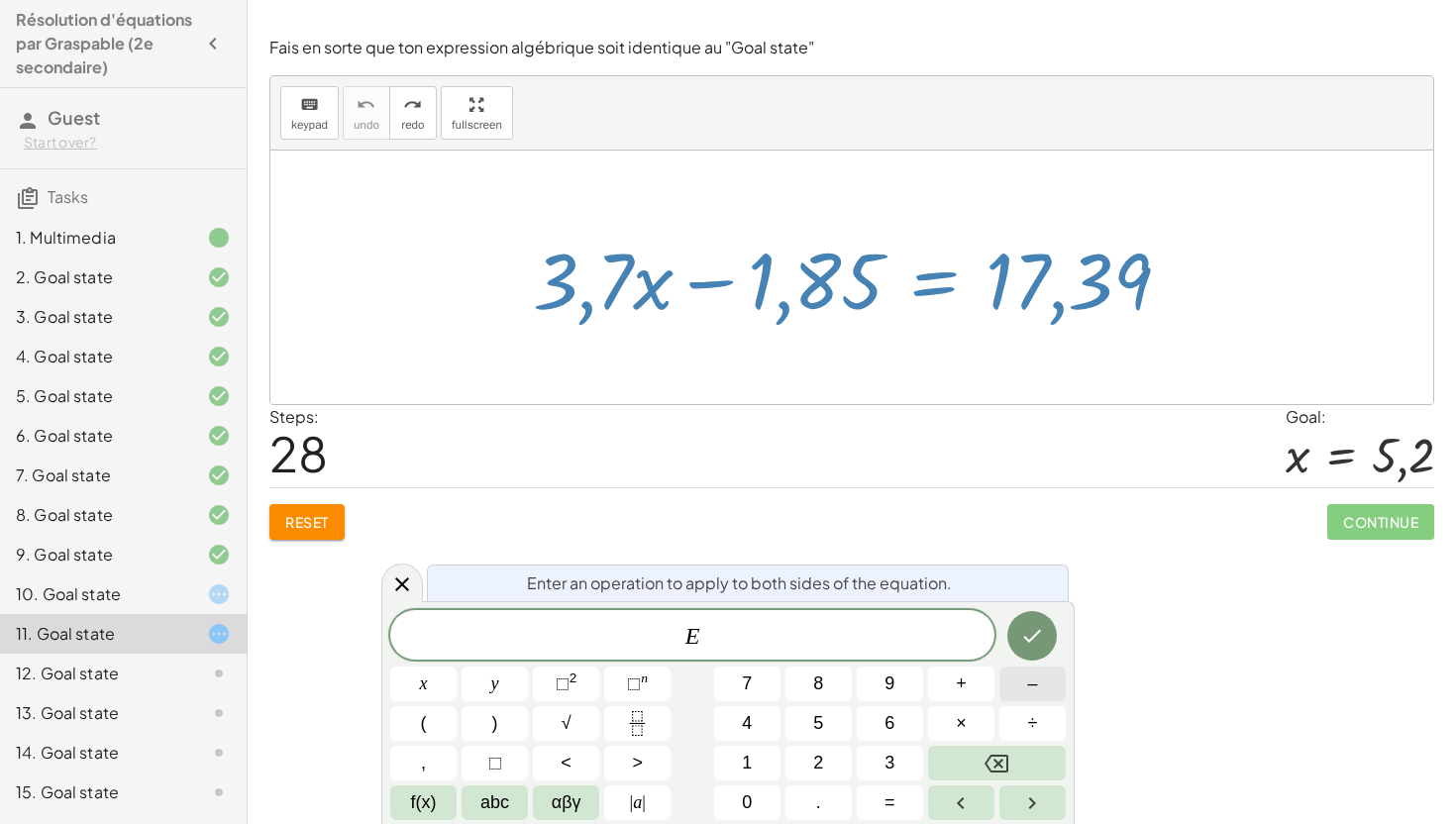 click on "–" at bounding box center [1032, 683] 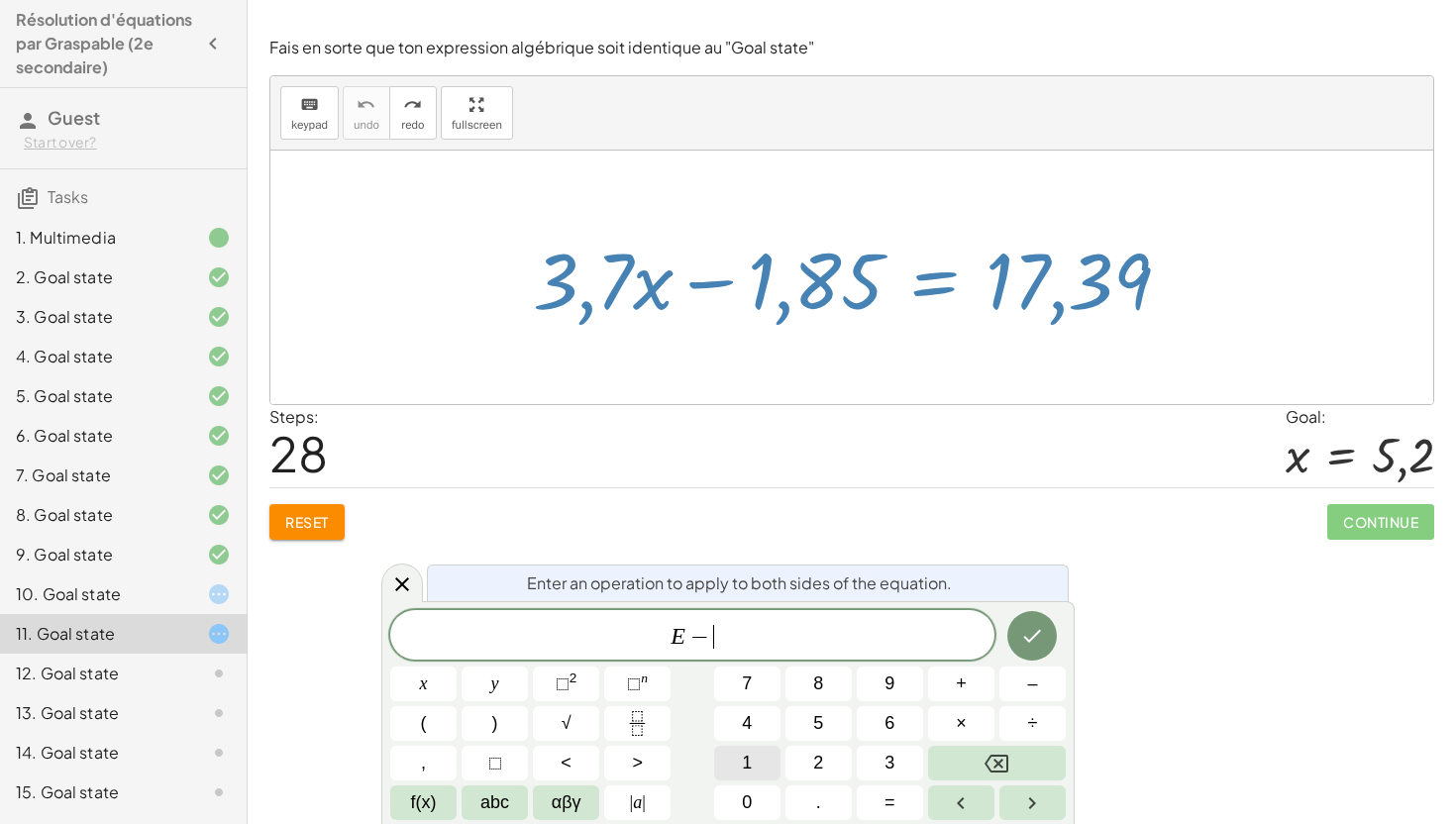 click on "1" at bounding box center [747, 763] 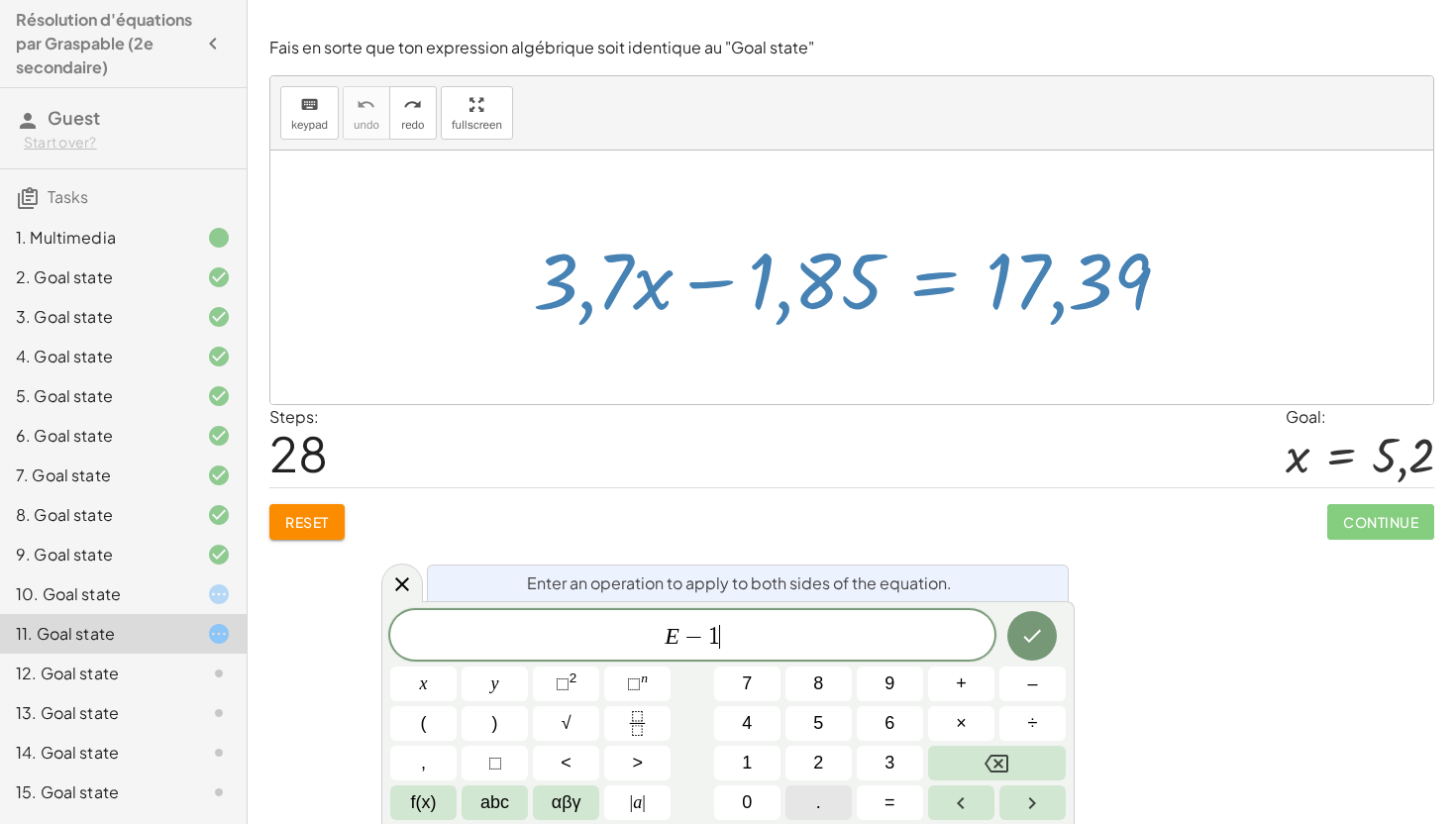 click on "." at bounding box center (818, 802) 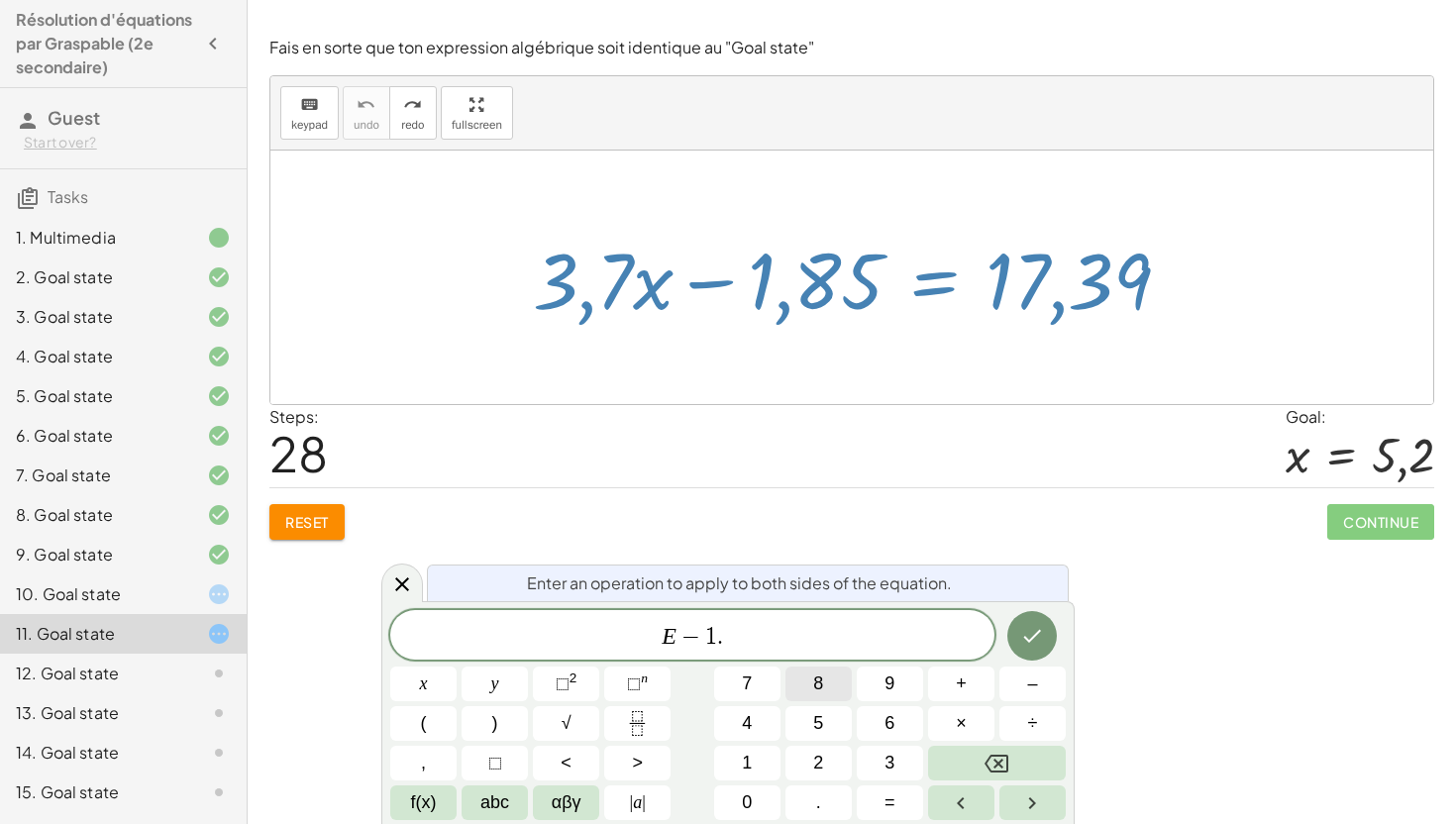 click on "8" at bounding box center [818, 683] 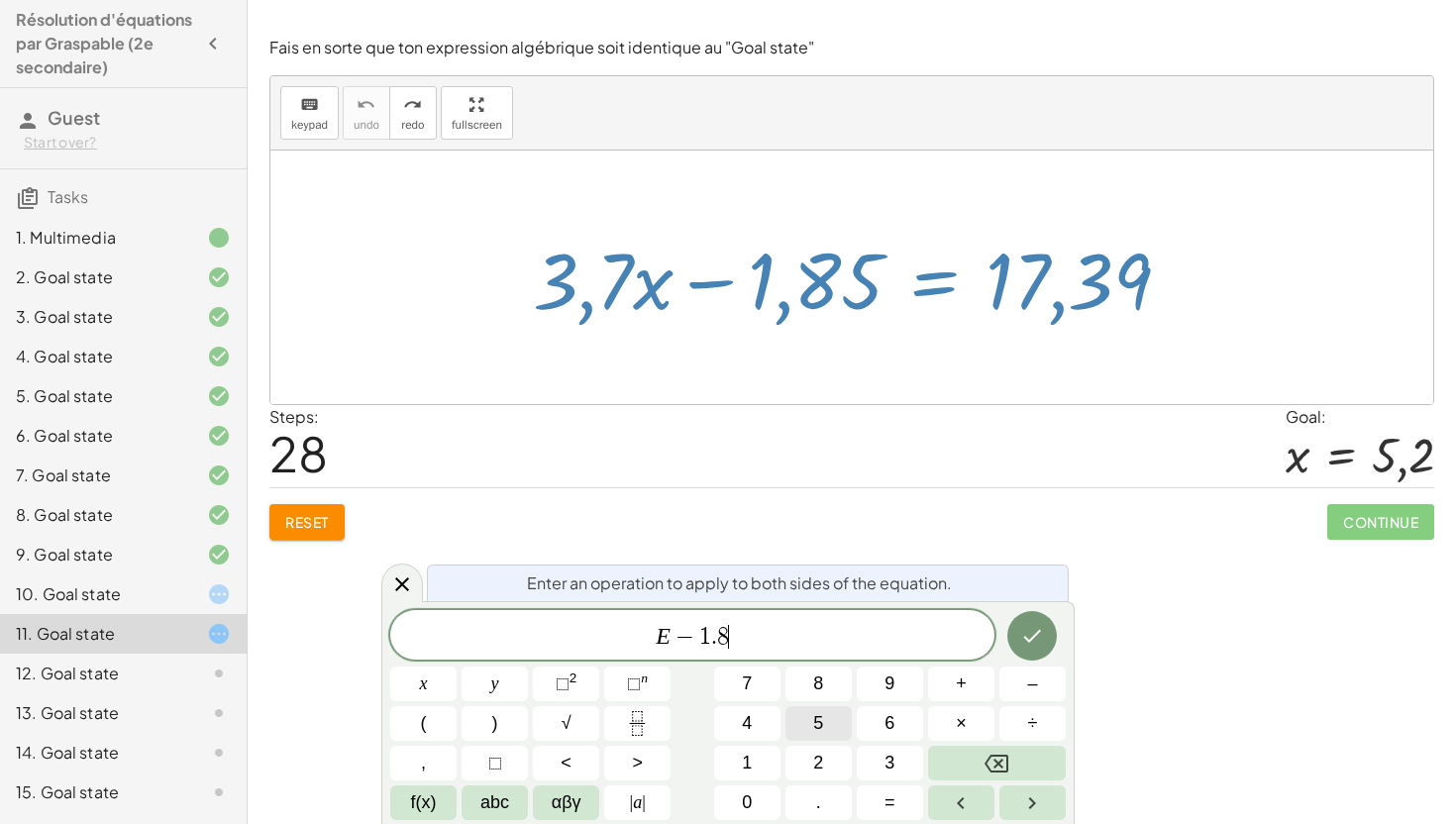 click on "5" at bounding box center [818, 723] 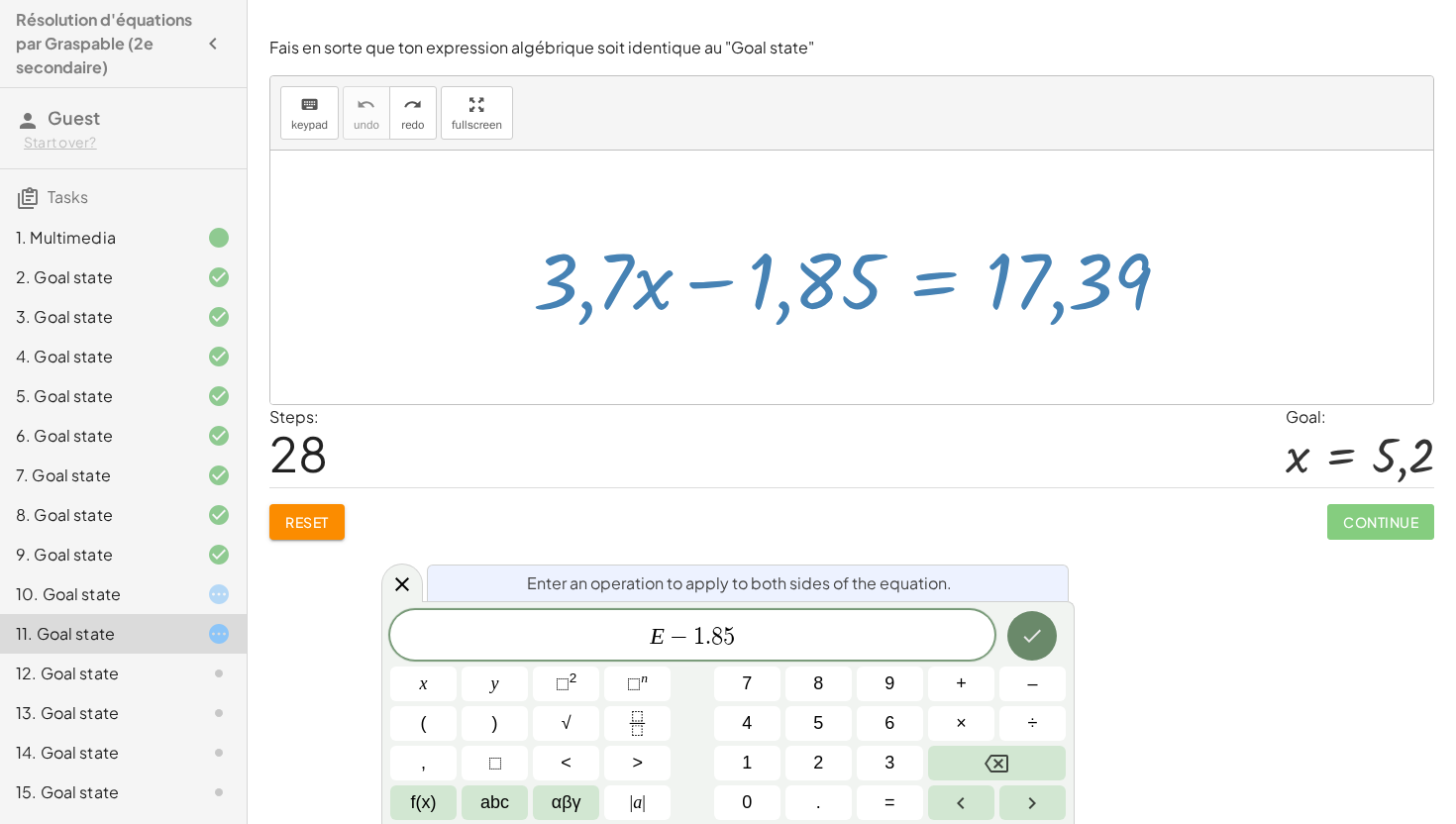 click 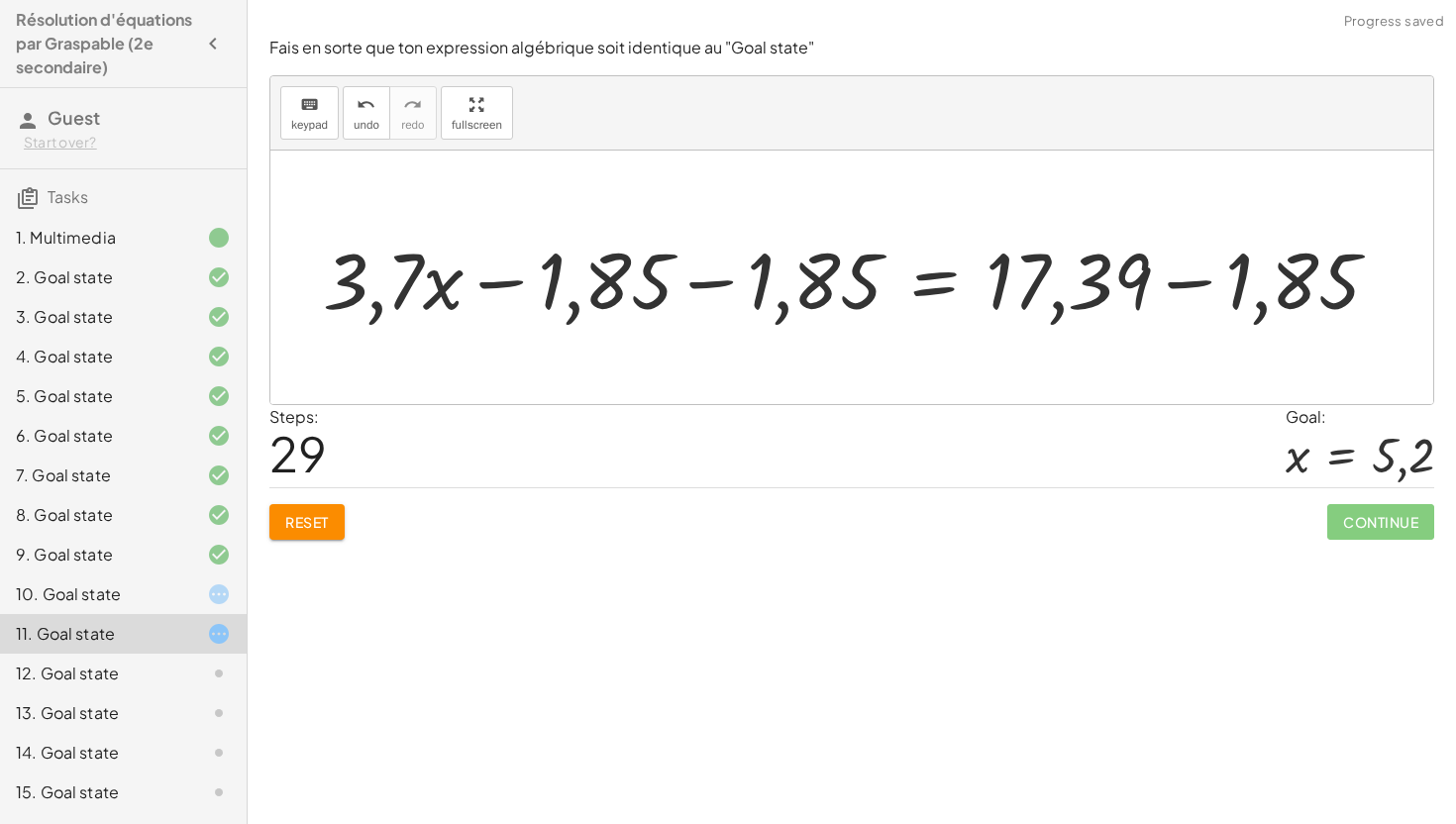 click at bounding box center [859, 277] 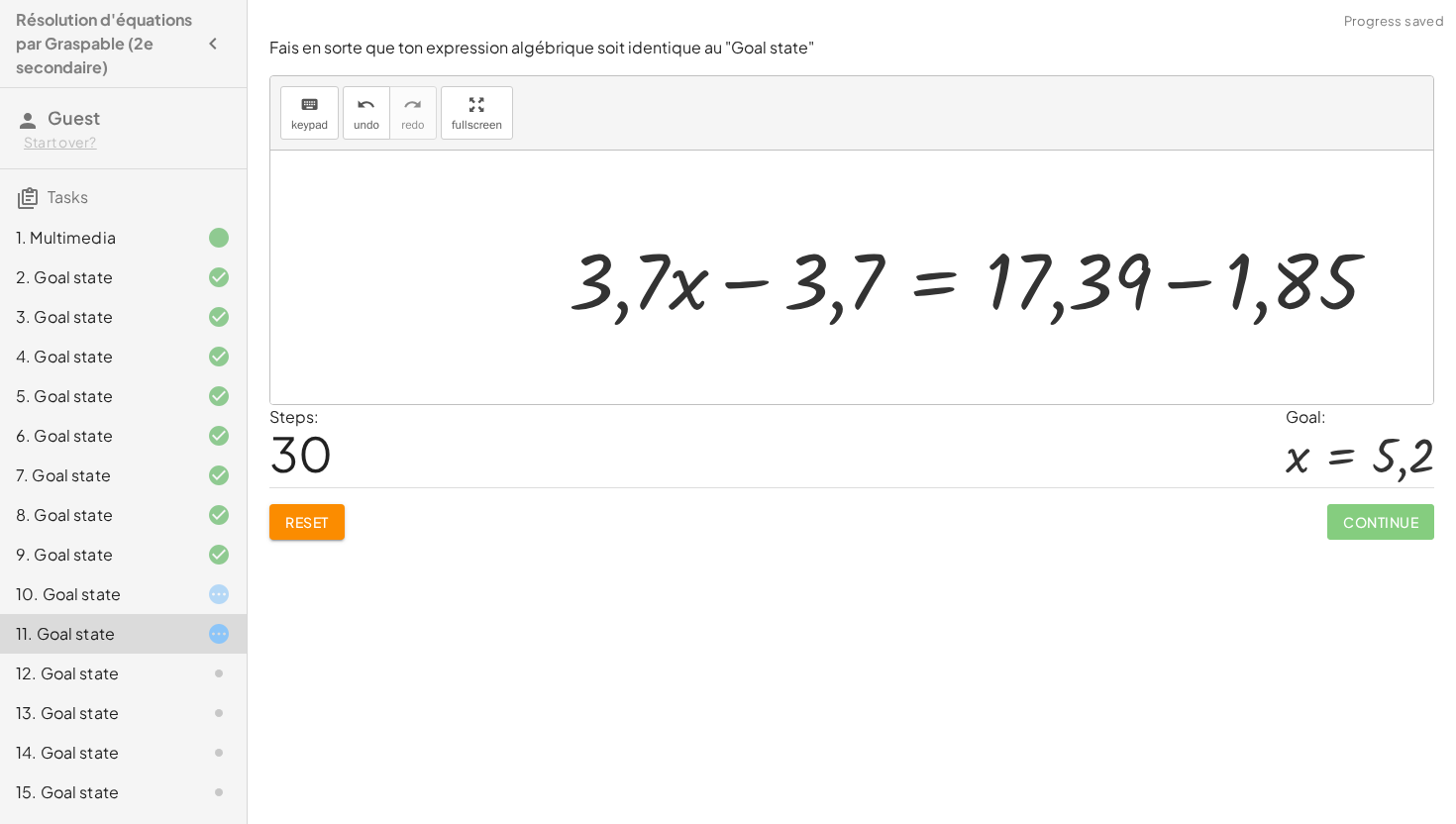 click at bounding box center (982, 277) 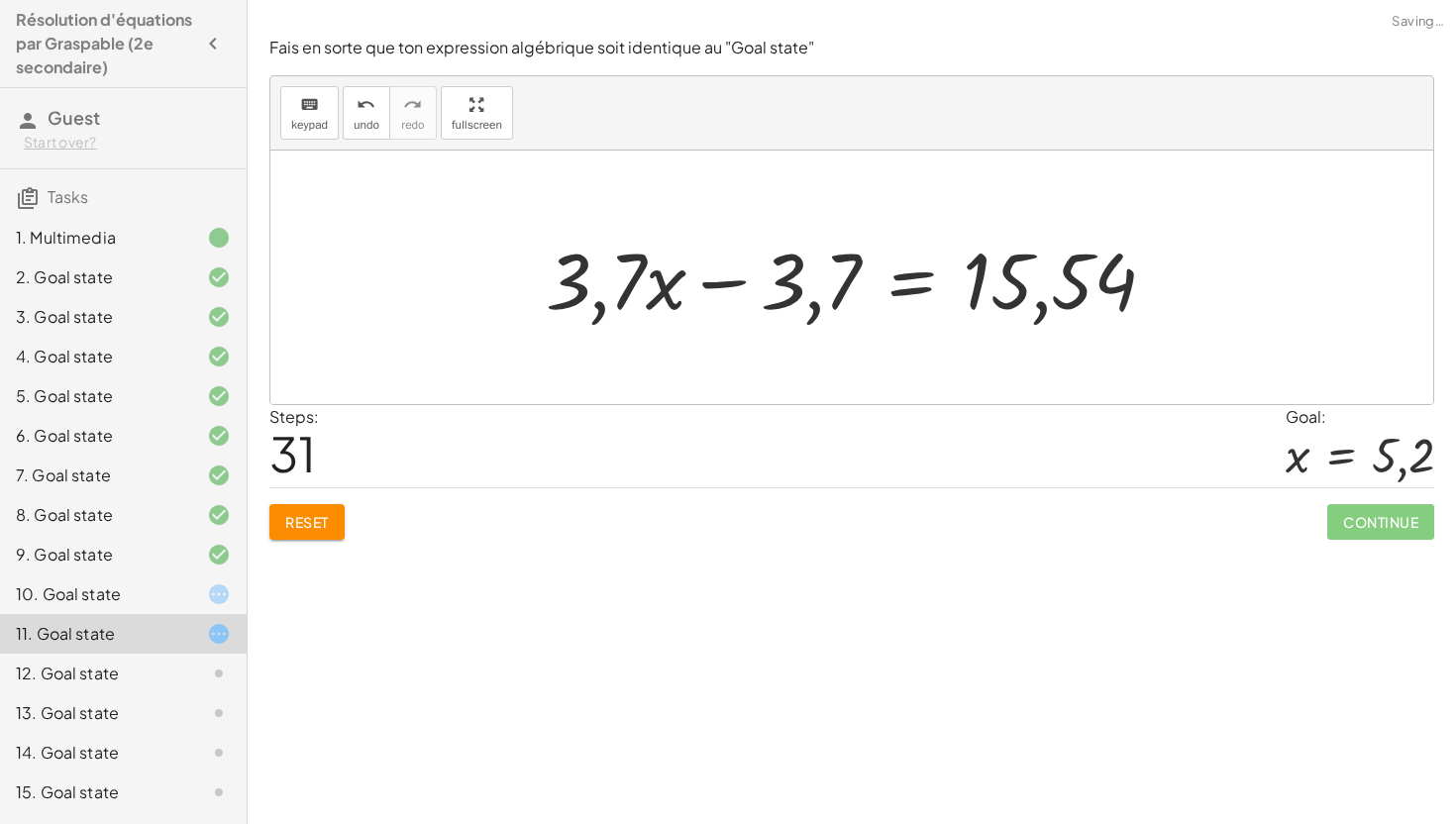 click at bounding box center [859, 277] 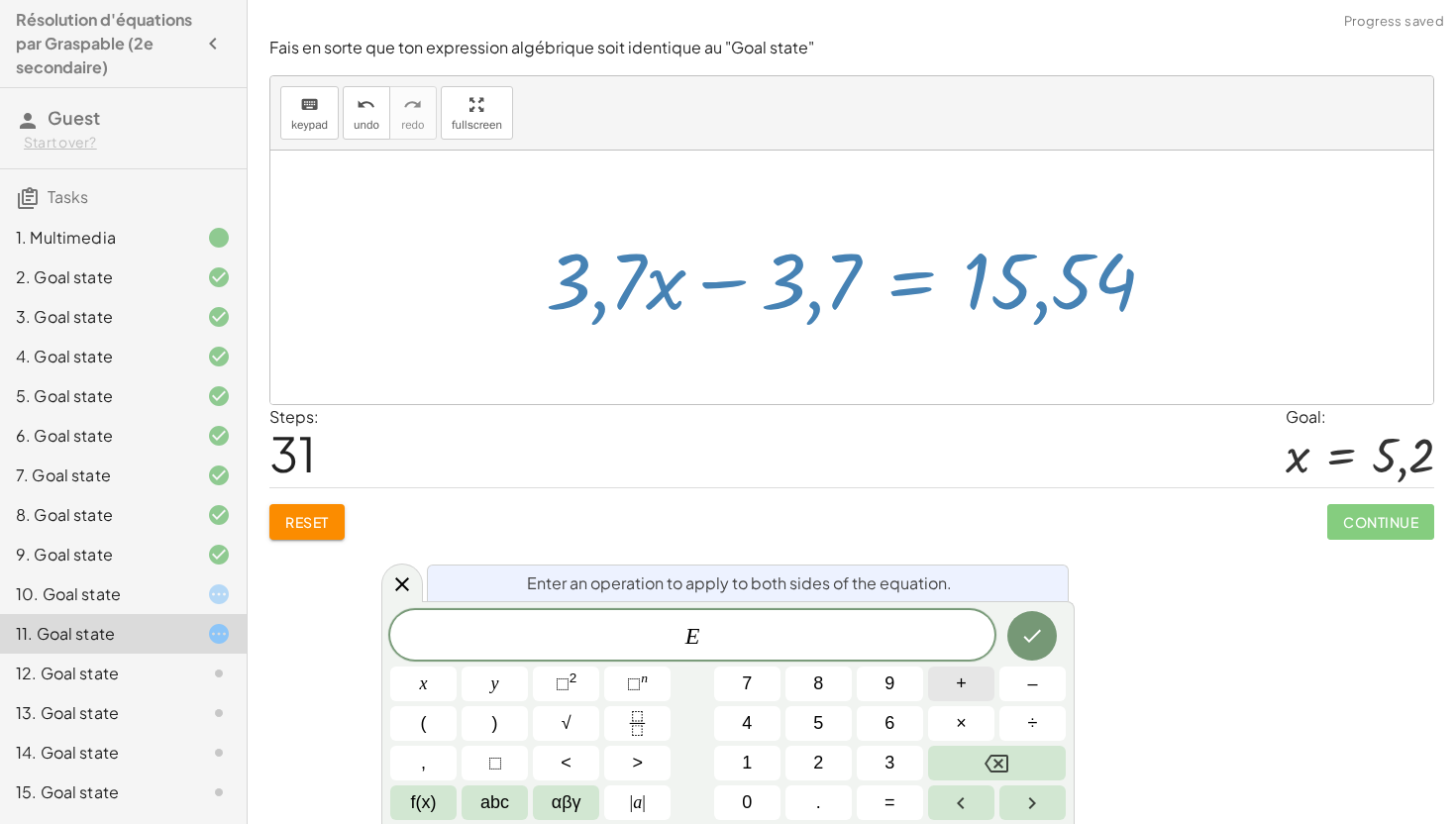 click on "+" at bounding box center (961, 683) 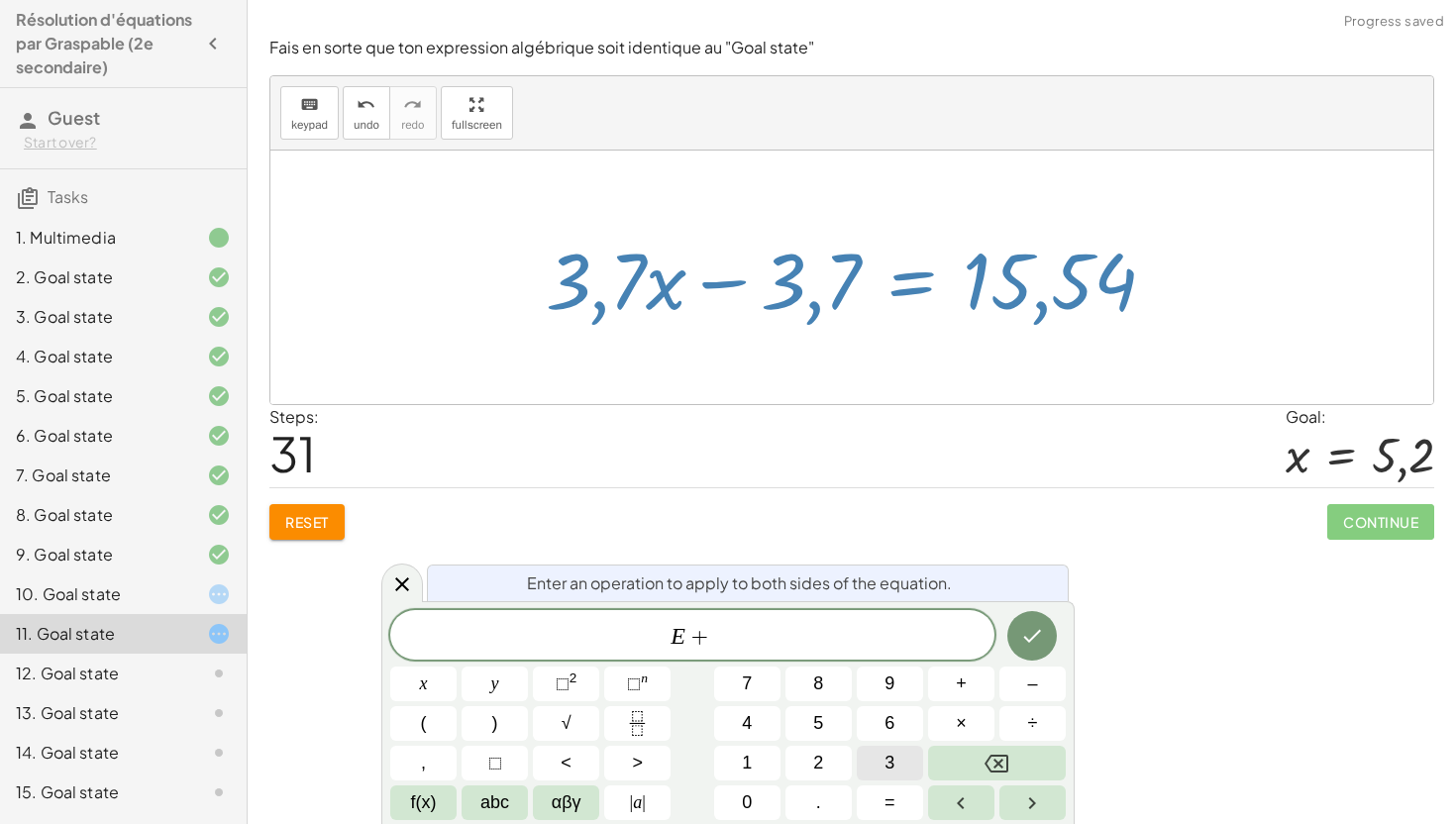 click on "3" at bounding box center [889, 763] 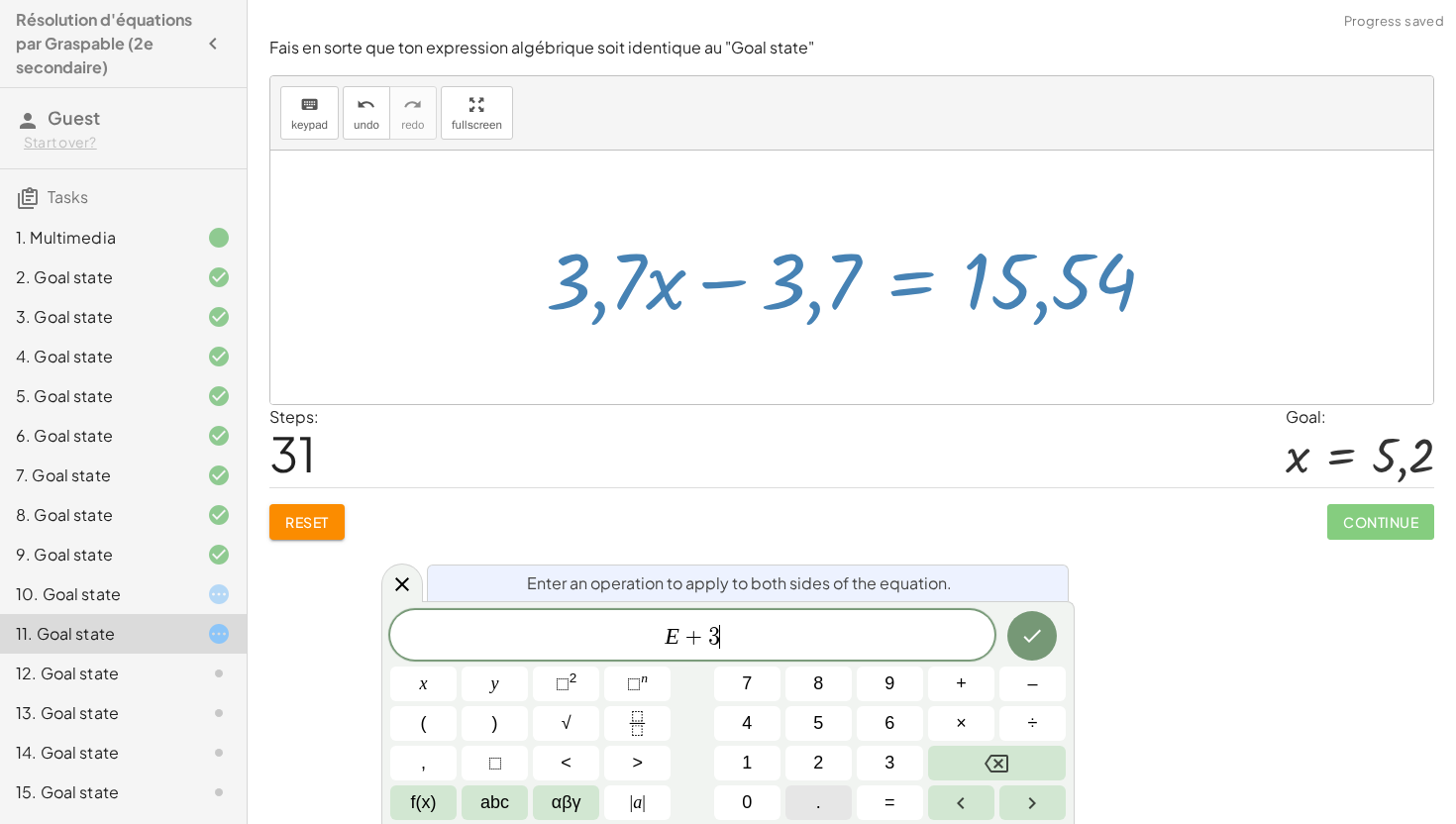 click on "." at bounding box center [818, 802] 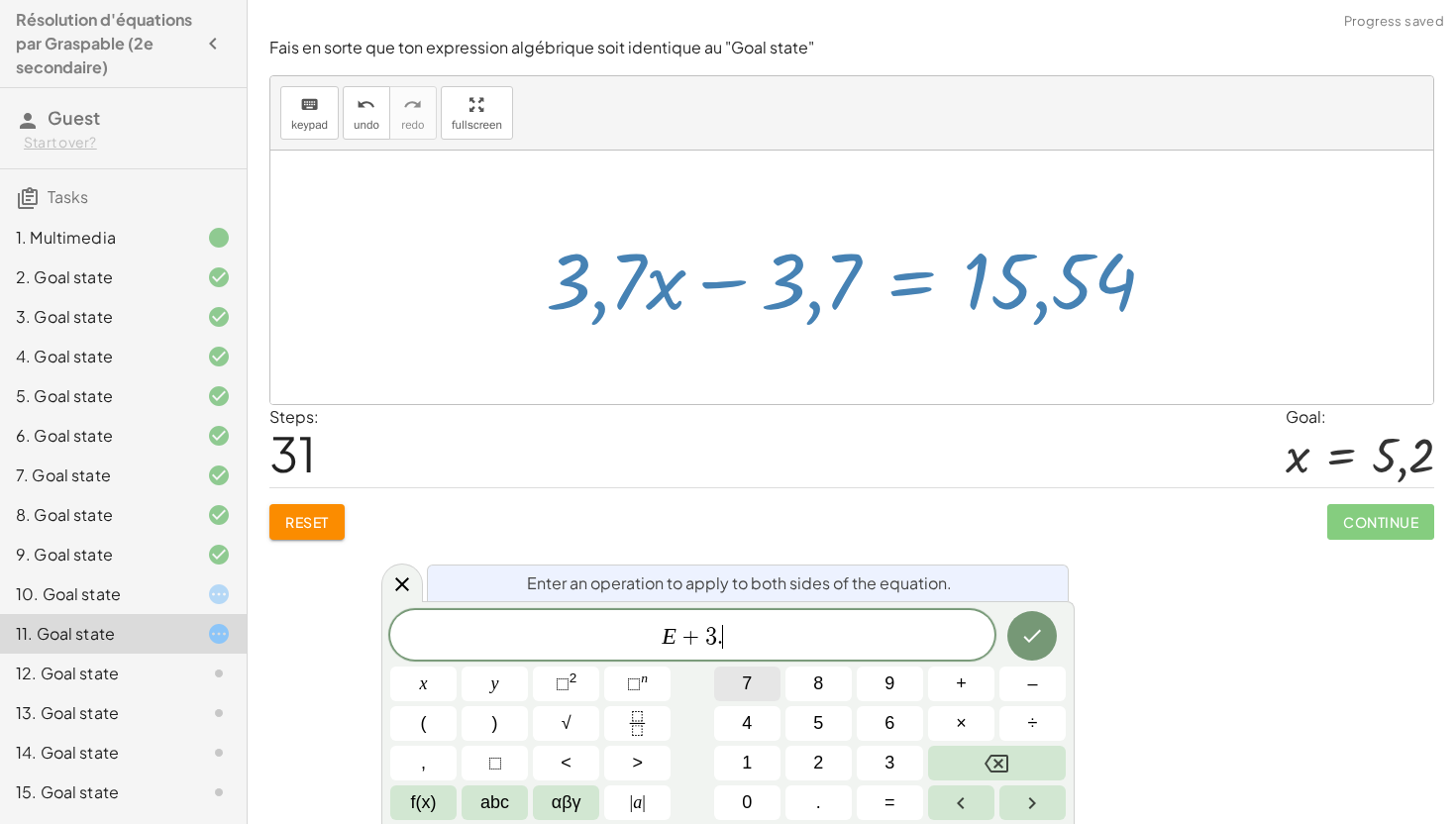 click on "7" at bounding box center [747, 683] 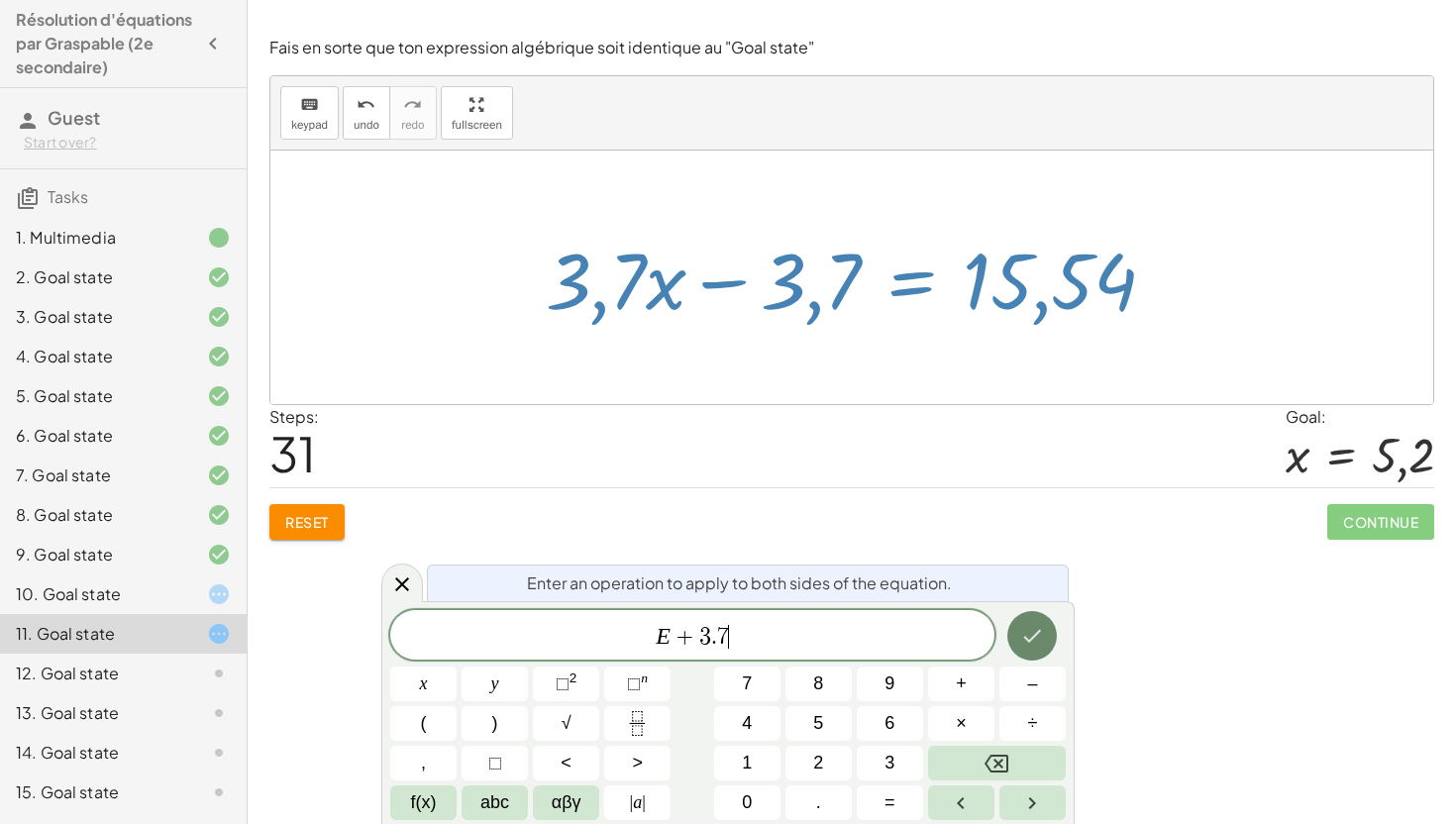 click at bounding box center [1032, 636] 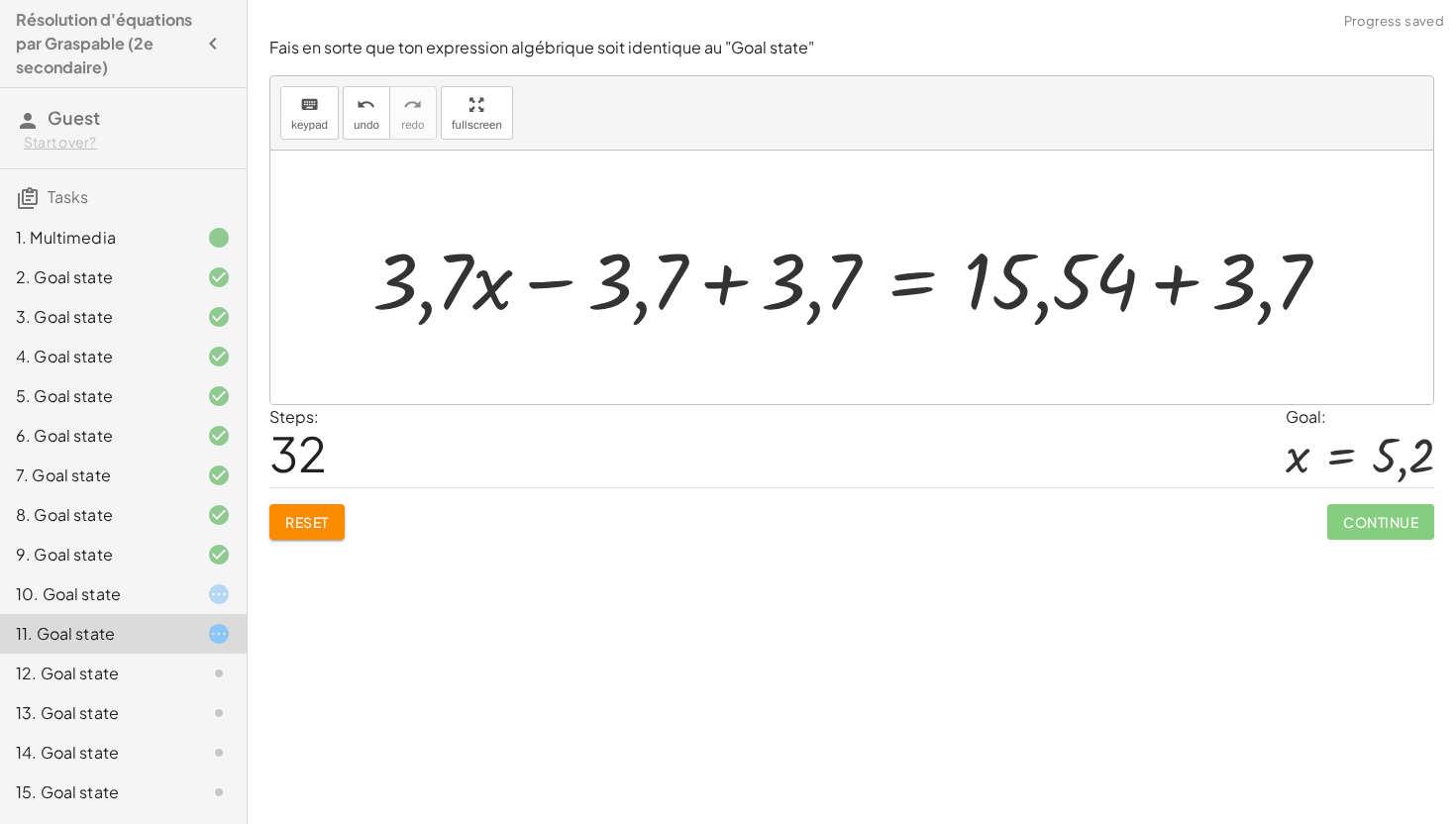 click at bounding box center (859, 277) 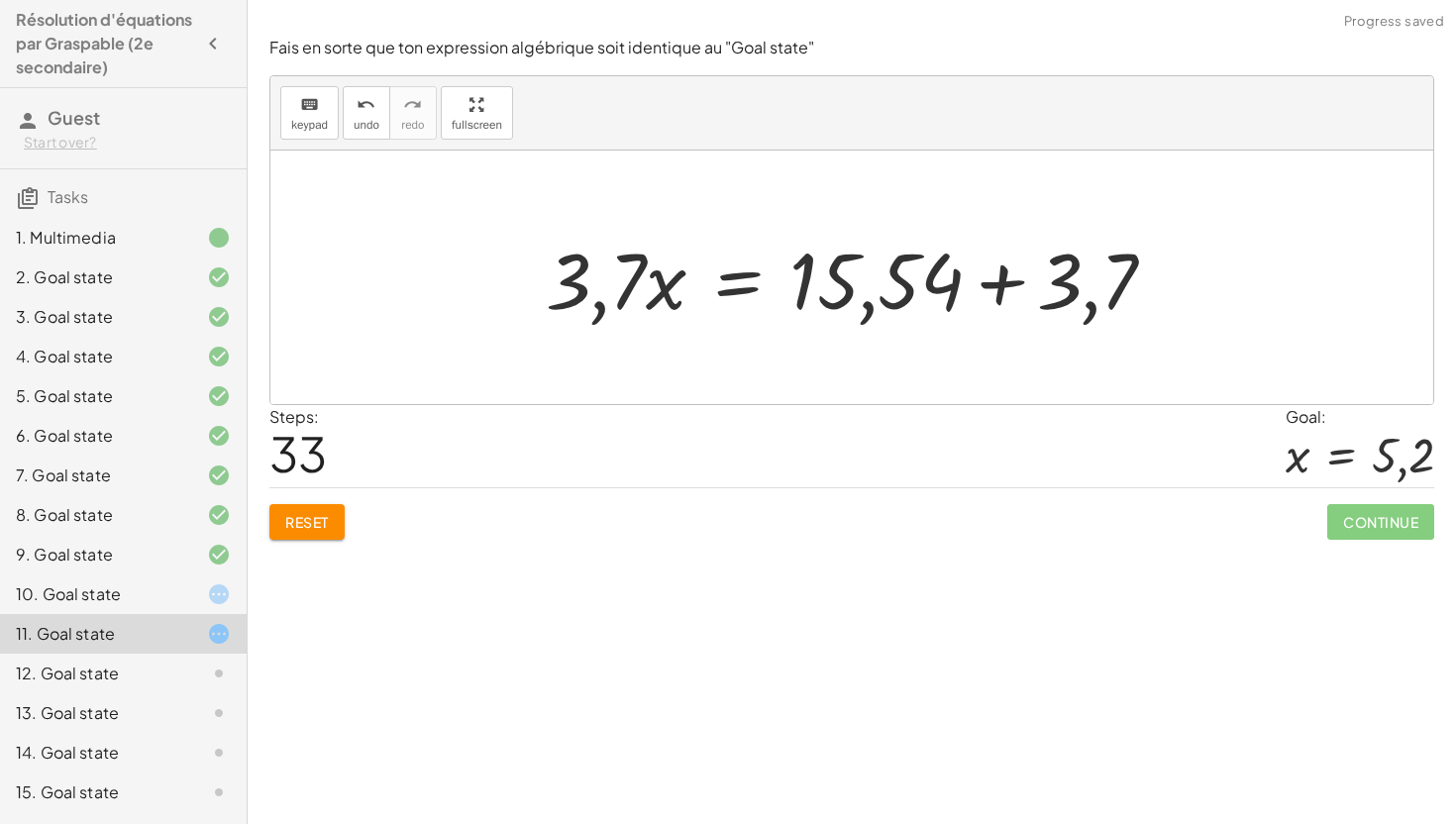 click at bounding box center (859, 277) 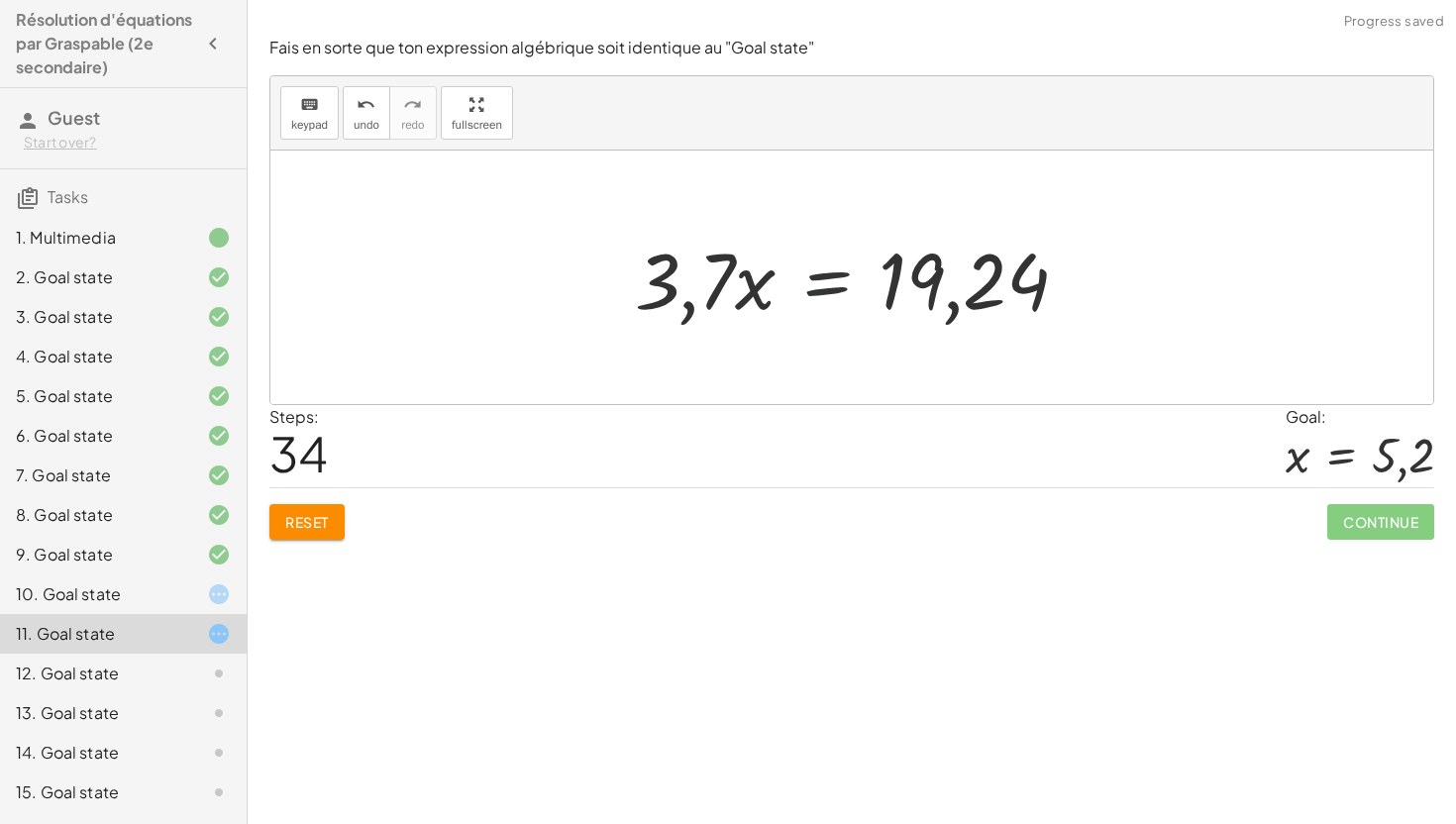 click at bounding box center [860, 277] 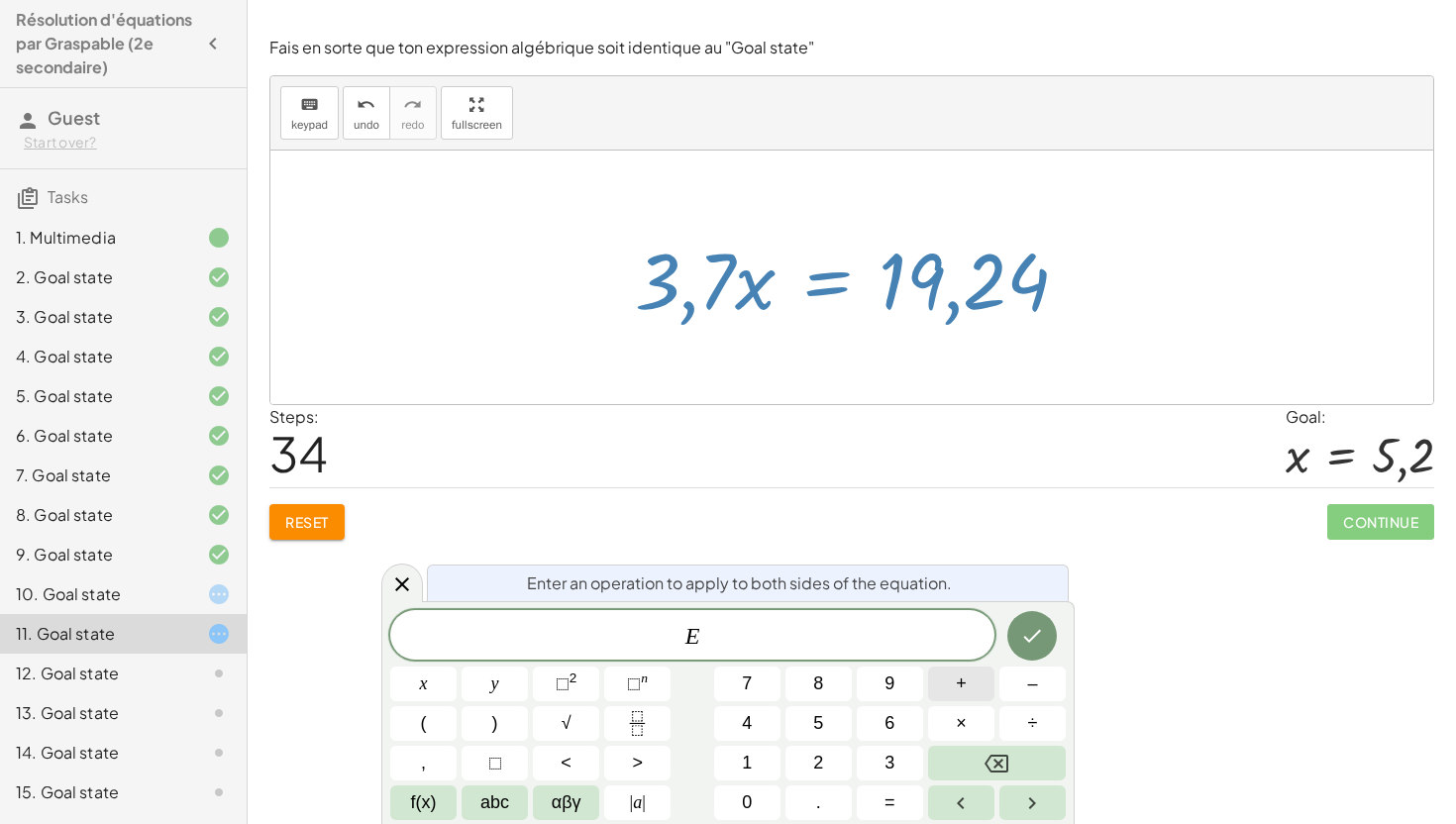 click on "+" at bounding box center [961, 683] 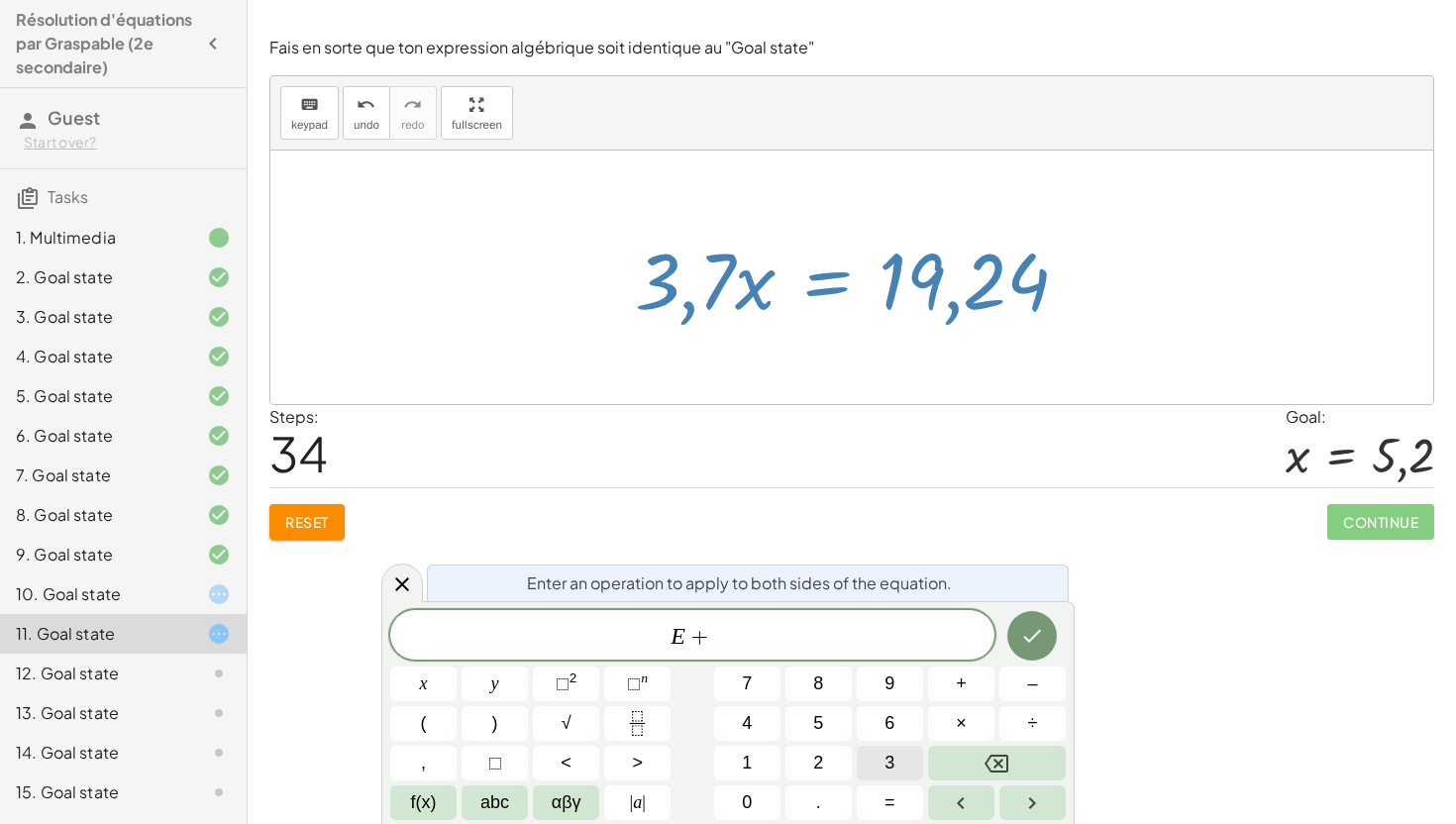 click on "3" at bounding box center (889, 763) 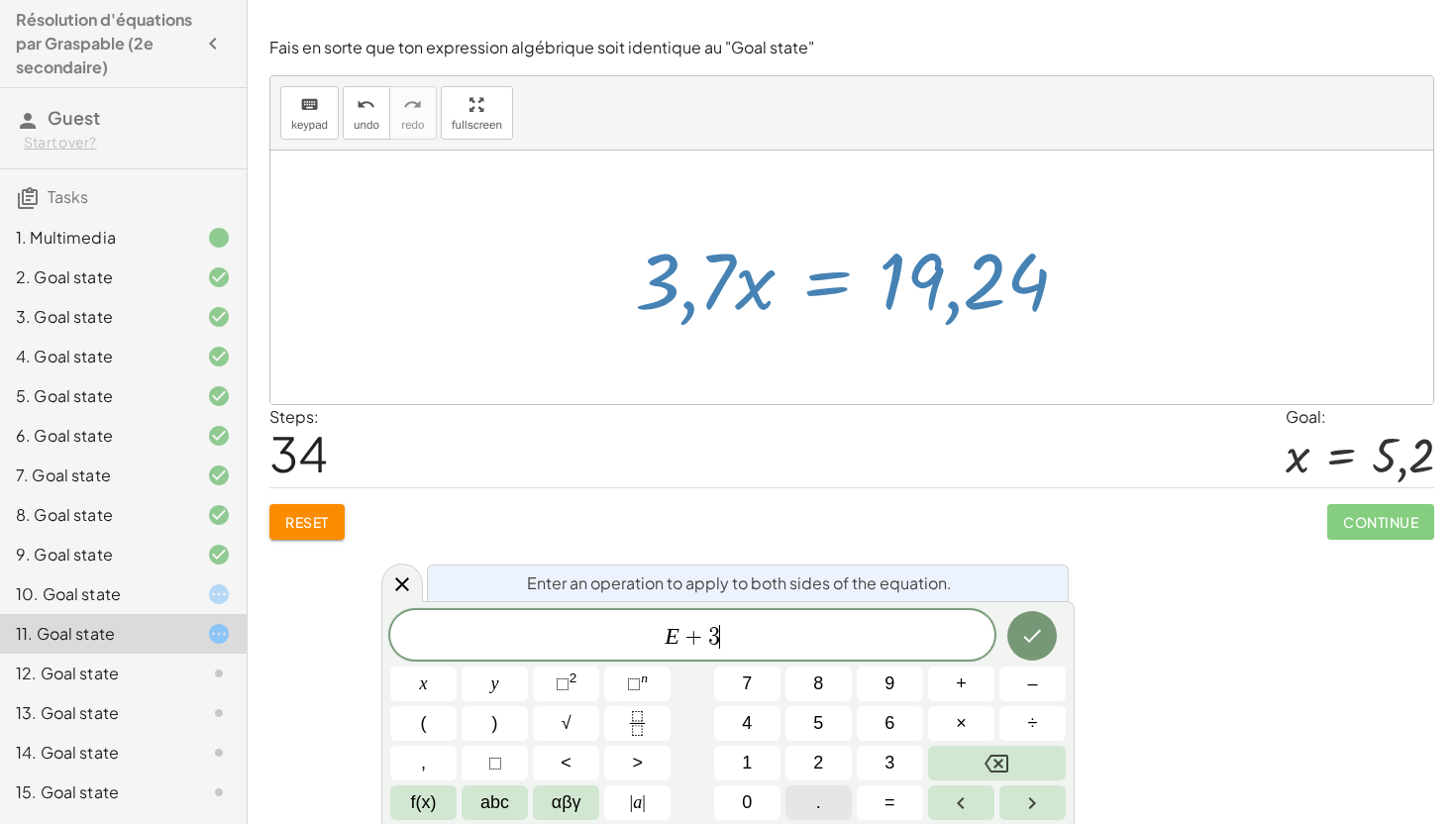 click on "." at bounding box center [818, 802] 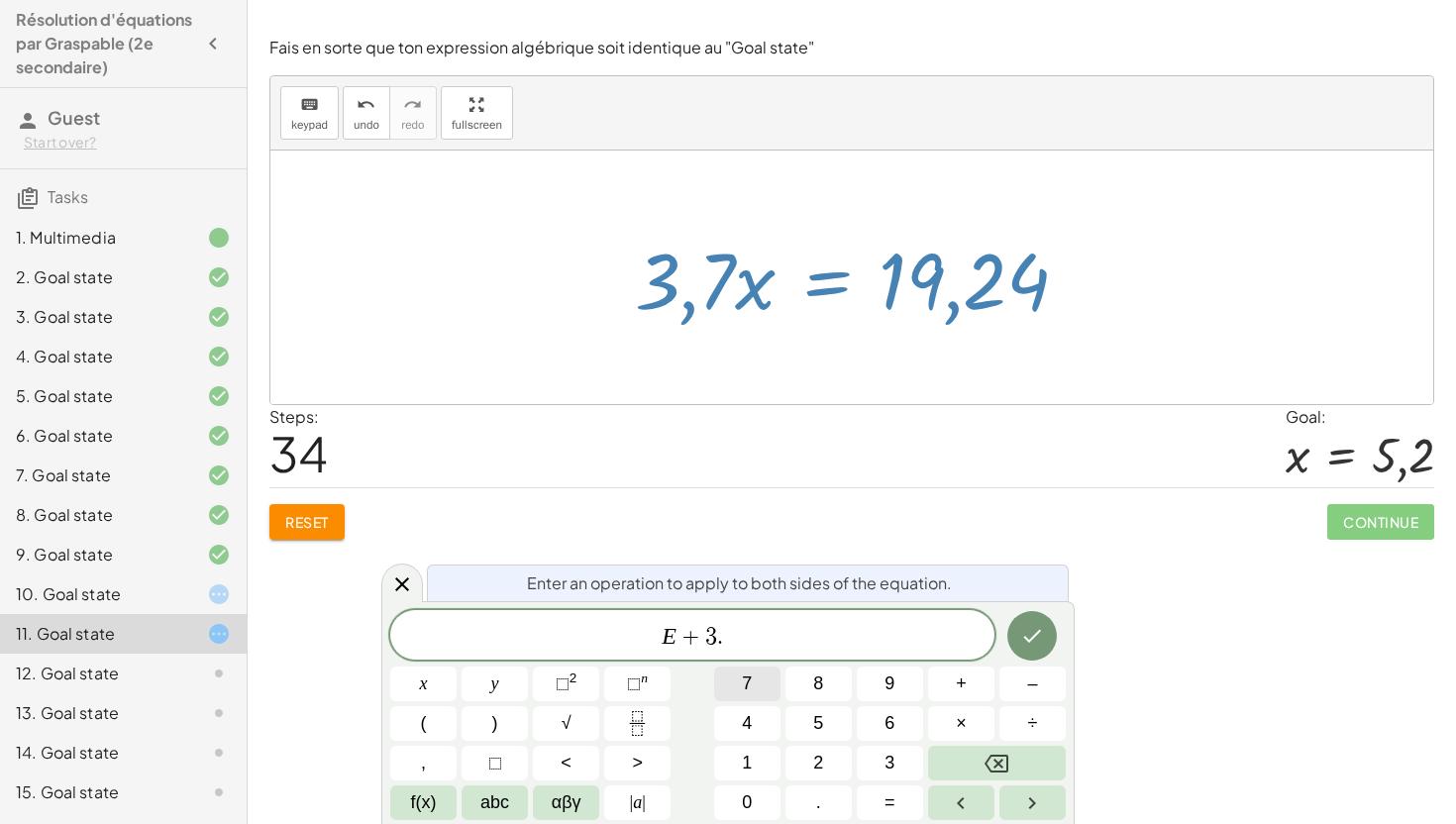 click on "7" at bounding box center [747, 683] 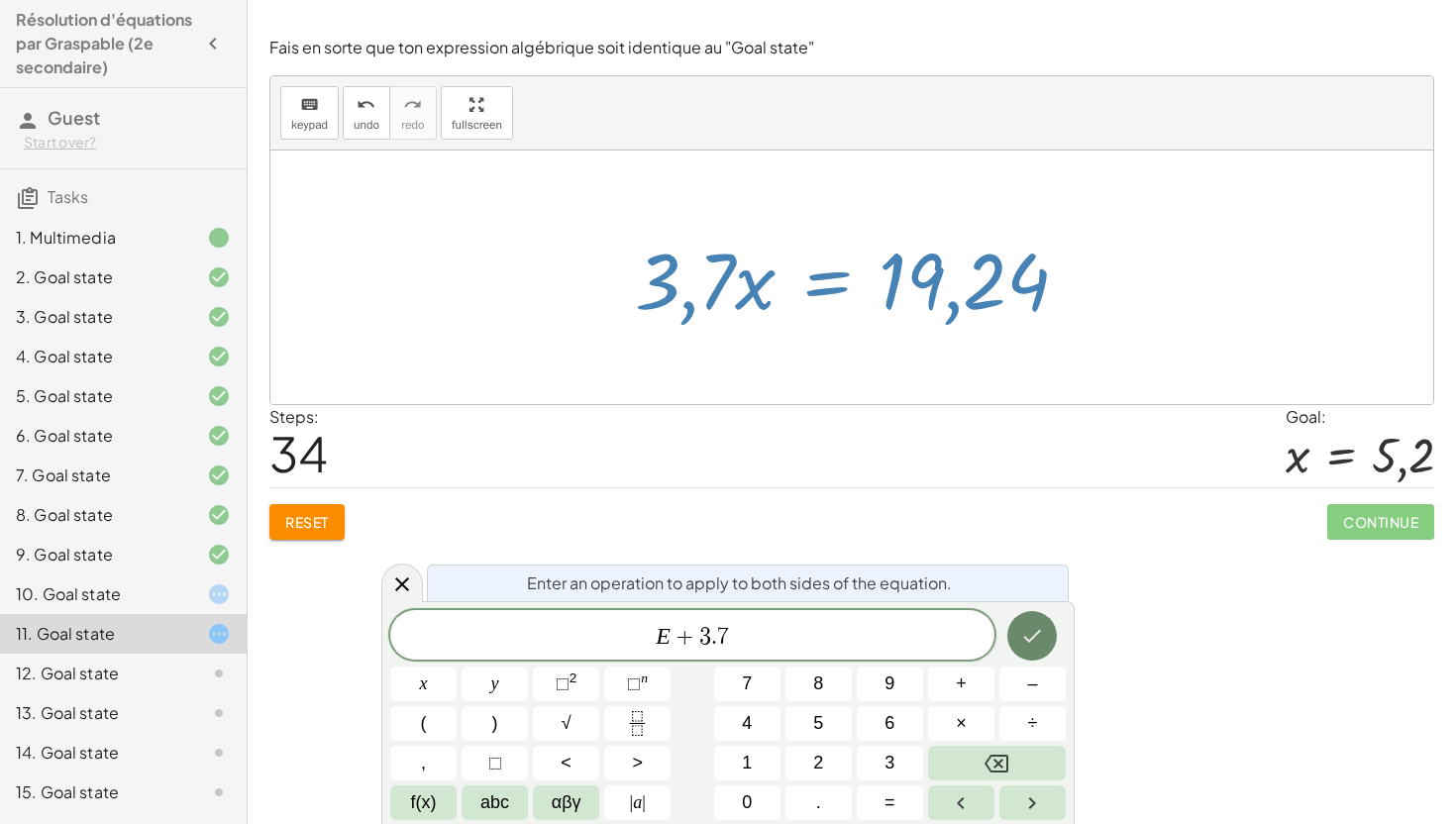 click 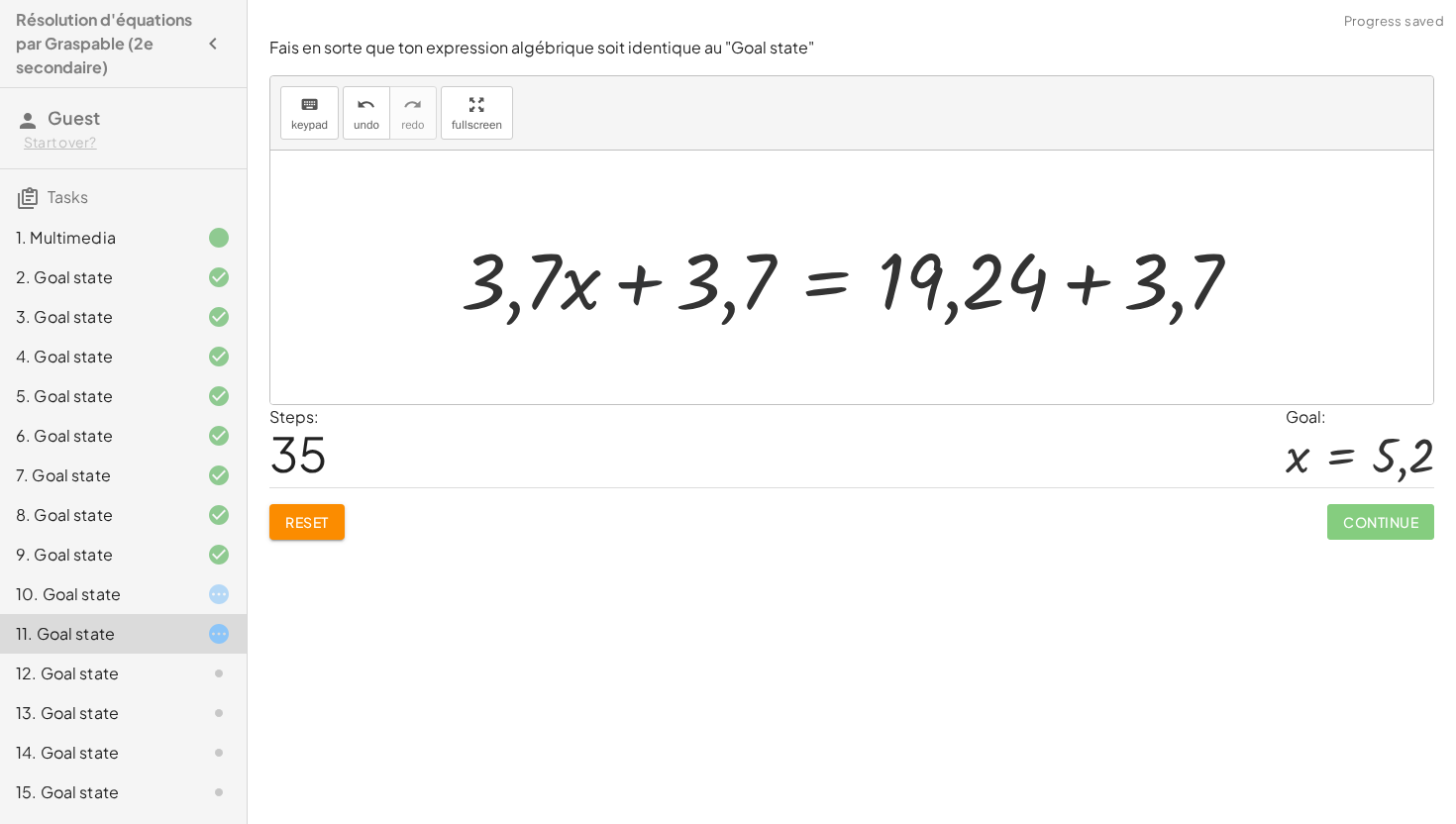 click at bounding box center [859, 277] 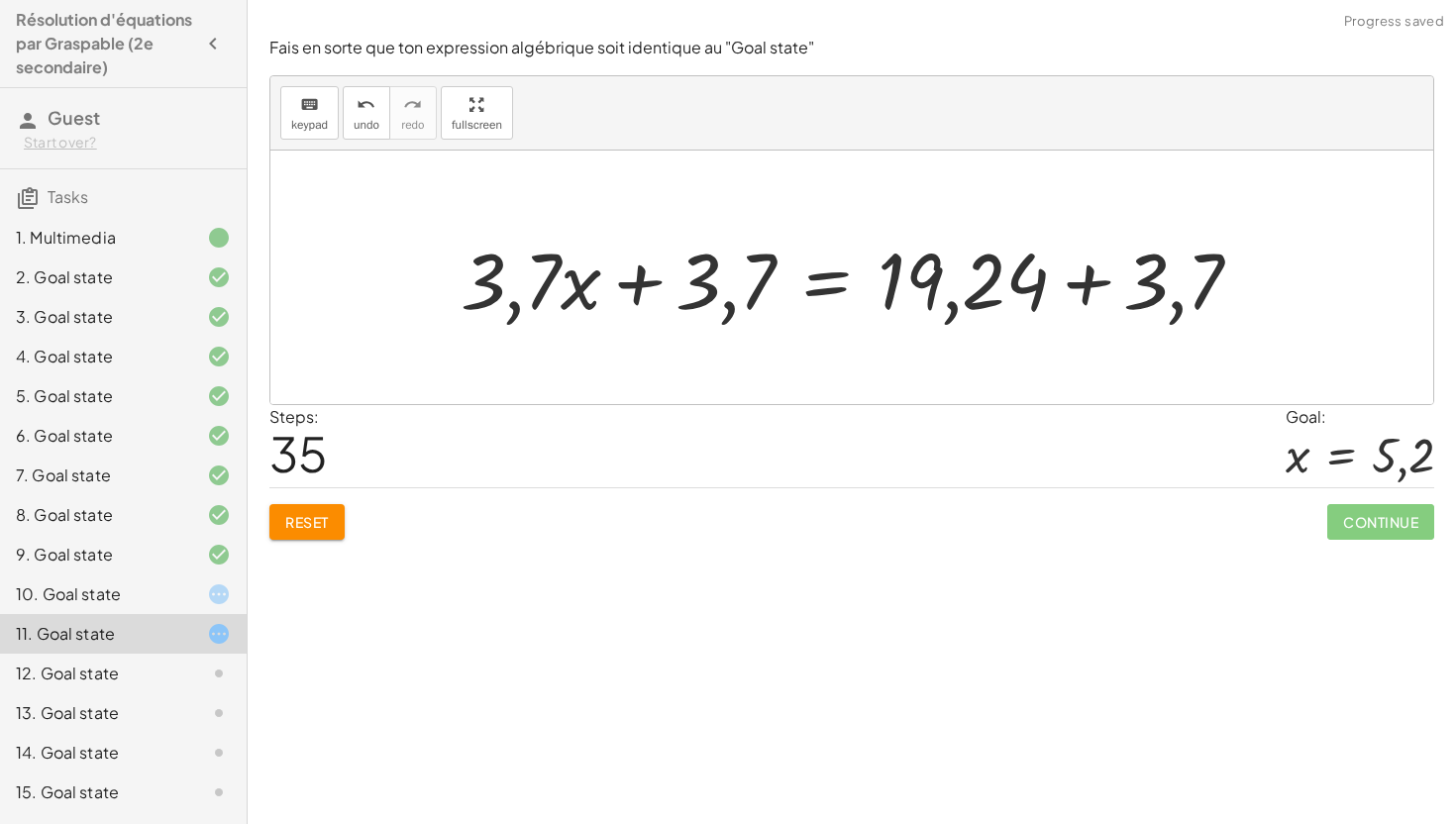 click at bounding box center [859, 277] 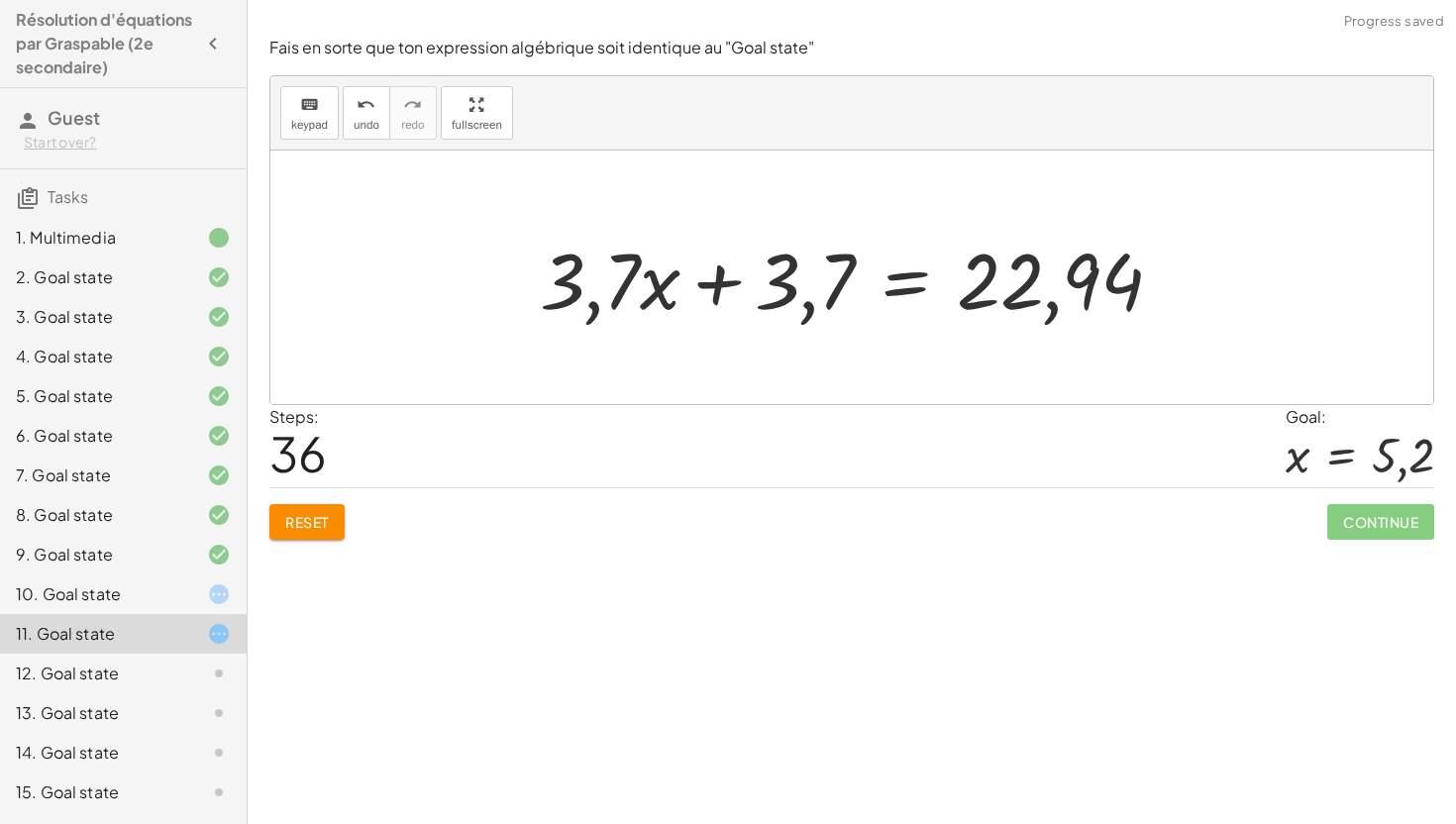 click at bounding box center [859, 277] 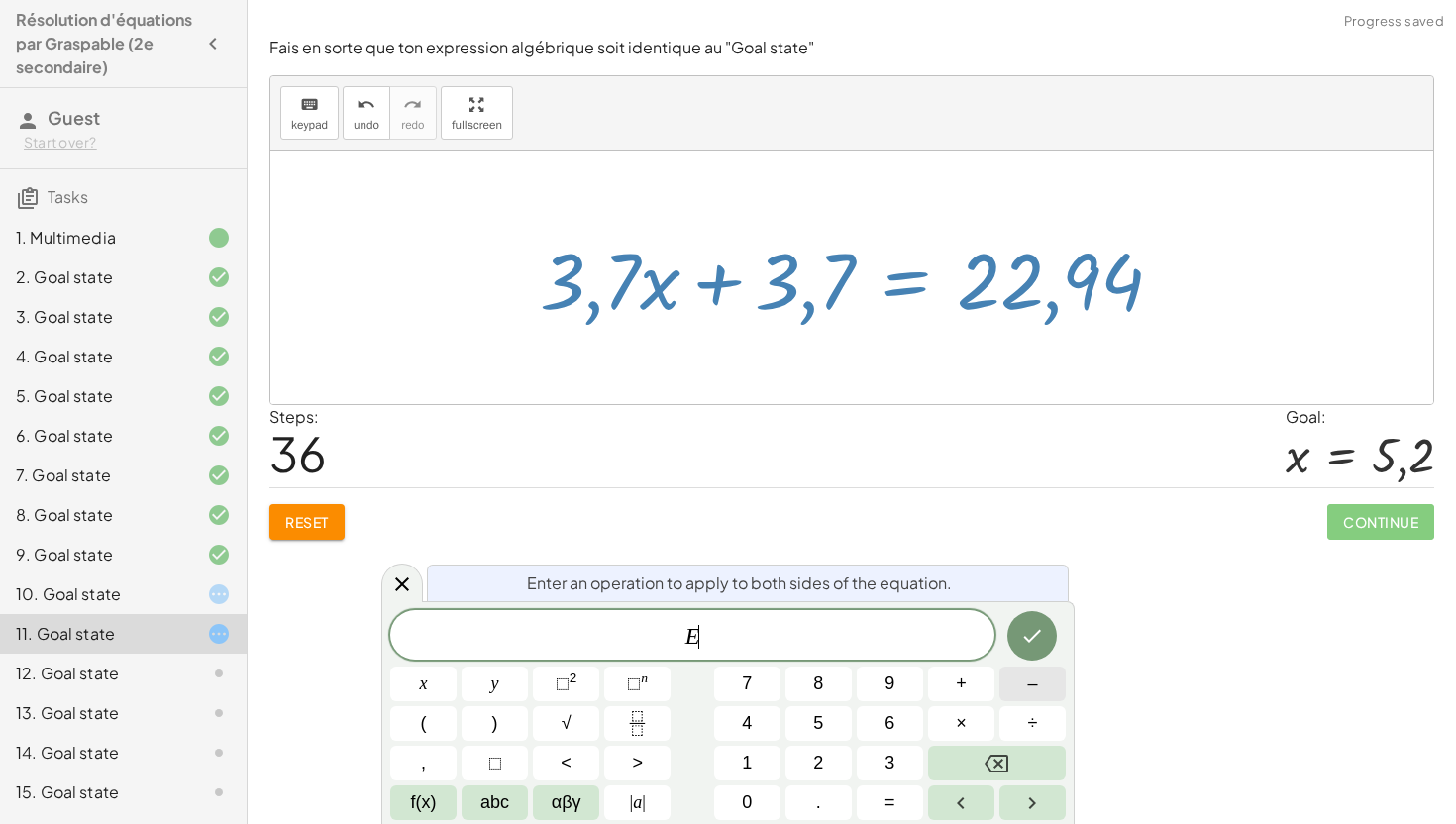 click on "–" at bounding box center [1032, 683] 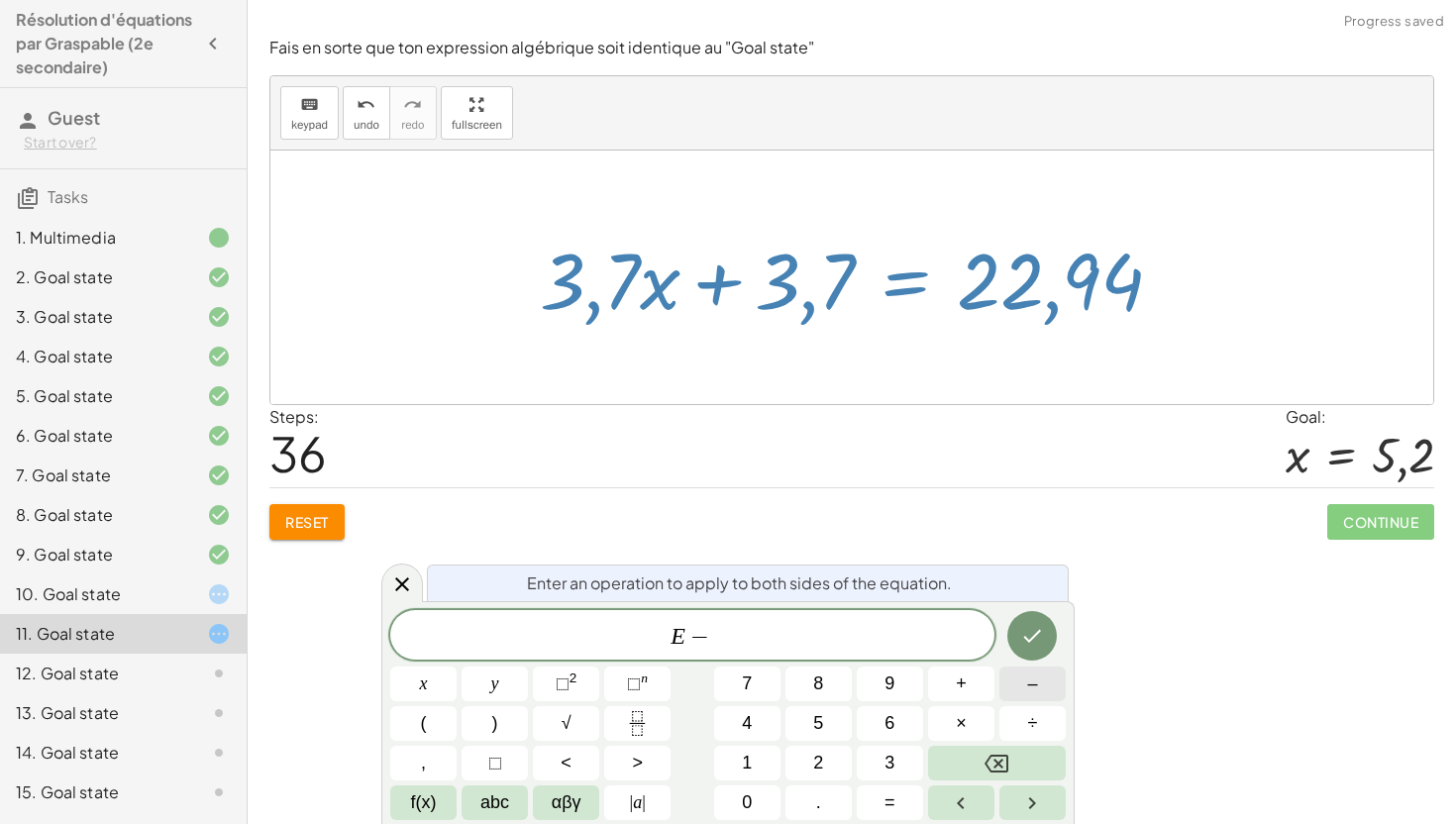 click on "E − ​ x y ⬚ 2 ⬚ n 7 8 9 + – ( ) √ 4 5 6 × ÷ , ⬚ < > 1 2 3 f(x) abc αβγ | a | 0 . =" at bounding box center (728, 715) 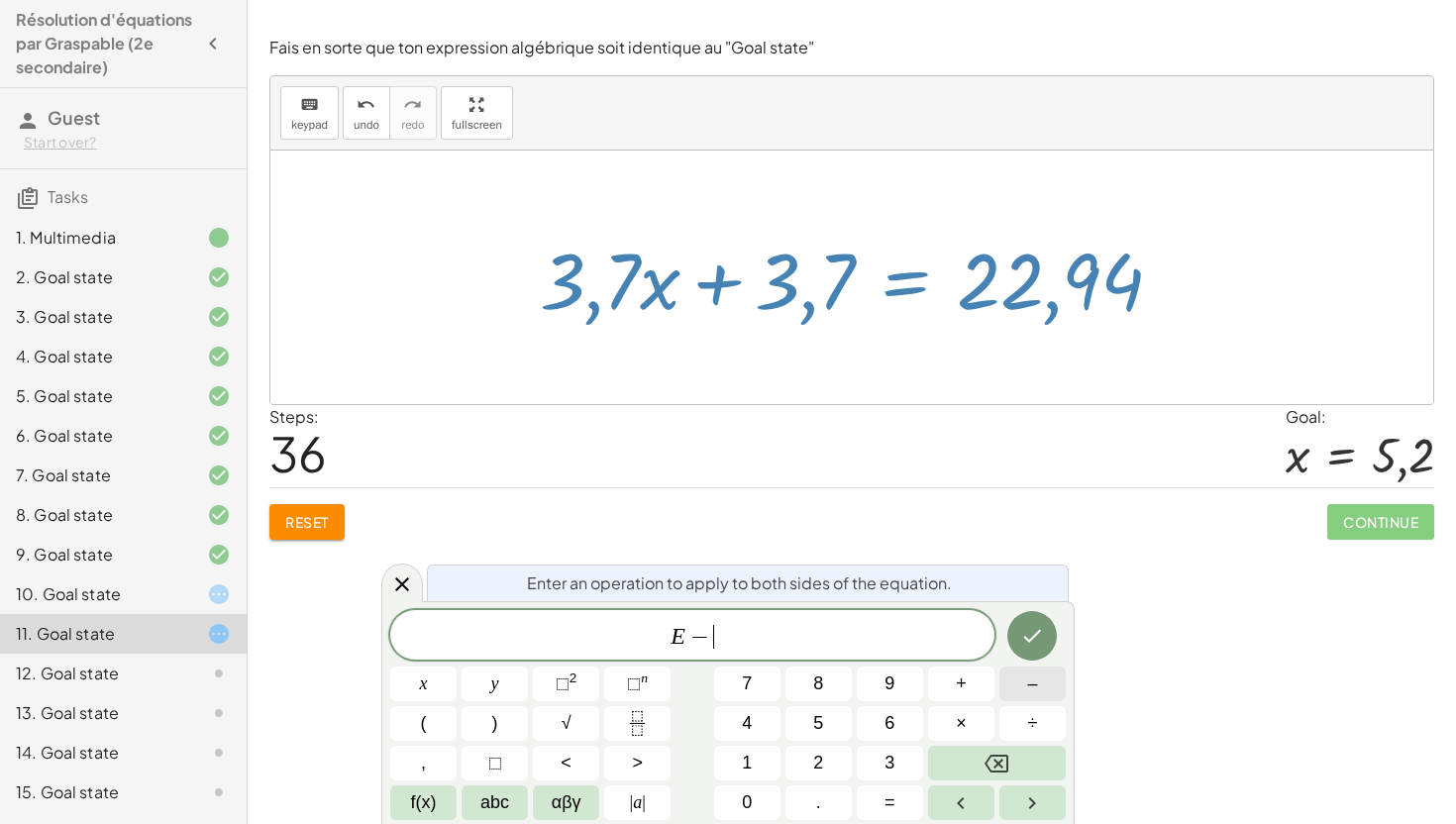 click on "3" at bounding box center (889, 763) 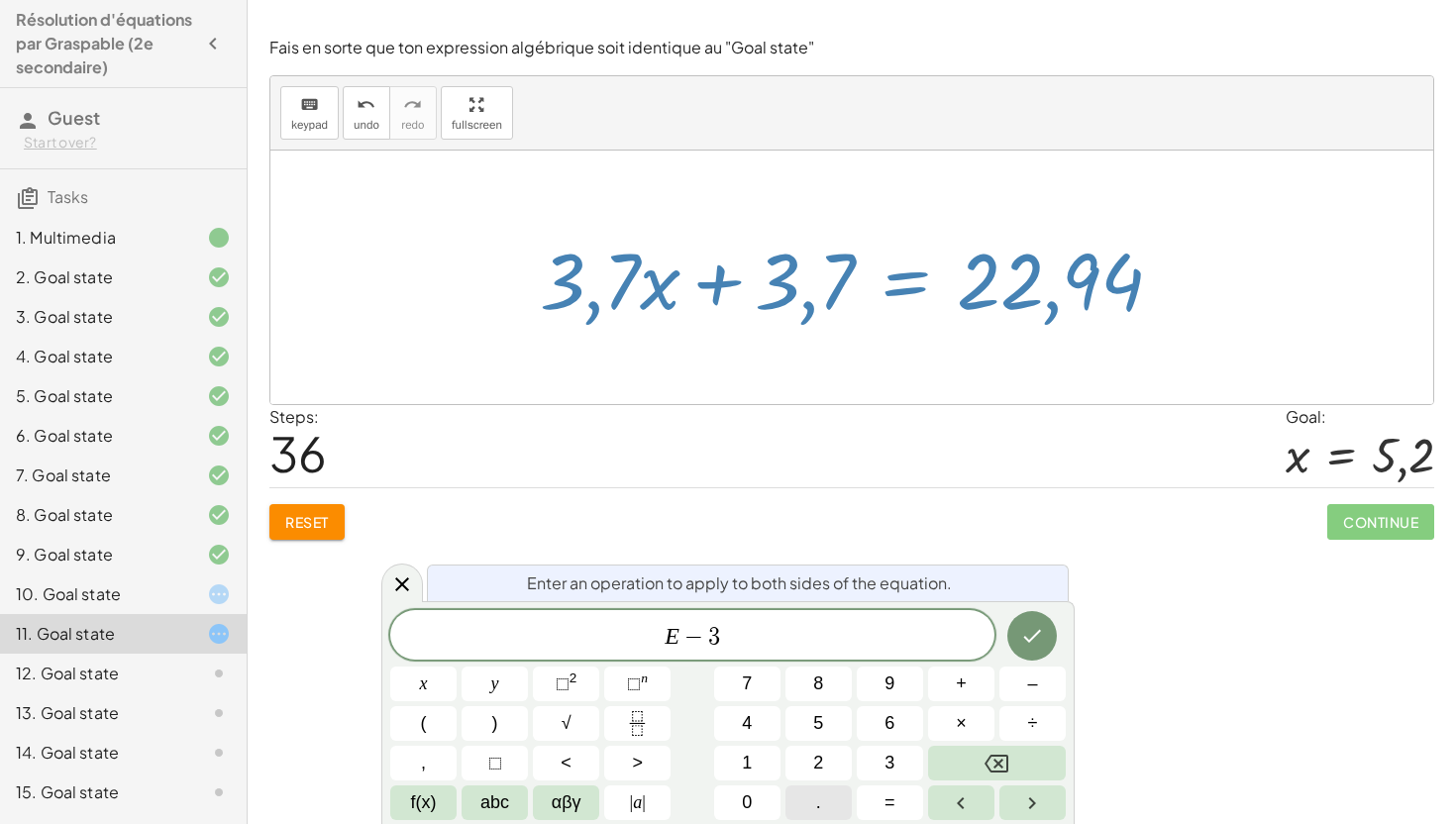 click on "." at bounding box center (818, 802) 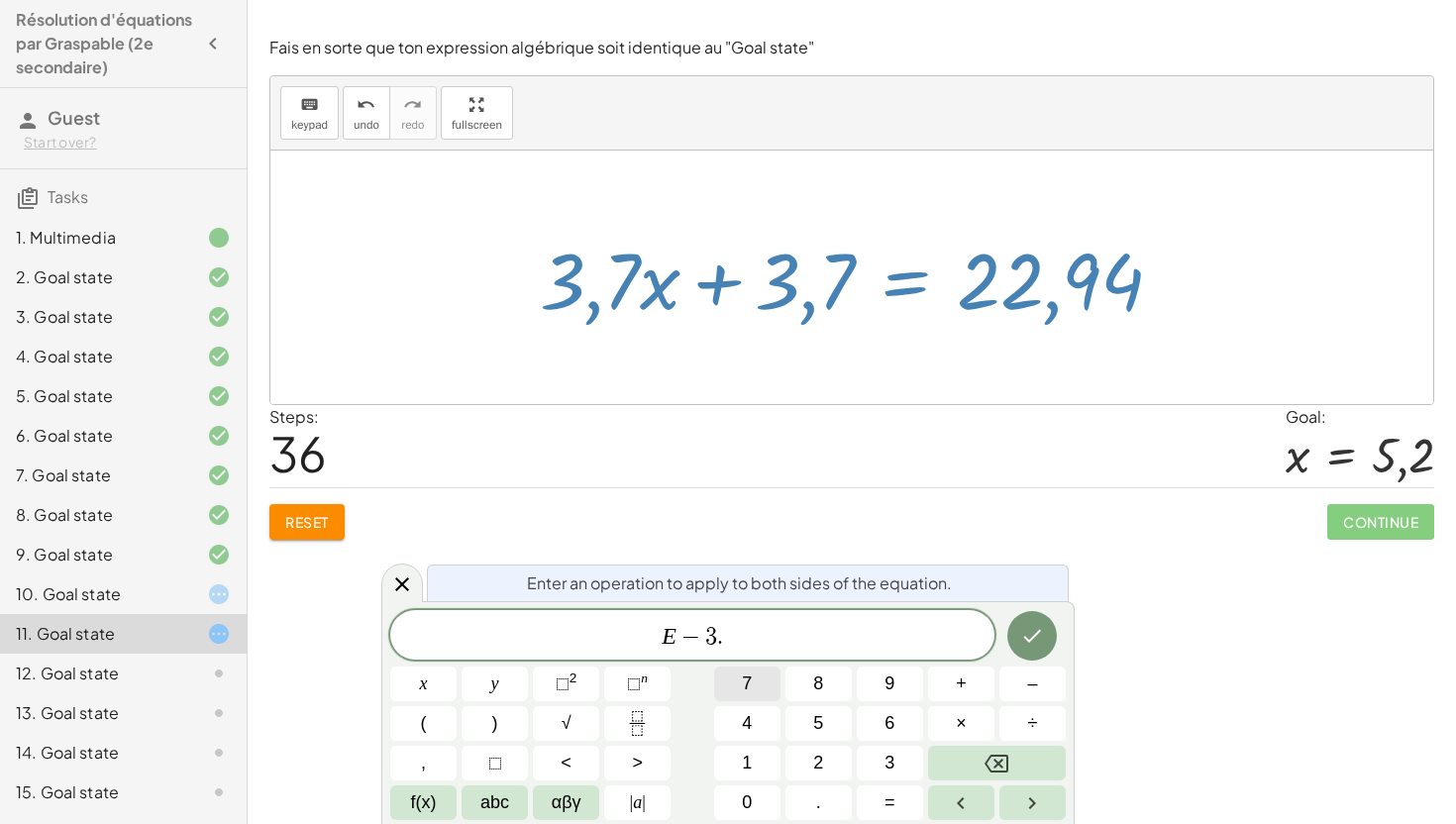 click on "7" at bounding box center (747, 683) 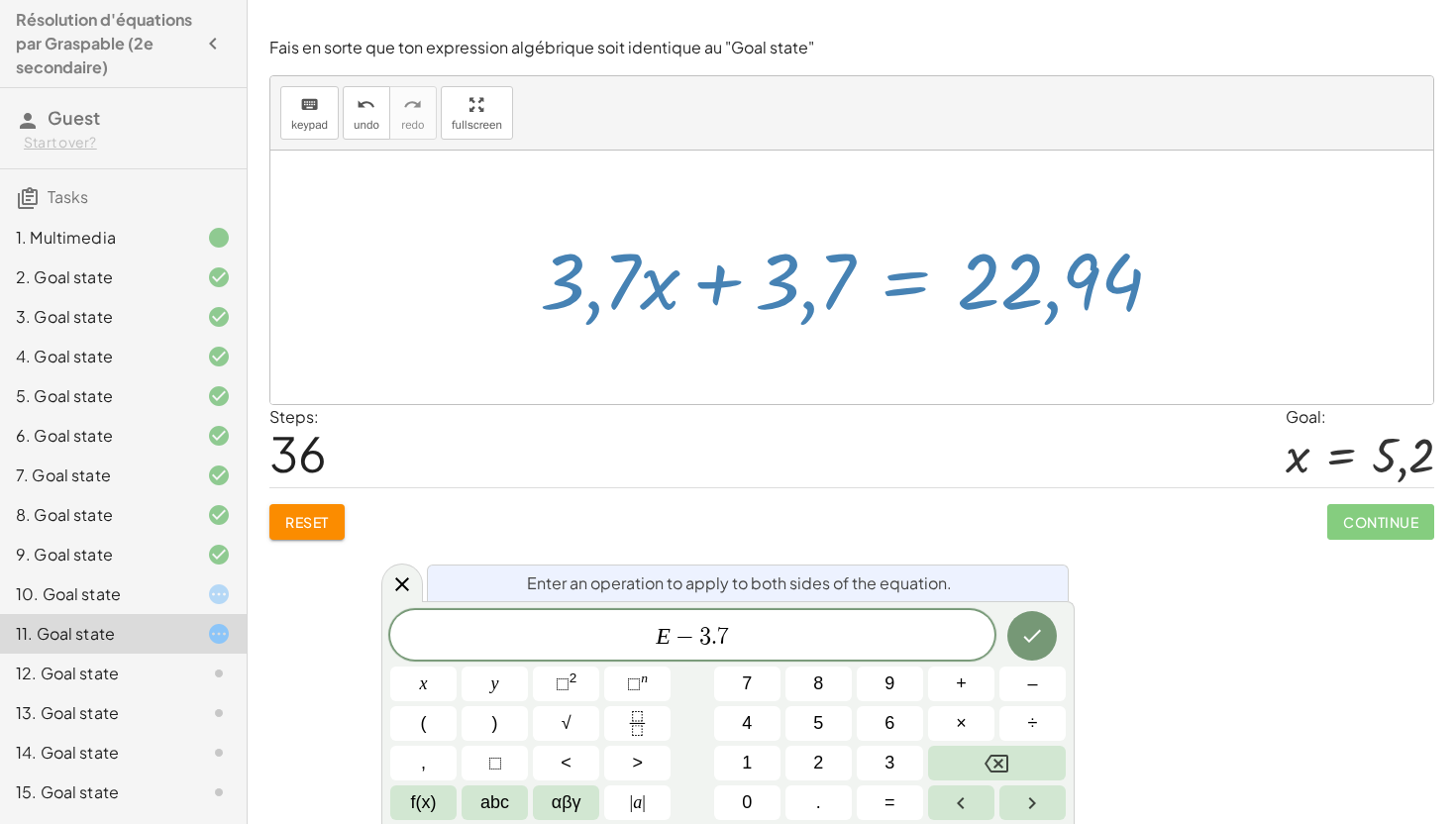 click 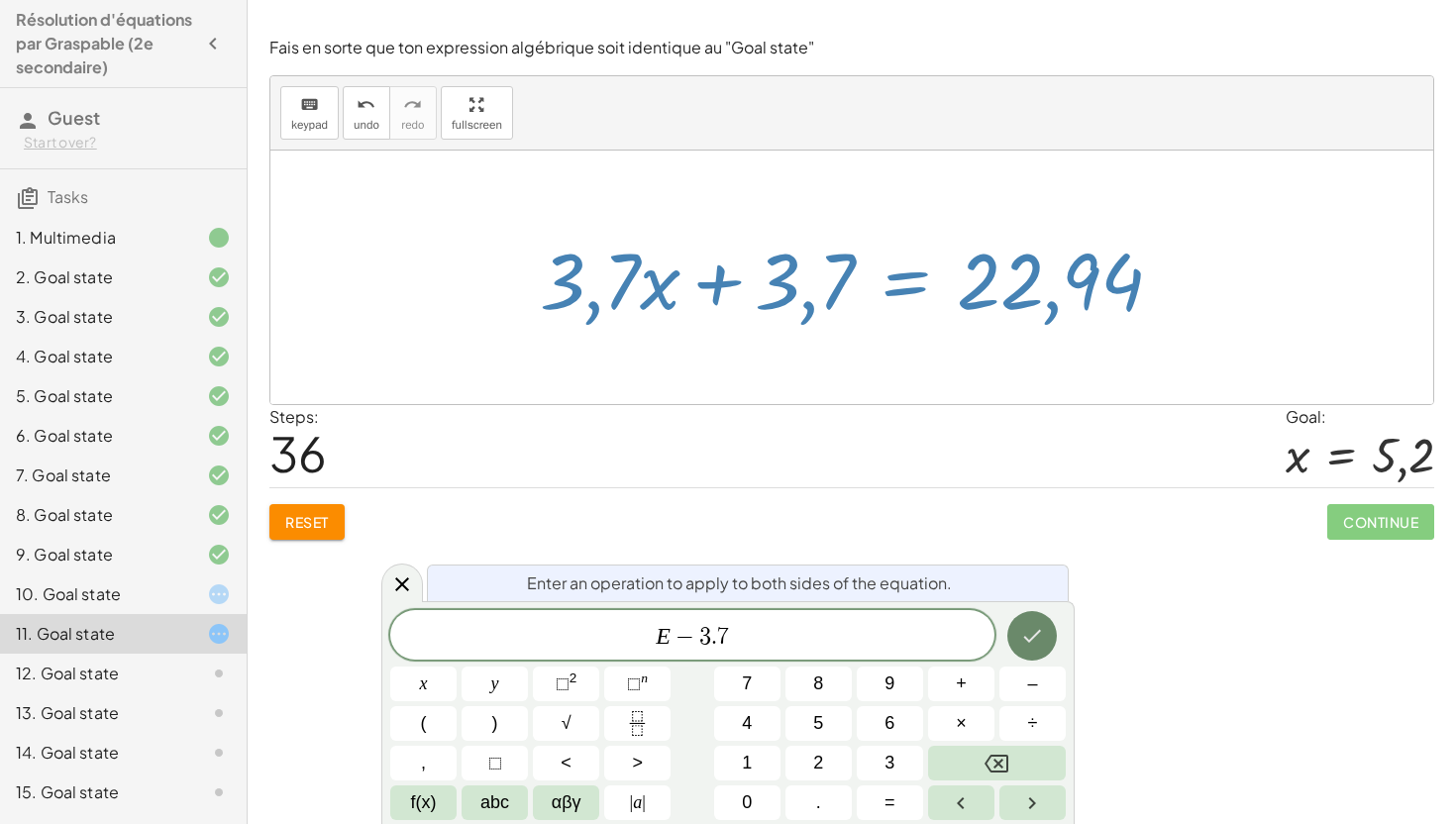 click 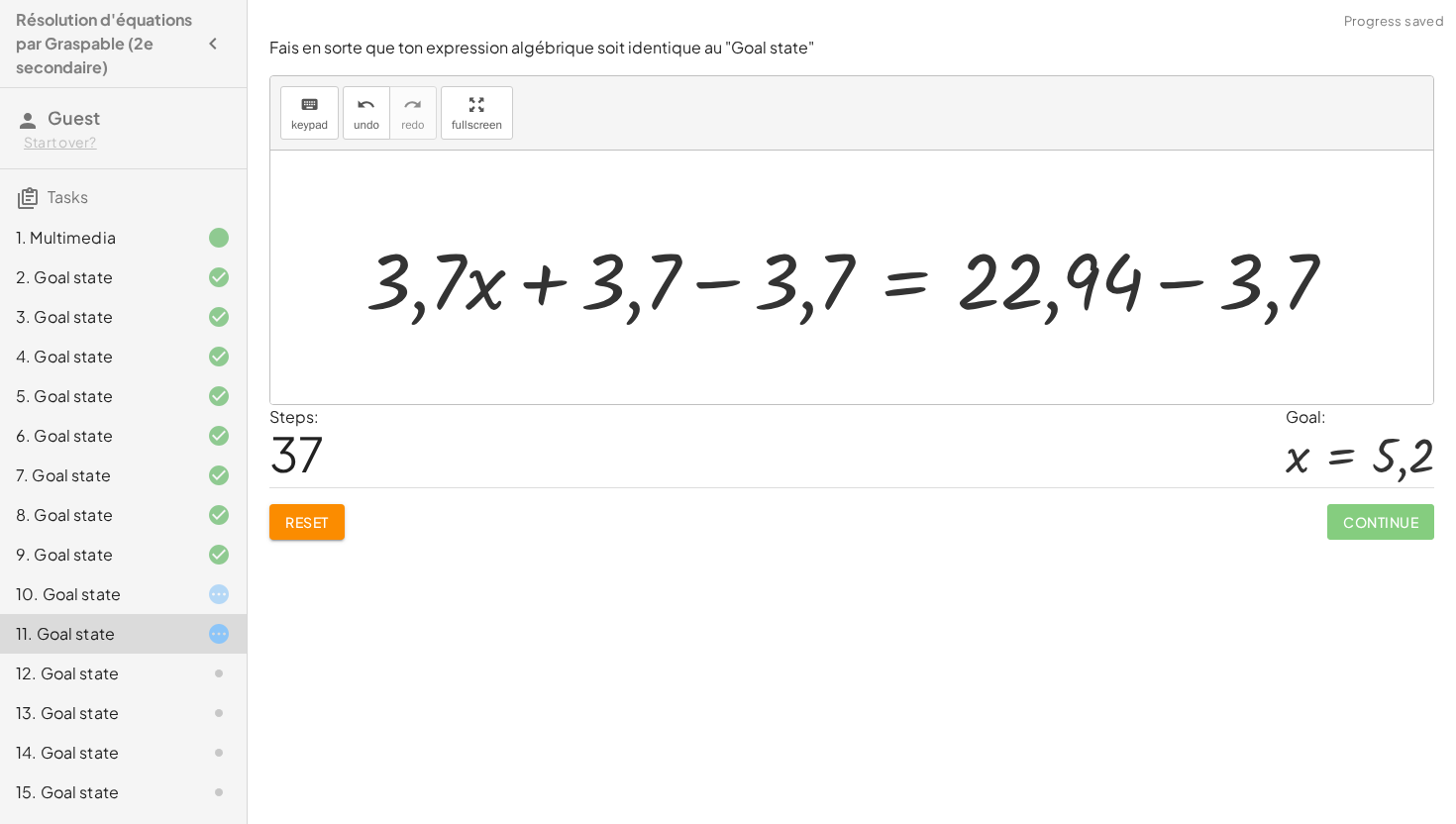 click at bounding box center [859, 277] 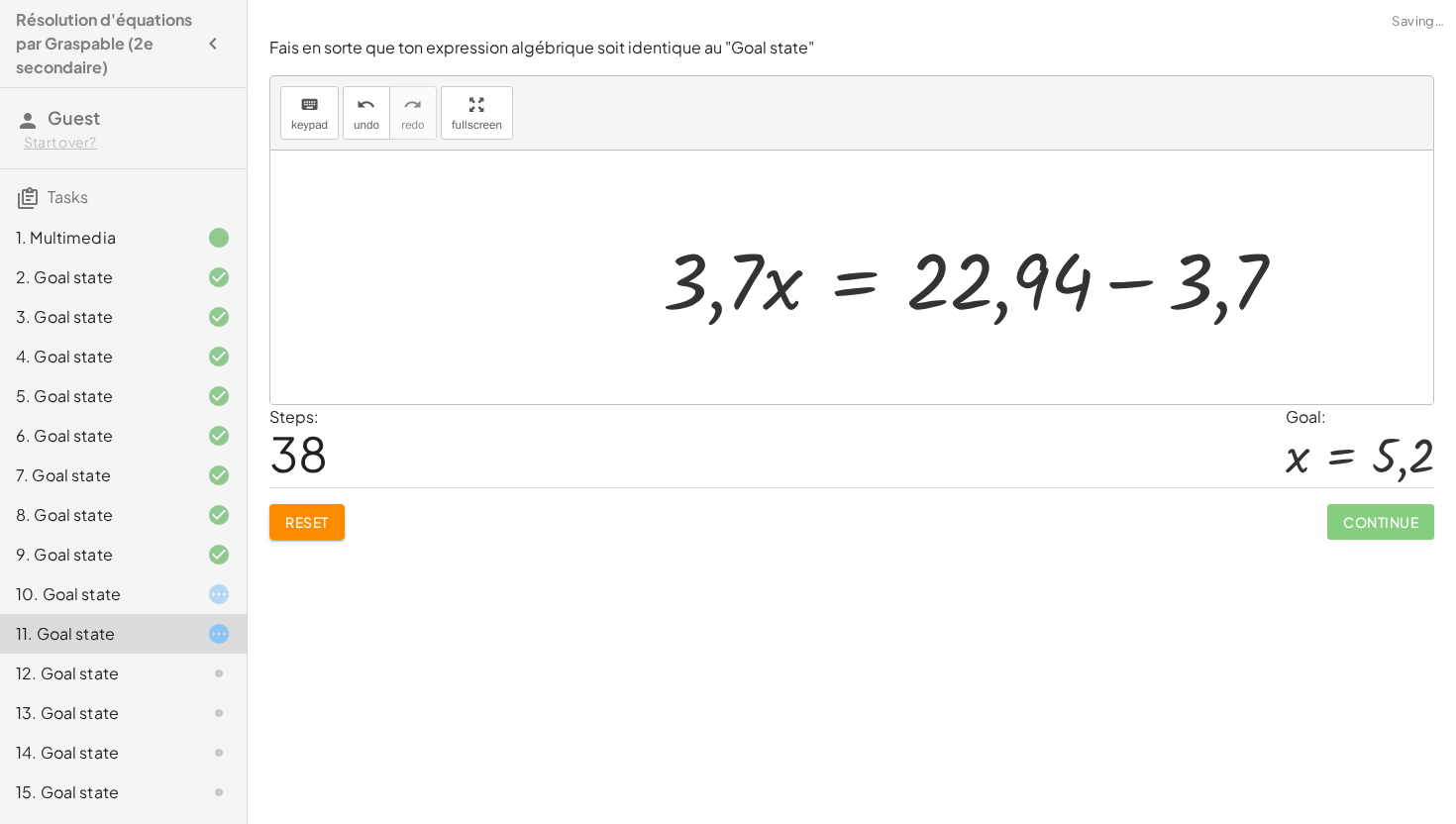 click at bounding box center [982, 277] 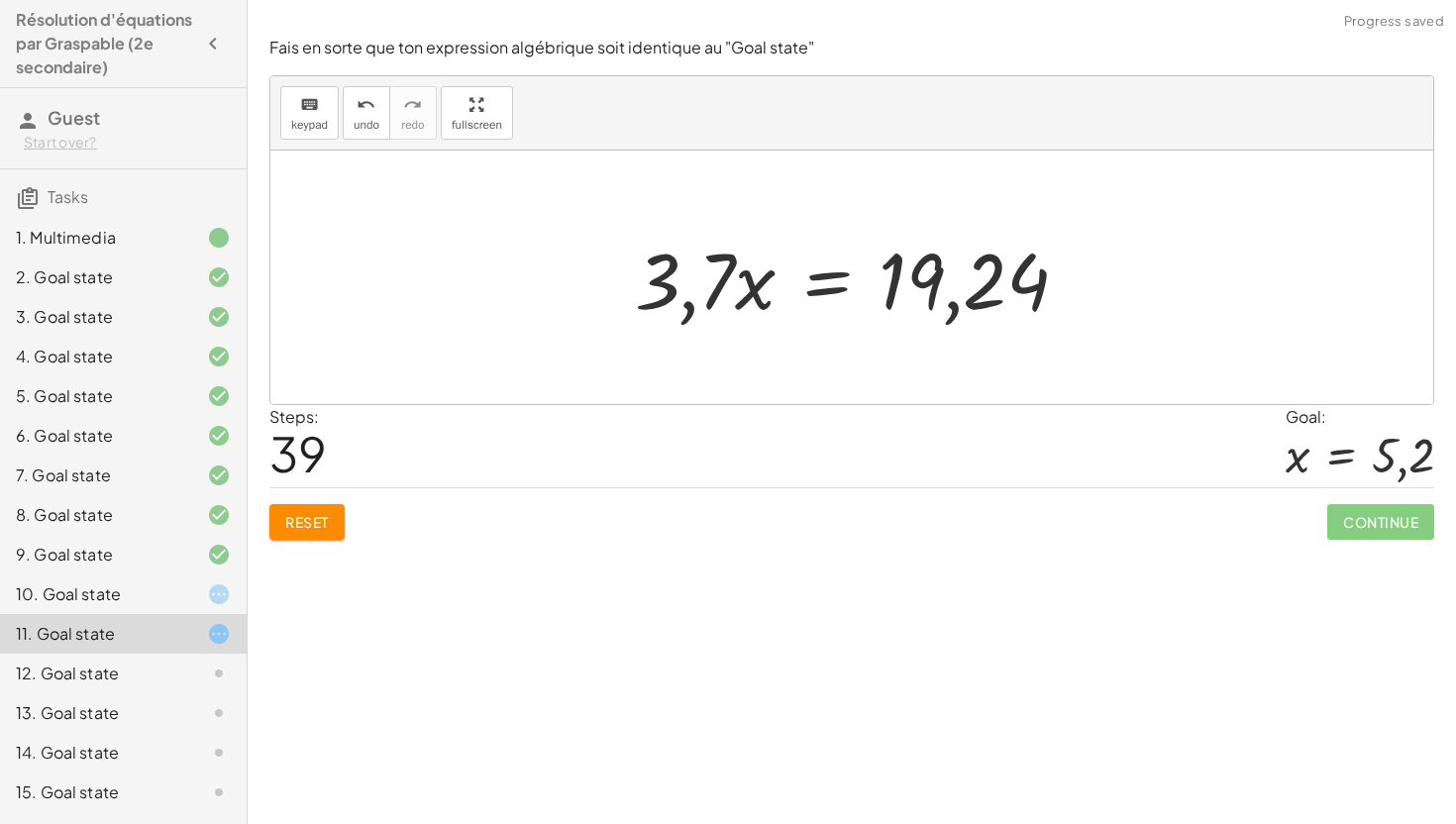 click at bounding box center [860, 277] 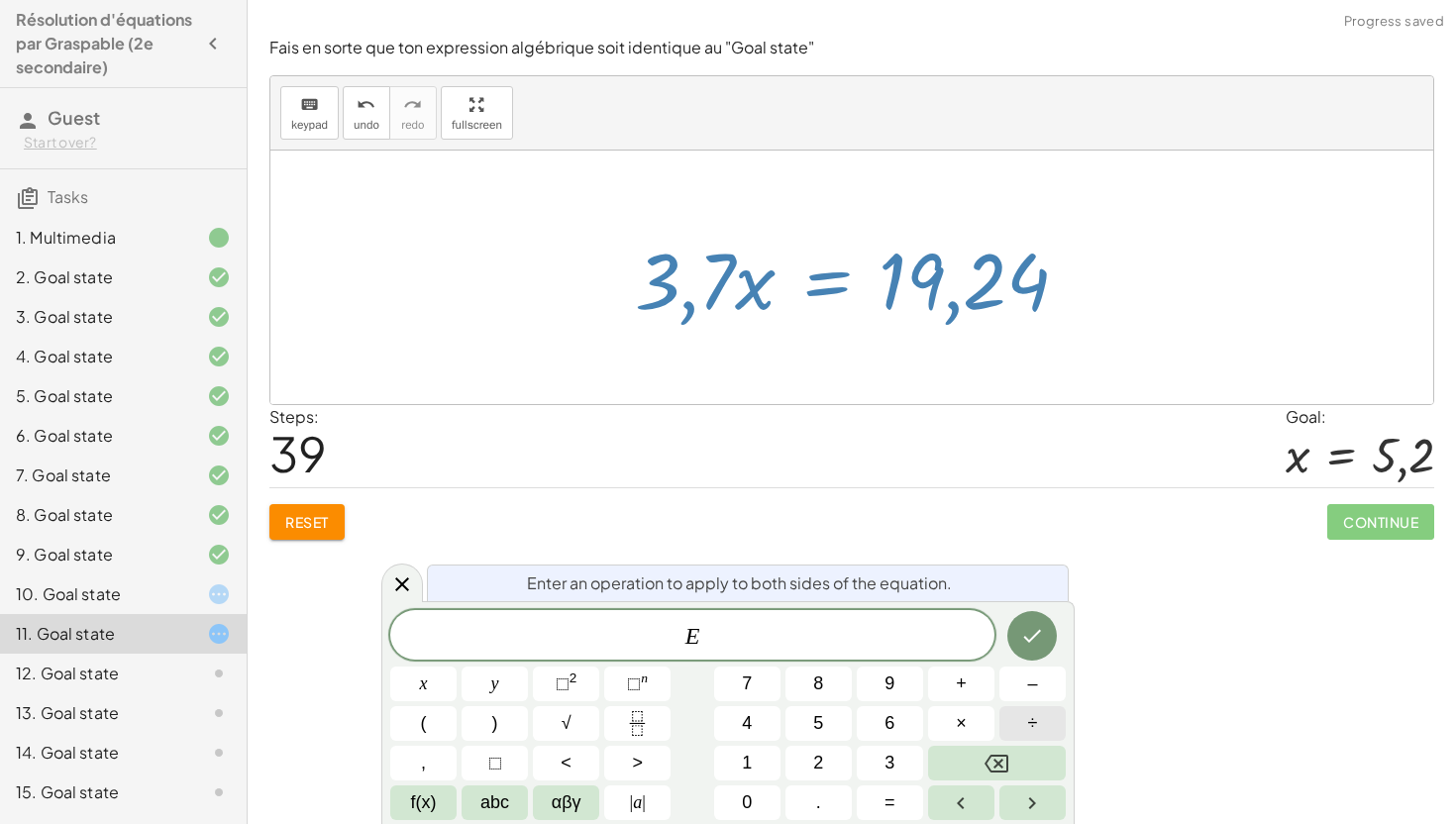 click on "÷" at bounding box center [1032, 723] 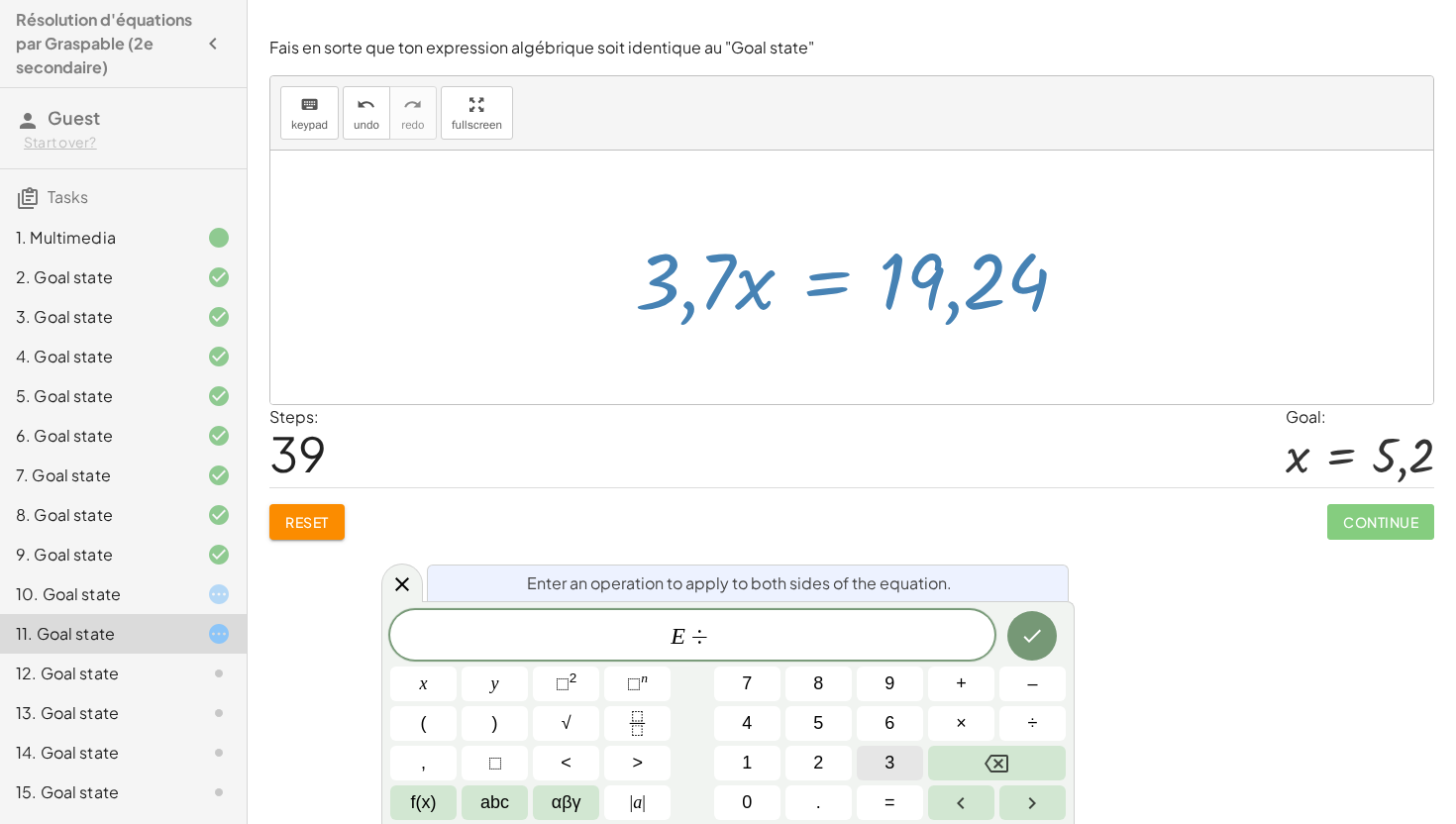 click on "3" at bounding box center (889, 763) 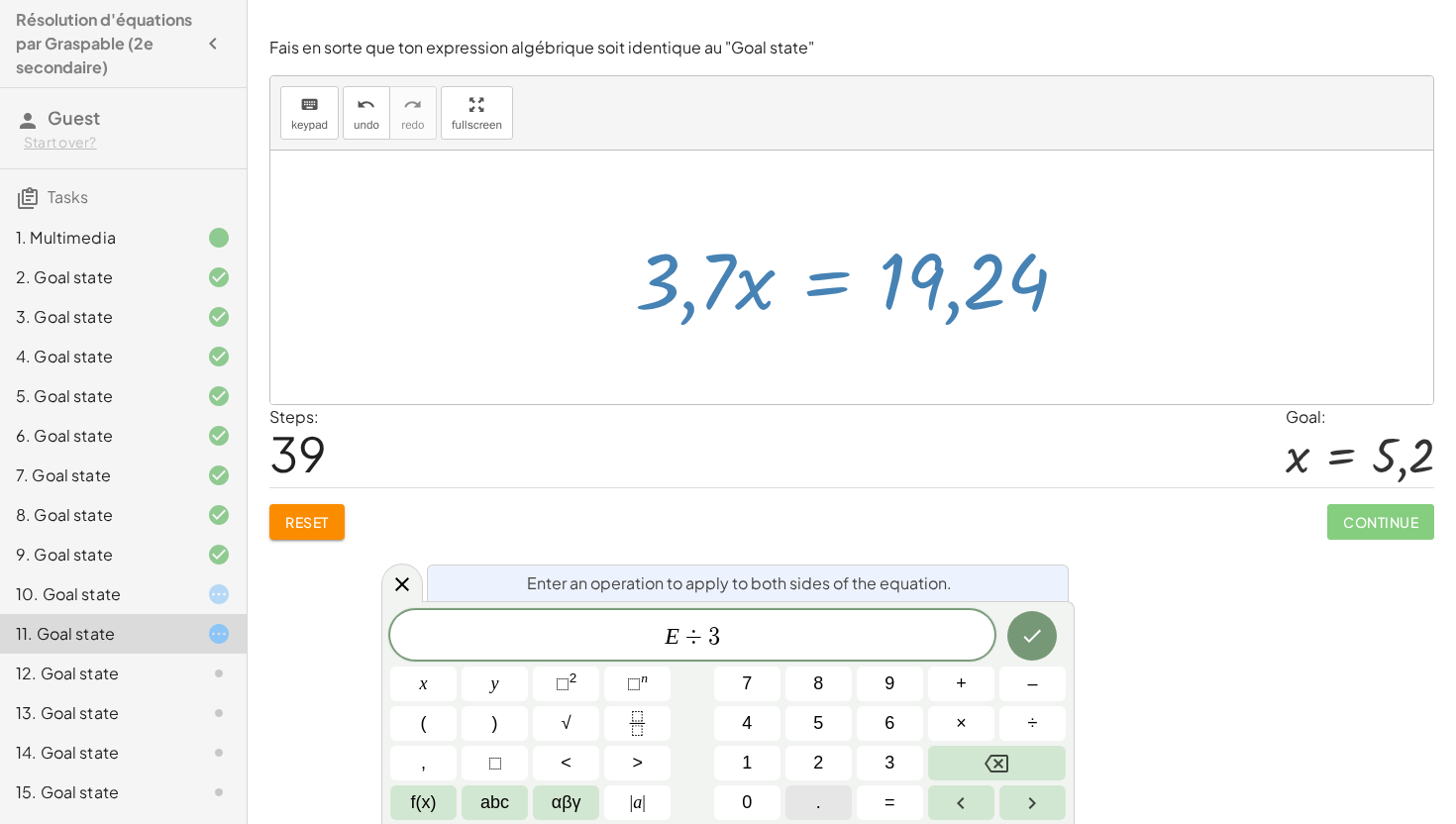 click on "." at bounding box center [818, 802] 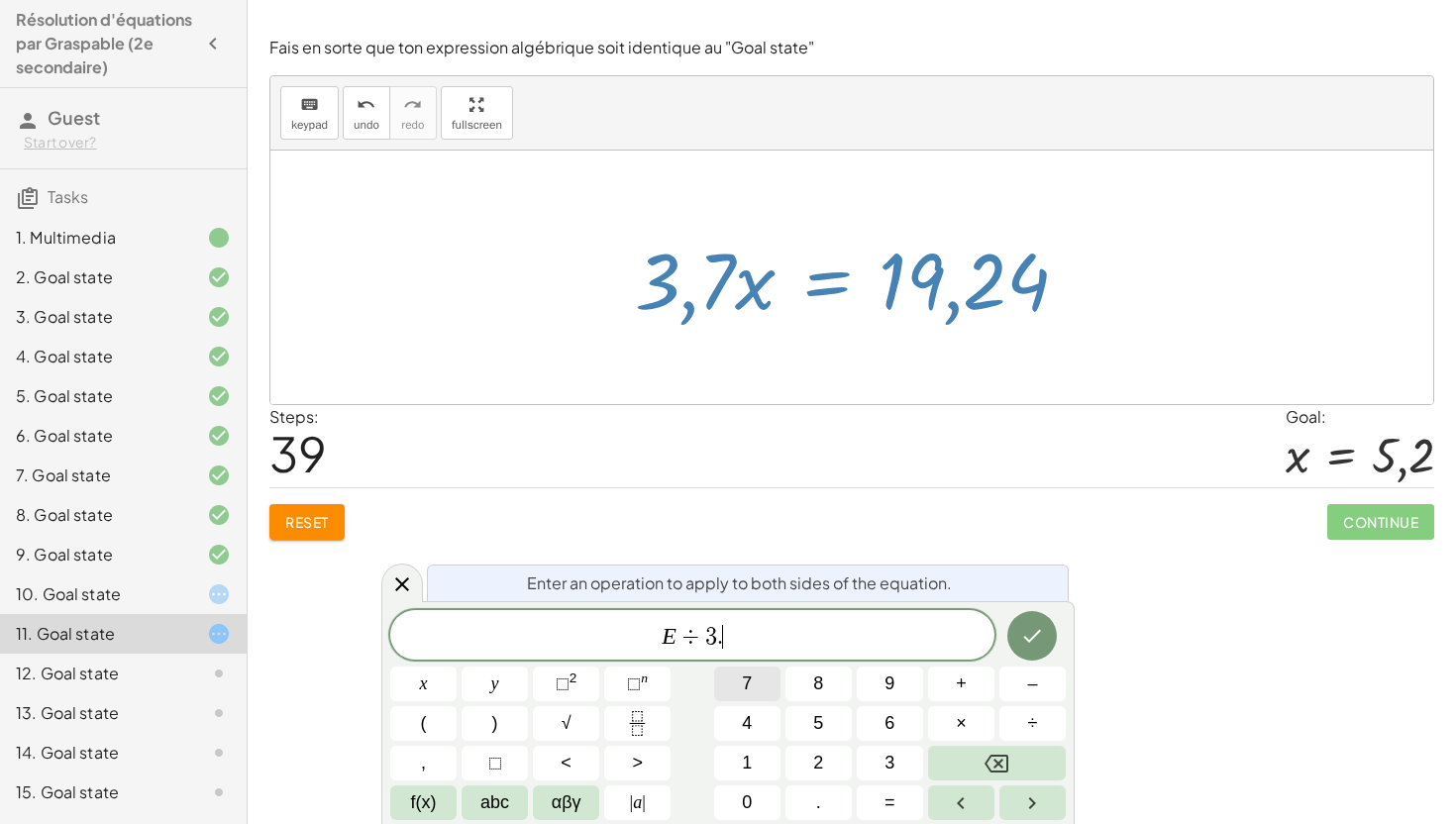 click on "7" at bounding box center [747, 683] 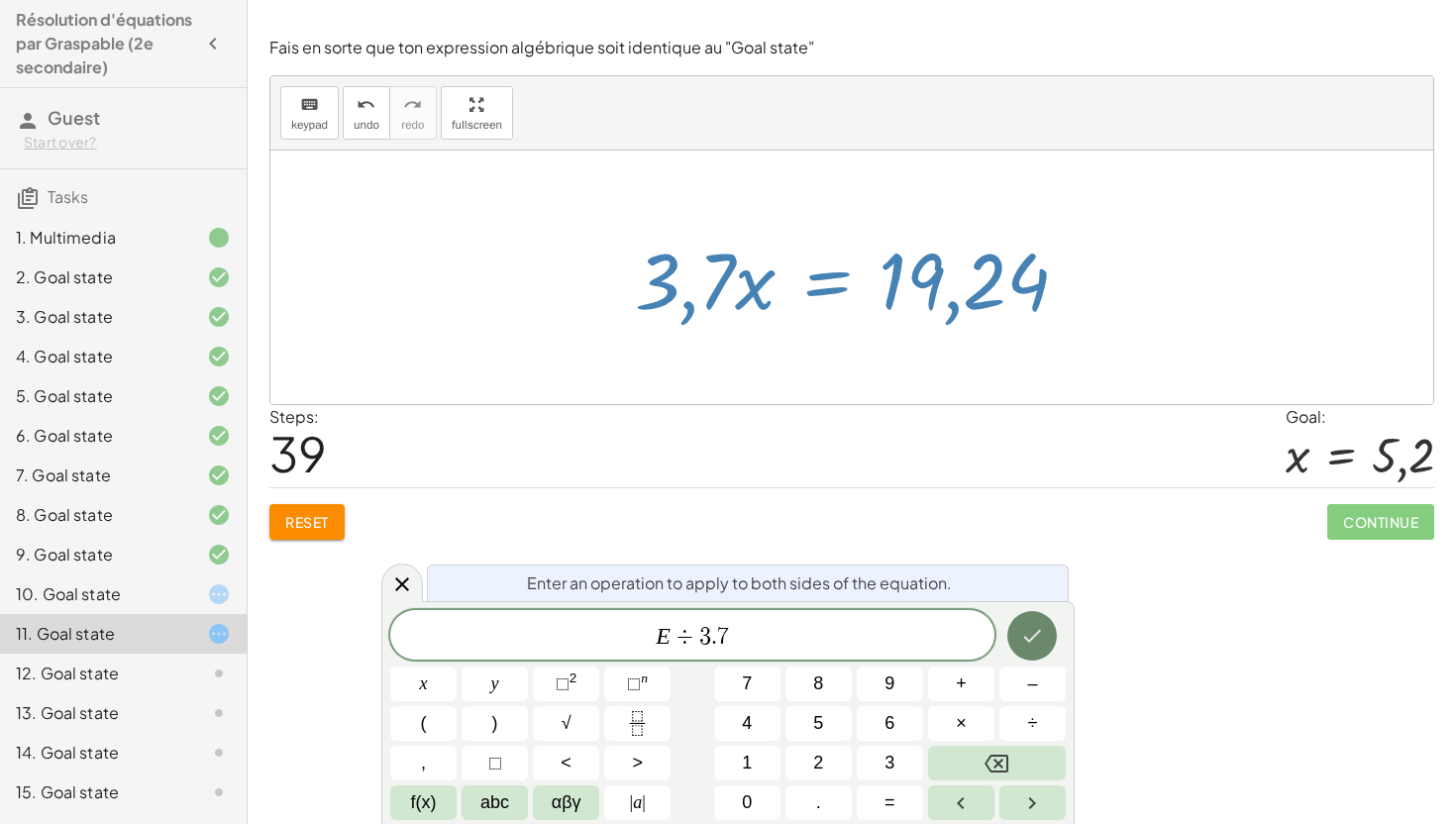 click 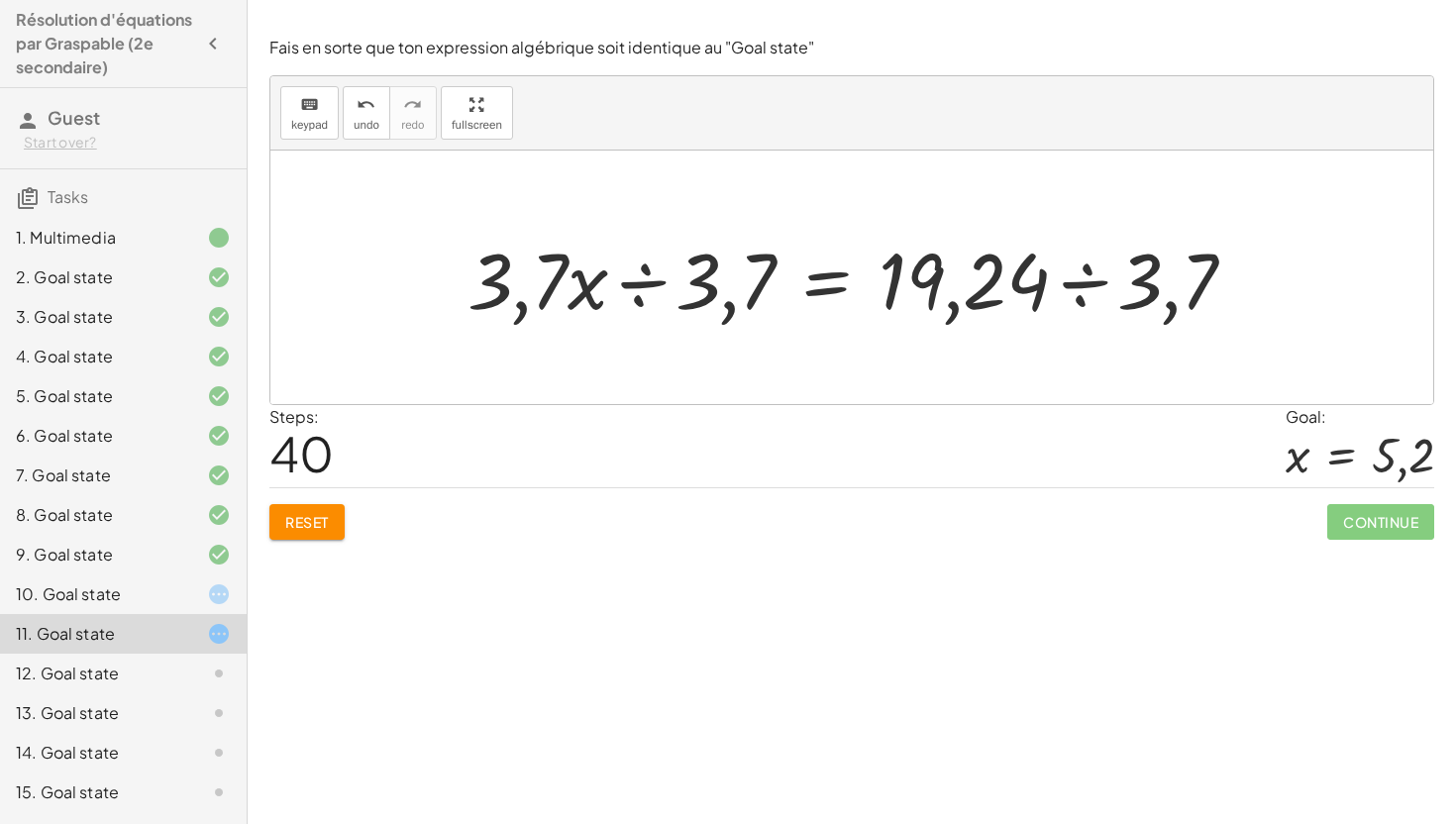 click at bounding box center (859, 277) 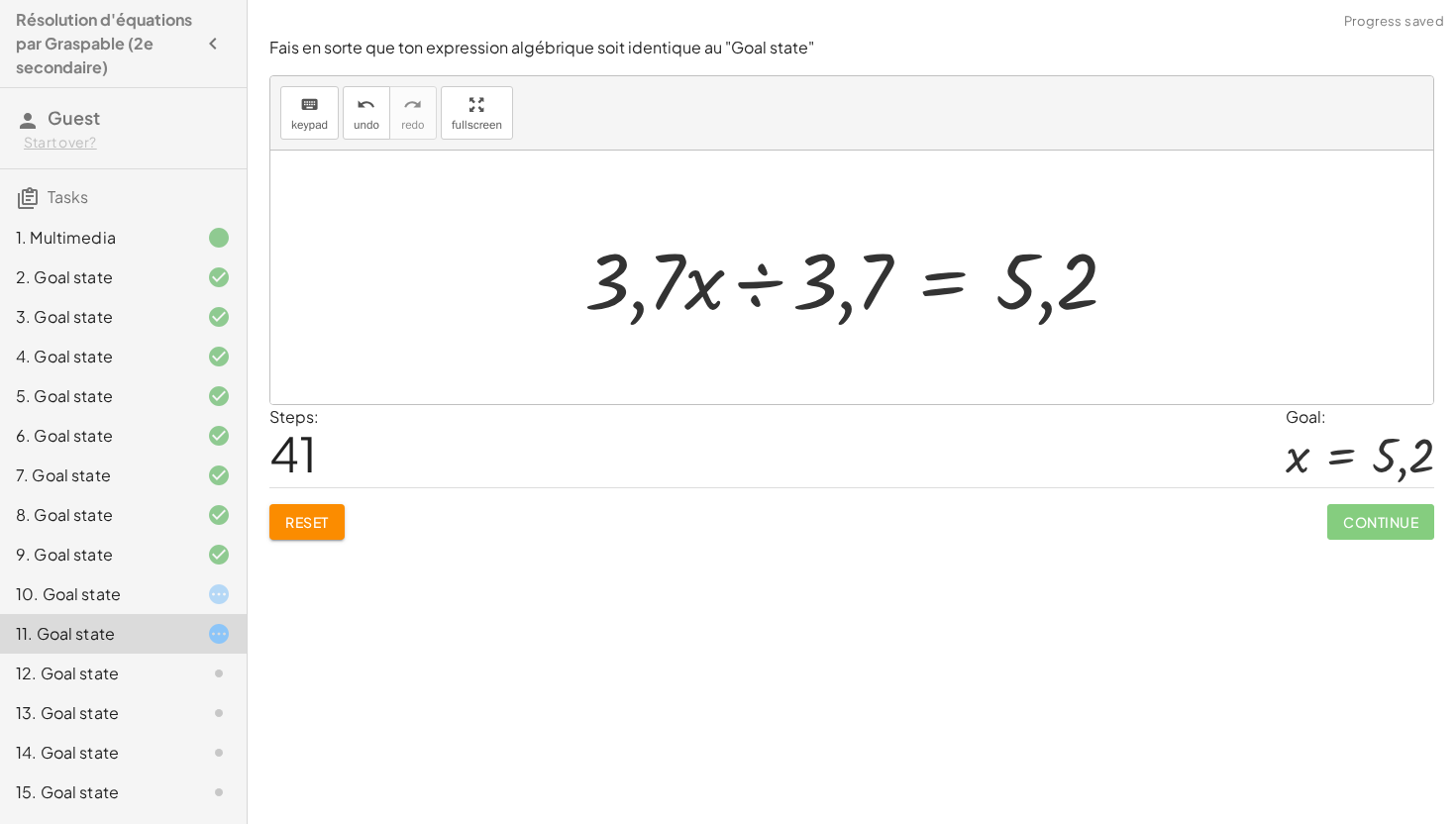 click at bounding box center (859, 277) 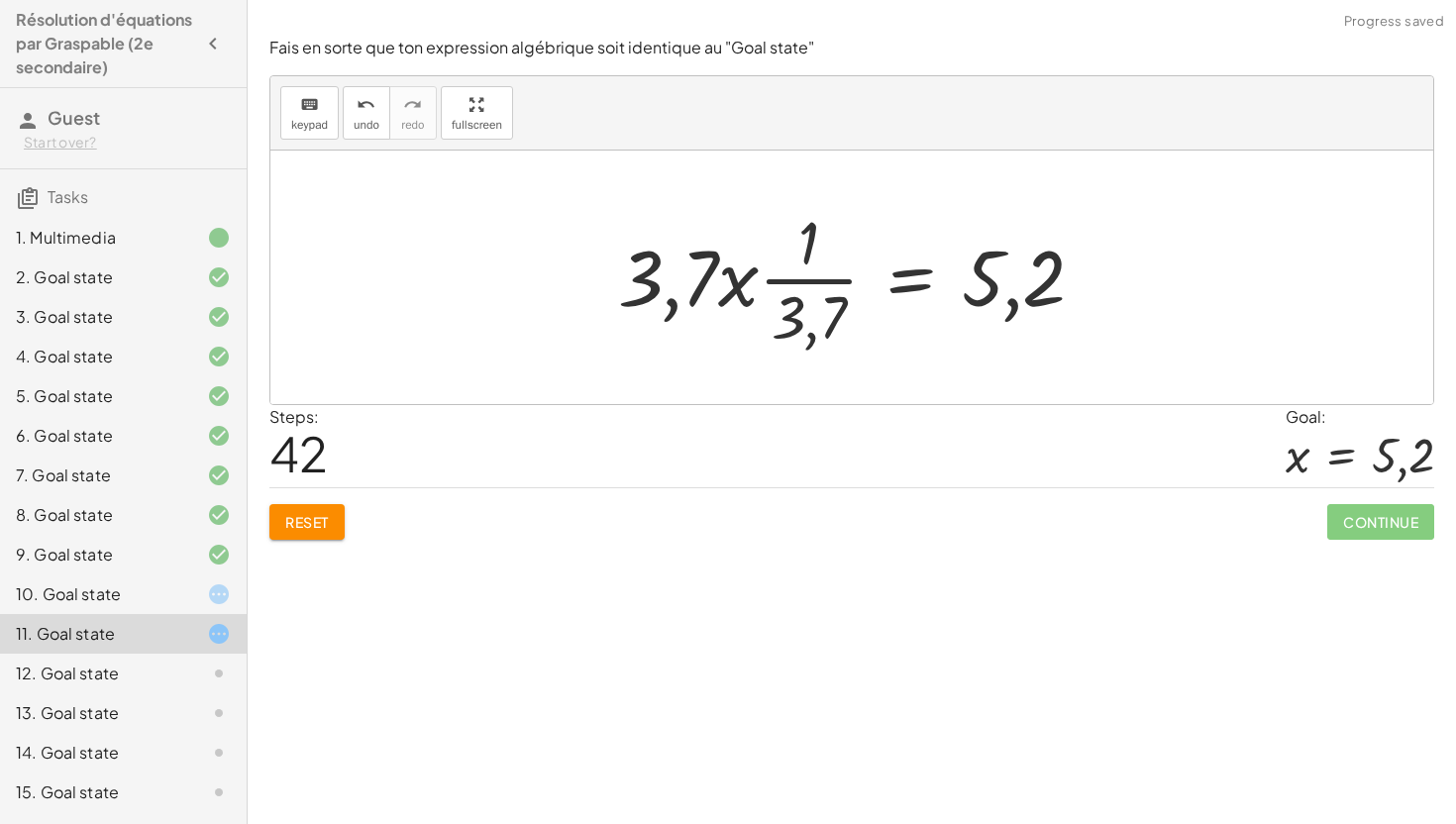 click at bounding box center [859, 277] 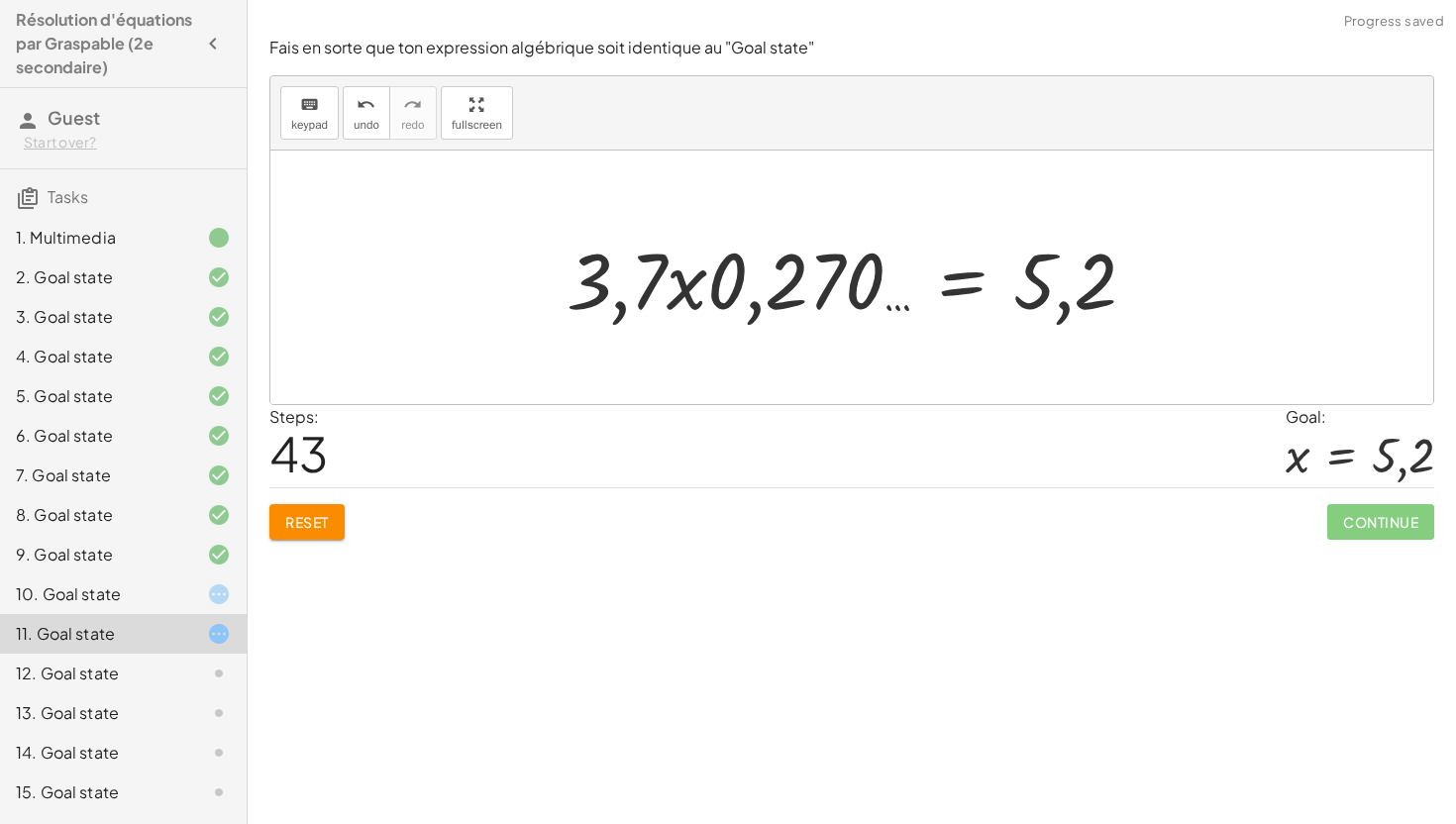 click at bounding box center (860, 277) 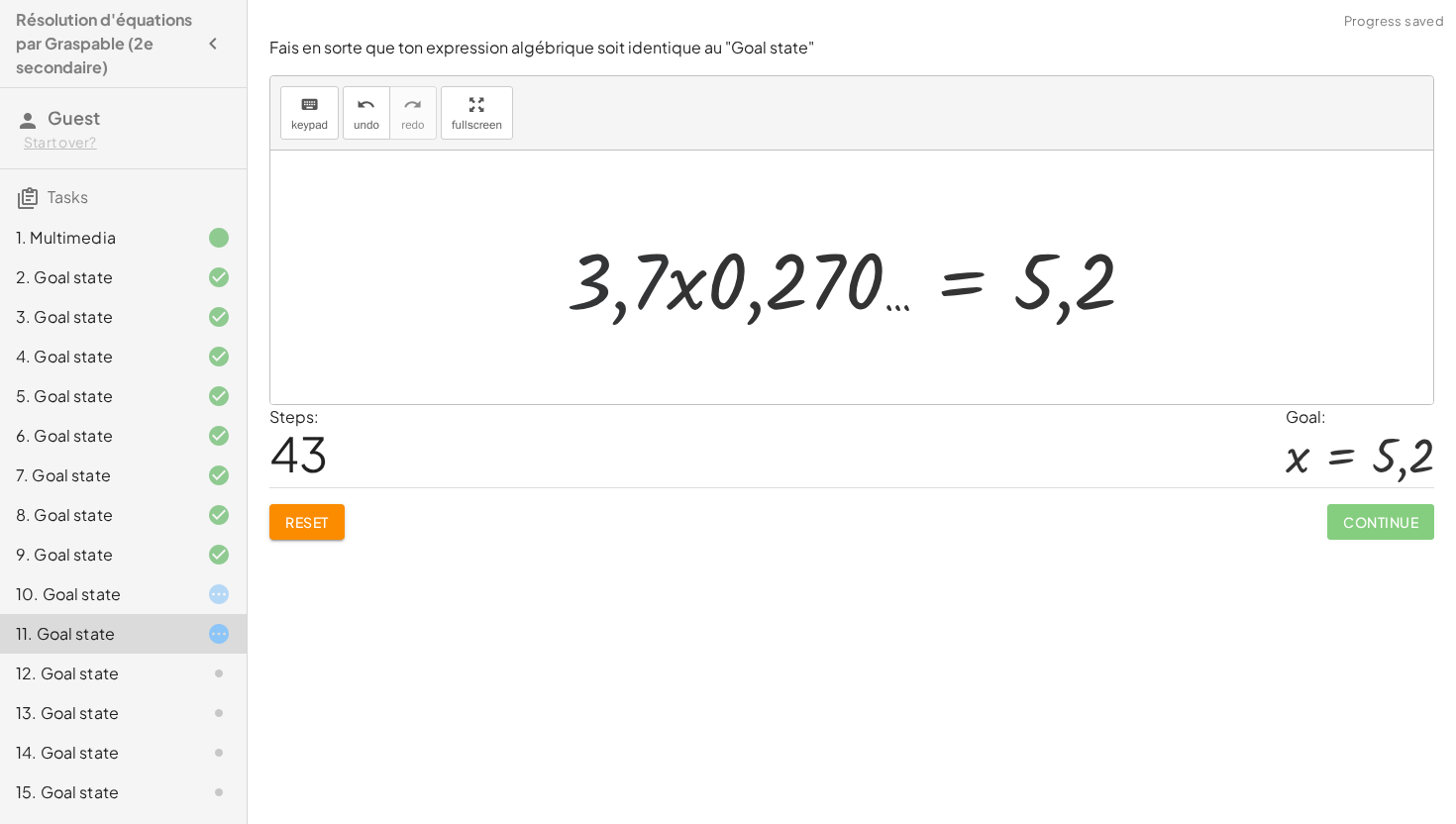 click at bounding box center [860, 277] 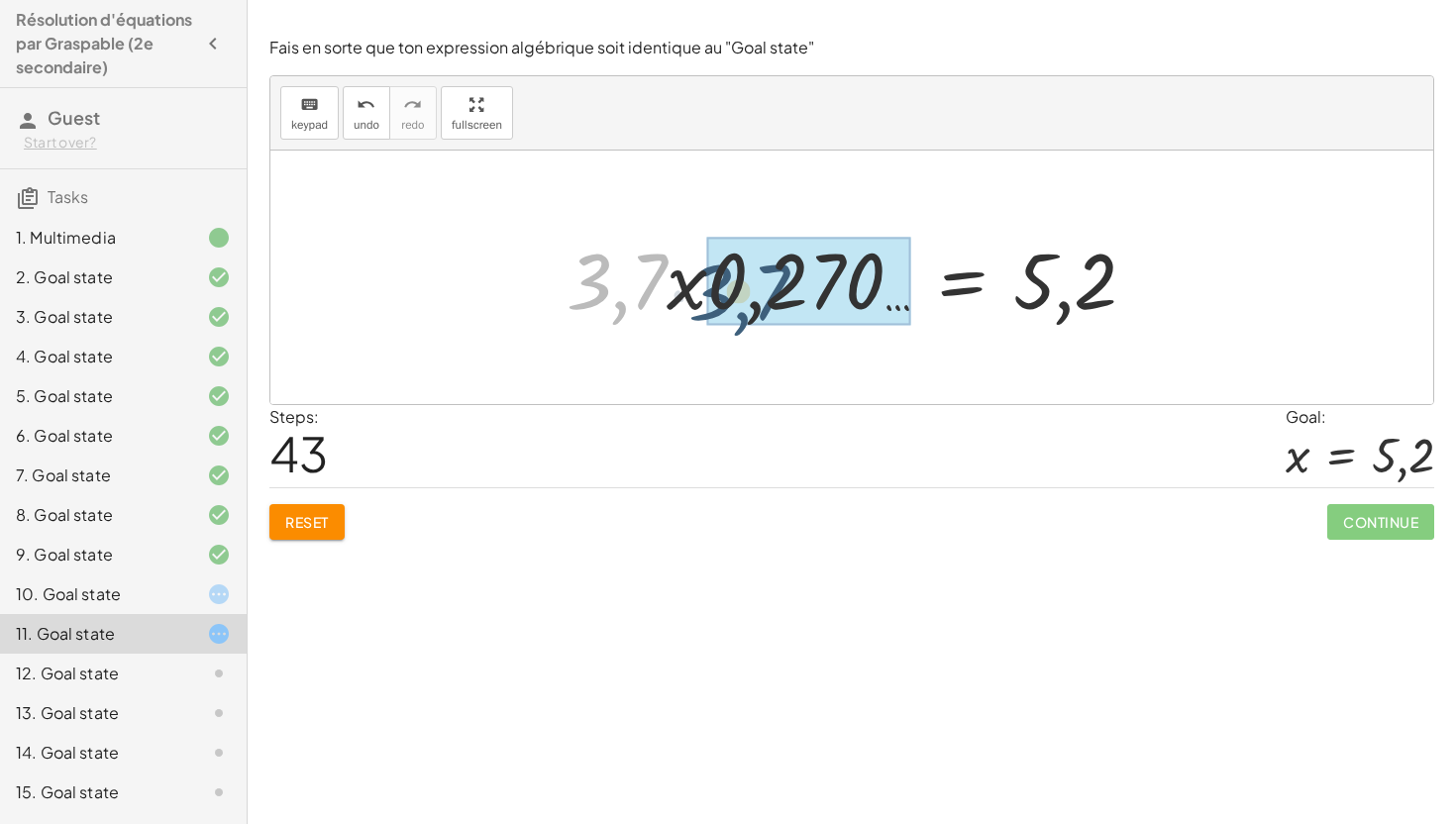 drag, startPoint x: 623, startPoint y: 274, endPoint x: 778, endPoint y: 274, distance: 155 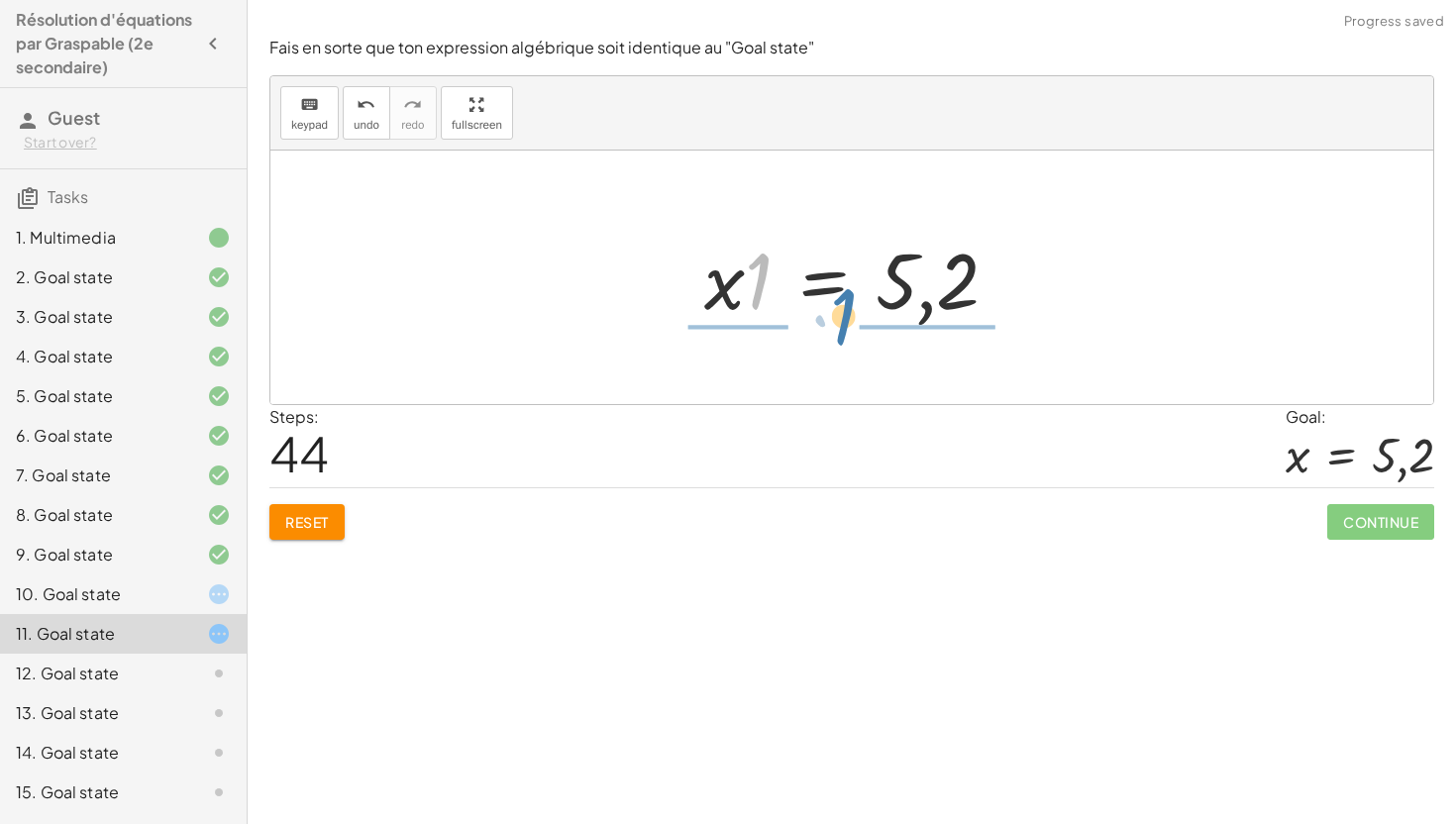 drag, startPoint x: 766, startPoint y: 285, endPoint x: 942, endPoint y: 277, distance: 176.18172 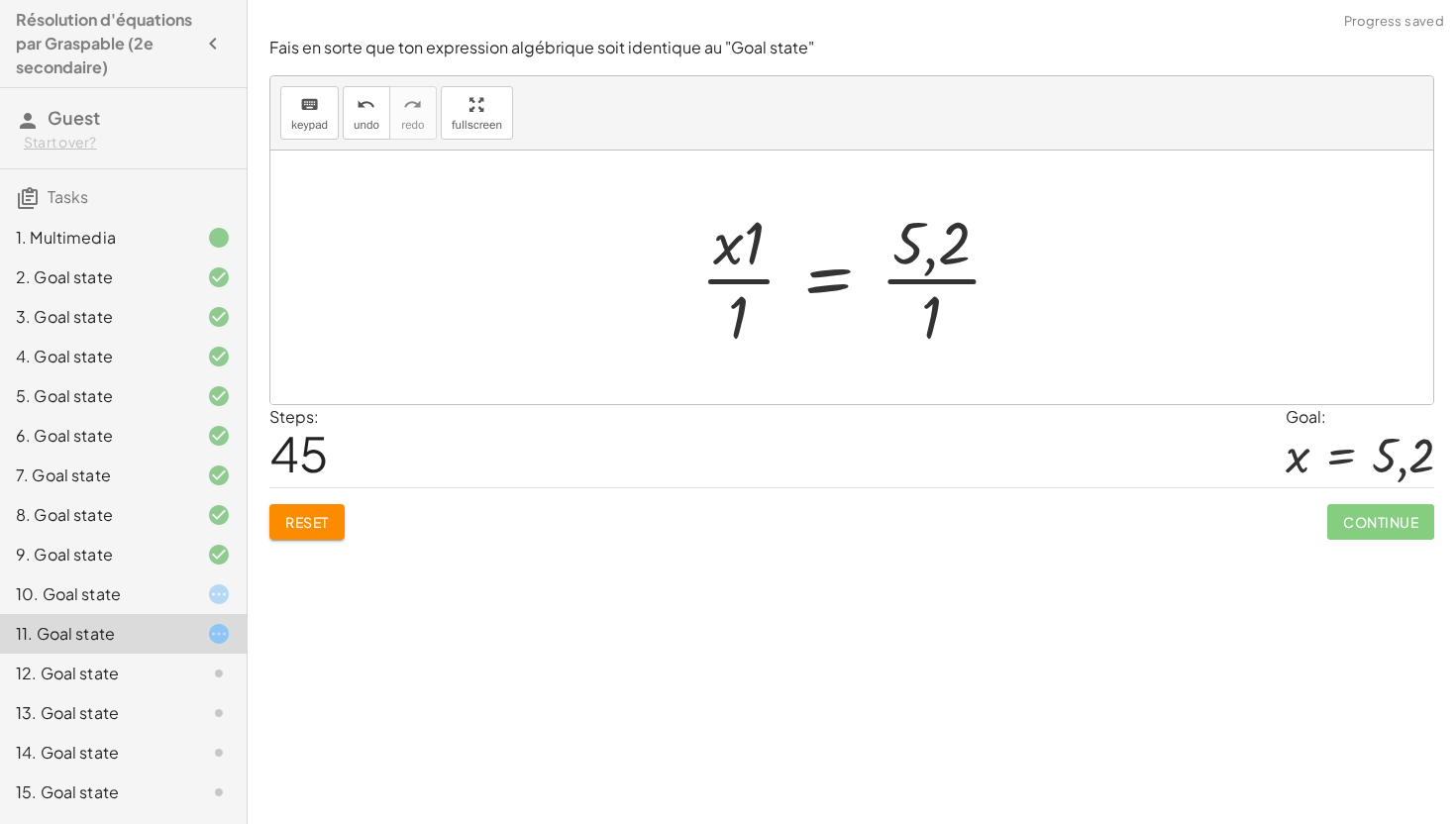 click at bounding box center [859, 277] 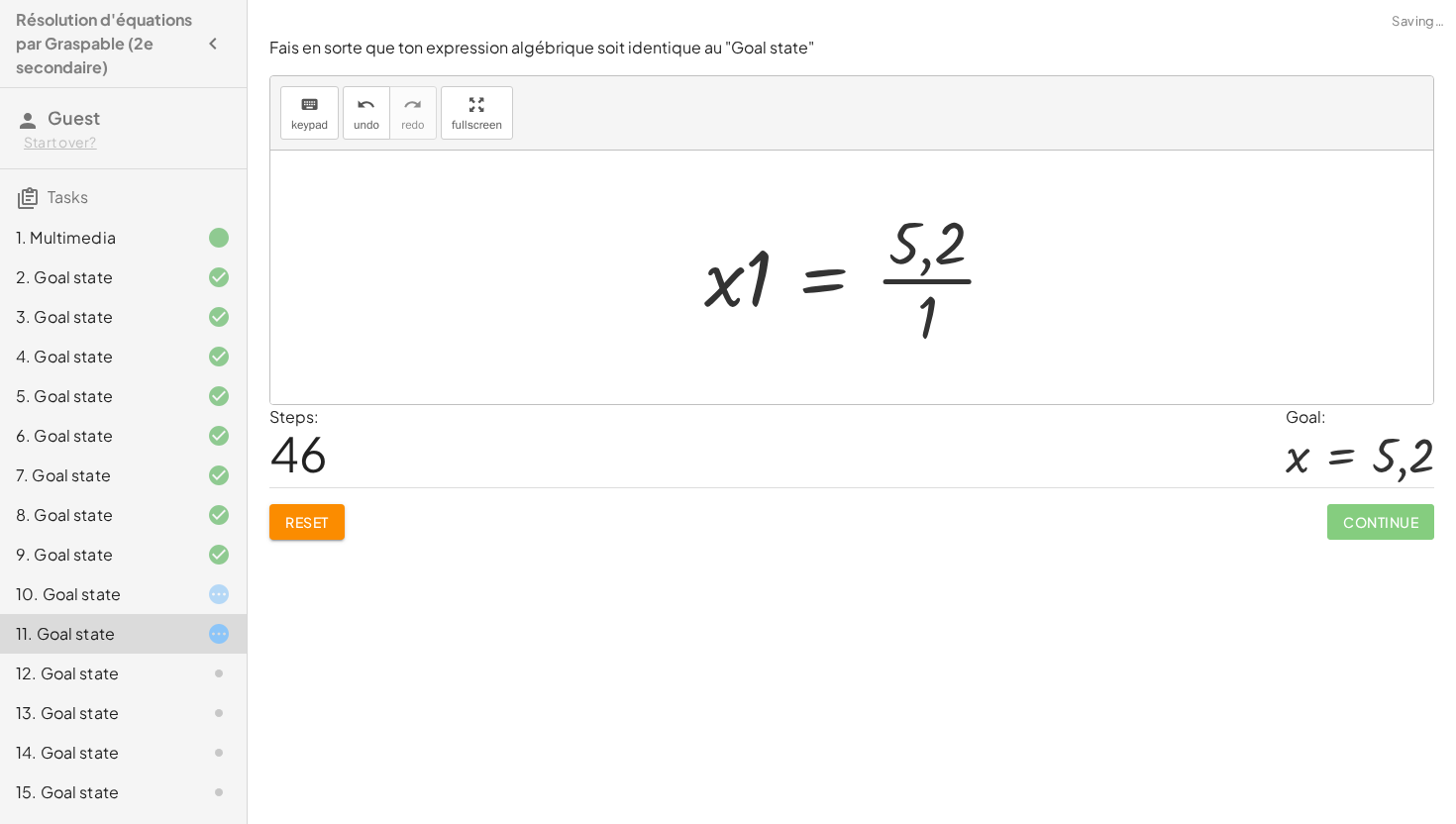 click at bounding box center [859, 277] 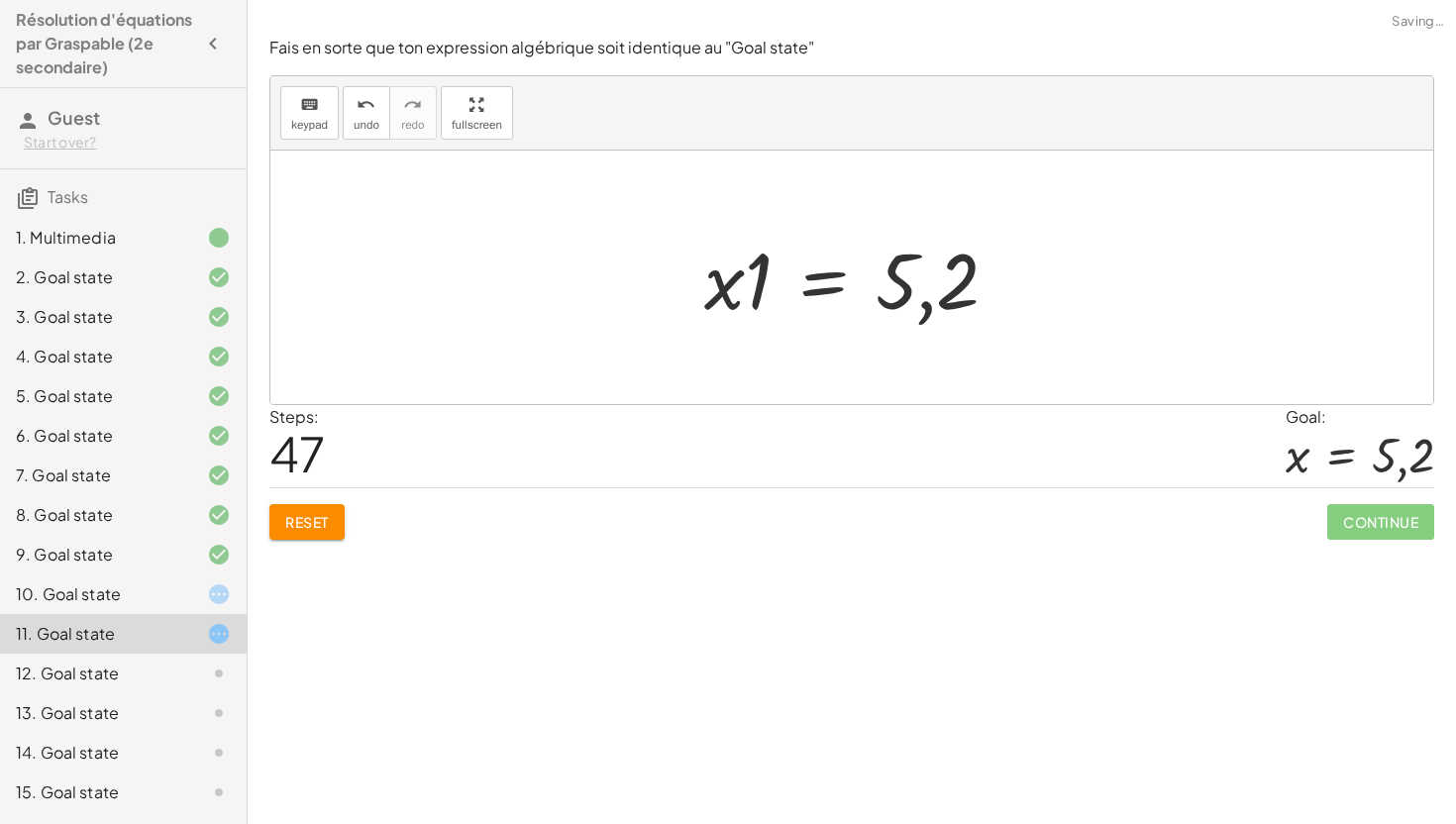 click at bounding box center (859, 277) 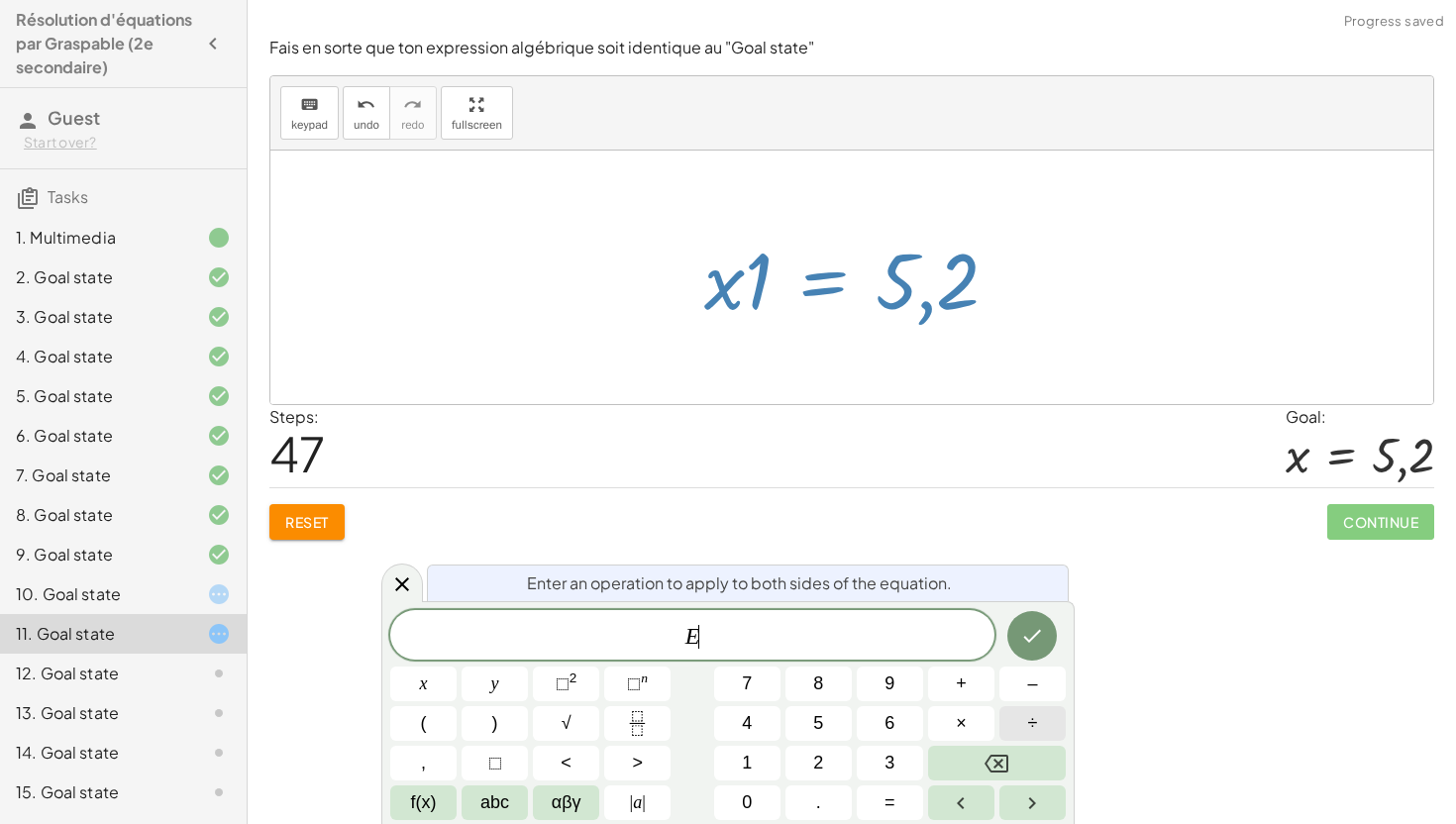click on "÷" at bounding box center (1032, 723) 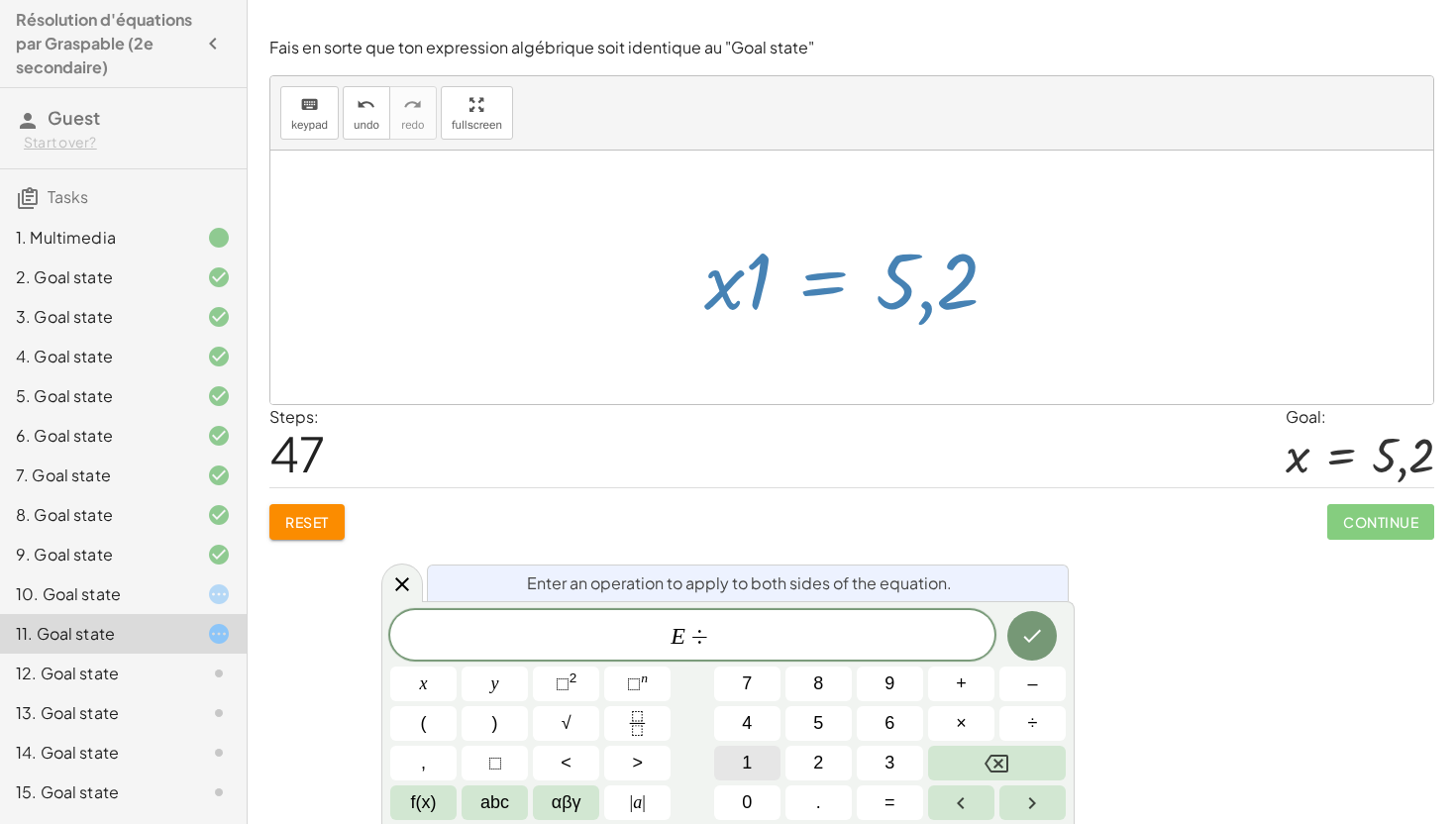 click on "1" at bounding box center (747, 763) 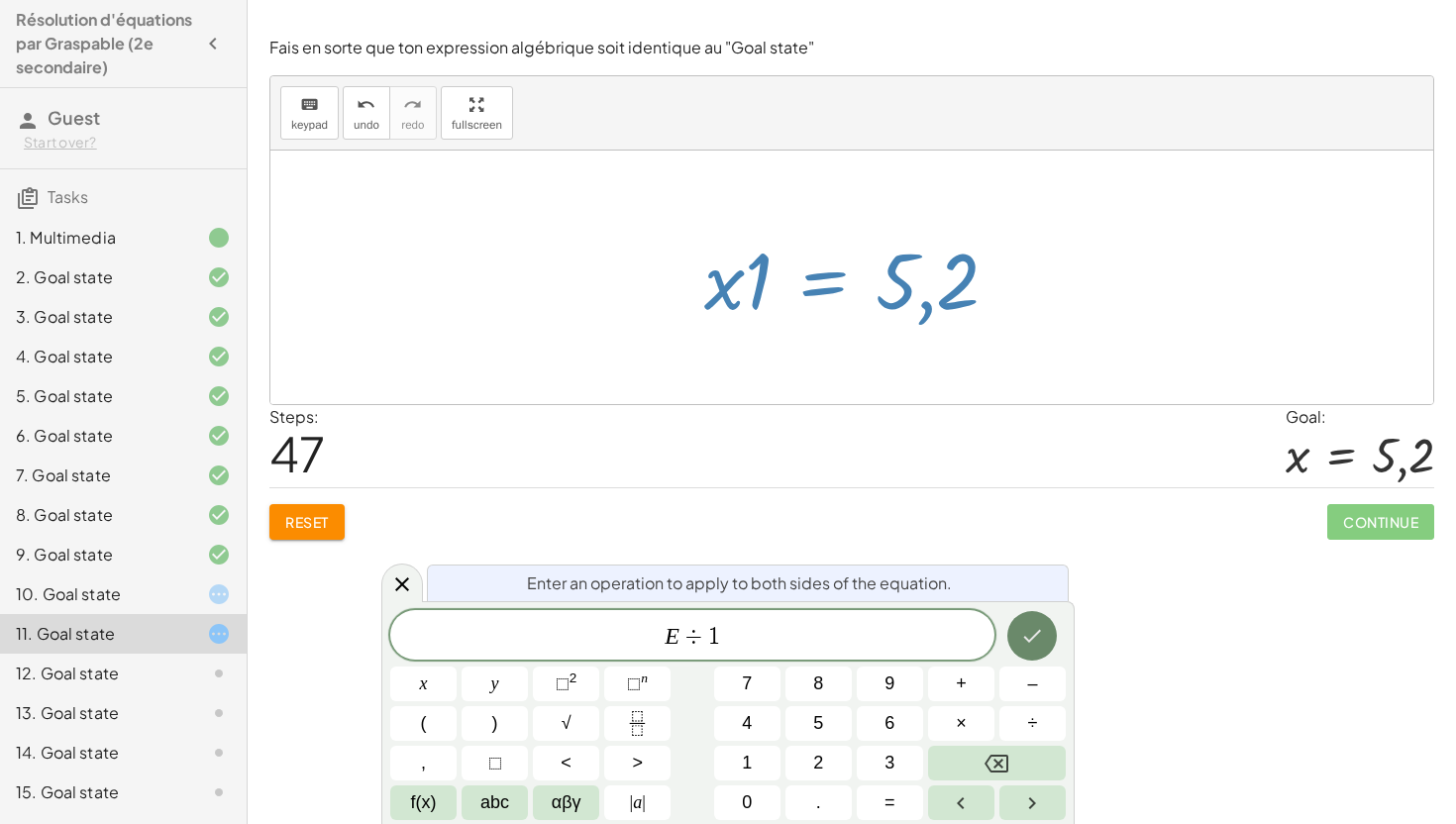click 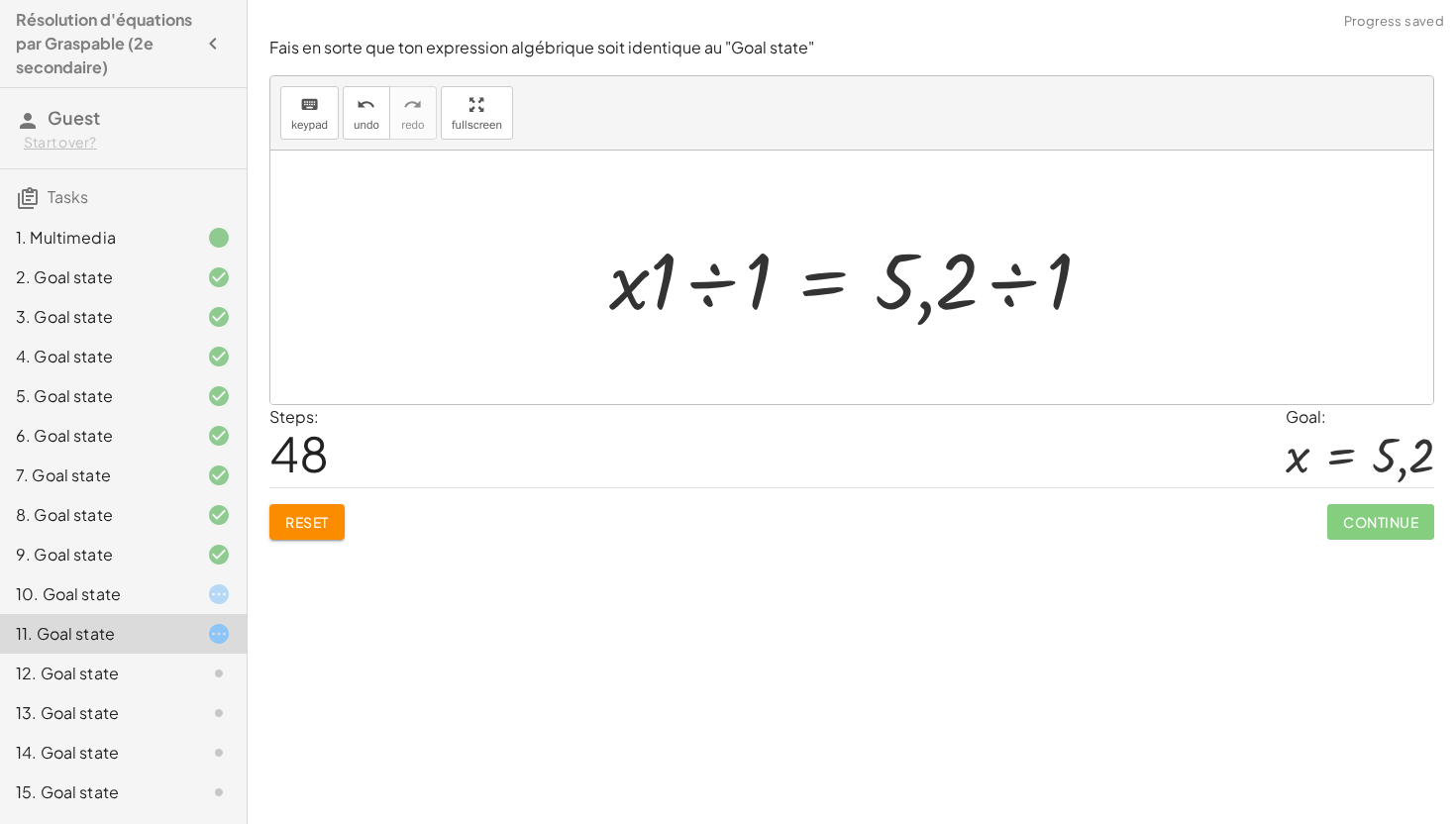 click at bounding box center [859, 277] 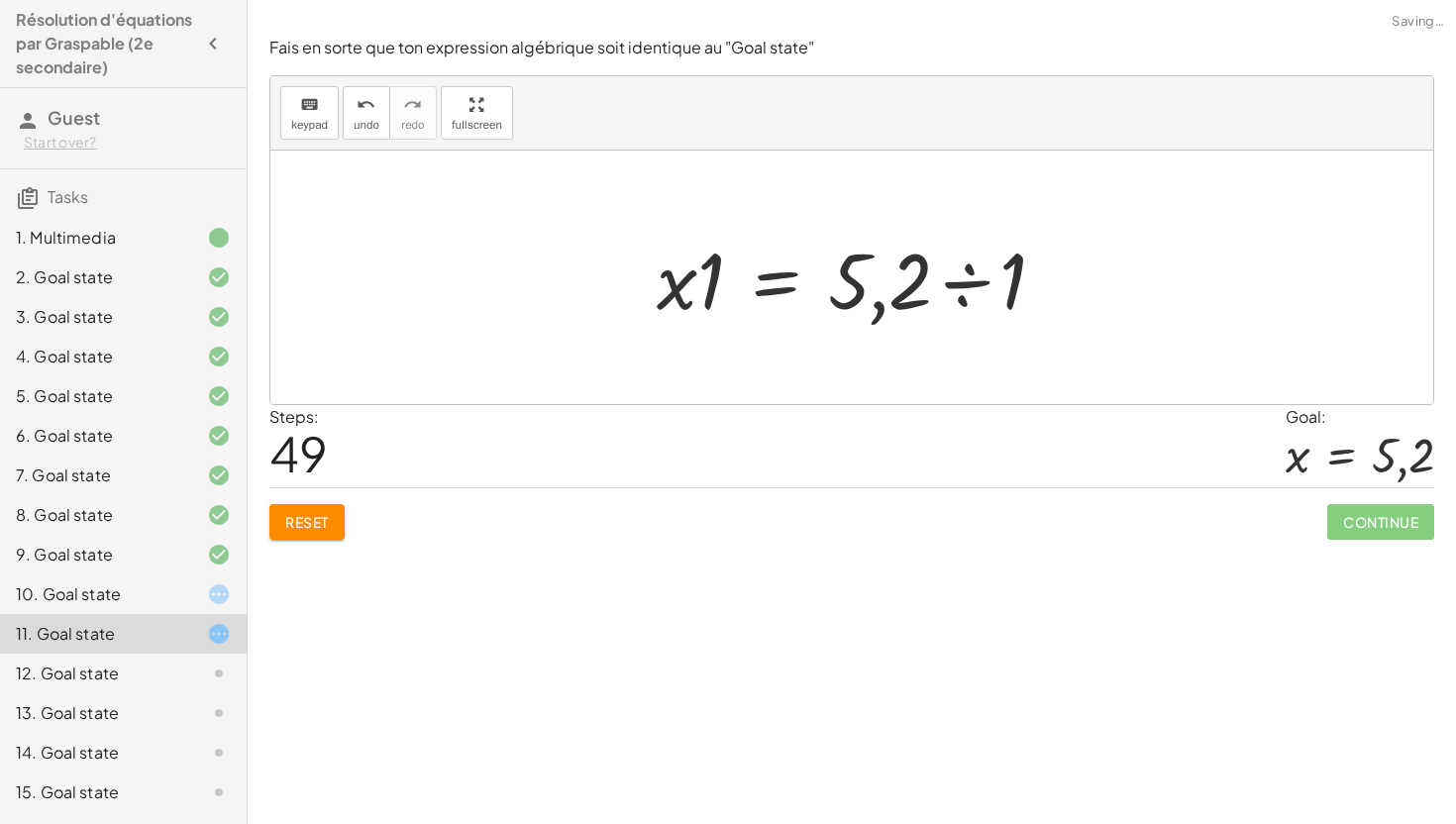click at bounding box center [859, 277] 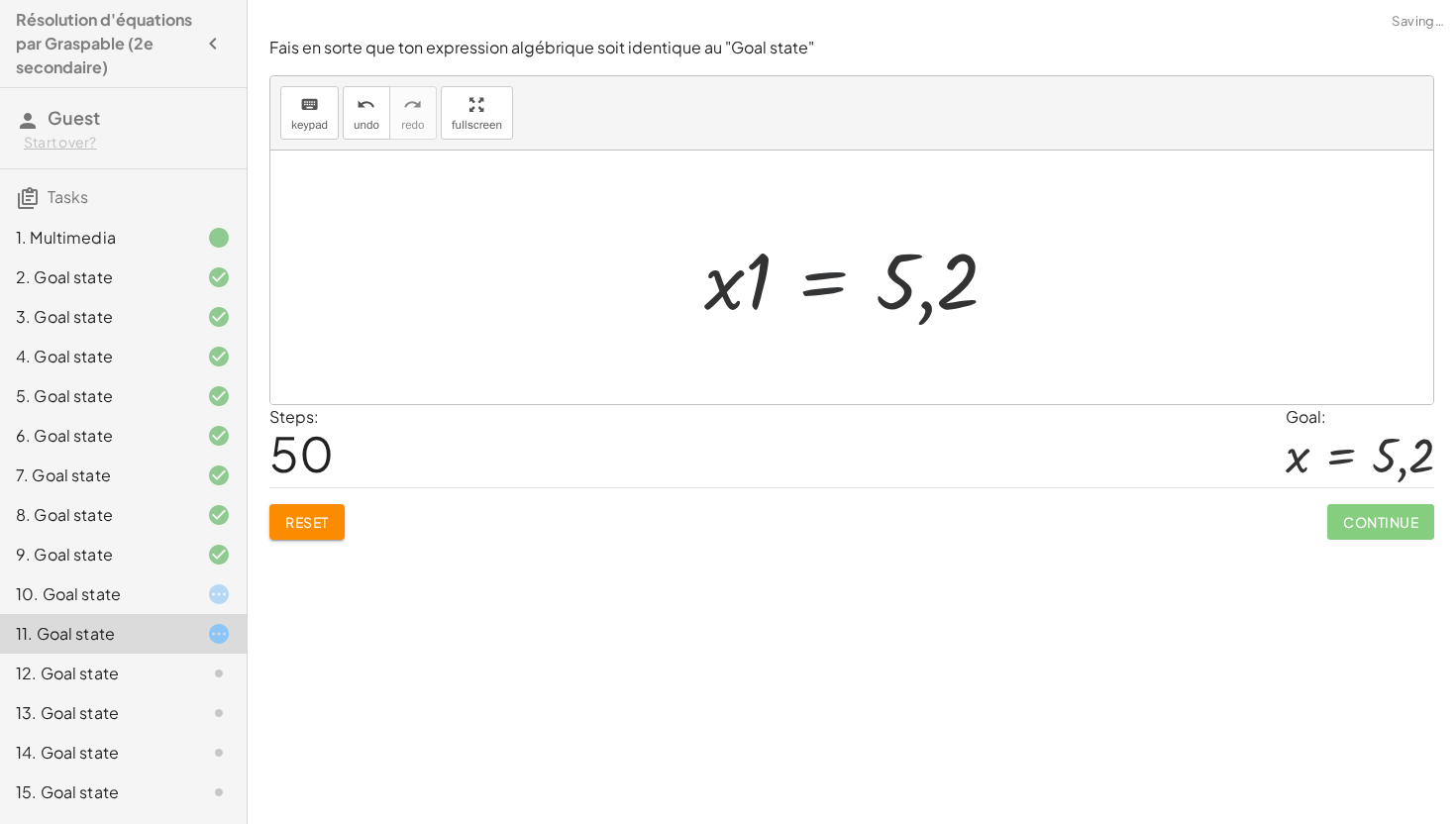 click at bounding box center (859, 277) 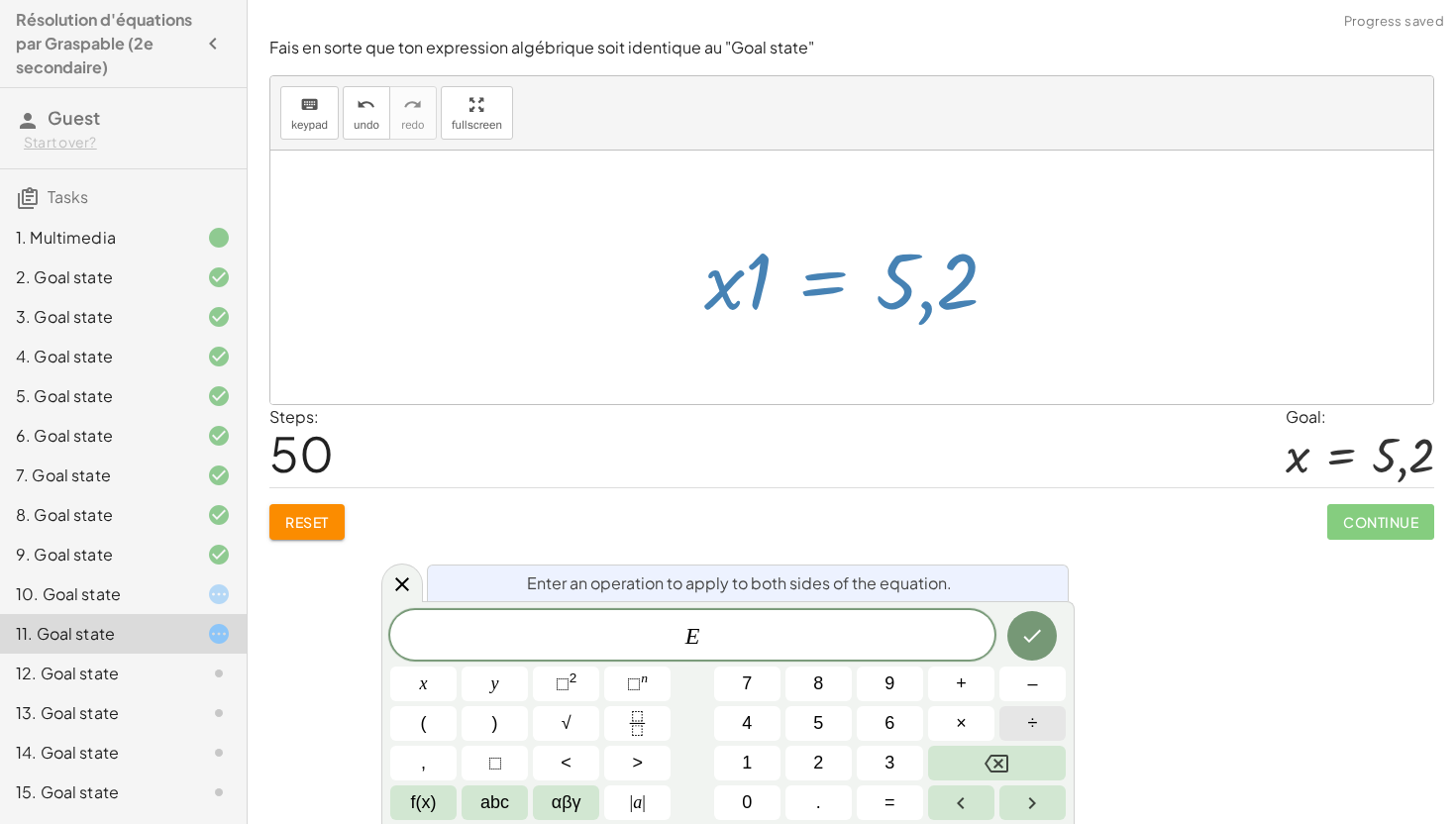 click on "÷" at bounding box center (1032, 723) 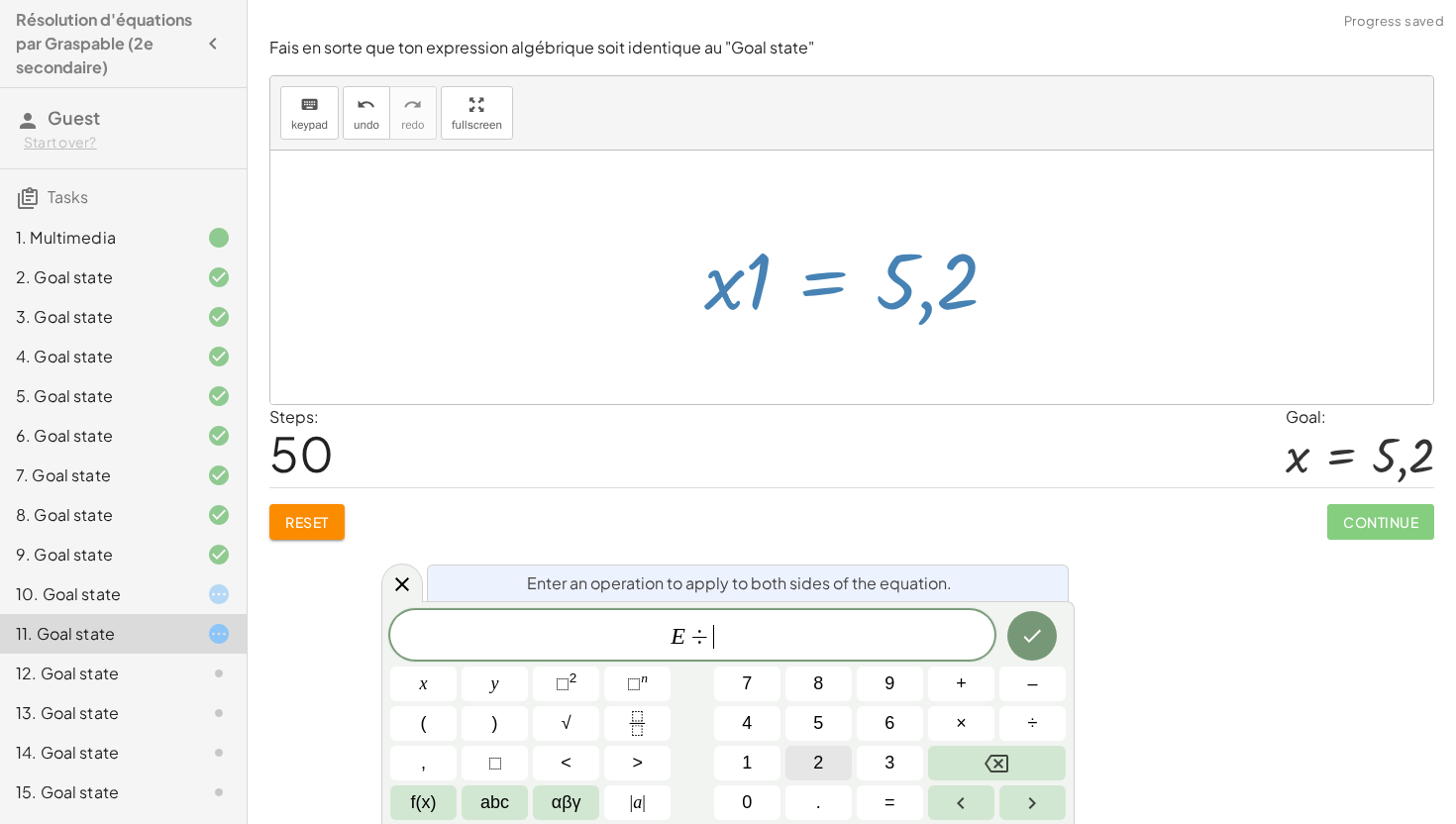 click on "2" at bounding box center (818, 763) 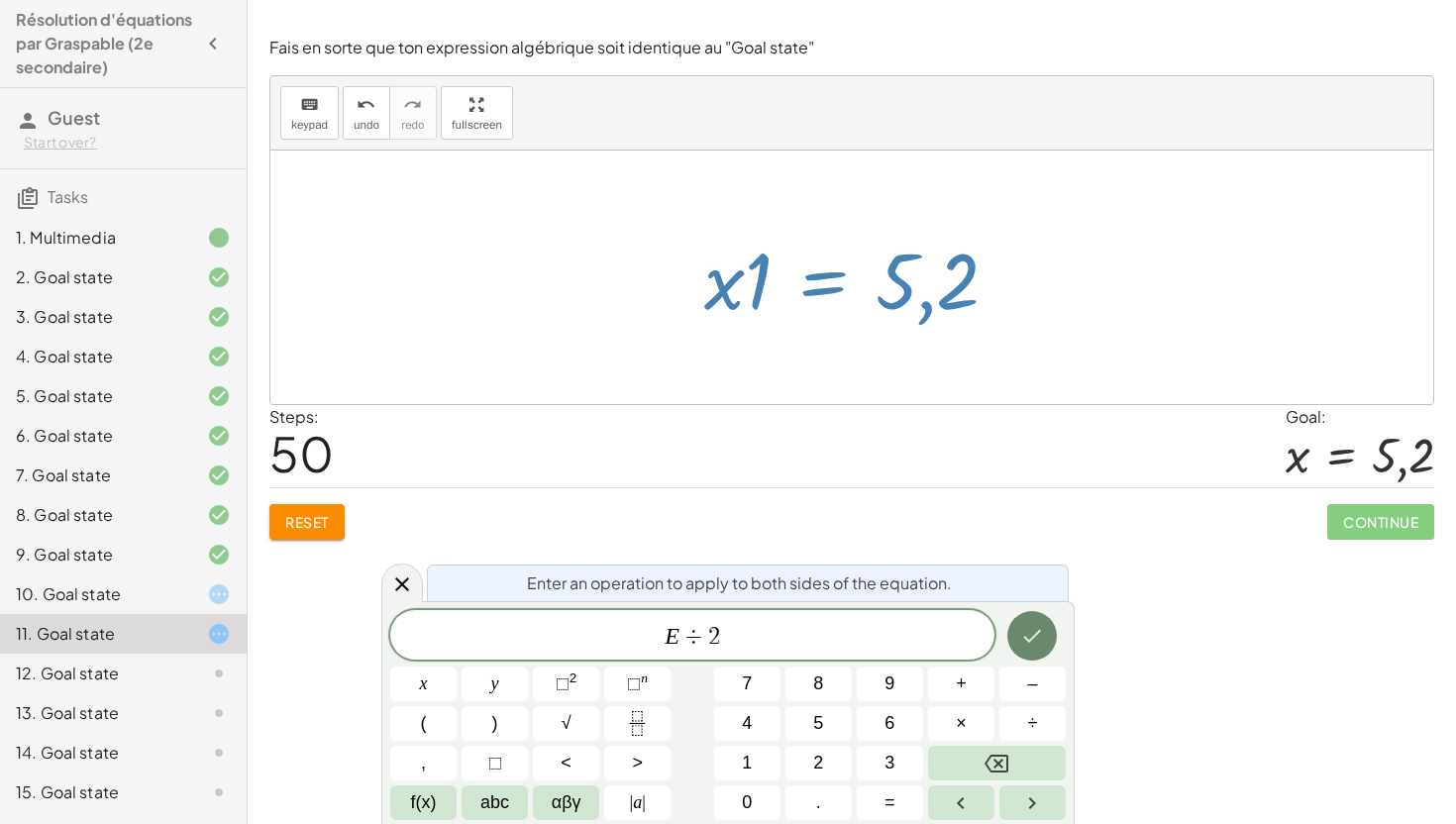 click at bounding box center (1032, 636) 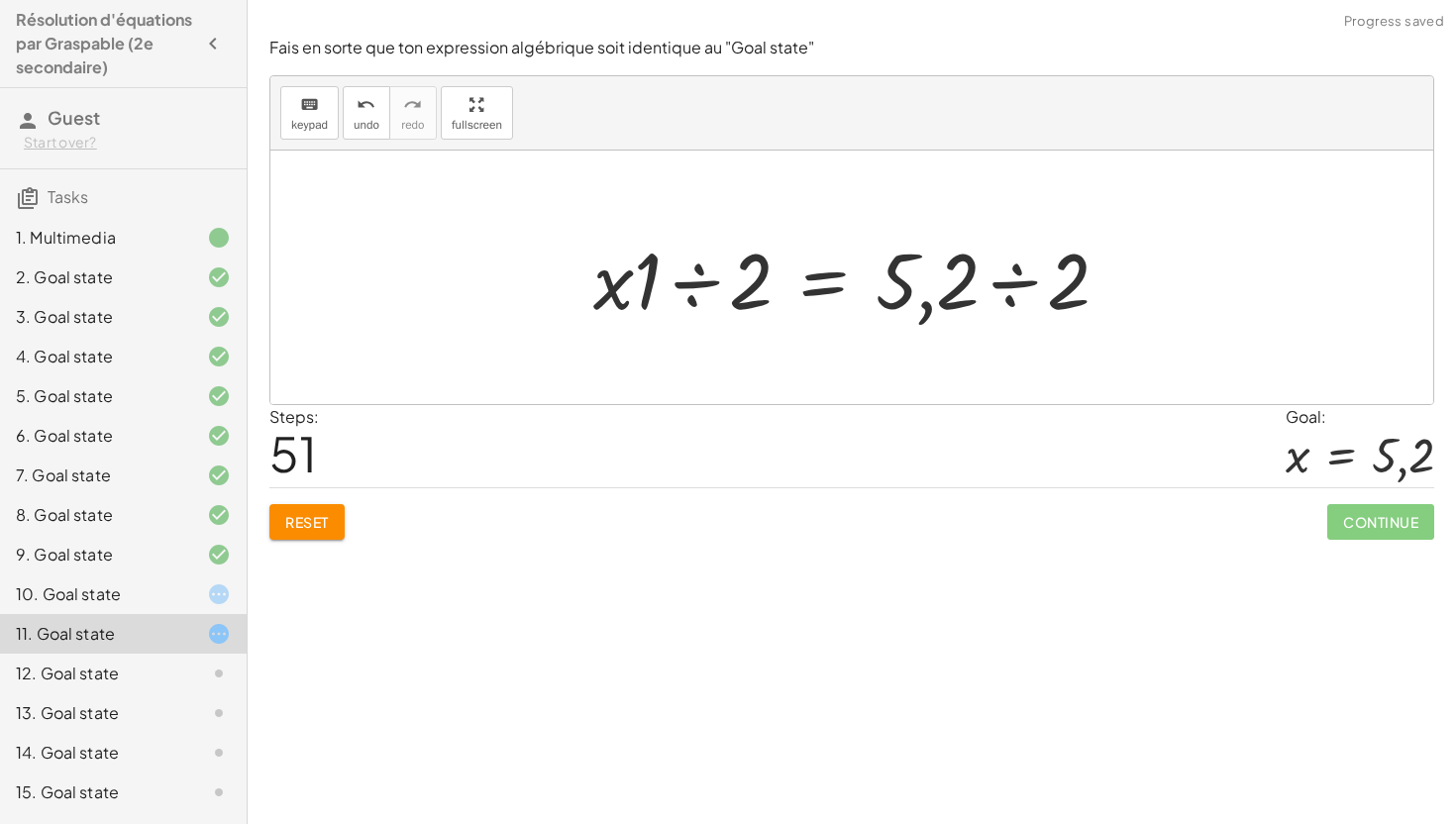 click at bounding box center [859, 277] 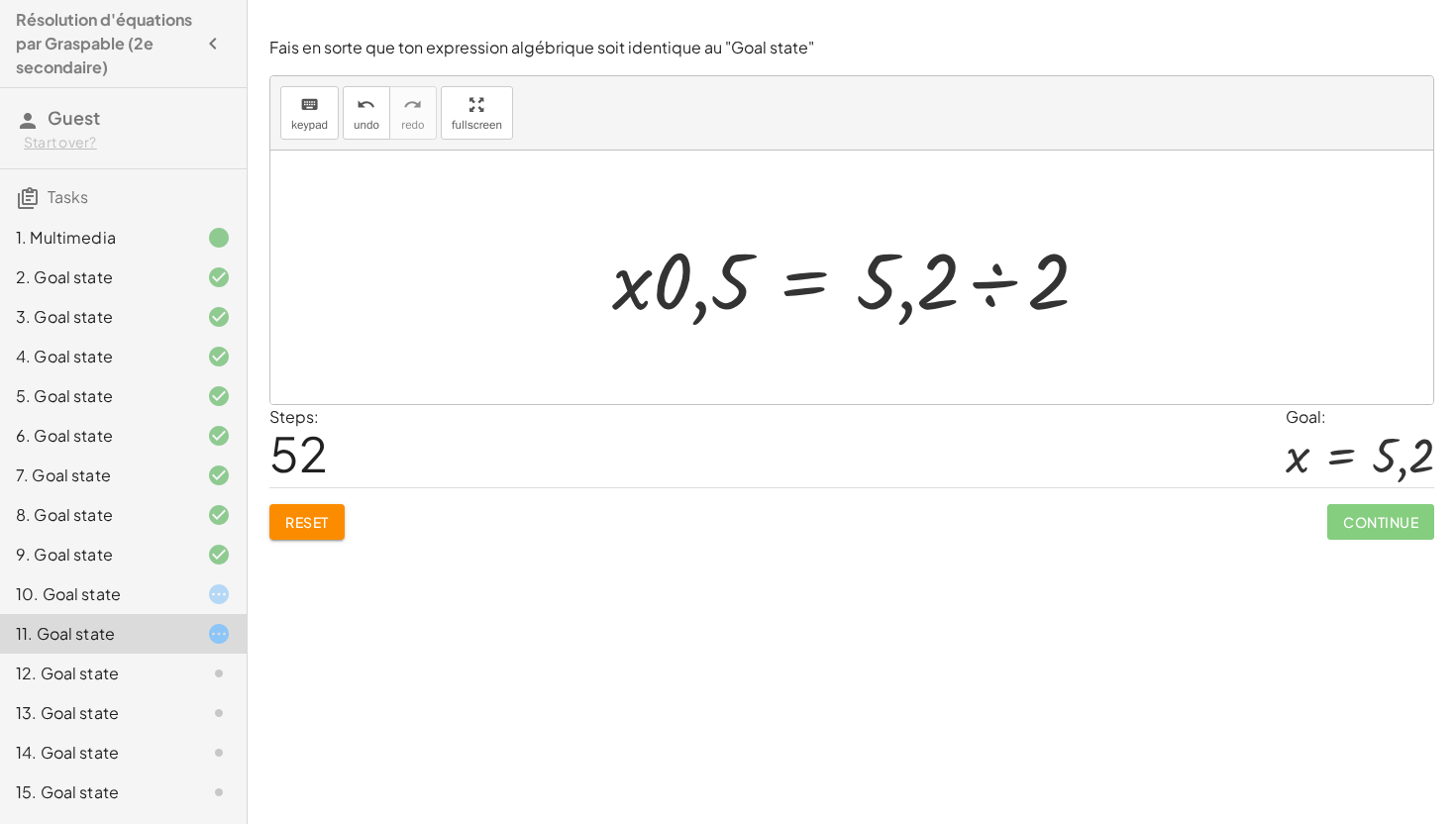 click at bounding box center (859, 277) 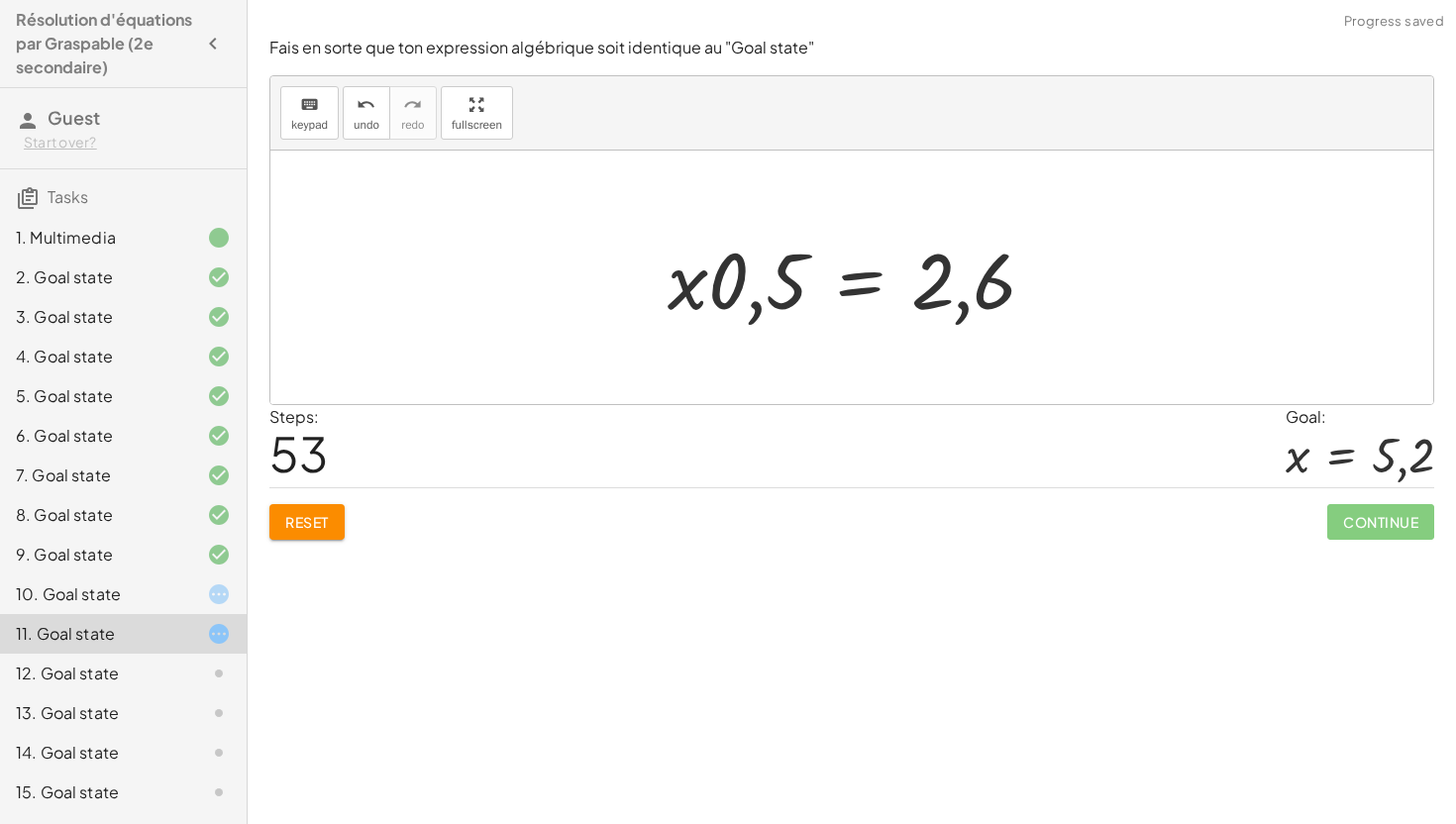 click at bounding box center (860, 277) 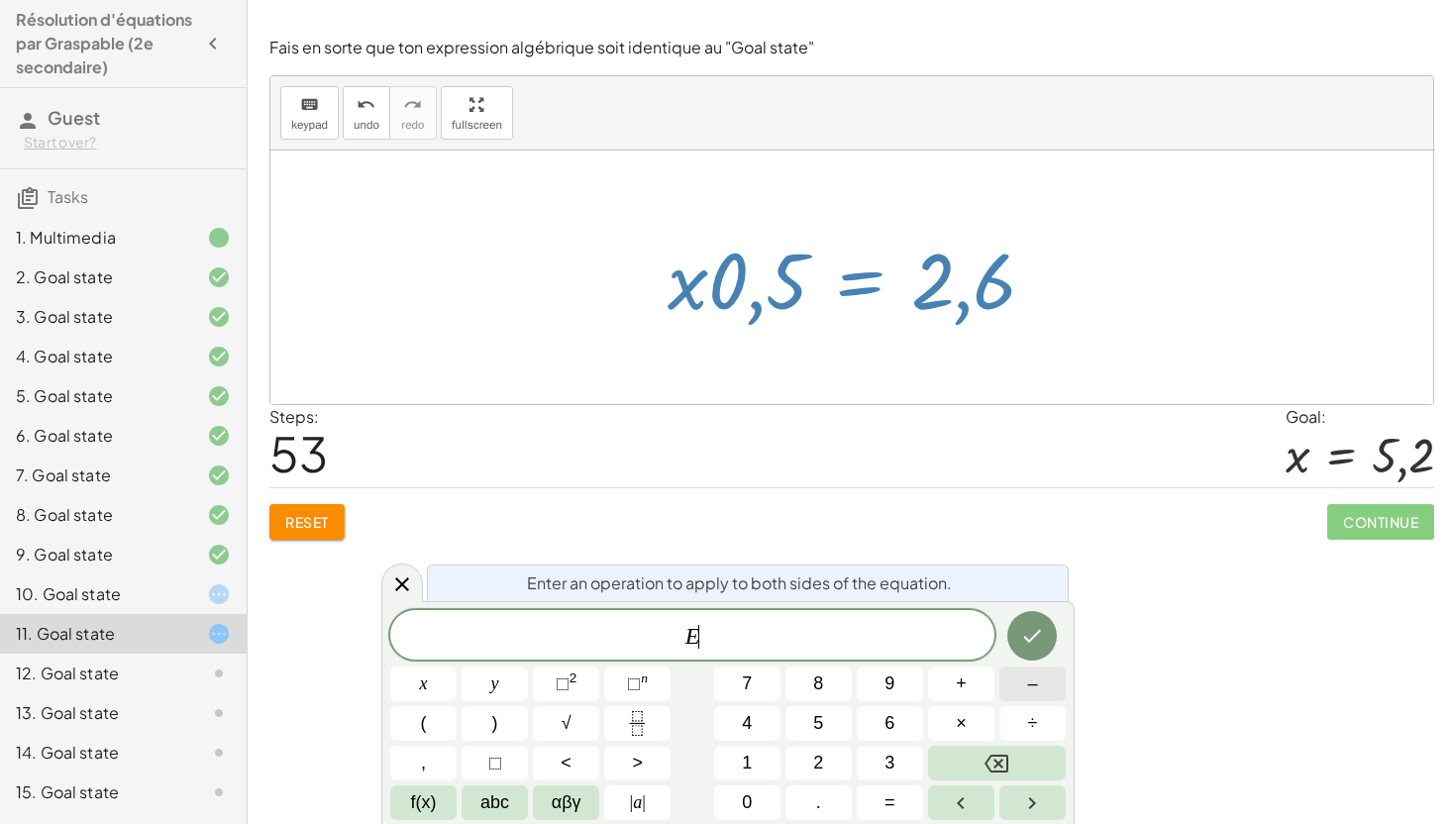 click on "–" at bounding box center (1032, 683) 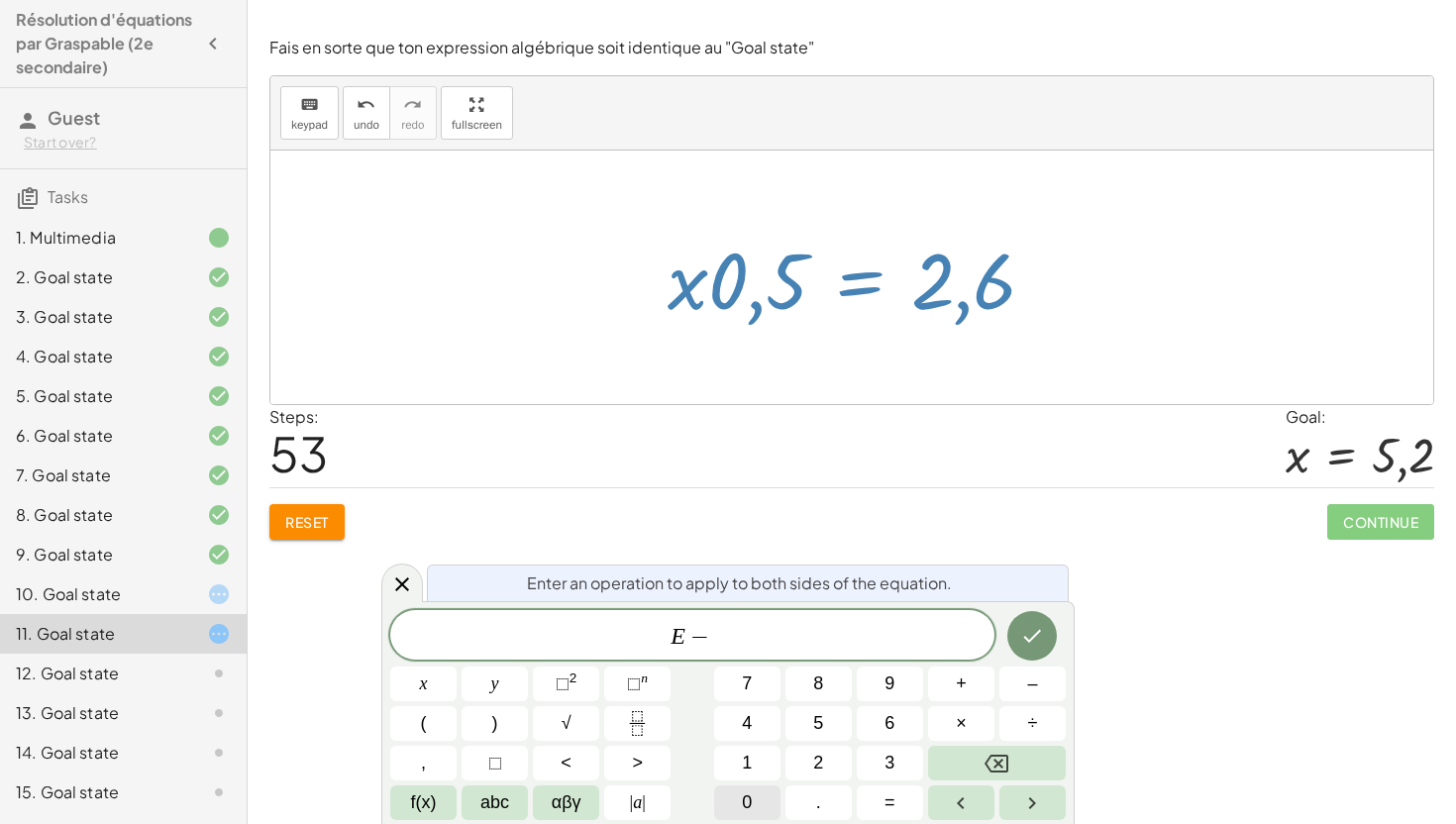 click on "0" at bounding box center (747, 802) 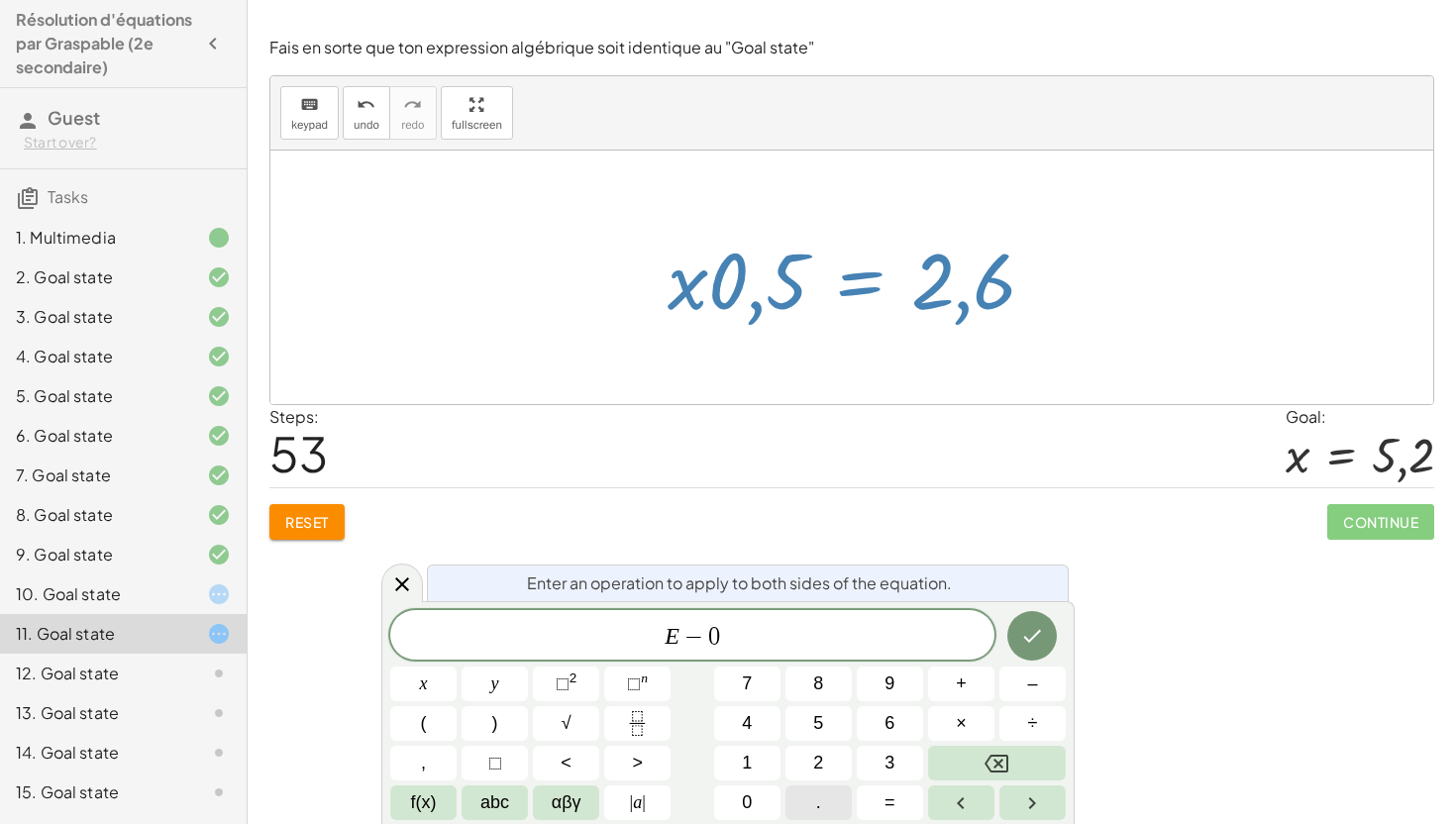 click on "." at bounding box center (818, 802) 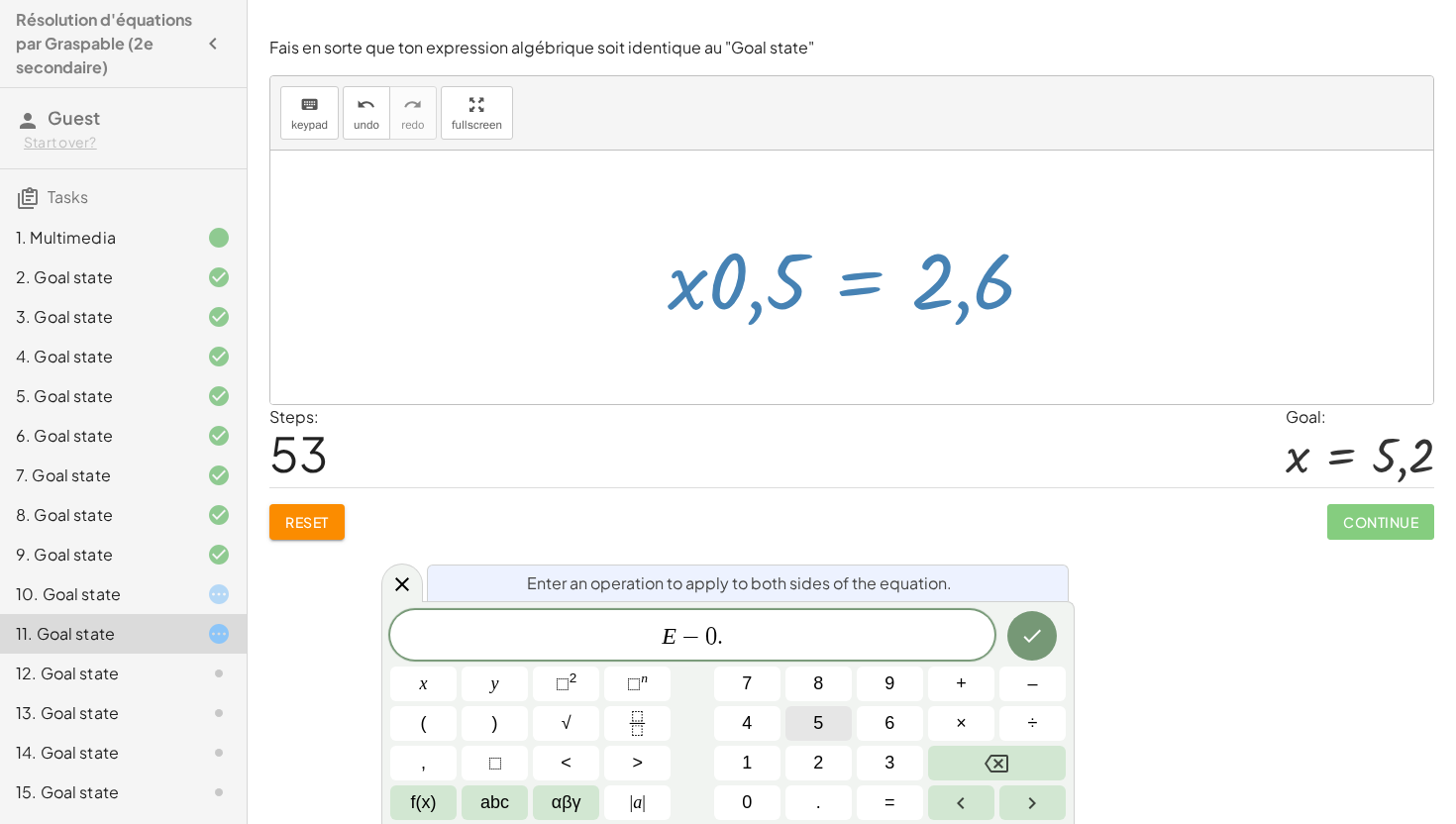 click on "5" at bounding box center [818, 723] 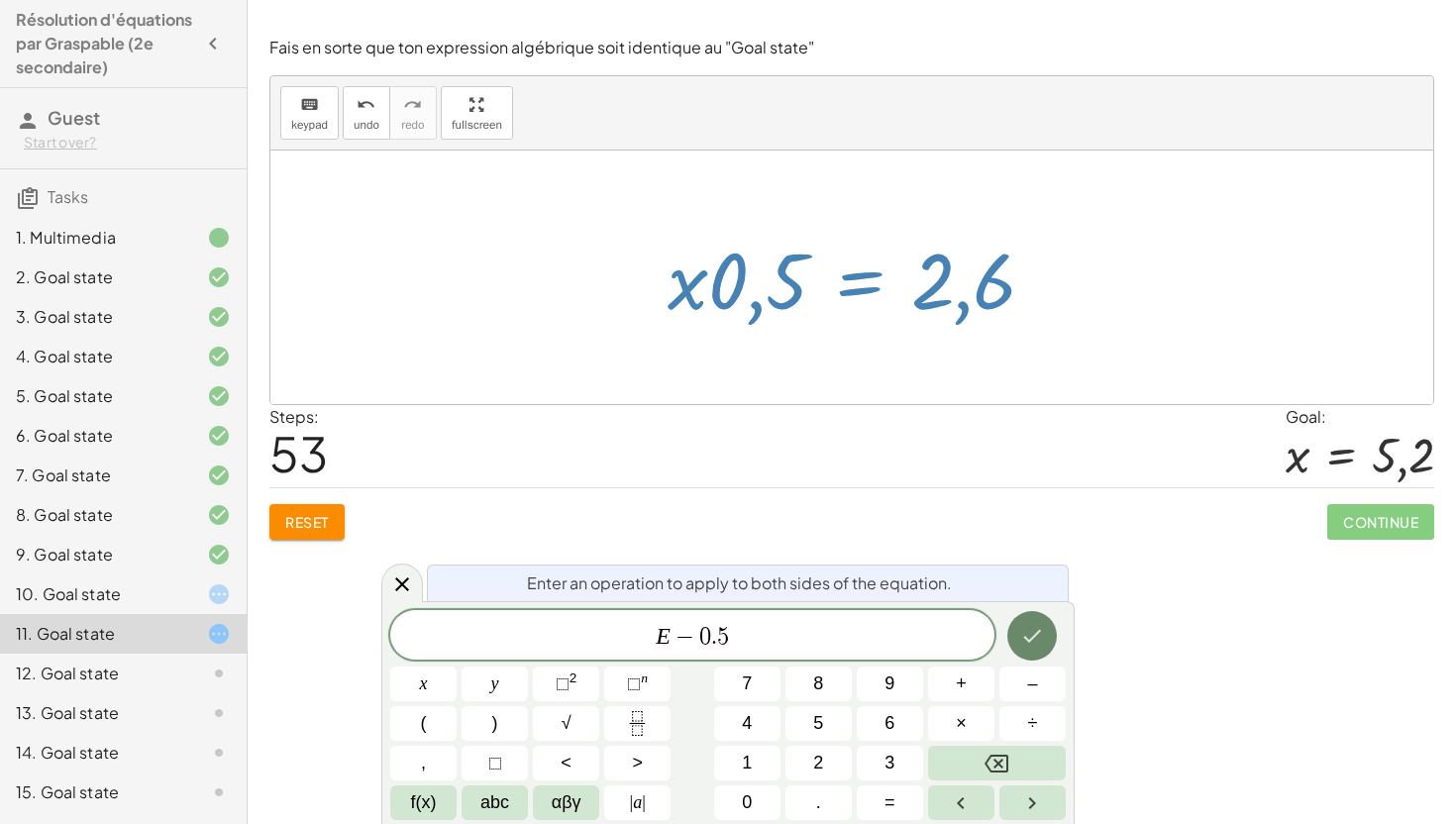 click 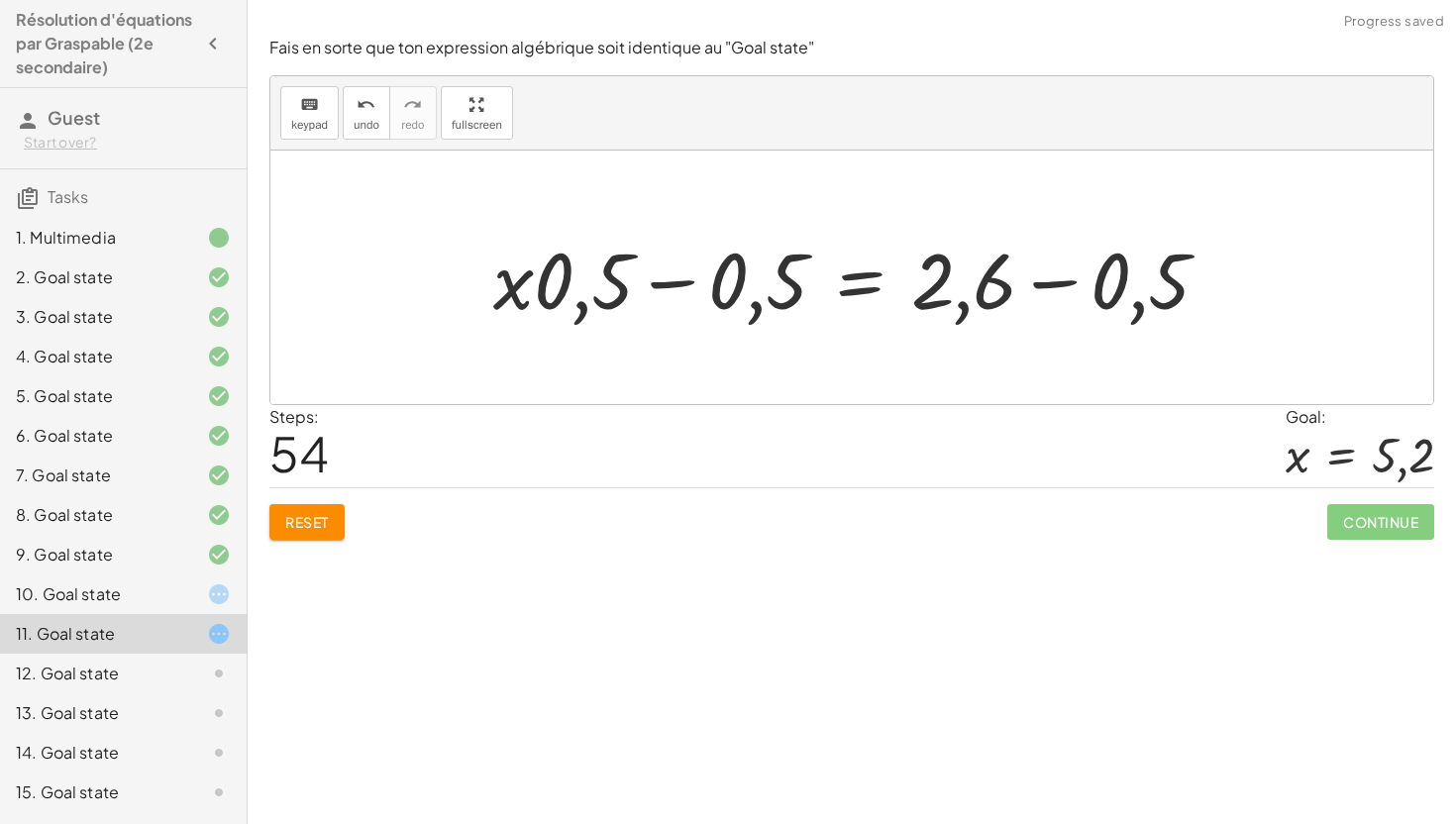 click at bounding box center [860, 277] 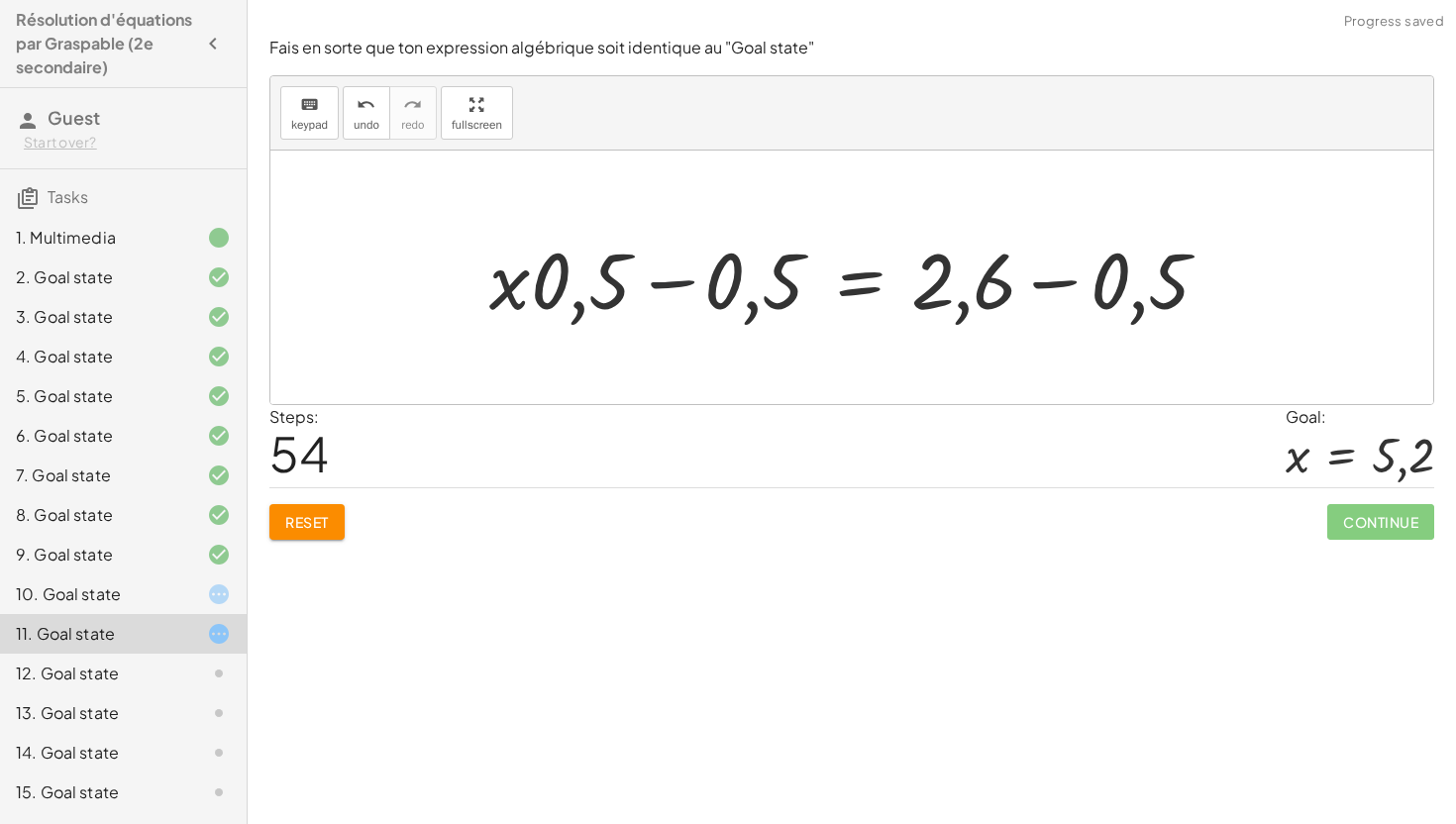 click at bounding box center (860, 277) 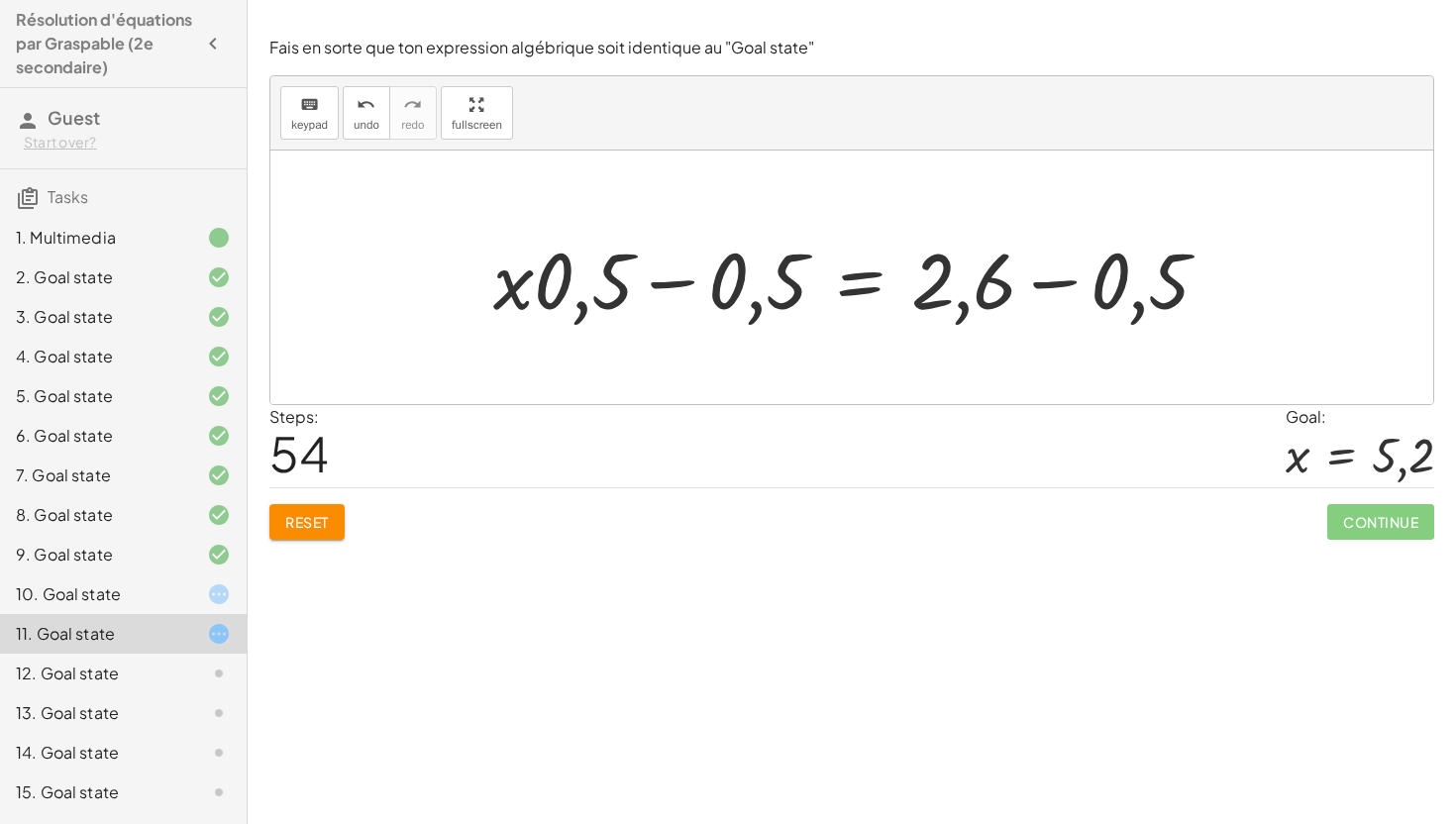 click at bounding box center (860, 277) 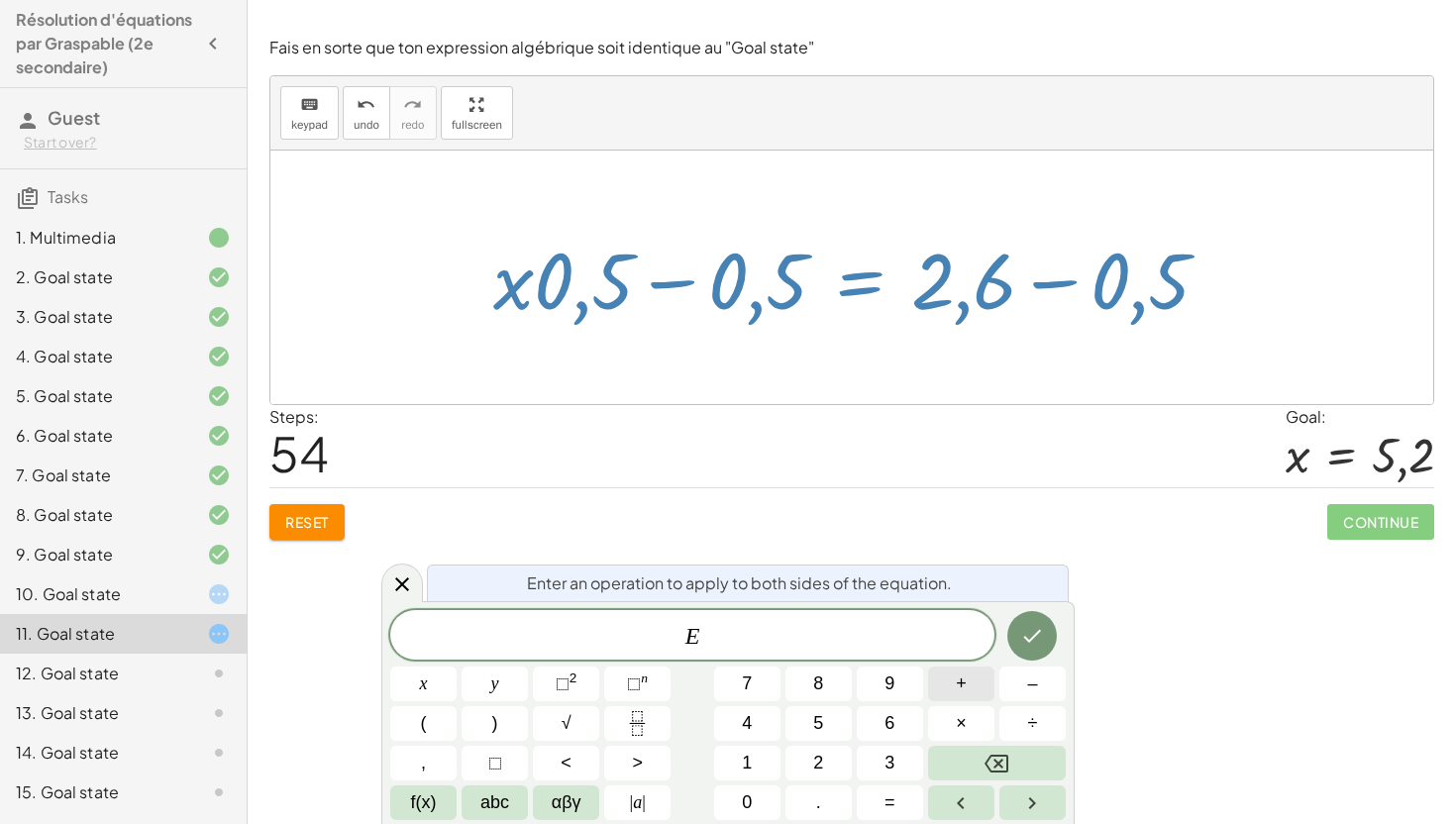 click on "+" at bounding box center [961, 683] 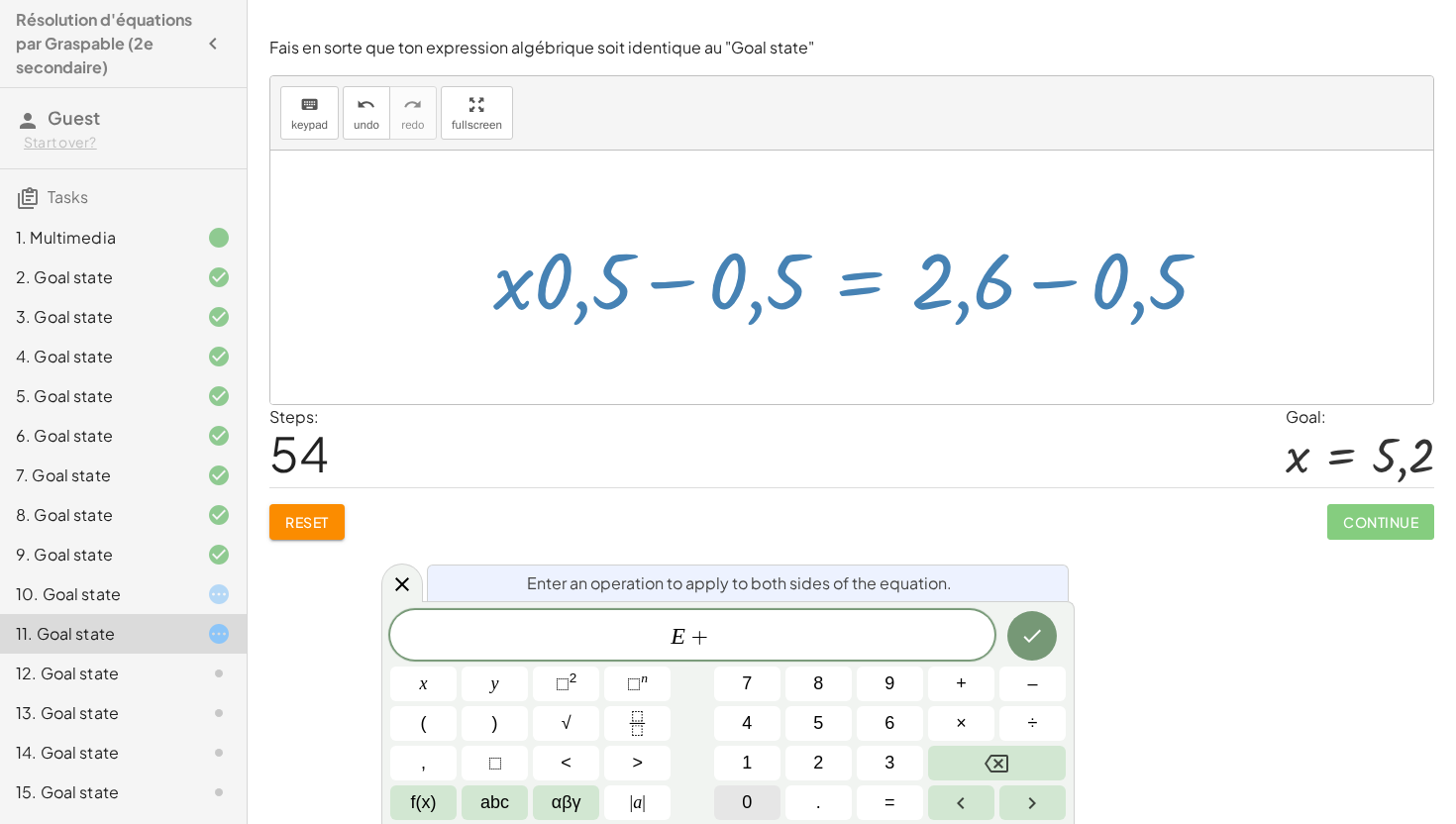 click on "0" at bounding box center [747, 802] 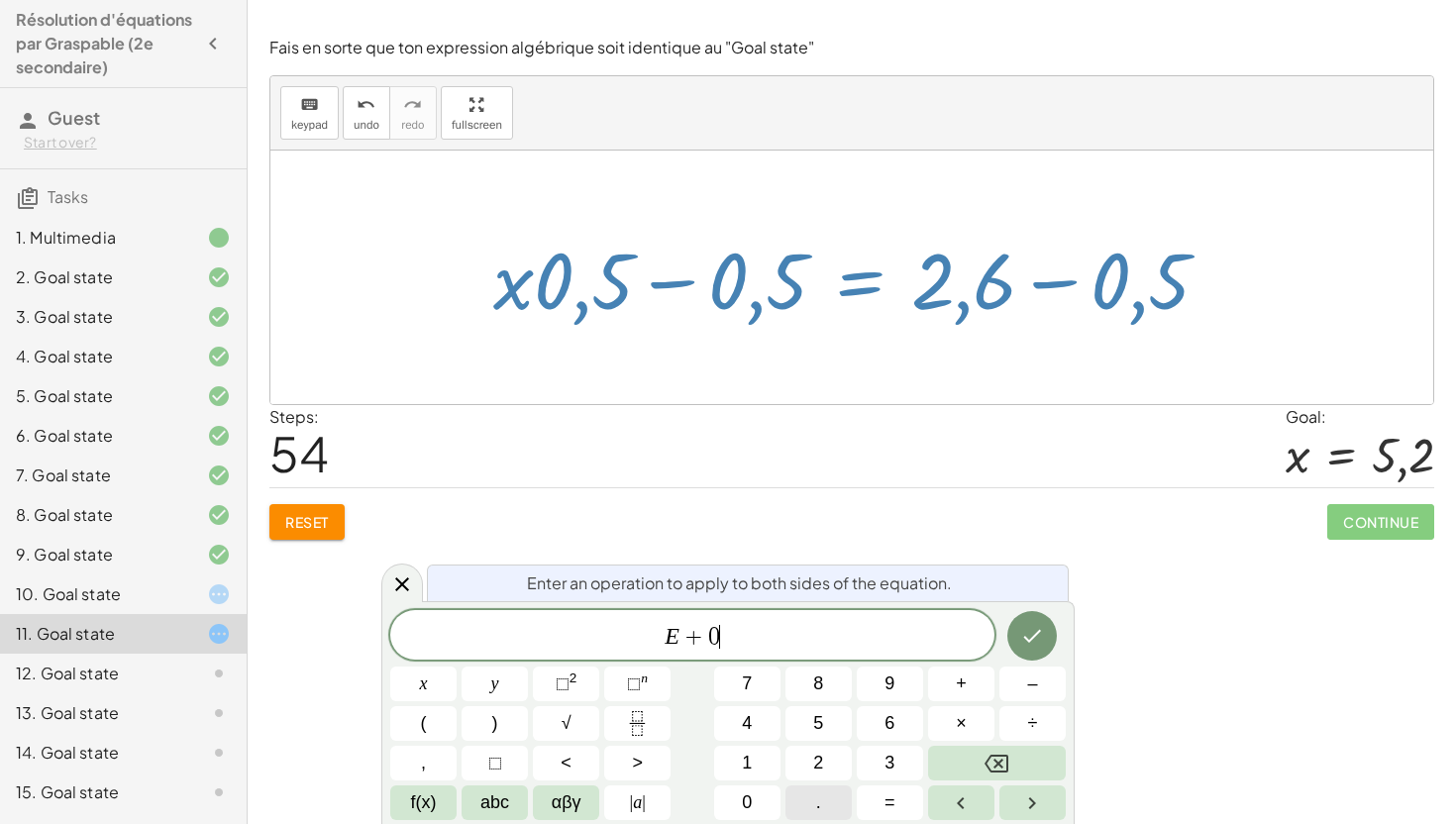 click on "." at bounding box center [818, 802] 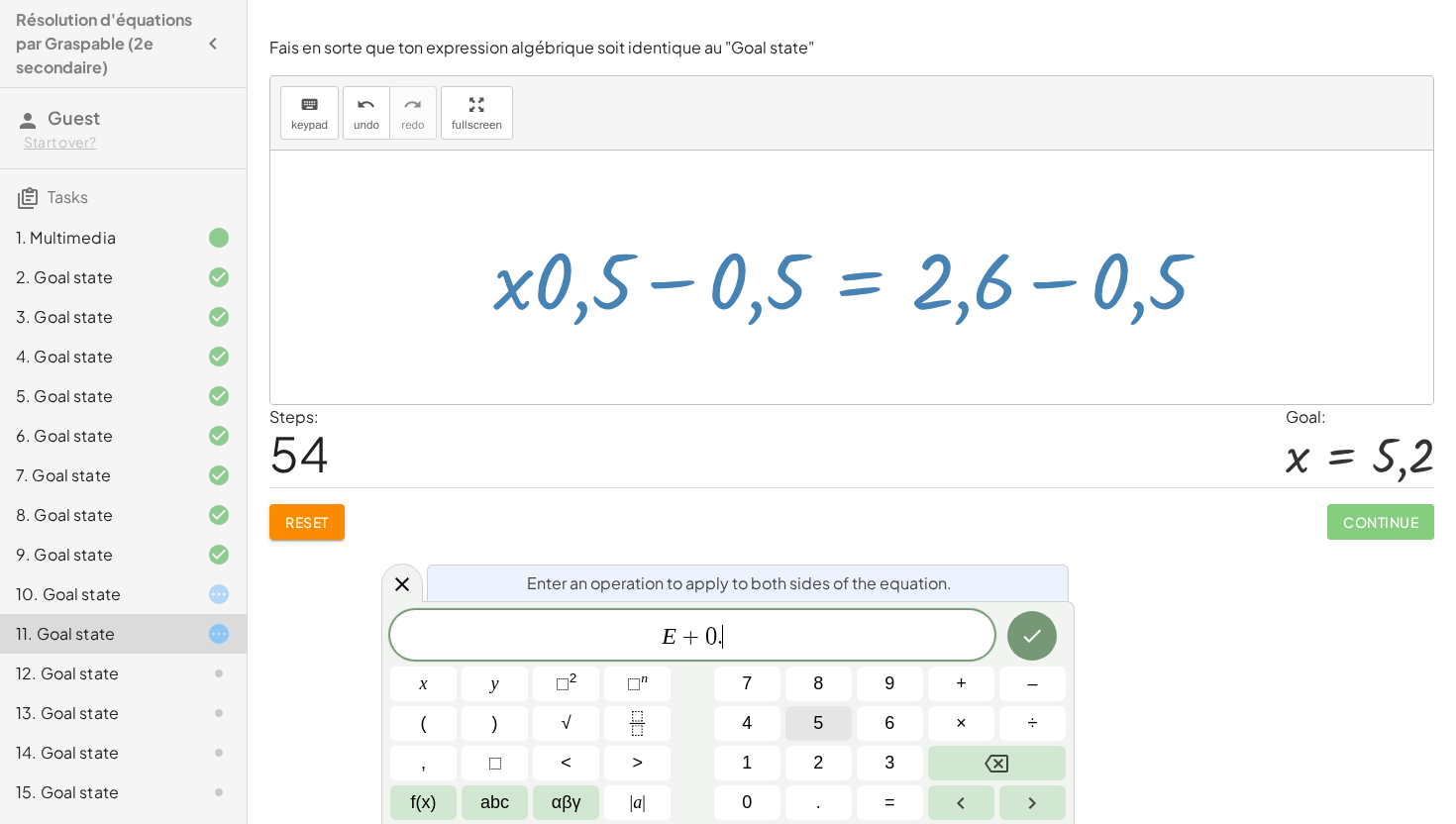 click on "5" at bounding box center [818, 723] 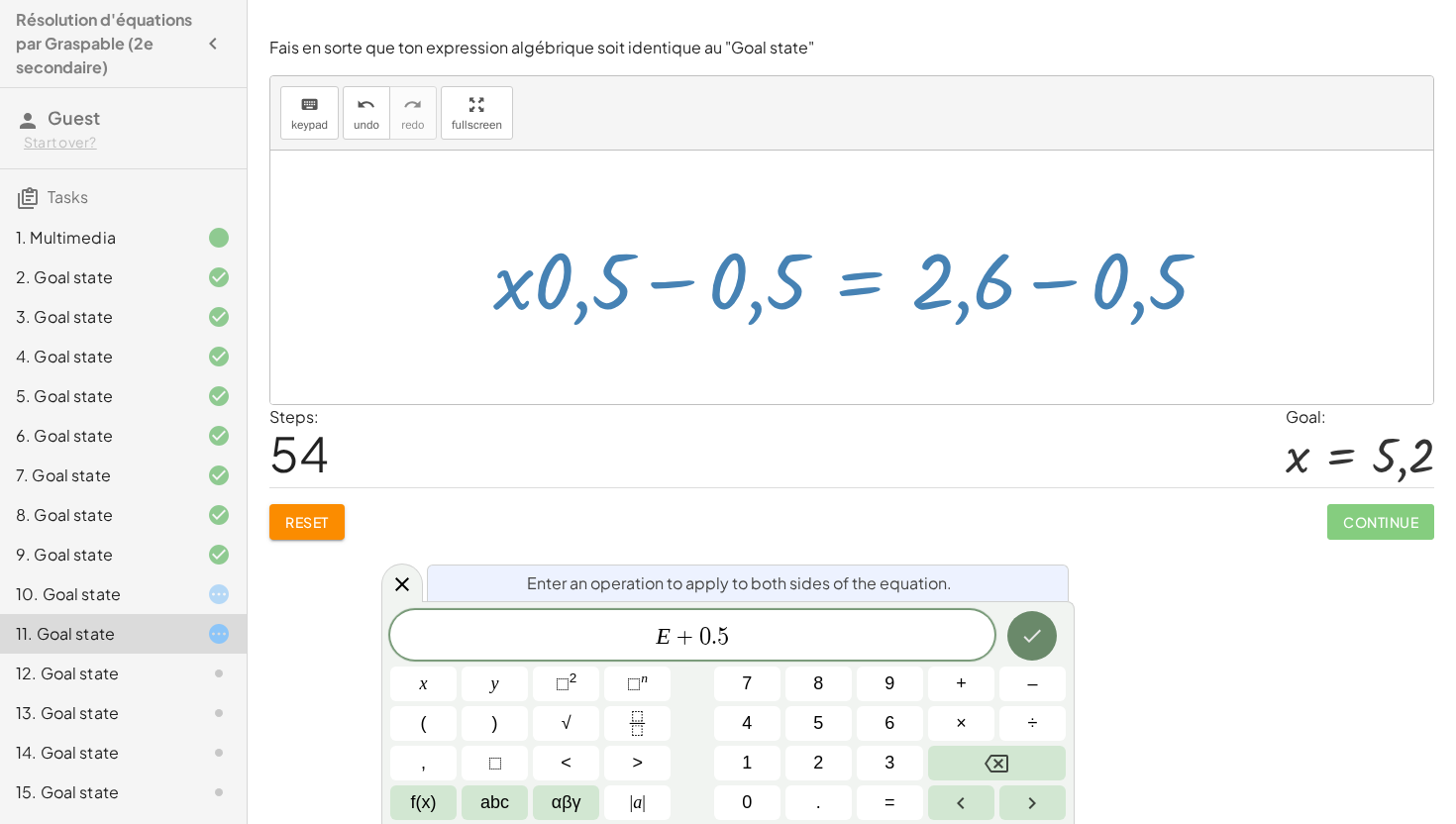 click 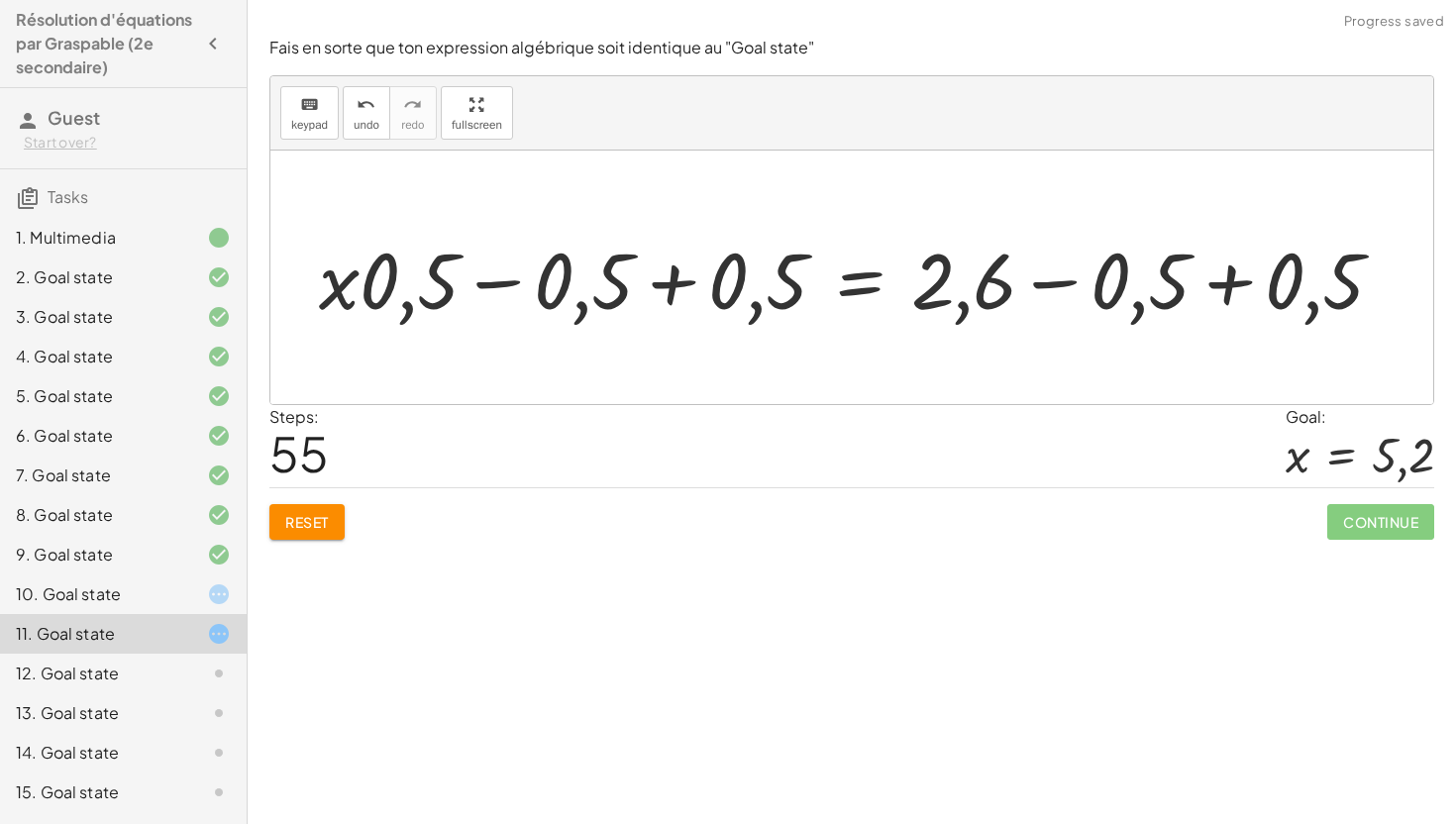 click at bounding box center [859, 277] 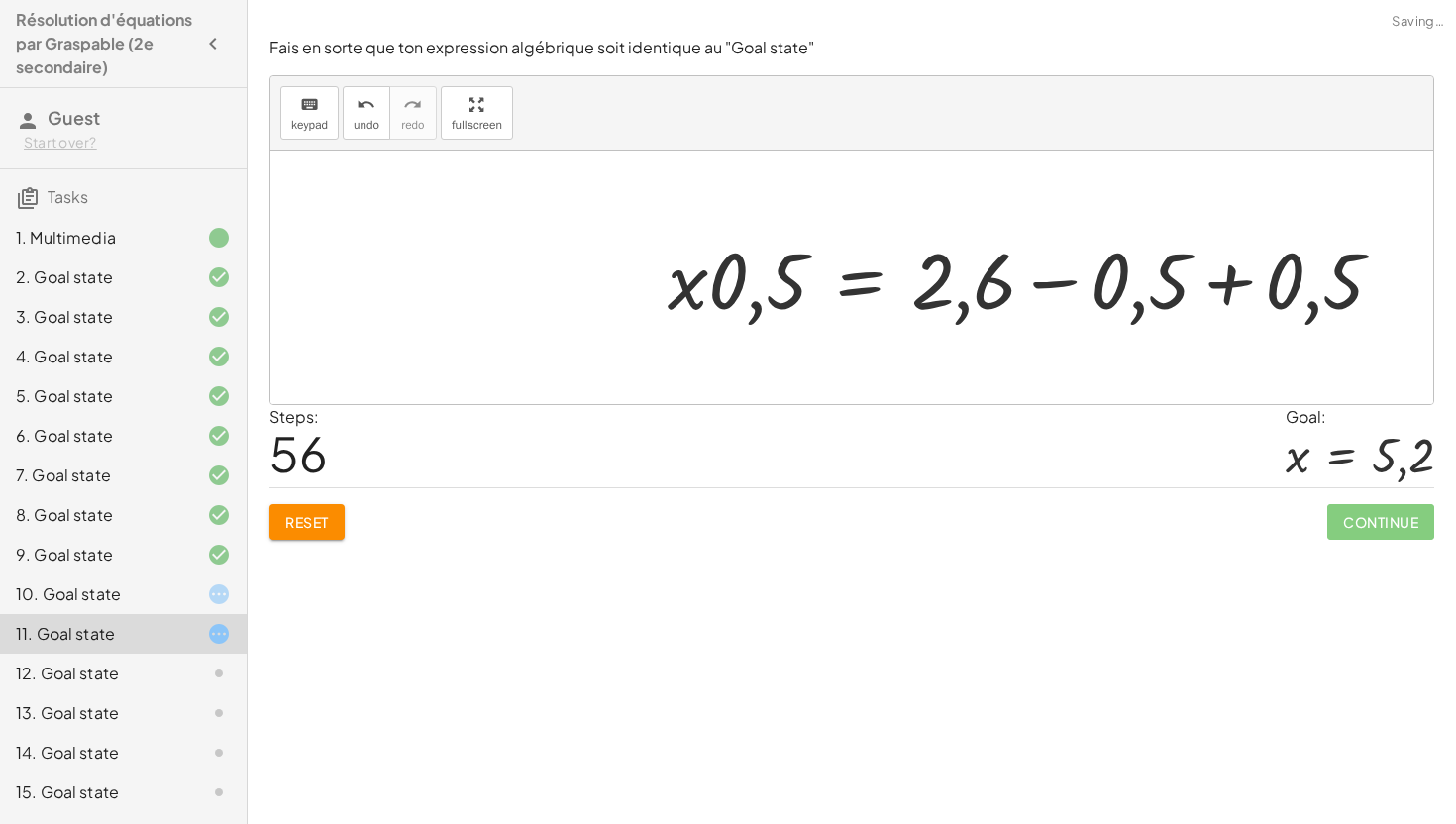 click at bounding box center [1034, 277] 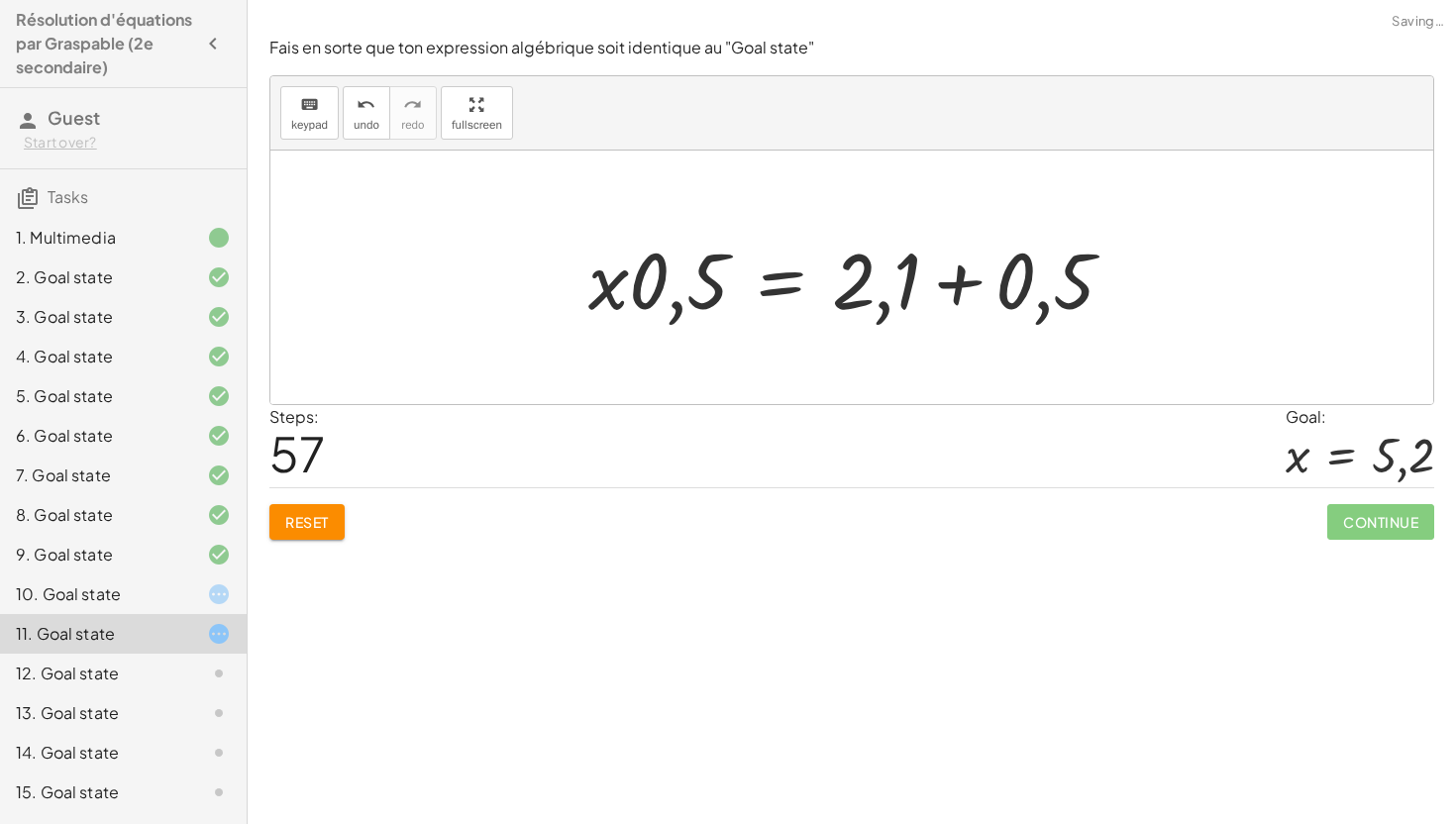 click at bounding box center (859, 277) 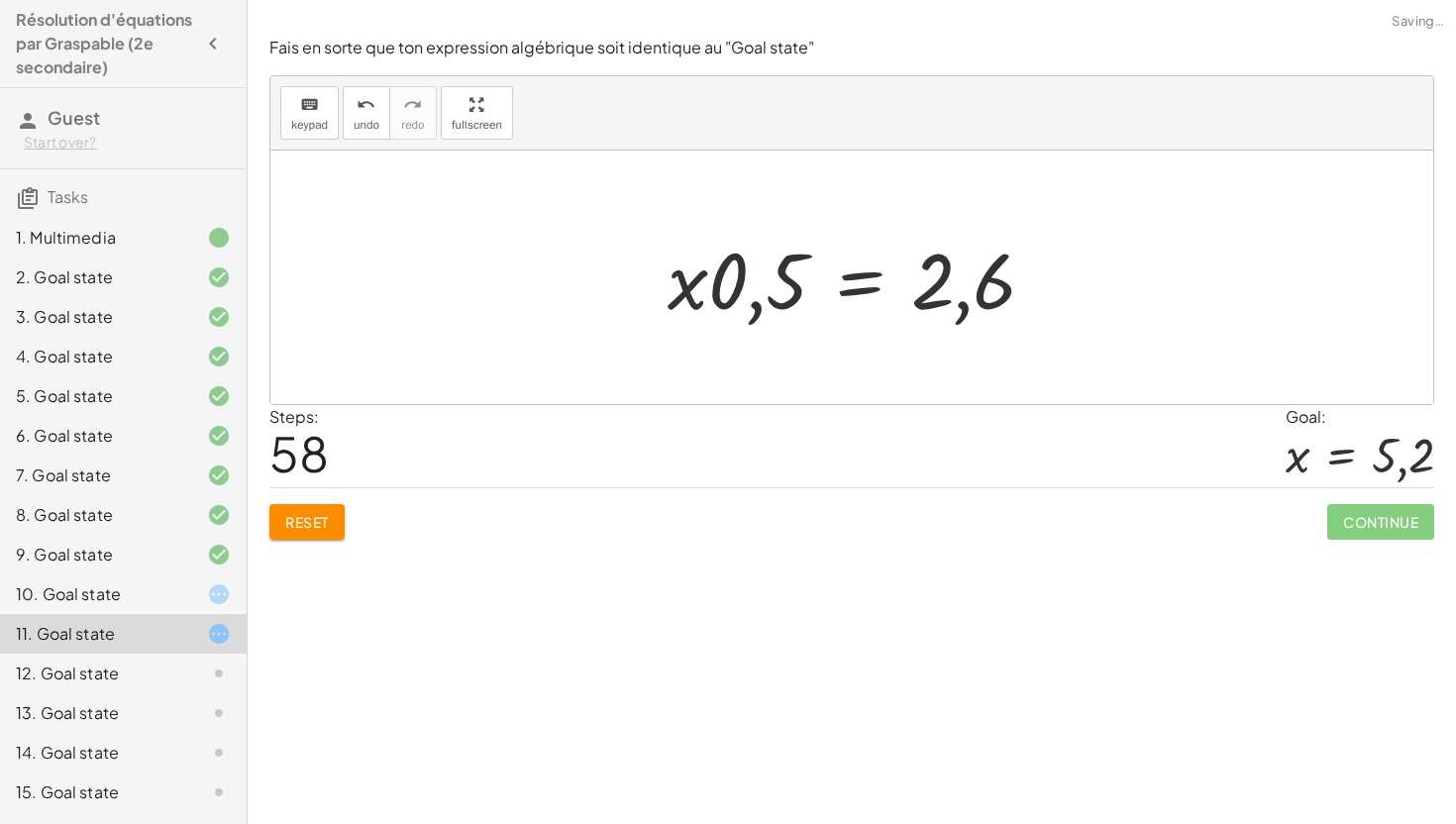 click at bounding box center (860, 277) 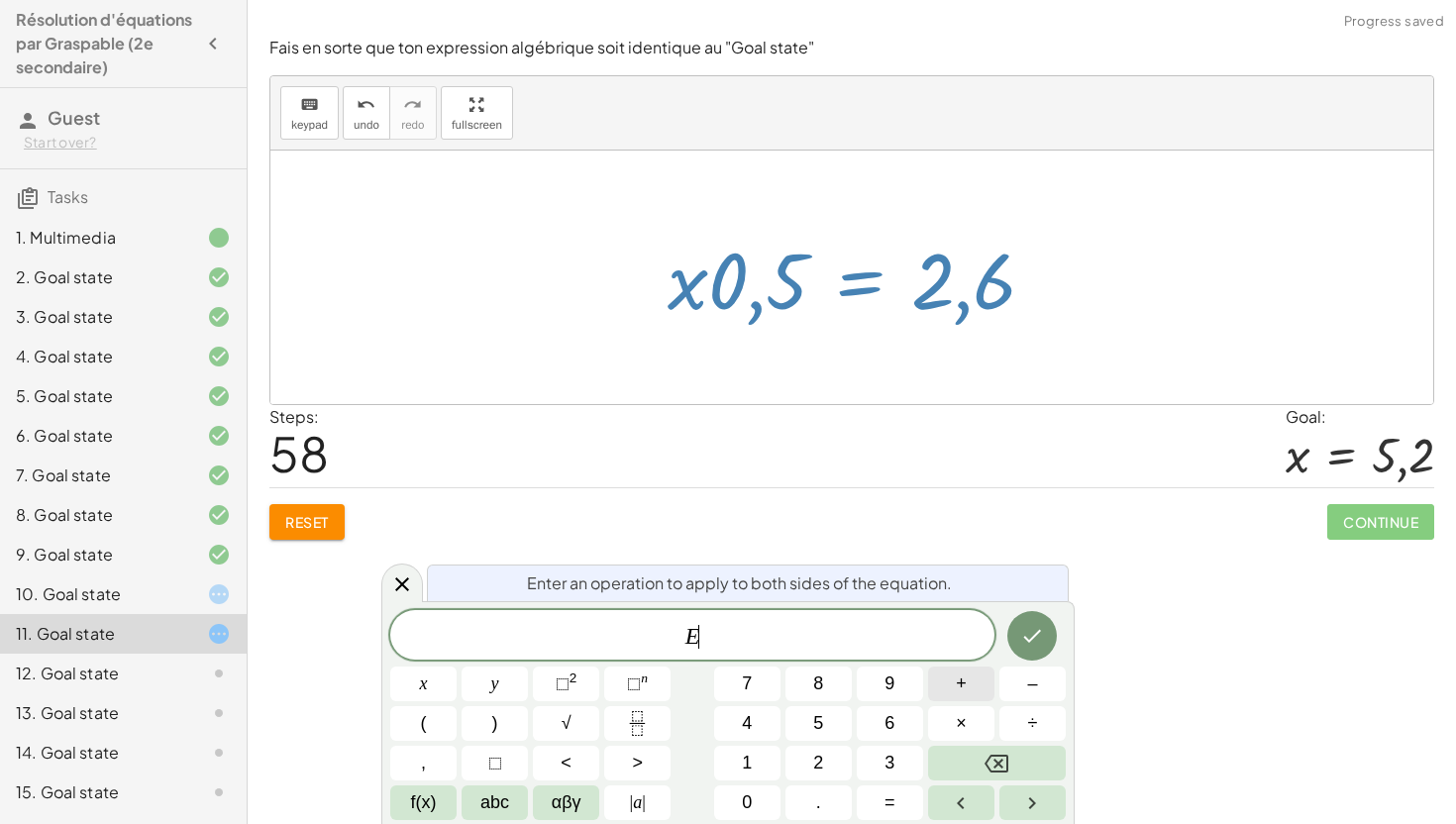 click on "+" at bounding box center (961, 683) 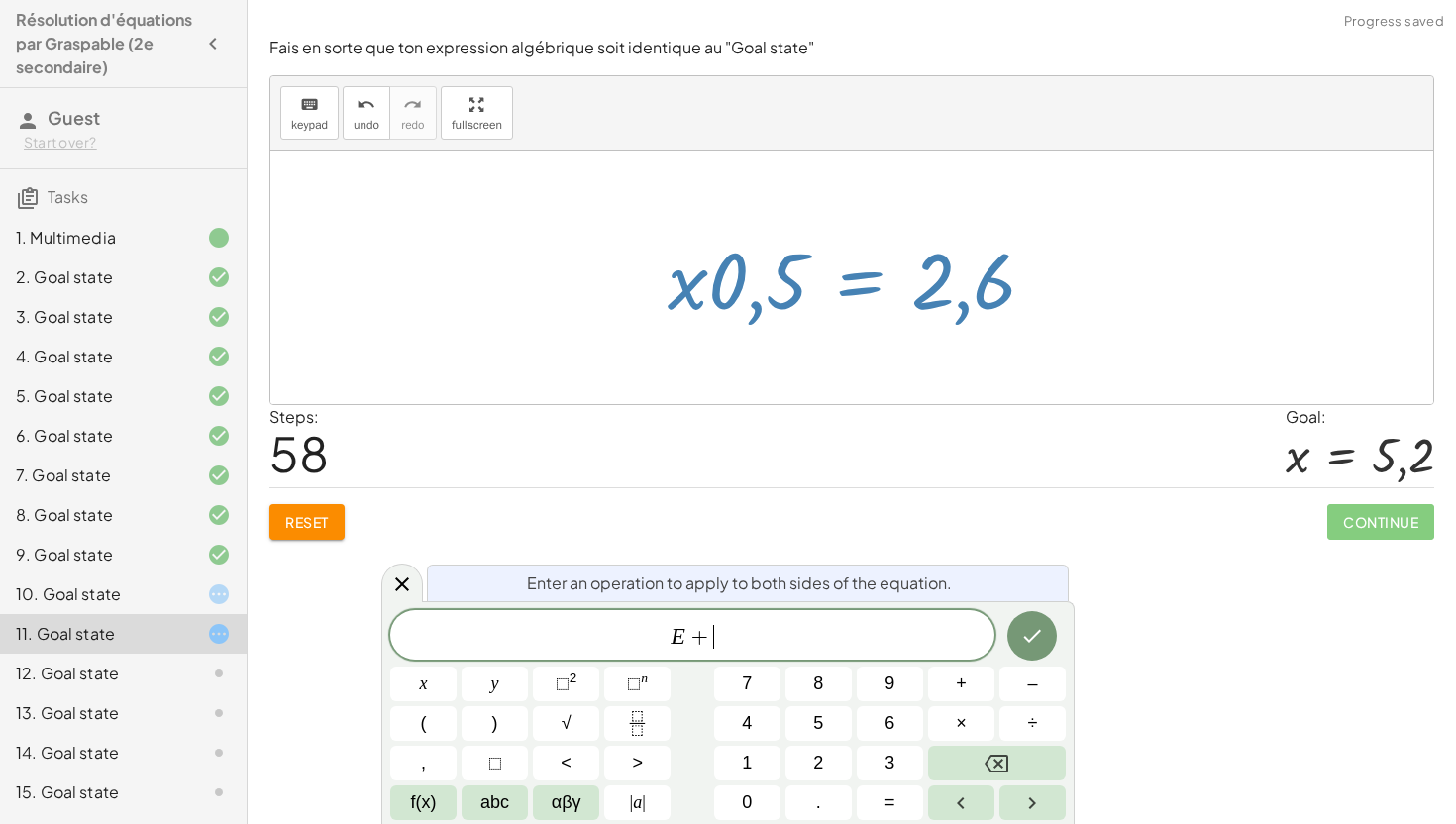 click on "E + ​ x y ⬚ 2 ⬚ n 7 8 9 + – ( ) √ 4 5 6 × ÷ , ⬚ < > 1 2 3 f(x) abc αβγ | a | 0 . =" at bounding box center [728, 715] 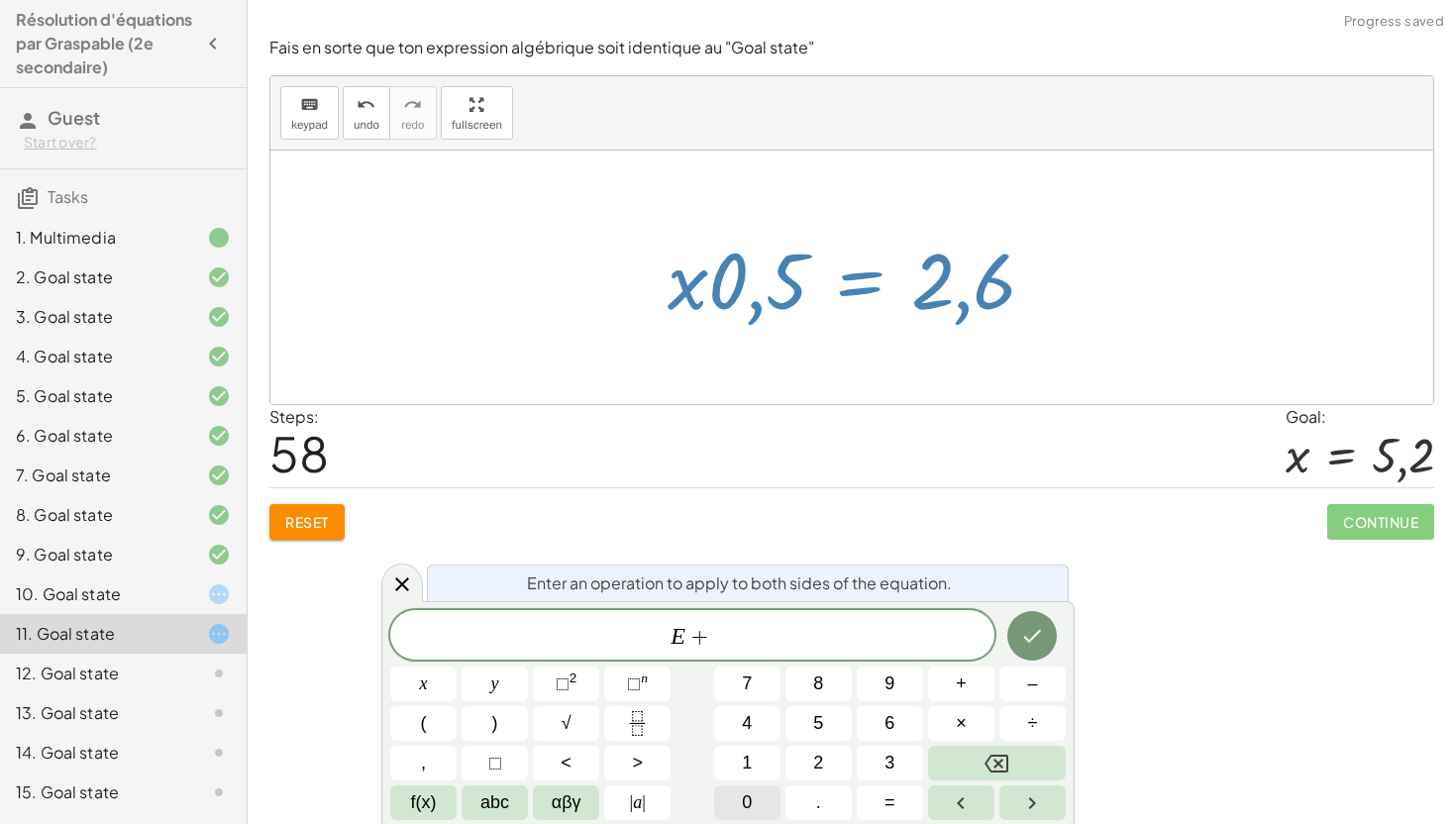 click on "0" at bounding box center [747, 802] 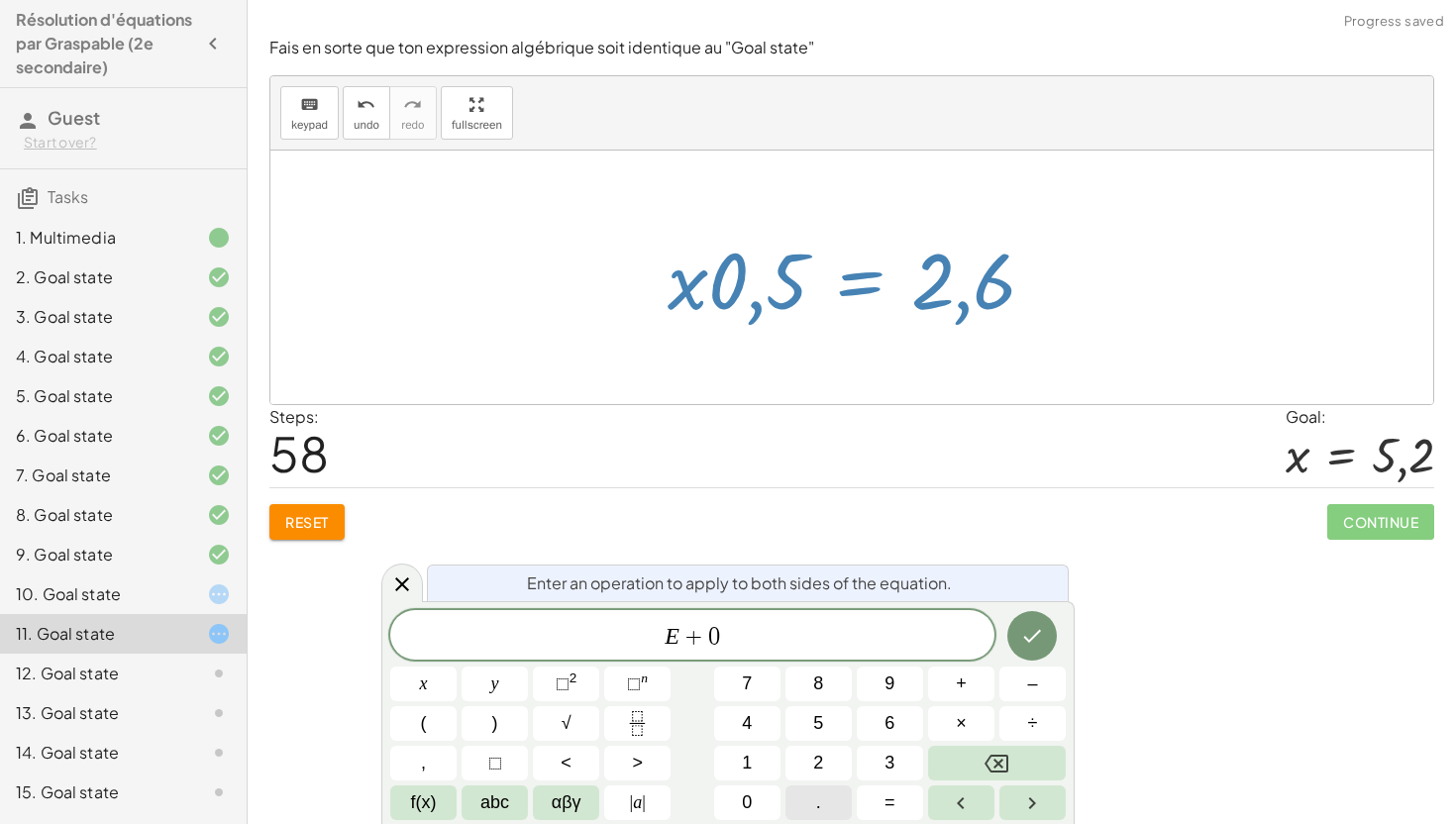click on "." at bounding box center (818, 802) 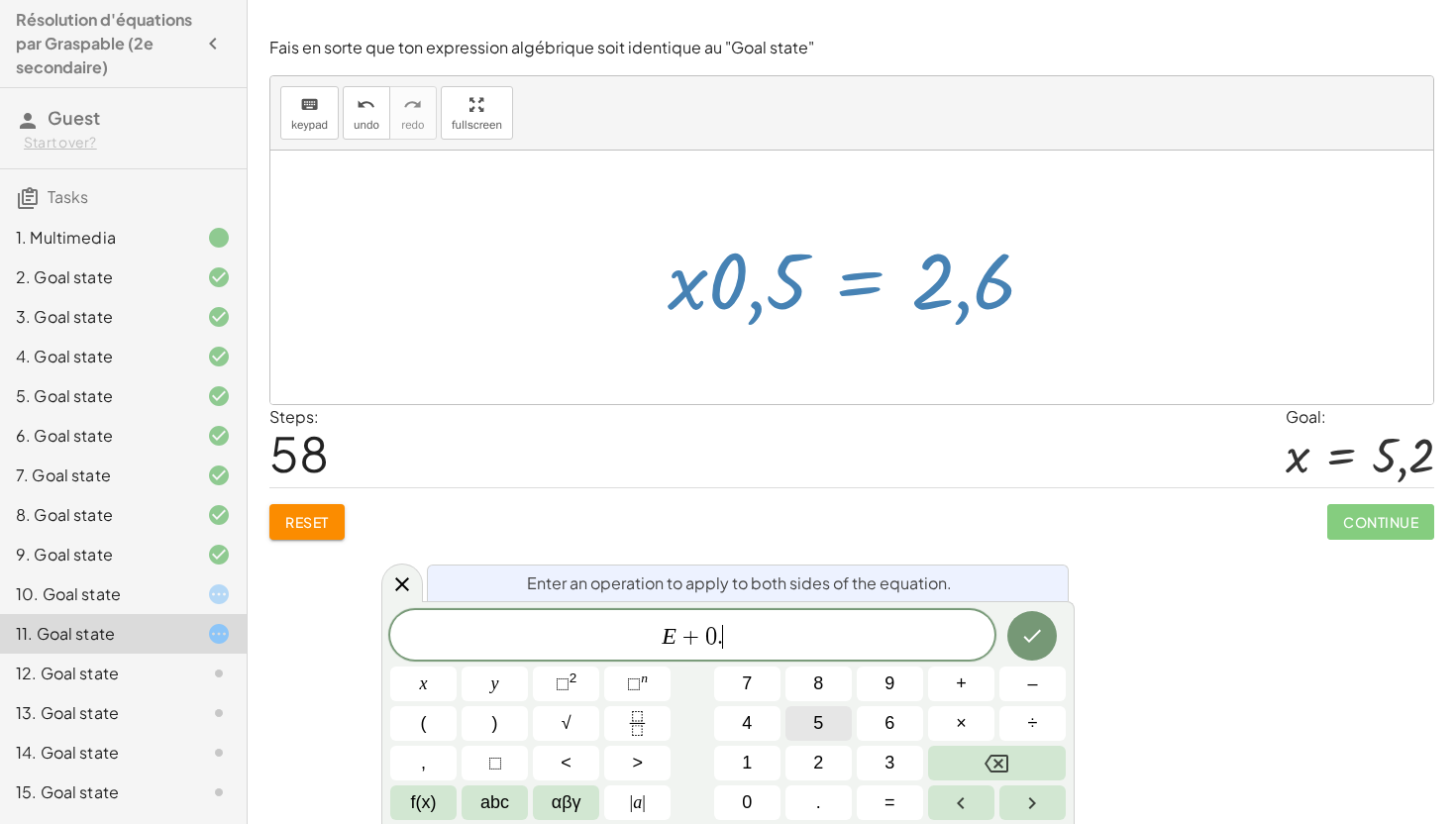 click on "5" at bounding box center (818, 723) 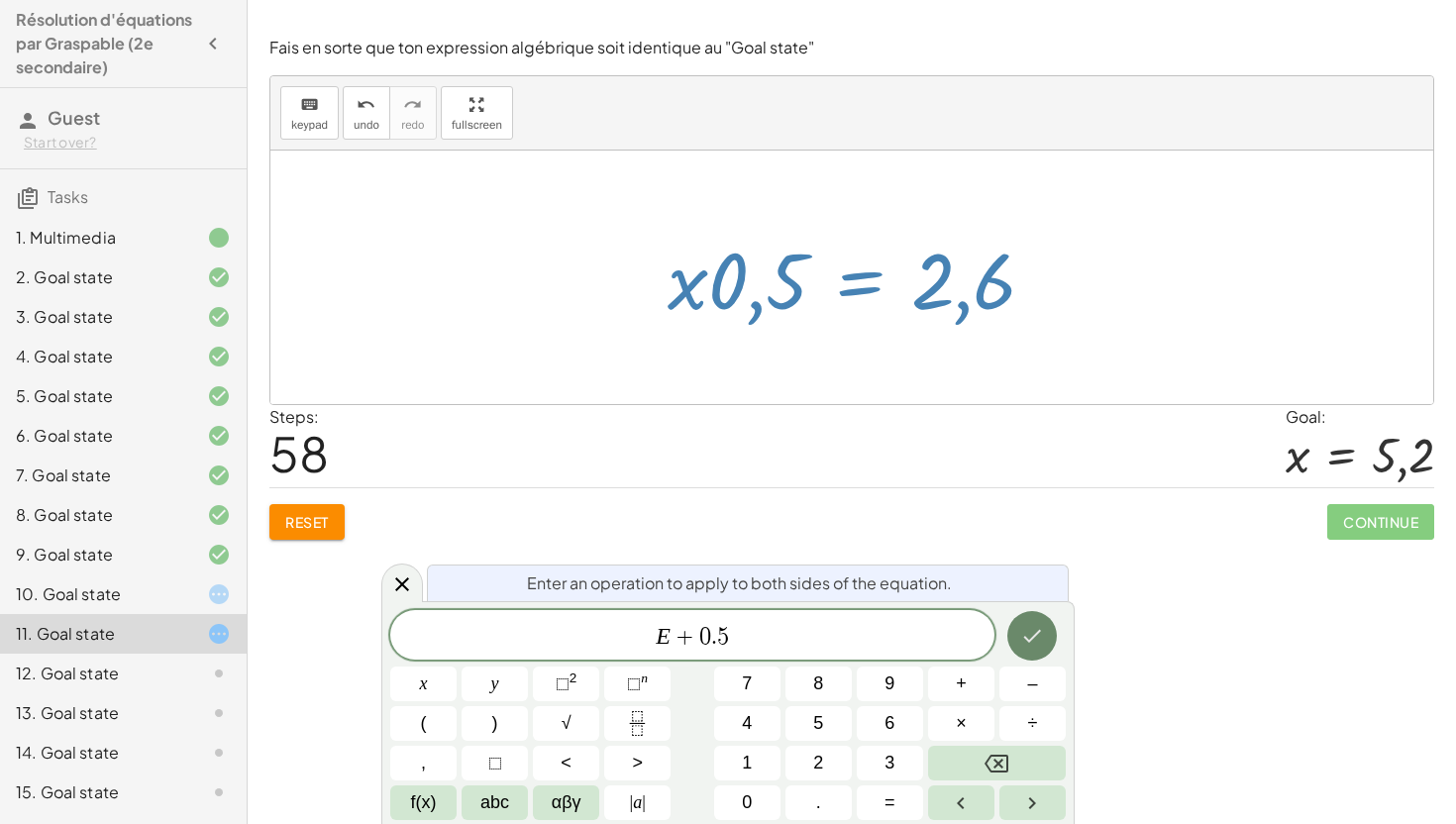 click 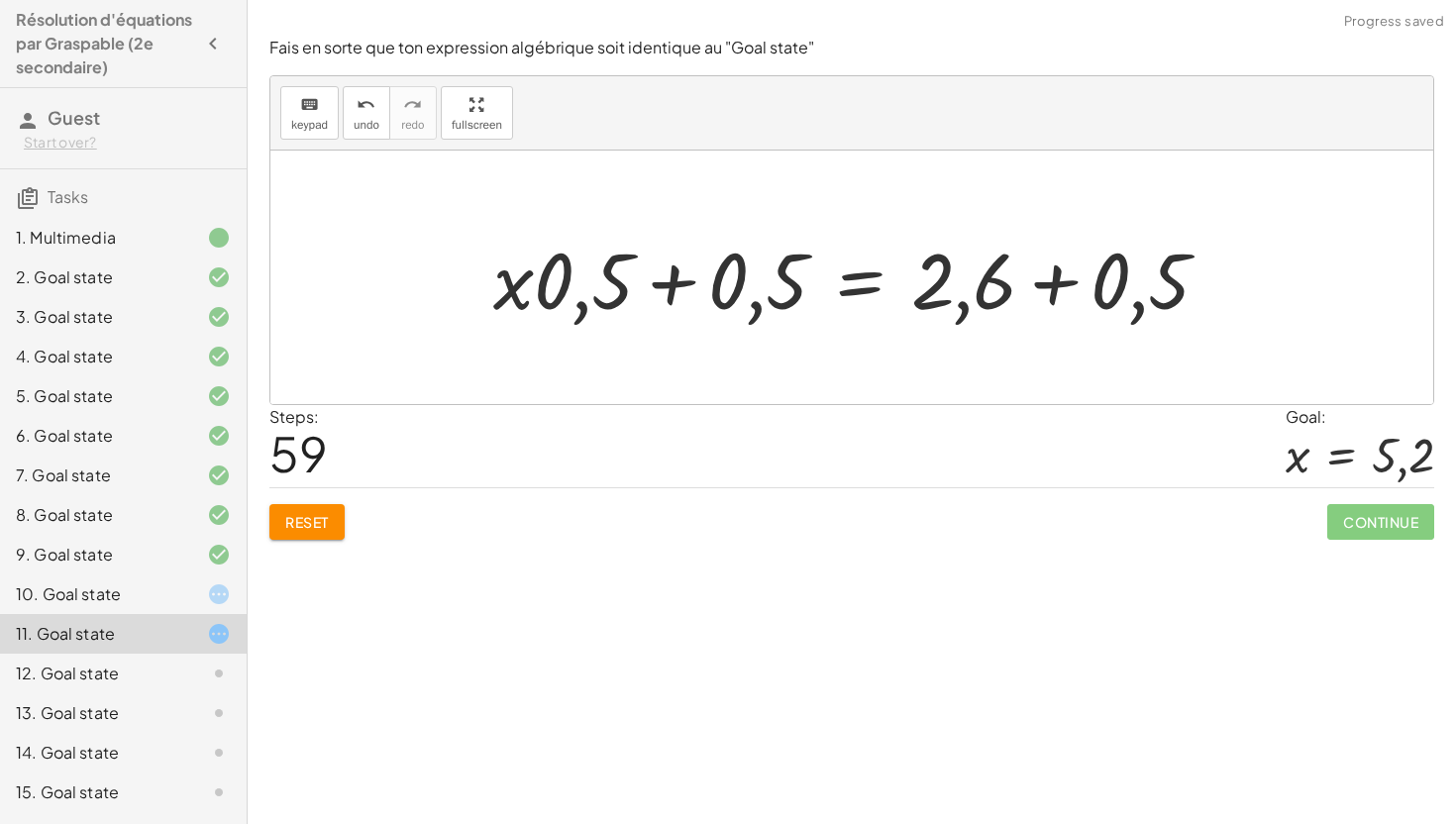 click at bounding box center (860, 277) 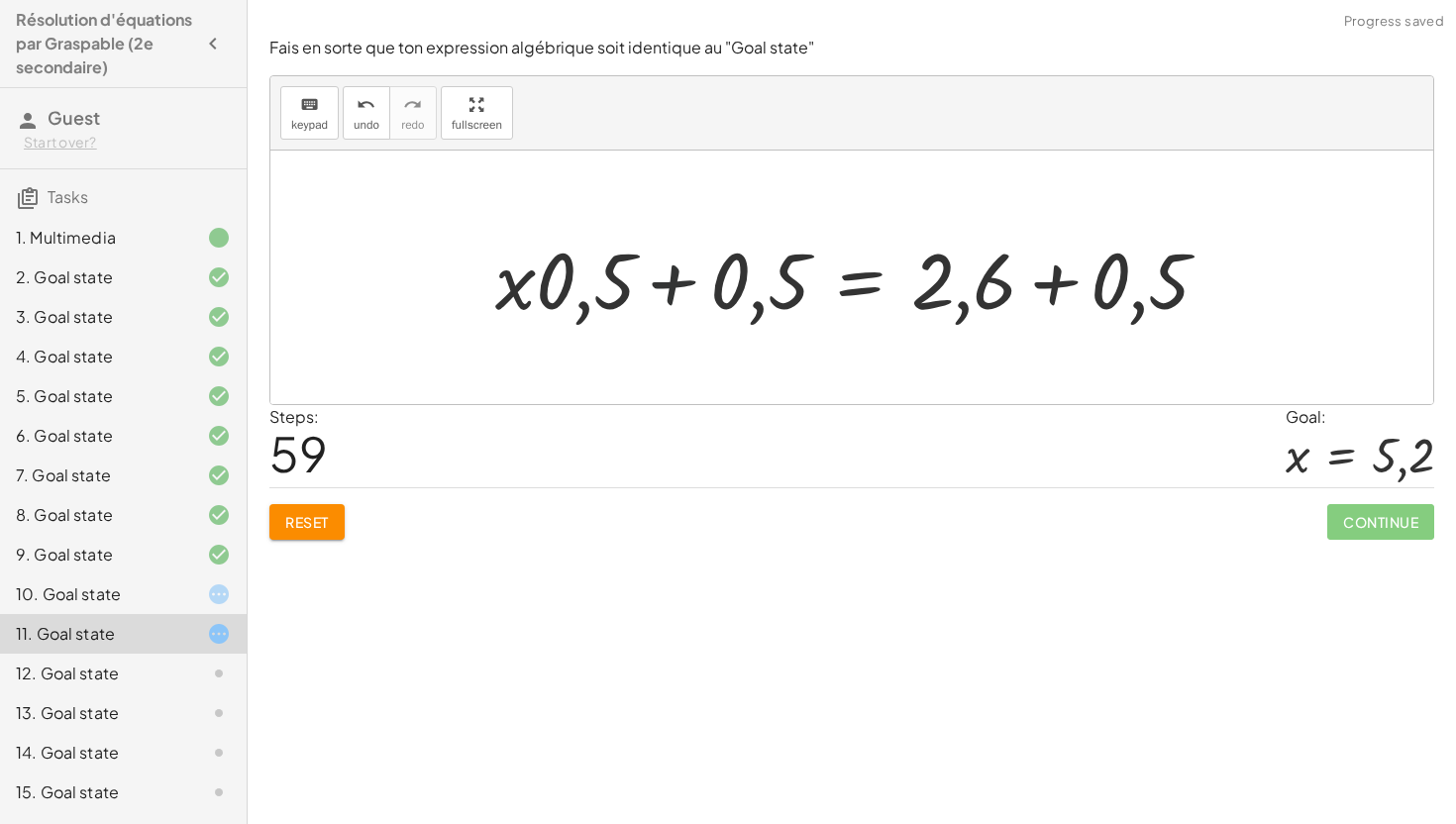 click at bounding box center (860, 277) 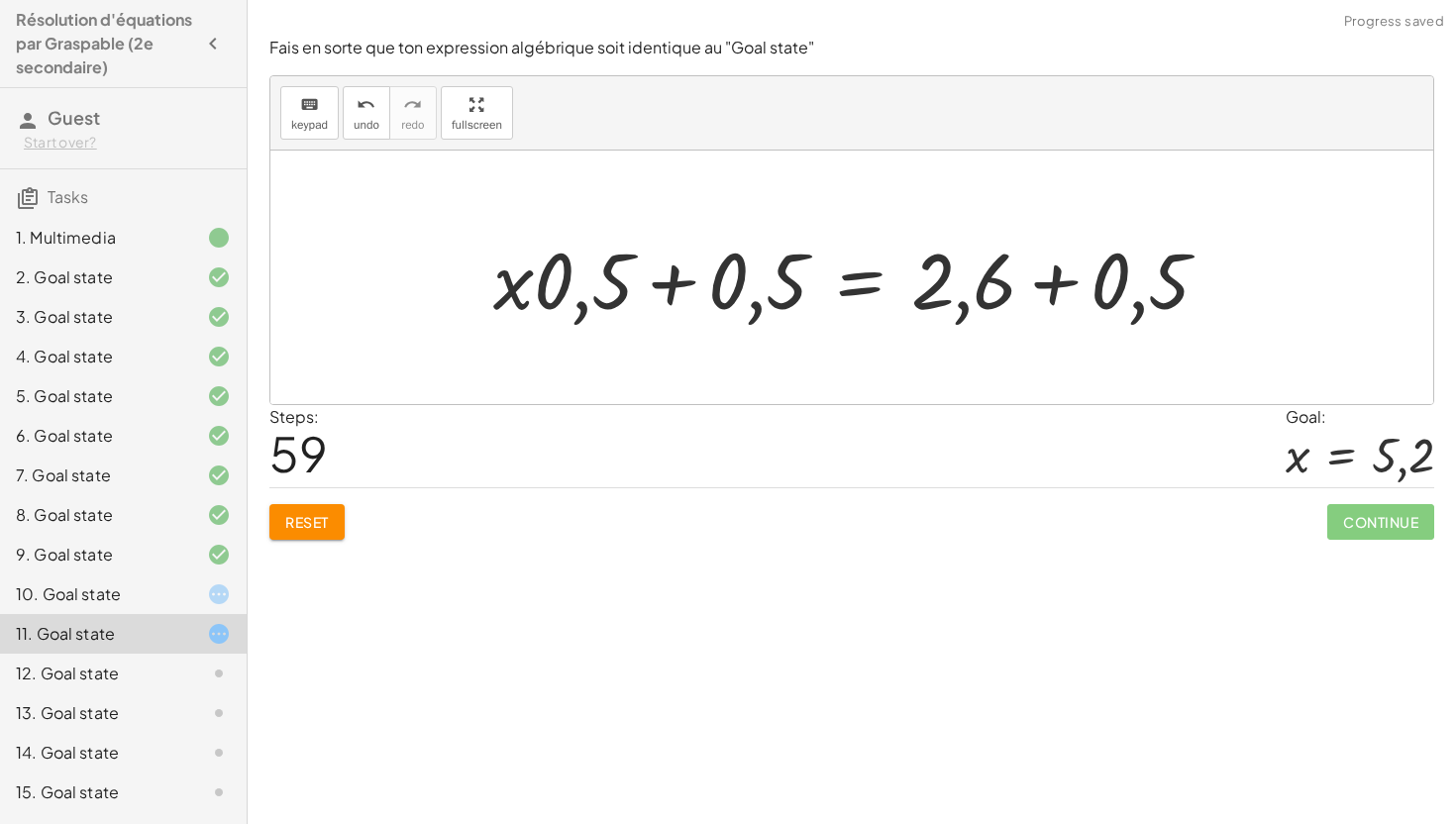 click at bounding box center [860, 277] 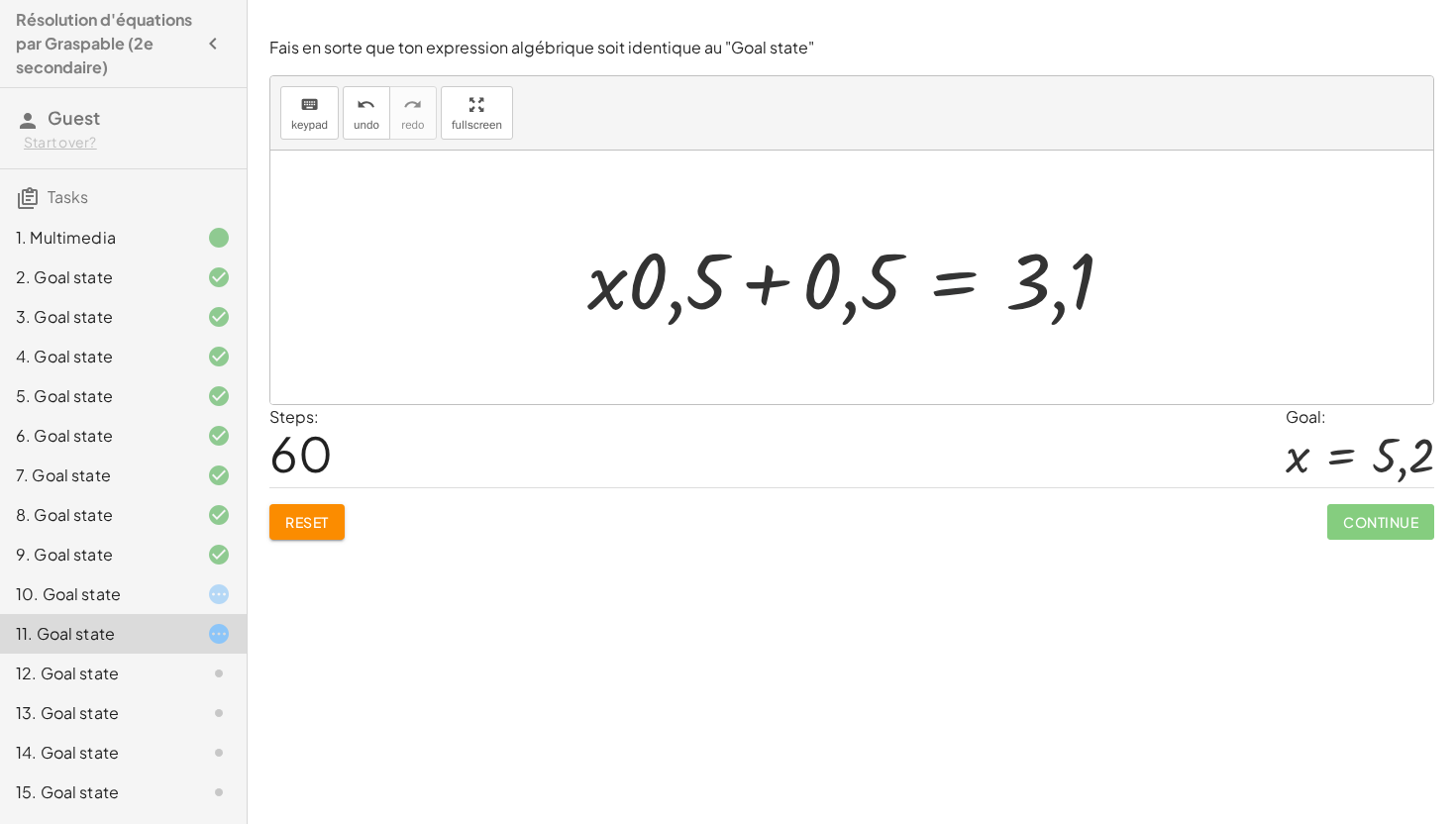 click at bounding box center (859, 277) 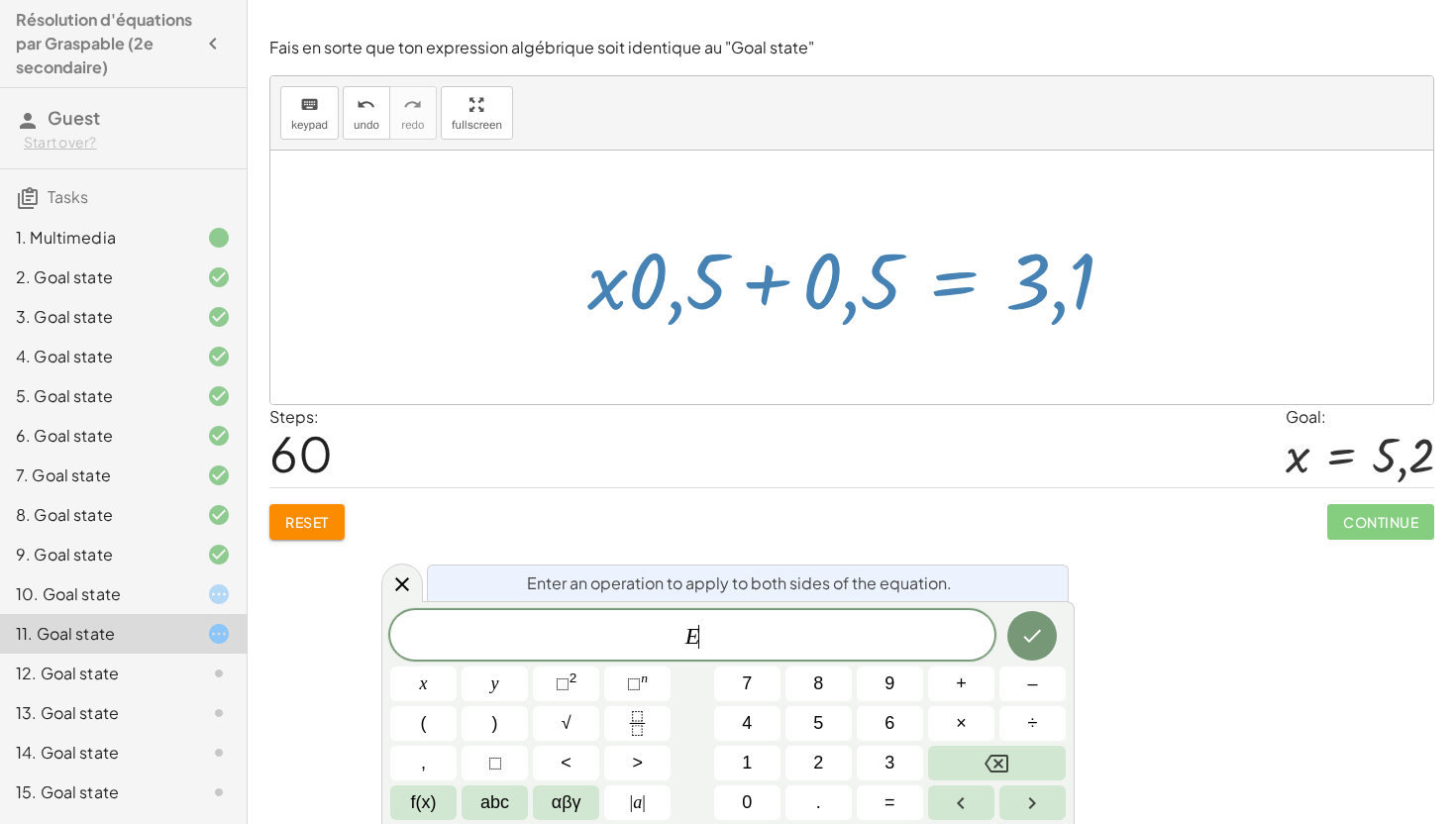 drag, startPoint x: 597, startPoint y: 287, endPoint x: 701, endPoint y: 293, distance: 104.17293 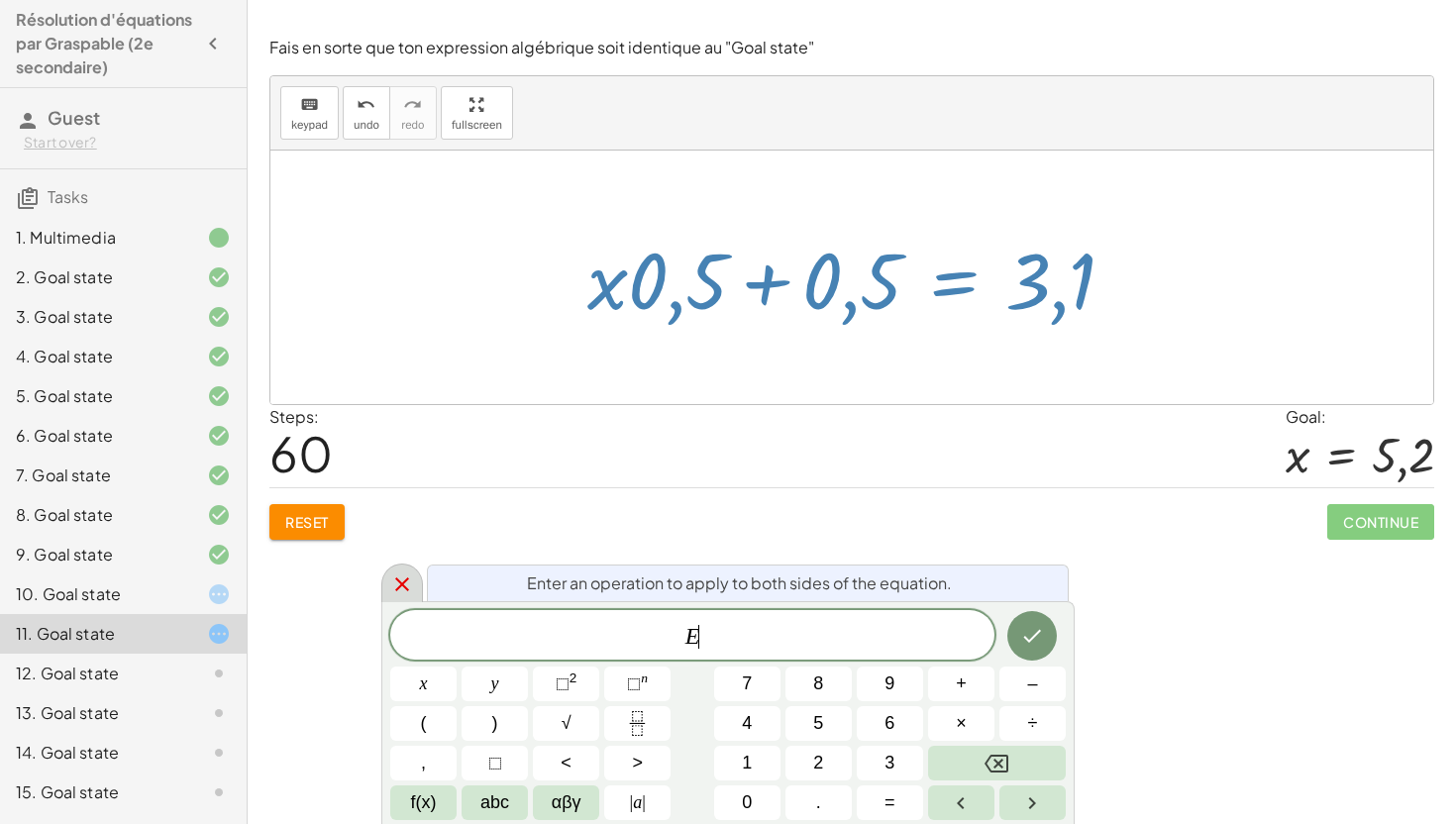click 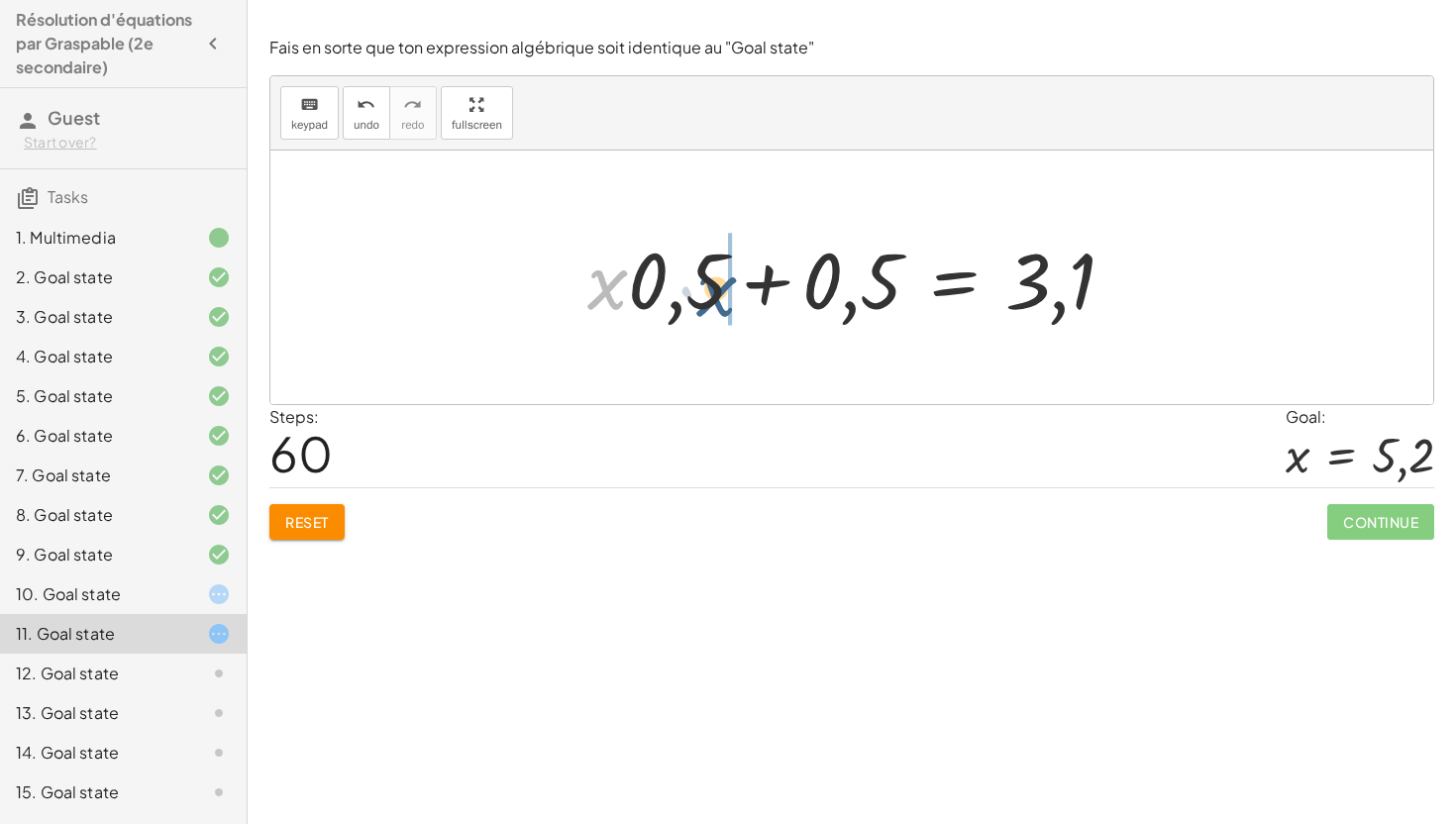 drag, startPoint x: 605, startPoint y: 304, endPoint x: 716, endPoint y: 313, distance: 111.36427 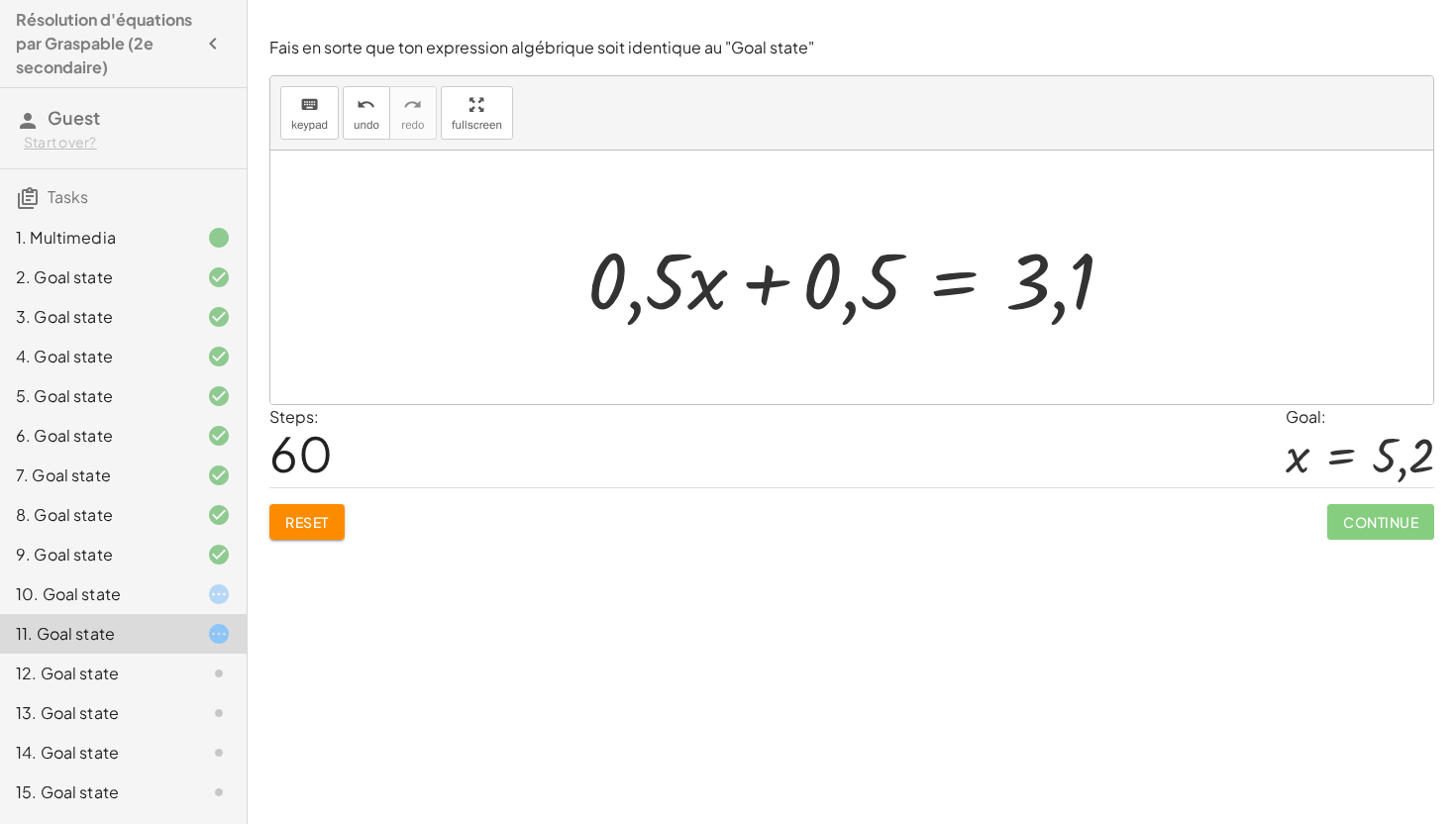 click at bounding box center (859, 277) 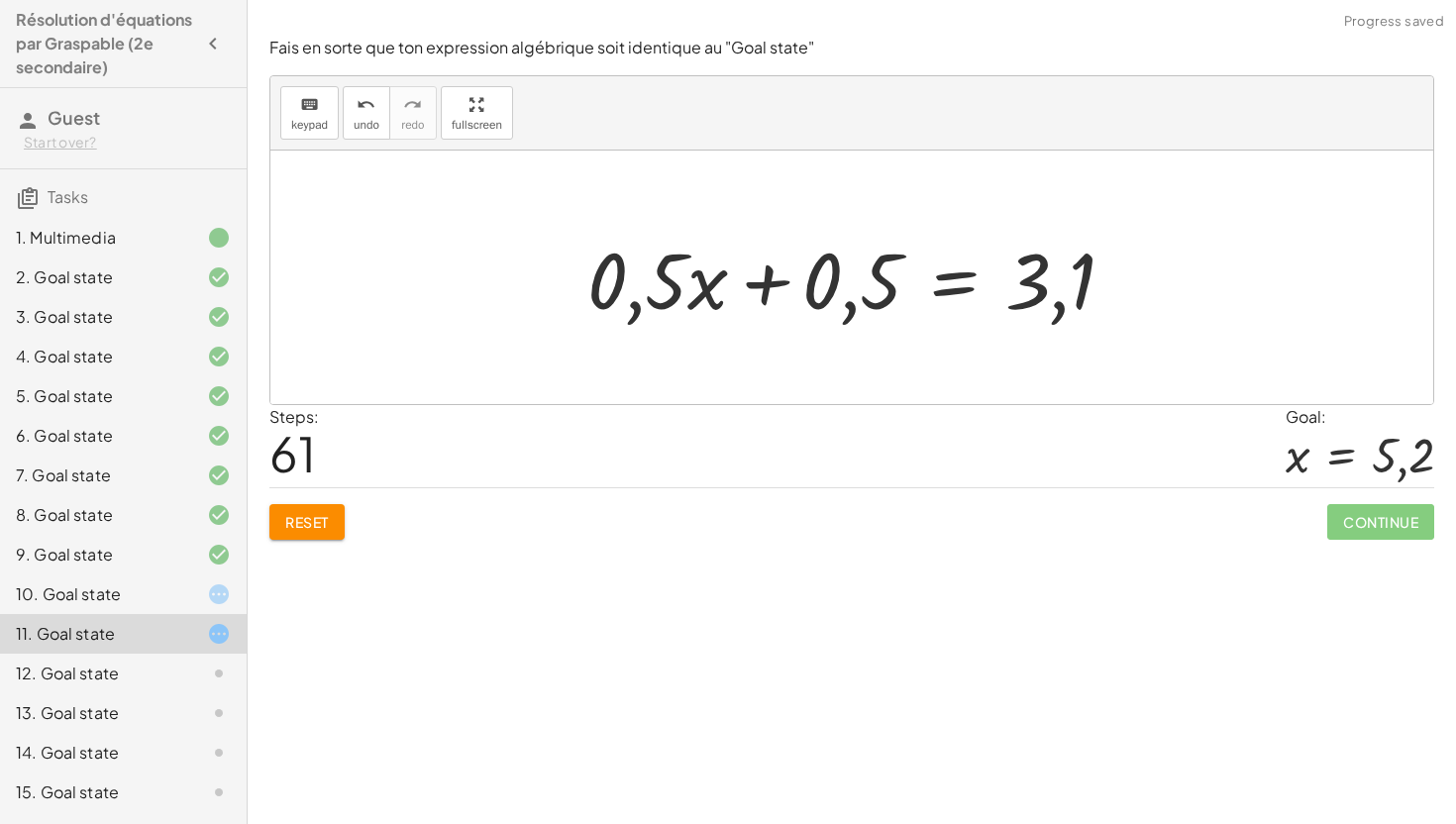 click at bounding box center (859, 277) 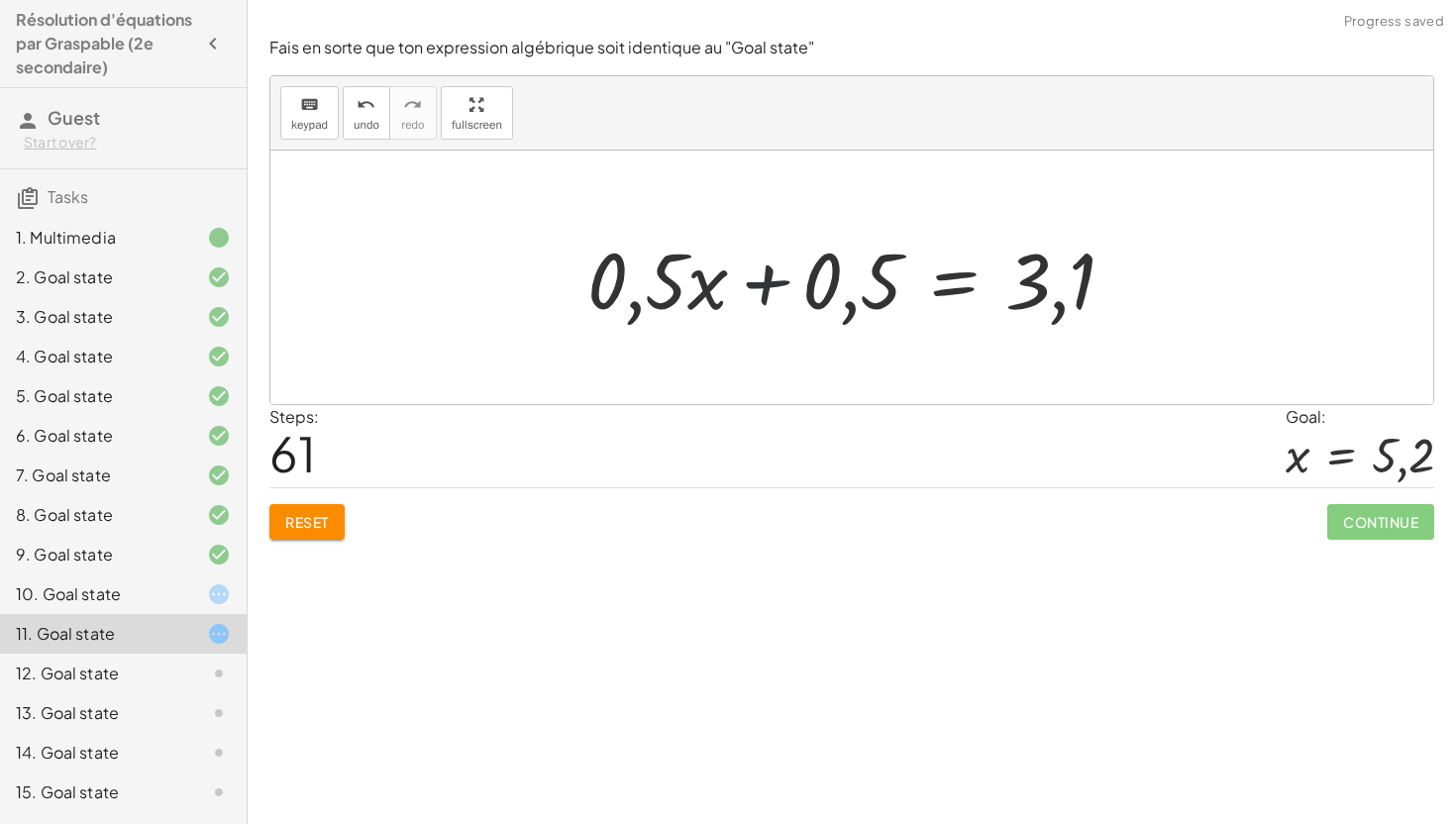 click at bounding box center [859, 277] 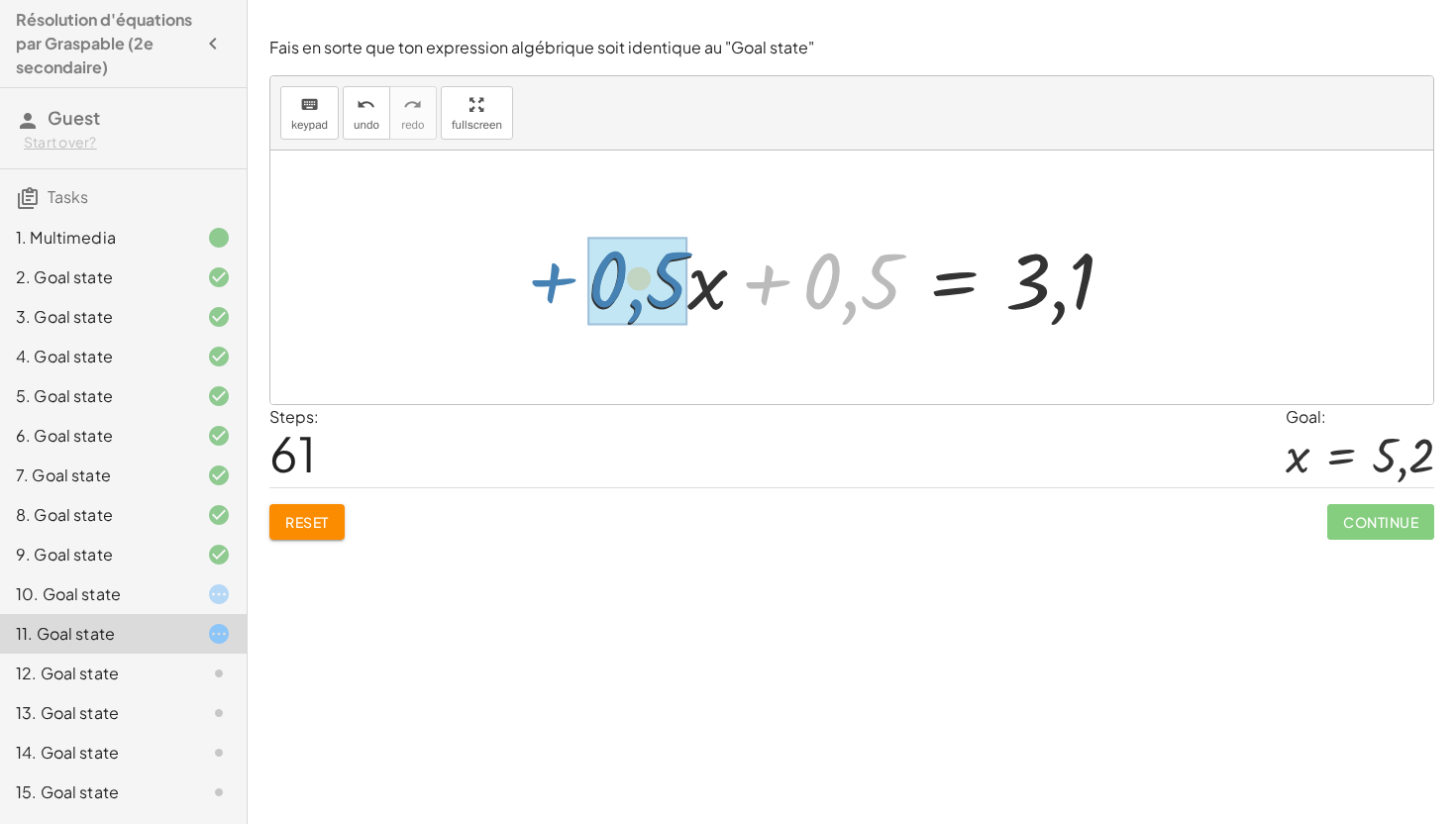 drag, startPoint x: 865, startPoint y: 301, endPoint x: 652, endPoint y: 300, distance: 213.00235 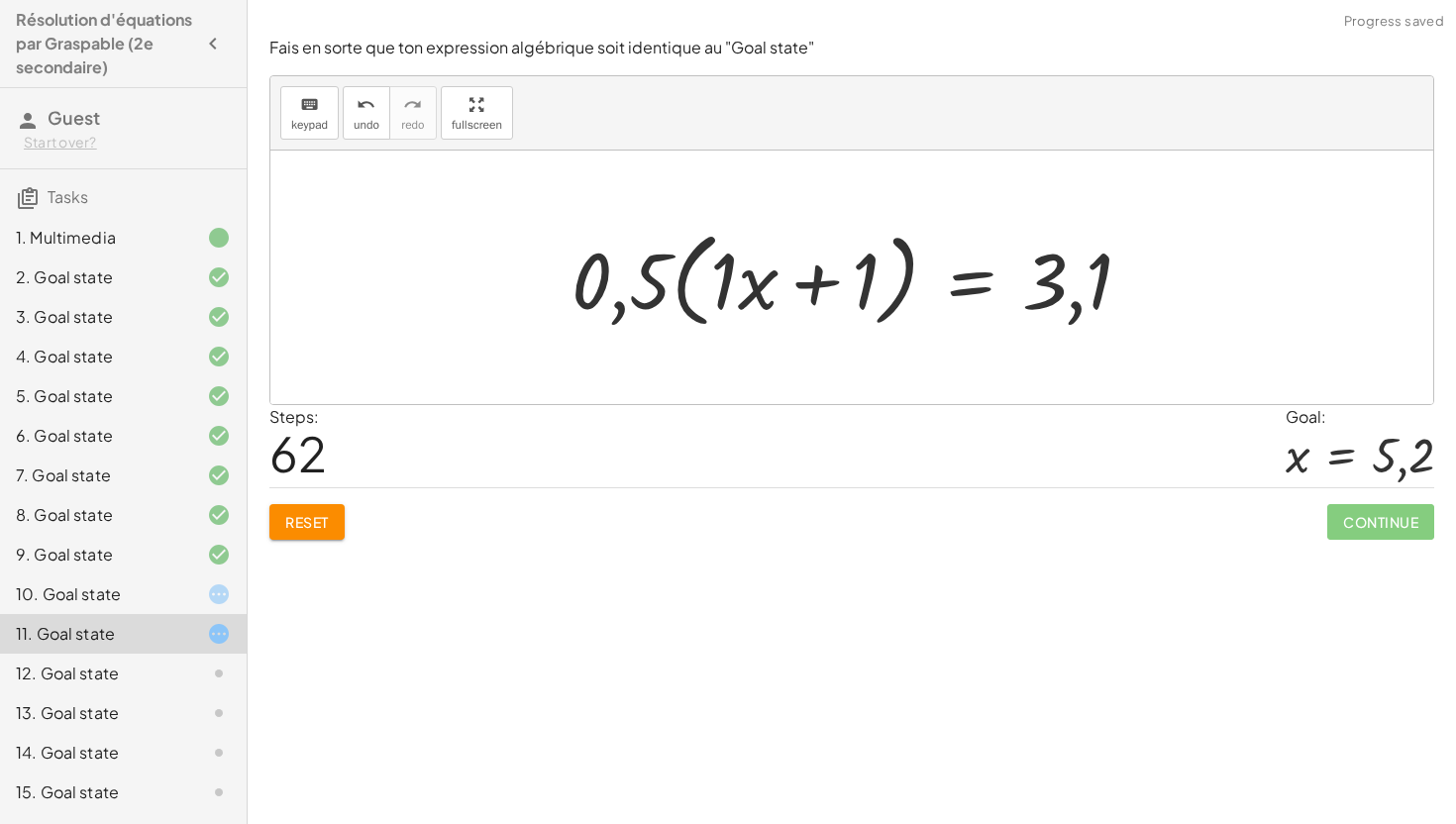 click at bounding box center (860, 277) 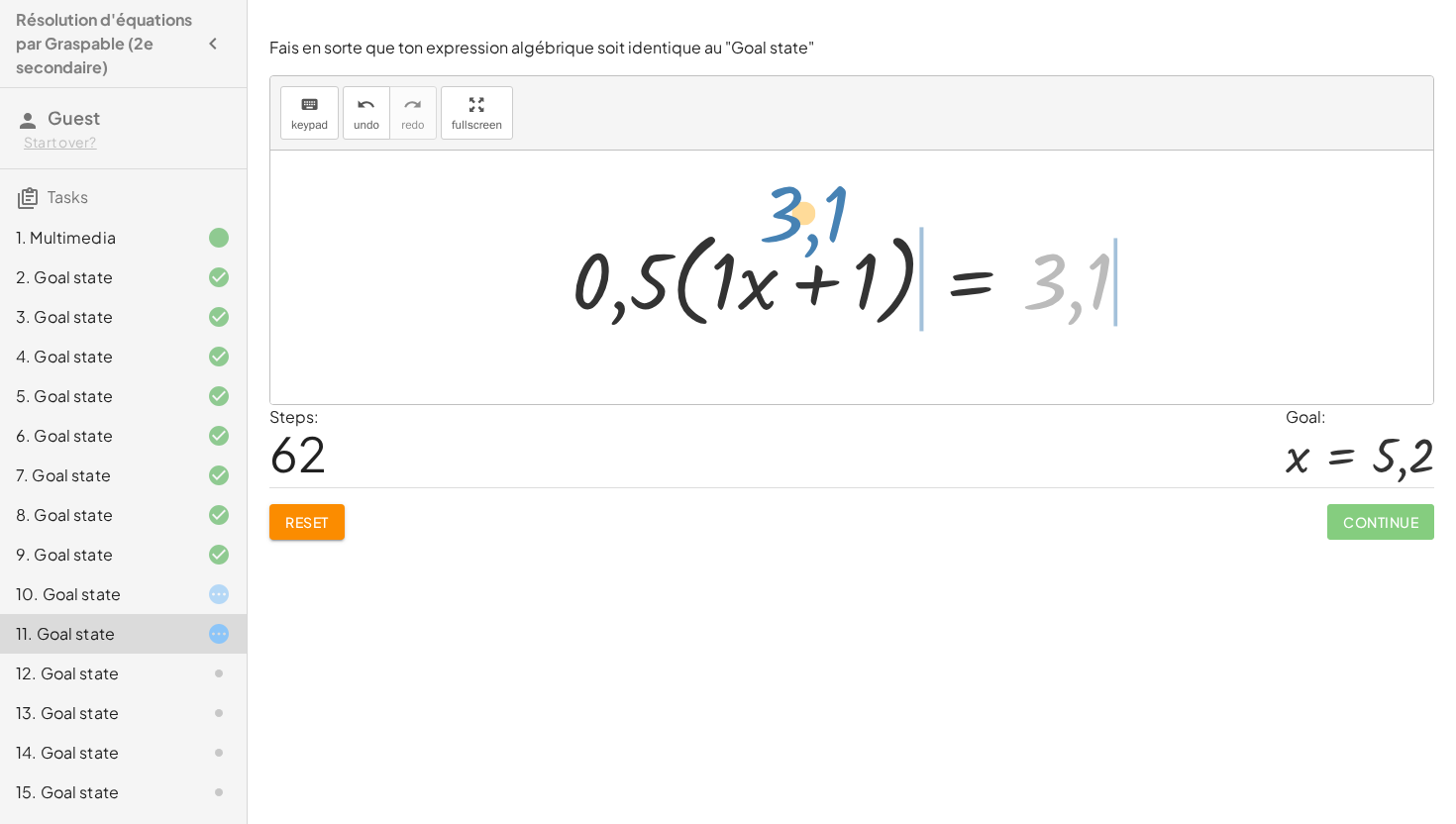 drag, startPoint x: 1056, startPoint y: 301, endPoint x: 780, endPoint y: 250, distance: 280.6724 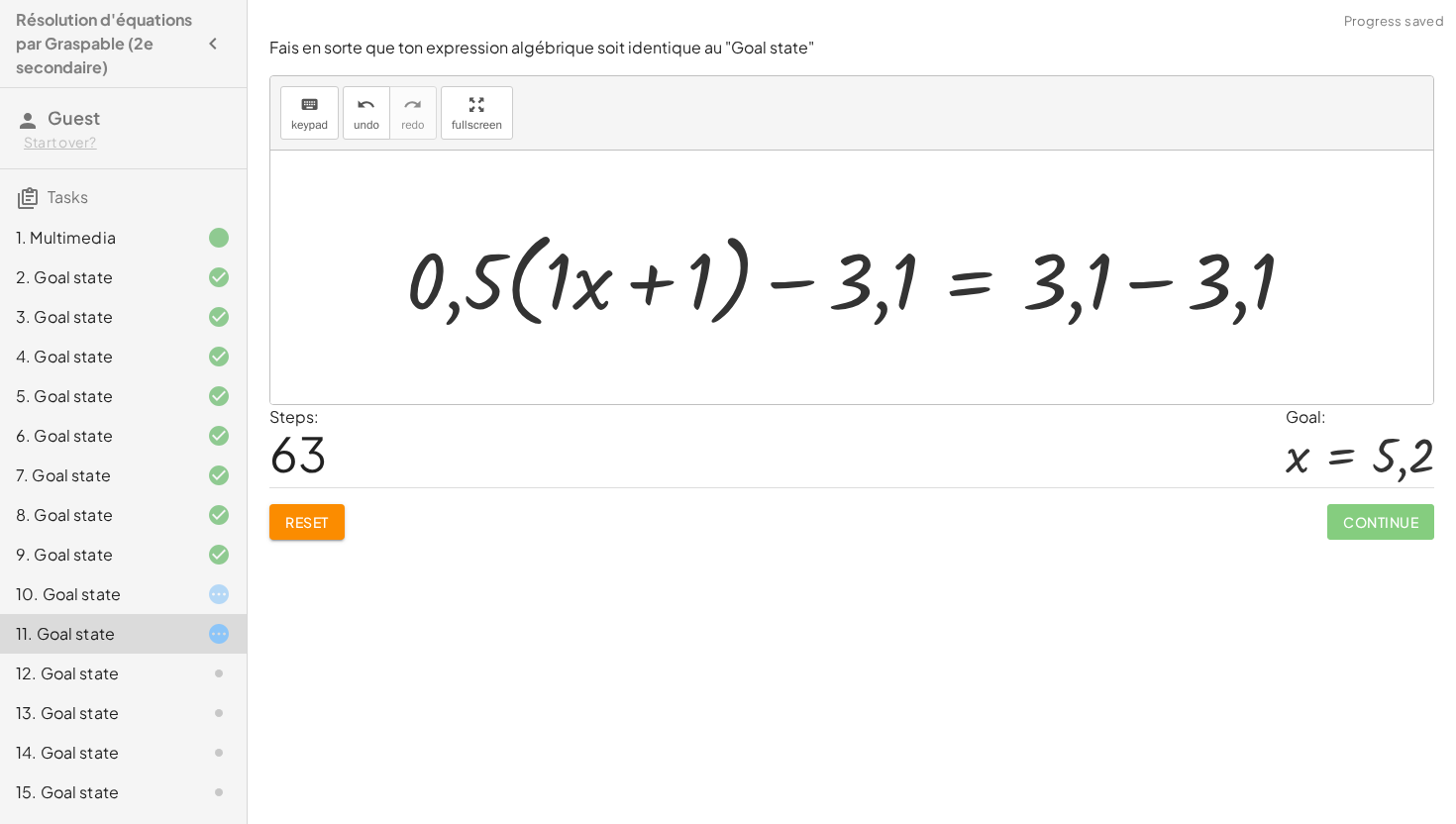 click at bounding box center [859, 277] 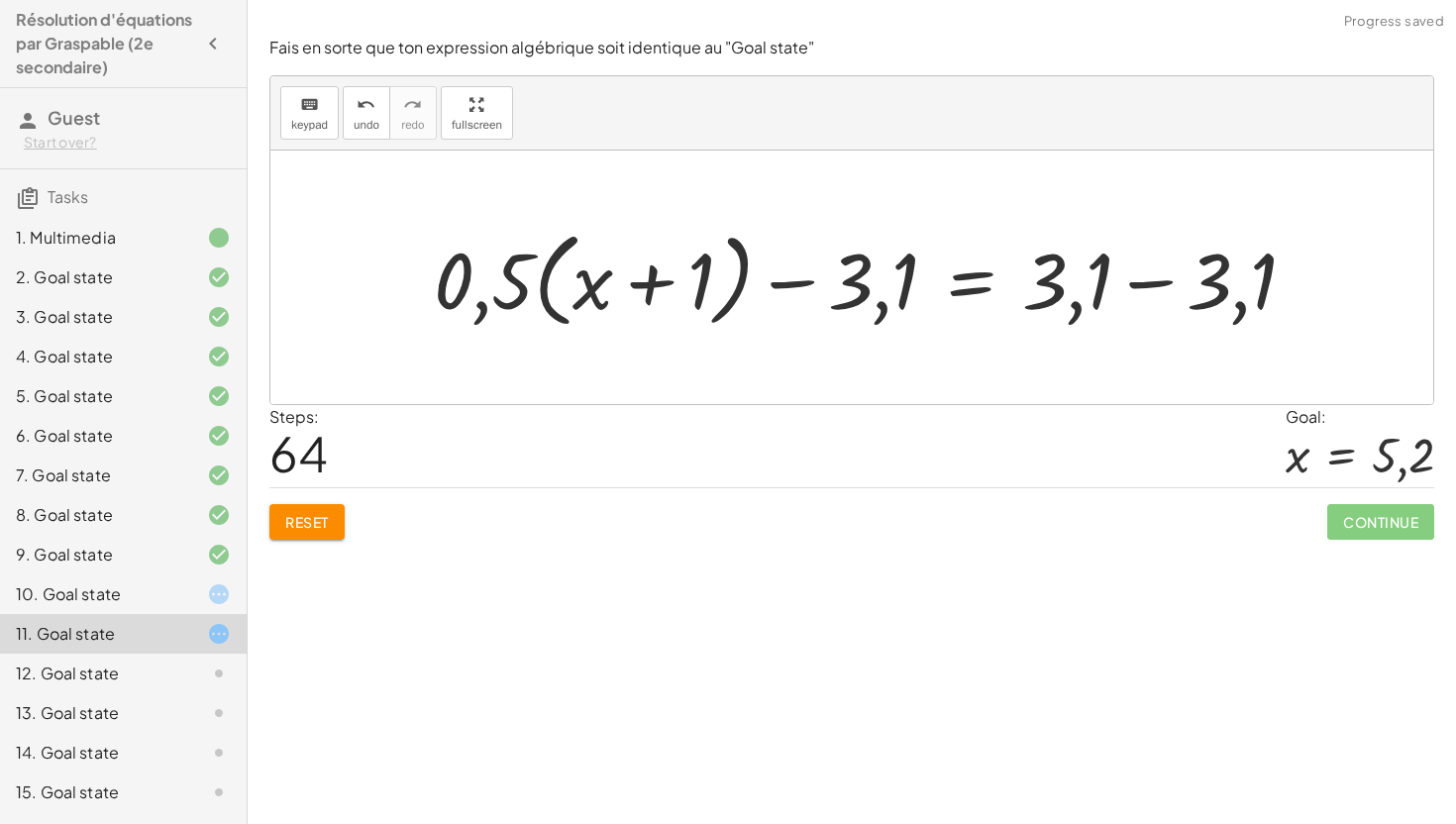 click at bounding box center (873, 277) 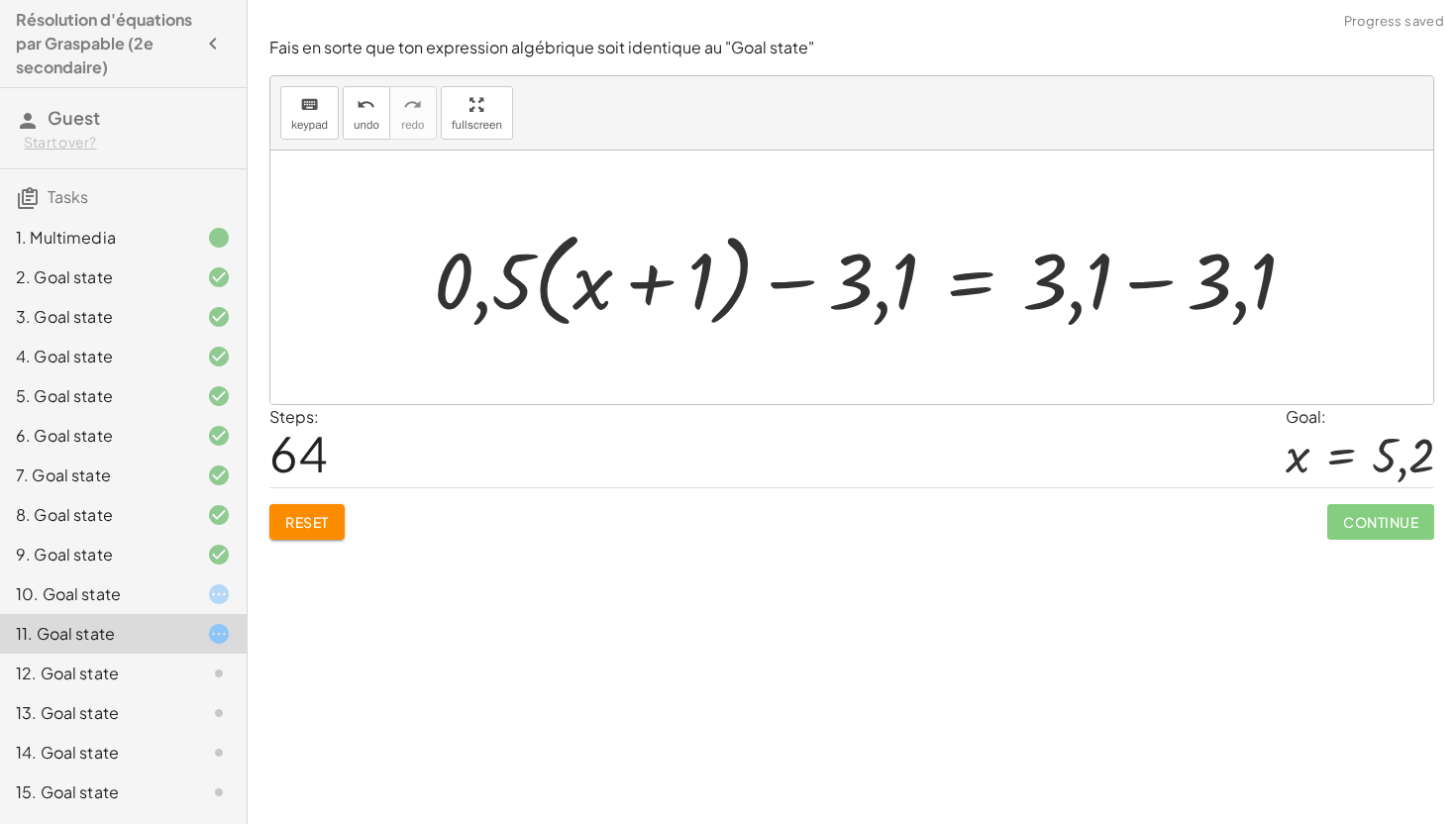 click at bounding box center [873, 277] 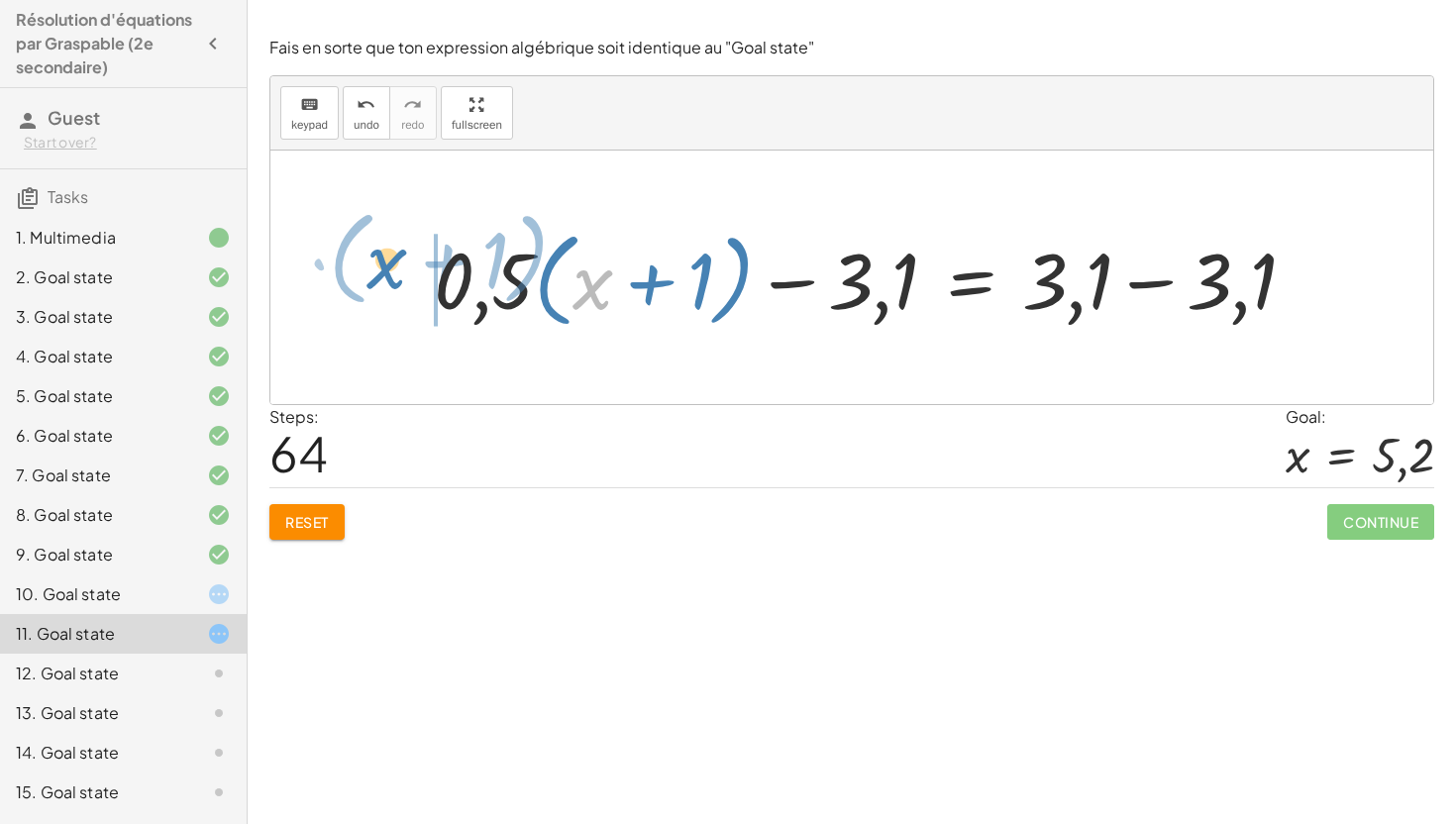 drag, startPoint x: 589, startPoint y: 297, endPoint x: 386, endPoint y: 293, distance: 203.03941 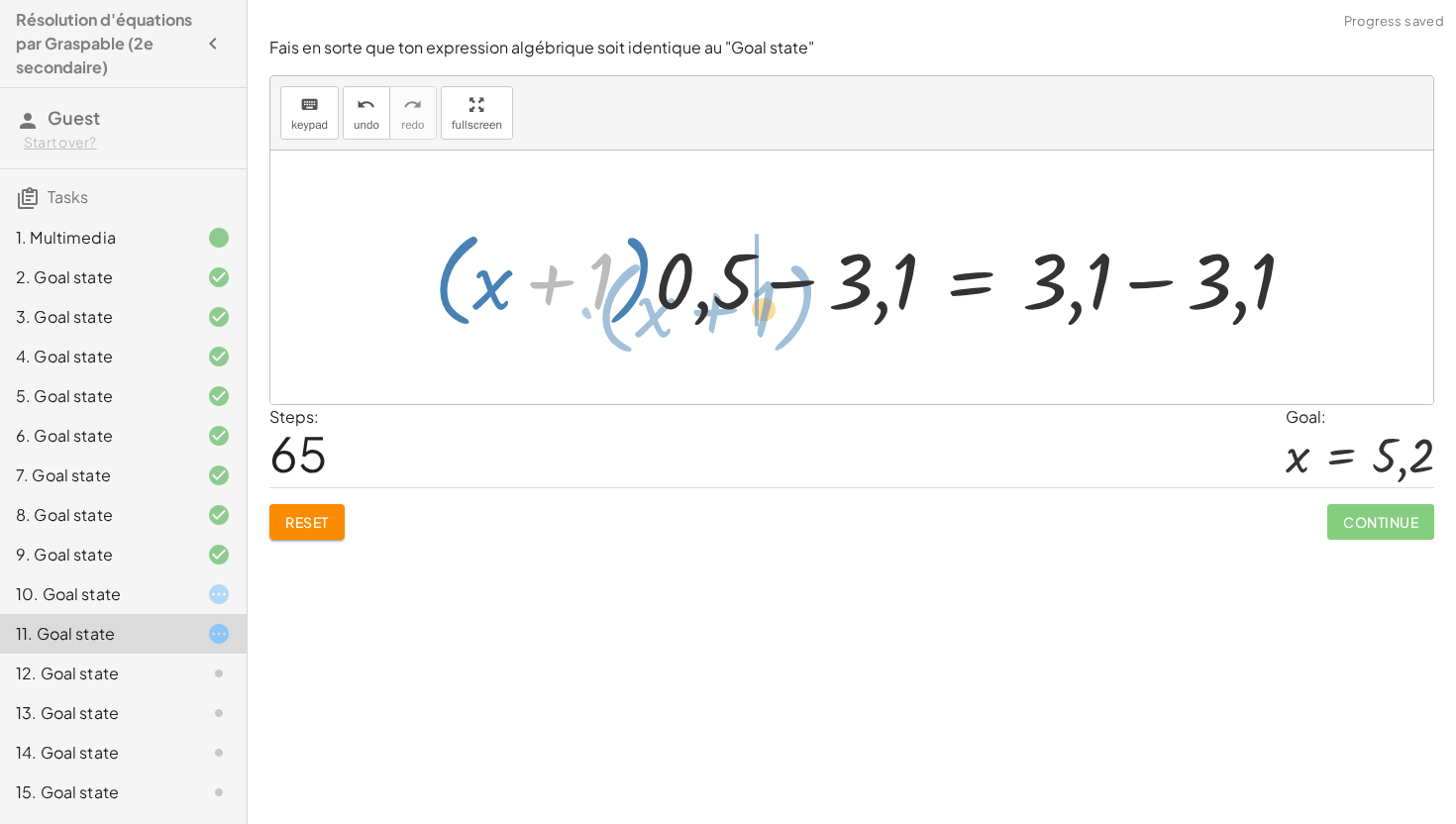 drag, startPoint x: 603, startPoint y: 288, endPoint x: 767, endPoint y: 319, distance: 166.90416 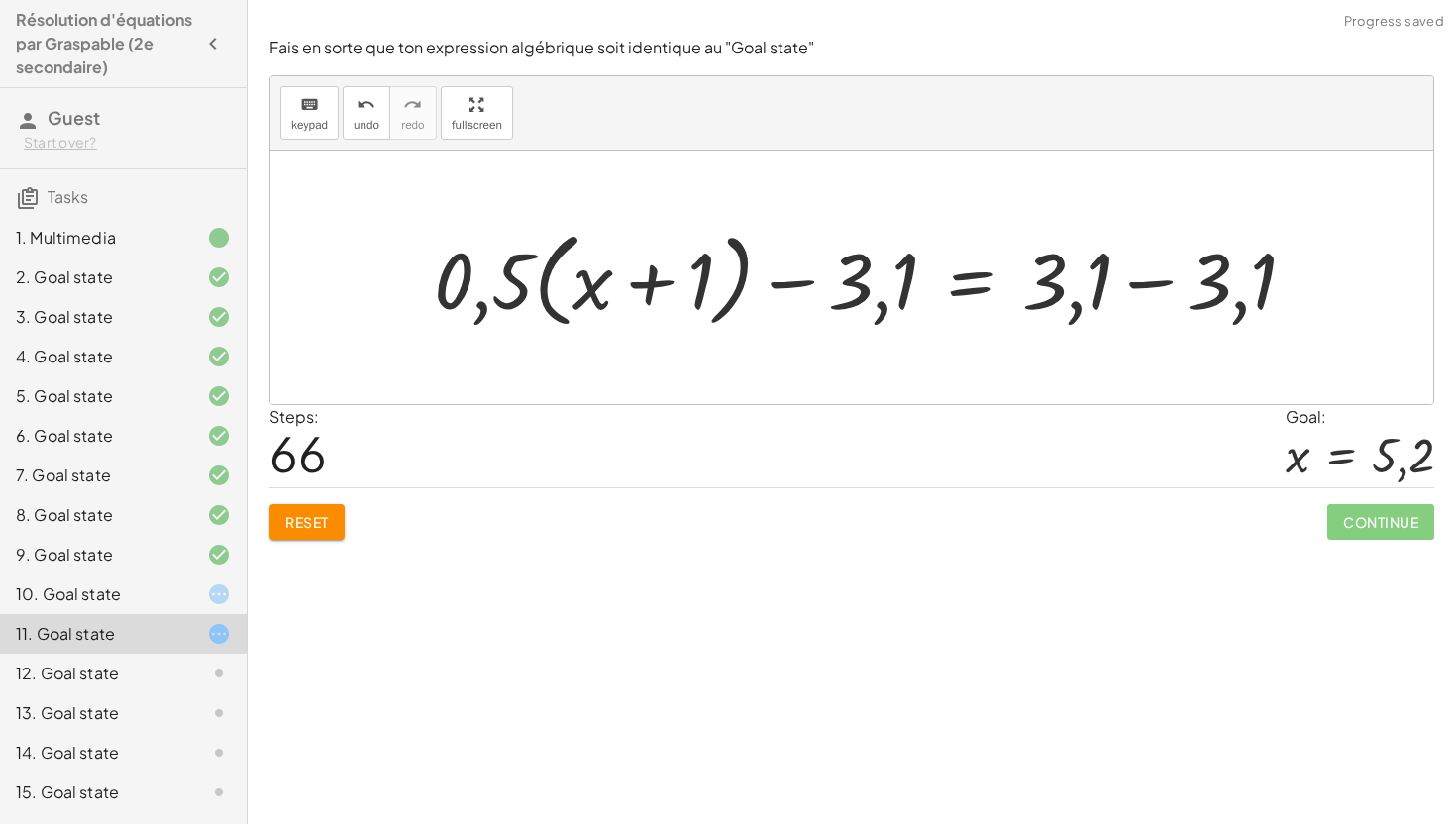 click at bounding box center (873, 277) 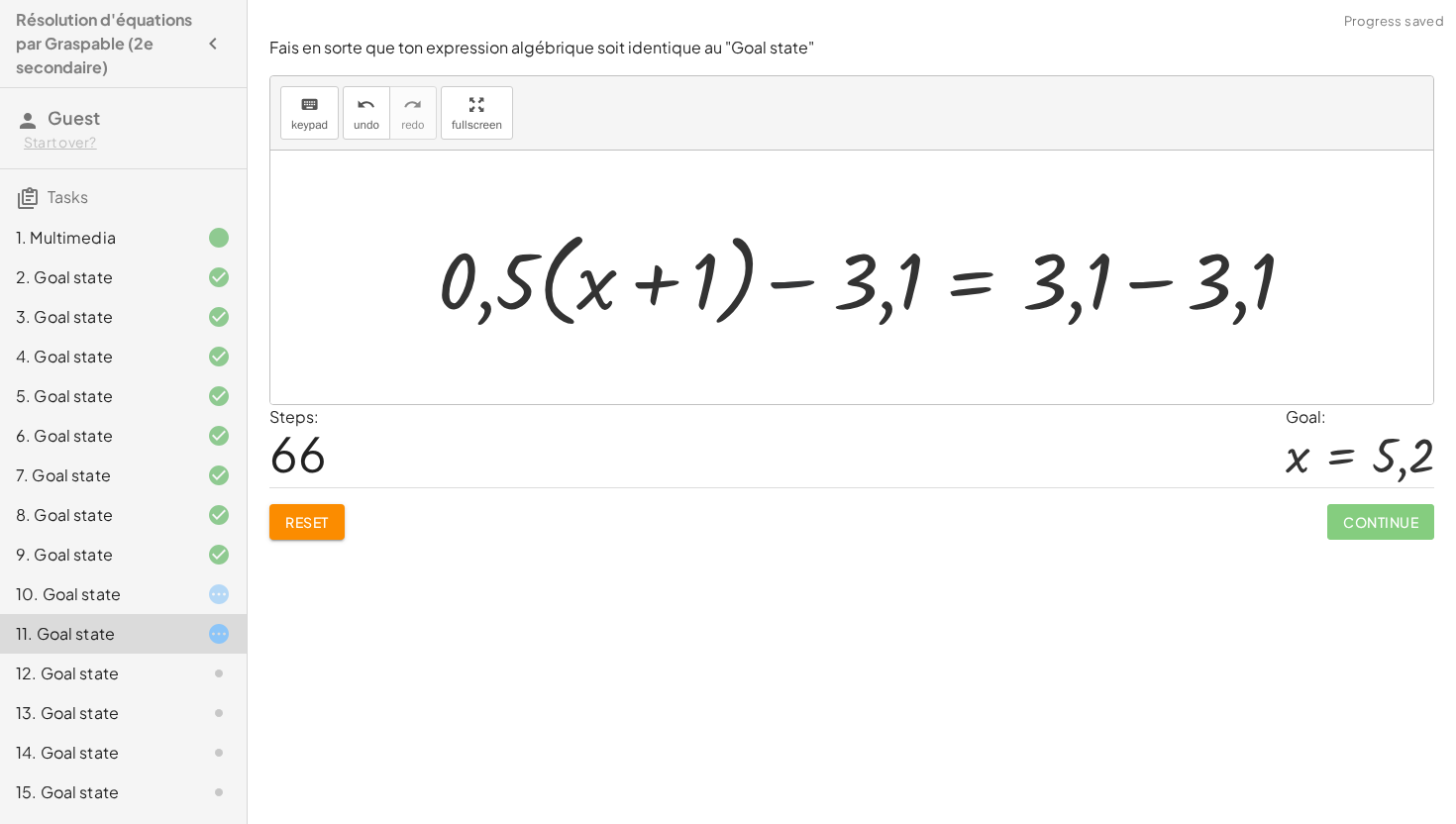 click at bounding box center (873, 277) 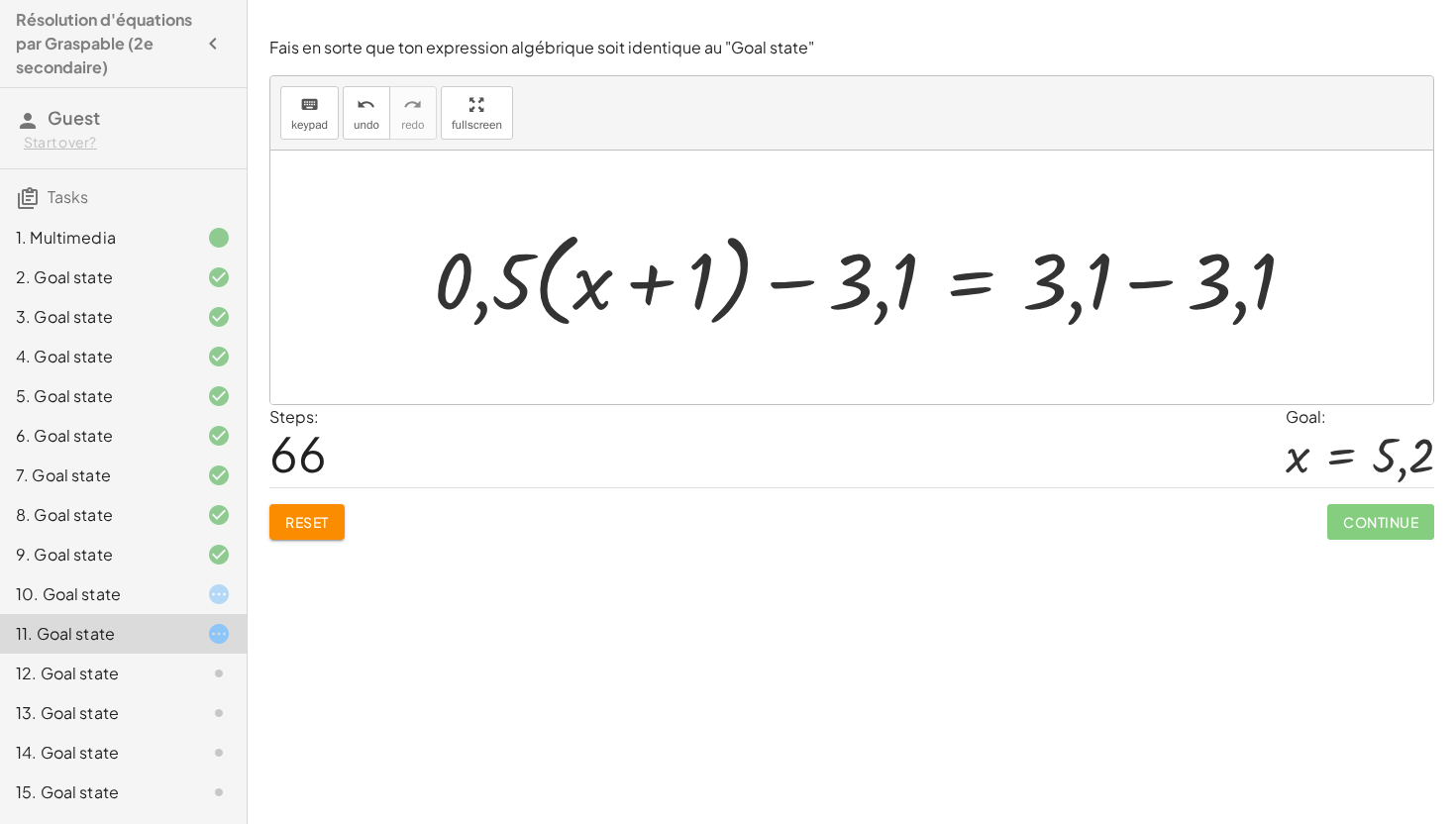click at bounding box center (873, 277) 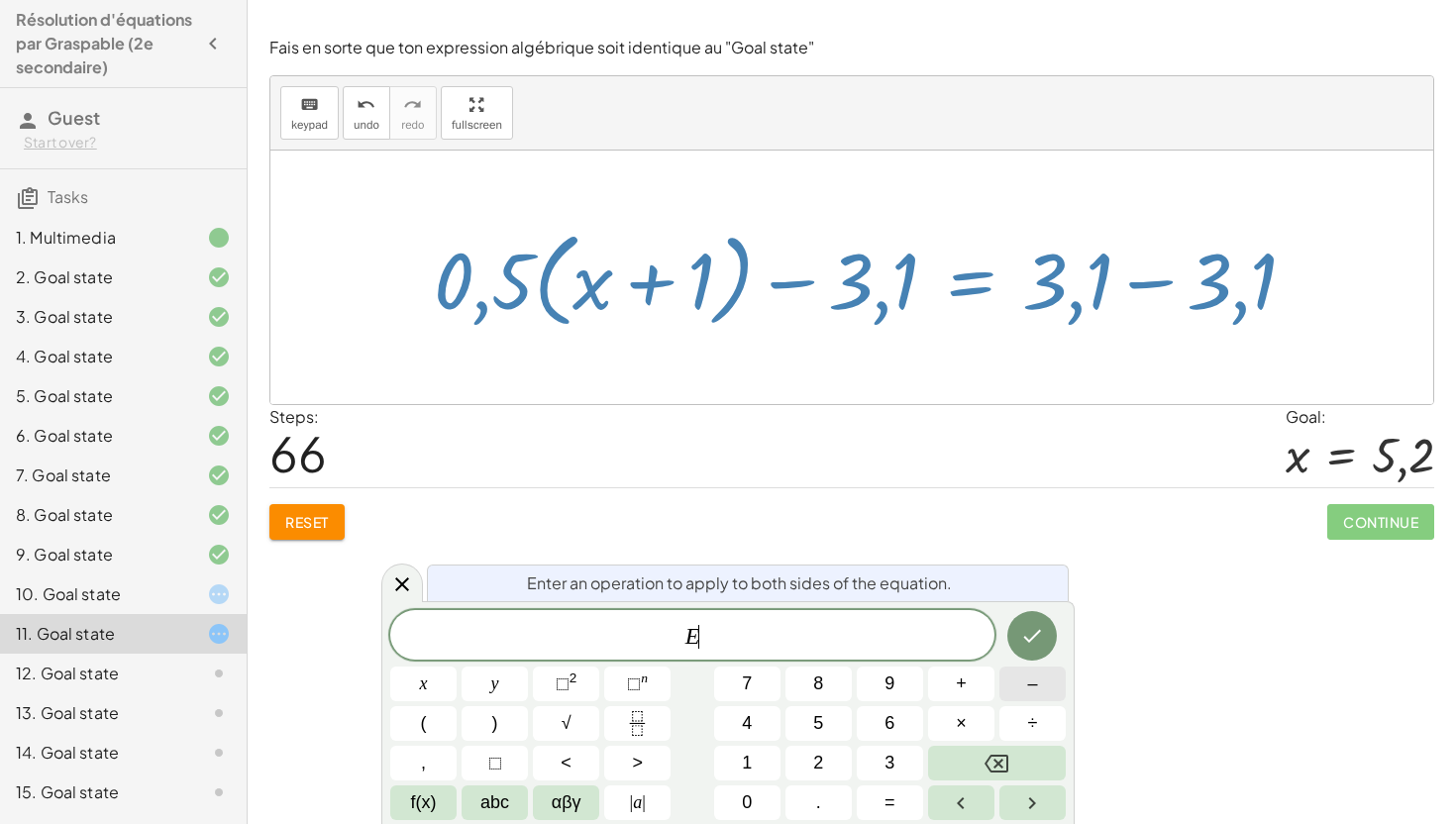click on "–" at bounding box center (1032, 683) 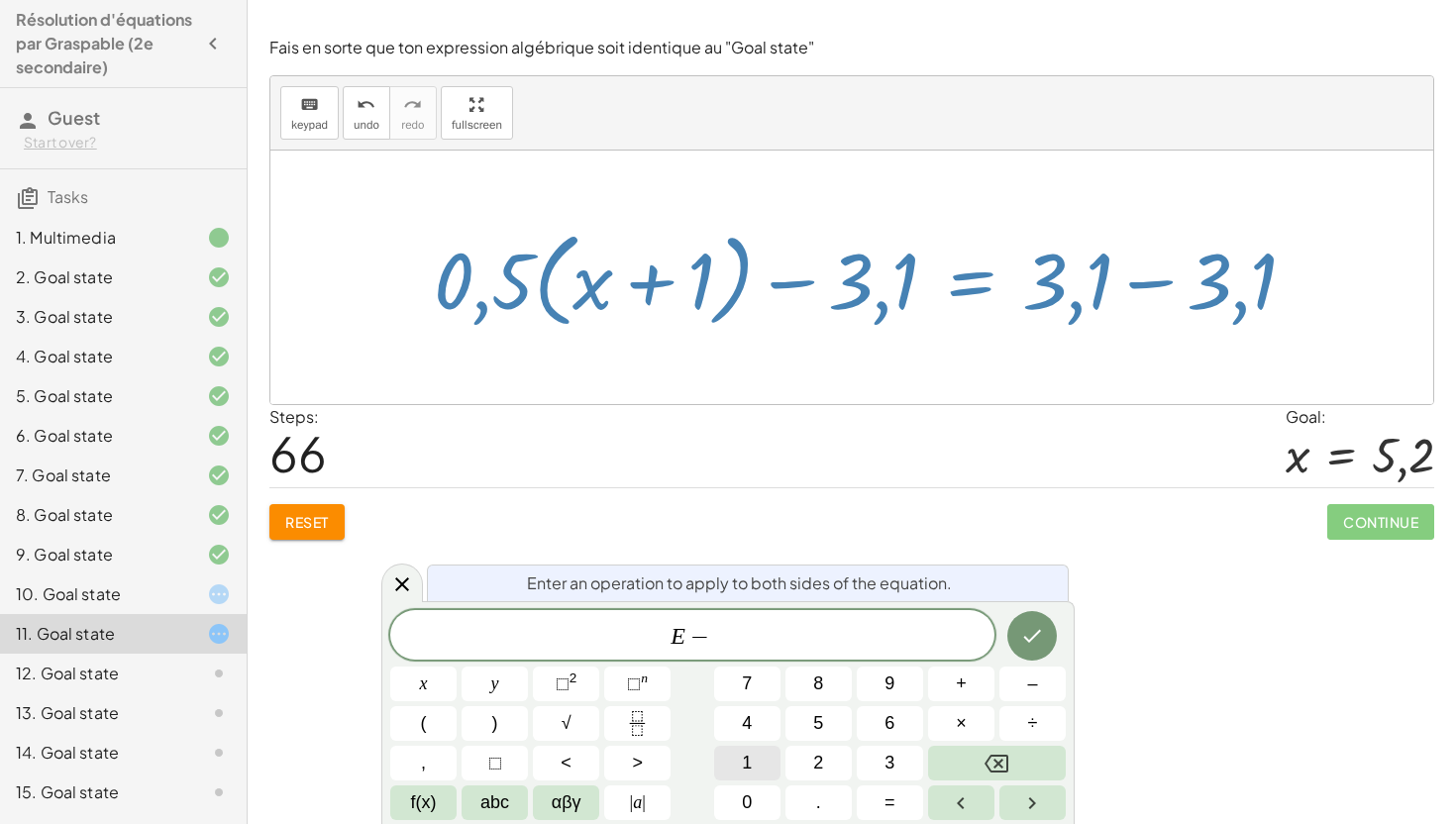click on "1" at bounding box center [747, 763] 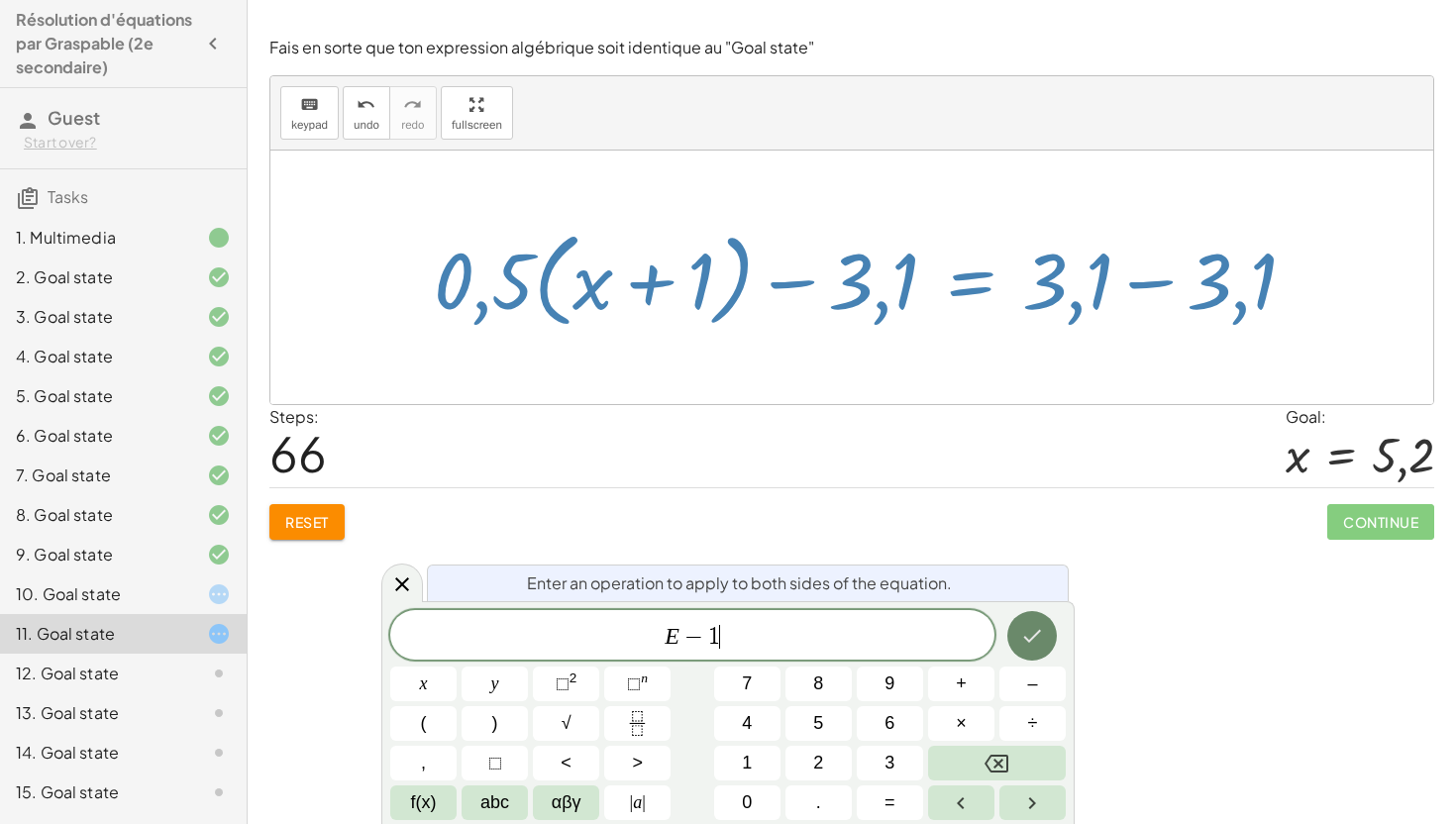 click 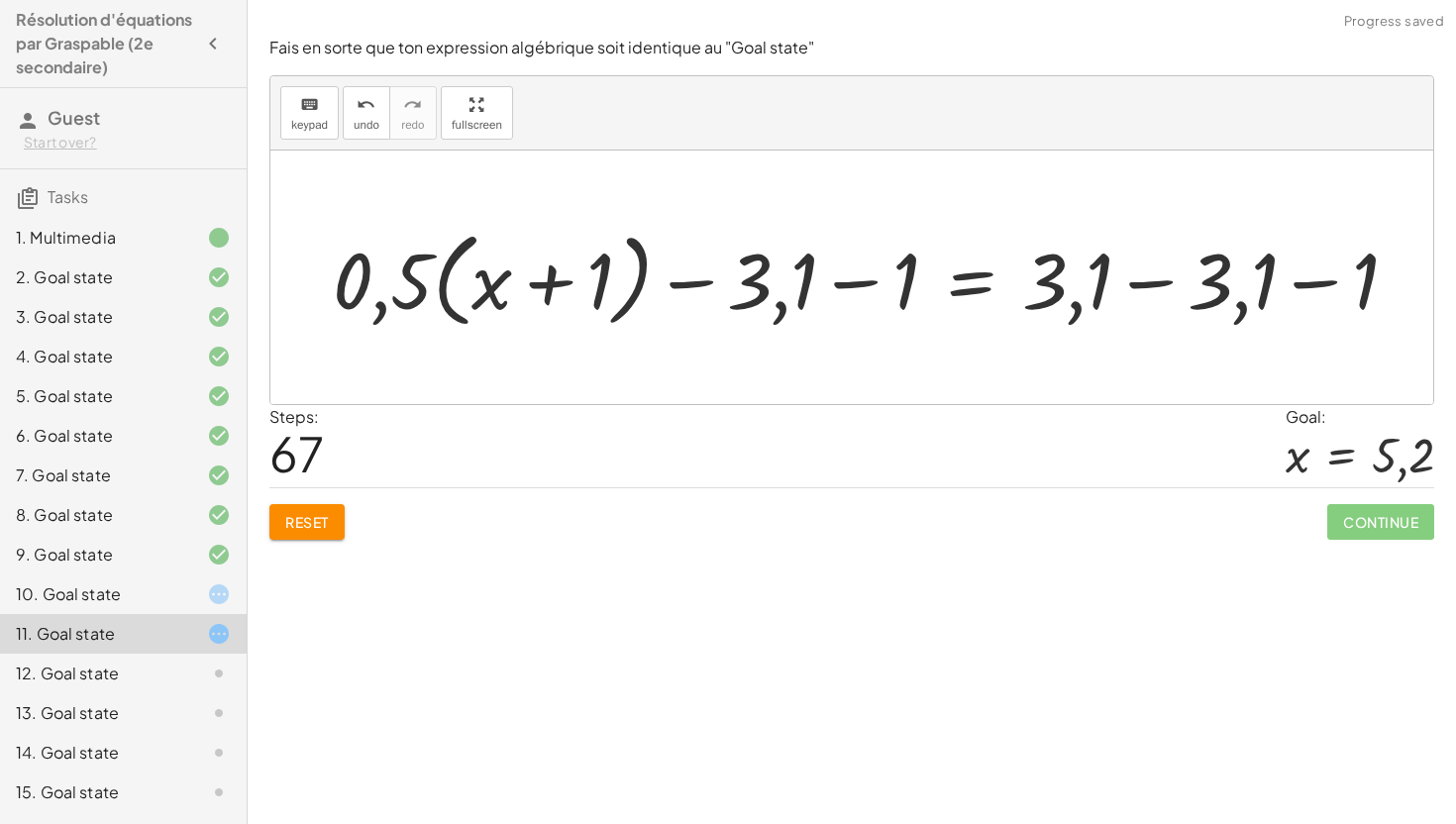 click at bounding box center (873, 277) 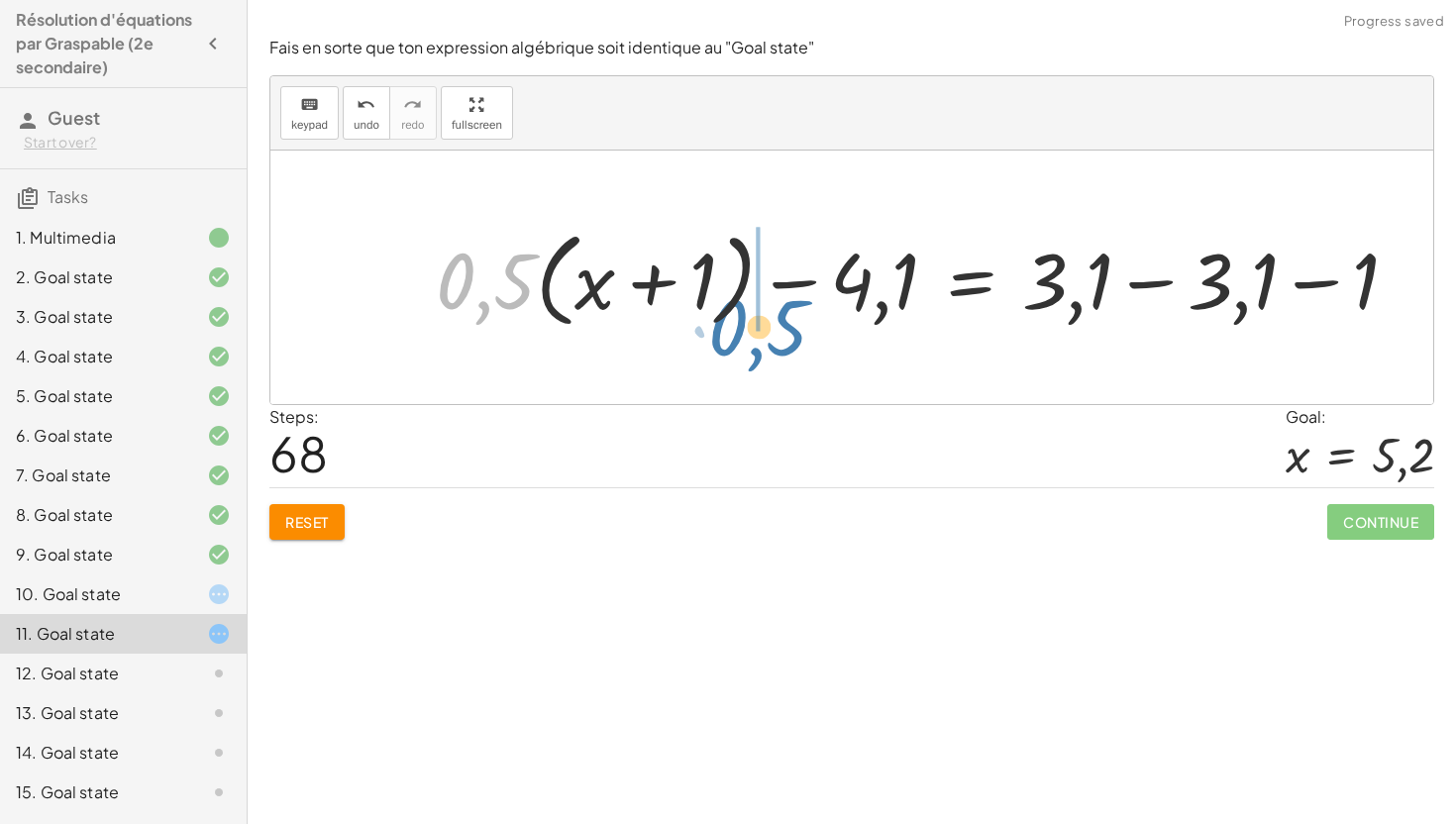 drag, startPoint x: 479, startPoint y: 291, endPoint x: 787, endPoint y: 306, distance: 308.365 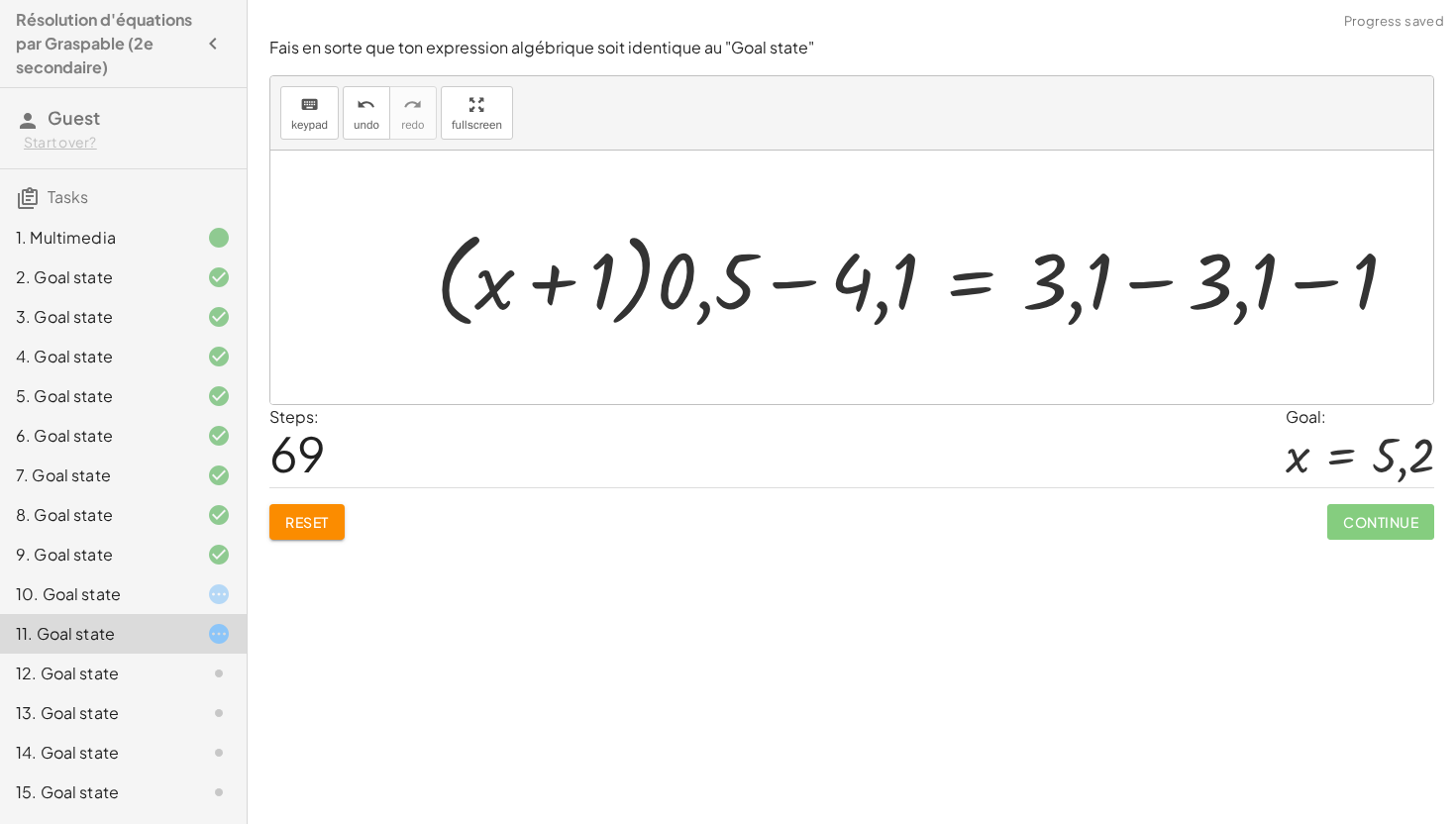 click at bounding box center [925, 277] 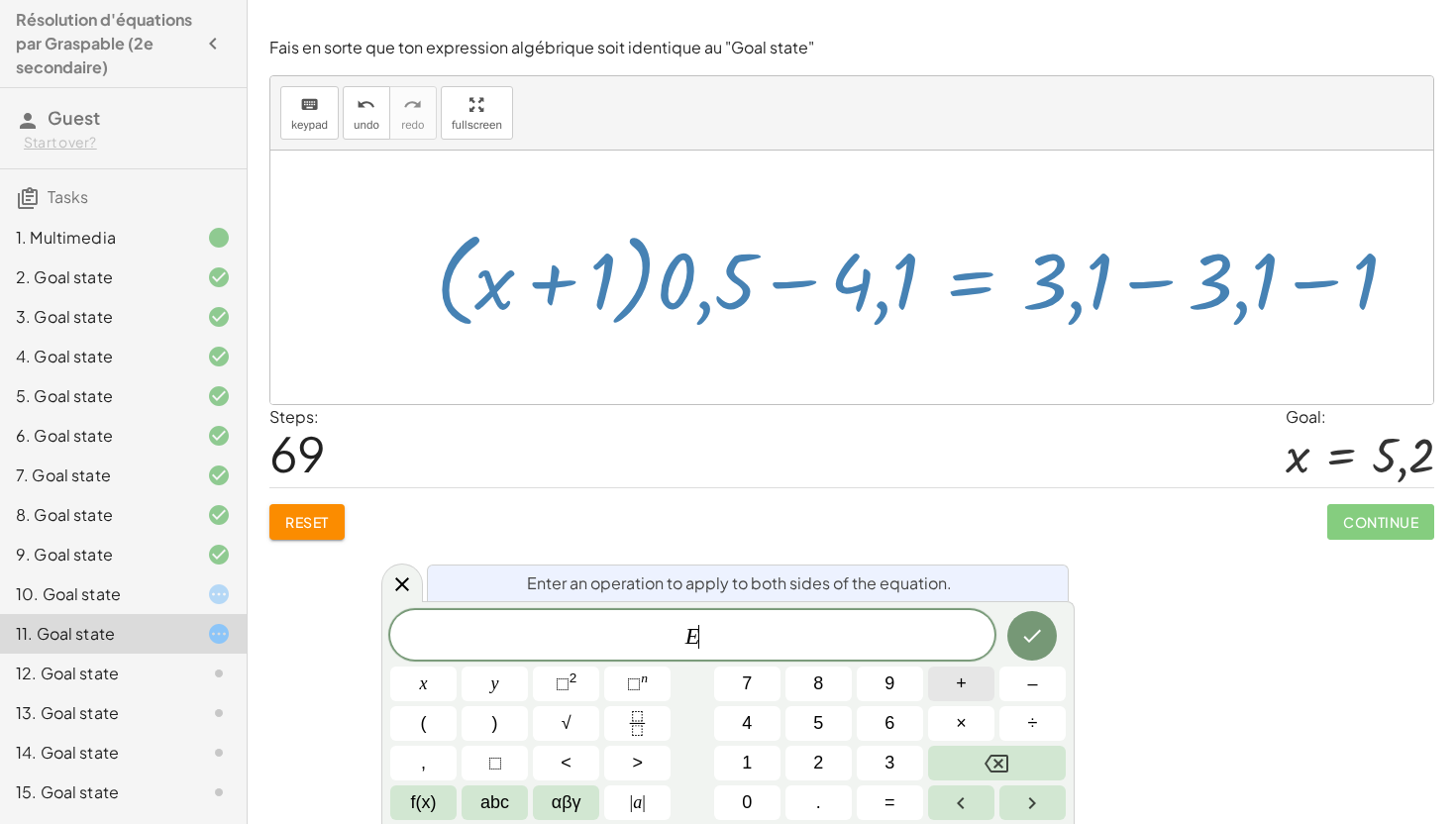click on "+" at bounding box center (961, 683) 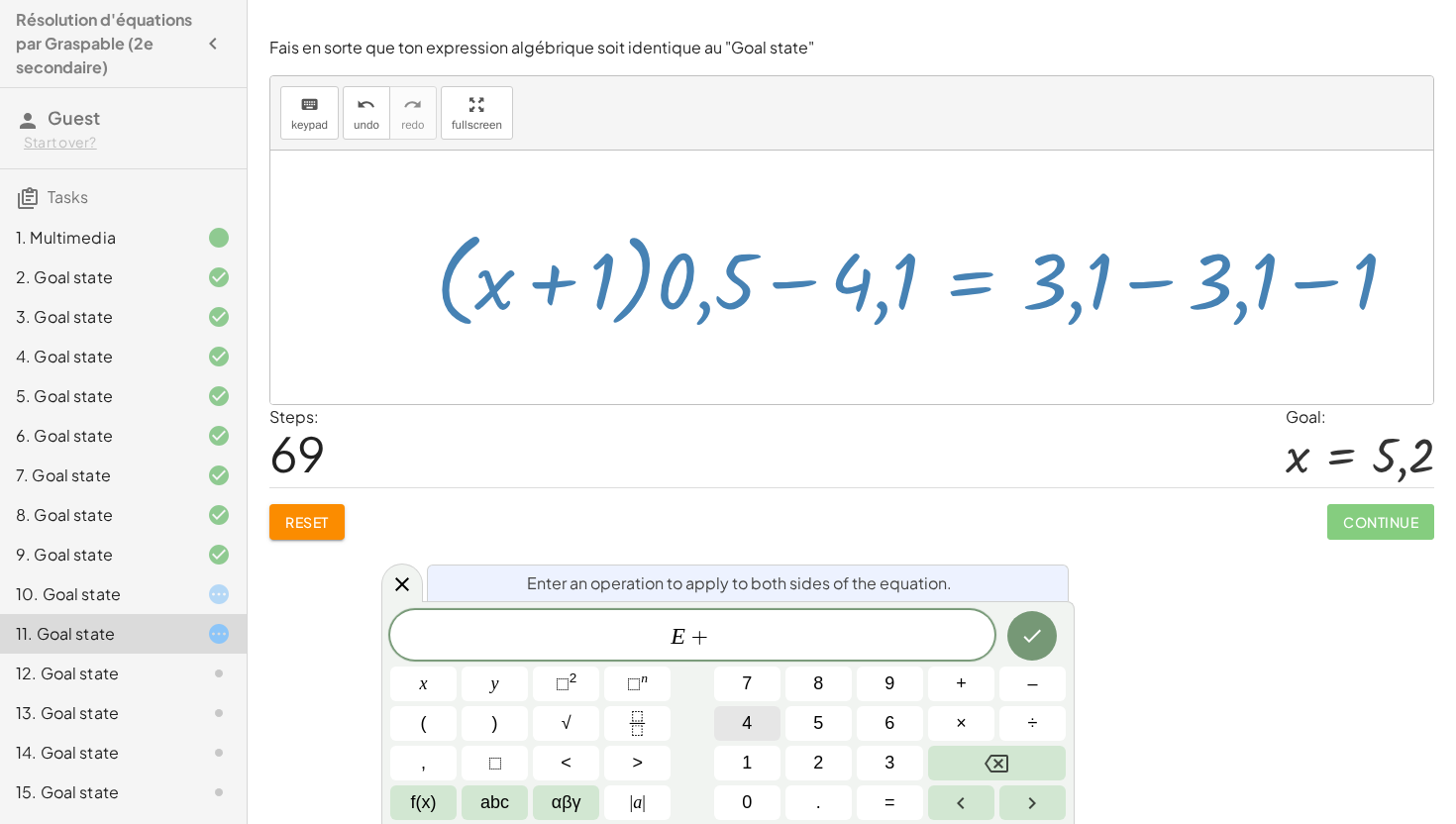 click on "4" at bounding box center [747, 723] 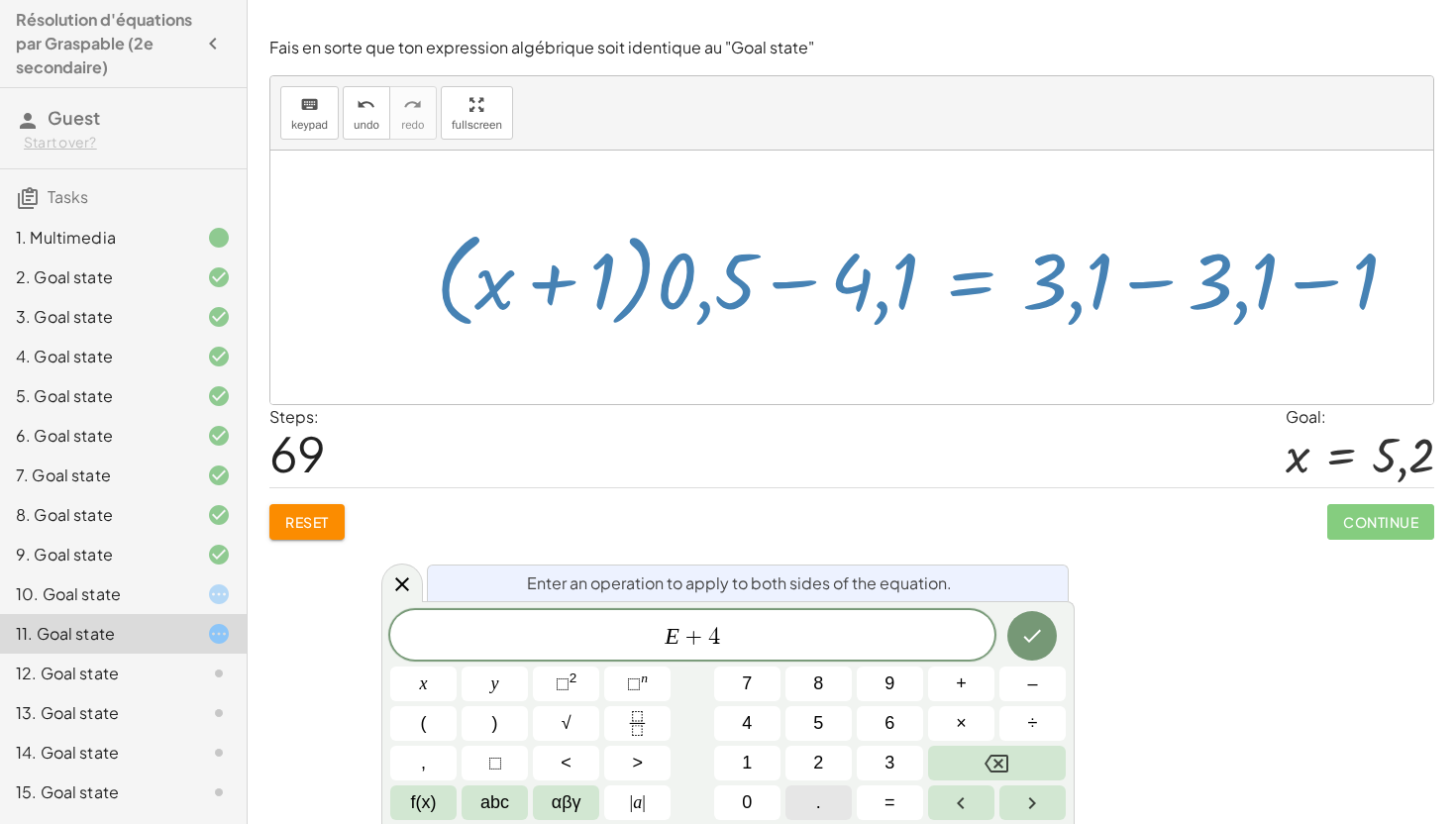 click on "." at bounding box center (818, 802) 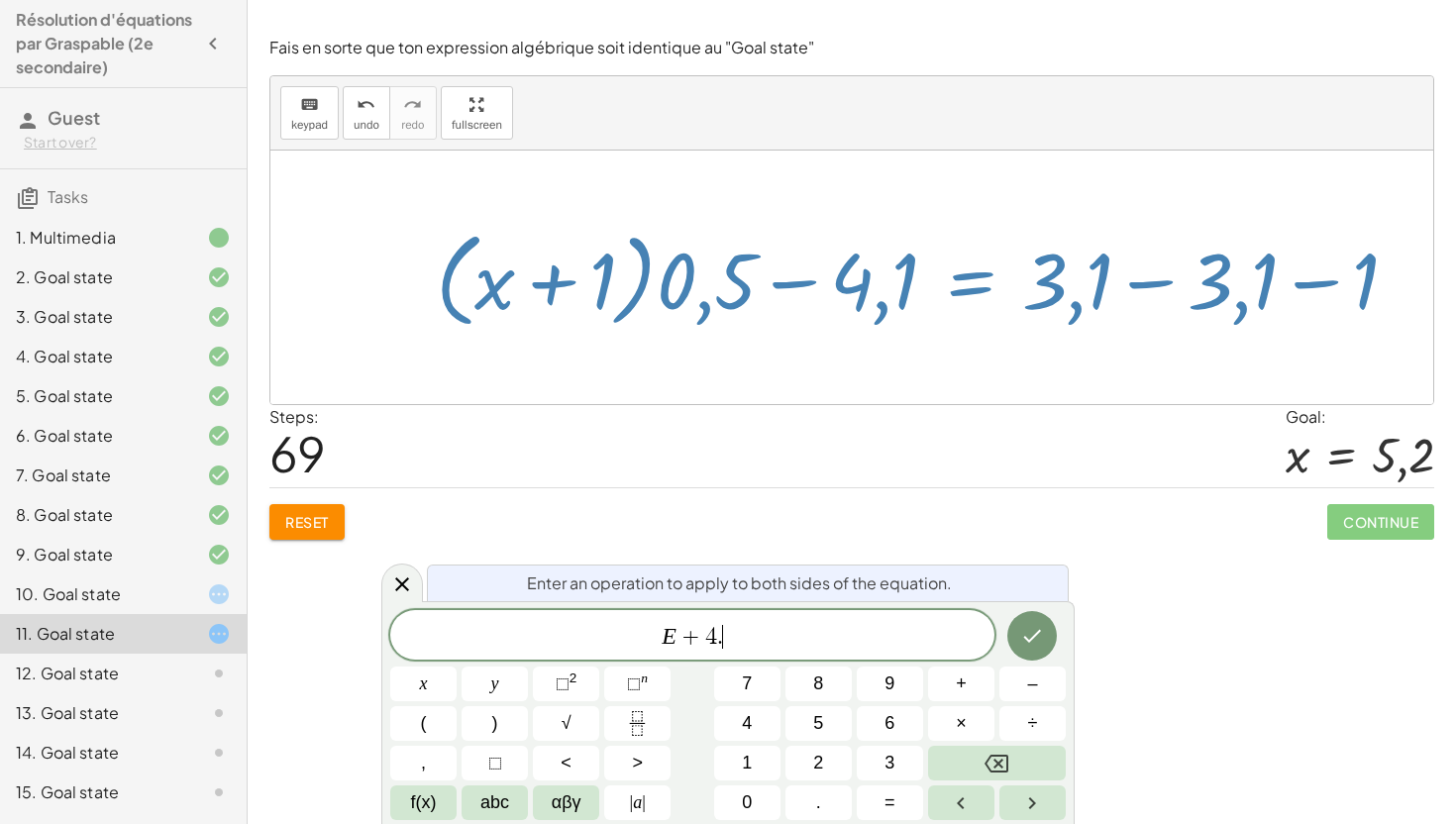 click on "E + 4 . ​ x y ⬚ 2 ⬚ n 7 8 9 + – ( ) √ 4 5 6 × ÷ , ⬚ < > 1 2 3 f(x) abc αβγ | a | 0 . =" at bounding box center (728, 715) 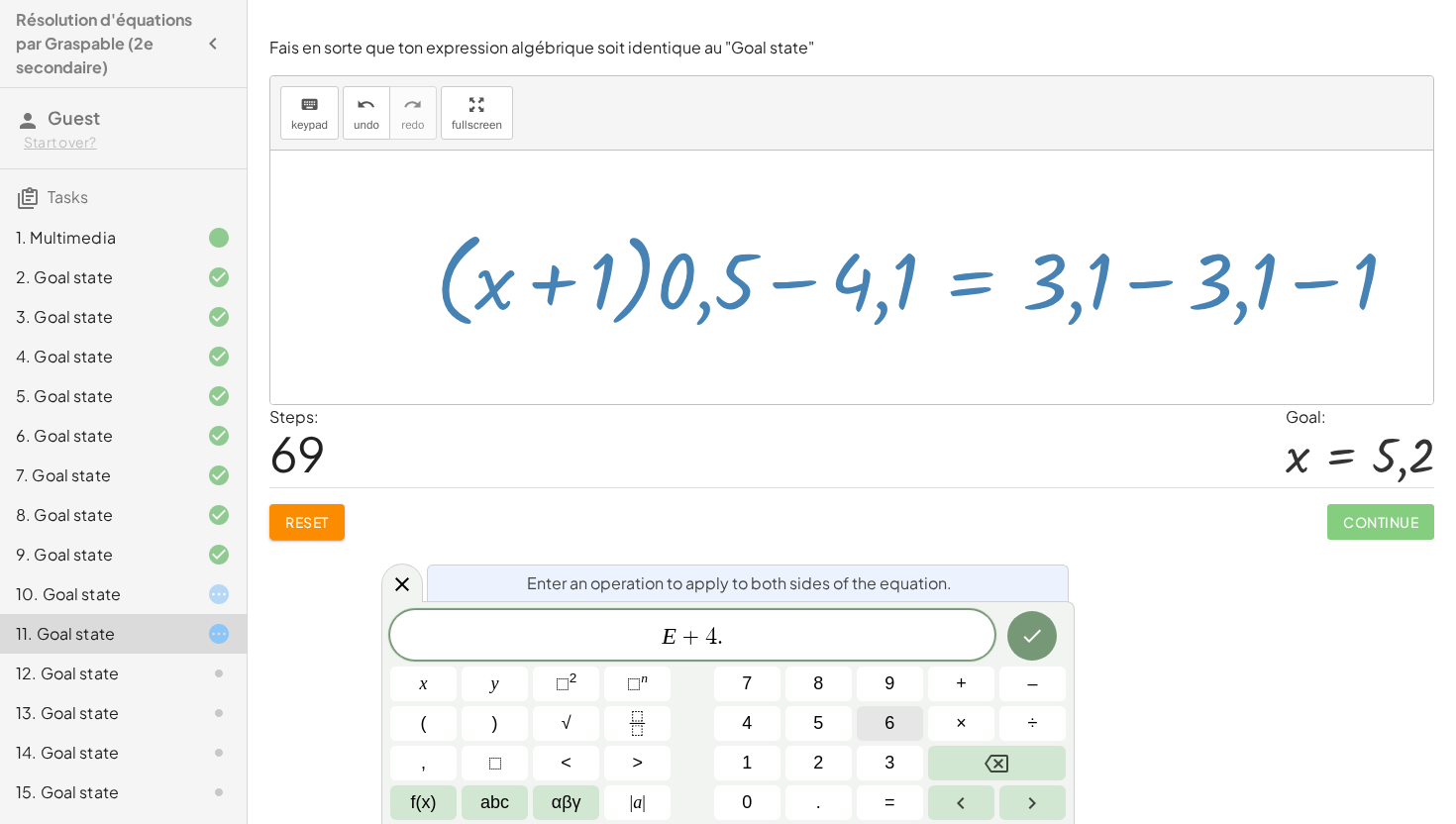 click on "6" at bounding box center [889, 723] 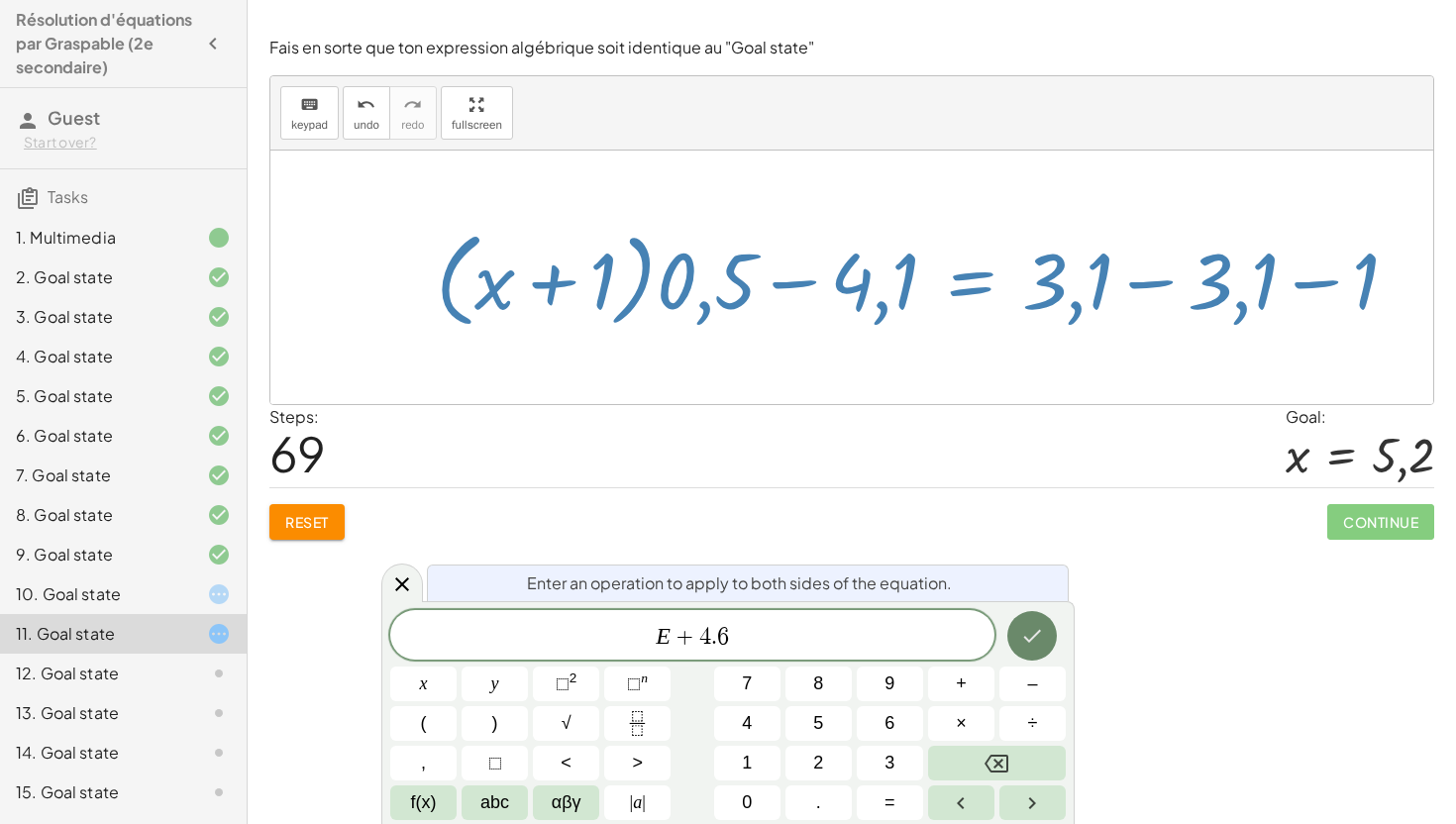 click 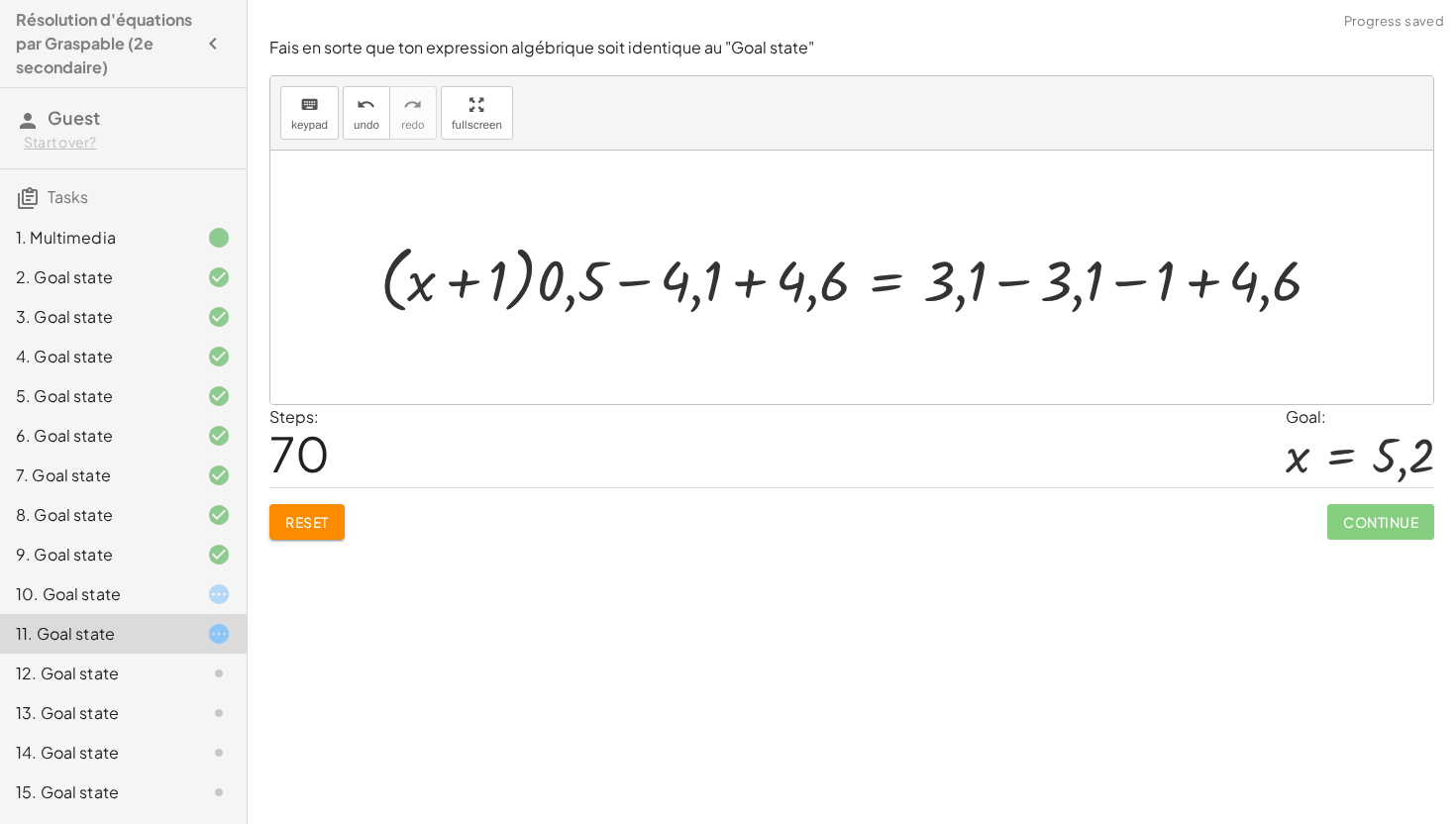 click at bounding box center [859, 277] 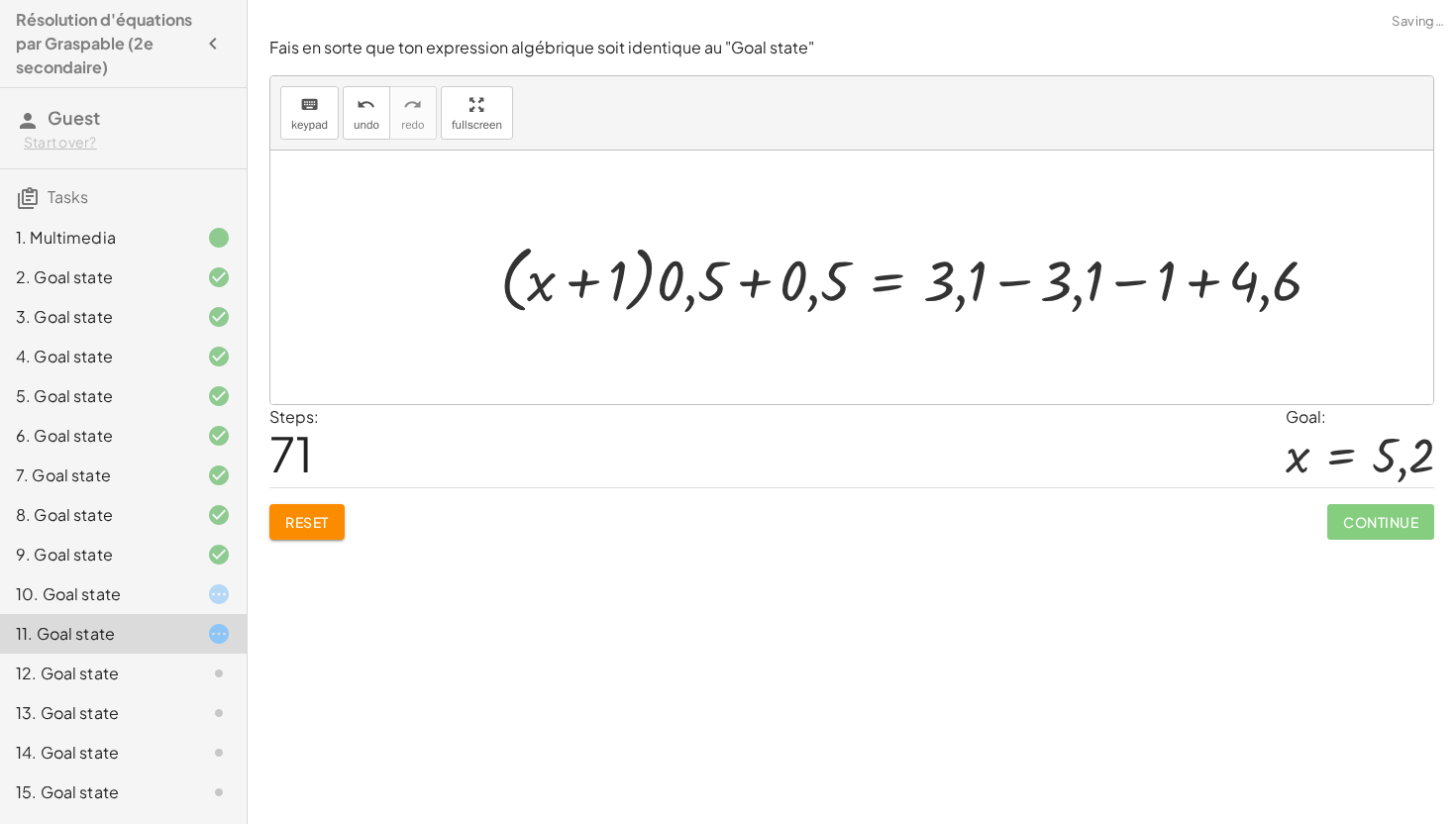 click at bounding box center (919, 277) 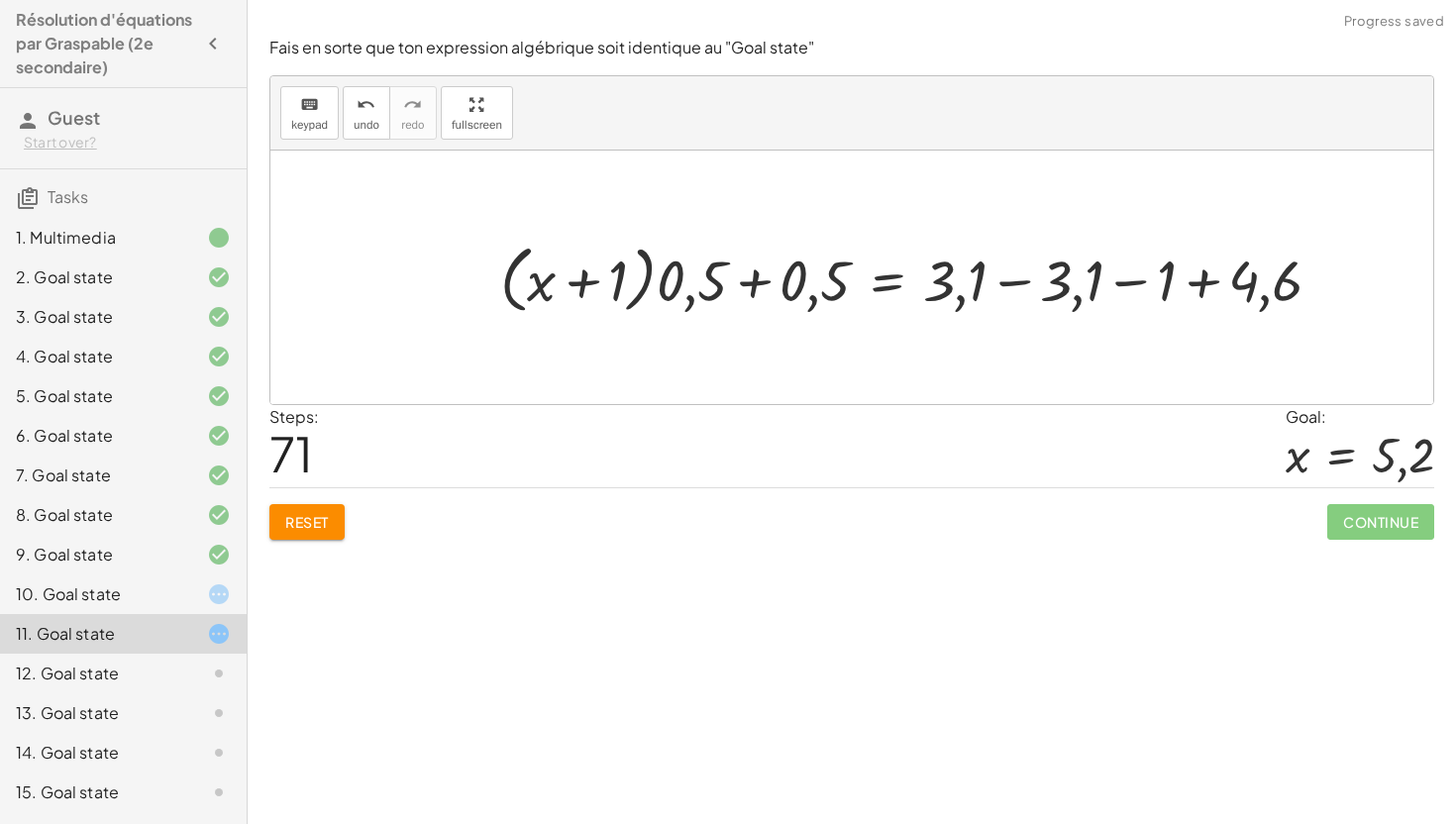 click at bounding box center [919, 277] 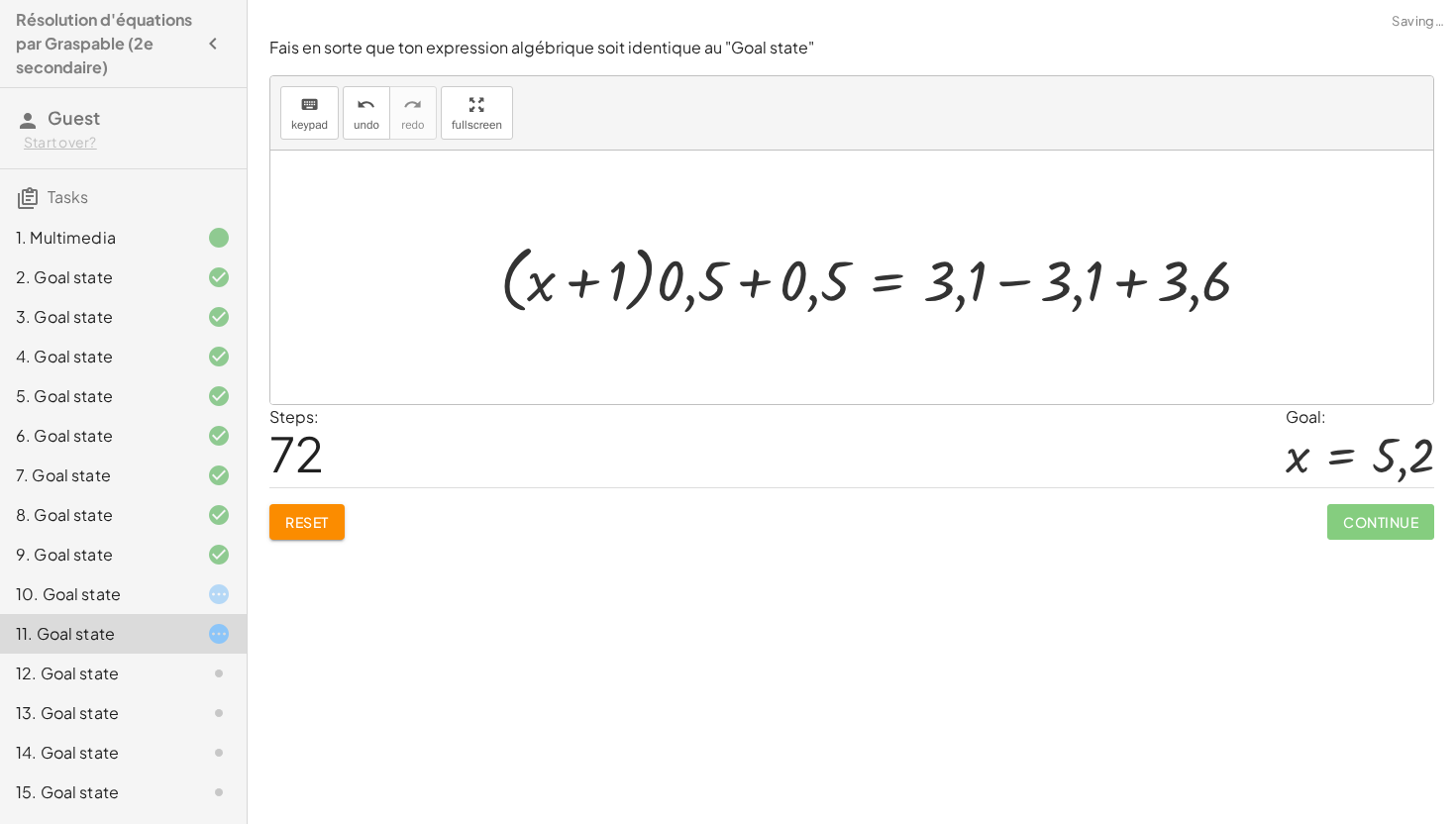 click at bounding box center (884, 277) 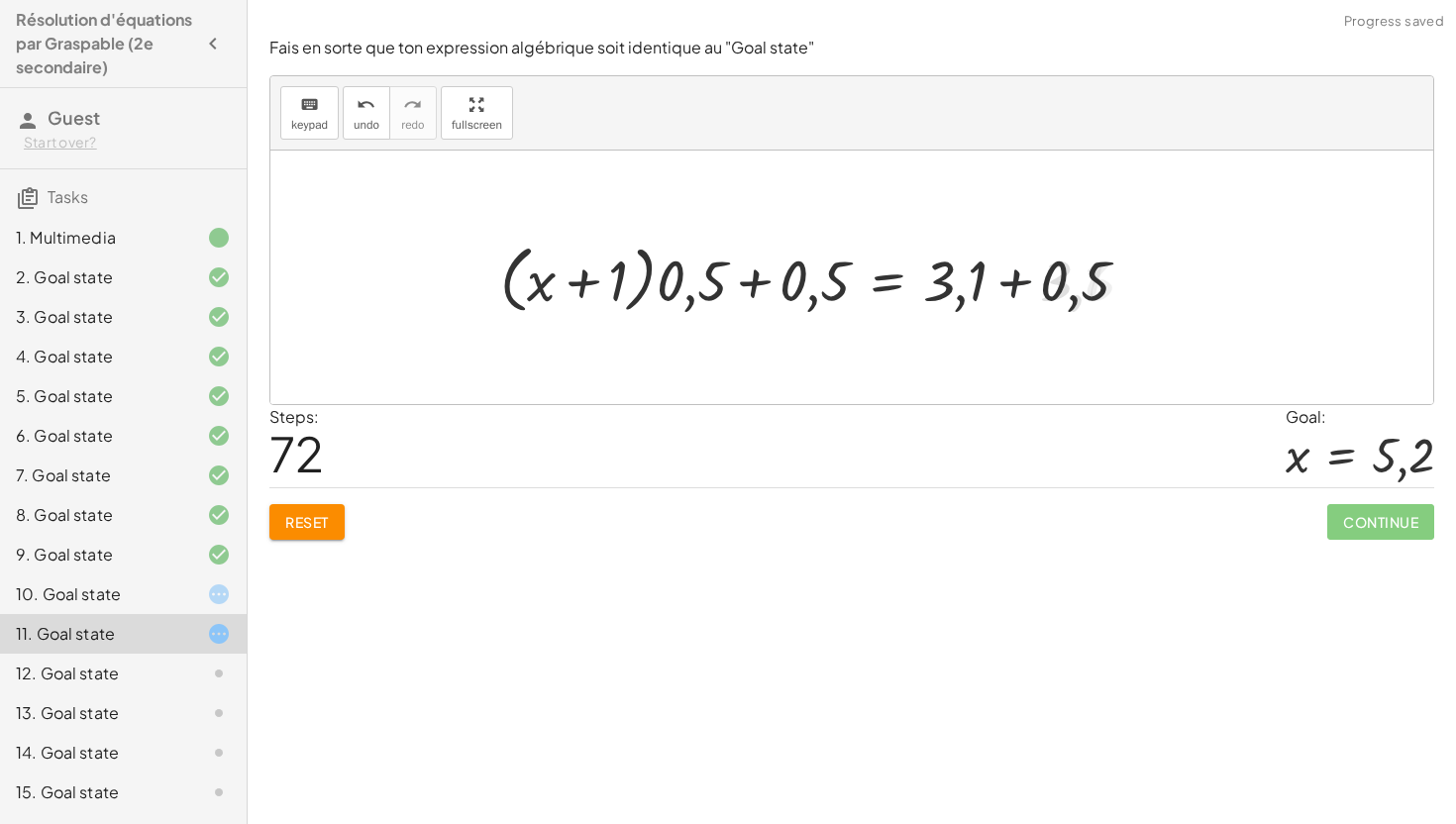click at bounding box center (823, 277) 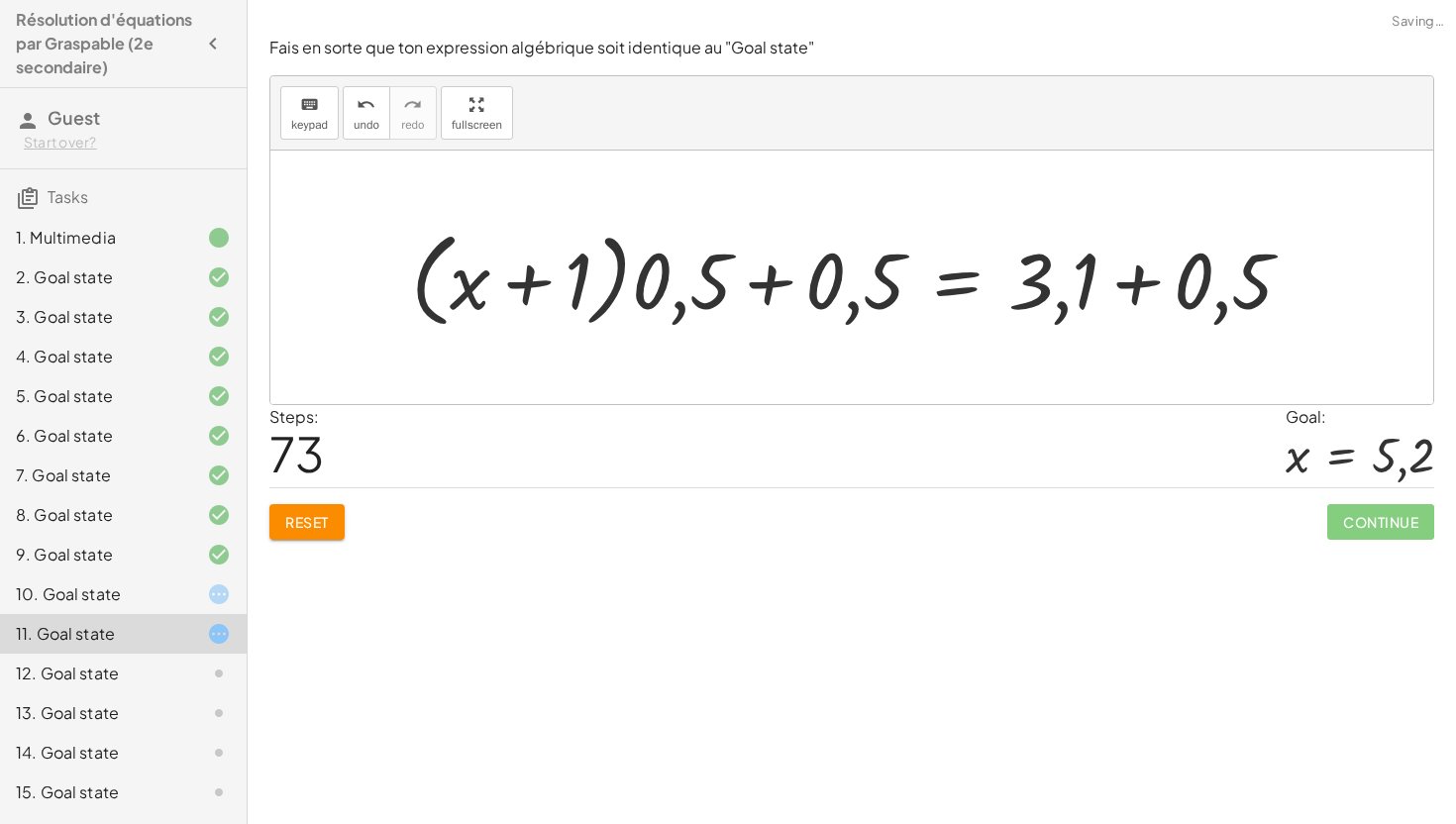 click at bounding box center (860, 277) 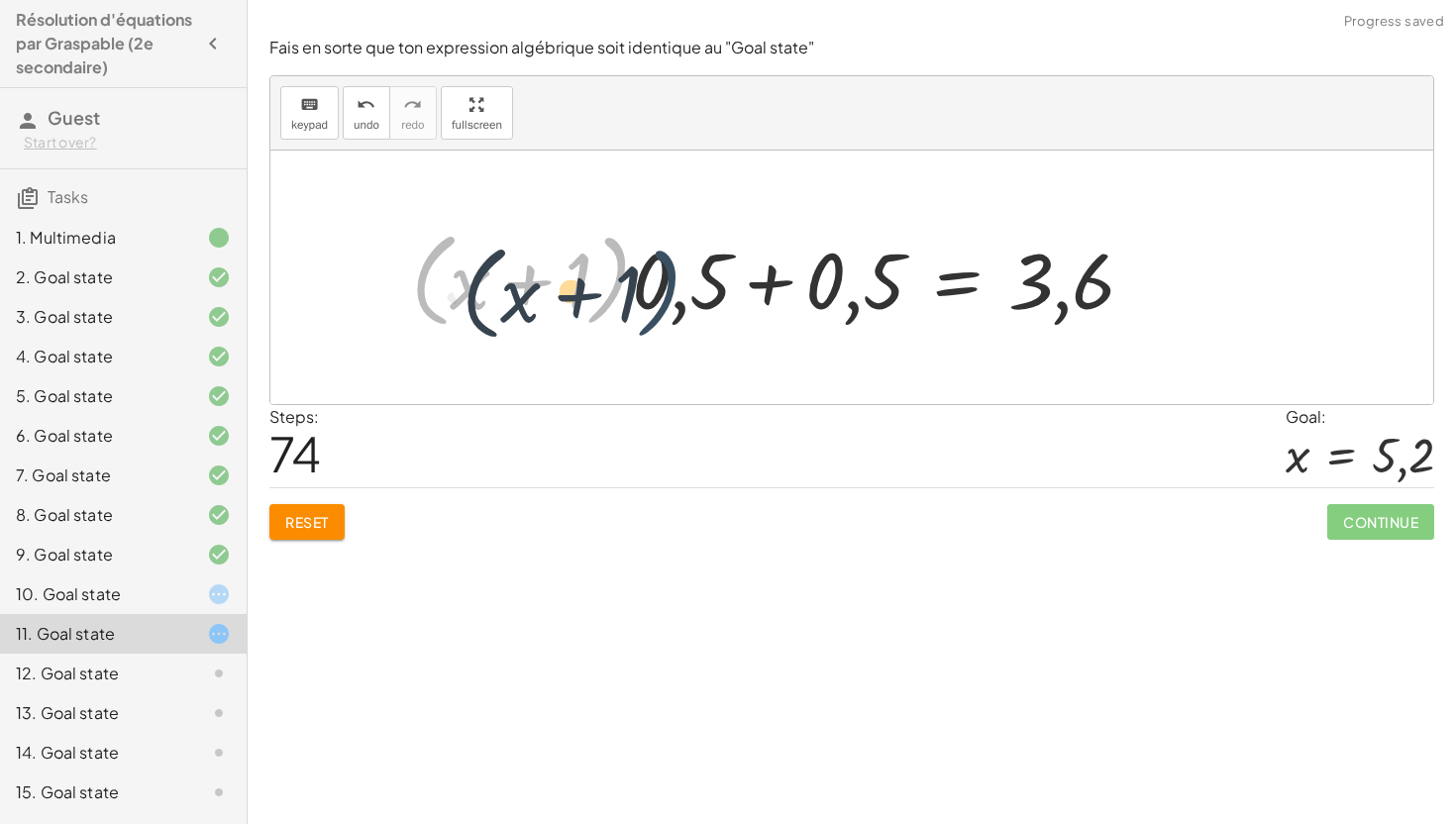 drag, startPoint x: 617, startPoint y: 281, endPoint x: 666, endPoint y: 291, distance: 50.01 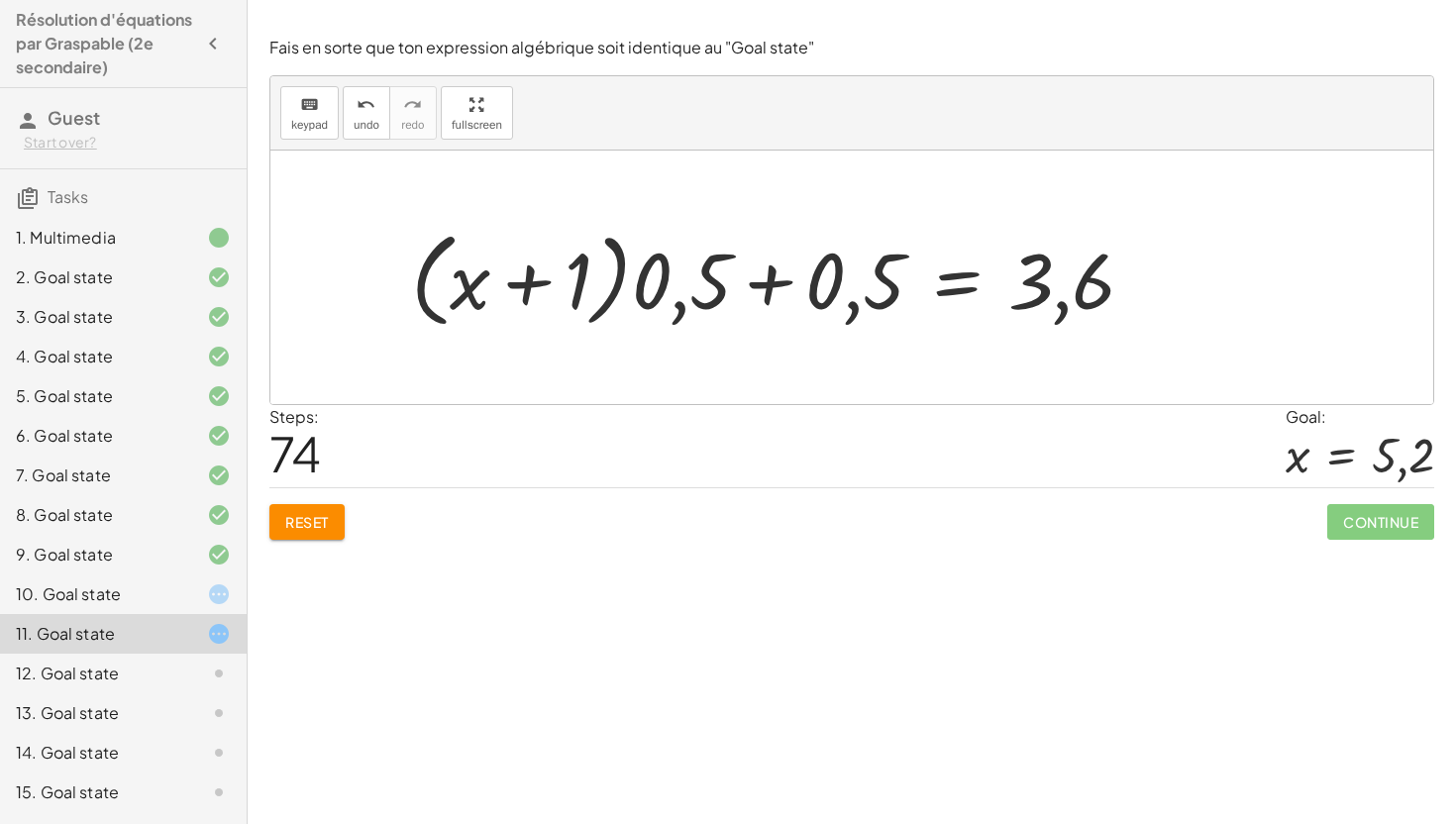 click at bounding box center (780, 277) 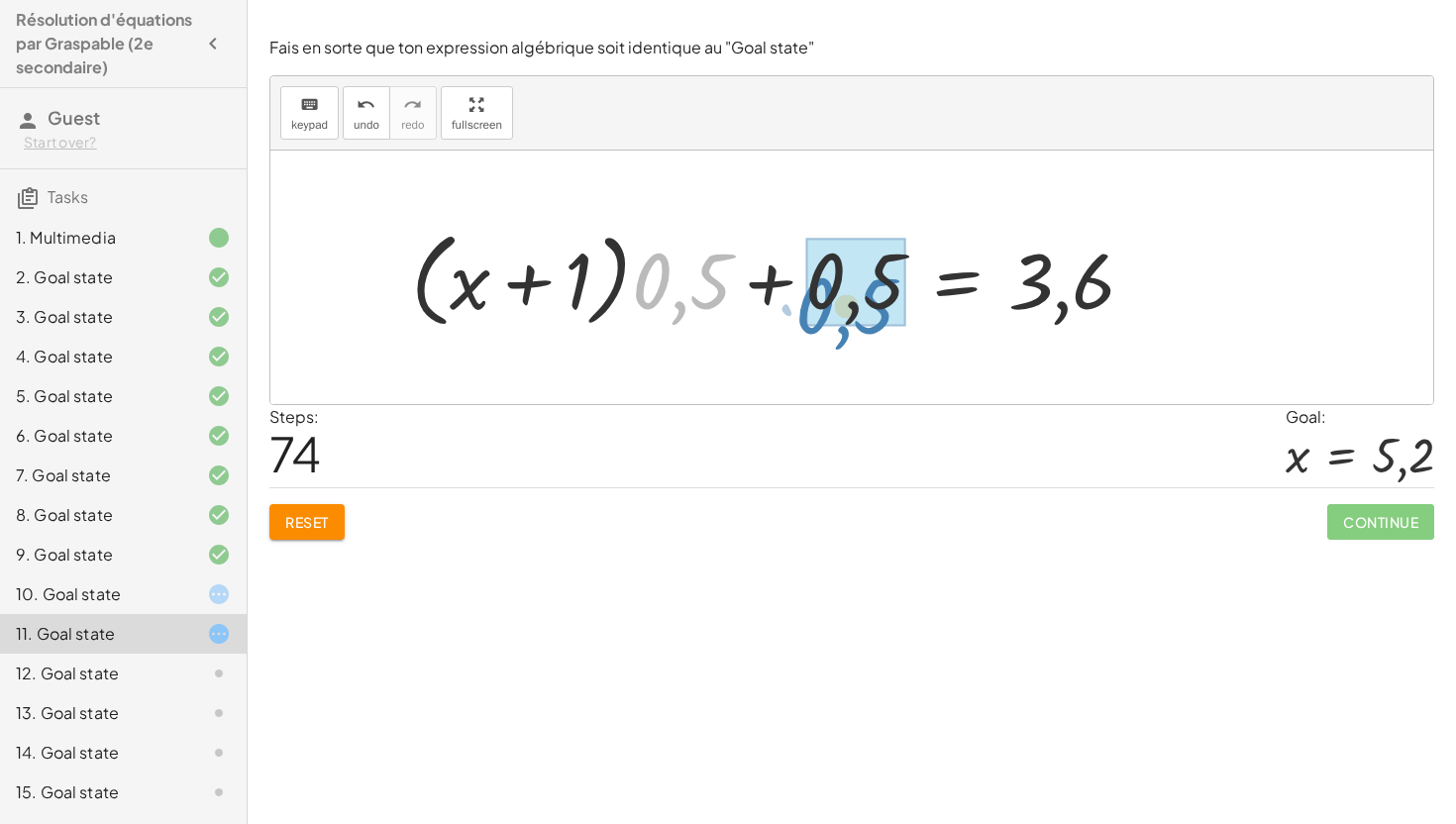 drag, startPoint x: 668, startPoint y: 273, endPoint x: 829, endPoint y: 264, distance: 161.25136 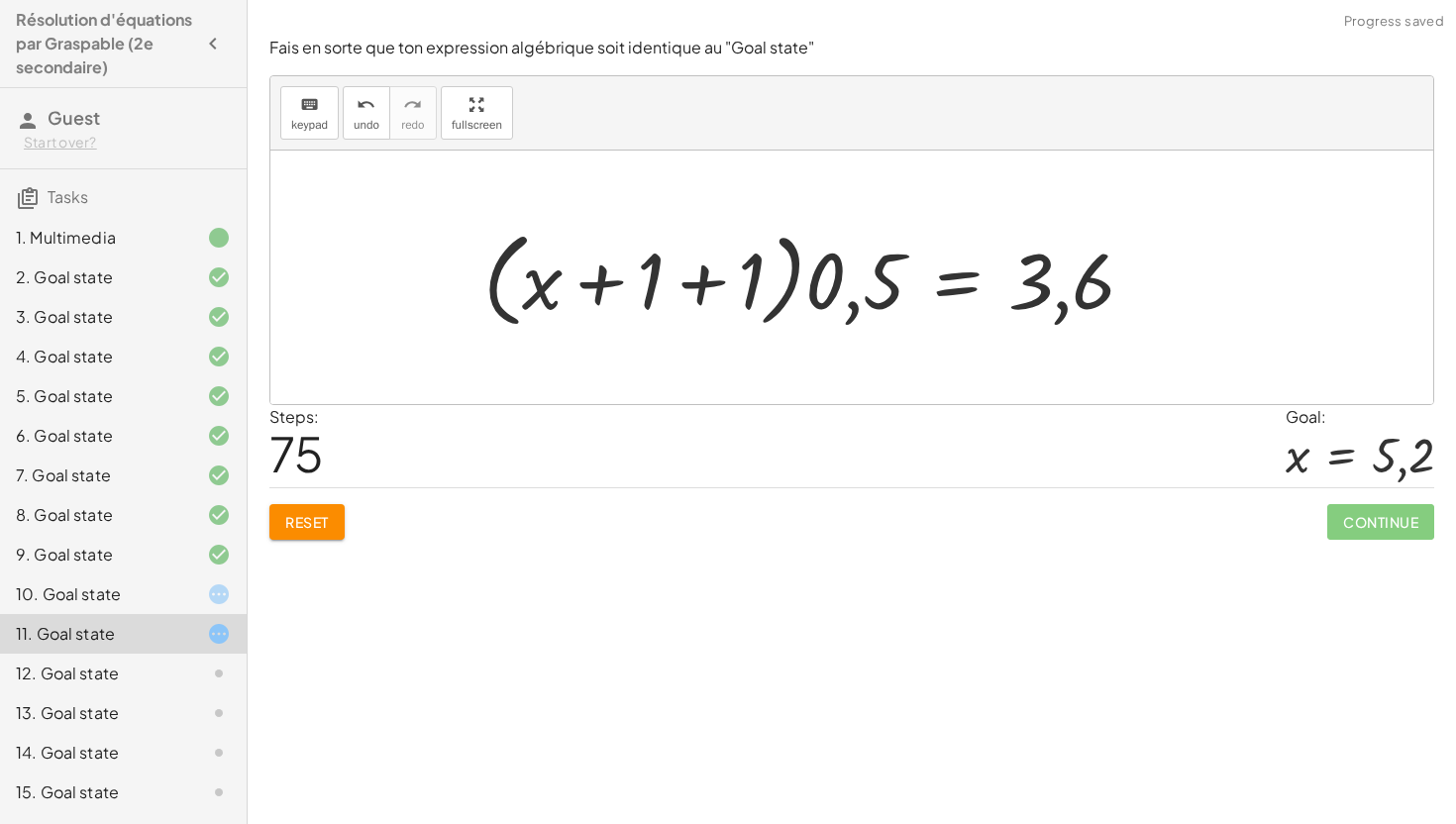 click at bounding box center (816, 277) 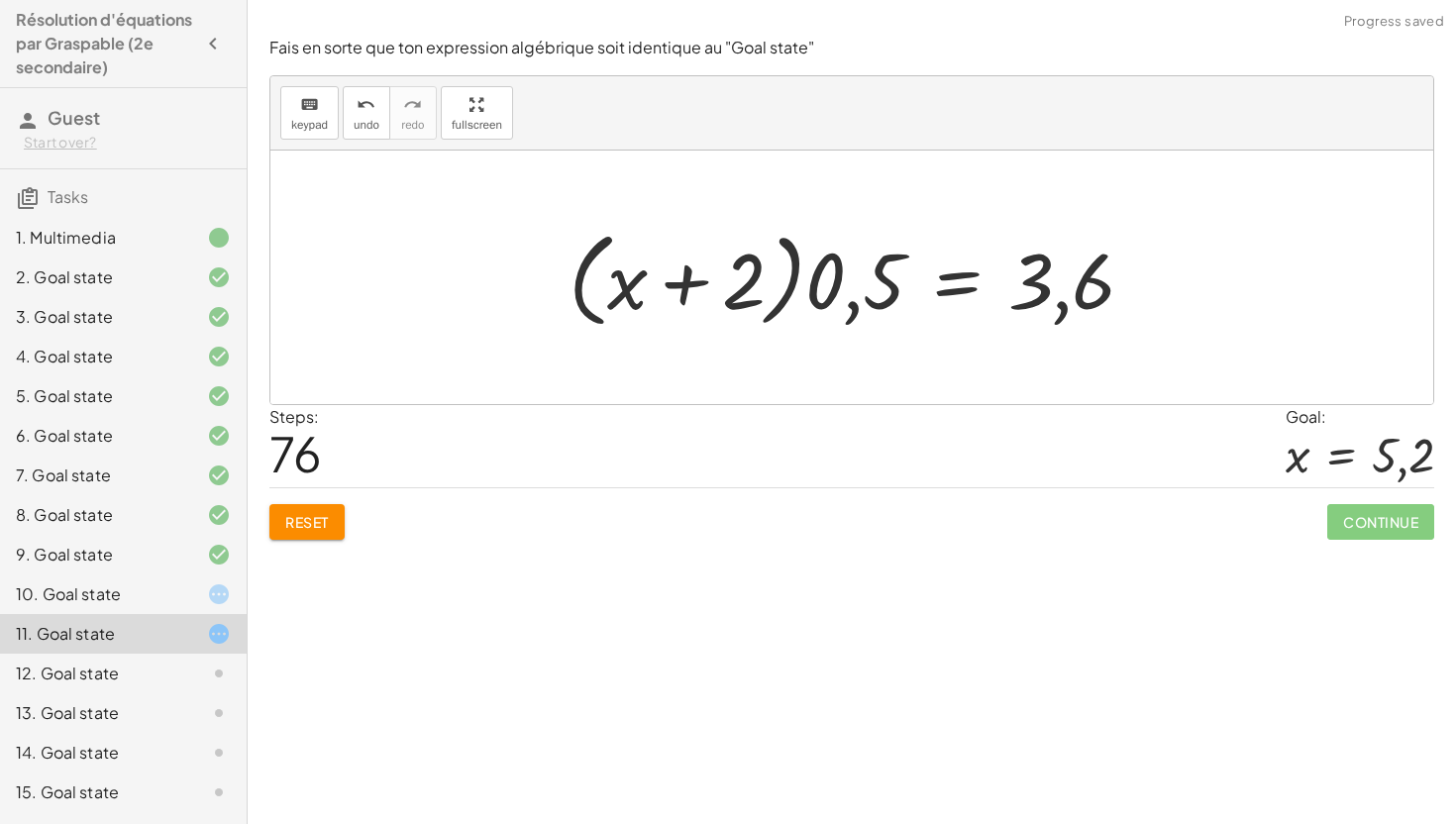click at bounding box center [859, 277] 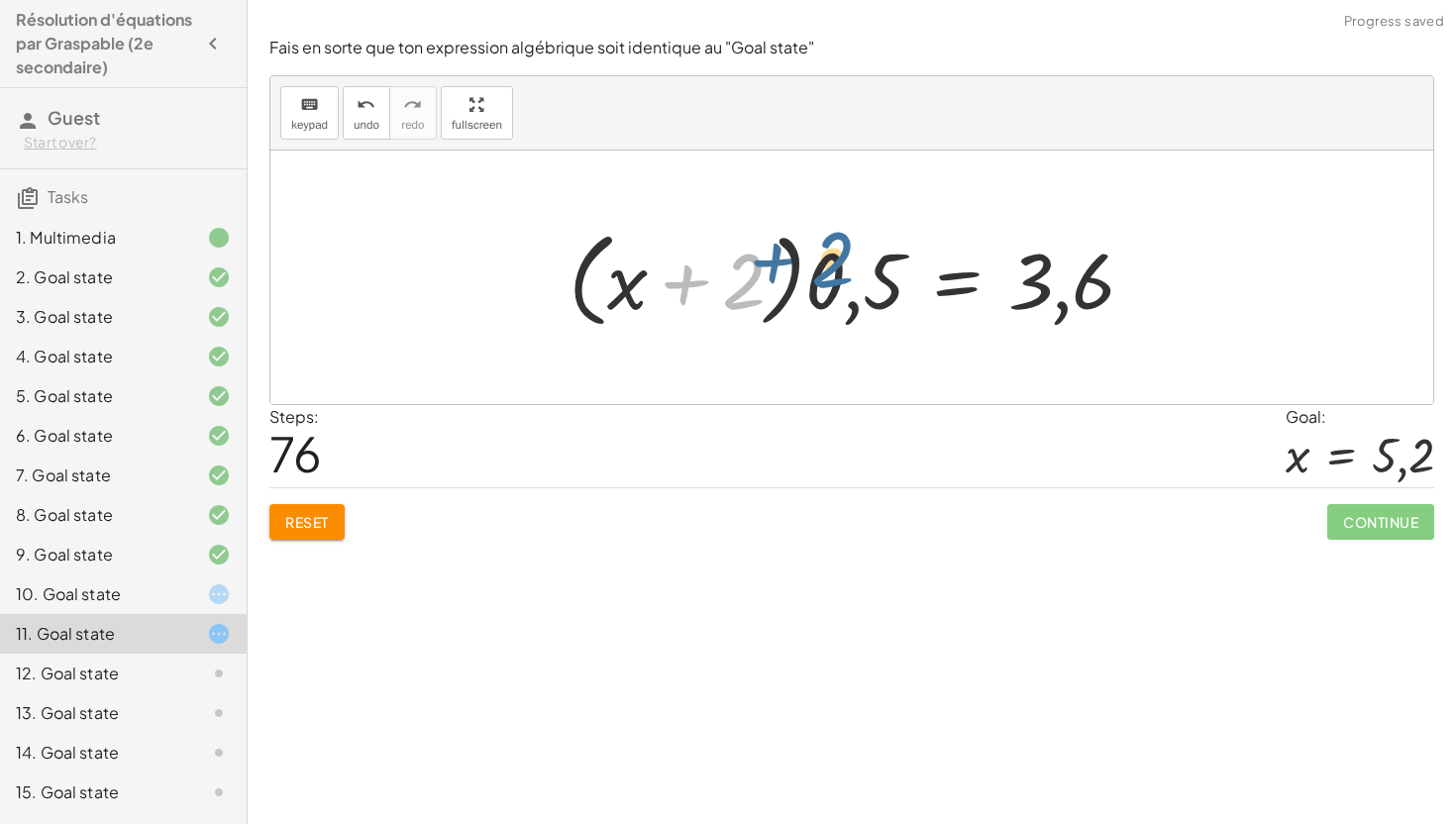 drag, startPoint x: 743, startPoint y: 275, endPoint x: 862, endPoint y: 293, distance: 120.35365 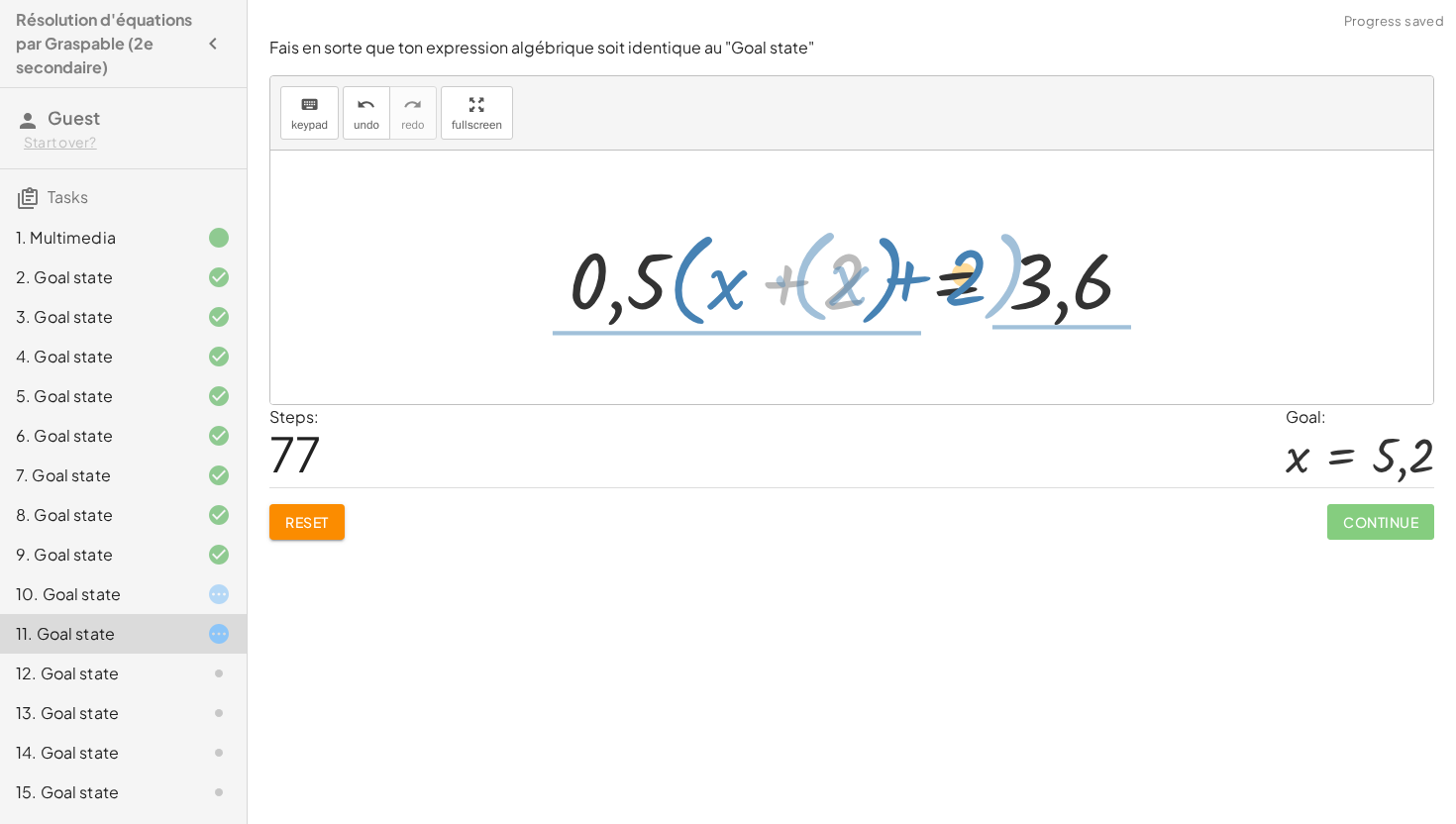 drag, startPoint x: 831, startPoint y: 278, endPoint x: 955, endPoint y: 279, distance: 124.004 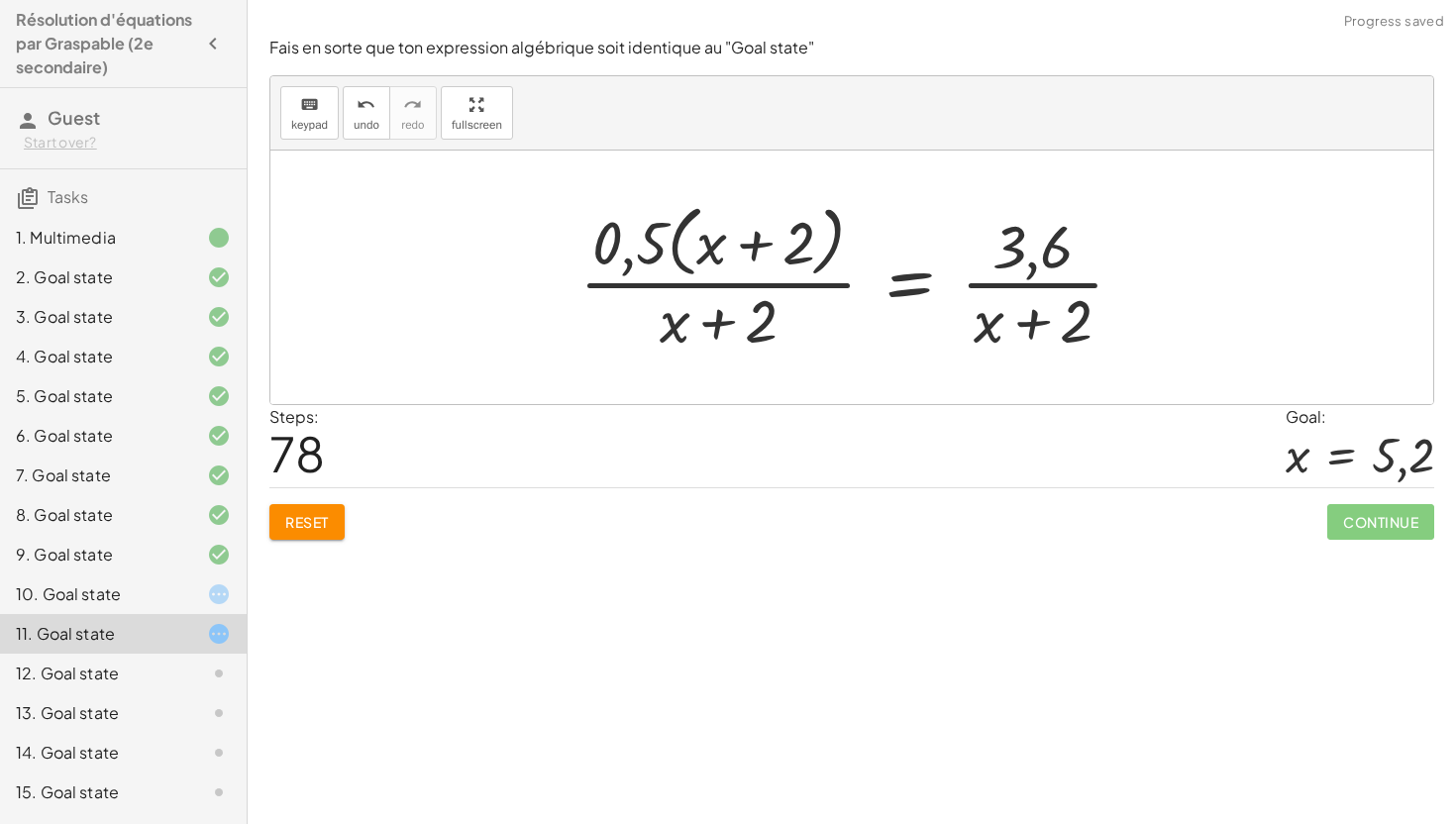 click at bounding box center (860, 276) 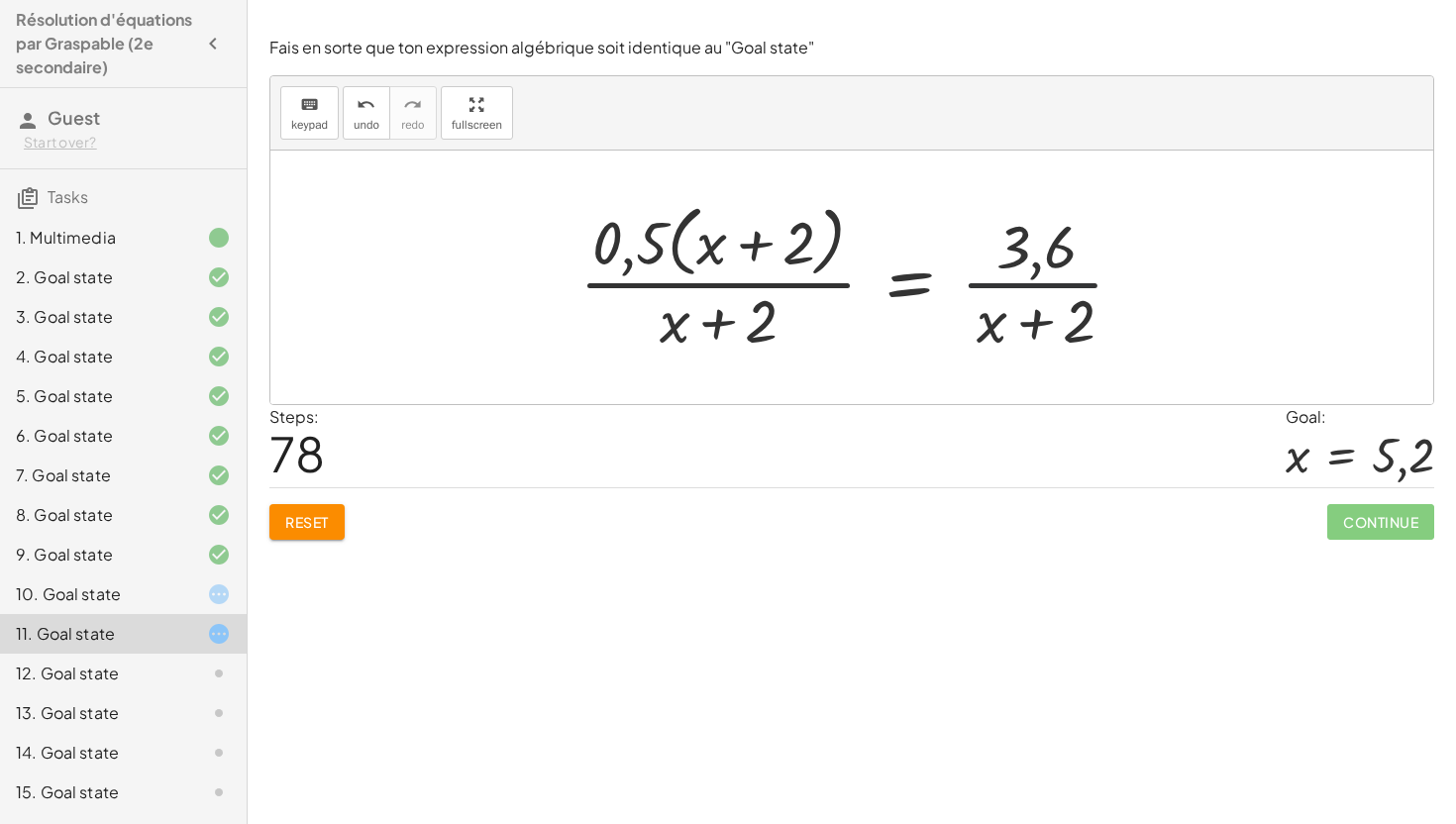 click at bounding box center [860, 276] 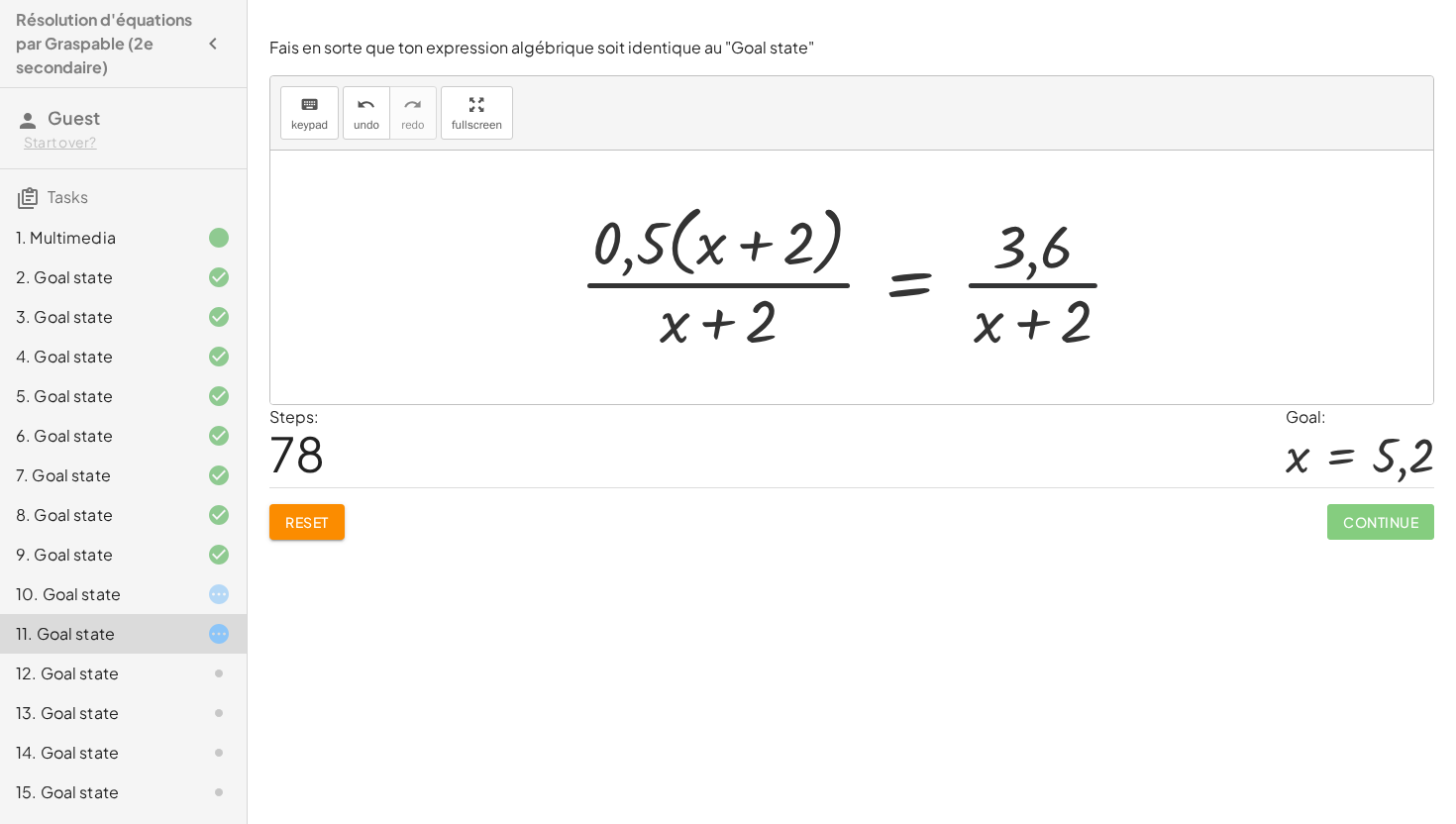 click at bounding box center [860, 276] 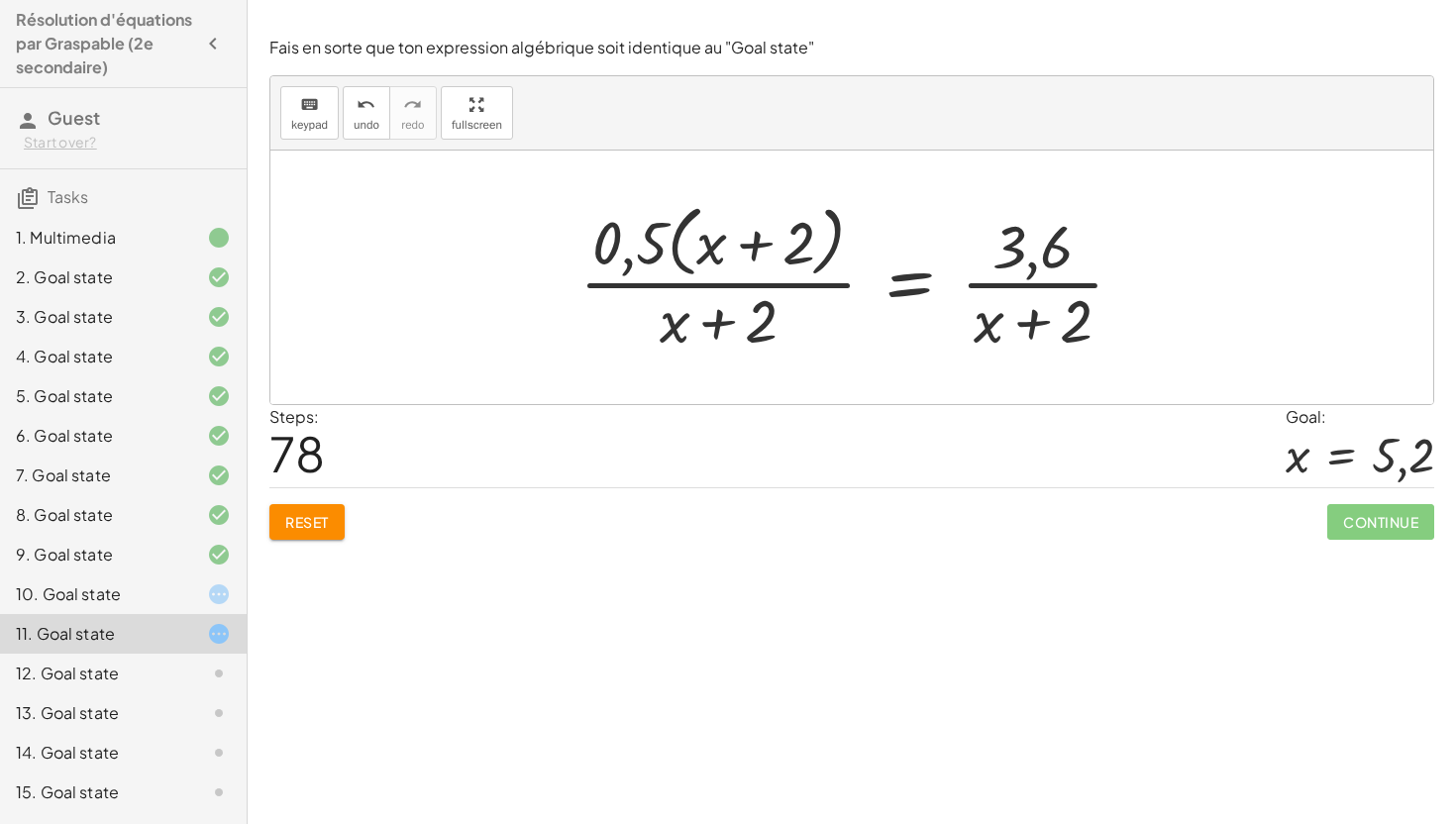 click at bounding box center (860, 276) 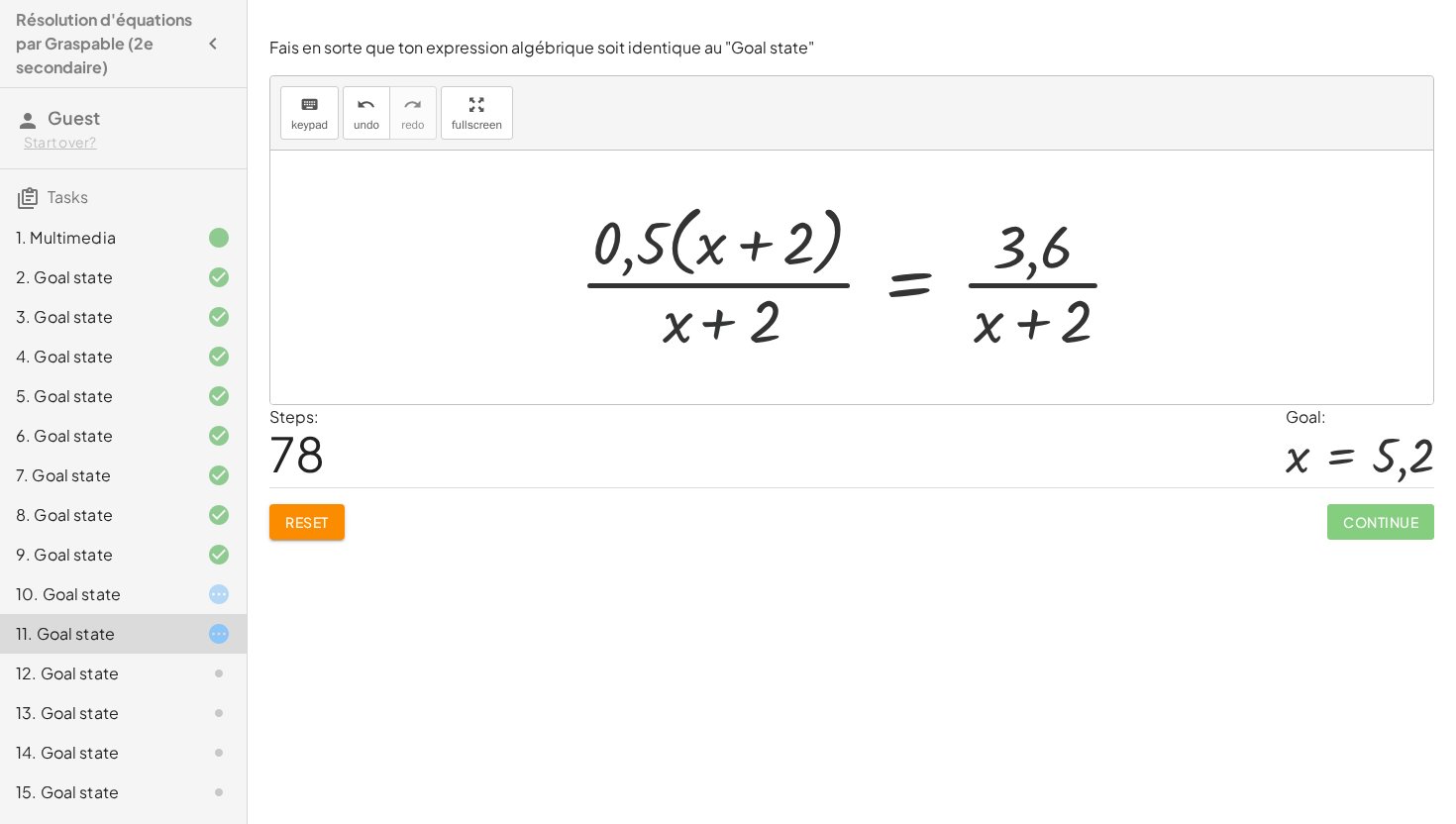 click at bounding box center (860, 276) 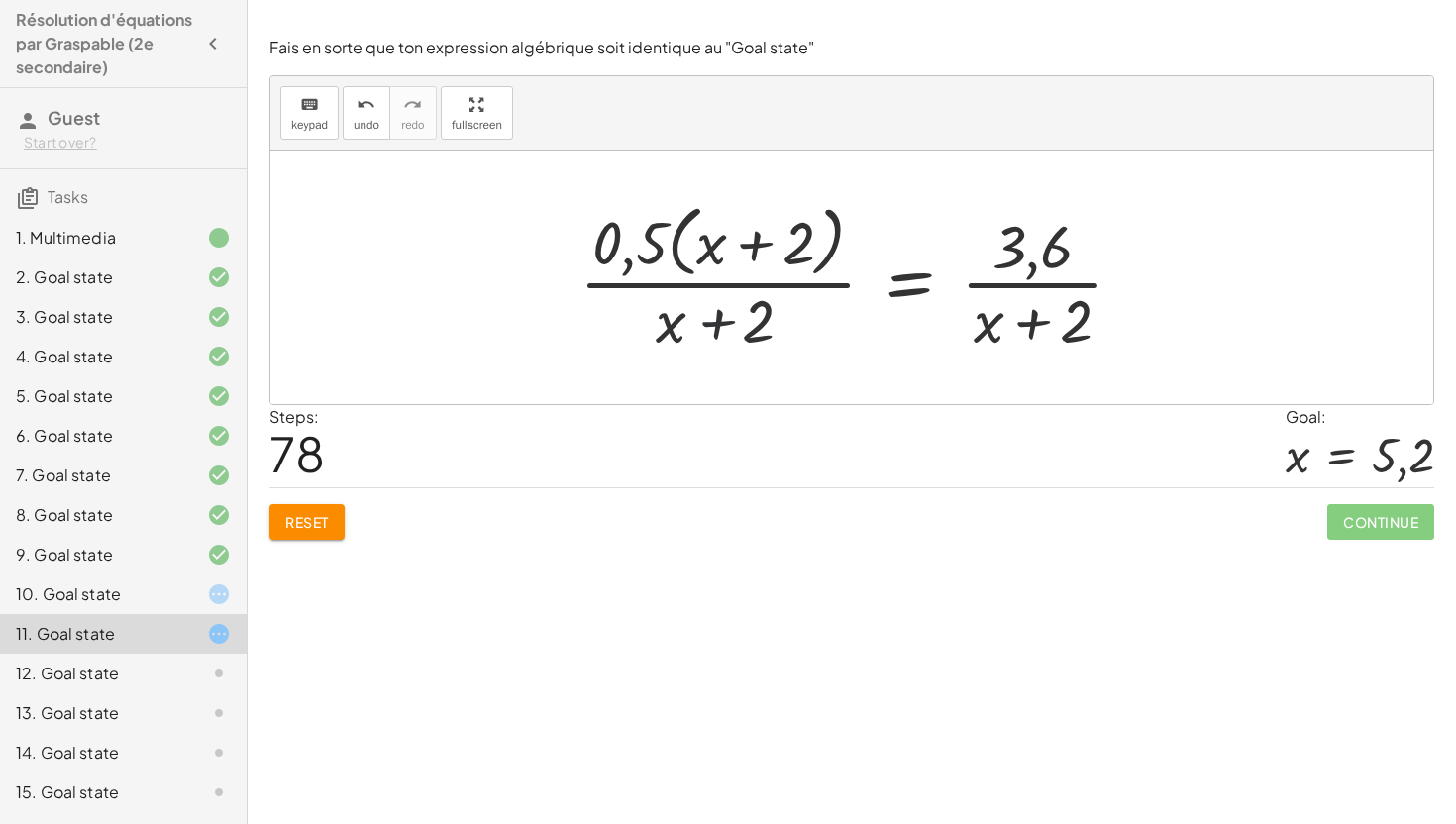 click at bounding box center [860, 276] 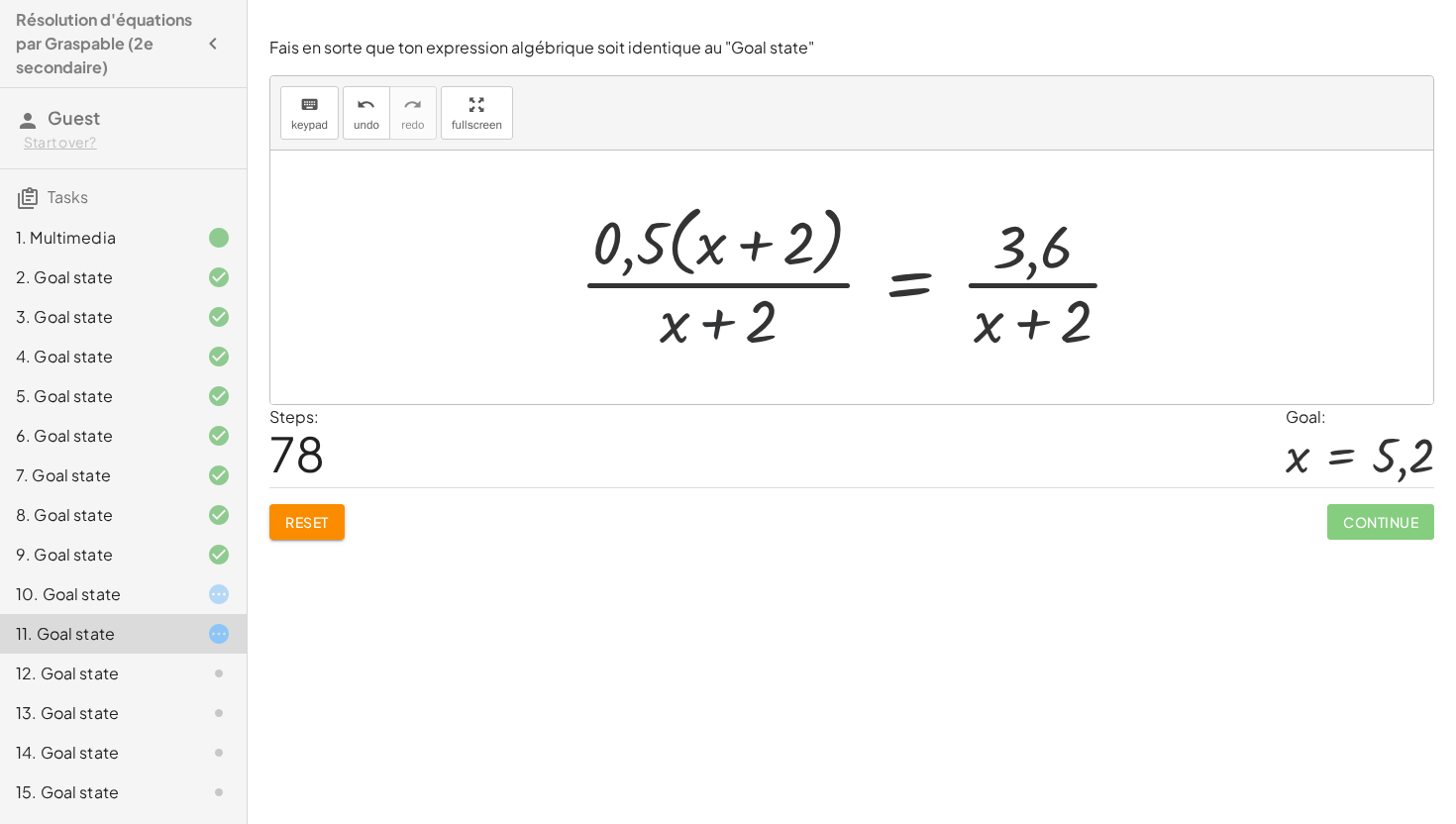 click at bounding box center (860, 276) 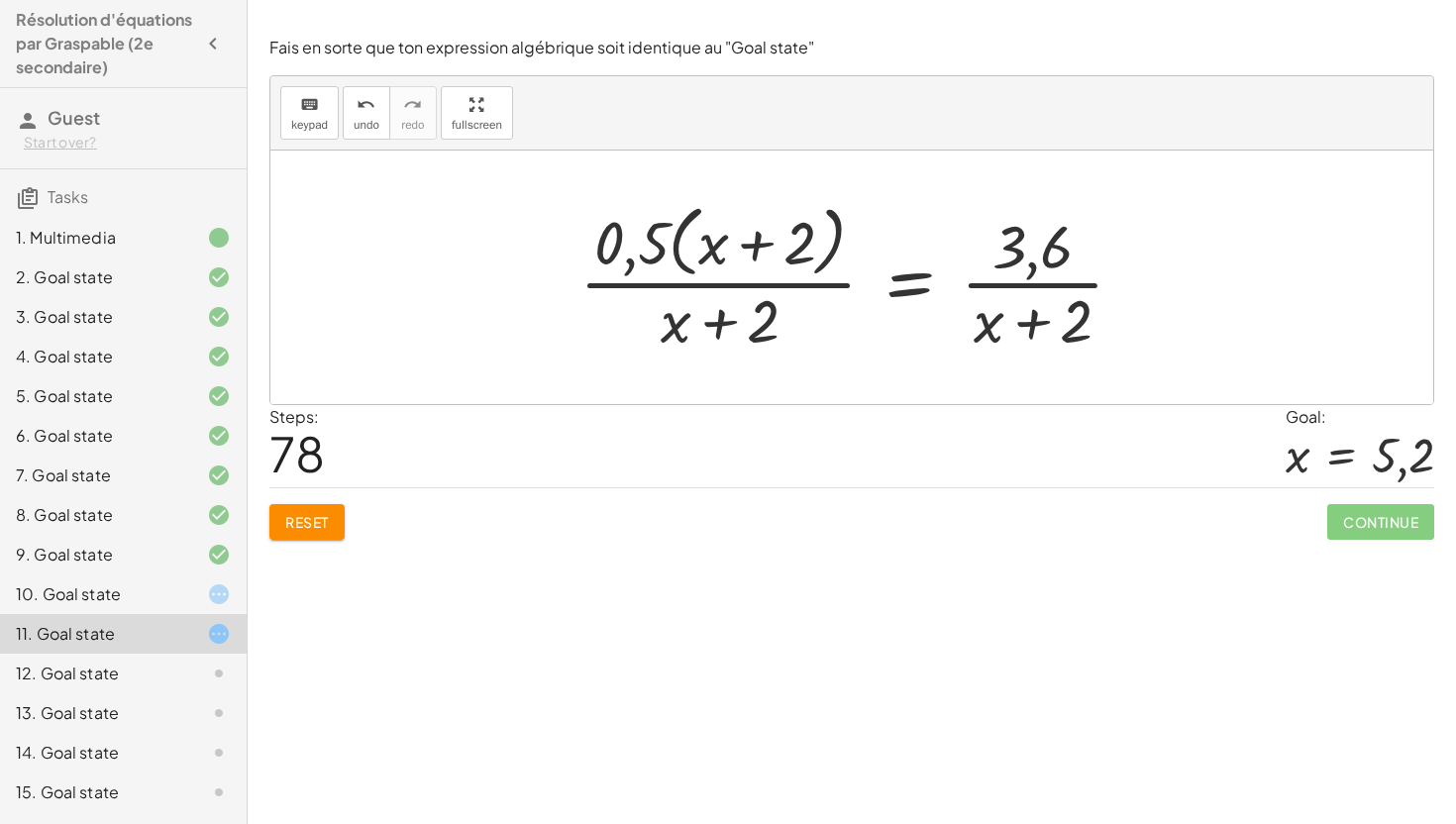 click at bounding box center [860, 276] 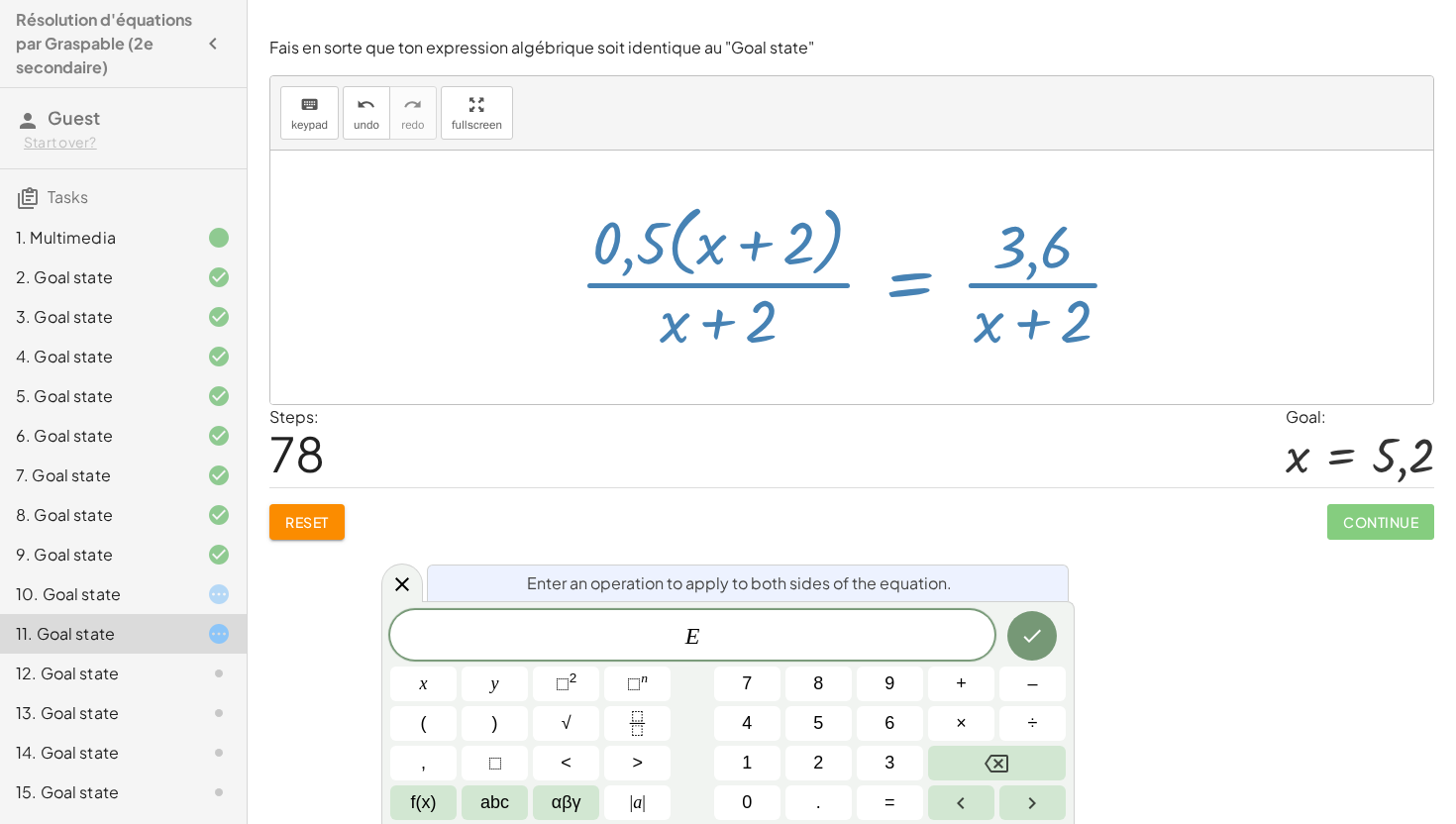 click 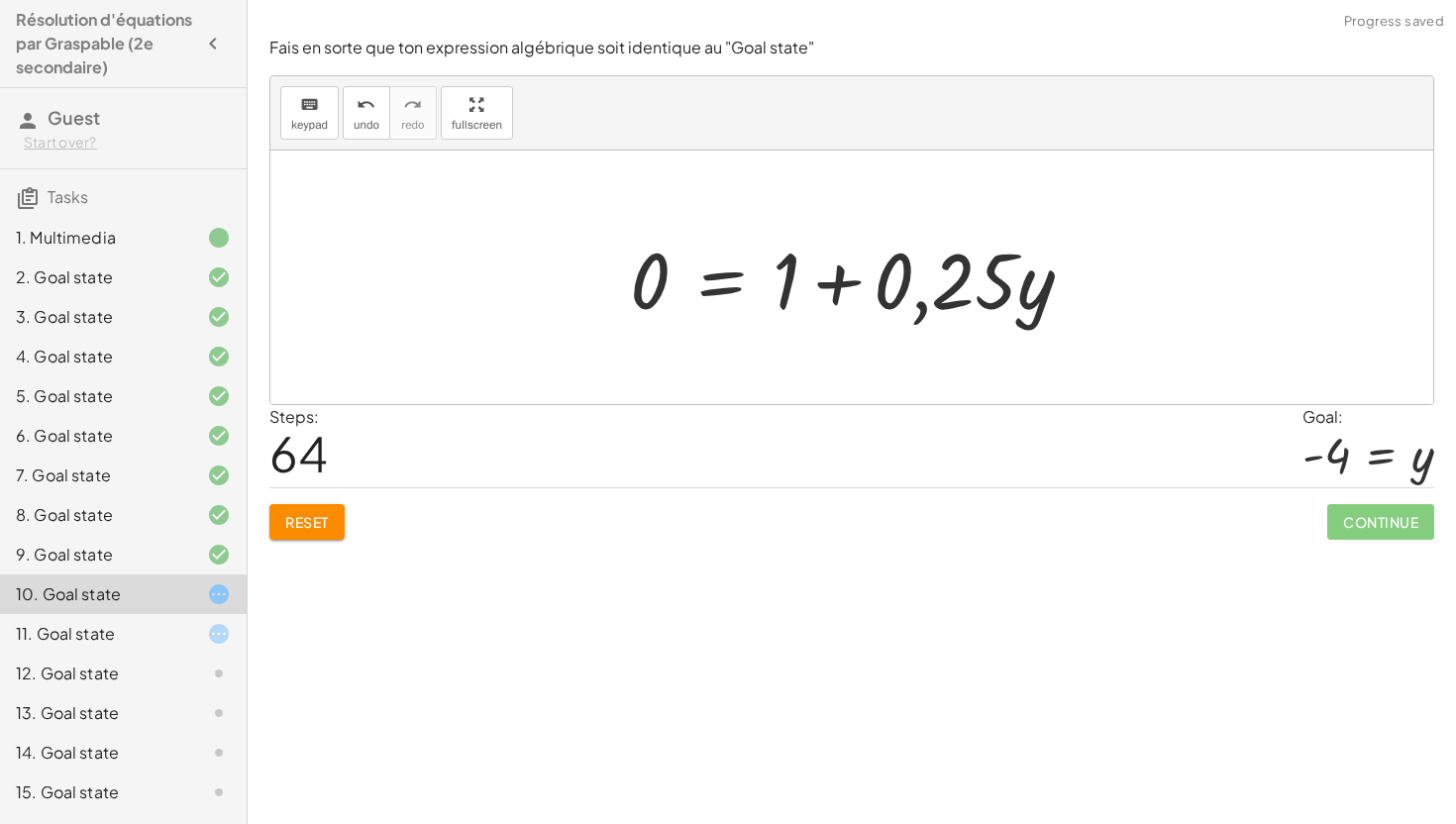 click on "11. Goal state" 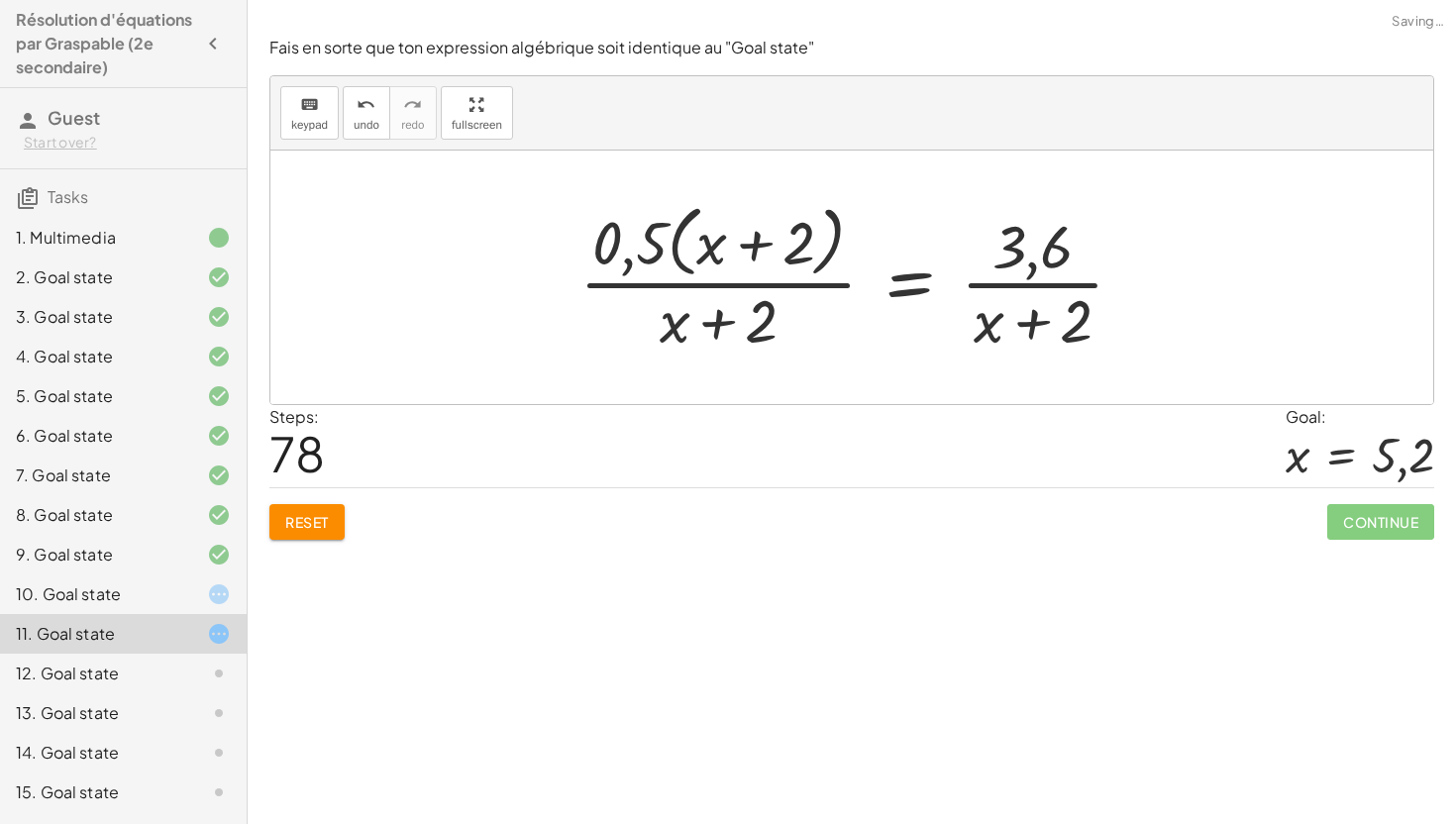 click on "12. Goal state" 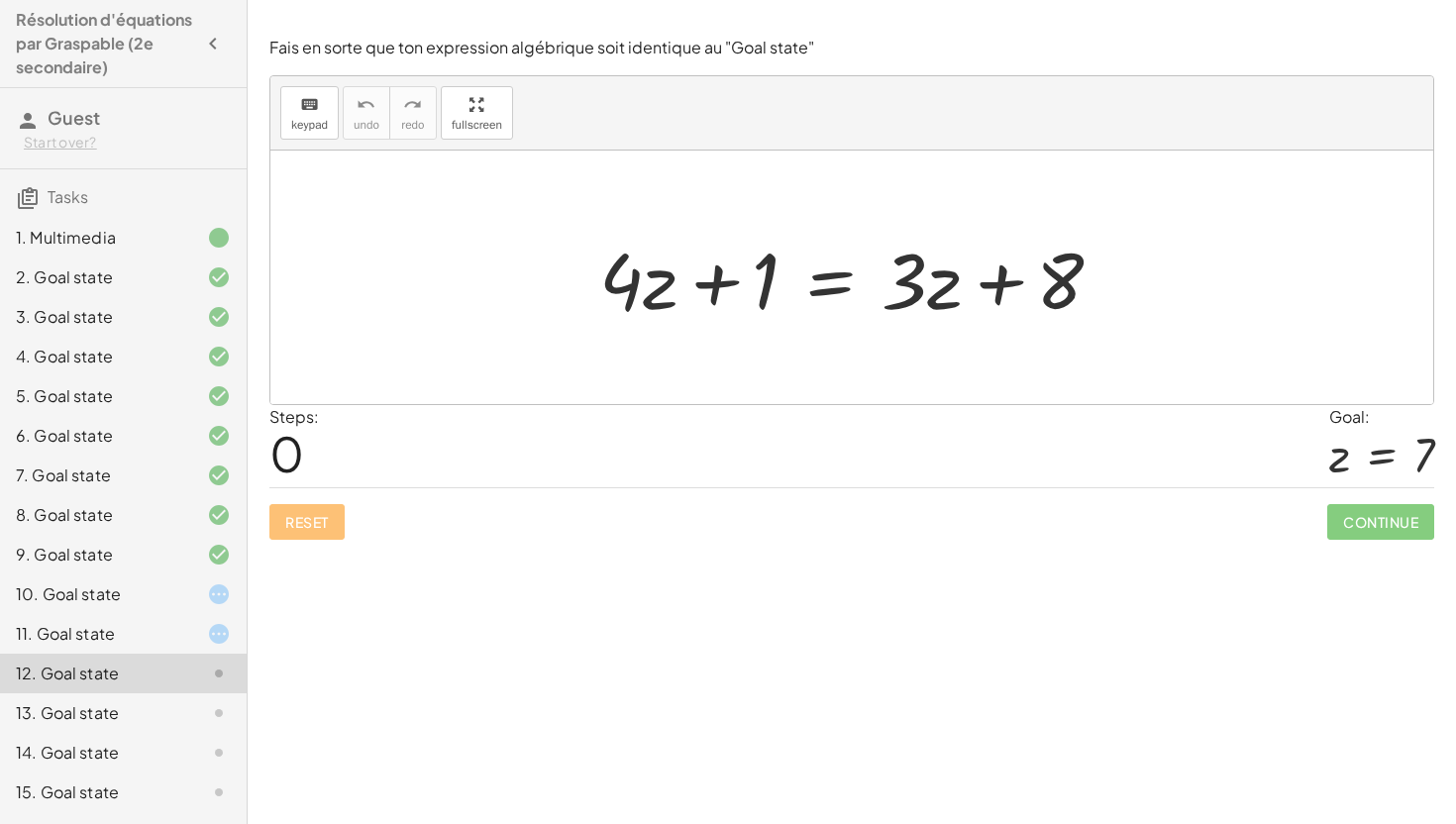 click at bounding box center [859, 277] 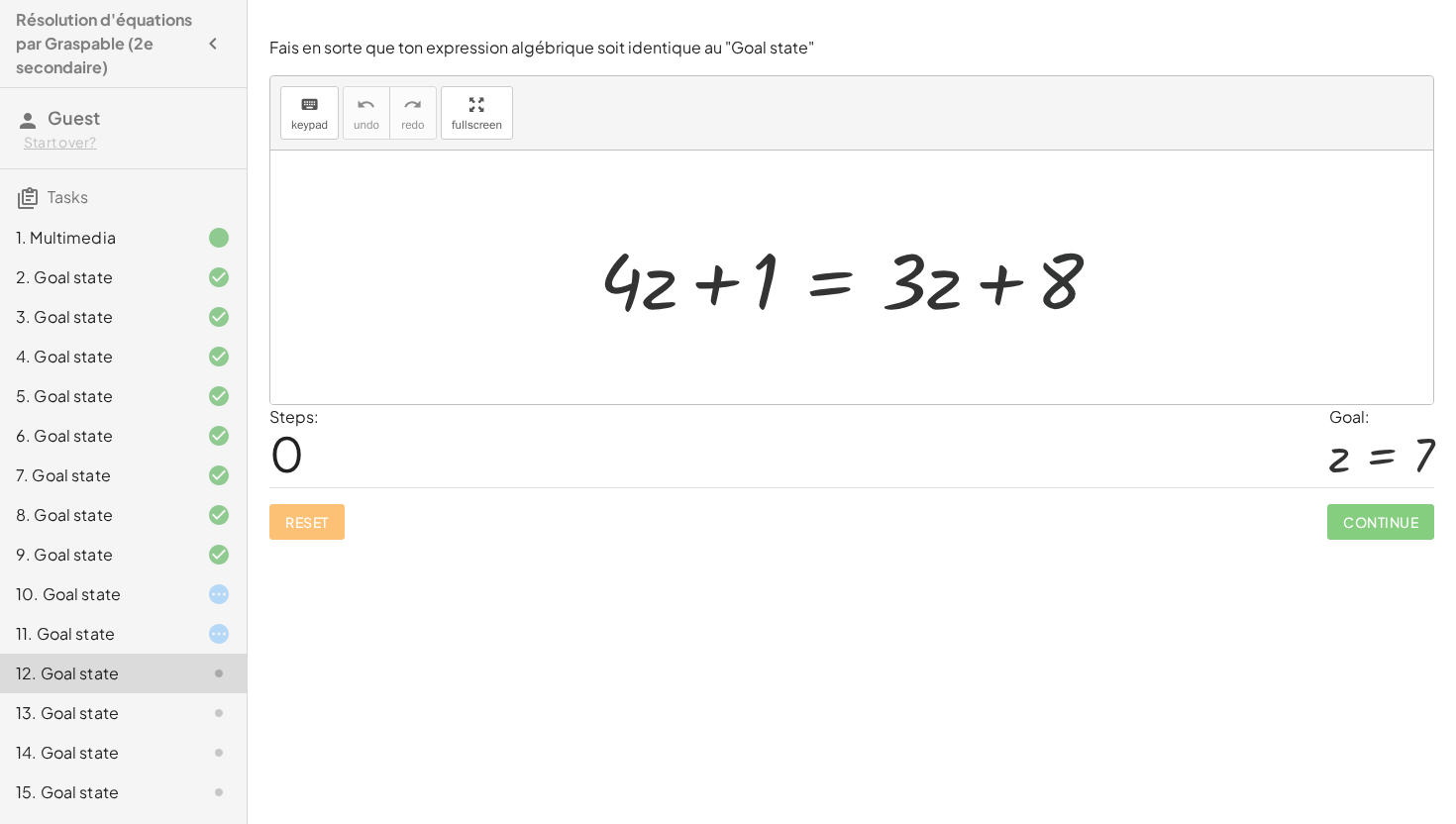 click at bounding box center (859, 277) 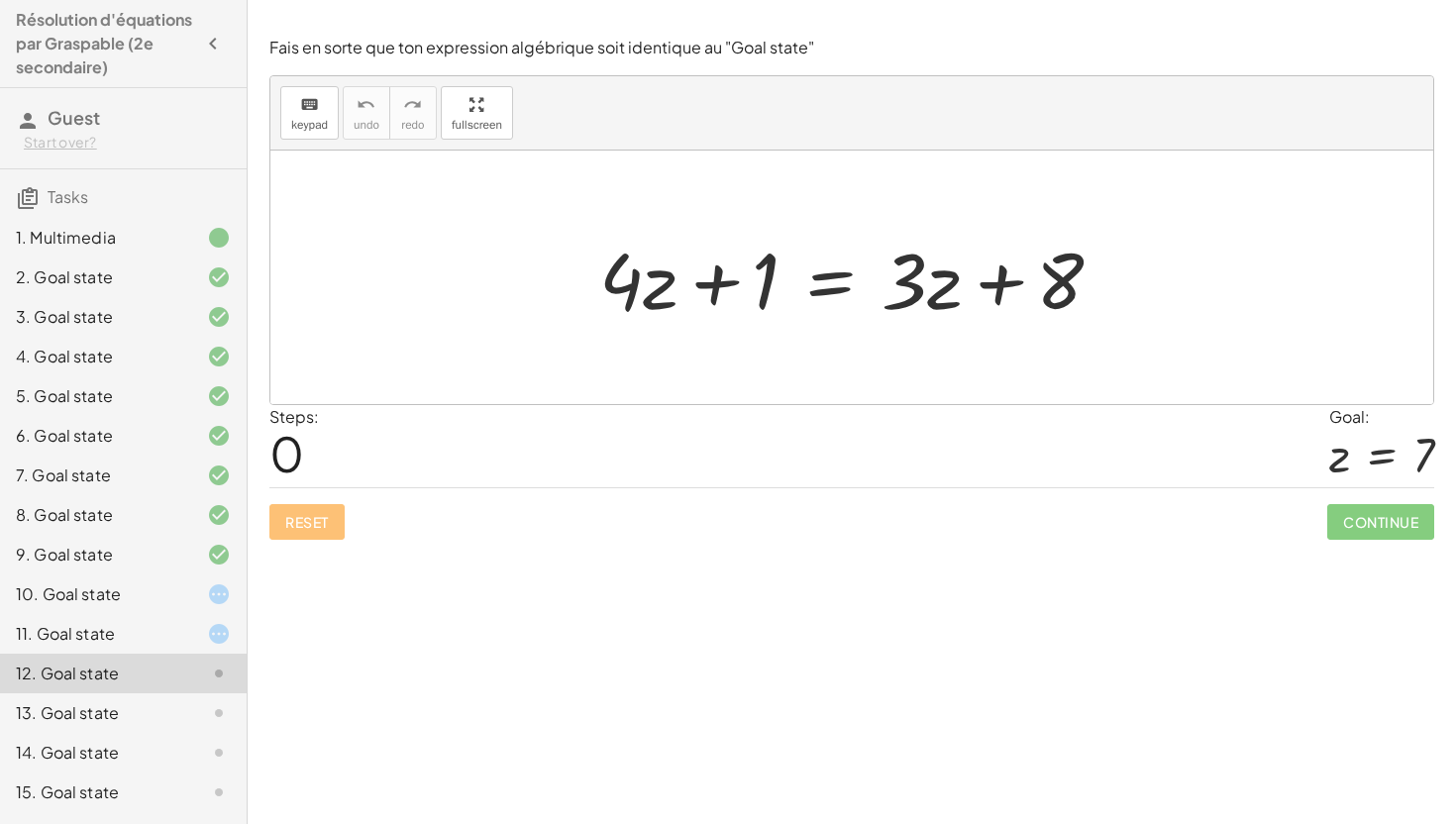 click at bounding box center [859, 277] 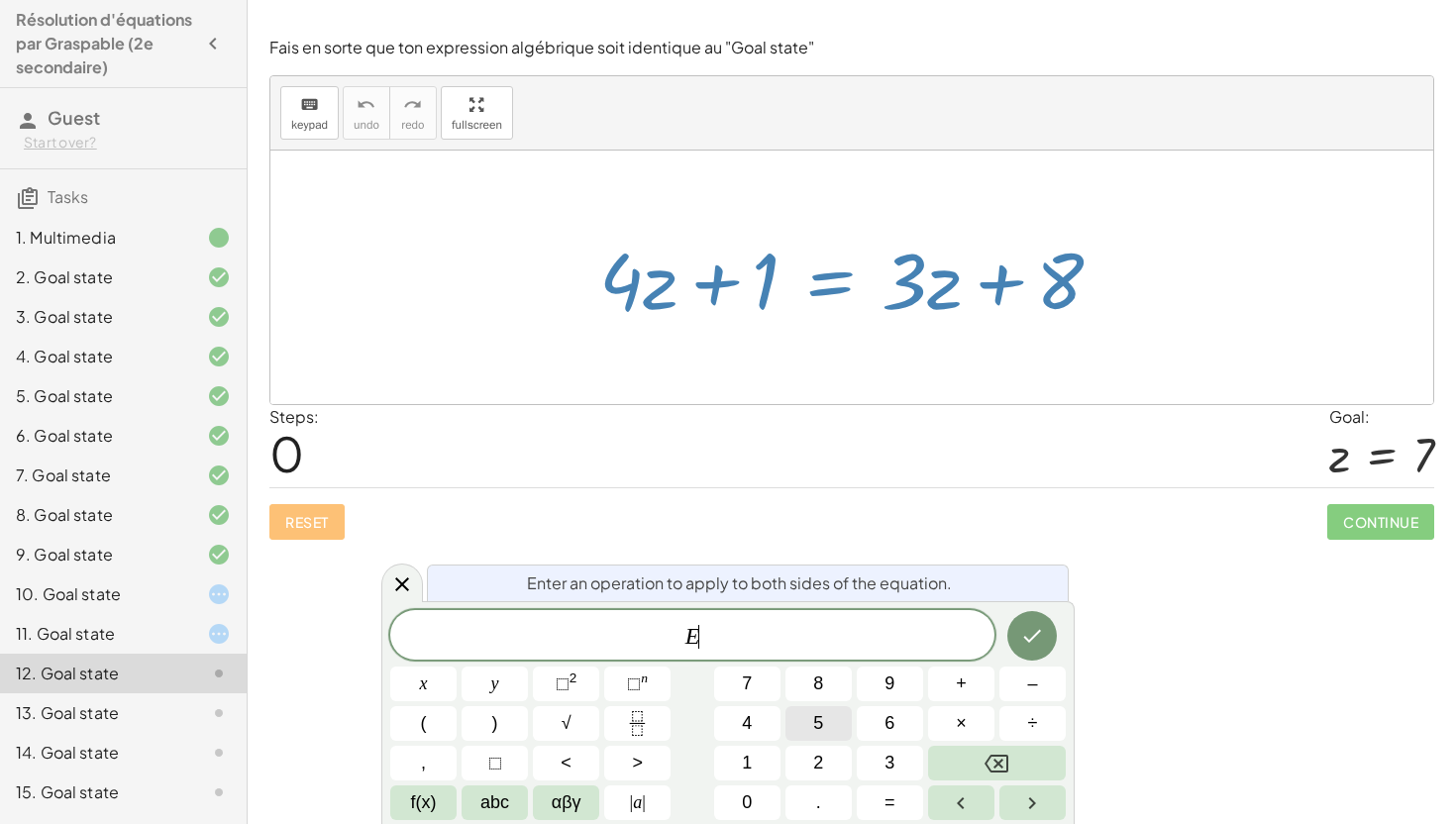 click on "5" at bounding box center [818, 723] 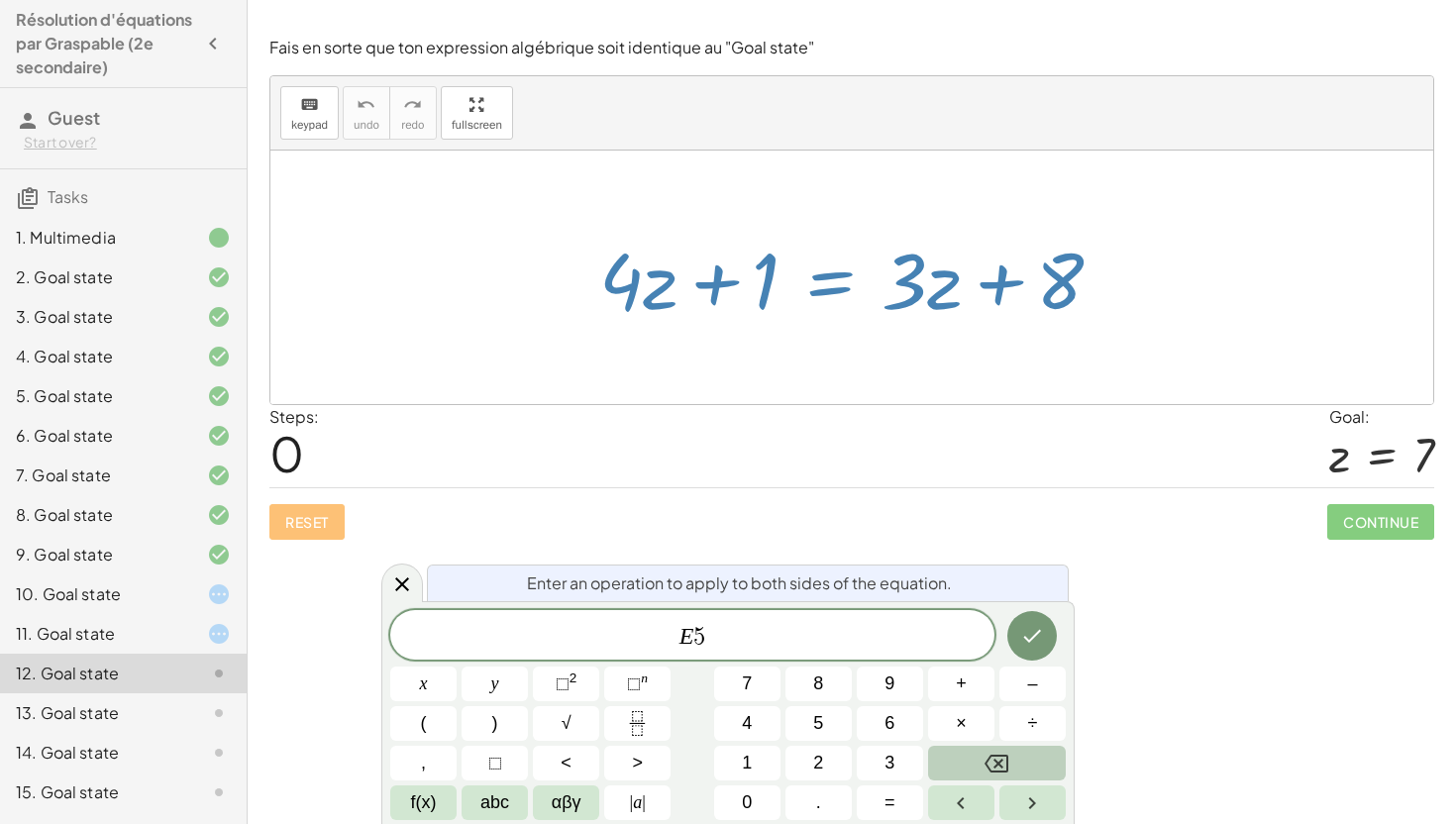 click 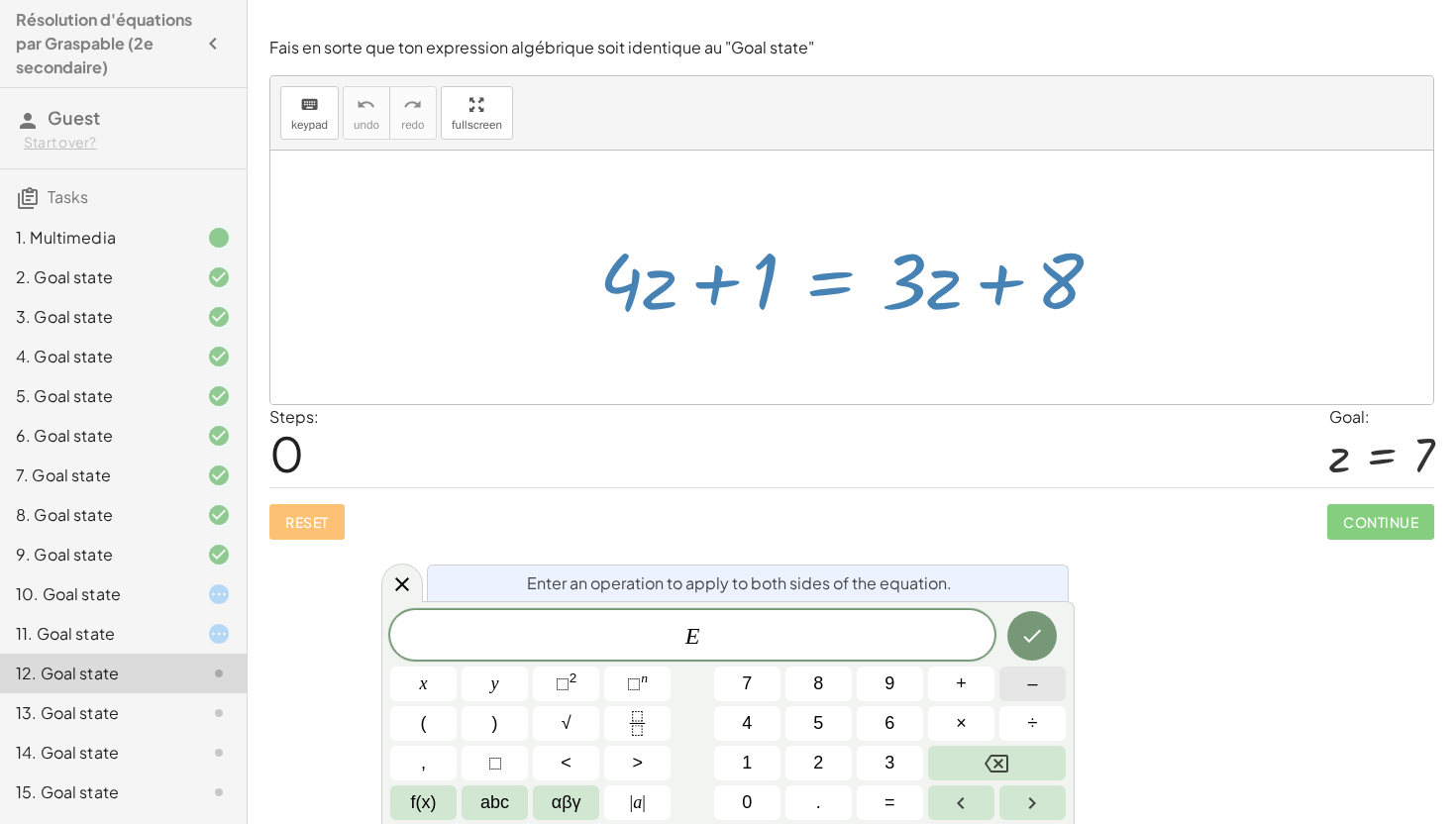 click on "–" at bounding box center [1032, 683] 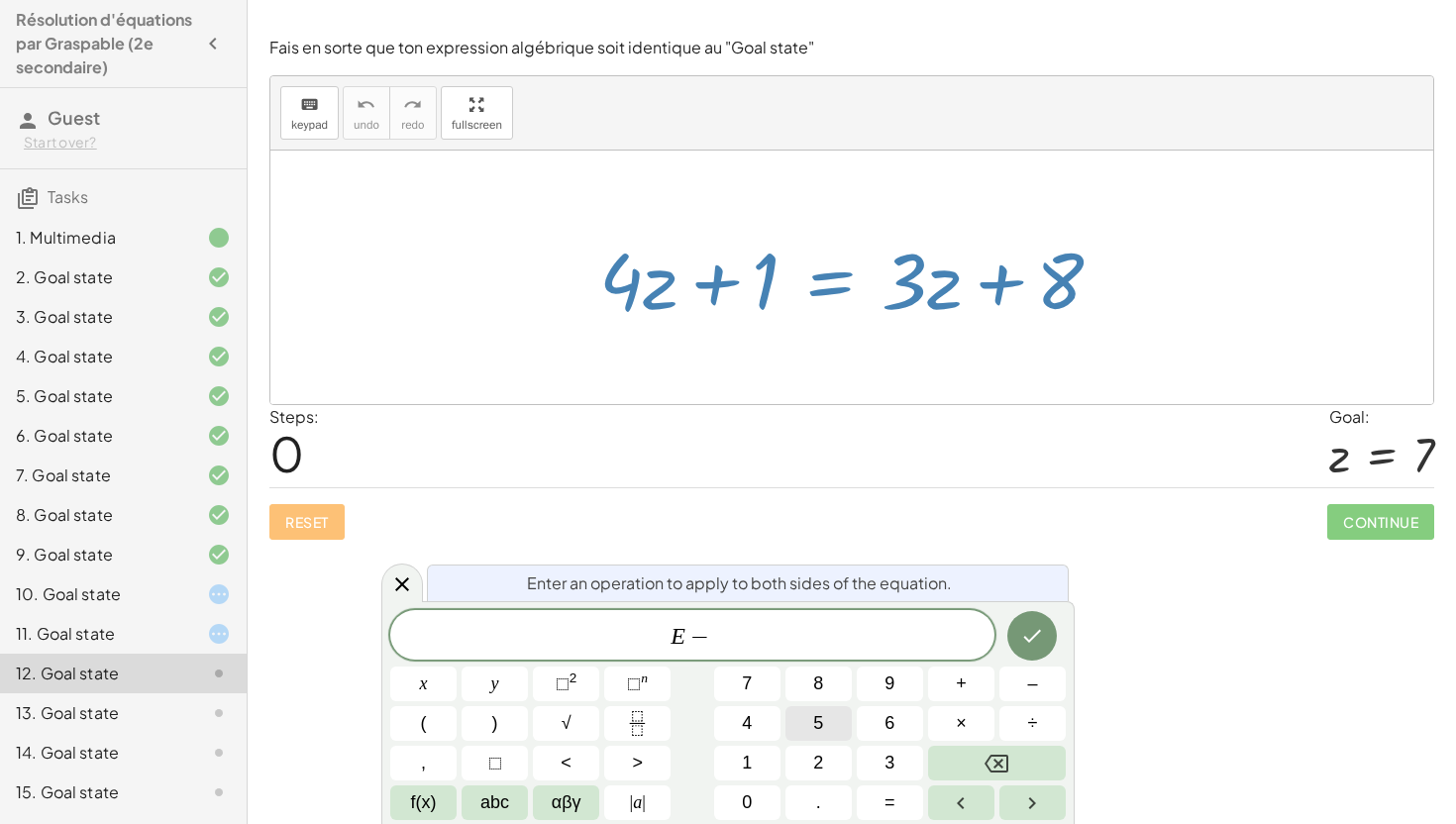 click on "5" at bounding box center [818, 723] 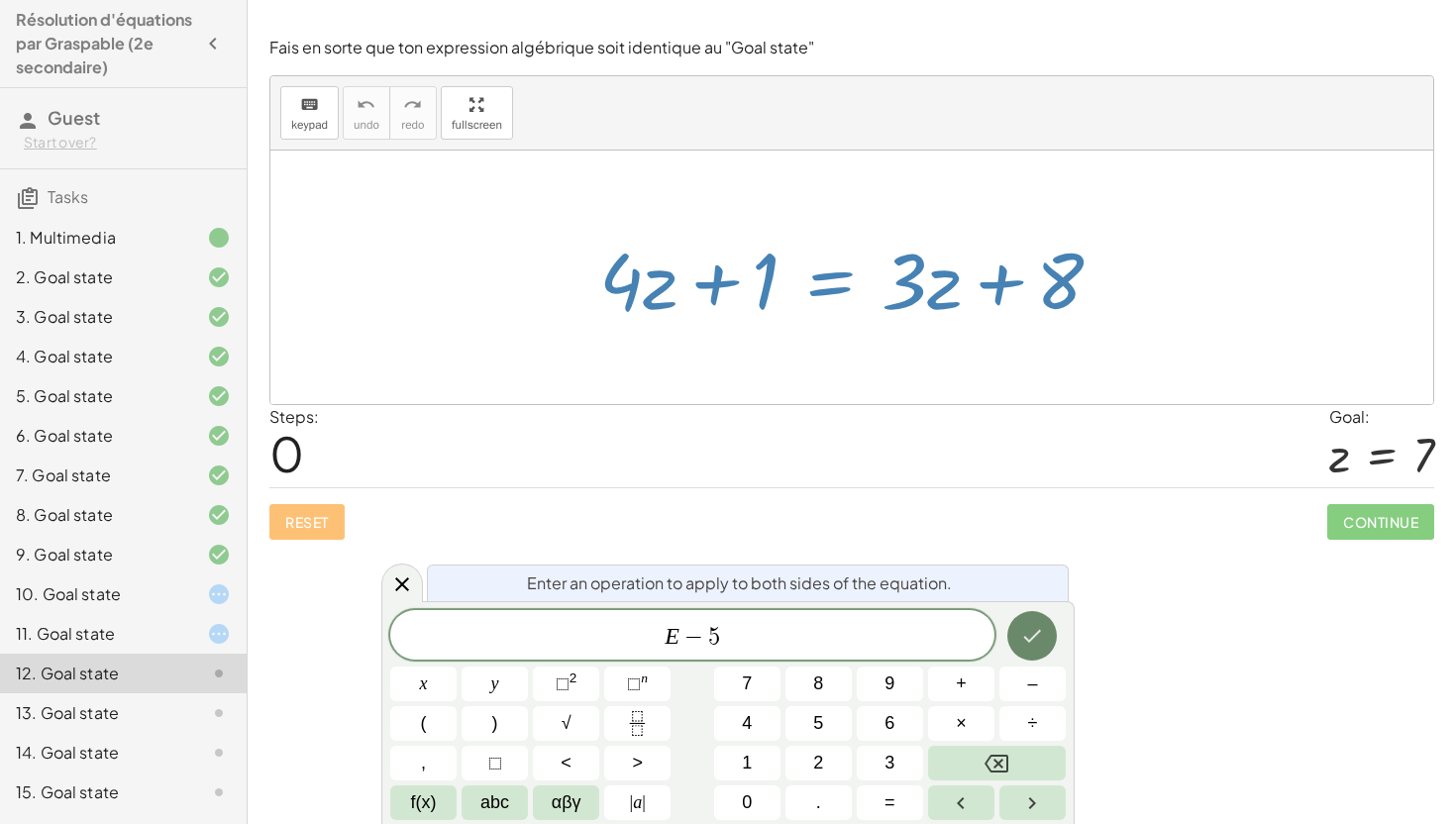click 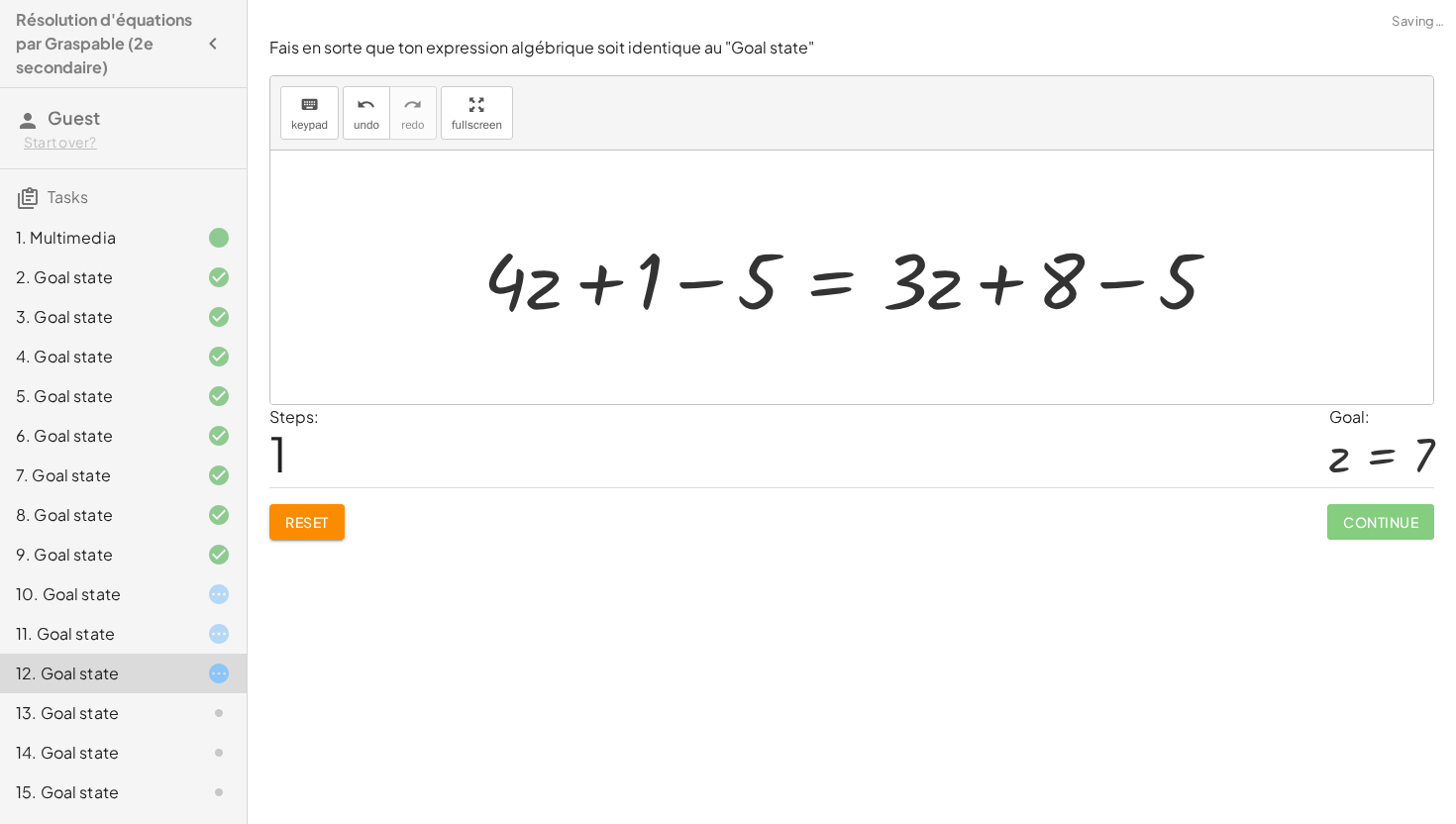 click at bounding box center [859, 277] 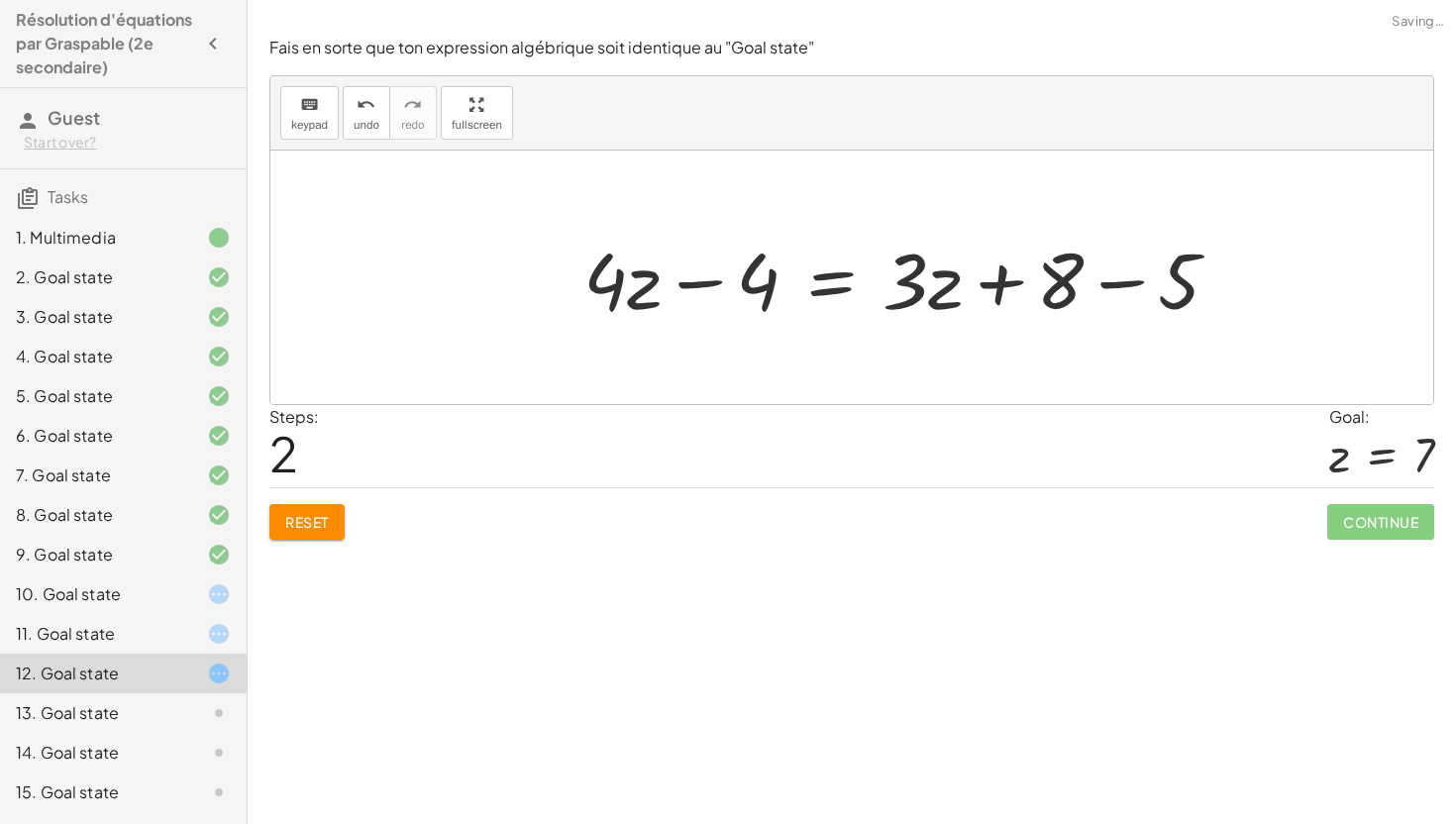 click at bounding box center (909, 277) 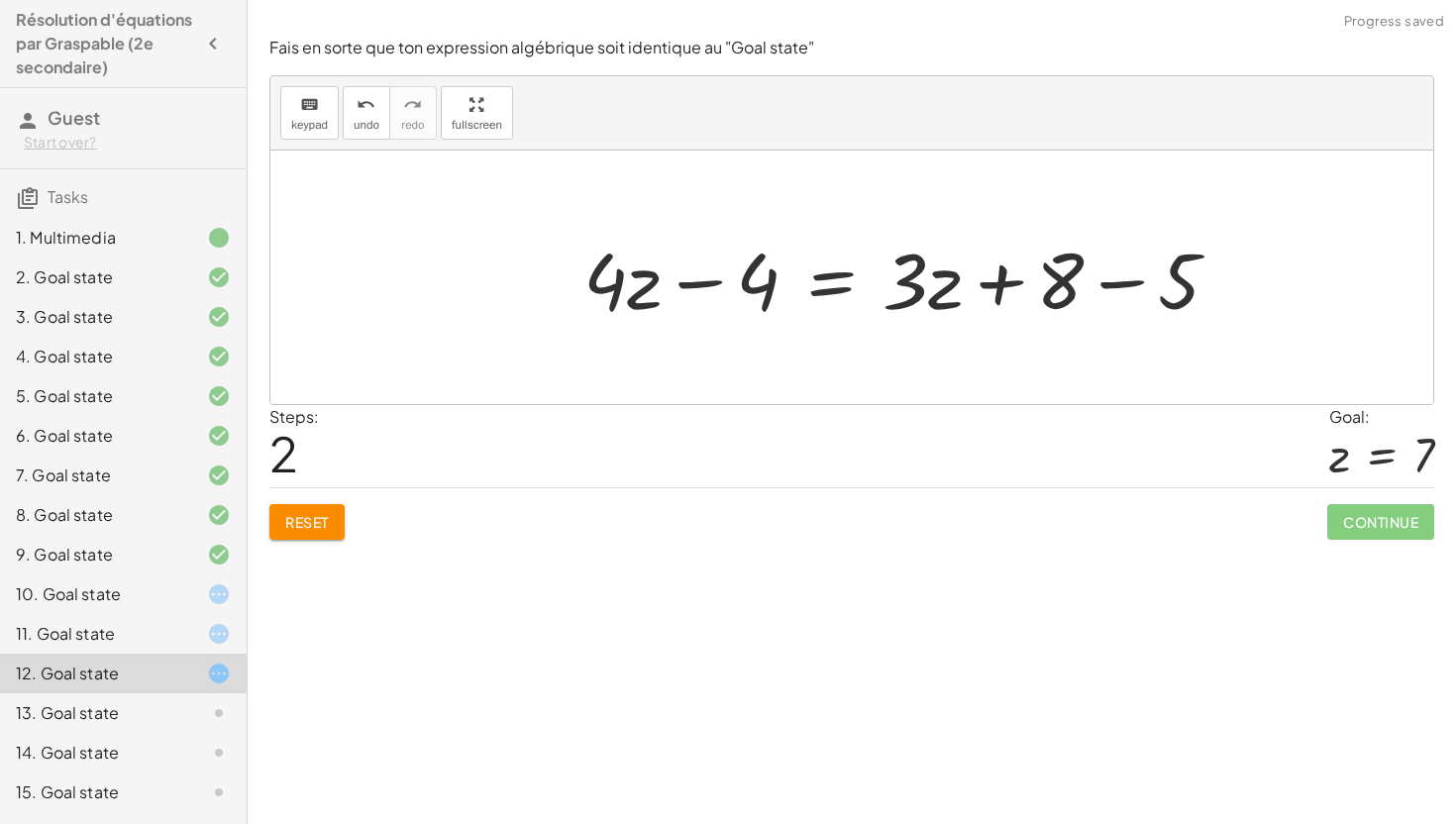 click at bounding box center [909, 277] 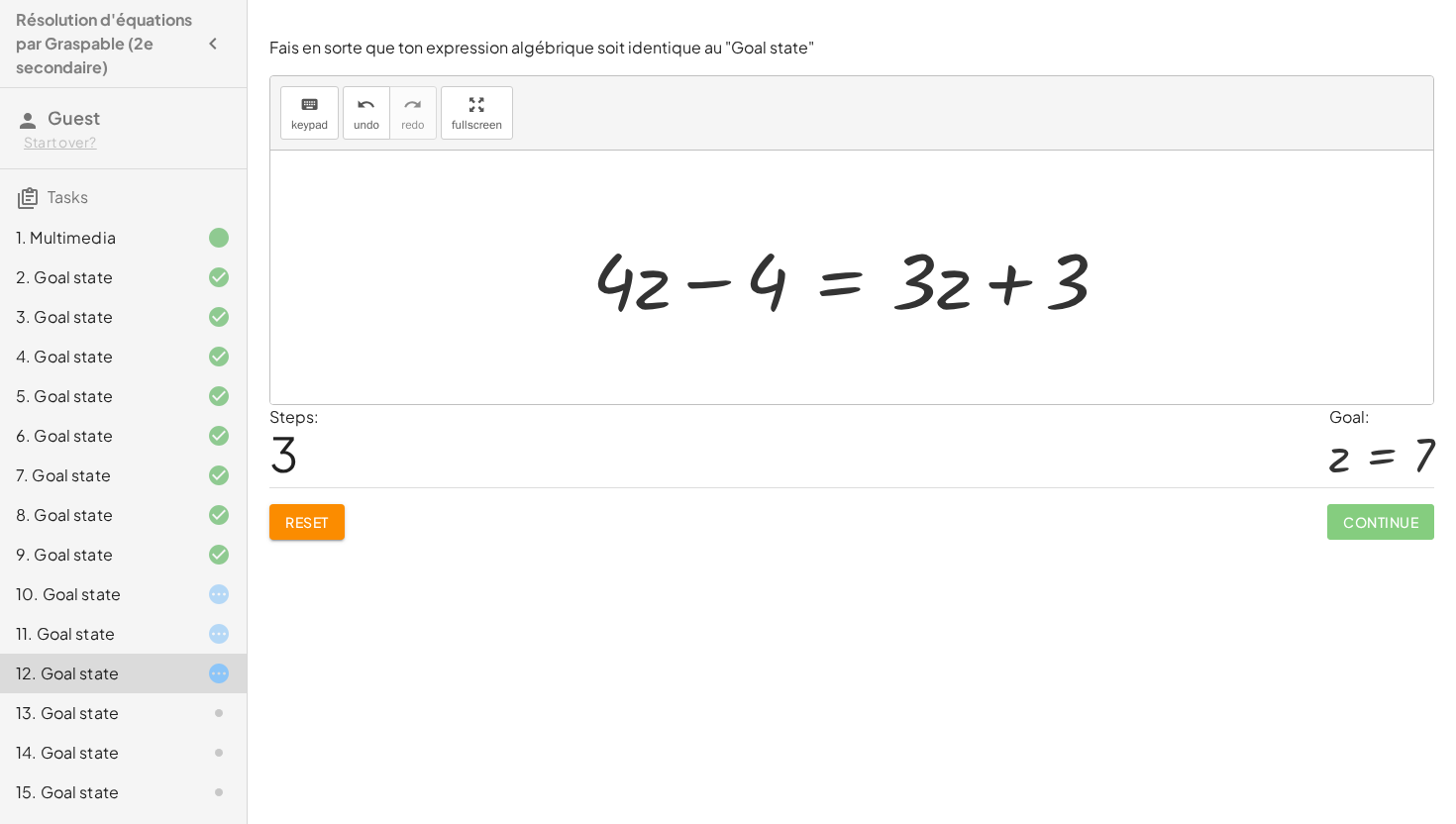 click at bounding box center (859, 277) 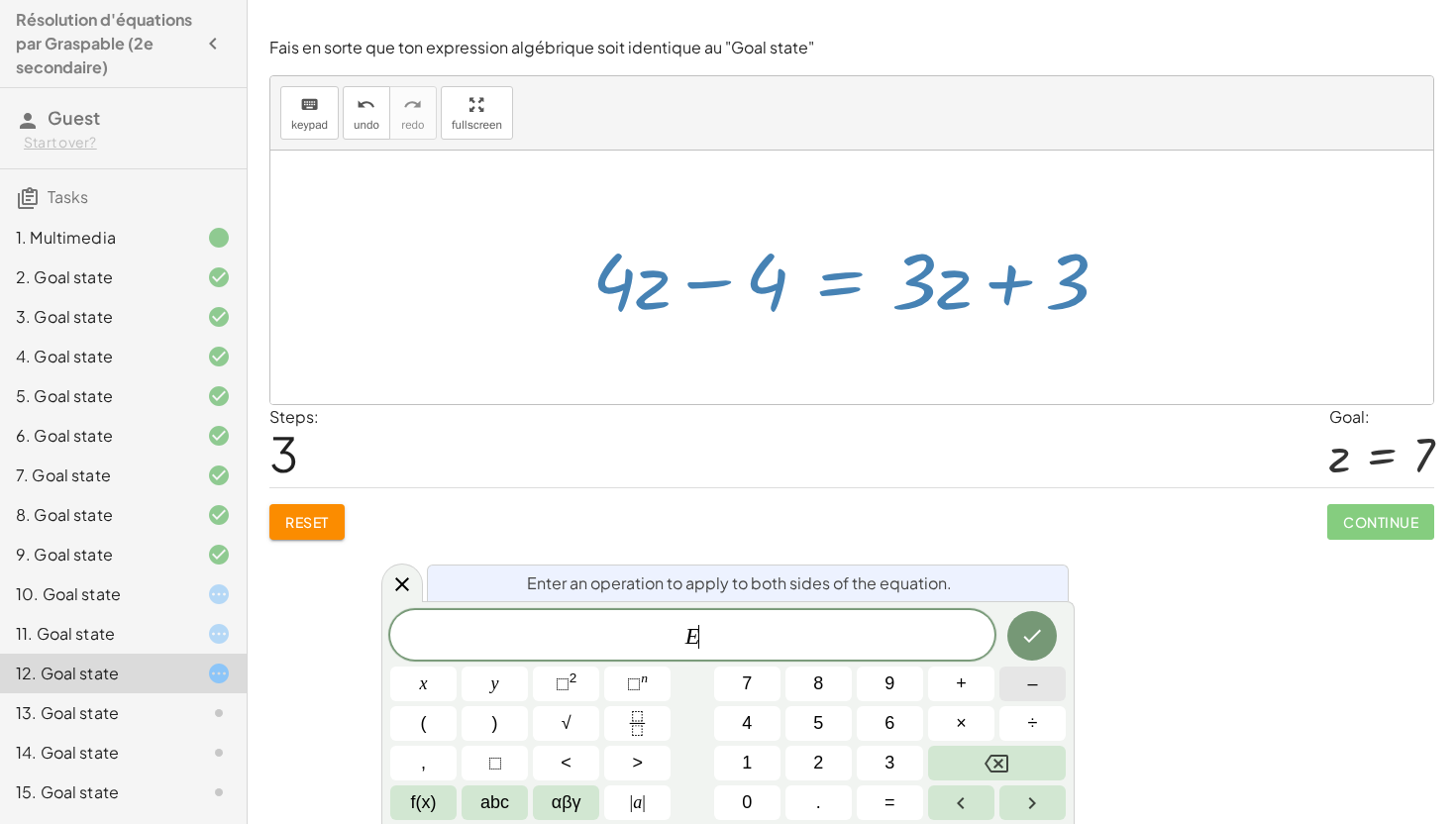 click on "–" at bounding box center (1032, 683) 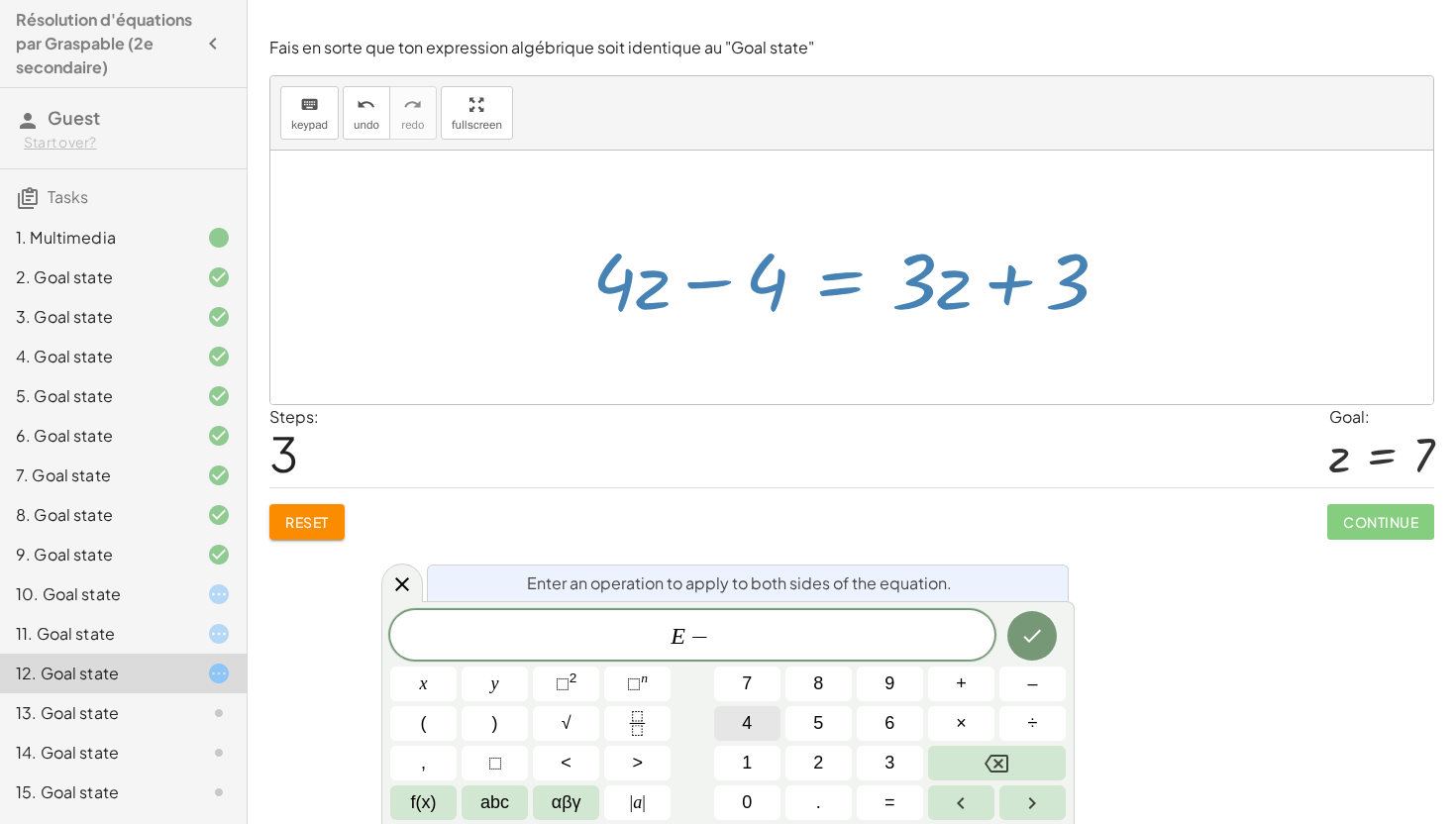 click on "4" at bounding box center [747, 723] 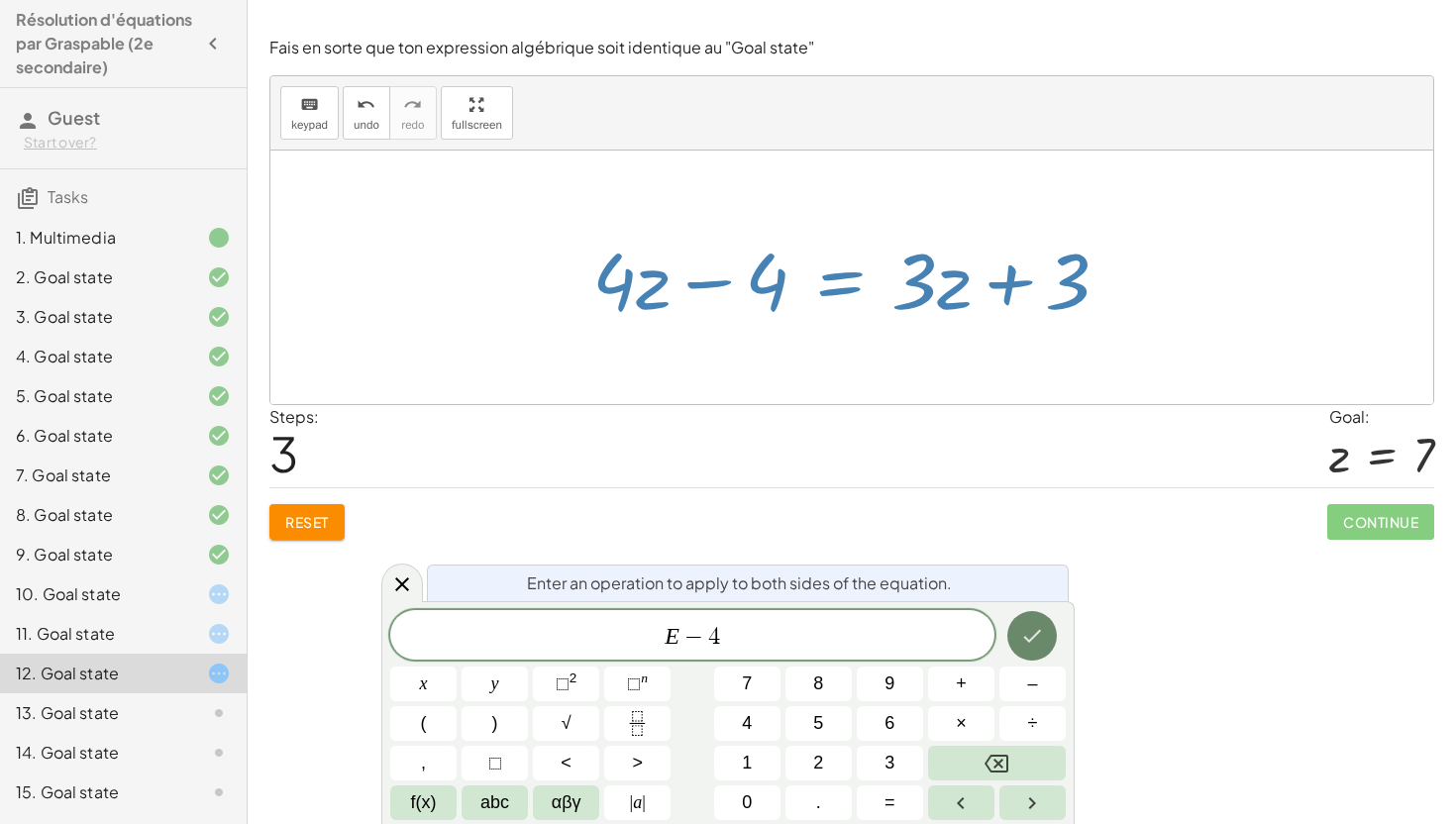 click 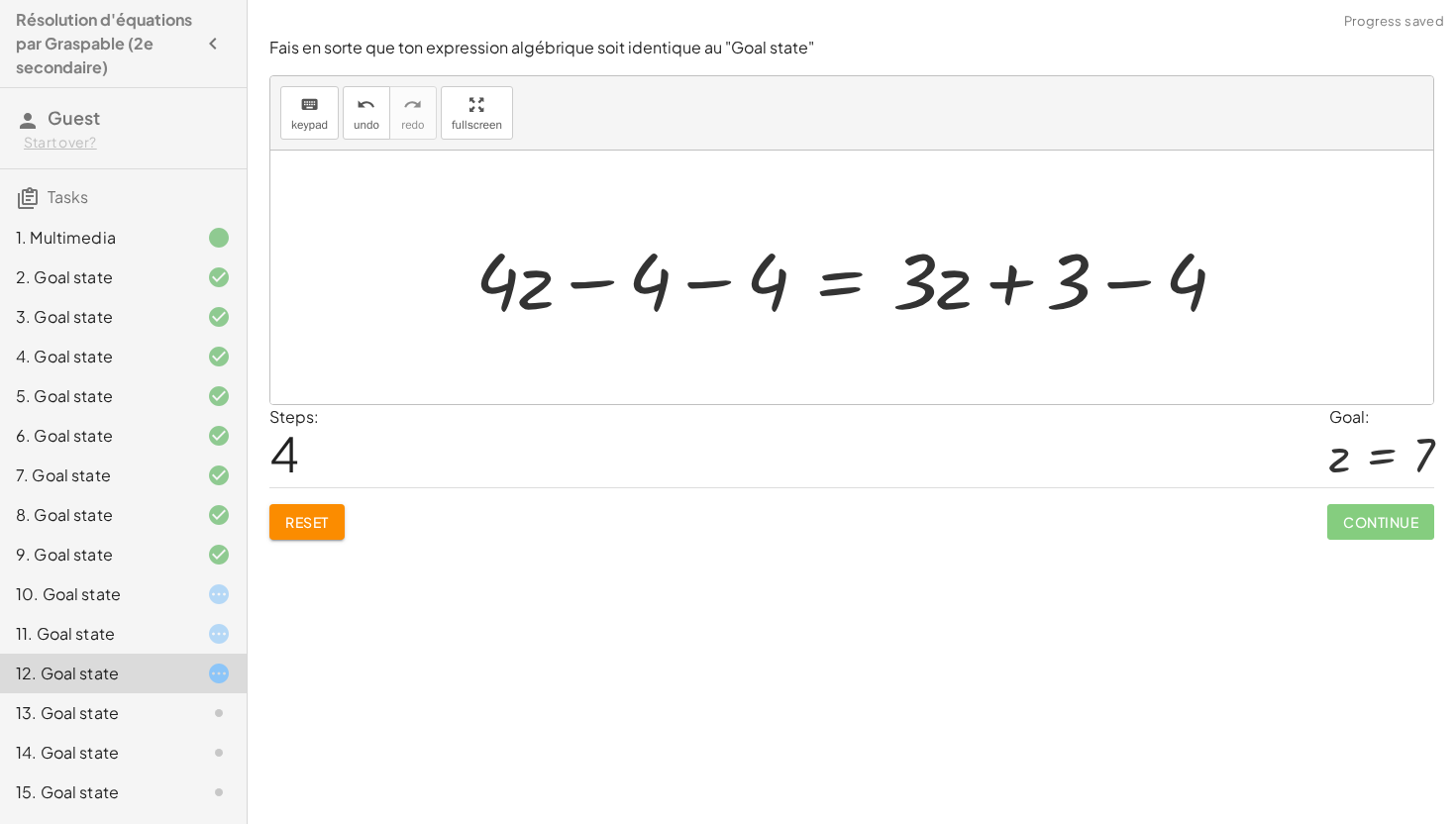 click at bounding box center [860, 277] 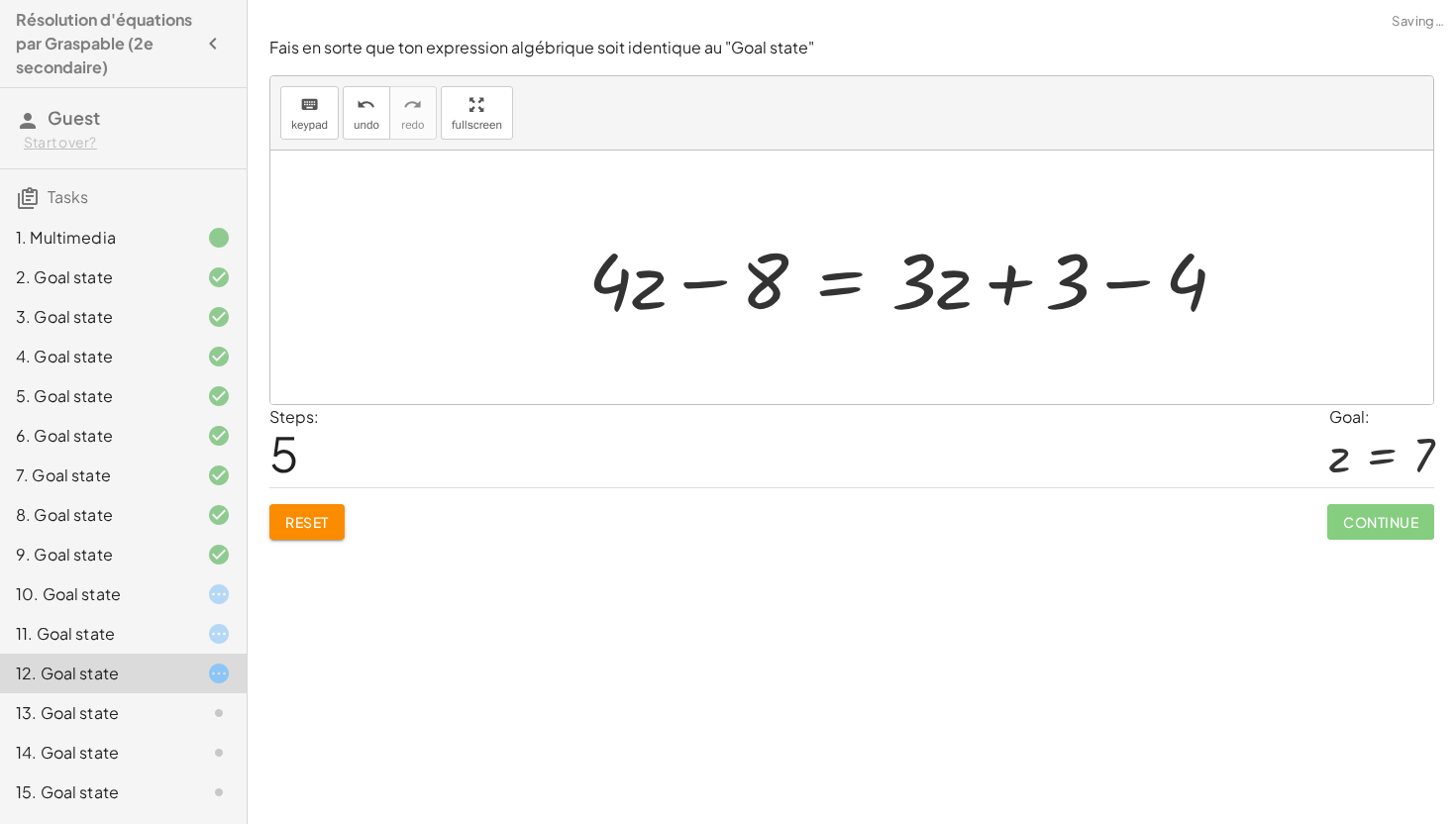 click at bounding box center [915, 277] 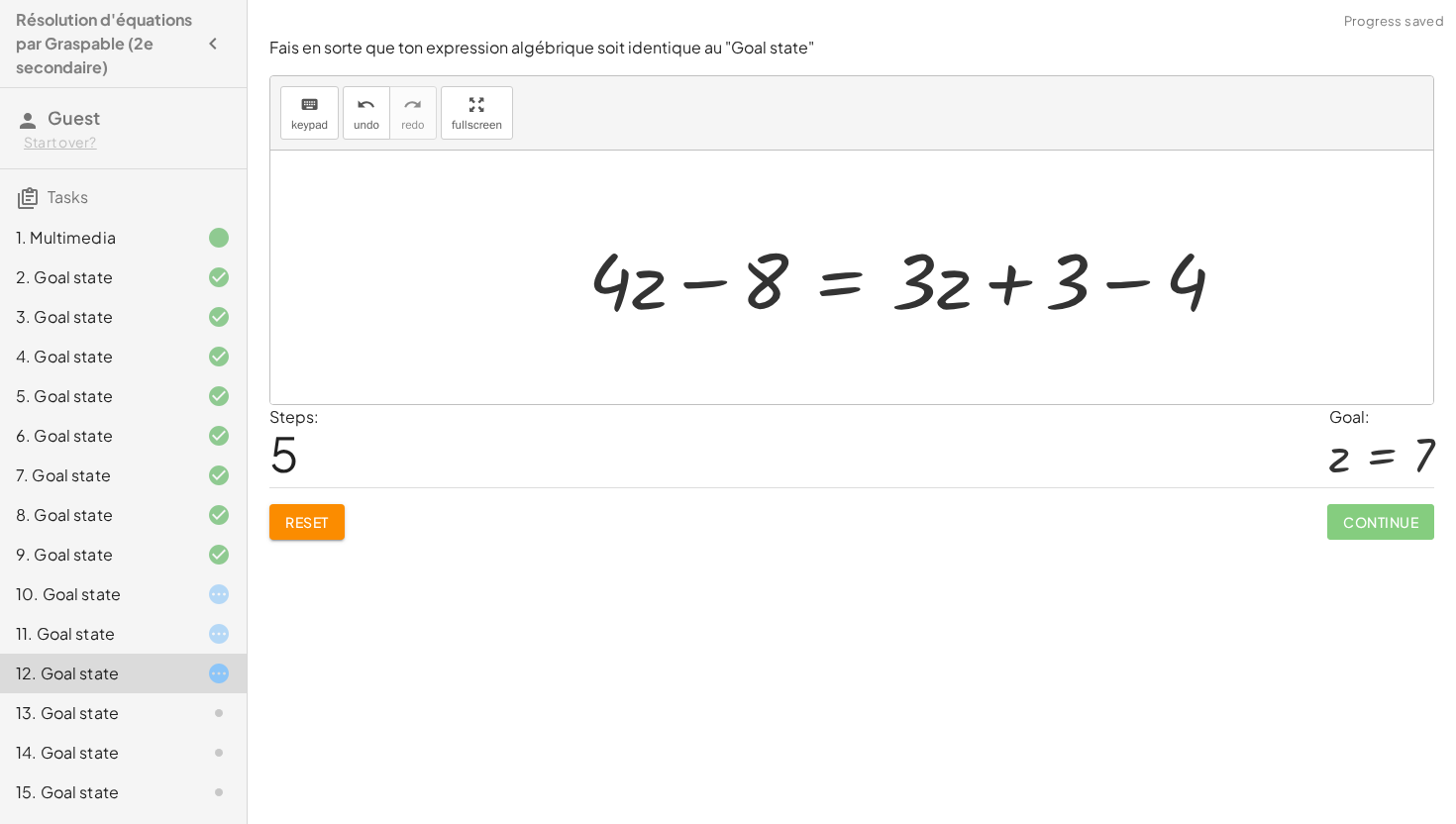 click at bounding box center [915, 277] 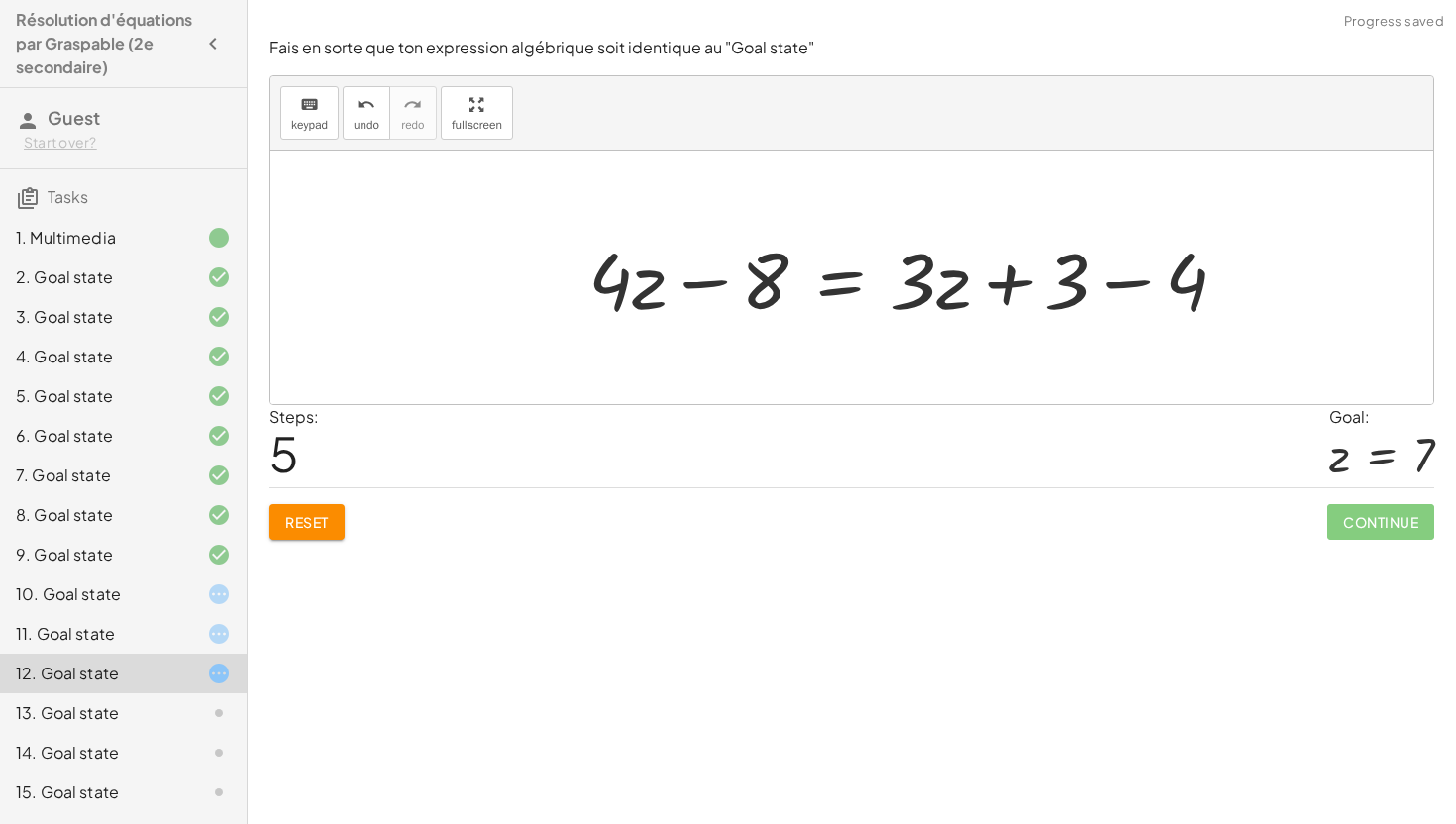 click at bounding box center (915, 277) 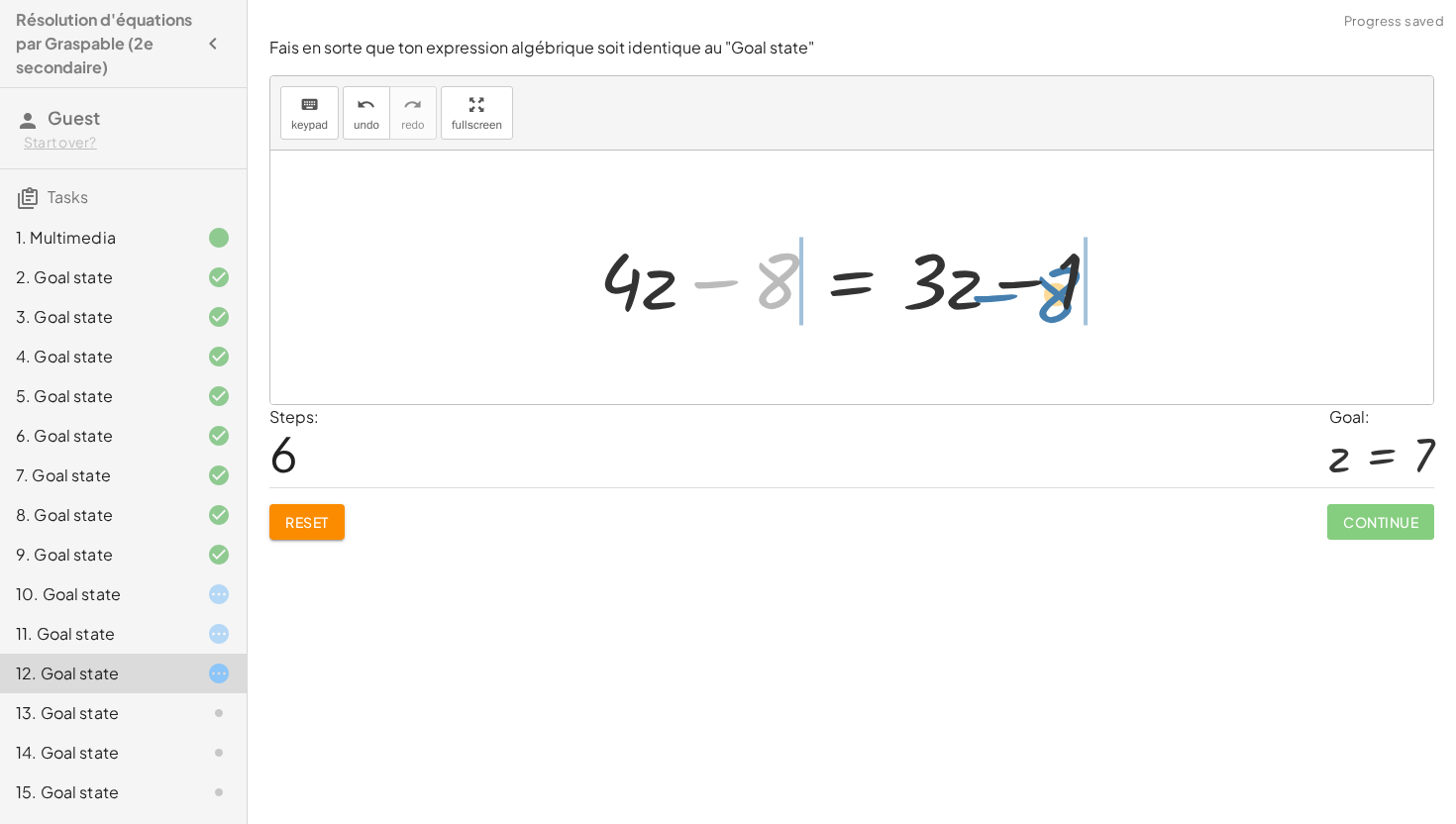 drag, startPoint x: 776, startPoint y: 272, endPoint x: 1060, endPoint y: 280, distance: 284.11265 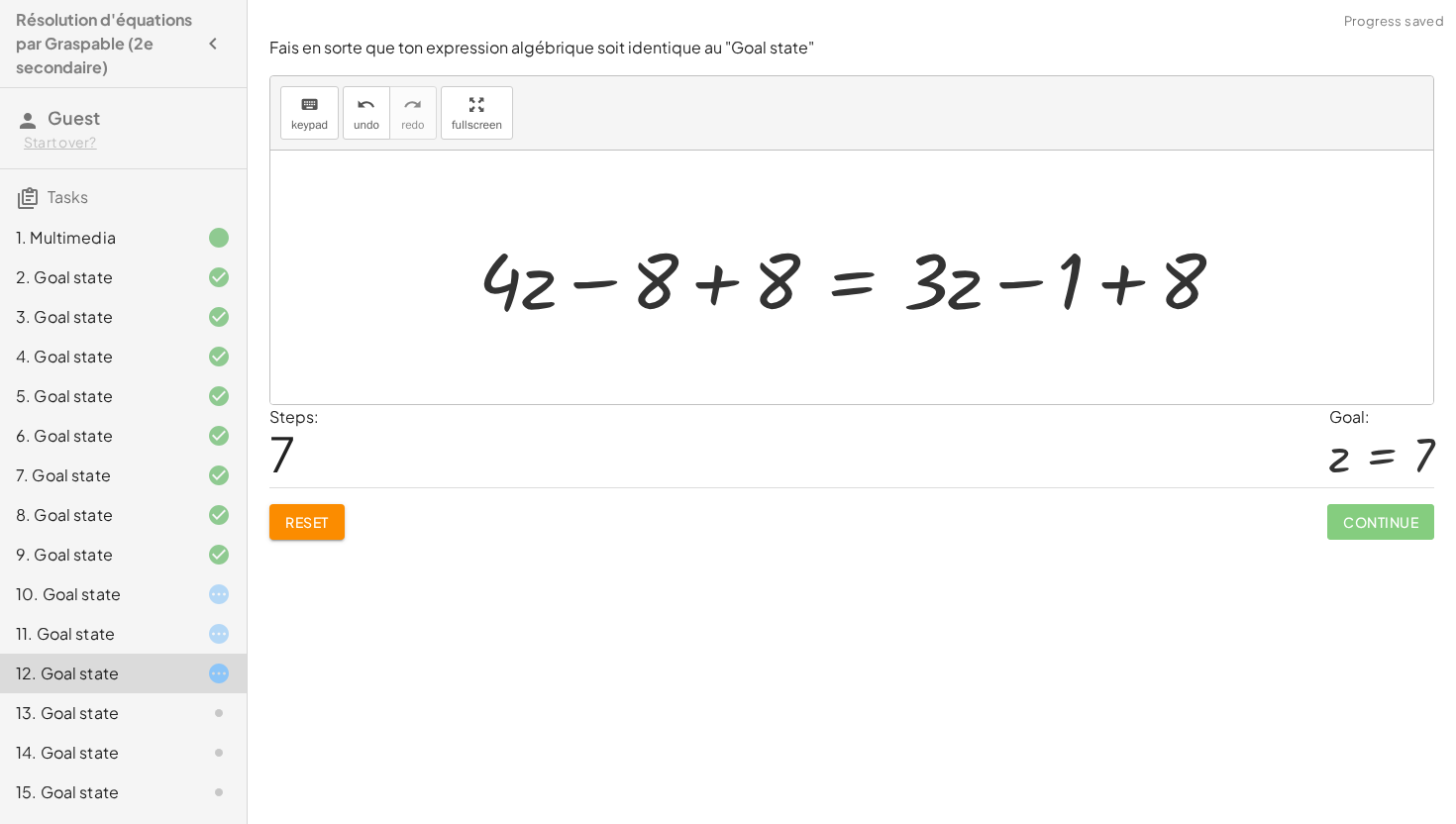 click at bounding box center [860, 277] 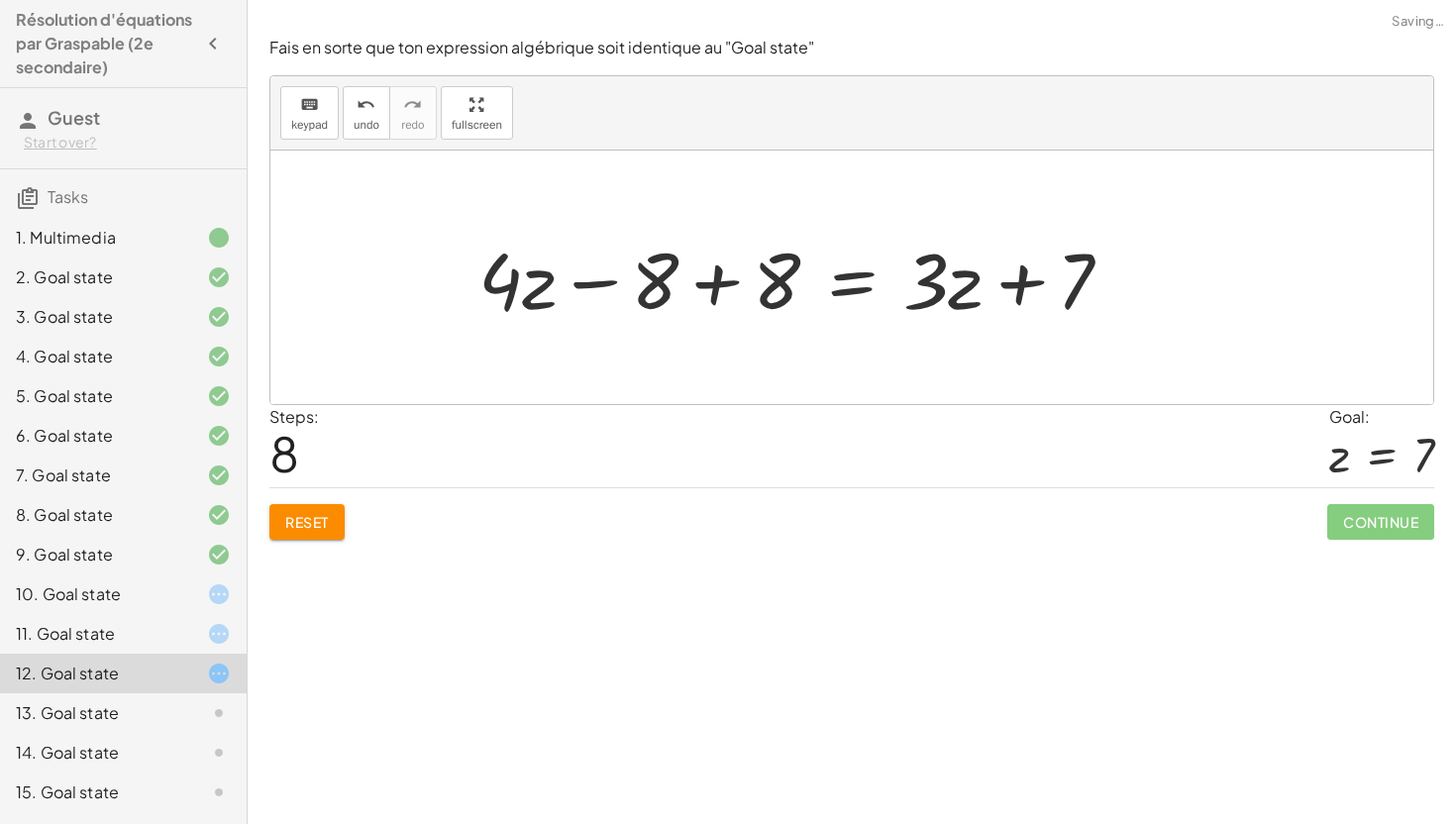 click at bounding box center [803, 277] 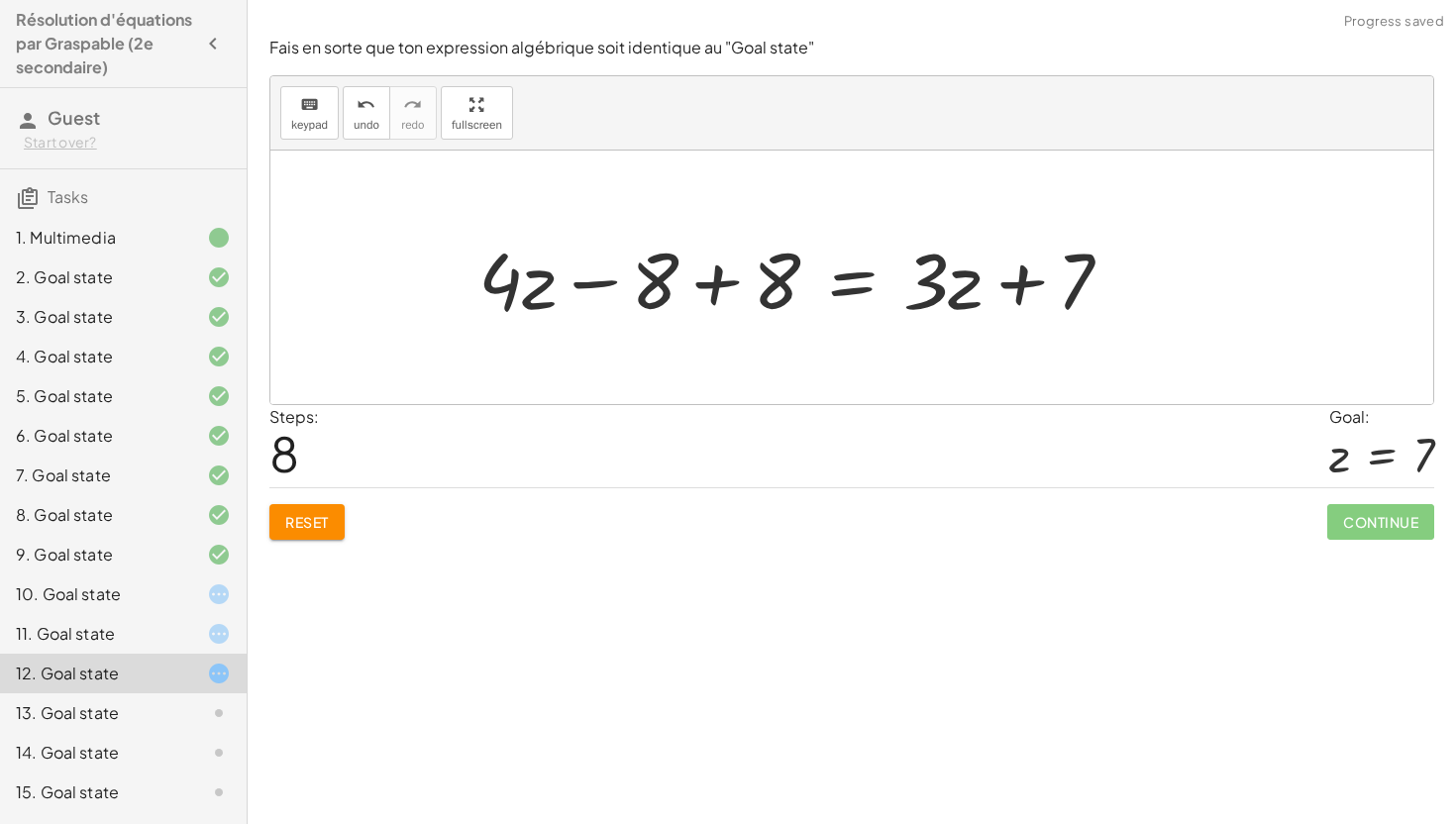 click at bounding box center (803, 277) 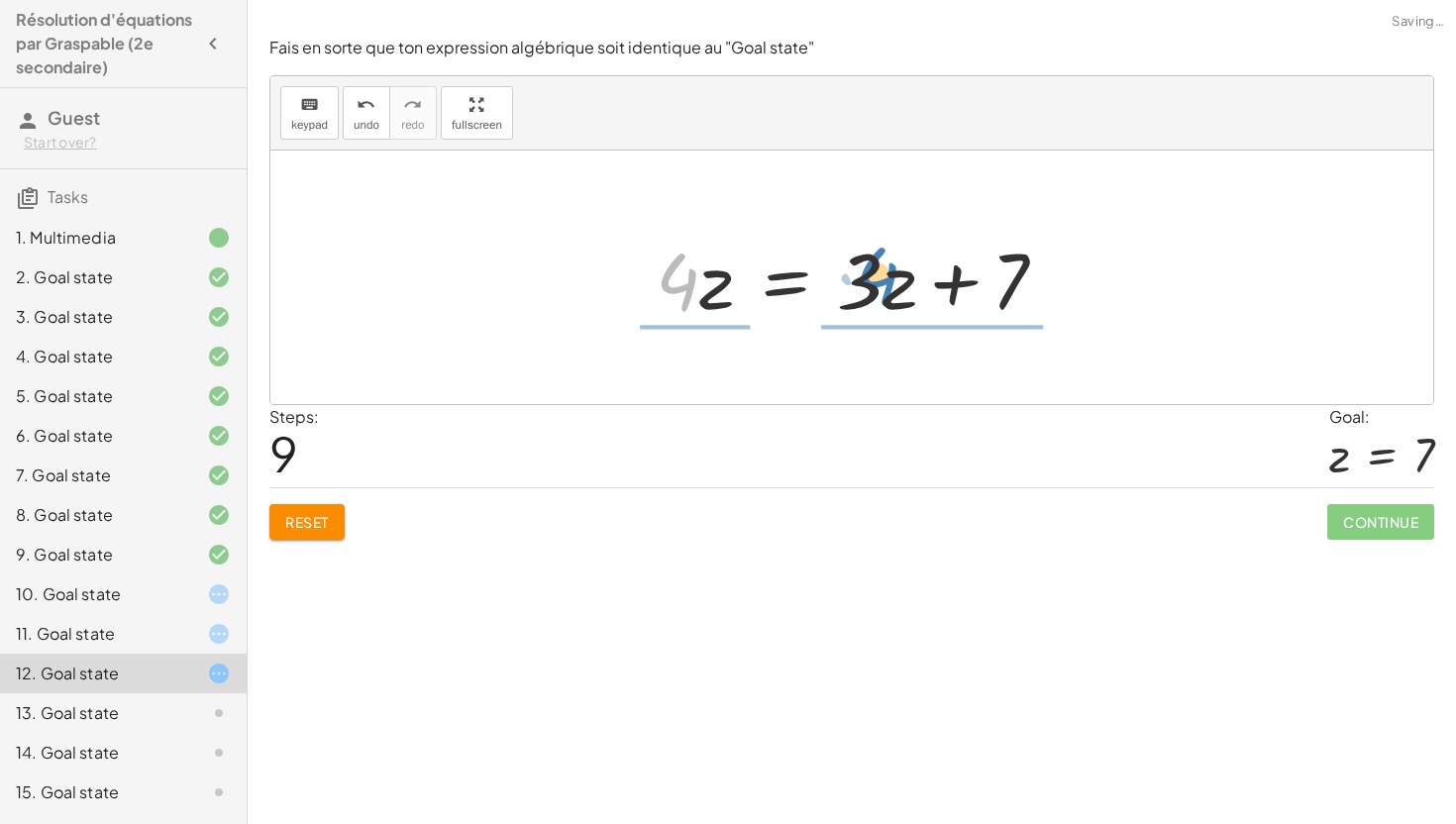 drag, startPoint x: 676, startPoint y: 280, endPoint x: 884, endPoint y: 272, distance: 208.15379 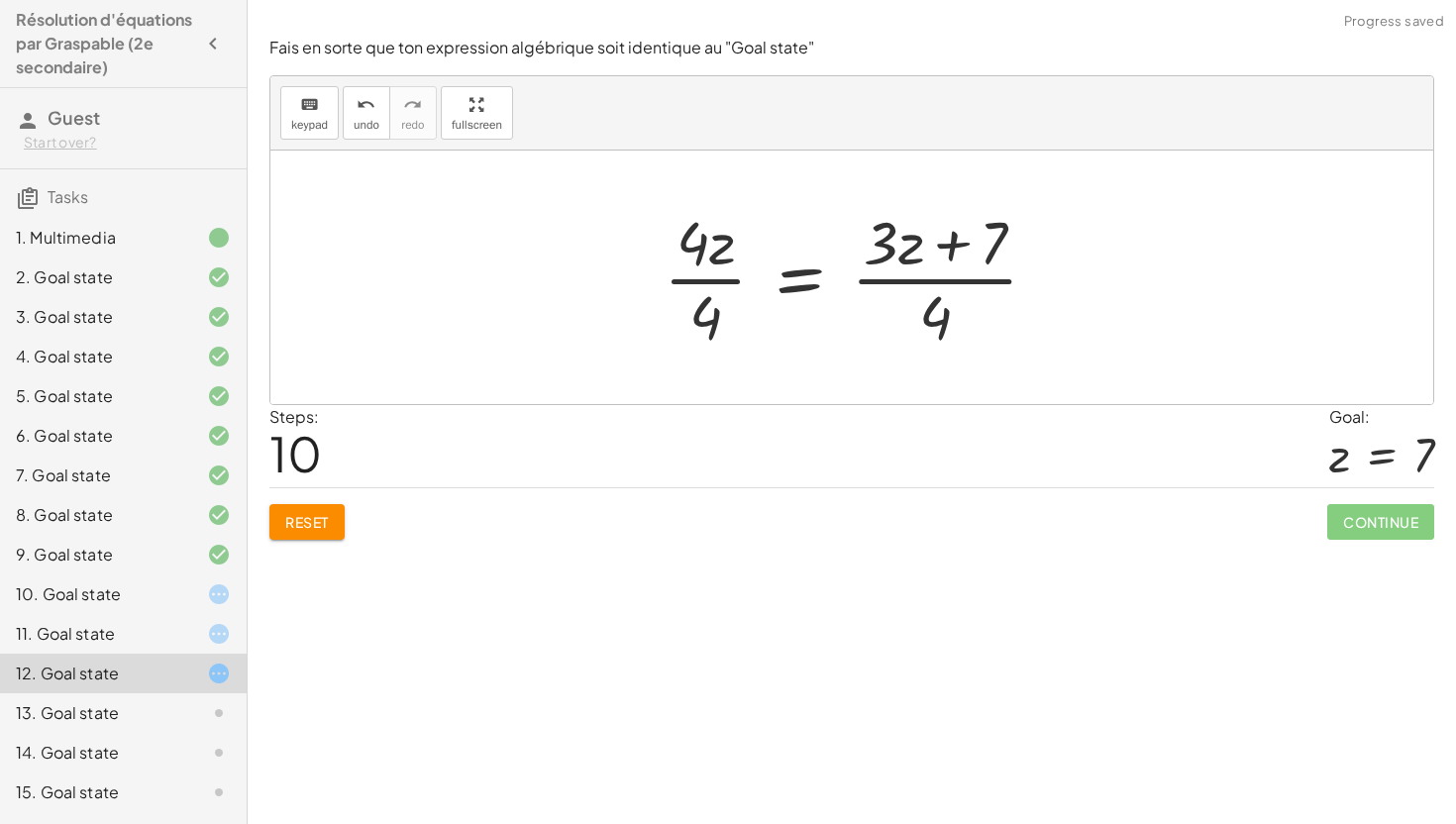 click at bounding box center [859, 277] 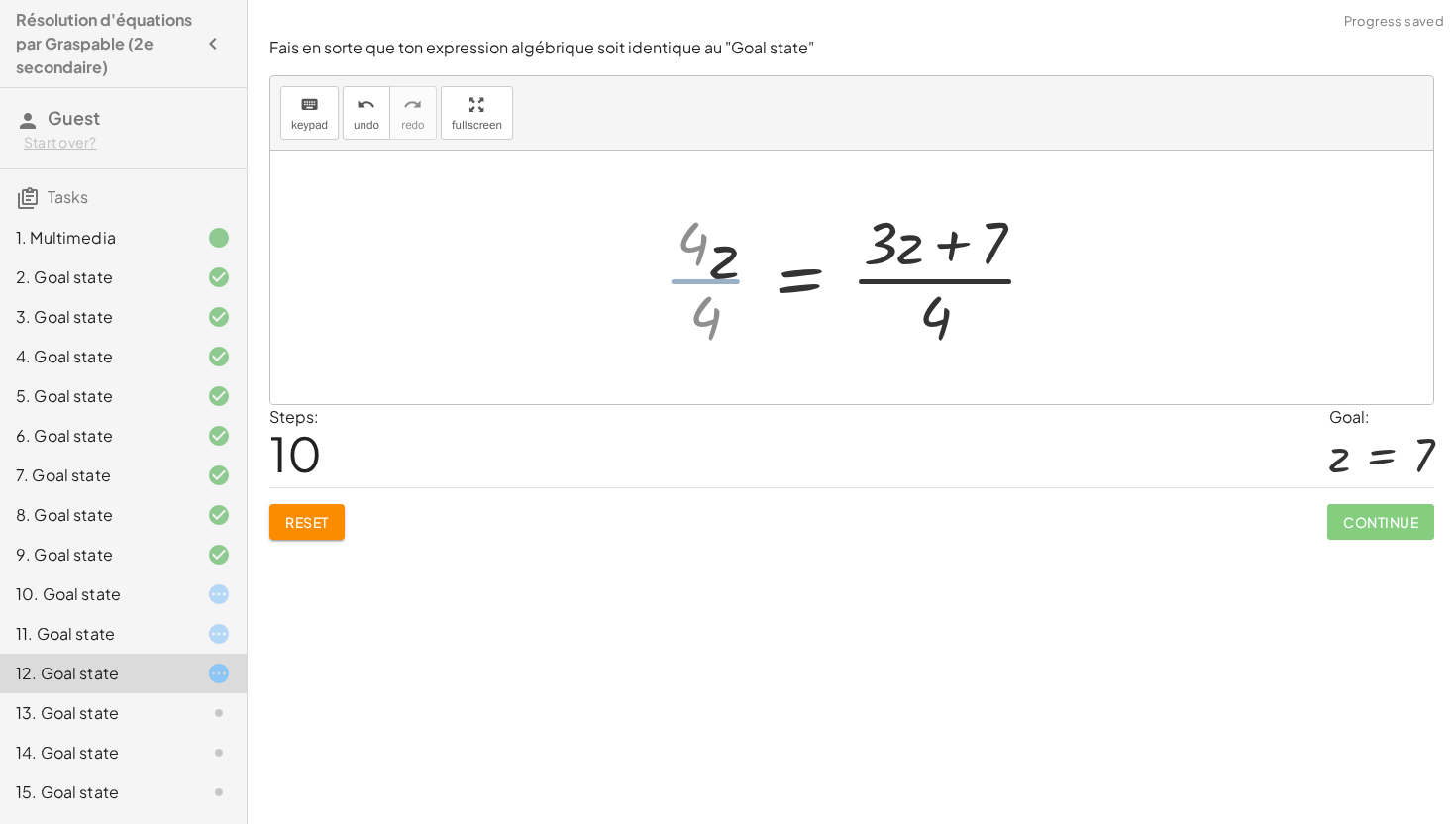 click on "+ · 4 · z + 1 = + · 3 · z + 8 + · 4 · z + 1 − 5 = + · 3 · z + 8 − 5 + · 4 · z − 4 = + · 3 · z + 8 − 5 + · 4 · z − 4 = + · 3 · z + 3 + · 4 · z − 4 − 4 = + · 3 · z + 3 − 4 + · 4 · z − 8 = + · 3 · z + 3 − 4 + · 4 · z − 8 = + · 3 · z − 1 + · 4 · z − 8 + 8 = + · 3 · z − 1 + 8 + · 4 · z − 8 + 8 = + · 3 · z + 7 + · 4 · z + 0 = + · 3 · z + 7 · 4 · z = + · 3 · z + 7 · z = + · 3 · z + 7 · 4 · 4 · ( ) · 4 · 4 · z · 4 = · ( + · 3 · z + 7 ) · 4" at bounding box center [876, 277] 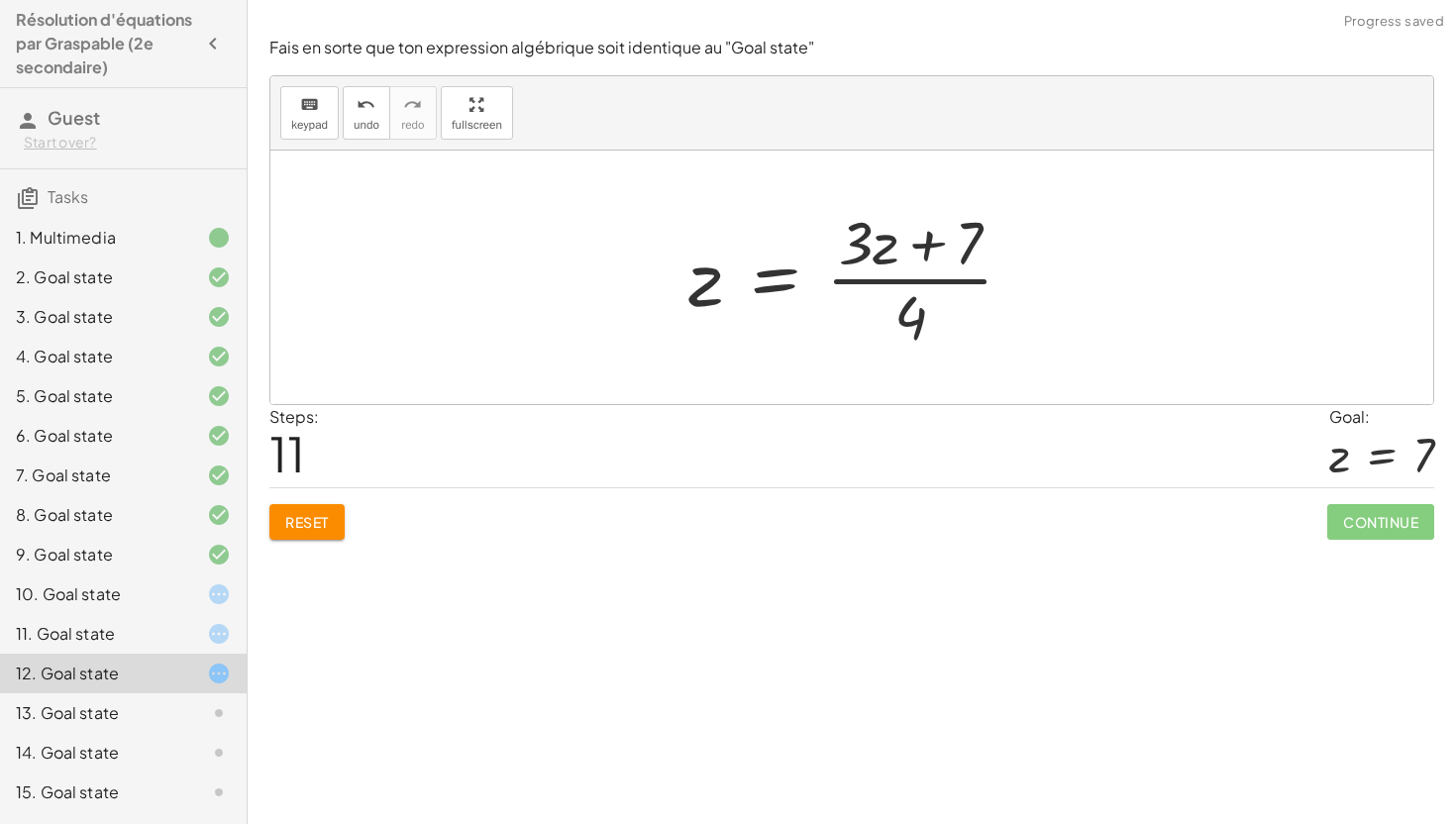 click at bounding box center (859, 277) 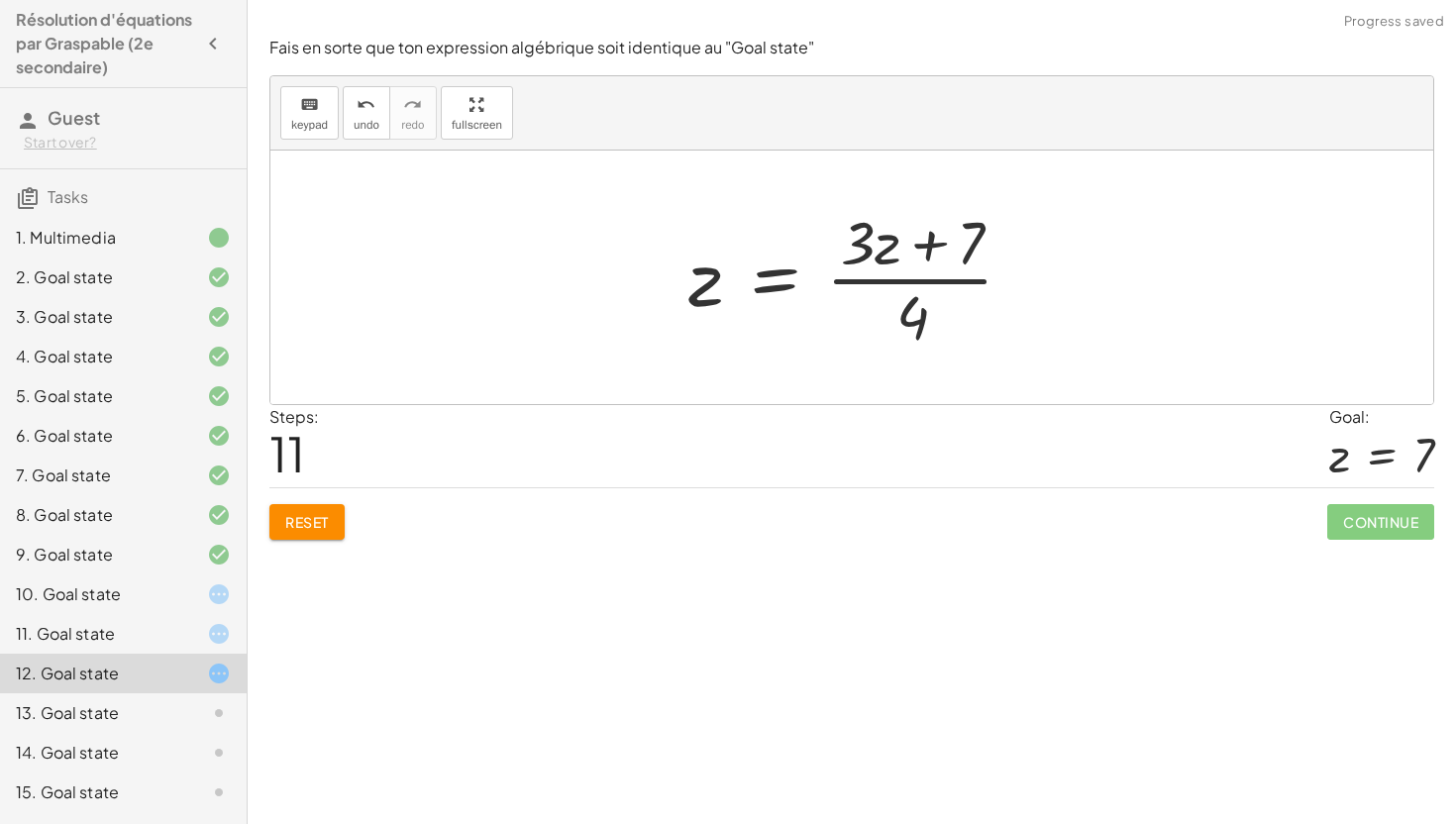 click at bounding box center [859, 277] 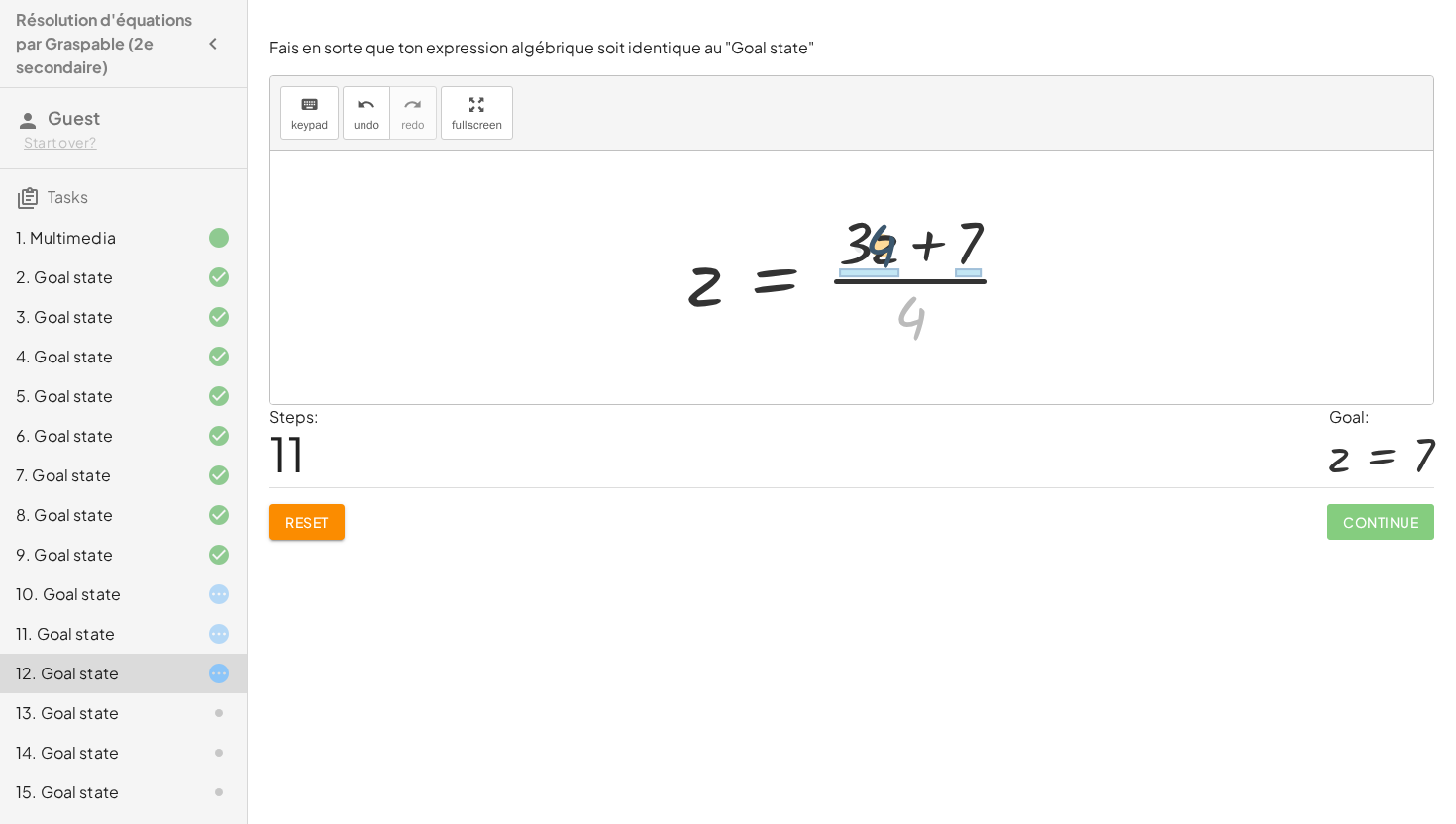 drag, startPoint x: 909, startPoint y: 321, endPoint x: 873, endPoint y: 236, distance: 92.30926 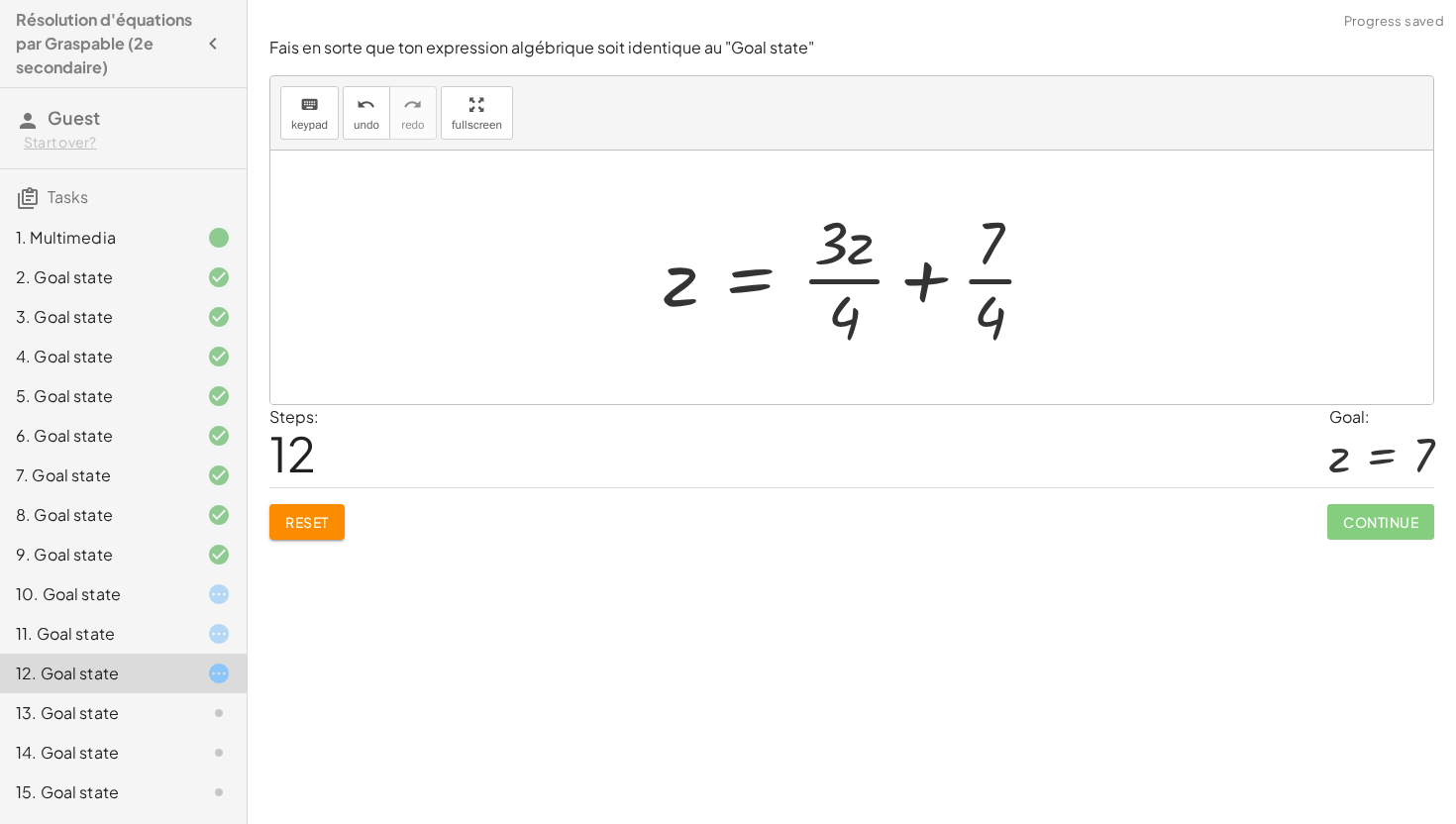 click at bounding box center [859, 277] 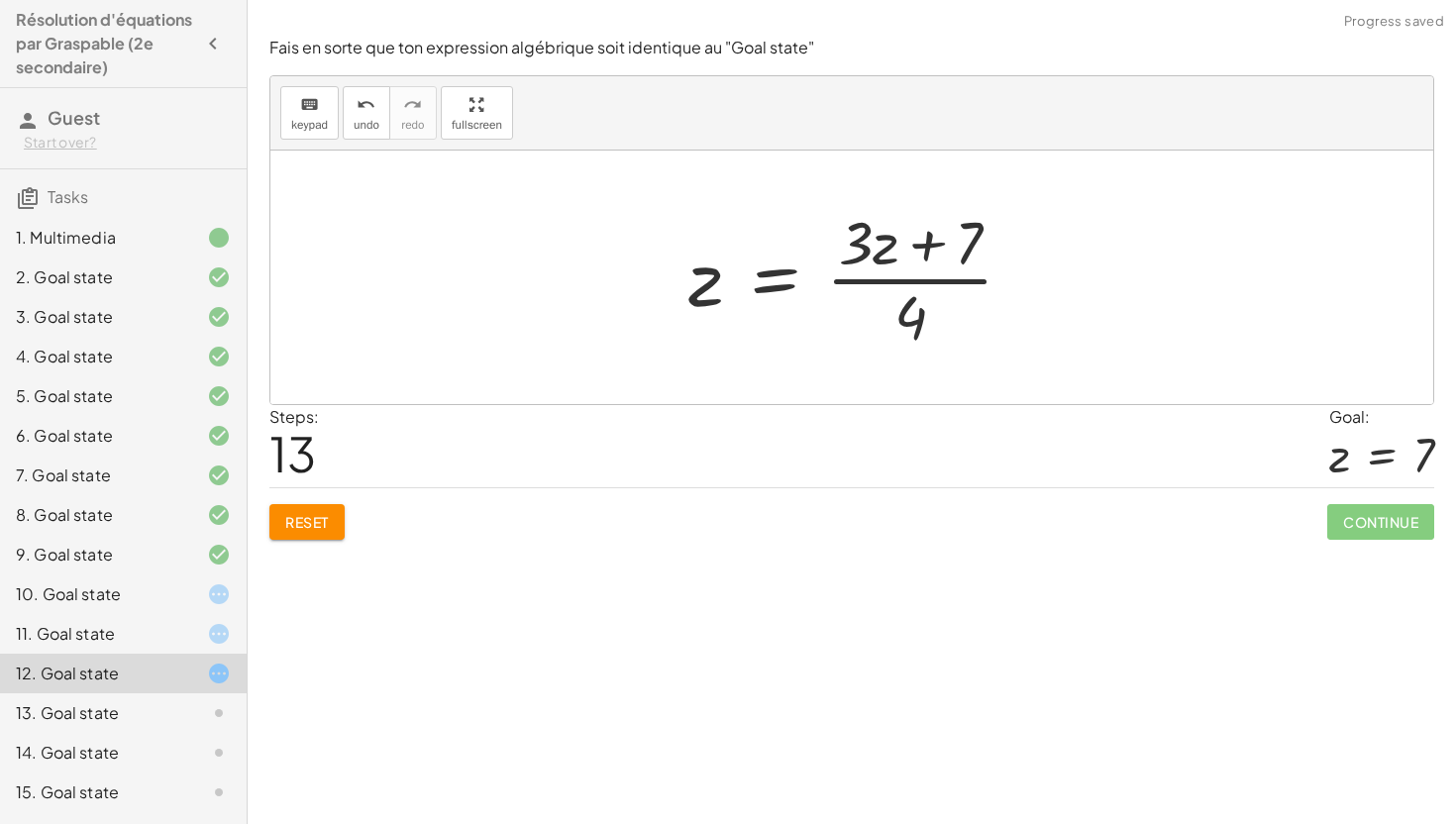 click at bounding box center [859, 277] 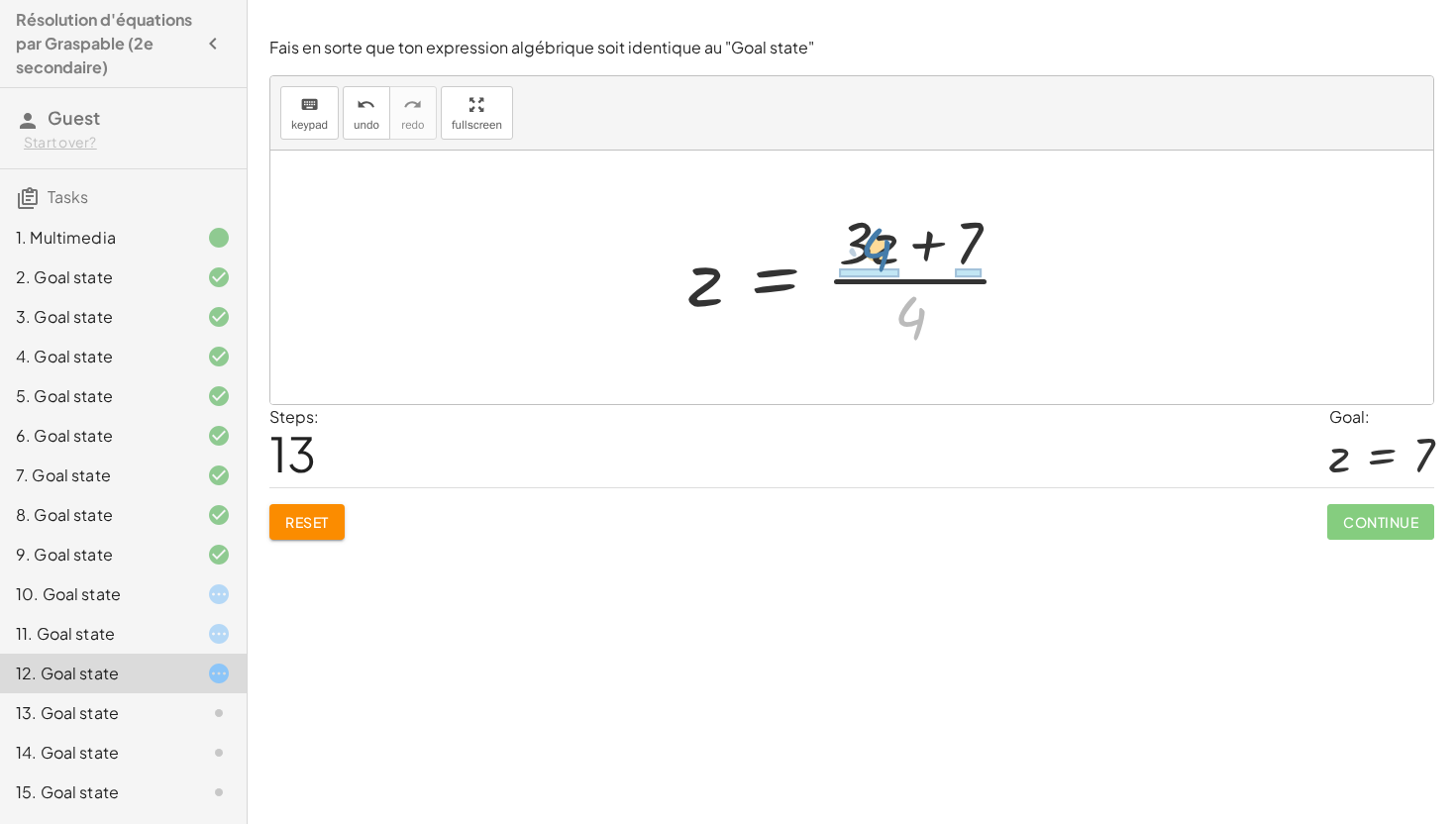 drag, startPoint x: 918, startPoint y: 316, endPoint x: 880, endPoint y: 245, distance: 80.5295 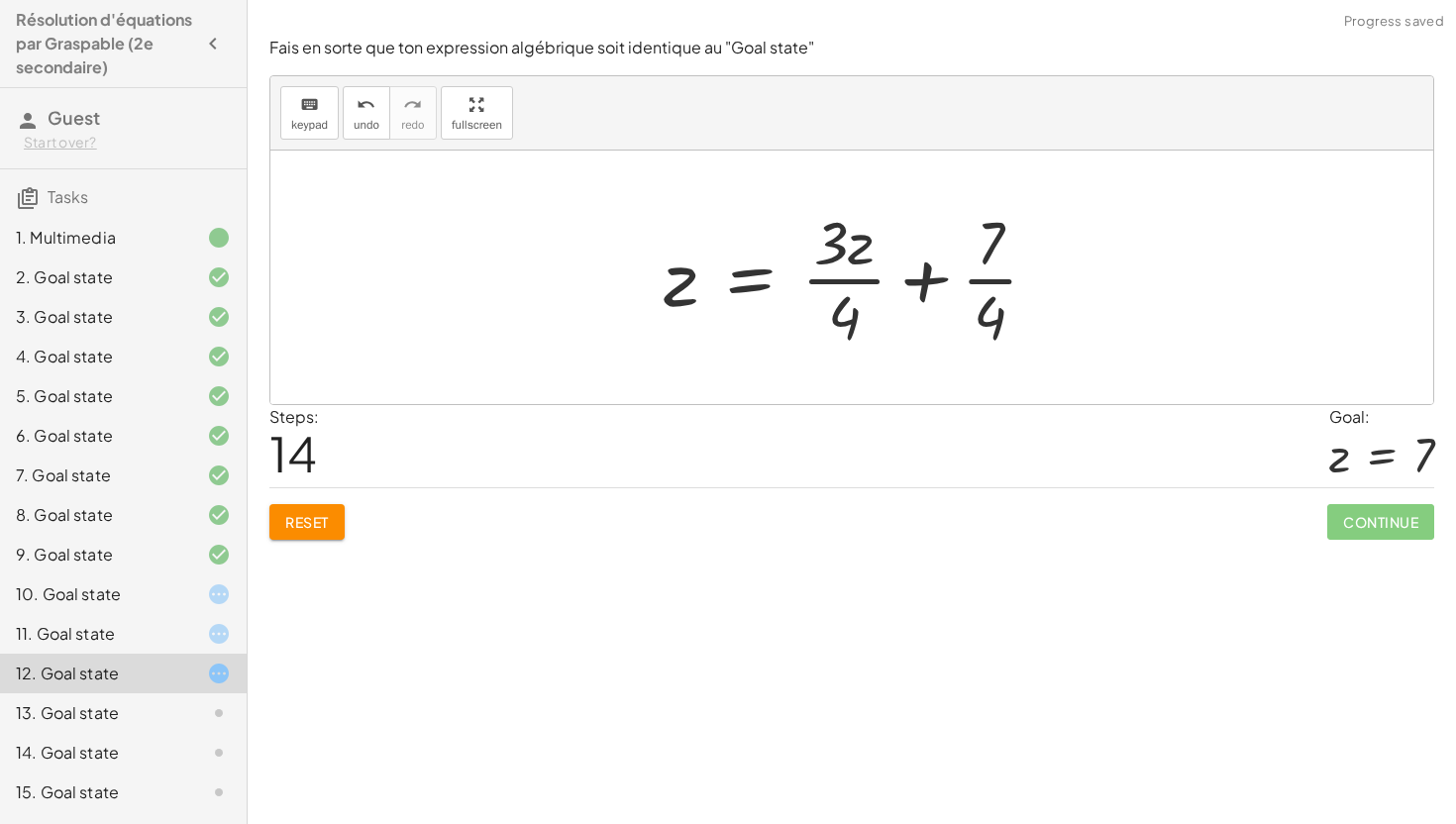 click at bounding box center (859, 277) 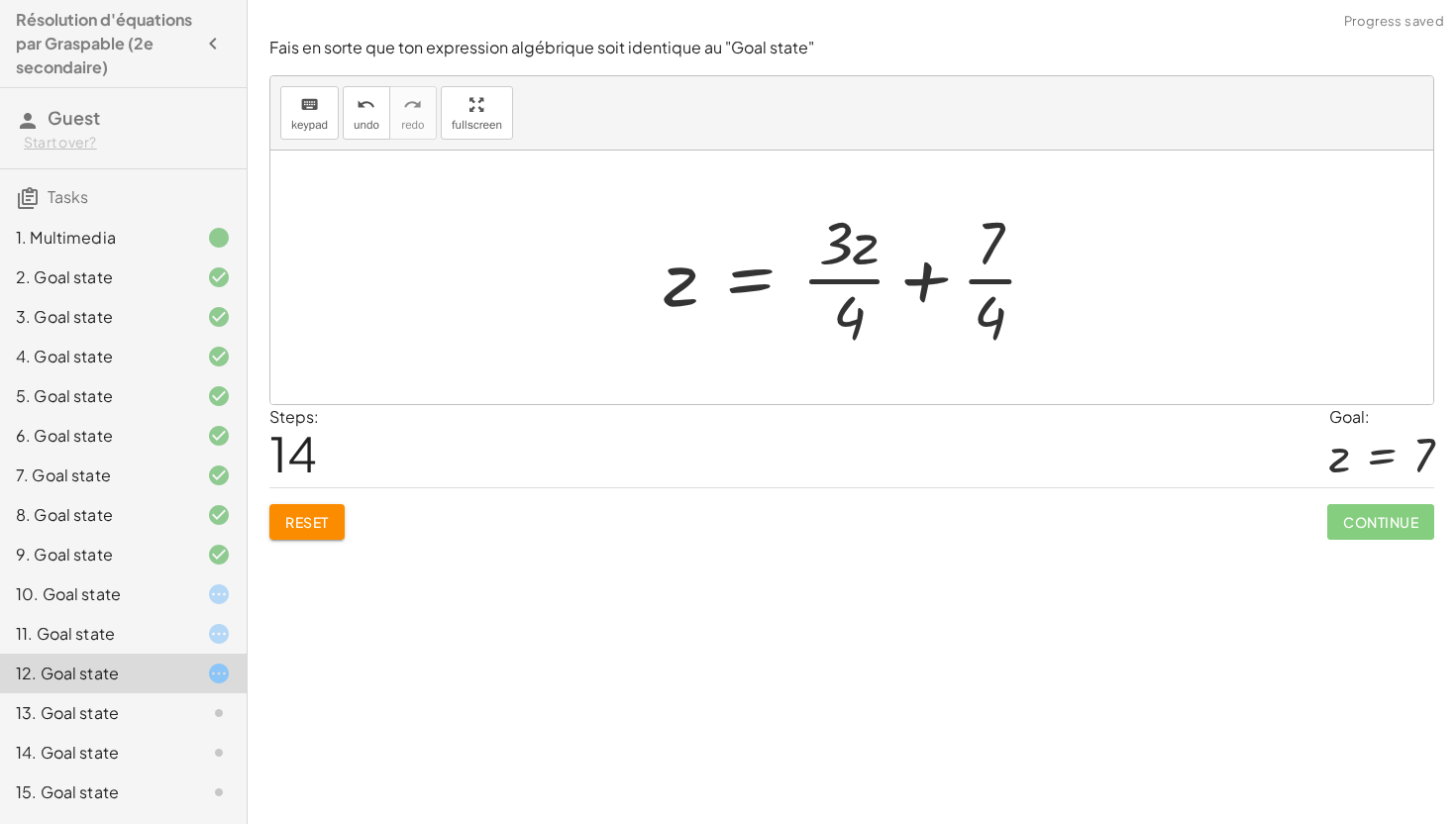 click at bounding box center (859, 277) 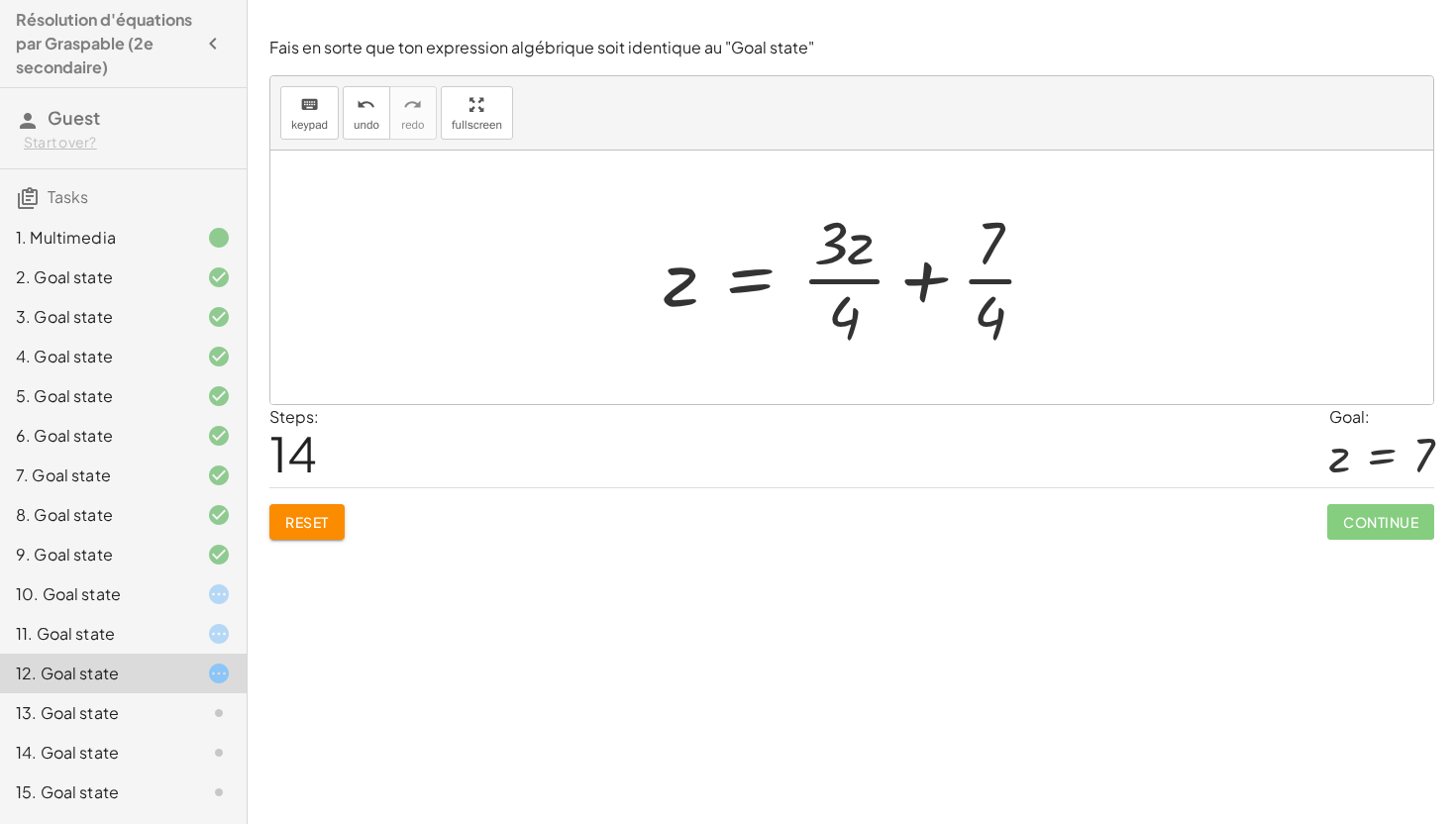 click at bounding box center [859, 277] 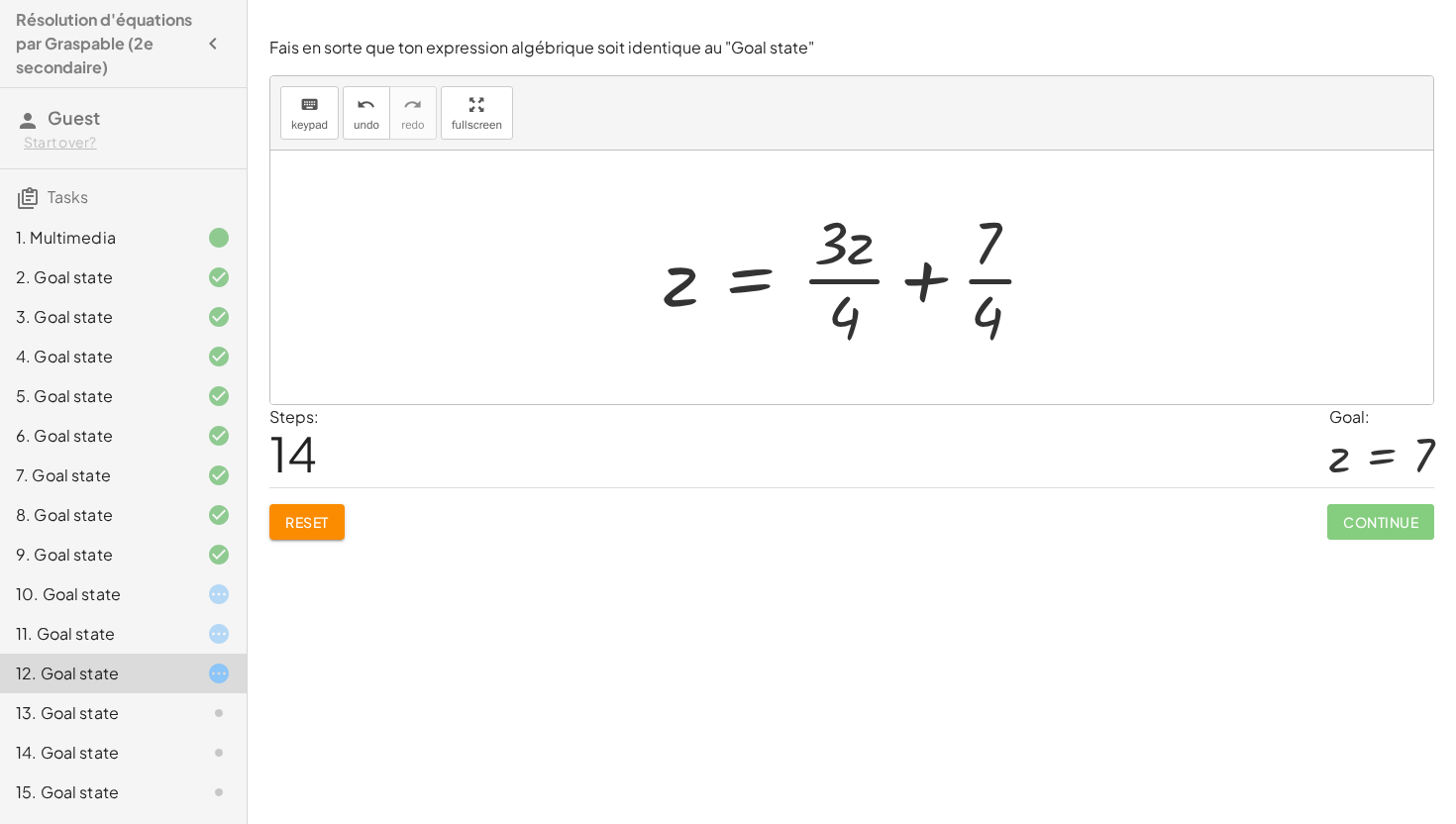 click at bounding box center [859, 277] 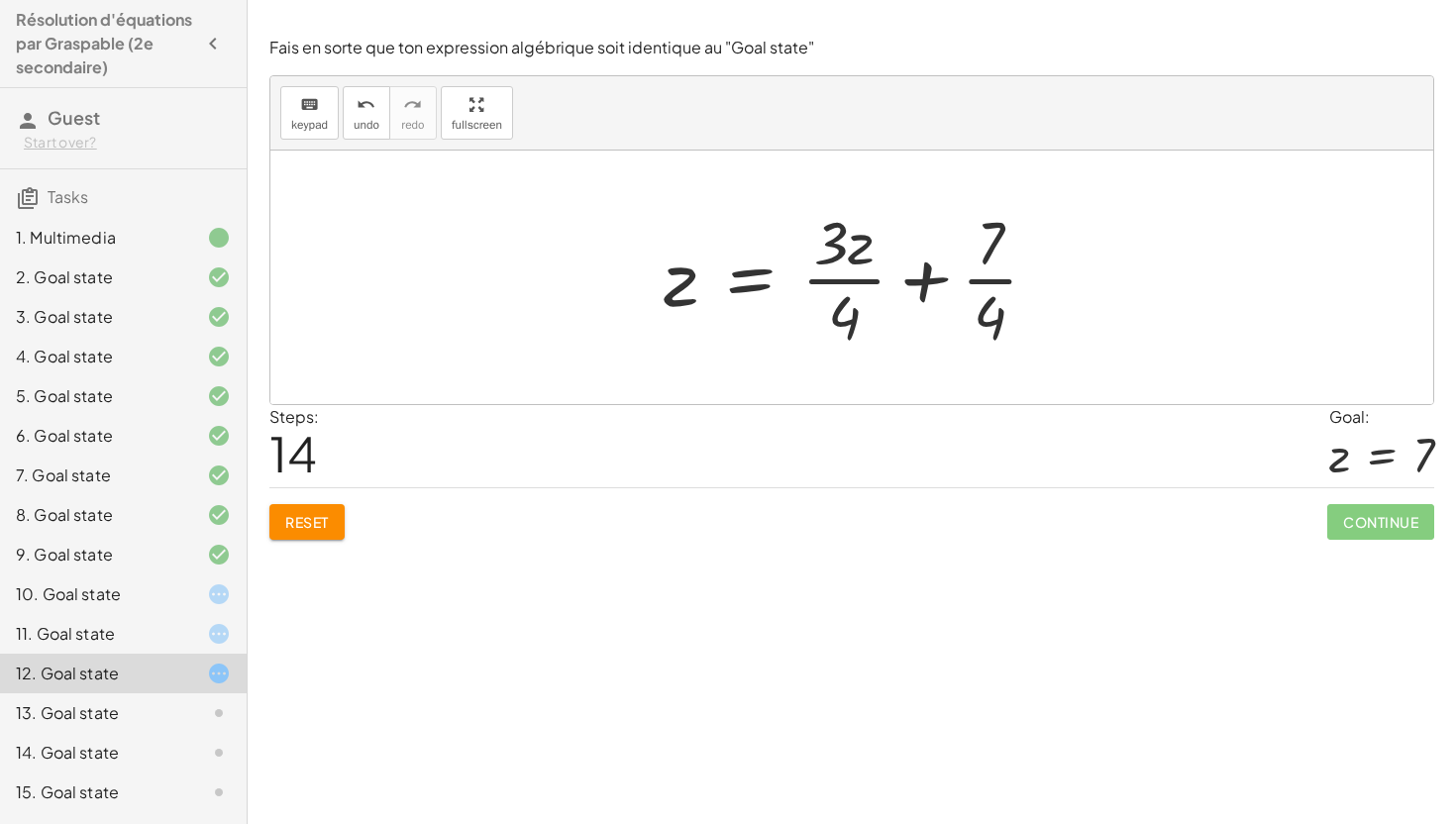 click at bounding box center (859, 277) 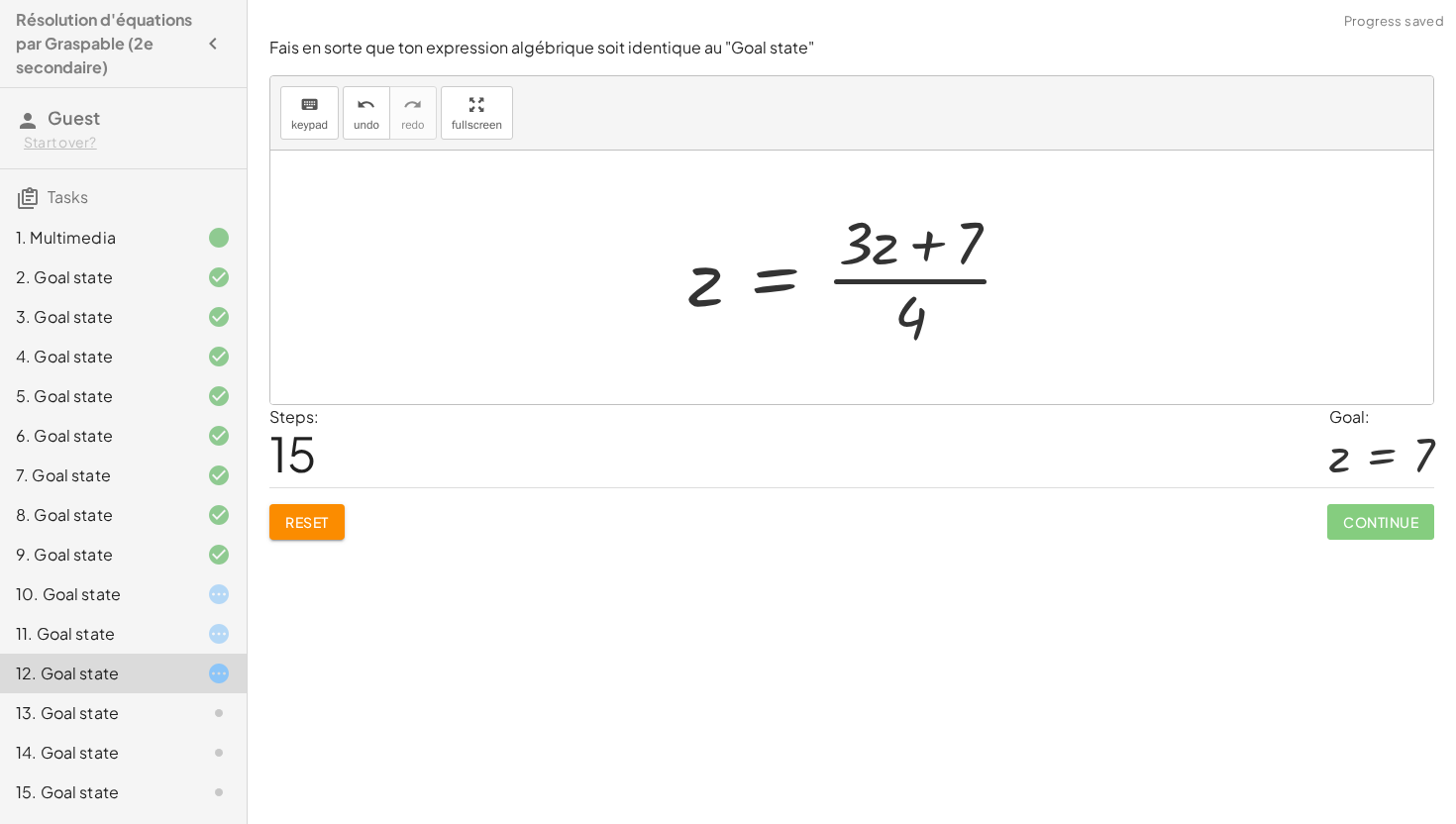 click at bounding box center [859, 277] 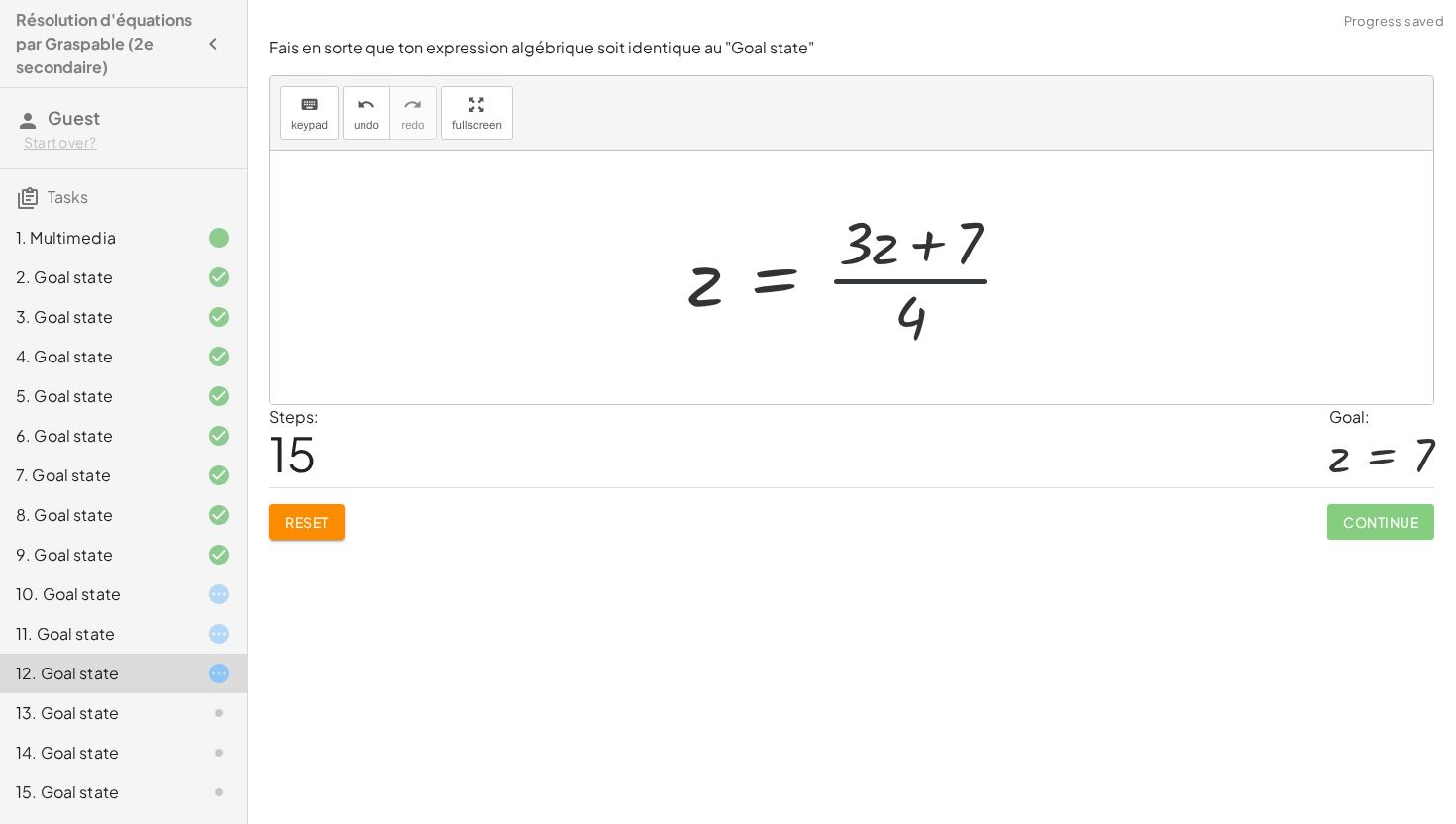 click at bounding box center (859, 277) 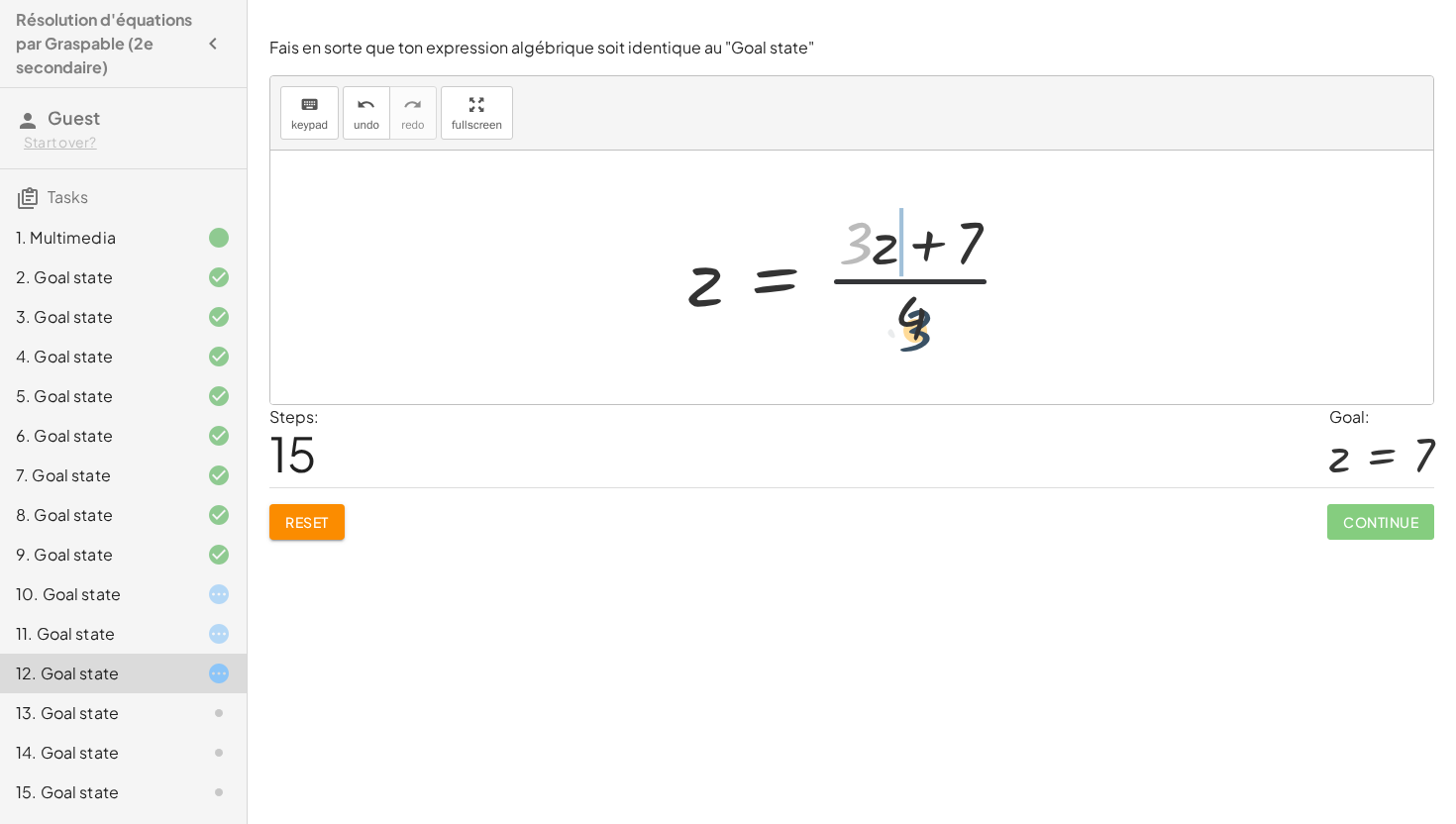 drag, startPoint x: 866, startPoint y: 241, endPoint x: 963, endPoint y: 355, distance: 149.683 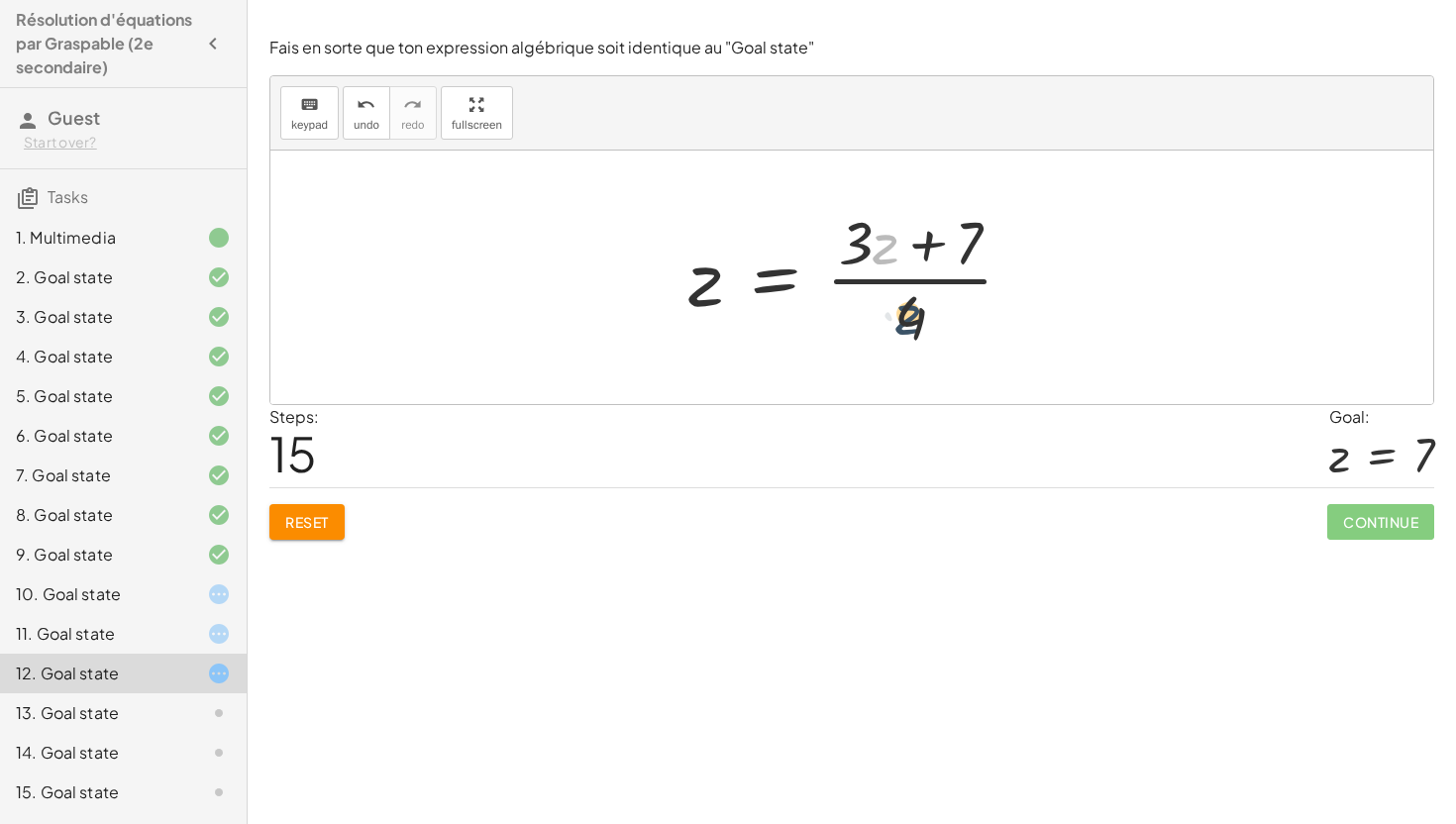 drag, startPoint x: 883, startPoint y: 258, endPoint x: 905, endPoint y: 328, distance: 73.37575 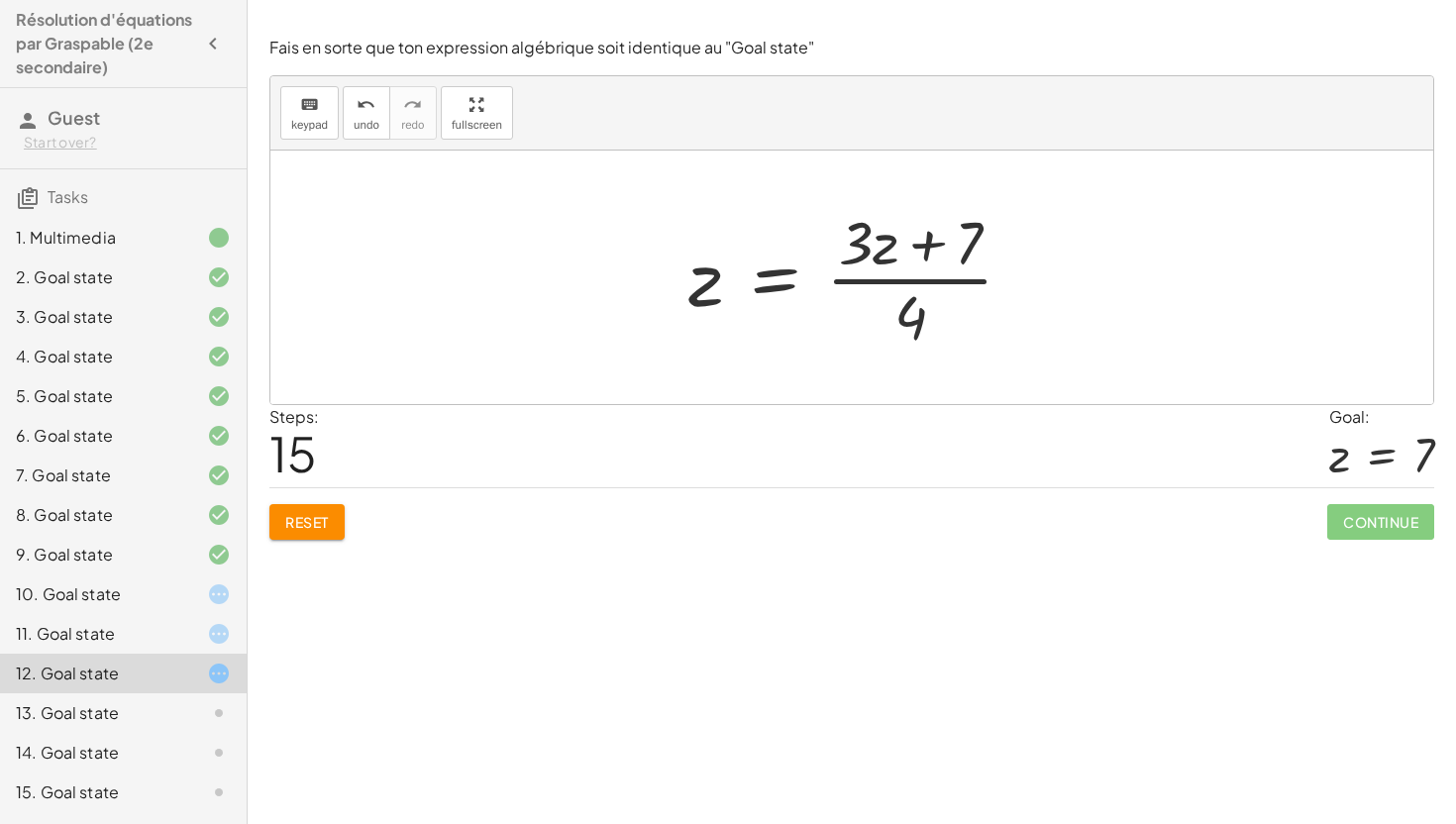 click at bounding box center [859, 277] 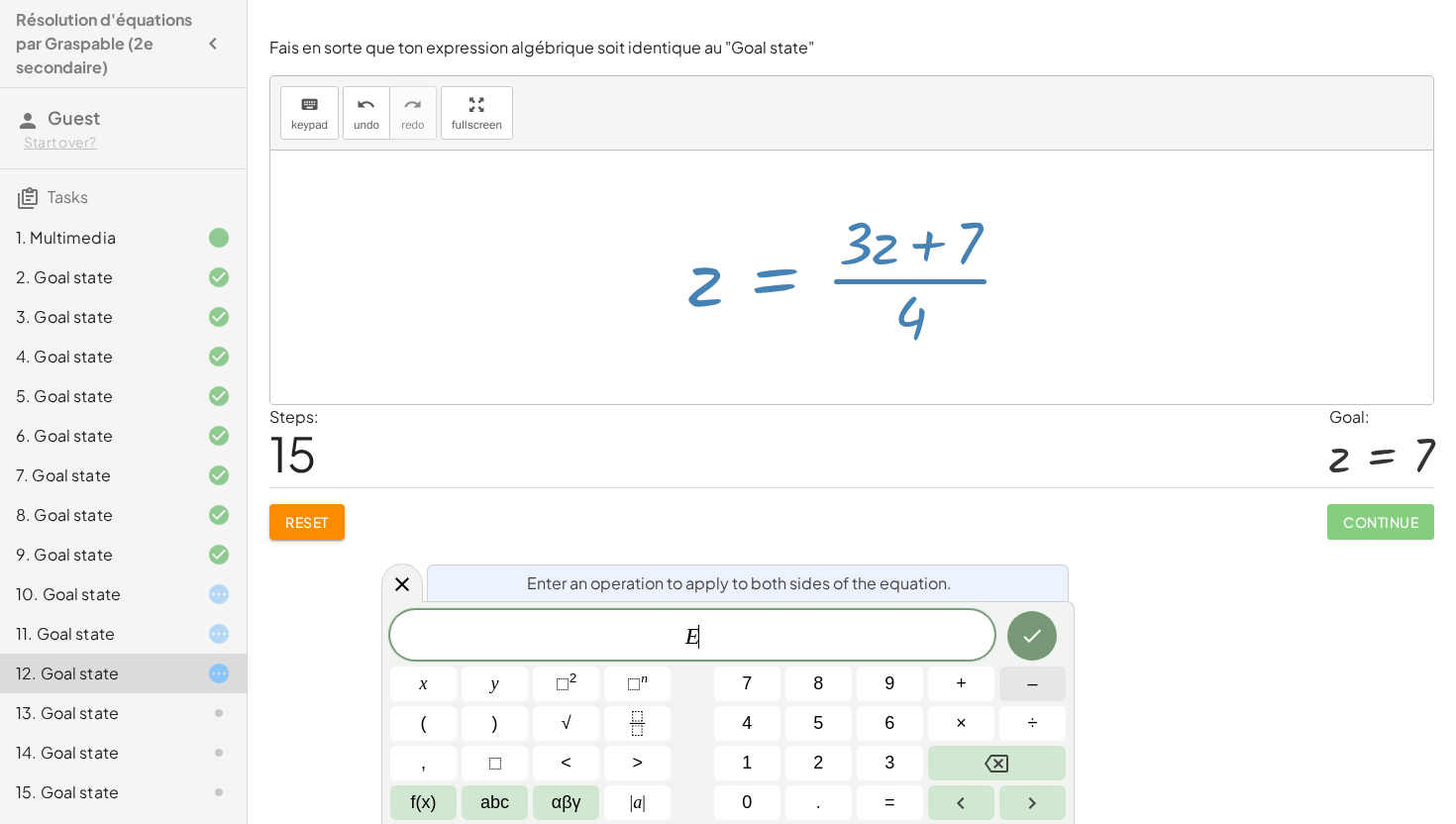 click on "–" at bounding box center (1032, 683) 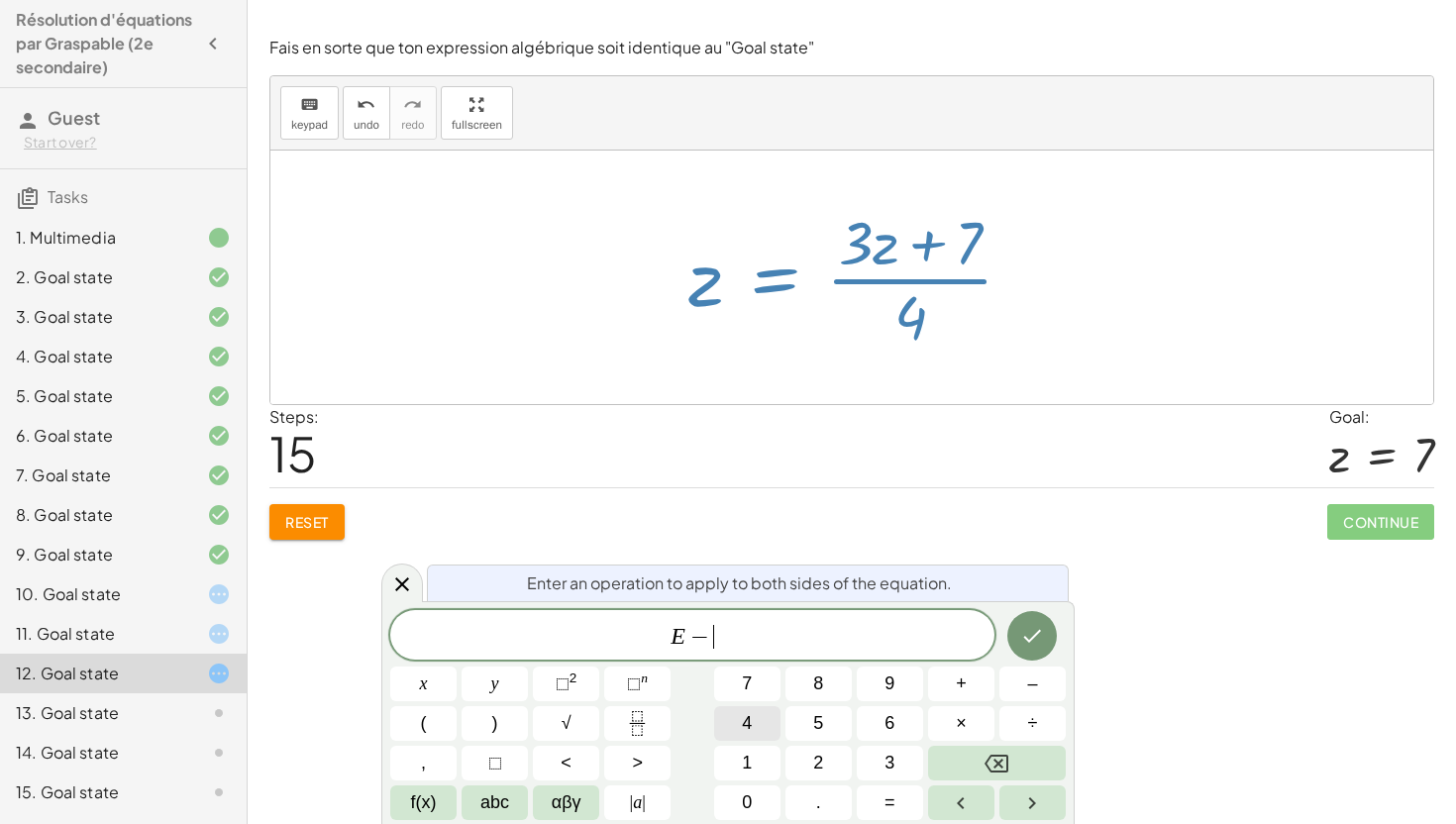 click on "4" at bounding box center [747, 723] 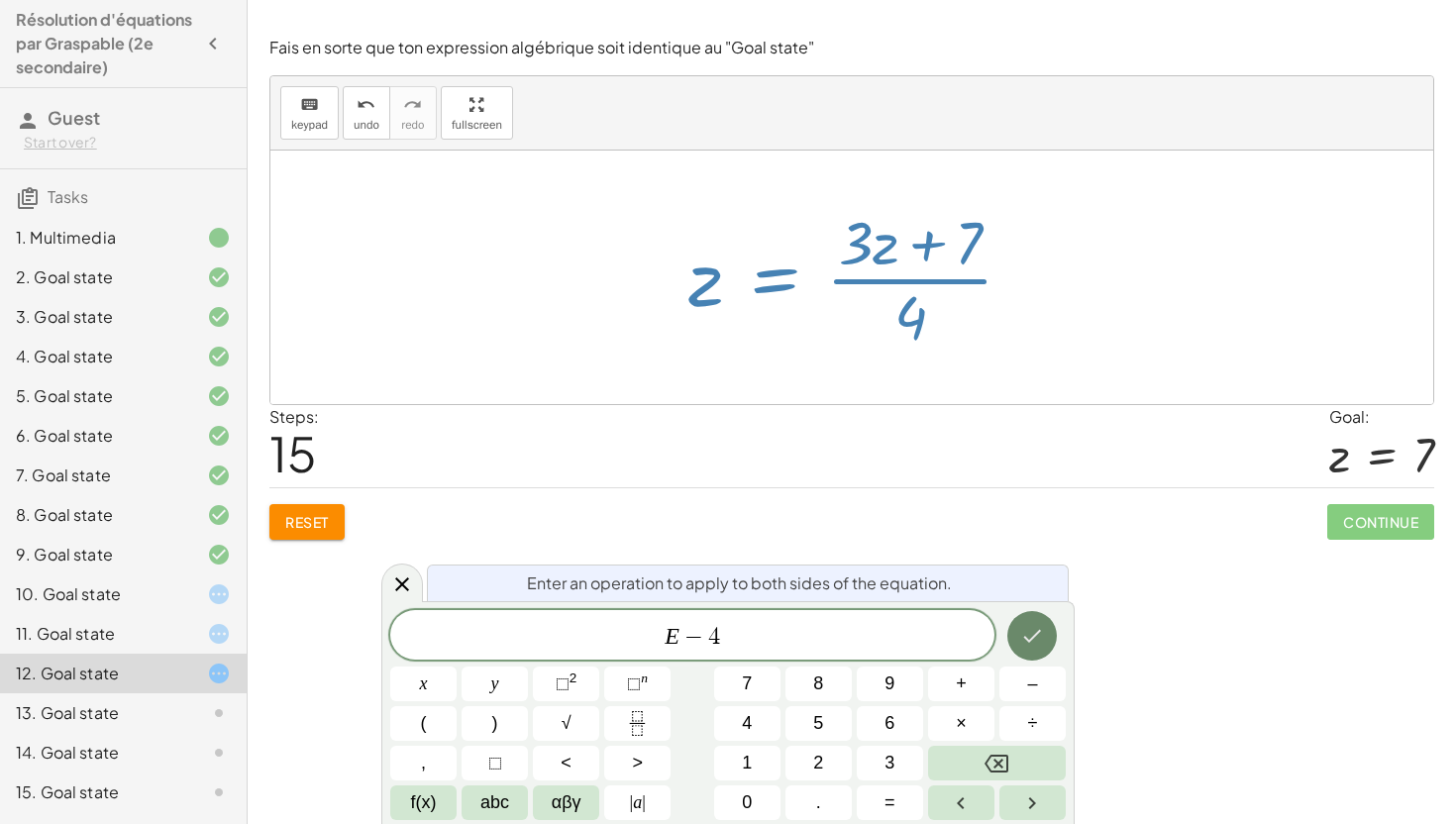 click at bounding box center [1032, 636] 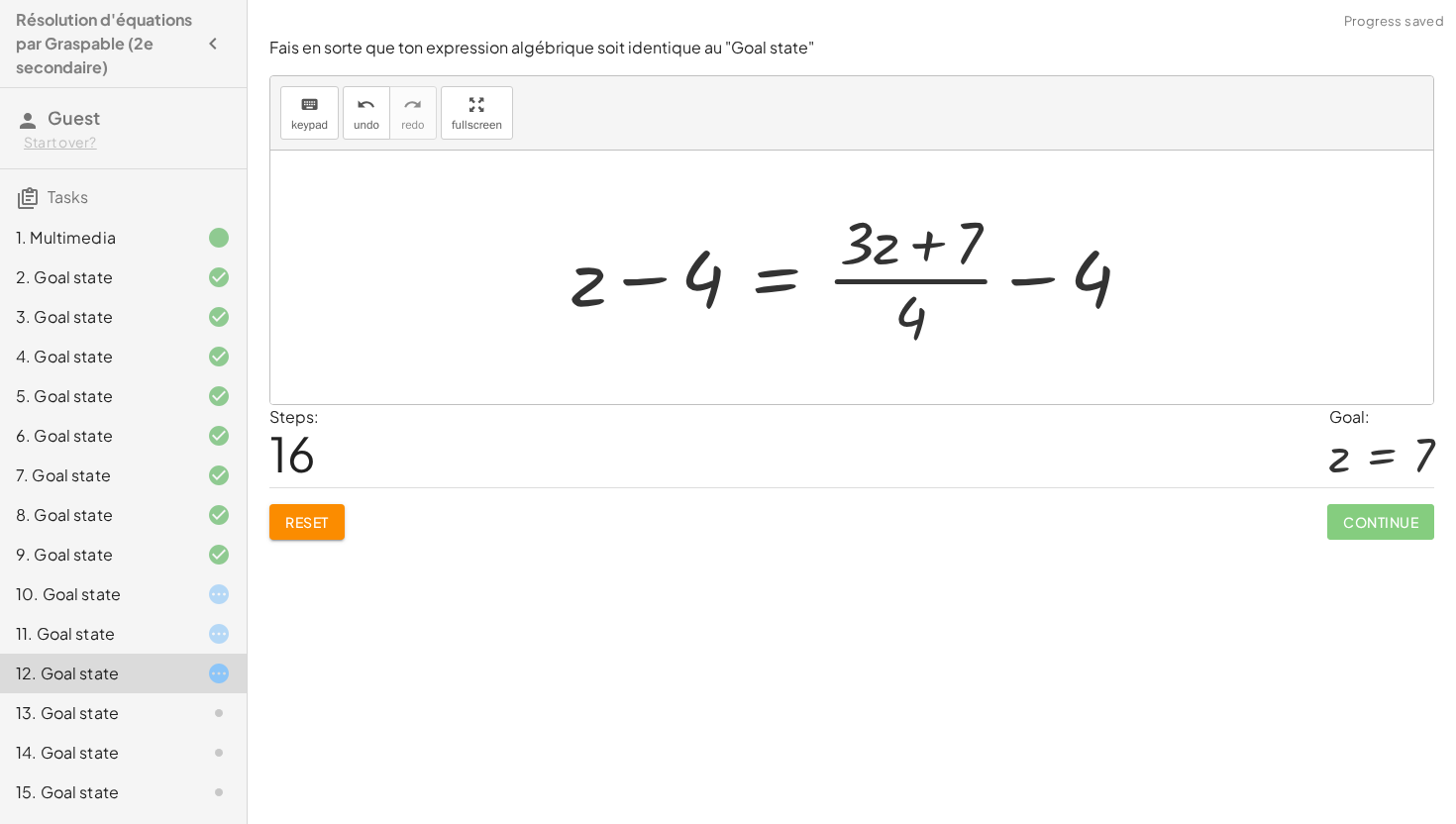 click at bounding box center [860, 277] 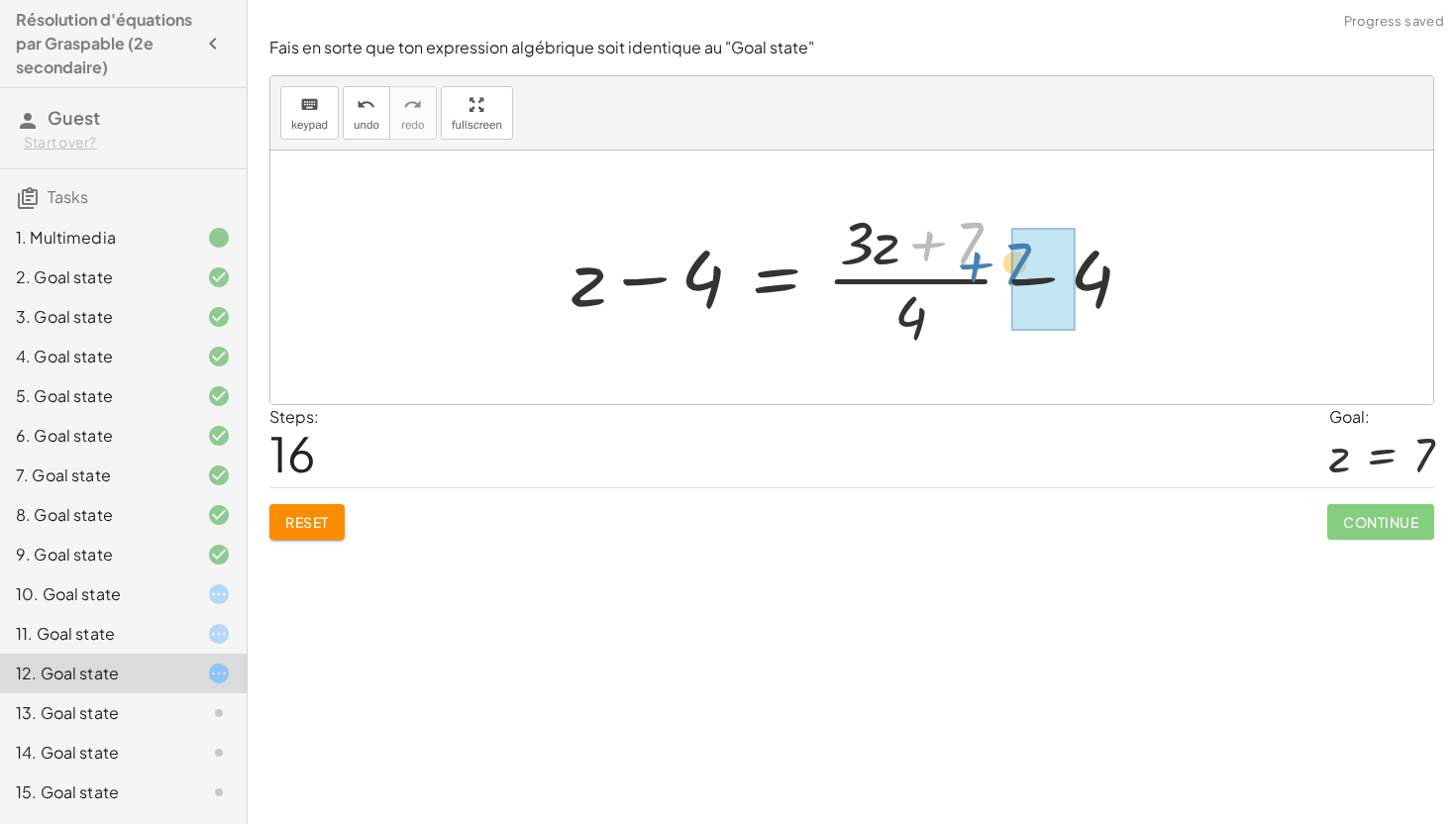 drag, startPoint x: 926, startPoint y: 250, endPoint x: 1012, endPoint y: 281, distance: 91.41663 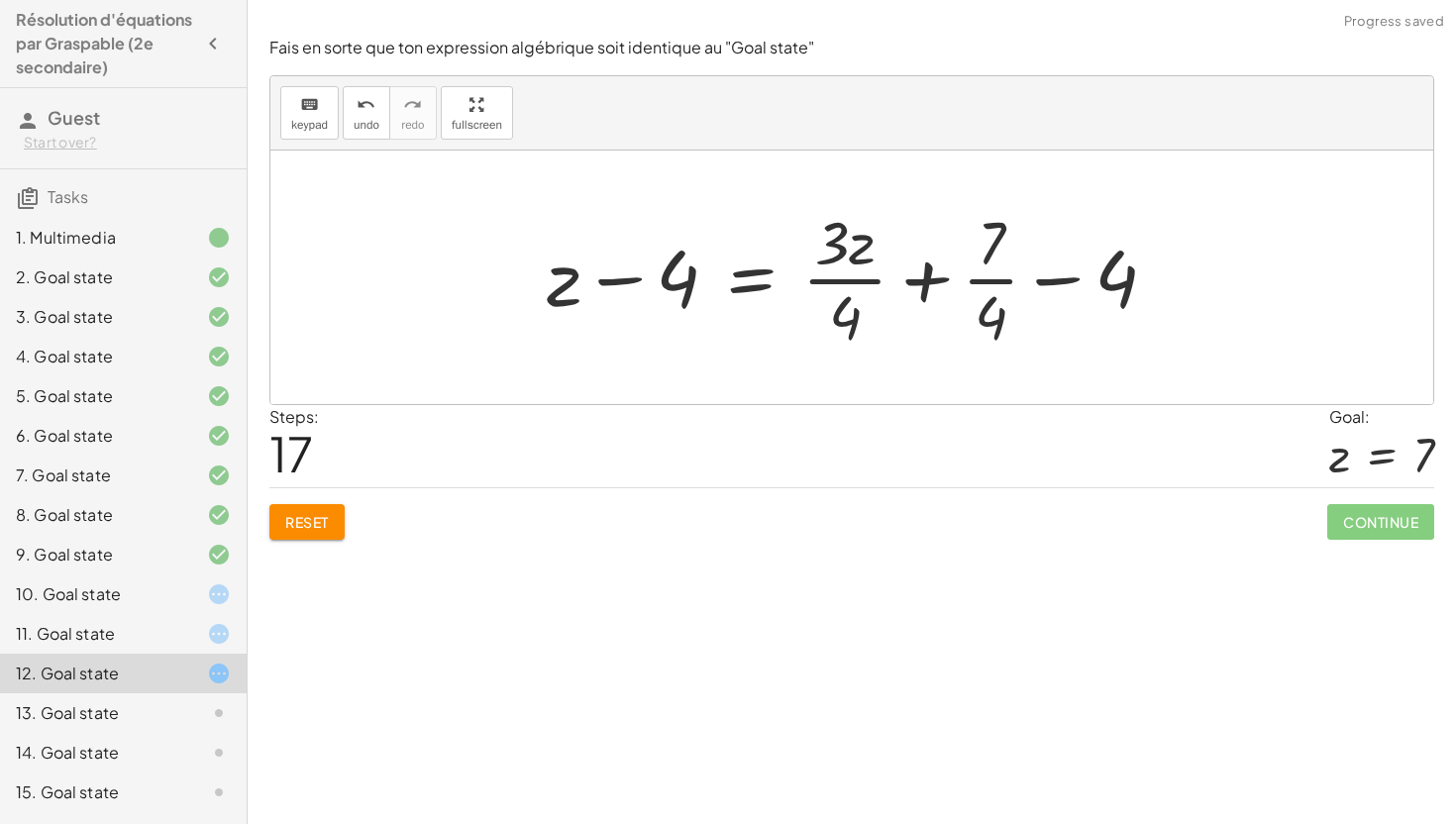 click at bounding box center [860, 277] 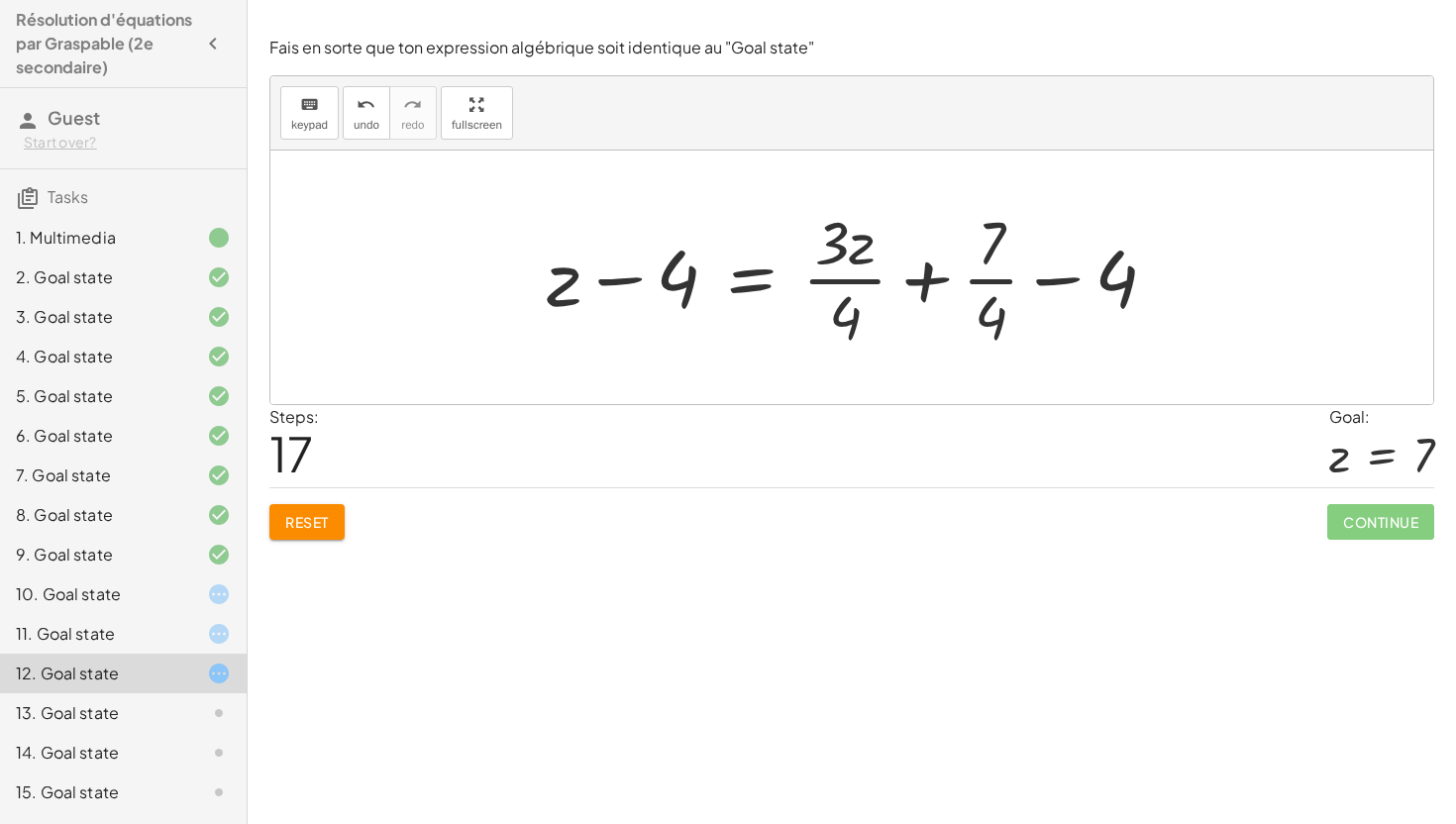 click at bounding box center [860, 277] 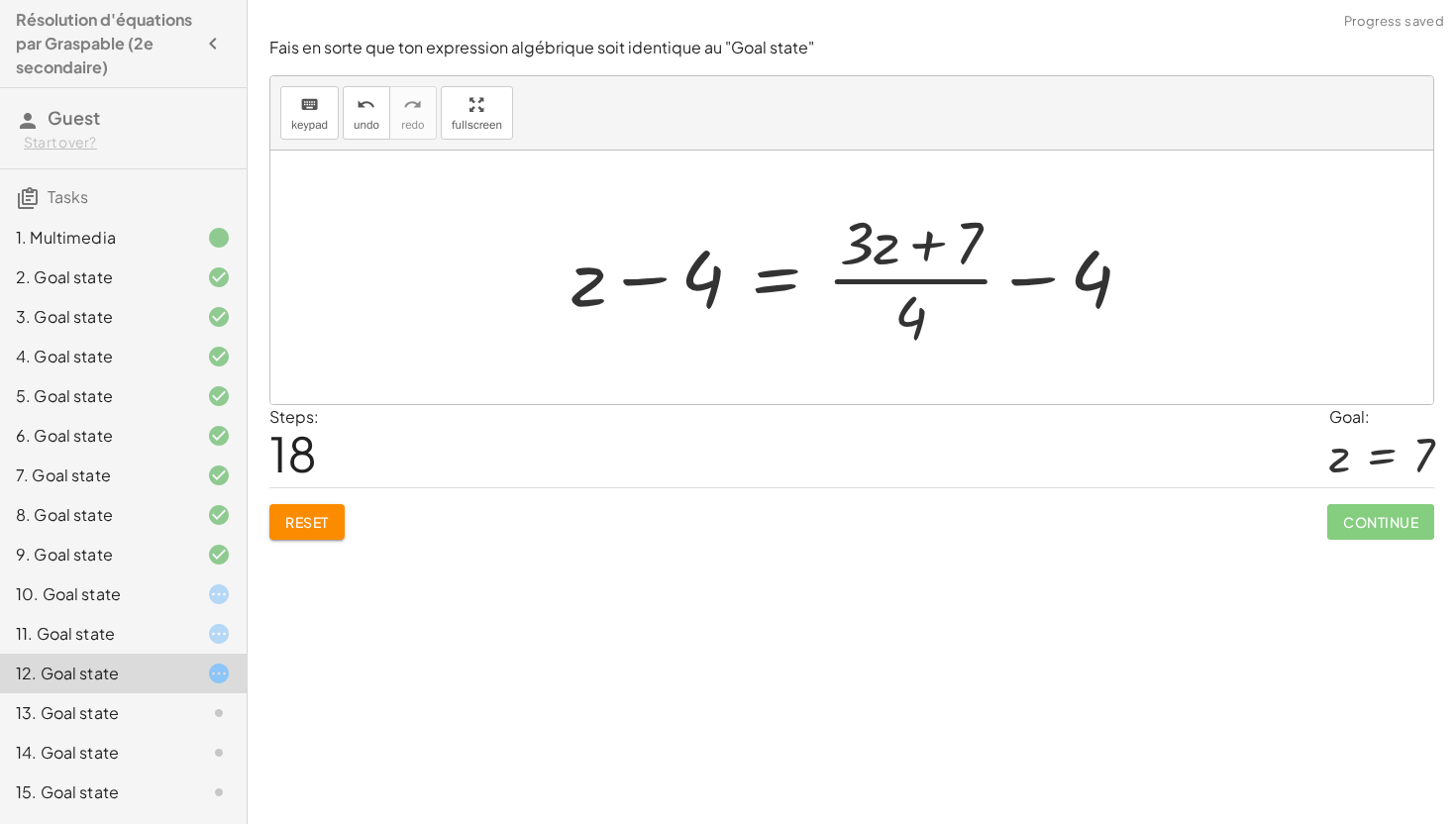 click at bounding box center (860, 277) 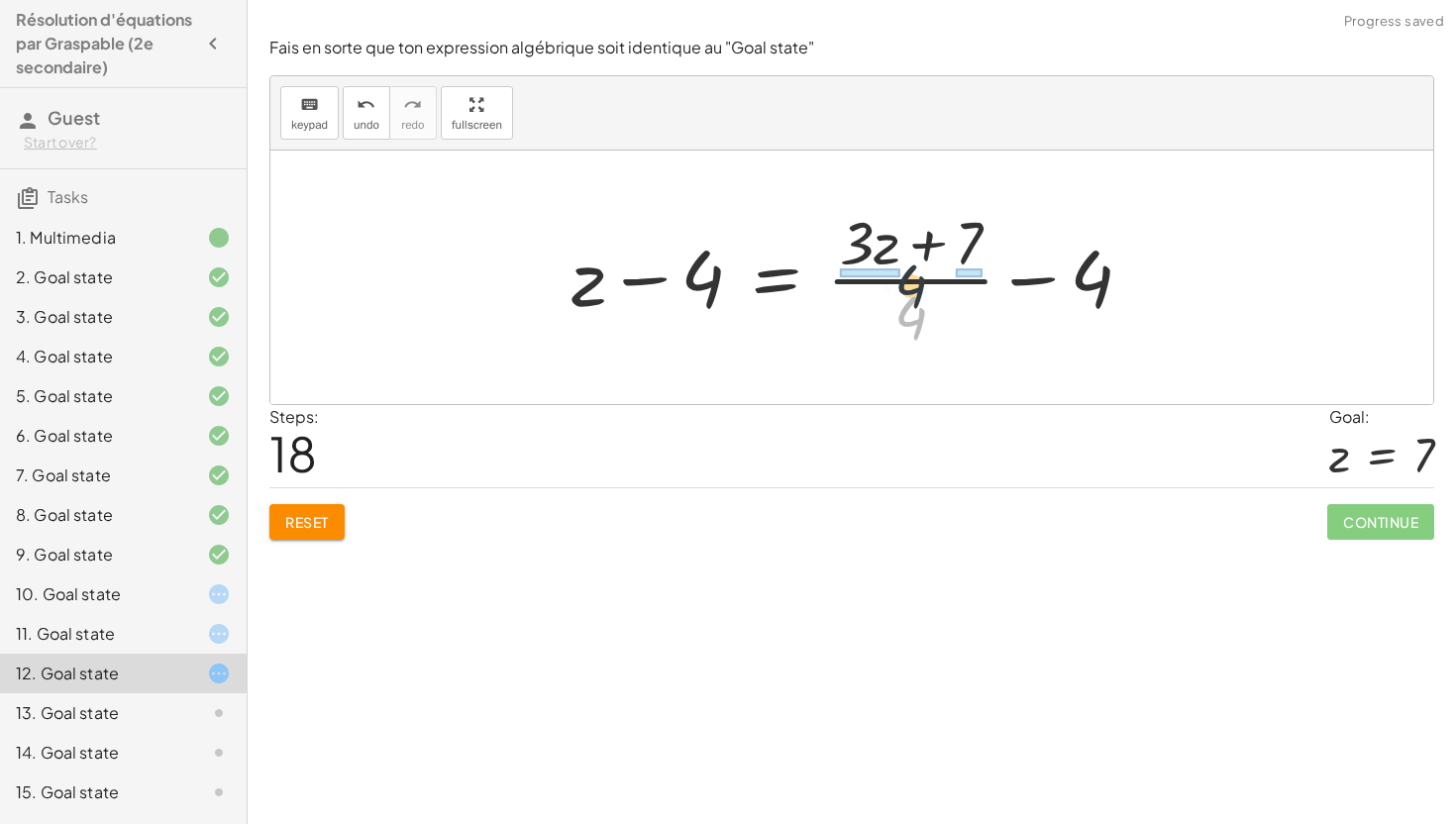 drag, startPoint x: 922, startPoint y: 315, endPoint x: 924, endPoint y: 251, distance: 64.03124 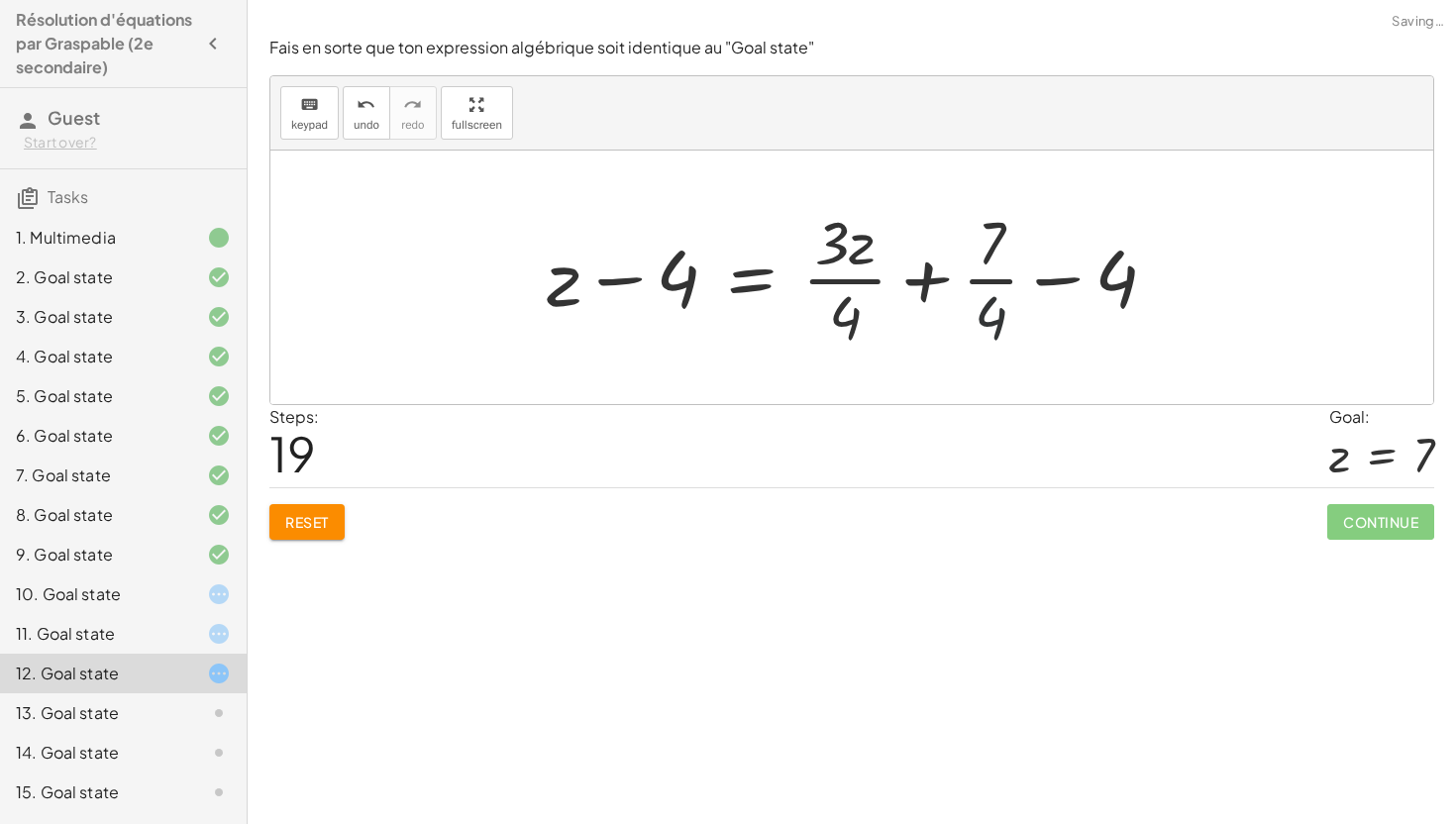 click at bounding box center [860, 277] 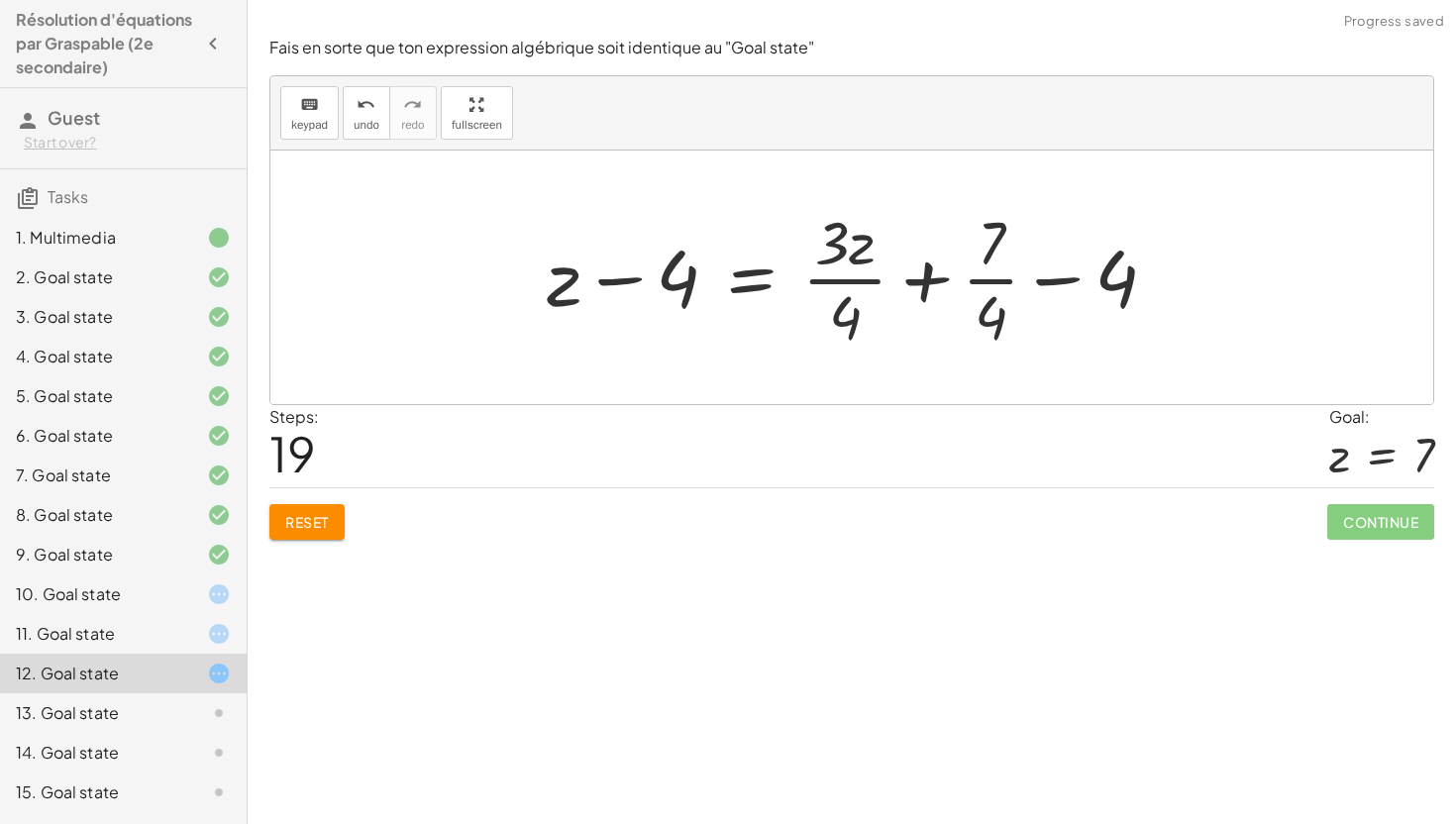 click at bounding box center [860, 277] 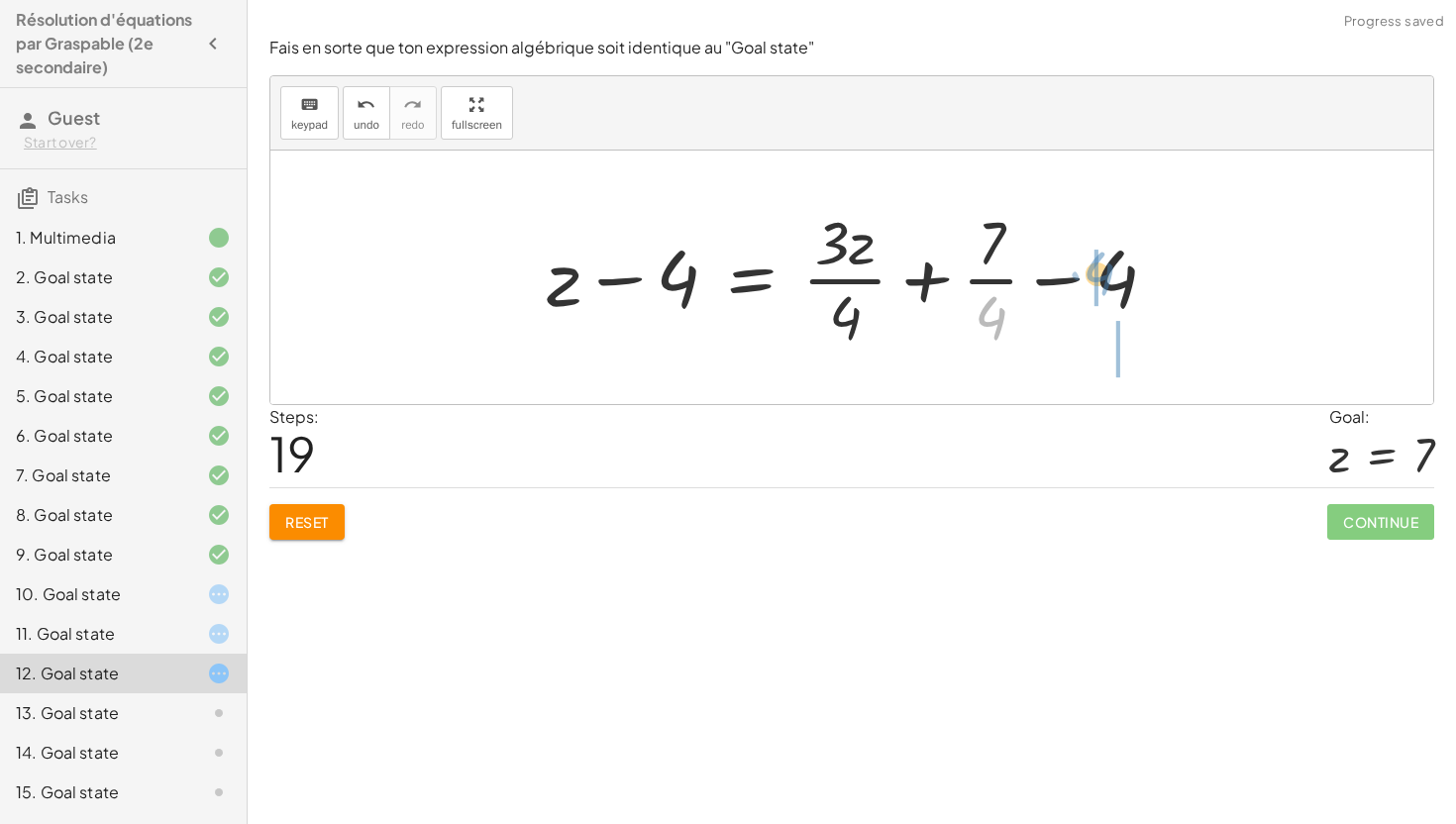 drag, startPoint x: 999, startPoint y: 315, endPoint x: 1120, endPoint y: 258, distance: 133.7535 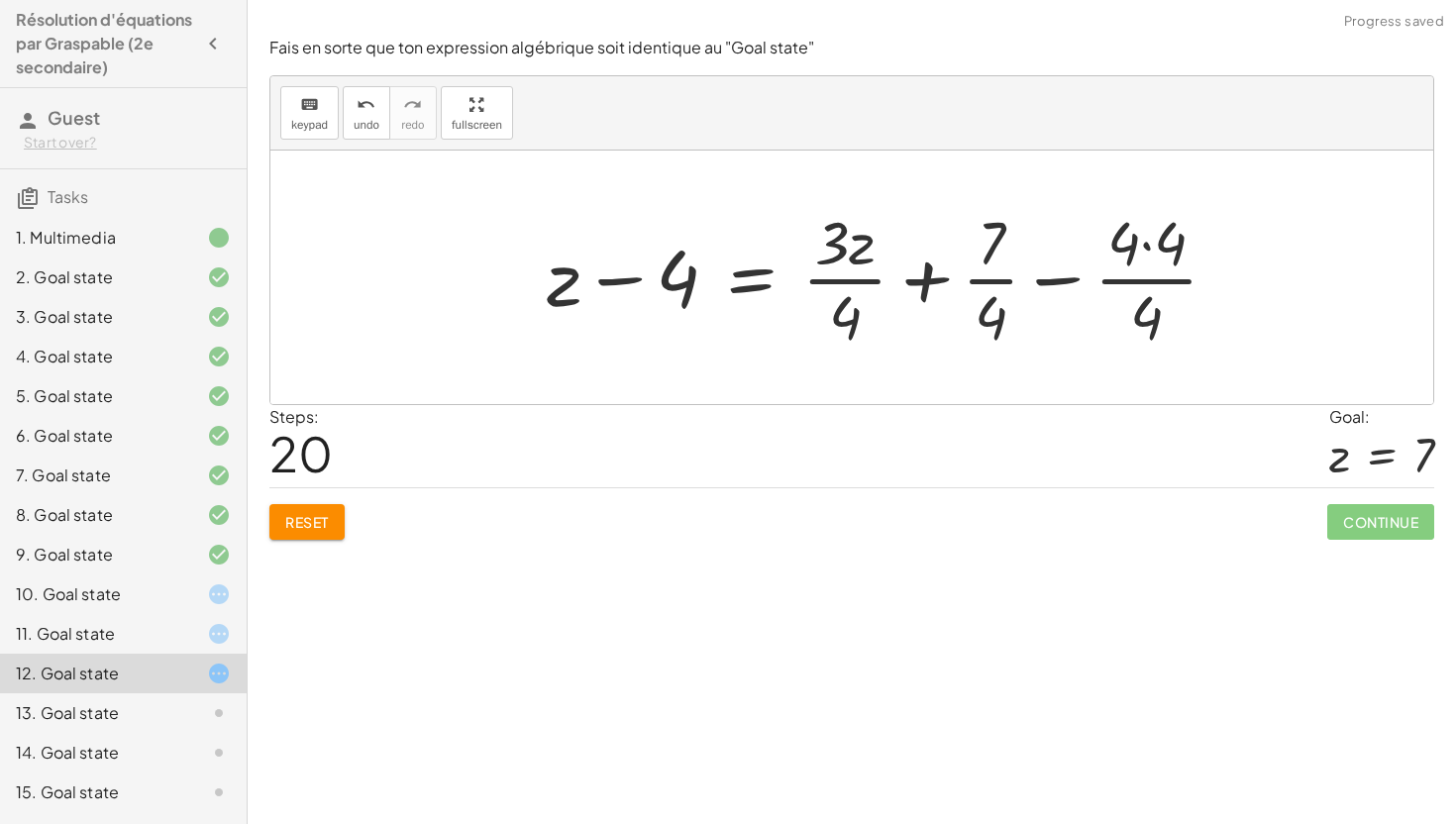 click at bounding box center [890, 277] 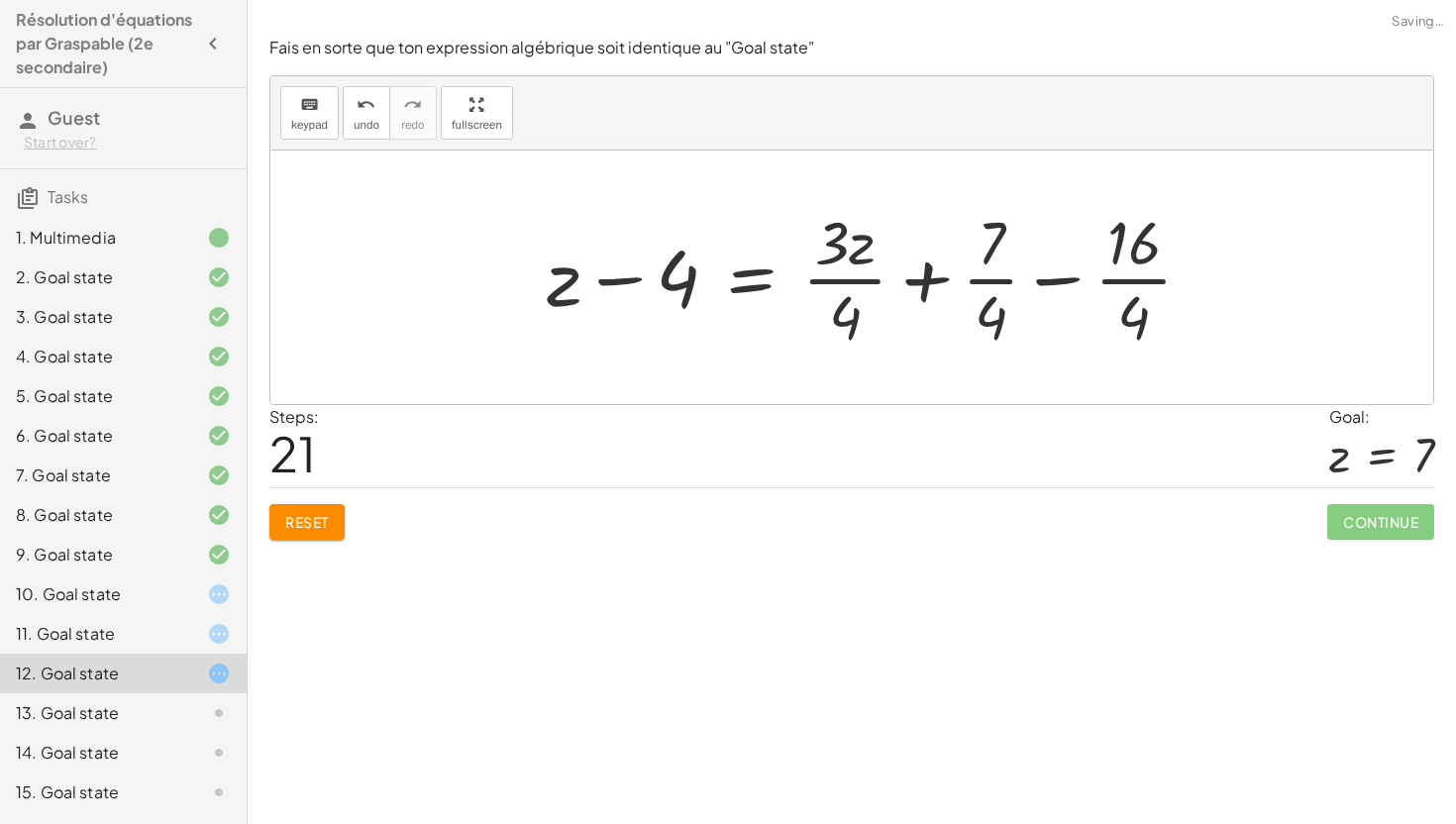 click at bounding box center (878, 277) 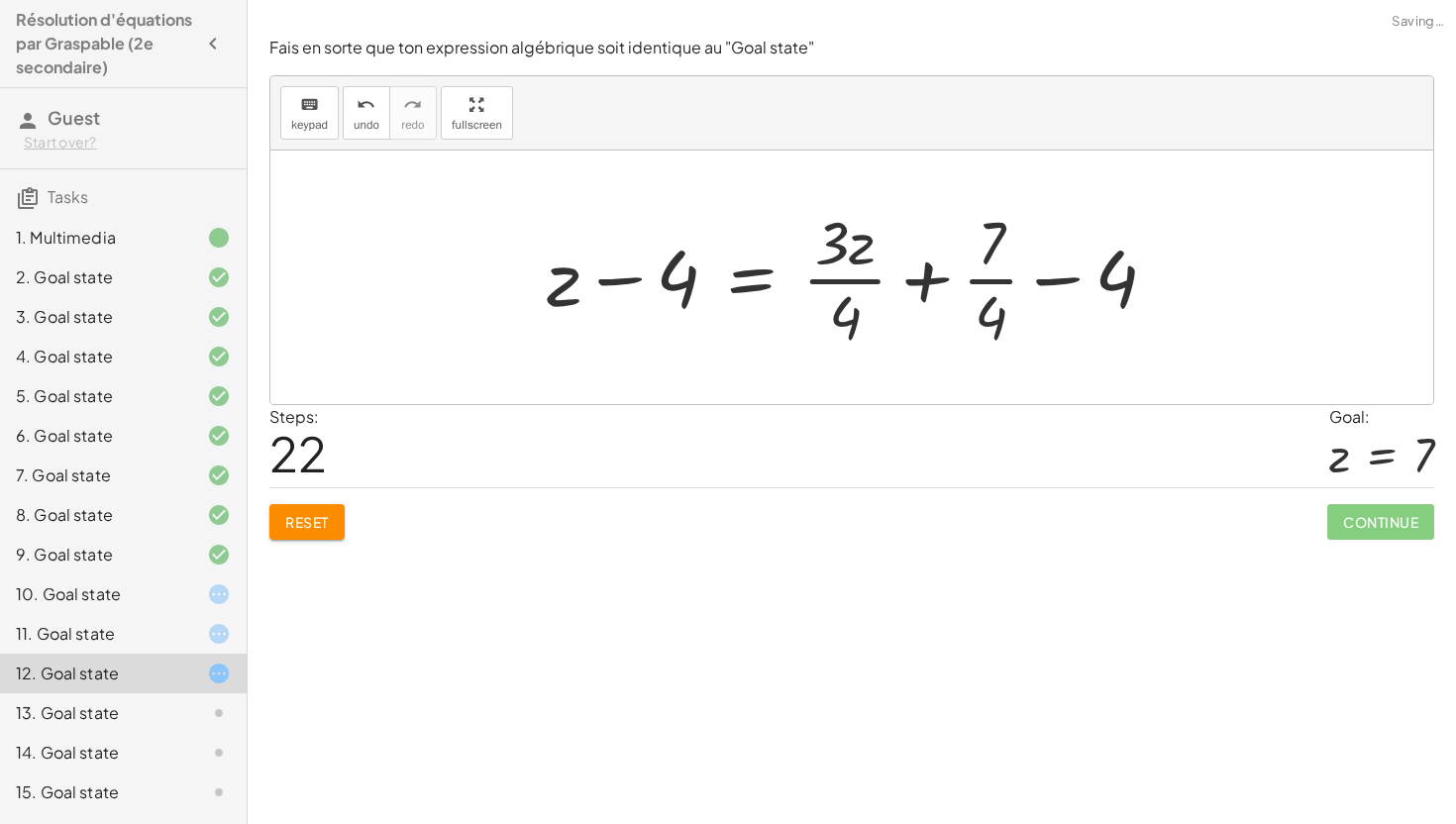 click 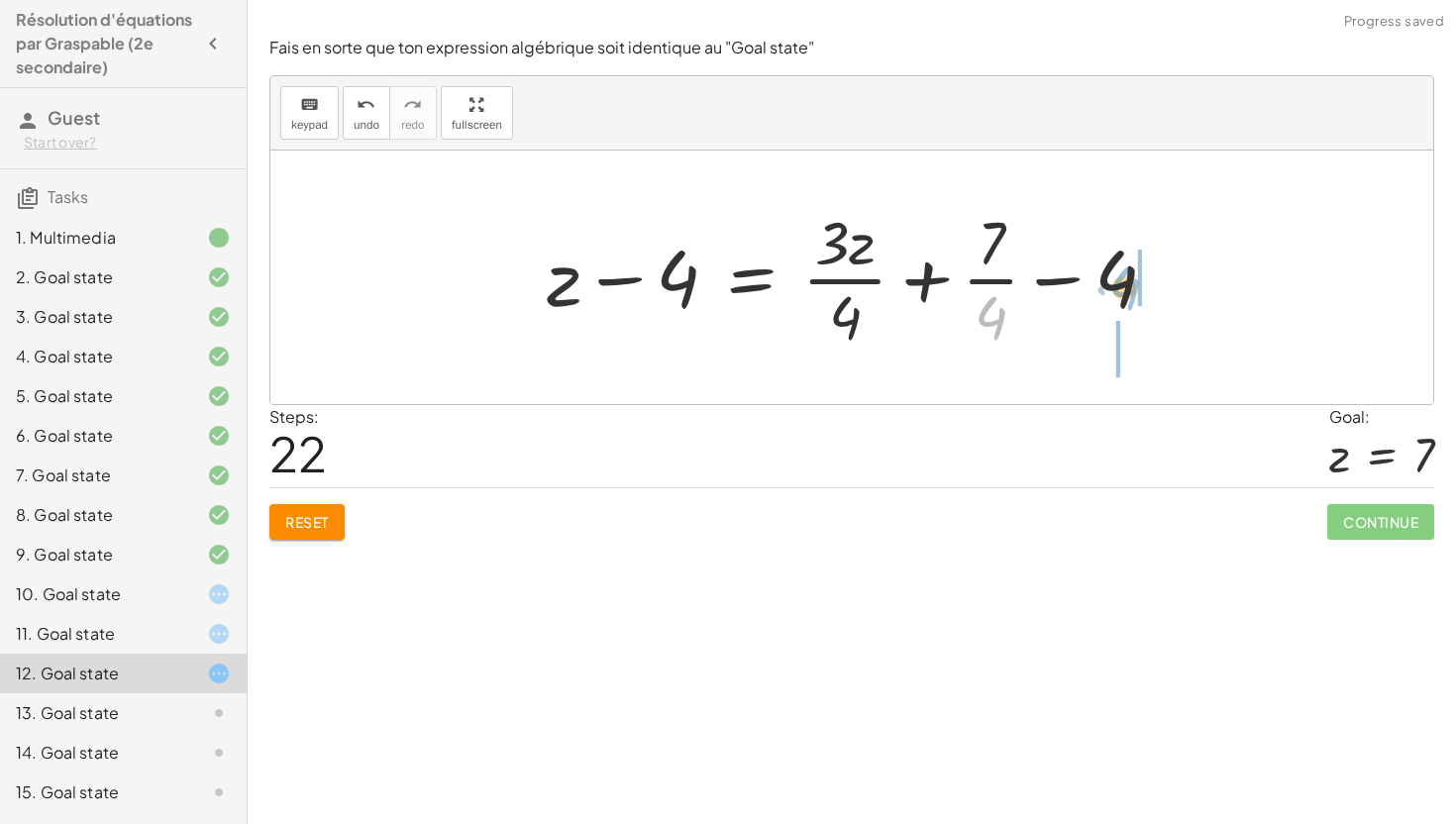 drag, startPoint x: 980, startPoint y: 314, endPoint x: 1118, endPoint y: 278, distance: 142.61837 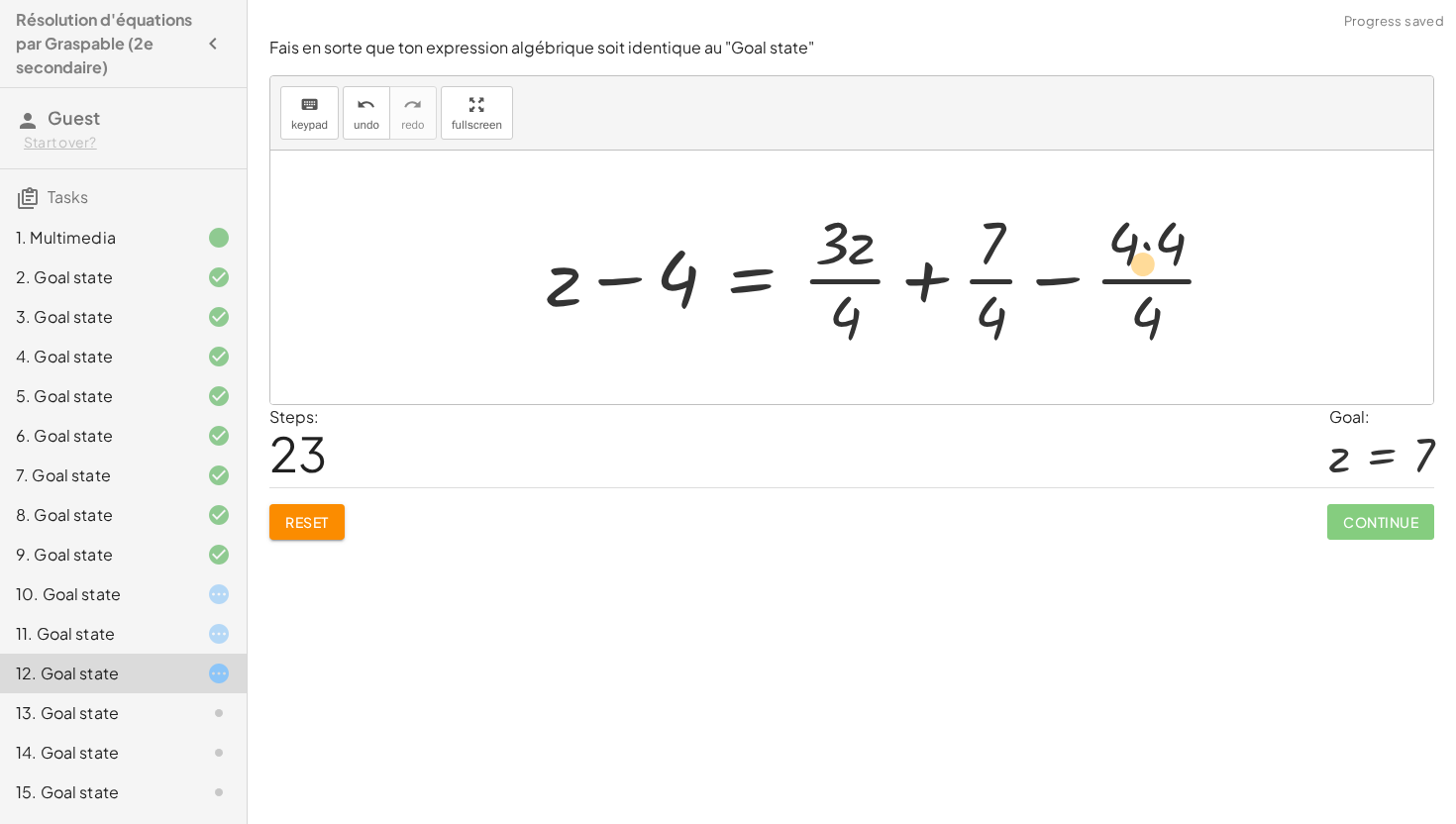 drag, startPoint x: 864, startPoint y: 322, endPoint x: 1164, endPoint y: 266, distance: 305.18191 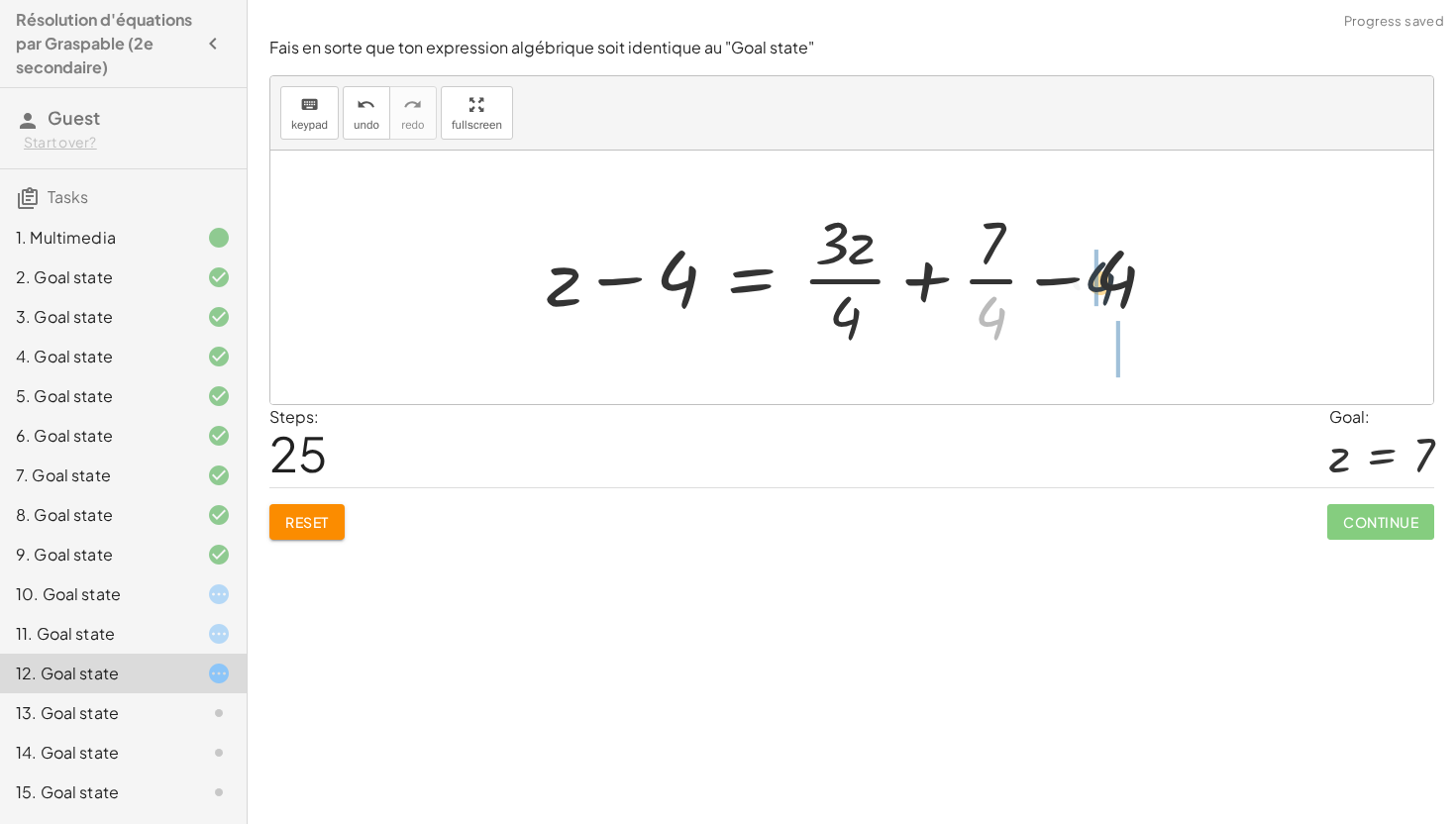 drag, startPoint x: 991, startPoint y: 324, endPoint x: 1118, endPoint y: 274, distance: 136.48809 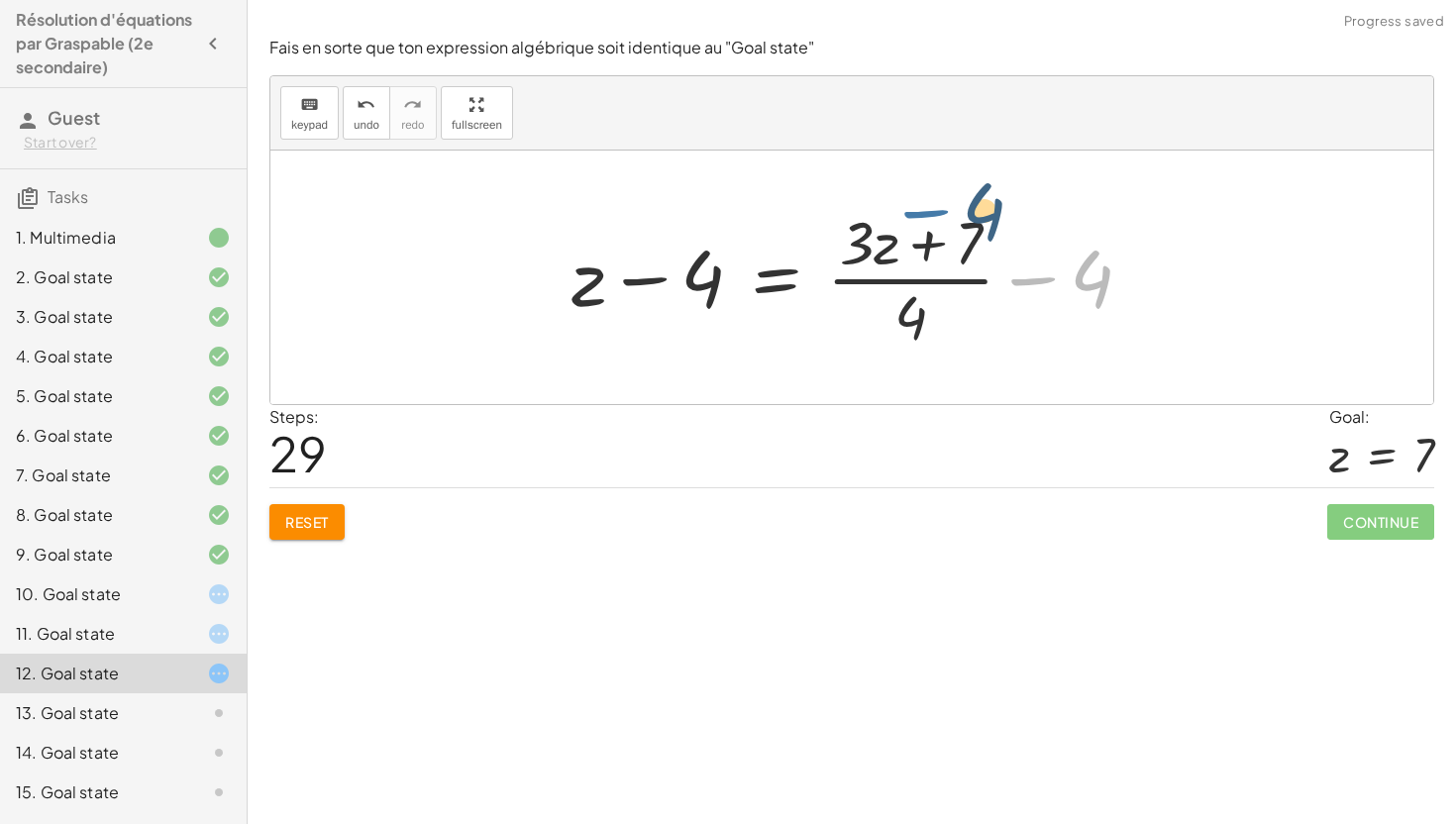 drag, startPoint x: 1009, startPoint y: 266, endPoint x: 841, endPoint y: 226, distance: 172.69627 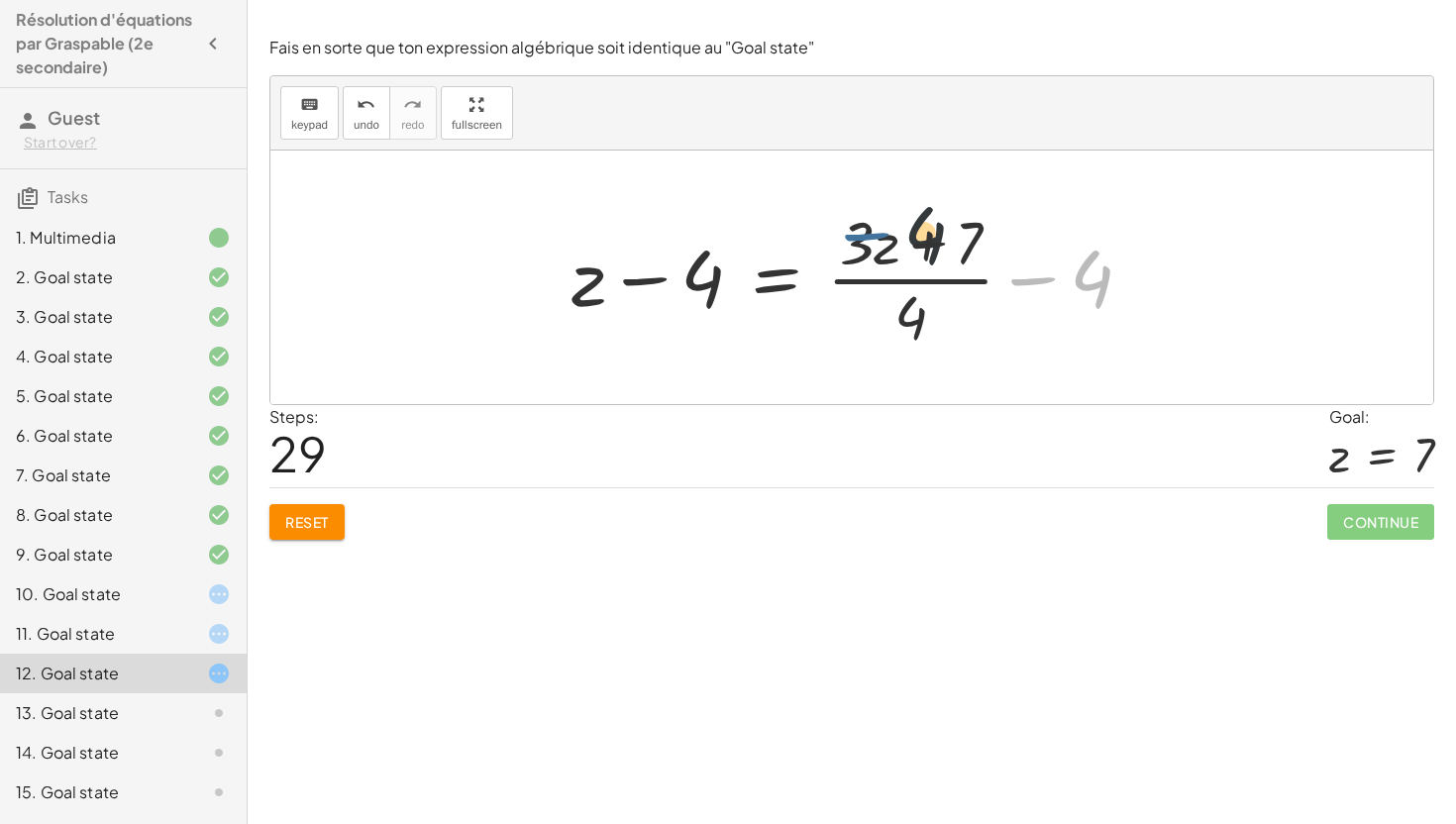 drag, startPoint x: 1032, startPoint y: 271, endPoint x: 854, endPoint y: 241, distance: 180.51039 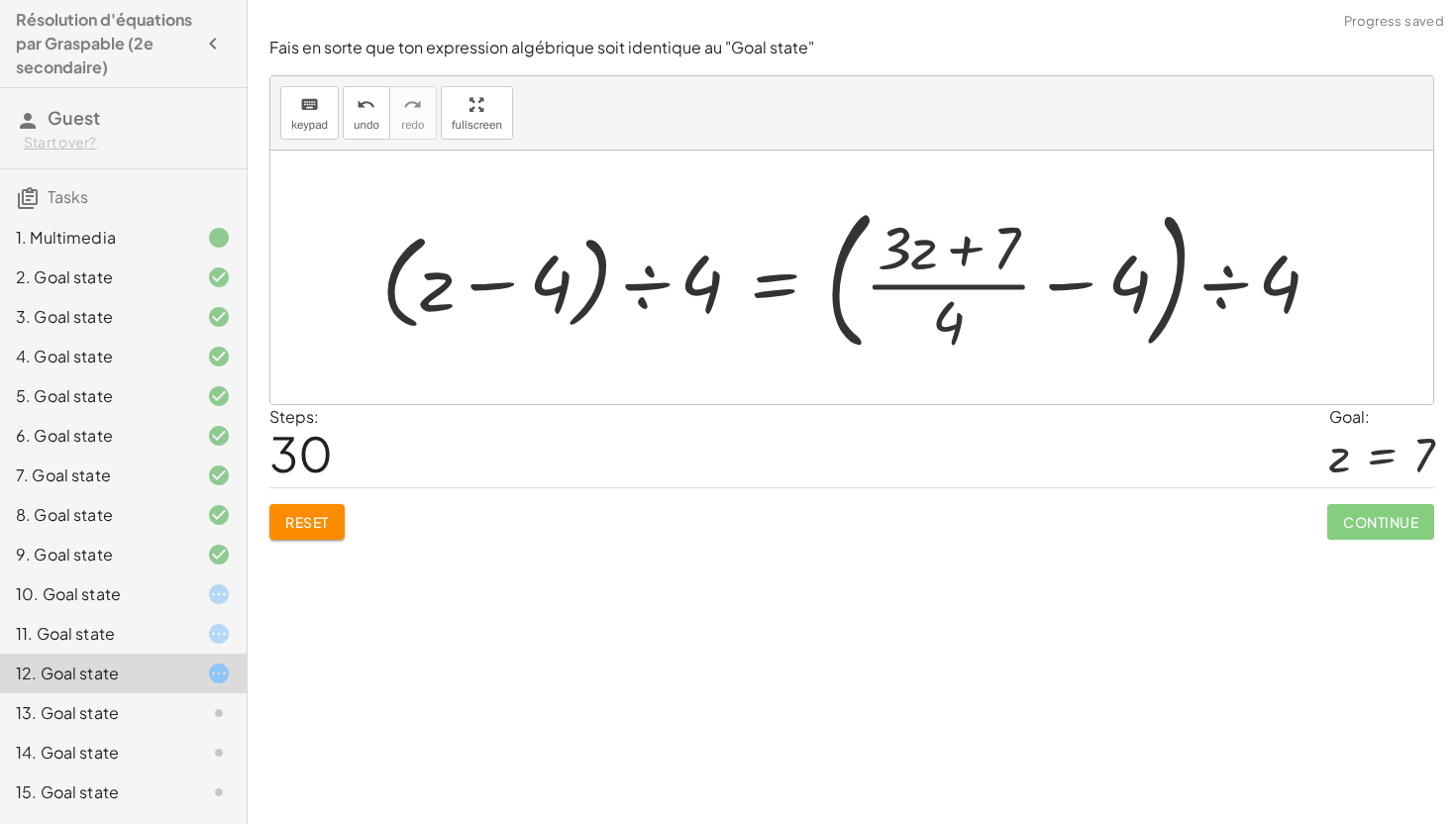 click at bounding box center (859, 277) 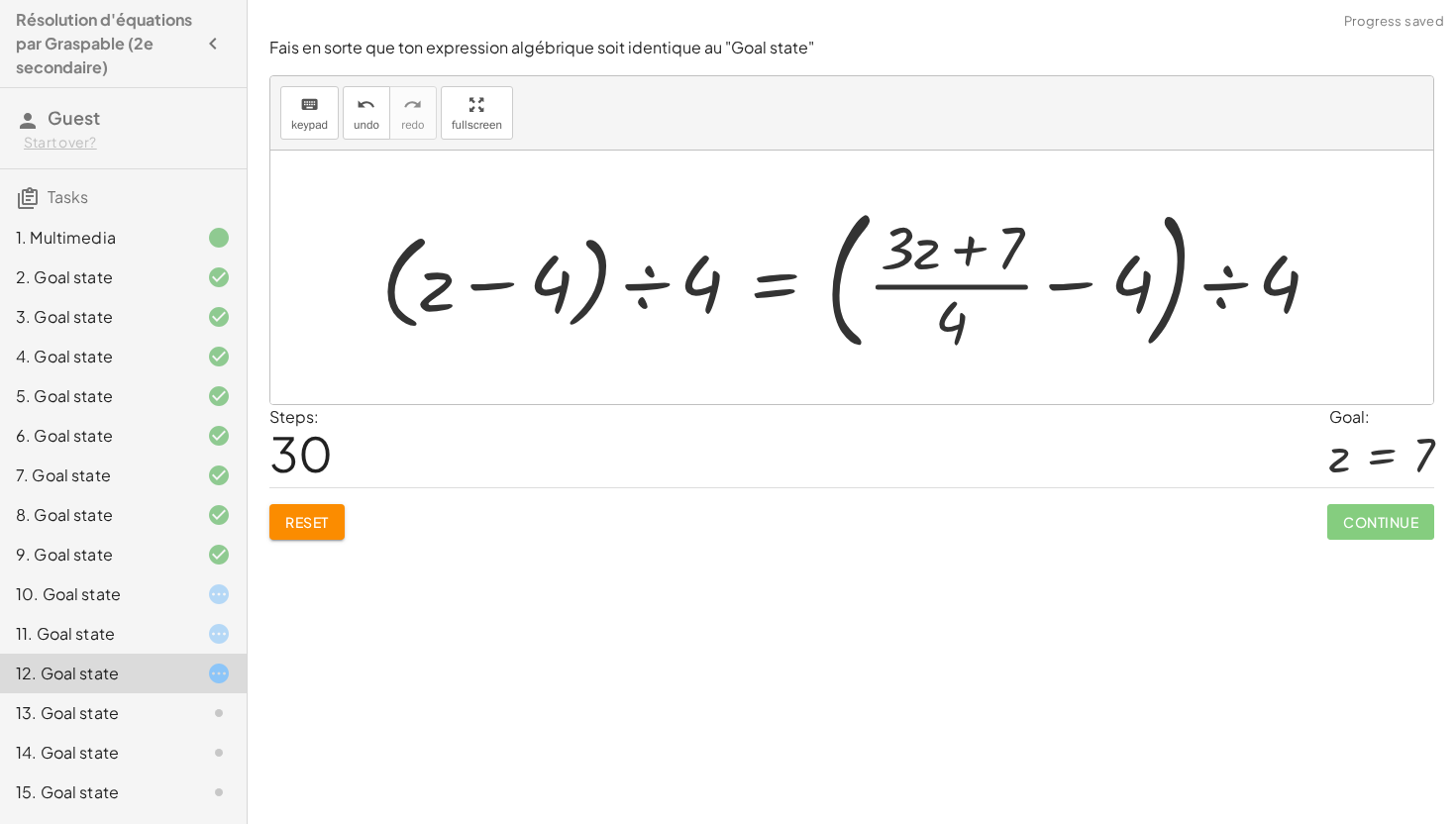 click at bounding box center (859, 277) 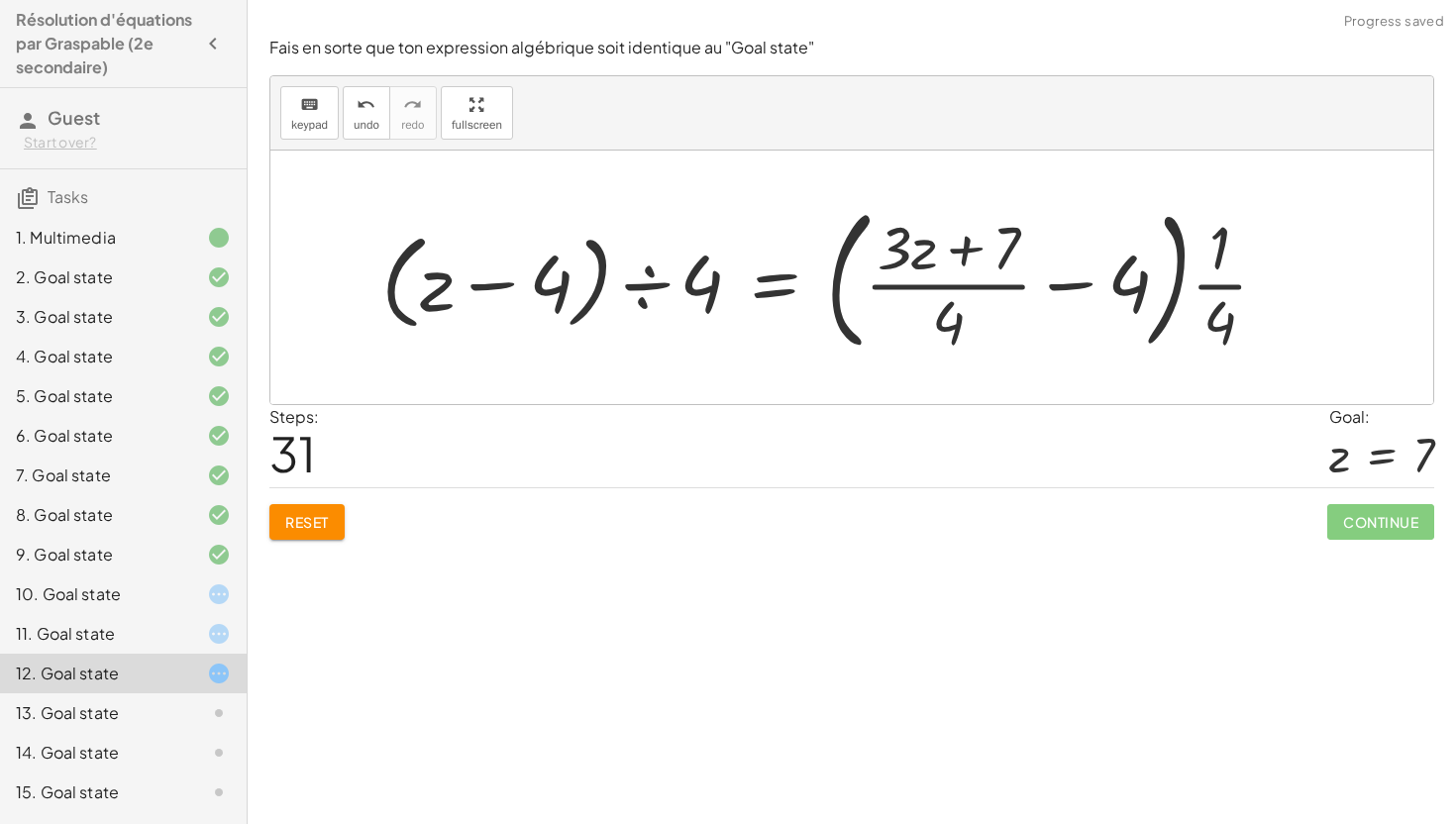click at bounding box center [832, 277] 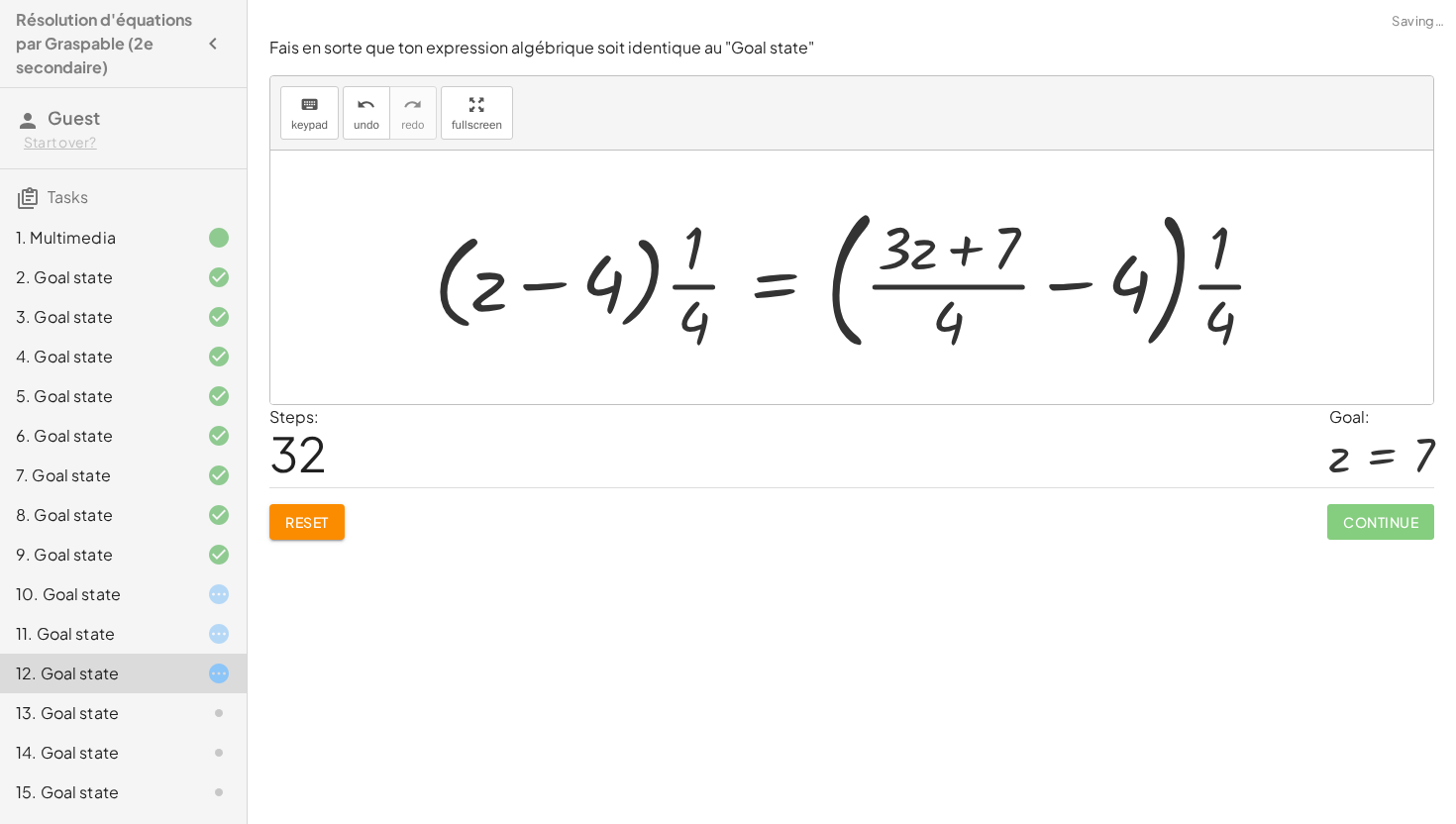 click at bounding box center [859, 277] 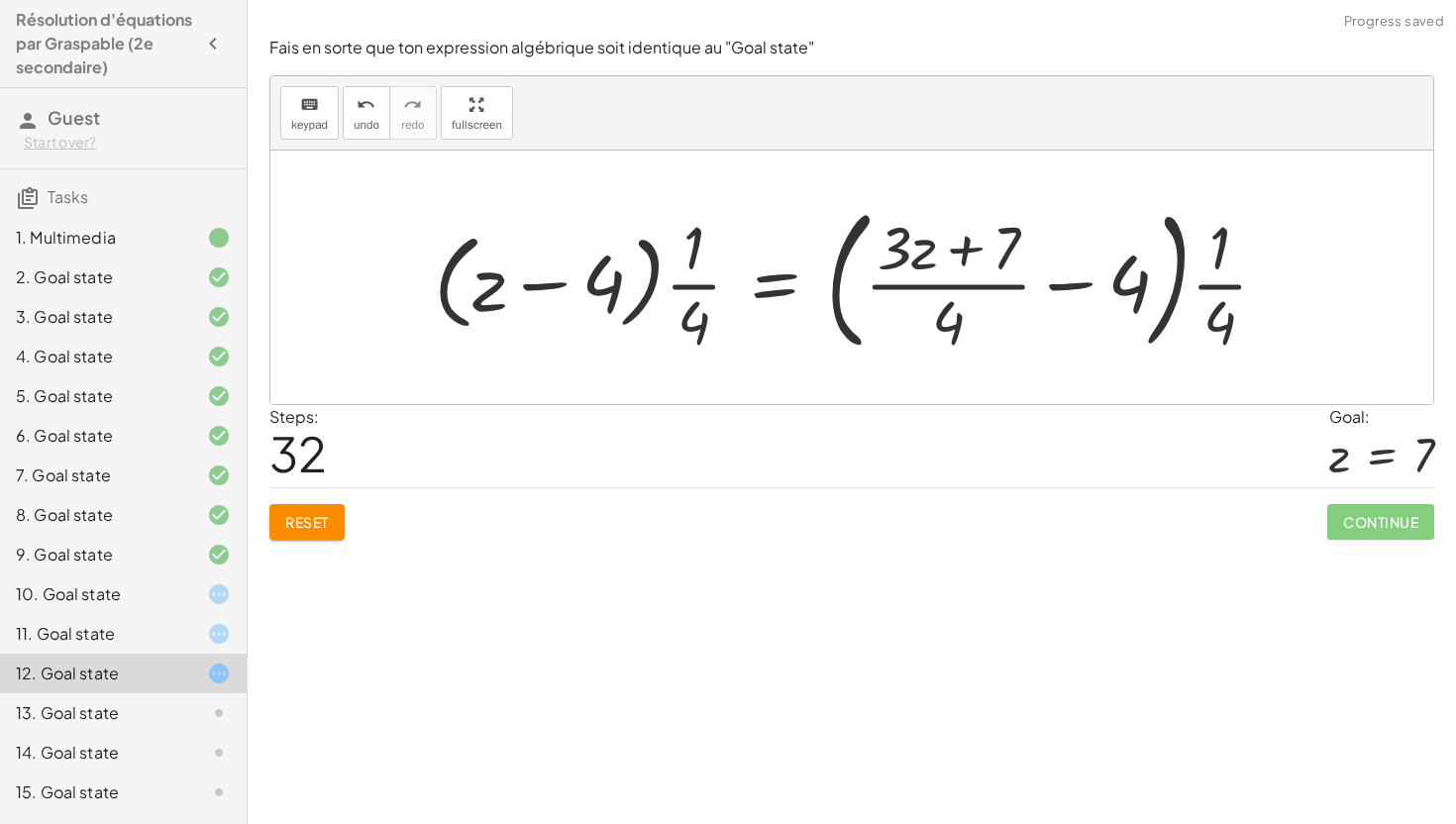 click at bounding box center (859, 277) 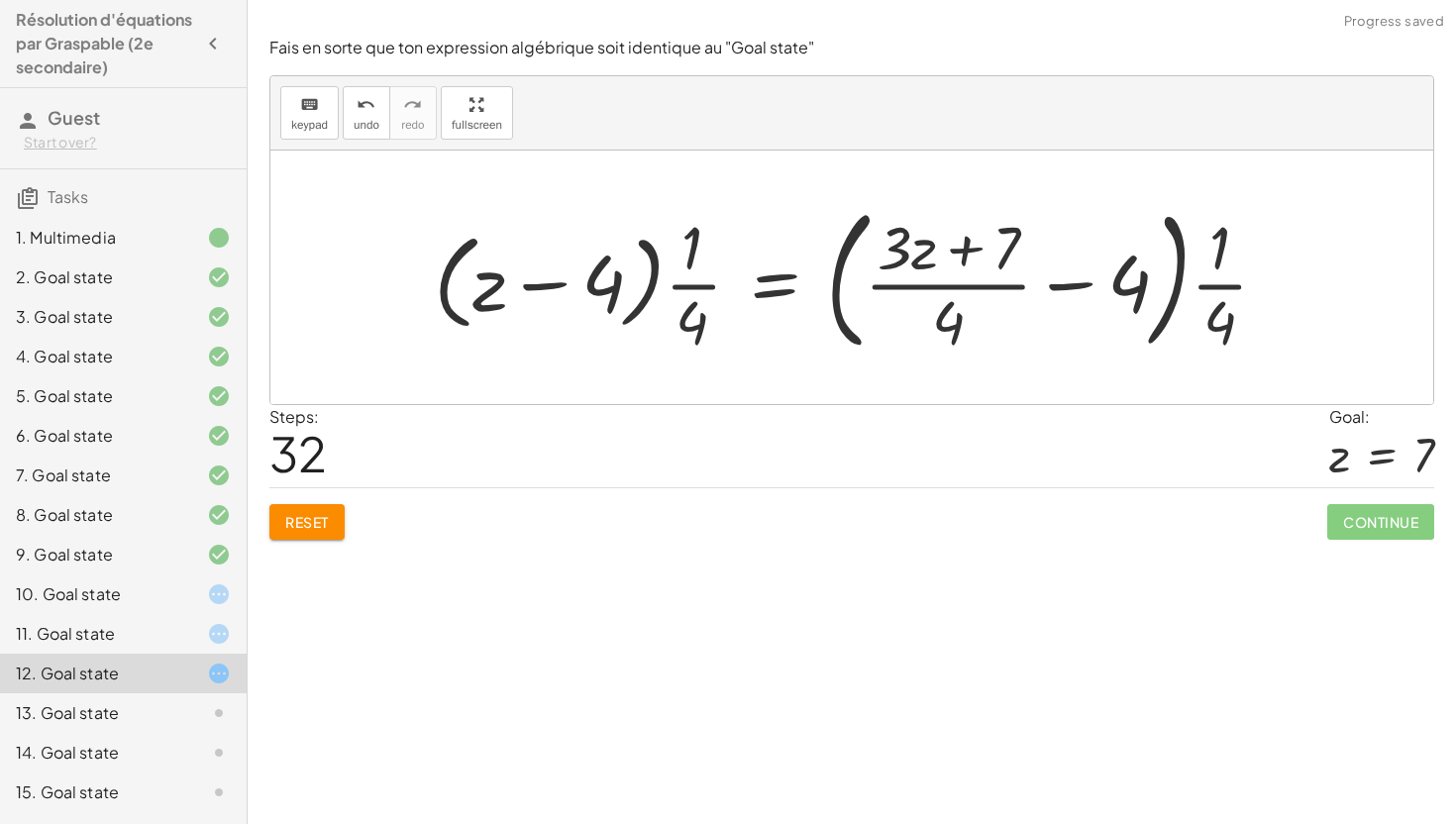 click at bounding box center (859, 277) 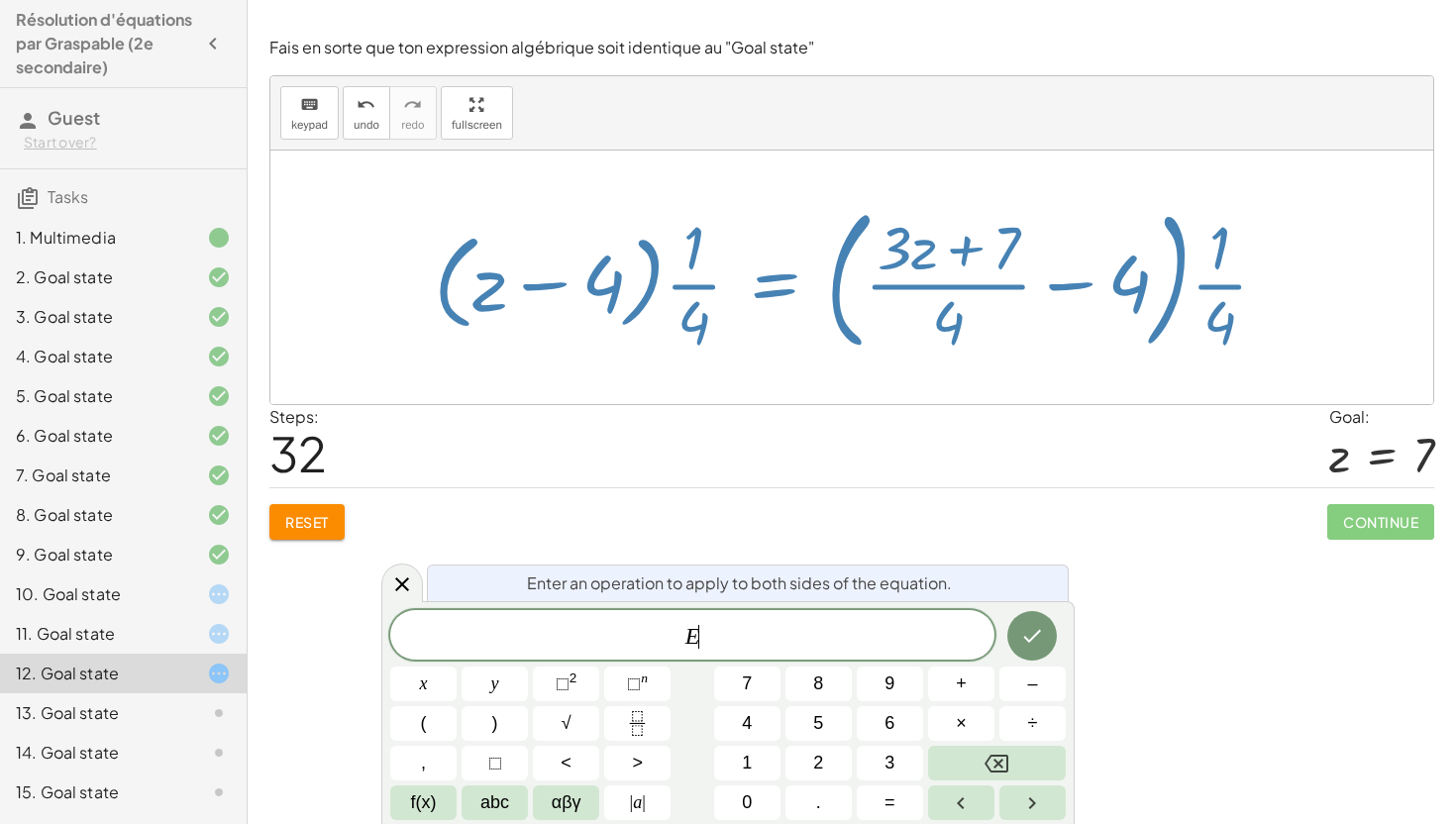 click at bounding box center (859, 277) 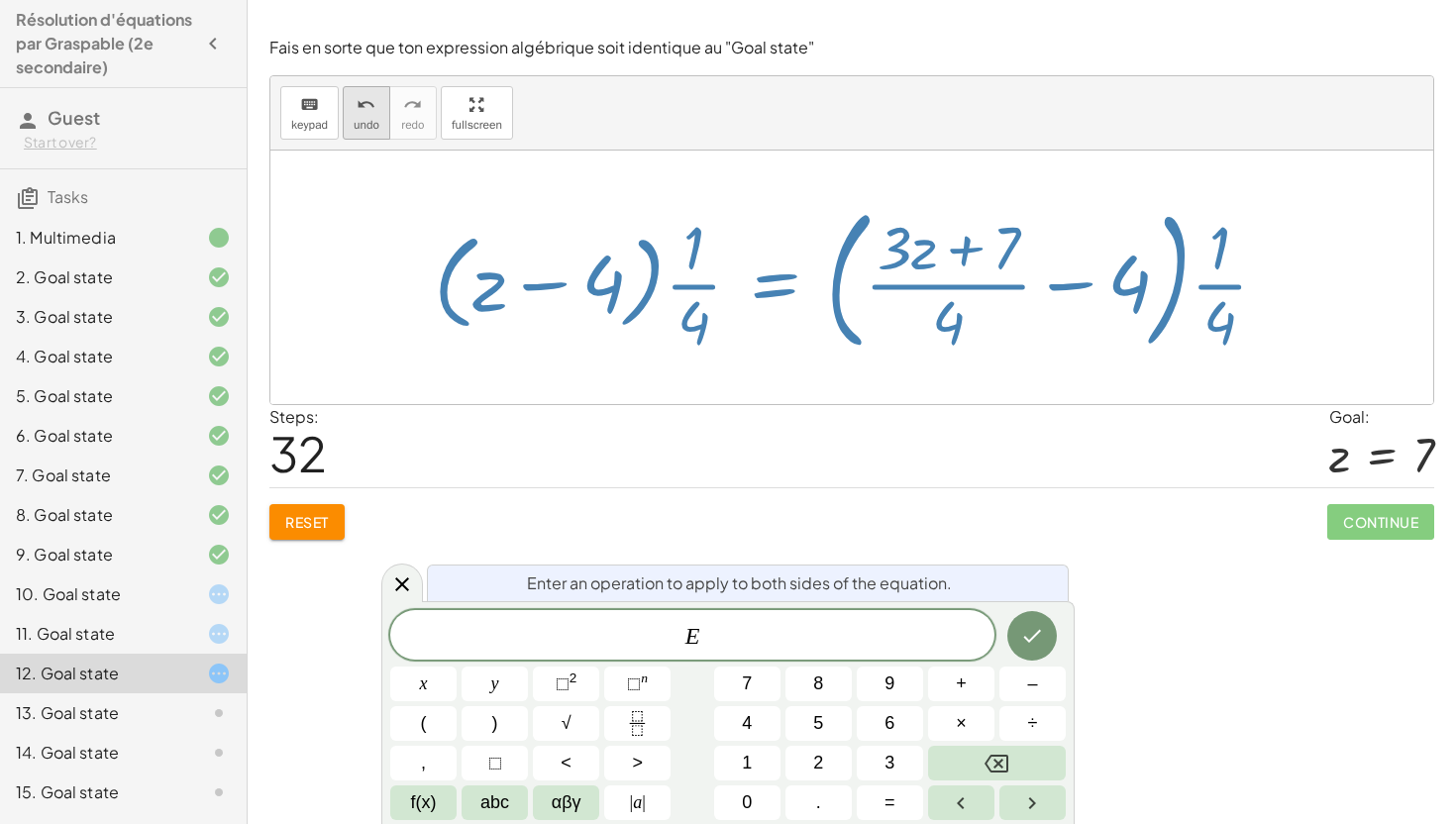 click on "undo undo" at bounding box center [366, 113] 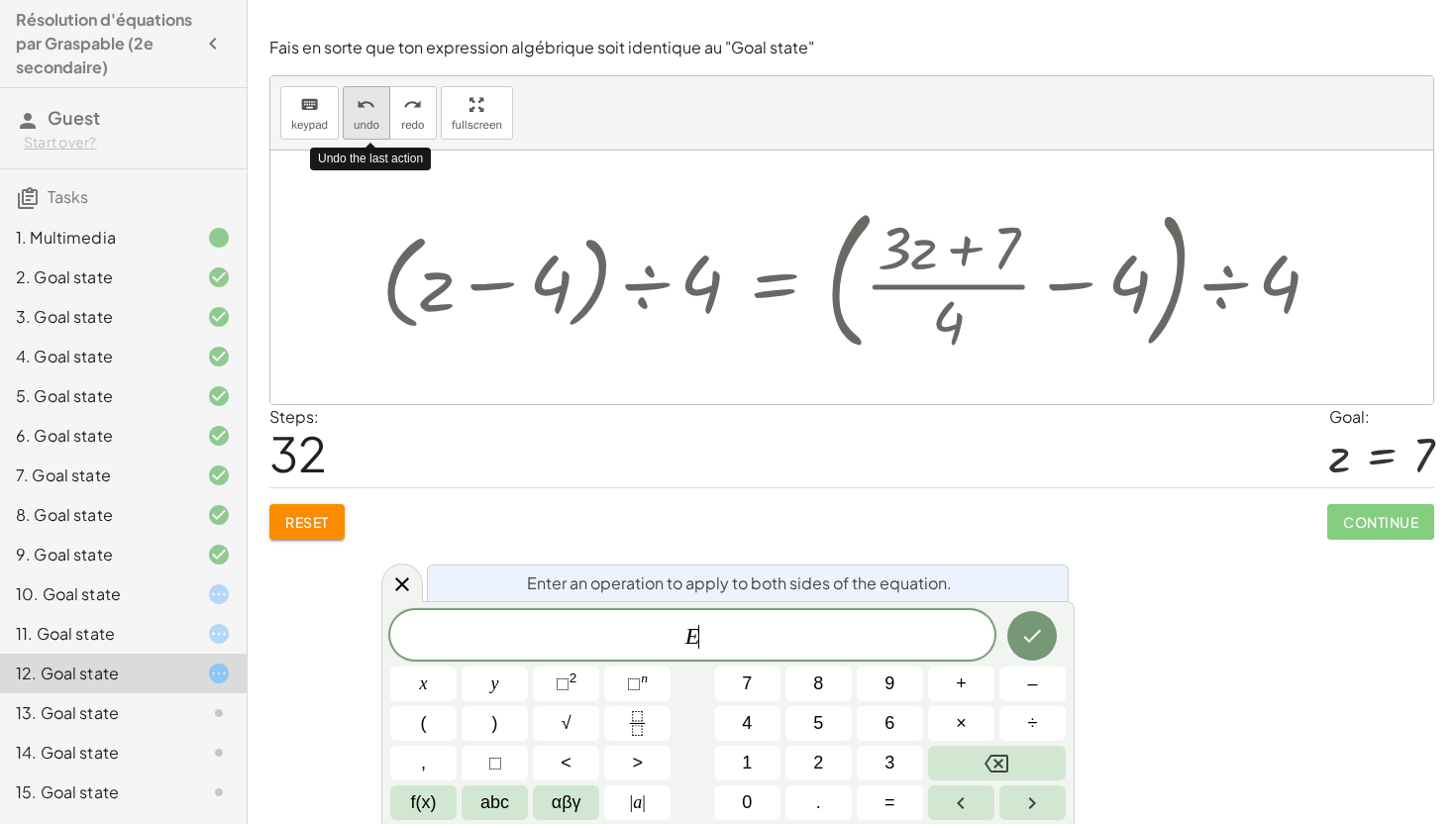click on "undo undo" at bounding box center (366, 113) 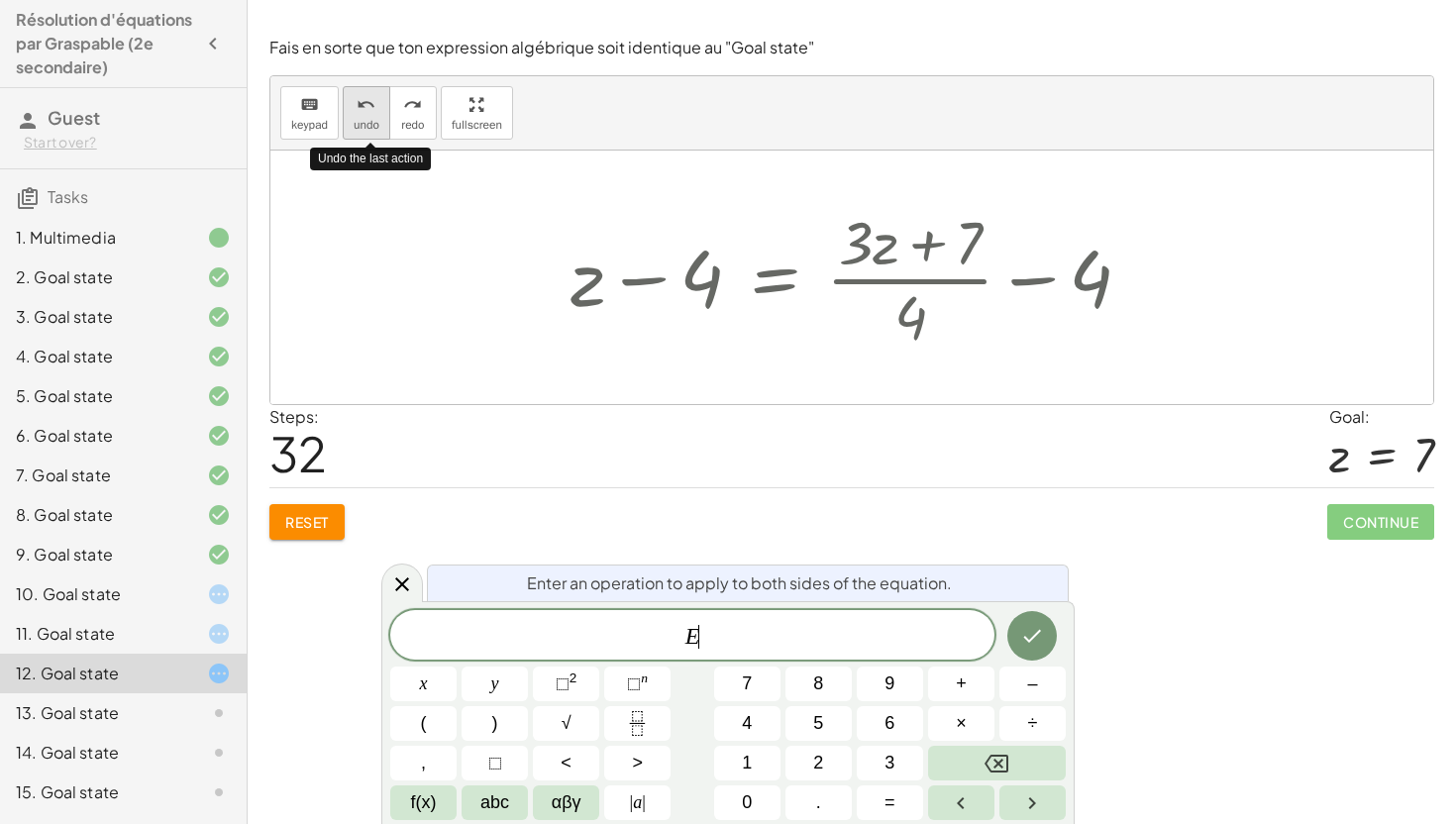click on "undo undo" at bounding box center [366, 113] 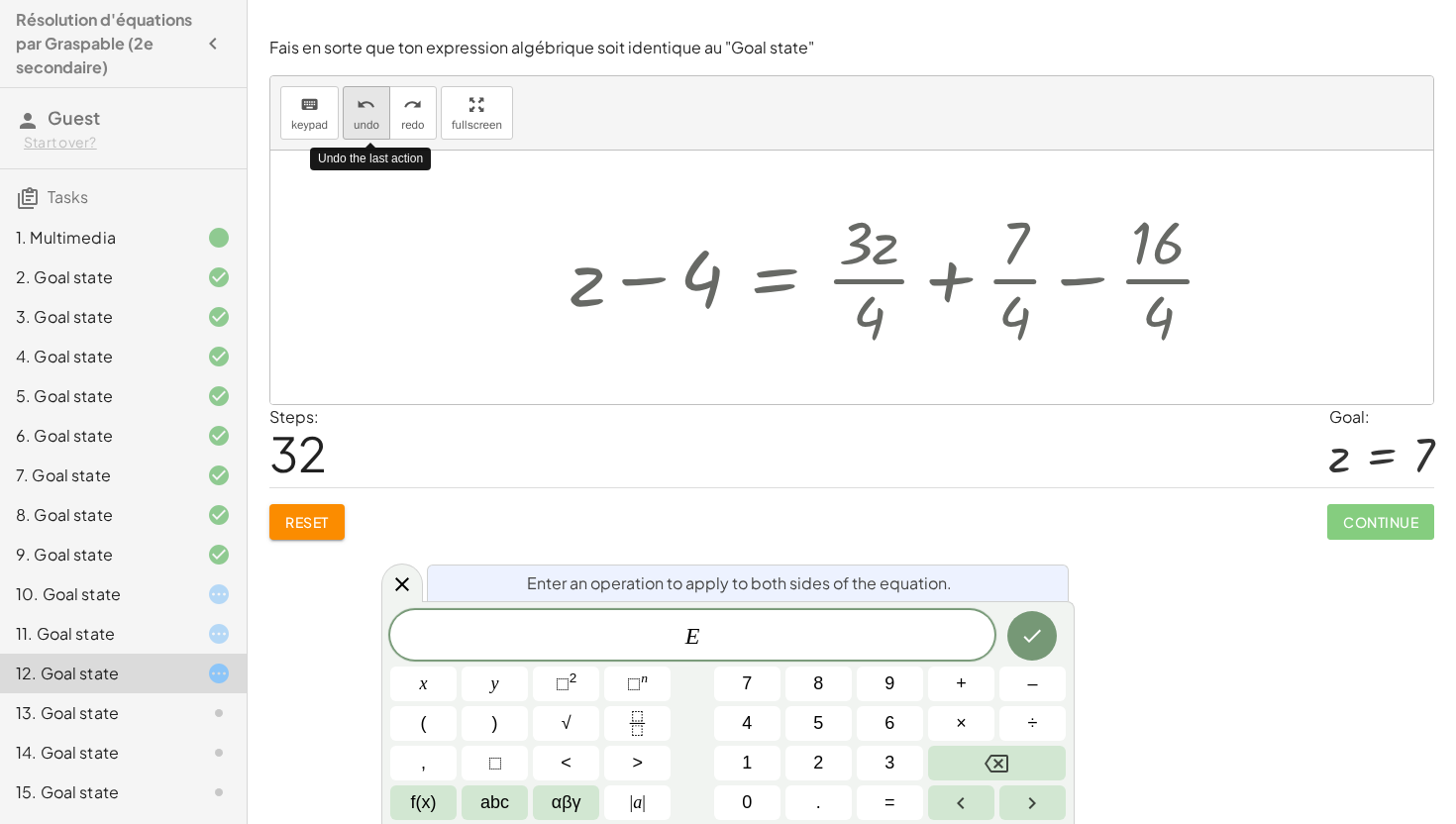 click on "undo undo" at bounding box center [366, 113] 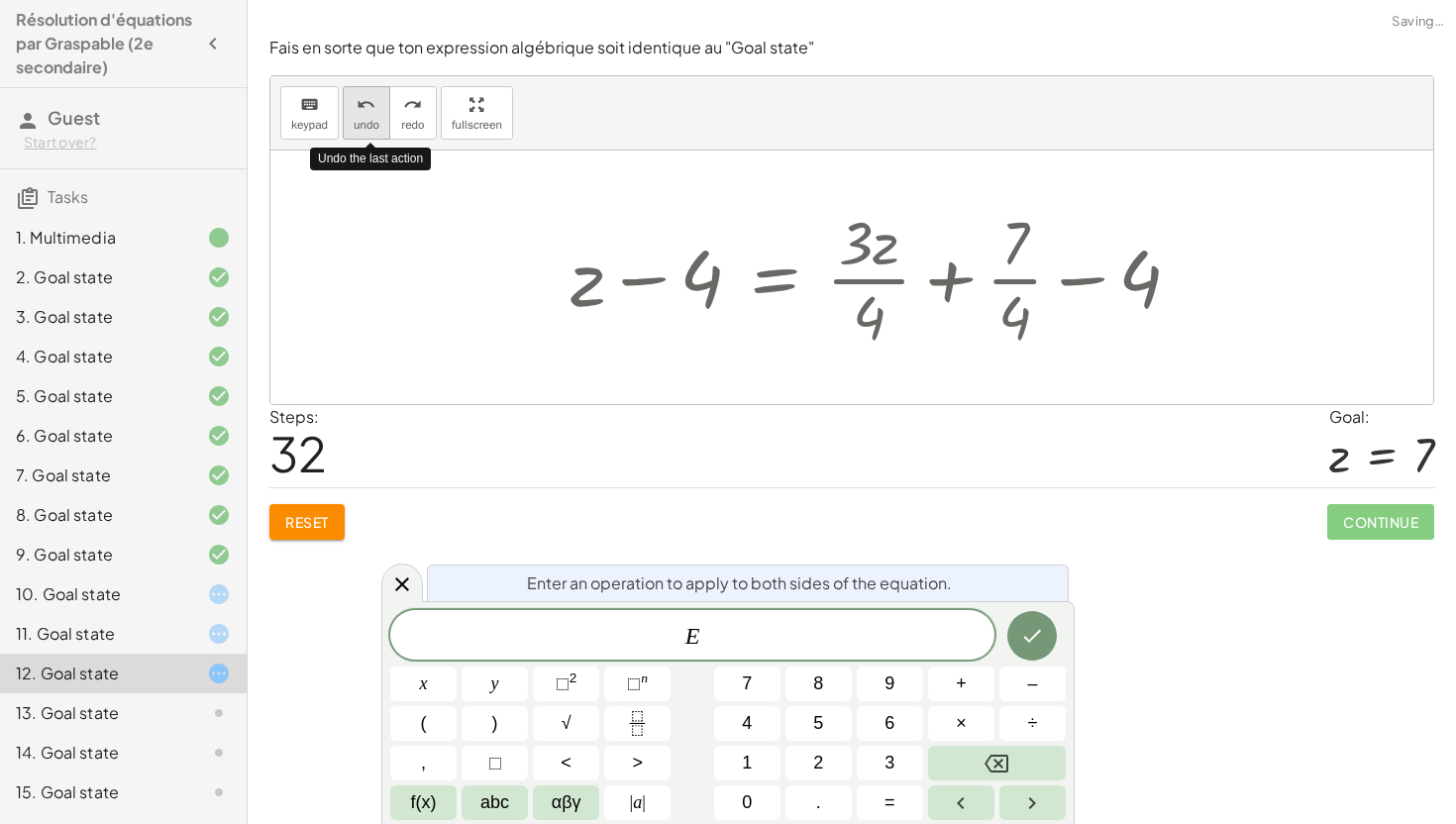 click on "undo undo" at bounding box center (366, 113) 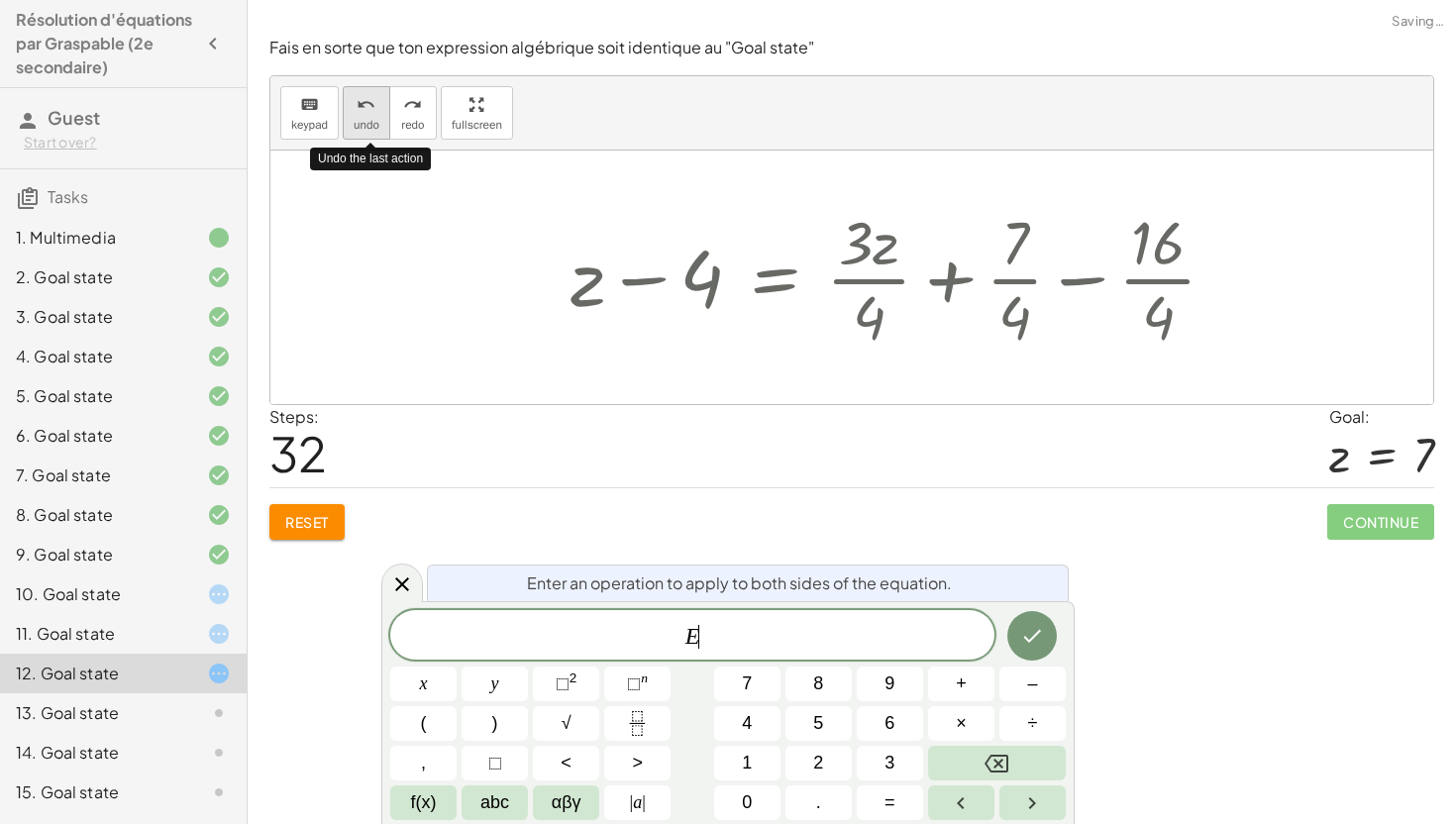 click on "undo undo" at bounding box center [366, 113] 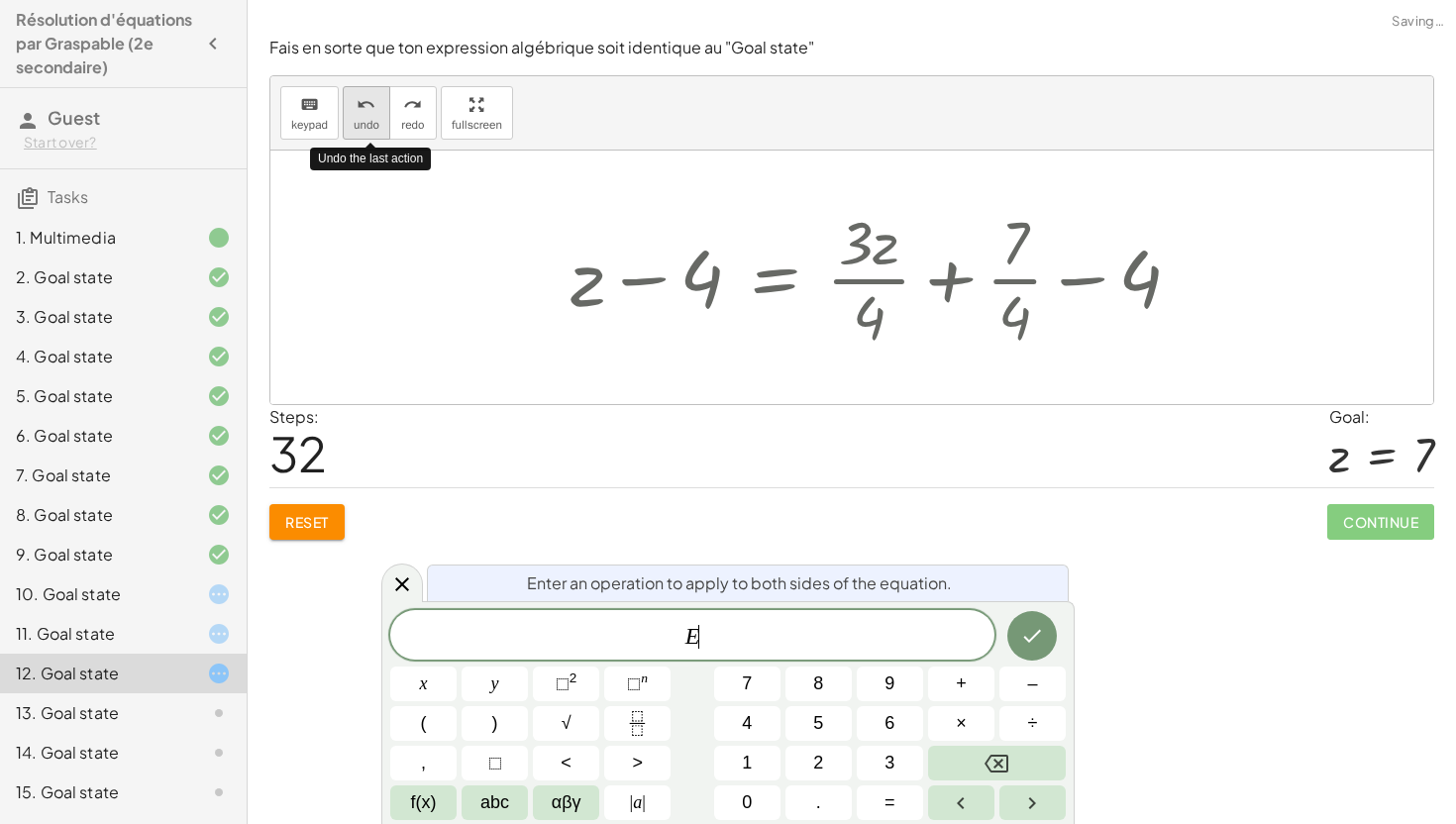 click on "undo undo" at bounding box center [366, 113] 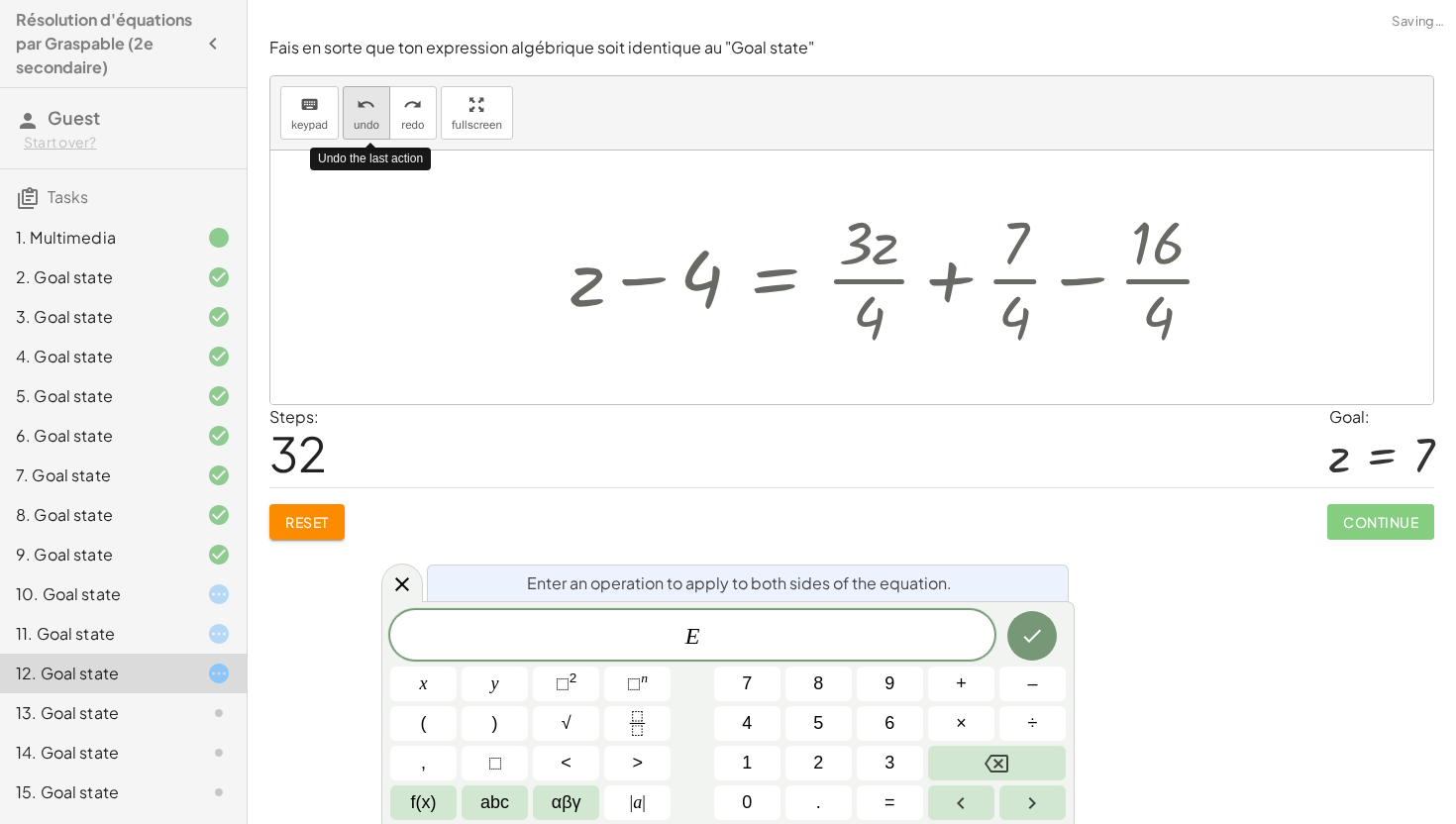 click on "undo undo" at bounding box center (366, 113) 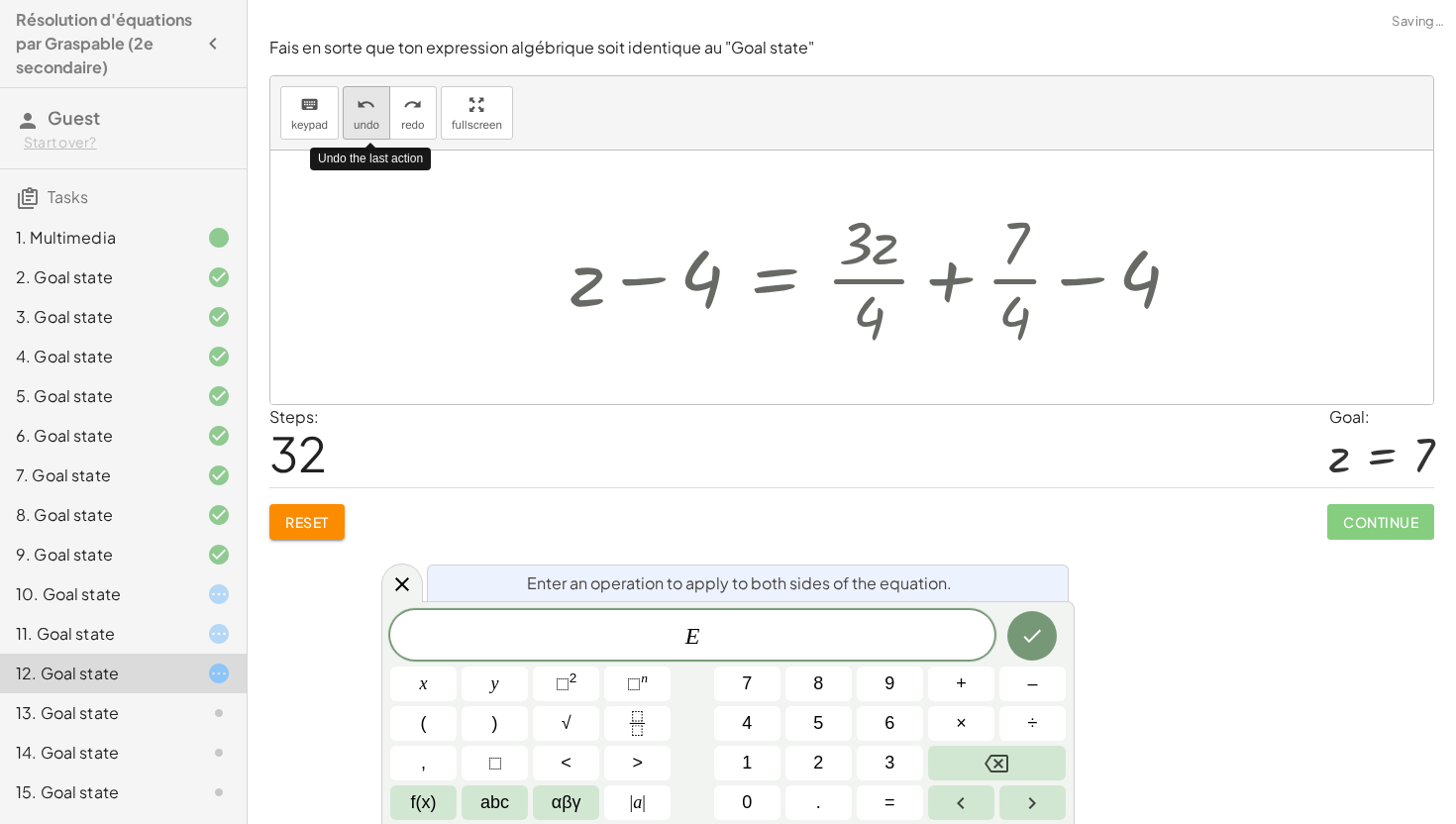 click on "undo undo" at bounding box center (366, 113) 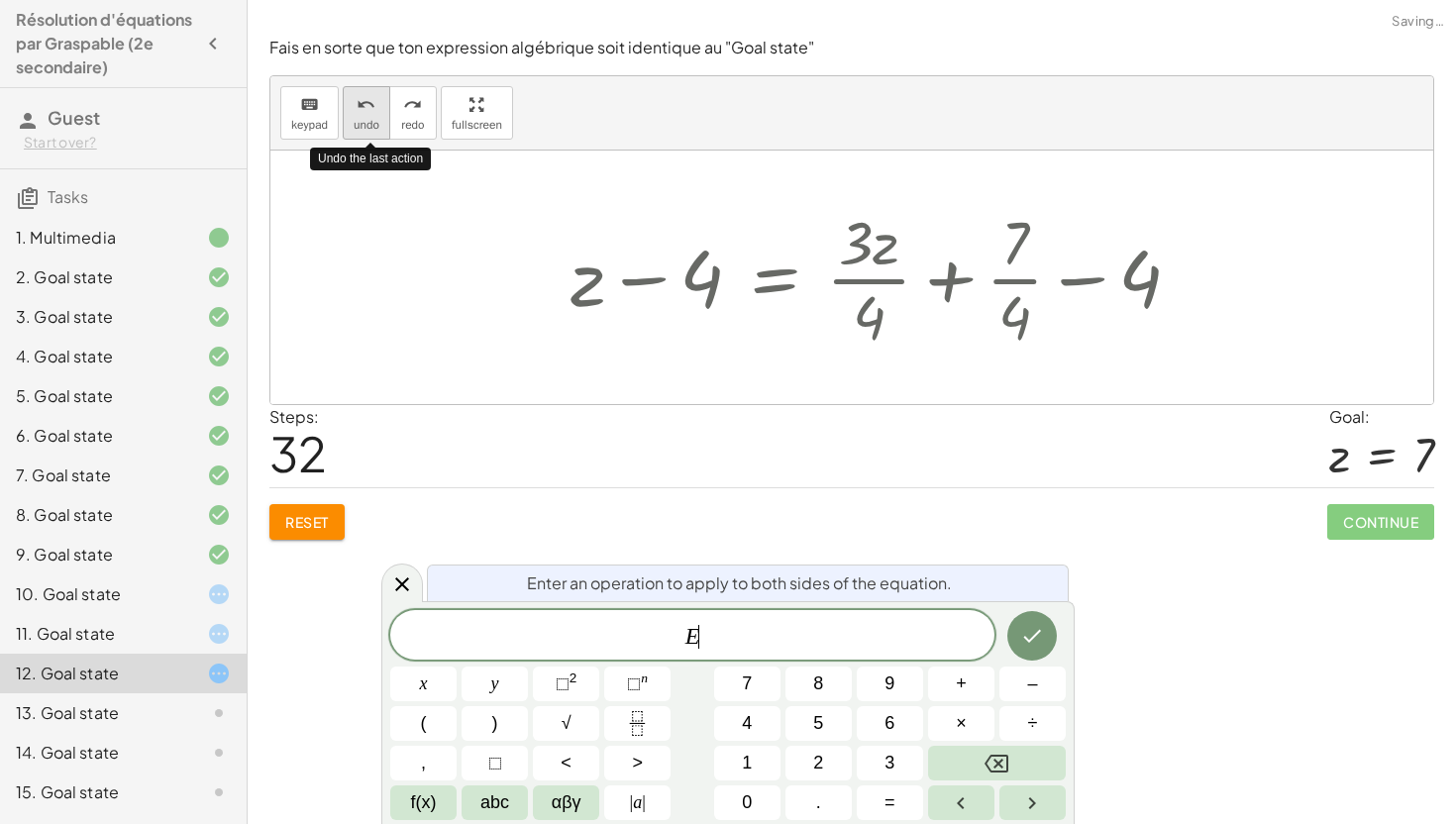 click on "undo undo" at bounding box center (366, 113) 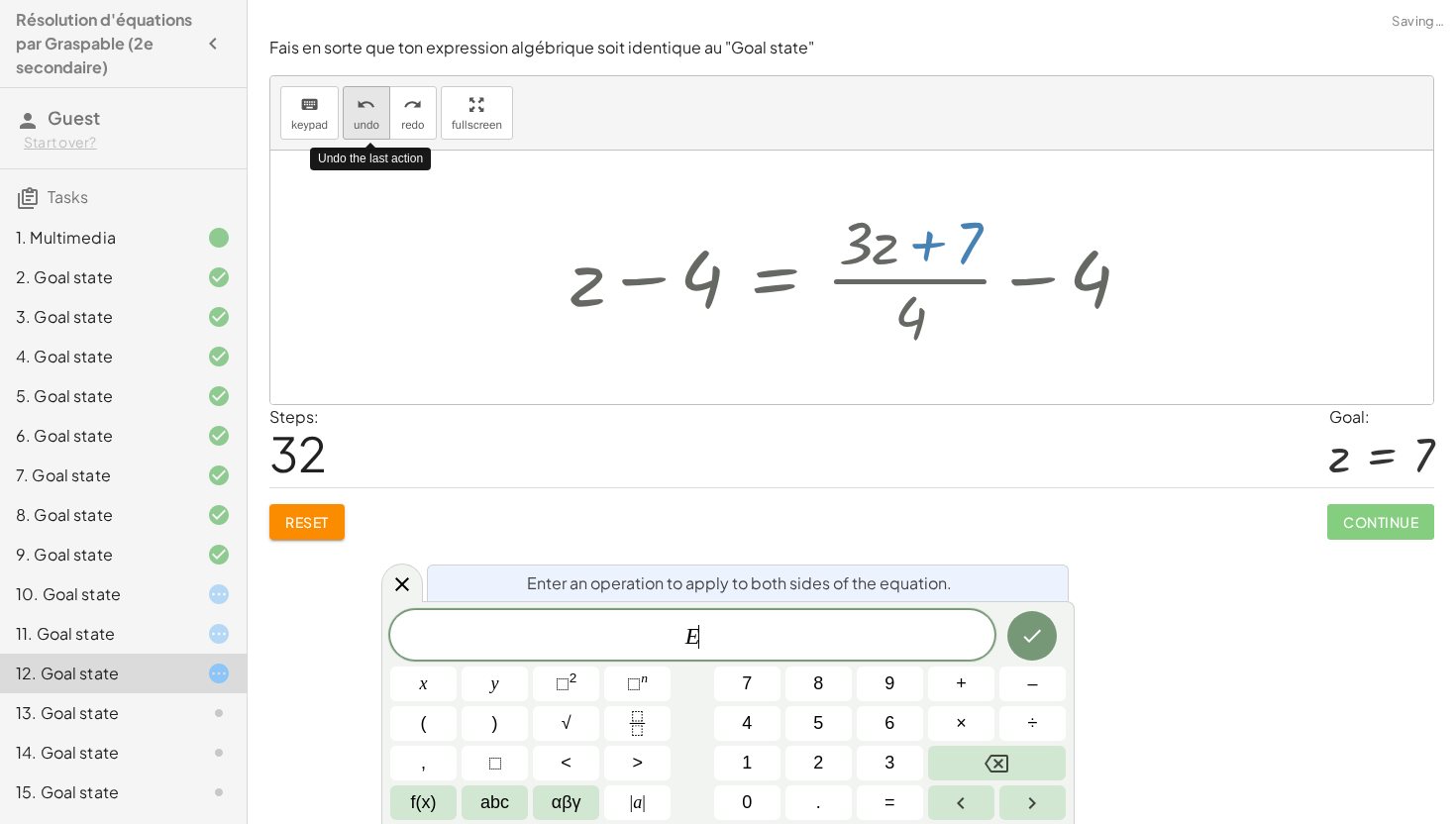 click on "undo undo" at bounding box center [366, 113] 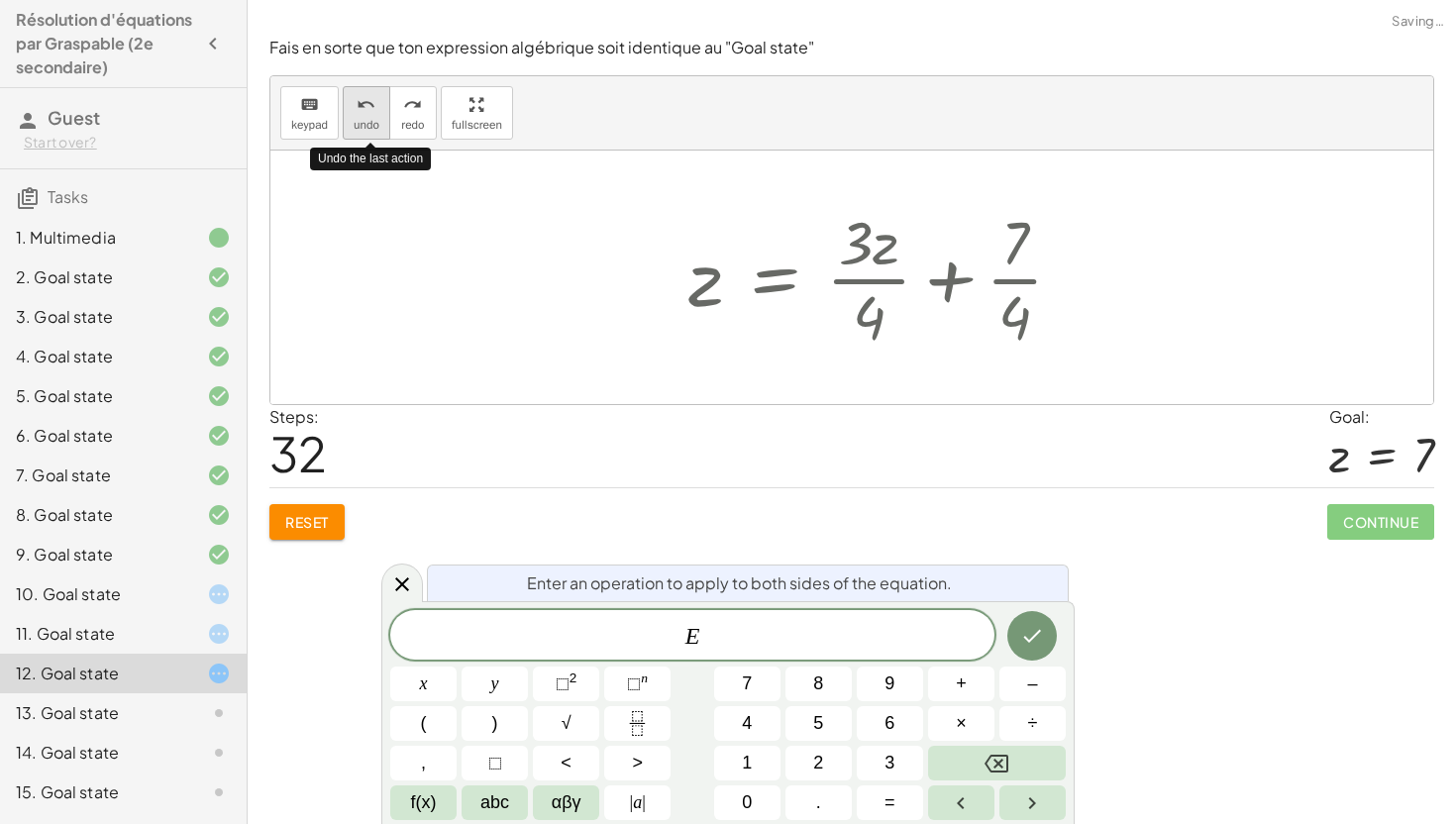 click on "undo undo" at bounding box center [366, 113] 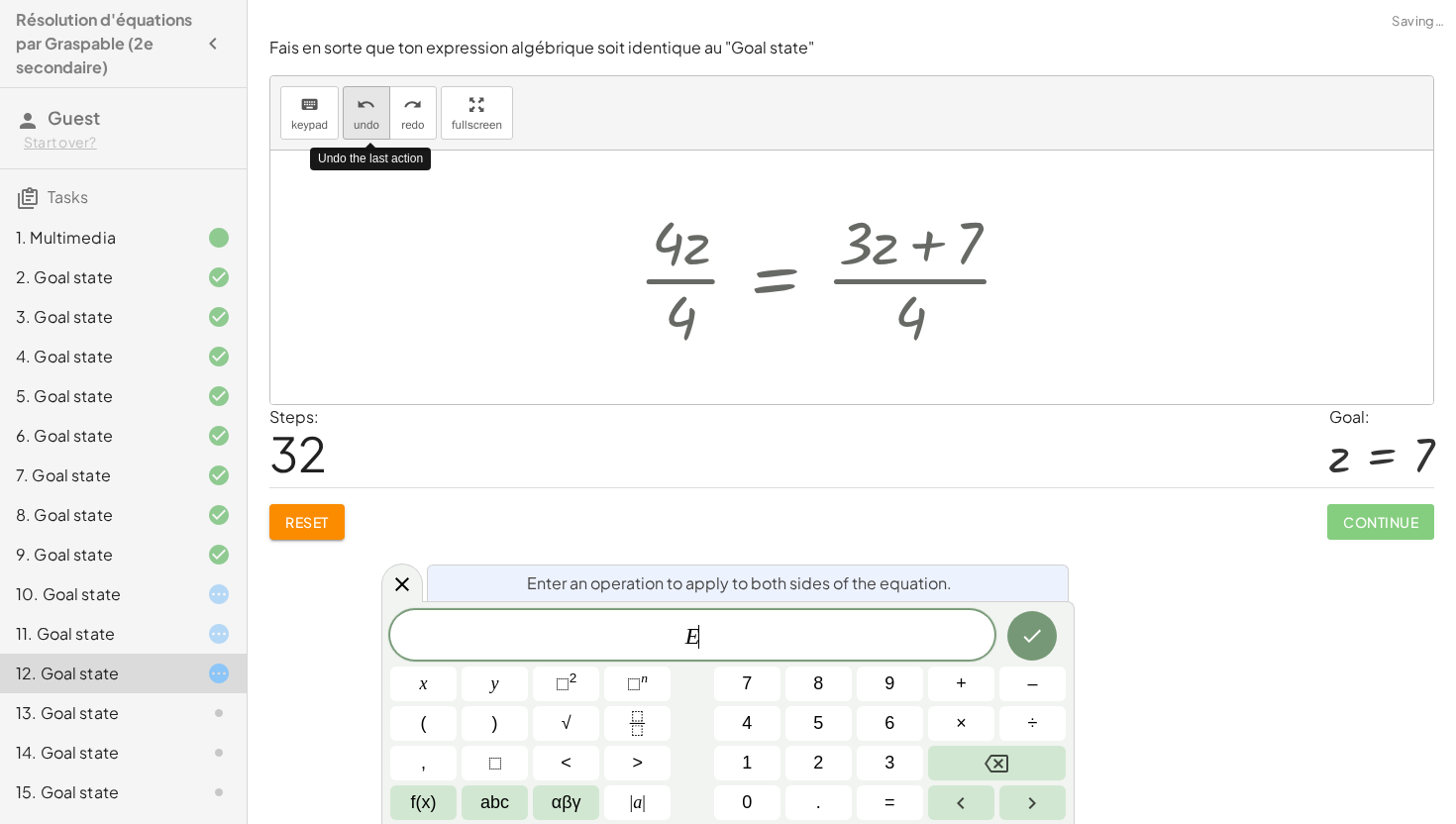 click on "undo undo" at bounding box center (366, 113) 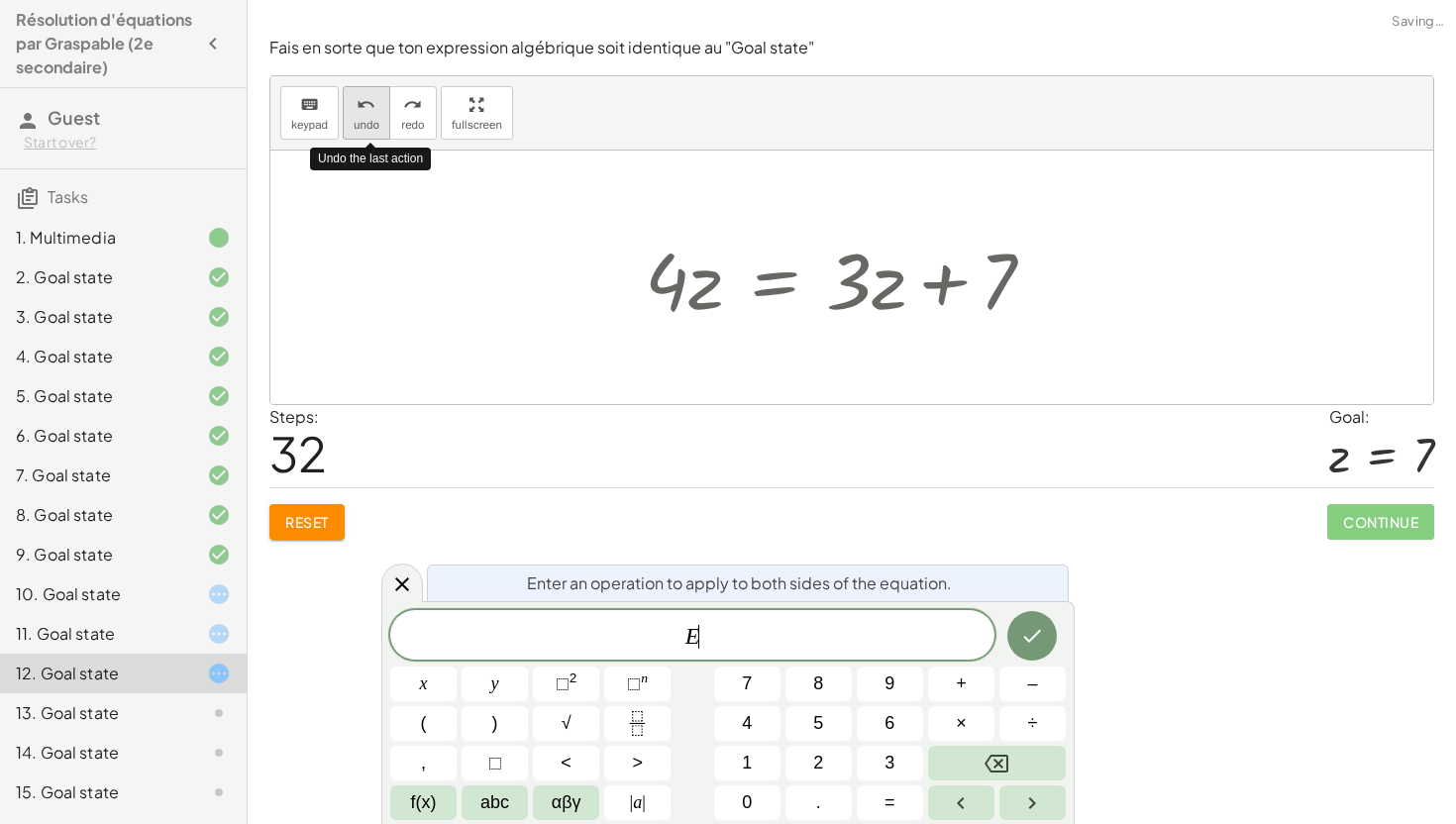 click on "undo undo" at bounding box center [366, 113] 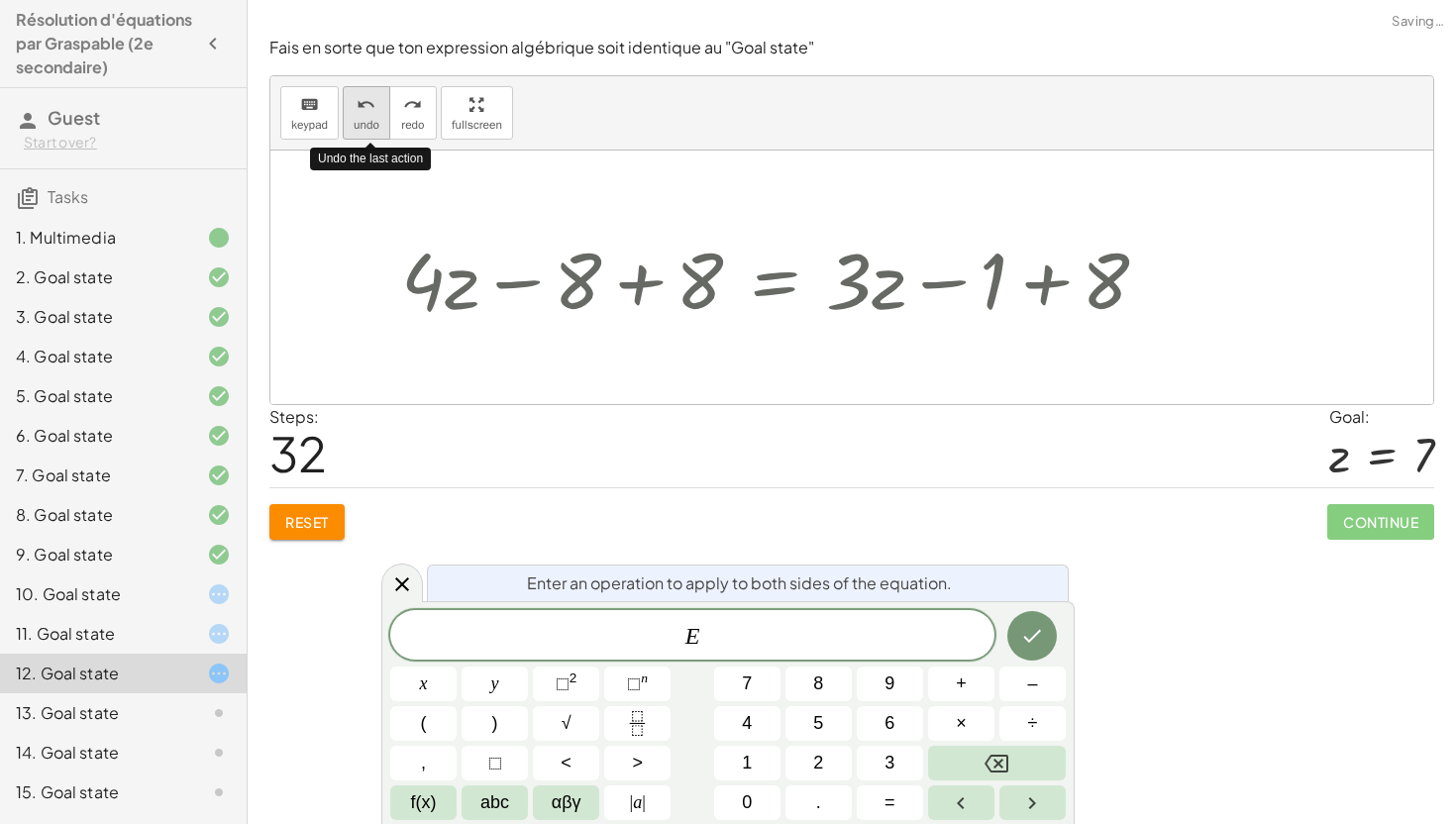 click on "undo undo" at bounding box center [366, 113] 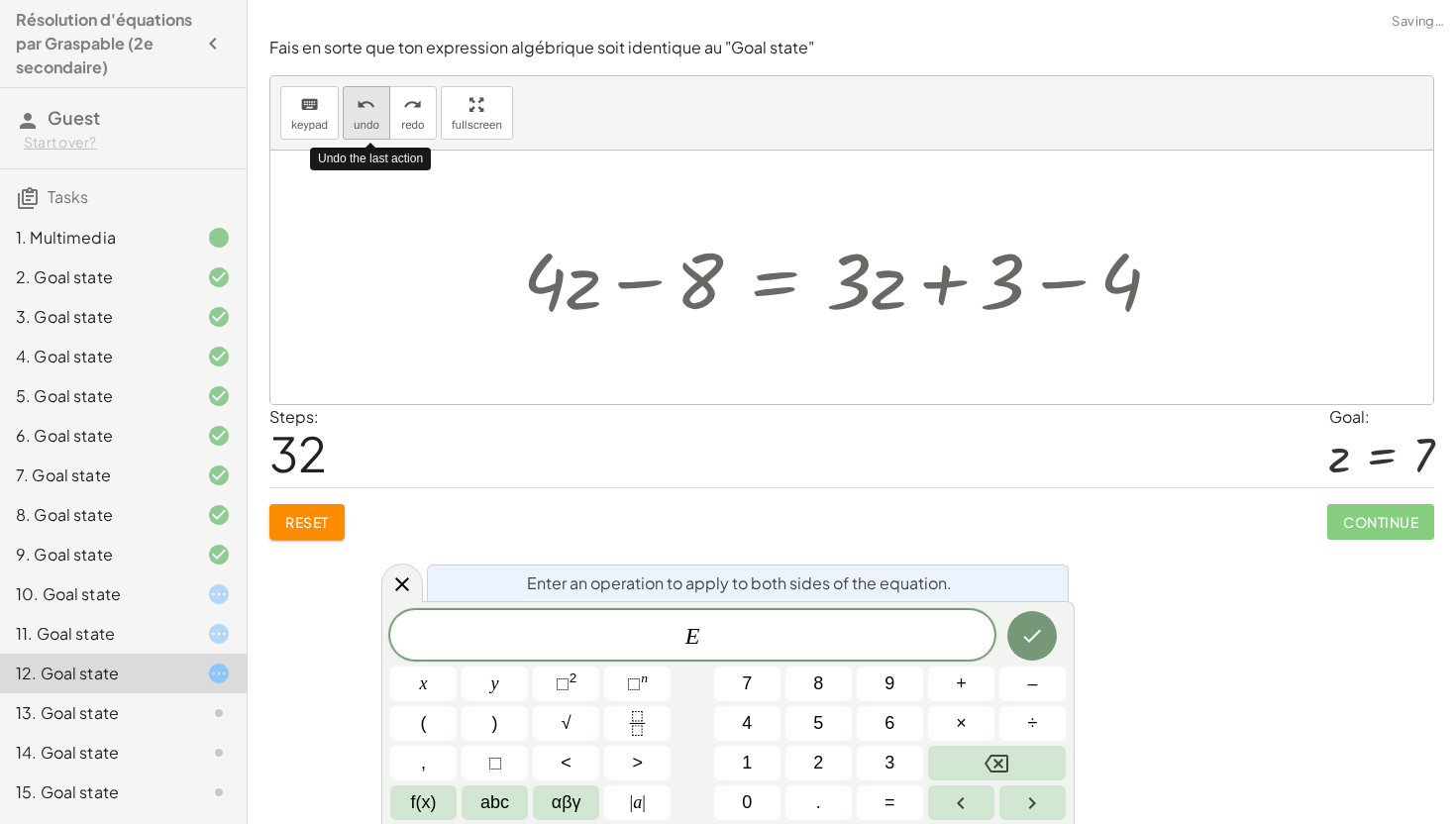click on "undo undo" at bounding box center [366, 113] 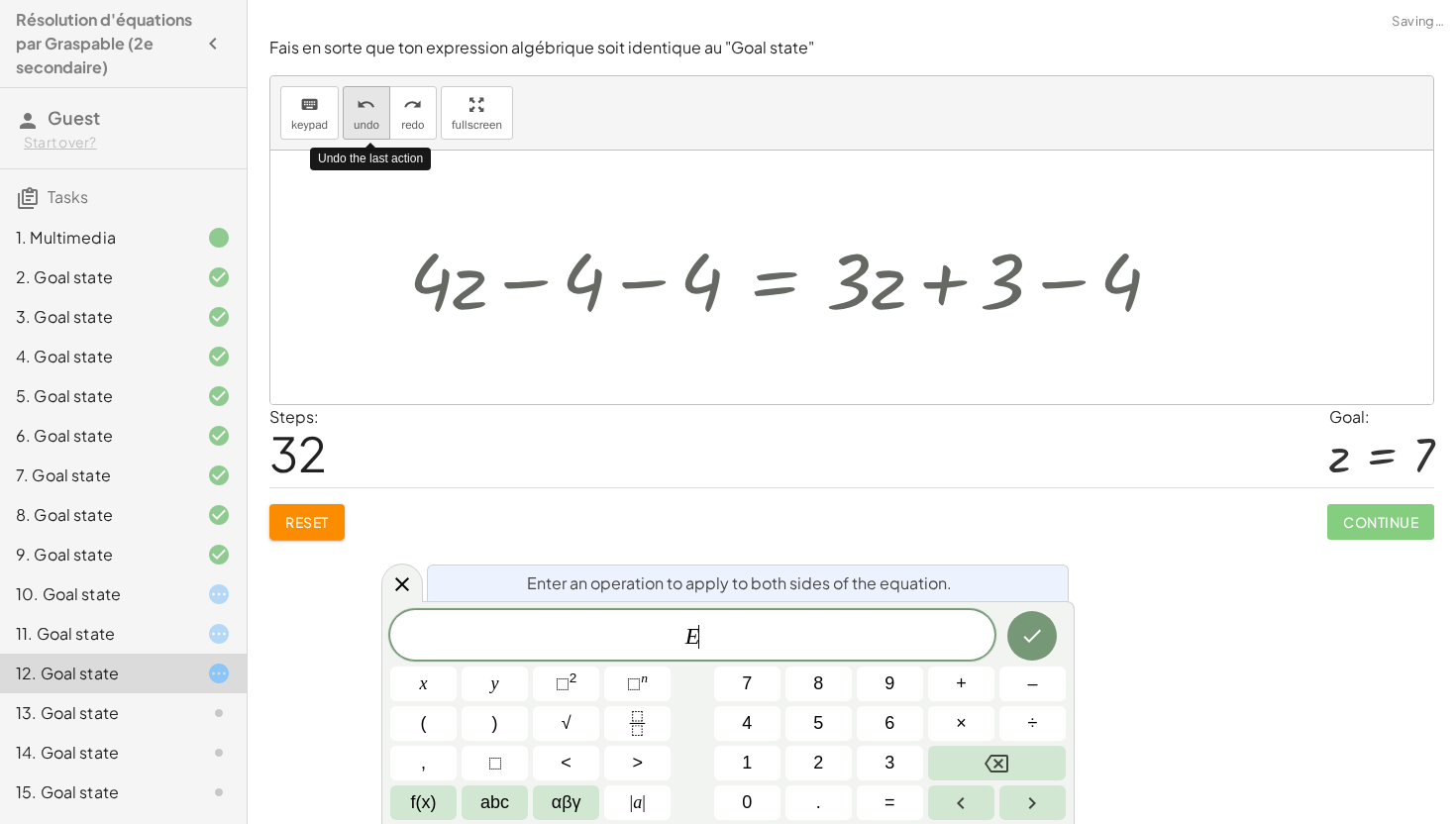 click on "undo undo" at bounding box center (366, 113) 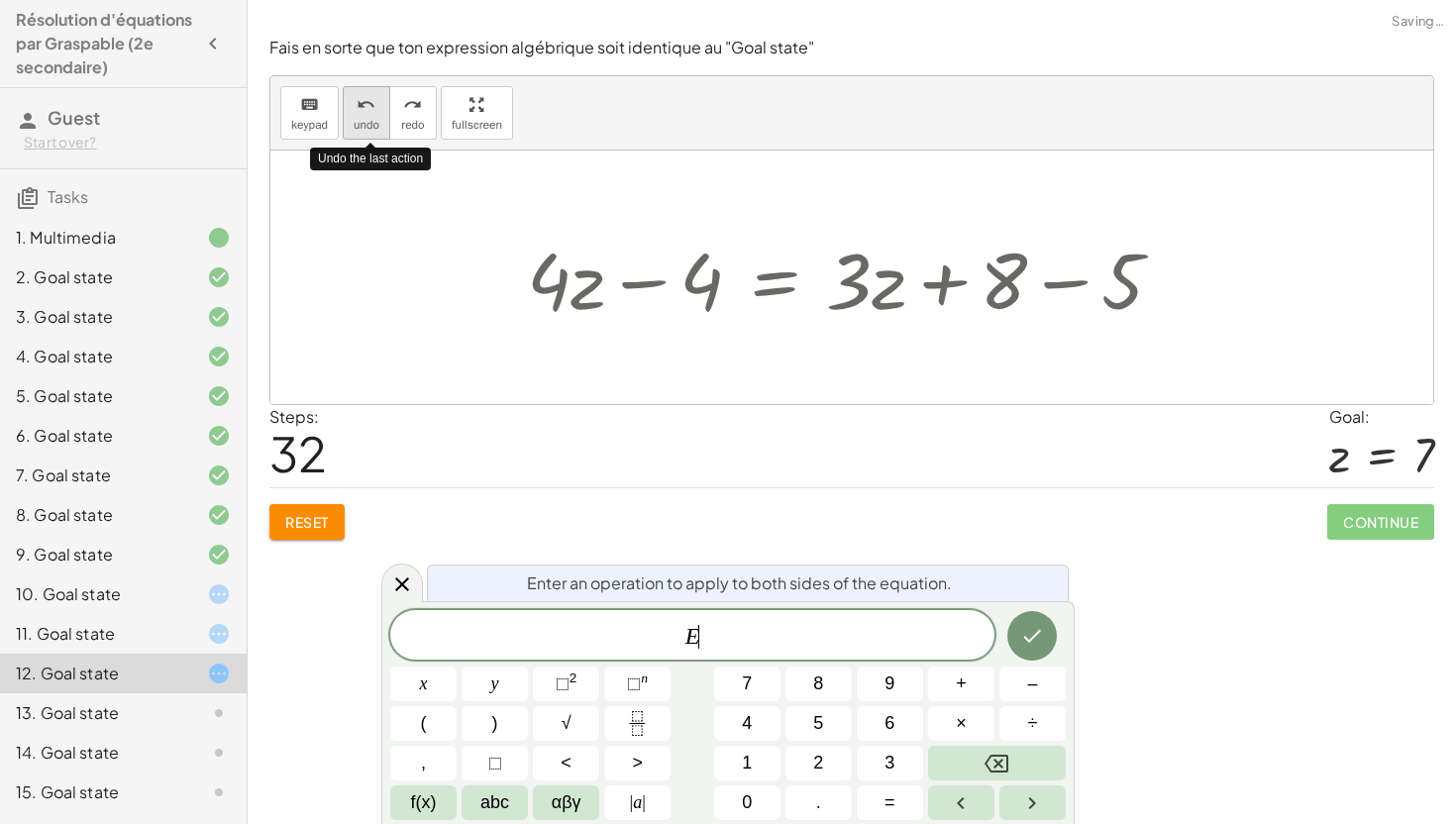 click on "undo undo" at bounding box center [366, 113] 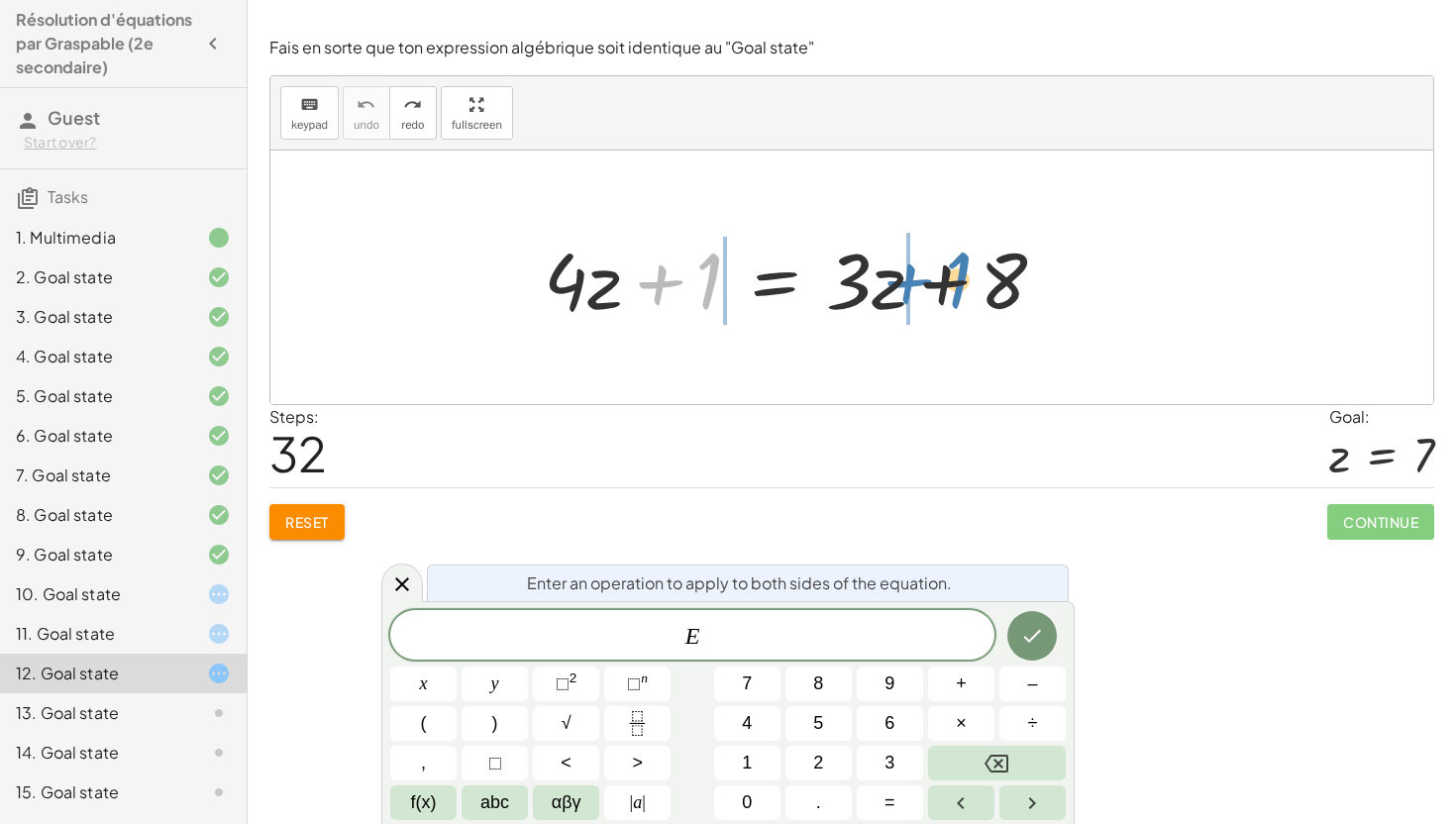drag, startPoint x: 710, startPoint y: 277, endPoint x: 973, endPoint y: 270, distance: 263.09314 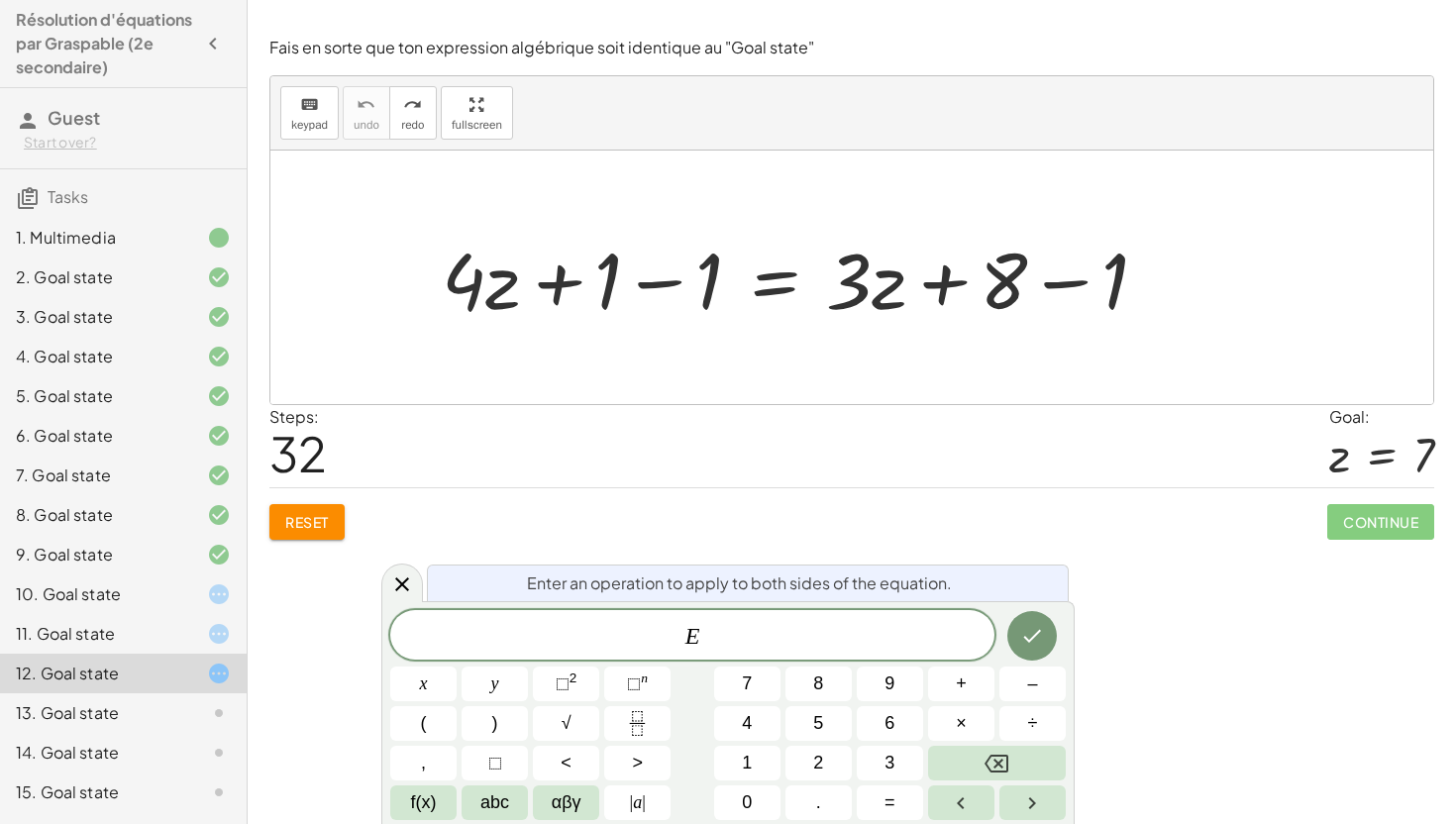 click at bounding box center [859, 276] 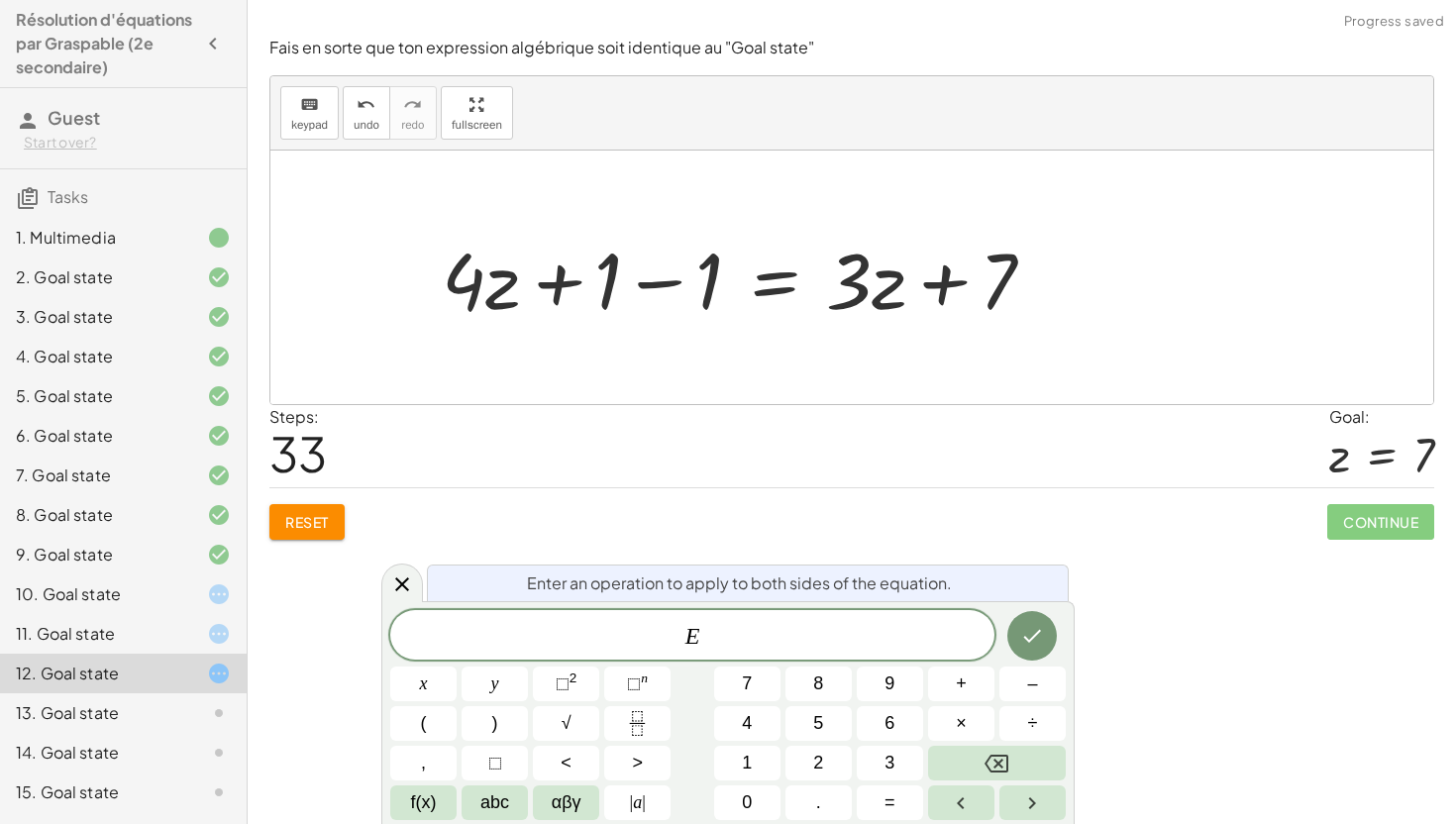 click at bounding box center [859, 276] 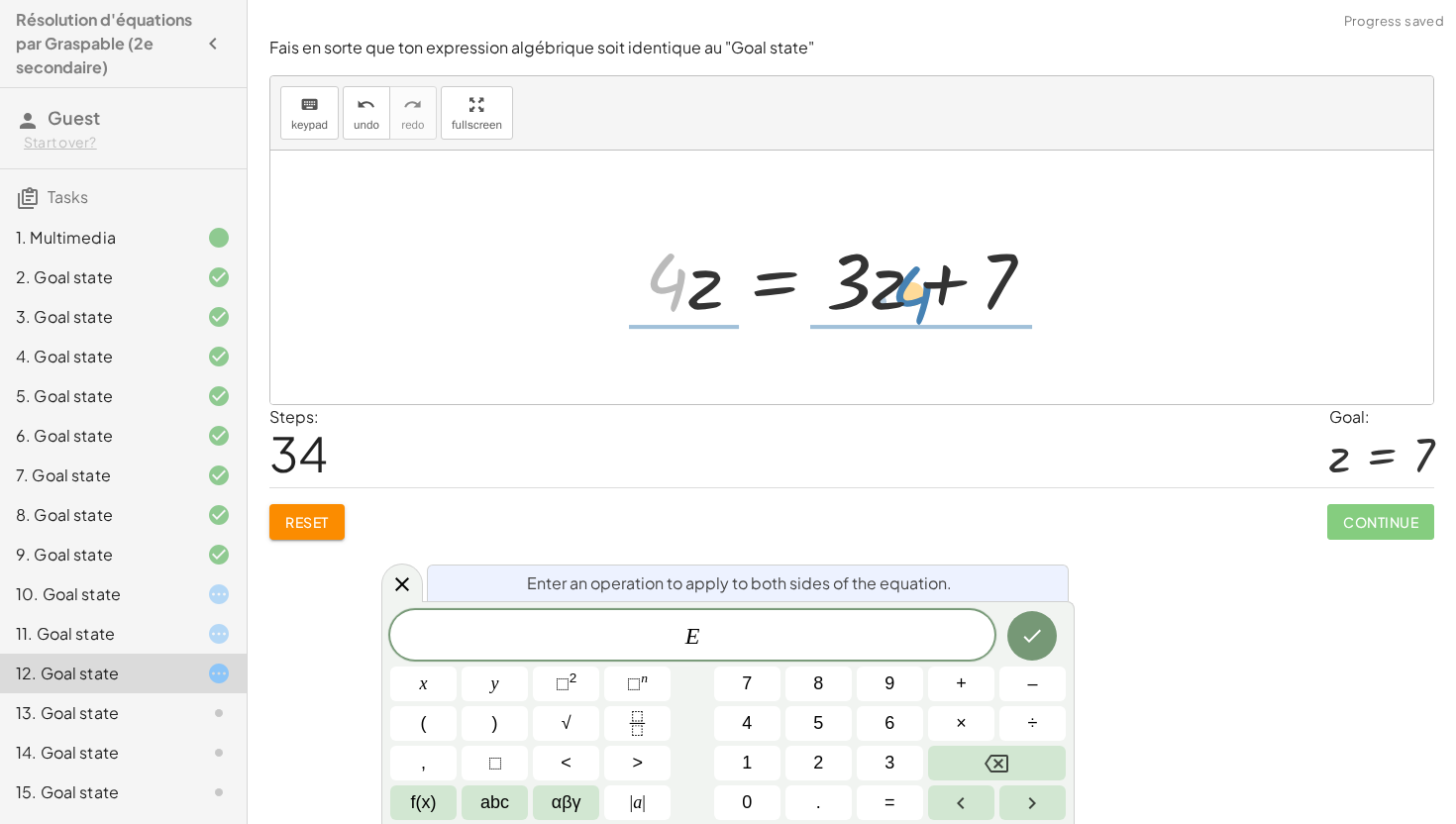 drag, startPoint x: 658, startPoint y: 283, endPoint x: 886, endPoint y: 301, distance: 228.70942 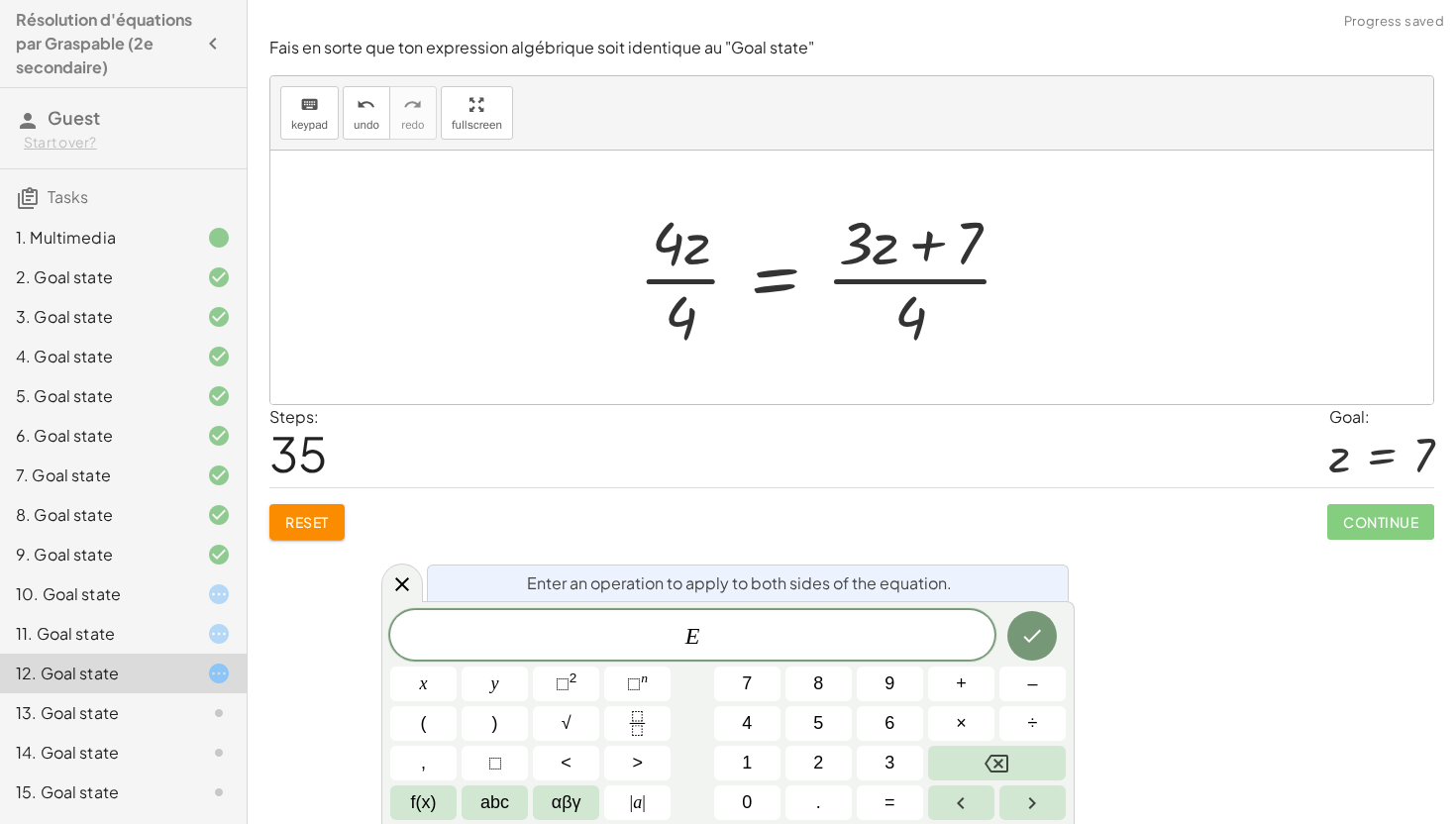 click at bounding box center [859, 277] 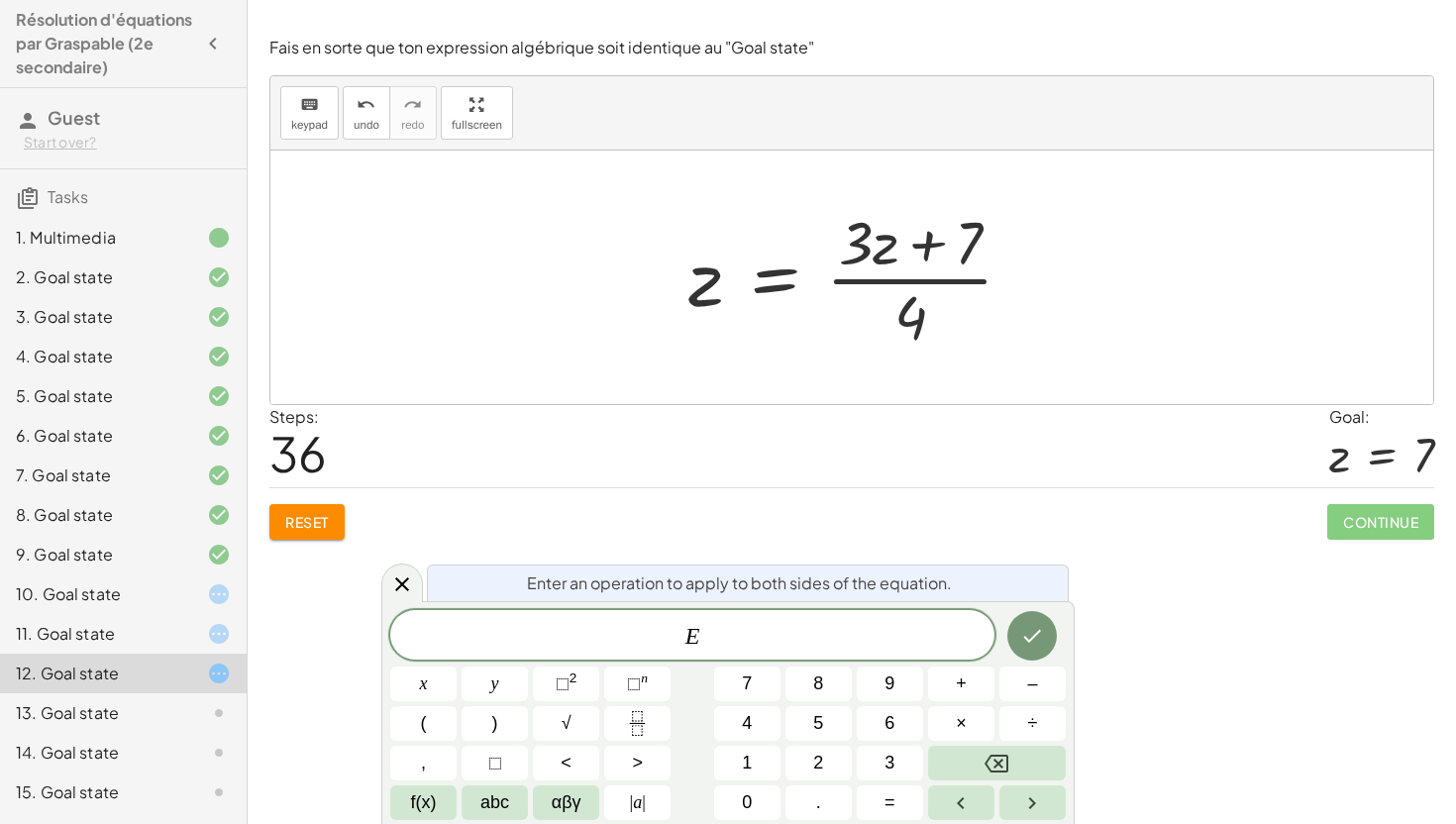click at bounding box center [859, 277] 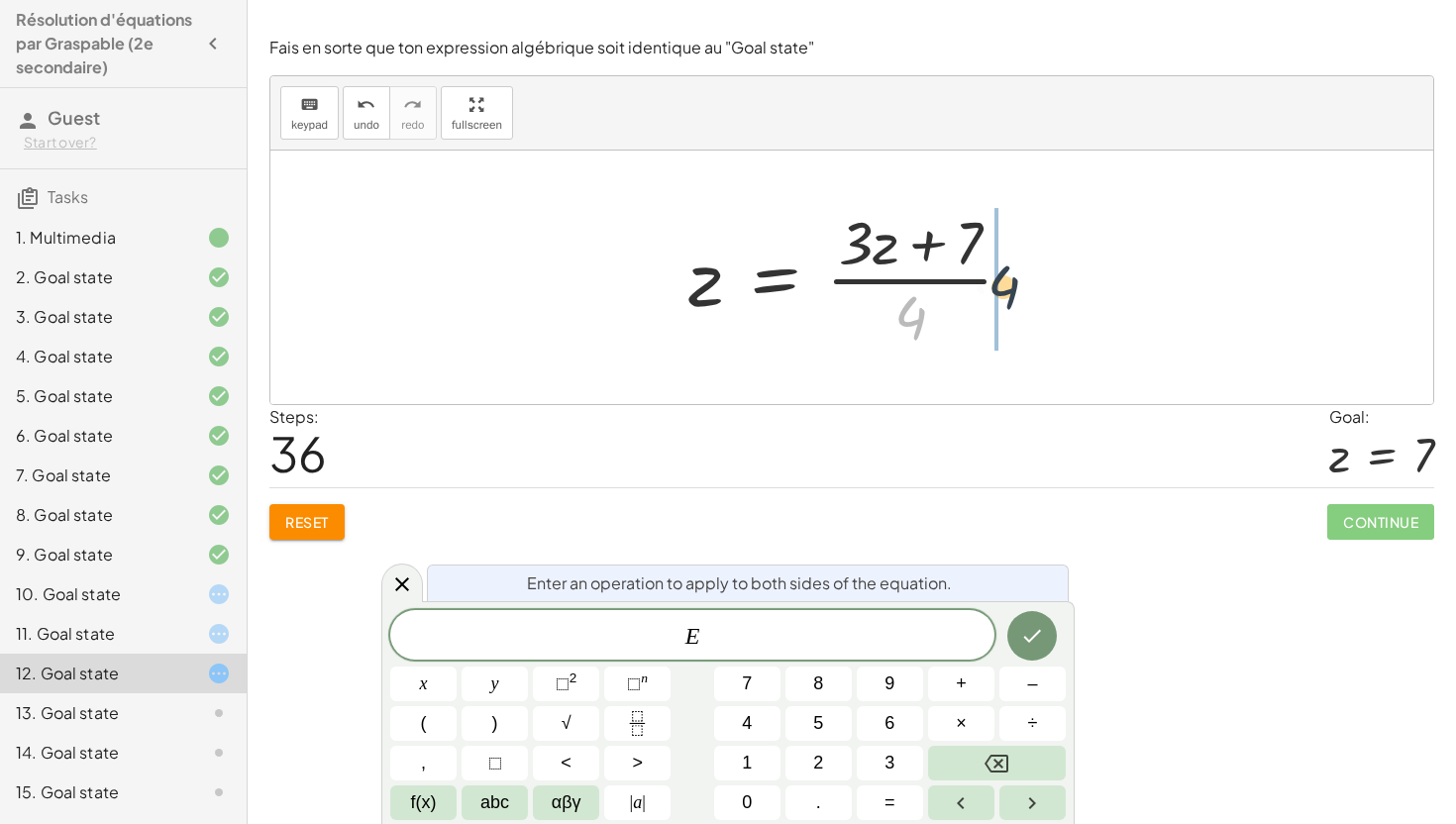 drag, startPoint x: 917, startPoint y: 312, endPoint x: 1034, endPoint y: 271, distance: 123.975804 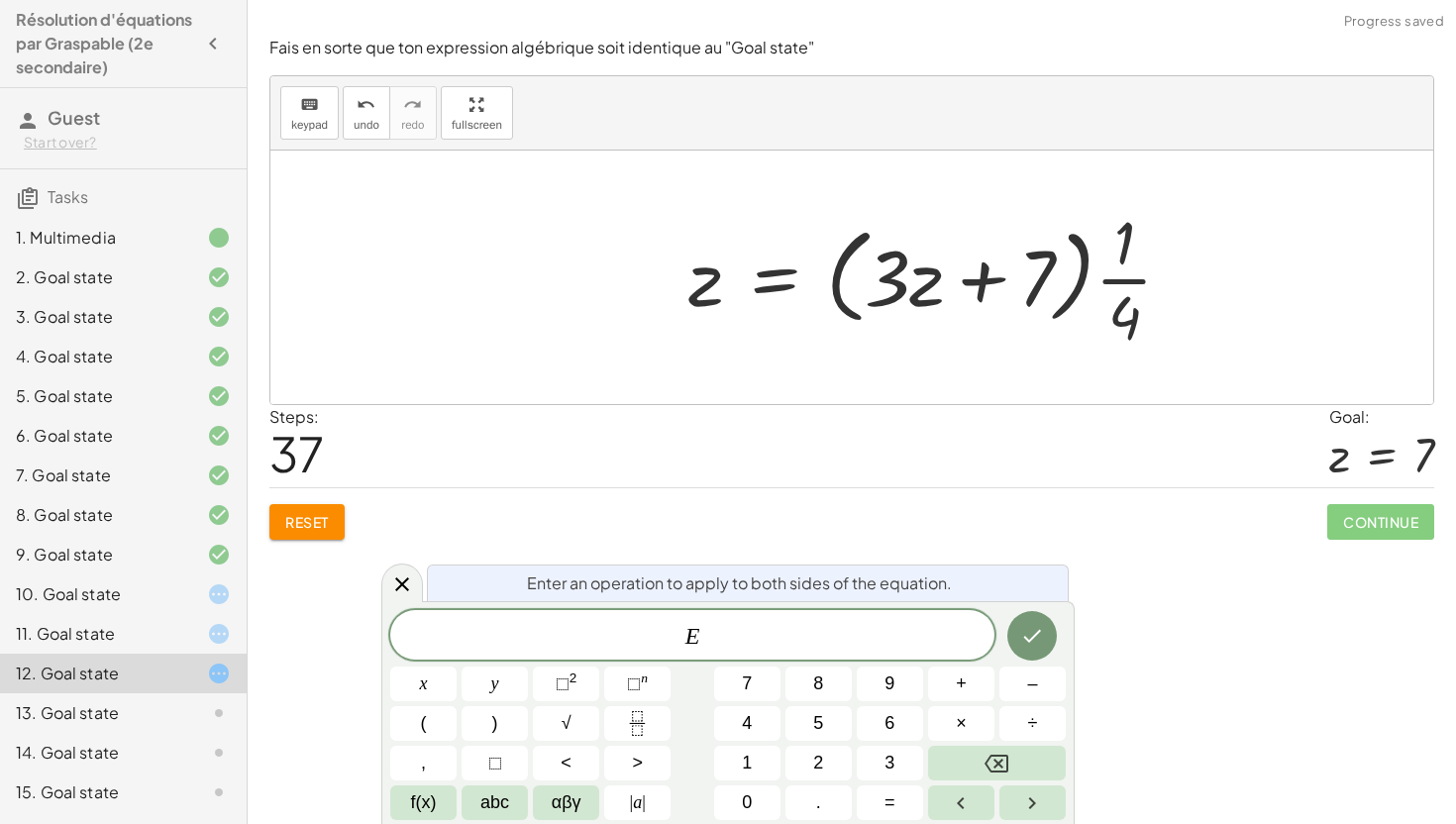 click at bounding box center [859, 277] 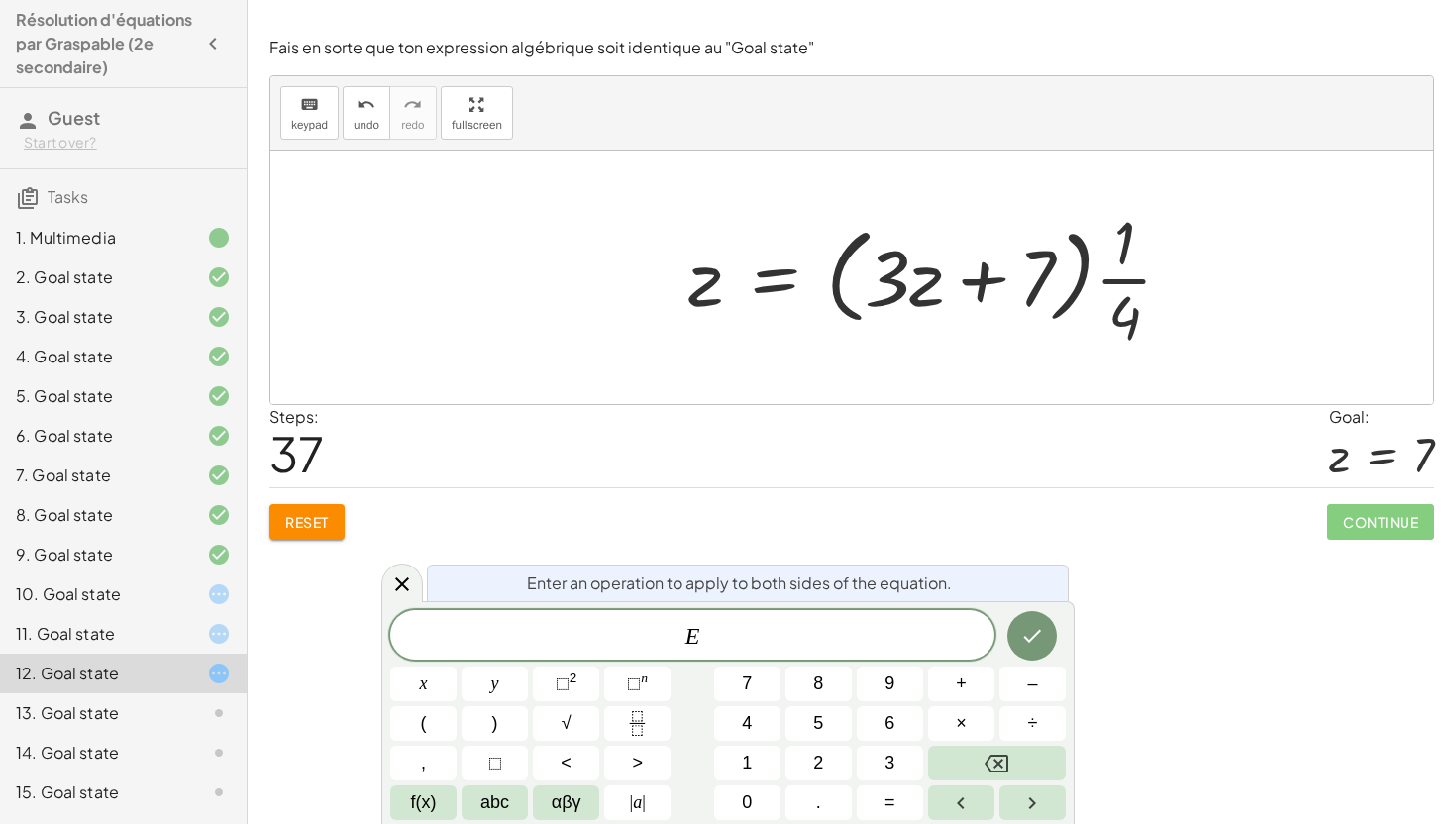 click at bounding box center (859, 277) 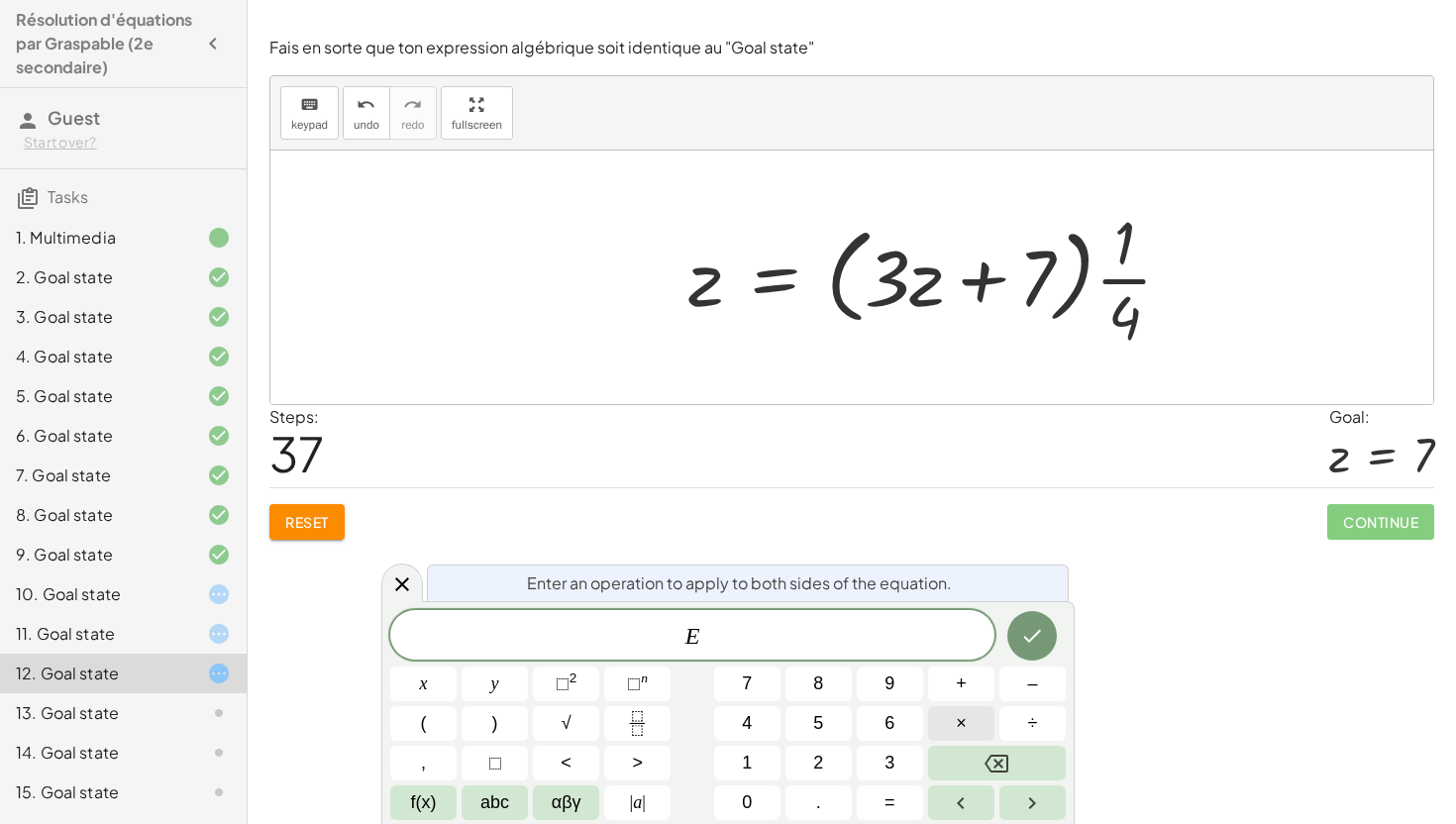 click on "×" at bounding box center (961, 723) 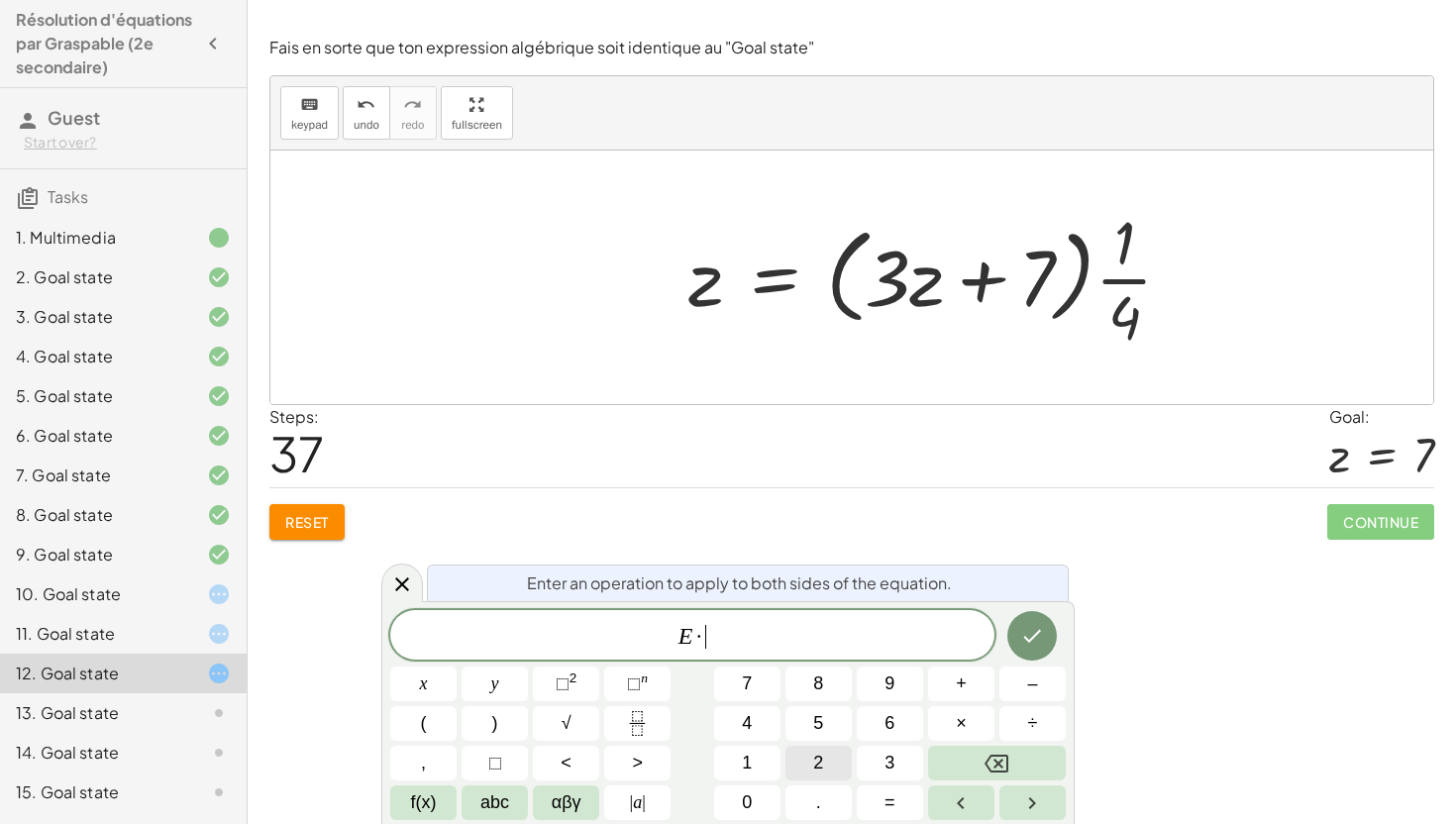 click on "2" at bounding box center (818, 763) 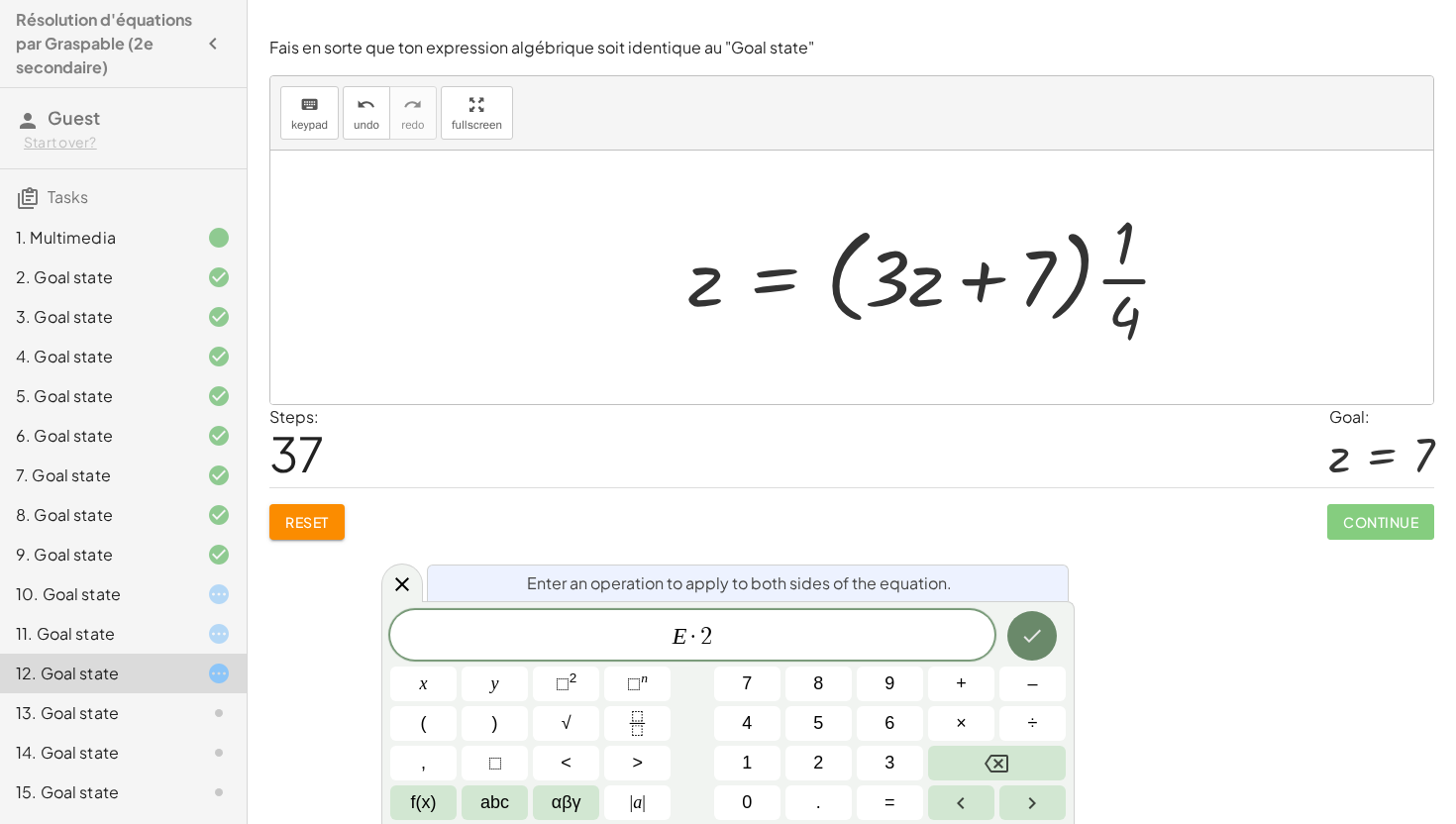 click at bounding box center [1032, 636] 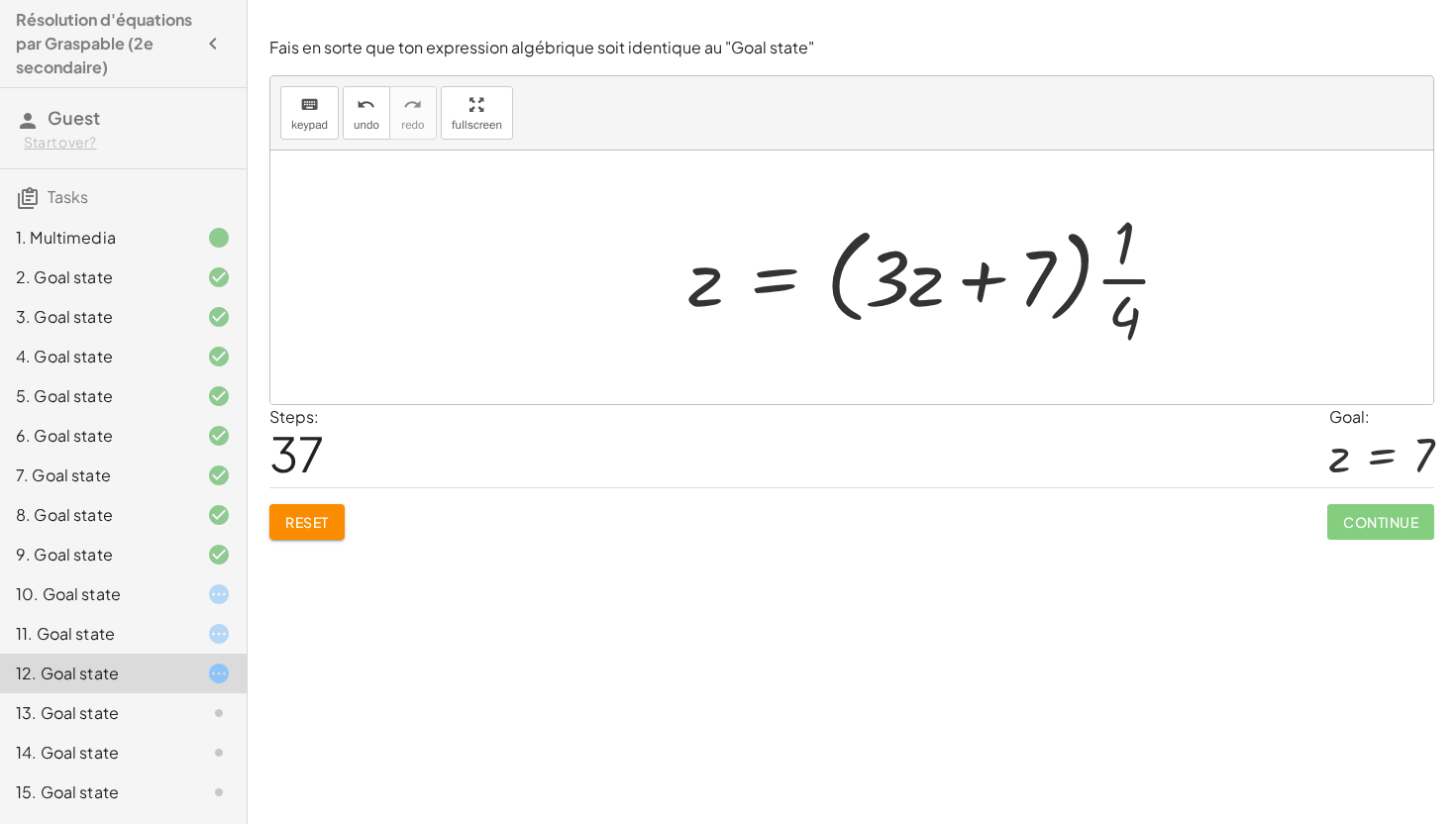 click at bounding box center (859, 277) 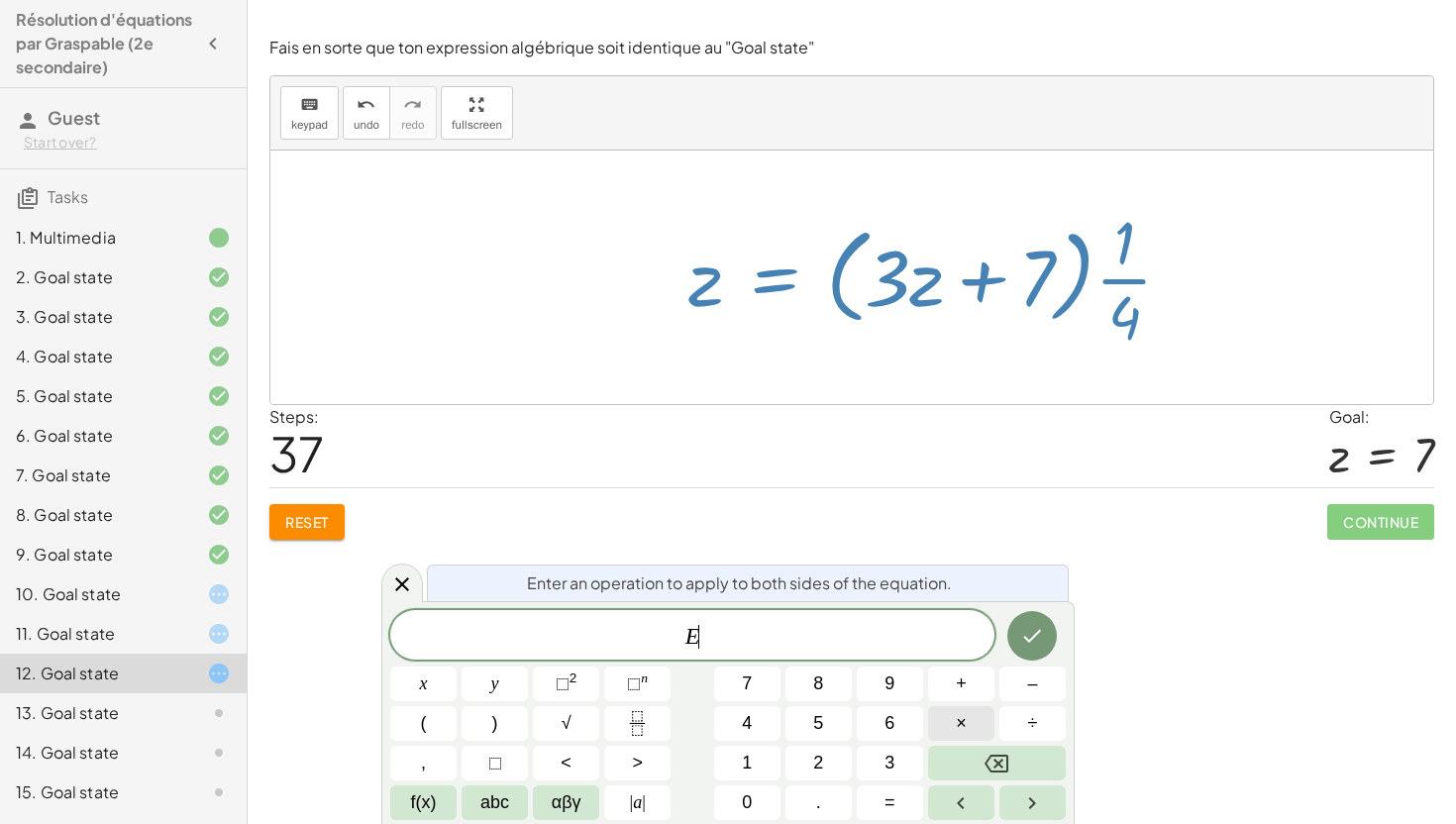 click on "×" at bounding box center [961, 723] 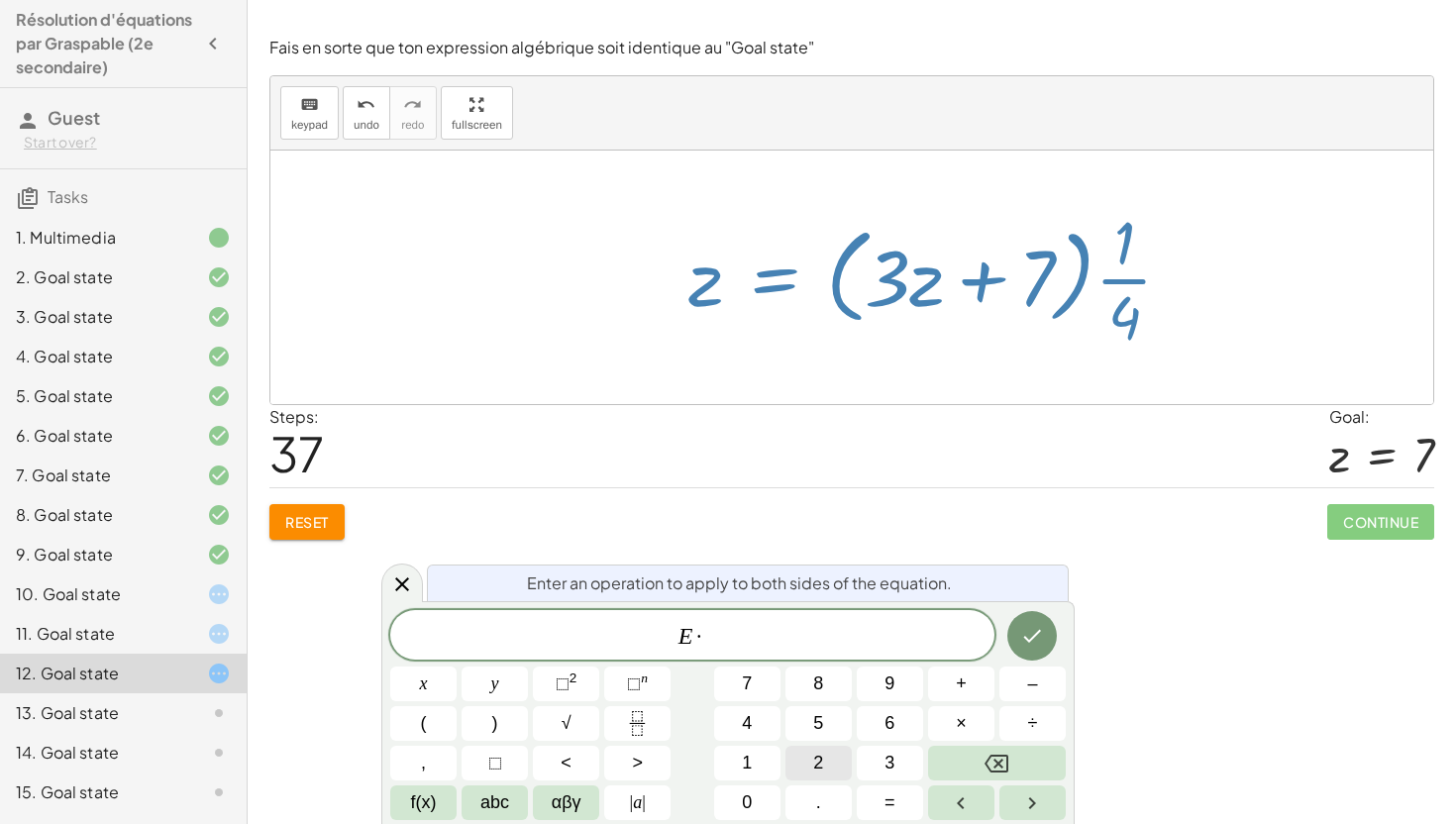 click on "2" at bounding box center (818, 763) 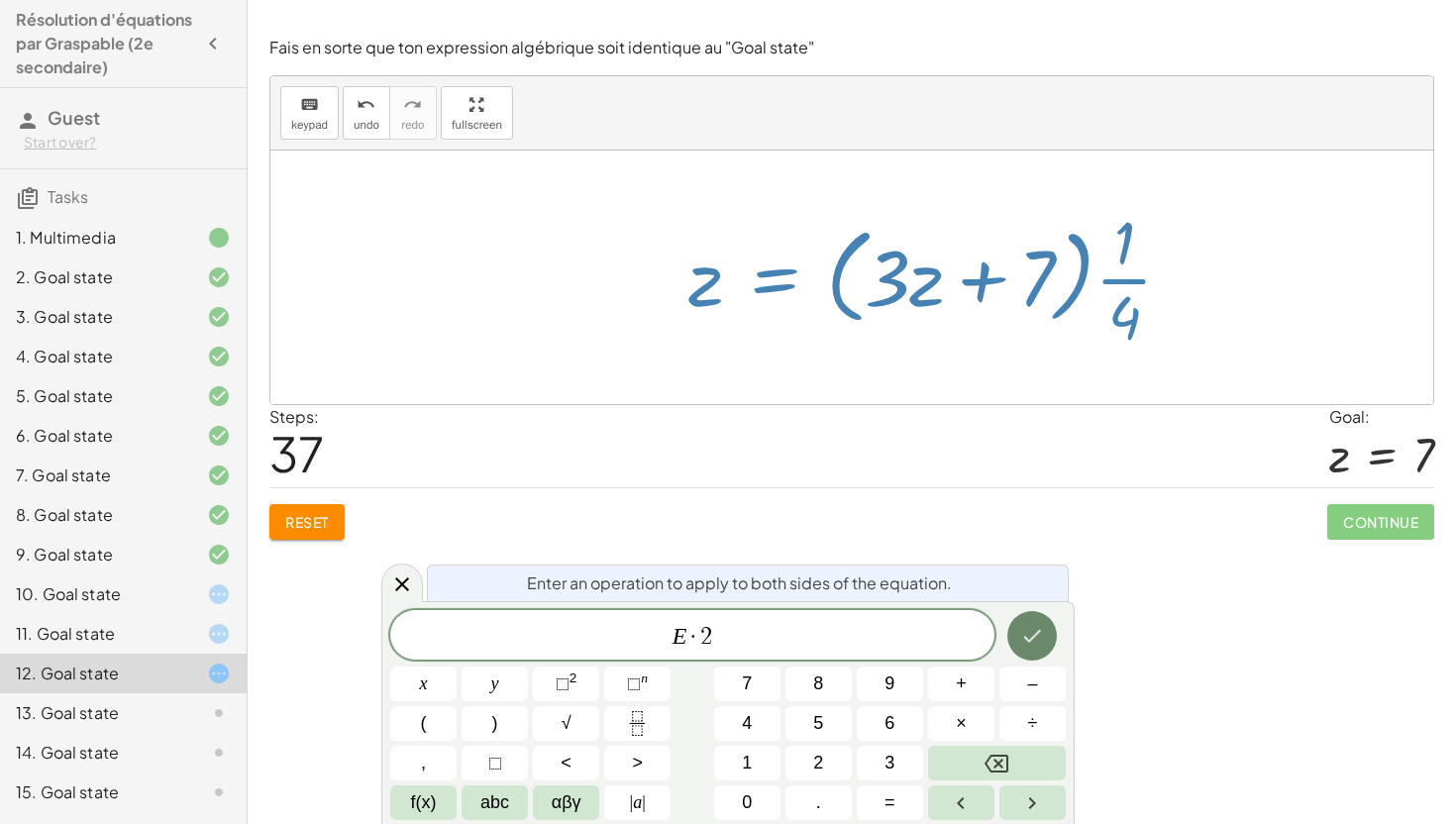 click at bounding box center [1032, 636] 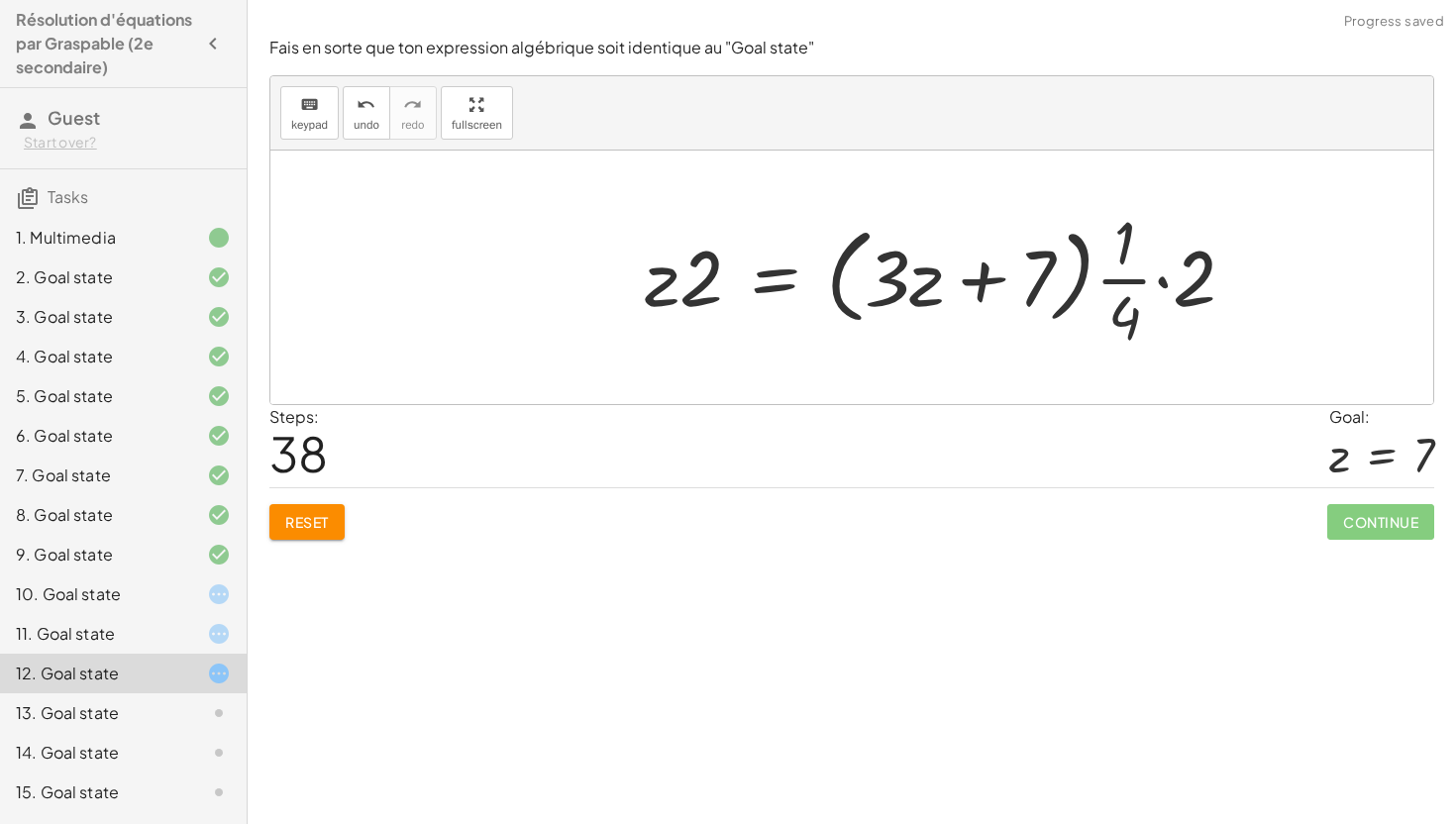 click at bounding box center (859, 277) 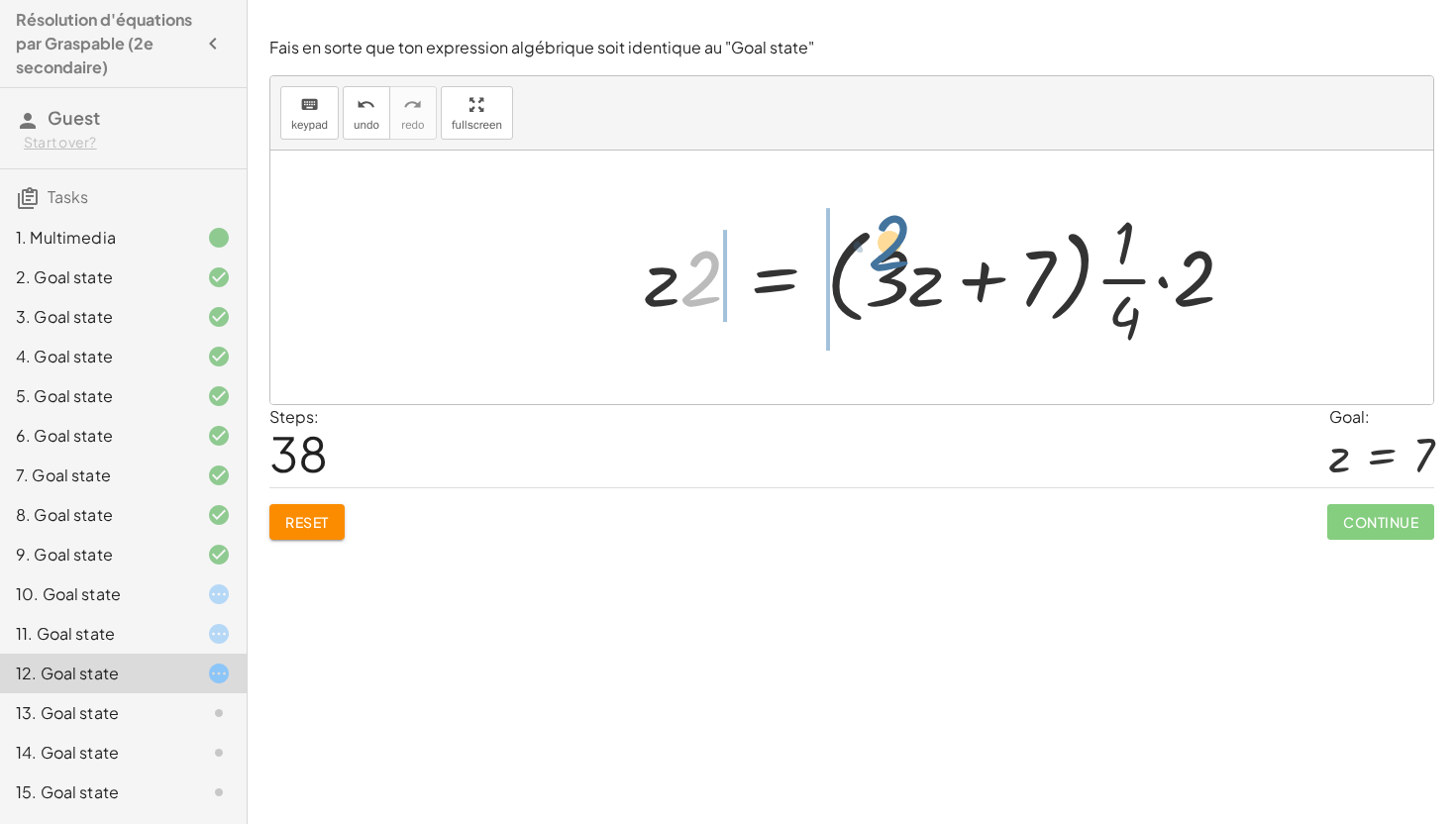 drag, startPoint x: 723, startPoint y: 270, endPoint x: 963, endPoint y: 283, distance: 240.35183 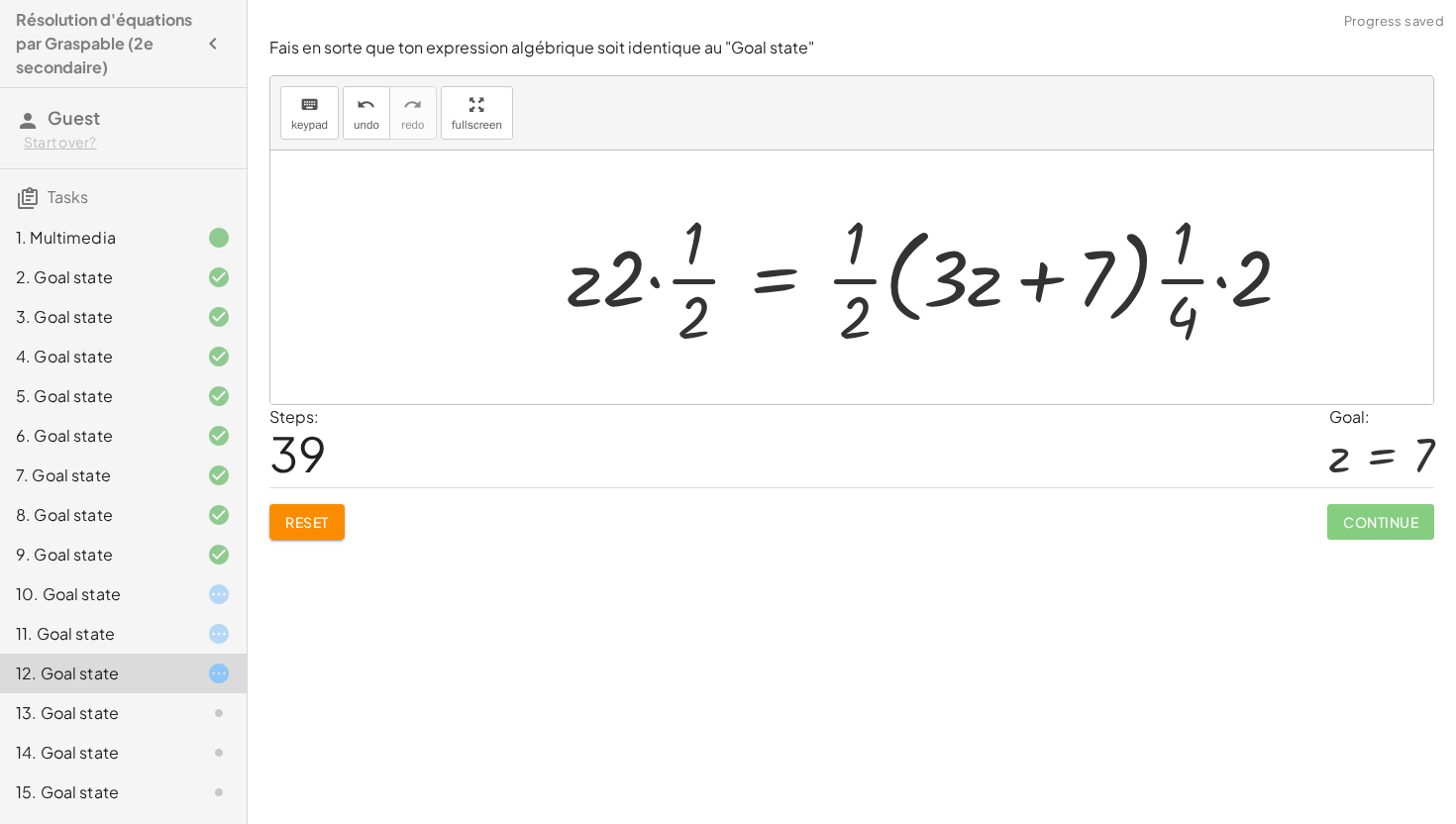 click at bounding box center (859, 277) 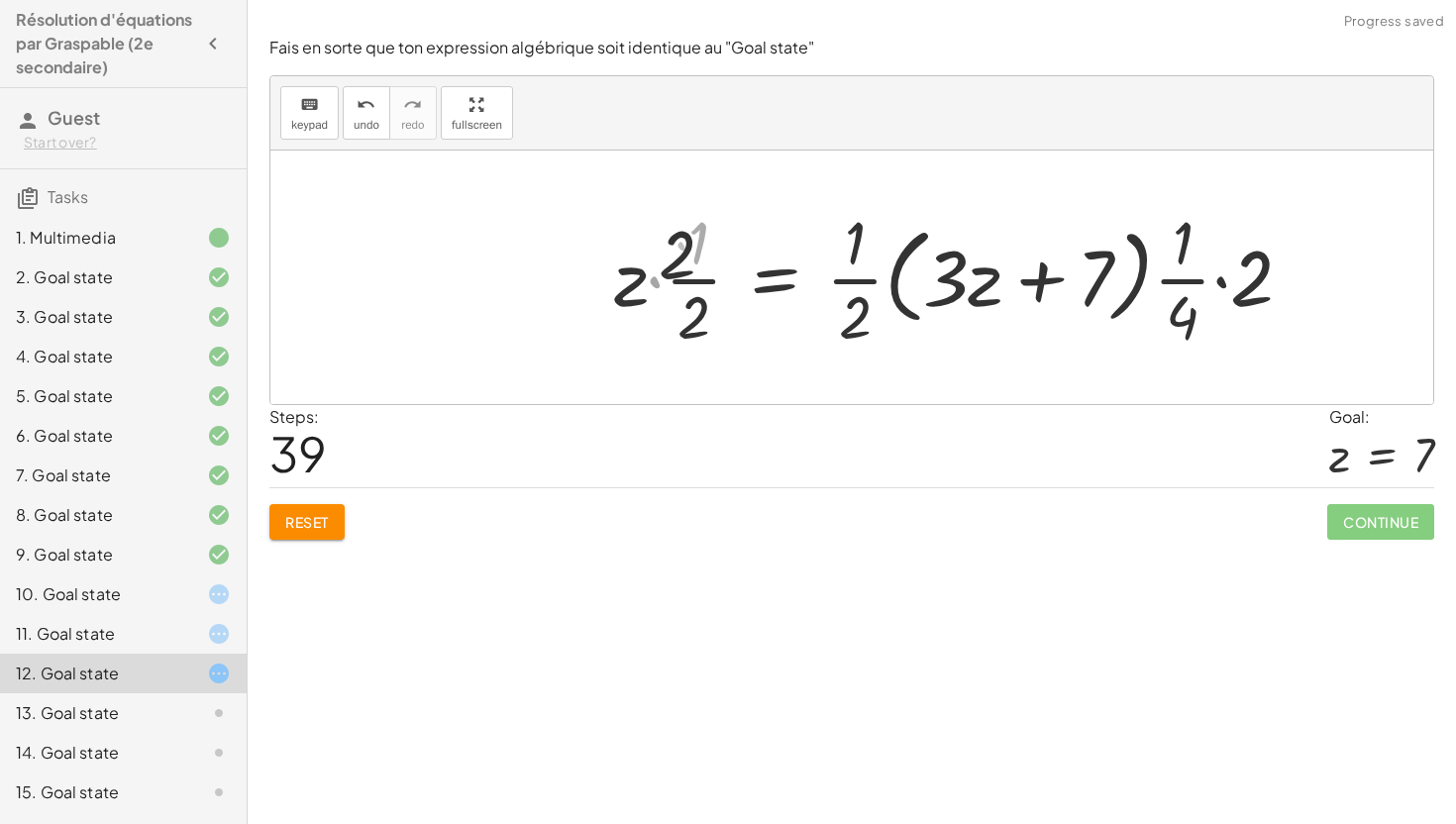click at bounding box center [859, 277] 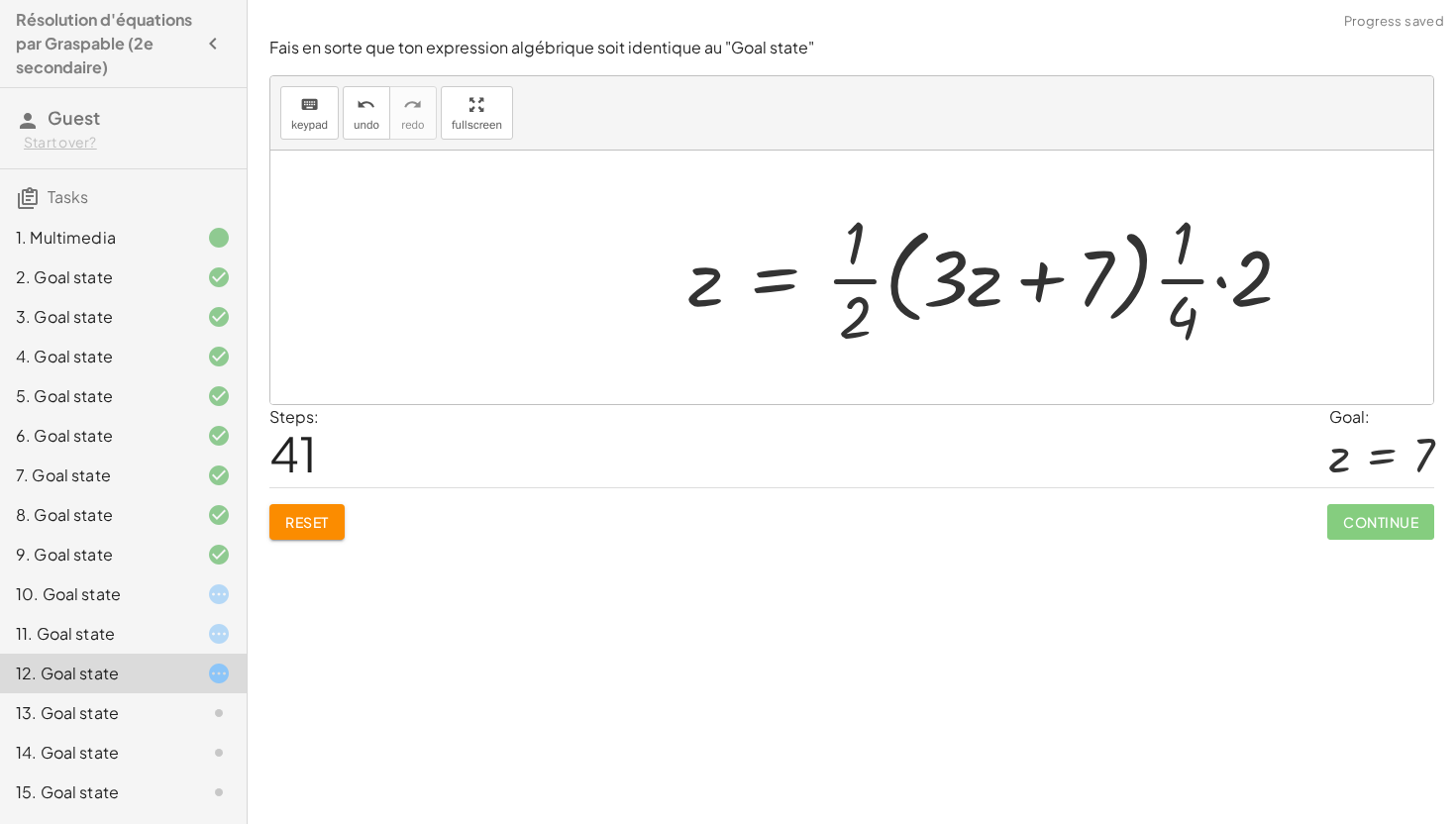 click at bounding box center (859, 277) 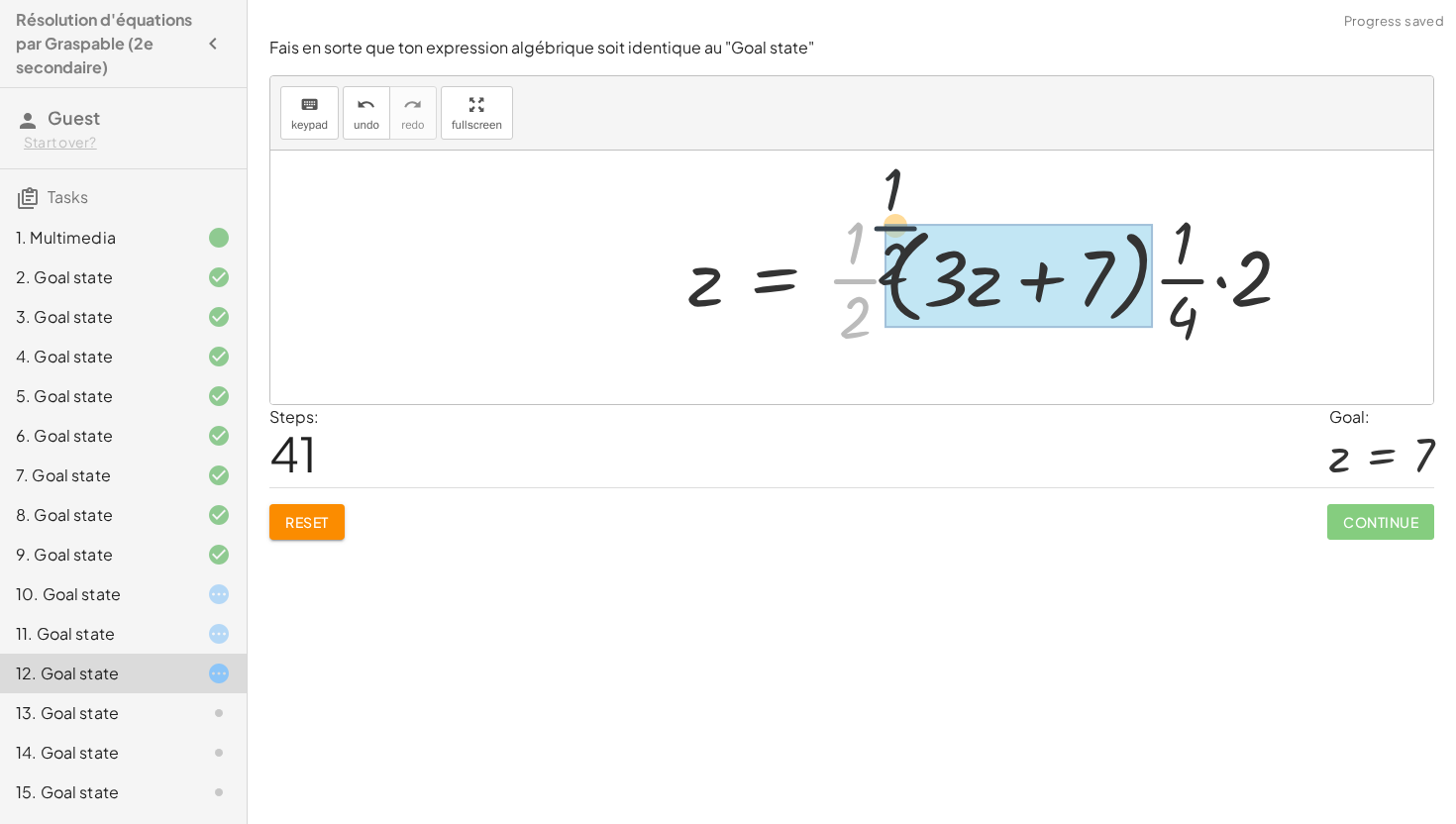 drag, startPoint x: 866, startPoint y: 282, endPoint x: 995, endPoint y: 261, distance: 130.69813 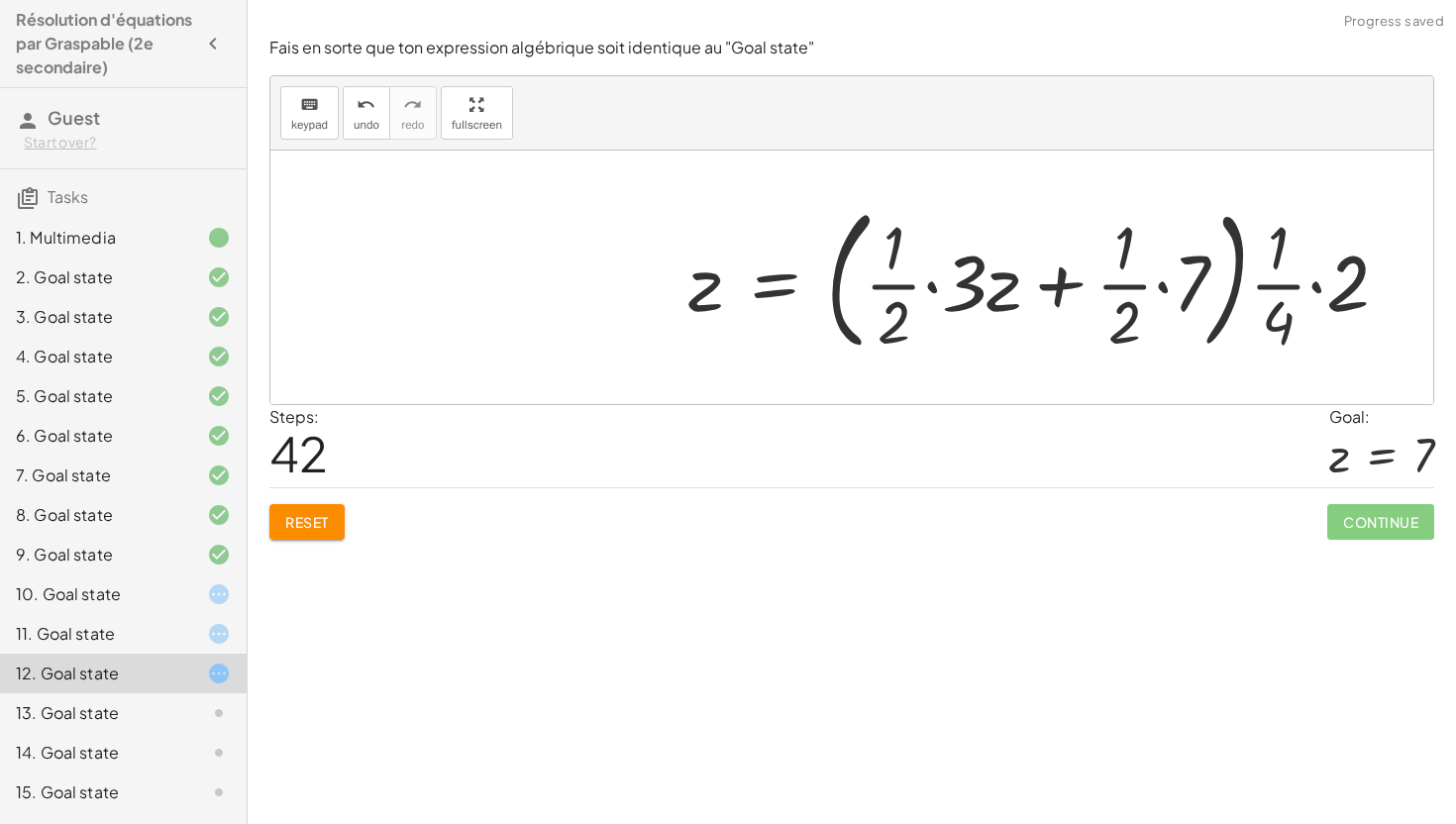 click at bounding box center [859, 277] 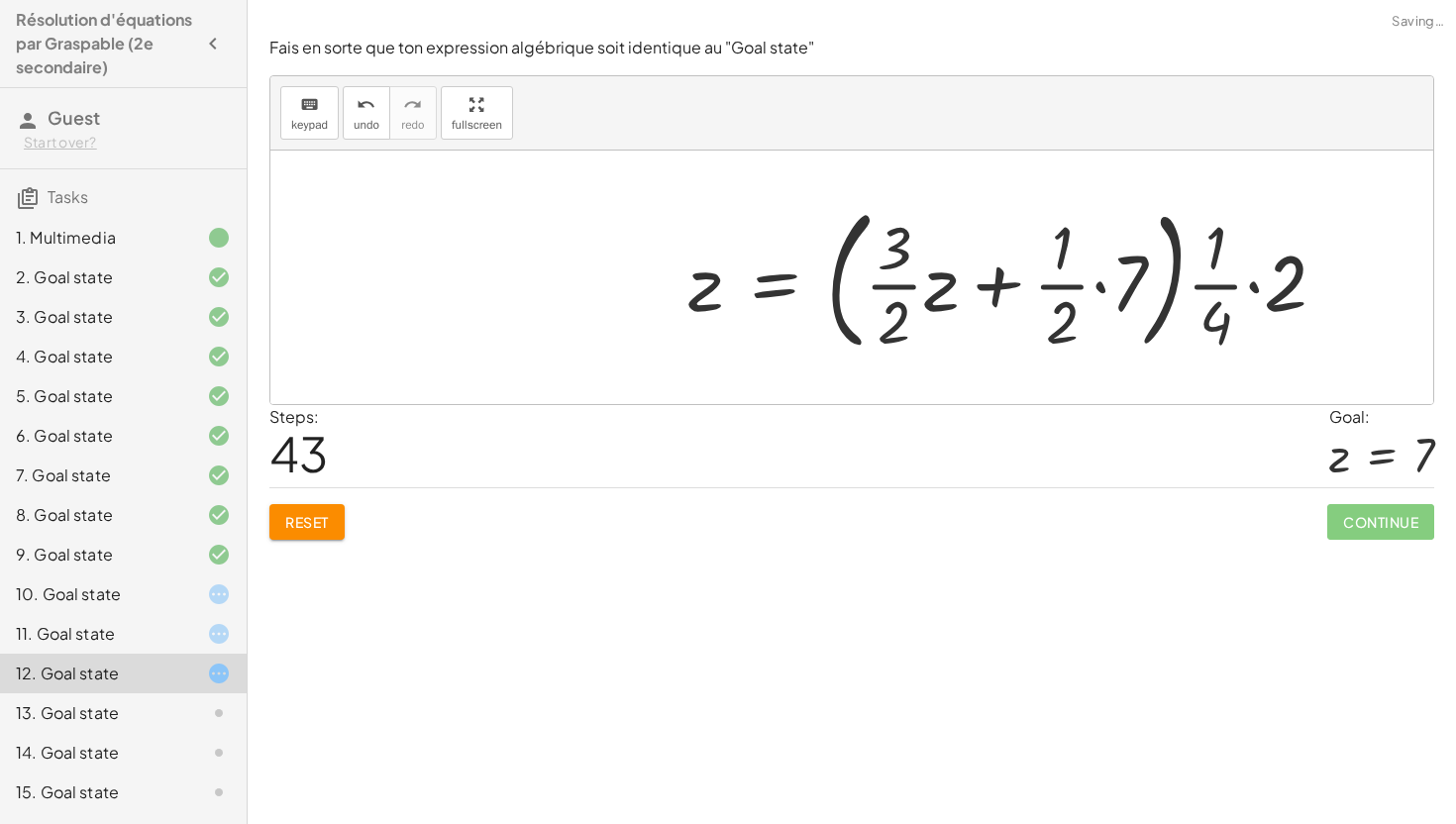 click at bounding box center (859, 277) 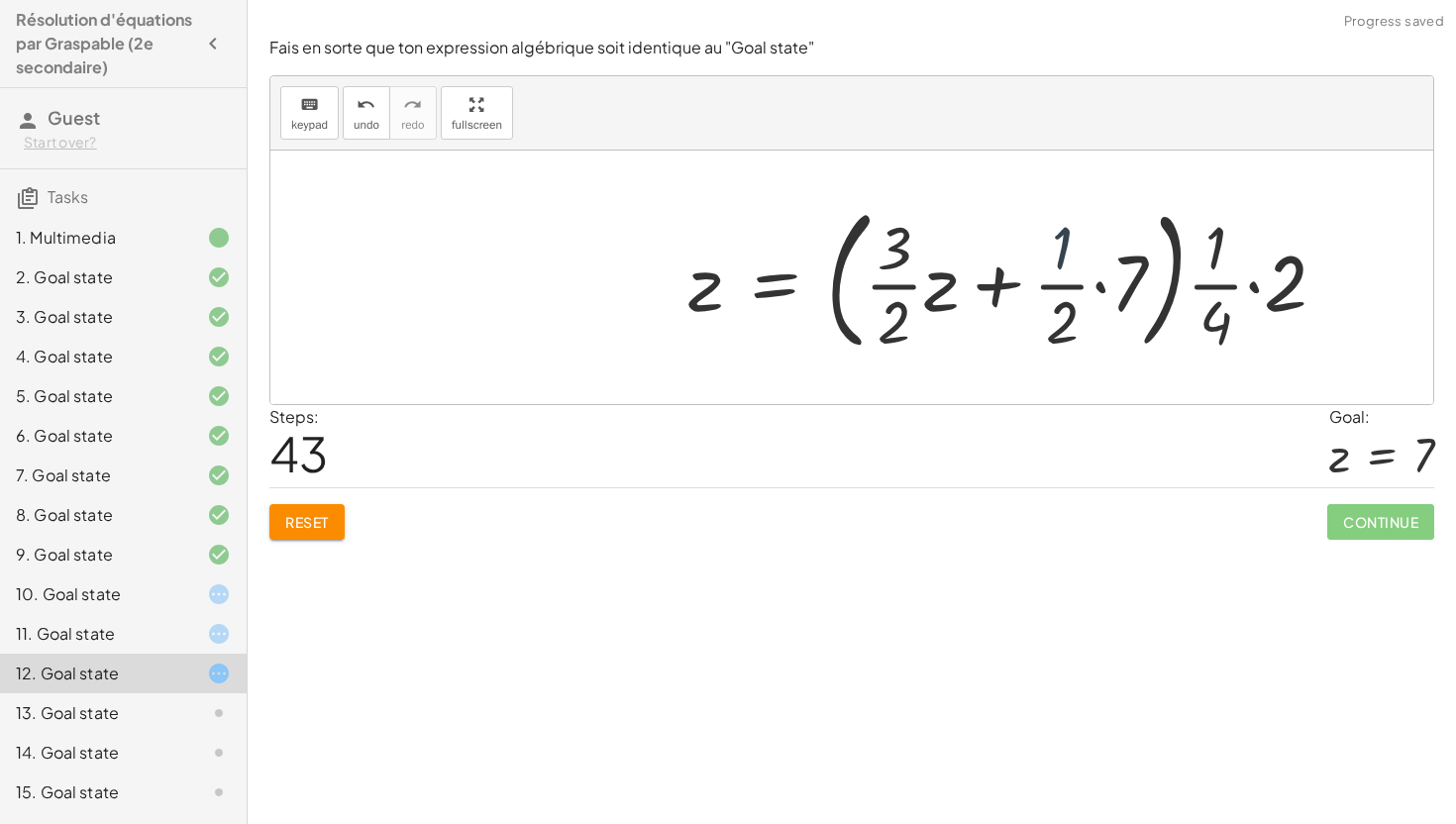 click at bounding box center [859, 277] 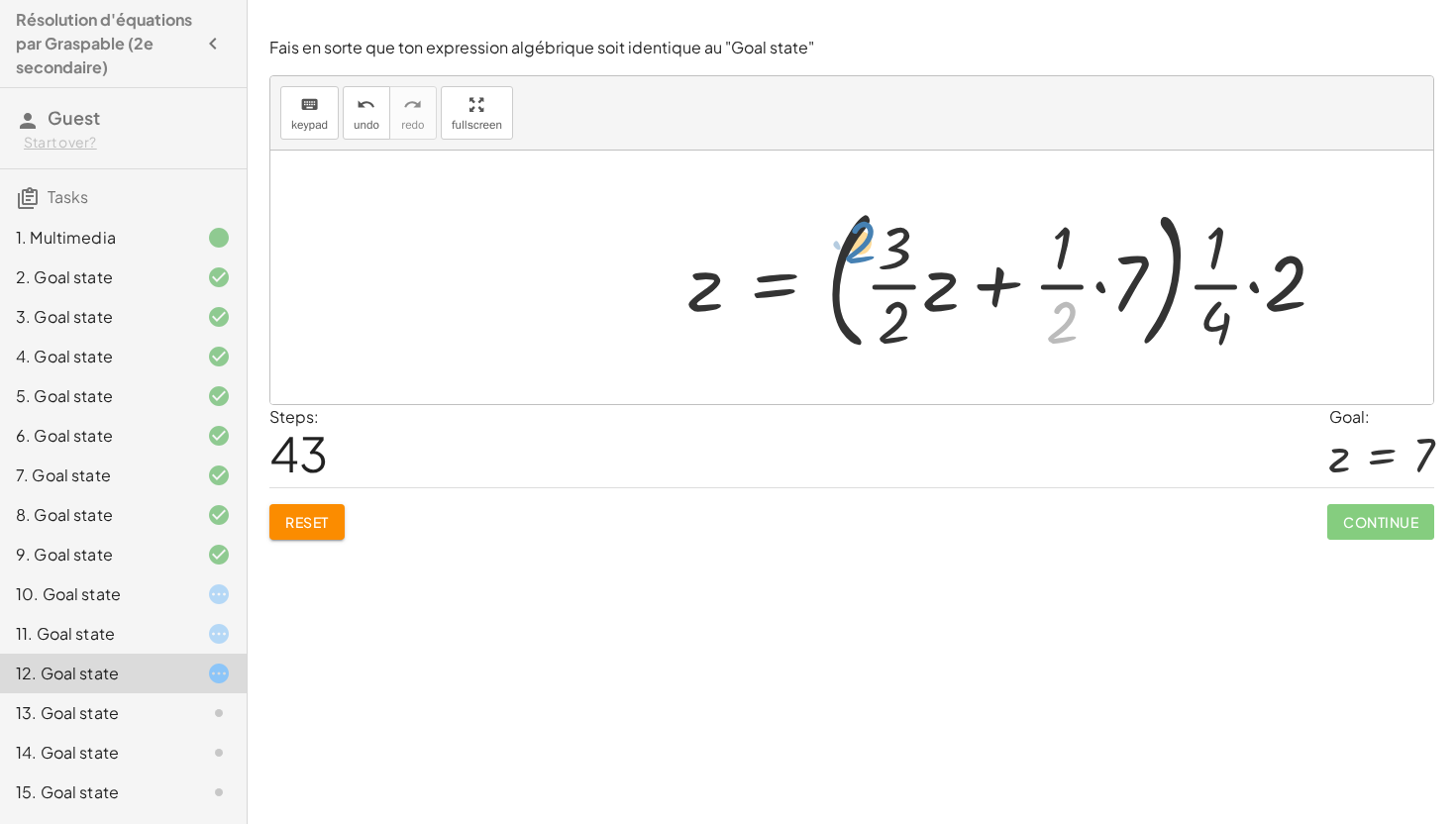 drag, startPoint x: 1068, startPoint y: 319, endPoint x: 869, endPoint y: 240, distance: 214.10745 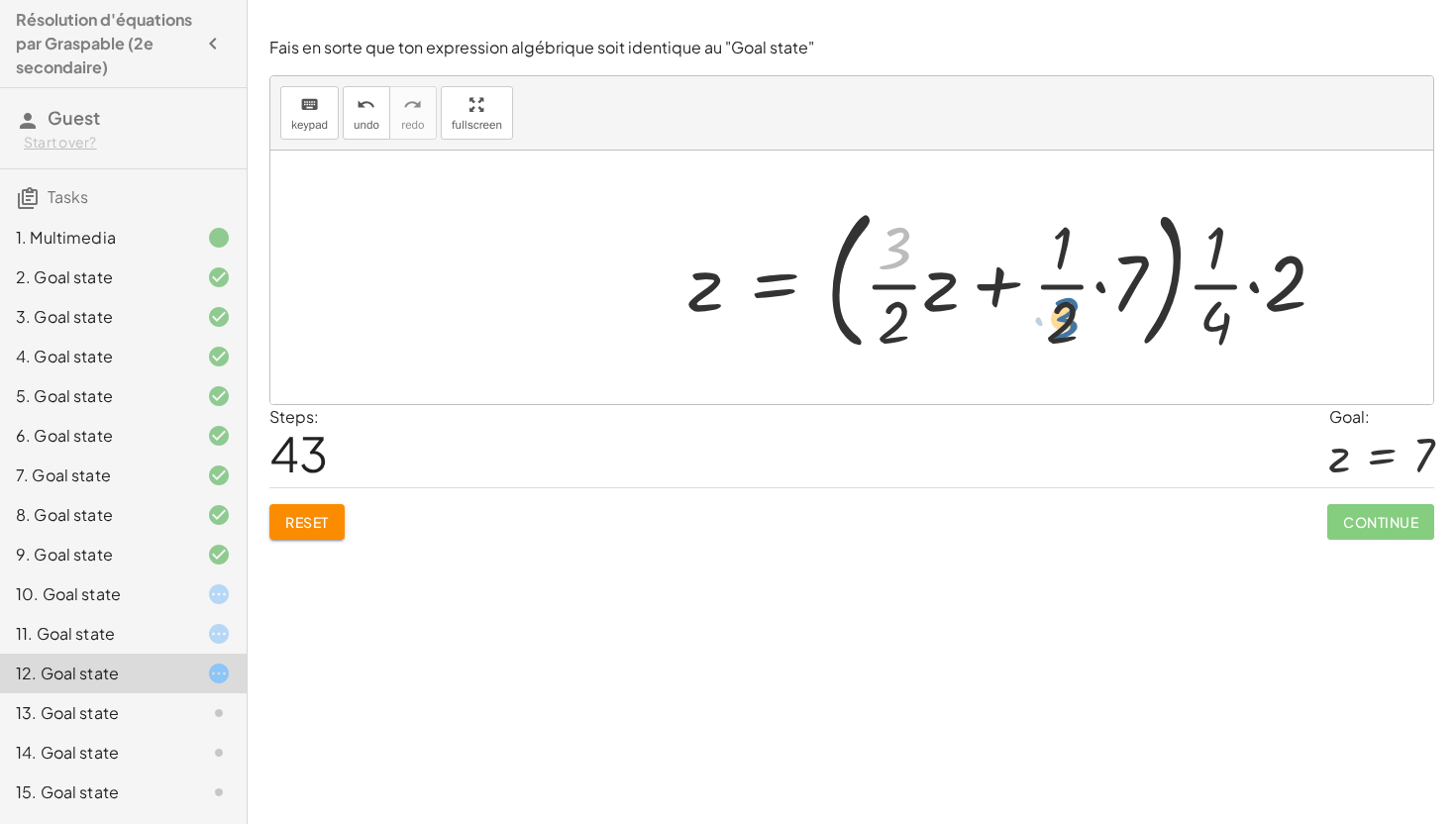 drag, startPoint x: 890, startPoint y: 251, endPoint x: 1068, endPoint y: 340, distance: 199.01005 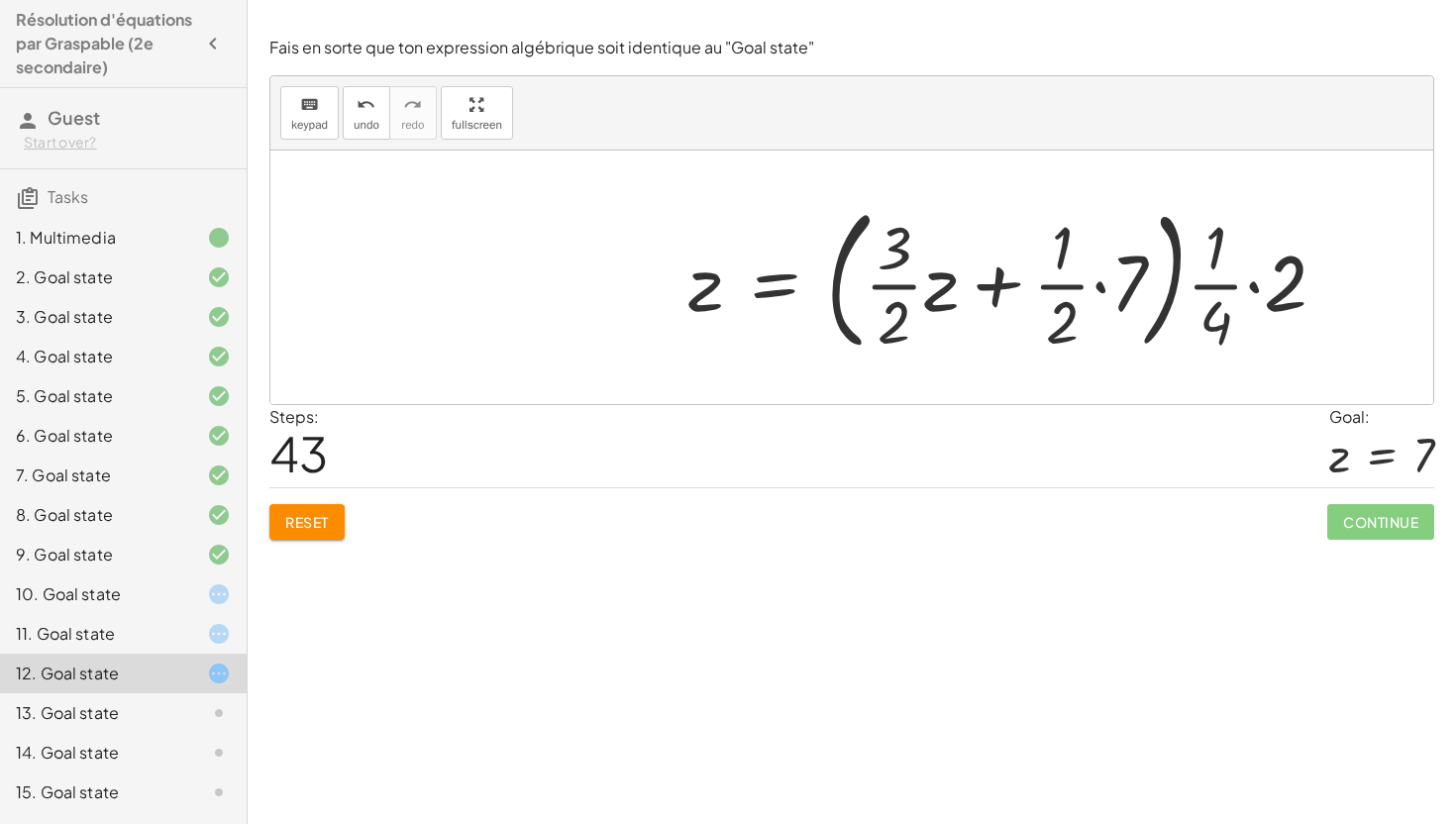 click at bounding box center [859, 277] 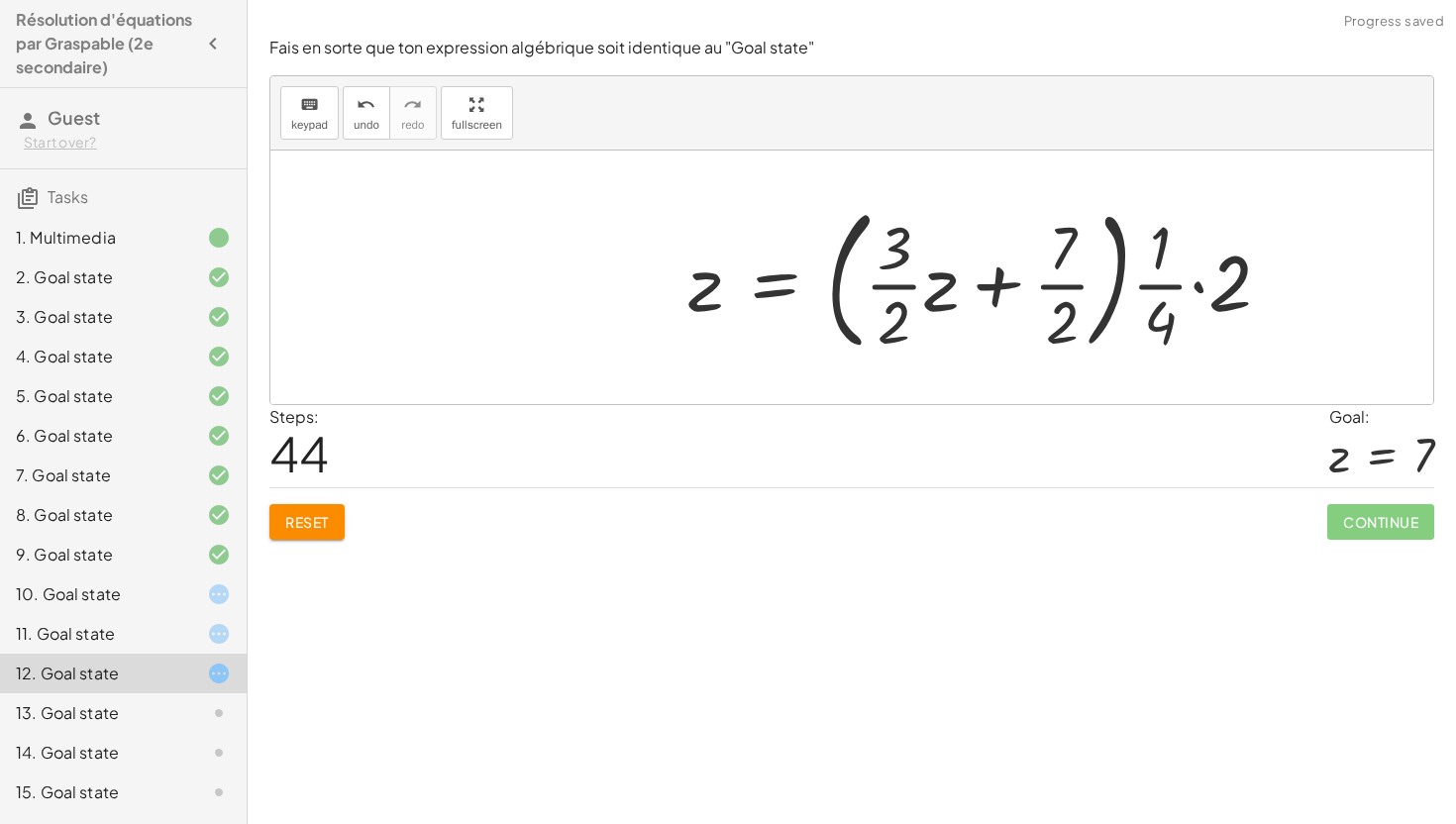 click at bounding box center (859, 277) 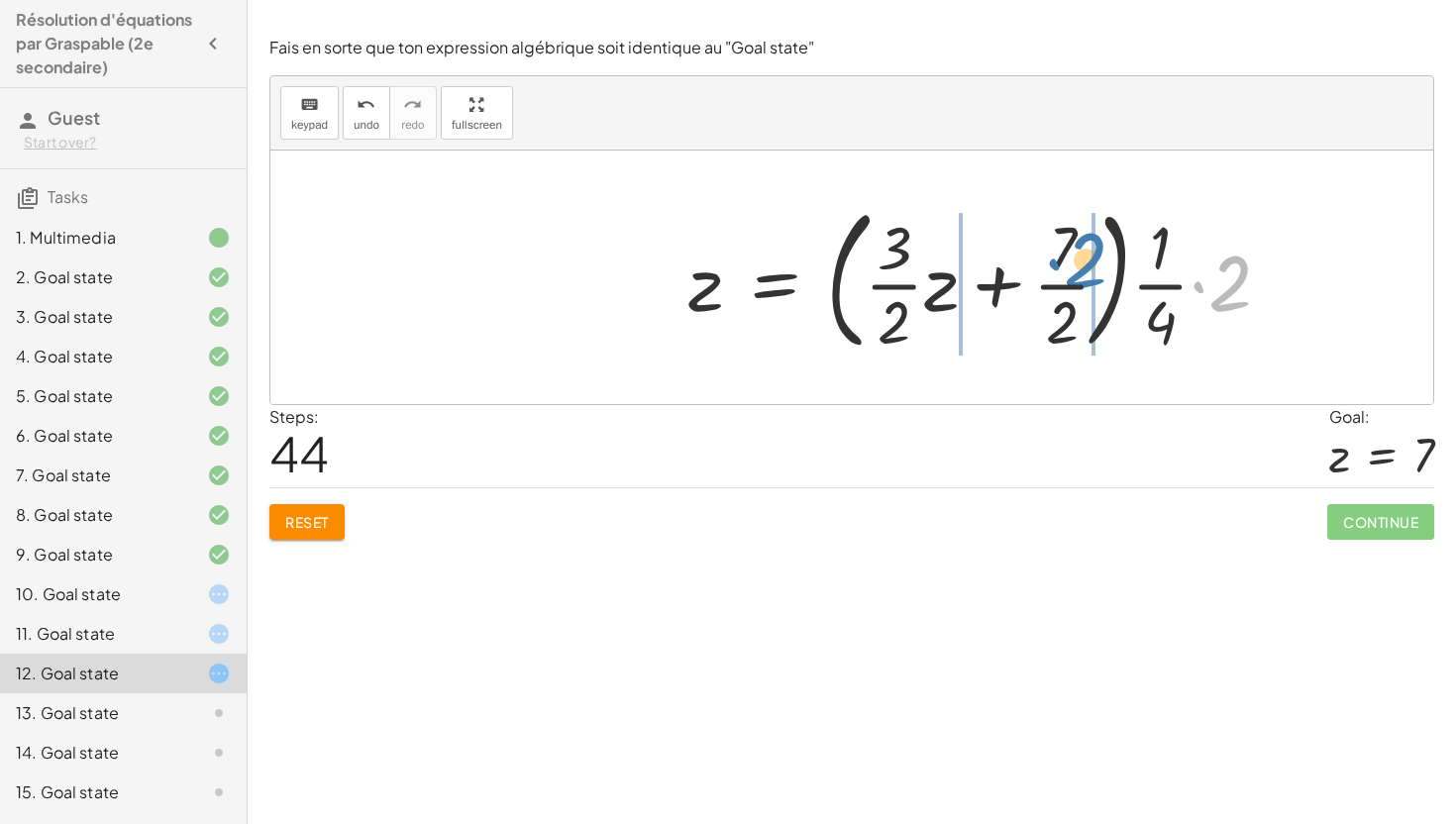 drag, startPoint x: 1211, startPoint y: 281, endPoint x: 1058, endPoint y: 268, distance: 153.5513 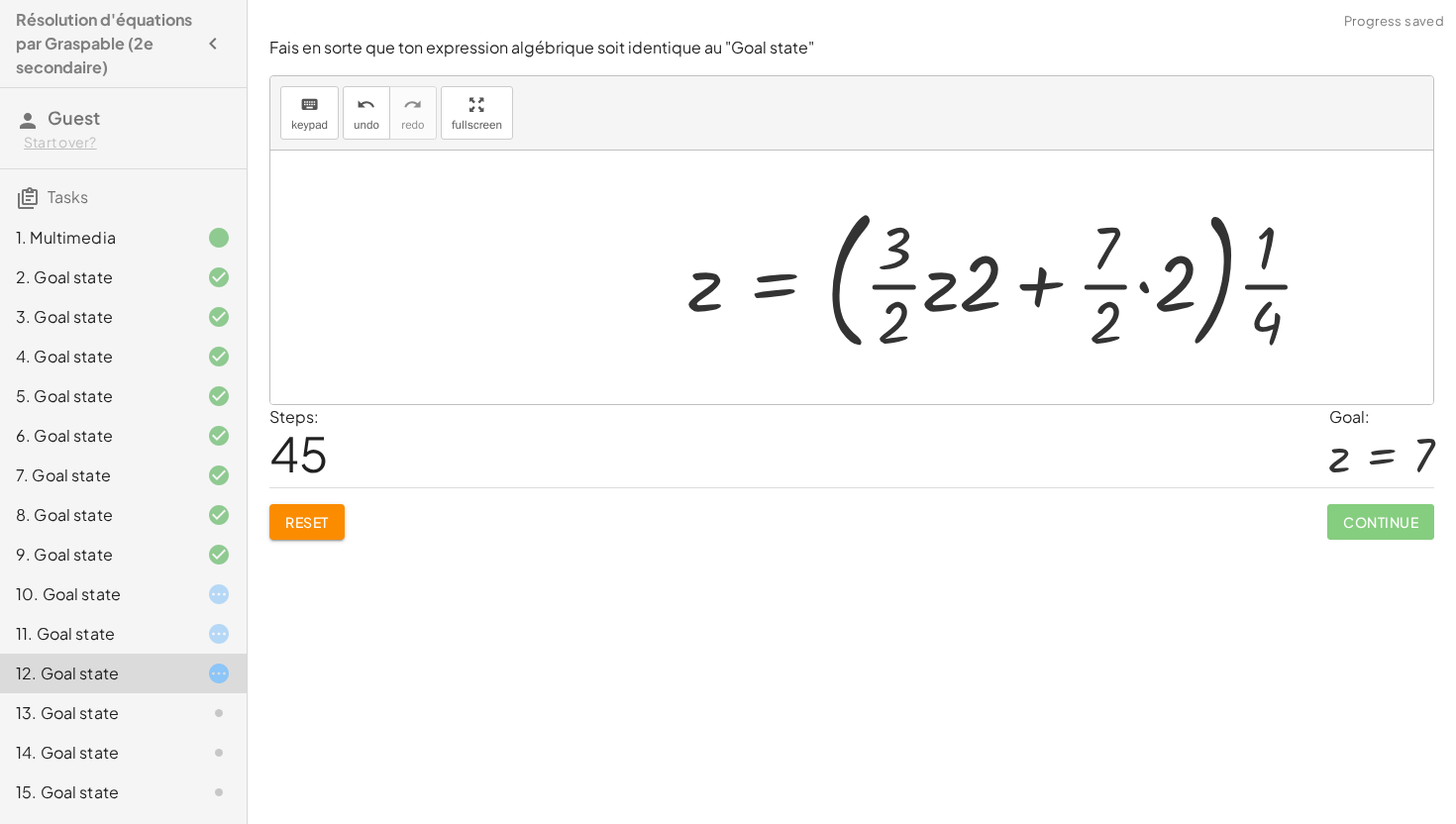 click at bounding box center [859, 277] 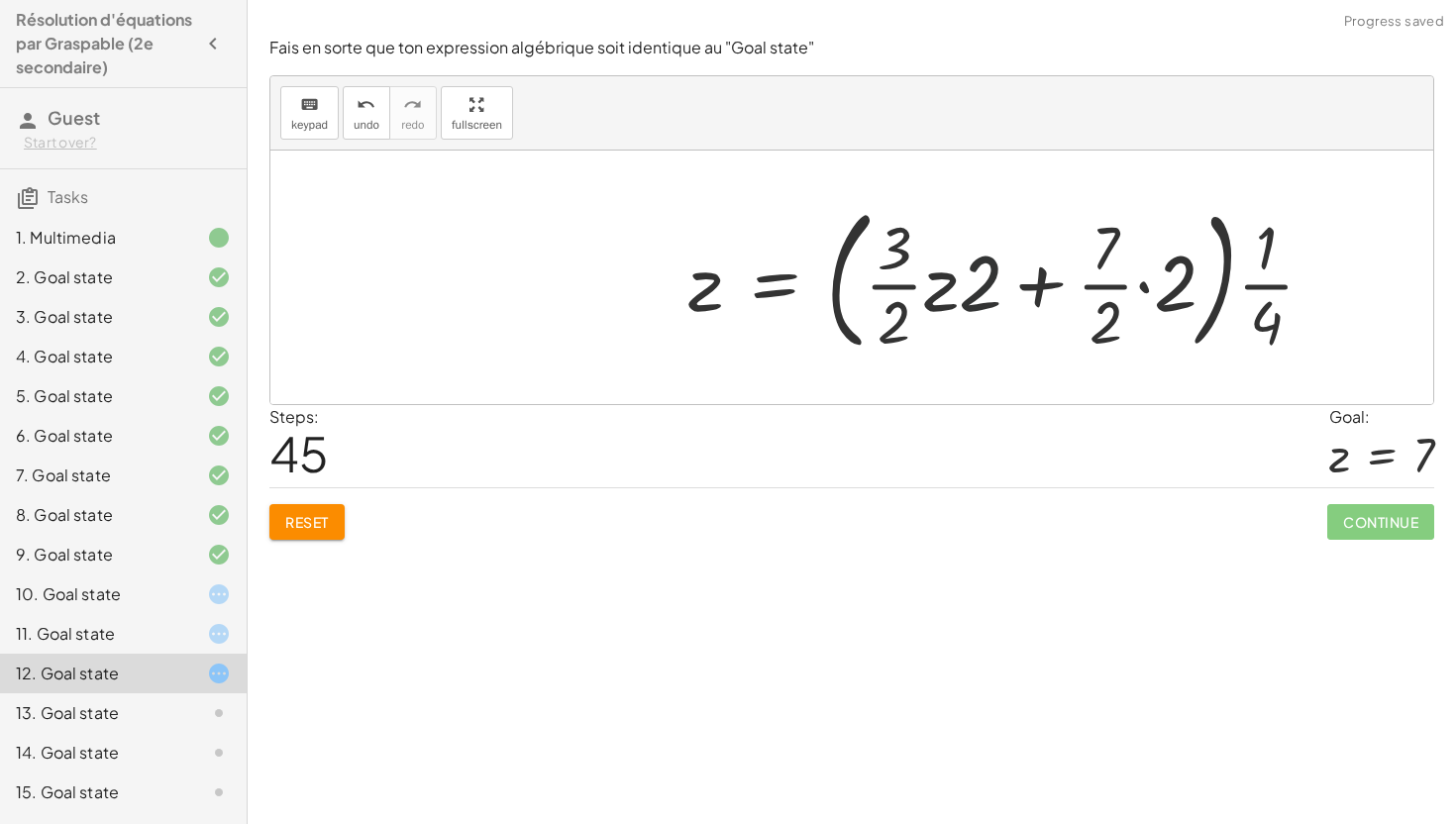 click at bounding box center [859, 277] 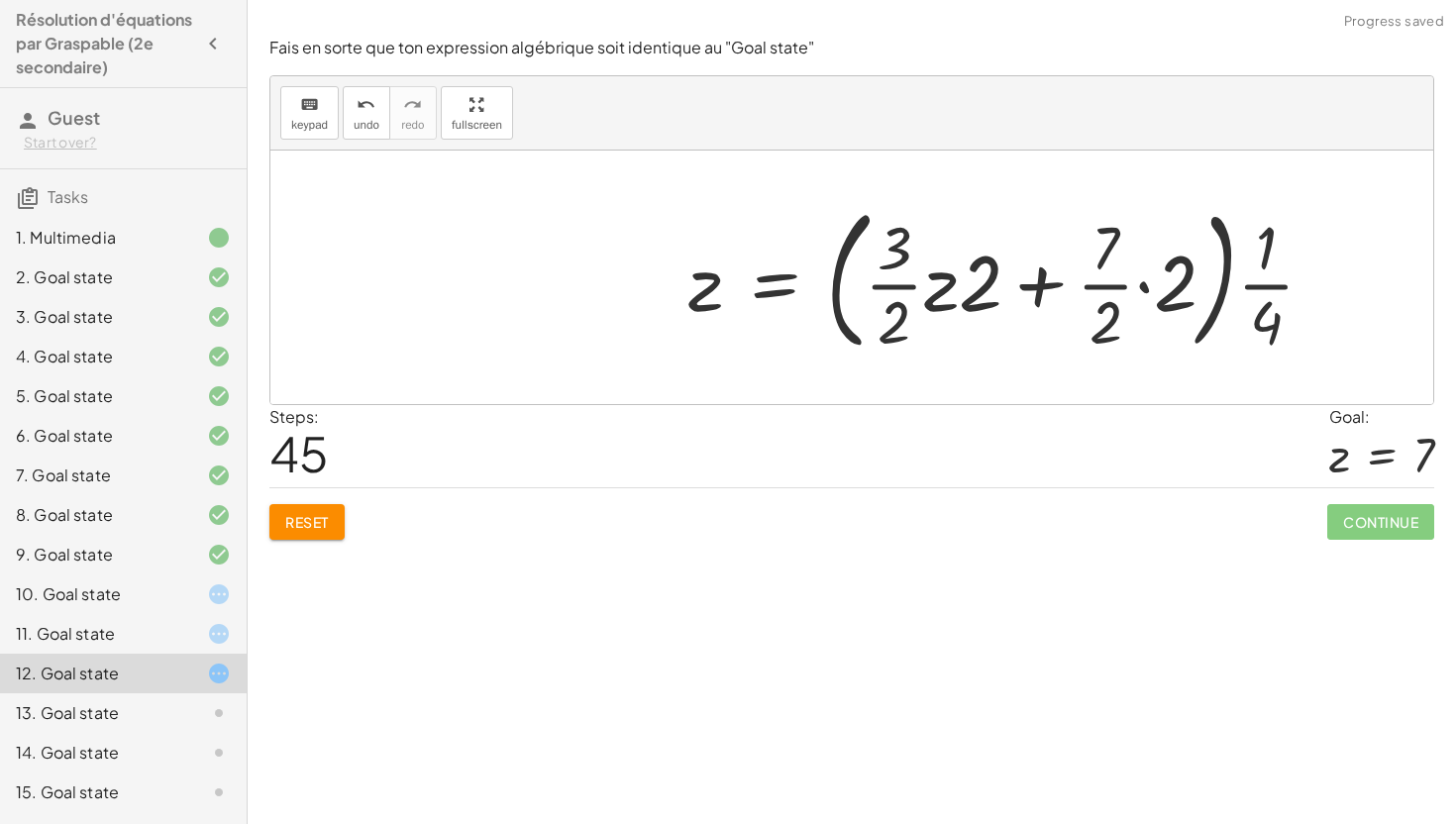 click at bounding box center [859, 277] 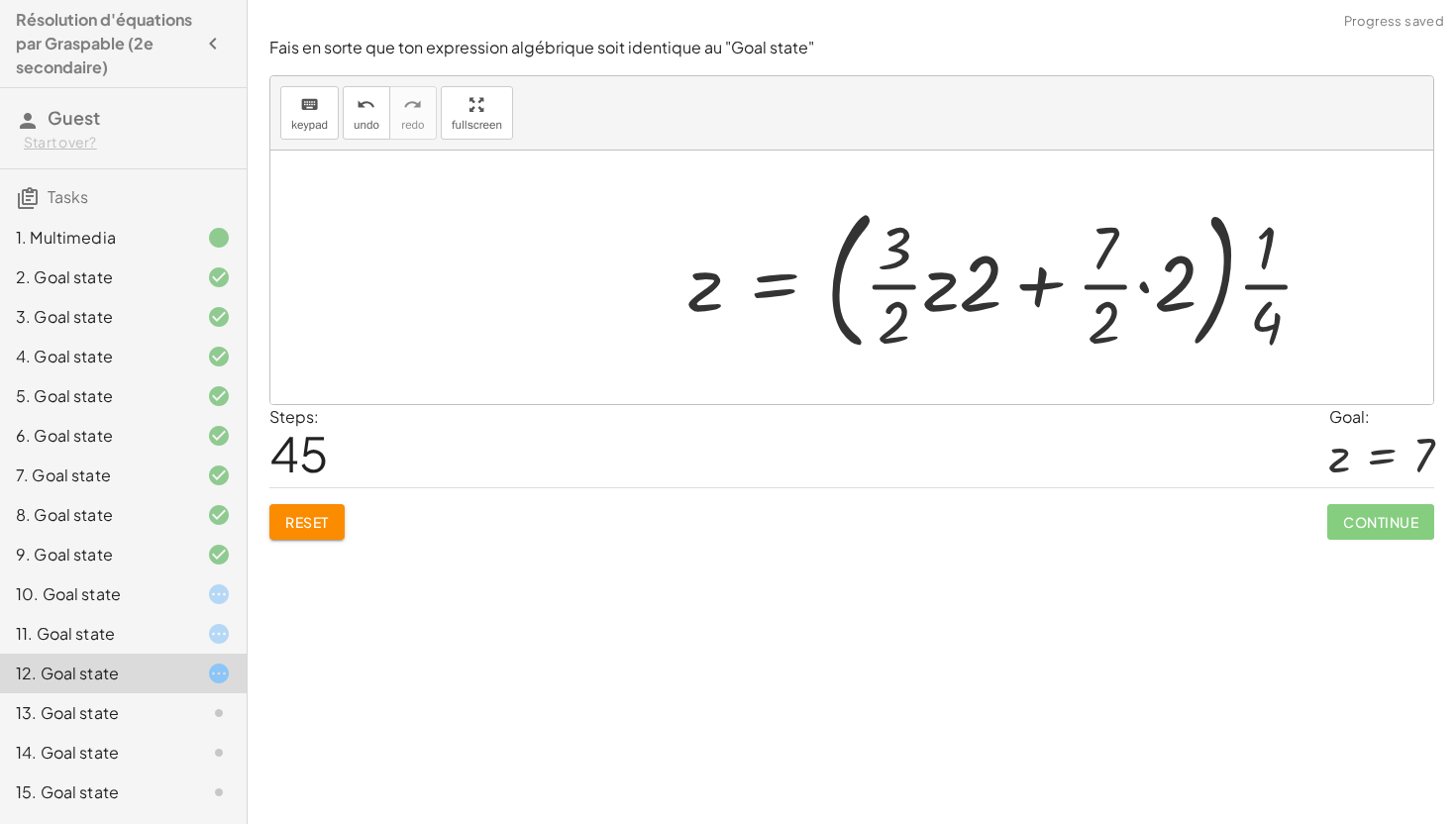 click at bounding box center (859, 277) 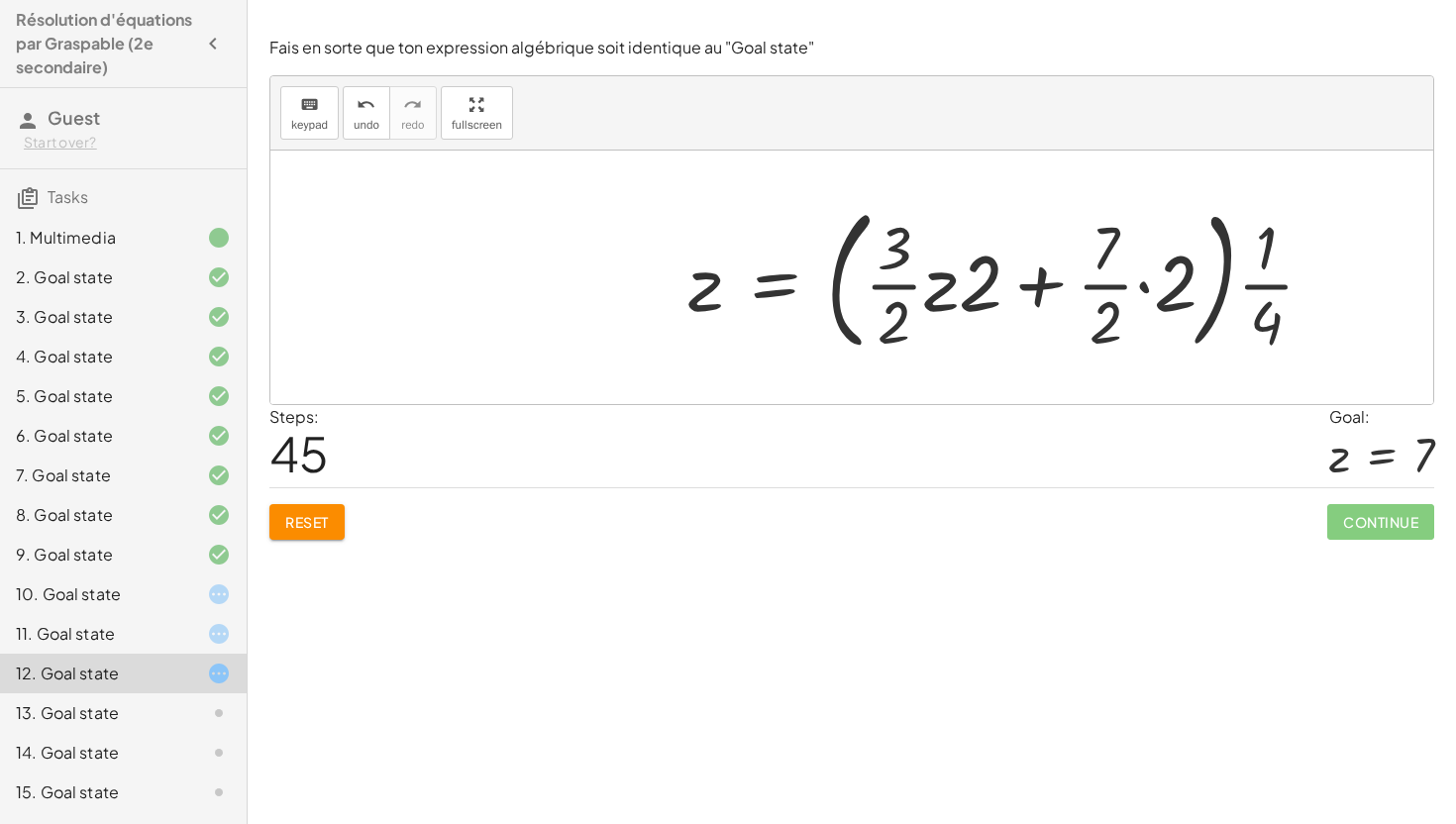 click at bounding box center (859, 277) 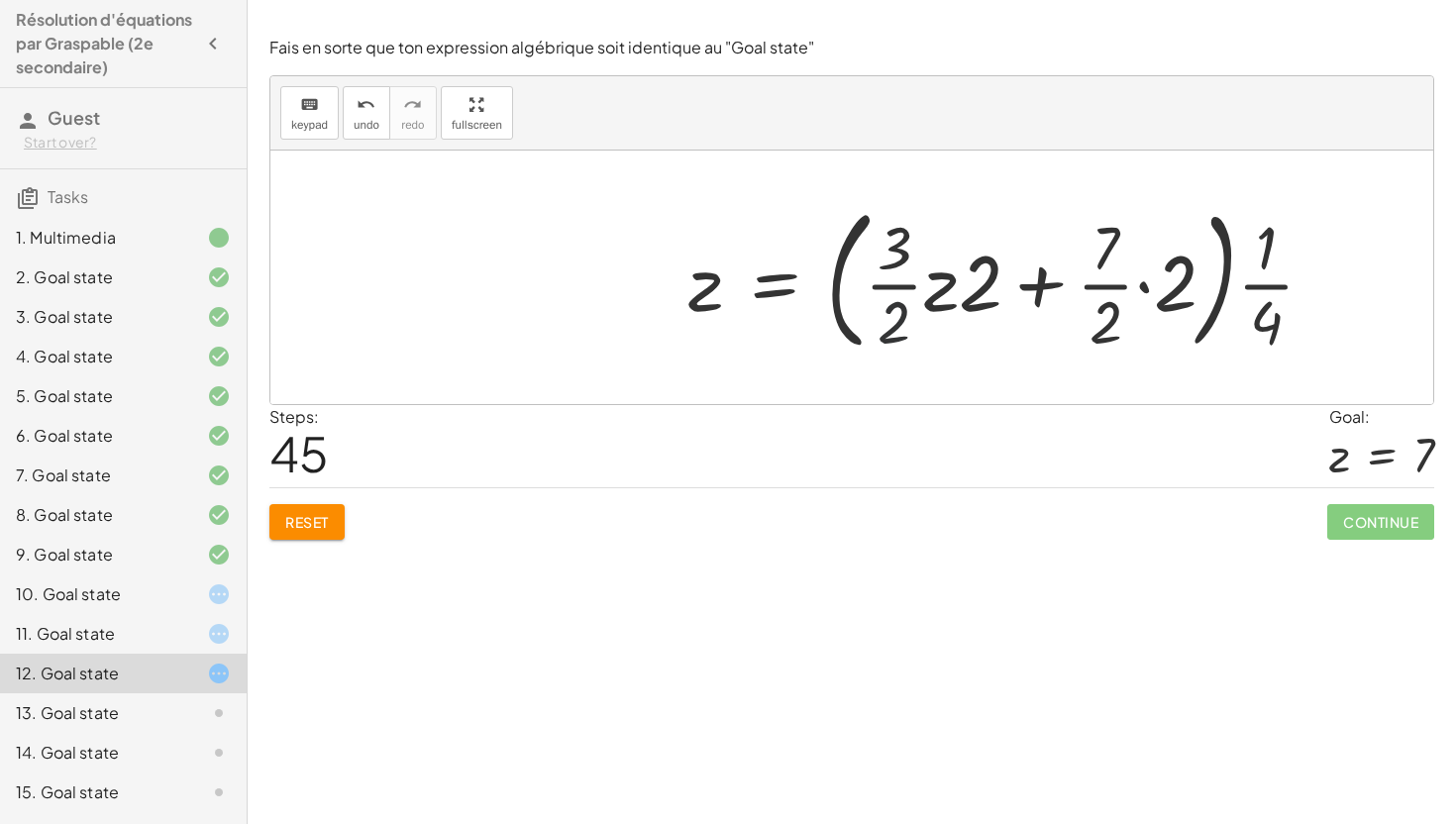 click at bounding box center [859, 277] 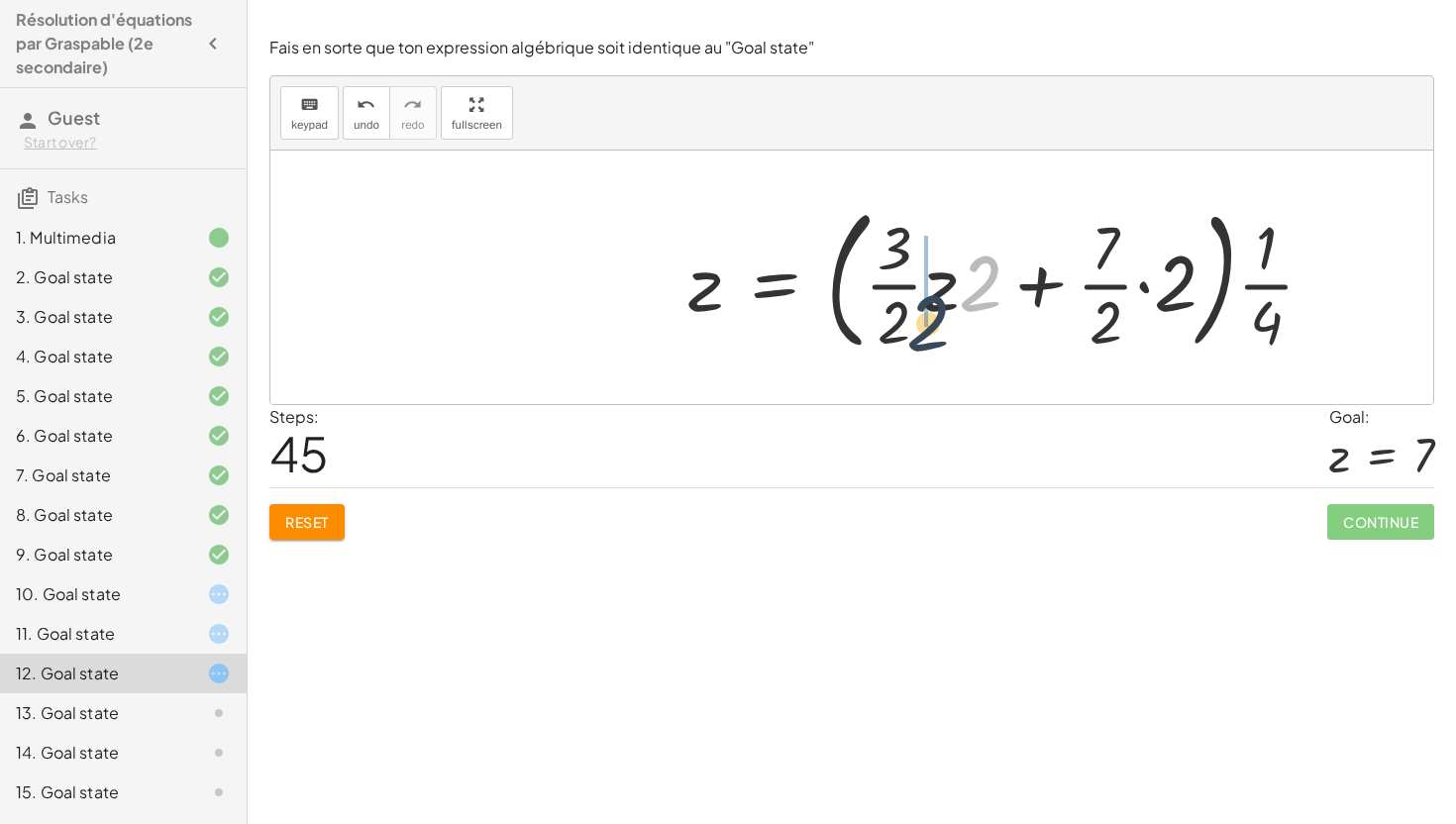 drag, startPoint x: 988, startPoint y: 294, endPoint x: 905, endPoint y: 349, distance: 99.56907 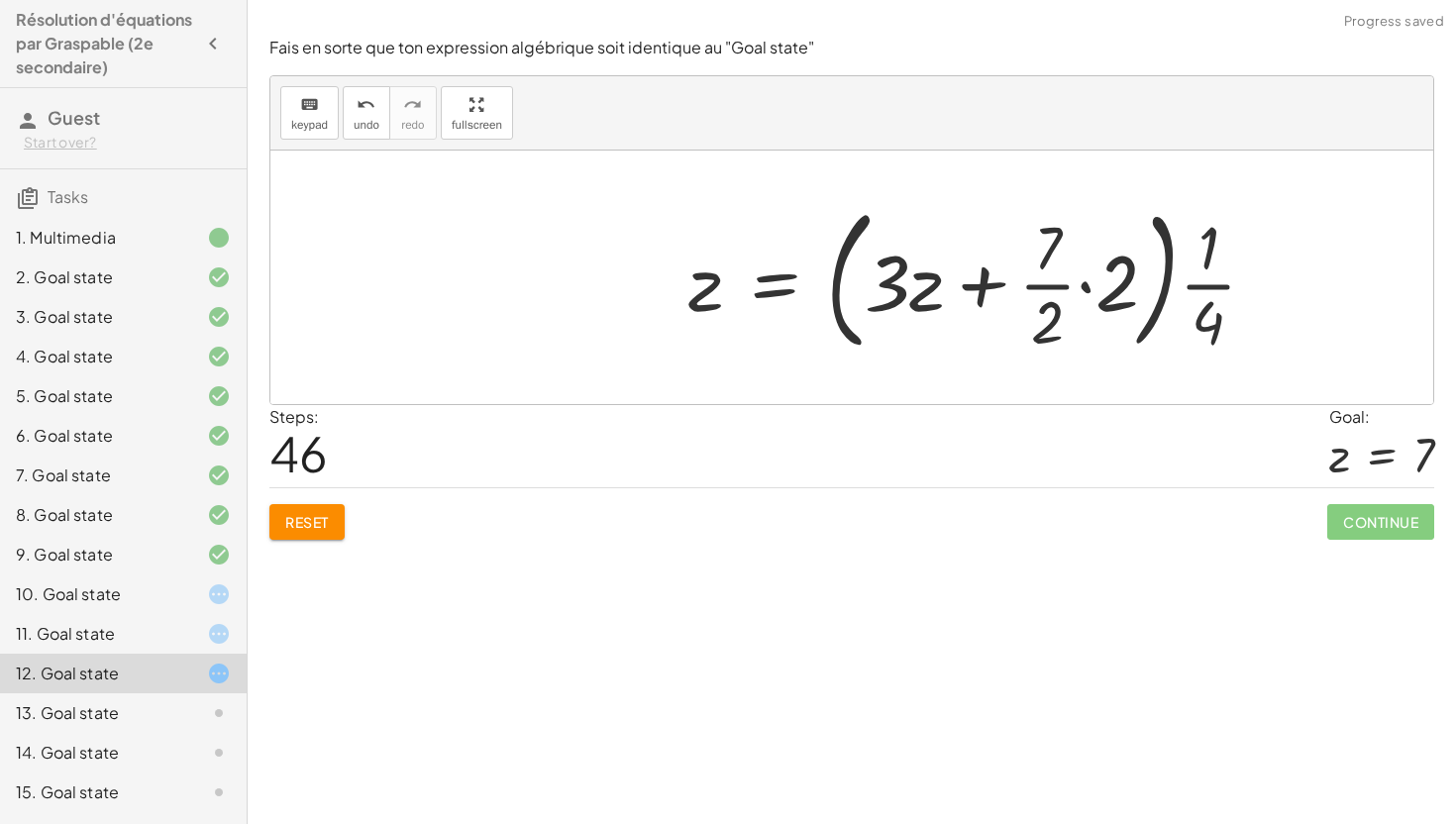 click at bounding box center (859, 277) 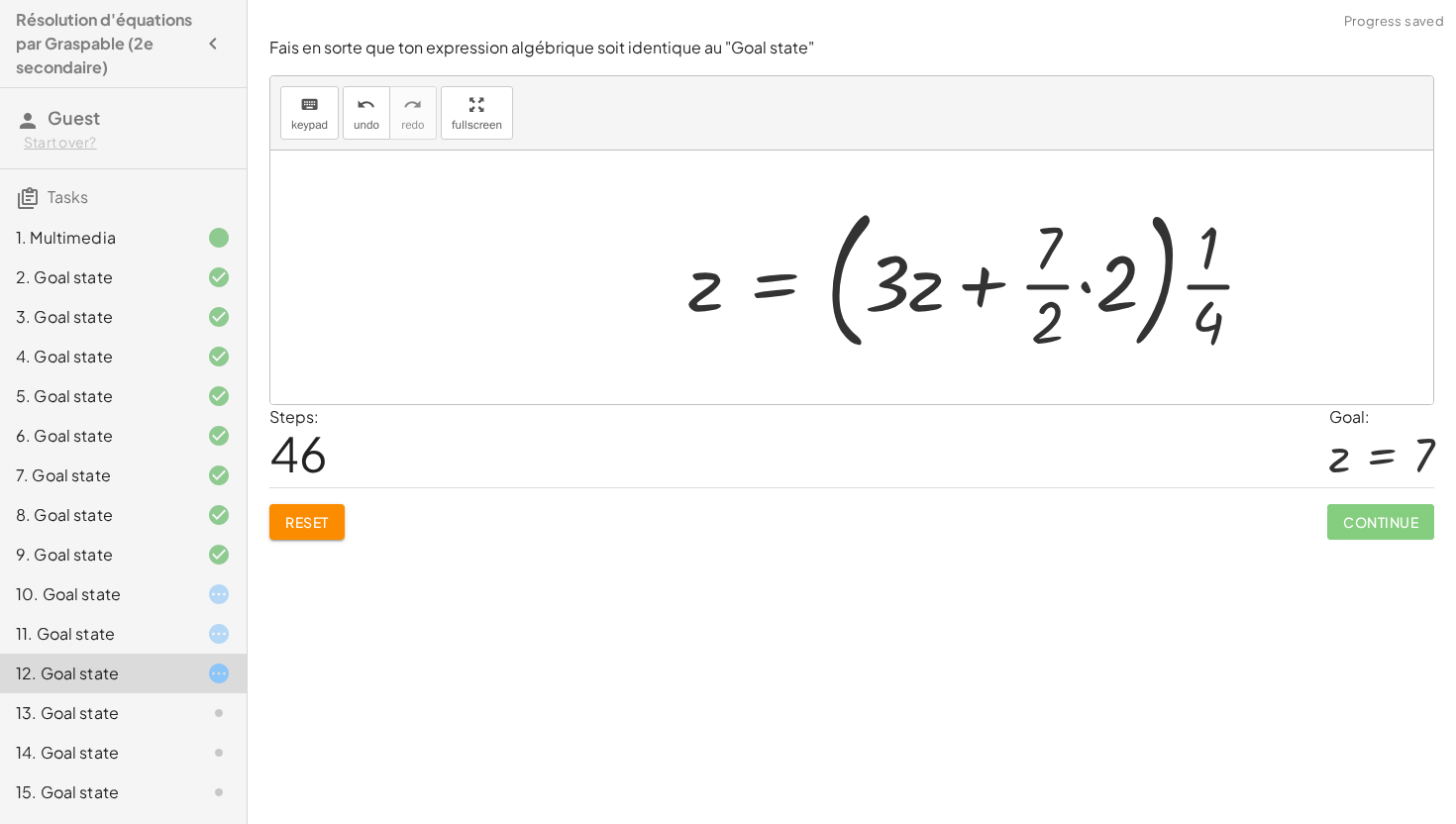 click at bounding box center [859, 277] 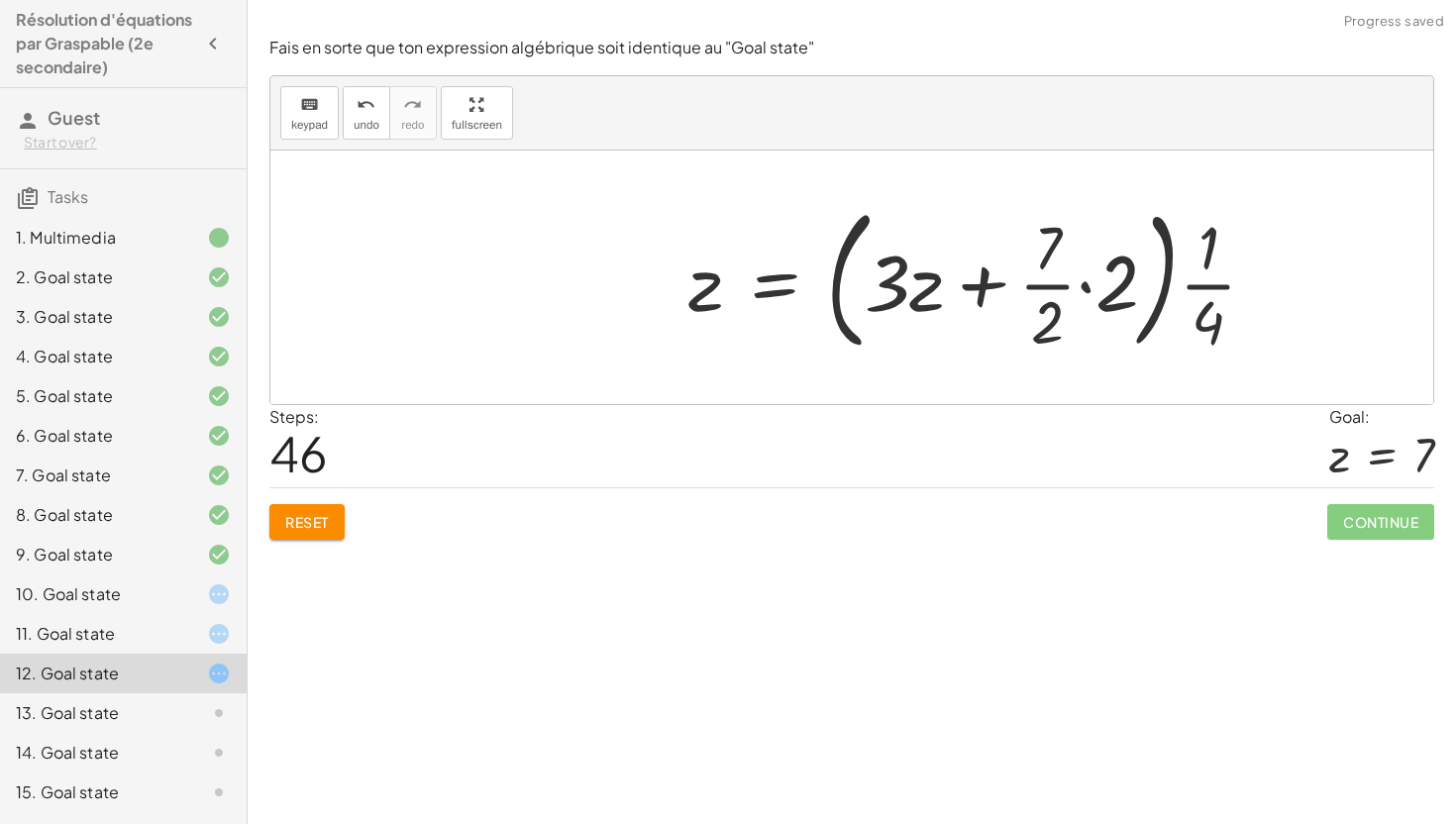 click at bounding box center (859, 277) 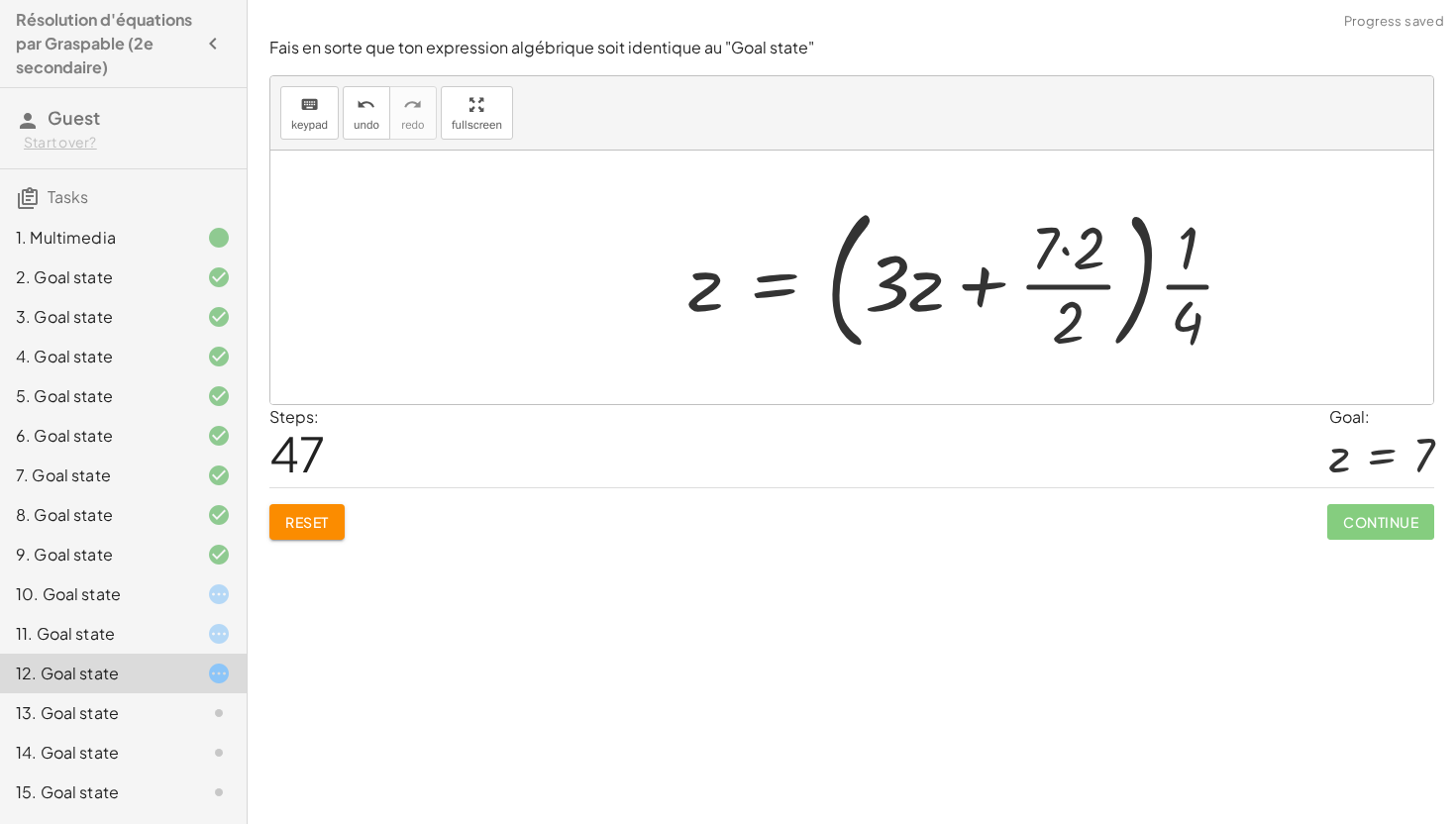 click at bounding box center (859, 277) 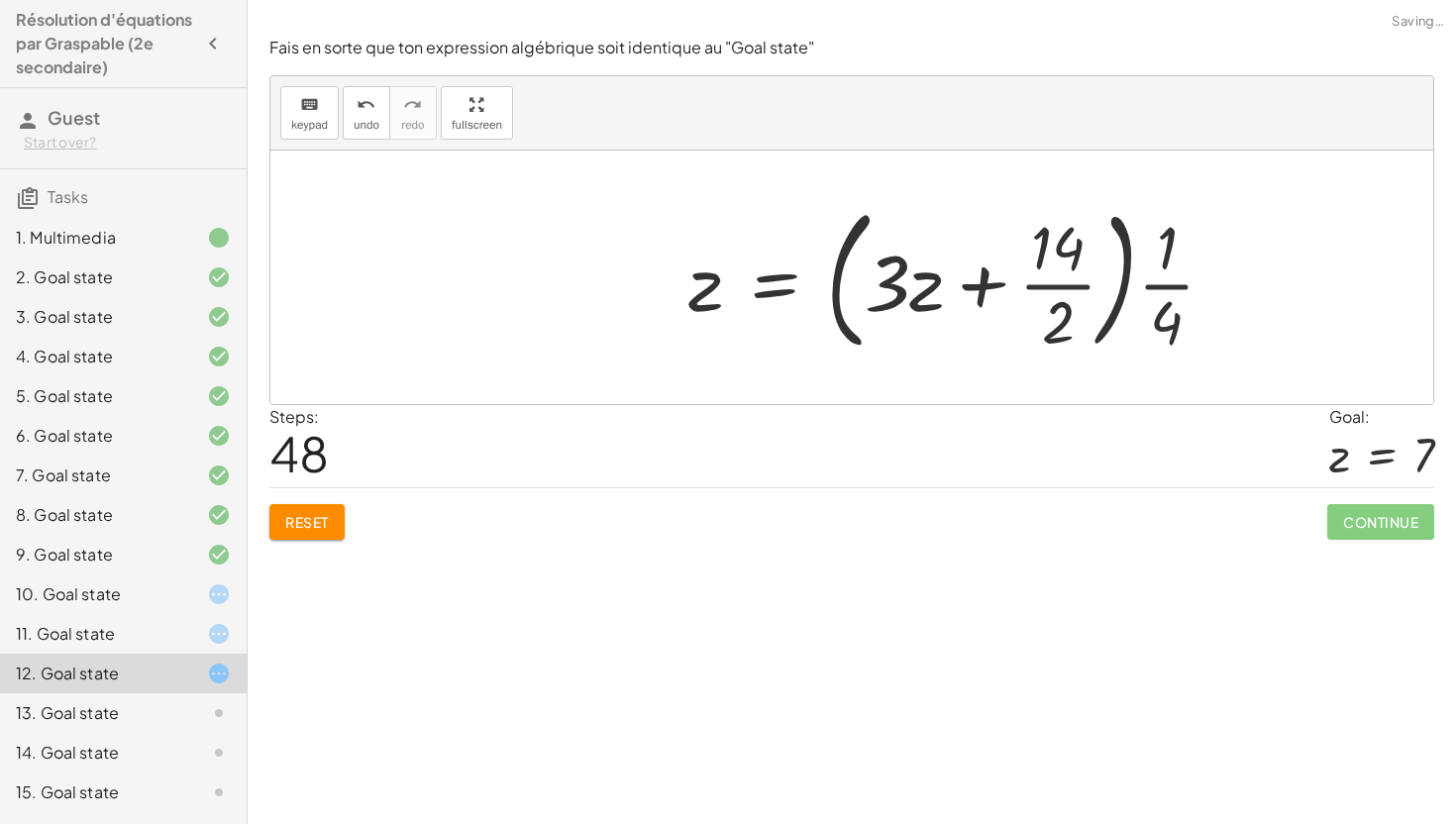 click at bounding box center [859, 277] 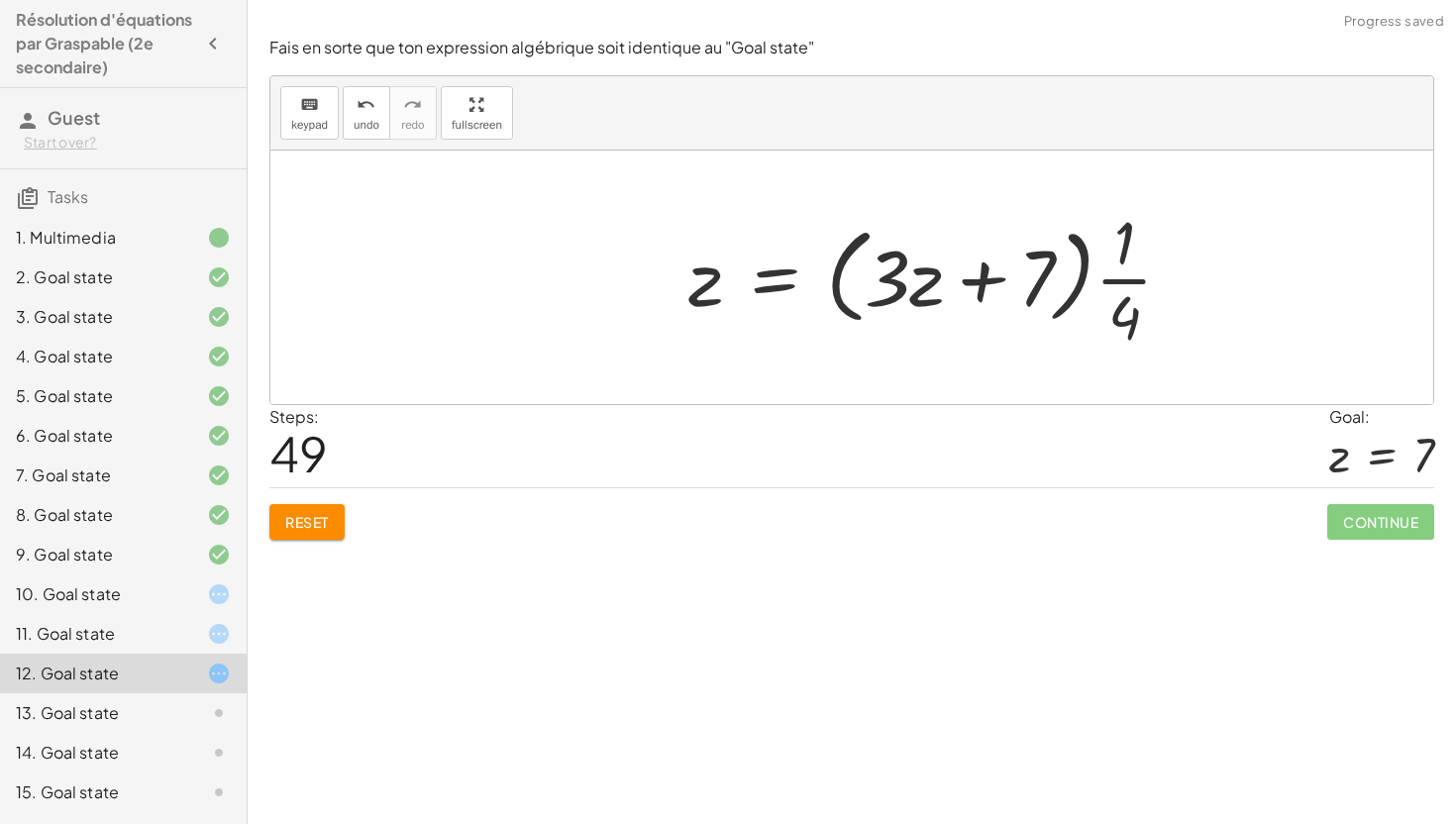 click at bounding box center (859, 277) 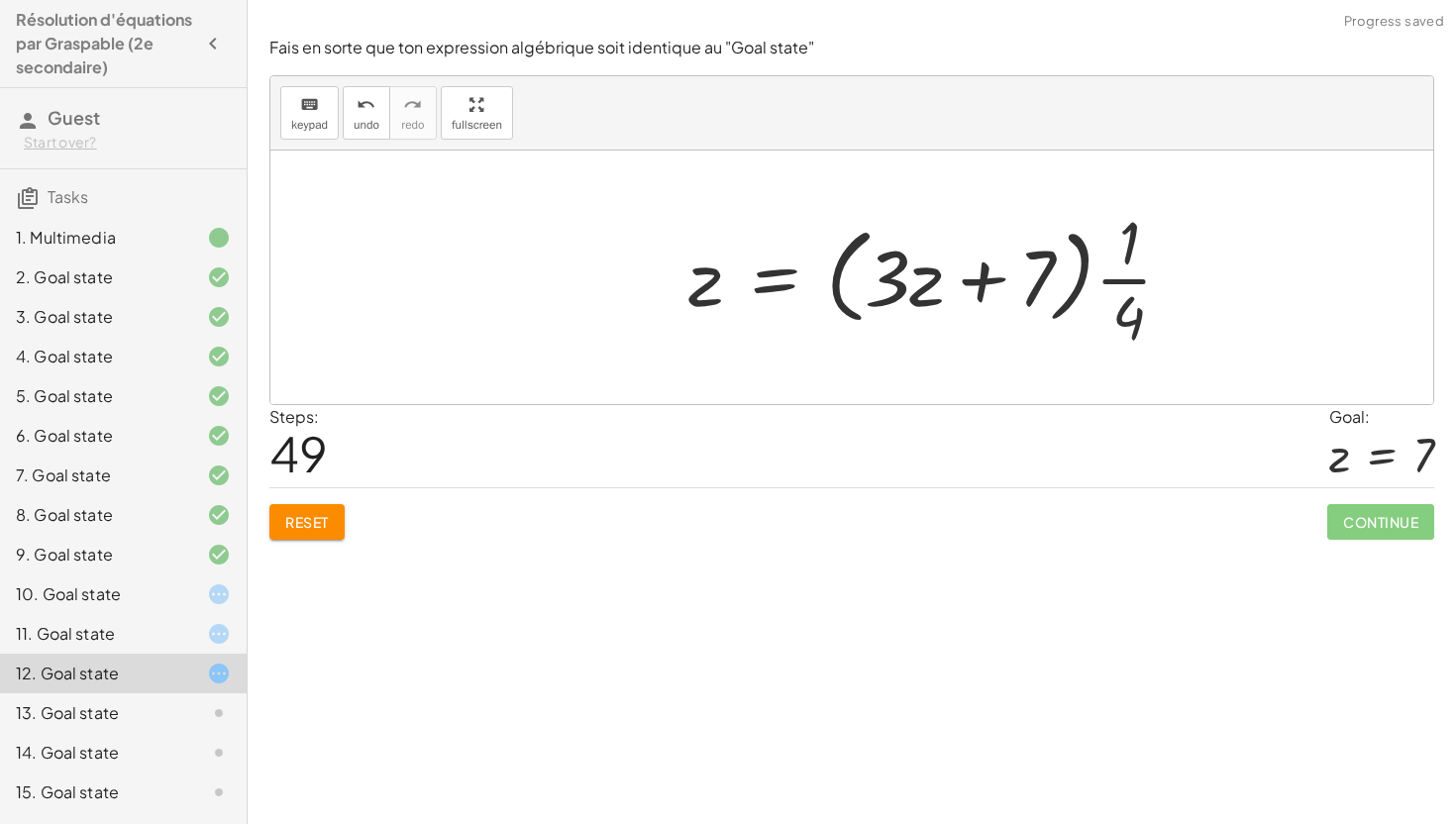 click at bounding box center (859, 277) 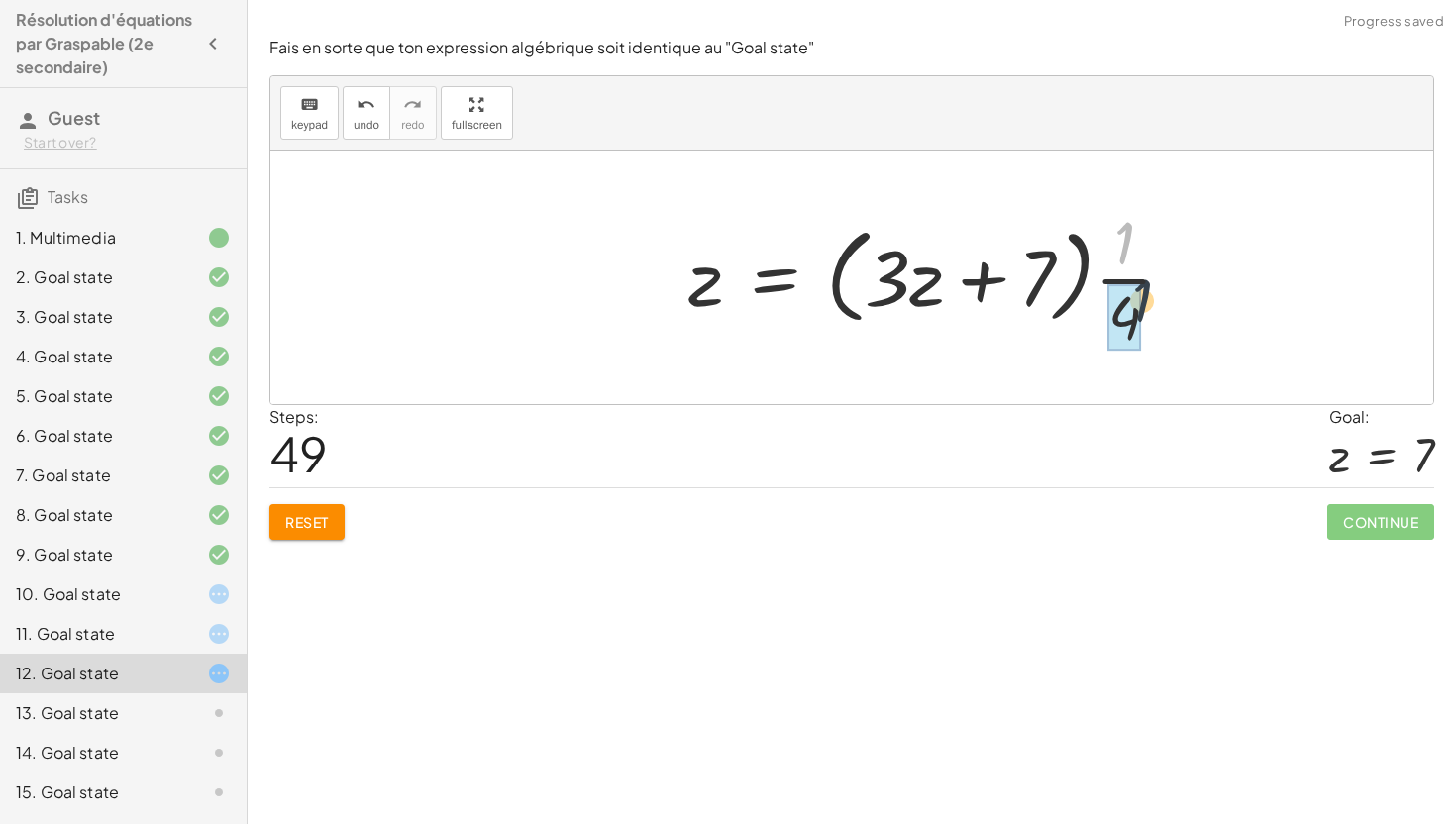 drag, startPoint x: 1130, startPoint y: 243, endPoint x: 1138, endPoint y: 317, distance: 74.43118 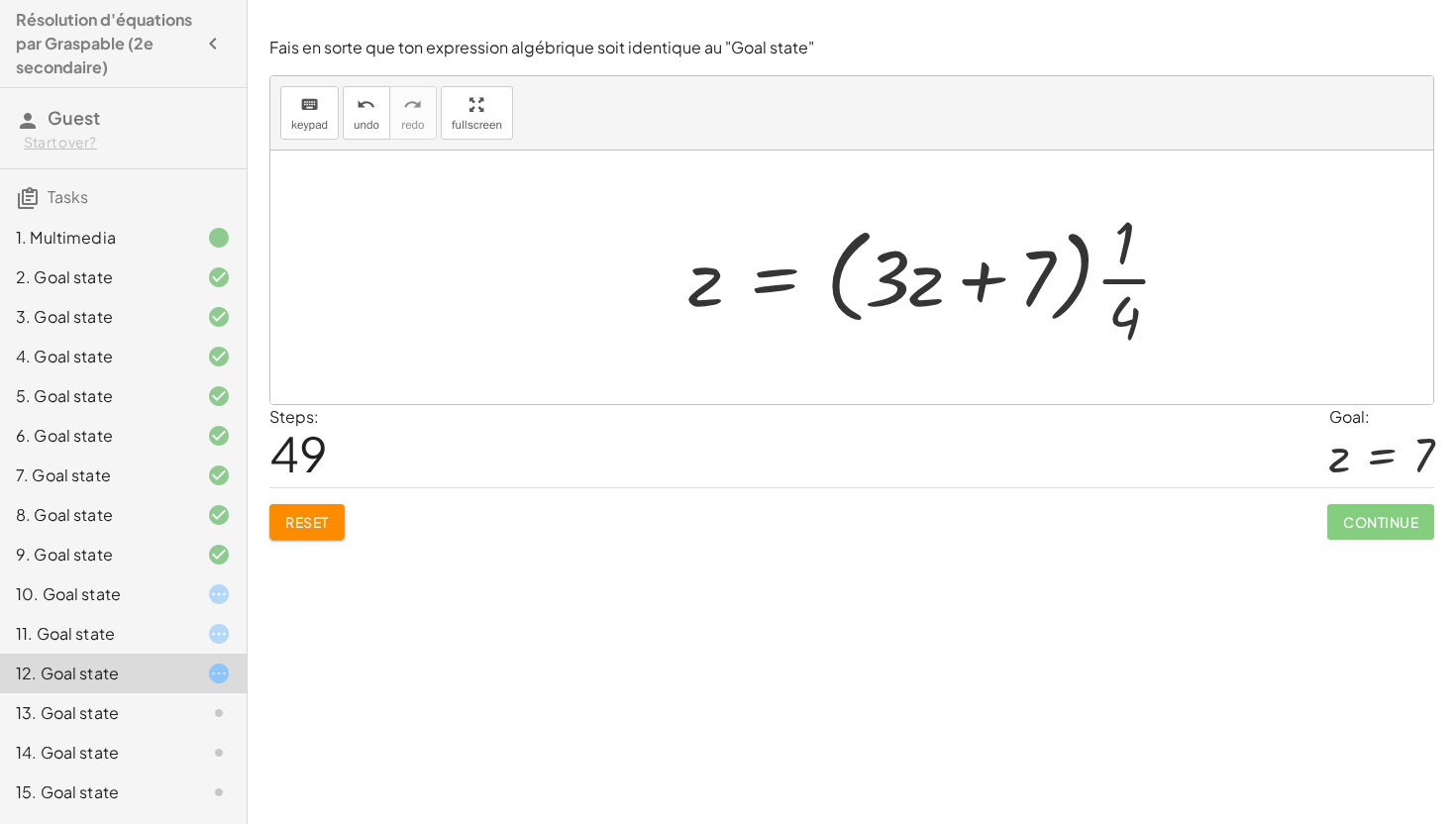 click at bounding box center [859, 277] 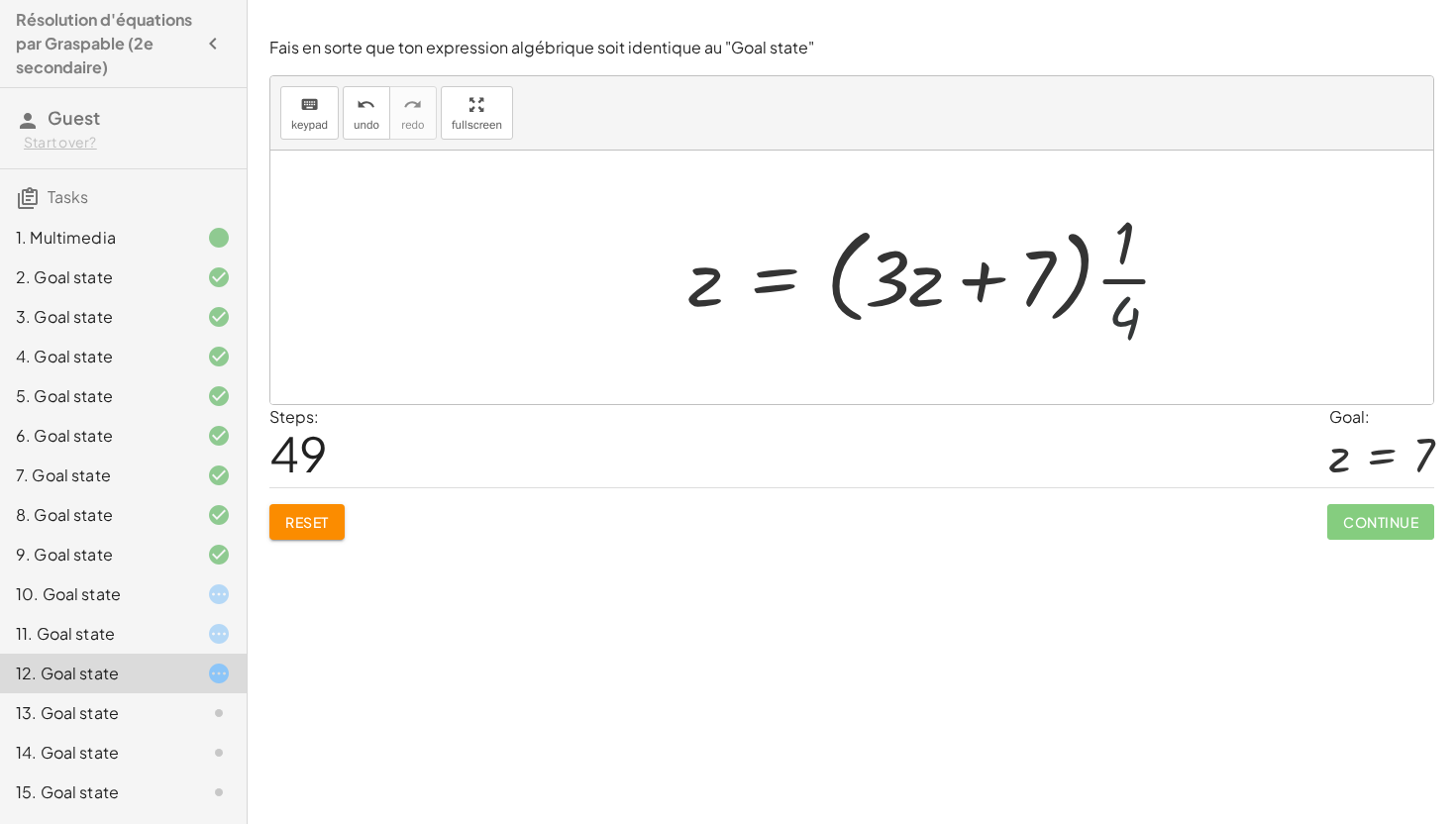 click at bounding box center (859, 277) 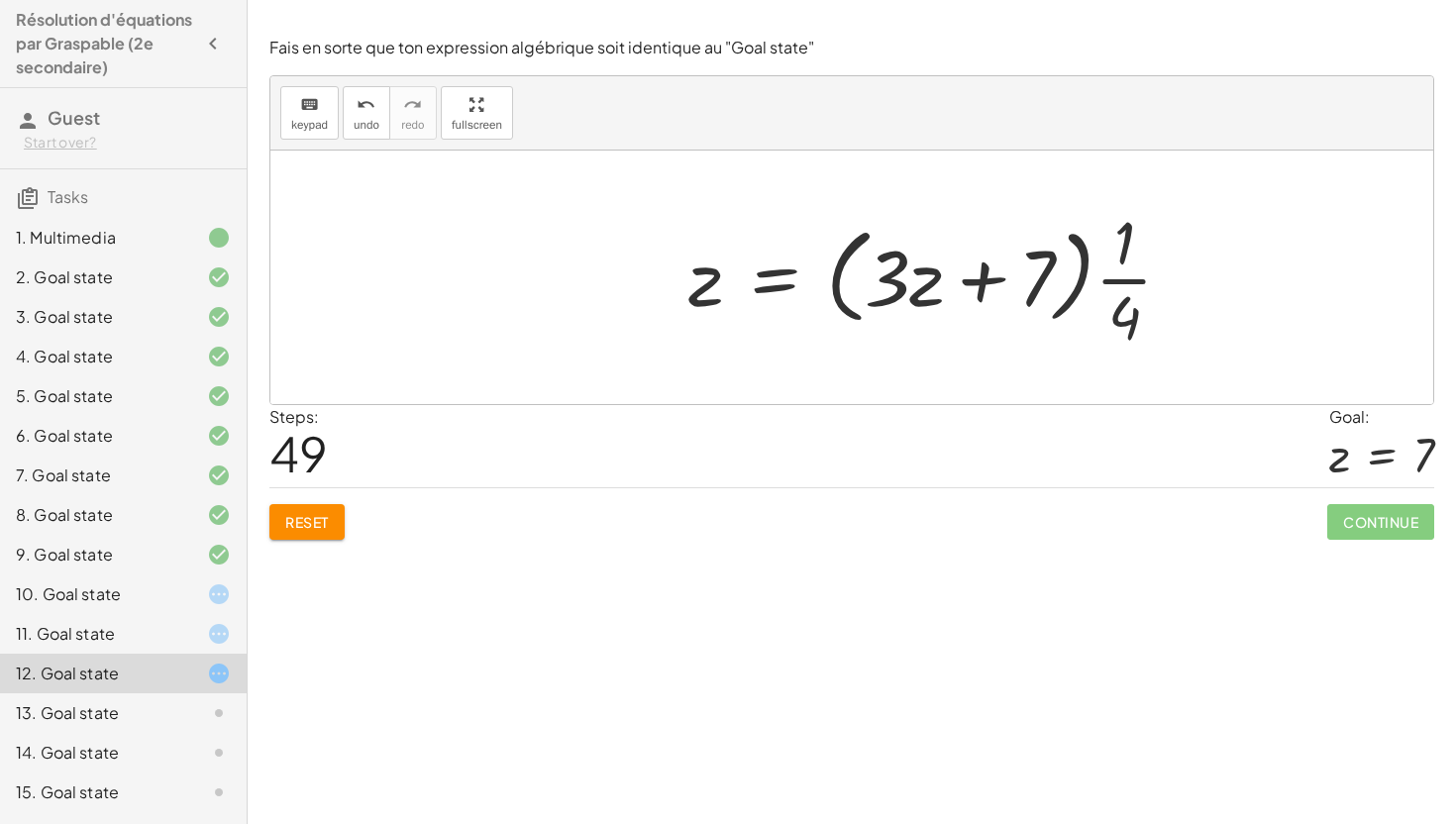 click at bounding box center [859, 277] 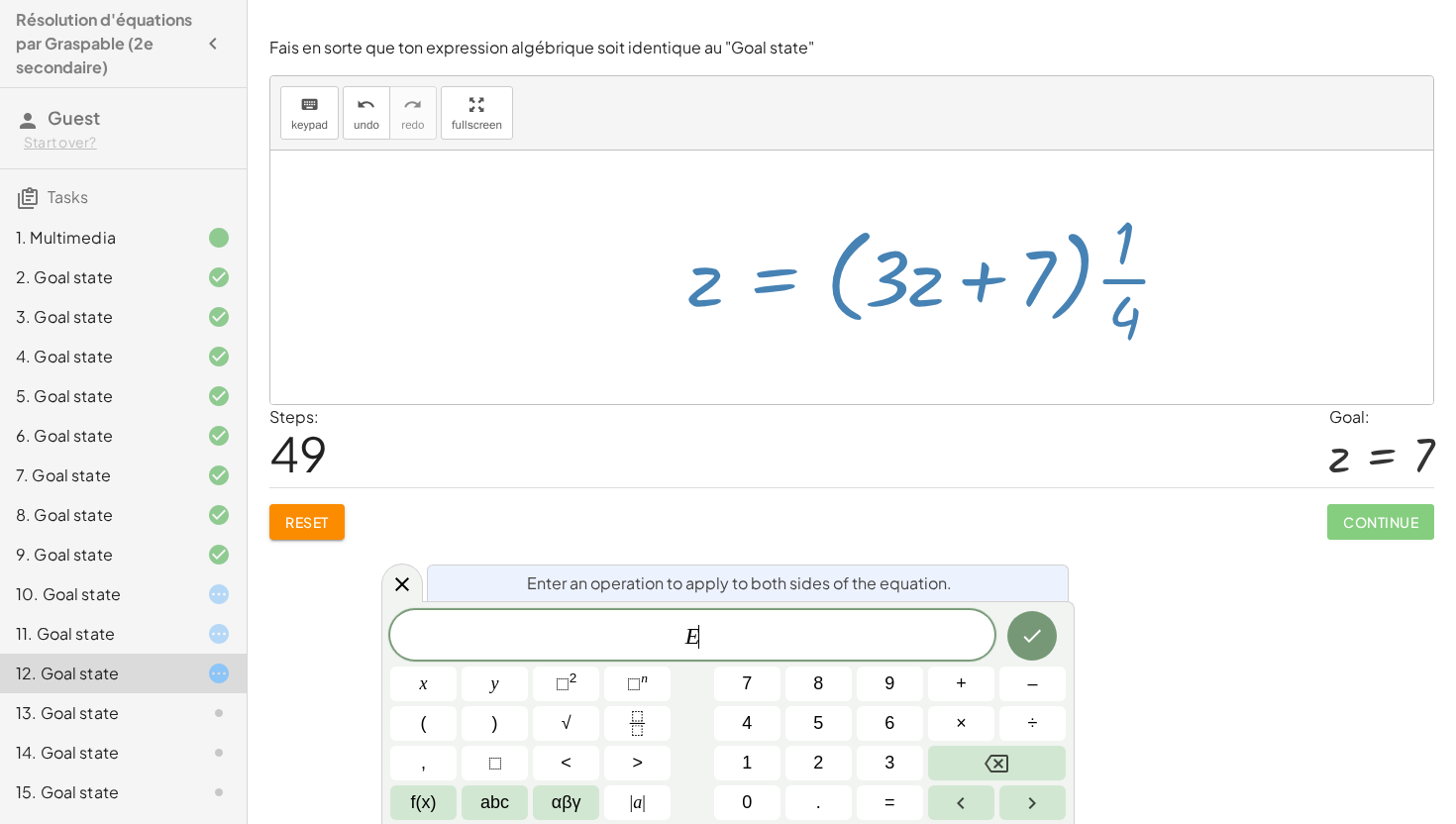 click at bounding box center [859, 277] 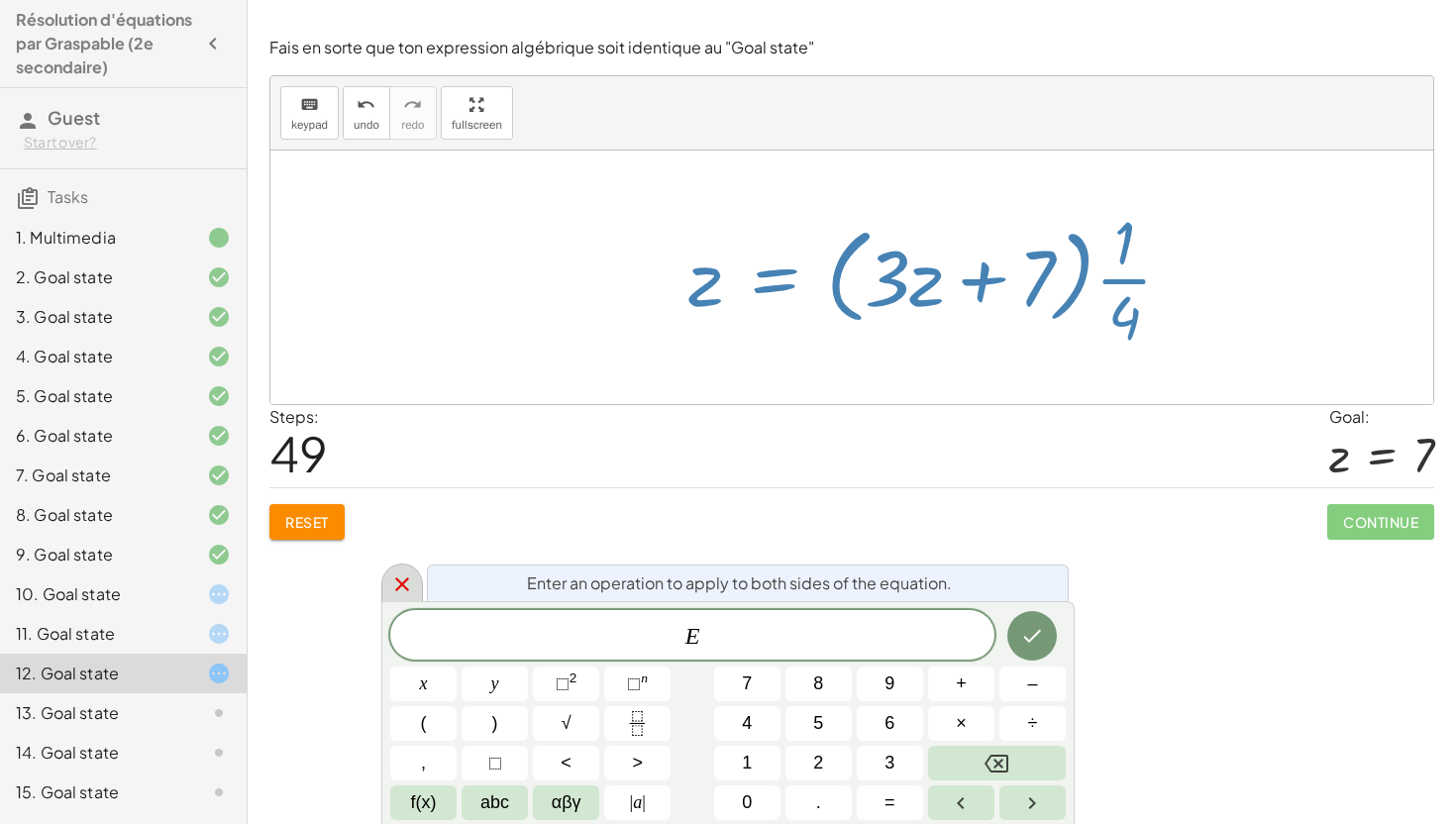 click 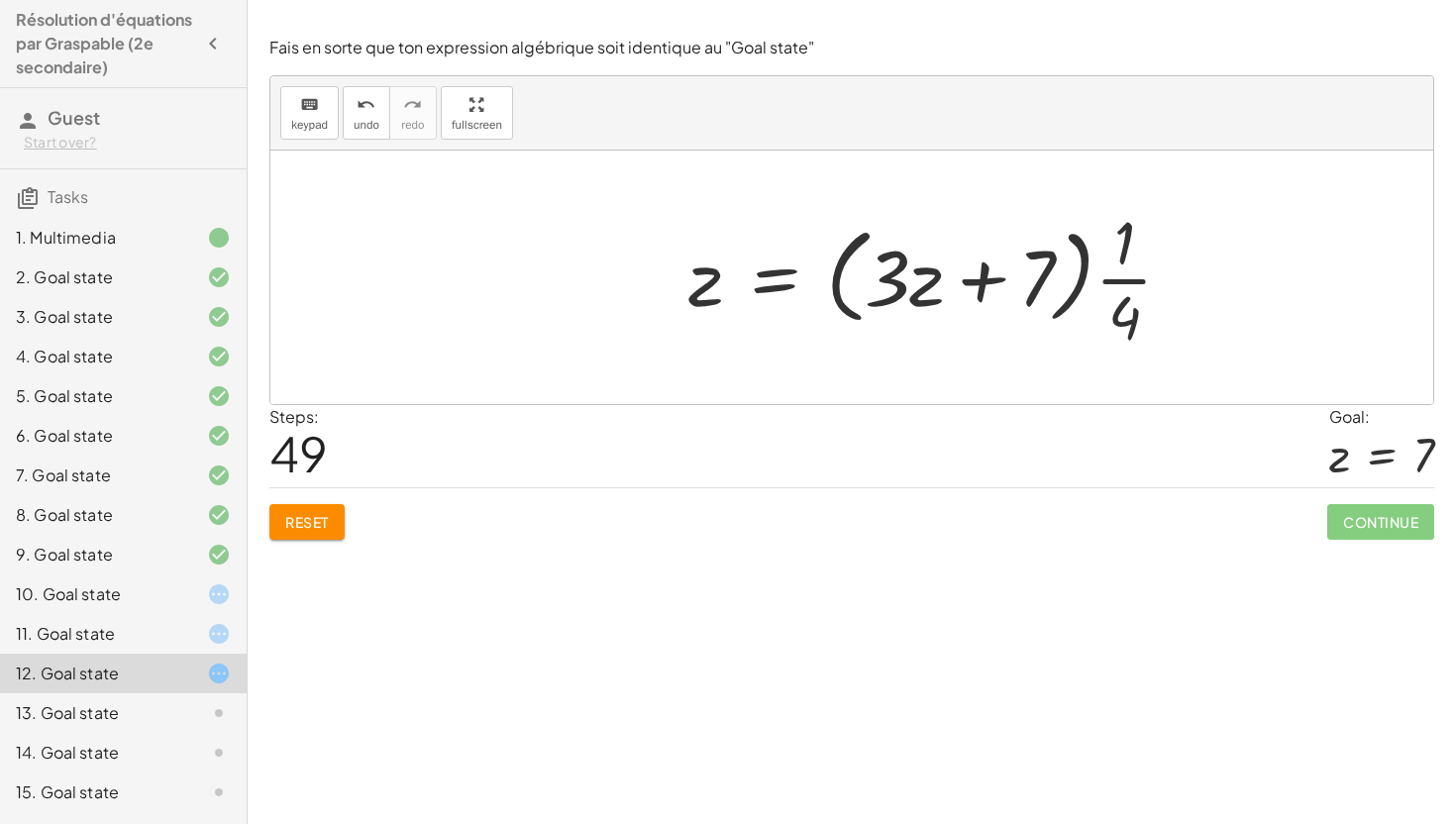 click at bounding box center (859, 277) 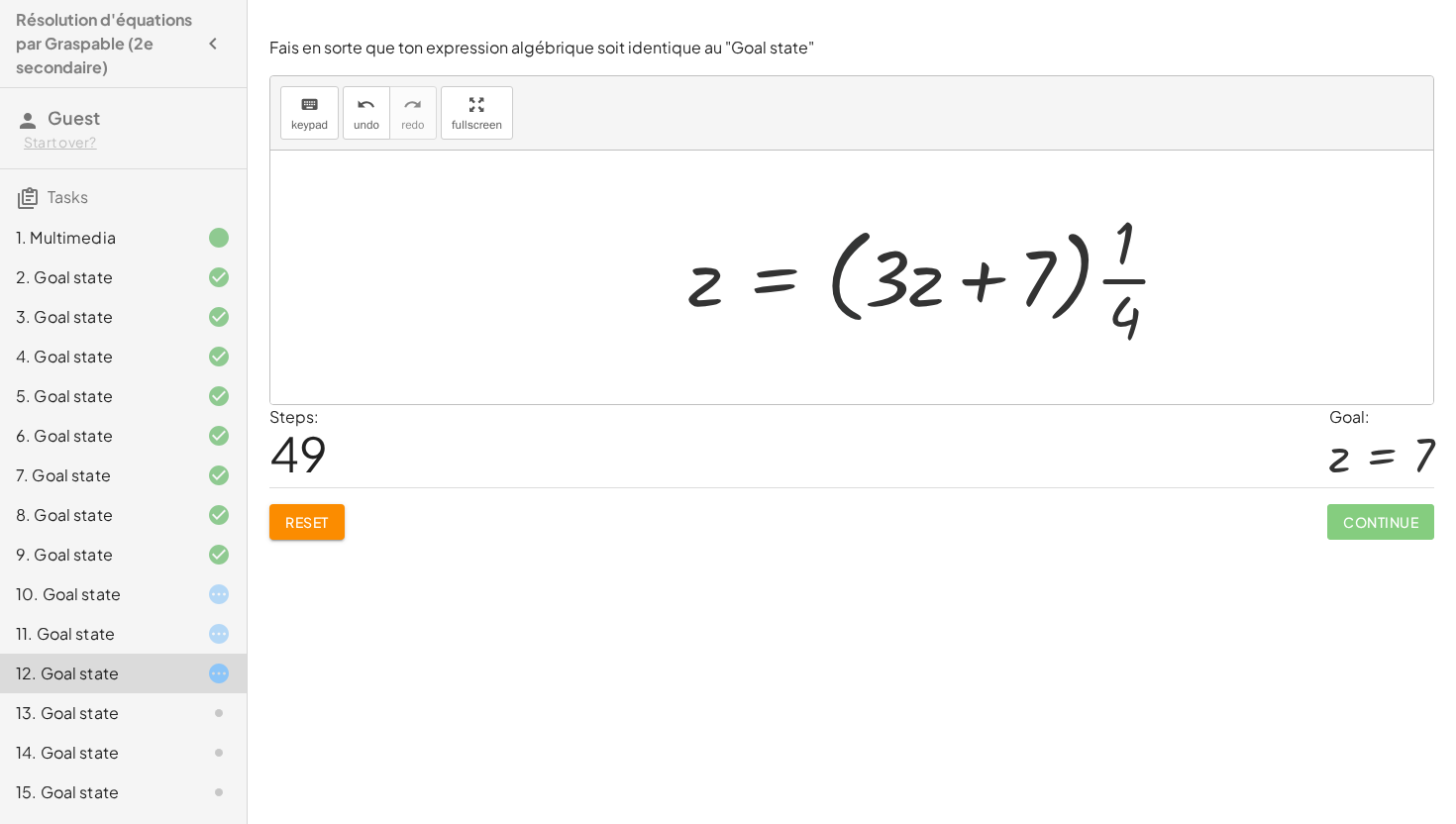 click at bounding box center (859, 277) 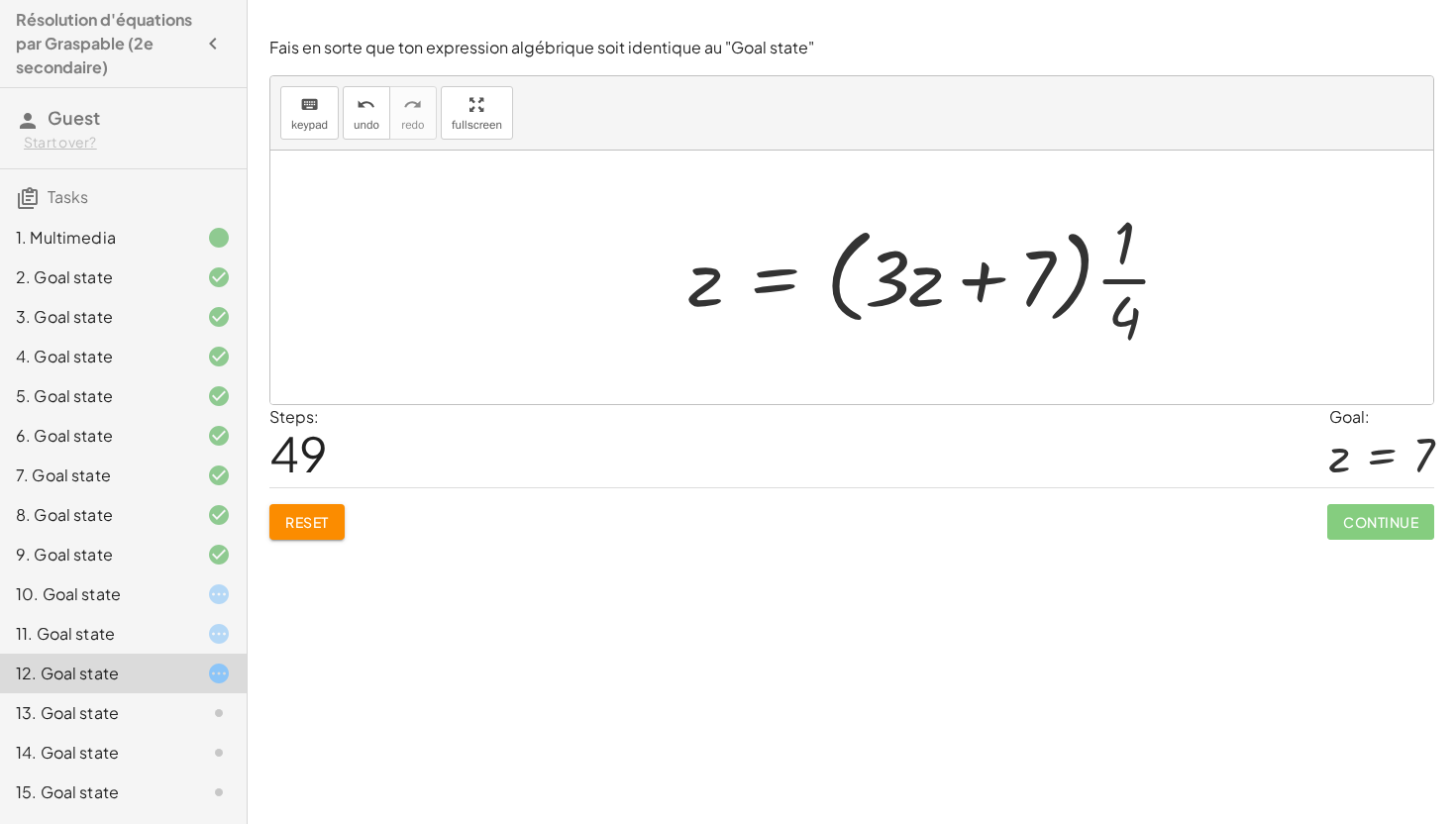 click at bounding box center [859, 277] 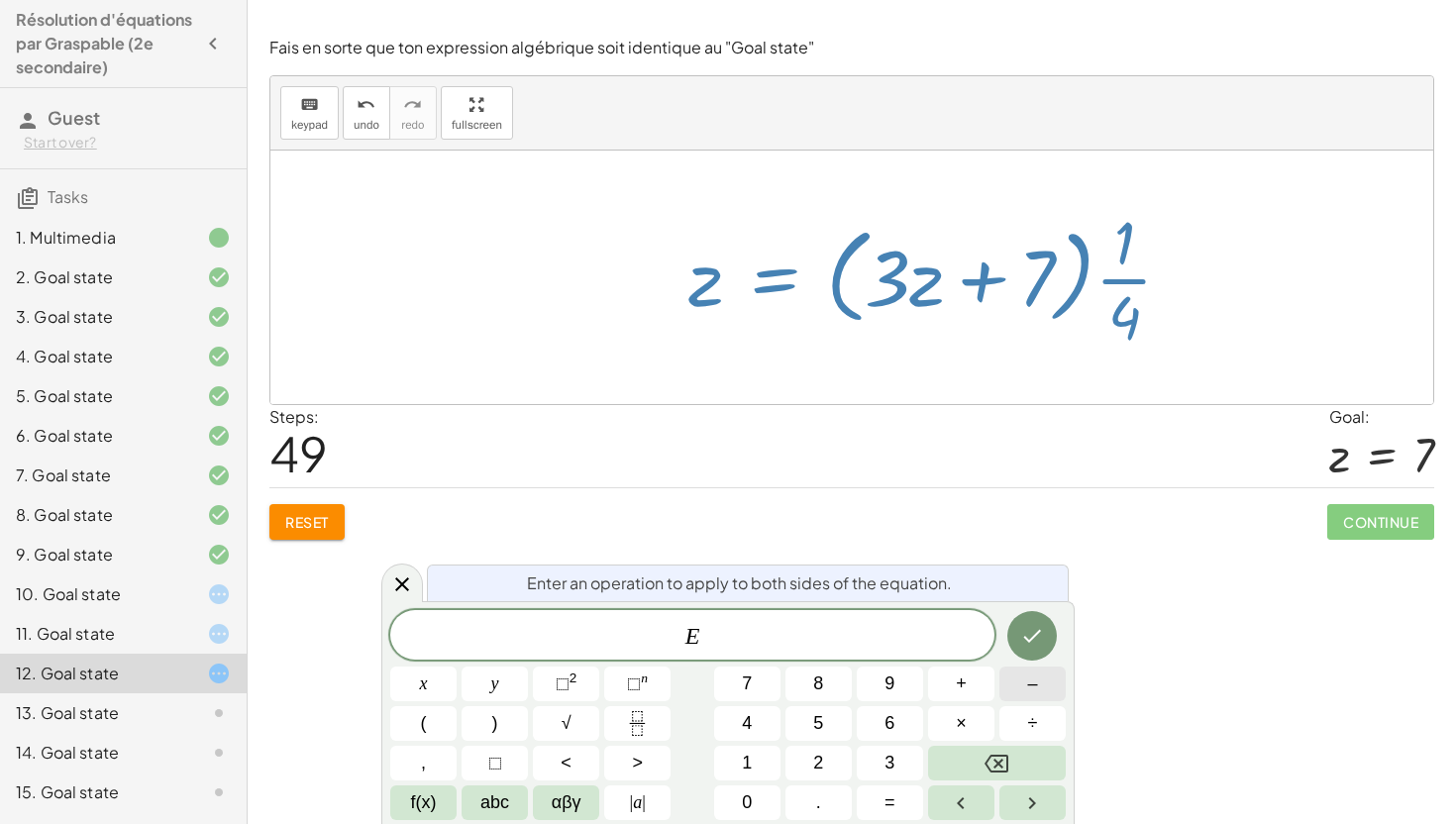 click on "–" at bounding box center (1032, 683) 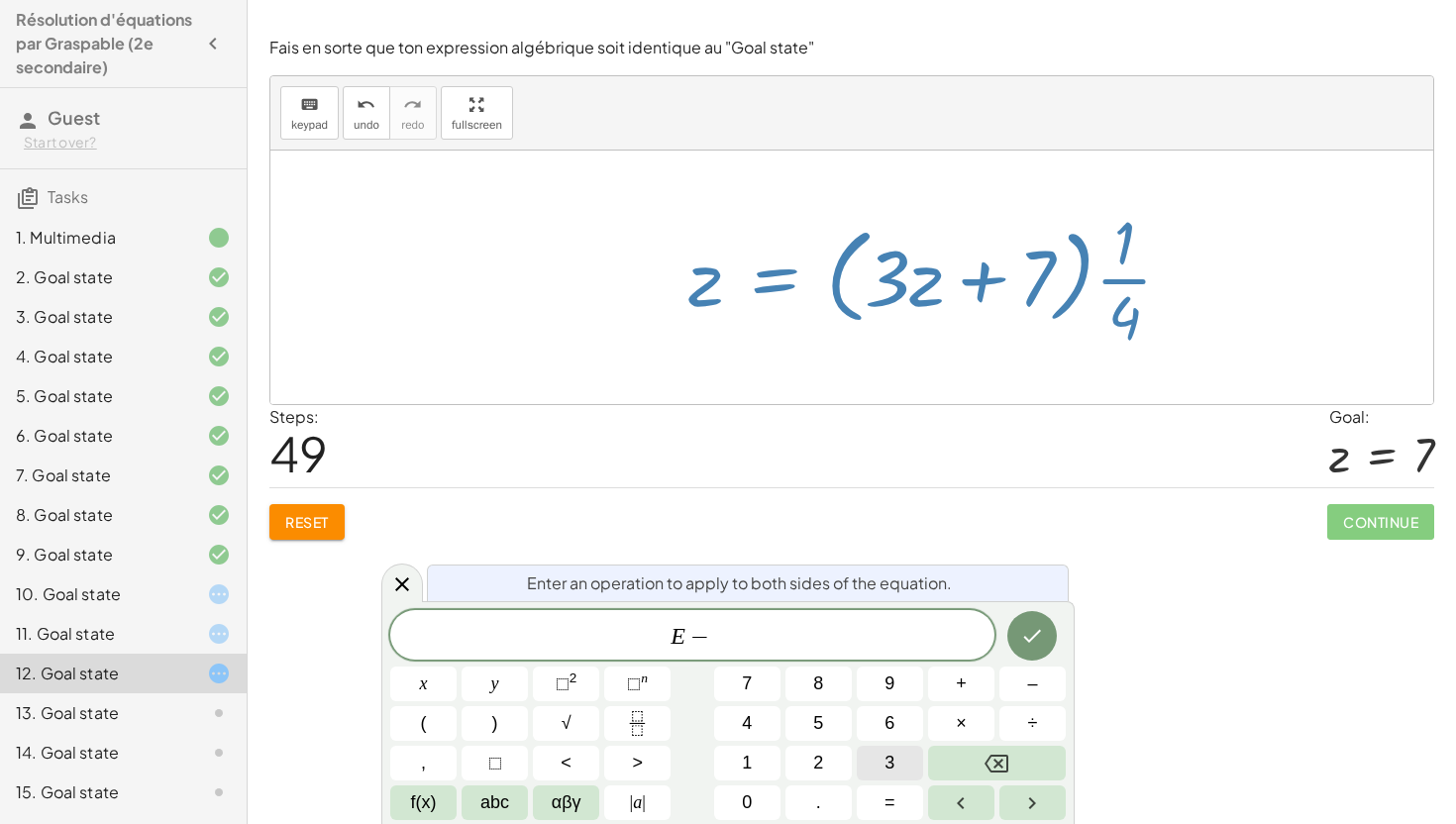 click on "3" at bounding box center (889, 763) 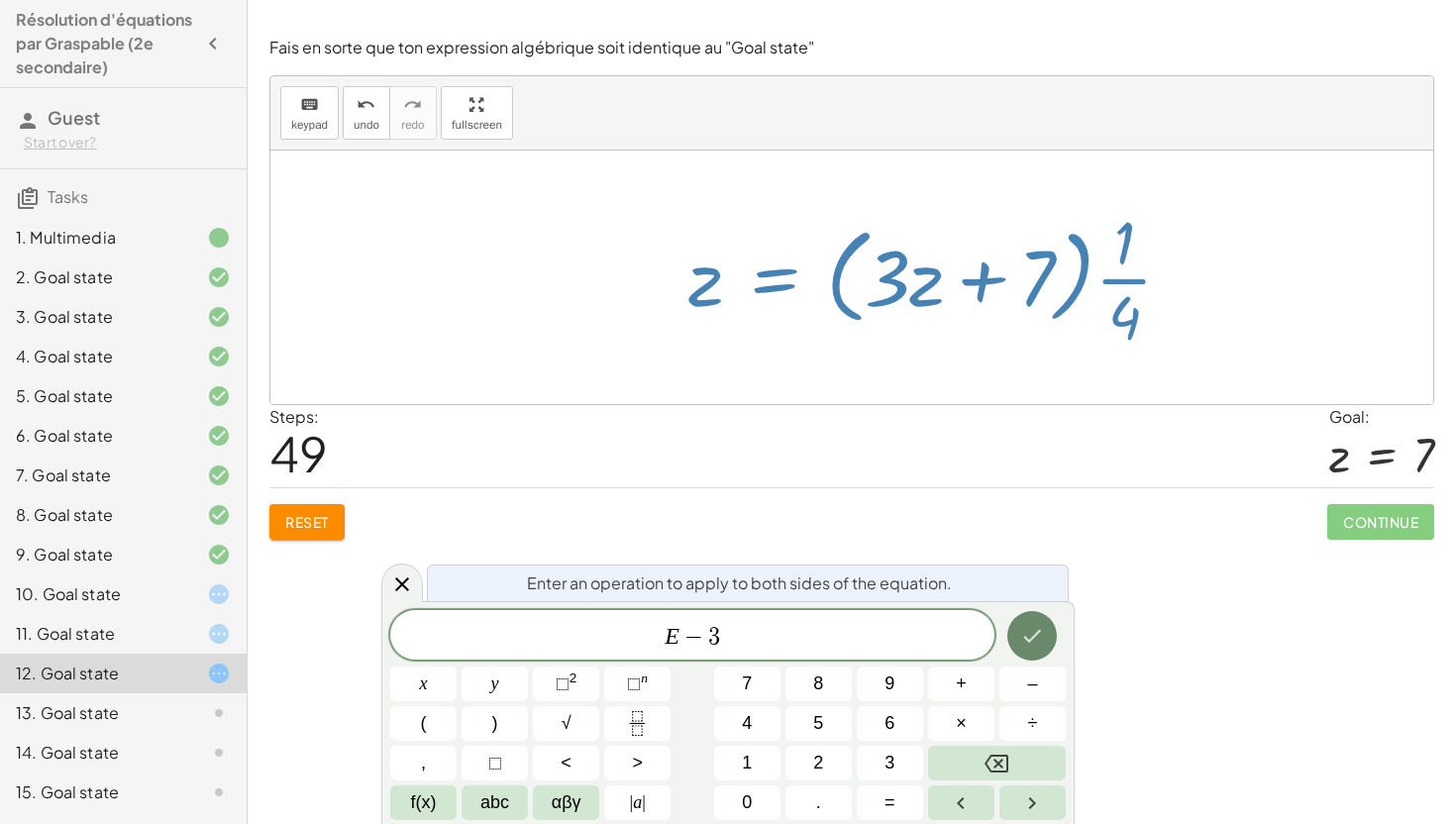 click at bounding box center (1032, 636) 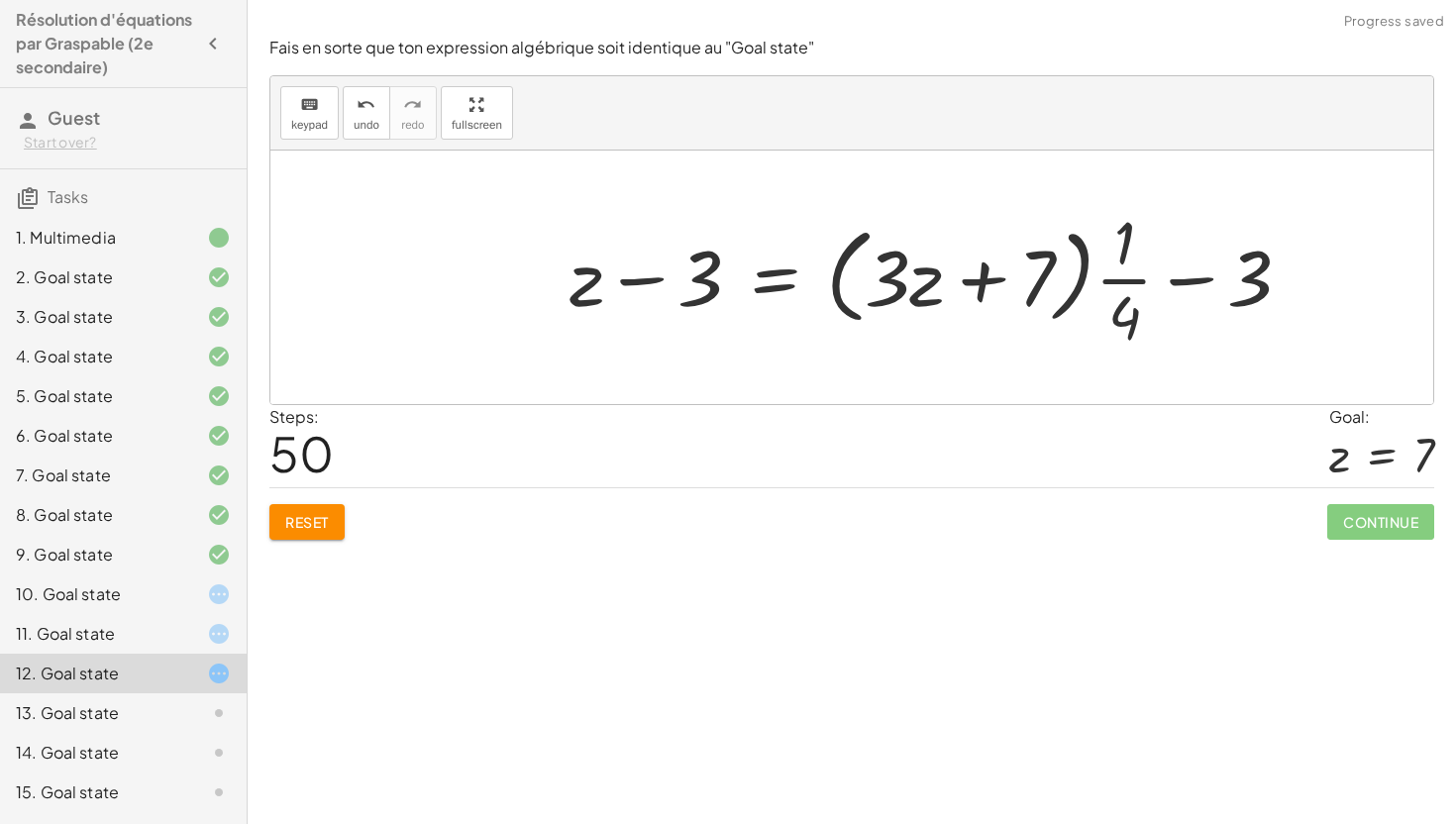 click at bounding box center (859, 277) 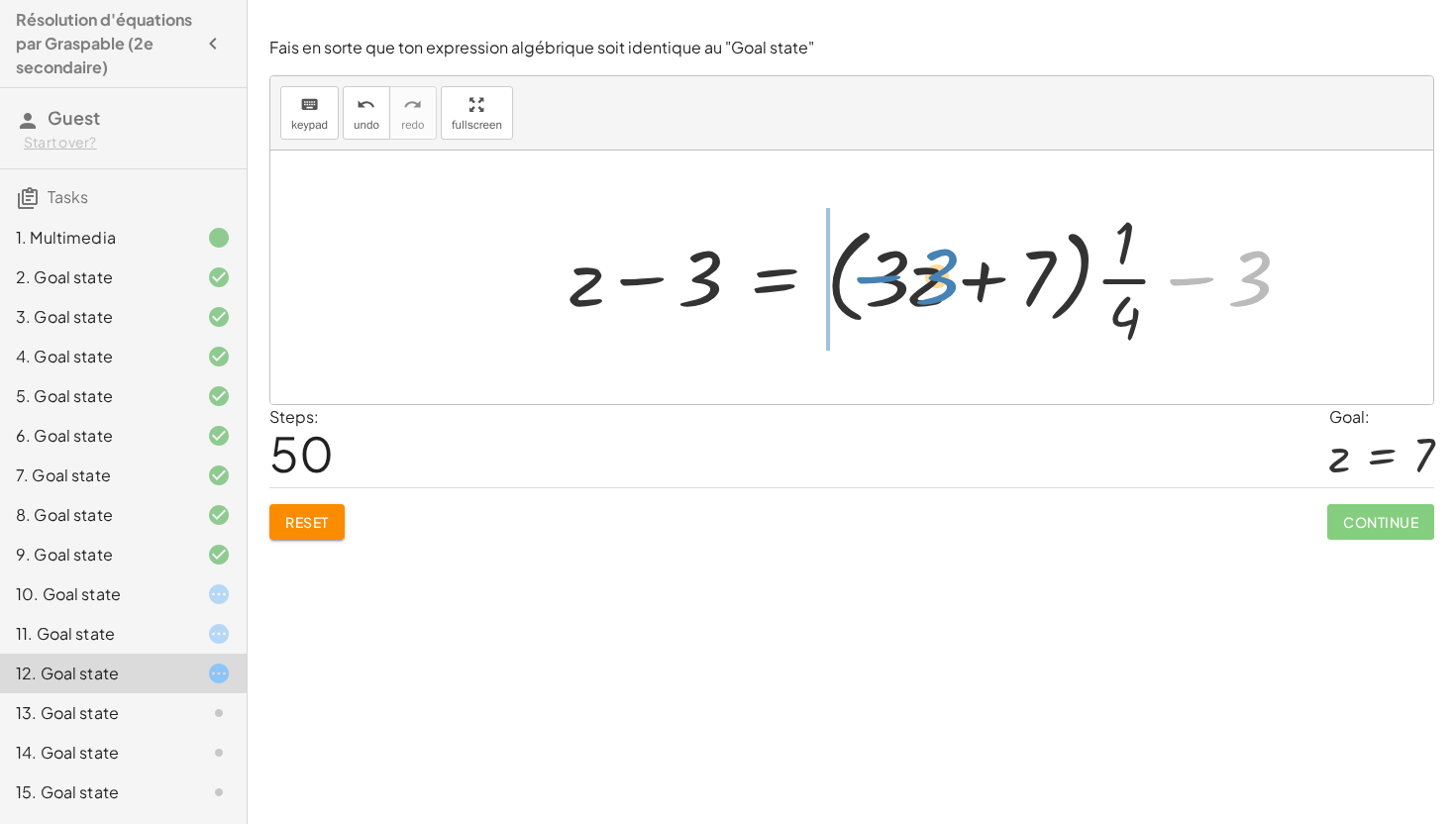 drag, startPoint x: 1190, startPoint y: 275, endPoint x: 877, endPoint y: 277, distance: 313.00639 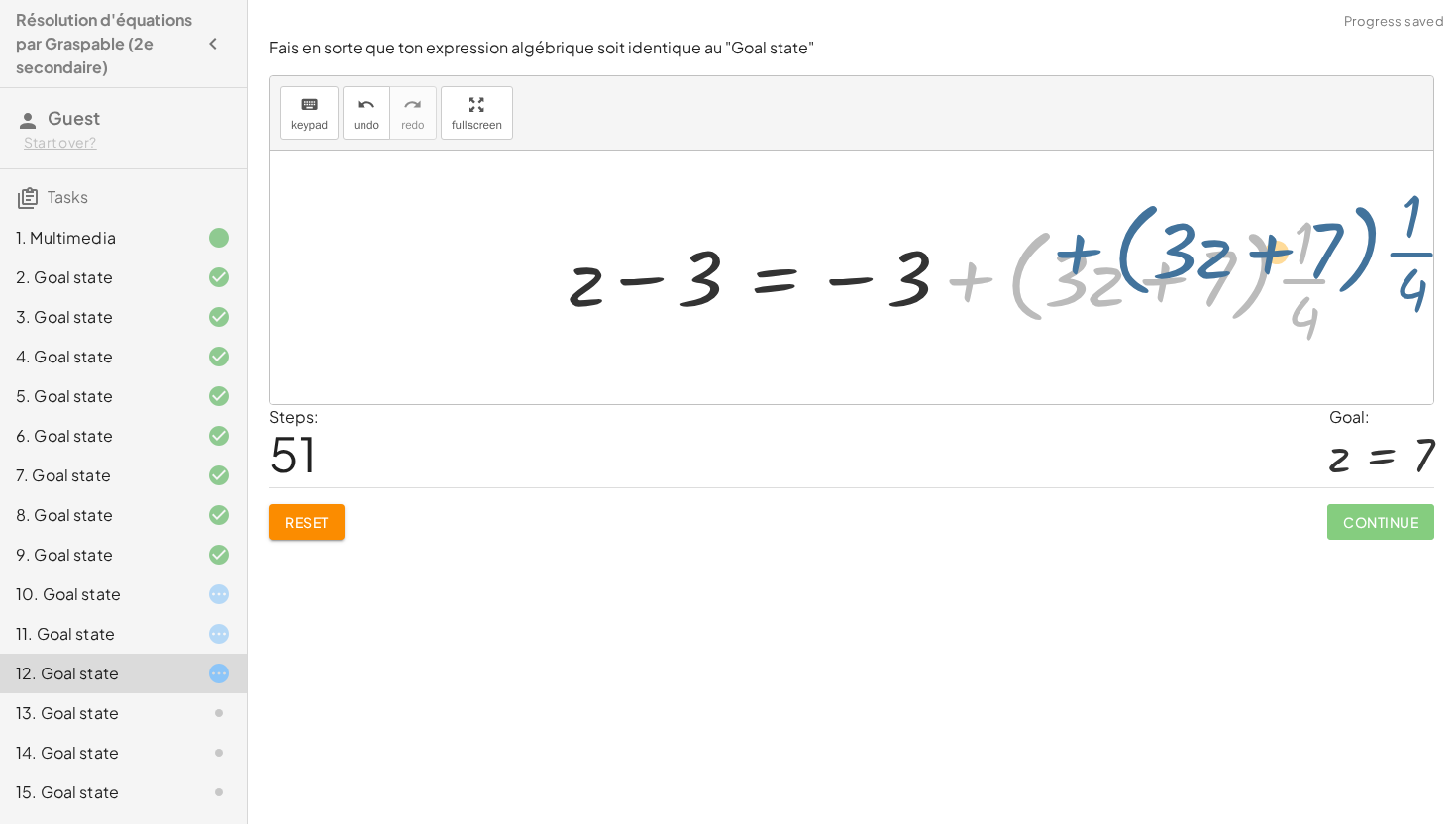 drag, startPoint x: 964, startPoint y: 287, endPoint x: 1088, endPoint y: 321, distance: 128.5768 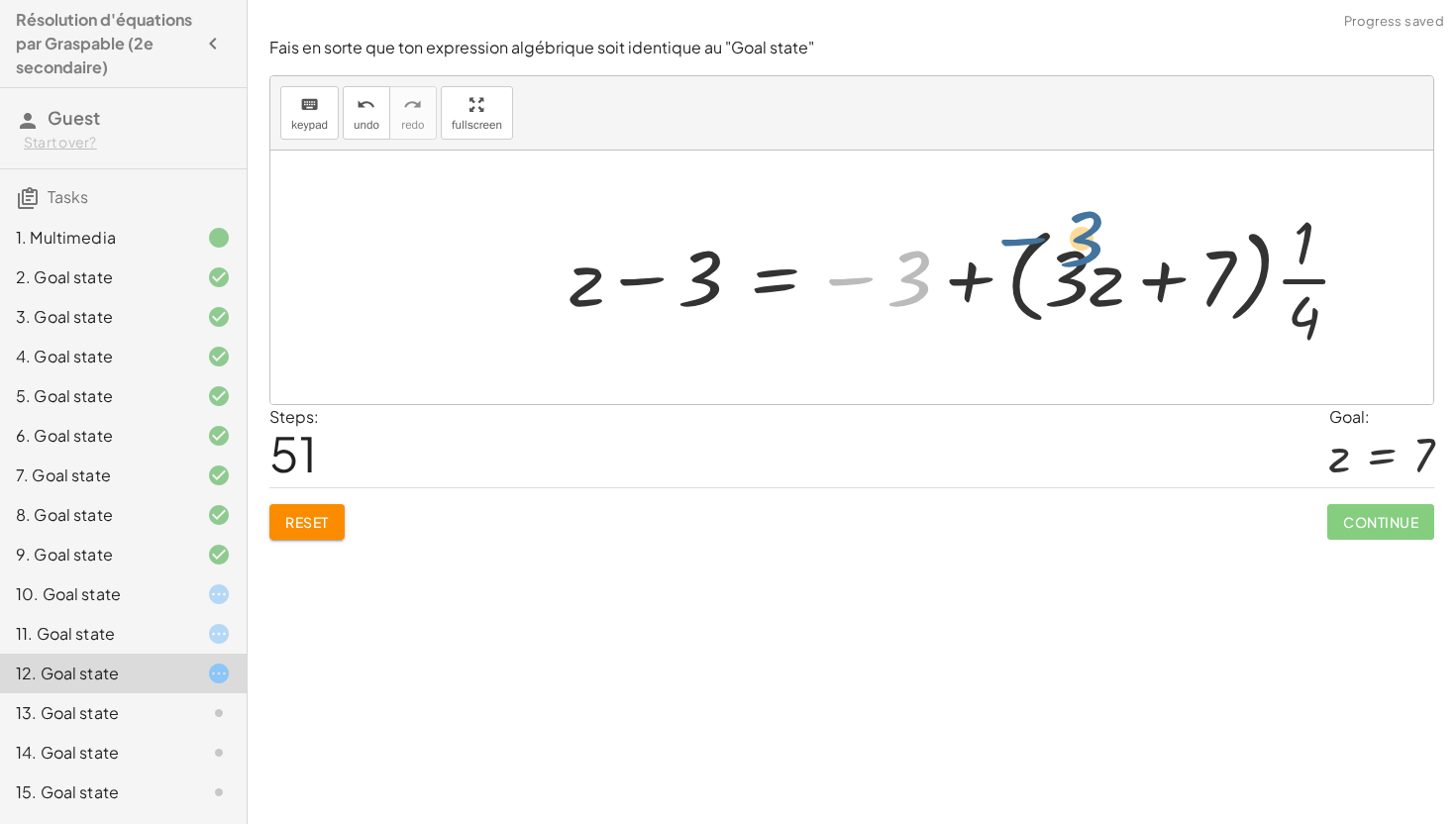 drag, startPoint x: 899, startPoint y: 284, endPoint x: 1083, endPoint y: 287, distance: 184.02445 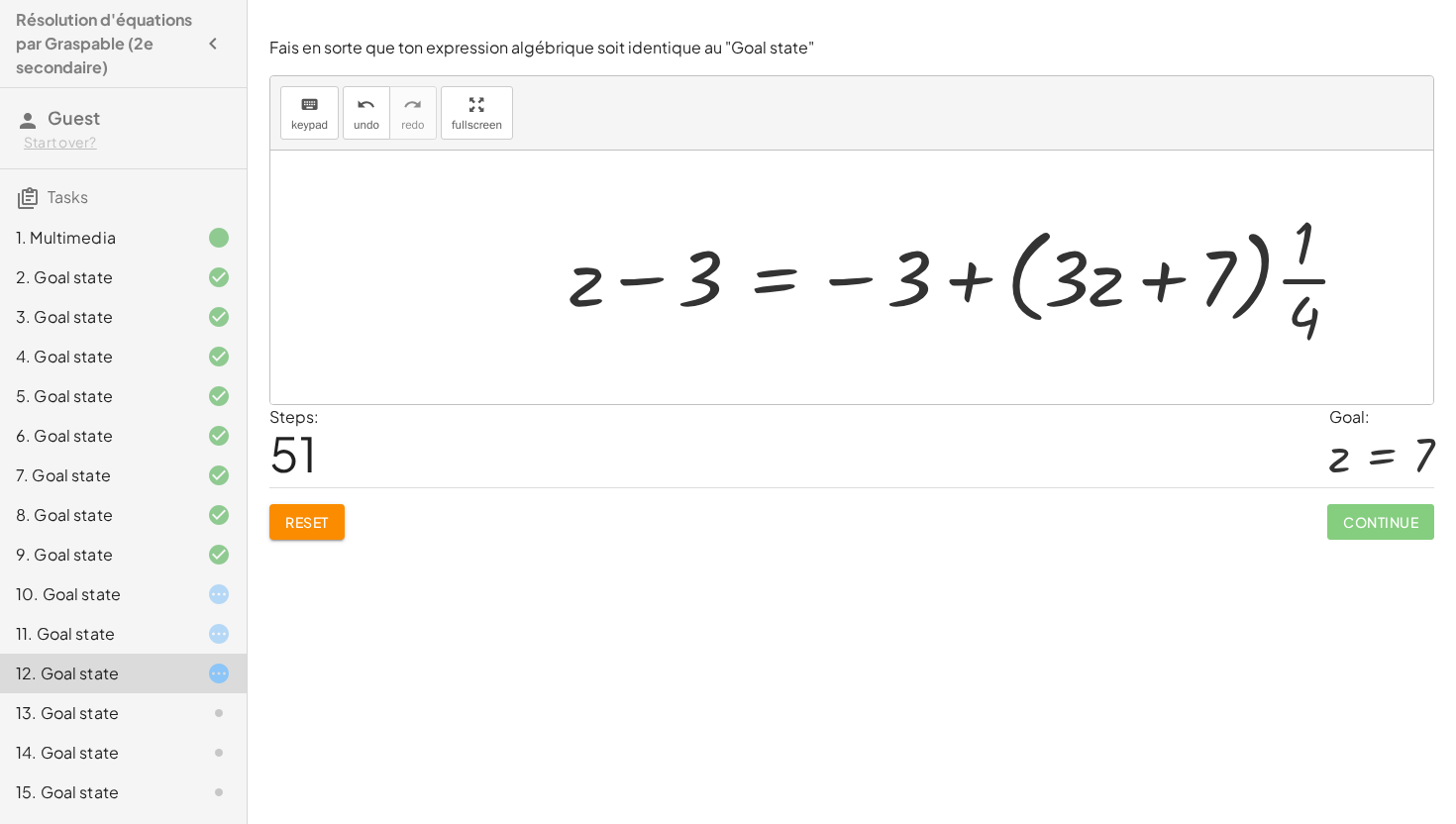 click at bounding box center [859, 277] 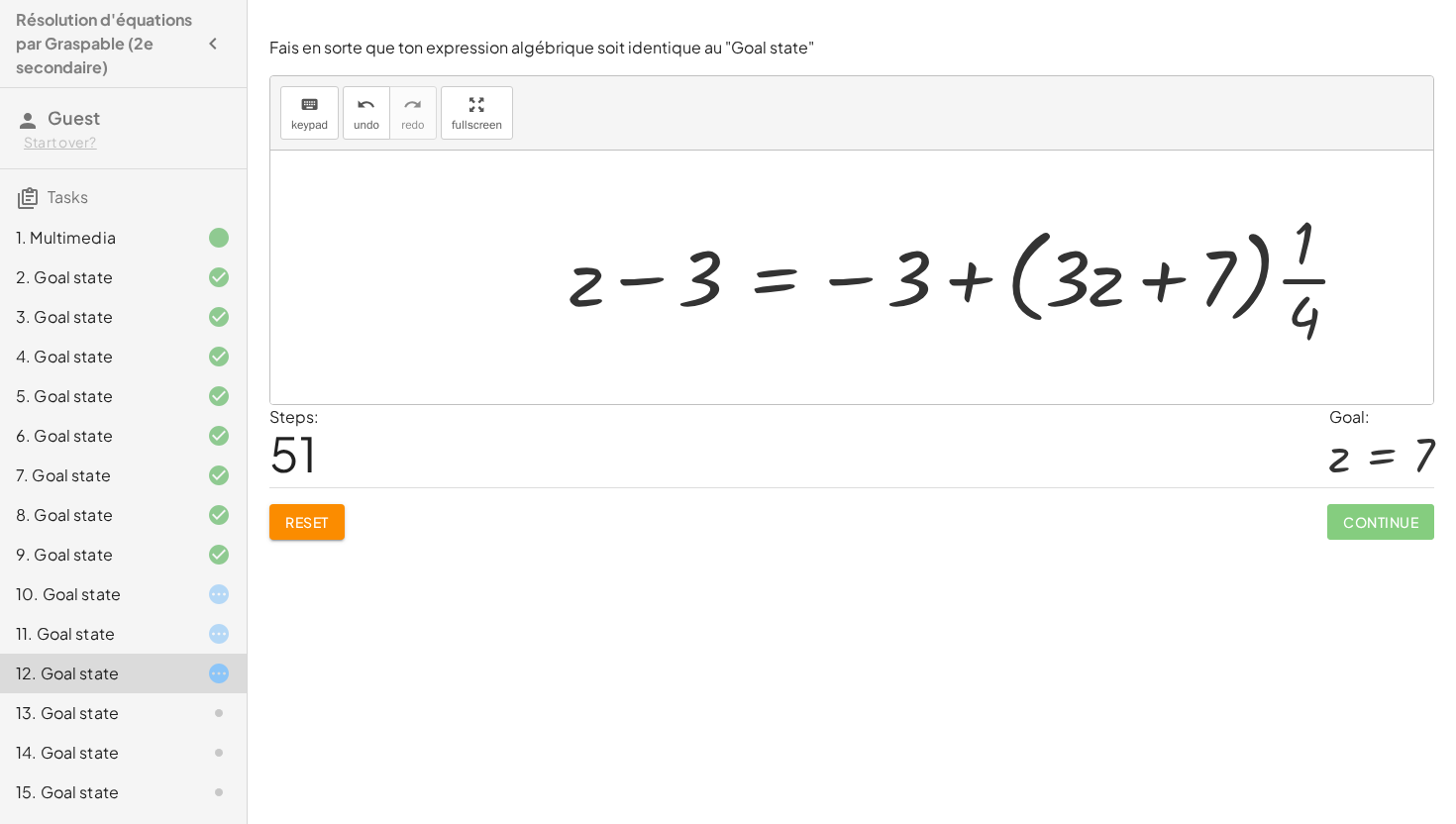 click at bounding box center (859, 277) 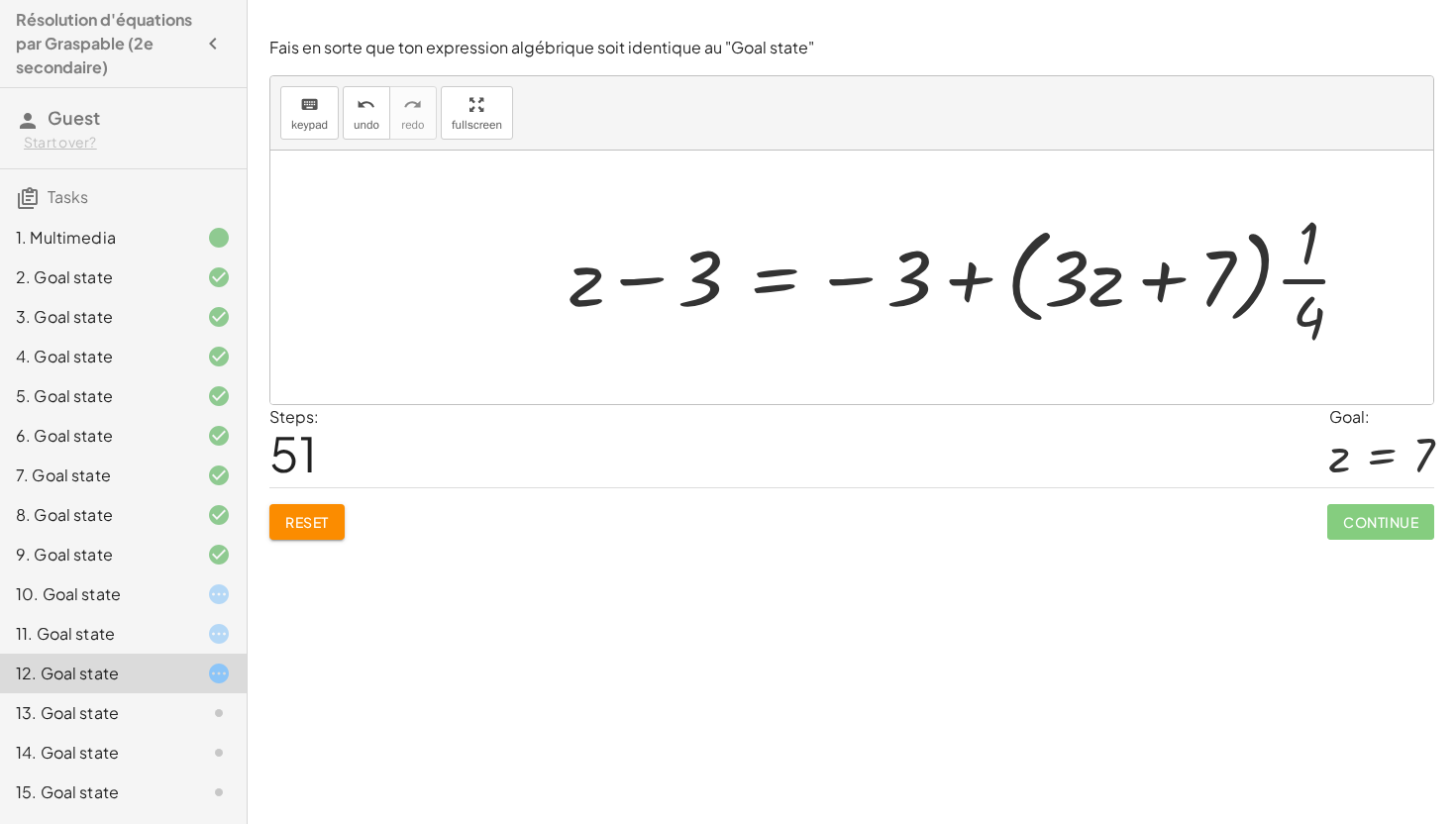 click at bounding box center [859, 277] 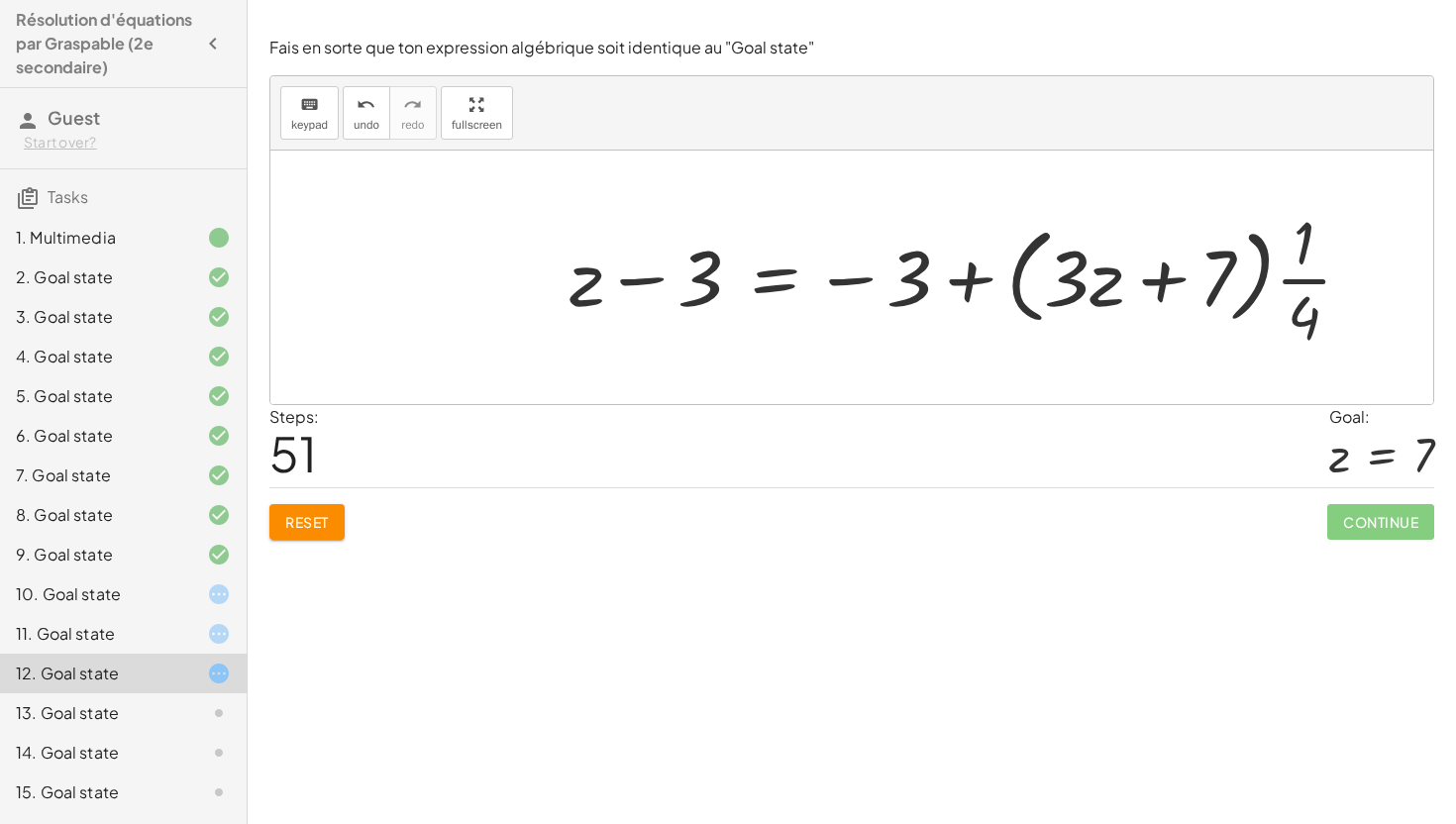 click at bounding box center (859, 277) 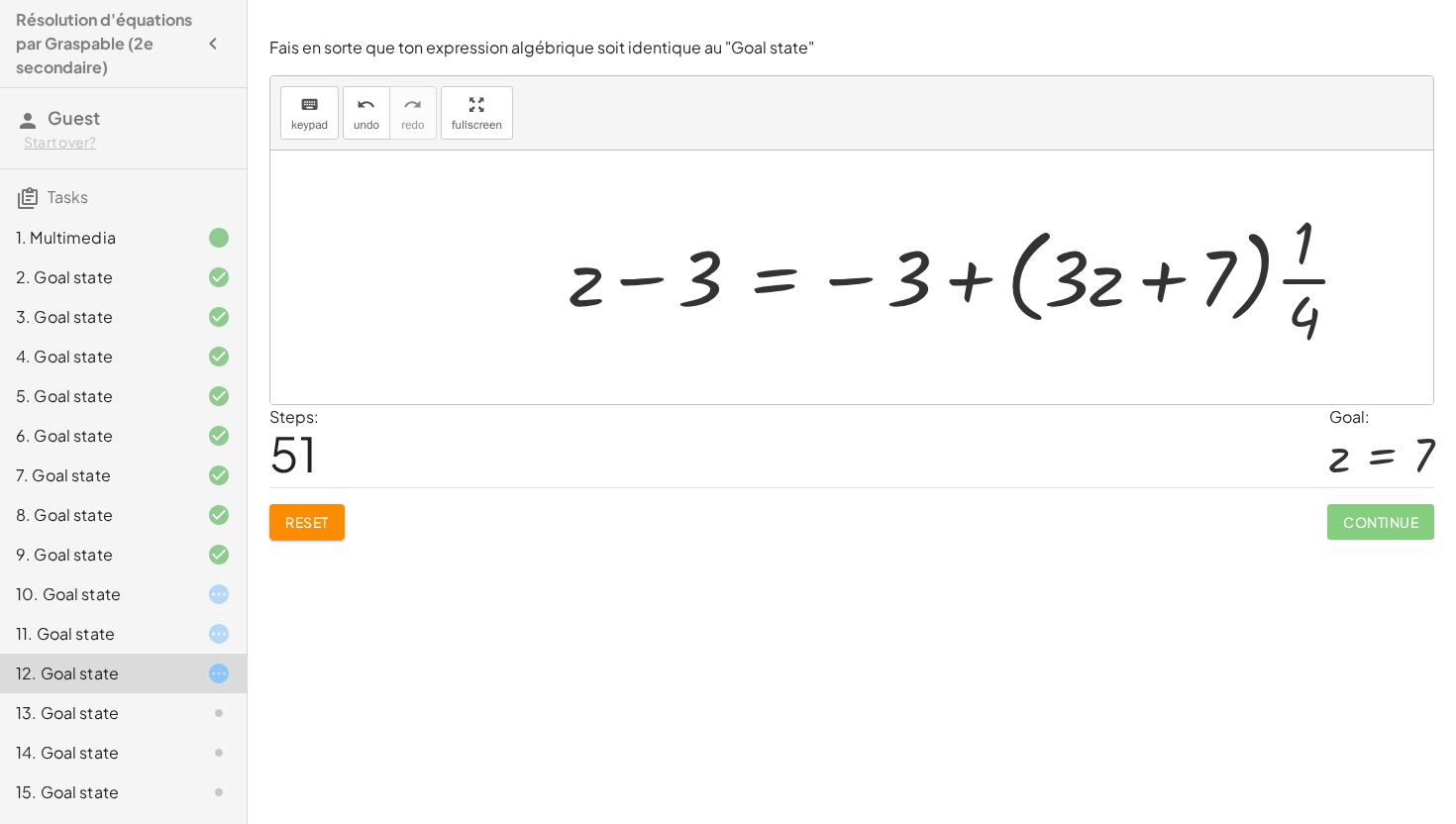 click at bounding box center (859, 277) 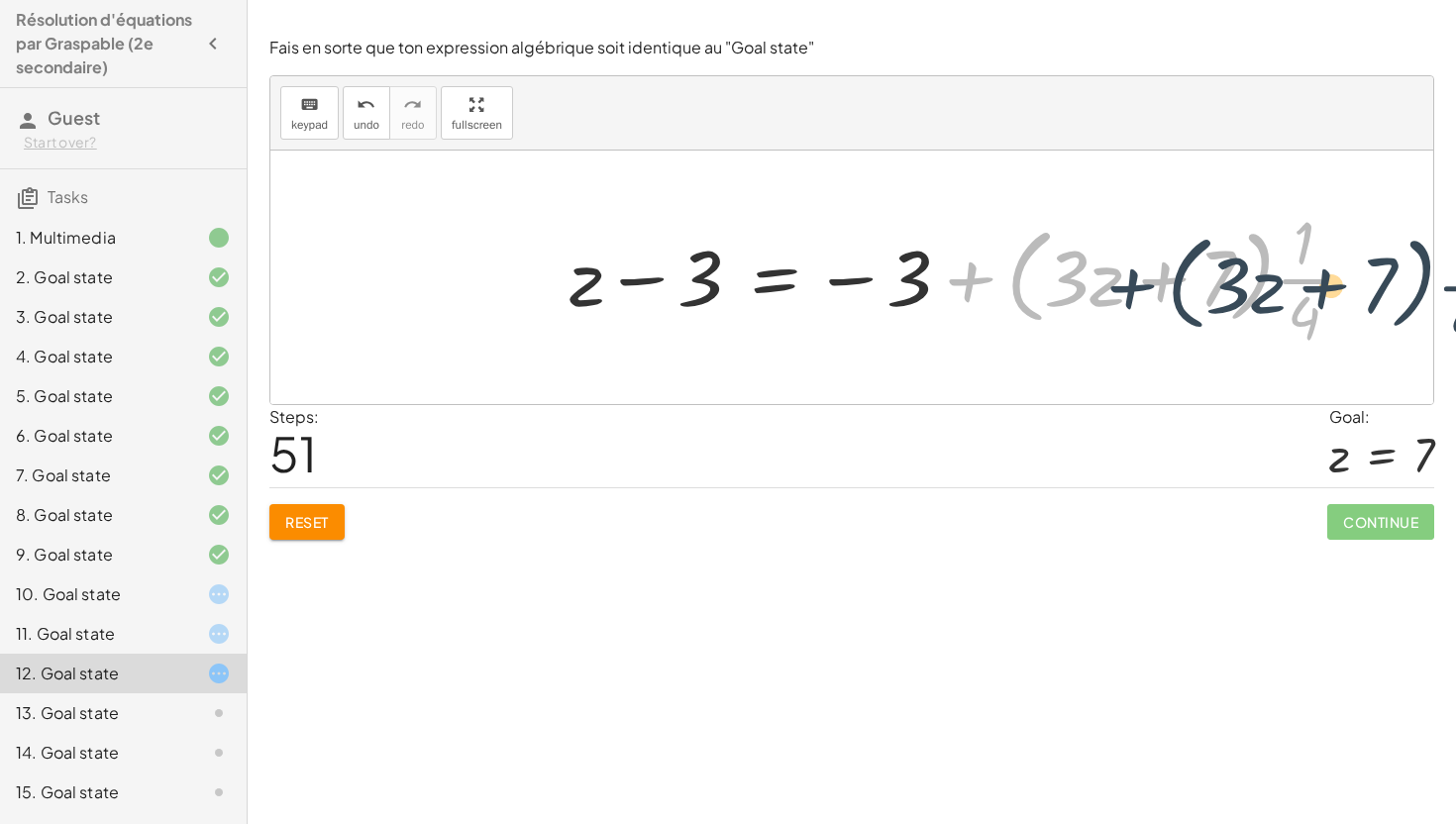 drag, startPoint x: 957, startPoint y: 274, endPoint x: 1120, endPoint y: 282, distance: 163.1962 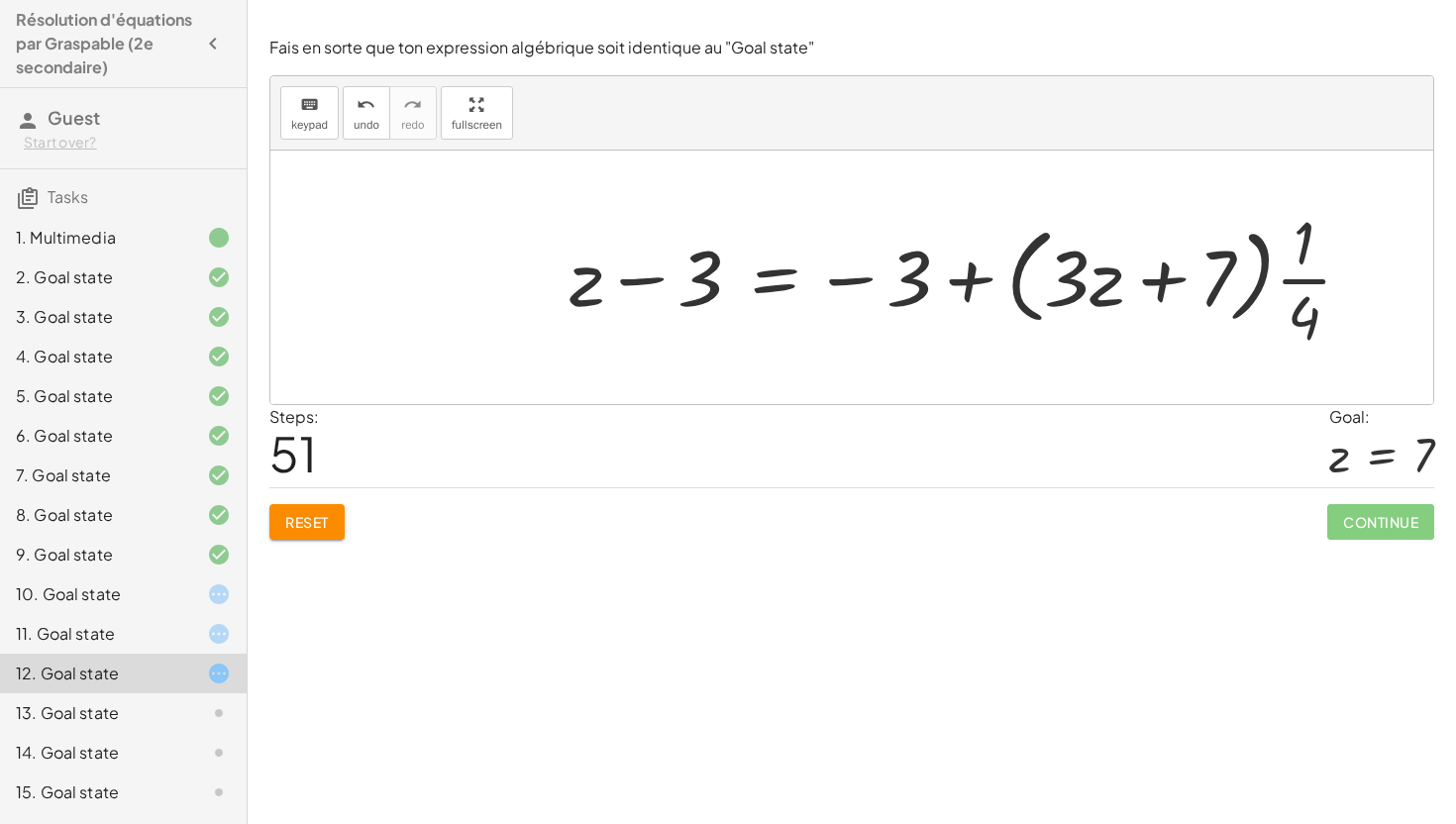 click at bounding box center [859, 277] 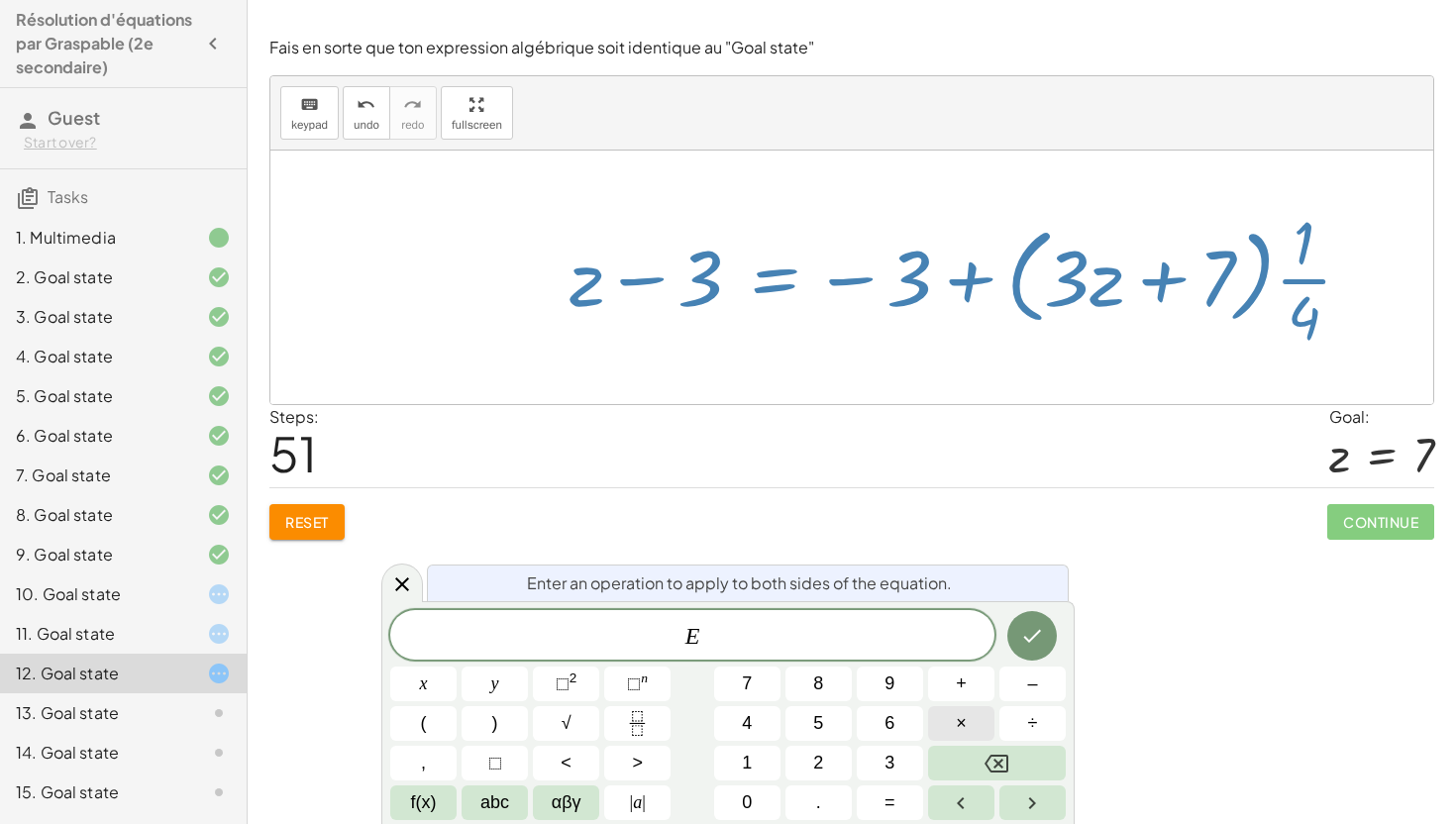 click on "×" at bounding box center [961, 723] 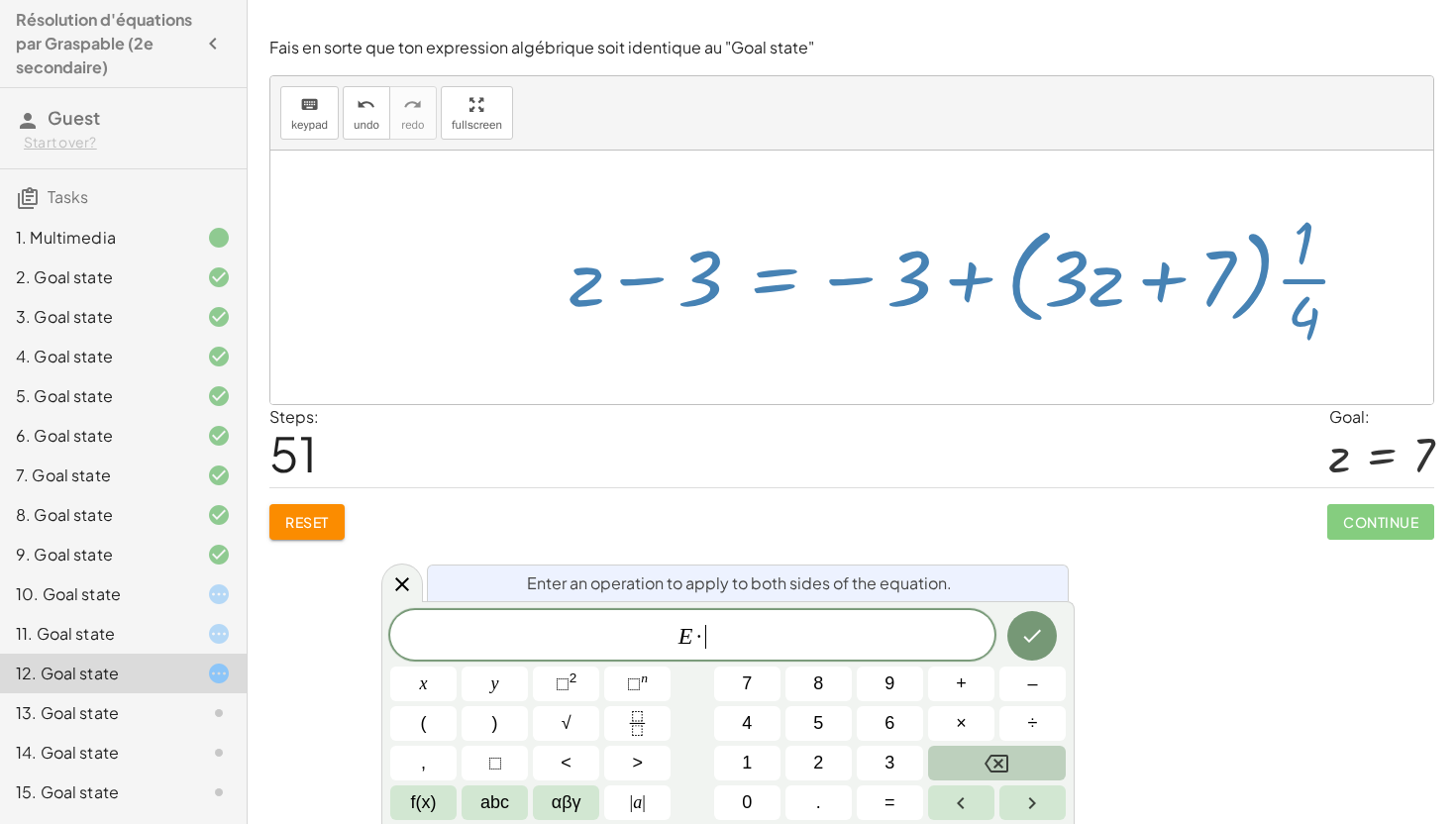 click at bounding box center [996, 763] 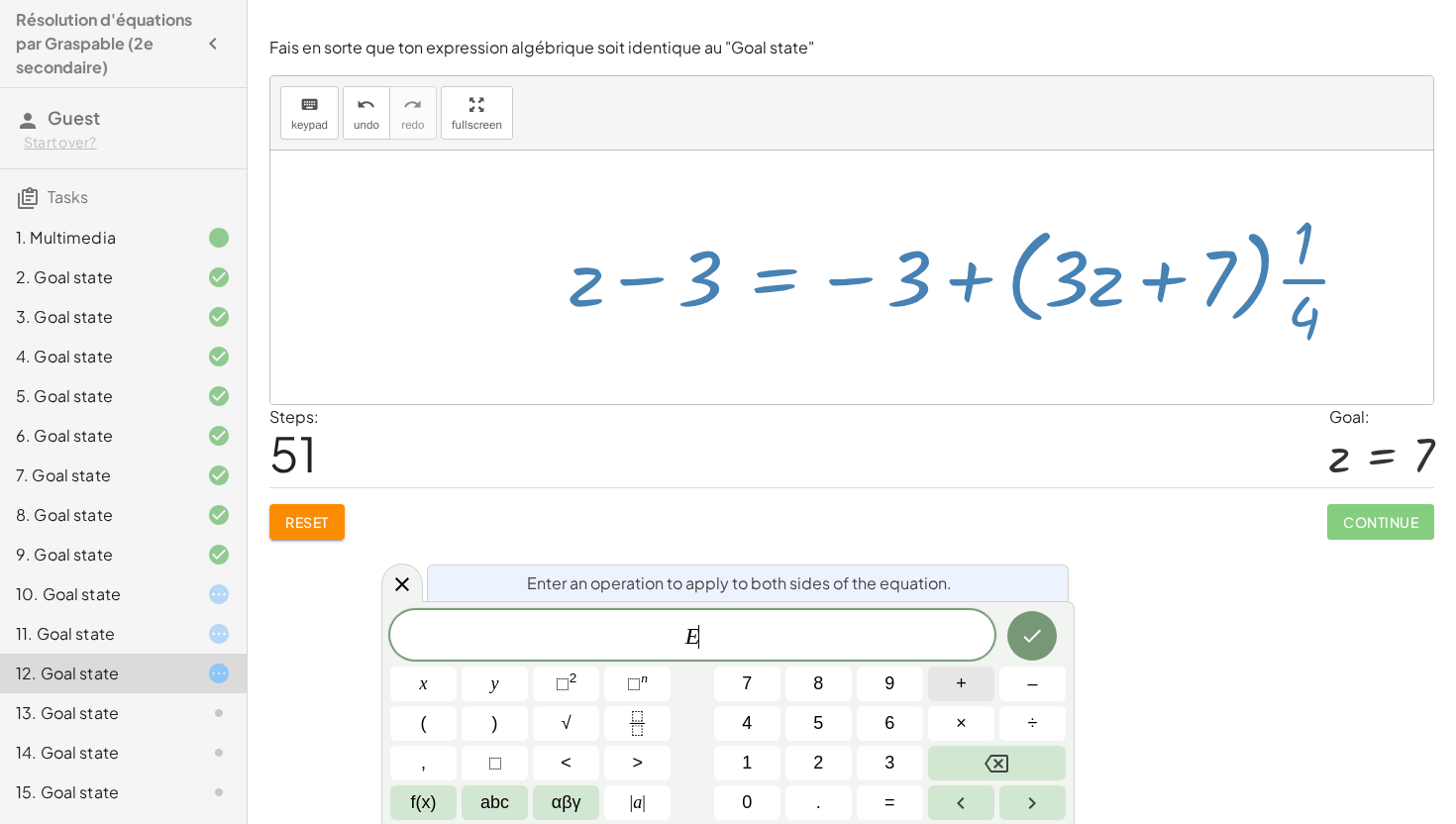 click on "+" at bounding box center [961, 683] 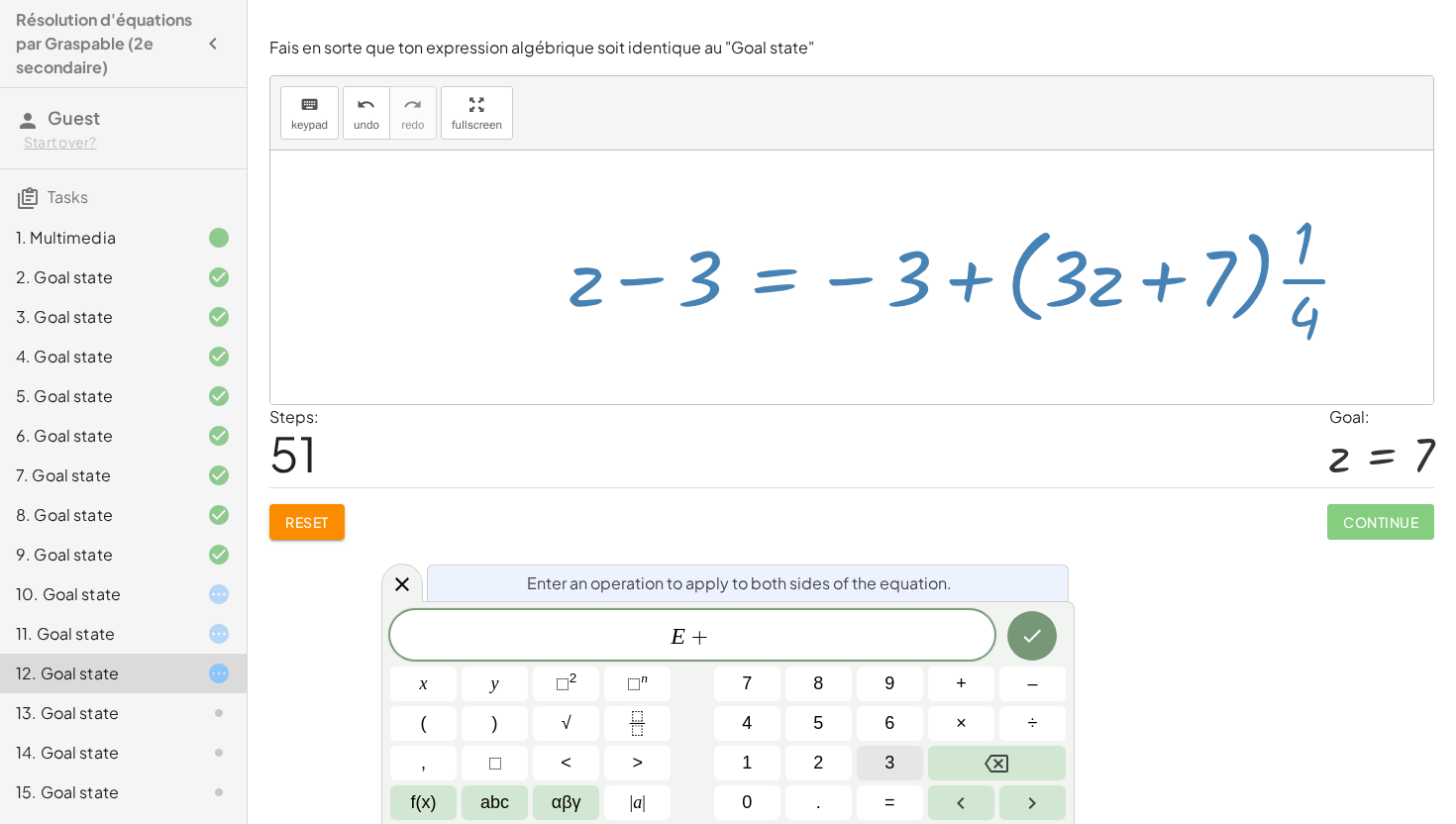 click on "3" at bounding box center (889, 763) 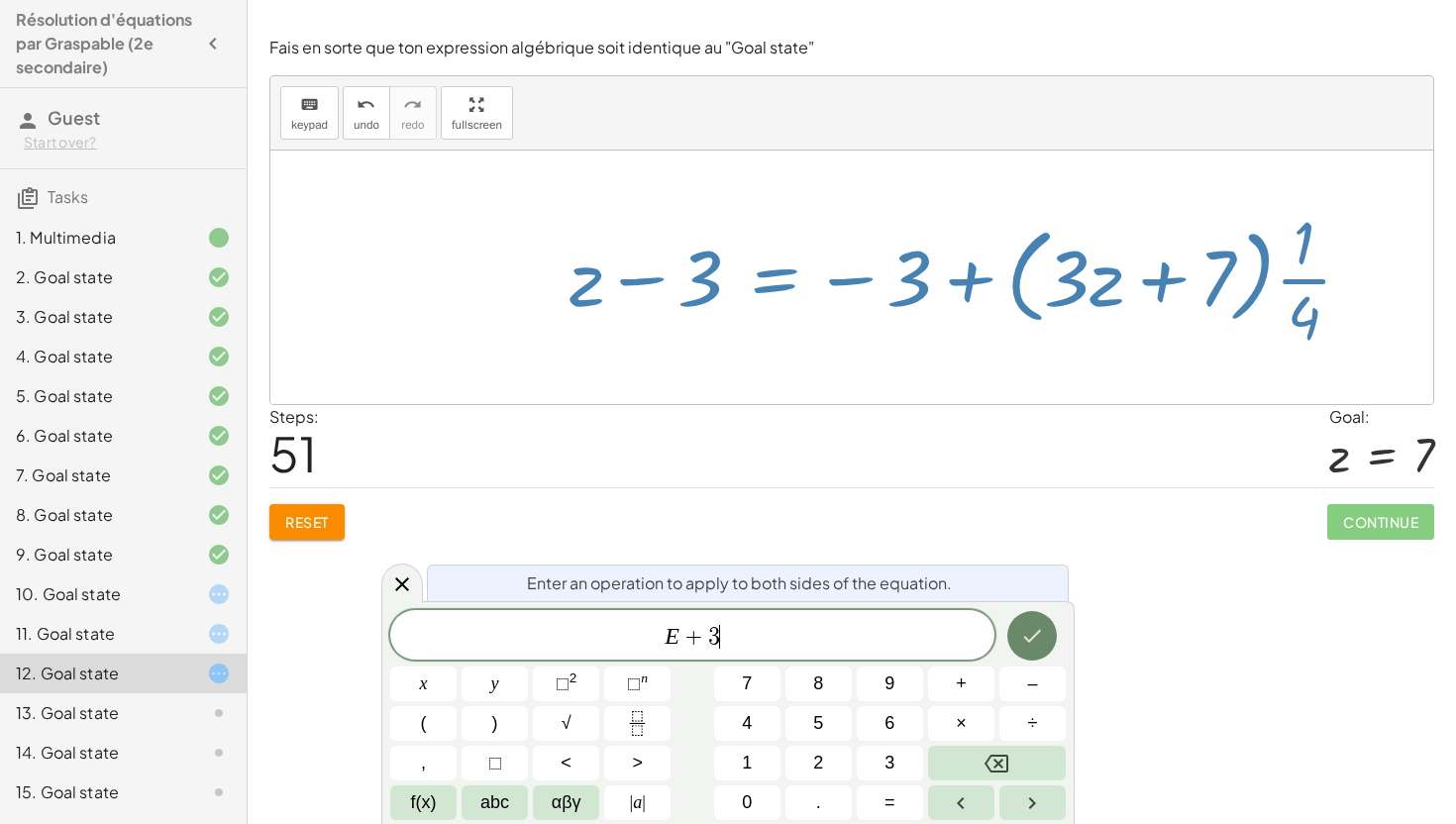 click 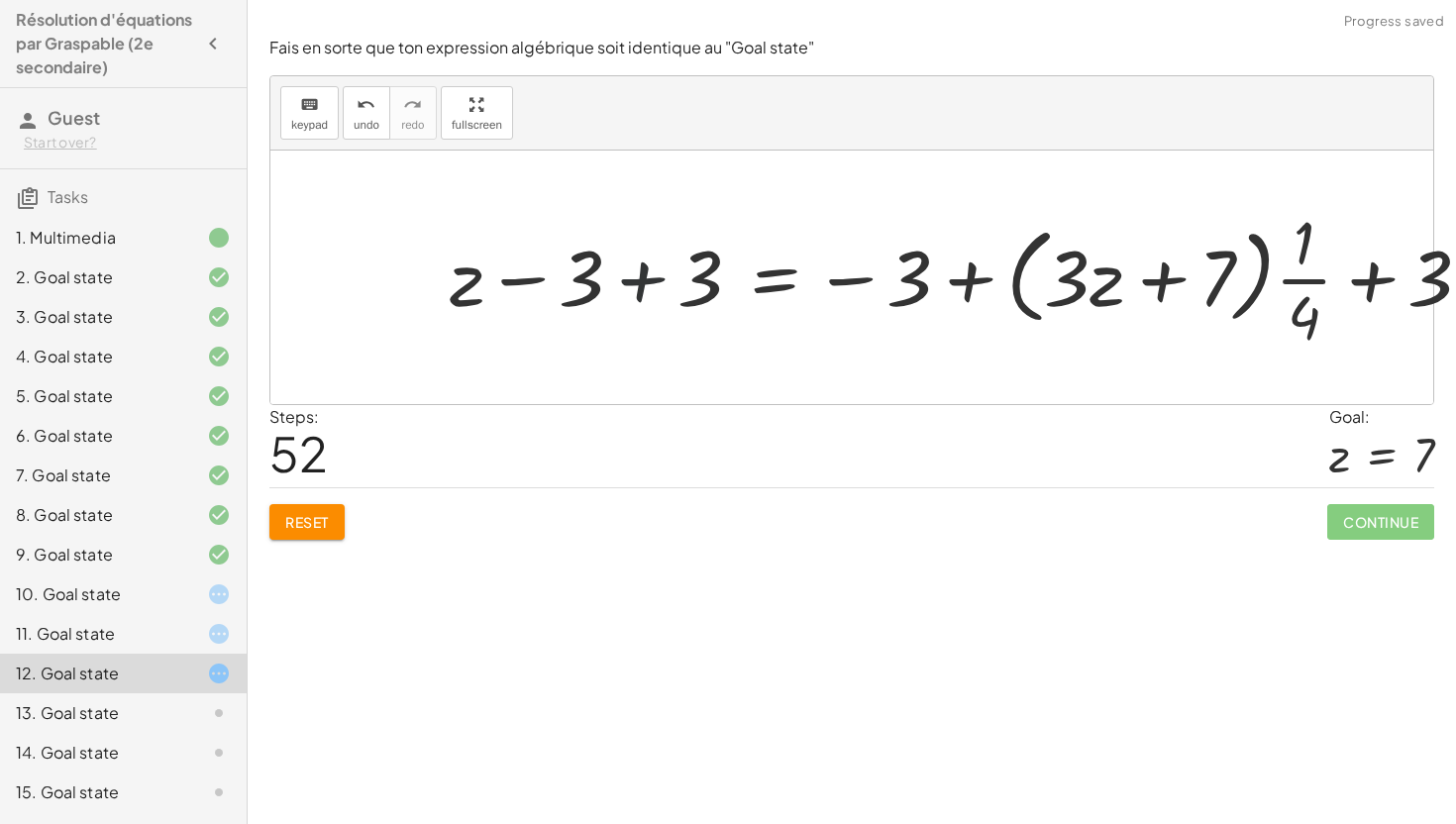 click at bounding box center (859, 277) 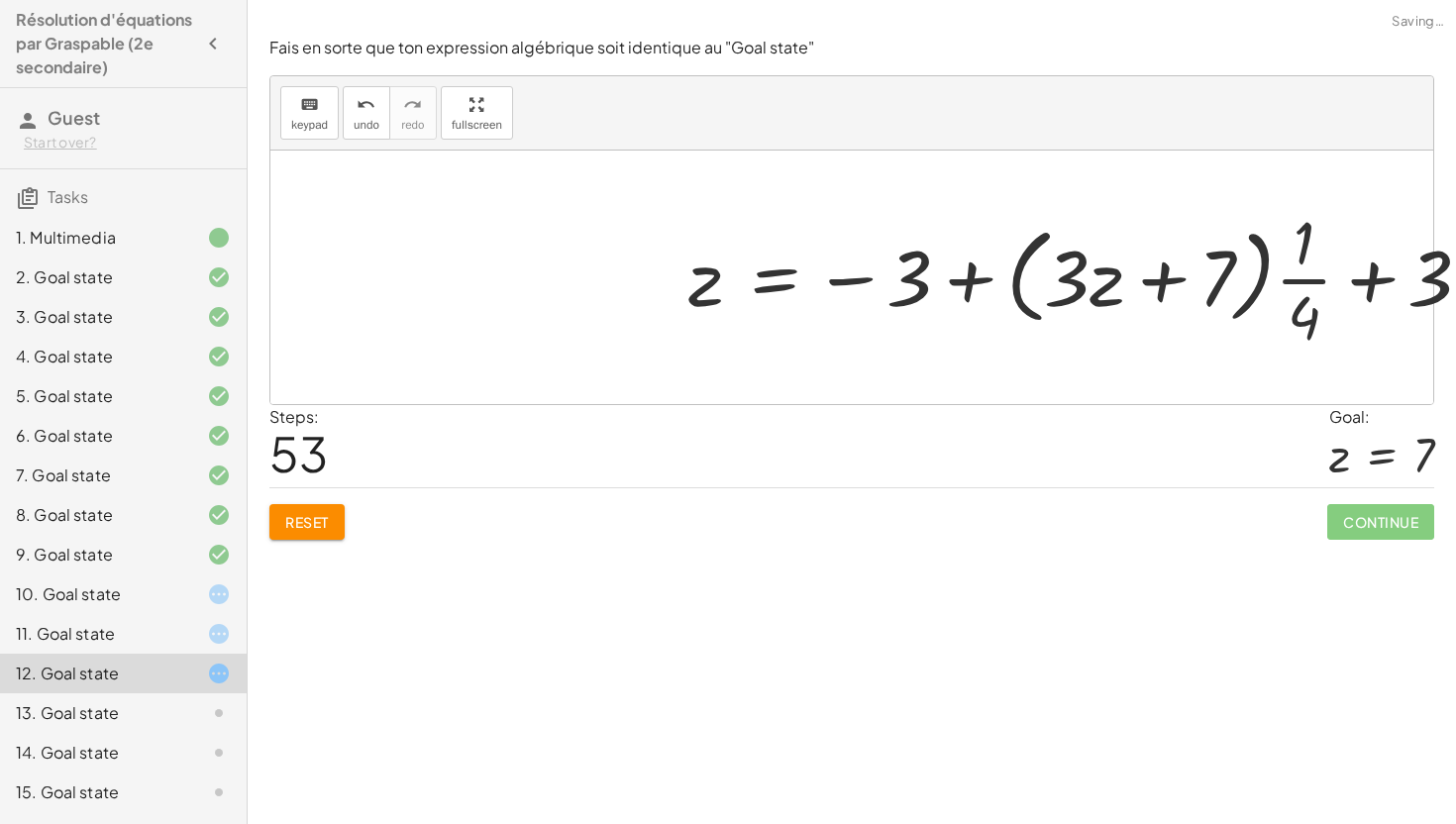 click at bounding box center (859, 277) 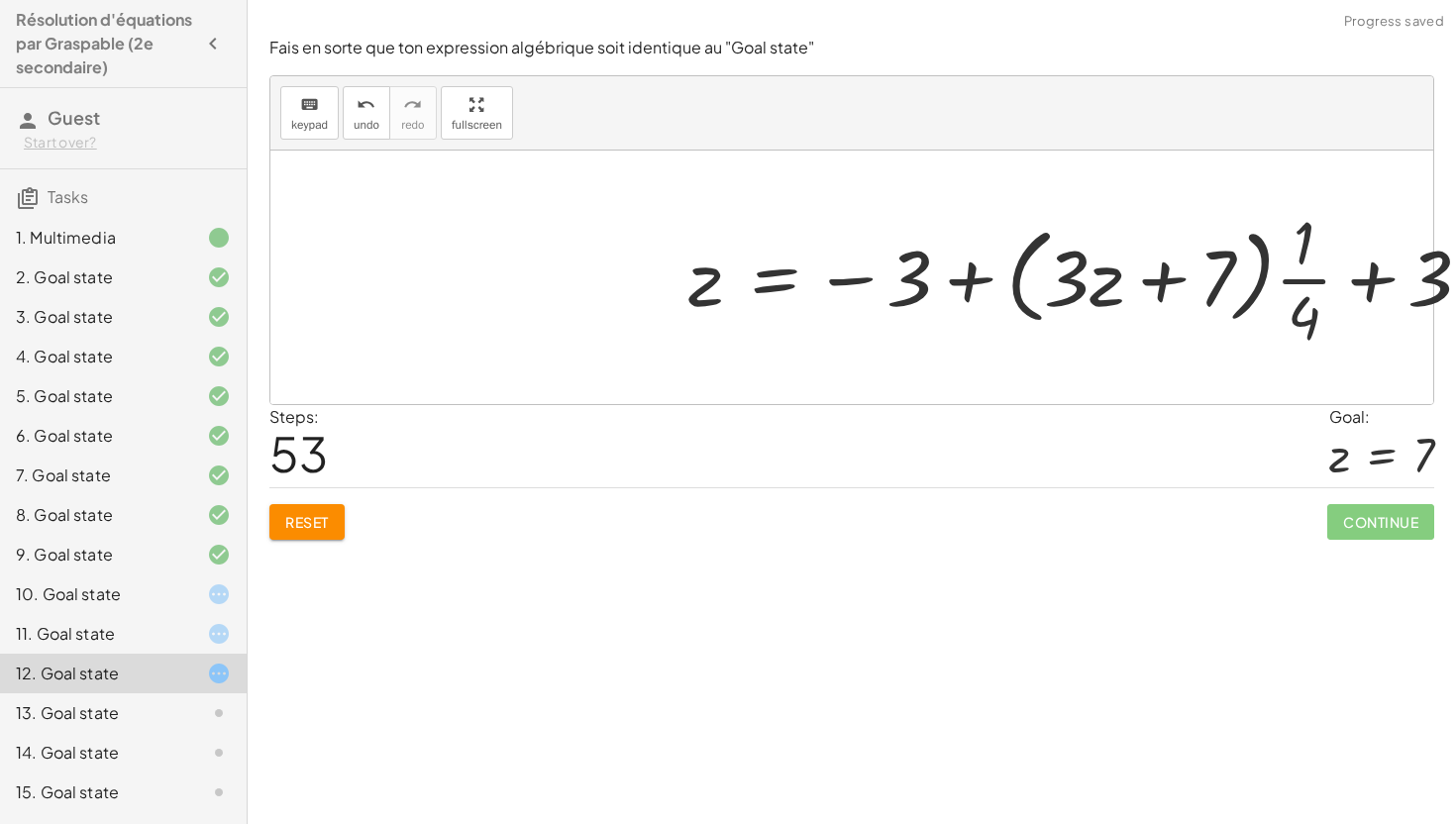 click at bounding box center (852, 277) 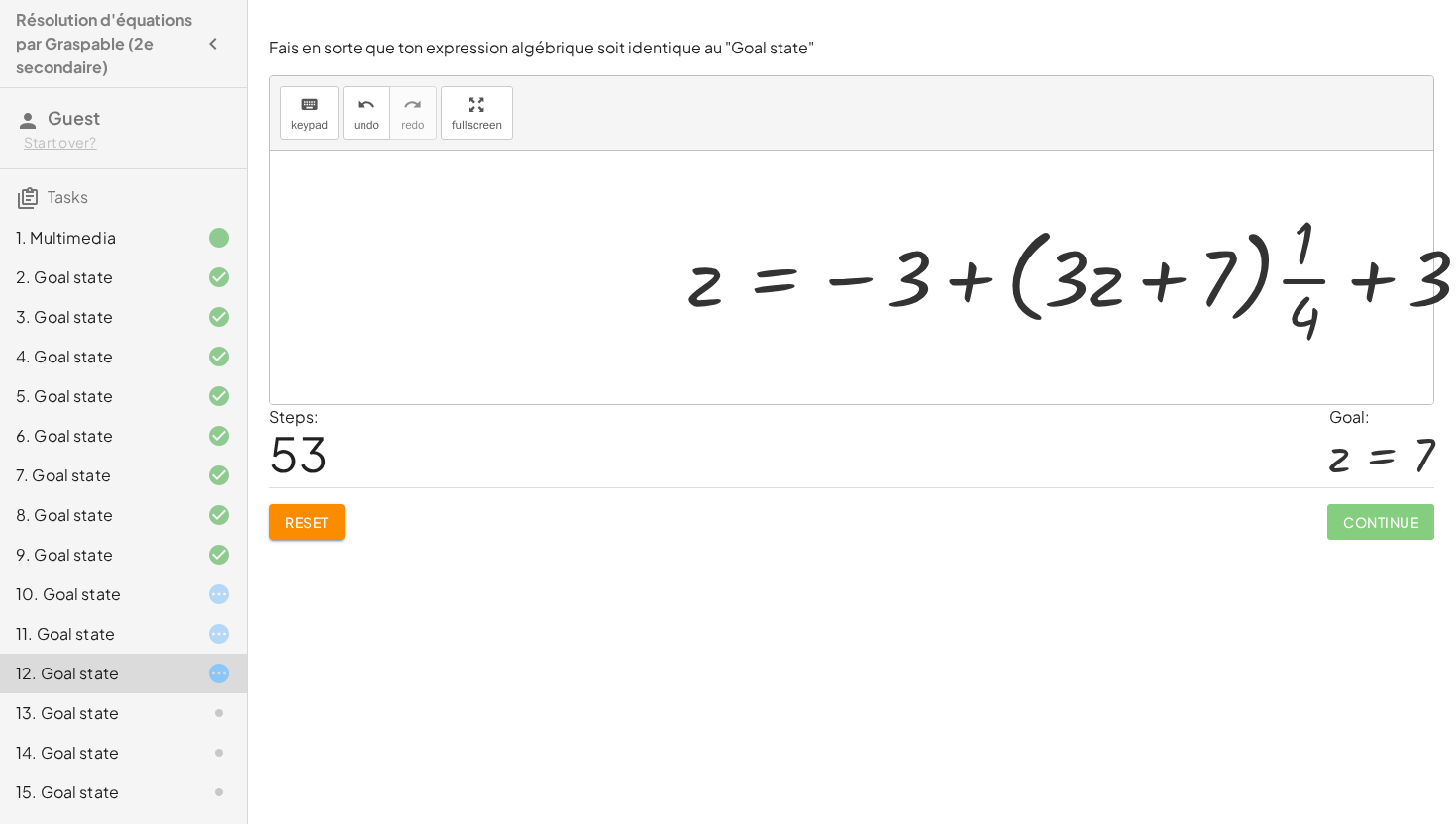 drag, startPoint x: 1378, startPoint y: 278, endPoint x: 1309, endPoint y: 234, distance: 81.8352 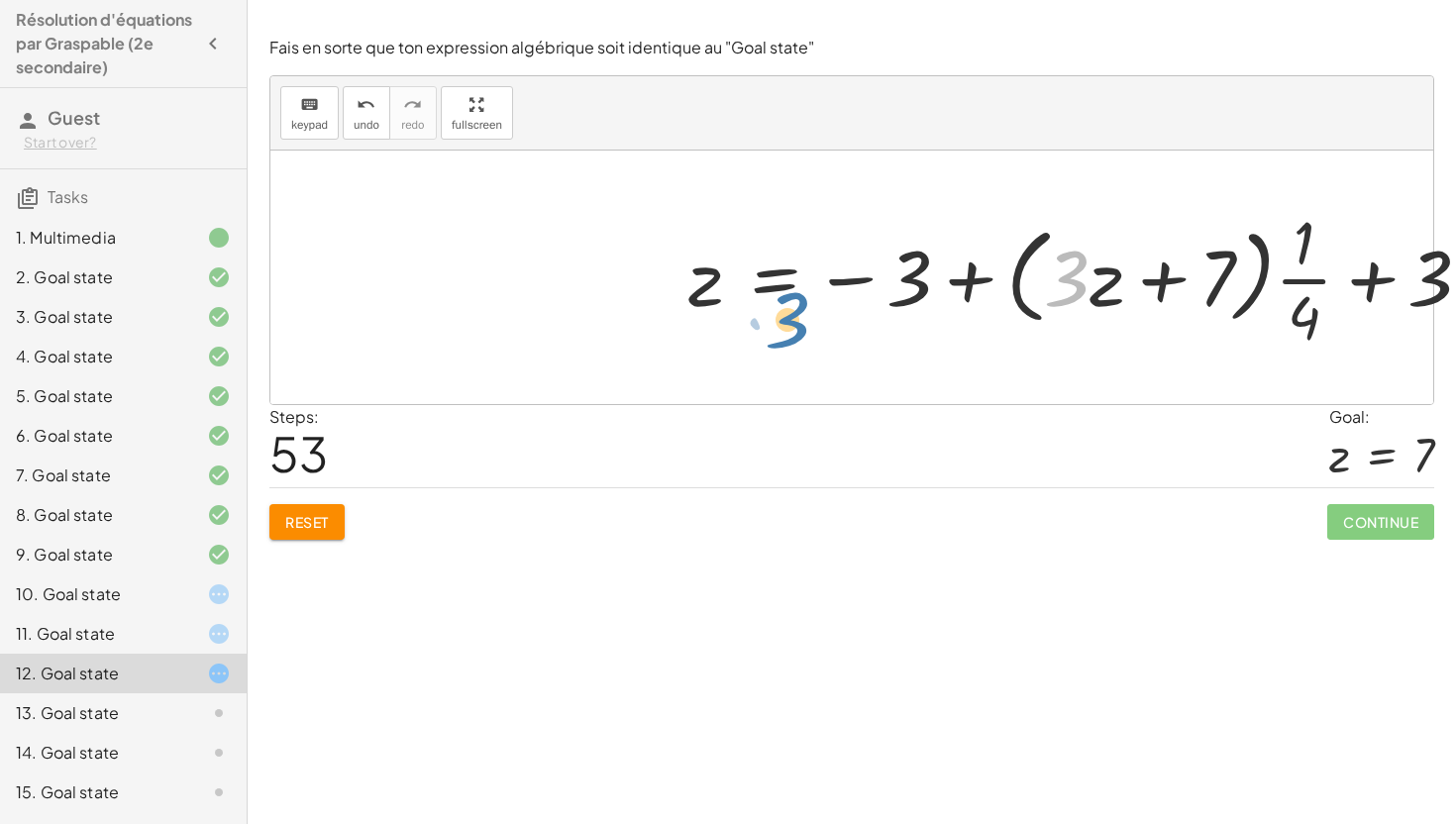 drag, startPoint x: 1074, startPoint y: 278, endPoint x: 796, endPoint y: 320, distance: 281.15476 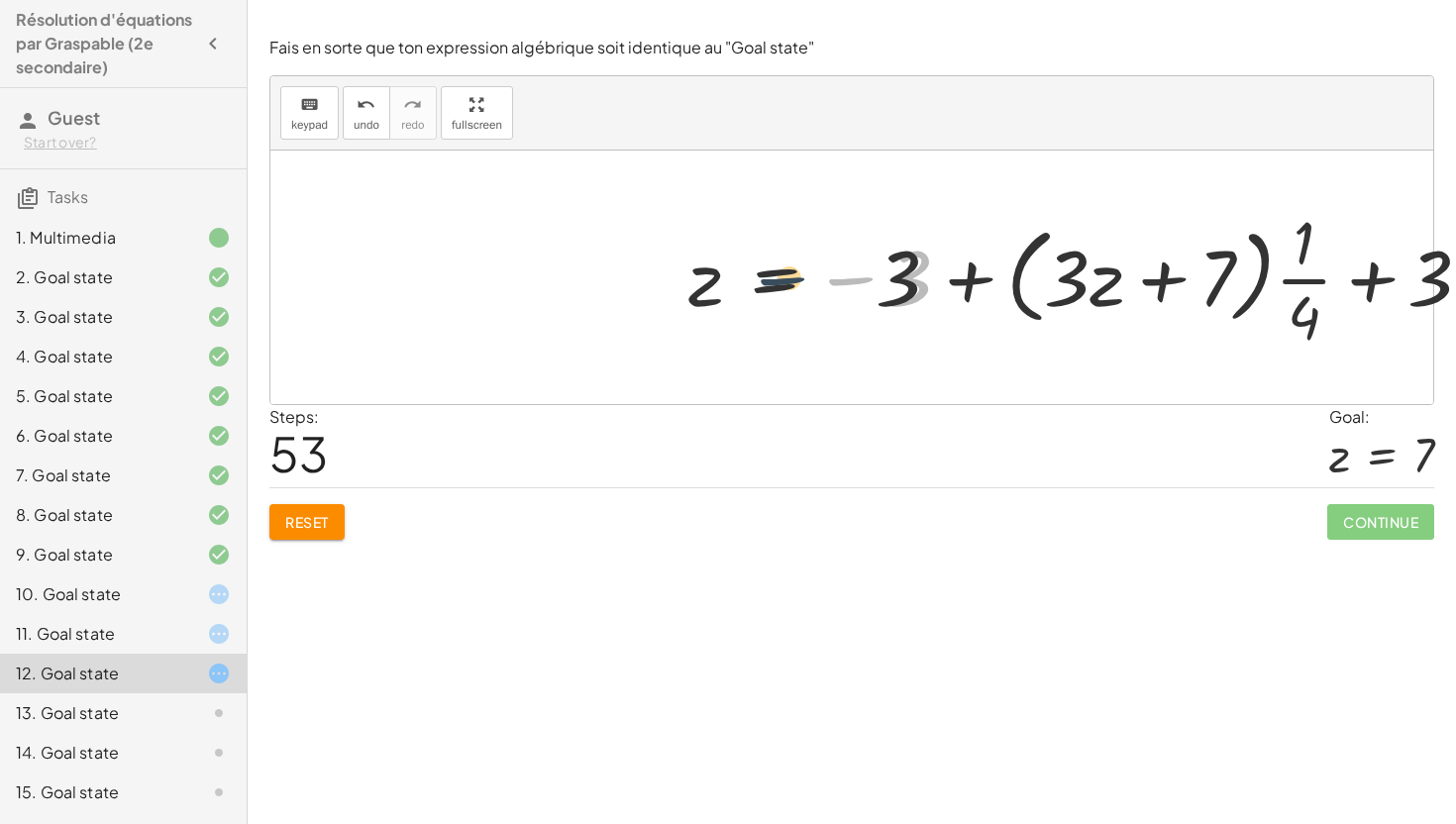 drag, startPoint x: 831, startPoint y: 279, endPoint x: 719, endPoint y: 280, distance: 112.004464 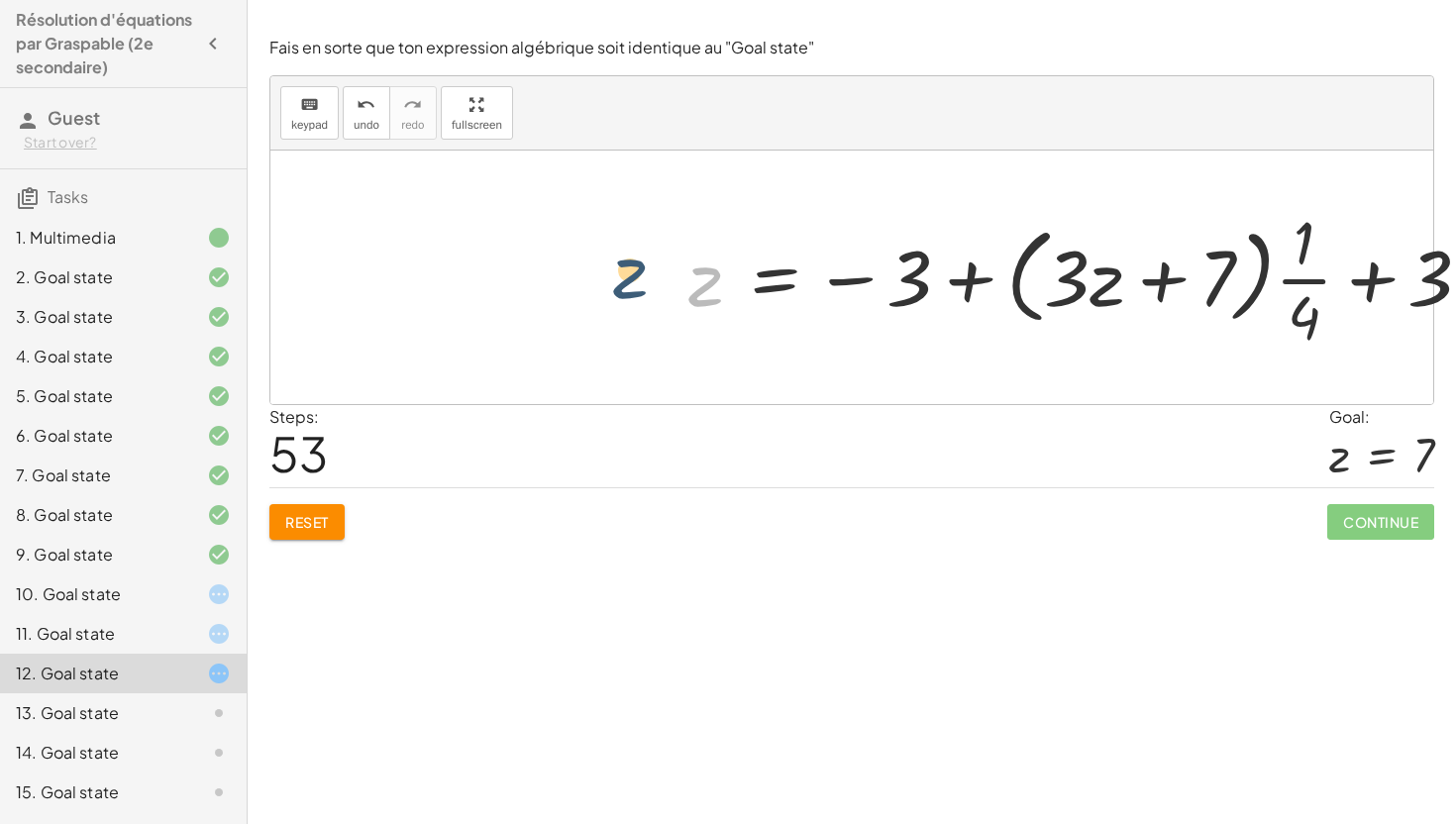 drag, startPoint x: 702, startPoint y: 286, endPoint x: 473, endPoint y: 254, distance: 231.225 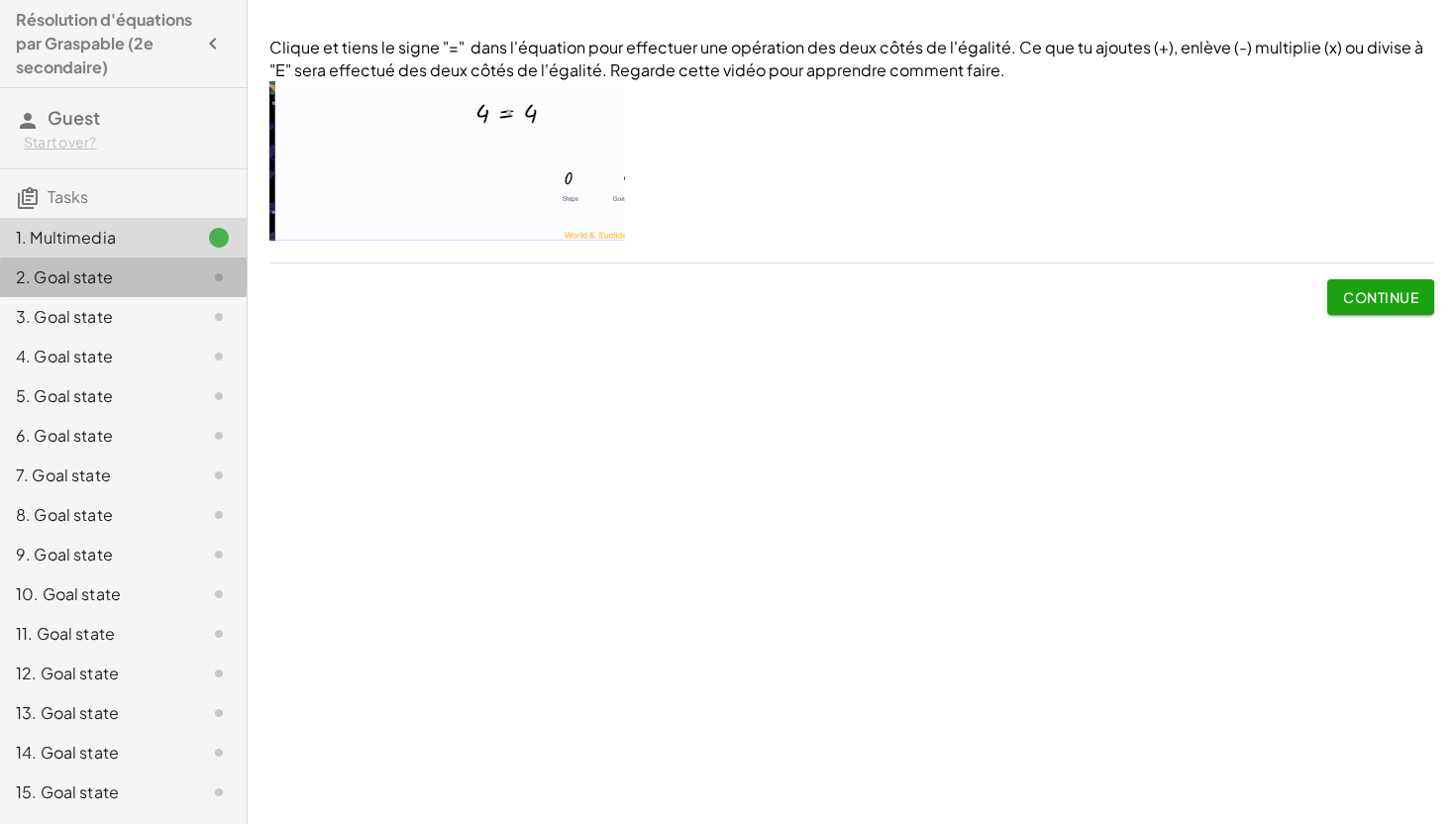 click 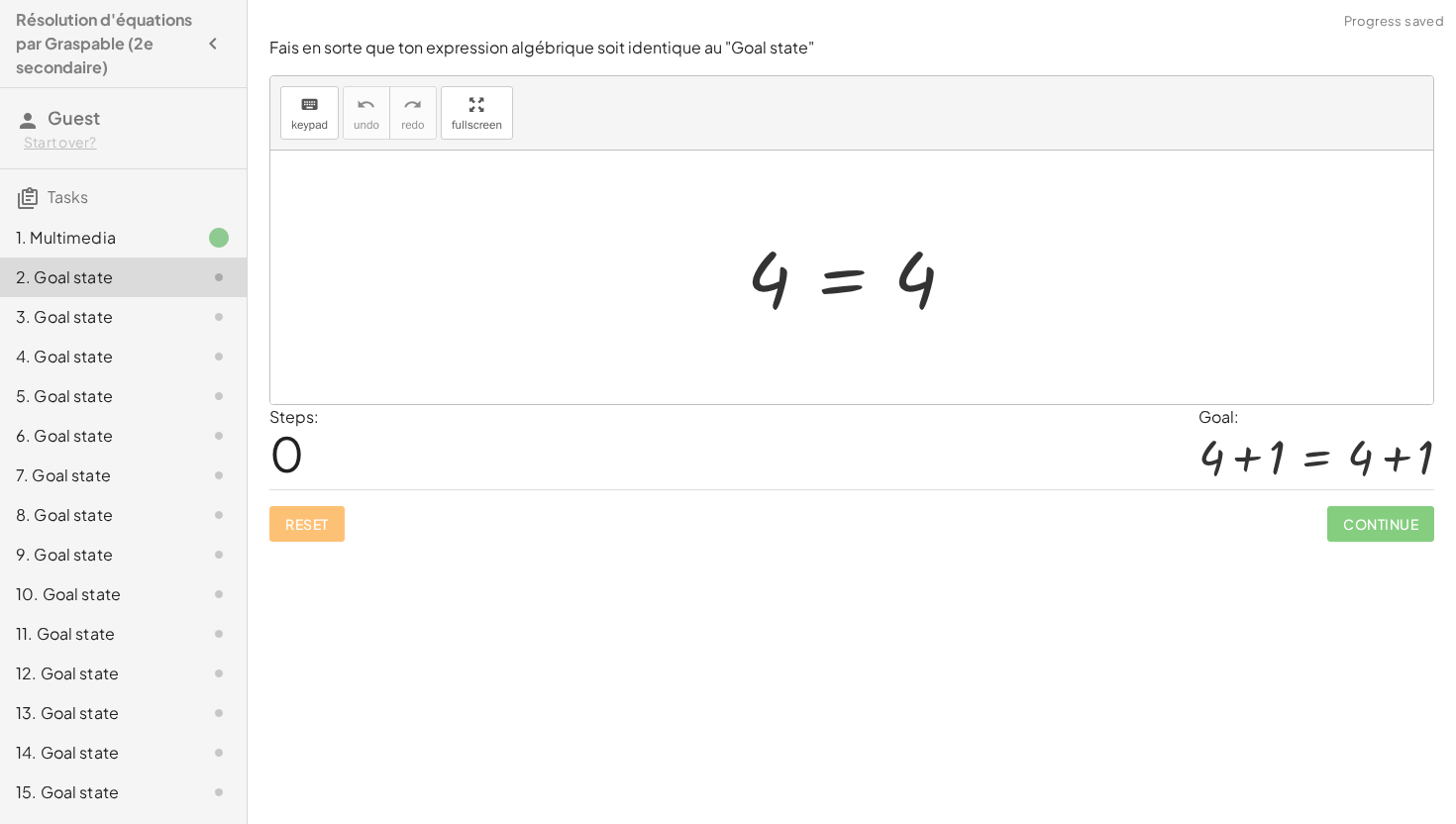 click at bounding box center [859, 277] 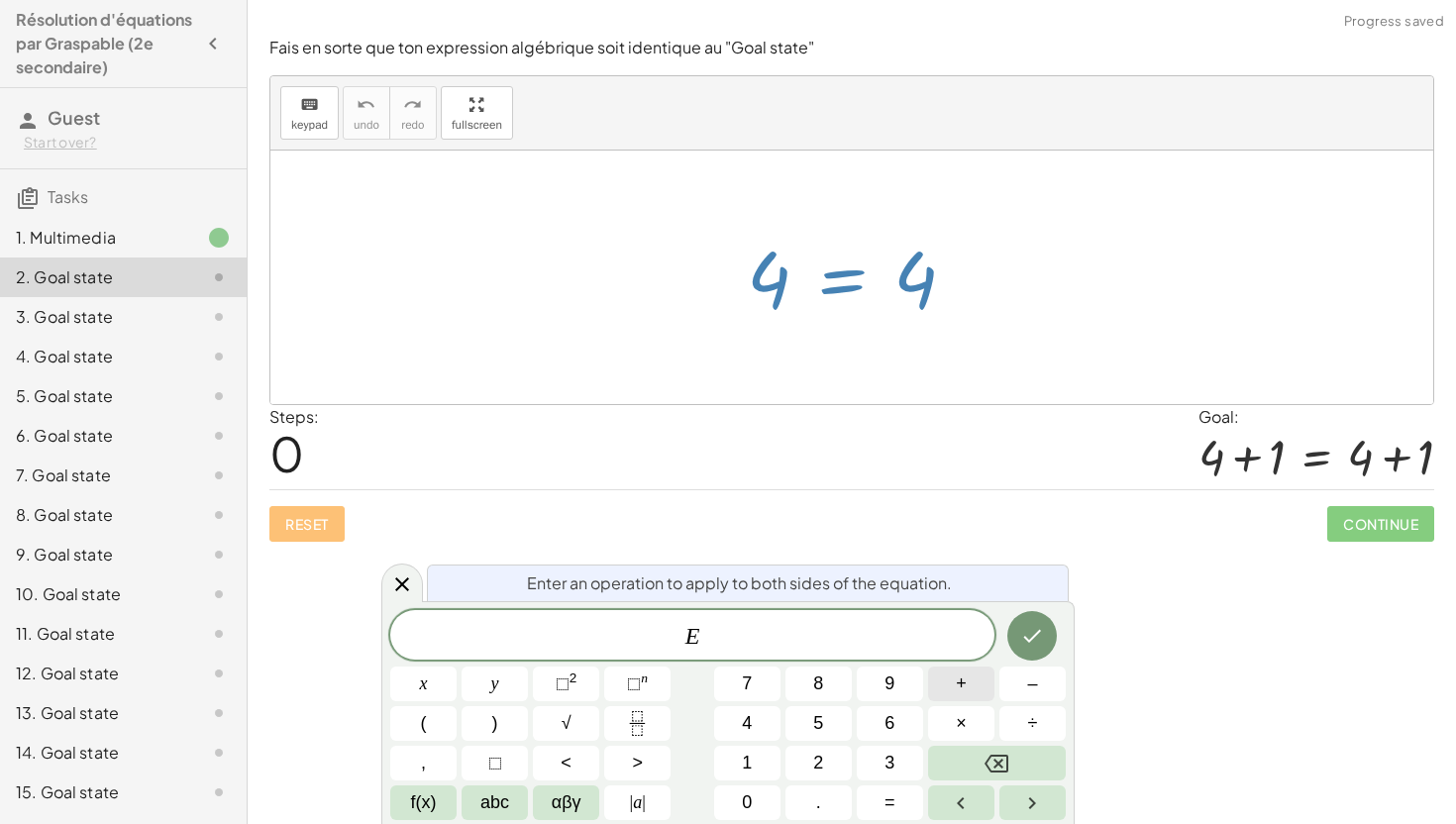click on "+" at bounding box center [961, 683] 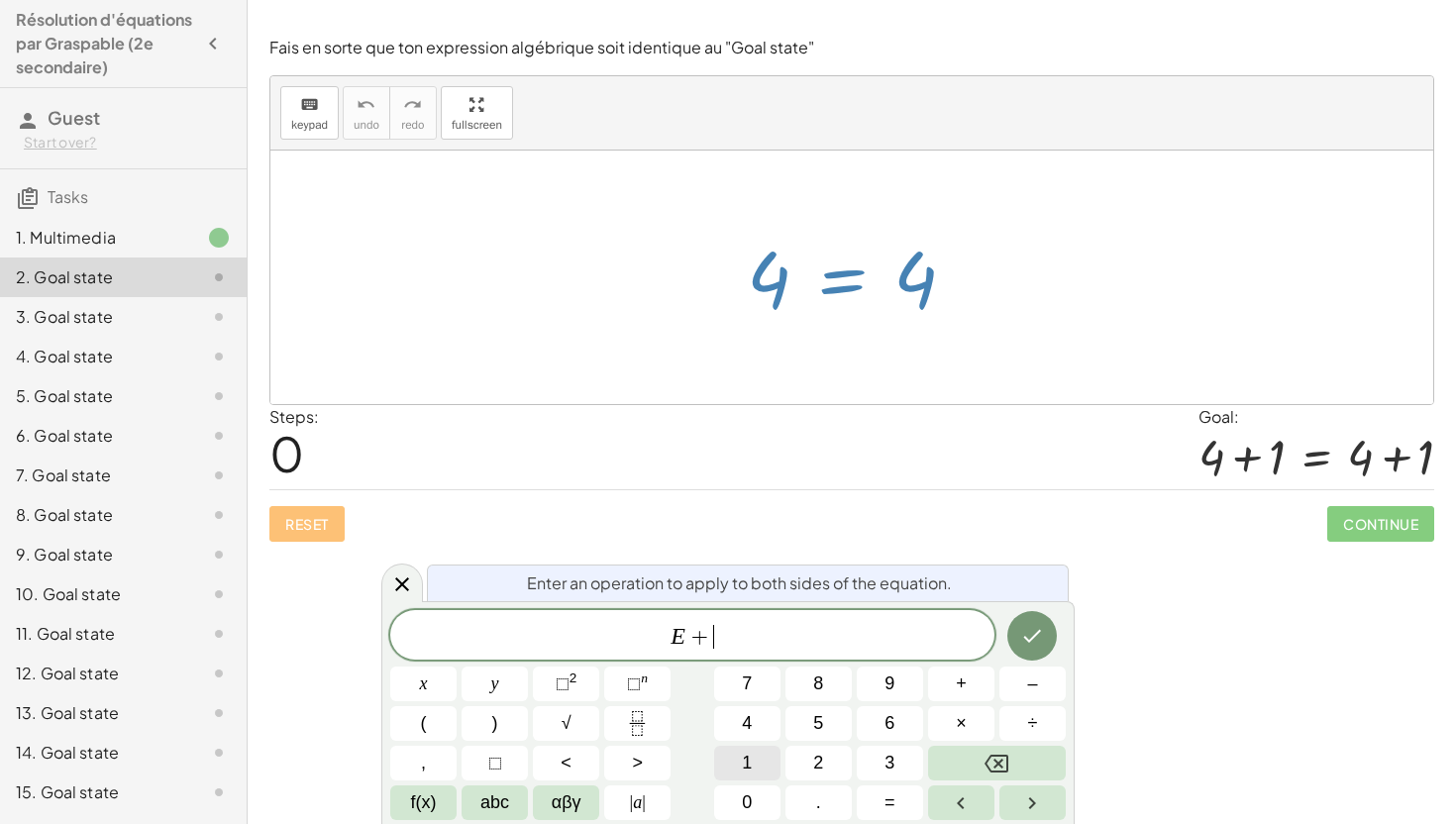 click on "1" at bounding box center (747, 763) 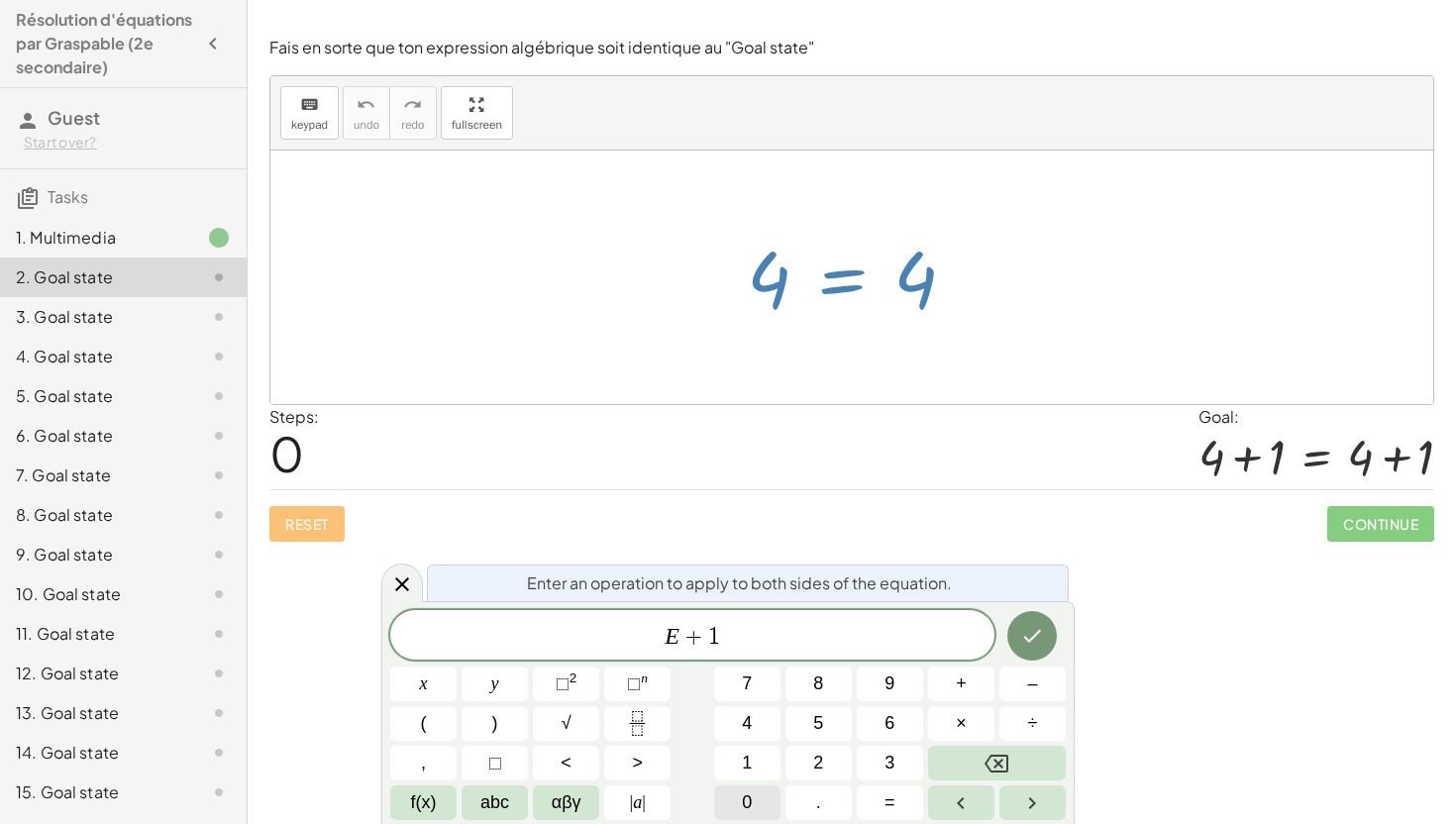 click on "0" at bounding box center (747, 802) 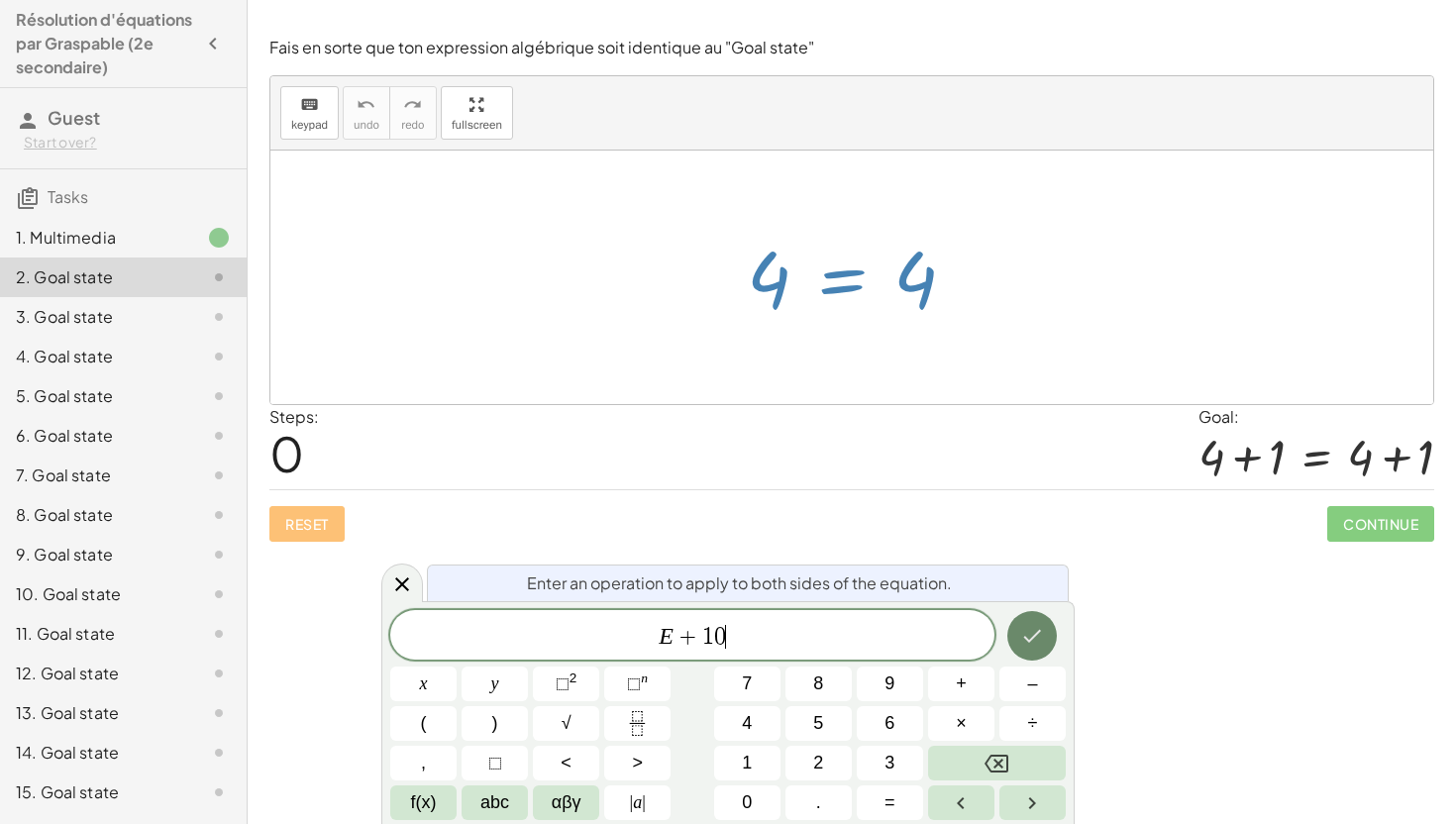 click at bounding box center [1032, 636] 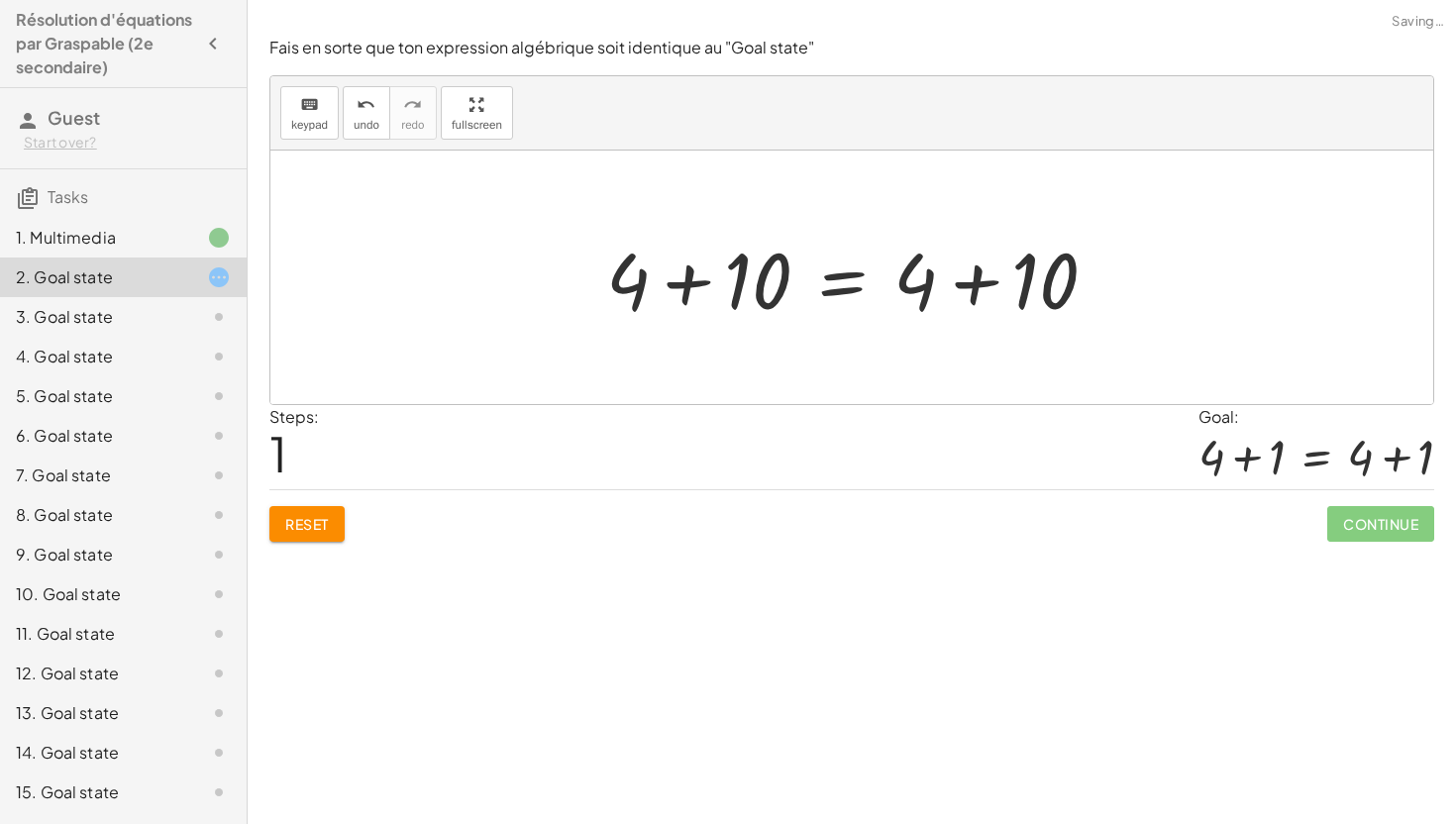 click at bounding box center (860, 277) 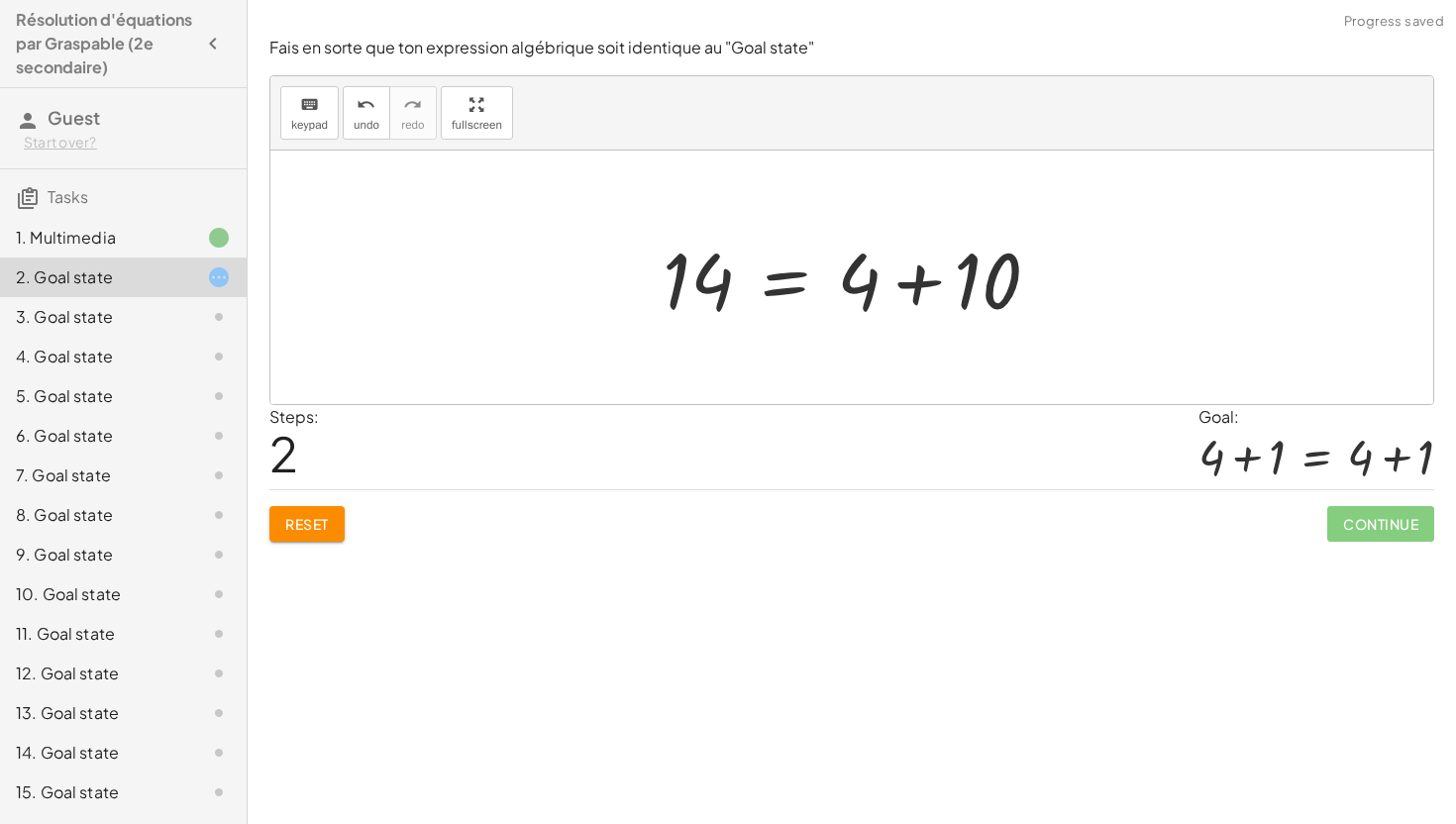 click at bounding box center (859, 277) 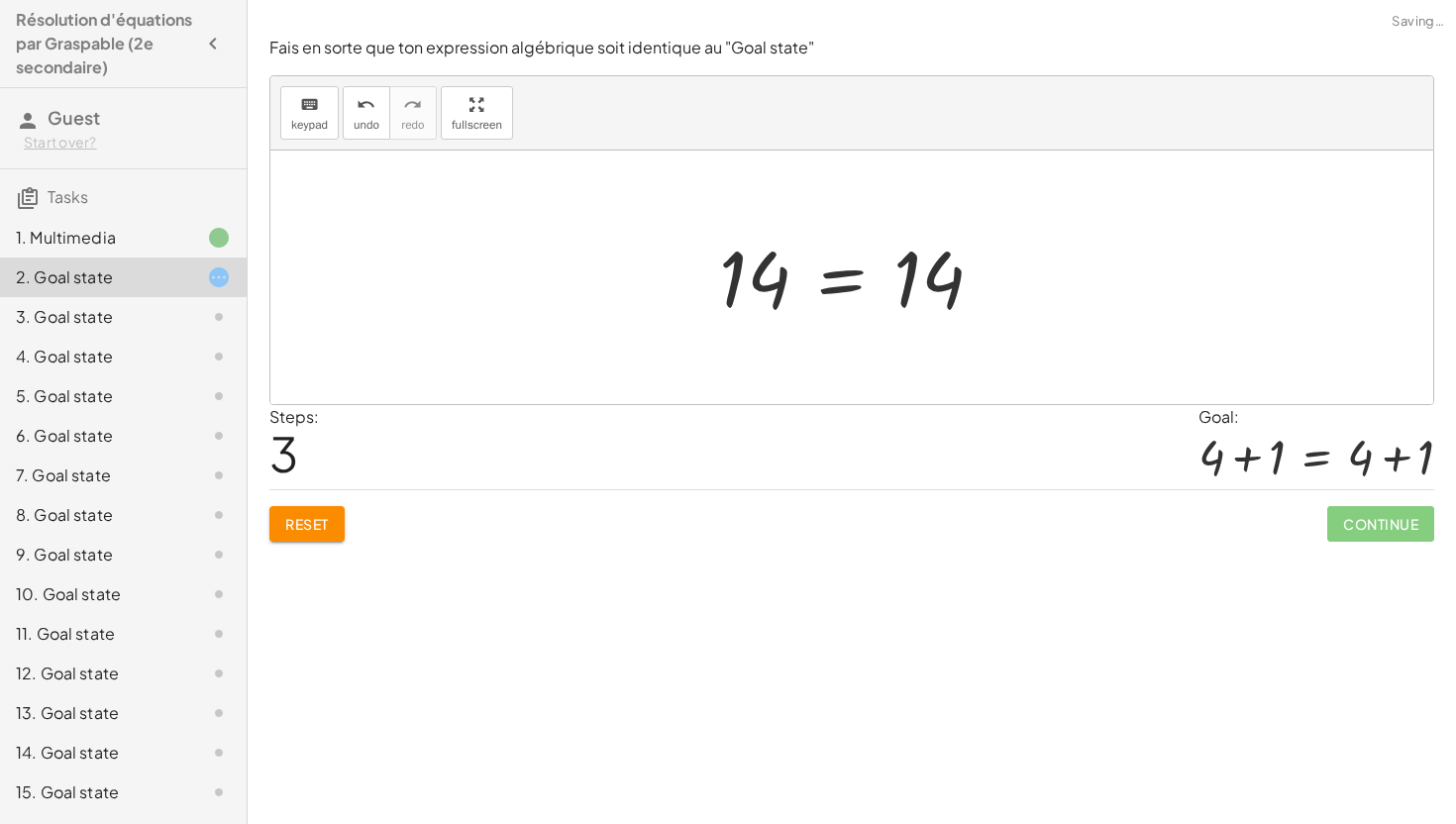 click at bounding box center (859, 277) 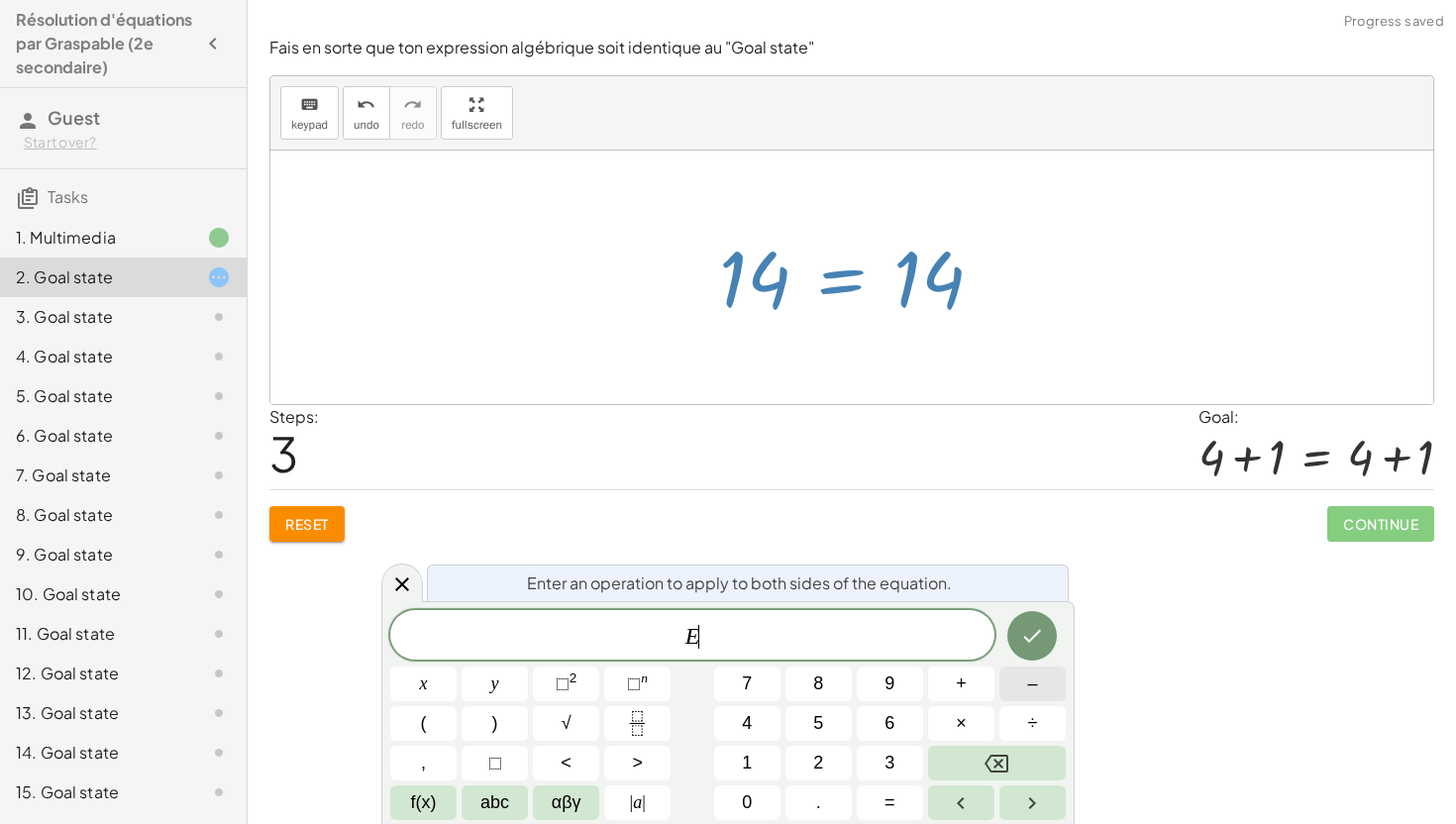 click on "–" at bounding box center (1032, 683) 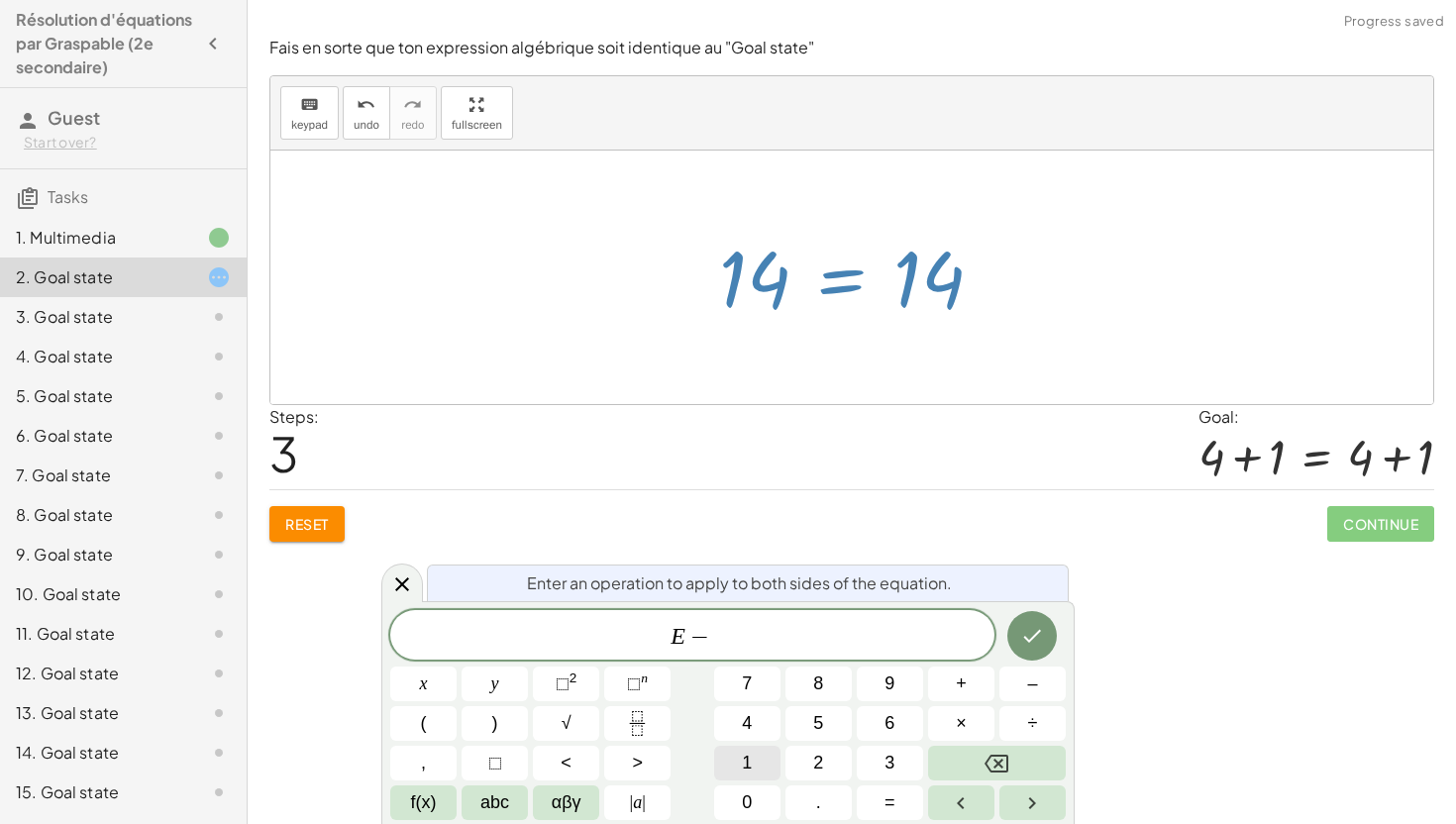 click on "1" at bounding box center (747, 763) 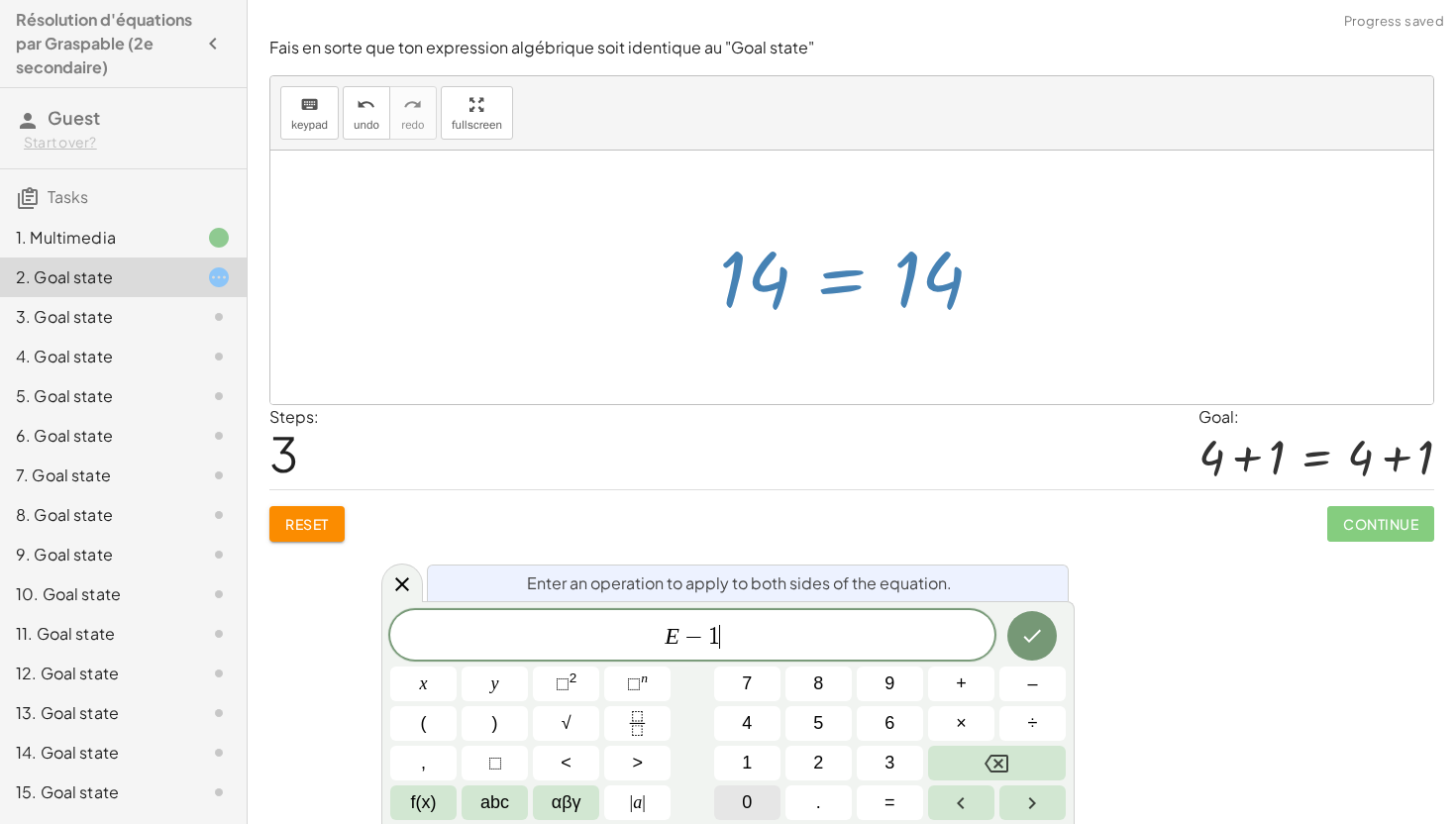 click on "0" at bounding box center (747, 802) 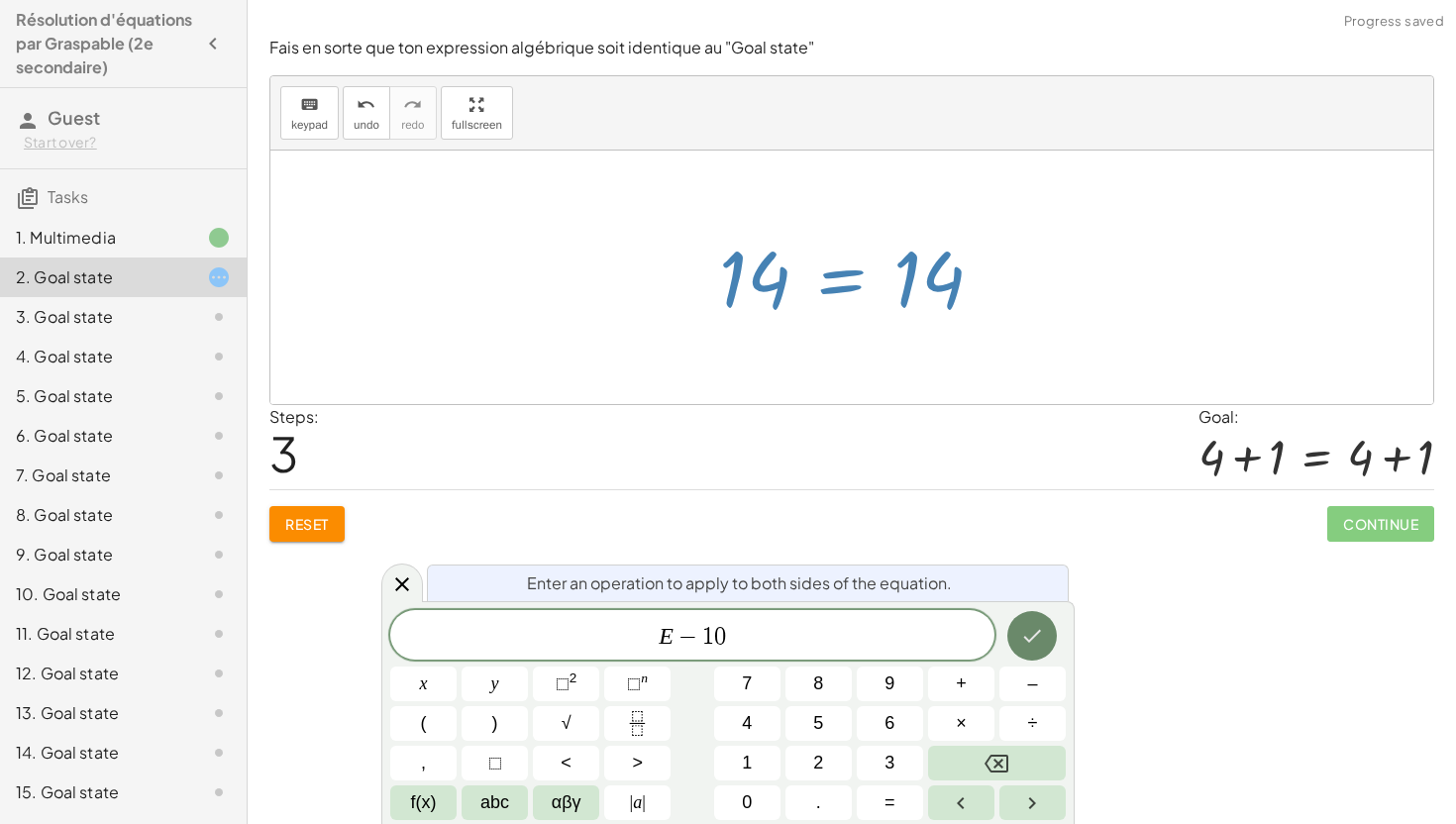 click 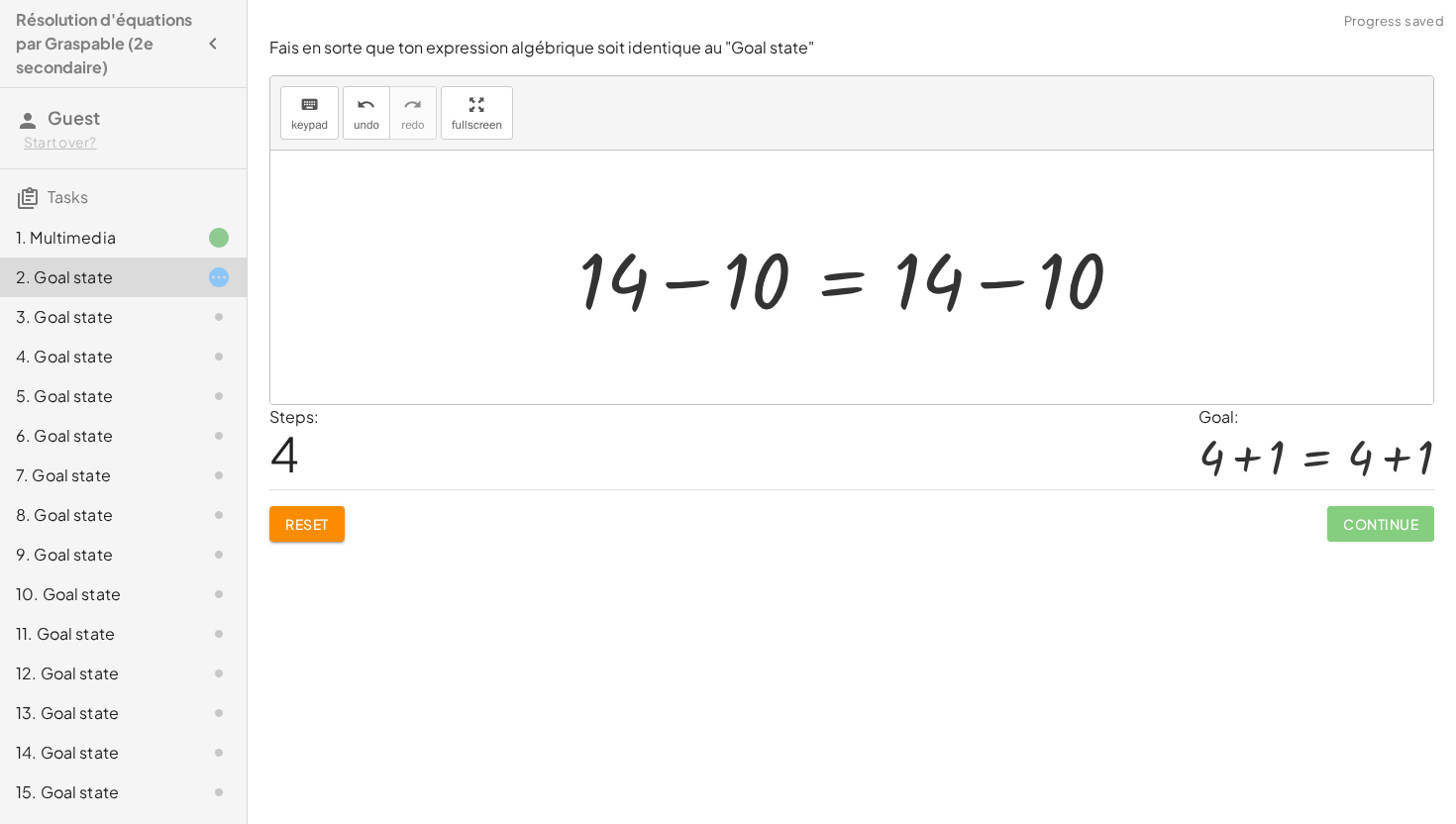 click at bounding box center [859, 277] 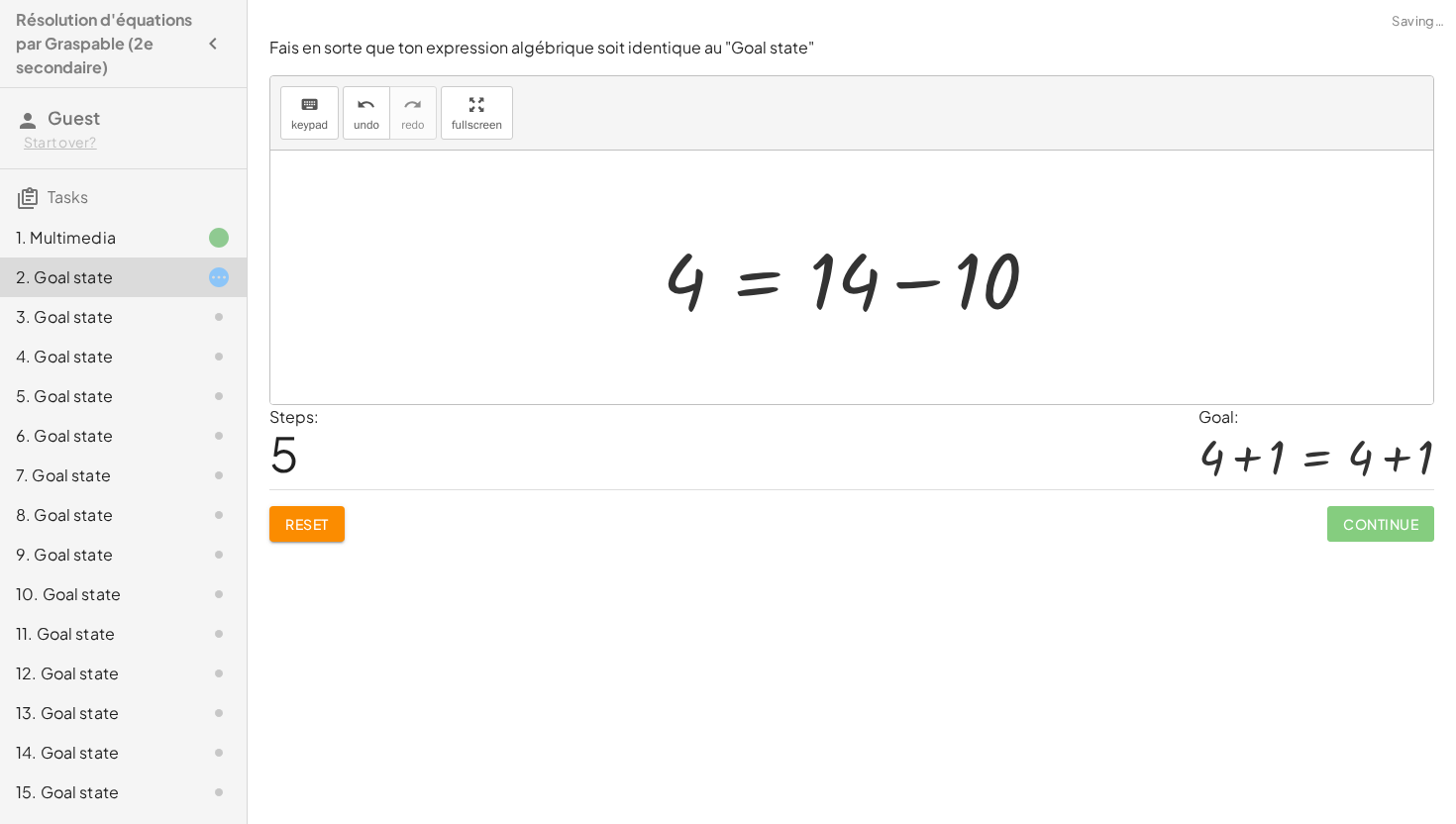 click at bounding box center (859, 277) 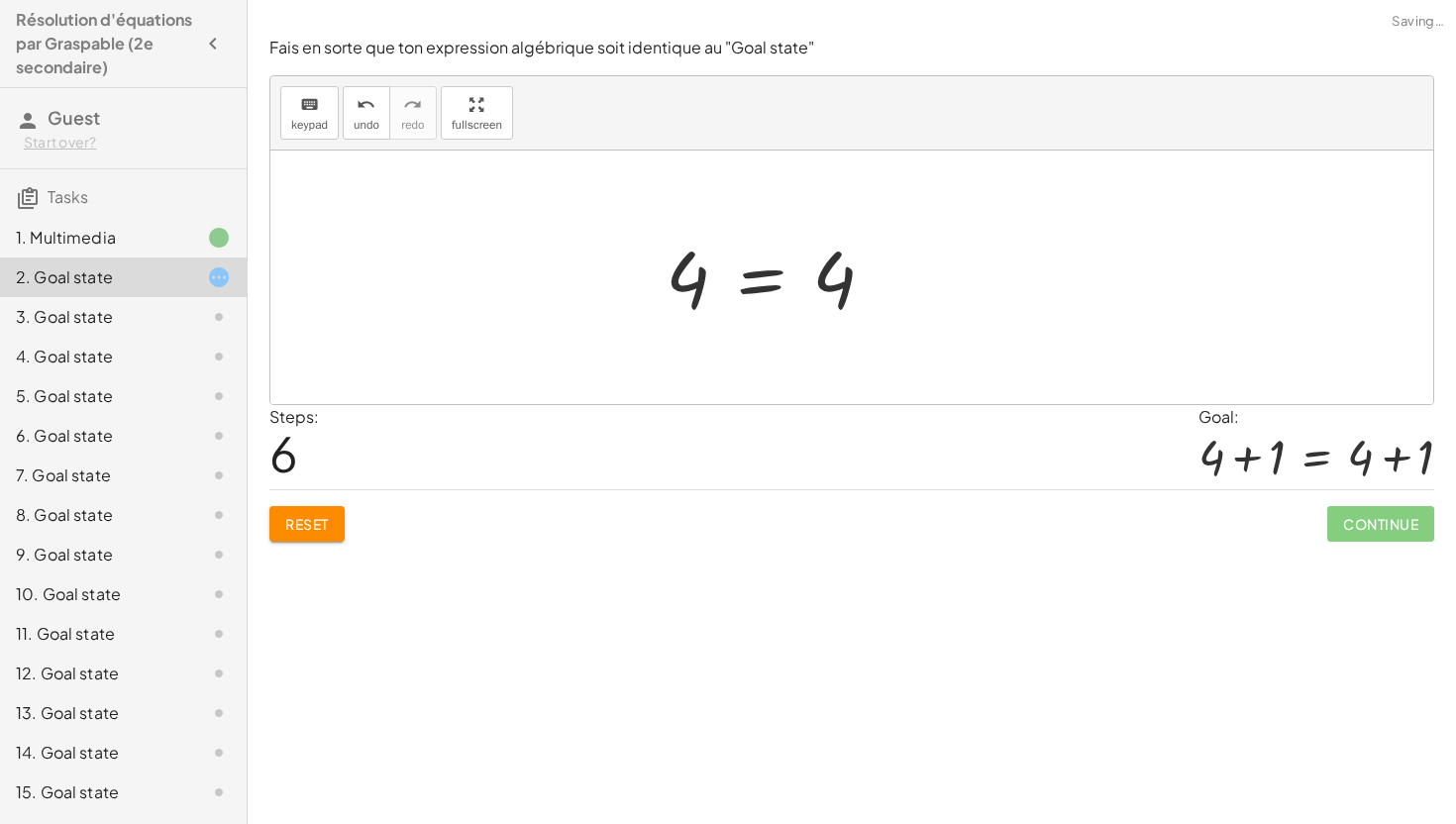 click at bounding box center (778, 277) 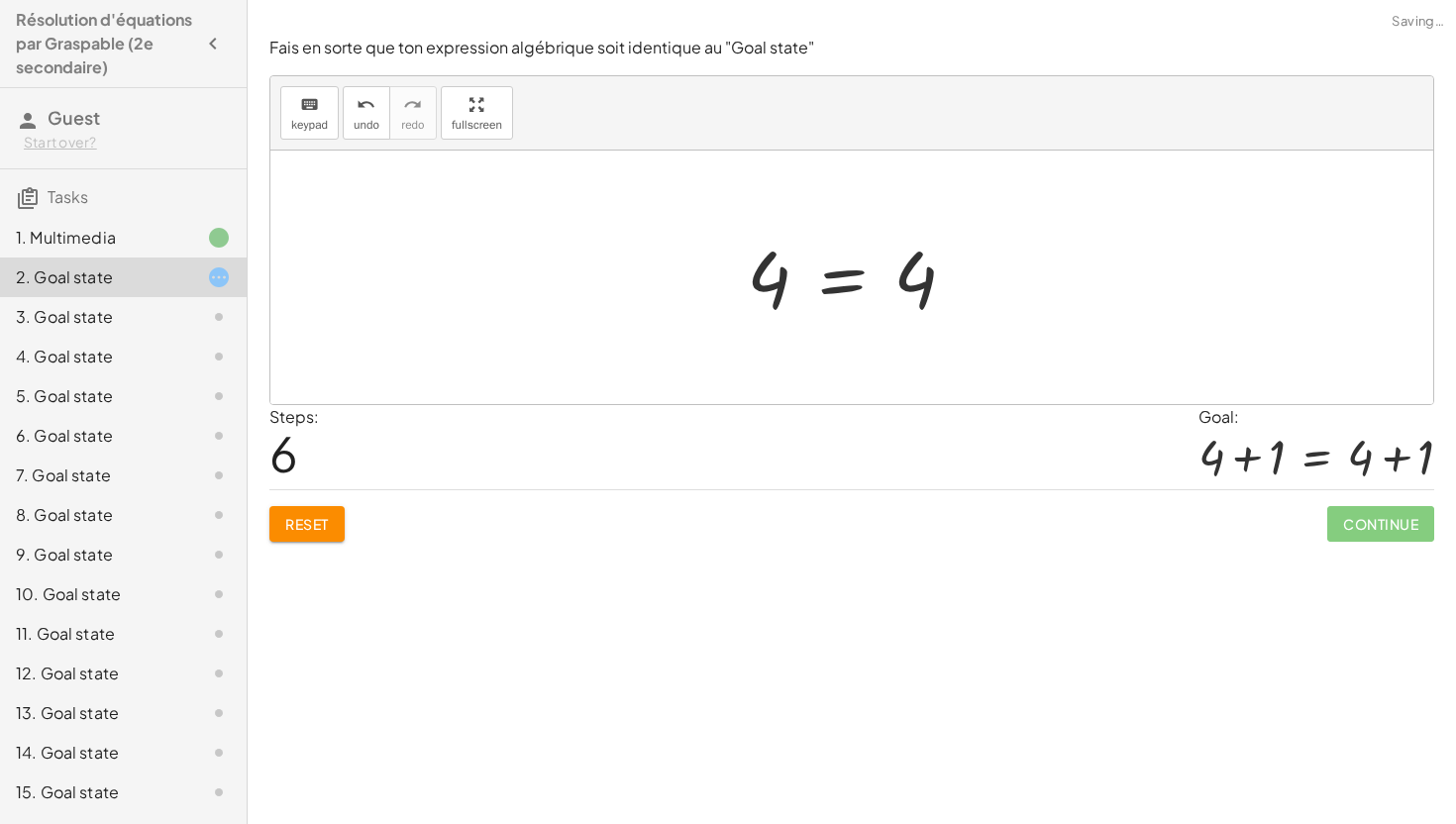 click at bounding box center [859, 277] 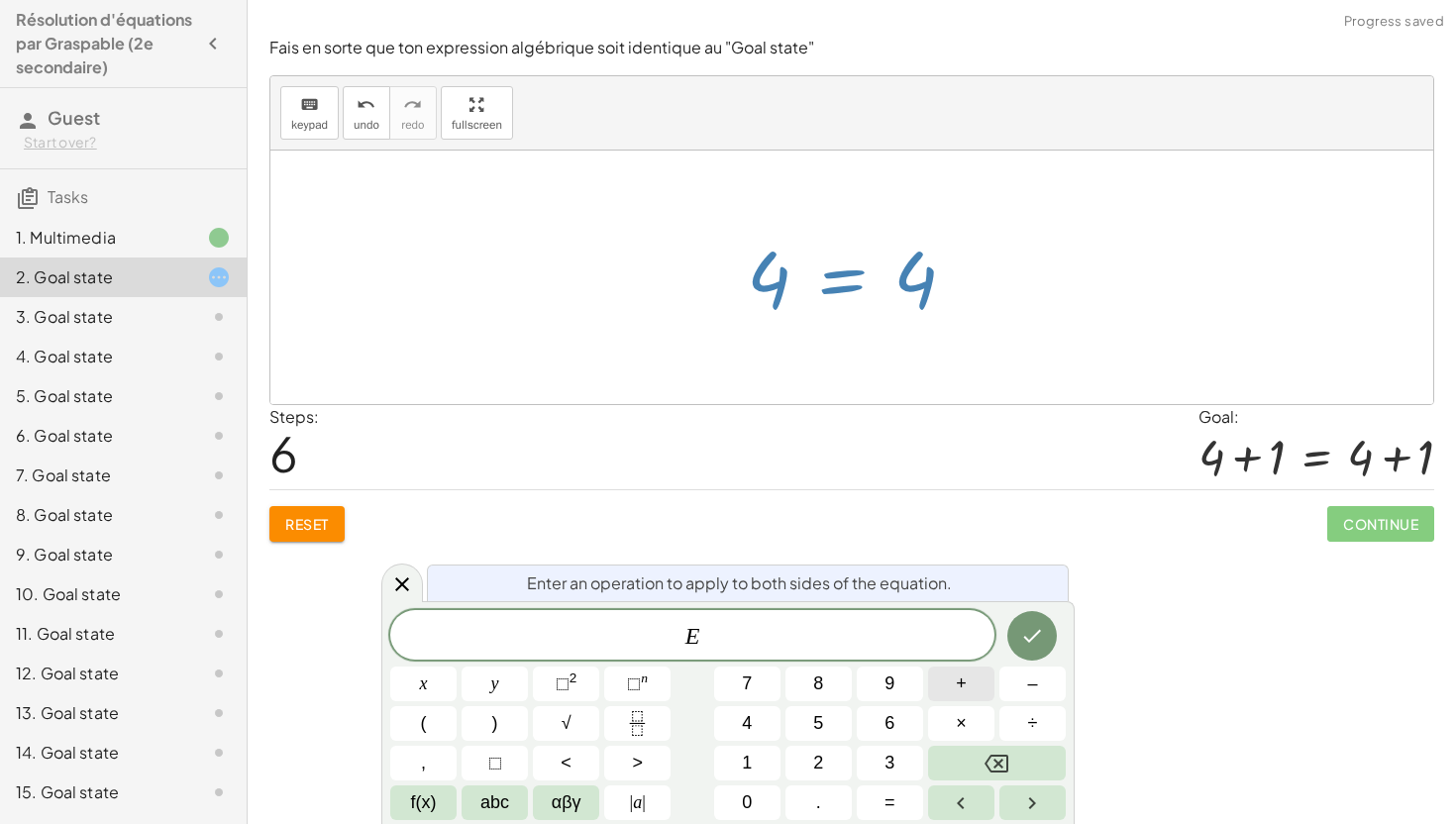 click on "+" at bounding box center (961, 683) 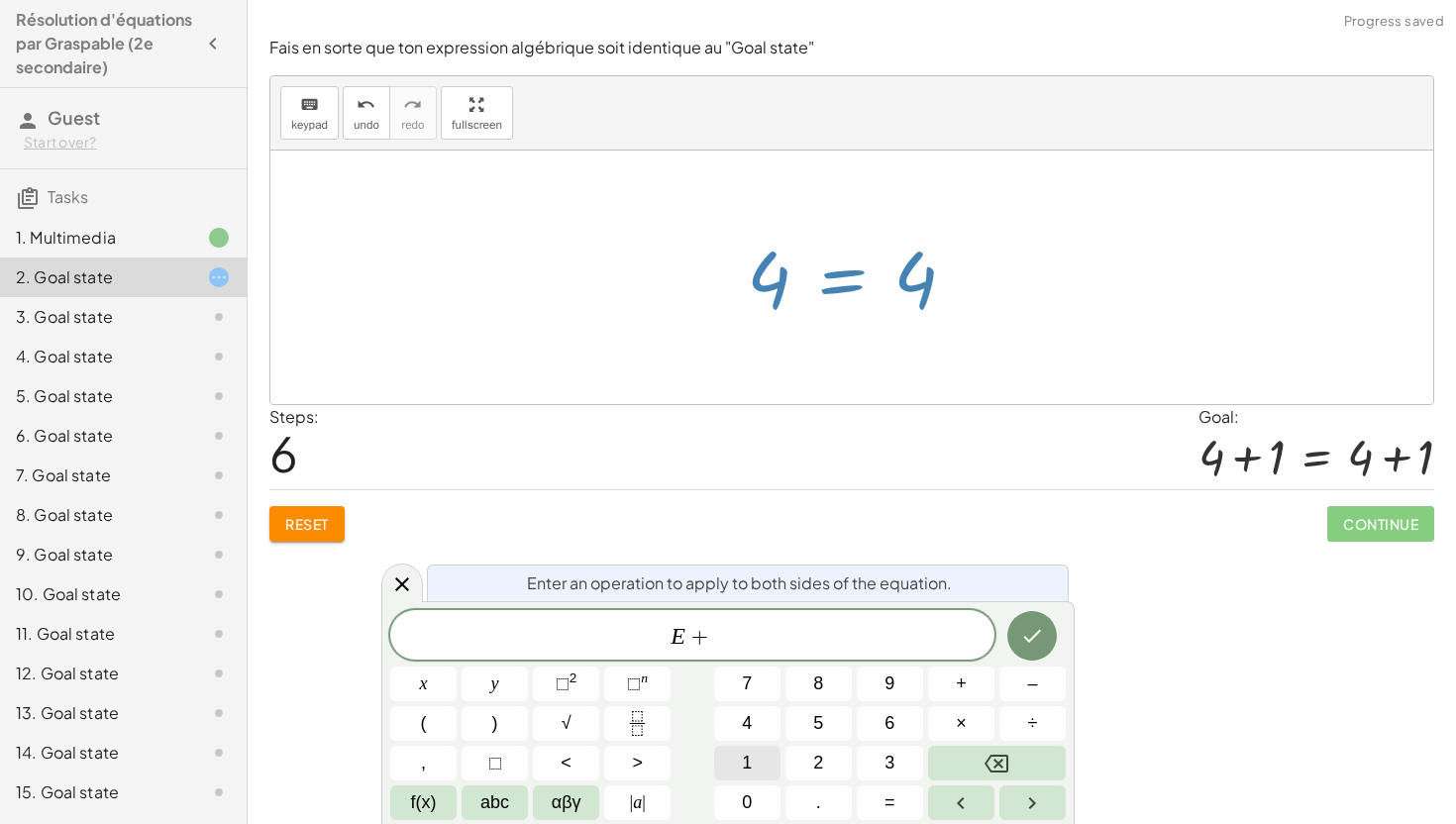 click on "1" at bounding box center (747, 763) 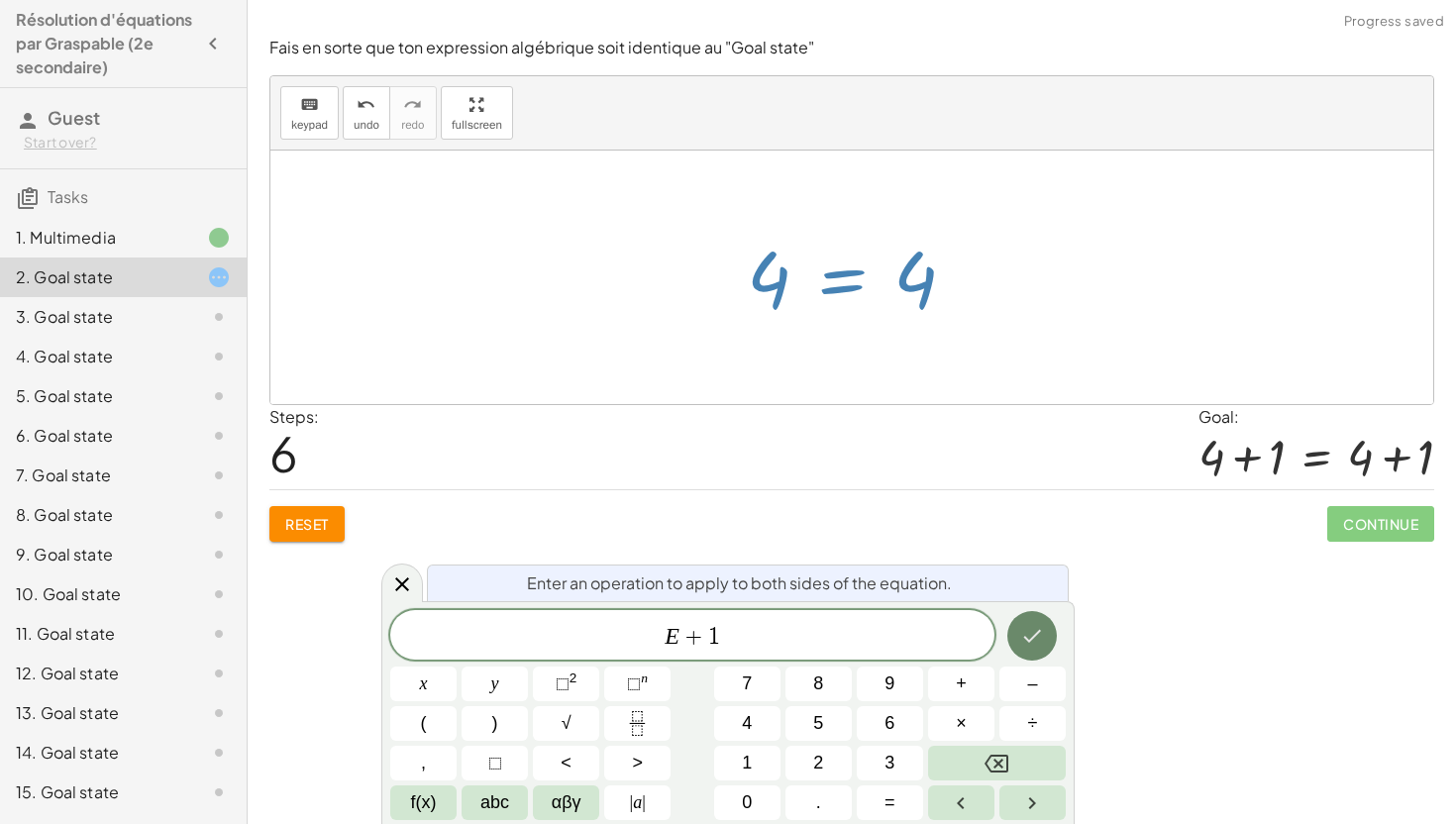 click at bounding box center (1032, 636) 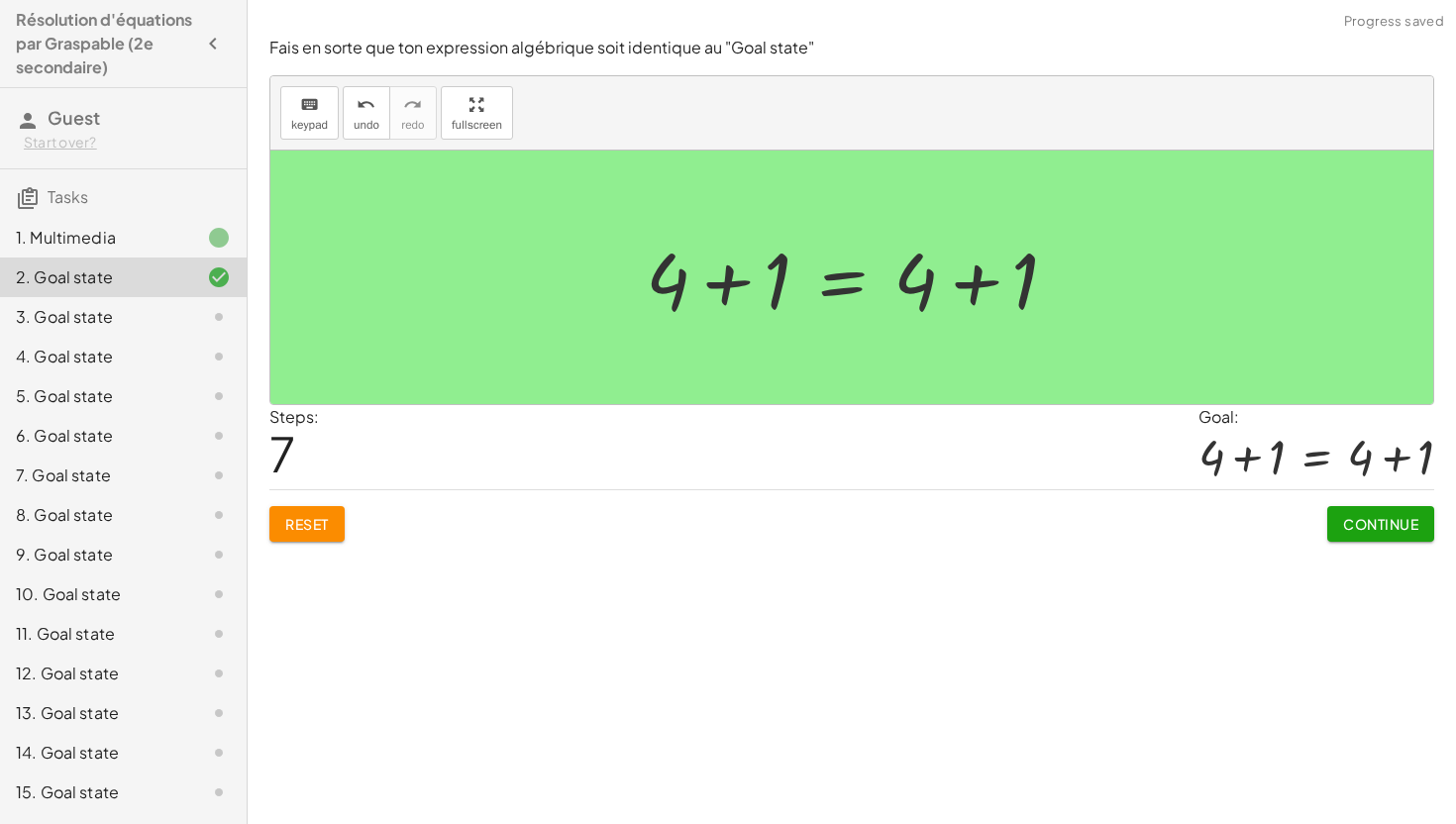 click on "Continue" 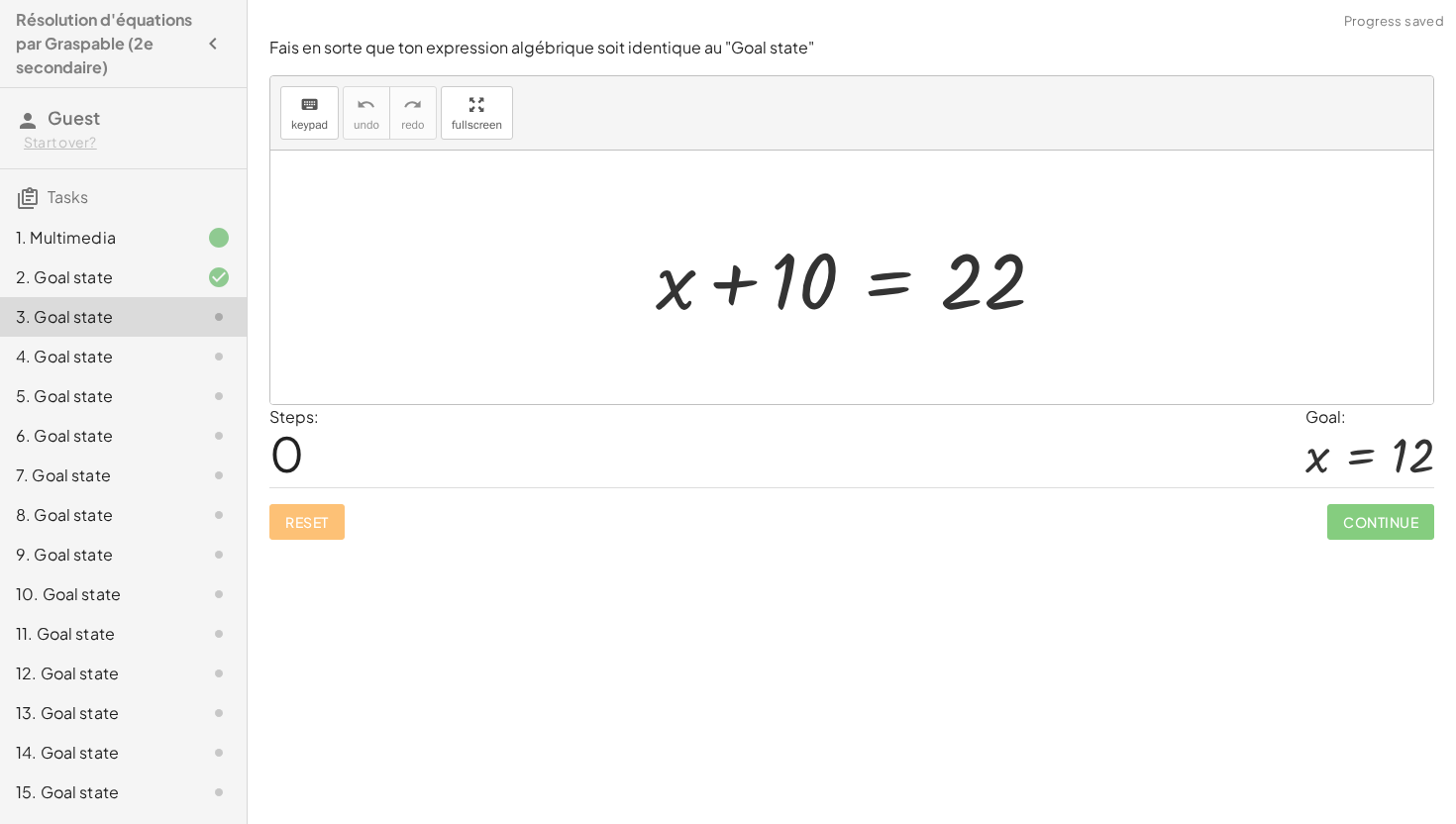 click at bounding box center [859, 277] 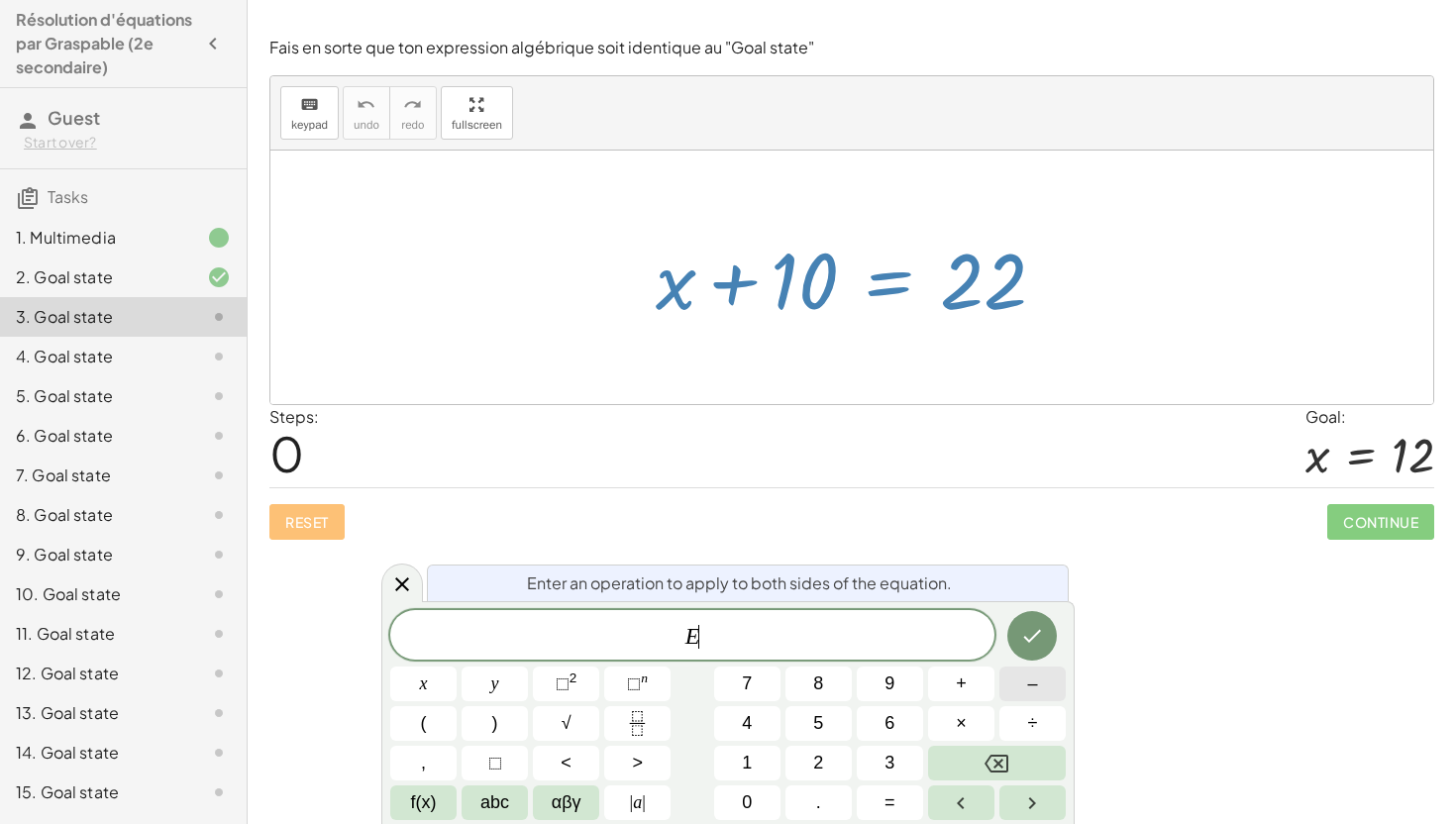 click on "–" at bounding box center (1032, 683) 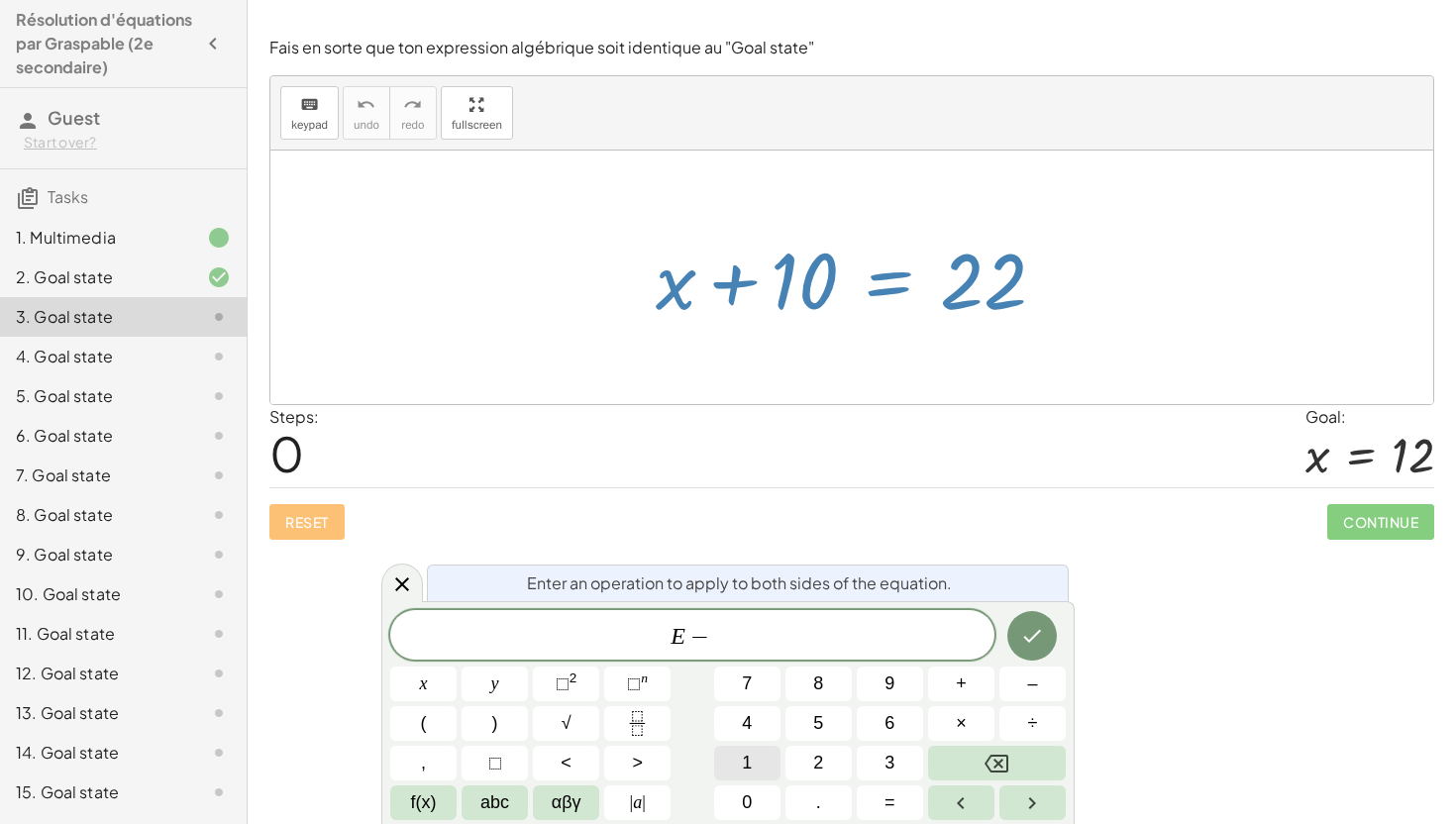 click on "1" at bounding box center (747, 763) 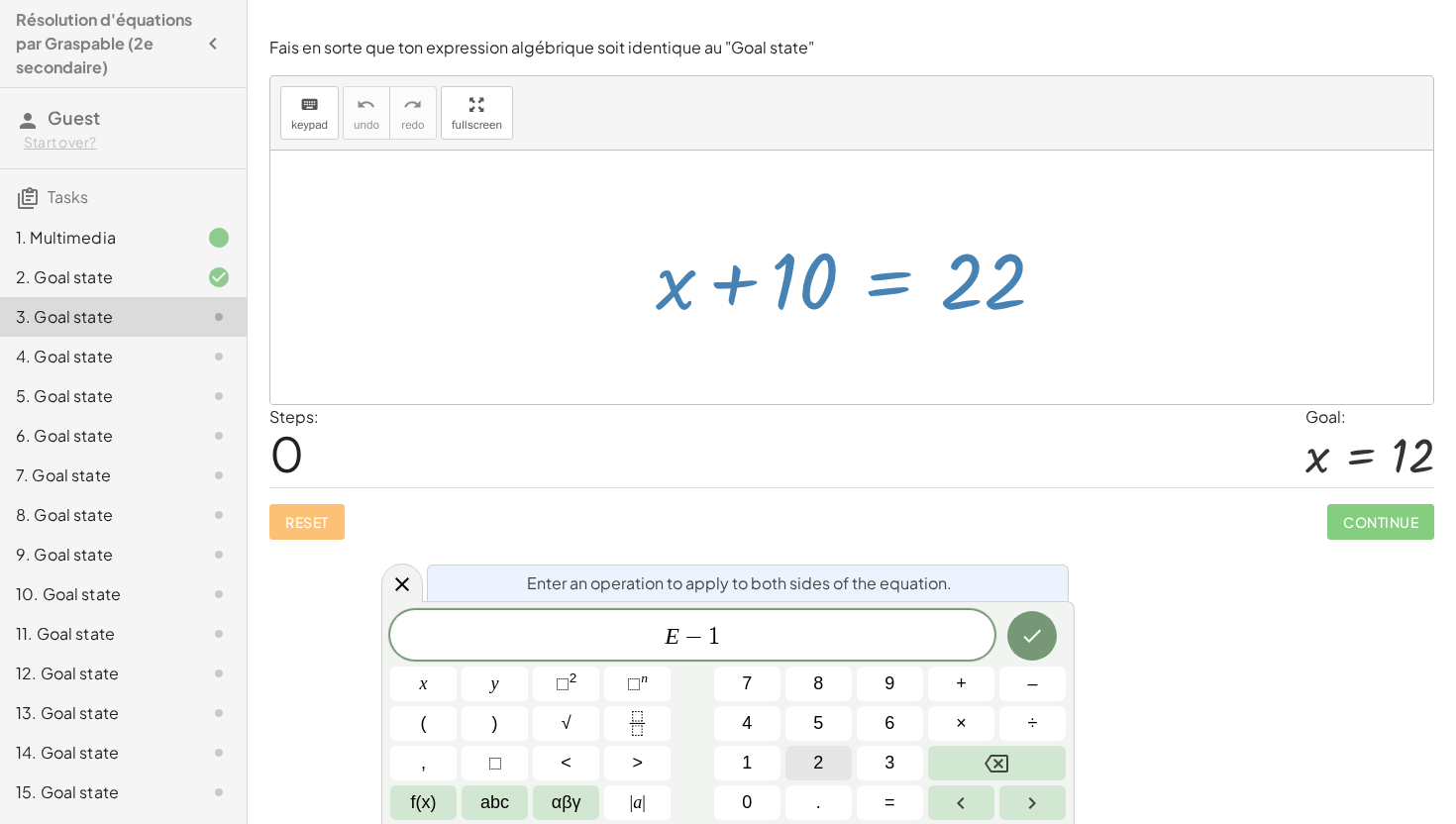 click on "2" at bounding box center (818, 763) 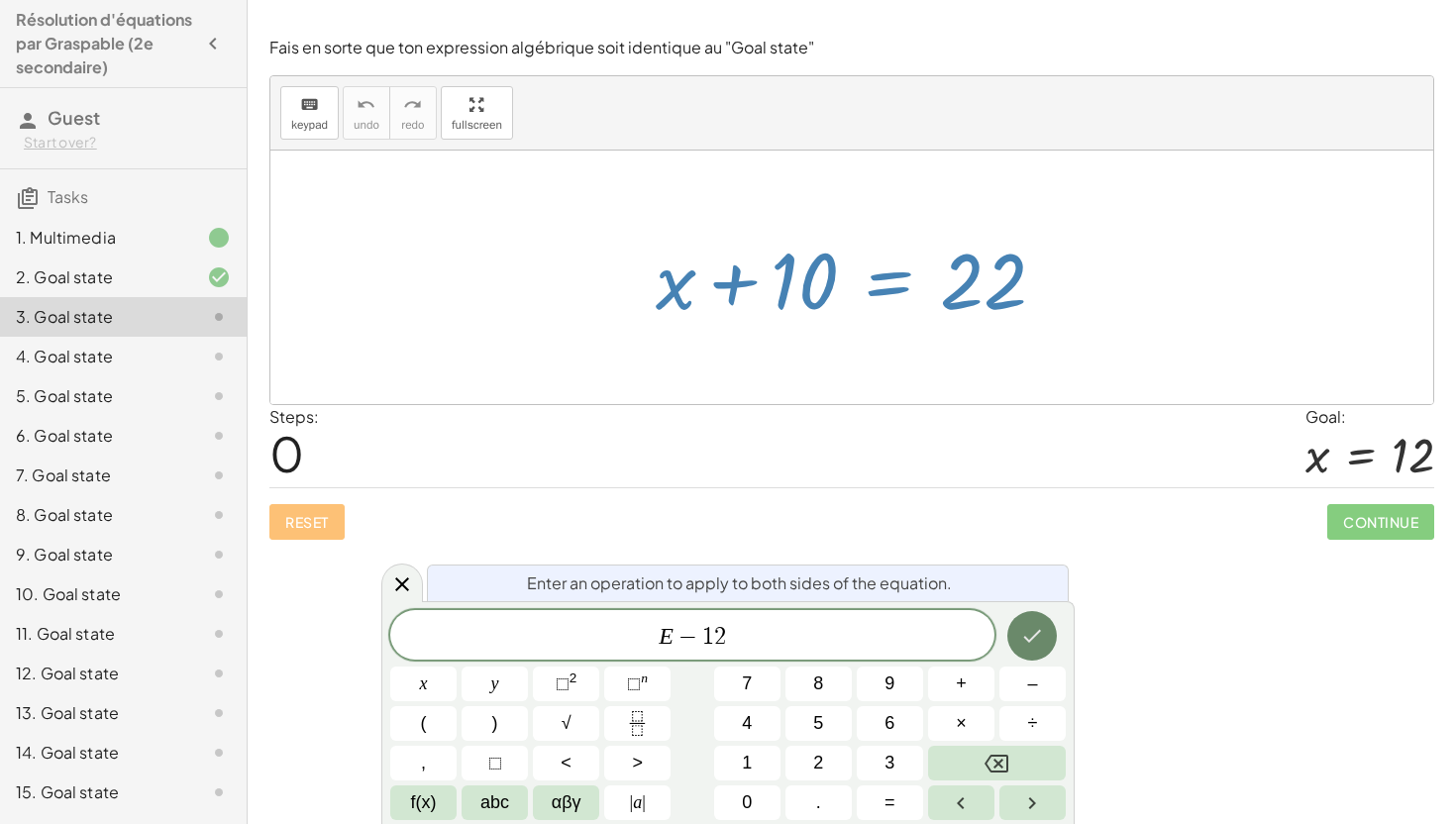 click 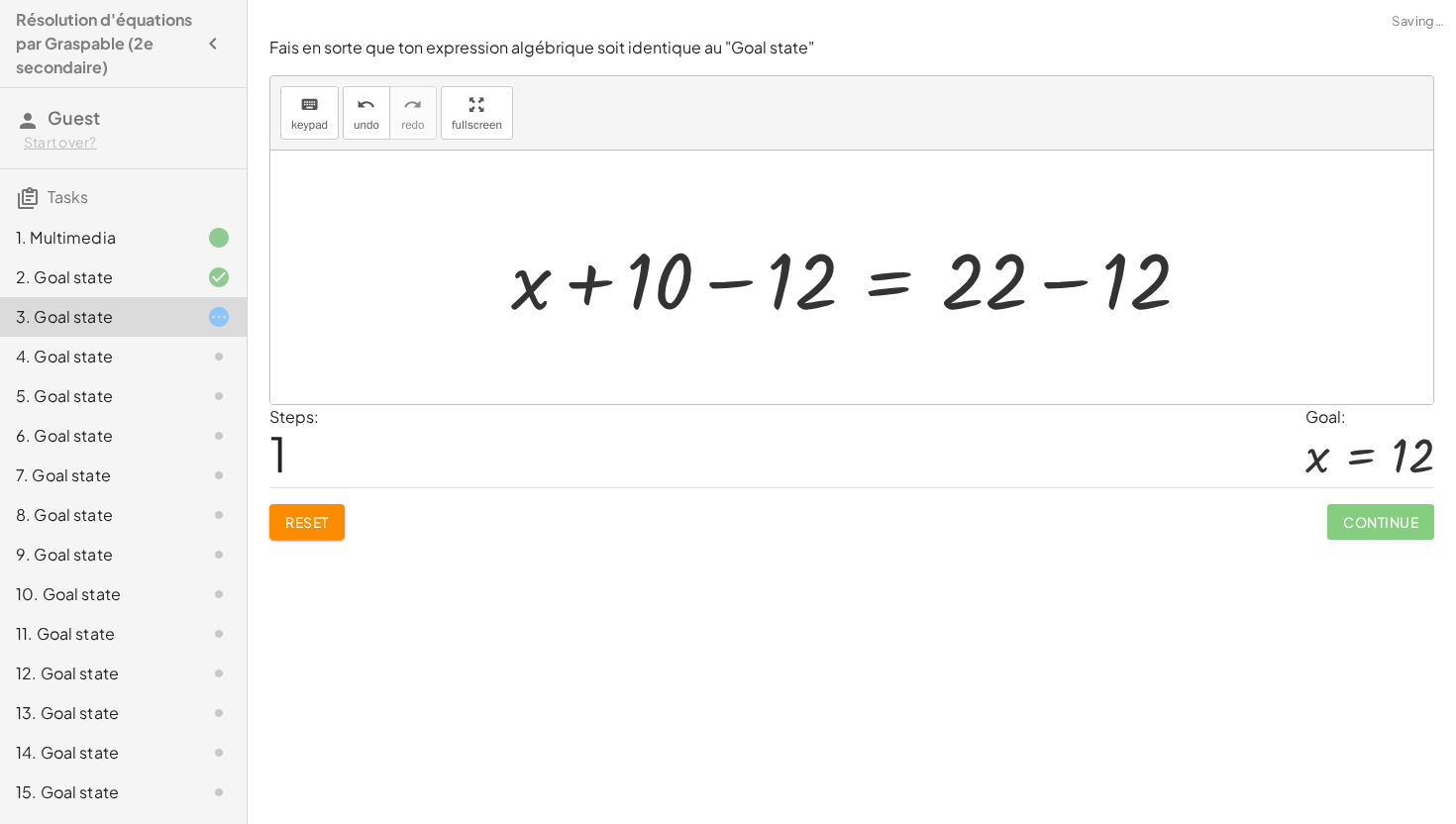 click at bounding box center (859, 277) 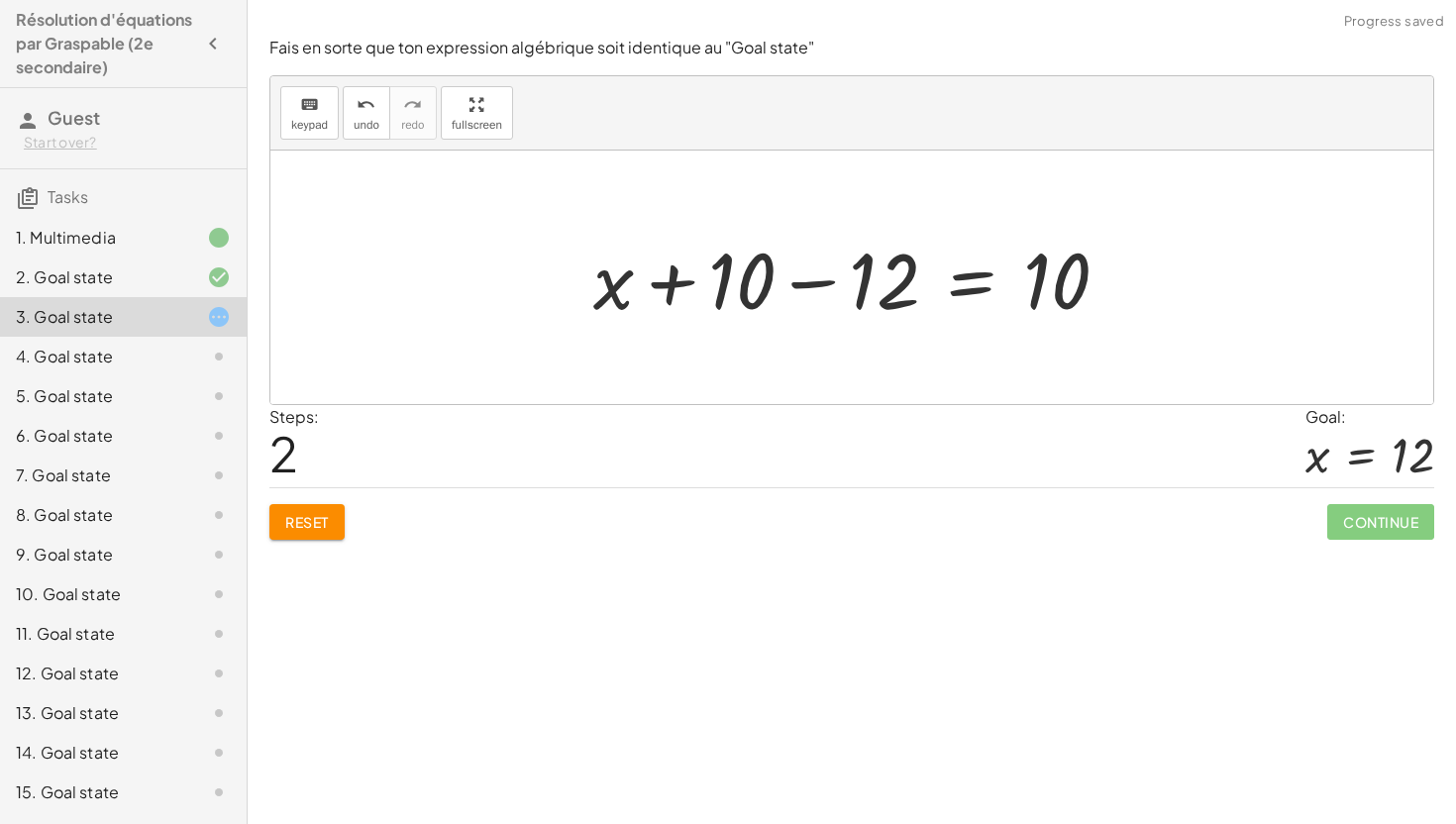 click at bounding box center [859, 277] 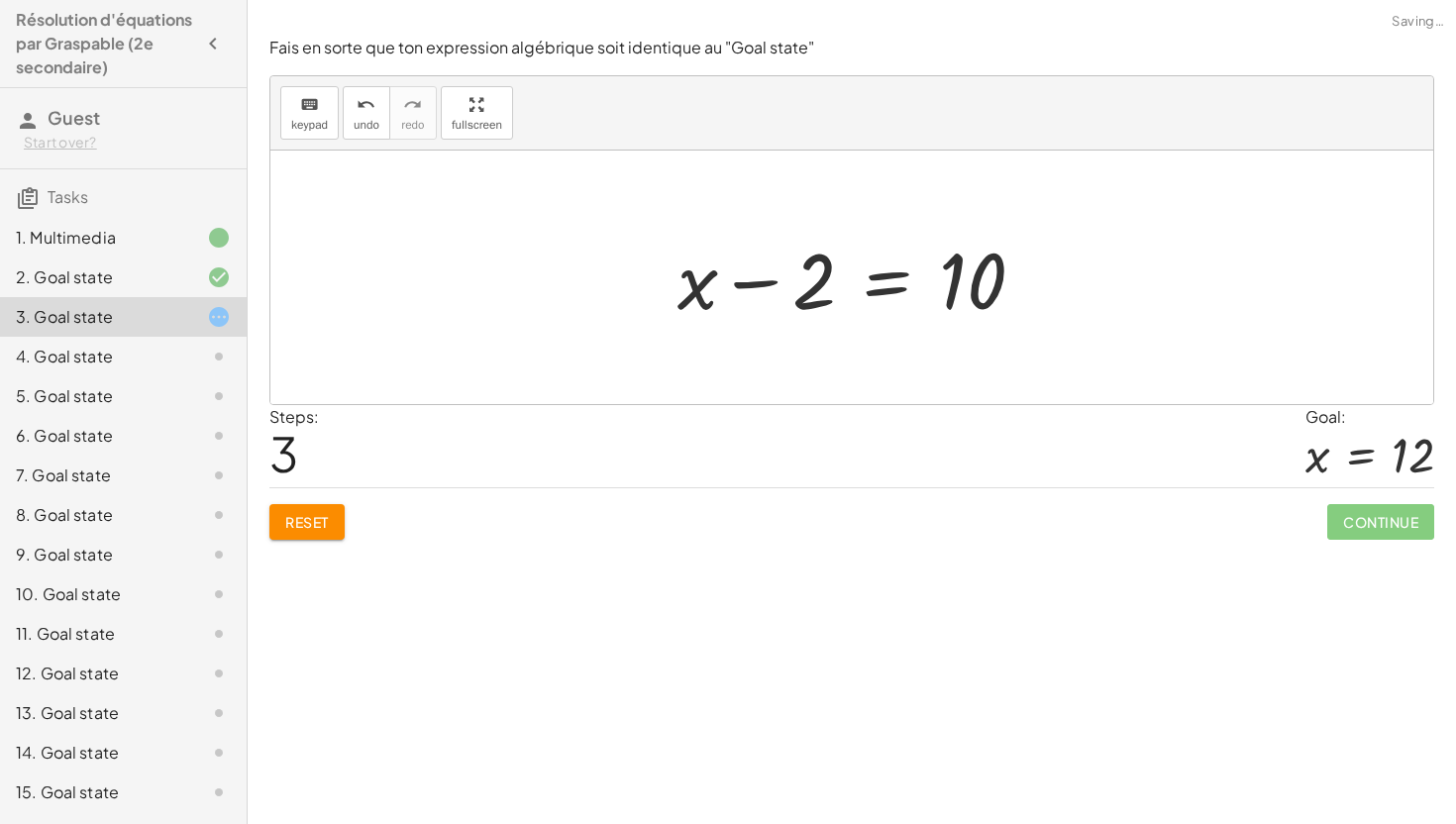 click at bounding box center (859, 277) 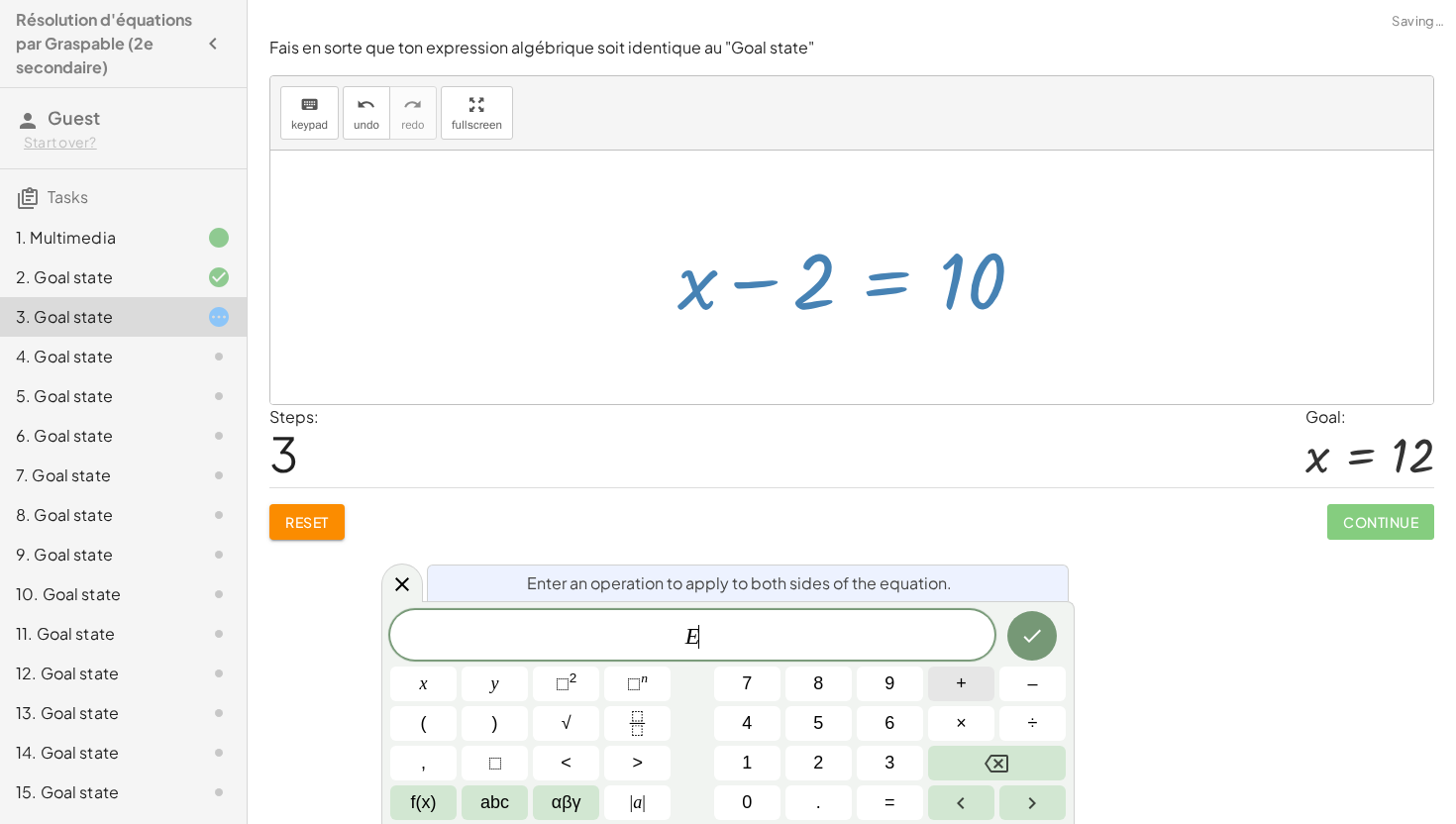 click on "+" at bounding box center [961, 683] 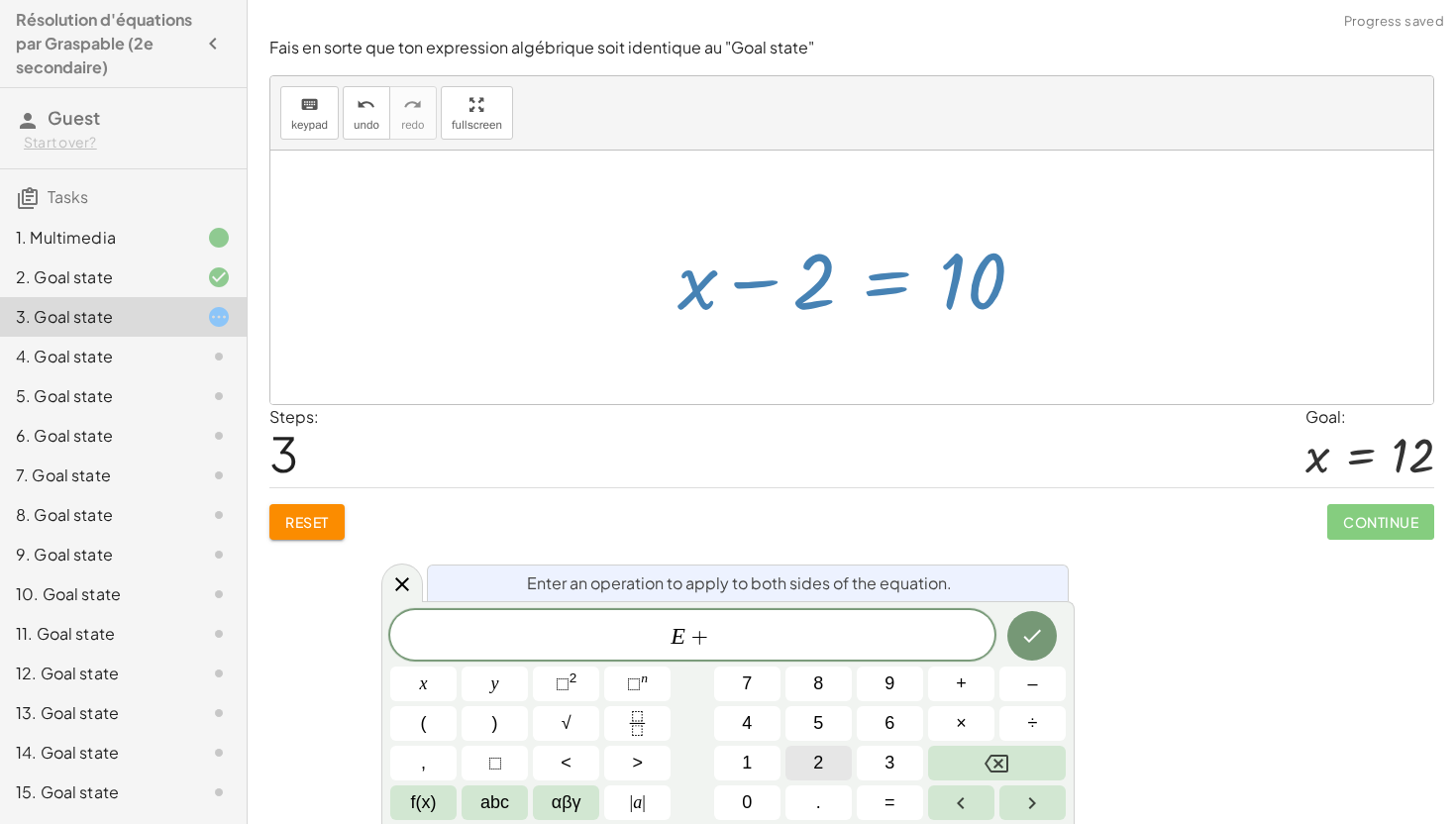 click on "2" at bounding box center (818, 763) 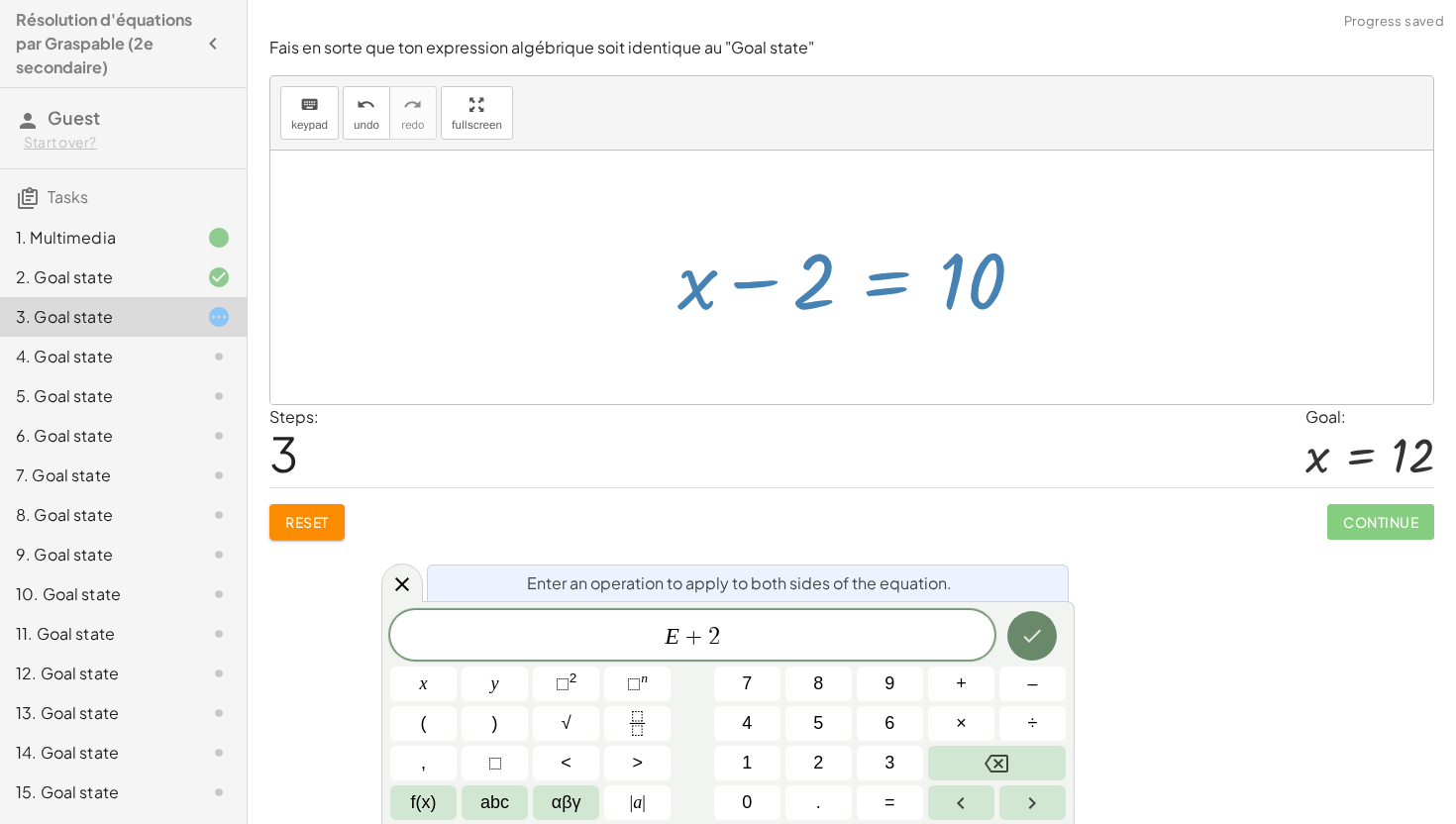 click 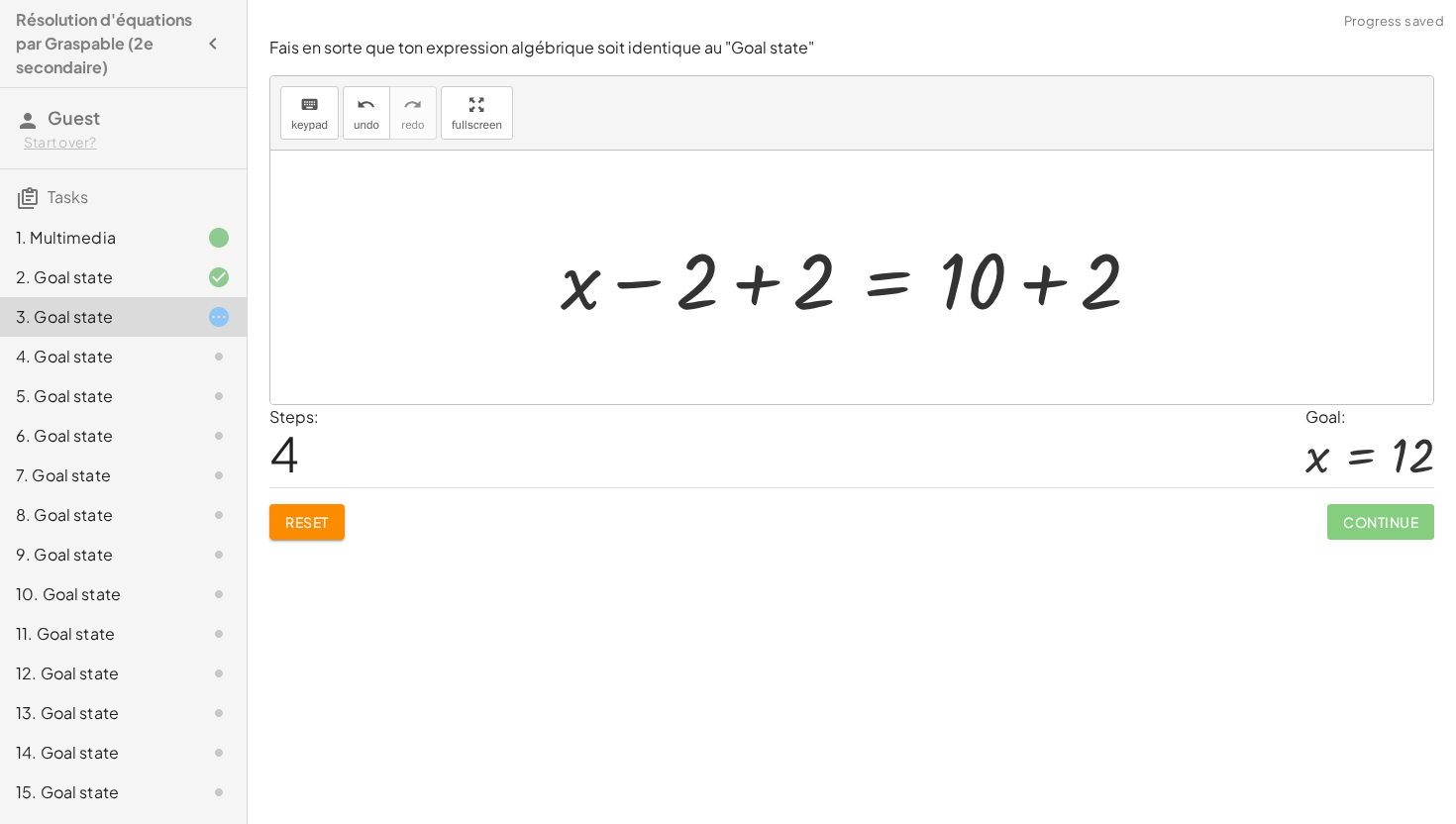 click at bounding box center (859, 277) 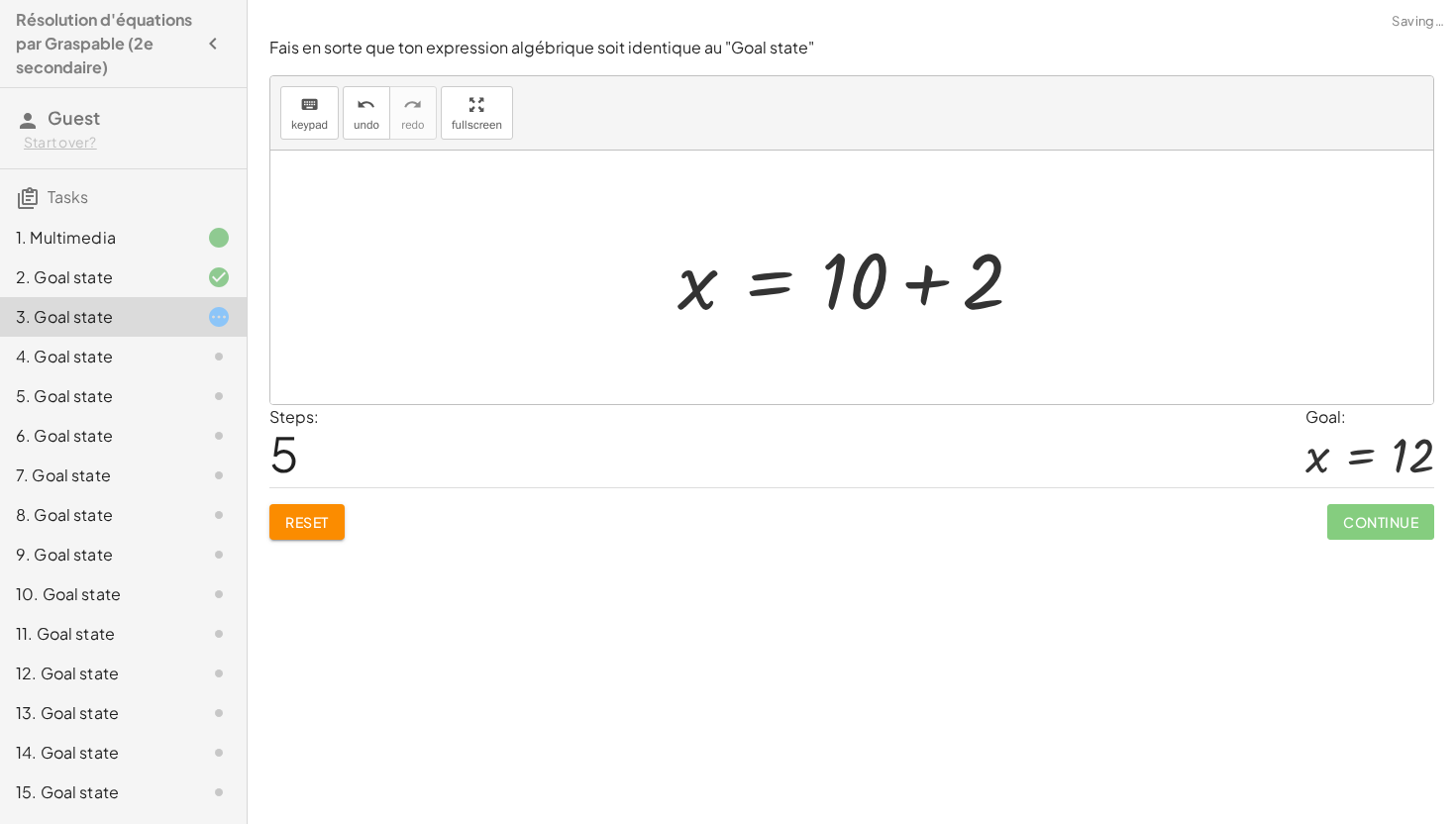 click at bounding box center (859, 277) 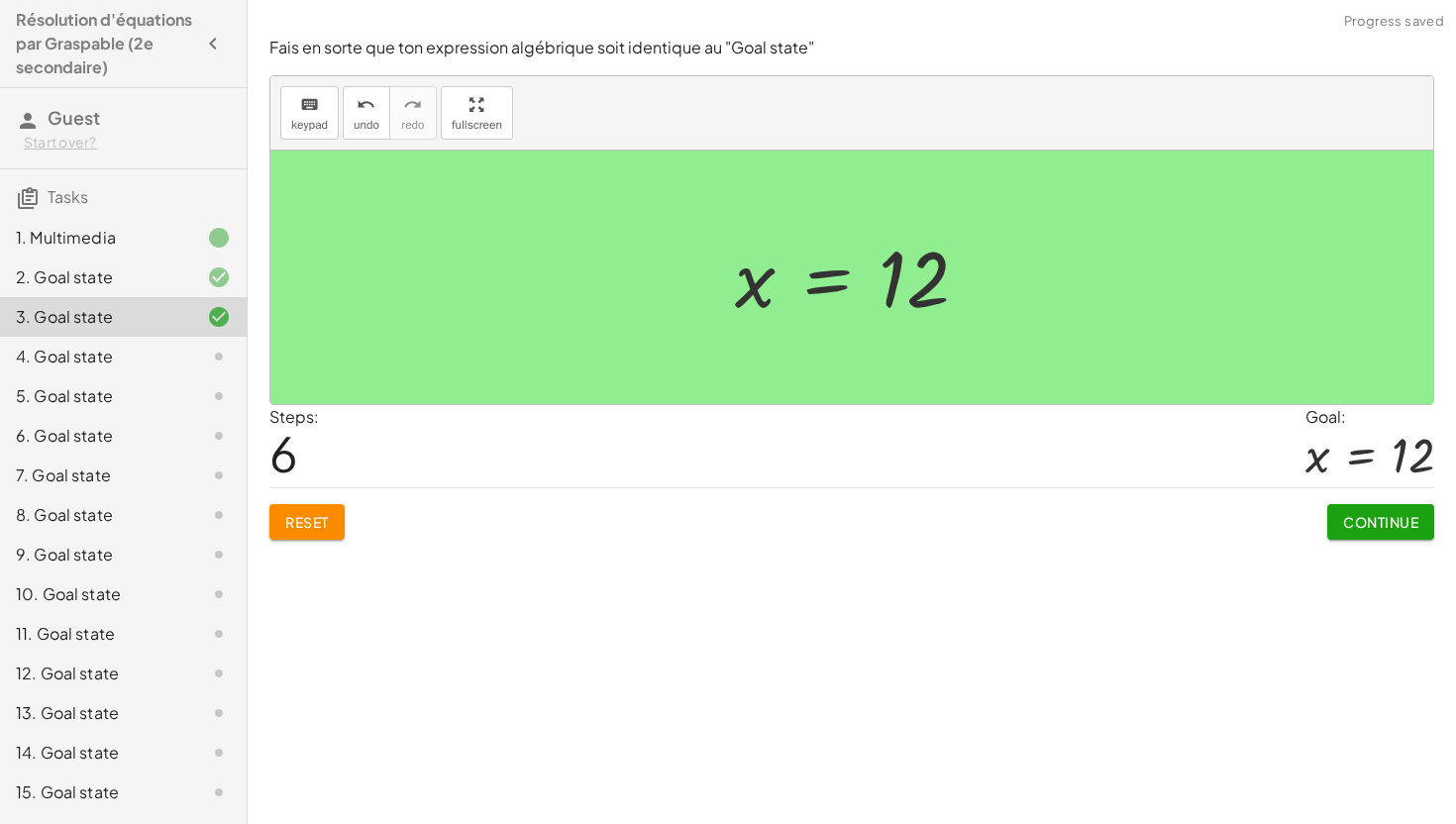 click on "Continue" 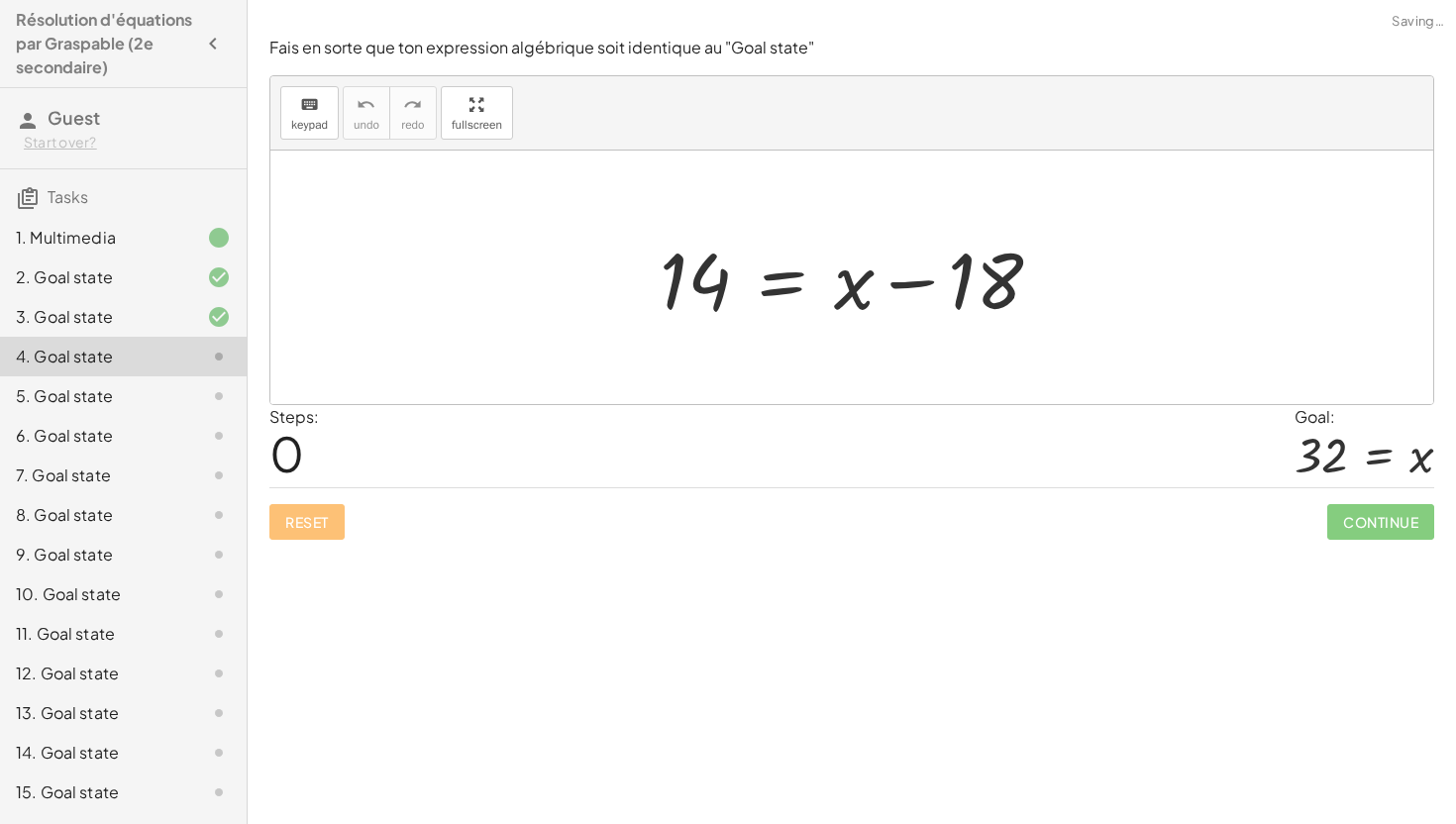 click at bounding box center [859, 277] 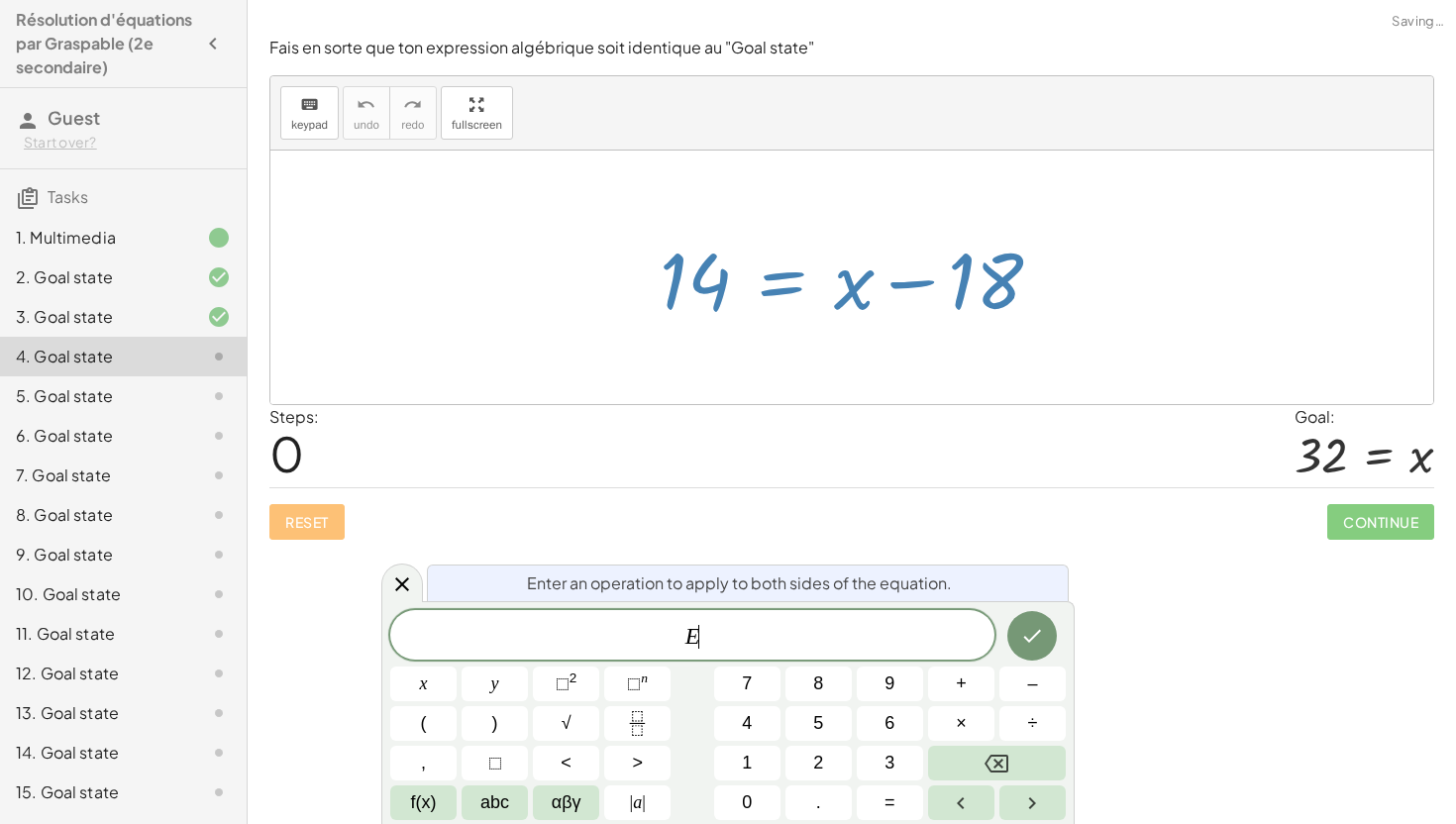 click at bounding box center (859, 277) 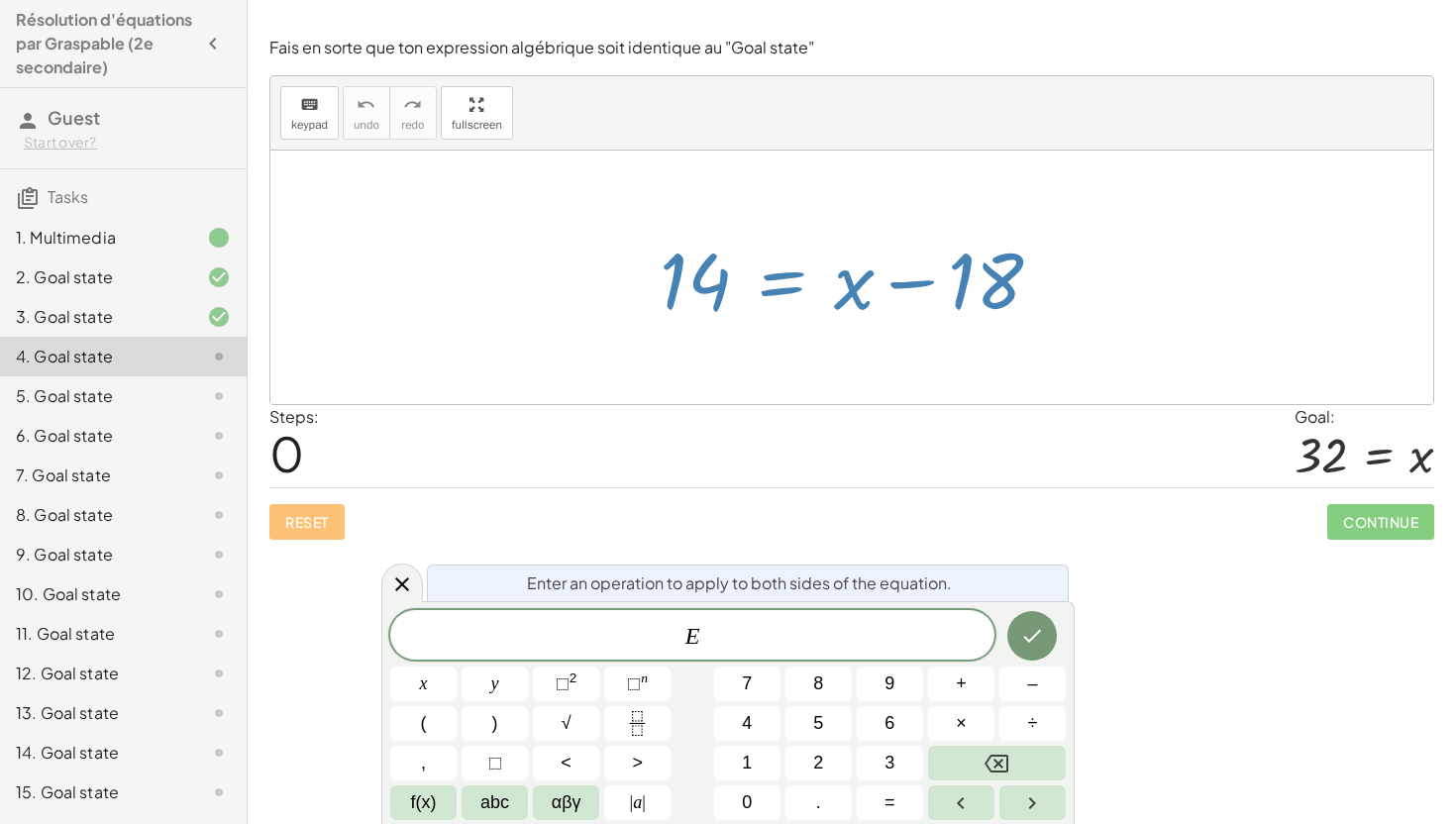click at bounding box center [859, 277] 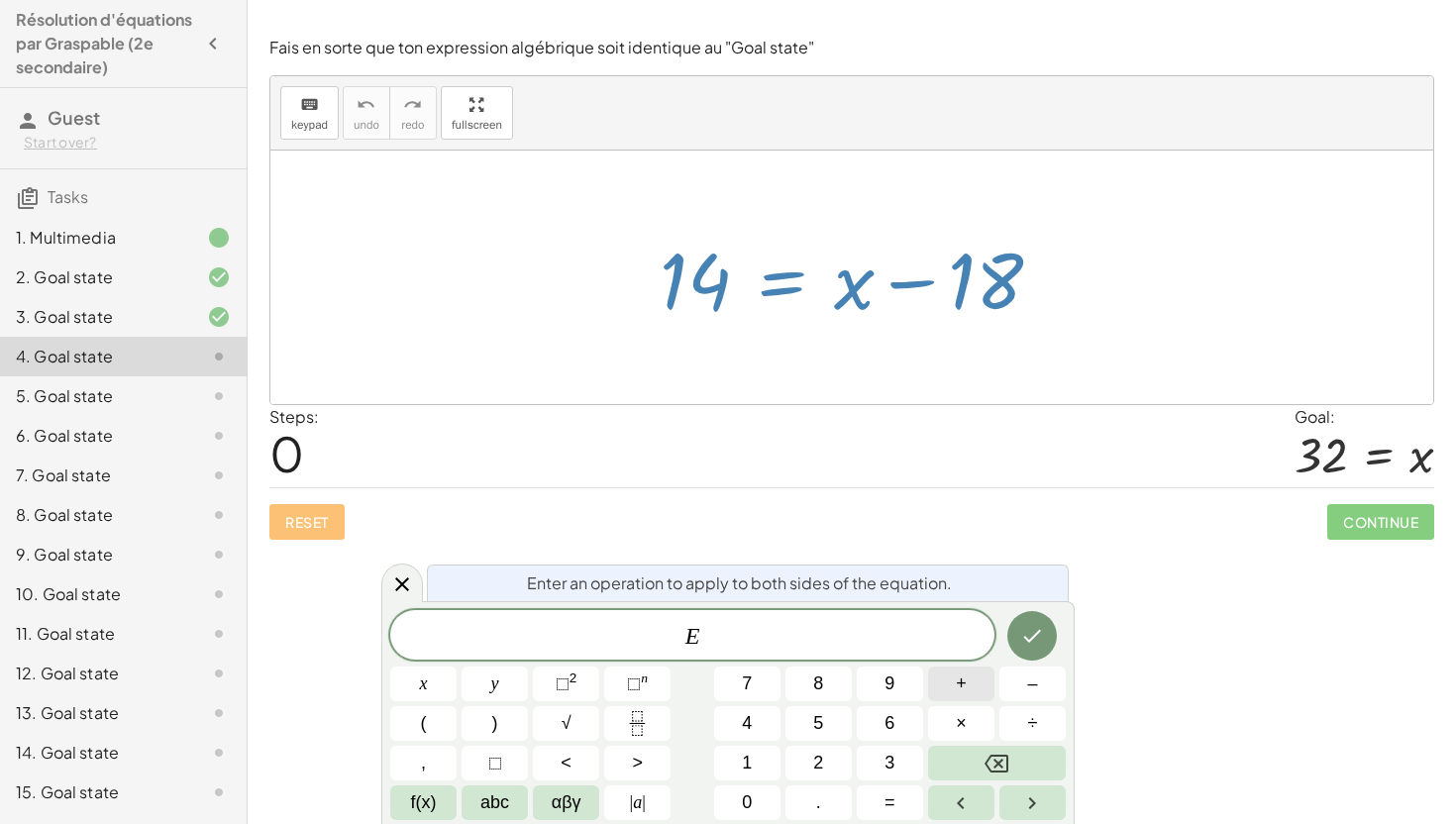 click on "+" at bounding box center [961, 683] 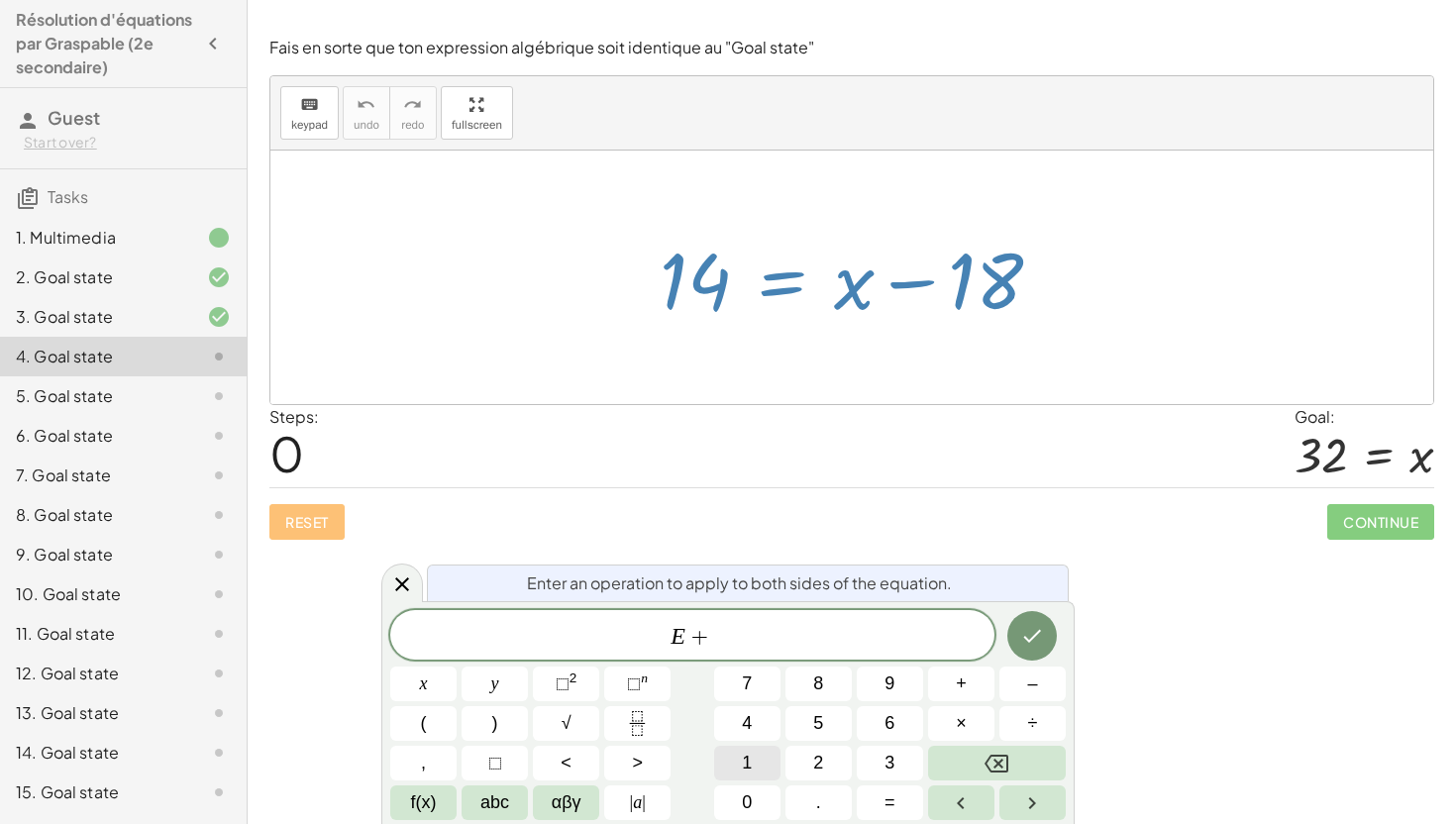 click on "1" at bounding box center (747, 763) 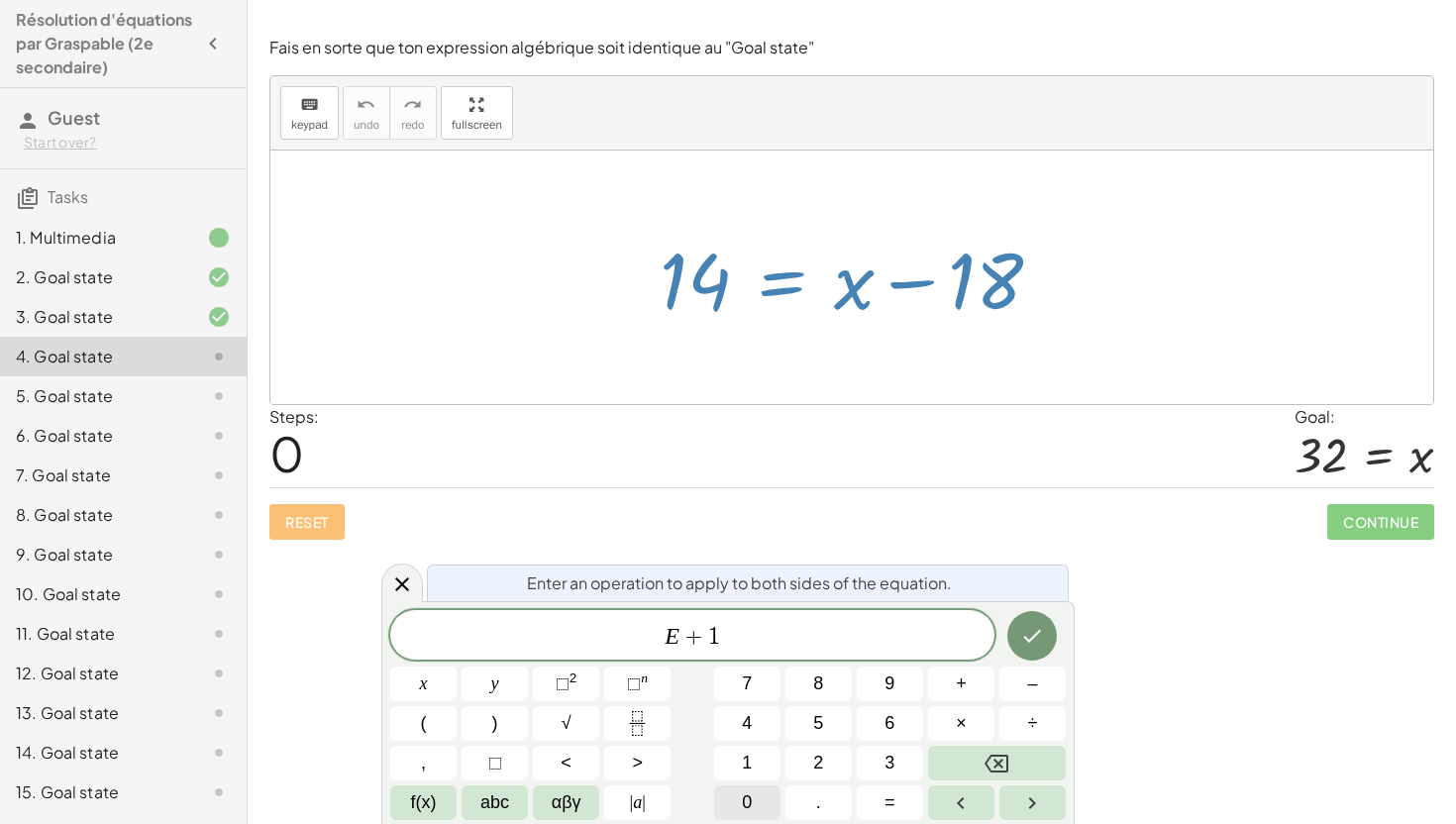 click on "0" at bounding box center (747, 802) 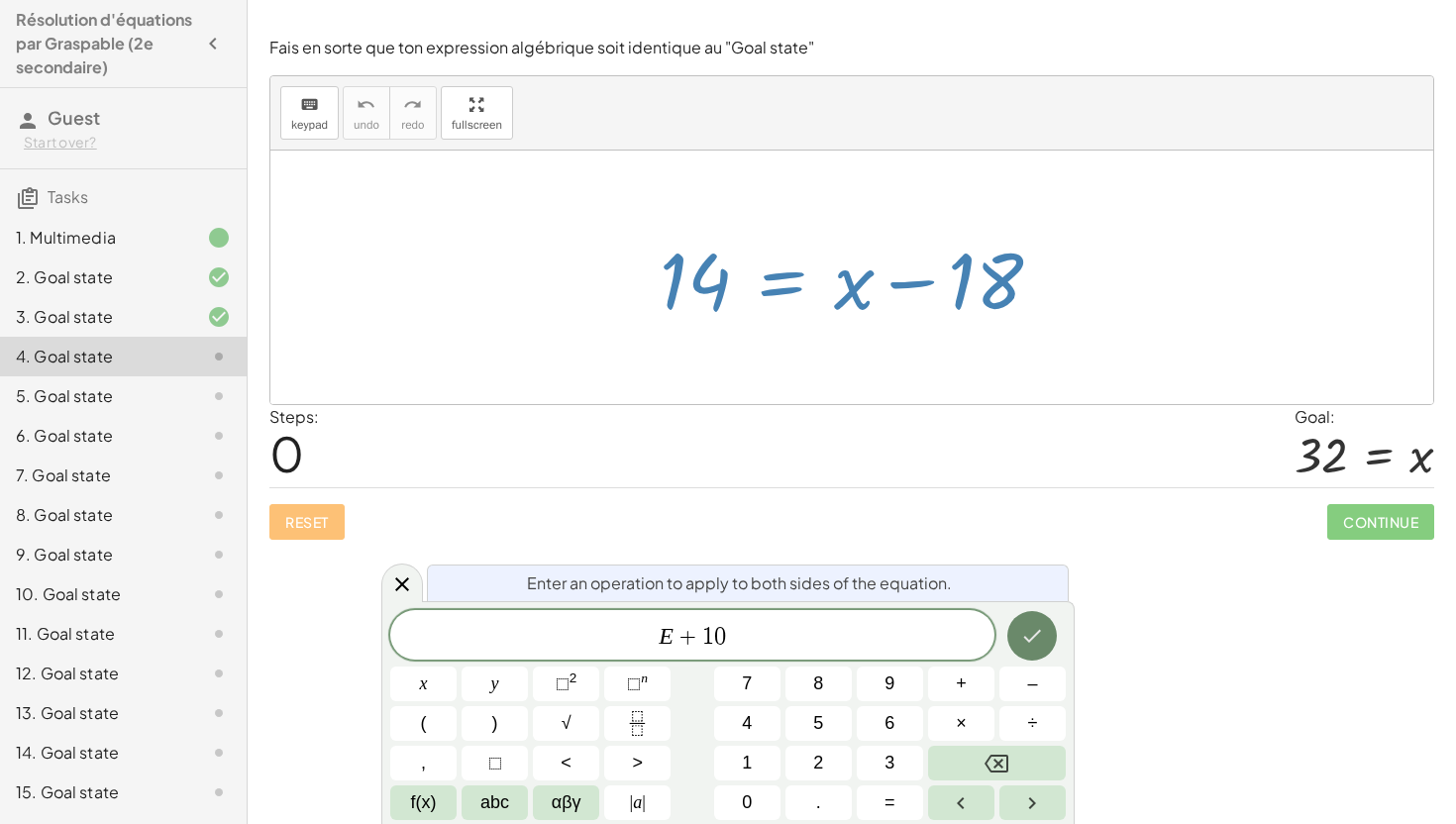 click 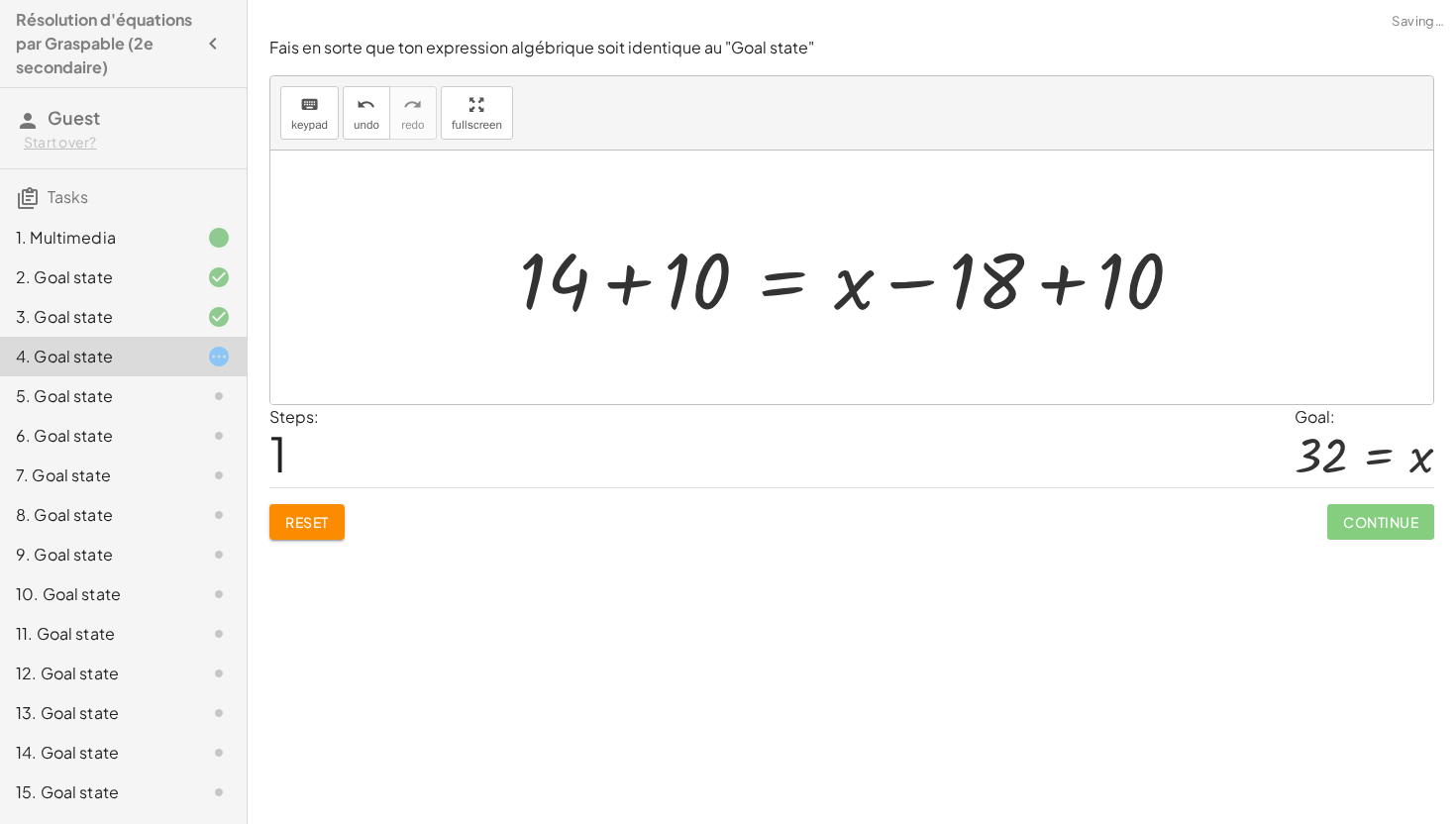 click at bounding box center [859, 277] 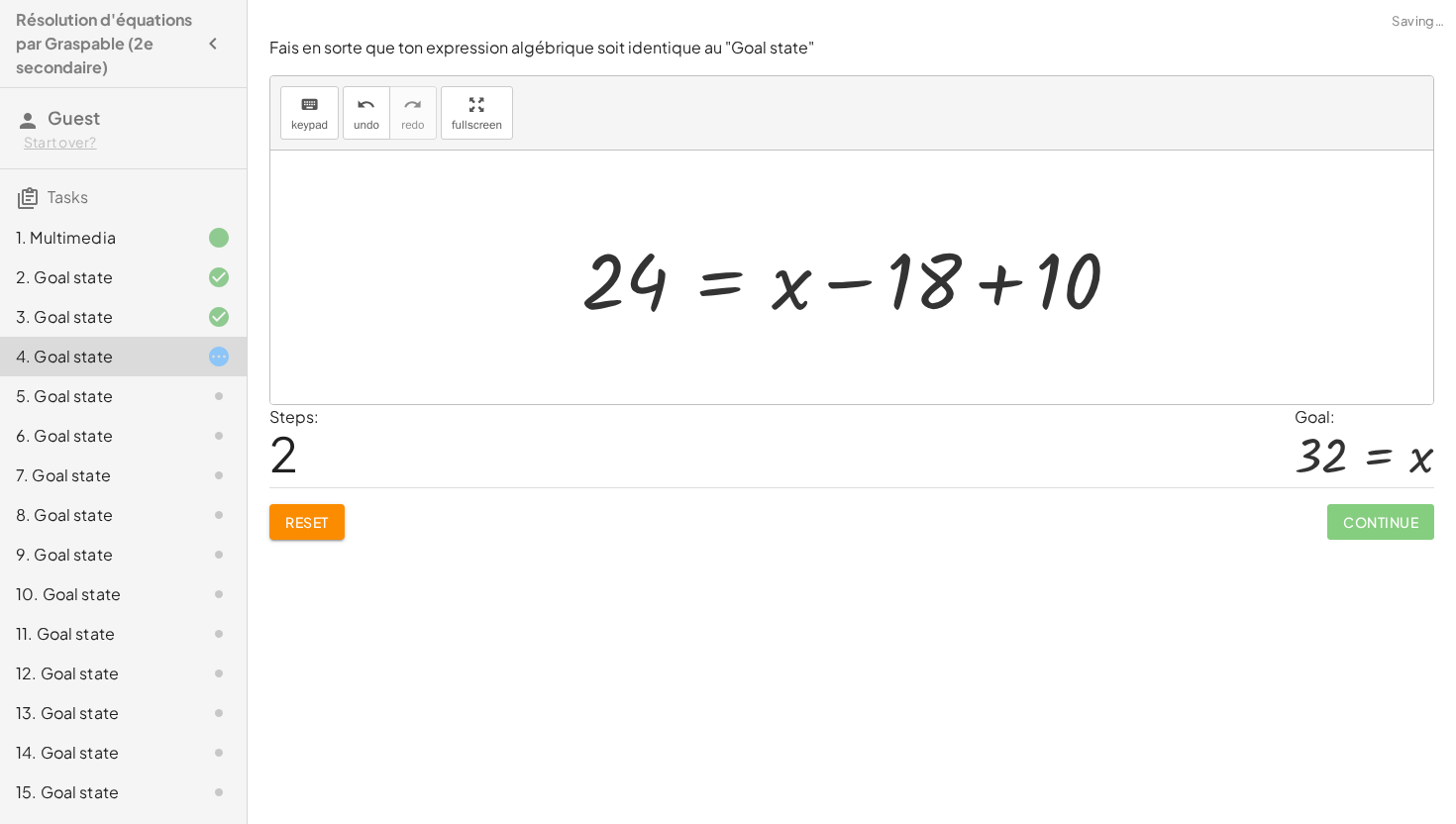 click at bounding box center [859, 277] 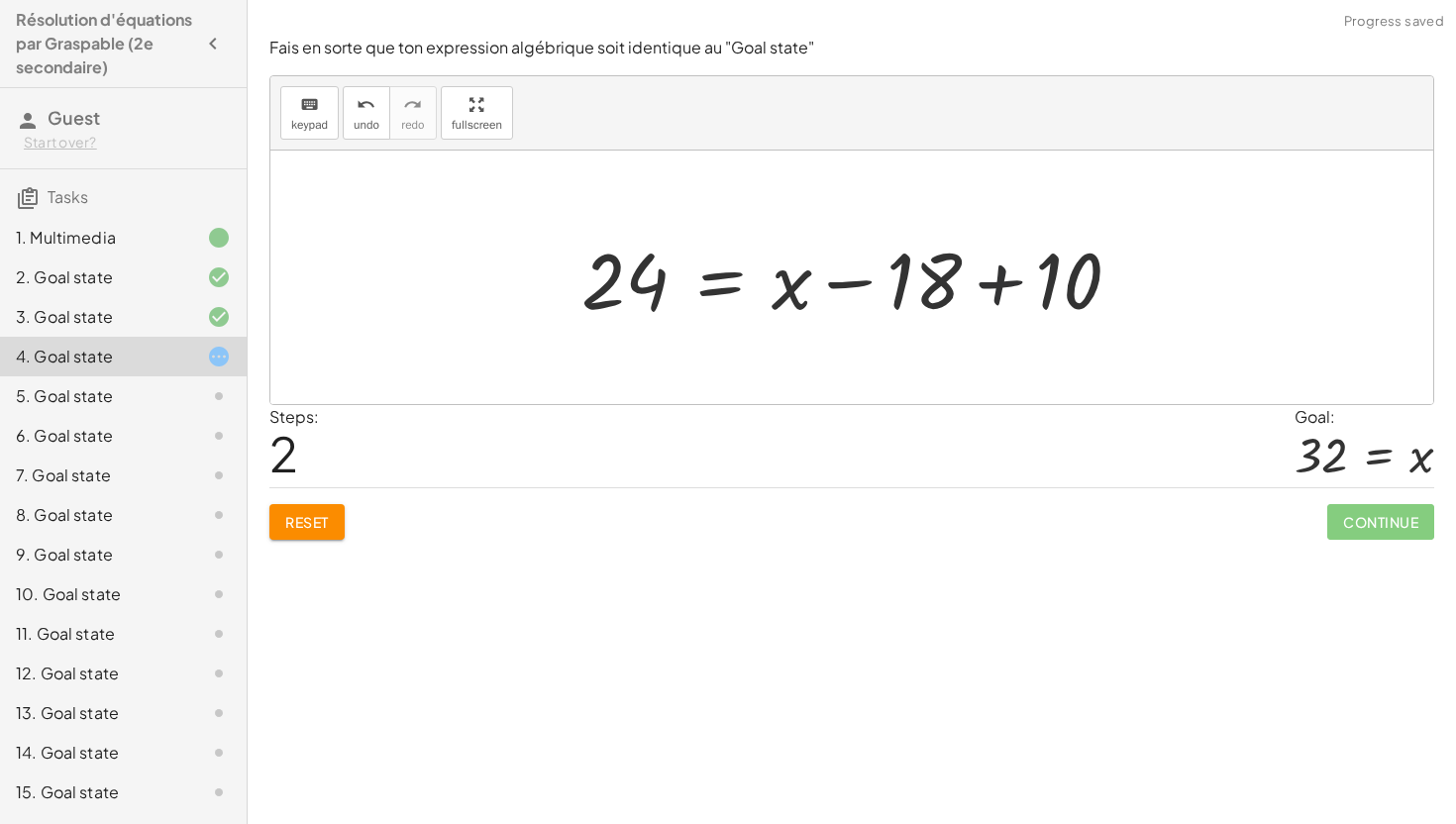 click at bounding box center (859, 277) 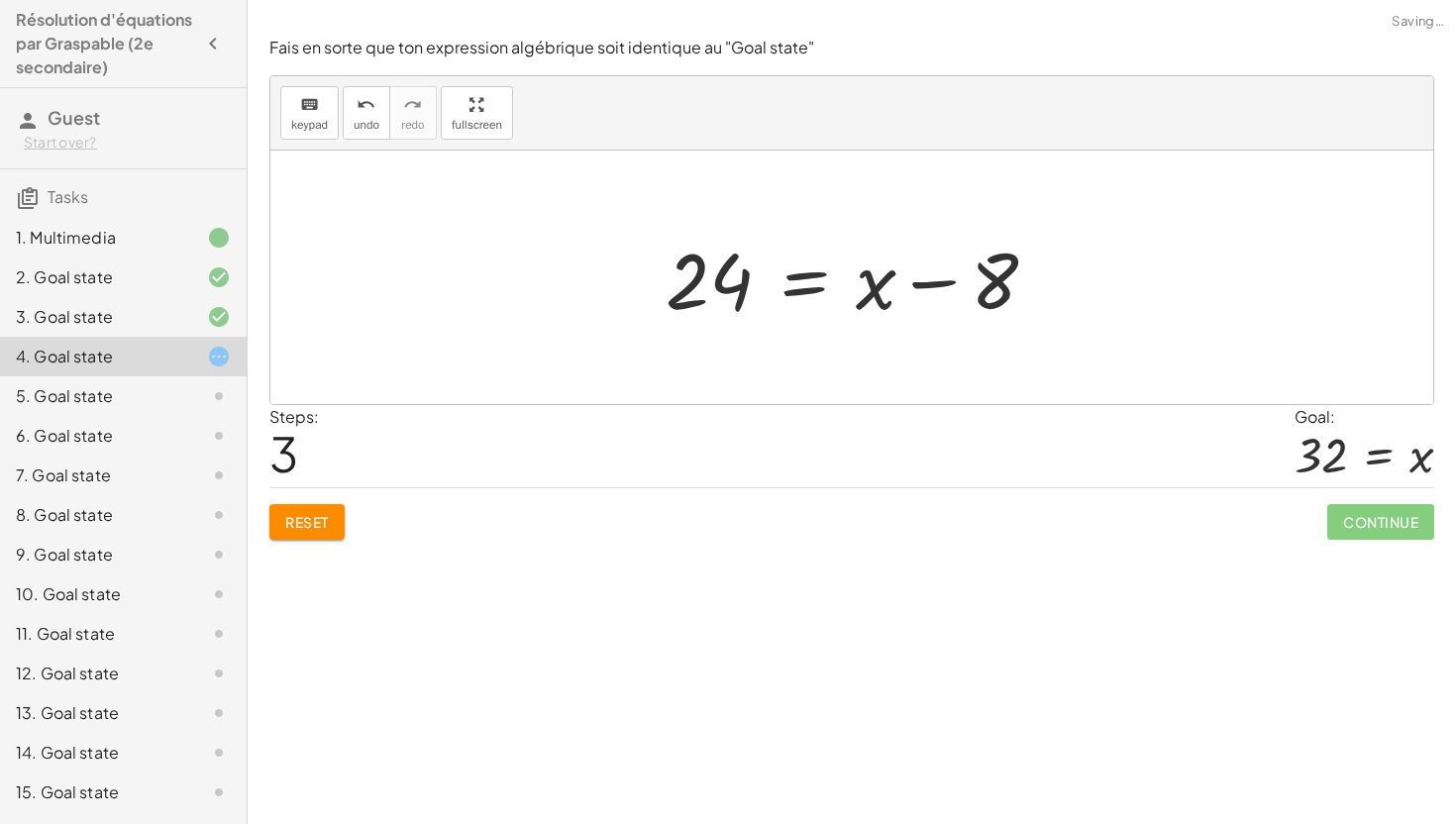 click at bounding box center (859, 277) 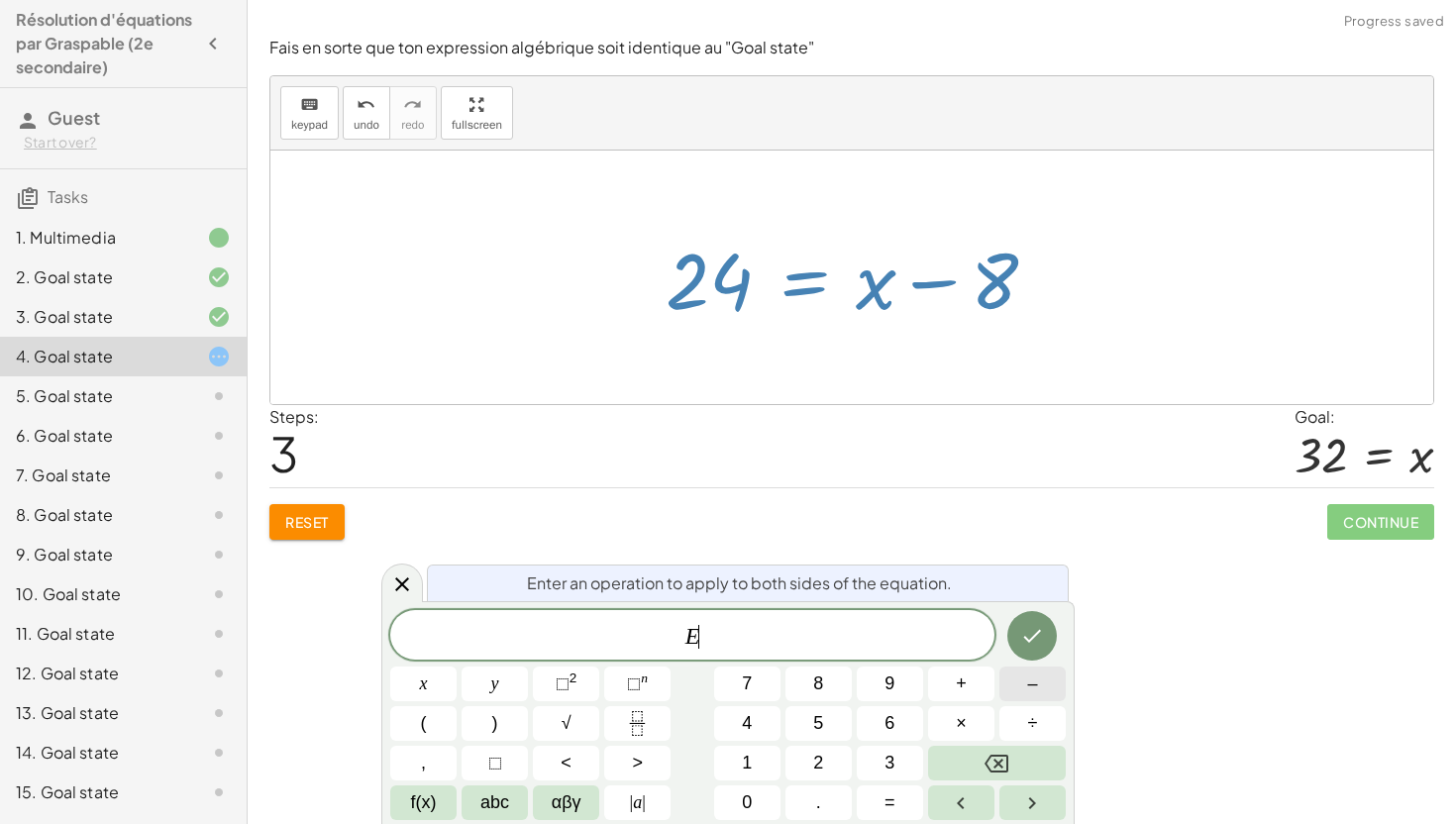 click on "–" at bounding box center (1032, 683) 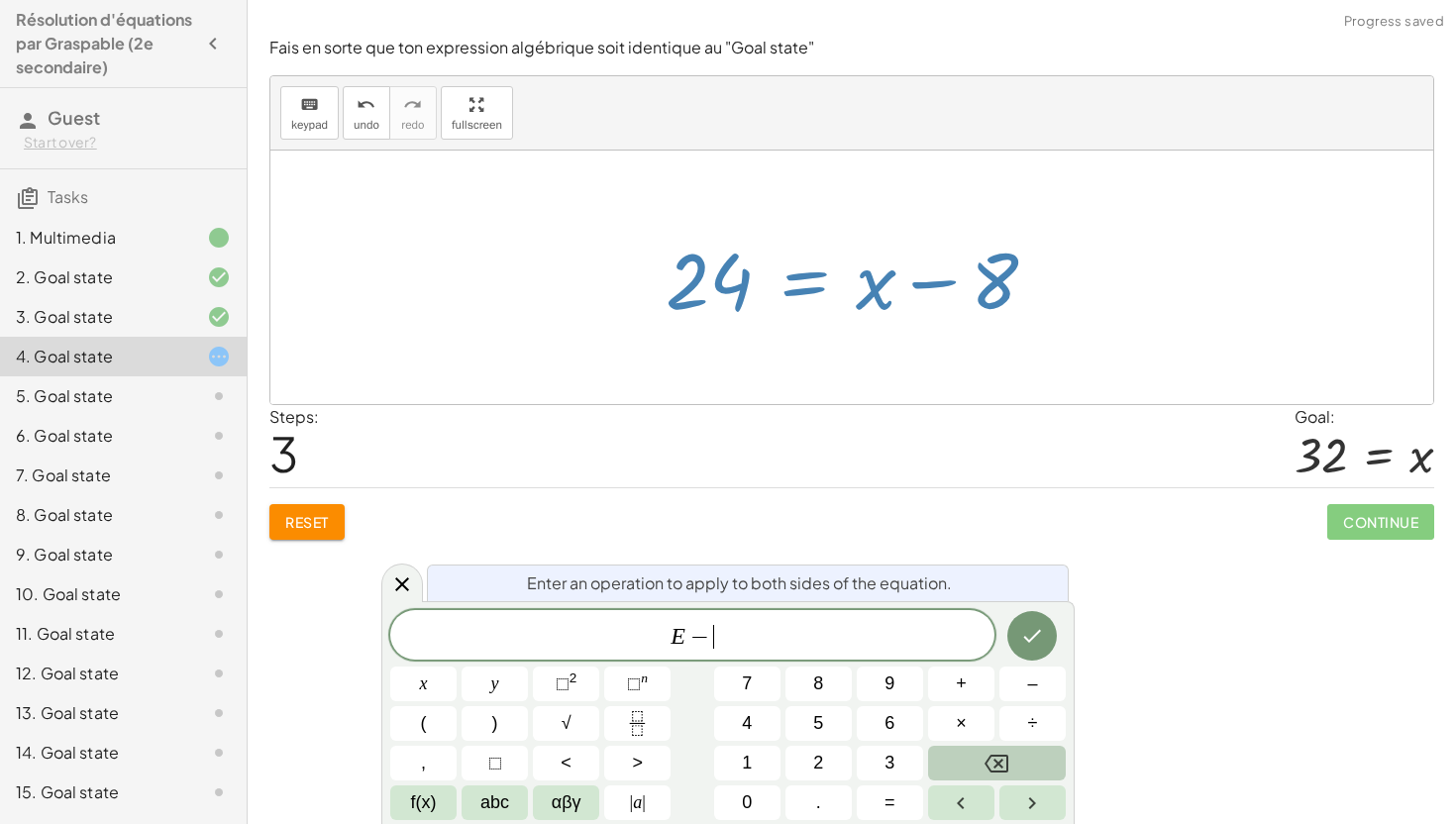 click 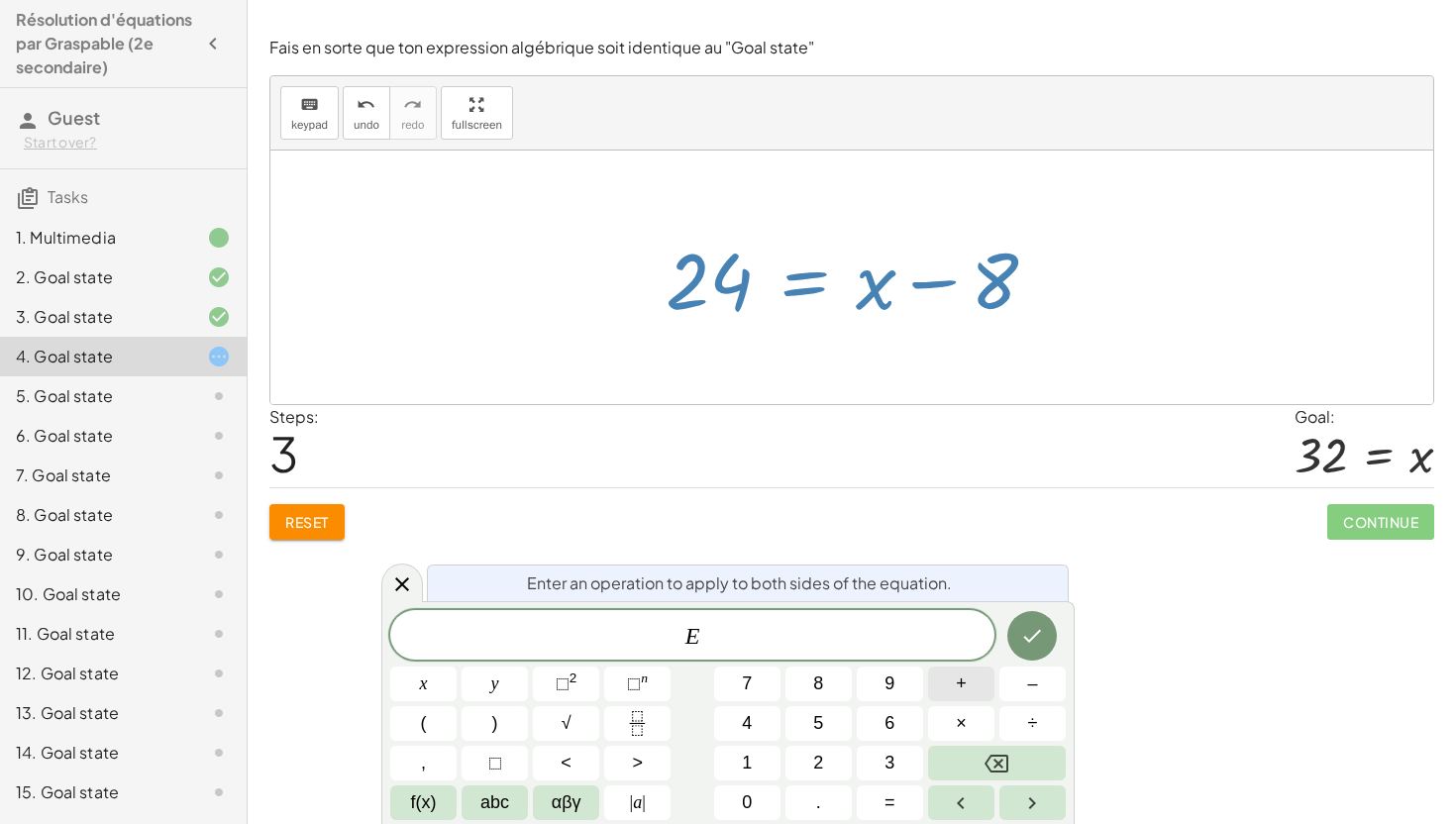 click on "+" at bounding box center [961, 683] 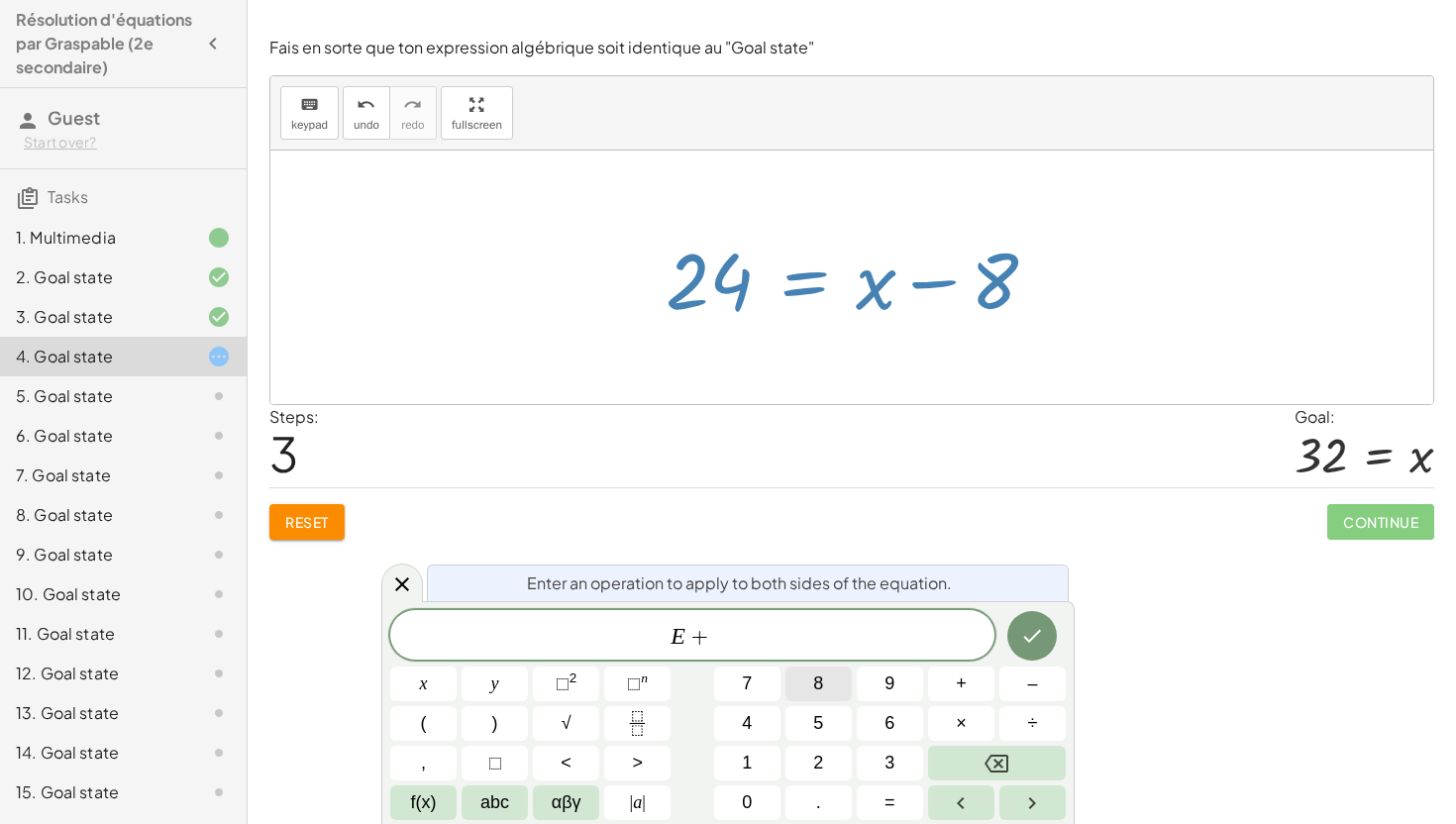 click on "8" at bounding box center [818, 683] 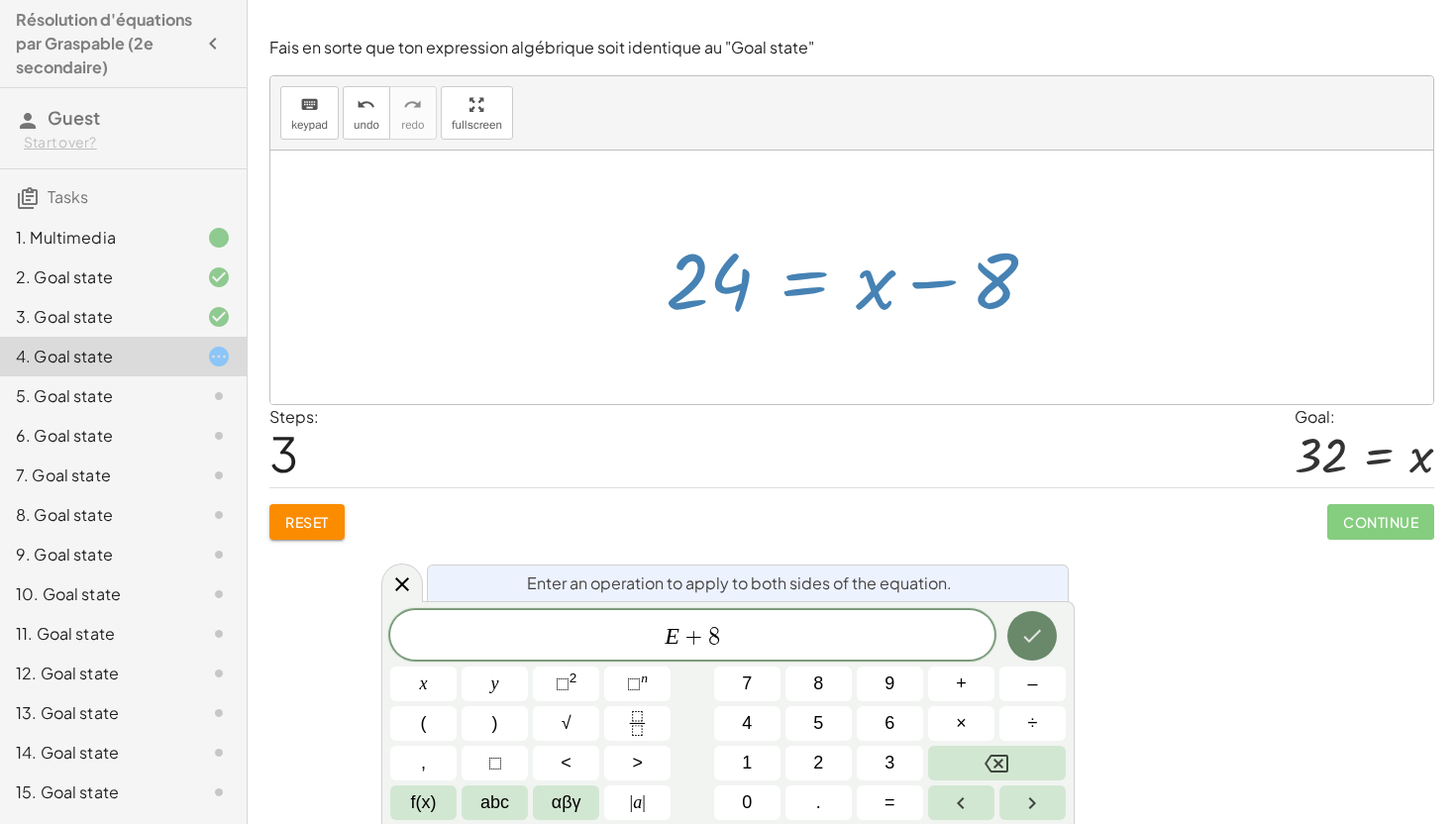 click 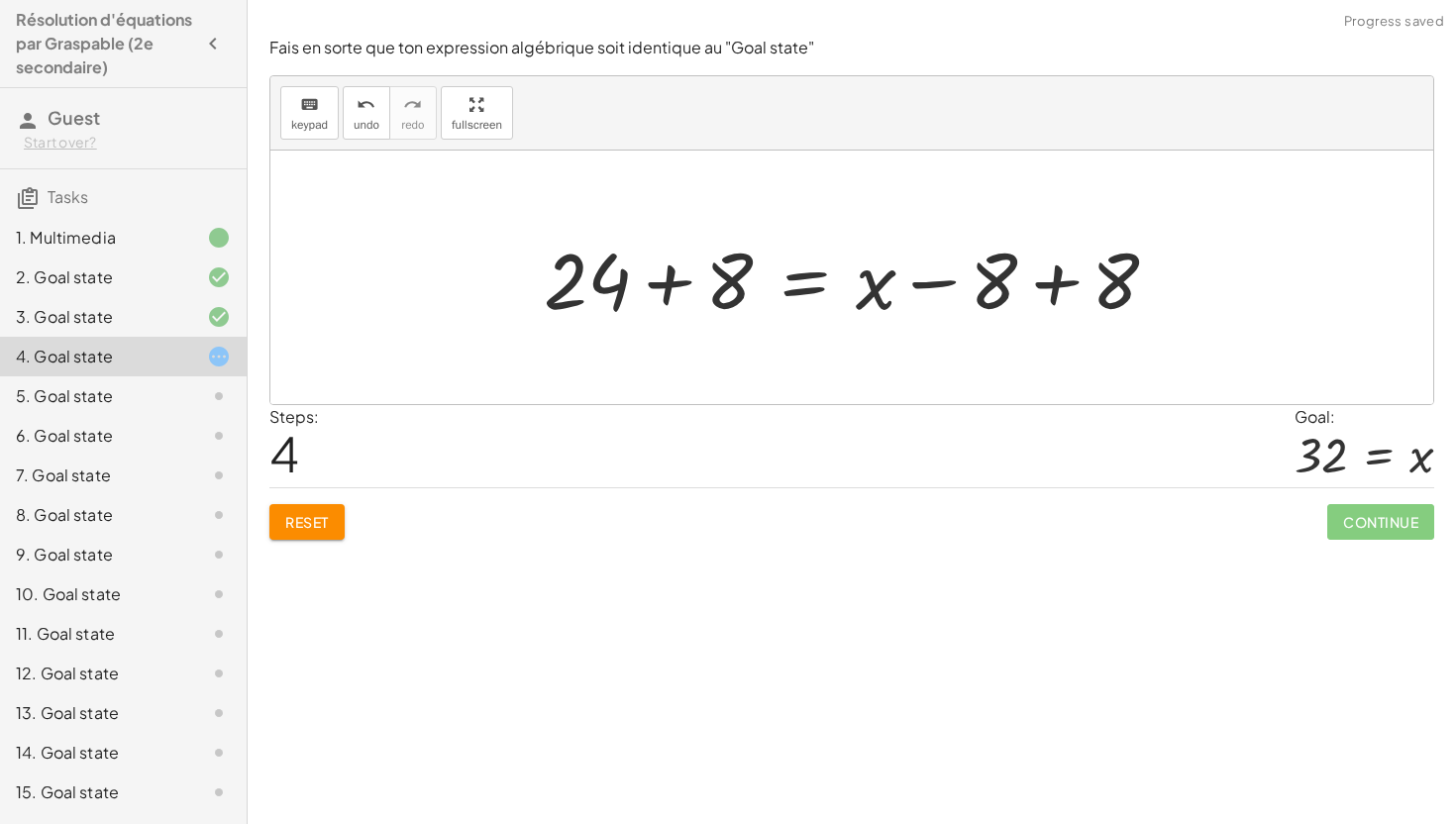 click at bounding box center (859, 277) 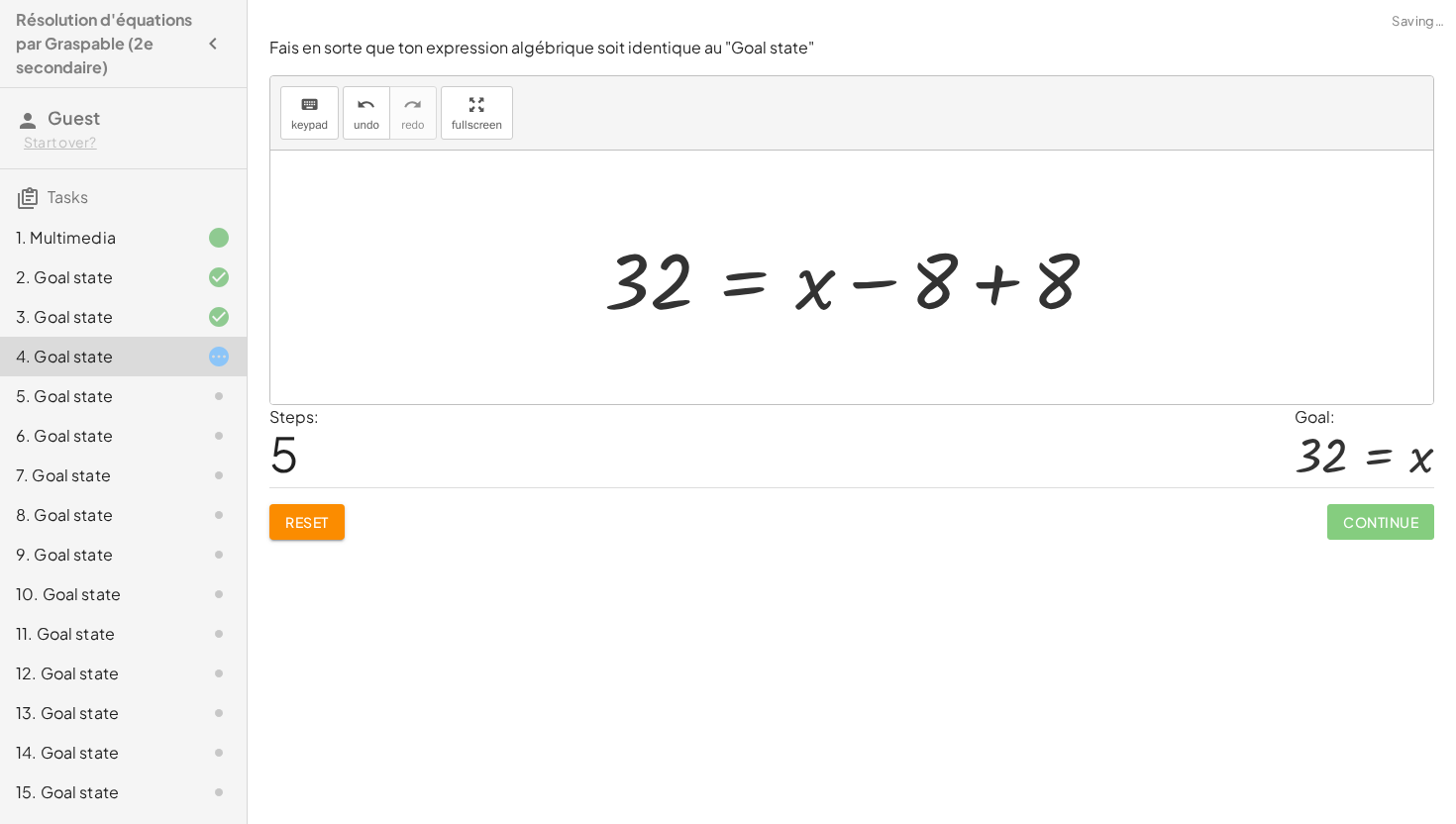 click at bounding box center [859, 277] 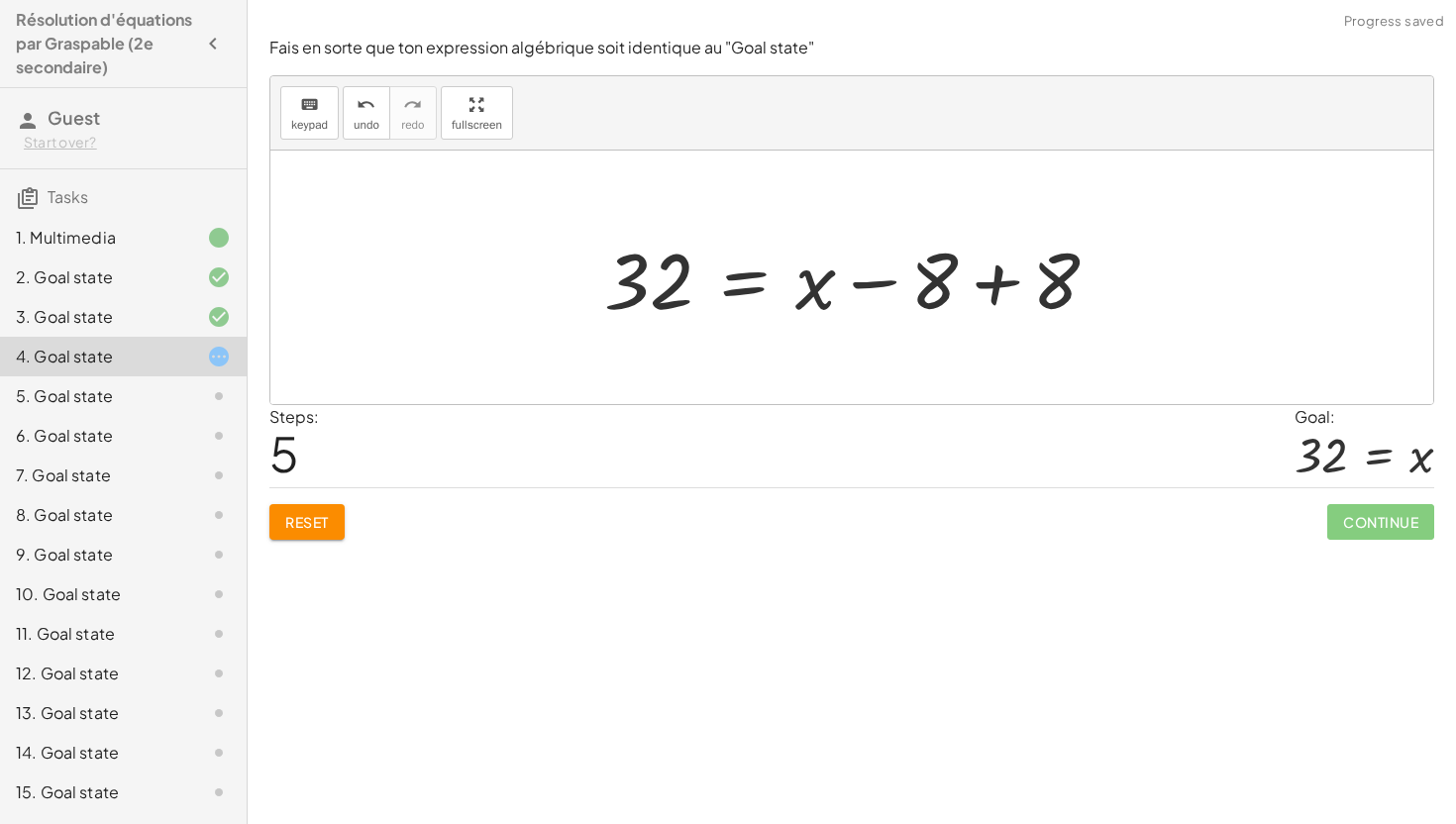 click at bounding box center [859, 277] 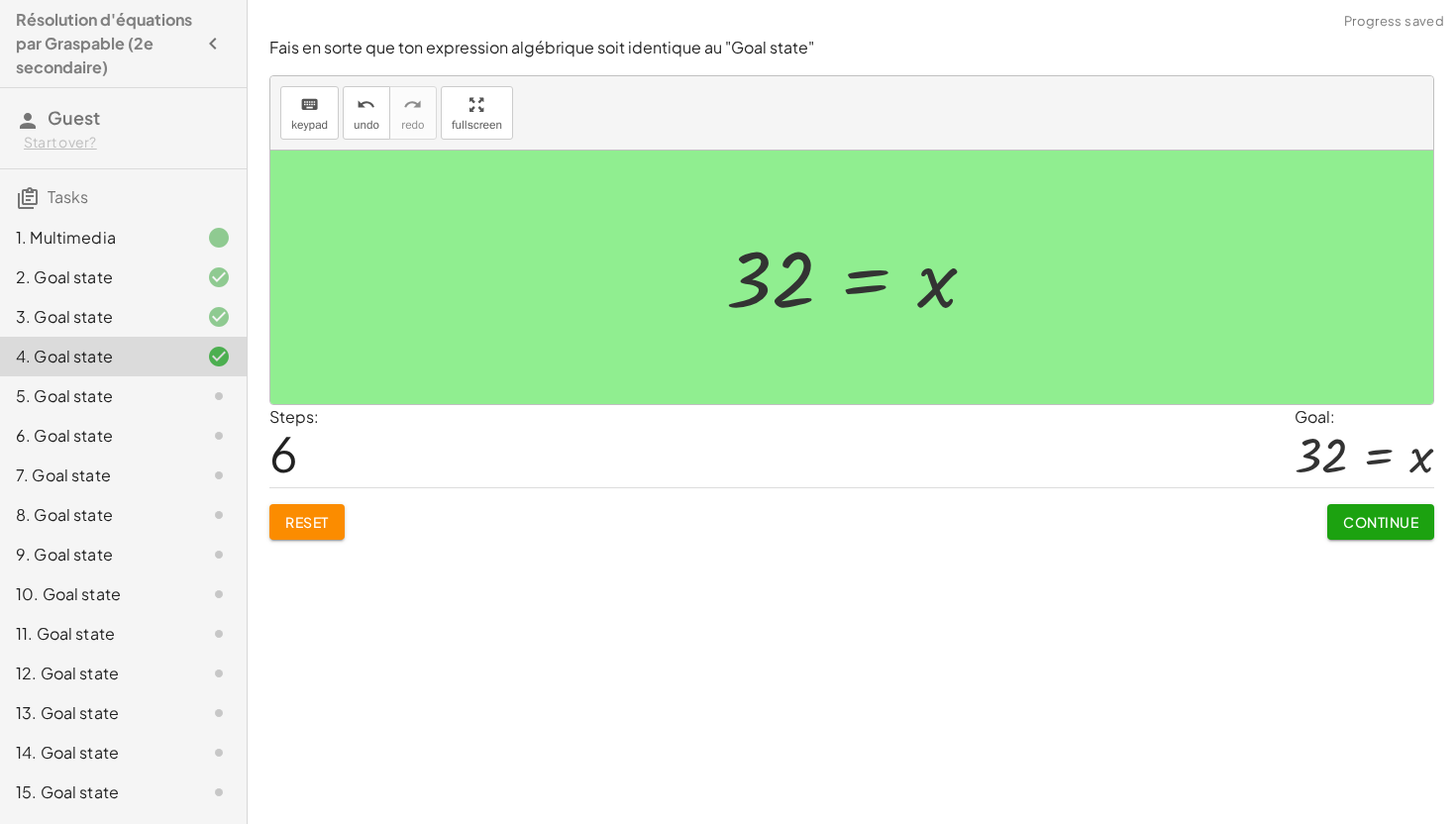 click on "Continue" 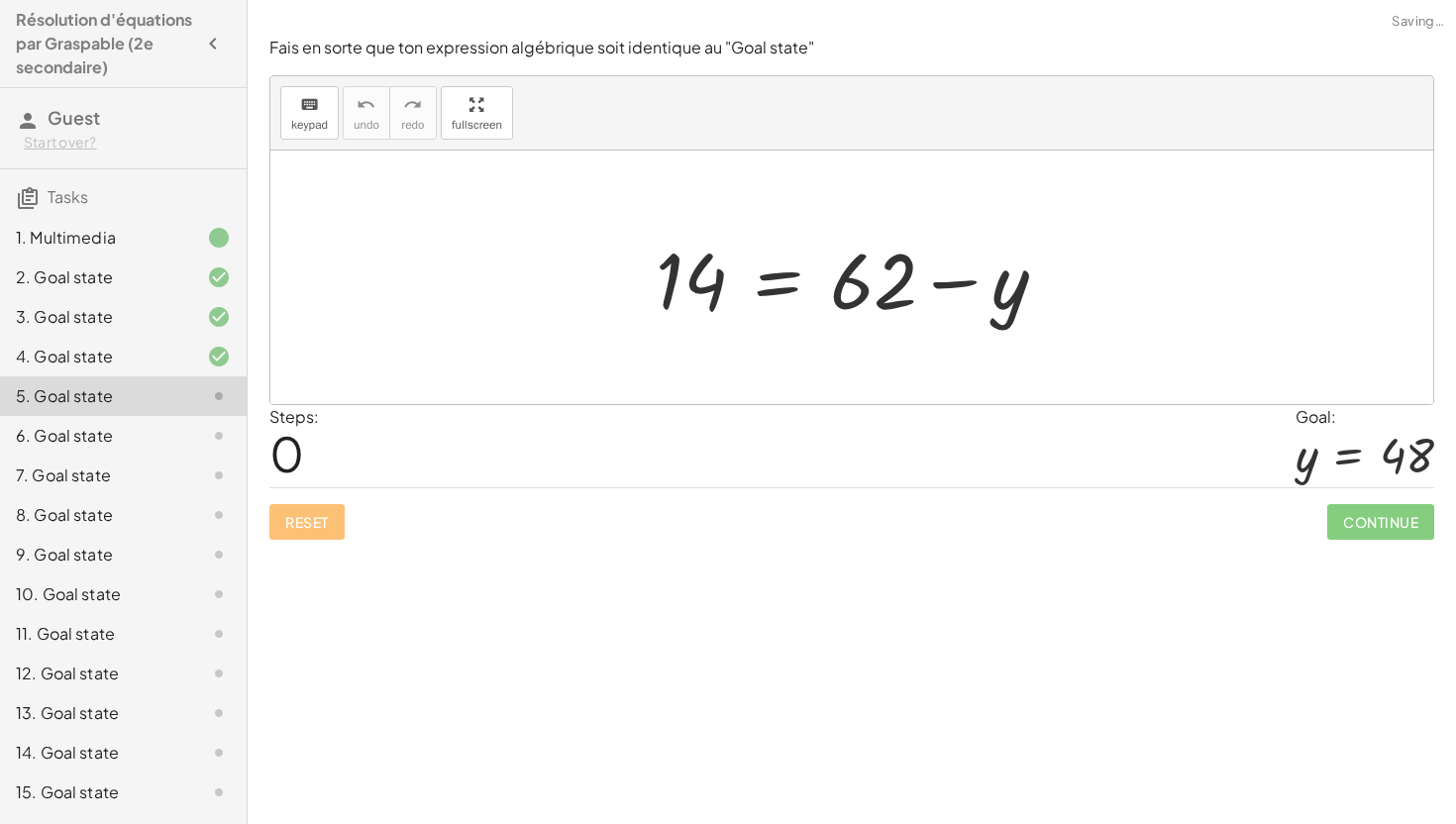 click at bounding box center [859, 277] 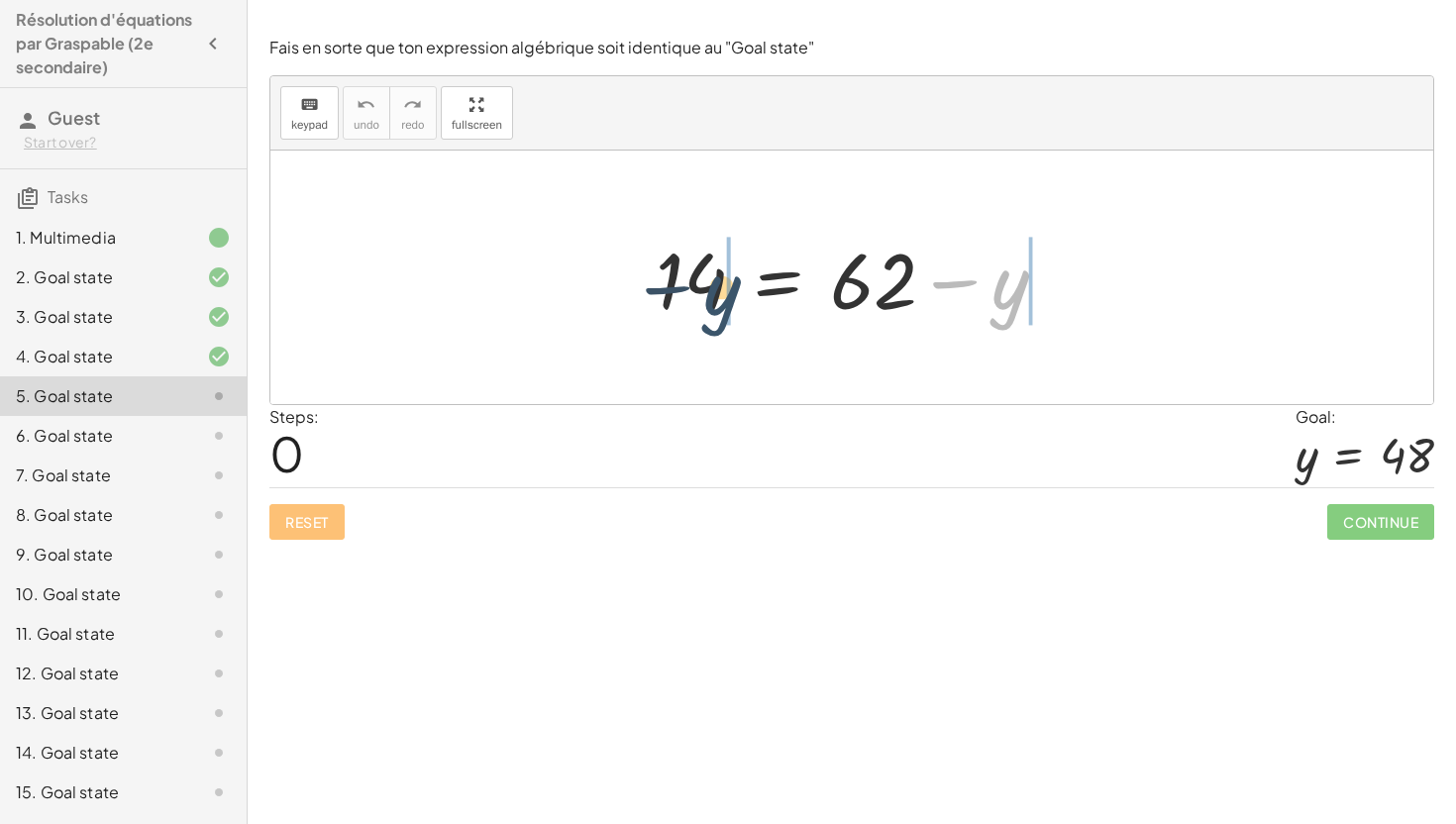 drag, startPoint x: 1014, startPoint y: 305, endPoint x: 664, endPoint y: 279, distance: 350.96439 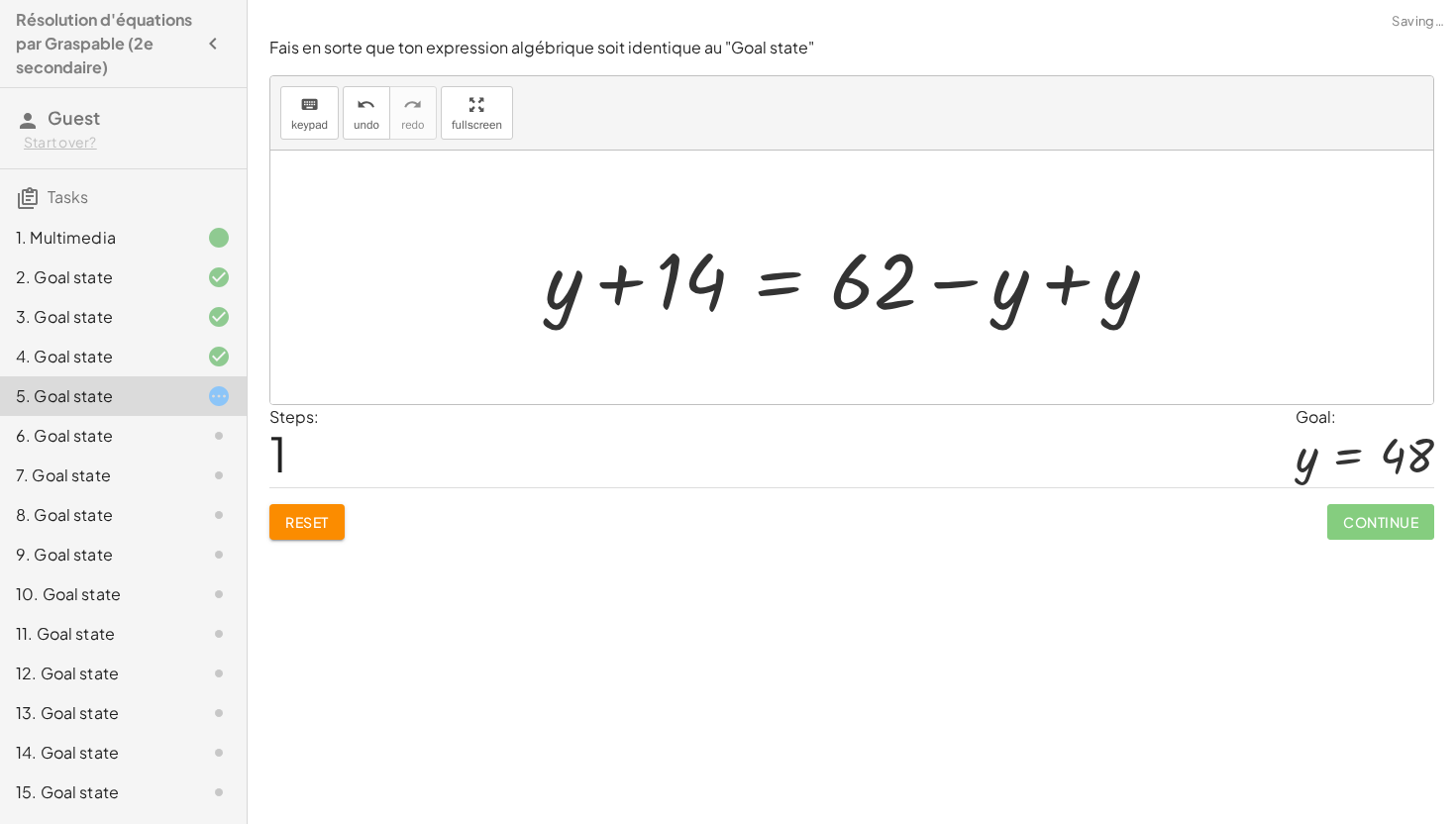click at bounding box center [860, 277] 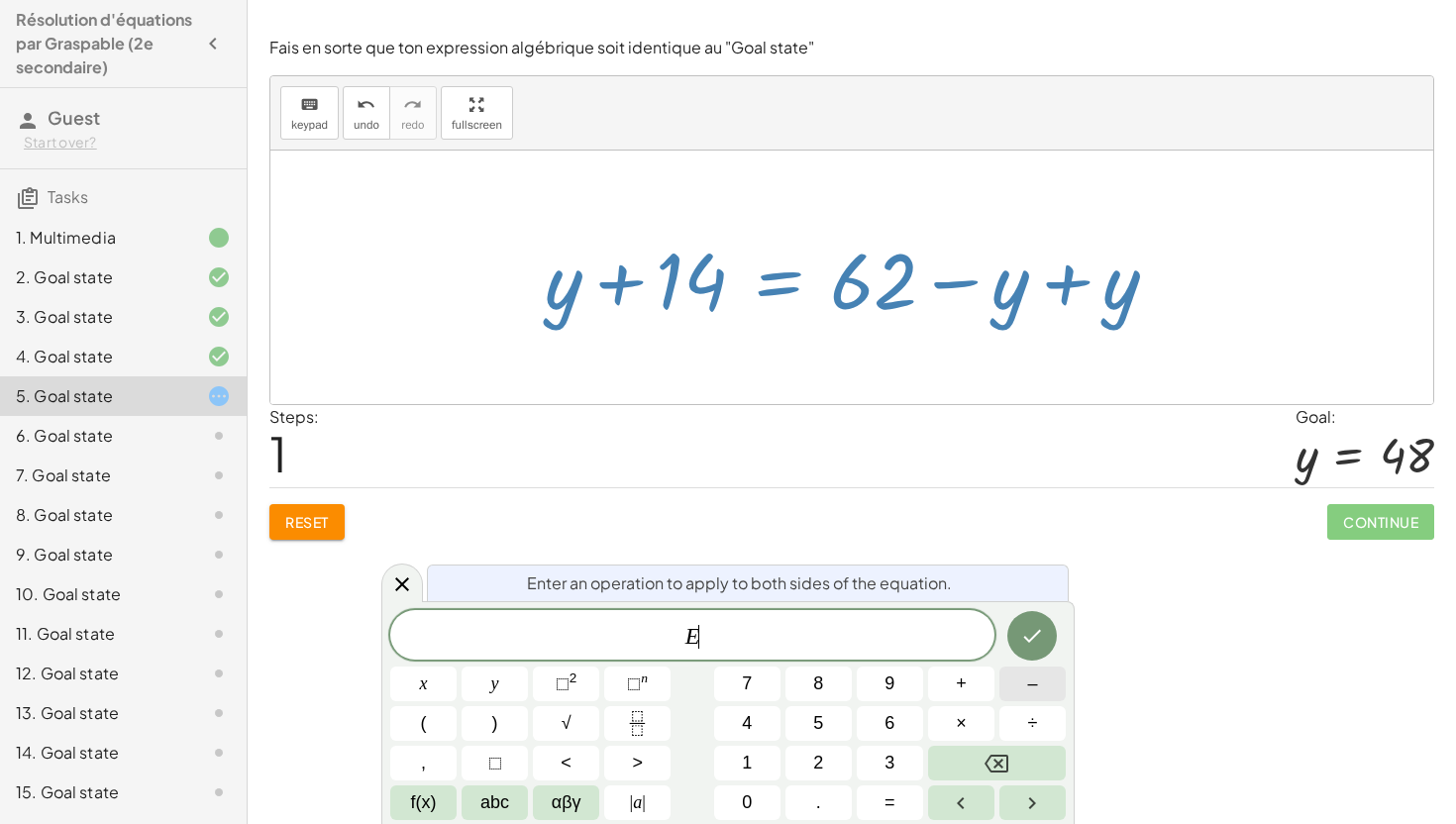 click on "–" at bounding box center [1032, 683] 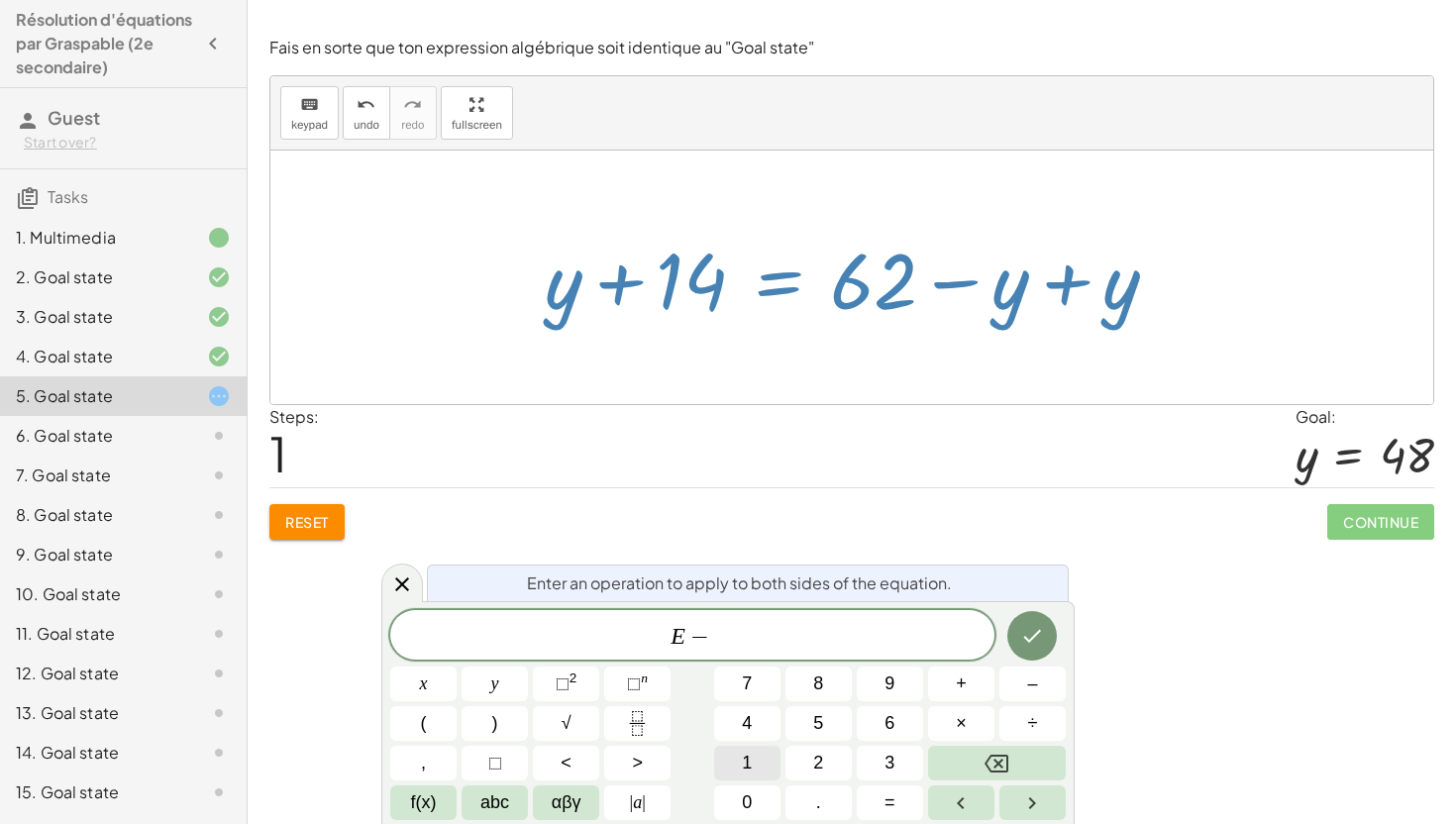 click on "1" at bounding box center [747, 763] 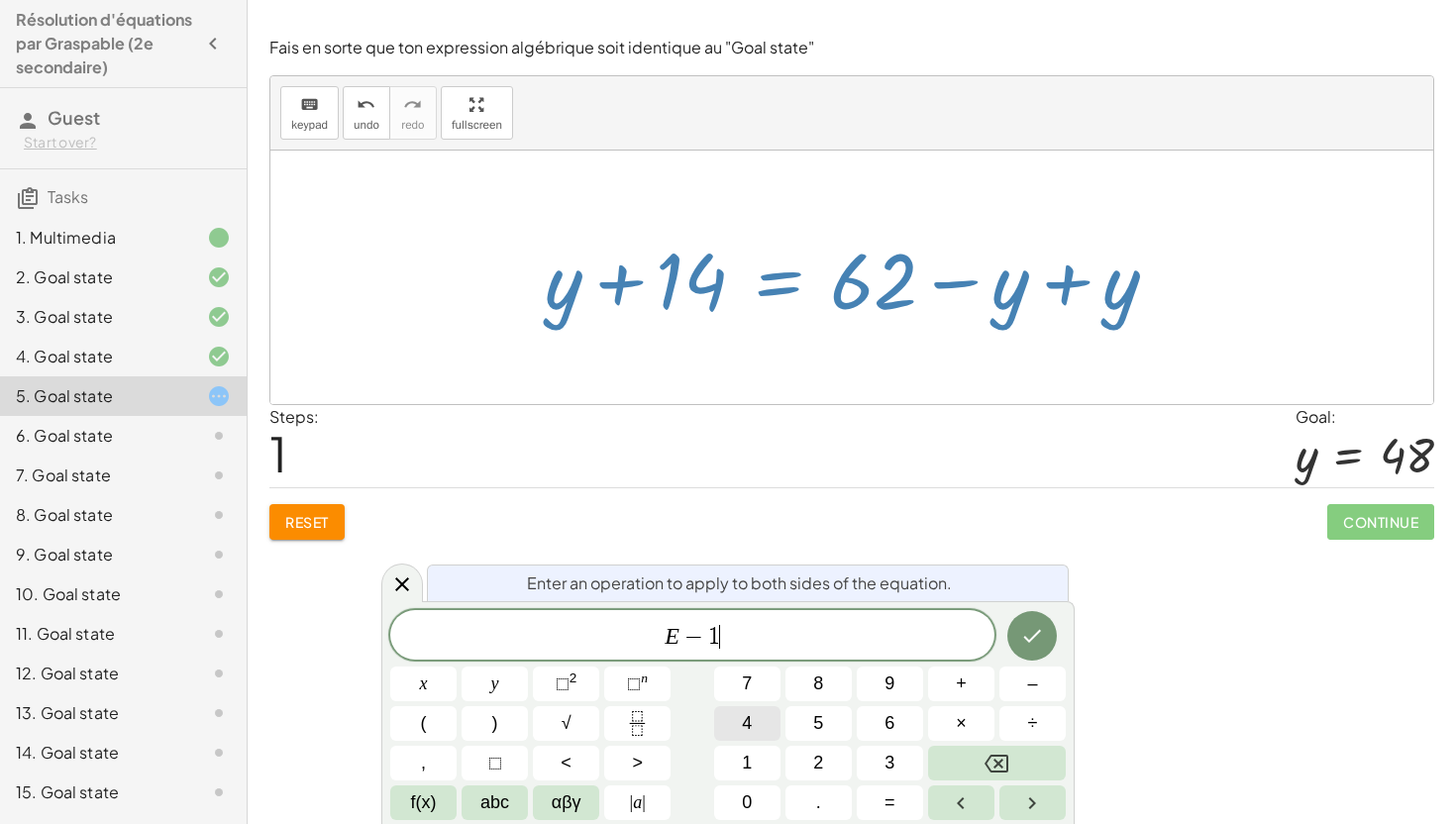 click on "4" at bounding box center (747, 723) 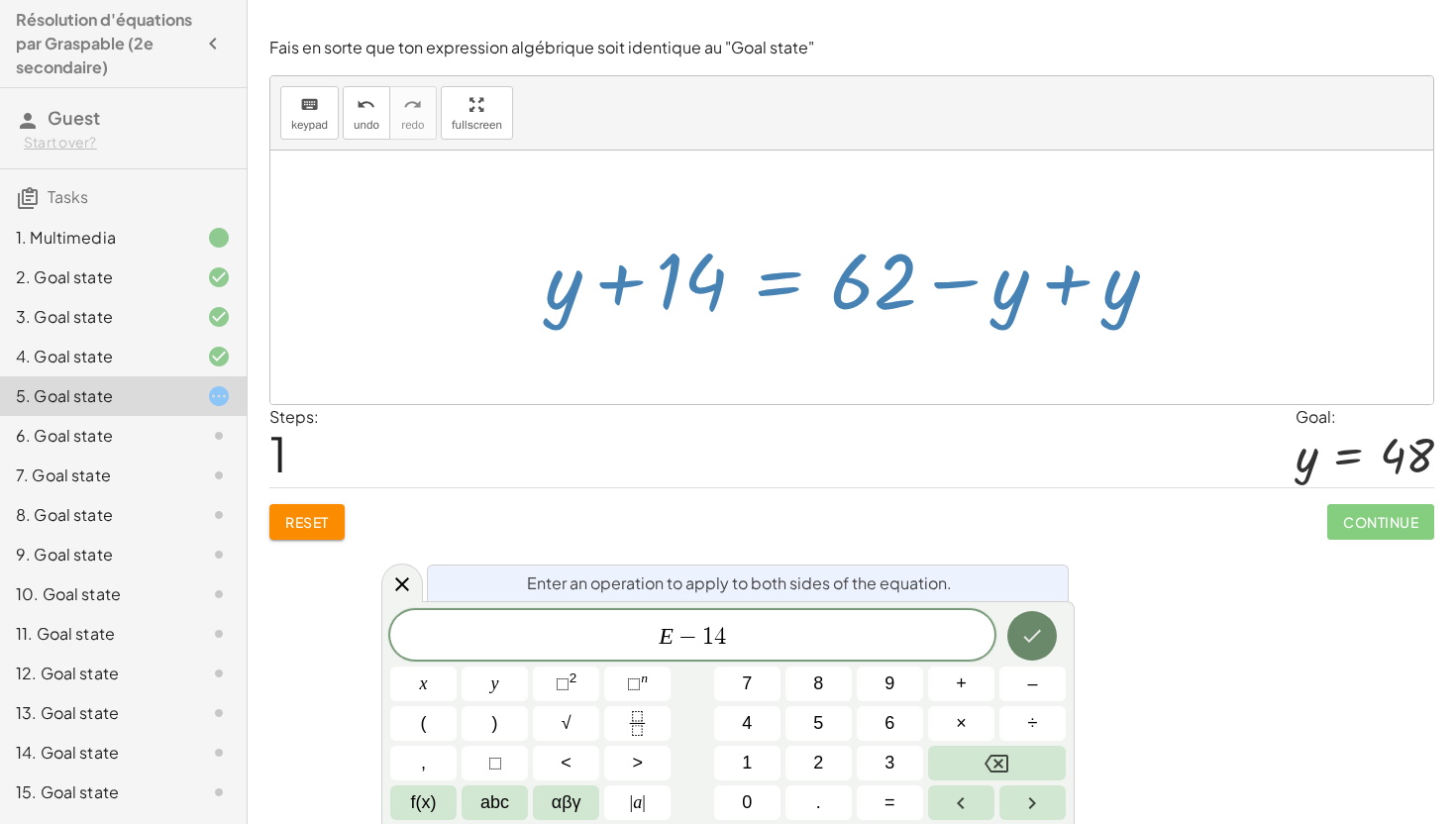 click 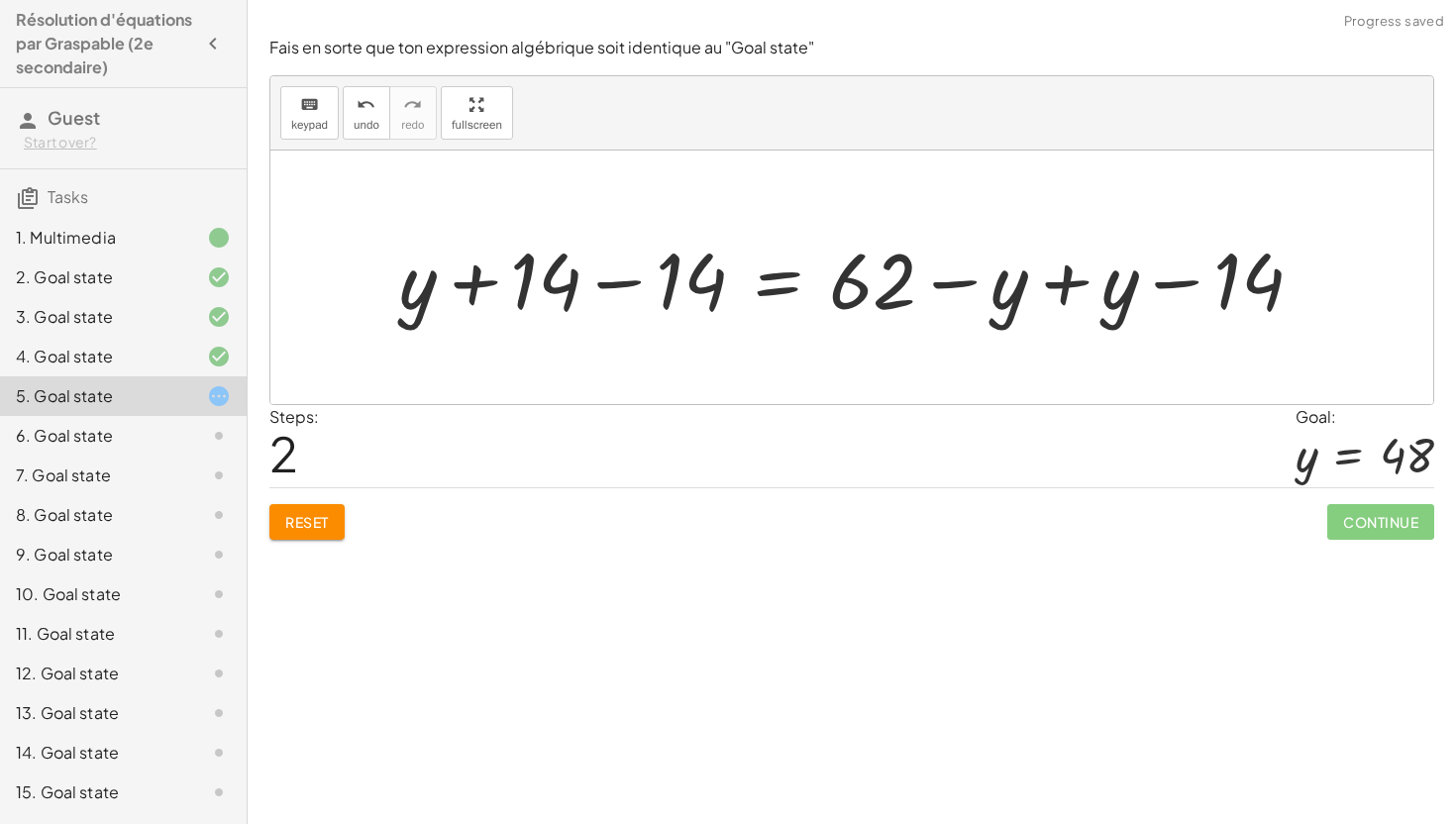 click at bounding box center (859, 277) 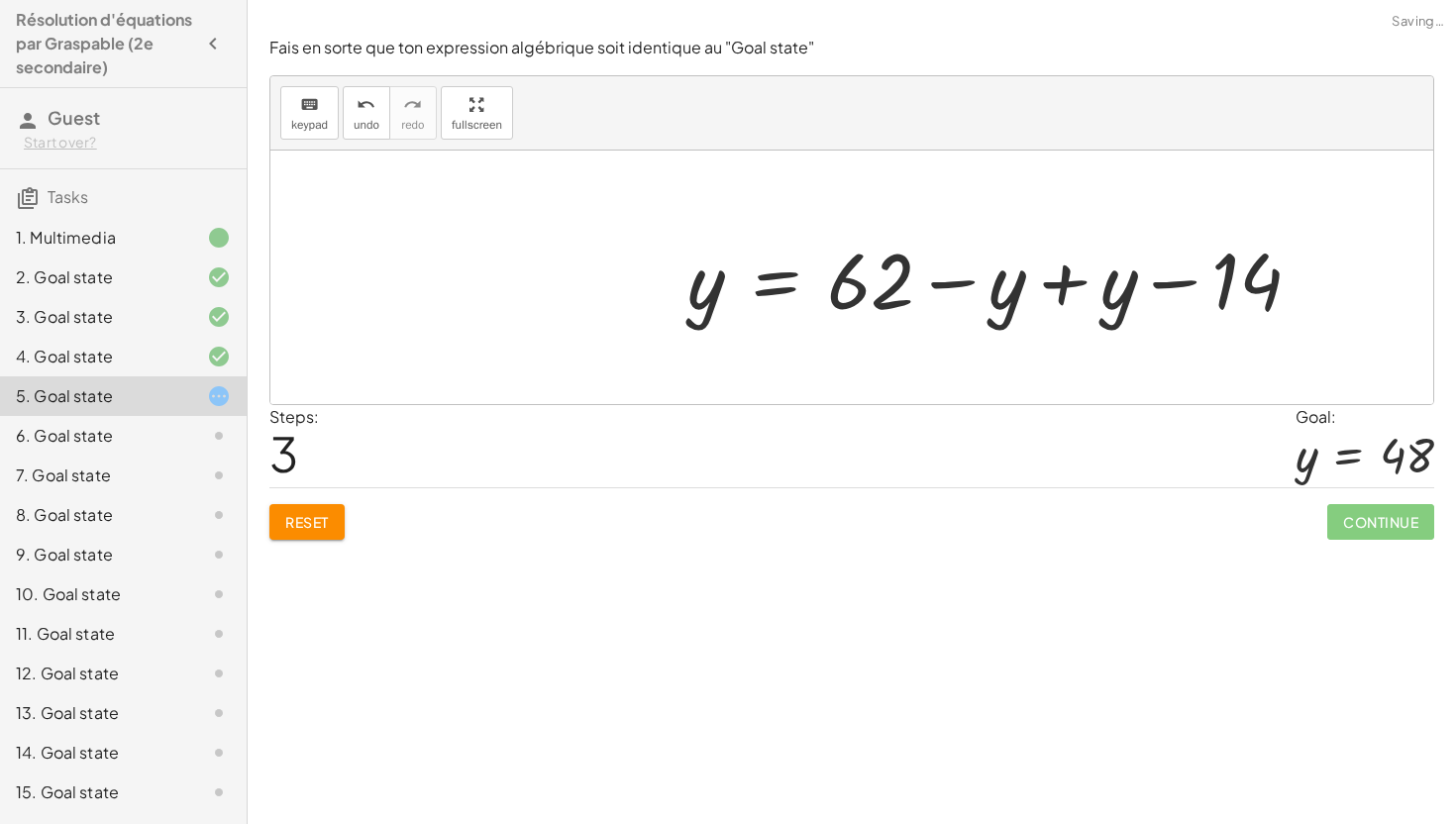 click at bounding box center (1002, 277) 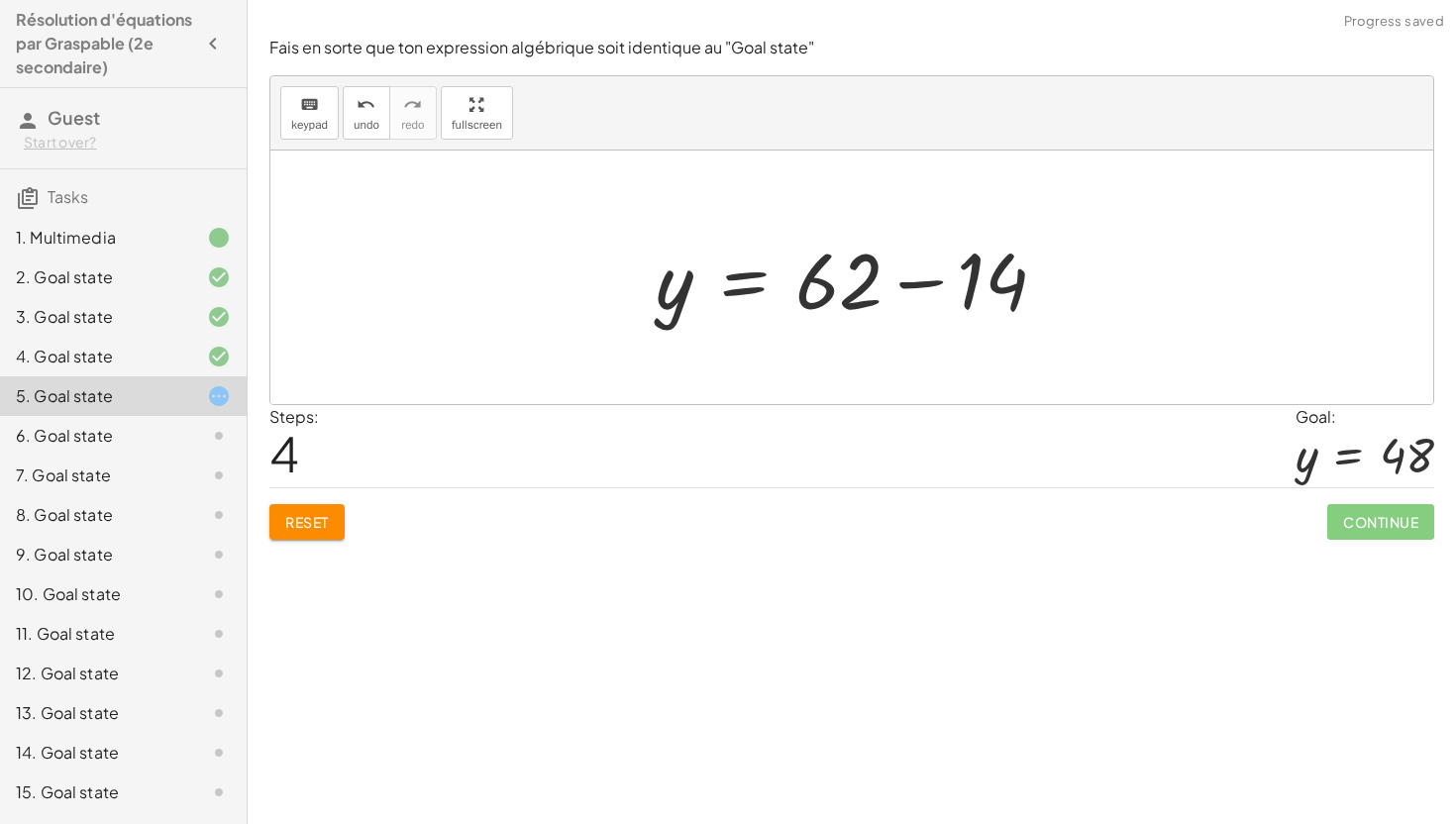 click at bounding box center (859, 277) 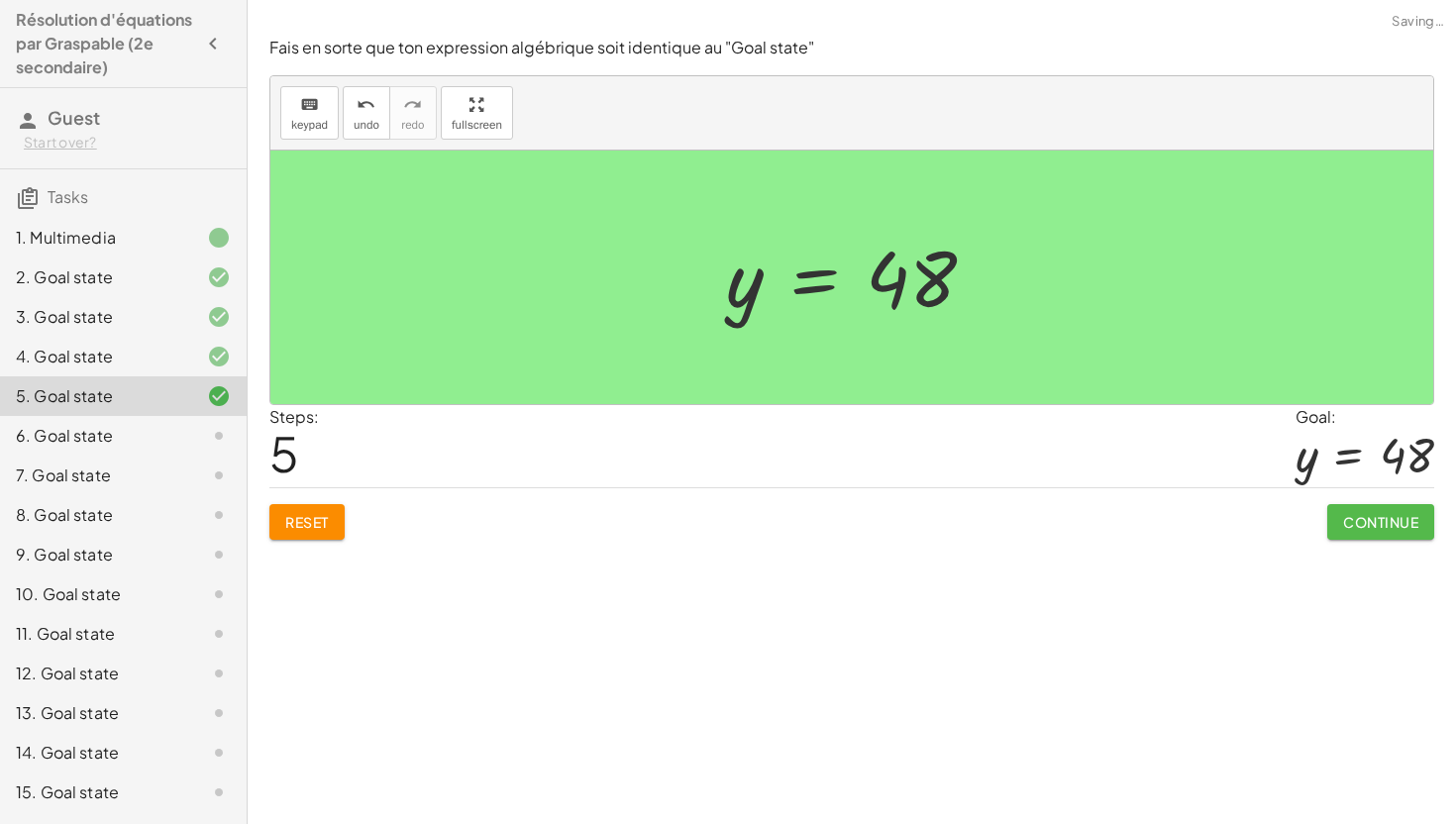 click on "Continue" 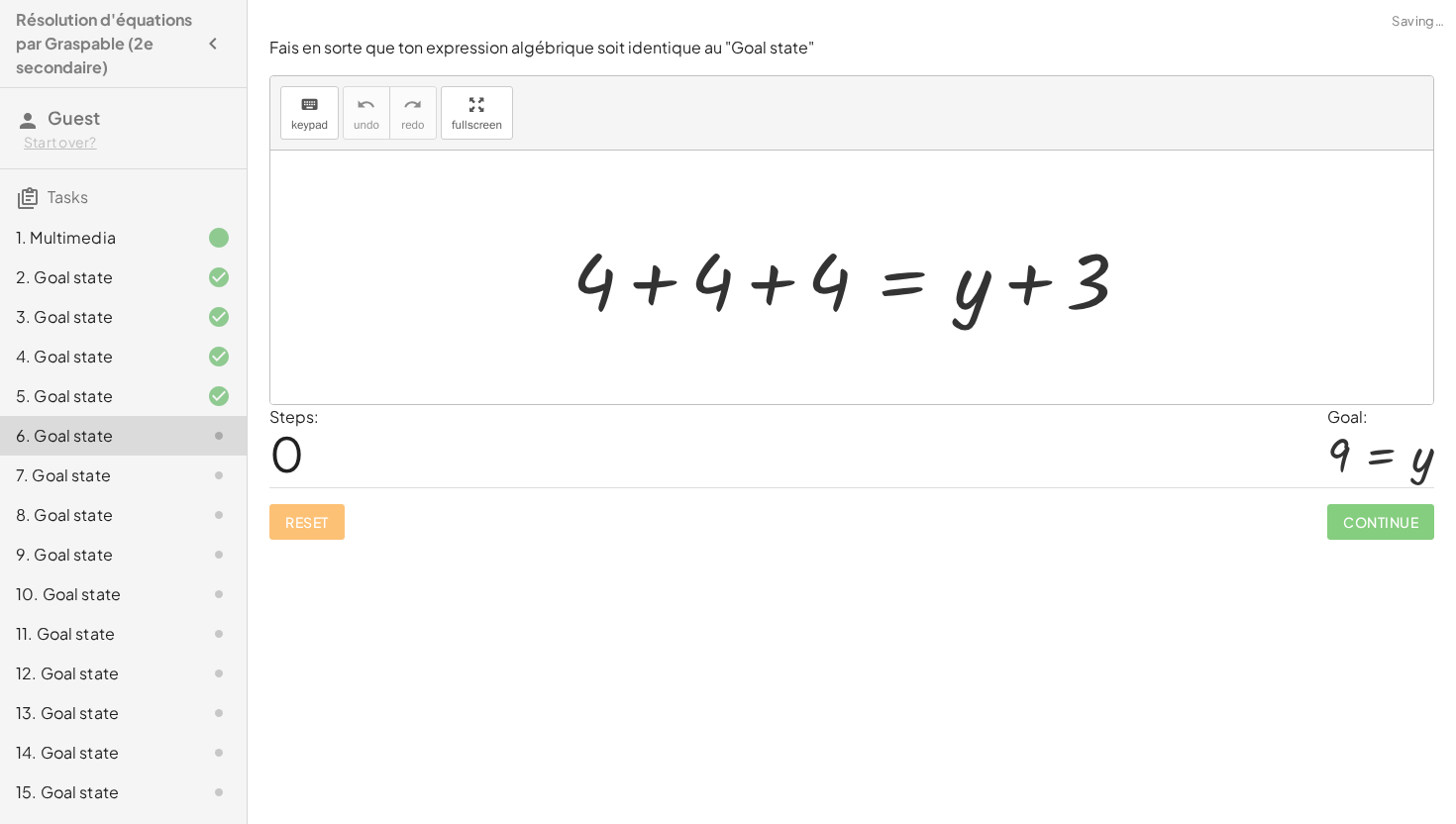 click at bounding box center (859, 277) 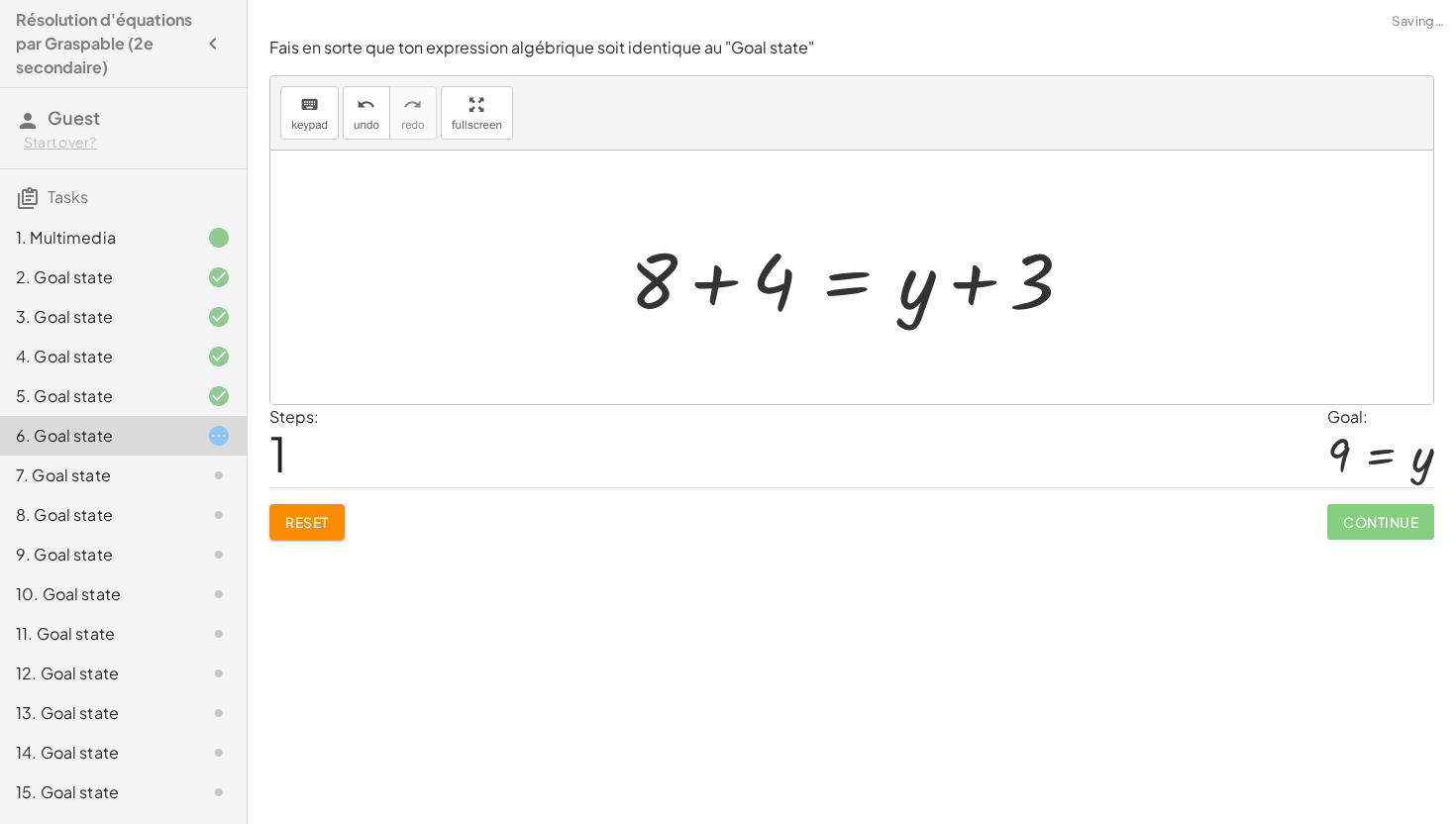 click at bounding box center [860, 277] 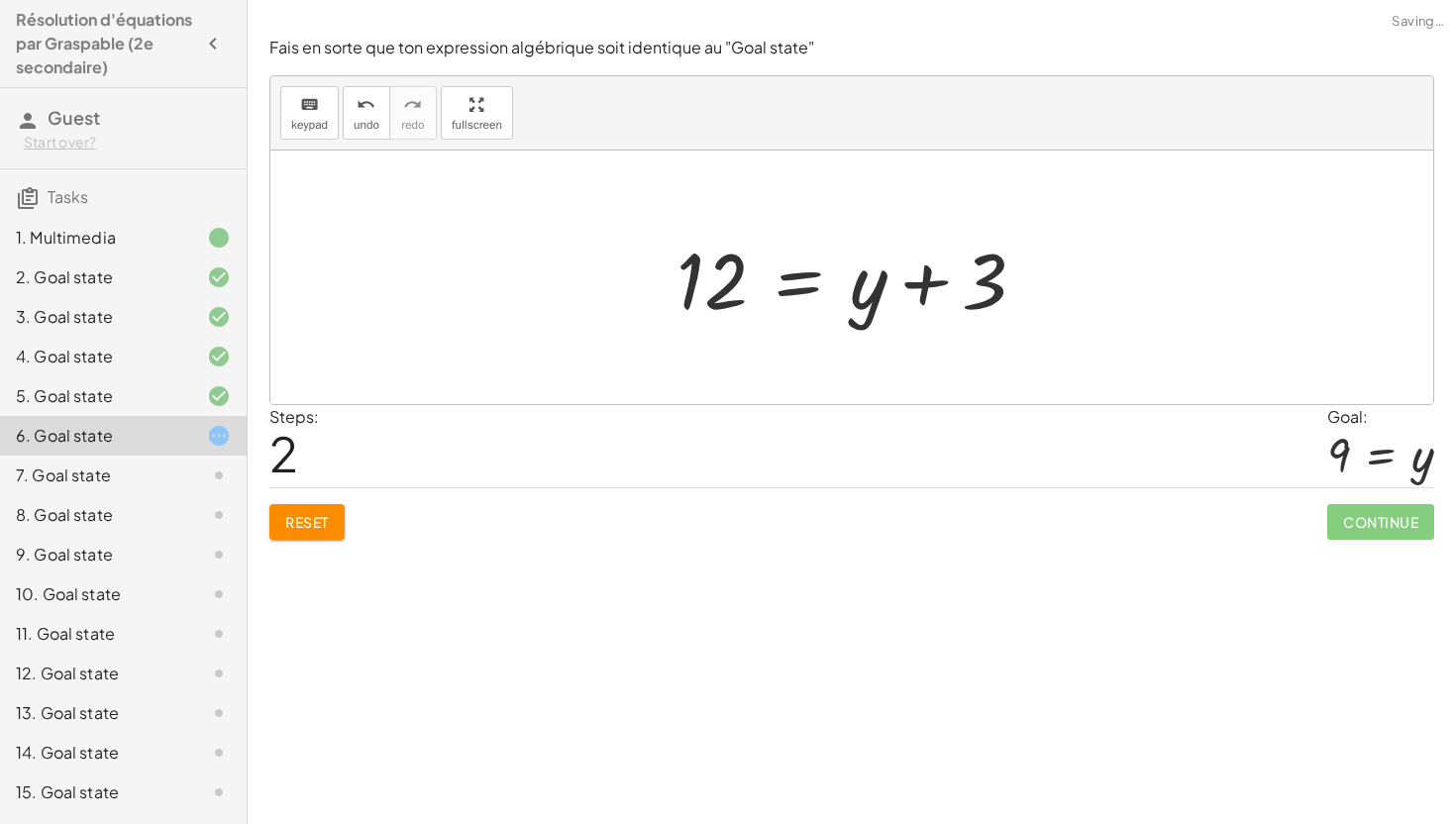 click at bounding box center [859, 277] 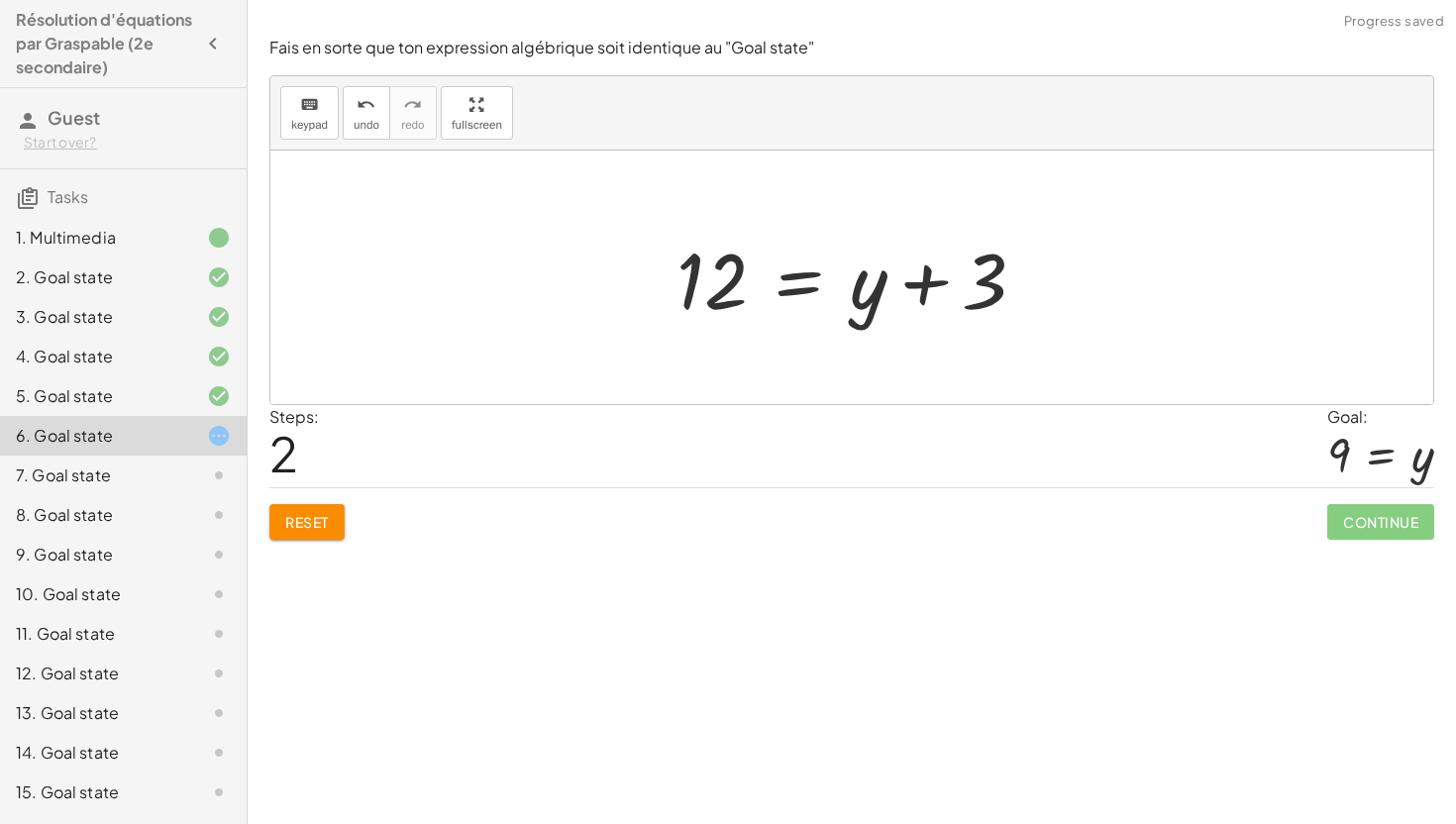 click at bounding box center (859, 277) 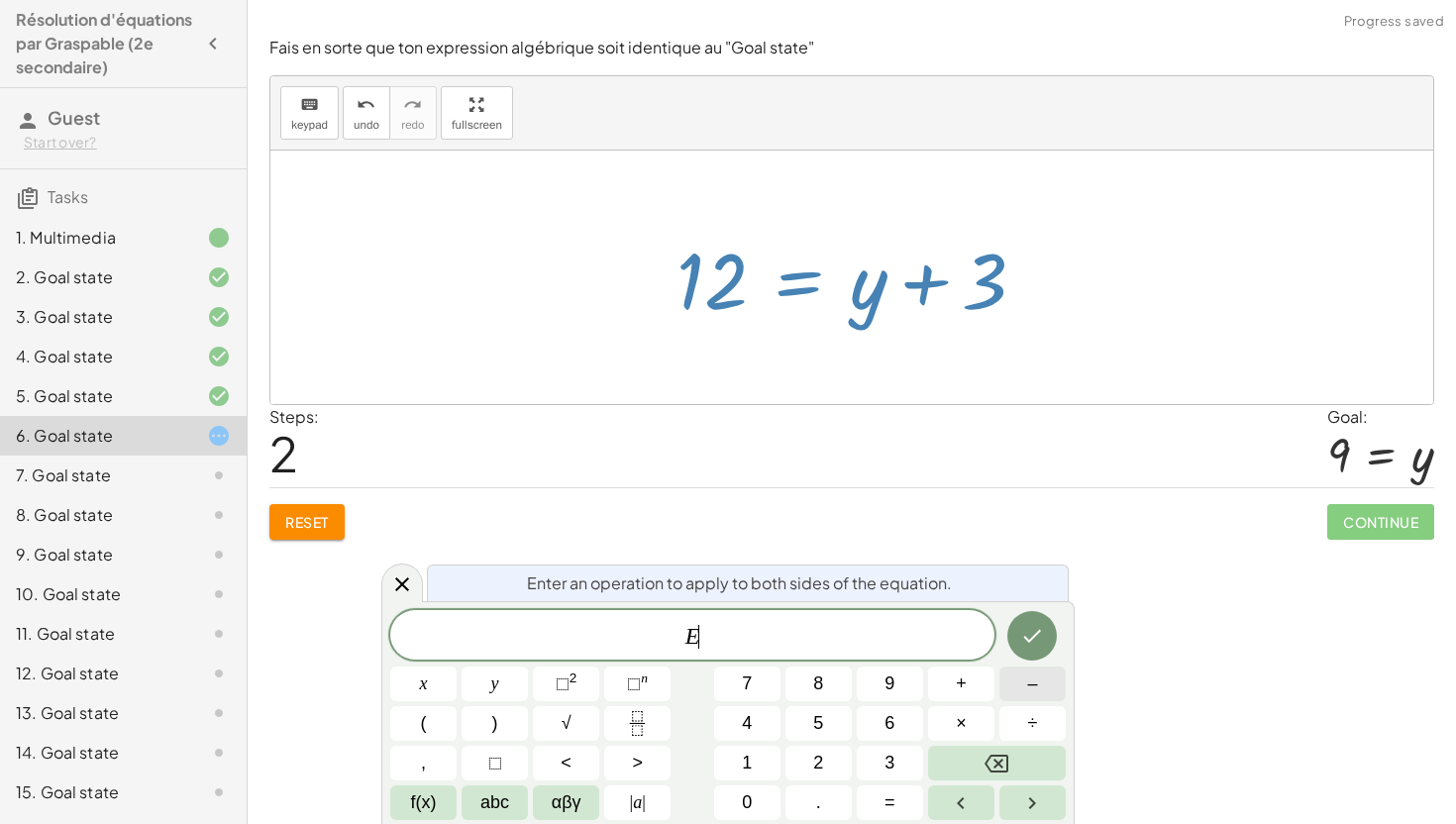 click on "–" at bounding box center [1032, 683] 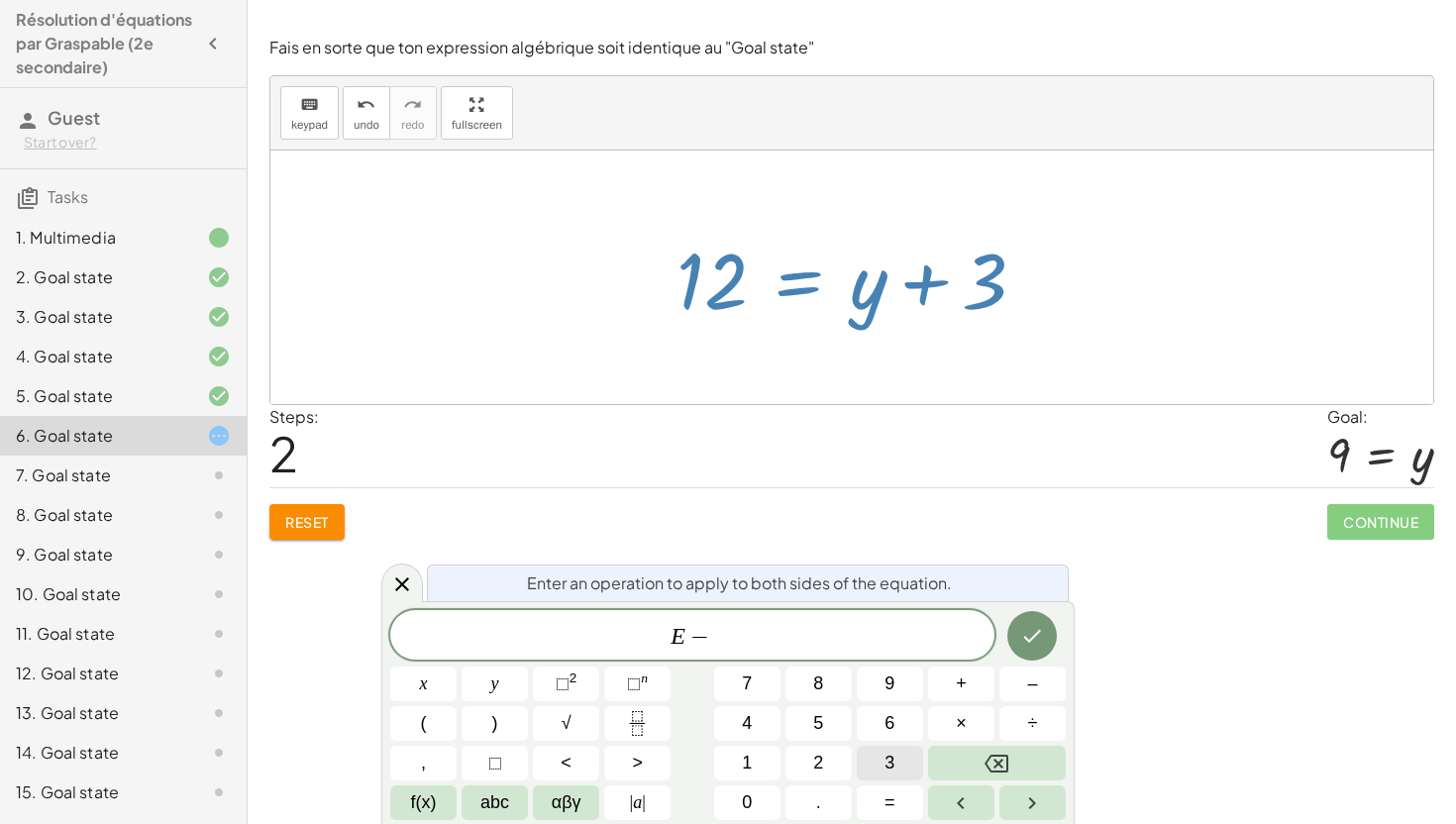 click on "3" at bounding box center (889, 763) 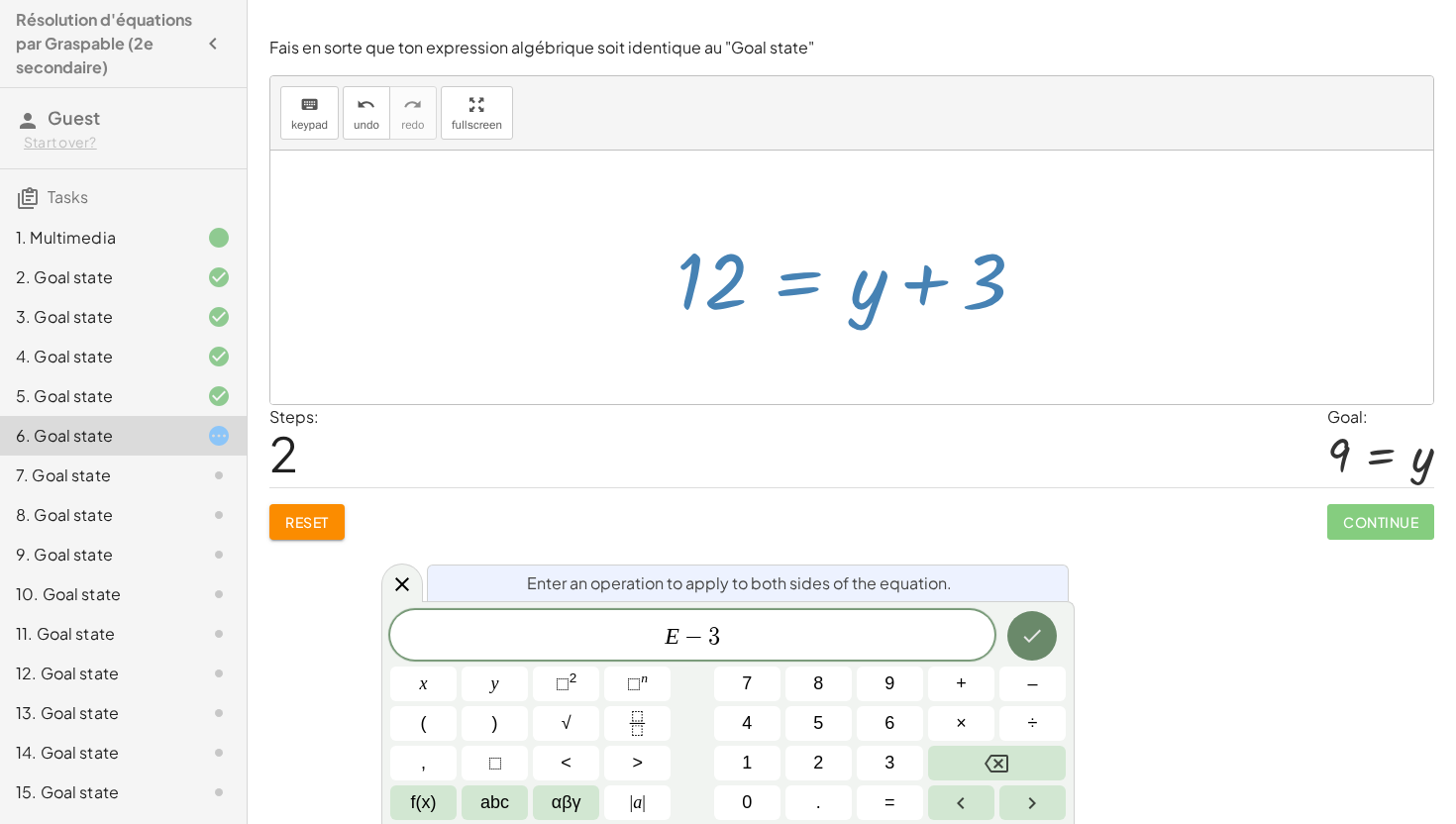 click 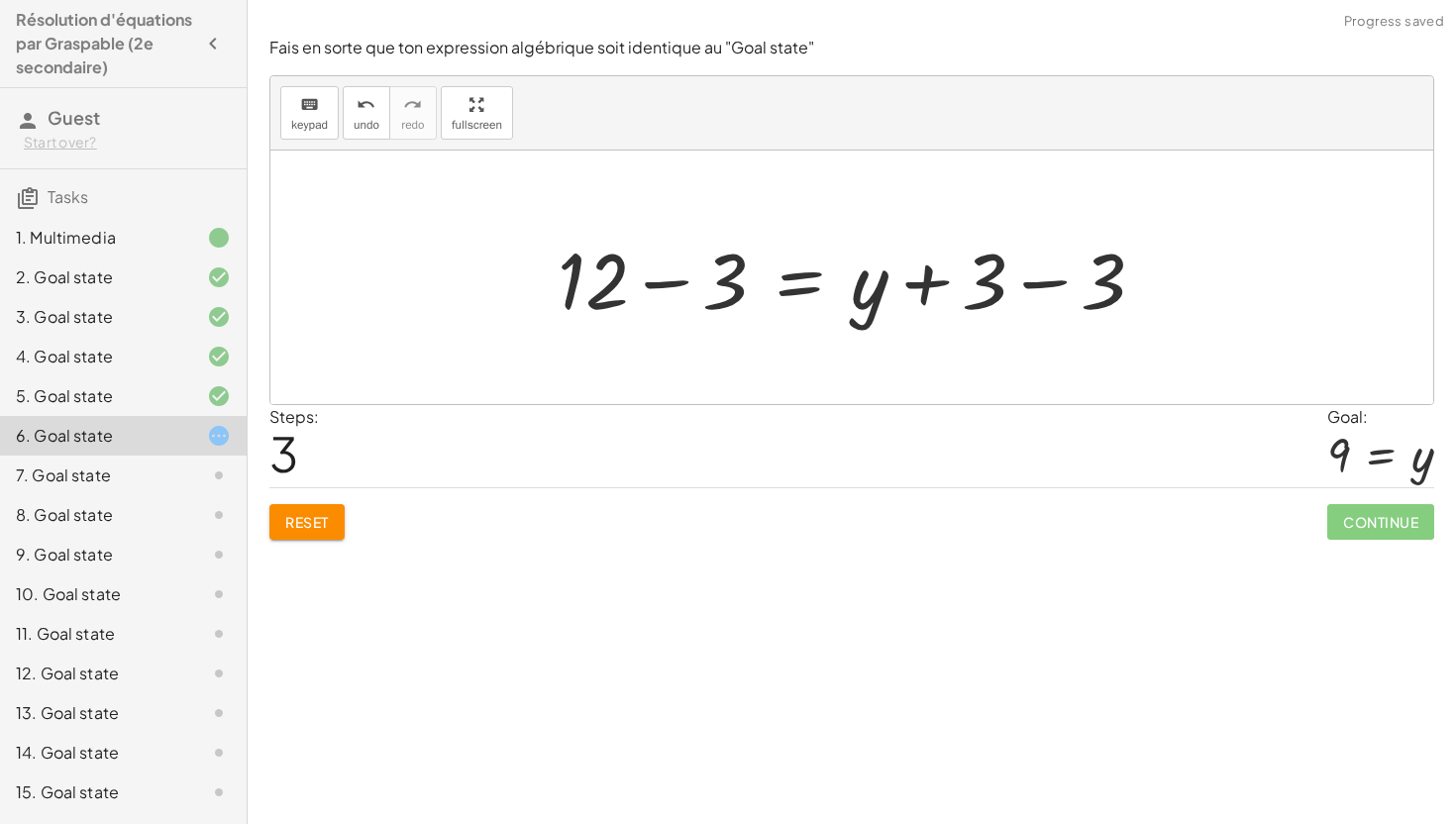 click at bounding box center [859, 277] 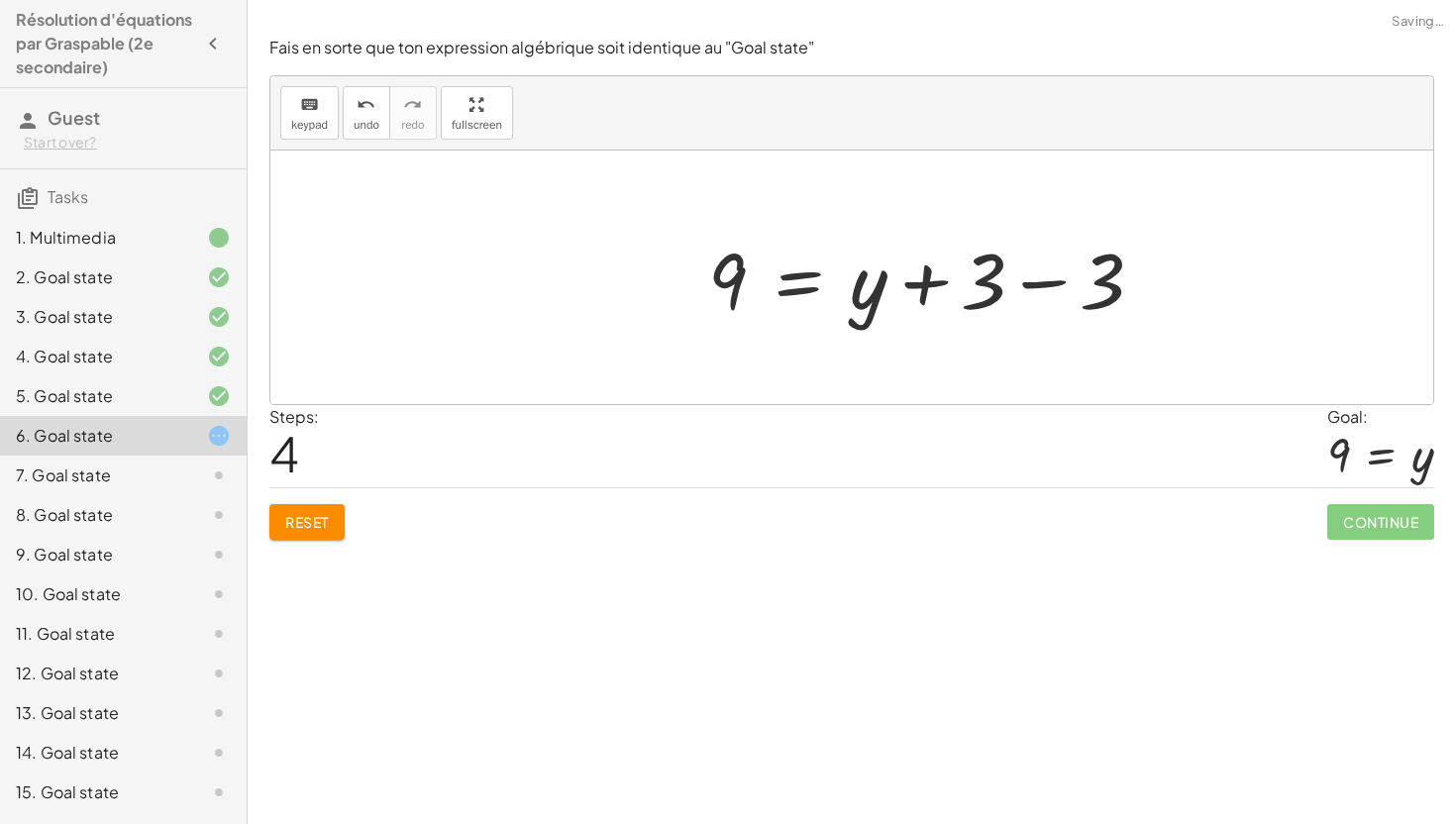 click at bounding box center (934, 277) 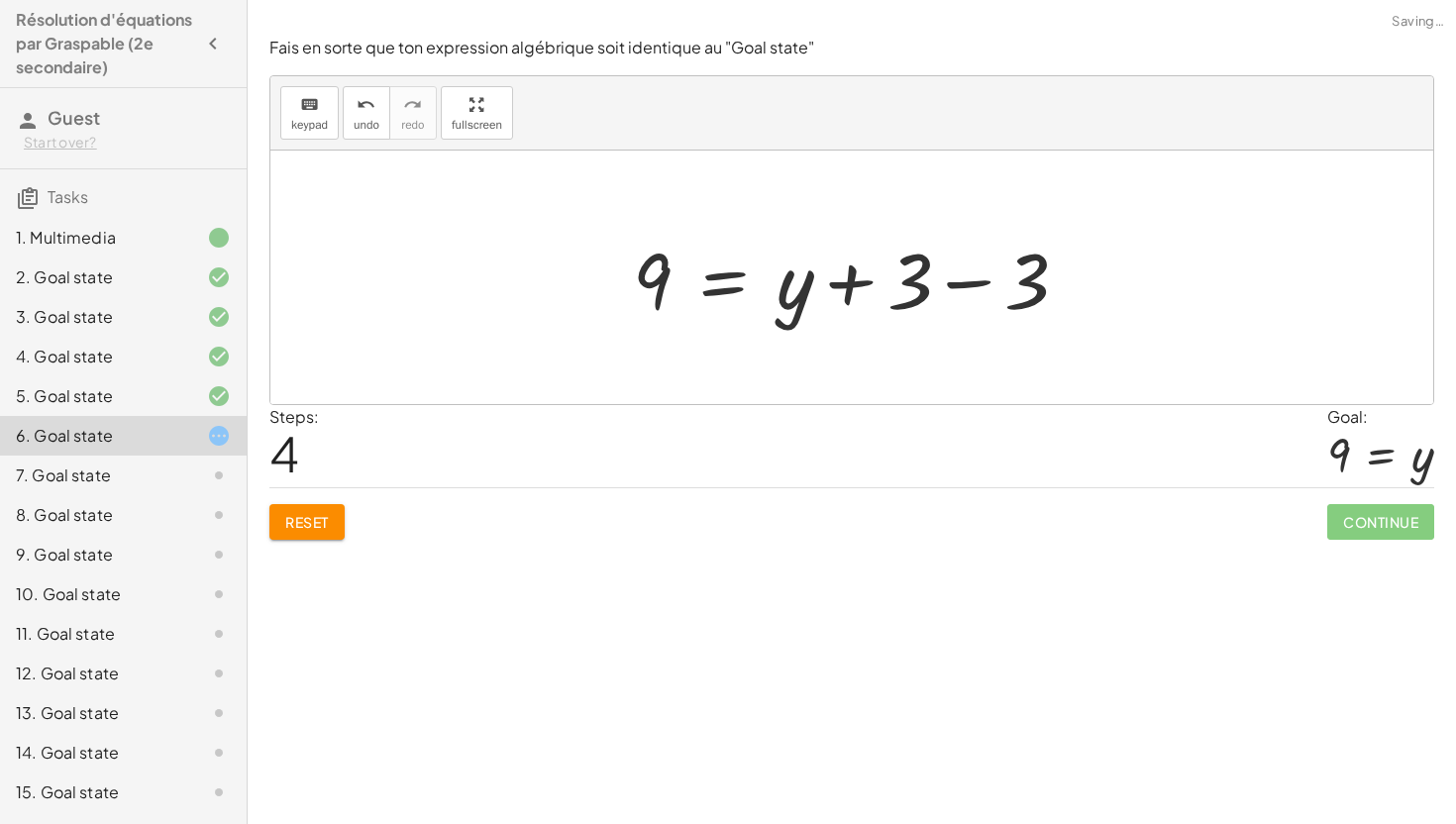 click at bounding box center (859, 277) 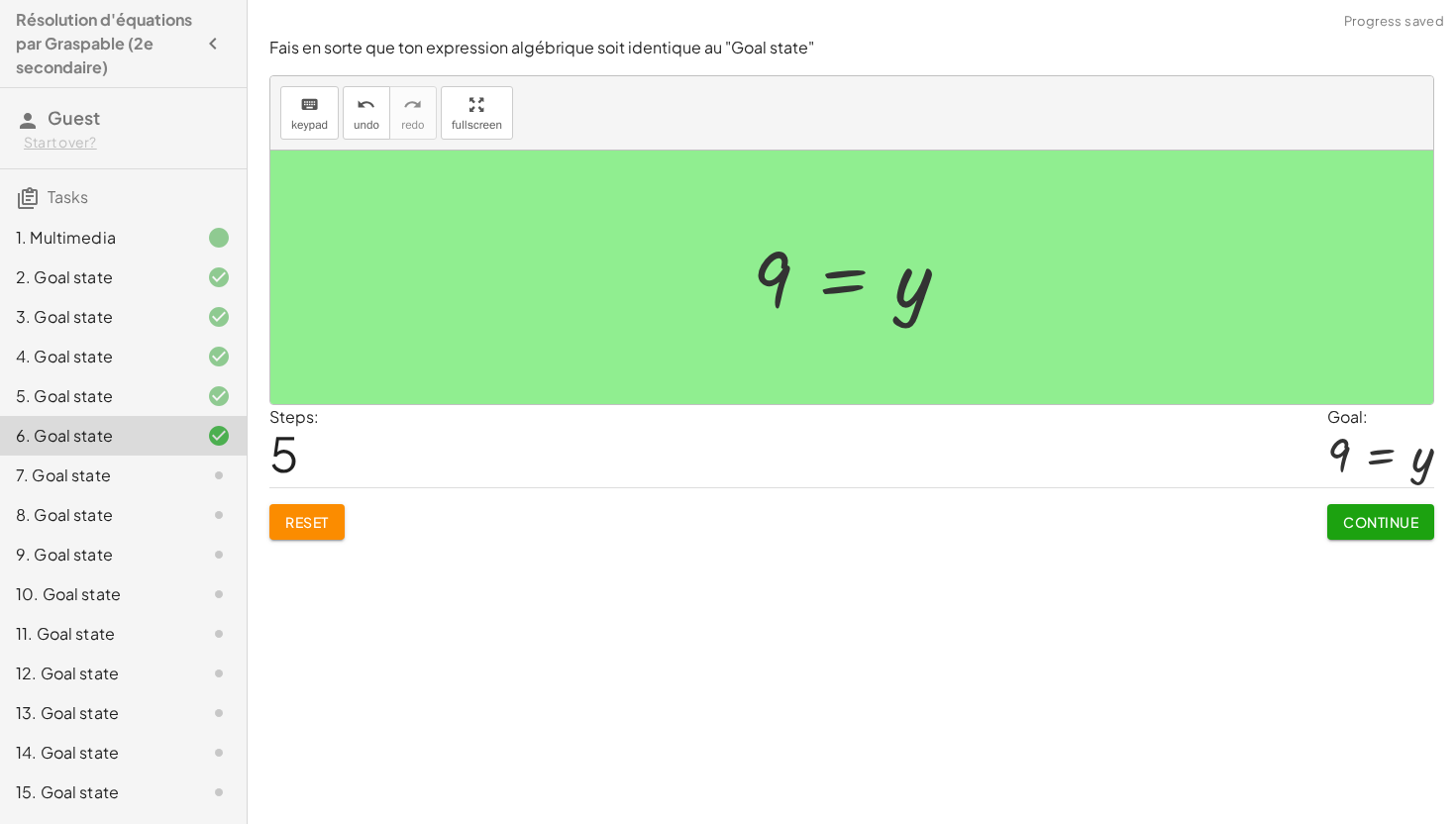 click on "7. Goal state" 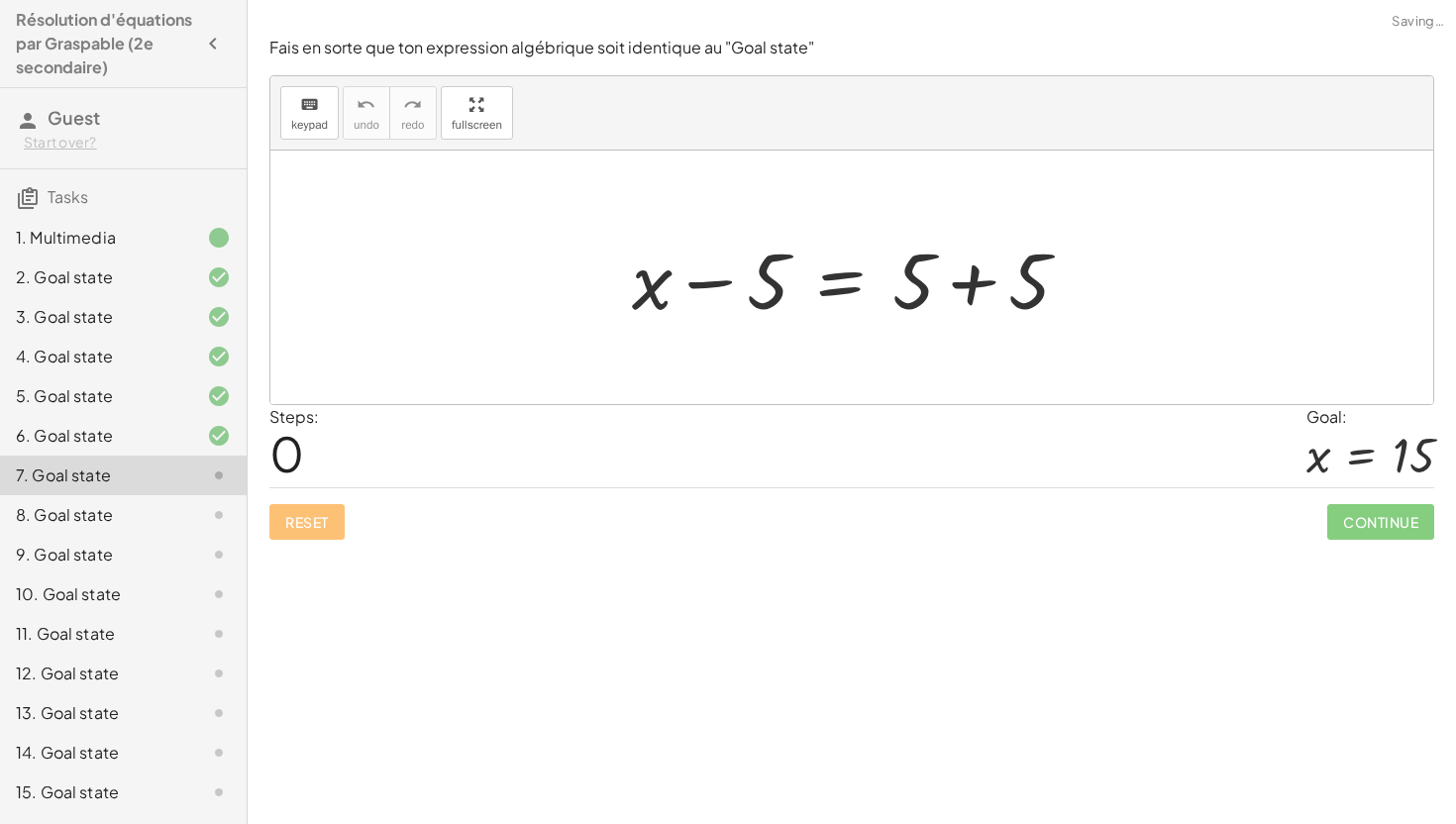click at bounding box center [859, 277] 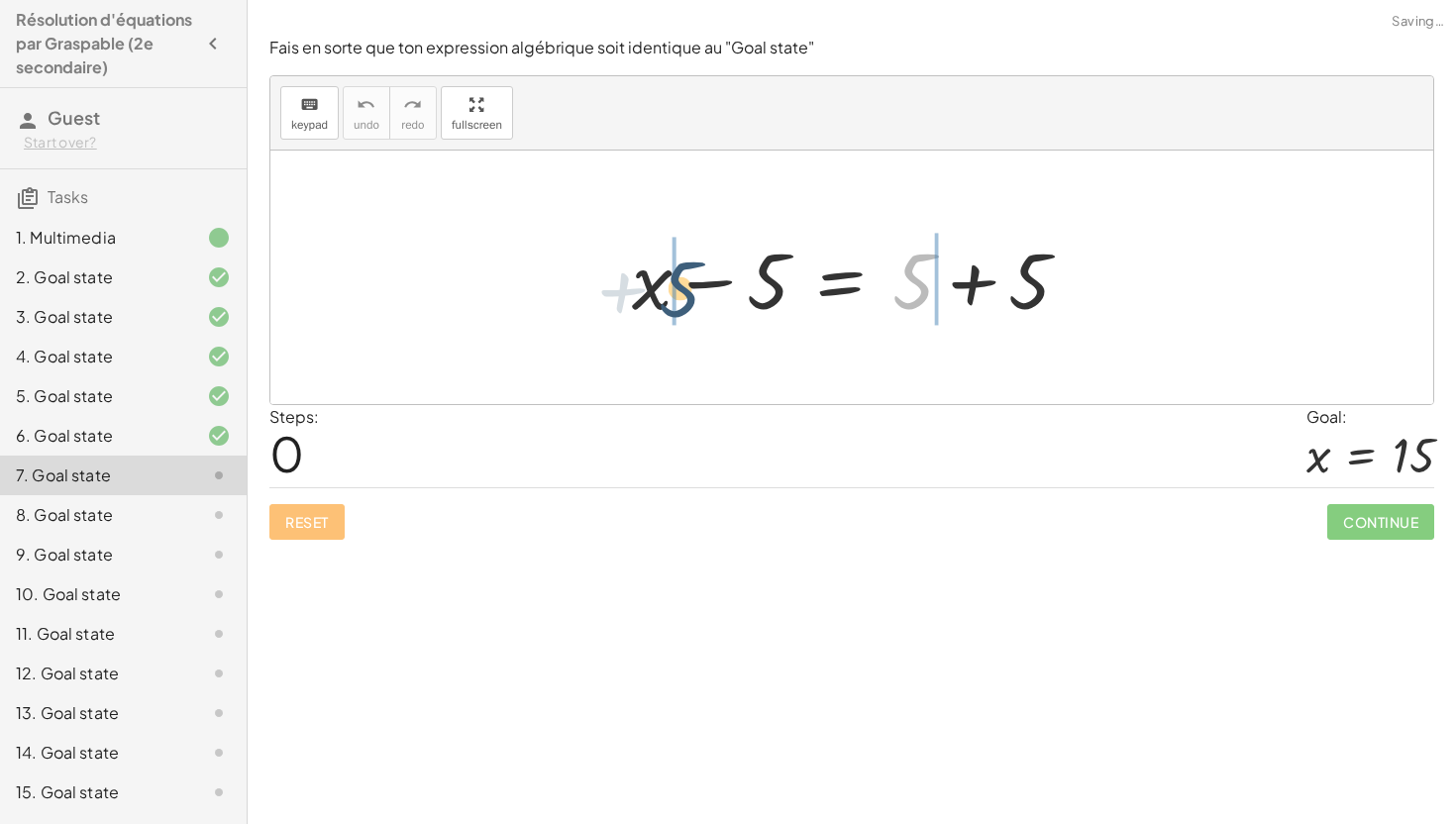 drag, startPoint x: 925, startPoint y: 293, endPoint x: 662, endPoint y: 306, distance: 263.3211 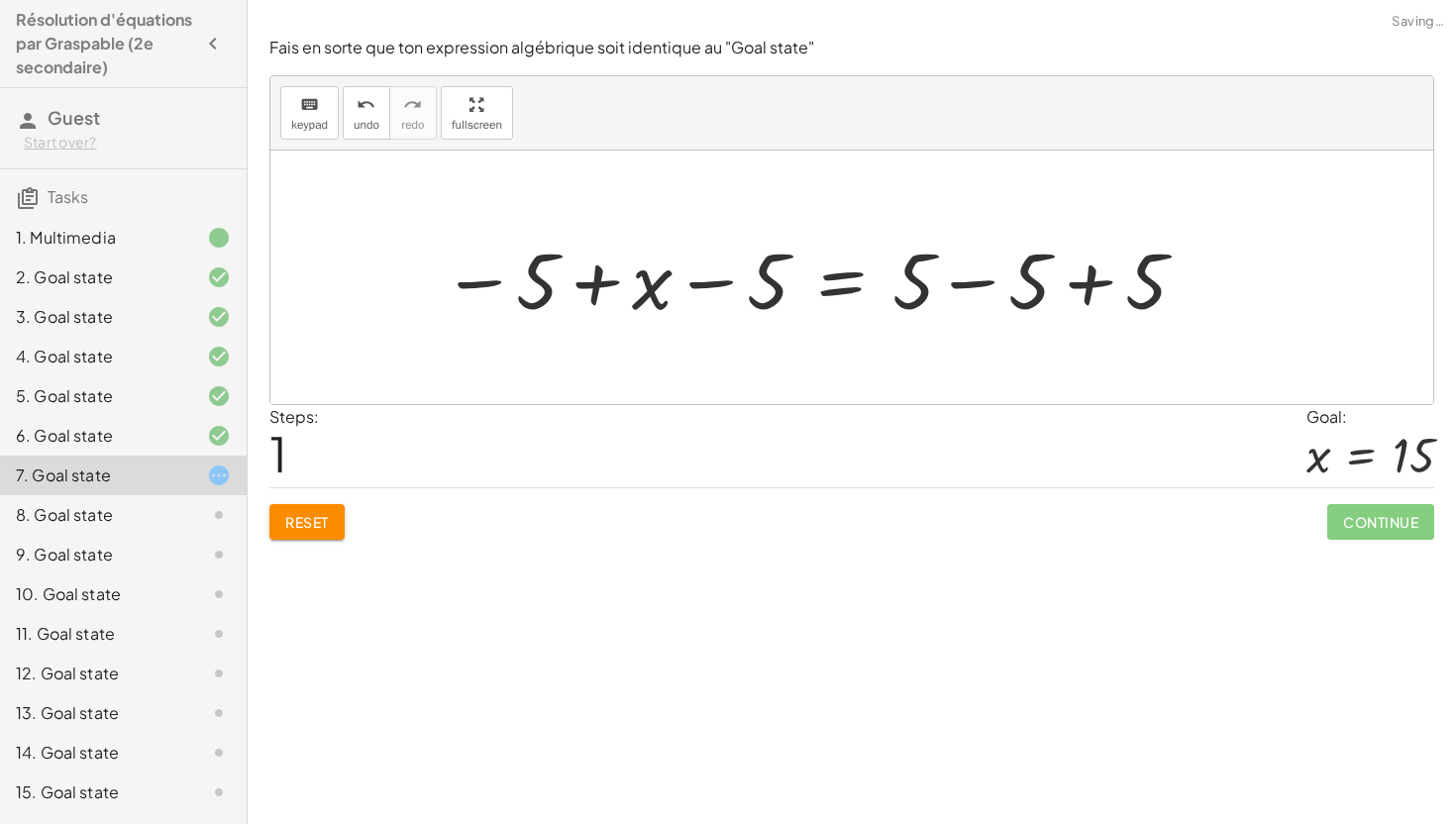 click at bounding box center (815, 277) 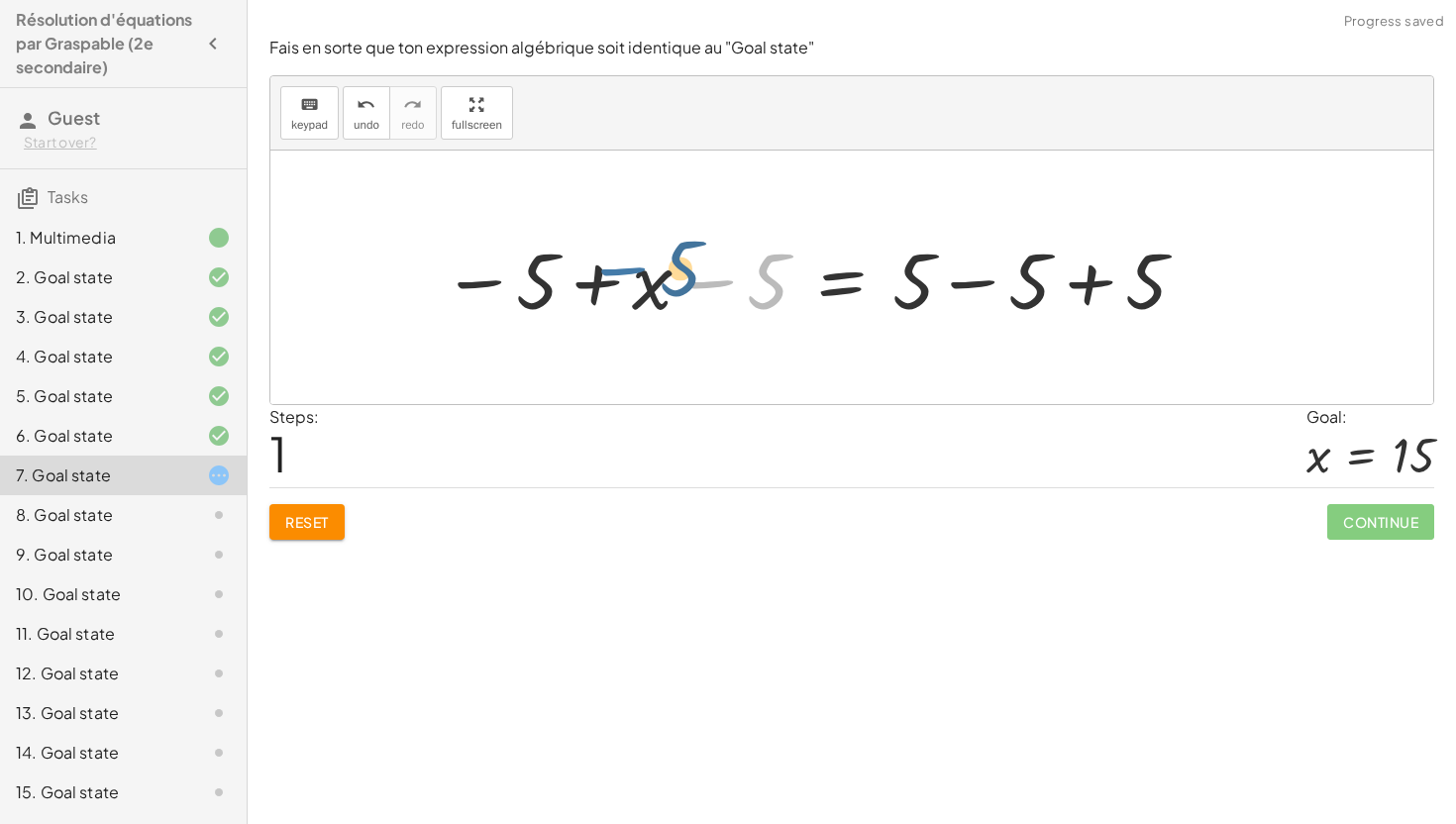 drag, startPoint x: 709, startPoint y: 280, endPoint x: 585, endPoint y: 288, distance: 124.2578 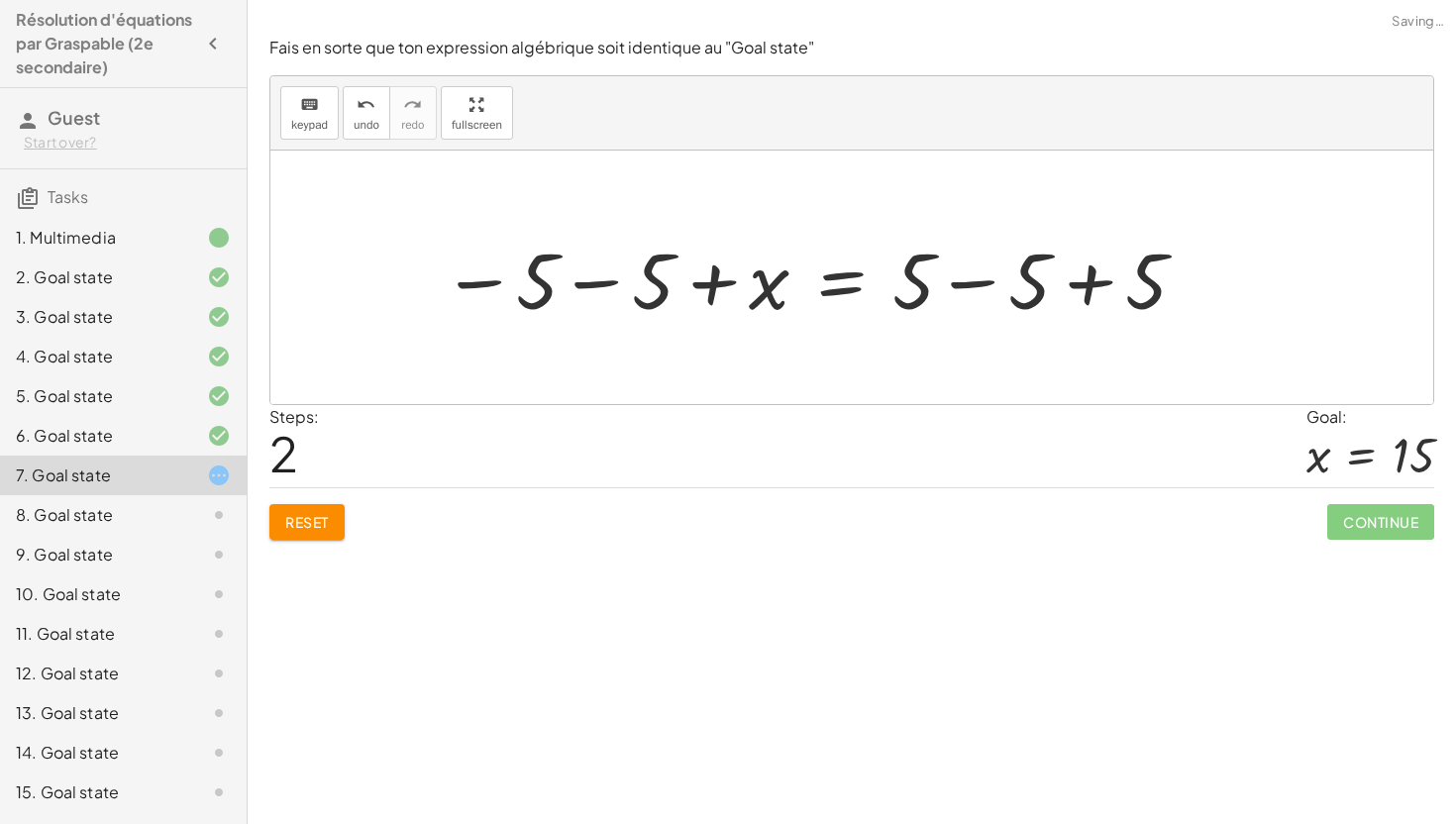 click at bounding box center [815, 277] 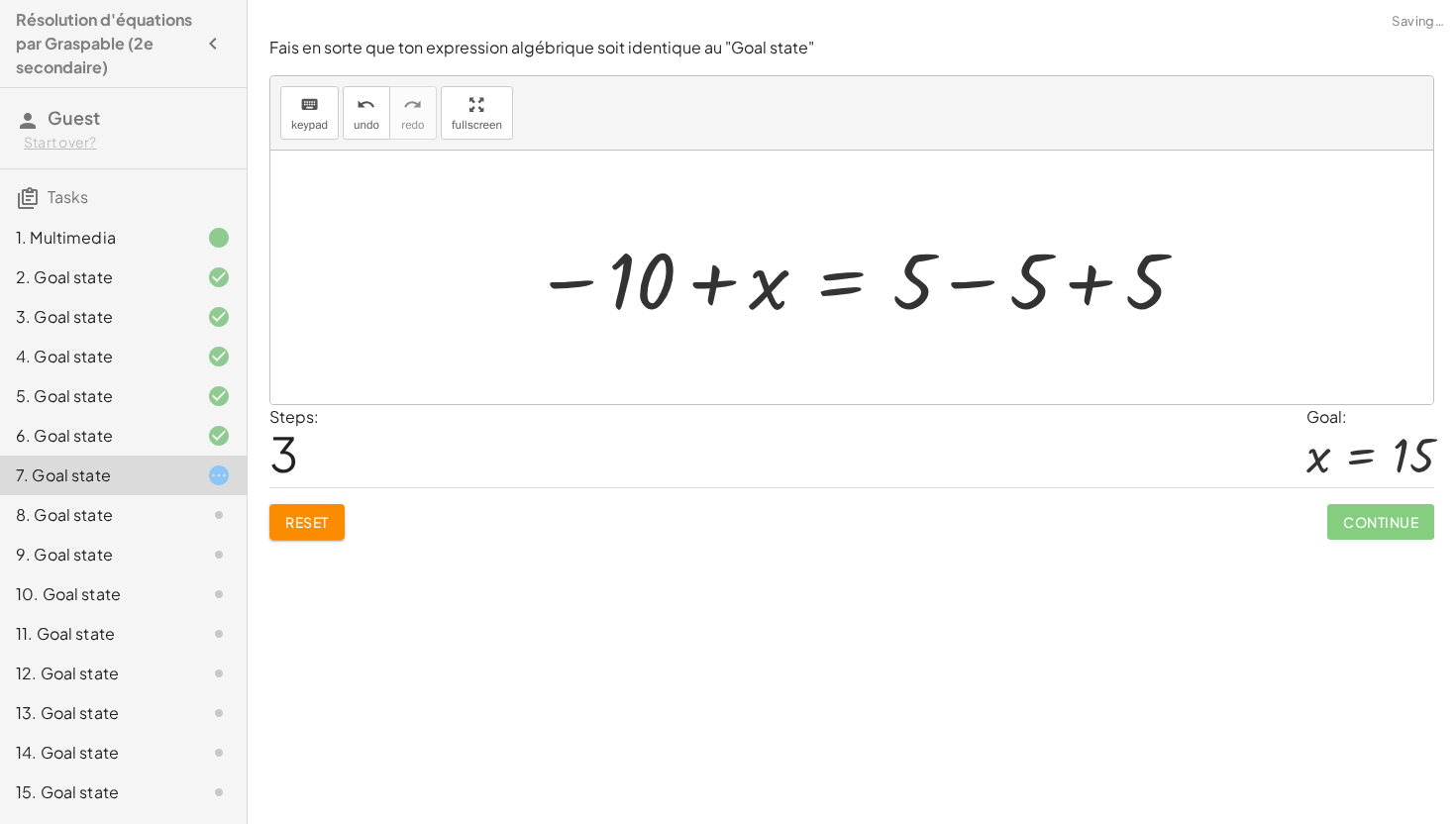 click at bounding box center (862, 277) 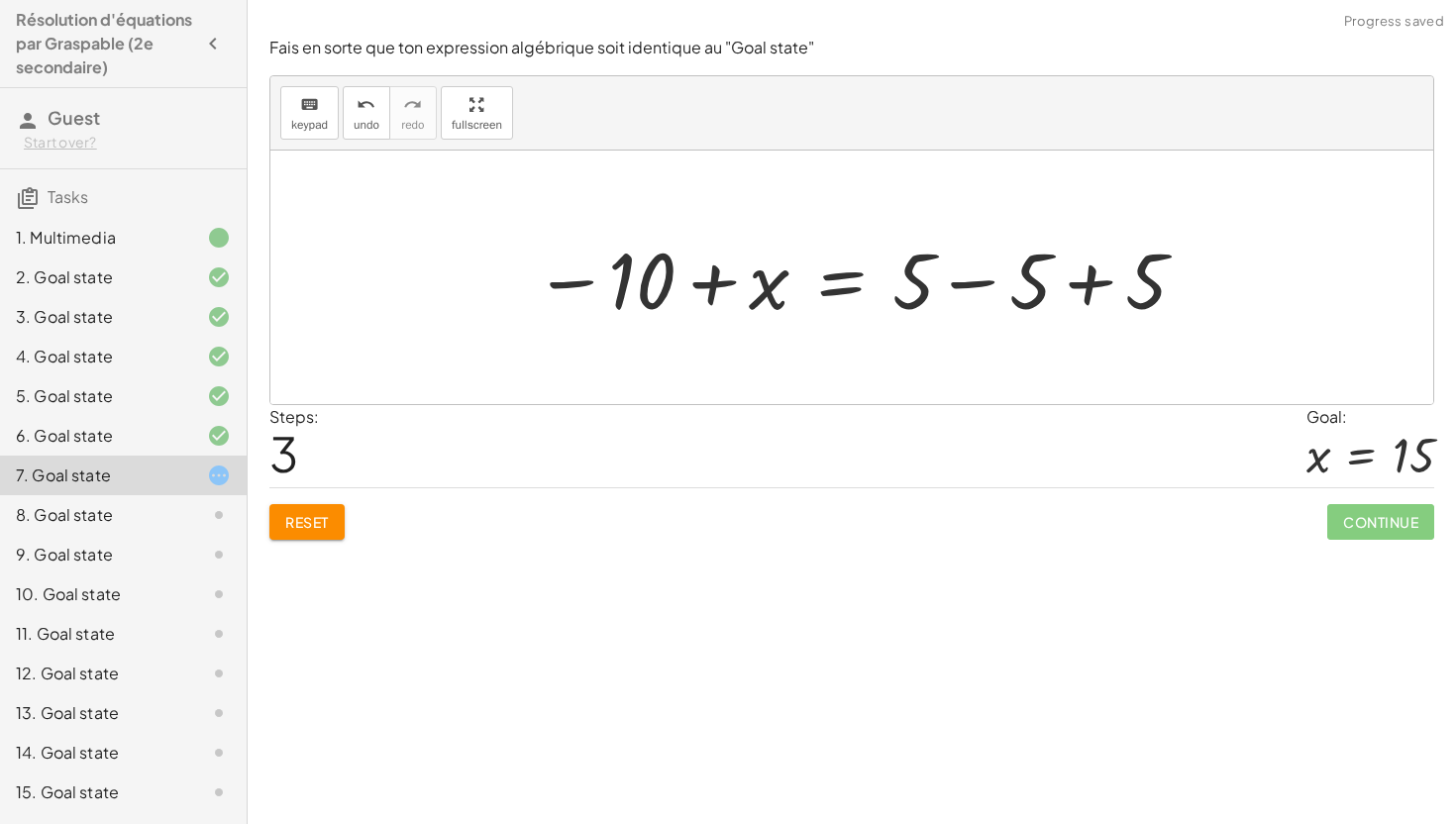 click at bounding box center [862, 277] 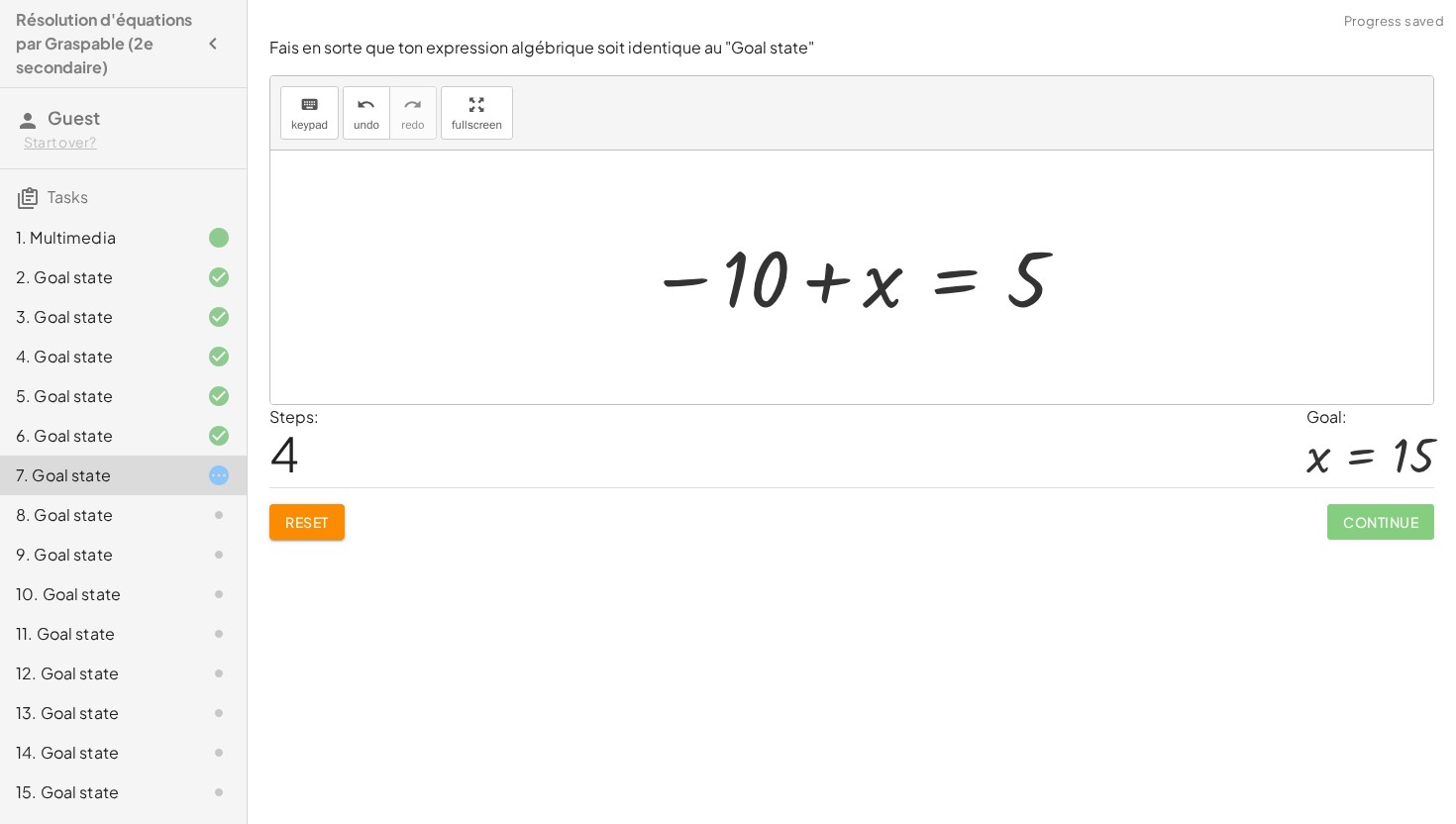 click at bounding box center (859, 277) 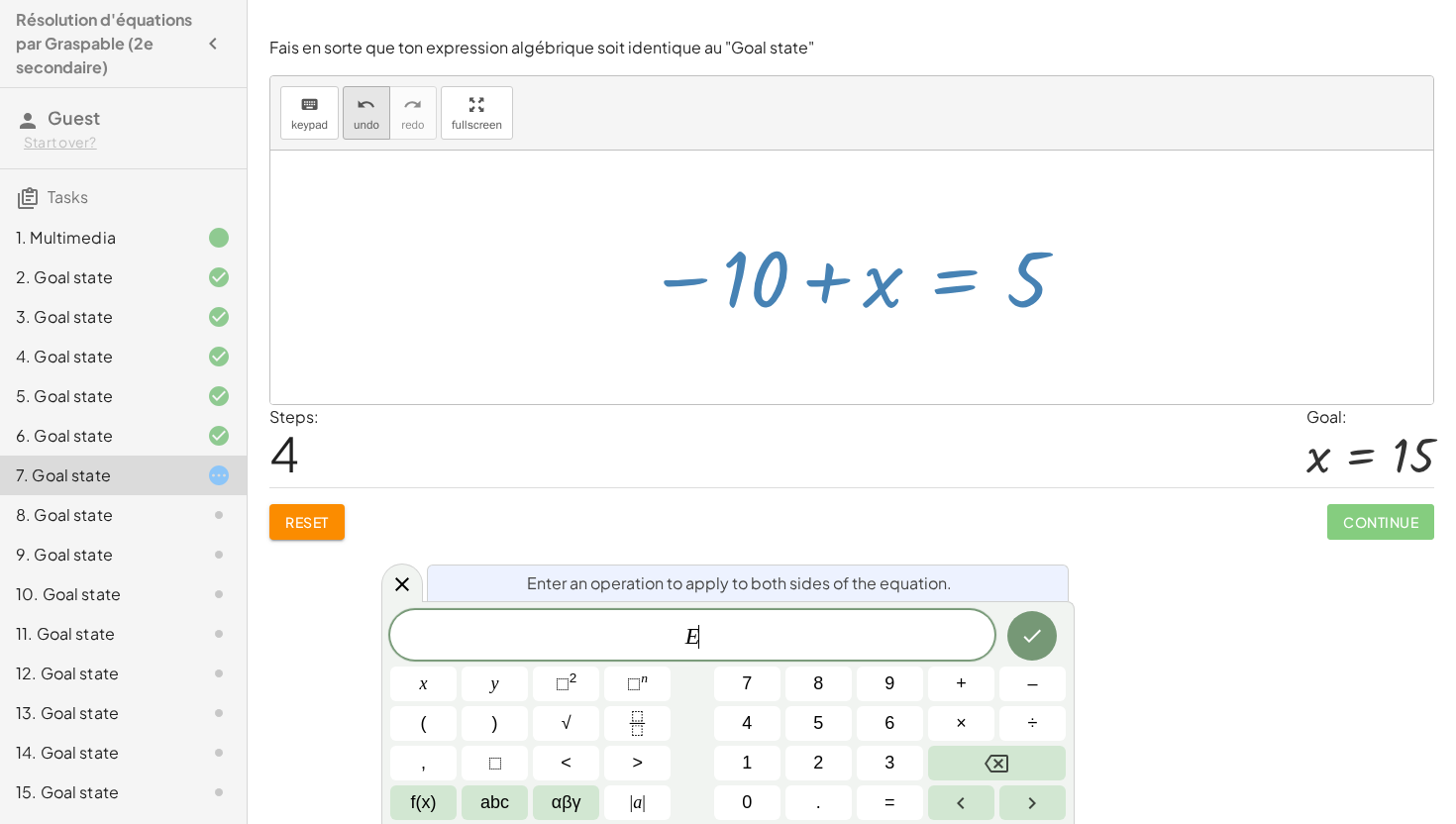 click on "undo" at bounding box center [366, 125] 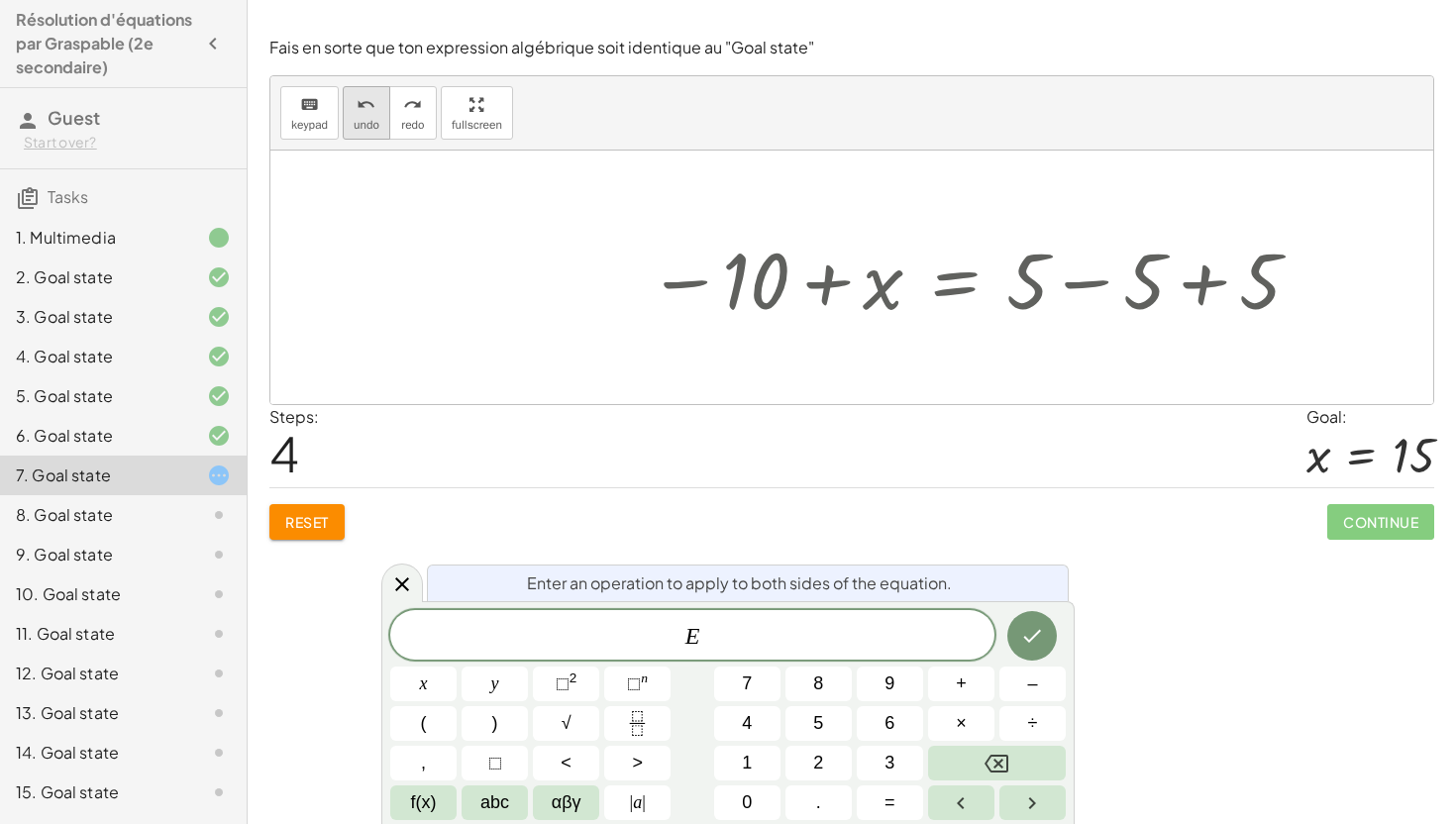 click on "undo" at bounding box center (366, 125) 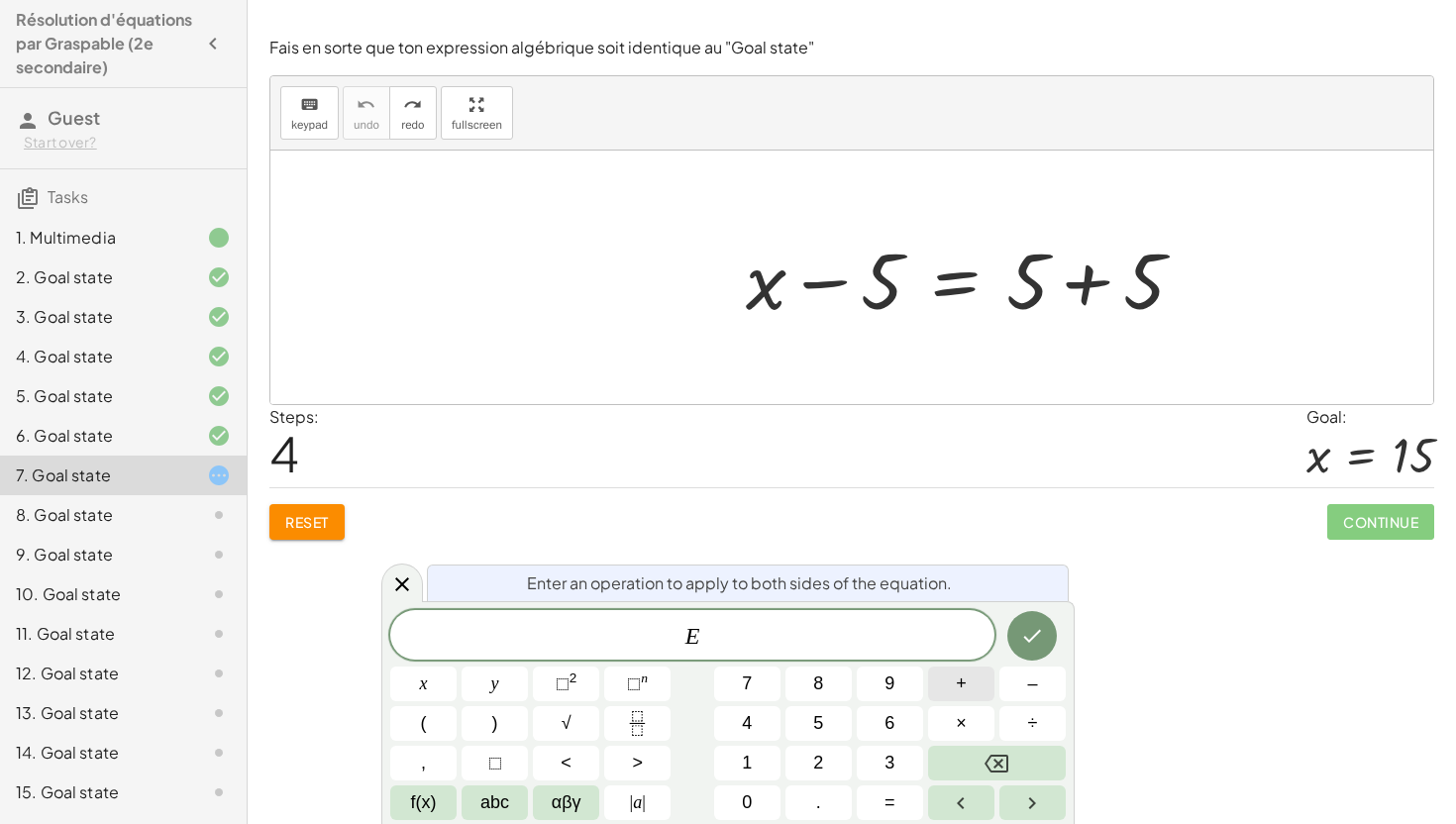 click on "+" at bounding box center (961, 683) 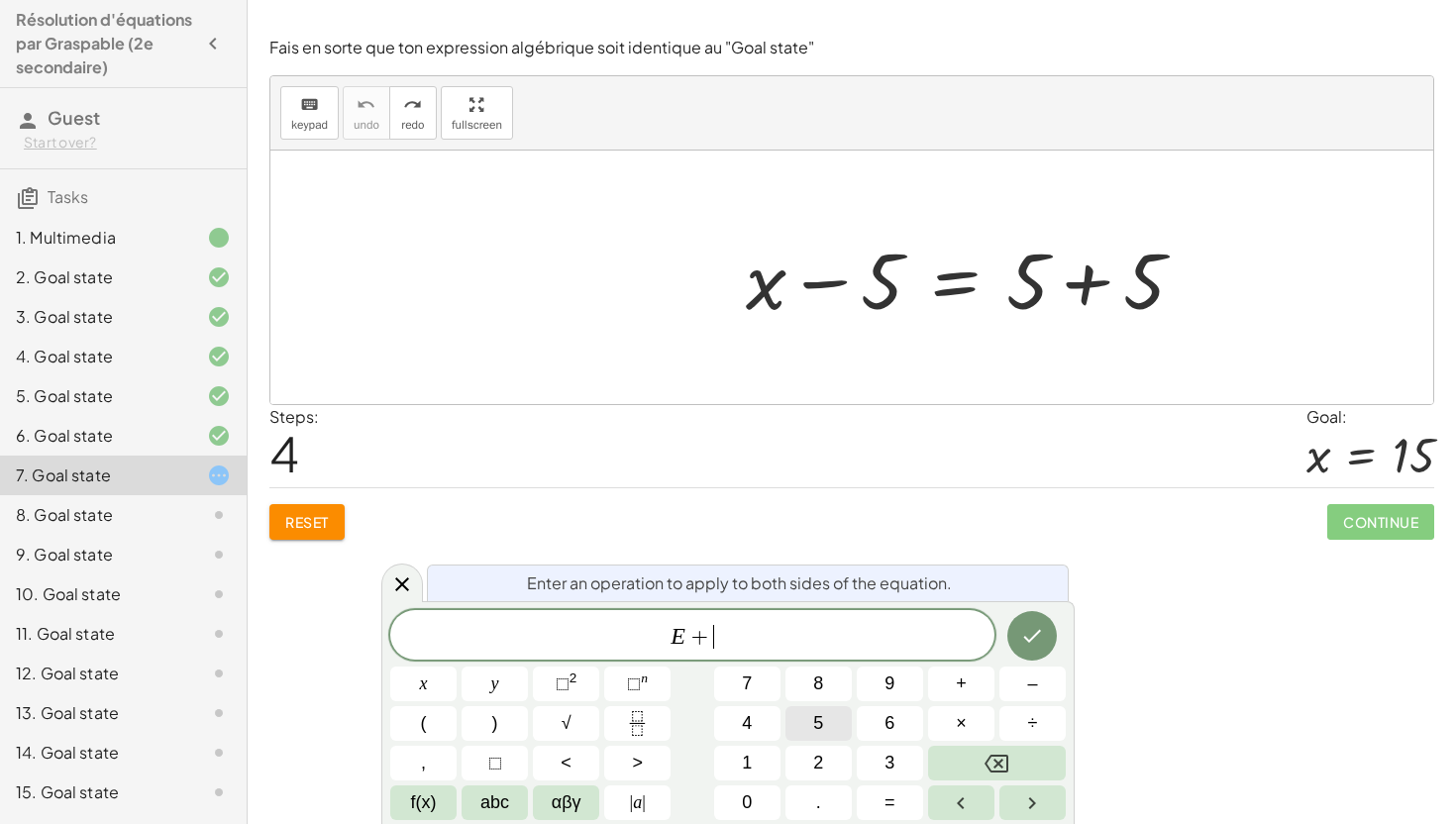click on "5" at bounding box center [818, 723] 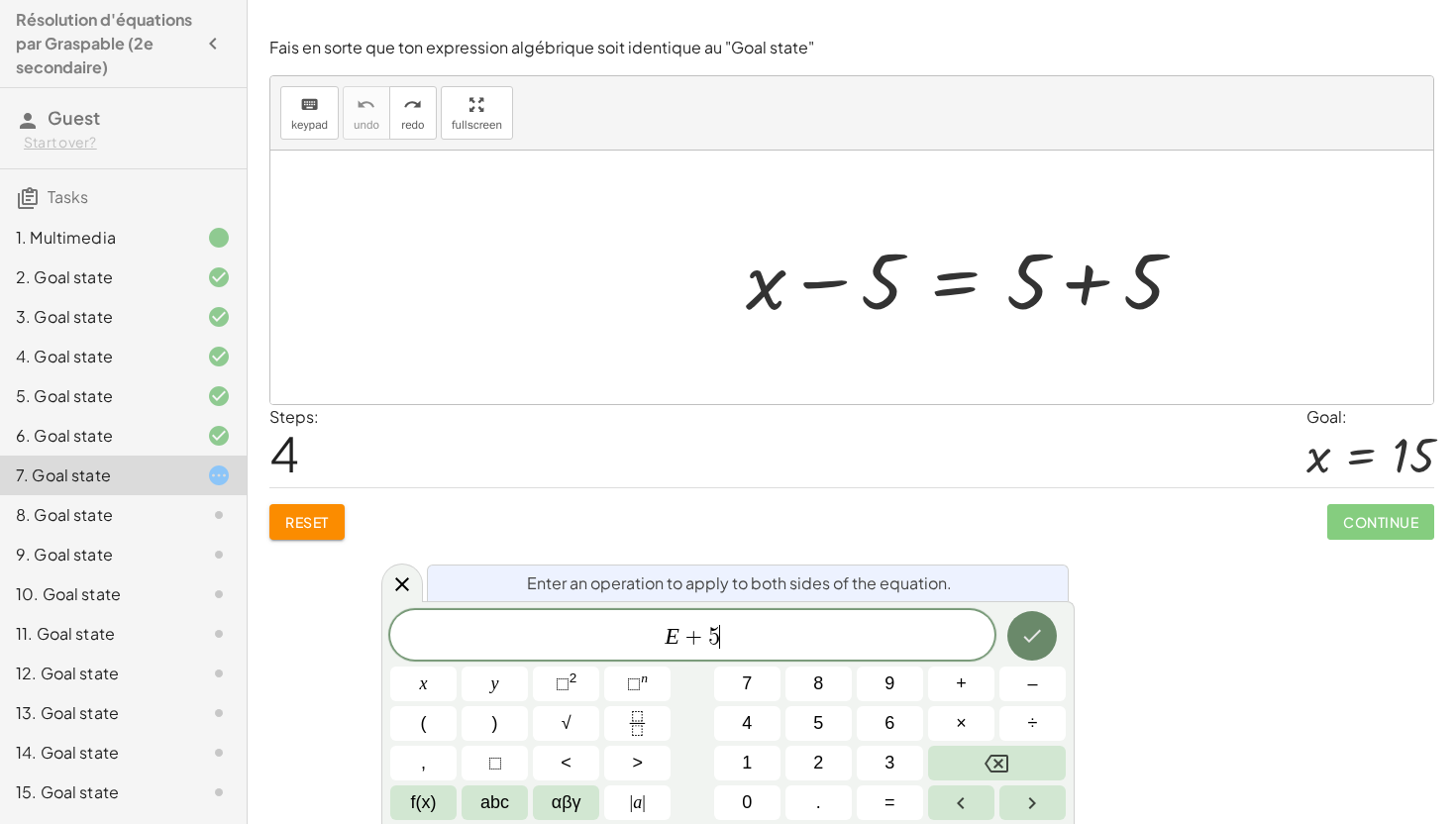click 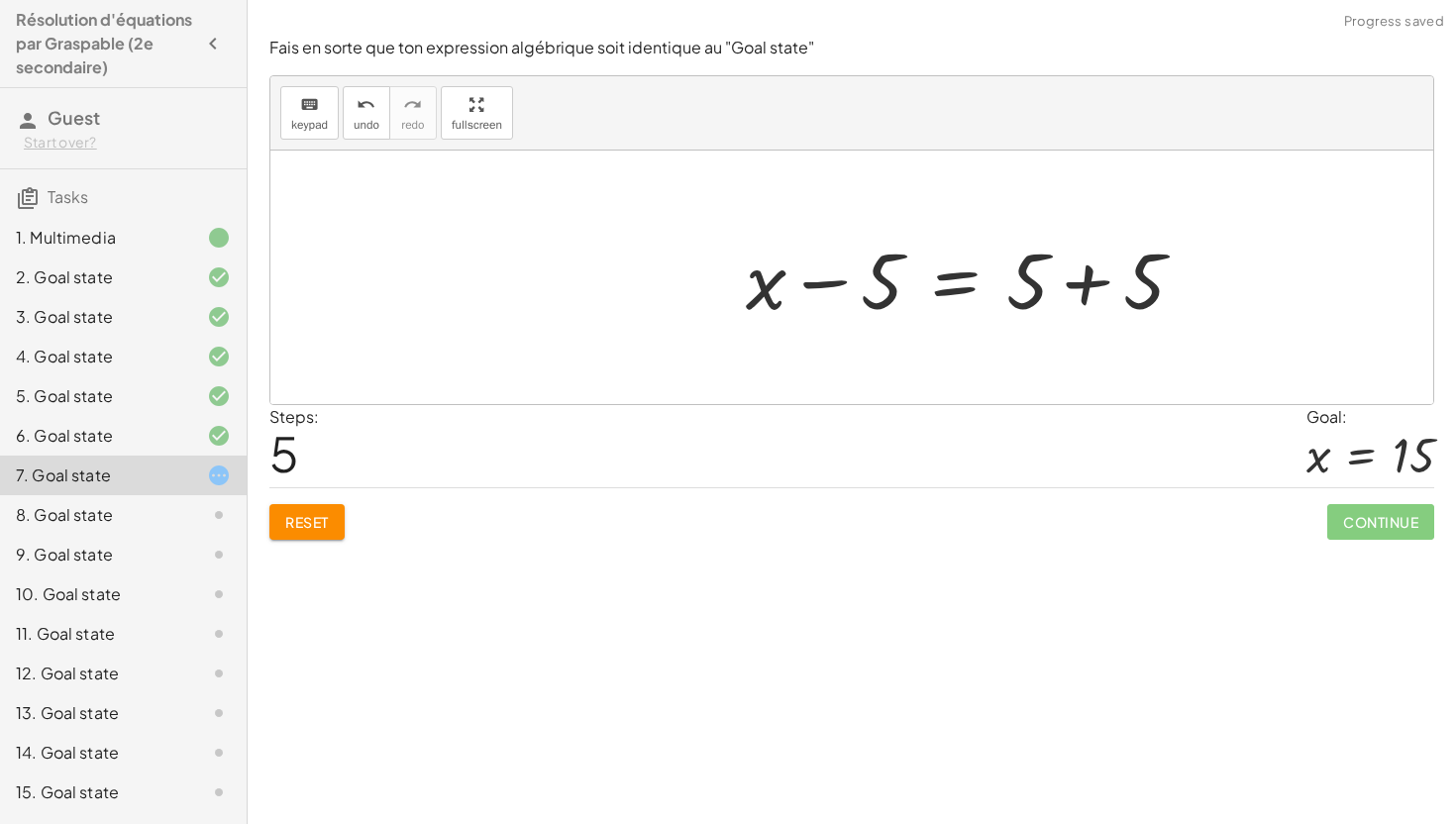 click at bounding box center [859, 277] 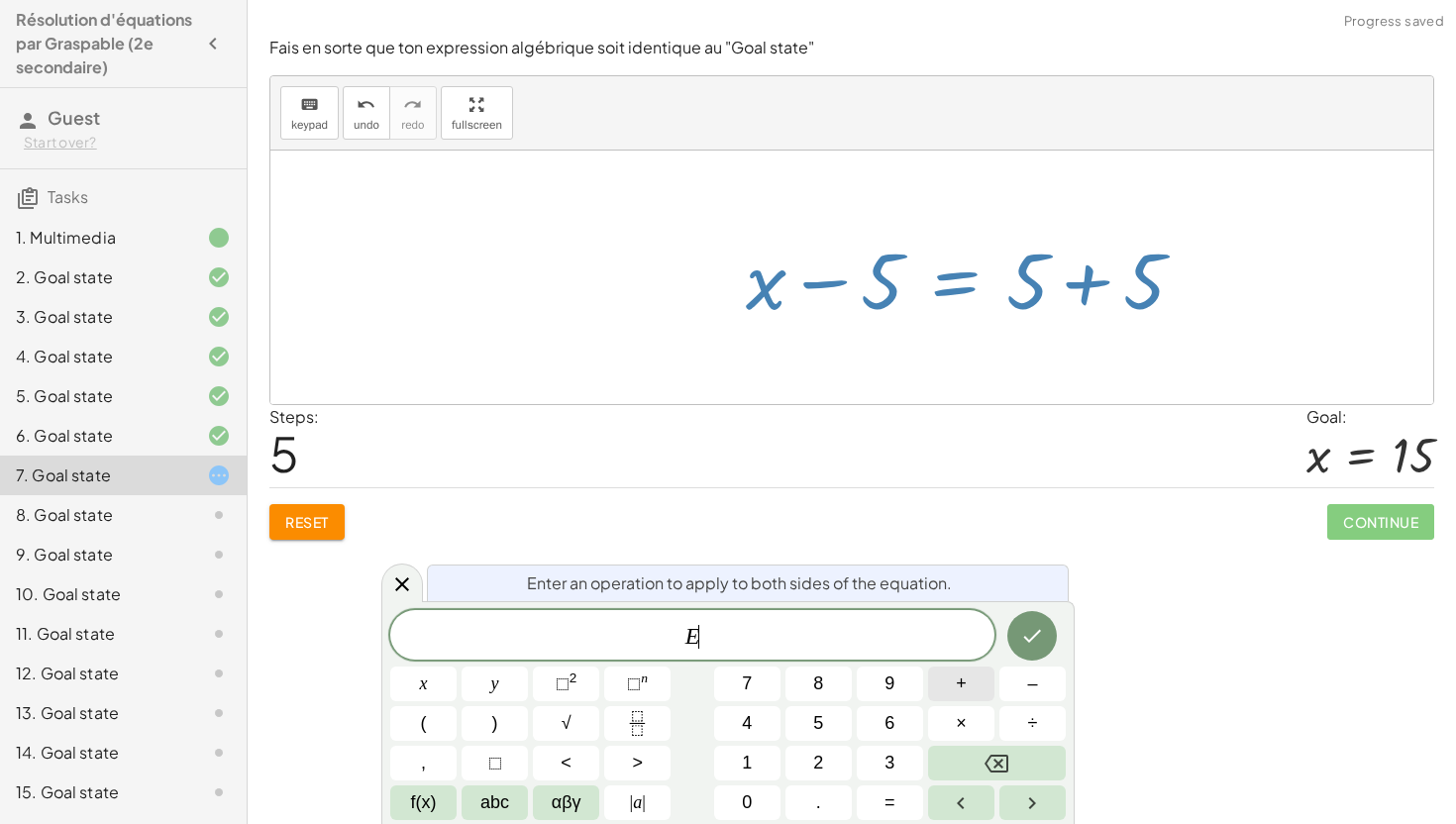 click on "+" at bounding box center (961, 683) 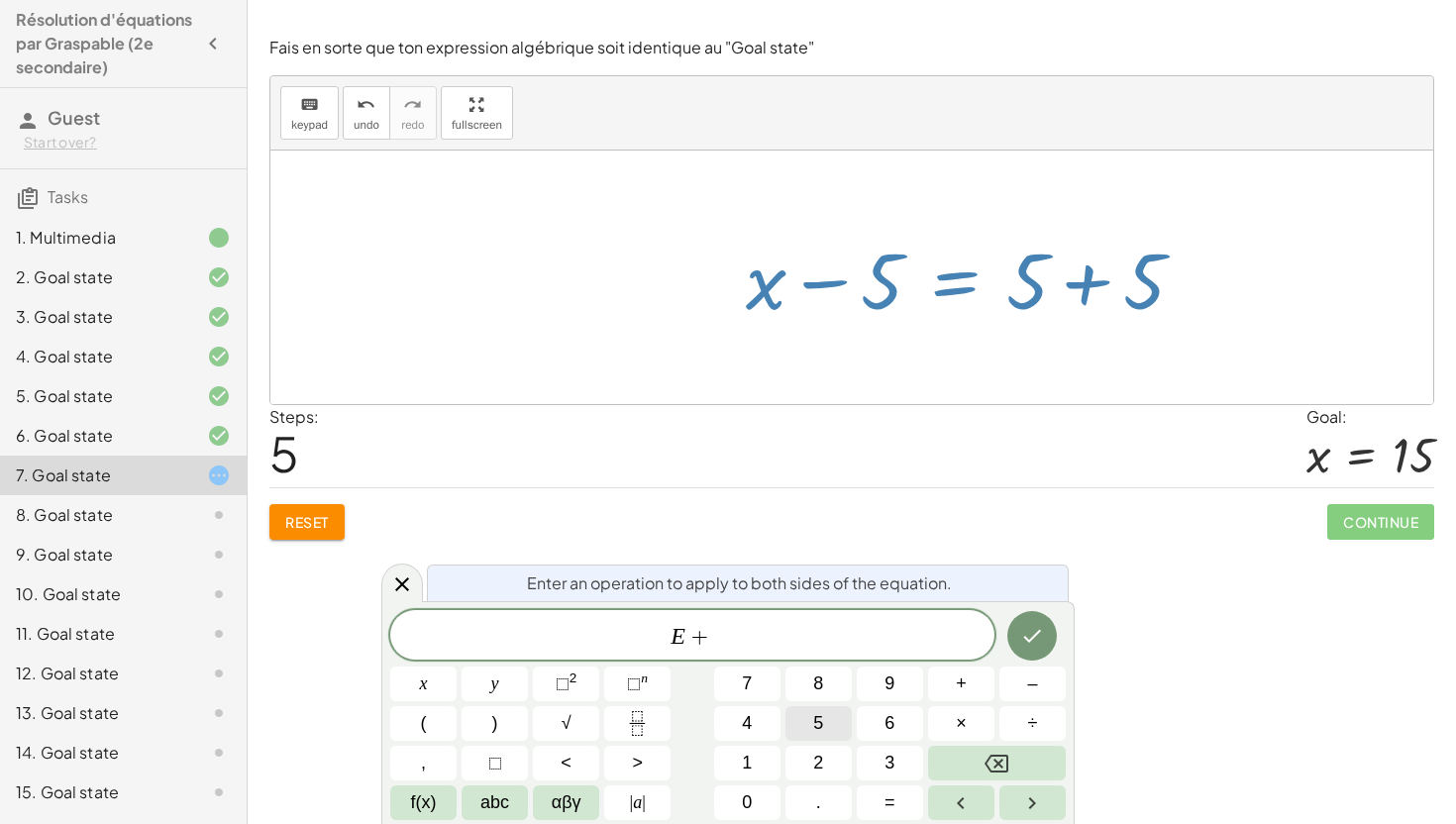 click on "5" at bounding box center [818, 723] 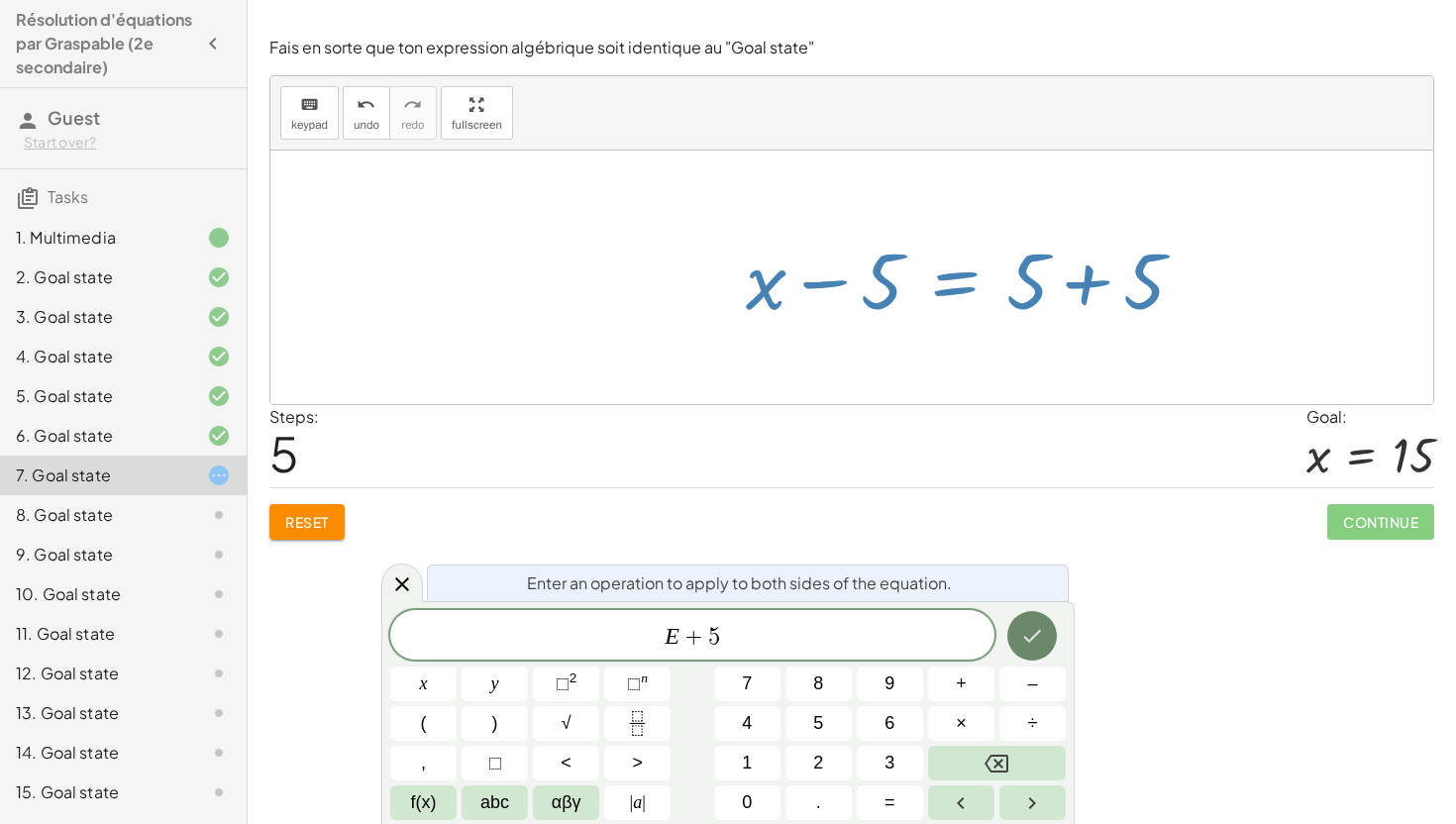click 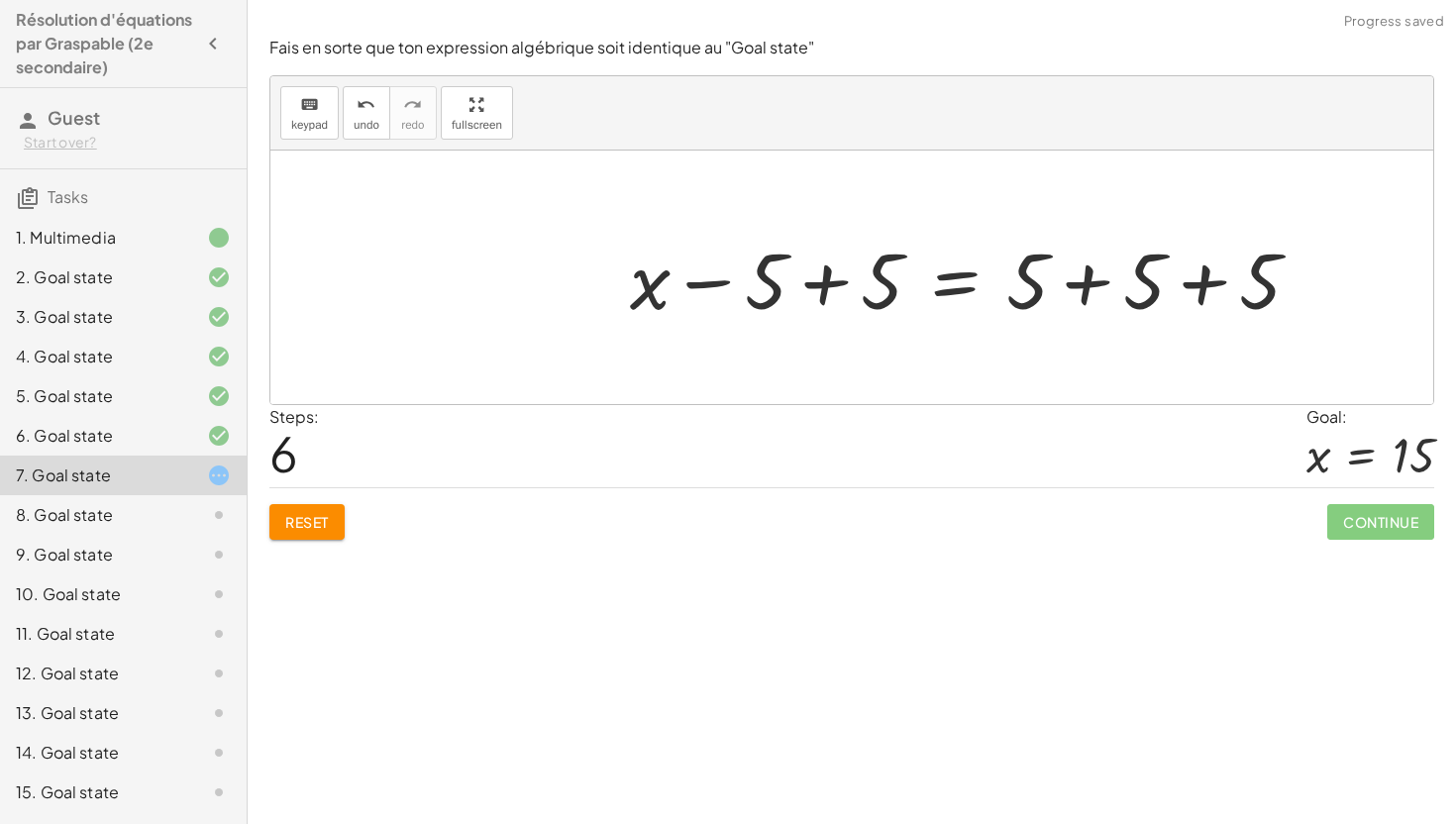 click at bounding box center [859, 277] 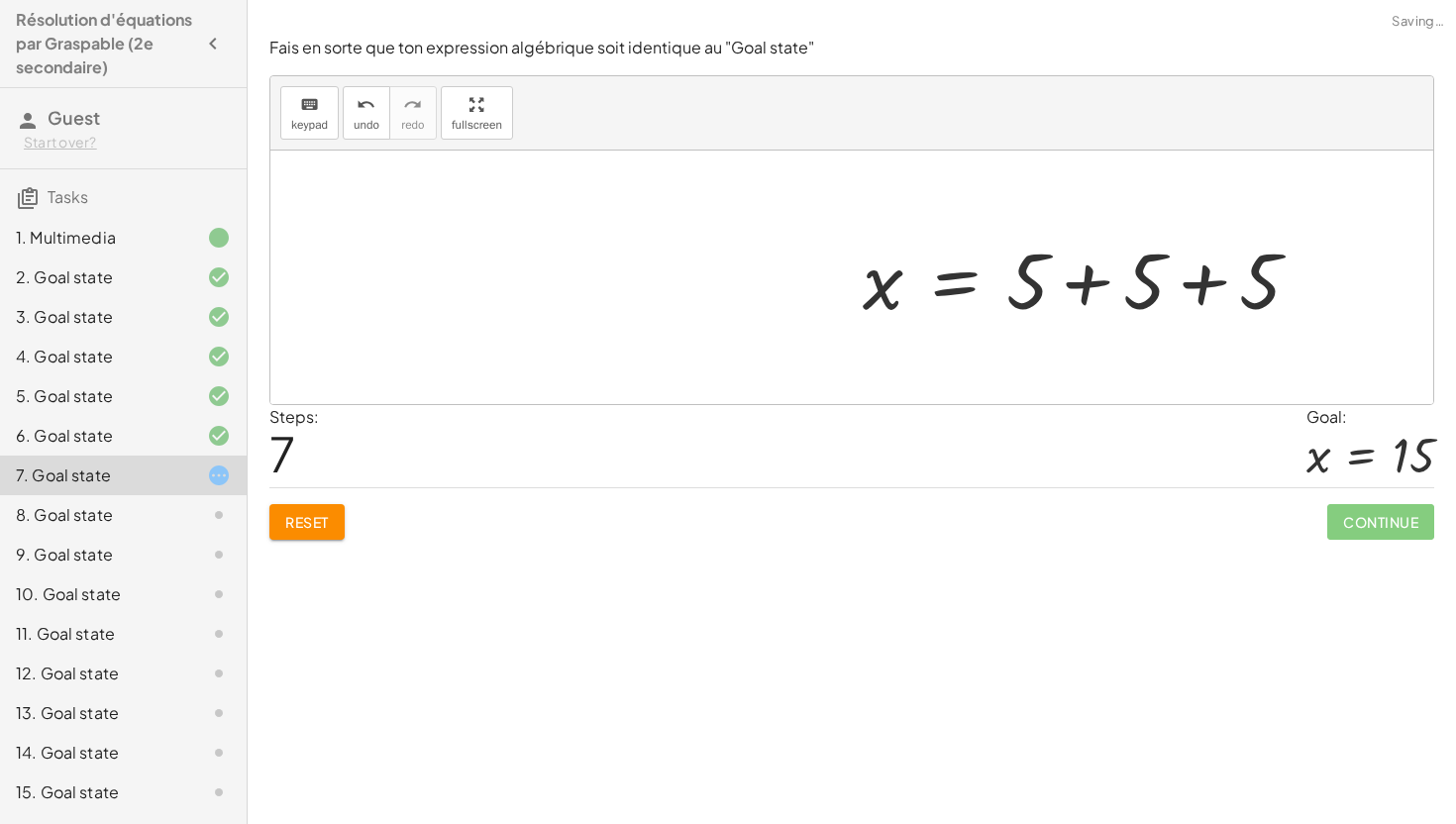 click at bounding box center (859, 277) 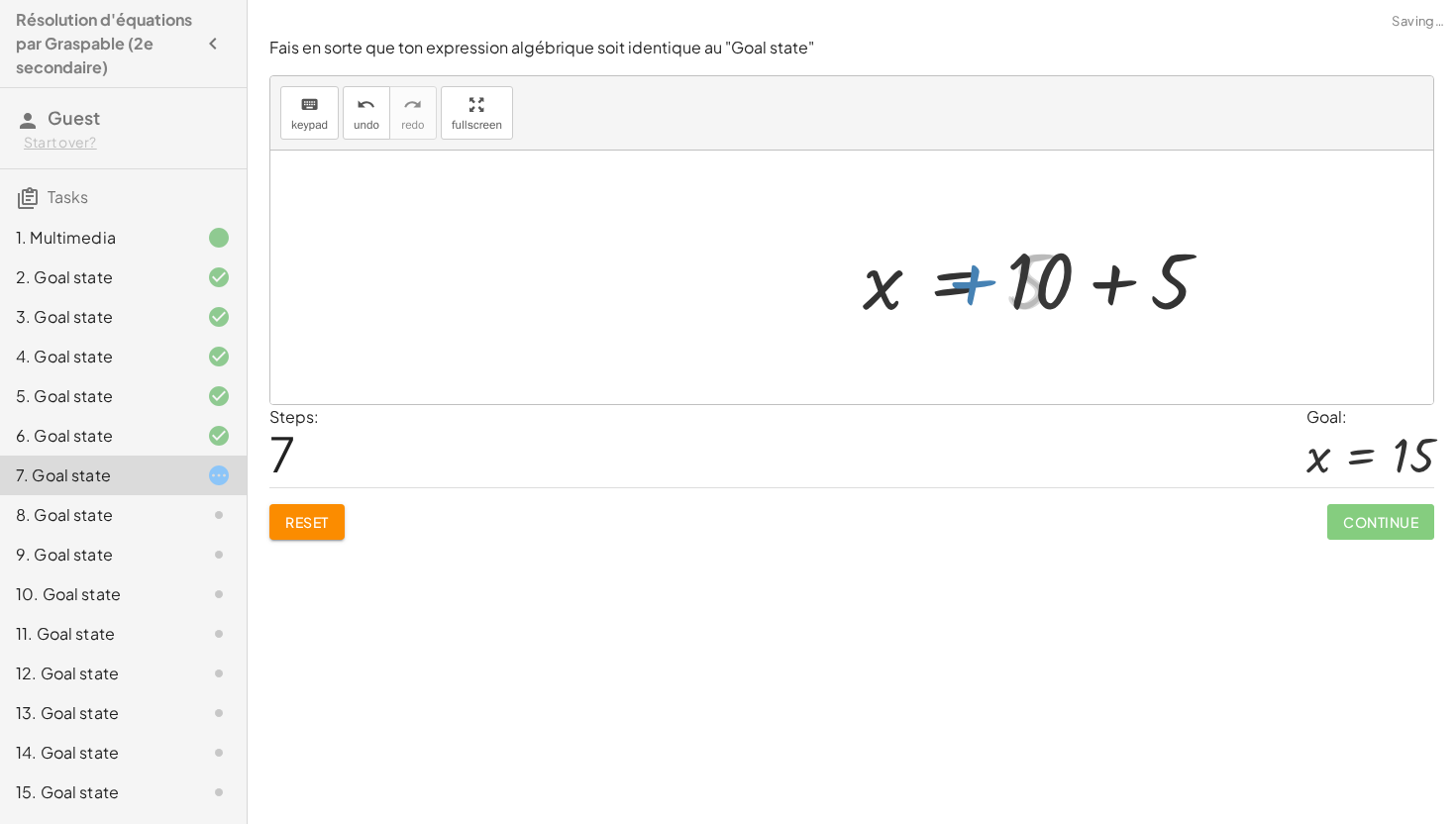 click at bounding box center [859, 277] 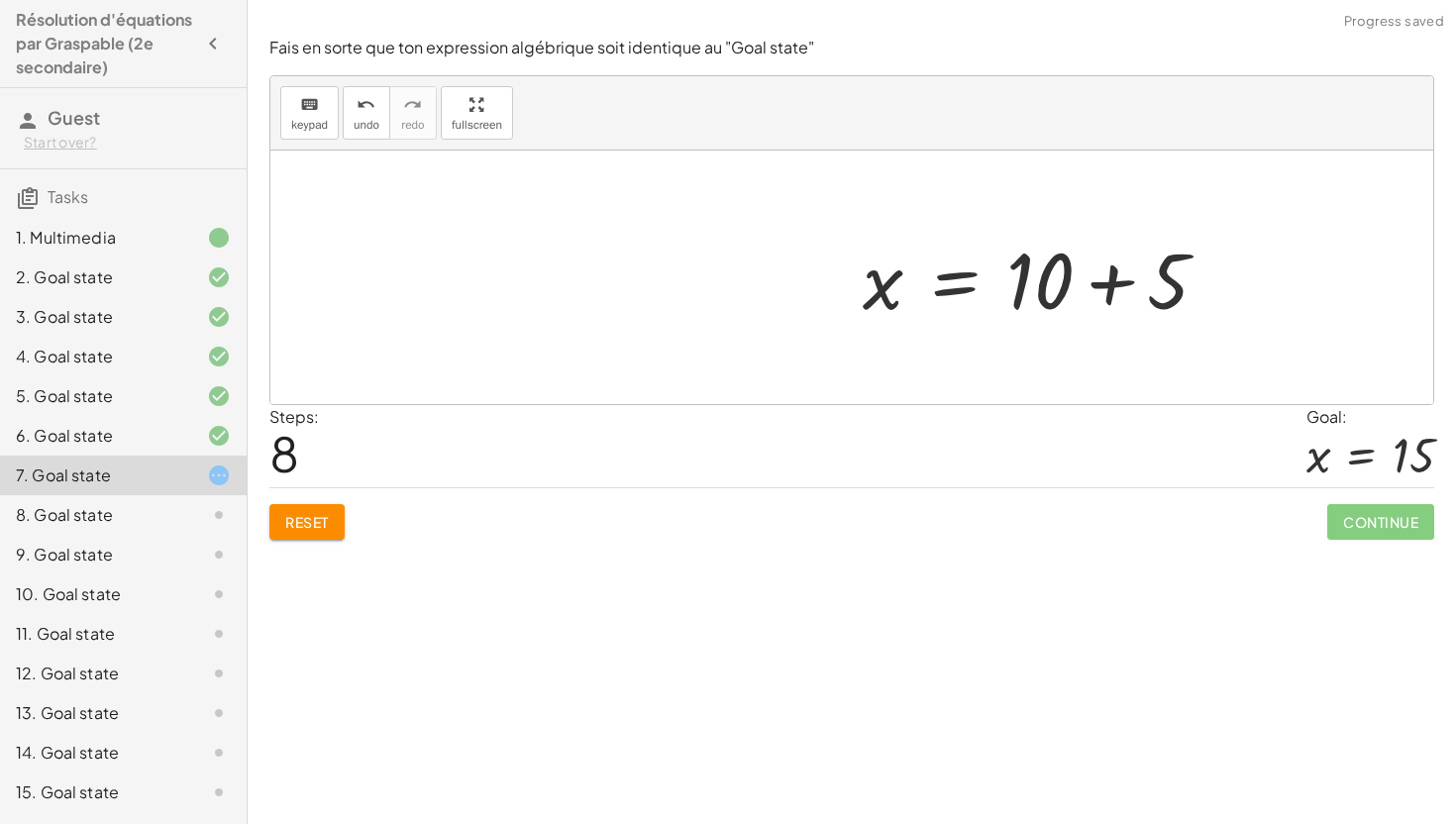 click at bounding box center [852, 277] 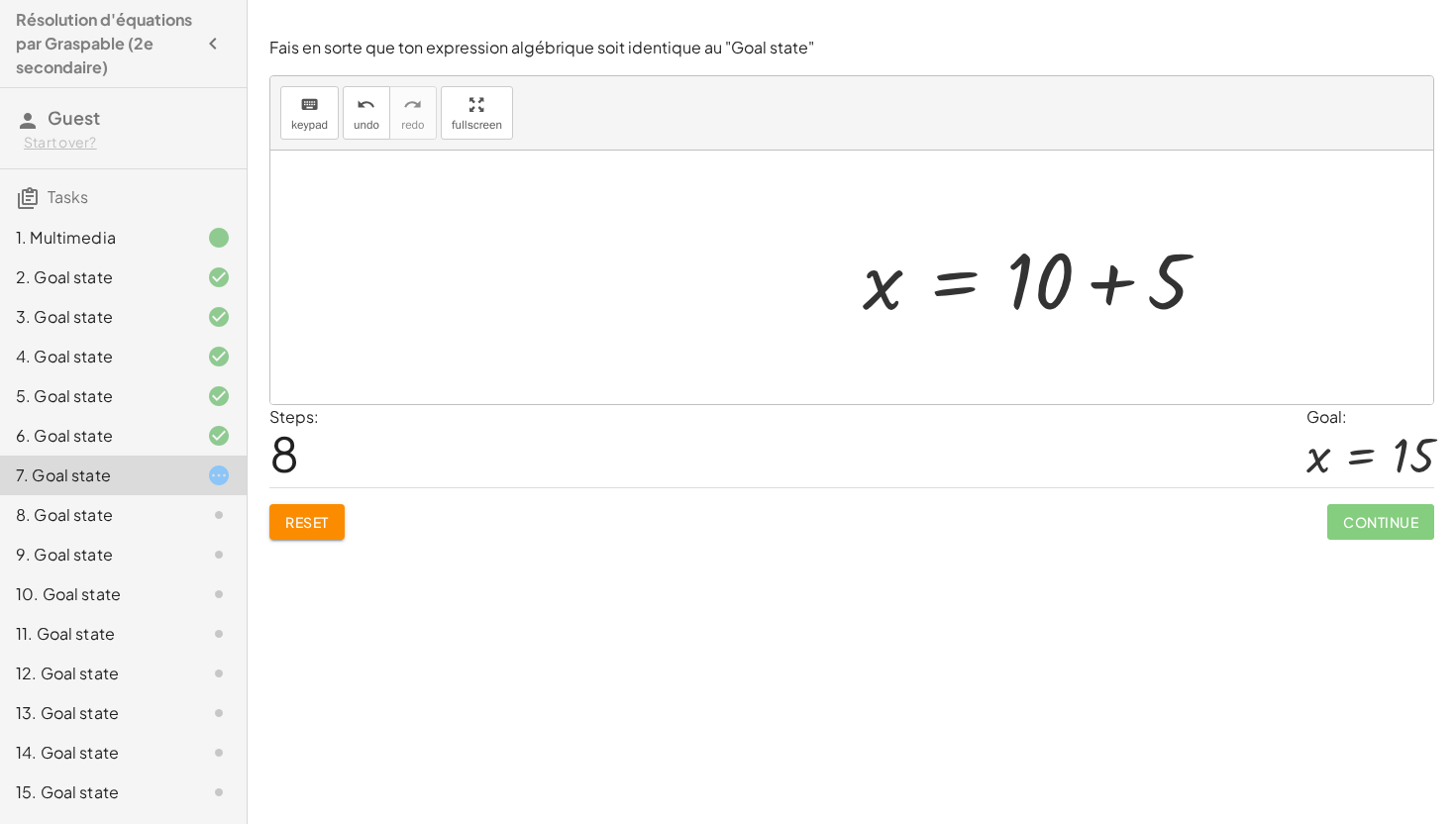 click at bounding box center (852, 277) 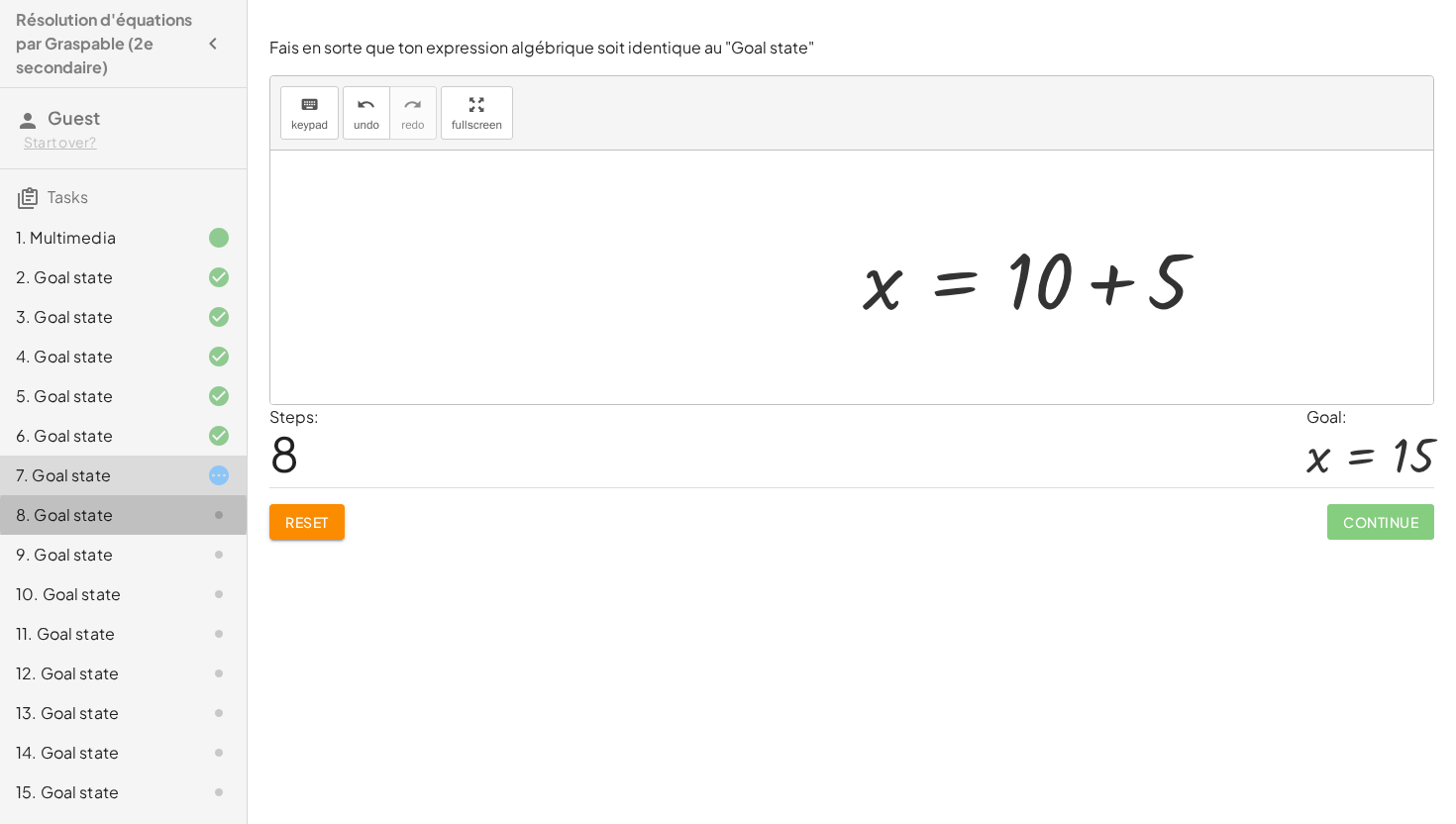 click on "8. Goal state" 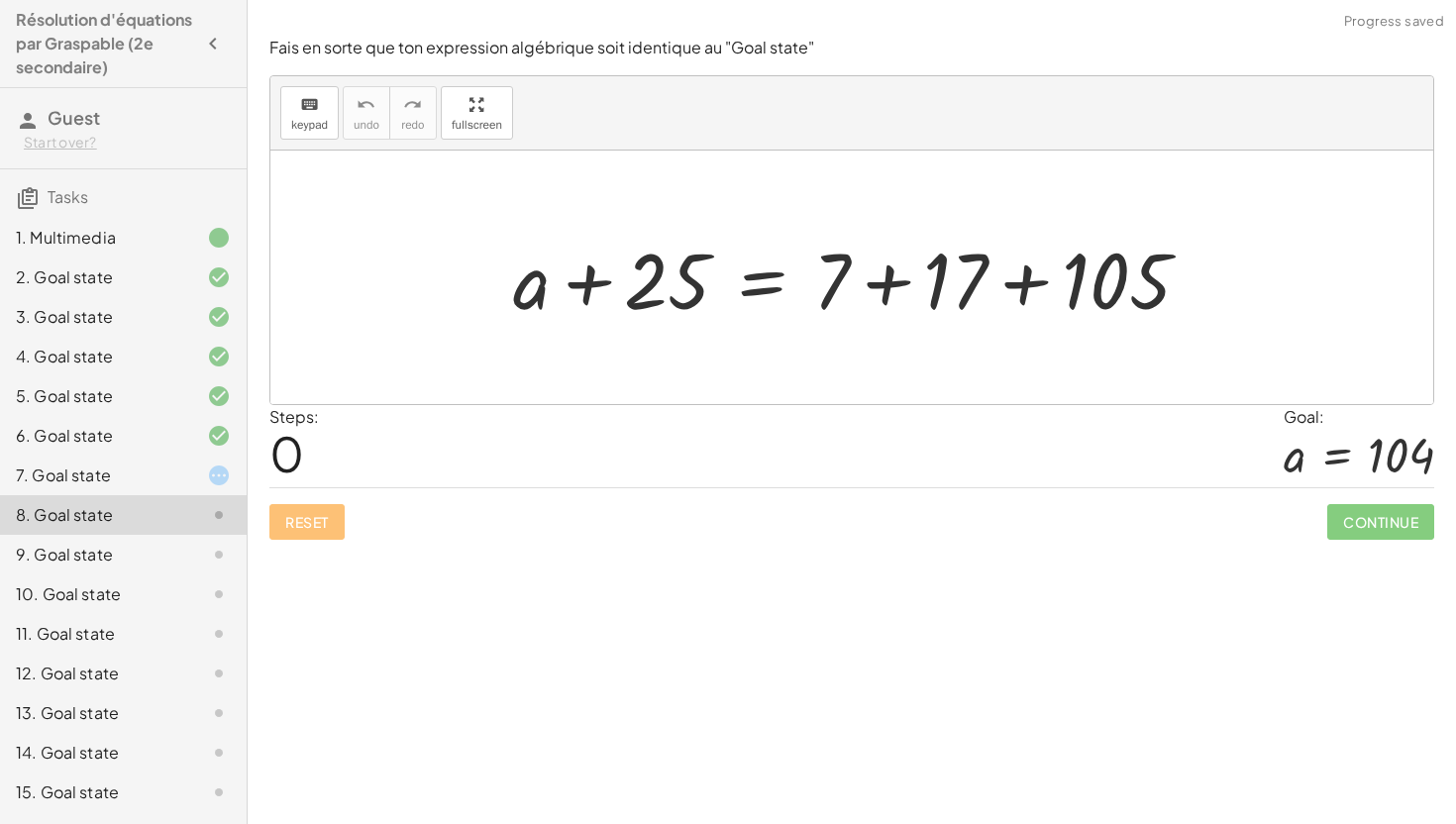 click on "7. Goal state" 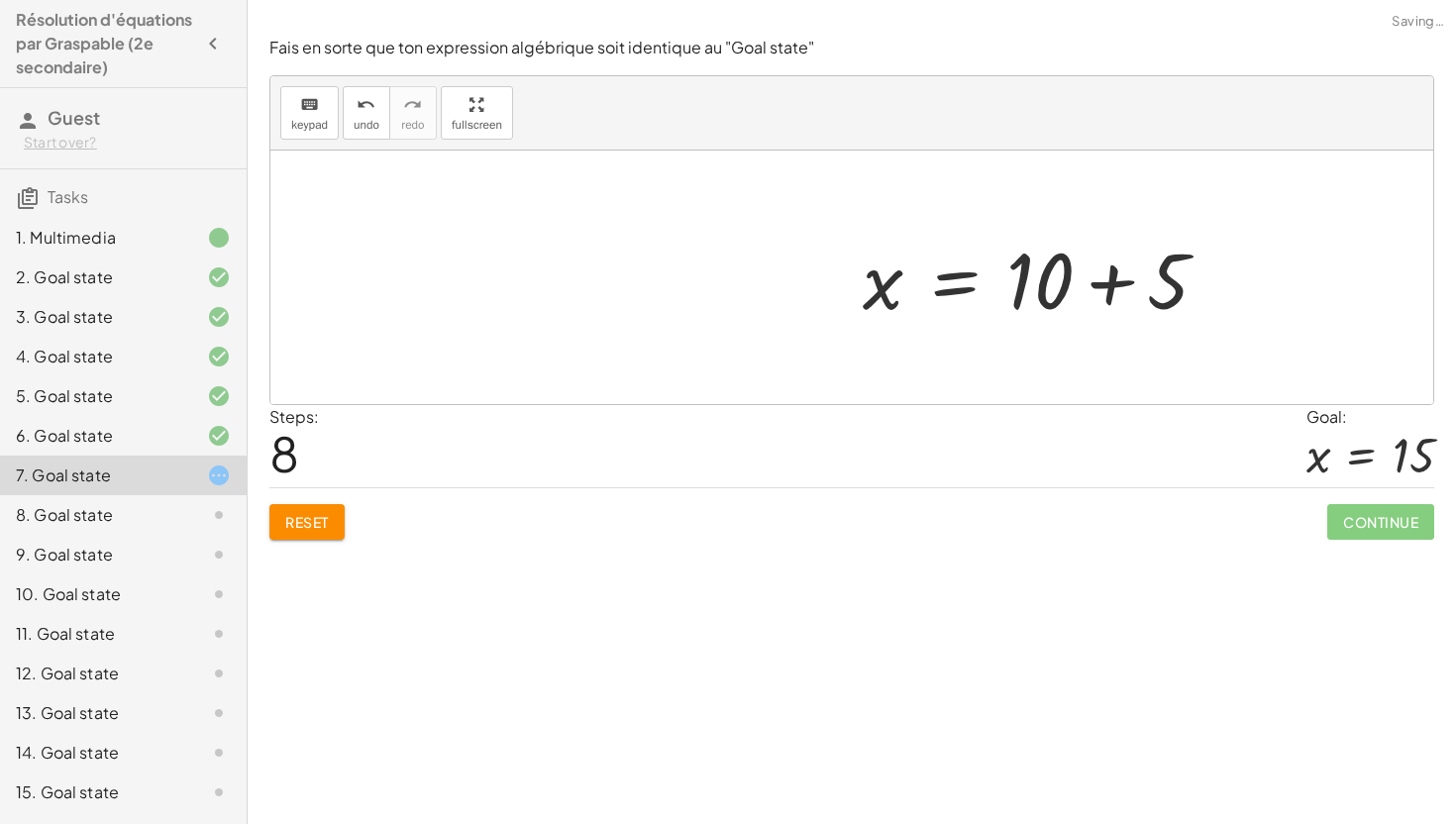 drag, startPoint x: 1131, startPoint y: 268, endPoint x: 1119, endPoint y: 268, distance: 12 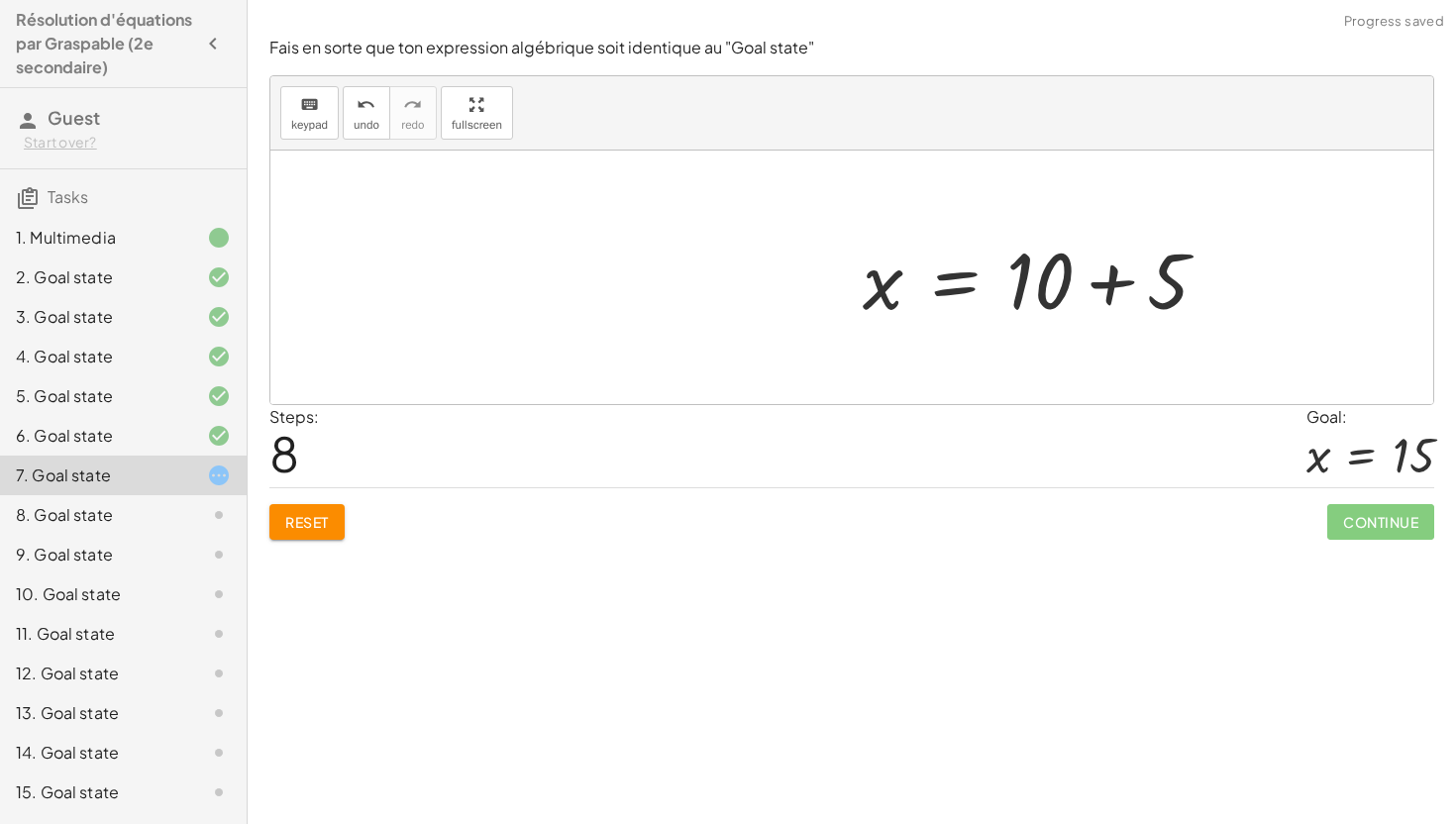 click at bounding box center (852, 277) 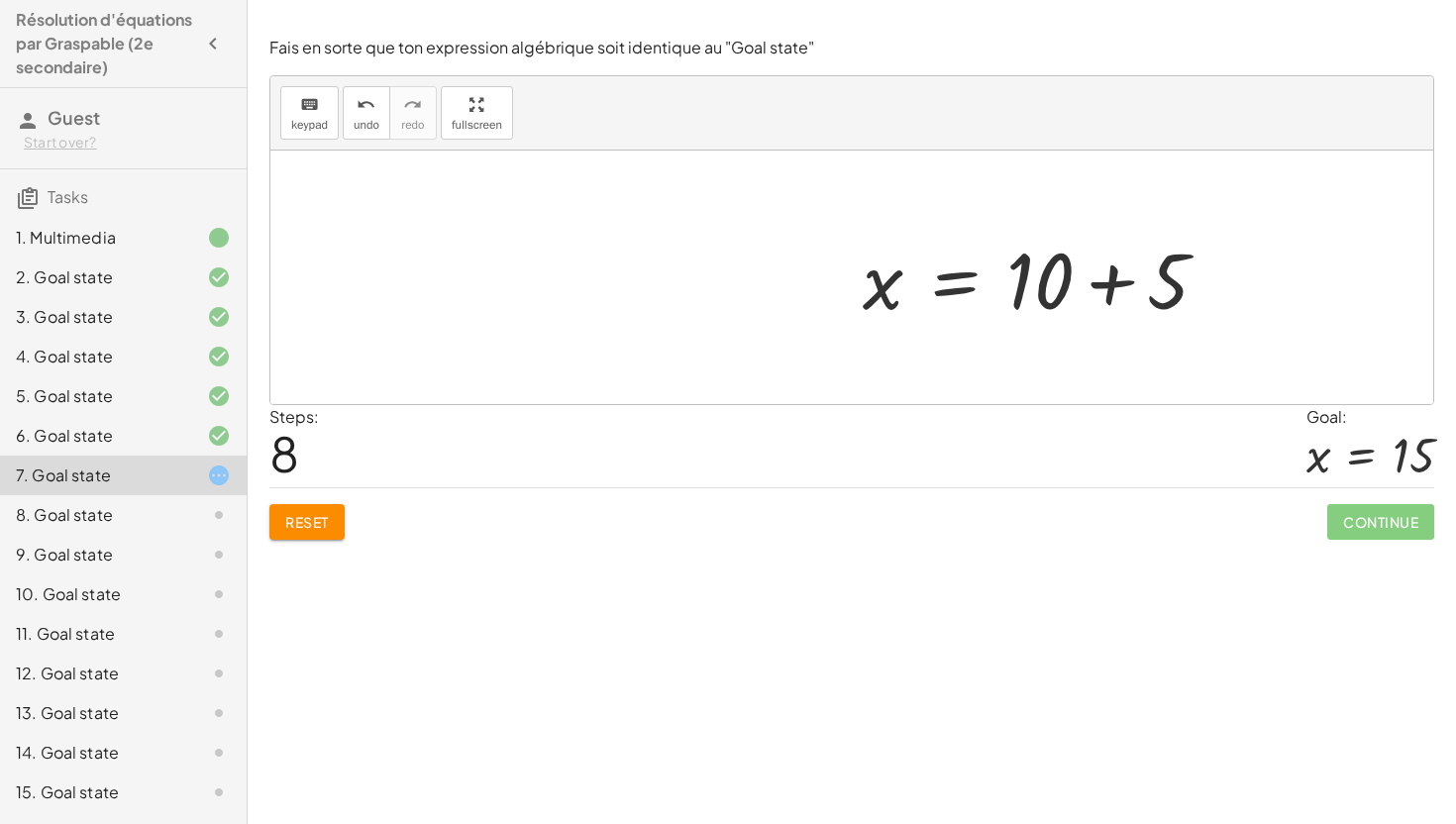 click at bounding box center [859, 277] 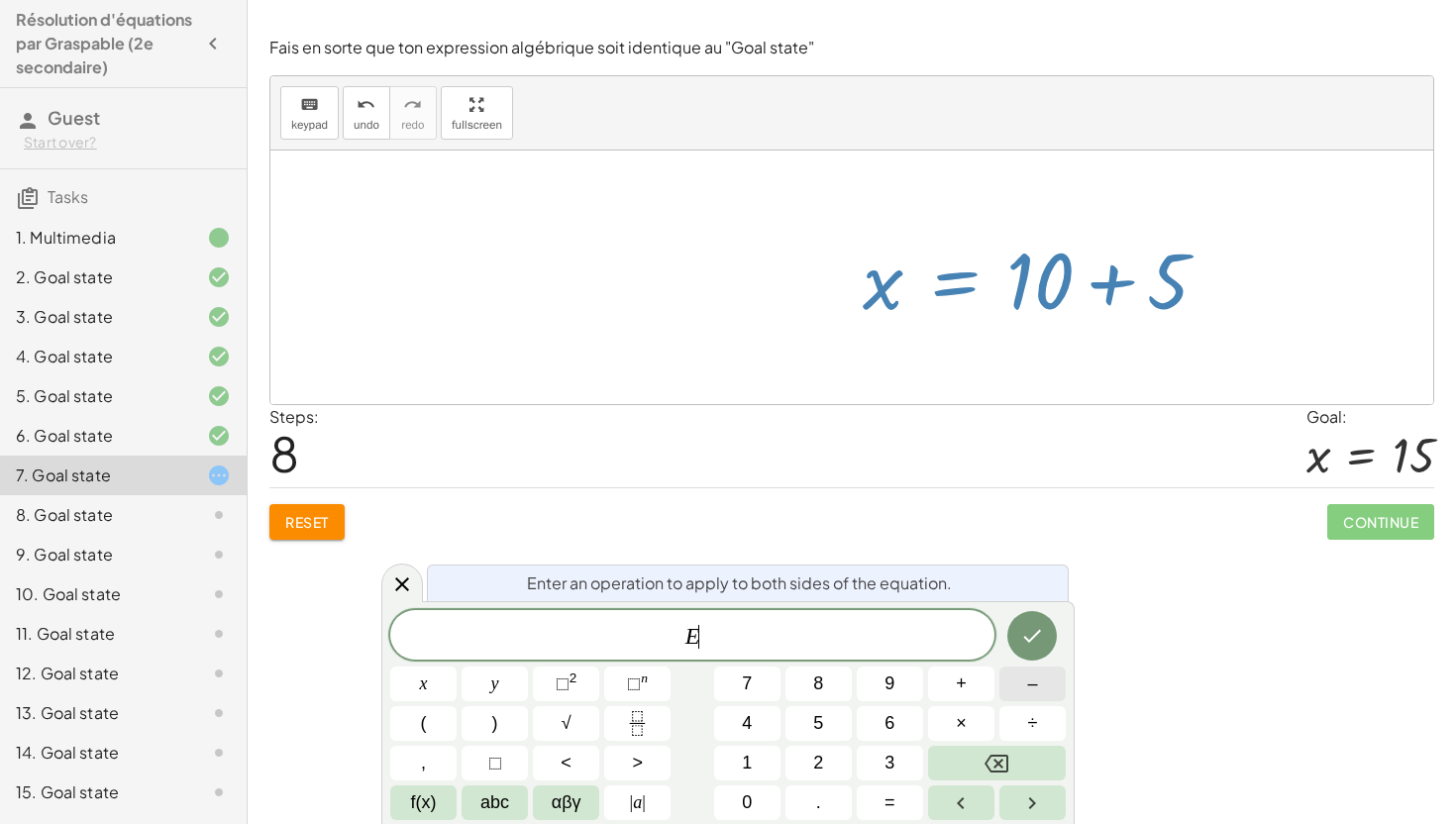 click on "–" at bounding box center [1032, 683] 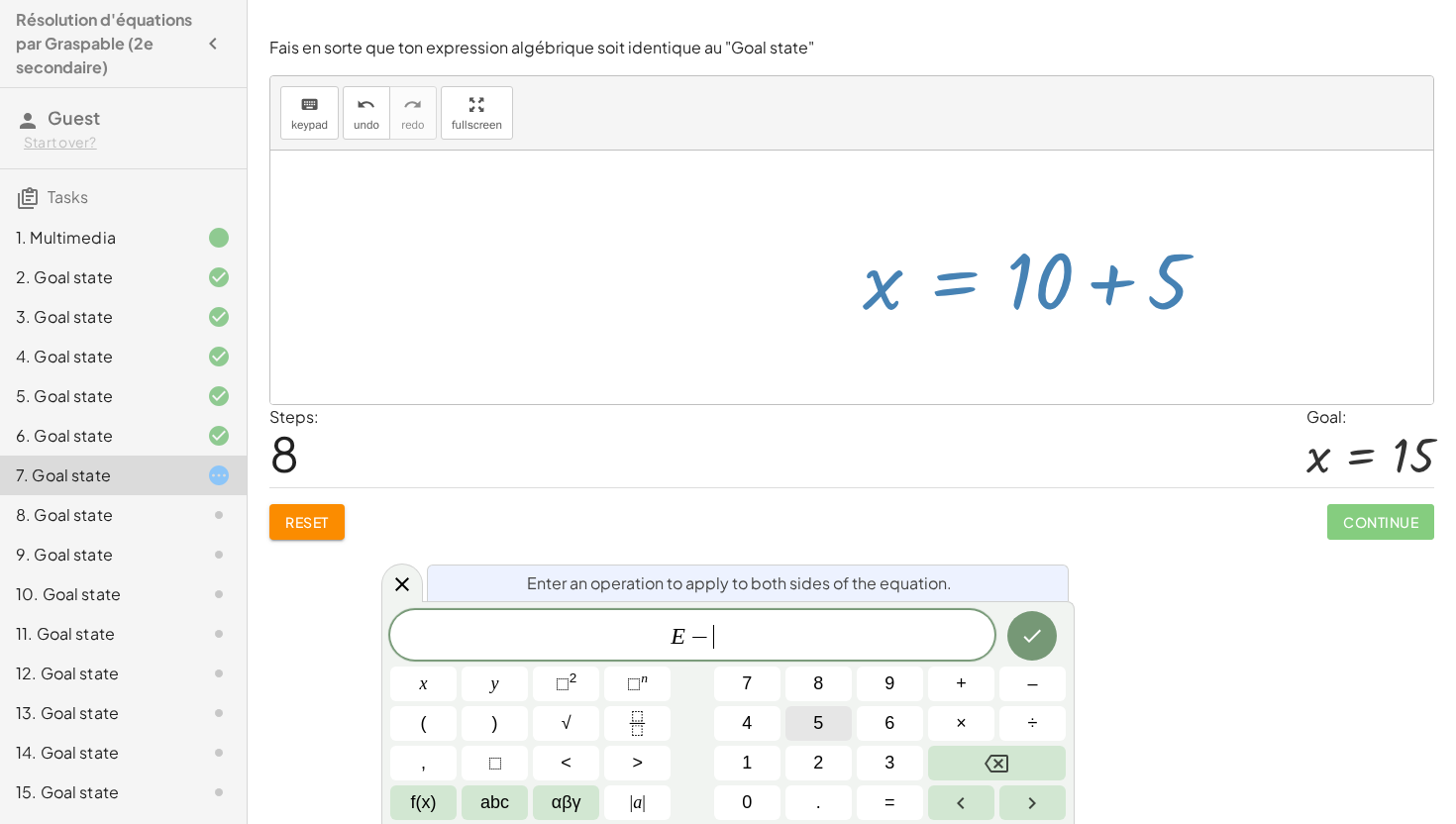 click on "5" at bounding box center (818, 723) 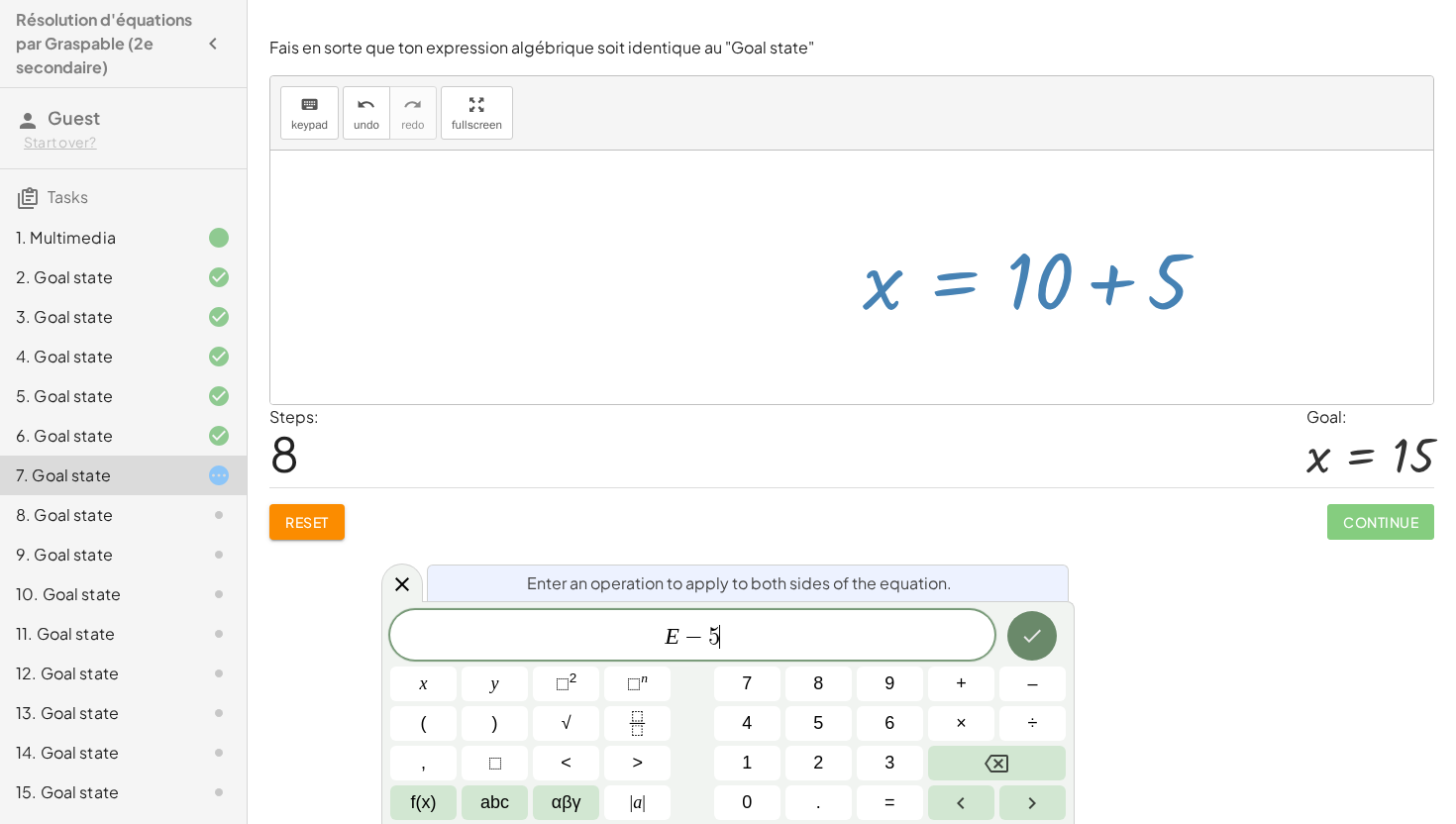 click at bounding box center (1032, 636) 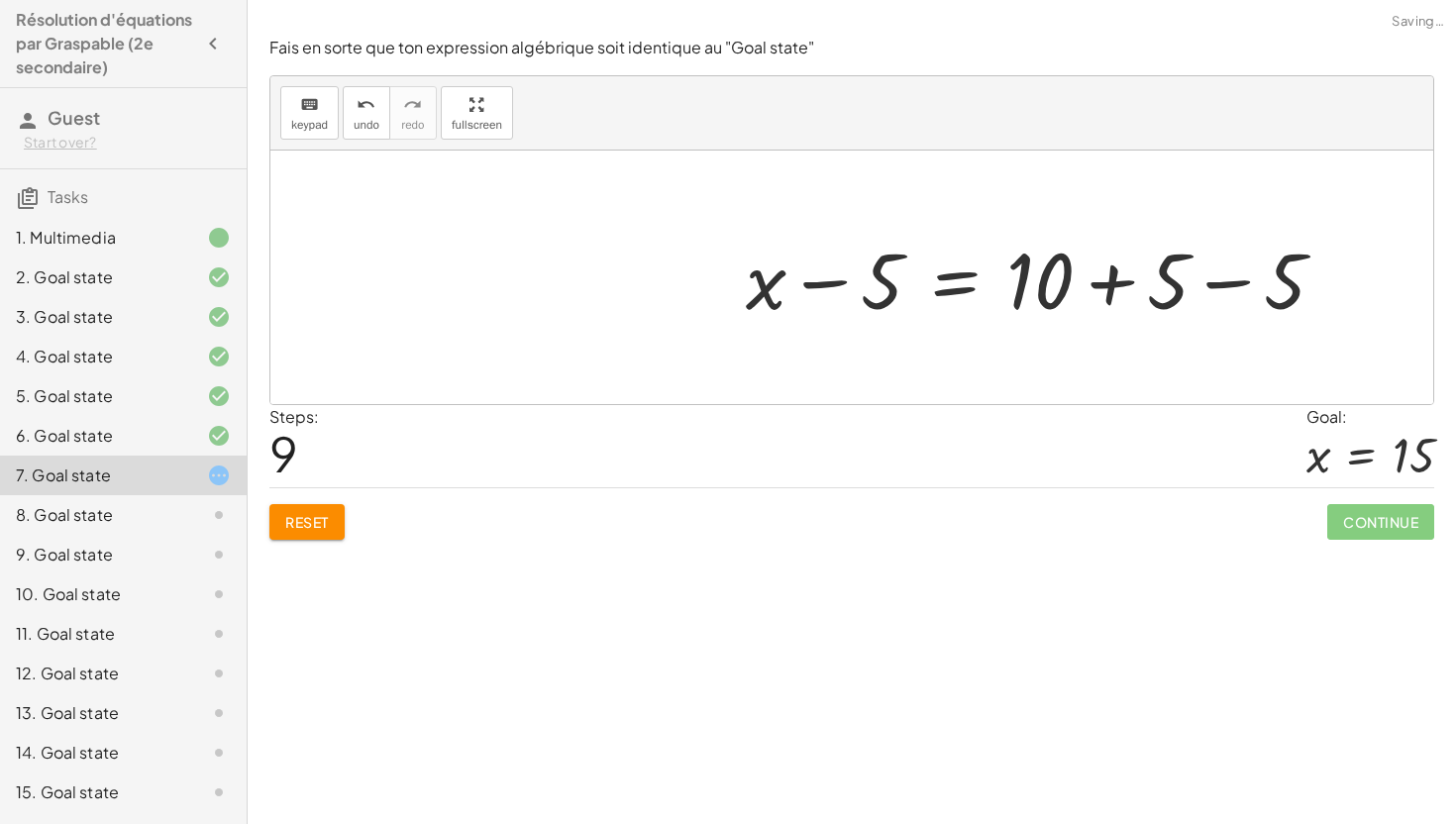 click at bounding box center (852, 277) 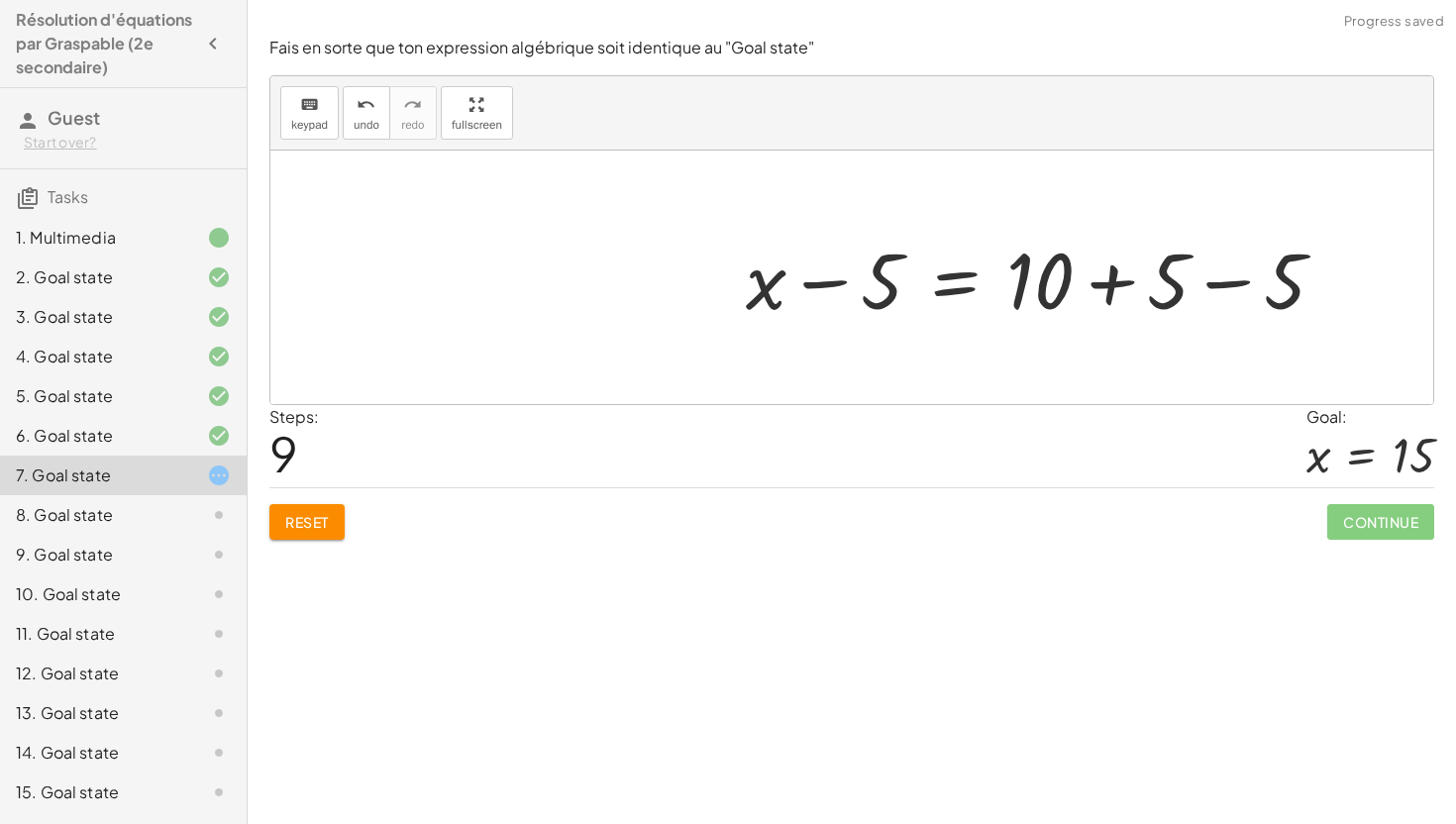 click at bounding box center [852, 277] 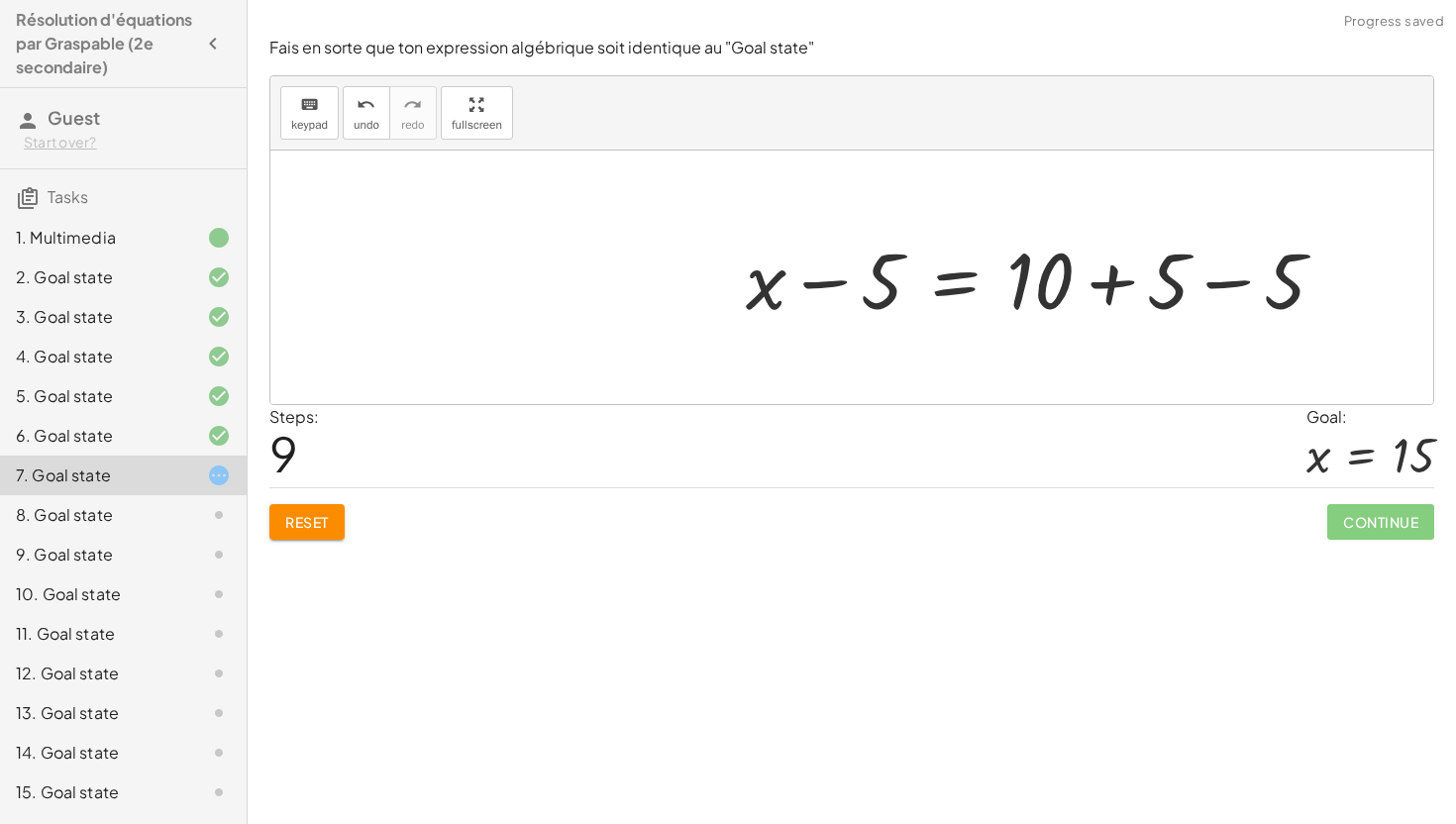 click at bounding box center (859, 277) 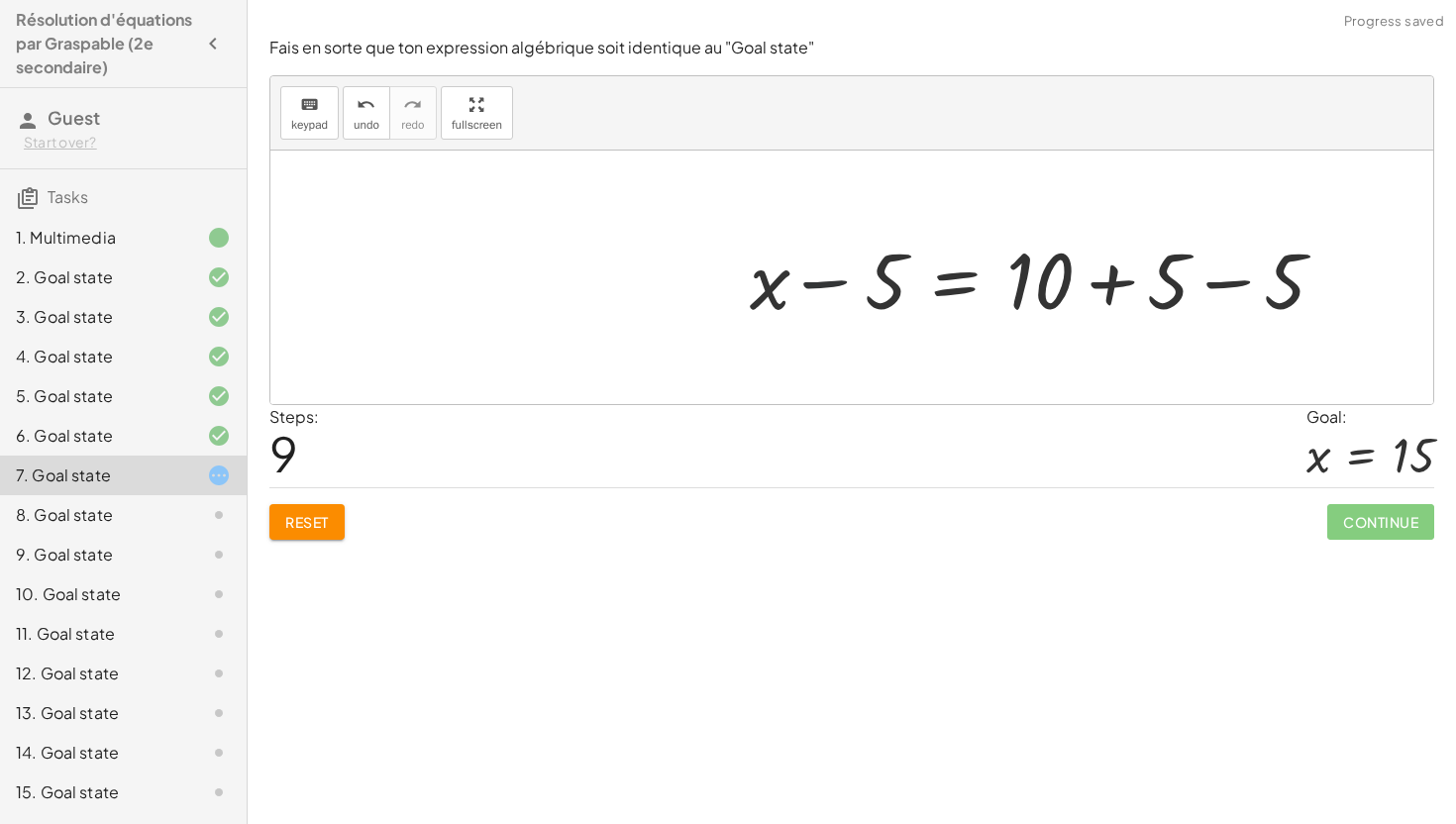 click at bounding box center (859, 277) 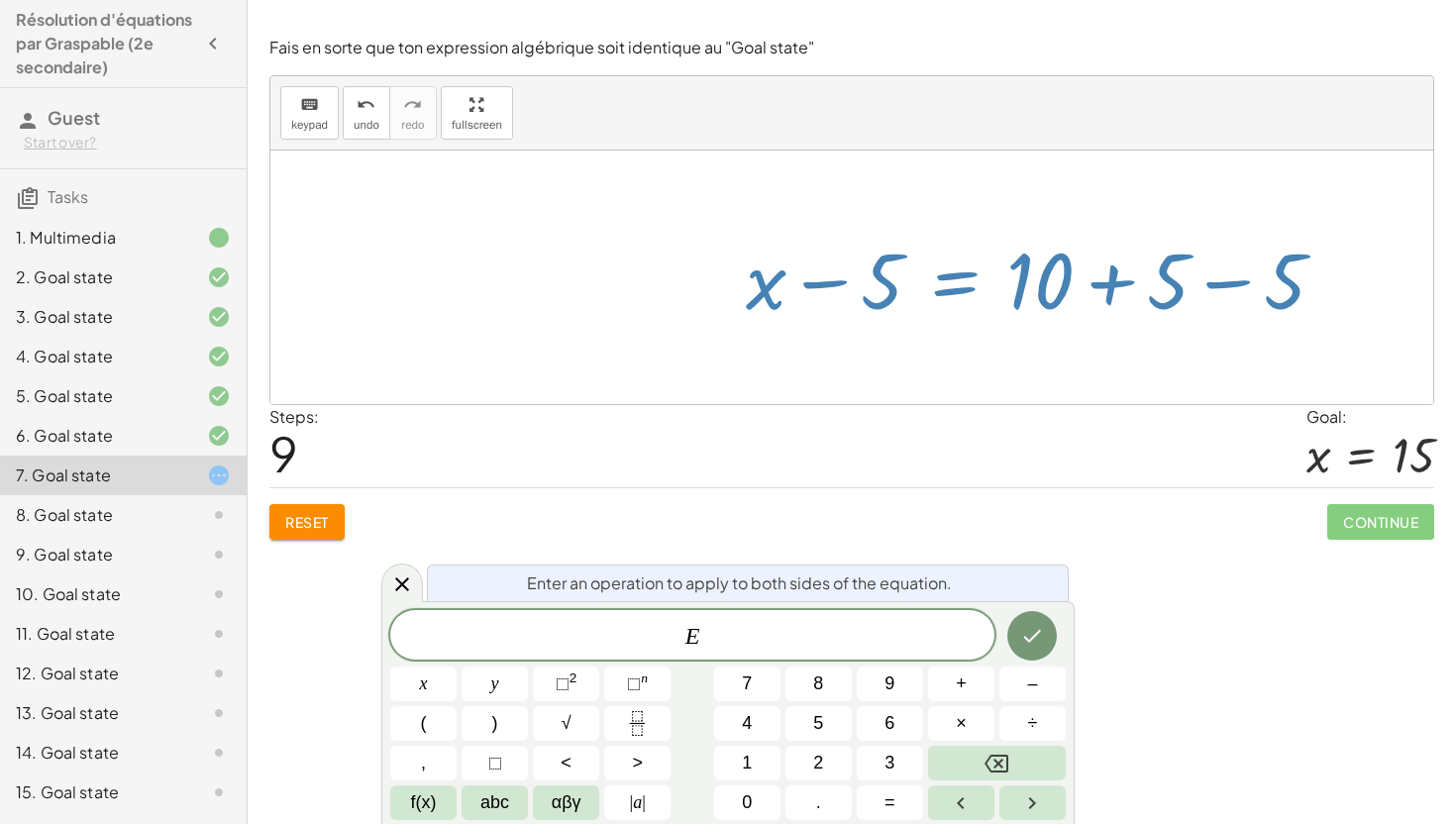 drag, startPoint x: 960, startPoint y: 299, endPoint x: 1108, endPoint y: 295, distance: 148.05404 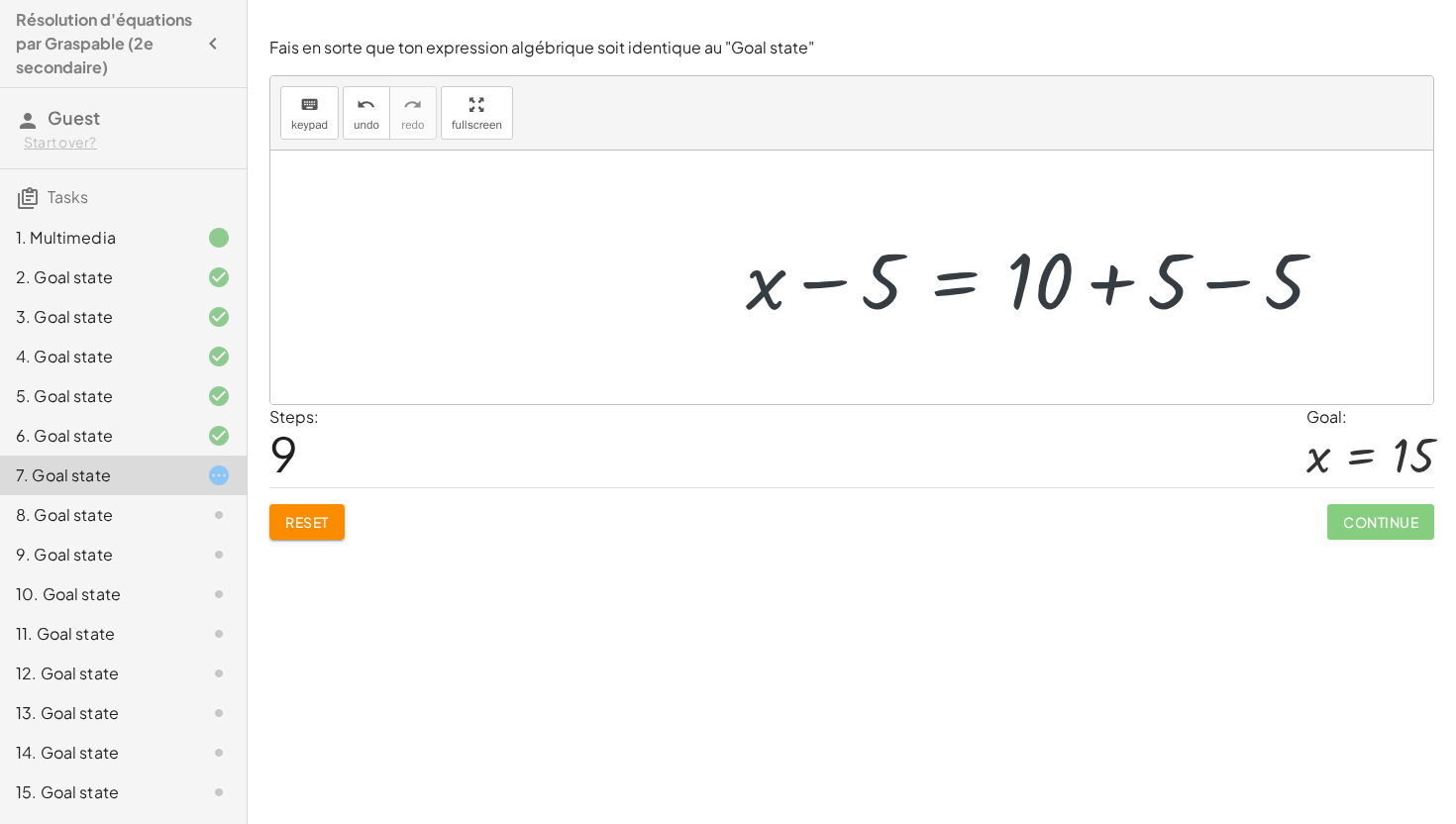 click at bounding box center [852, 277] 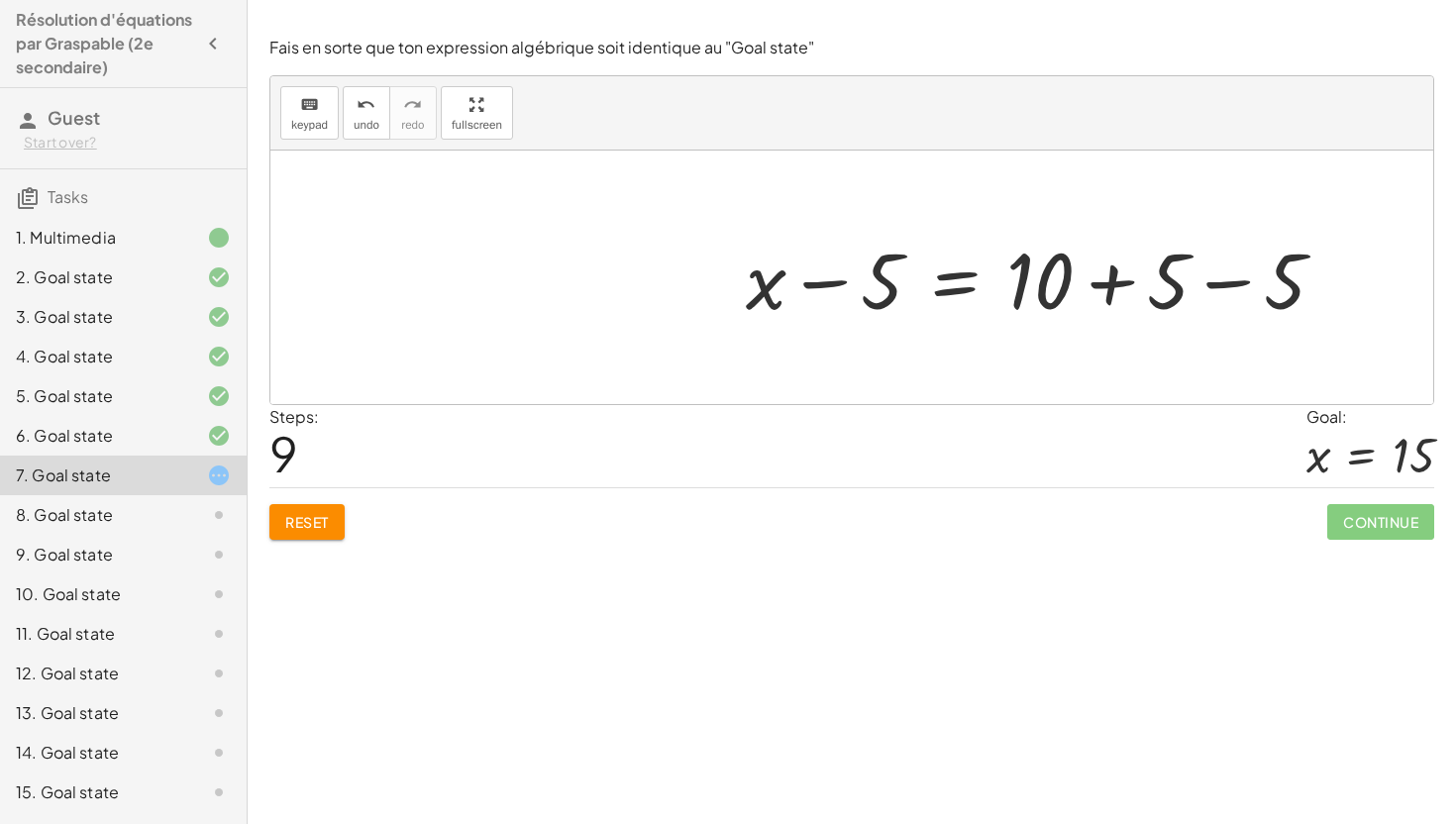 drag, startPoint x: 1060, startPoint y: 371, endPoint x: 1061, endPoint y: 326, distance: 45.01111 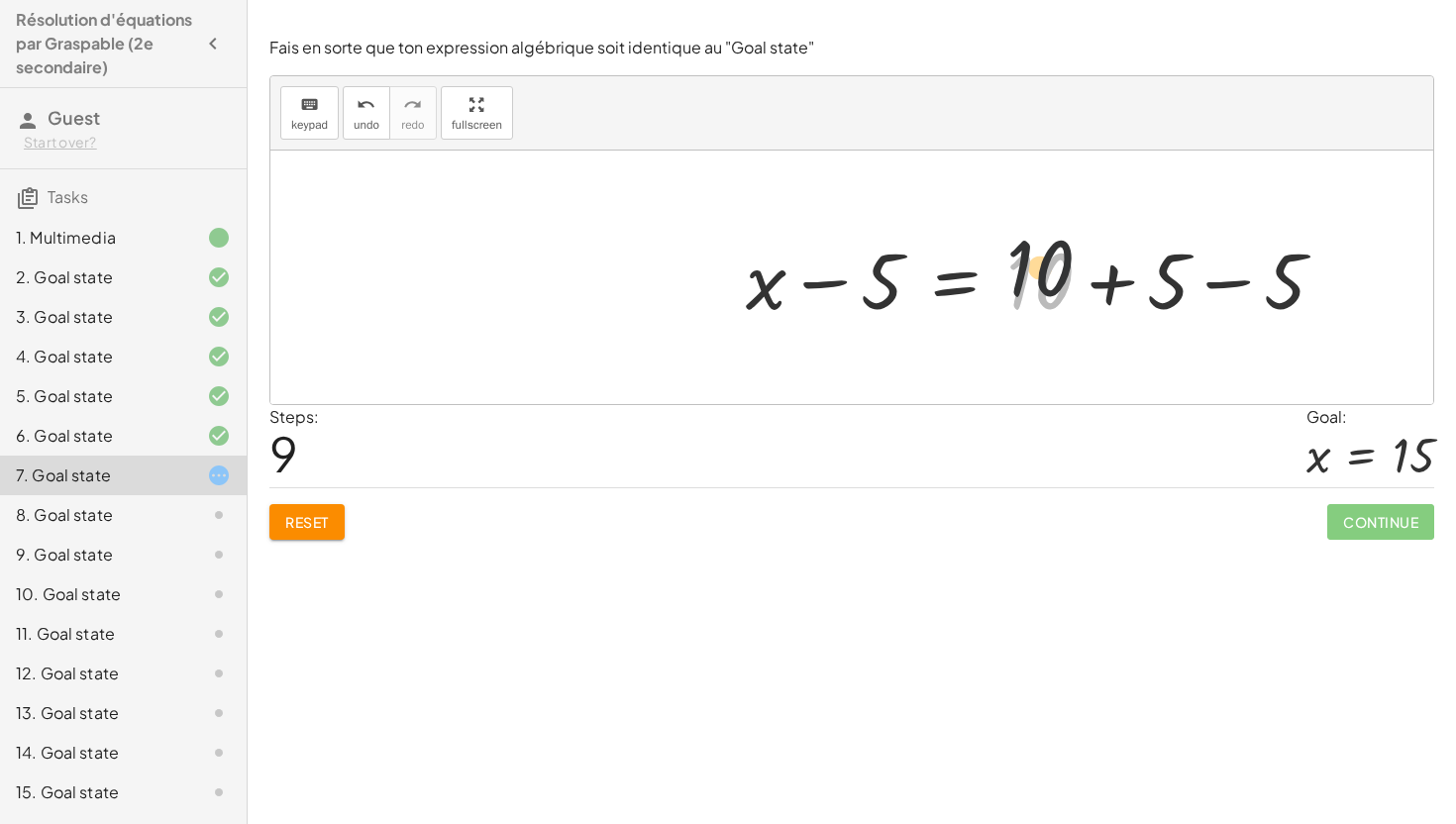 drag, startPoint x: 1061, startPoint y: 326, endPoint x: 1061, endPoint y: 300, distance: 26 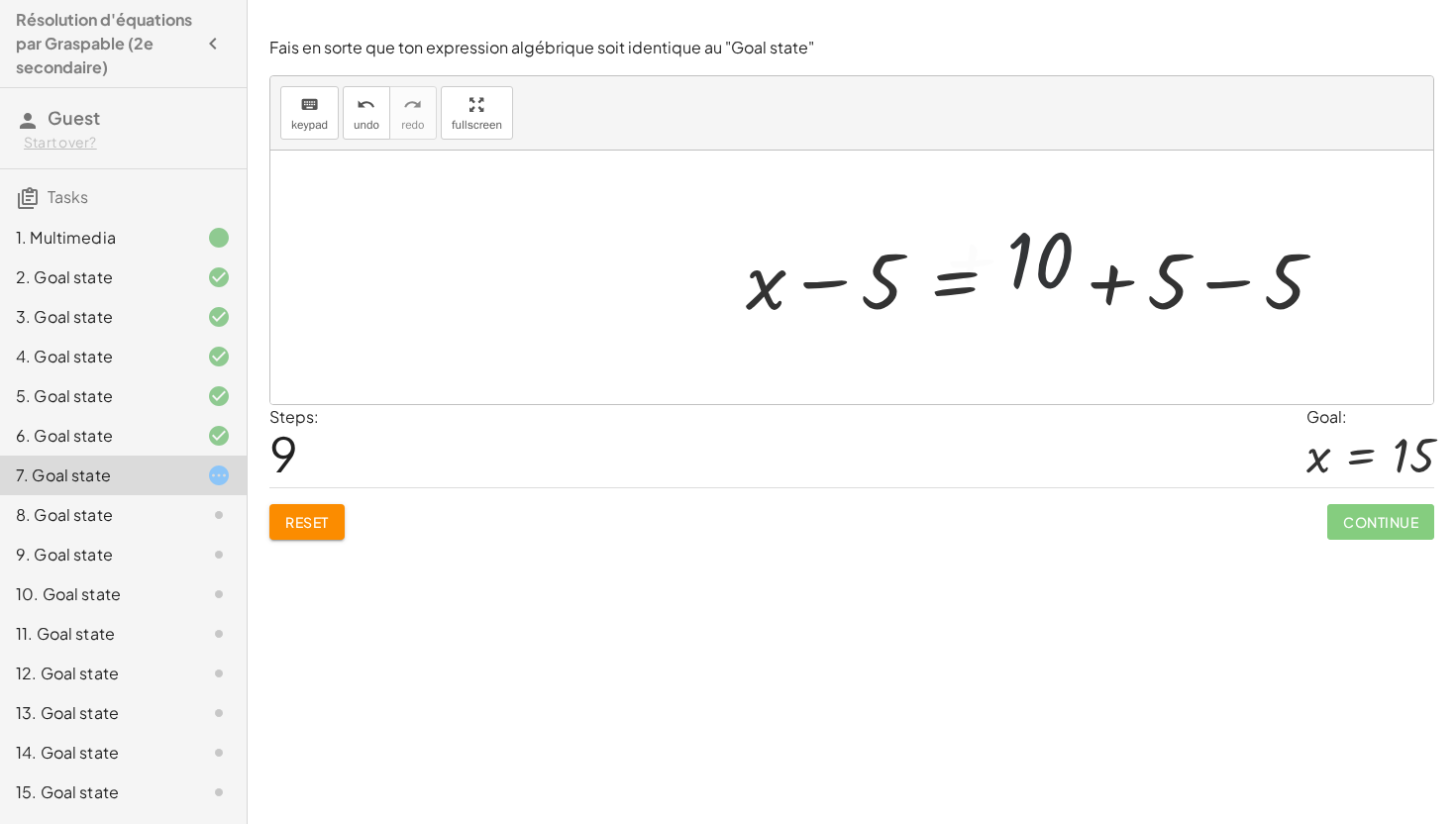 click at bounding box center [859, 277] 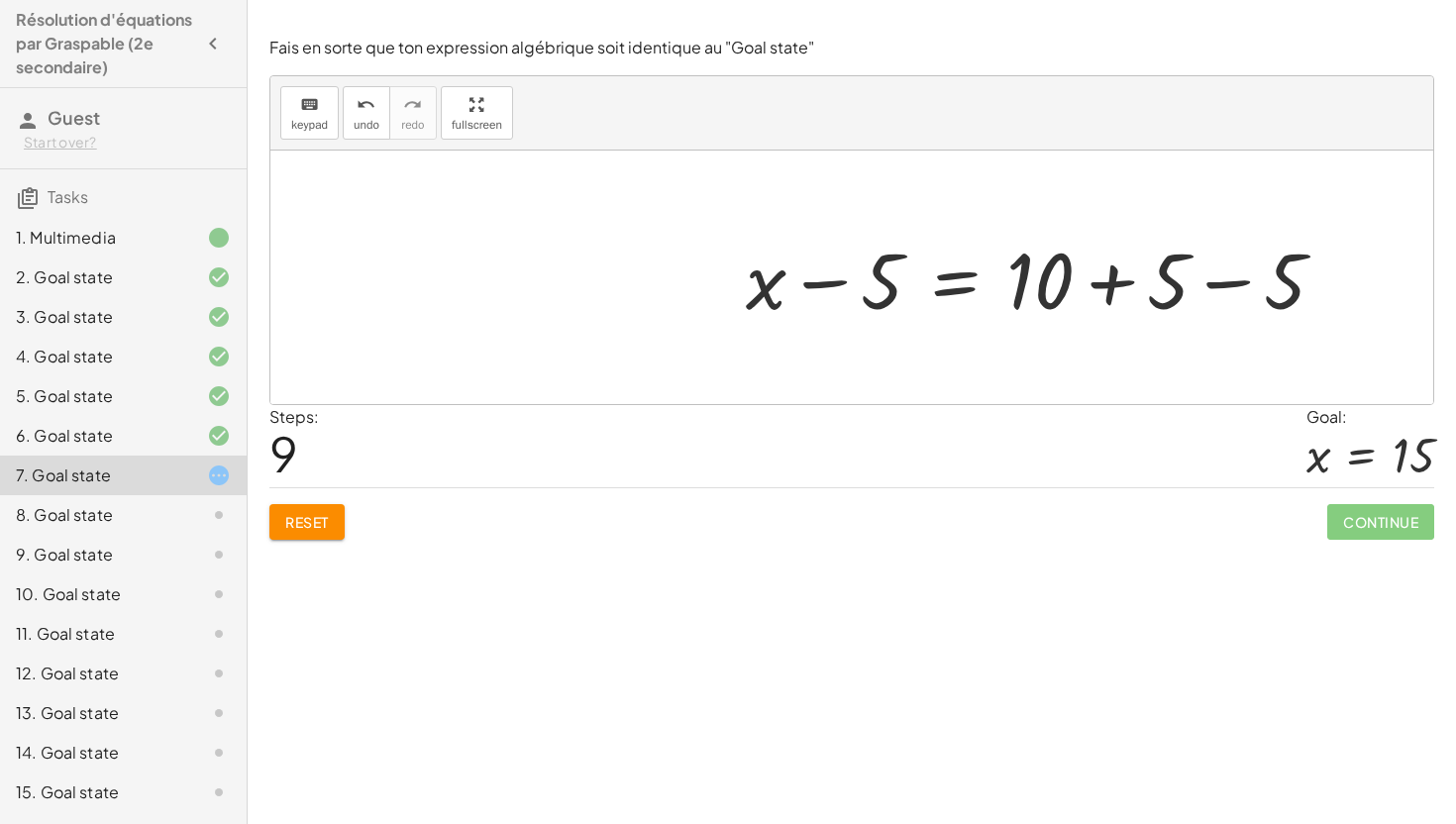 click at bounding box center (852, 277) 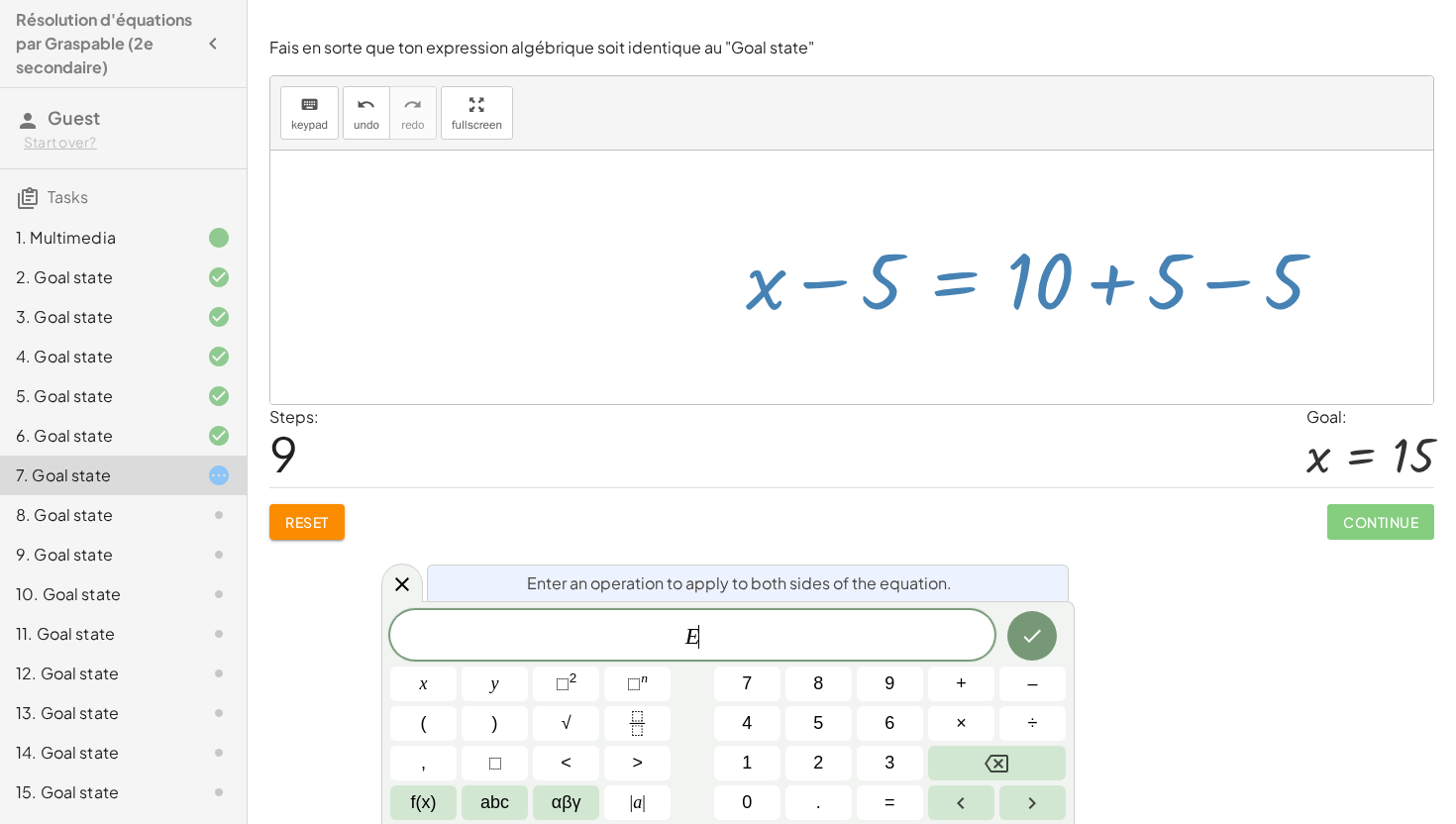 click at bounding box center (859, 277) 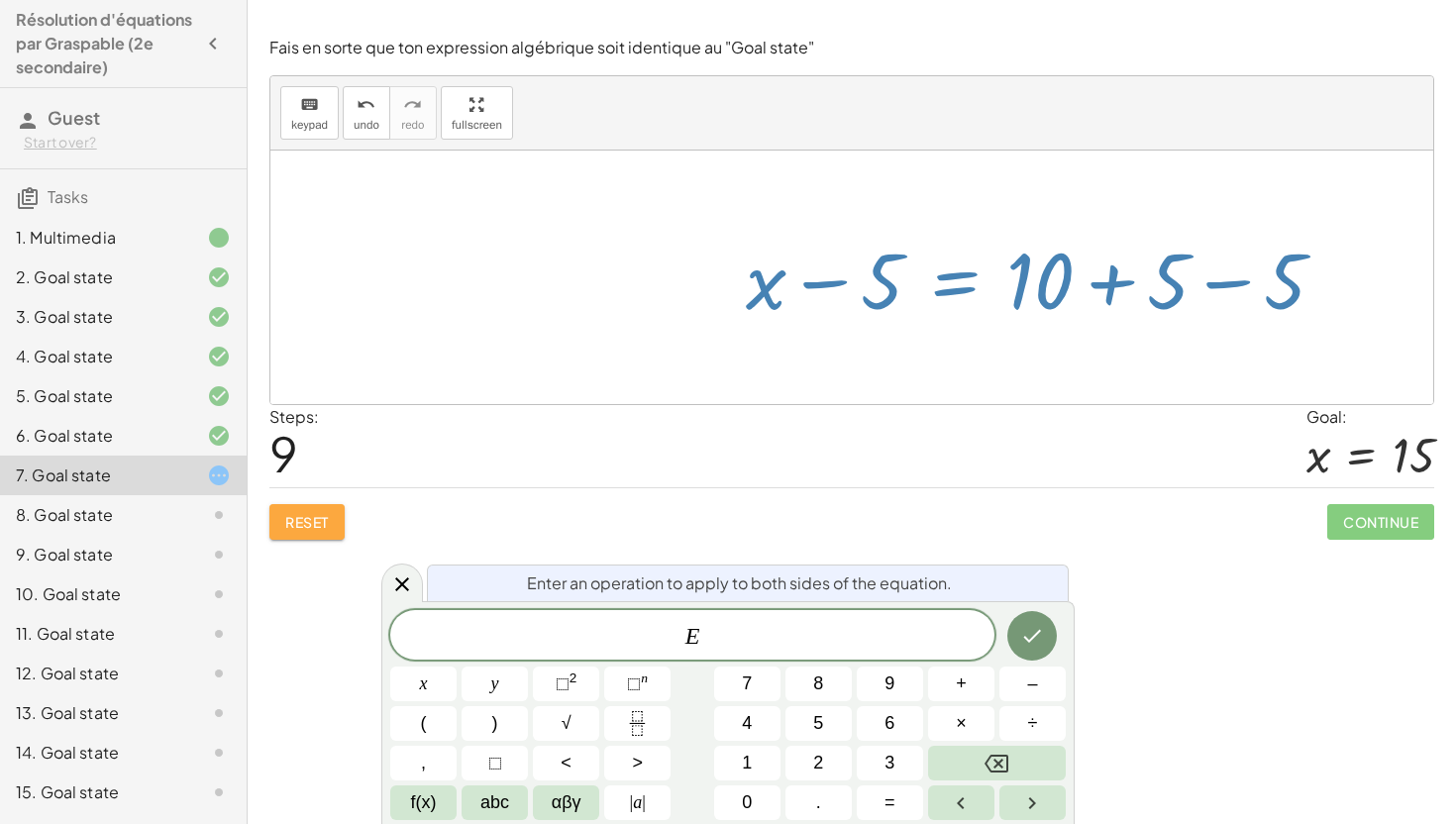 click on "Reset" at bounding box center (307, 522) 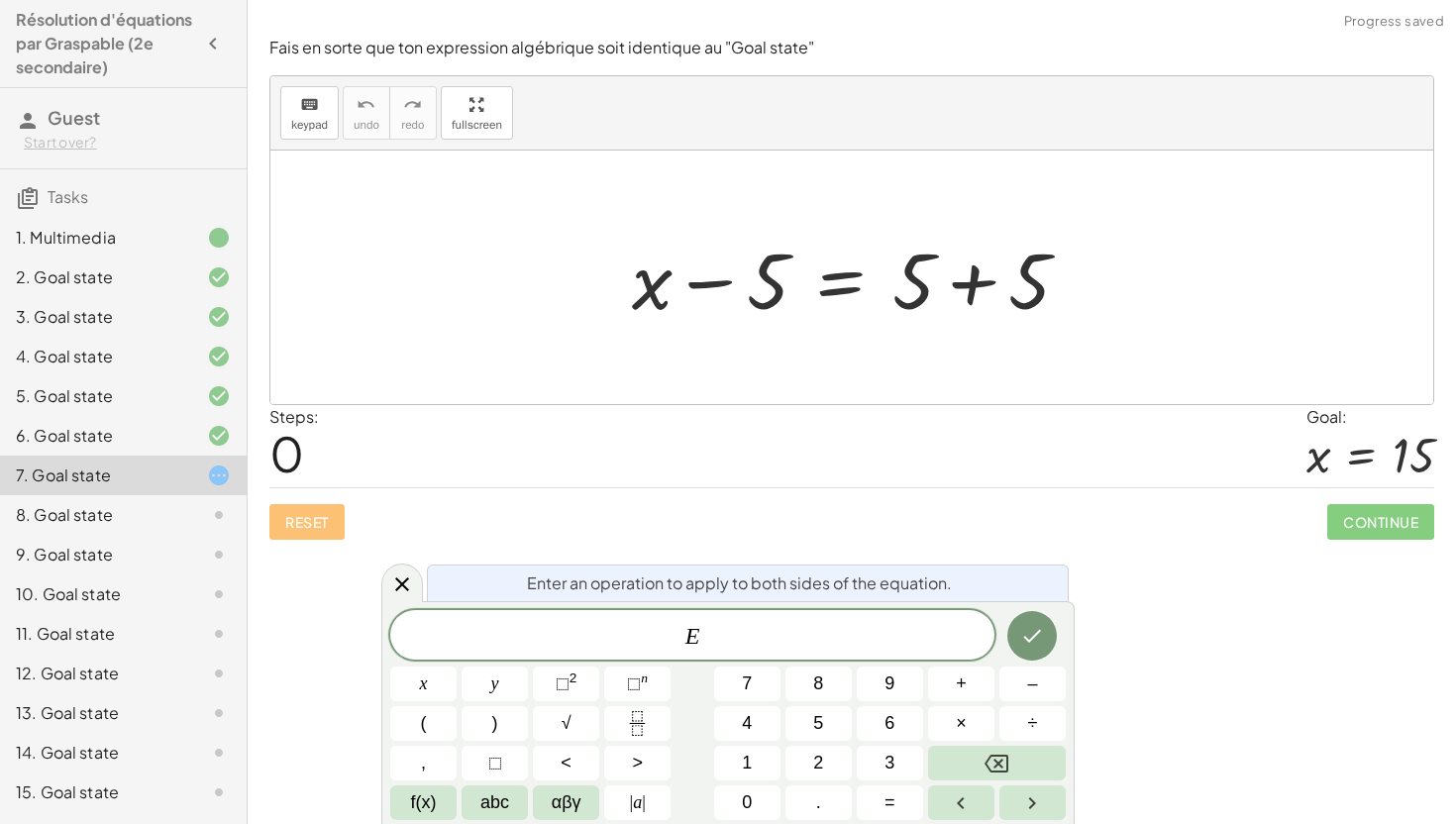 click on "Reset   Continue" at bounding box center [852, 513] 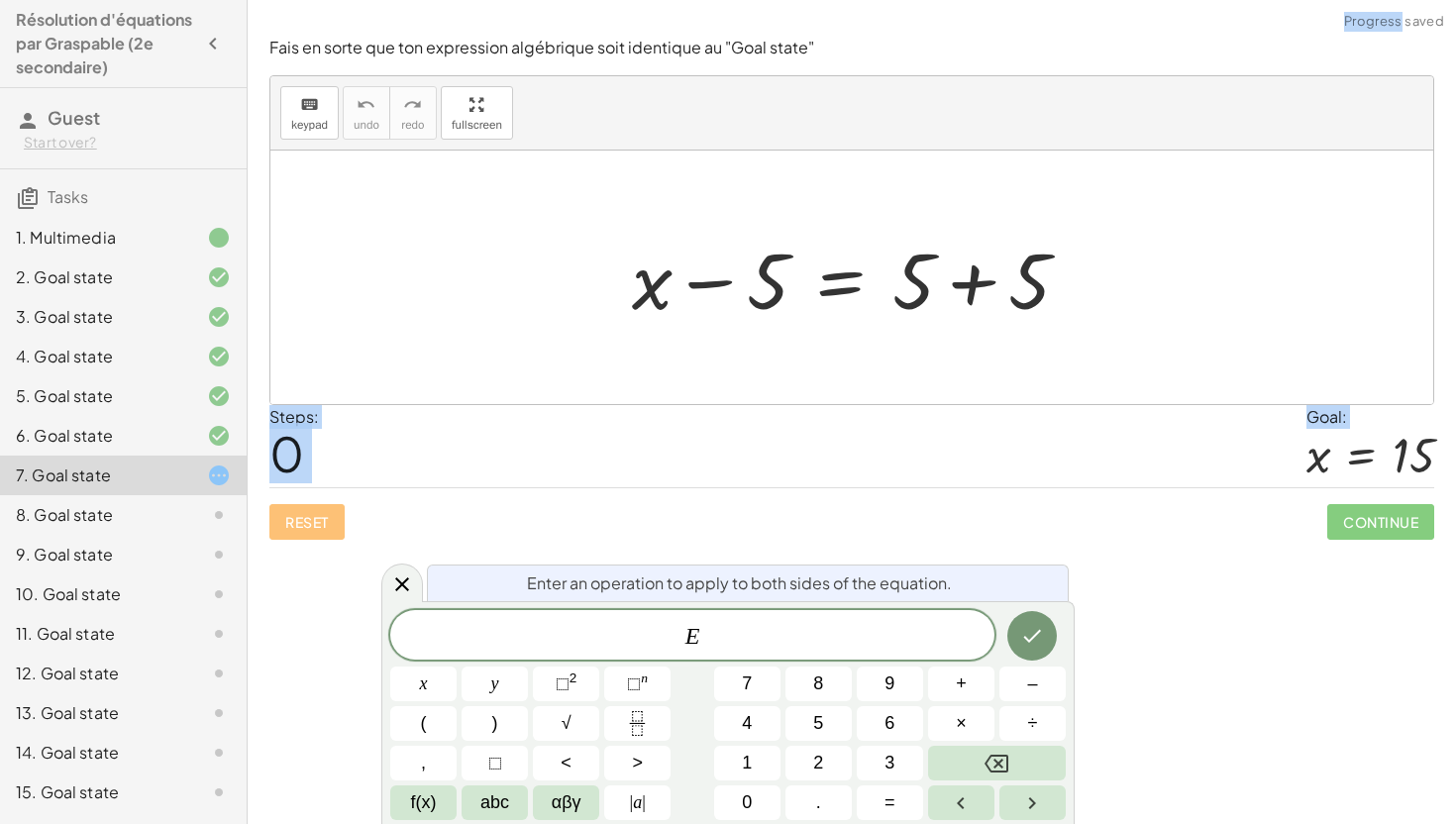 drag, startPoint x: 304, startPoint y: 510, endPoint x: 633, endPoint y: 431, distance: 338.35189 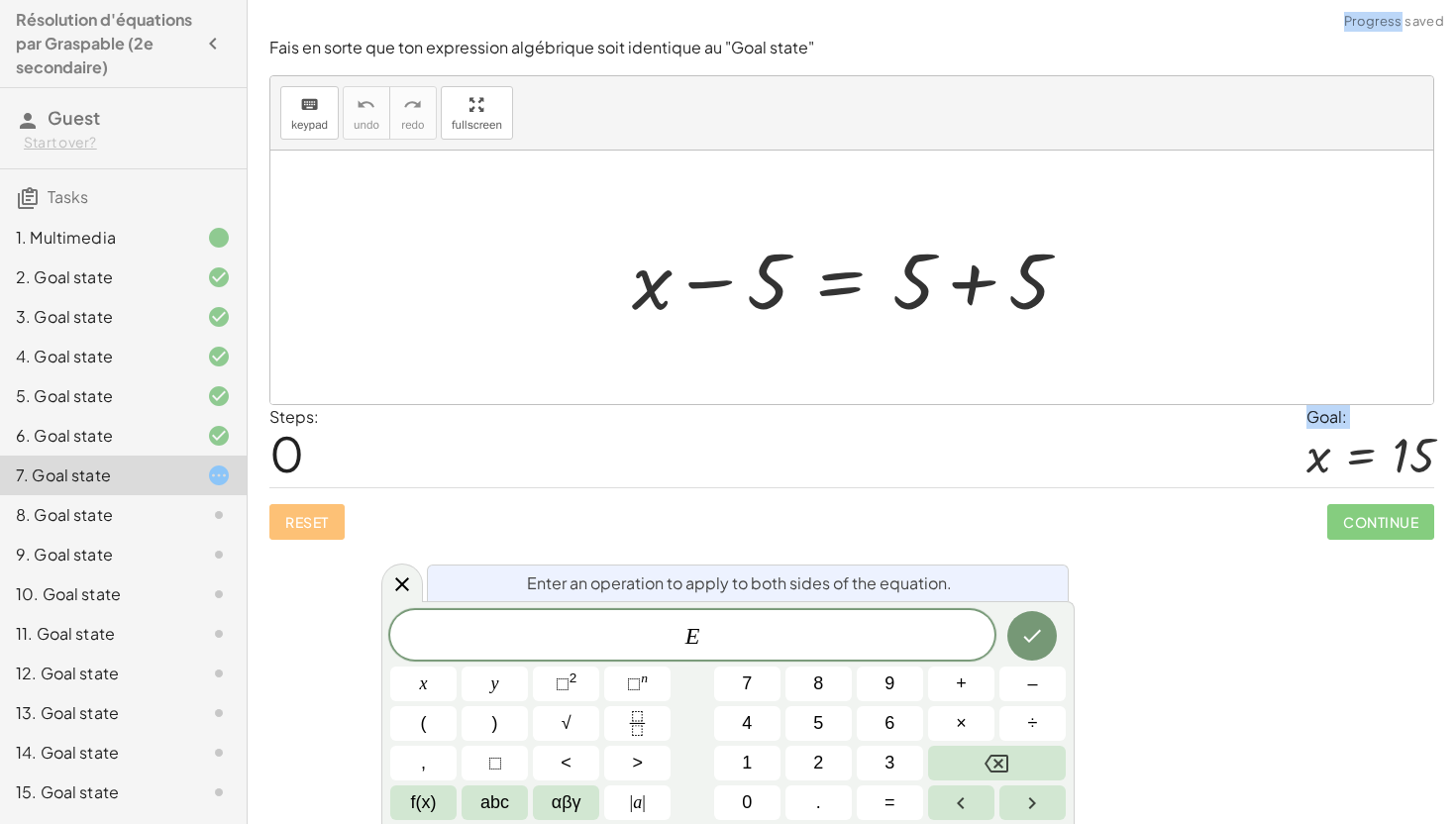 click at bounding box center [859, 277] 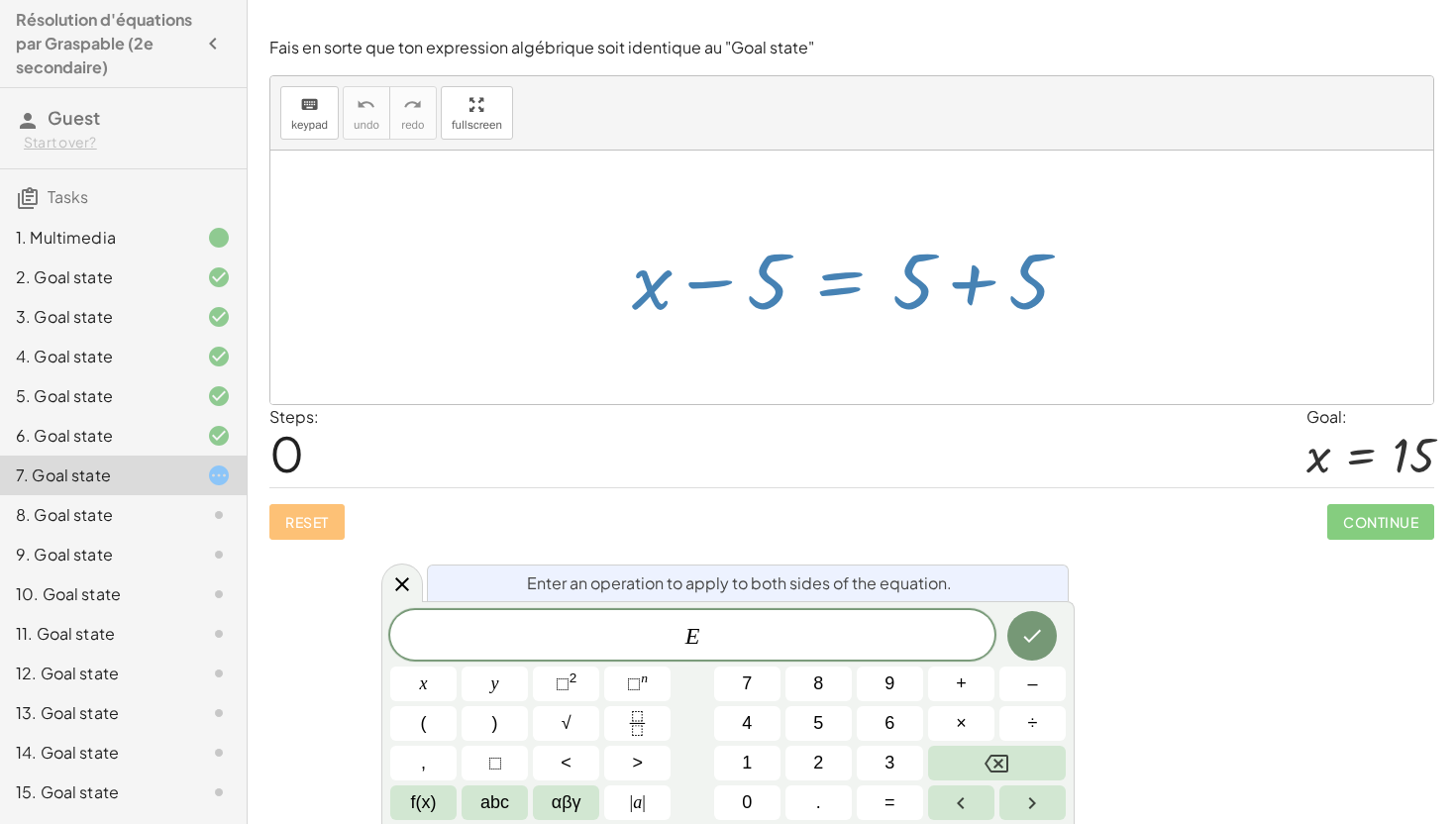 click on "Steps:  0 Goal: x = 15" at bounding box center (852, 446) 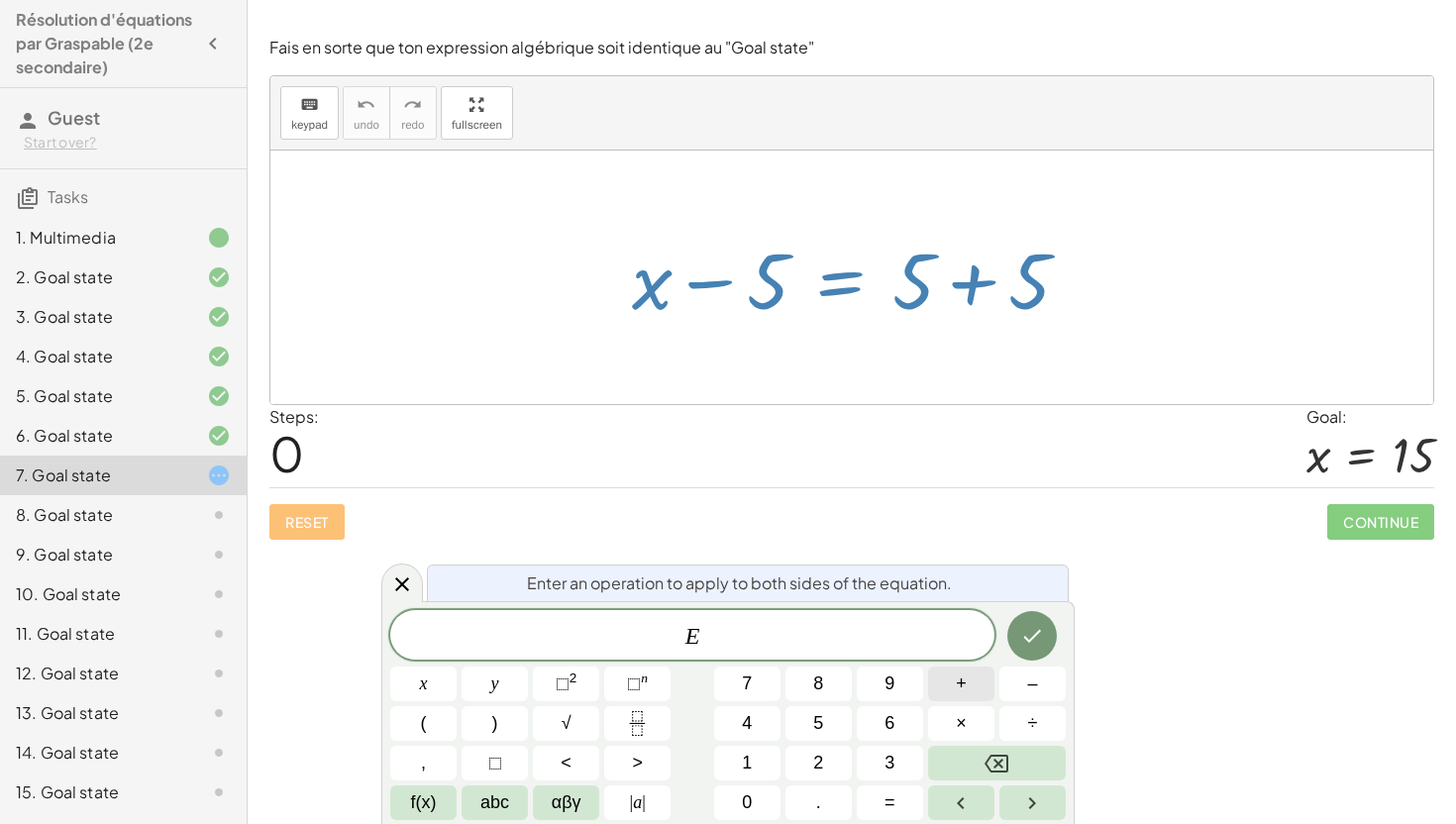 click on "+" at bounding box center (961, 683) 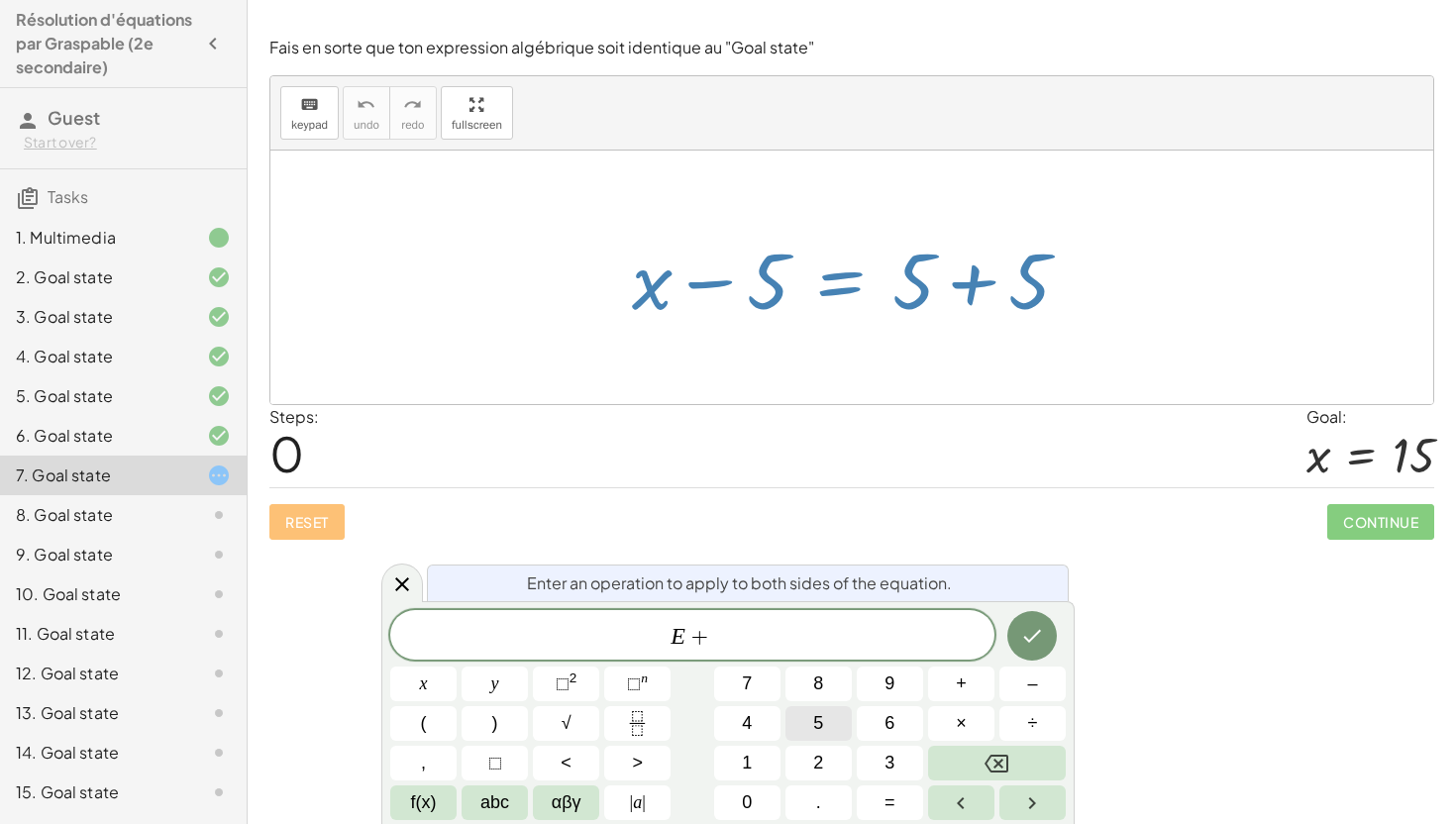 click on "5" at bounding box center (818, 723) 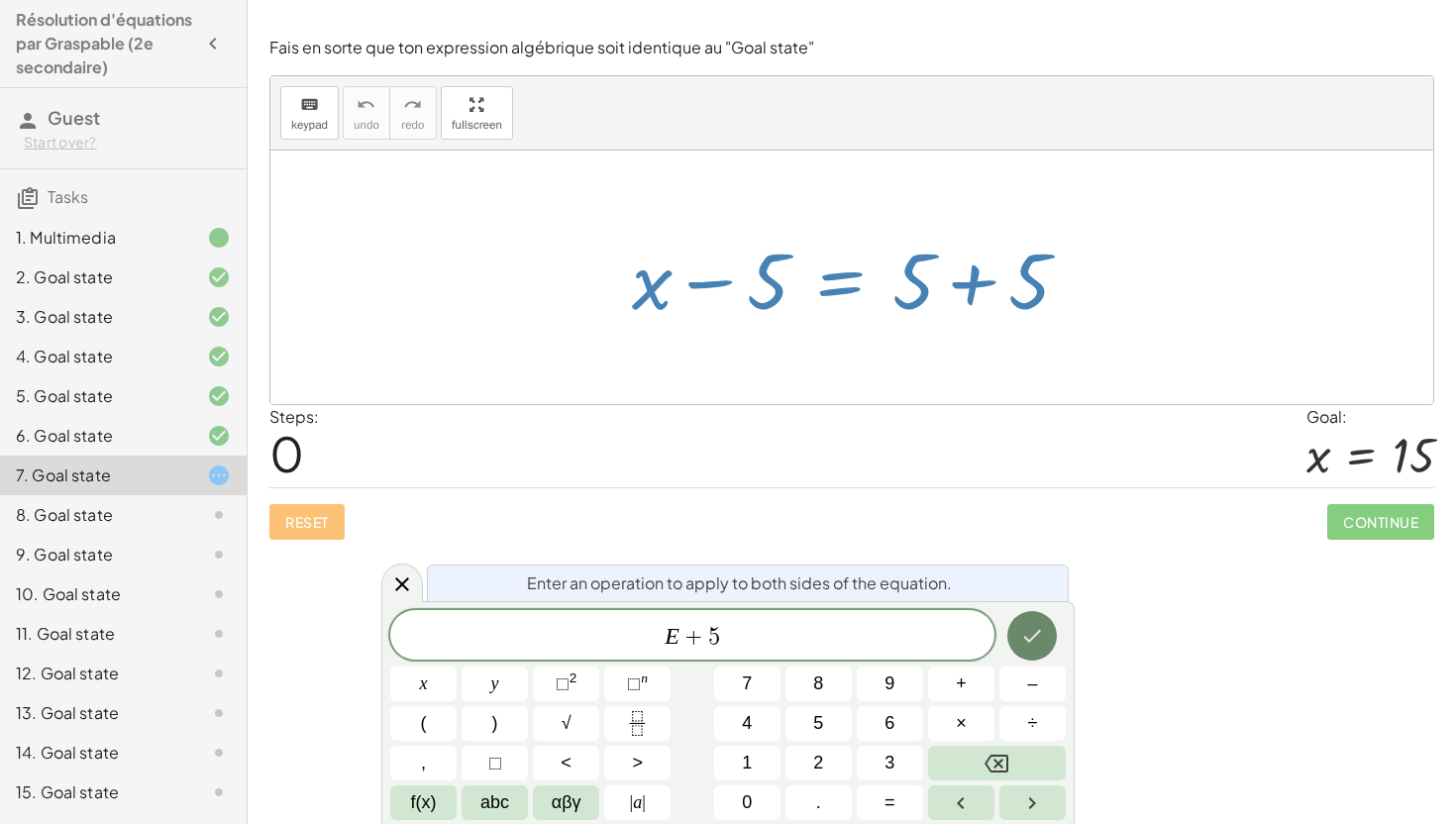 click 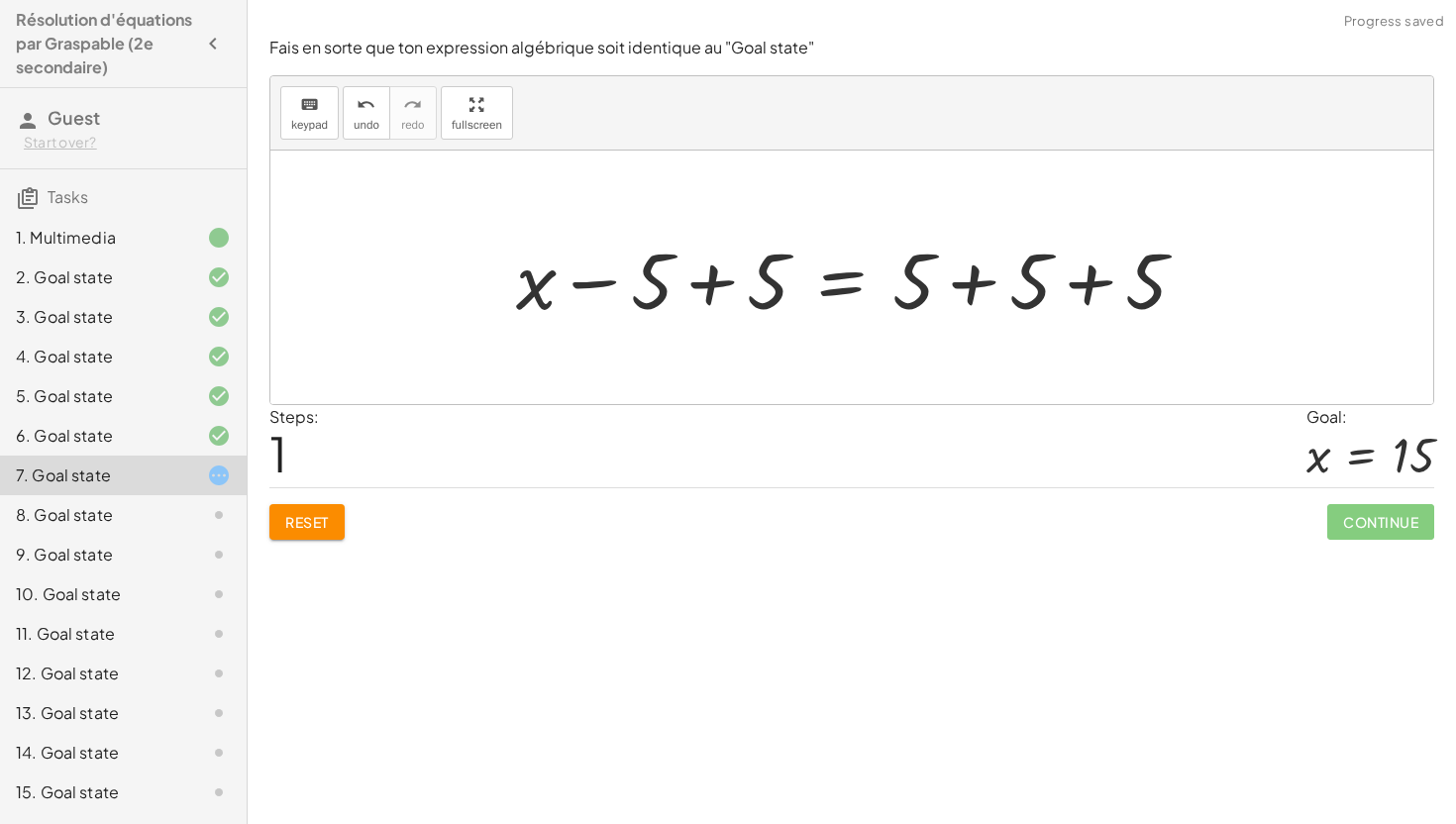 click at bounding box center (859, 277) 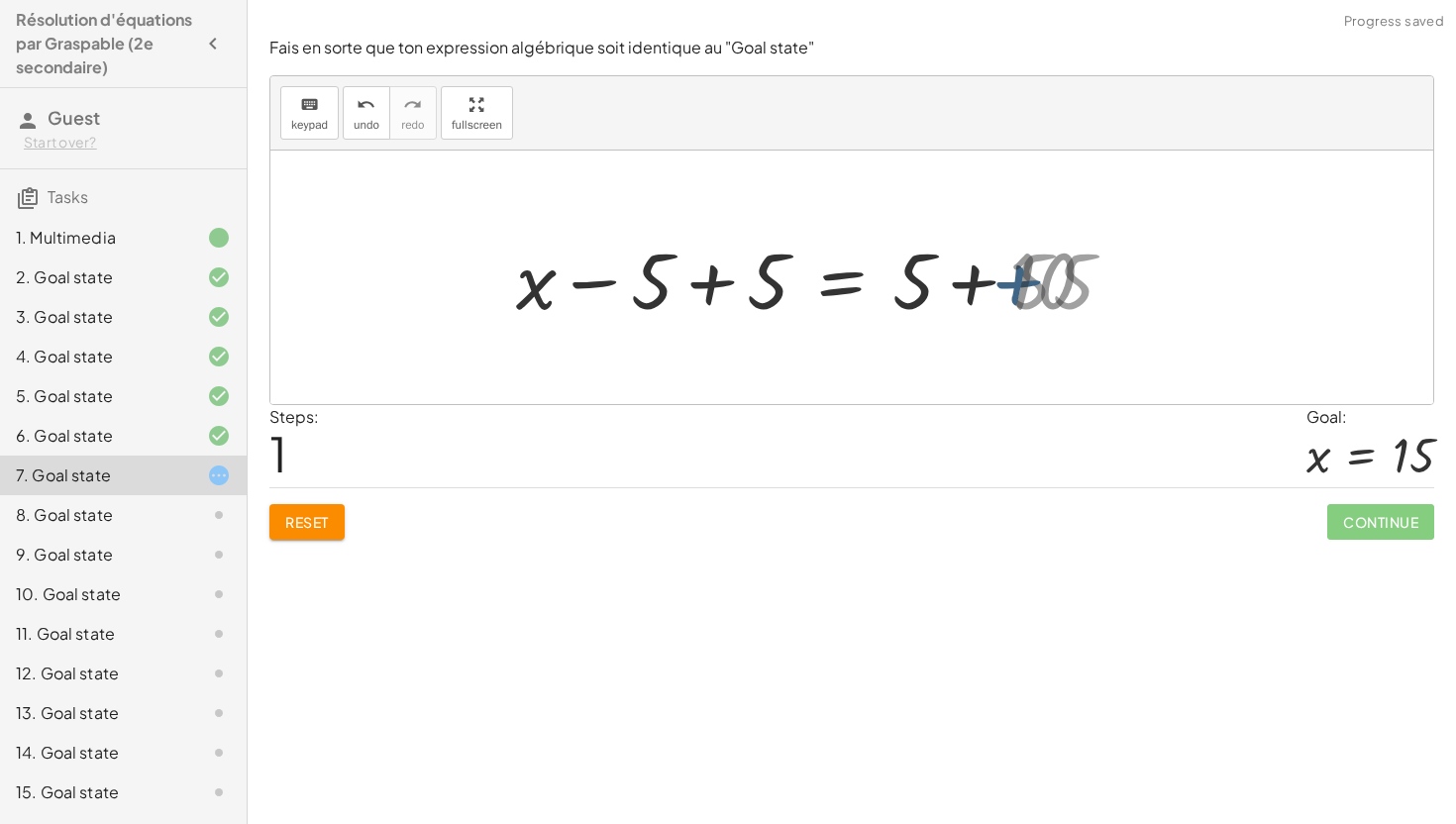 click at bounding box center (813, 277) 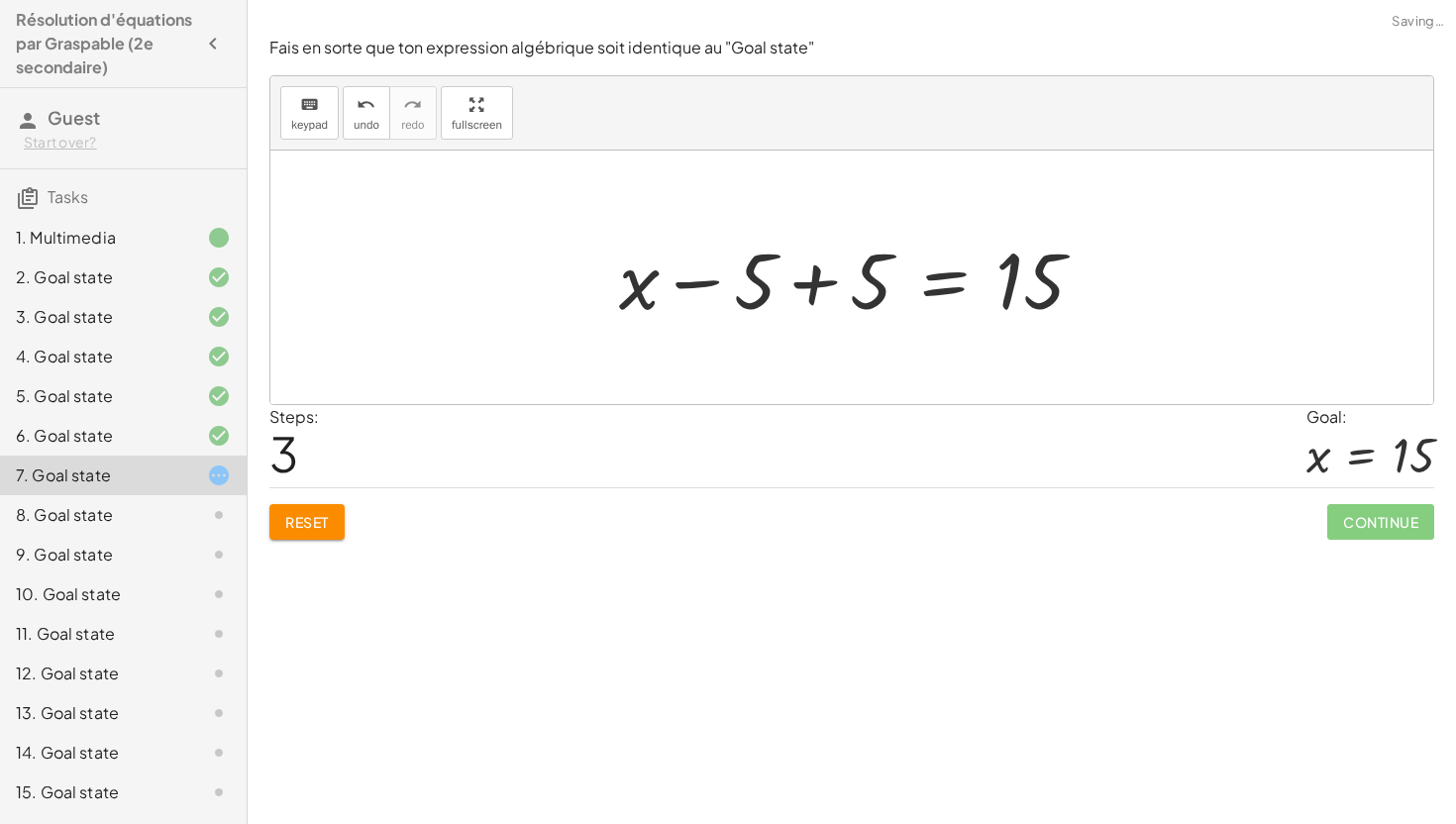 click at bounding box center [860, 277] 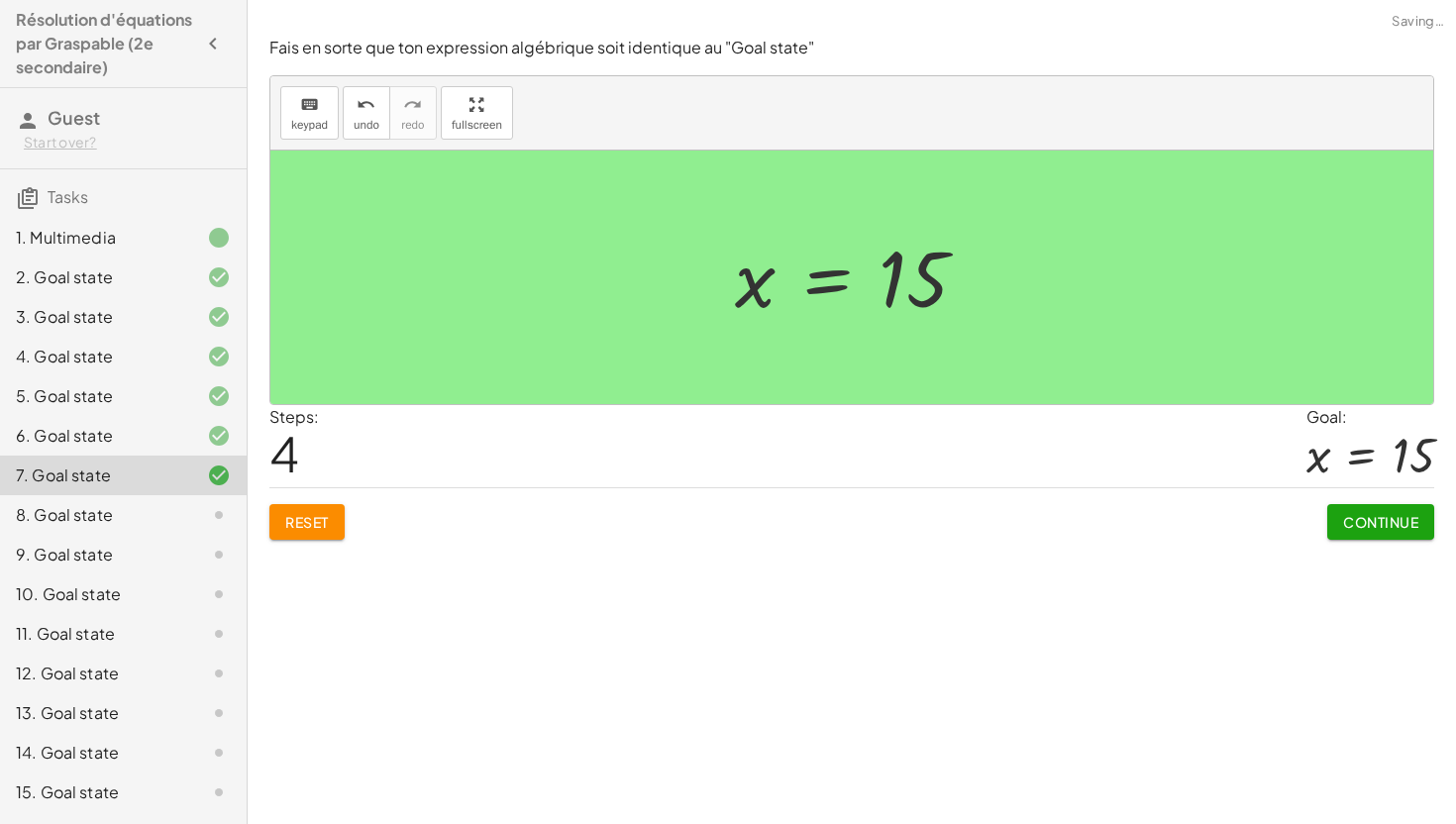 click on "Continue" at bounding box center [1381, 522] 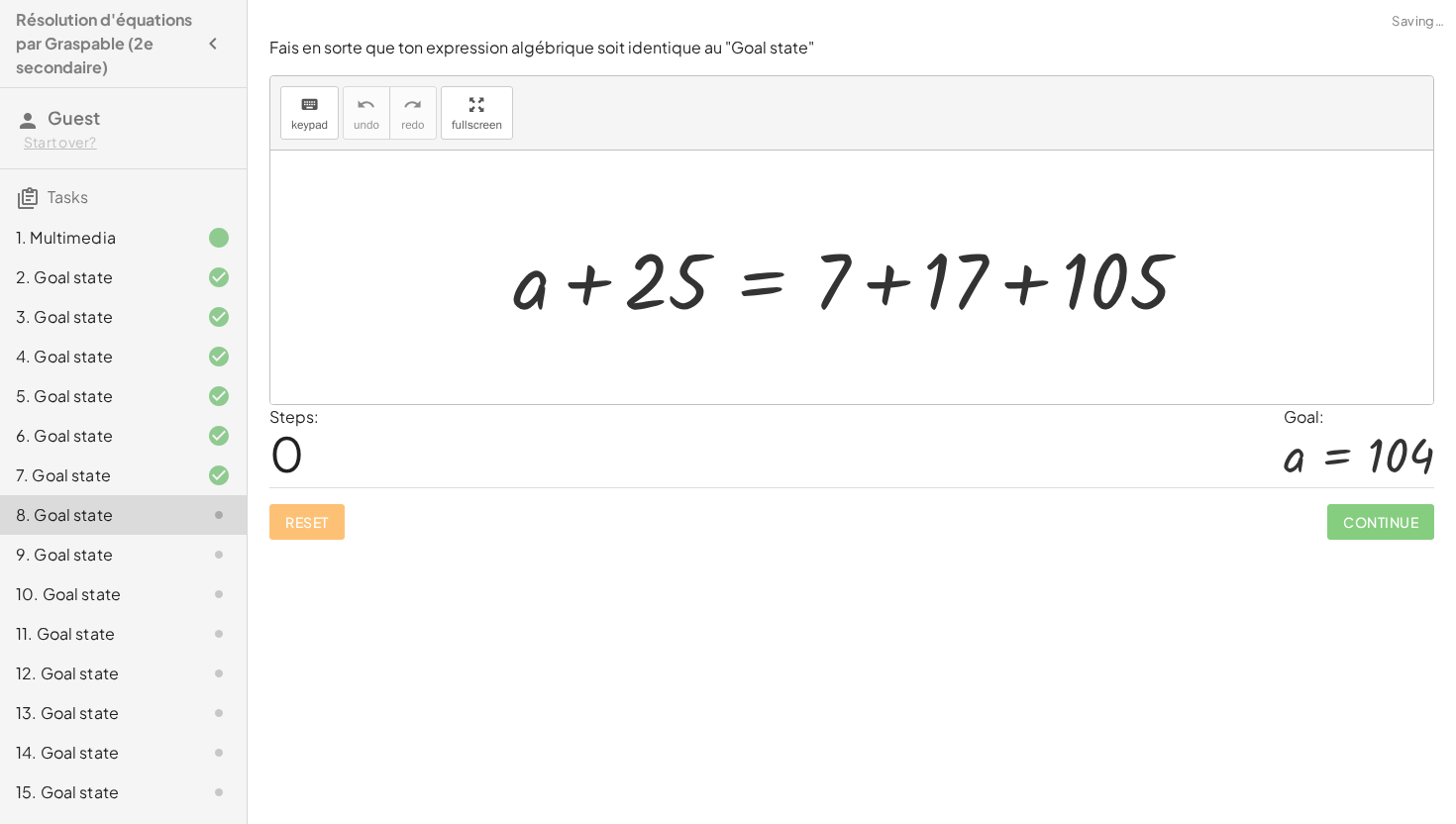 click at bounding box center [859, 277] 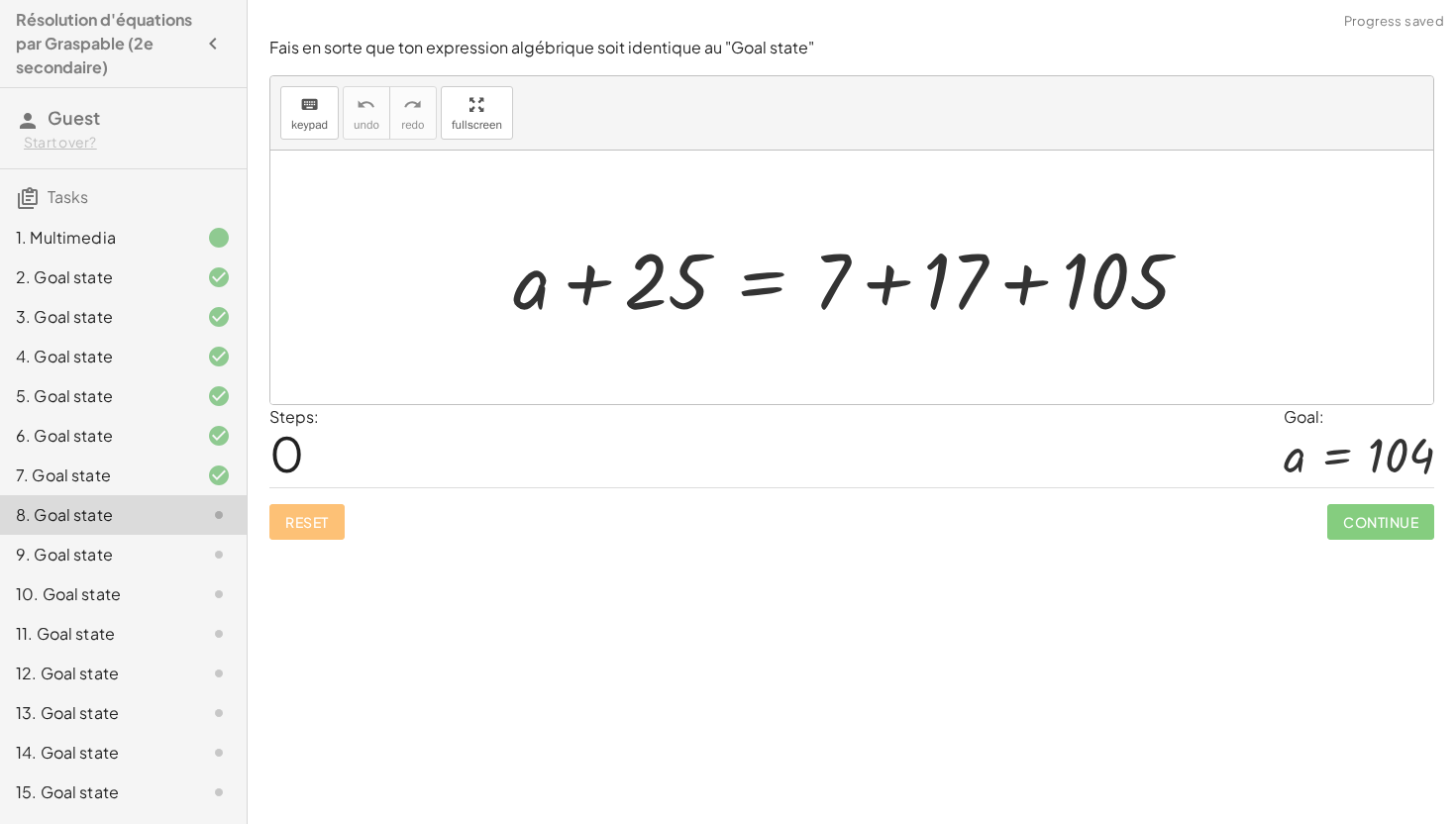 click at bounding box center (859, 277) 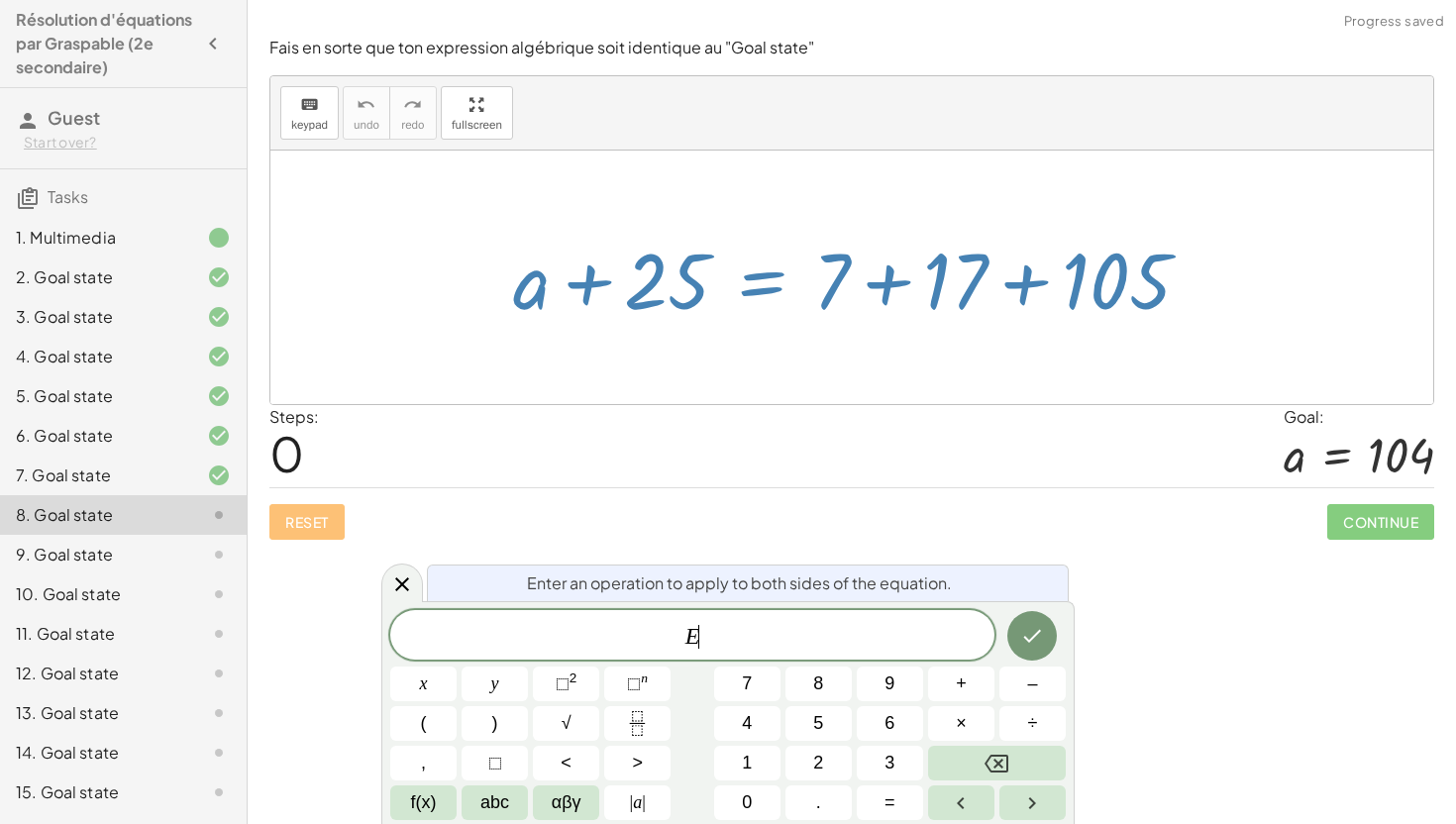 click at bounding box center [859, 277] 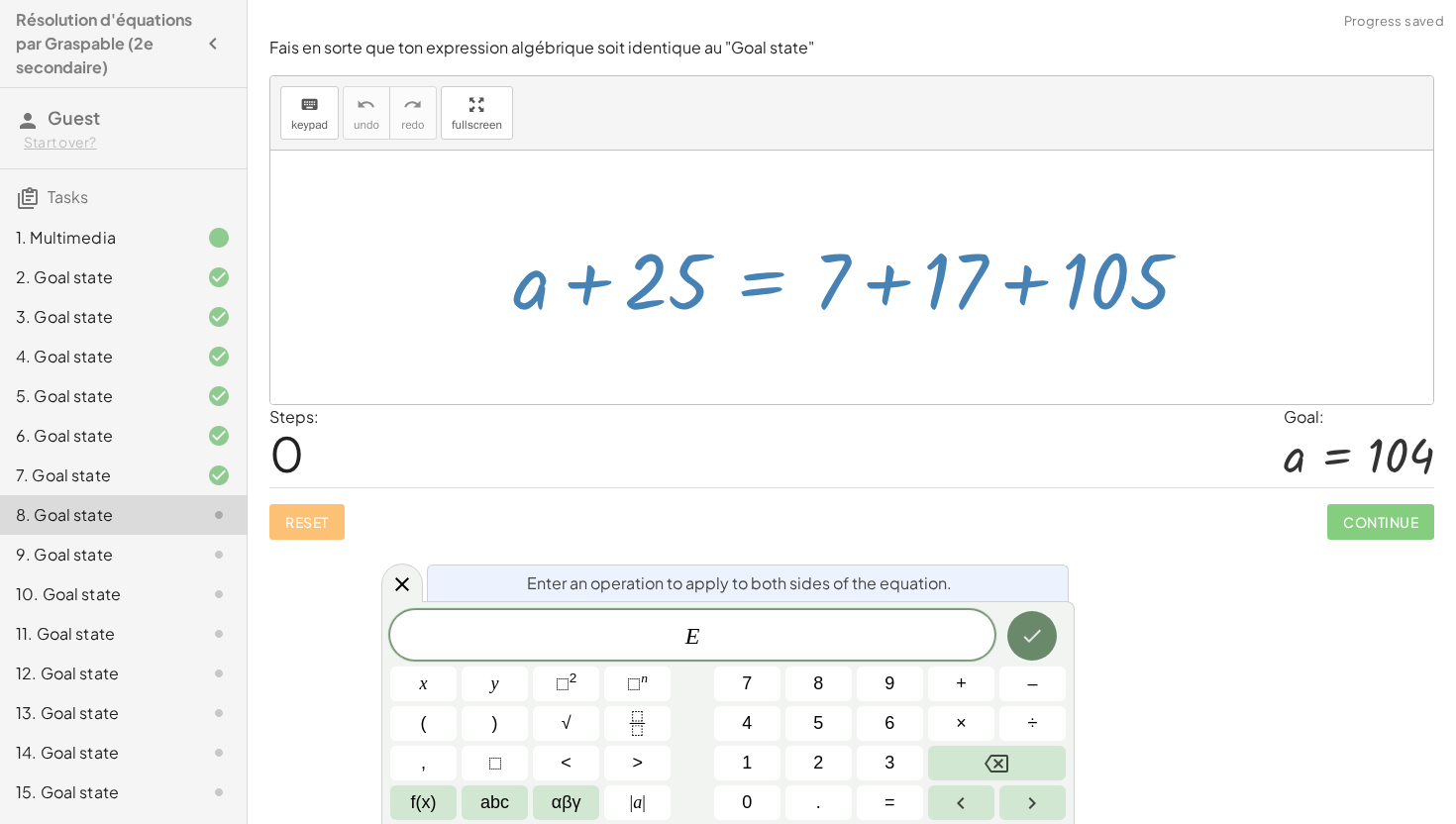 click at bounding box center (1032, 636) 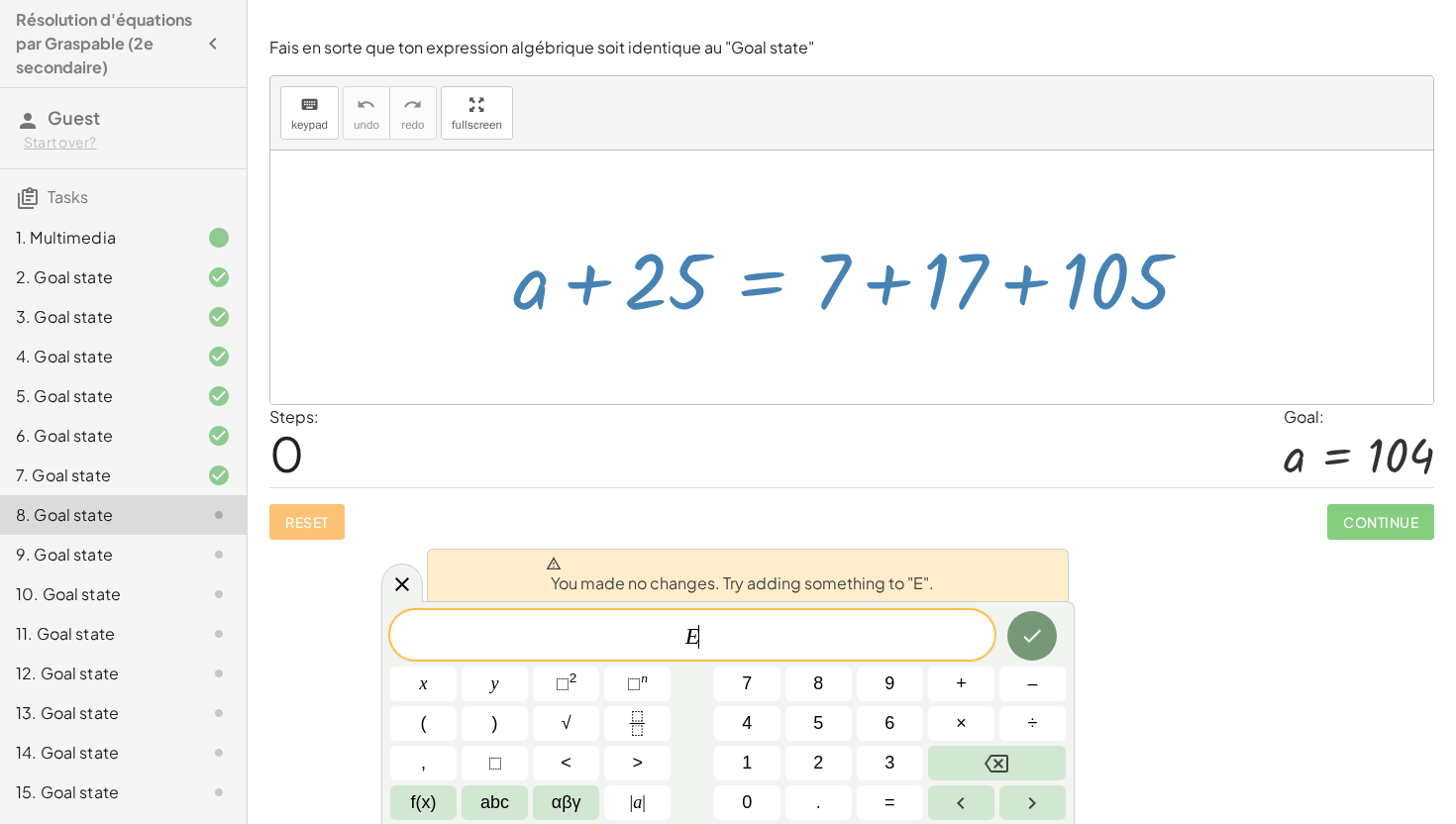 click on "Clique et tiens le signe "="  dans l'équation pour effectuer une opération des deux côtés de l'égalité. Ce que tu ajoutes (+), enlève (-) multiplie (x) ou divise à "E" sera effectué des deux côtés de l'égalité. Regarde cette vidéo pour apprendre comment faire.  Continue Fais en sorte que ton expression algébrique soit identique au "Goal state" keyboard keypad undo undo redo redo fullscreen 4 = 4 + 4 + 10 = + 4 + 10 14 = + 4 + 10 14 = 14 + 14 − 10 = + 14 − 10 4 = + 14 − 10 4 = 4 = 4 4 + + 1 + + 1 × Steps:  7 Goal: + 4 + 1 = + 4 + 1 Reset   Continue  Fais en sorte que ton expression algébrique soit identique au "Goal state" keyboard keypad undo undo redo redo fullscreen + x + 10 = 22 + x + 10 − 12 = + 22 − 12 + x + 10 − 12 = 10 + x − 2 = 10 + x − 2 + 2 = + 10 + 2 + x + 0 = + 10 + 2 x = + 10 + 2 x = 12 × Steps:  6 Goal: x = 12 Reset   Continue  Fais en sorte que ton expression algébrique soit identique au "Goal state" keyboard keypad undo undo redo redo fullscreen 14 = + x 18" 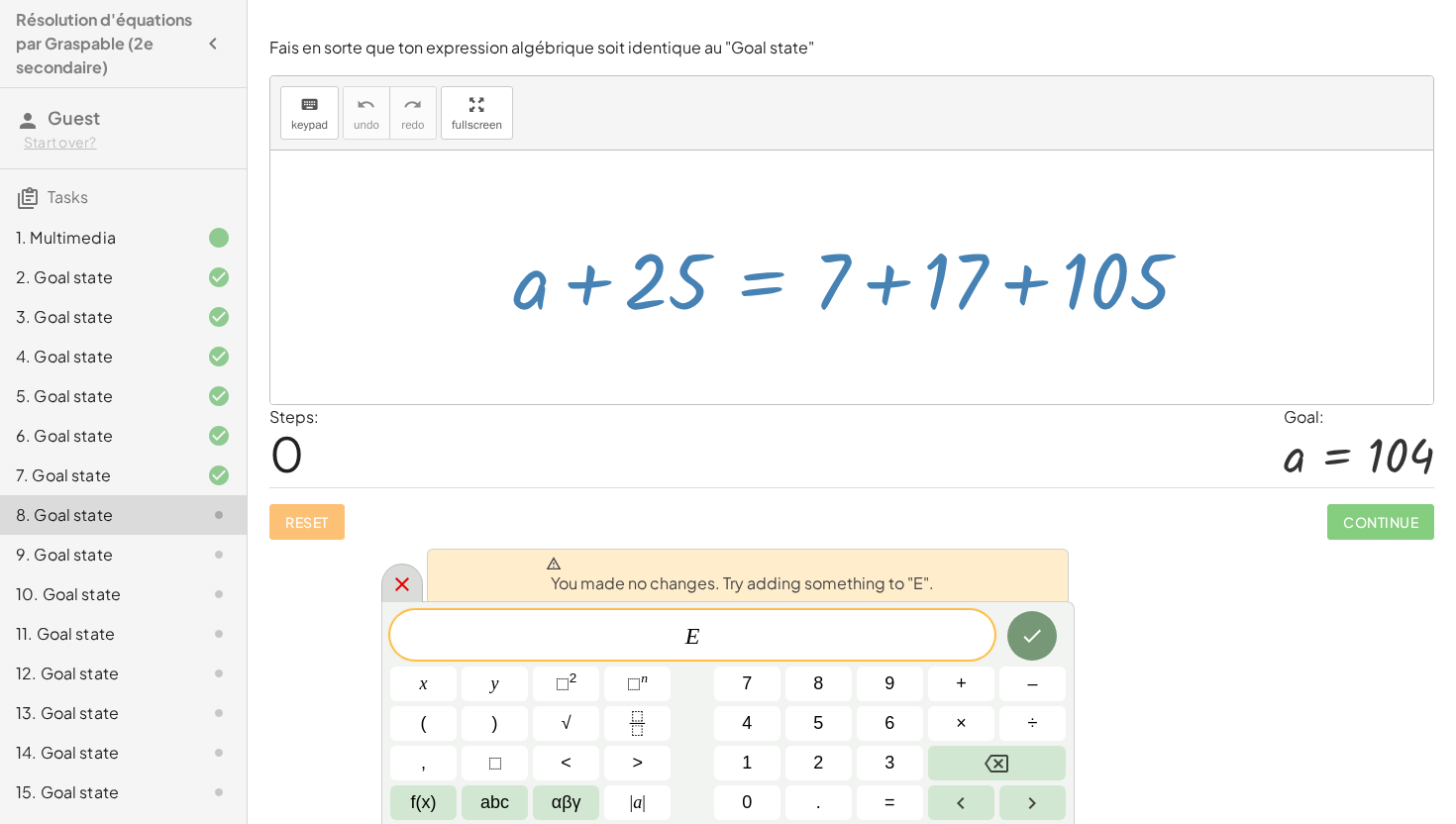 click 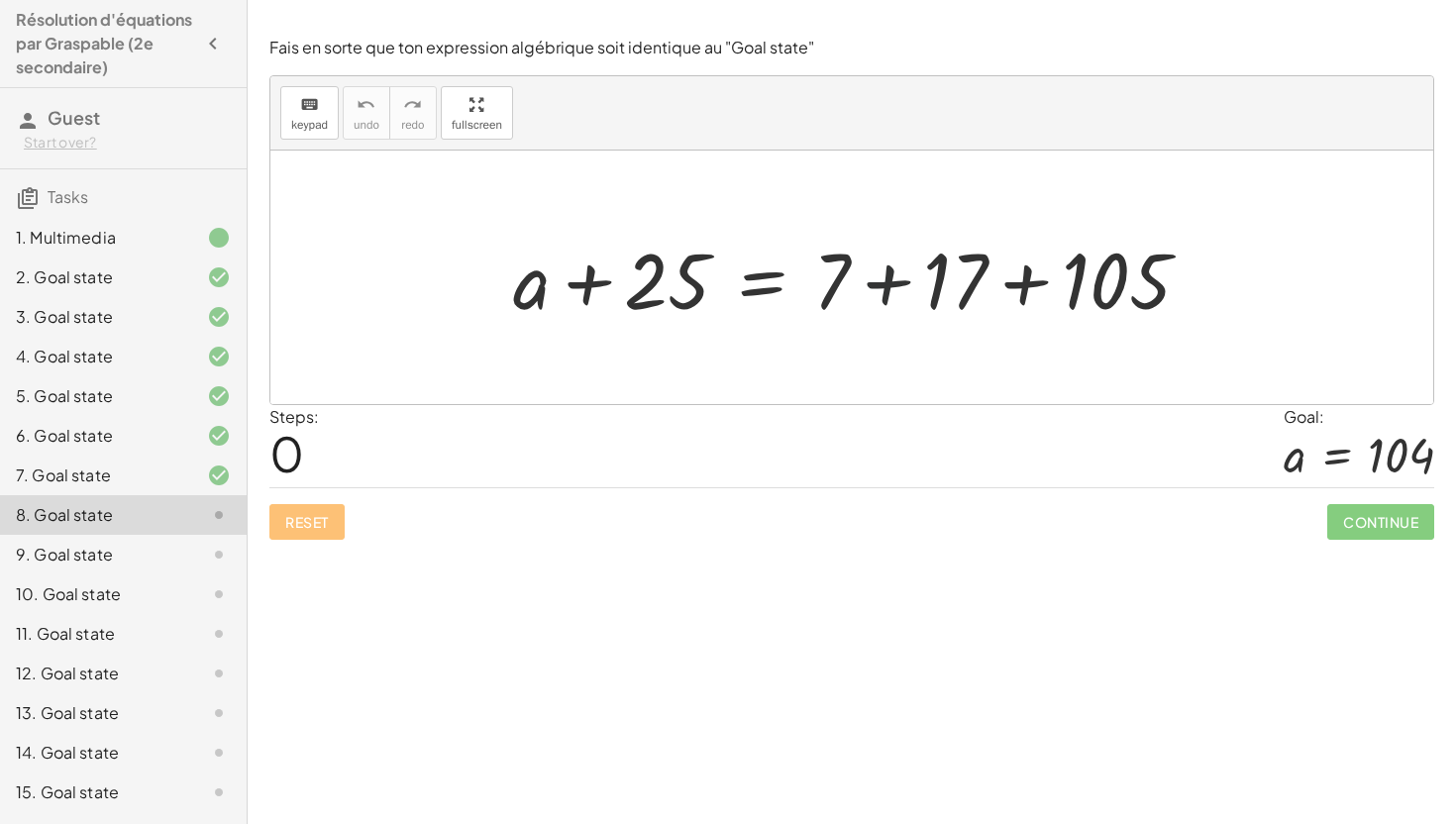 click at bounding box center (859, 277) 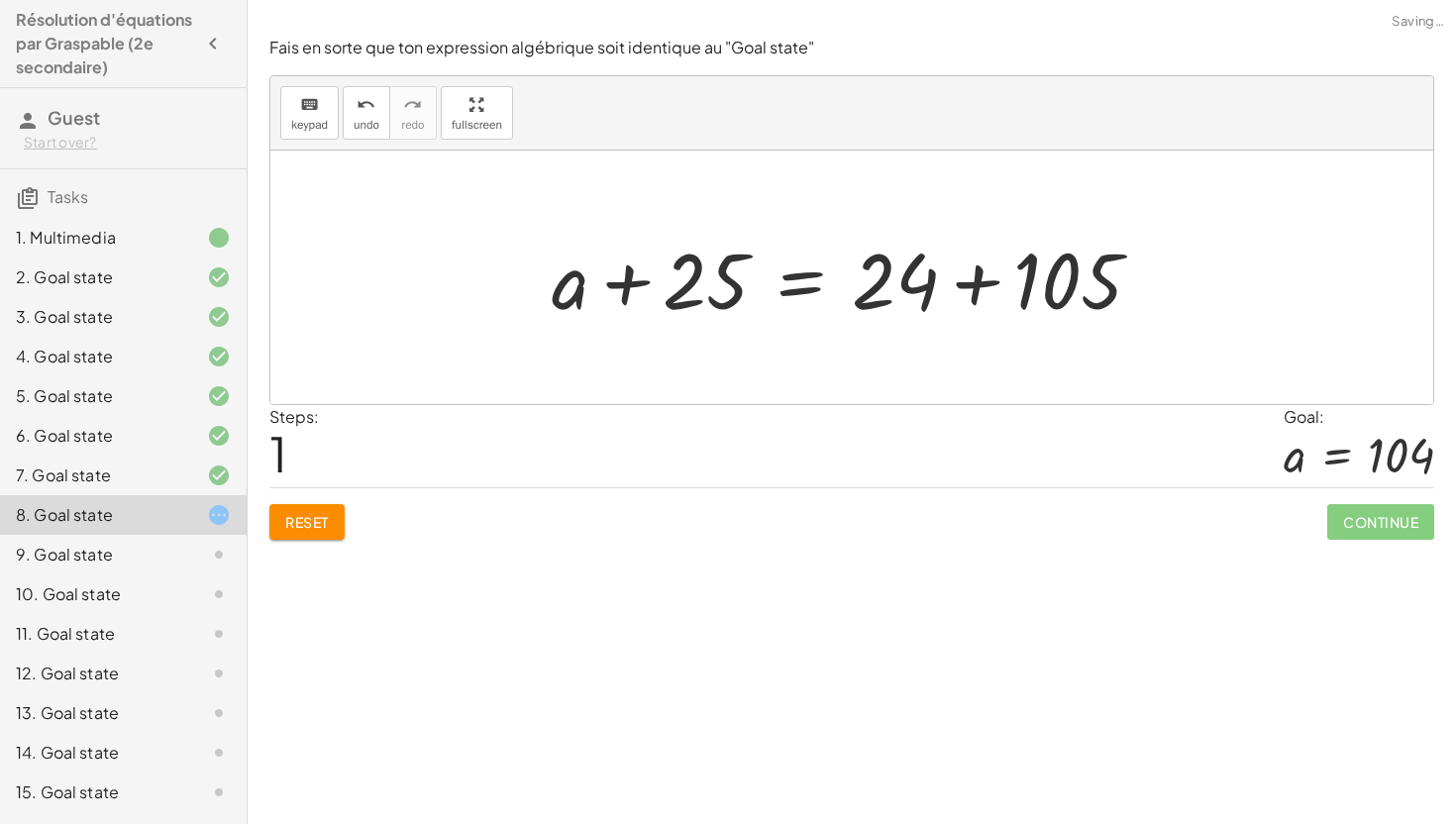 click at bounding box center [854, 277] 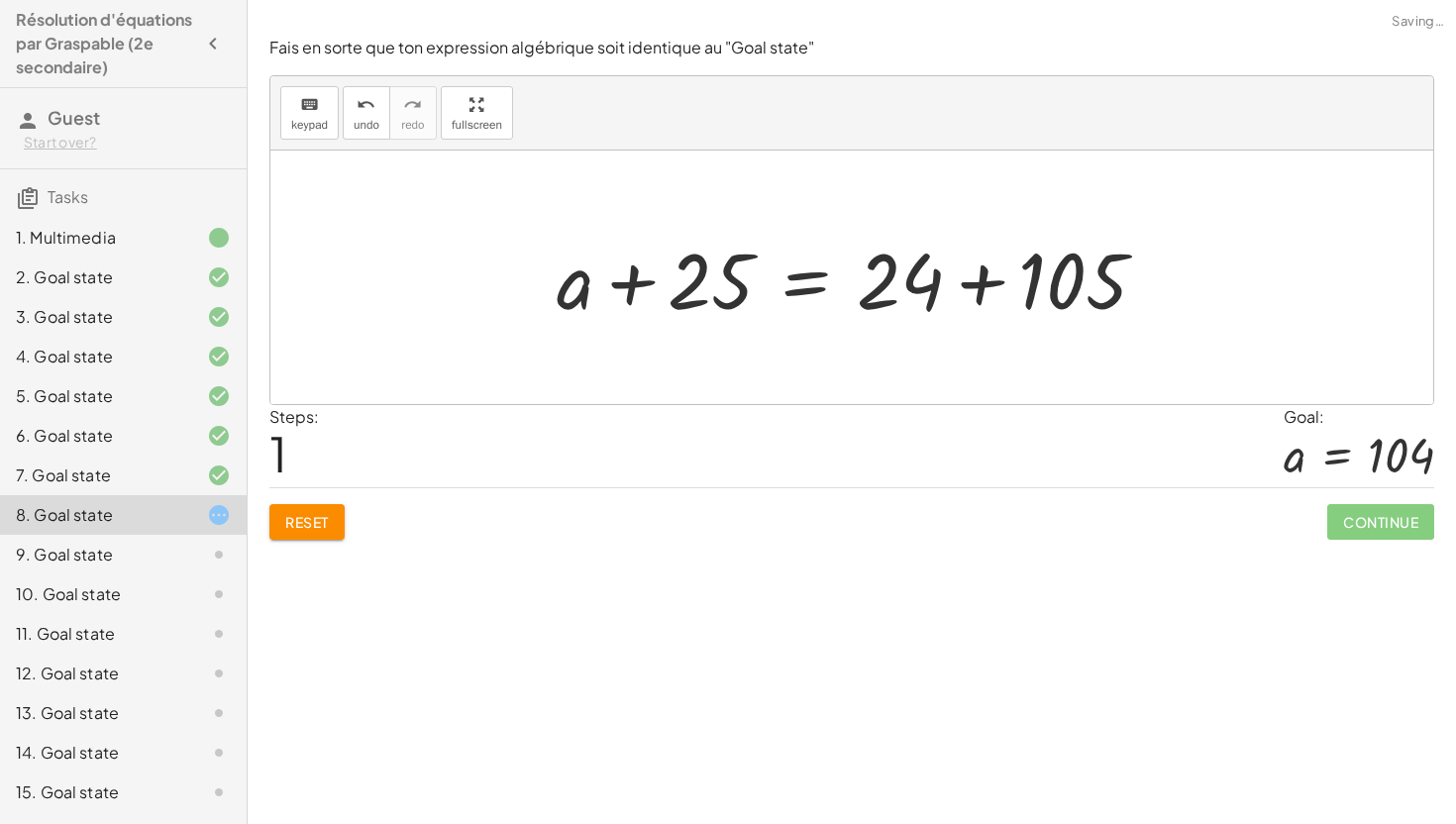 click at bounding box center (859, 277) 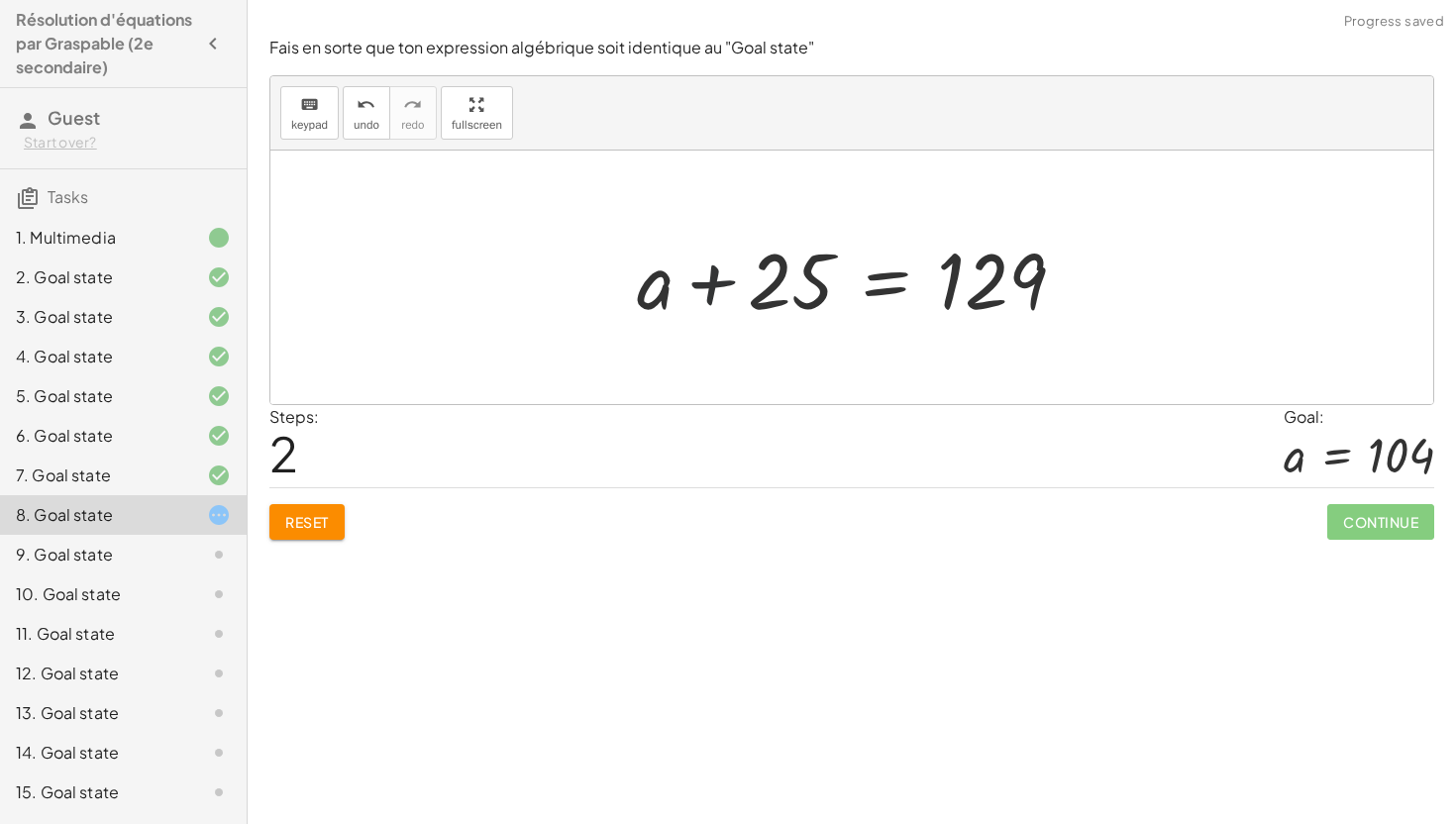 click at bounding box center [859, 277] 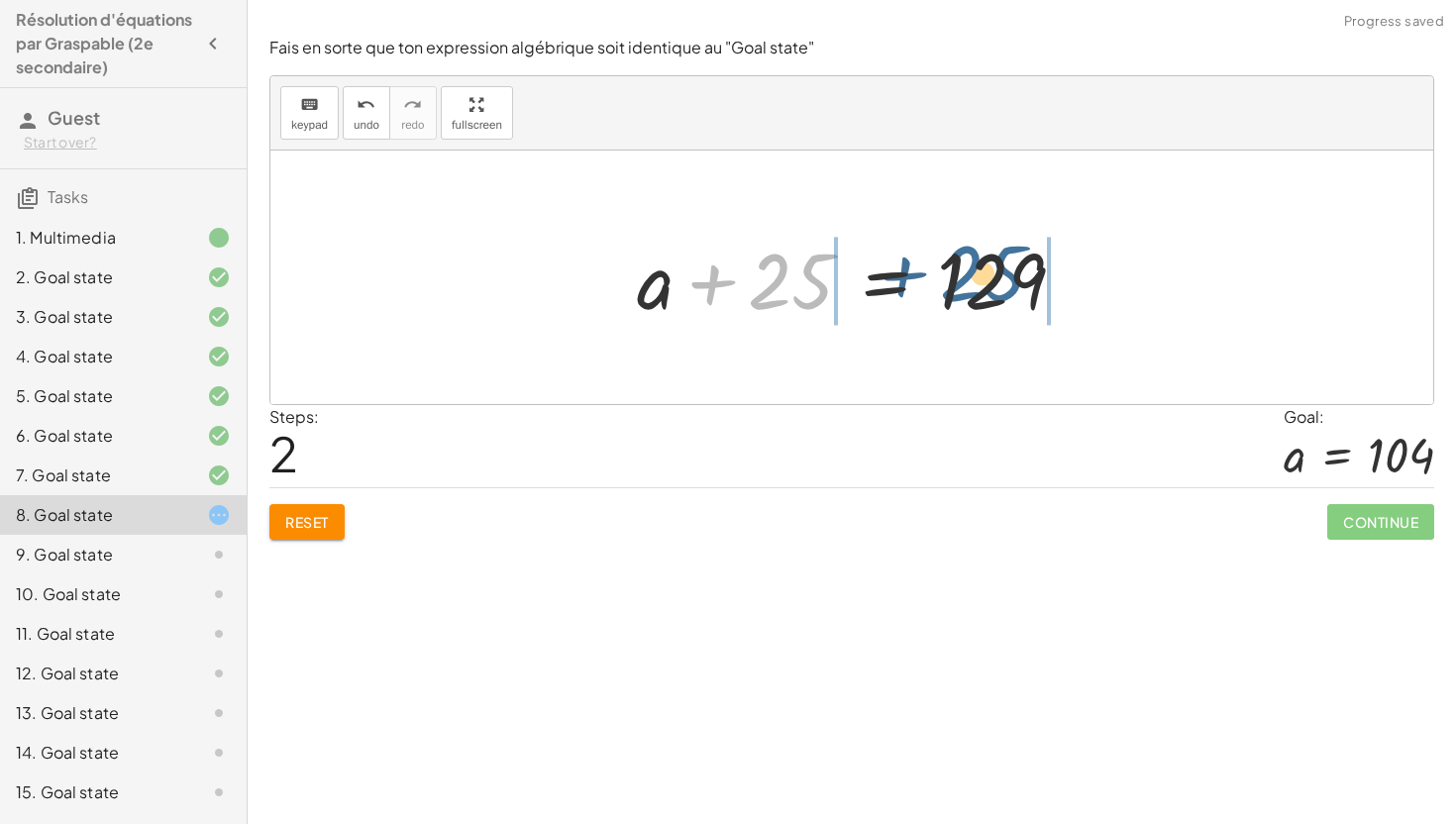 drag, startPoint x: 789, startPoint y: 288, endPoint x: 1010, endPoint y: 284, distance: 221.0362 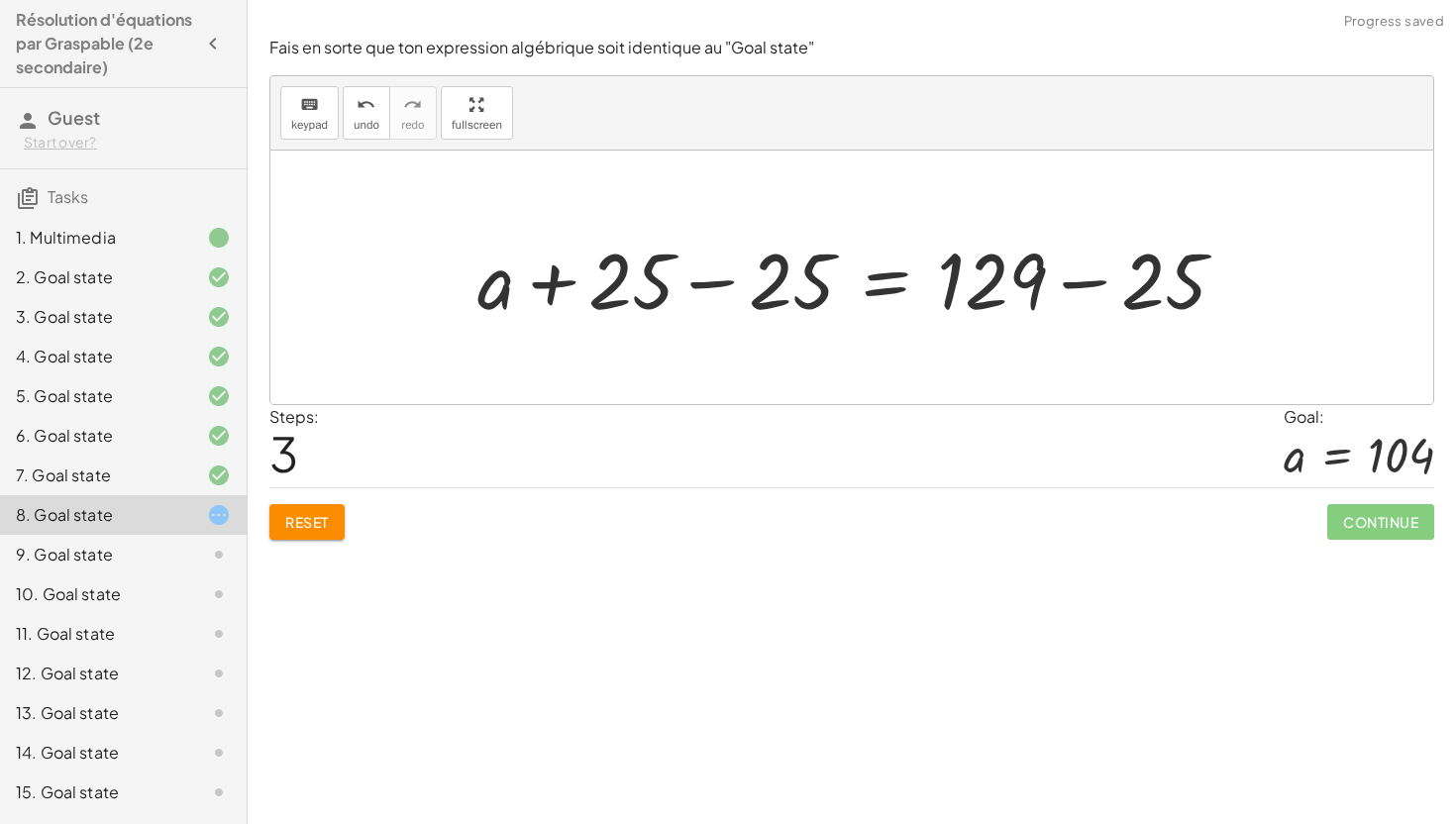 click at bounding box center [860, 277] 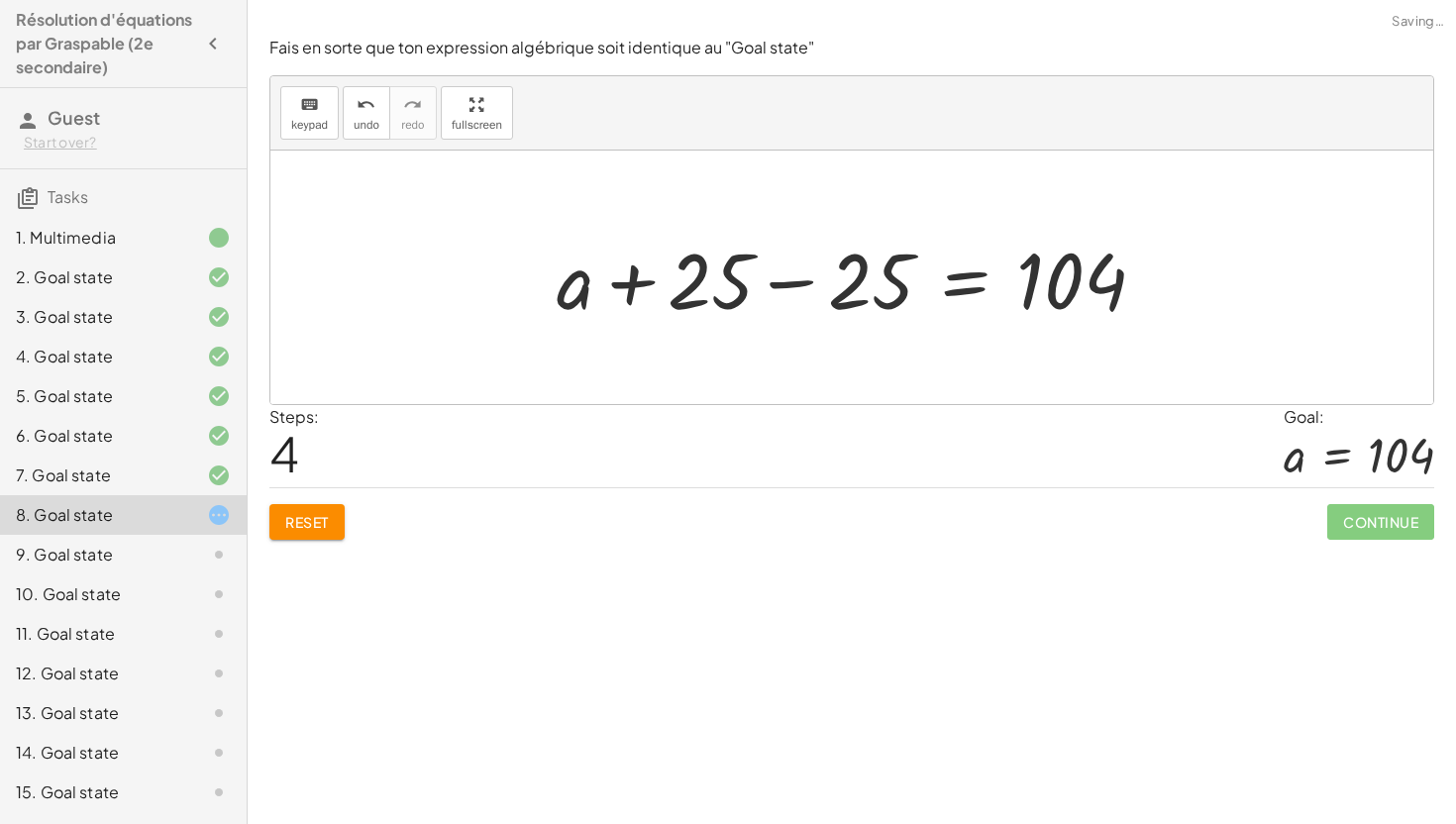 click at bounding box center [859, 277] 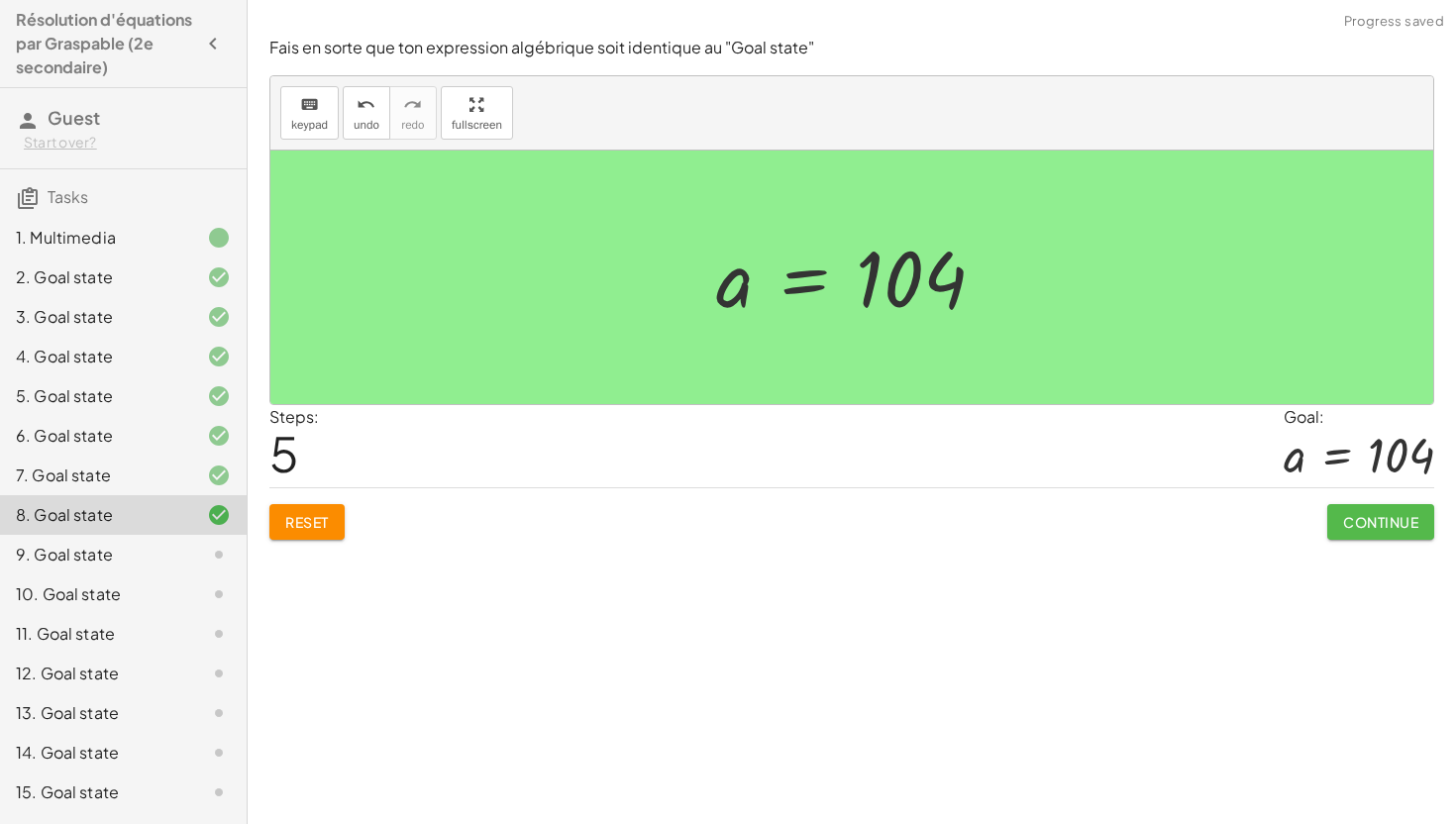click on "Continue" 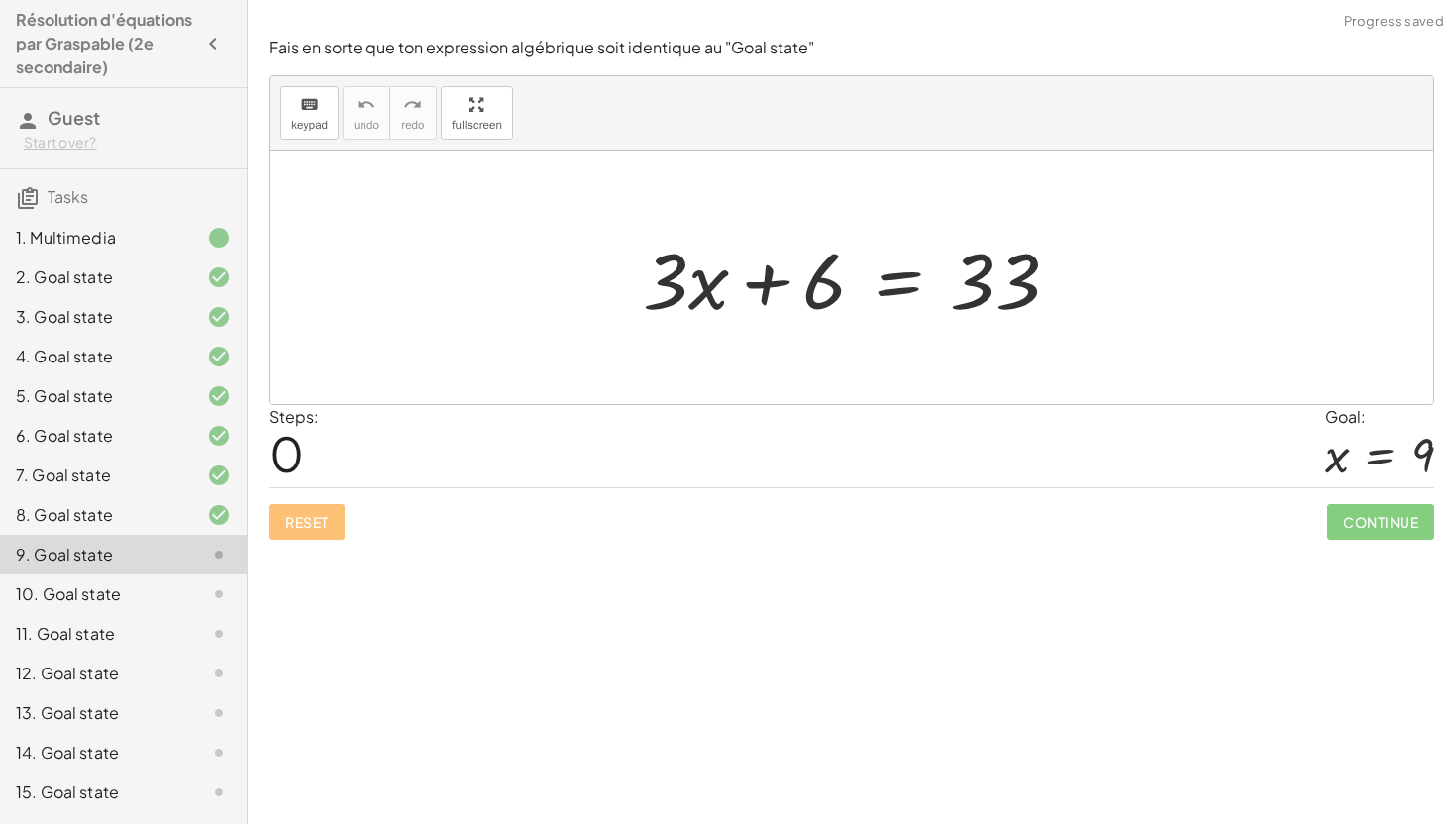 click at bounding box center (859, 277) 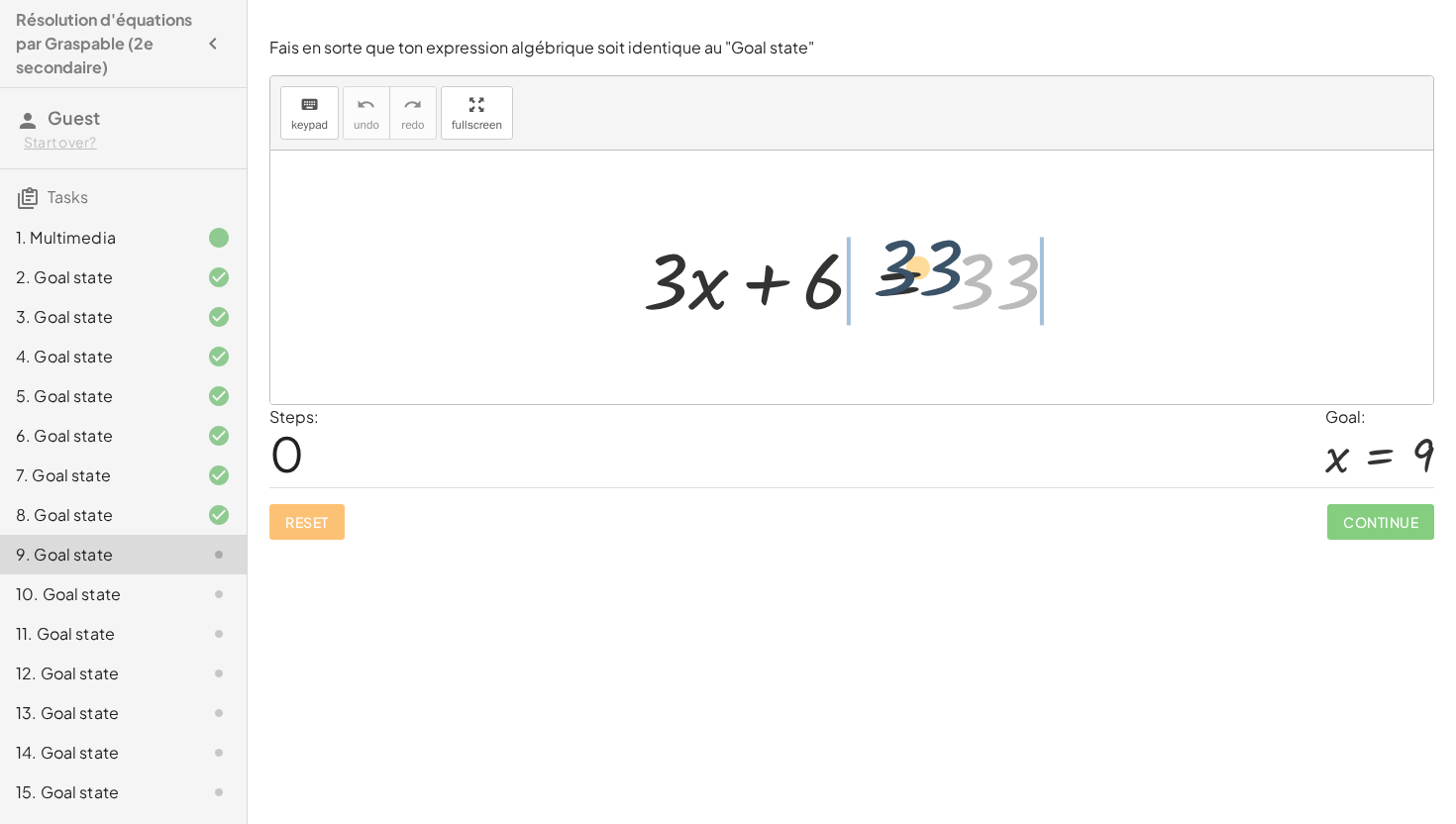 drag, startPoint x: 995, startPoint y: 276, endPoint x: 818, endPoint y: 280, distance: 177.0452 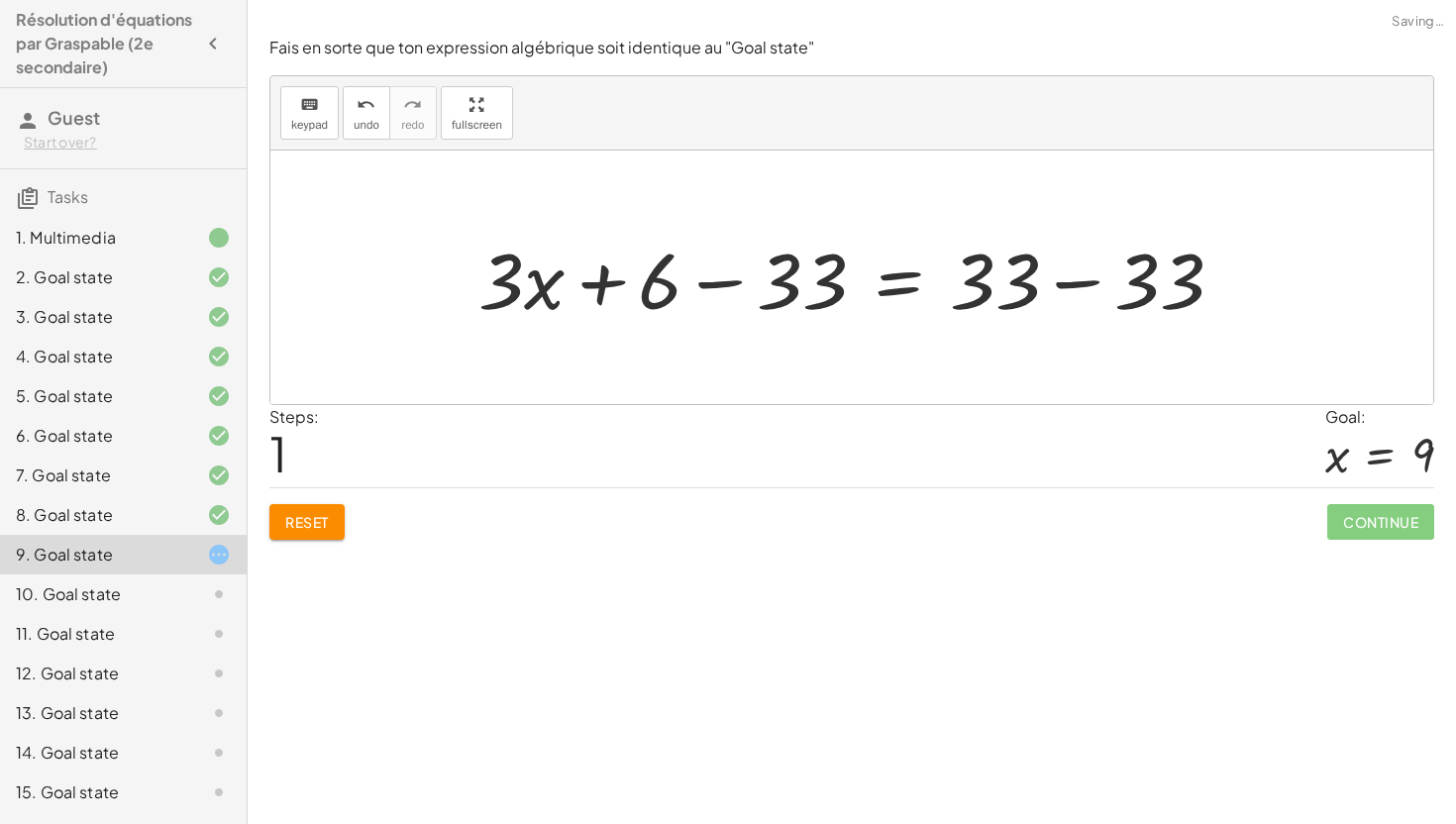 click at bounding box center [859, 277] 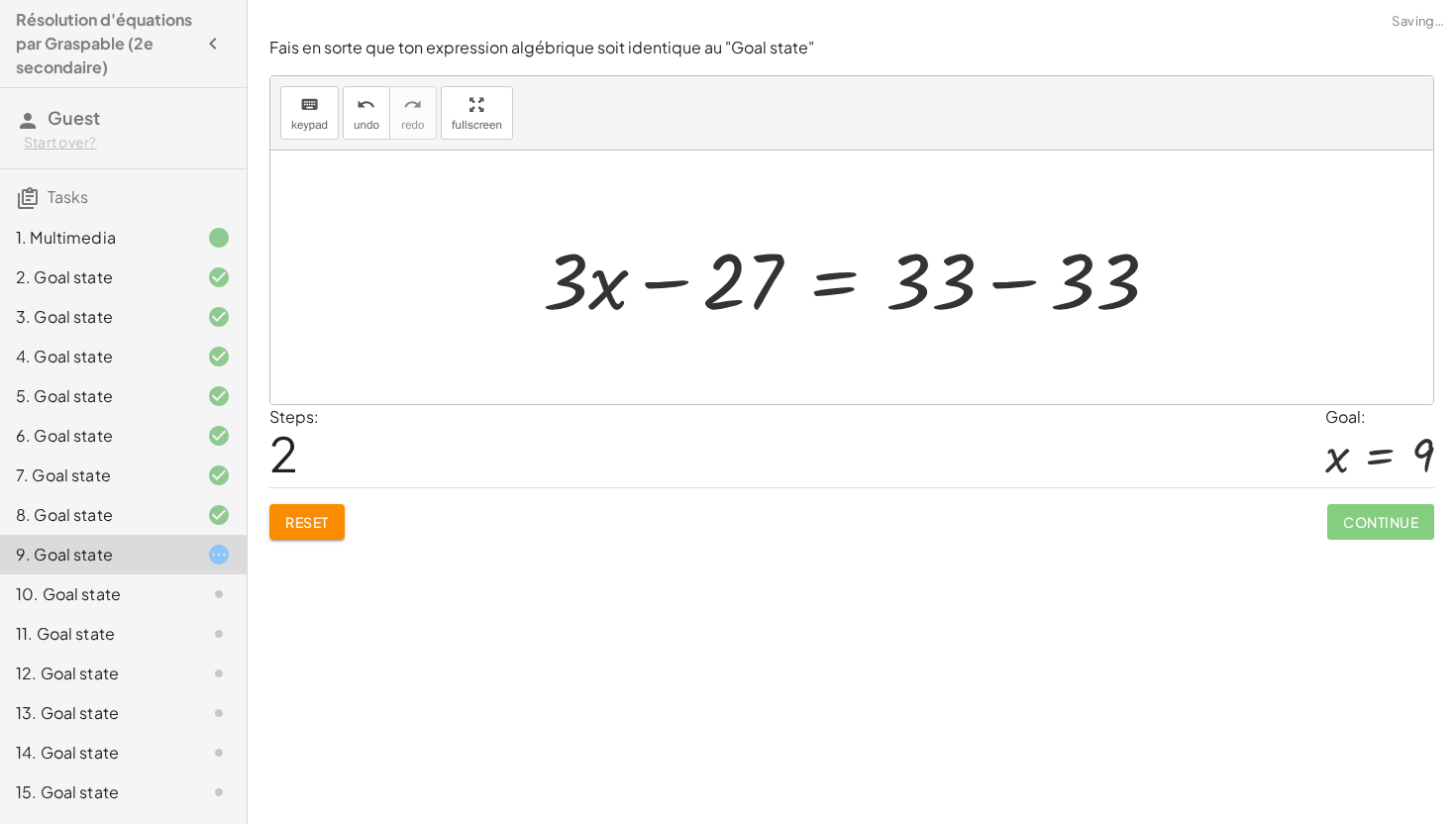click at bounding box center (859, 277) 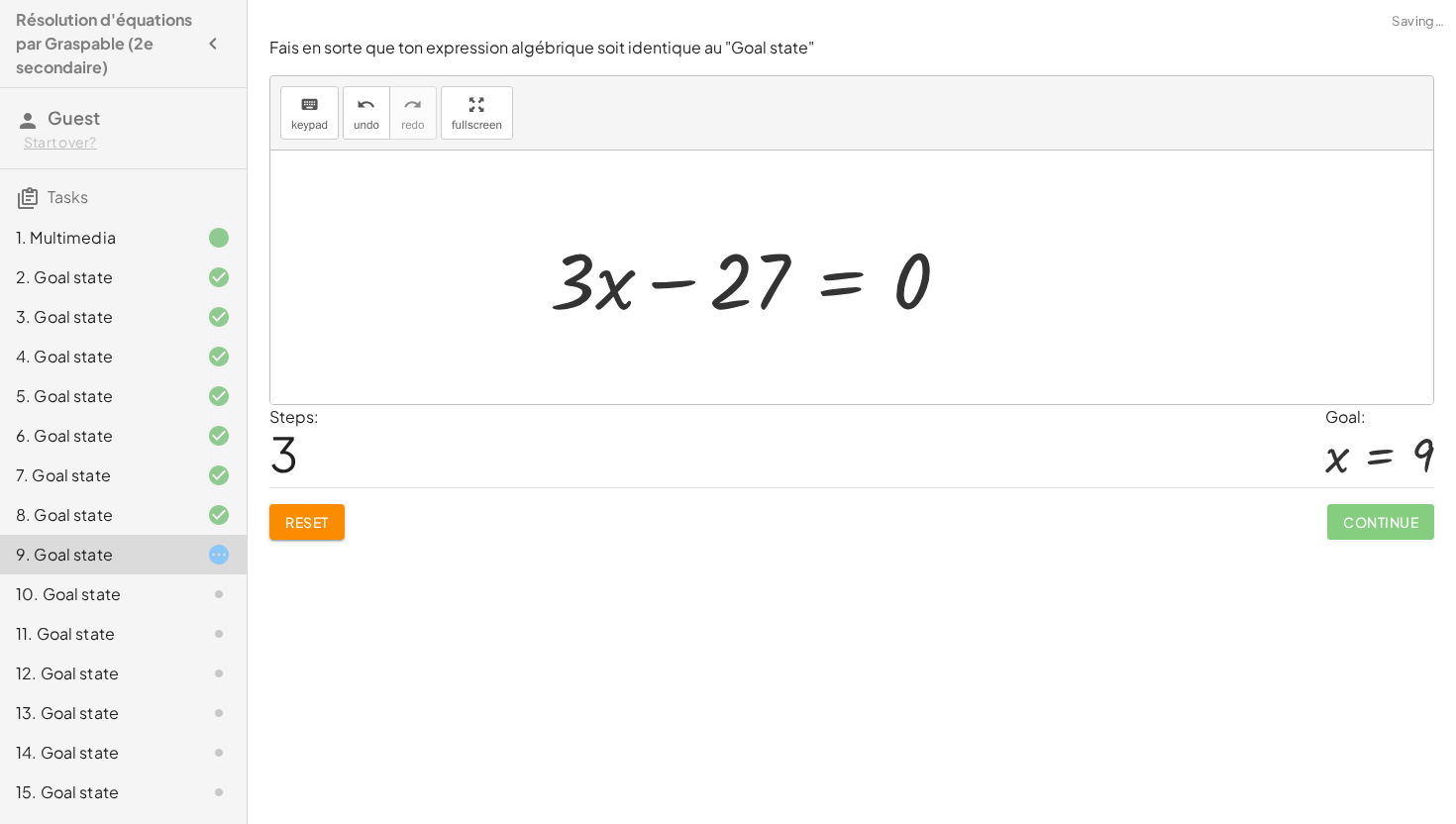 click on "+ · 3 · x + 6 = 33 + · 3 · x + 6 − 33 = + 33 − 33 + · 3 · x − 27 = + 33 − 33 + · 3 · x = − 27 0" at bounding box center [751, 277] 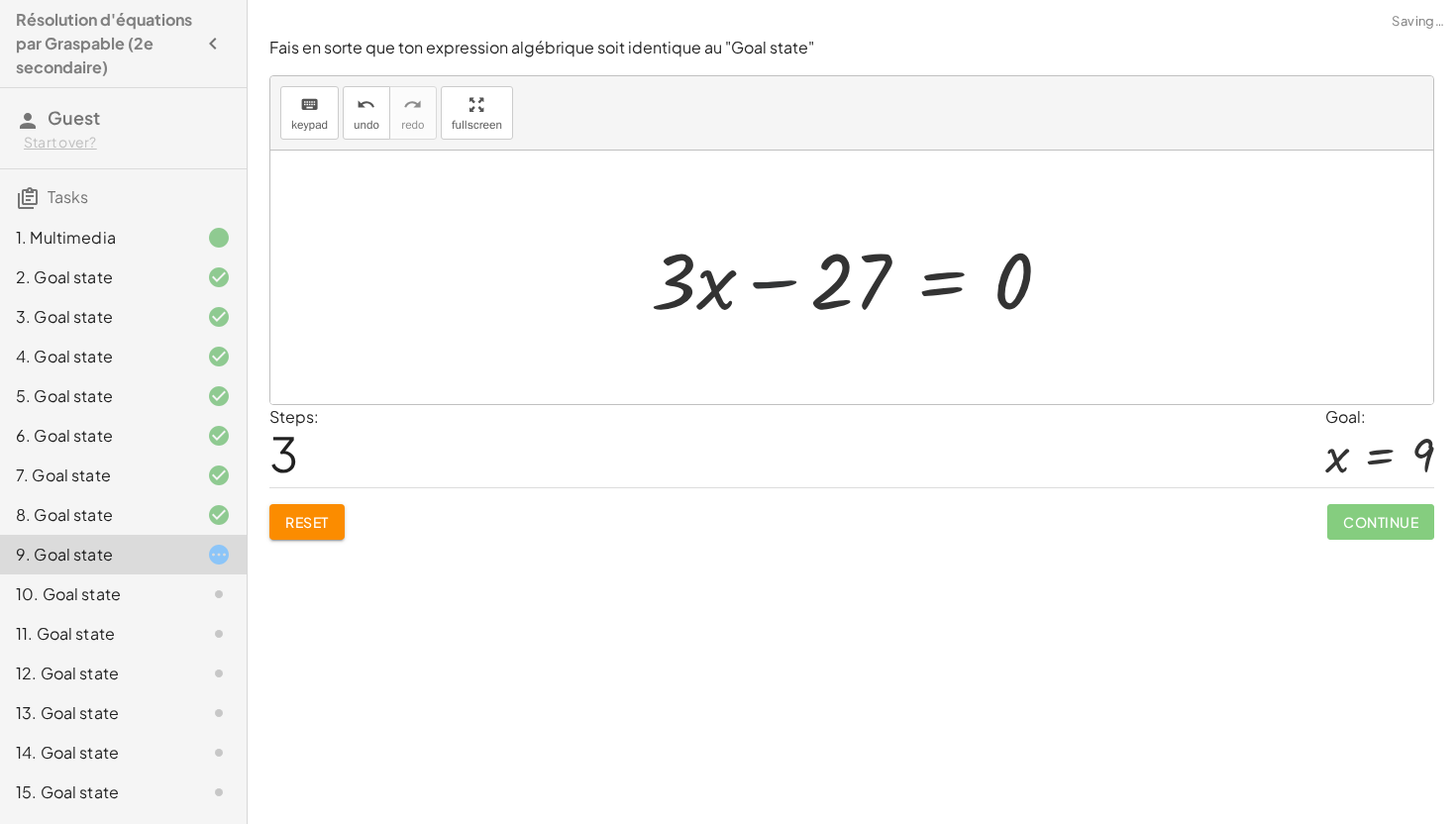 click at bounding box center [859, 277] 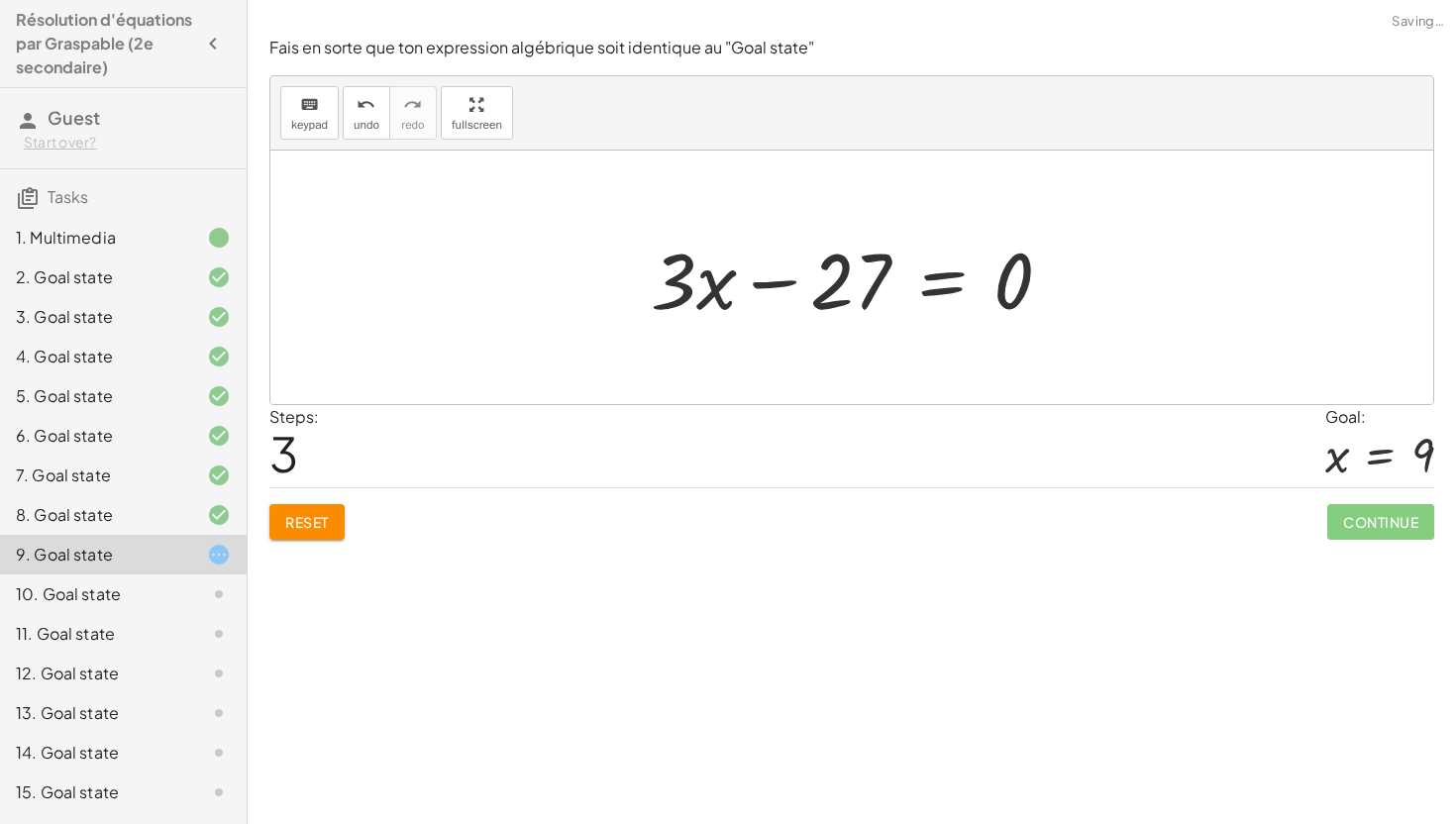 click at bounding box center [859, 277] 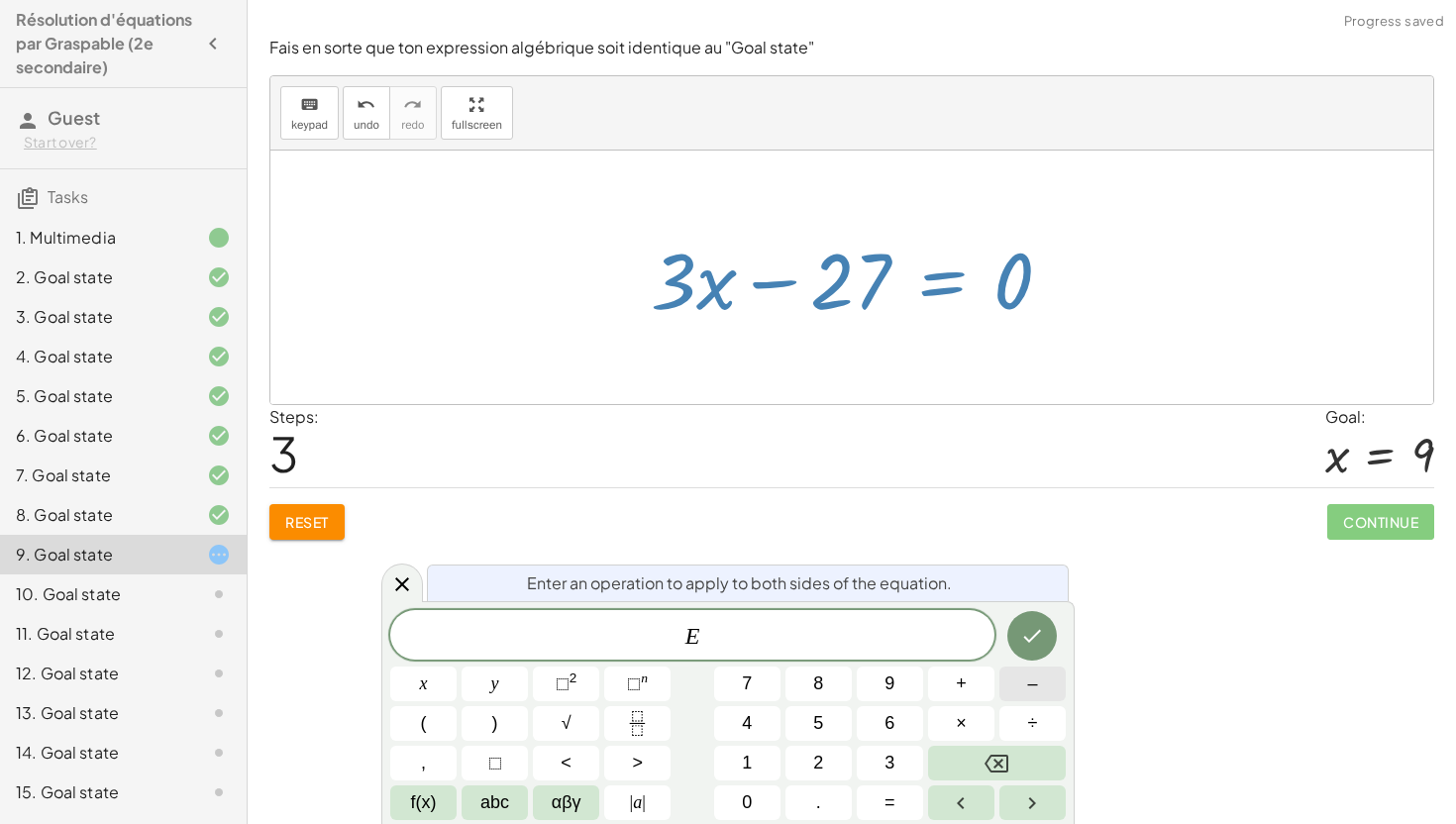 click on "–" at bounding box center (1032, 683) 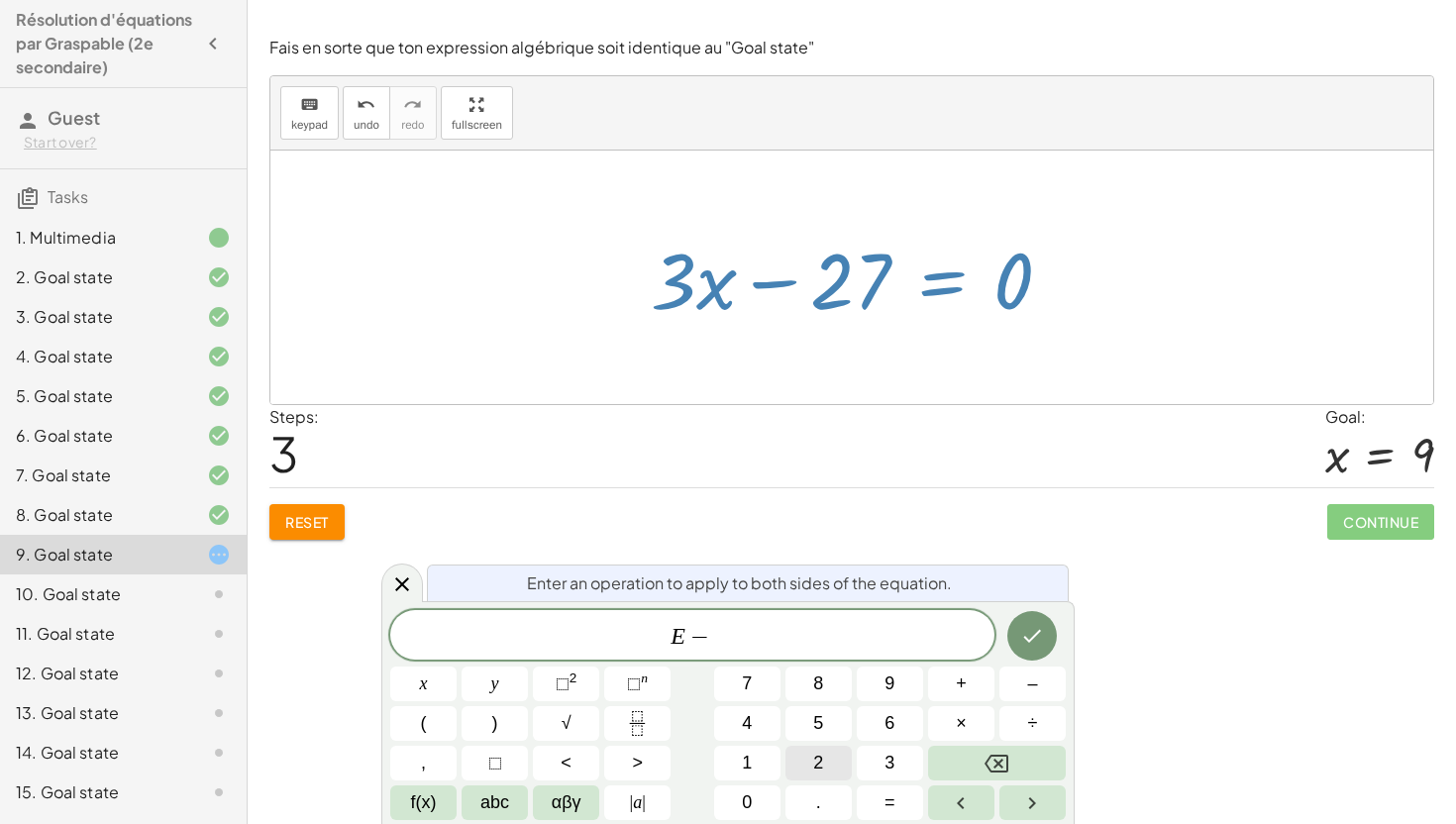 click on "2" at bounding box center (818, 763) 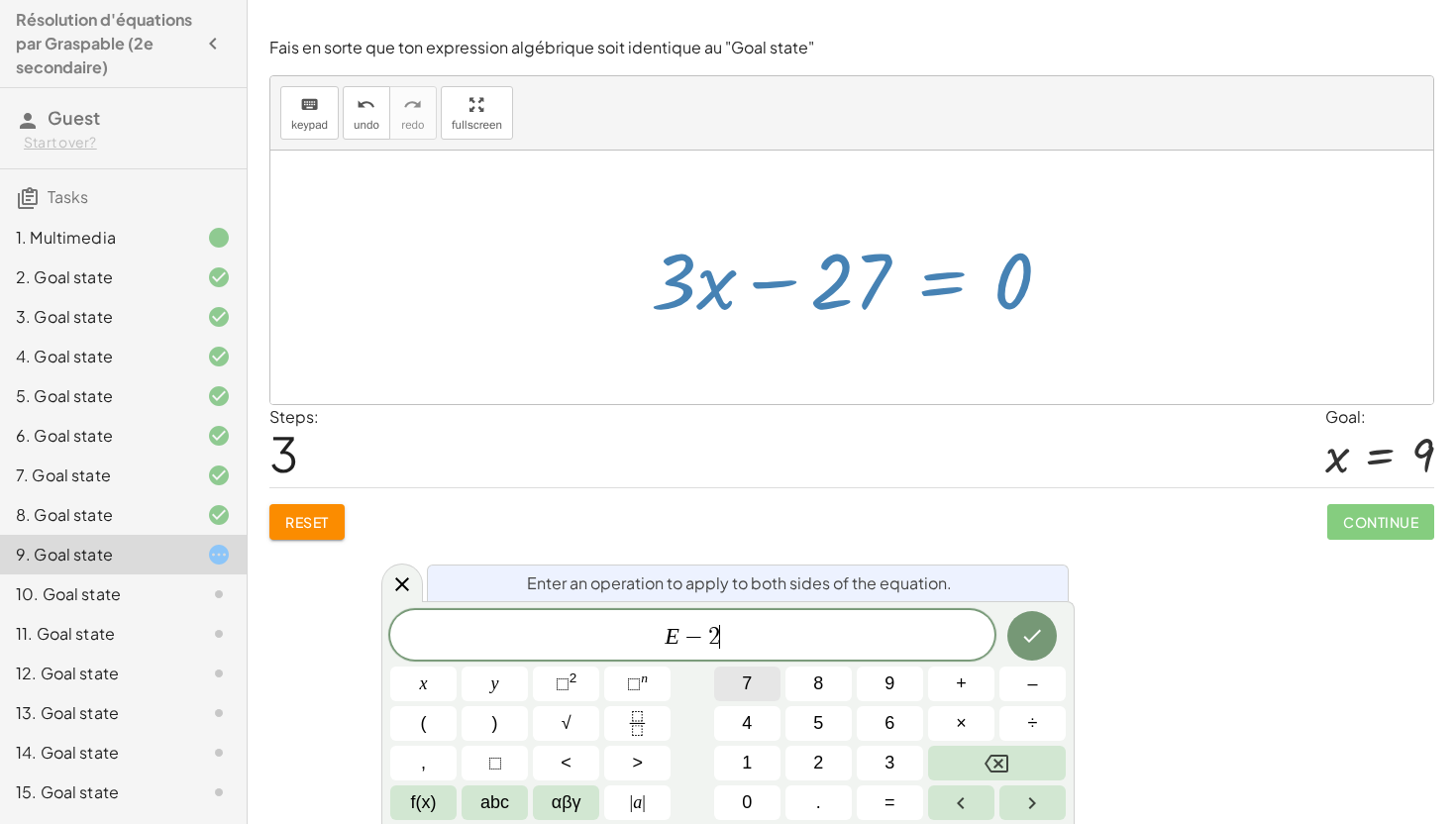 click on "7" at bounding box center (747, 683) 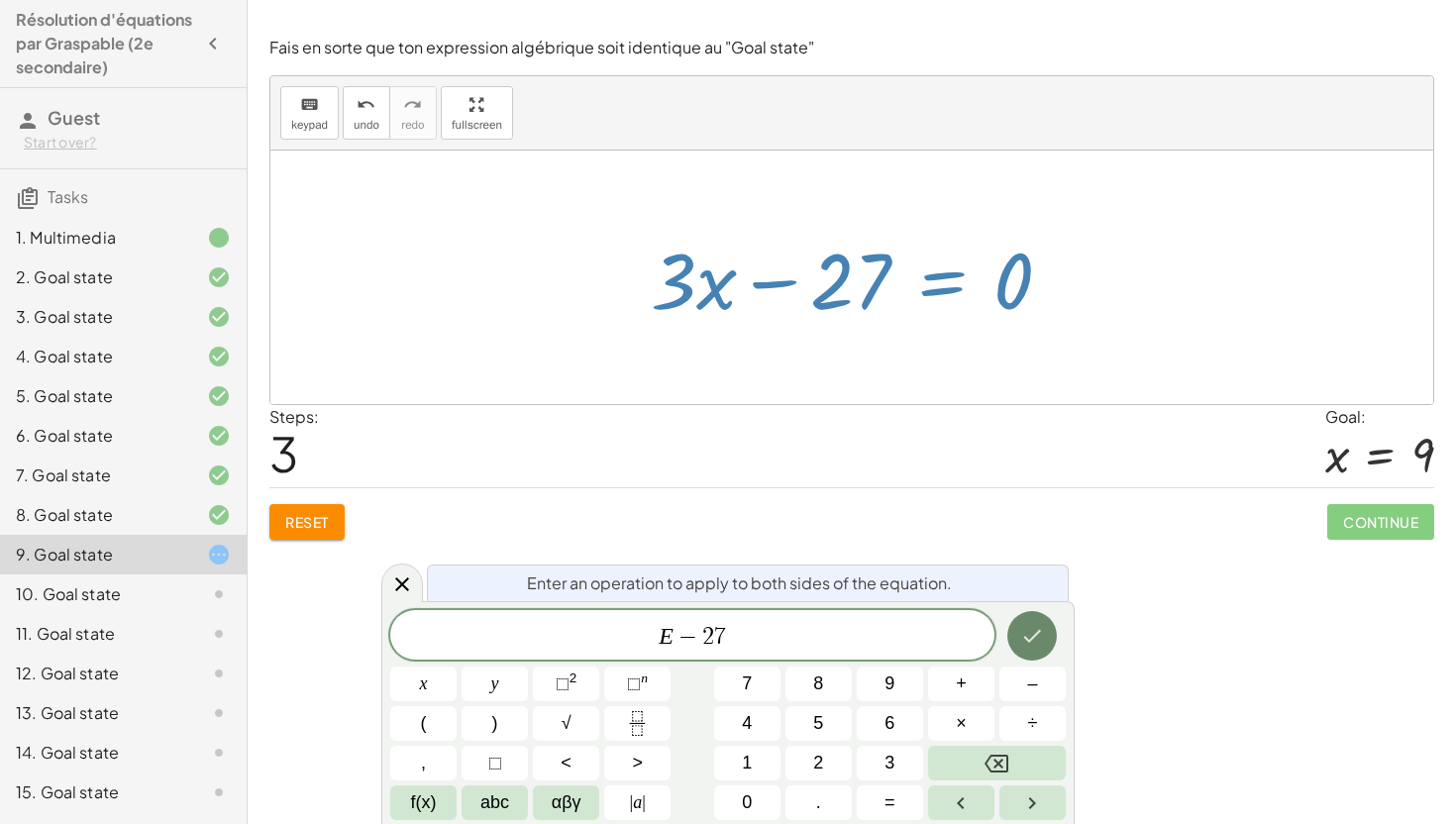 click 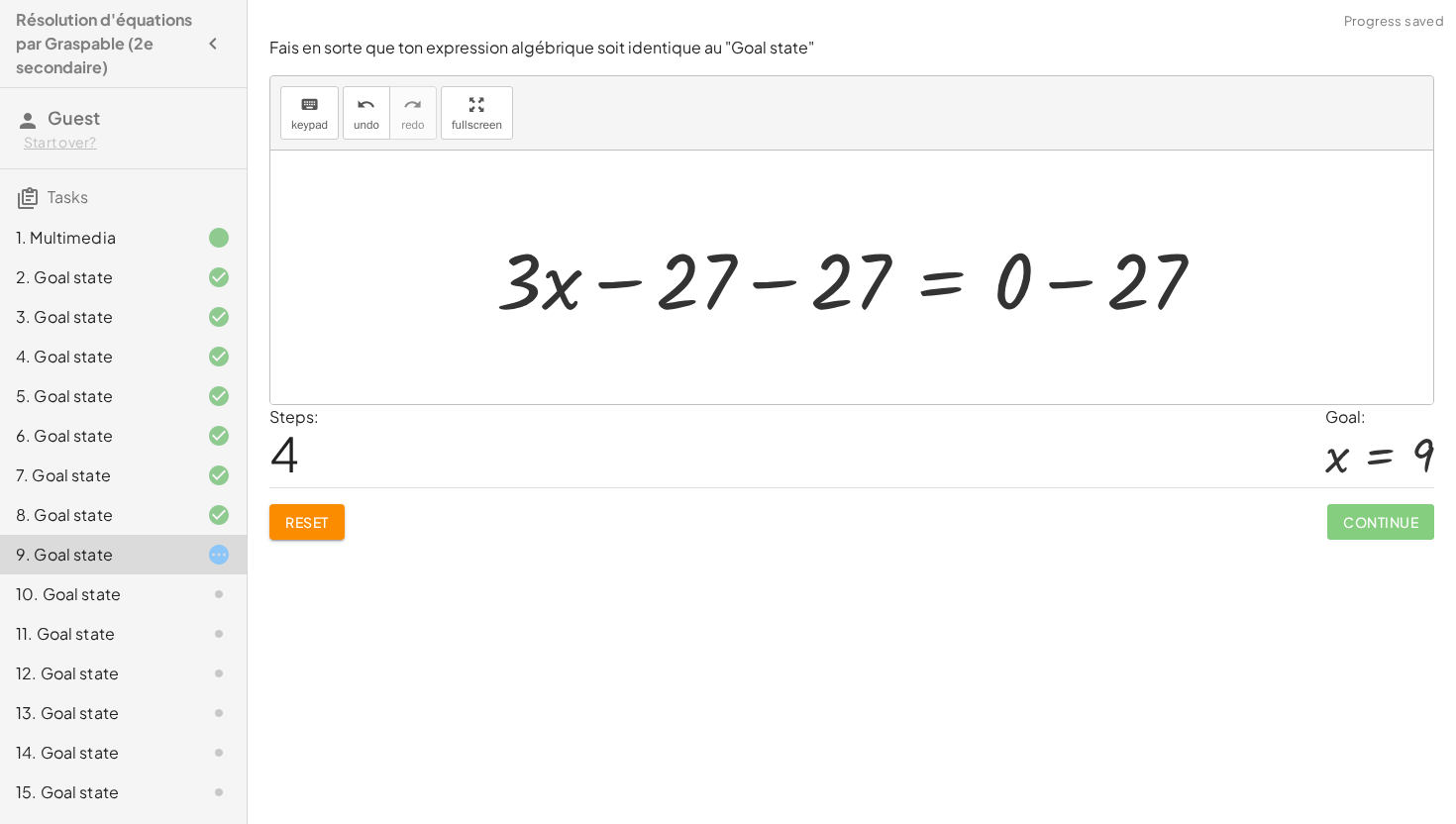 click at bounding box center (859, 277) 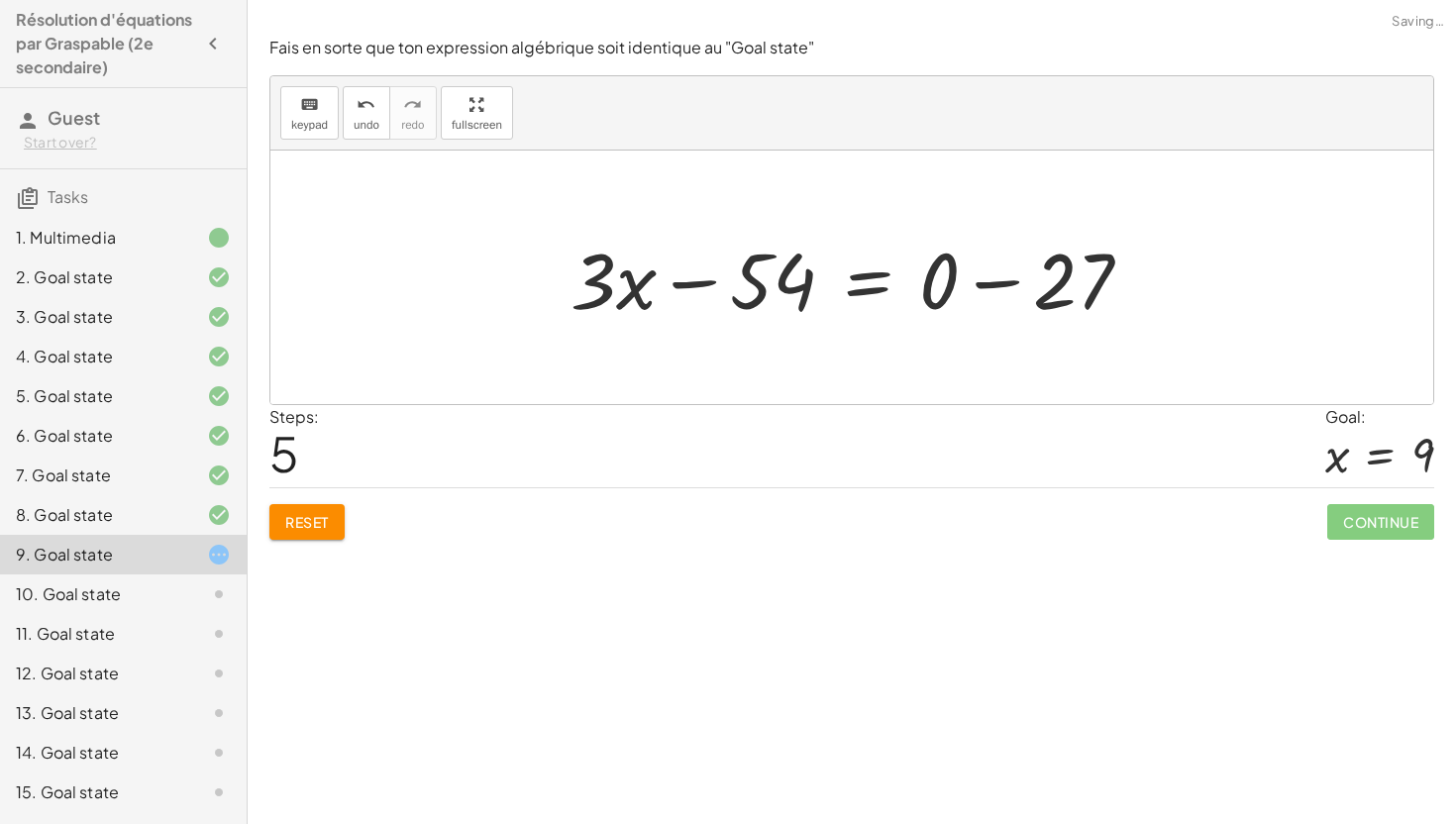 click at bounding box center [859, 277] 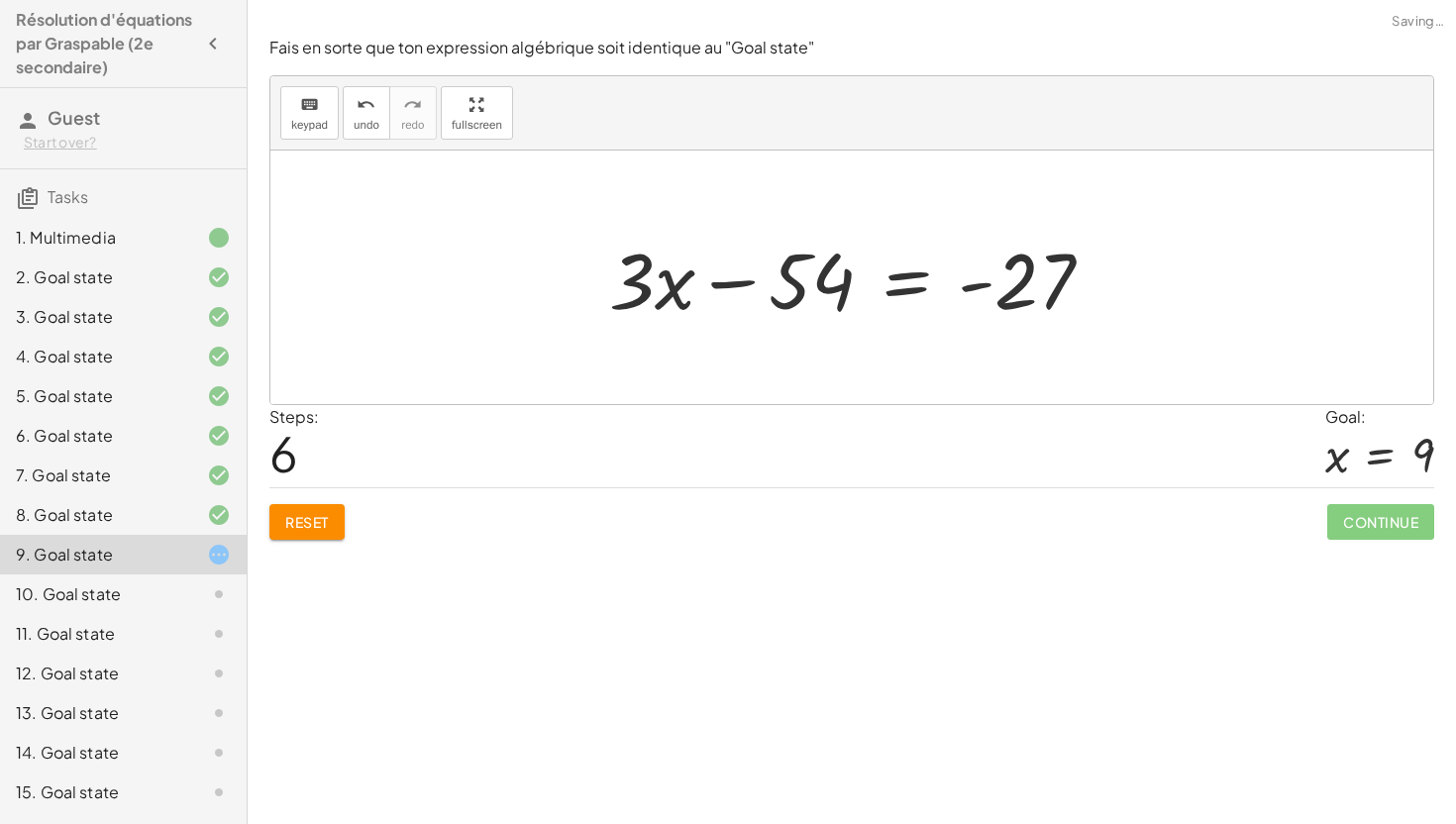 click at bounding box center (859, 277) 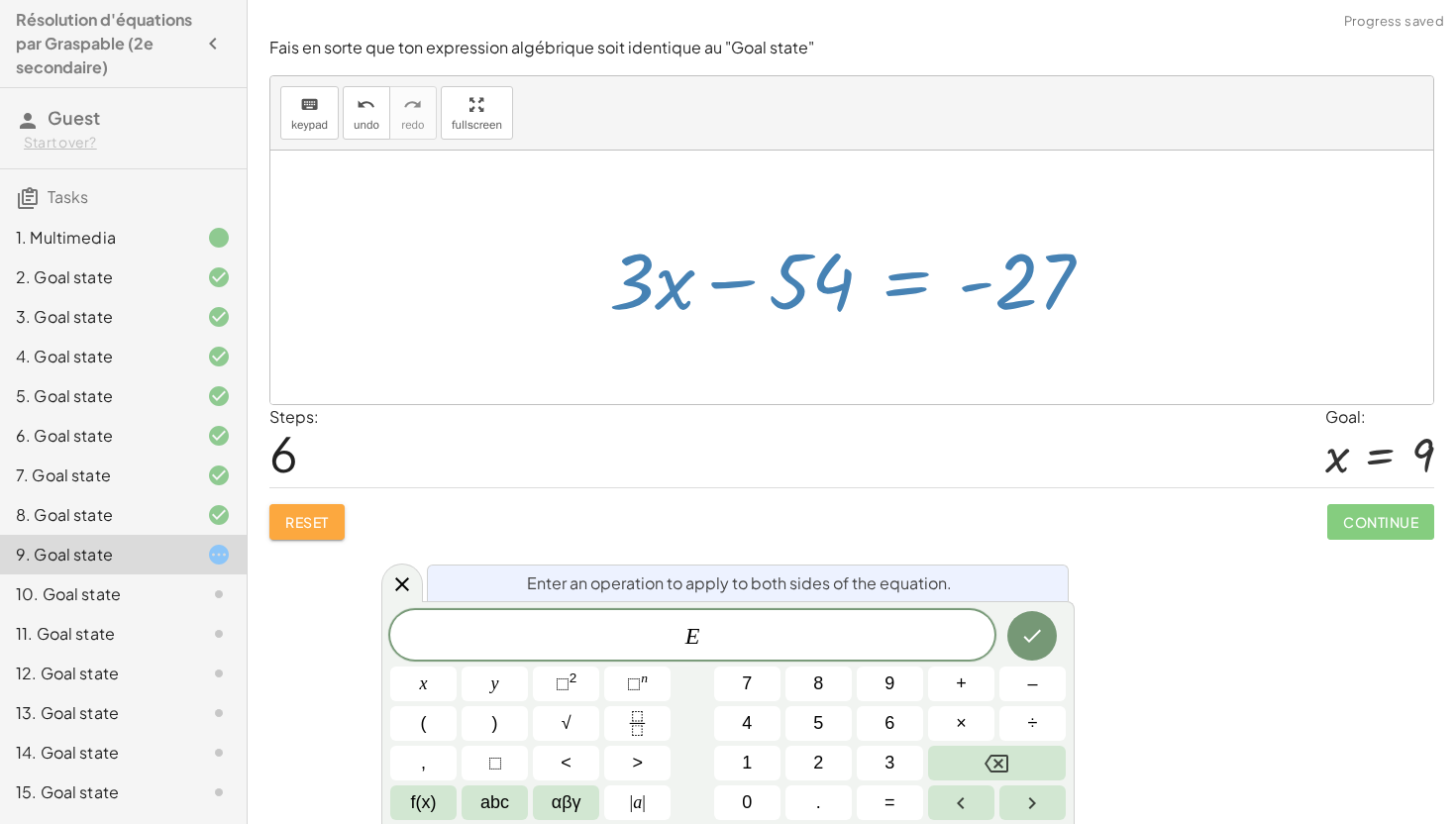 click on "Reset" 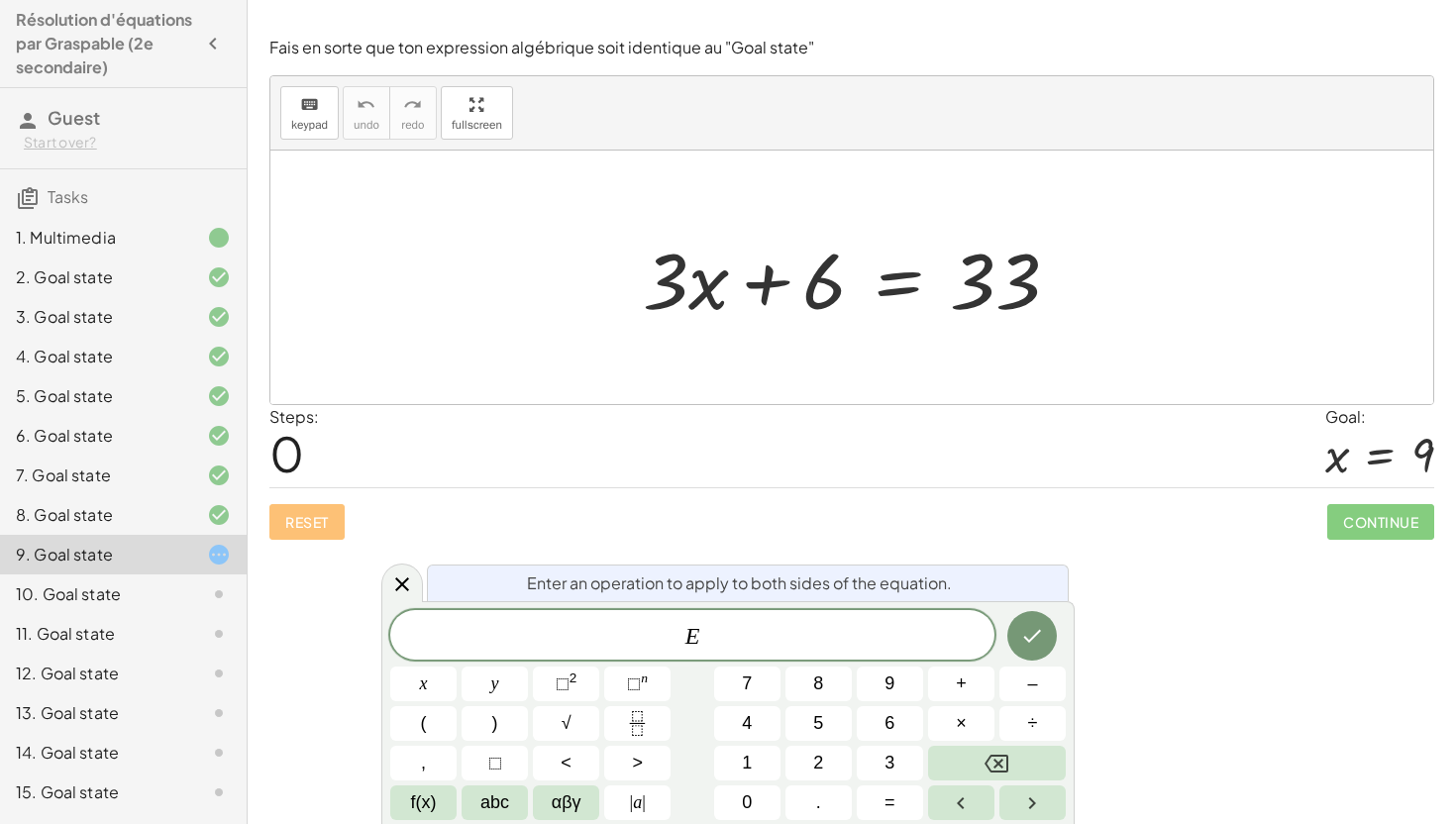 click at bounding box center (859, 277) 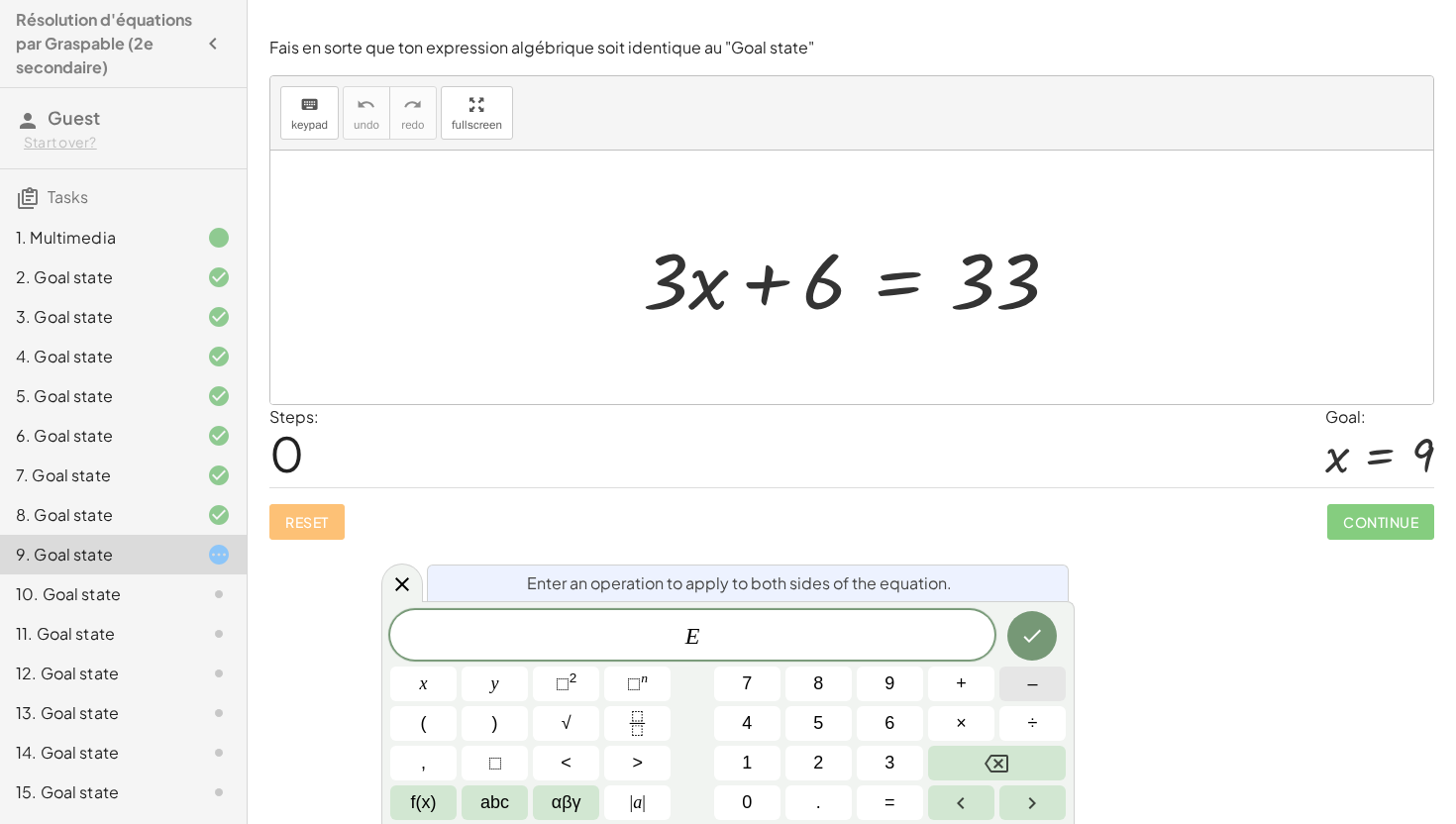 click on "–" at bounding box center (1032, 683) 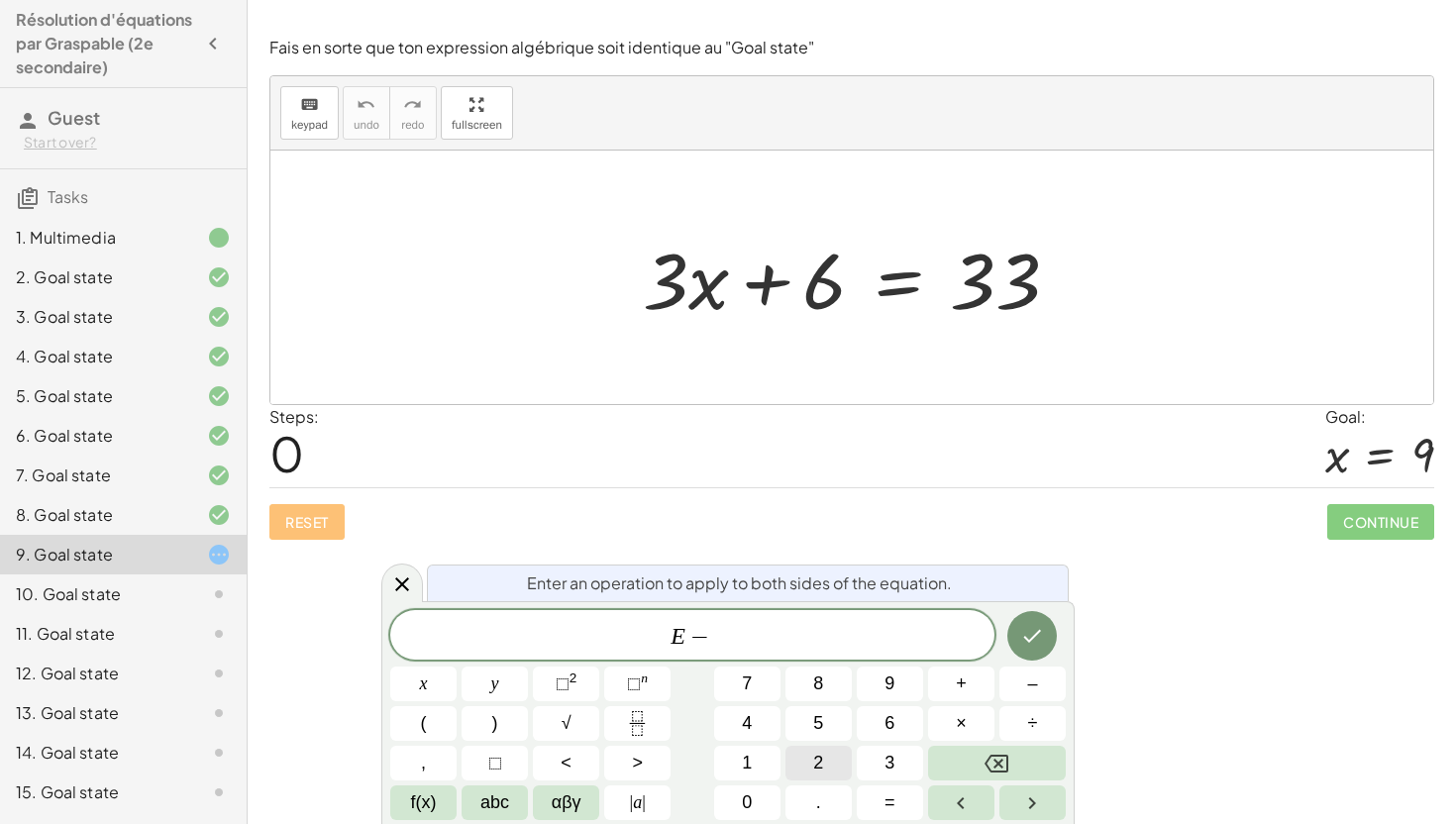 click on "2" at bounding box center [818, 763] 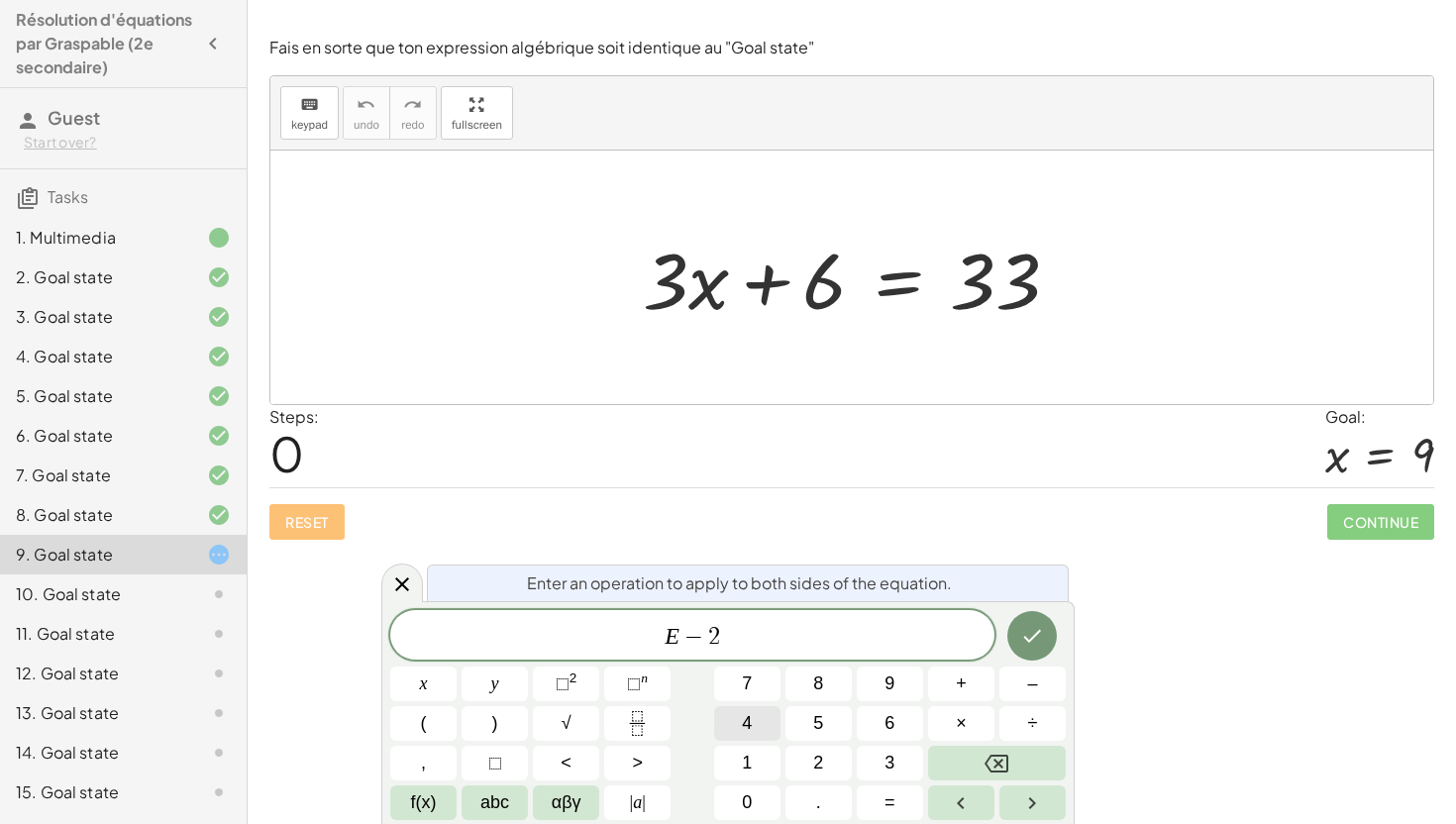 click on "4" at bounding box center (747, 723) 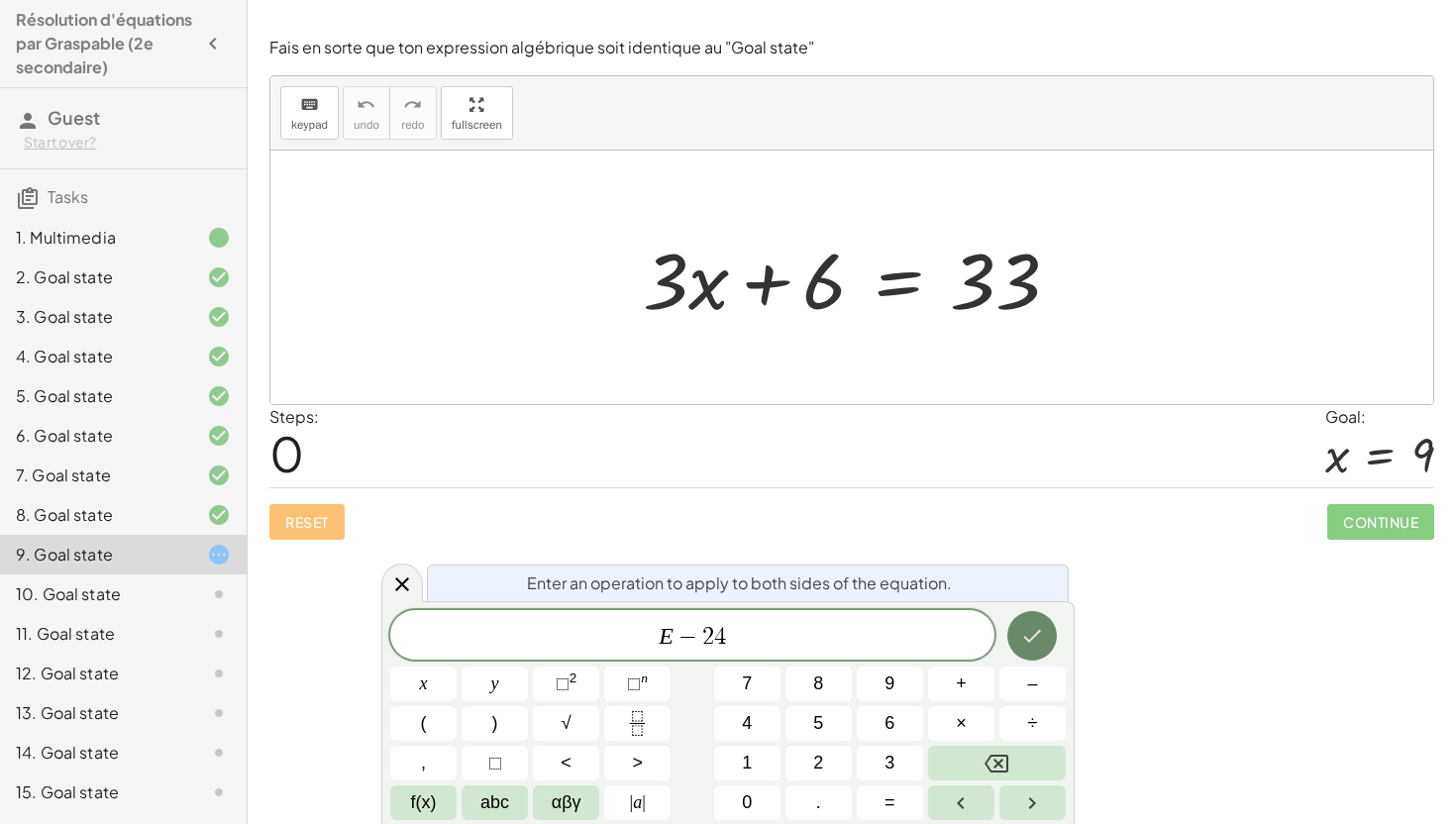 click at bounding box center [1032, 636] 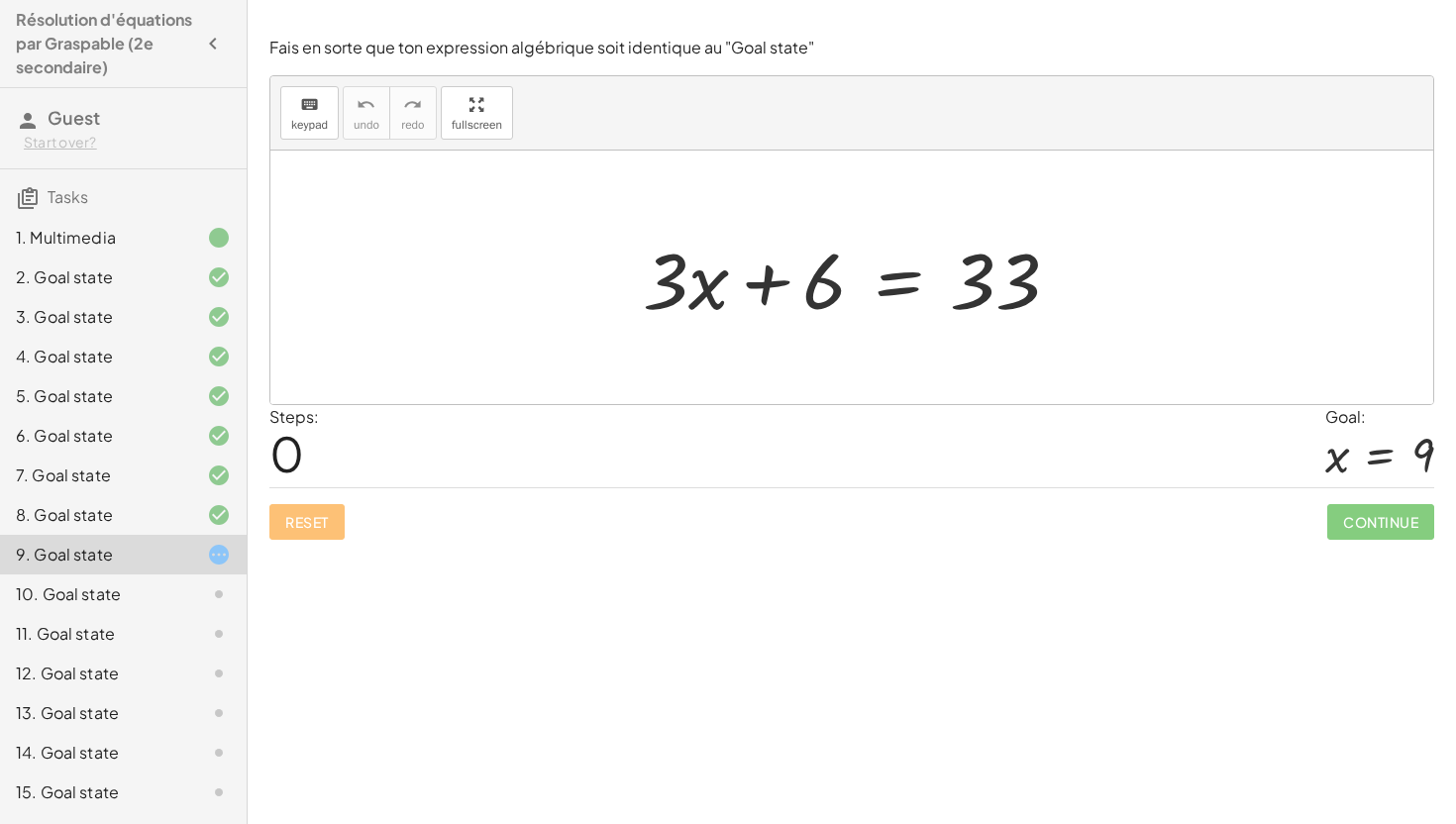 click at bounding box center [859, 277] 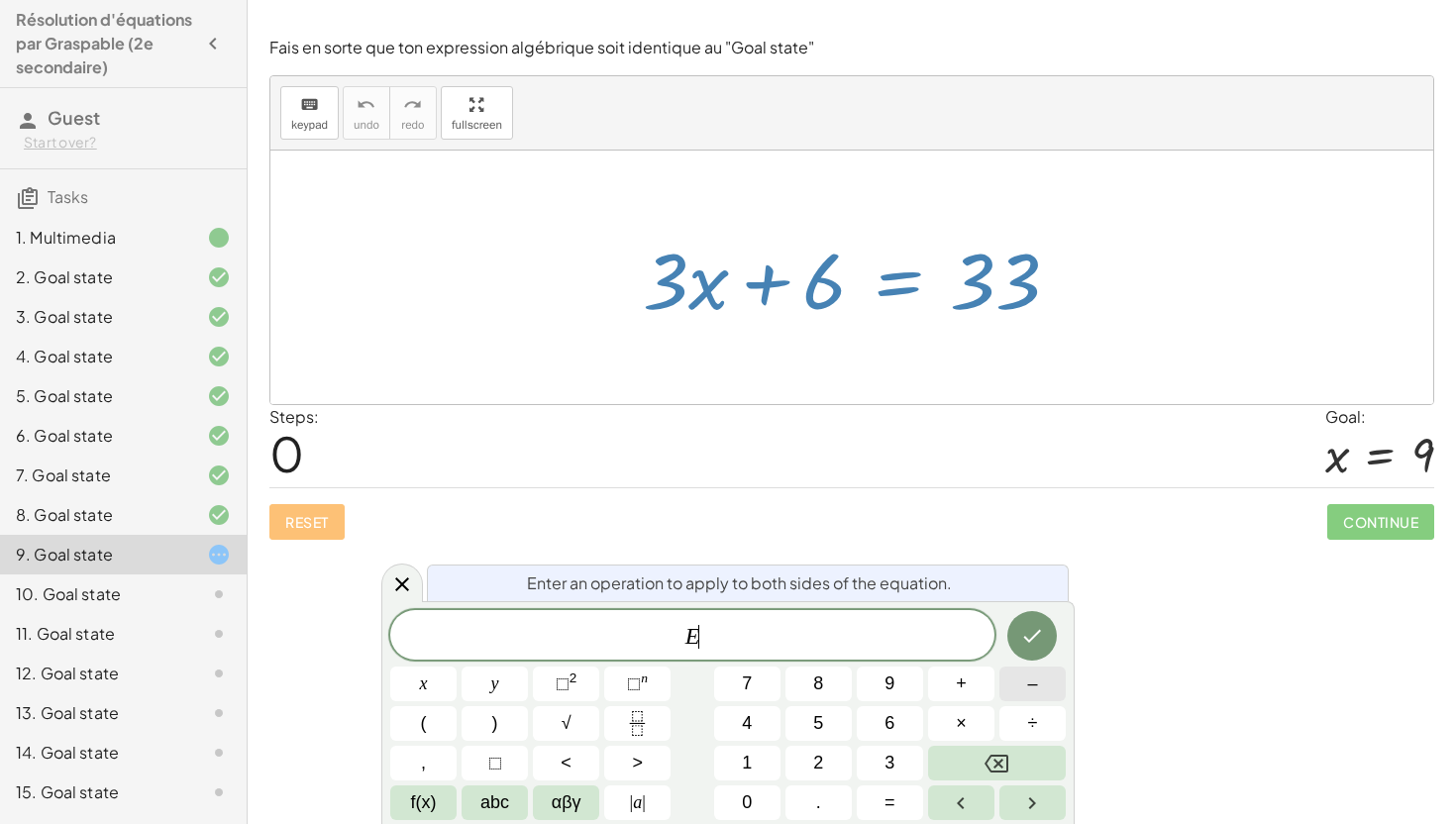 click on "–" at bounding box center (1032, 683) 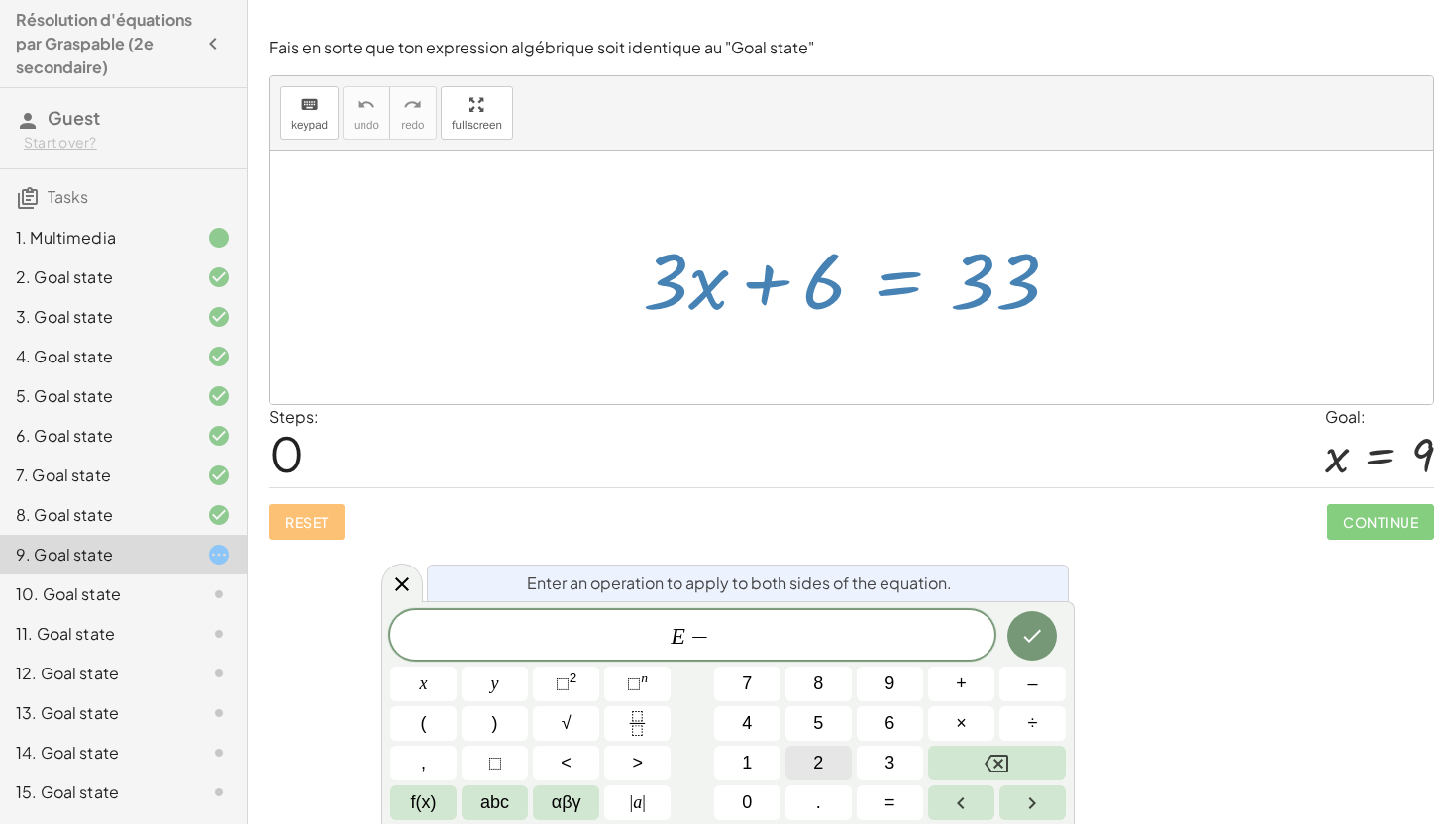 click on "2" at bounding box center [818, 763] 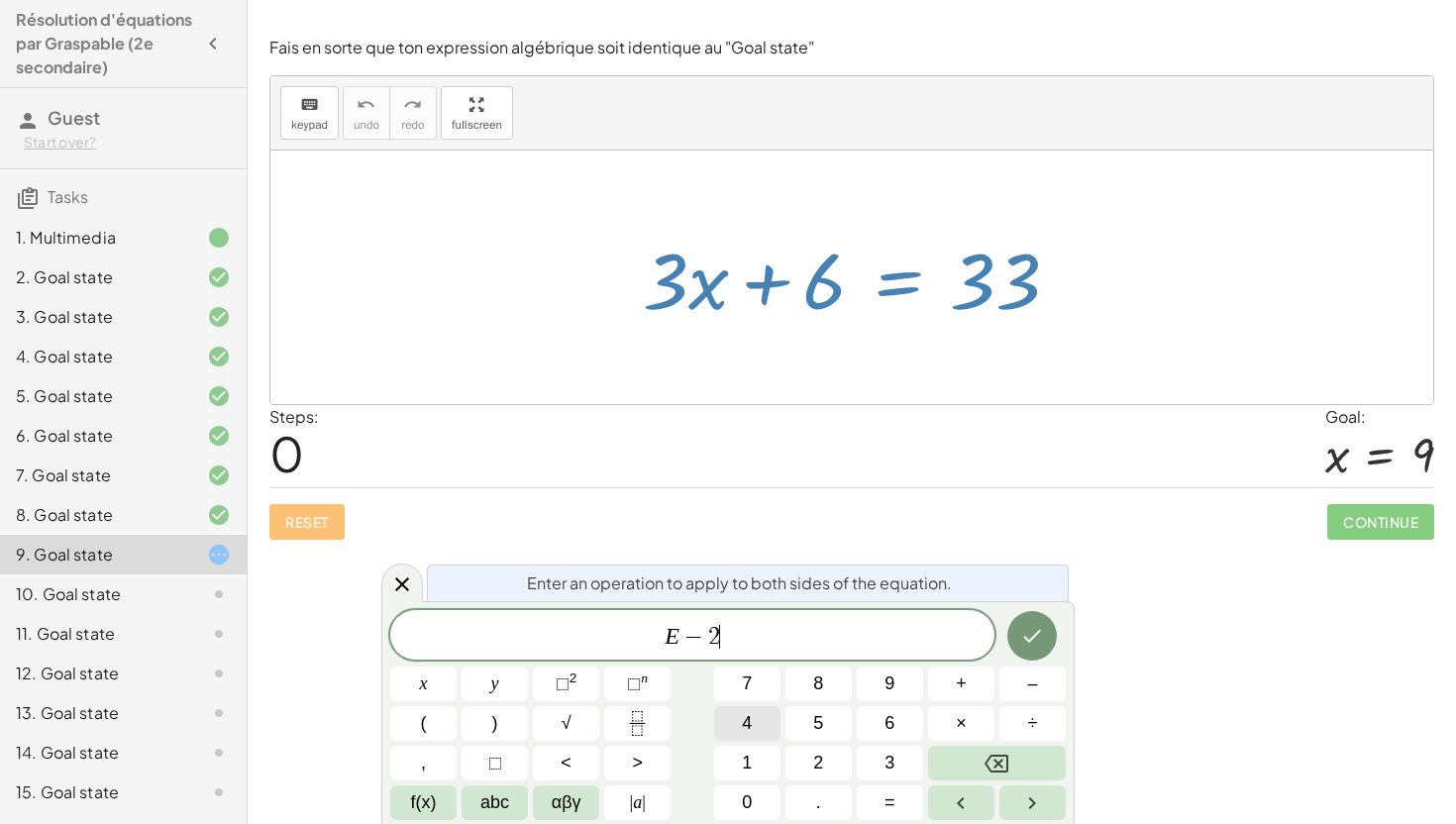click on "4" at bounding box center (747, 723) 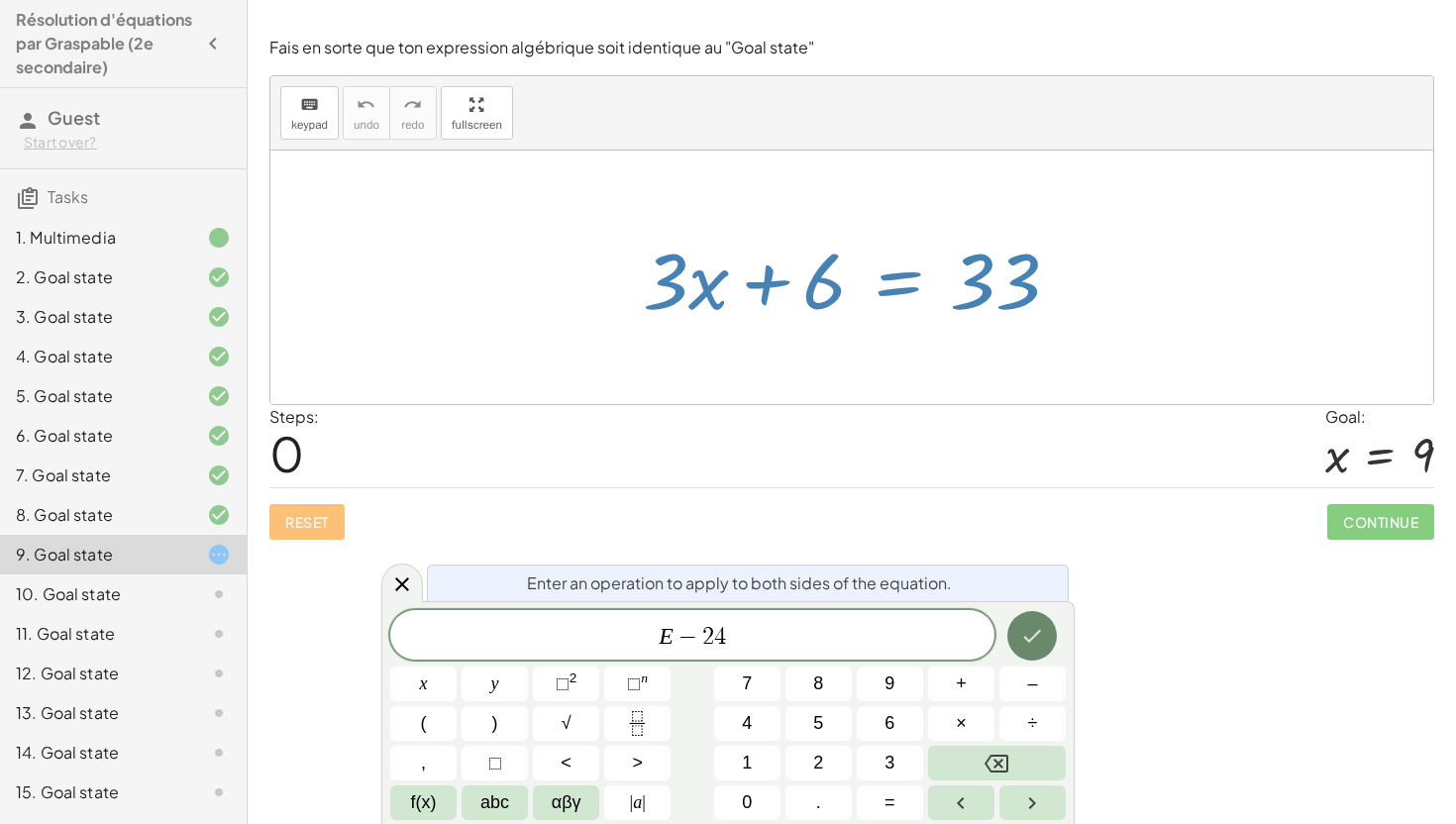 click 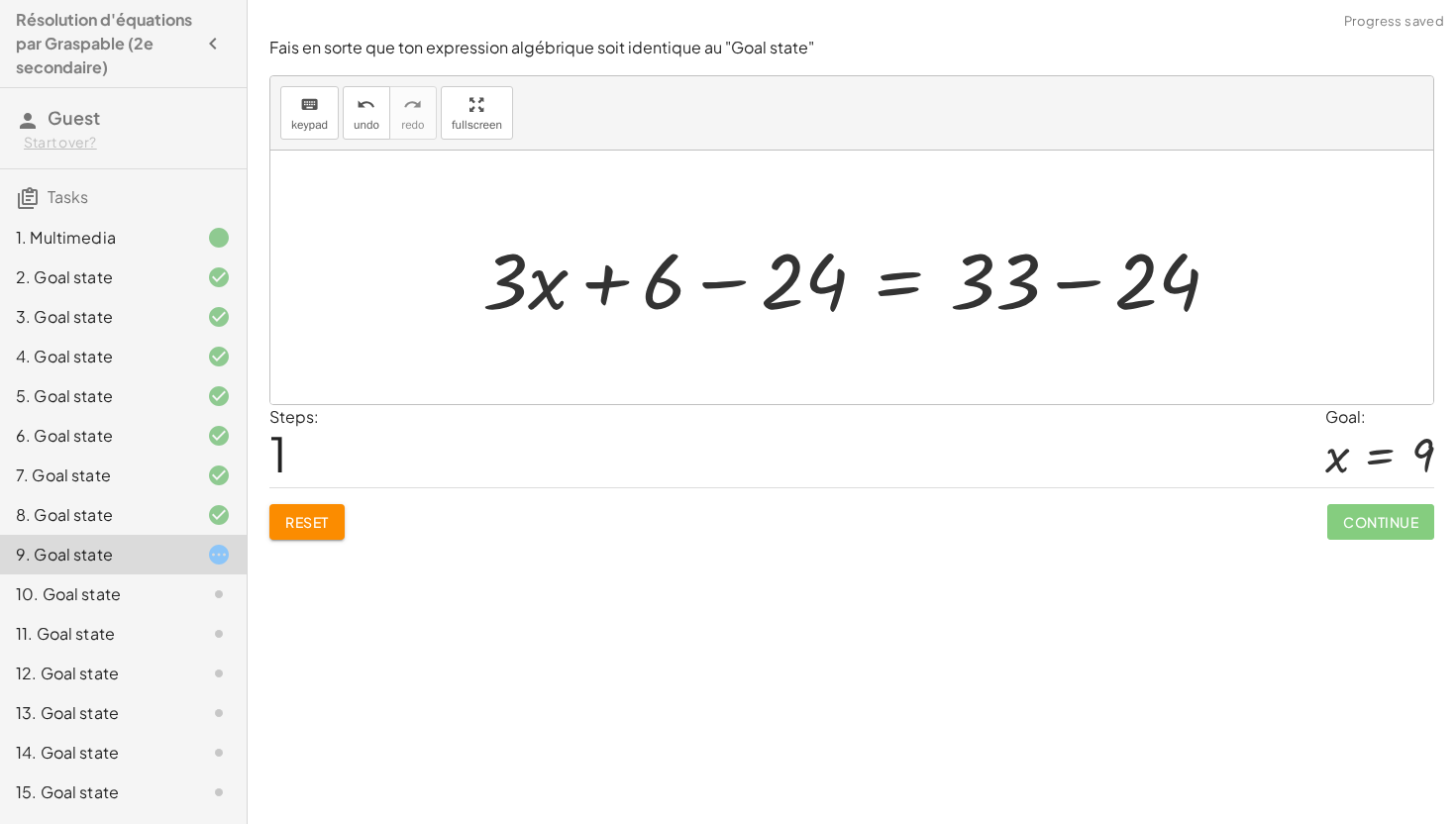 click at bounding box center (859, 277) 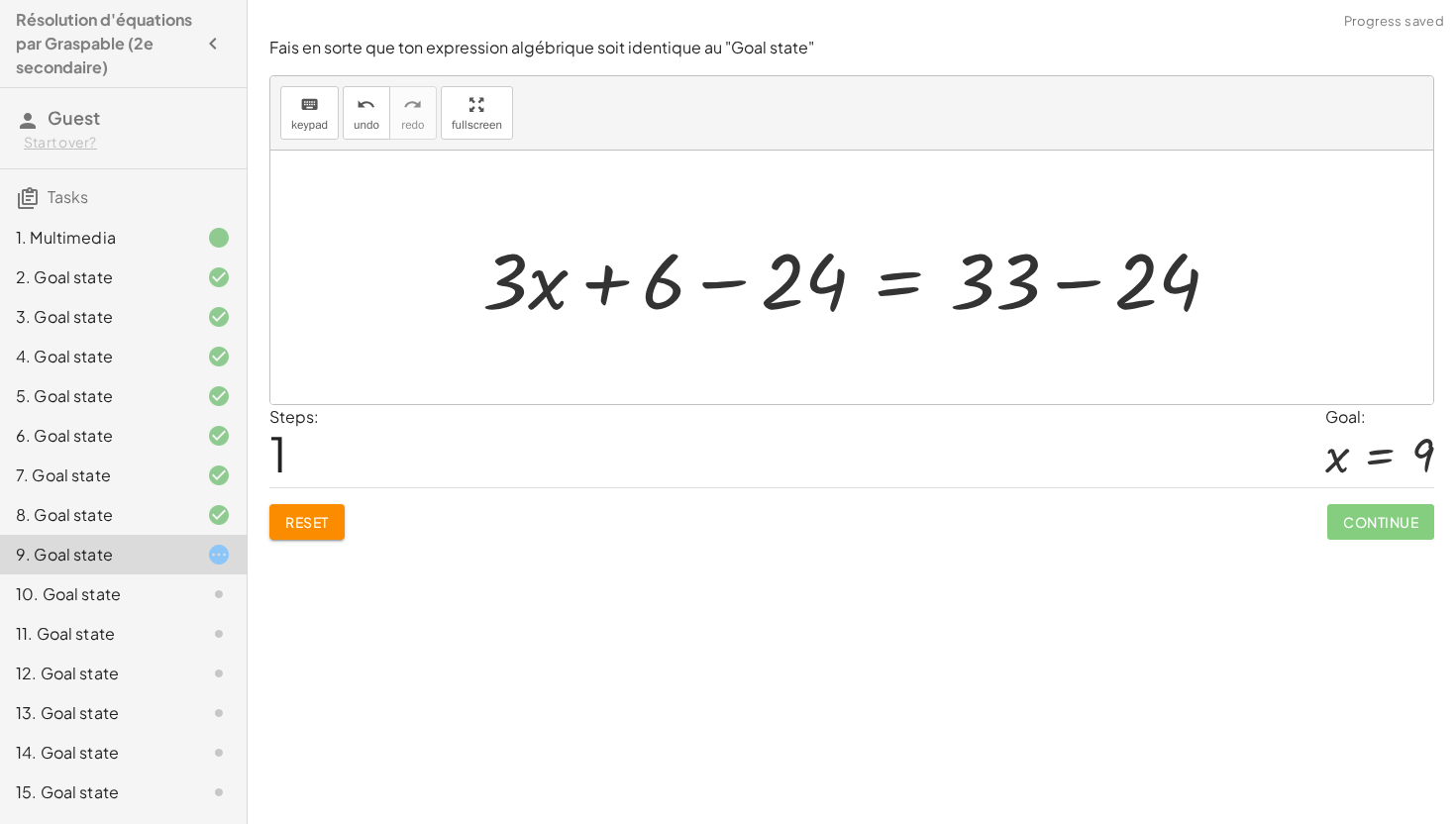 click at bounding box center (859, 277) 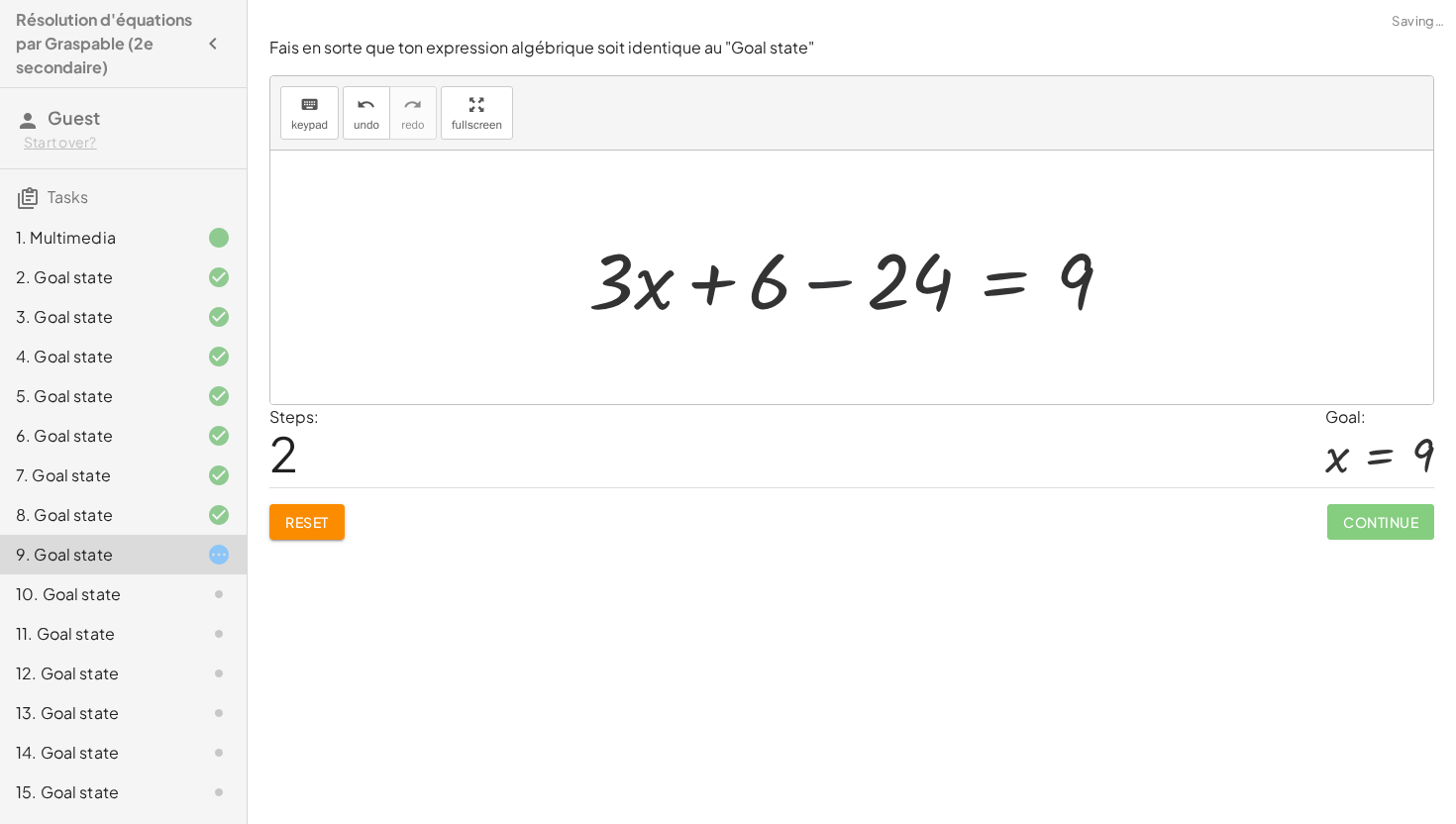 click at bounding box center [859, 277] 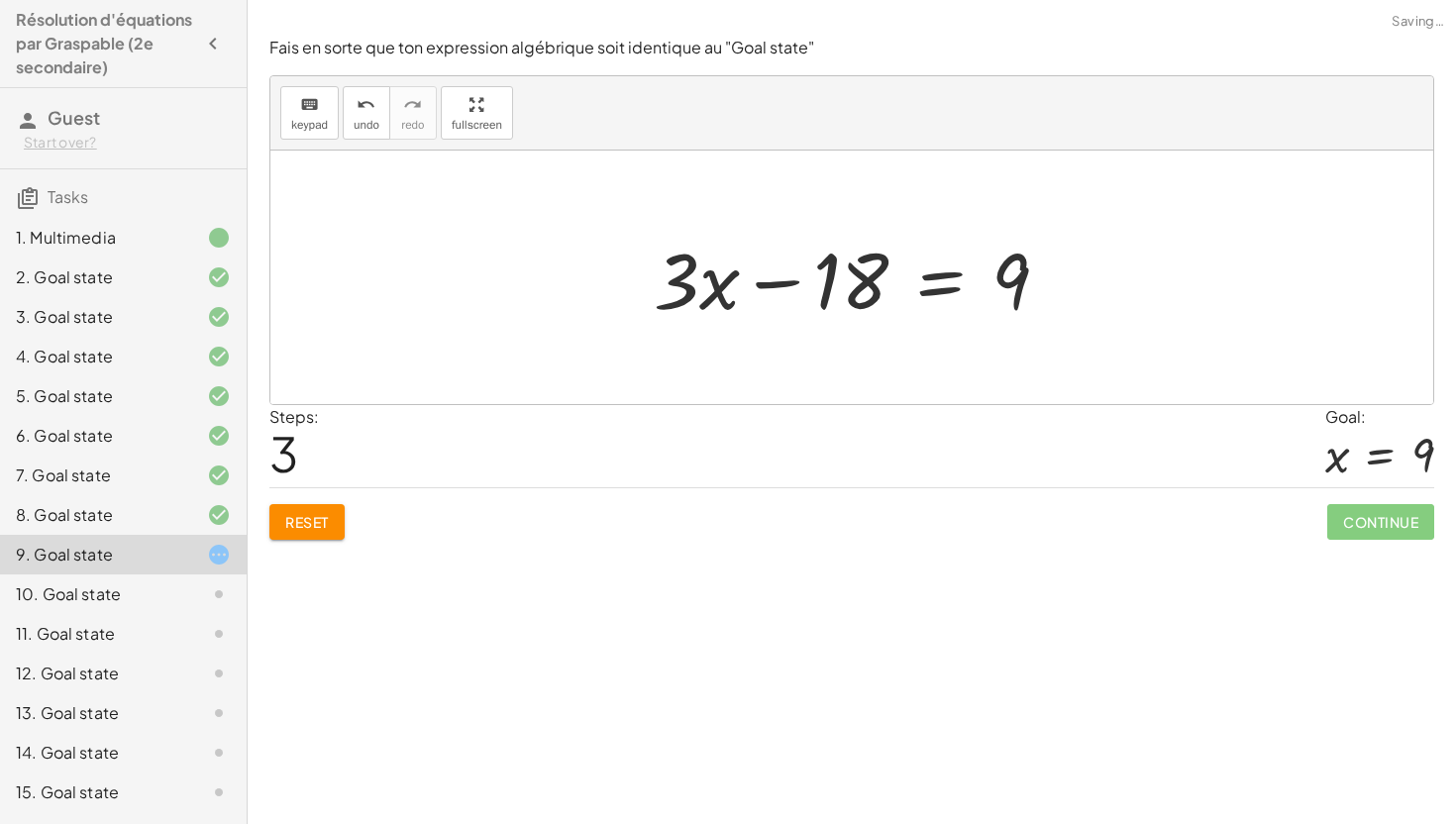 click at bounding box center [859, 277] 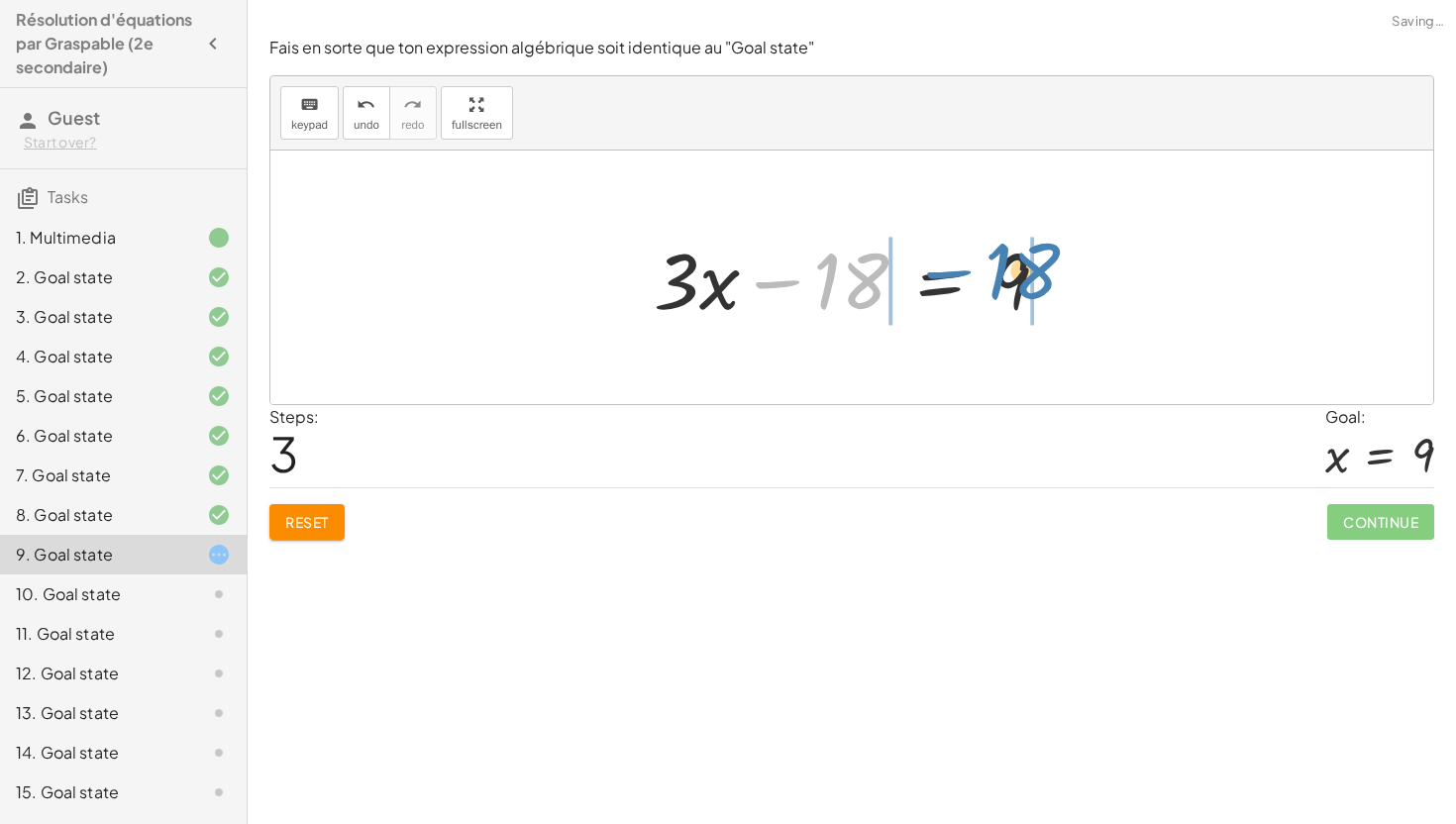 drag, startPoint x: 846, startPoint y: 272, endPoint x: 1022, endPoint y: 254, distance: 176.91806 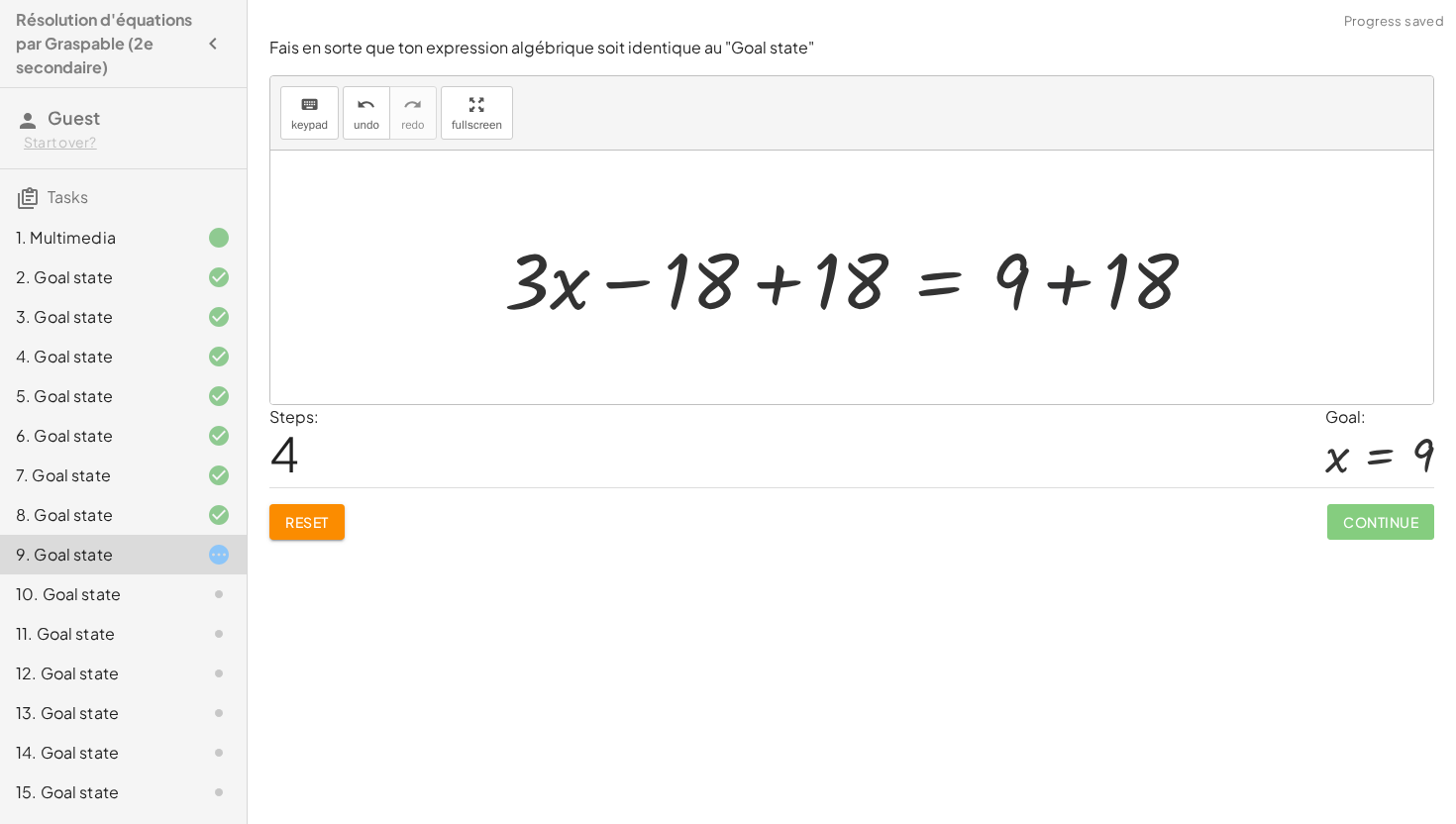 click at bounding box center (859, 277) 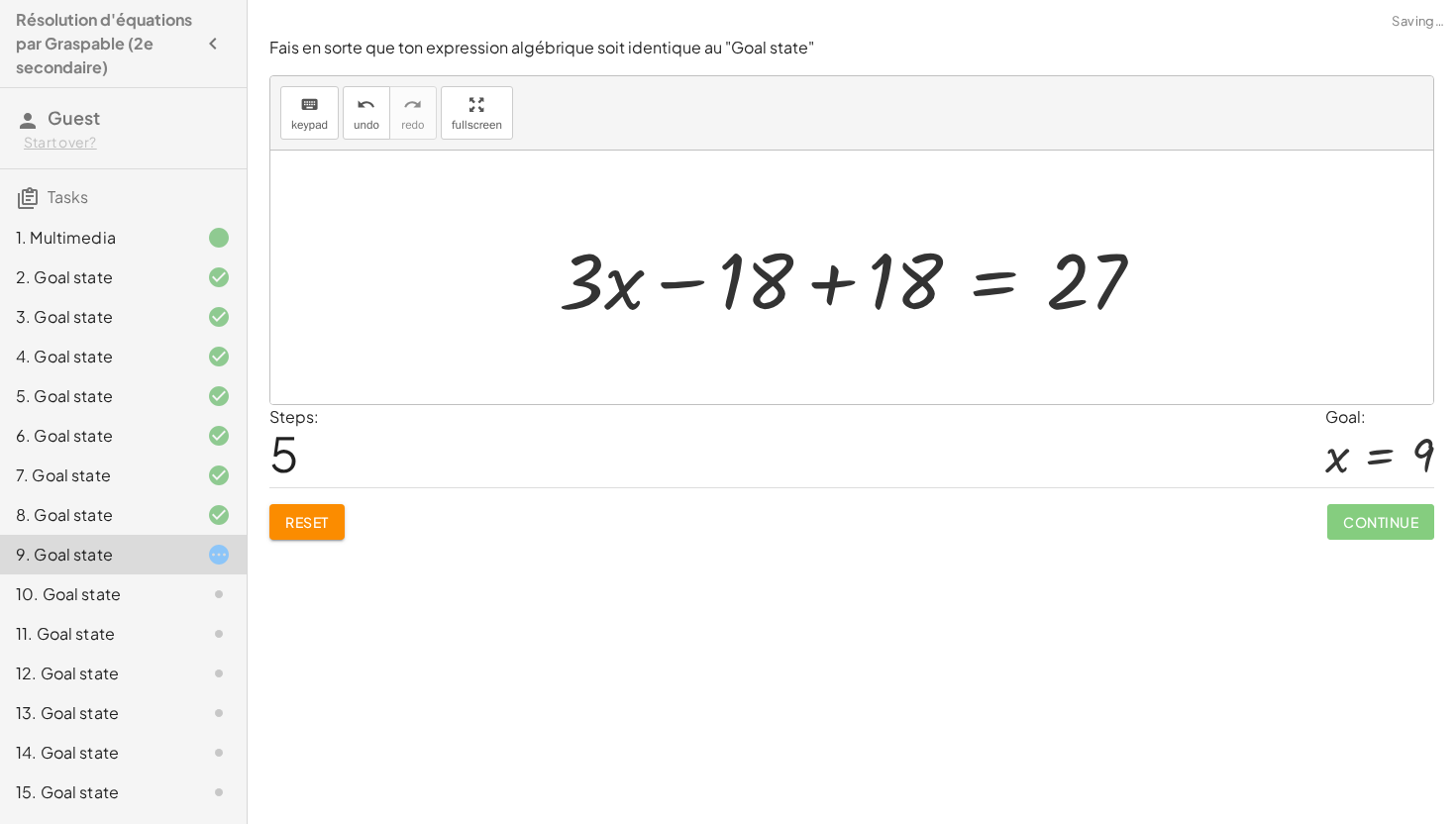 click at bounding box center (859, 277) 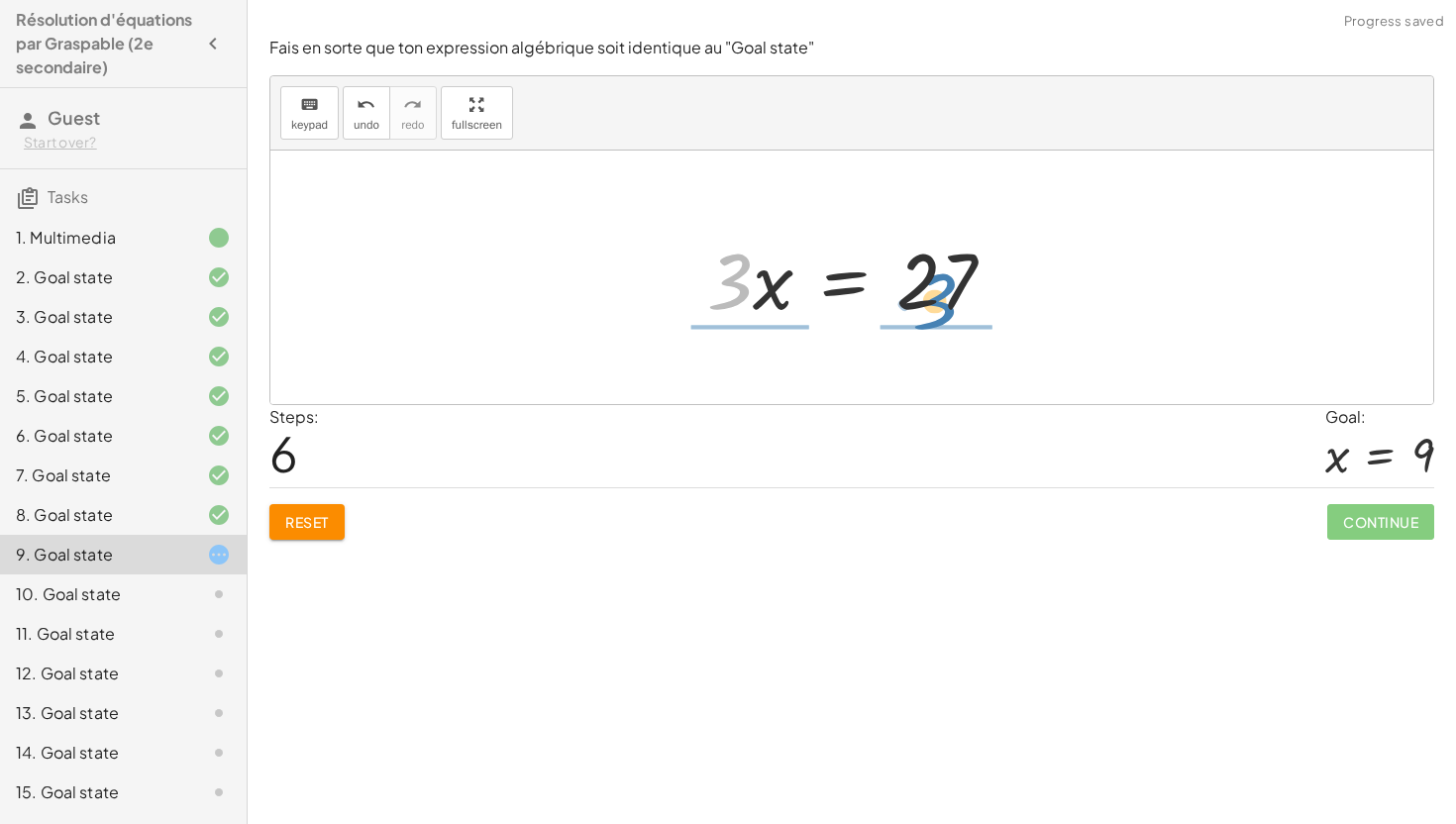 drag, startPoint x: 731, startPoint y: 287, endPoint x: 931, endPoint y: 277, distance: 200.24984 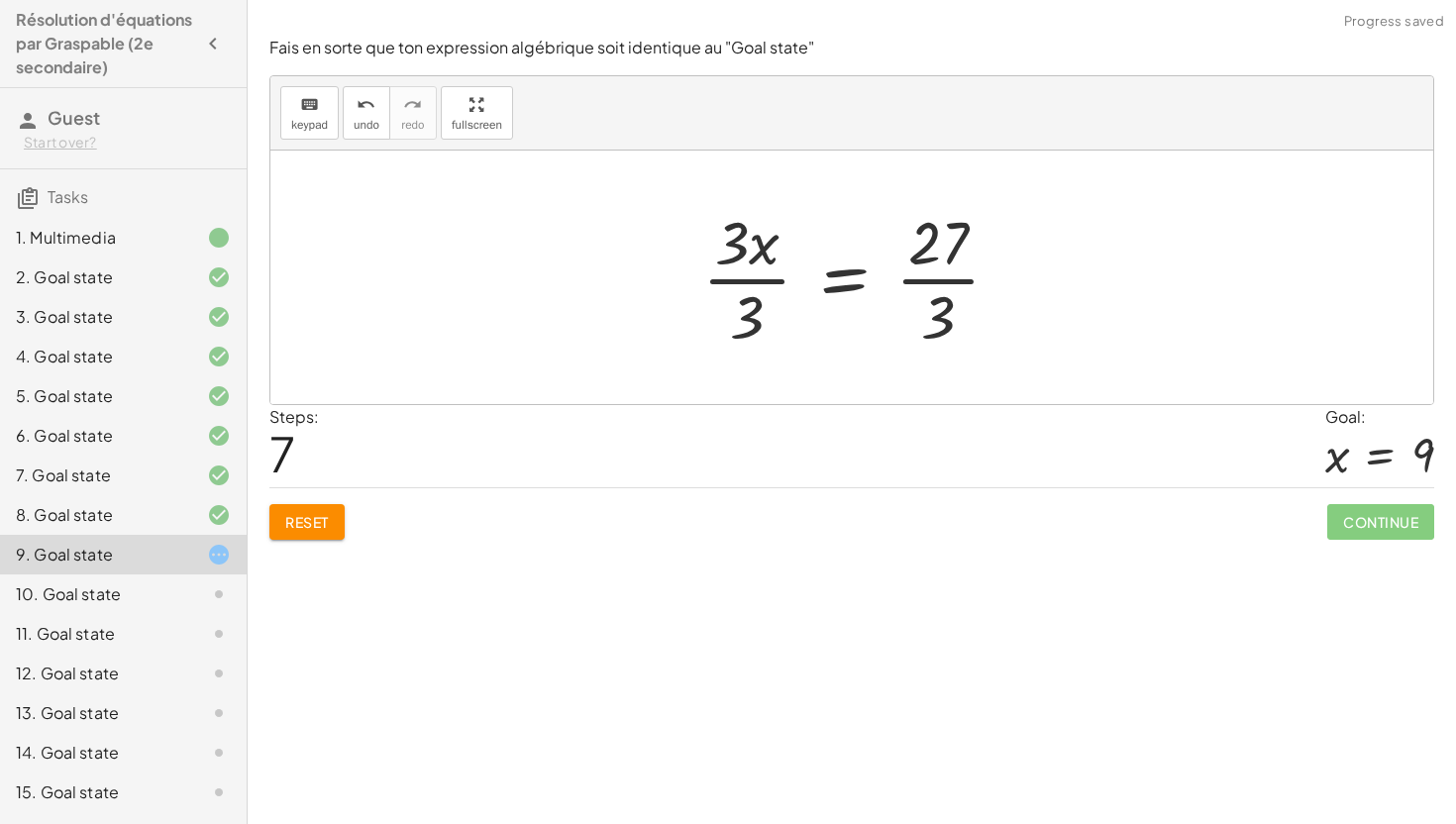 click at bounding box center [859, 277] 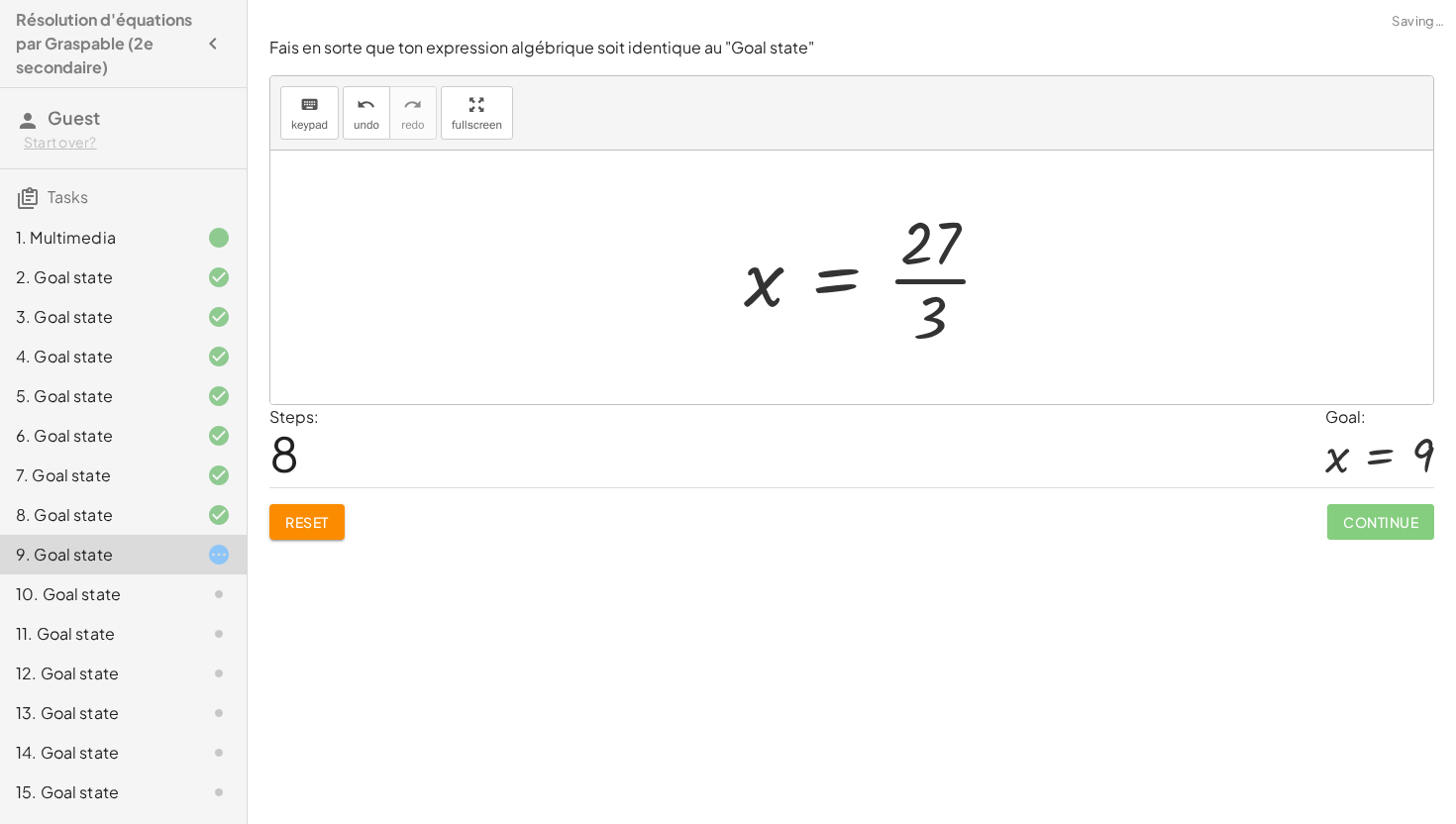 click at bounding box center [876, 277] 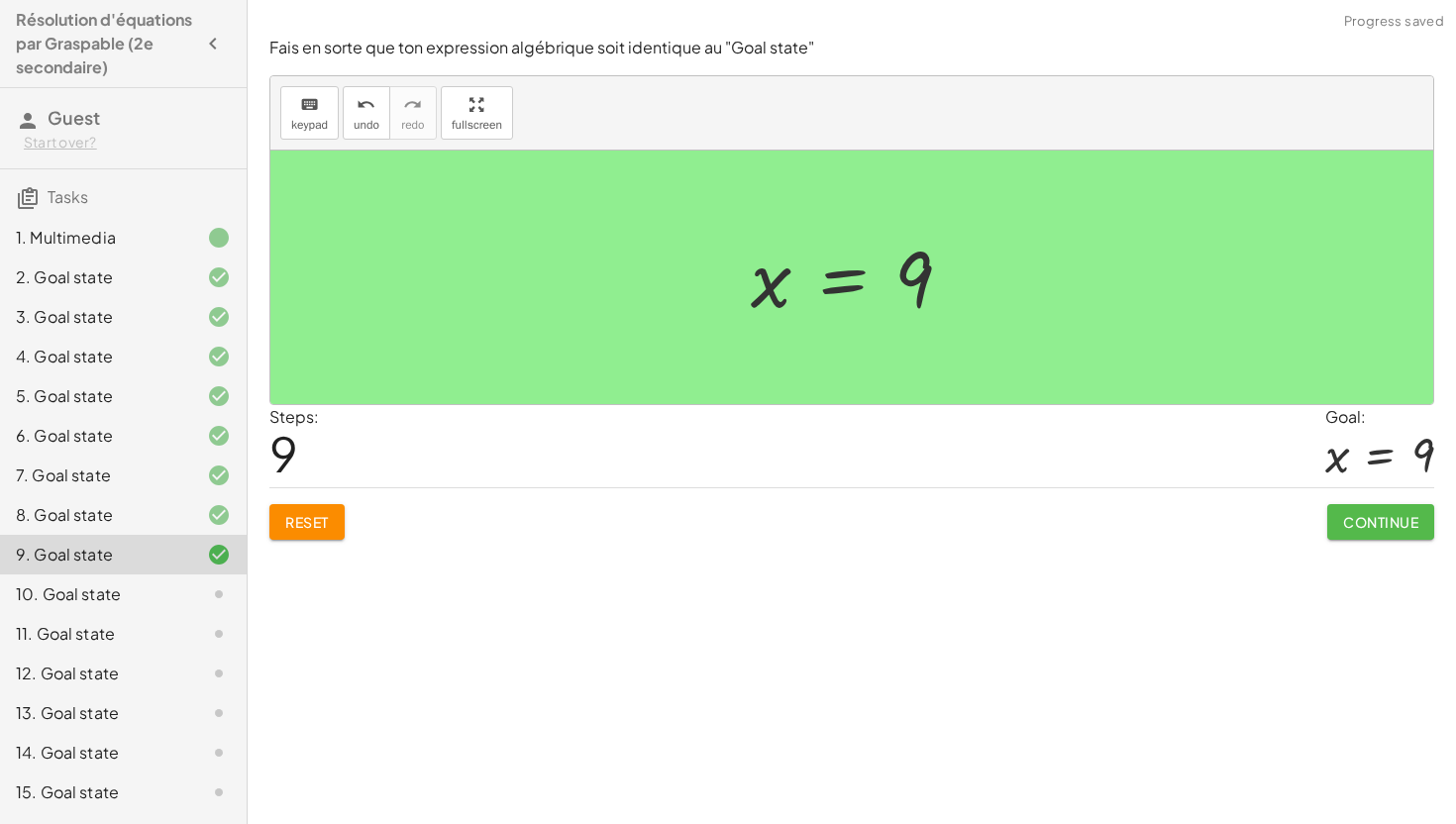 click on "Continue" 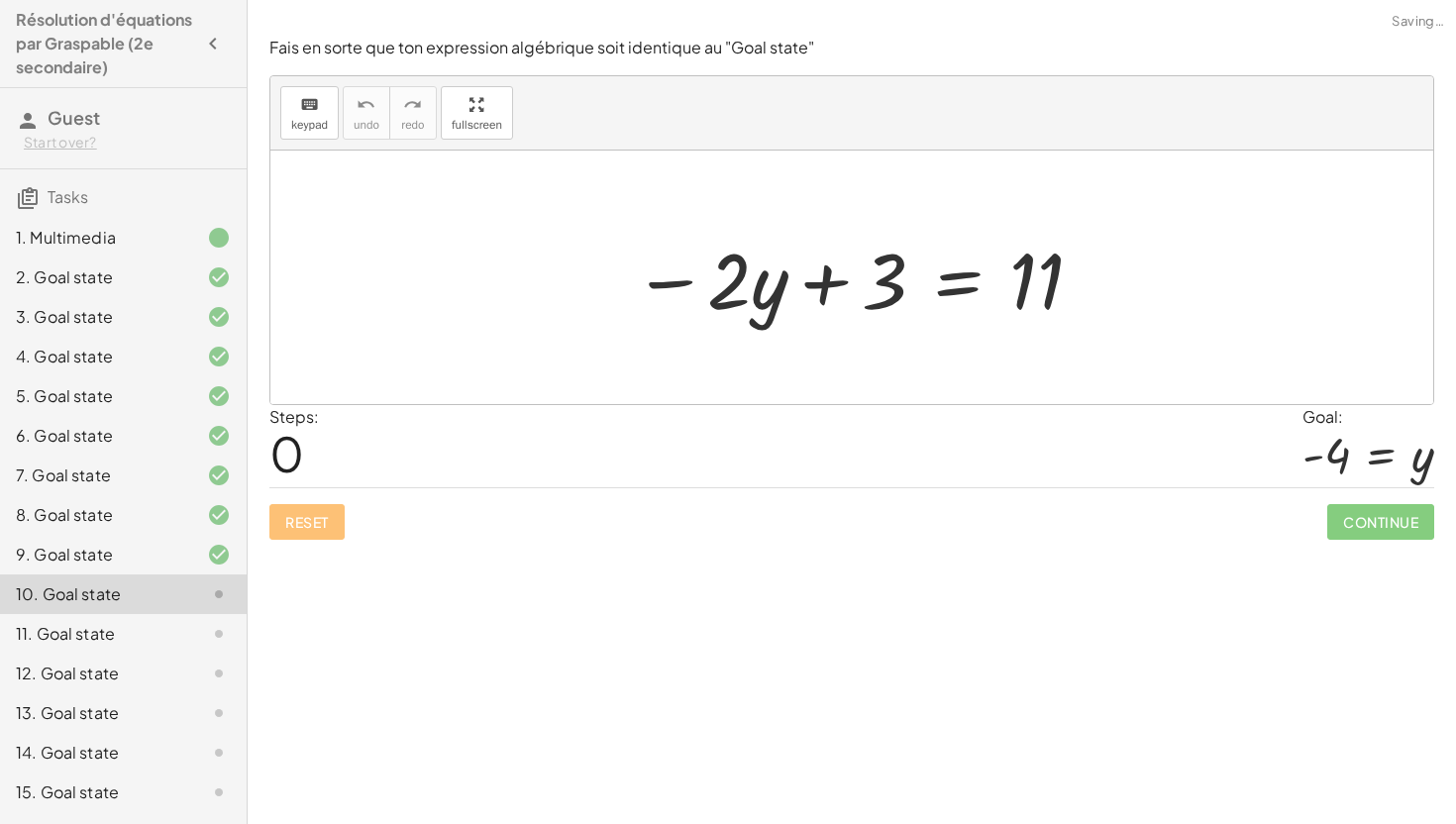 click at bounding box center (859, 277) 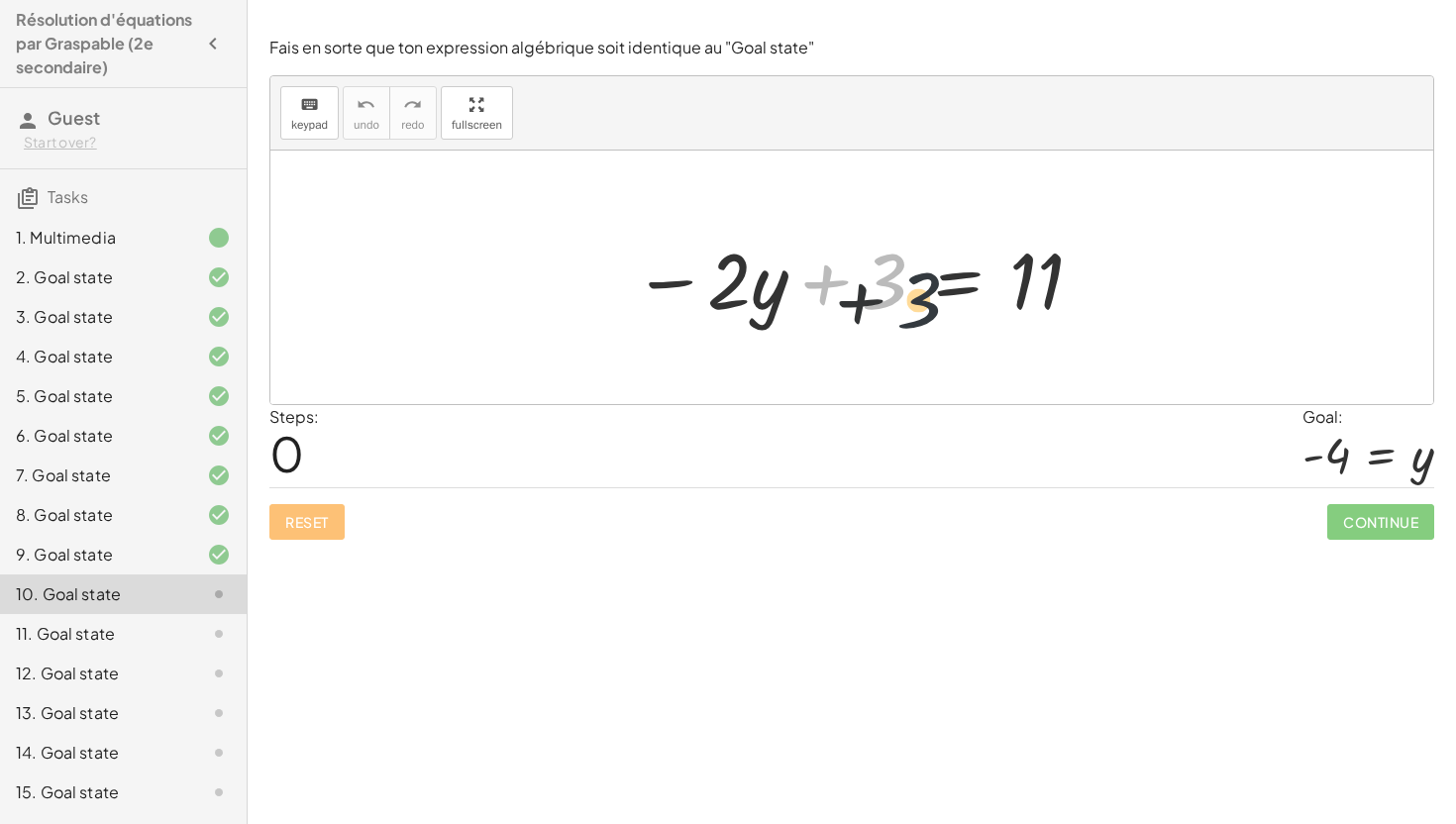 drag, startPoint x: 882, startPoint y: 281, endPoint x: 921, endPoint y: 301, distance: 43.82921 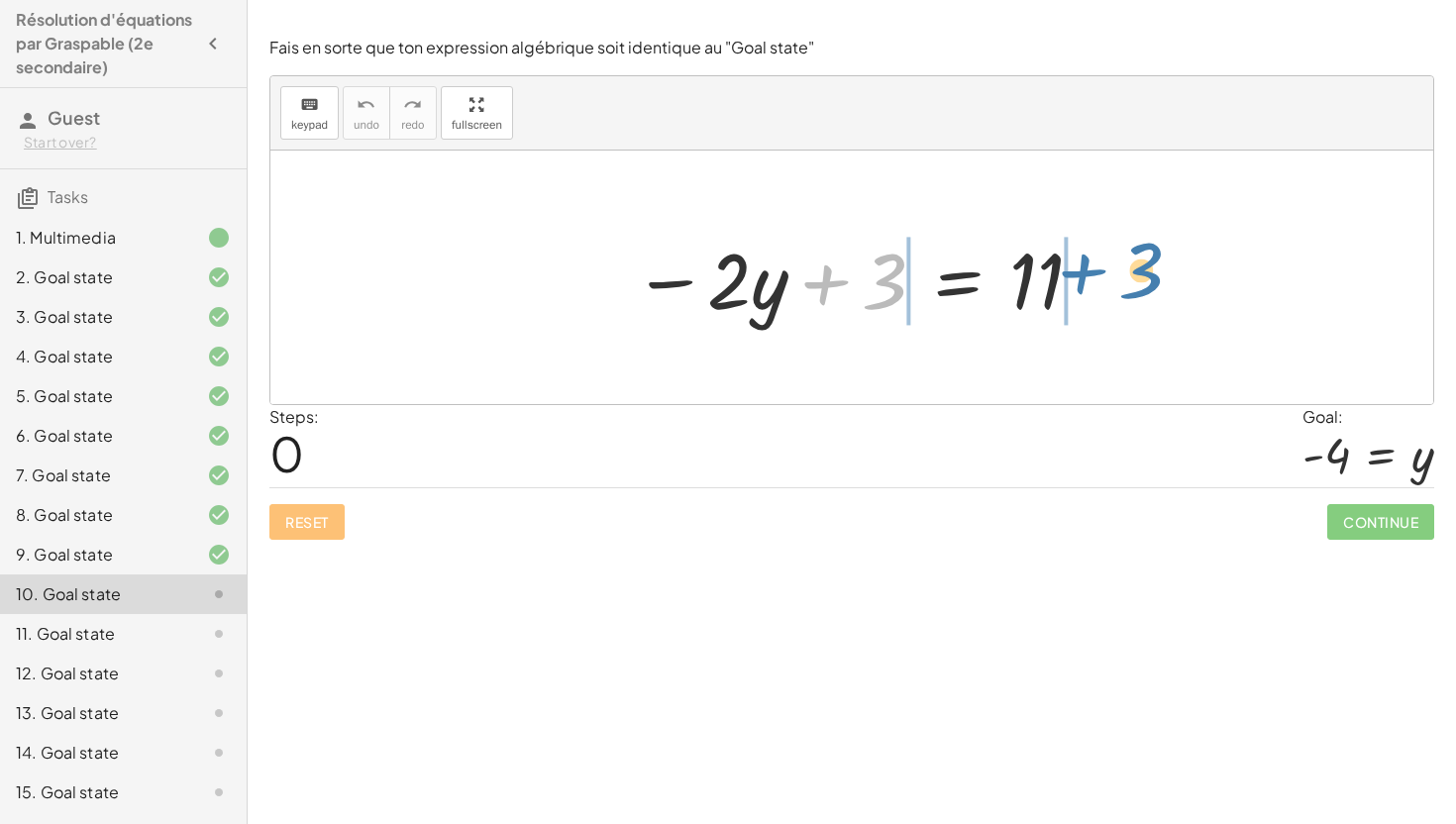 drag, startPoint x: 827, startPoint y: 273, endPoint x: 1070, endPoint y: 258, distance: 243.4625 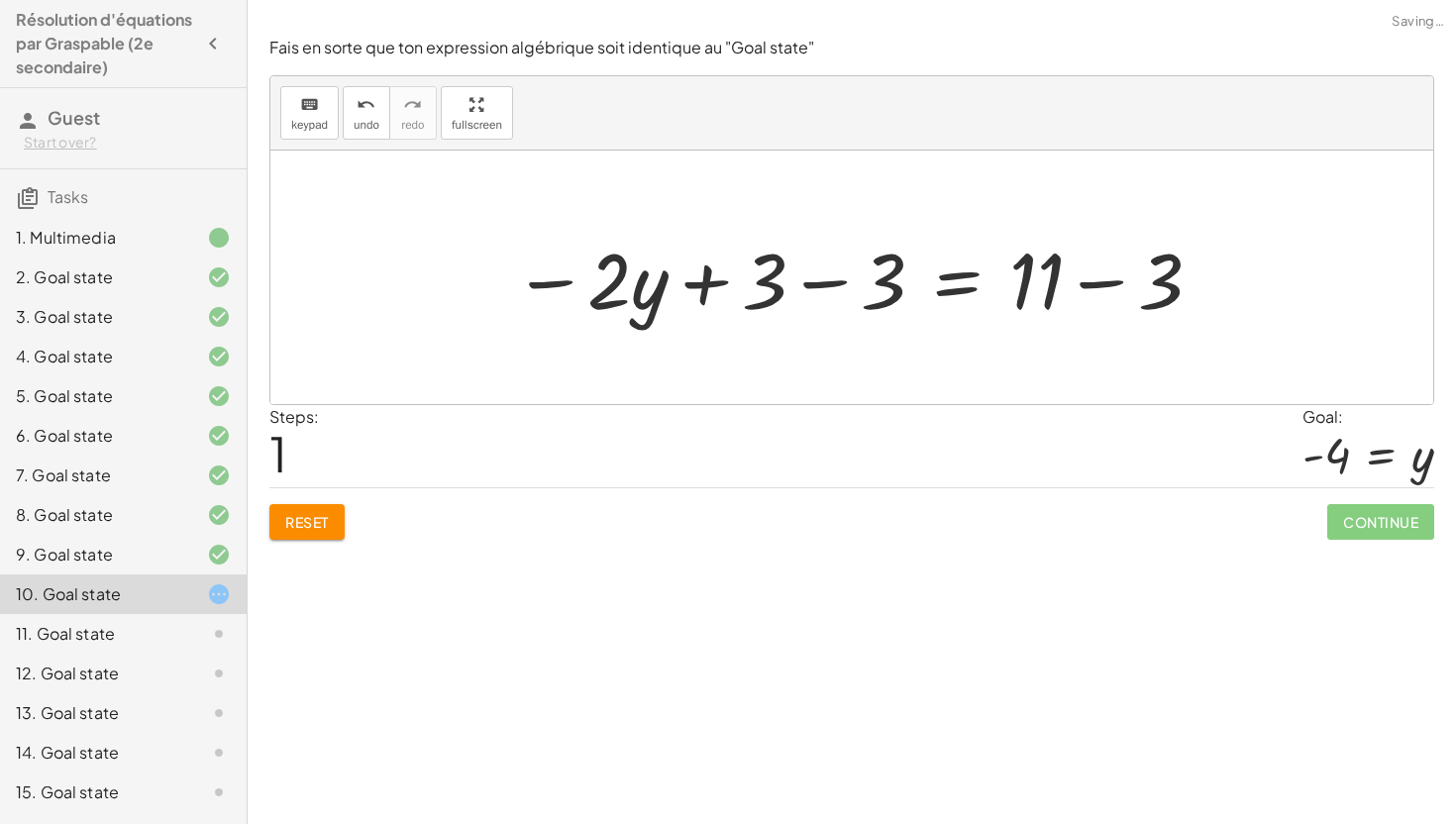 click at bounding box center [859, 277] 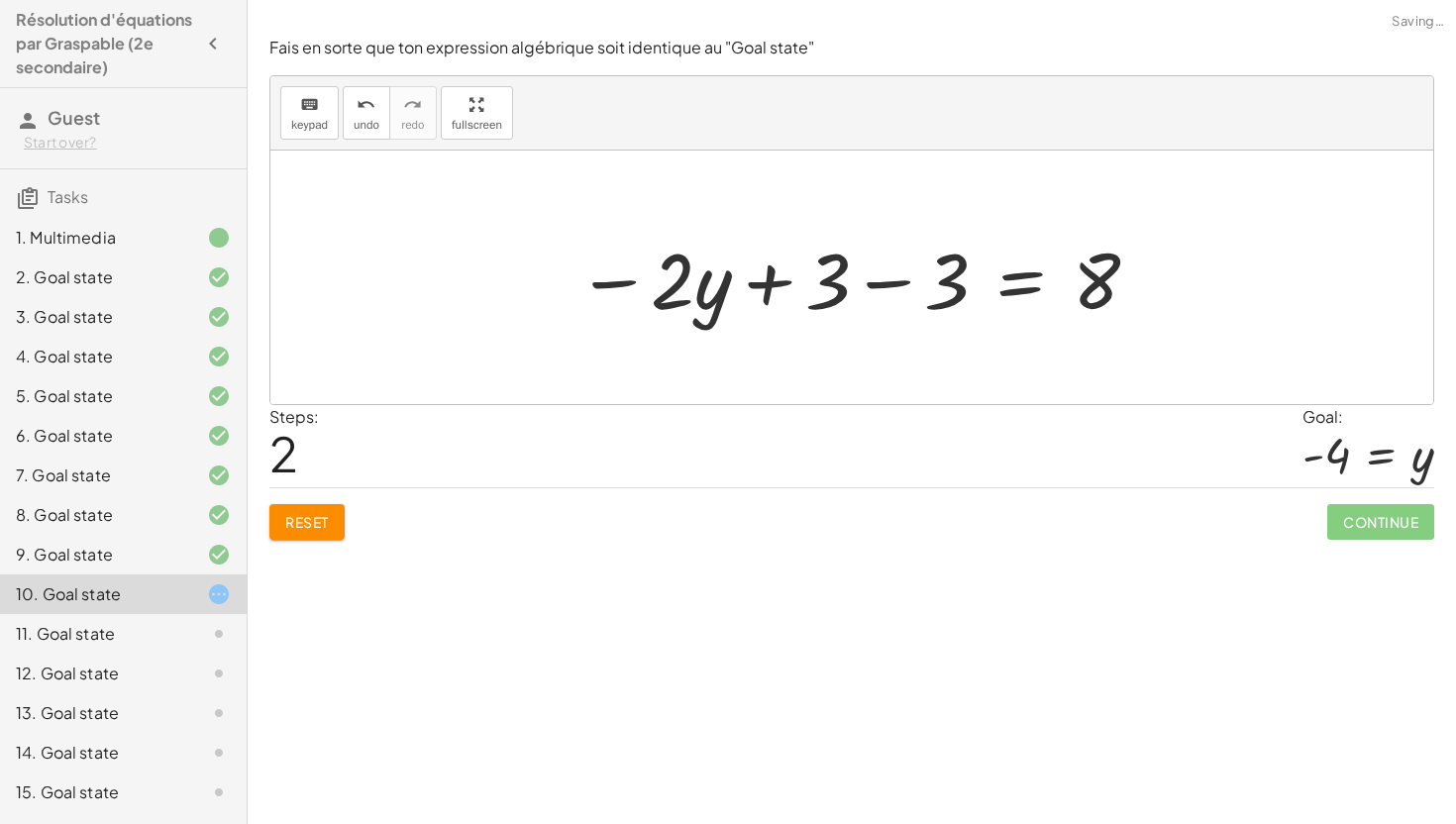 click at bounding box center [859, 277] 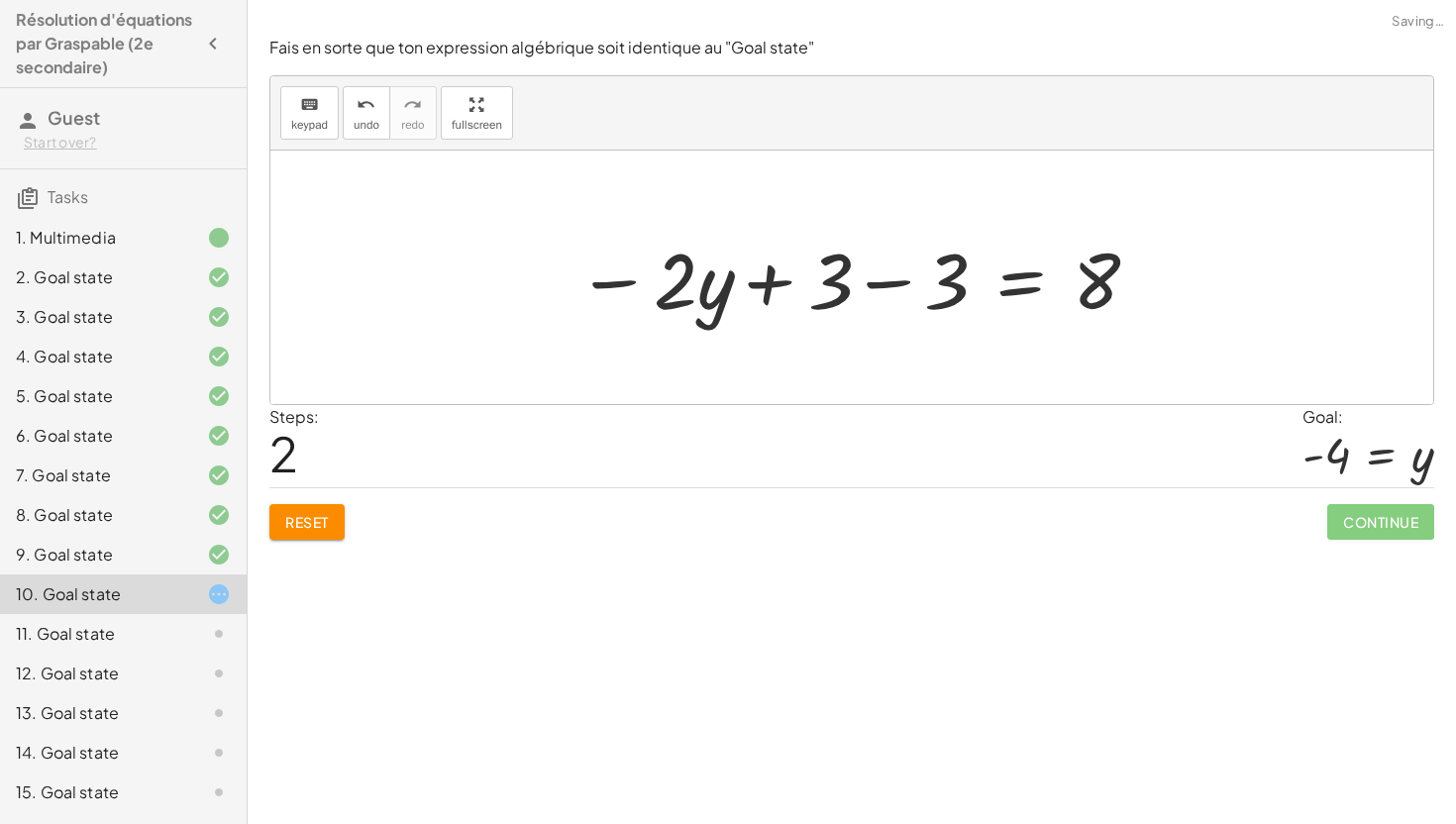 click at bounding box center [859, 277] 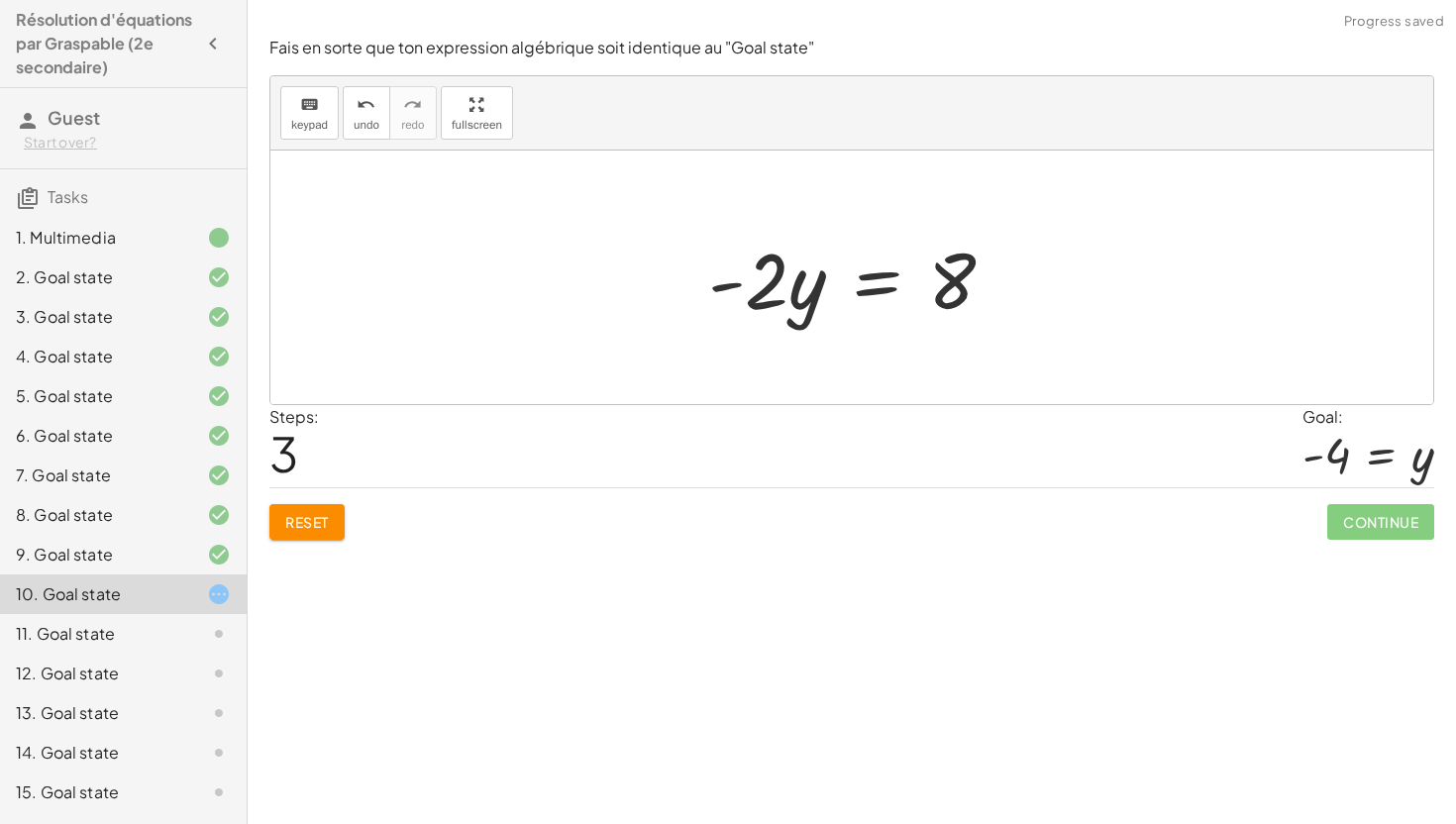 click at bounding box center (859, 277) 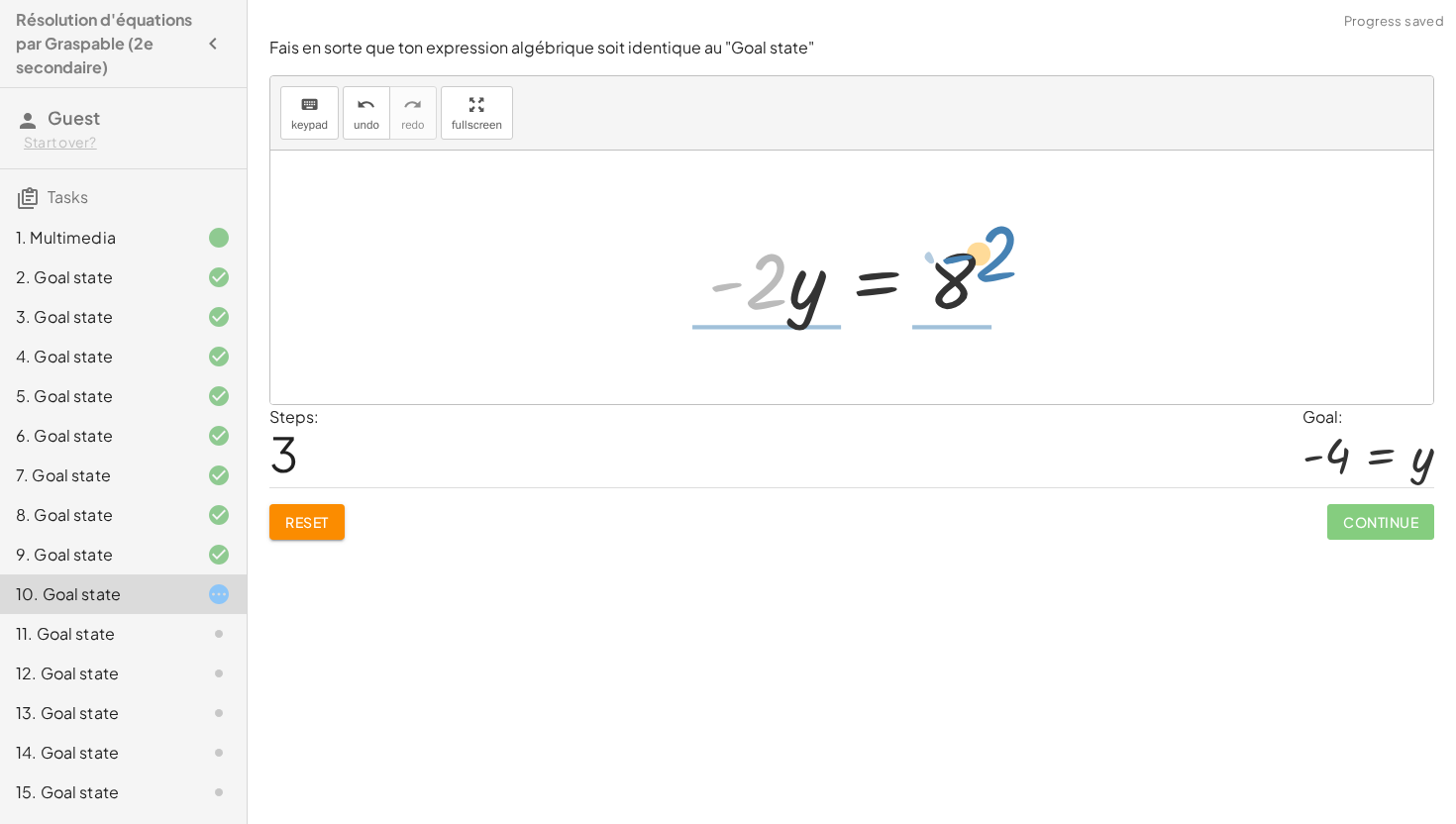 drag, startPoint x: 750, startPoint y: 300, endPoint x: 985, endPoint y: 269, distance: 237.03586 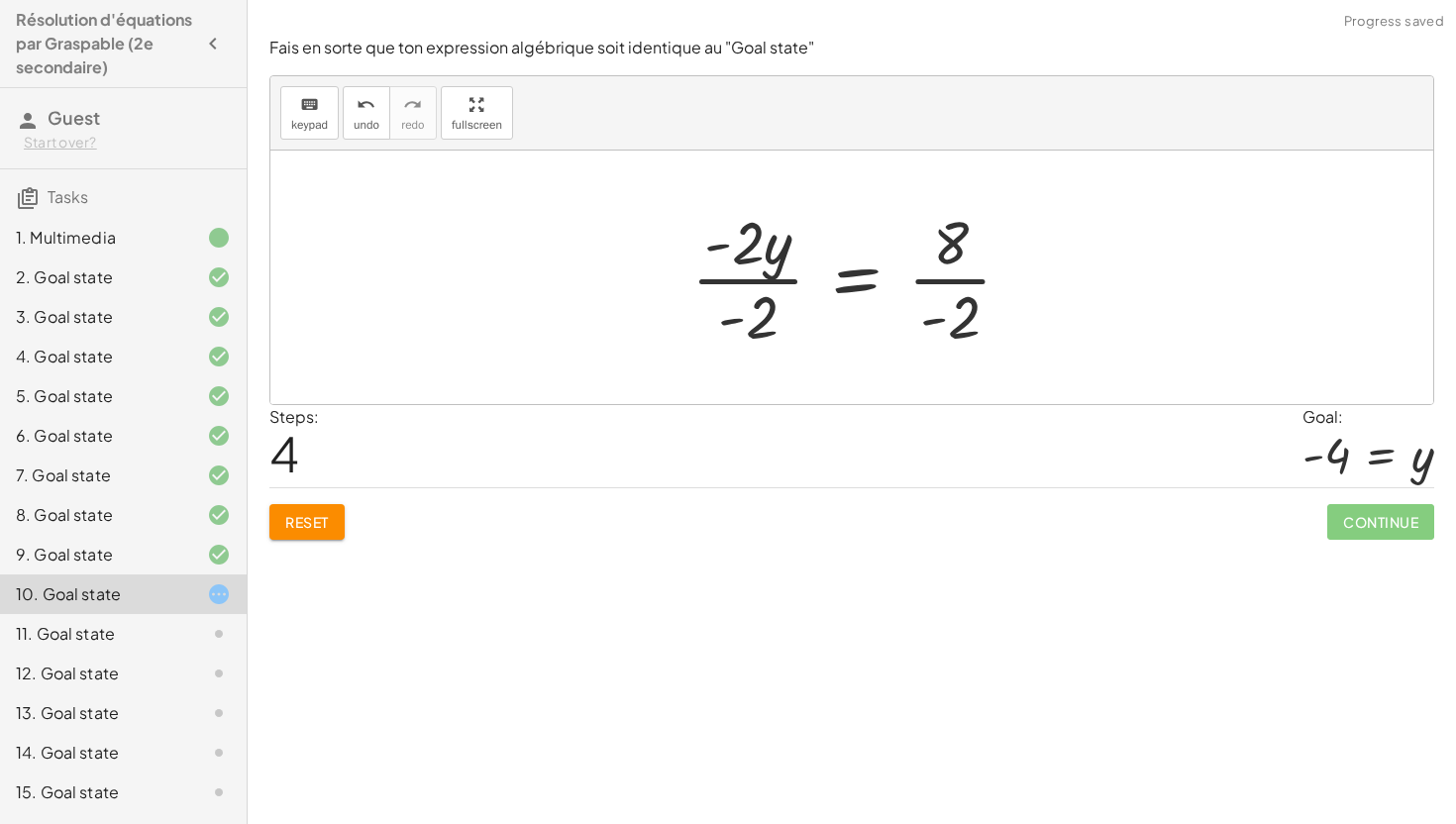 click at bounding box center [860, 277] 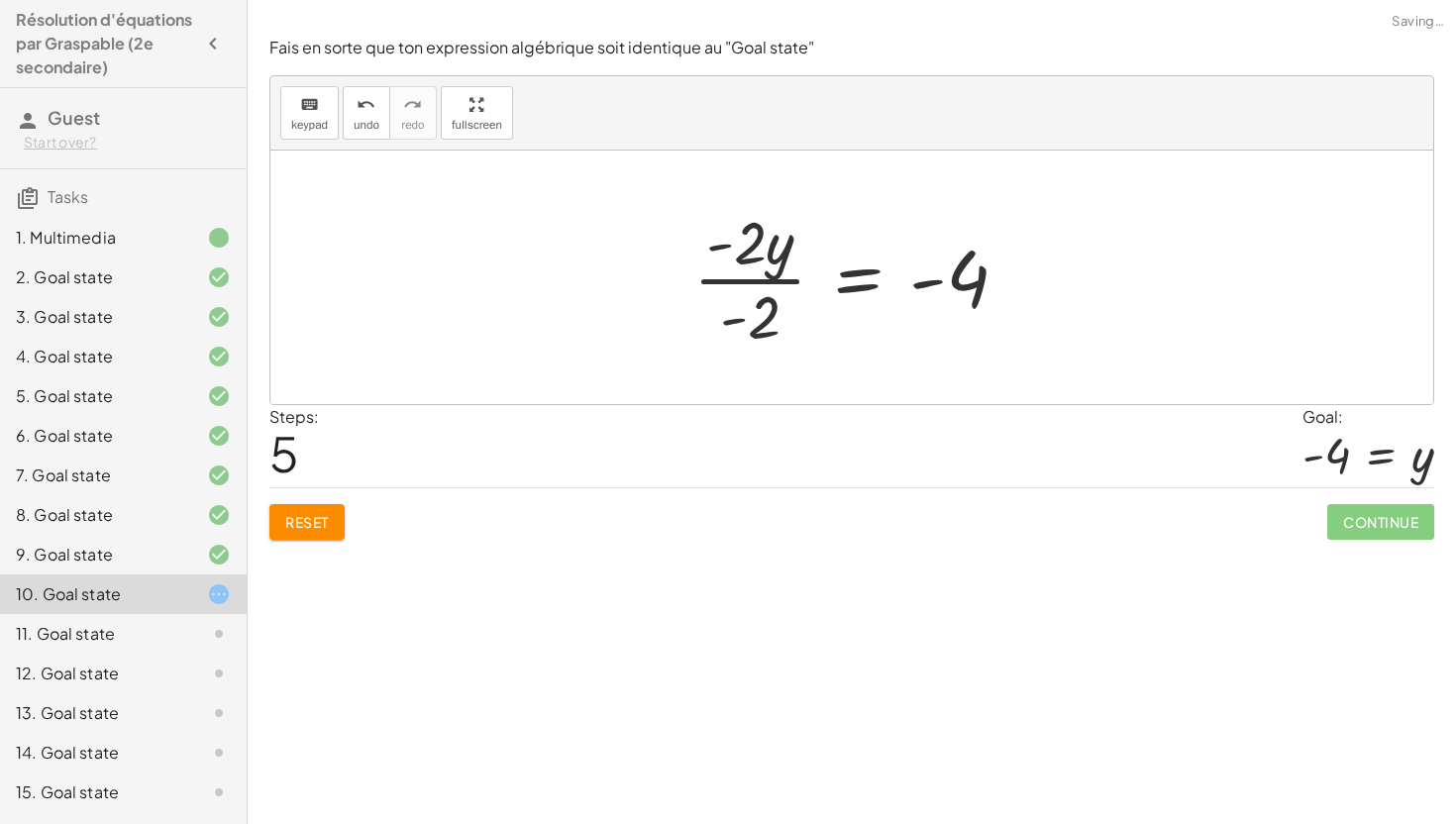 click at bounding box center [859, 277] 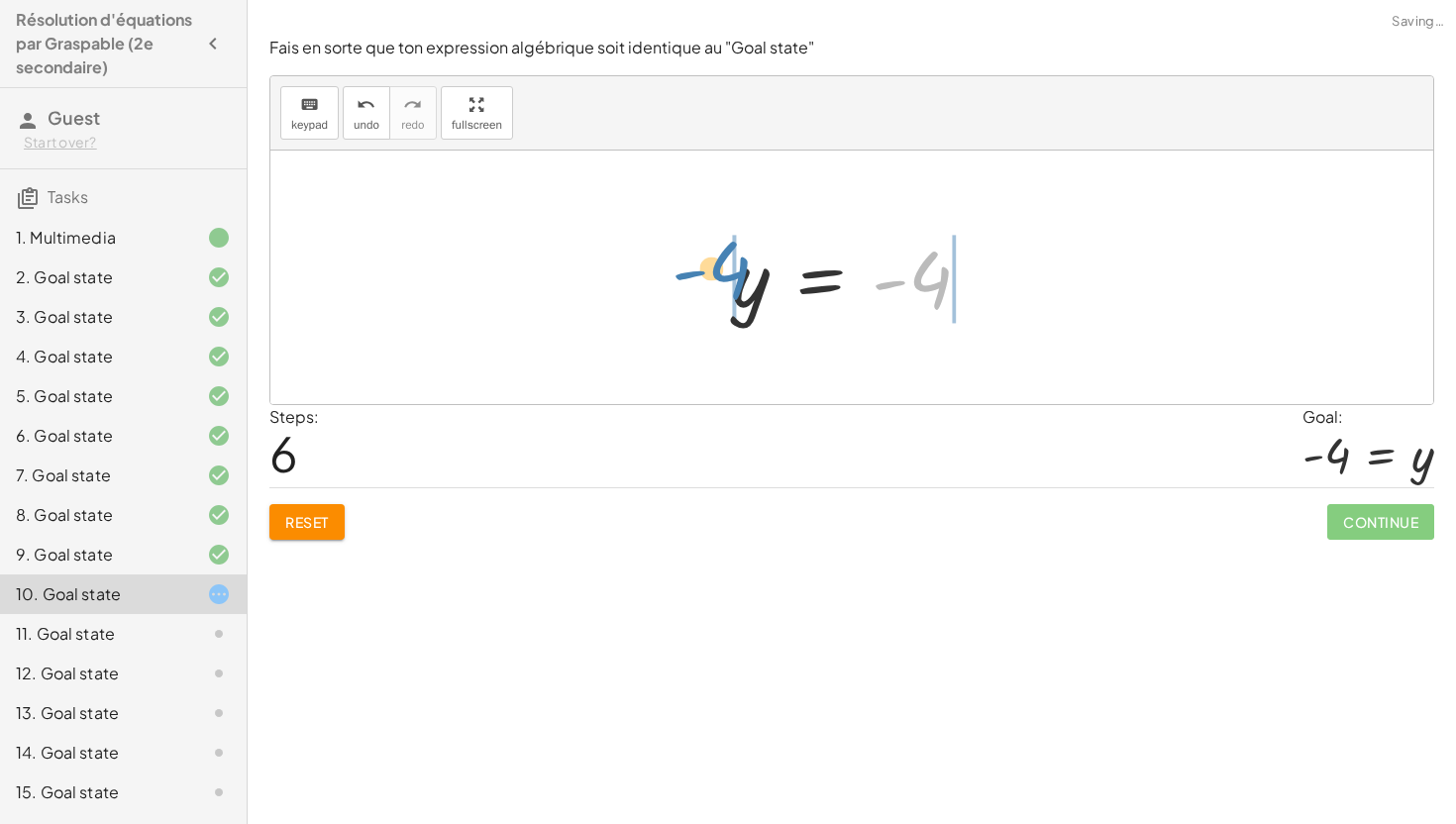 drag, startPoint x: 936, startPoint y: 284, endPoint x: 721, endPoint y: 292, distance: 215.14879 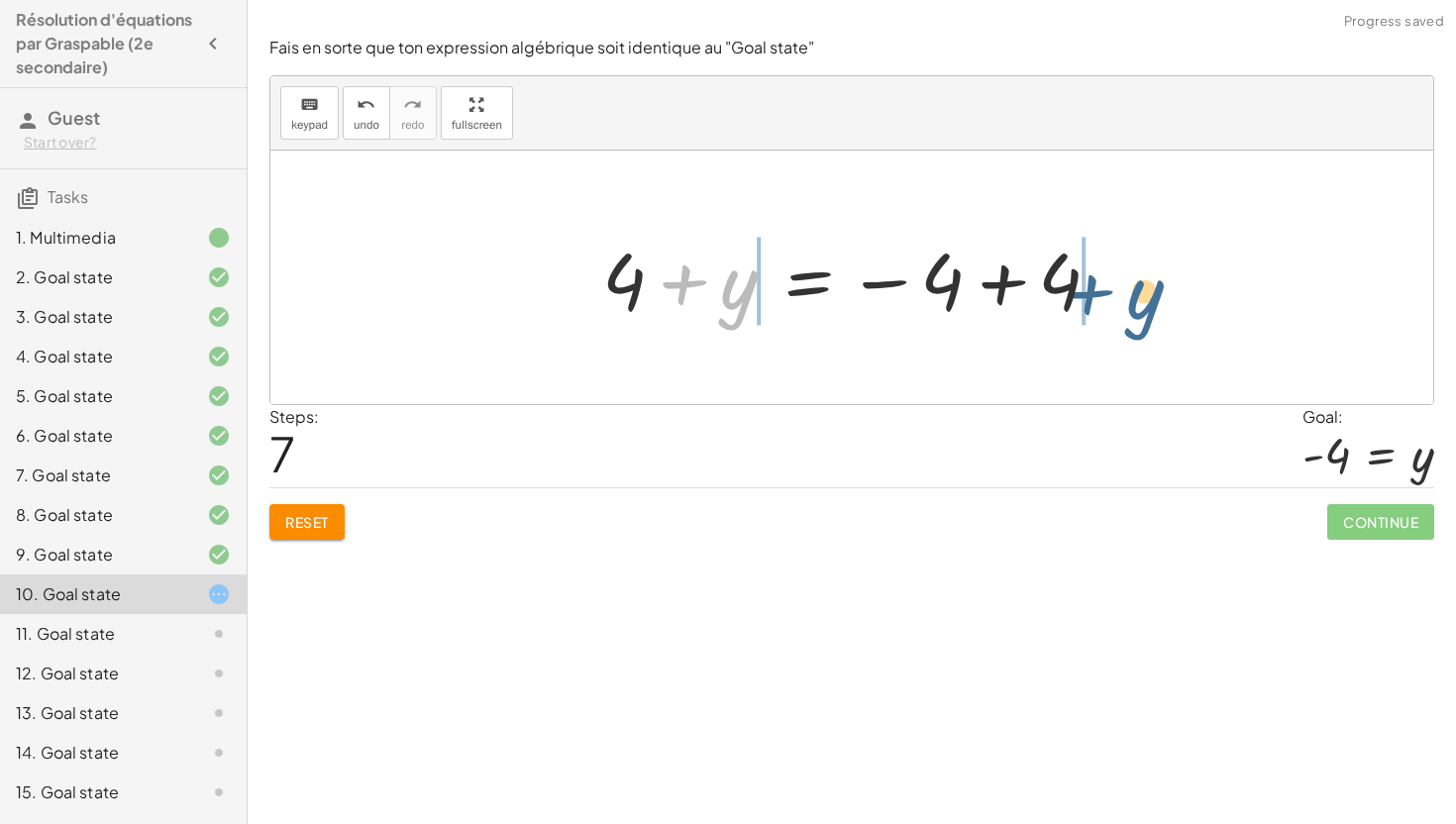 drag, startPoint x: 737, startPoint y: 291, endPoint x: 1144, endPoint y: 295, distance: 407.01966 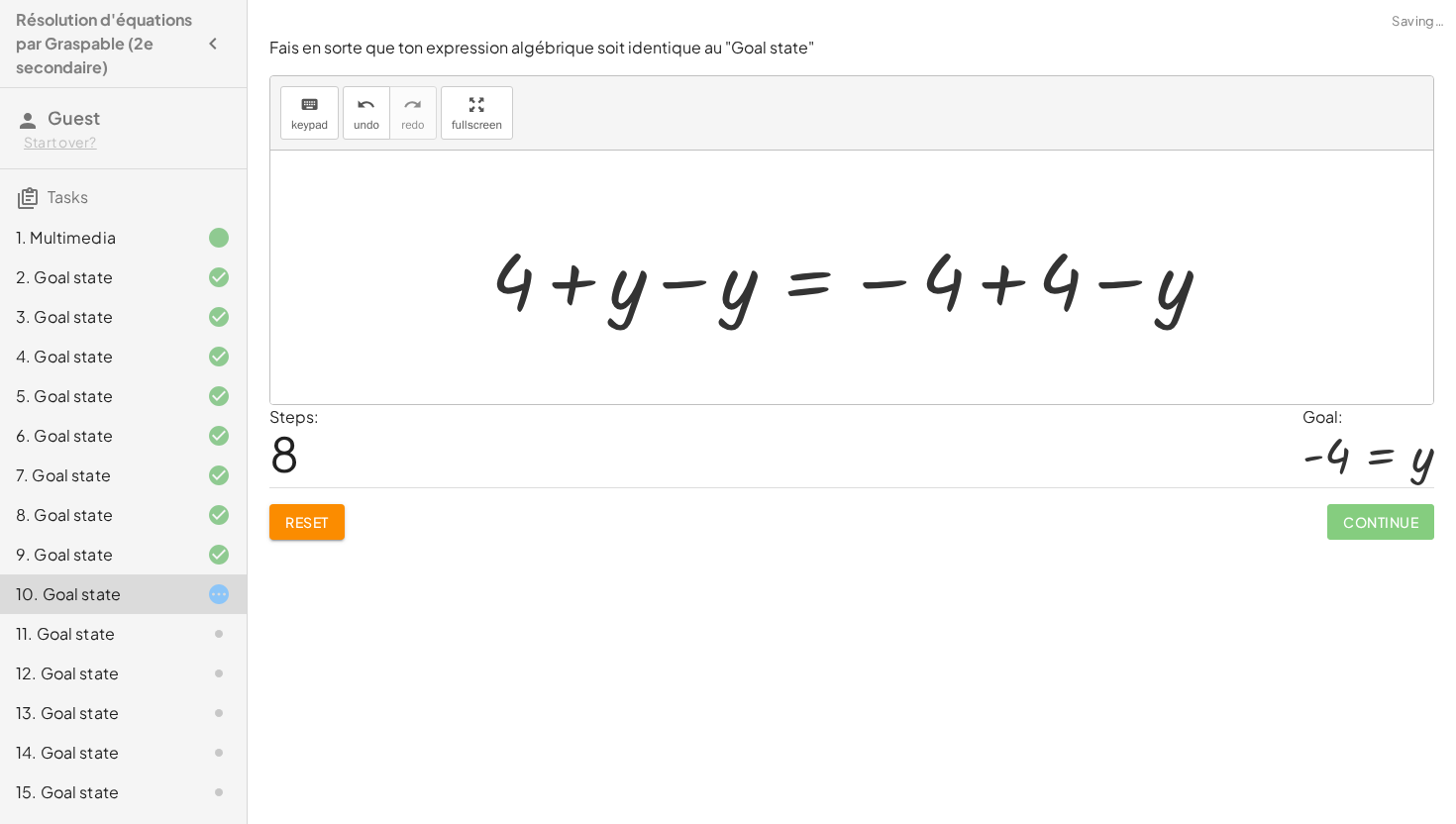 click at bounding box center (860, 277) 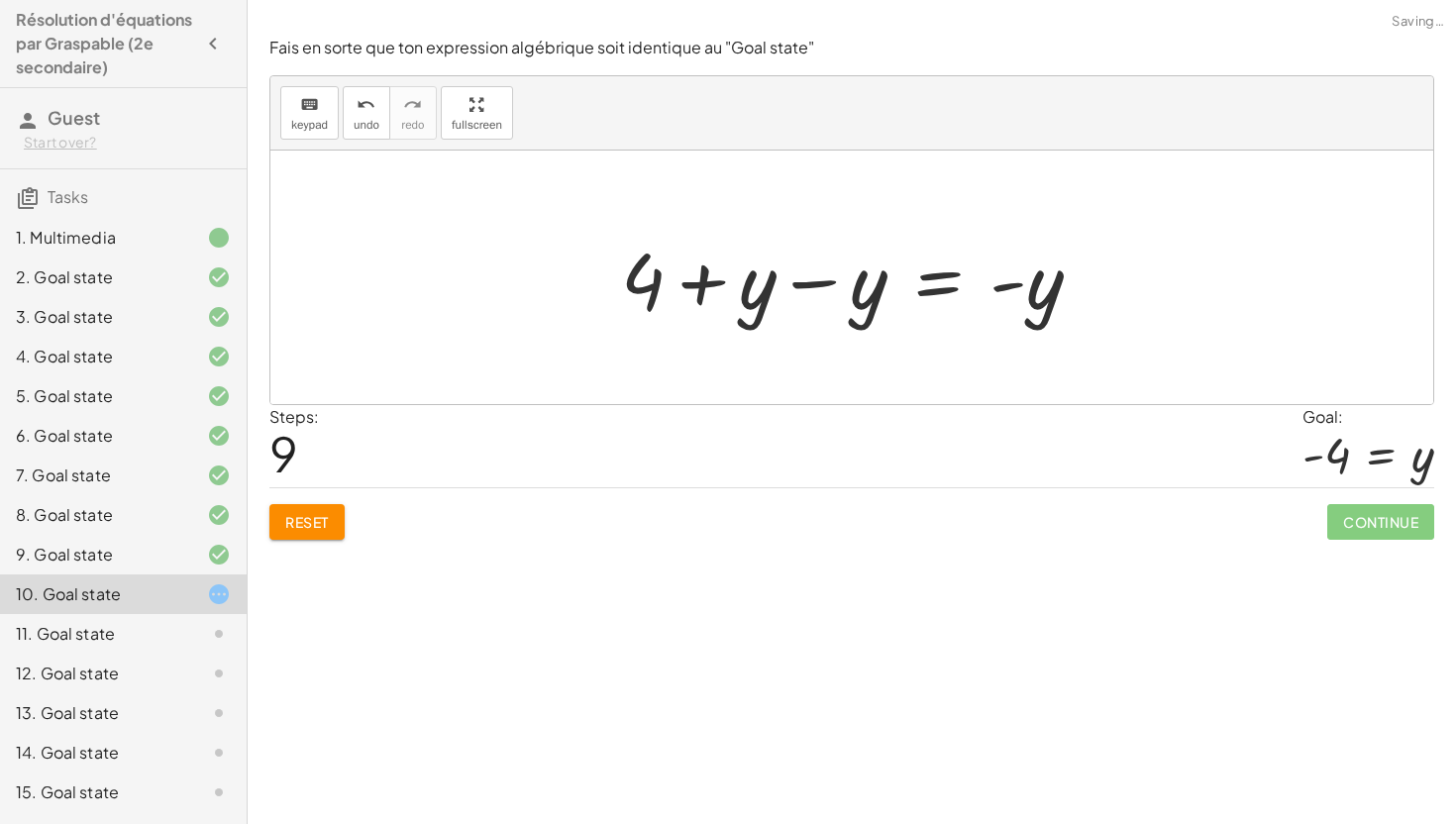 click at bounding box center (860, 277) 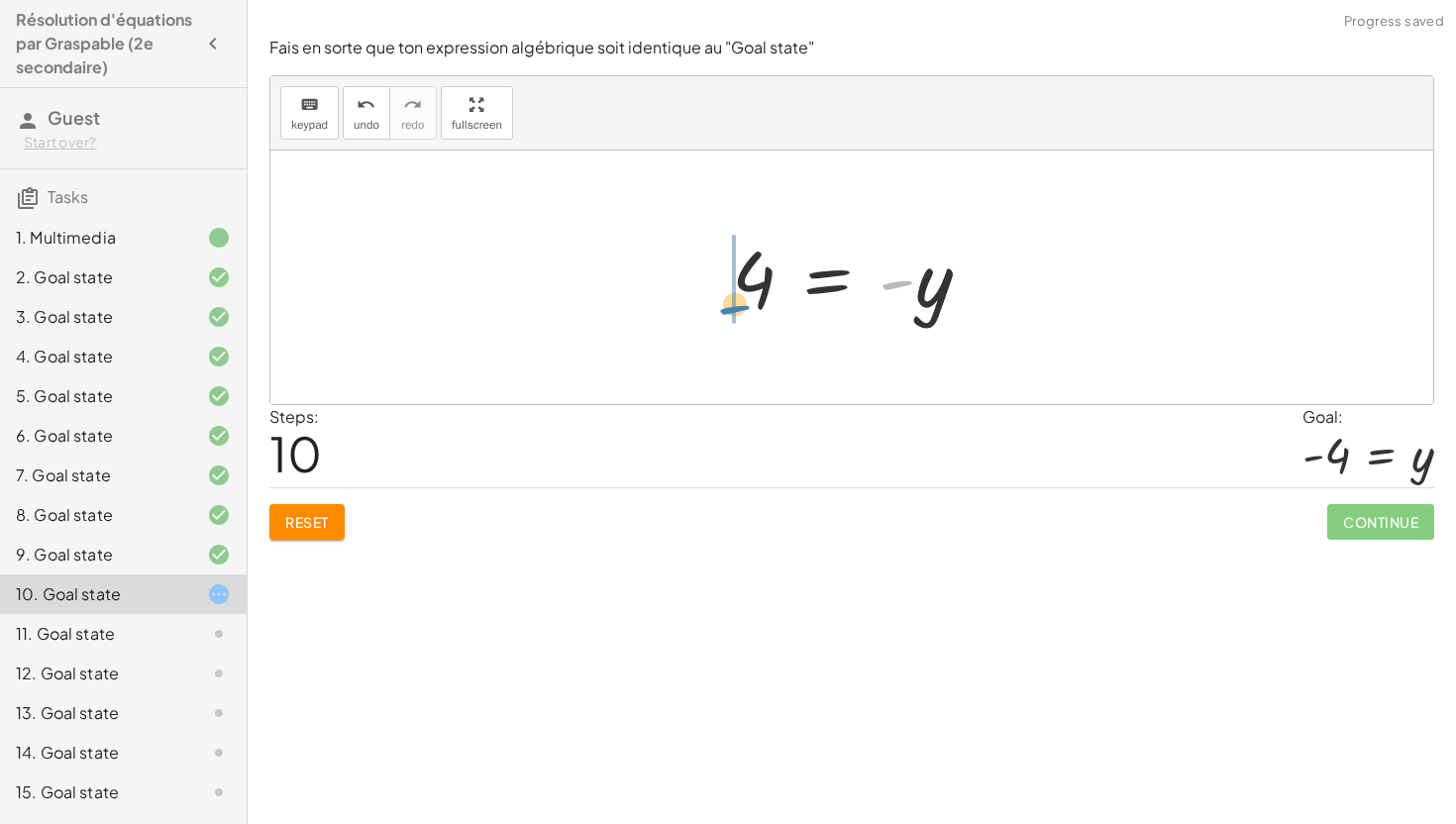 drag, startPoint x: 885, startPoint y: 282, endPoint x: 707, endPoint y: 291, distance: 178.22738 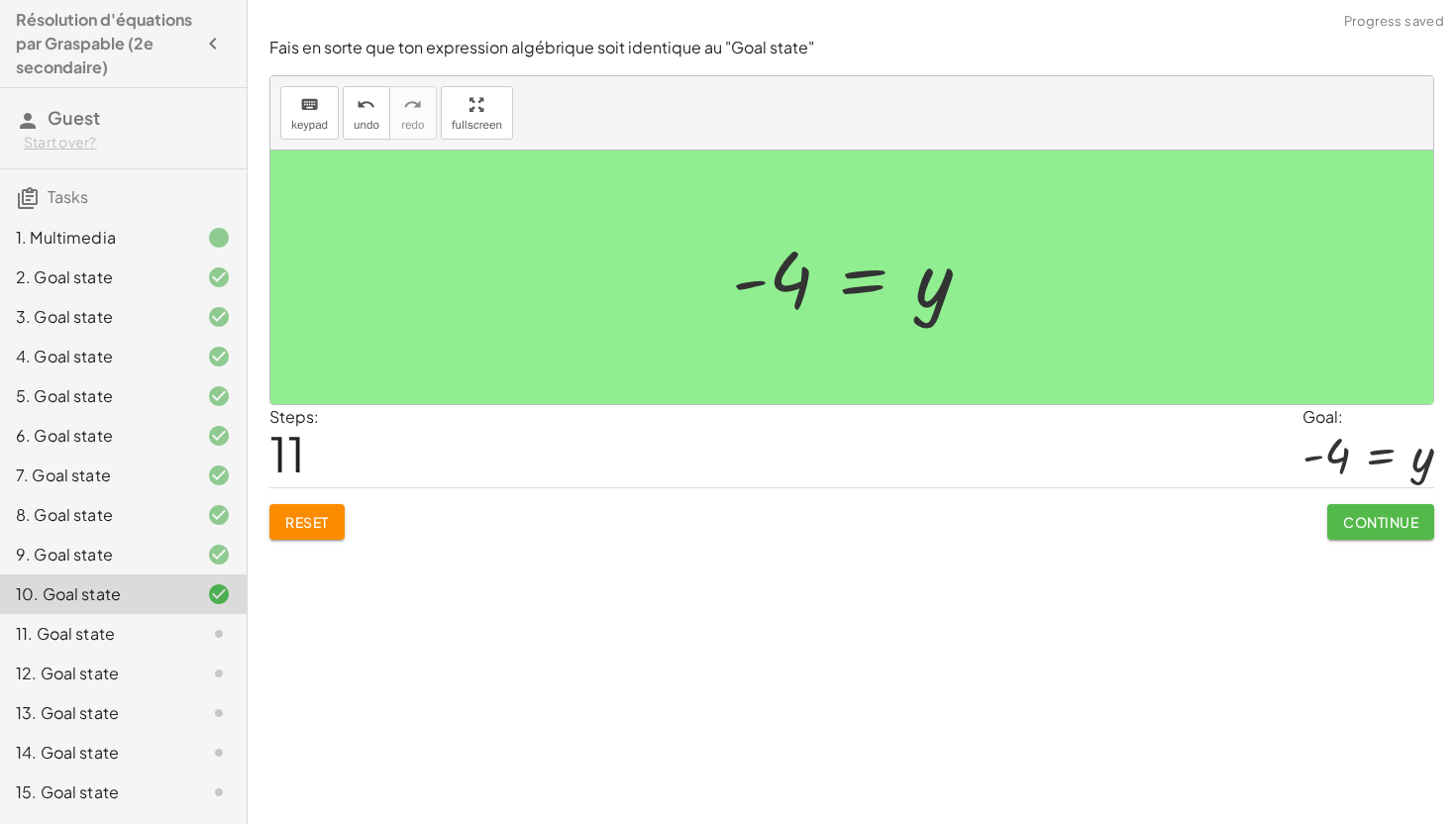 click on "Continue" 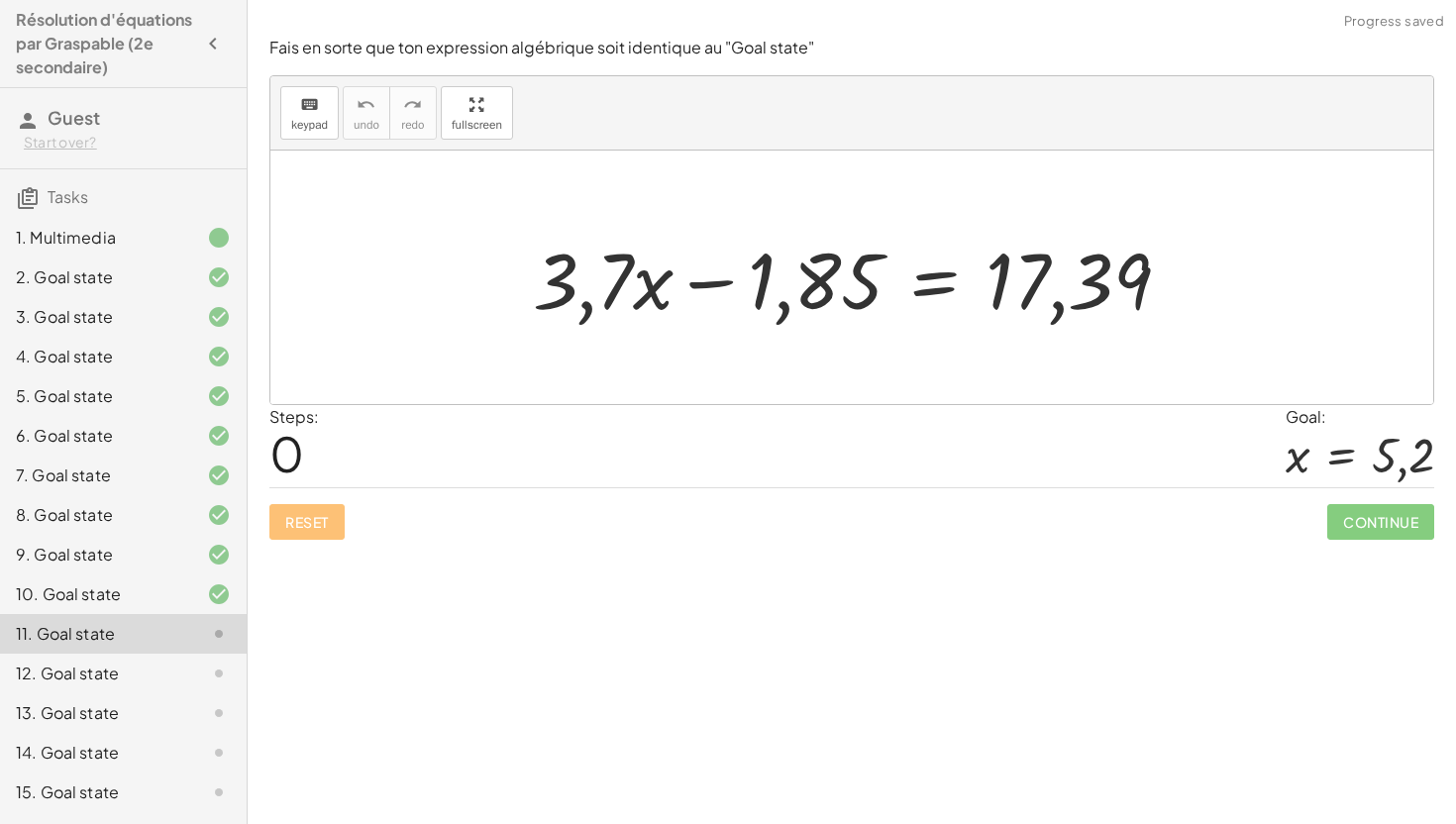 click at bounding box center [860, 277] 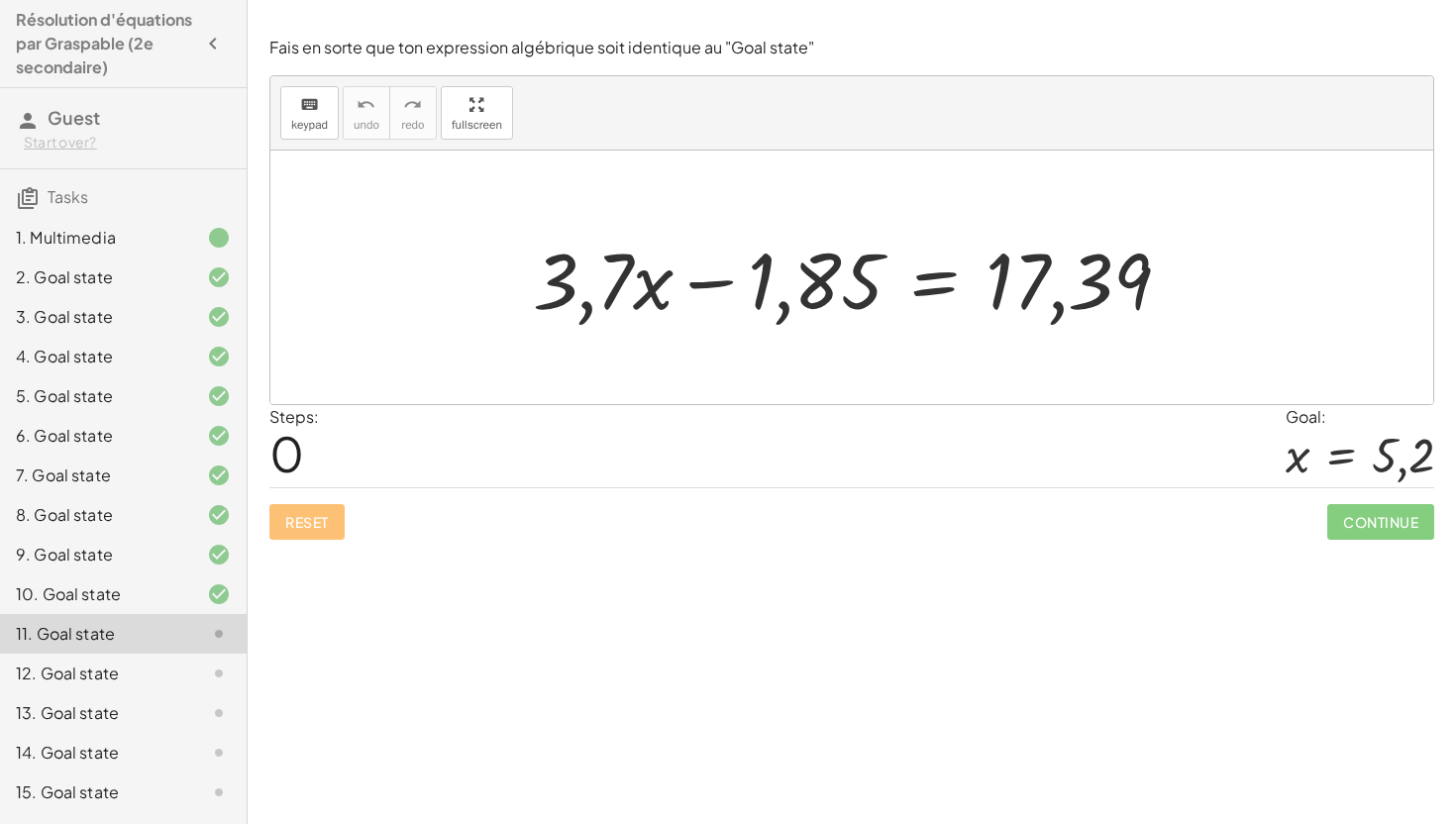 click at bounding box center (860, 277) 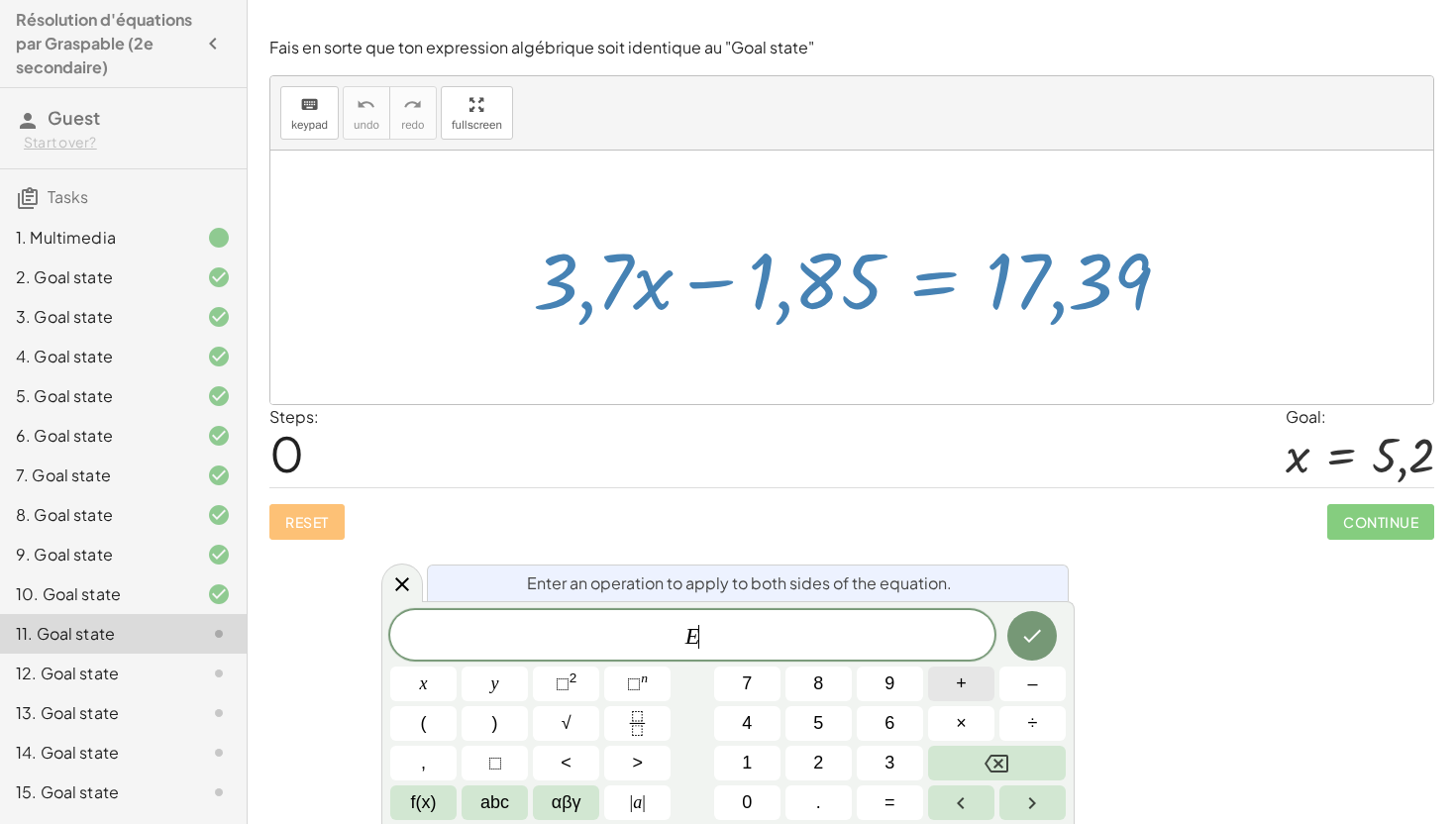 click on "+" at bounding box center (961, 683) 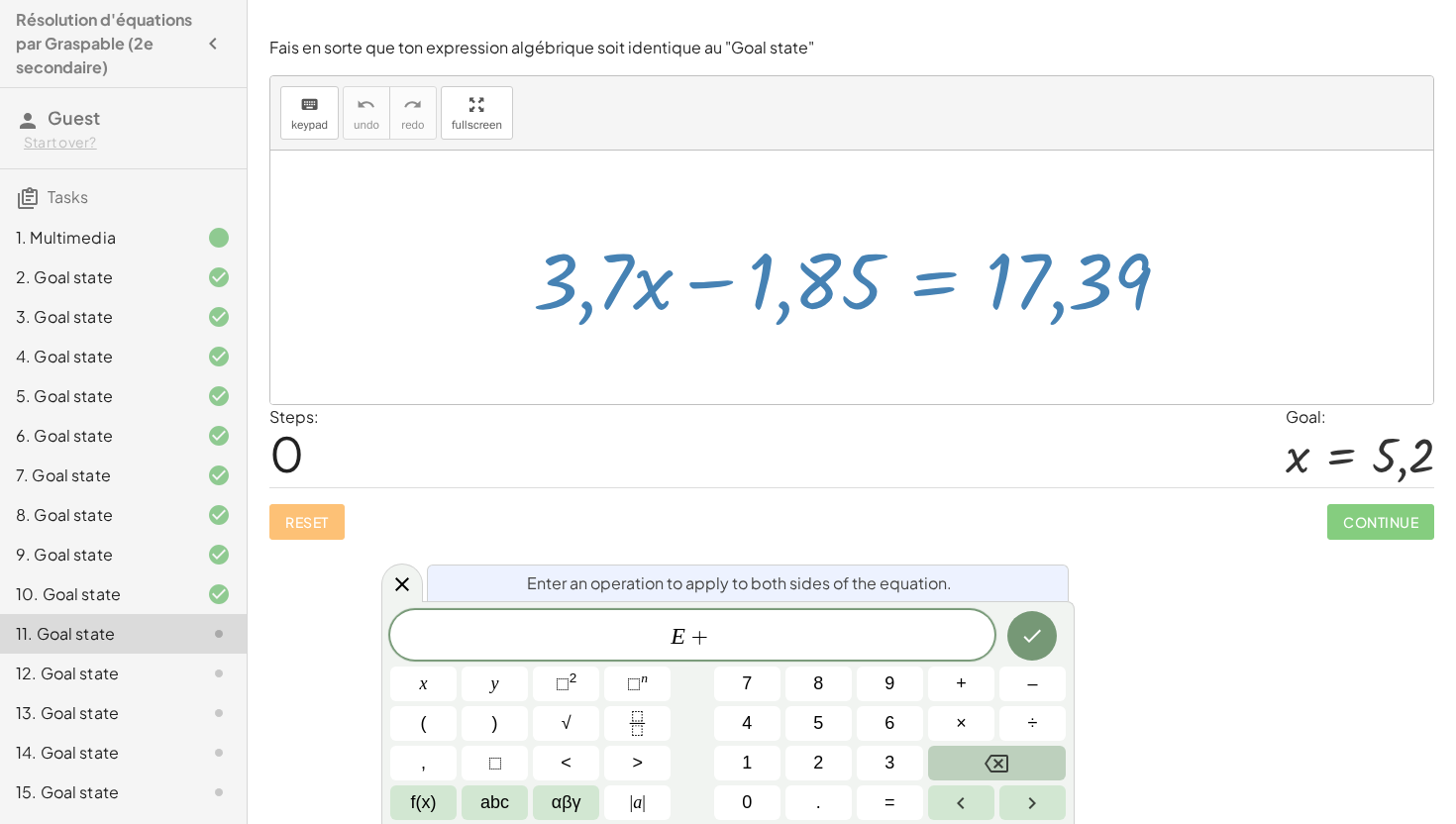 click at bounding box center [996, 763] 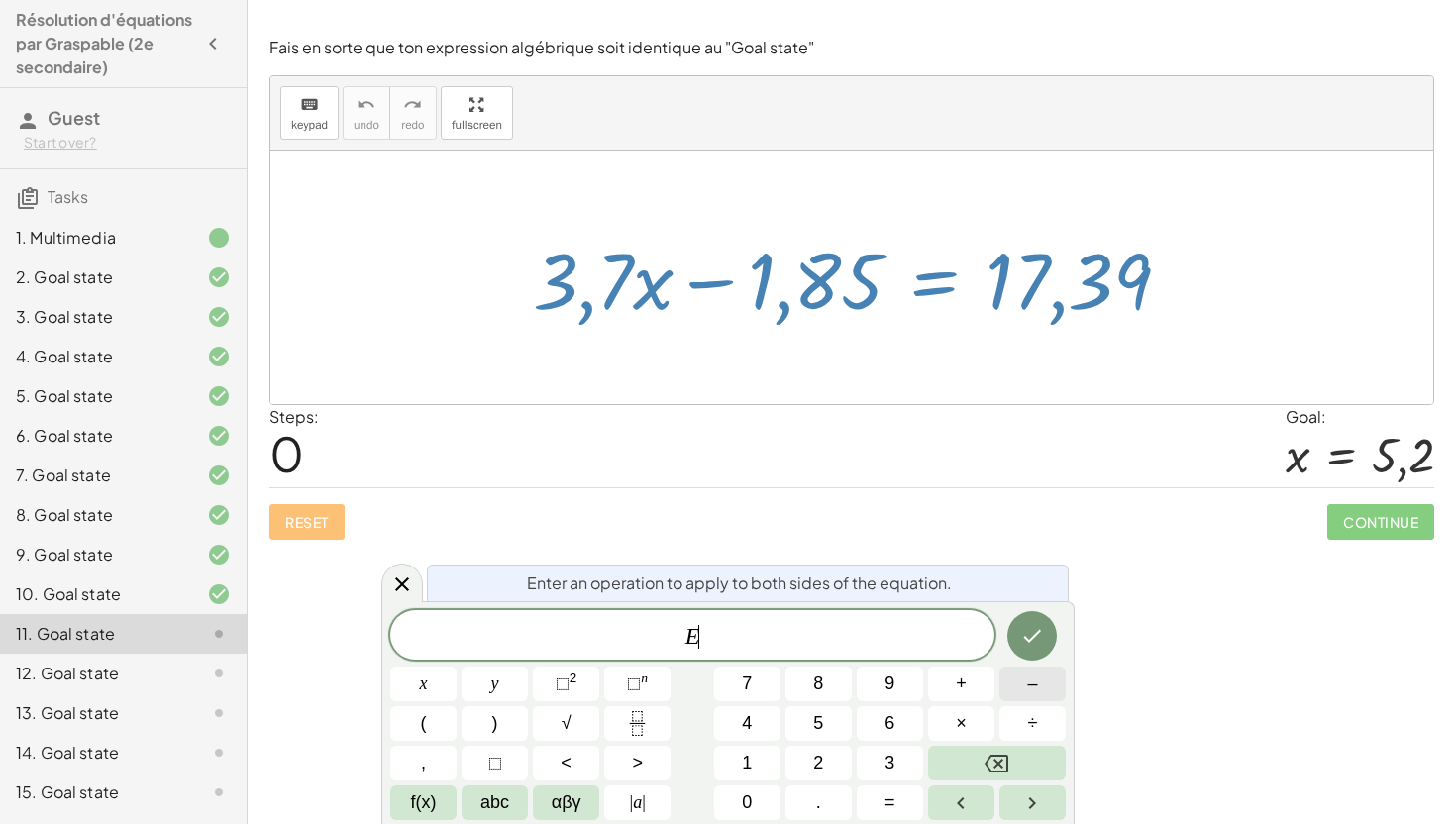 click on "–" at bounding box center (1032, 683) 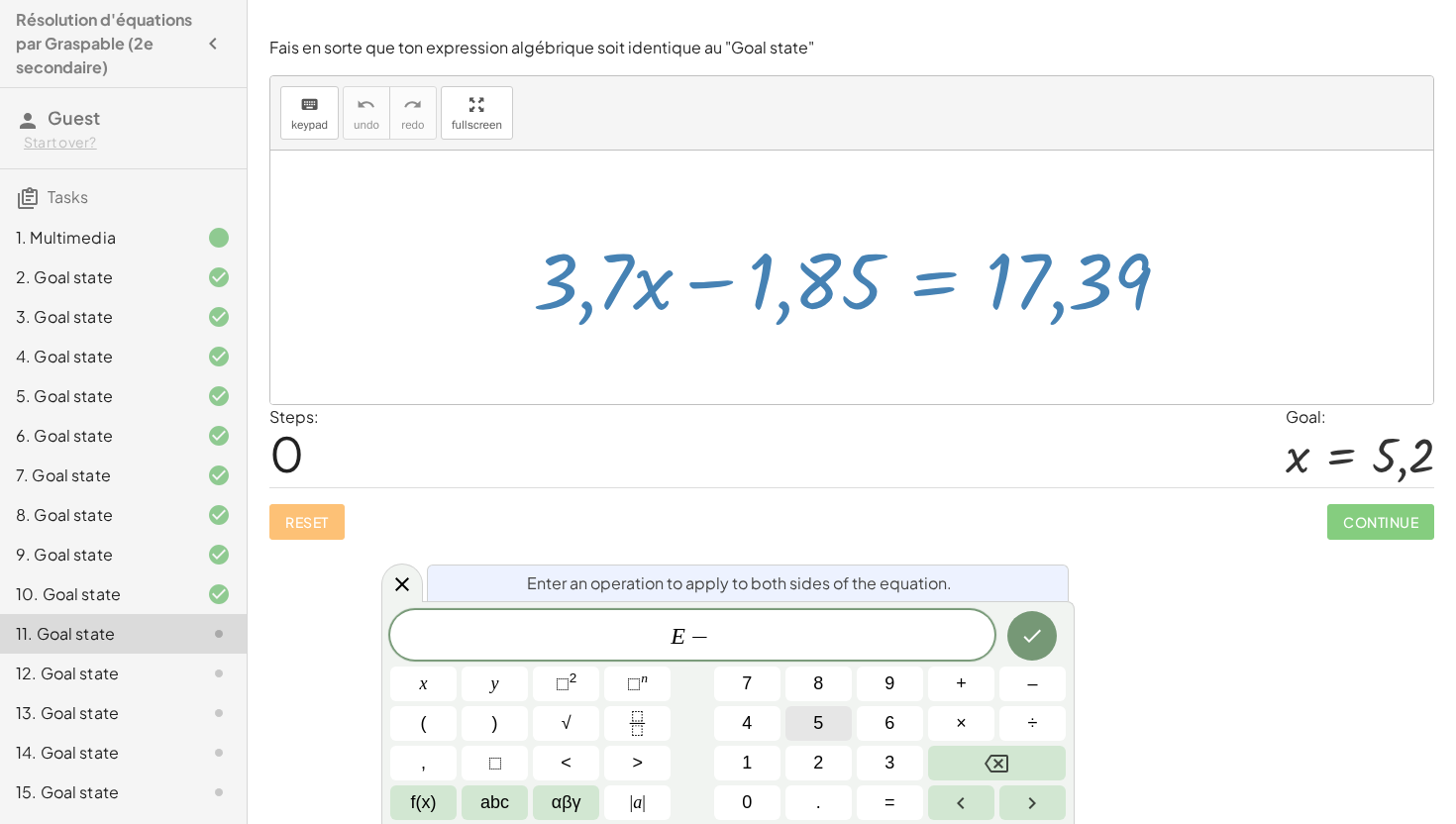 click on "5" at bounding box center [818, 723] 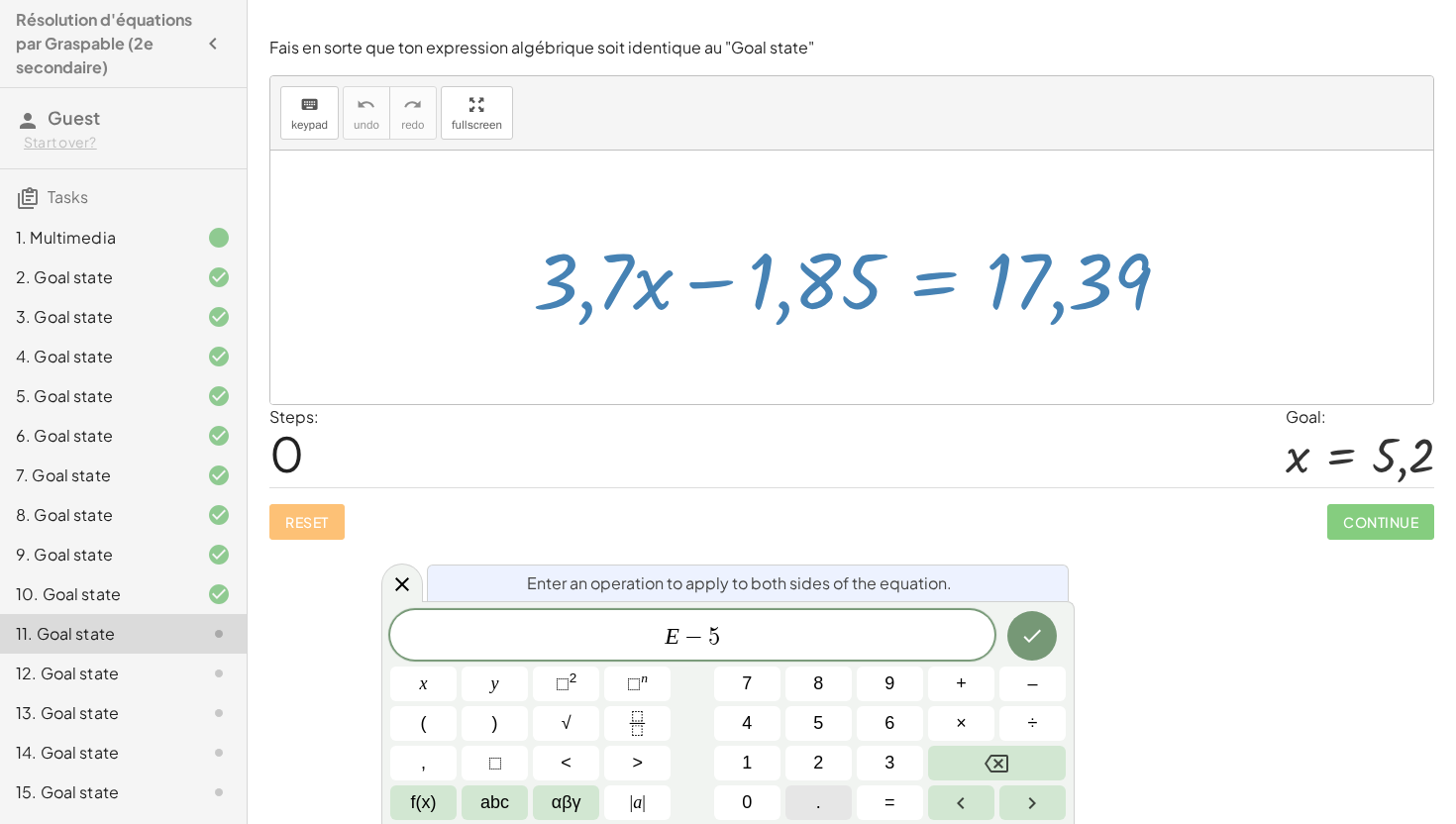 click on "." at bounding box center [818, 802] 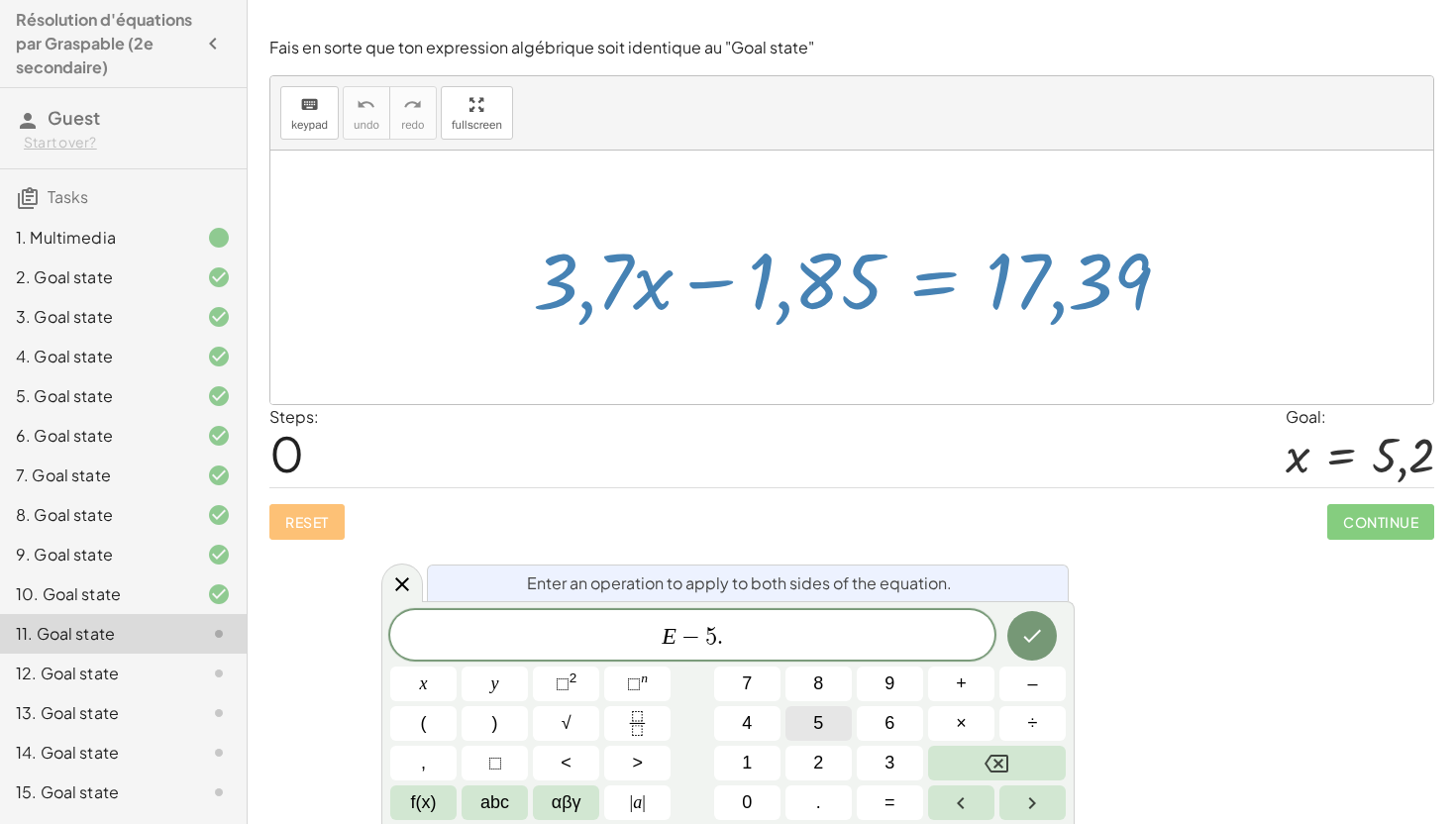 click on "5" at bounding box center (818, 723) 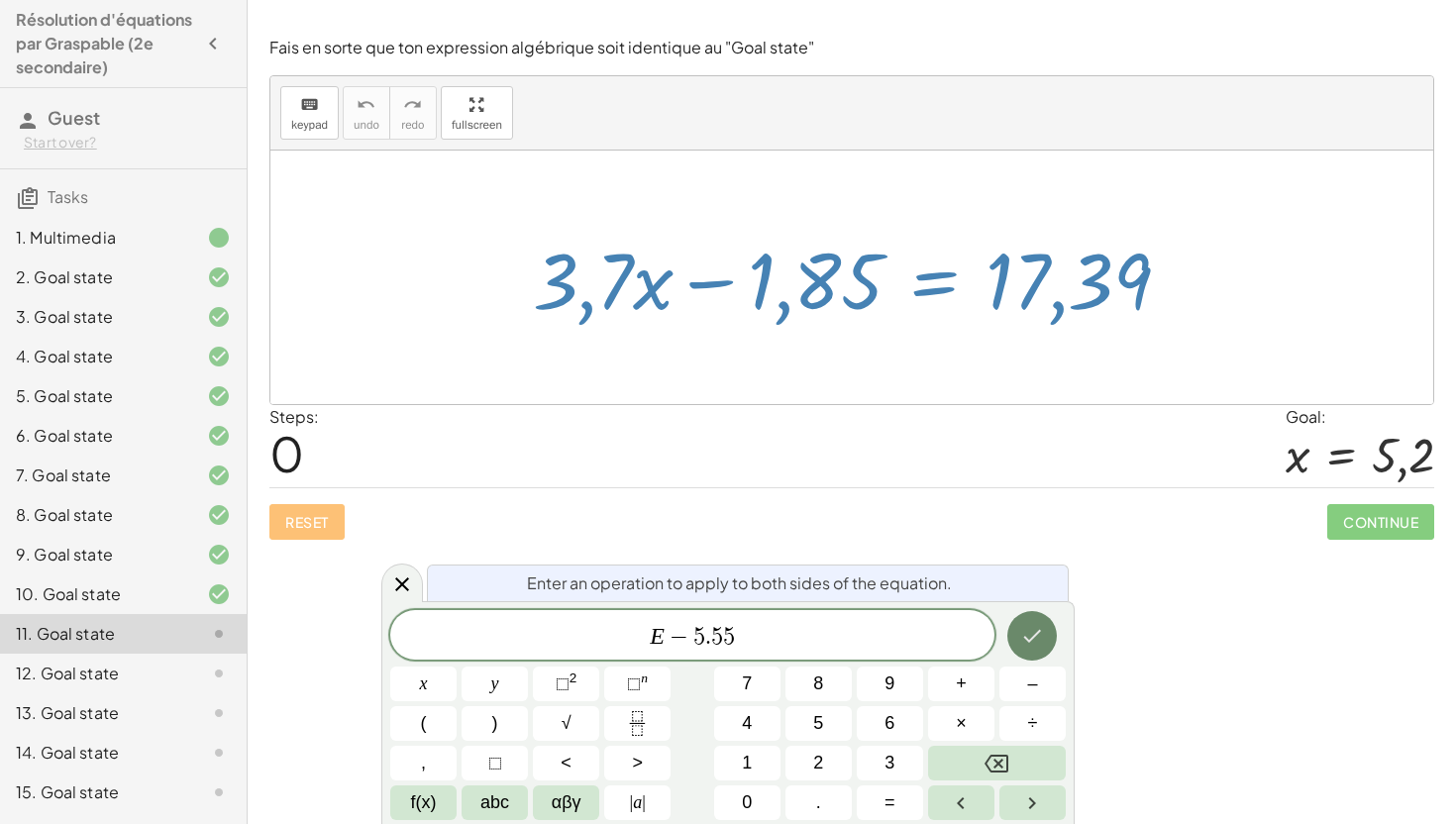 click at bounding box center [1032, 636] 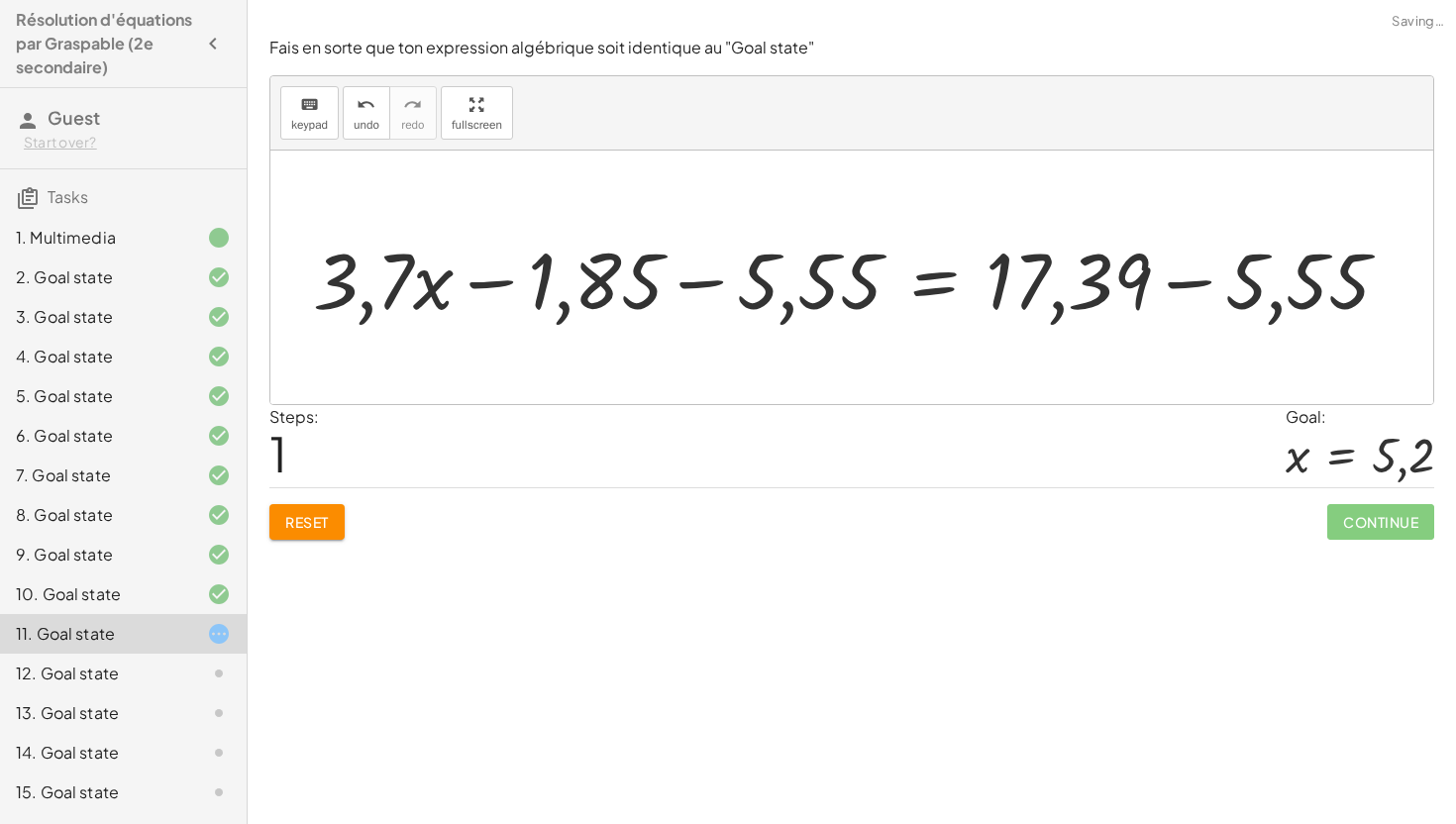 click at bounding box center (860, 277) 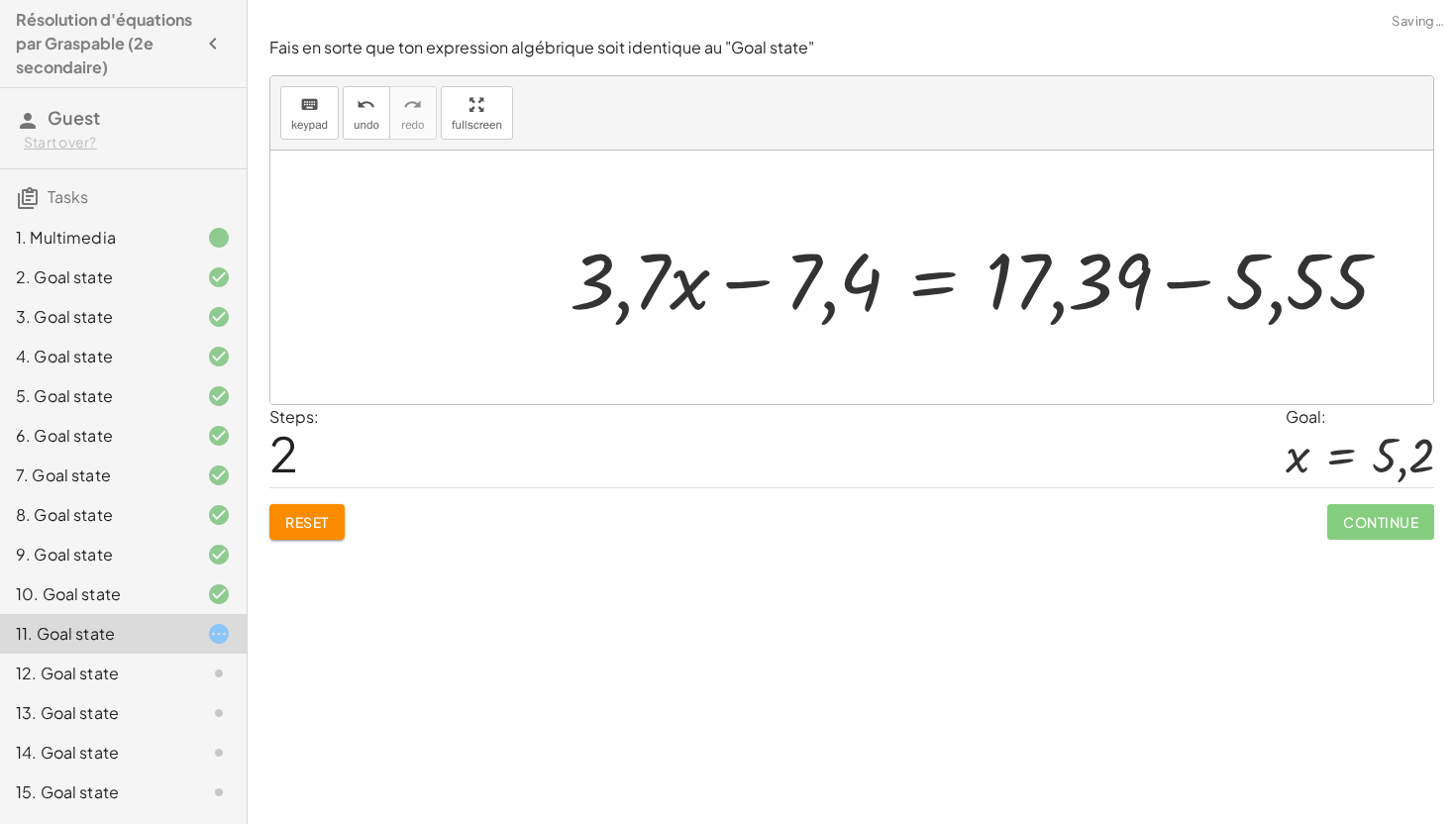 click at bounding box center [988, 277] 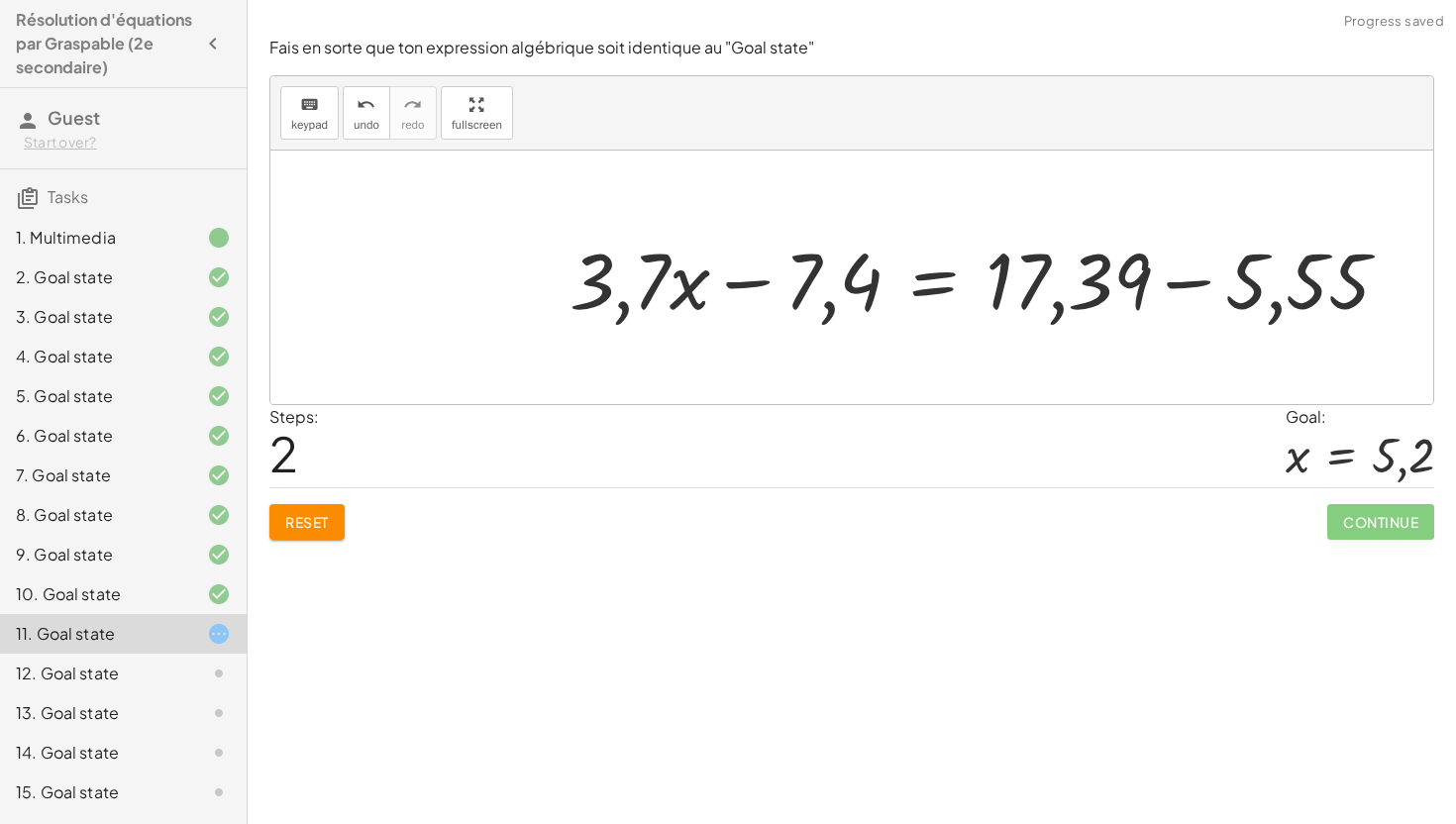 click at bounding box center [988, 277] 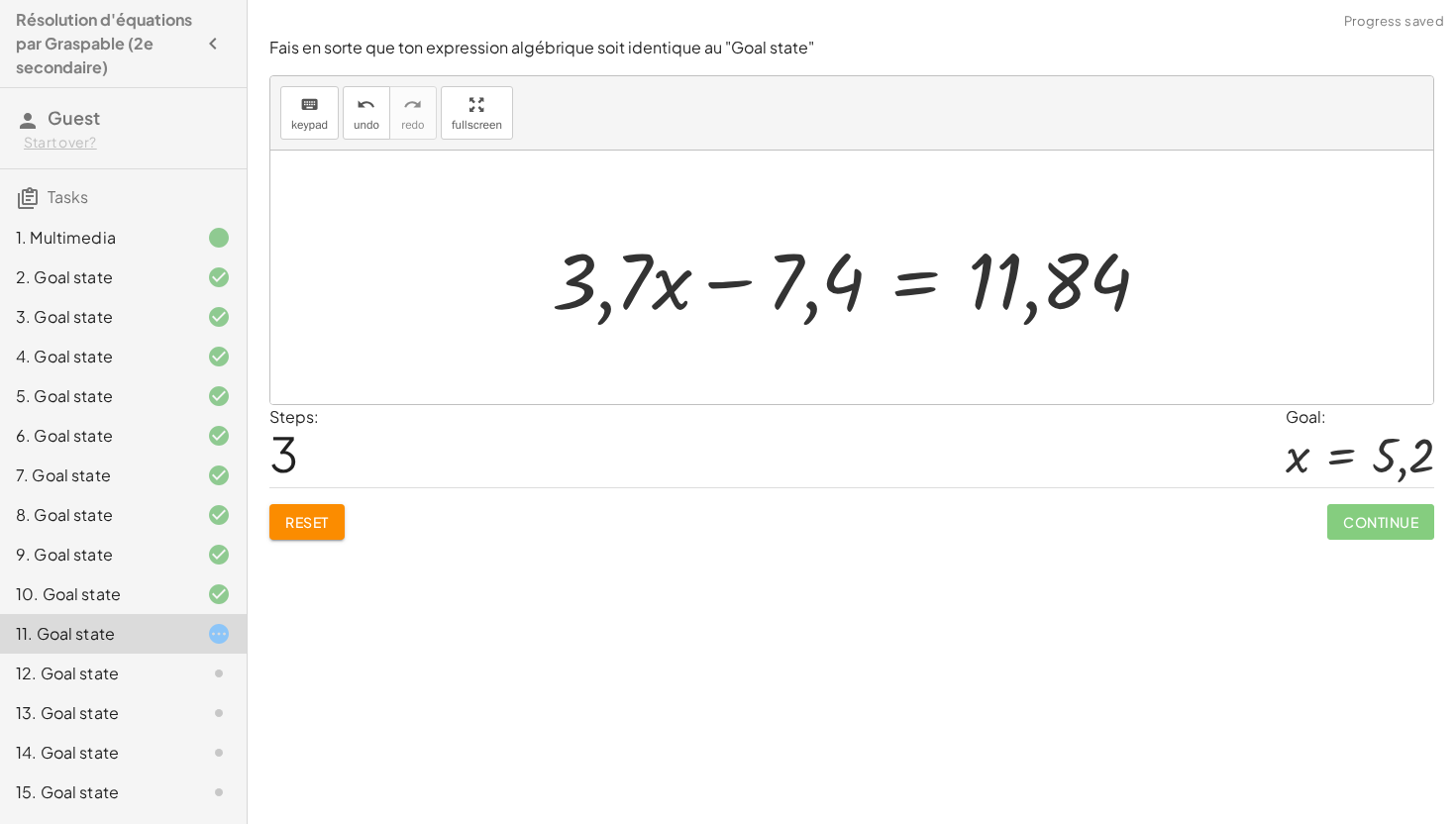 click at bounding box center [859, 277] 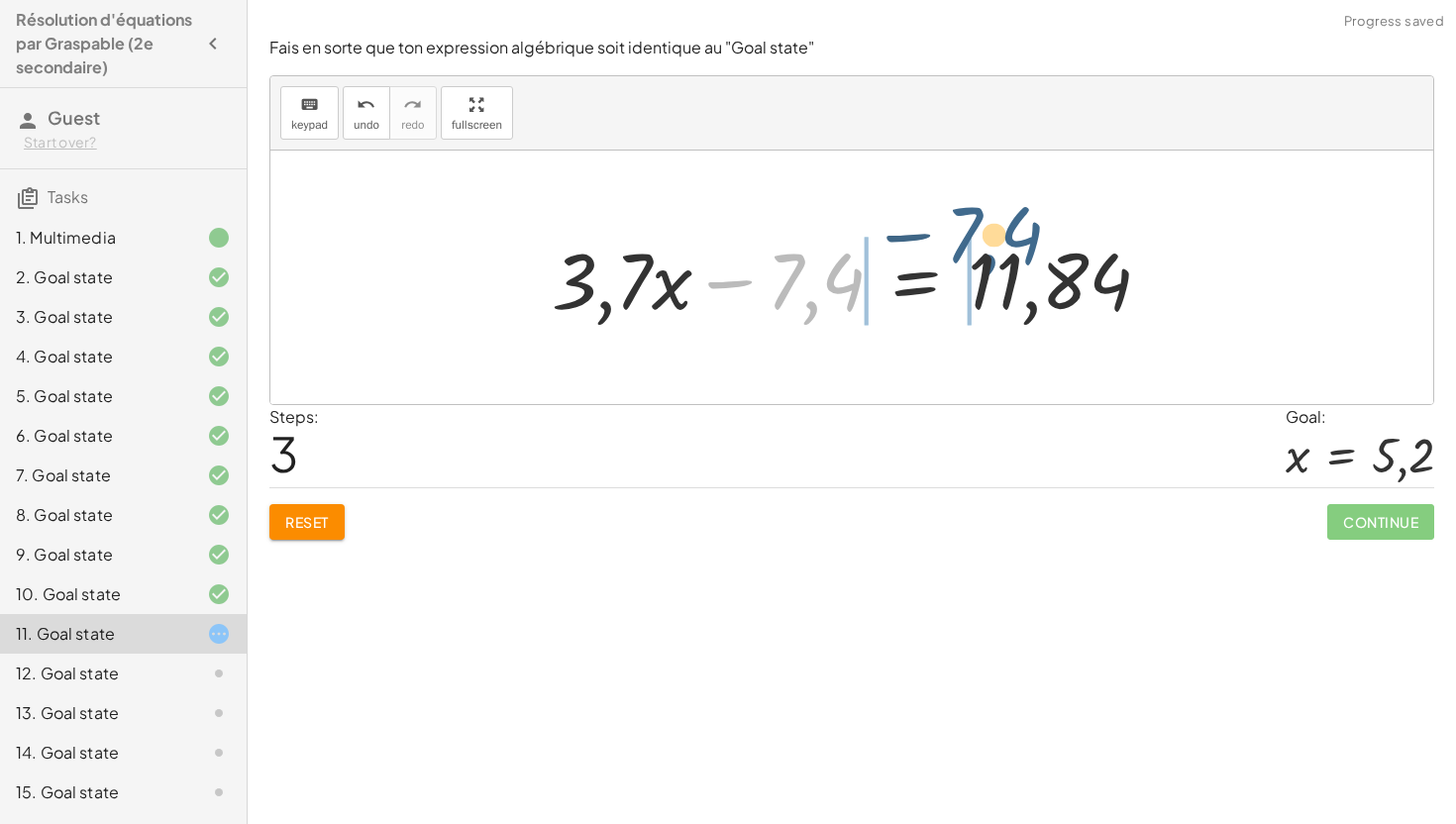 drag, startPoint x: 790, startPoint y: 280, endPoint x: 1004, endPoint y: 281, distance: 214.00234 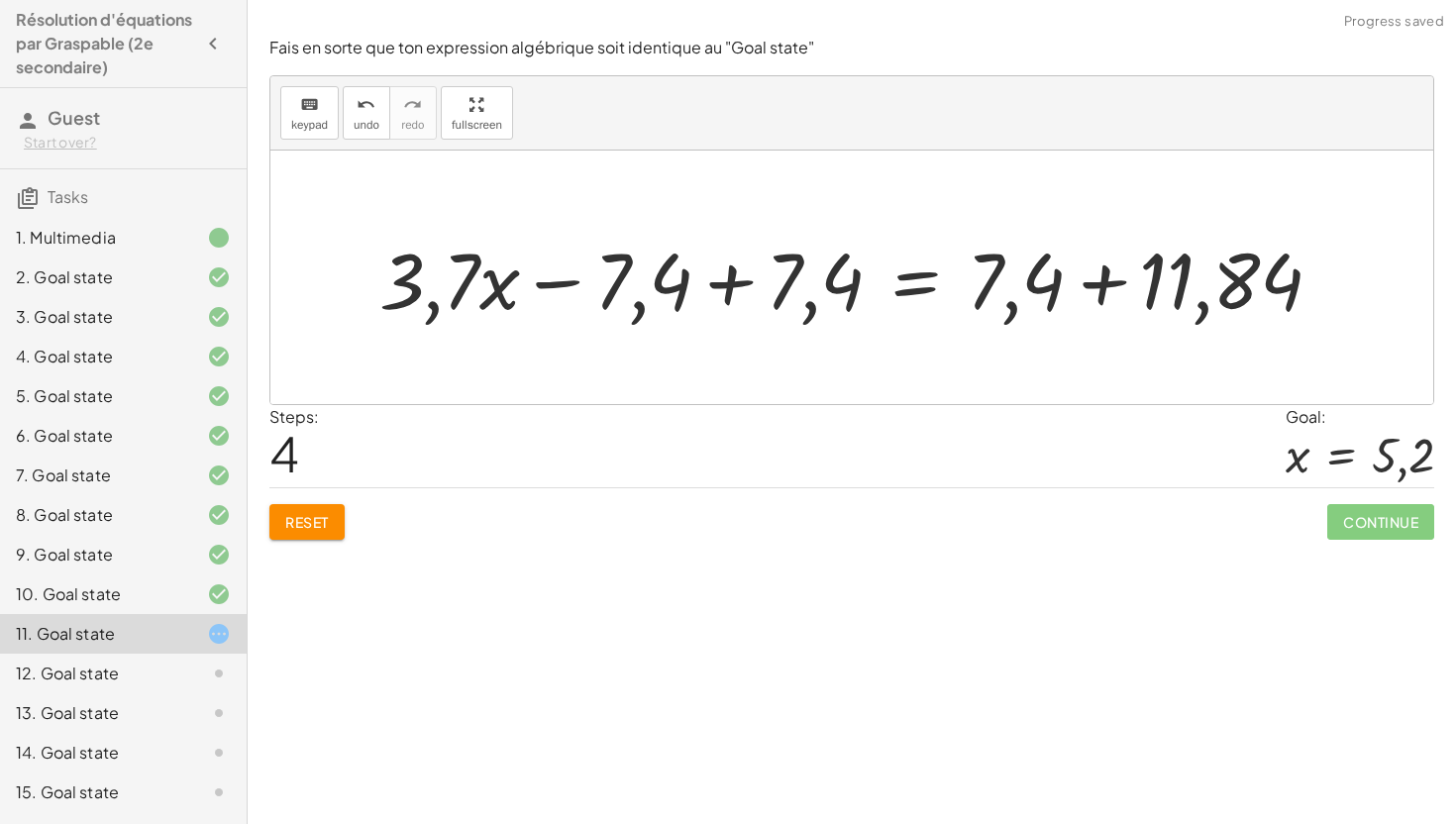 click at bounding box center [859, 277] 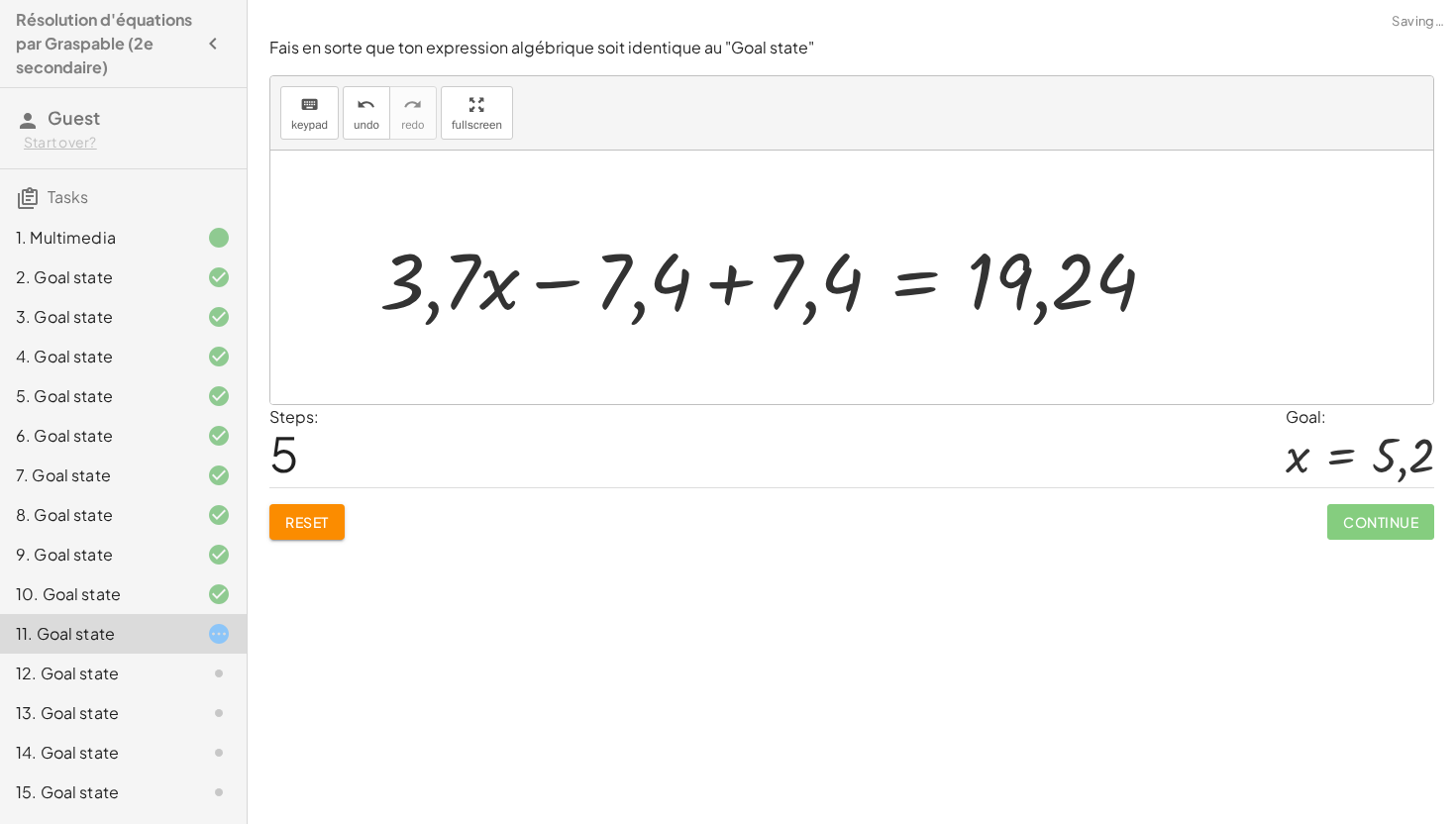 click at bounding box center (776, 277) 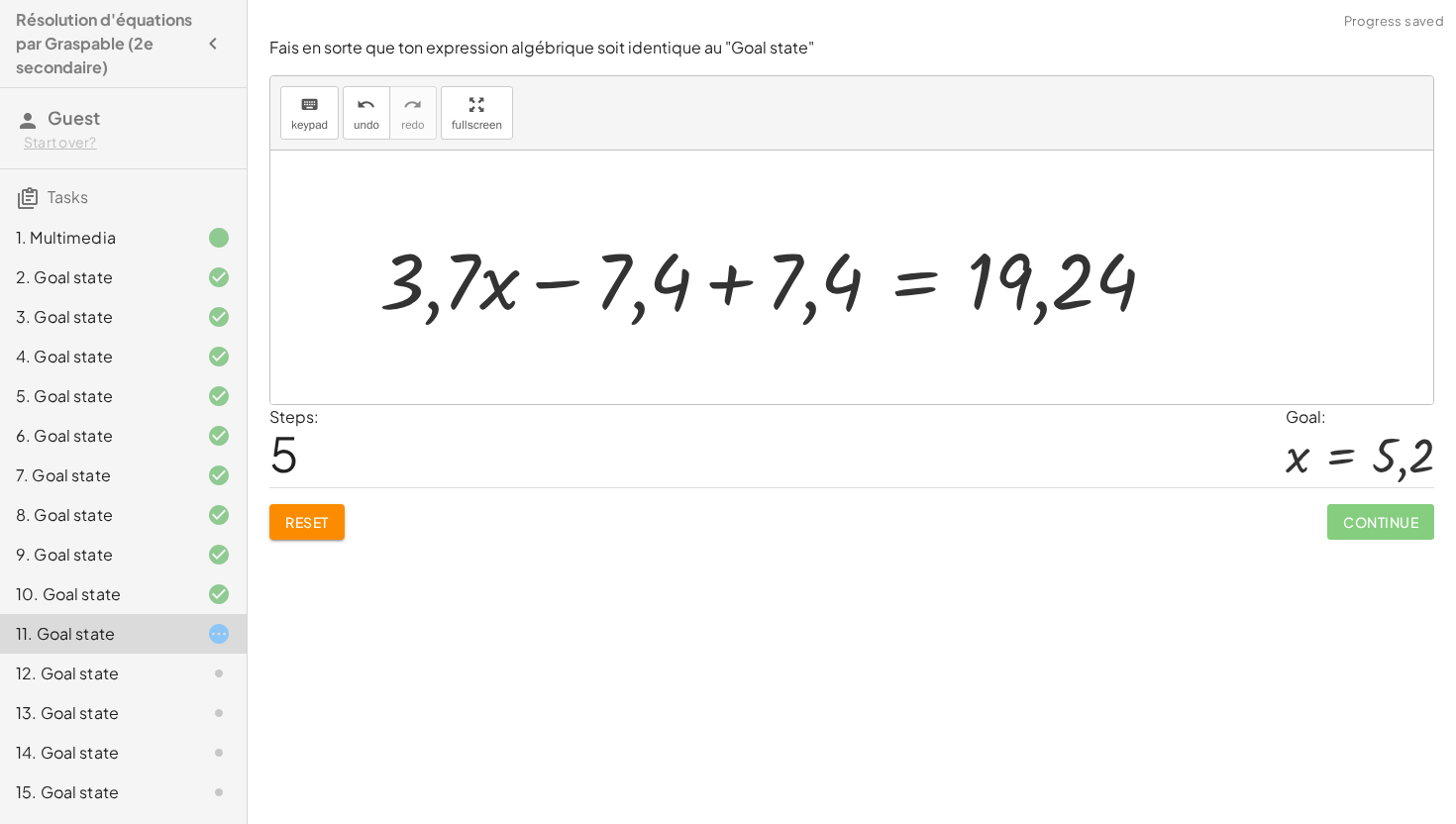 click at bounding box center (776, 277) 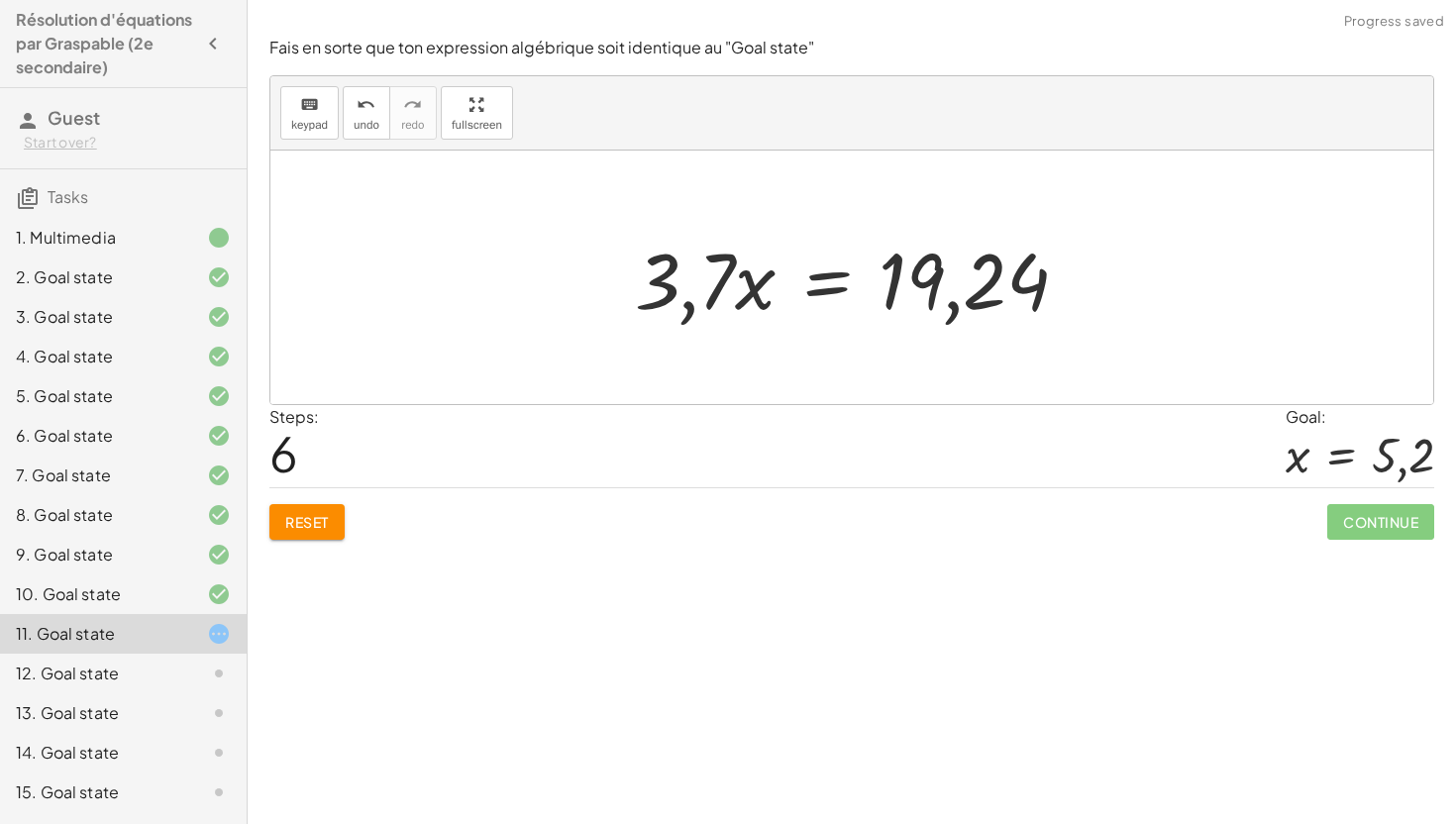 click at bounding box center [860, 277] 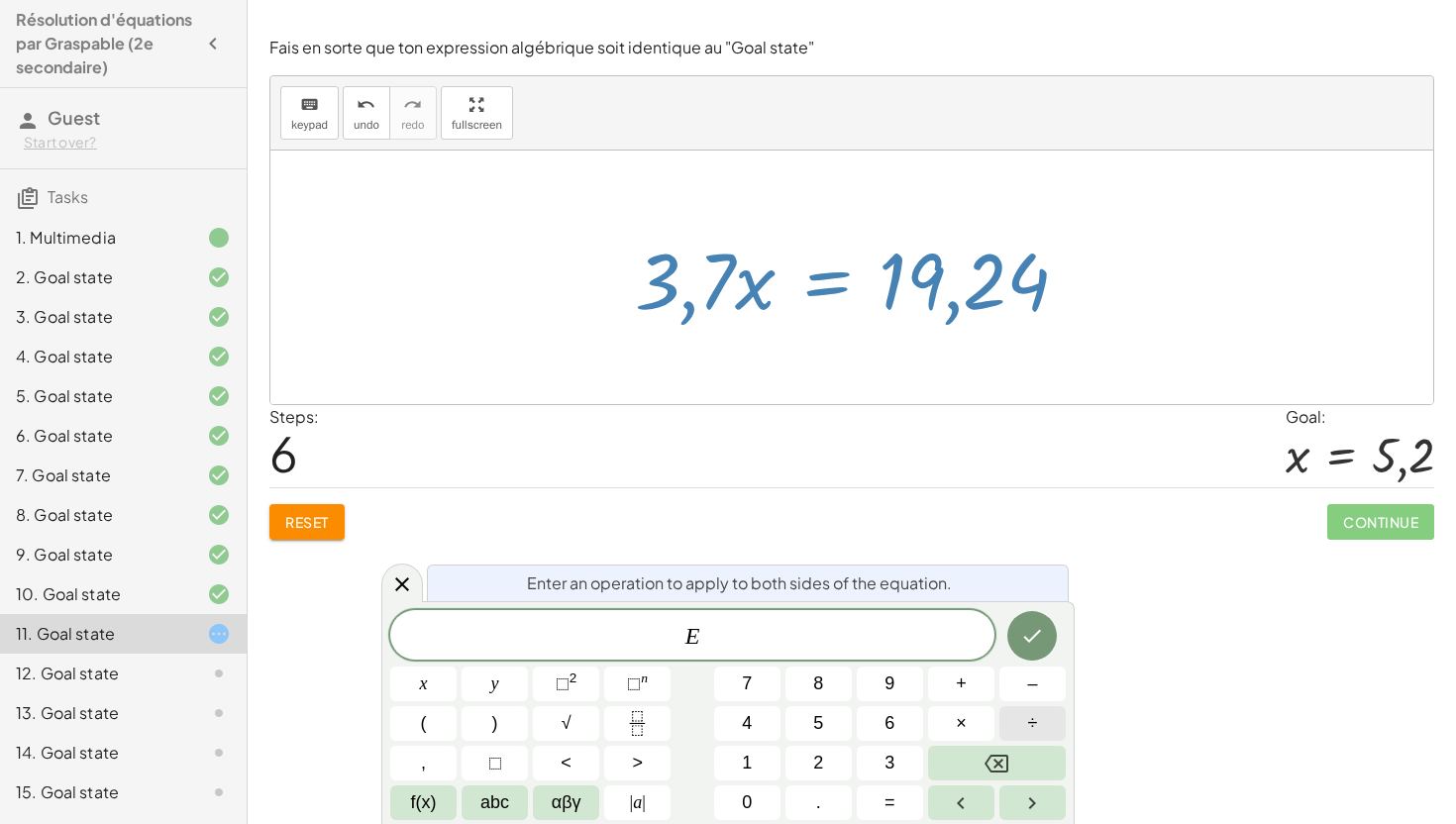 click on "÷" at bounding box center [1032, 723] 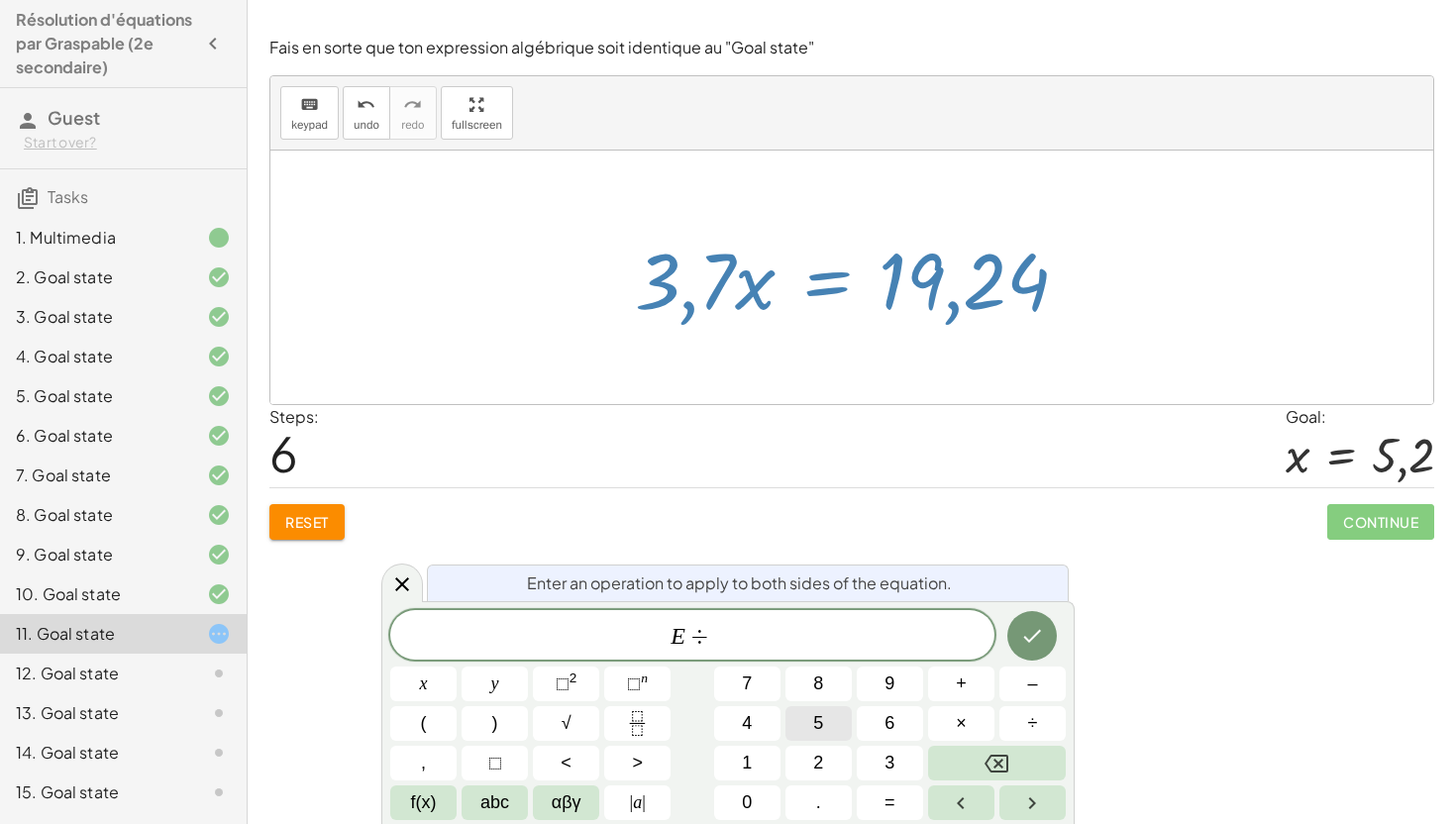 click on "5" at bounding box center [818, 723] 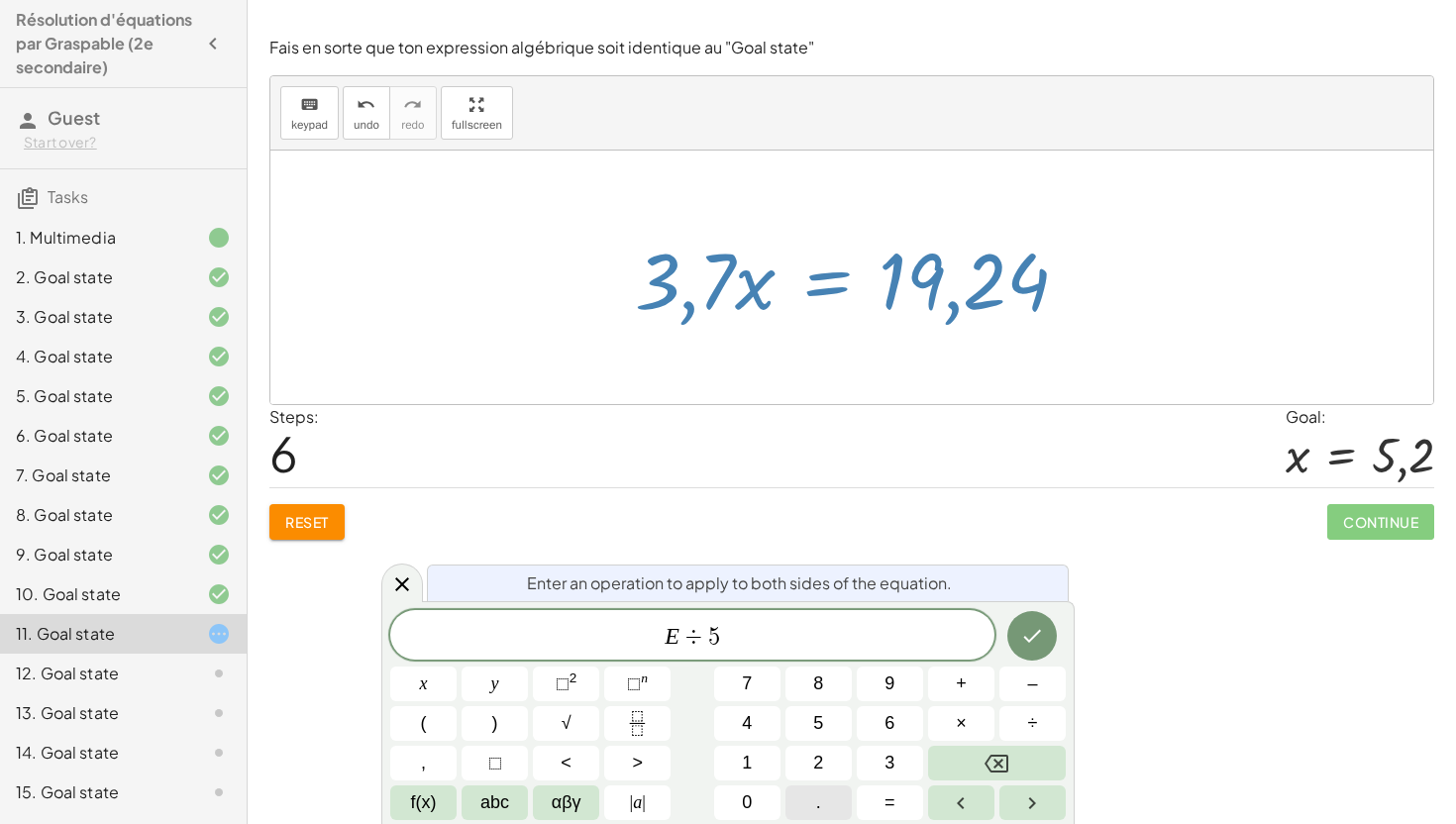 click on "." at bounding box center [818, 802] 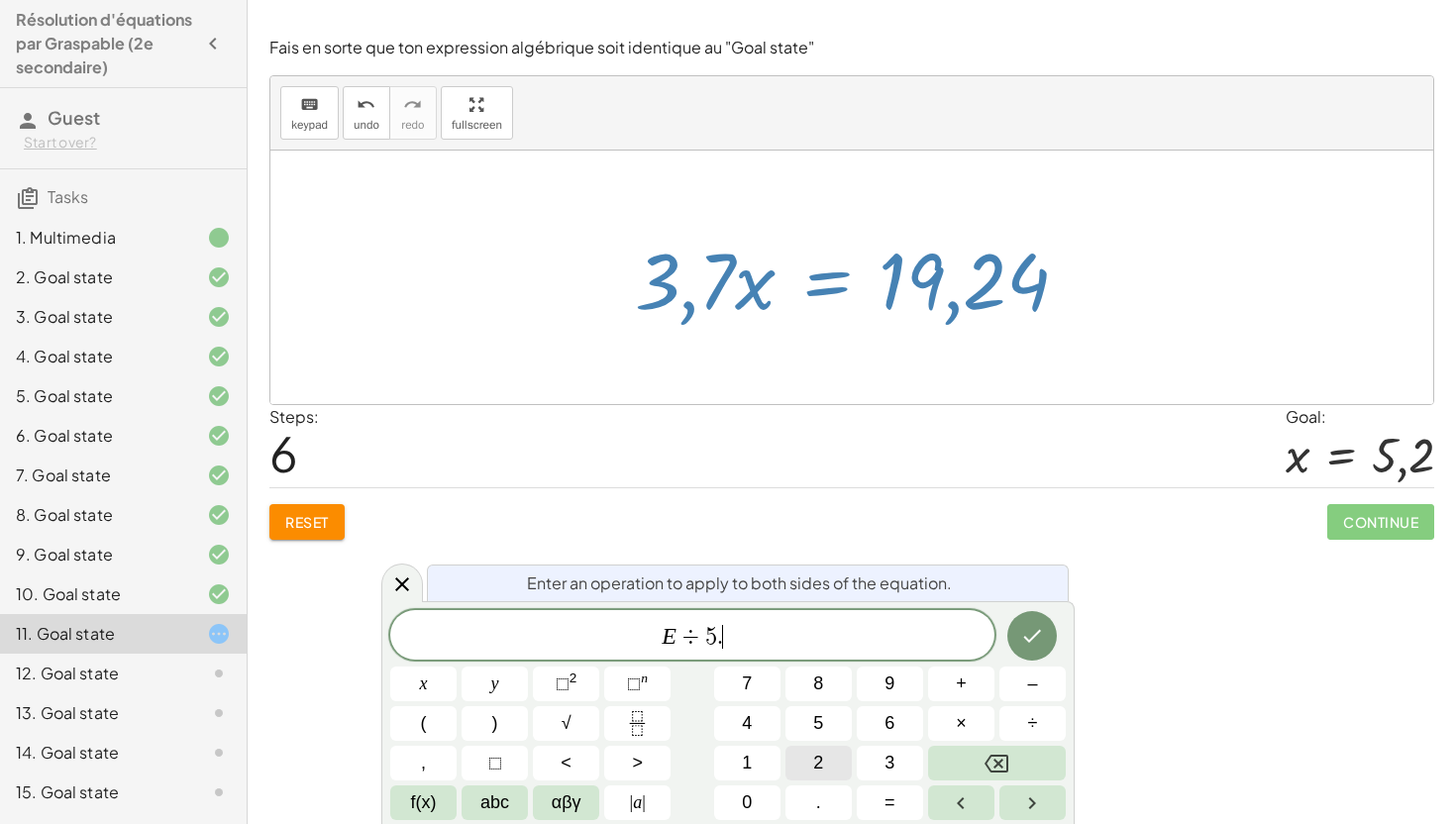 click on "2" at bounding box center [818, 763] 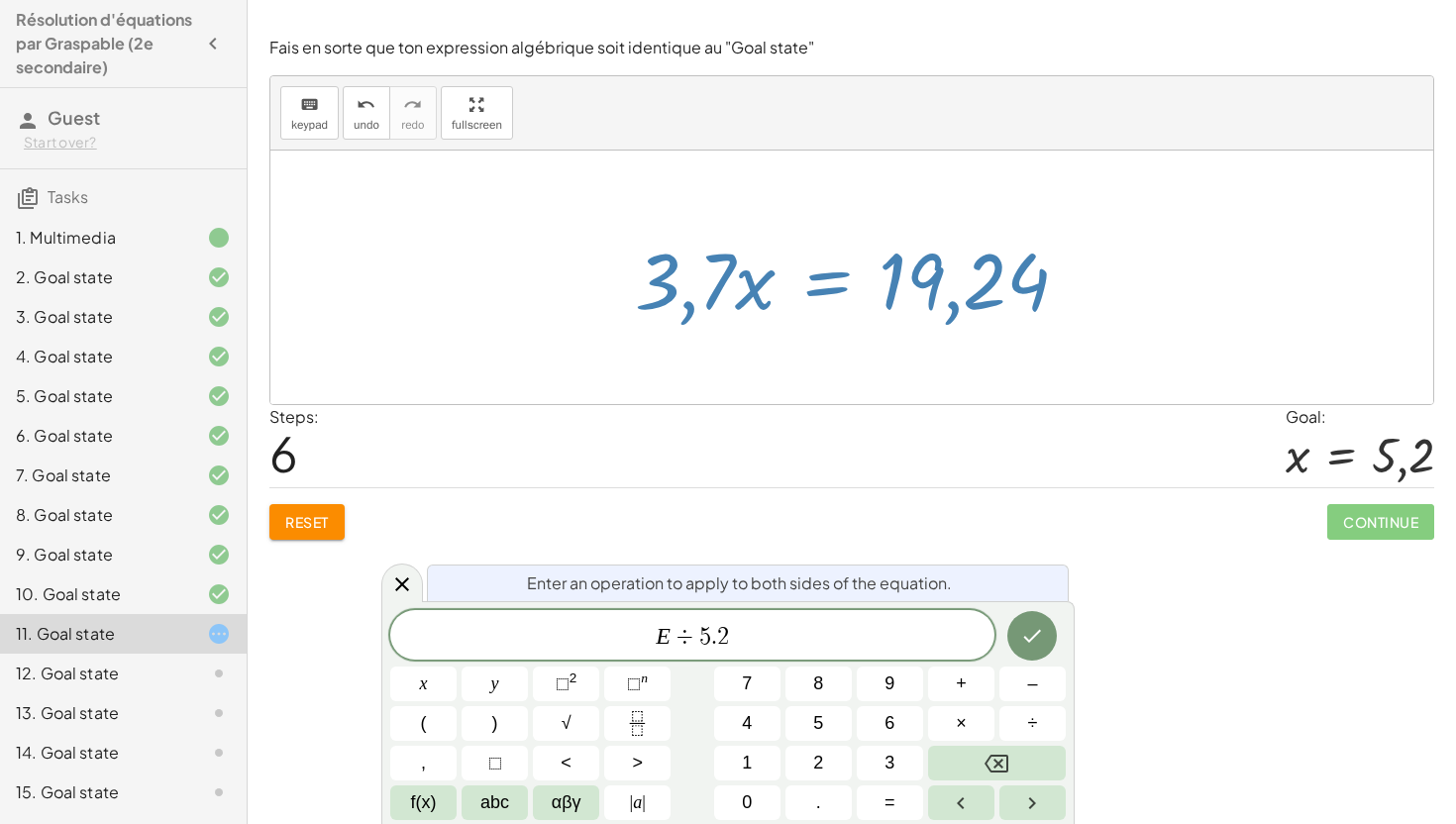 click on "Enter an operation to apply to both sides of the equation. E ÷ 5 . 2 ​ x y ⬚ 2 ⬚ n 7 8 9 + – ( ) √ 4 5 6 × ÷ , ⬚ < > 1 2 3 f(x) abc αβγ | a | 0 . =" at bounding box center [728, 712] 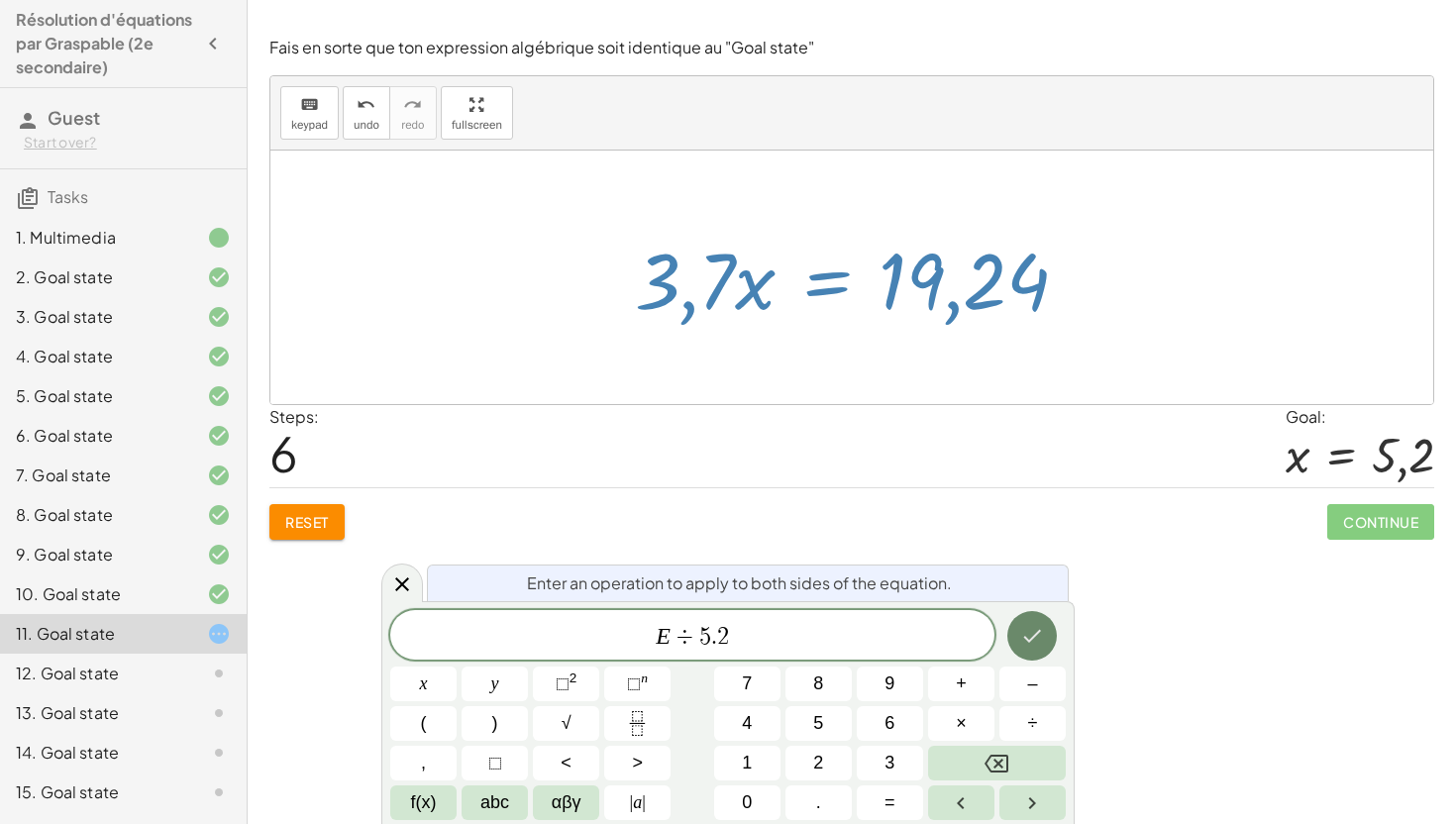 click at bounding box center (1032, 636) 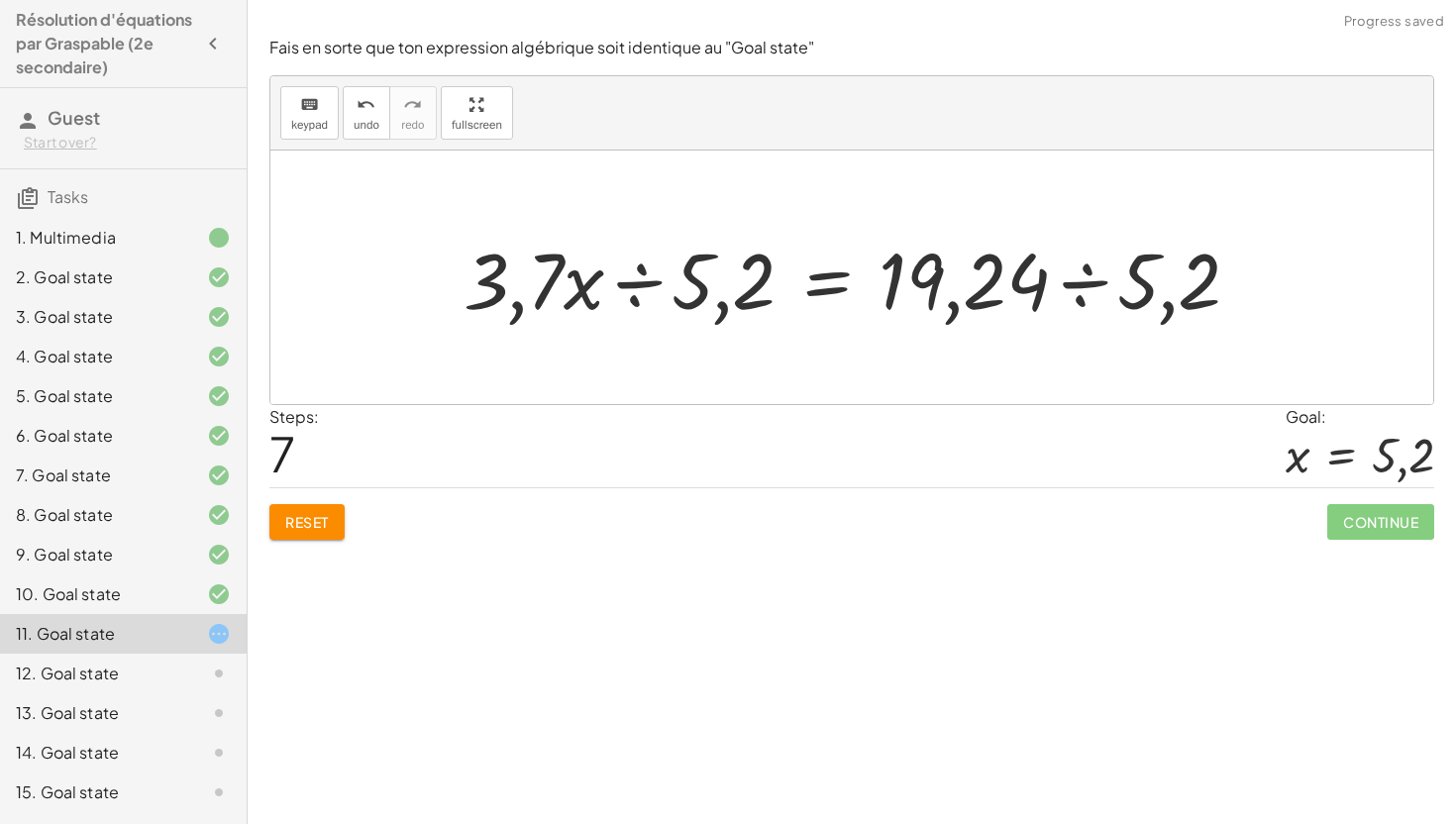 click at bounding box center (860, 277) 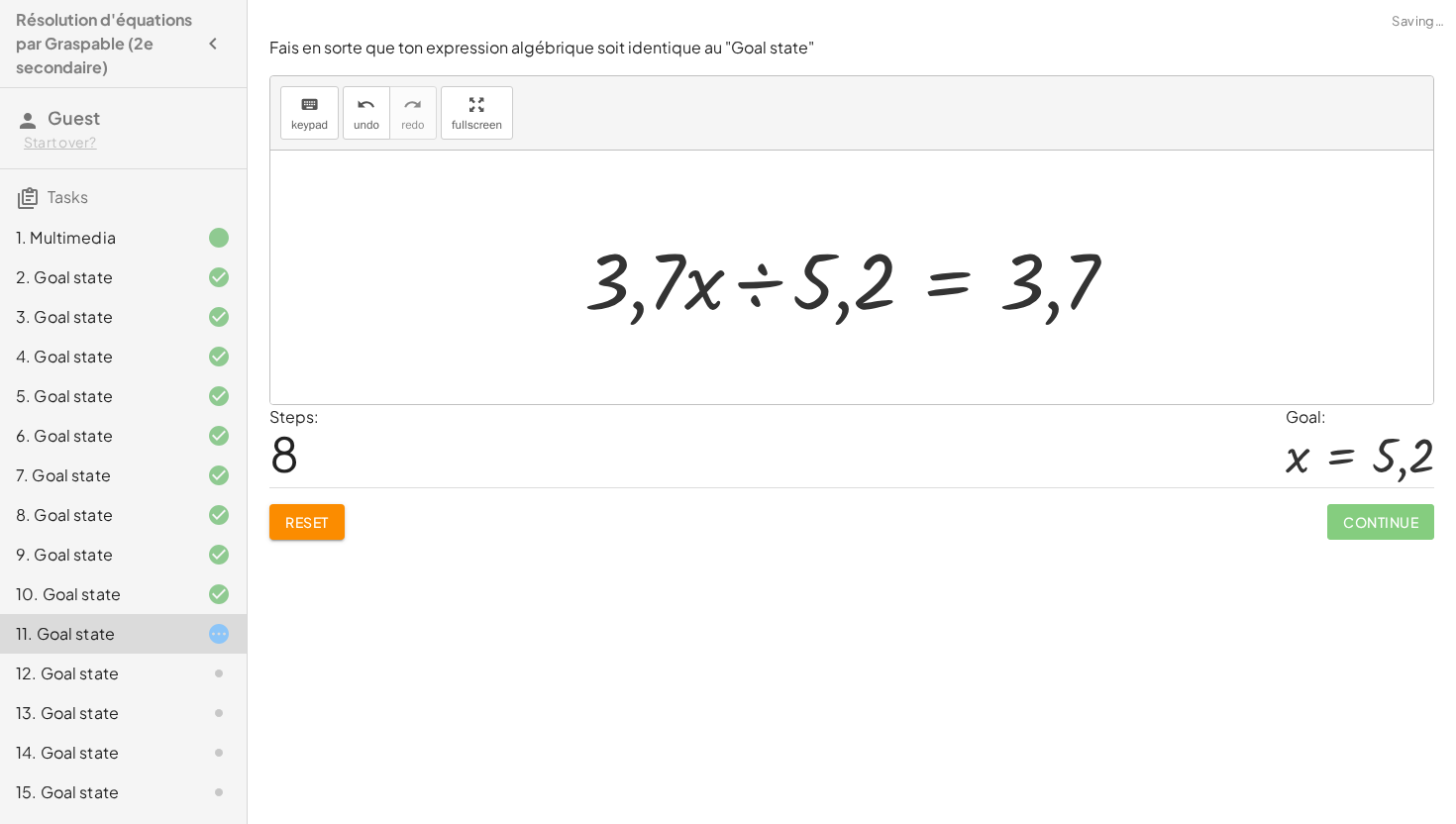 click at bounding box center [859, 277] 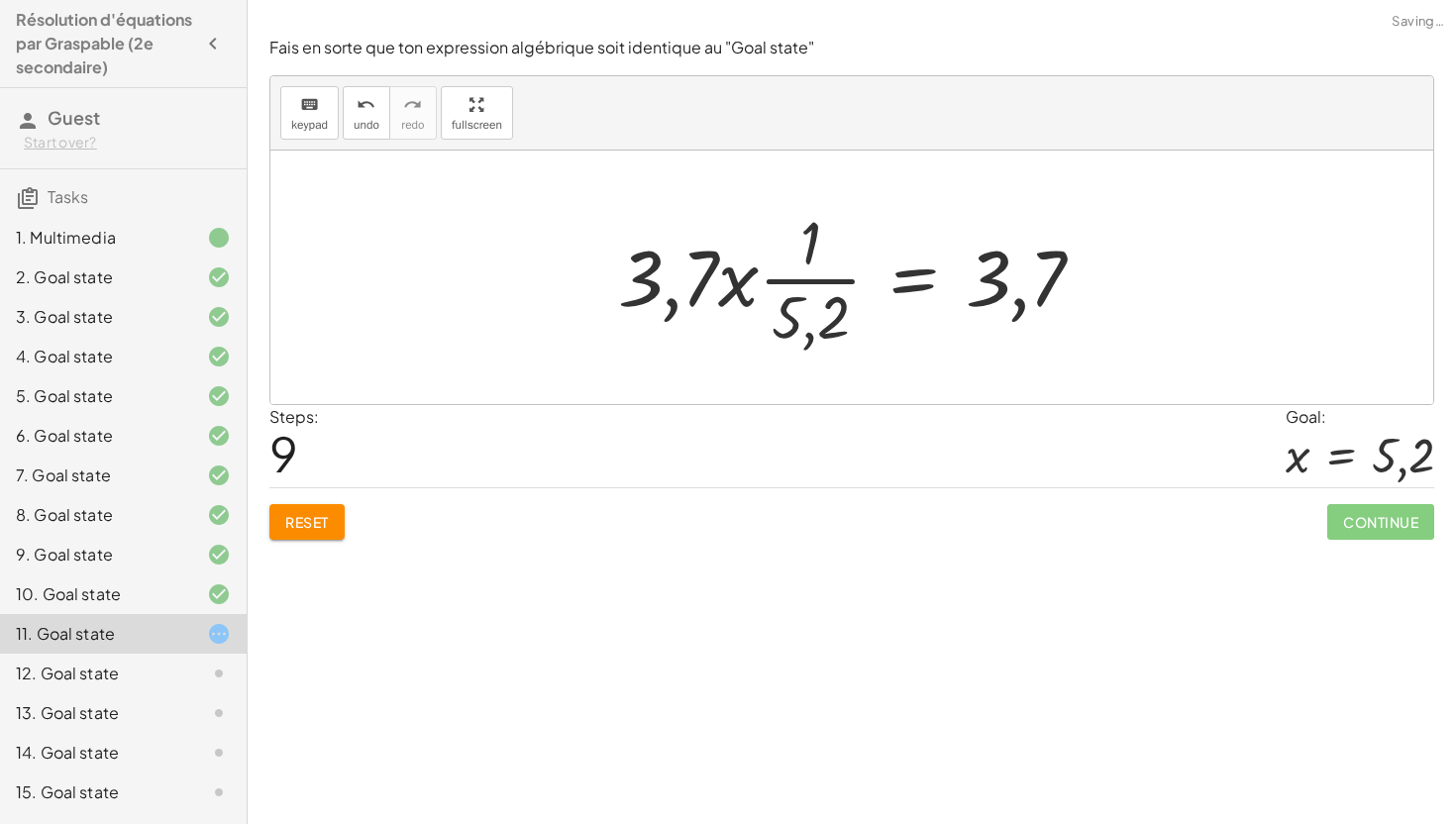 click at bounding box center (859, 277) 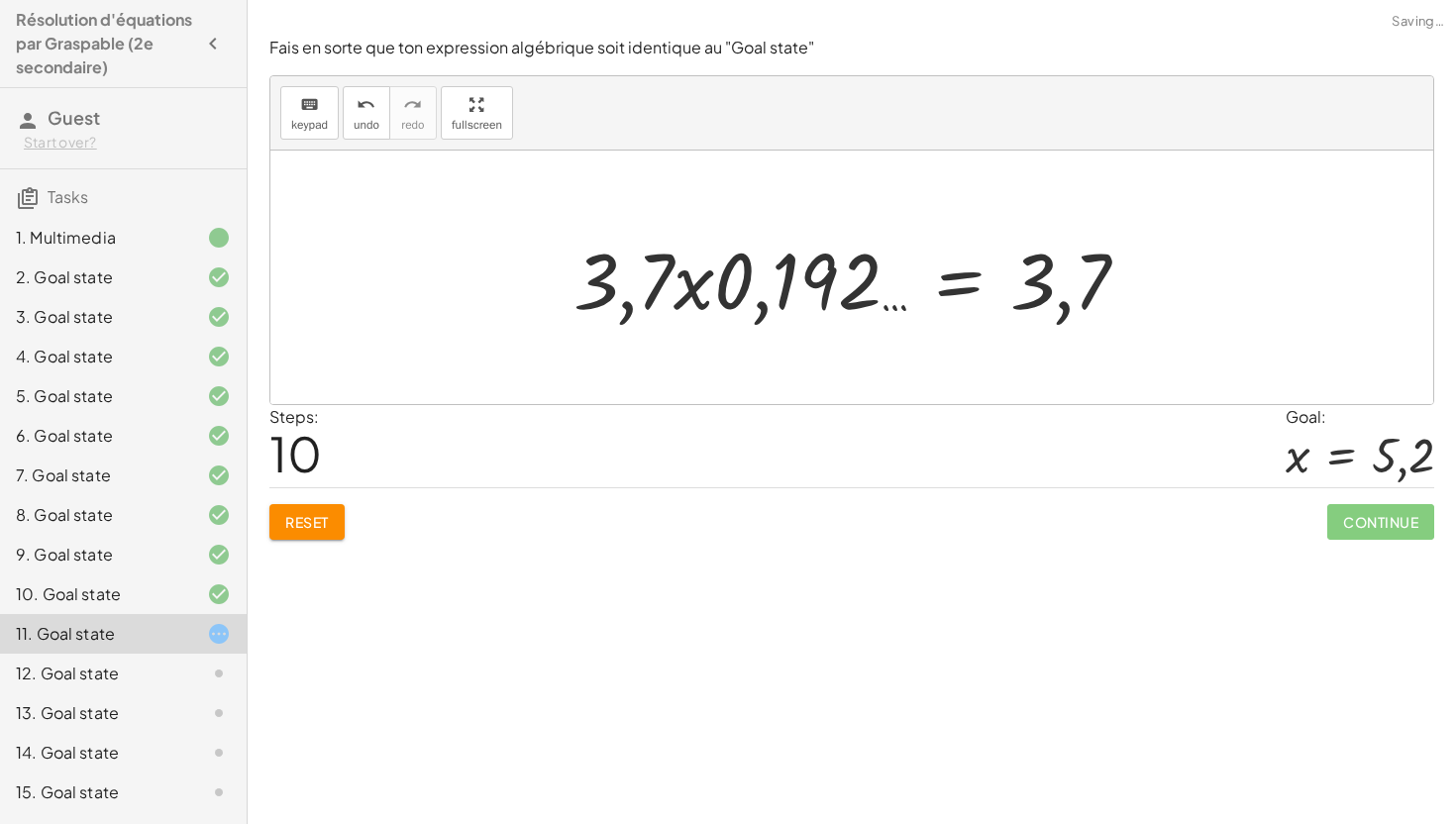click at bounding box center [859, 277] 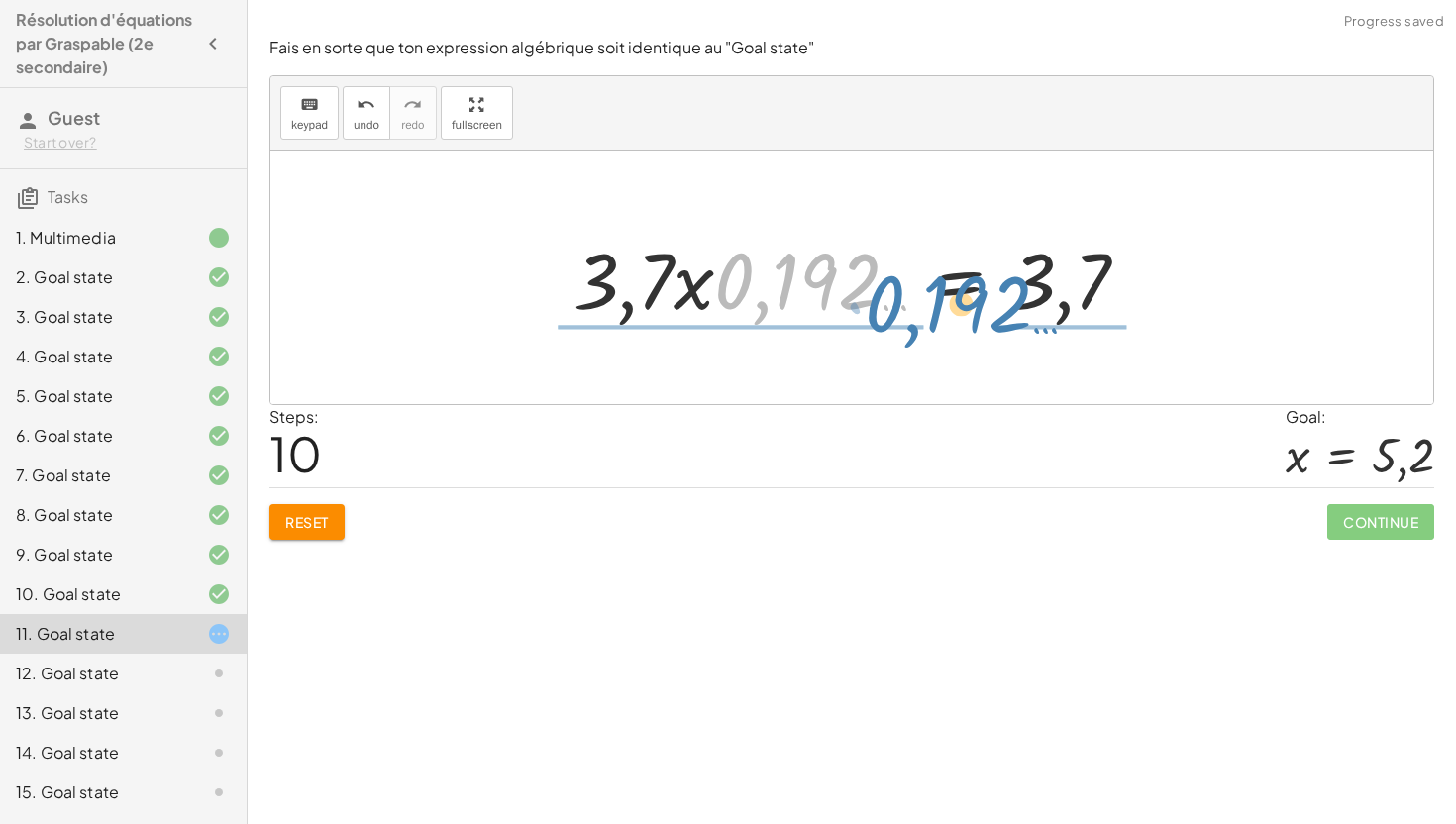 drag, startPoint x: 805, startPoint y: 287, endPoint x: 987, endPoint y: 295, distance: 182.17574 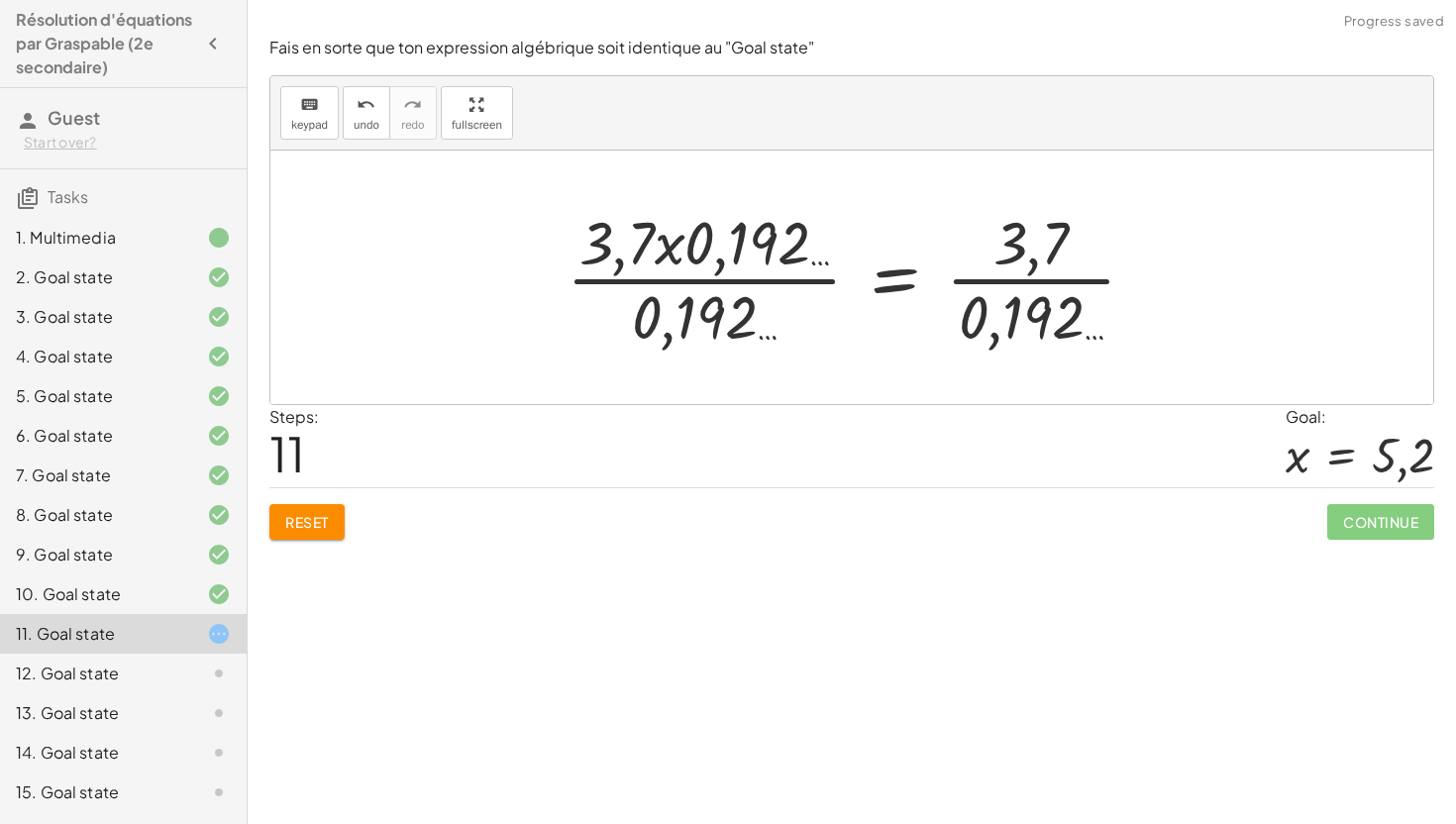 click at bounding box center [859, 277] 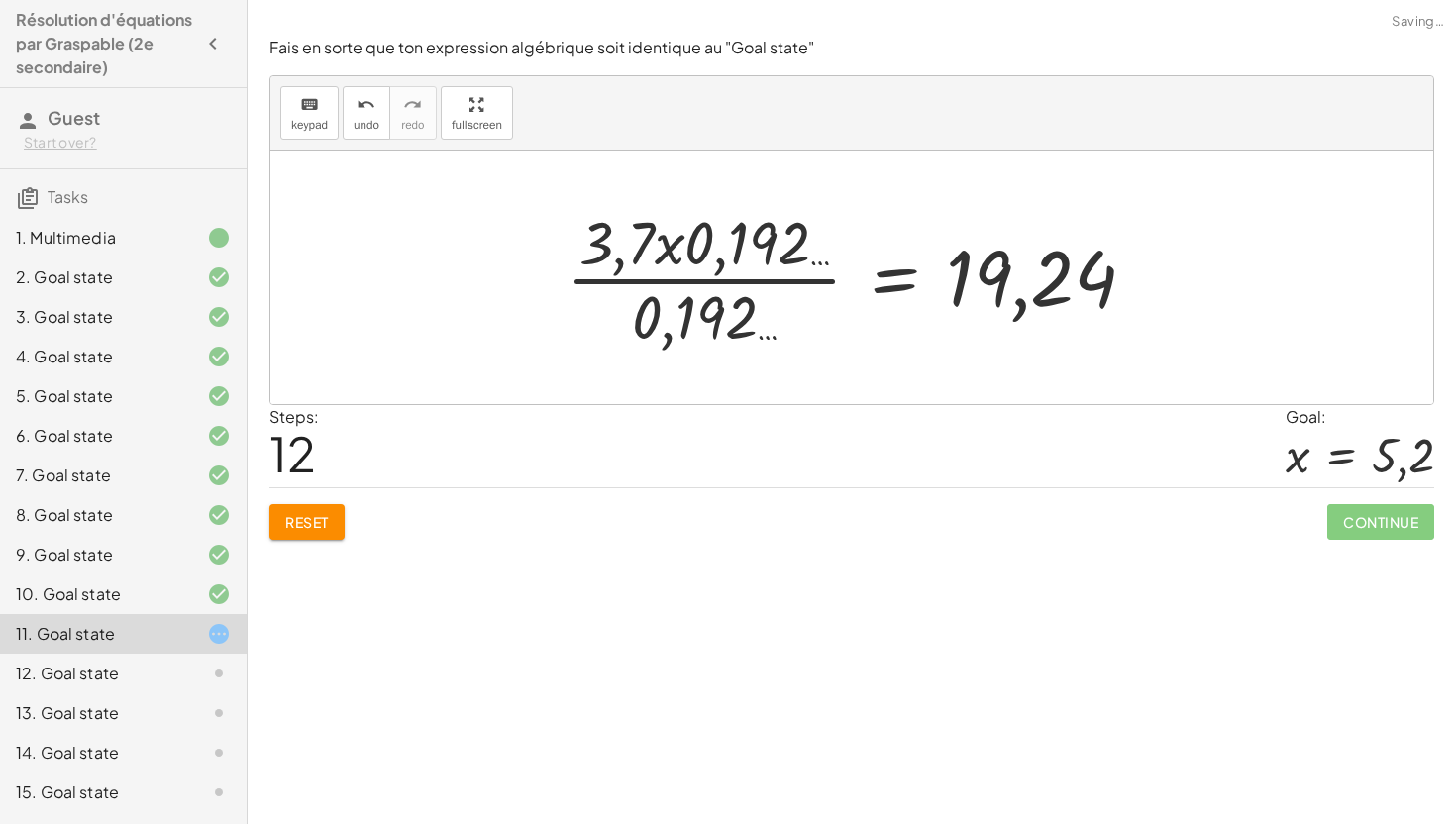 click at bounding box center [859, 277] 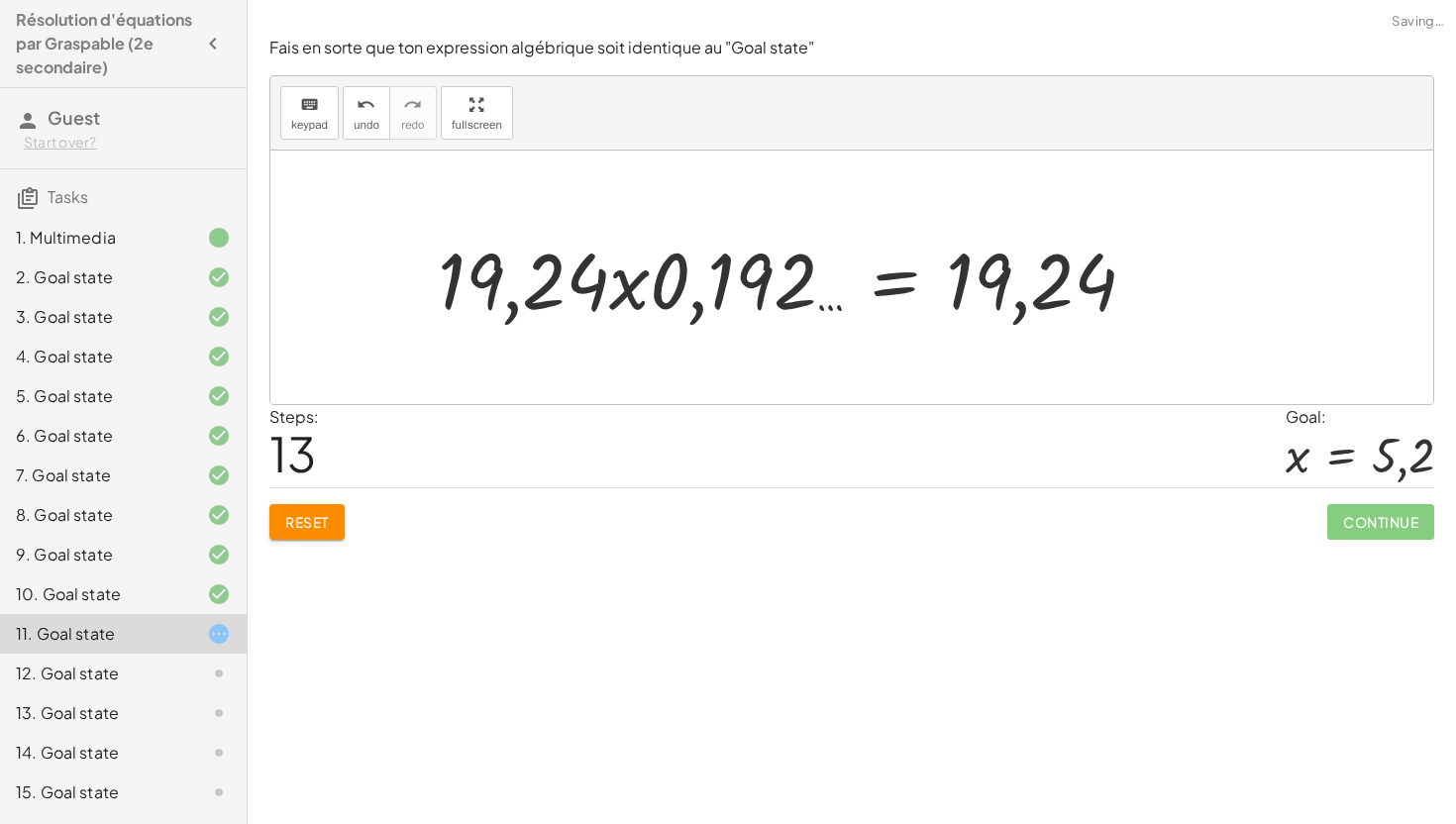click at bounding box center (794, 277) 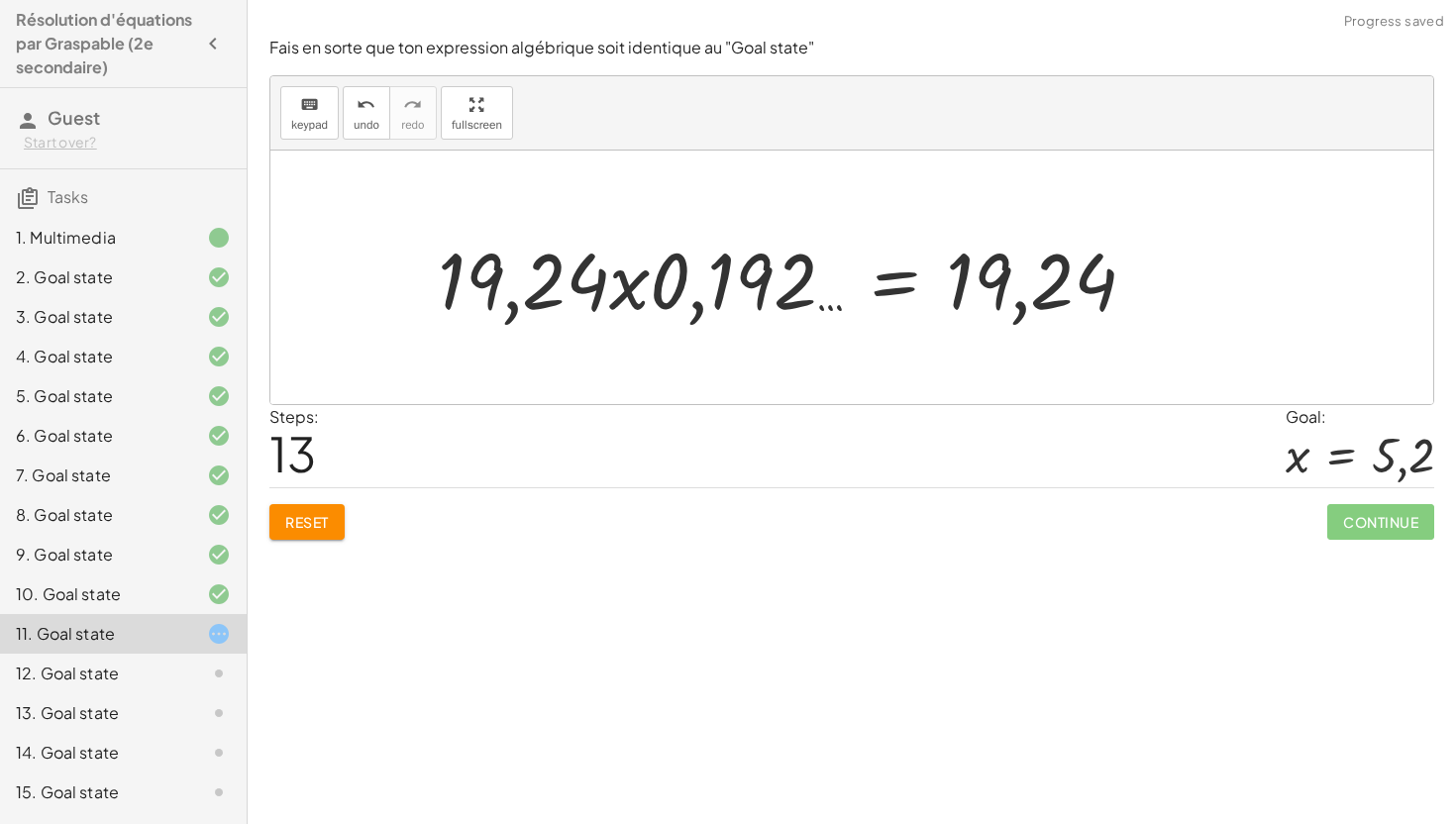click at bounding box center (794, 277) 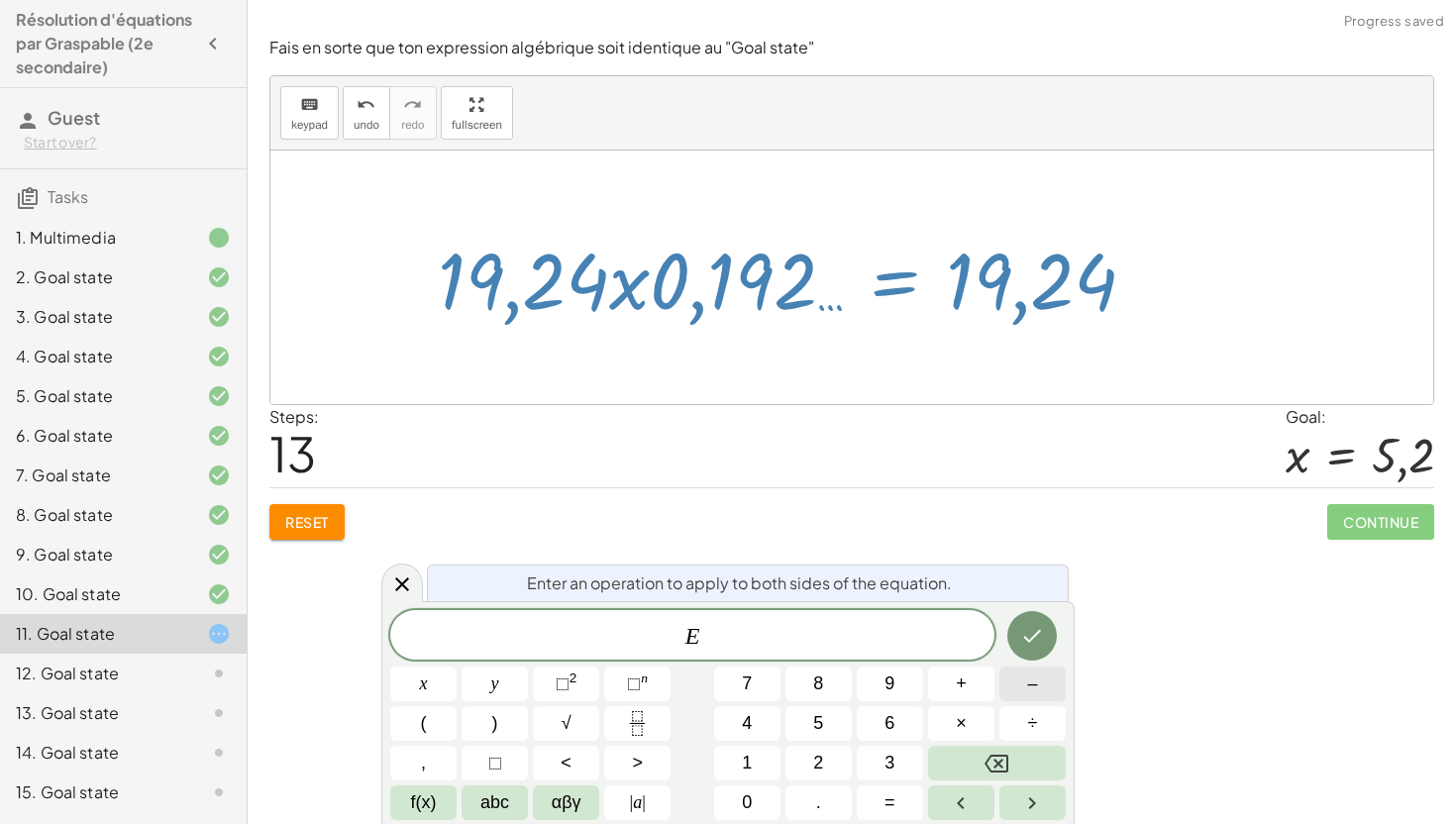 click on "–" at bounding box center (1032, 683) 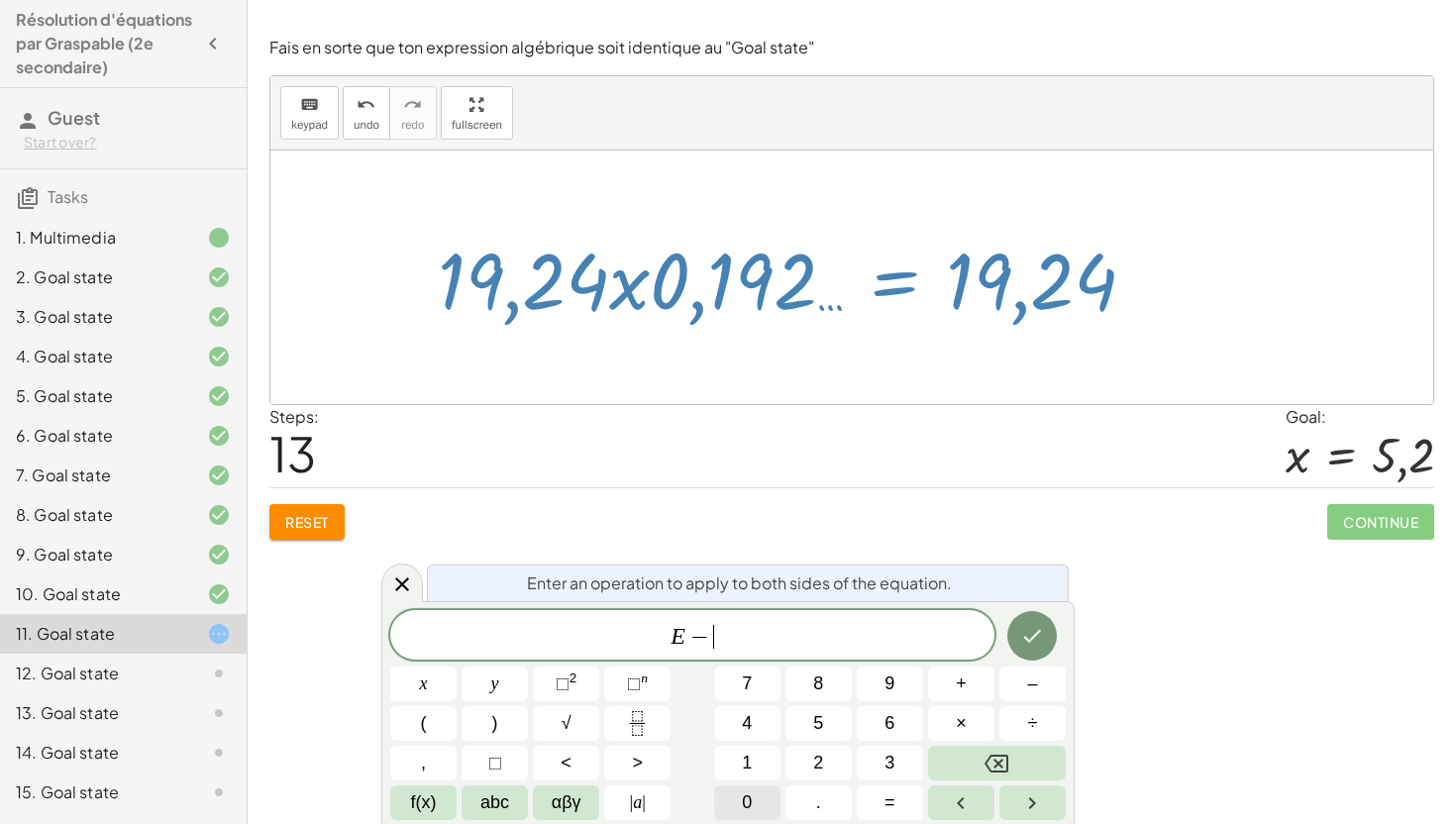 click on "0" at bounding box center (747, 802) 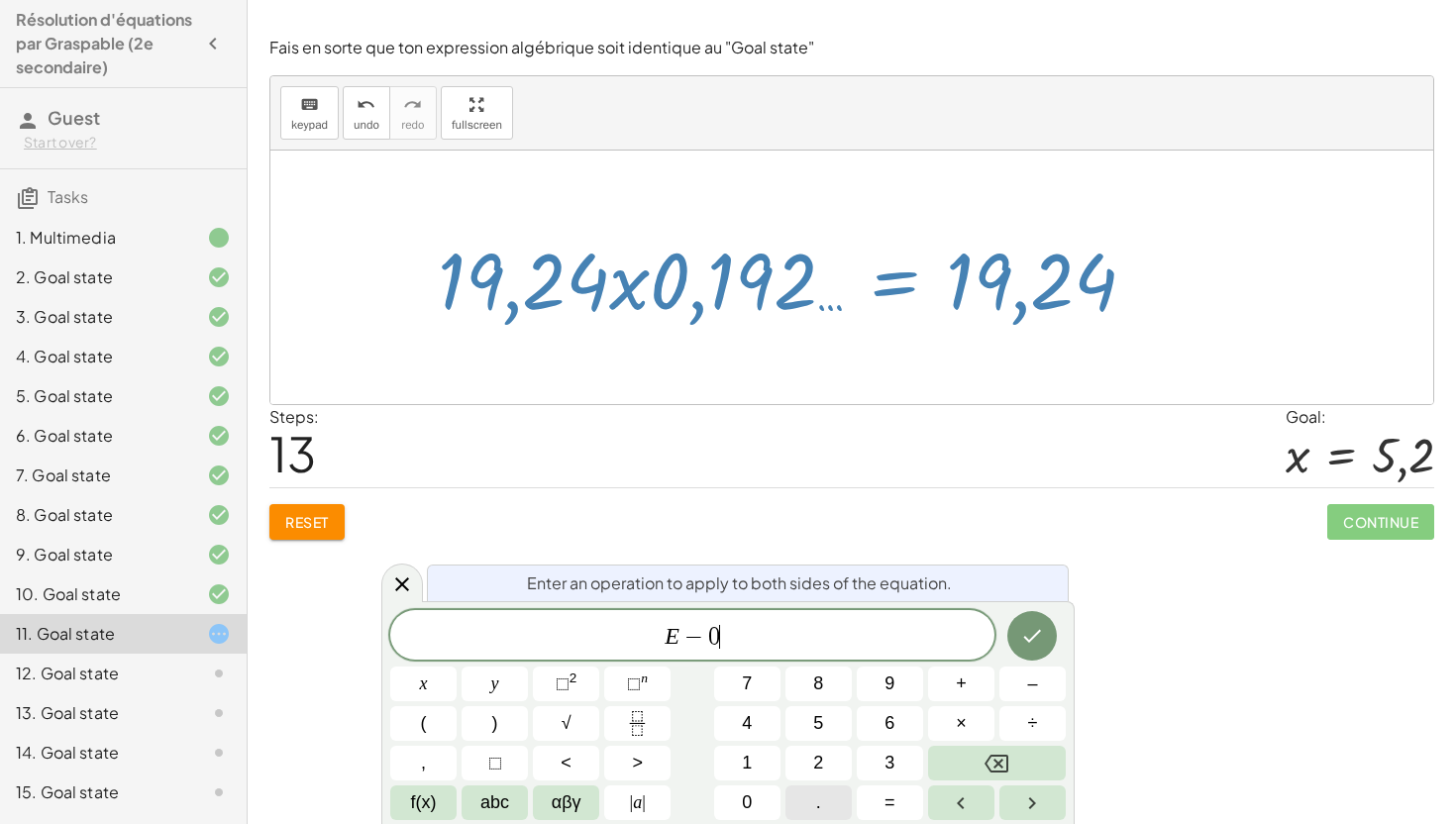click on "." at bounding box center (818, 802) 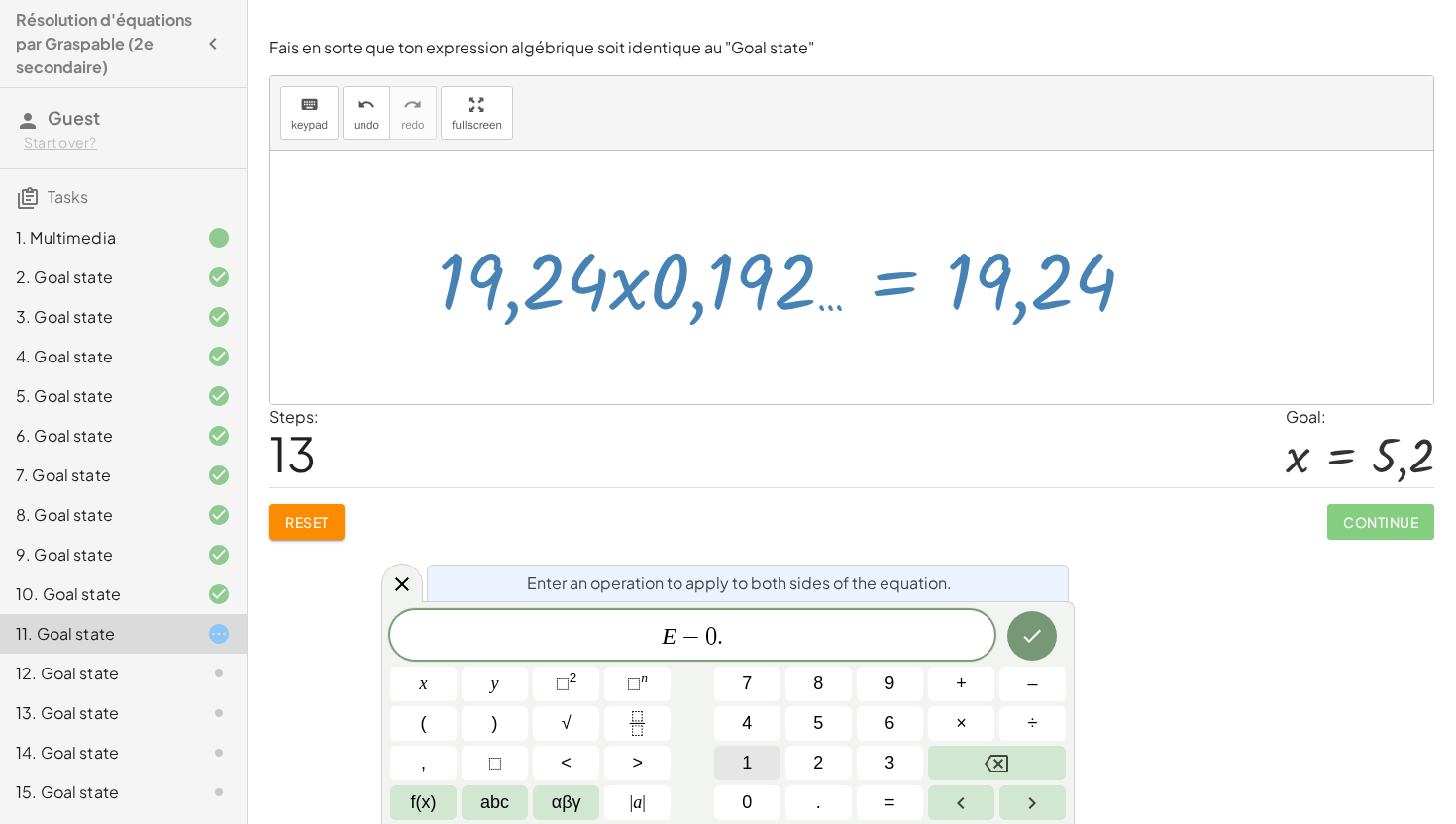 click on "1" at bounding box center [747, 763] 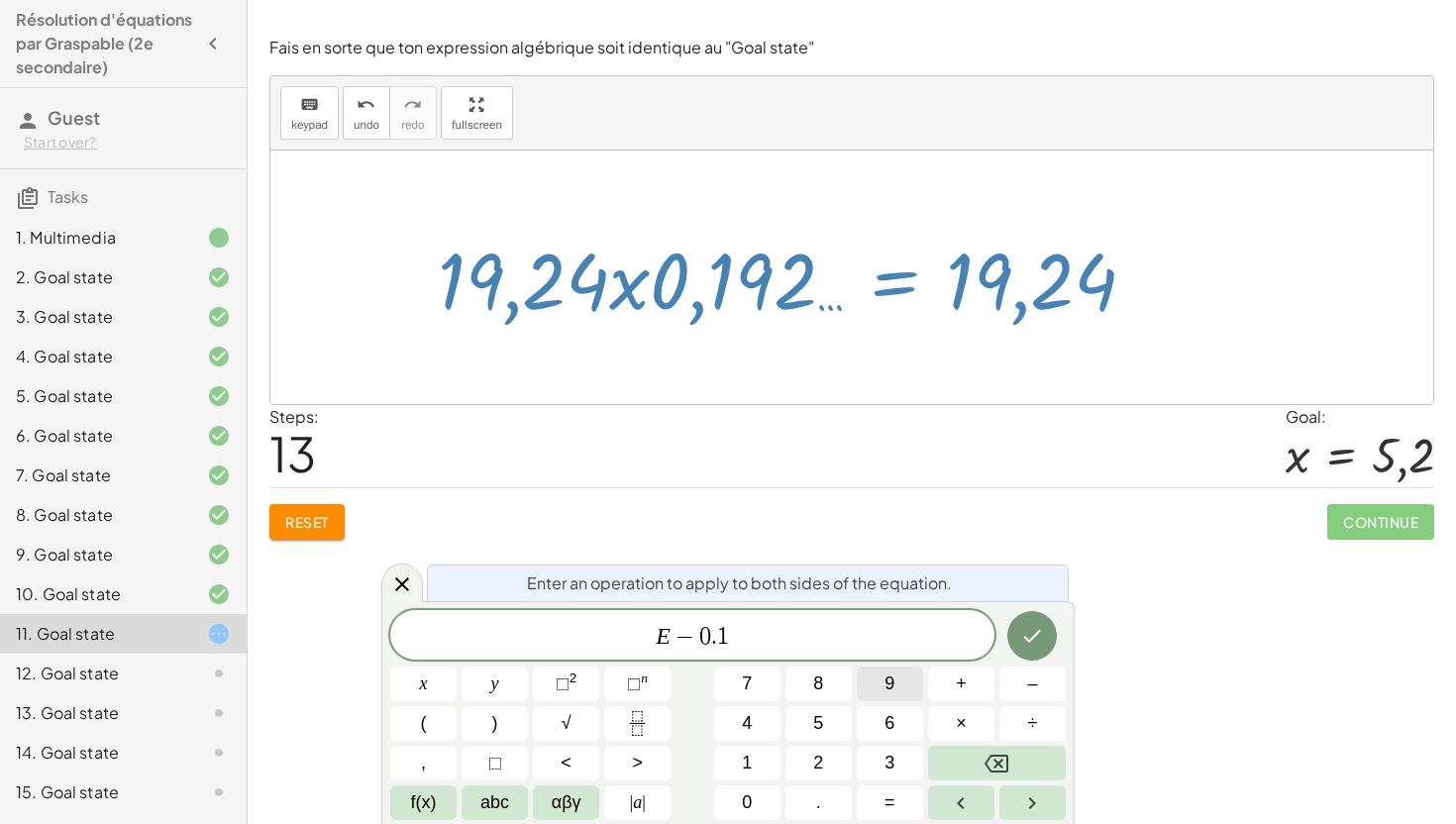 click on "9" at bounding box center [889, 683] 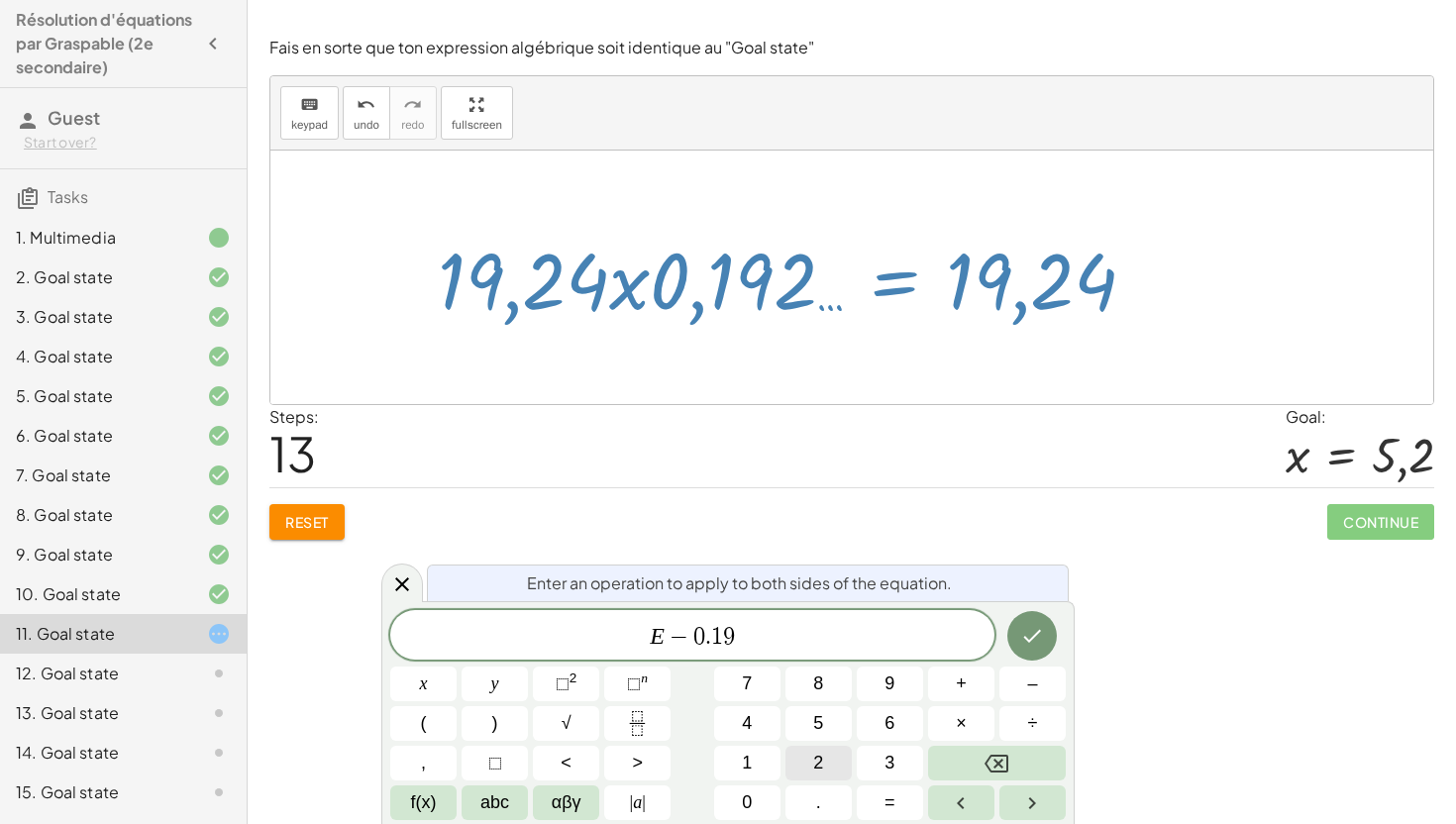 click on "2" at bounding box center (818, 763) 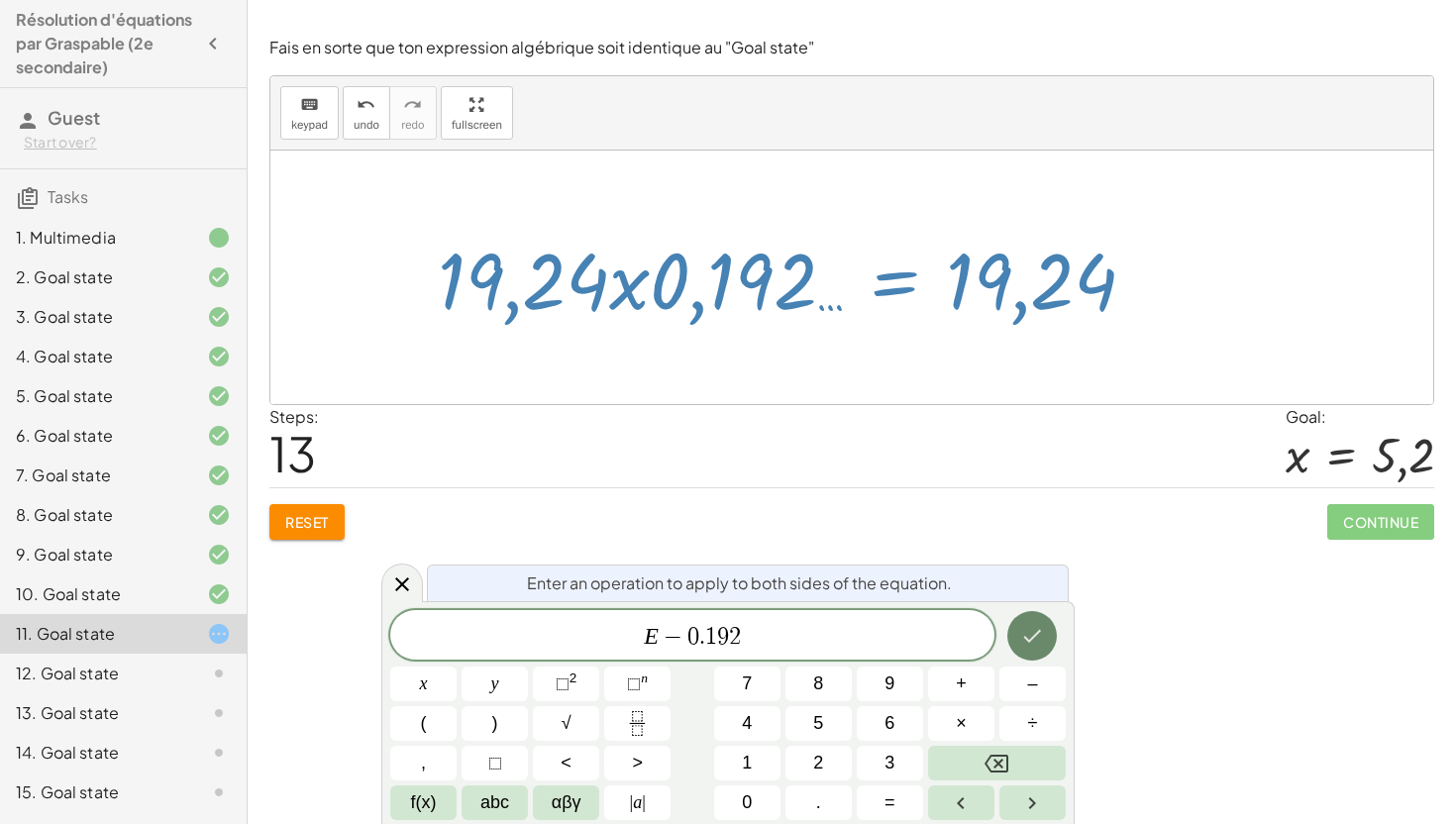 click 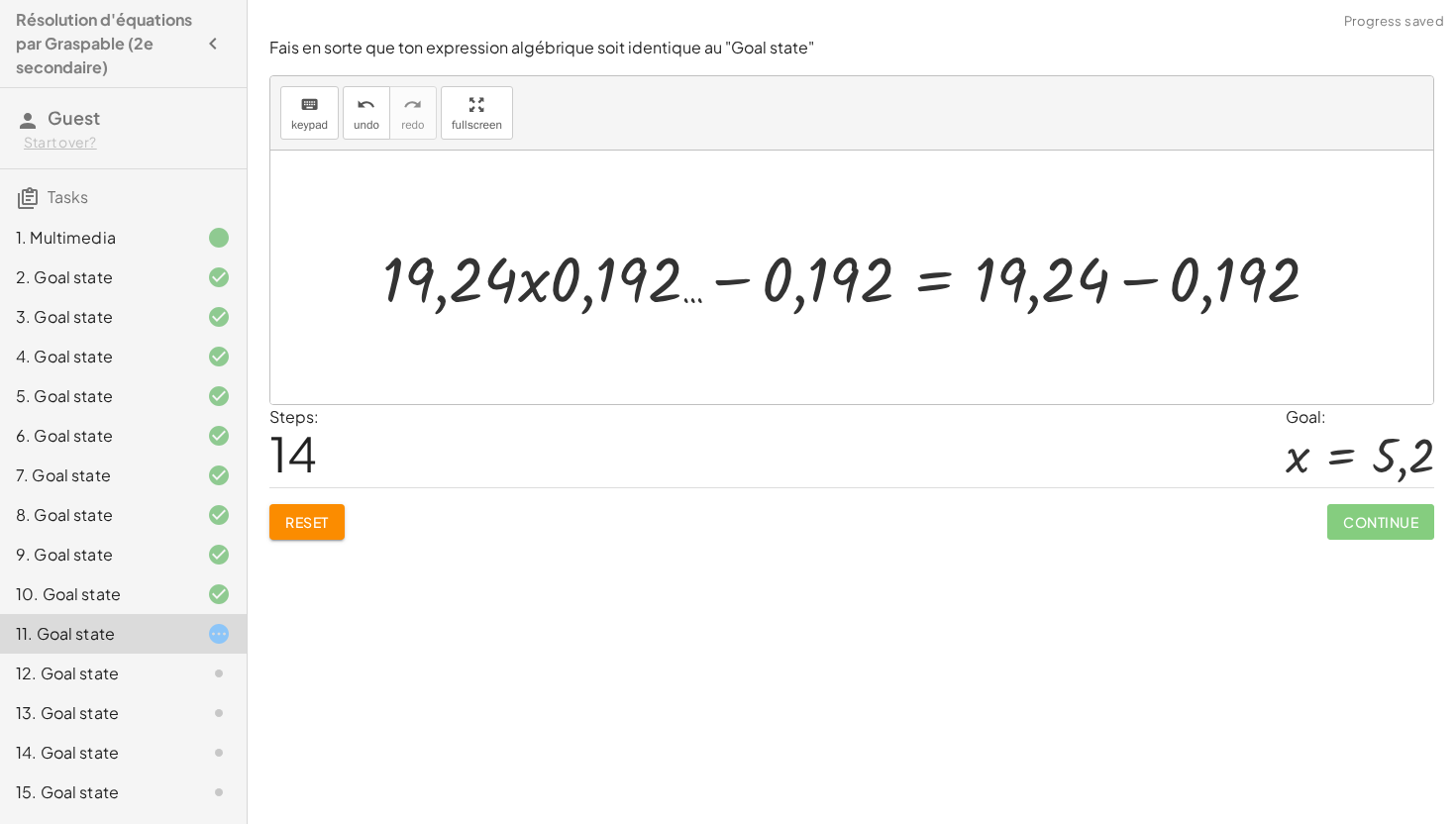 click at bounding box center (859, 276) 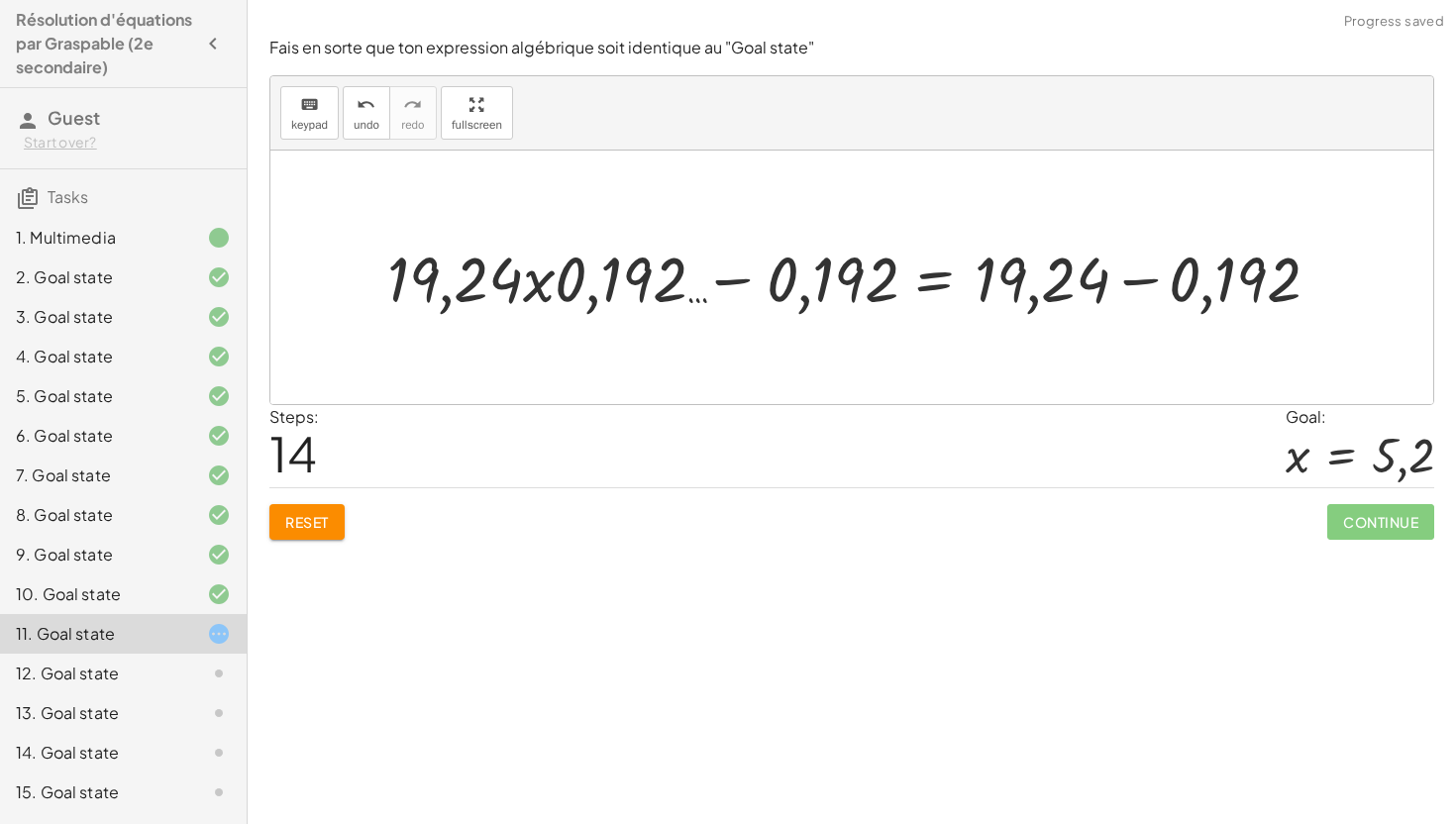 click at bounding box center [859, 276] 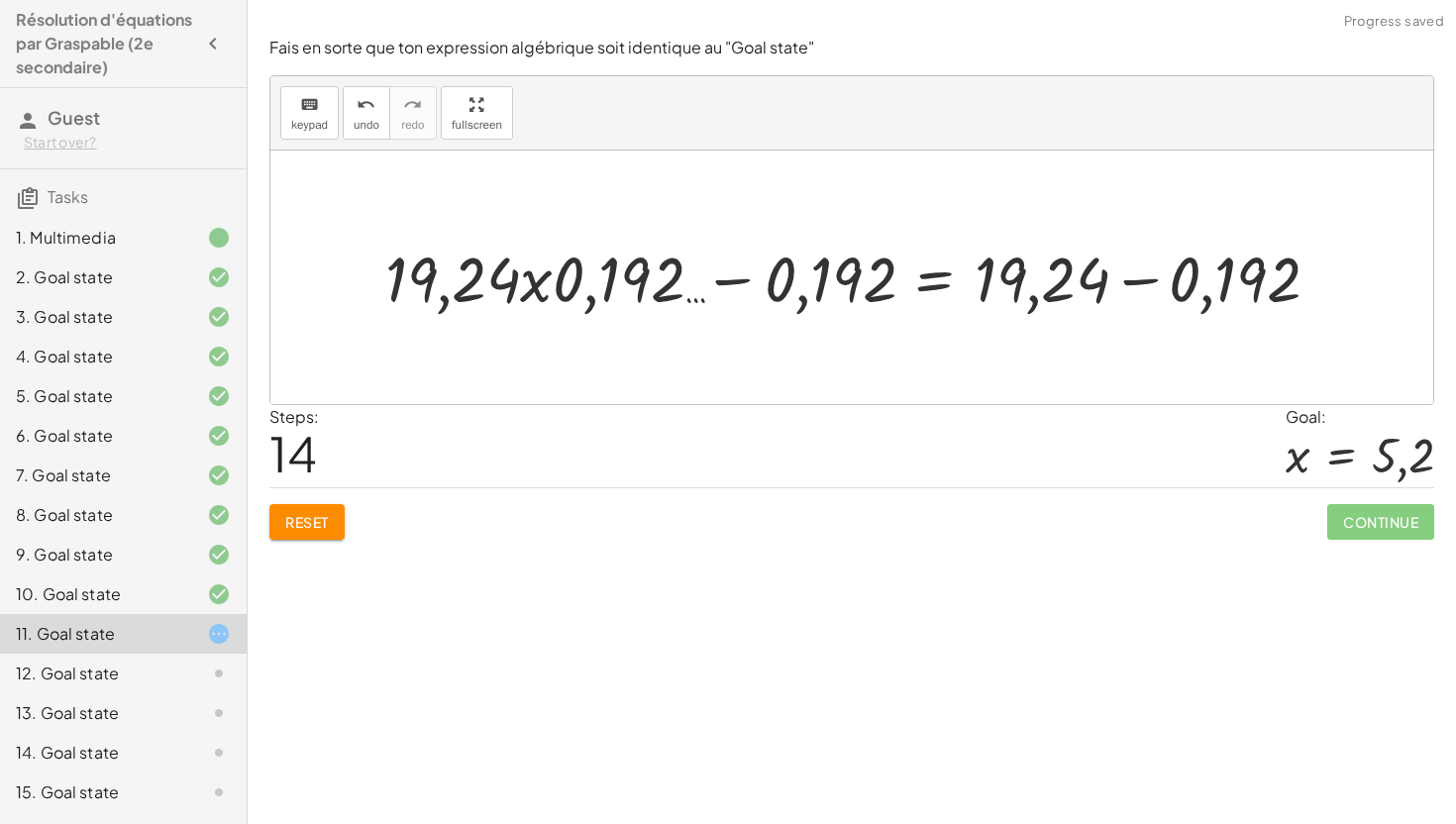 click at bounding box center [859, 276] 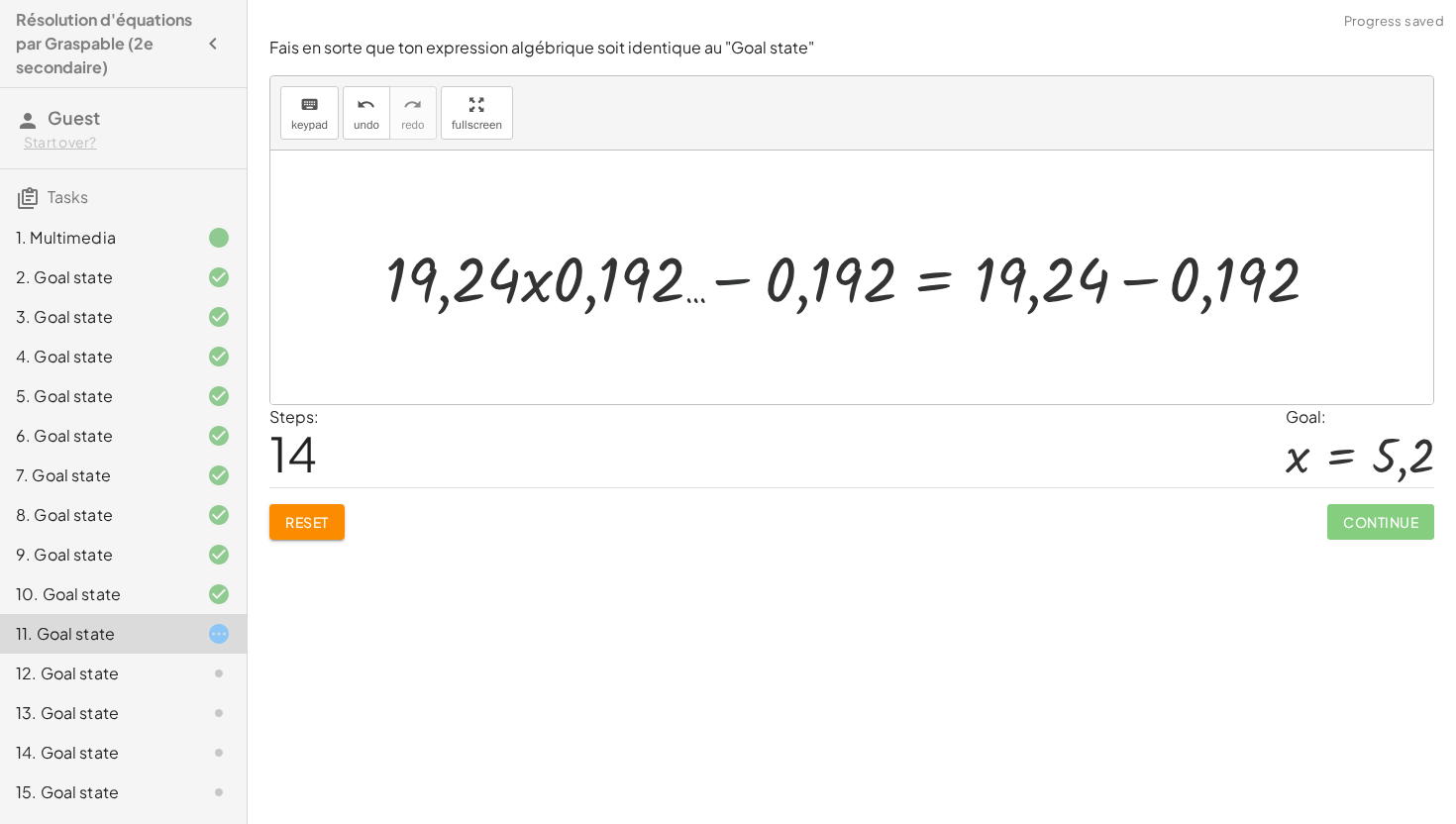 click at bounding box center (859, 276) 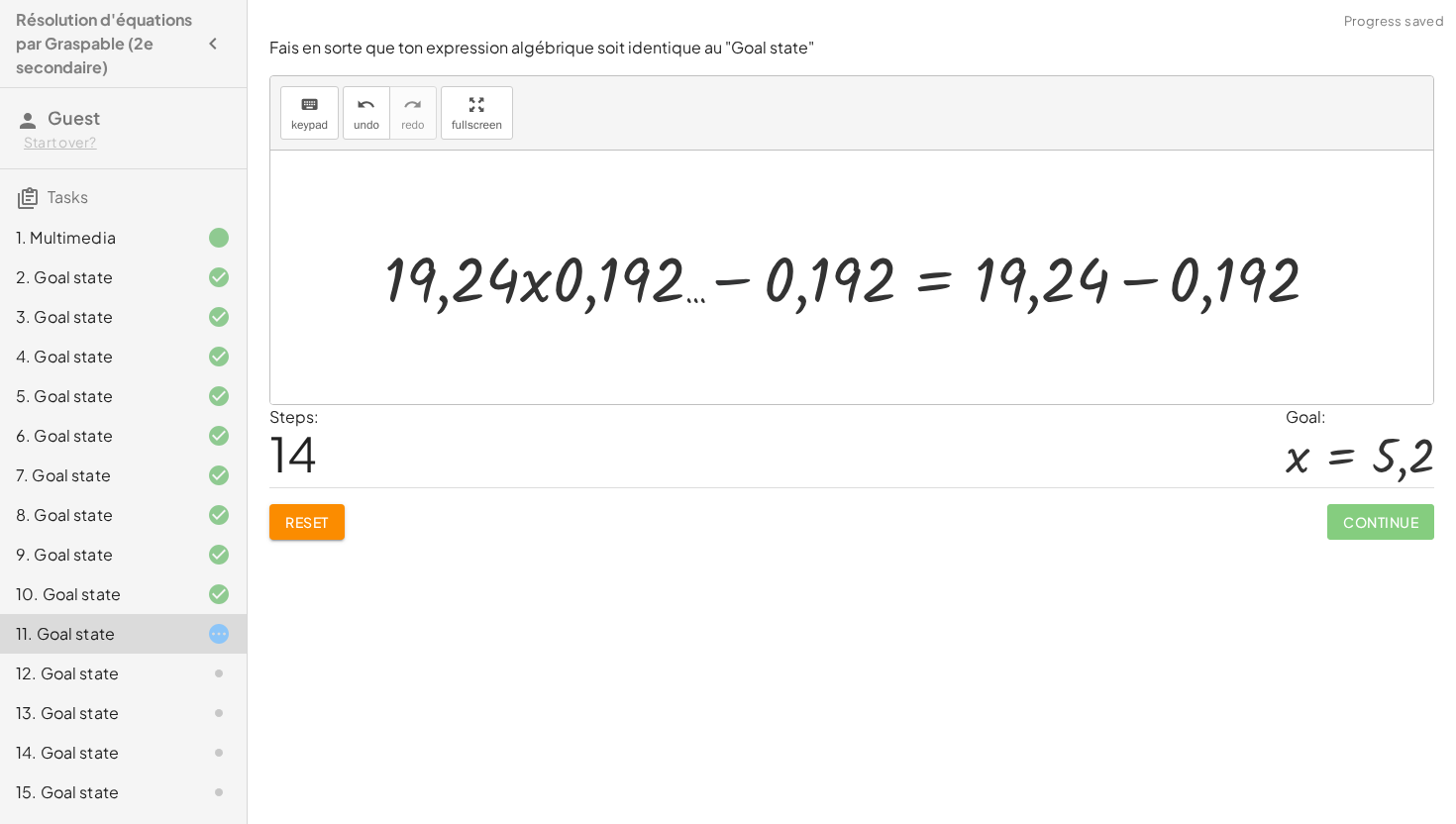 click at bounding box center [859, 276] 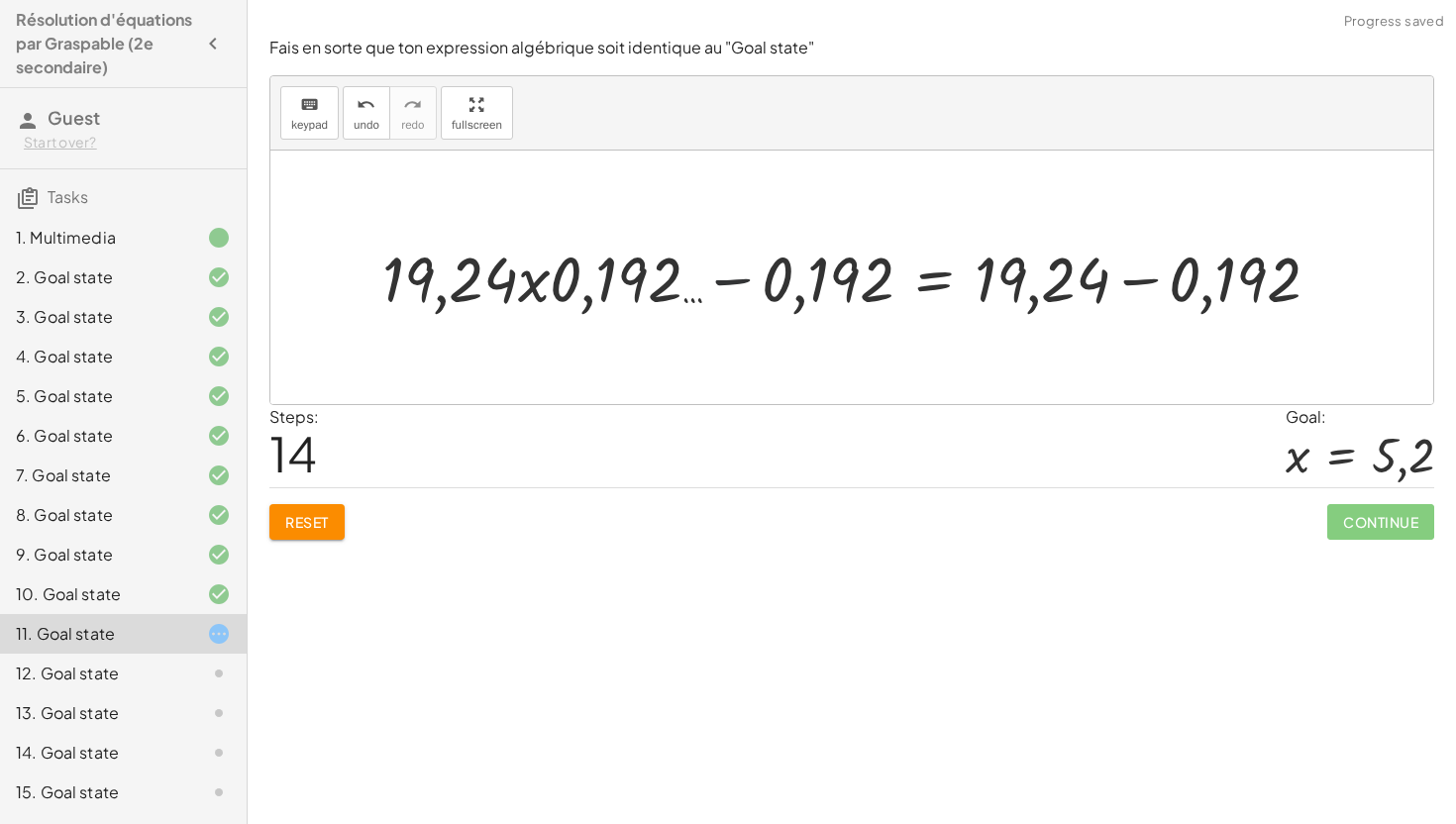 click at bounding box center [859, 276] 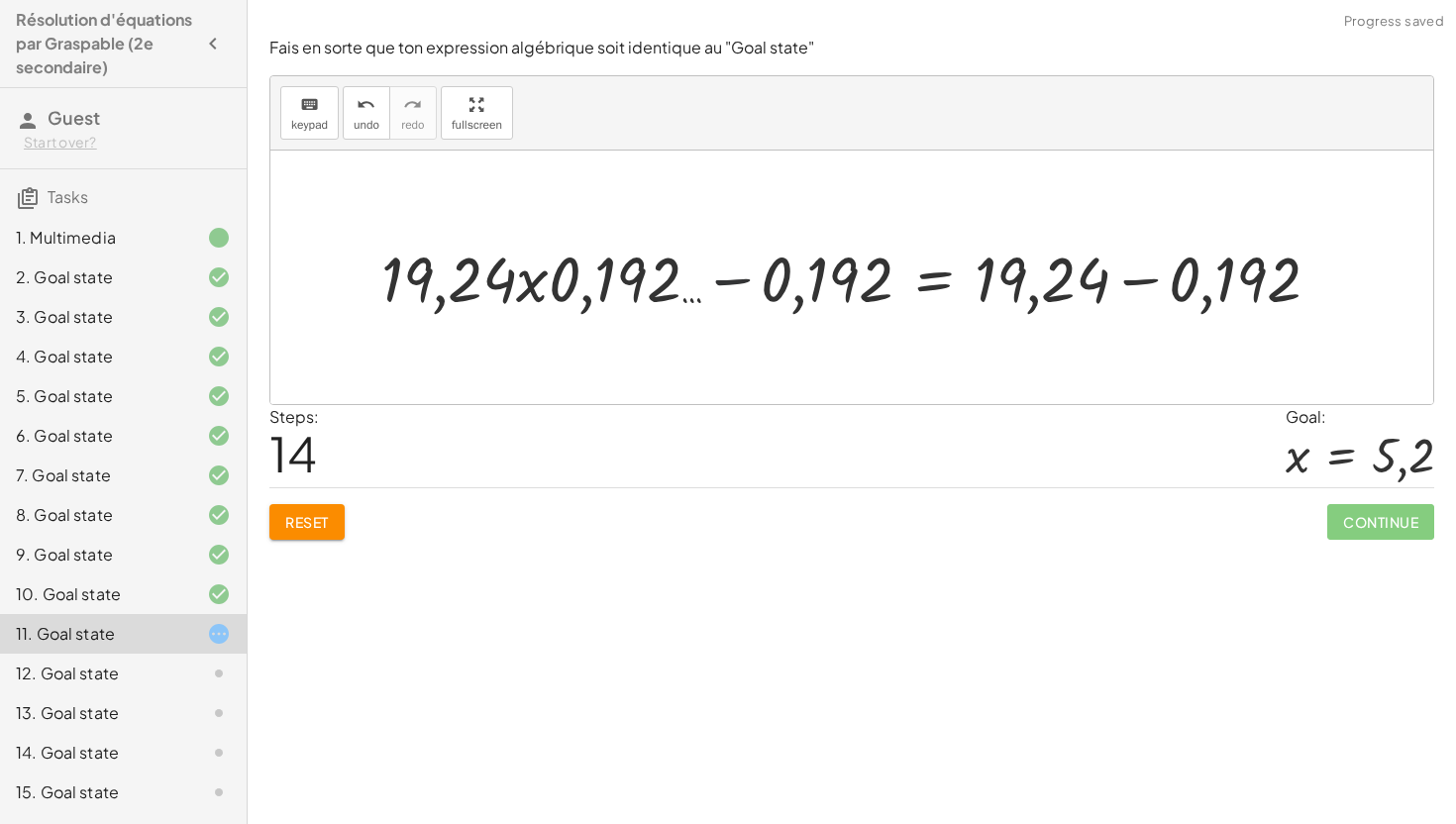 click at bounding box center [859, 276] 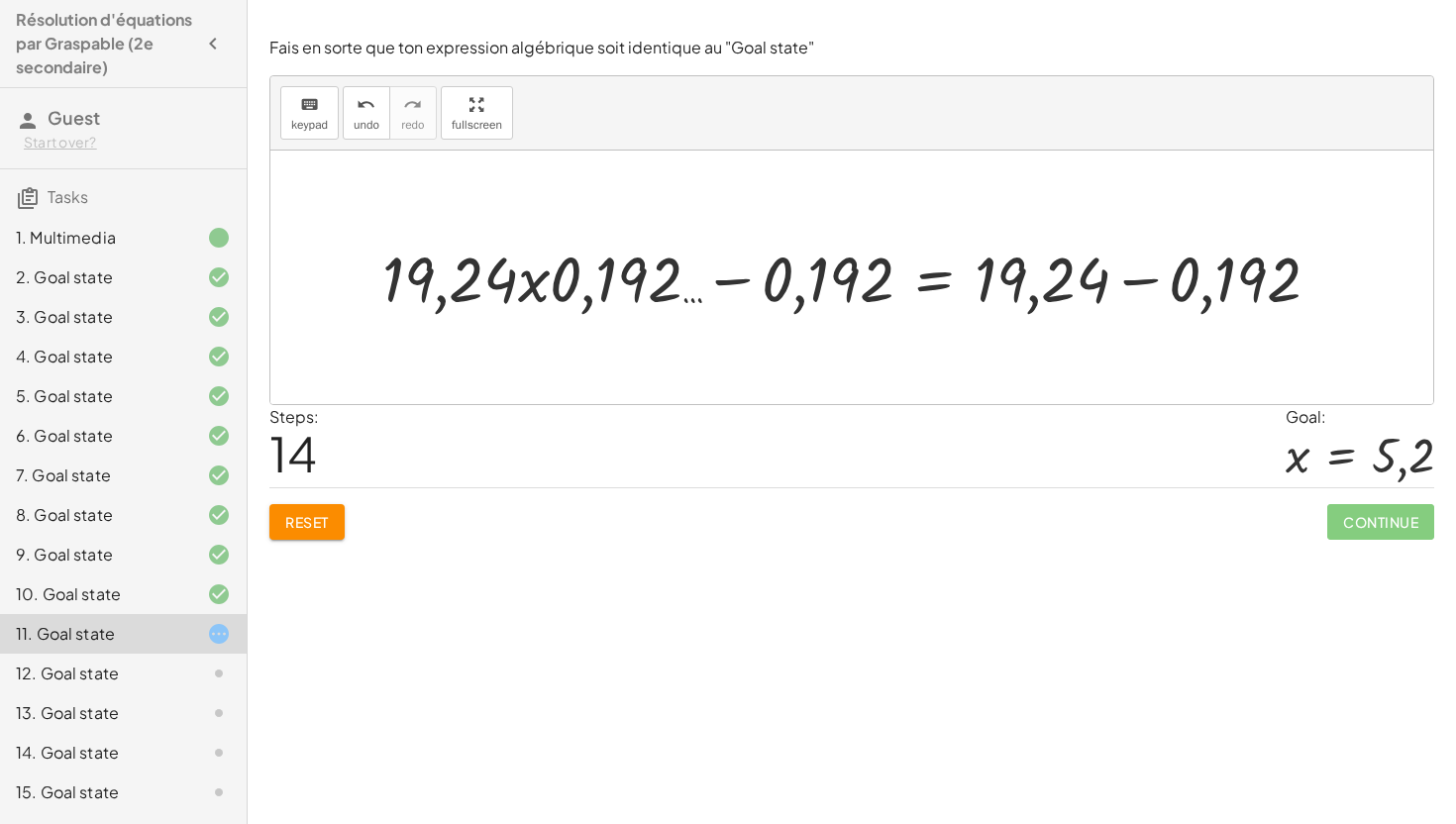 click at bounding box center [859, 276] 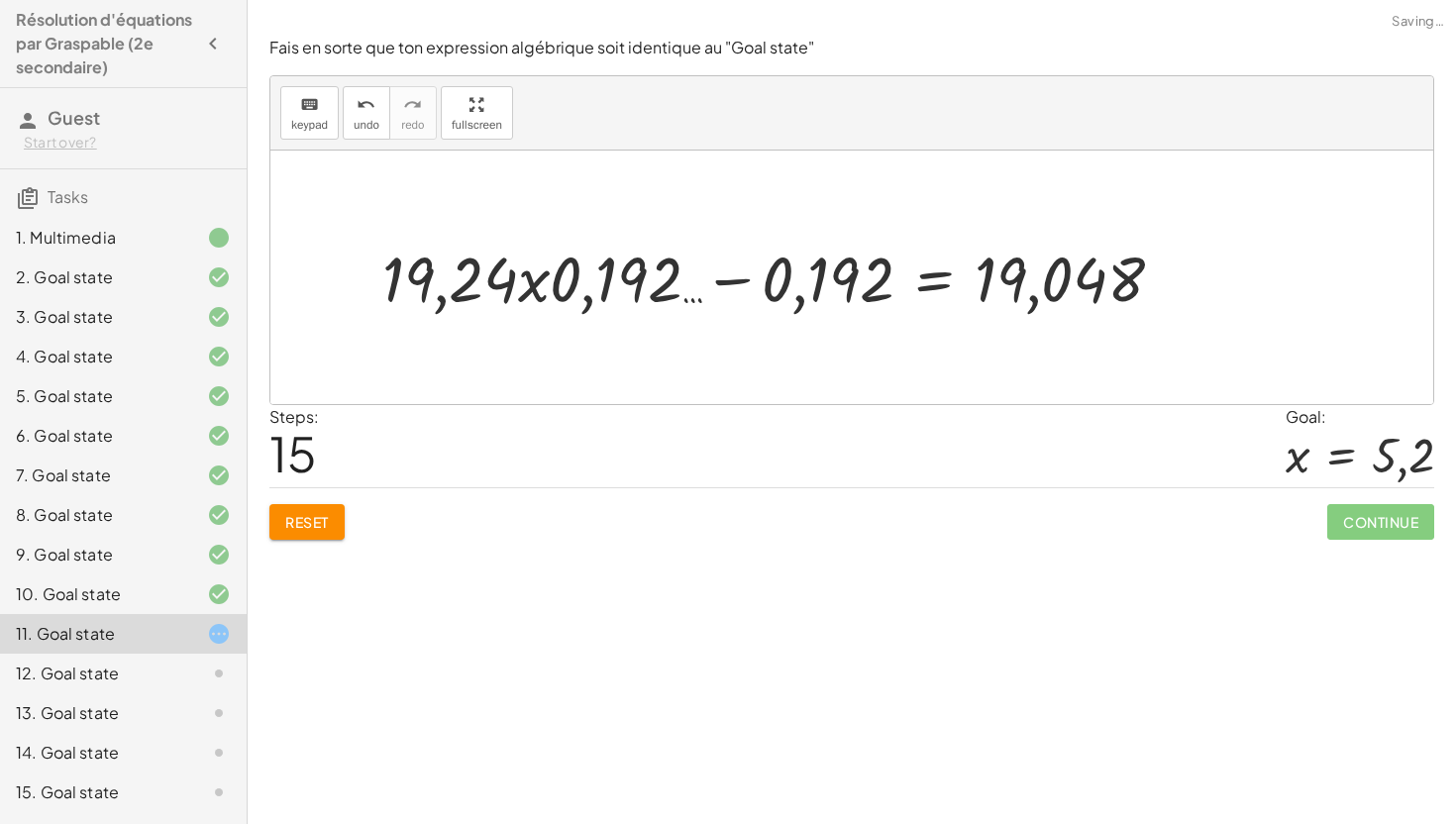 click at bounding box center (780, 276) 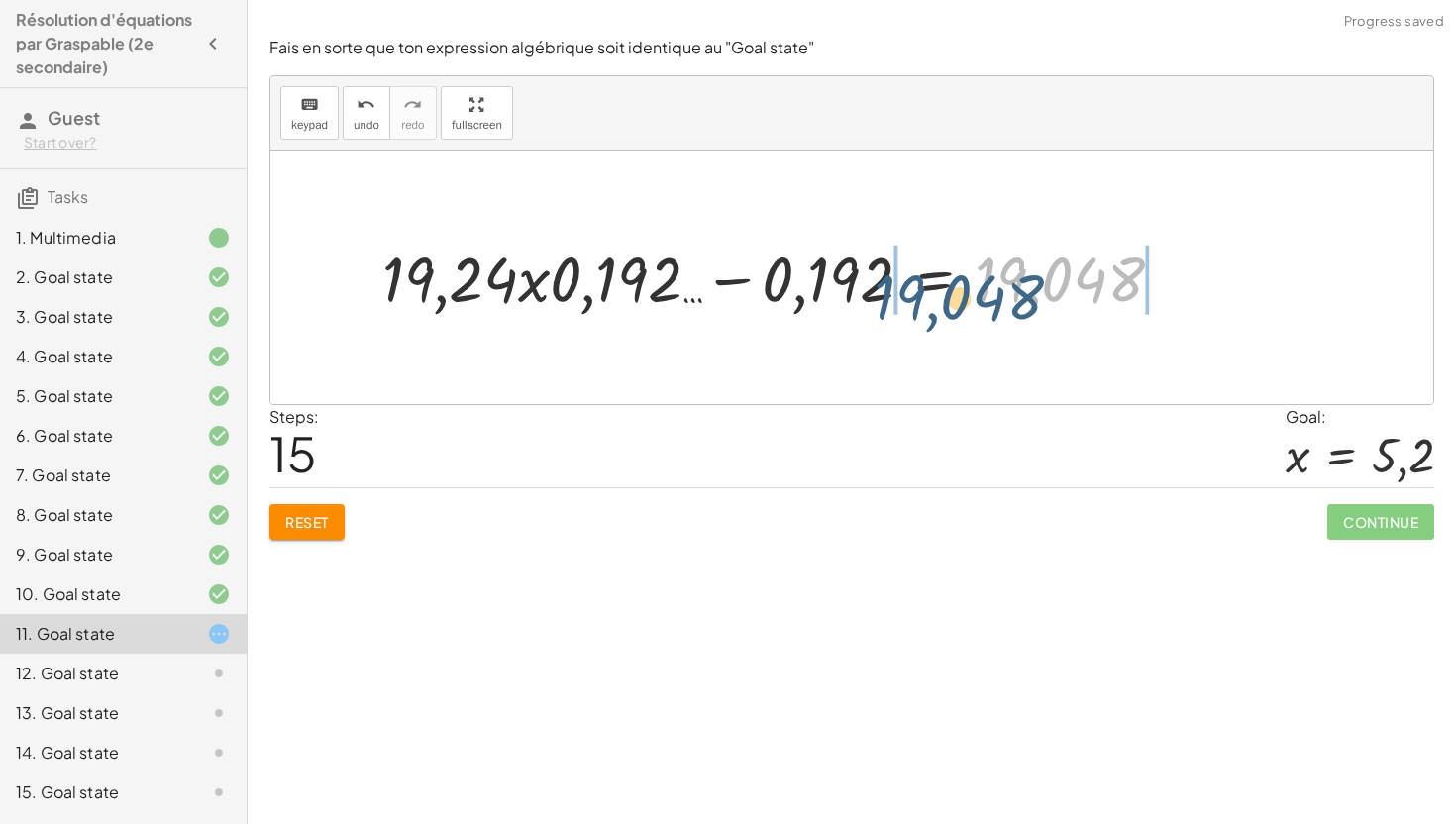 drag, startPoint x: 999, startPoint y: 275, endPoint x: 787, endPoint y: 283, distance: 212.15089 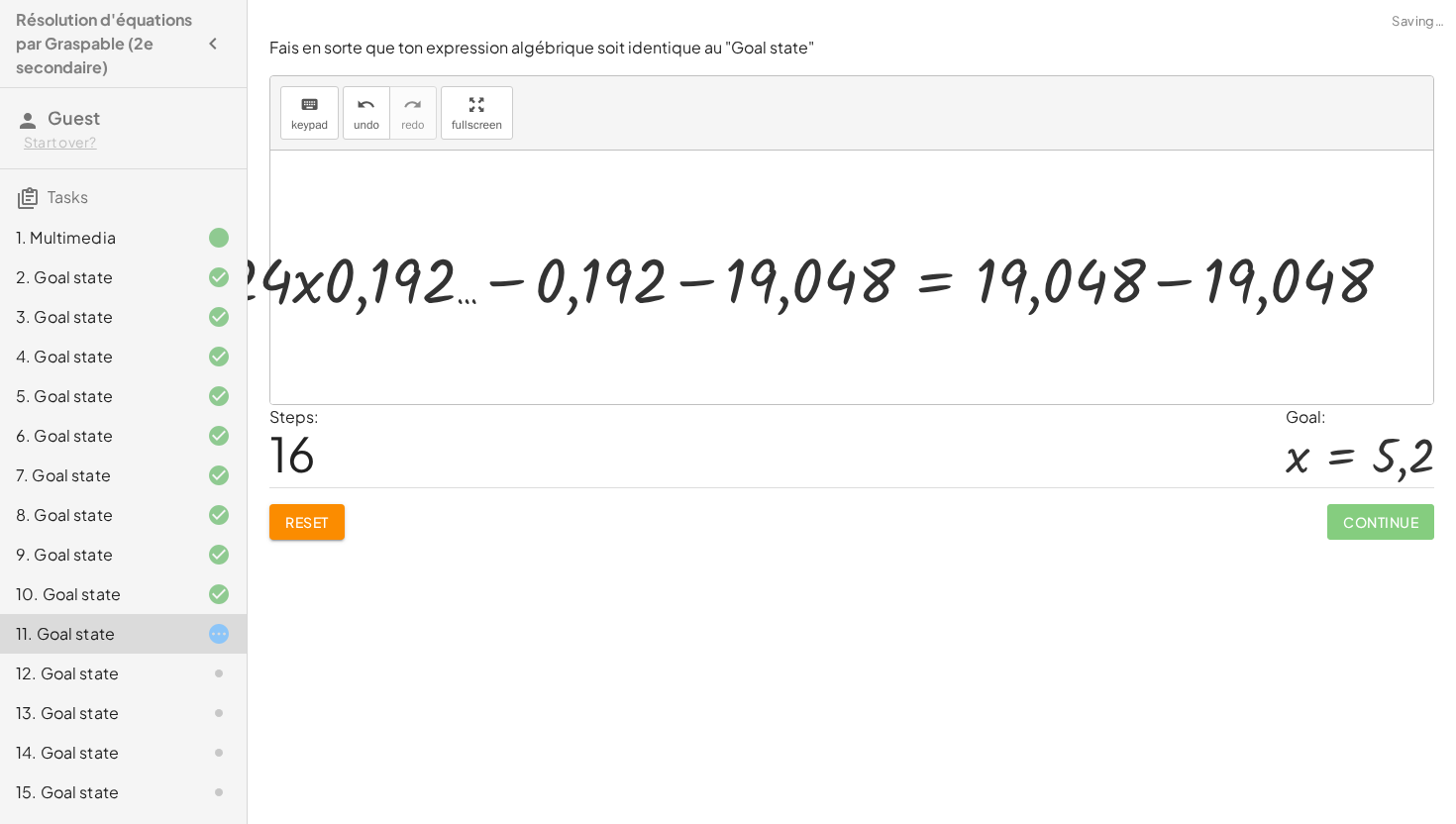 click at bounding box center [823, 276] 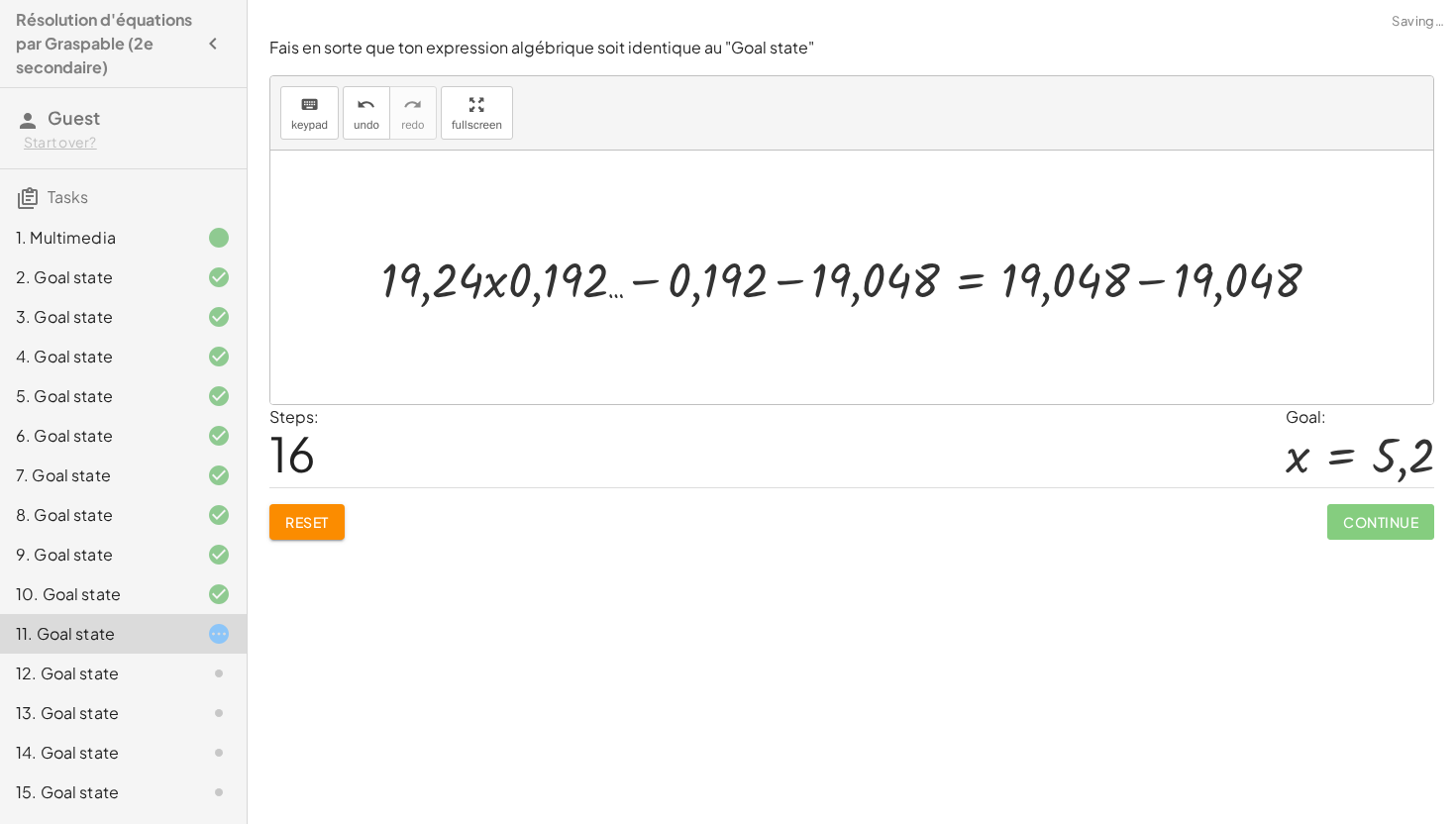 click at bounding box center (859, 276) 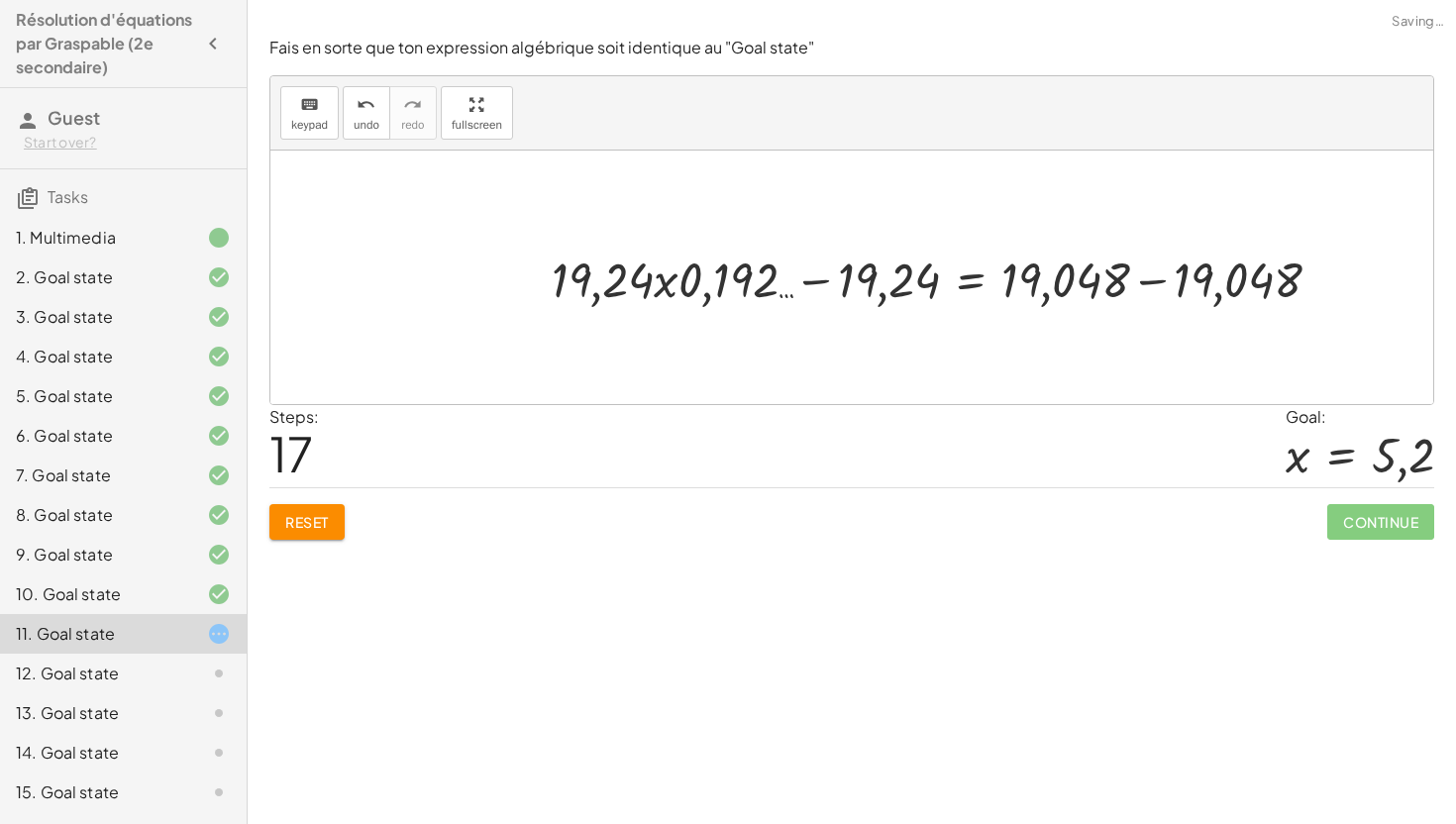 click at bounding box center (944, 276) 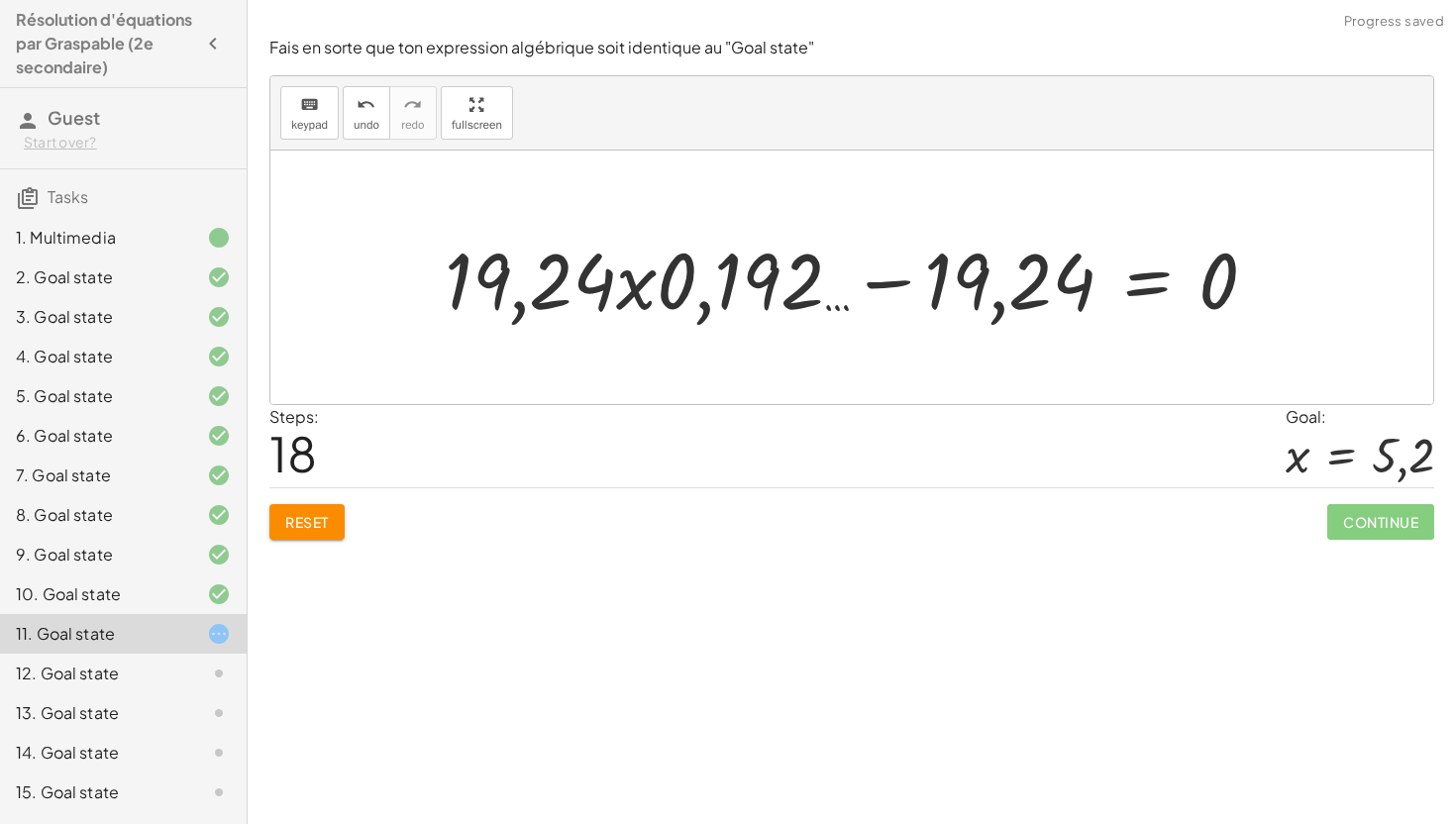 click at bounding box center [859, 277] 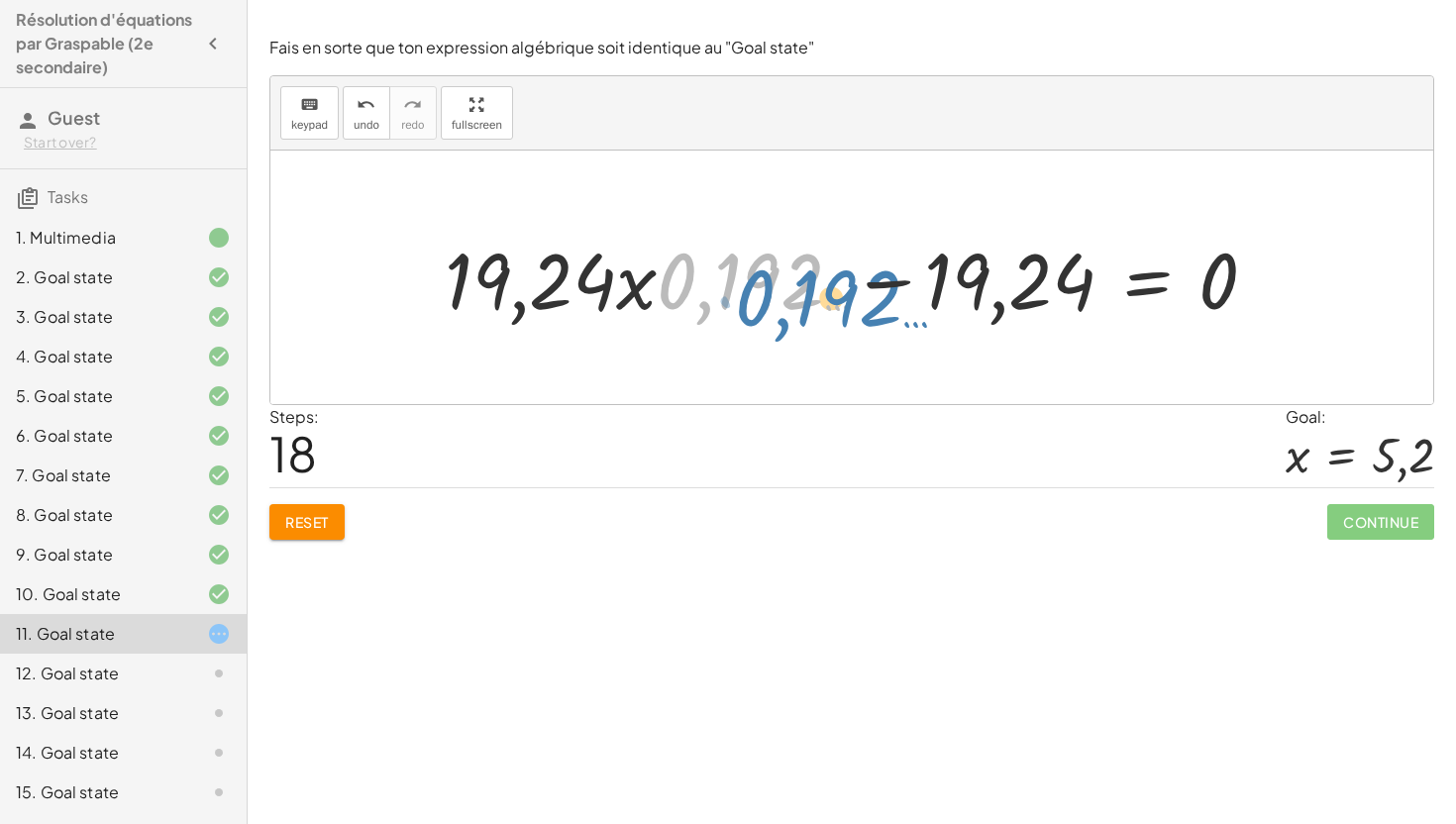 drag, startPoint x: 743, startPoint y: 294, endPoint x: 776, endPoint y: 285, distance: 34.20526 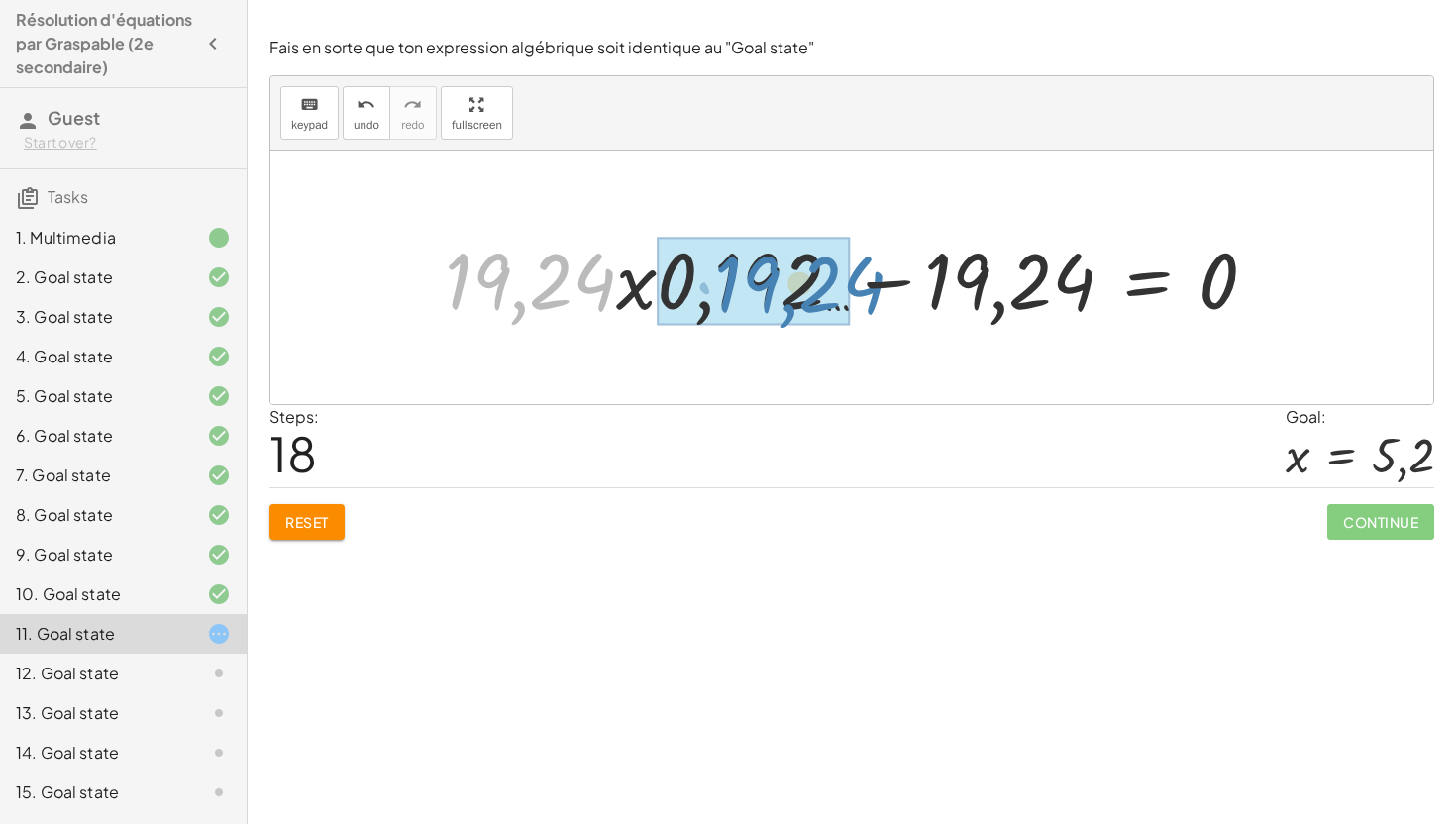 drag, startPoint x: 587, startPoint y: 279, endPoint x: 873, endPoint y: 247, distance: 287.78464 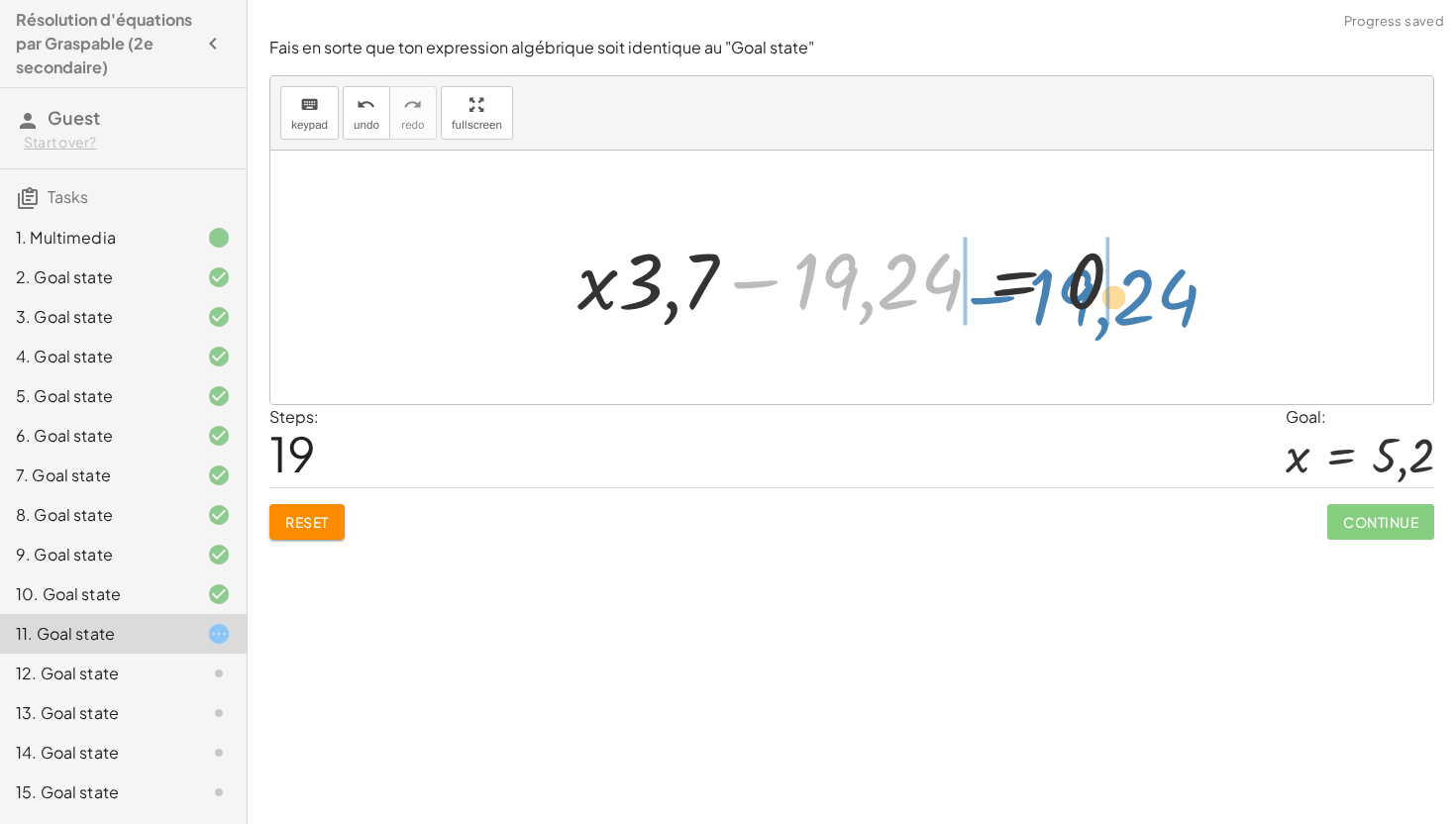drag, startPoint x: 852, startPoint y: 268, endPoint x: 1090, endPoint y: 277, distance: 238.17011 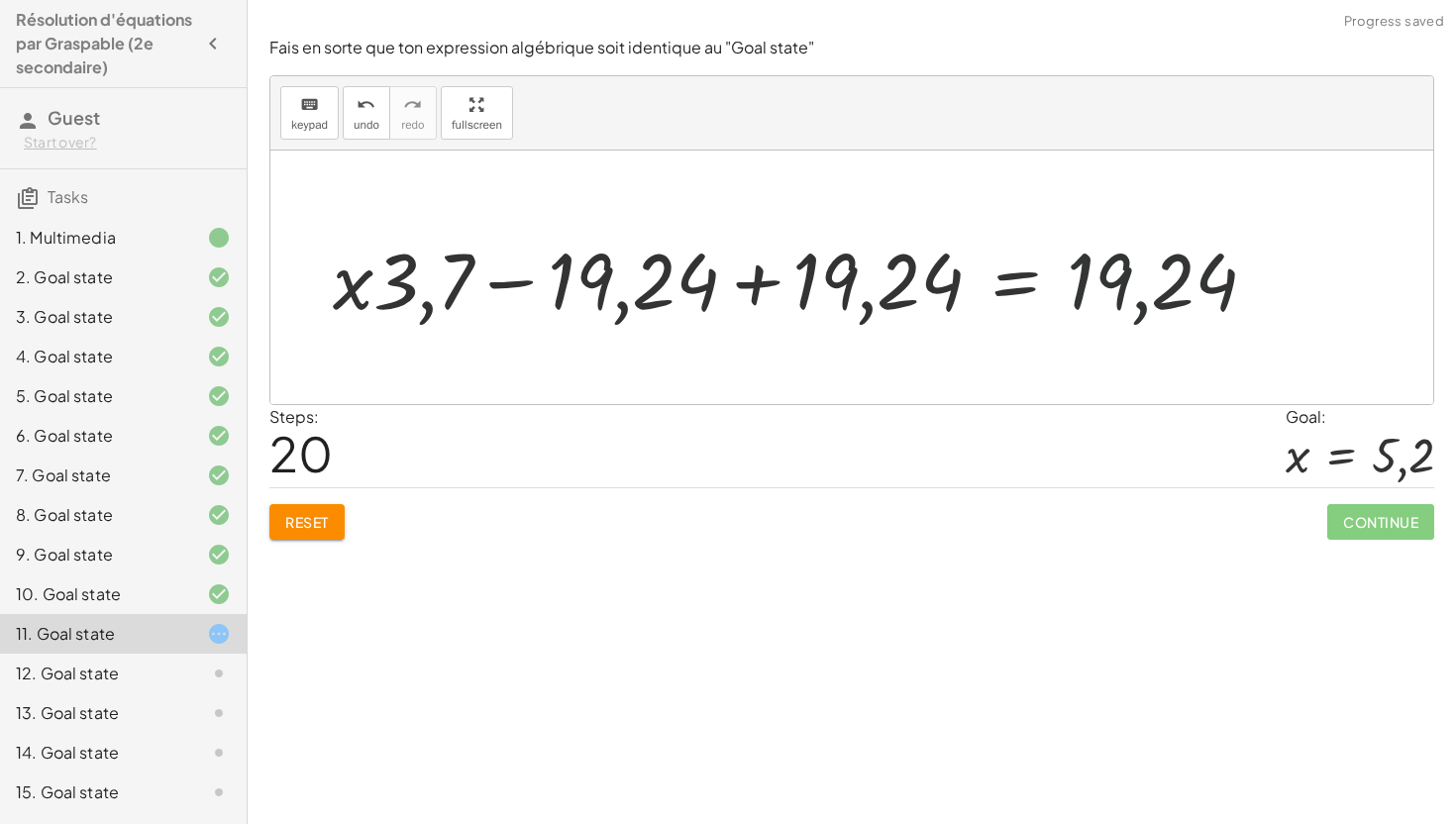 drag, startPoint x: 1136, startPoint y: 291, endPoint x: 1110, endPoint y: 289, distance: 26.07681 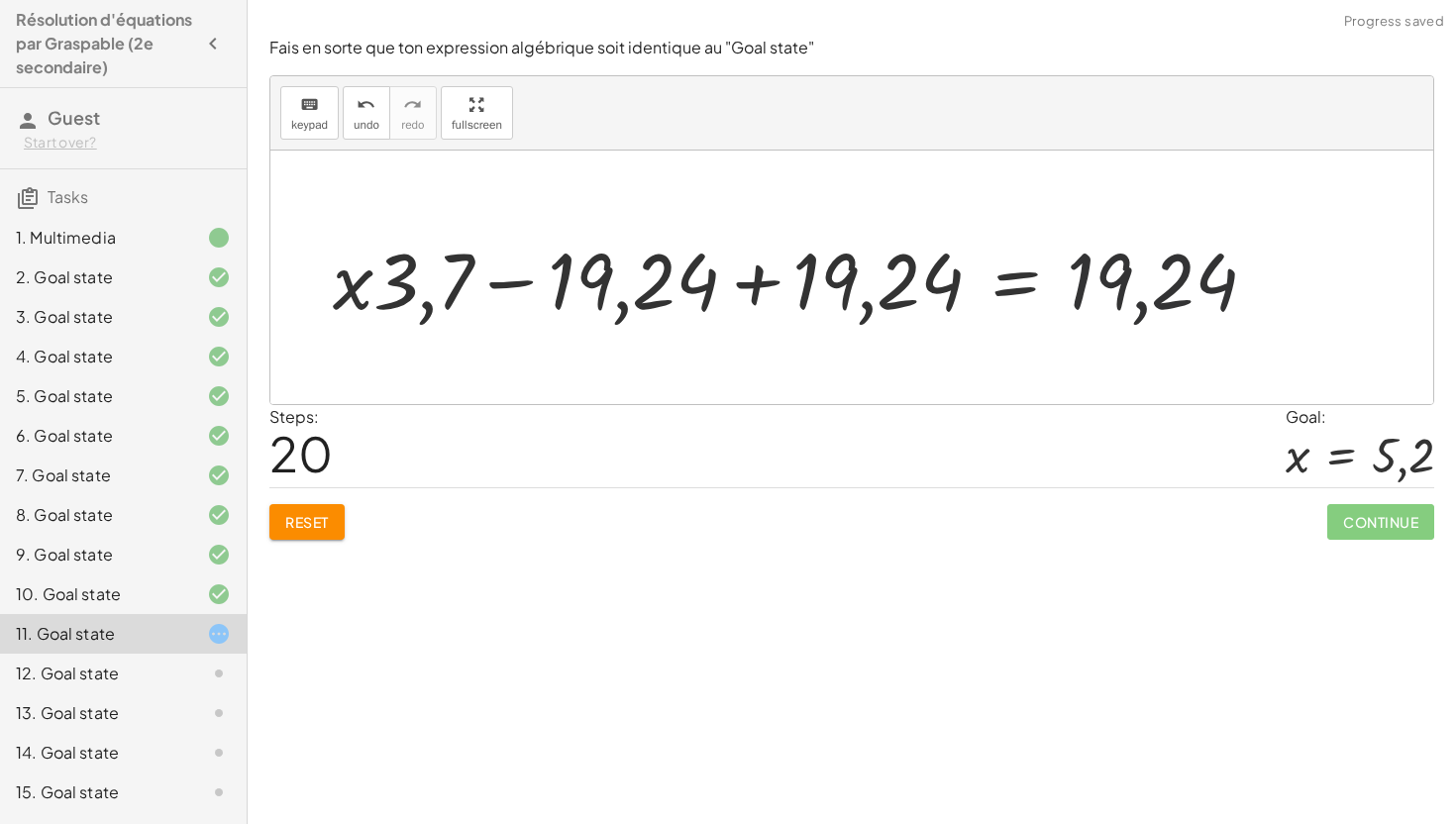 click at bounding box center (802, 277) 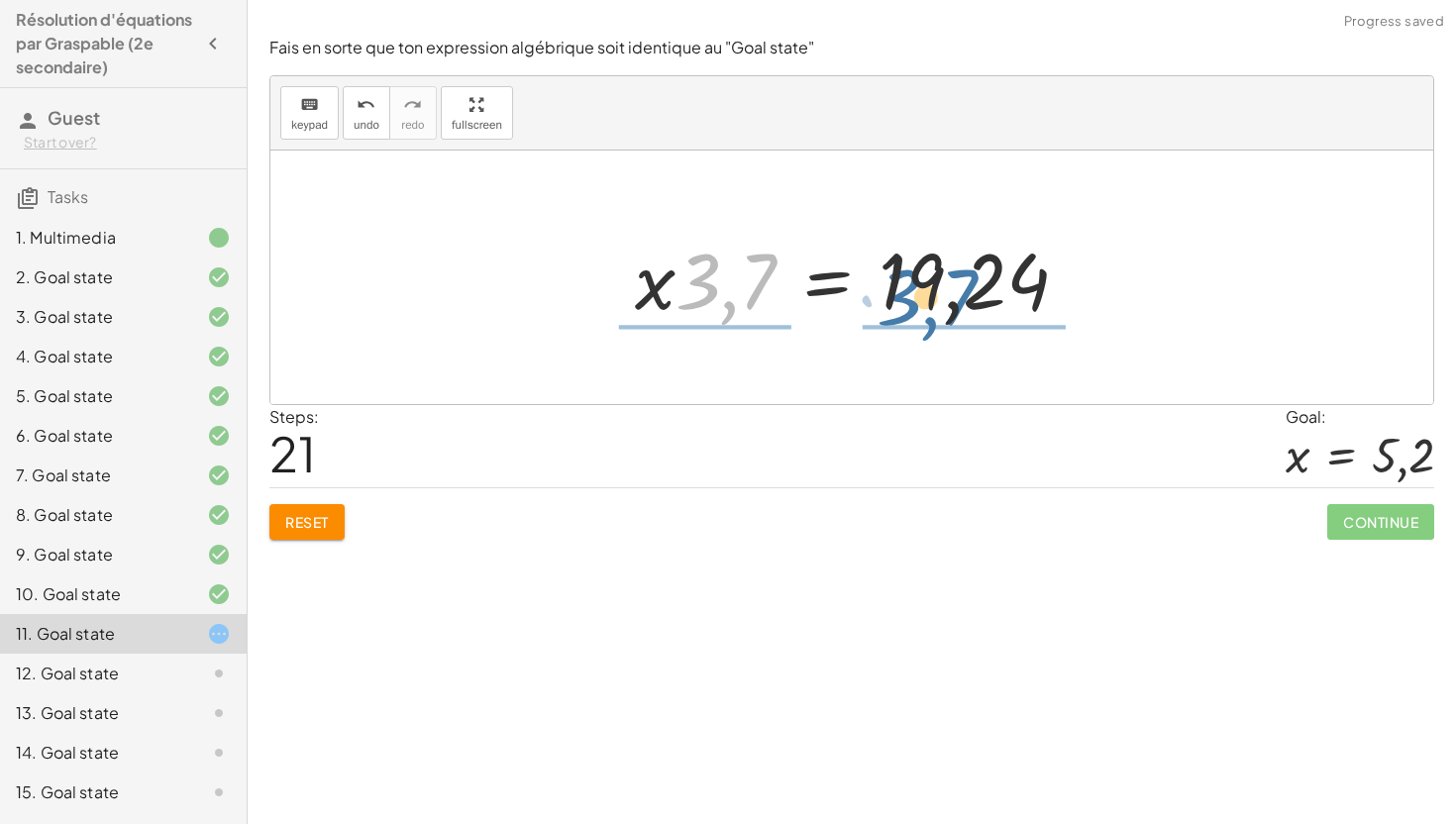 drag, startPoint x: 753, startPoint y: 273, endPoint x: 1021, endPoint y: 236, distance: 270.54205 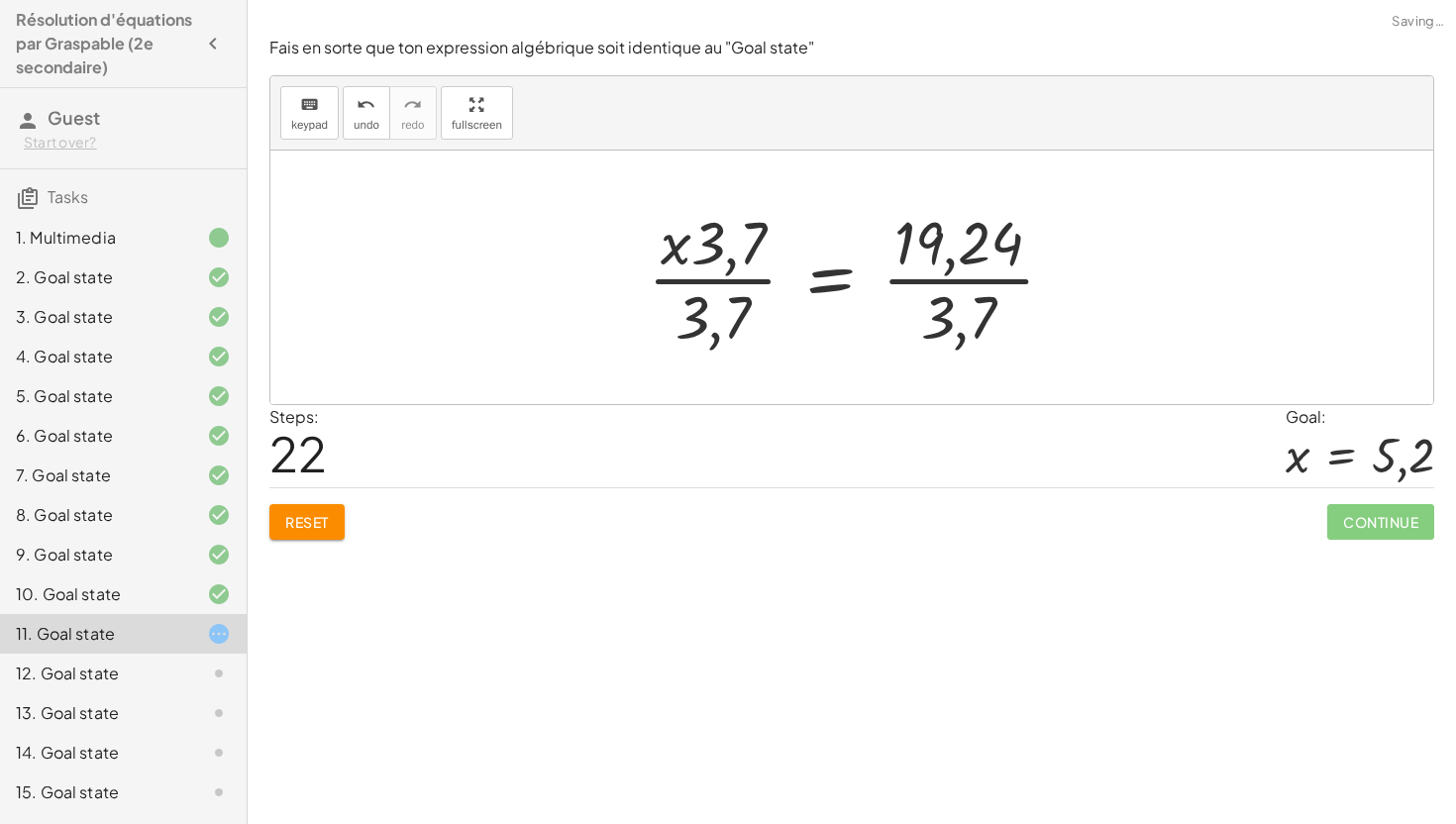 click at bounding box center [859, 277] 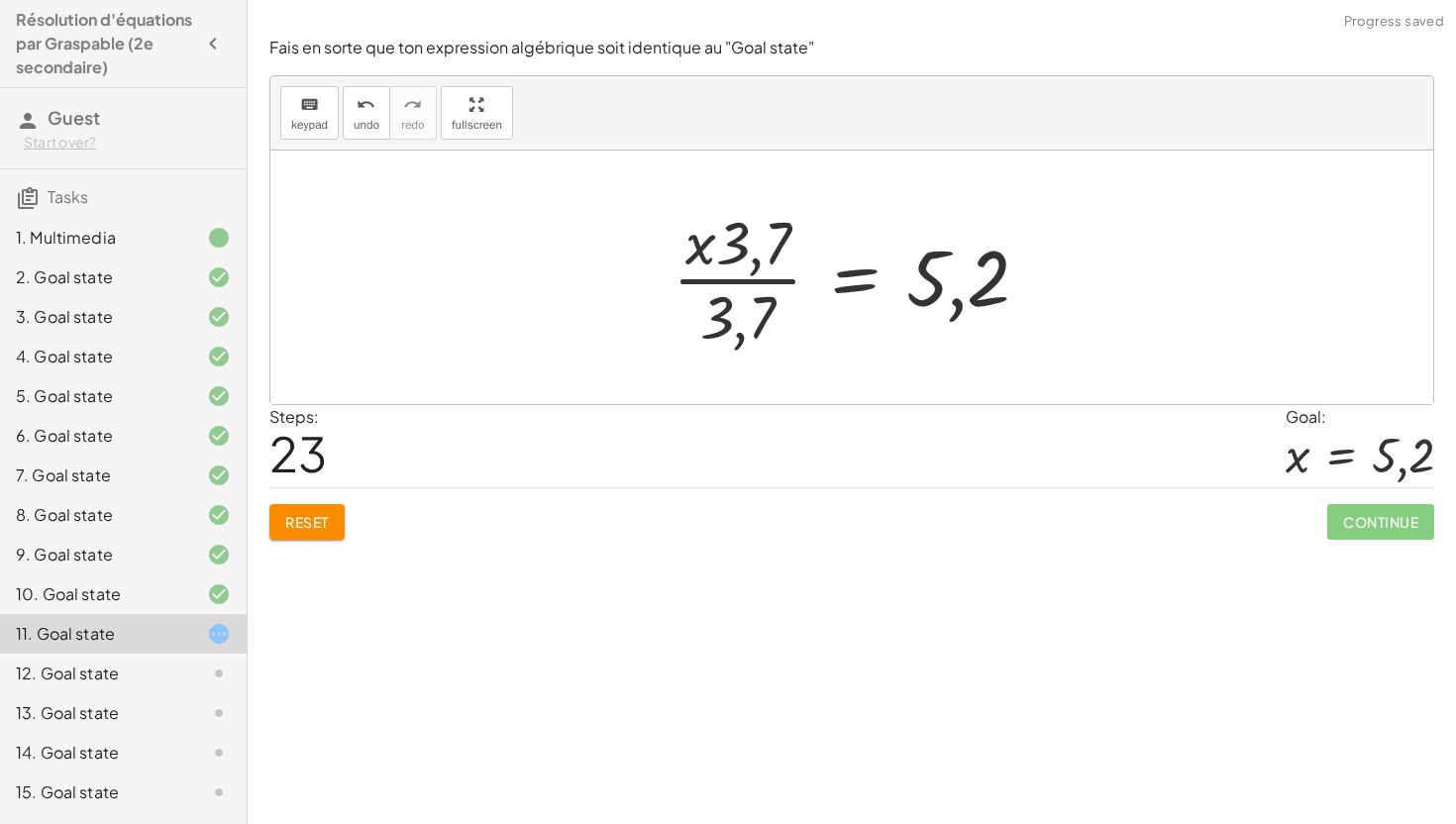 click at bounding box center (859, 277) 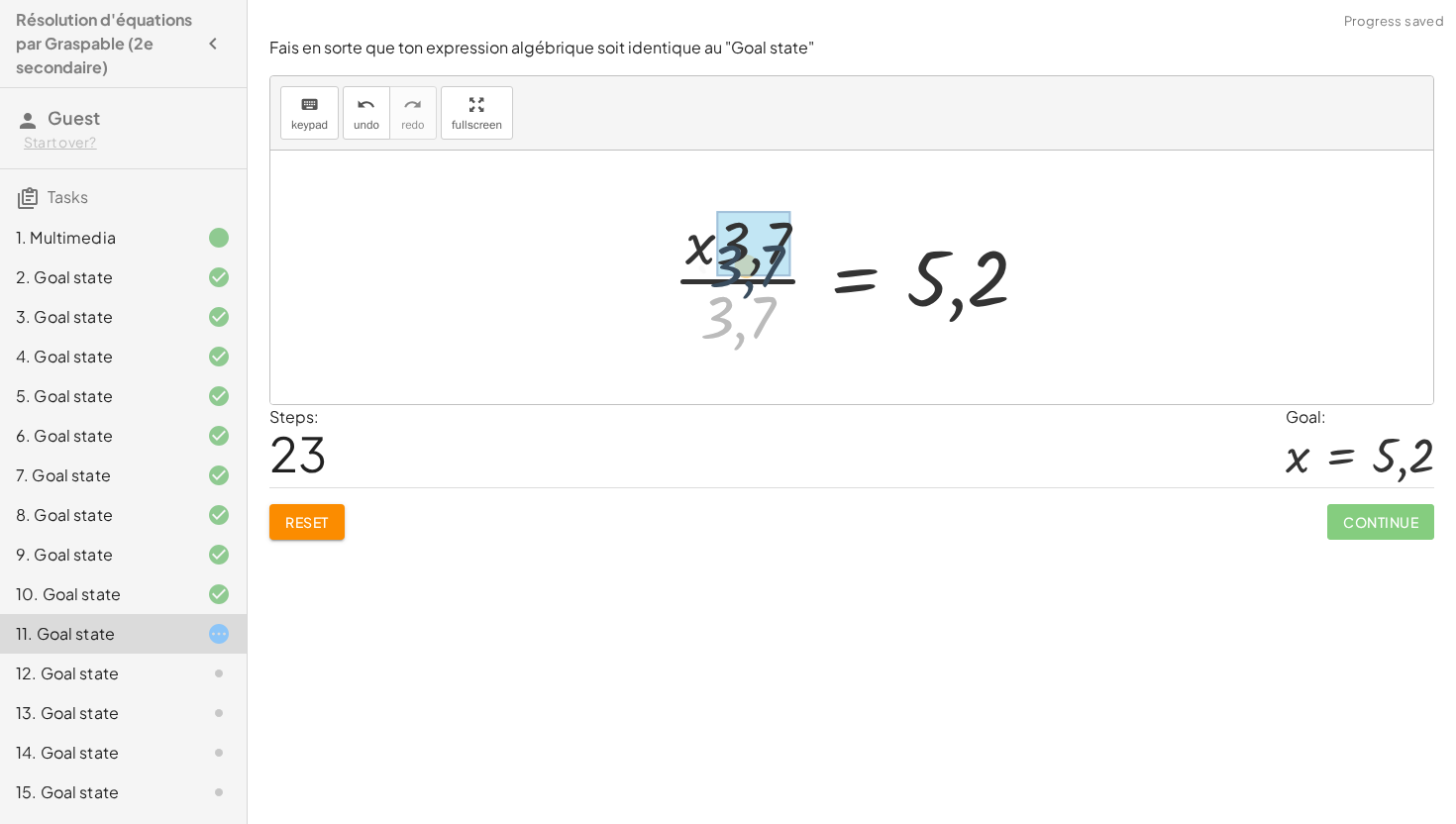 drag, startPoint x: 753, startPoint y: 313, endPoint x: 763, endPoint y: 230, distance: 83.60024 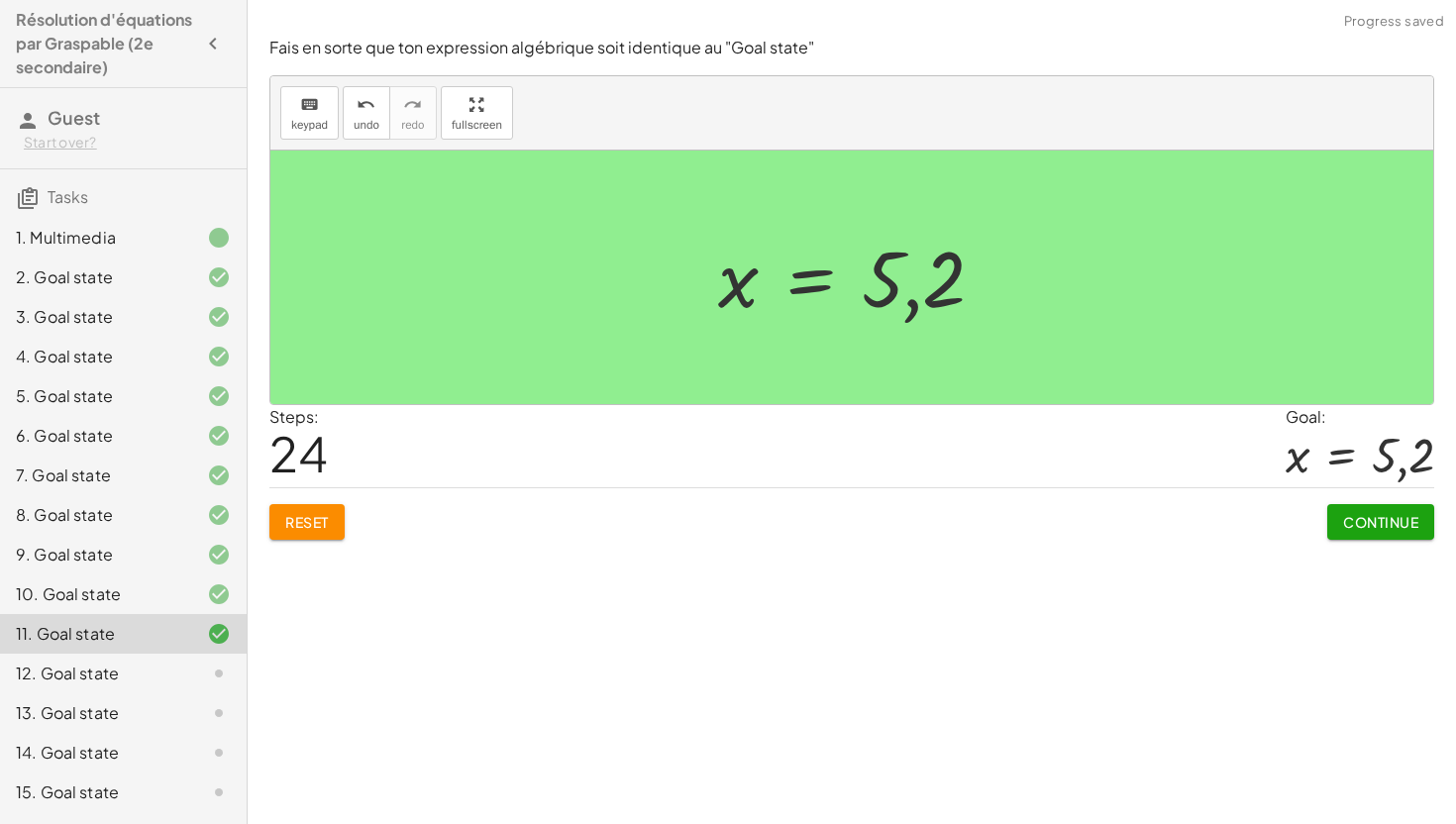 click on "Continue" 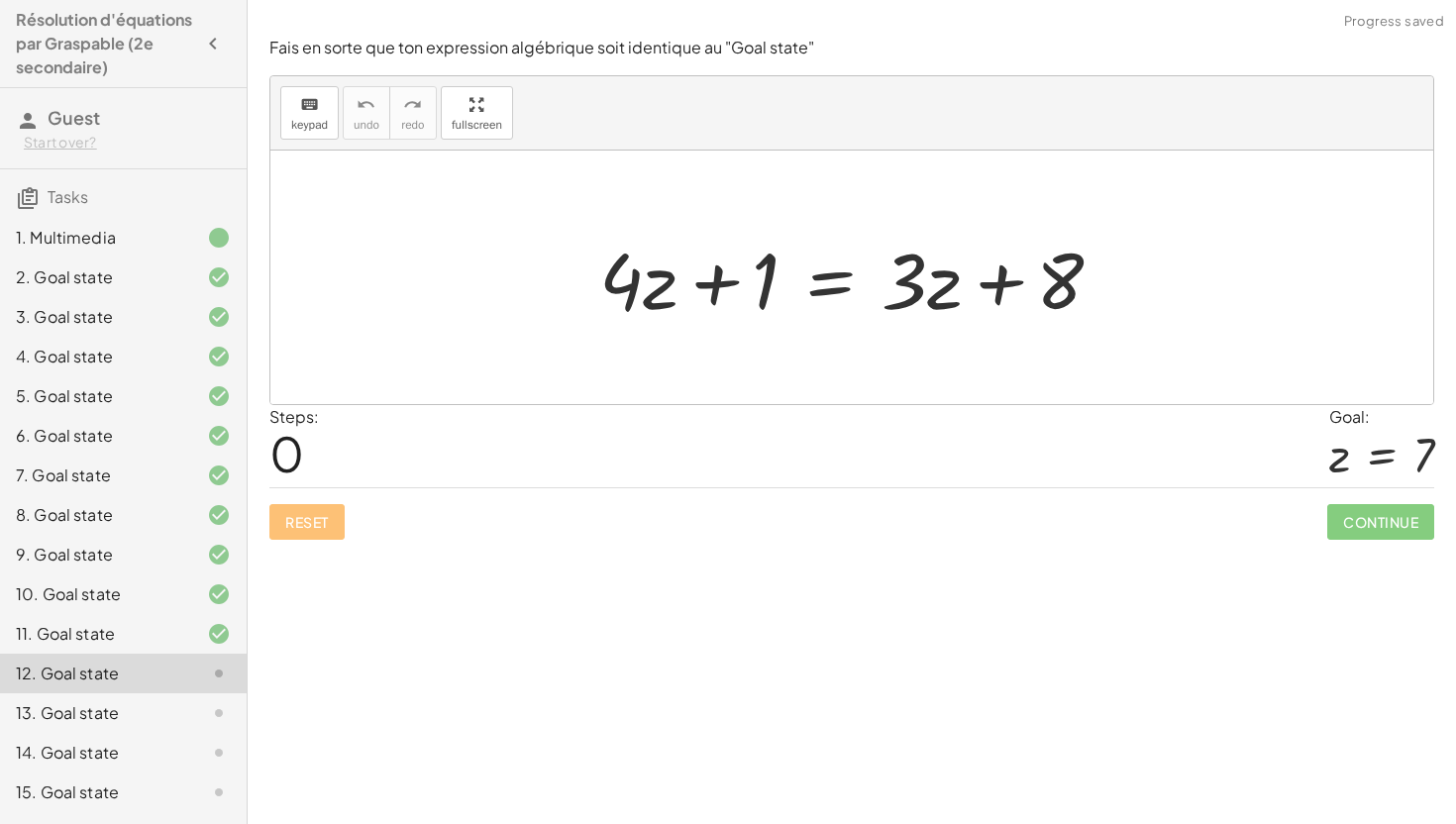 click at bounding box center (859, 277) 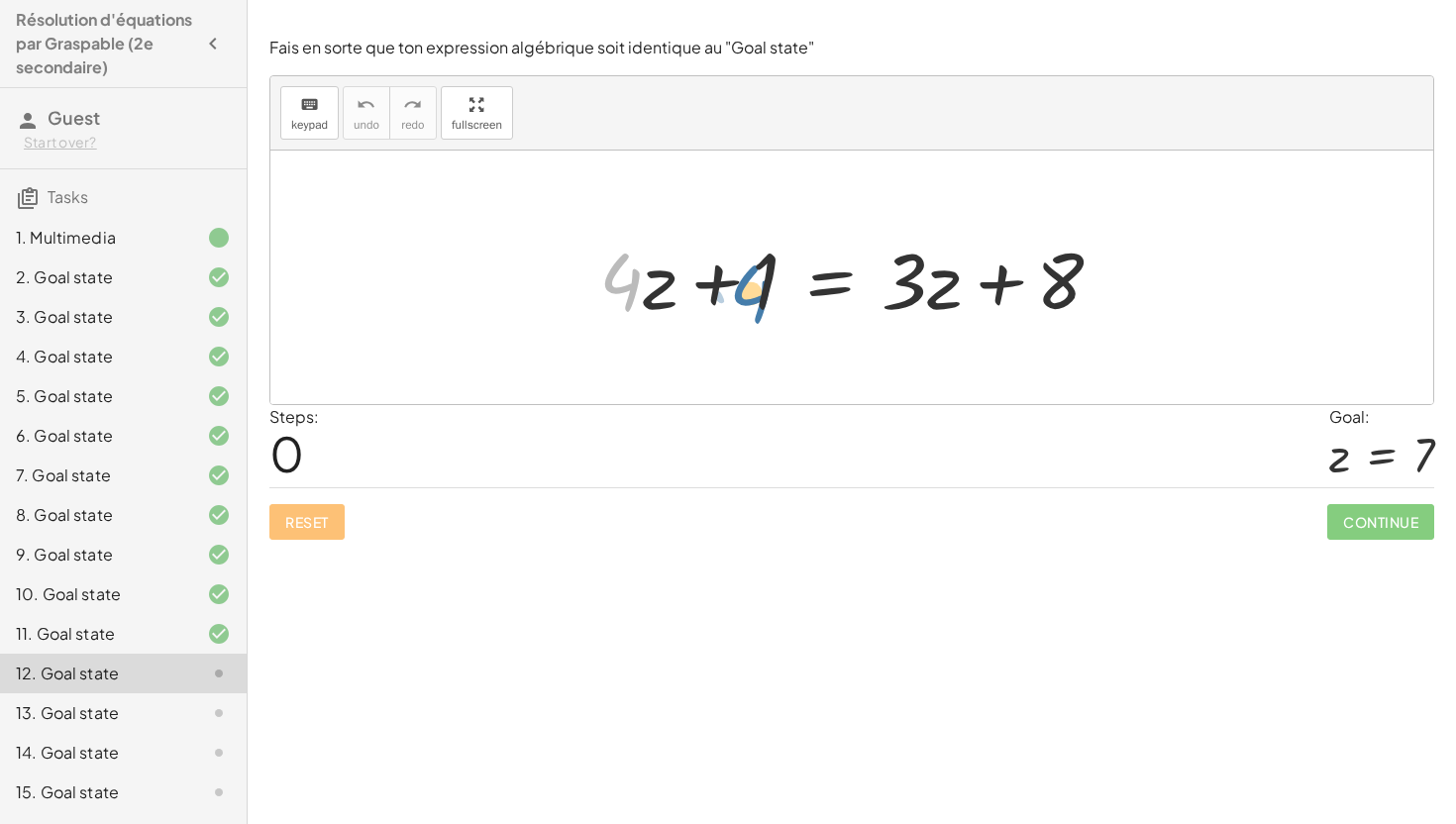drag, startPoint x: 612, startPoint y: 289, endPoint x: 744, endPoint y: 301, distance: 132.54433 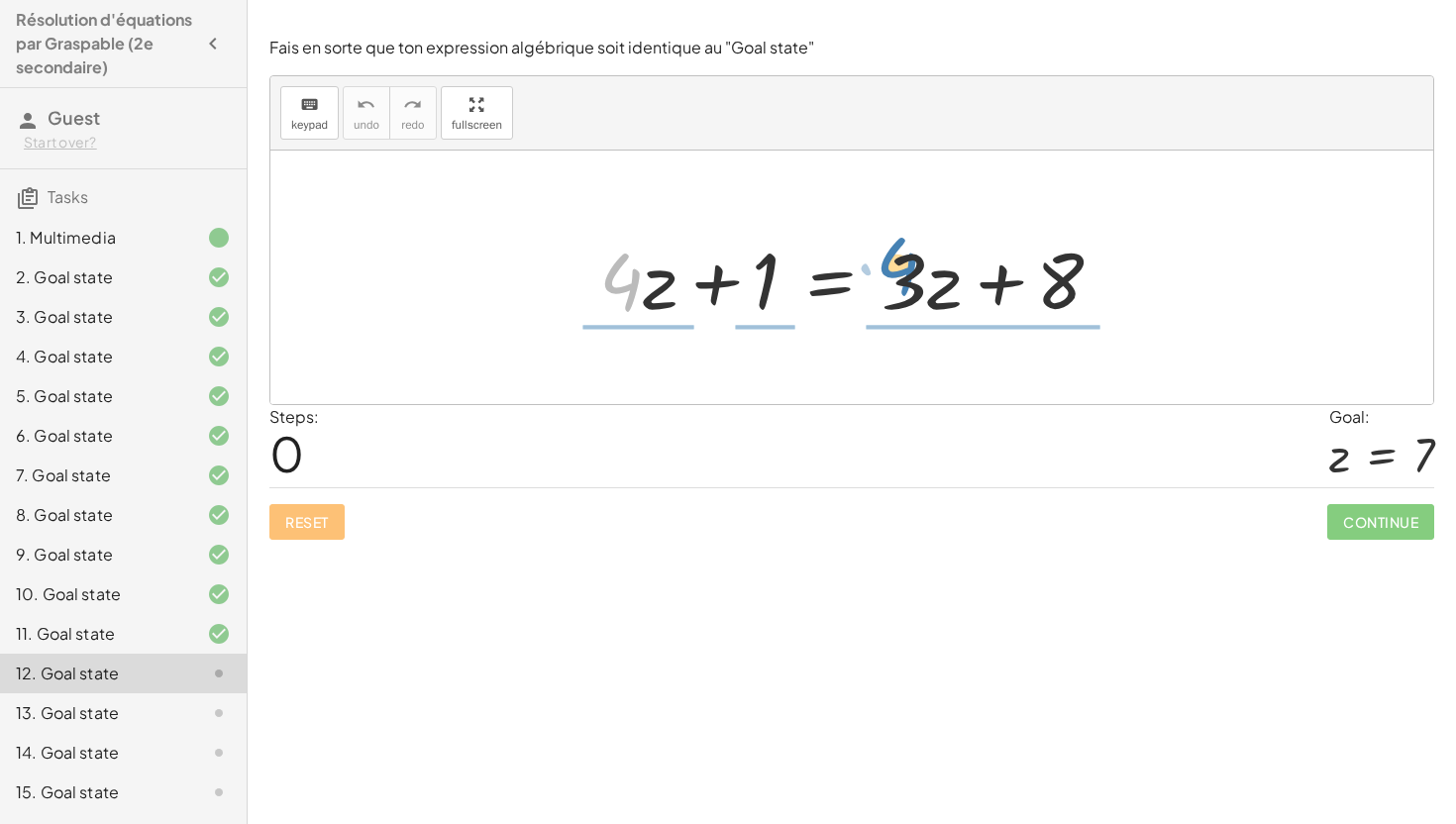 drag, startPoint x: 624, startPoint y: 285, endPoint x: 948, endPoint y: 256, distance: 325.29525 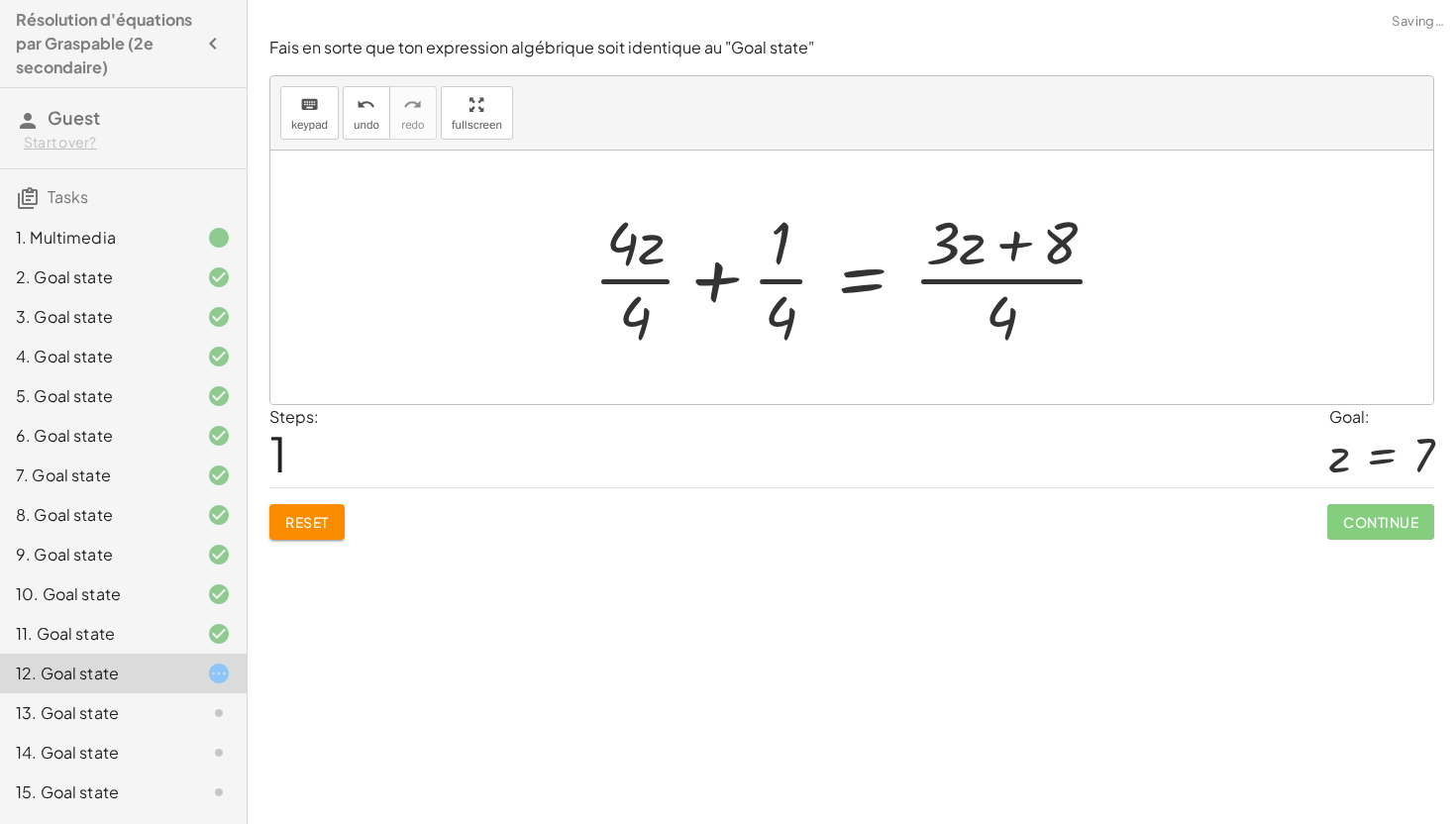 click at bounding box center [859, 277] 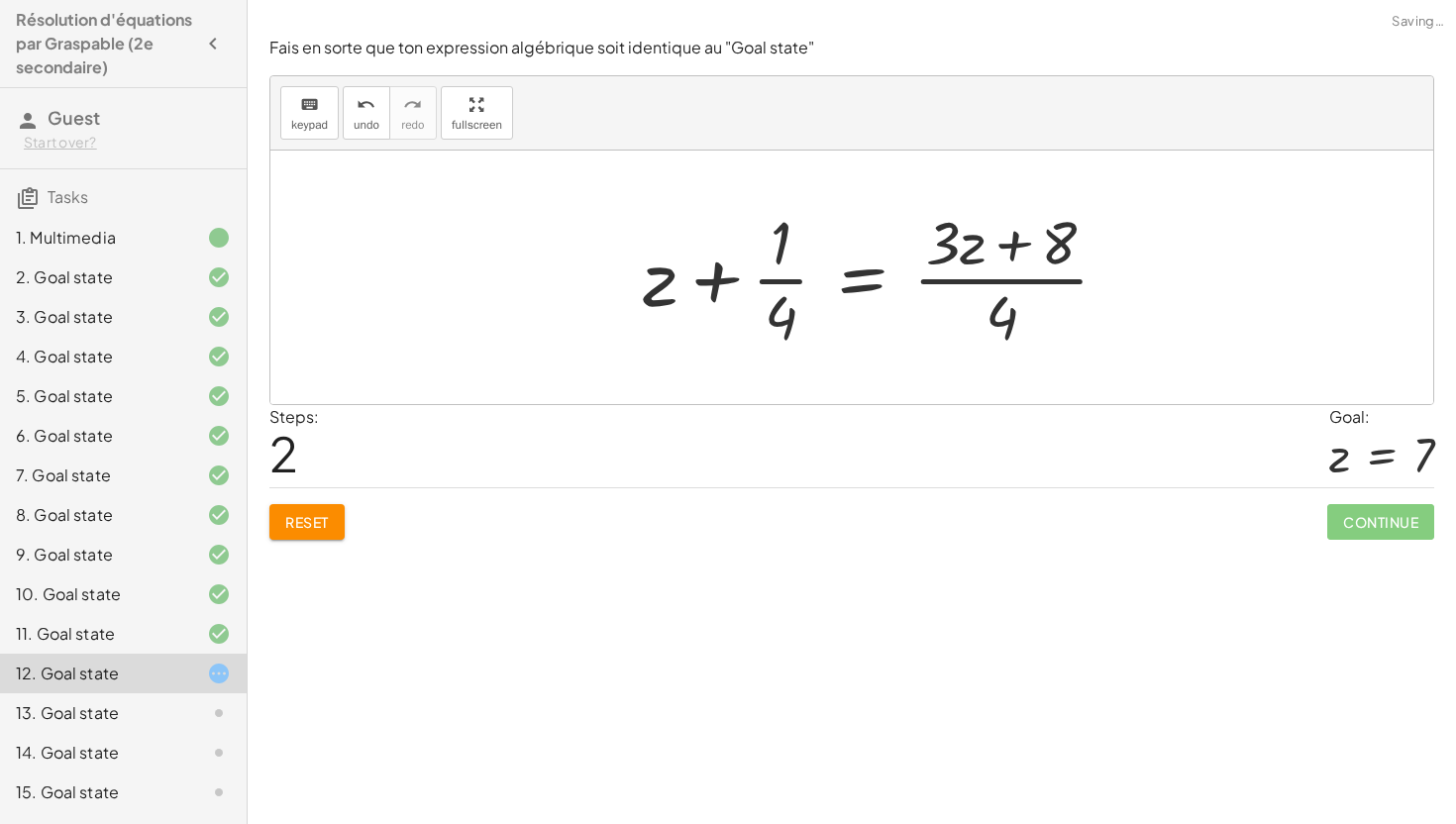 click at bounding box center [884, 277] 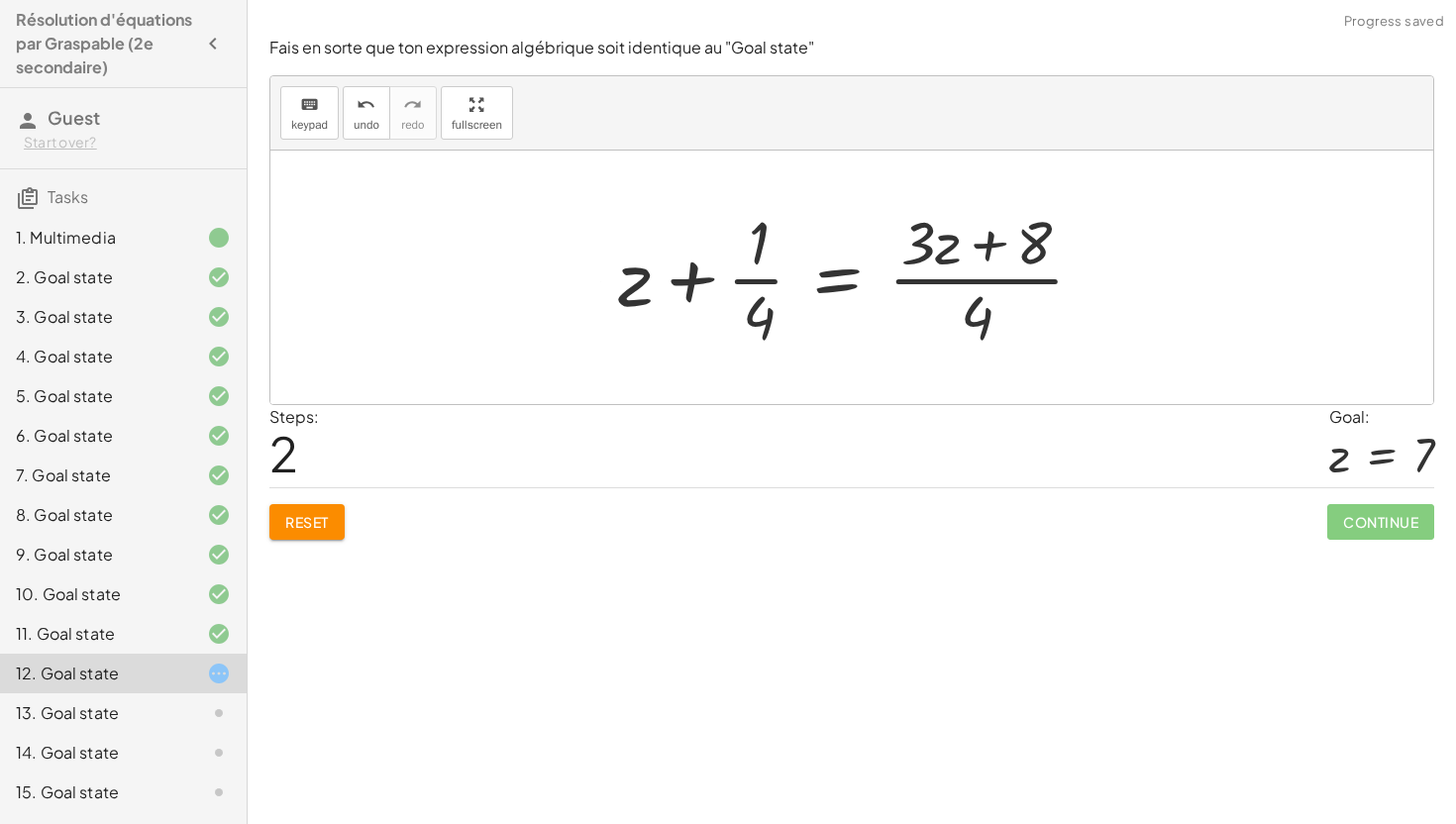 click at bounding box center (859, 277) 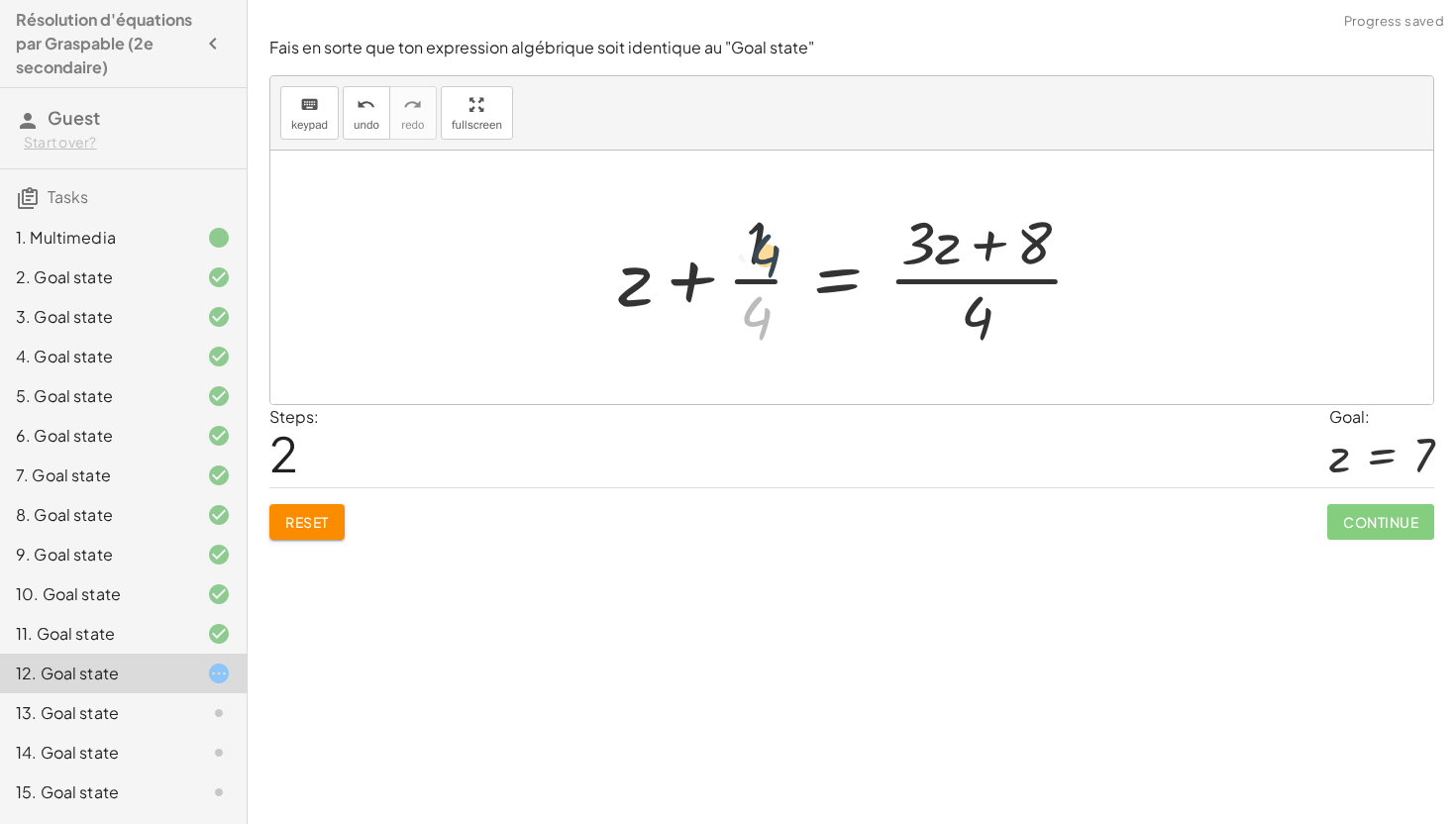 drag, startPoint x: 755, startPoint y: 323, endPoint x: 765, endPoint y: 223, distance: 100.49876 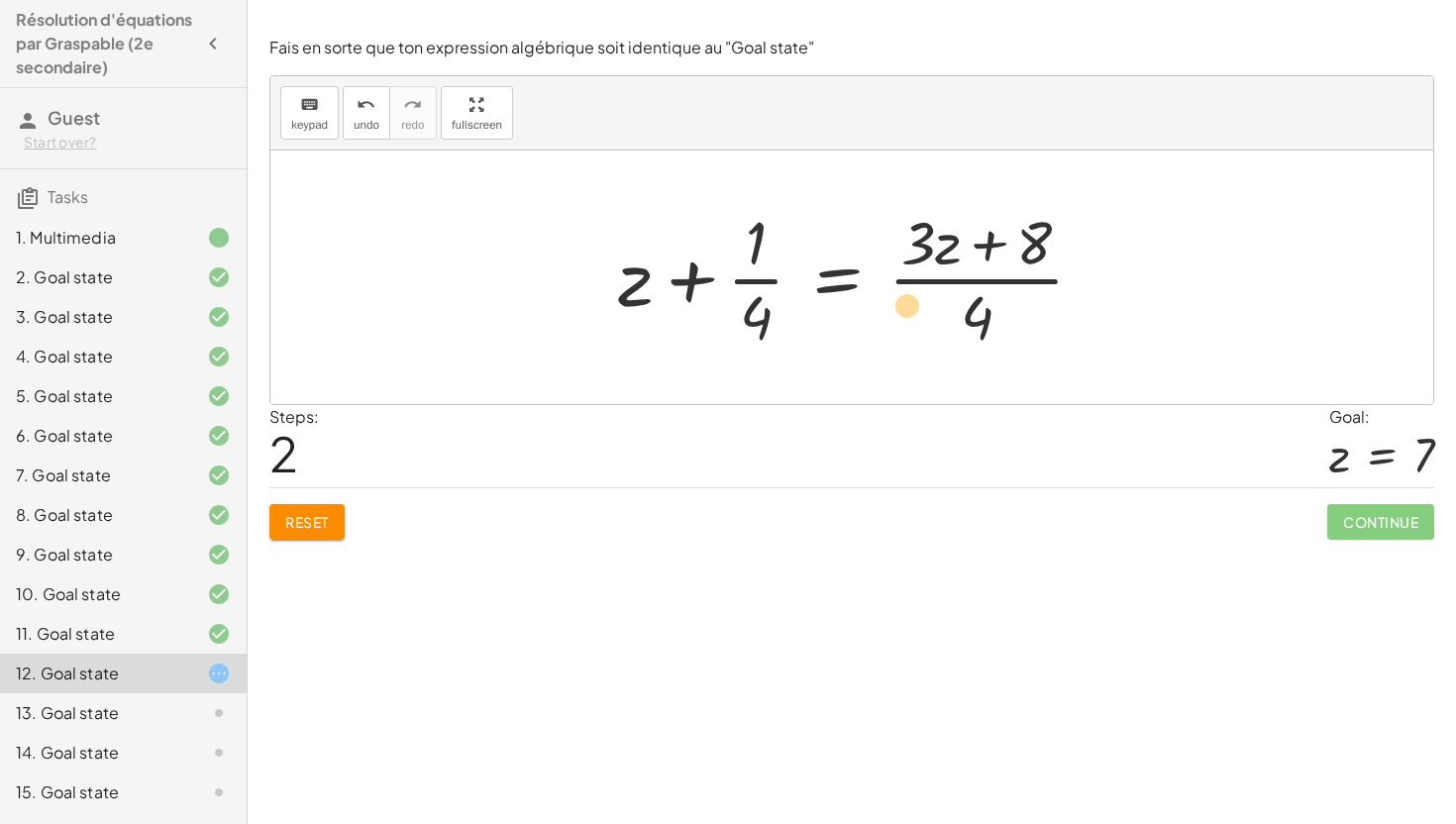 drag, startPoint x: 752, startPoint y: 229, endPoint x: 902, endPoint y: 280, distance: 158.43295 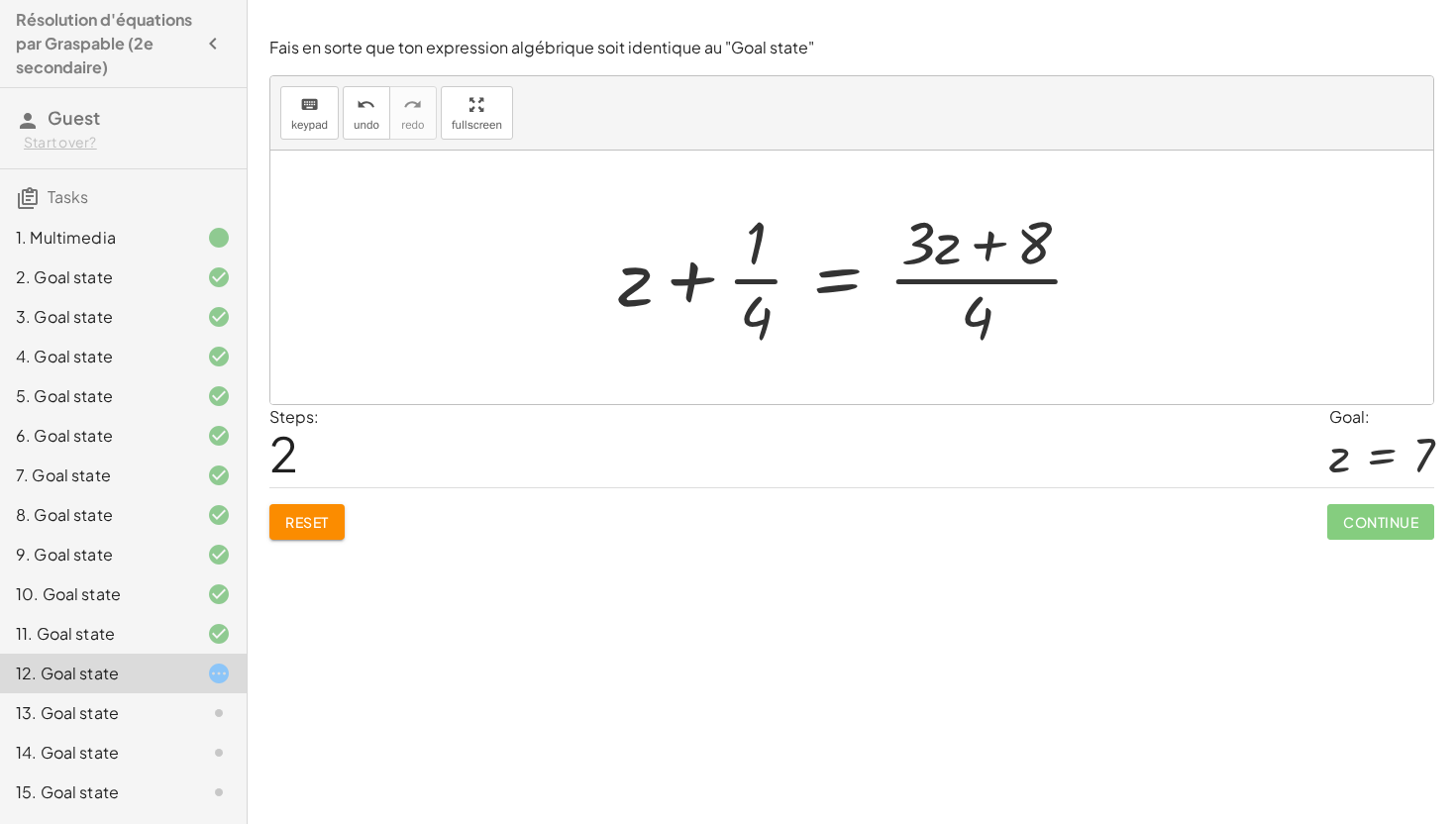 click at bounding box center (859, 277) 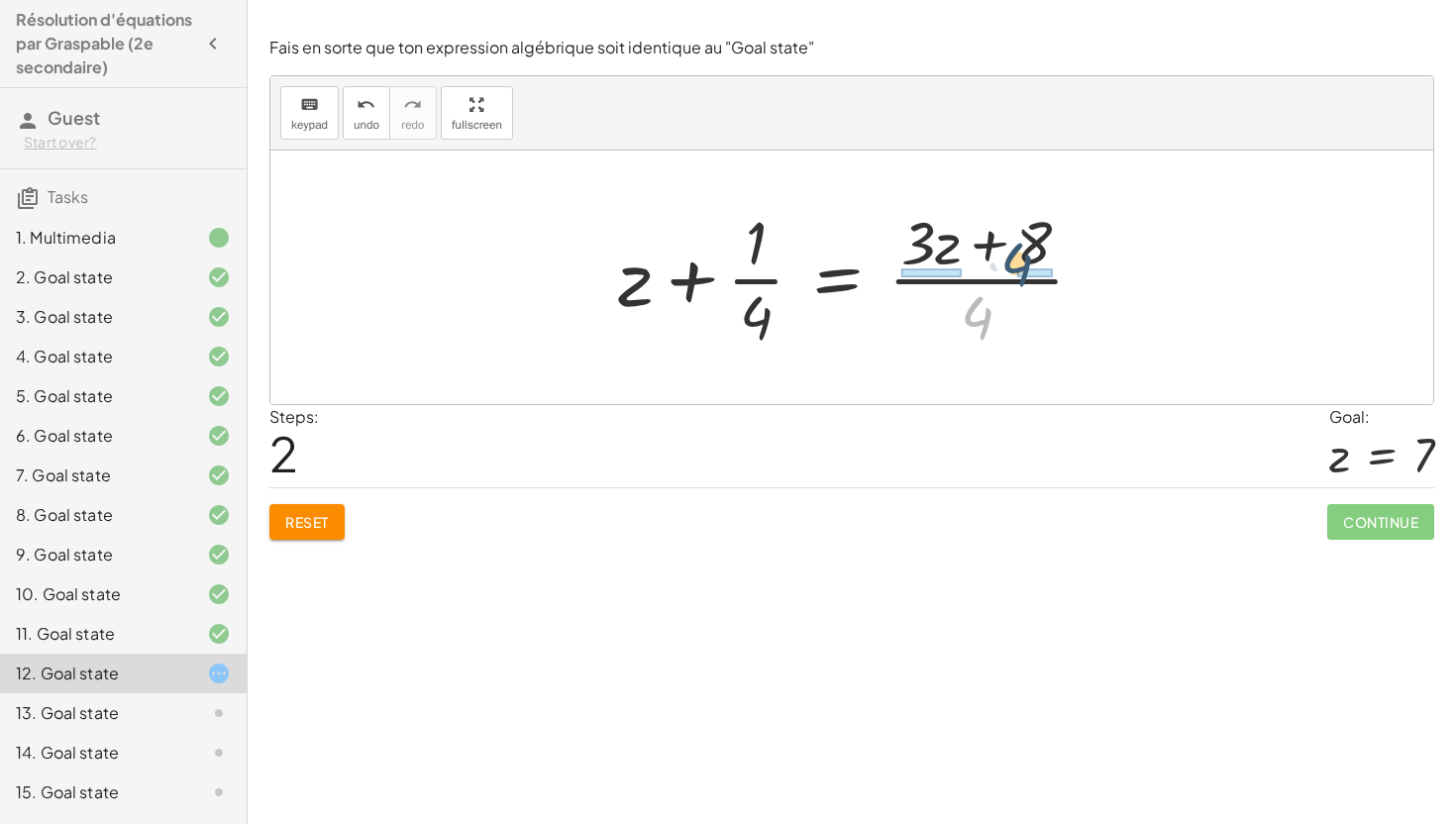 drag, startPoint x: 975, startPoint y: 325, endPoint x: 1023, endPoint y: 258, distance: 82.41966 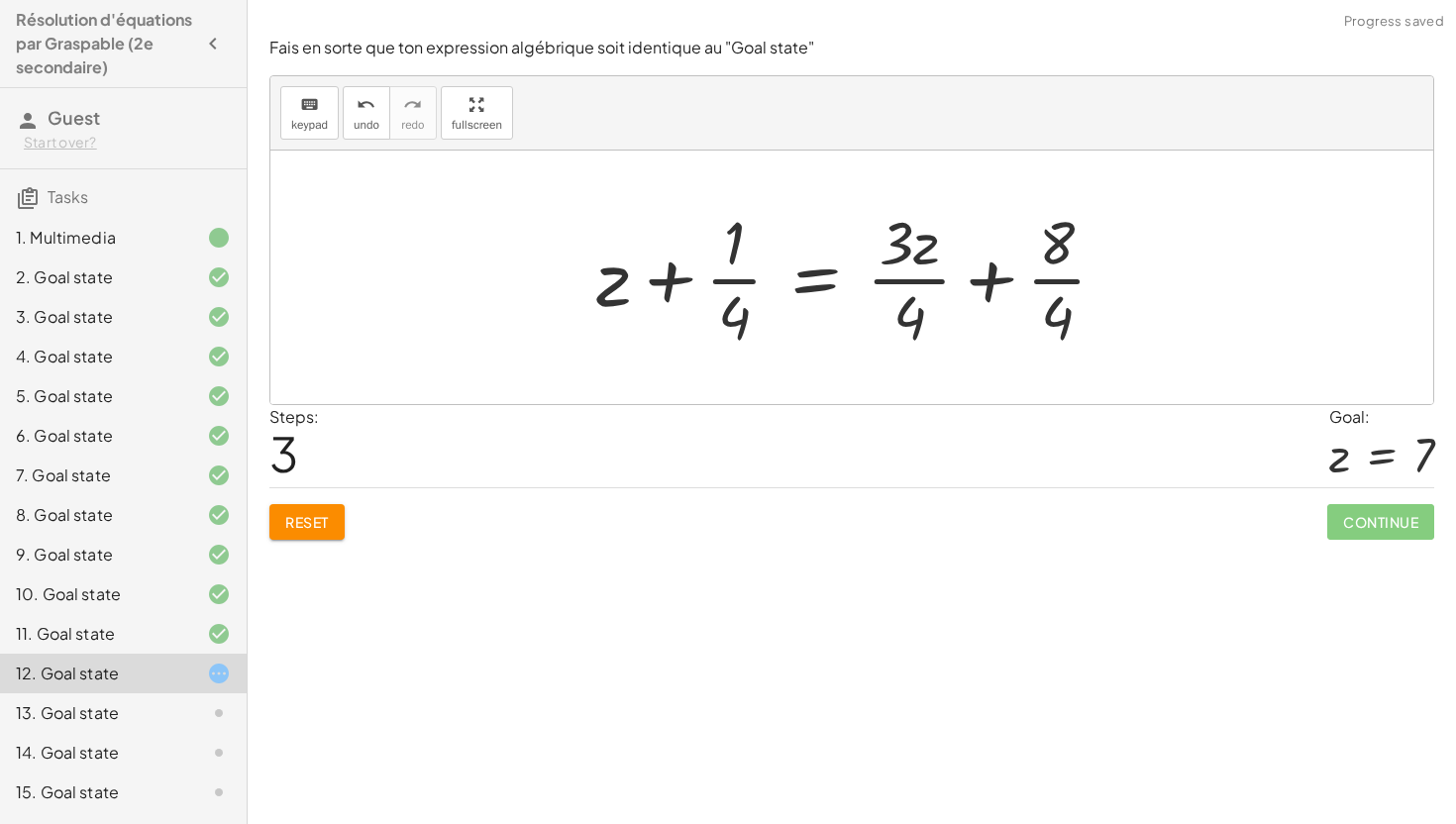 click at bounding box center (859, 277) 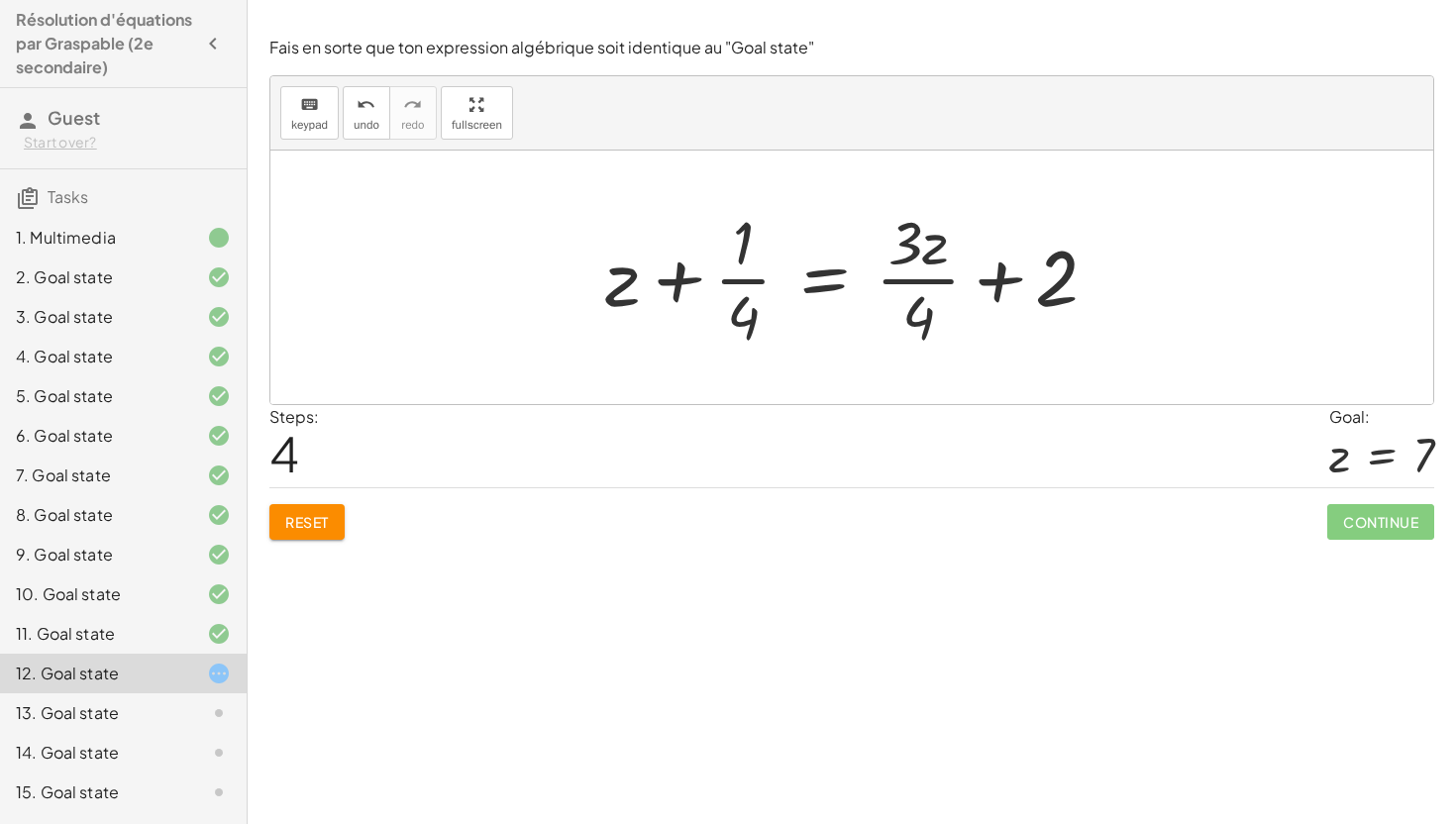 click at bounding box center (859, 277) 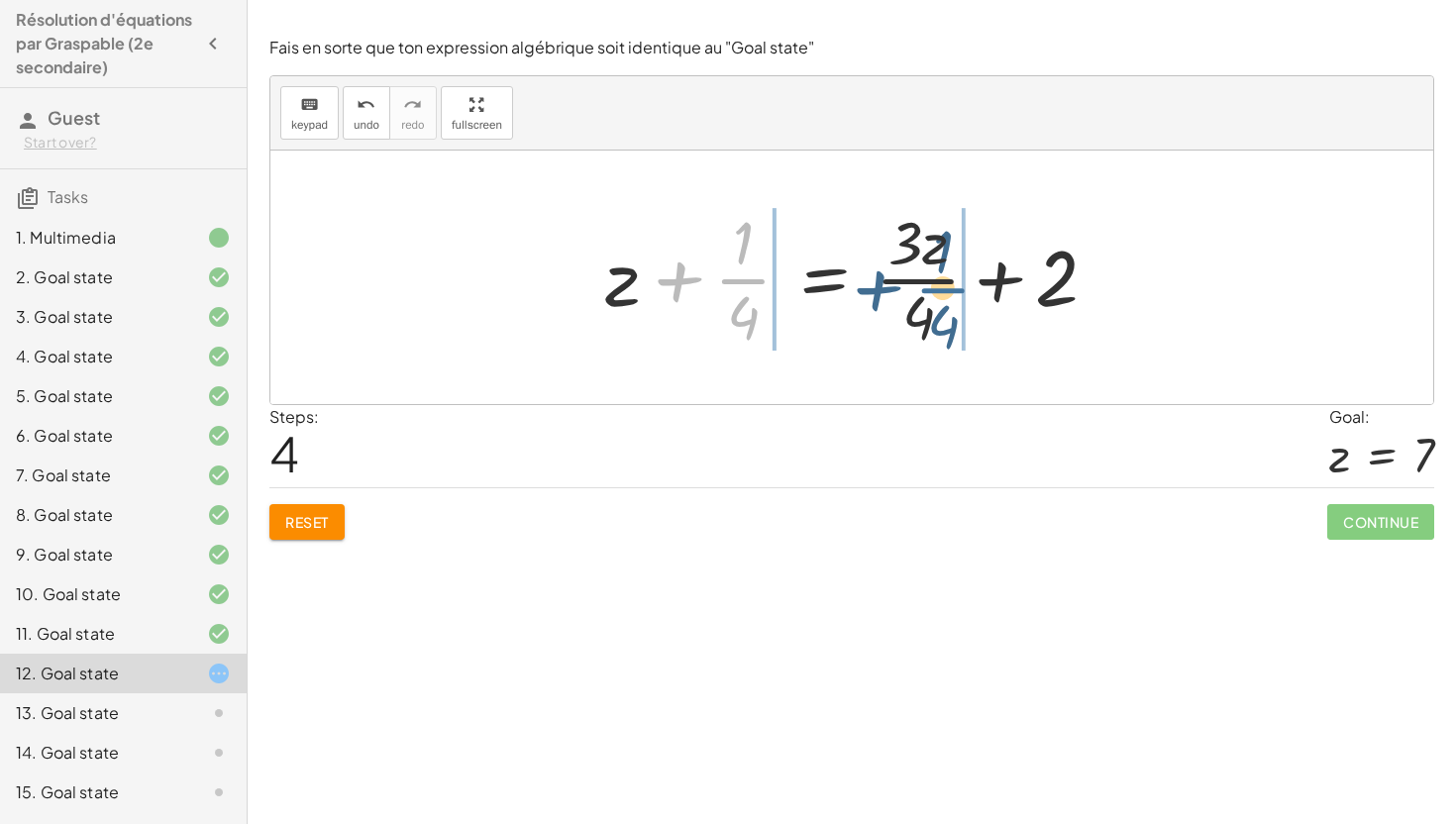 drag, startPoint x: 738, startPoint y: 293, endPoint x: 977, endPoint y: 289, distance: 239.03347 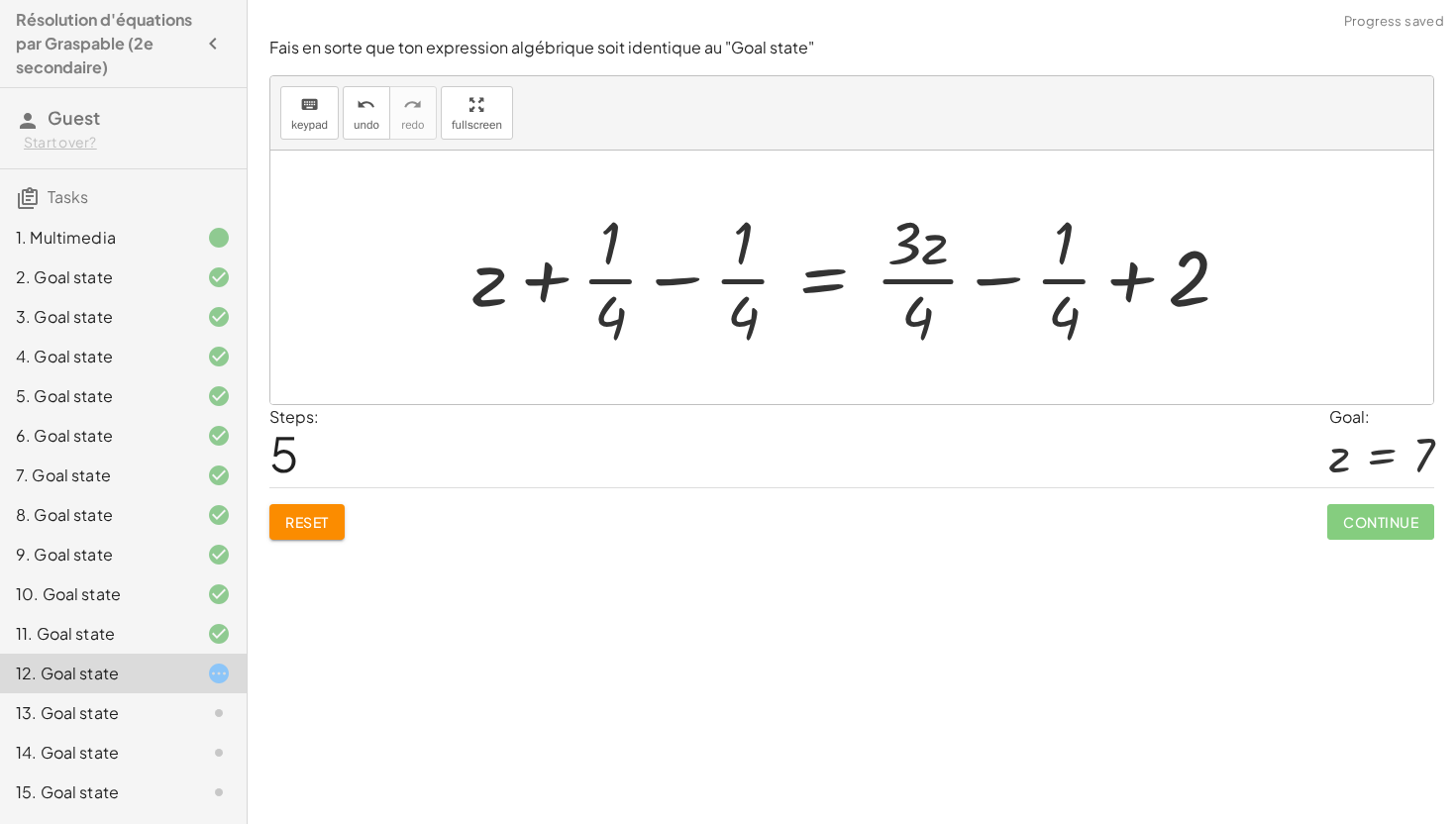click at bounding box center (859, 277) 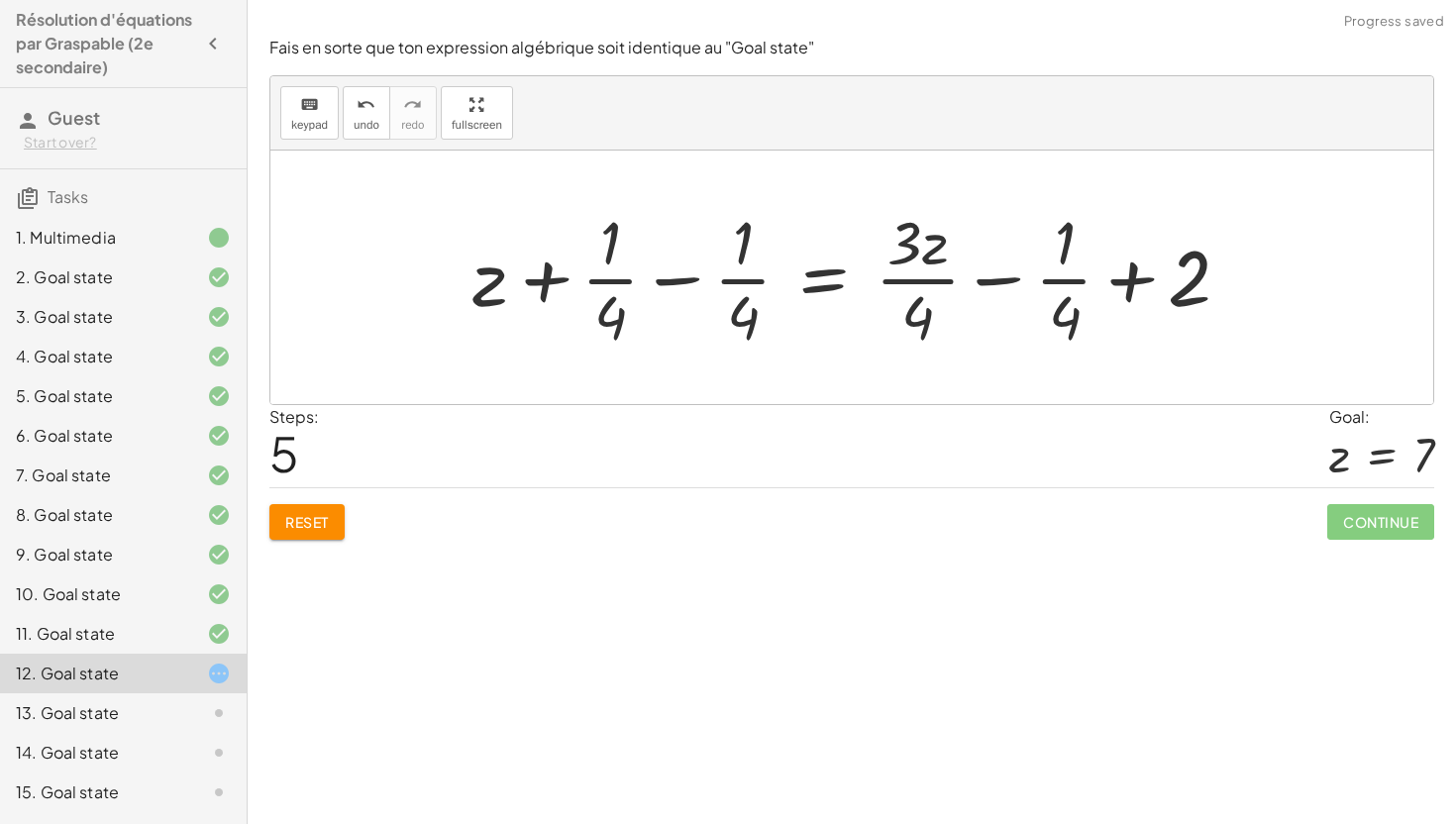 click at bounding box center [859, 277] 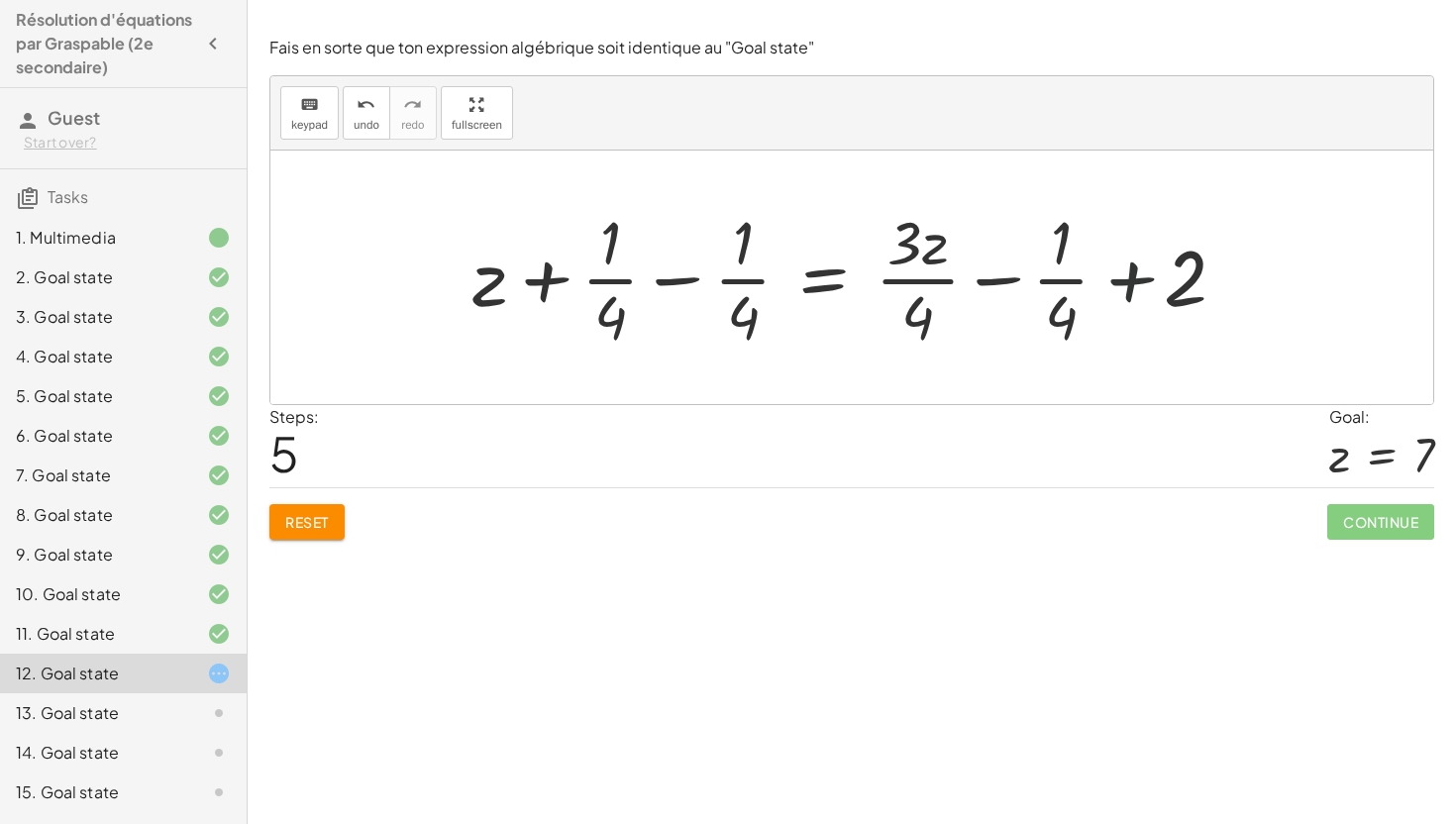click at bounding box center (859, 277) 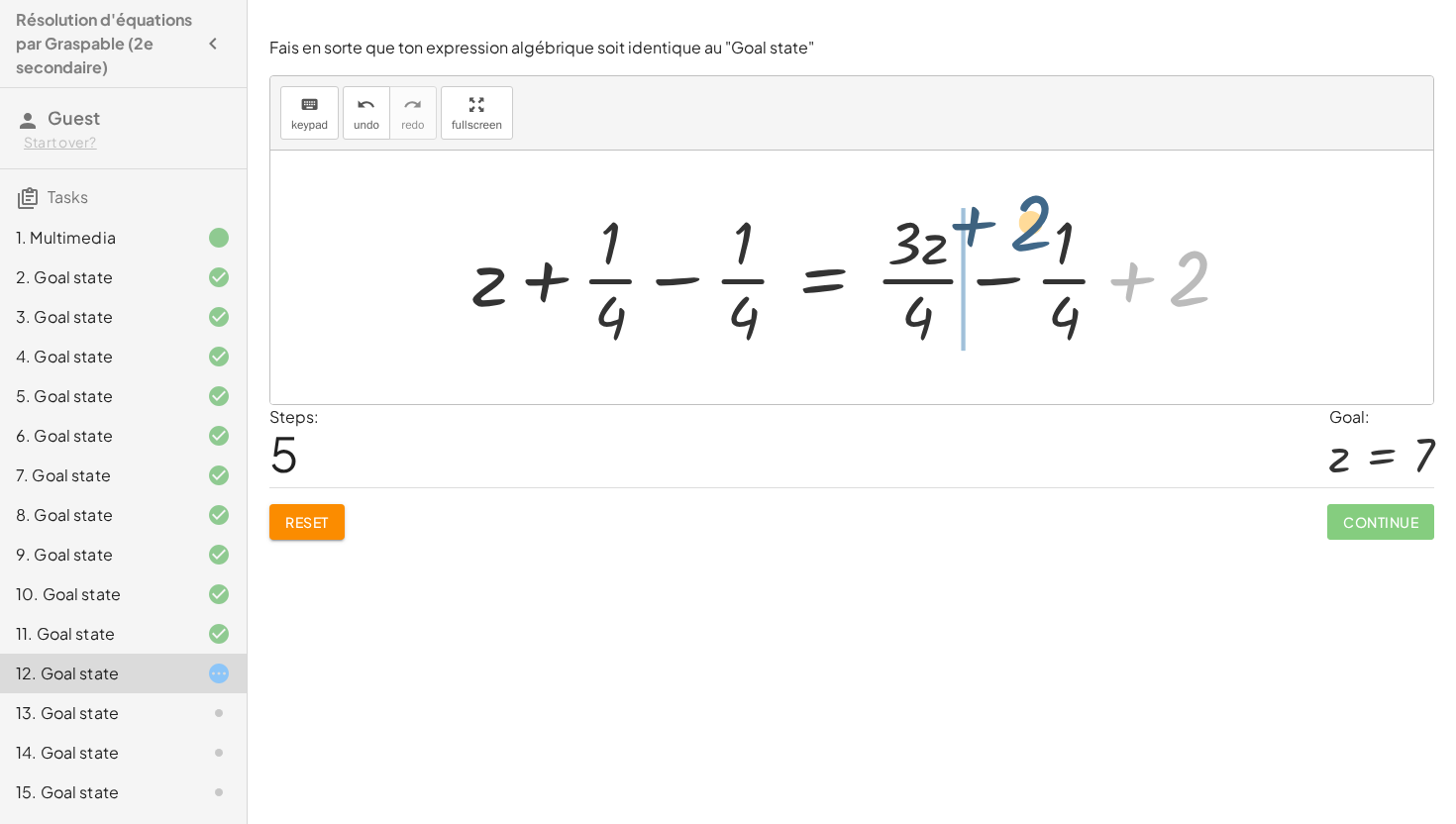 drag, startPoint x: 1191, startPoint y: 273, endPoint x: 1026, endPoint y: 225, distance: 171.84 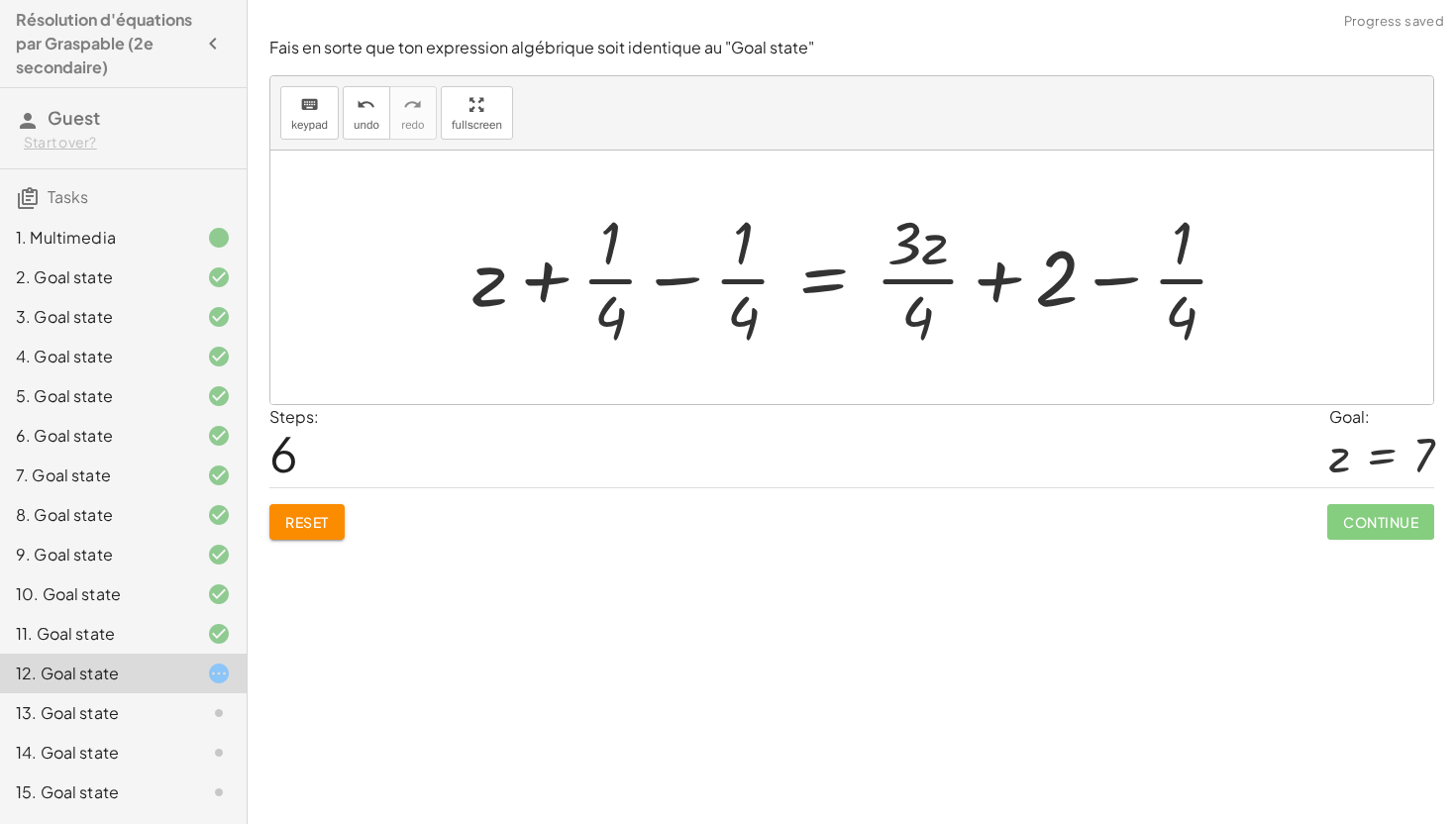 click at bounding box center [859, 277] 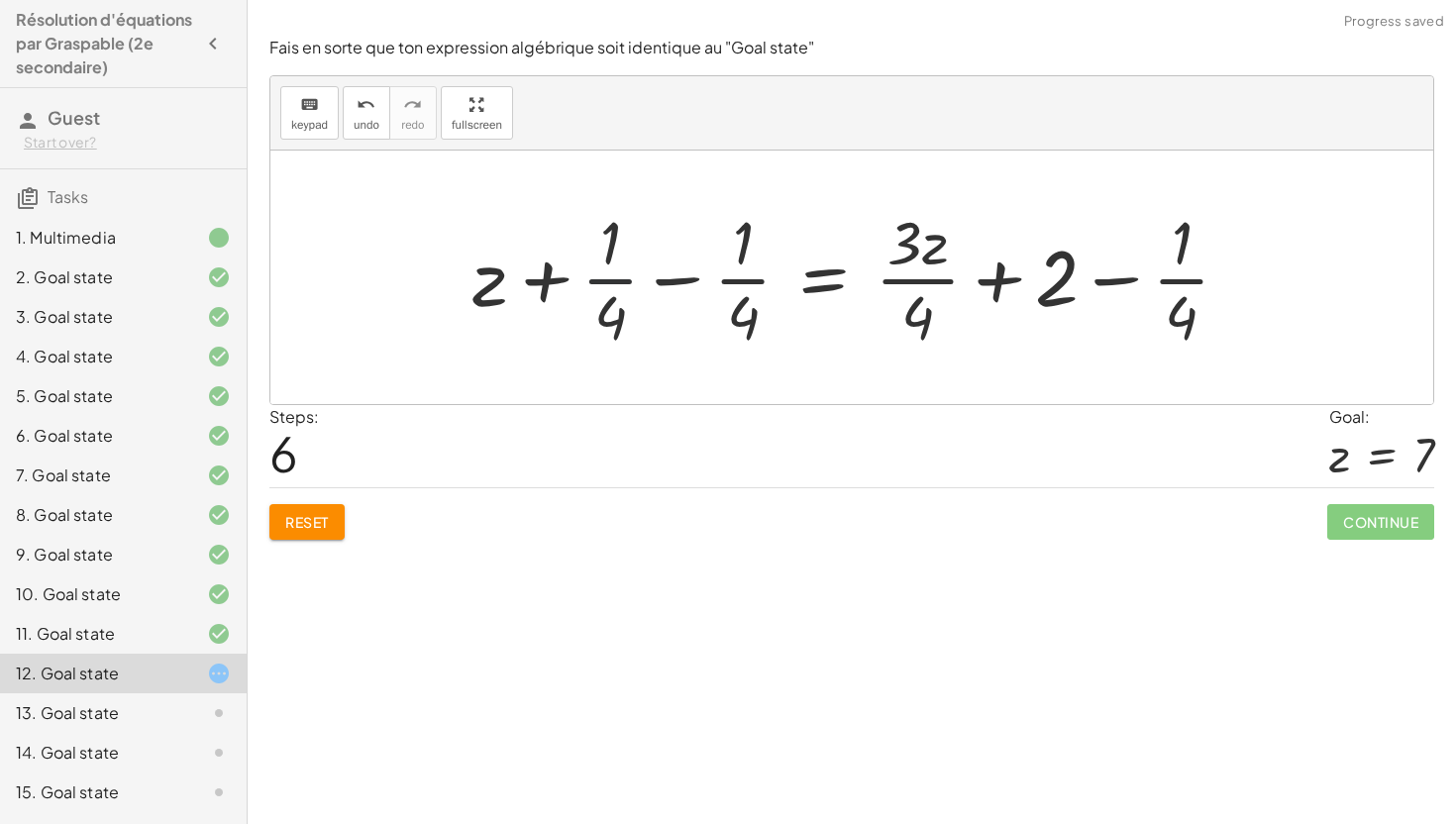 click at bounding box center [859, 277] 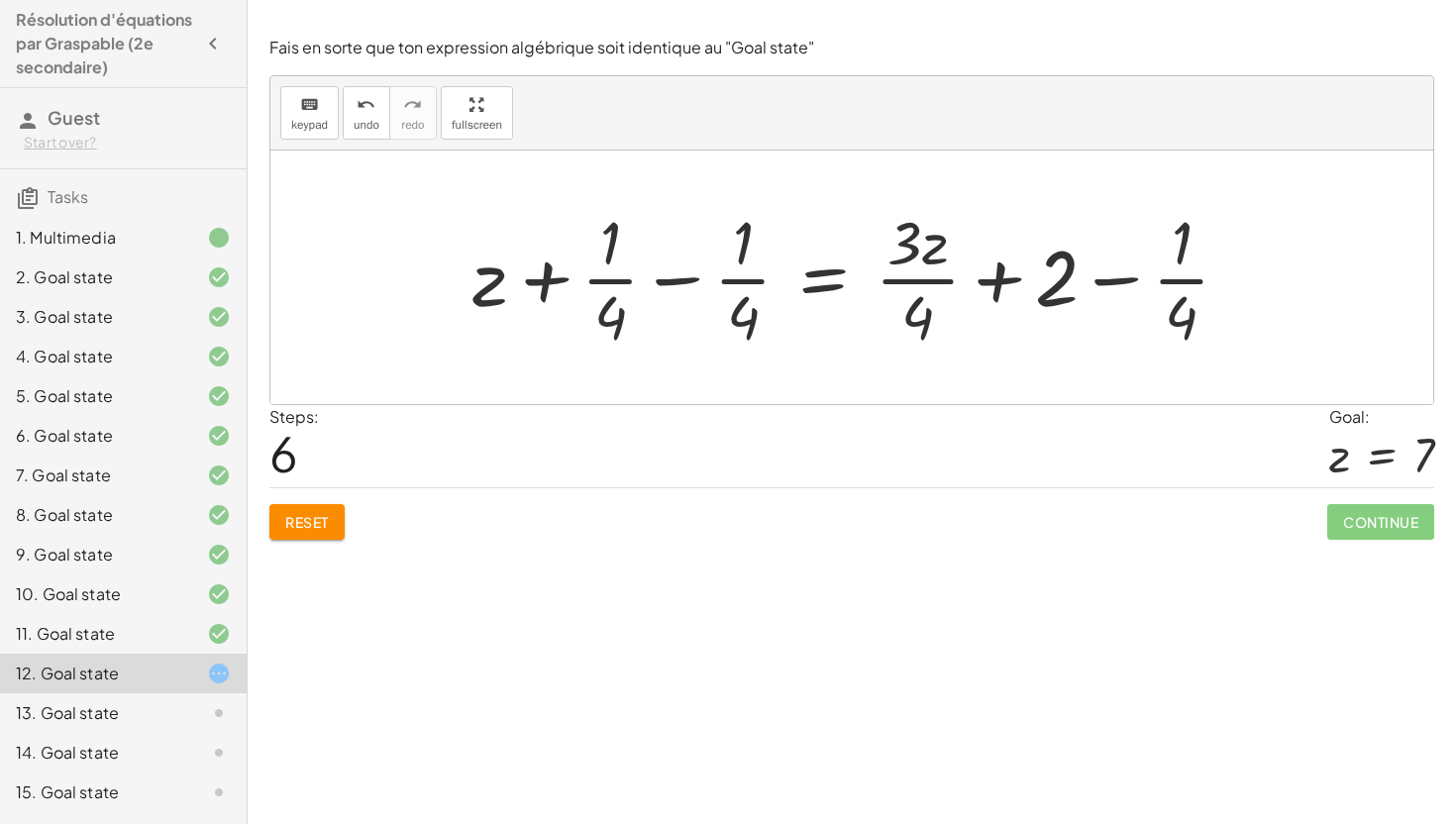 click on "Reset" 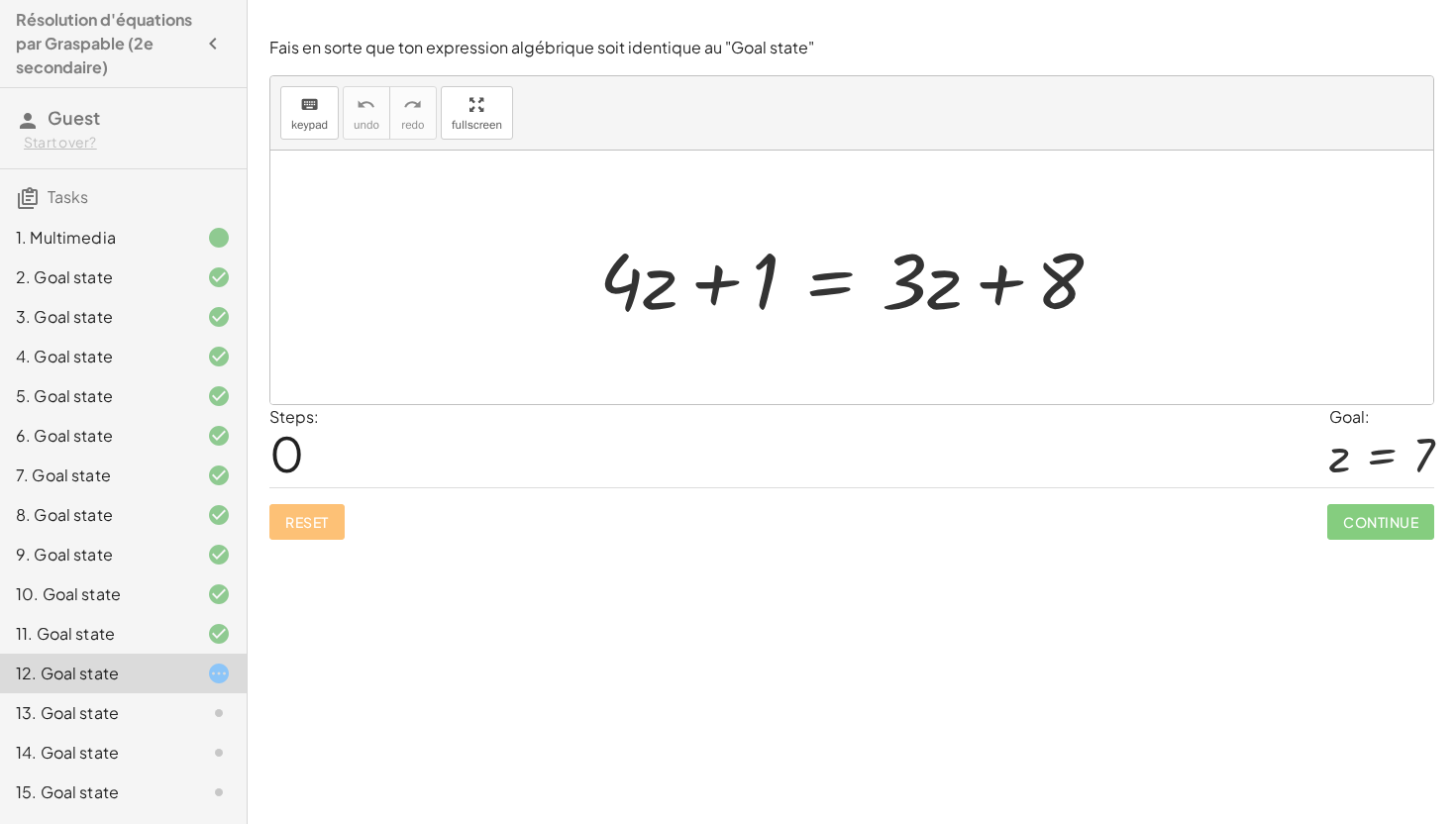 click at bounding box center [859, 277] 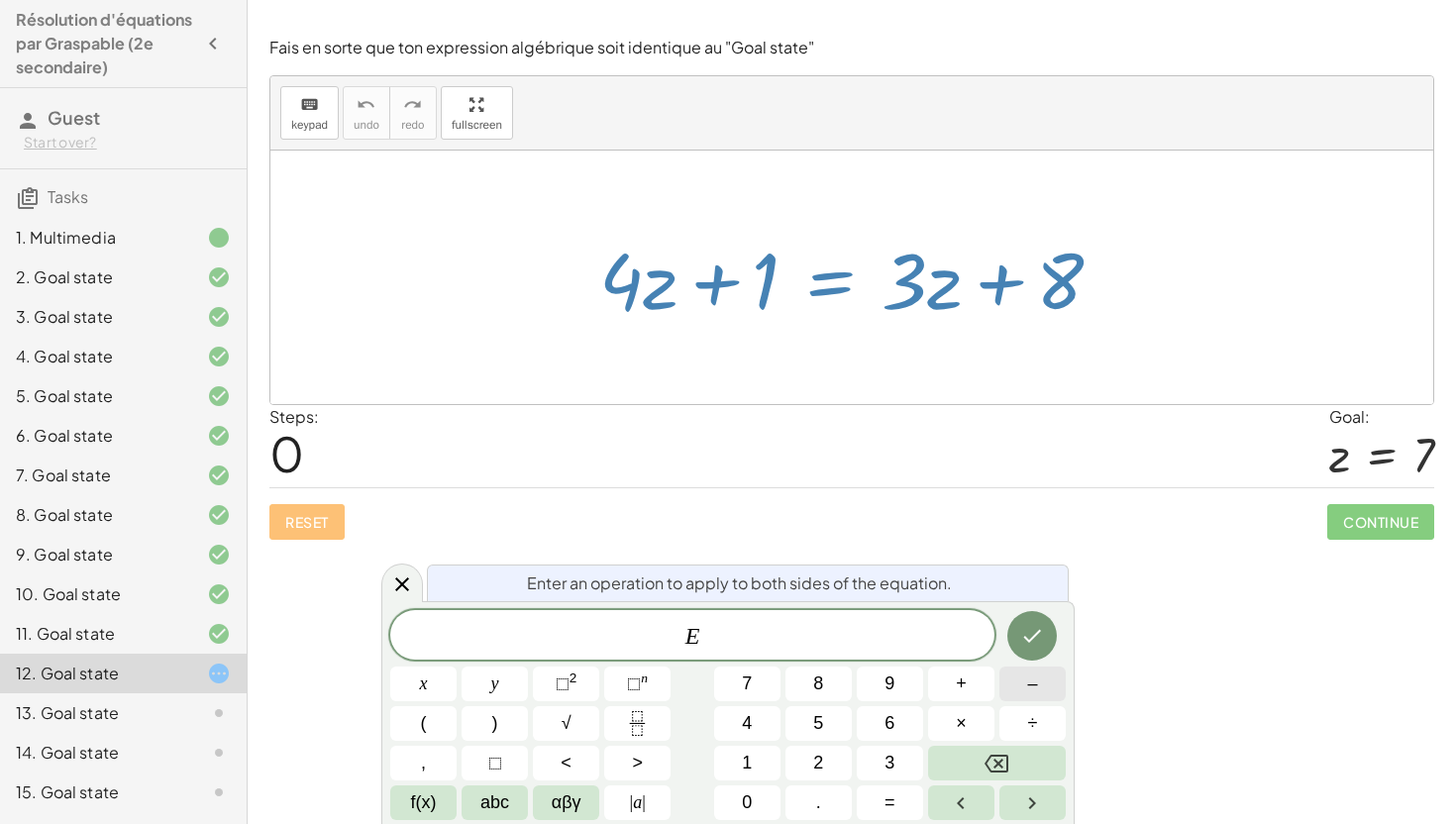 click on "–" at bounding box center [1032, 683] 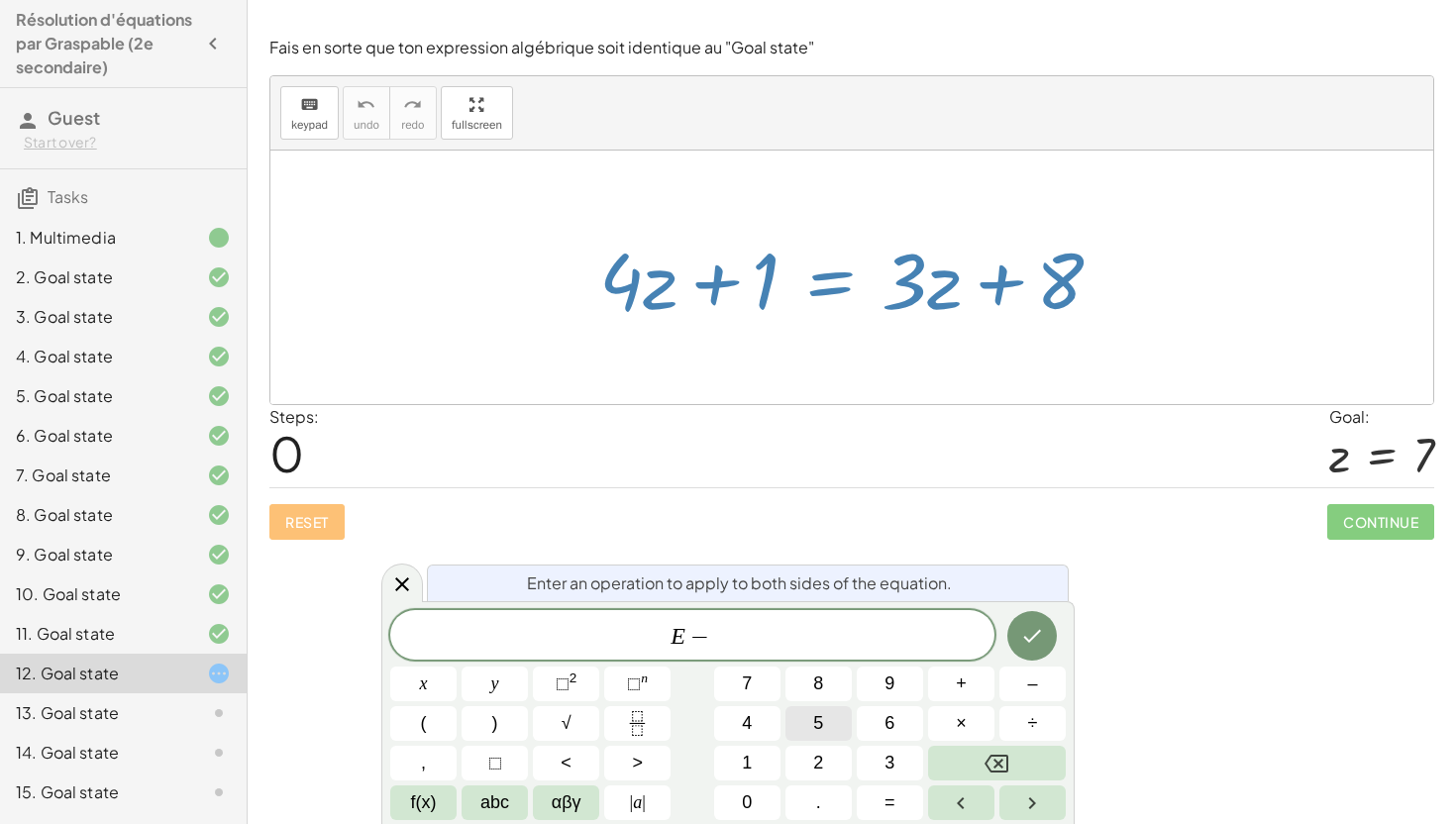 click on "5" at bounding box center [818, 723] 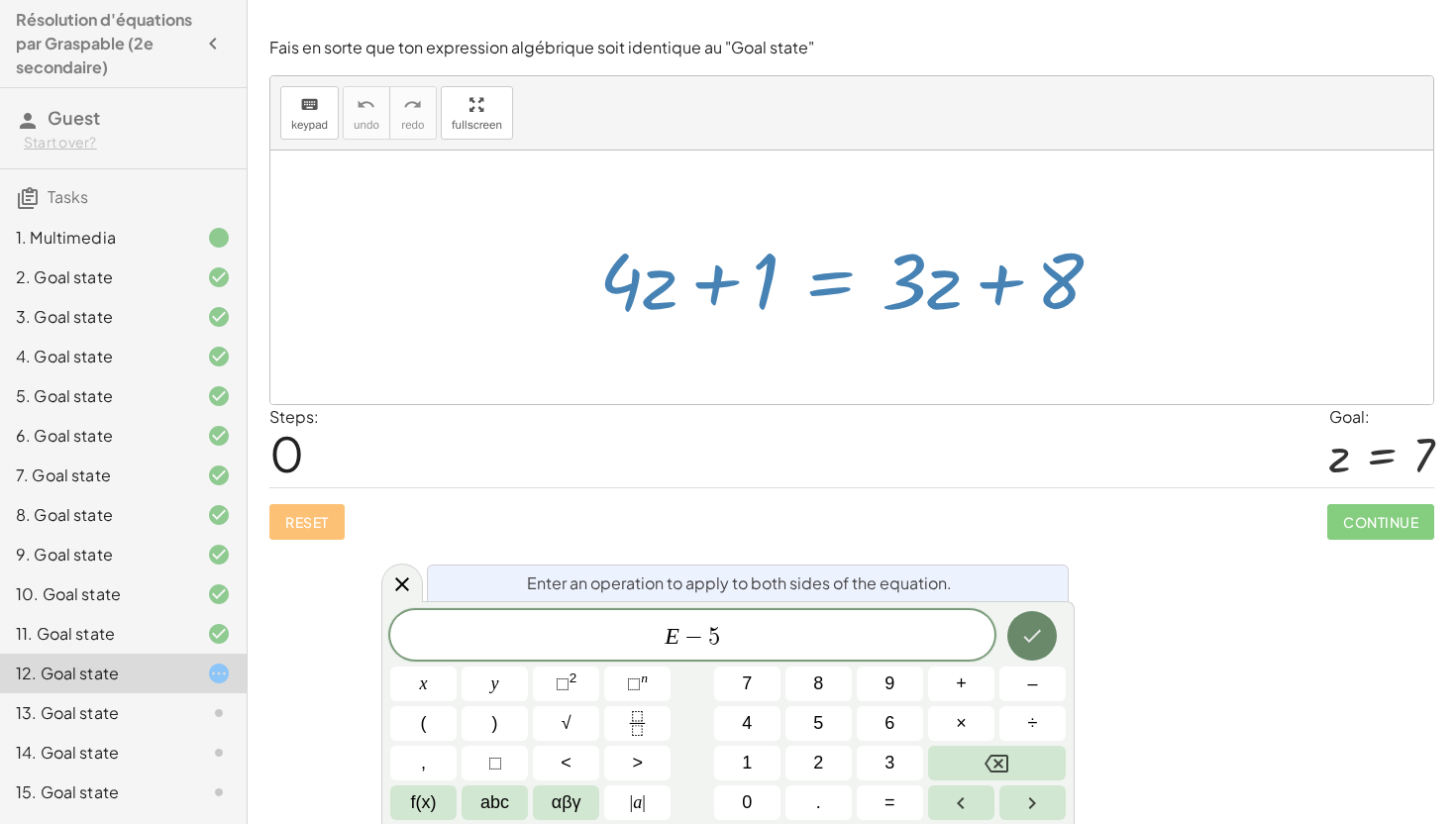 click at bounding box center (1032, 636) 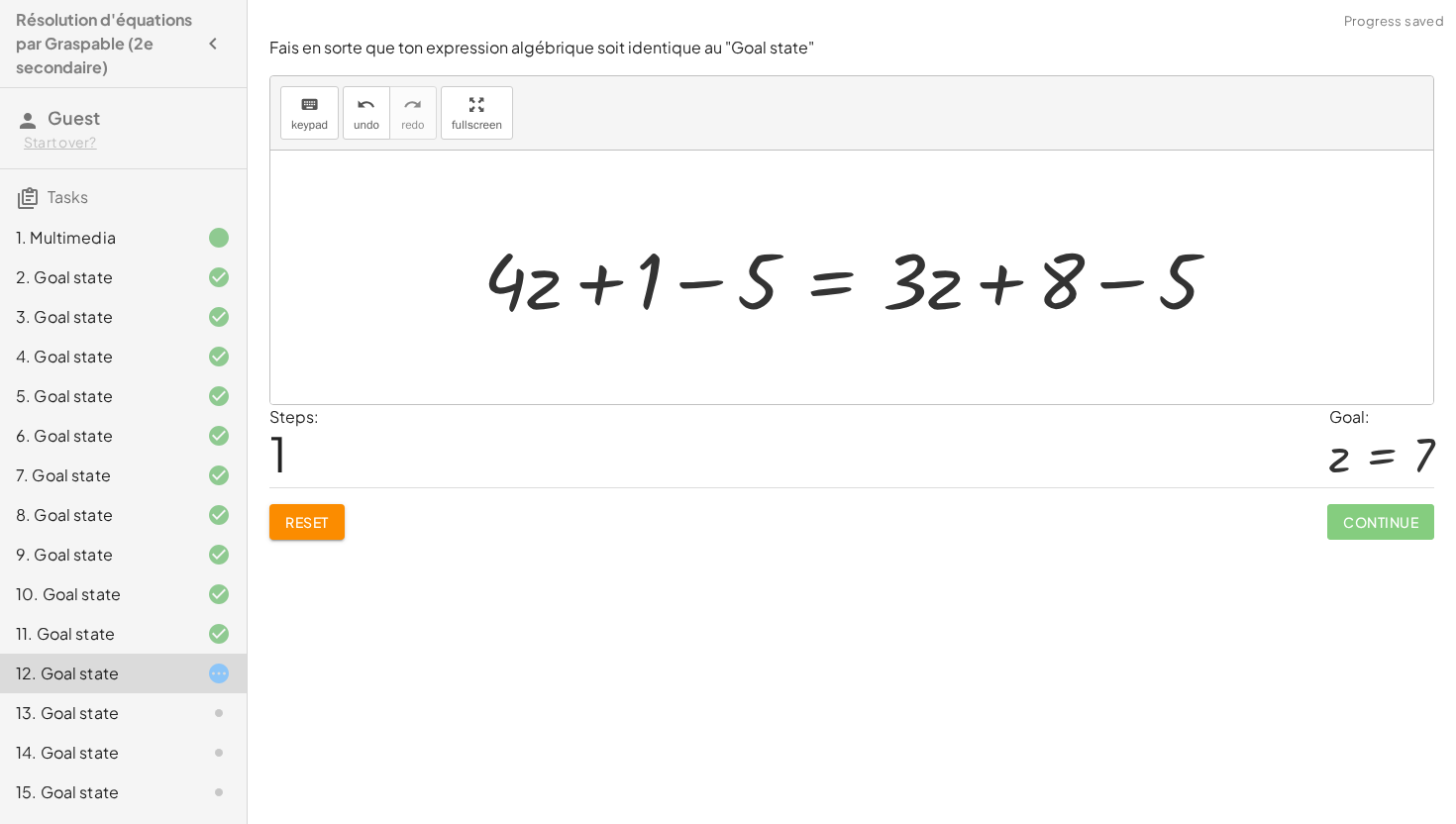 click at bounding box center (859, 277) 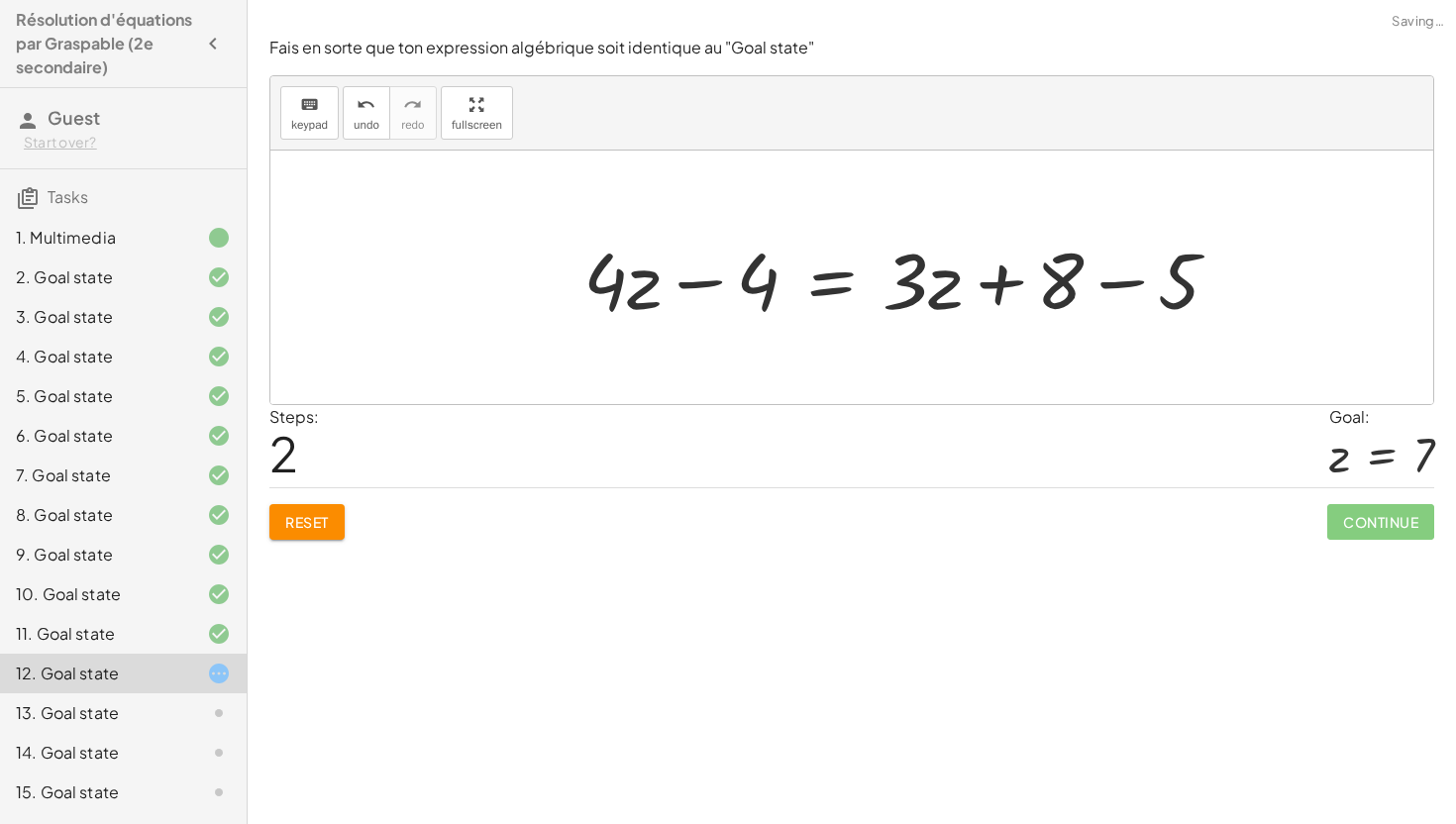 click at bounding box center (909, 277) 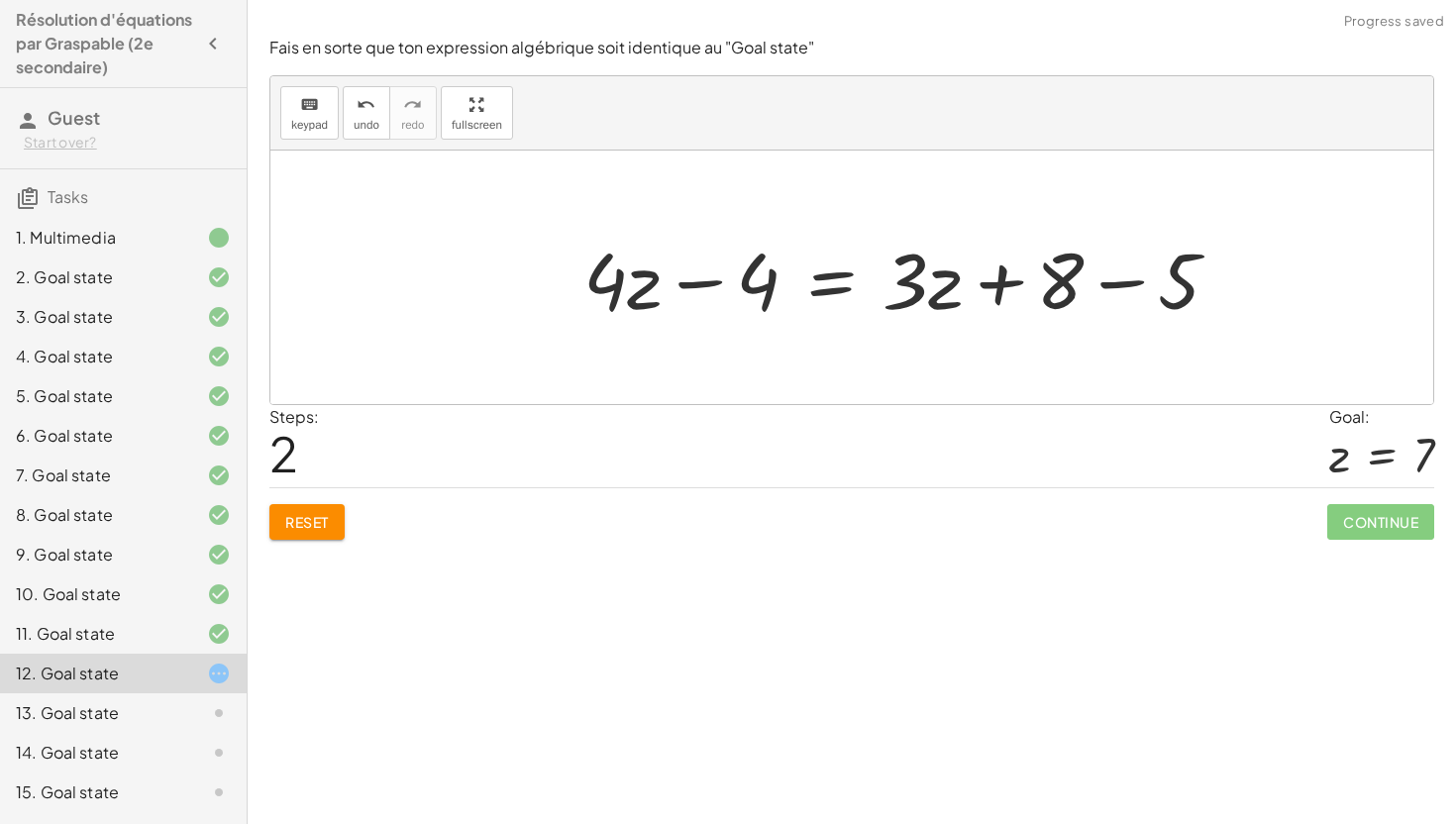 click at bounding box center (909, 277) 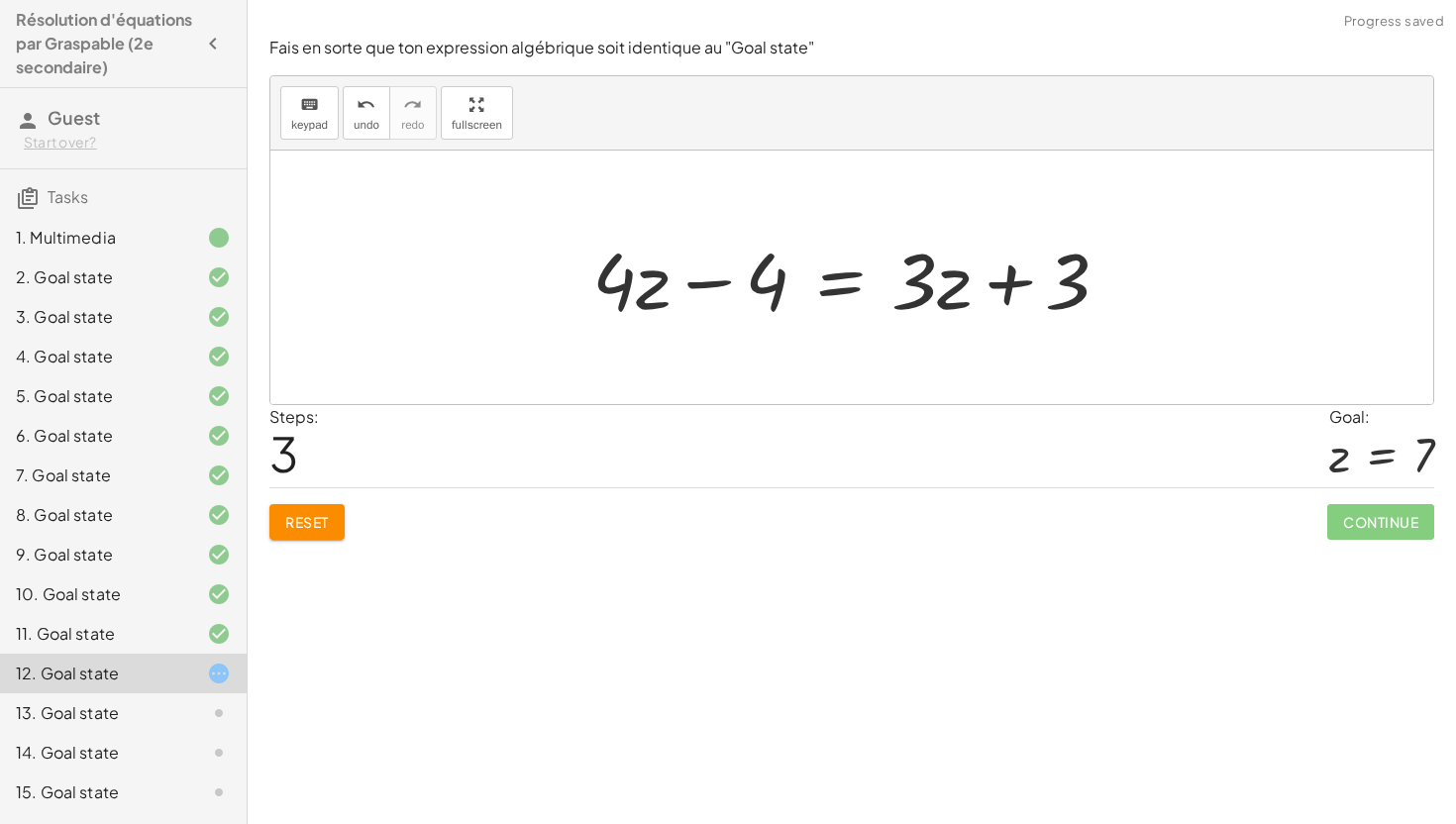 click at bounding box center [859, 277] 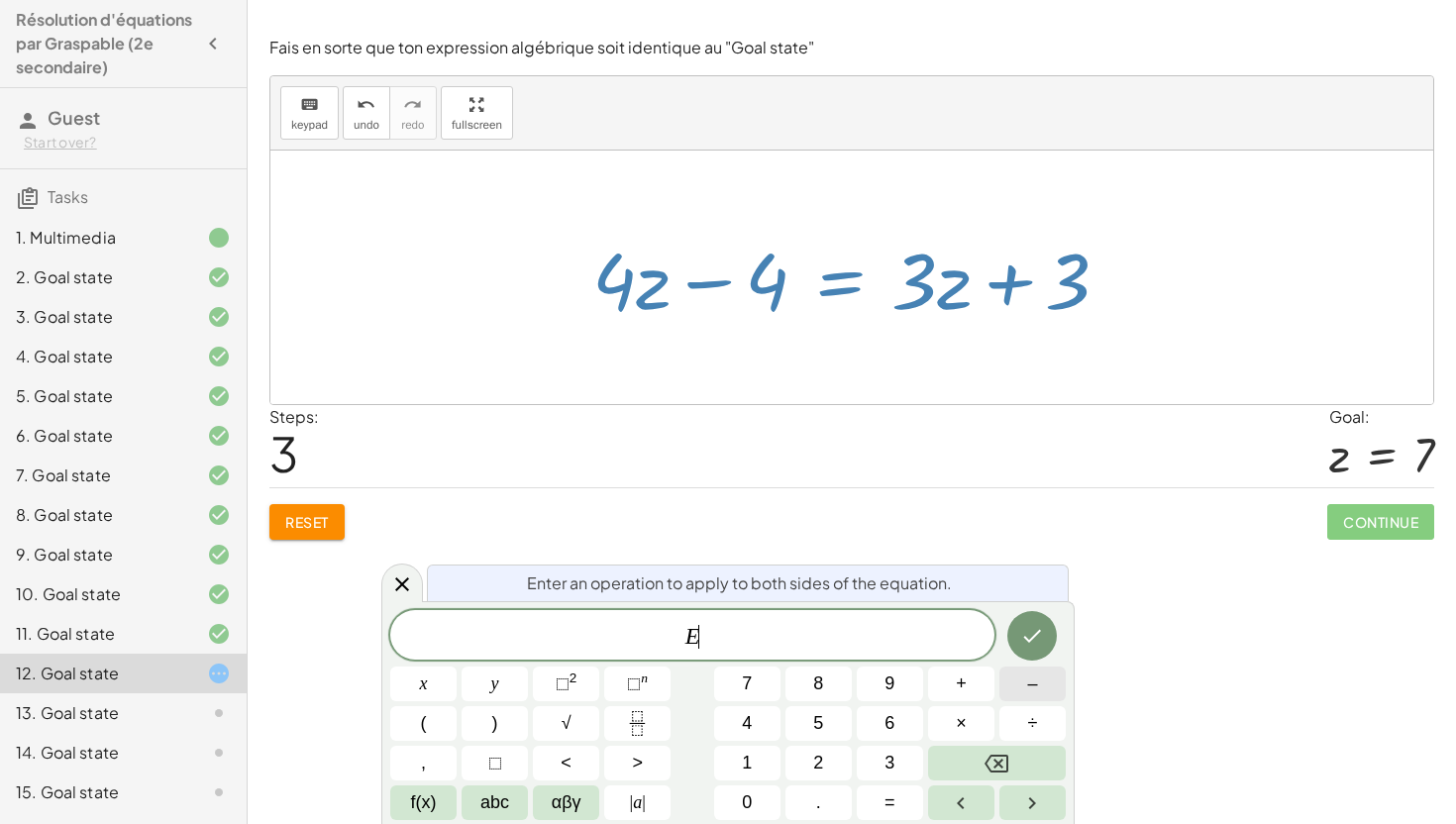 click on "–" at bounding box center (1032, 683) 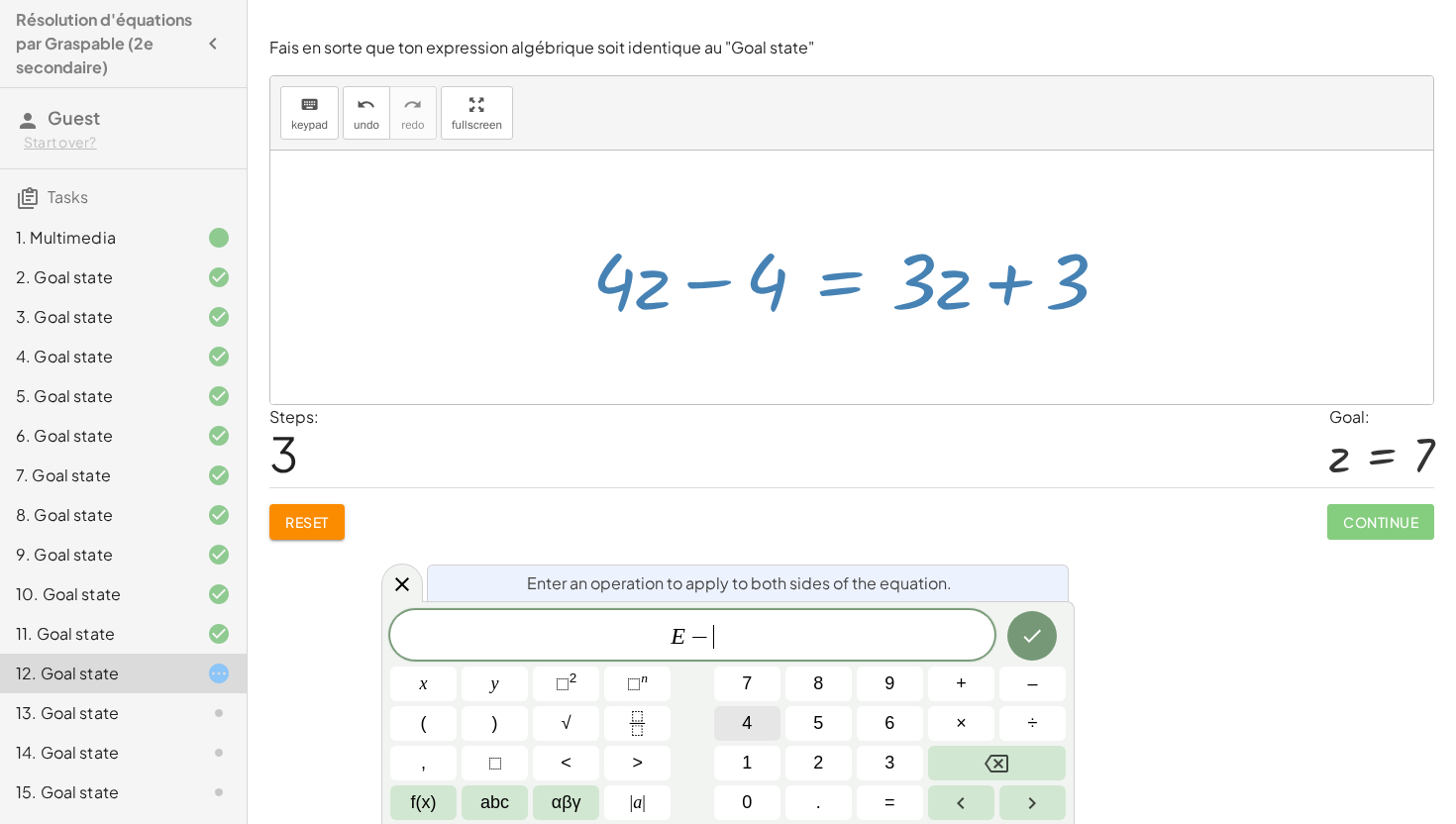 click on "4" at bounding box center [747, 723] 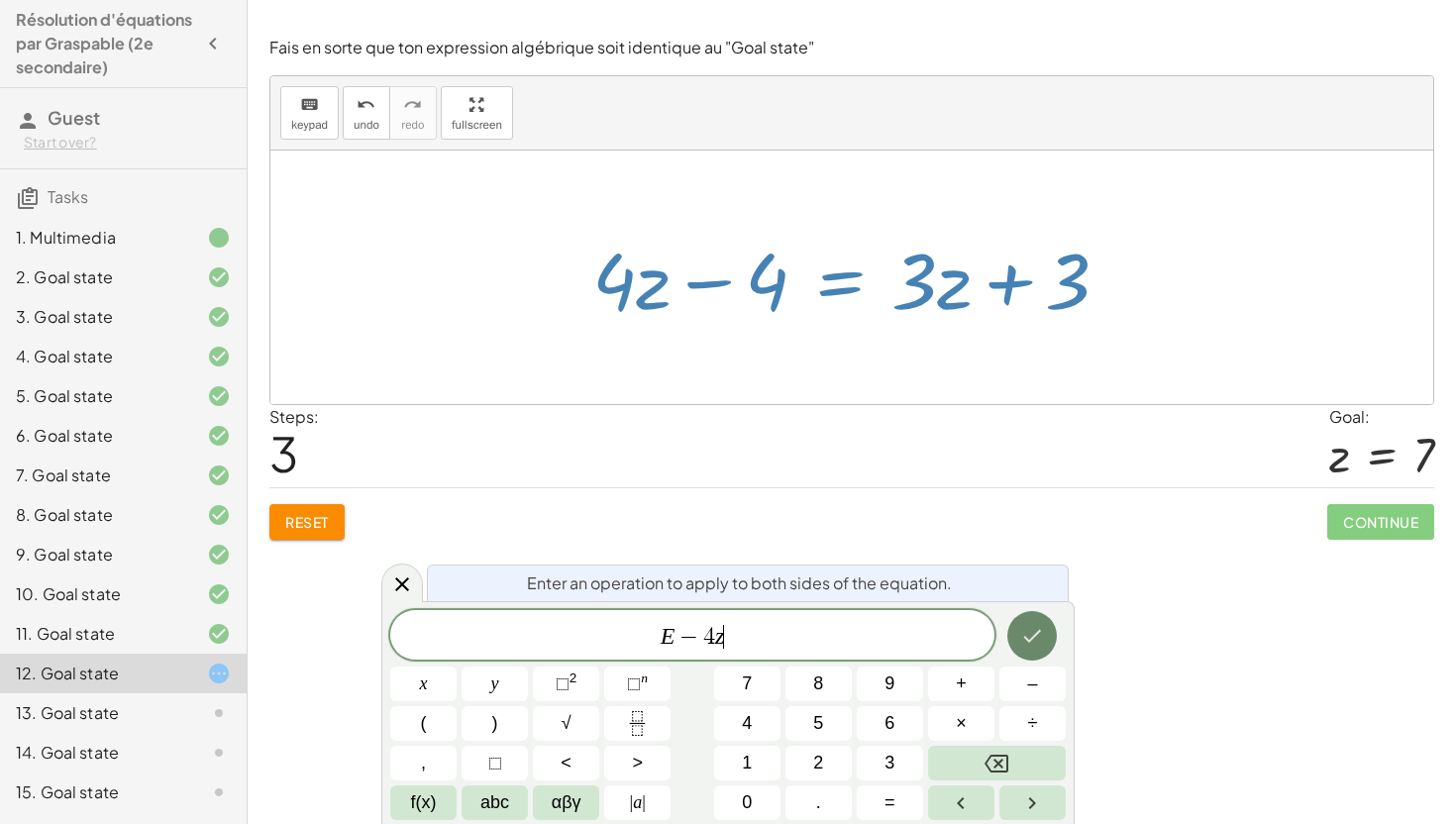 click 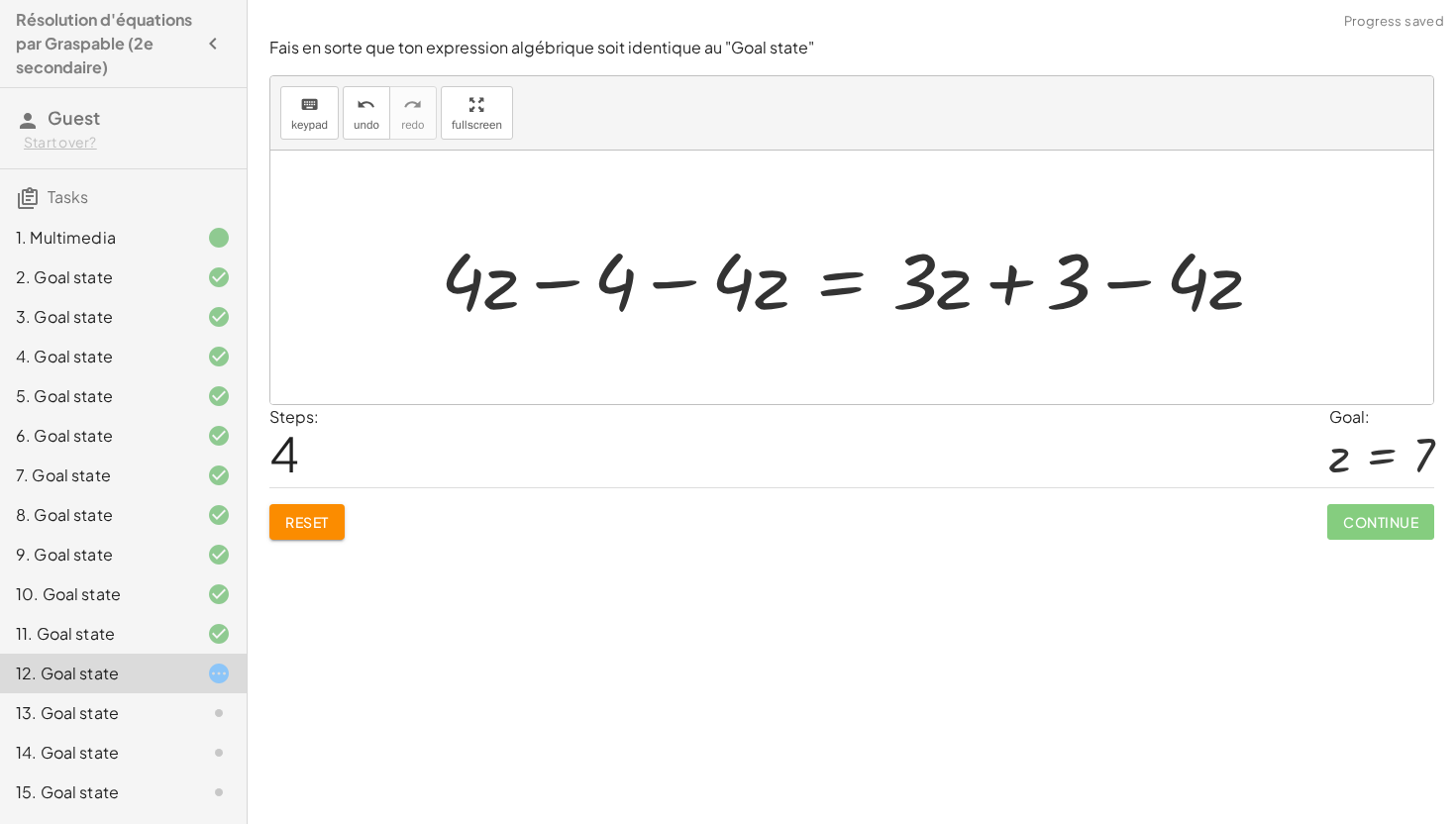 click at bounding box center (860, 277) 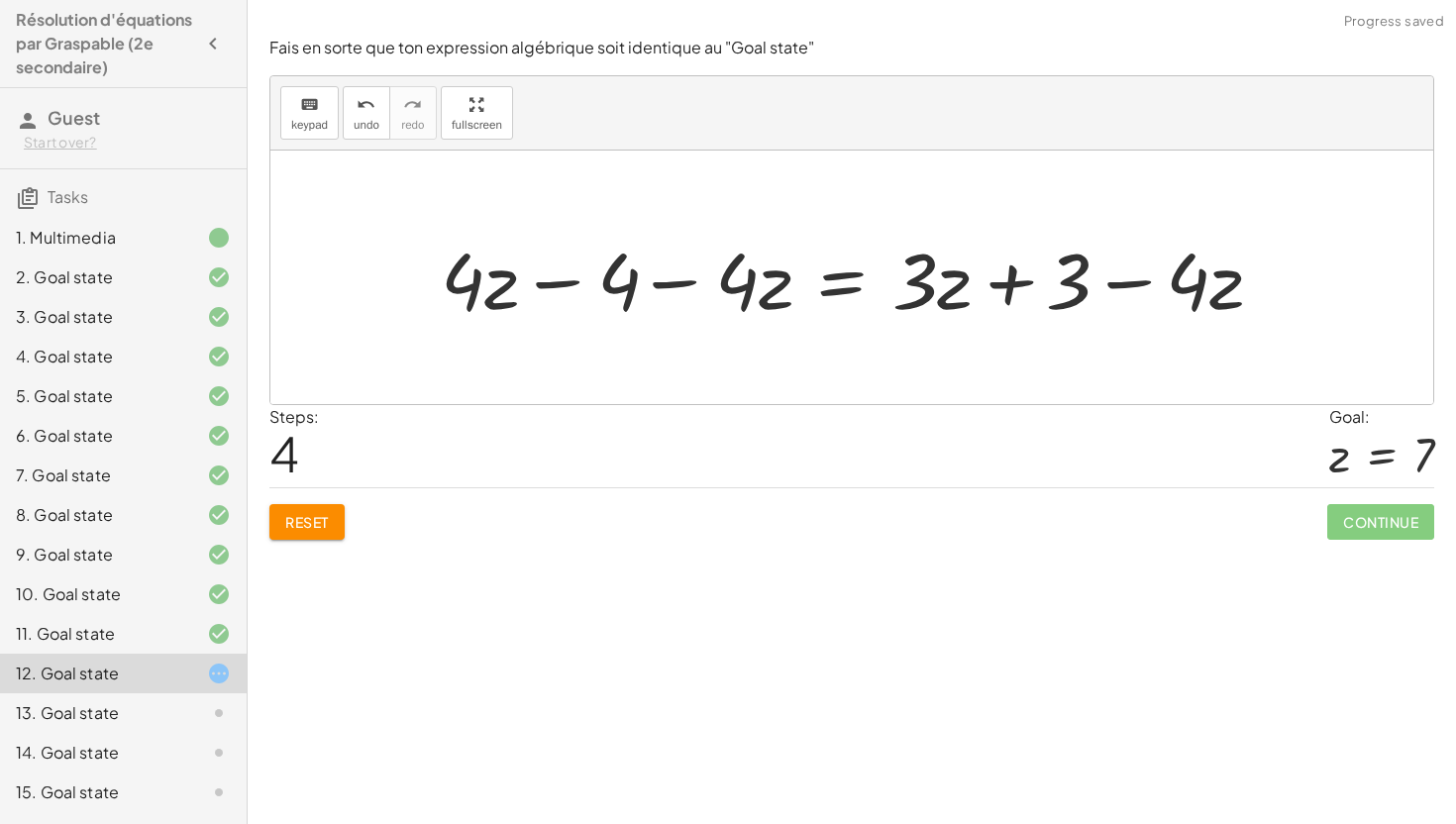 click at bounding box center [860, 277] 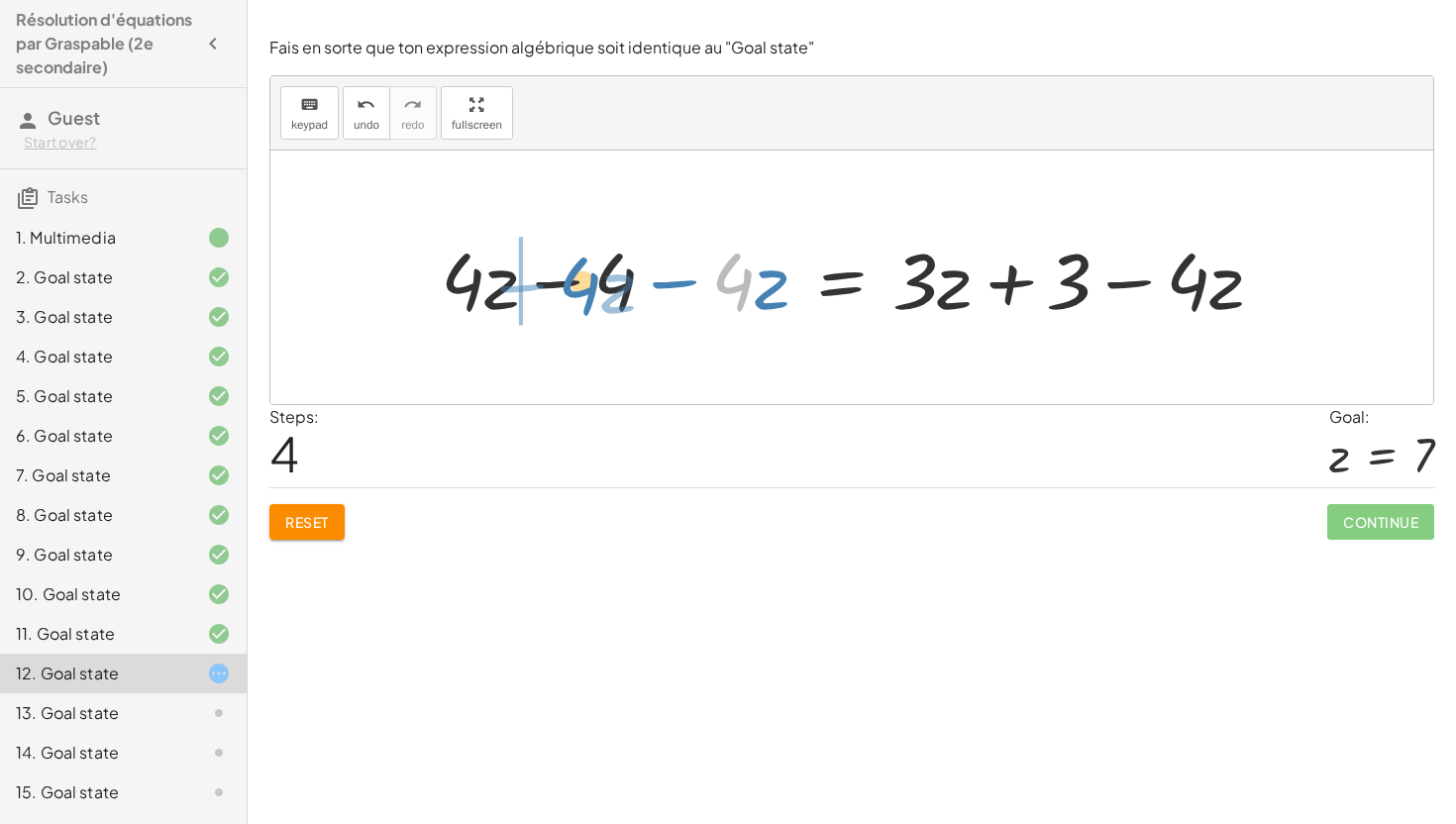 drag, startPoint x: 740, startPoint y: 290, endPoint x: 584, endPoint y: 298, distance: 156.20499 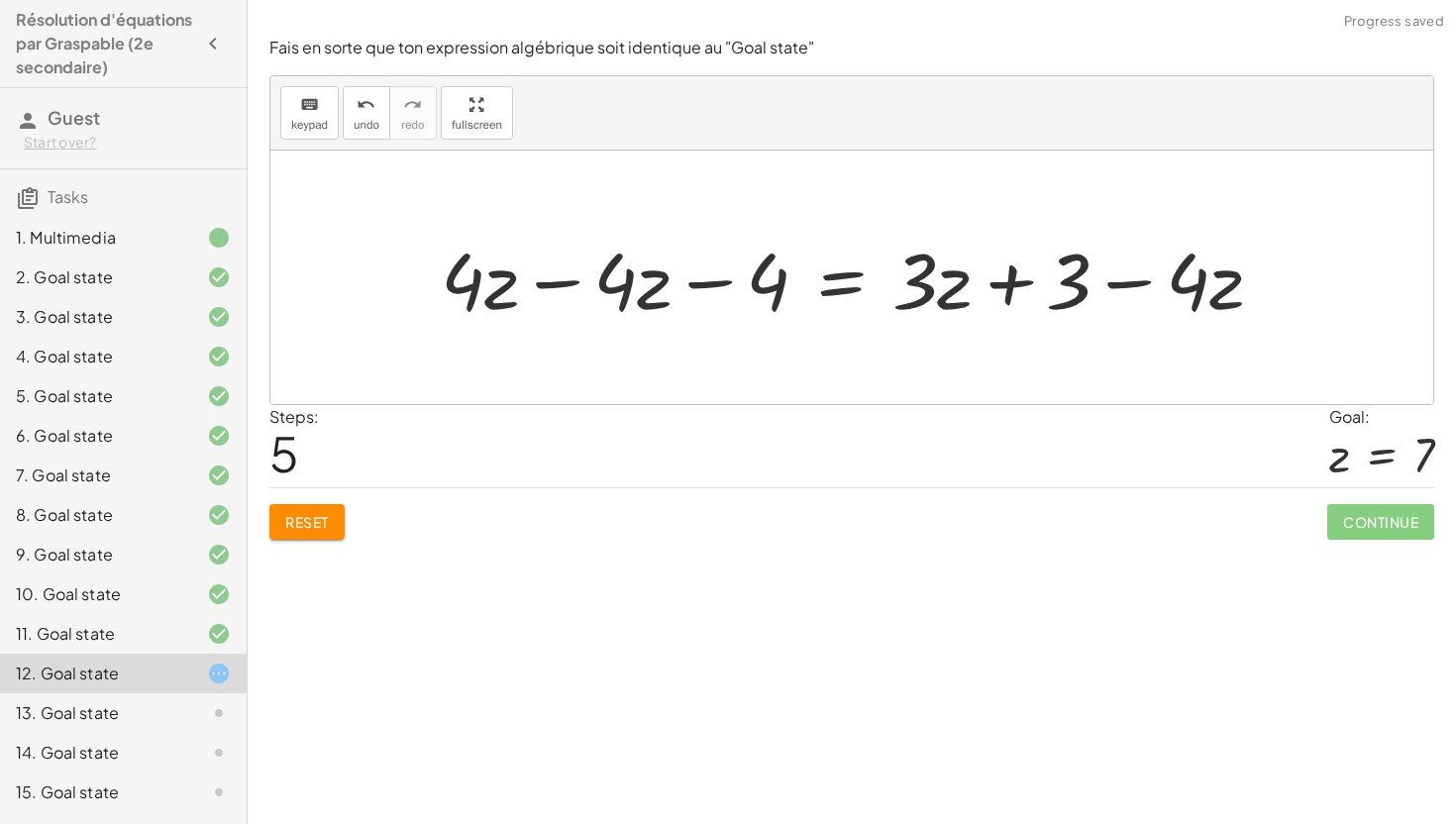 click at bounding box center (860, 277) 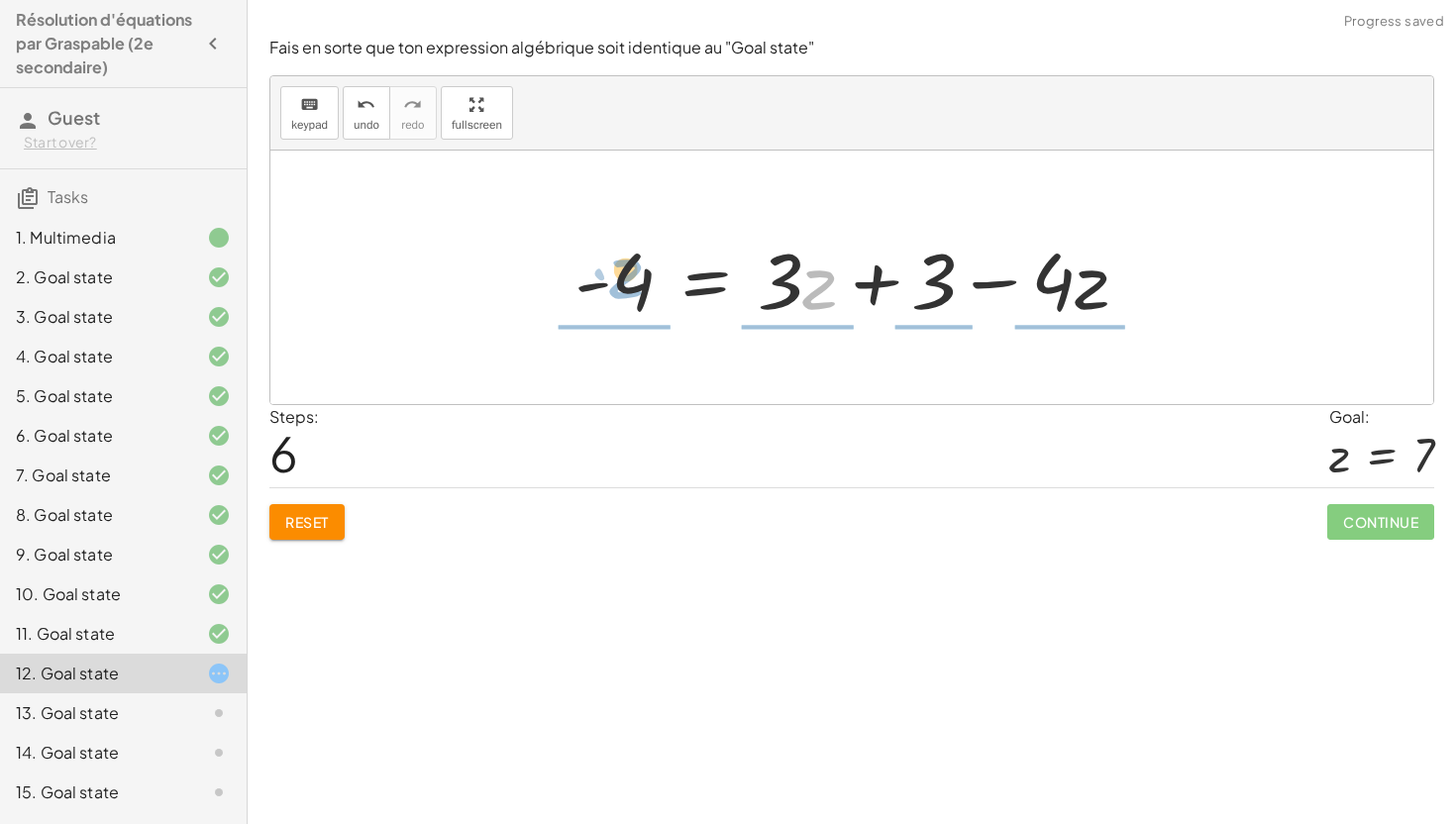 drag, startPoint x: 821, startPoint y: 287, endPoint x: 626, endPoint y: 282, distance: 195.06409 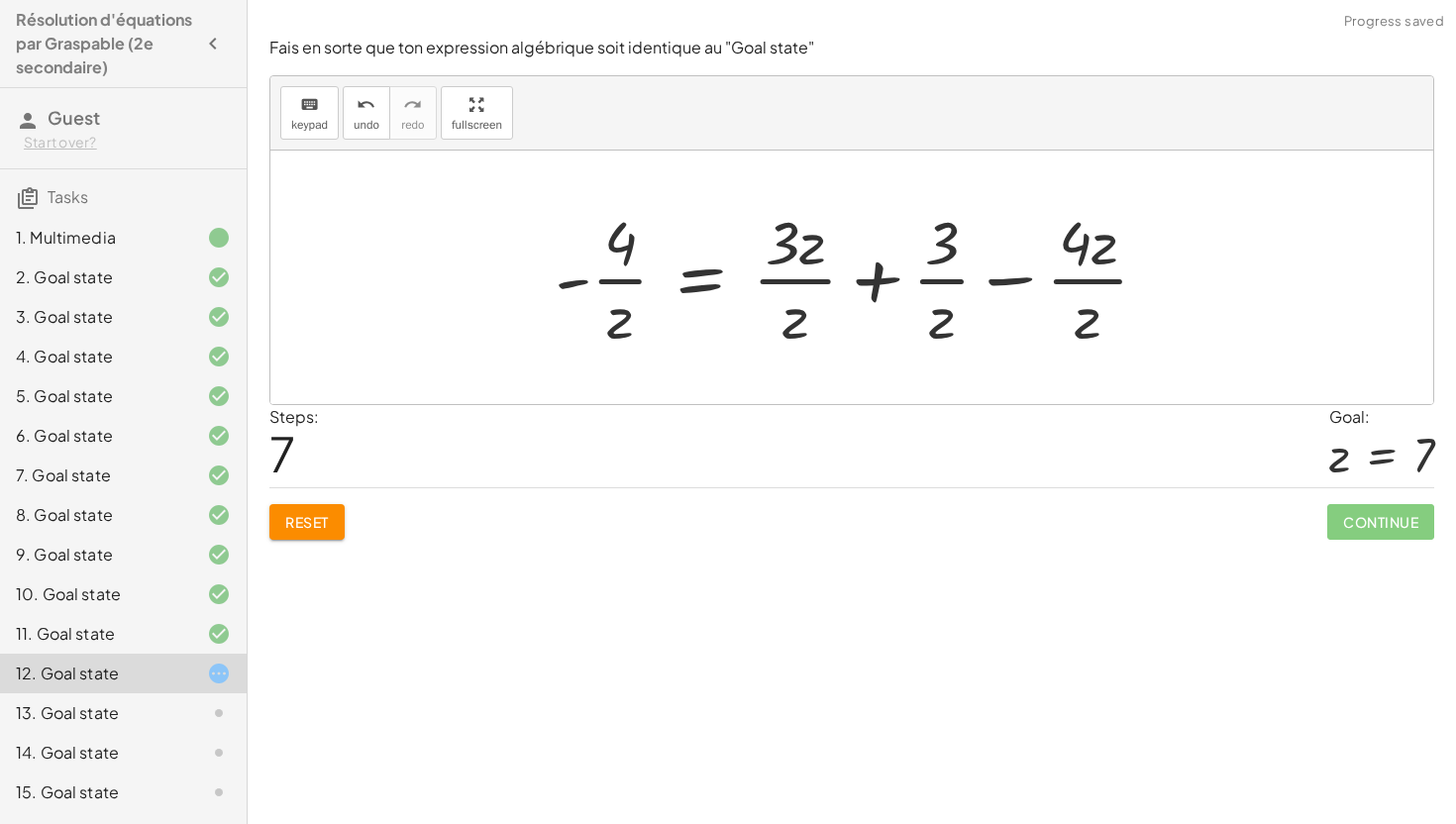 click at bounding box center [860, 277] 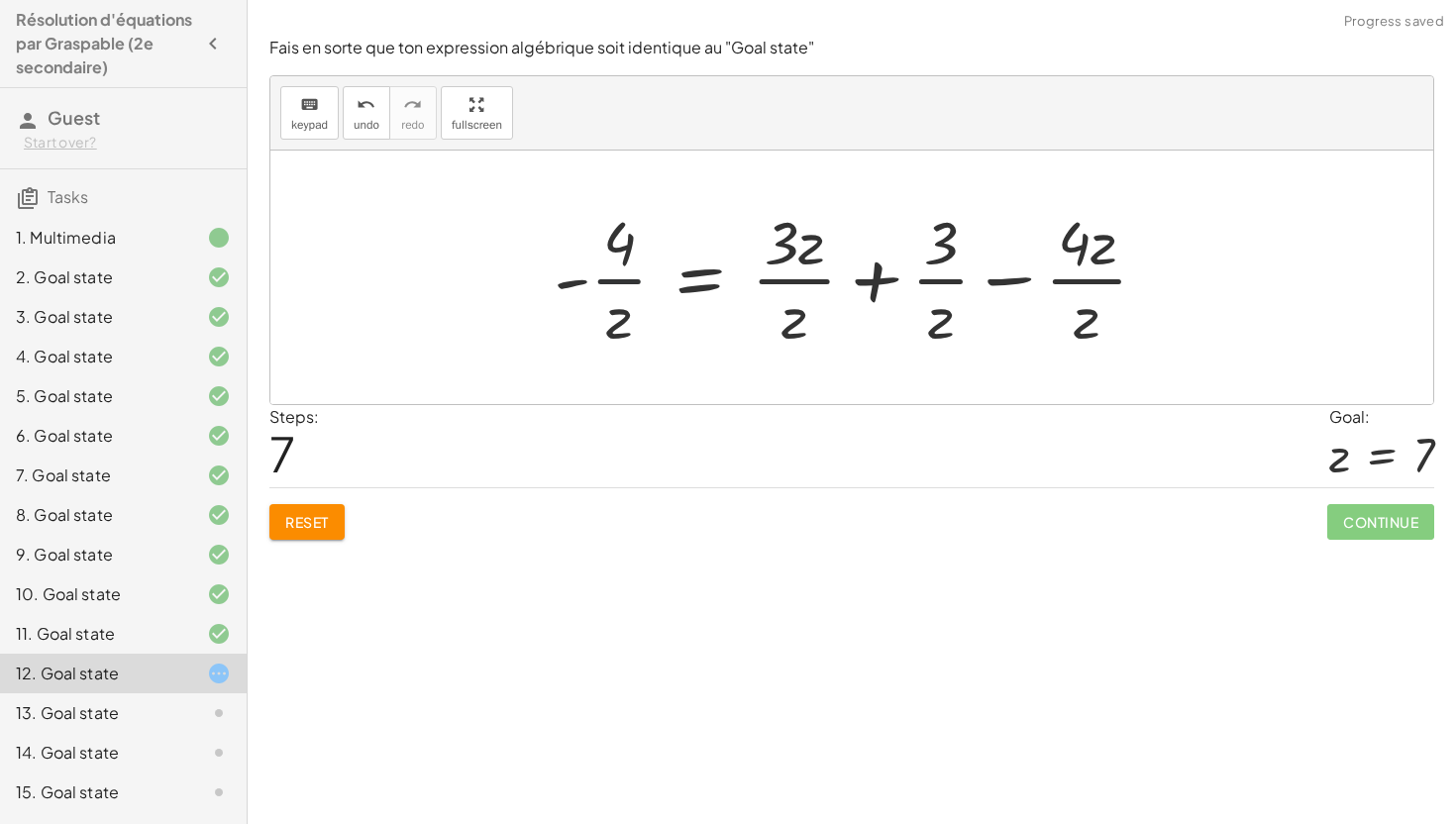 click at bounding box center (859, 277) 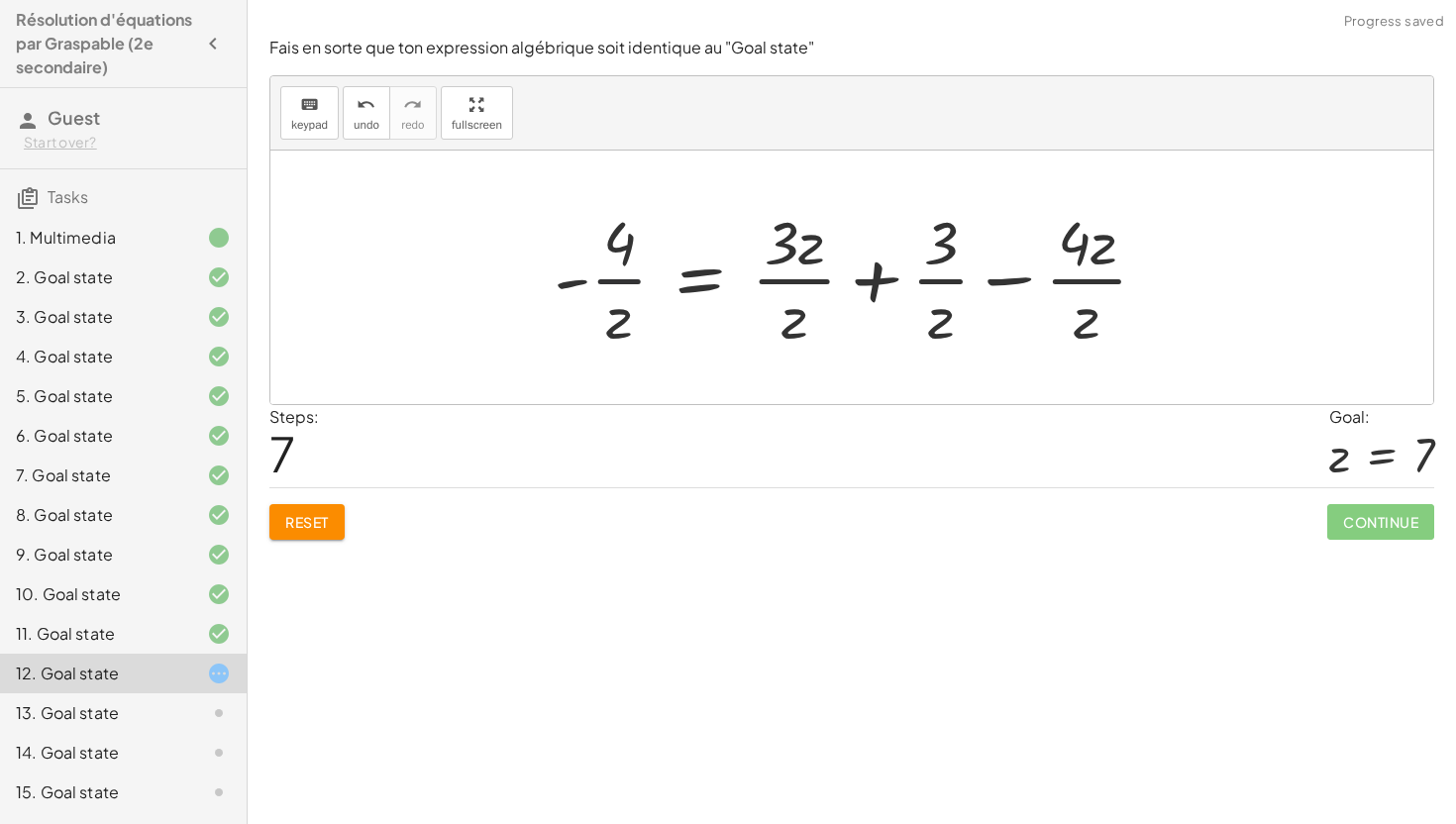 click at bounding box center [859, 277] 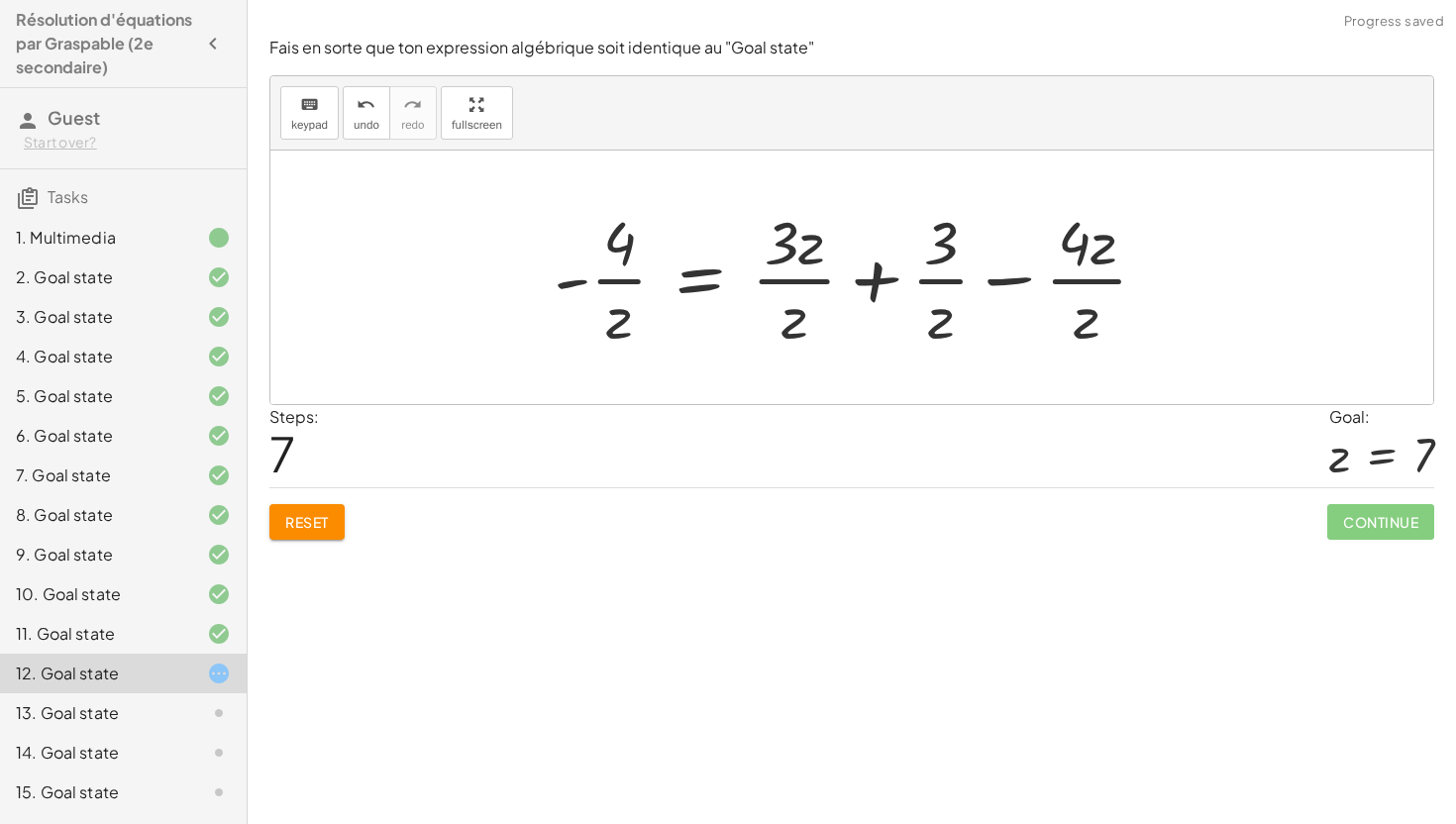 click at bounding box center [859, 277] 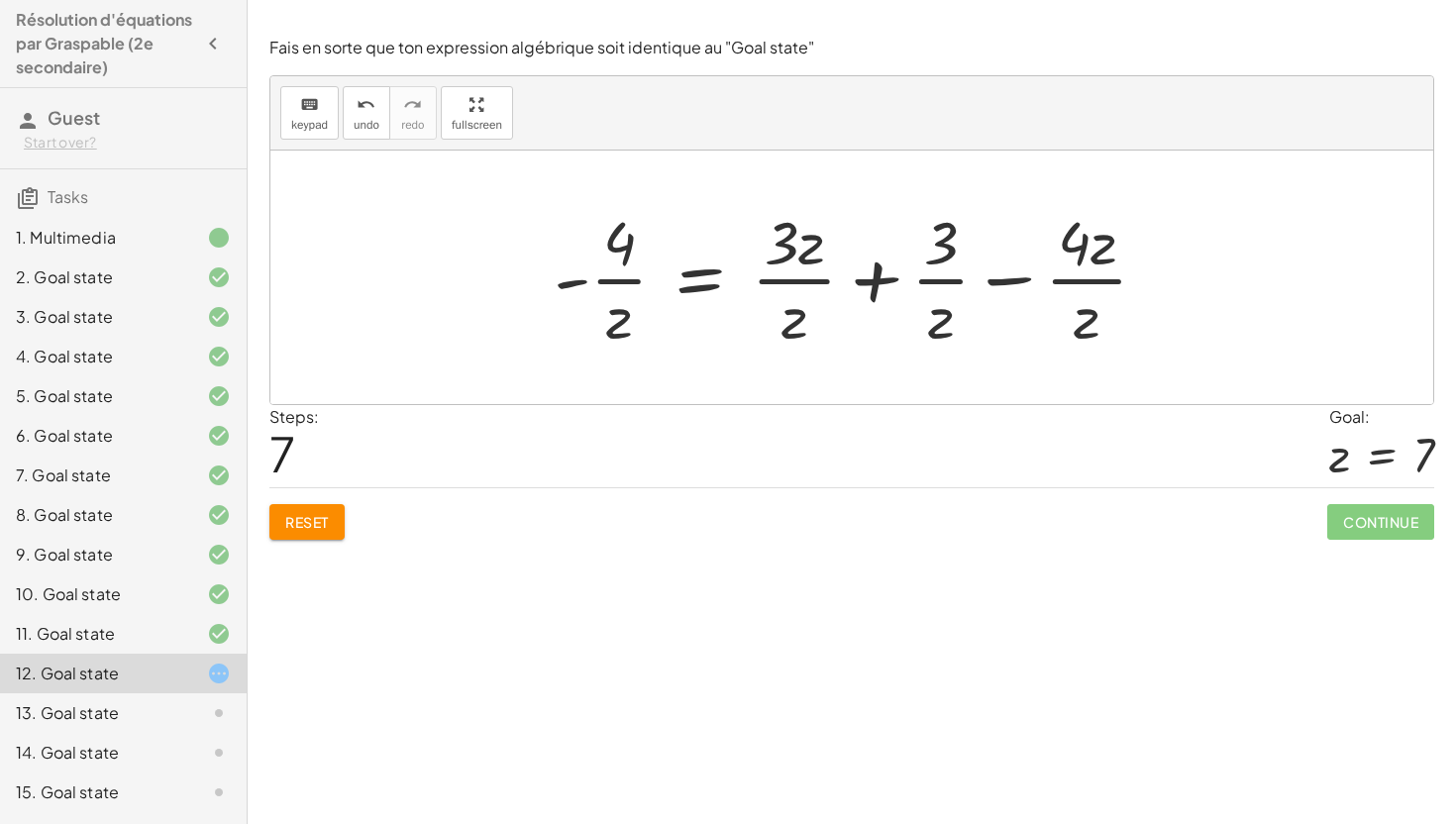 click at bounding box center [859, 277] 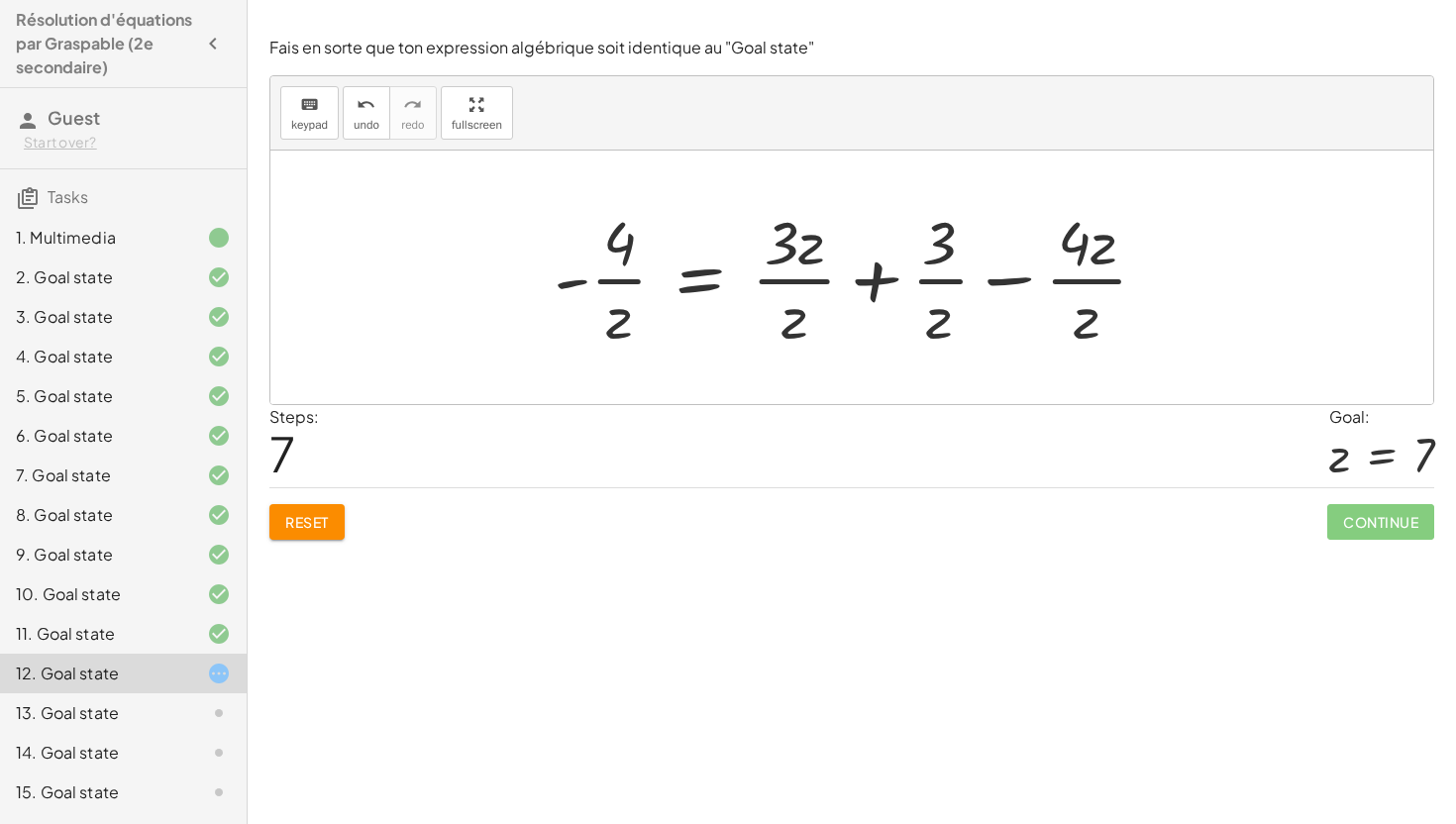 click at bounding box center (859, 277) 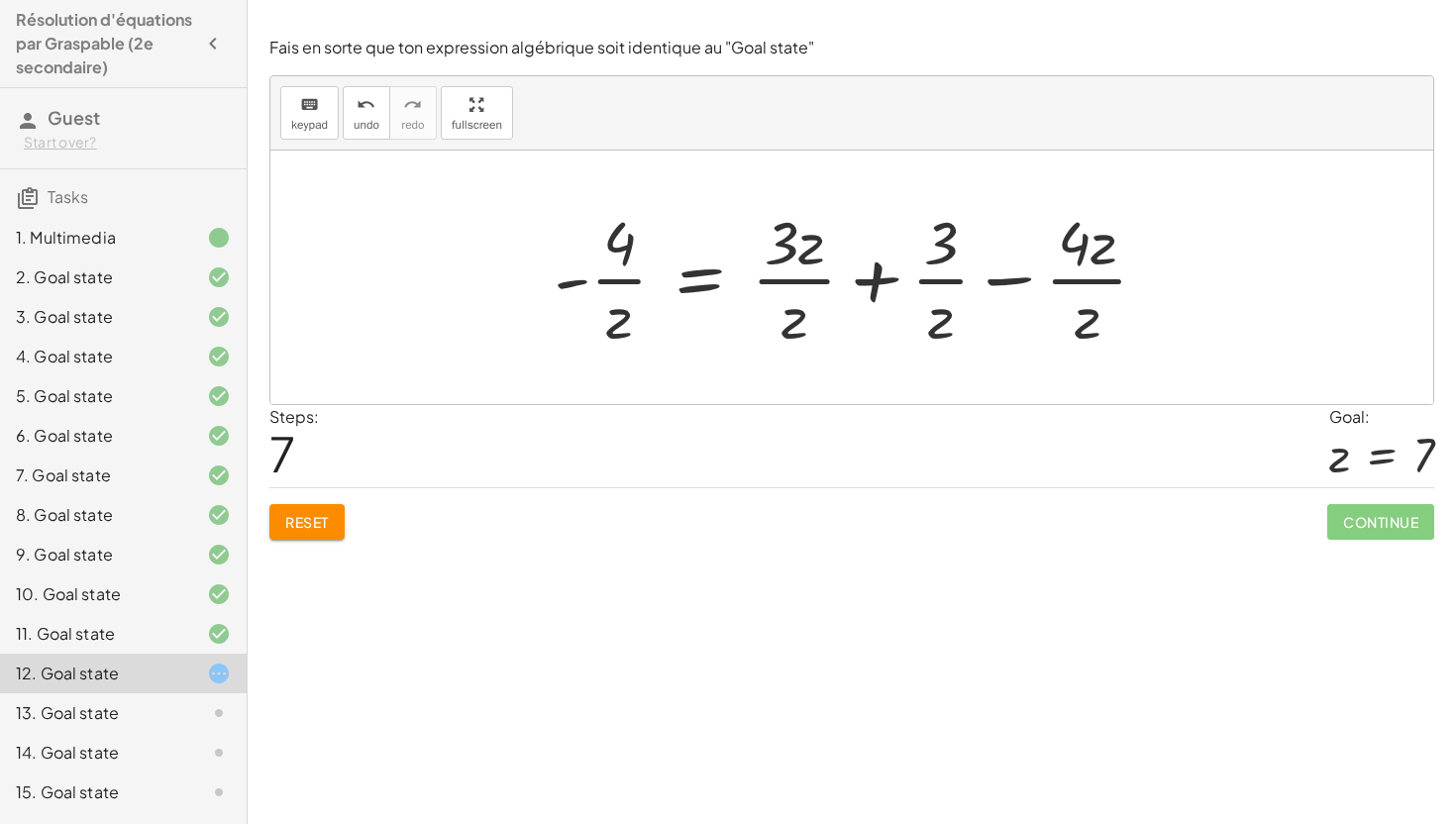 drag, startPoint x: 1102, startPoint y: 282, endPoint x: 1037, endPoint y: 282, distance: 65 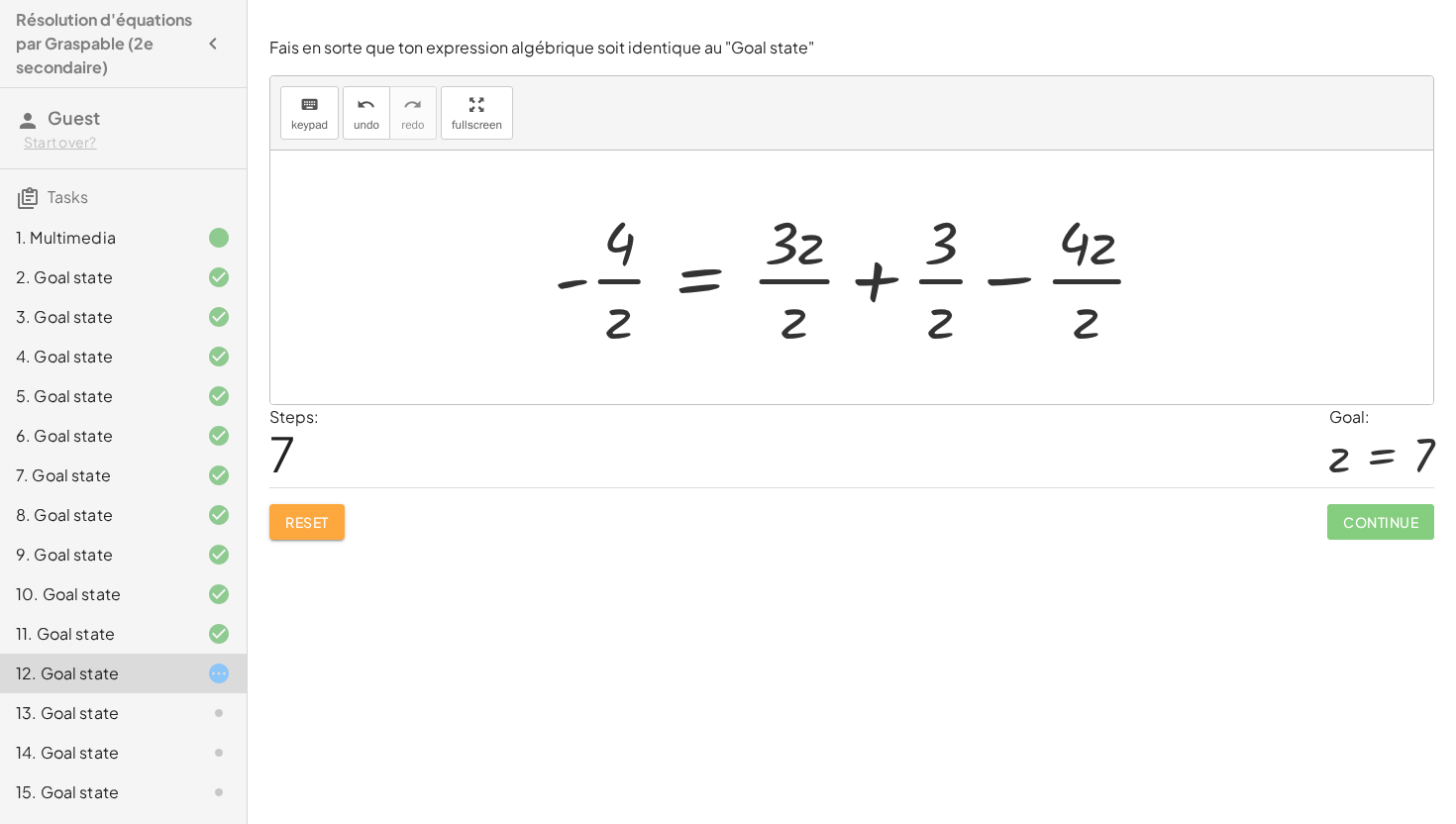 click on "Reset" at bounding box center [307, 522] 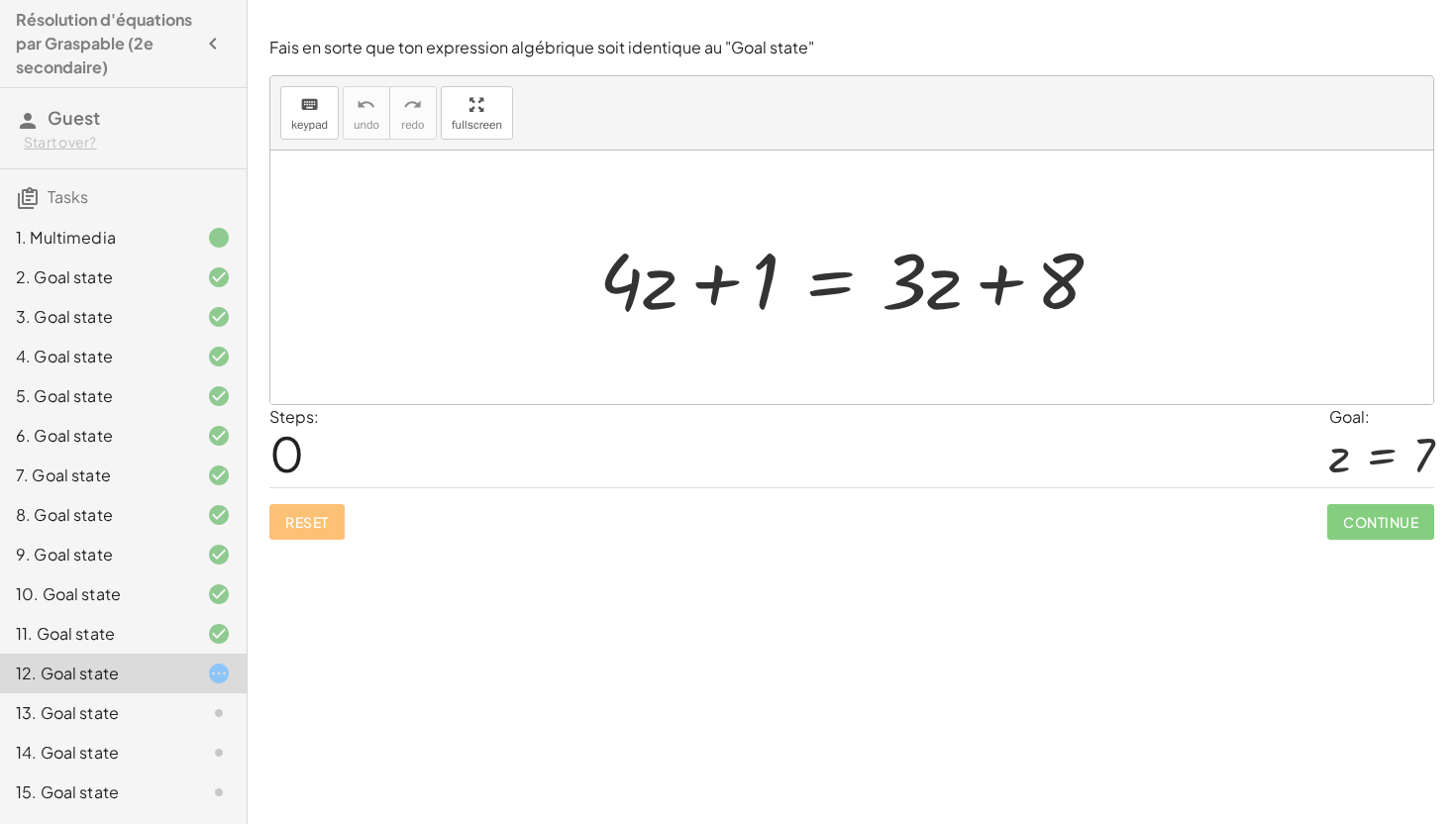 click at bounding box center (859, 277) 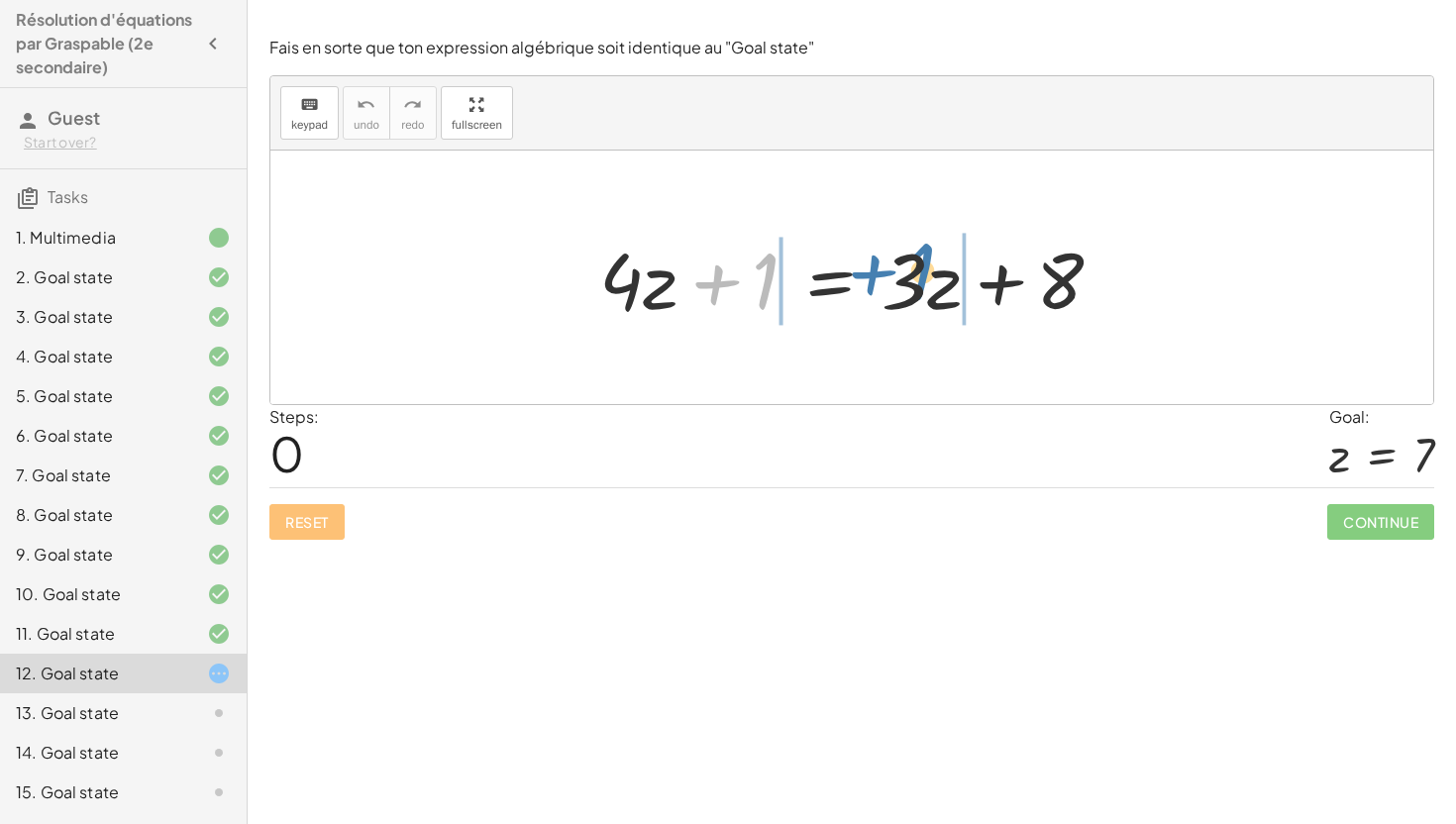 drag, startPoint x: 764, startPoint y: 295, endPoint x: 943, endPoint y: 291, distance: 179.04469 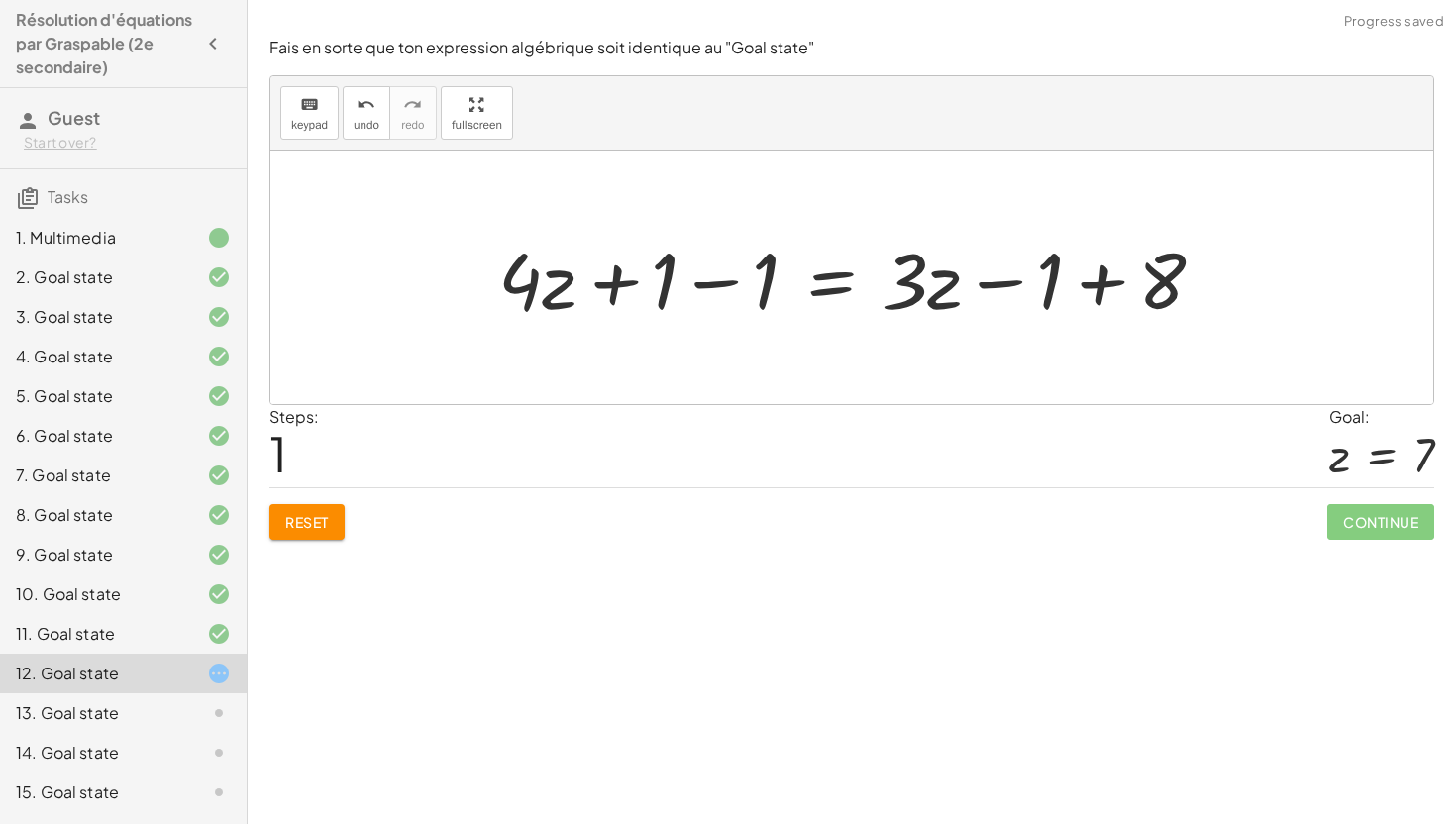 click at bounding box center [859, 277] 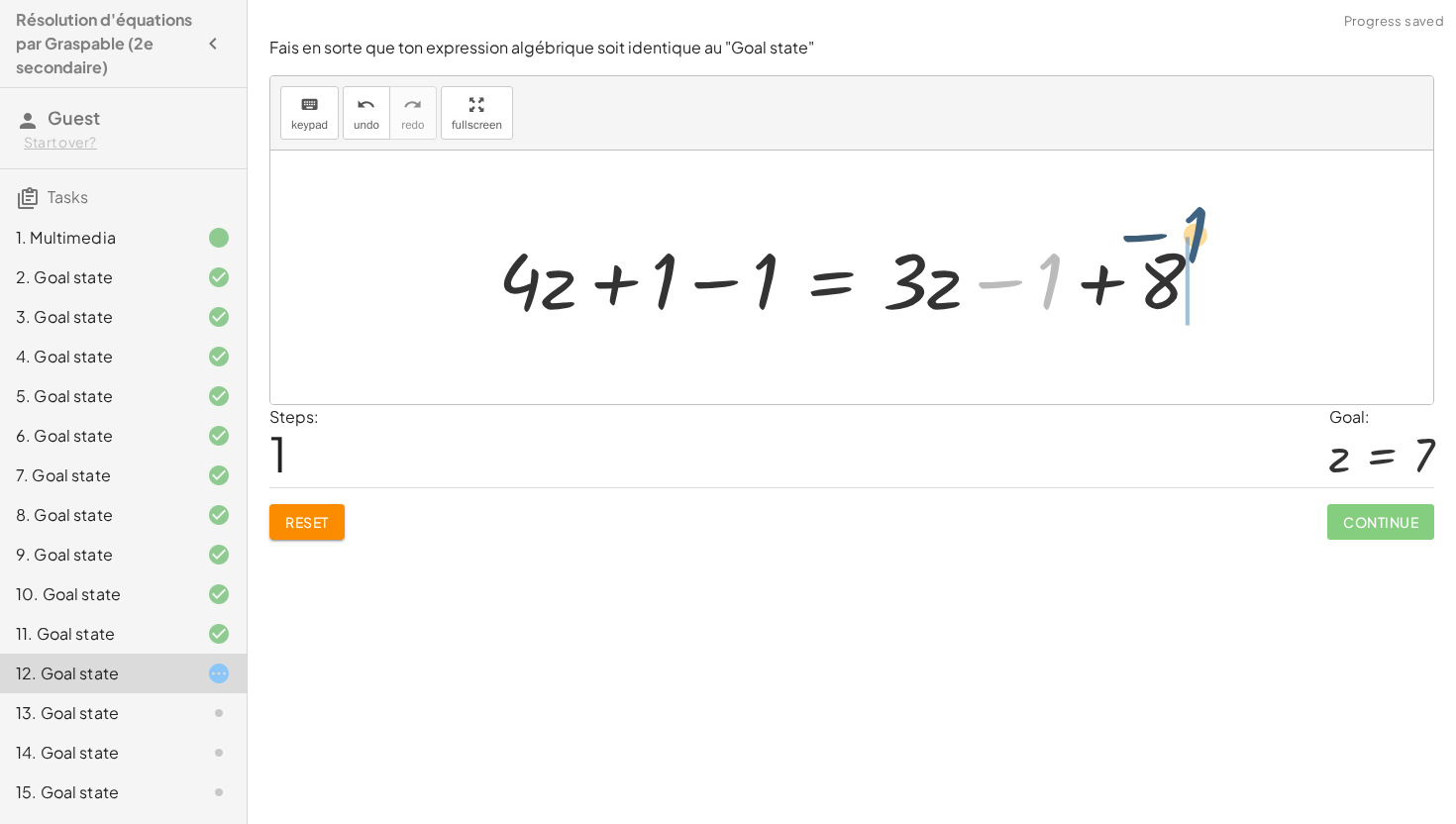 drag, startPoint x: 1042, startPoint y: 275, endPoint x: 1186, endPoint y: 258, distance: 145 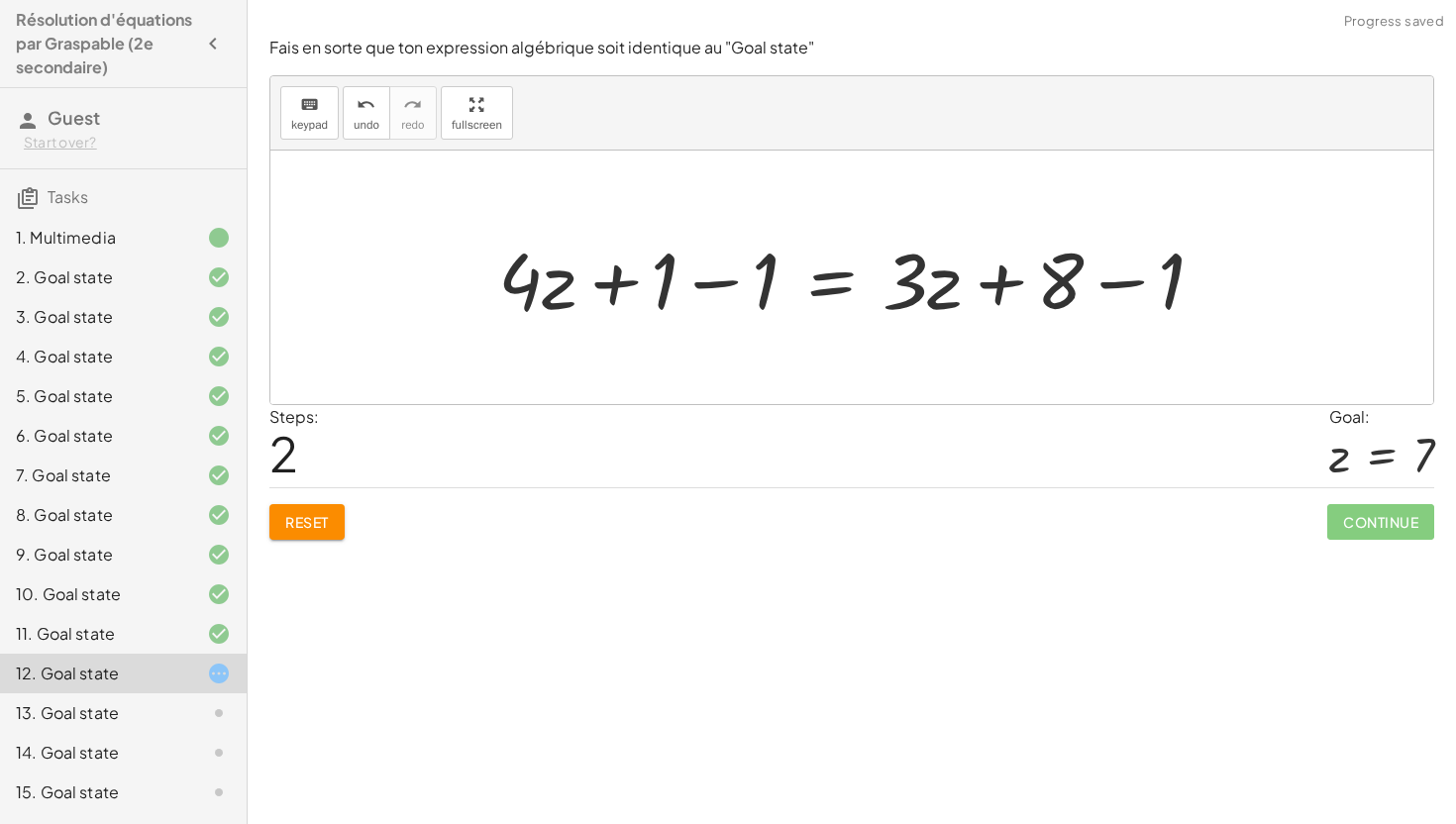 click at bounding box center [859, 277] 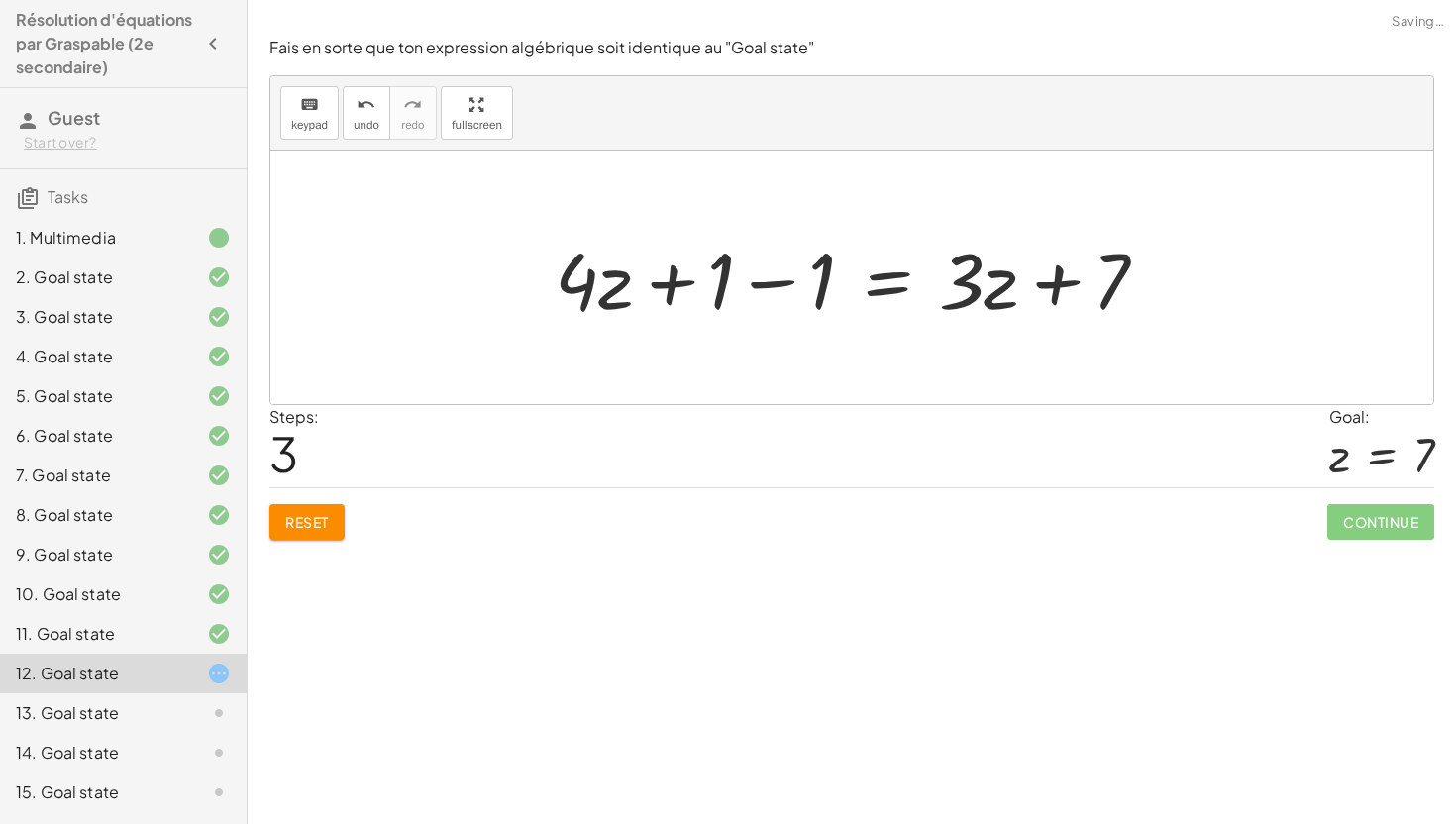 click at bounding box center [859, 277] 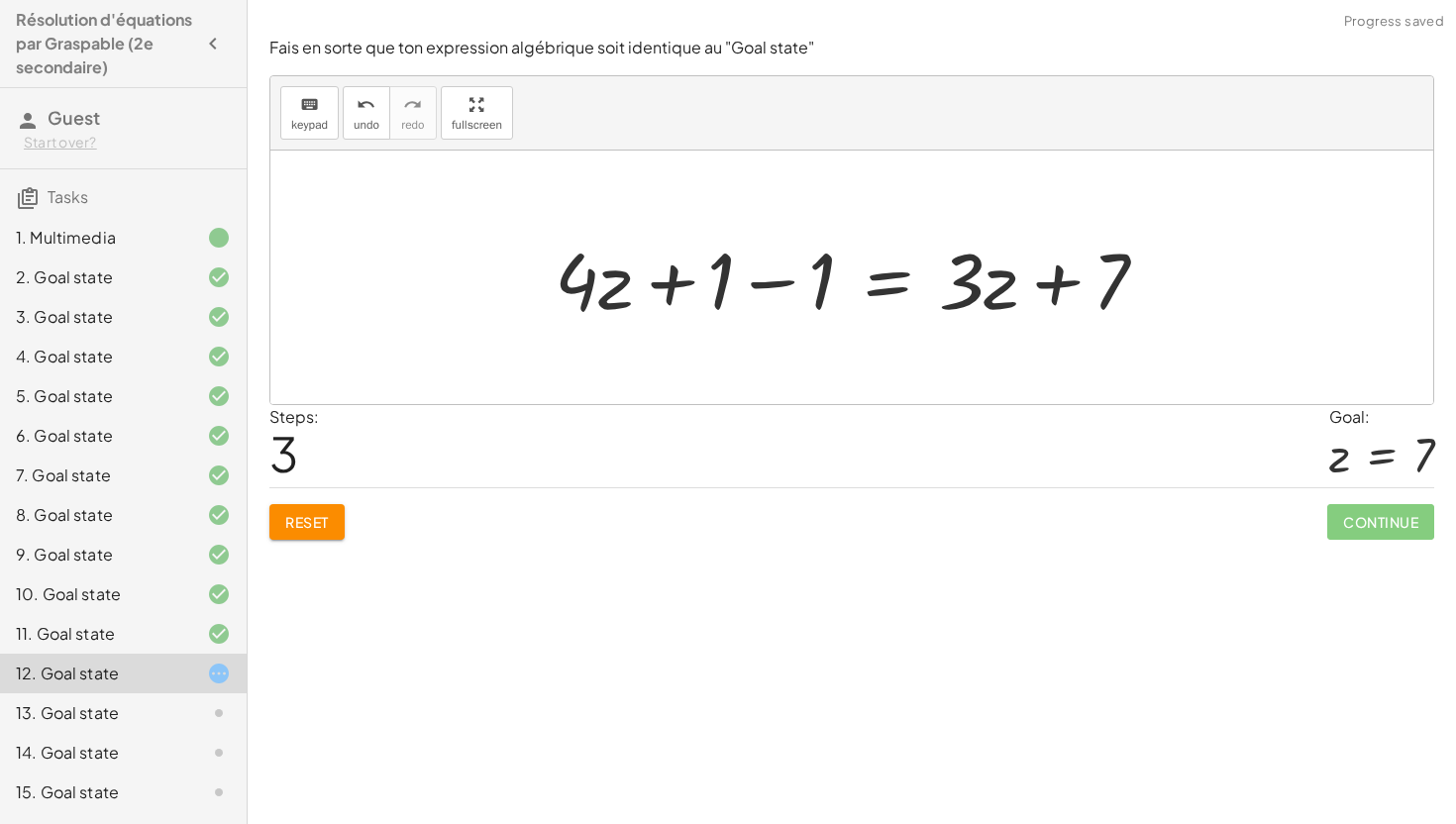 click at bounding box center (859, 277) 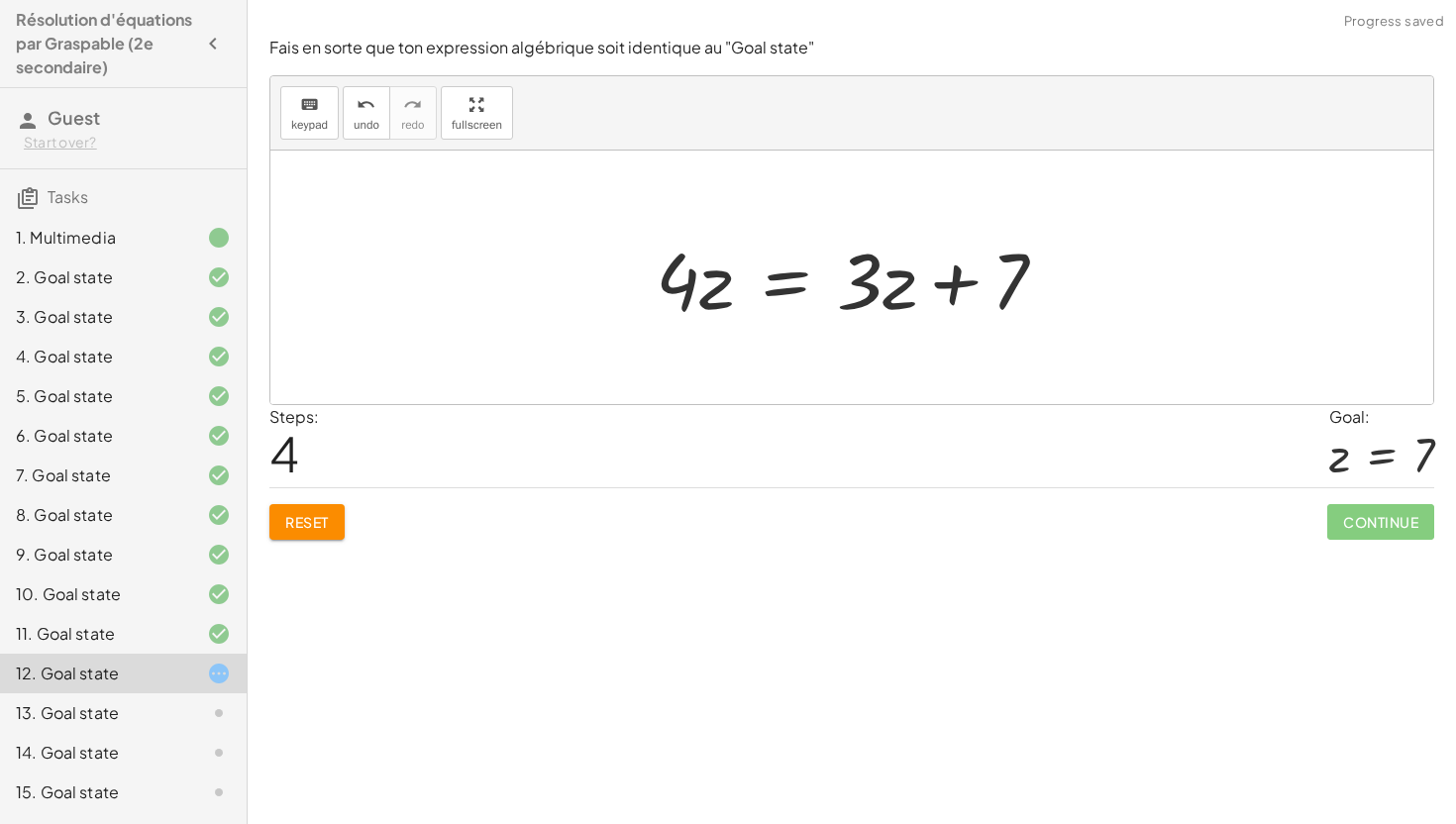 click at bounding box center [859, 277] 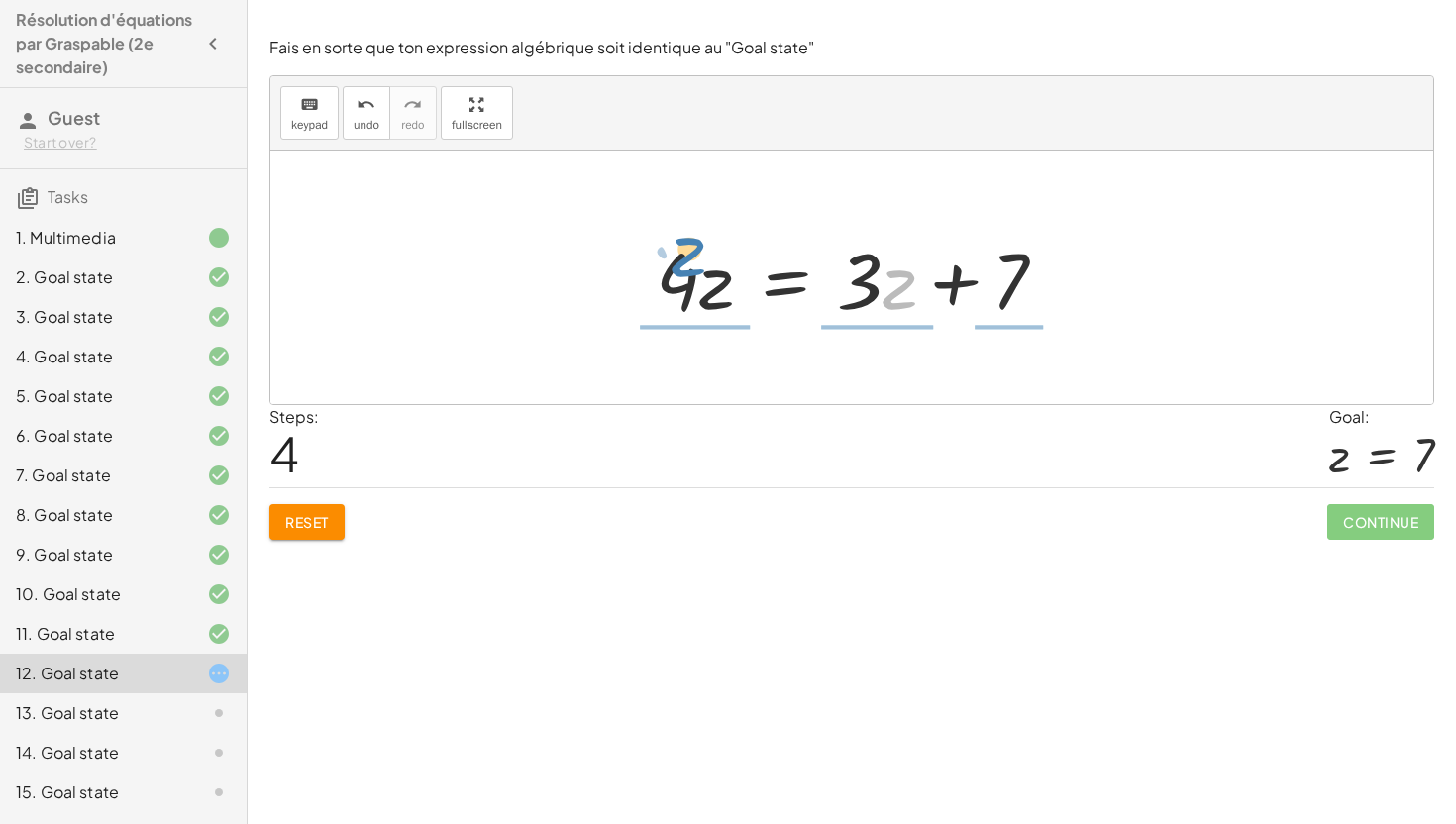drag, startPoint x: 897, startPoint y: 279, endPoint x: 688, endPoint y: 257, distance: 210.1547 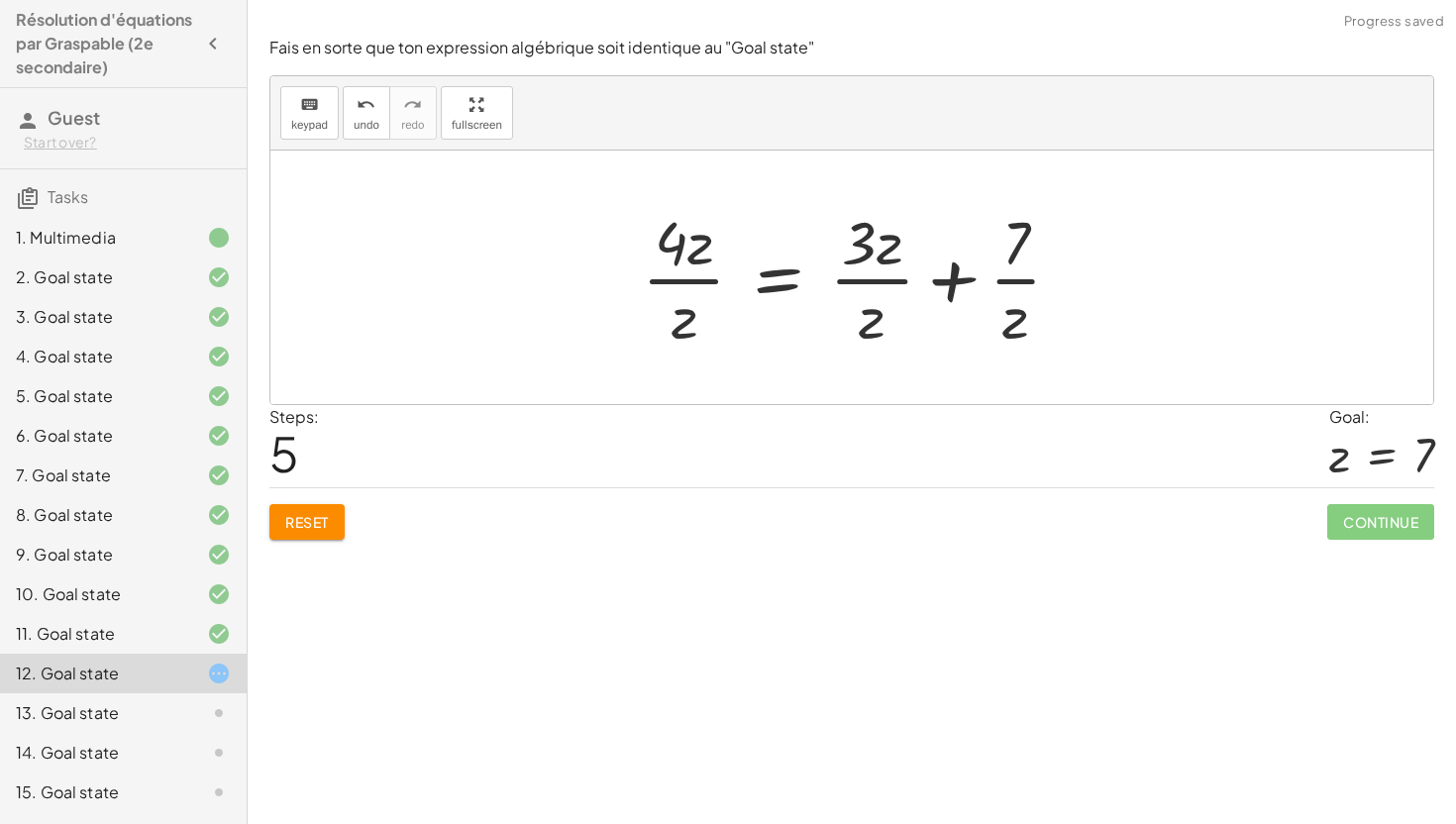 click at bounding box center [859, 277] 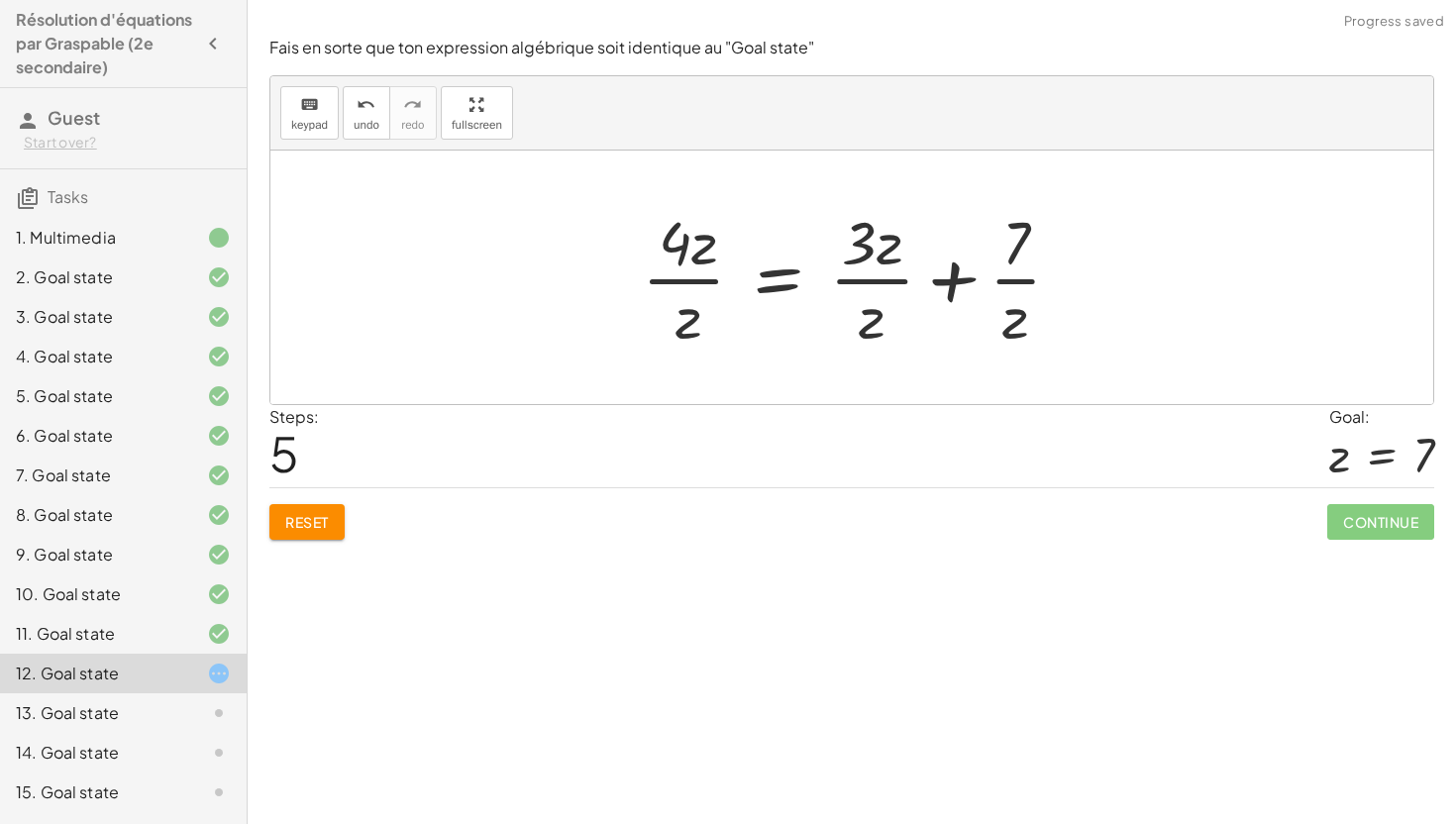 click at bounding box center [859, 277] 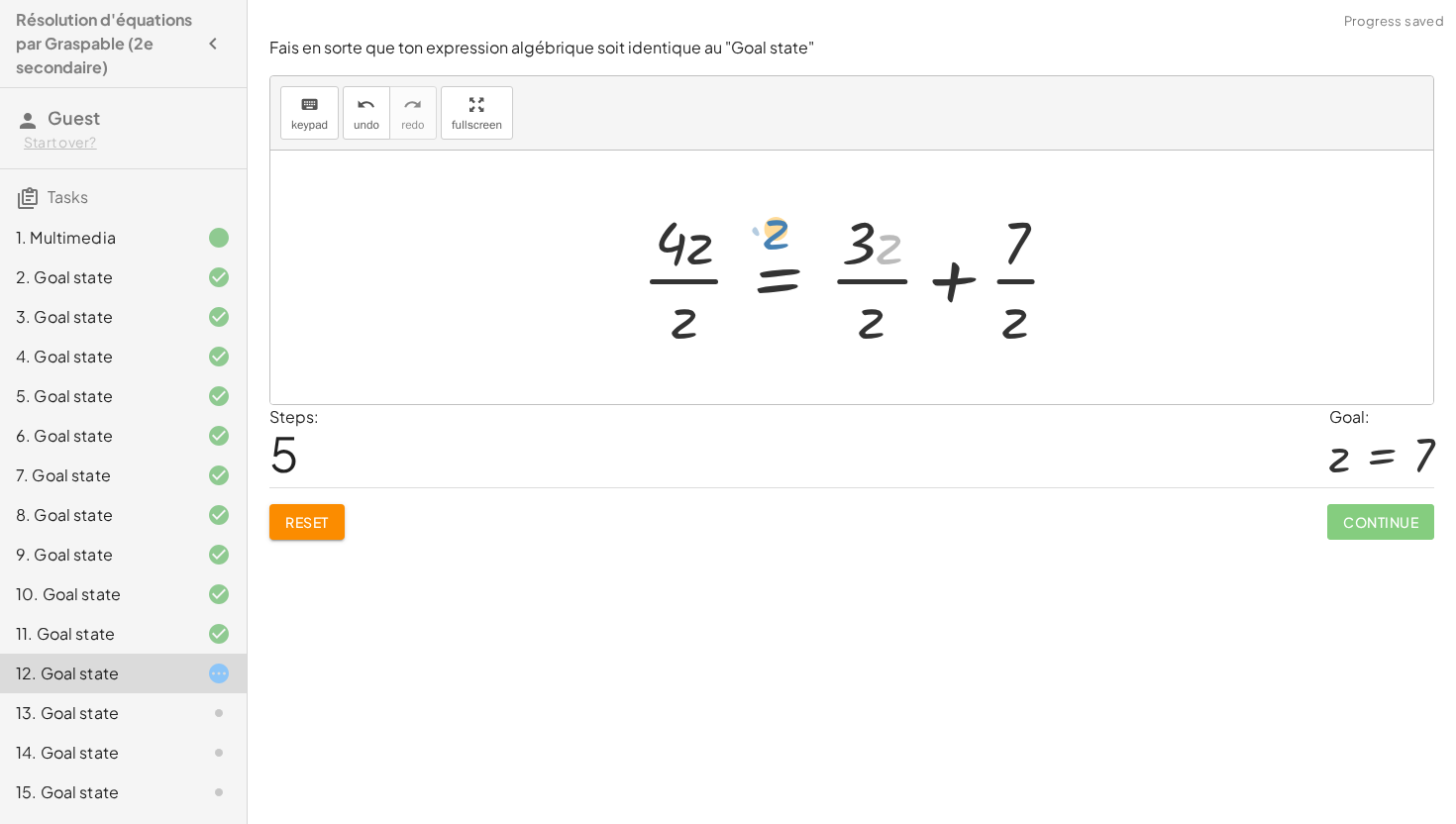 drag, startPoint x: 880, startPoint y: 244, endPoint x: 824, endPoint y: 227, distance: 58.5235 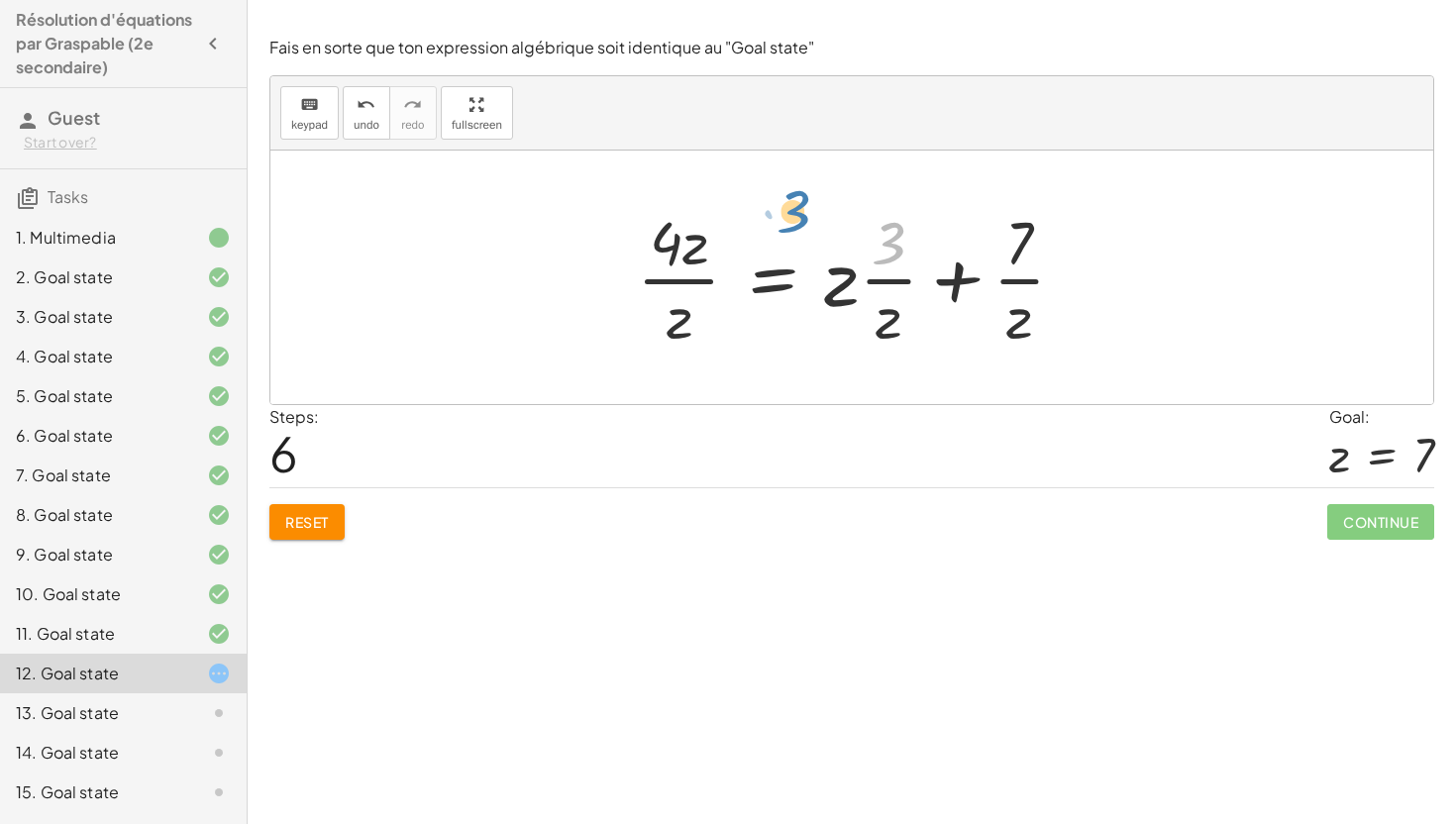 drag, startPoint x: 892, startPoint y: 234, endPoint x: 795, endPoint y: 201, distance: 102.45975 